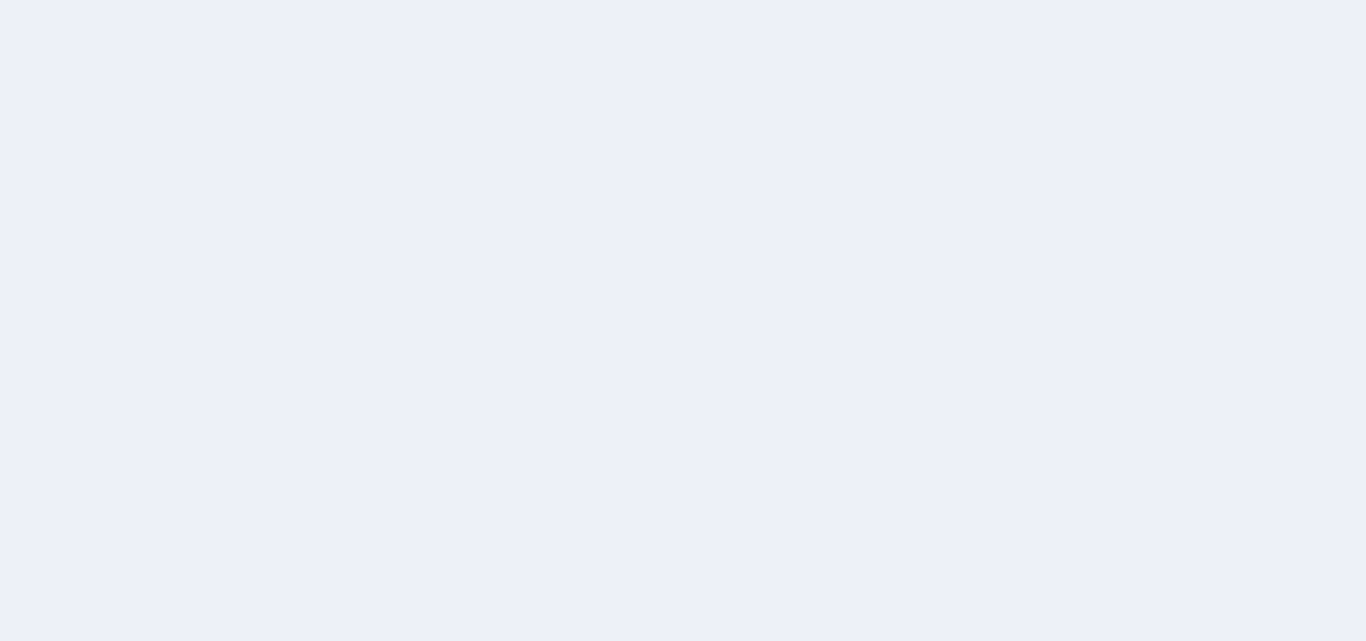 scroll, scrollTop: 0, scrollLeft: 0, axis: both 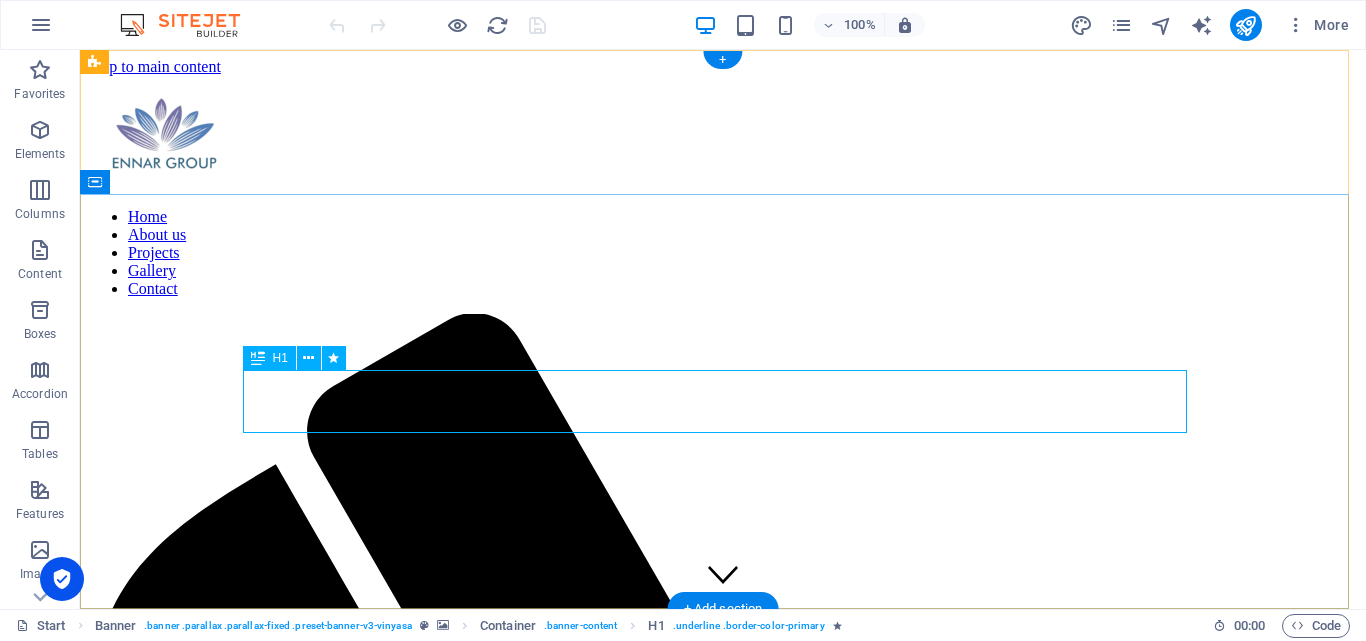 click on "[DOMAIN_NAME]" at bounding box center [723, 2052] 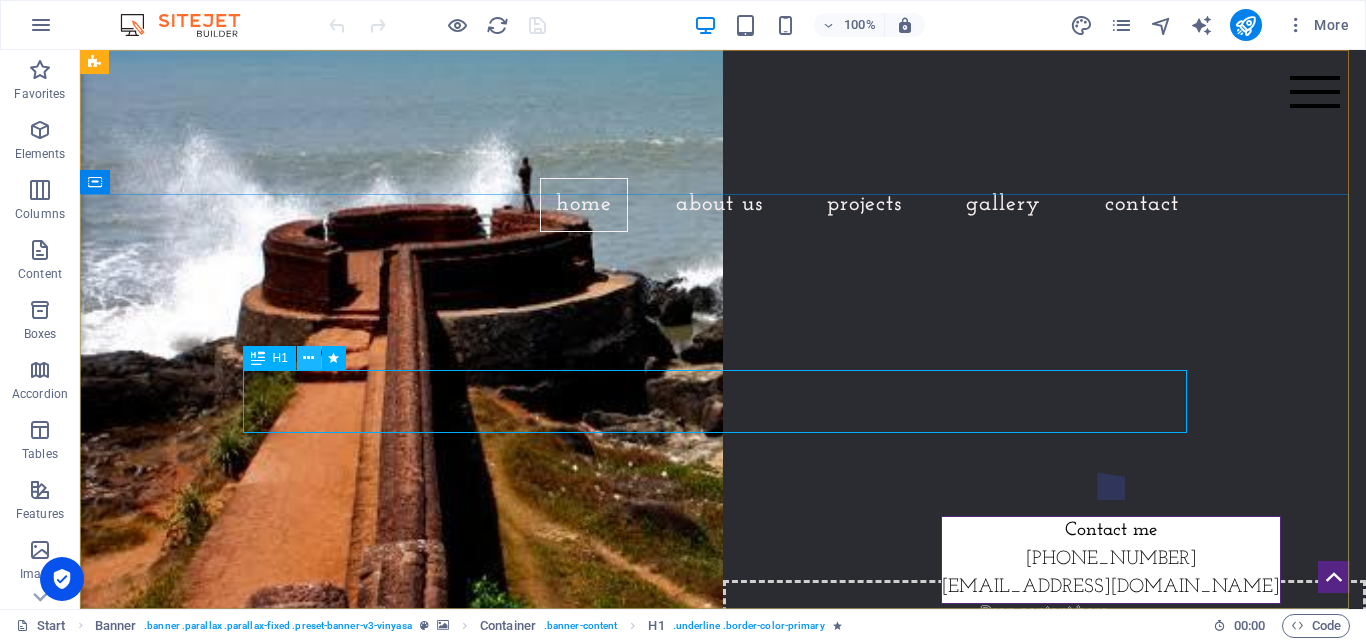 click at bounding box center [308, 358] 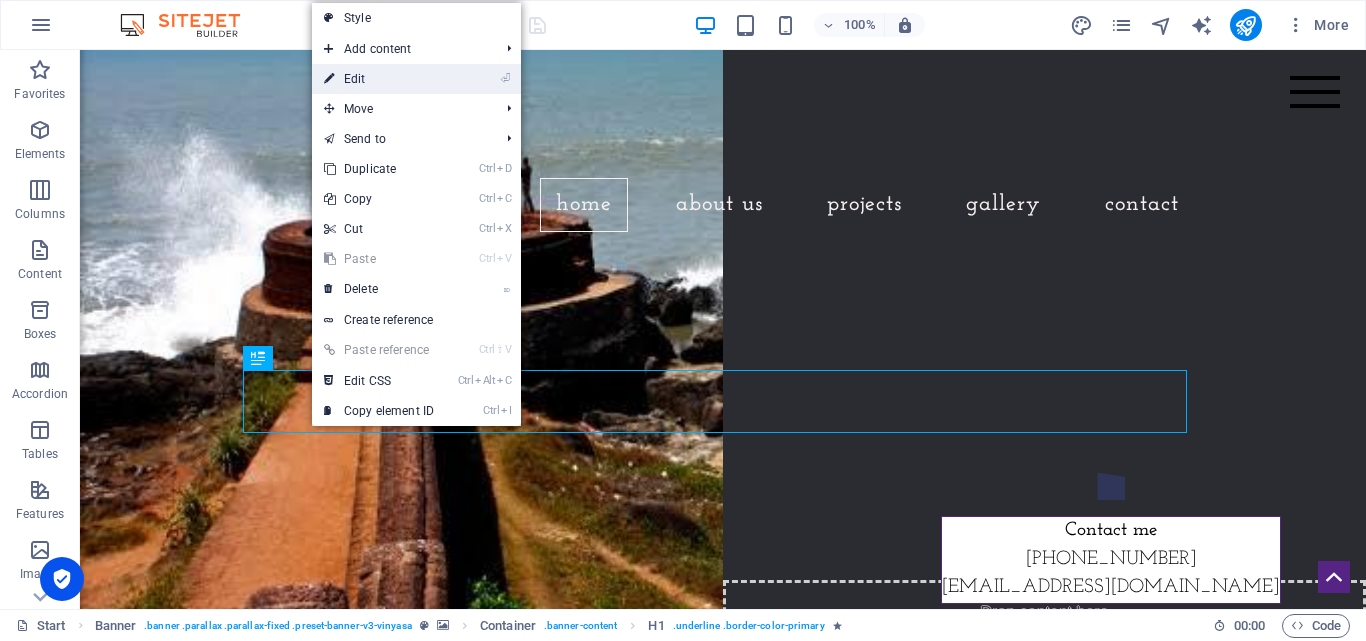 click on "⏎  Edit" at bounding box center (379, 79) 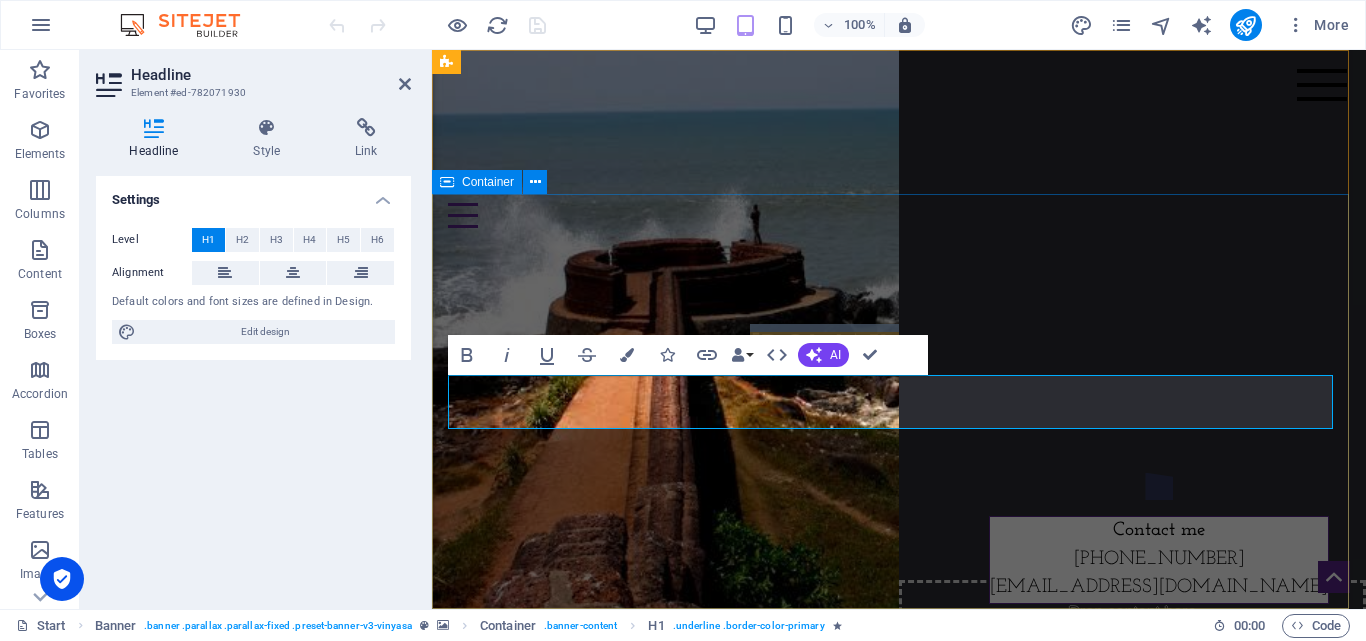 type 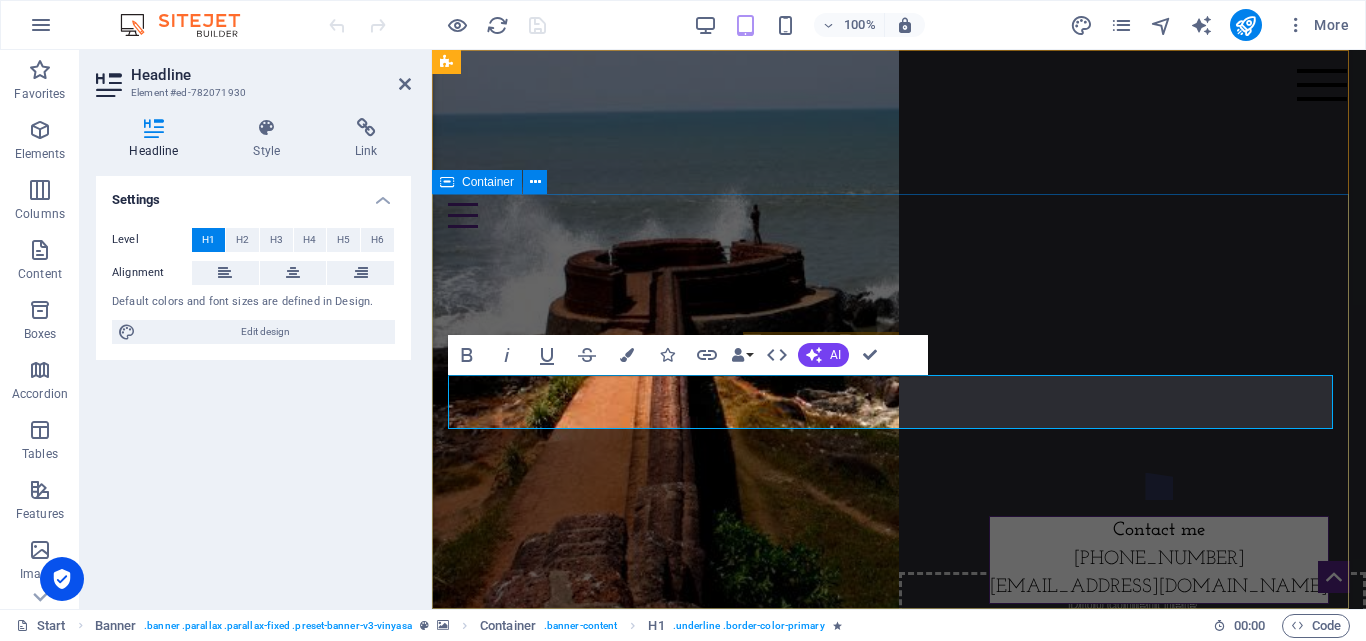 click on "Ennar Projects Pvt Ltd" at bounding box center (899, 351) 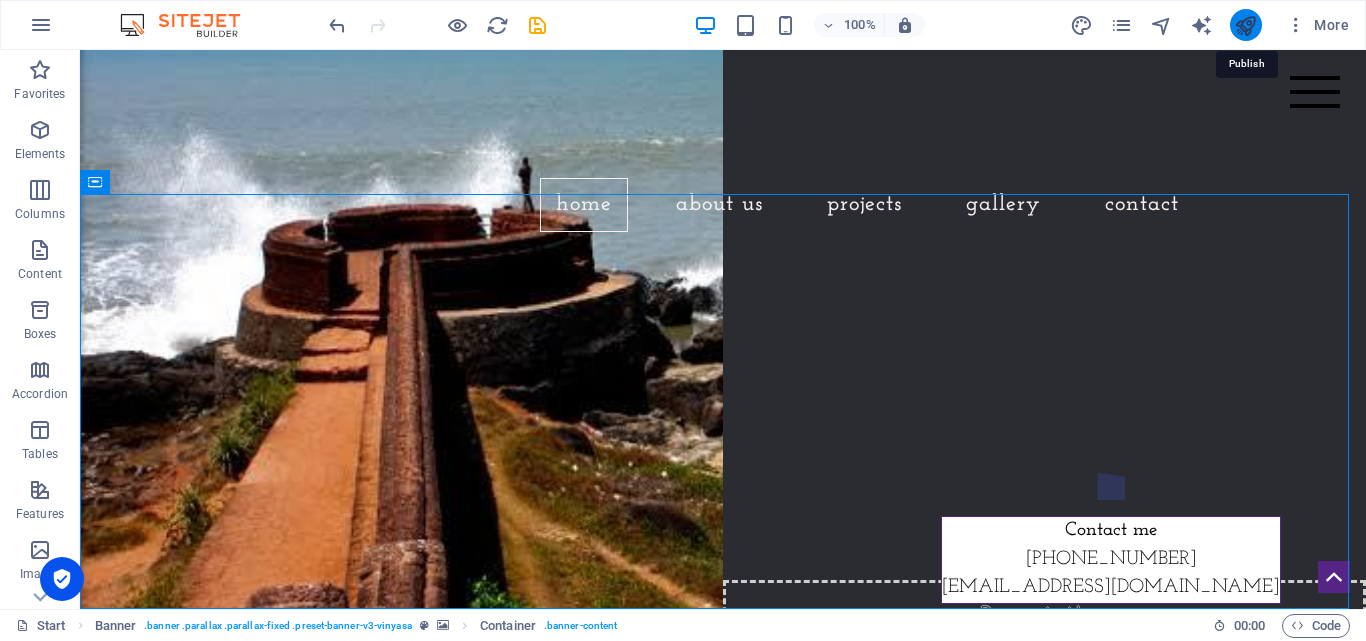click at bounding box center (1245, 25) 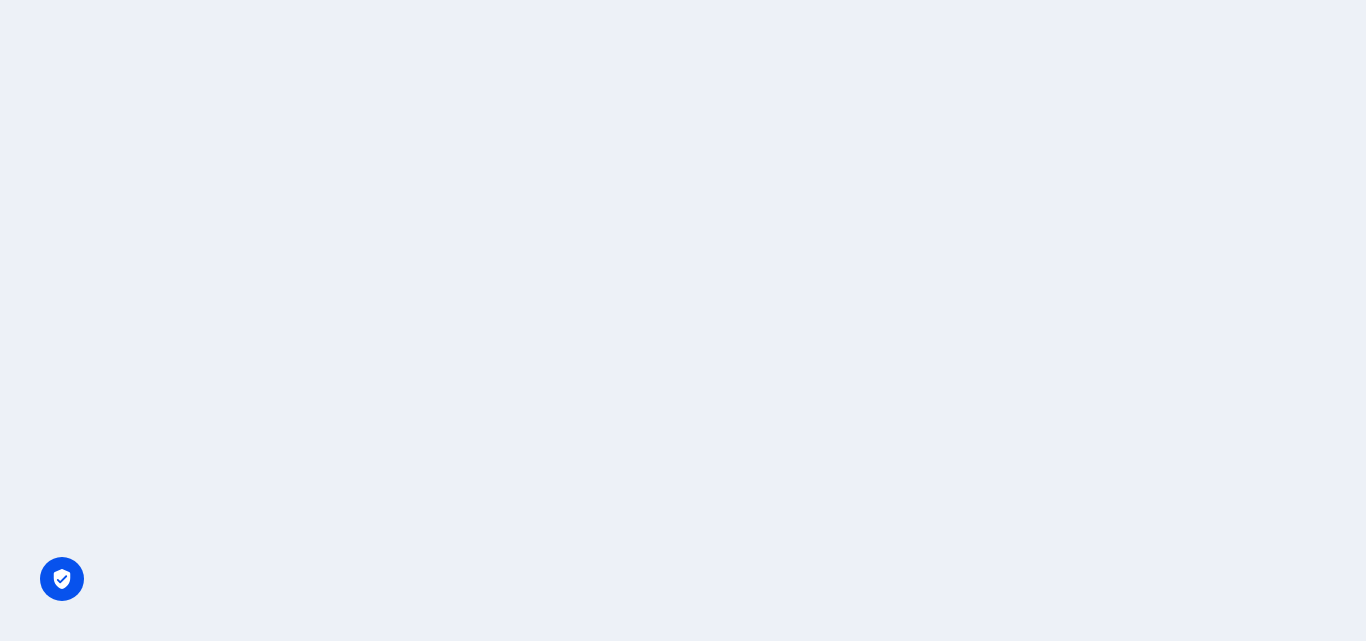 scroll, scrollTop: 0, scrollLeft: 0, axis: both 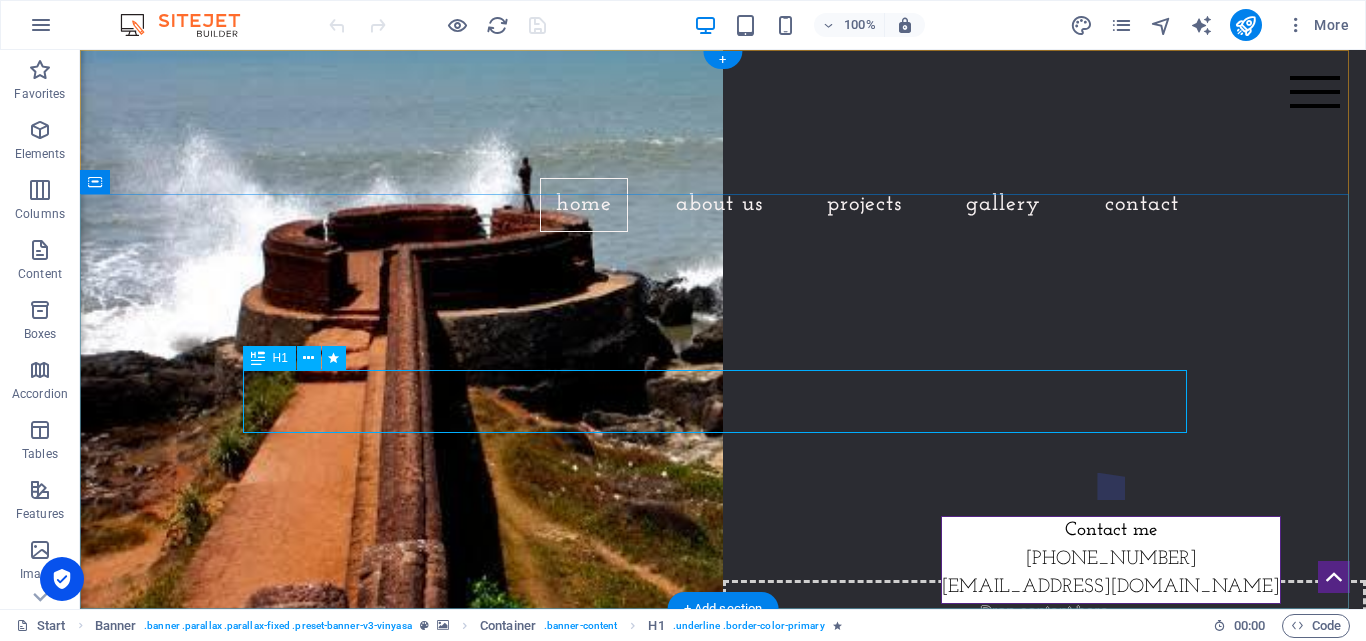 click on "[DOMAIN_NAME]" at bounding box center [723, 359] 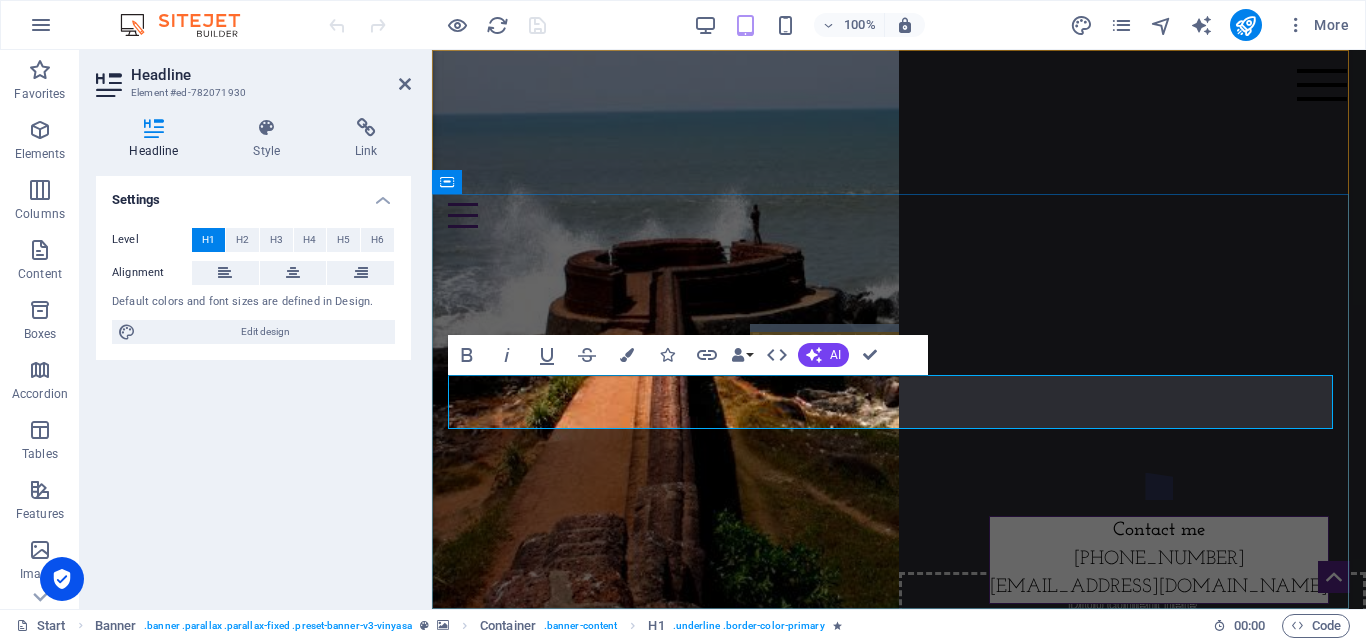 type 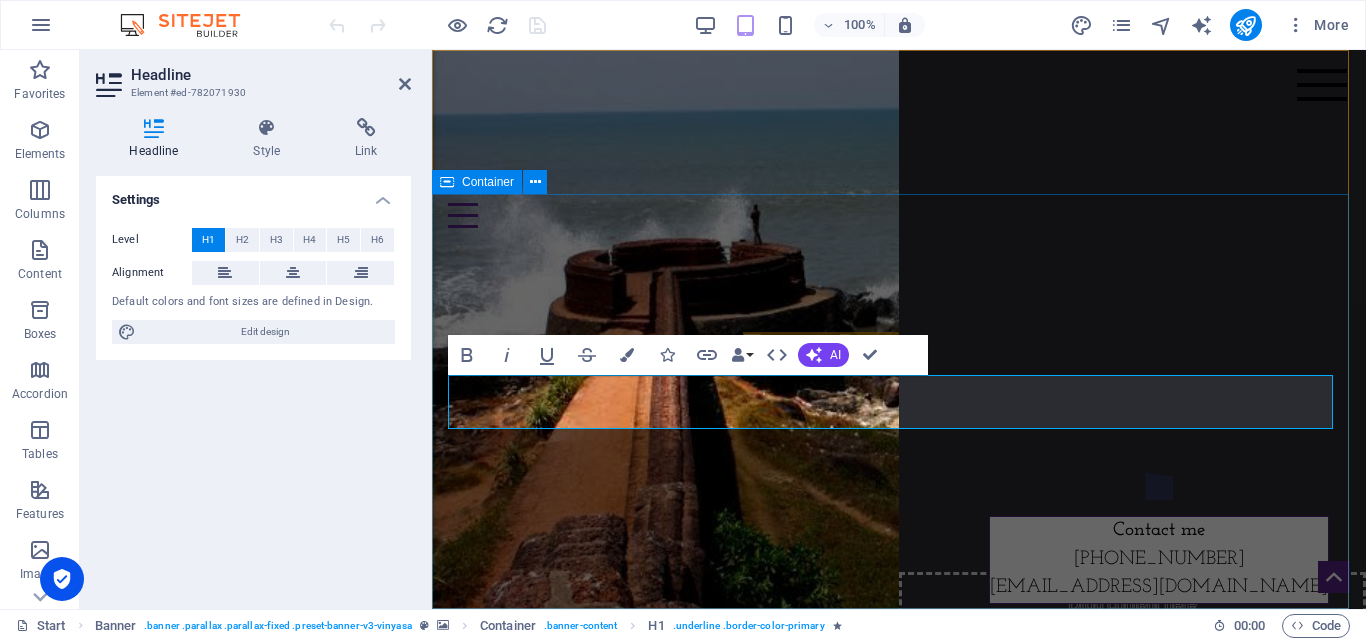click on "Ennar Projects Pvt Ltd" at bounding box center [899, 351] 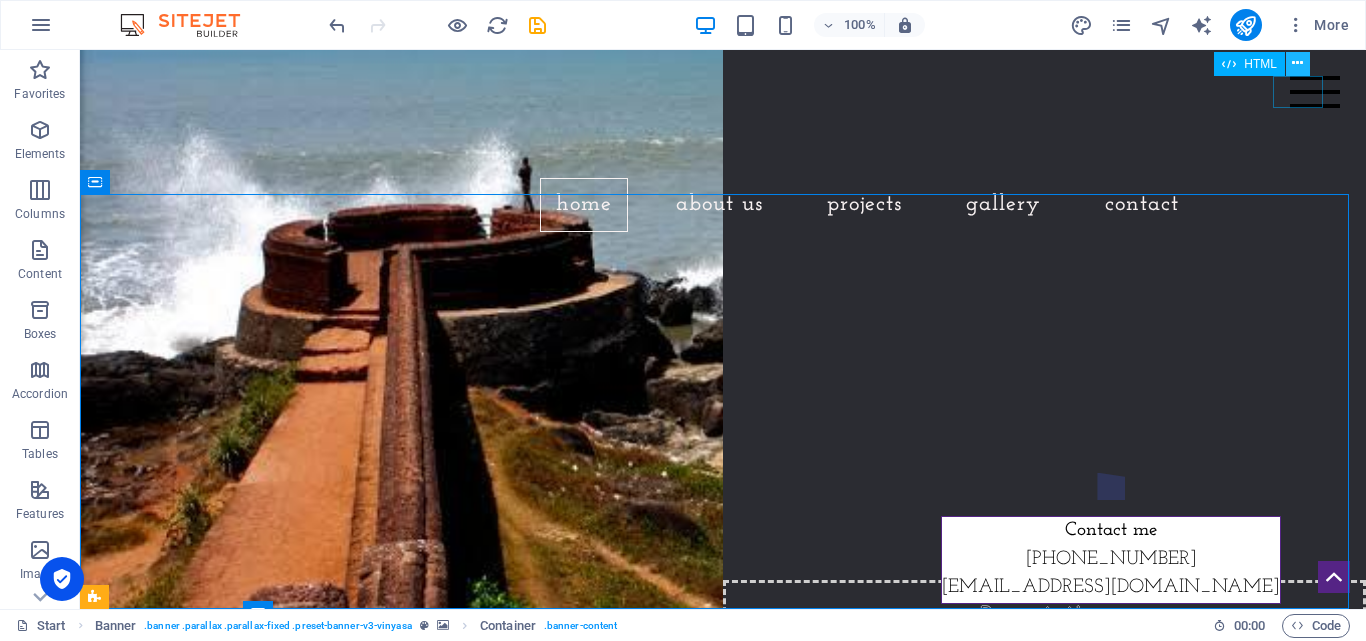 click at bounding box center (1297, 63) 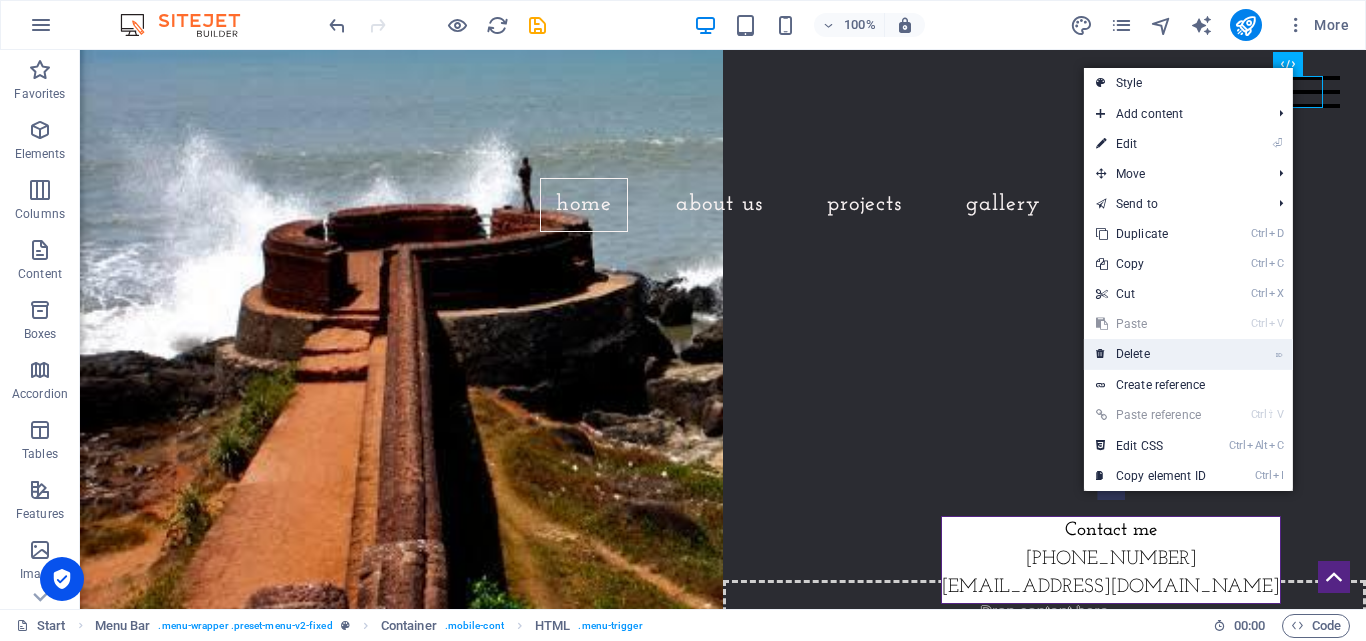 click on "⌦  Delete" at bounding box center (1151, 354) 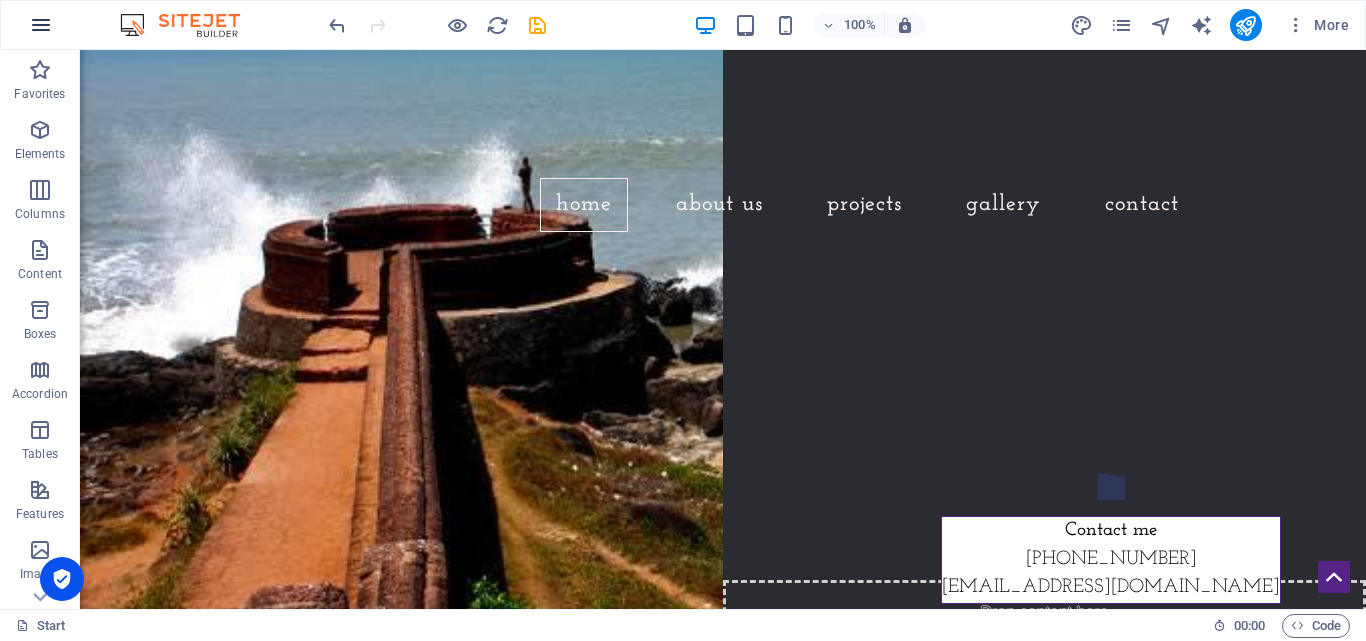 click at bounding box center (41, 25) 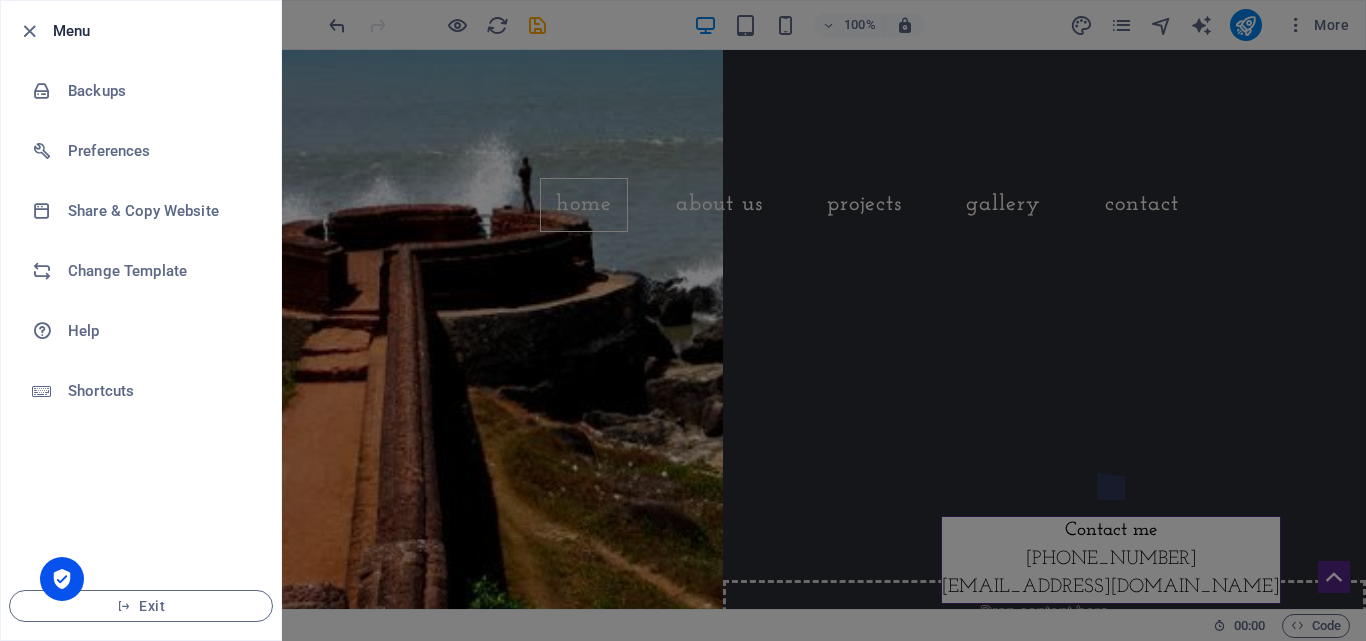 click at bounding box center (683, 320) 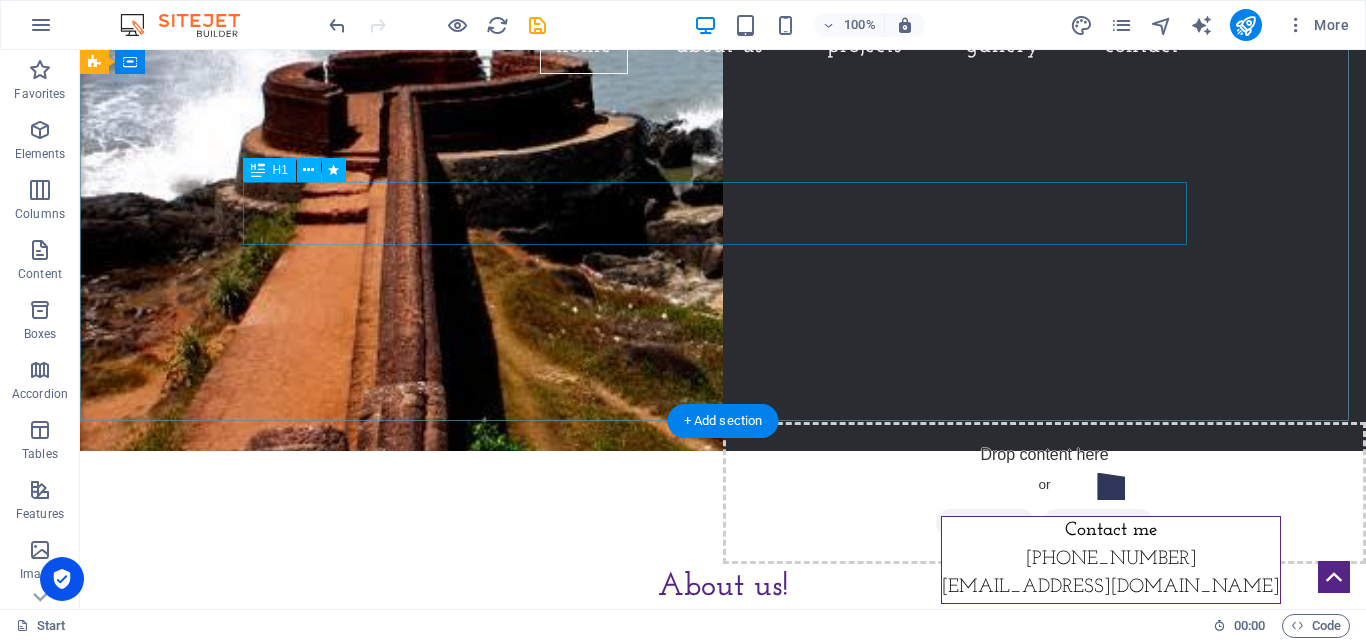 click on "Ennar Projects Pvt Ltd" at bounding box center (723, 201) 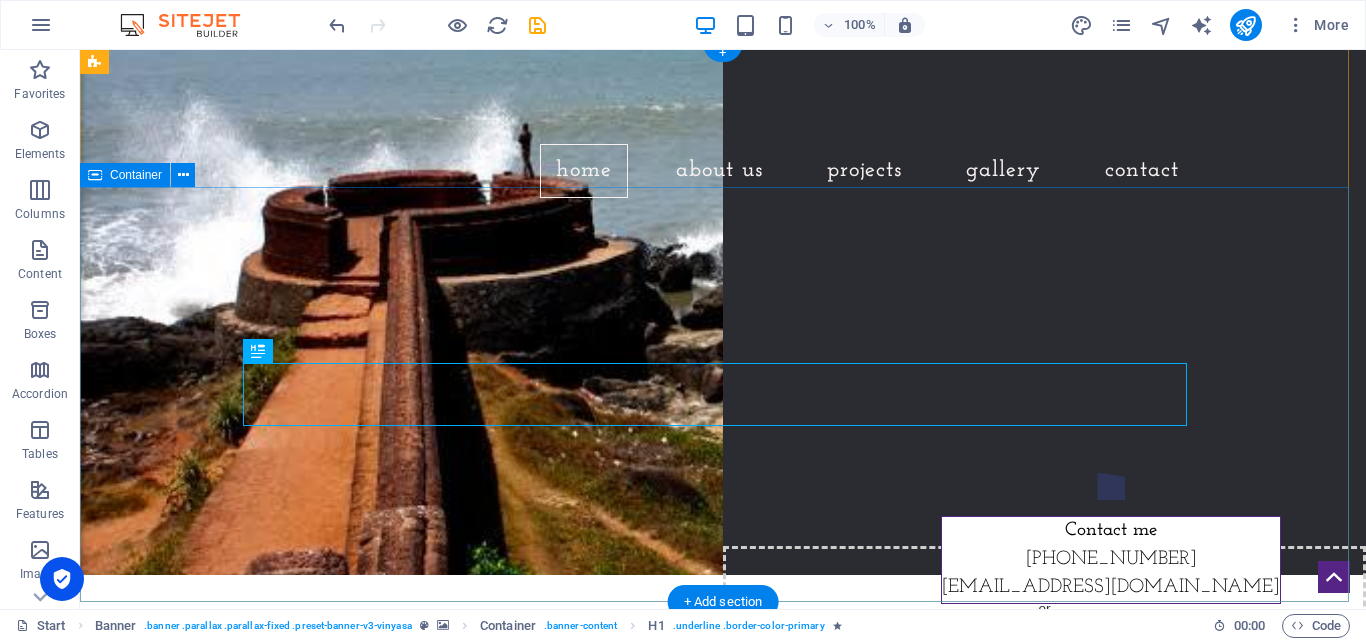 scroll, scrollTop: 0, scrollLeft: 0, axis: both 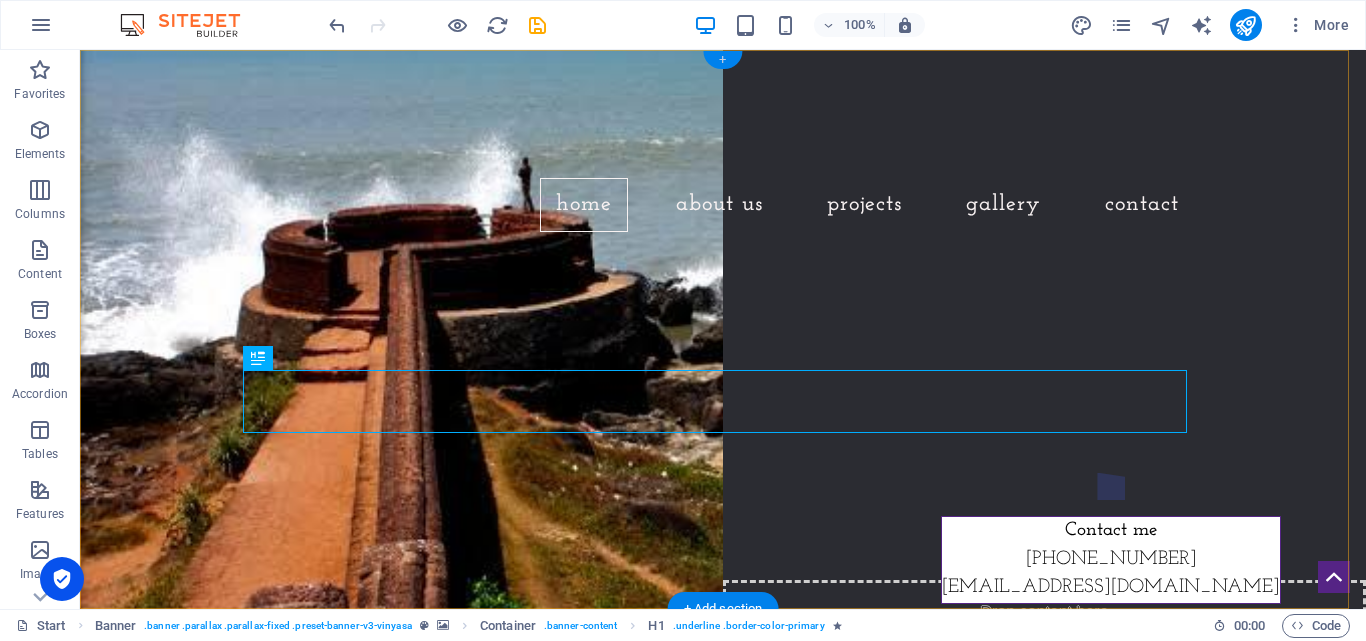 click on "+" at bounding box center [722, 60] 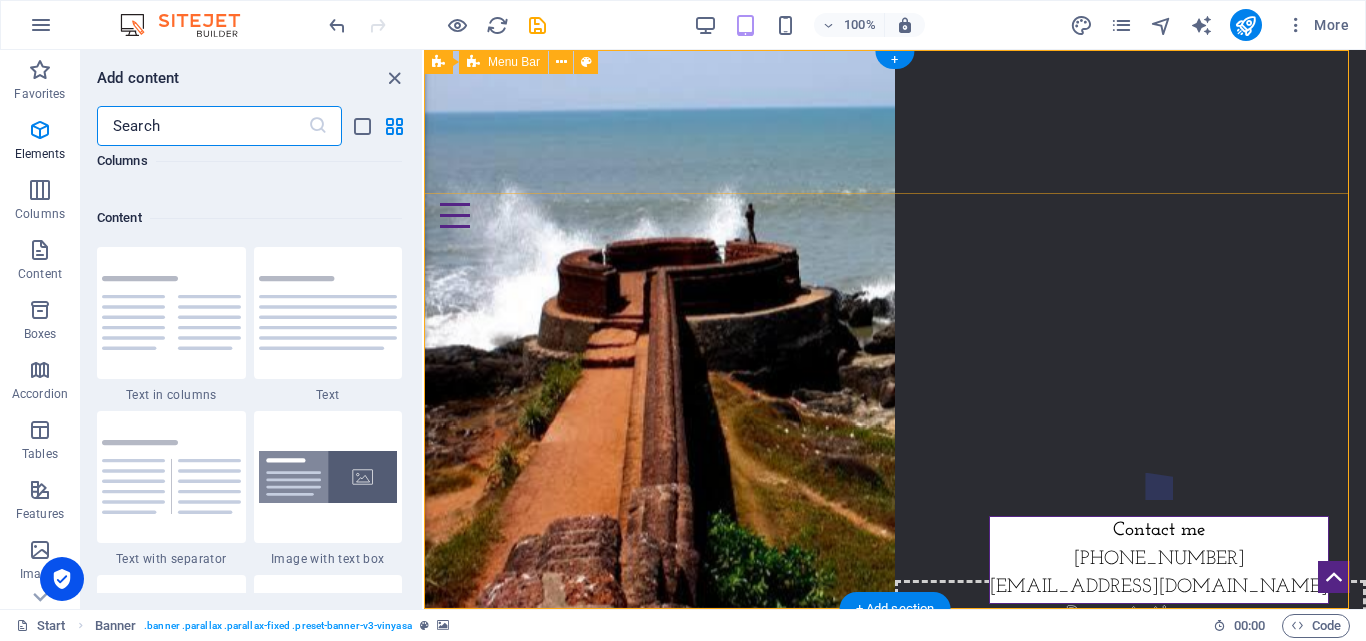 scroll, scrollTop: 3499, scrollLeft: 0, axis: vertical 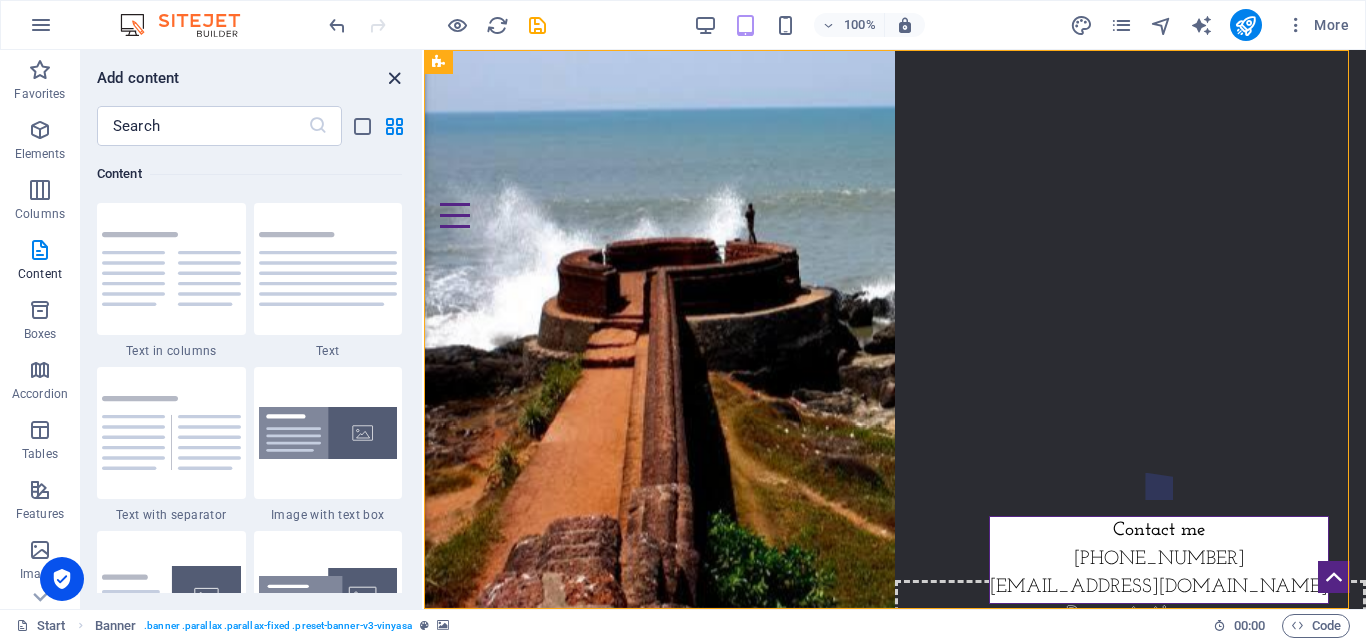 click at bounding box center (394, 78) 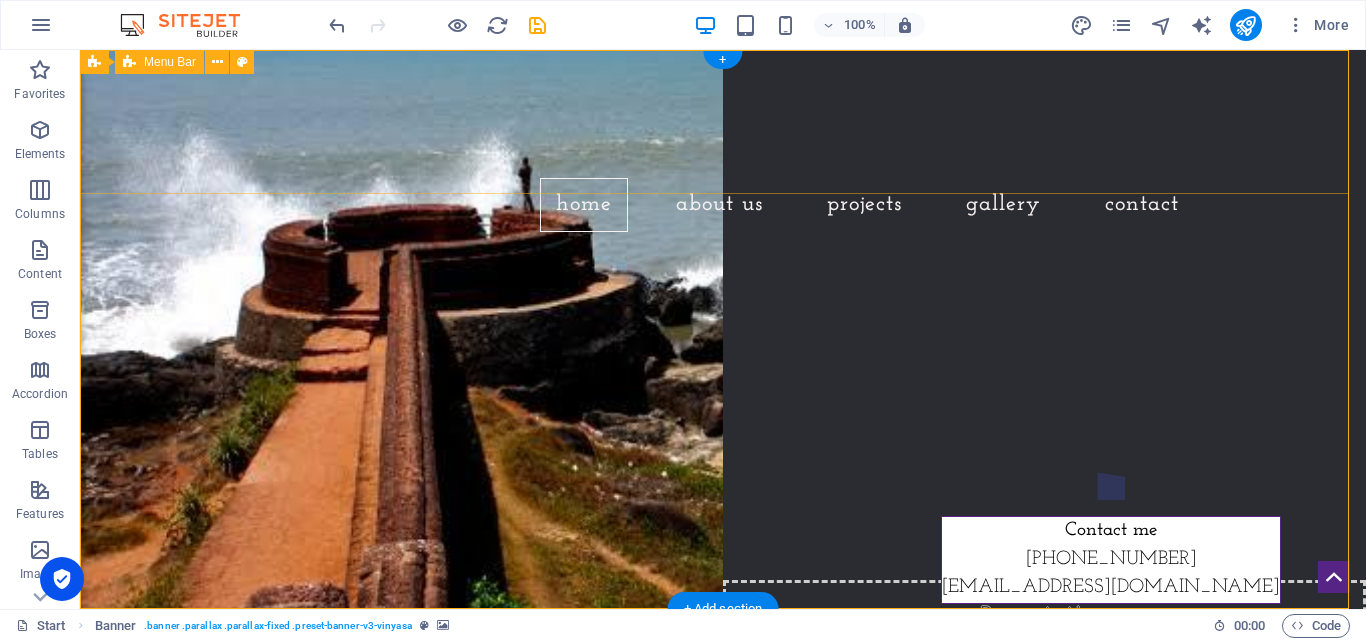 click on "Home About us Projects Gallery Contact" at bounding box center (723, 149) 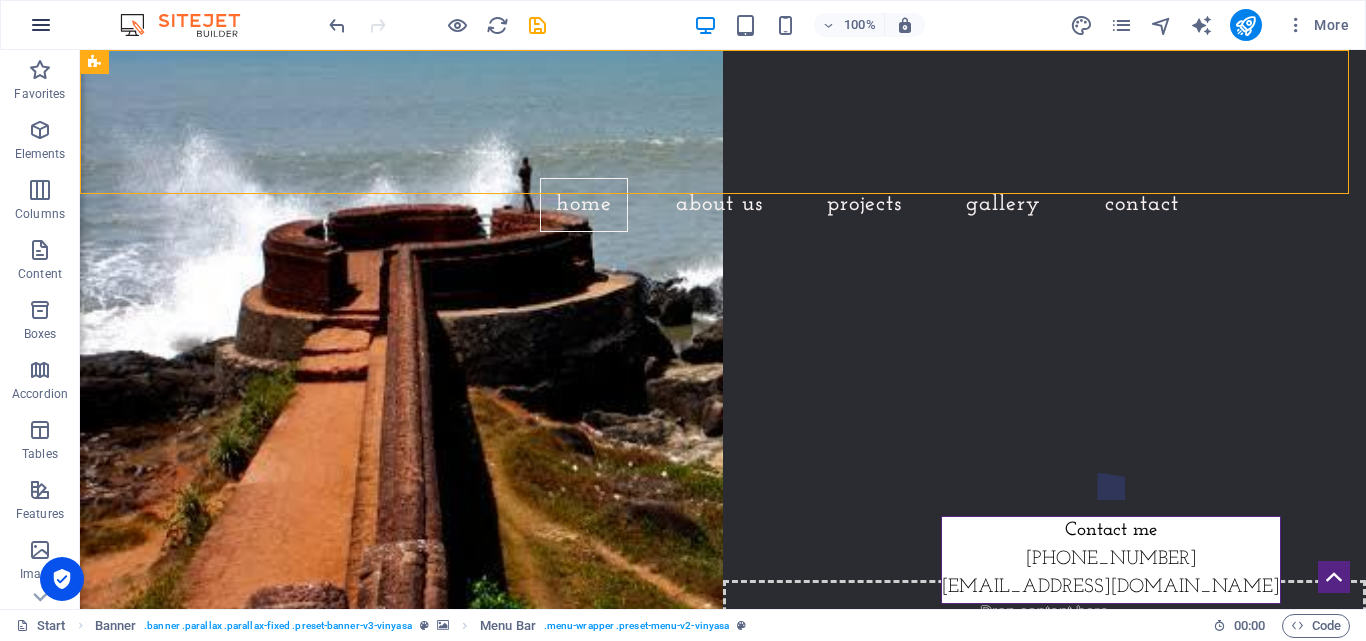 click at bounding box center [41, 25] 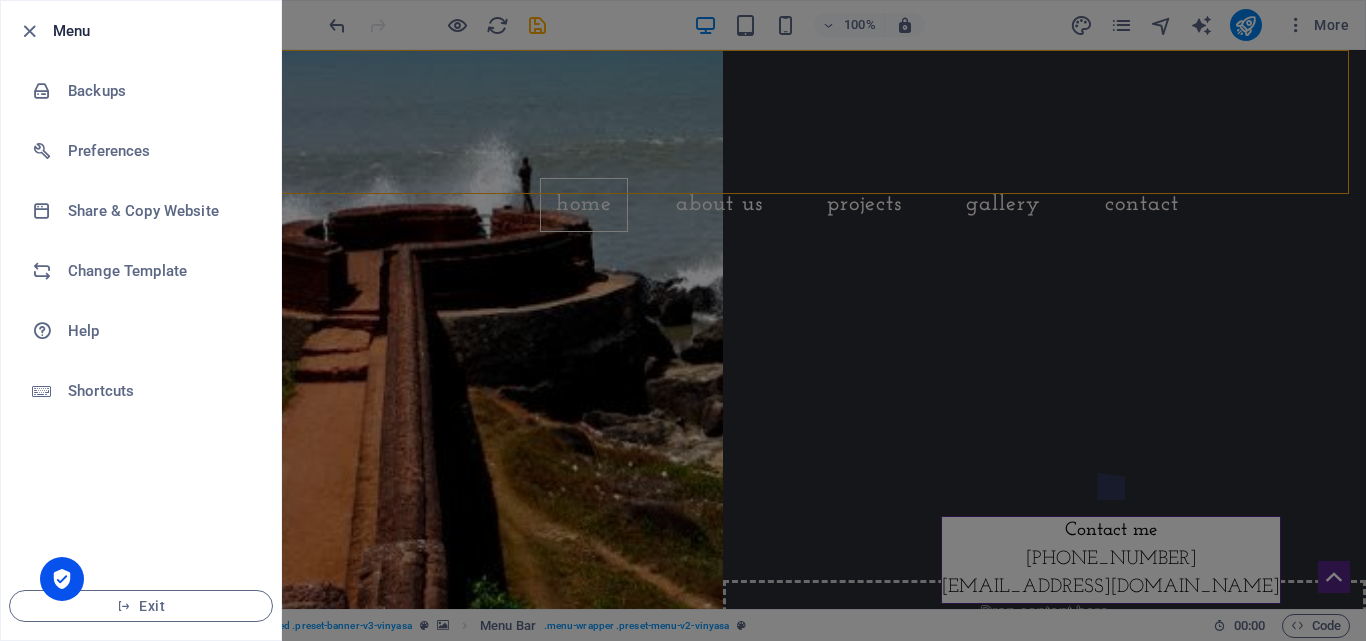 click at bounding box center [683, 320] 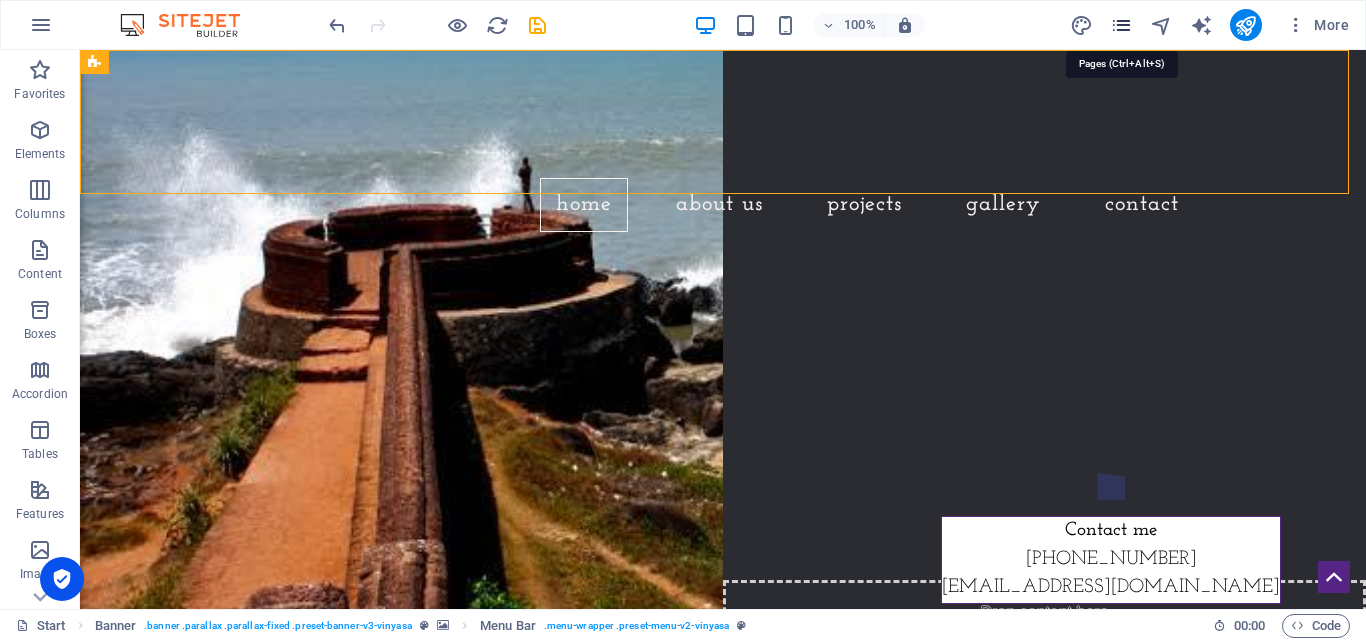 click at bounding box center [1121, 25] 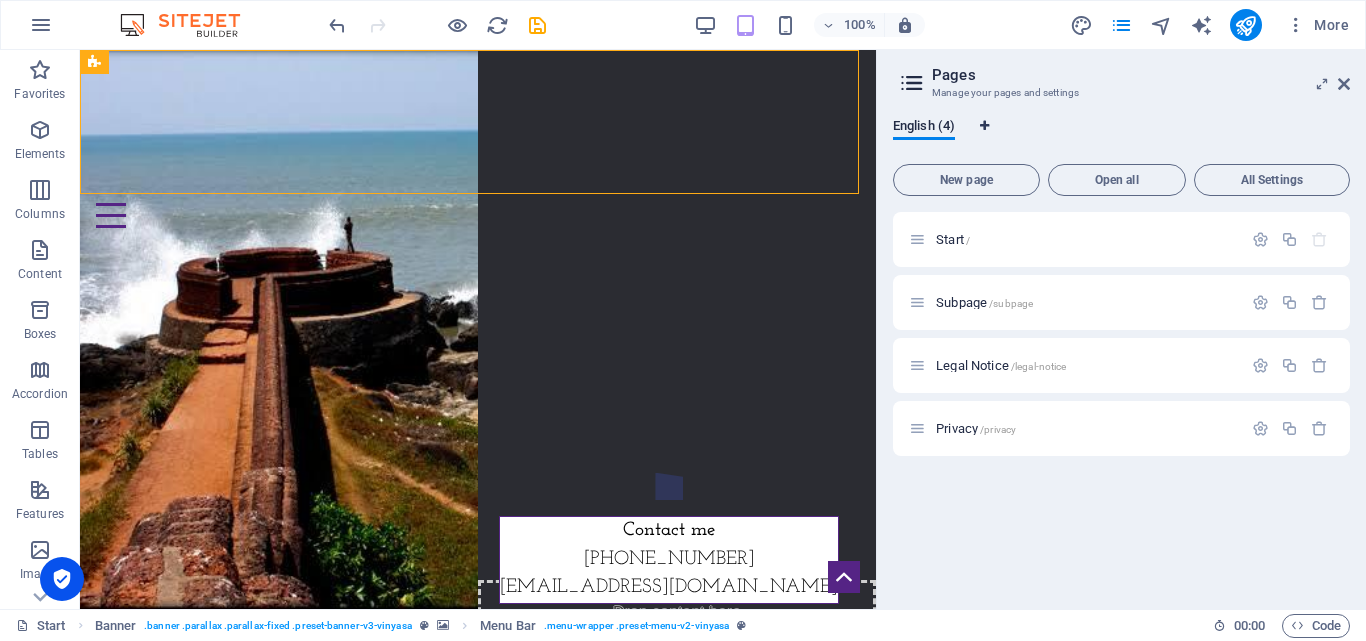 click at bounding box center [984, 126] 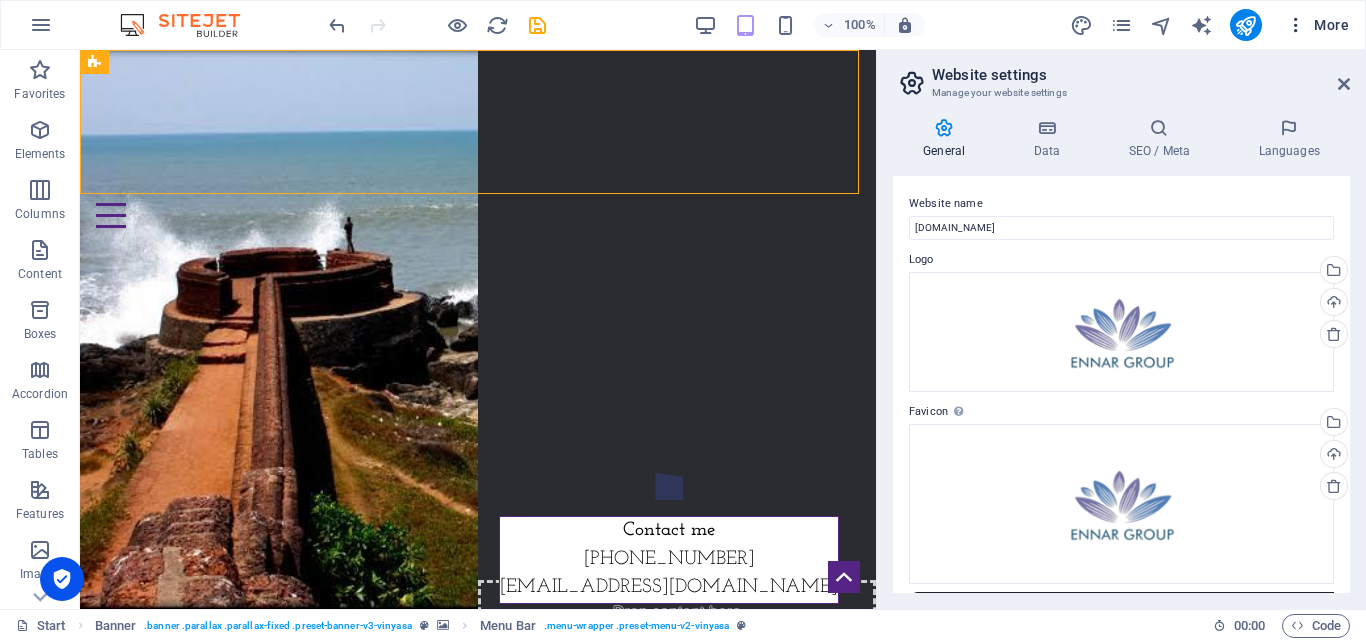 click at bounding box center (1296, 25) 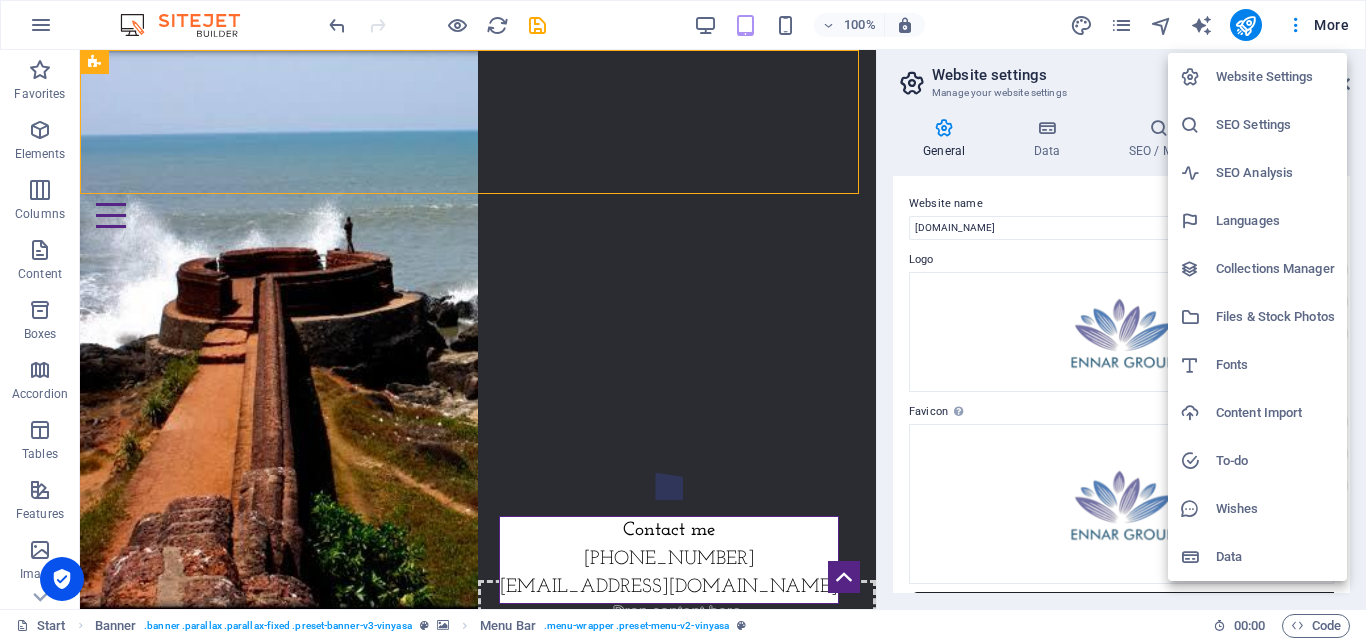 click at bounding box center [683, 320] 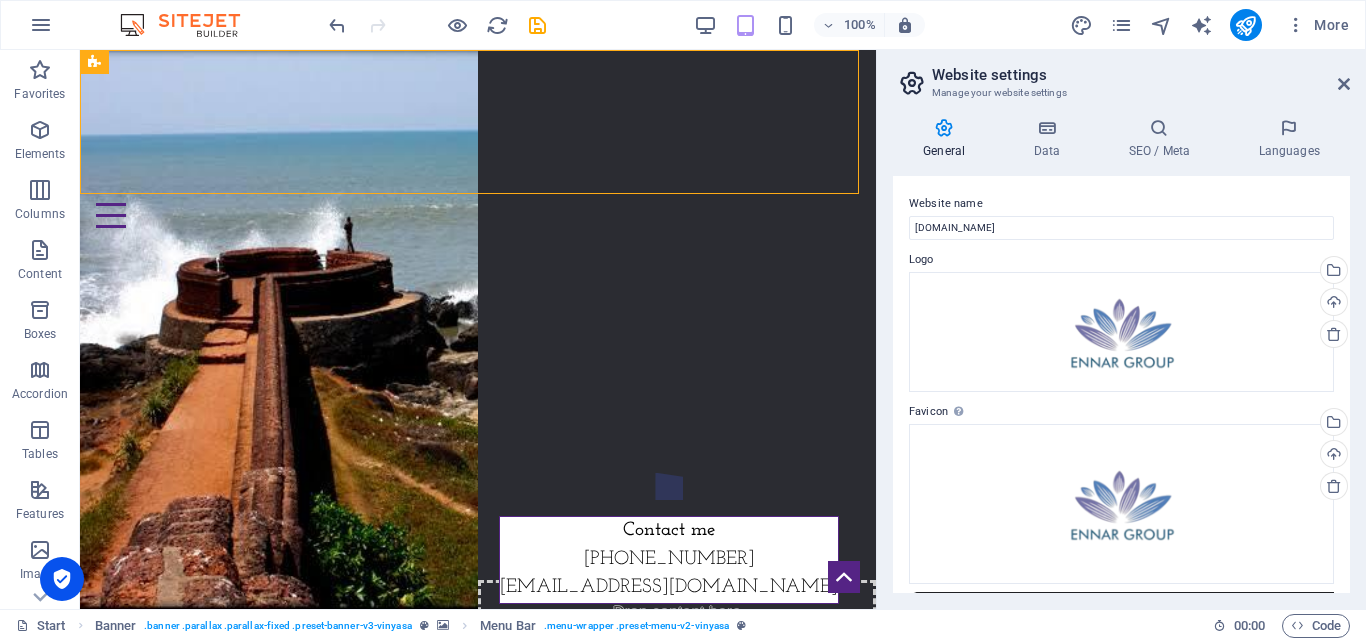 click on "More" at bounding box center [1317, 25] 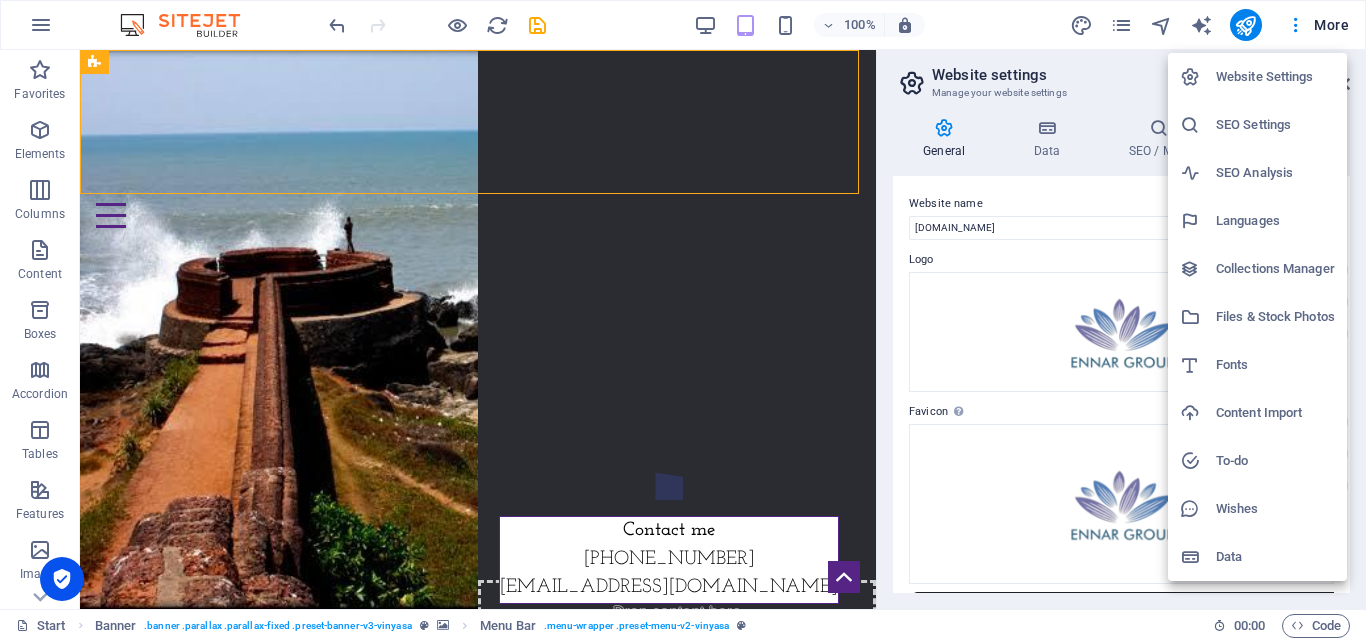 click at bounding box center [683, 320] 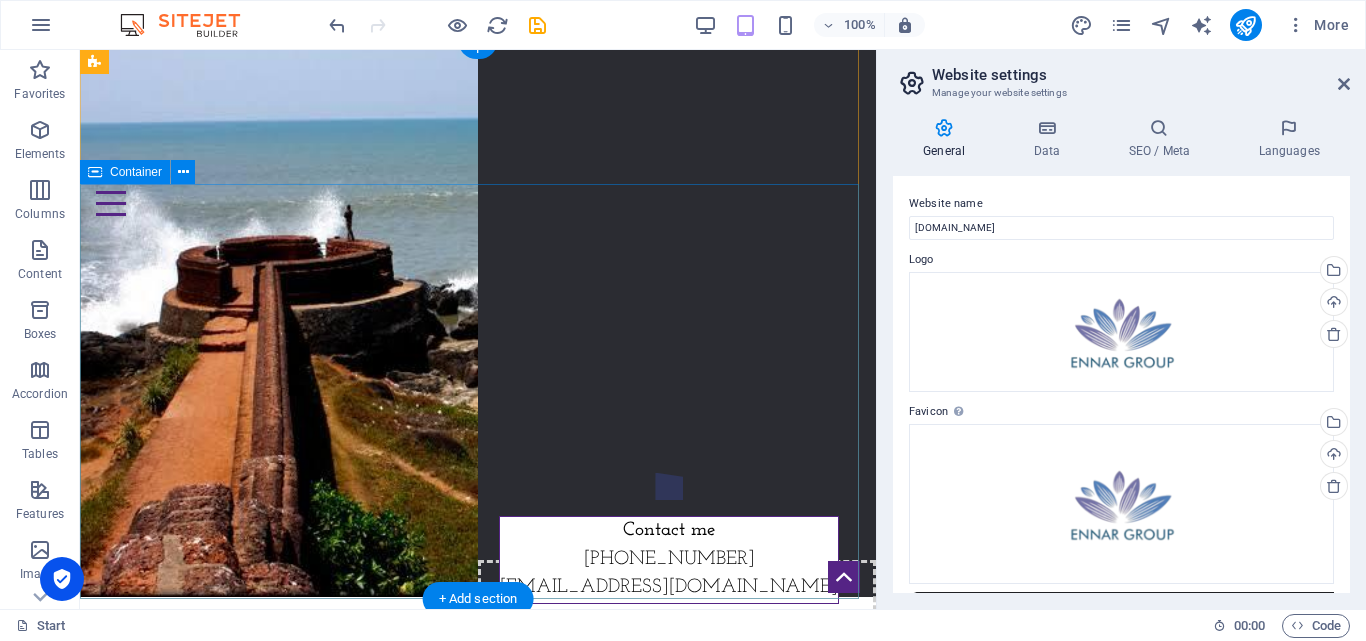 scroll, scrollTop: 0, scrollLeft: 0, axis: both 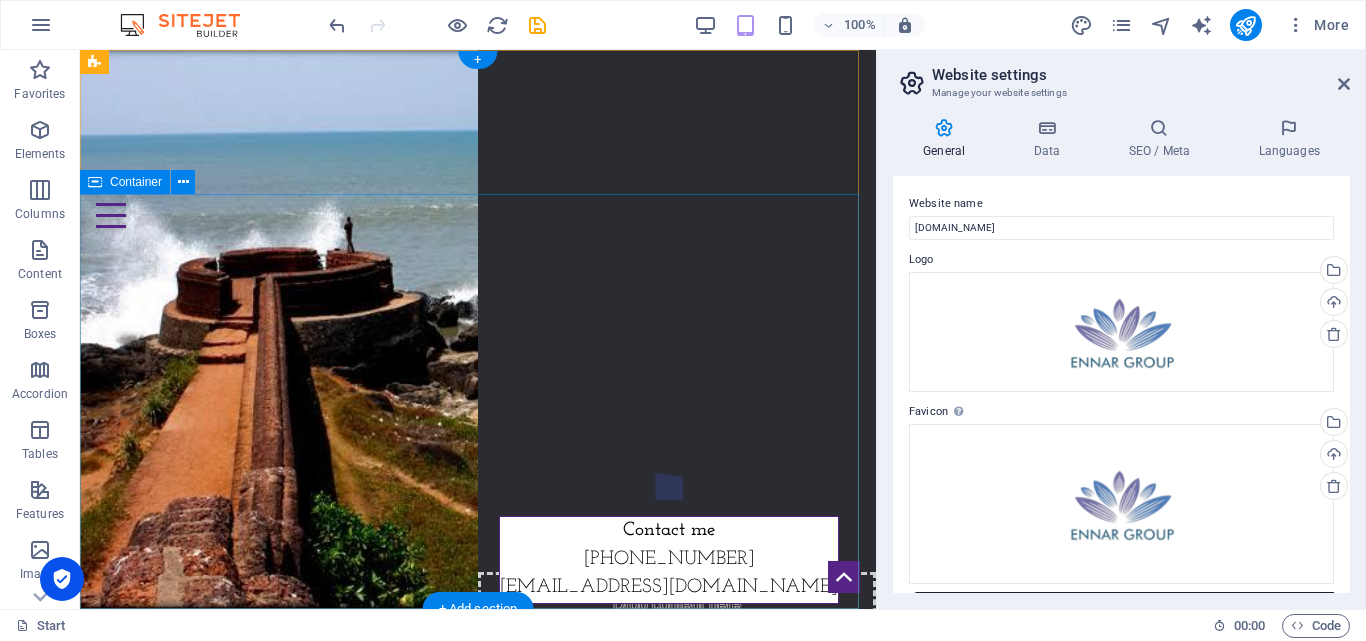 click on "Ennar Projects Pvt Ltd" at bounding box center (478, 351) 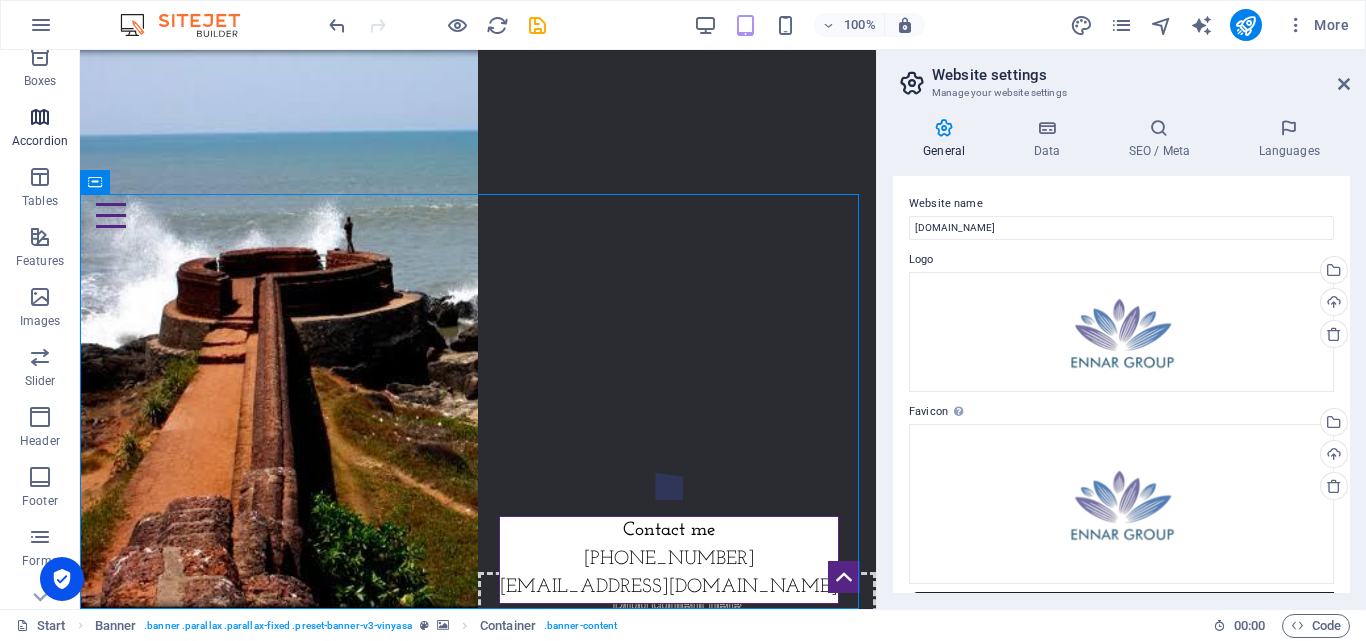 scroll, scrollTop: 341, scrollLeft: 0, axis: vertical 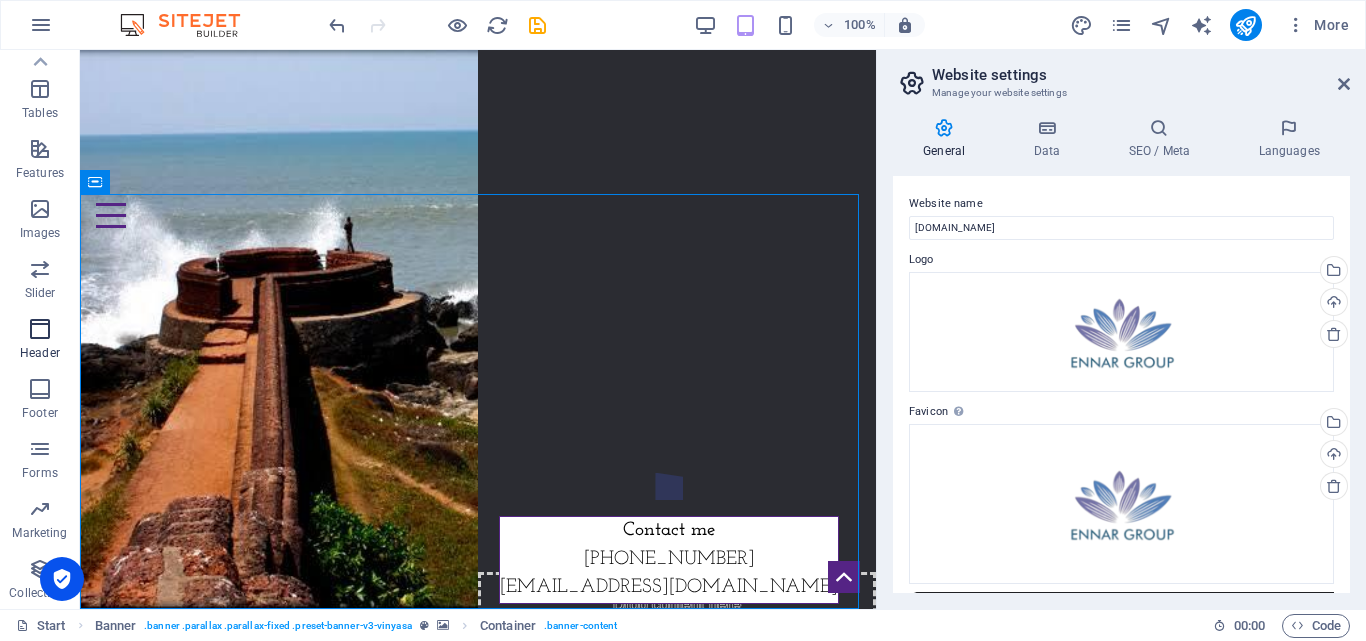 click on "Header" at bounding box center (40, 353) 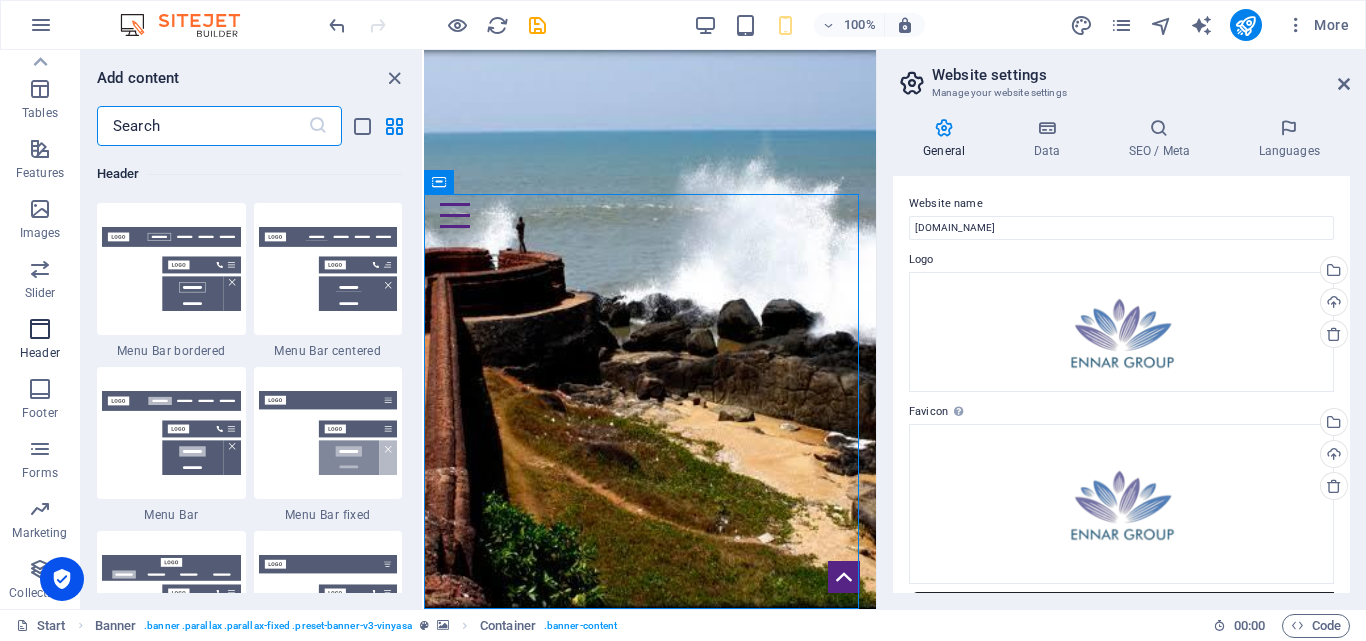 scroll, scrollTop: 11878, scrollLeft: 0, axis: vertical 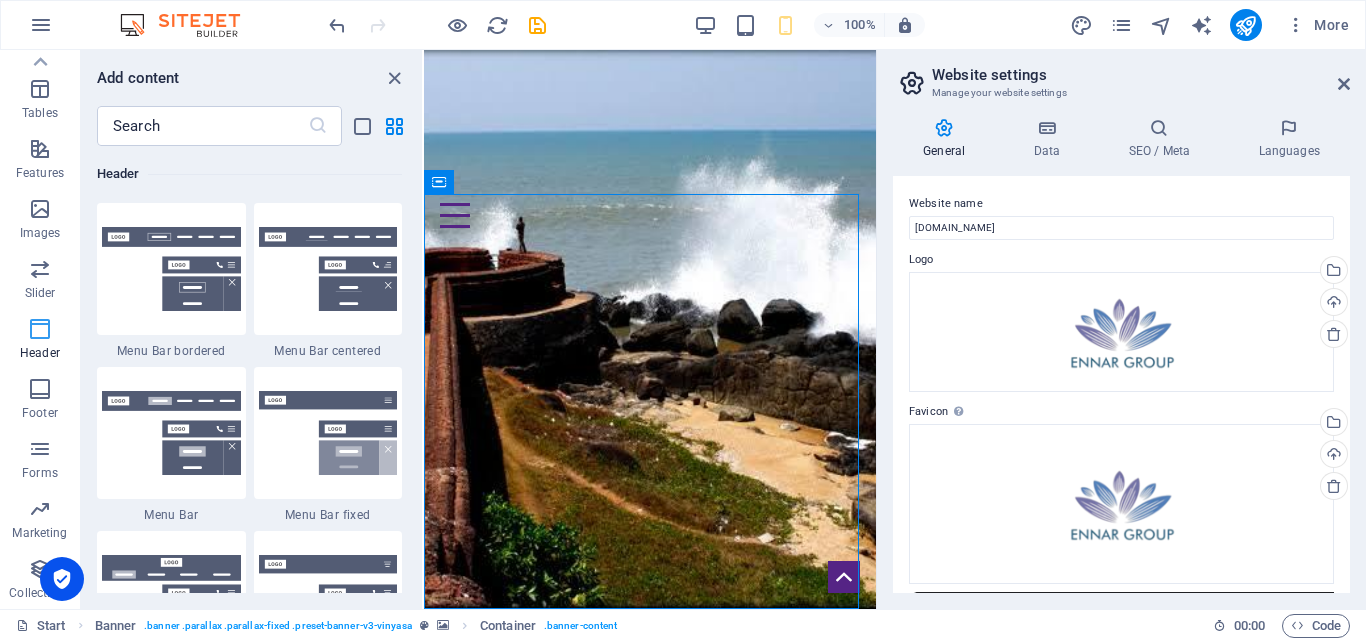 click on "Header" at bounding box center [40, 353] 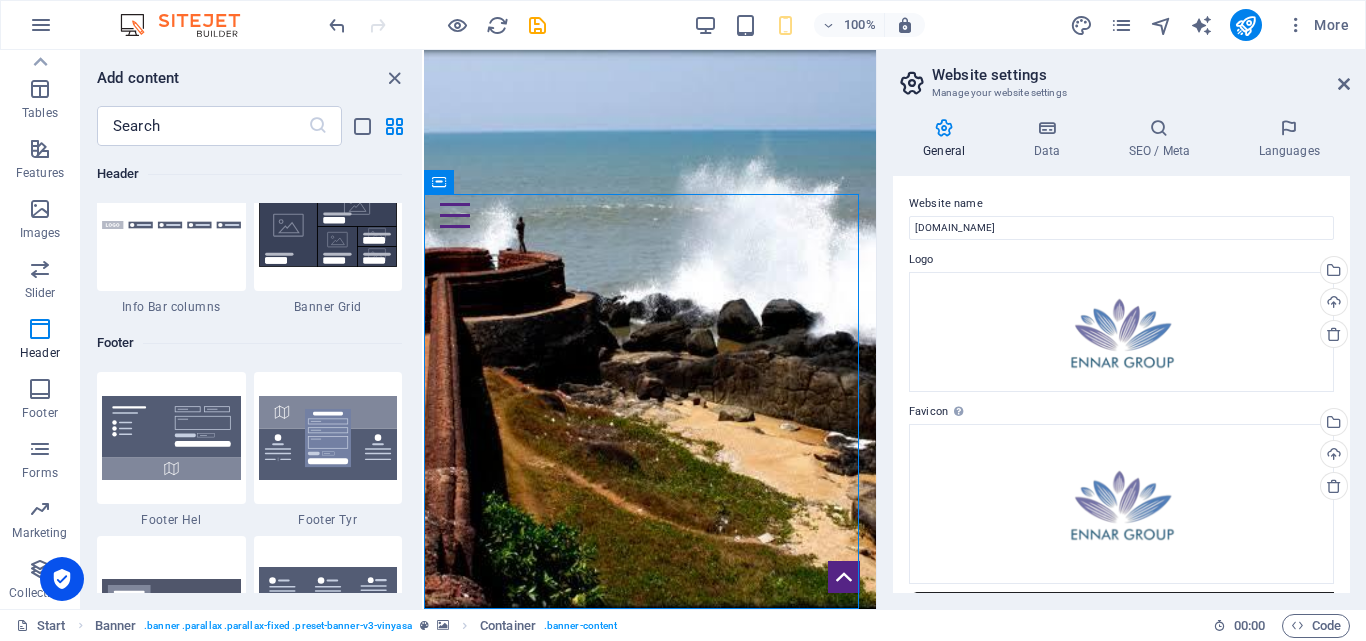 scroll, scrollTop: 13011, scrollLeft: 0, axis: vertical 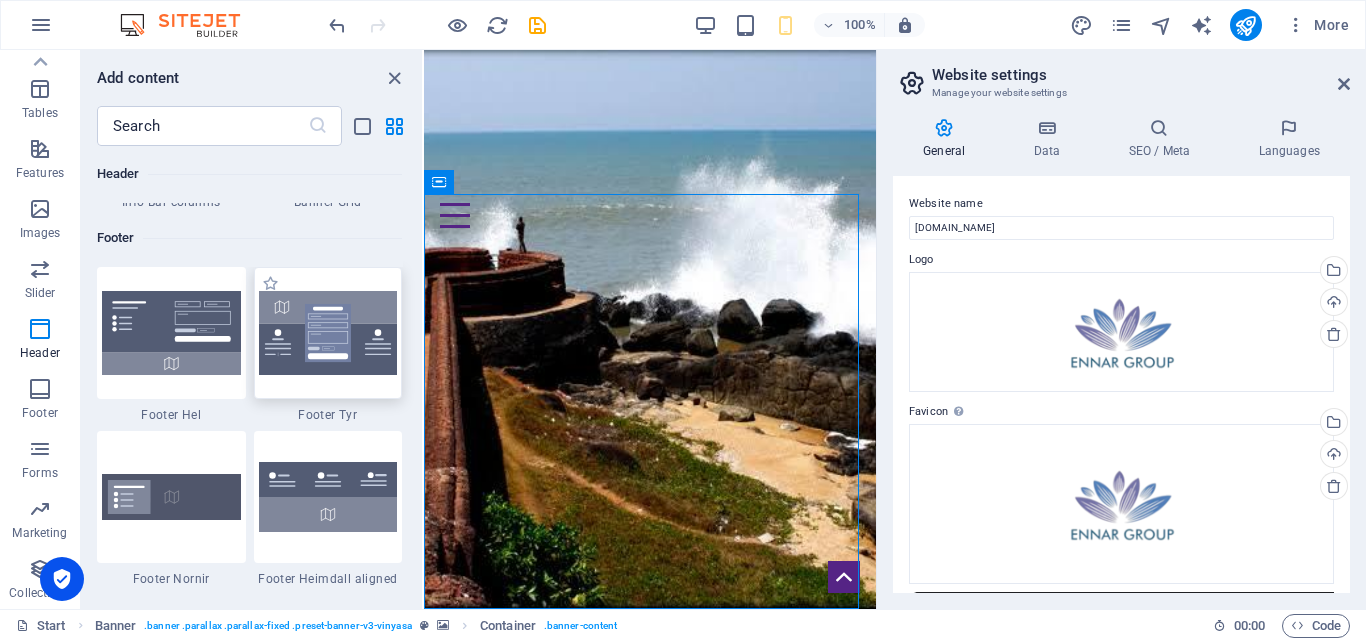 click at bounding box center [328, 333] 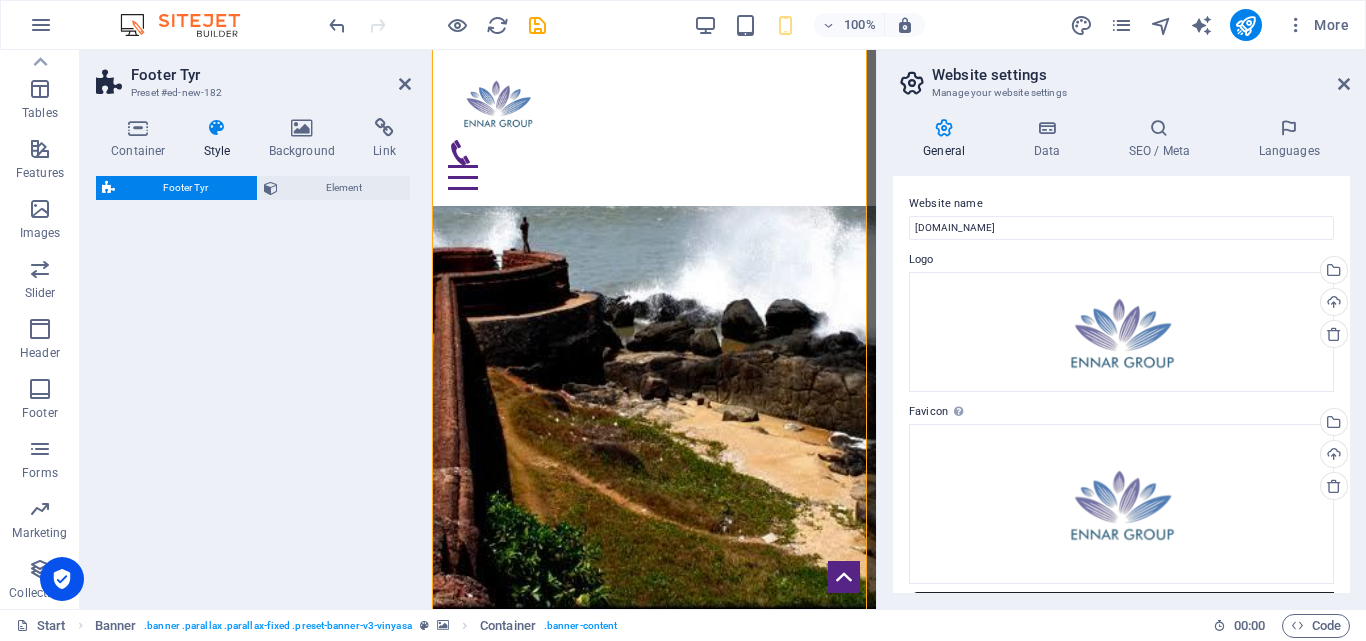 select on "rem" 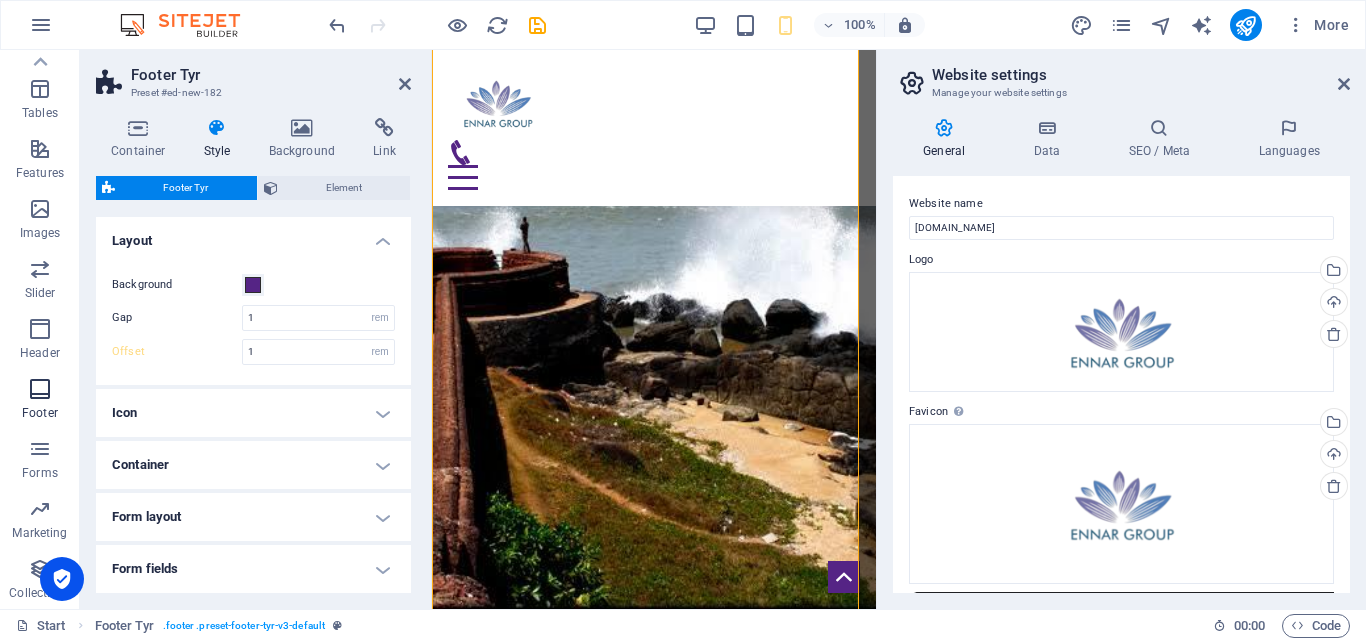 scroll, scrollTop: 908, scrollLeft: 0, axis: vertical 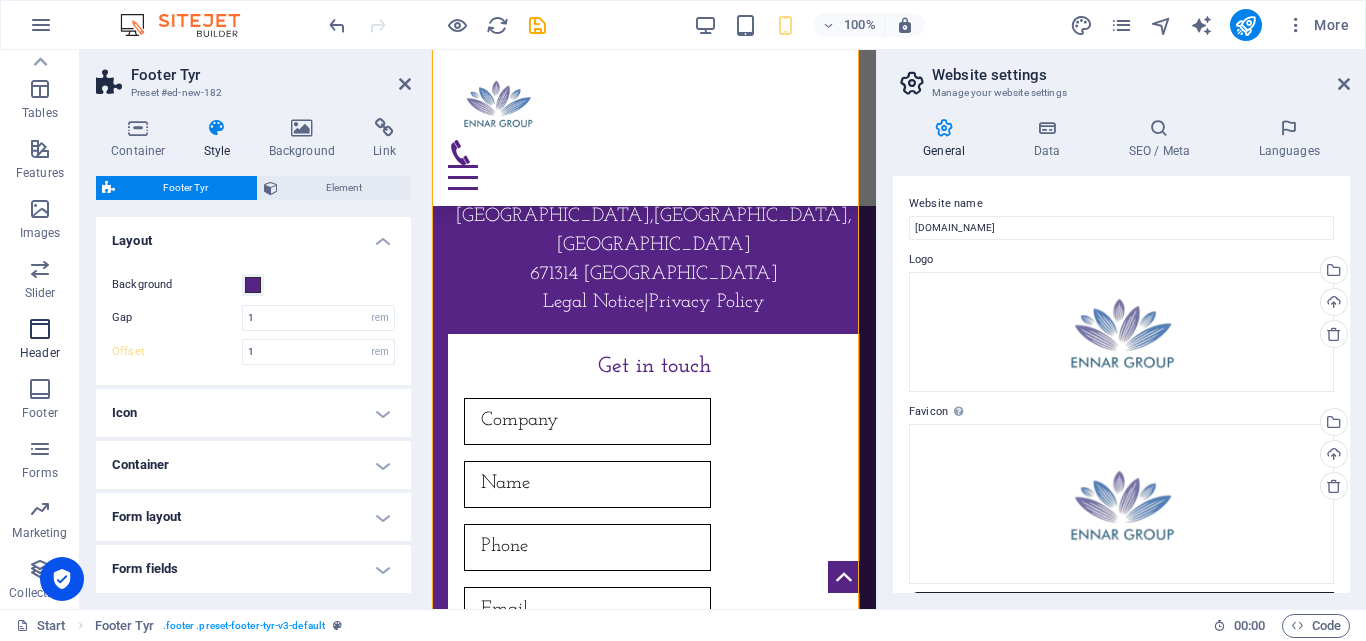 click at bounding box center (40, 329) 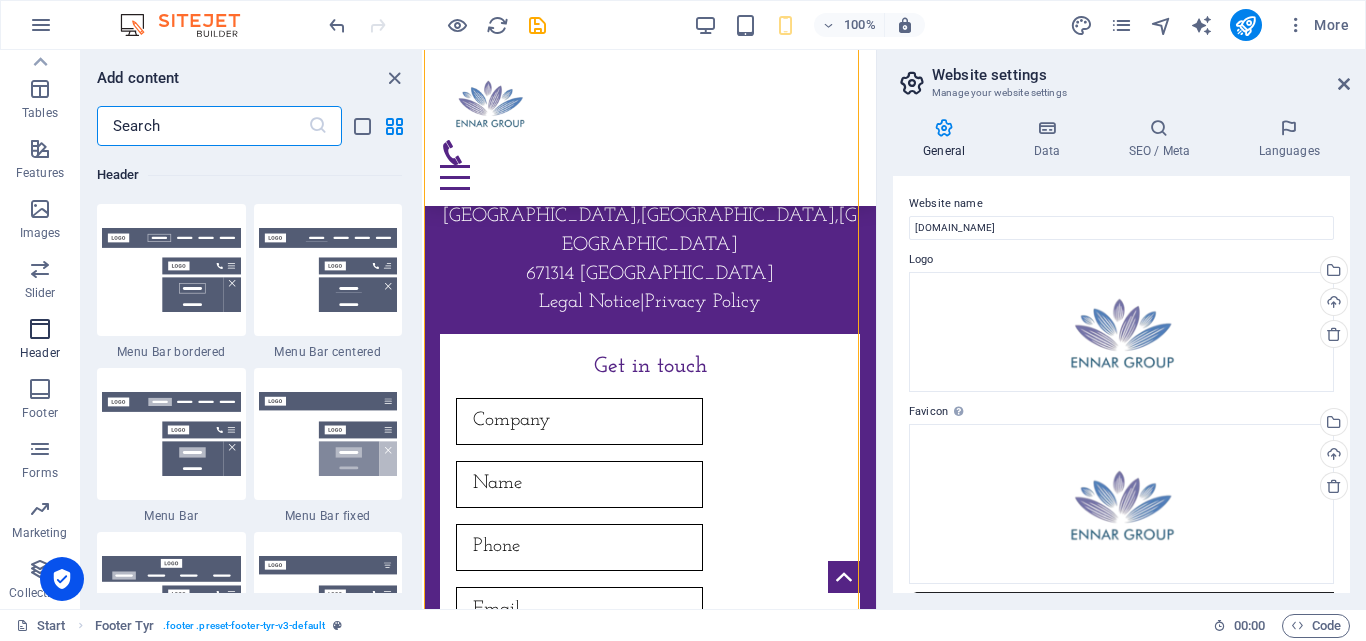 scroll, scrollTop: 11878, scrollLeft: 0, axis: vertical 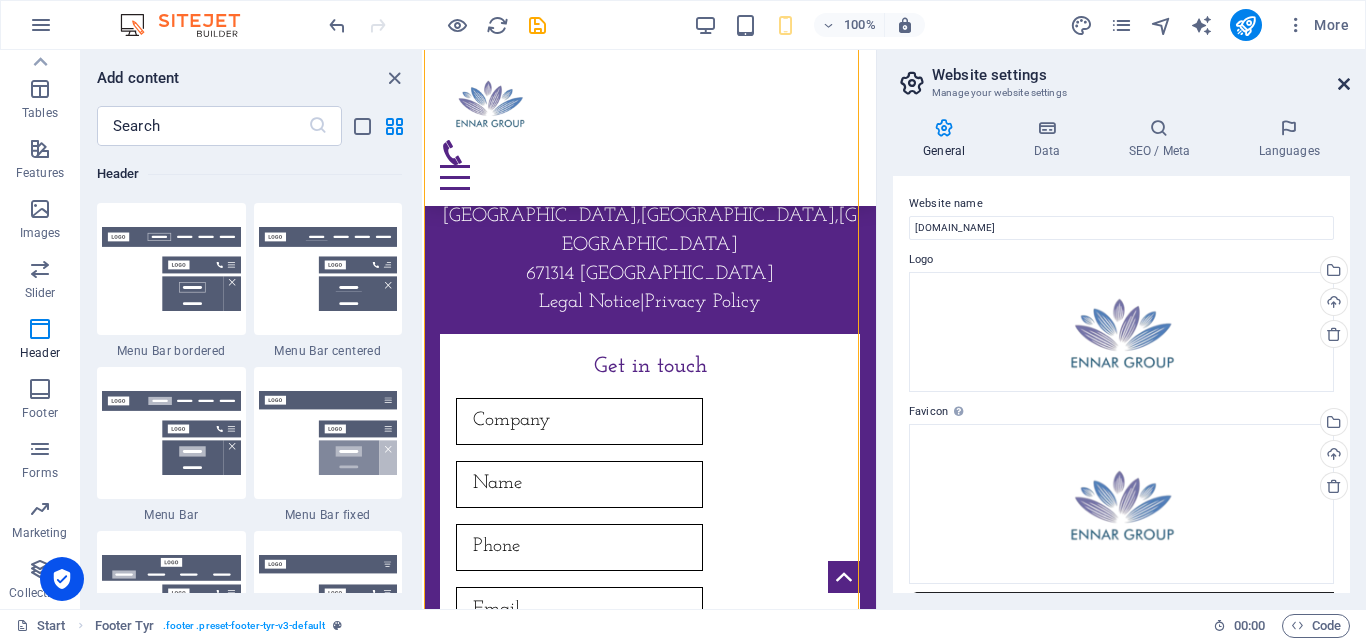 click at bounding box center (1344, 84) 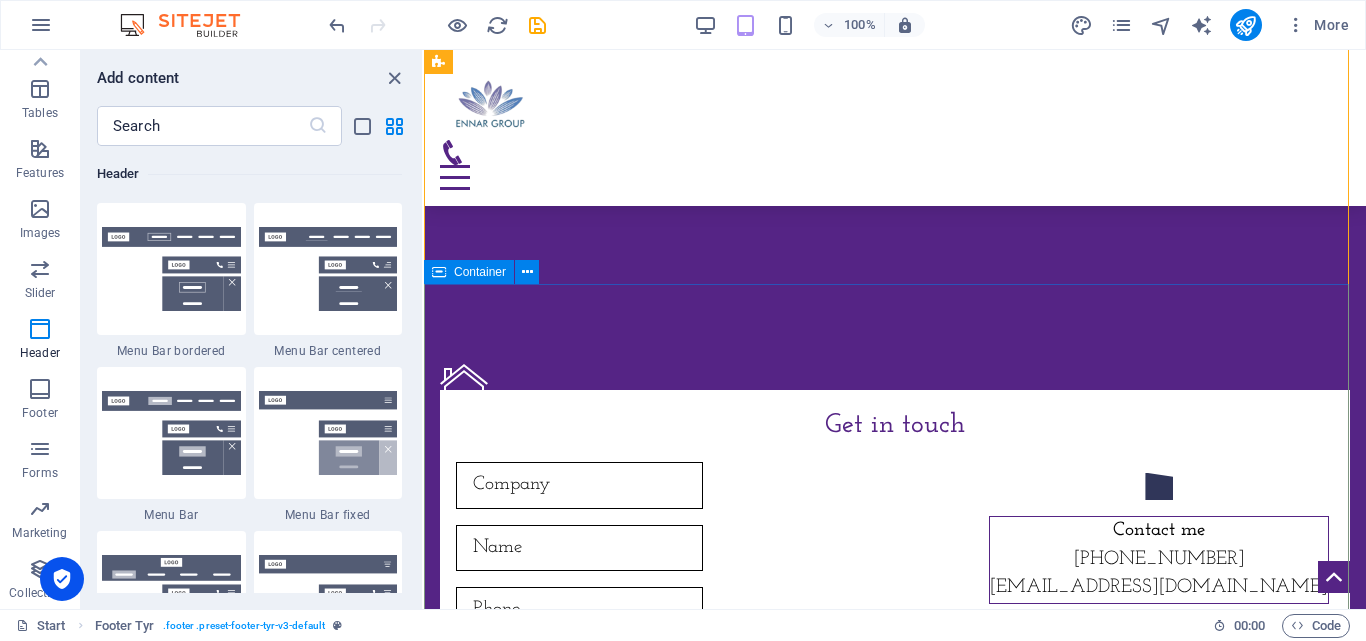 click on "Address City Plaza,Nileshwar,Kasaragod 671314   kerala Legal Notice  |  Privacy Policy Get in touch   I have read and understand the privacy policy. Unreadable? Regenerate Submit Contact ennar.in +919497135000 info@ennar.in" at bounding box center [895, 796] 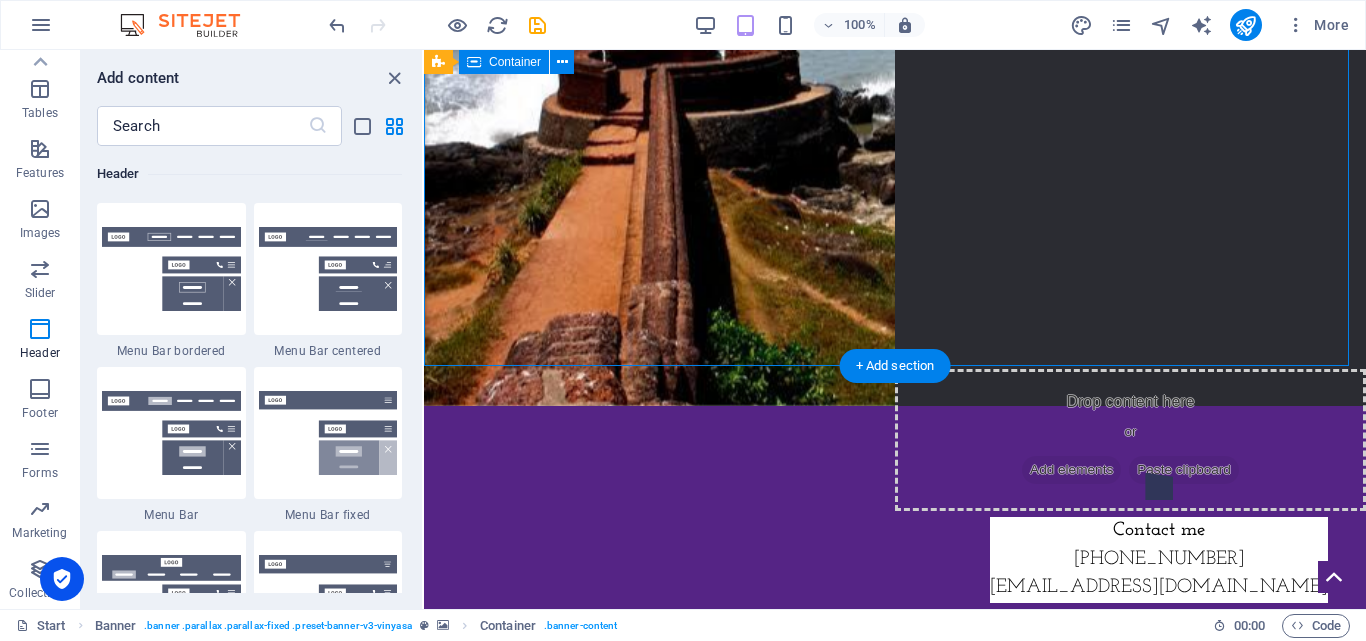 scroll, scrollTop: 26, scrollLeft: 0, axis: vertical 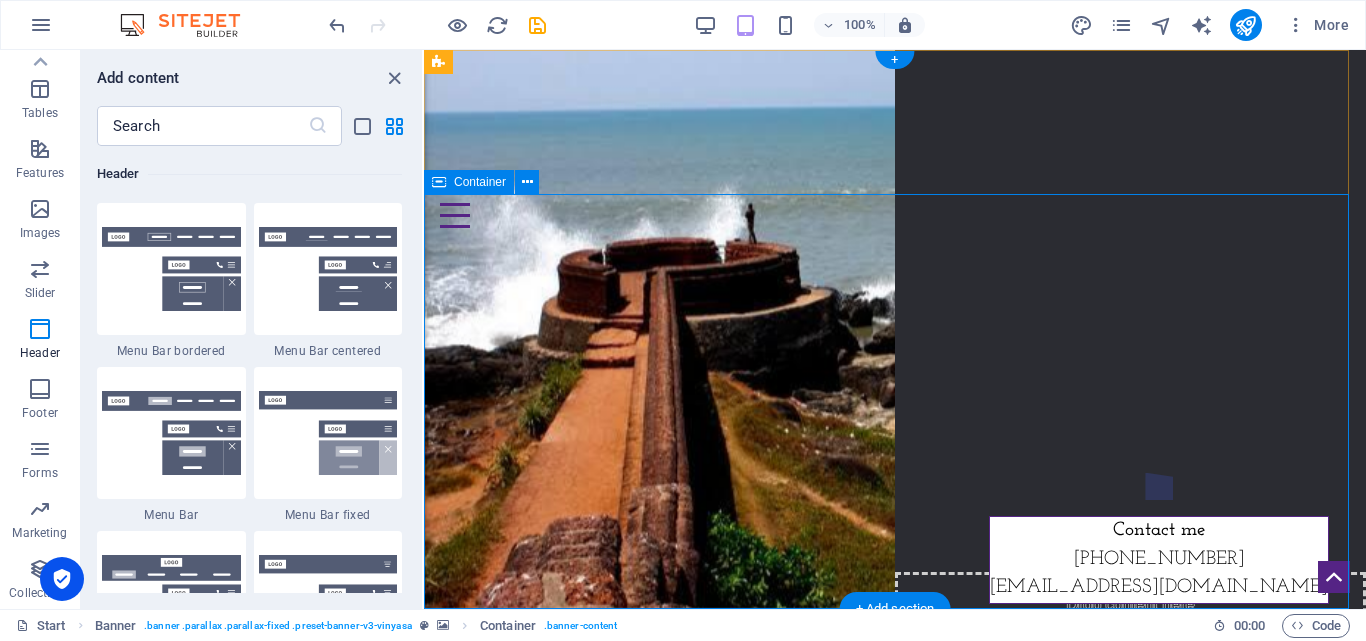 click on "ennar.in" at bounding box center [895, 351] 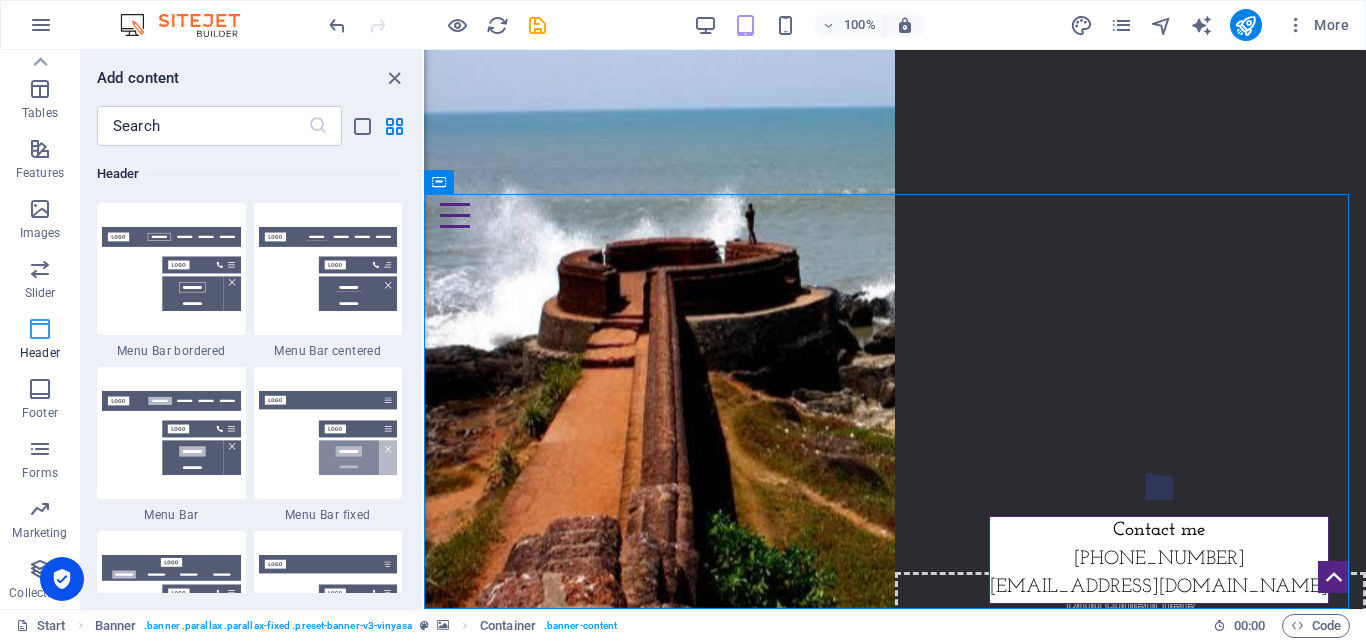 click on "Header" at bounding box center [40, 353] 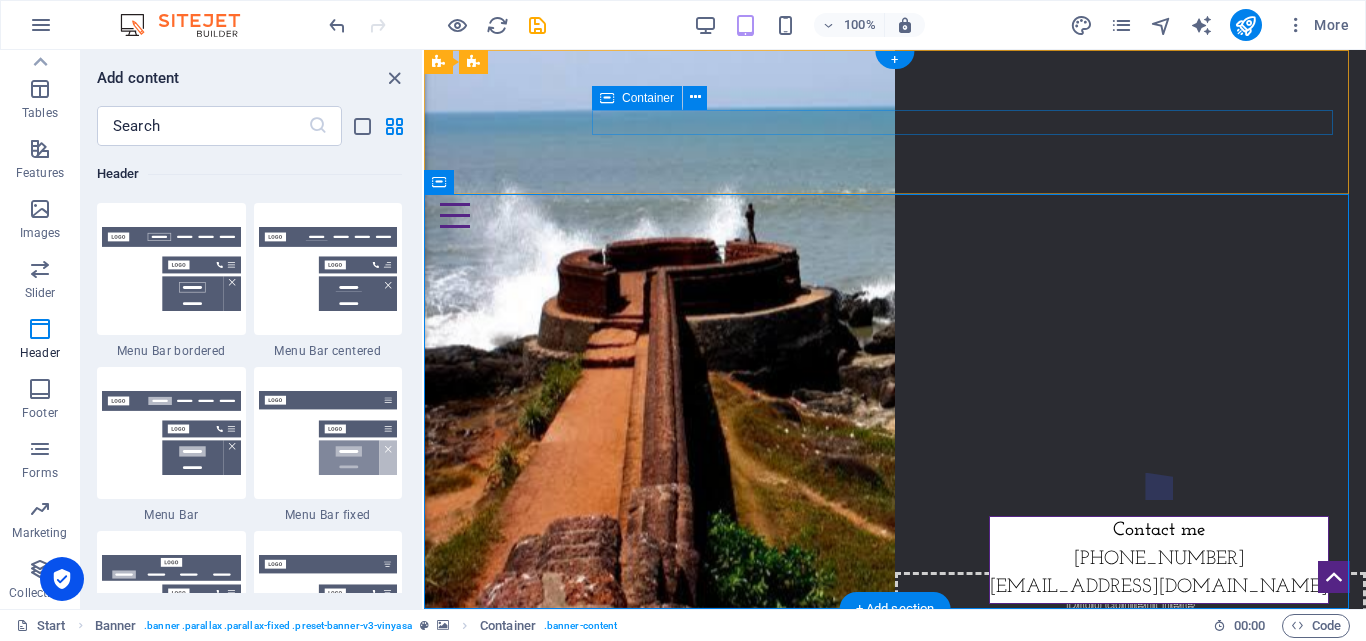 click at bounding box center (895, 203) 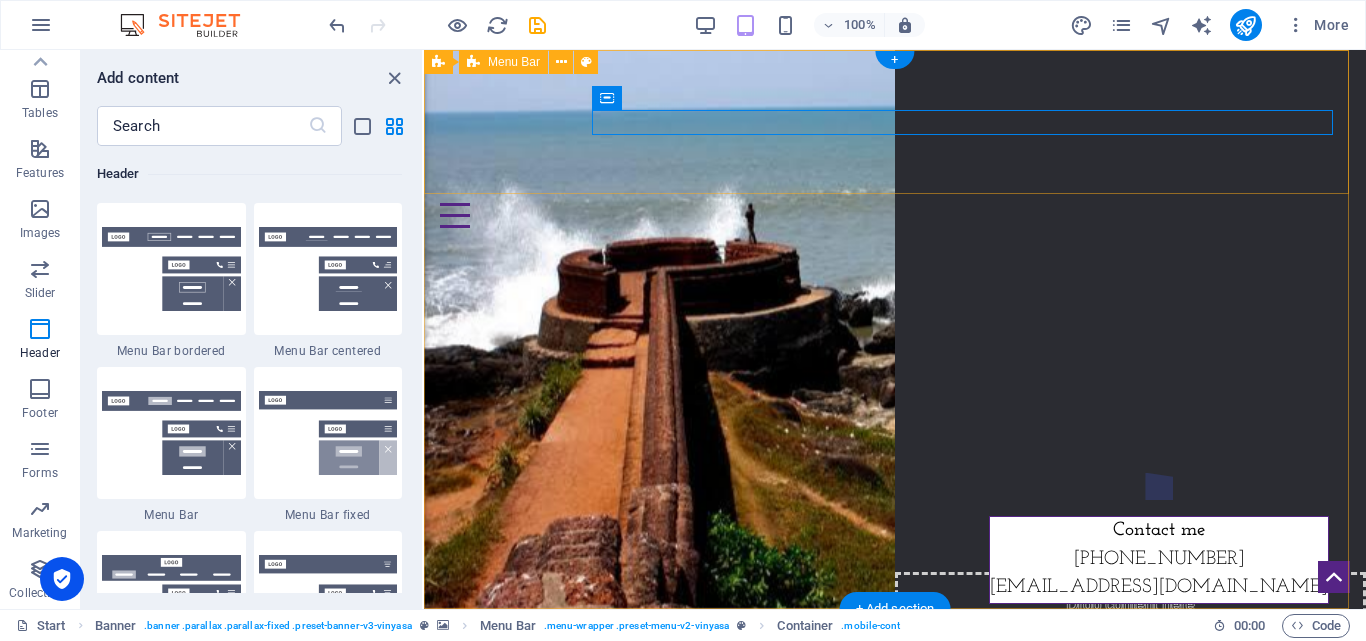 click on "Home About us Projects Gallery Contact" at bounding box center [895, 147] 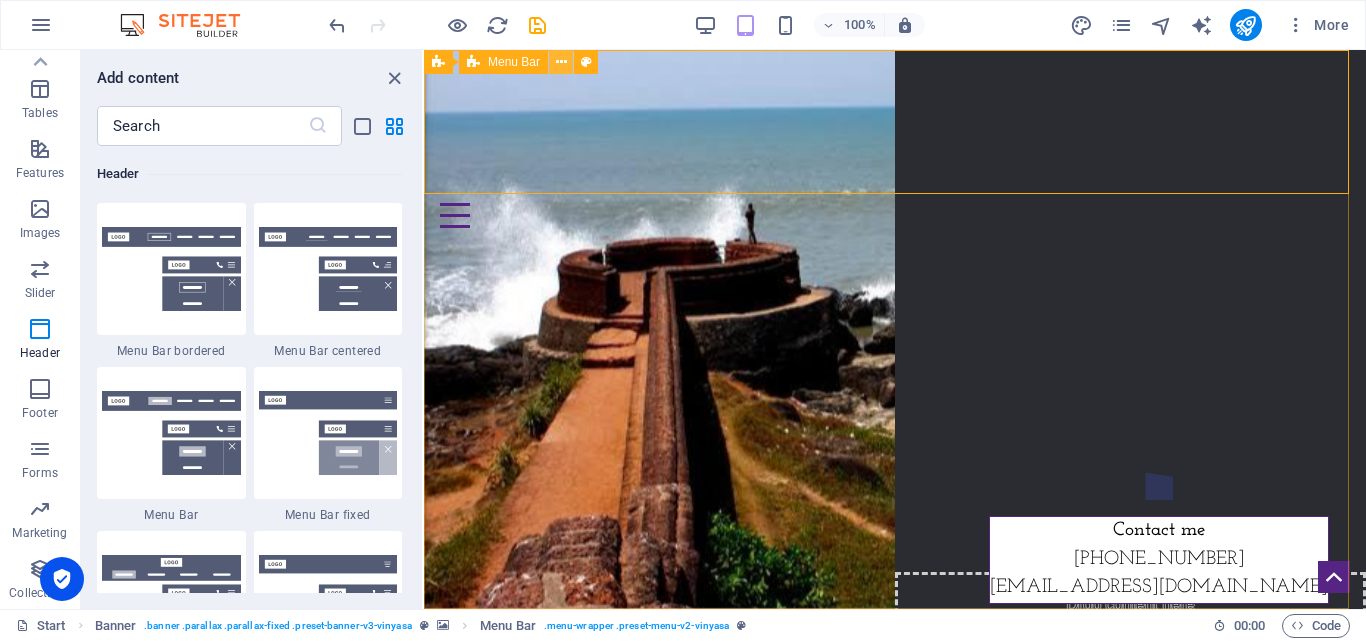 click at bounding box center [561, 62] 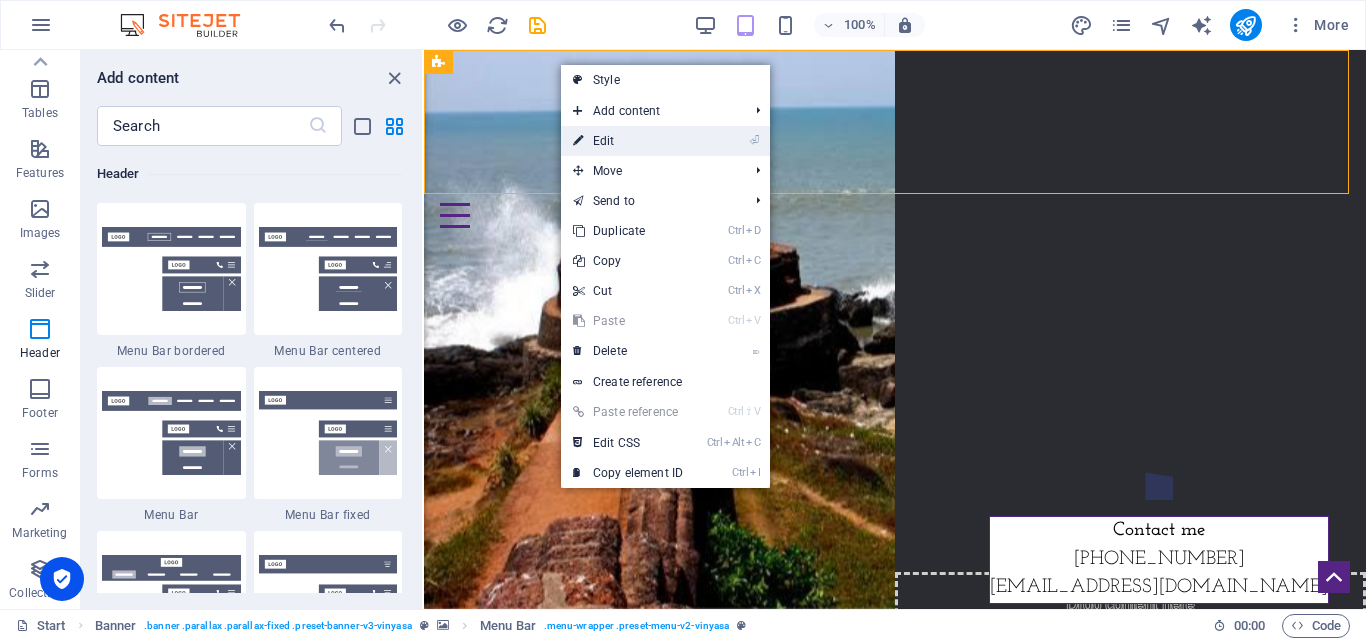 click on "⏎  Edit" at bounding box center [628, 141] 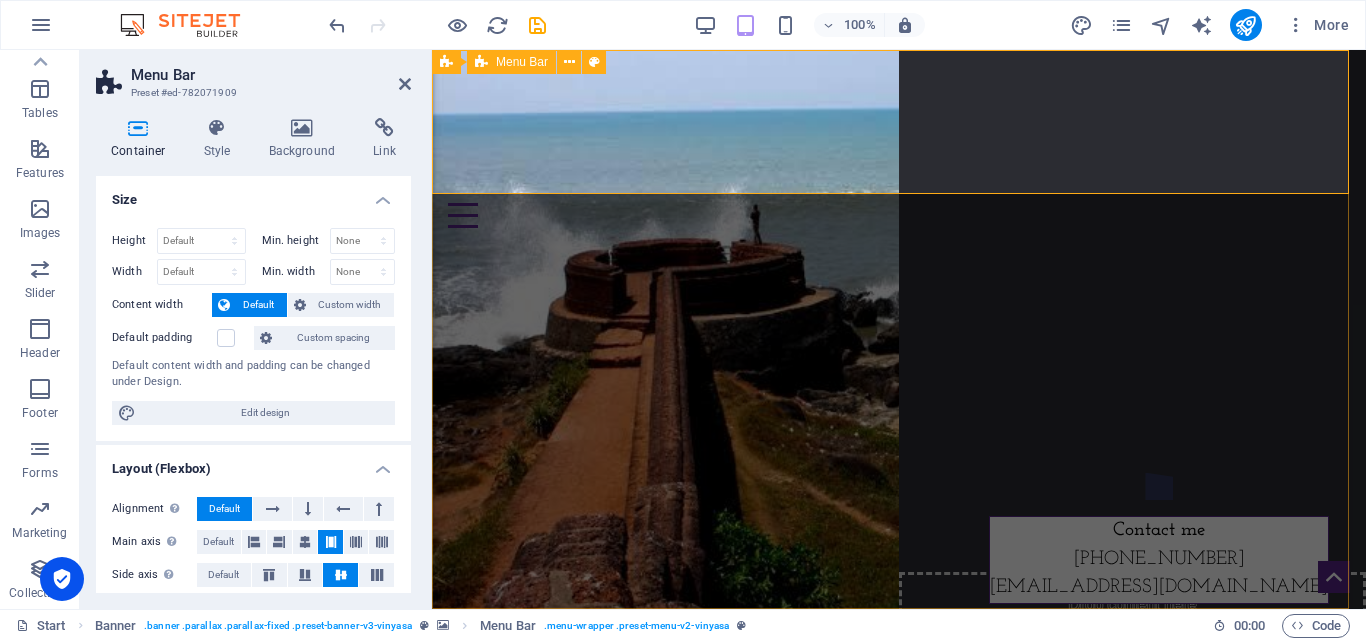 click on "Home About us Projects Gallery Contact" at bounding box center [899, 147] 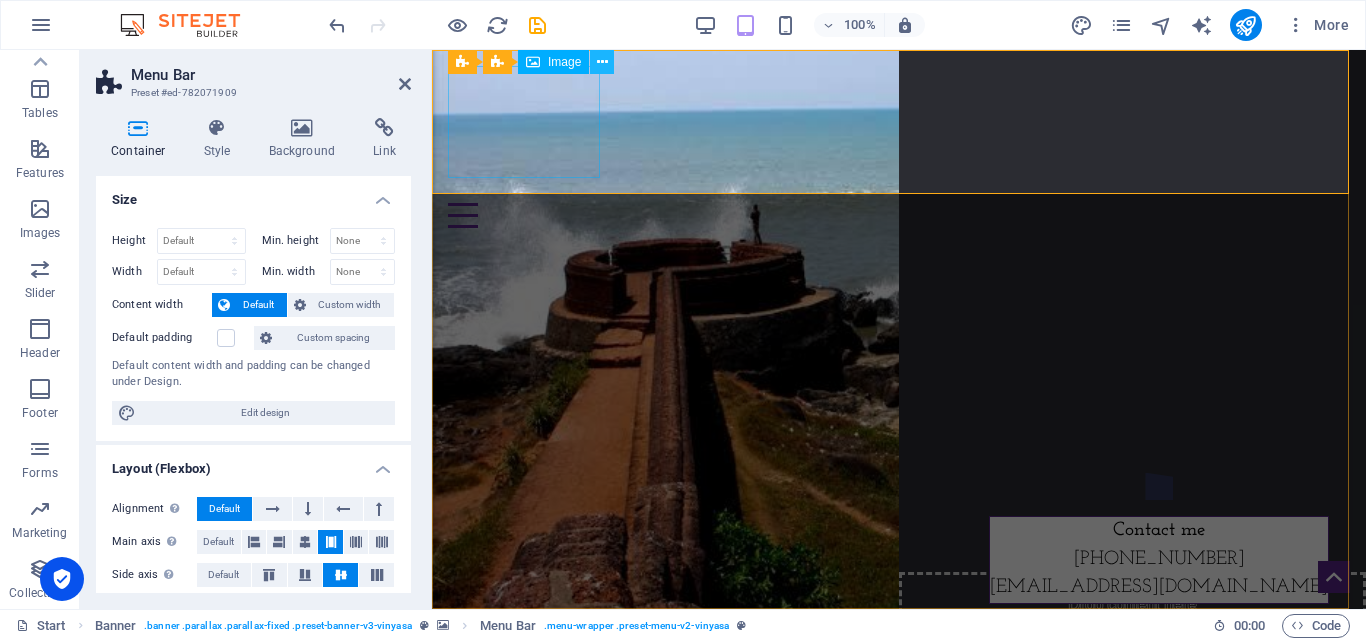 click at bounding box center (602, 62) 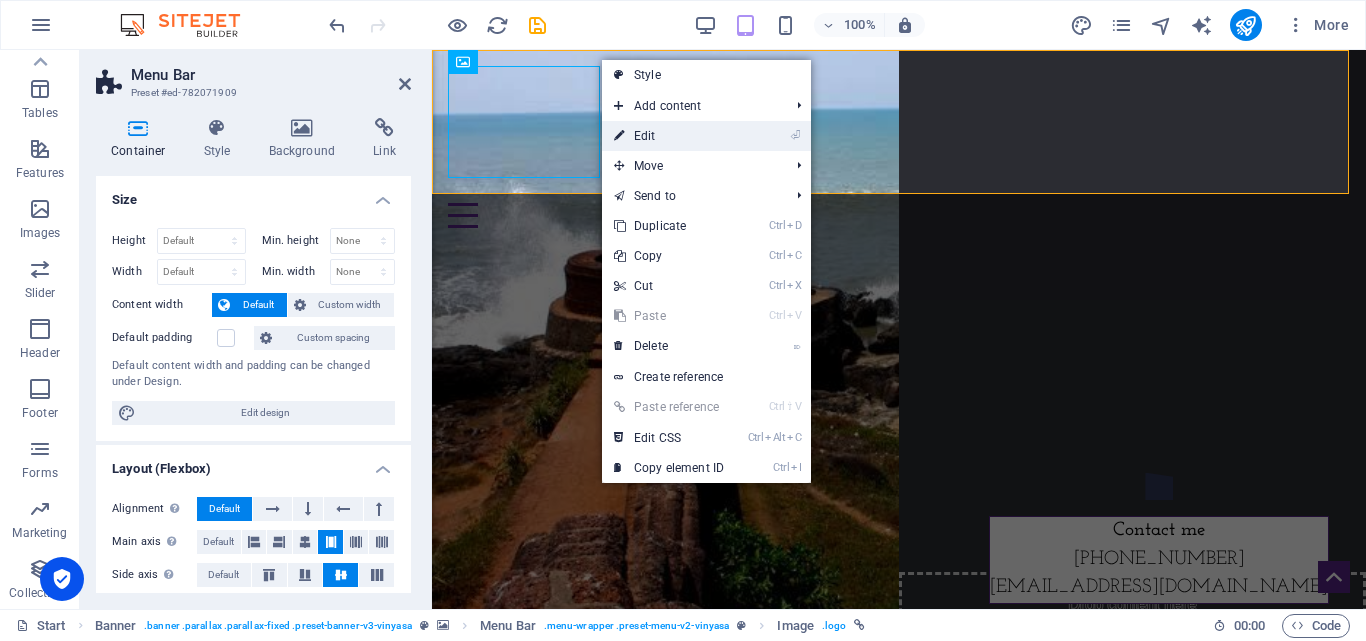 click on "⏎  Edit" at bounding box center [669, 136] 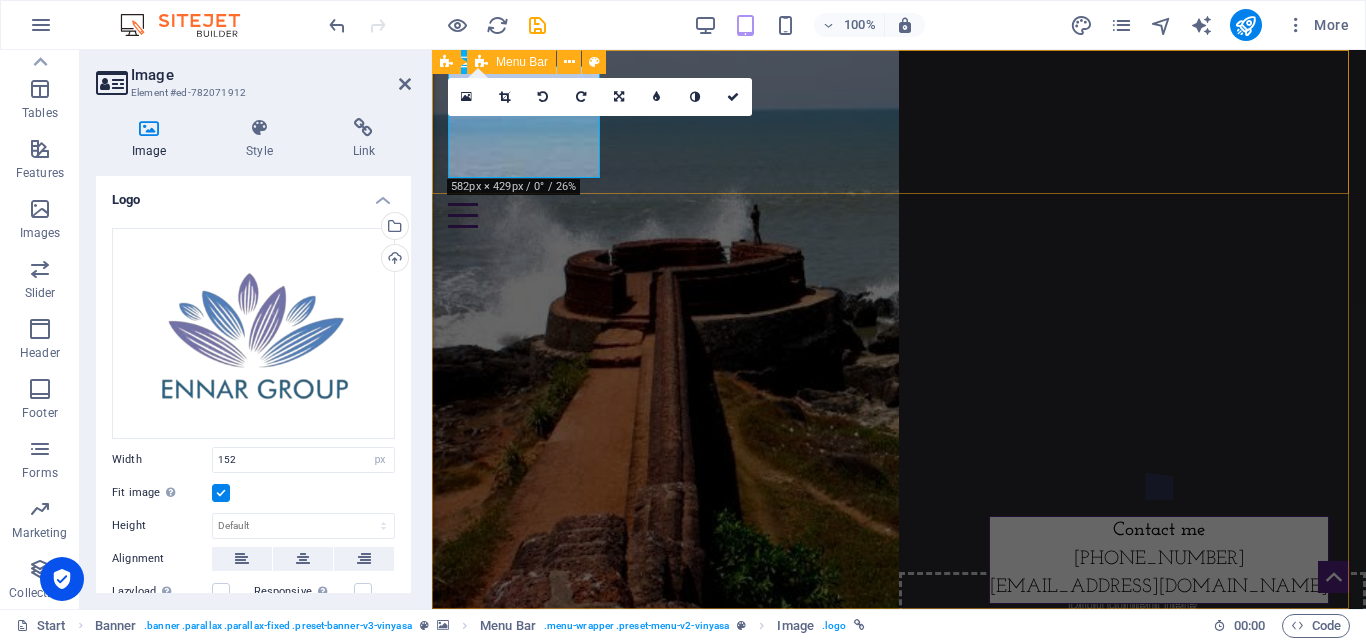 click on "Home About us Projects Gallery Contact" at bounding box center (899, 147) 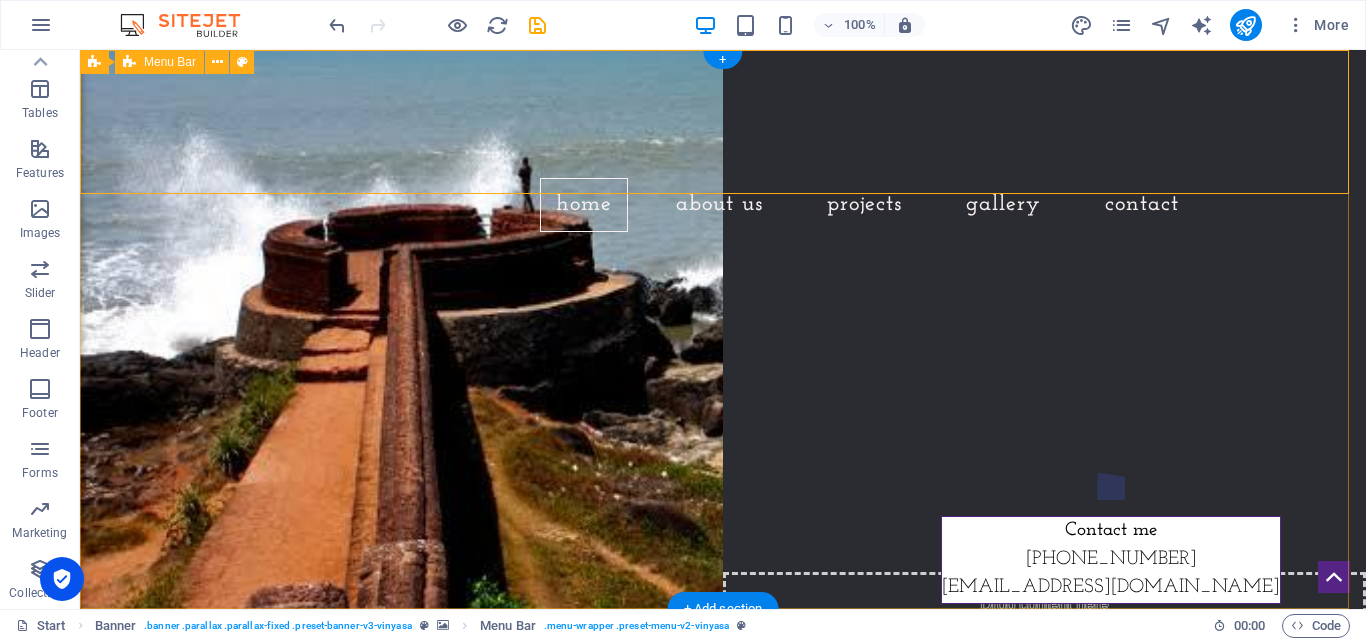 click on "Home About us Projects Gallery Contact" at bounding box center [723, 149] 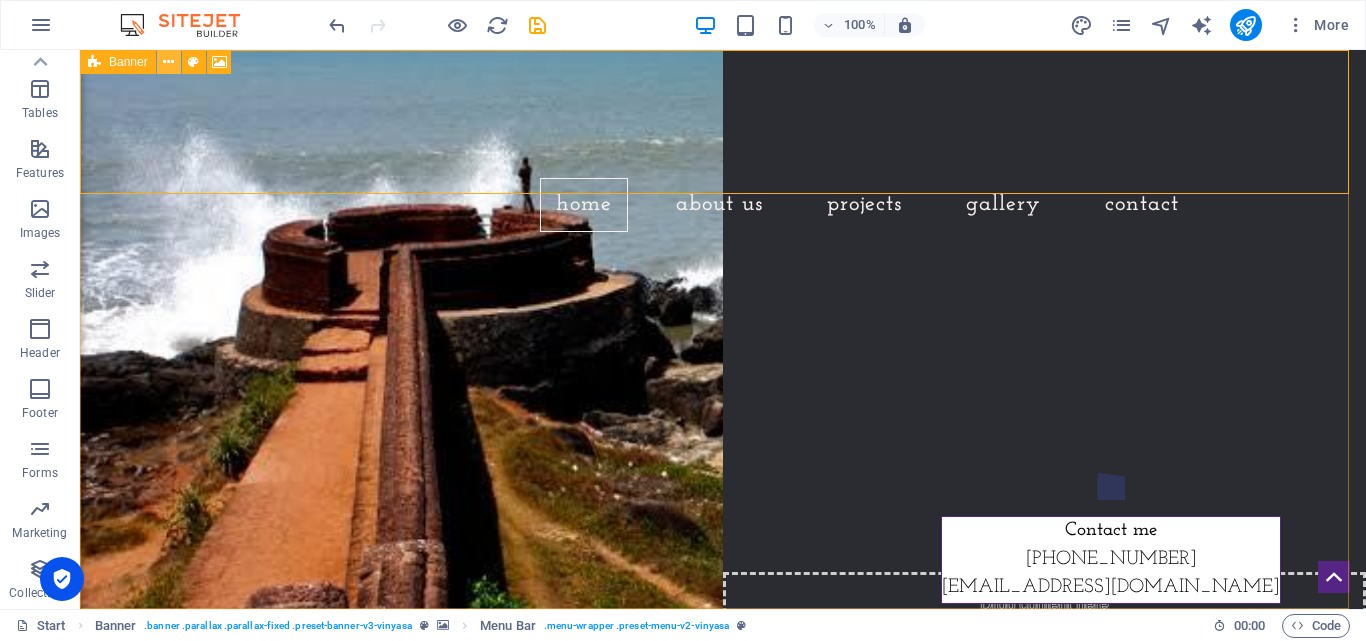 click at bounding box center (168, 62) 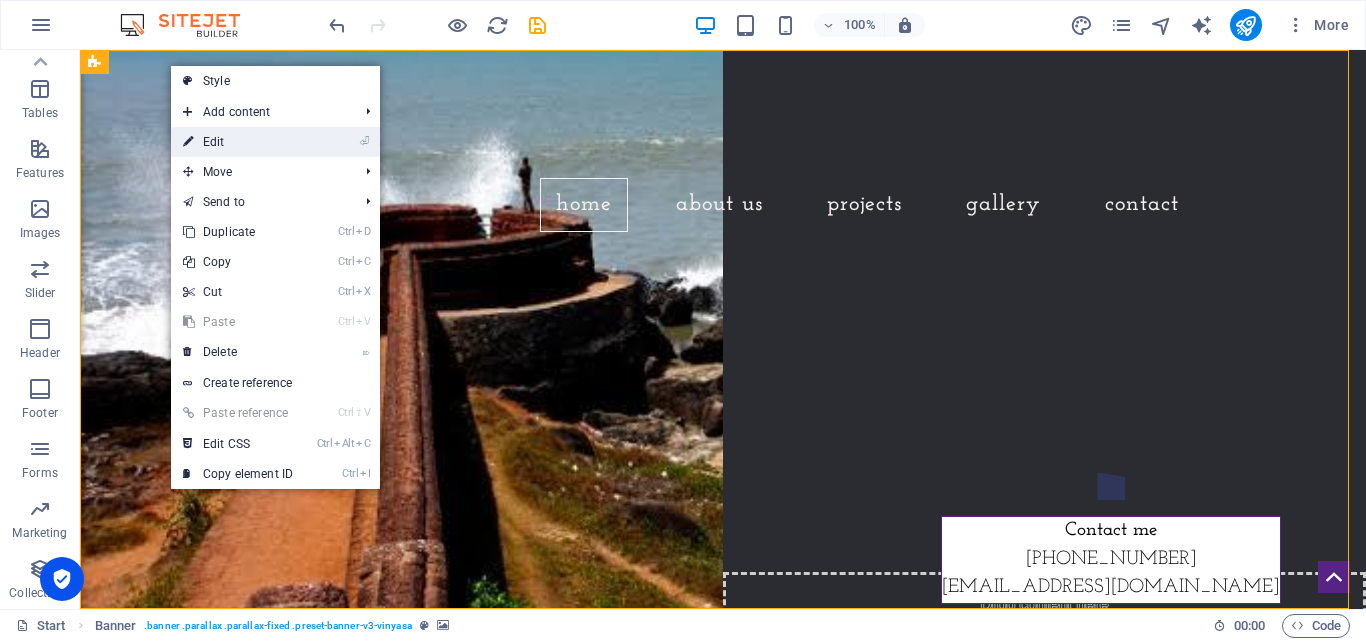 click on "⏎  Edit" at bounding box center (238, 142) 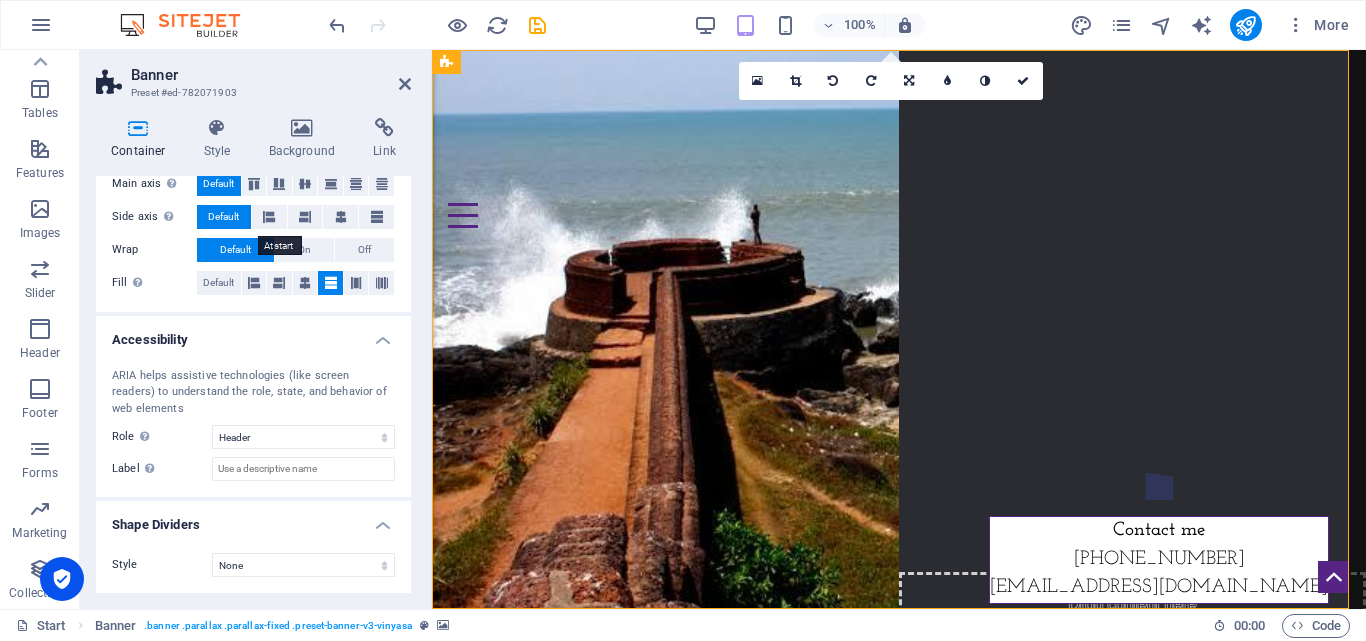scroll, scrollTop: 383, scrollLeft: 0, axis: vertical 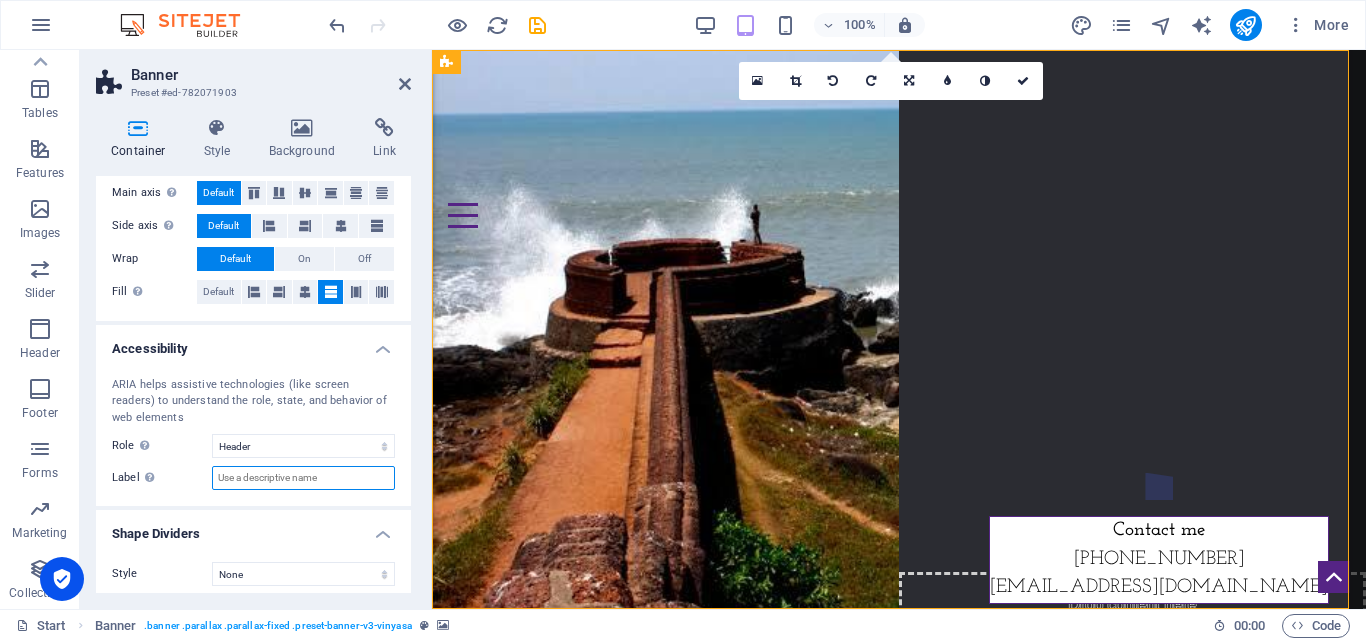 click on "Label Use the  ARIA label  to provide a clear and descriptive name for elements that aren not self-explanatory on their own." at bounding box center [303, 478] 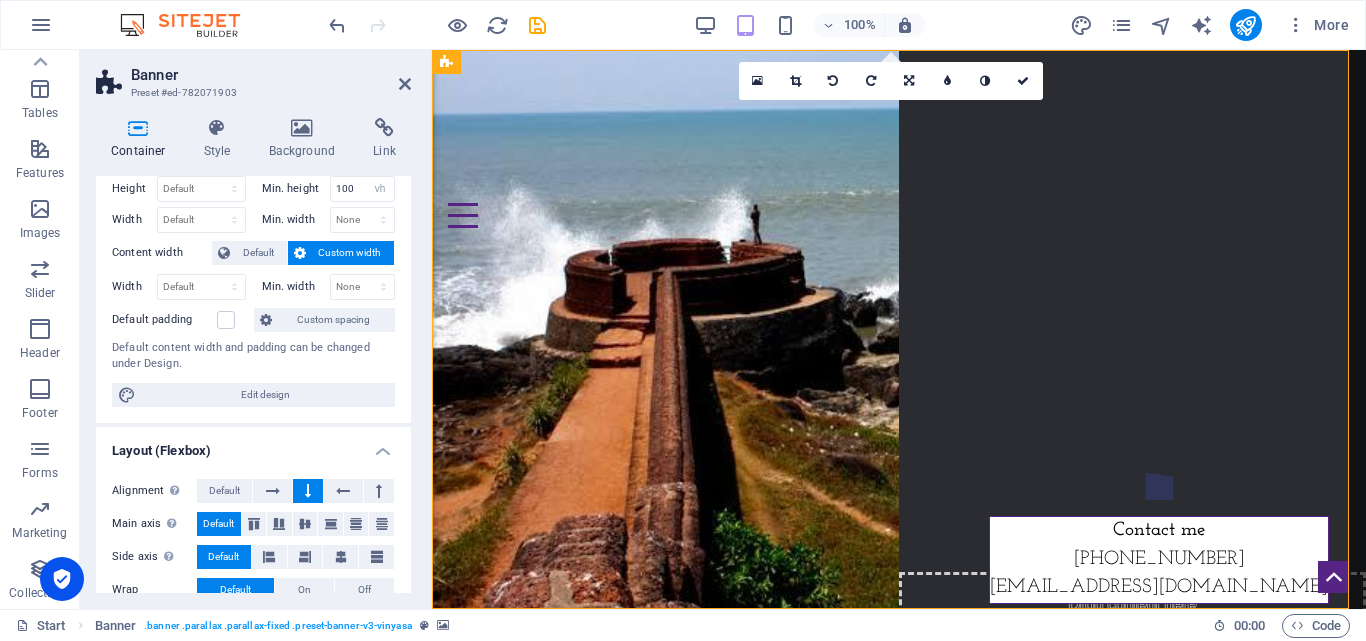 scroll, scrollTop: 0, scrollLeft: 0, axis: both 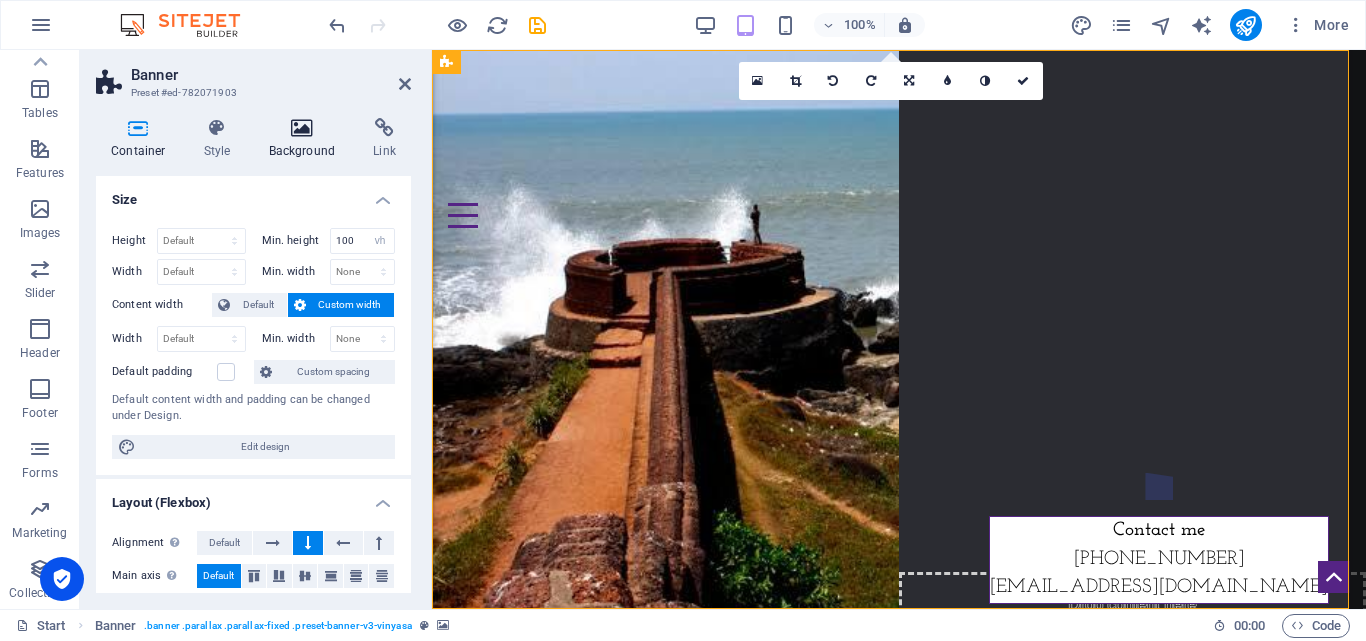 type on "Ennar Projects Pvt Ltd" 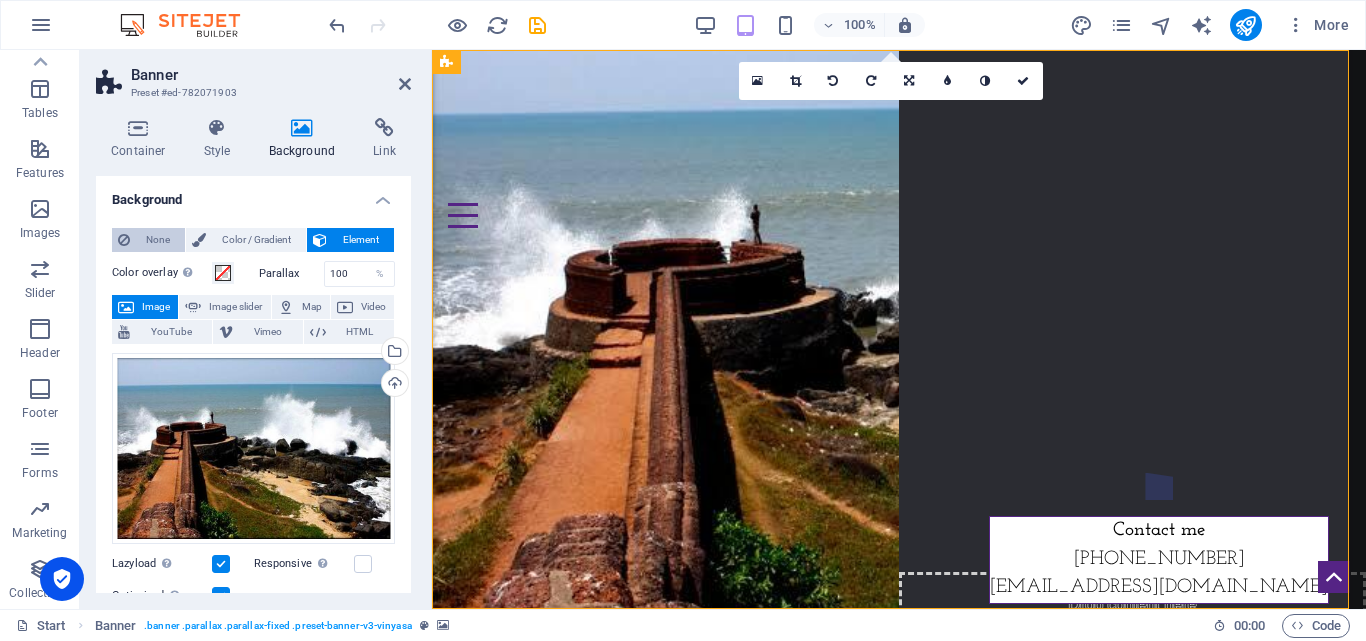 click on "None" at bounding box center [157, 240] 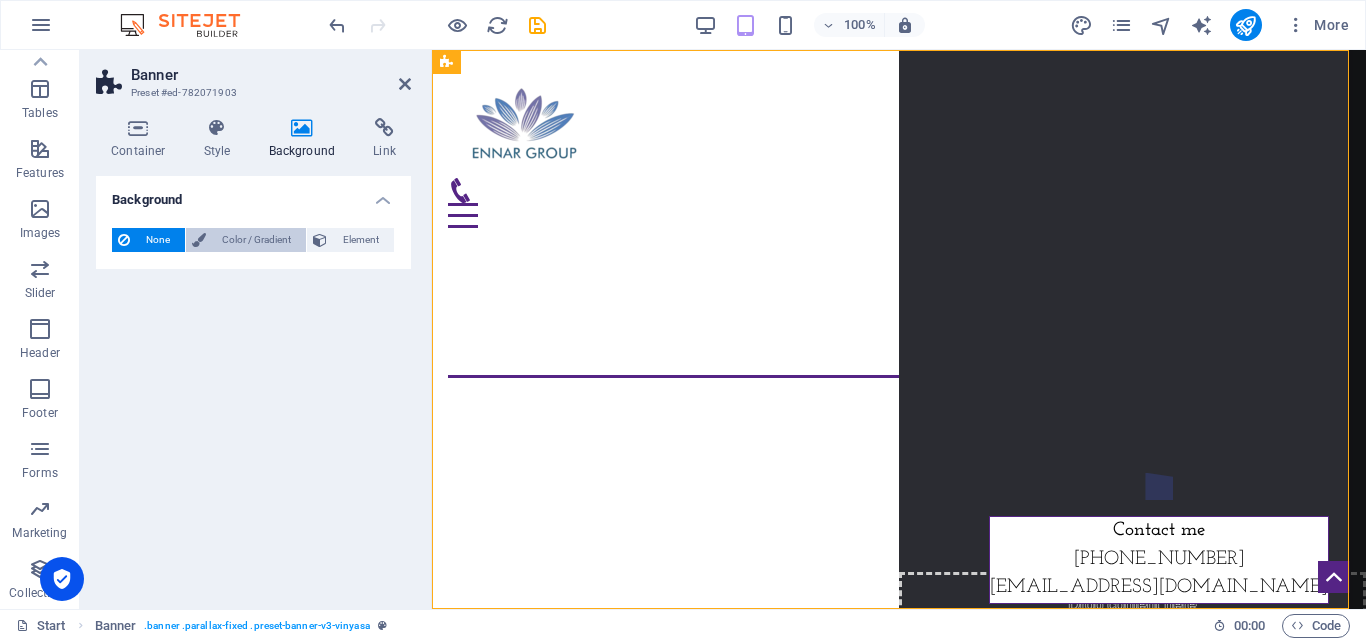 type 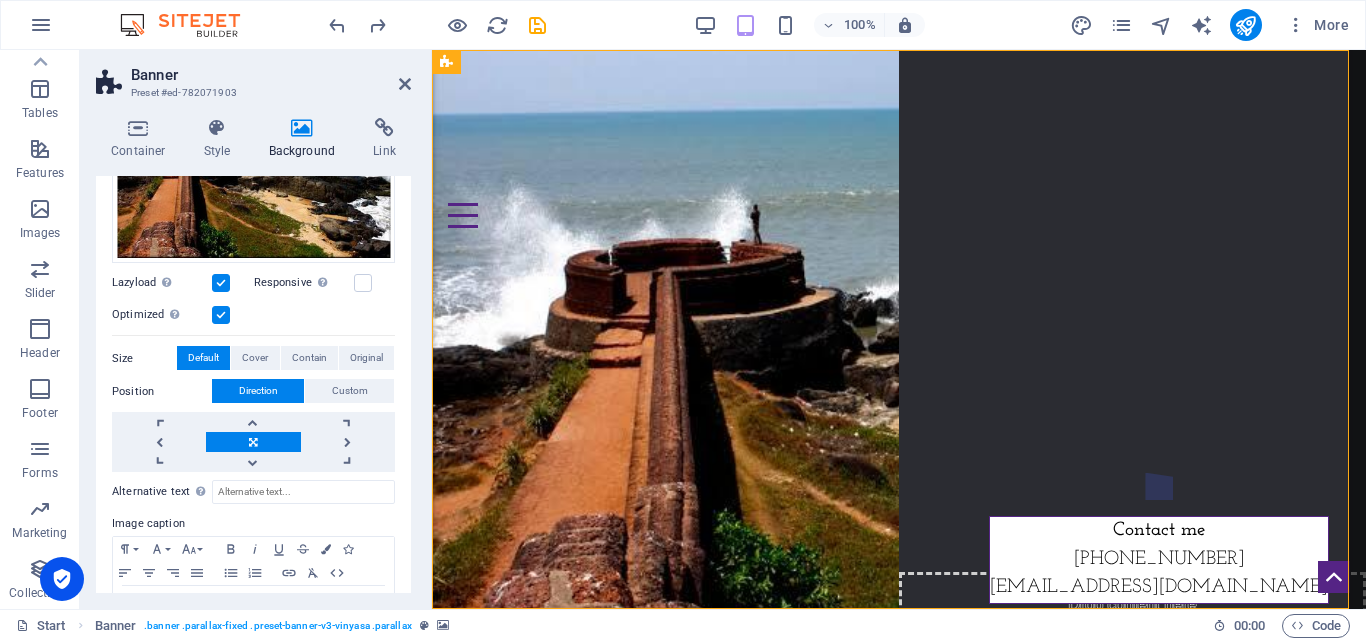 scroll, scrollTop: 294, scrollLeft: 0, axis: vertical 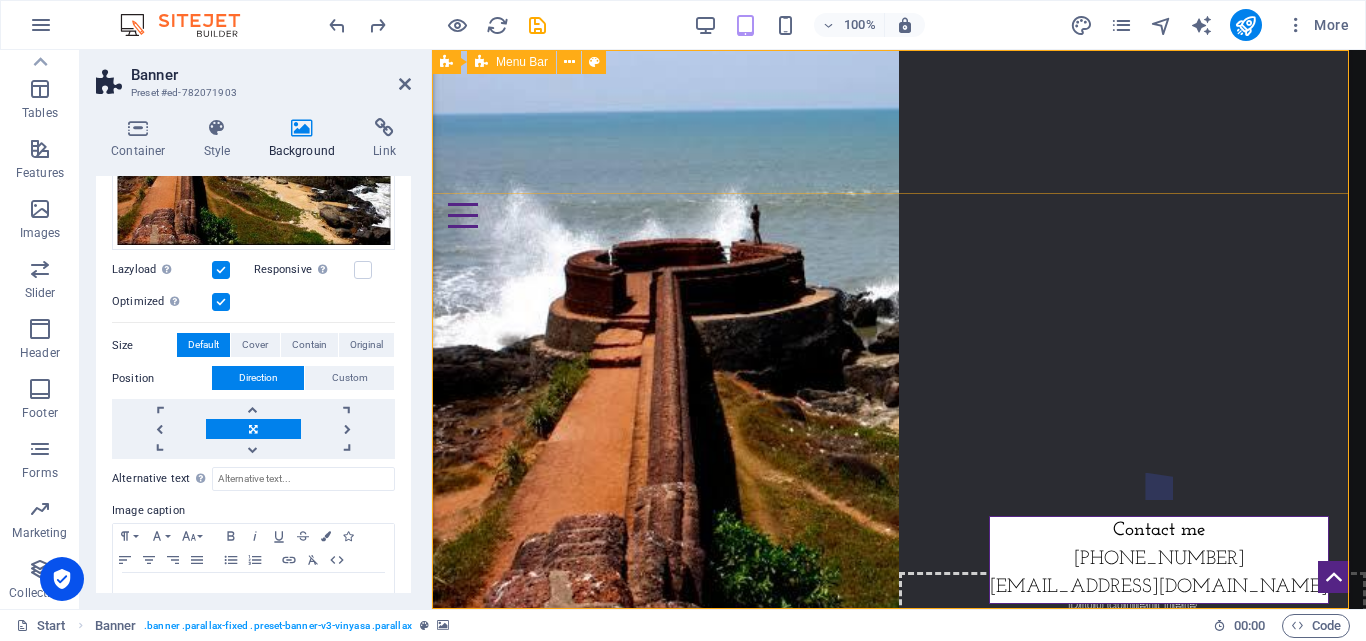 drag, startPoint x: 689, startPoint y: 360, endPoint x: 761, endPoint y: 154, distance: 218.22008 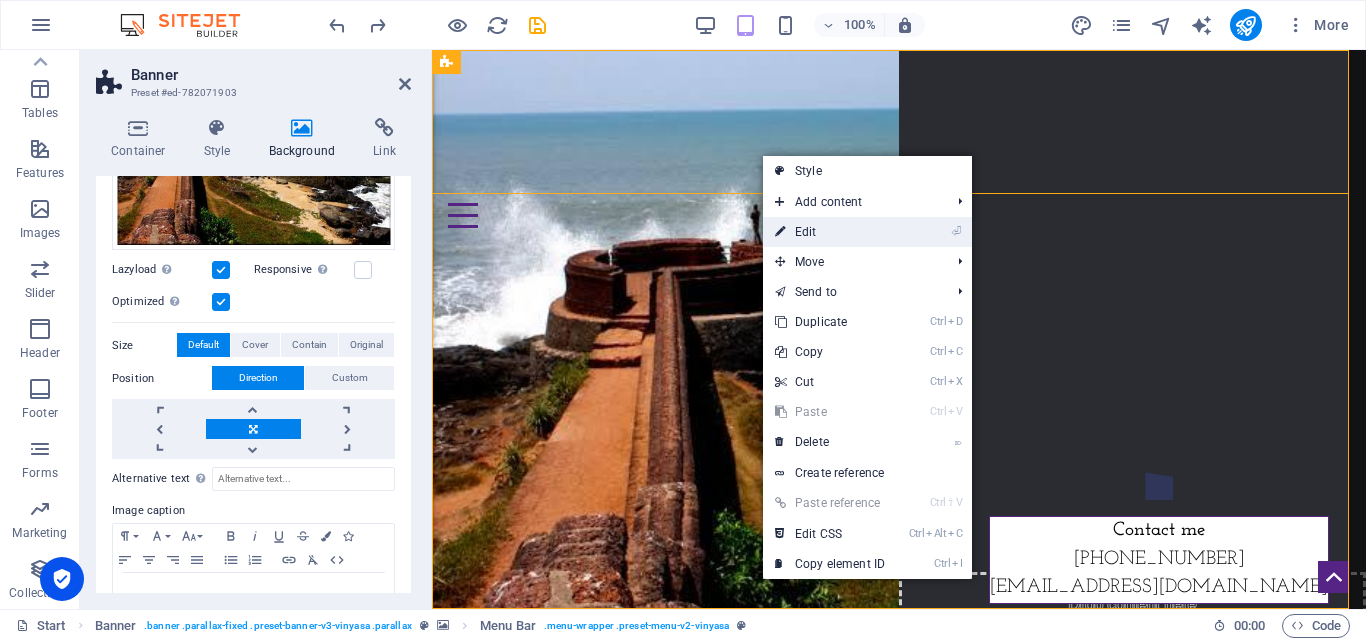 click on "⏎  Edit" at bounding box center [830, 232] 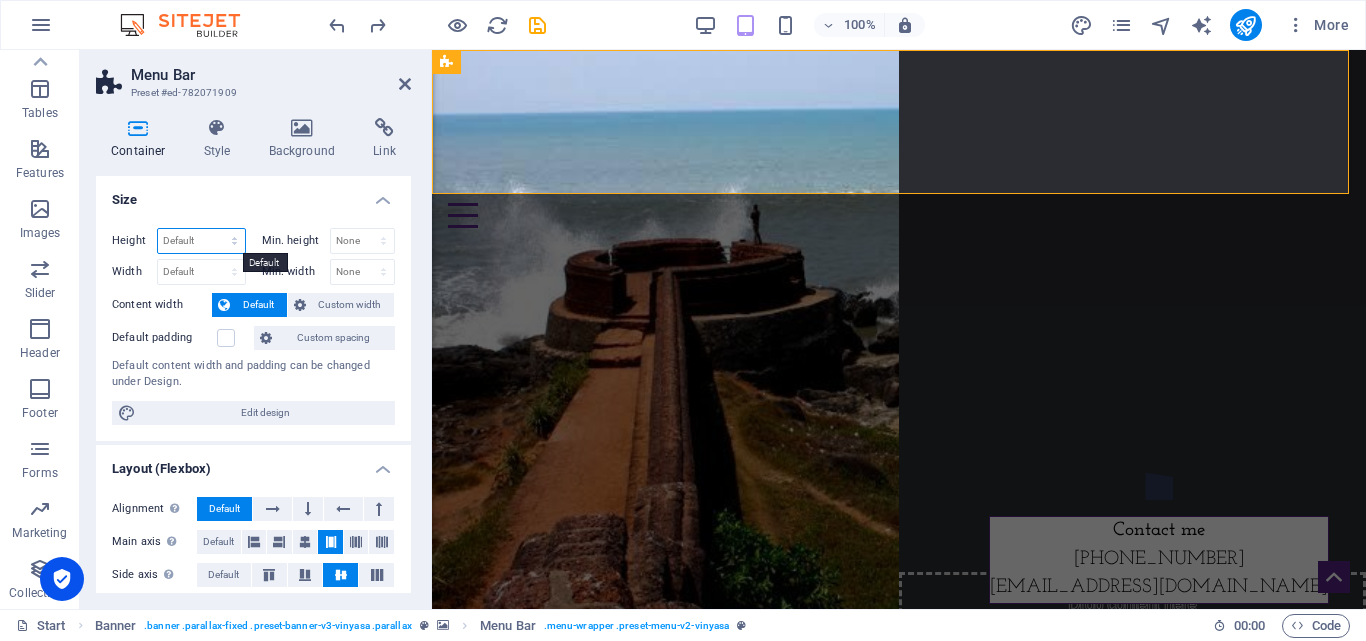 click on "Default px rem % vh vw" at bounding box center [201, 241] 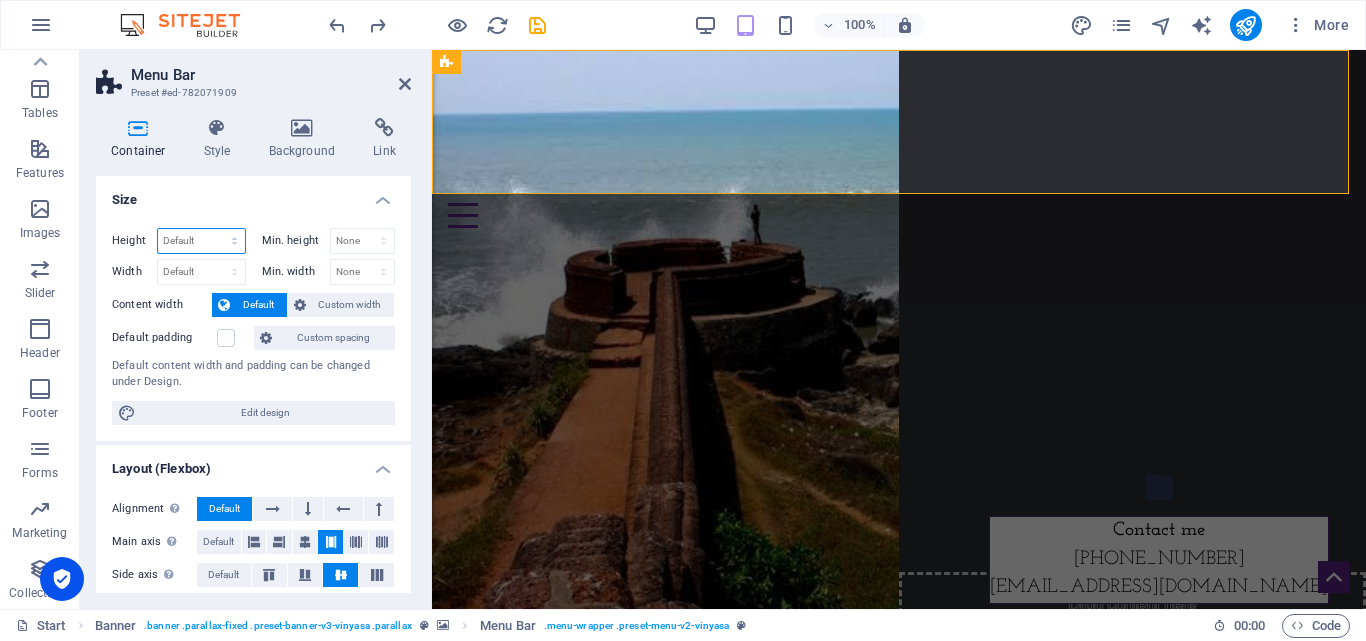 select on "px" 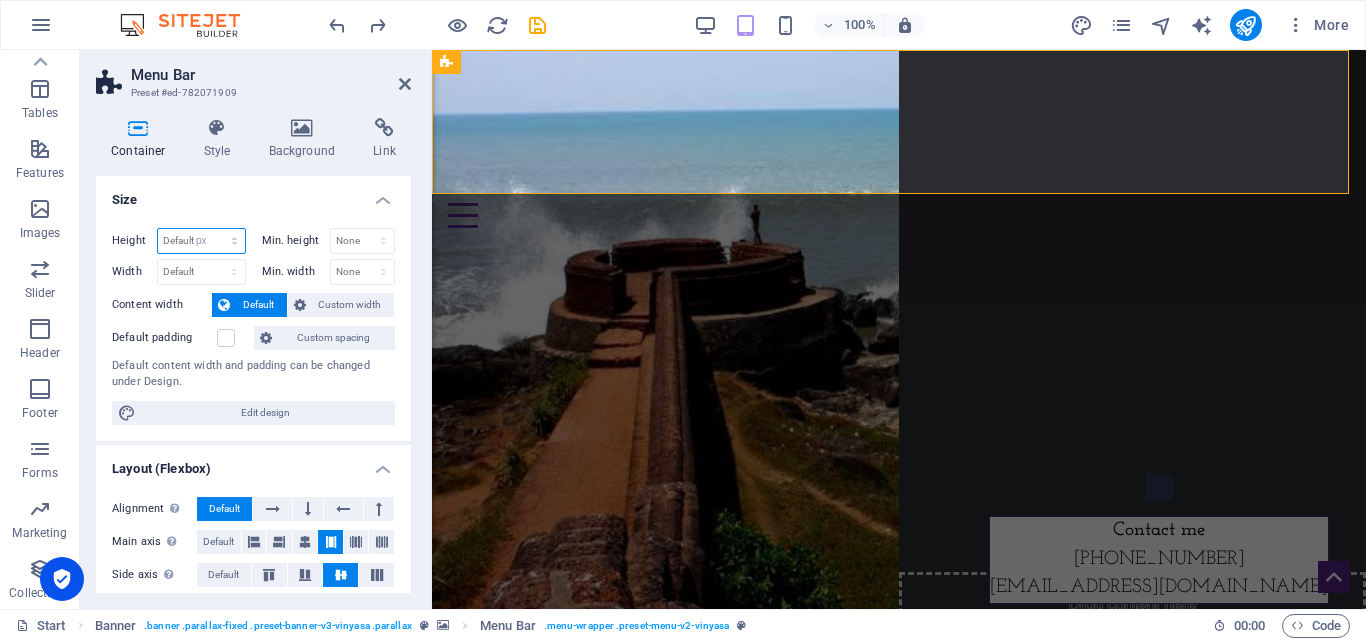 click on "Default px rem % vh vw" at bounding box center [201, 241] 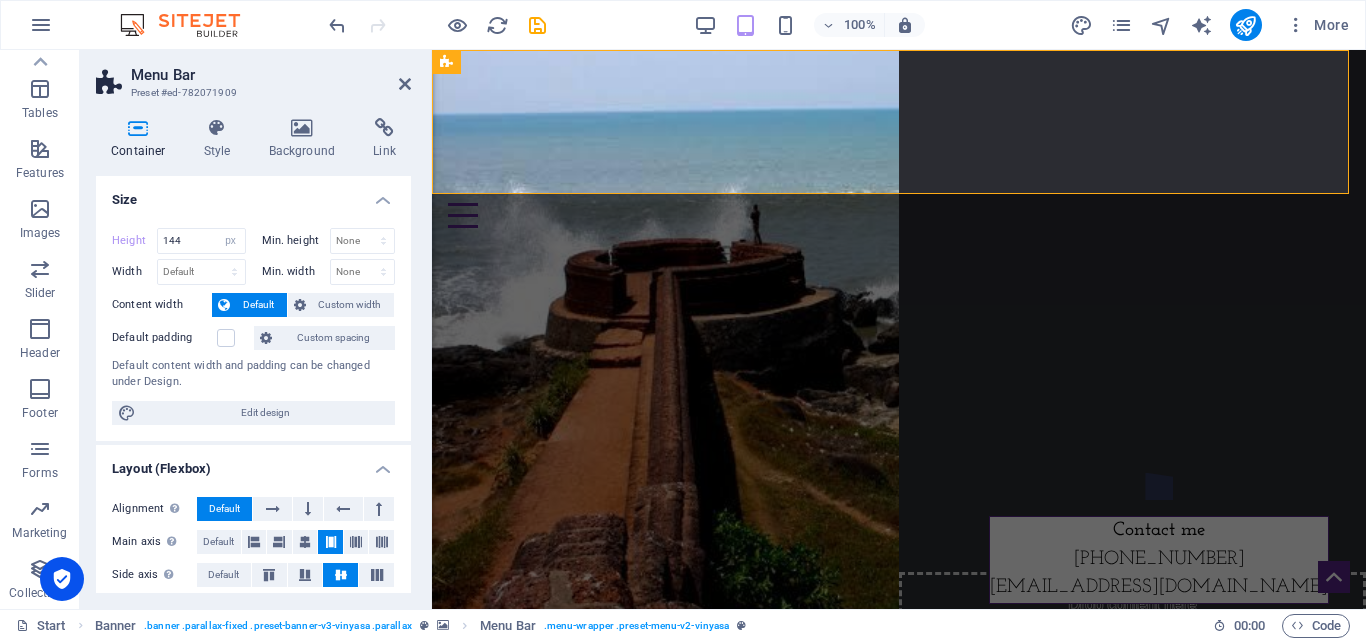 click on "Min. height None px rem % vh vw" at bounding box center [325, 243] 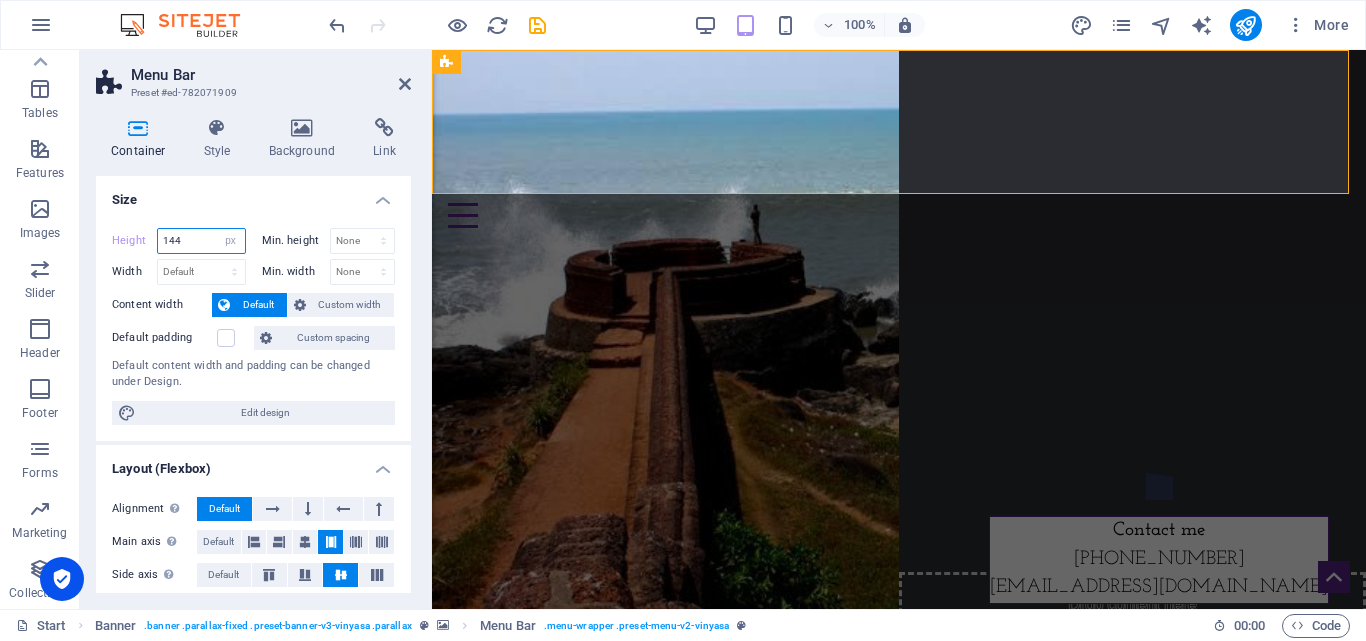 click on "144" at bounding box center [201, 241] 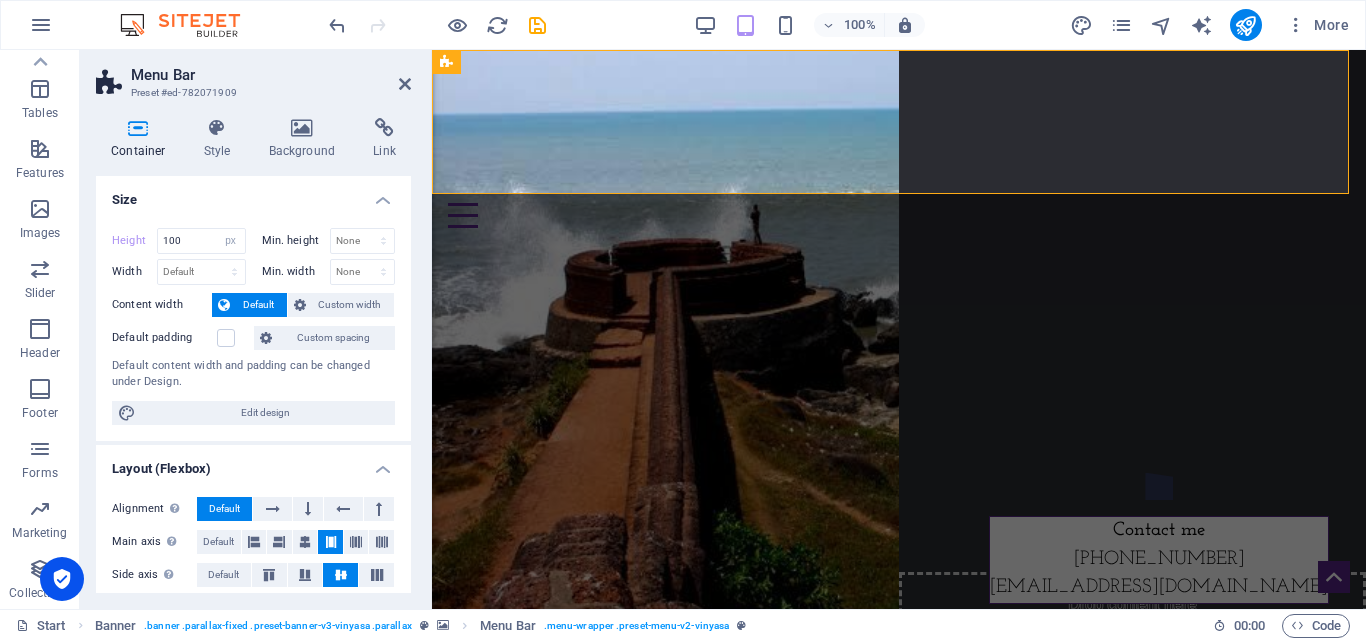 click on "Min. height None px rem % vh vw" at bounding box center (325, 243) 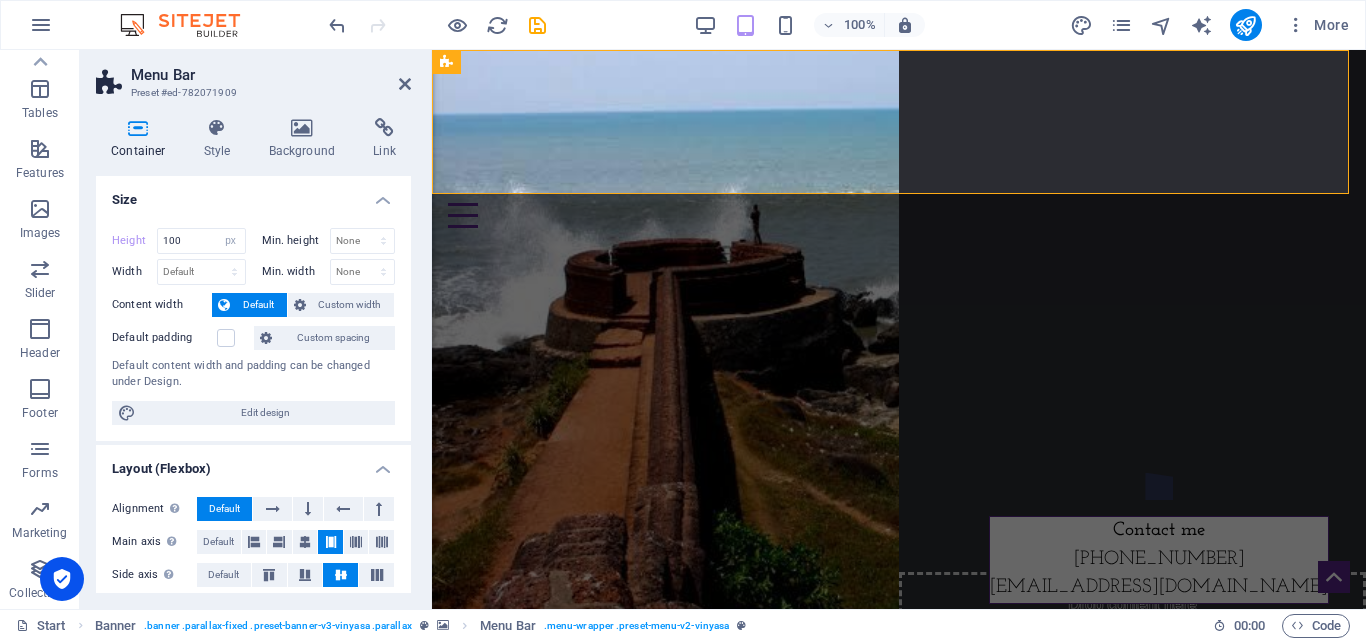 type on "144" 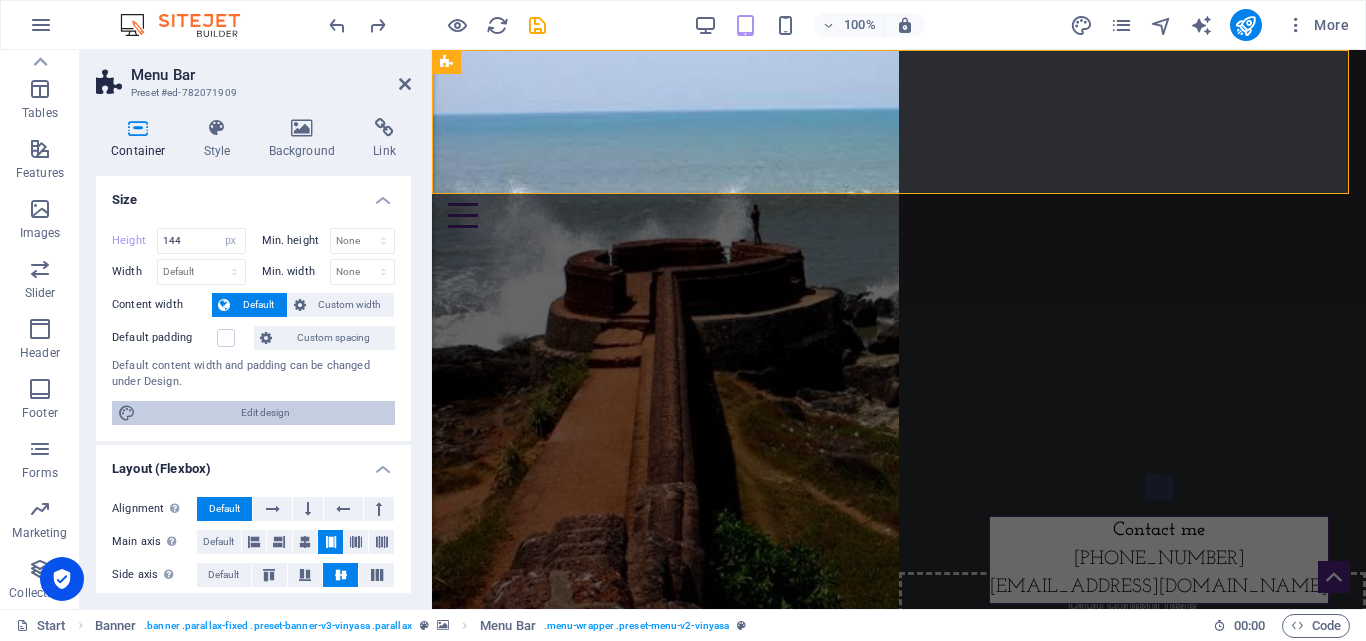 click on "Edit design" at bounding box center (265, 413) 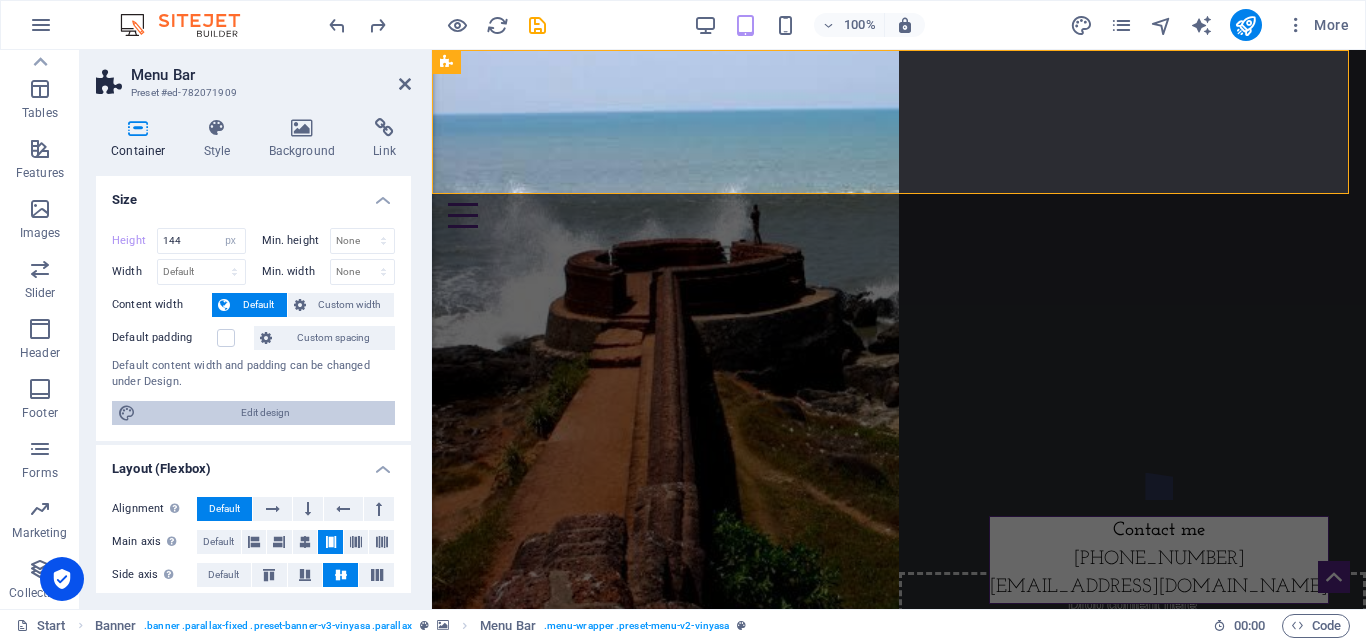 select on "rem" 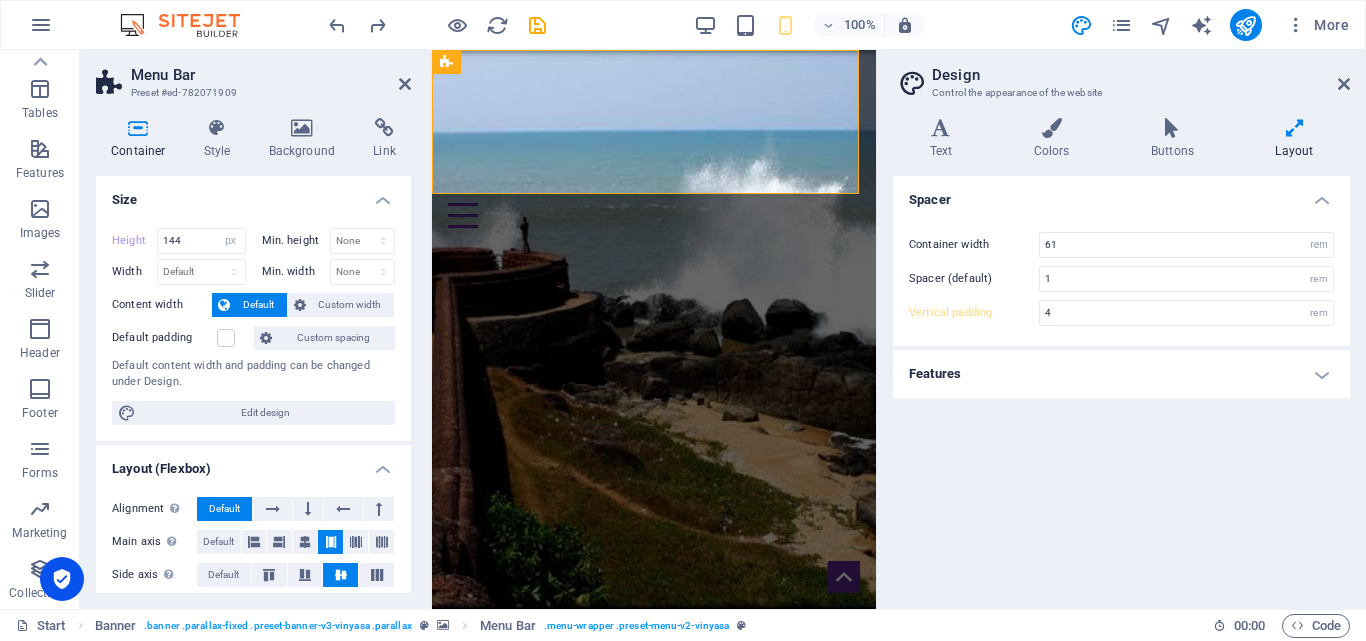 click at bounding box center (1294, 128) 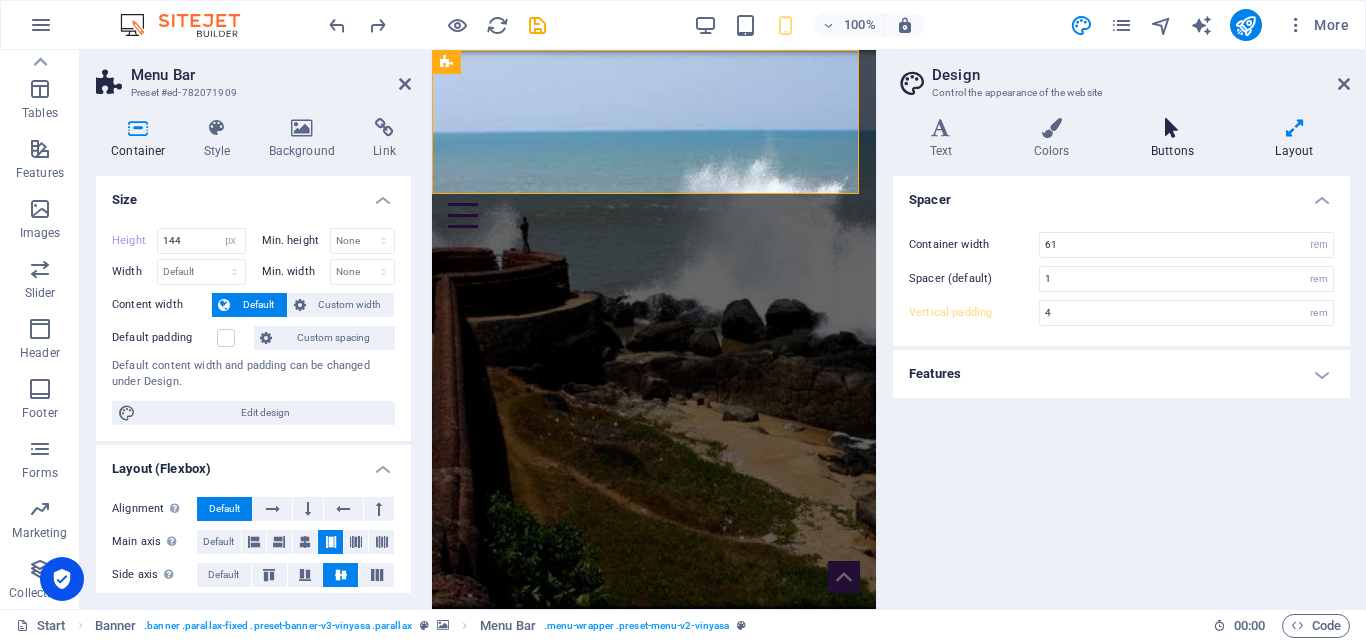click on "Buttons" at bounding box center [1176, 139] 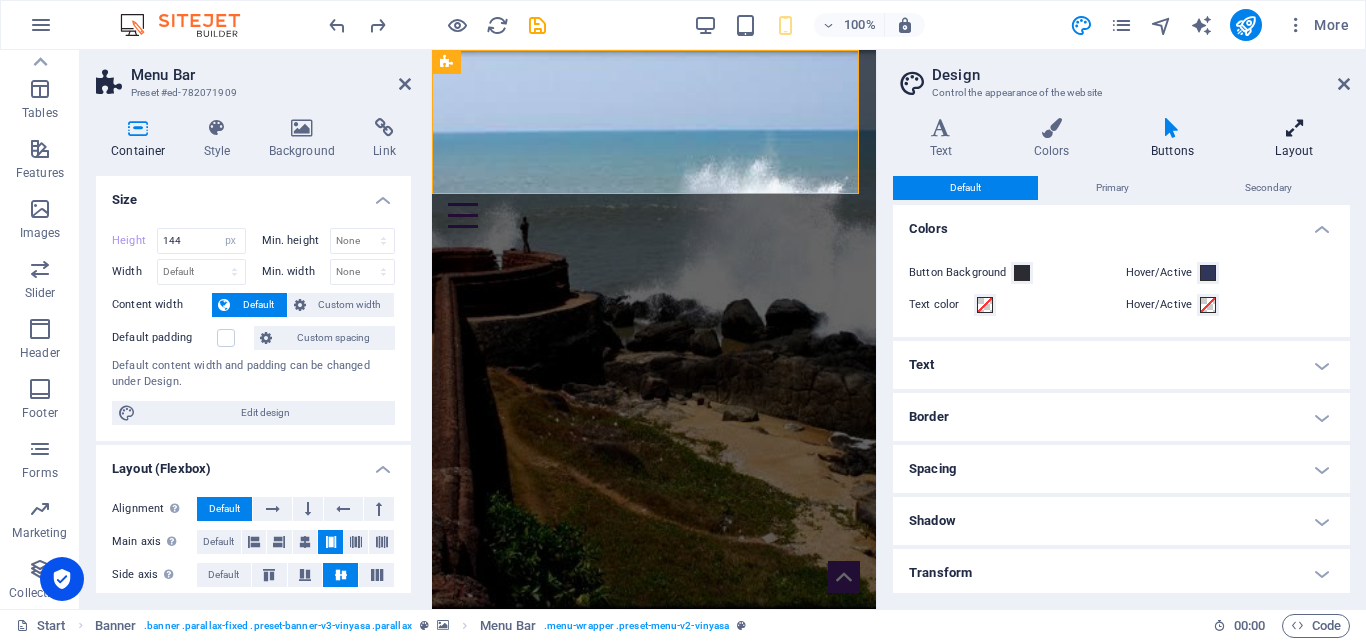 click on "Layout" at bounding box center (1294, 139) 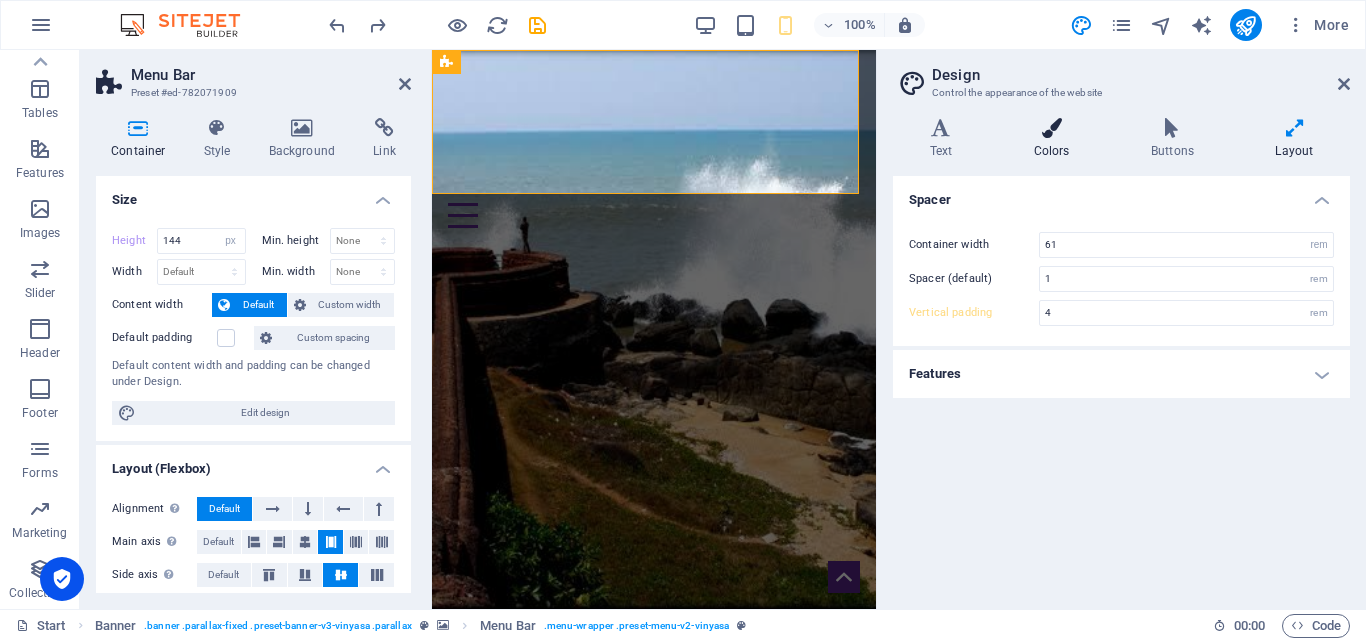 click on "Colors" at bounding box center [1055, 139] 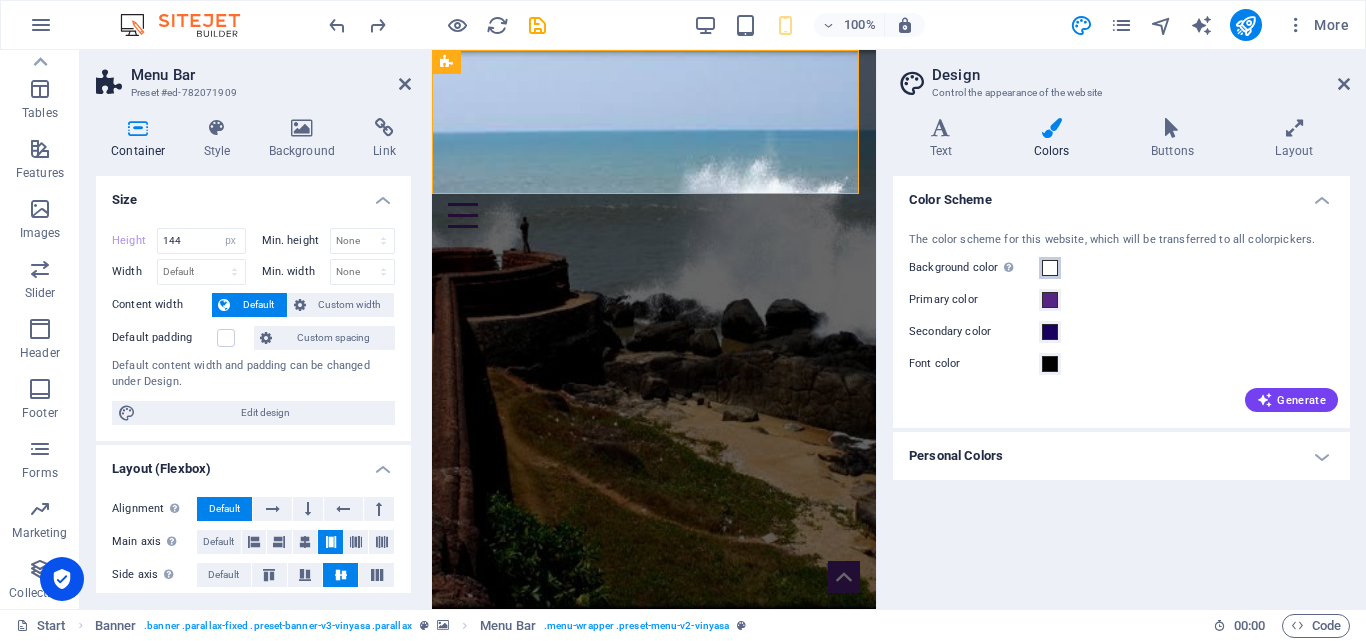 click at bounding box center (1050, 268) 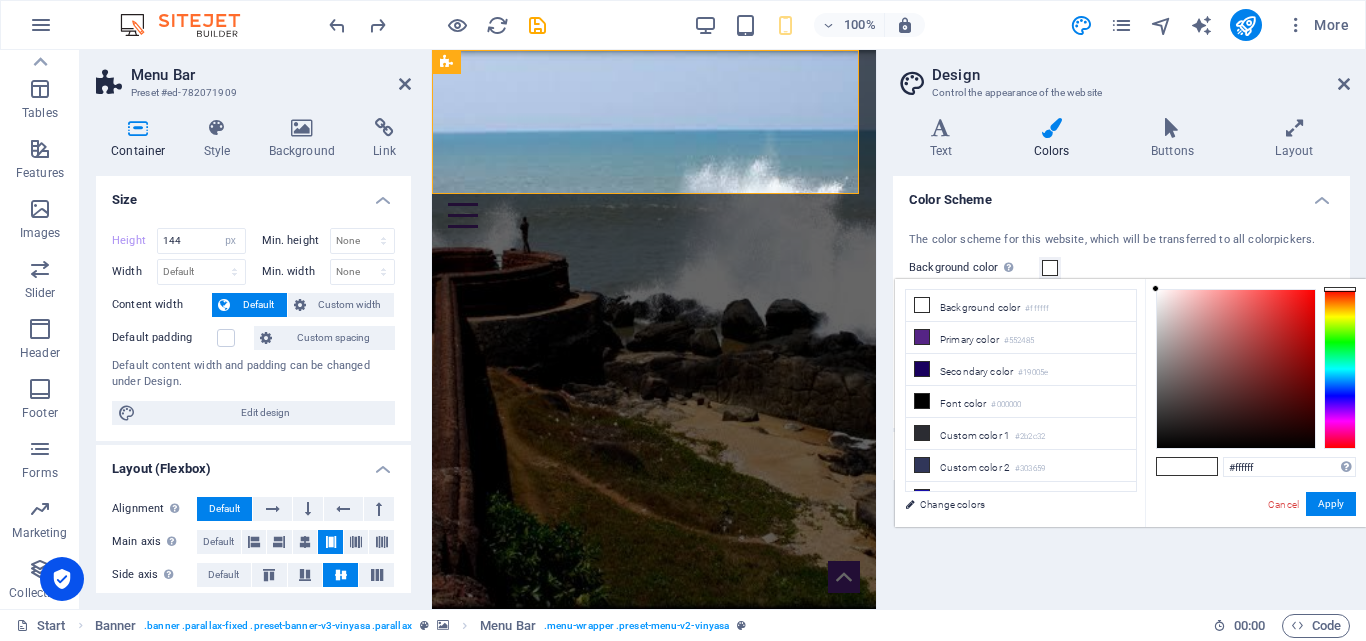 type on "#e7e3e3" 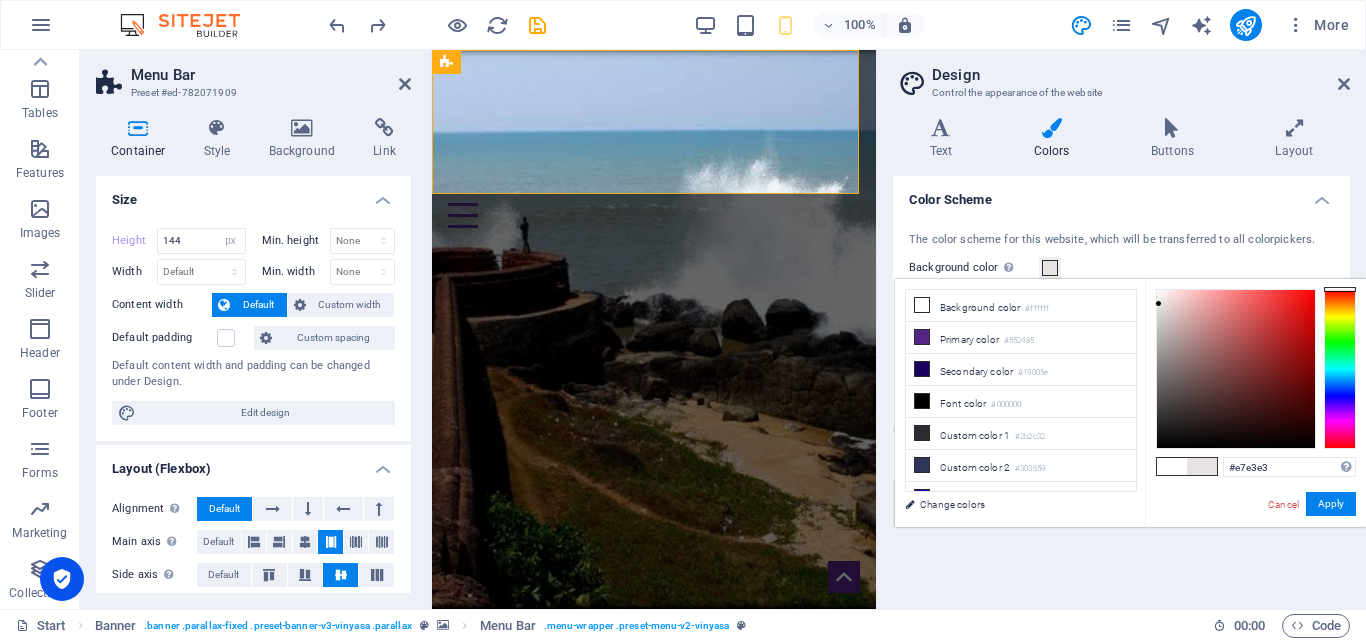click at bounding box center [1236, 369] 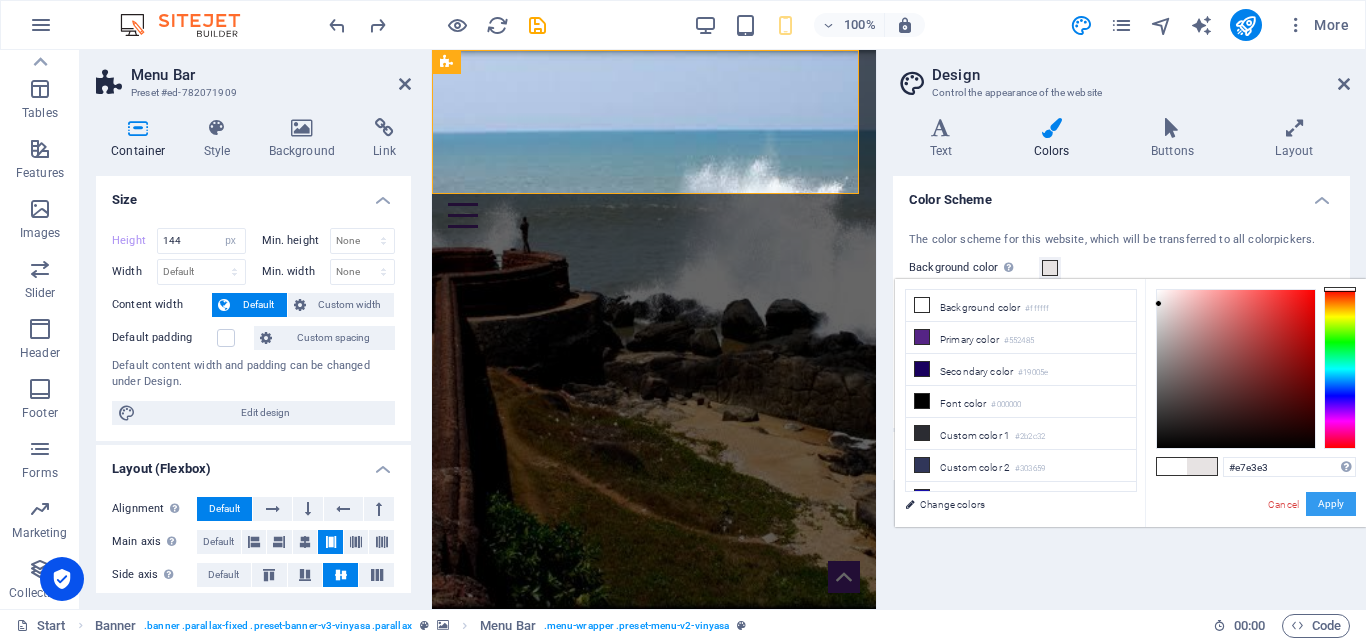 click on "Apply" at bounding box center (1331, 504) 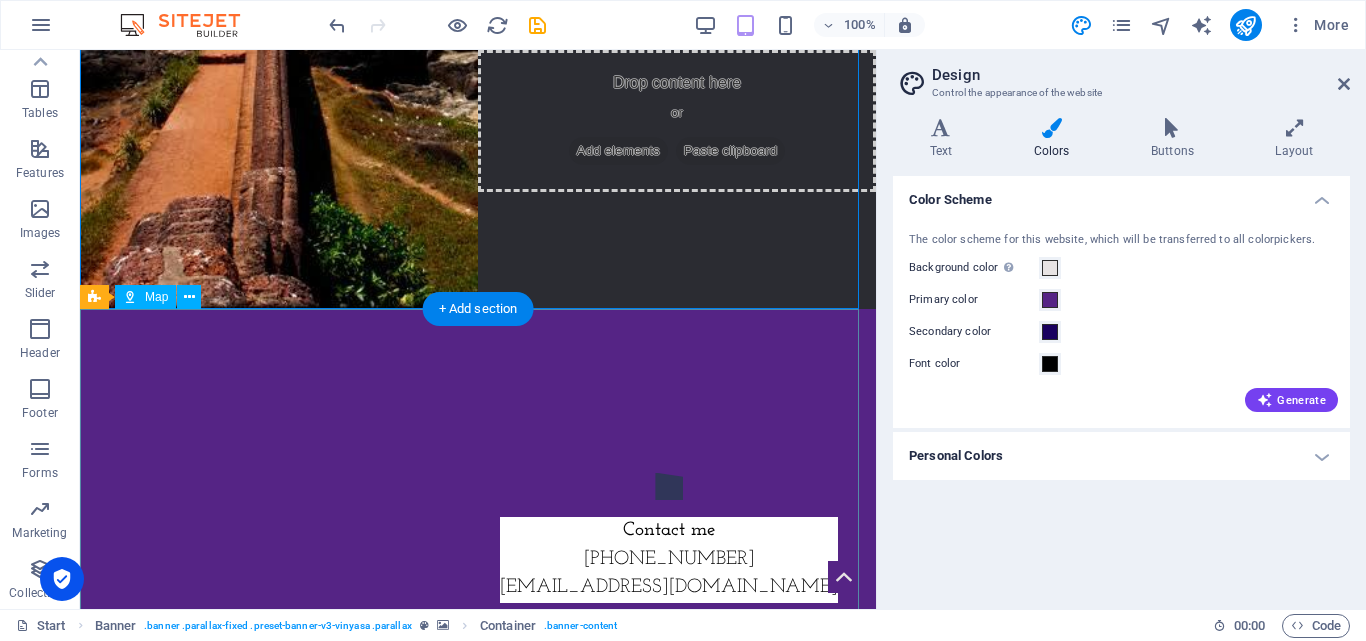 scroll, scrollTop: 21, scrollLeft: 0, axis: vertical 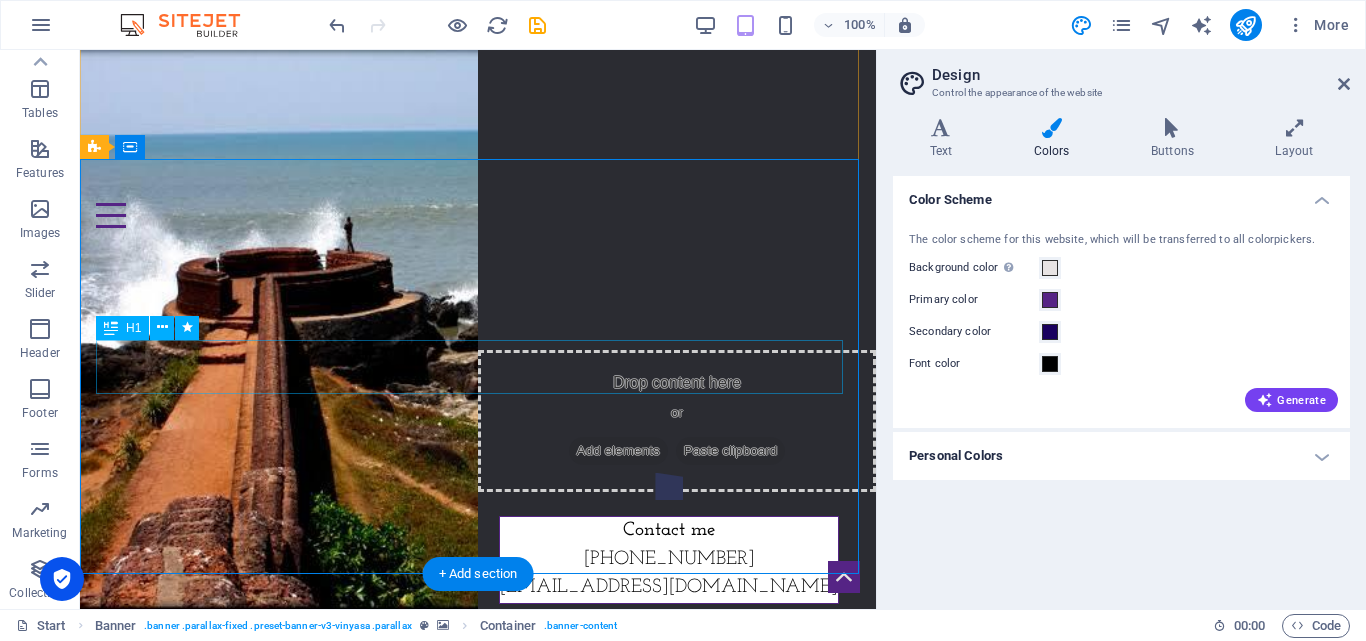 click on "ennar.in" at bounding box center (478, 301) 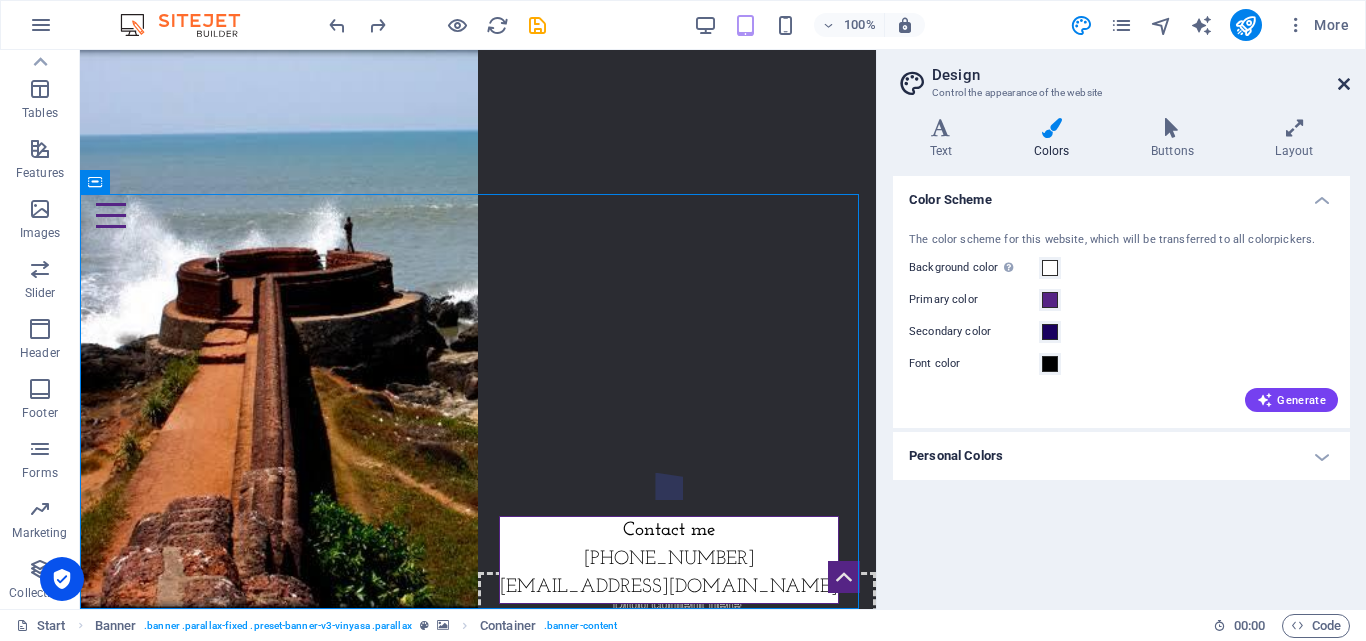 click at bounding box center (1344, 84) 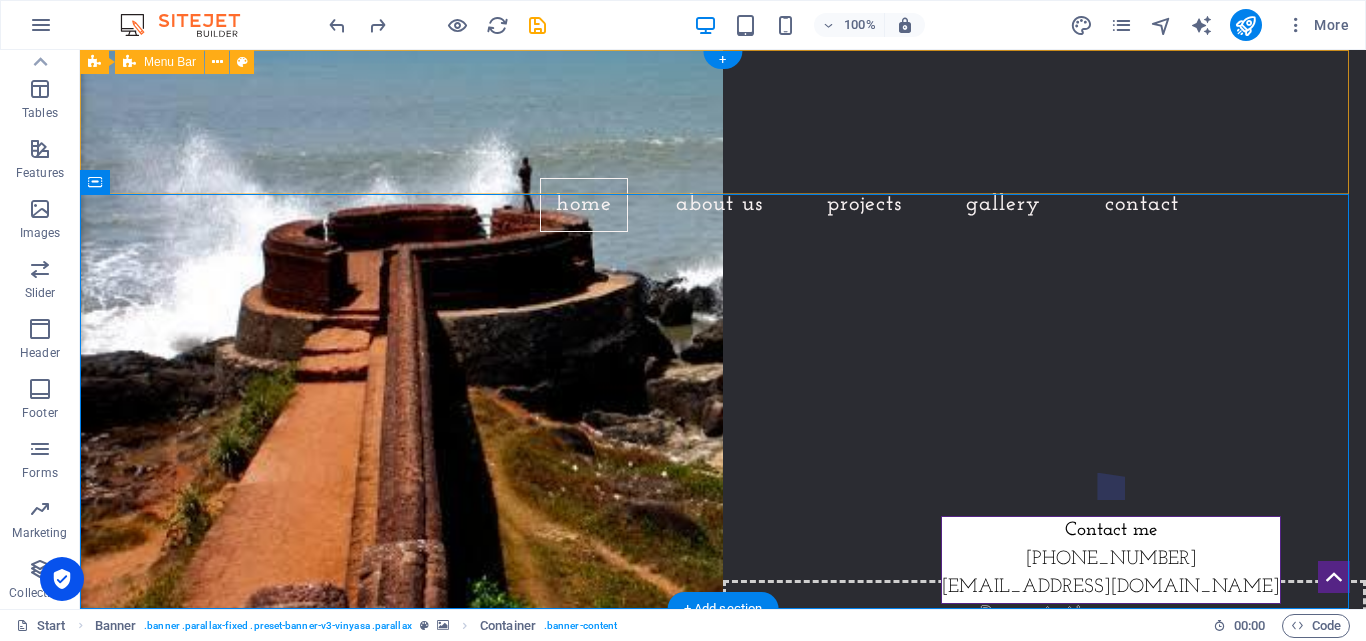 click on "Home About us Projects Gallery Contact" at bounding box center [723, 149] 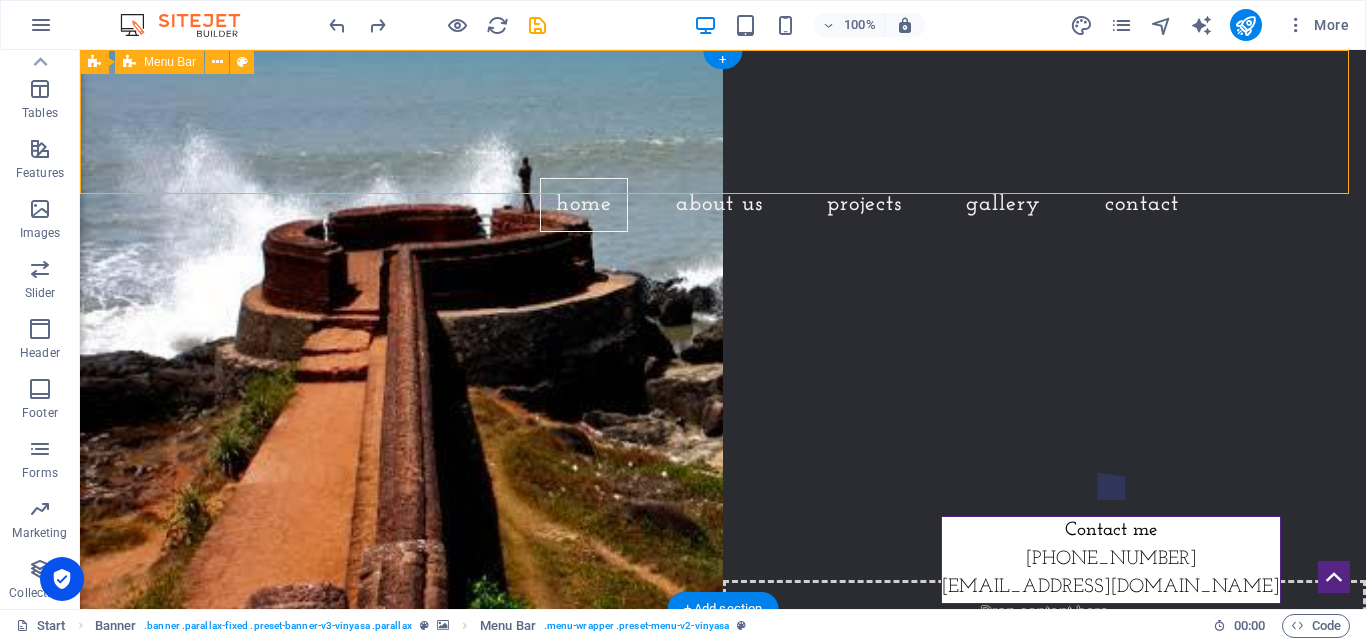 click on "Home About us Projects Gallery Contact" at bounding box center (723, 149) 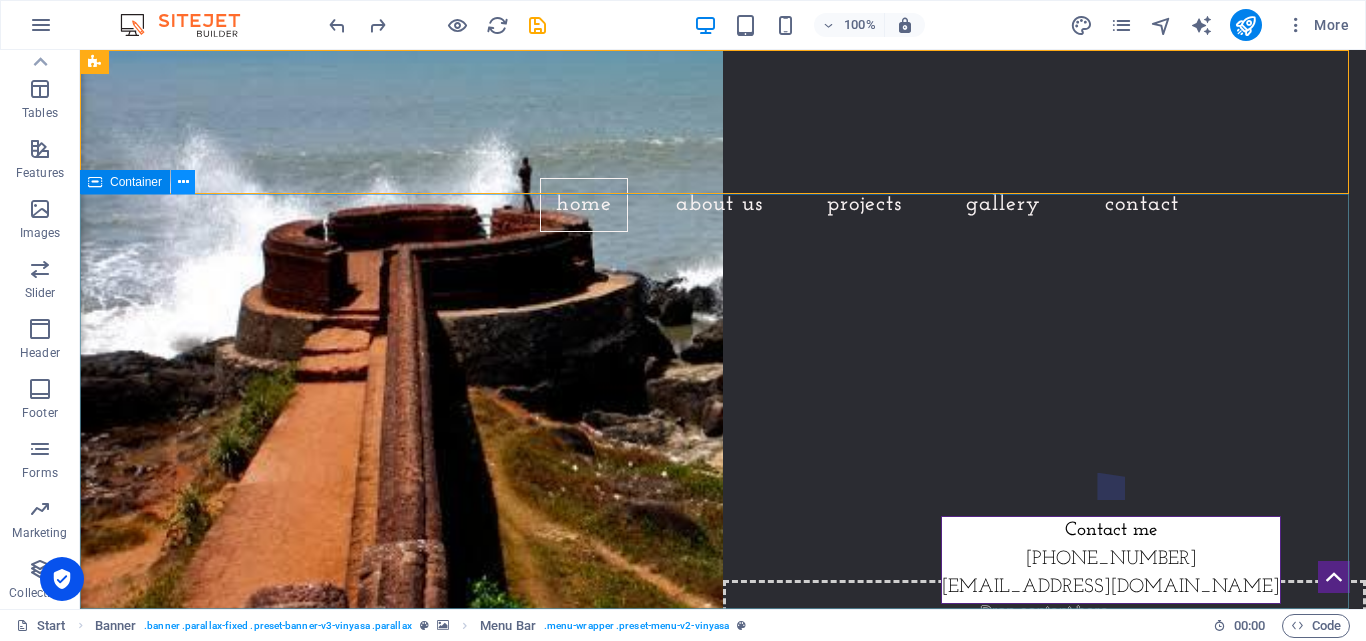 click at bounding box center (183, 182) 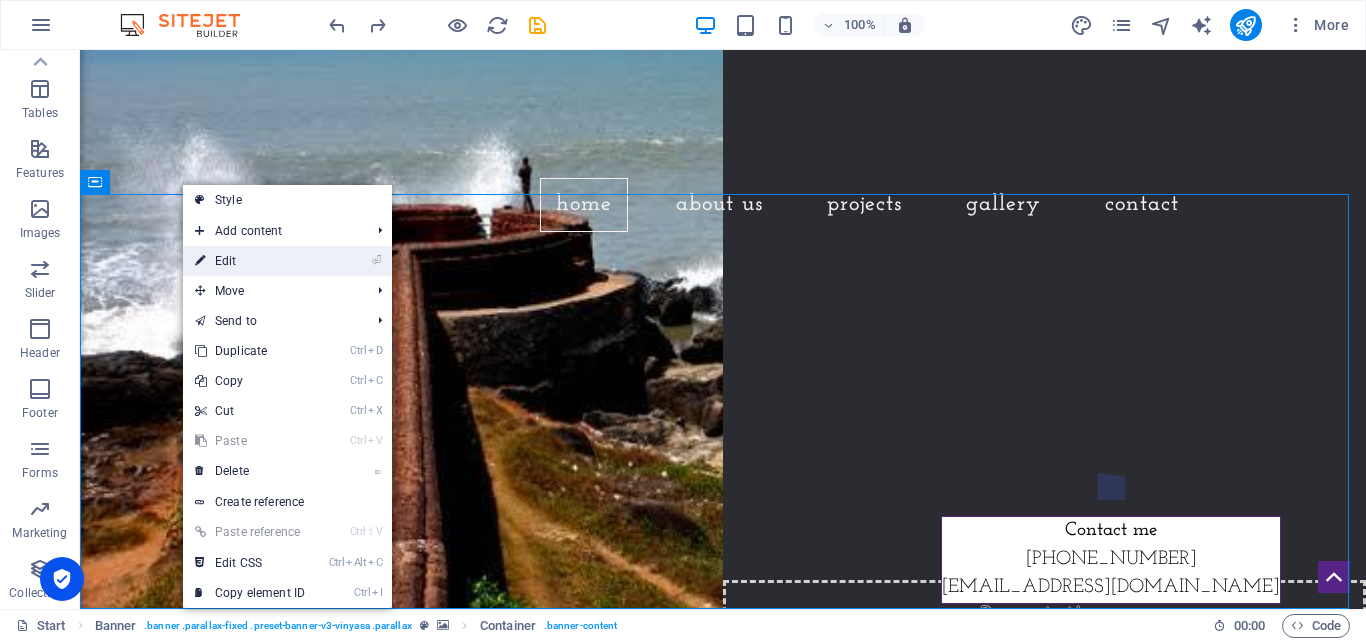 click on "⏎  Edit" at bounding box center (250, 261) 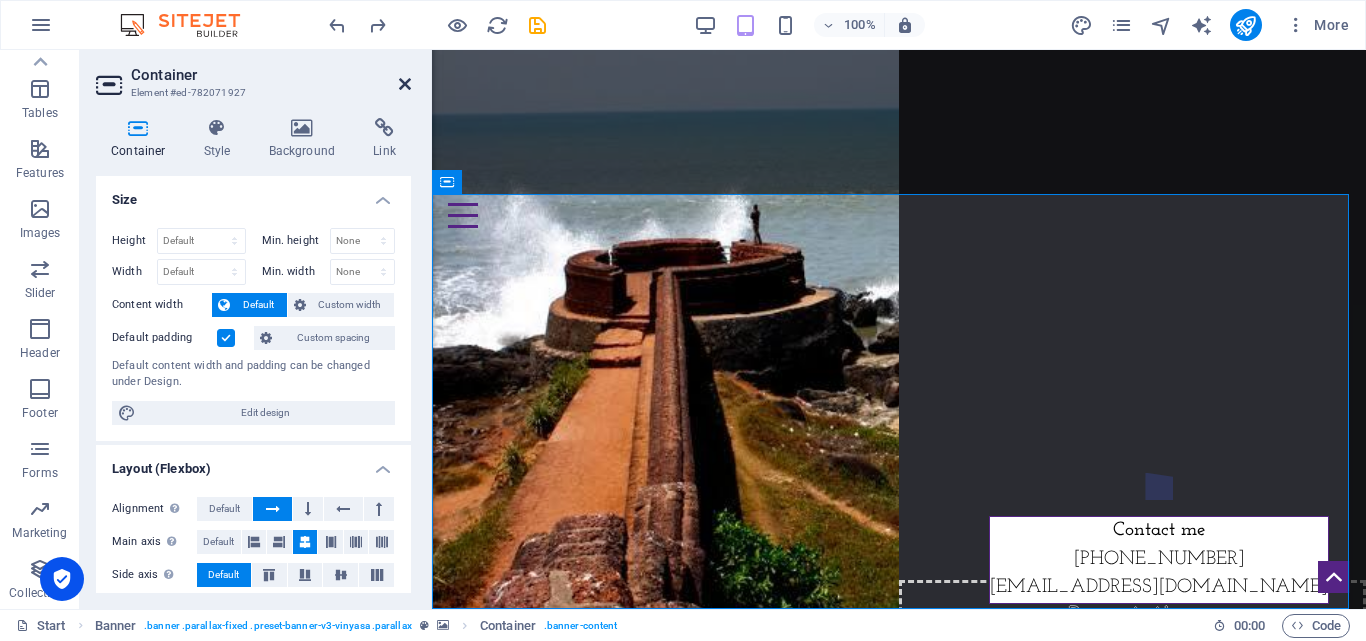 click at bounding box center (405, 84) 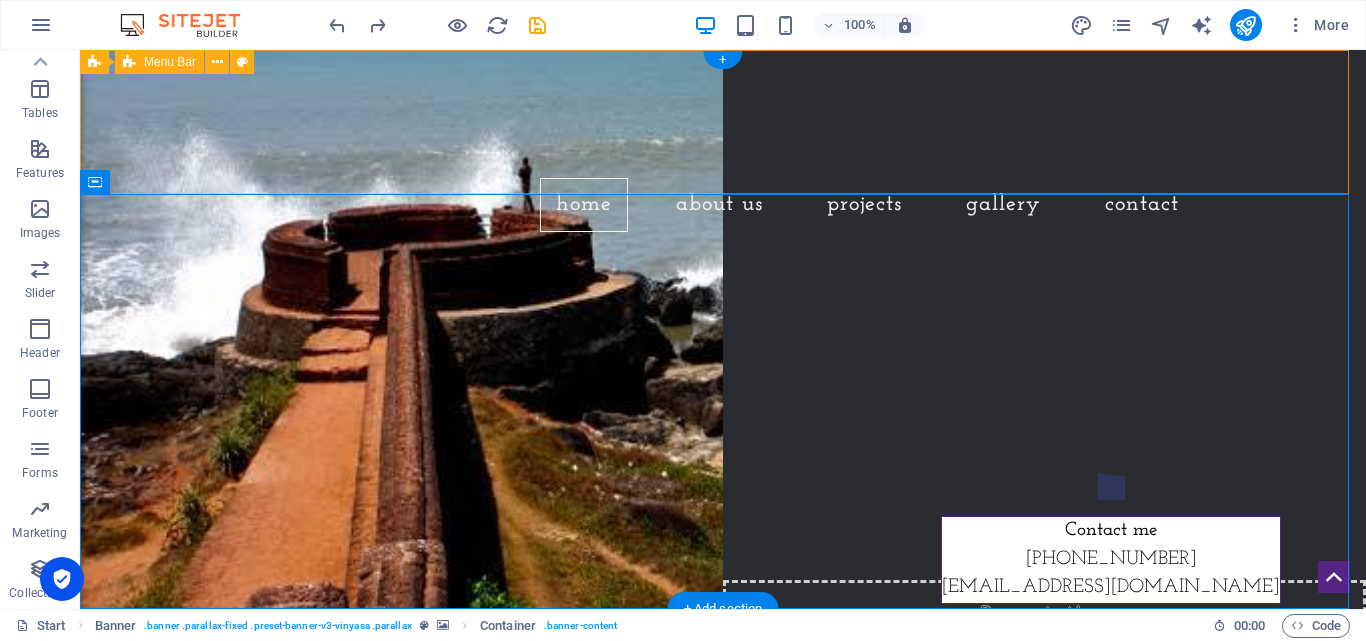 click on "Home About us Projects Gallery Contact" at bounding box center [723, 149] 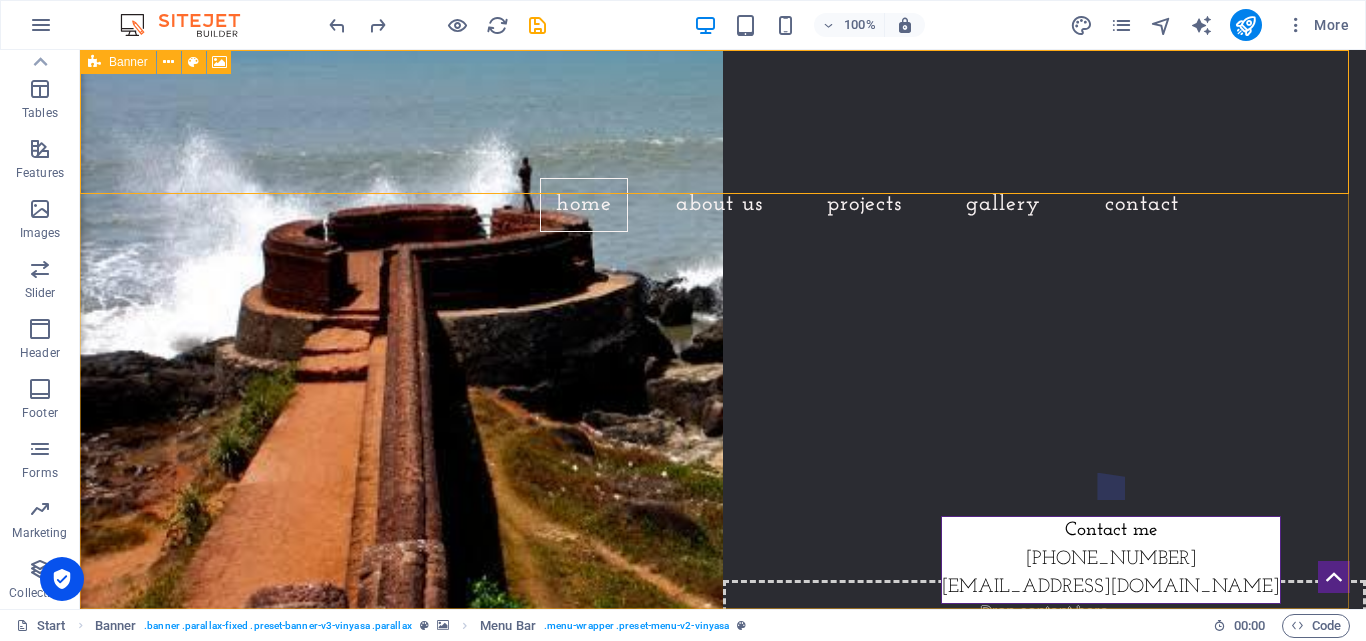 click at bounding box center (94, 62) 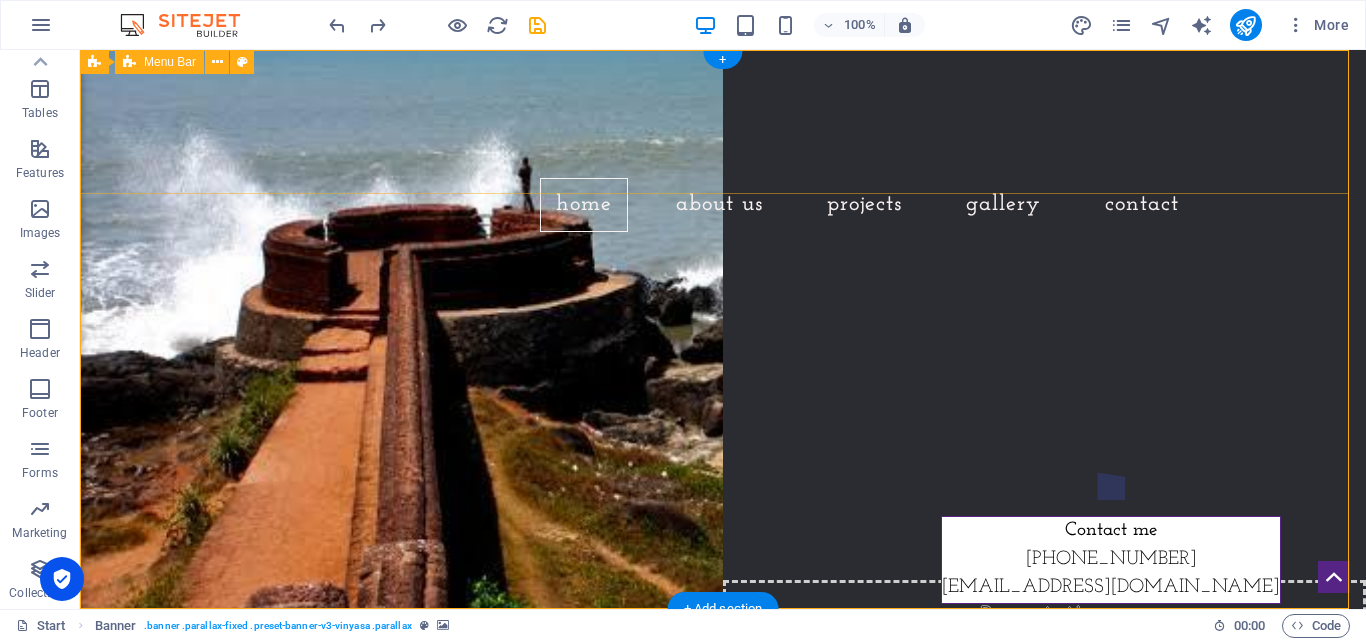 click on "Home About us Projects Gallery Contact" at bounding box center (723, 149) 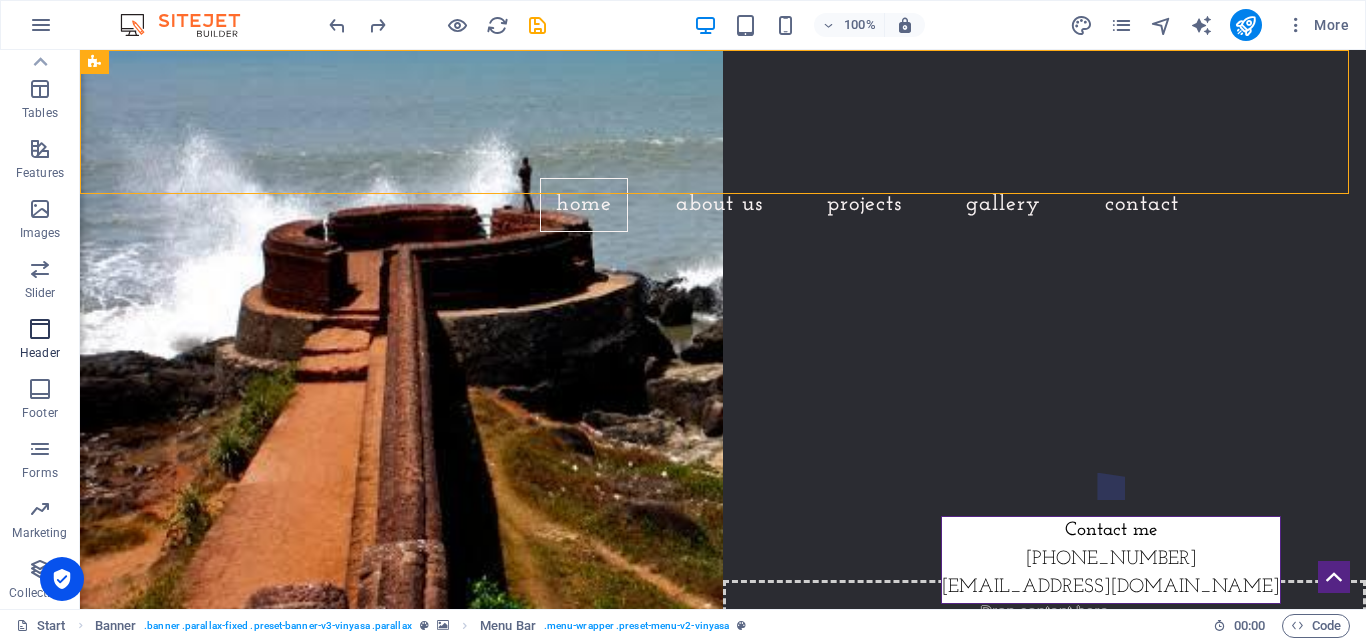 click at bounding box center [40, 329] 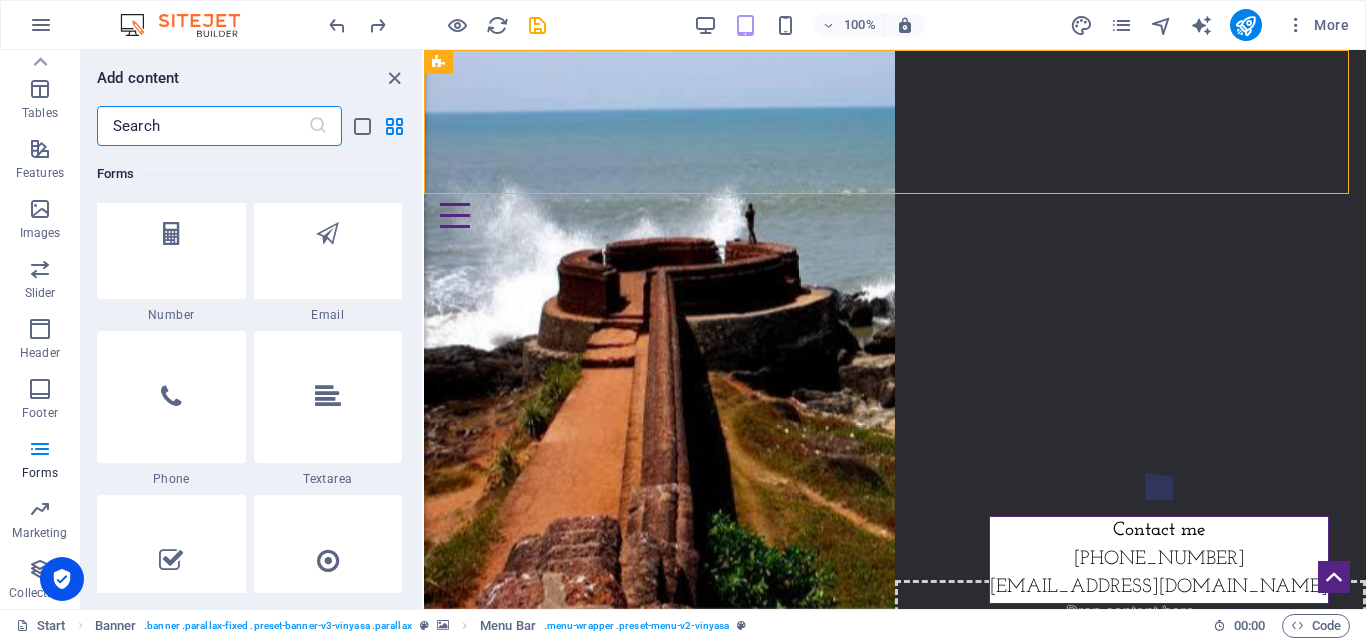 scroll, scrollTop: 14748, scrollLeft: 0, axis: vertical 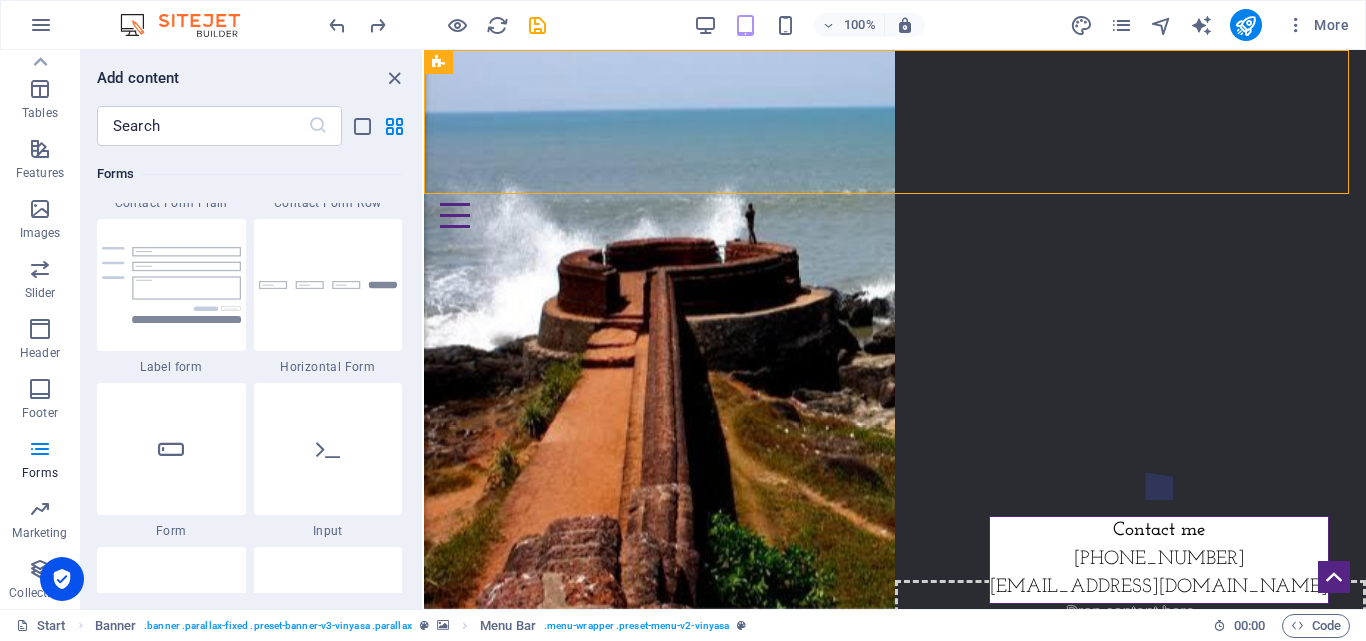 click at bounding box center [171, 285] 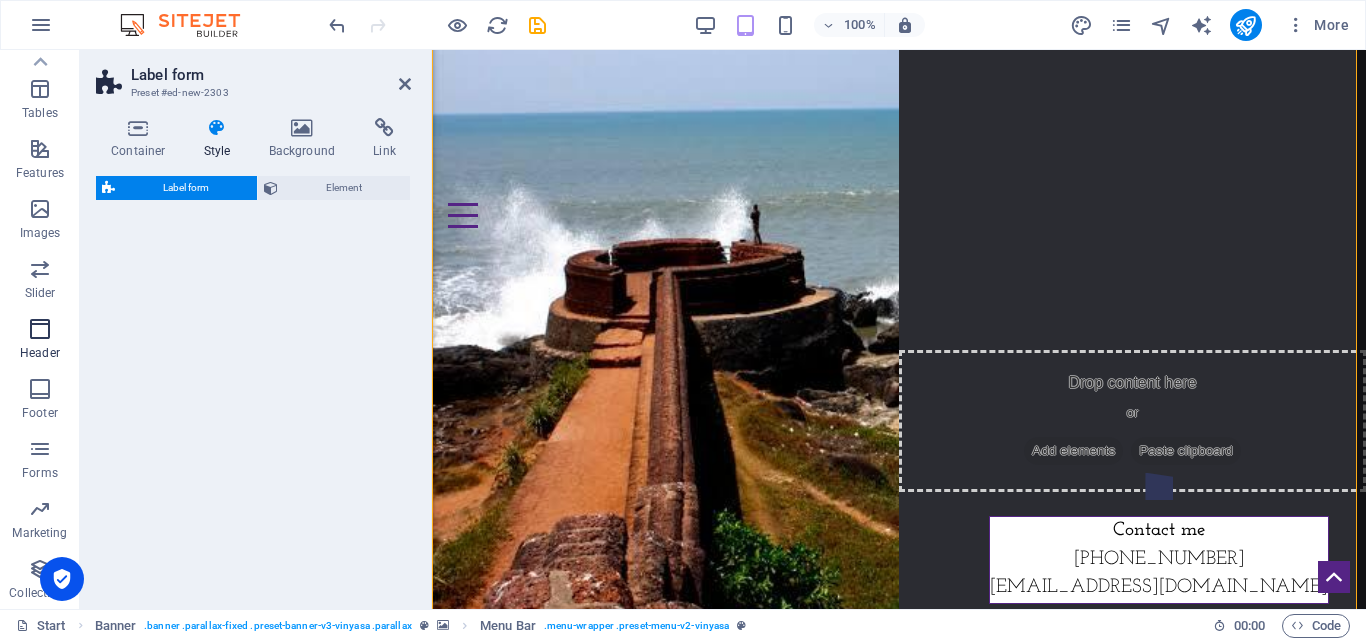 select on "rem" 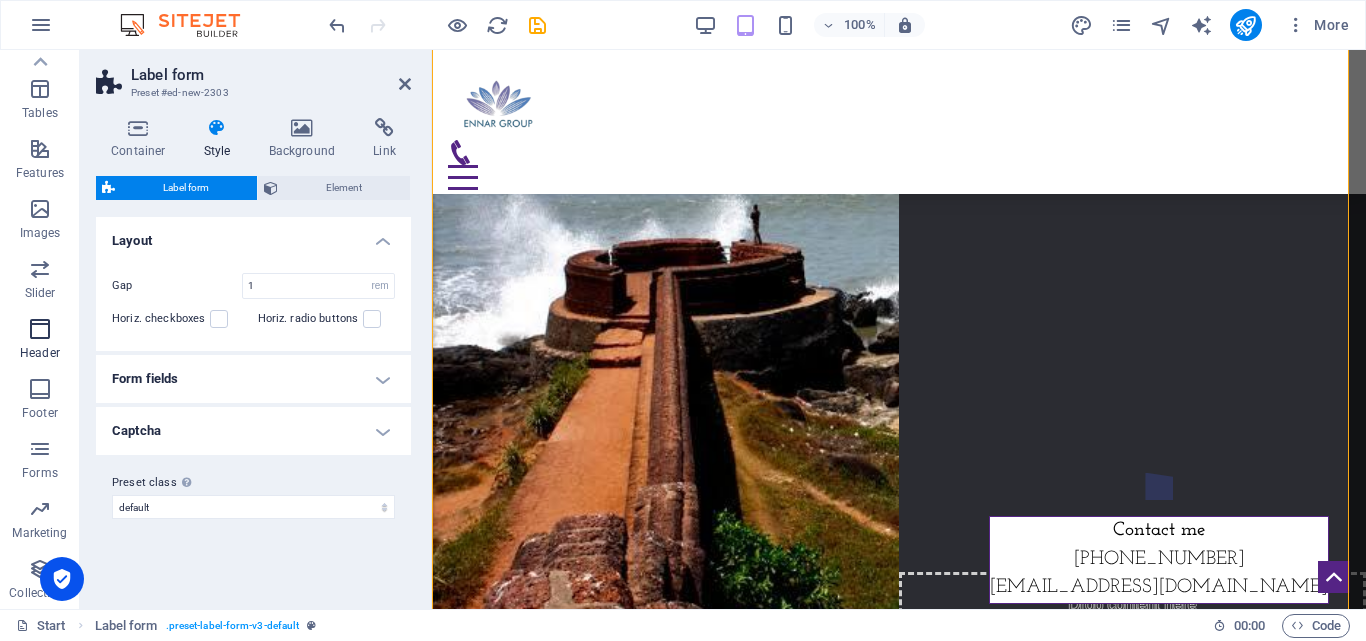 scroll, scrollTop: 650, scrollLeft: 0, axis: vertical 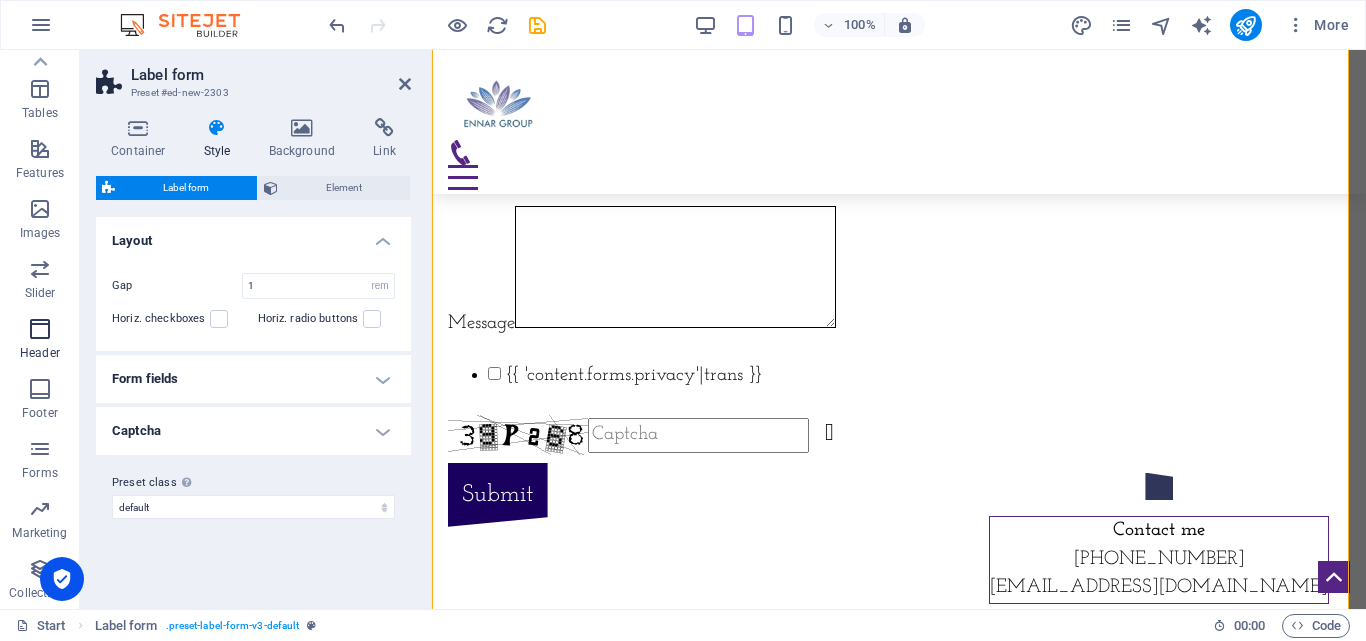 drag, startPoint x: 62, startPoint y: 357, endPoint x: 32, endPoint y: 341, distance: 34 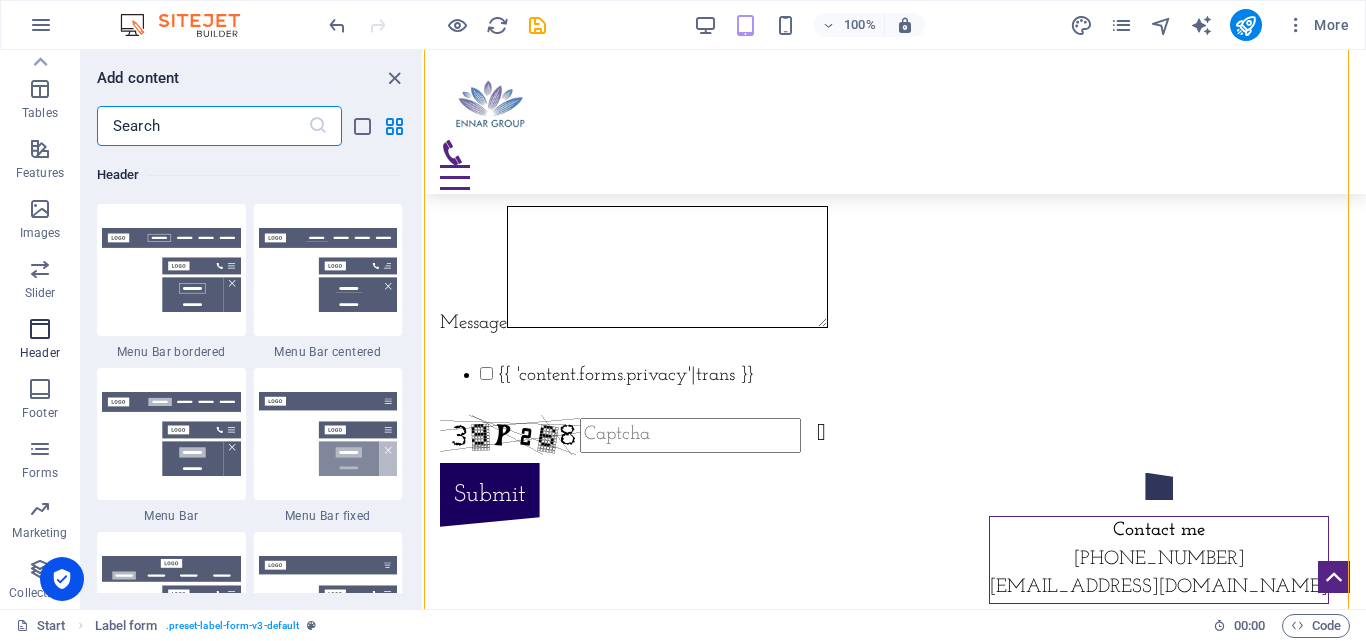 scroll, scrollTop: 11878, scrollLeft: 0, axis: vertical 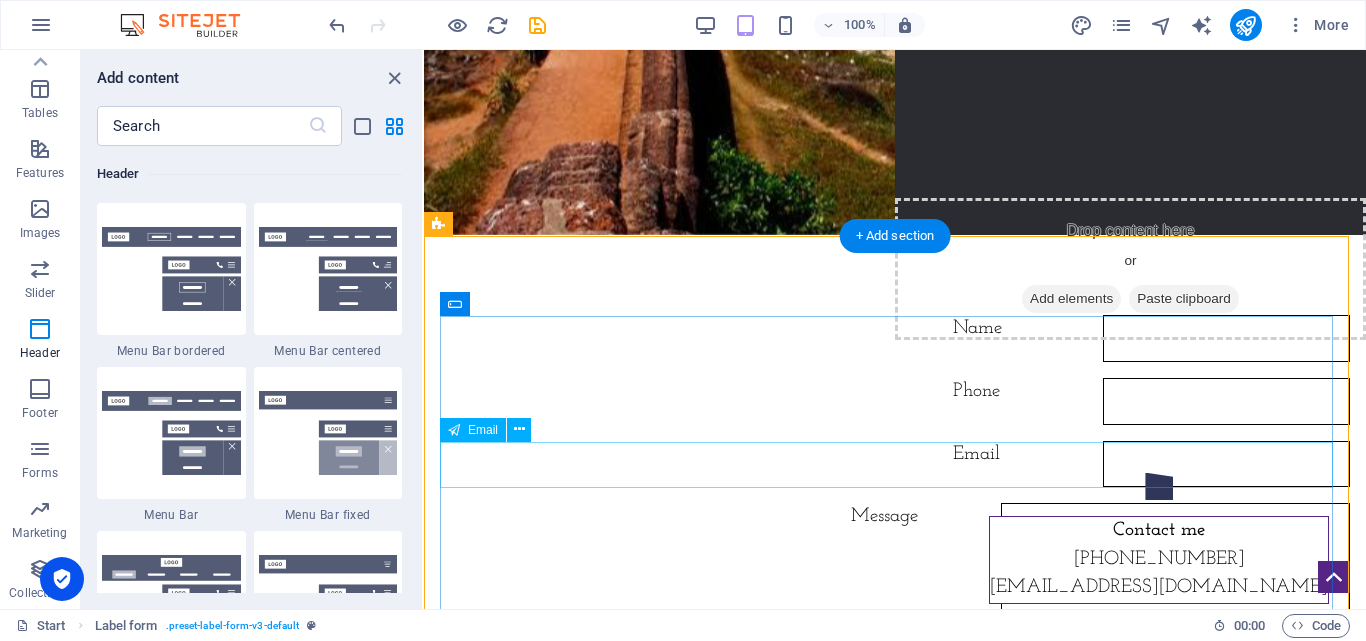 click on "Email" at bounding box center (895, 464) 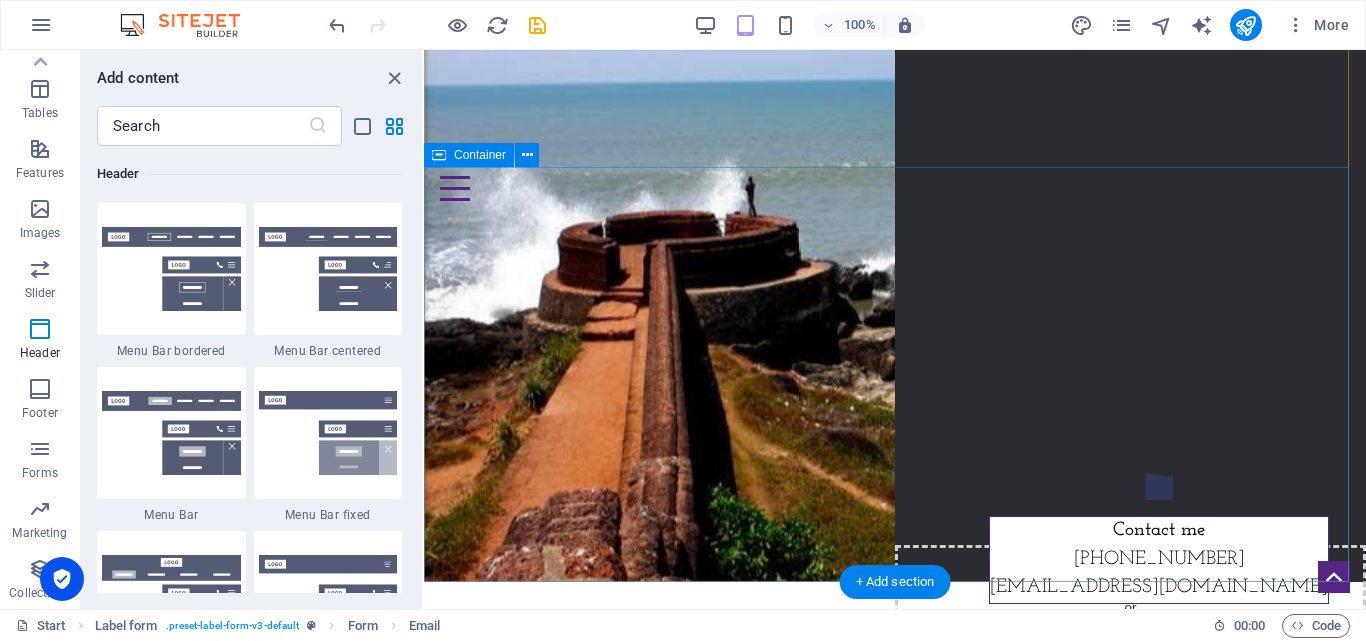 scroll, scrollTop: 0, scrollLeft: 0, axis: both 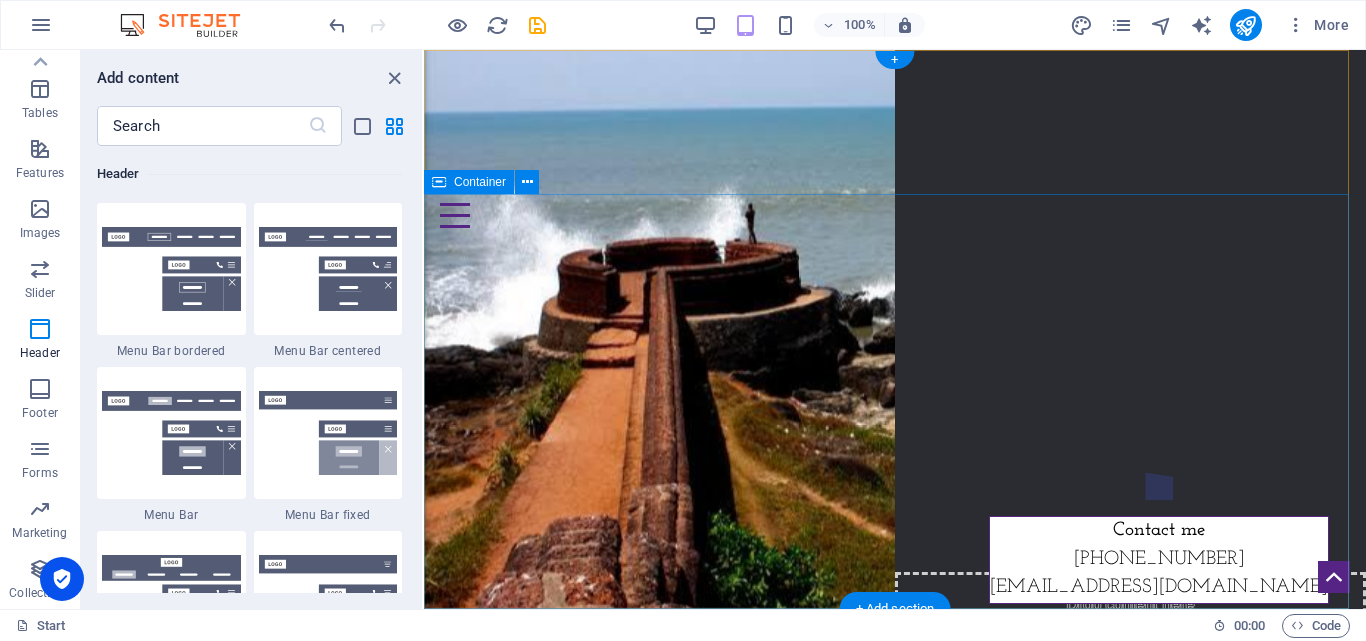 click on "ennar.in" at bounding box center (895, 301) 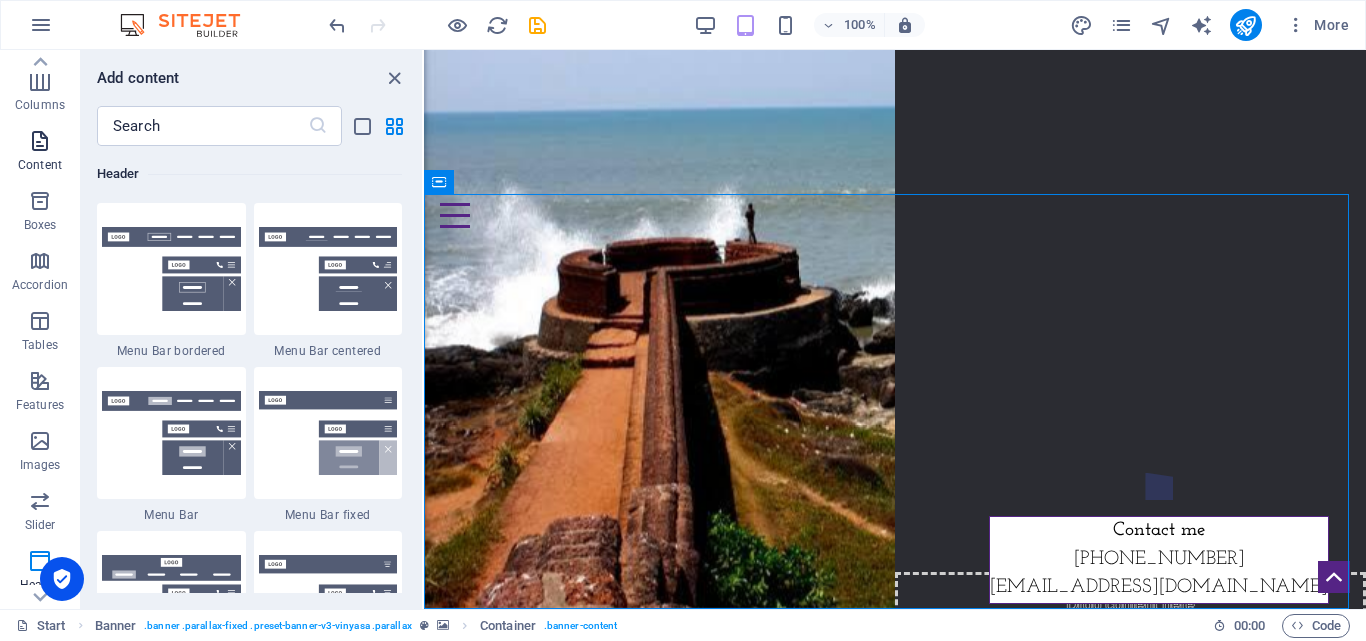 scroll, scrollTop: 0, scrollLeft: 0, axis: both 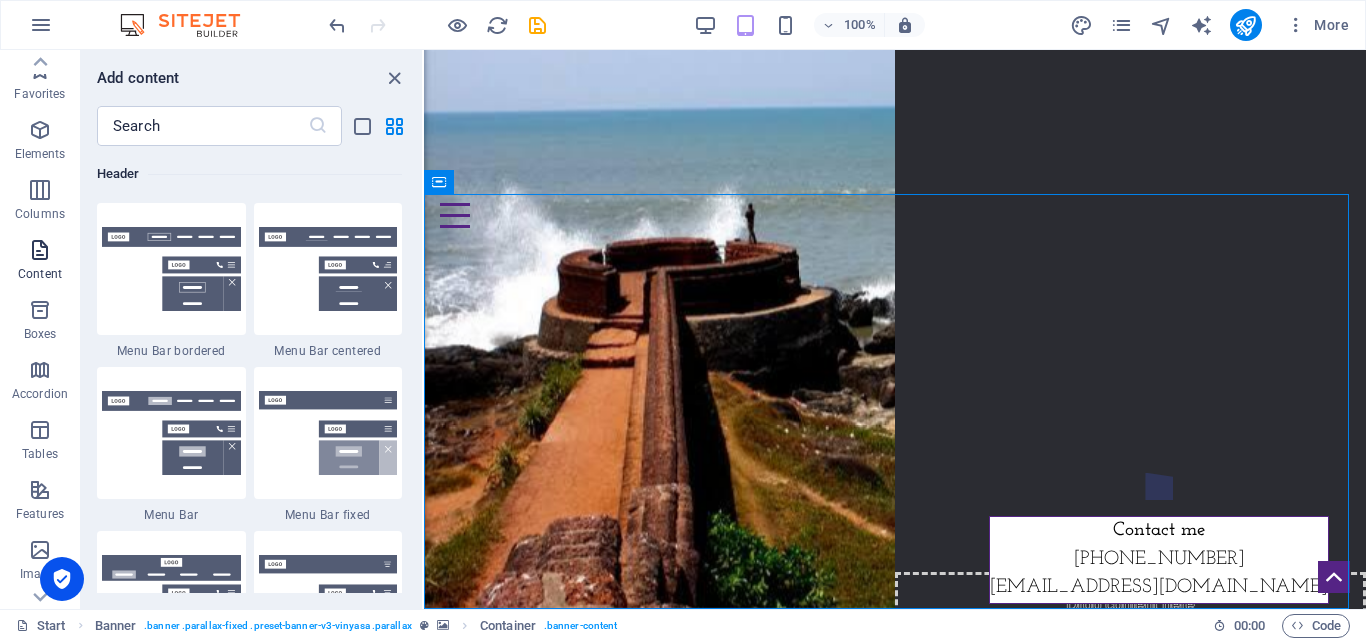 click on "Elements" at bounding box center [40, 154] 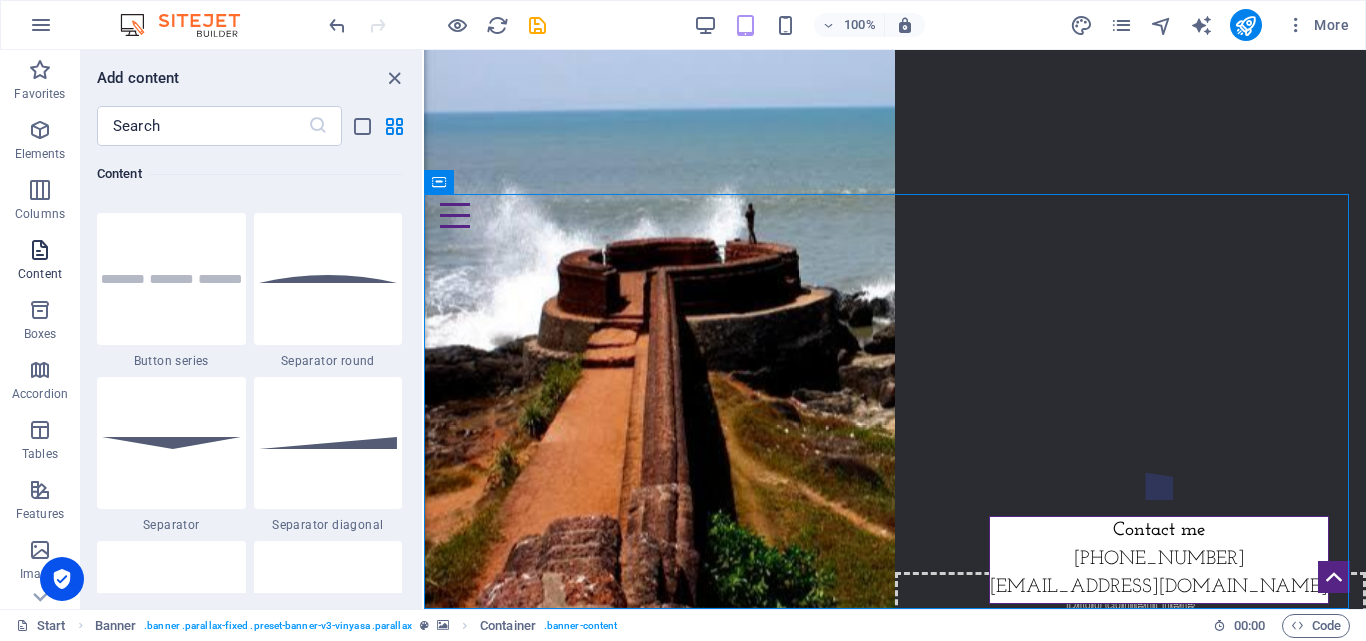 scroll, scrollTop: 1899, scrollLeft: 0, axis: vertical 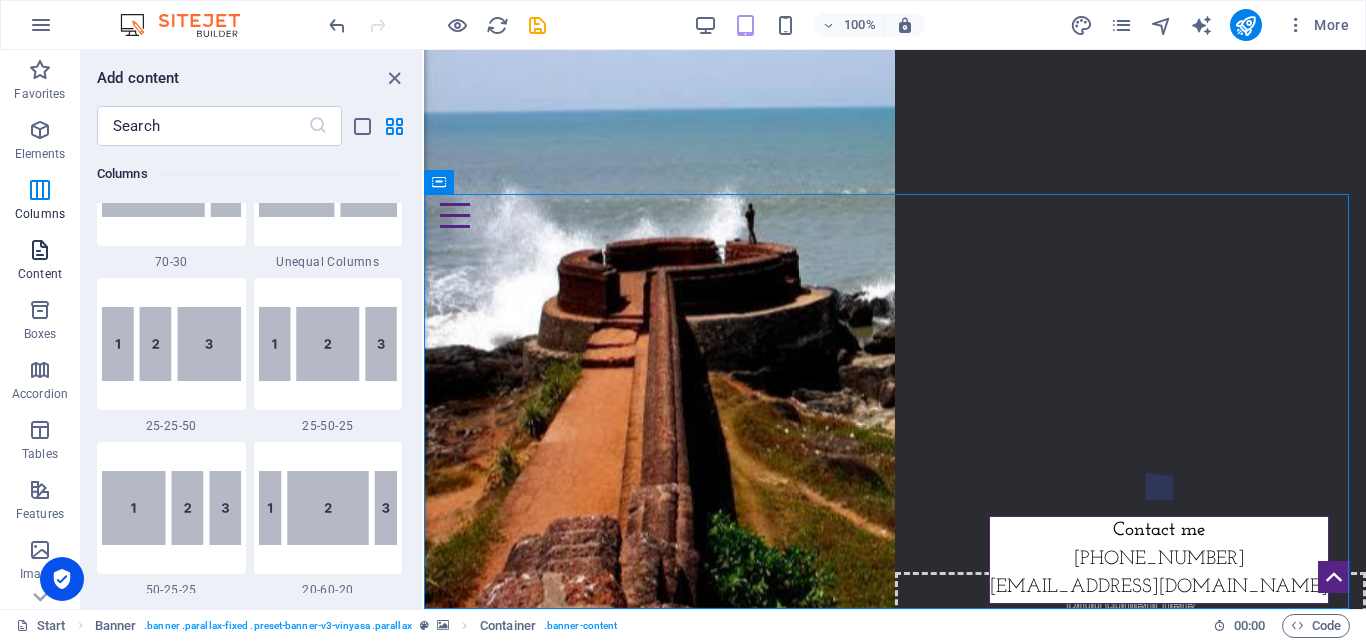 click on "Elements" at bounding box center [40, 154] 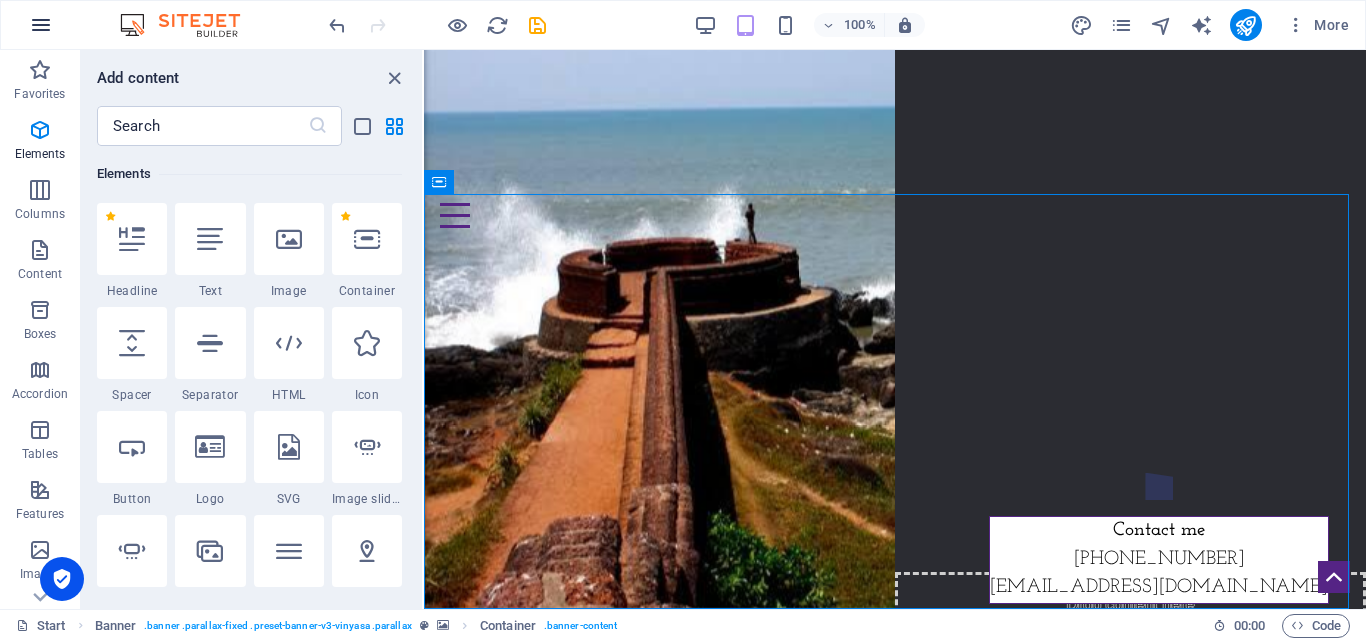 scroll, scrollTop: 213, scrollLeft: 0, axis: vertical 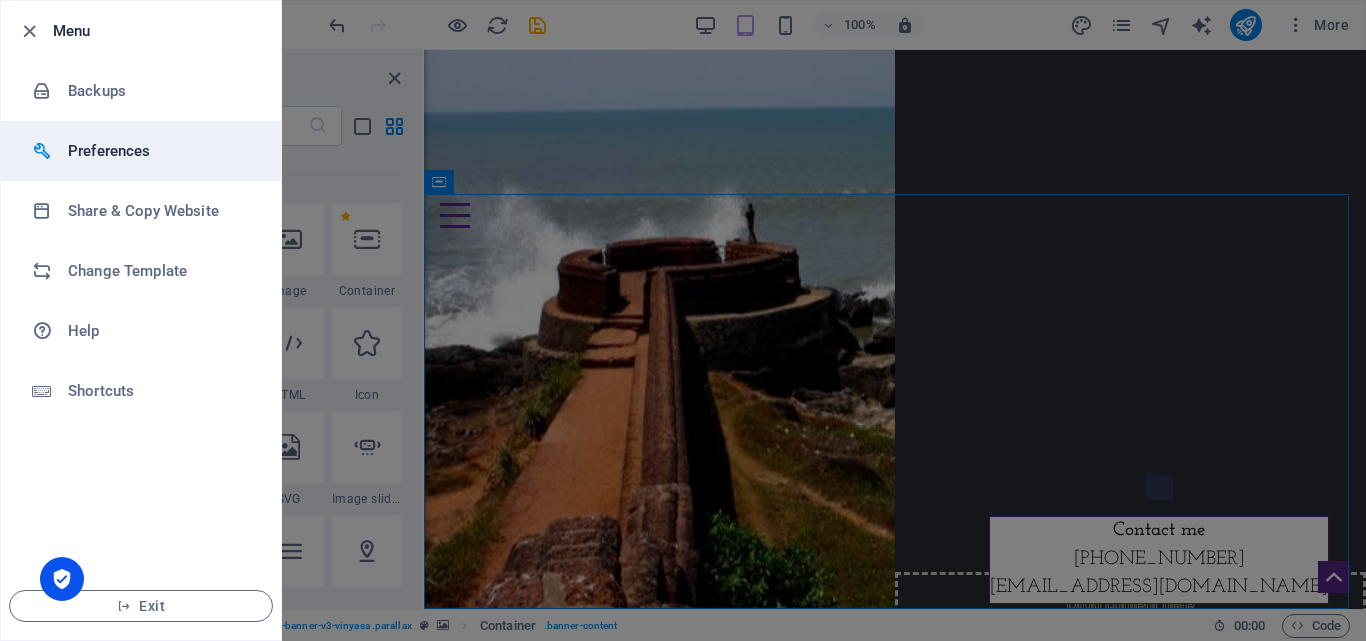 click on "Preferences" at bounding box center (160, 151) 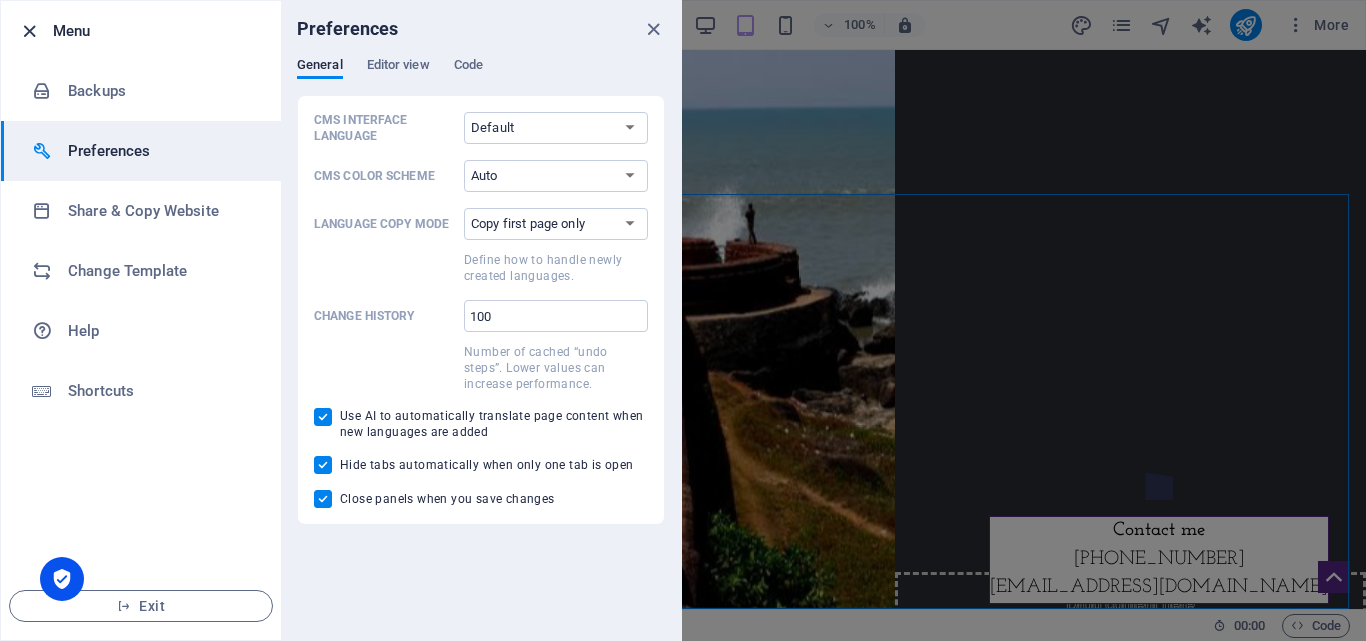 click at bounding box center (29, 31) 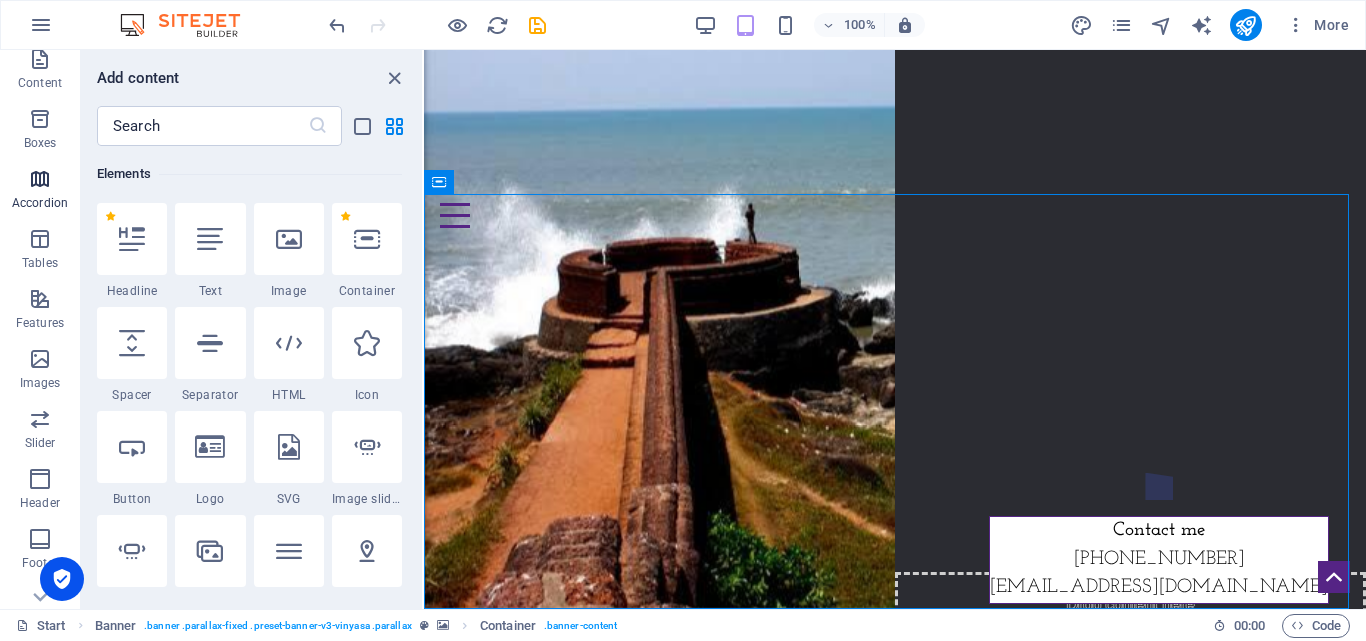 scroll, scrollTop: 307, scrollLeft: 0, axis: vertical 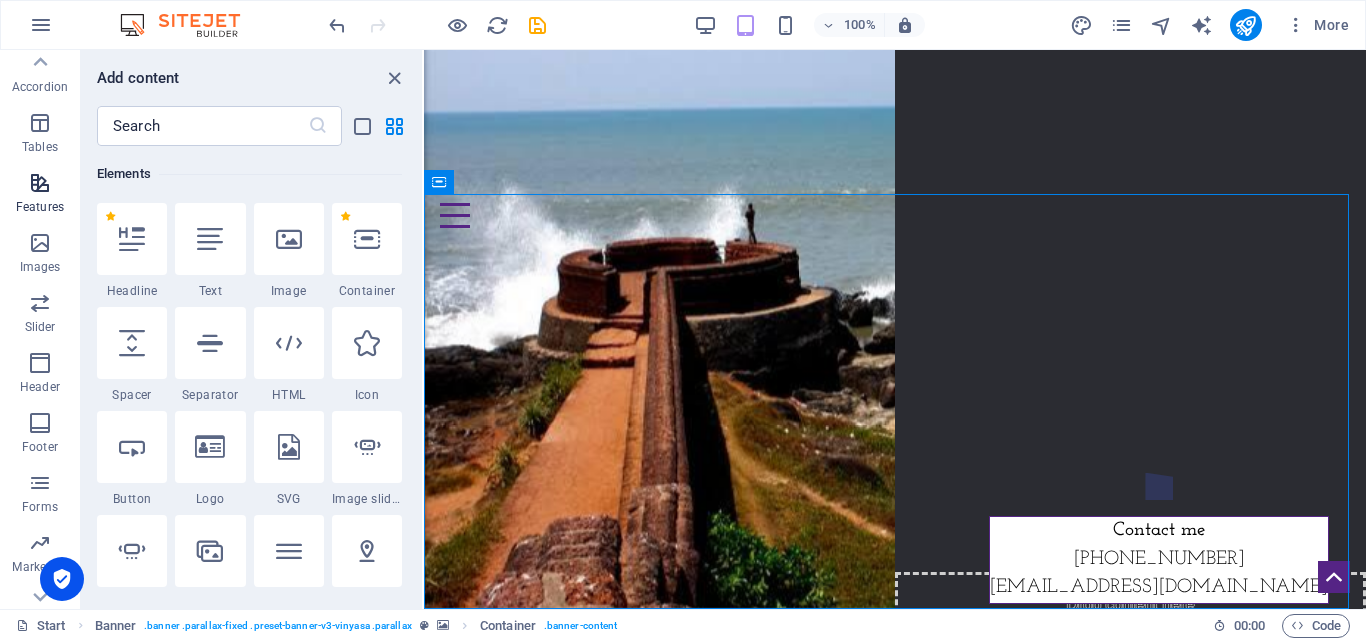 drag, startPoint x: 43, startPoint y: 472, endPoint x: 39, endPoint y: 202, distance: 270.02963 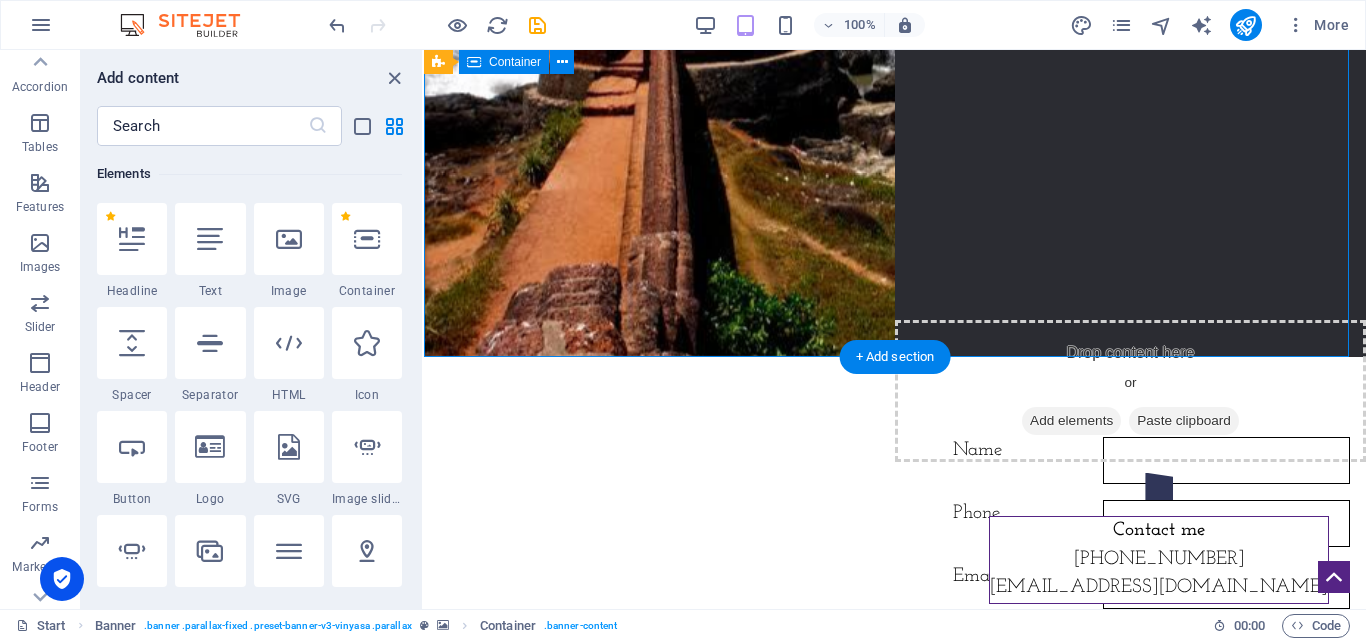 scroll, scrollTop: 0, scrollLeft: 0, axis: both 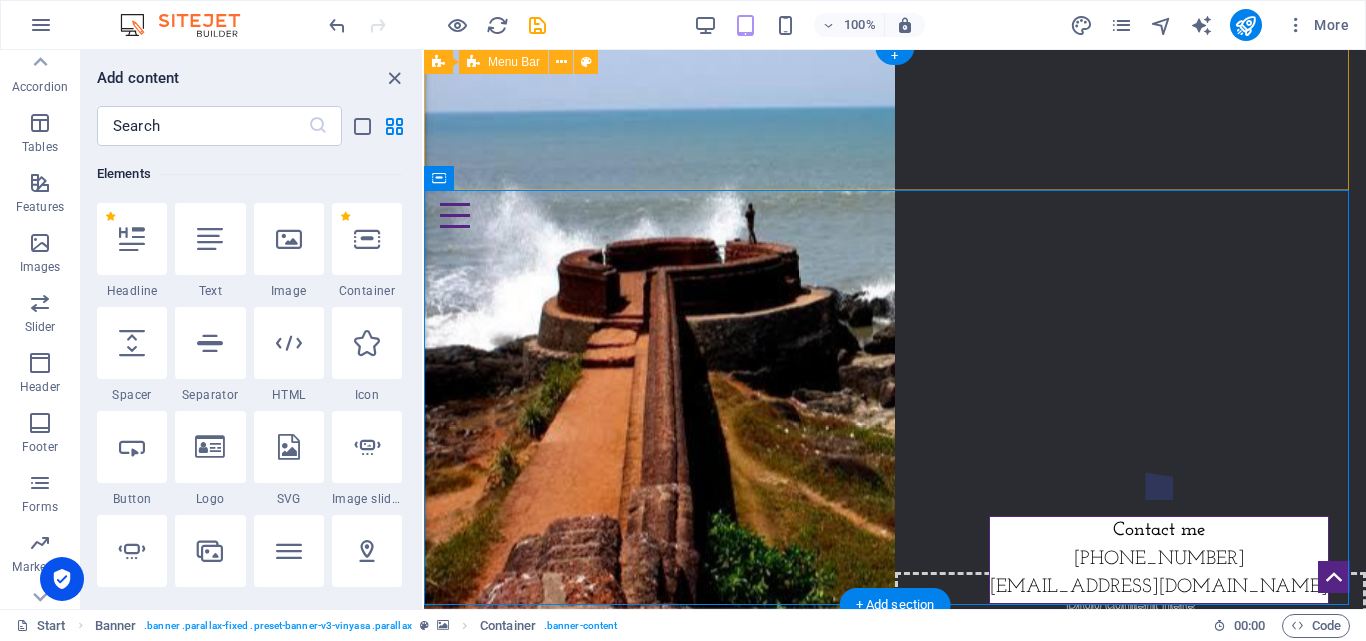 click on "Home About us Projects Gallery Contact" at bounding box center (895, 122) 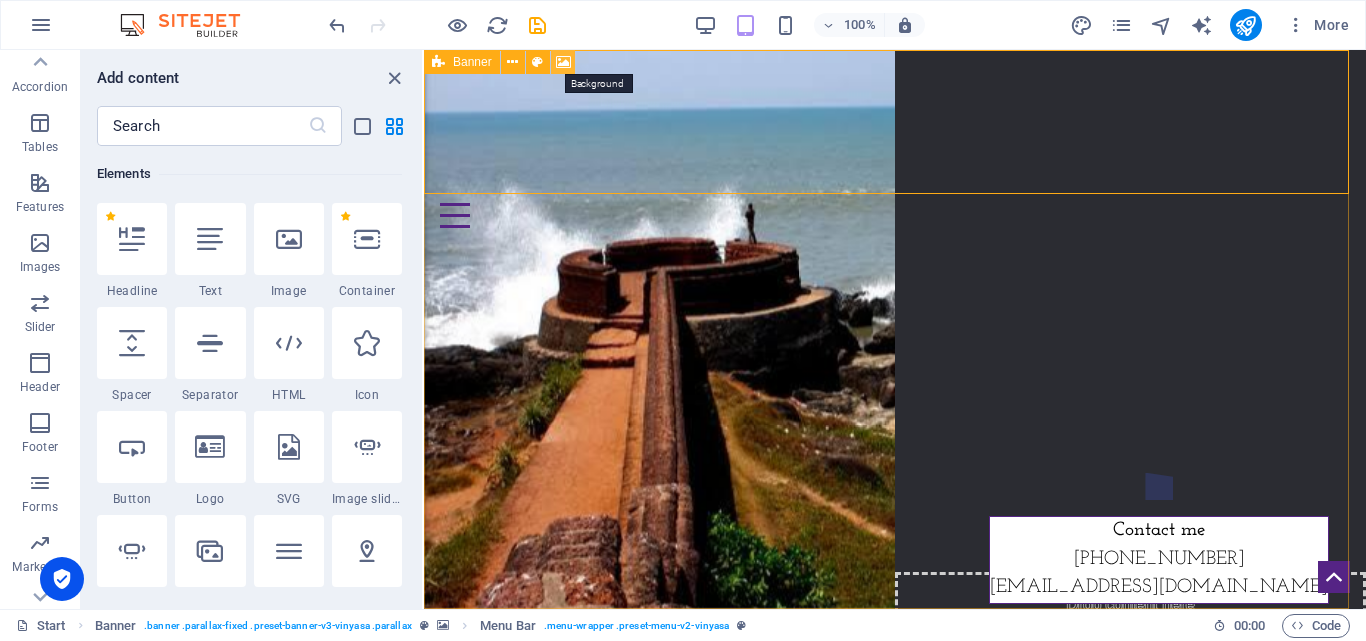 click at bounding box center [563, 62] 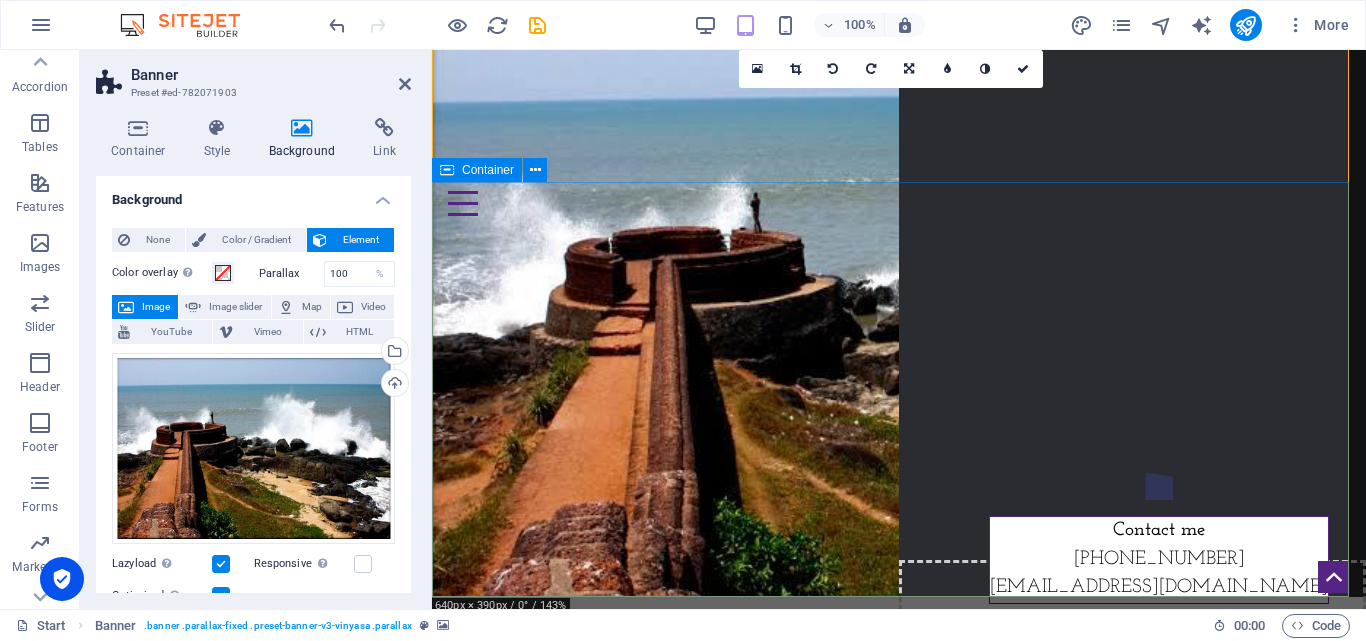 scroll, scrollTop: 13, scrollLeft: 0, axis: vertical 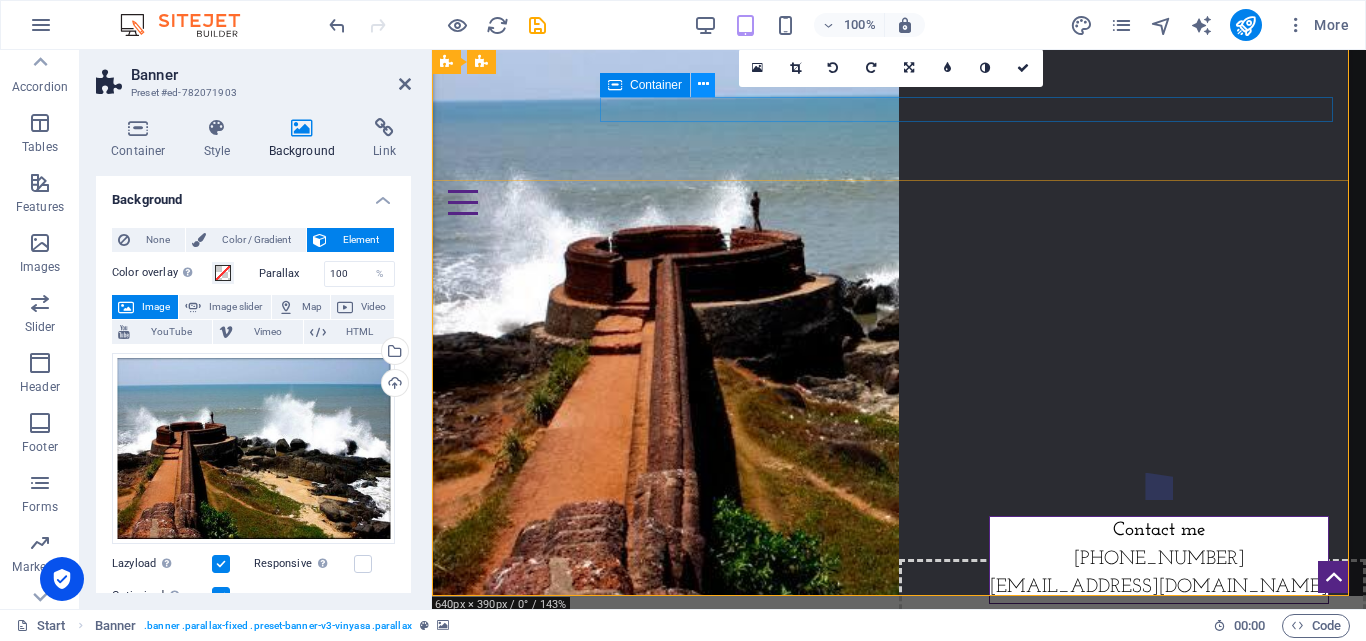 click at bounding box center (703, 85) 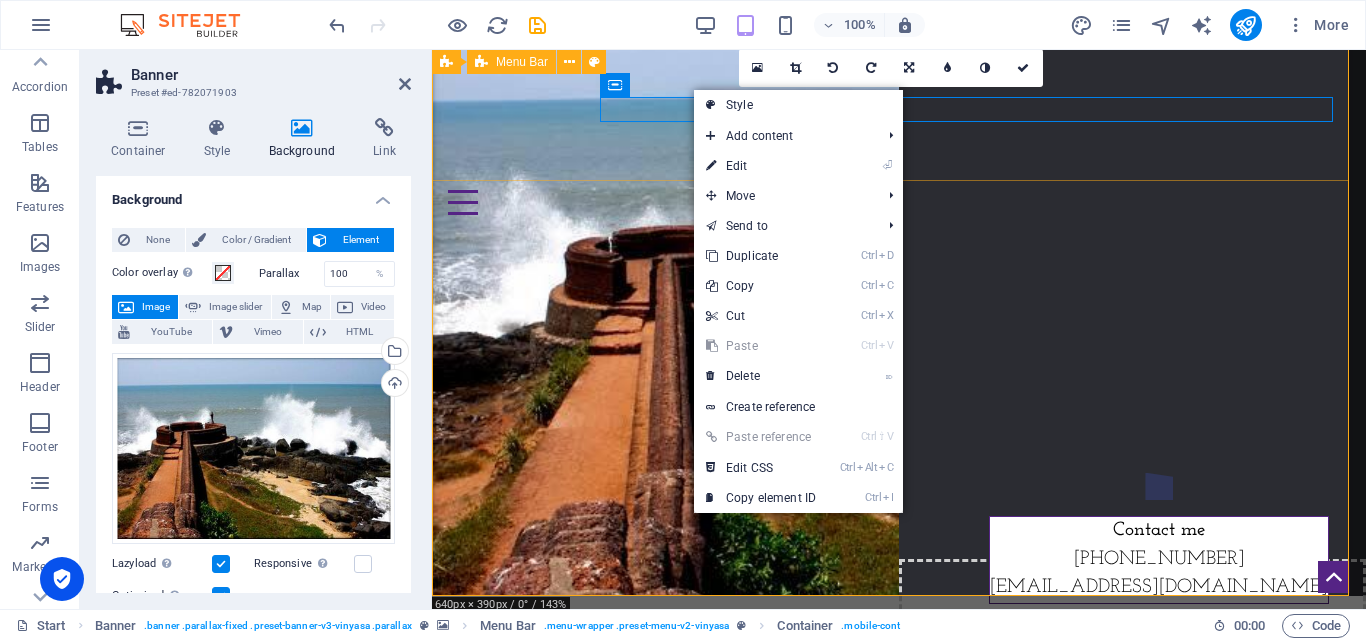 click on "Home About us Projects Gallery Contact" at bounding box center (899, 109) 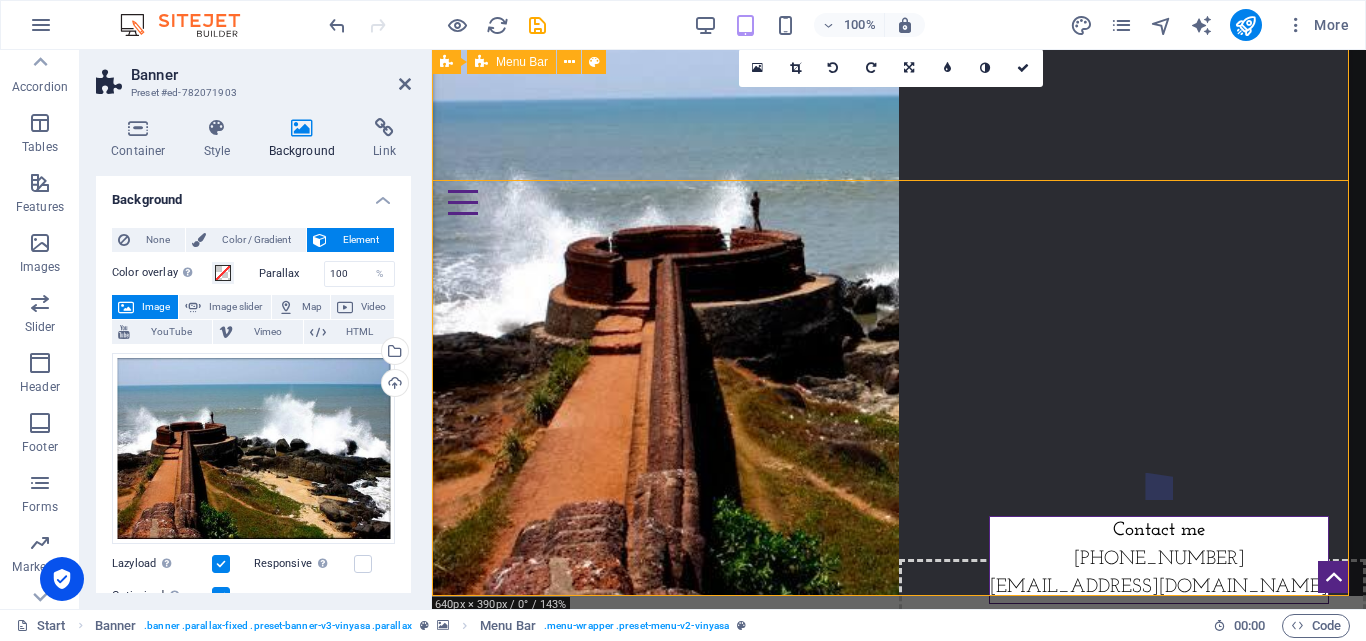 click on "Home About us Projects Gallery Contact" at bounding box center [899, 109] 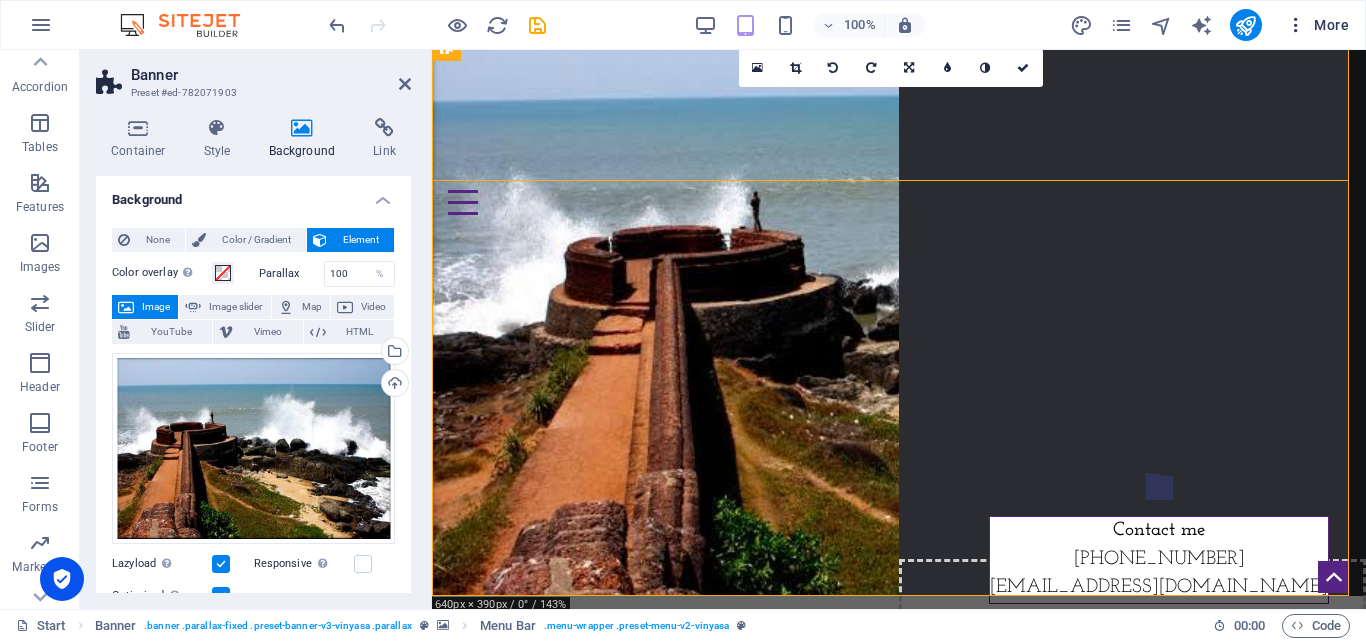 click at bounding box center (1296, 25) 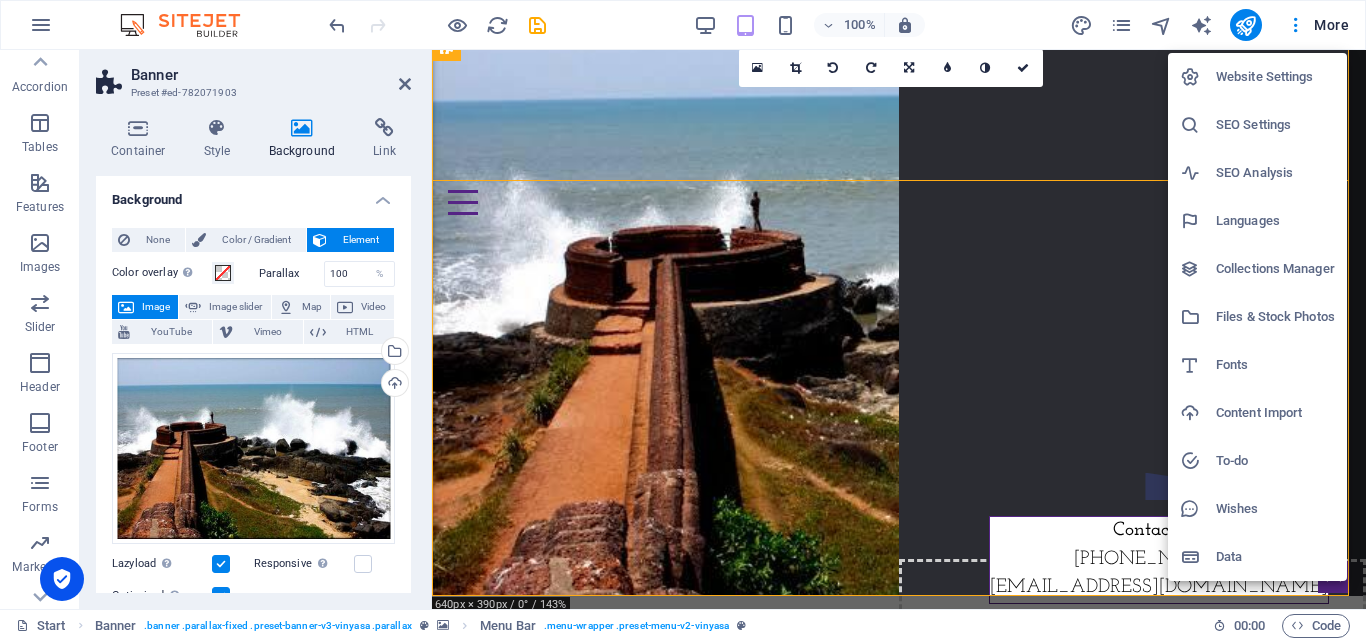 click on "Website Settings" at bounding box center (1275, 77) 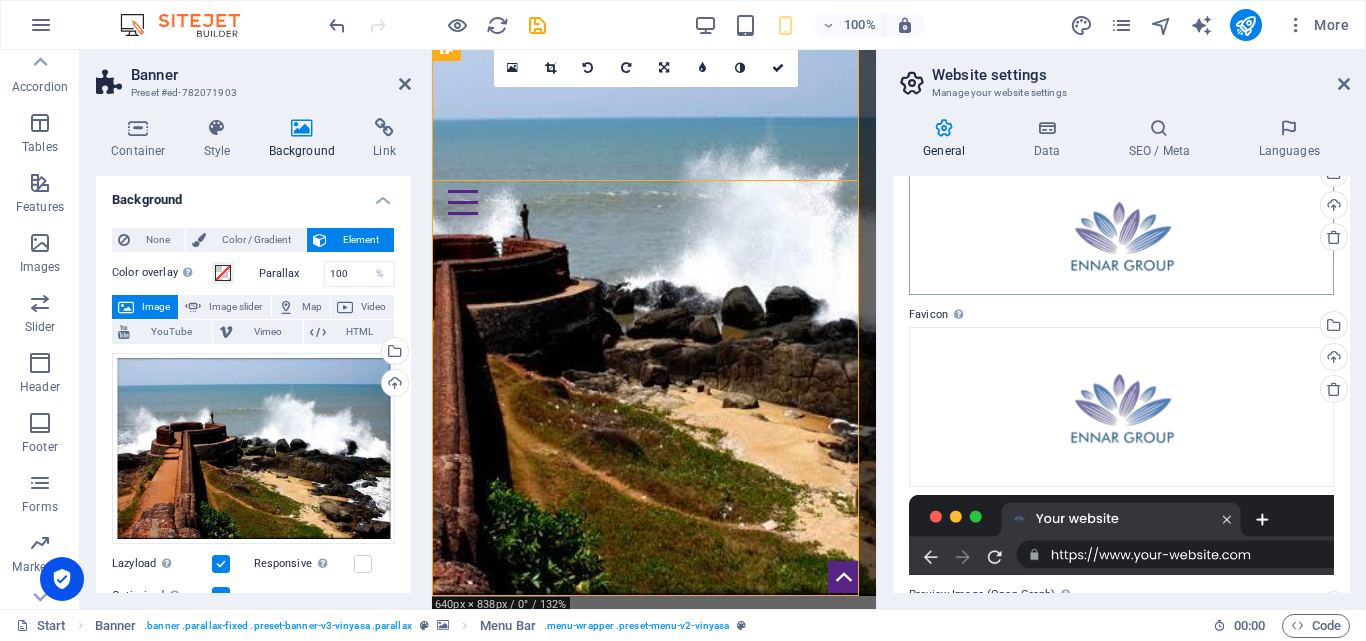 scroll, scrollTop: 346, scrollLeft: 0, axis: vertical 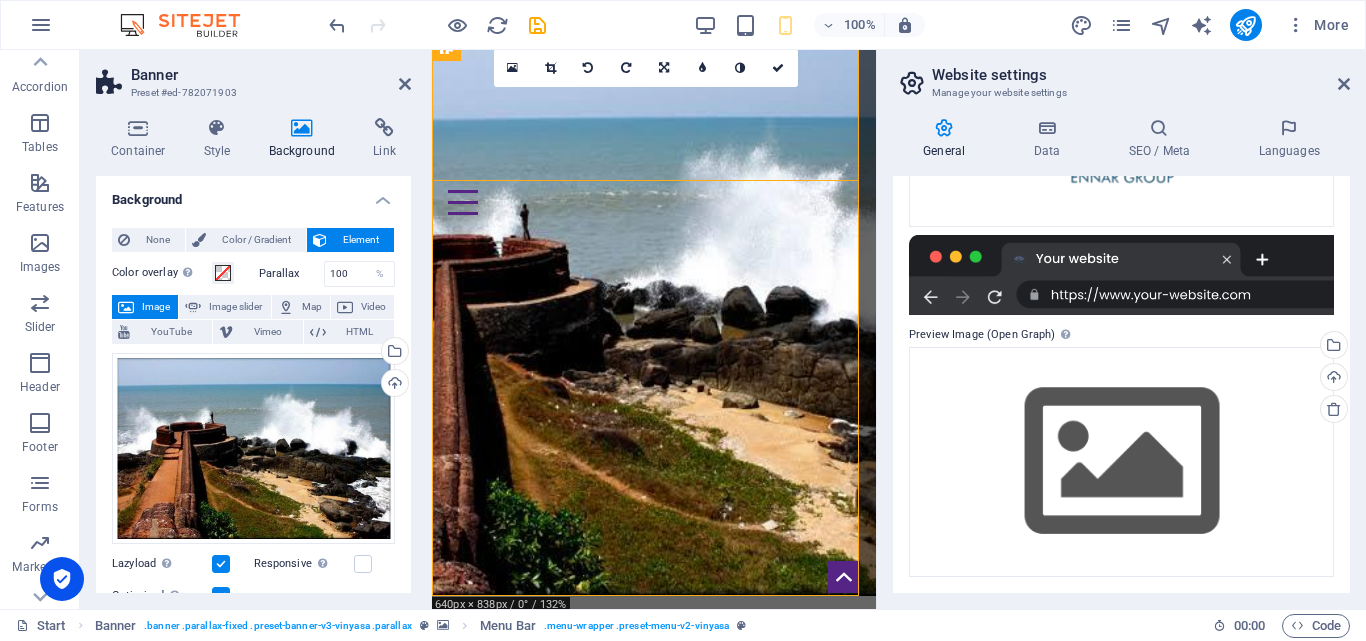 drag, startPoint x: 1287, startPoint y: 484, endPoint x: 1358, endPoint y: 442, distance: 82.492424 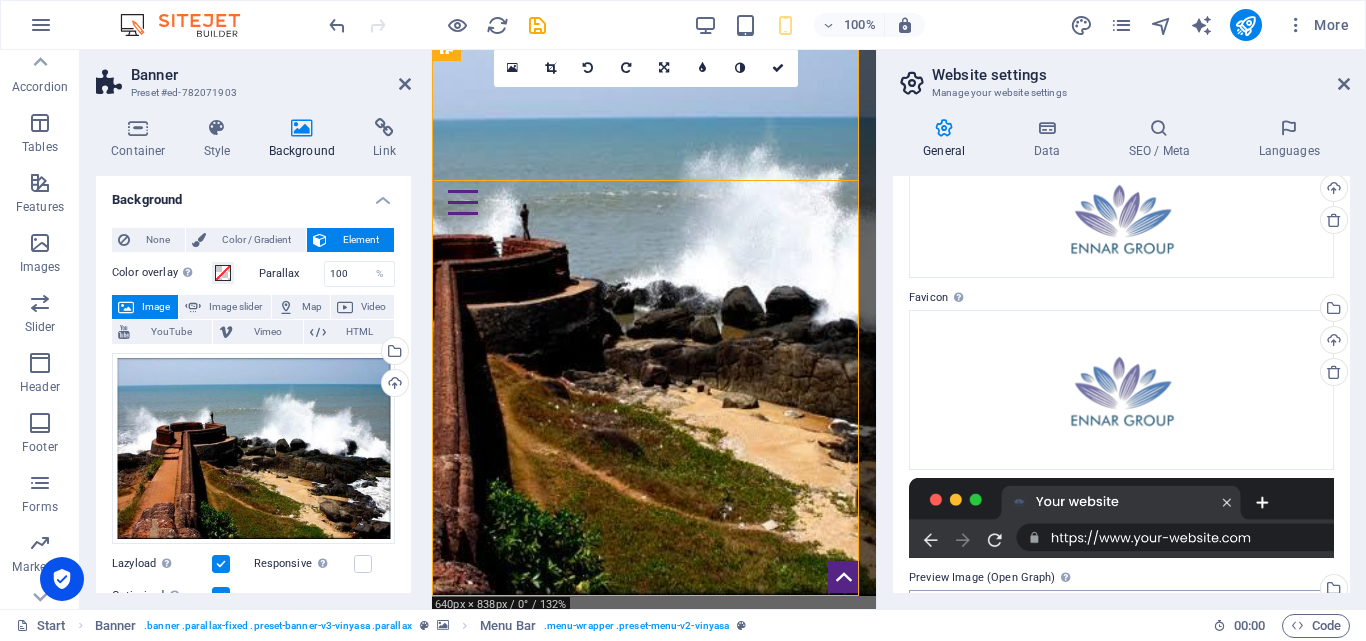 scroll, scrollTop: 0, scrollLeft: 0, axis: both 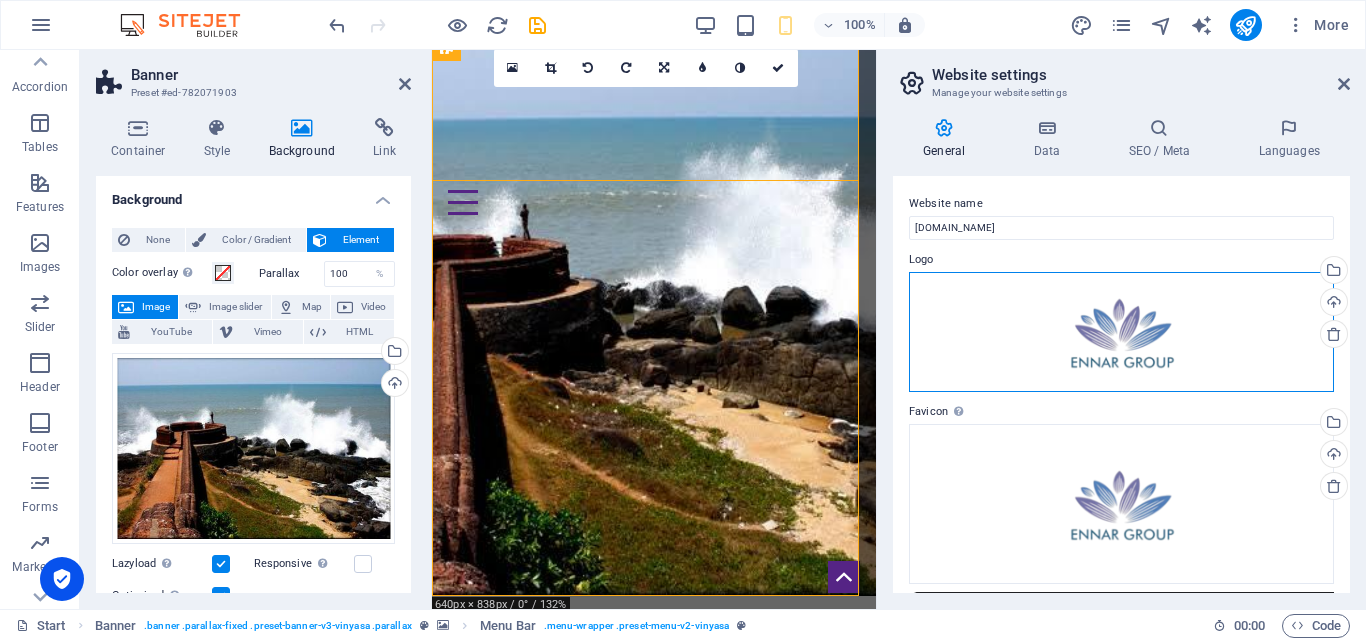 click on "Drag files here, click to choose files or select files from Files or our free stock photos & videos" at bounding box center (1121, 332) 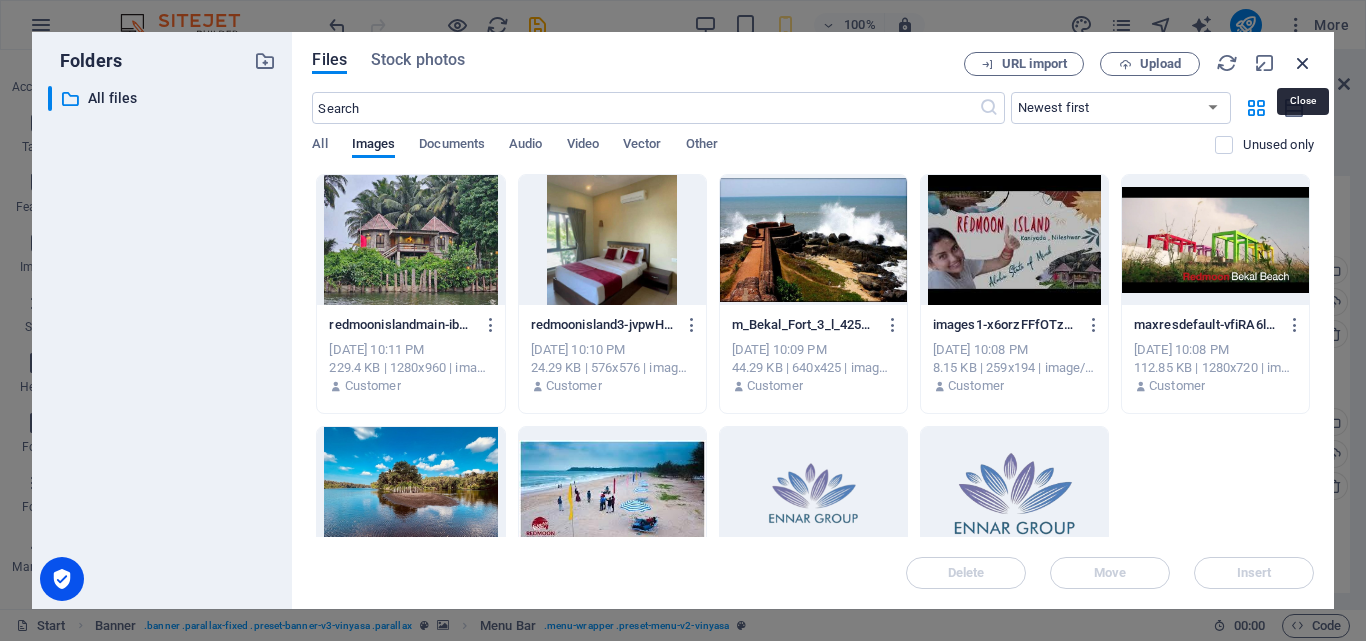 click at bounding box center (1303, 63) 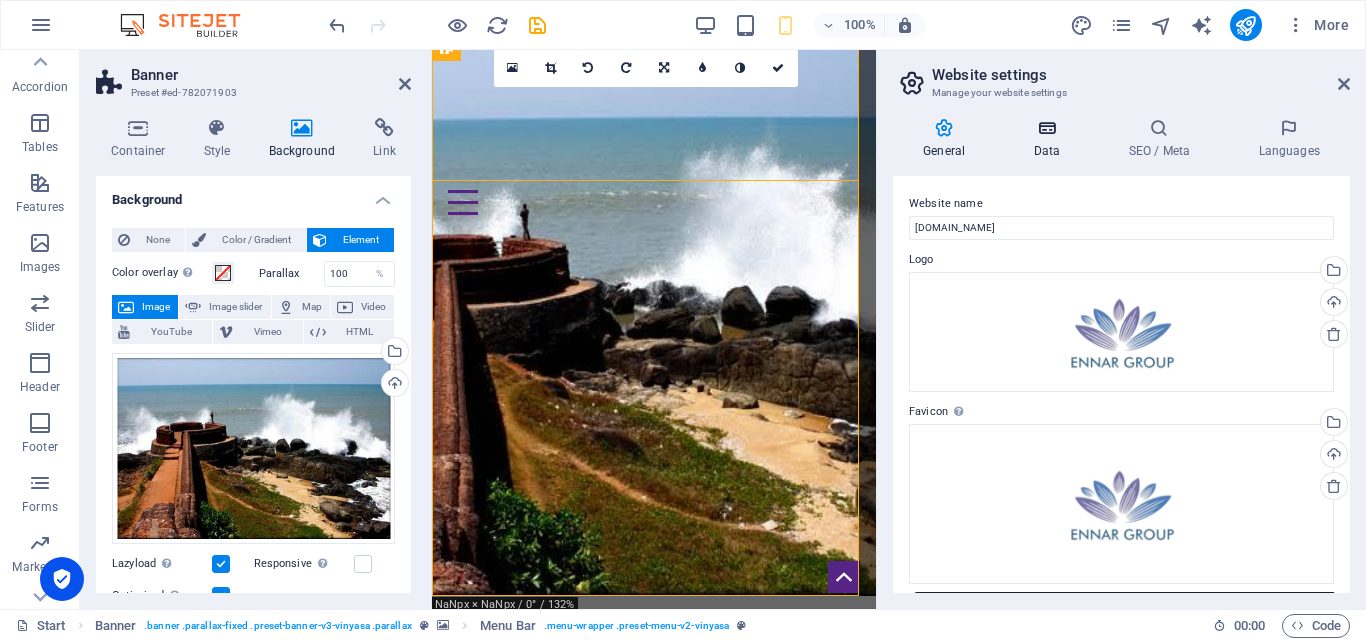 click on "Data" at bounding box center (1050, 139) 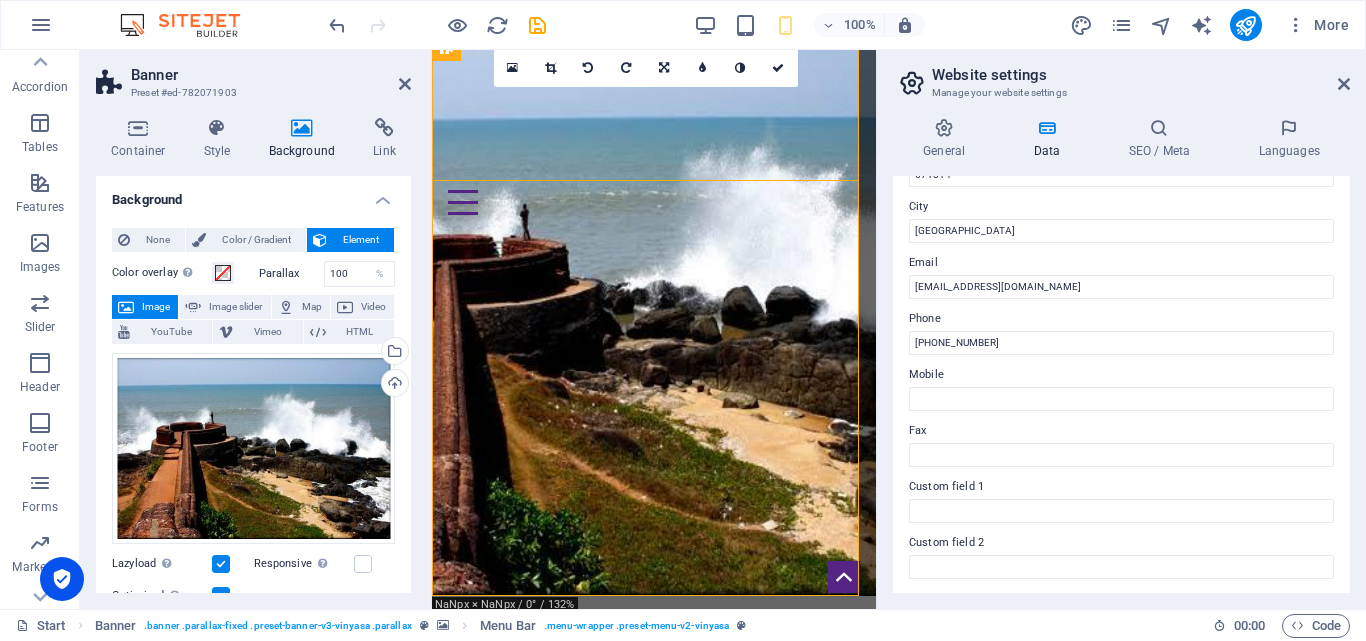 scroll, scrollTop: 413, scrollLeft: 0, axis: vertical 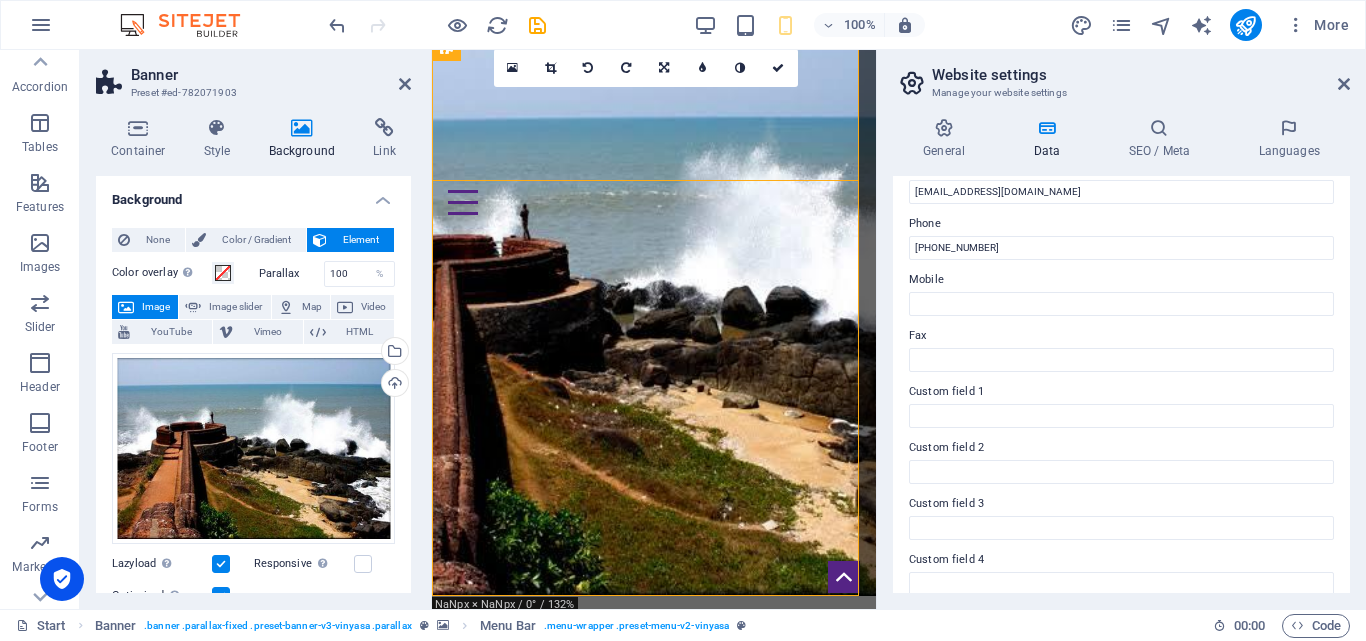 click on "Custom field 1" at bounding box center [1121, 404] 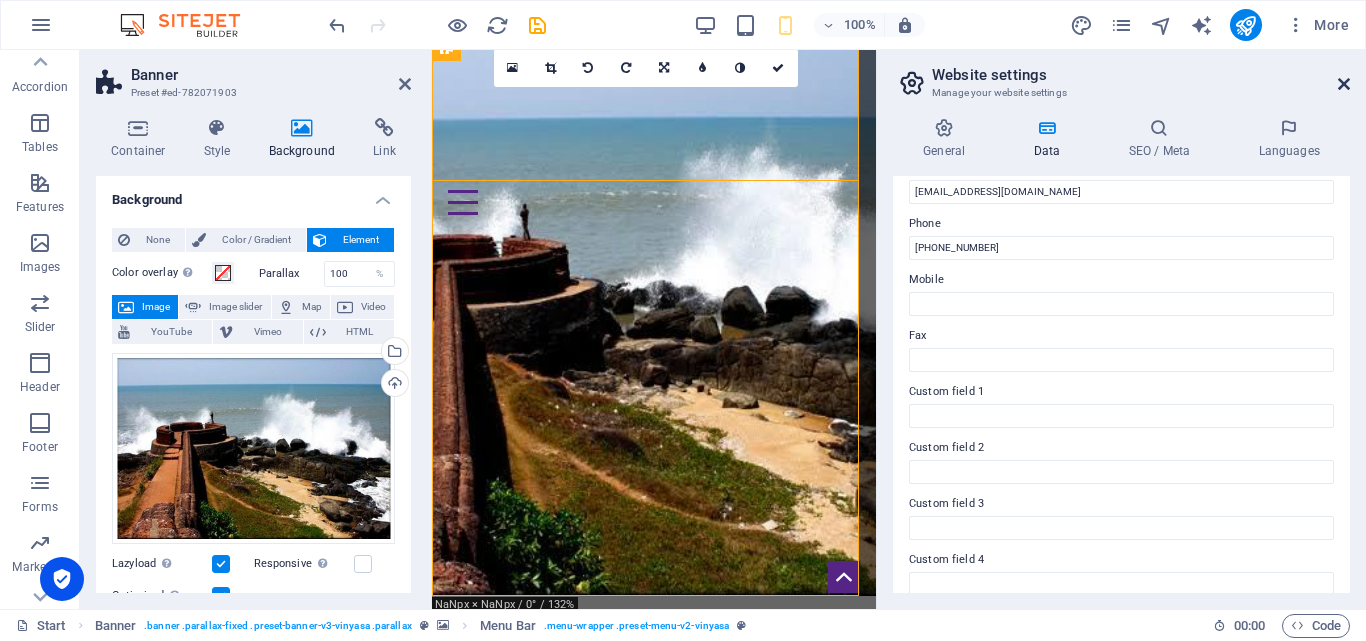 click at bounding box center [1344, 84] 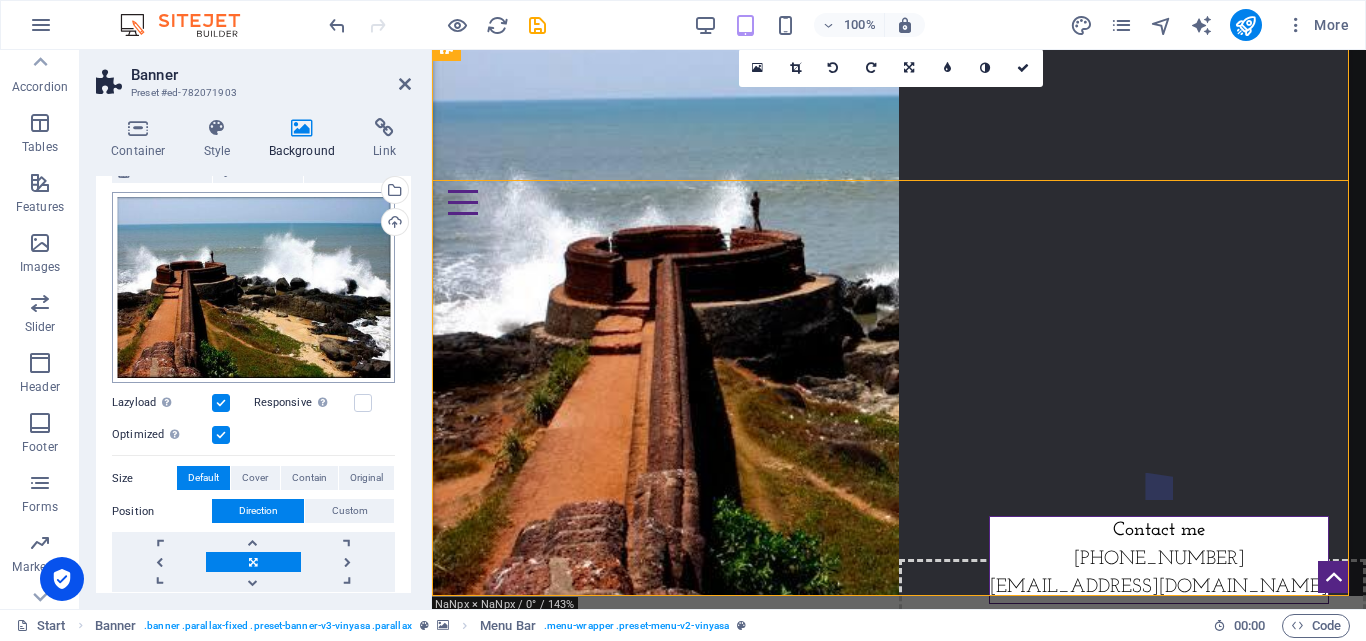 scroll, scrollTop: 281, scrollLeft: 0, axis: vertical 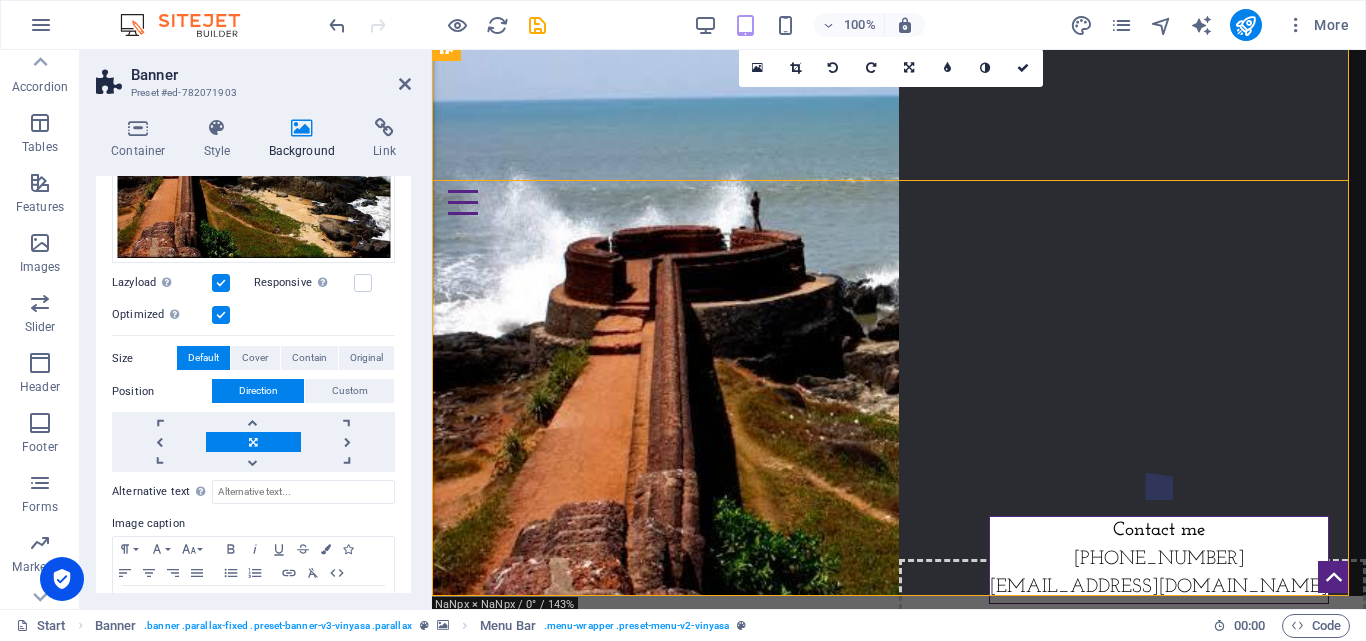 click at bounding box center [302, 128] 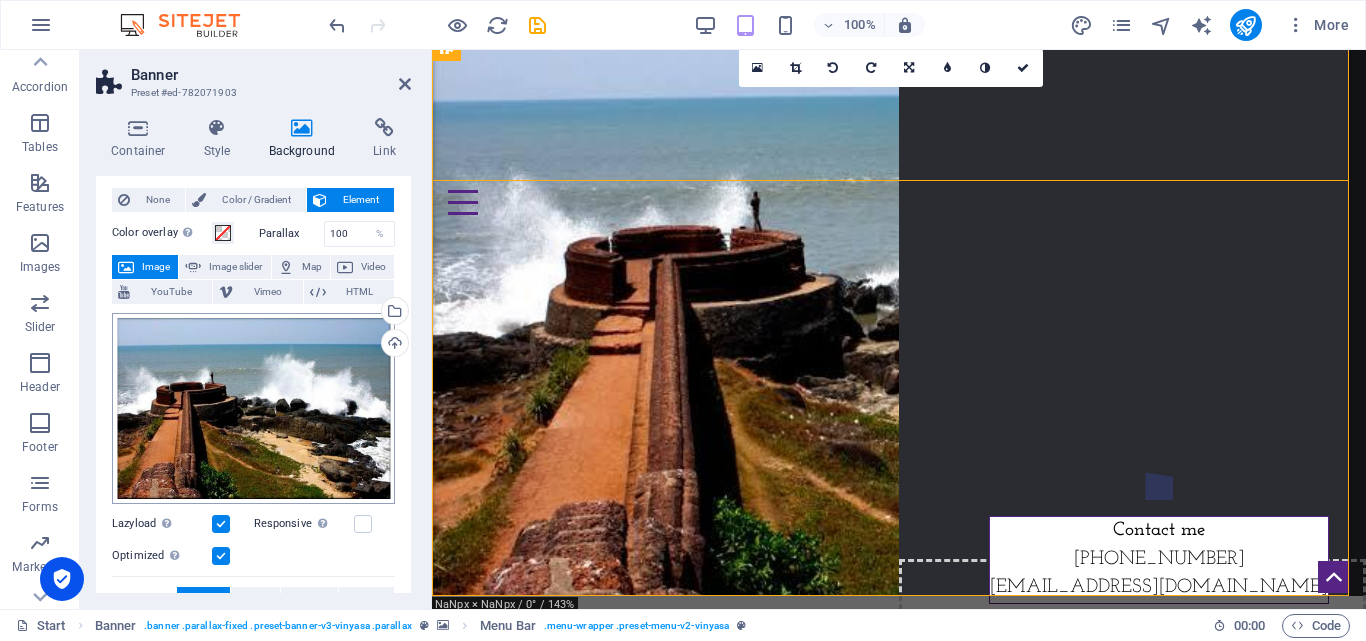 scroll, scrollTop: 0, scrollLeft: 0, axis: both 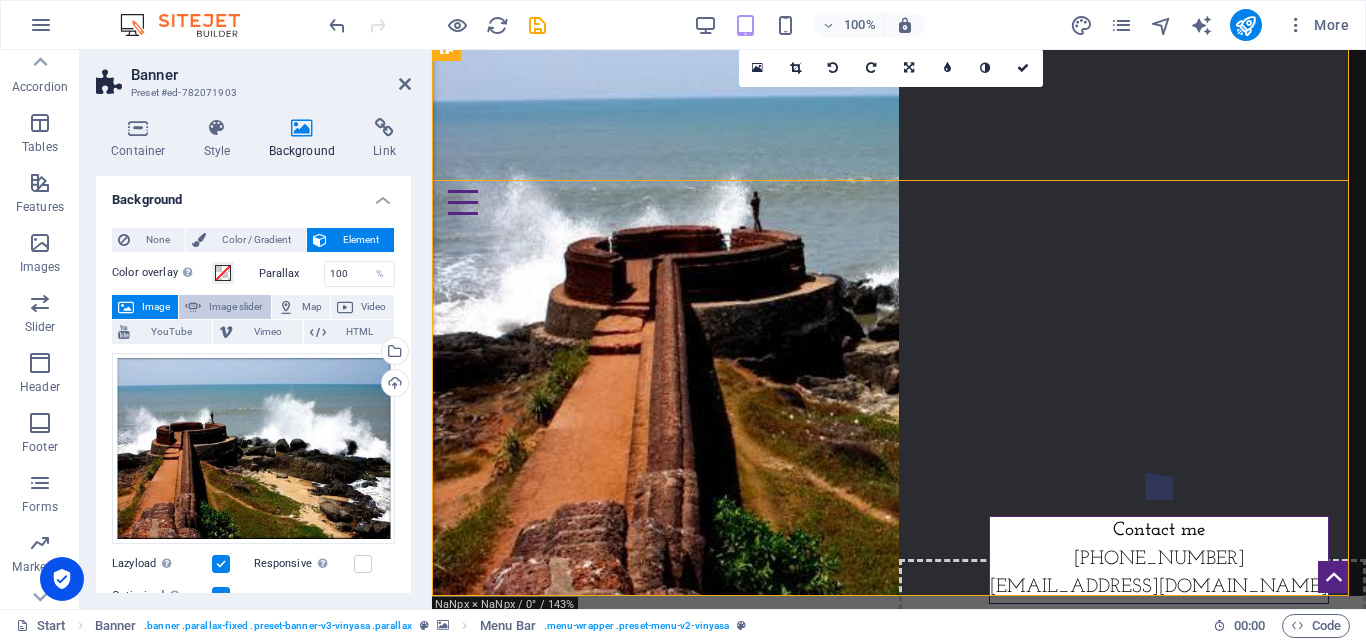 click on "Image slider" at bounding box center (235, 307) 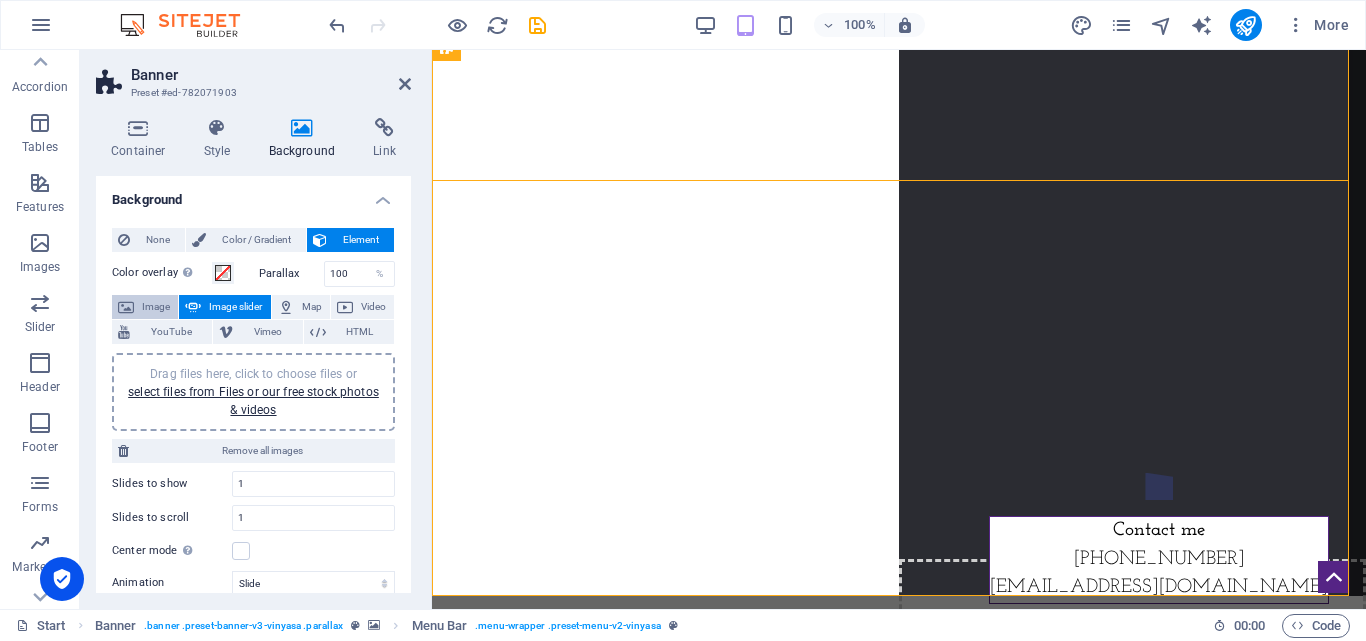 click on "Image" at bounding box center [156, 307] 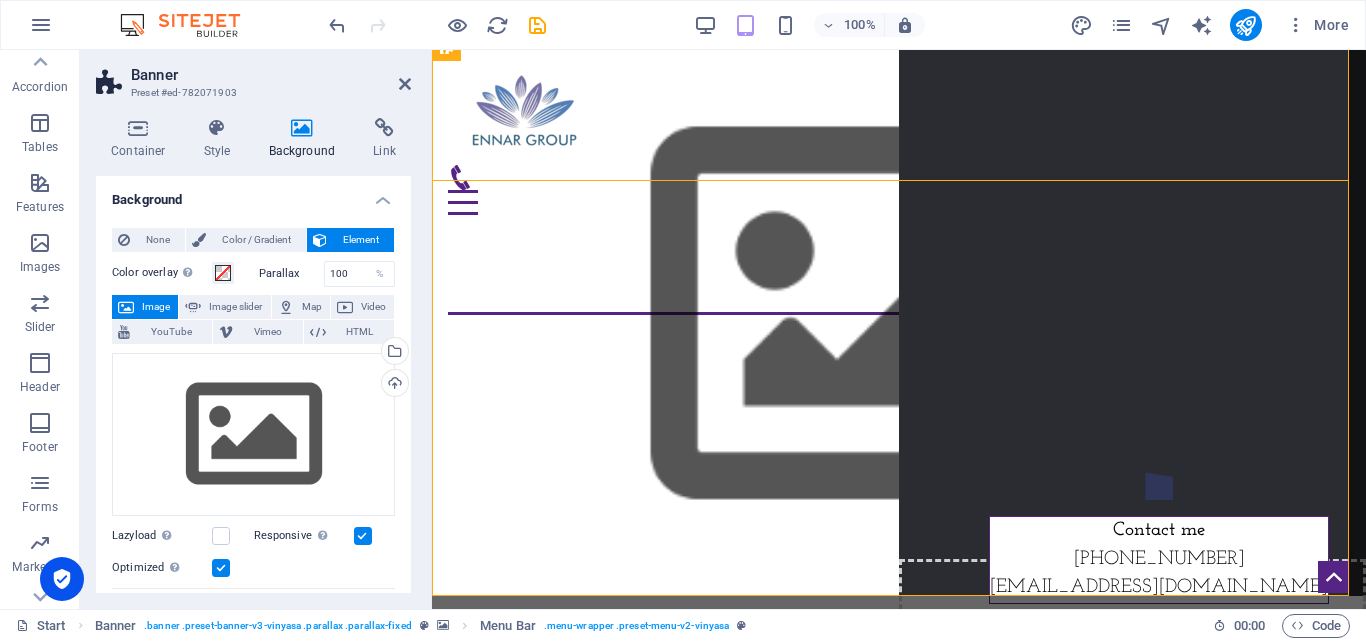 click at bounding box center (363, 536) 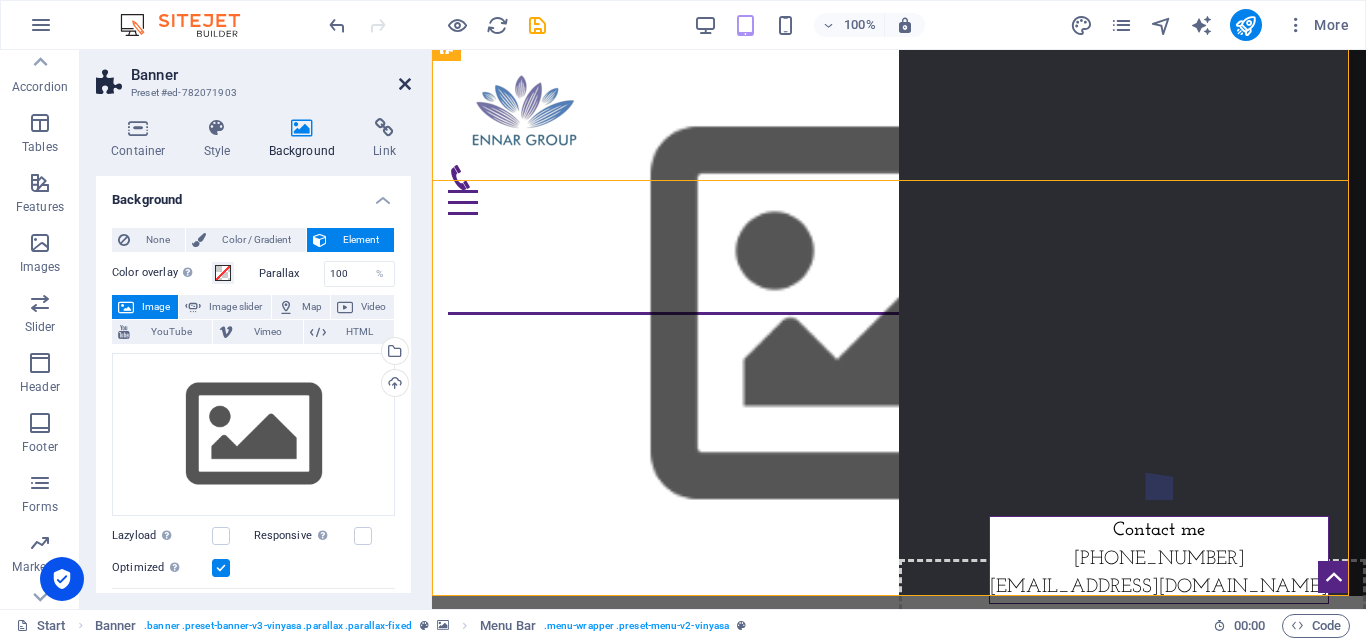 click at bounding box center [405, 84] 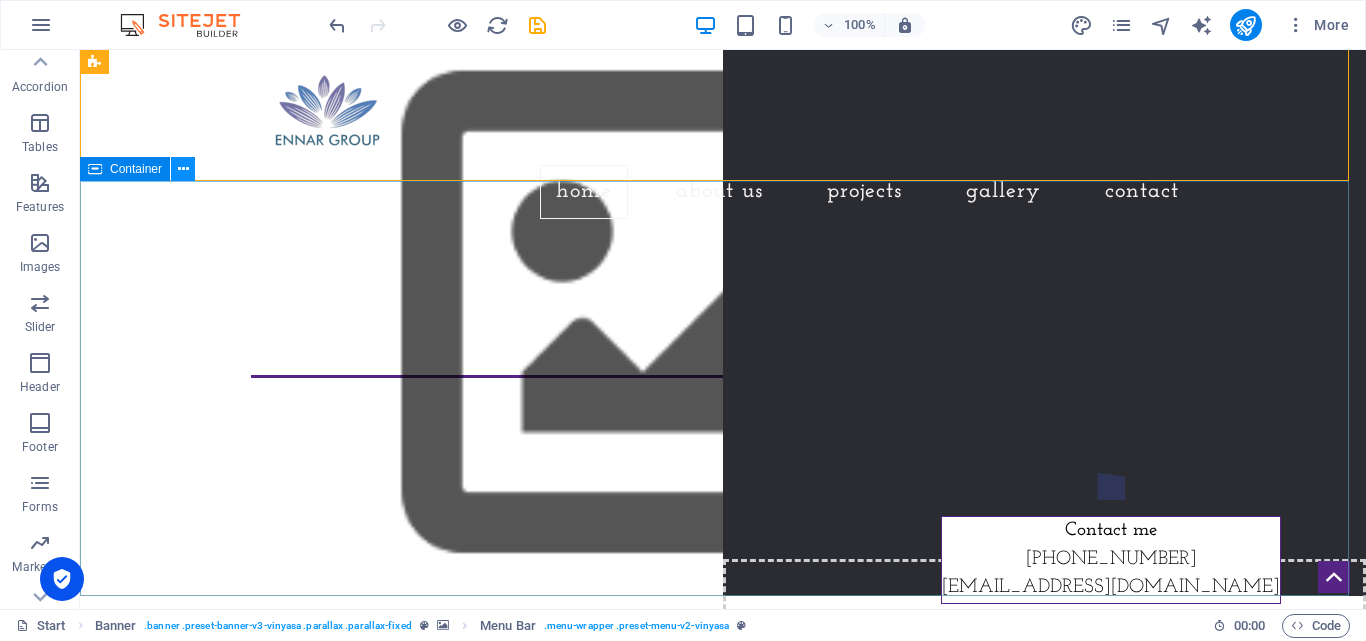 click at bounding box center (183, 169) 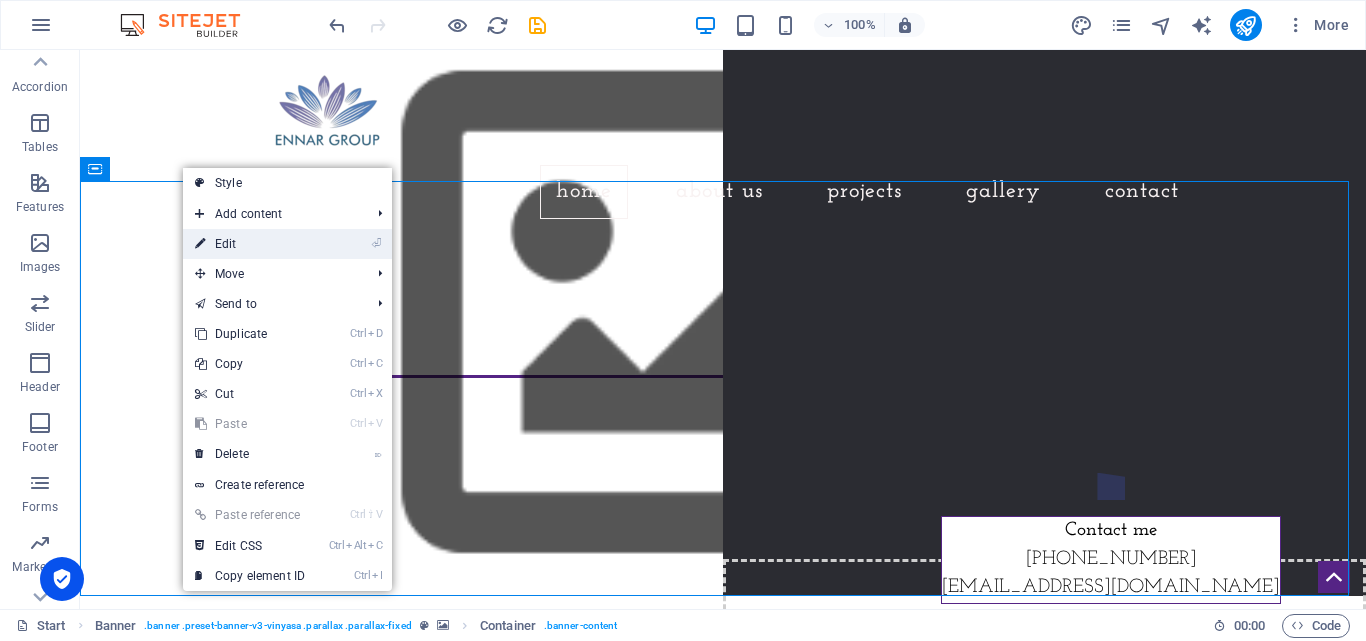 click on "⏎  Edit" at bounding box center [250, 244] 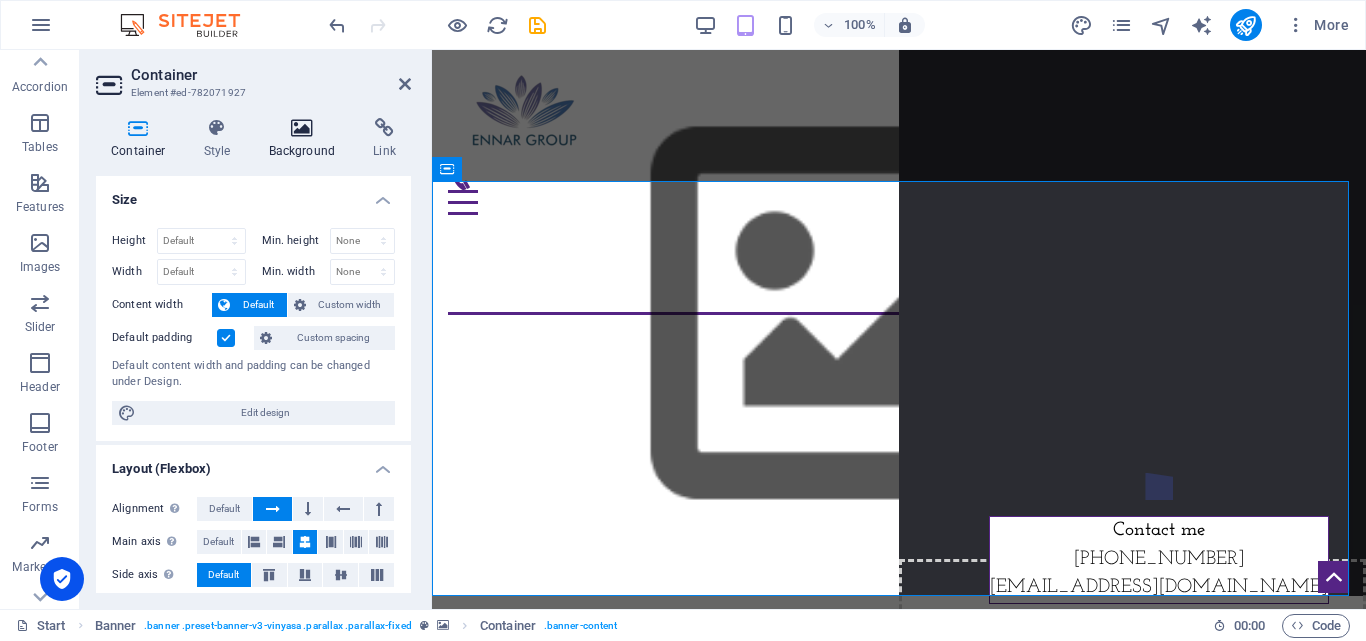 click at bounding box center (302, 128) 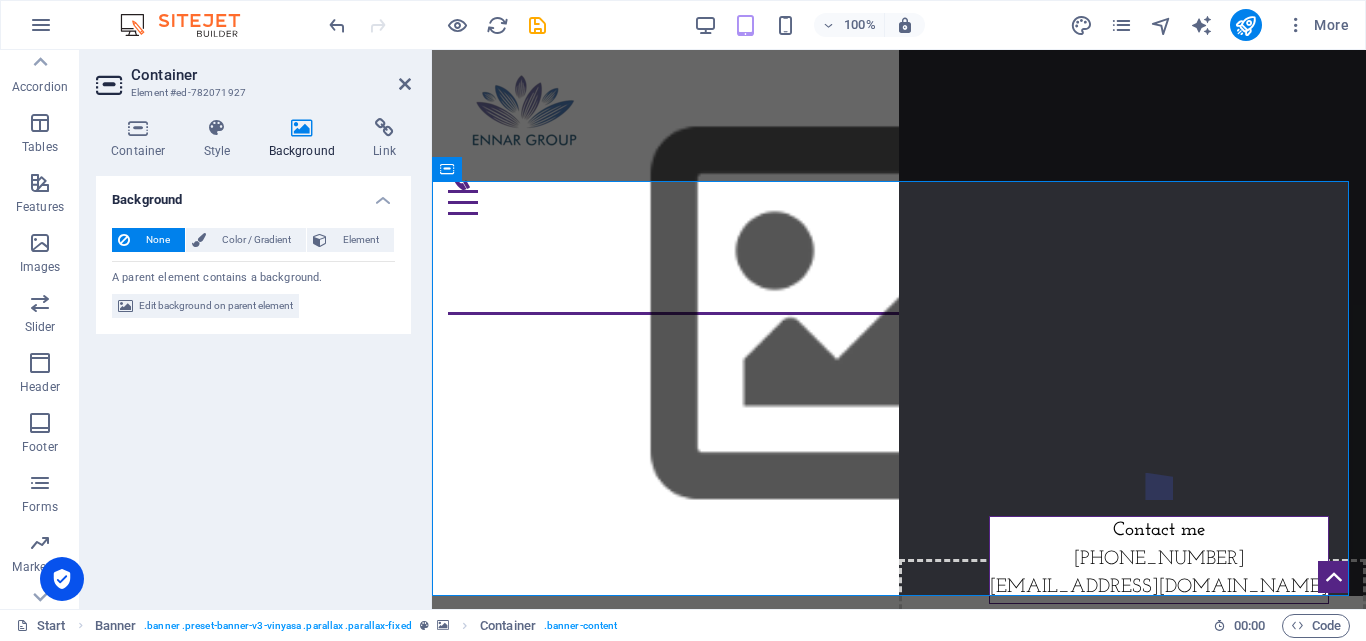 click on "None" at bounding box center [157, 240] 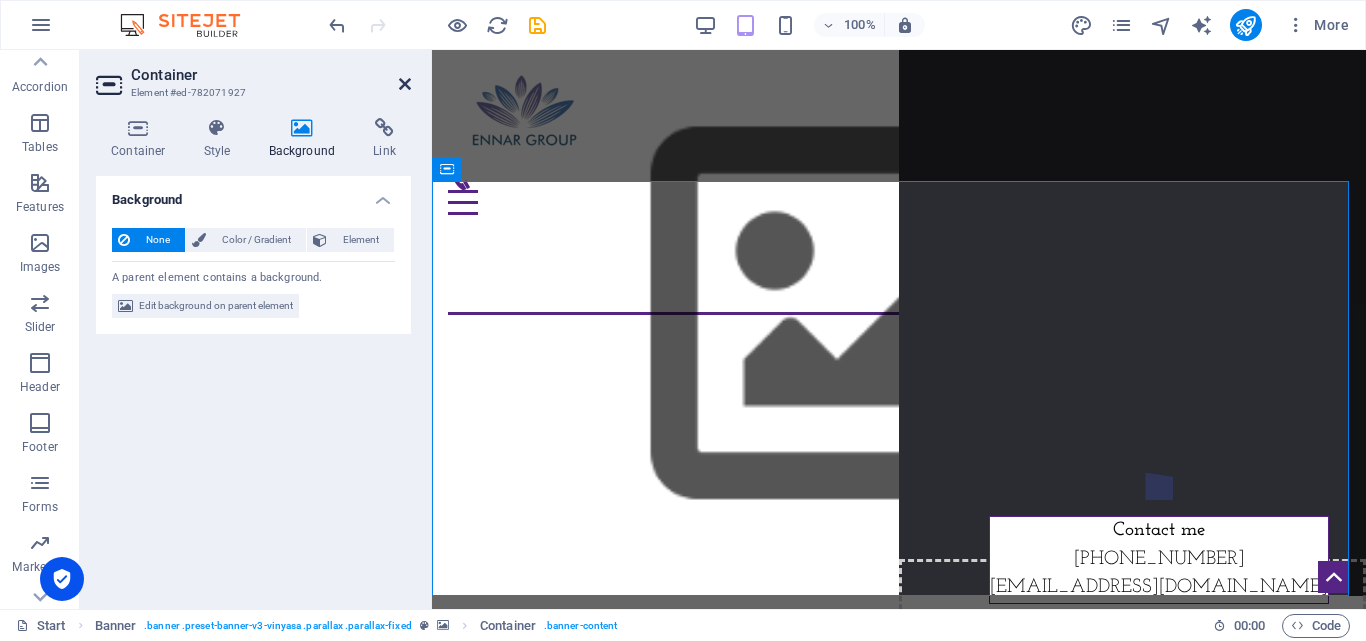 click at bounding box center (405, 84) 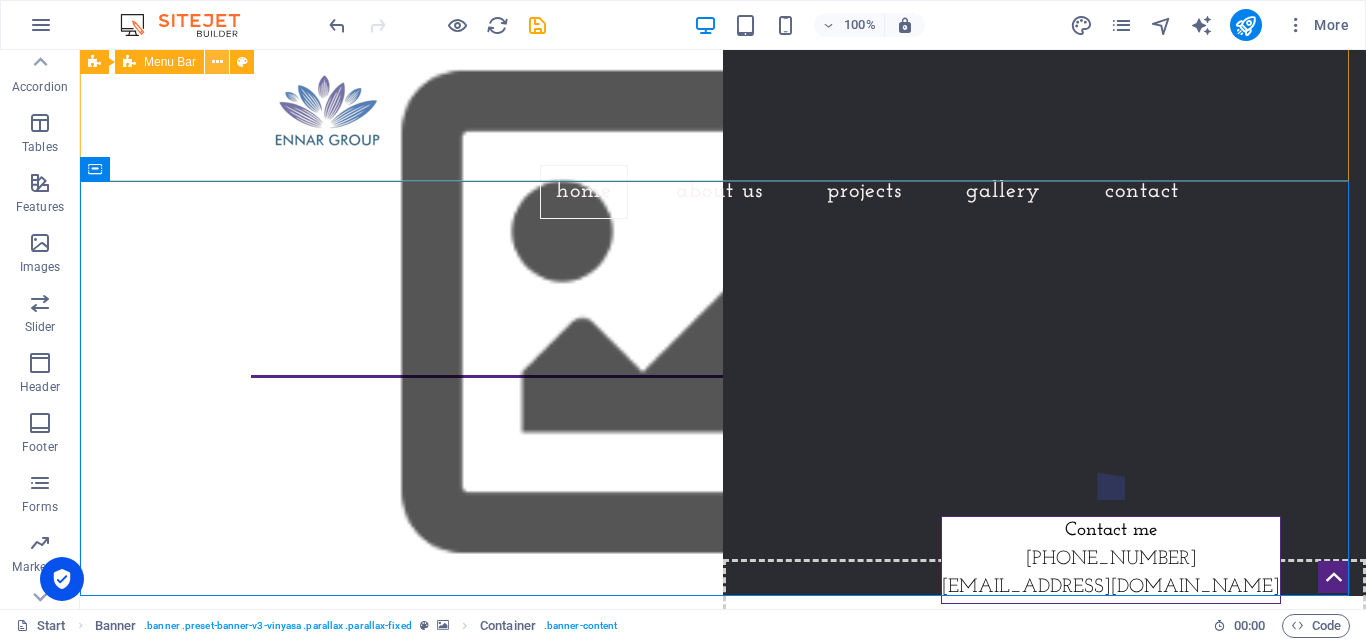 click at bounding box center [217, 62] 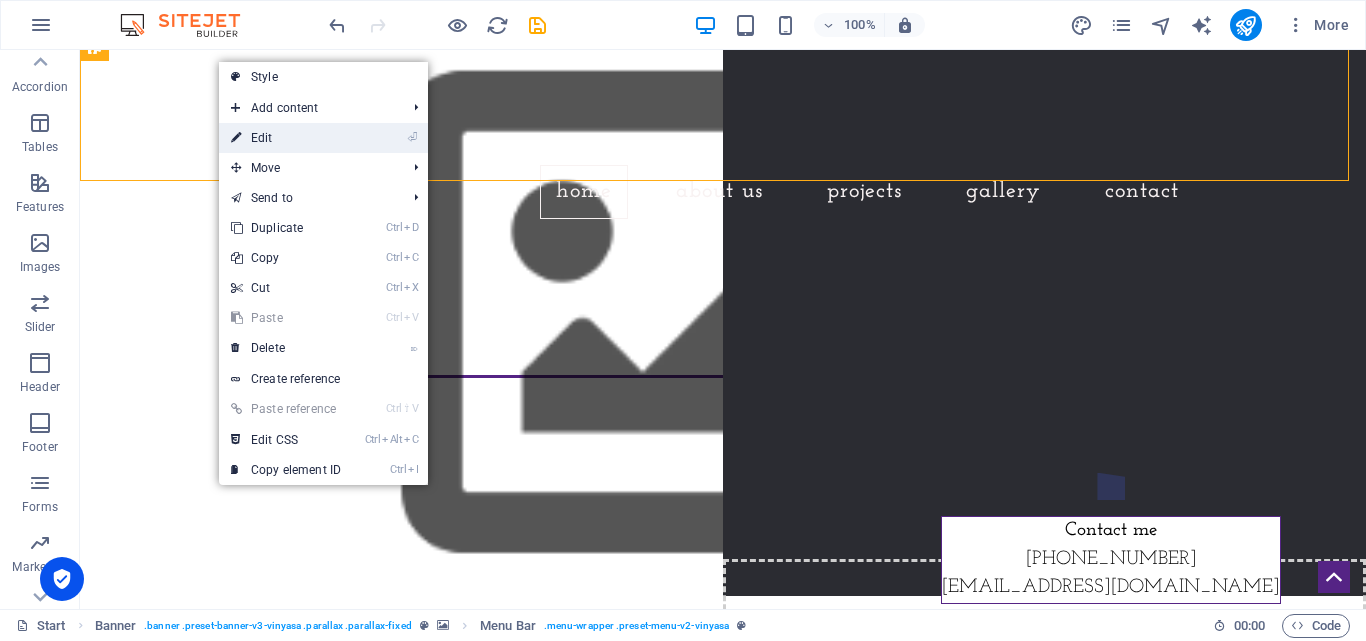 click on "⏎  Edit" at bounding box center [286, 138] 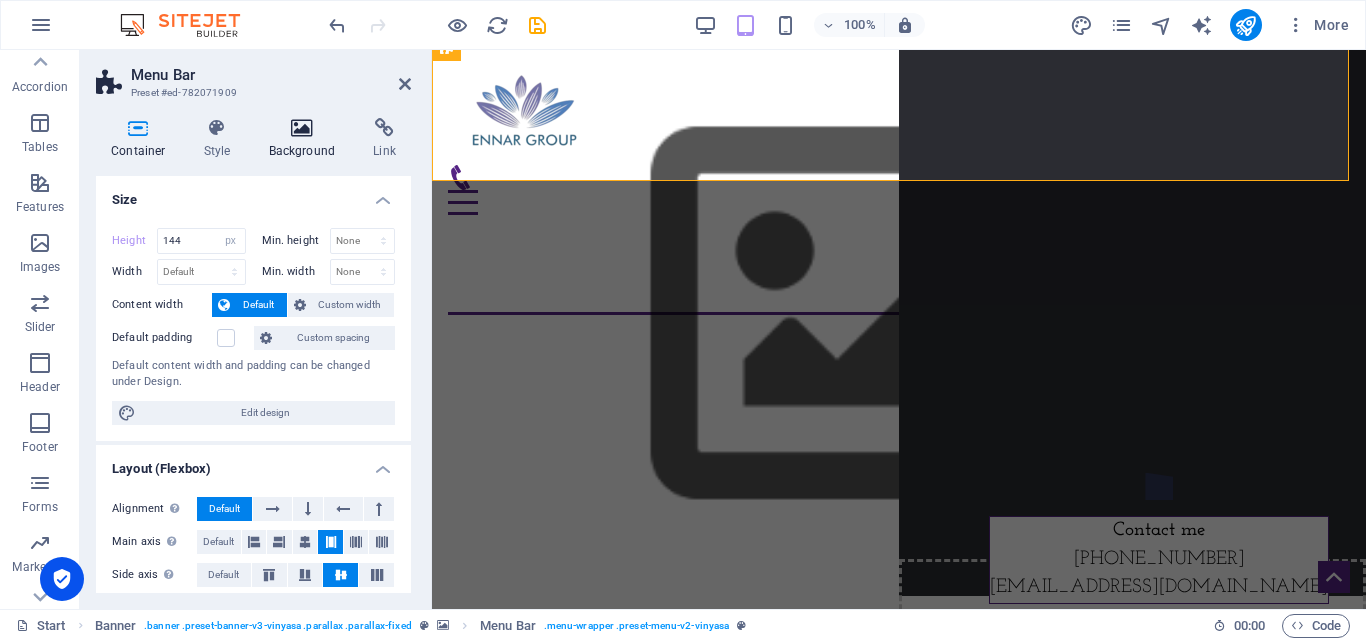 click at bounding box center [302, 128] 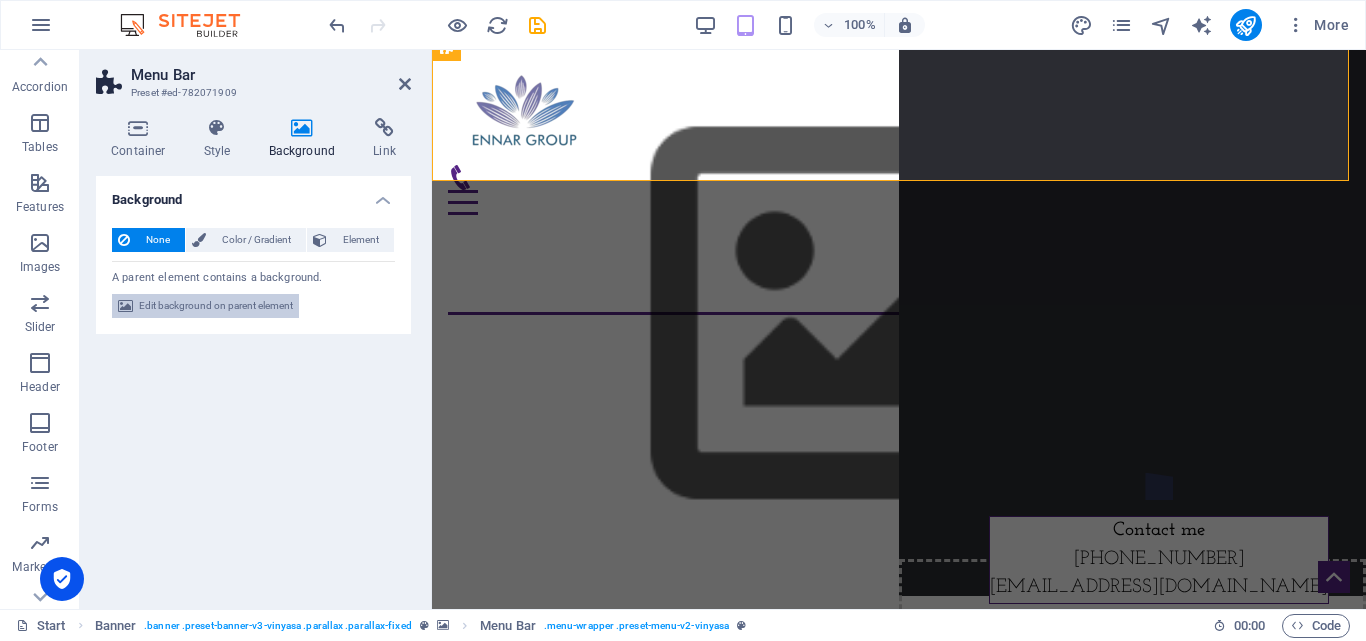 click on "Edit background on parent element" at bounding box center (216, 306) 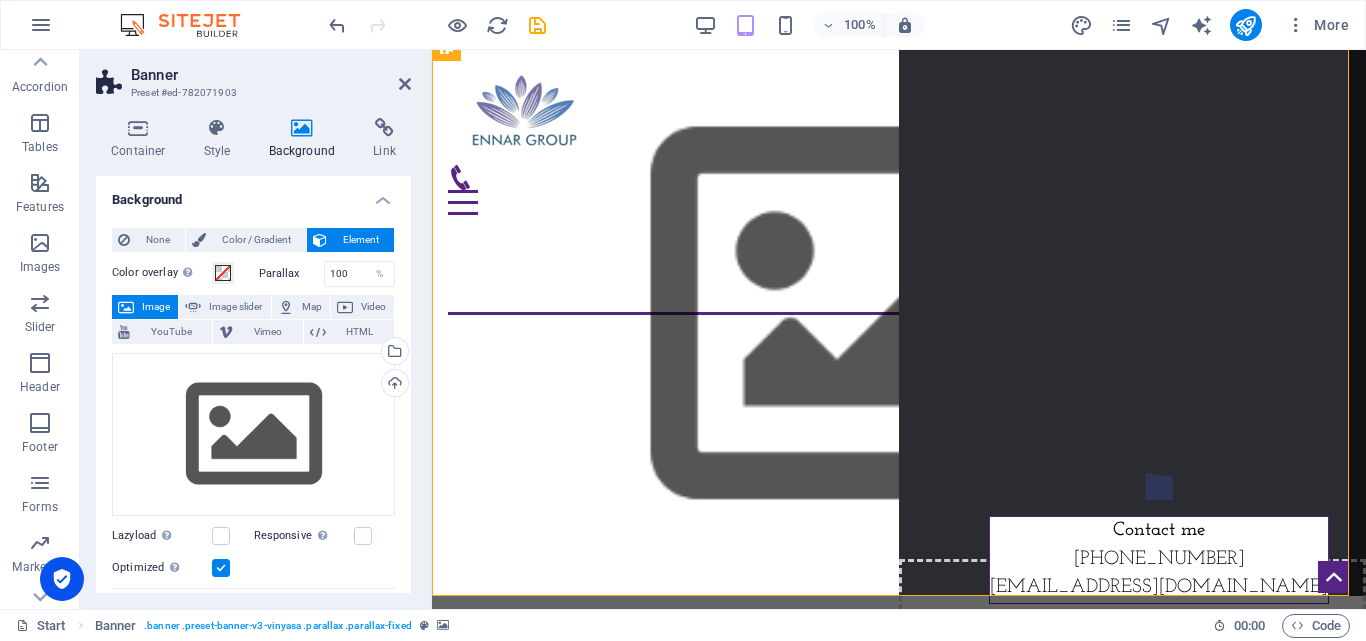 click at bounding box center (221, 568) 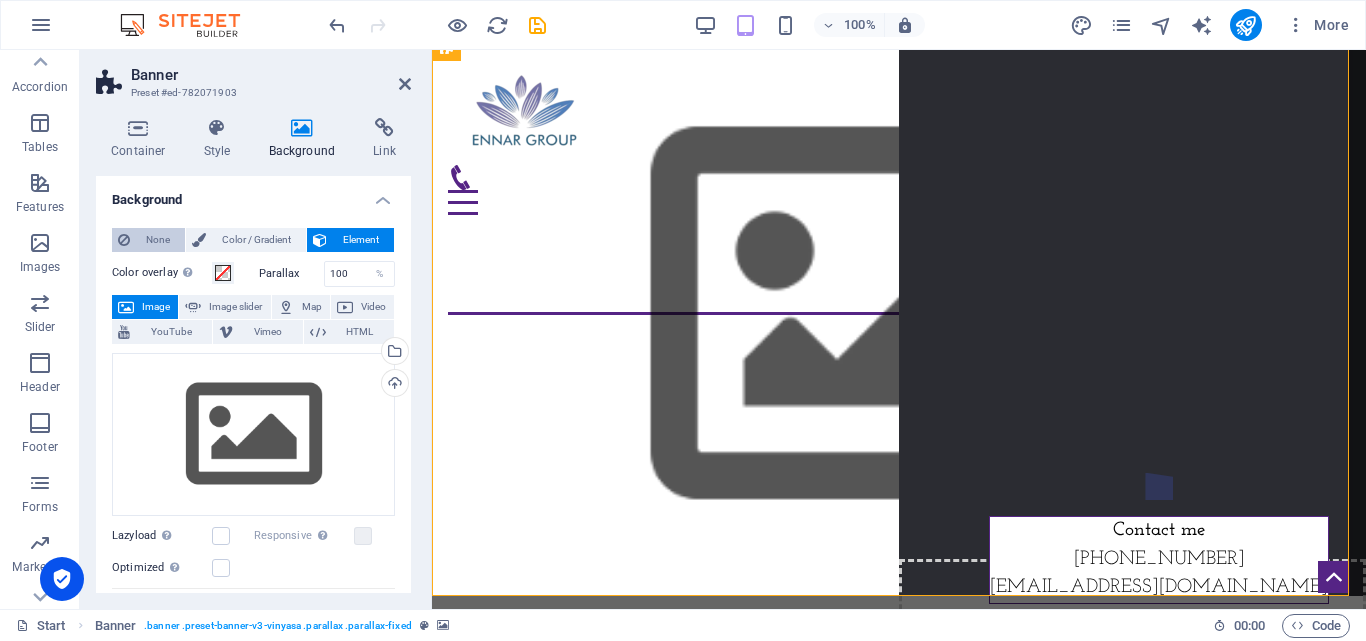 click on "None" at bounding box center [157, 240] 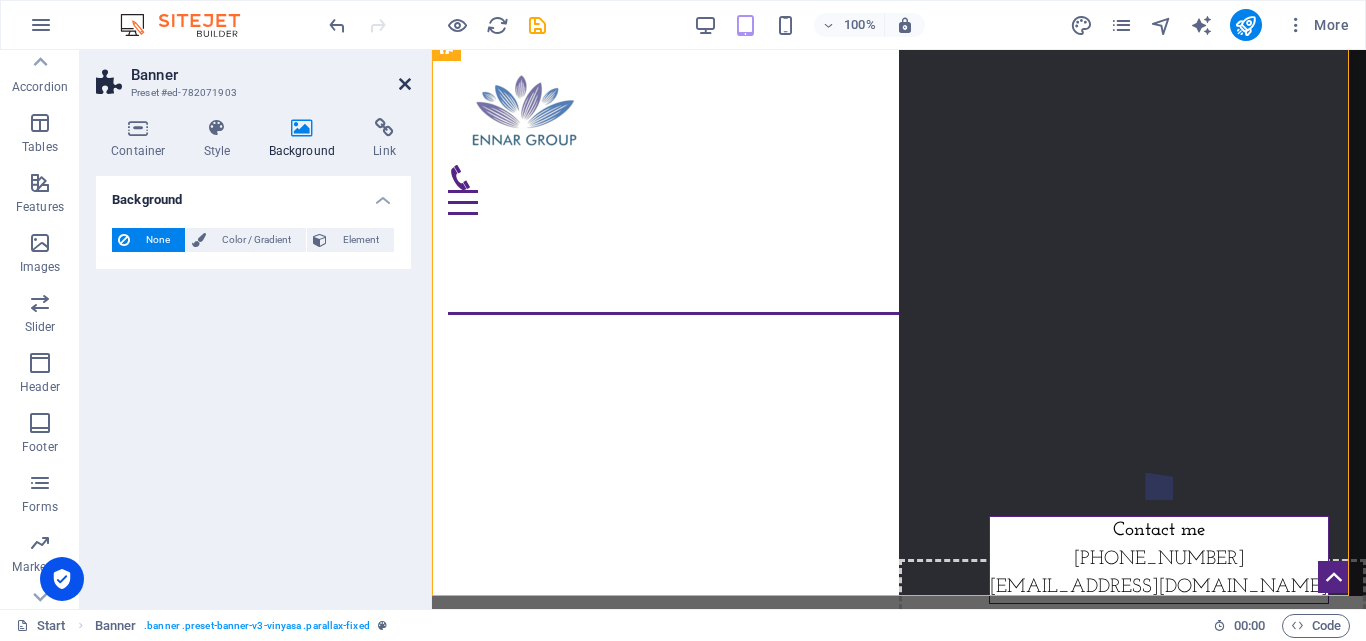 click at bounding box center [405, 84] 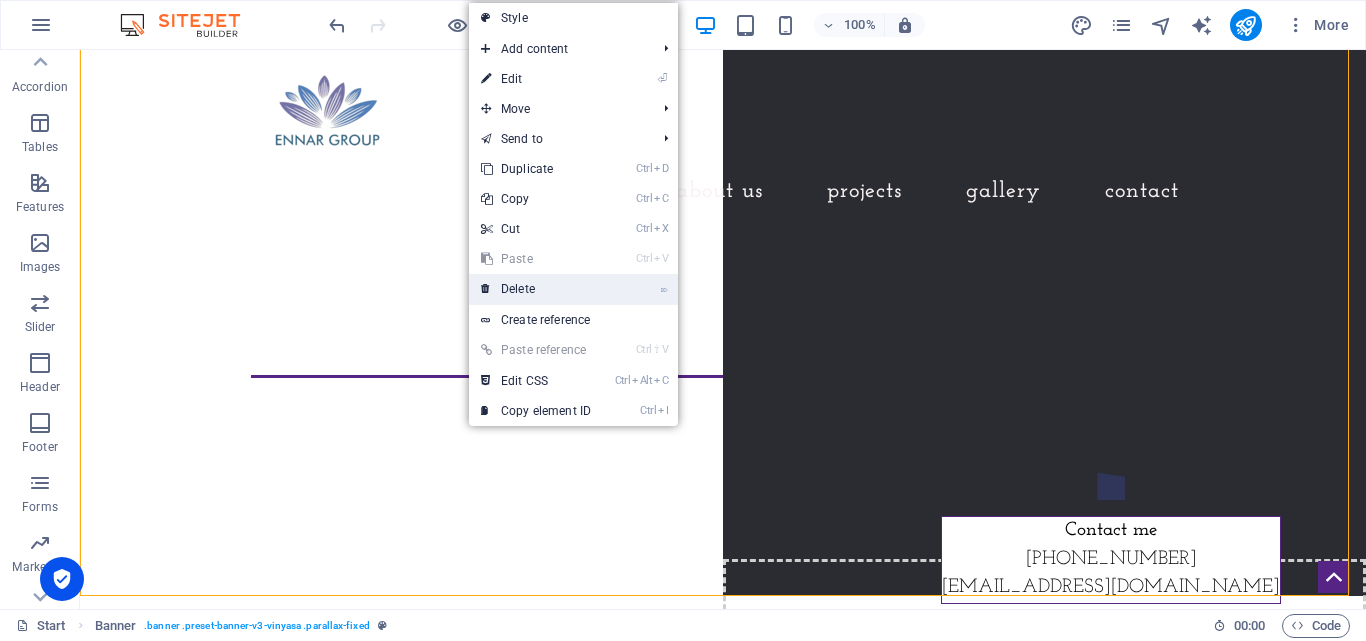 click on "⌦  Delete" at bounding box center (536, 289) 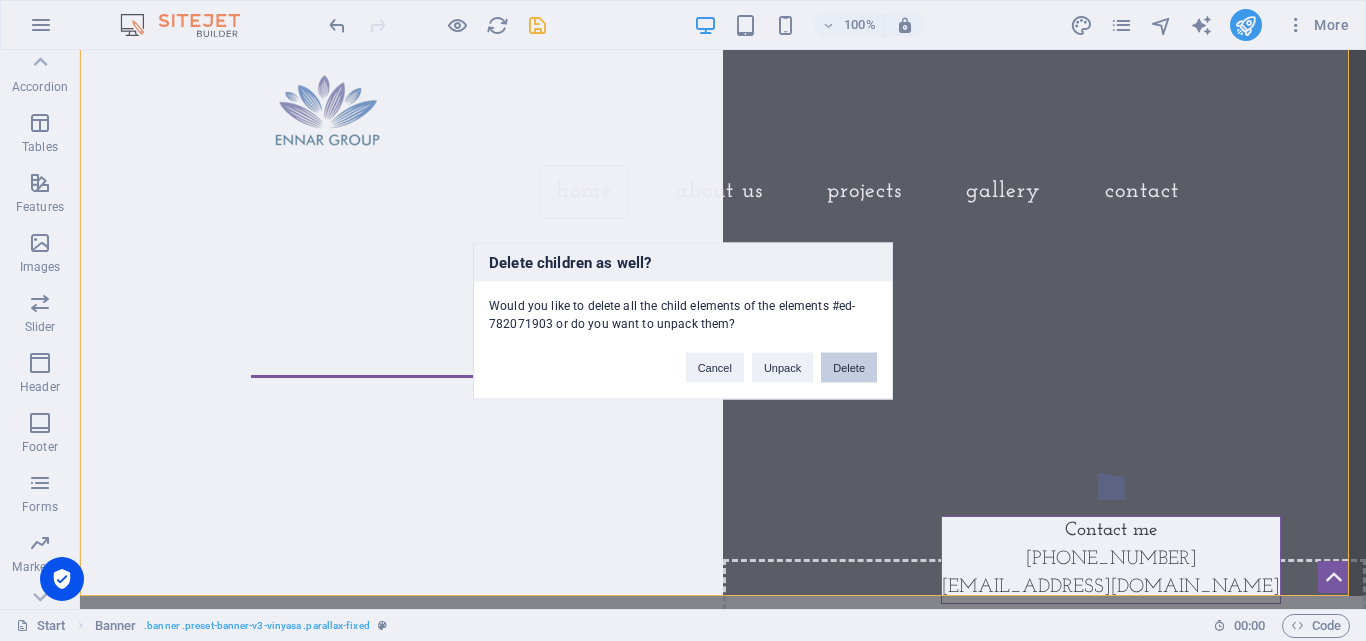 click on "Delete" at bounding box center [849, 367] 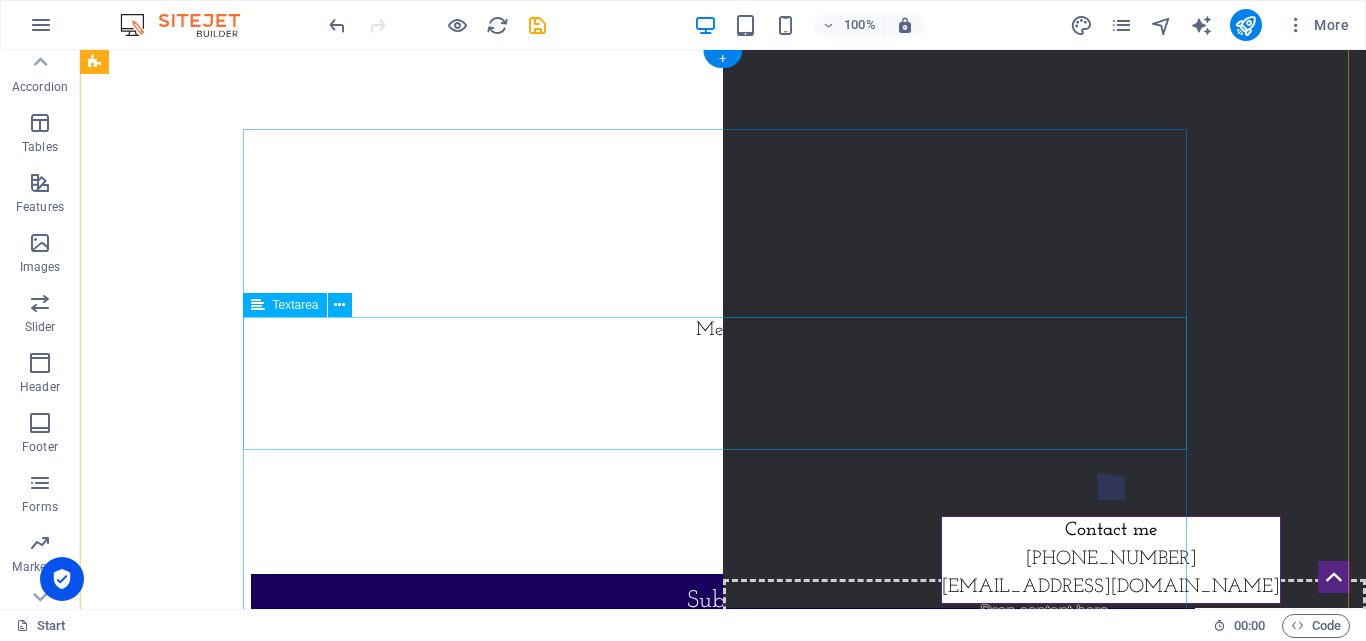 scroll, scrollTop: 0, scrollLeft: 0, axis: both 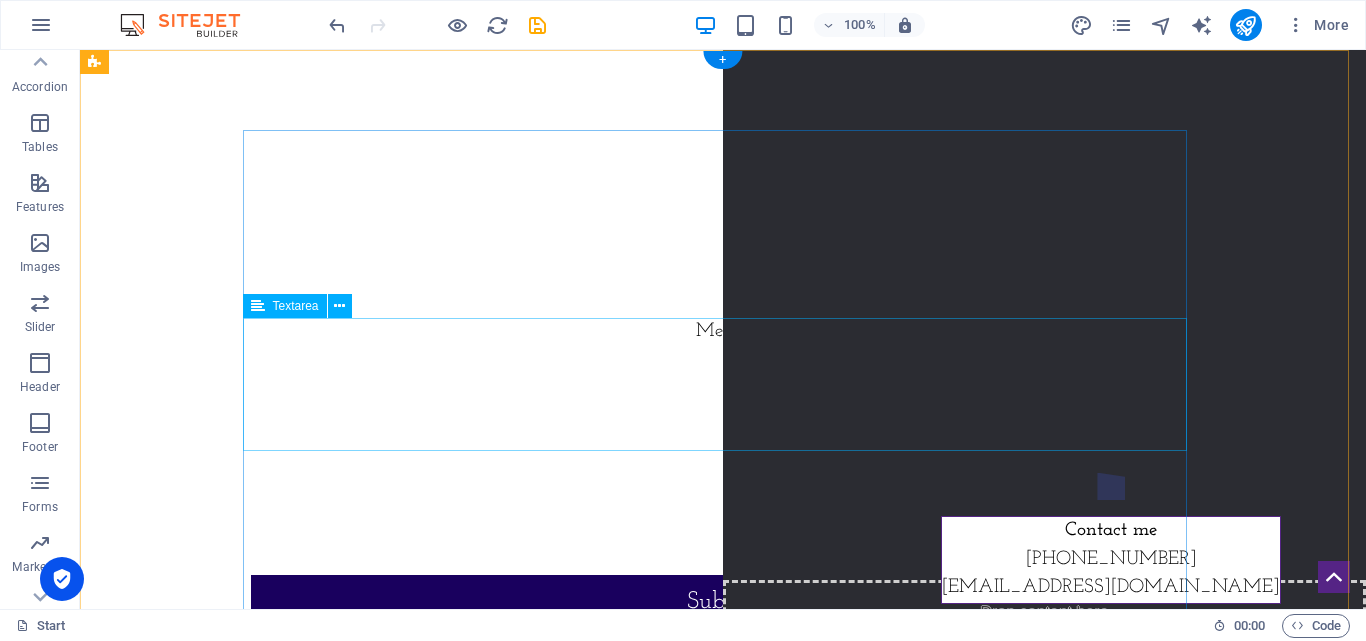 click on "Message" at bounding box center [723, 384] 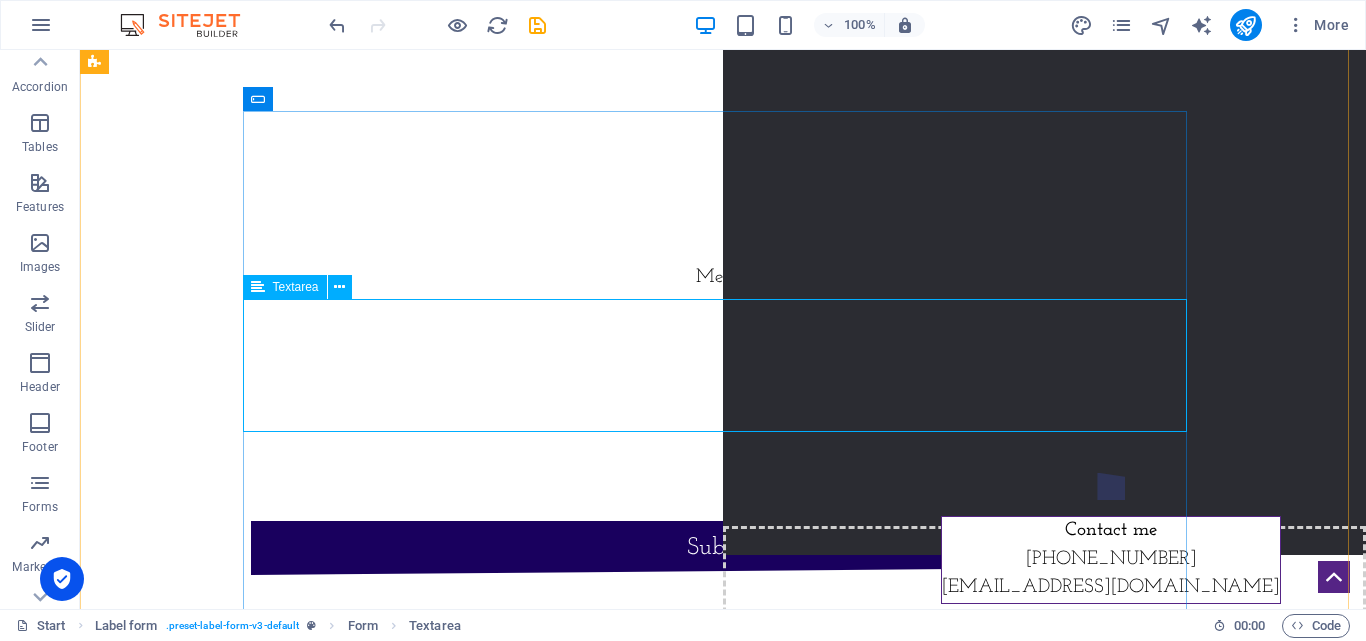 scroll, scrollTop: 0, scrollLeft: 0, axis: both 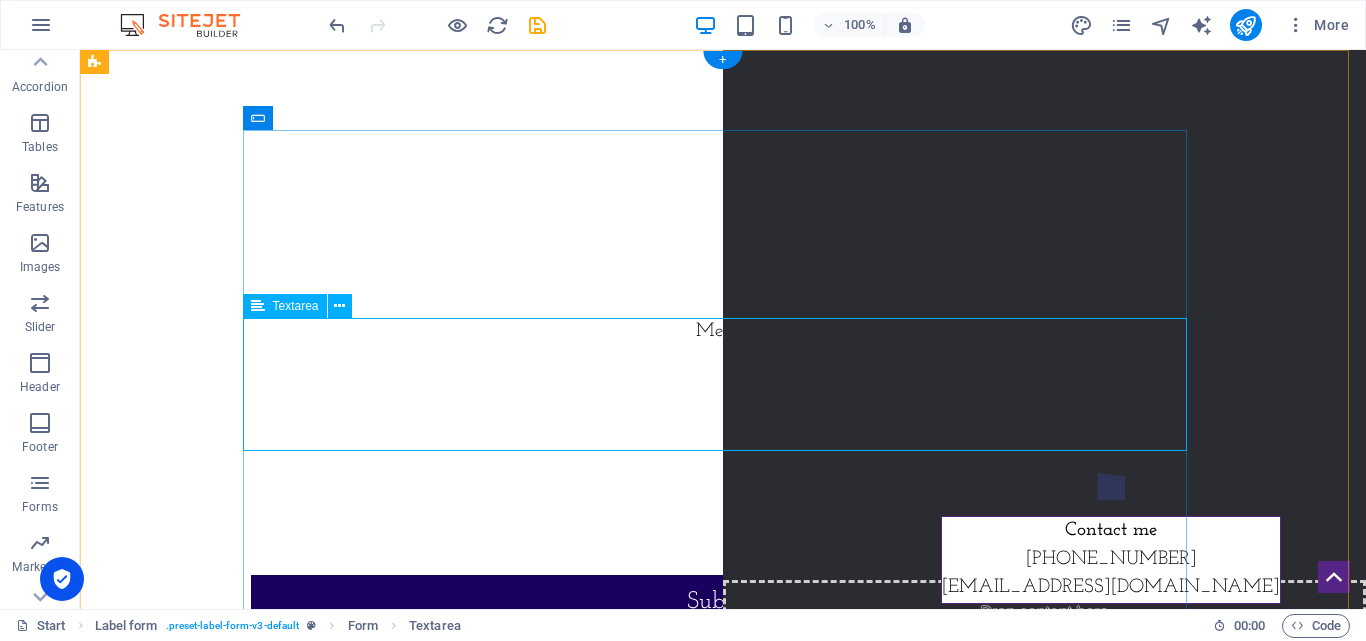 click on "Message" at bounding box center (723, 384) 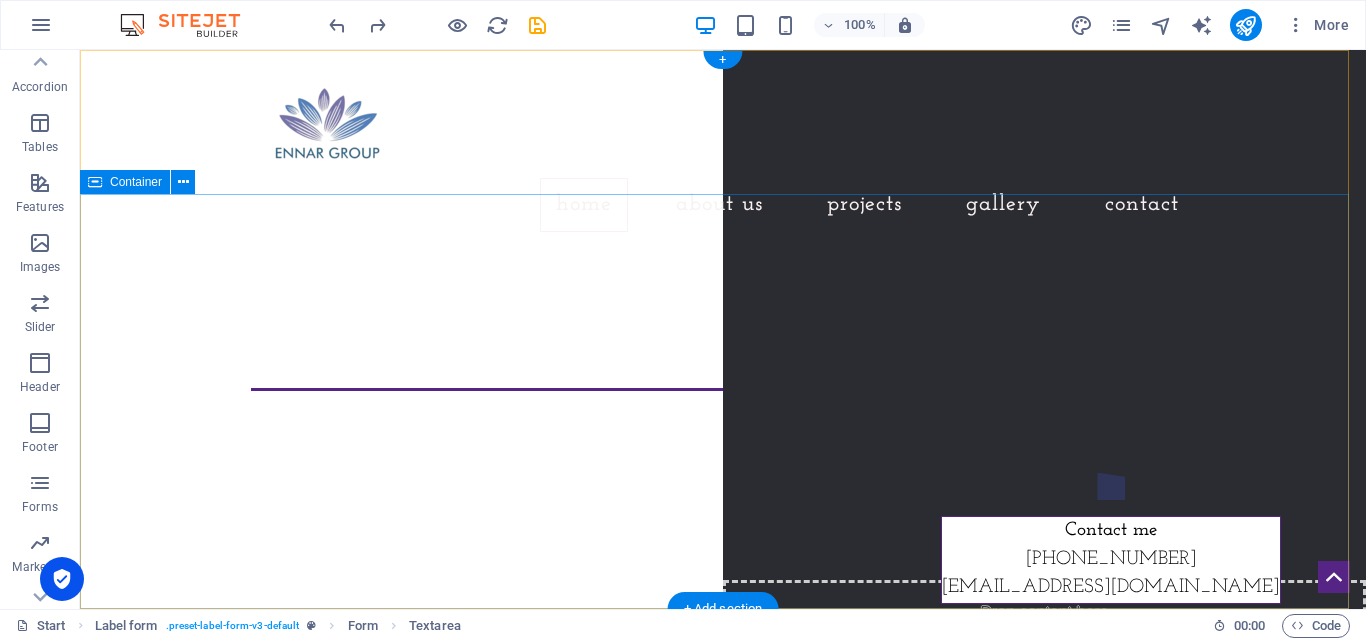 drag, startPoint x: 115, startPoint y: 357, endPoint x: 316, endPoint y: 319, distance: 204.5605 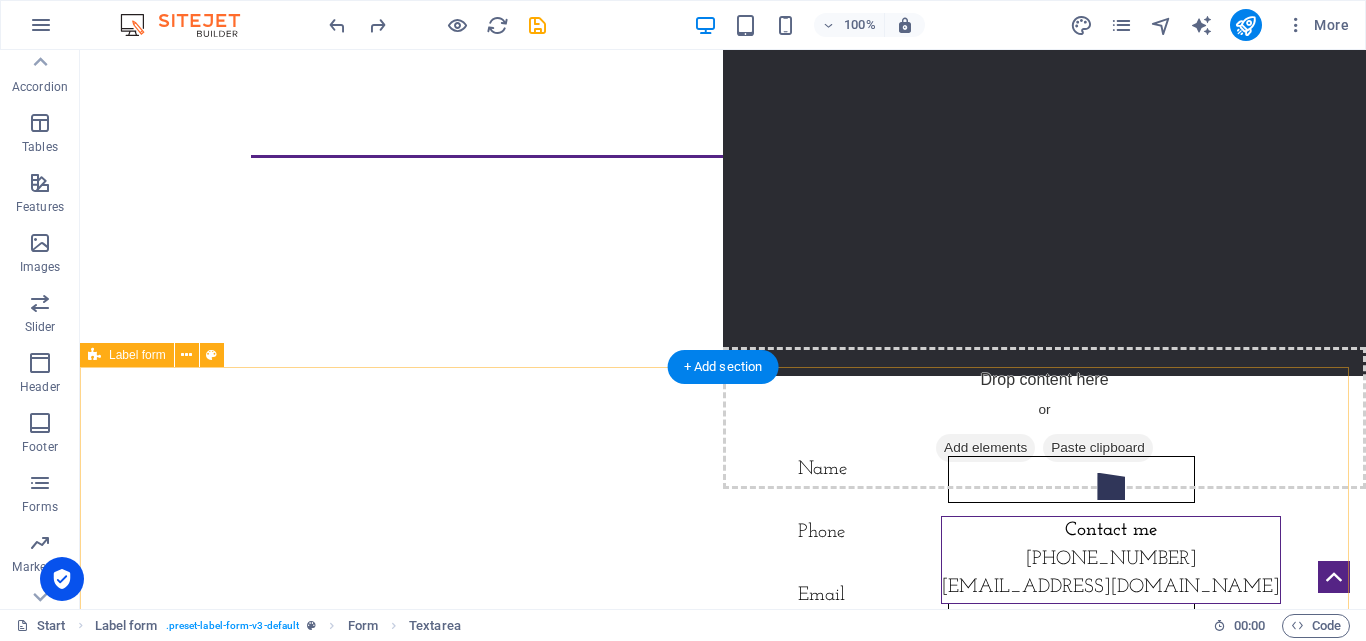 scroll, scrollTop: 246, scrollLeft: 0, axis: vertical 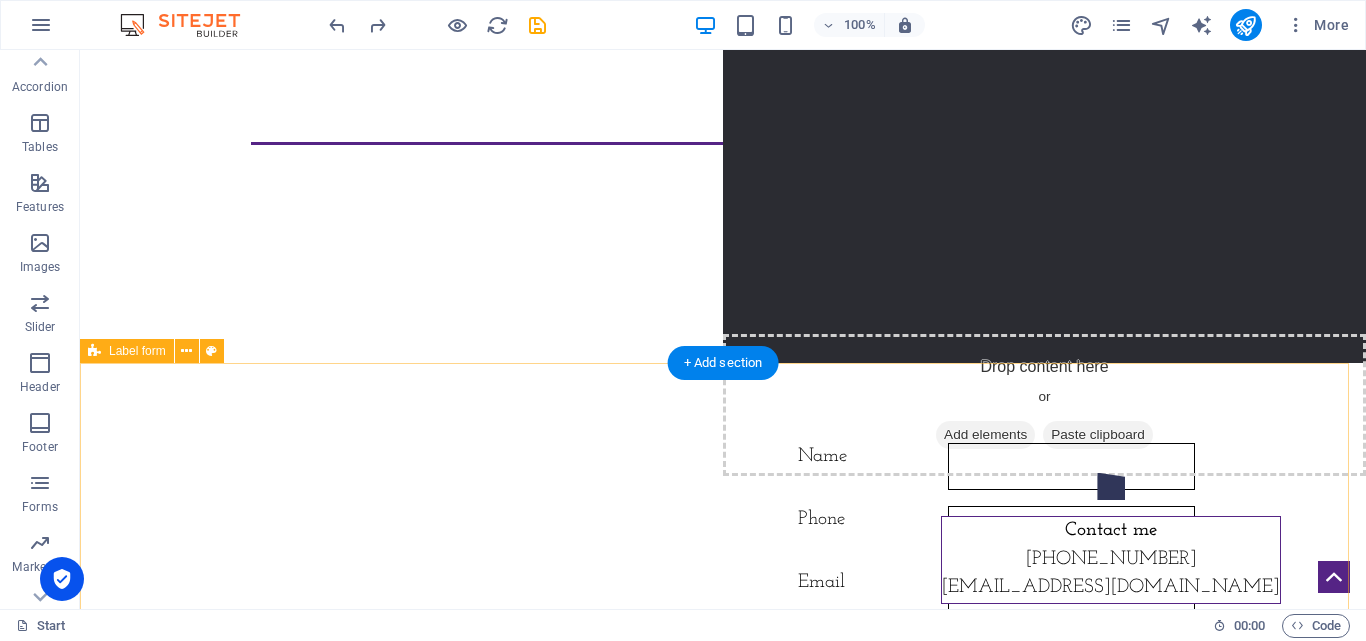 click on "Name Phone Email Message   {{ 'content.forms.privacy'|trans }} Nicht lesbar? Neu generieren Submit" at bounding box center (723, 692) 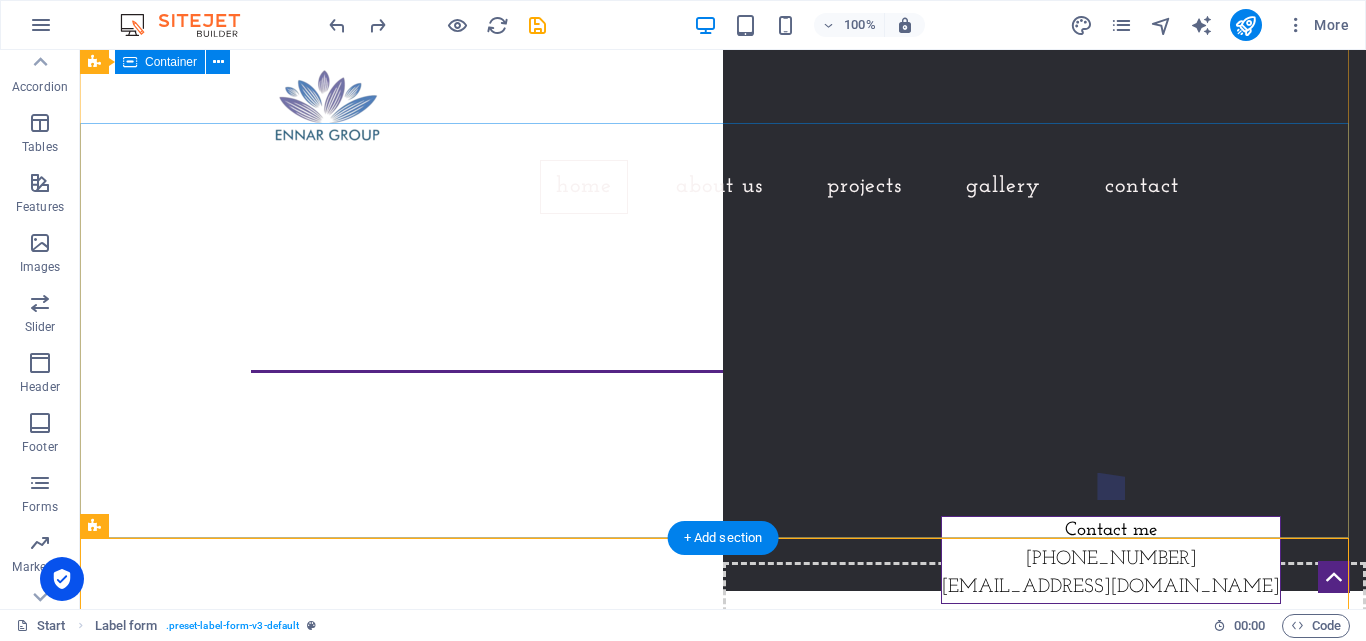 scroll, scrollTop: 0, scrollLeft: 0, axis: both 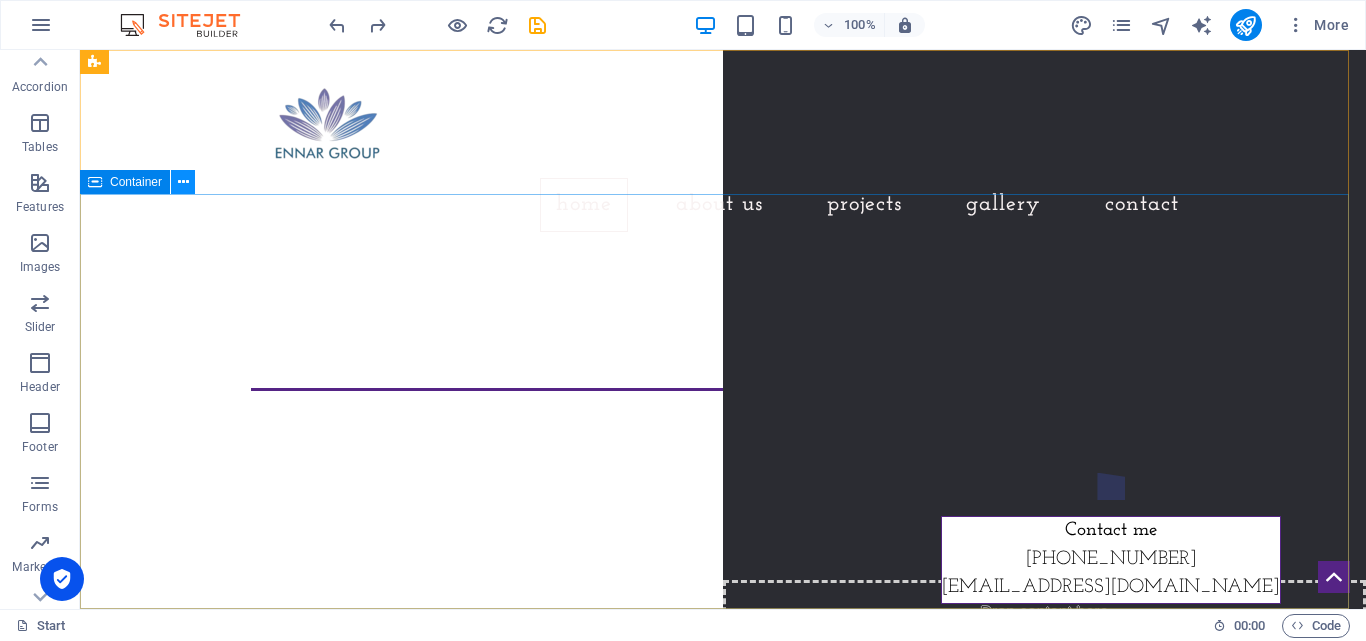 click at bounding box center [183, 182] 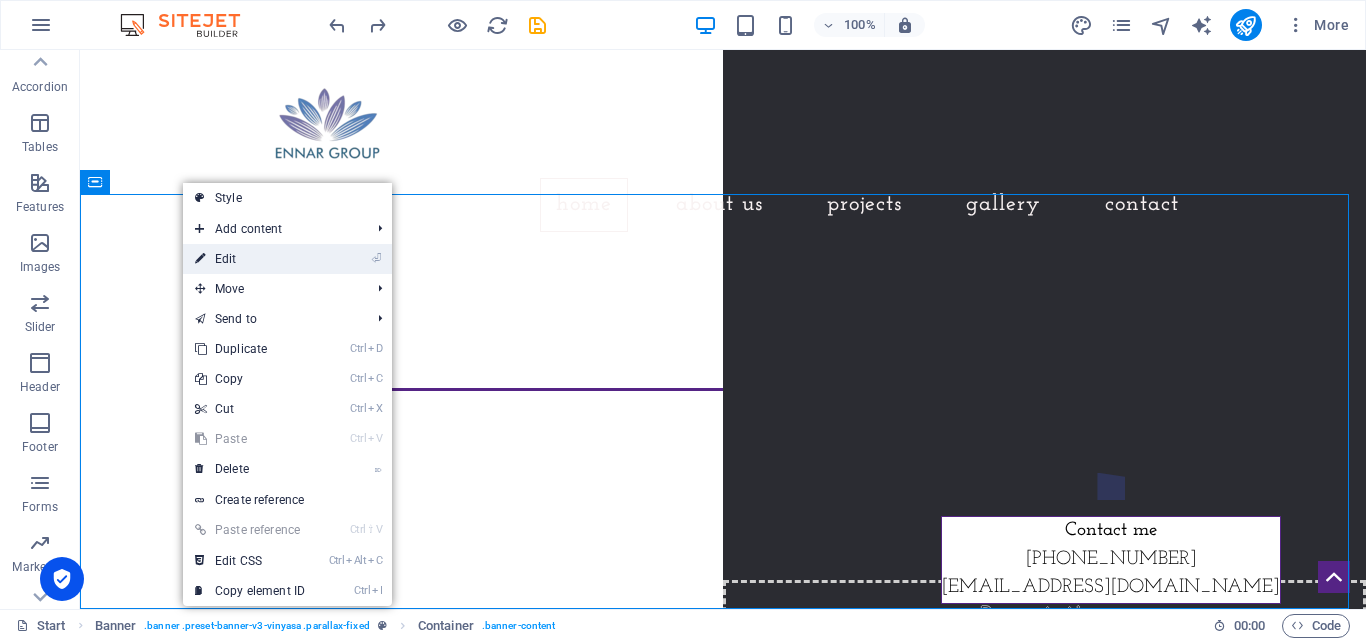 click on "⏎  Edit" at bounding box center [250, 259] 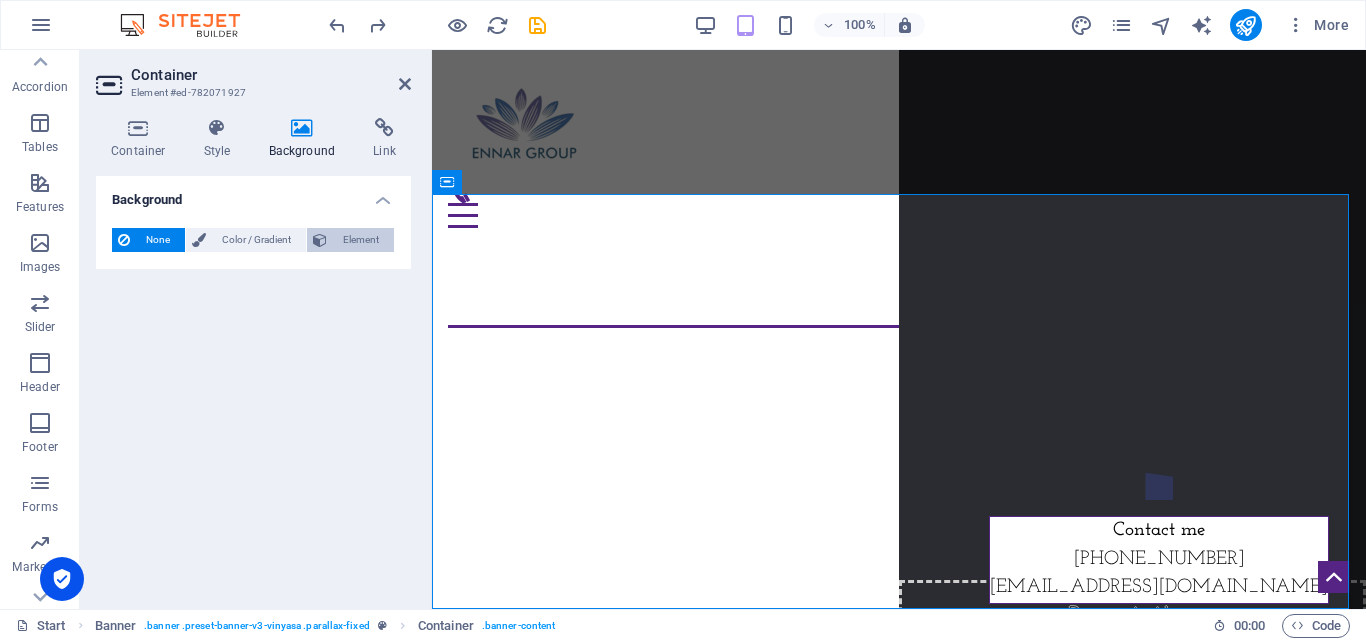 click on "Element" at bounding box center (360, 240) 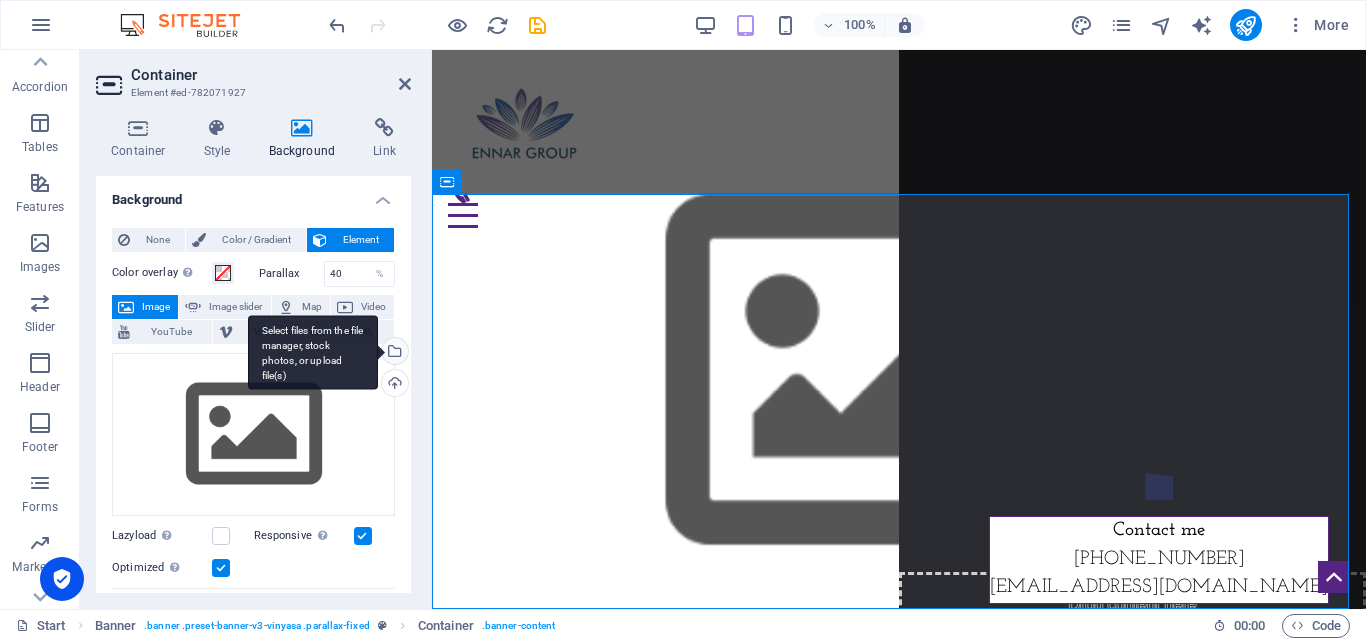 click on "Select files from the file manager, stock photos, or upload file(s)" at bounding box center (393, 353) 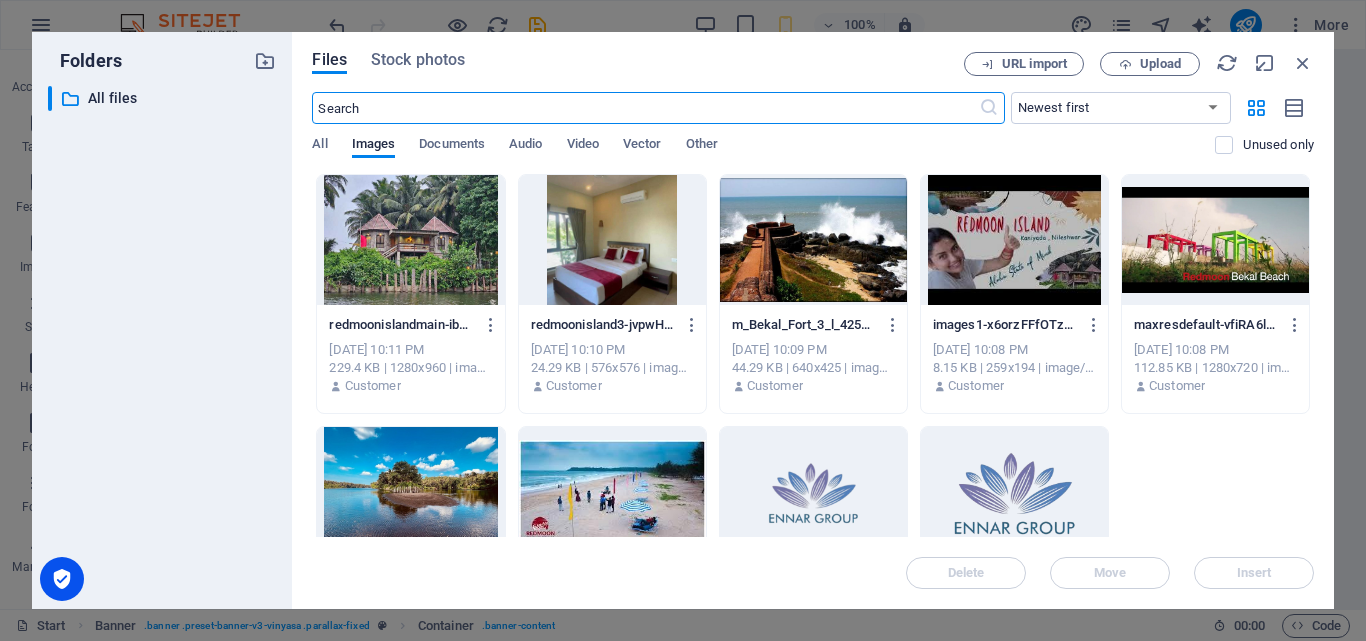 click at bounding box center (410, 240) 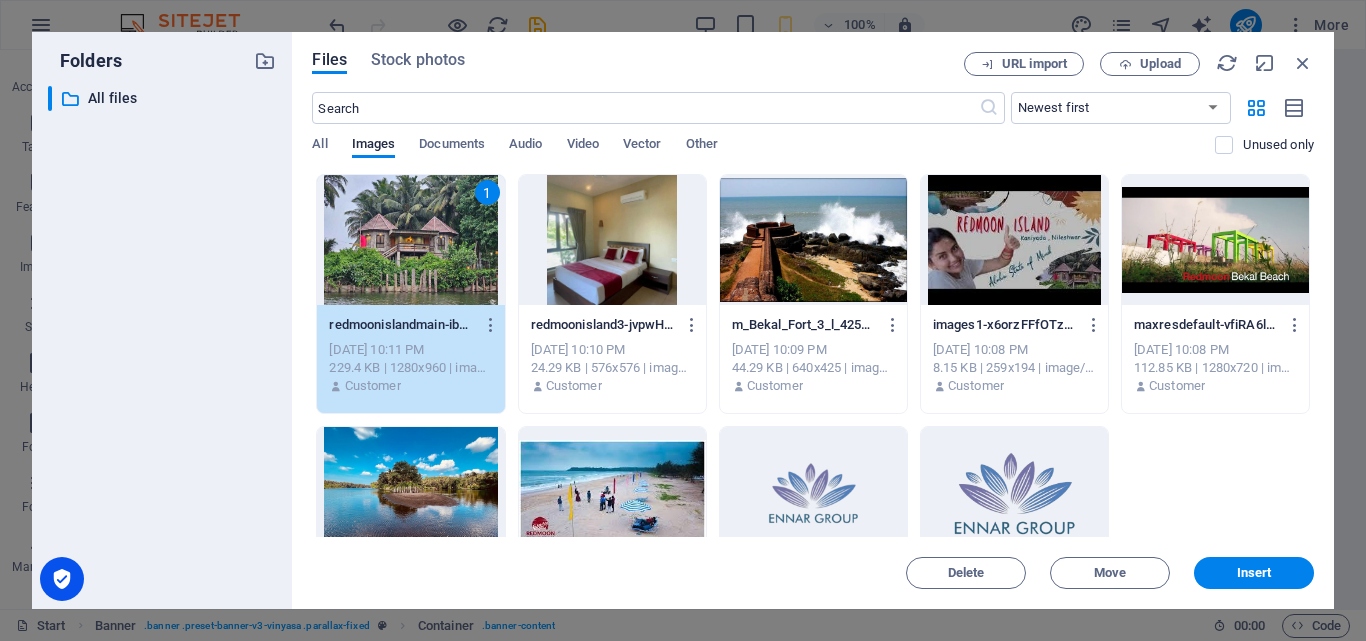 click at bounding box center [813, 240] 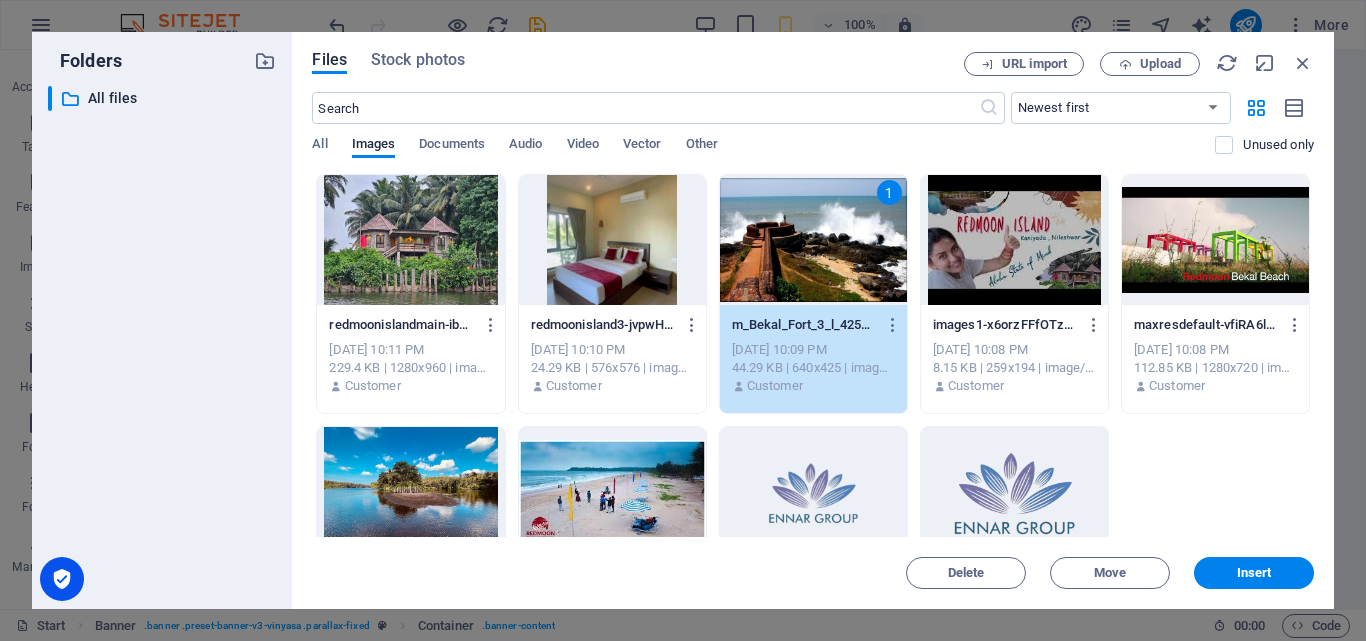 click at bounding box center (1014, 240) 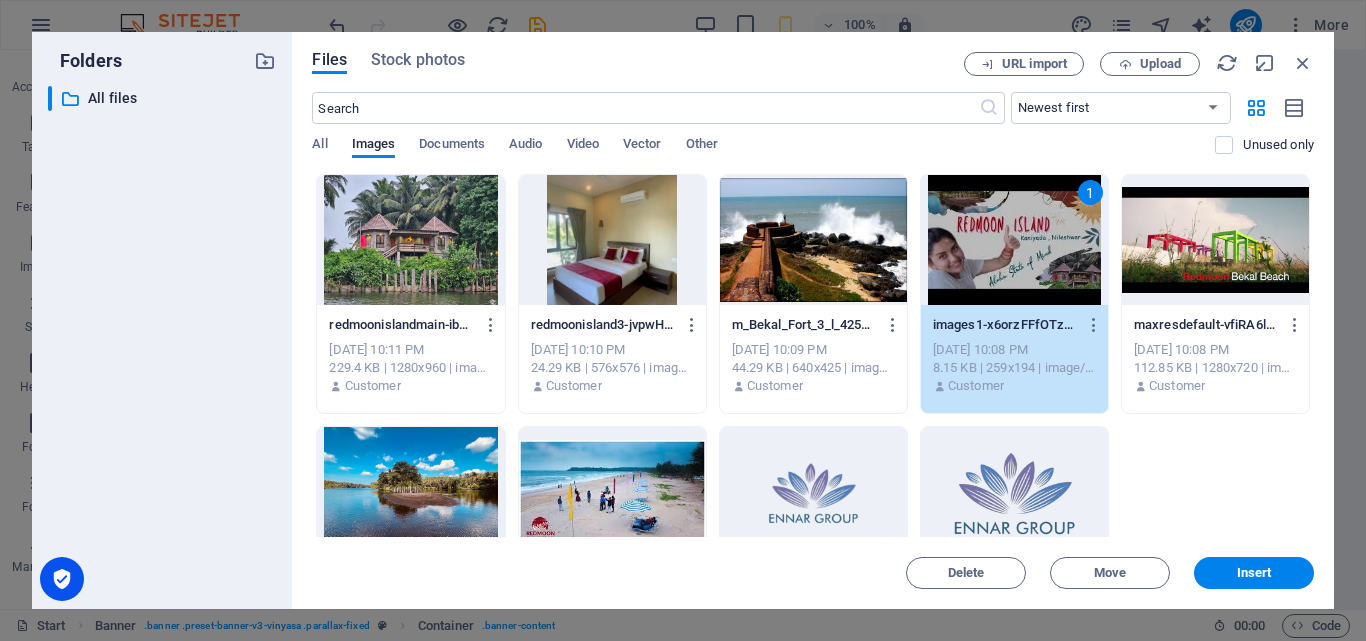 click at bounding box center [612, 240] 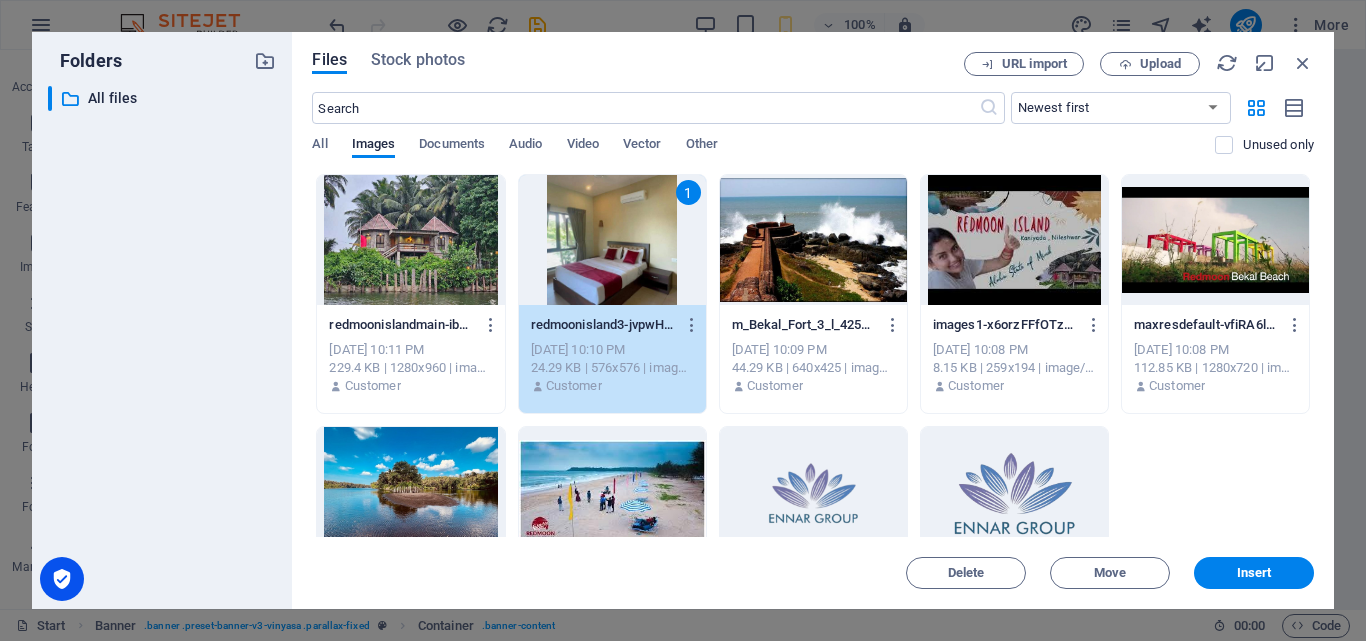 click at bounding box center [410, 492] 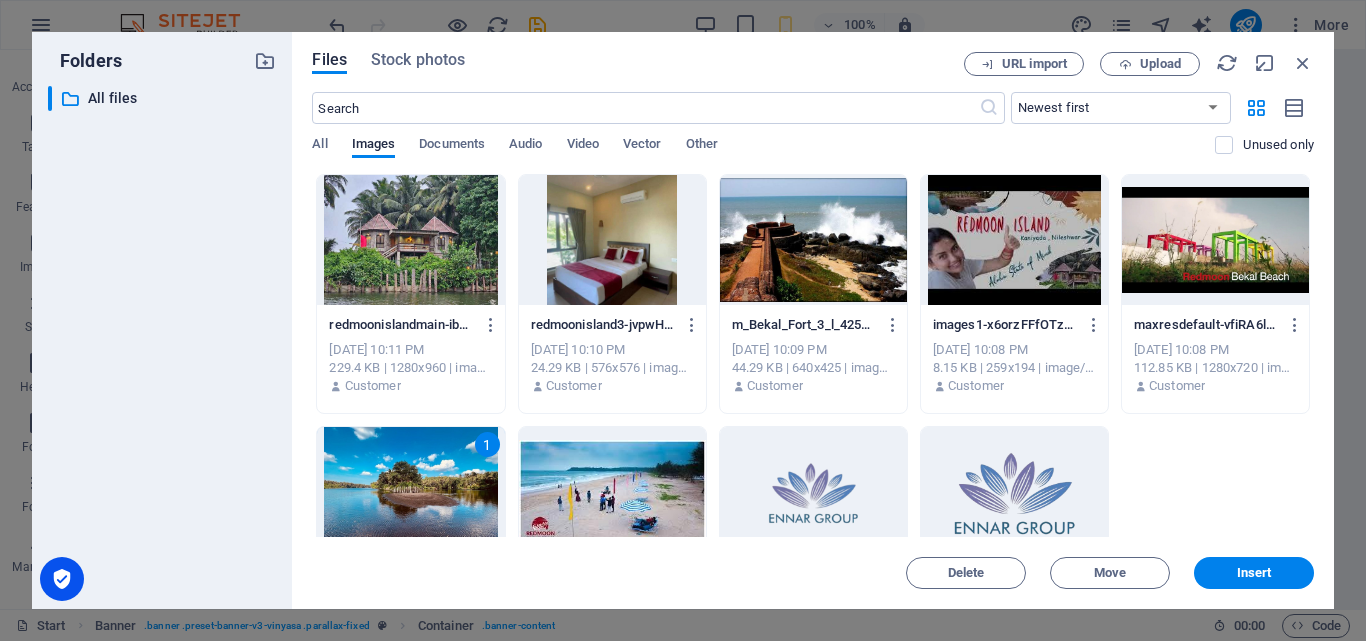 click at bounding box center (410, 240) 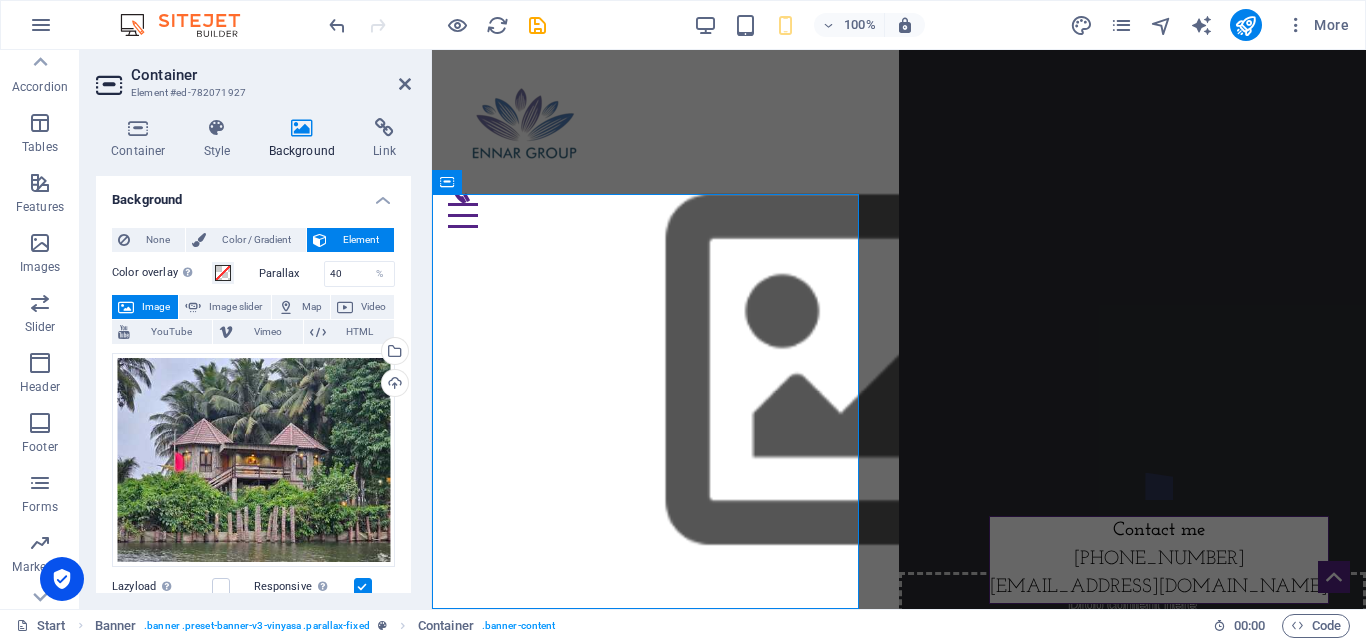 click at bounding box center [899, 372] 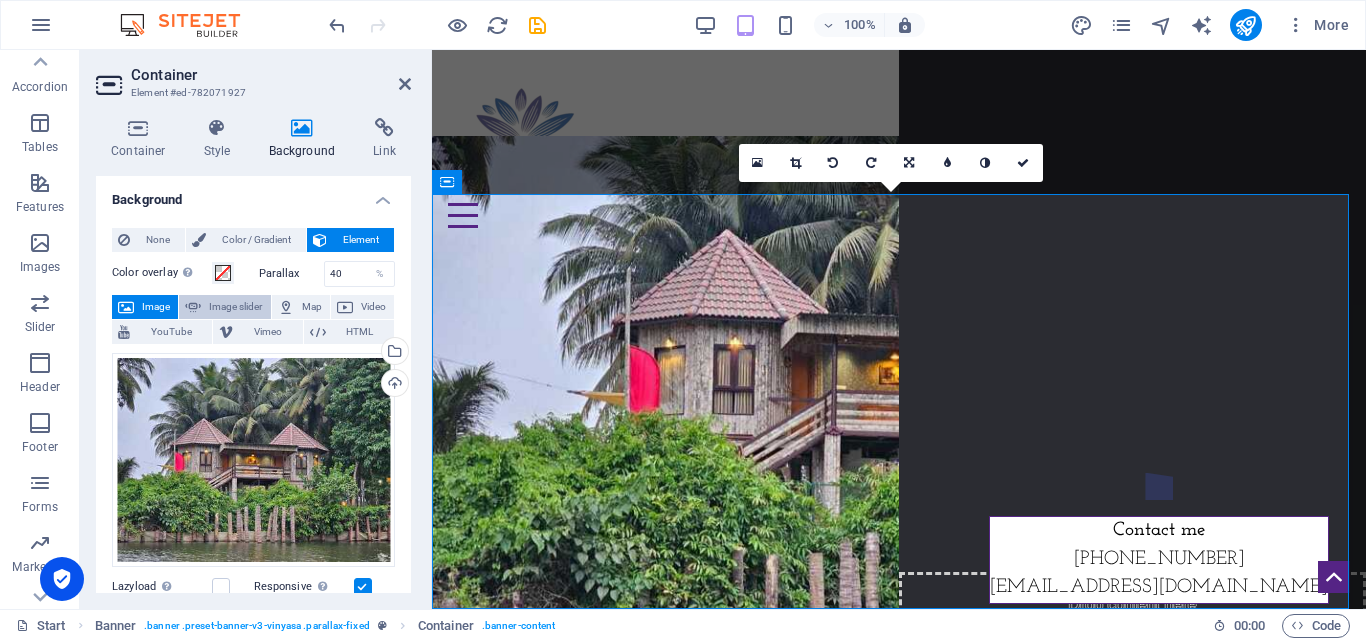 click on "Image slider" at bounding box center (235, 307) 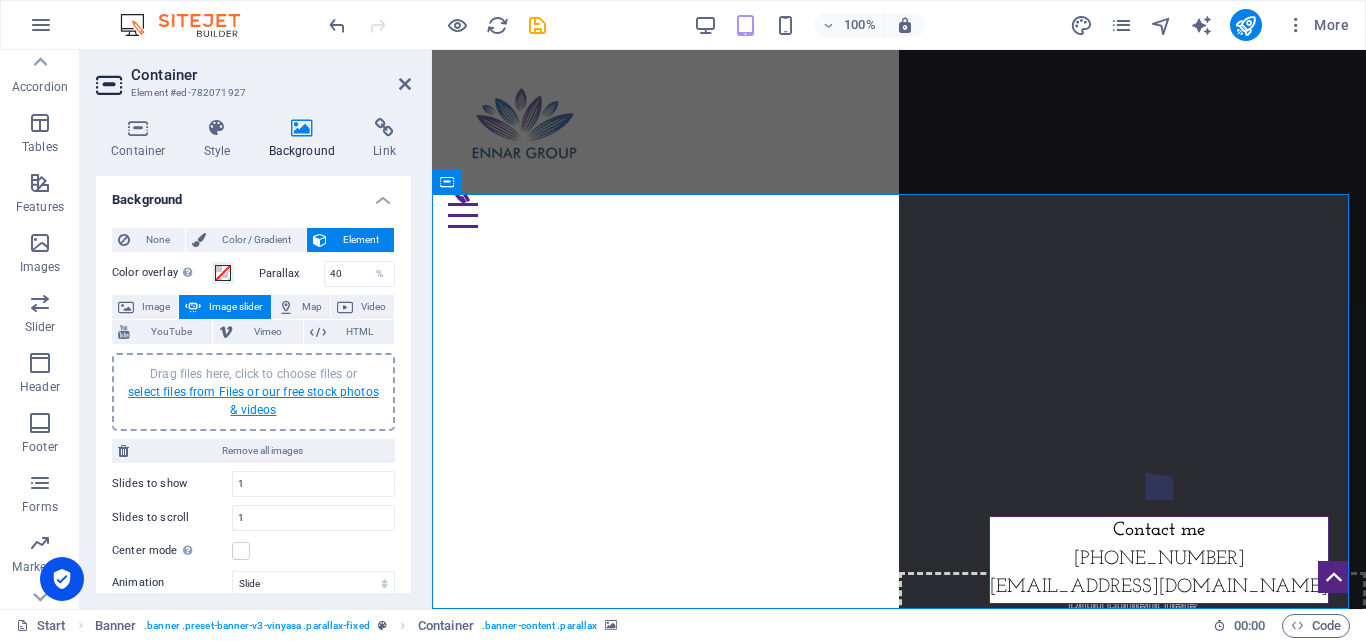 click on "select files from Files or our free stock photos & videos" at bounding box center [253, 401] 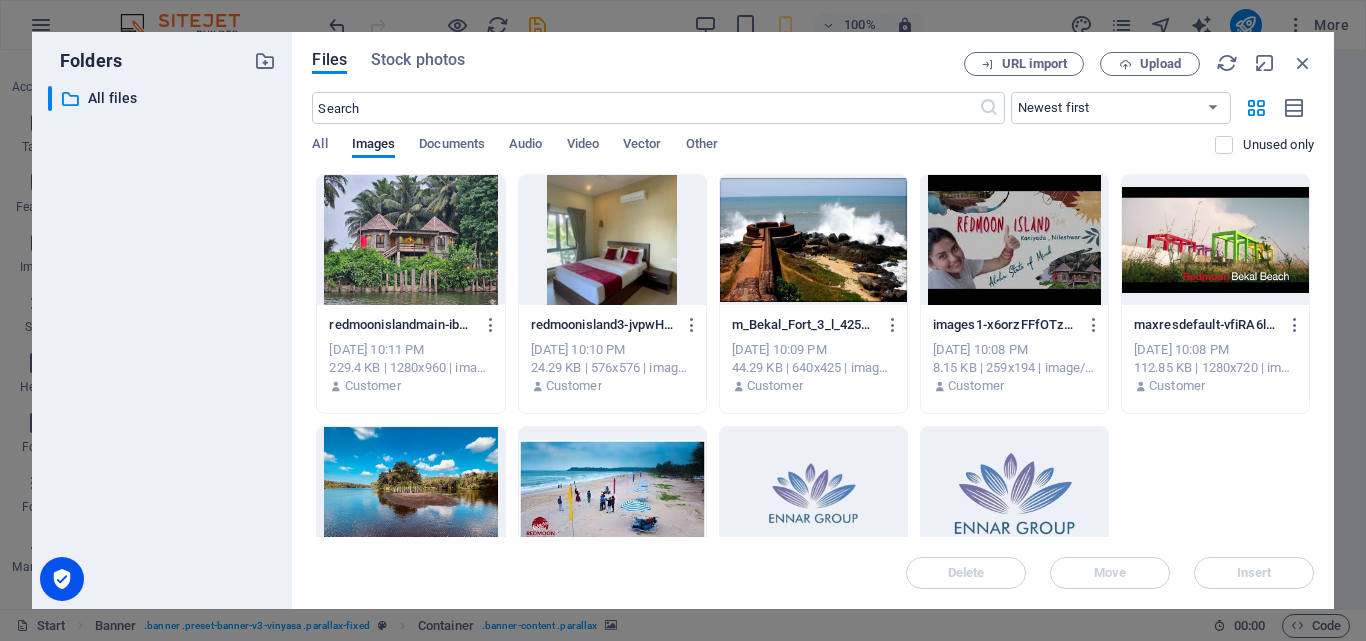 click at bounding box center (410, 492) 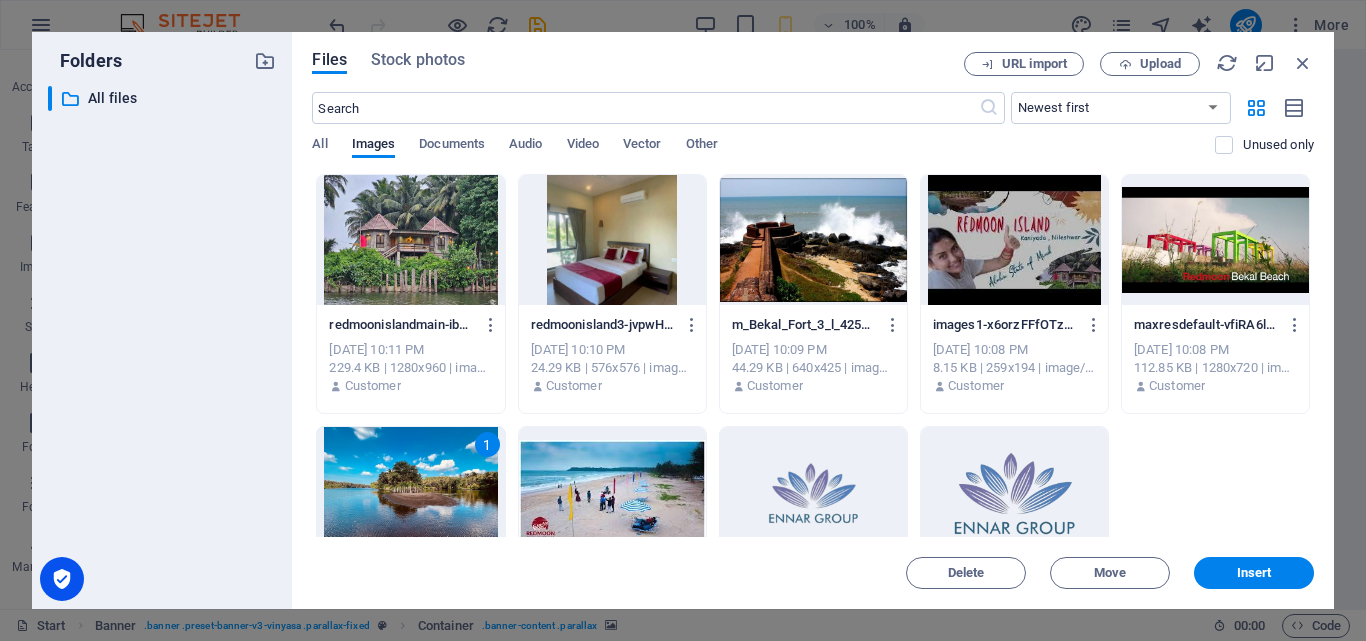 click at bounding box center (410, 240) 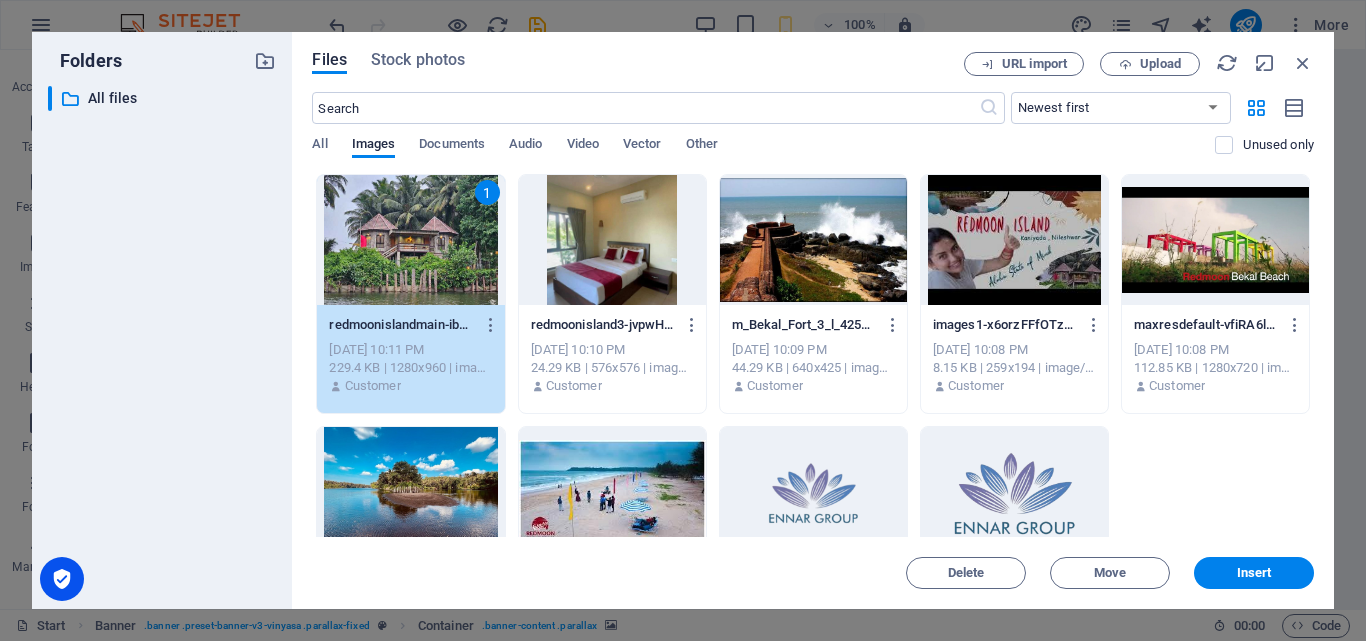 click at bounding box center (612, 240) 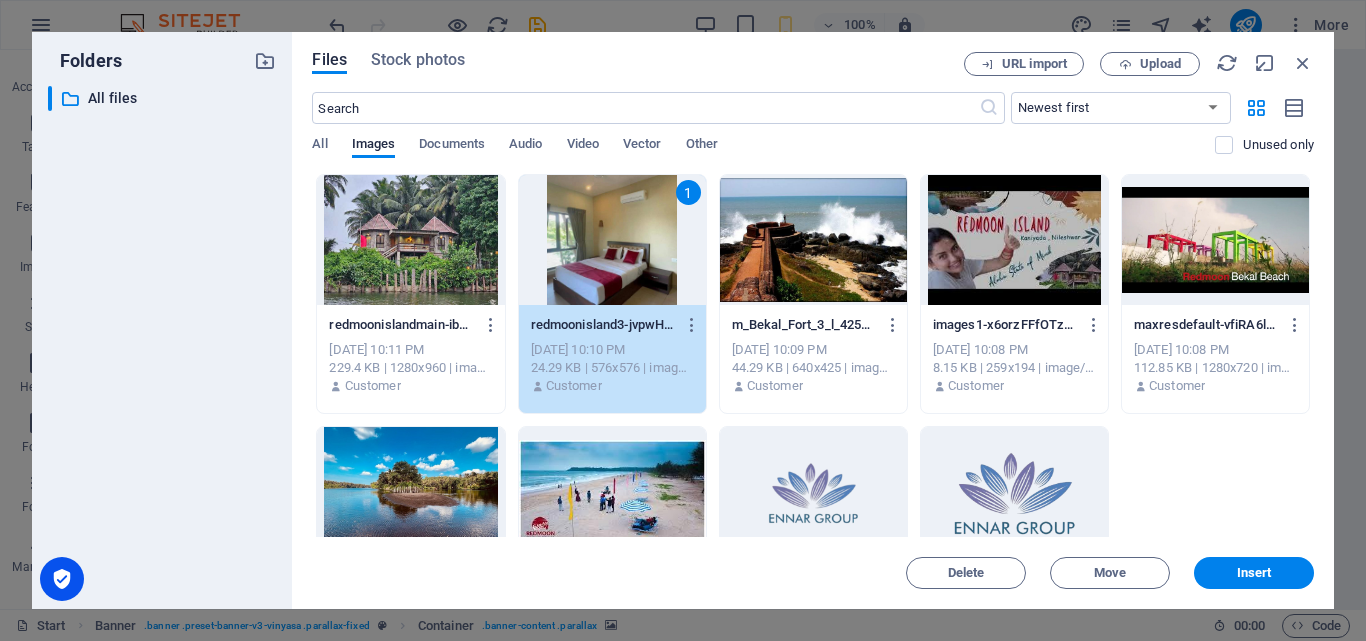 click at bounding box center (410, 240) 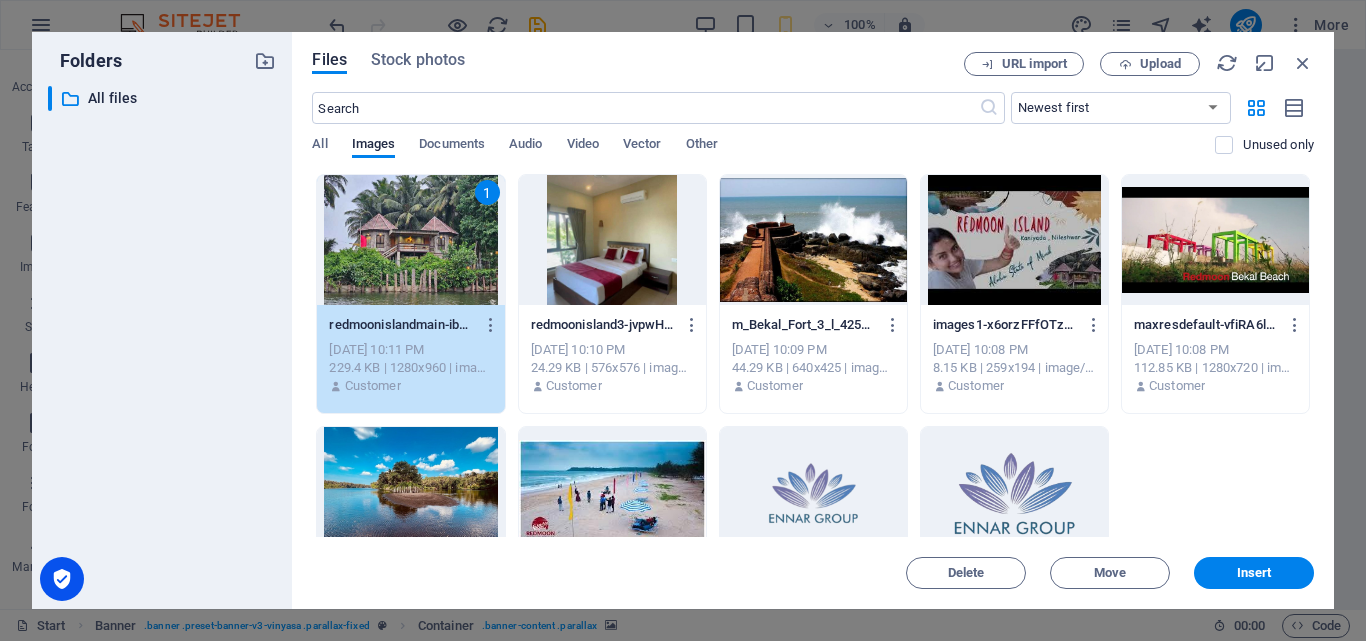 click at bounding box center [612, 240] 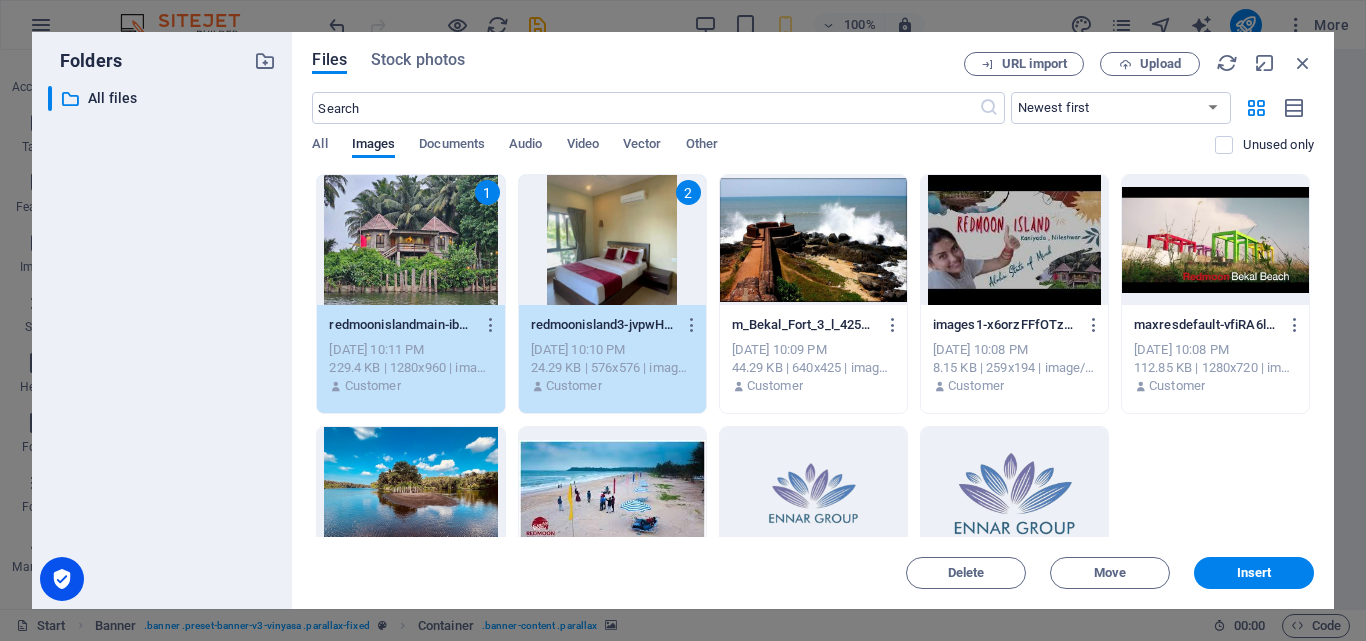 click at bounding box center (813, 240) 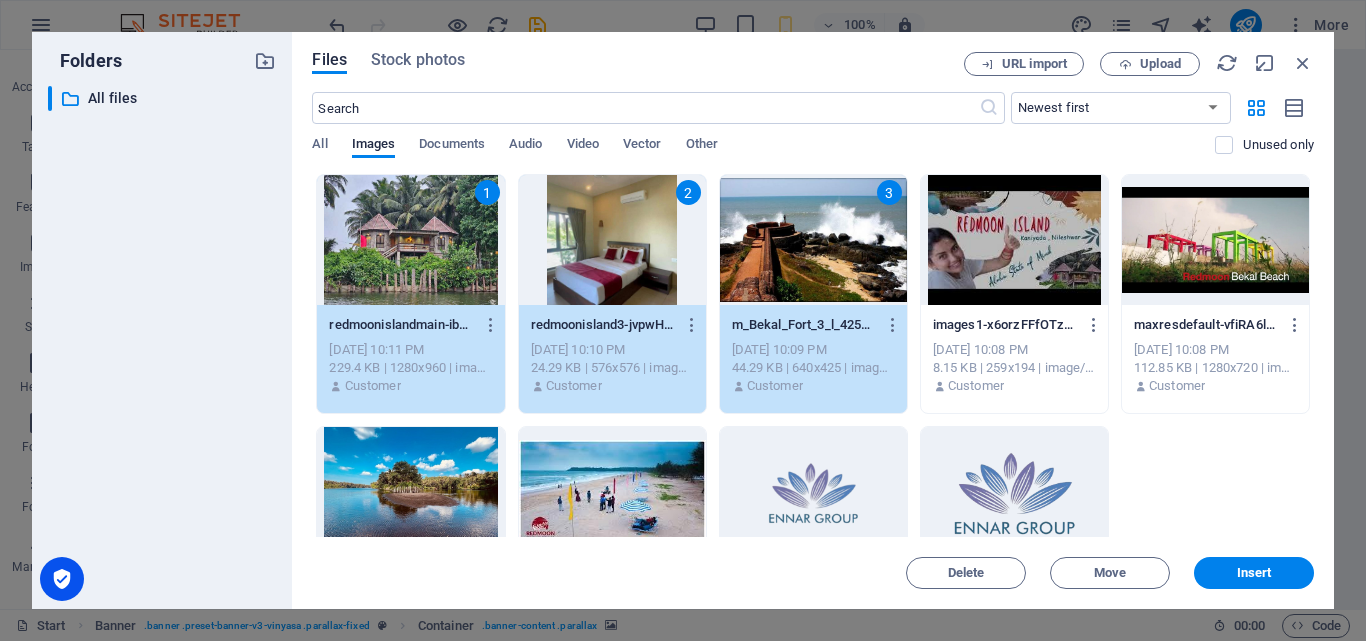 click at bounding box center (1014, 240) 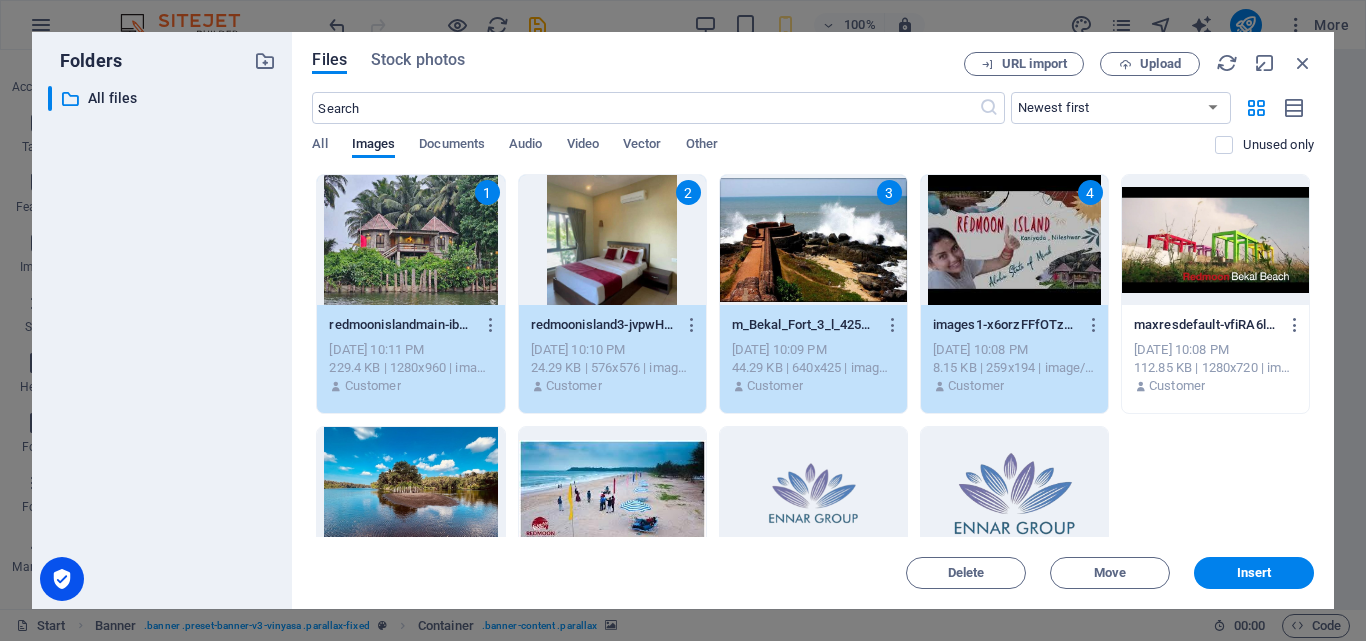click at bounding box center [410, 492] 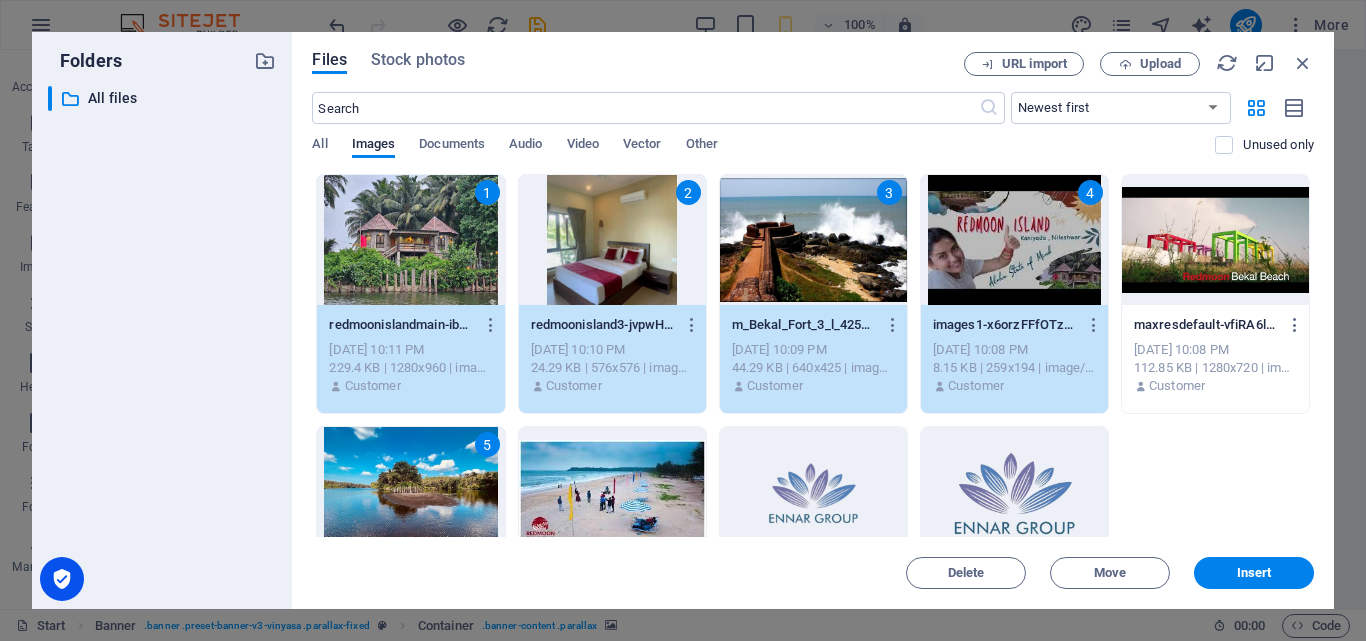 click at bounding box center [612, 492] 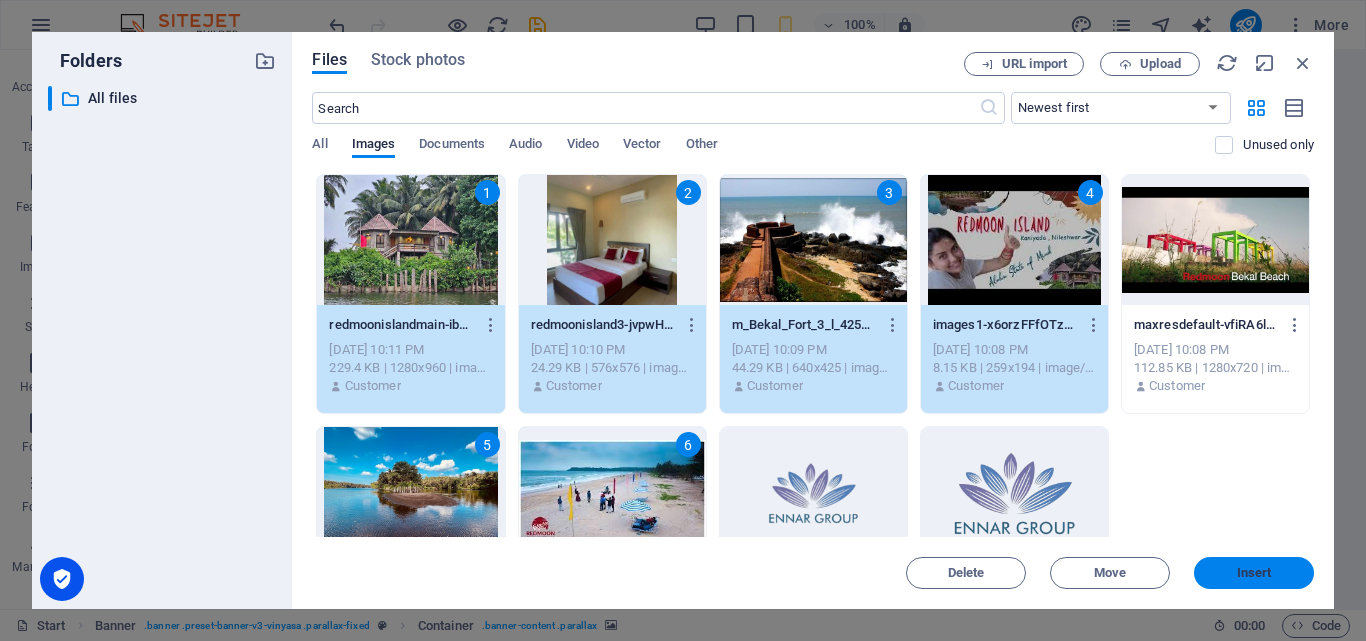 click on "Insert" at bounding box center (1254, 573) 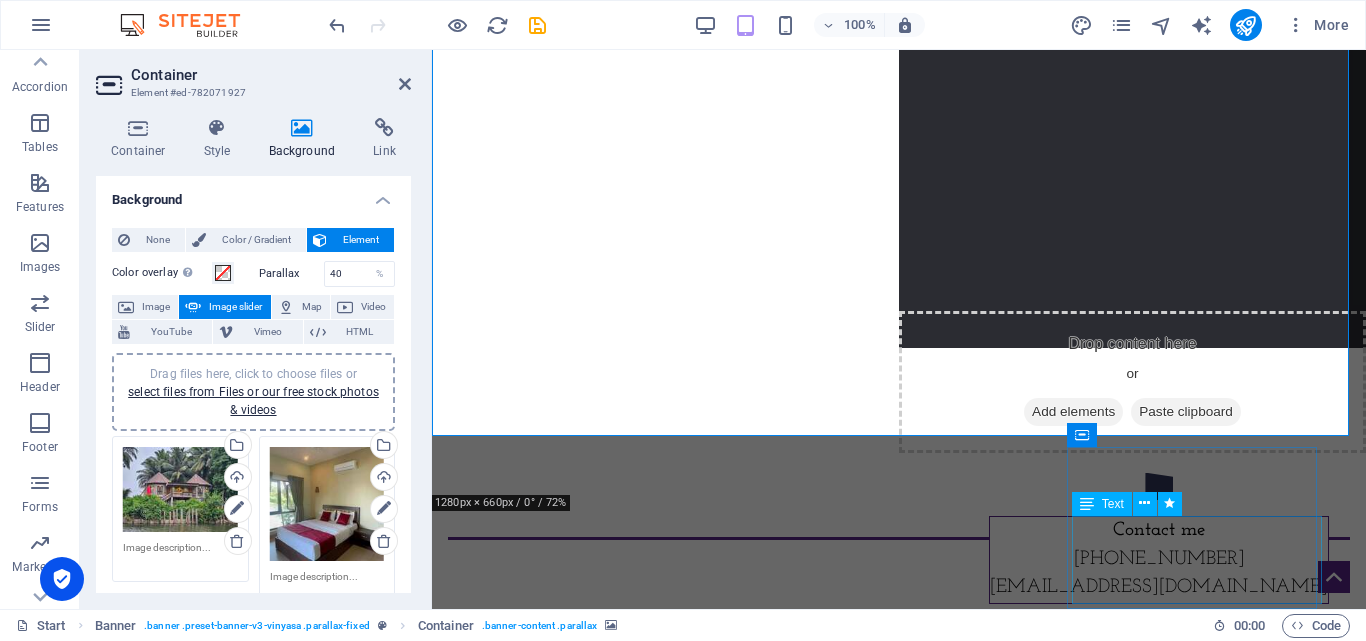scroll, scrollTop: 0, scrollLeft: 0, axis: both 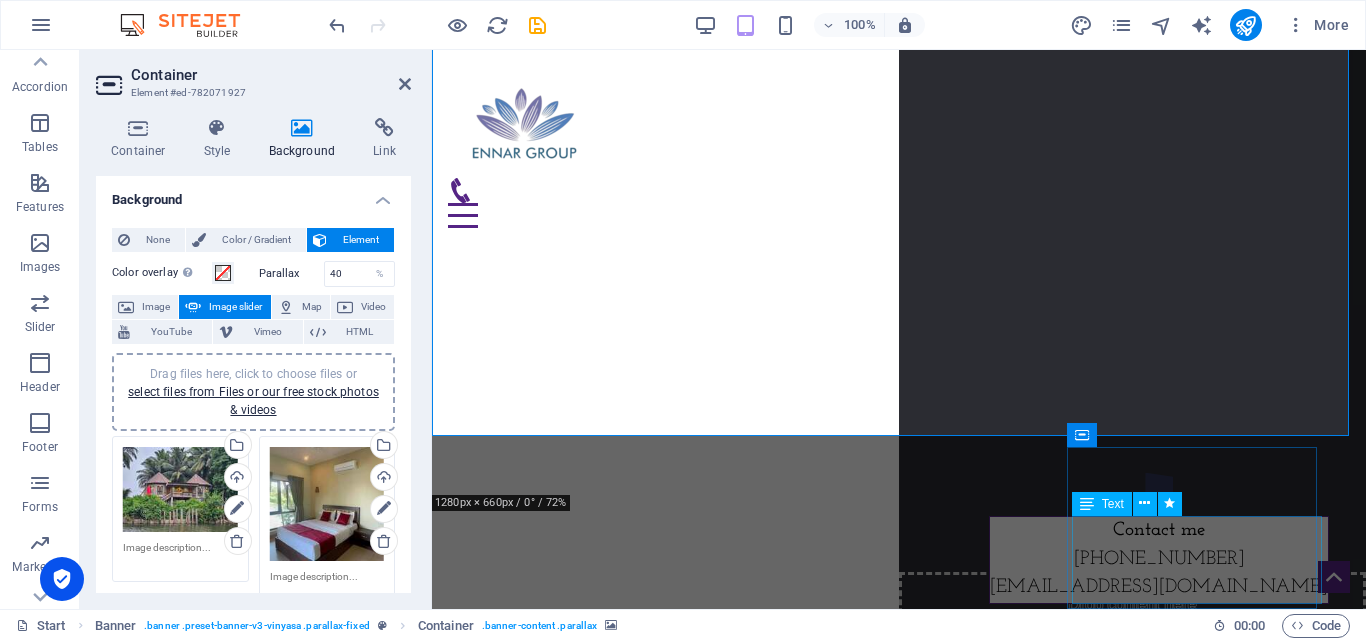 click on "Contact me   +919497135000   info@ennar.in" at bounding box center (1159, 560) 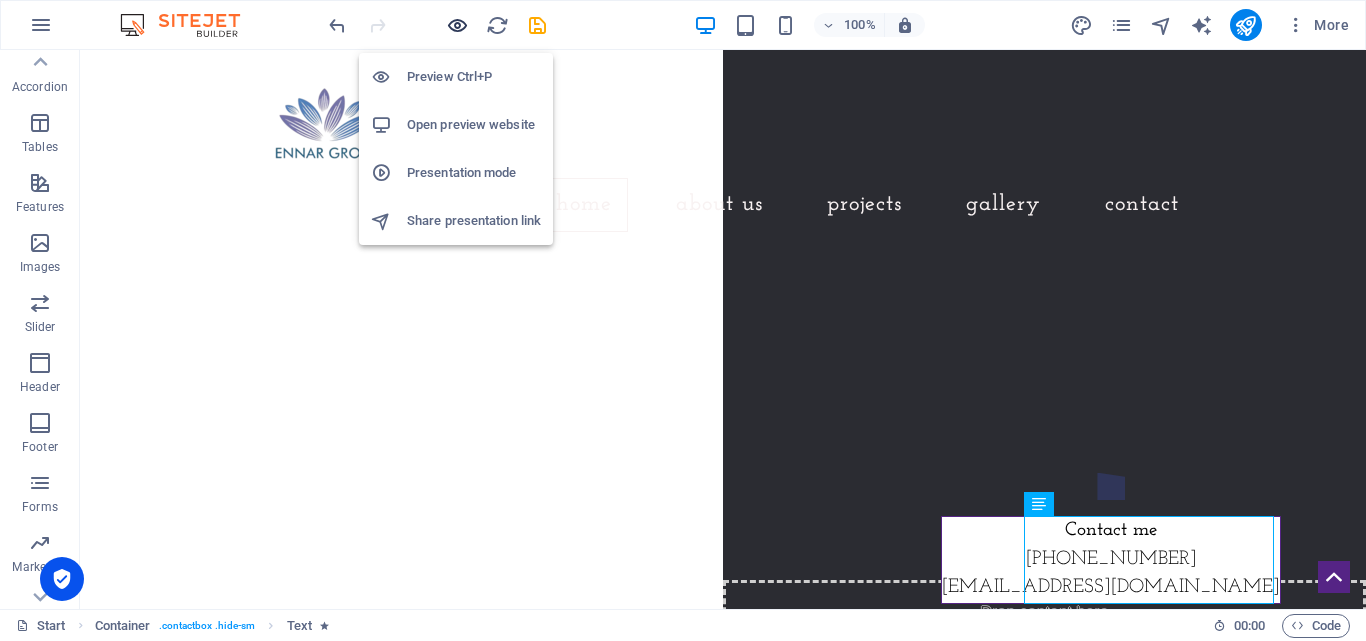 click at bounding box center [457, 25] 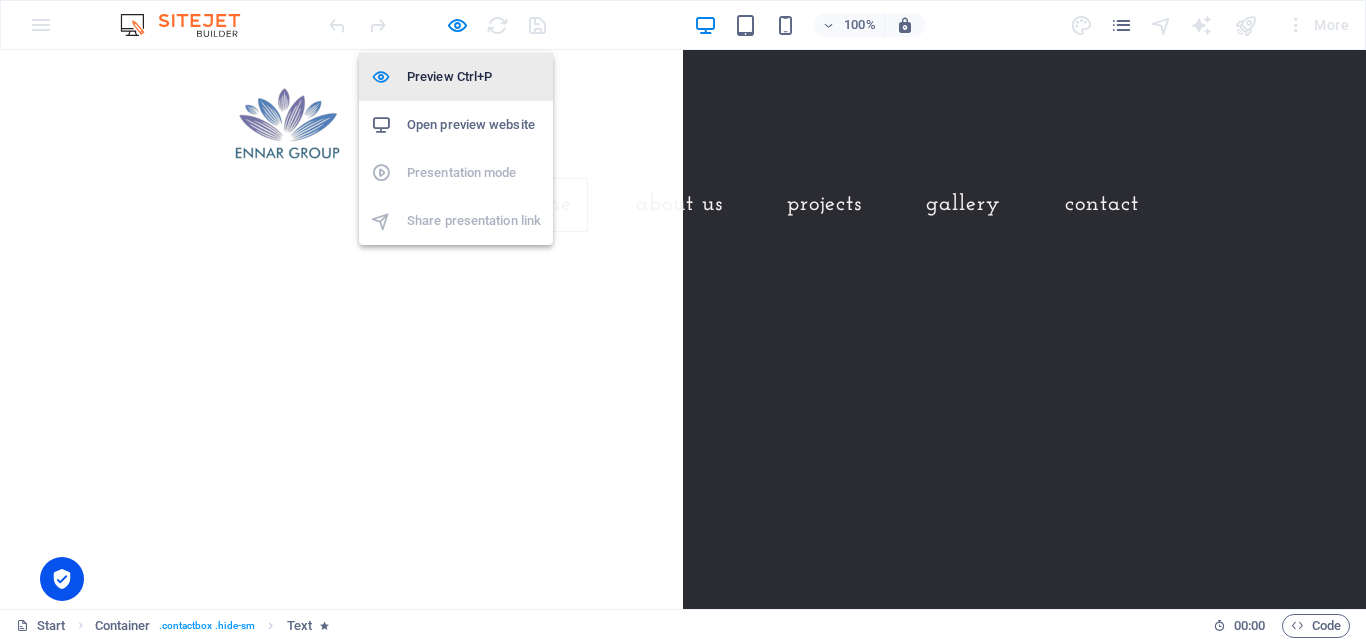 click on "Preview Ctrl+P" at bounding box center (474, 77) 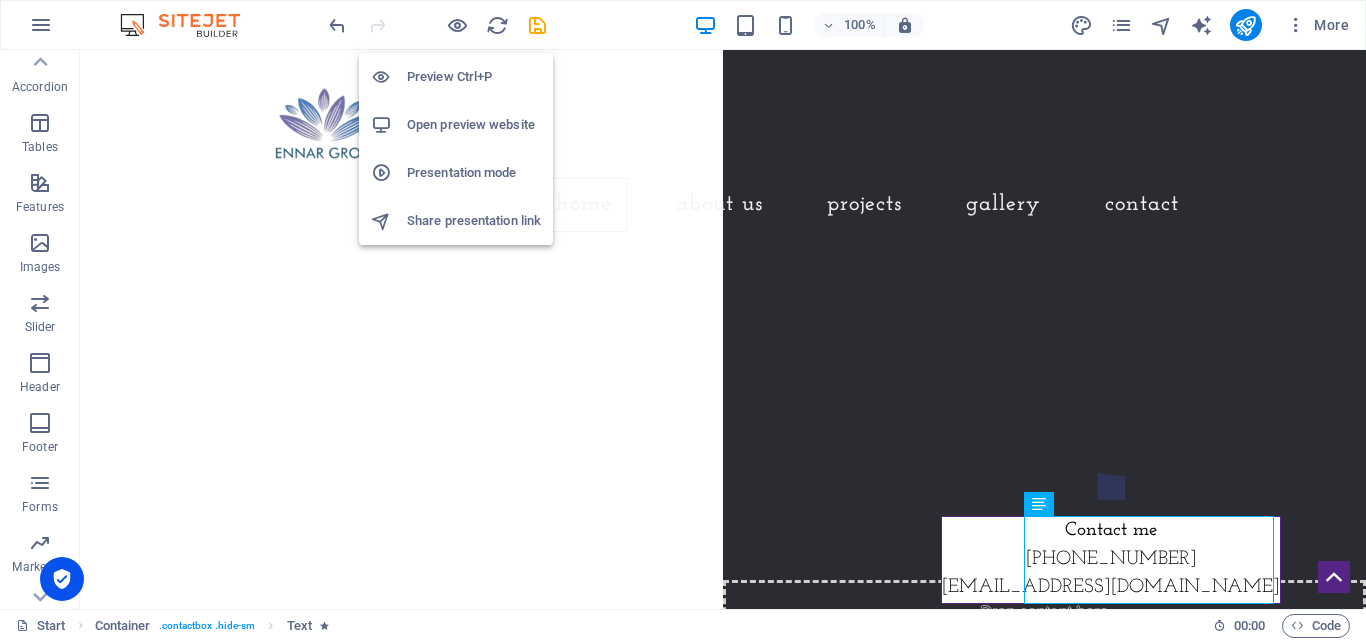 click on "Preview Ctrl+P" at bounding box center [474, 77] 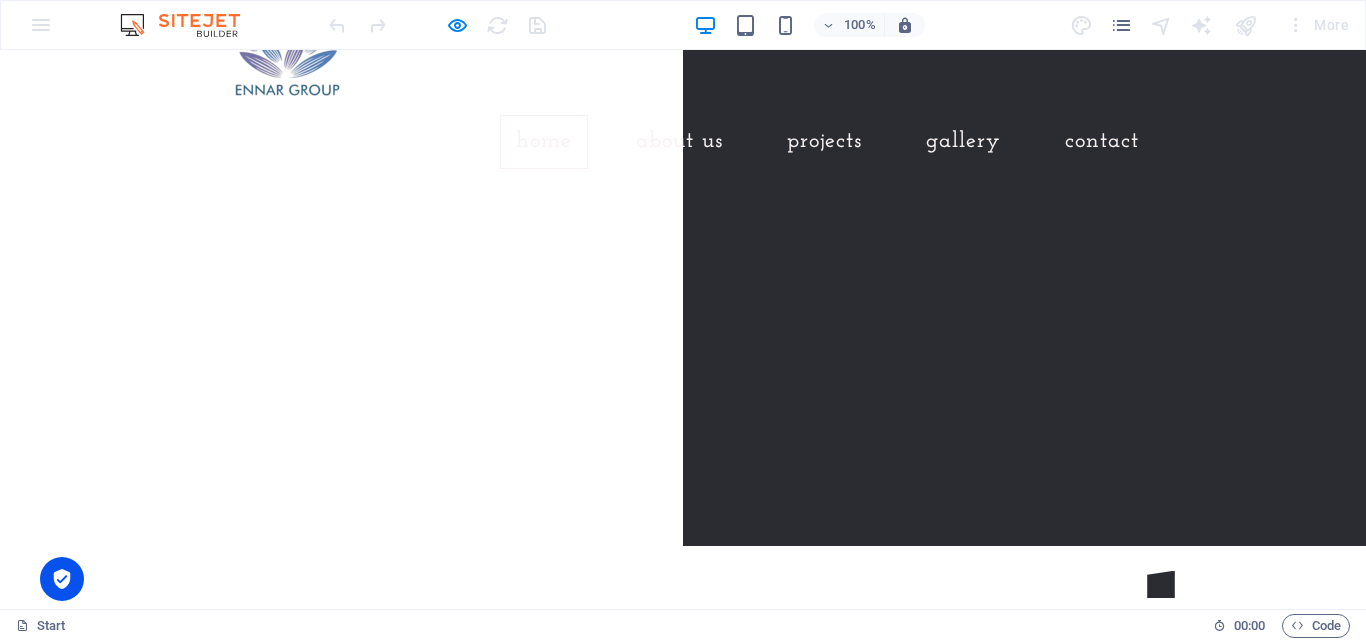 click at bounding box center (-4722, 153) 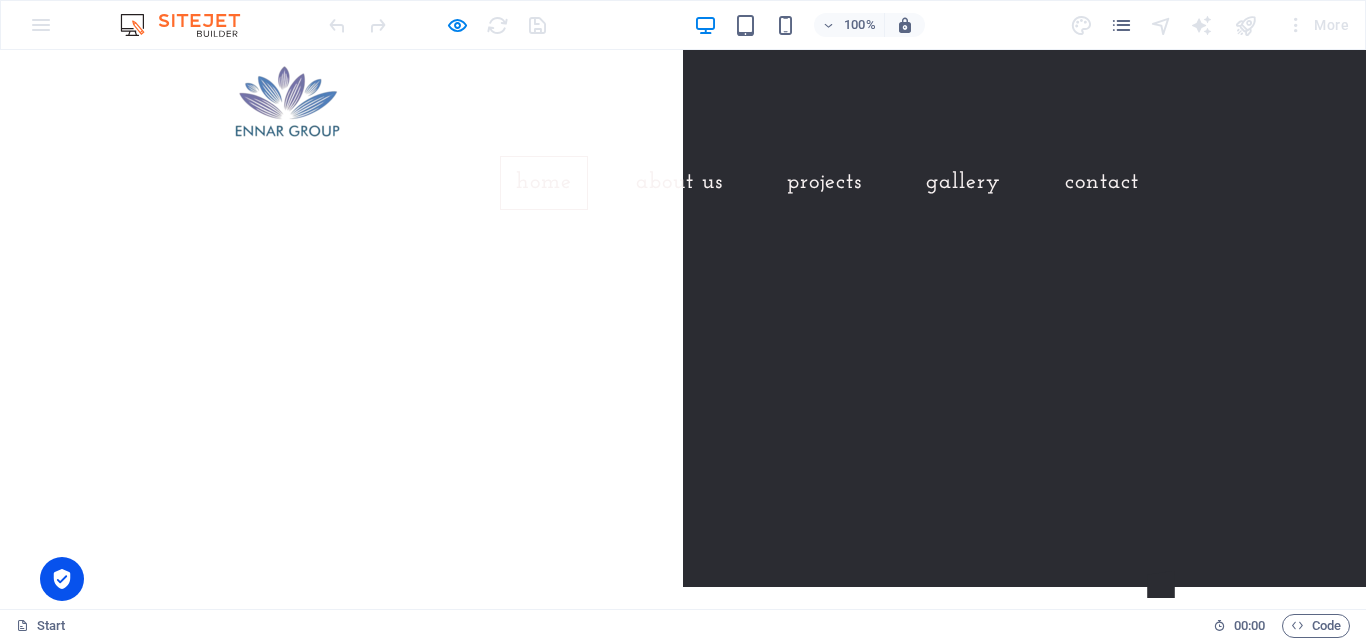 scroll, scrollTop: 0, scrollLeft: 0, axis: both 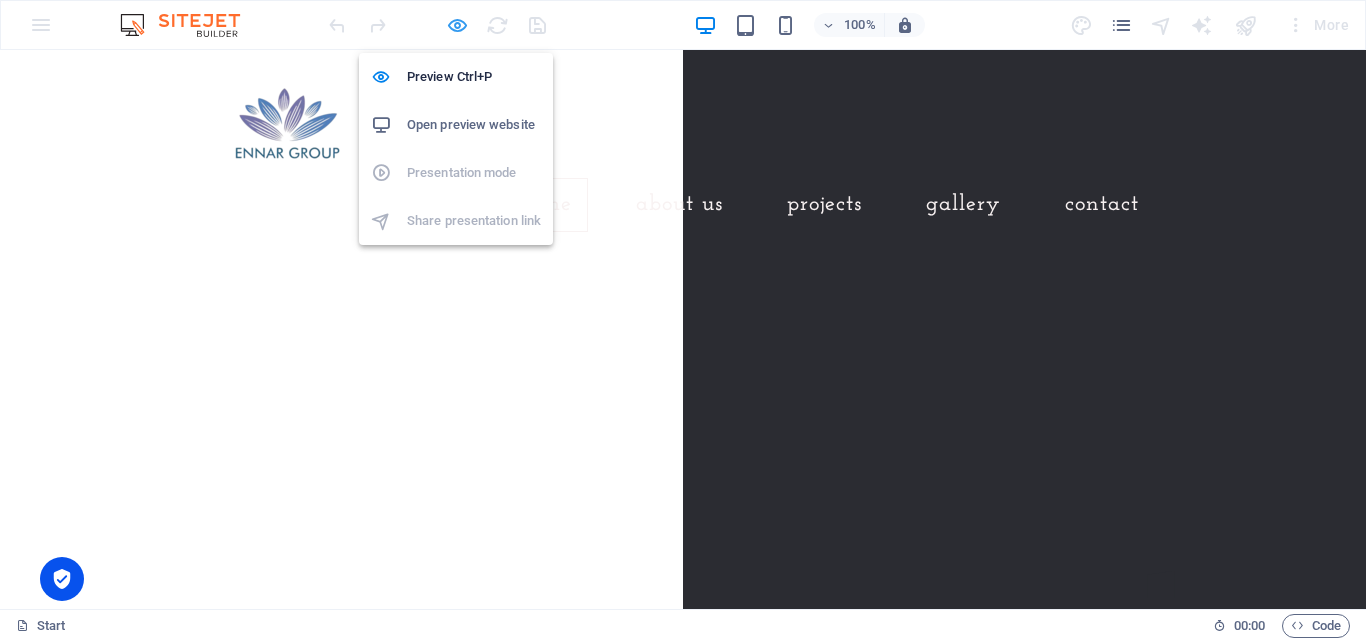 click at bounding box center [457, 25] 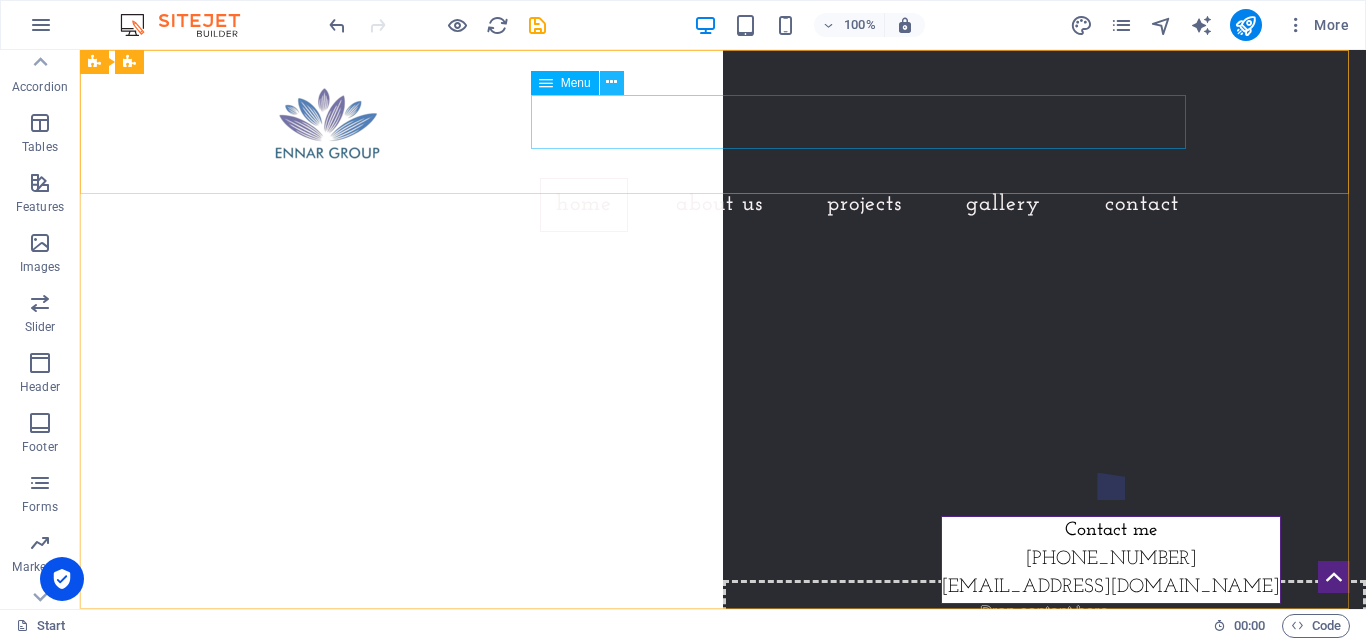 click at bounding box center (611, 82) 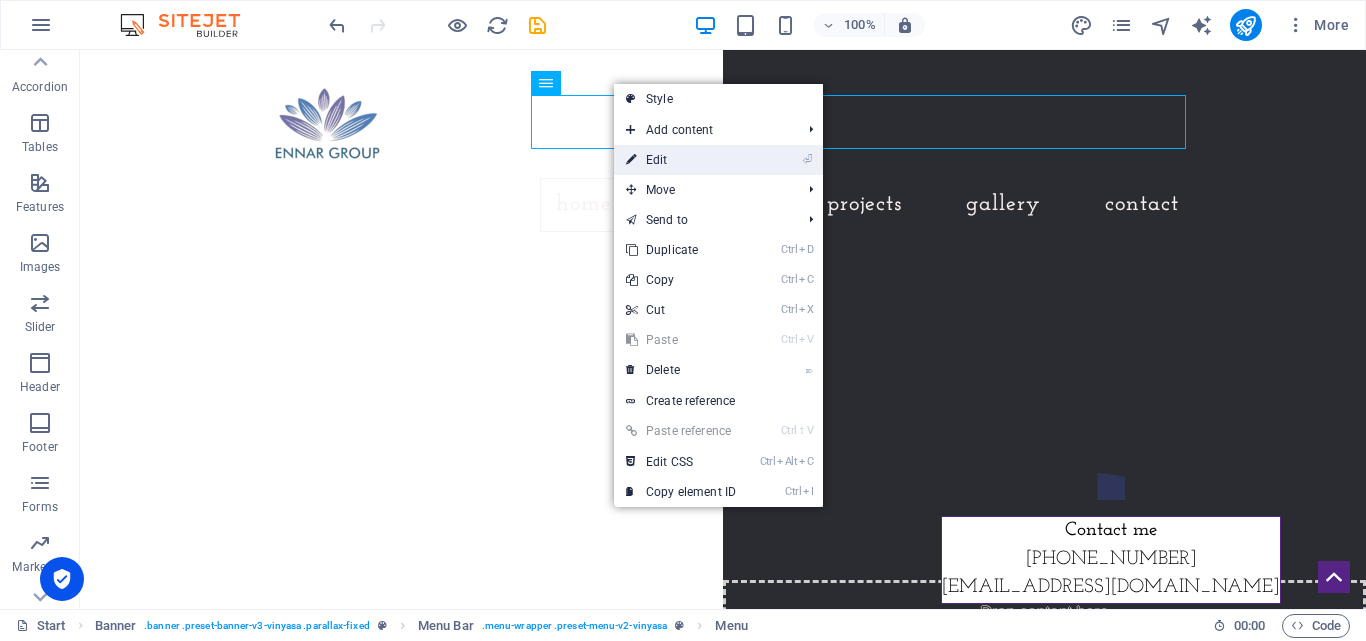 click on "⏎  Edit" at bounding box center (681, 160) 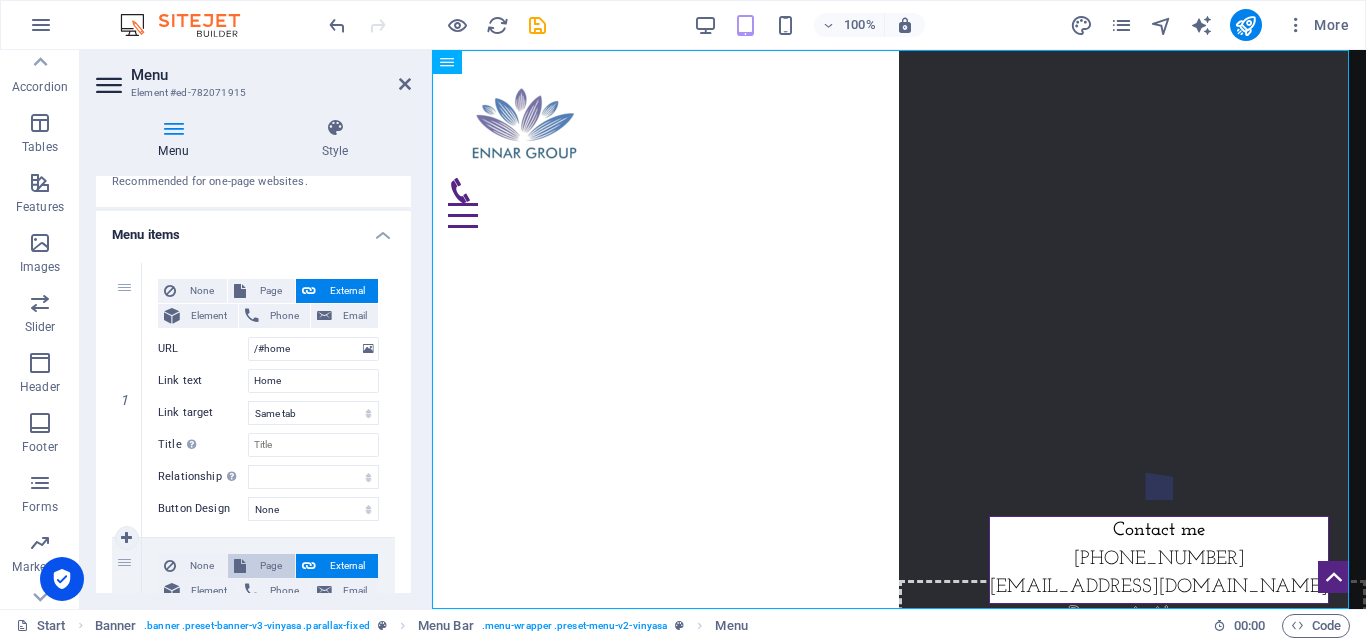 scroll, scrollTop: 166, scrollLeft: 0, axis: vertical 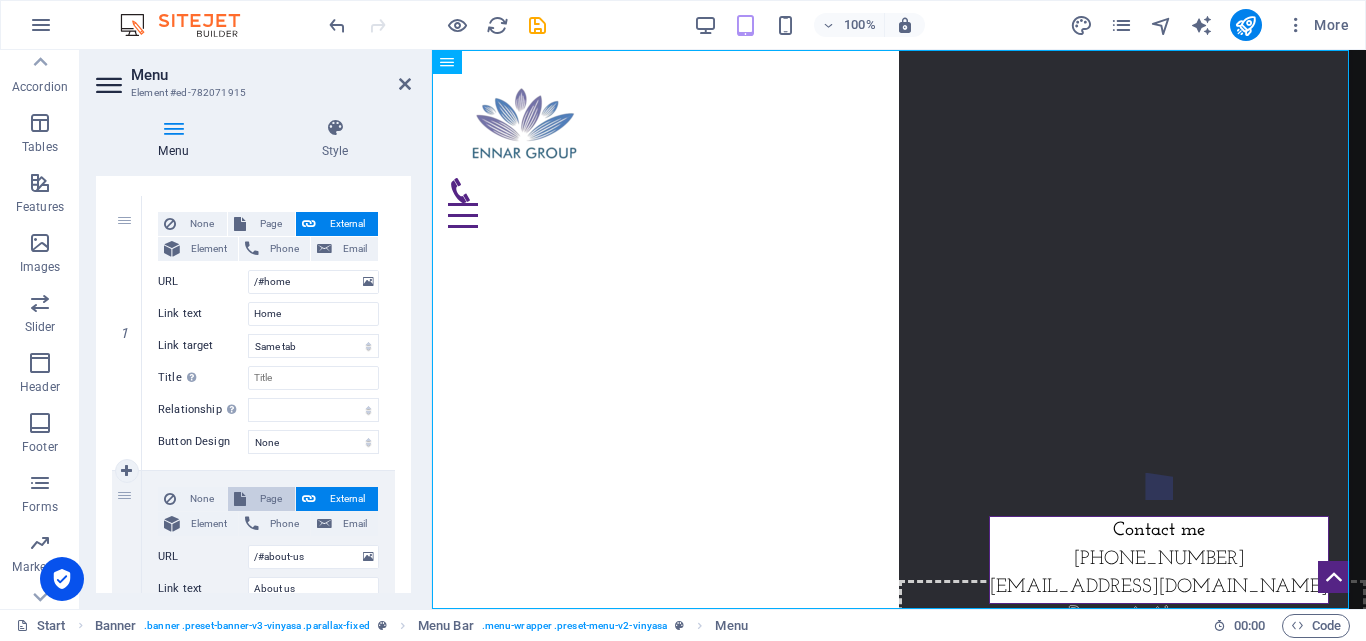 click on "None Page External Element Phone Email Page Start Subpage Legal Notice Privacy Element
URL /#home Phone Email Link text Home Link target New tab Same tab Overlay Title Additional link description, should not be the same as the link text. The title is most often shown as a tooltip text when the mouse moves over the element. Leave empty if uncertain. Relationship Sets the  relationship of this link to the link target . For example, the value "nofollow" instructs search engines not to follow the link. Can be left empty. alternate author bookmark external help license next nofollow noreferrer noopener prev search tag Button Design None Default Primary Secondary" at bounding box center (268, 333) 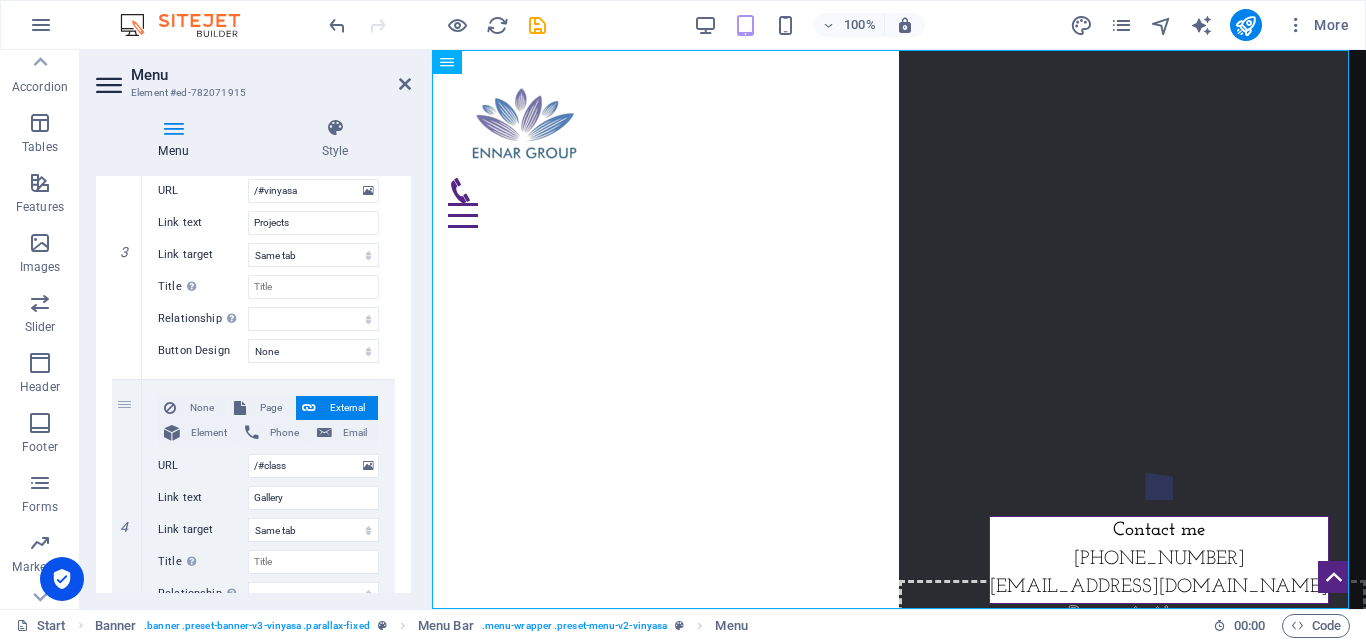 click on "Phone" at bounding box center (284, 433) 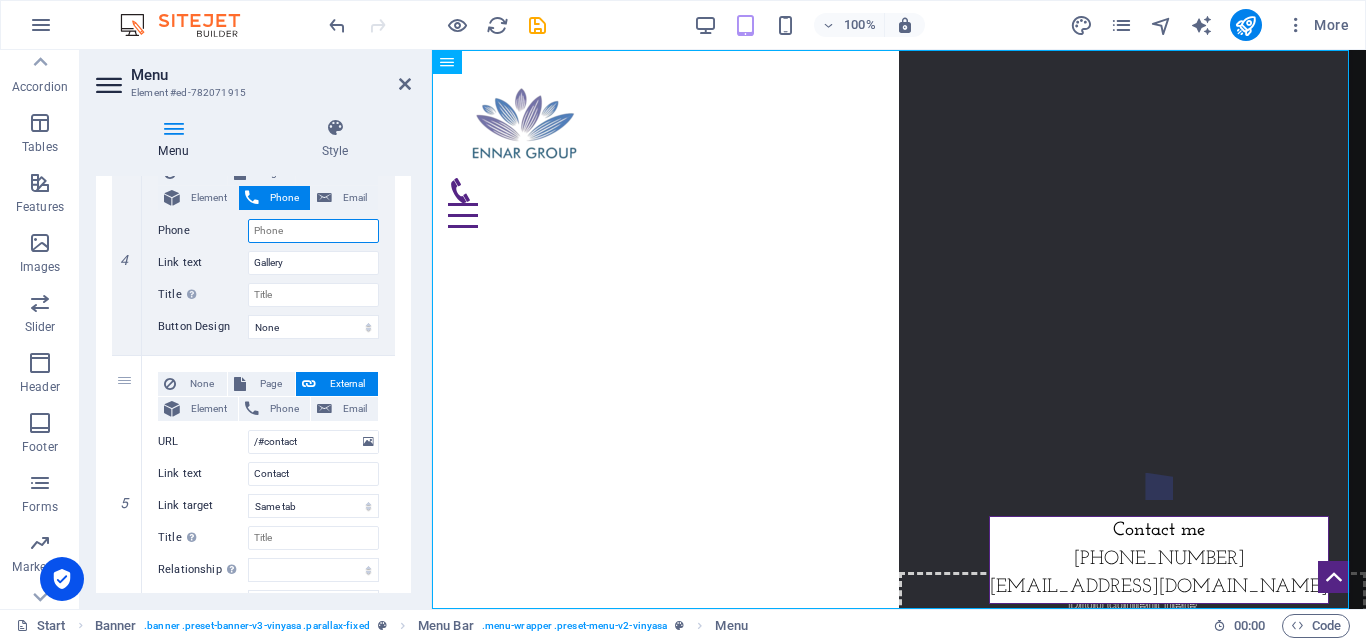 scroll, scrollTop: 1139, scrollLeft: 0, axis: vertical 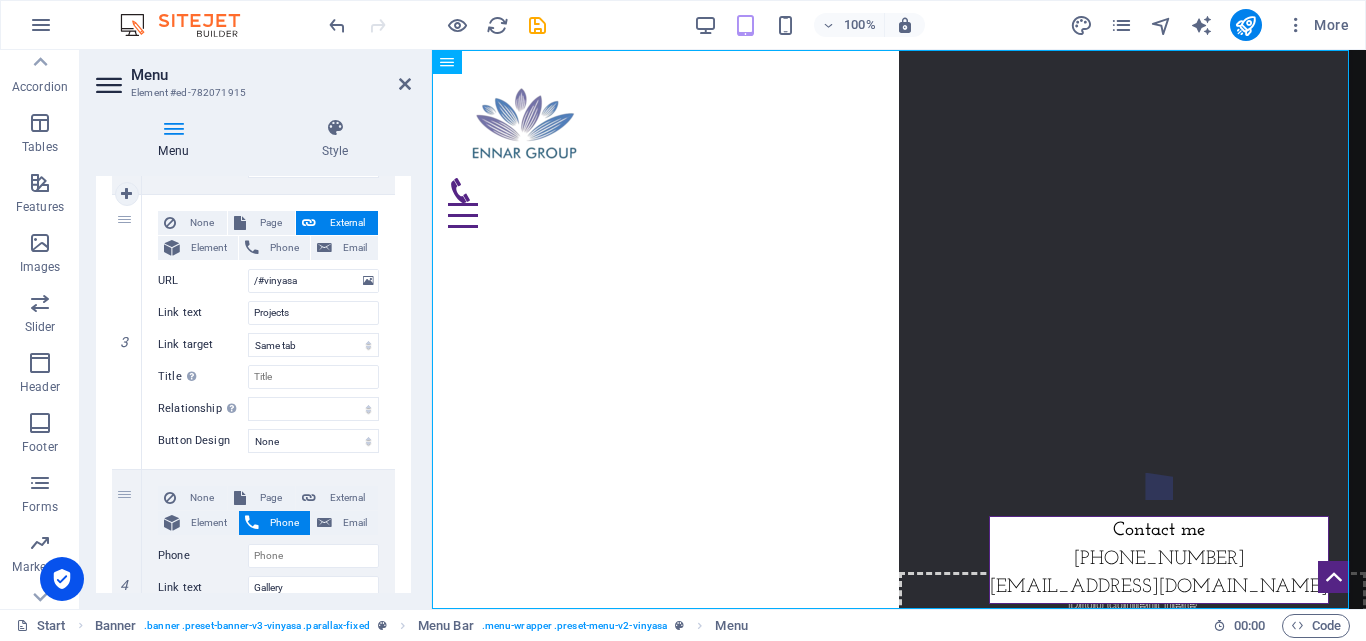 click on "None Page External Element Phone Email Page Start Subpage Legal Notice Privacy Element
URL /#vinyasa Phone Email Link text Projects Link target New tab Same tab Overlay Title Additional link description, should not be the same as the link text. The title is most often shown as a tooltip text when the mouse moves over the element. Leave empty if uncertain. Relationship Sets the  relationship of this link to the link target . For example, the value "nofollow" instructs search engines not to follow the link. Can be left empty. alternate author bookmark external help license next nofollow noreferrer noopener prev search tag Button Design None Default Primary Secondary" at bounding box center (268, 332) 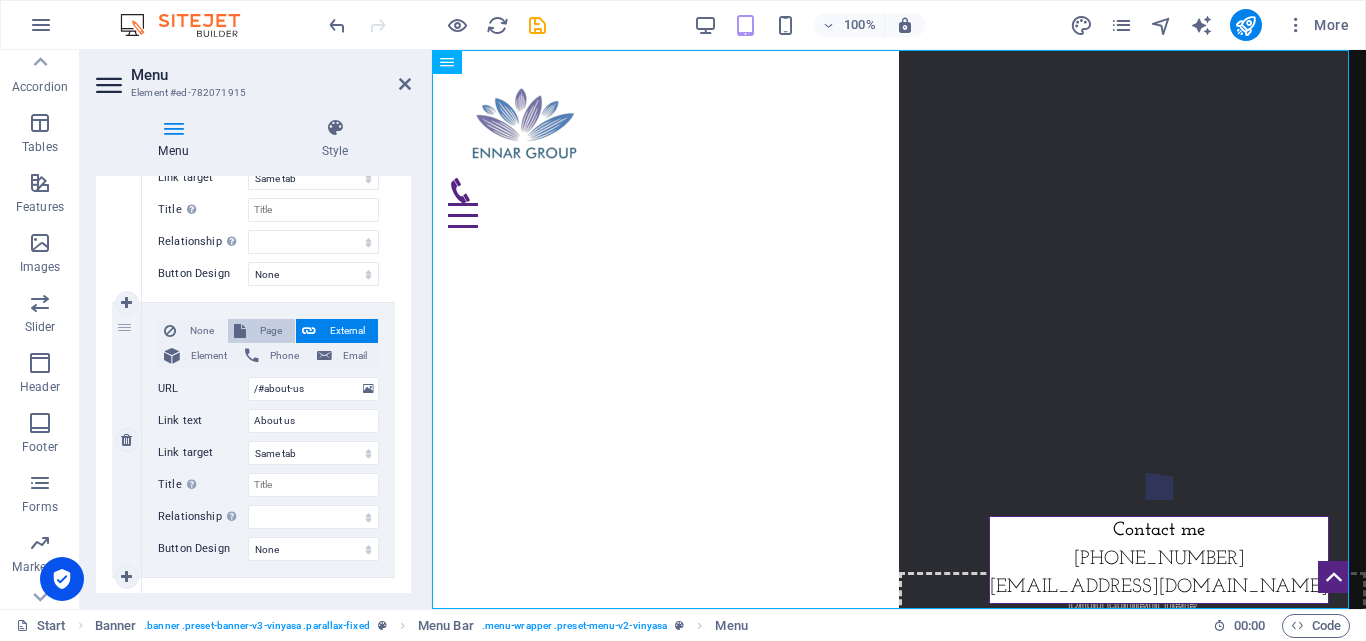 scroll, scrollTop: 186, scrollLeft: 0, axis: vertical 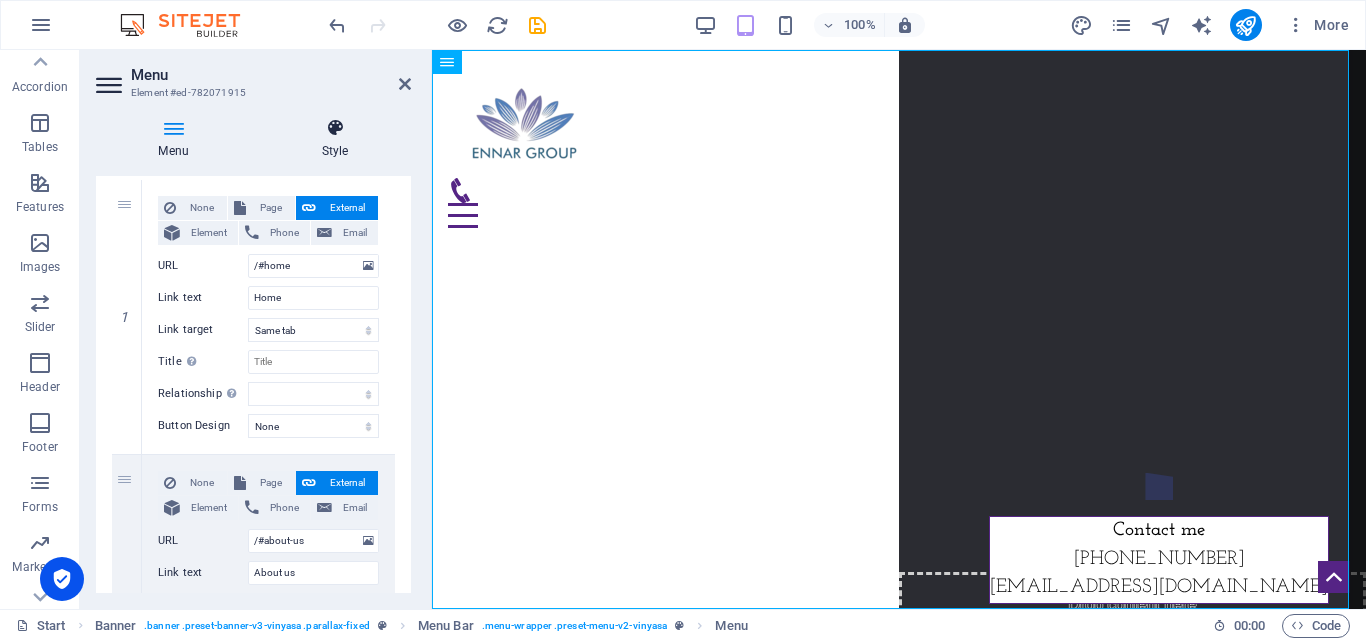 click on "Style" at bounding box center (335, 139) 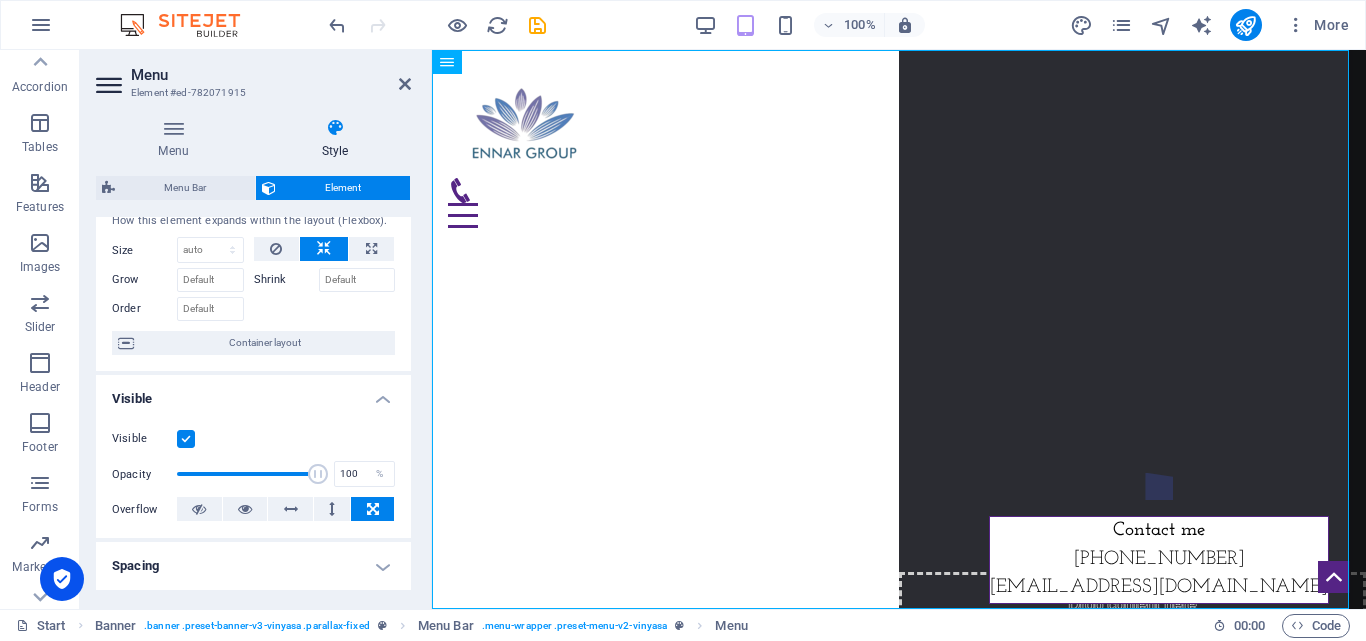 scroll, scrollTop: 0, scrollLeft: 0, axis: both 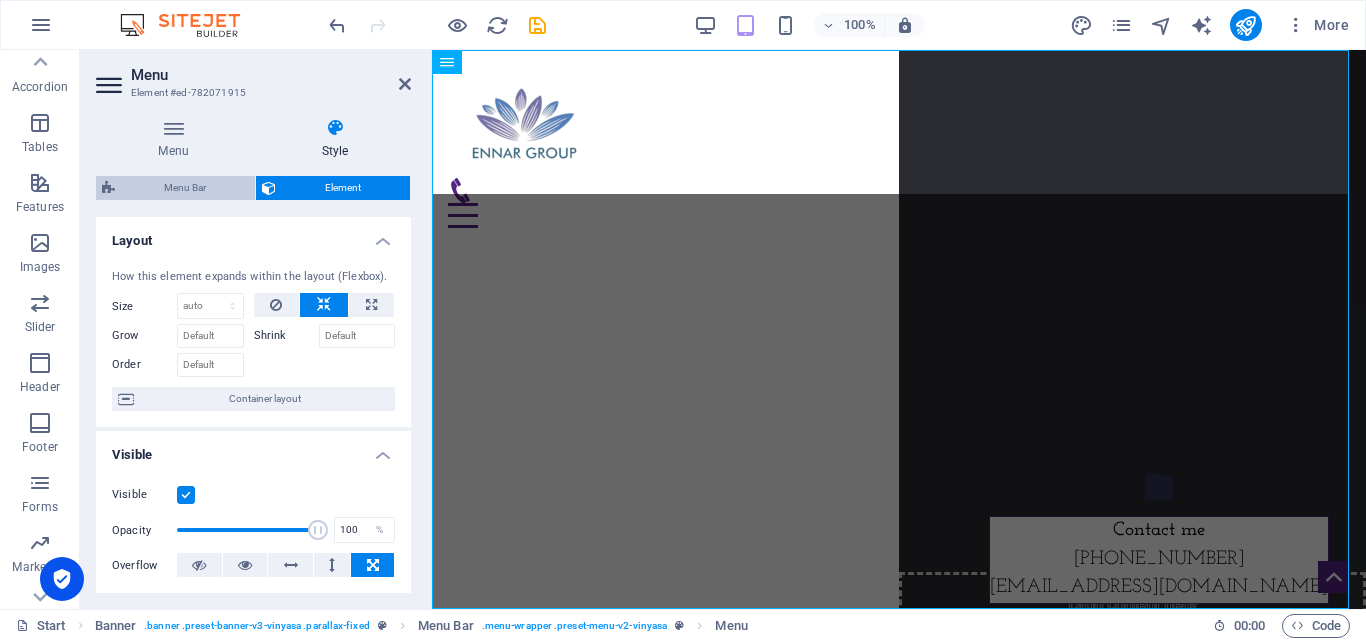 click on "Menu Bar" at bounding box center (185, 188) 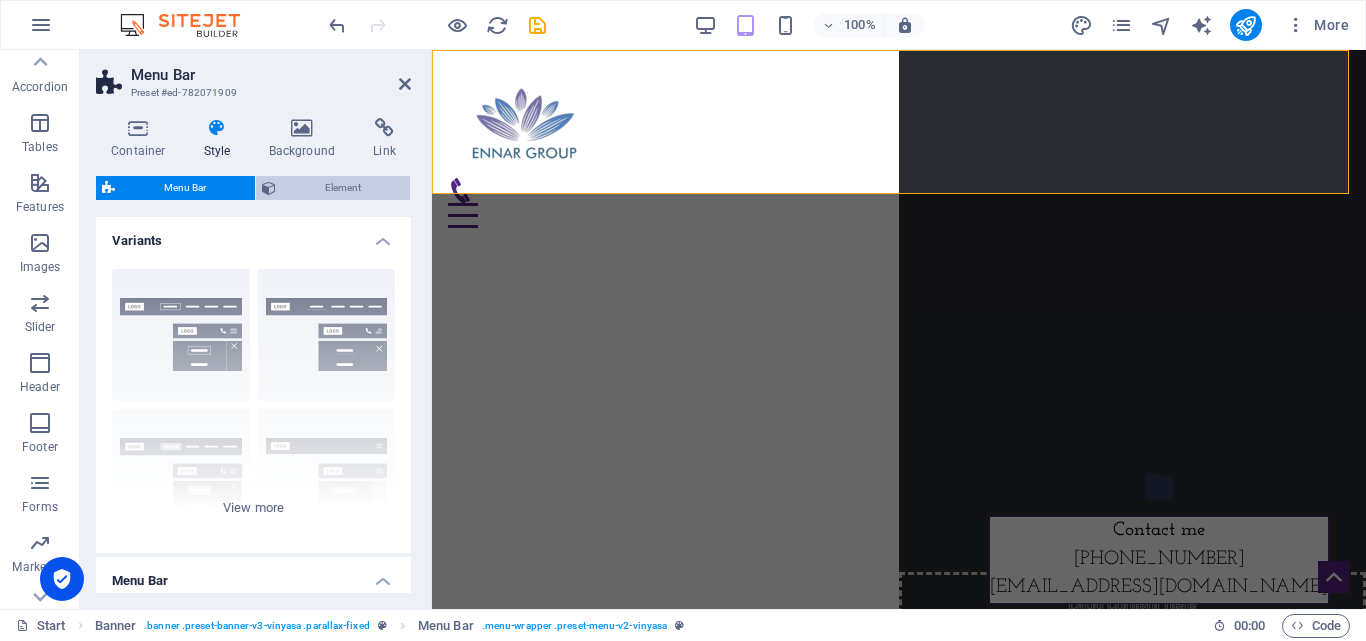 click on "Element" at bounding box center [343, 188] 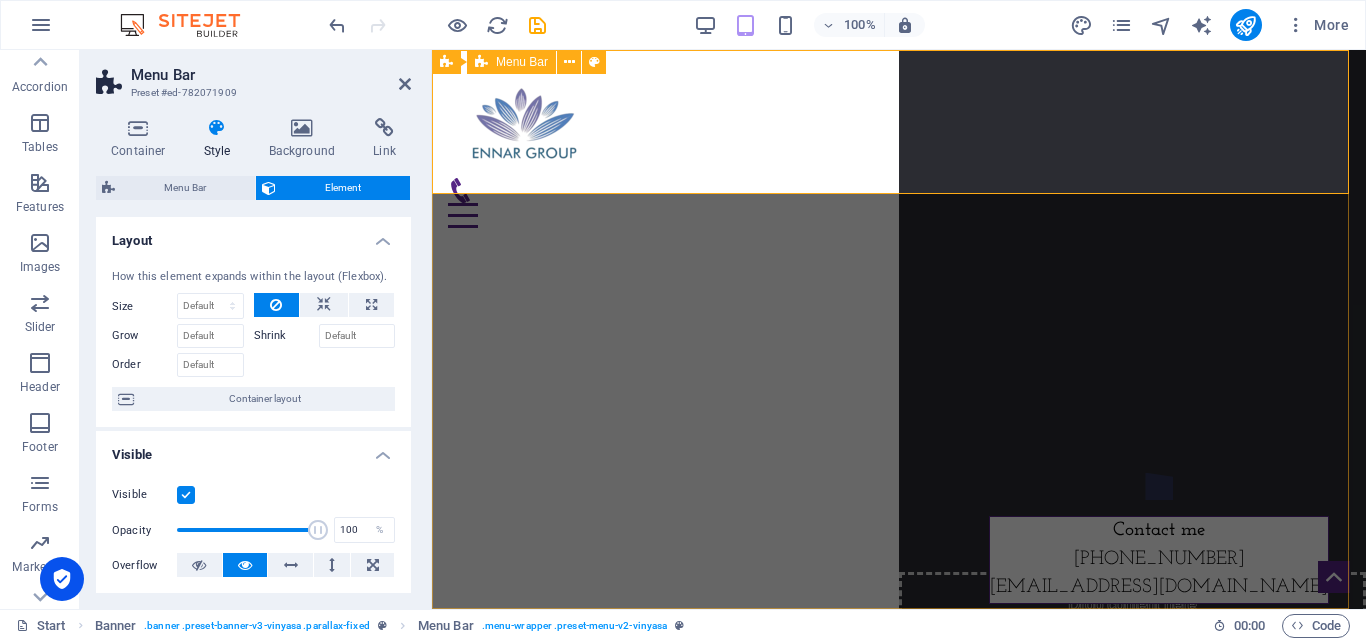 click on "Home About us Projects Gallery Contact" at bounding box center [899, 122] 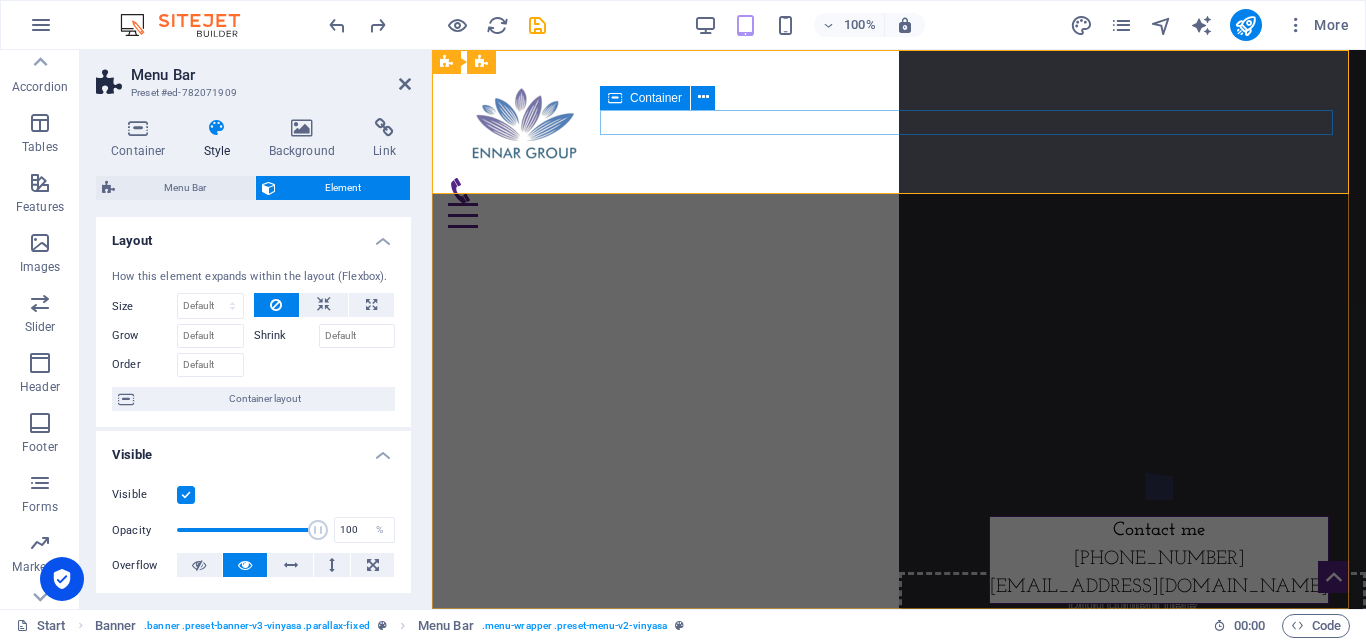 click at bounding box center [899, 203] 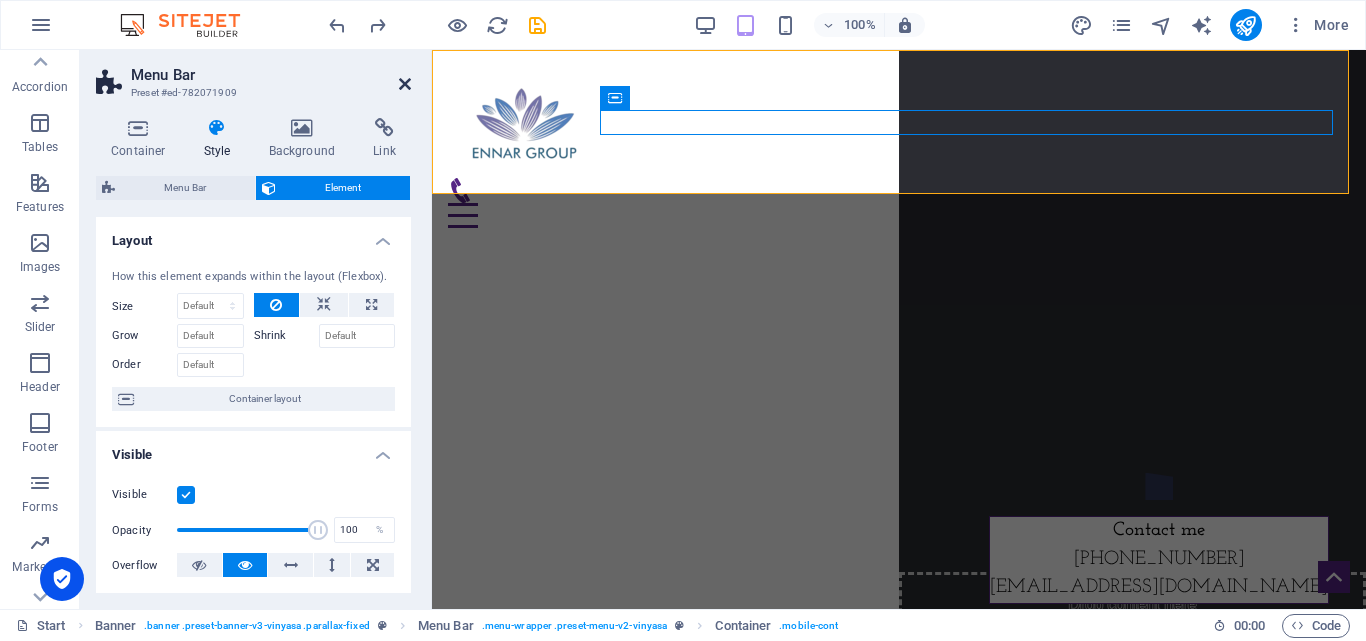 click at bounding box center [405, 84] 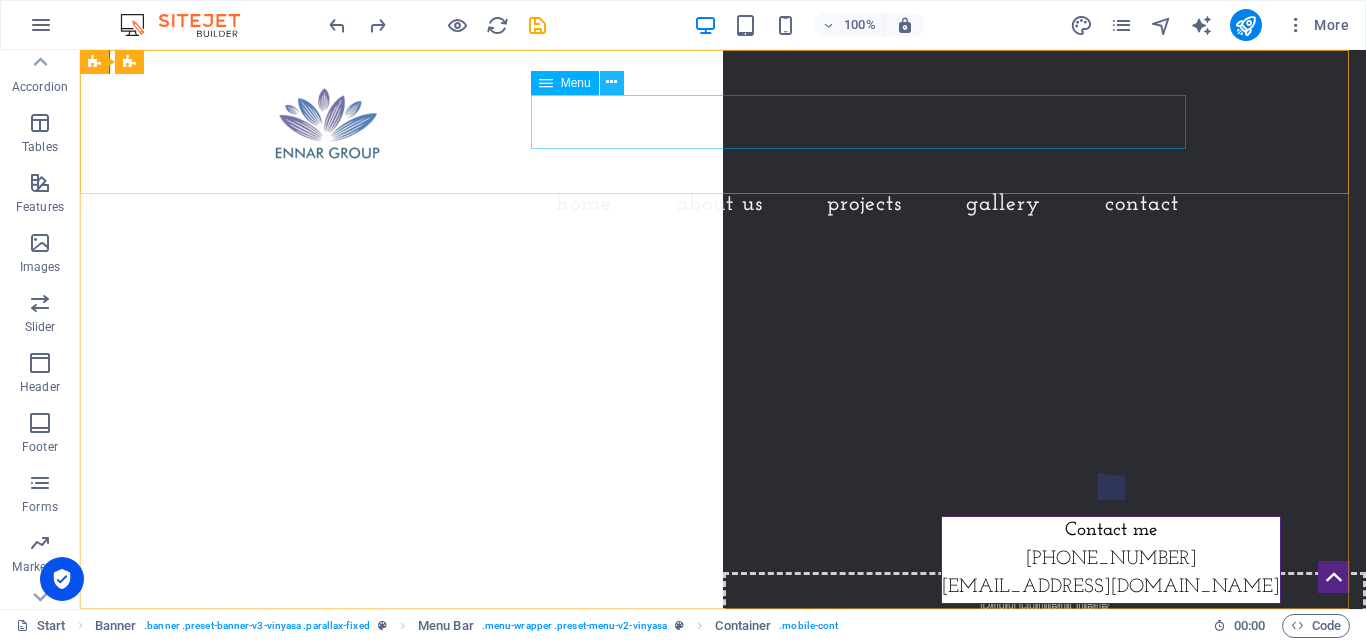 click at bounding box center [611, 82] 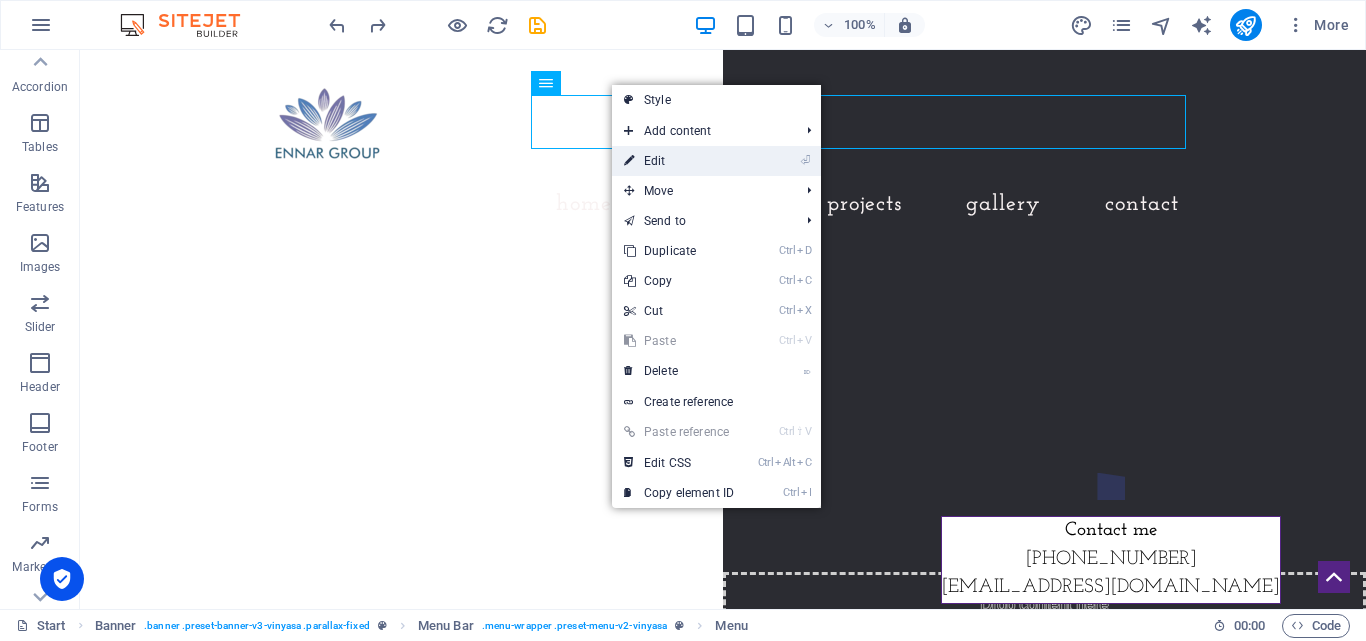 click on "⏎  Edit" at bounding box center [679, 161] 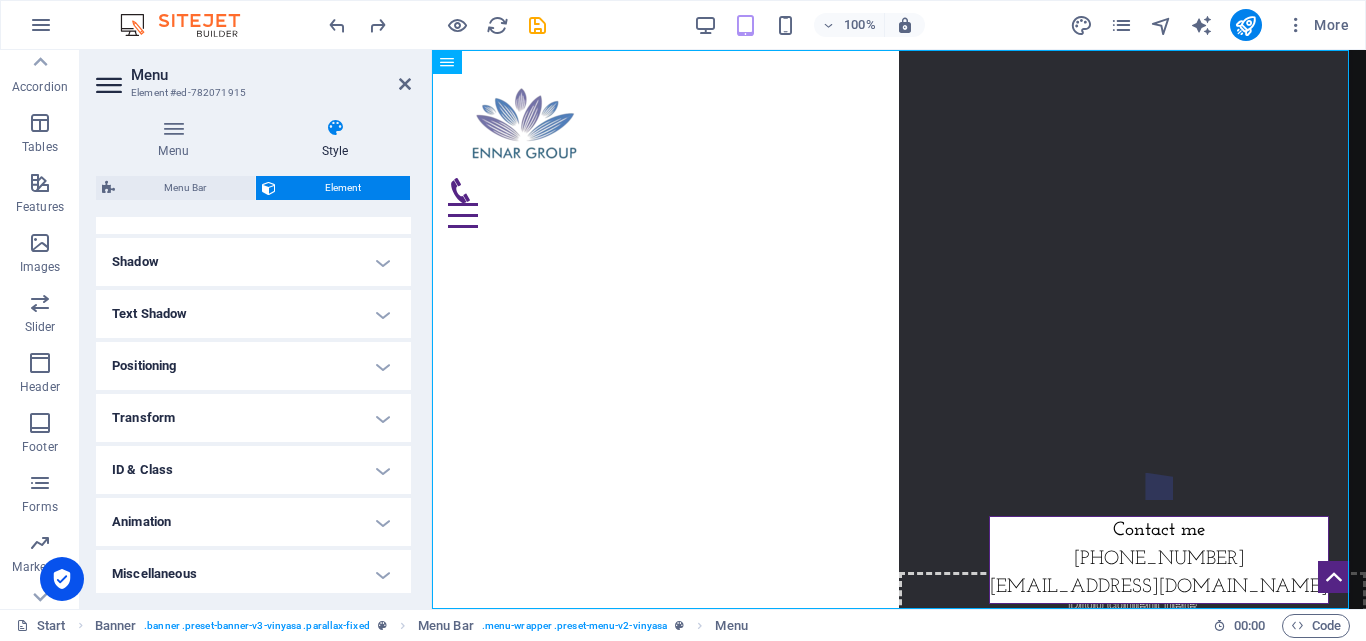 scroll, scrollTop: 469, scrollLeft: 0, axis: vertical 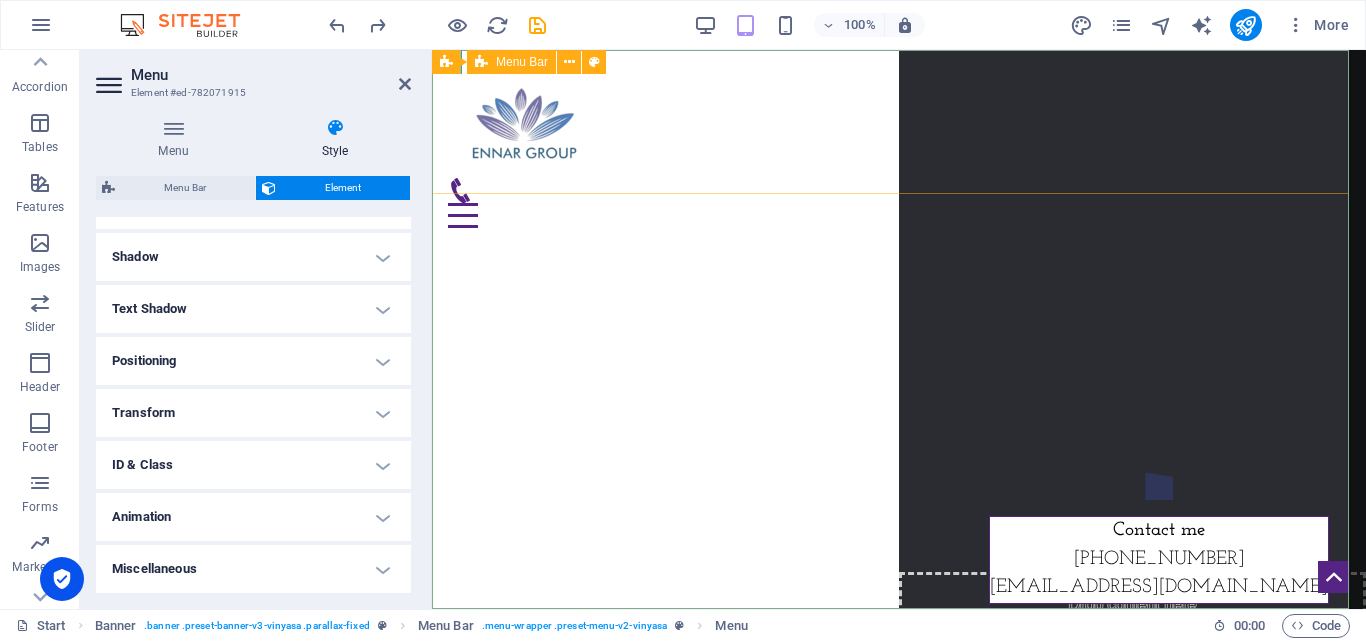 click on "Home About us Projects Gallery Contact" at bounding box center [899, 122] 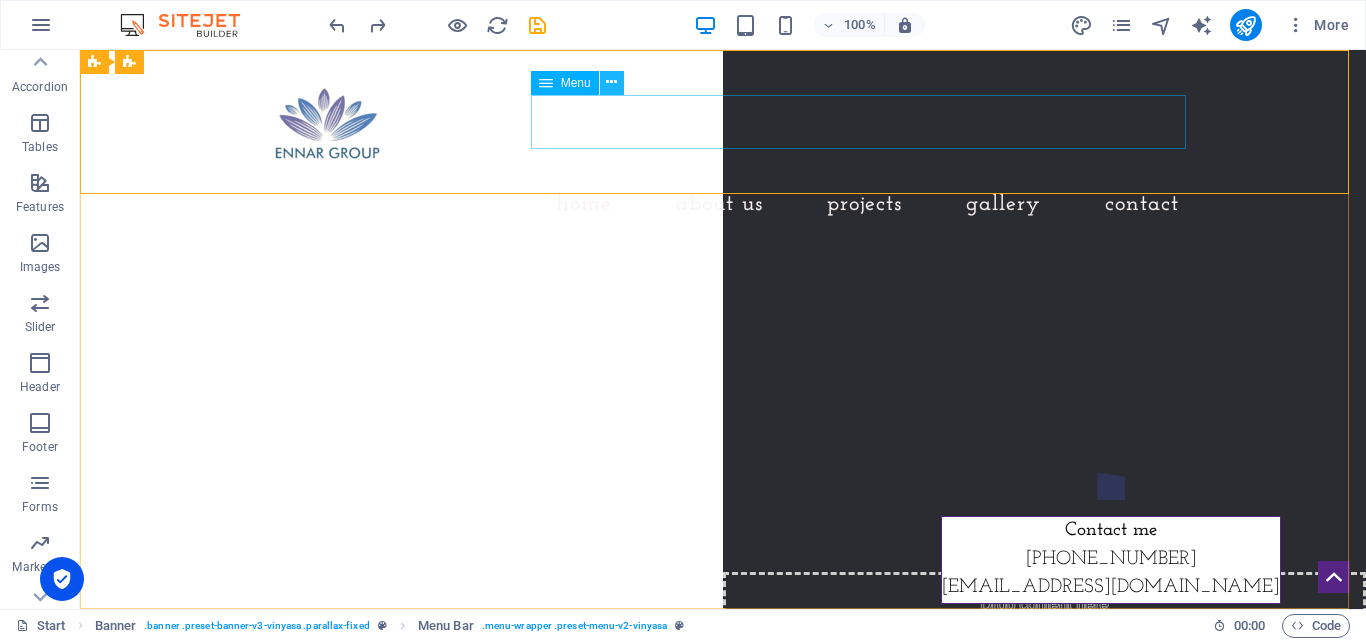 click at bounding box center [611, 82] 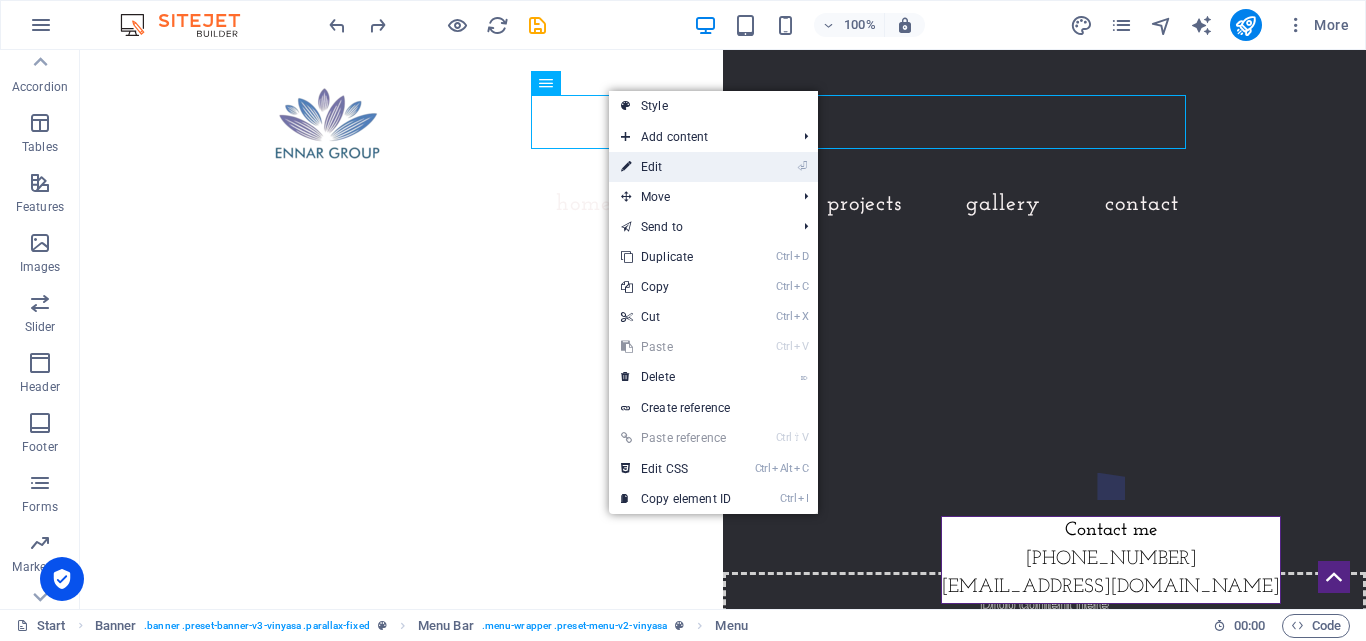 click on "⏎  Edit" at bounding box center (676, 167) 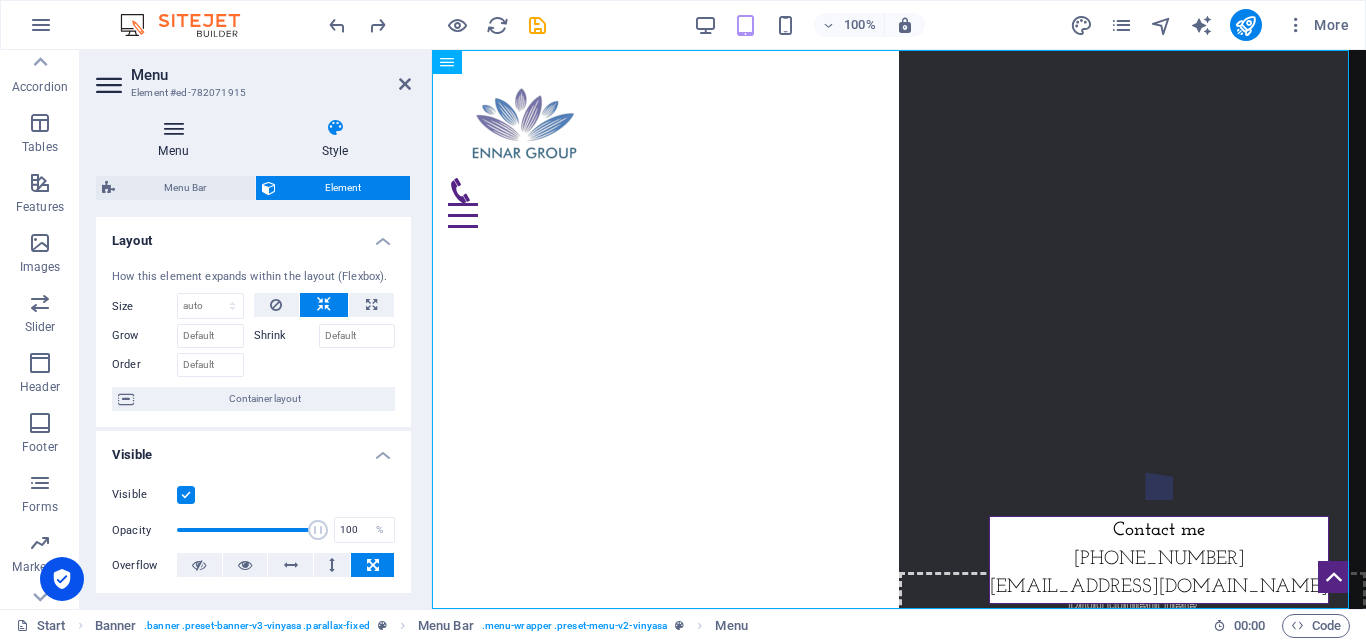 click at bounding box center (173, 128) 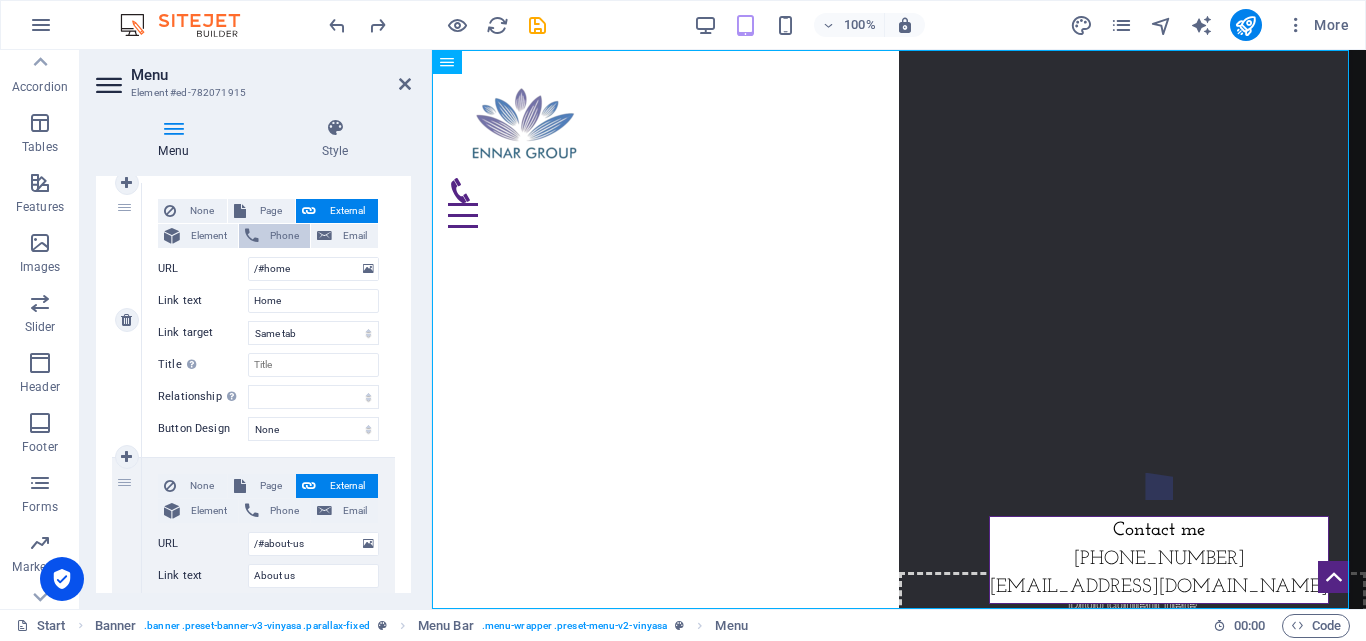 scroll, scrollTop: 196, scrollLeft: 0, axis: vertical 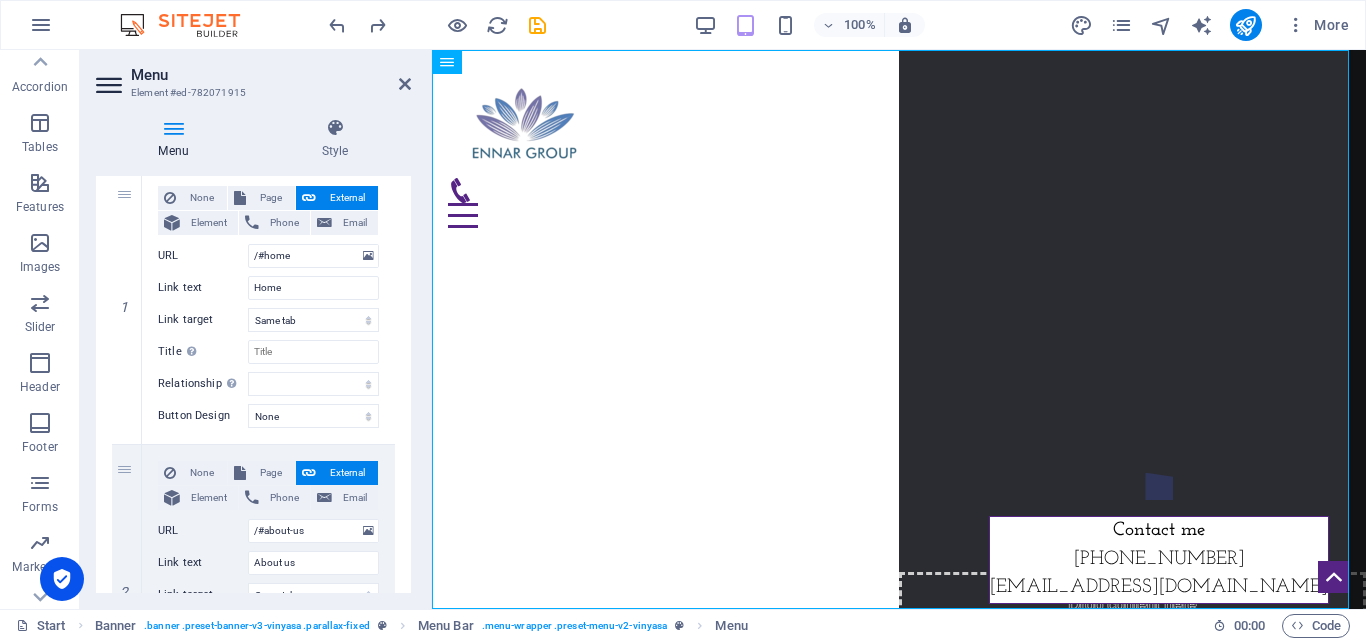 click on "Start Banner . banner .preset-banner-v3-vinyasa .parallax-fixed Menu Bar . menu-wrapper .preset-menu-v2-vinyasa Menu" at bounding box center (606, 626) 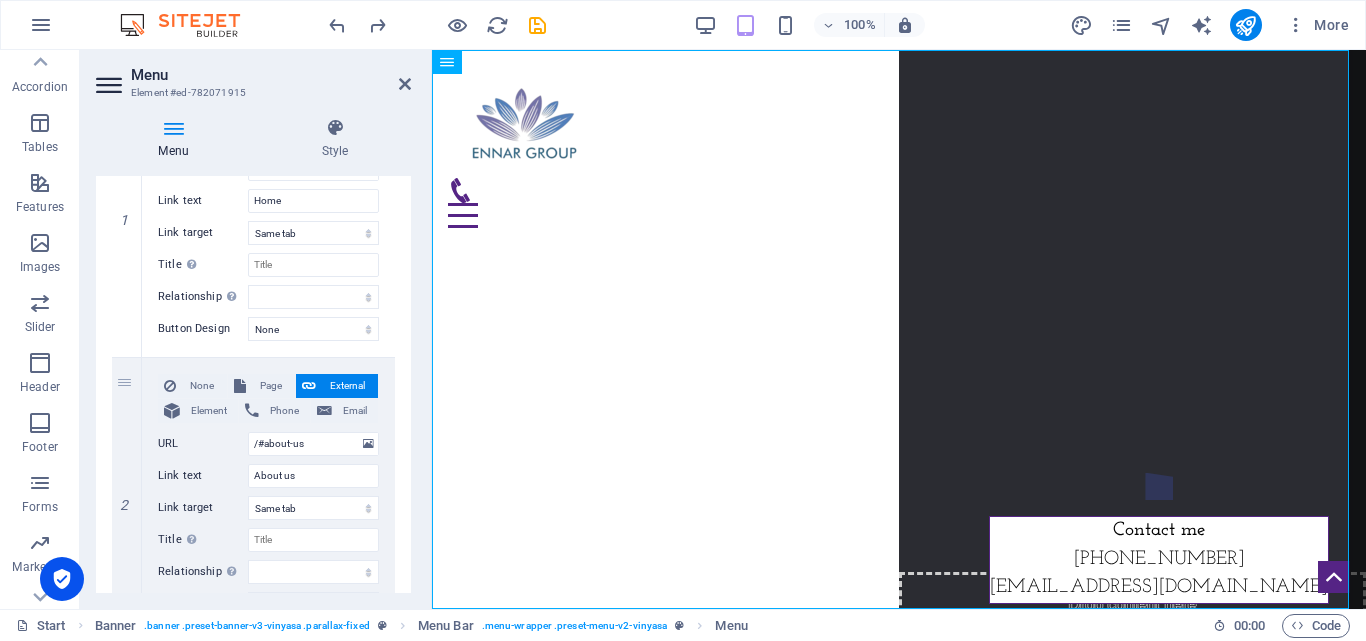 scroll, scrollTop: 256, scrollLeft: 0, axis: vertical 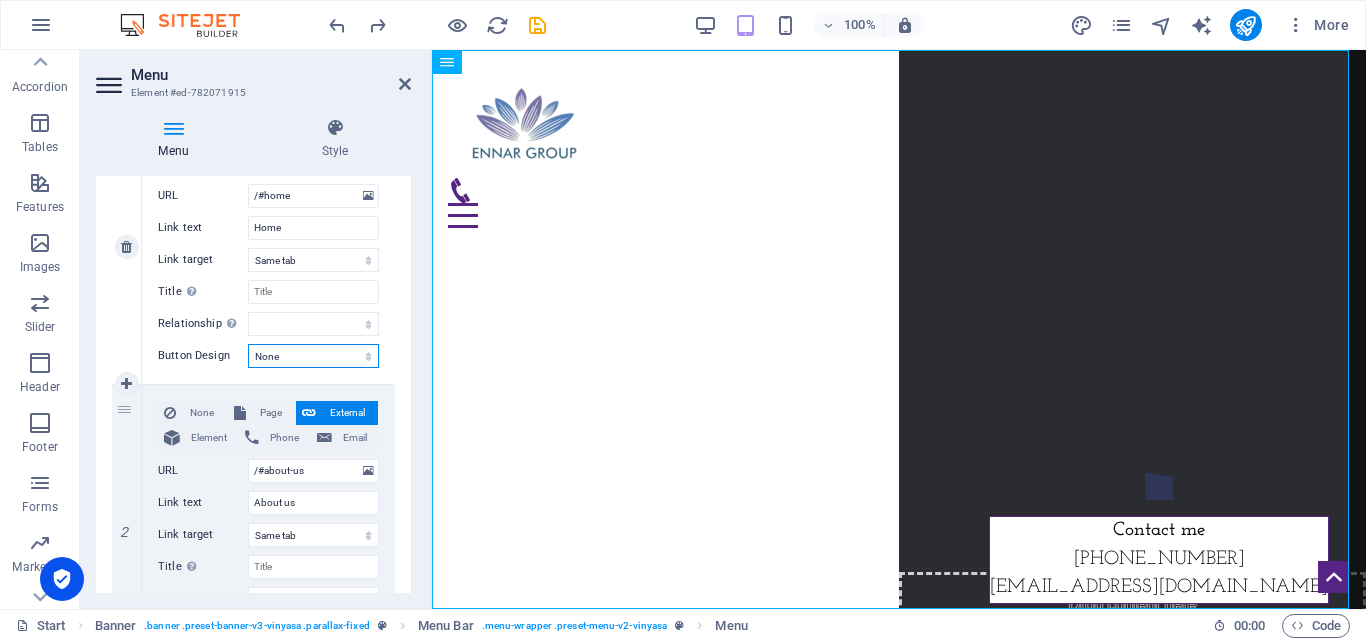 click on "None Default Primary Secondary" at bounding box center (313, 356) 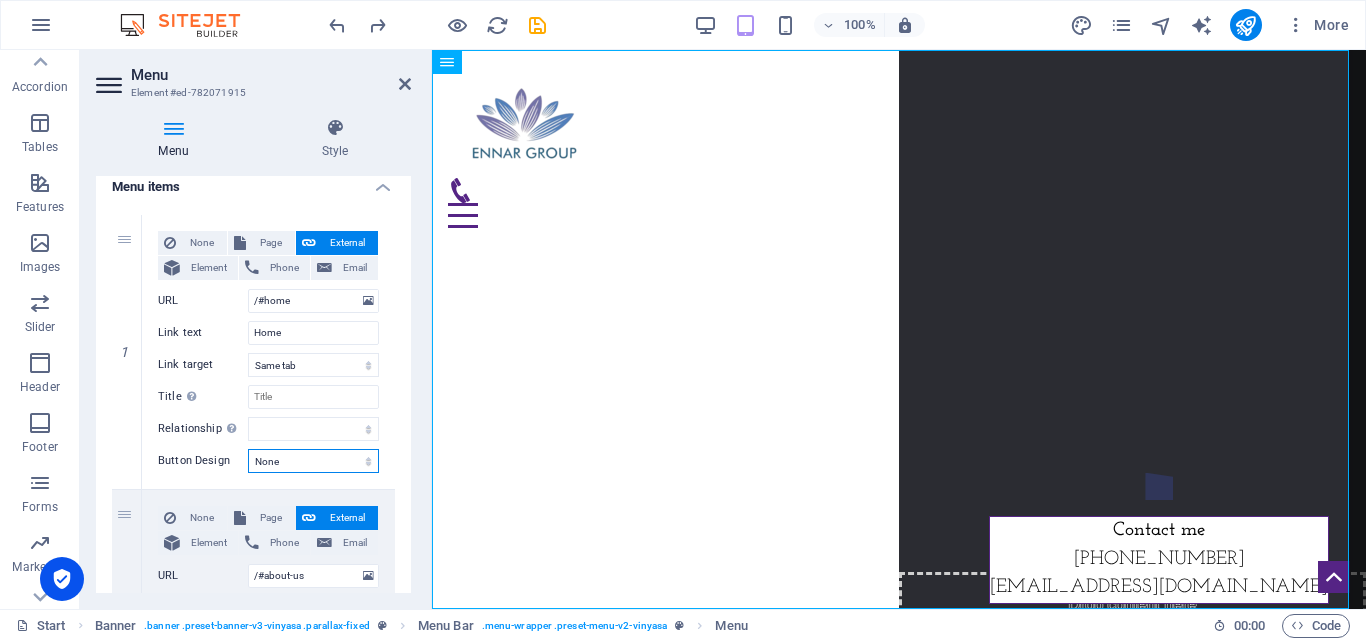 scroll, scrollTop: 0, scrollLeft: 0, axis: both 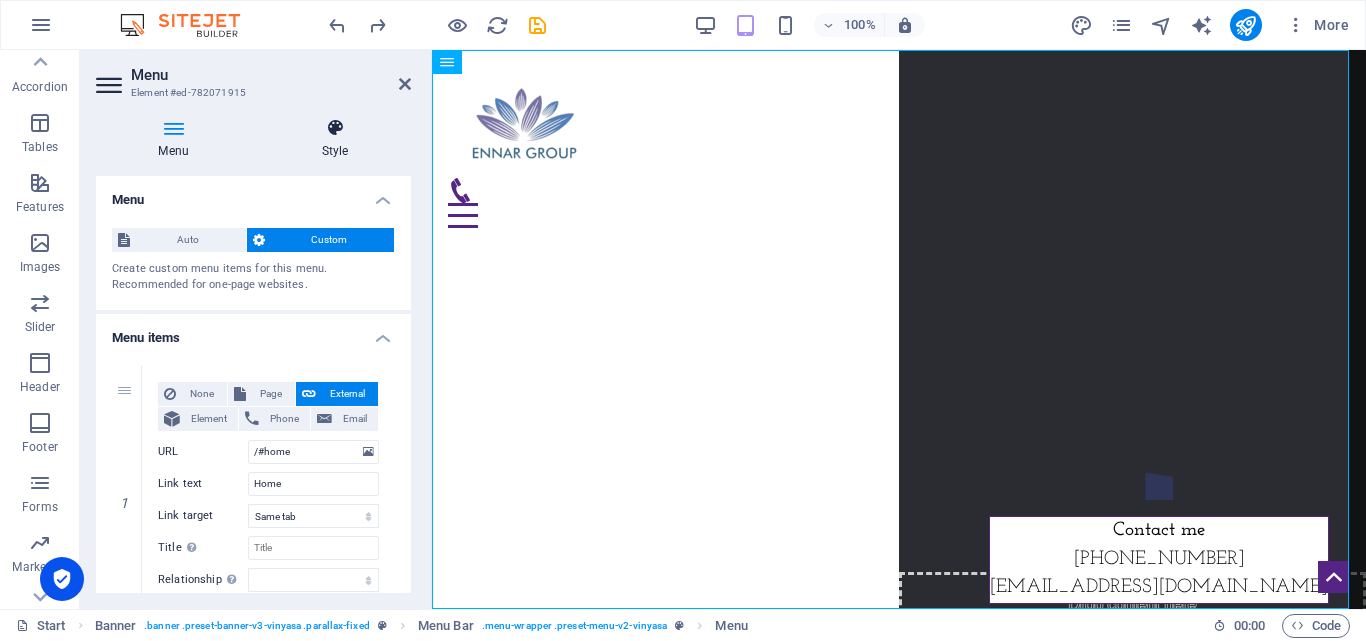 click at bounding box center [335, 128] 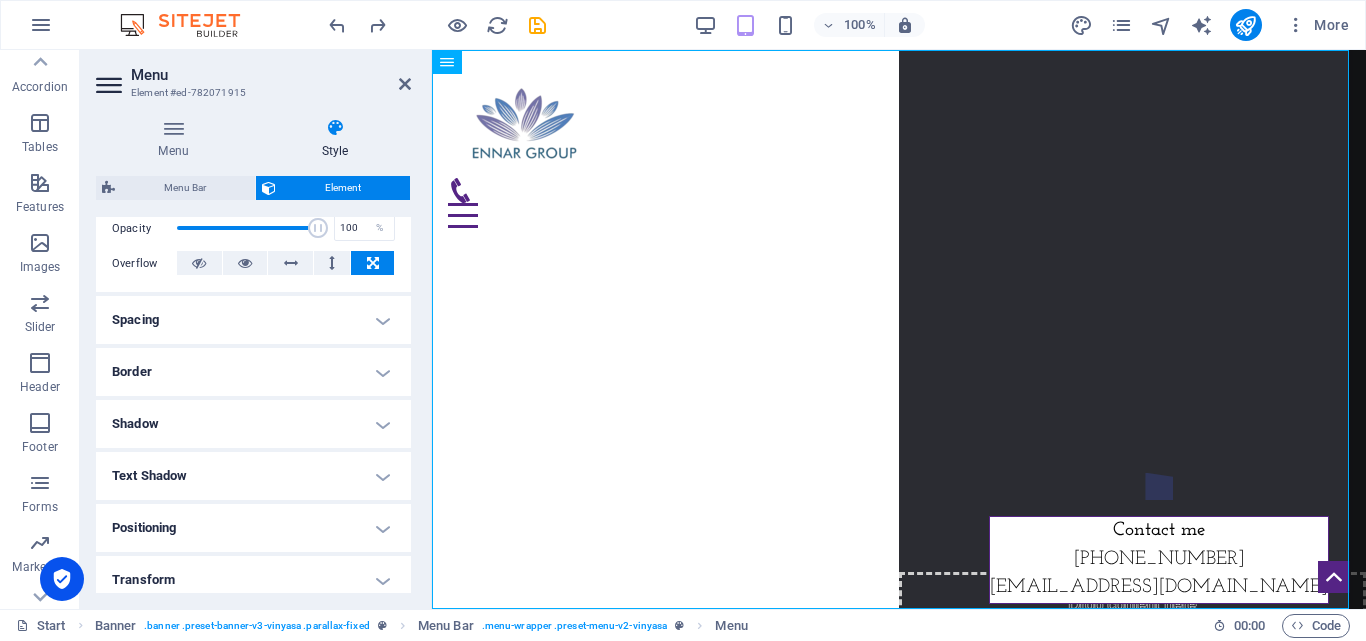 scroll, scrollTop: 303, scrollLeft: 0, axis: vertical 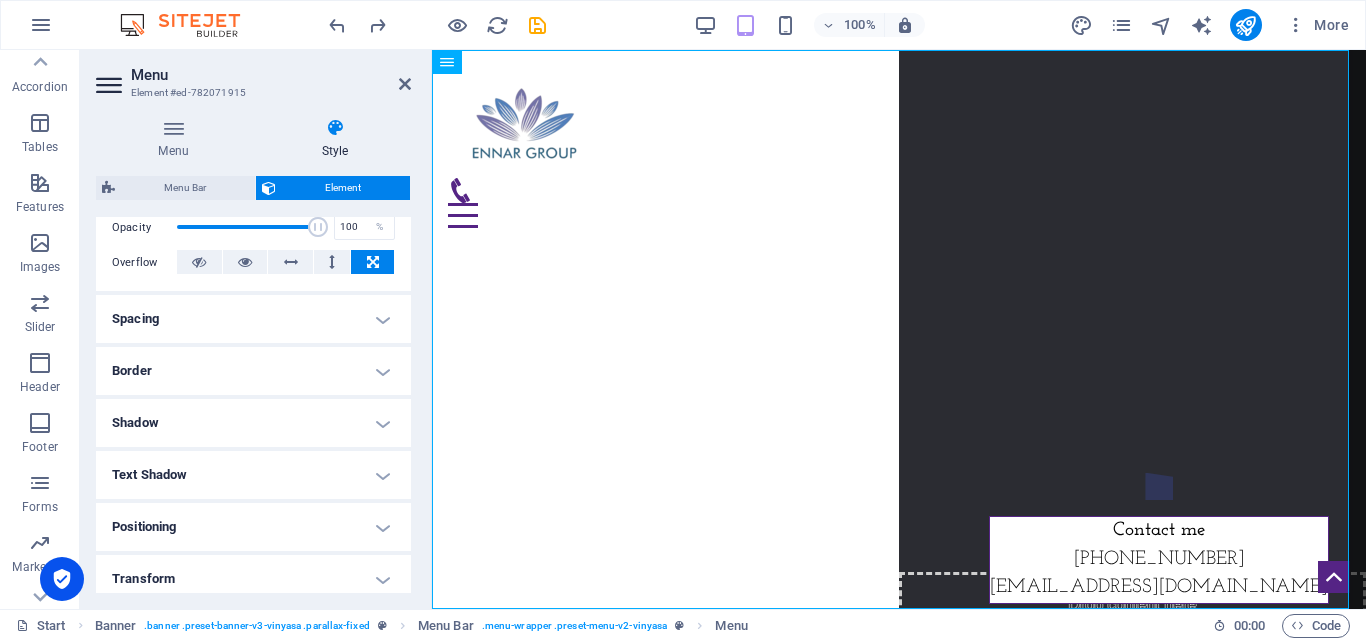 click on "Border" at bounding box center [253, 371] 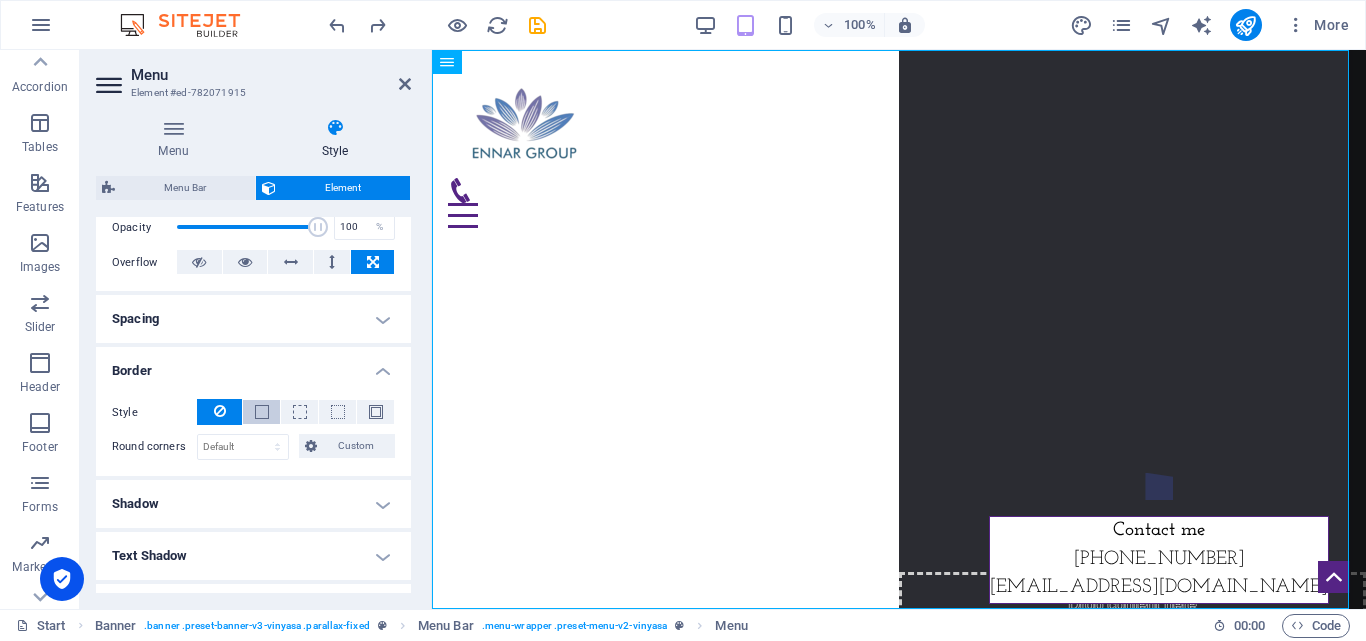 click at bounding box center [261, 412] 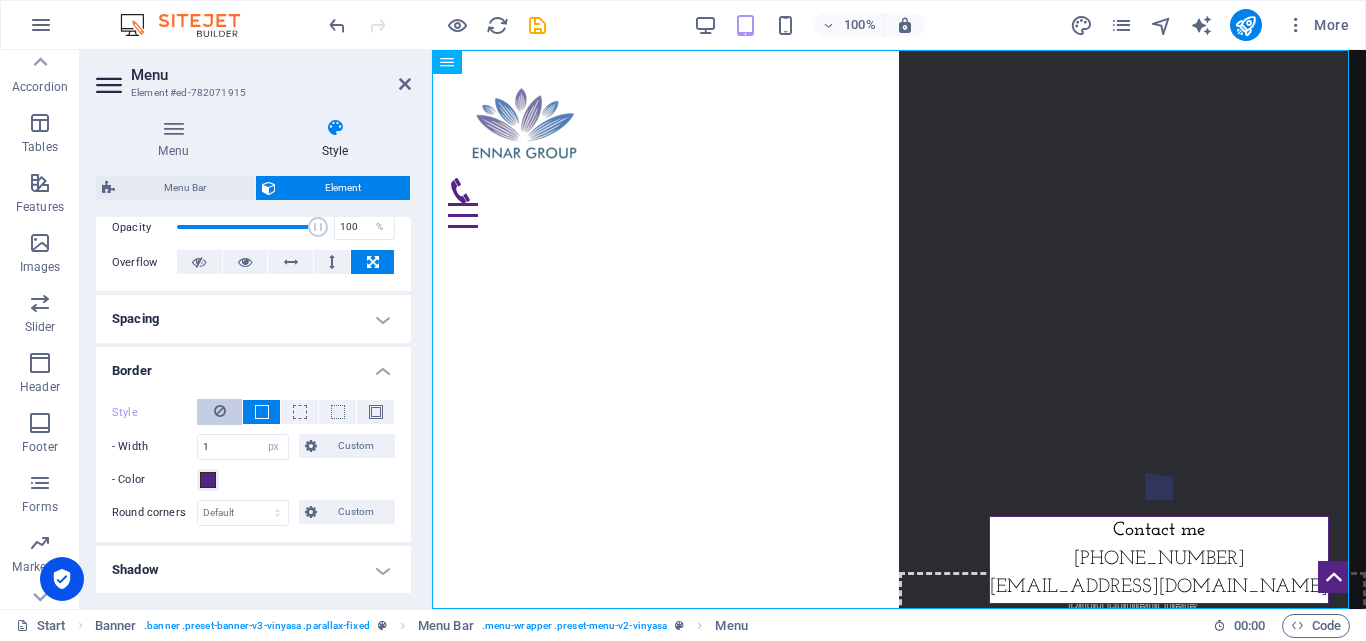 click at bounding box center [220, 411] 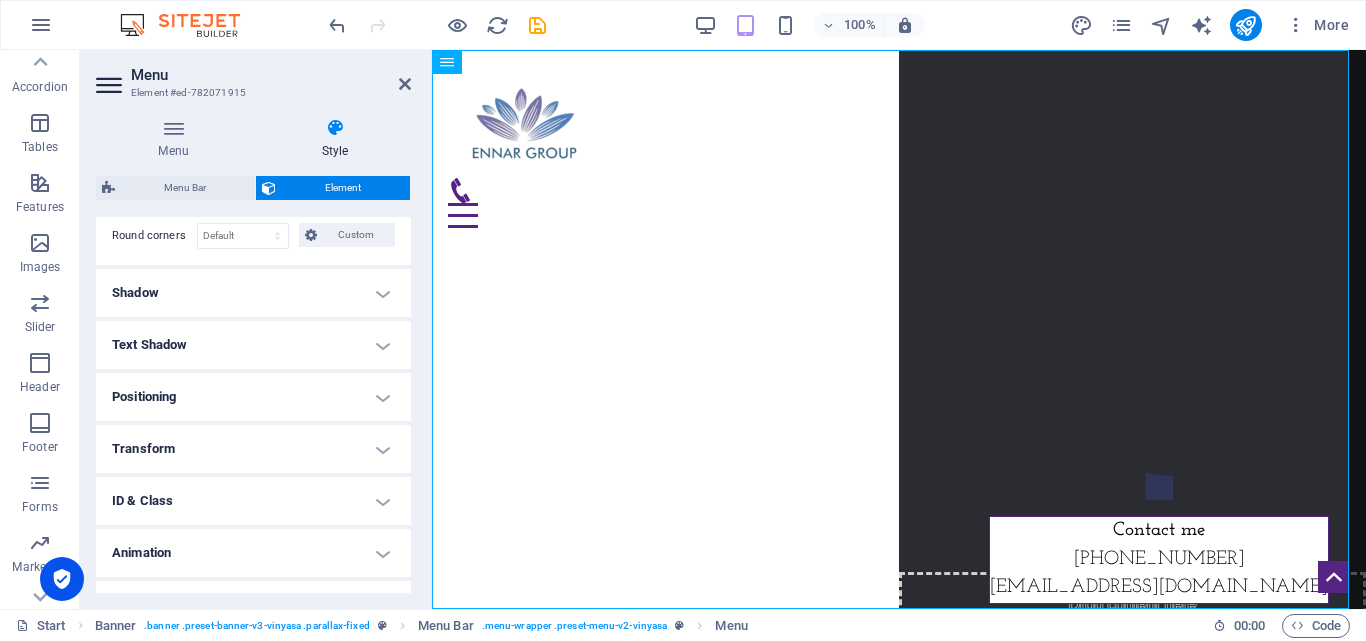 scroll, scrollTop: 550, scrollLeft: 0, axis: vertical 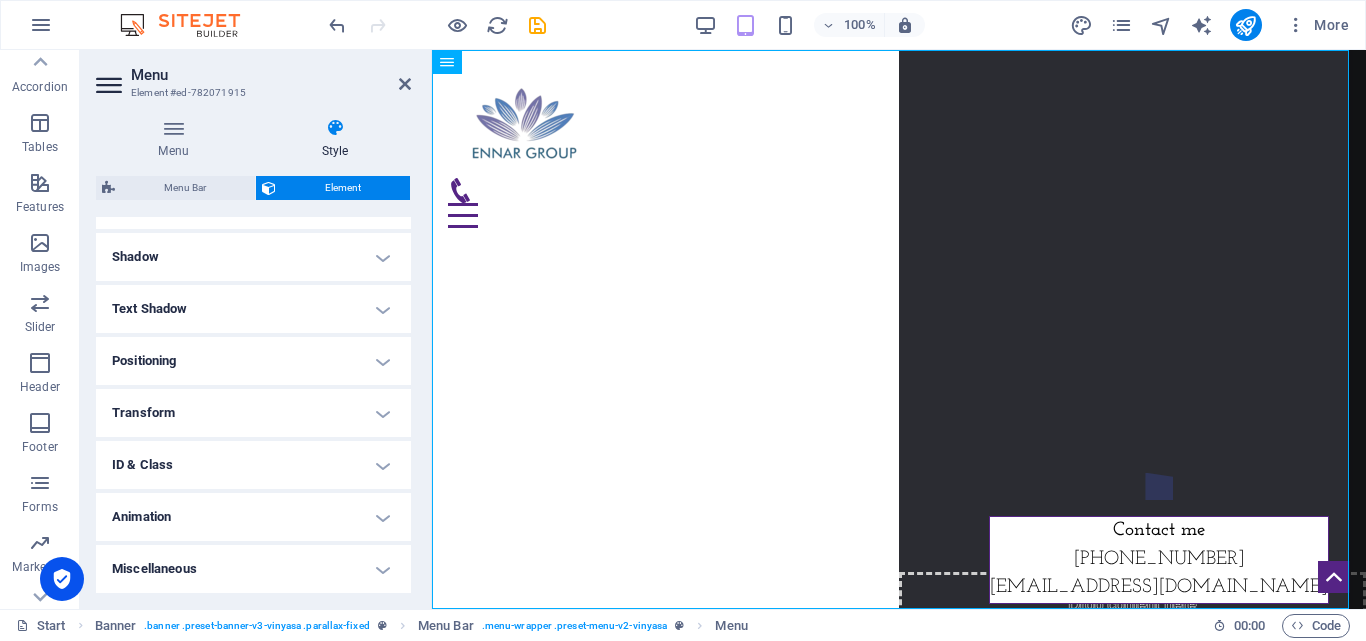 click on "Miscellaneous" at bounding box center (253, 569) 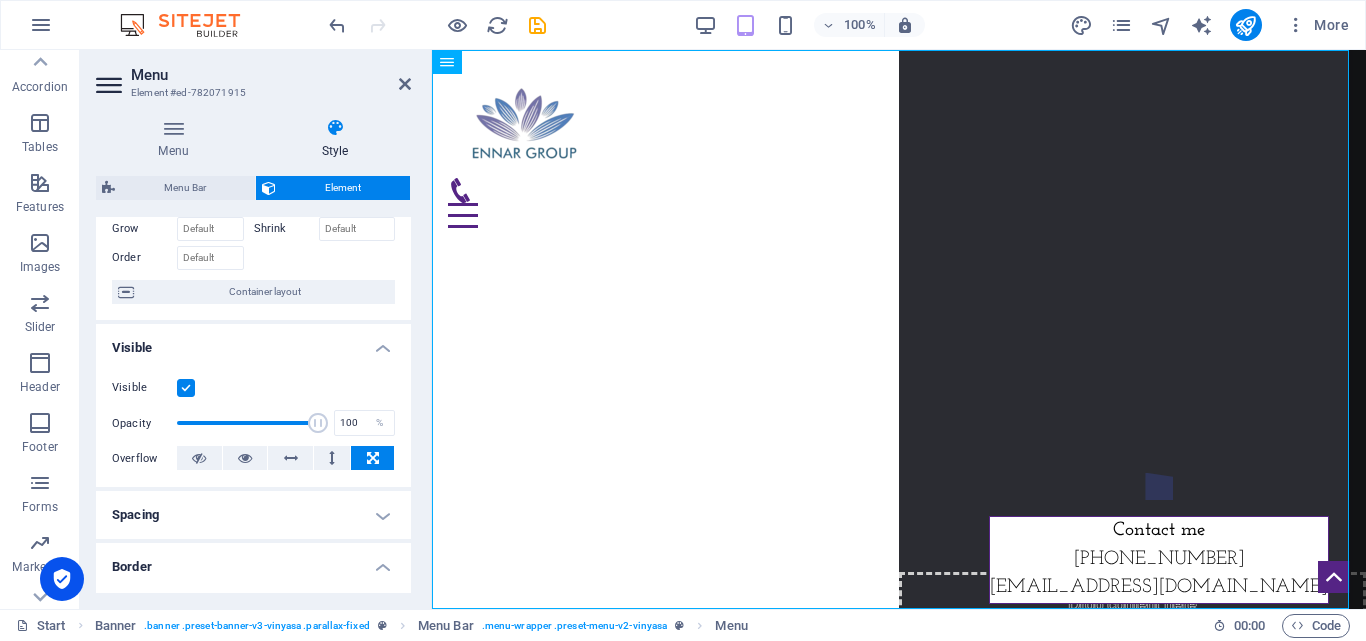 scroll, scrollTop: 106, scrollLeft: 0, axis: vertical 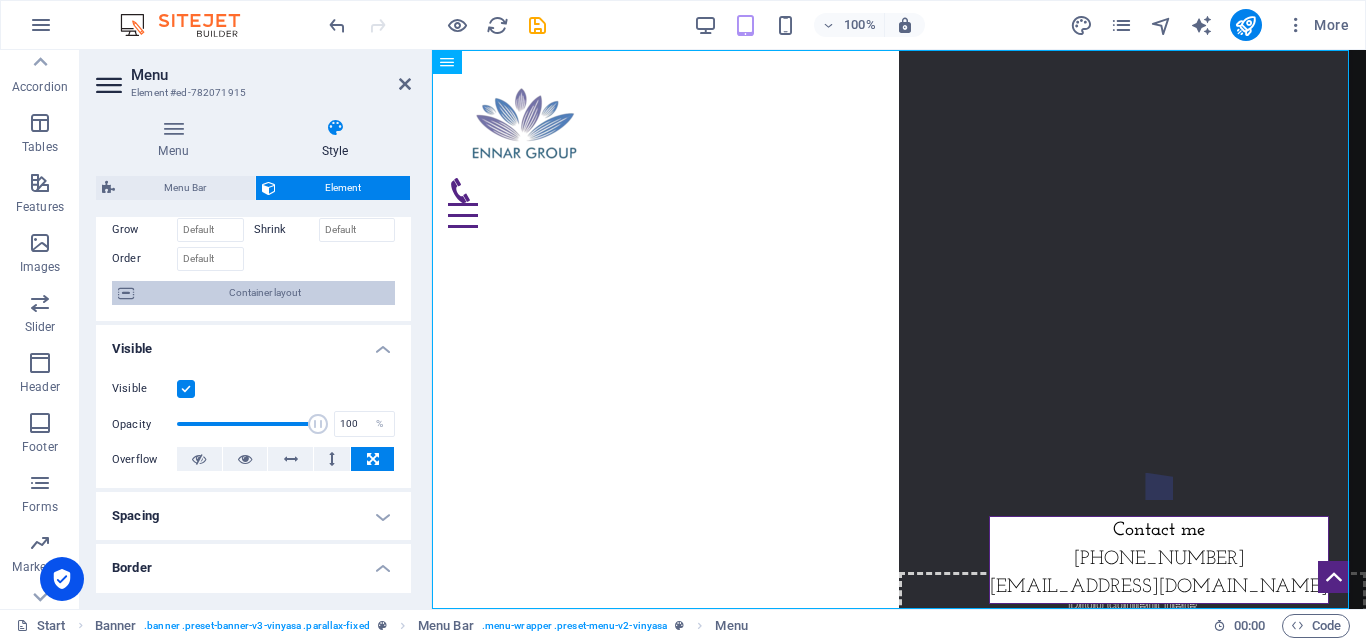 drag, startPoint x: 333, startPoint y: 361, endPoint x: 309, endPoint y: 295, distance: 70.2282 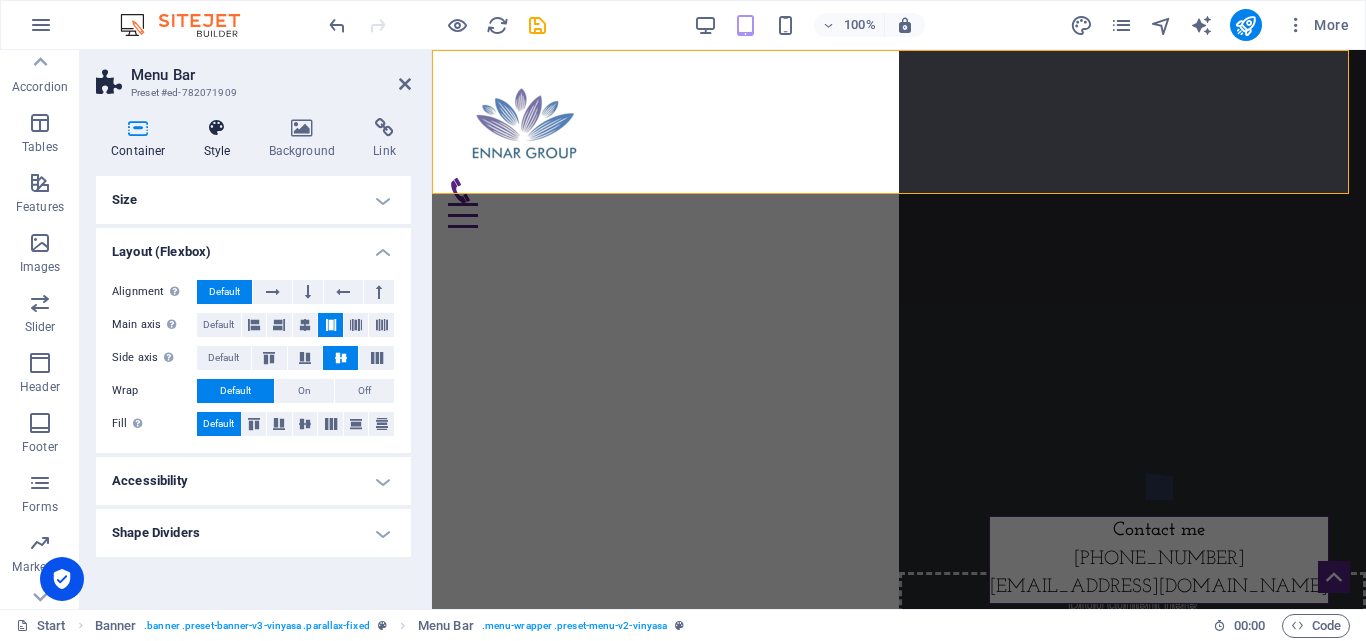 click at bounding box center (217, 128) 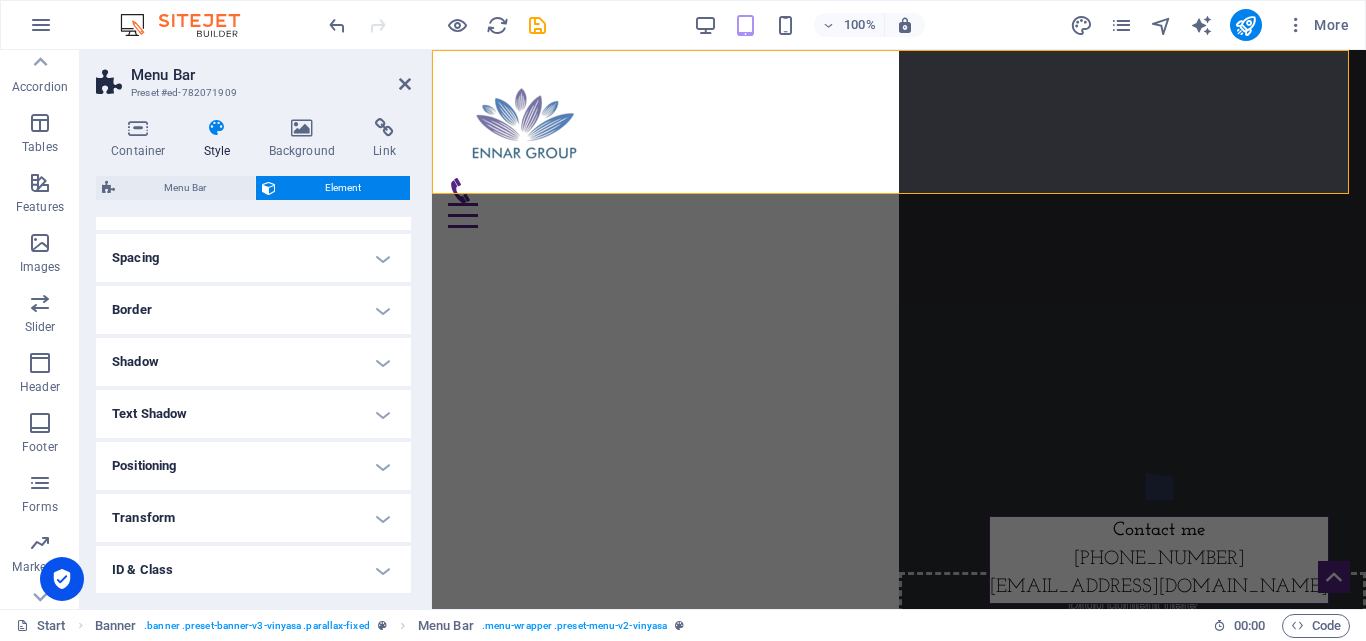 scroll, scrollTop: 18, scrollLeft: 0, axis: vertical 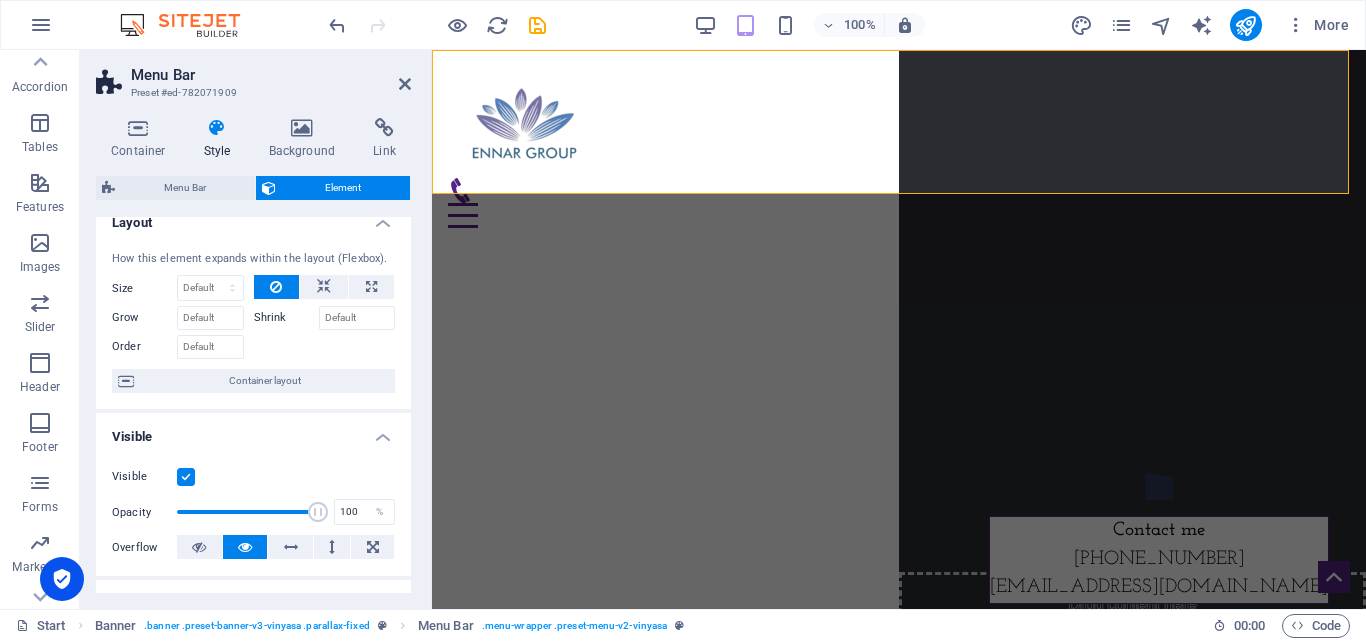 click on "Visible Opacity 100 % Overflow" at bounding box center (253, 512) 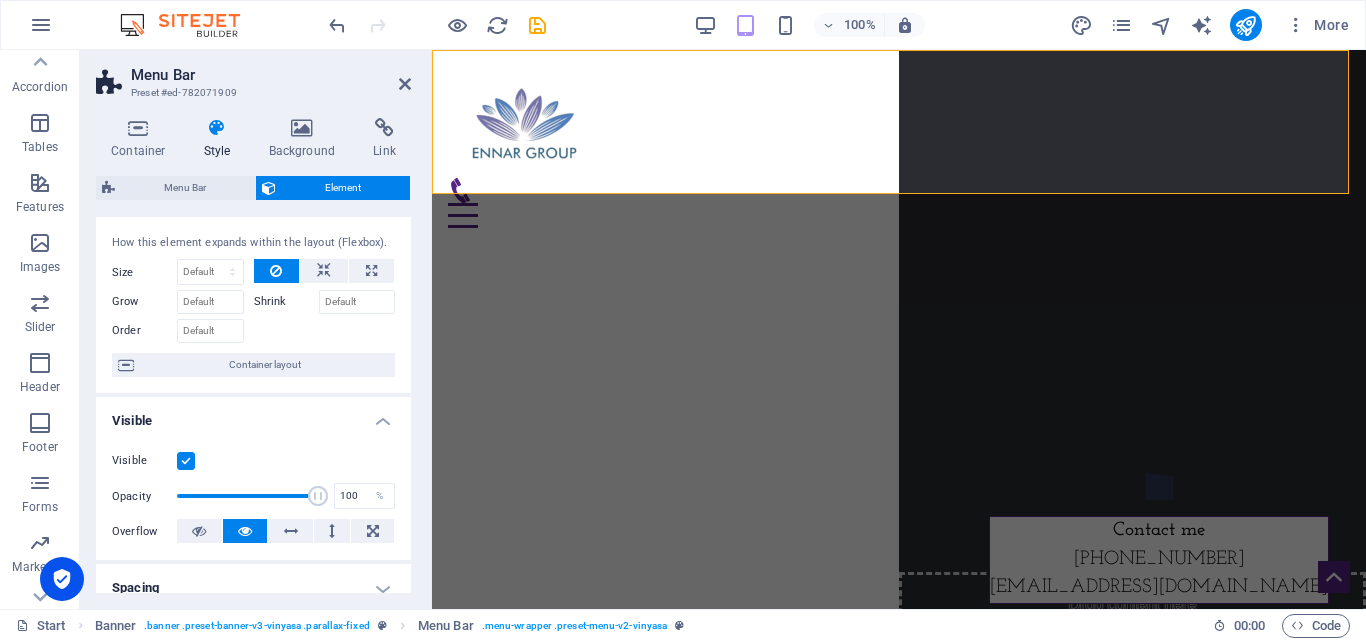 scroll, scrollTop: 43, scrollLeft: 0, axis: vertical 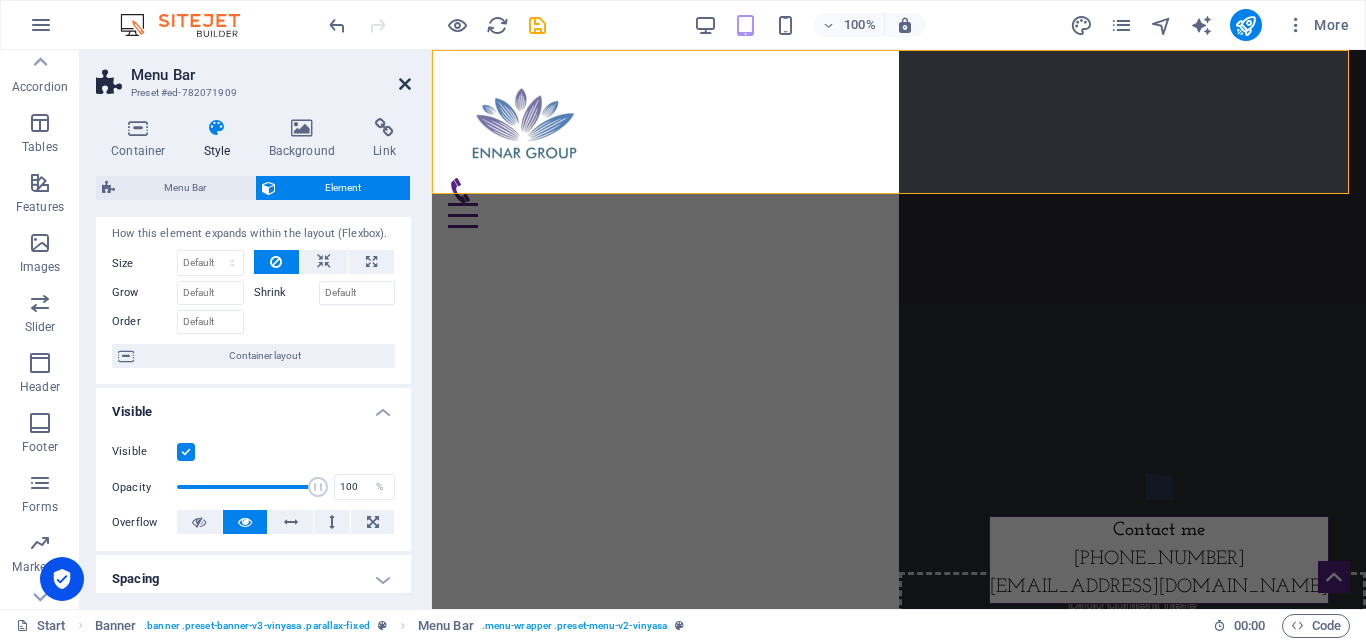 click at bounding box center (405, 84) 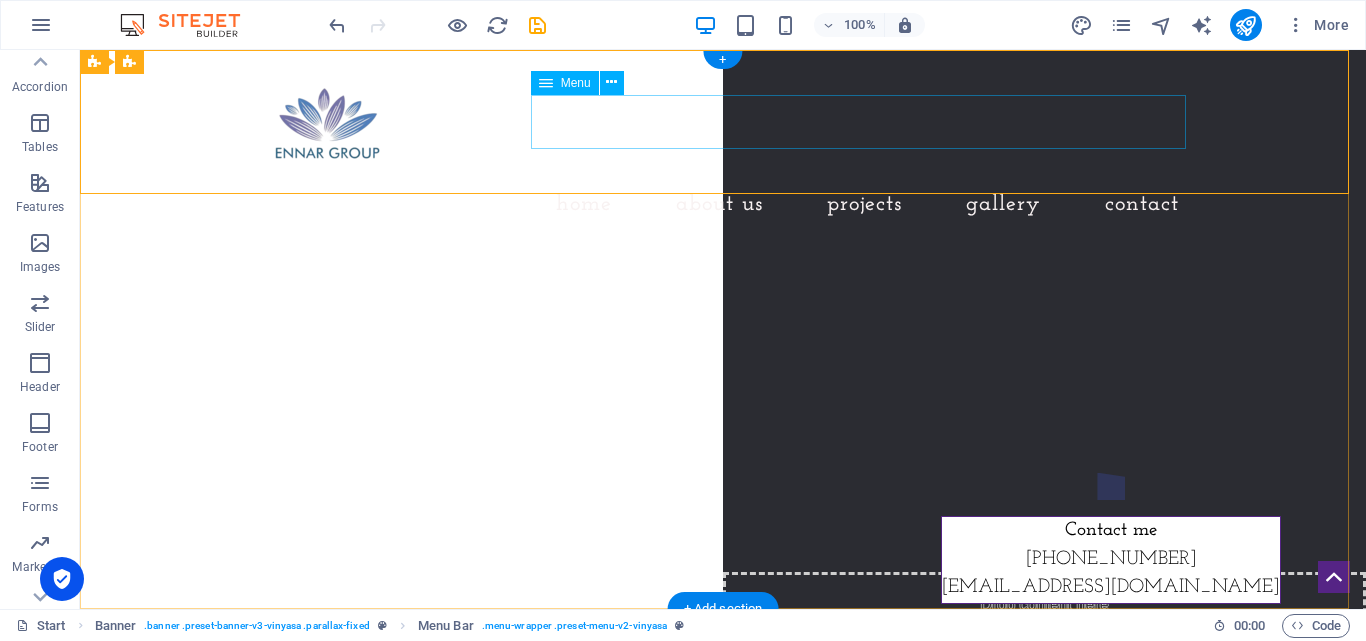 click on "Home About us Projects Gallery Contact" at bounding box center [723, 205] 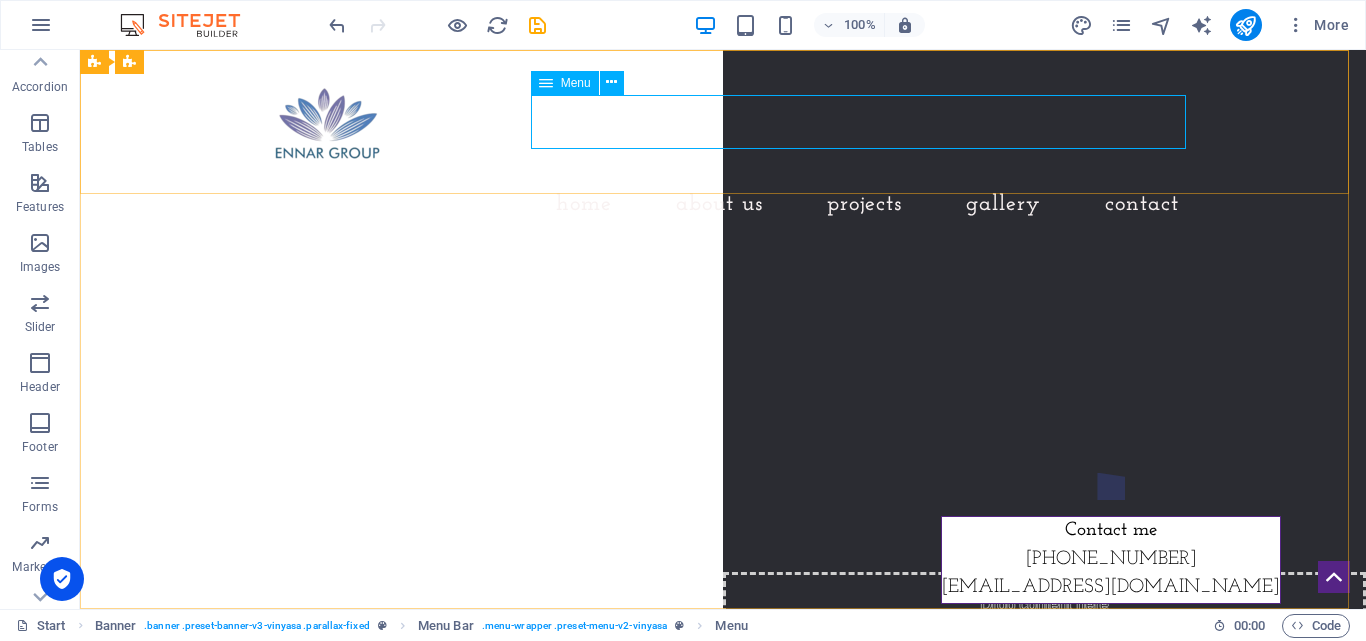 click at bounding box center [546, 83] 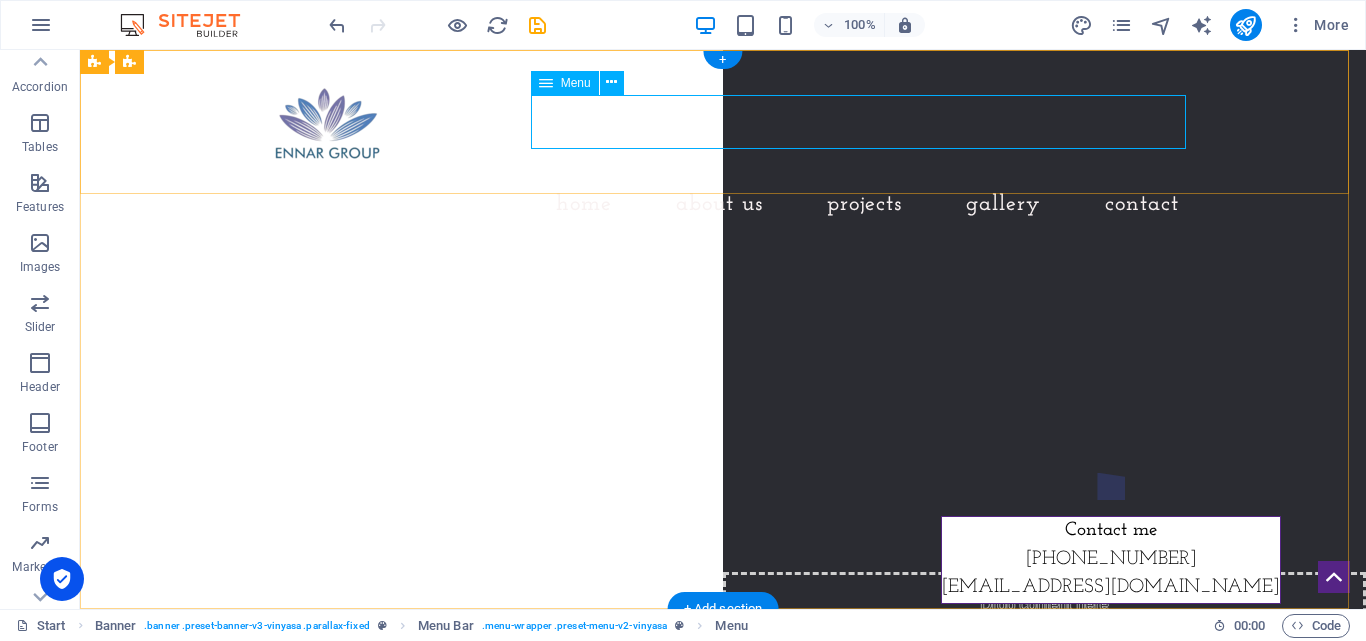 click on "Home About us Projects Gallery Contact" at bounding box center [723, 205] 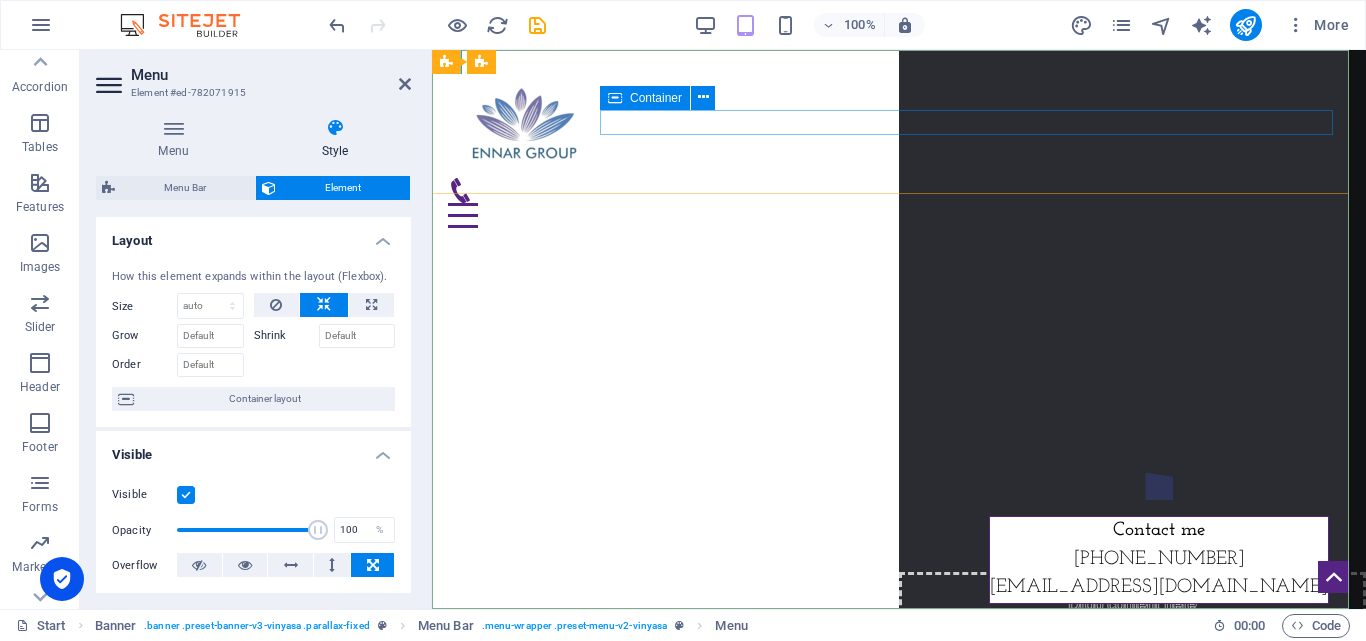 click at bounding box center [899, 203] 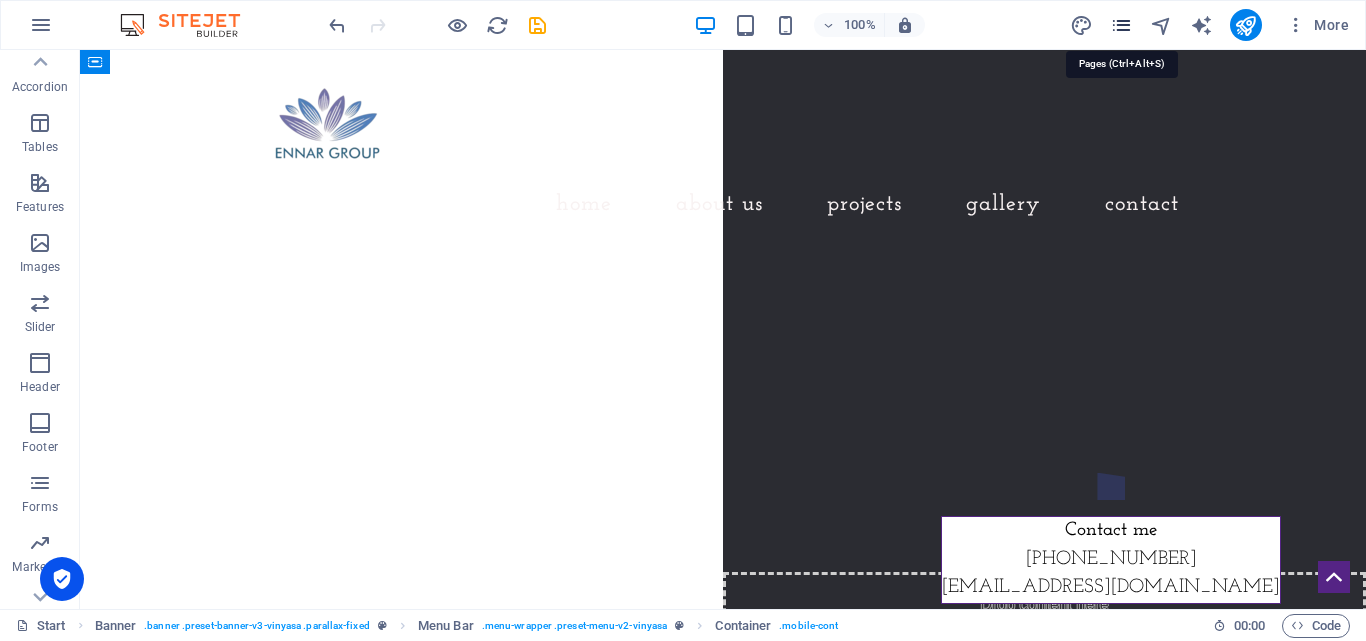 click at bounding box center [1121, 25] 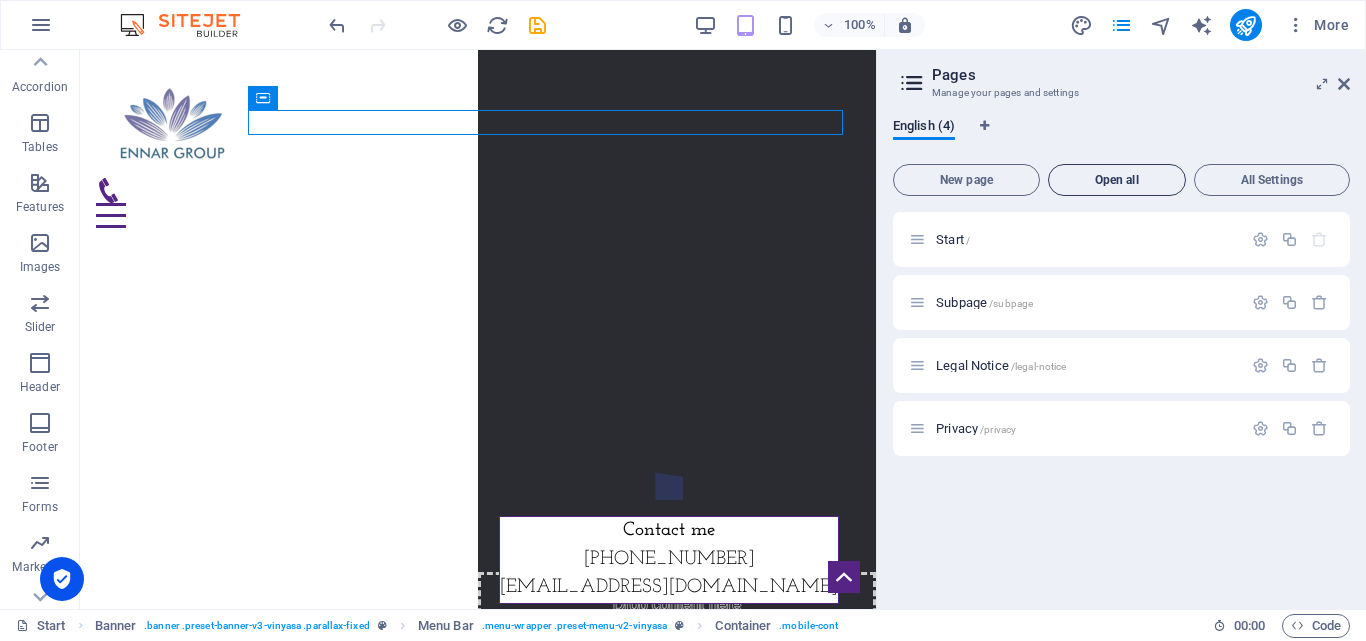 click on "Open all" at bounding box center (1117, 180) 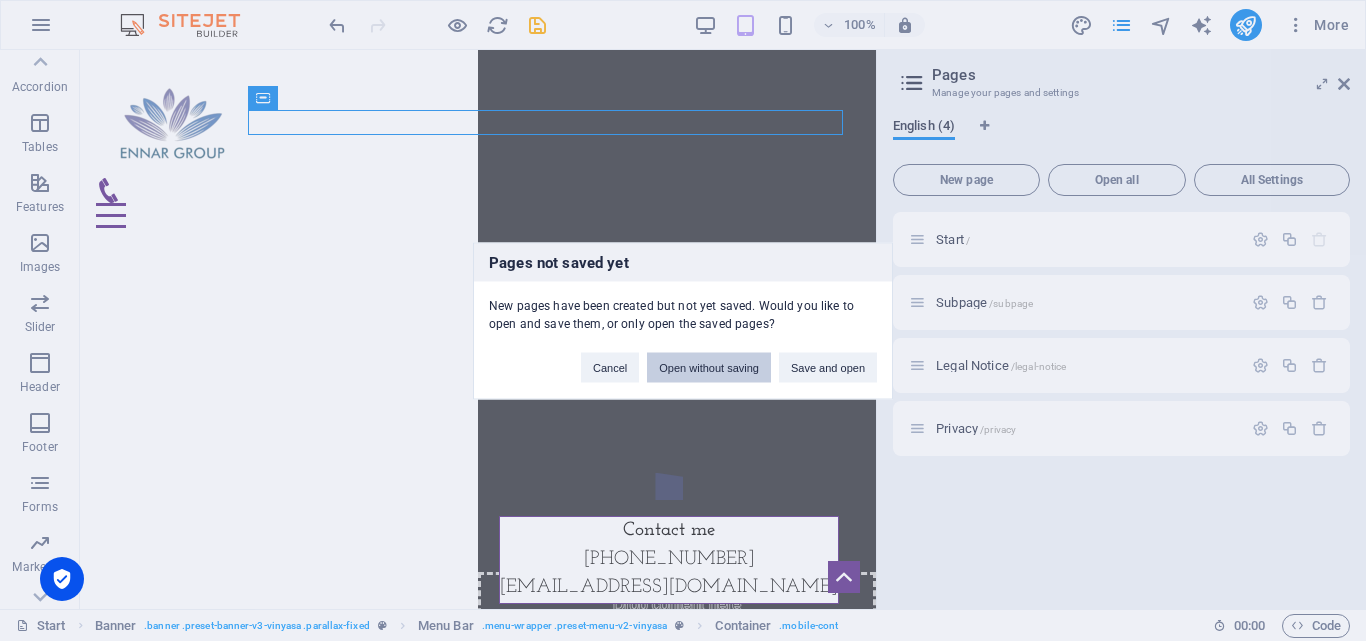 click on "Open without saving" at bounding box center [709, 367] 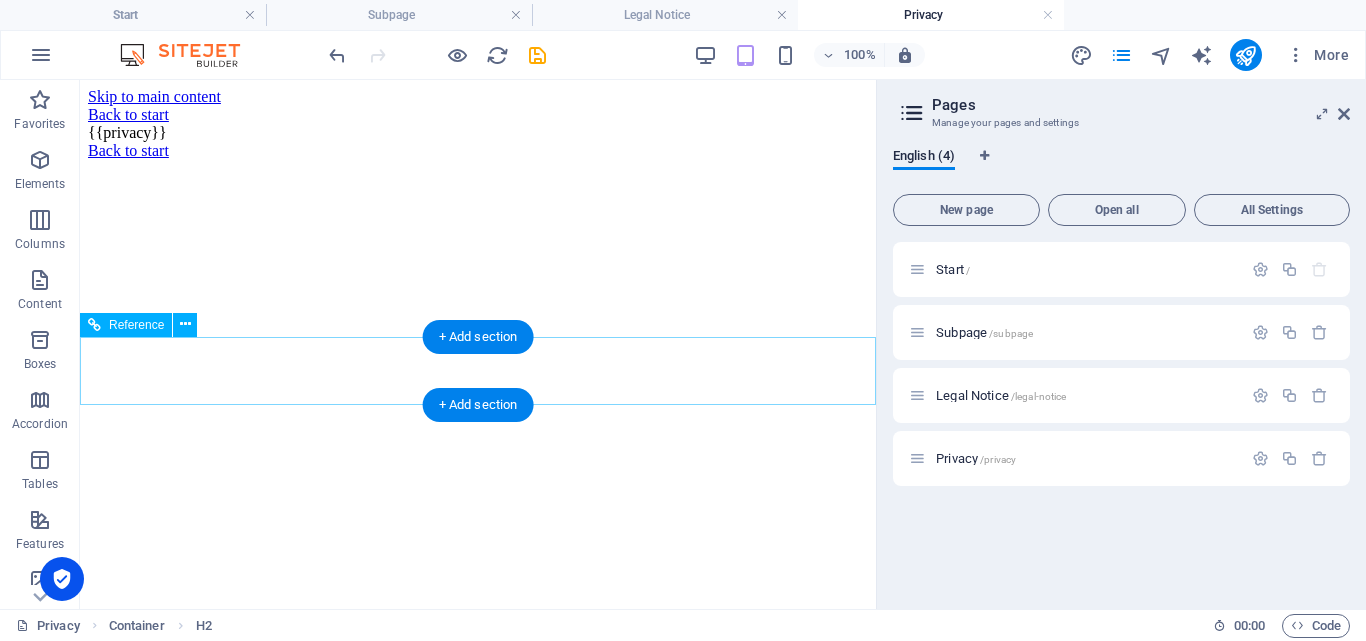 scroll, scrollTop: 0, scrollLeft: 0, axis: both 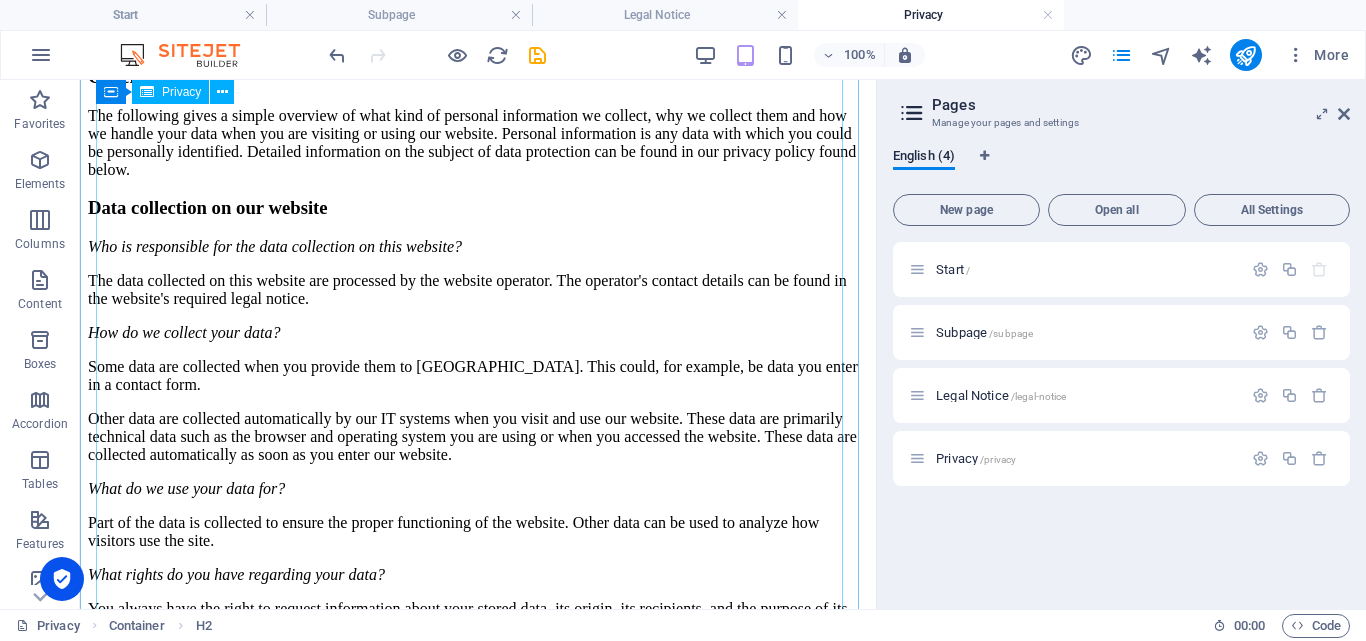 click on "Privacy Policy
An overview of data protection
General
The following gives a simple overview of what kind of personal information we collect, why we collect them and how we handle your data when you are visiting or using our website. Personal information is any data with which you could be personally identified. Detailed information on the subject of data protection can be found in our privacy policy found below.
Data collection on our website
Who is responsible for the data collection on this website?
The data collected on this website are processed by the website operator. The operator's contact details can be found in the website's required legal notice.
How do we collect your data?
Some data are collected when you provide them to us. This could, for example, be data you enter in a contact form.
What do we use your data for?
Part of the data is collected to ensure the proper functioning of the website. Other data can be used to analyze how visitors use the site." at bounding box center (478, 2365) 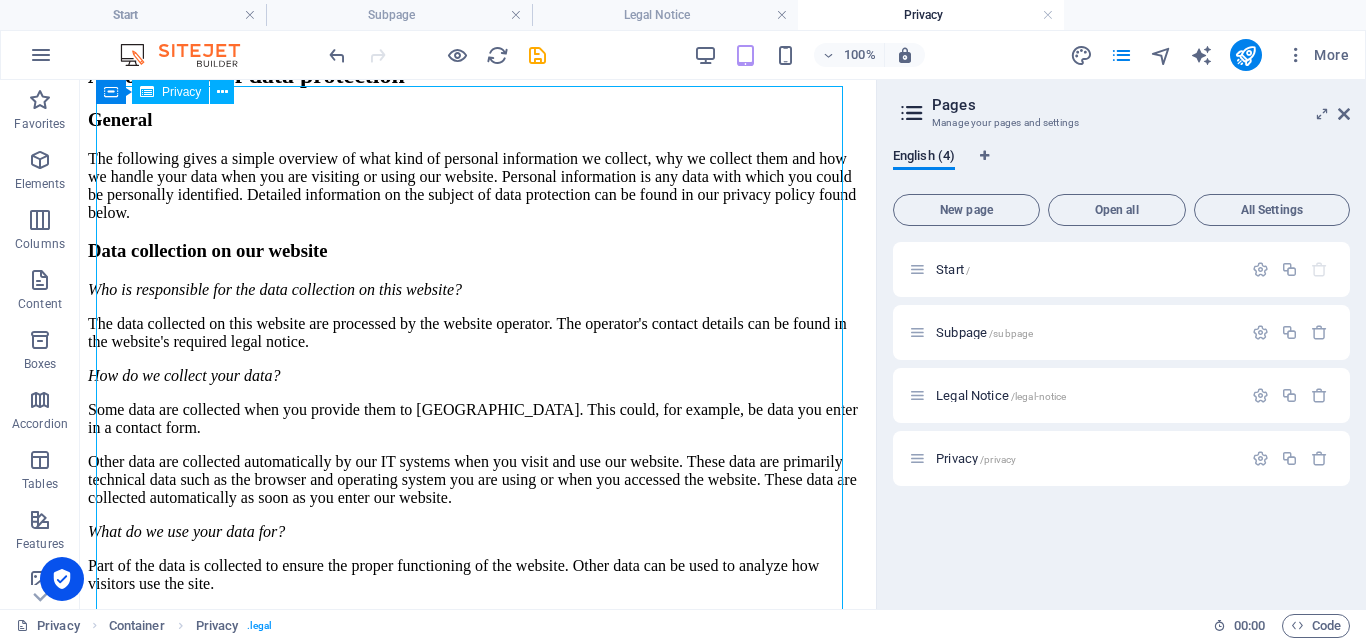 scroll, scrollTop: 19, scrollLeft: 0, axis: vertical 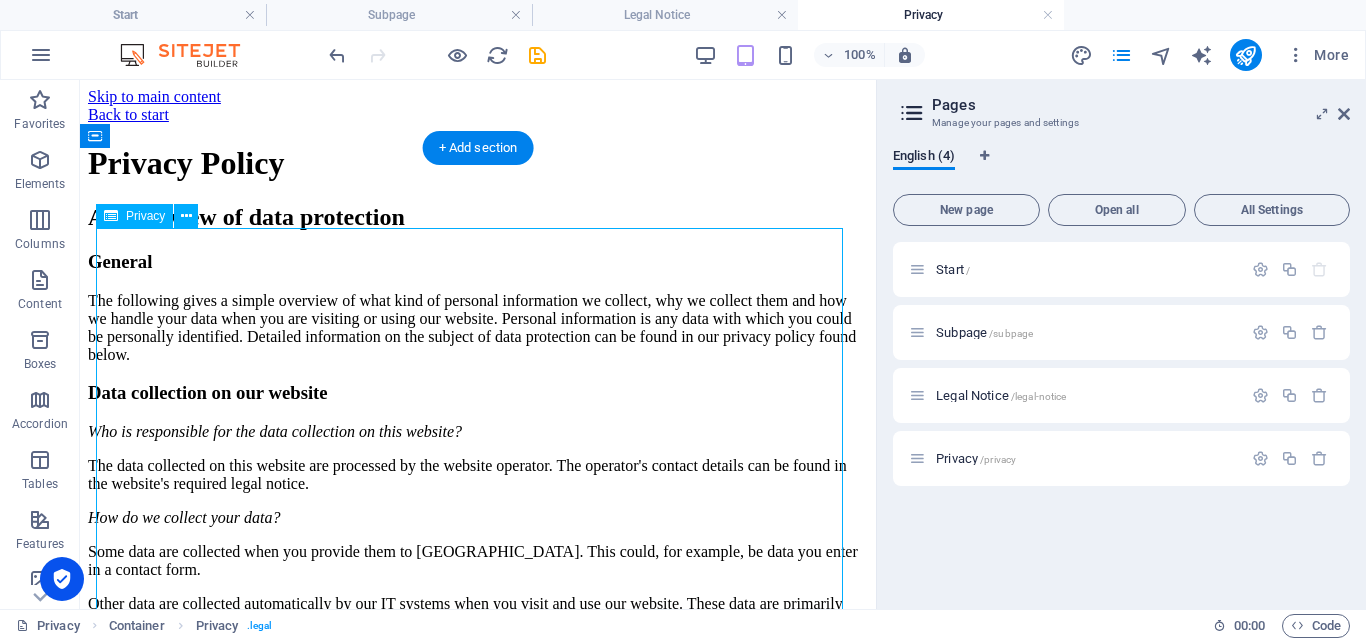click on "Privacy Policy
An overview of data protection
General
The following gives a simple overview of what kind of personal information we collect, why we collect them and how we handle your data when you are visiting or using our website. Personal information is any data with which you could be personally identified. Detailed information on the subject of data protection can be found in our privacy policy found below.
Data collection on our website
Who is responsible for the data collection on this website?
The data collected on this website are processed by the website operator. The operator's contact details can be found in the website's required legal notice.
How do we collect your data?
Some data are collected when you provide them to us. This could, for example, be data you enter in a contact form.
What do we use your data for?
Part of the data is collected to ensure the proper functioning of the website. Other data can be used to analyze how visitors use the site." at bounding box center [478, 2550] 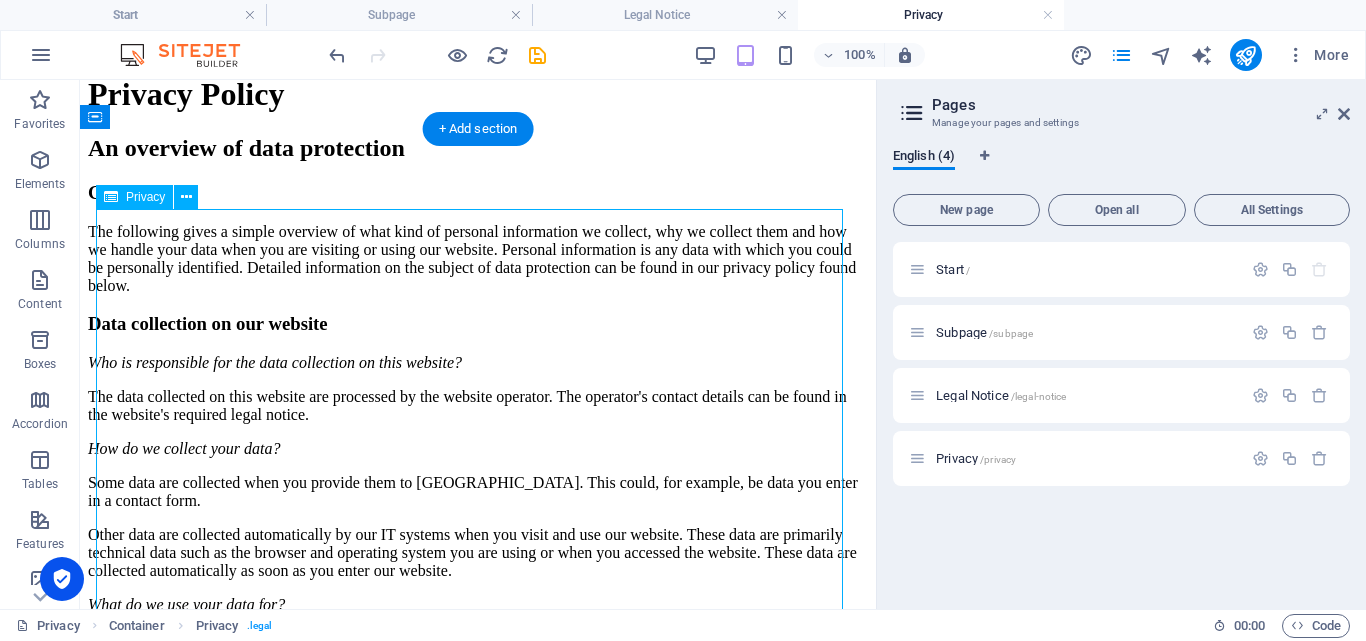 scroll, scrollTop: 70, scrollLeft: 0, axis: vertical 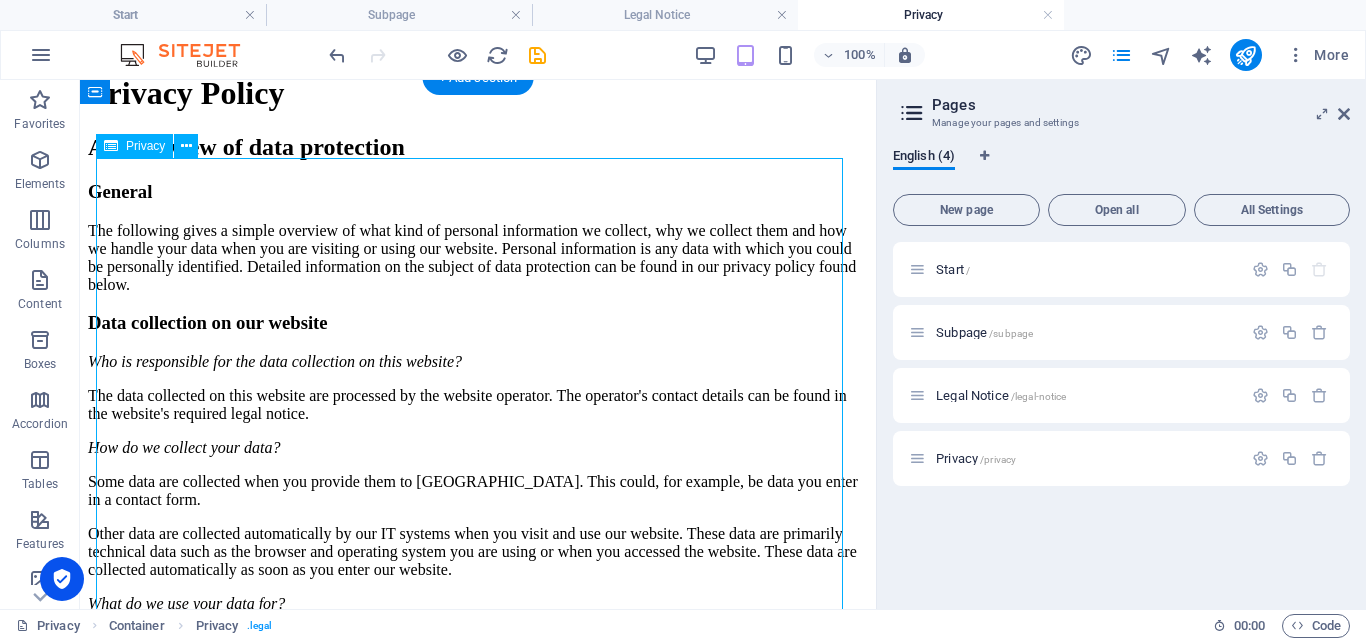 click on "Privacy Policy
An overview of data protection
General
The following gives a simple overview of what kind of personal information we collect, why we collect them and how we handle your data when you are visiting or using our website. Personal information is any data with which you could be personally identified. Detailed information on the subject of data protection can be found in our privacy policy found below.
Data collection on our website
Who is responsible for the data collection on this website?
The data collected on this website are processed by the website operator. The operator's contact details can be found in the website's required legal notice.
How do we collect your data?
Some data are collected when you provide them to us. This could, for example, be data you enter in a contact form.
What do we use your data for?
Part of the data is collected to ensure the proper functioning of the website. Other data can be used to analyze how visitors use the site." at bounding box center (478, 2480) 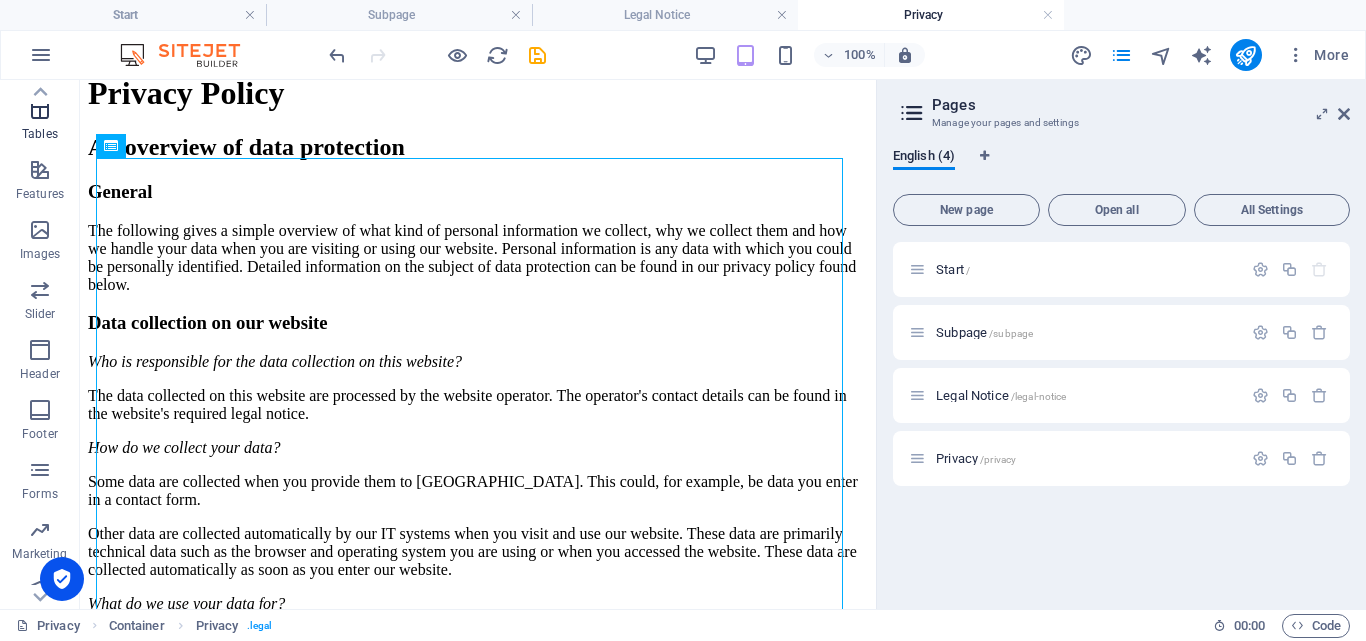 scroll, scrollTop: 354, scrollLeft: 0, axis: vertical 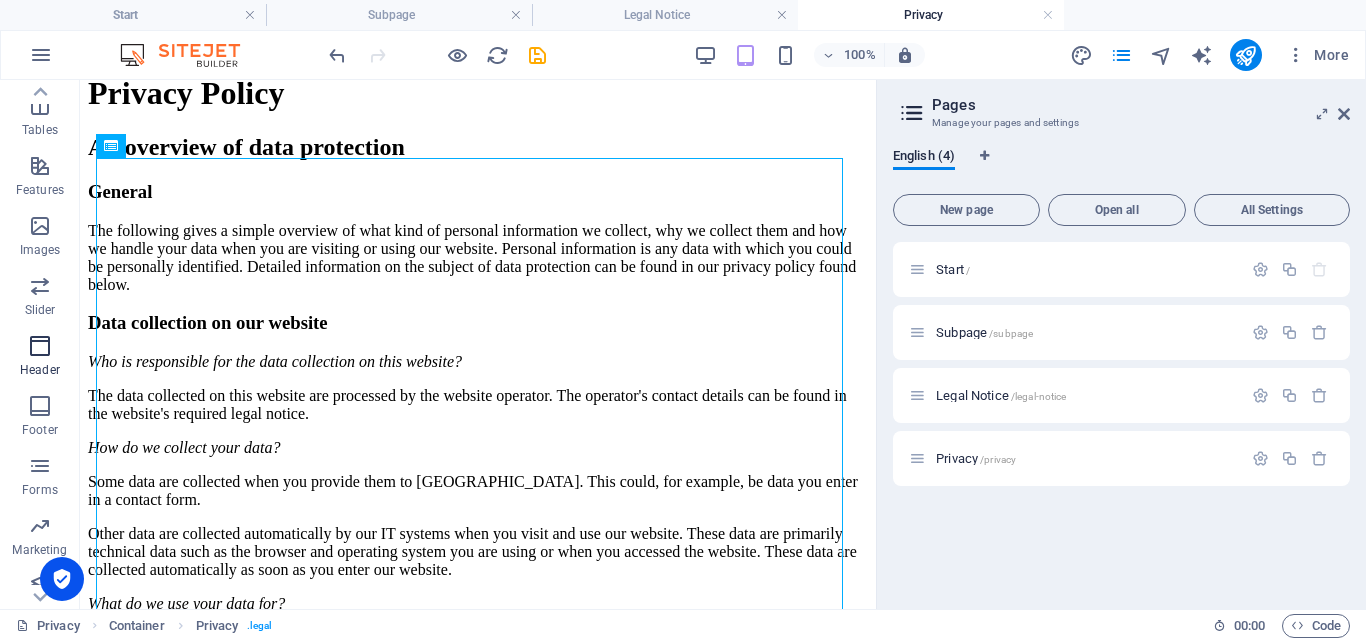 click at bounding box center (40, 346) 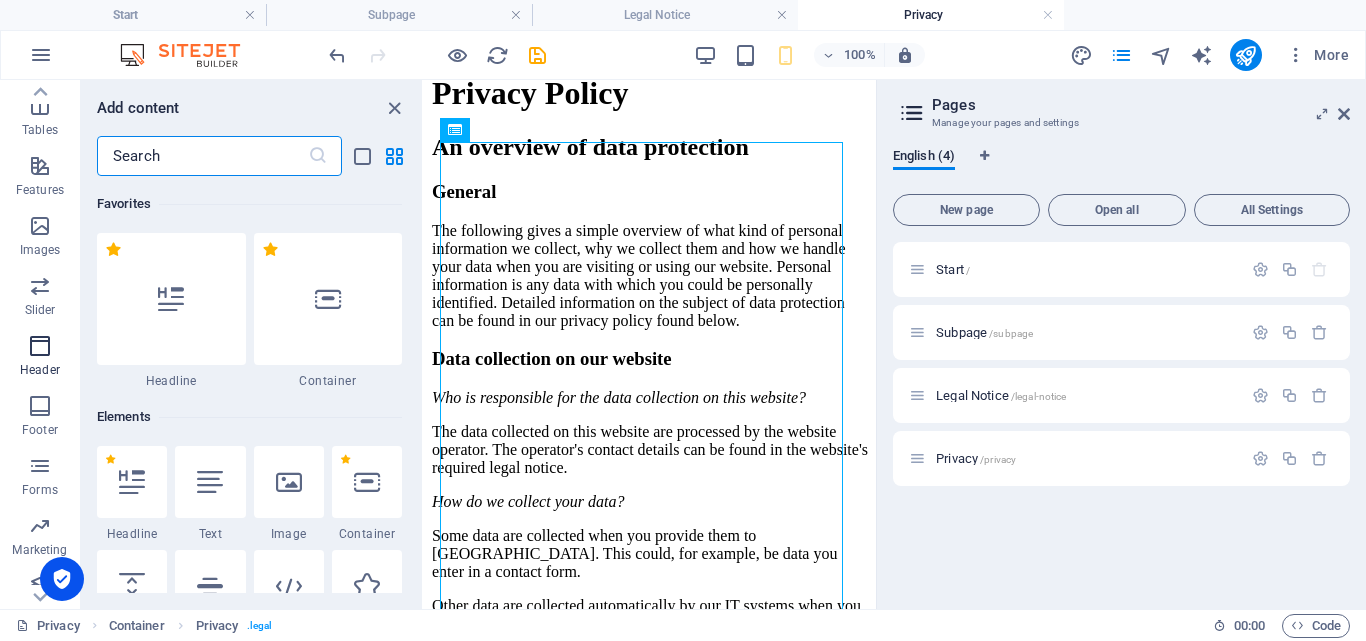 scroll, scrollTop: 11878, scrollLeft: 0, axis: vertical 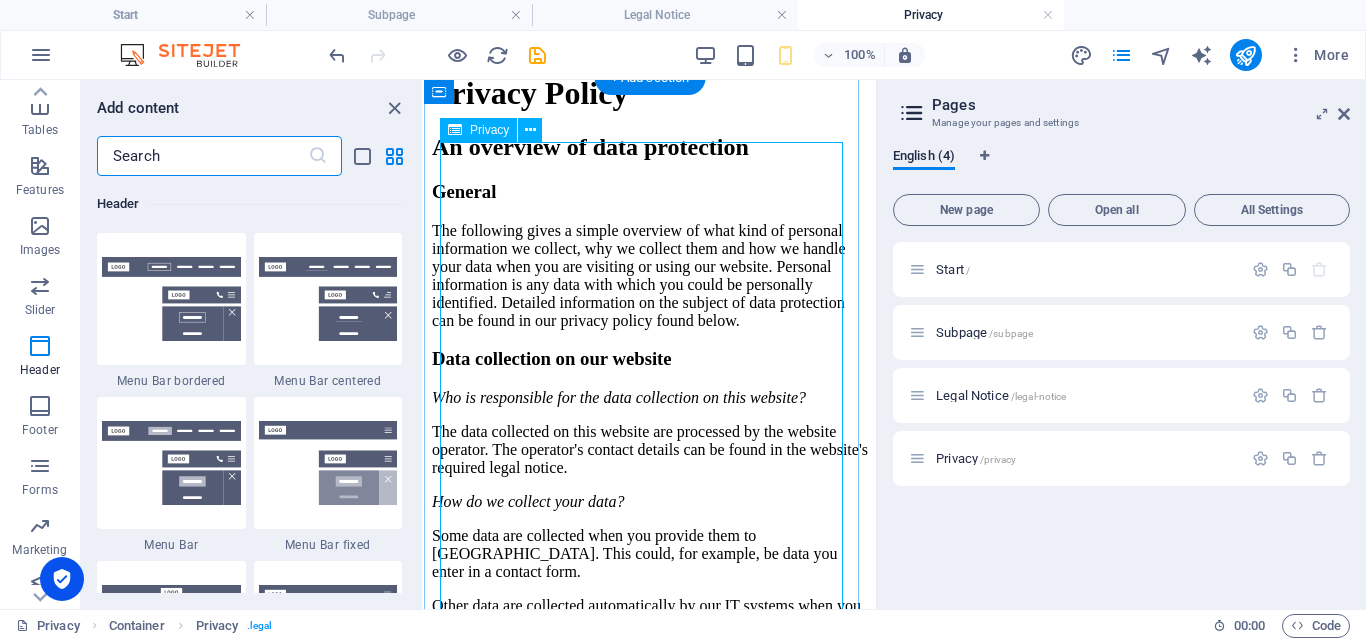 click on "Privacy Policy
An overview of data protection
General
The following gives a simple overview of what kind of personal information we collect, why we collect them and how we handle your data when you are visiting or using our website. Personal information is any data with which you could be personally identified. Detailed information on the subject of data protection can be found in our privacy policy found below.
Data collection on our website
Who is responsible for the data collection on this website?
The data collected on this website are processed by the website operator. The operator's contact details can be found in the website's required legal notice.
How do we collect your data?
Some data are collected when you provide them to us. This could, for example, be data you enter in a contact form.
What do we use your data for?
Part of the data is collected to ensure the proper functioning of the website. Other data can be used to analyze how visitors use the site." at bounding box center (650, 3285) 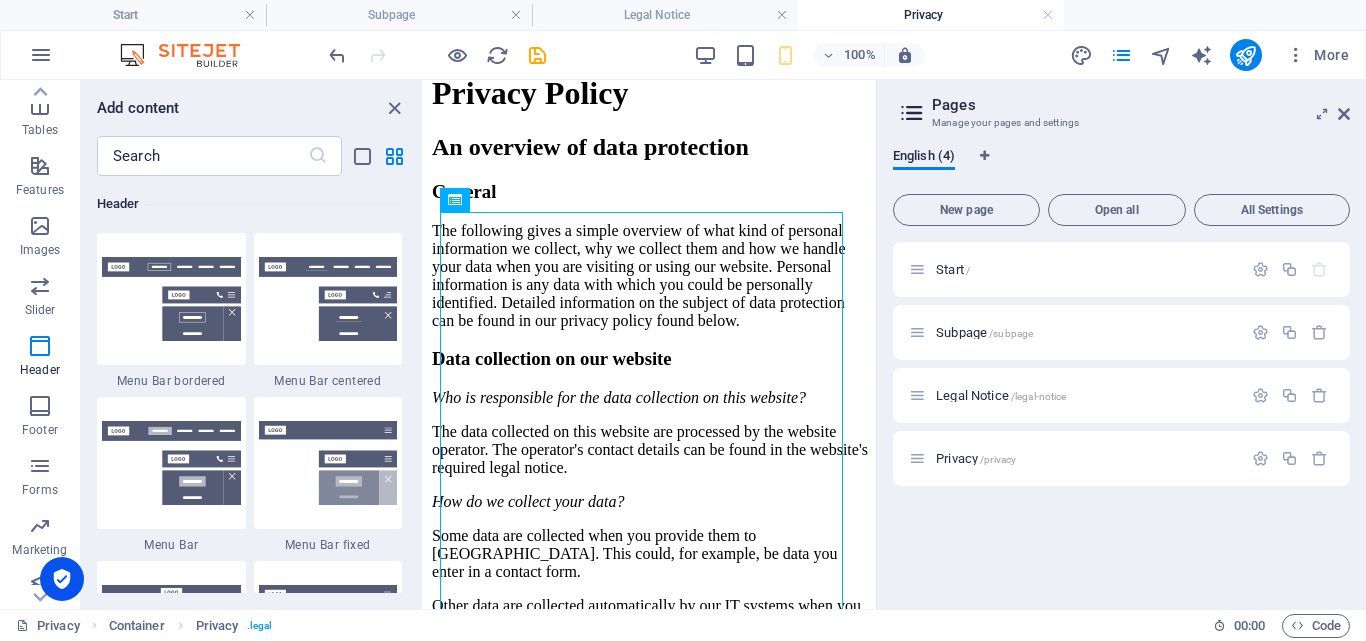 scroll, scrollTop: 0, scrollLeft: 0, axis: both 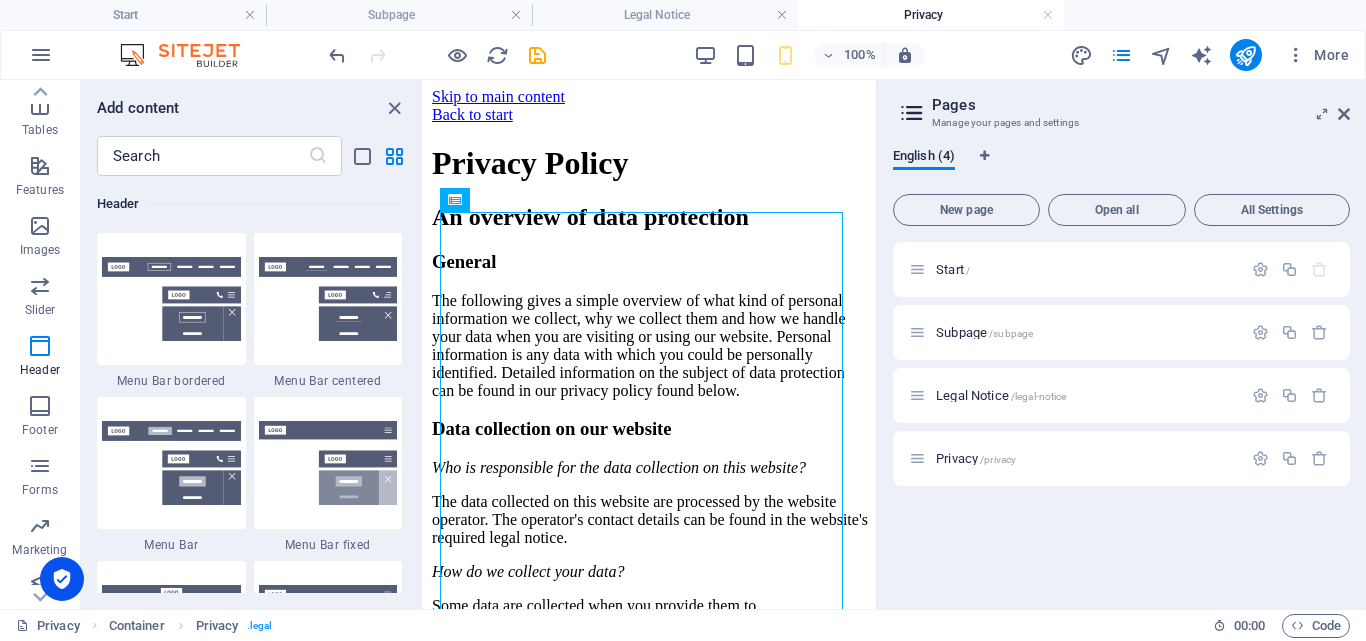 drag, startPoint x: 868, startPoint y: 111, endPoint x: 1292, endPoint y: 158, distance: 426.597 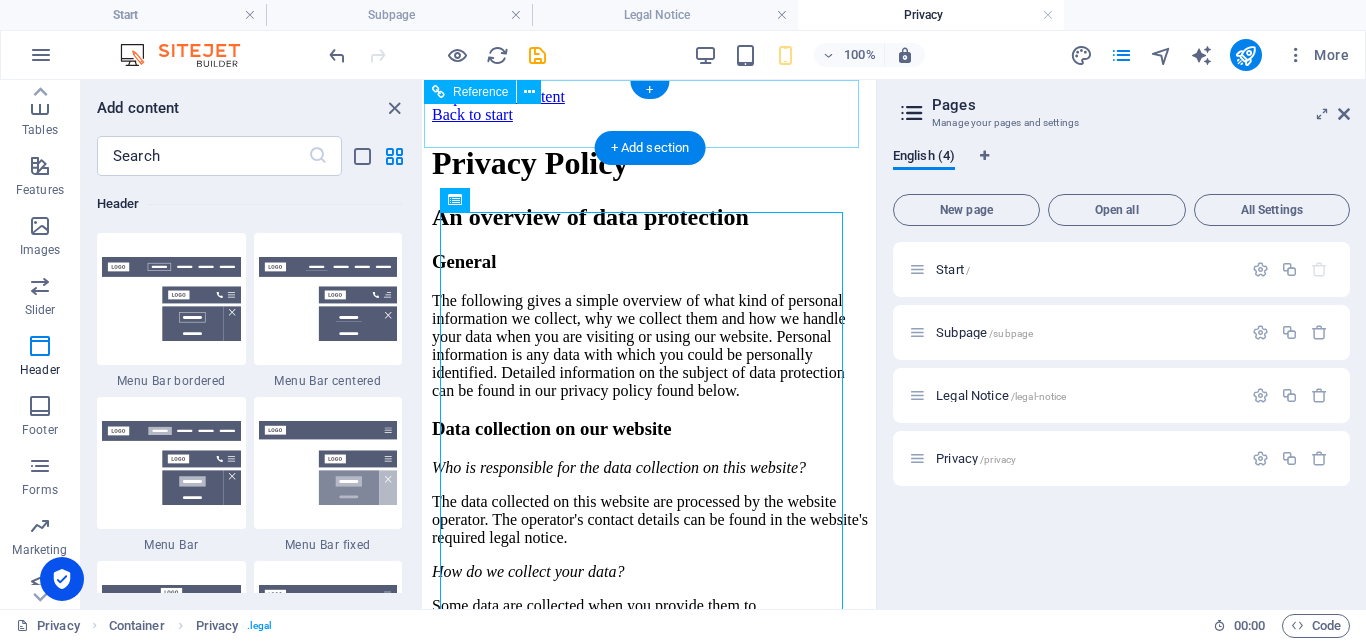 click on "Back to start" at bounding box center [650, 115] 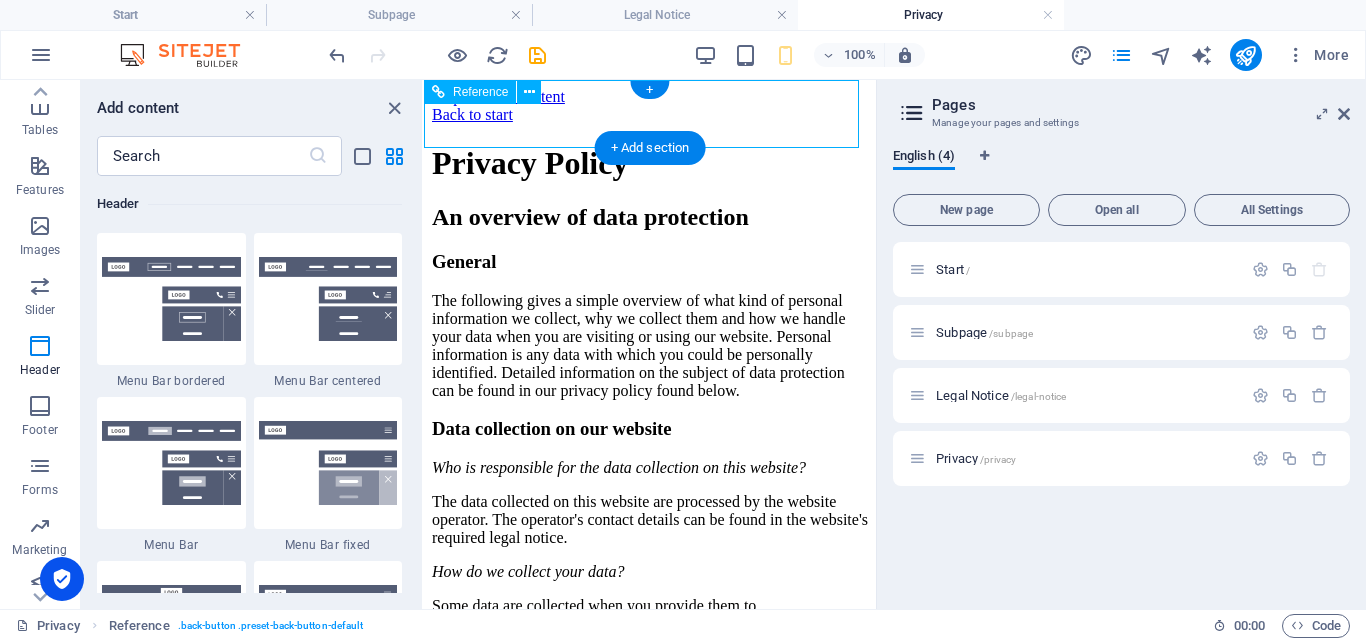 click on "Back to start" at bounding box center (650, 115) 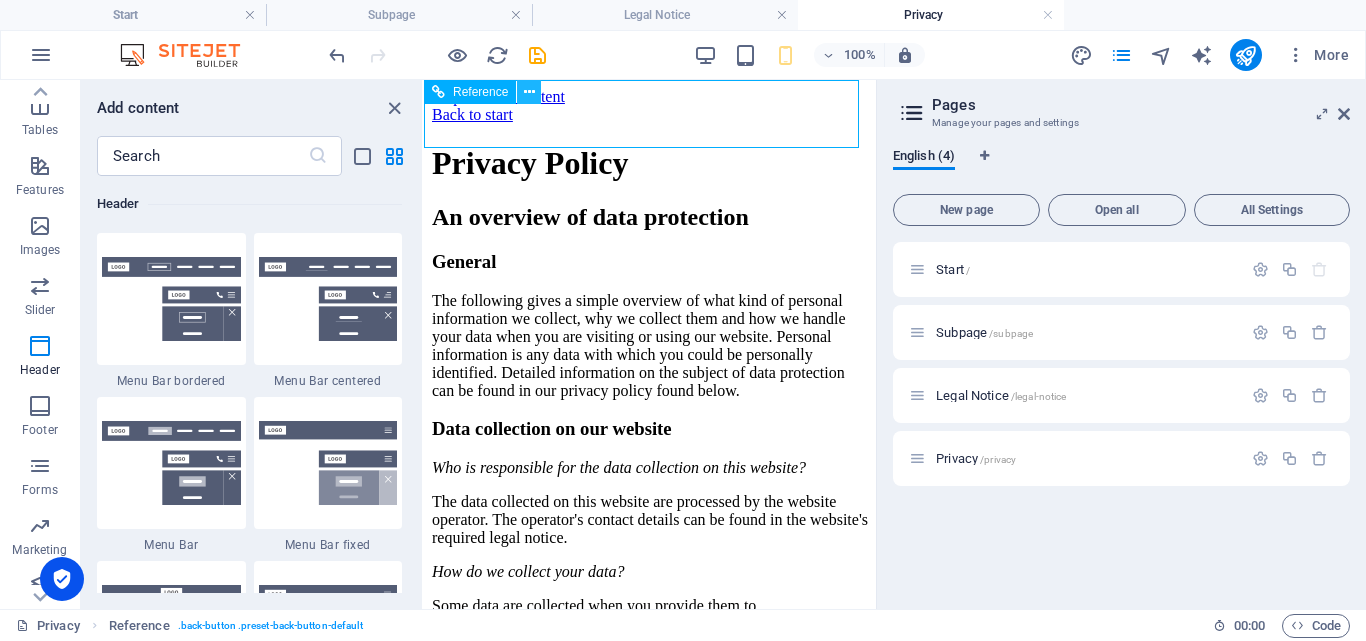 click at bounding box center (529, 92) 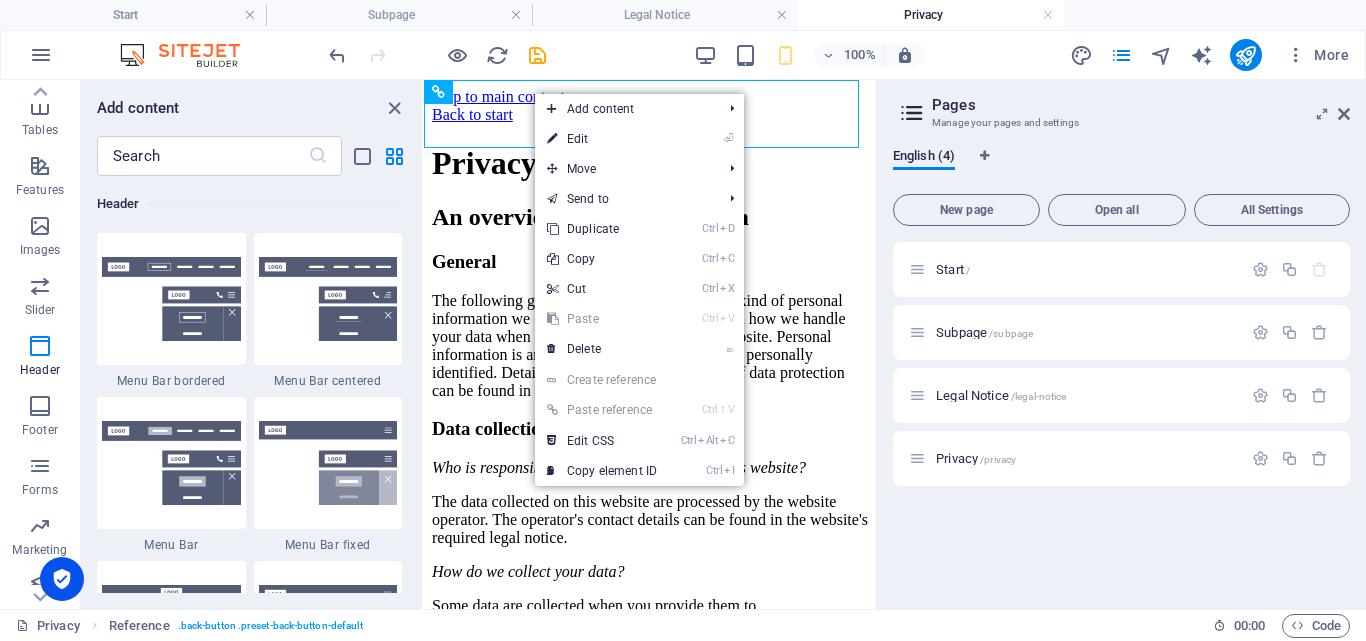 click on "Header" at bounding box center (249, 204) 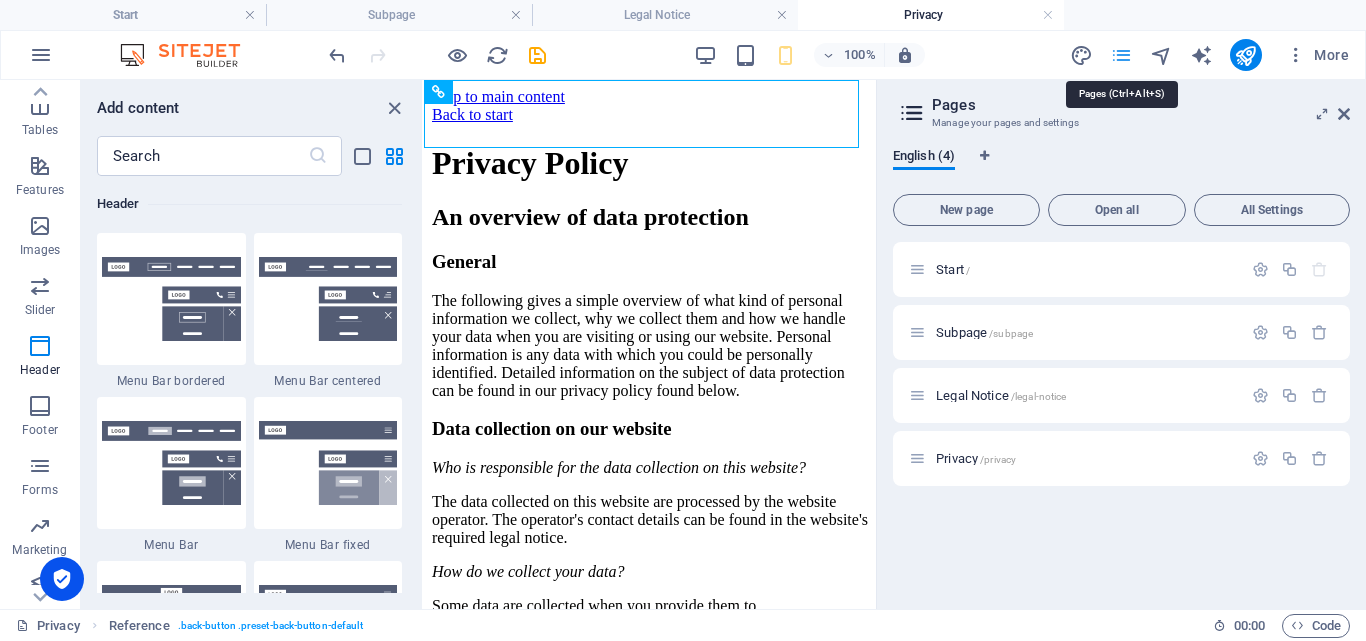 click at bounding box center [1121, 55] 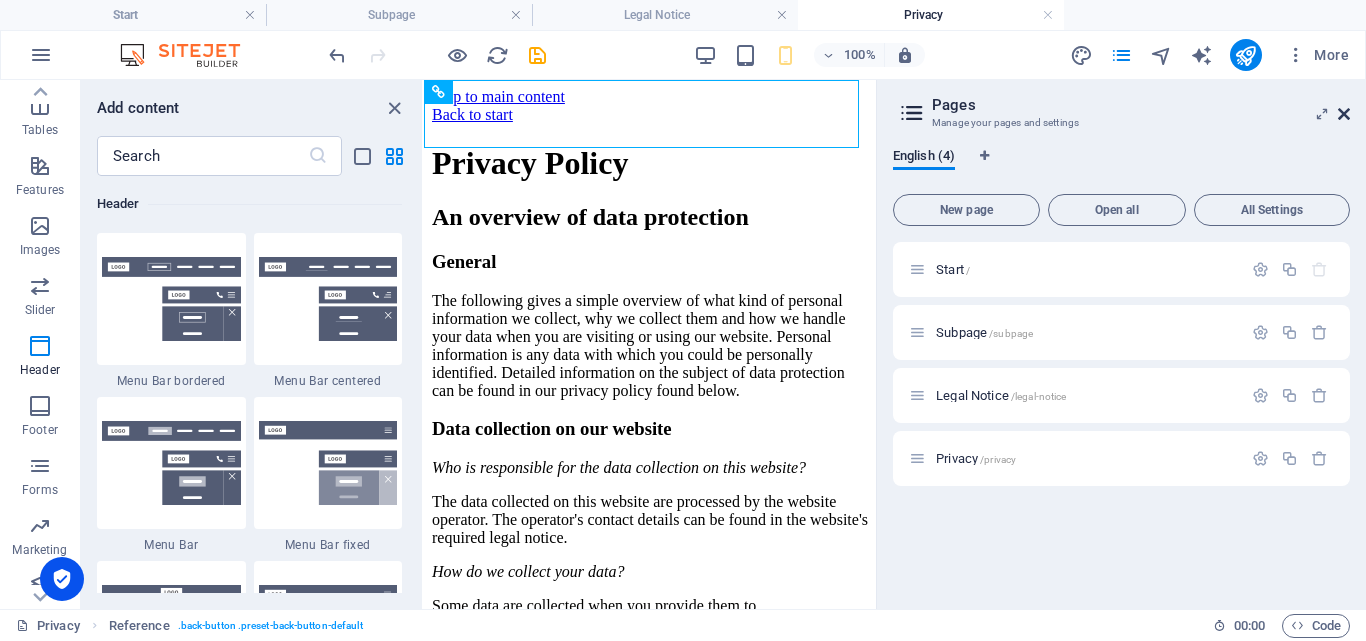 click at bounding box center (1344, 114) 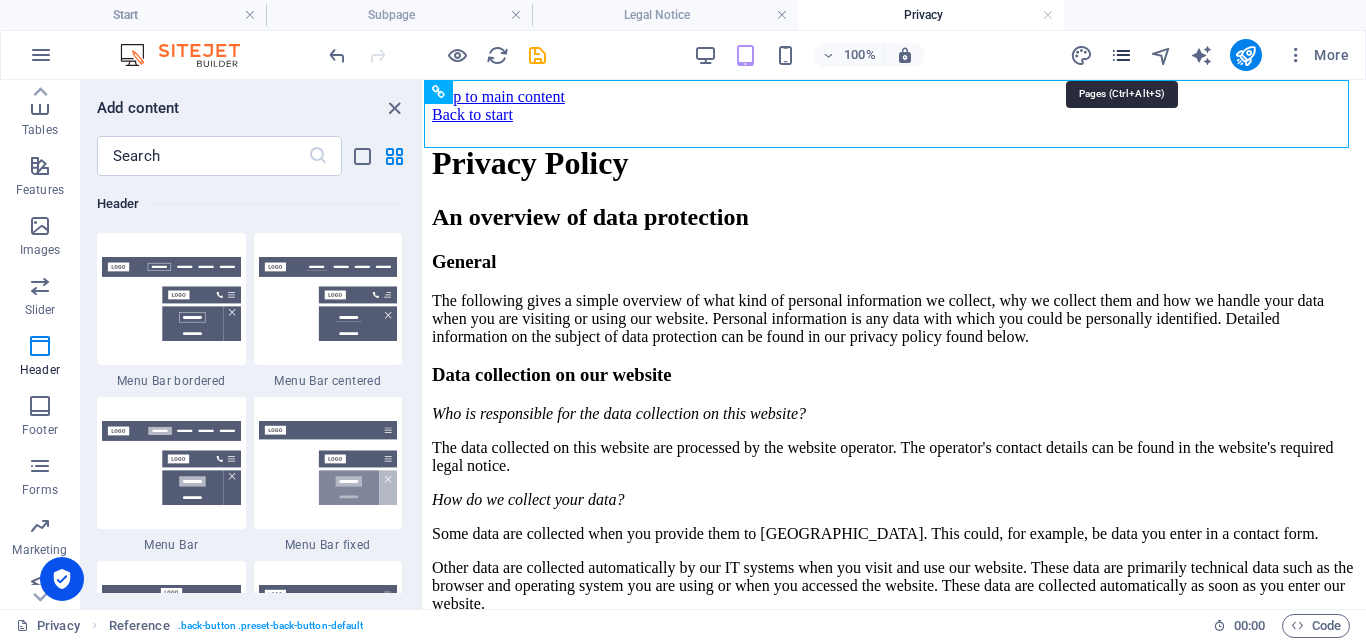 click at bounding box center (1121, 55) 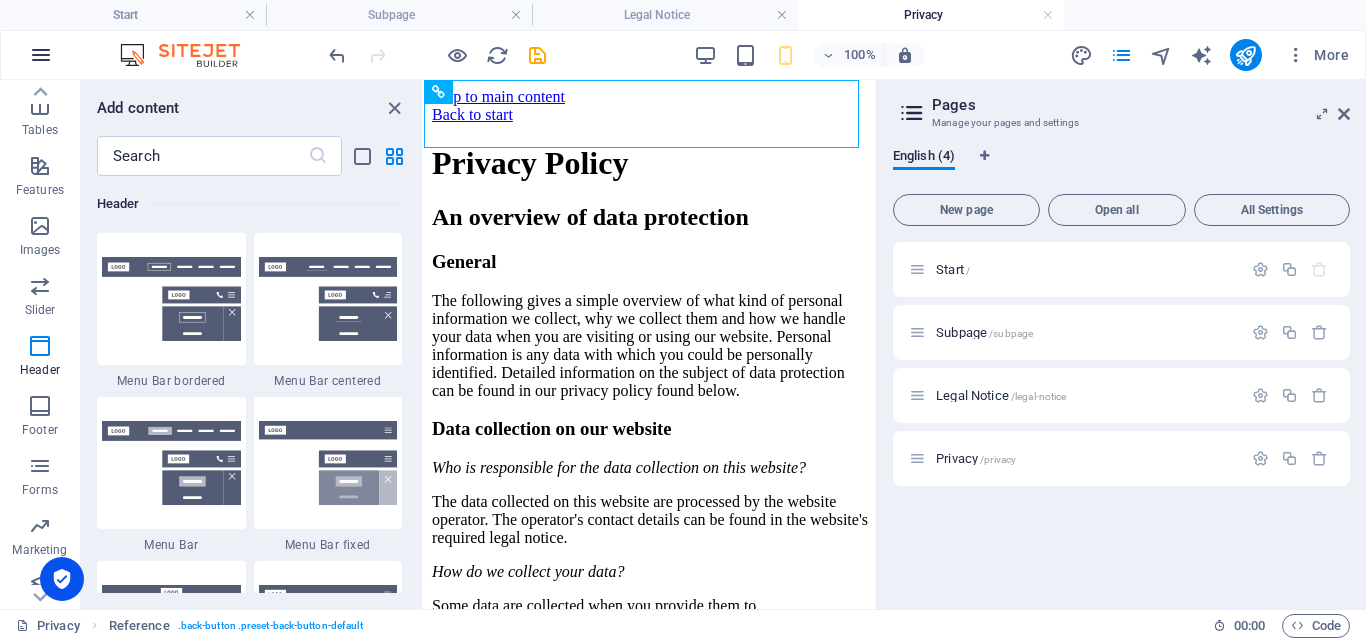 click at bounding box center [41, 55] 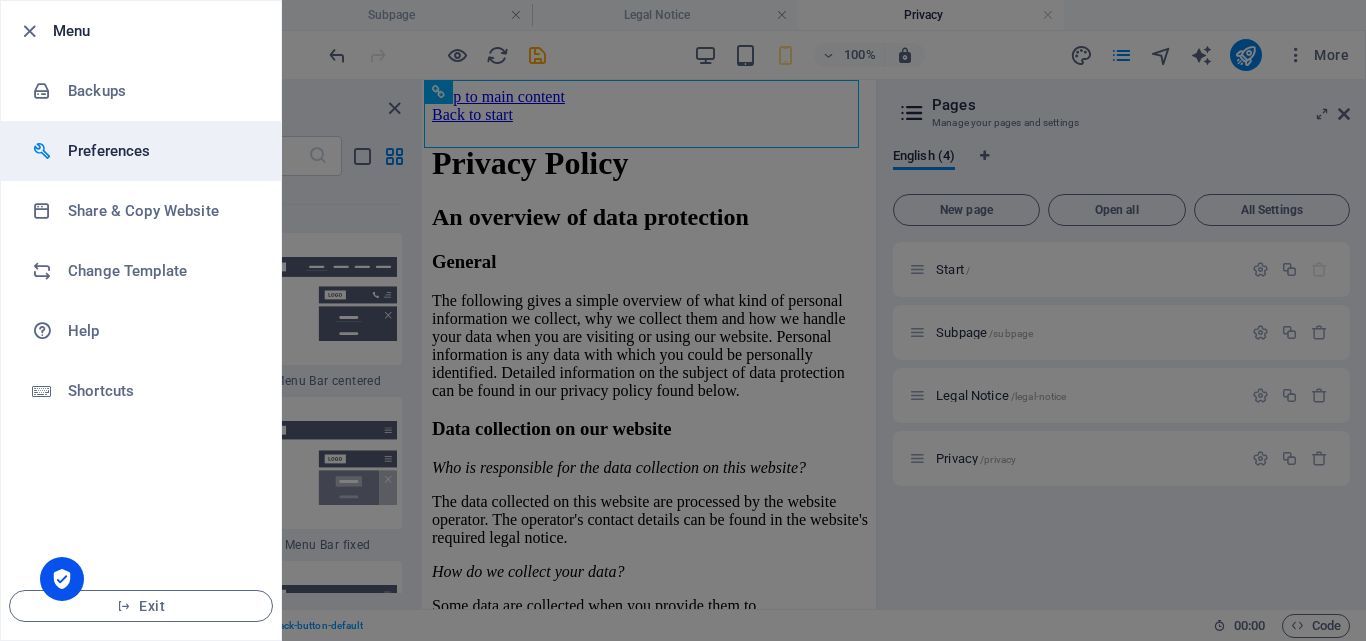 click on "Preferences" at bounding box center [160, 151] 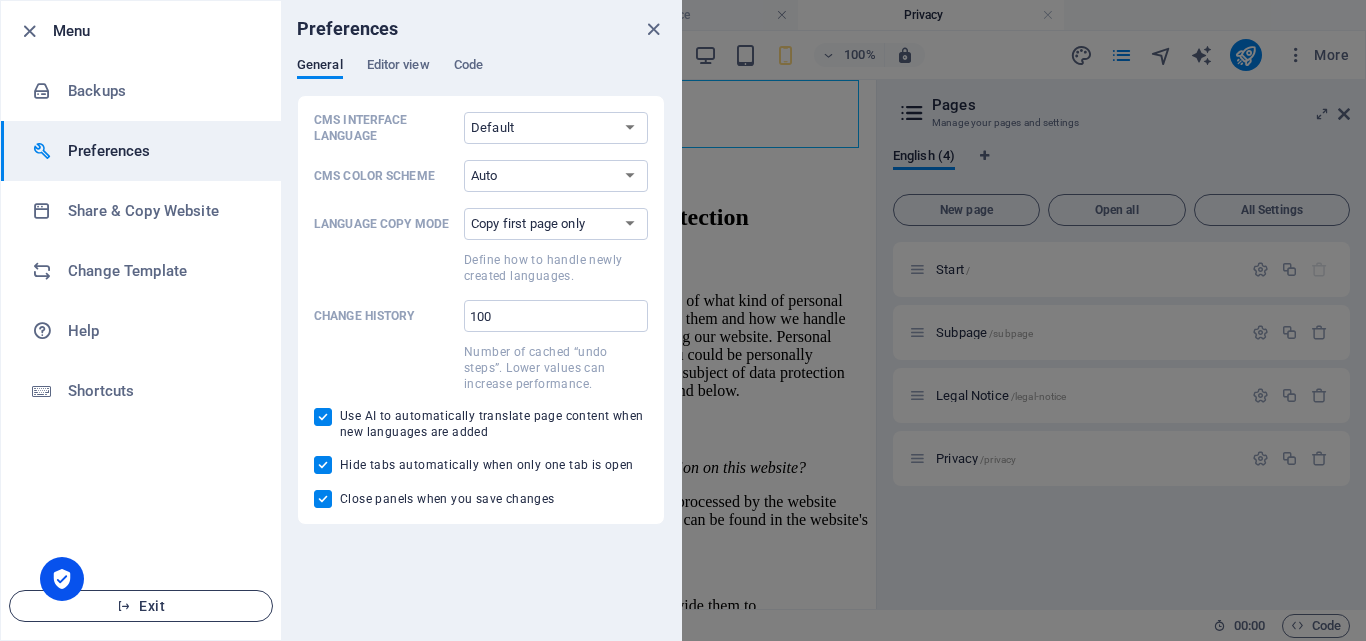 click on "Exit" at bounding box center (141, 606) 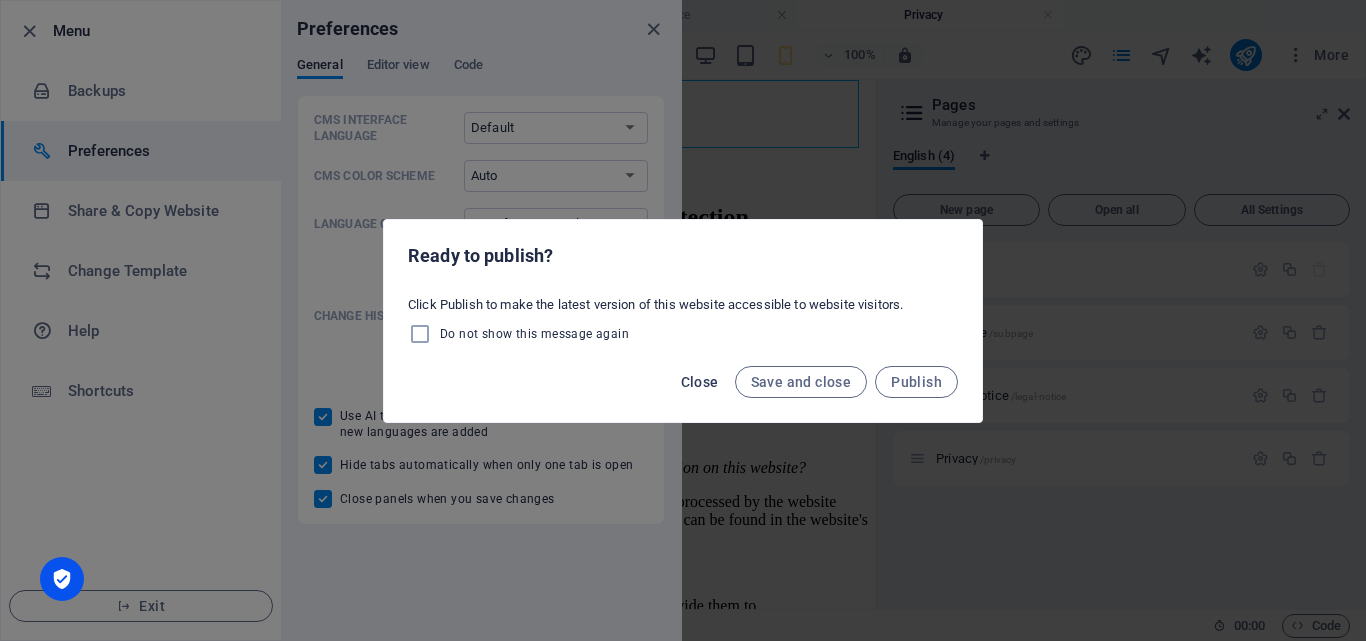 click on "Close" at bounding box center [700, 382] 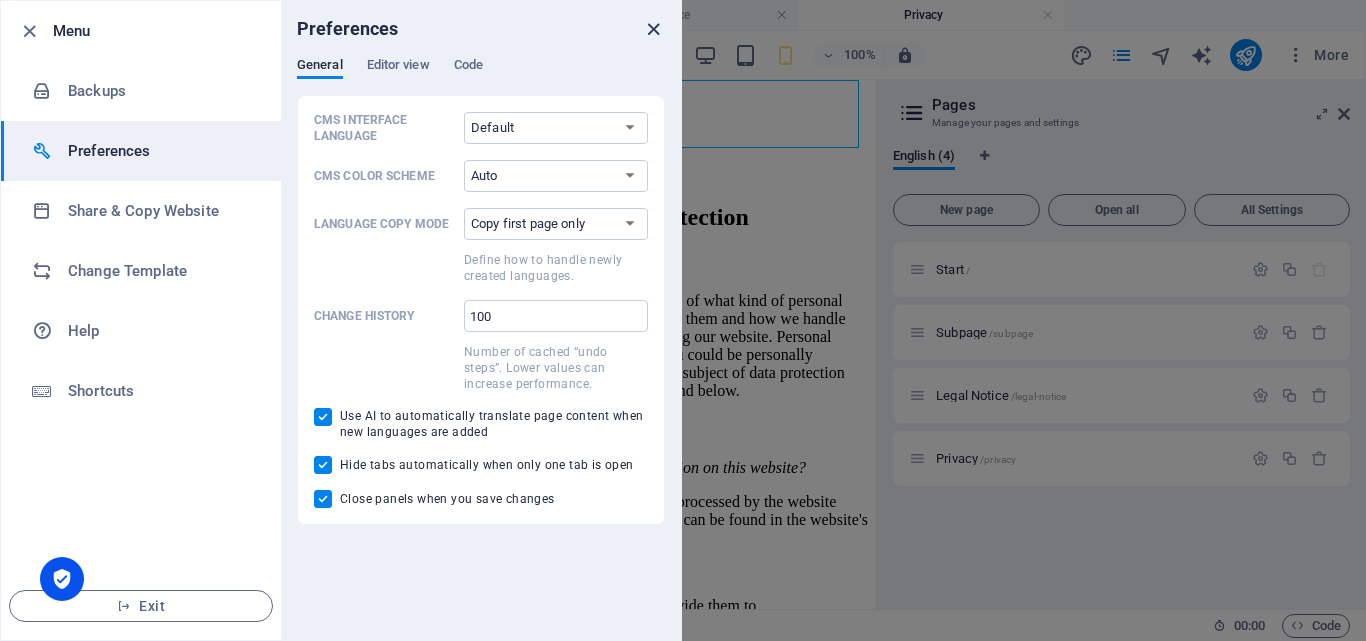 click at bounding box center [653, 29] 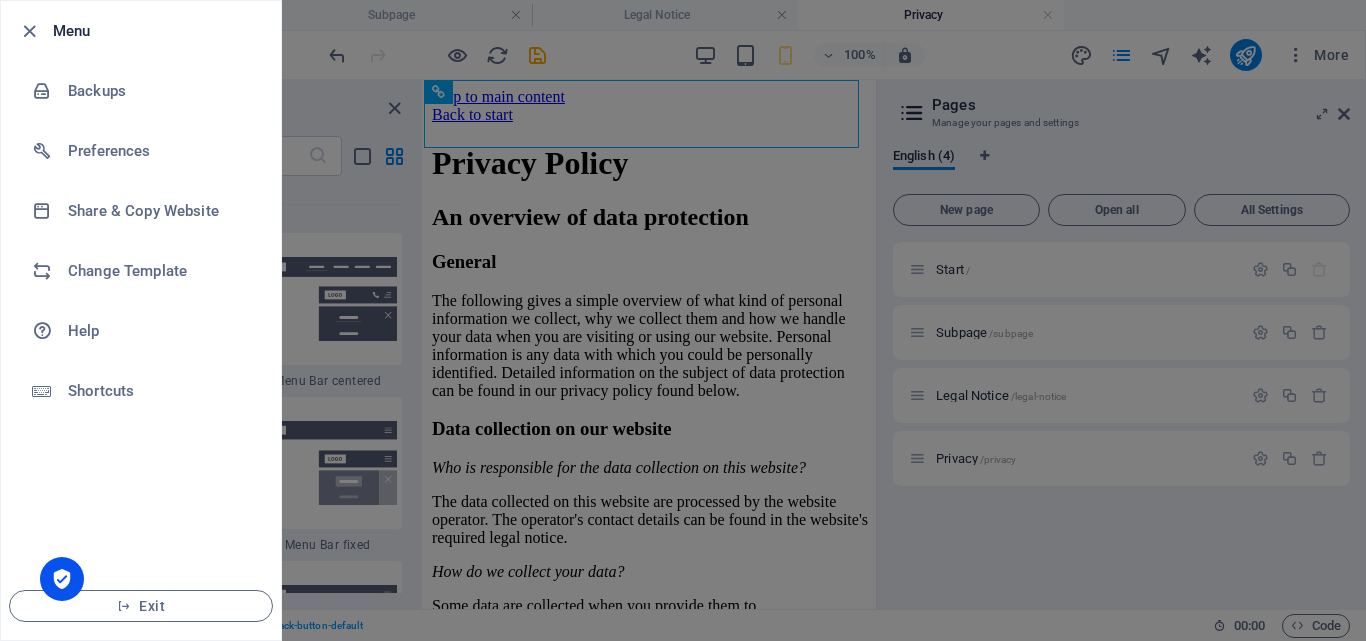 click at bounding box center (683, 320) 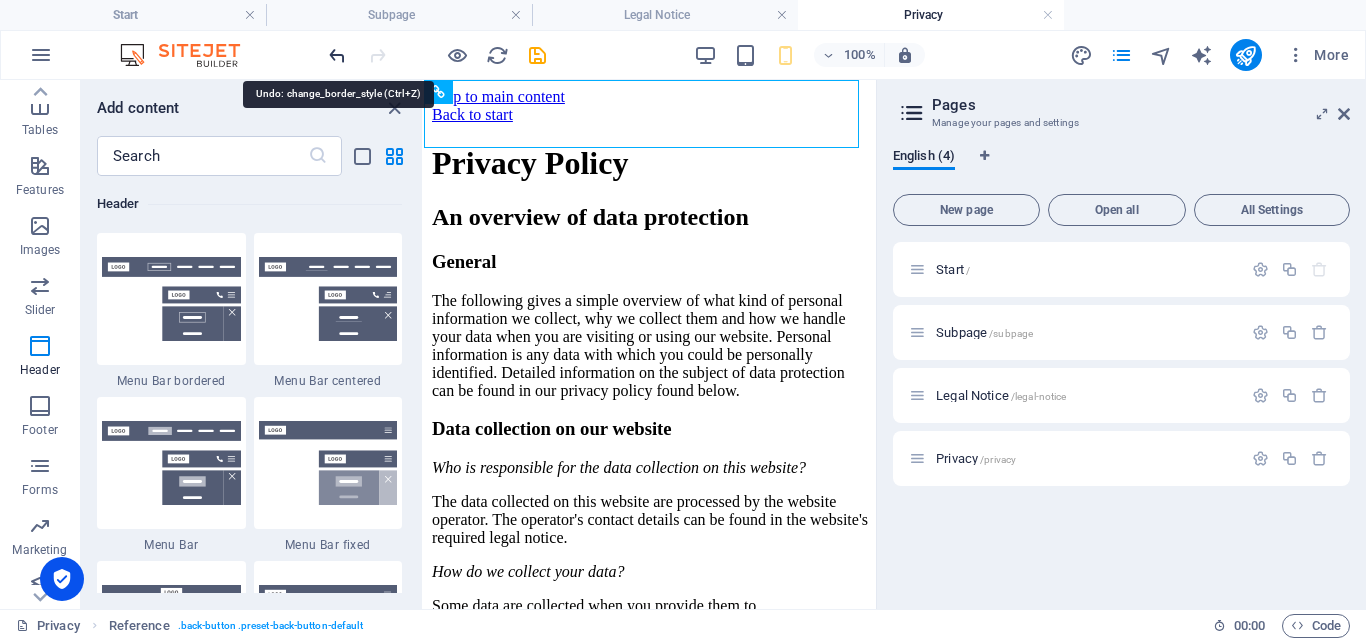 click at bounding box center (337, 55) 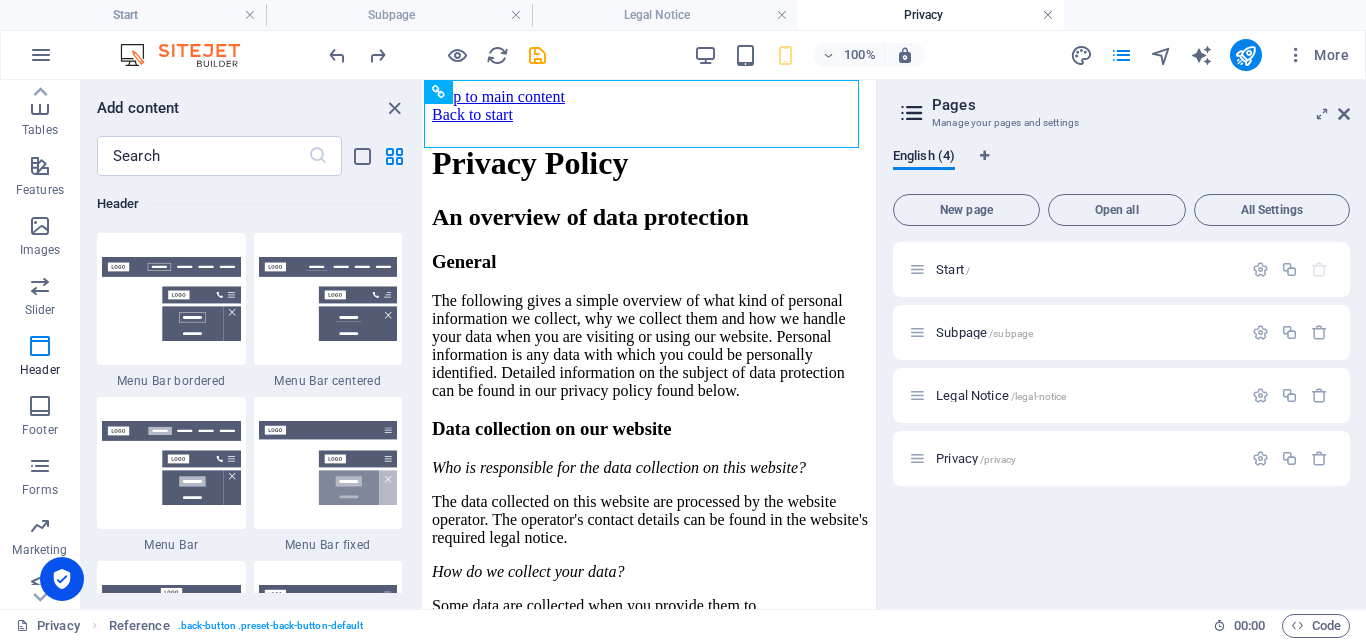 click at bounding box center (1048, 15) 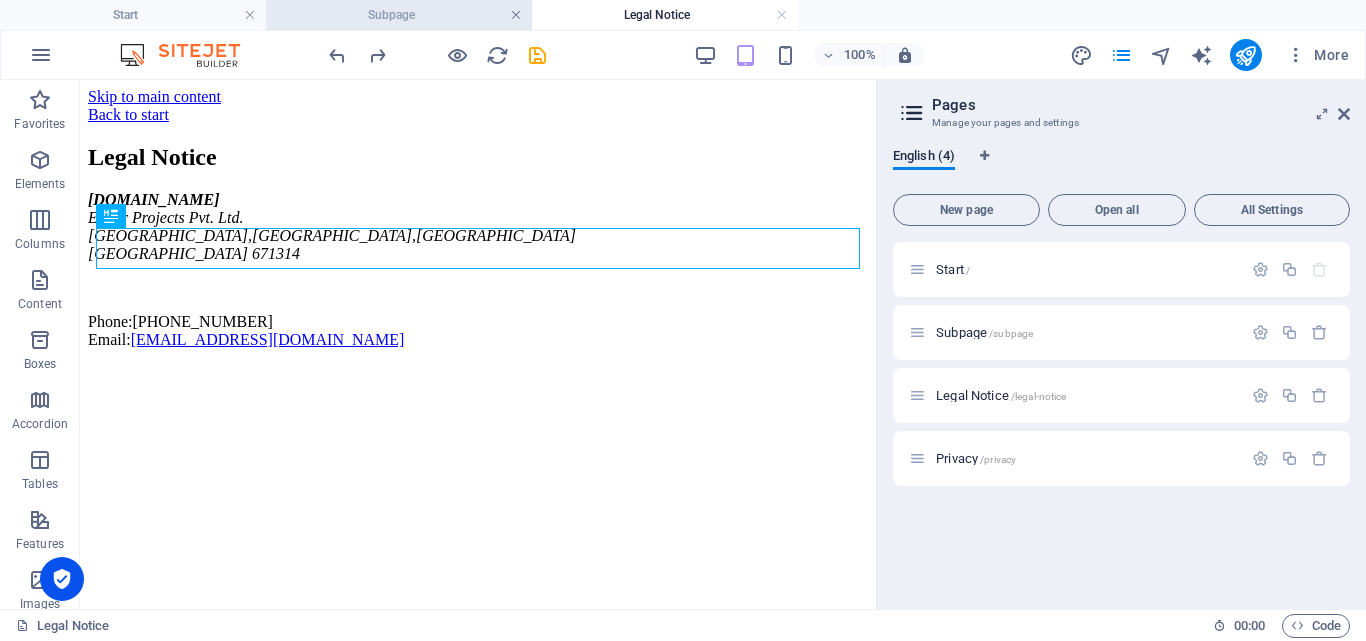 click at bounding box center [516, 15] 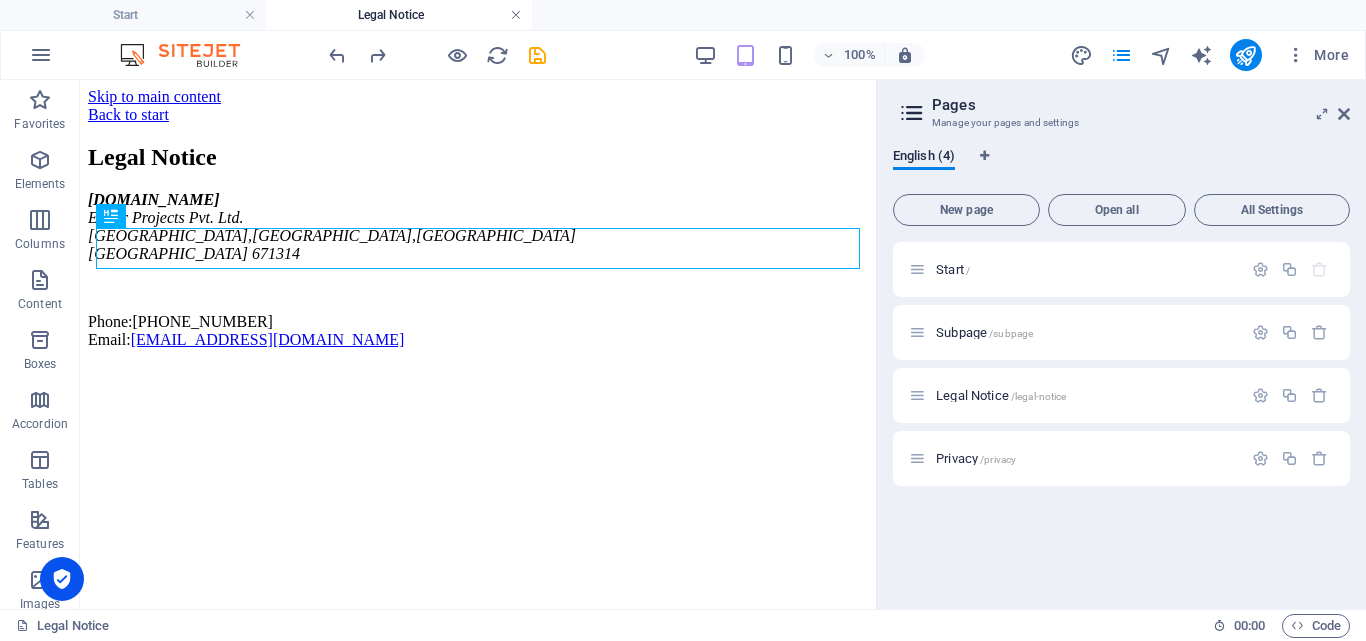 click at bounding box center [516, 15] 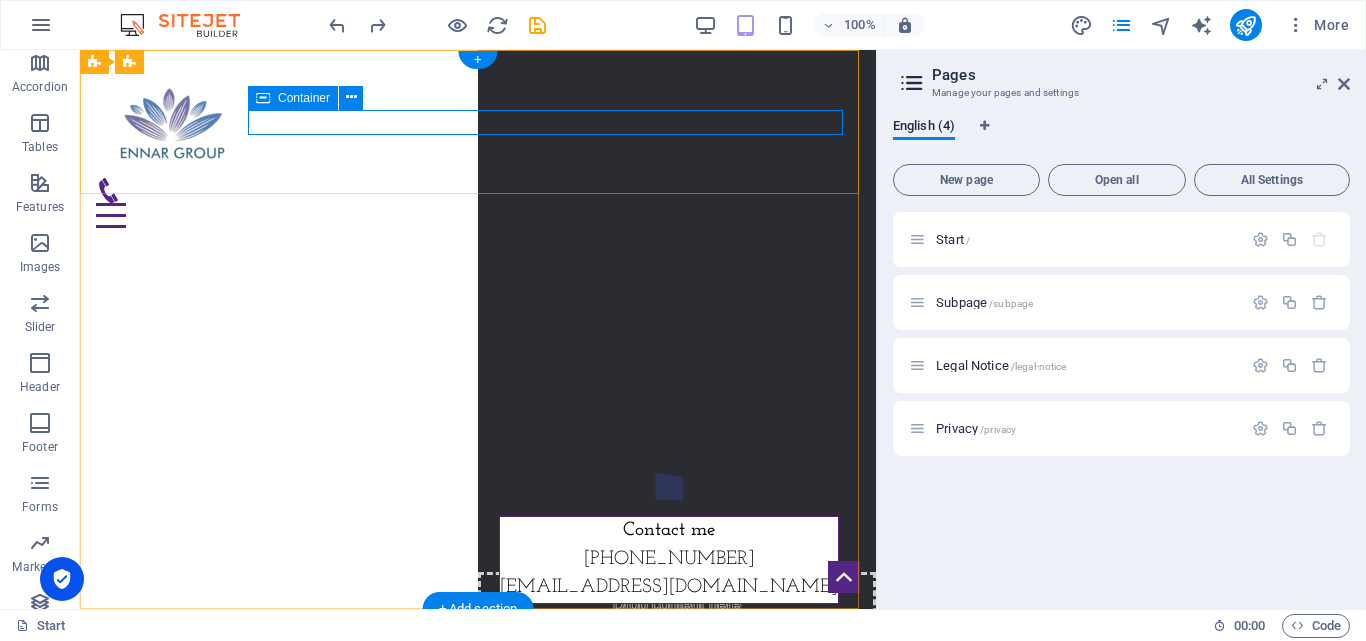 click at bounding box center (478, 203) 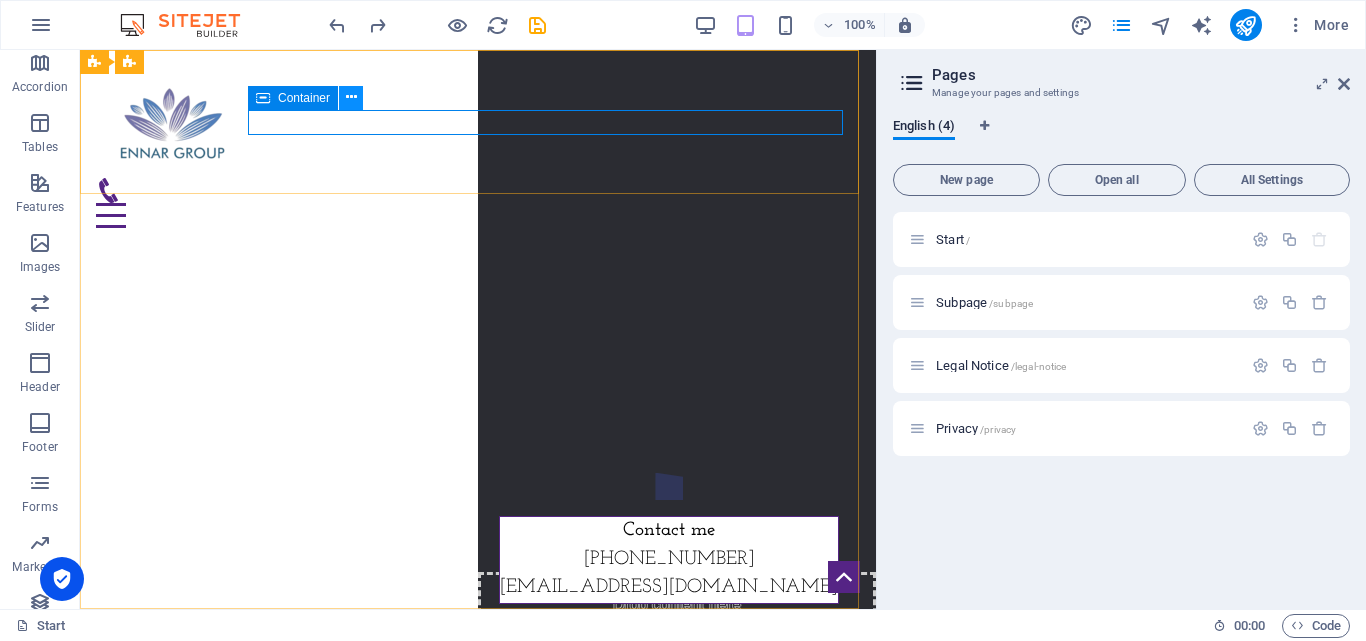 click at bounding box center (351, 97) 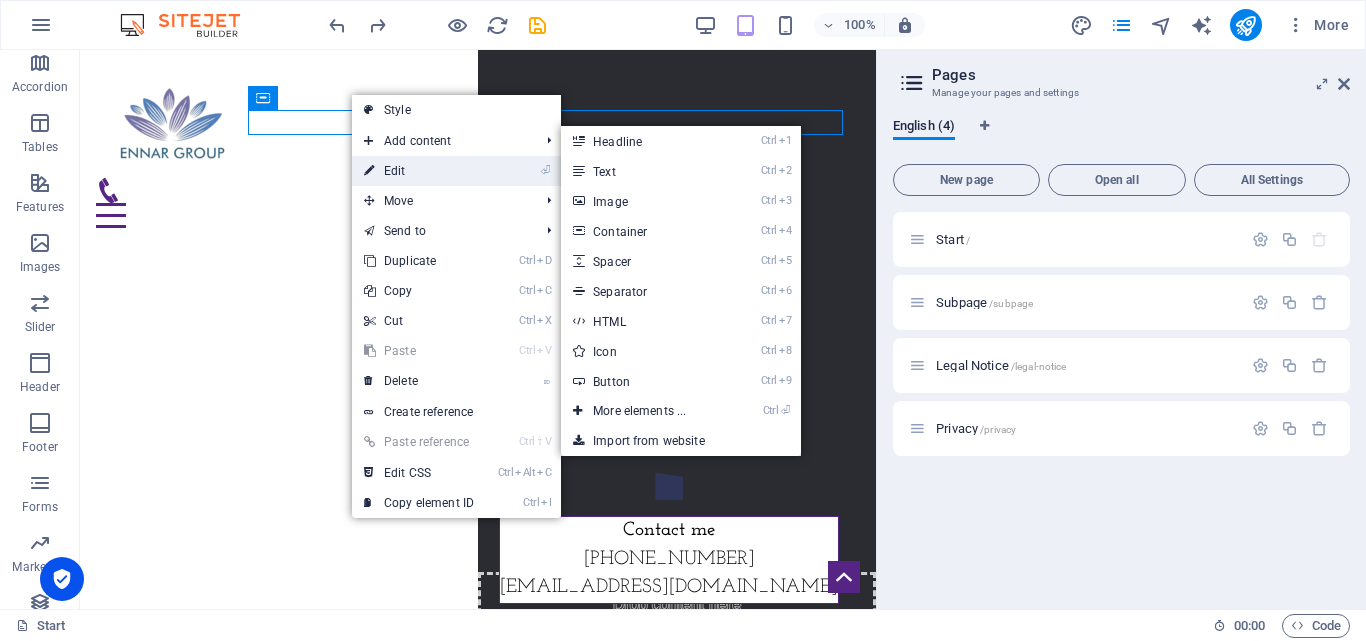click on "⏎  Edit" at bounding box center (419, 171) 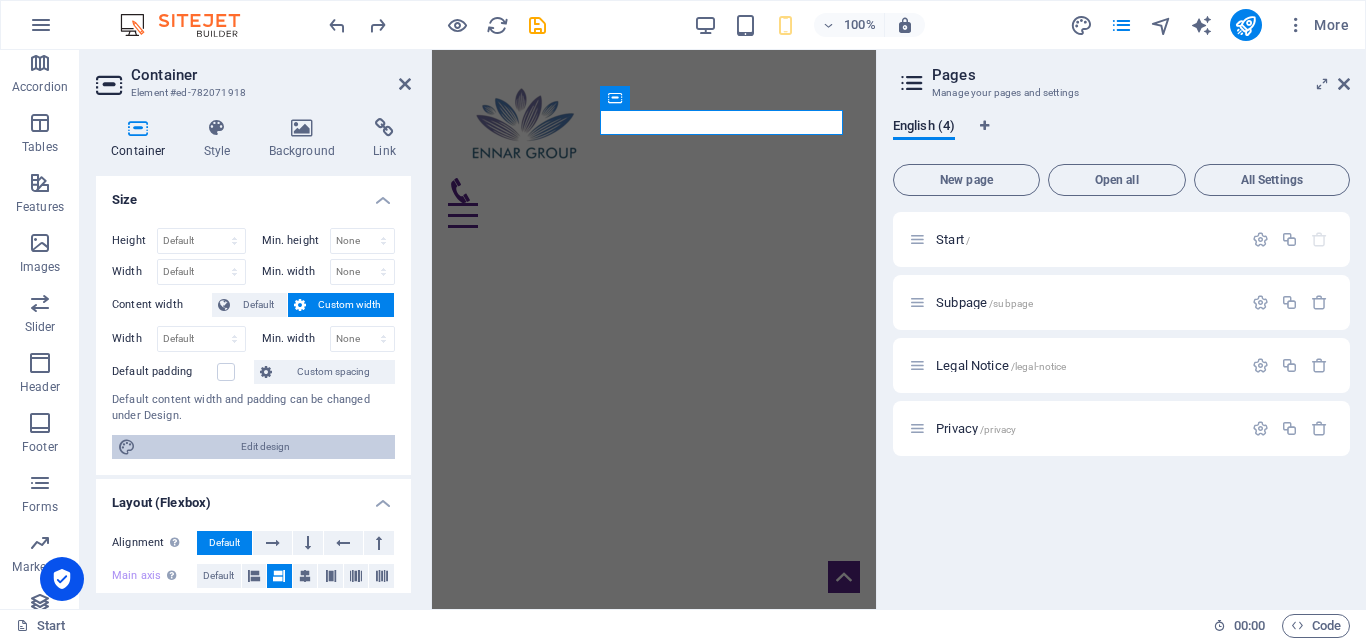 click on "Edit design" at bounding box center (265, 447) 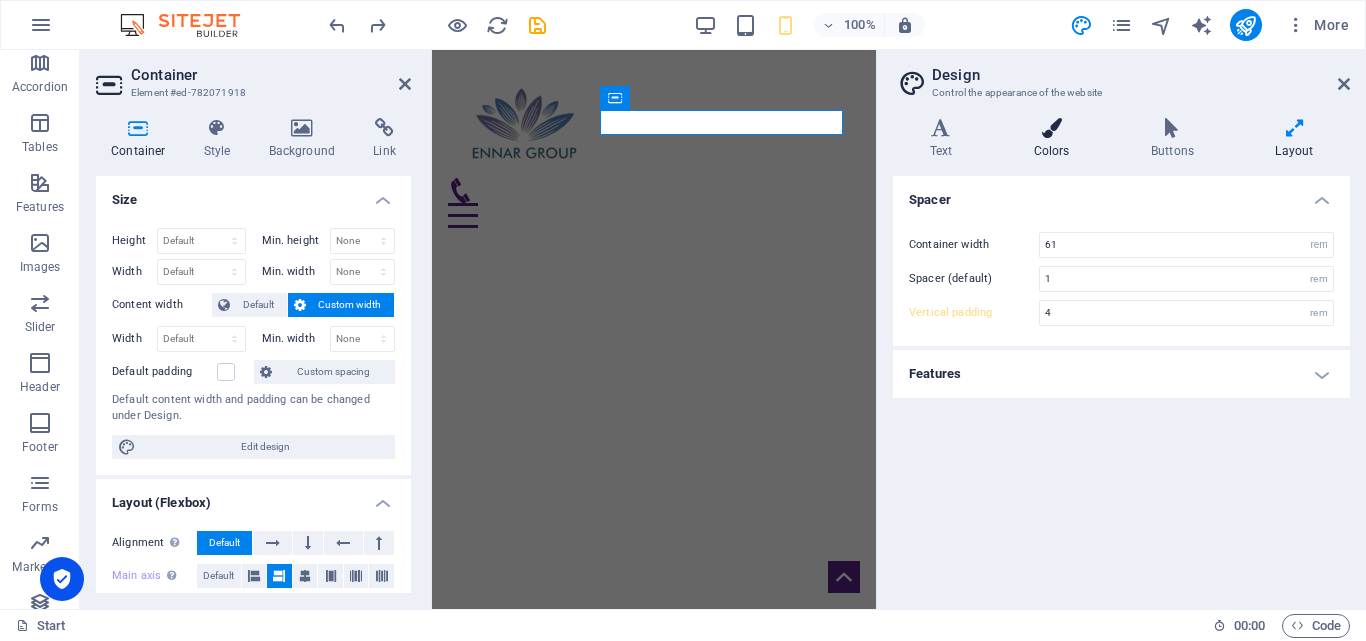 click at bounding box center [1051, 128] 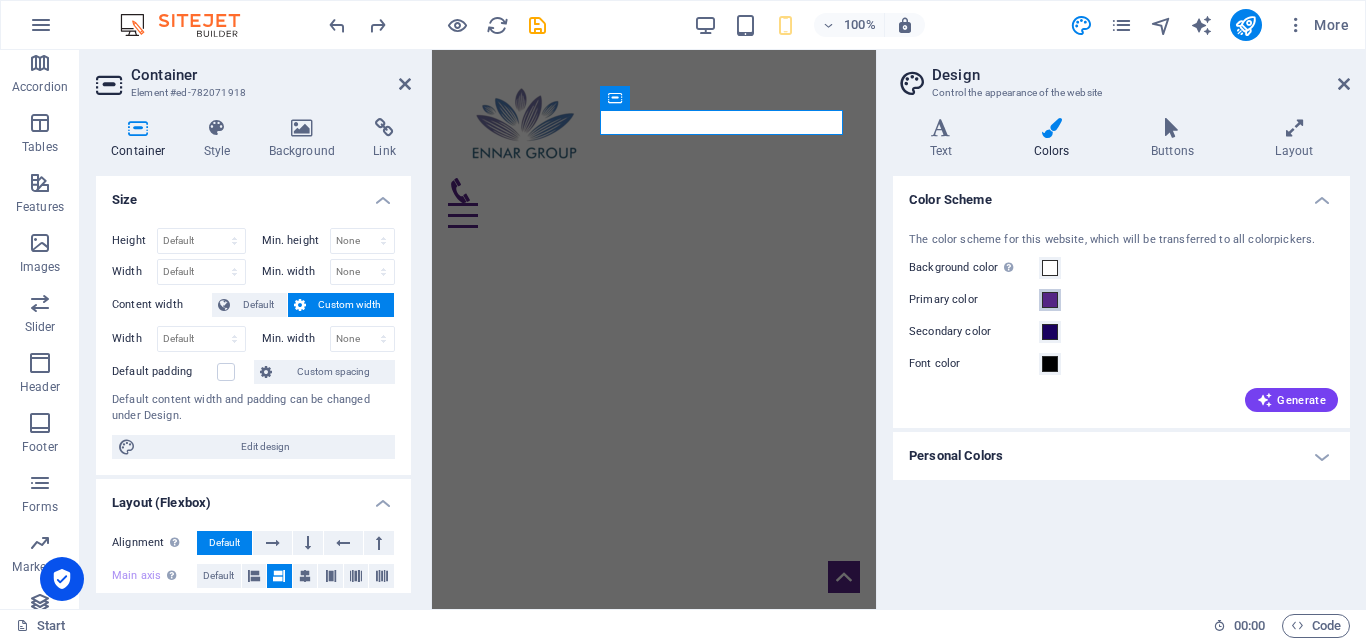 click at bounding box center (1050, 300) 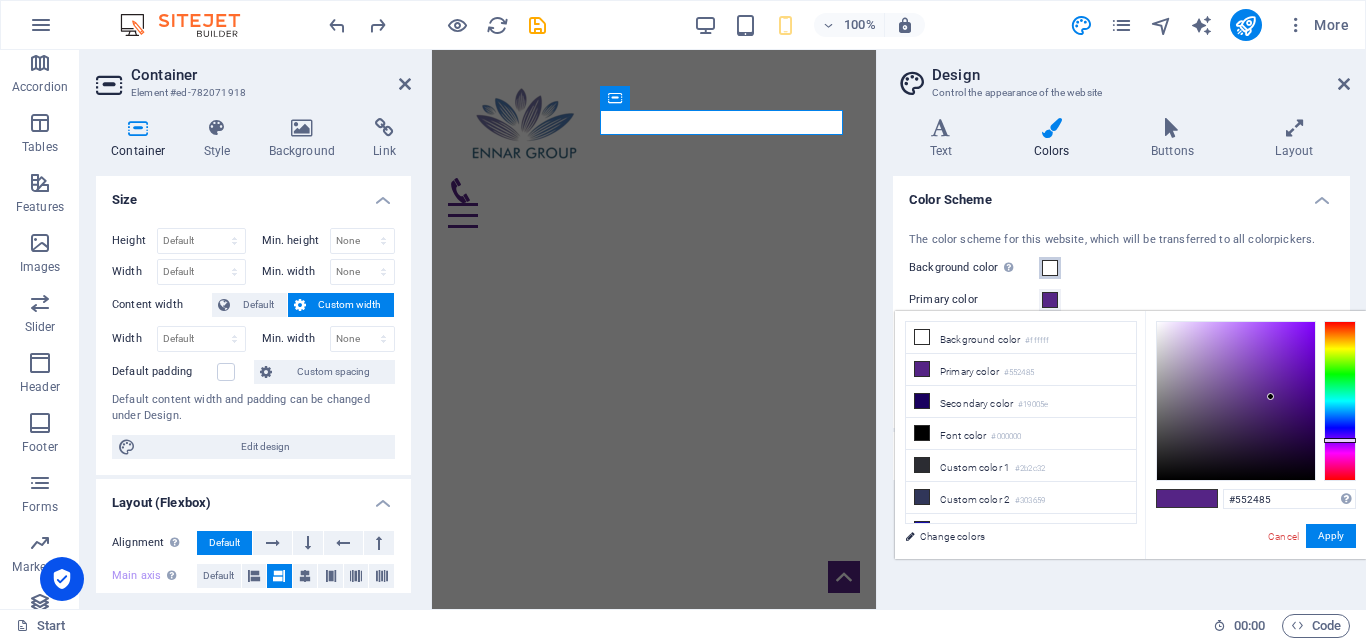 click at bounding box center (1050, 268) 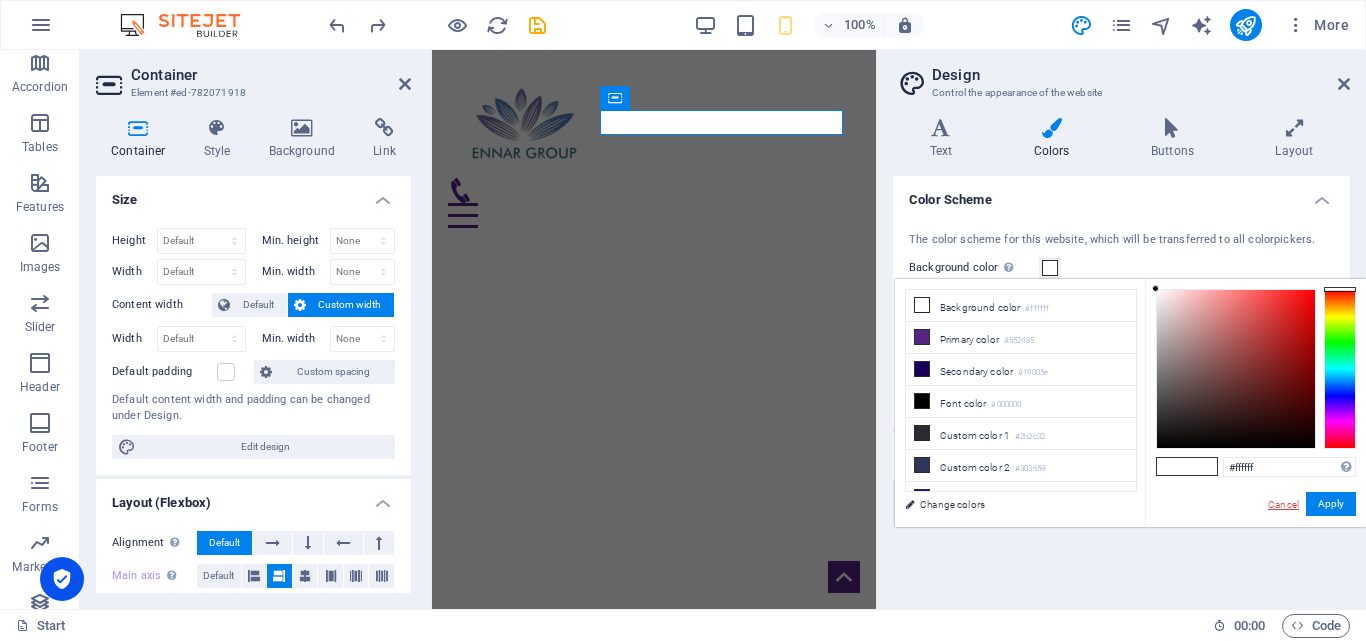 click on "Cancel" at bounding box center (1283, 504) 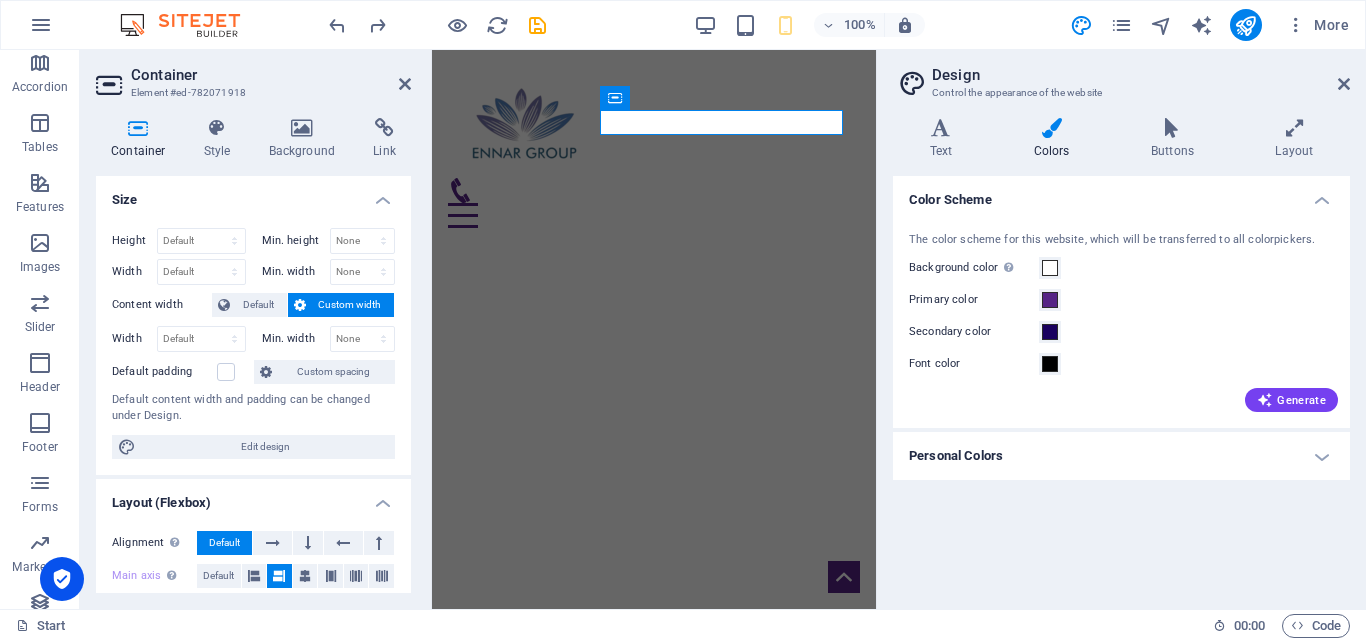 click on "Personal Colors" at bounding box center (1121, 456) 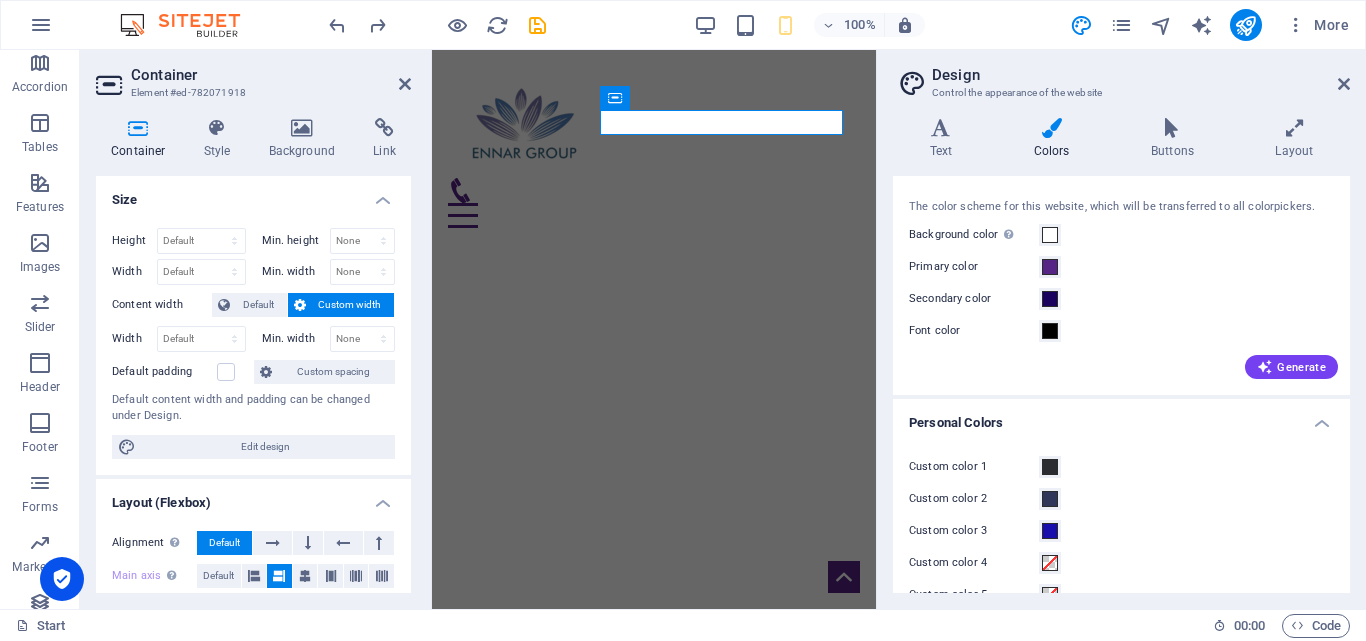 scroll, scrollTop: 67, scrollLeft: 0, axis: vertical 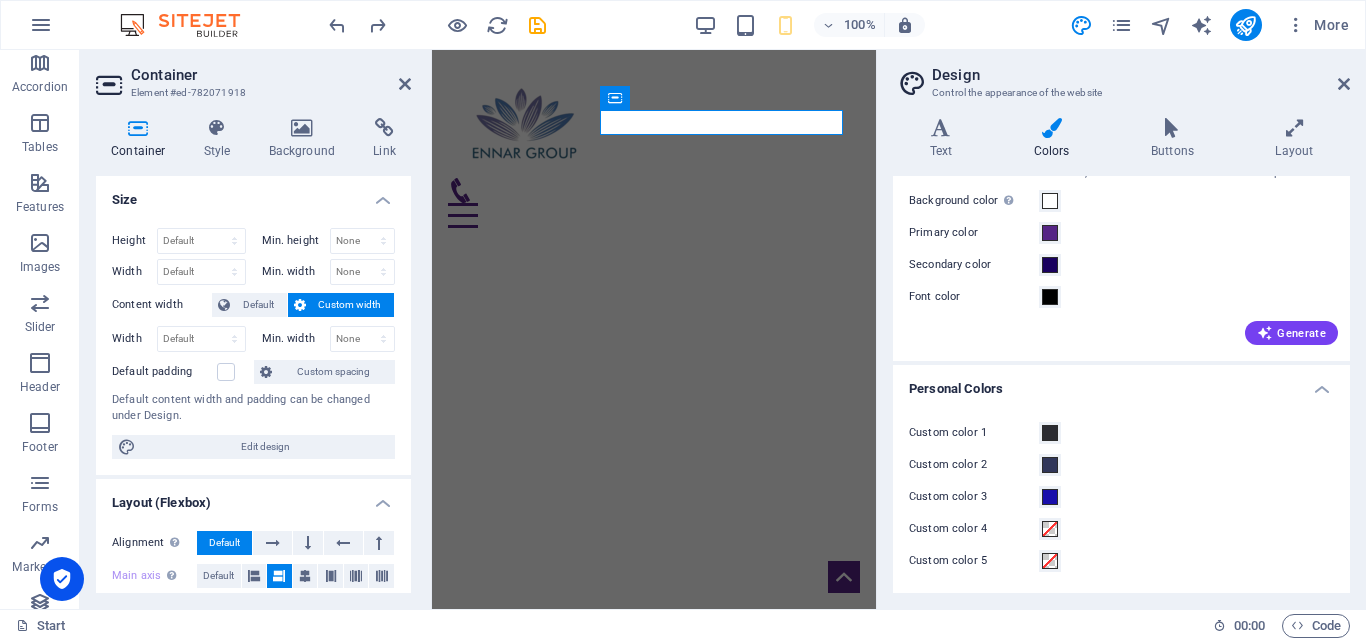 click on "Custom color 5" at bounding box center (1121, 561) 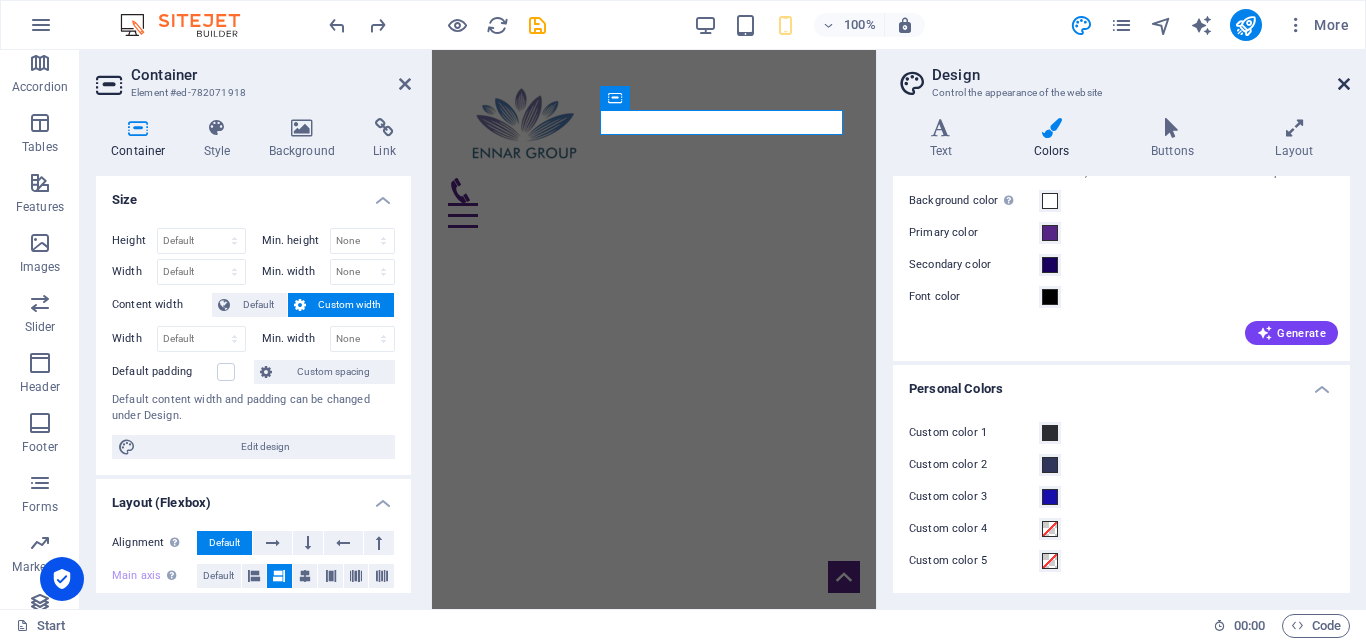 click at bounding box center (1344, 84) 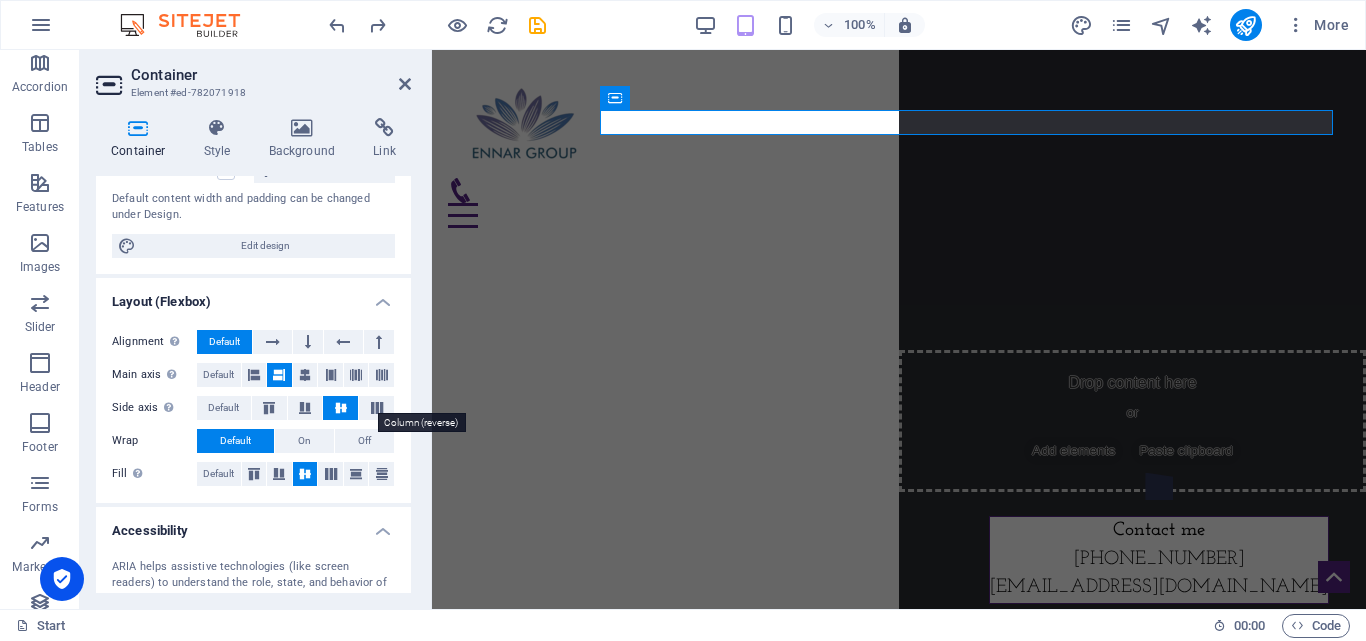 scroll, scrollTop: 202, scrollLeft: 0, axis: vertical 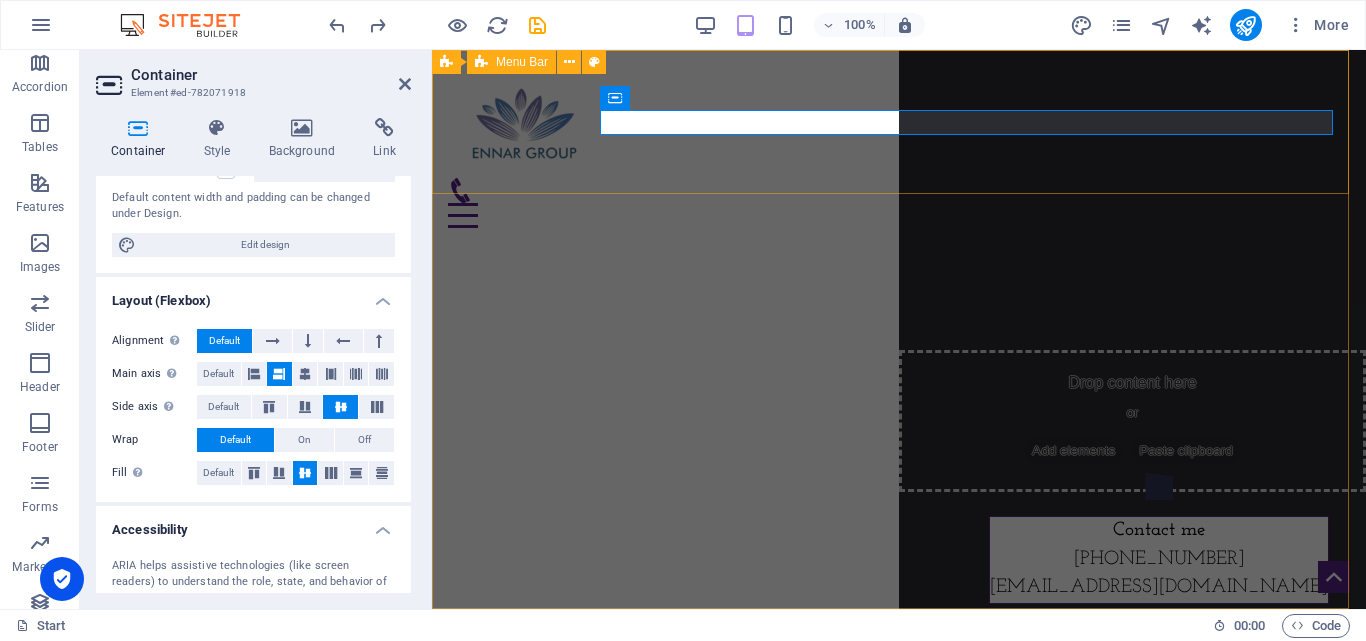 click on "Home About us Projects Gallery Contact" at bounding box center [899, 122] 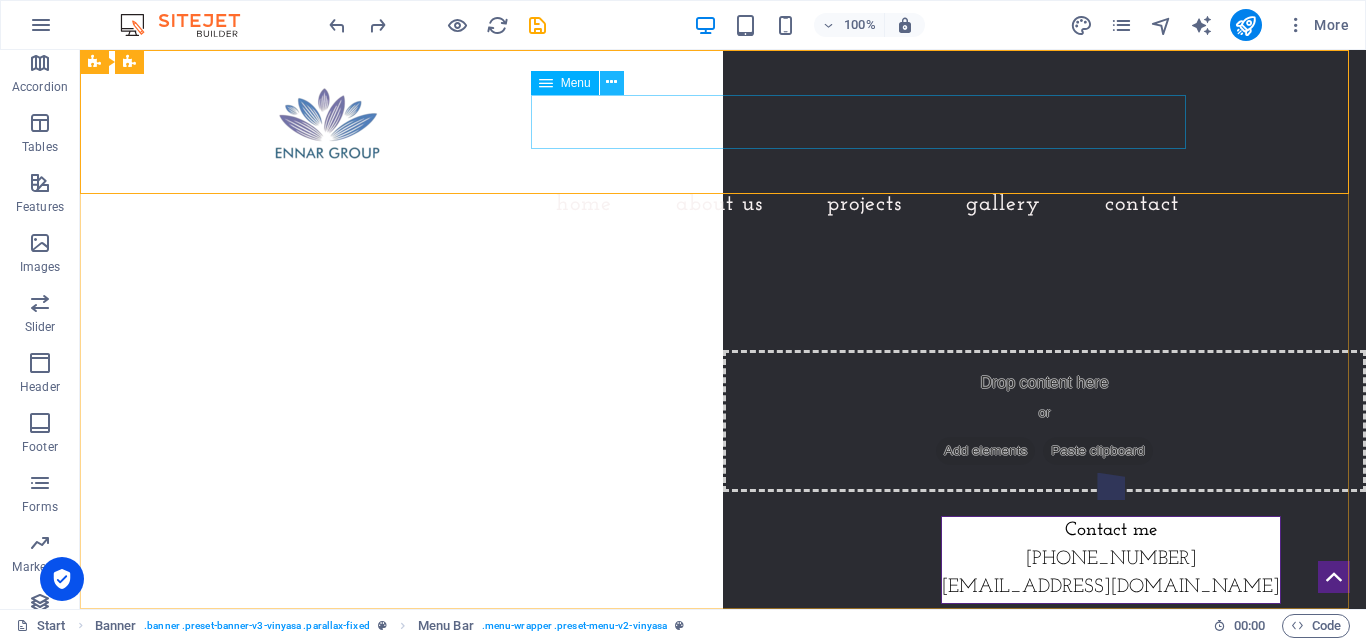 click at bounding box center [611, 82] 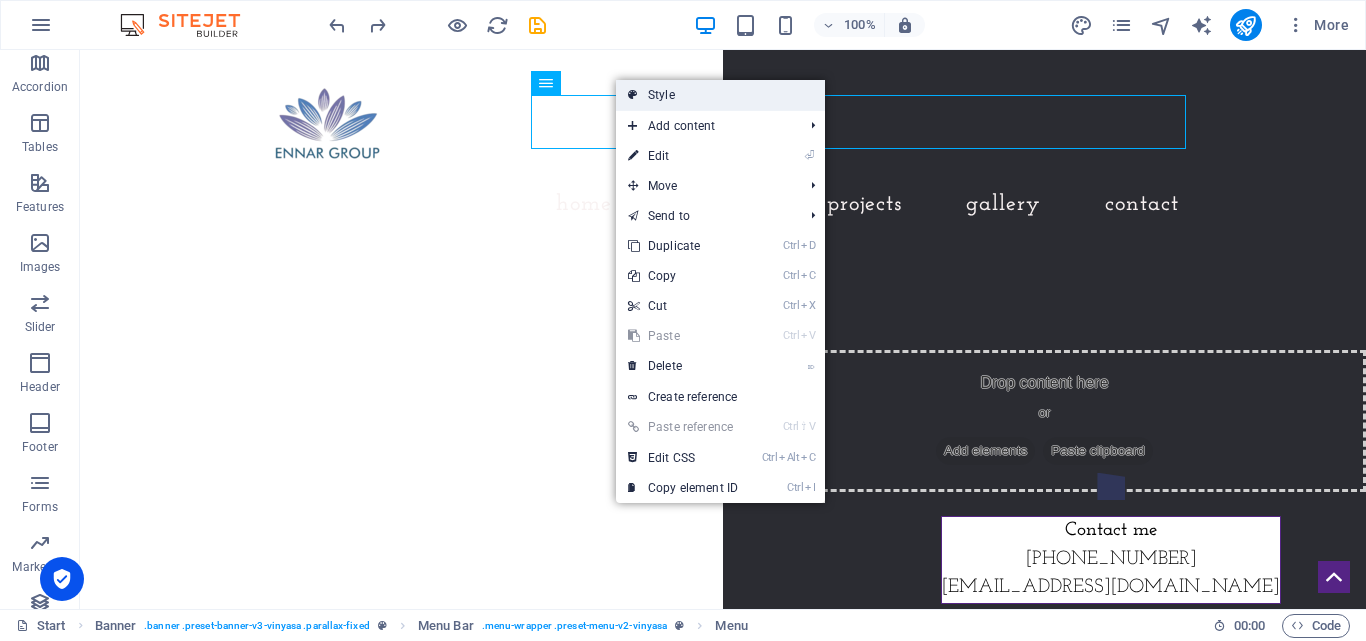 click on "Style" at bounding box center [720, 95] 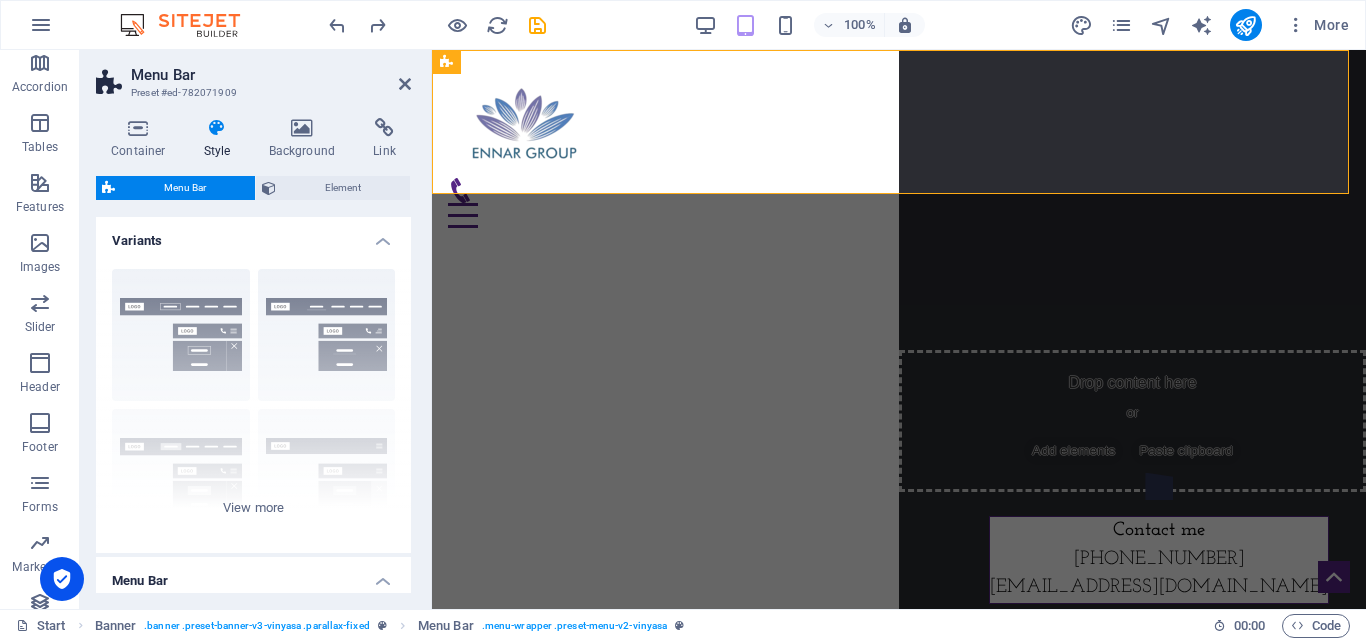click at bounding box center [217, 128] 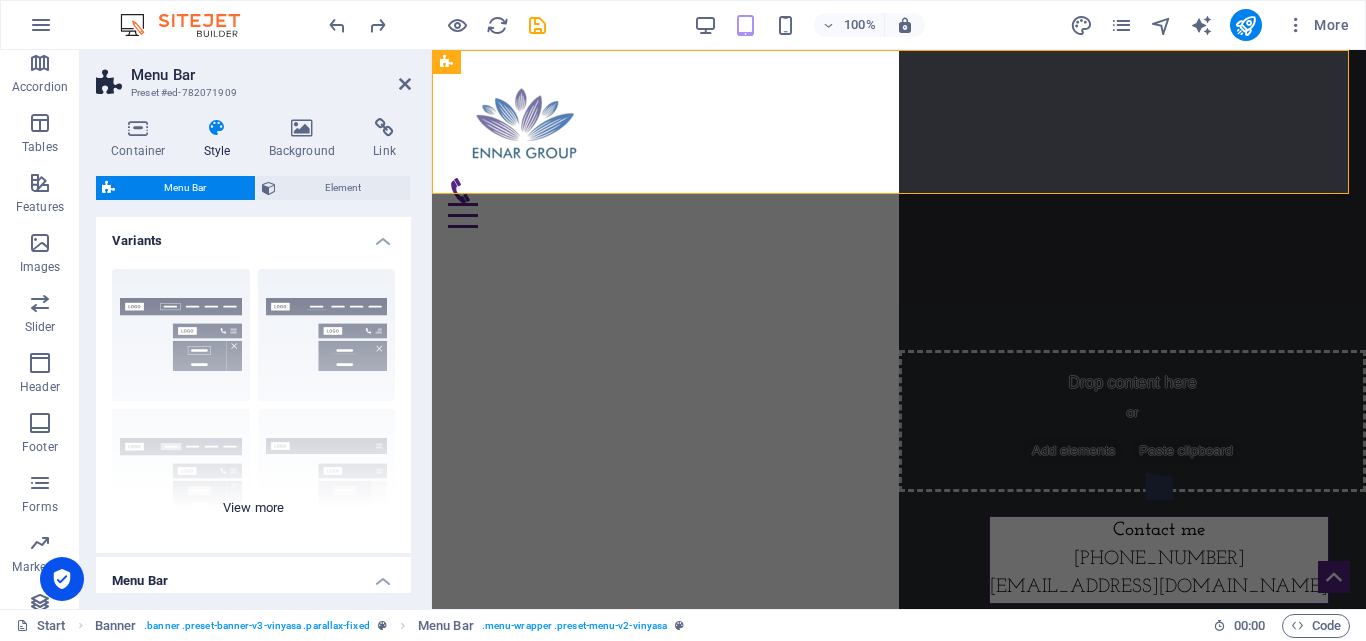 click on "Border Centered Default Fixed Loki Trigger Wide XXL" at bounding box center [253, 403] 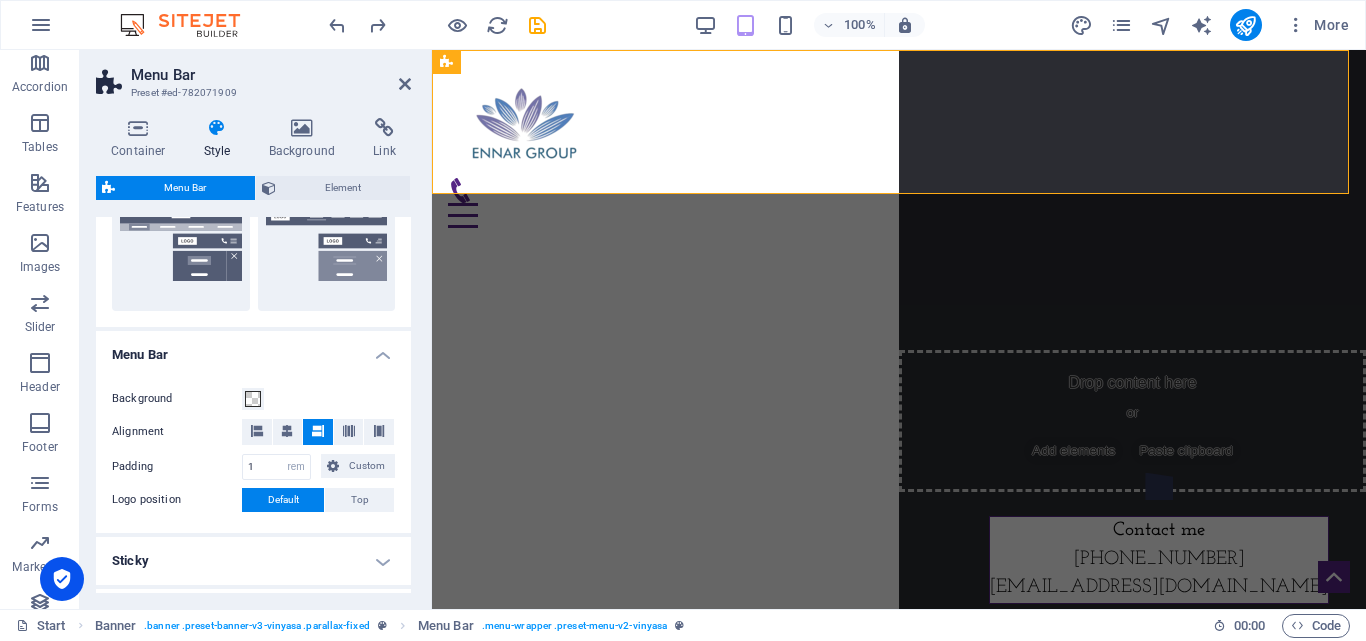 scroll, scrollTop: 515, scrollLeft: 0, axis: vertical 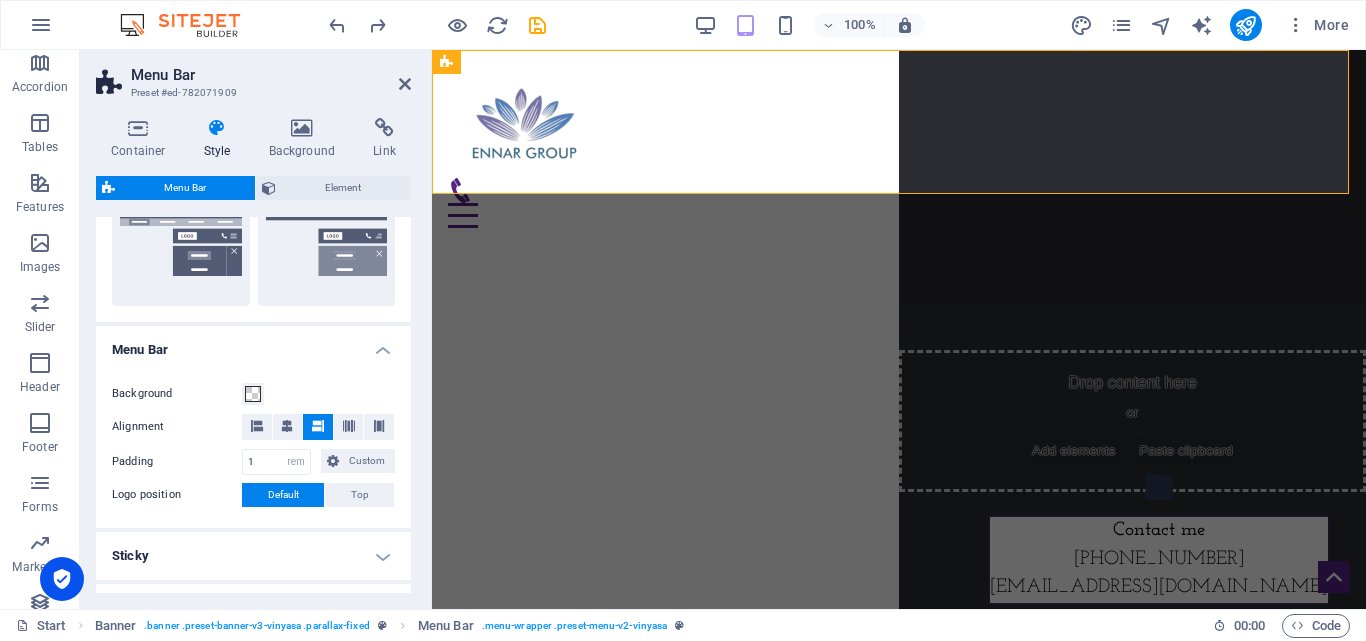 click on "Start Banner . banner .preset-banner-v3-vinyasa .parallax-fixed Menu Bar . menu-wrapper .preset-menu-v2-vinyasa" at bounding box center (606, 626) 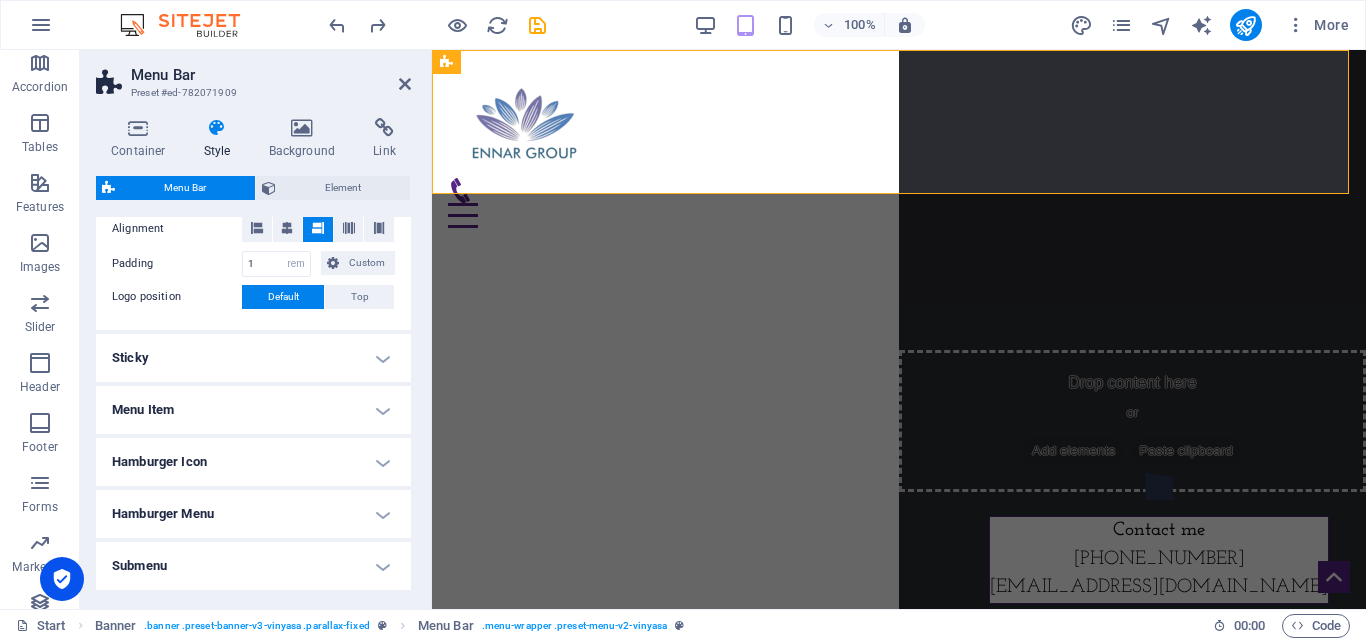 scroll, scrollTop: 725, scrollLeft: 0, axis: vertical 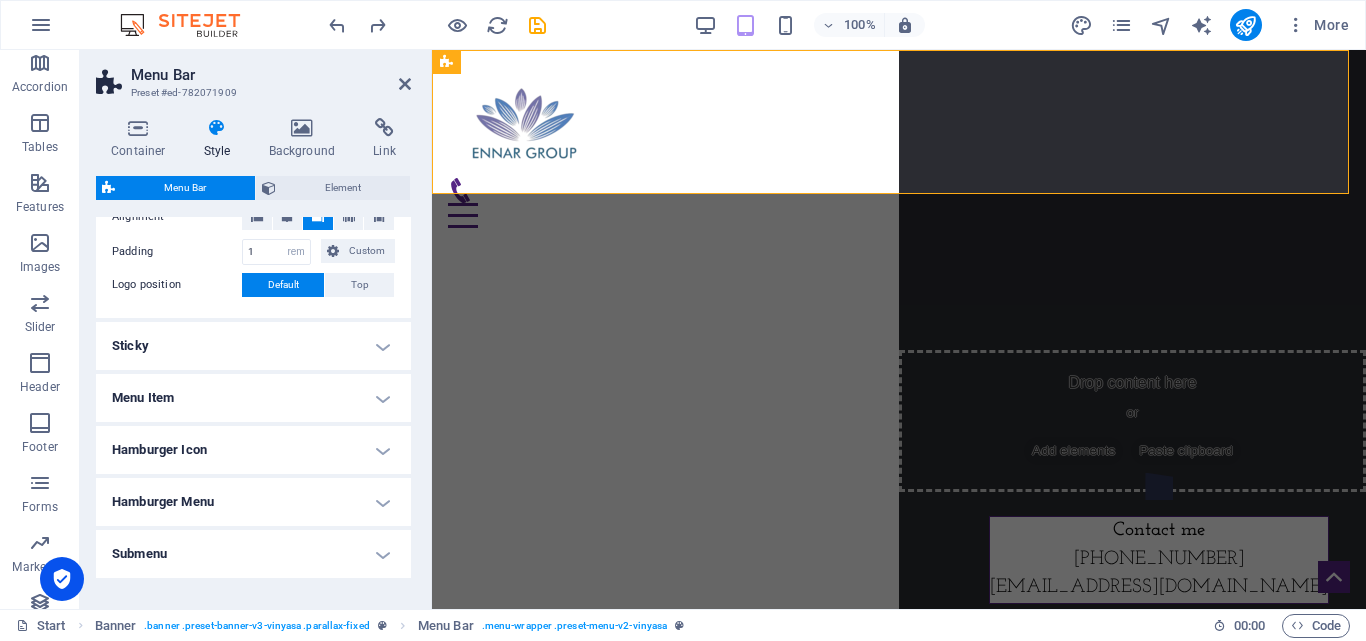 click on "Menu Item" at bounding box center (253, 398) 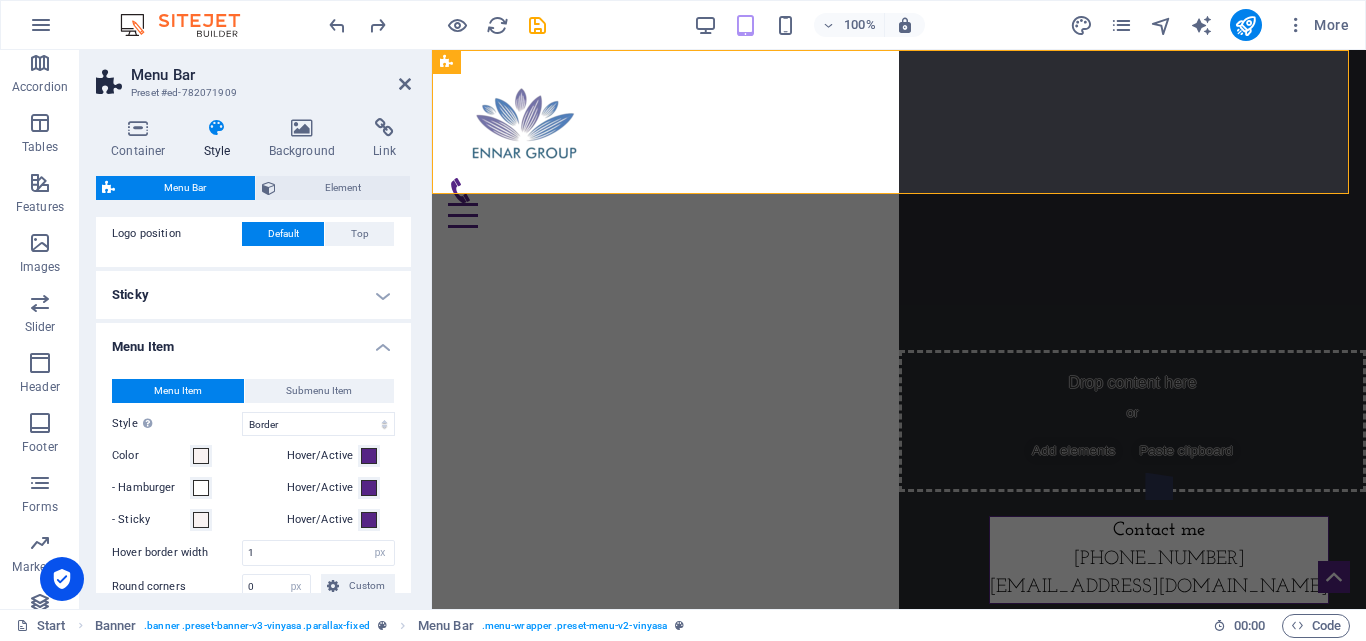 scroll, scrollTop: 780, scrollLeft: 0, axis: vertical 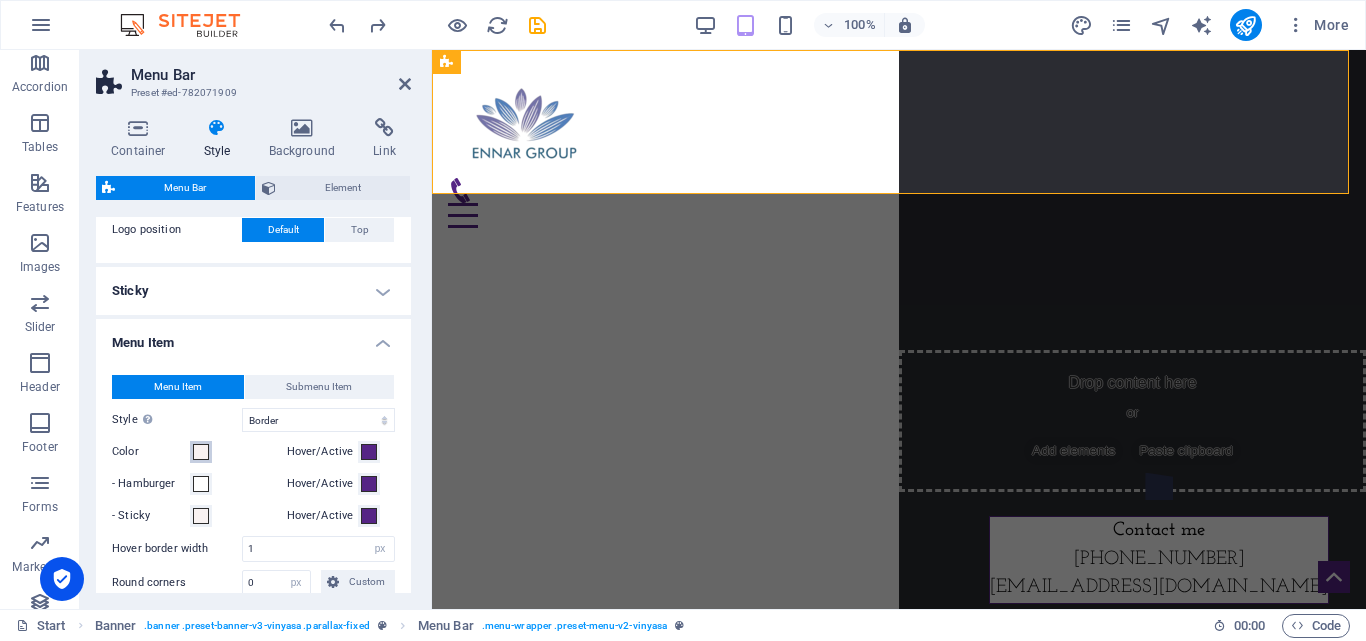 click at bounding box center (201, 452) 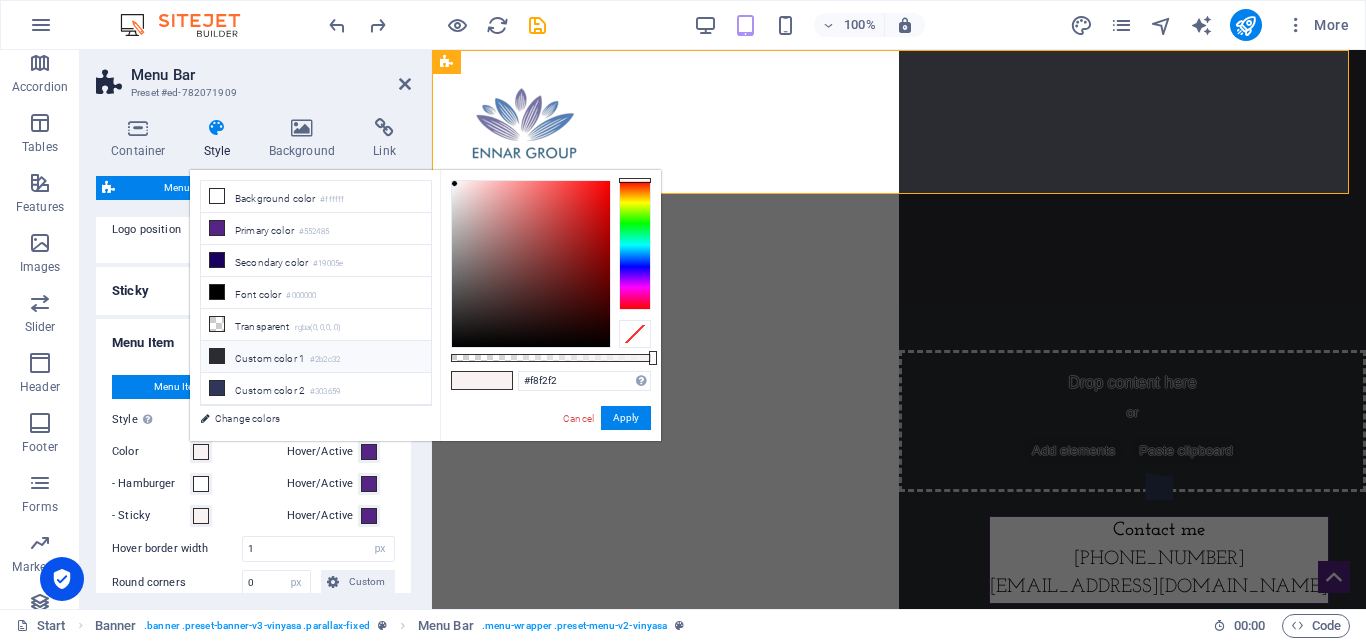 click on "Custom color 1
#2b2c32" at bounding box center [316, 357] 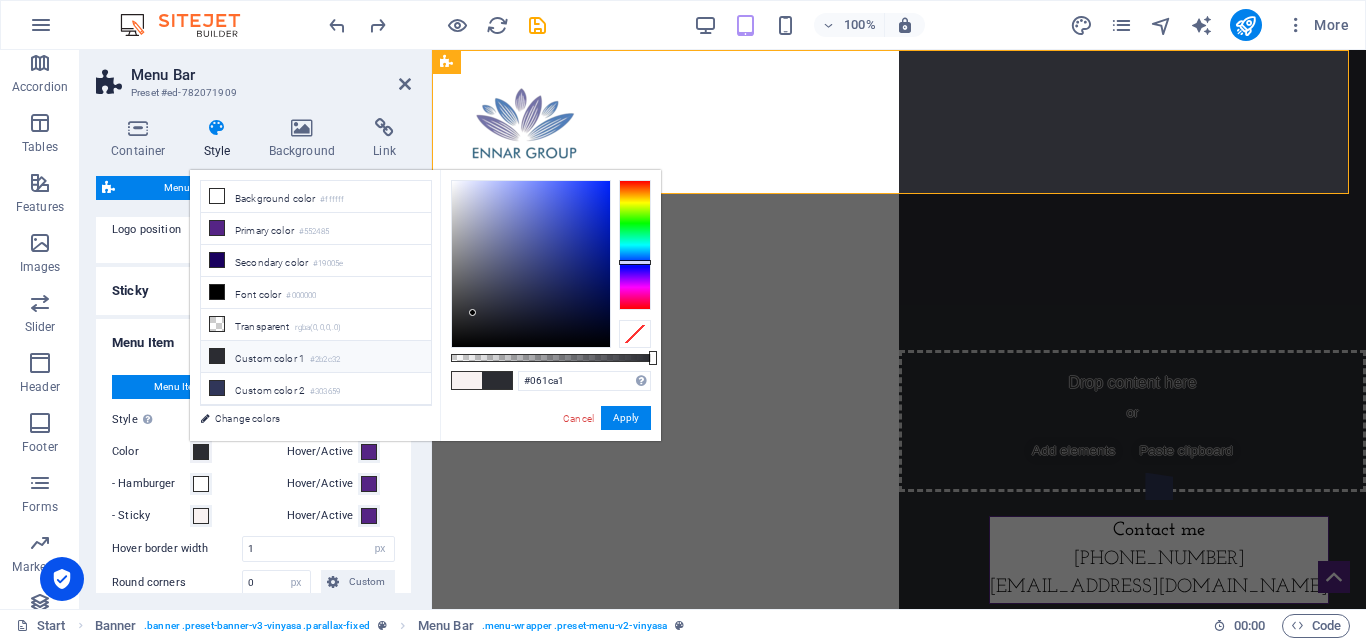 click at bounding box center [531, 264] 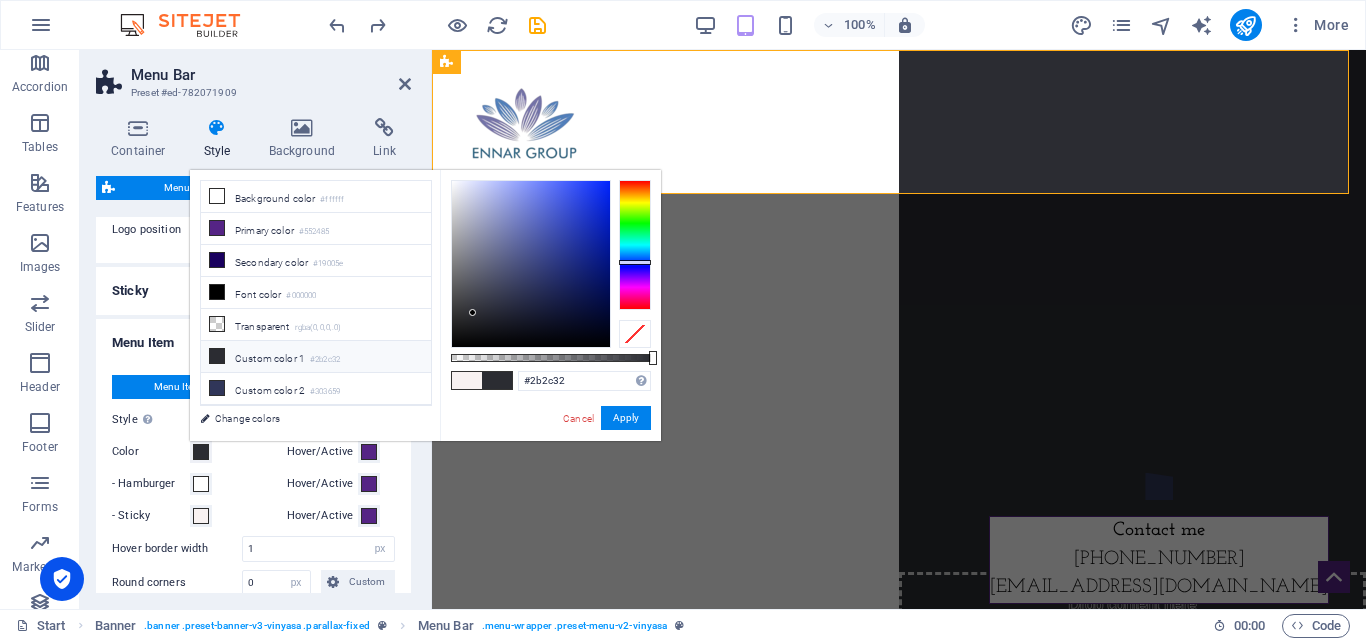 type on "#061ca1" 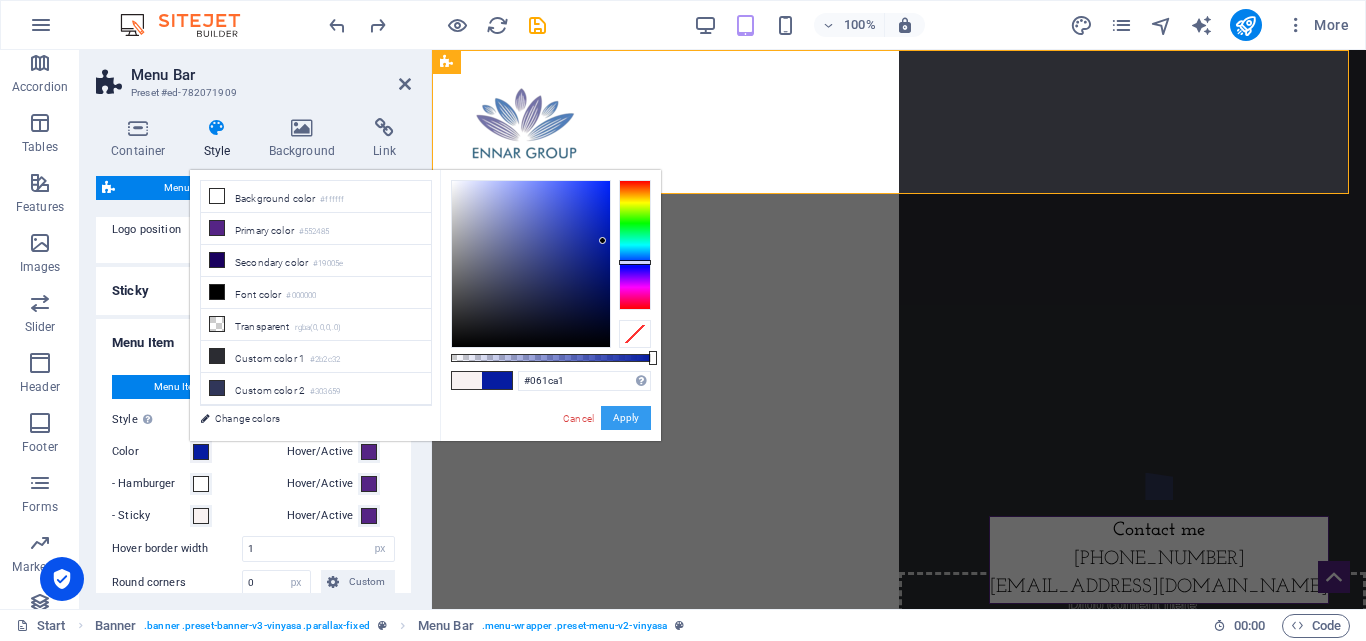 click on "Apply" at bounding box center [626, 418] 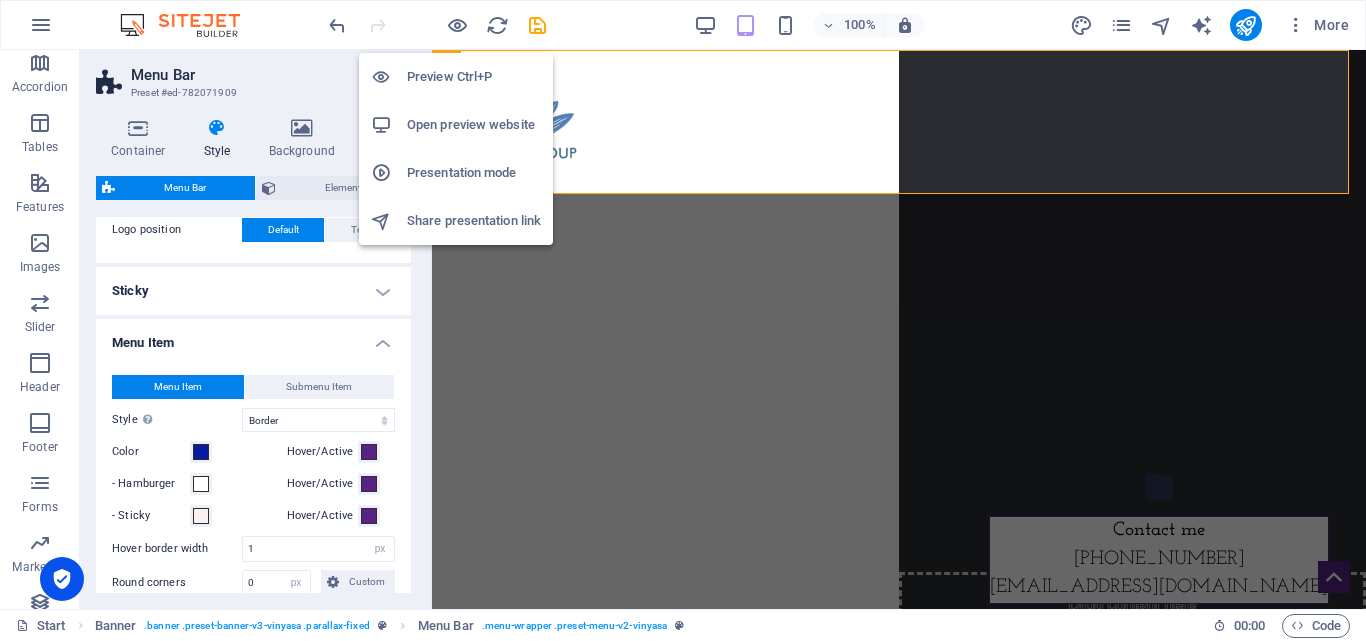 drag, startPoint x: 455, startPoint y: 23, endPoint x: 443, endPoint y: 79, distance: 57.271286 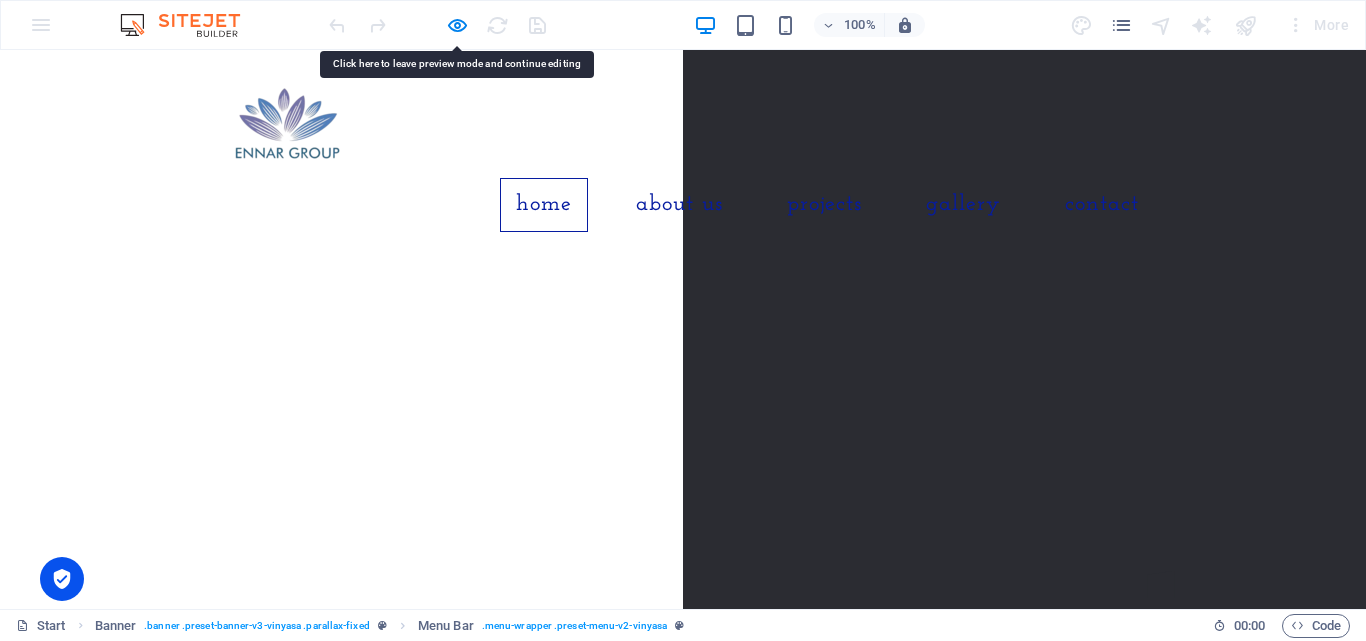 drag, startPoint x: 552, startPoint y: 112, endPoint x: 539, endPoint y: 103, distance: 15.811388 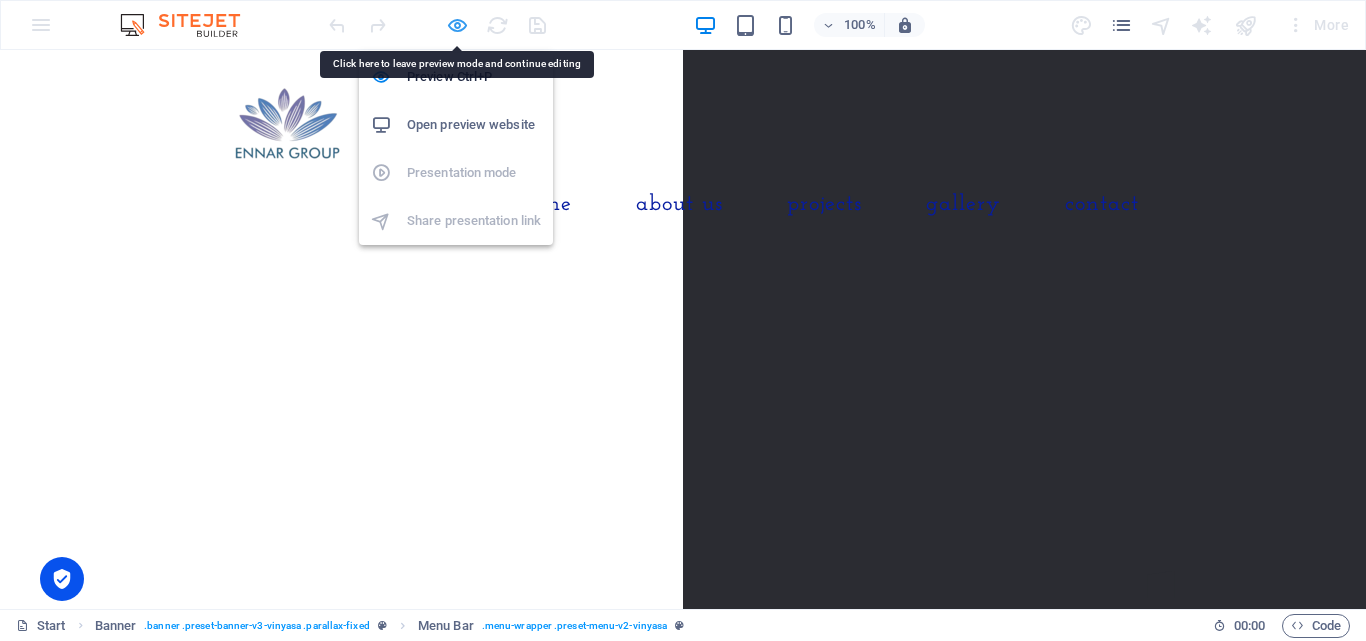click at bounding box center [457, 25] 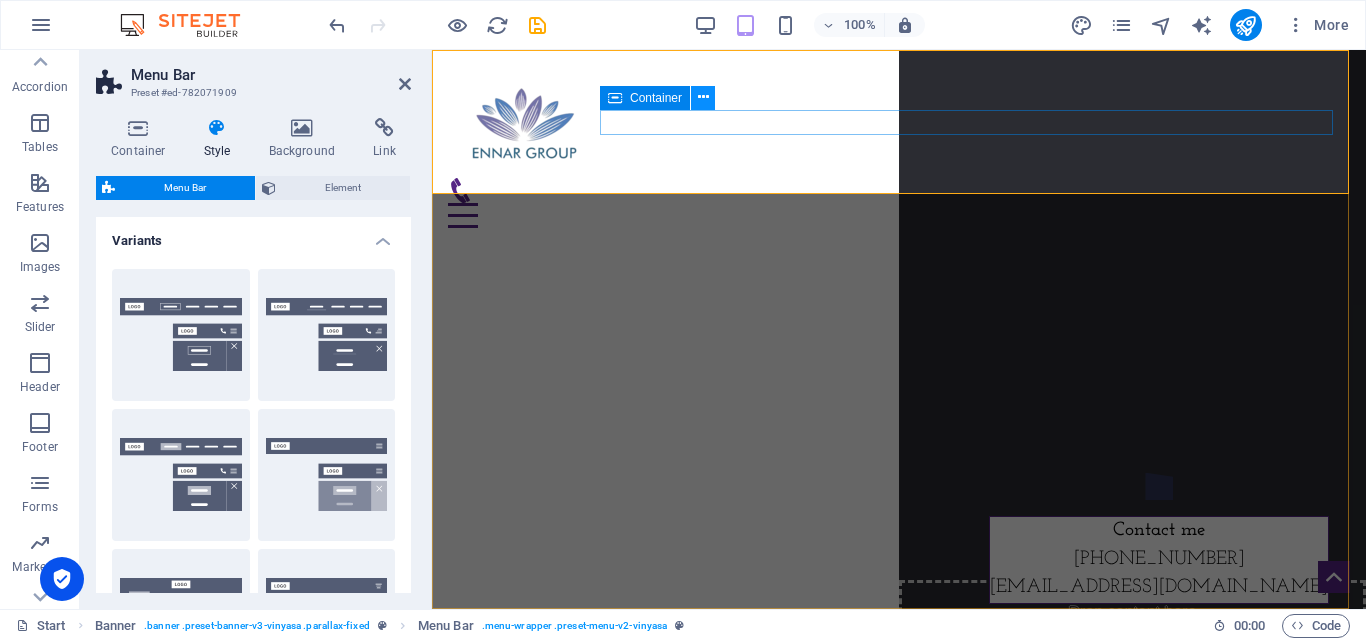 click at bounding box center (703, 97) 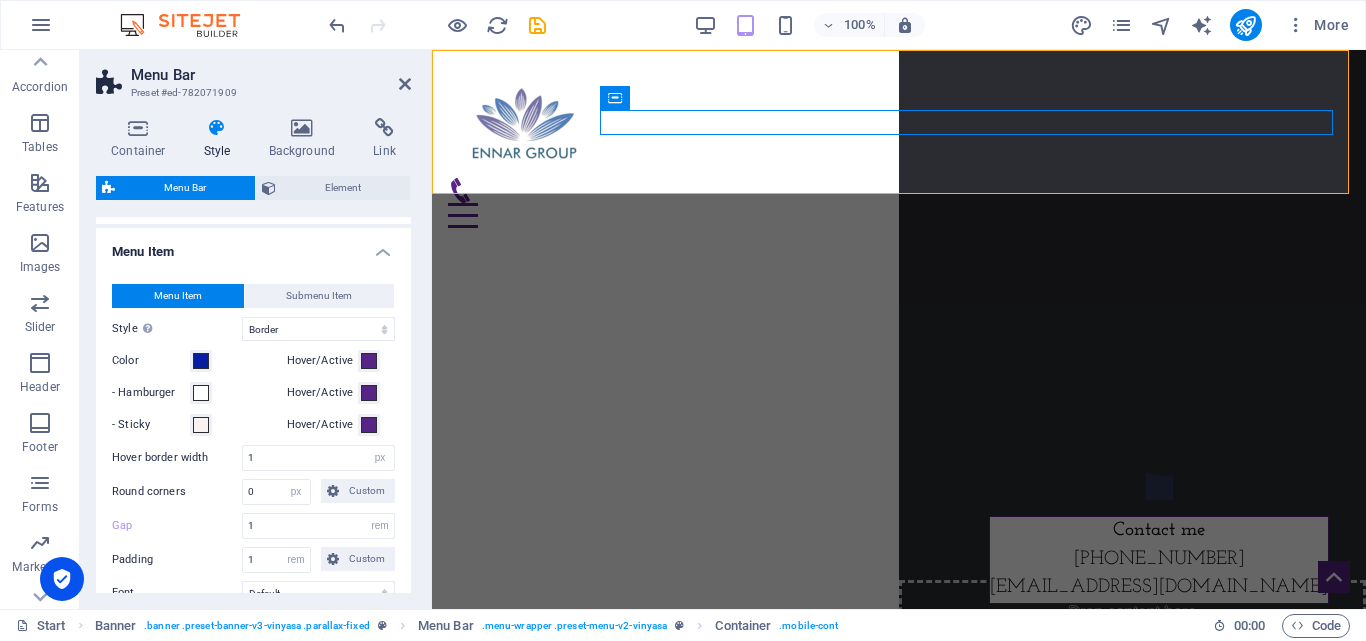 scroll, scrollTop: 887, scrollLeft: 0, axis: vertical 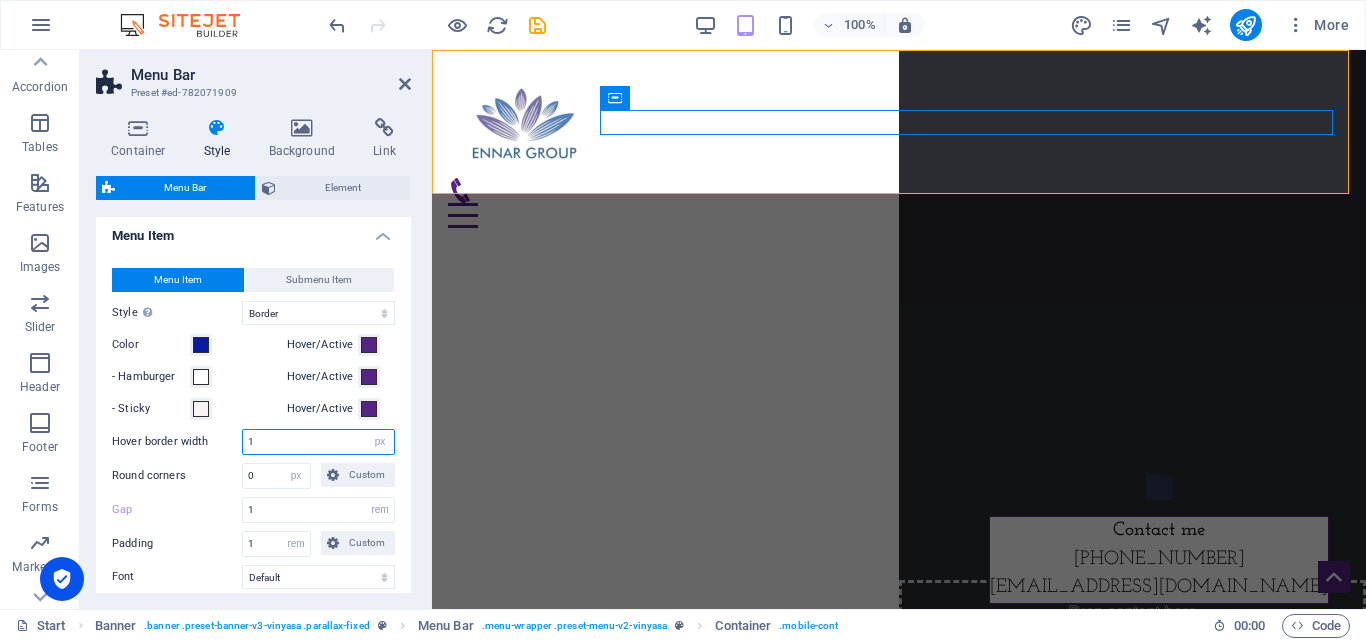 drag, startPoint x: 330, startPoint y: 437, endPoint x: 236, endPoint y: 439, distance: 94.02127 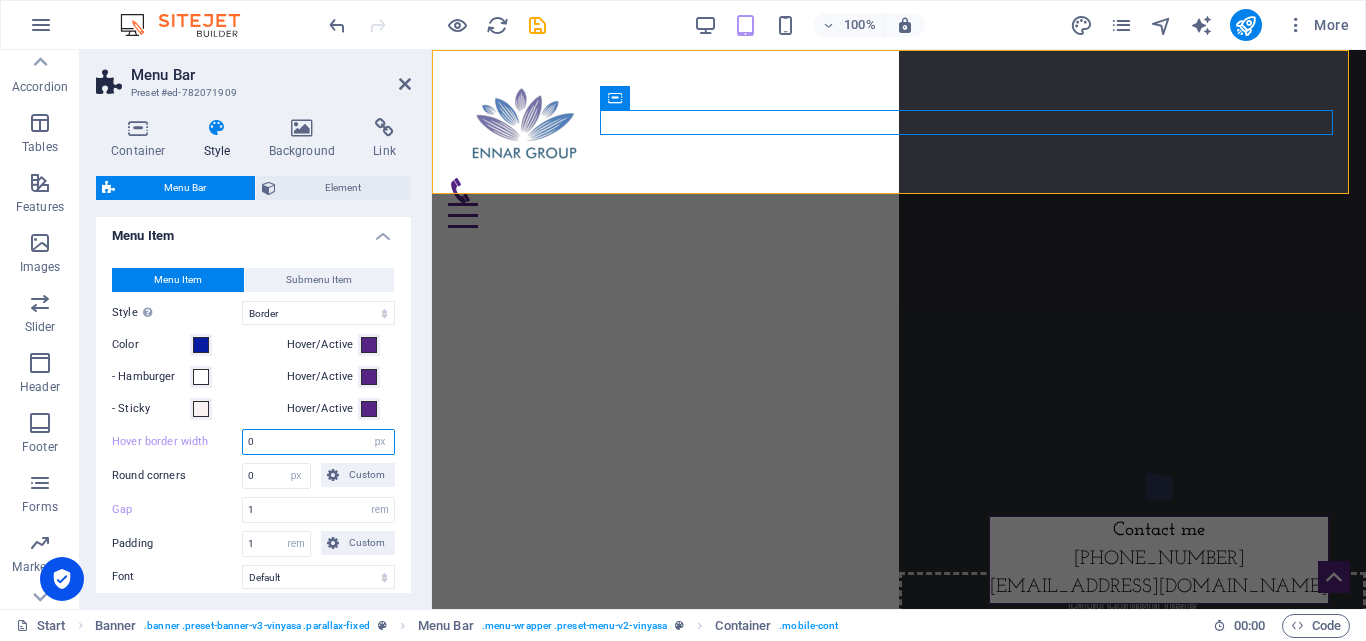 type on "0" 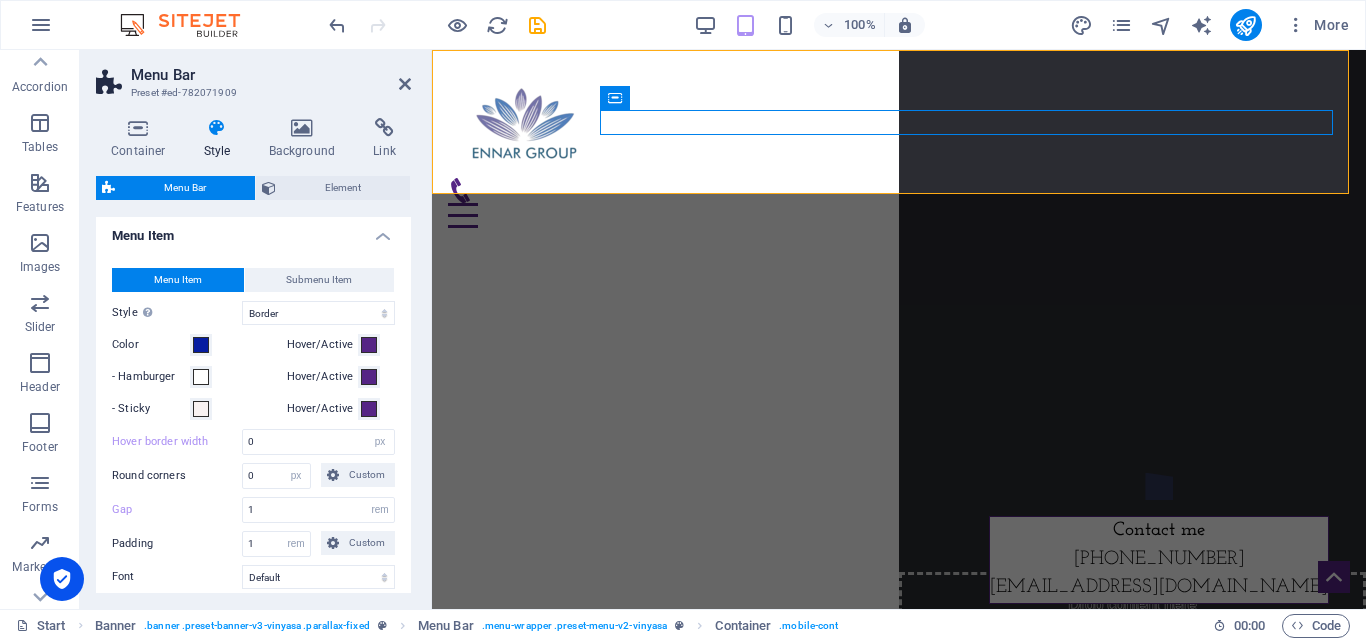 click on "Gap 1 px rem % vh vw" at bounding box center [253, 510] 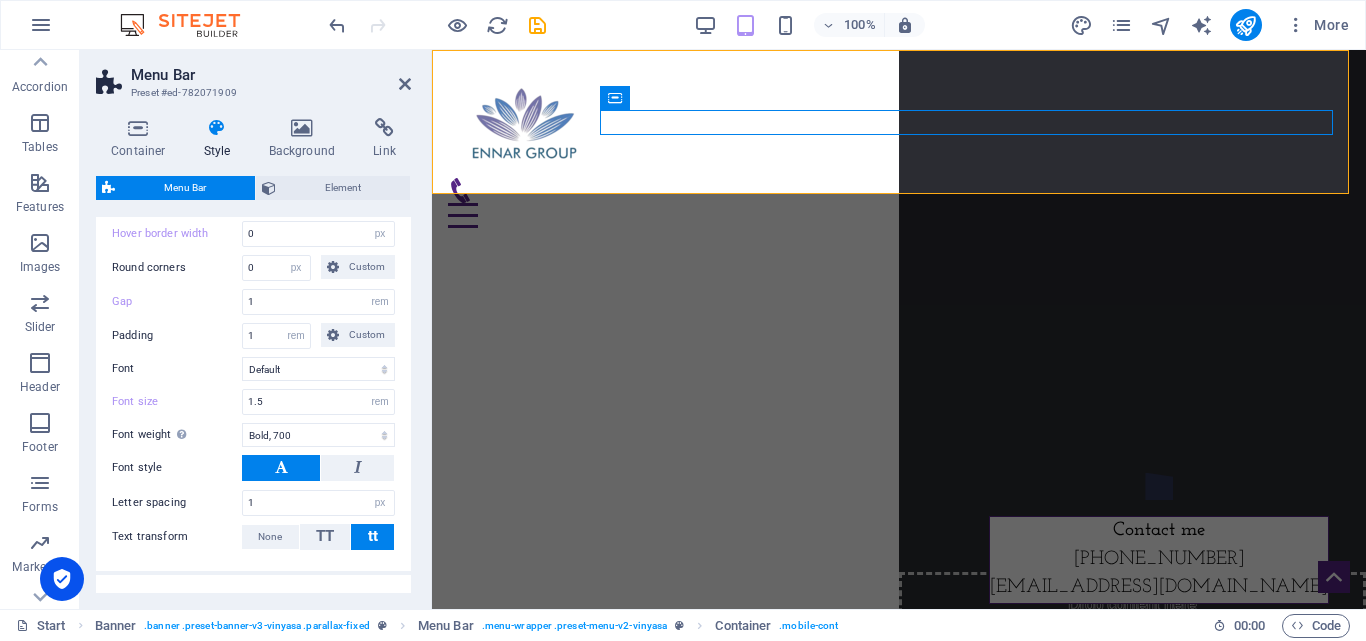 scroll, scrollTop: 1098, scrollLeft: 0, axis: vertical 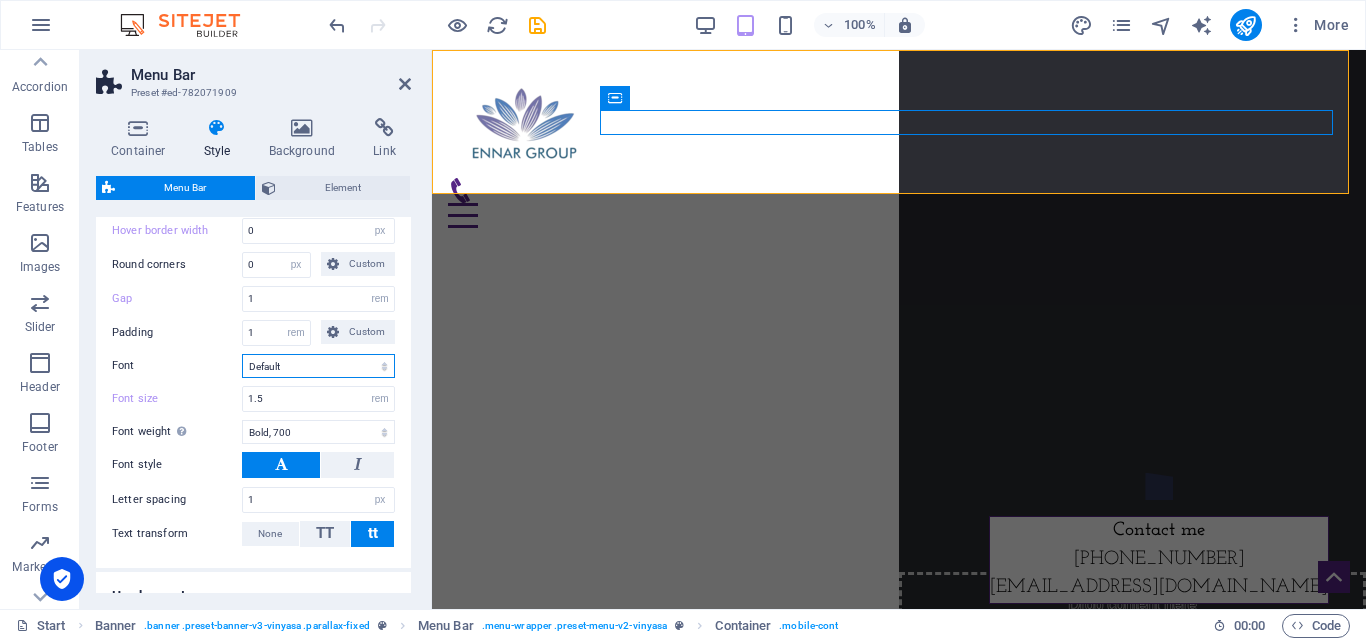 click on "Default Headlines" at bounding box center [318, 366] 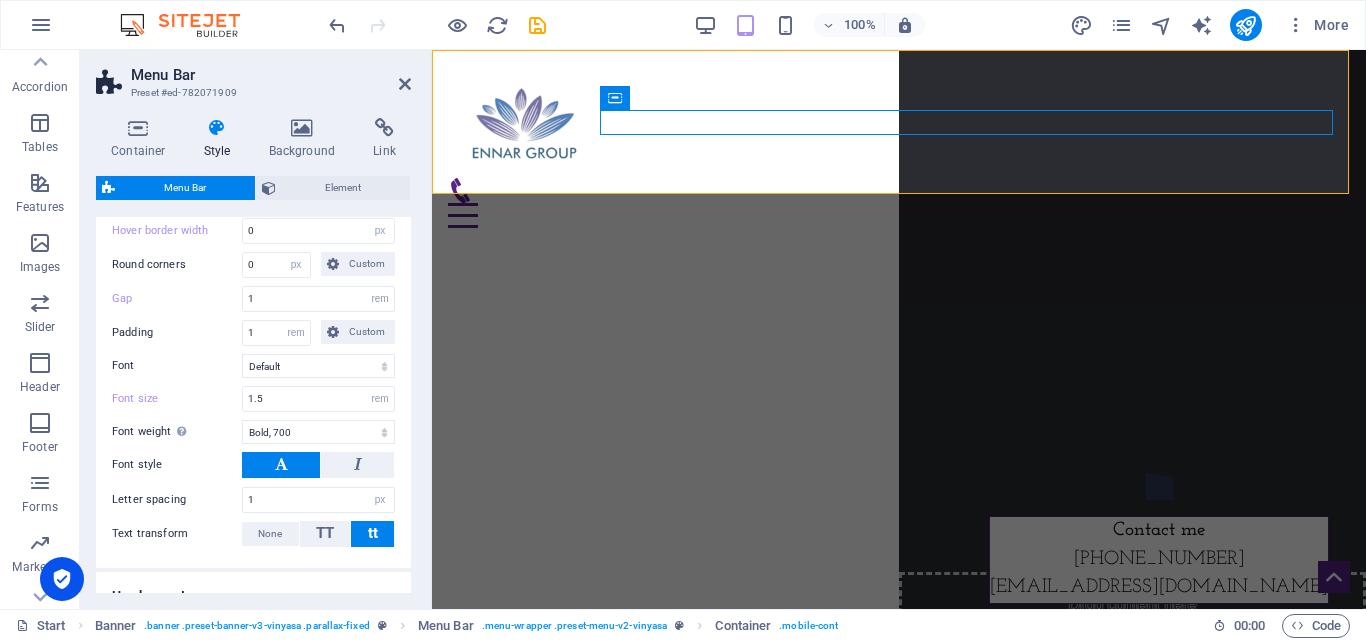 click on "Menu Item Submenu Item Style Switch to preview mode and move the mouse over menu items to test the effect. Plain Text color Box: Fade Box: Flip vertical Box: Flip horizontal Box: Slide down Box: Slide up Box: Slide right Box: Slide left Box: Zoom effect Border Border top & bottom Border left & right Border top Border bottom Color Hover/Active  - Hamburger Hover/Active  - Sticky Hover/Active Hover border width 0 px rem vh vw Round corners 0 px rem % vh vw Custom Custom 0 px rem % vh vw 0 px rem % vh vw 0 px rem % vh vw 0 px rem % vh vw Gap 1 px rem % vh vw Padding 1 px rem % vh vw Custom Custom 1 px rem % vh vw 1 px rem % vh vw 1 px rem % vh vw 1 px rem % vh vw Font Default Headlines Font size 1.5 px rem % vh vw Font weight To display the font weight correctly, it may need to be enabled.  Manage Fonts Thin, 100 Extra-light, 200 Light, 300 Regular, 400 Medium, 500 Semi-bold, 600 Bold, 700 Extra-bold, 800 Black, 900 Font style Letter spacing 1 px rem vh vw Text transform None TT tt Style Plain Text color Color" at bounding box center (253, 302) 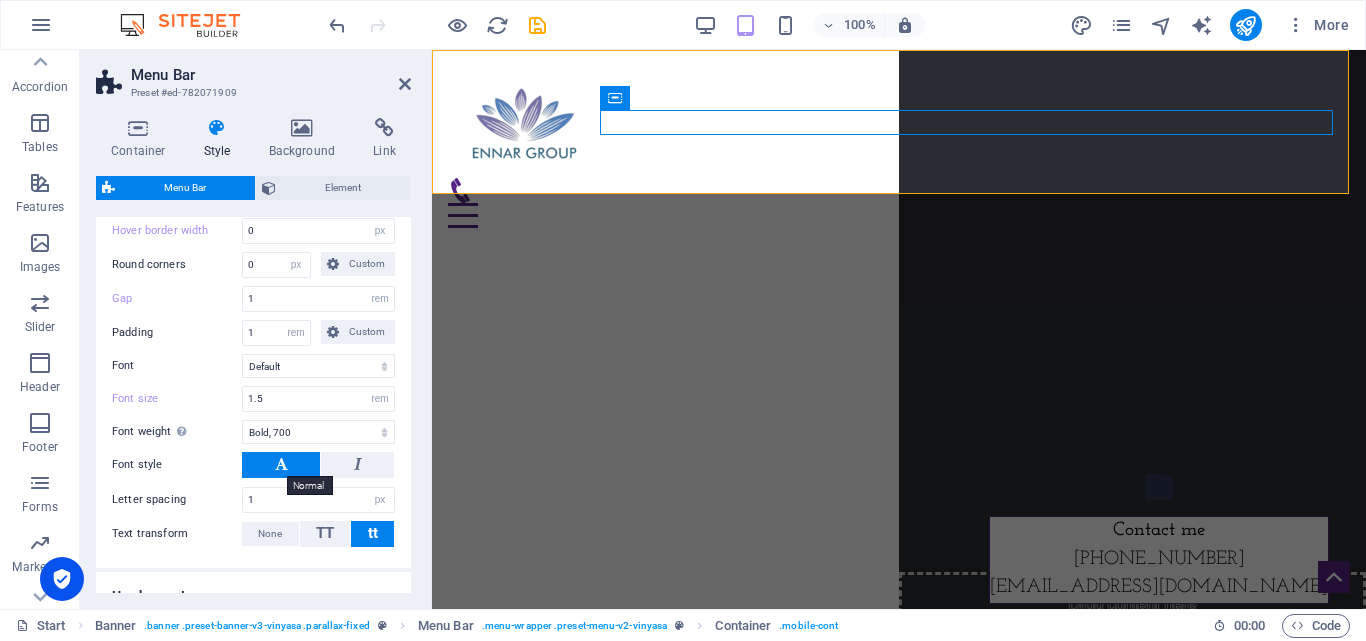 click at bounding box center [281, 464] 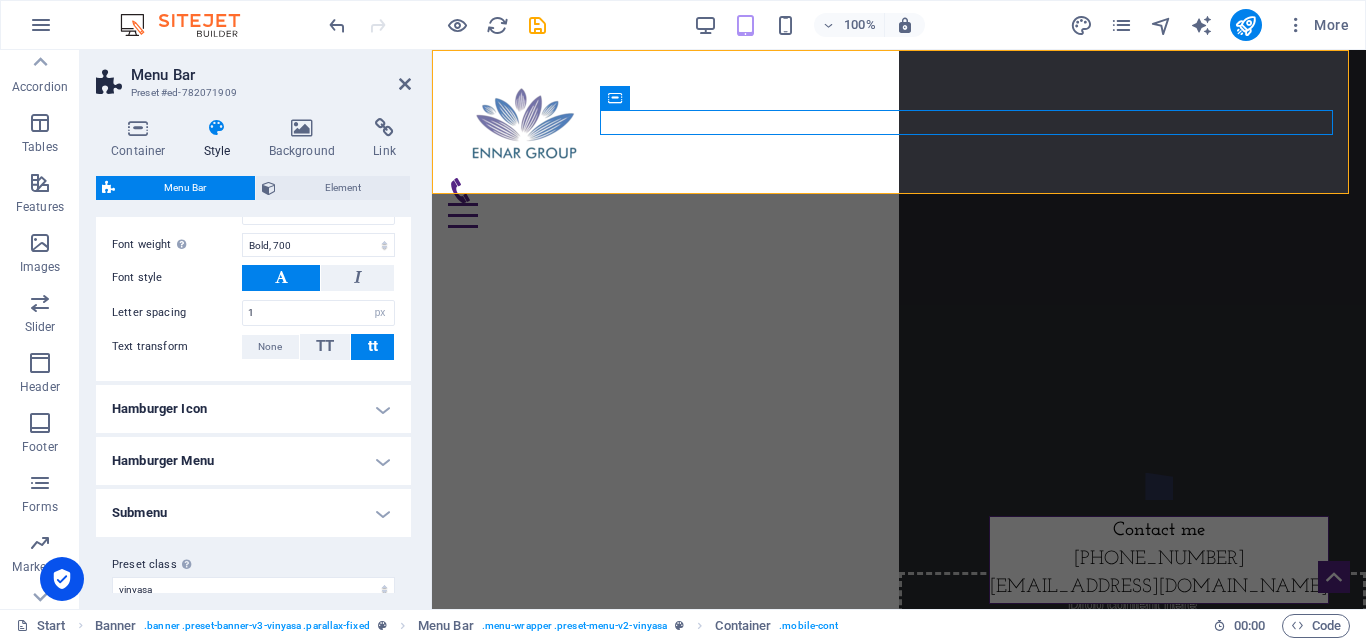scroll, scrollTop: 1309, scrollLeft: 0, axis: vertical 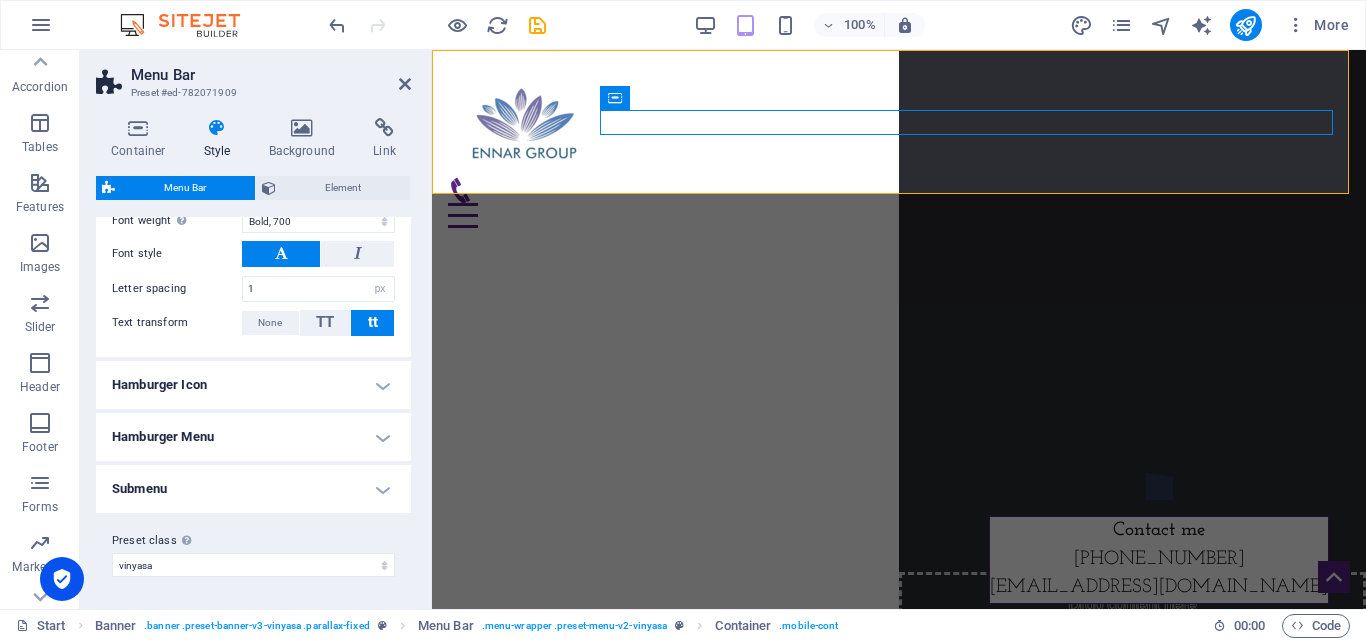 click on "Hamburger Icon" at bounding box center (253, 385) 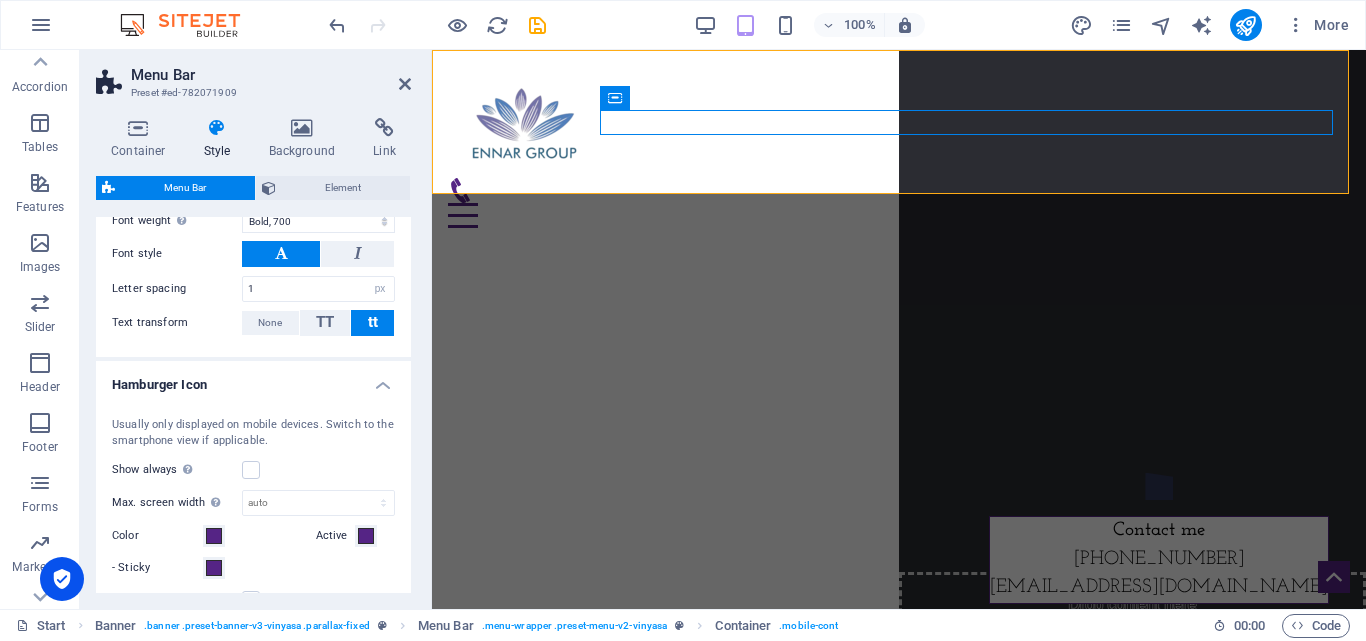 click on "Hamburger Icon" at bounding box center (253, 379) 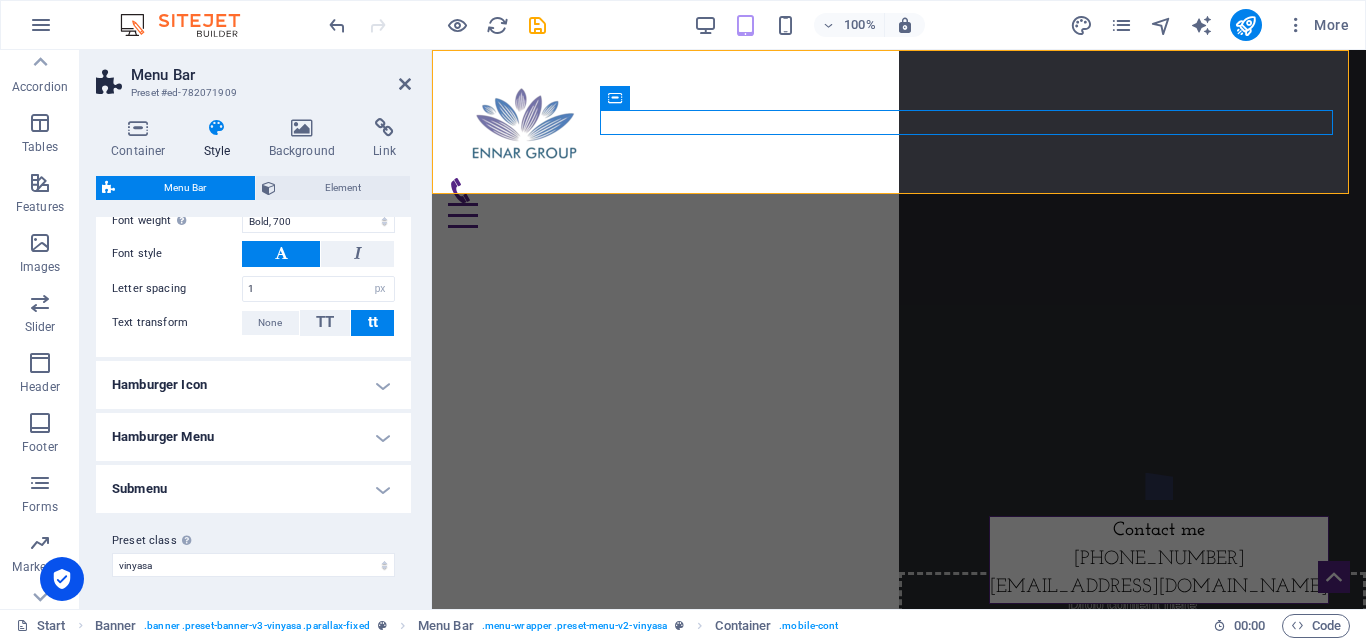 drag, startPoint x: 255, startPoint y: 540, endPoint x: 398, endPoint y: 408, distance: 194.60986 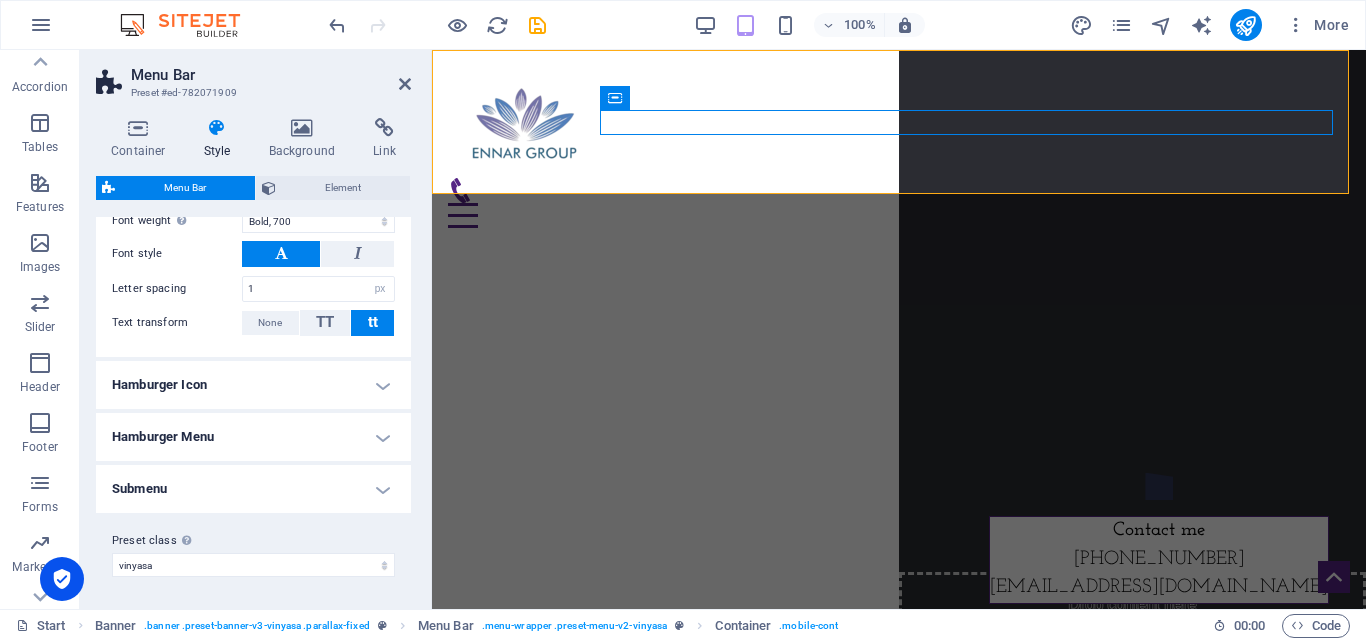 click on "Preset class Above chosen variant and settings affect all elements which carry this preset class." at bounding box center (253, 541) 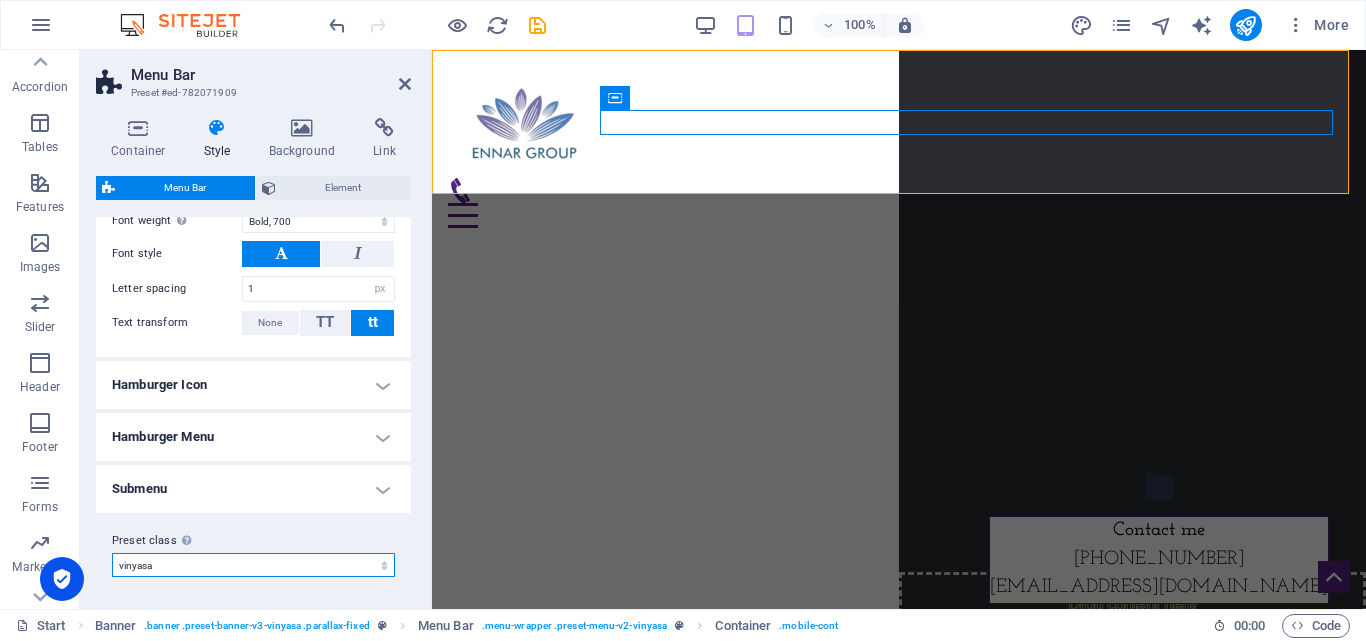 click on "vinyasa default fixed Add preset class" at bounding box center (253, 565) 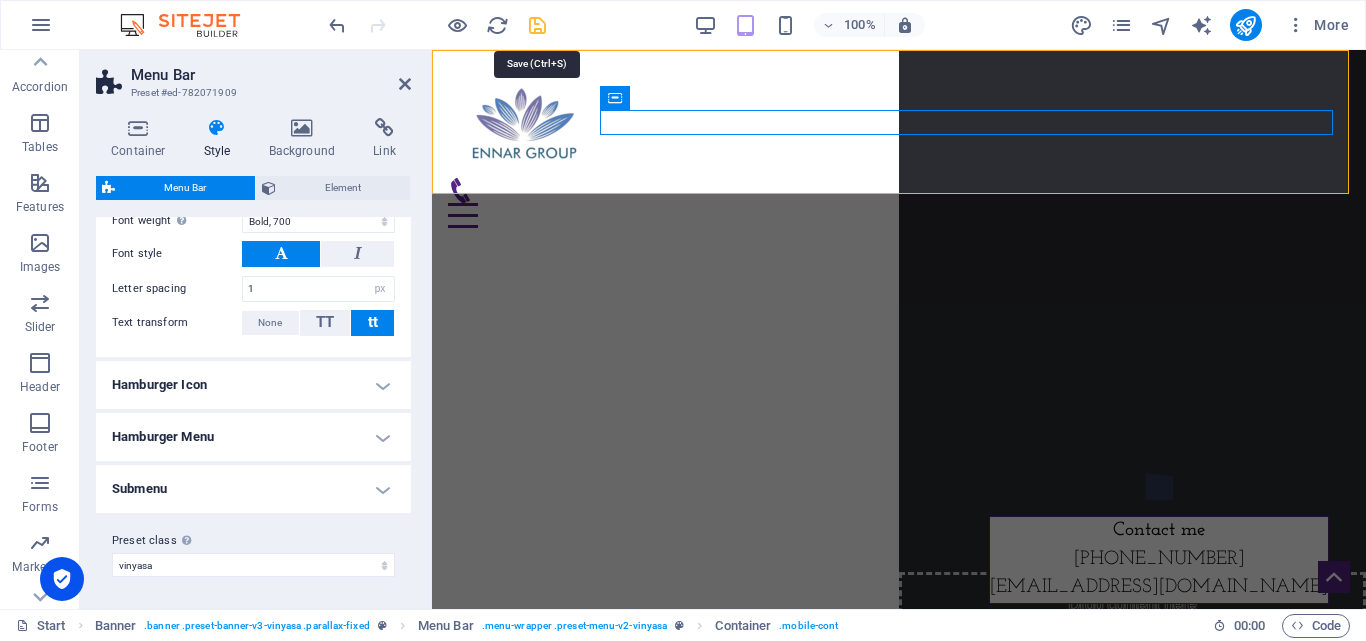 click at bounding box center [537, 25] 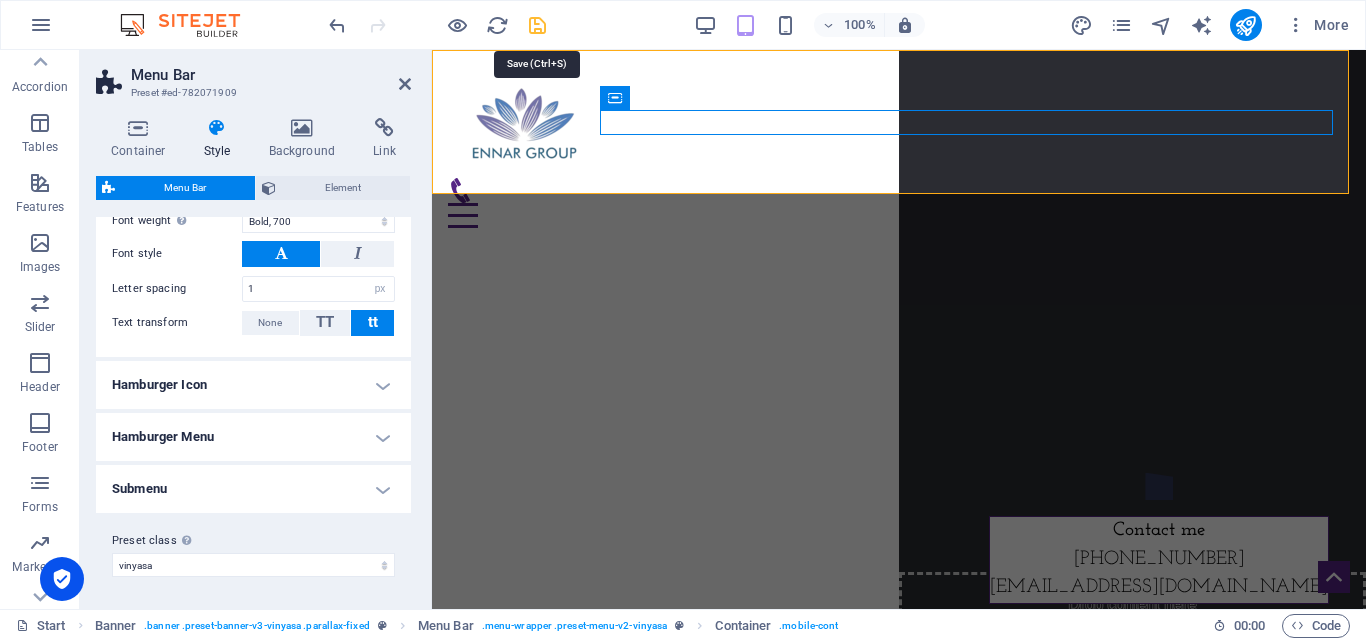 select on "rem" 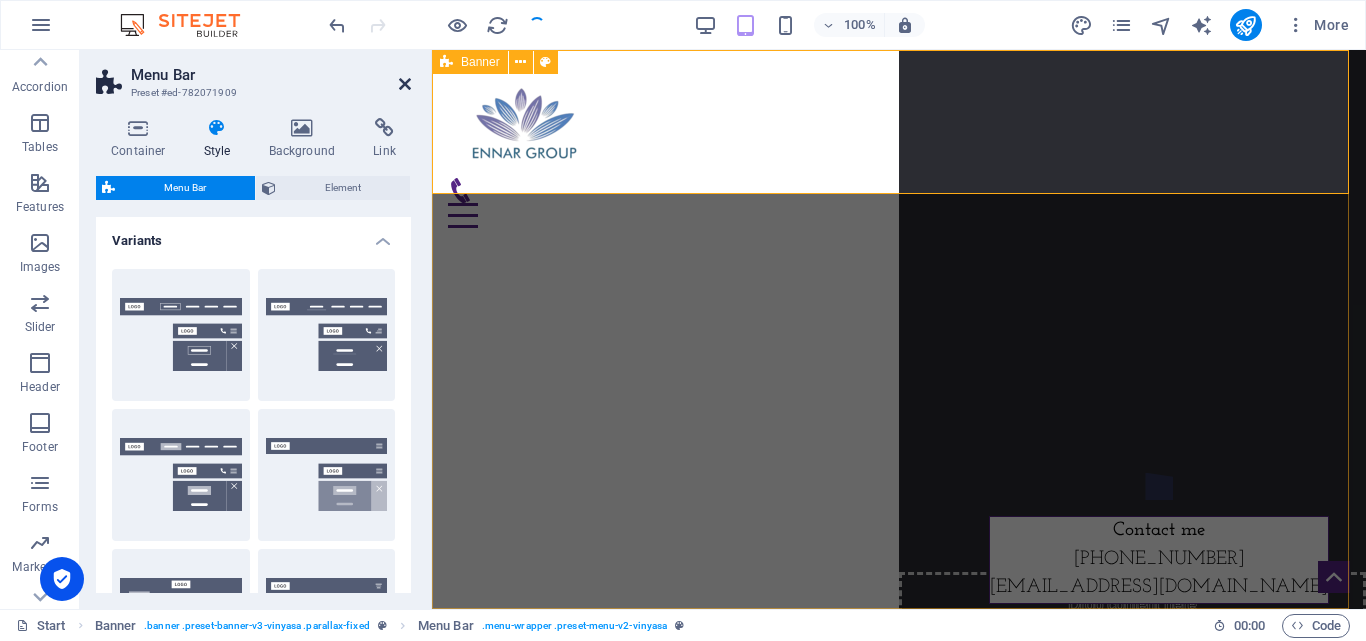 click at bounding box center (405, 84) 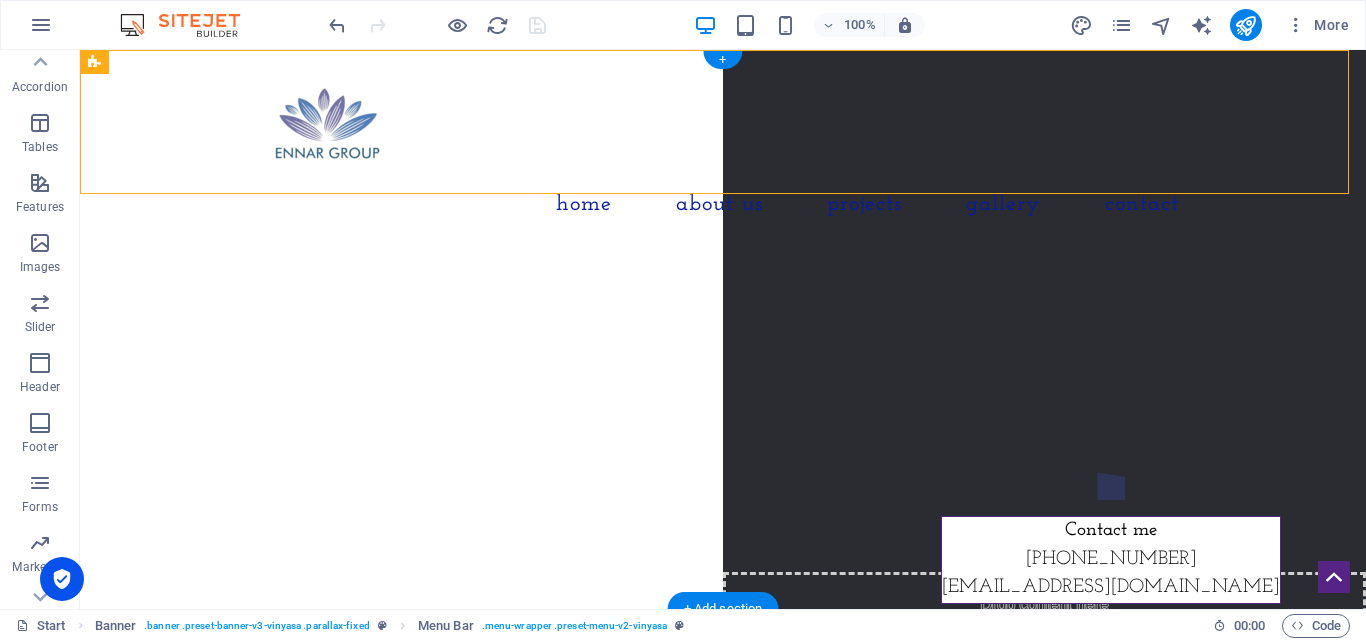 click at bounding box center (-4362, 191) 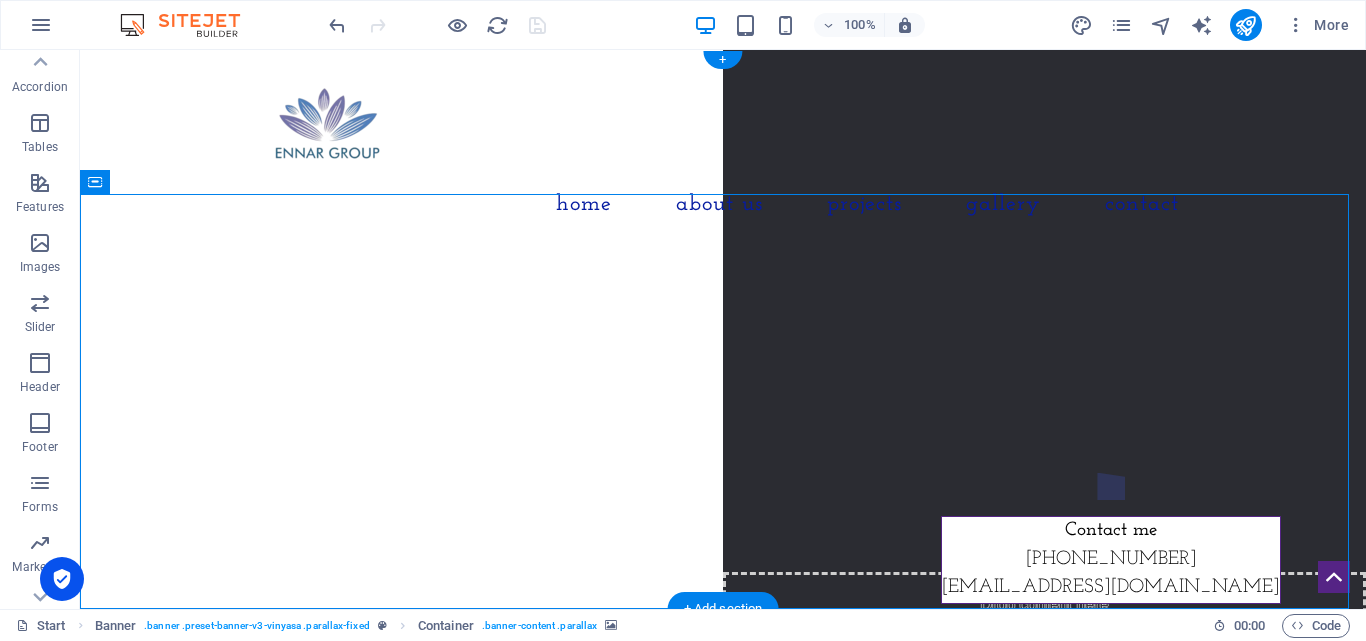 click at bounding box center [-4362, 191] 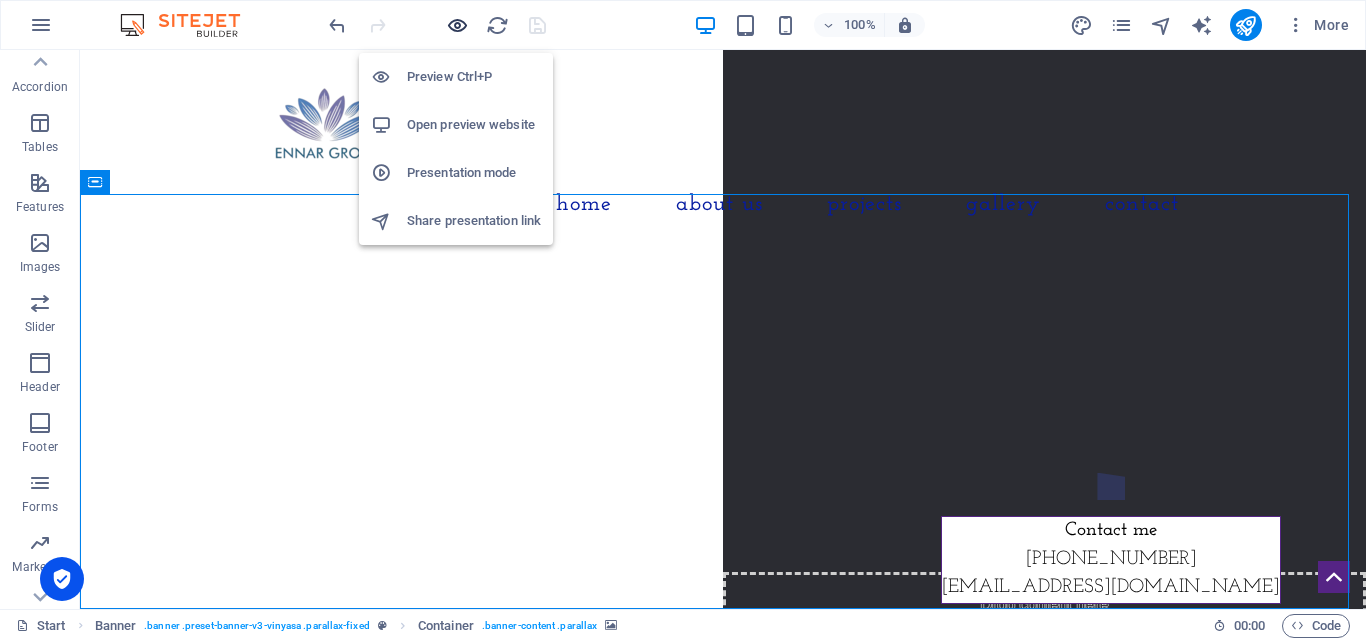 click at bounding box center [457, 25] 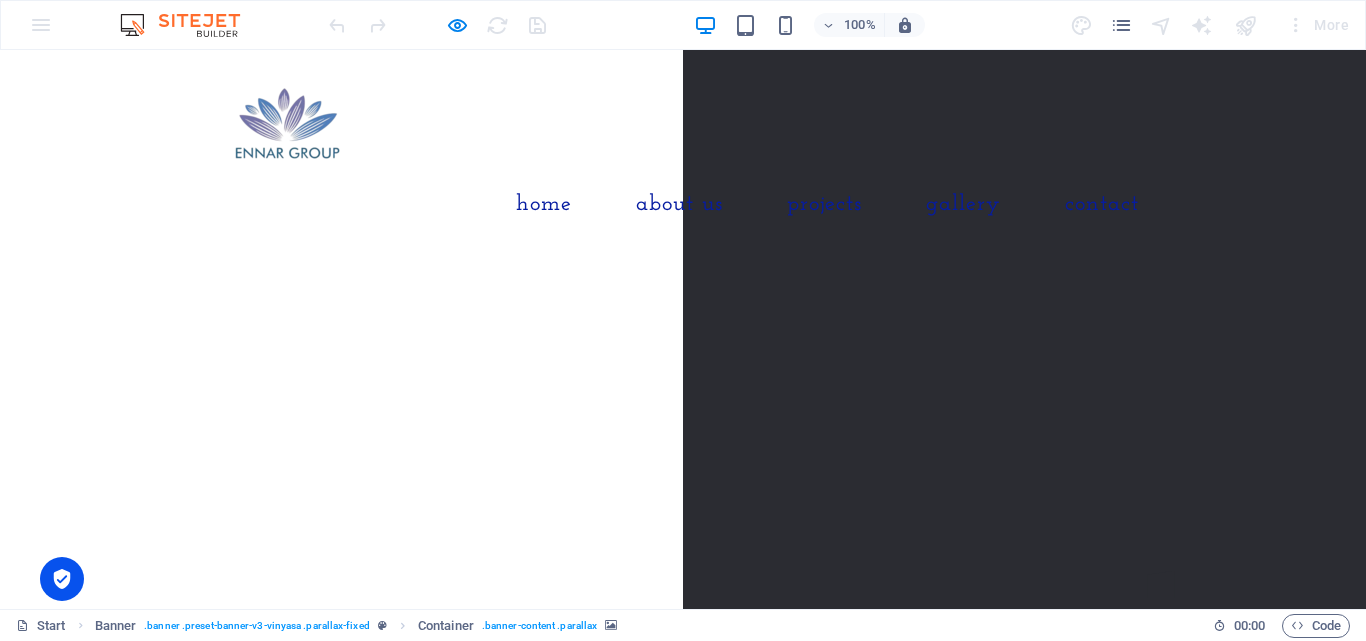 click at bounding box center (-4722, 191) 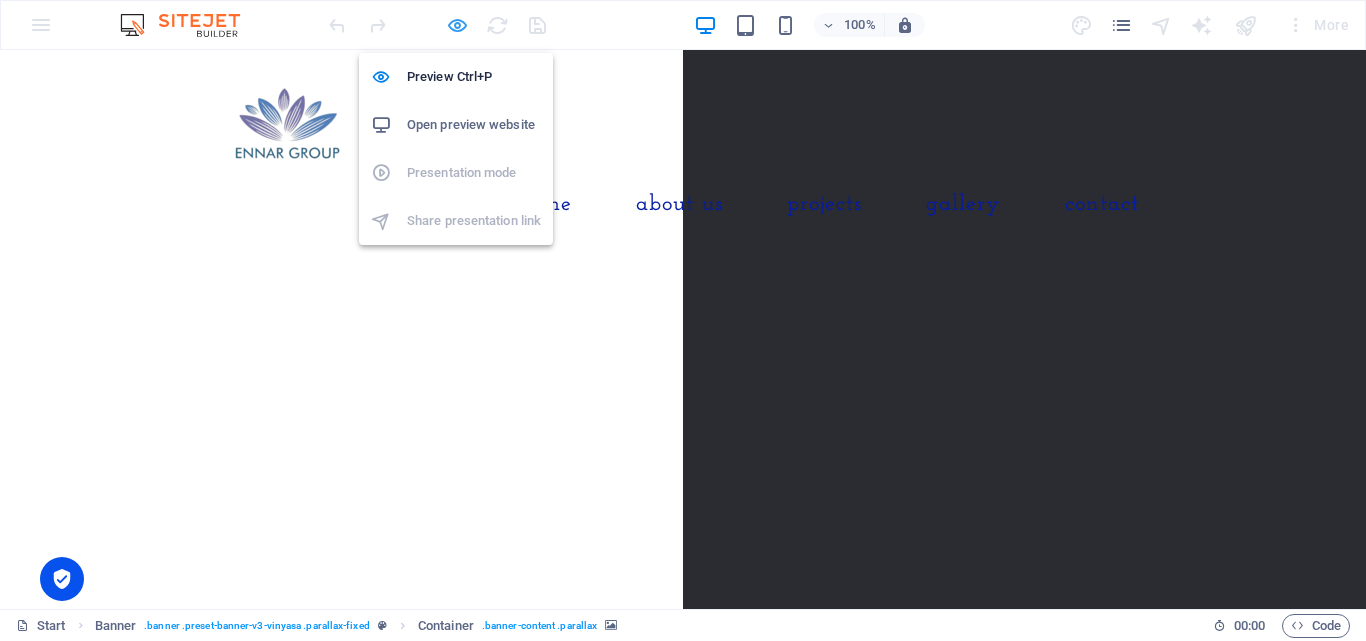 click at bounding box center (457, 25) 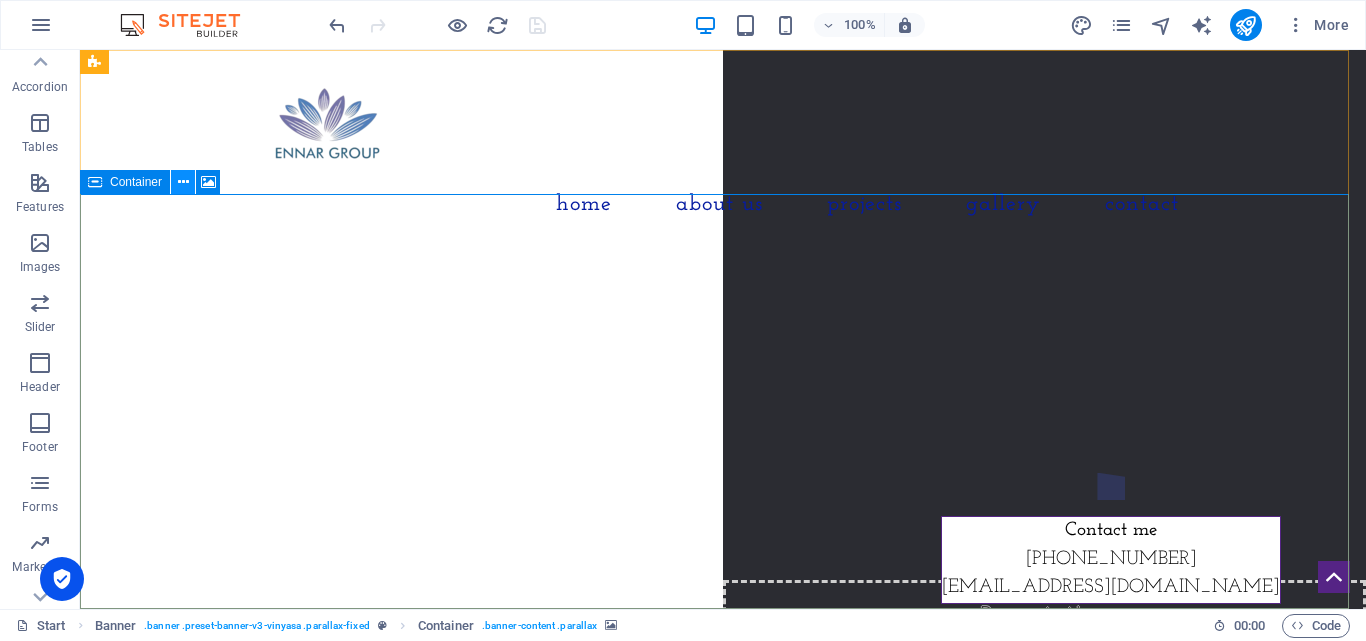 click at bounding box center (183, 182) 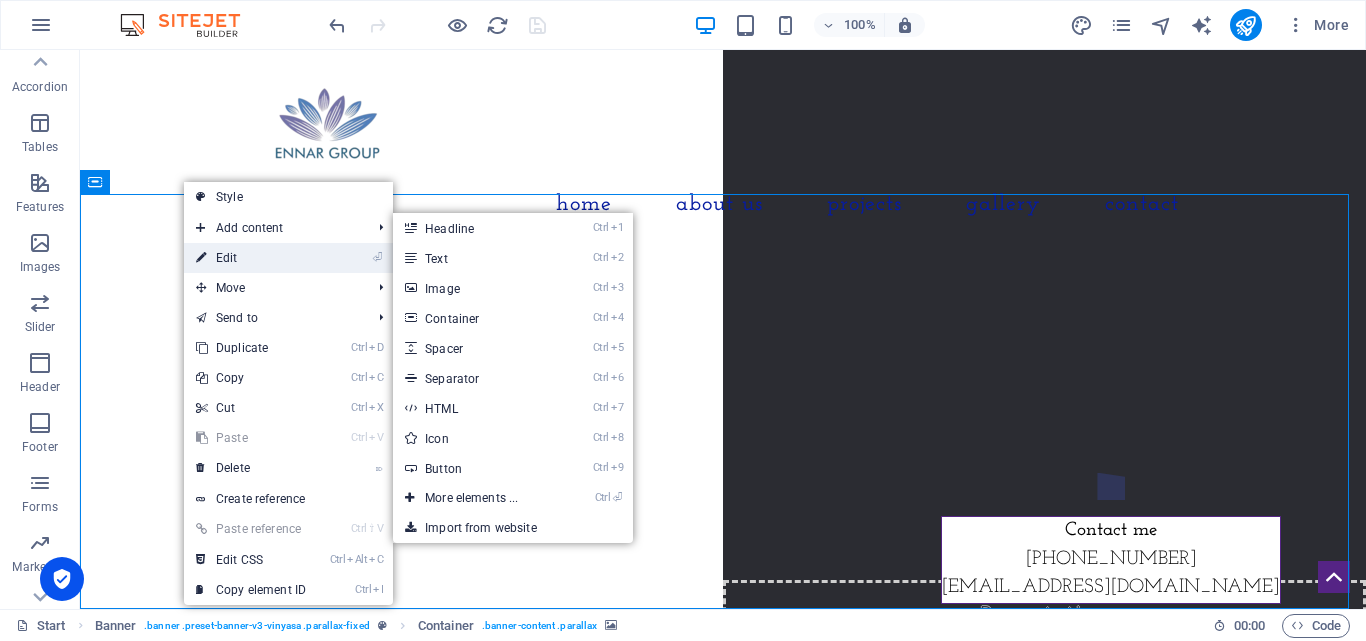 click on "⏎  Edit" at bounding box center [251, 258] 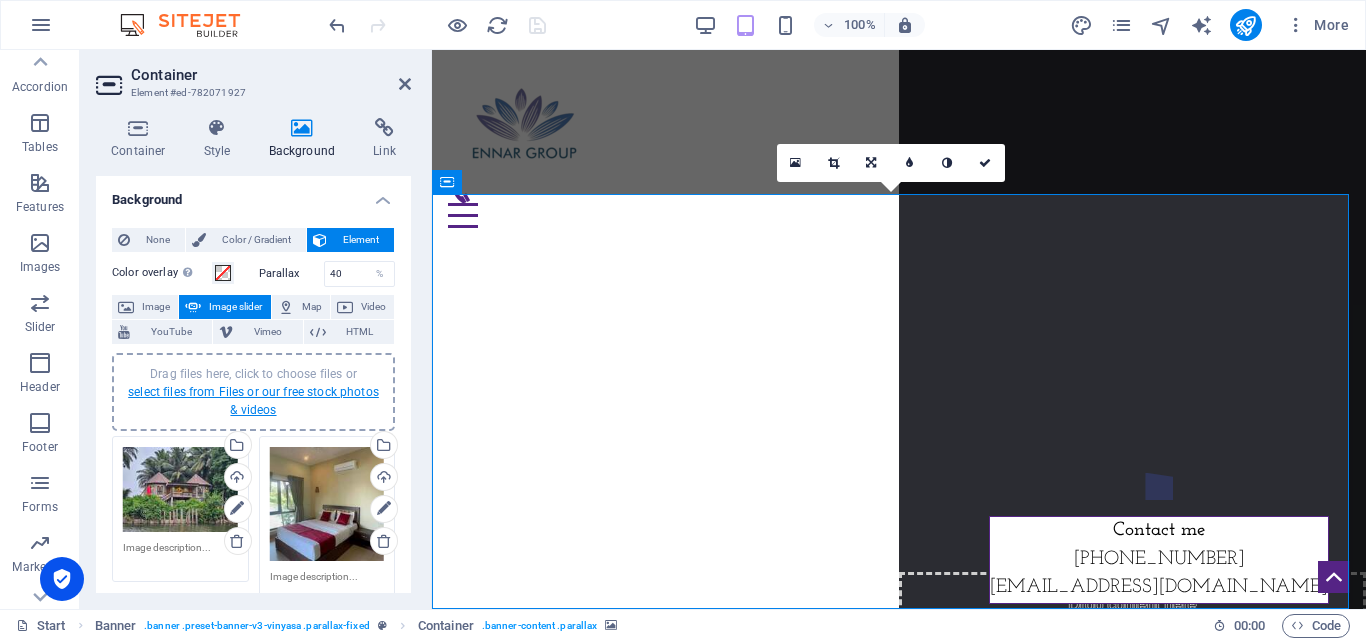 click on "select files from Files or our free stock photos & videos" at bounding box center [253, 401] 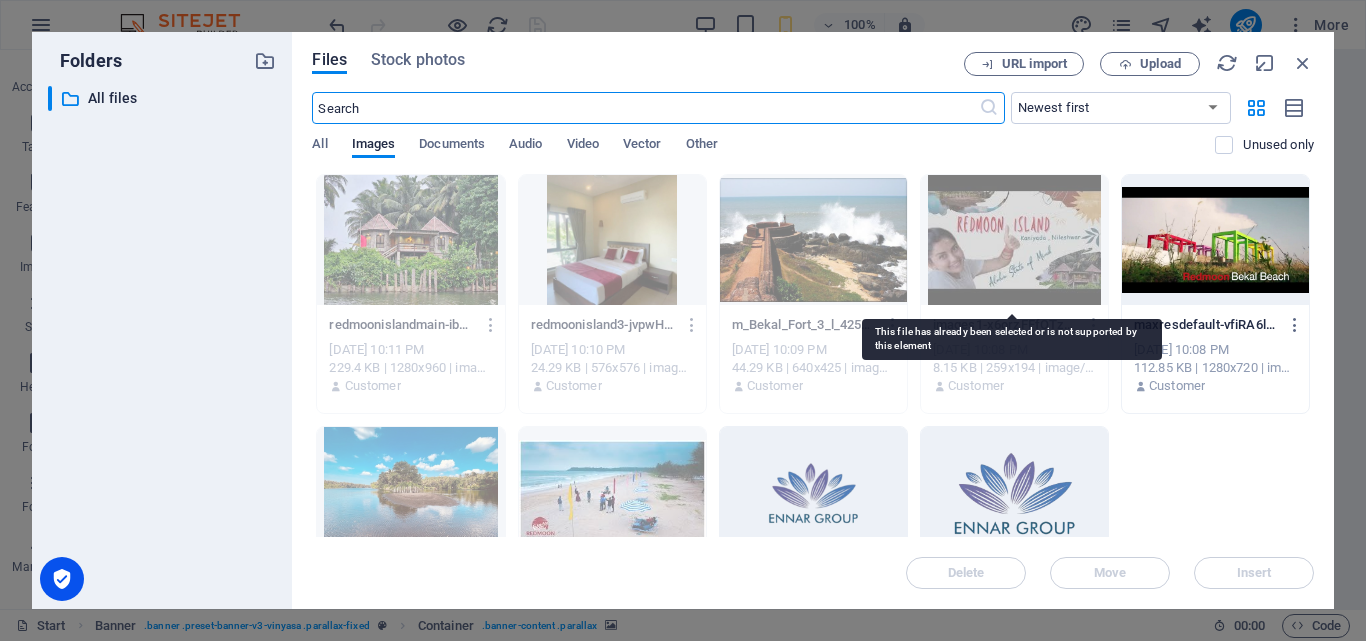 click at bounding box center (1014, 240) 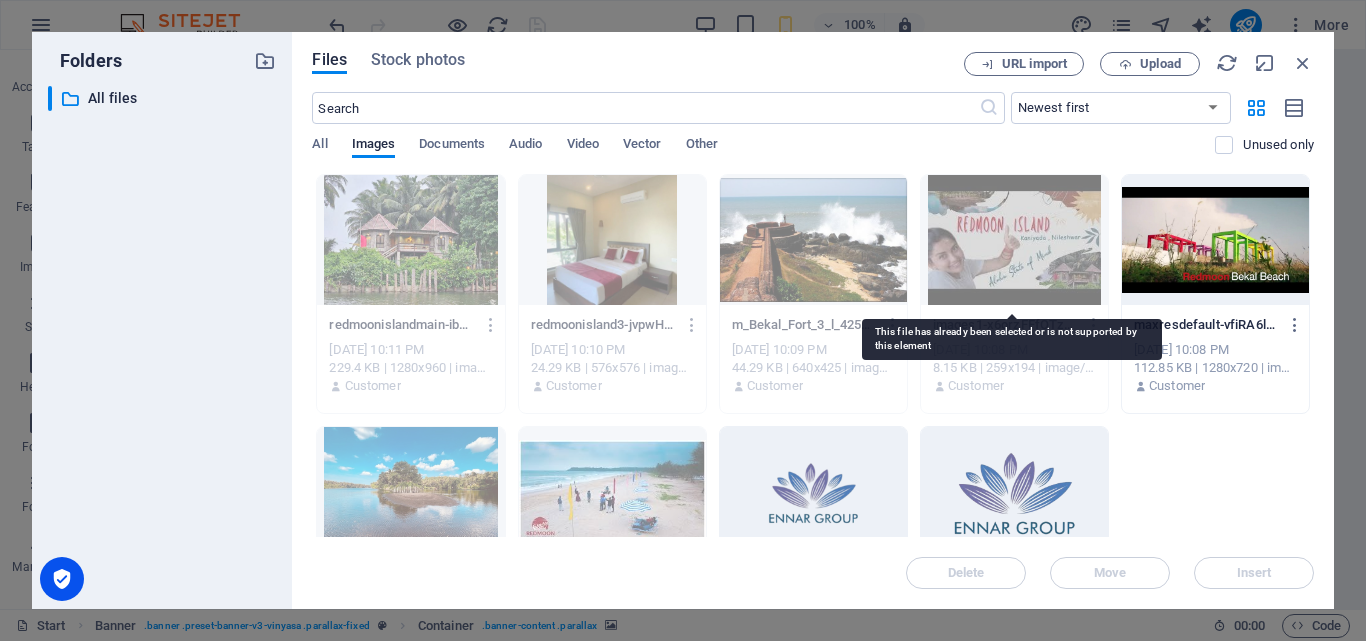 click at bounding box center [1014, 240] 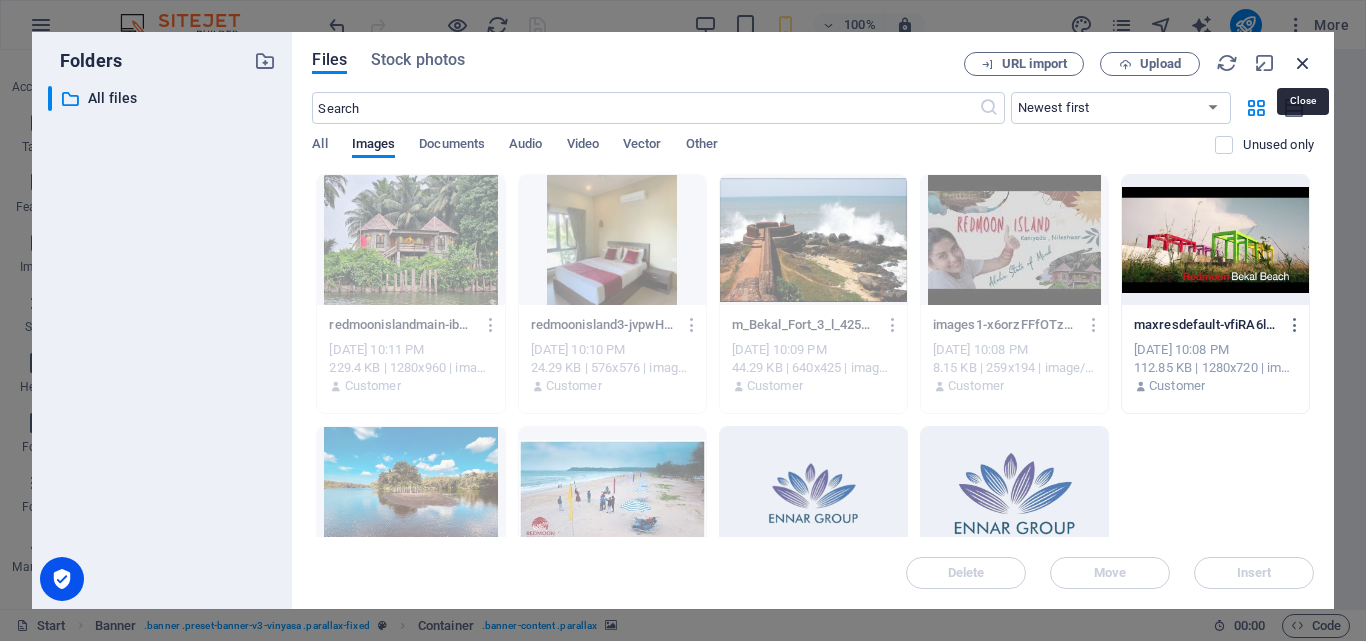 click at bounding box center [1303, 63] 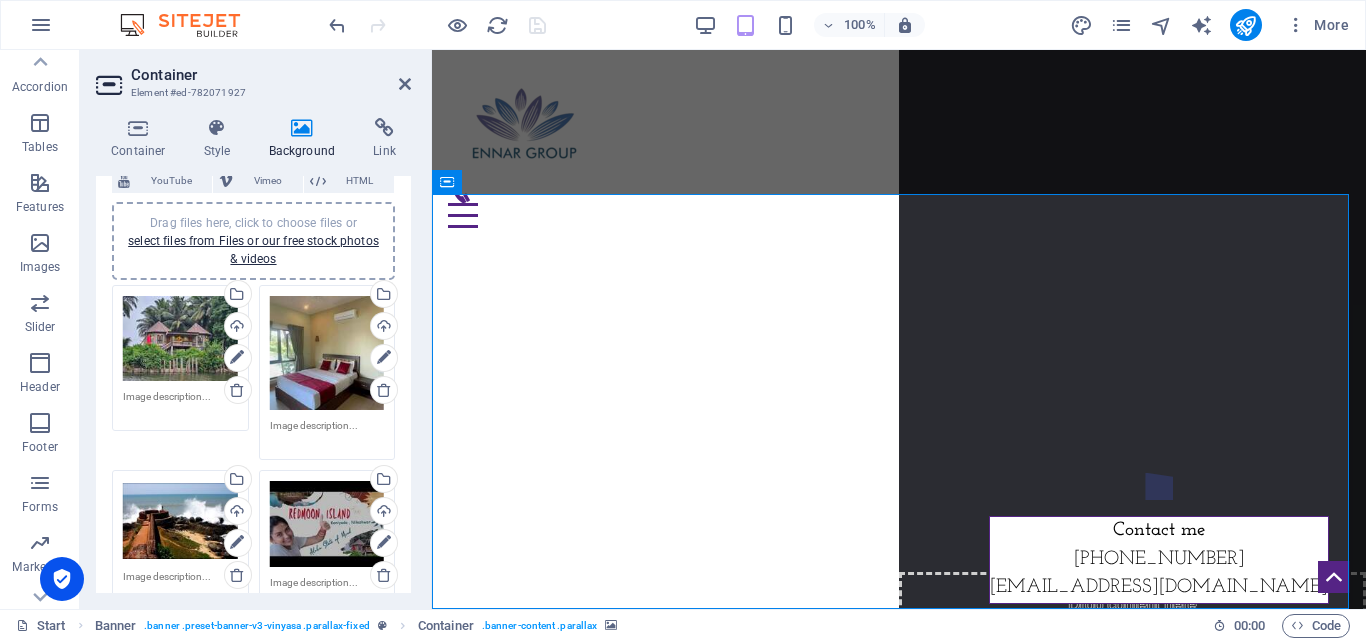 scroll, scrollTop: 188, scrollLeft: 0, axis: vertical 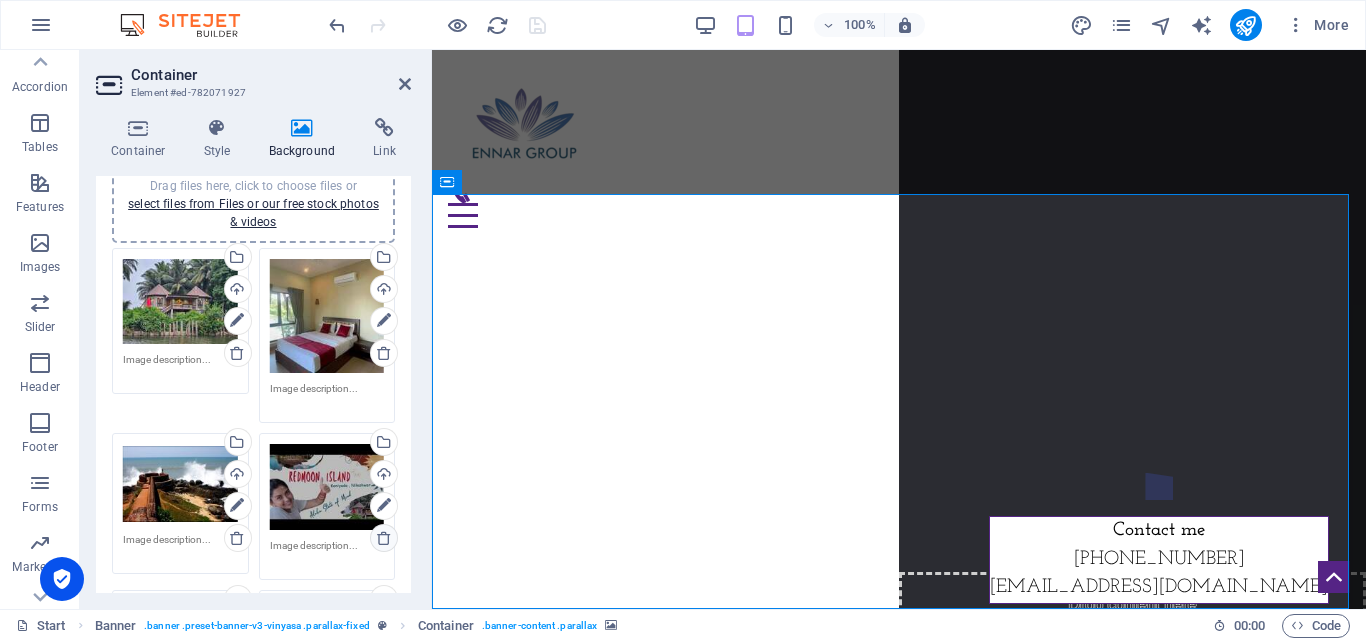 click at bounding box center [384, 538] 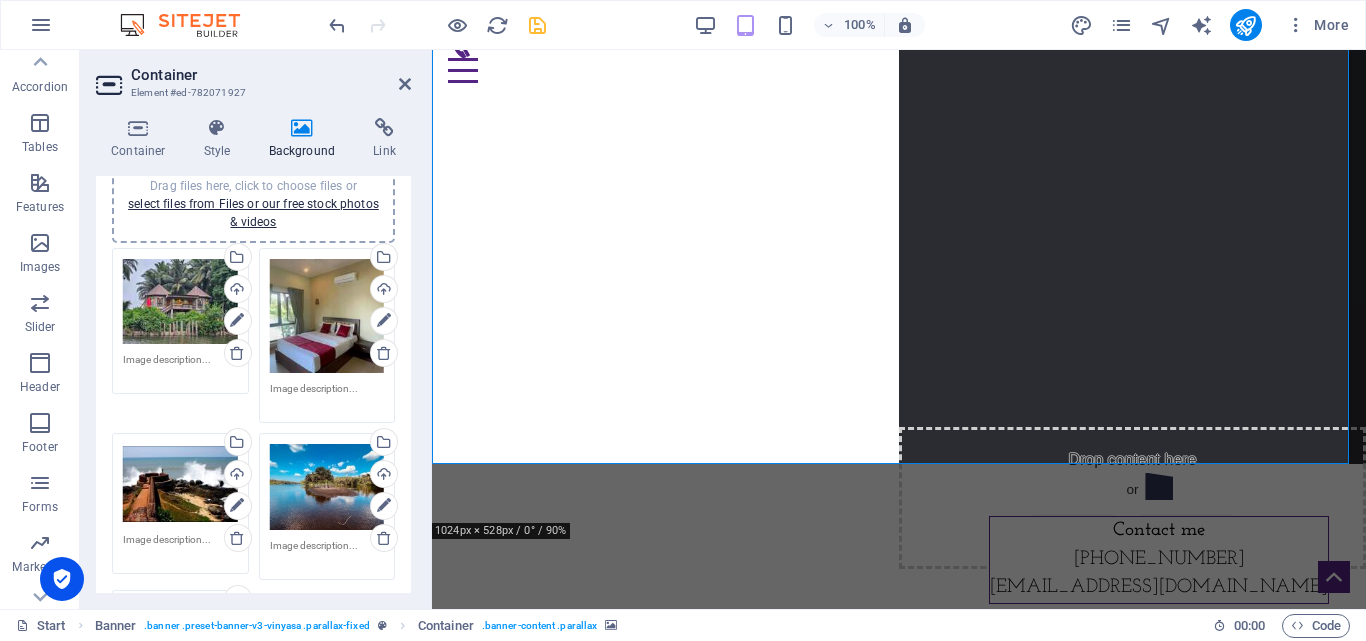 scroll, scrollTop: 143, scrollLeft: 0, axis: vertical 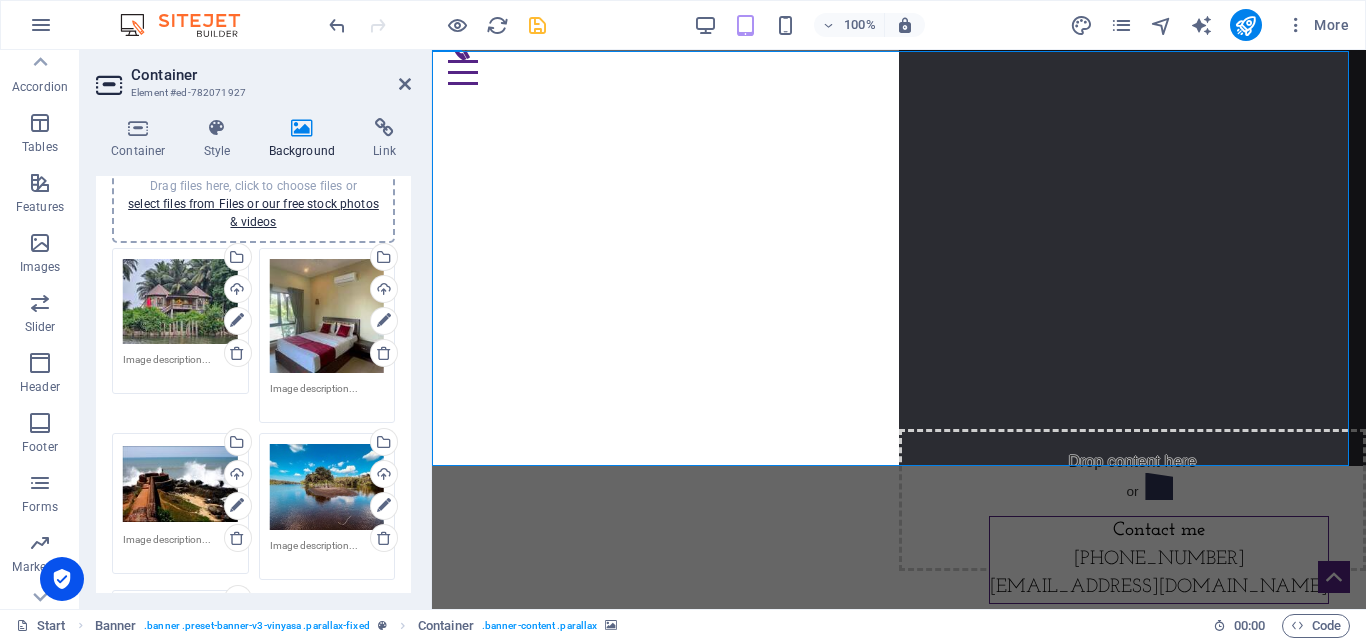 click on "Drag files here, click to choose files or select files from Files or our free stock photos & videos" at bounding box center (180, 484) 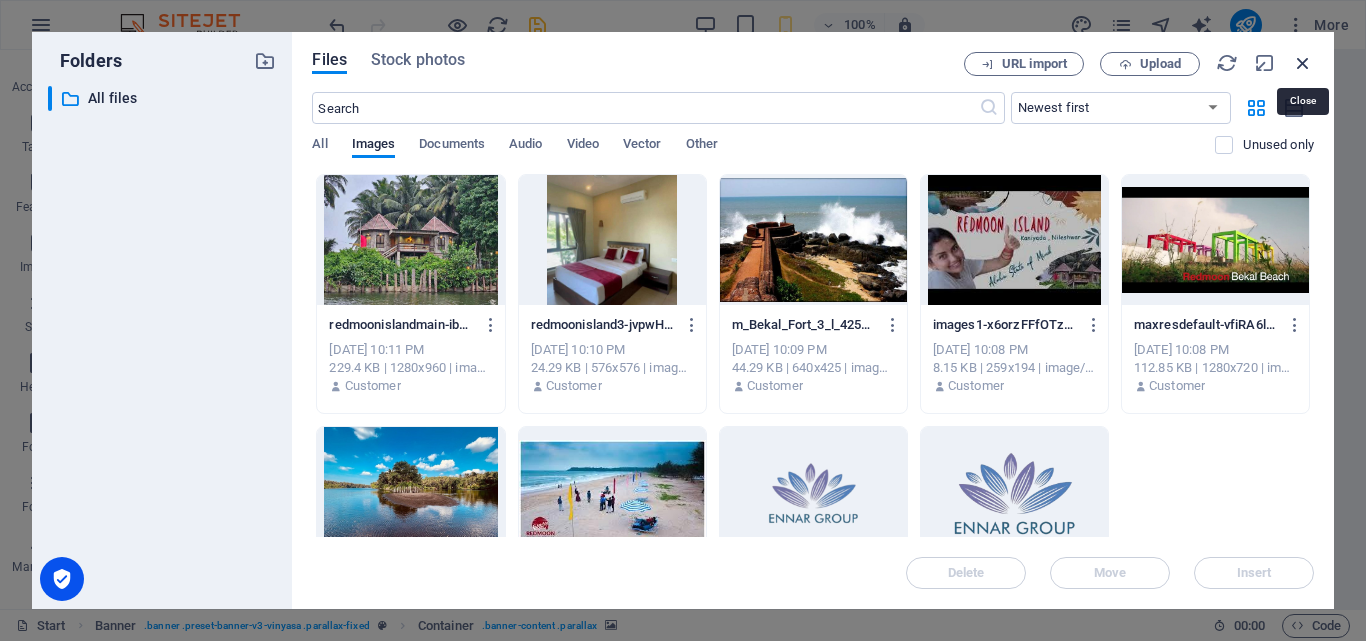click at bounding box center [1303, 63] 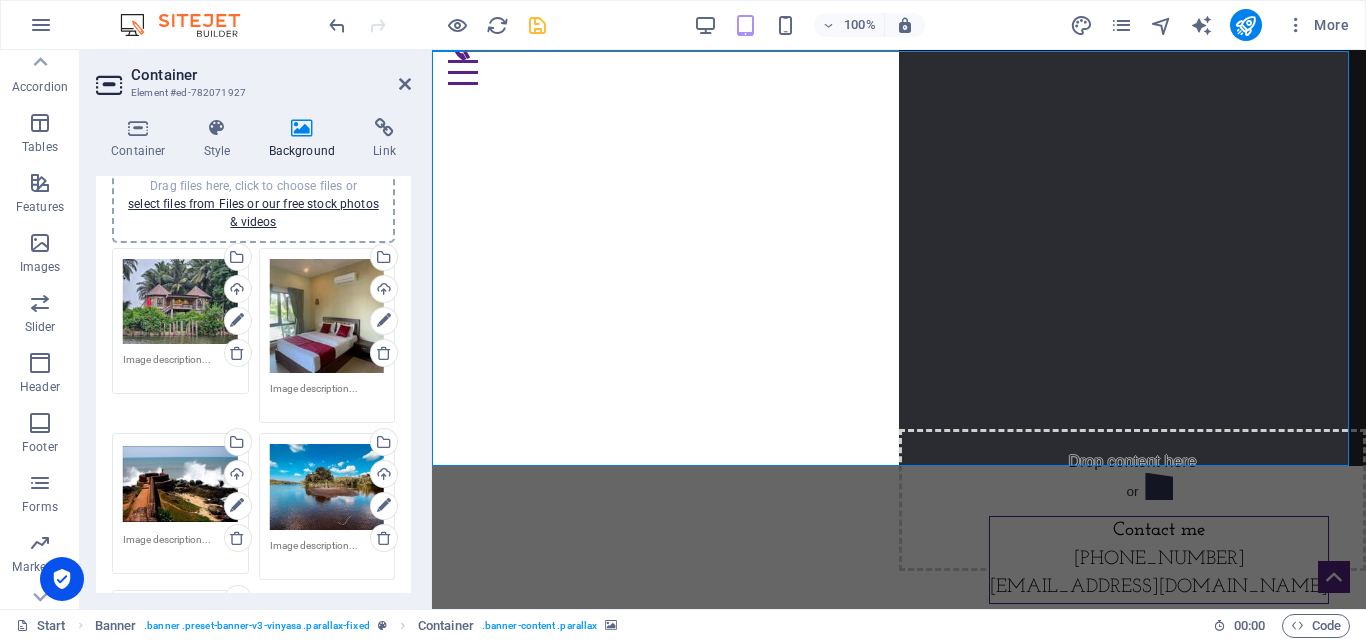 click on "Drag files here, click to choose files or select files from Files or our free stock photos & videos" at bounding box center [180, 484] 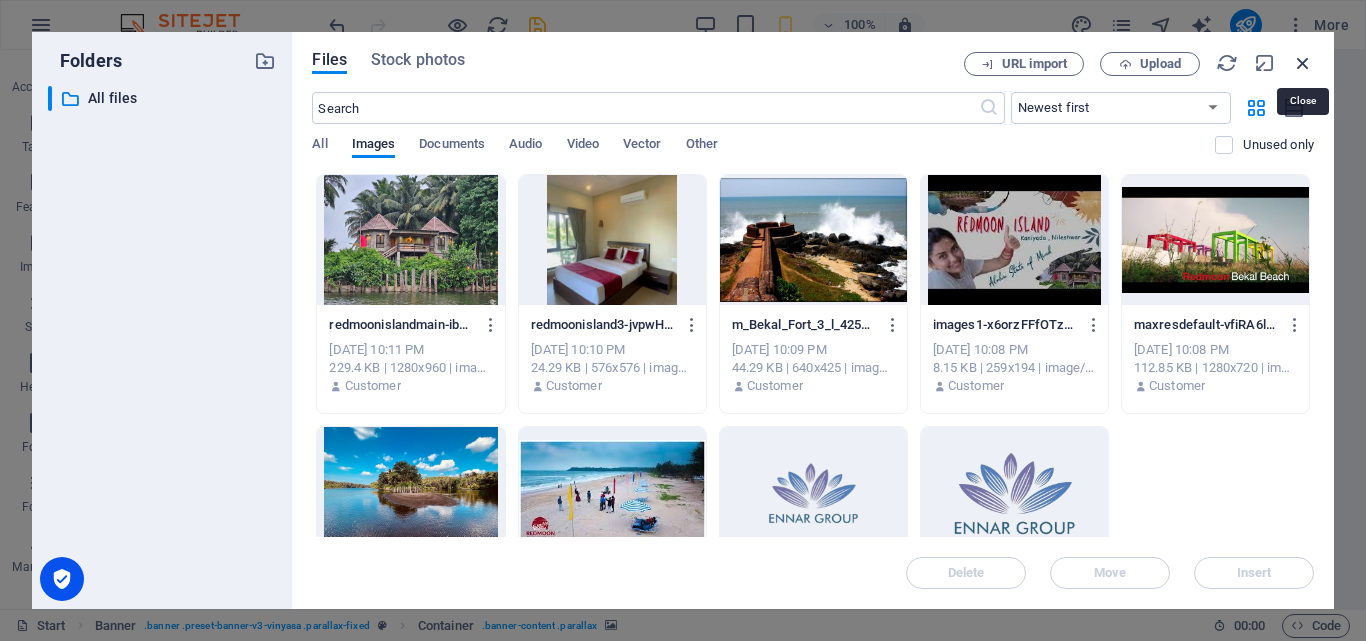 drag, startPoint x: 1302, startPoint y: 57, endPoint x: 871, endPoint y: 8, distance: 433.77643 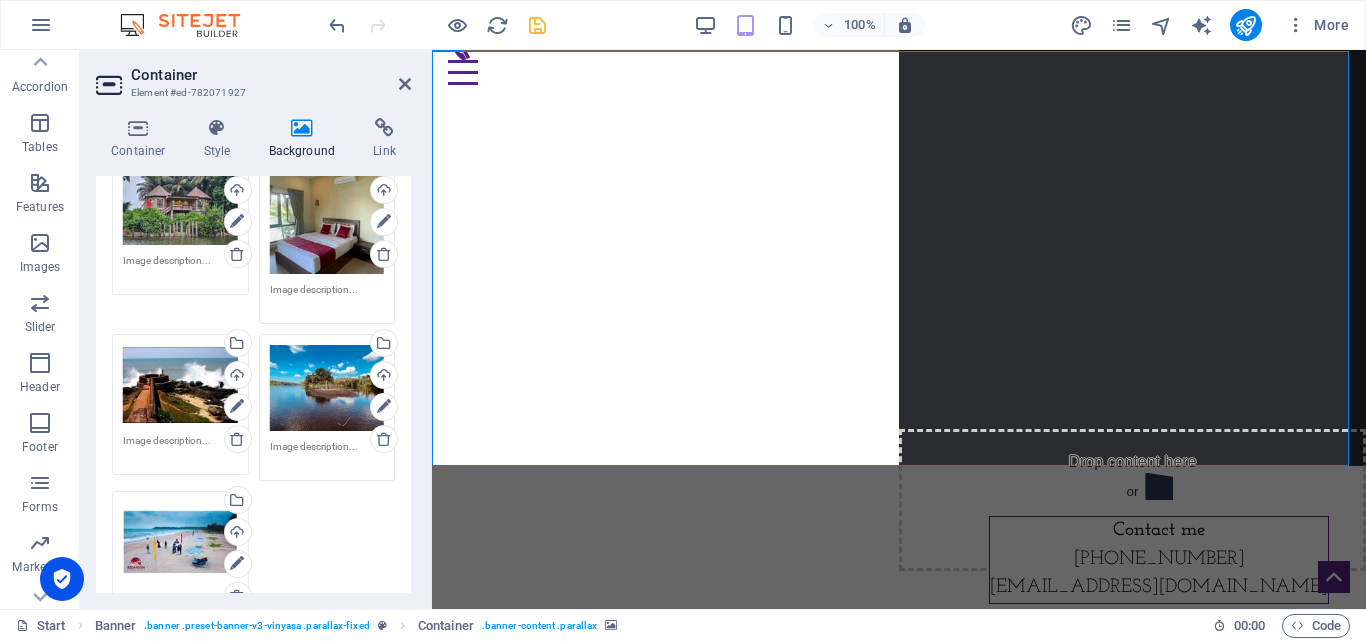 scroll, scrollTop: 308, scrollLeft: 0, axis: vertical 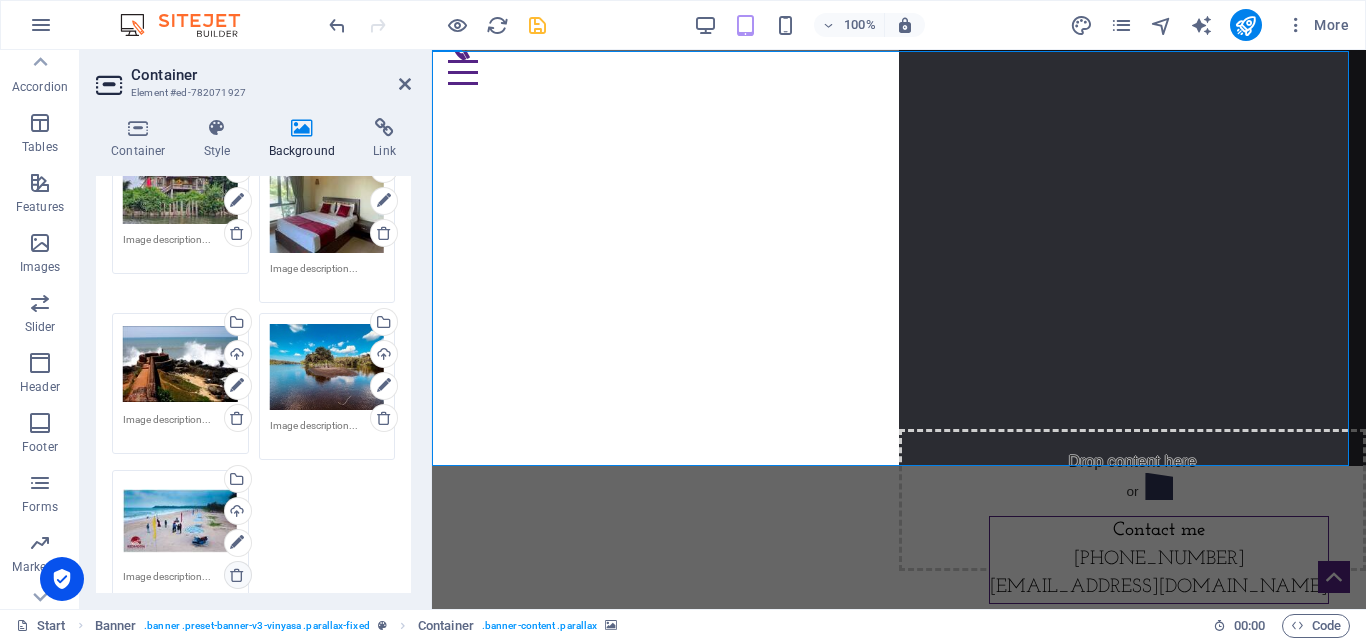 click at bounding box center [237, 575] 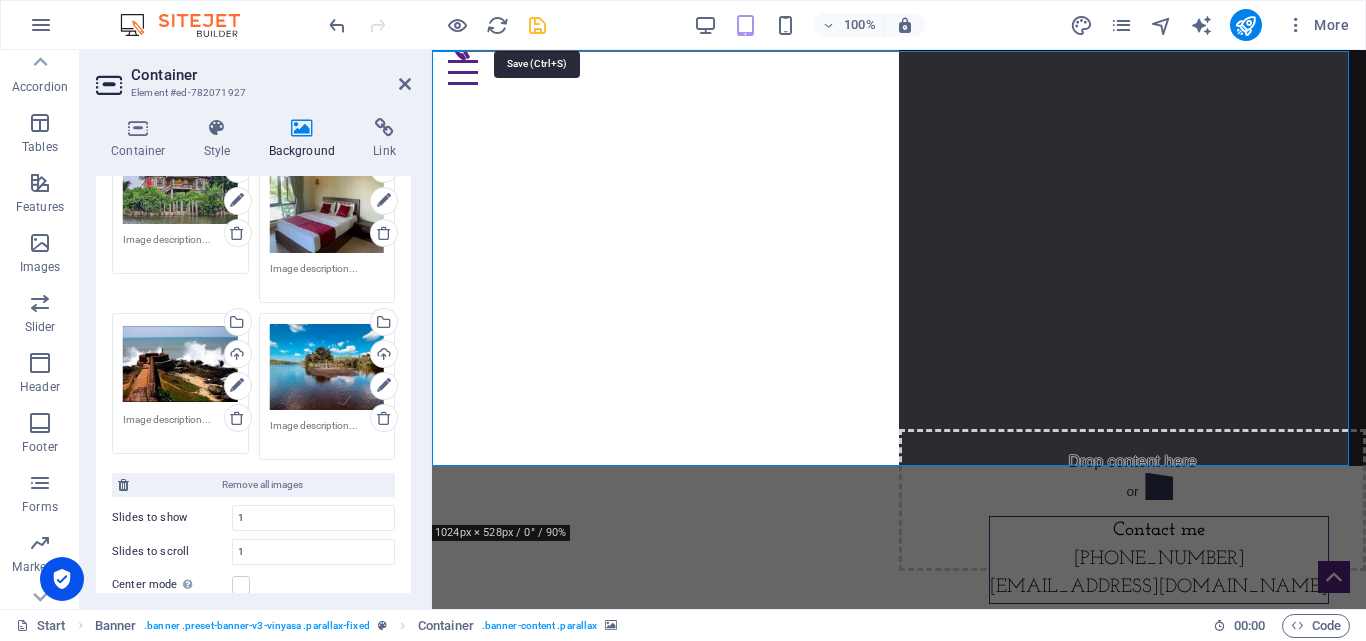 click at bounding box center [537, 25] 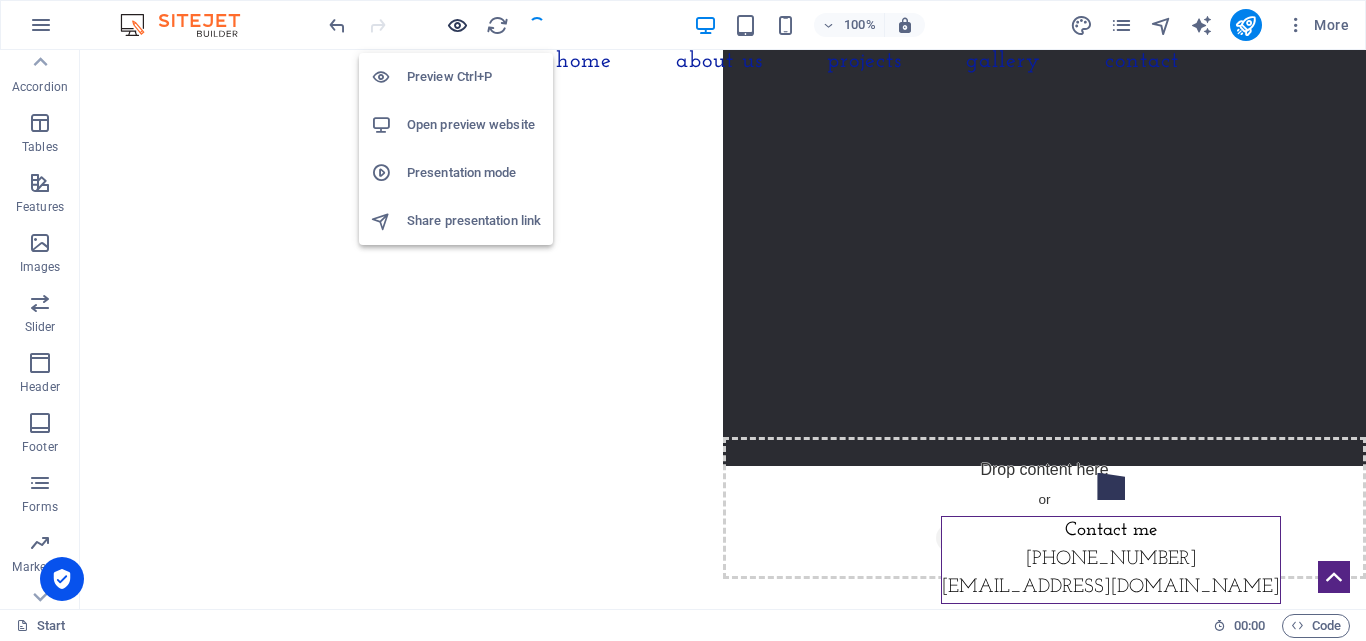click at bounding box center [457, 25] 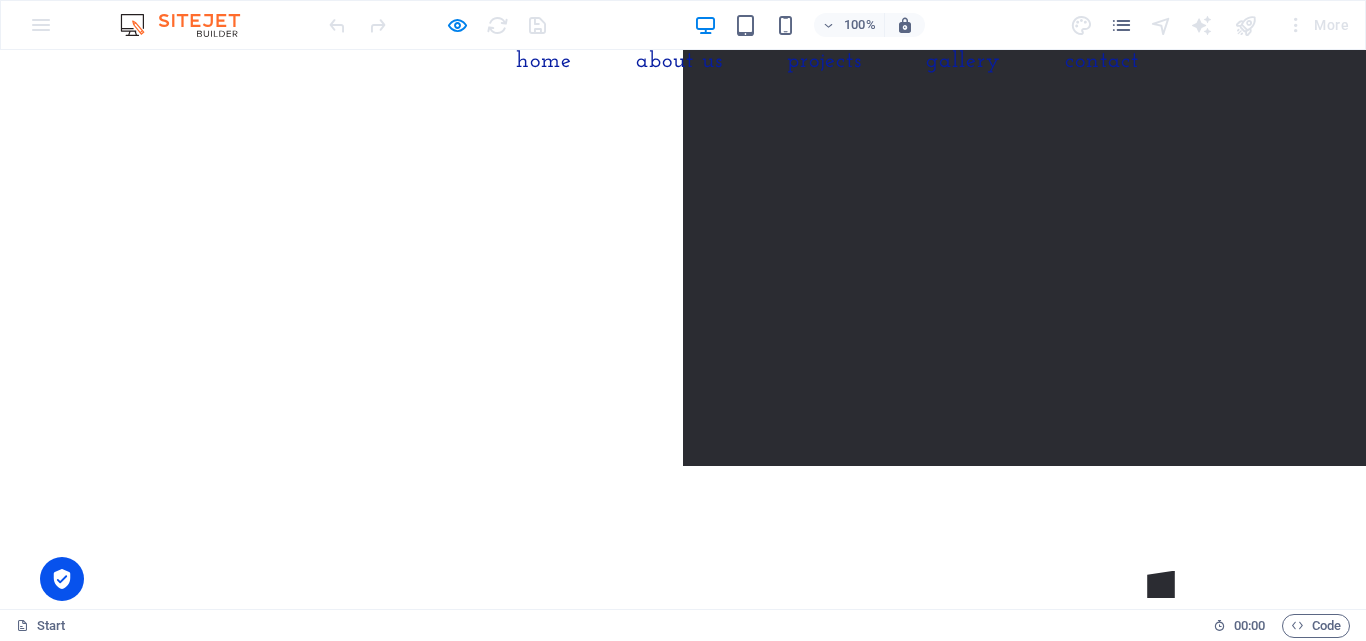 scroll, scrollTop: 0, scrollLeft: 0, axis: both 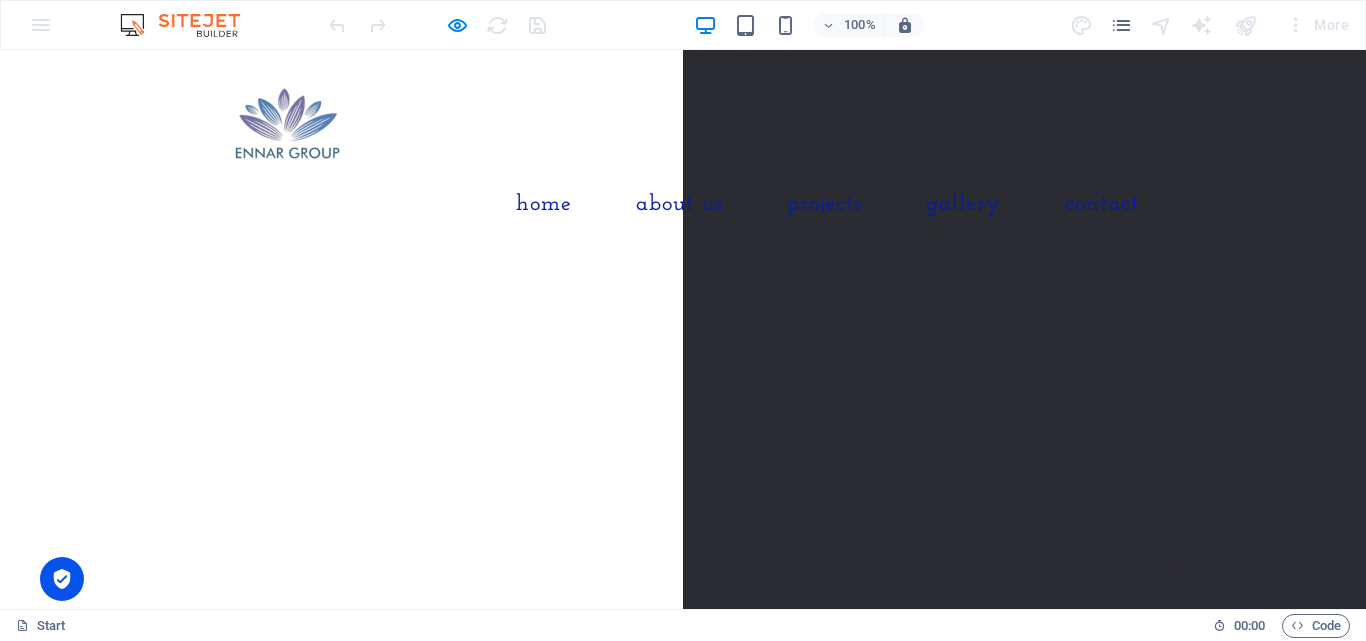 drag, startPoint x: 1358, startPoint y: 82, endPoint x: 1350, endPoint y: 56, distance: 27.202942 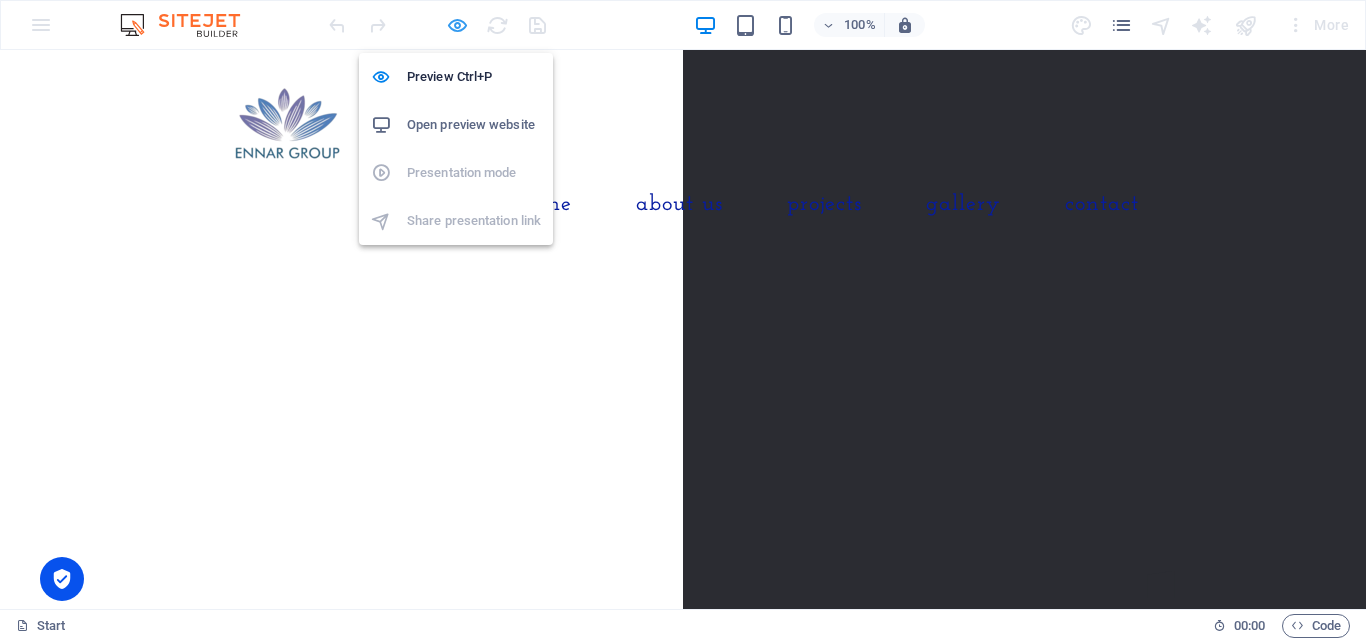 click at bounding box center [457, 25] 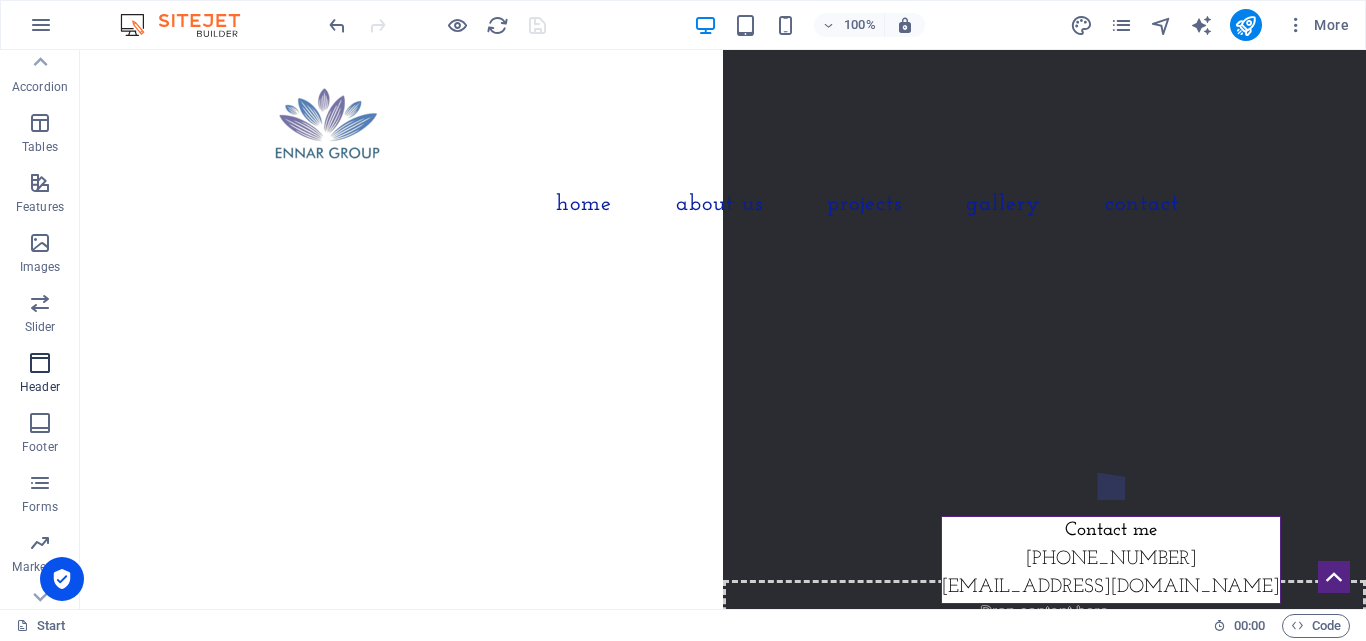 click at bounding box center [40, 363] 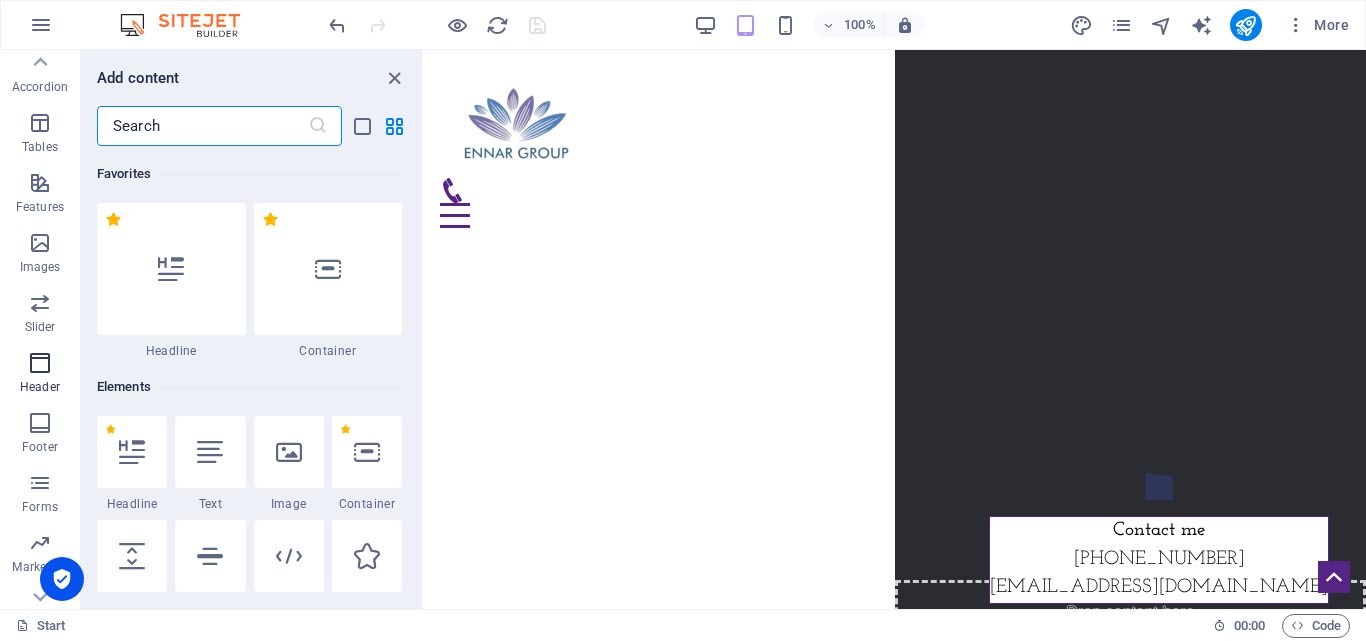 scroll, scrollTop: 11878, scrollLeft: 0, axis: vertical 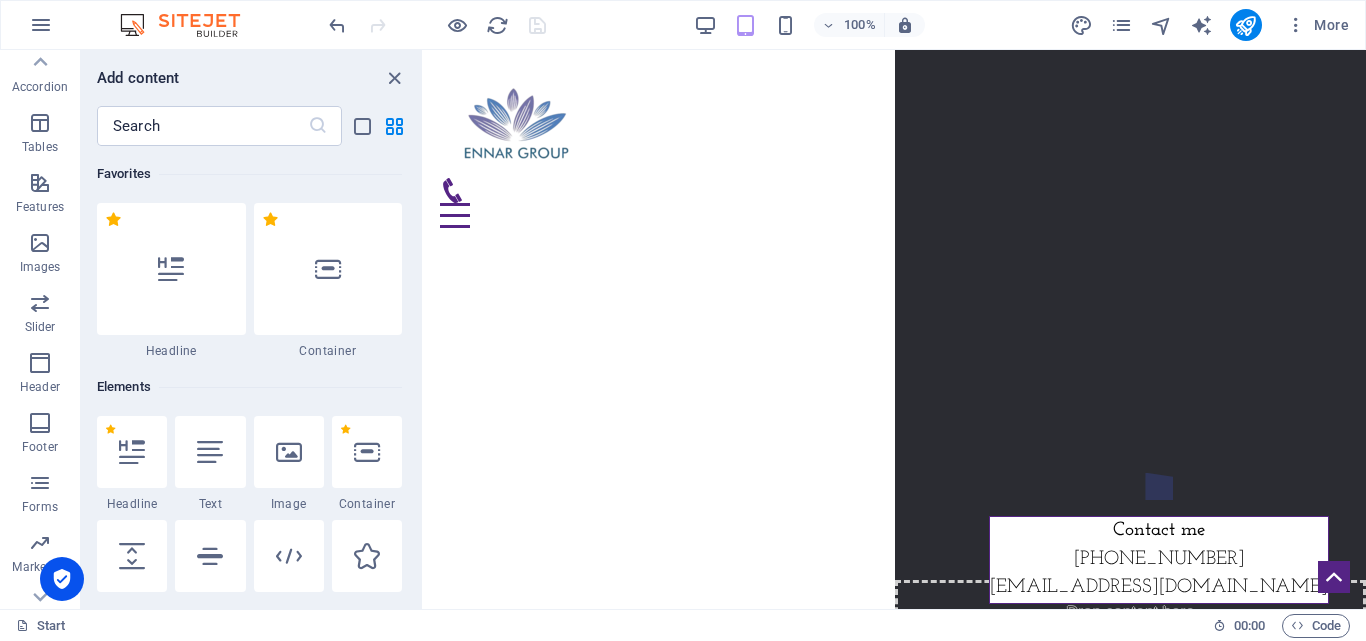 click on "Favorites 1 Star Headline 1 Star Container Elements 1 Star Headline 1 Star Text 1 Star Image 1 Star Container 1 Star Spacer 1 Star Separator 1 Star HTML 1 Star Icon 1 Star Button 1 Star Logo 1 Star SVG 1 Star Image slider 1 Star Slider 1 Star Gallery 1 Star Menu 1 Star Map 1 Star Facebook 1 Star Video 1 Star YouTube 1 Star Vimeo 1 Star Document 1 Star Audio 1 Star Iframe 1 Star Privacy 1 Star Languages Columns 1 Star Container 1 Star 2 columns 1 Star 3 columns 1 Star 4 columns 1 Star 5 columns 1 Star 6 columns 1 Star 40-60 1 Star 20-80 1 Star 80-20 1 Star 30-70 1 Star 70-30 1 Star Unequal Columns 1 Star 25-25-50 1 Star 25-50-25 1 Star 50-25-25 1 Star 20-60-20 1 Star 50-16-16-16 1 Star 16-16-16-50 1 Star Grid 2-1 1 Star Grid 1-2 1 Star Grid 3-1 1 Star Grid 1-3 1 Star Grid 4-1 1 Star Grid 1-4 1 Star Grid 1-2-1 1 Star Grid 1-1-2 1 Star Grid 2h-2v 1 Star Grid 2v-2h 1 Star Grid 2-1-2 1 Star Grid 3-4 Content 1 Star Text in columns 1 Star Text 1 Star Text with separator 1 Star Image with text box 1 Star 1 Star Boxes" at bounding box center [251, 369] 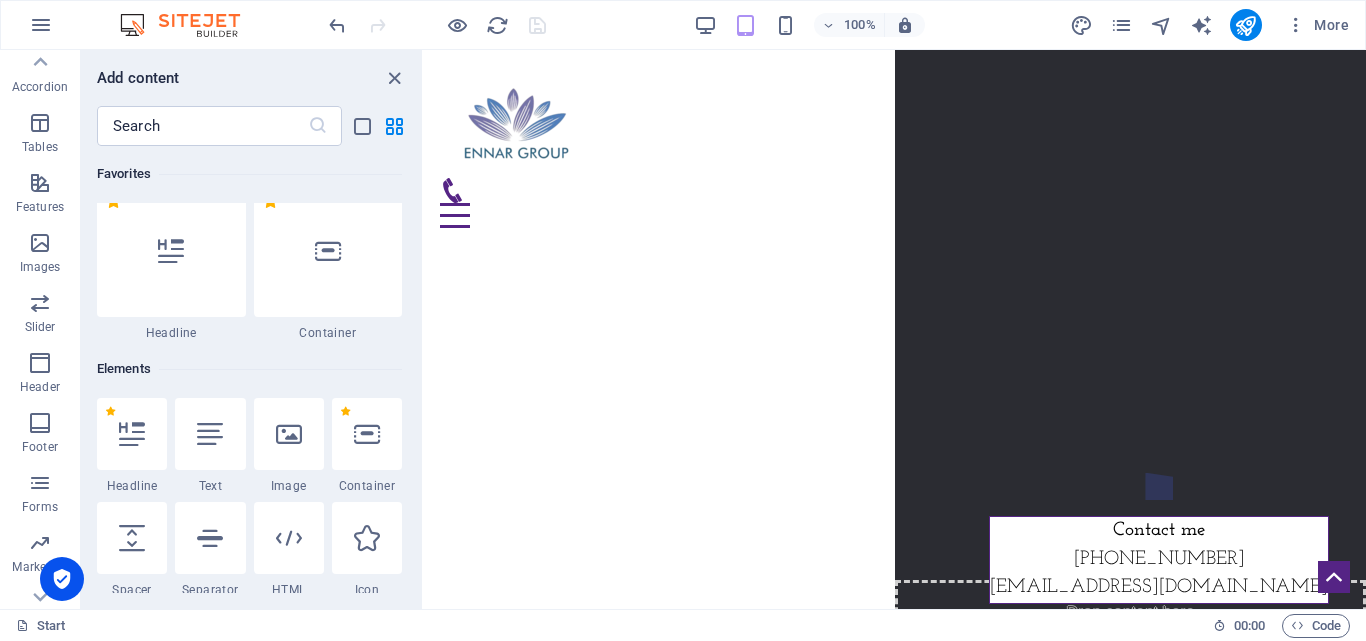 scroll, scrollTop: 0, scrollLeft: 0, axis: both 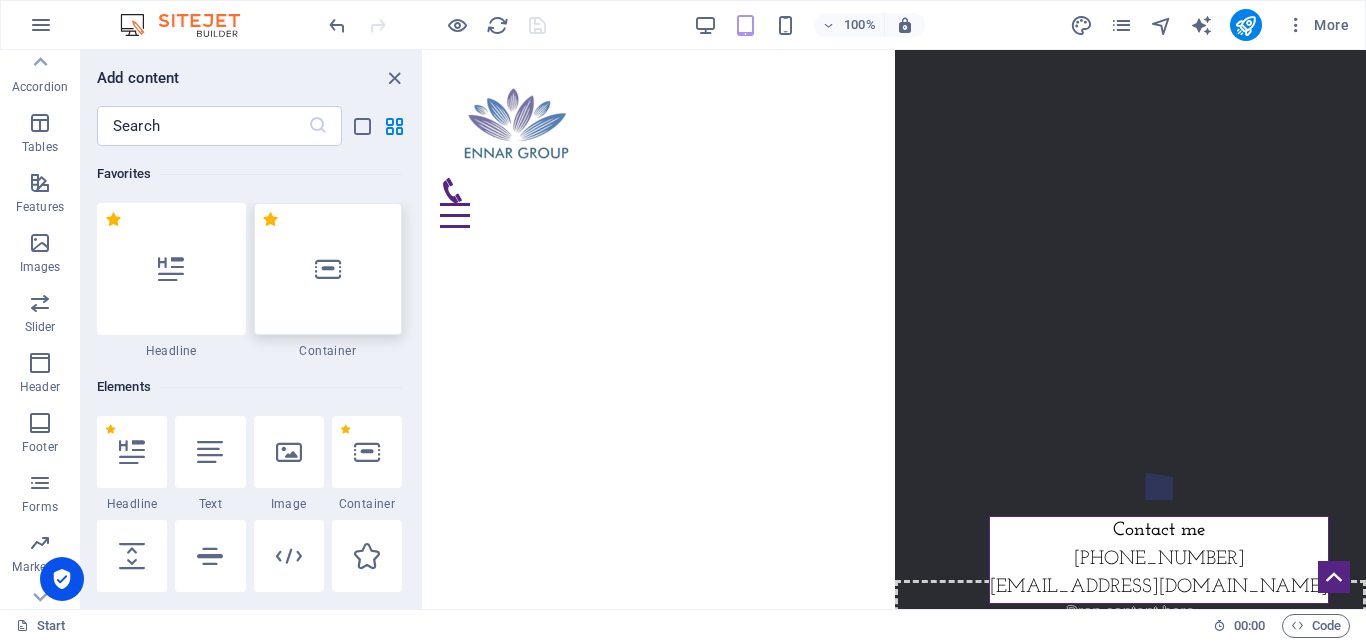 click at bounding box center [328, 269] 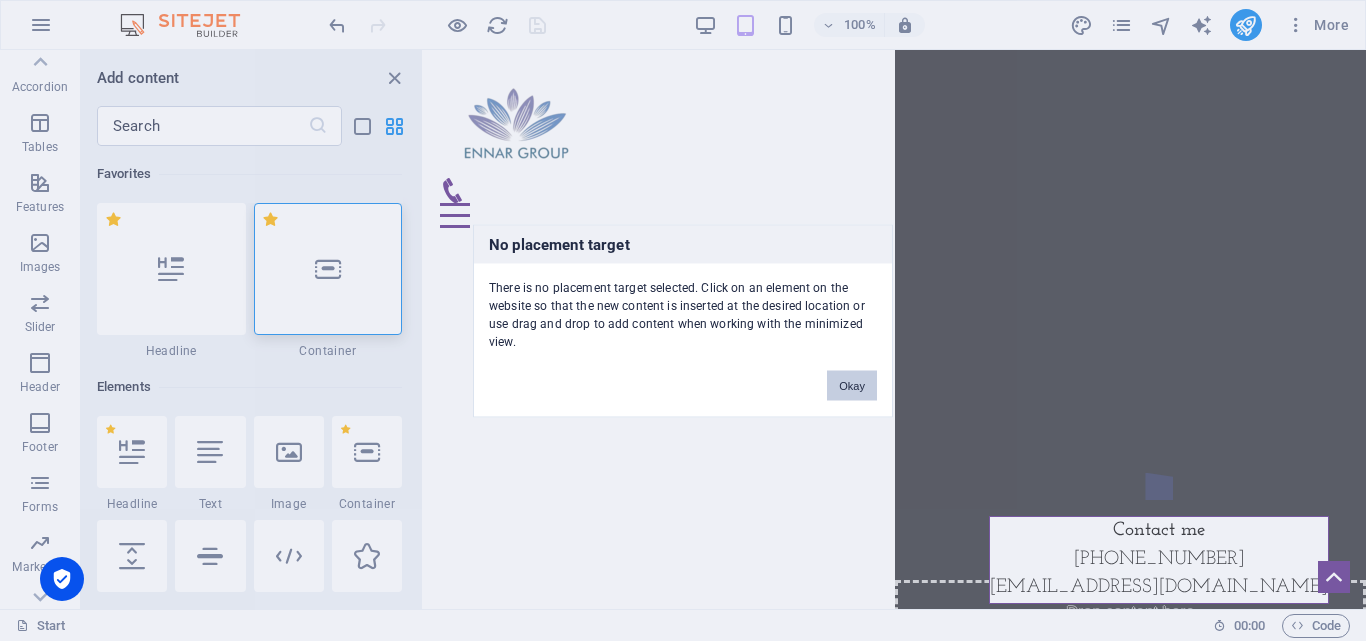 click on "Okay" at bounding box center [852, 385] 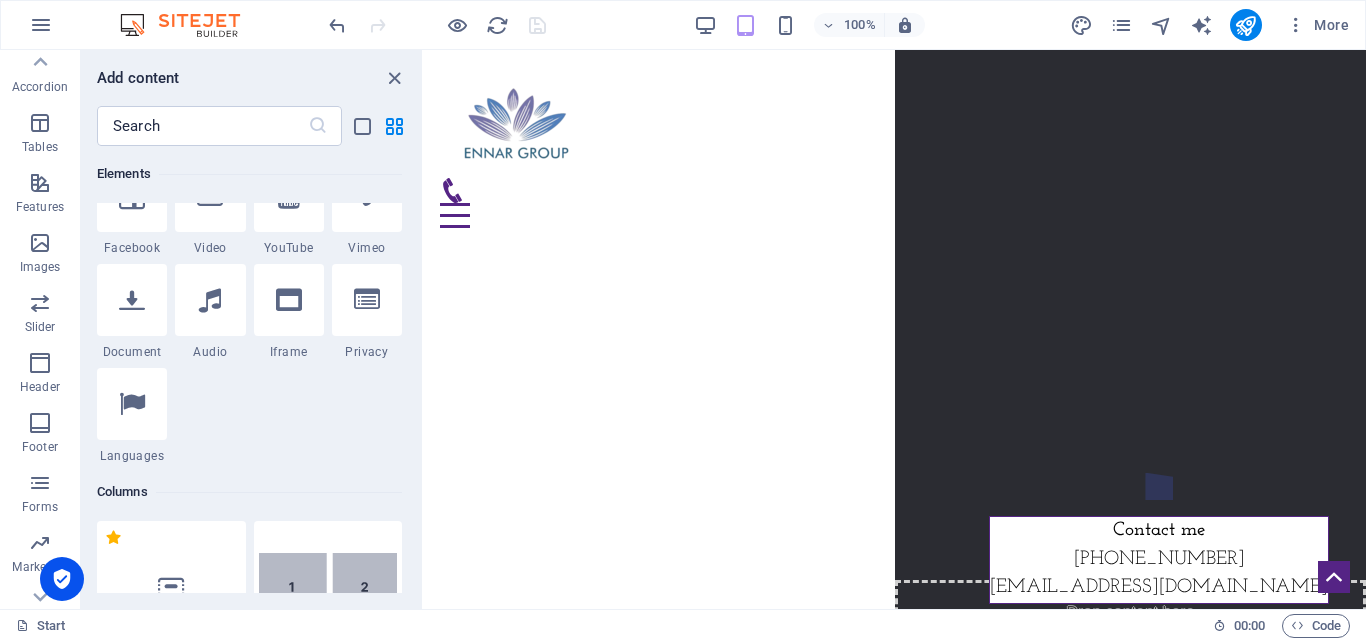 scroll, scrollTop: 676, scrollLeft: 0, axis: vertical 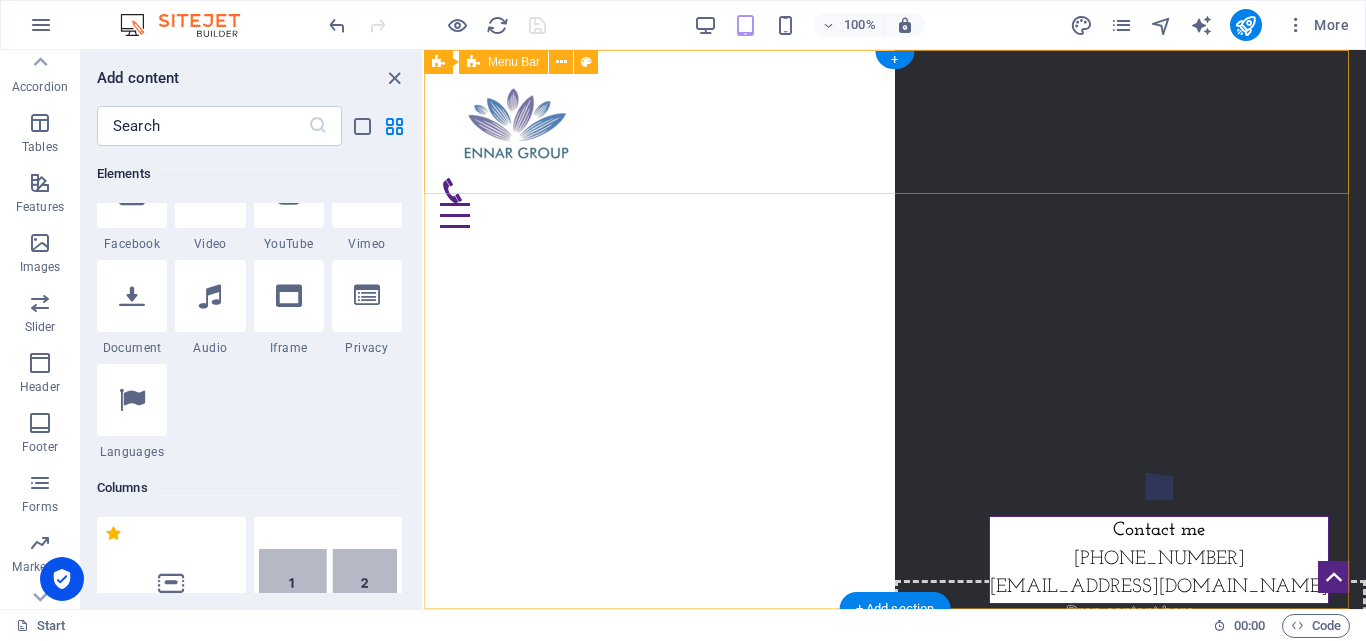 click on "Home About us Projects Gallery Contact" at bounding box center (895, 122) 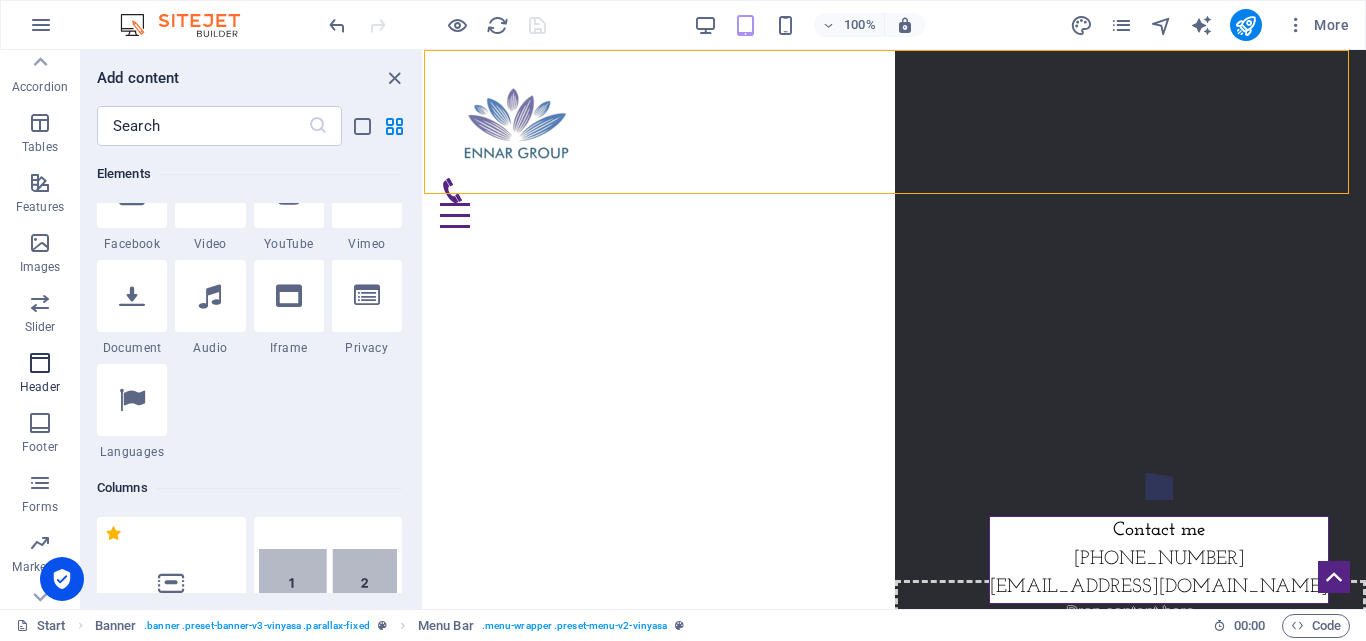 click at bounding box center (40, 363) 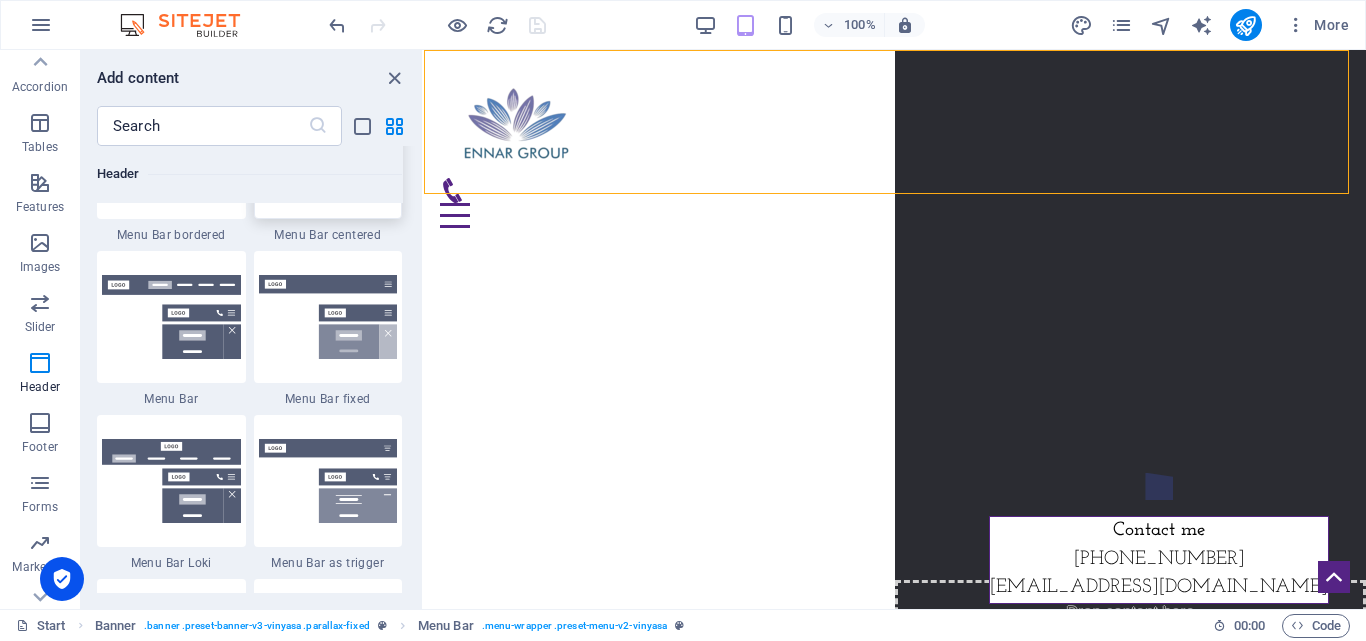 scroll, scrollTop: 12005, scrollLeft: 0, axis: vertical 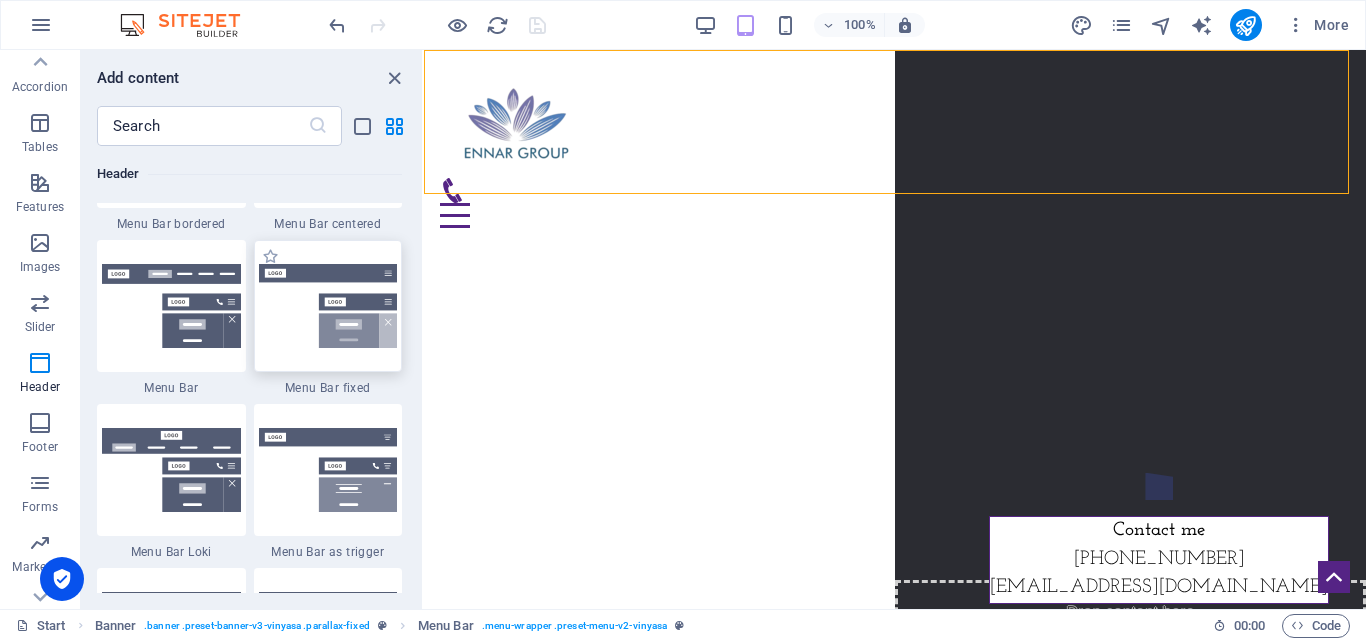 click at bounding box center [328, 306] 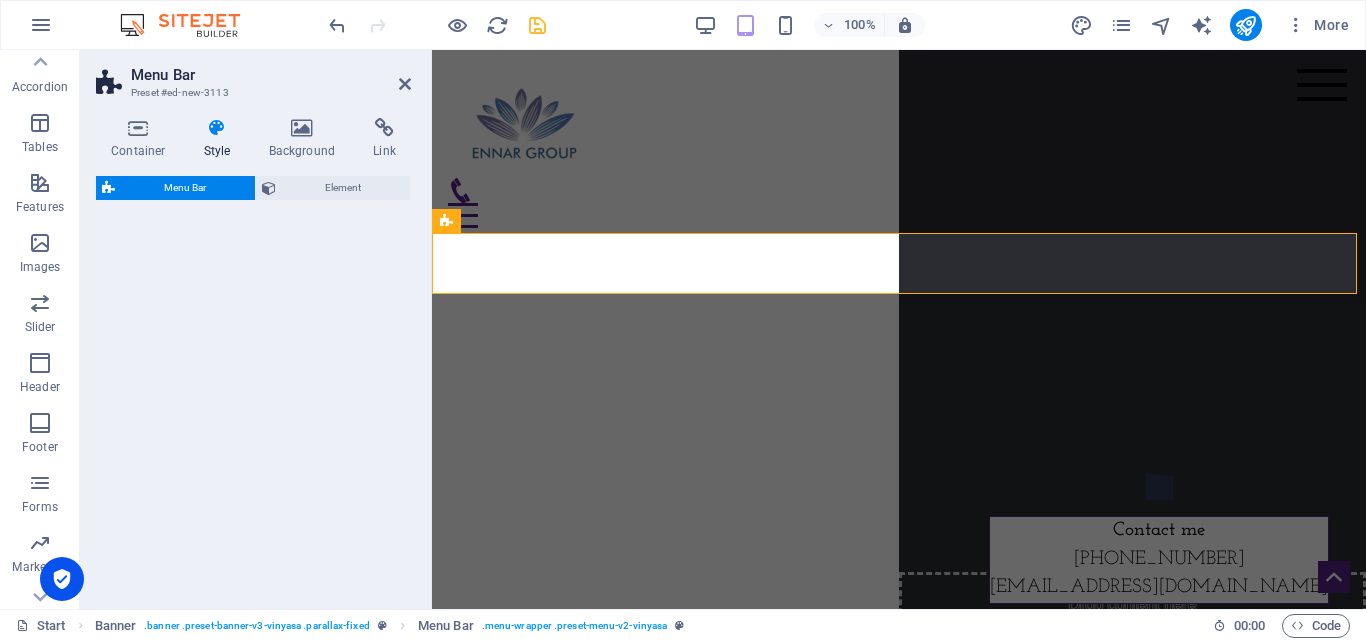 select on "rem" 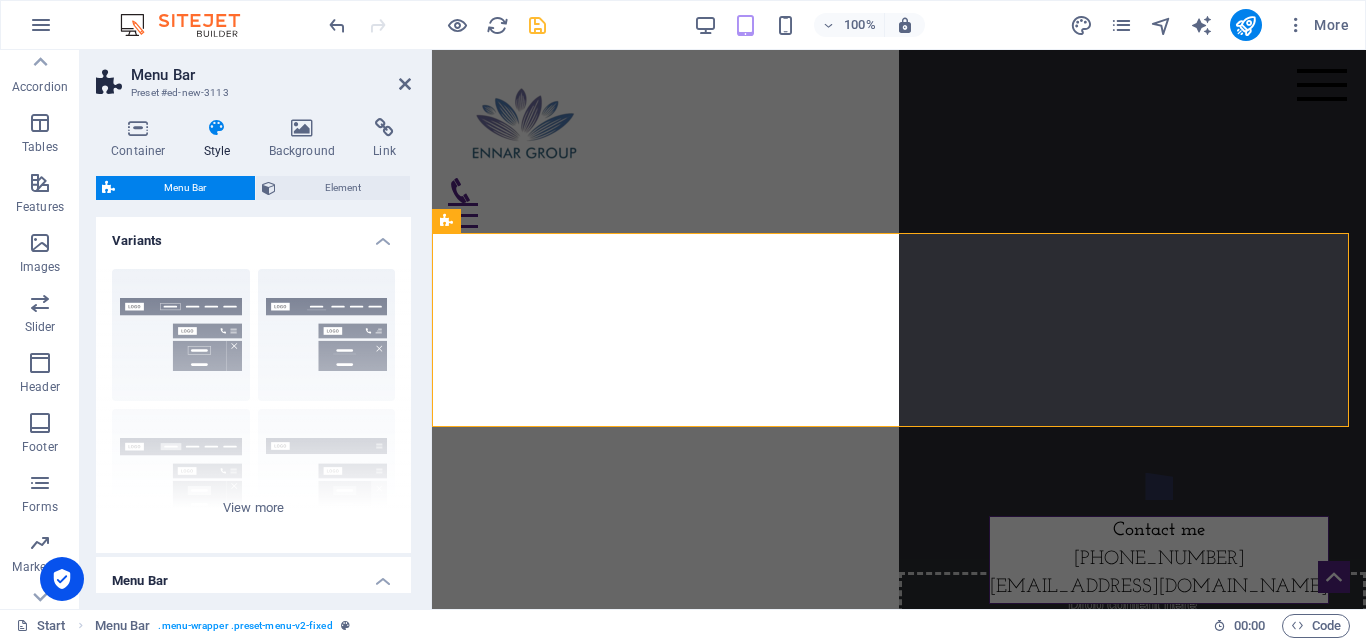 scroll, scrollTop: 376, scrollLeft: 0, axis: vertical 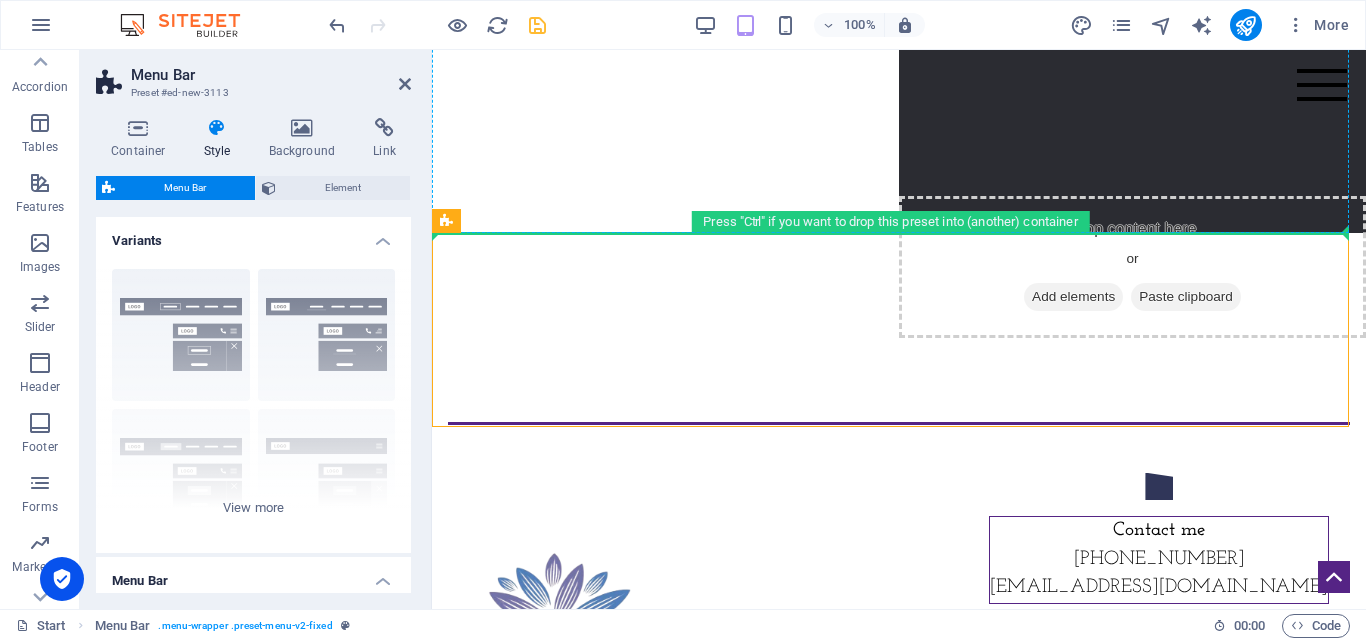 drag, startPoint x: 795, startPoint y: 328, endPoint x: 784, endPoint y: 197, distance: 131.46101 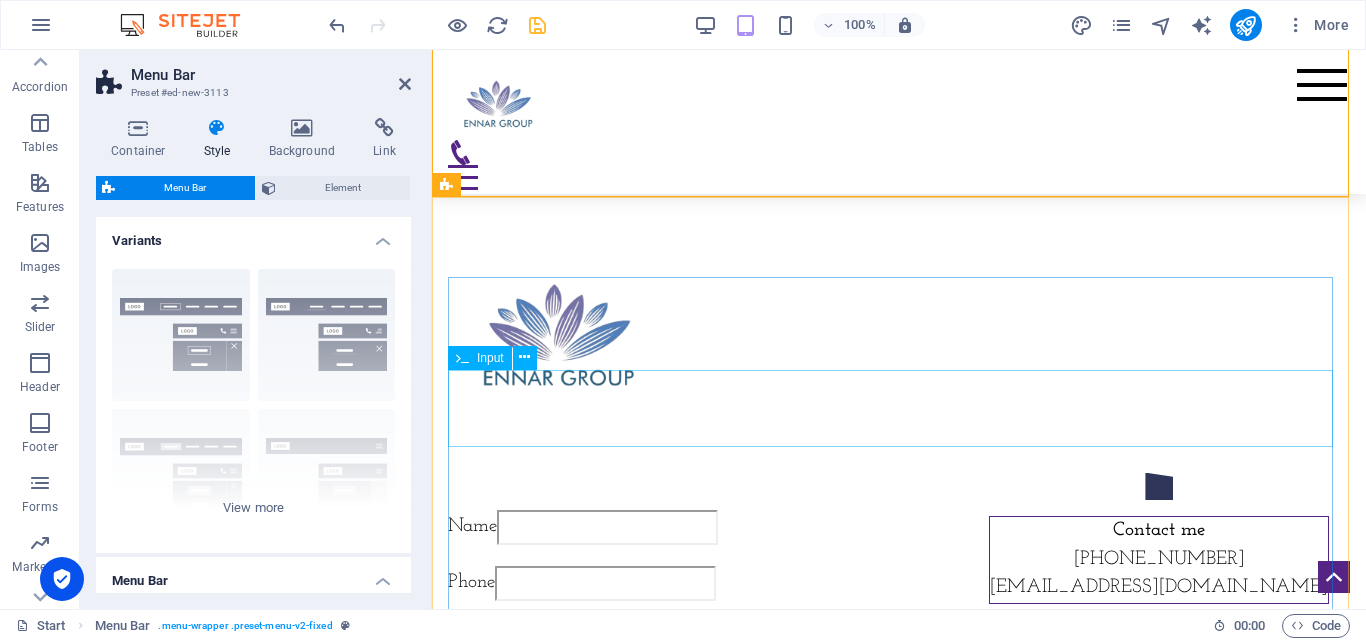click on "Message" at bounding box center [899, 748] 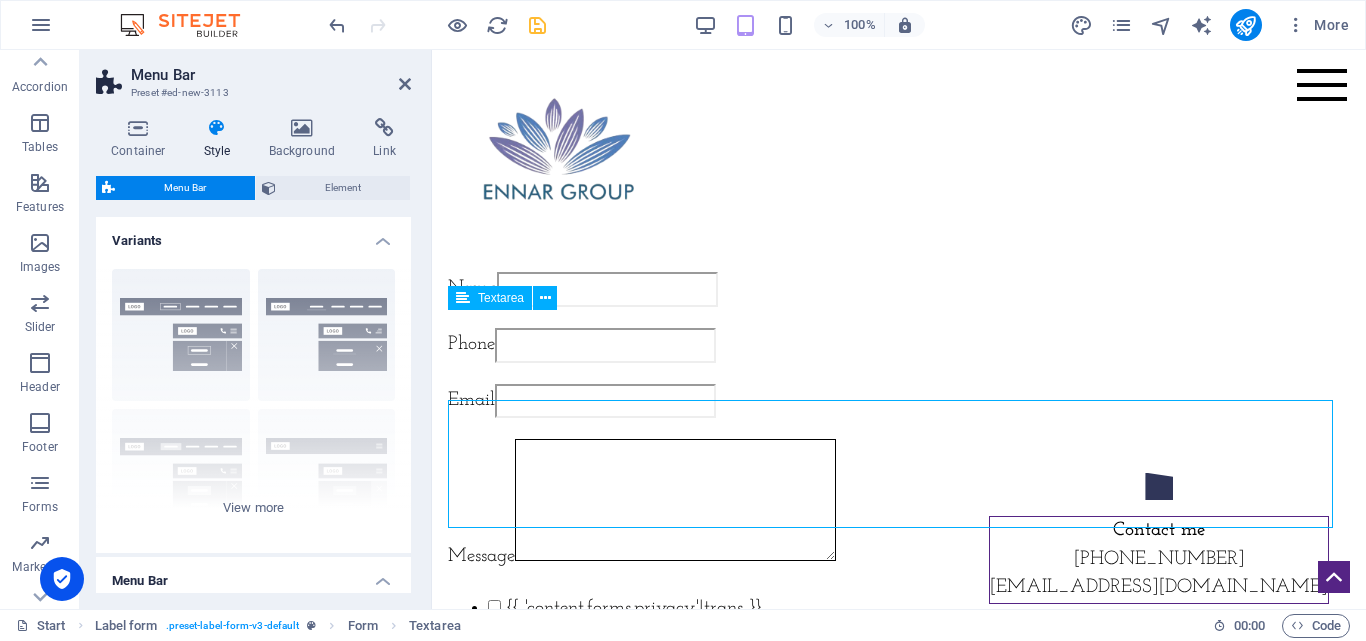 click on "Submit" at bounding box center (899, 728) 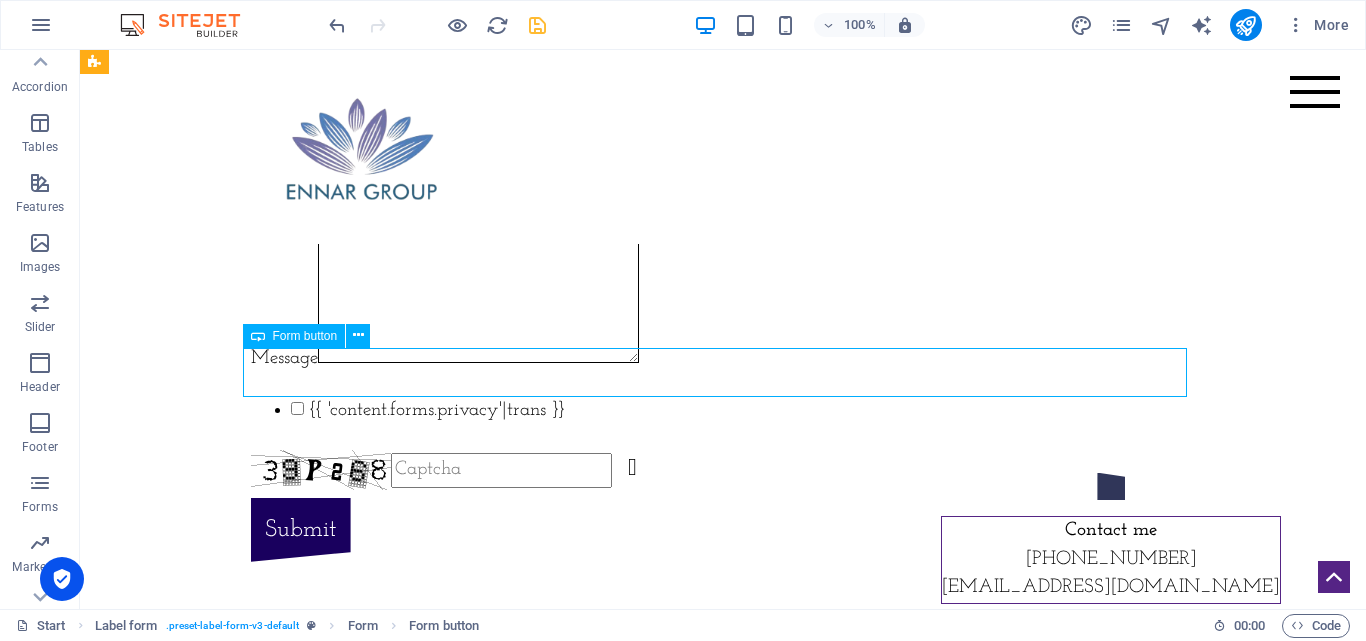 click at bounding box center [723, 838] 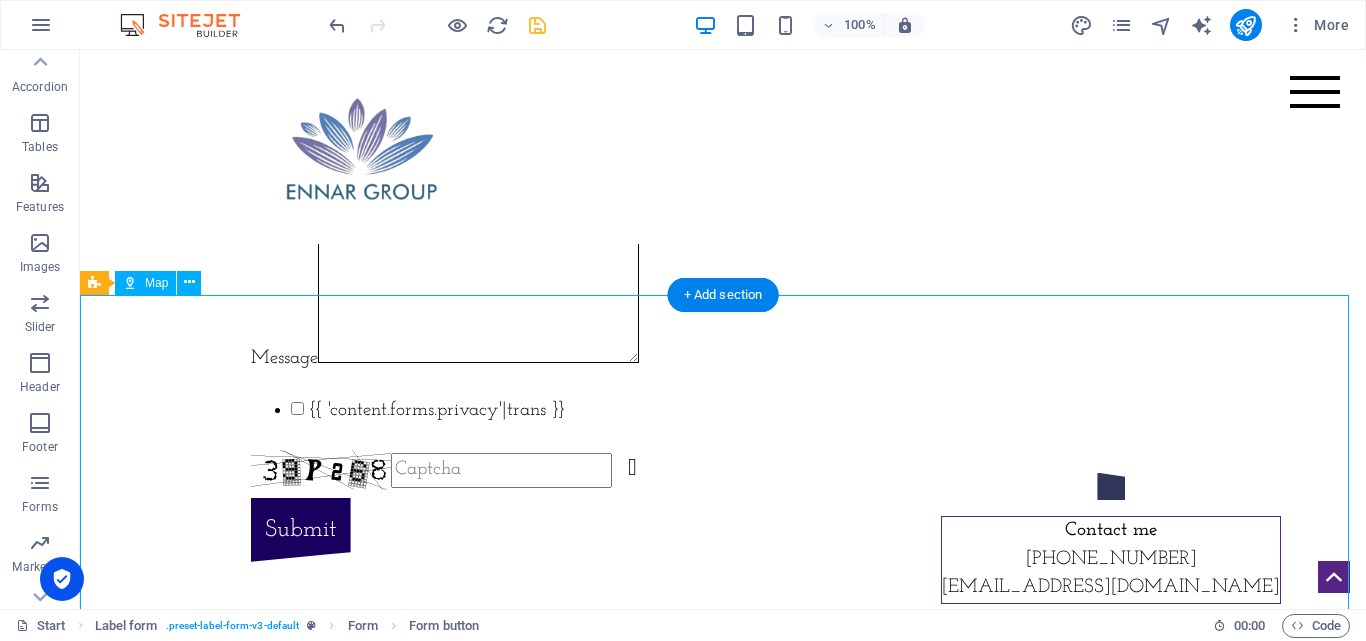 scroll, scrollTop: 1160, scrollLeft: 0, axis: vertical 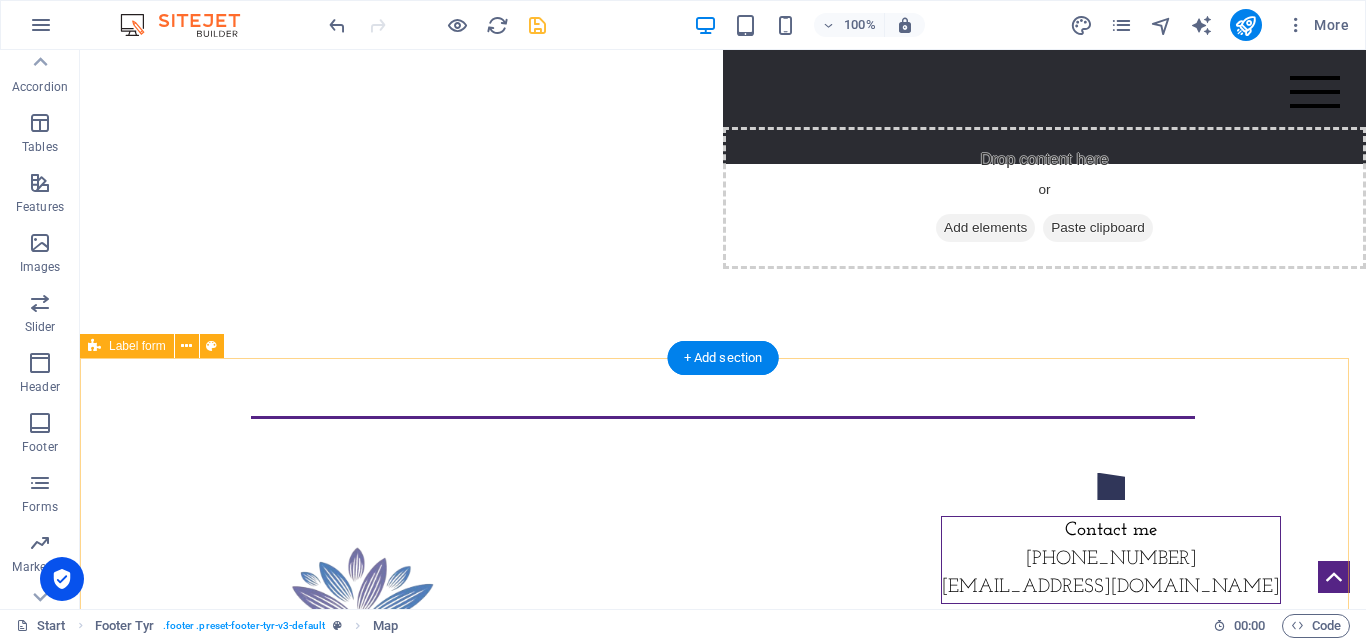 click on "Name Phone Email Message   {{ 'content.forms.privacy'|trans }} Nicht lesbar? Neu generieren Submit" at bounding box center [723, 1026] 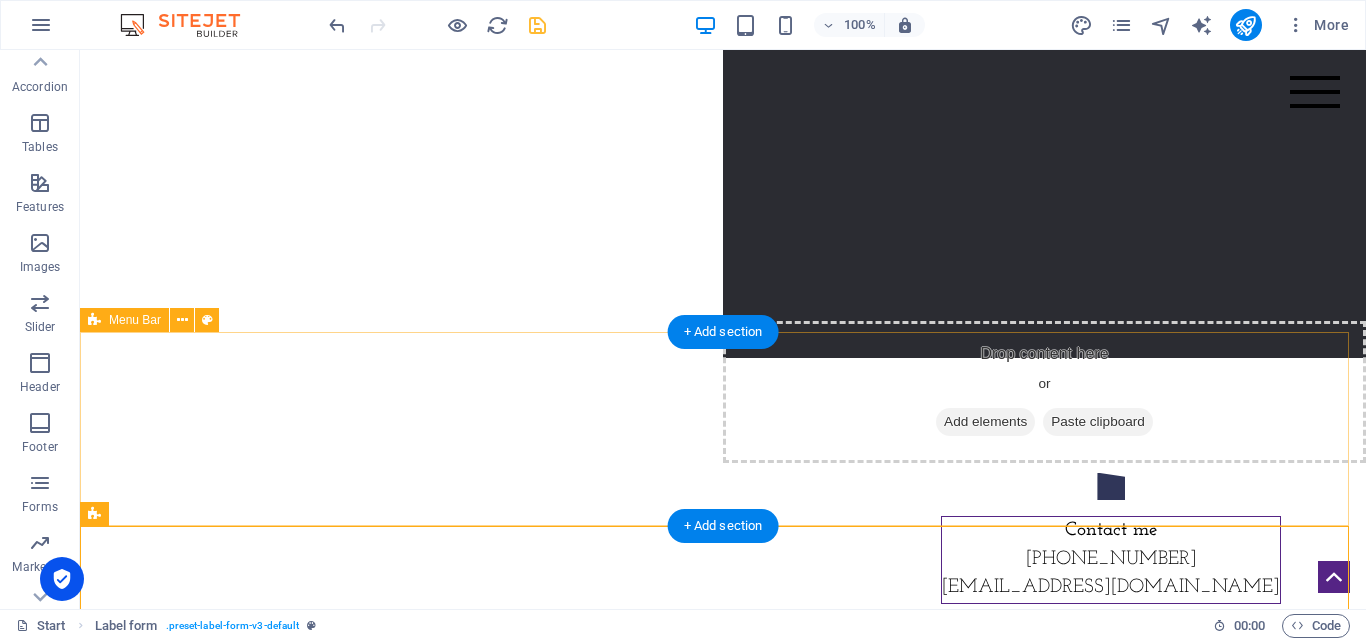 click on "Menu Home About Service Contact" at bounding box center [723, 790] 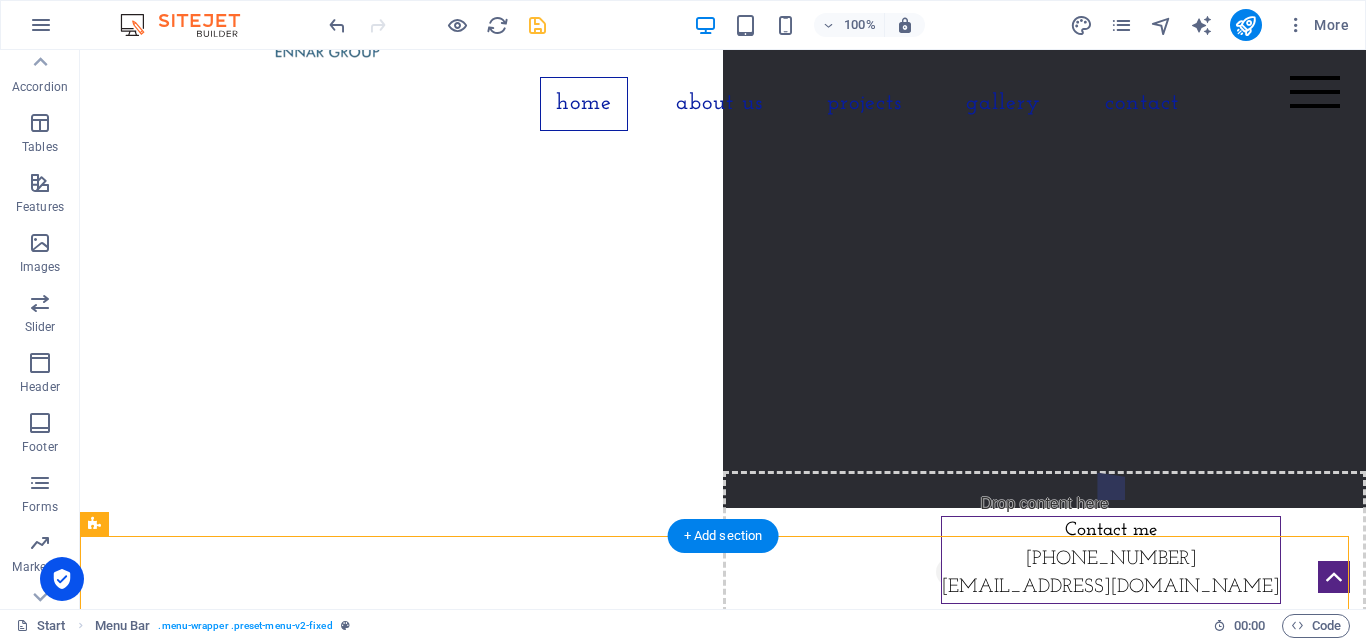 scroll, scrollTop: 2, scrollLeft: 0, axis: vertical 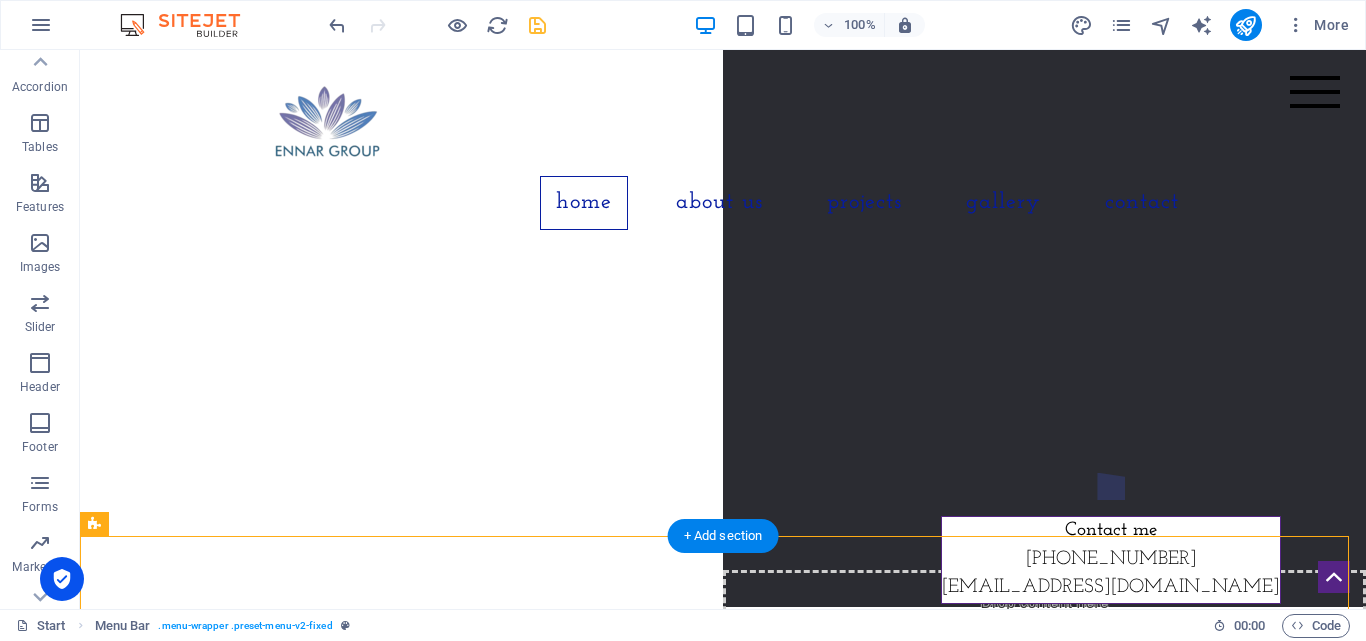 click on "ennar.in" at bounding box center [723, 830] 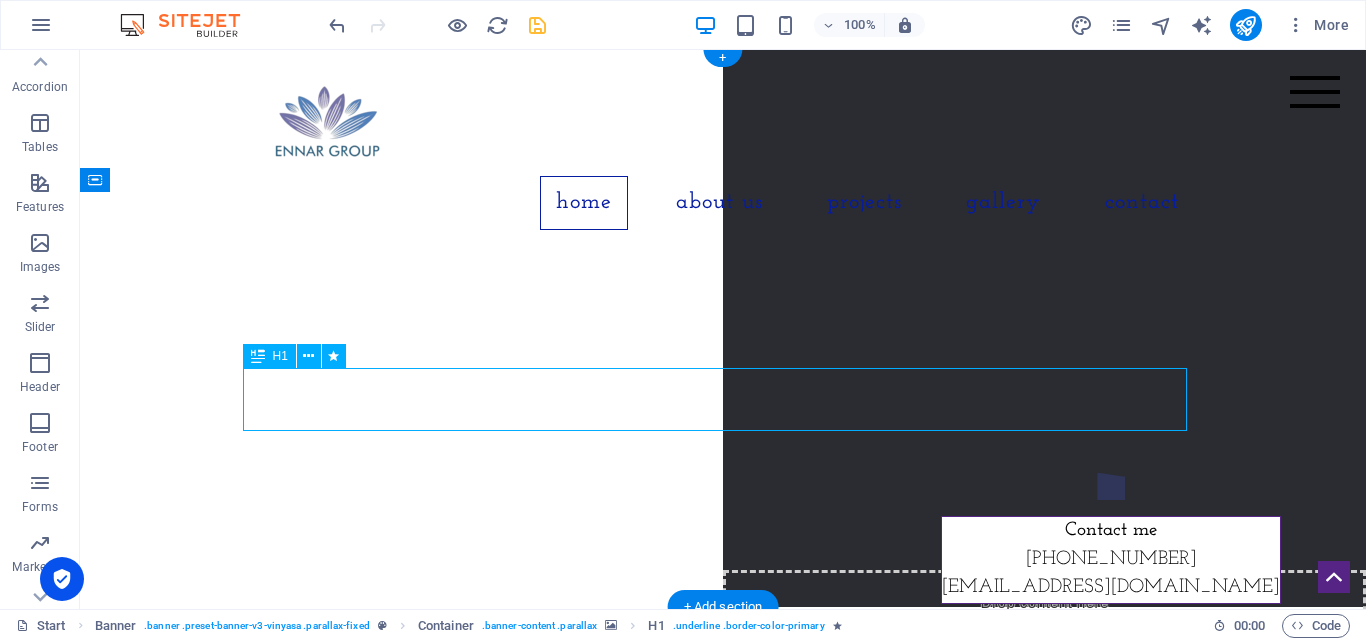 scroll, scrollTop: 0, scrollLeft: 0, axis: both 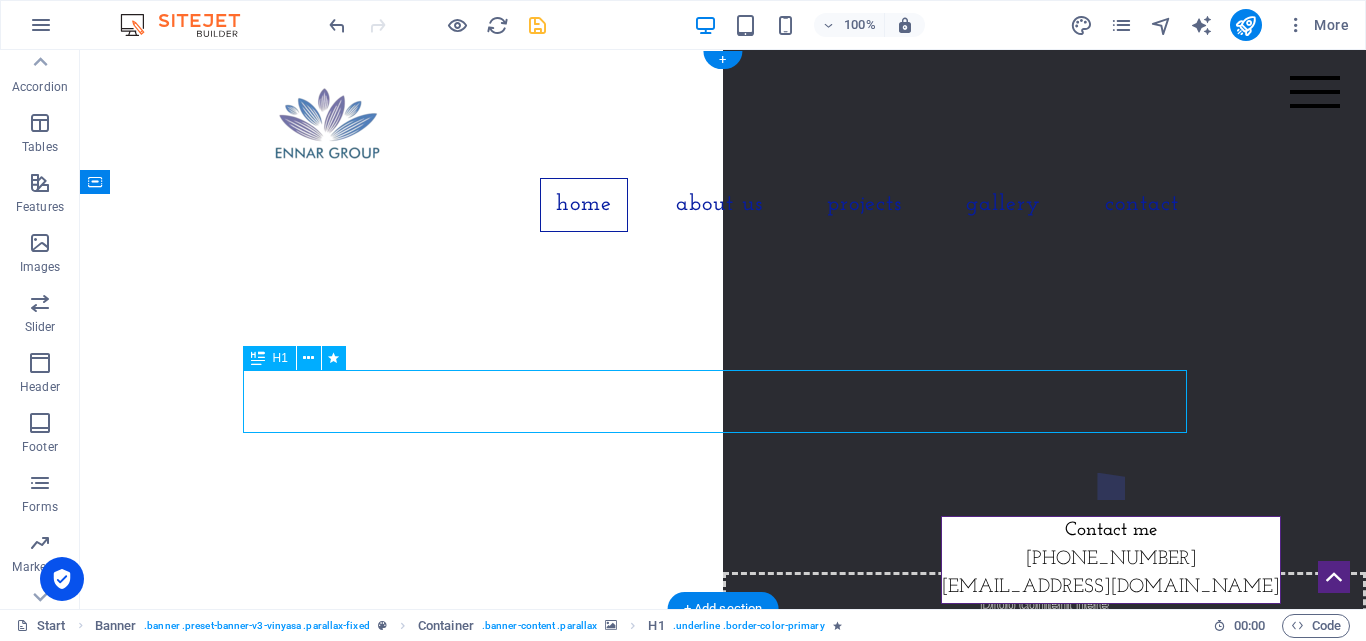 click on "ennar.in" at bounding box center (723, 832) 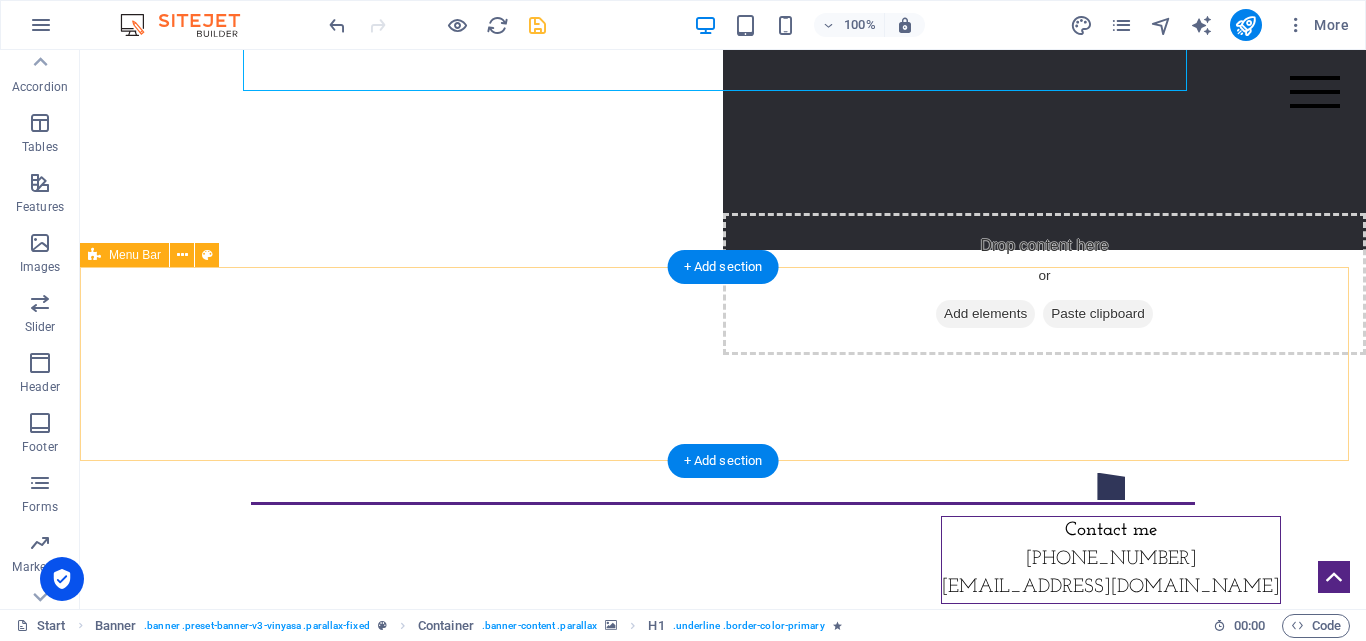 scroll, scrollTop: 365, scrollLeft: 0, axis: vertical 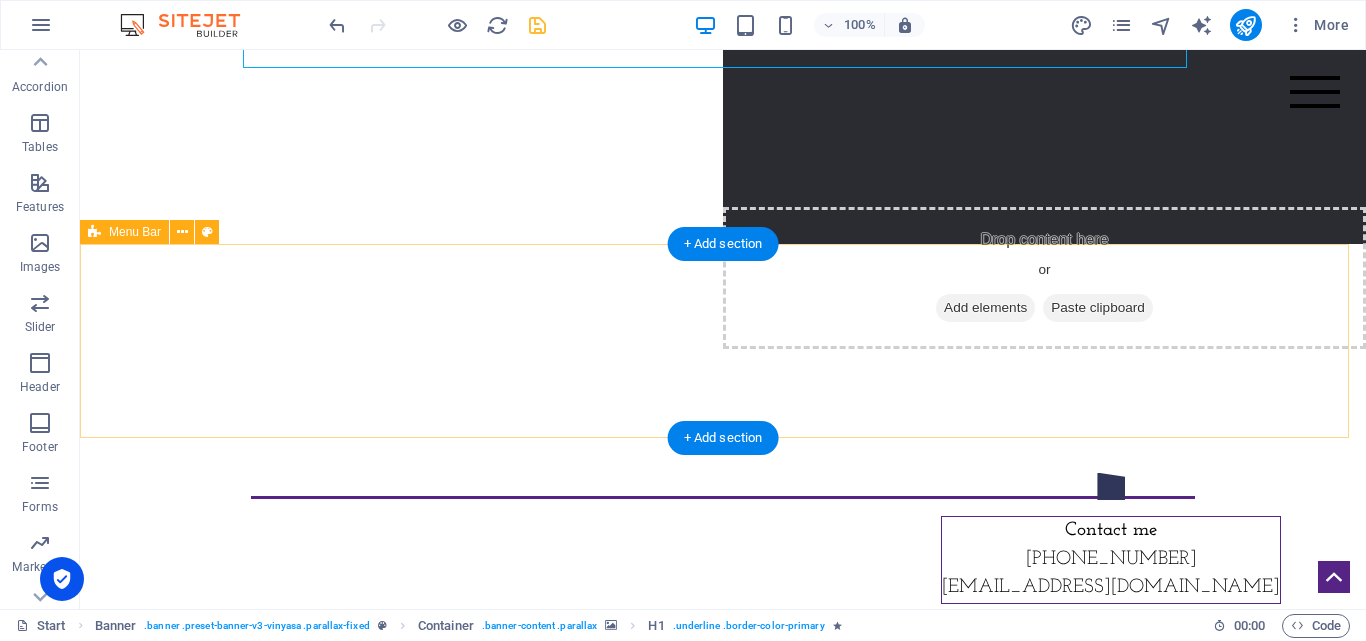 click on "Menu Home About Service Contact" at bounding box center [723, 676] 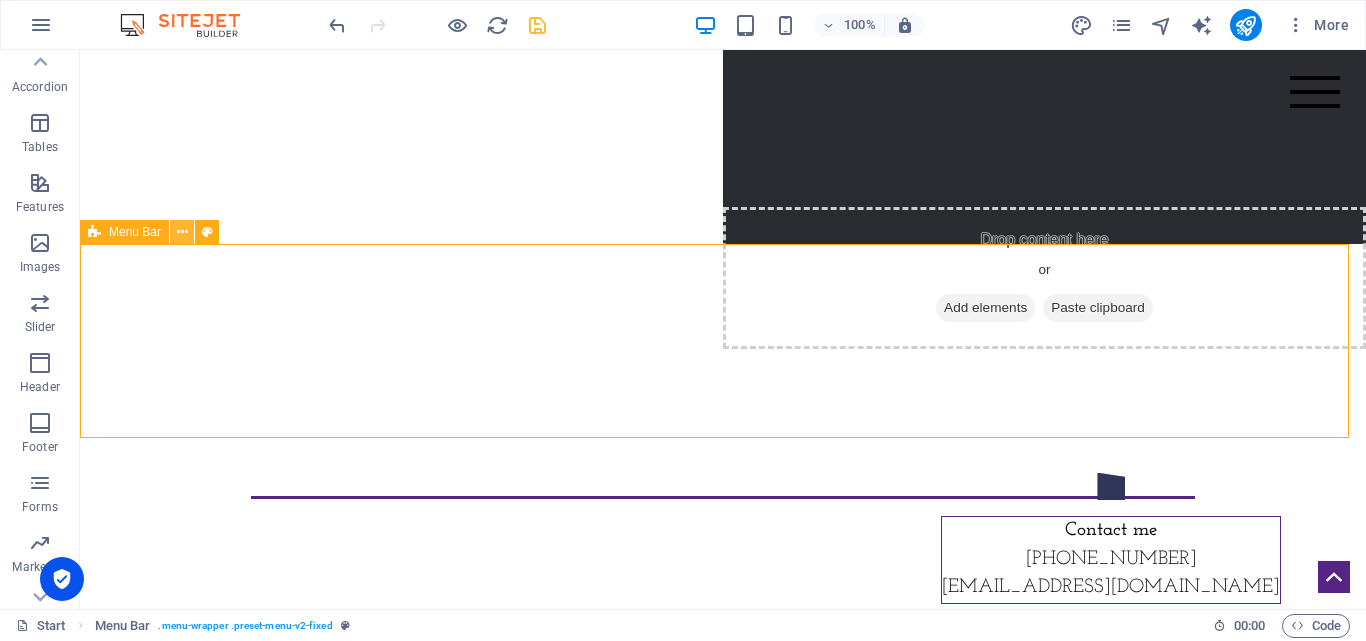 click at bounding box center (182, 232) 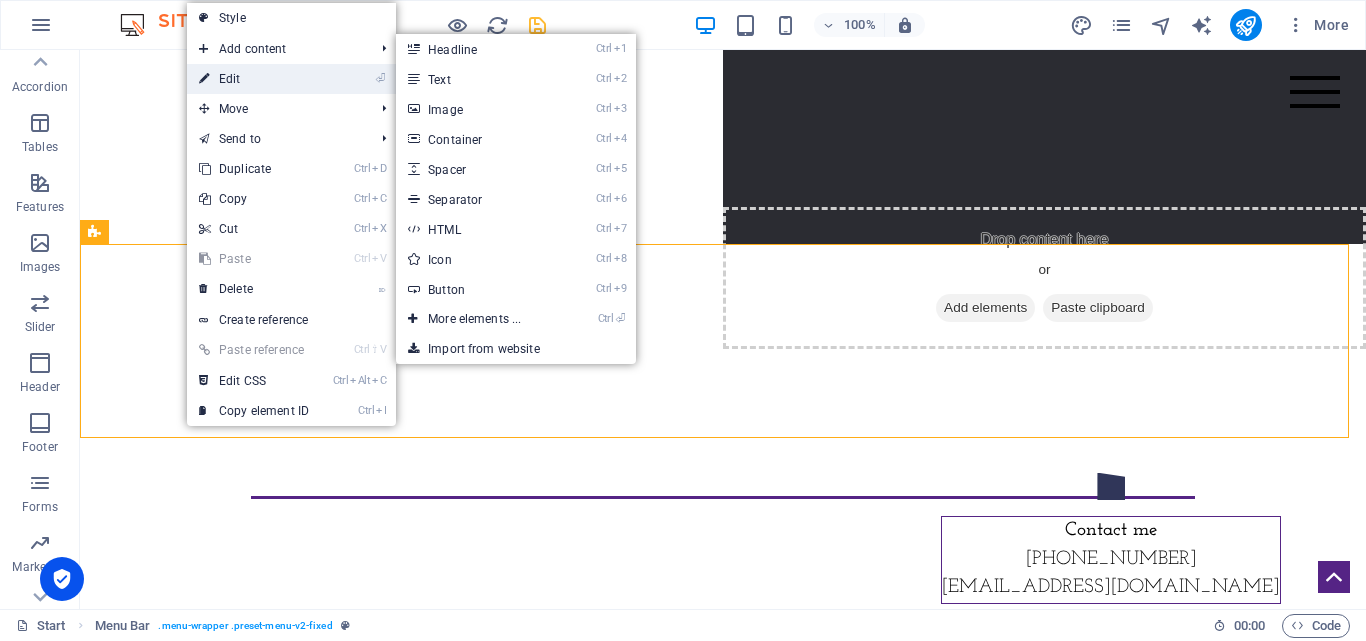 click on "⏎  Edit" at bounding box center [254, 79] 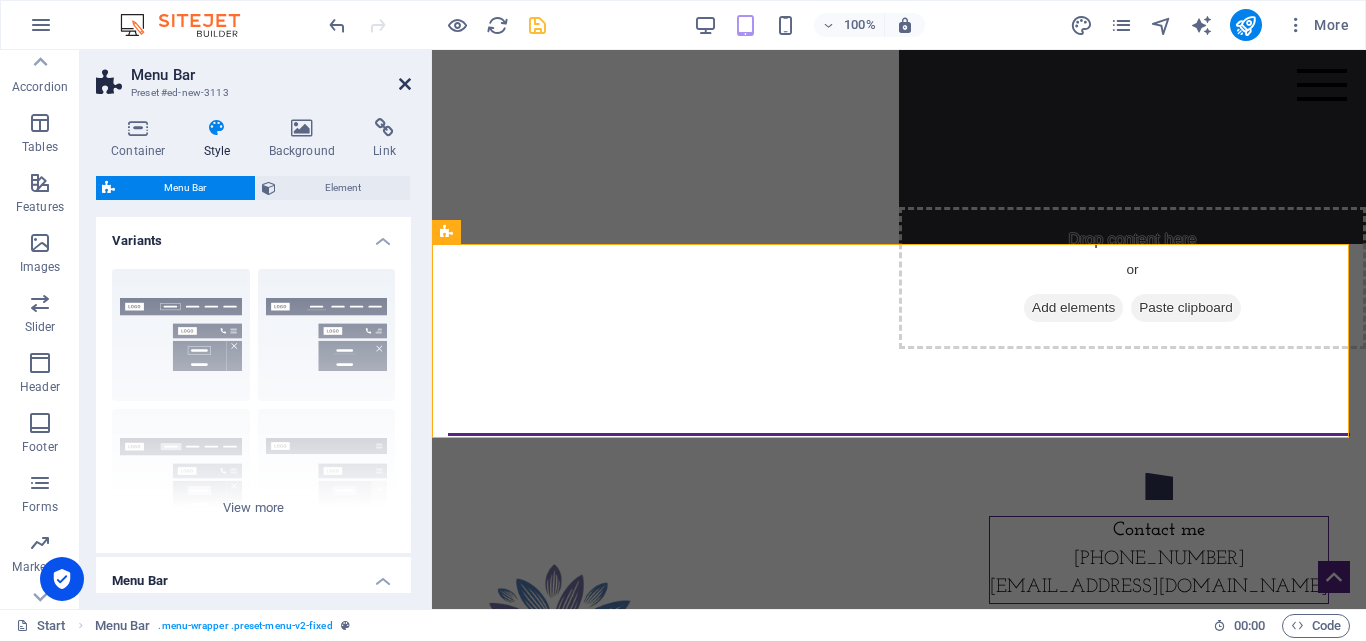 click at bounding box center (405, 84) 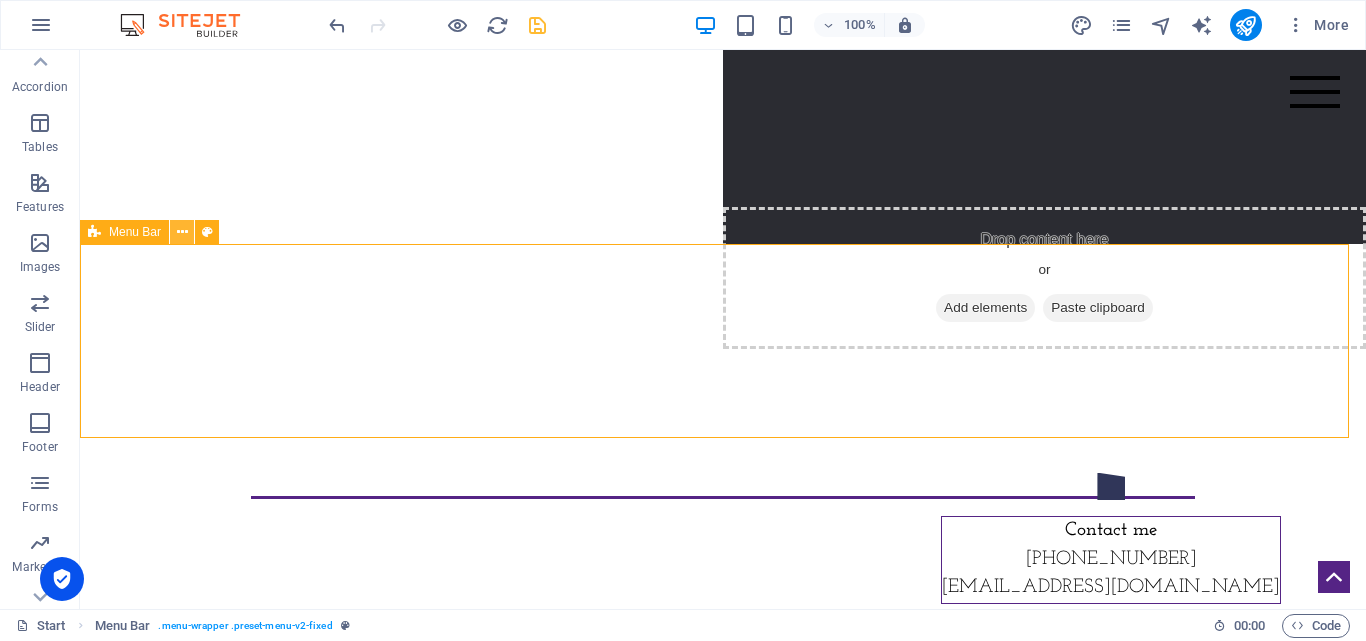 click at bounding box center (182, 232) 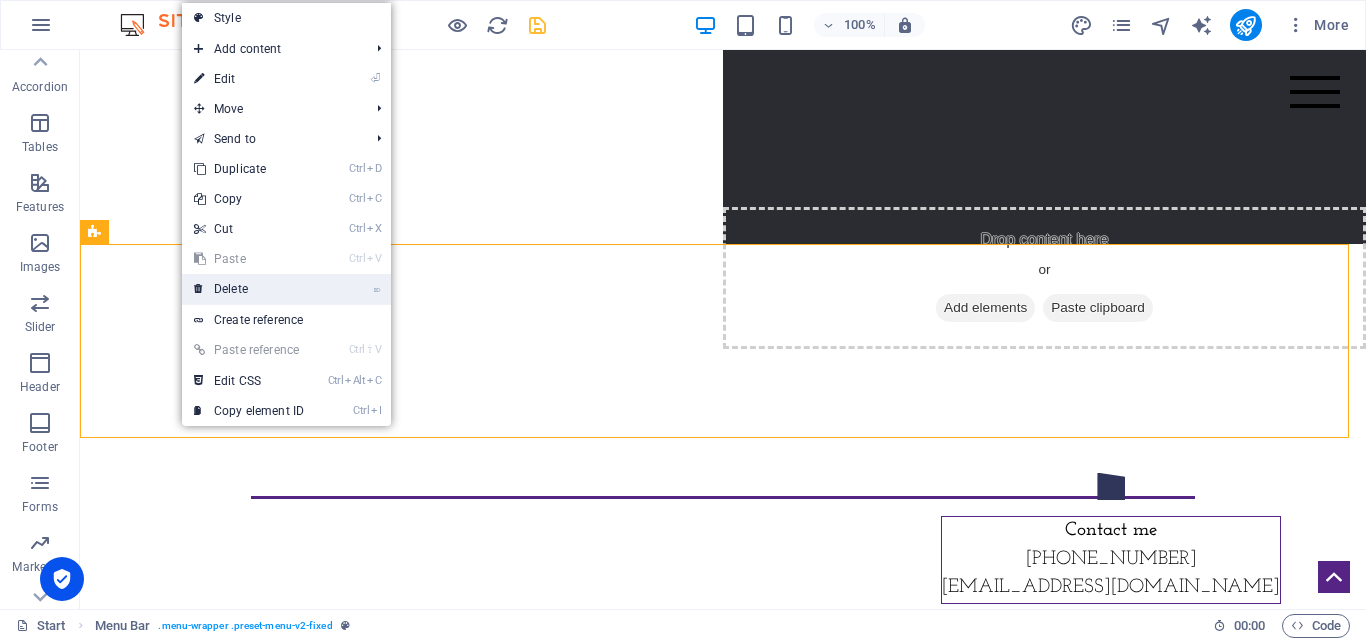 click on "⌦  Delete" at bounding box center [249, 289] 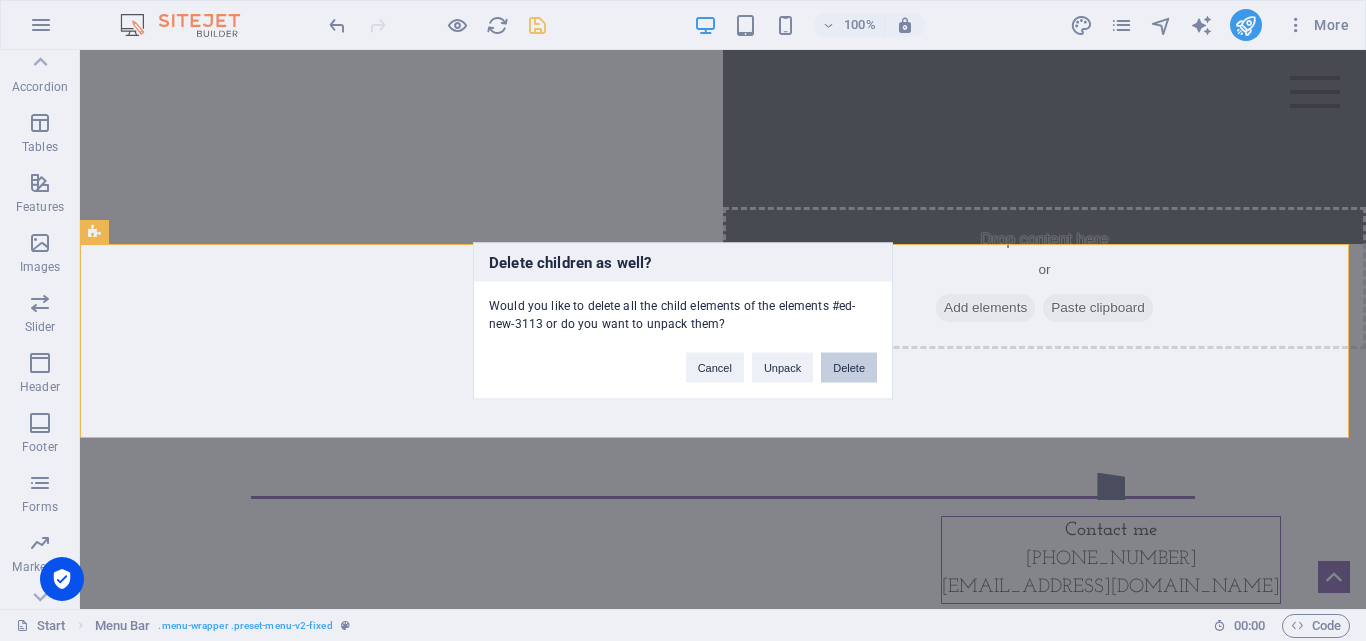 click on "Delete" at bounding box center [849, 367] 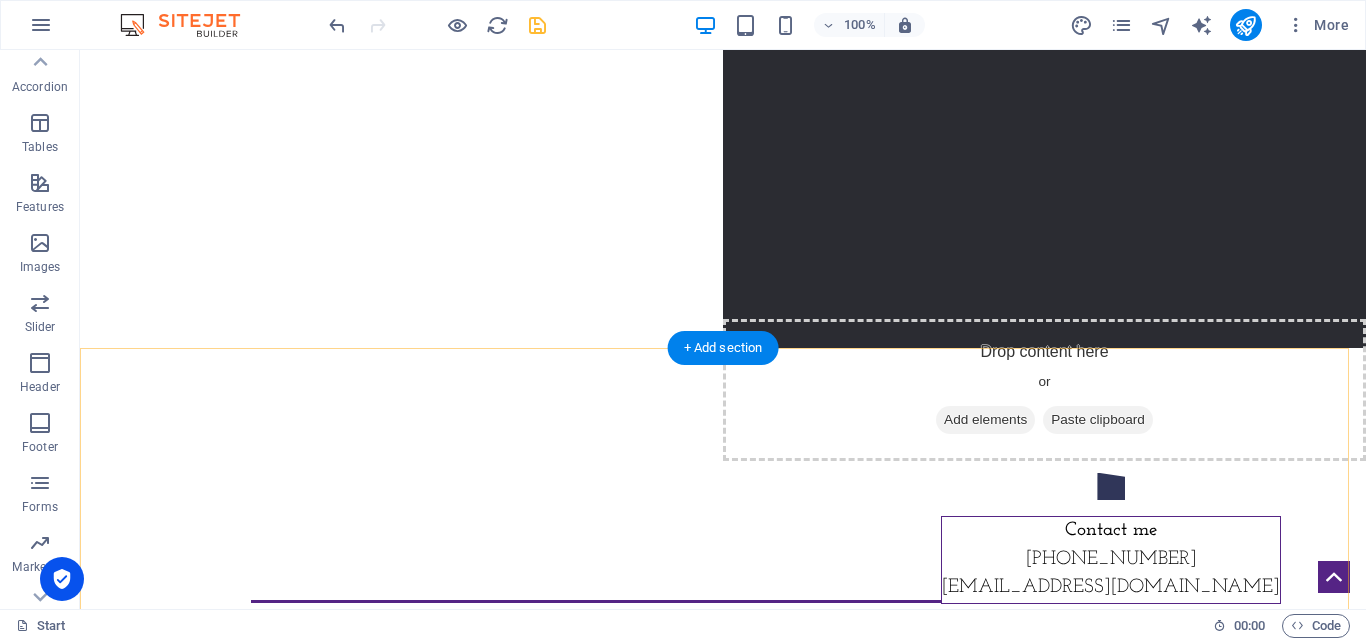 click on "ennar.in" at bounding box center (723, 335) 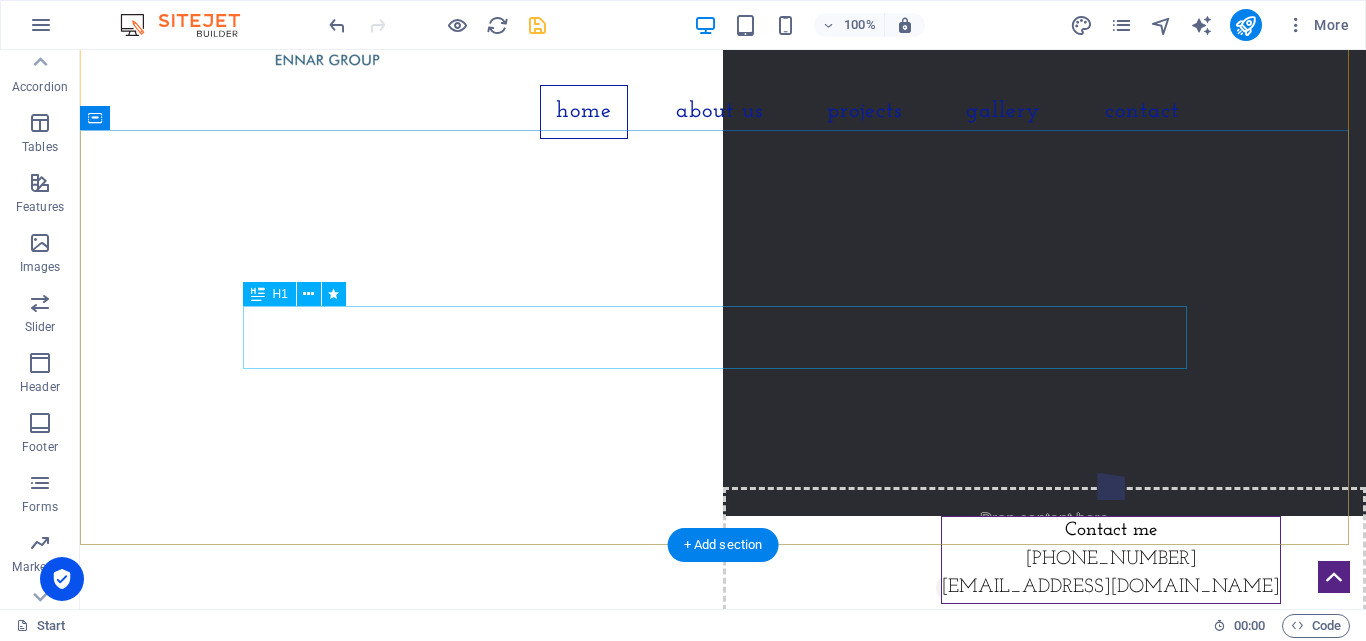 scroll, scrollTop: 0, scrollLeft: 0, axis: both 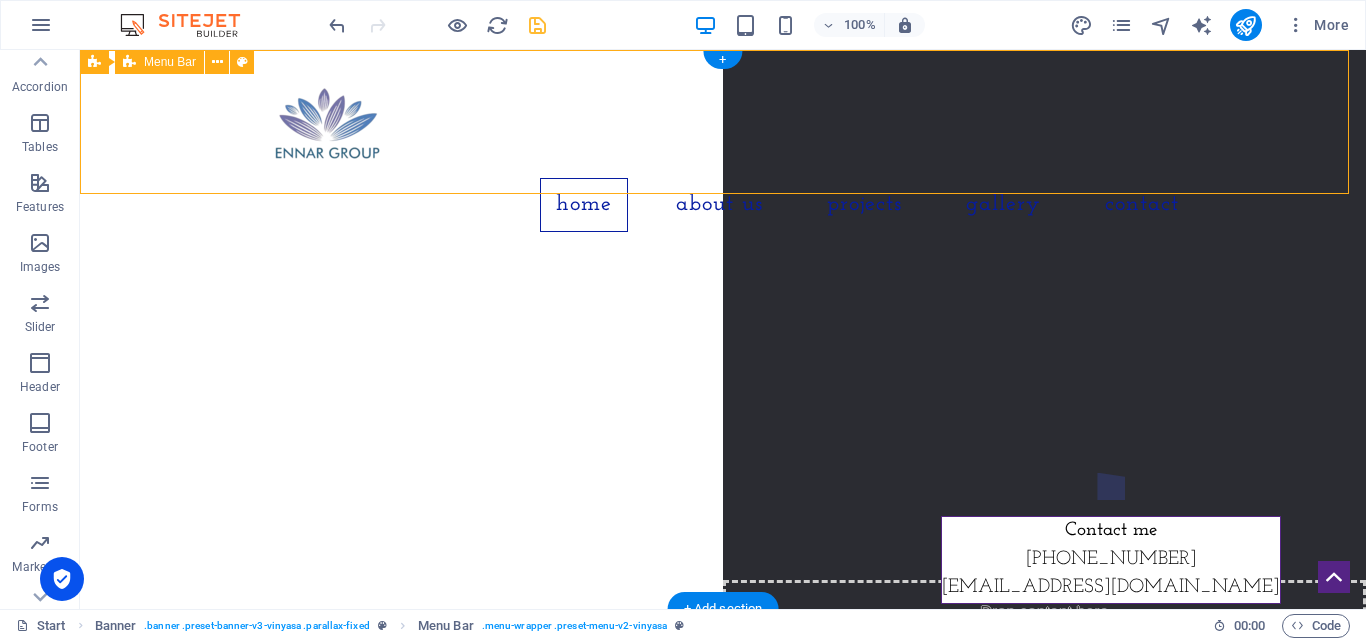 drag, startPoint x: 480, startPoint y: 75, endPoint x: 476, endPoint y: 137, distance: 62.1289 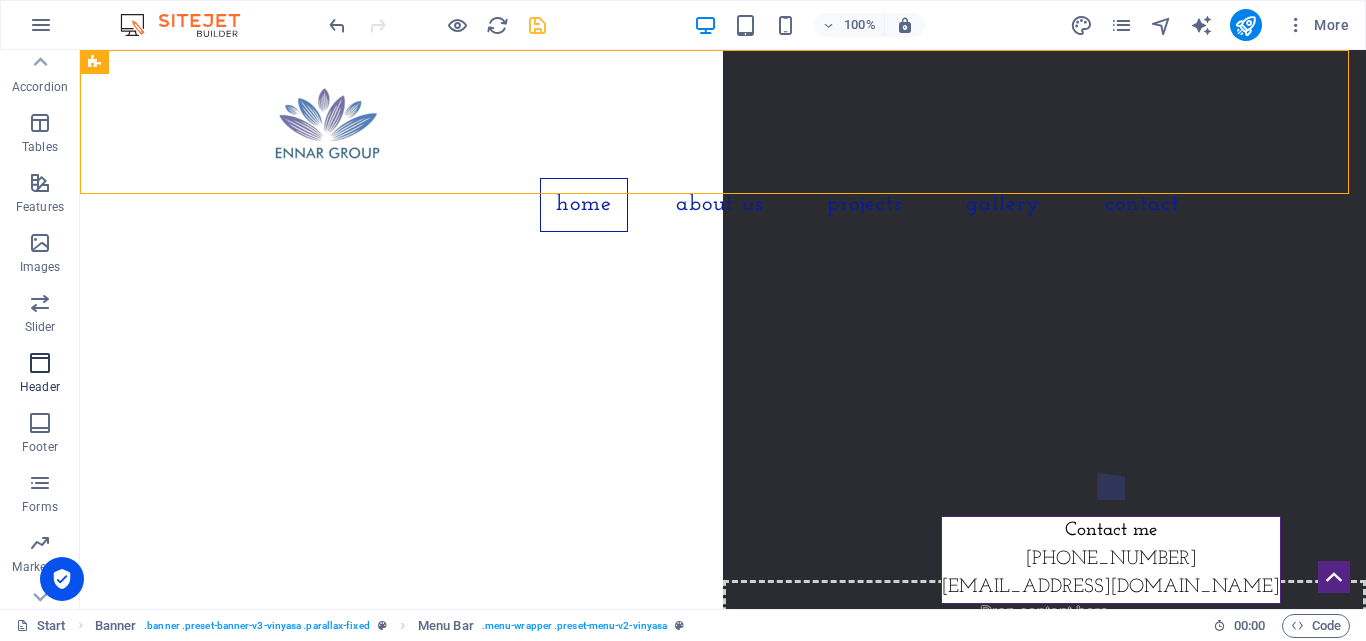 click at bounding box center (40, 363) 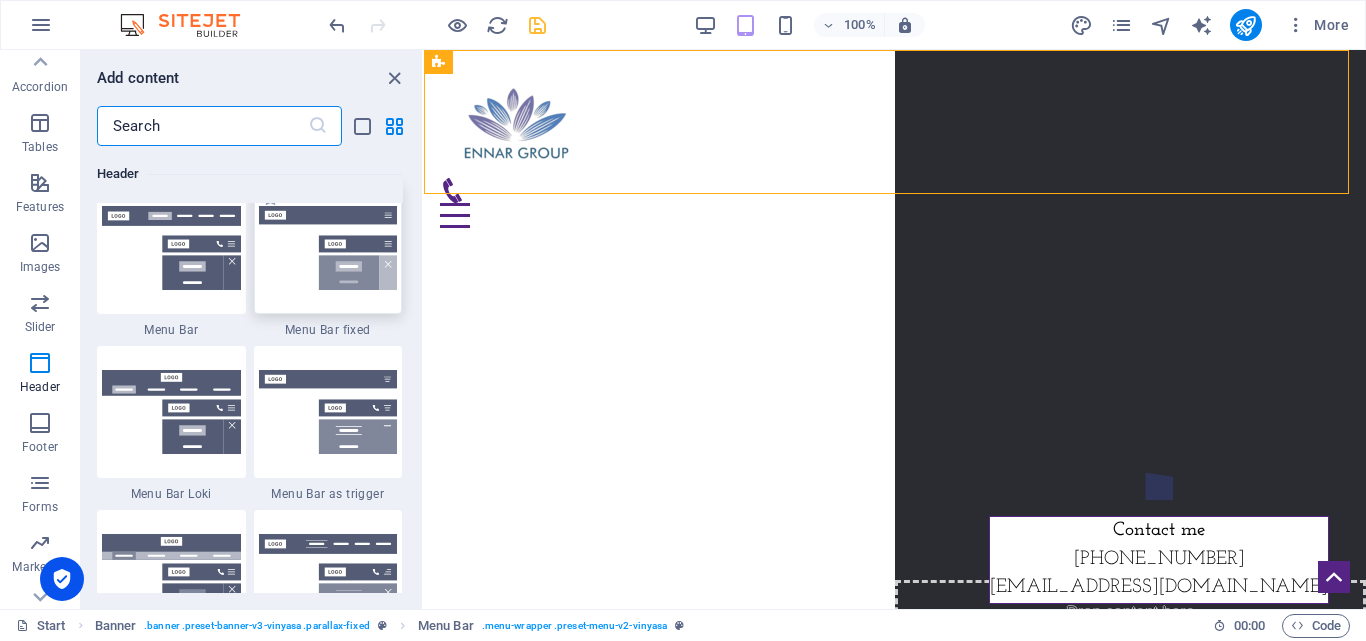 scroll, scrollTop: 12064, scrollLeft: 0, axis: vertical 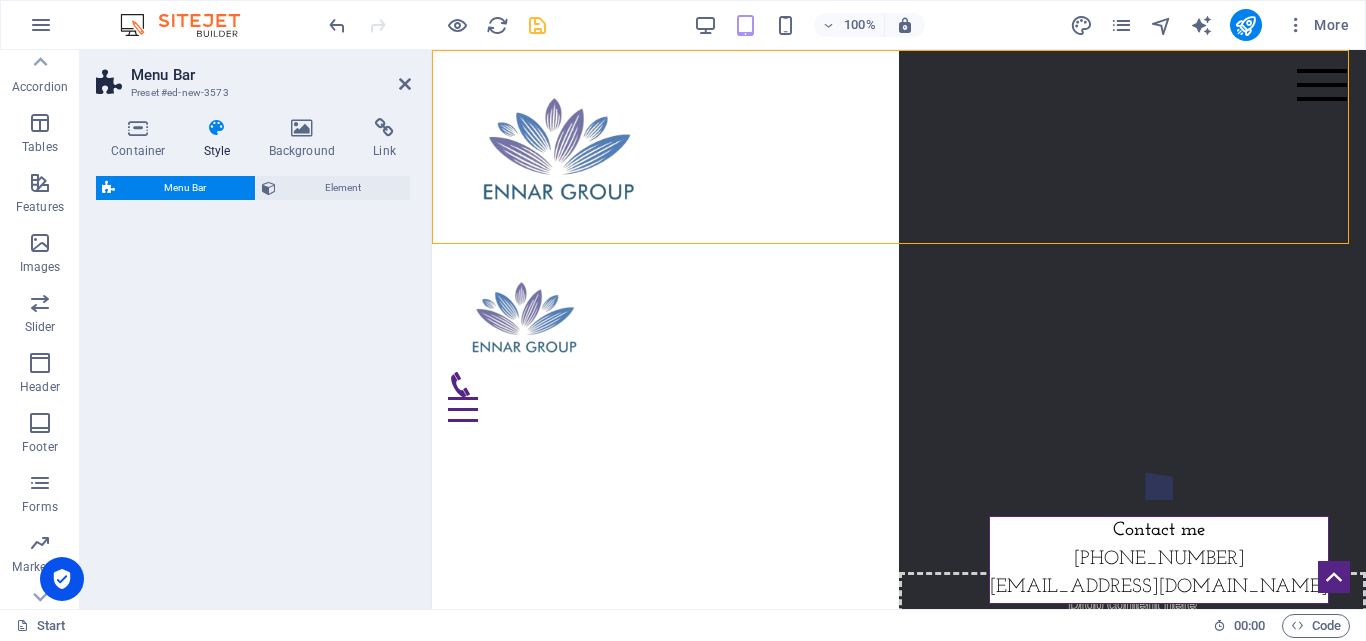 select on "rem" 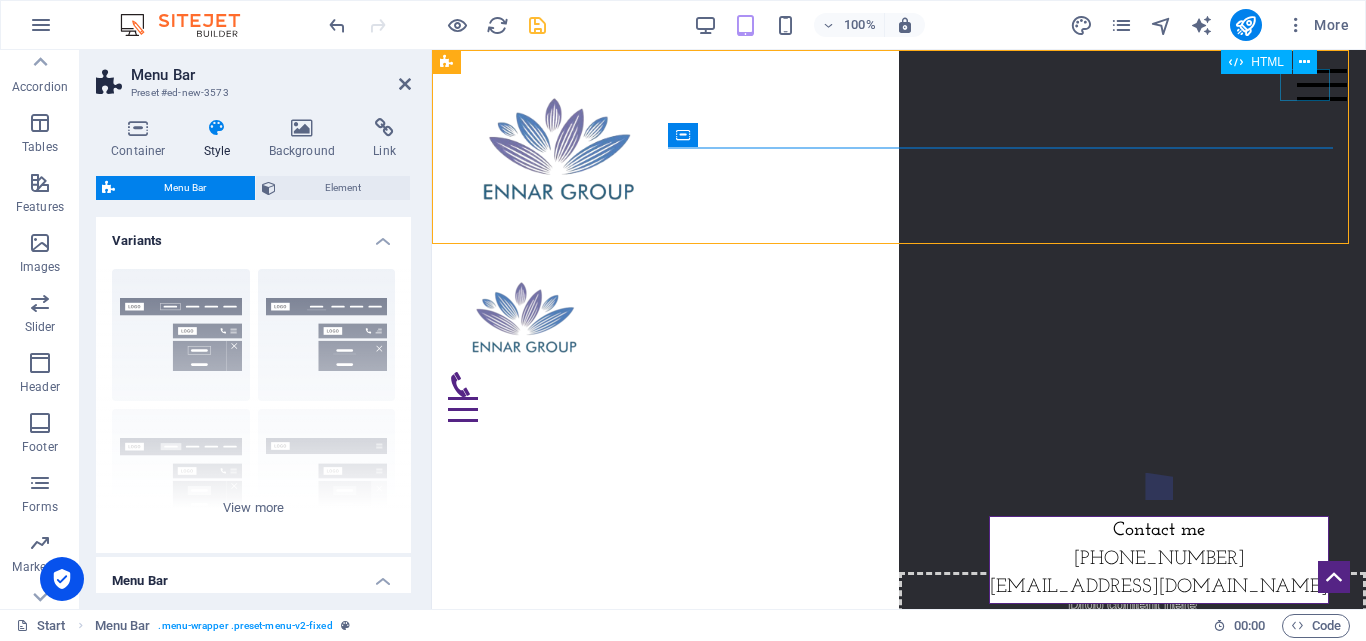 click on "Menu" at bounding box center (1322, 85) 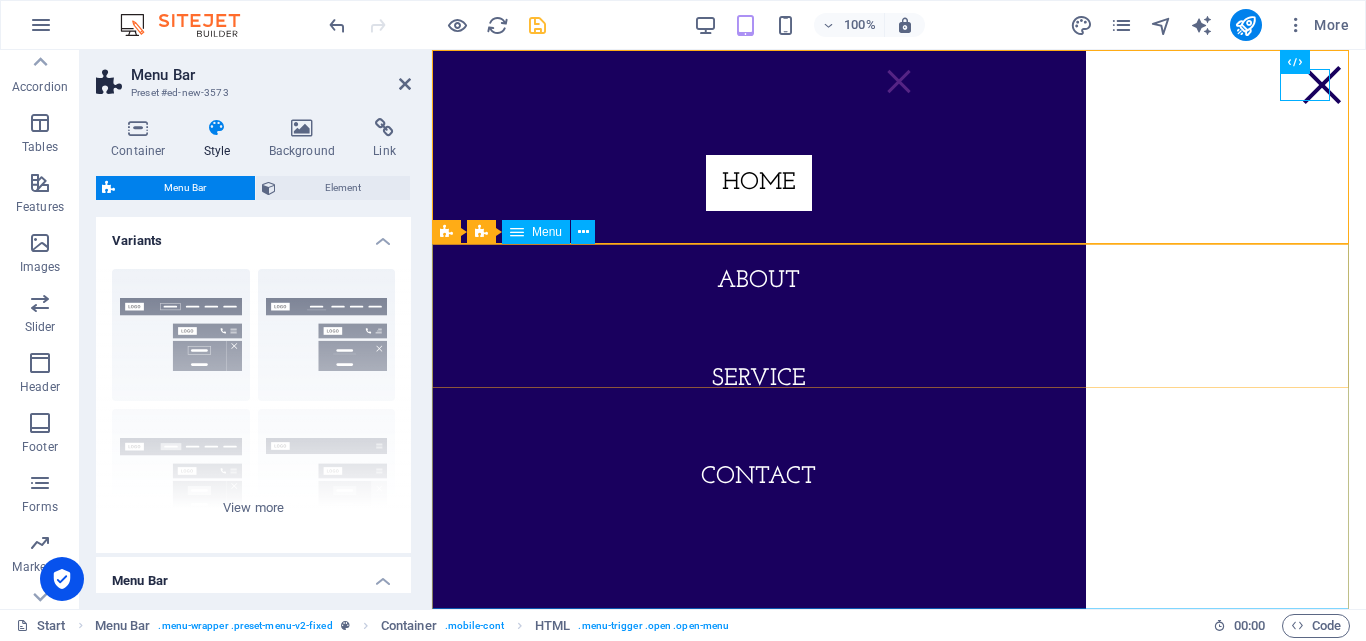 click on "Home About us Projects Gallery Contact" at bounding box center (899, 329) 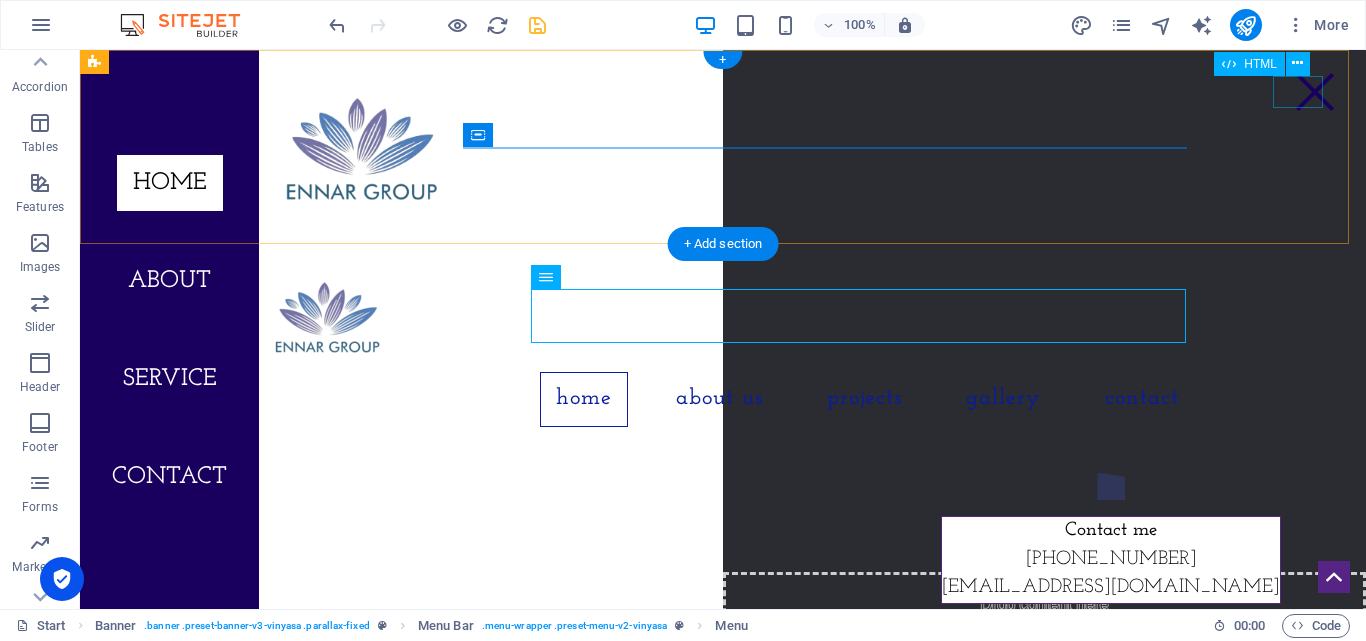 click on "Menu" at bounding box center (1315, 92) 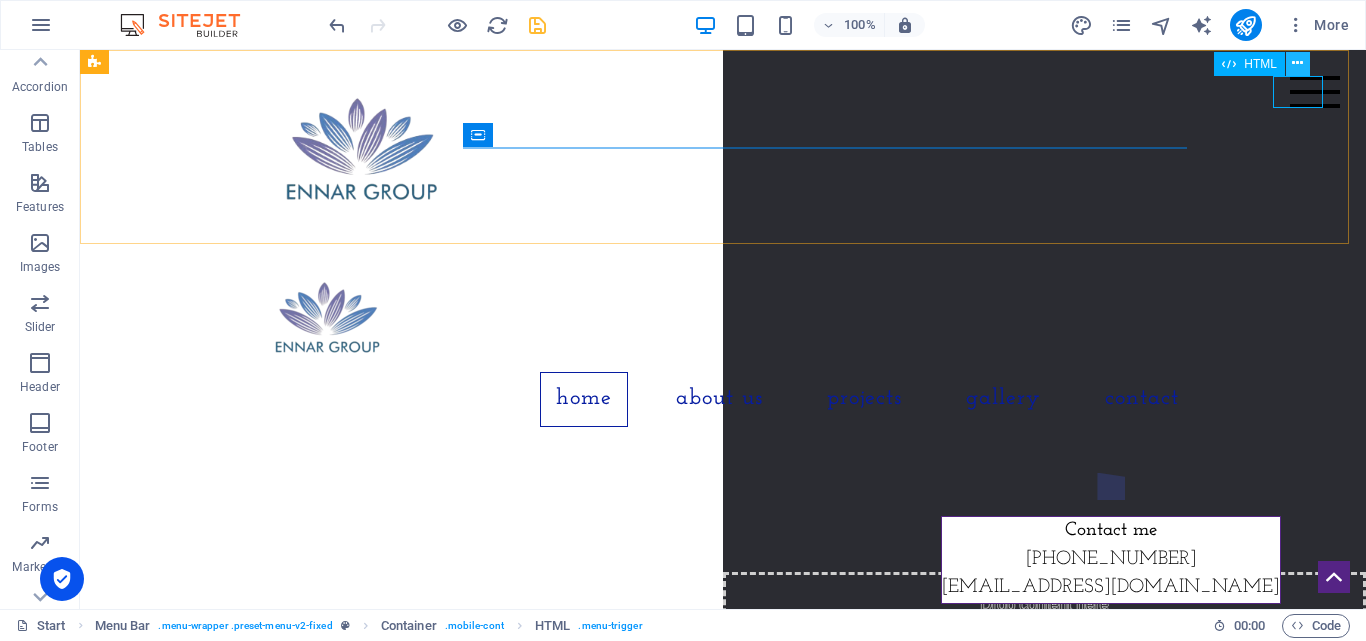 click at bounding box center (1297, 63) 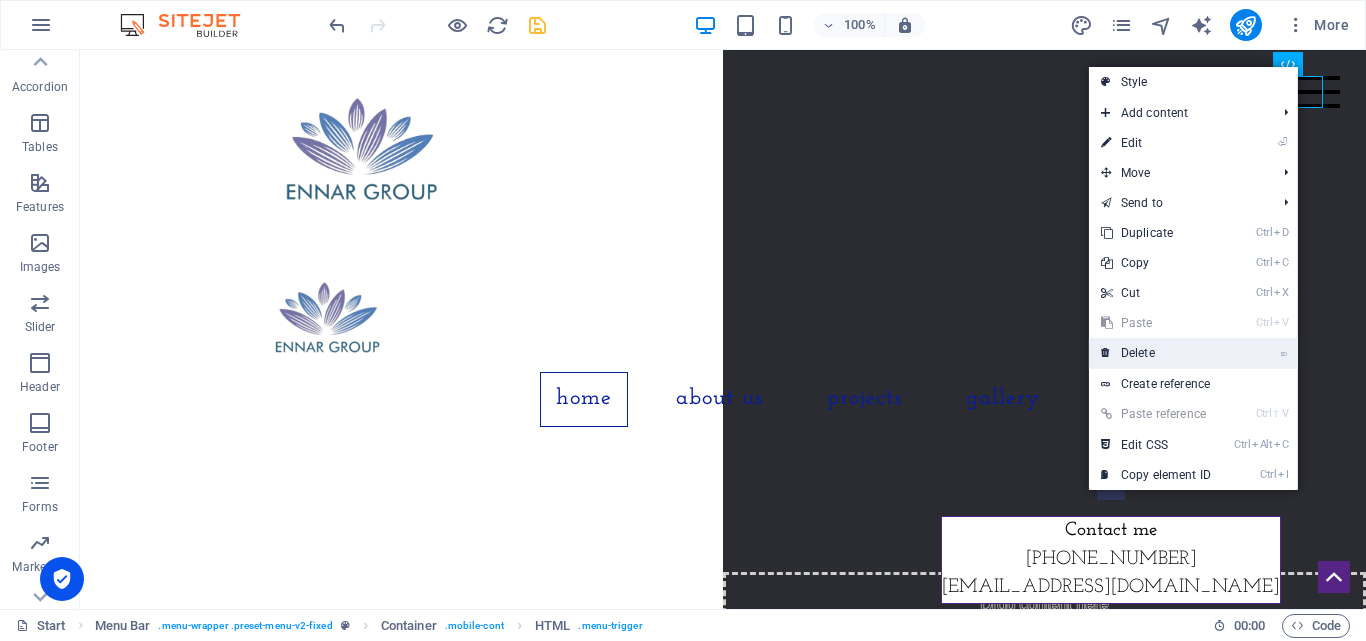 click on "⌦  Delete" at bounding box center (1156, 353) 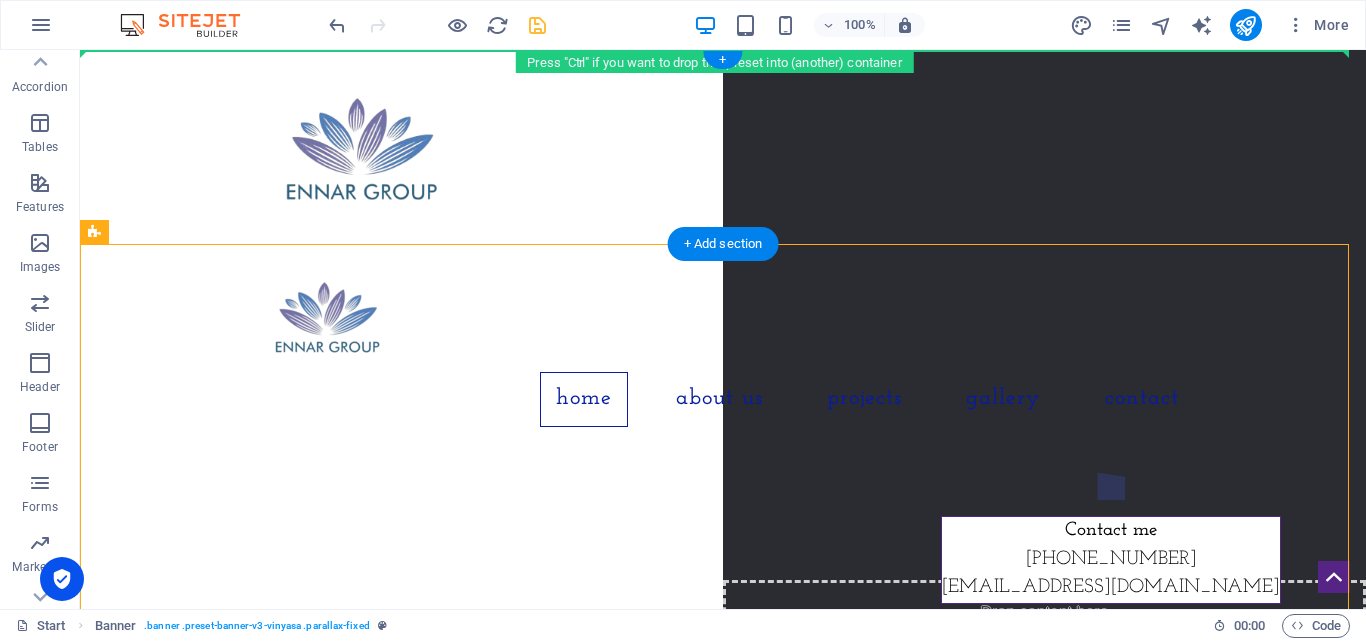 drag, startPoint x: 934, startPoint y: 312, endPoint x: 966, endPoint y: 128, distance: 186.76189 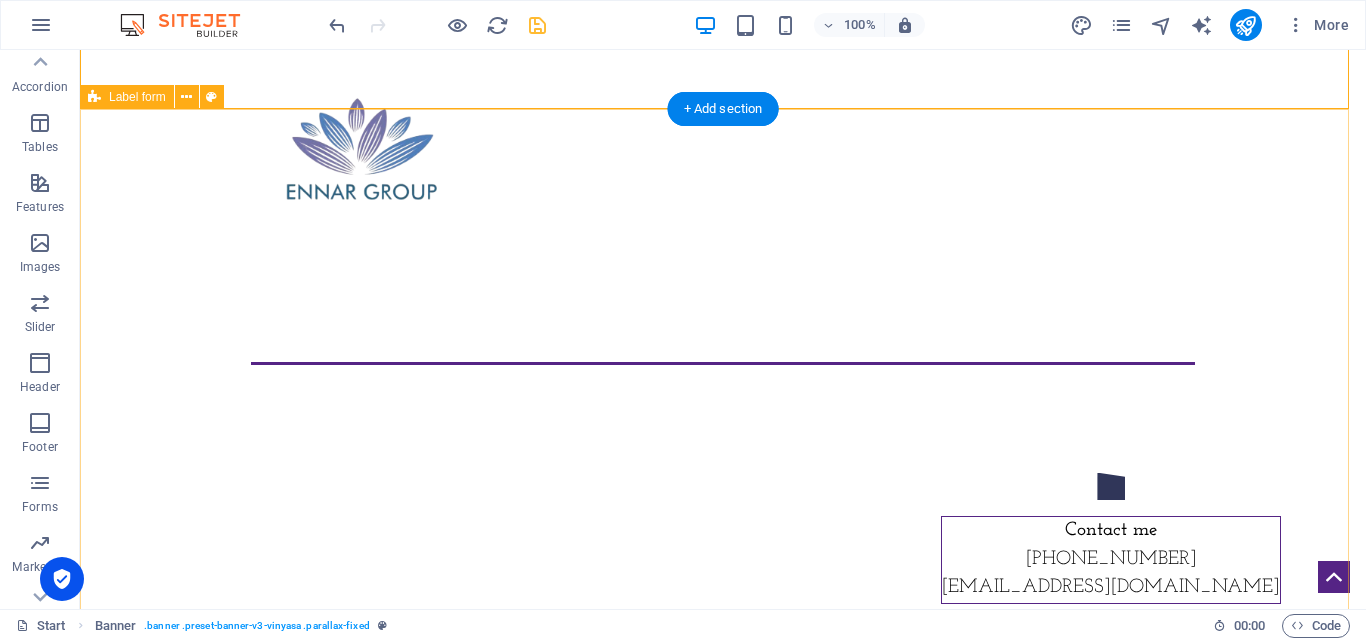 scroll, scrollTop: 500, scrollLeft: 0, axis: vertical 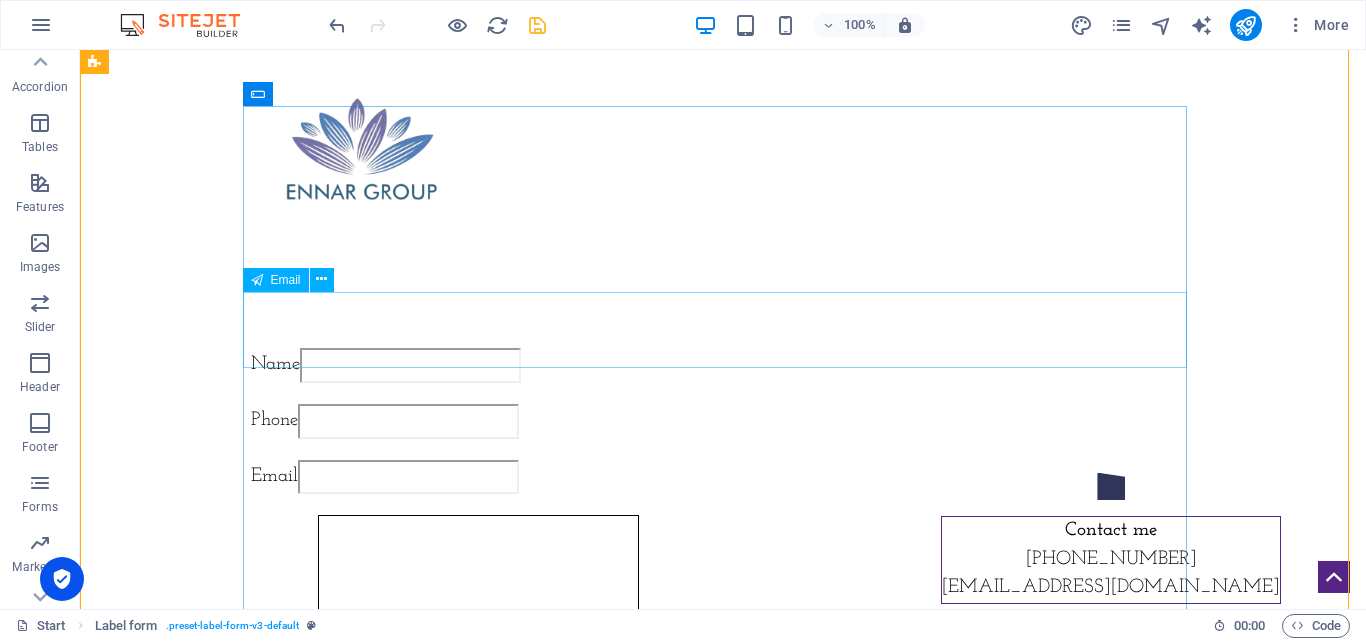 click on "Home About us Projects Gallery Contact ennar.in Home About Service Contact Name Phone Email Message   {{ 'content.forms.privacy'|trans }} Nicht lesbar? Neu generieren Submit Address City Plaza,Nileshwar,Kasaragod 671314   kerala Legal Notice  |  Privacy Policy Get in touch   I have read and understand the privacy policy. Unreadable? Regenerate Submit Contact ennar.in +919497135000 info@ennar.in Home About Service Contact About us!
Drop content here or  Add elements  Paste clipboard Drop content here or  Add elements  Paste clipboard Have a question? Send us a Message   I have read and understand the privacy policy. Unreadable? Regenerate Send Contact  Location City Plaza,Nileshwar,Kasaragod ,  kerala   671314  Phone +919497135000  Email info@ennar.in Drop content here or  Add elements  Paste clipboard Contact me   +919497135000   info@ennar.in" at bounding box center (723, 3132) 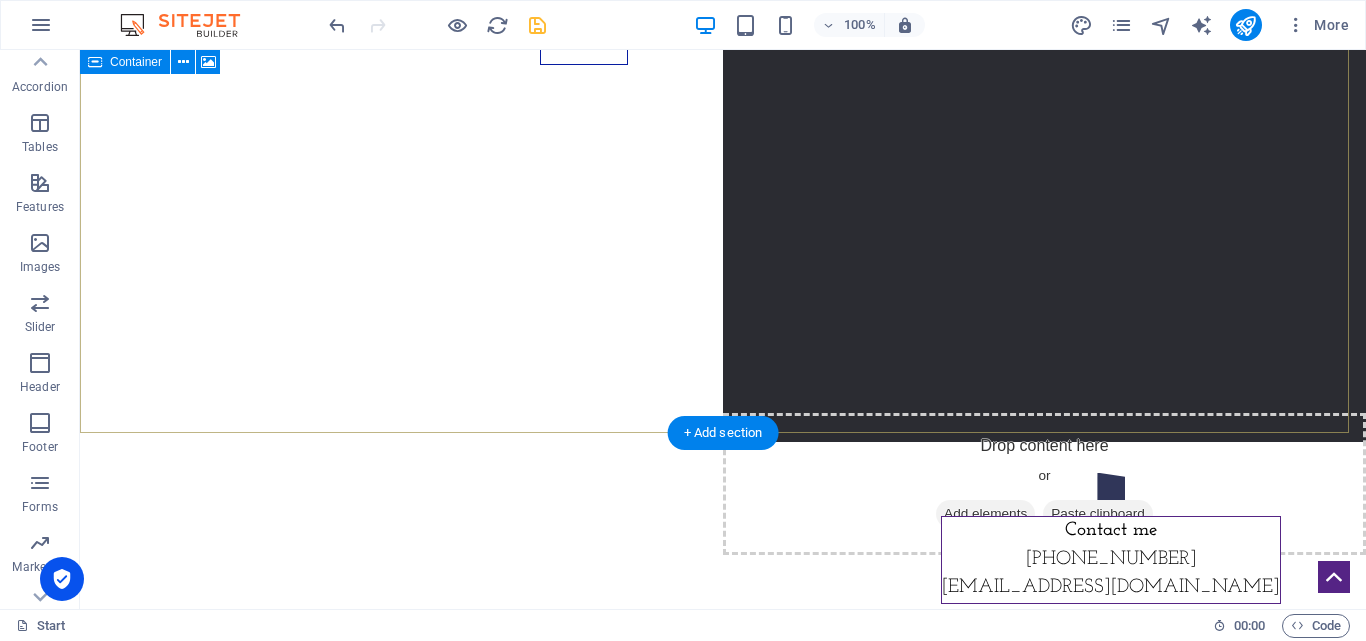 scroll, scrollTop: 179, scrollLeft: 0, axis: vertical 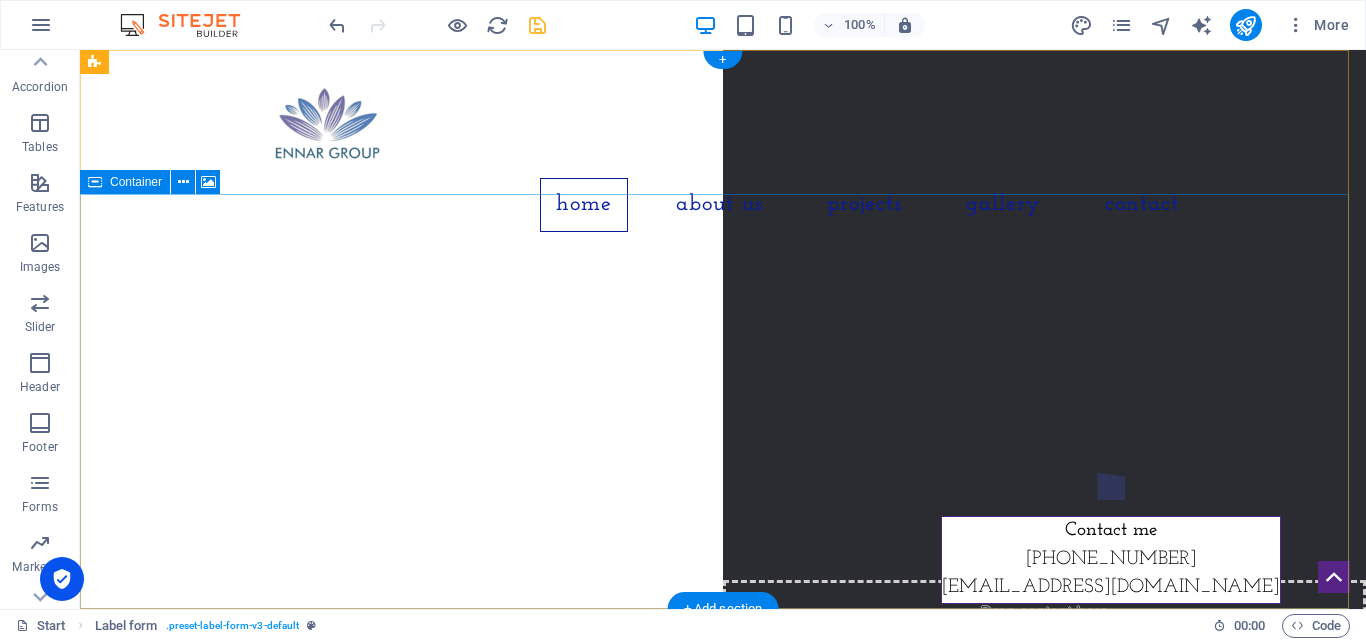 click at bounding box center [-4362, 191] 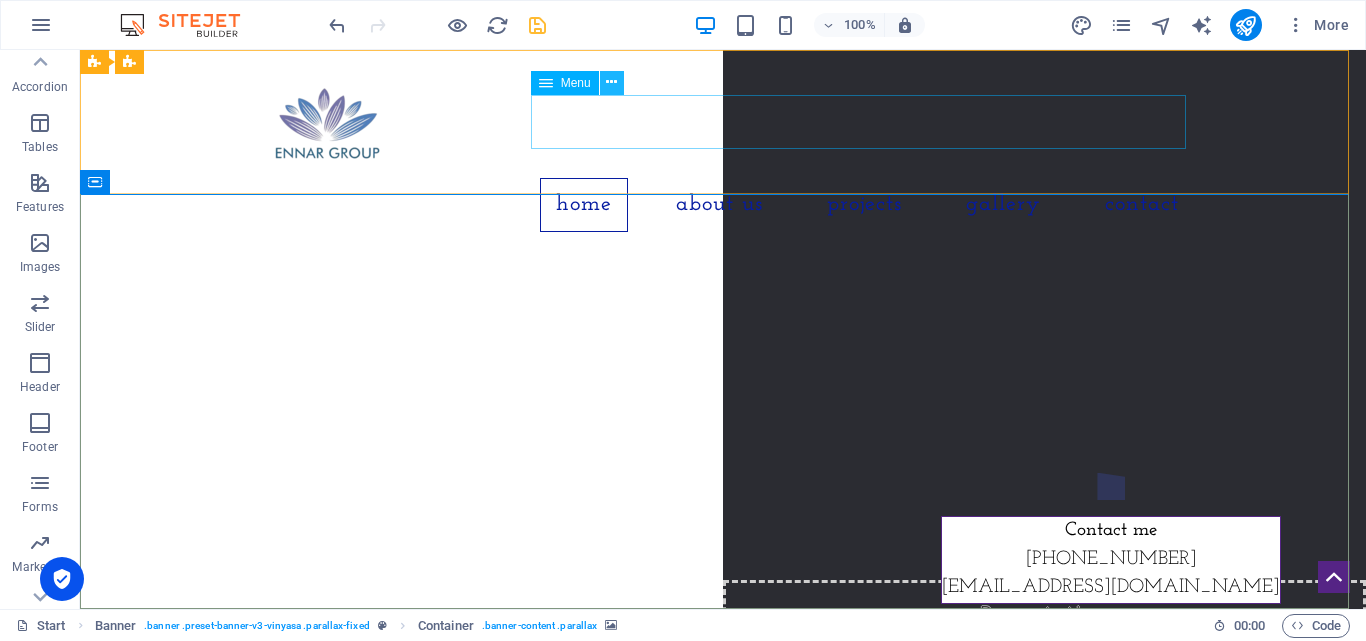 click at bounding box center (611, 82) 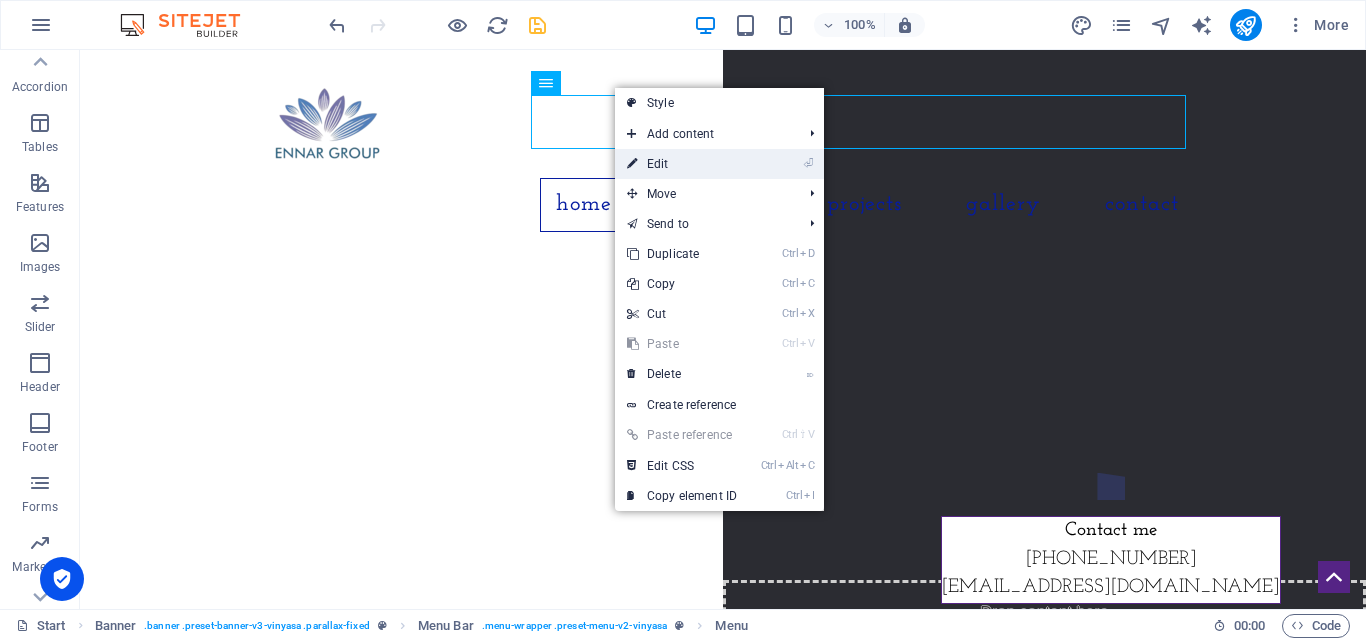 click on "⏎  Edit" at bounding box center (682, 164) 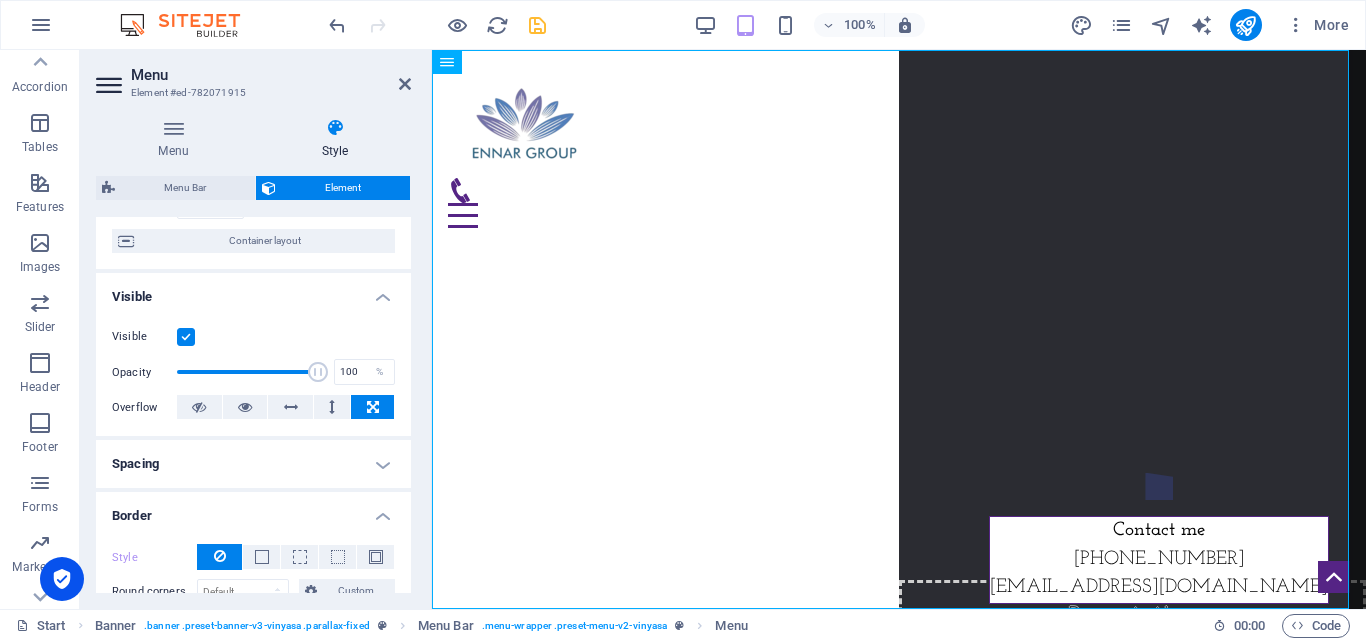 scroll, scrollTop: 160, scrollLeft: 0, axis: vertical 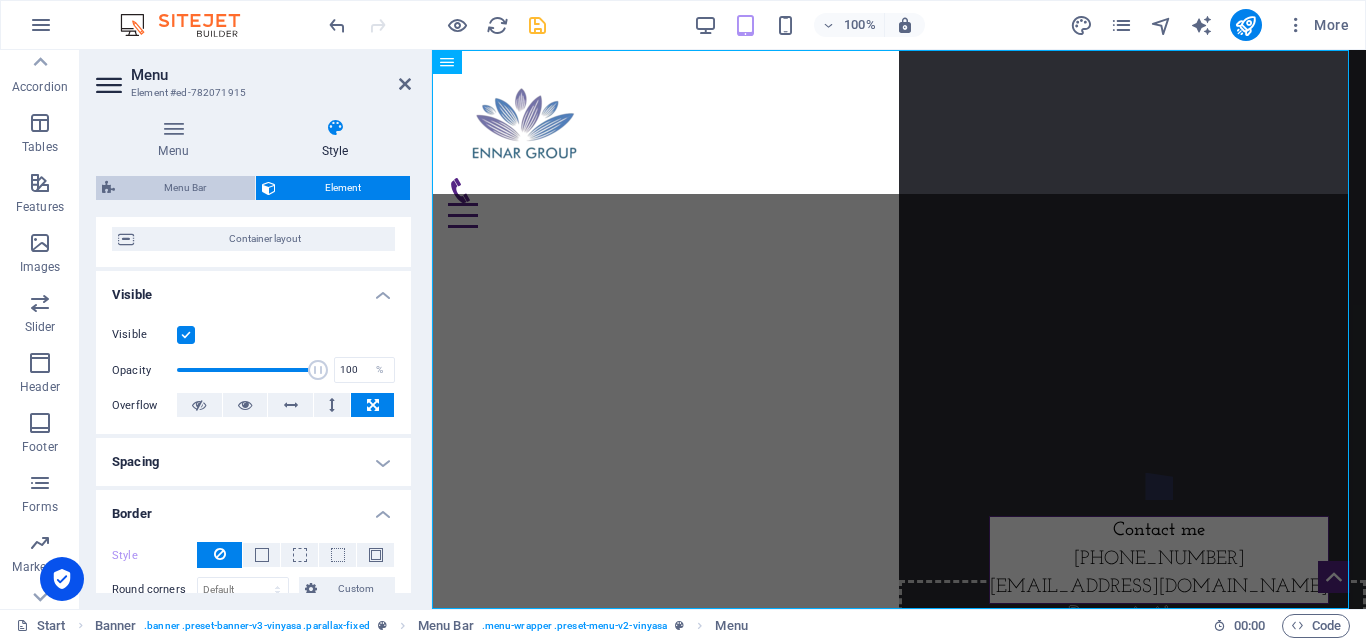 click on "Menu Bar" at bounding box center [185, 188] 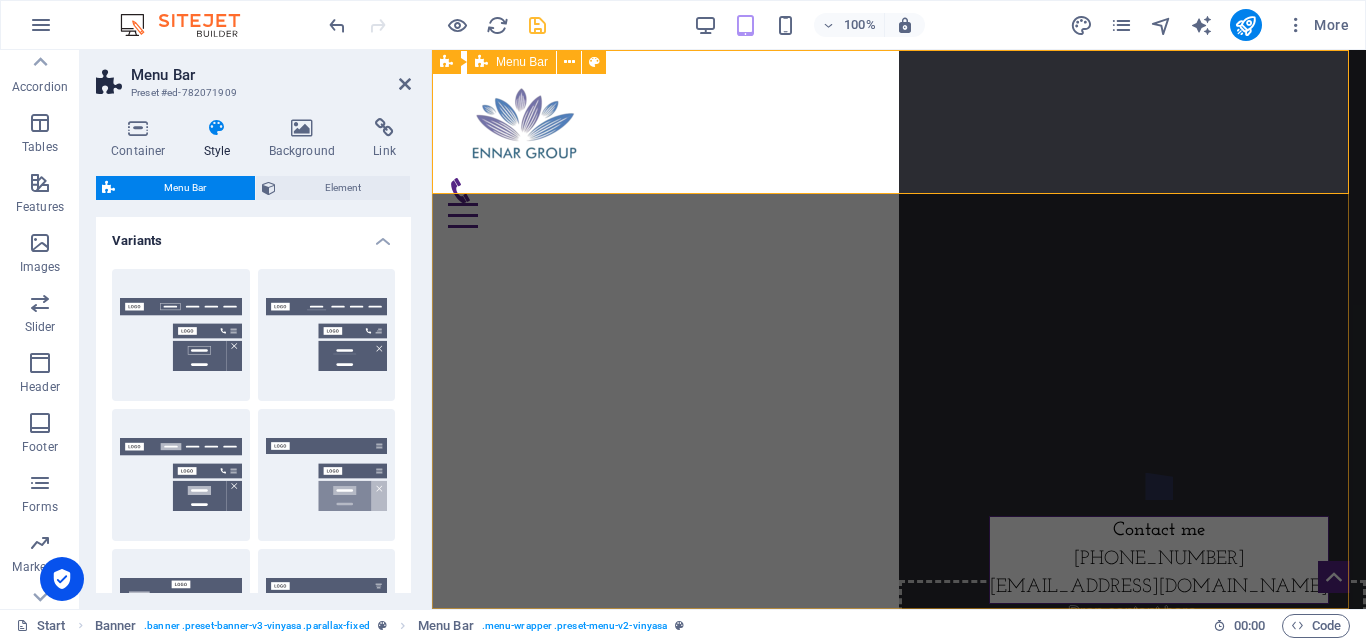 drag, startPoint x: 734, startPoint y: 521, endPoint x: 775, endPoint y: 143, distance: 380.21704 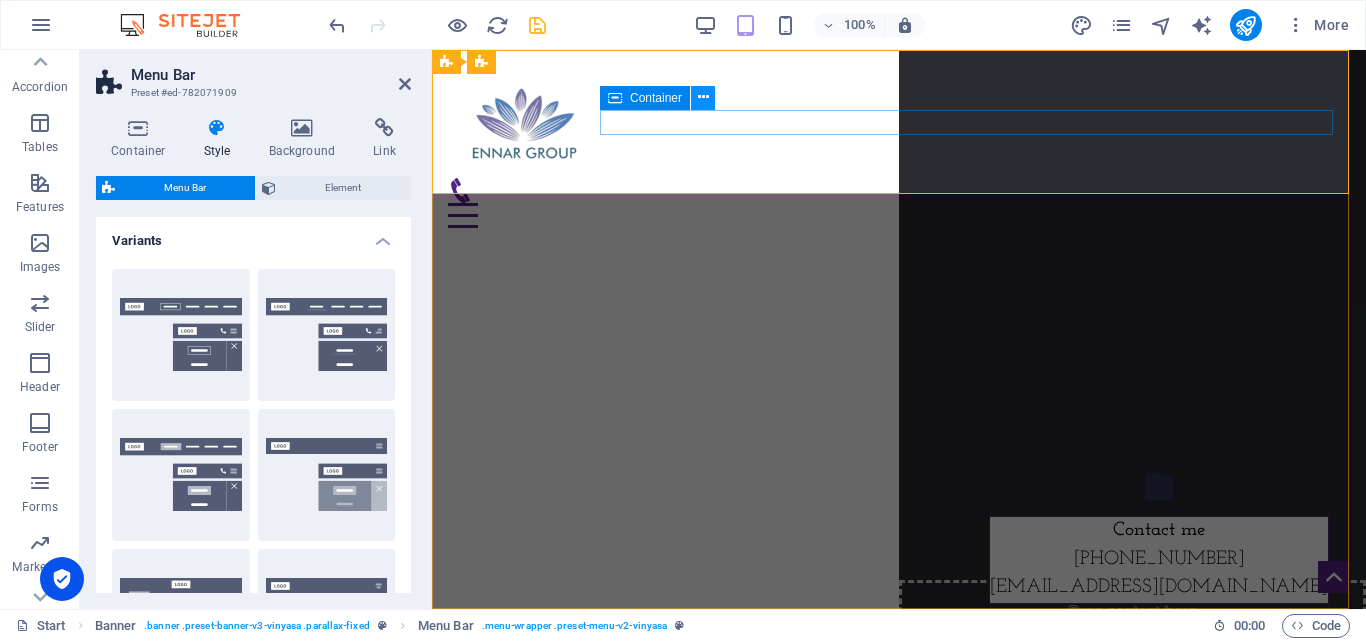 click at bounding box center [703, 97] 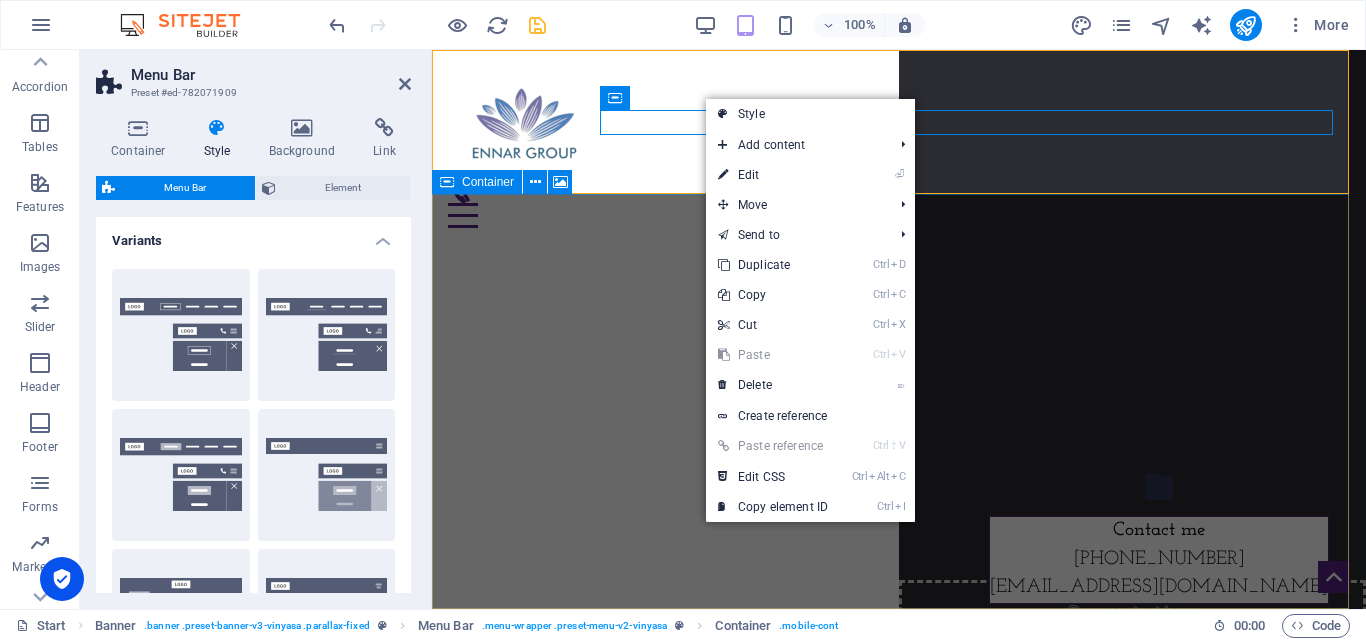 click at bounding box center (-27, 136) 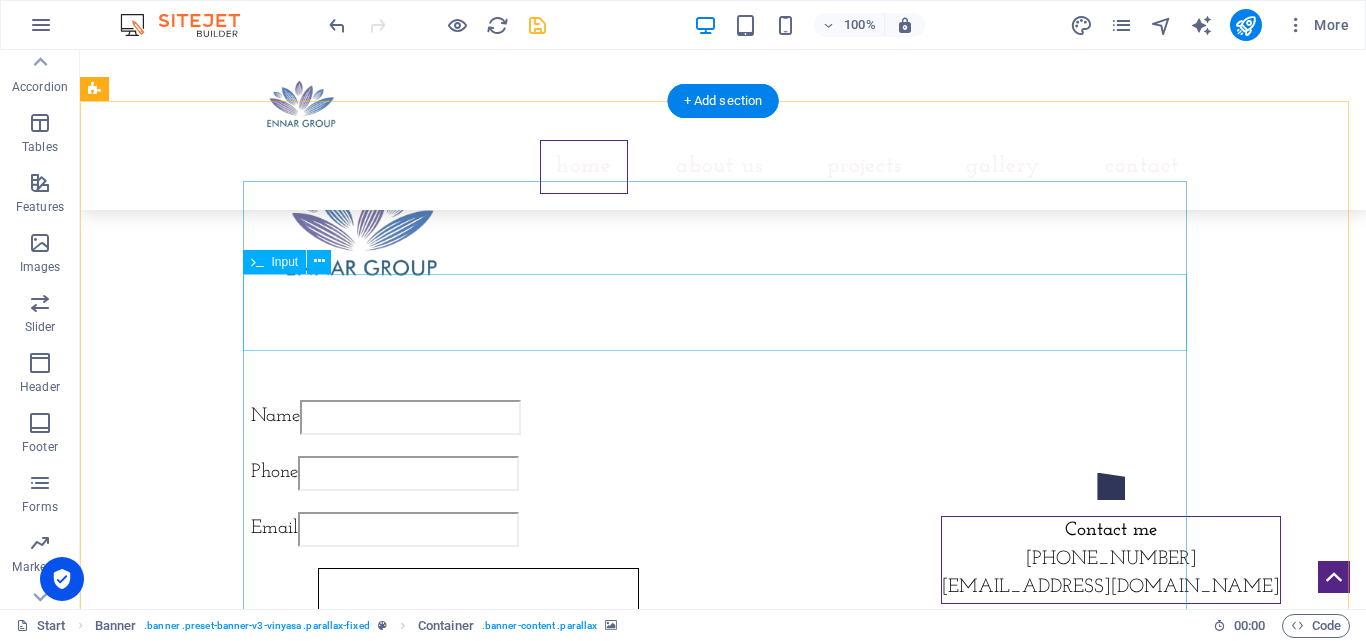 click on "Message" at bounding box center (723, 638) 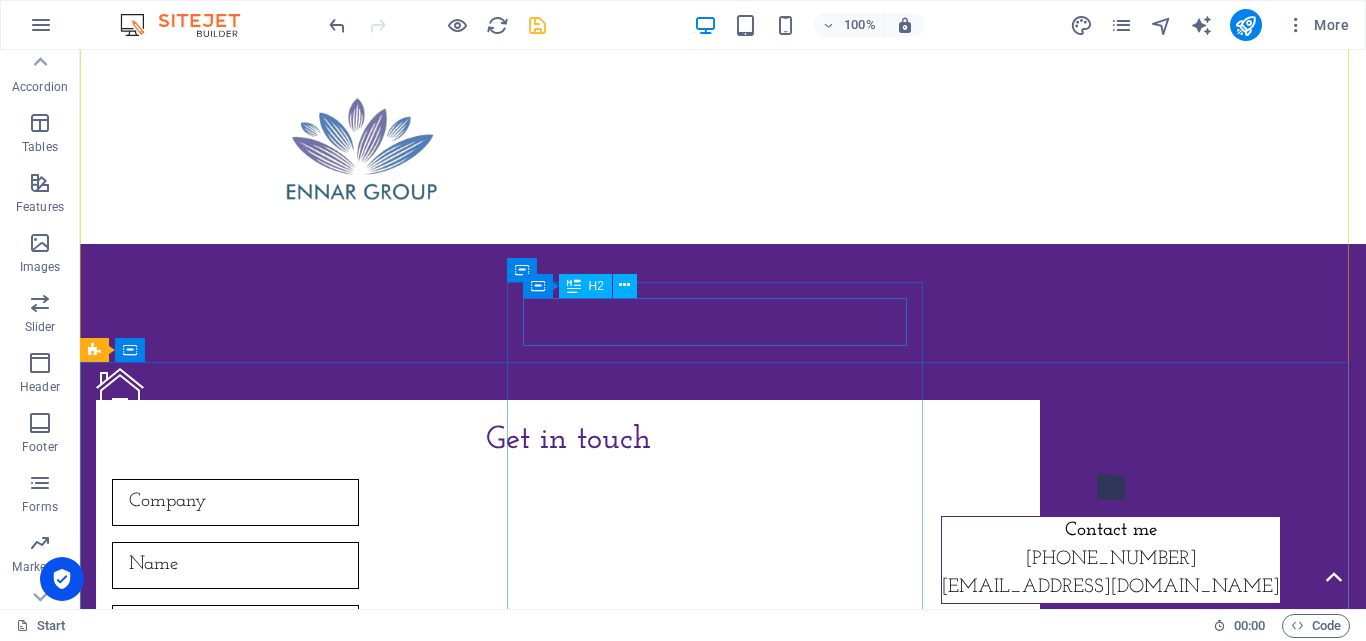 scroll, scrollTop: 1453, scrollLeft: 0, axis: vertical 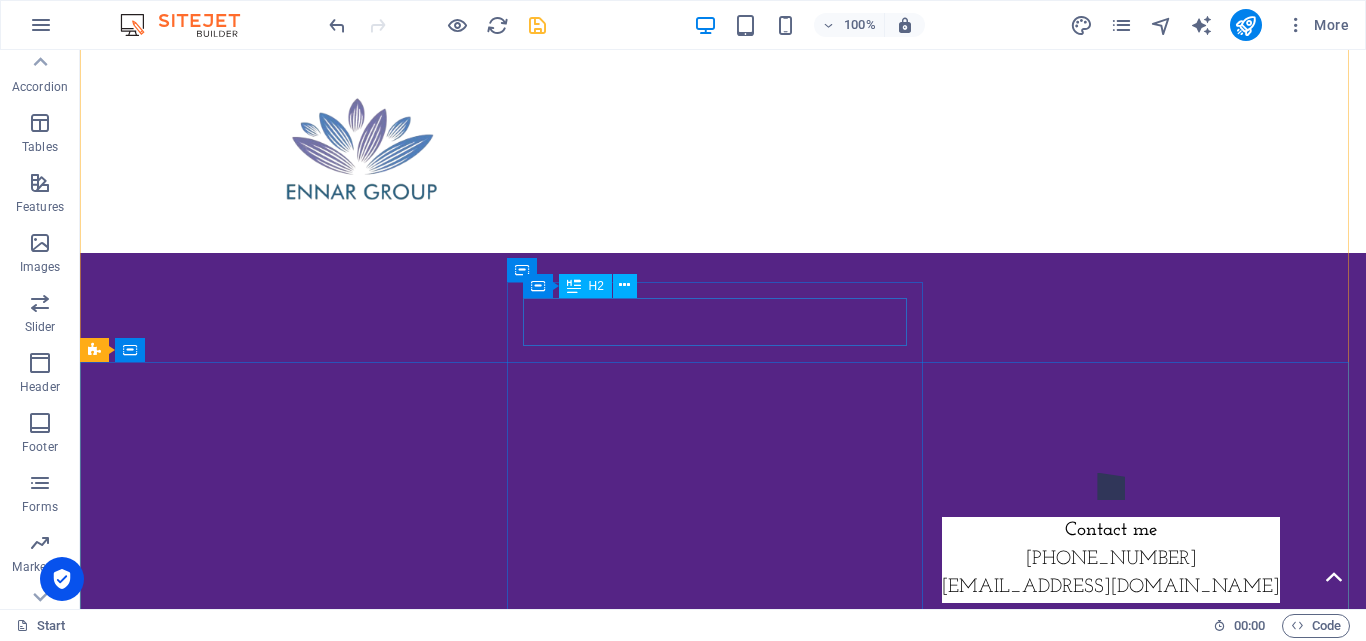 click at bounding box center (723, 433) 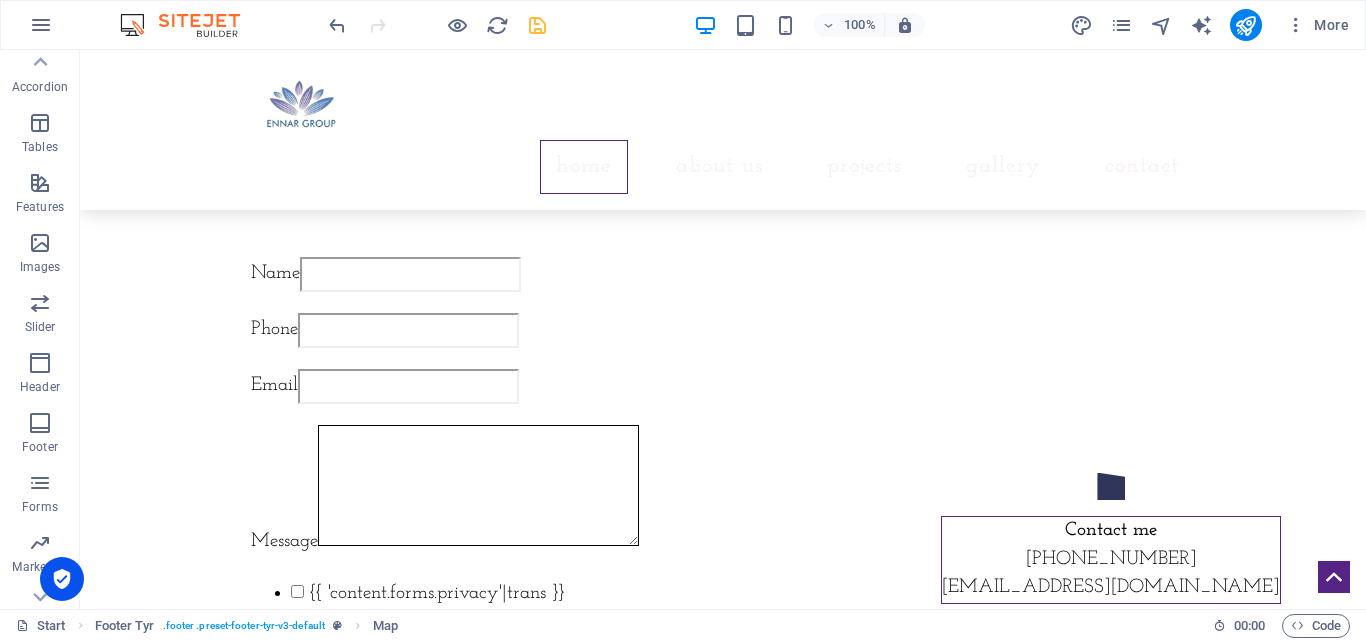 scroll, scrollTop: 672, scrollLeft: 0, axis: vertical 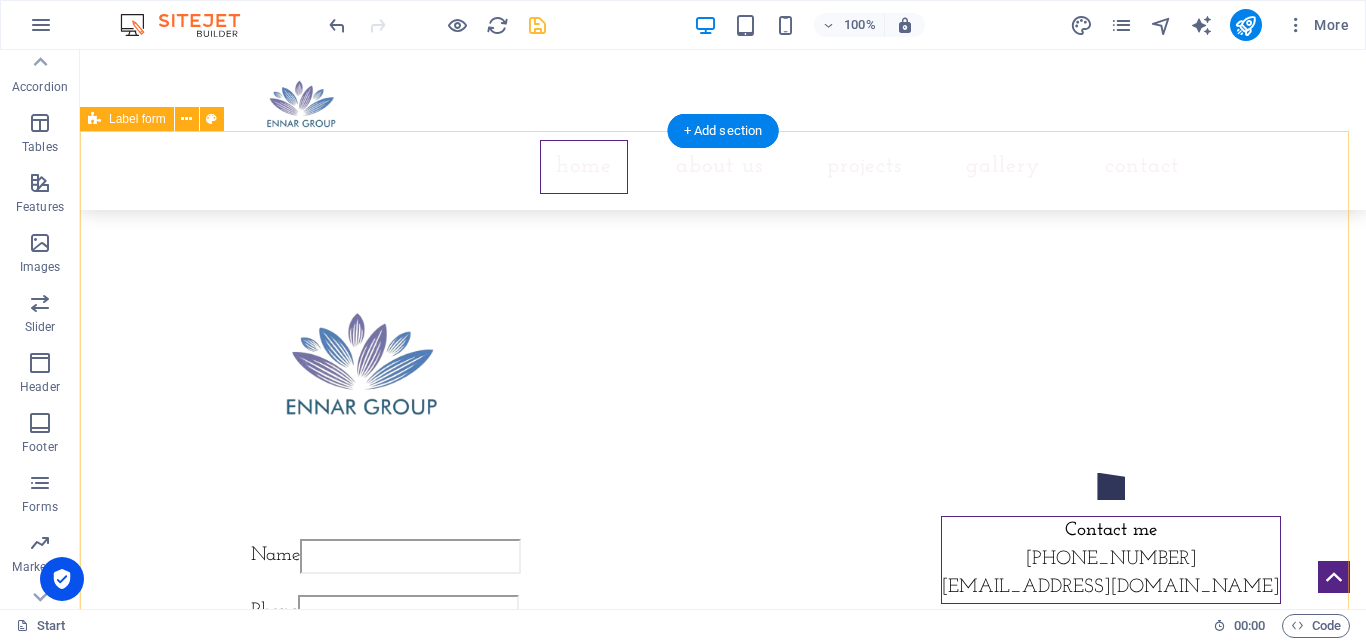 click on "Name Phone Email Message   {{ 'content.forms.privacy'|trans }} Nicht lesbar? Neu generieren Submit" at bounding box center [723, 791] 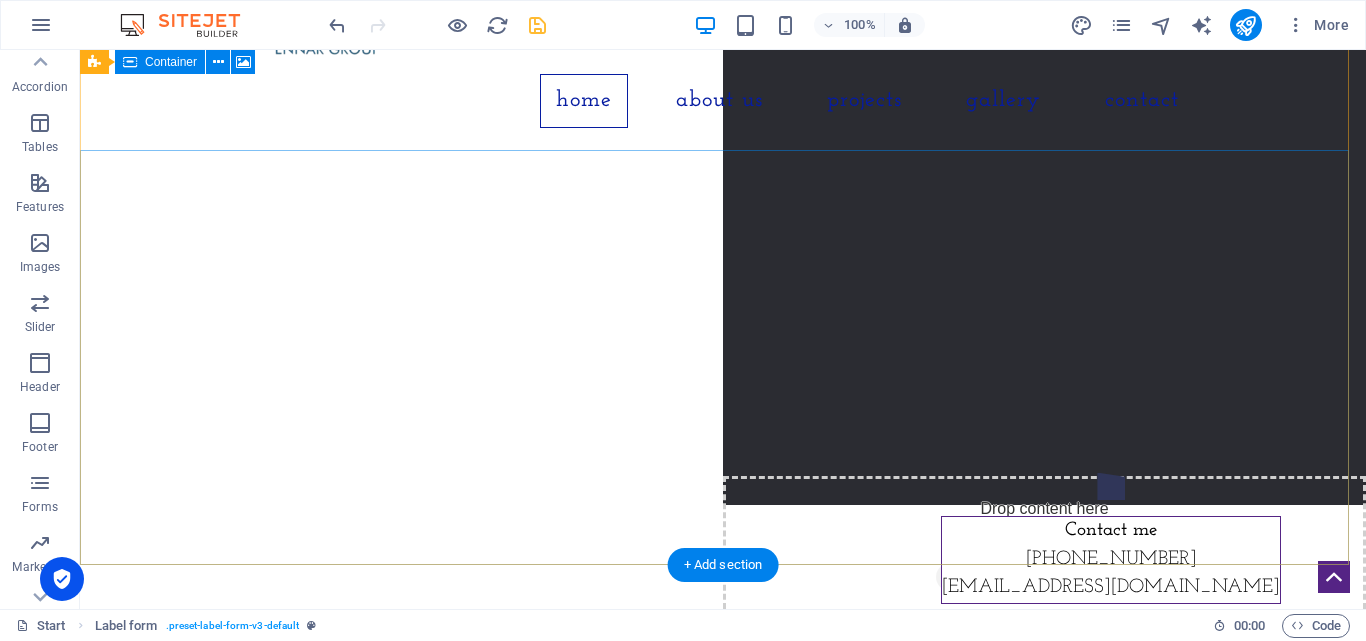 scroll, scrollTop: 4, scrollLeft: 0, axis: vertical 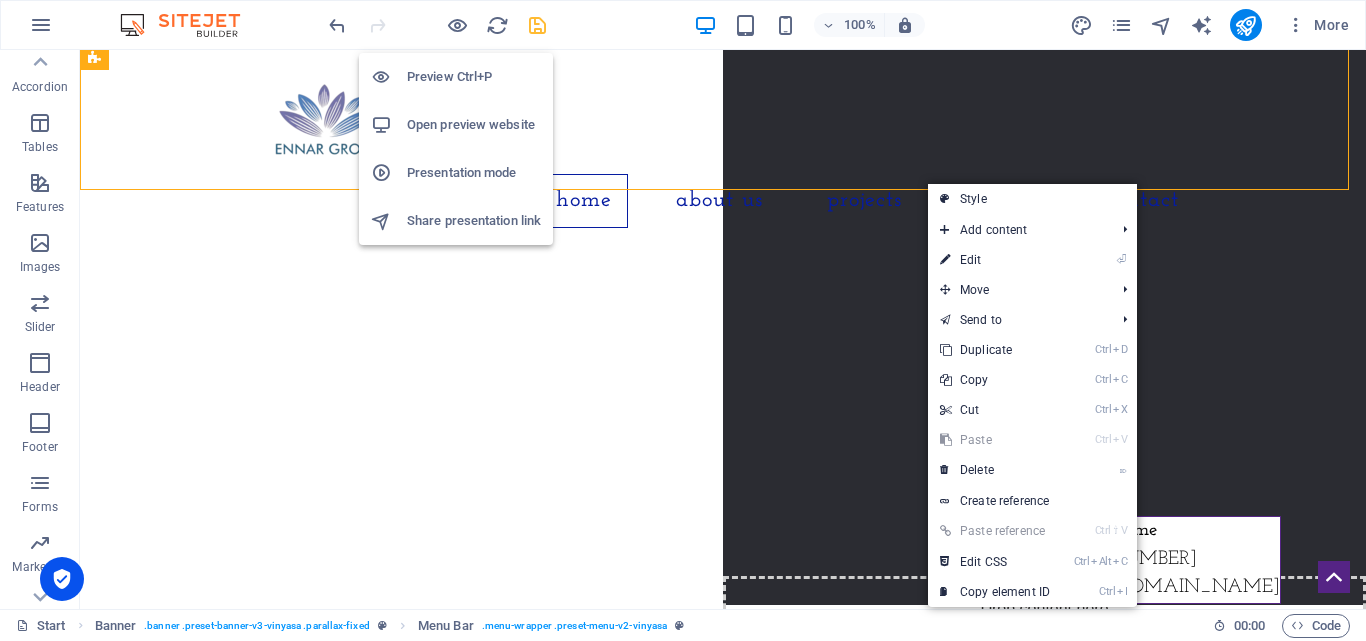 click on "Preview Ctrl+P" at bounding box center [474, 77] 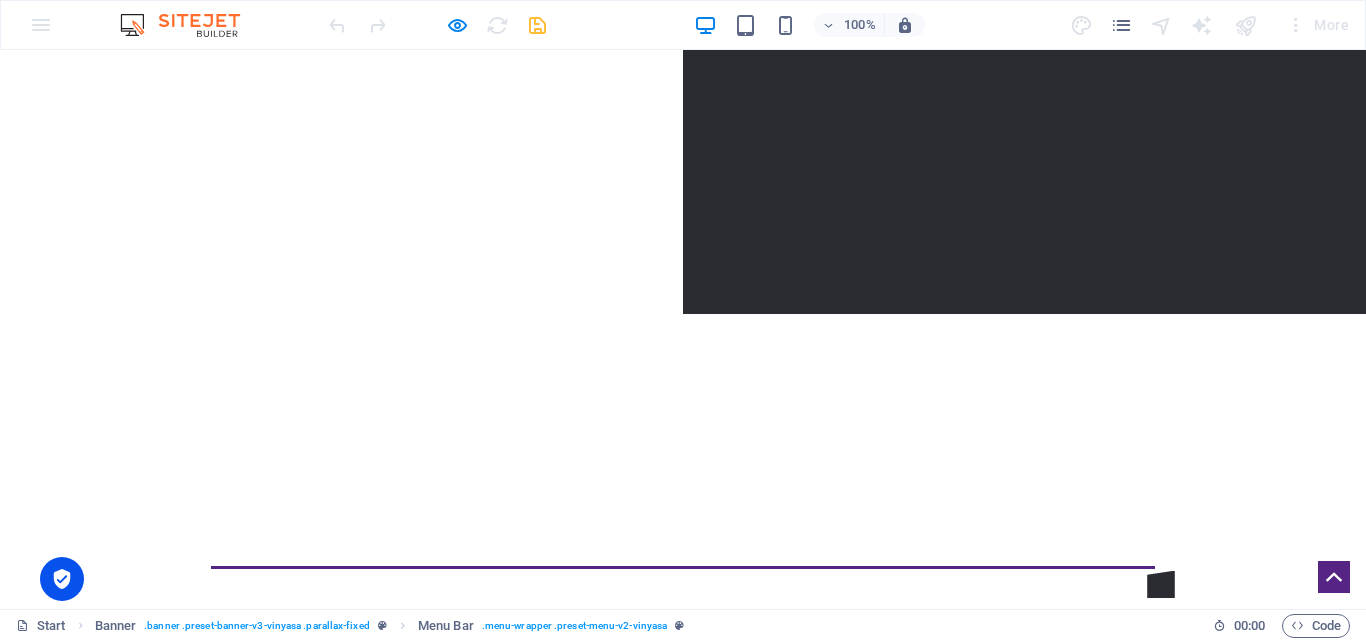 scroll, scrollTop: 296, scrollLeft: 0, axis: vertical 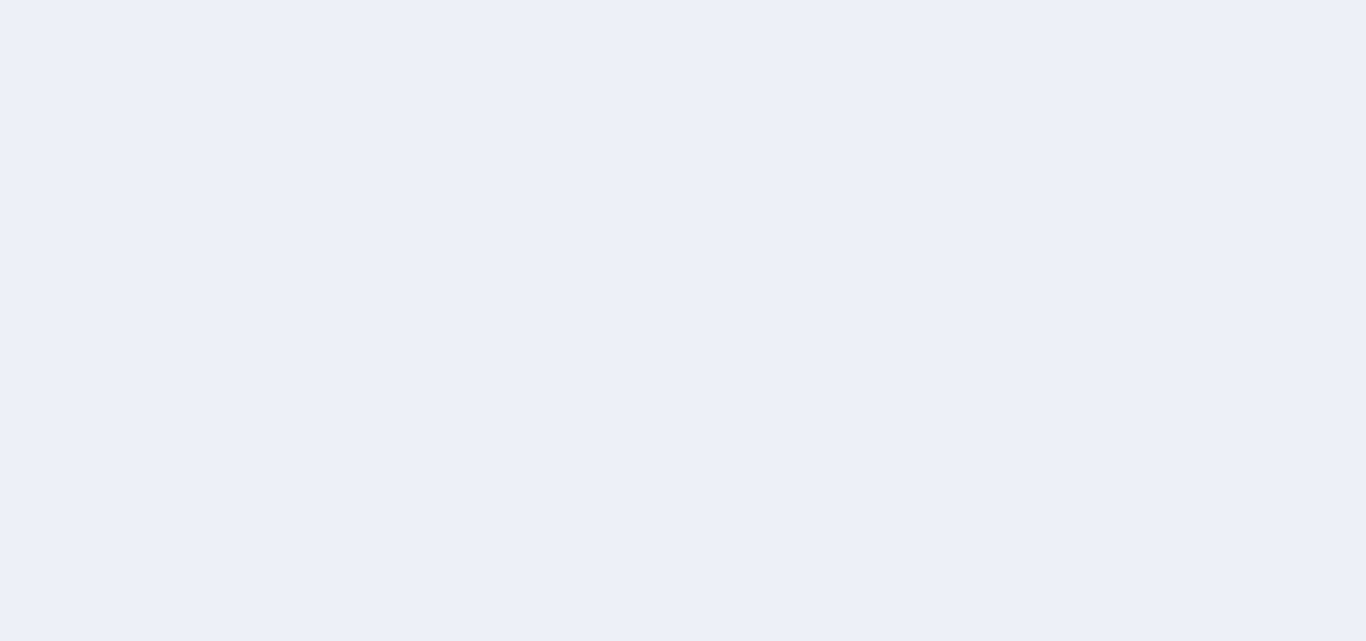 click at bounding box center [683, 320] 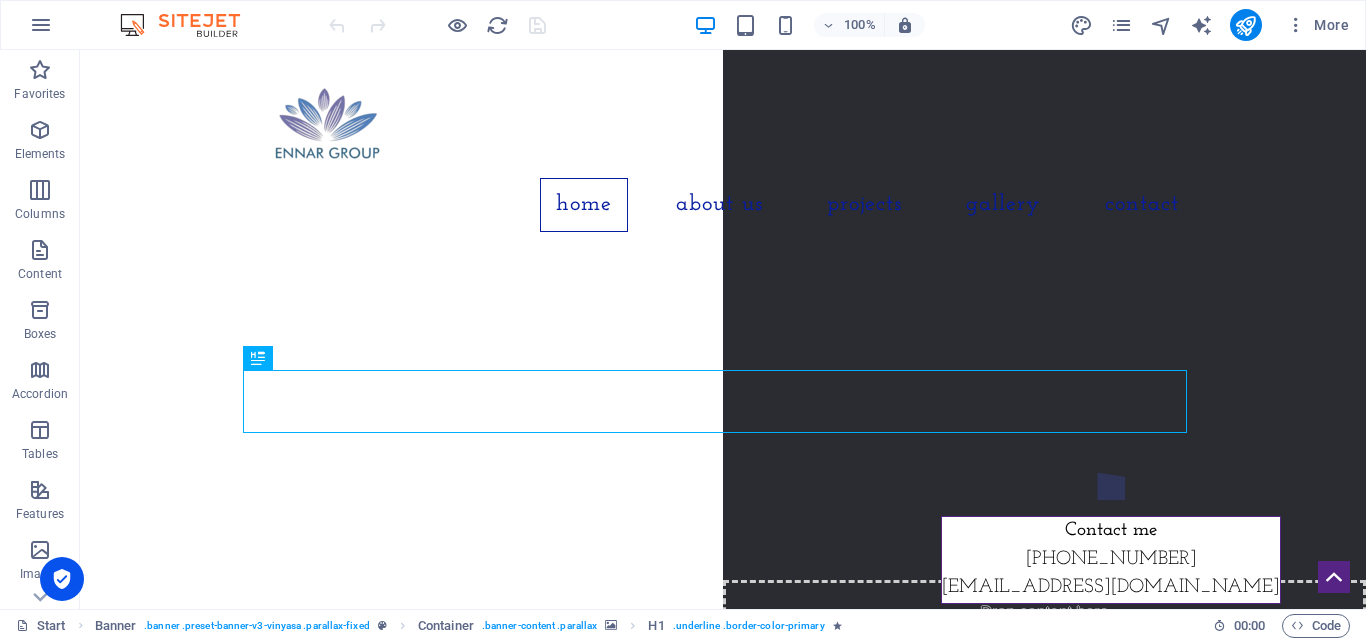 scroll, scrollTop: 0, scrollLeft: 0, axis: both 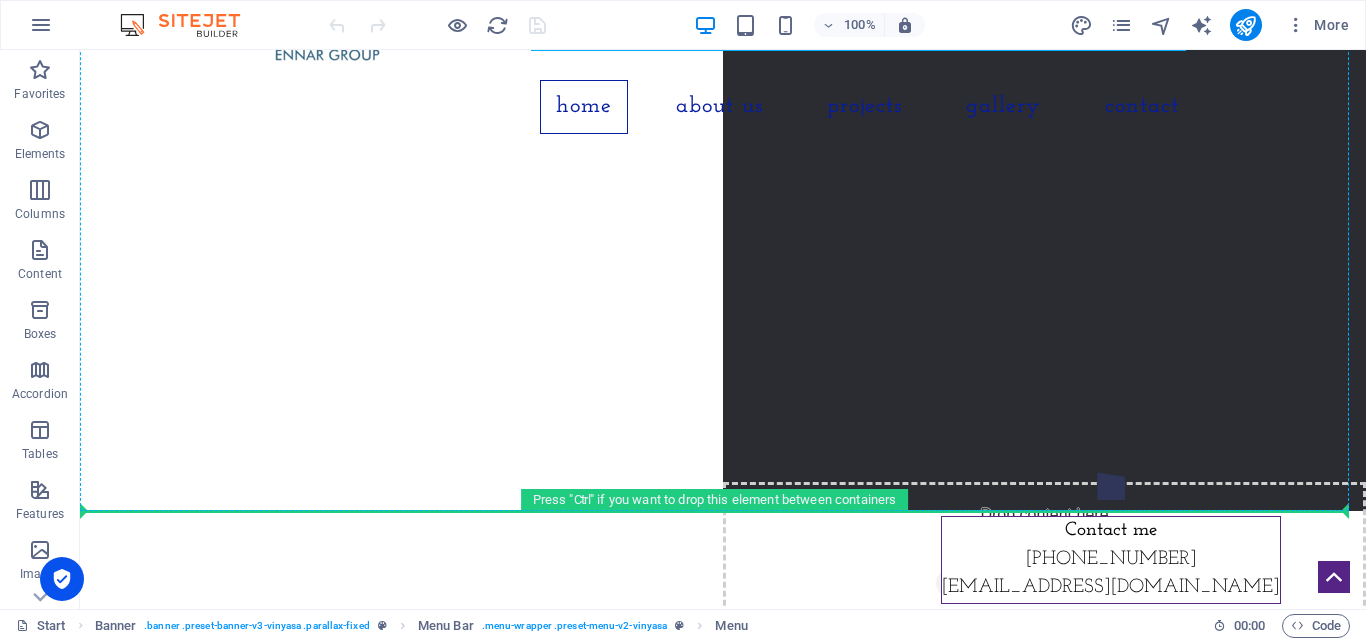 drag, startPoint x: 836, startPoint y: 128, endPoint x: 757, endPoint y: -87, distance: 229.05458 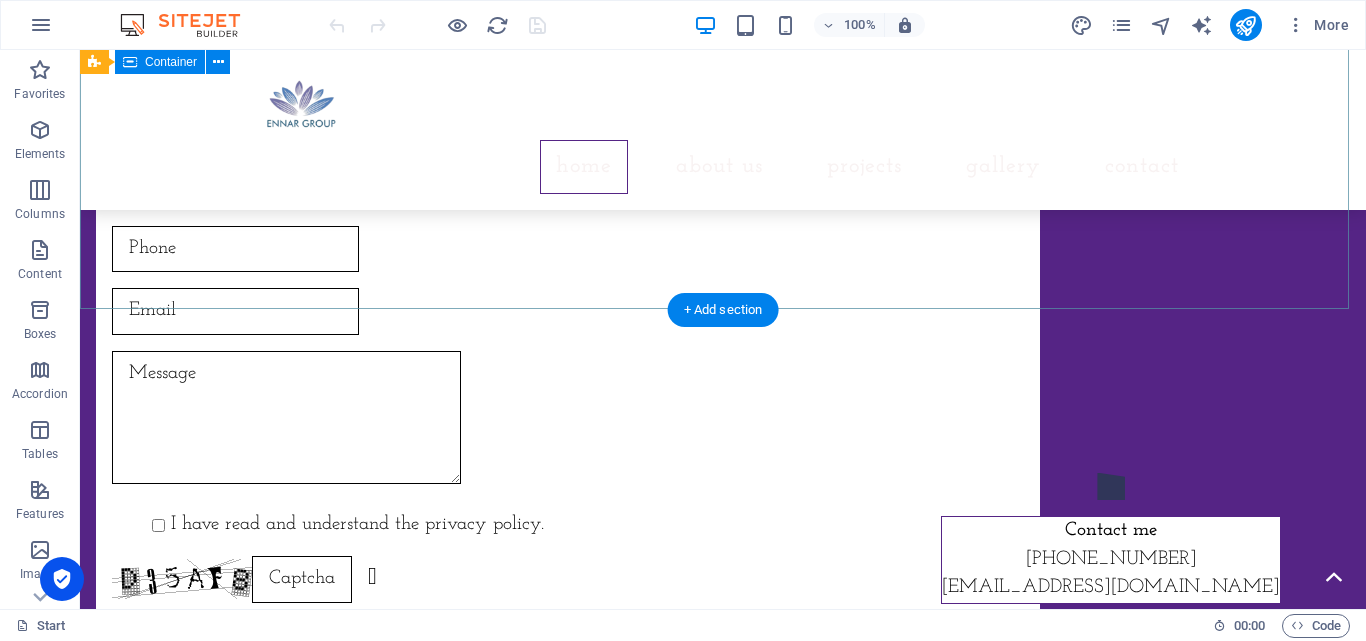scroll, scrollTop: 2114, scrollLeft: 0, axis: vertical 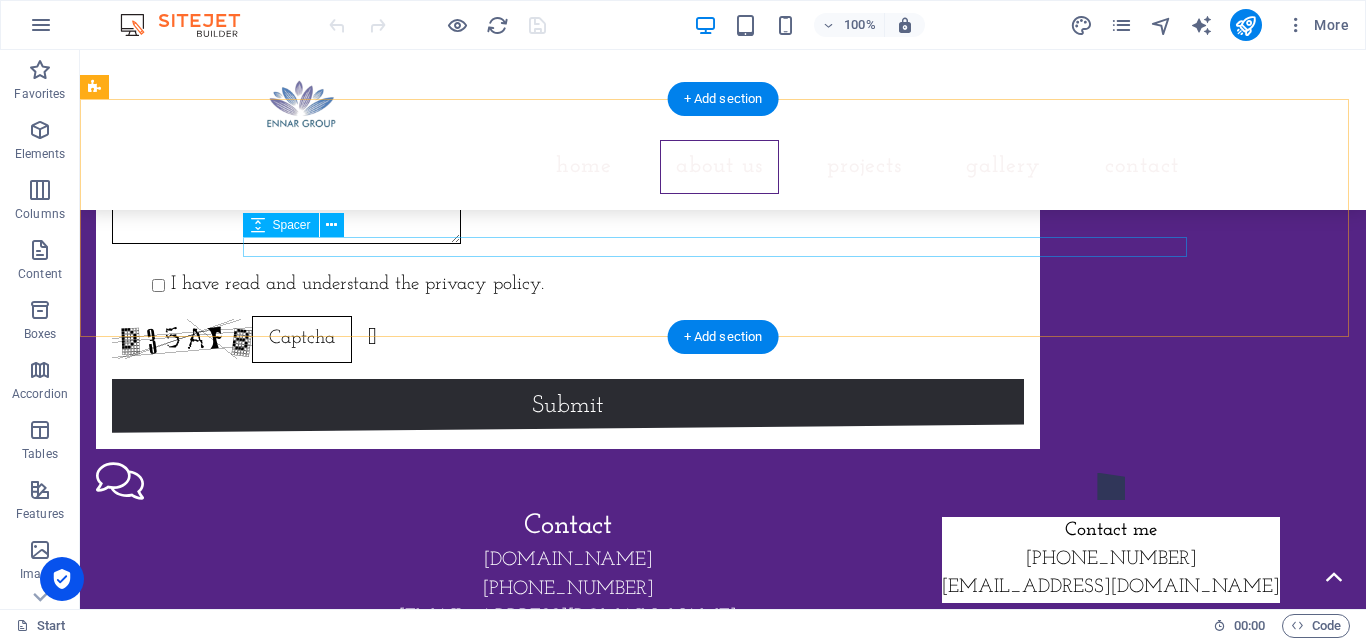 click on "About us!" at bounding box center [723, 864] 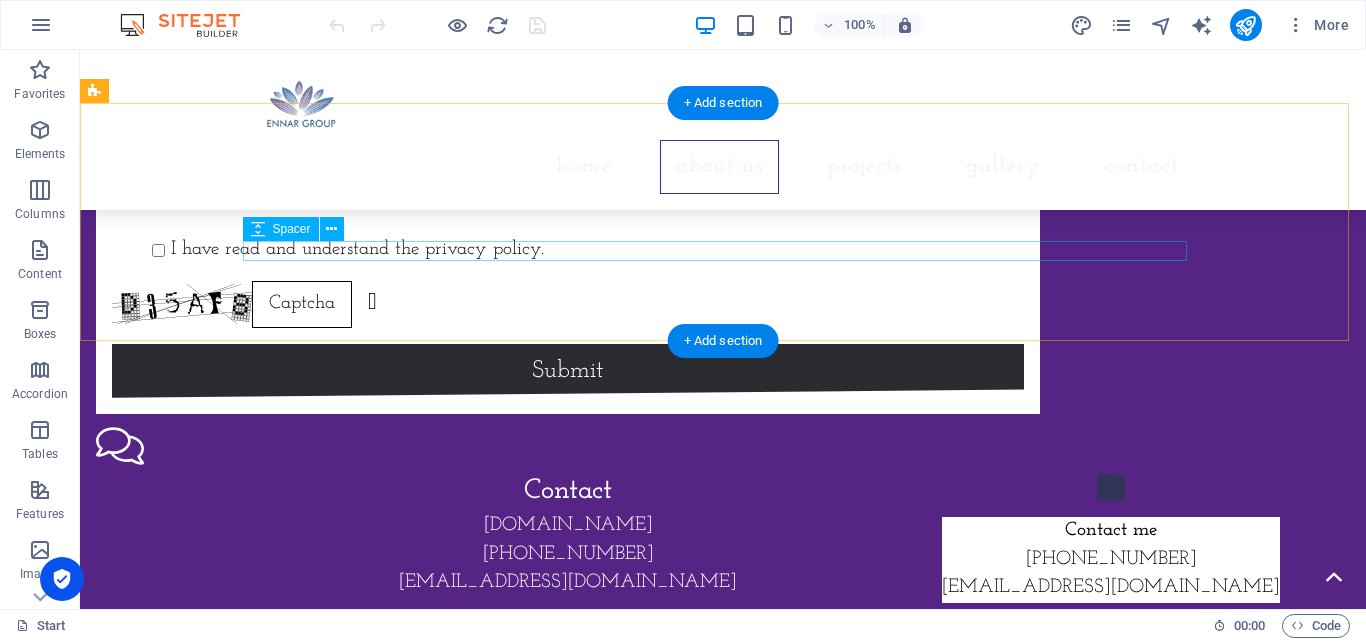 scroll, scrollTop: 2248, scrollLeft: 0, axis: vertical 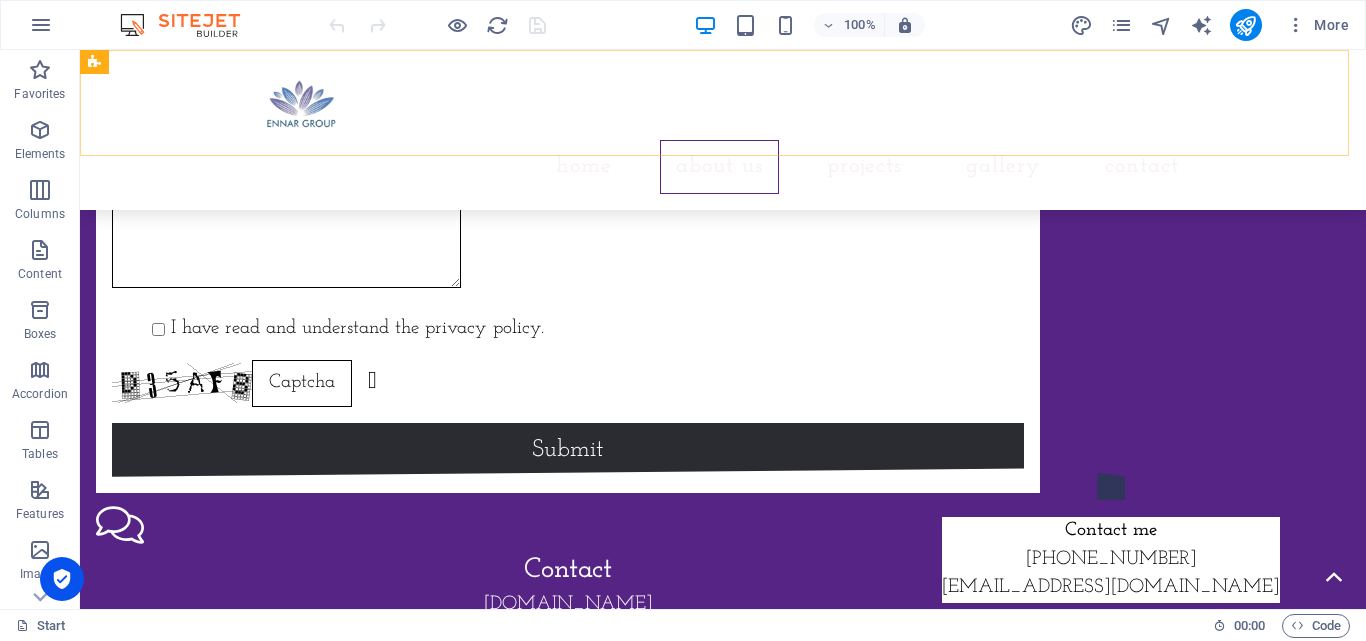 click on "Home About us Projects Gallery Contact" at bounding box center [723, 130] 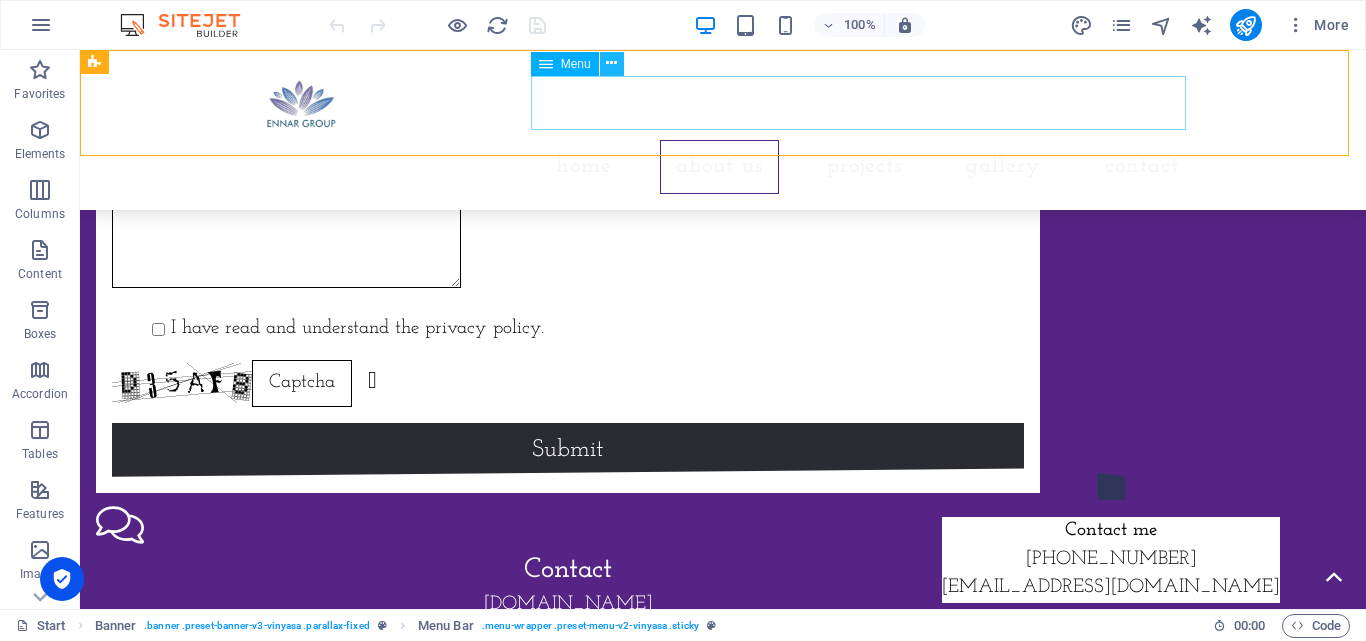 click at bounding box center [611, 63] 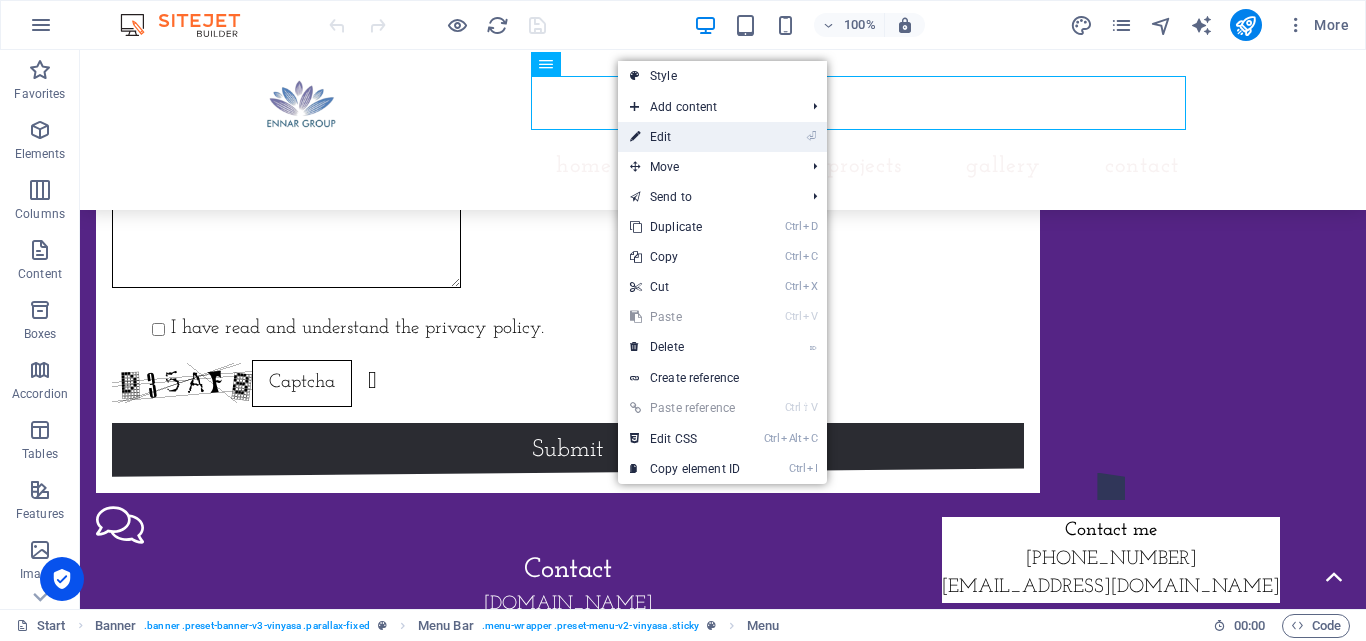 click on "⏎  Edit" at bounding box center (685, 137) 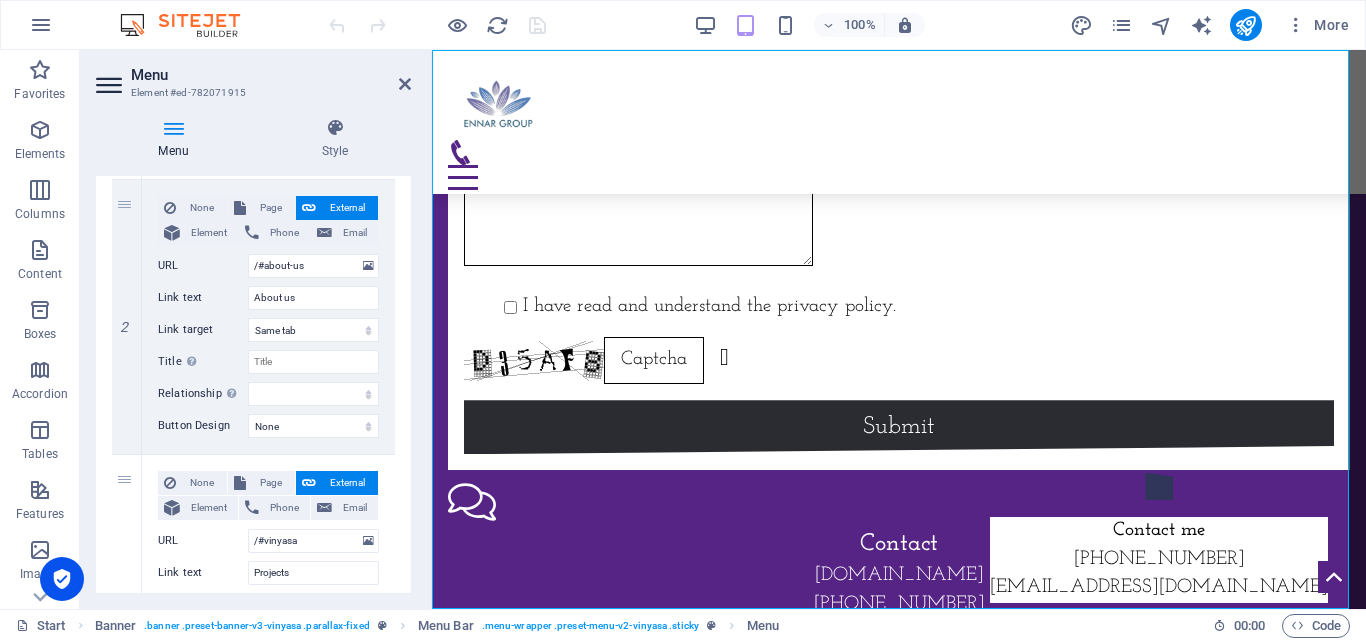 scroll, scrollTop: 377, scrollLeft: 0, axis: vertical 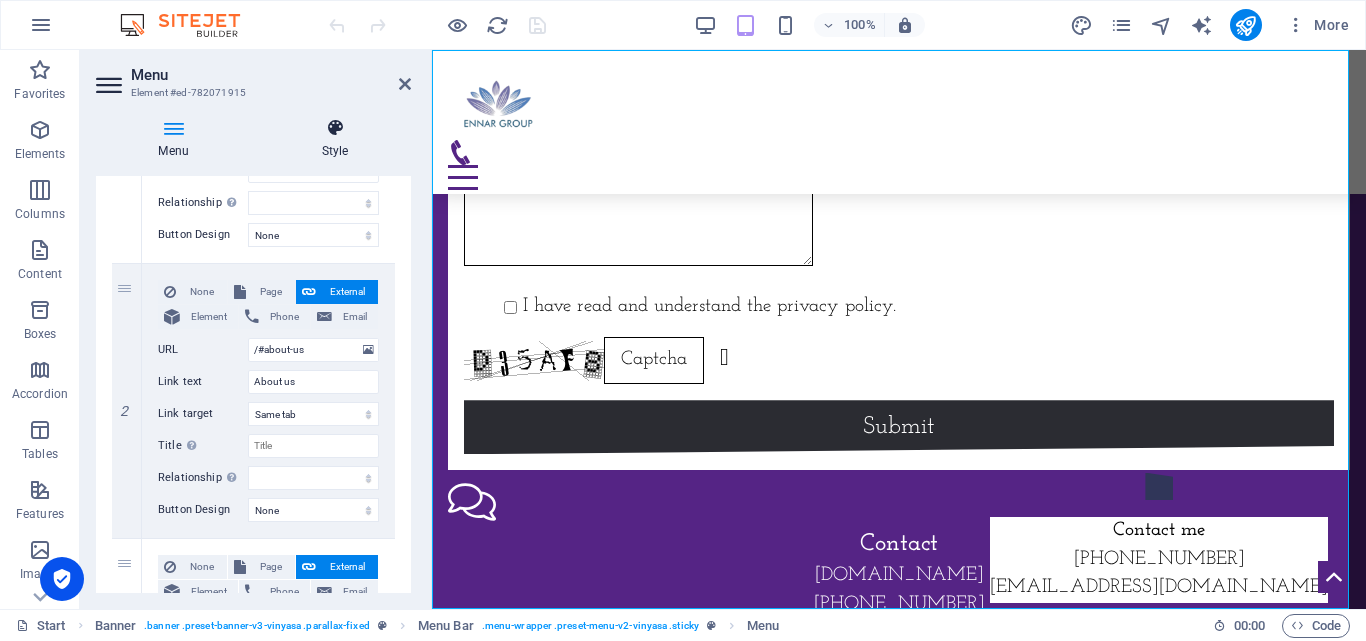 click on "Style" at bounding box center (335, 139) 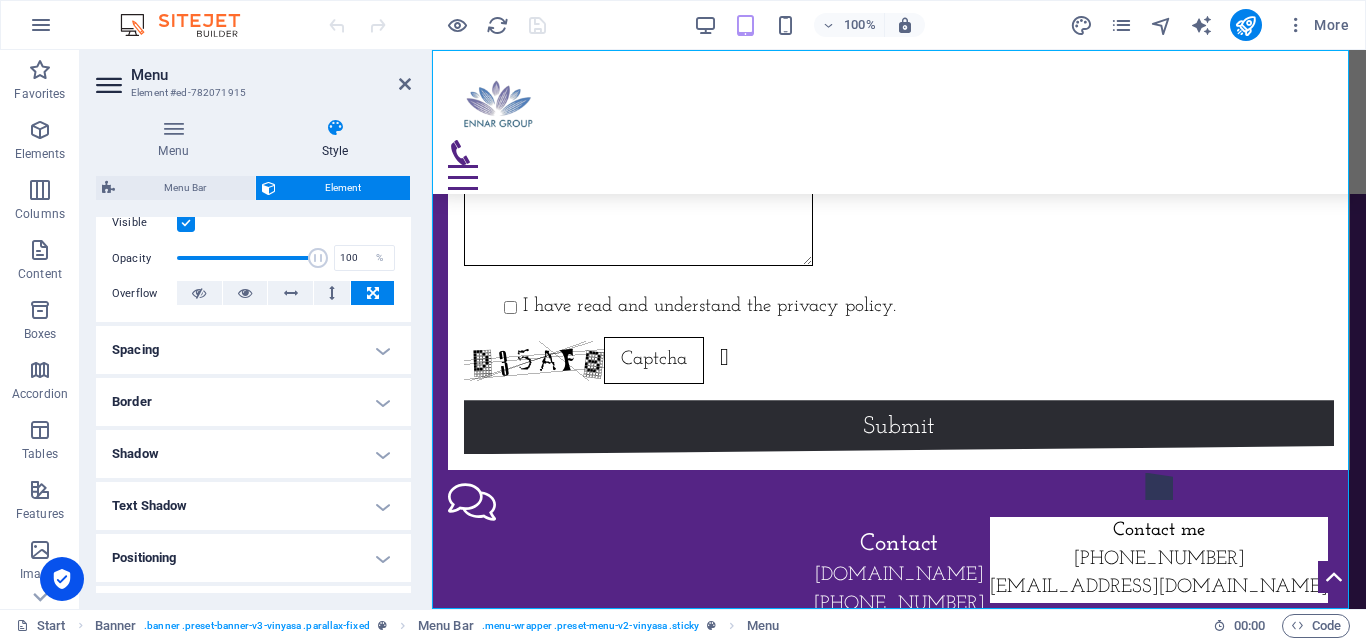 scroll, scrollTop: 271, scrollLeft: 0, axis: vertical 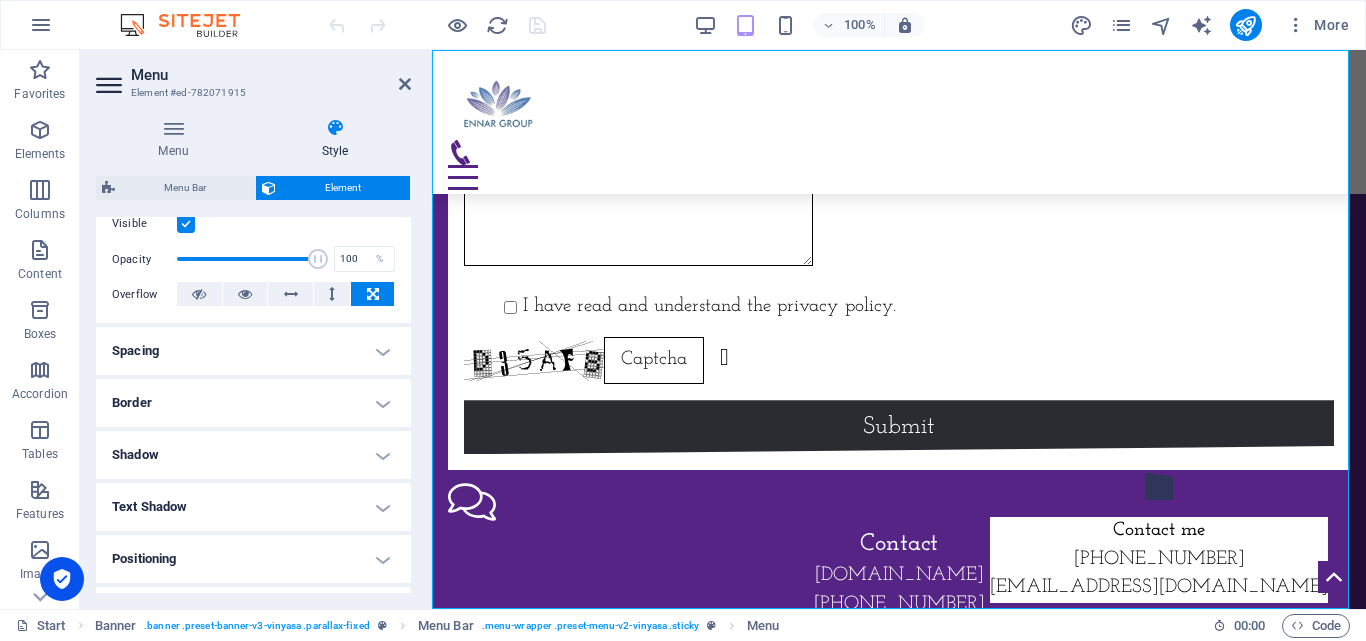 drag, startPoint x: 276, startPoint y: 415, endPoint x: 242, endPoint y: 412, distance: 34.132095 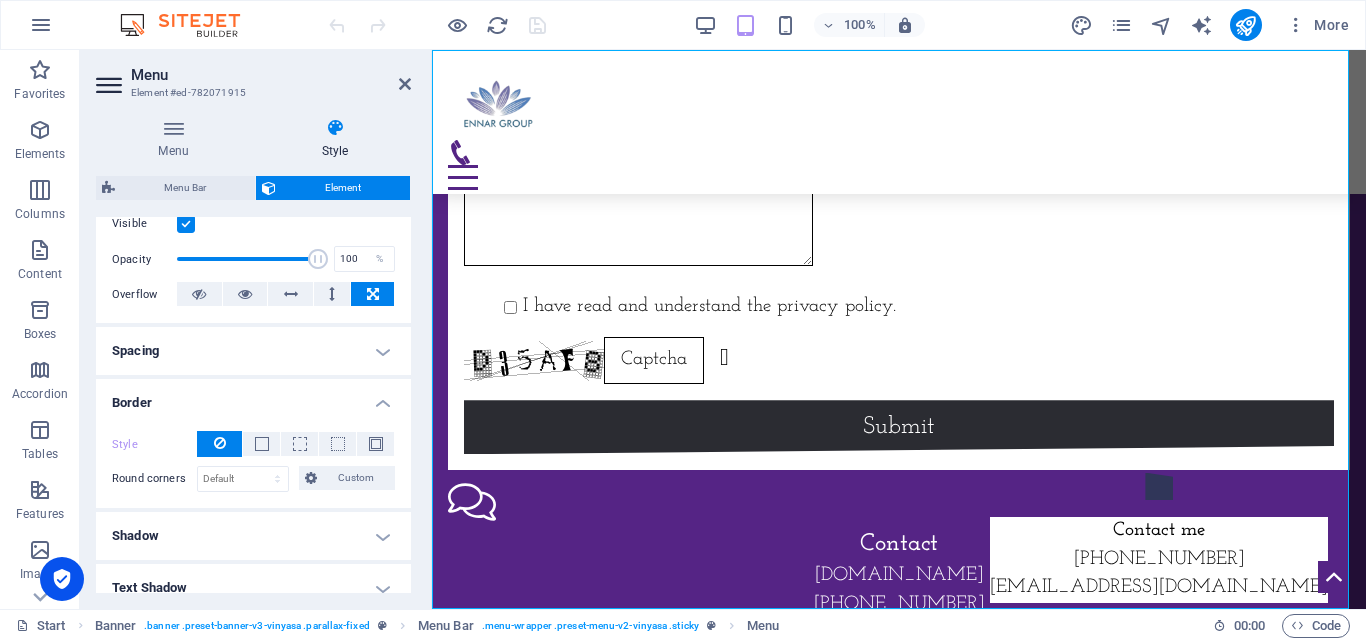 click on "Spacing" at bounding box center (253, 351) 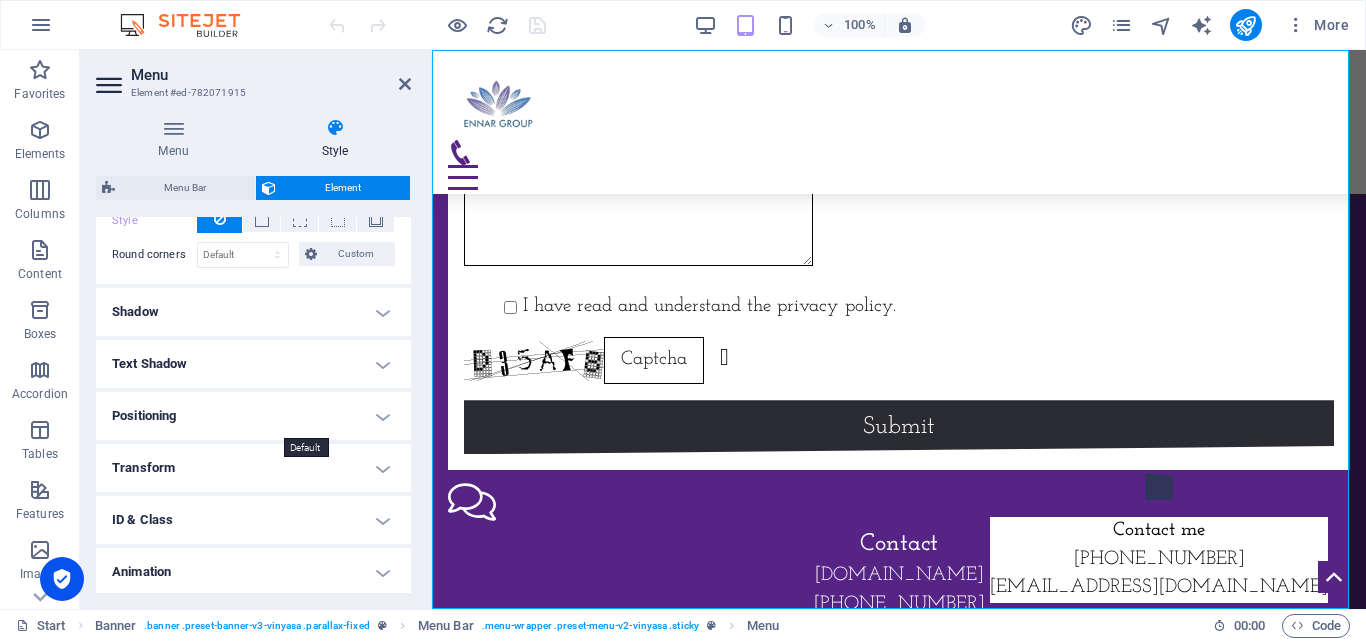 scroll, scrollTop: 576, scrollLeft: 0, axis: vertical 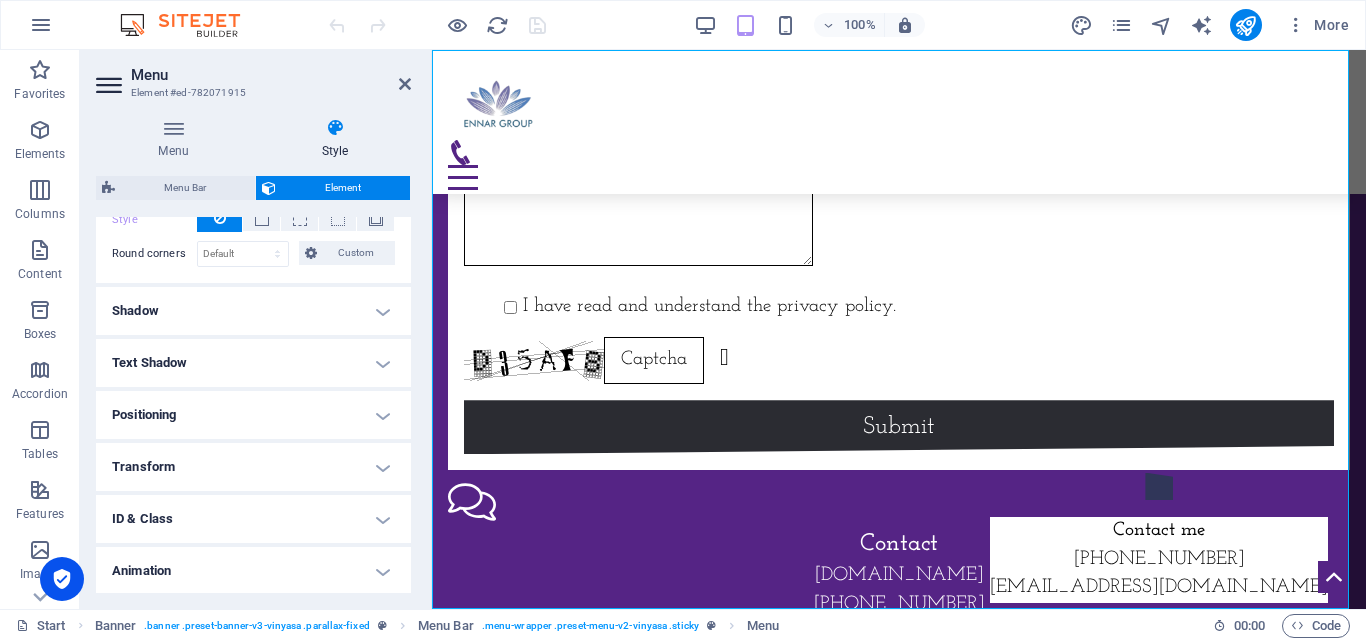 click on "Text Shadow" at bounding box center [253, 363] 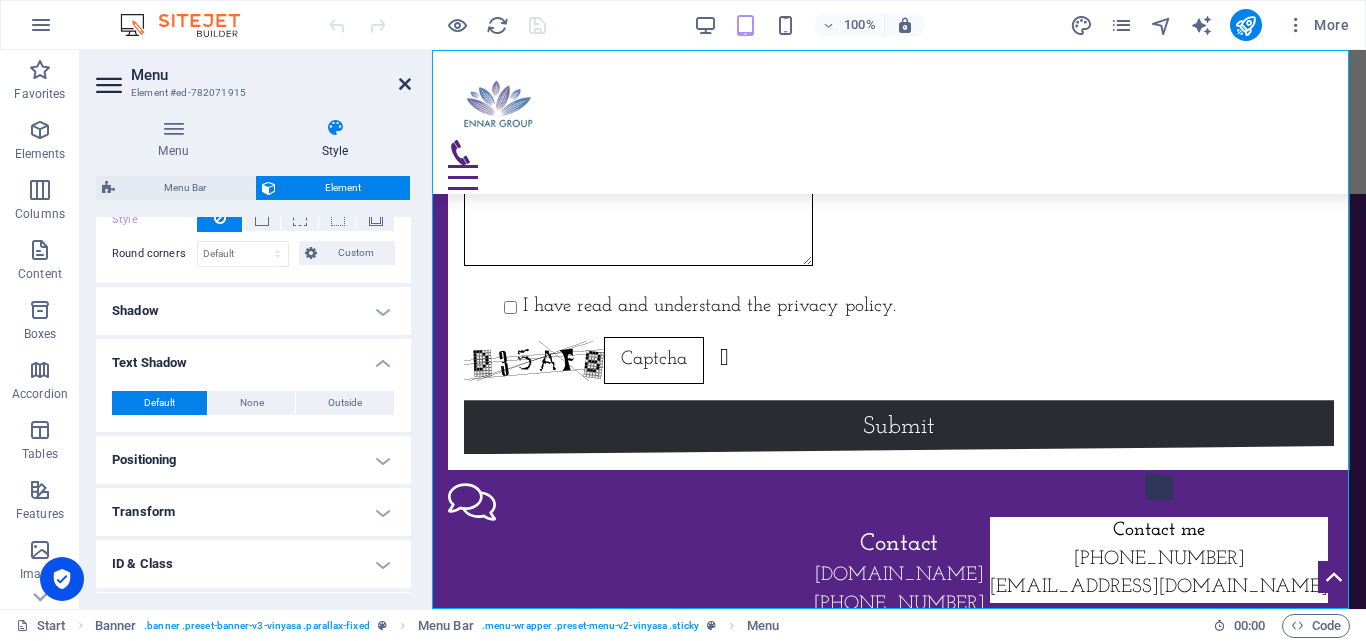 click at bounding box center [405, 84] 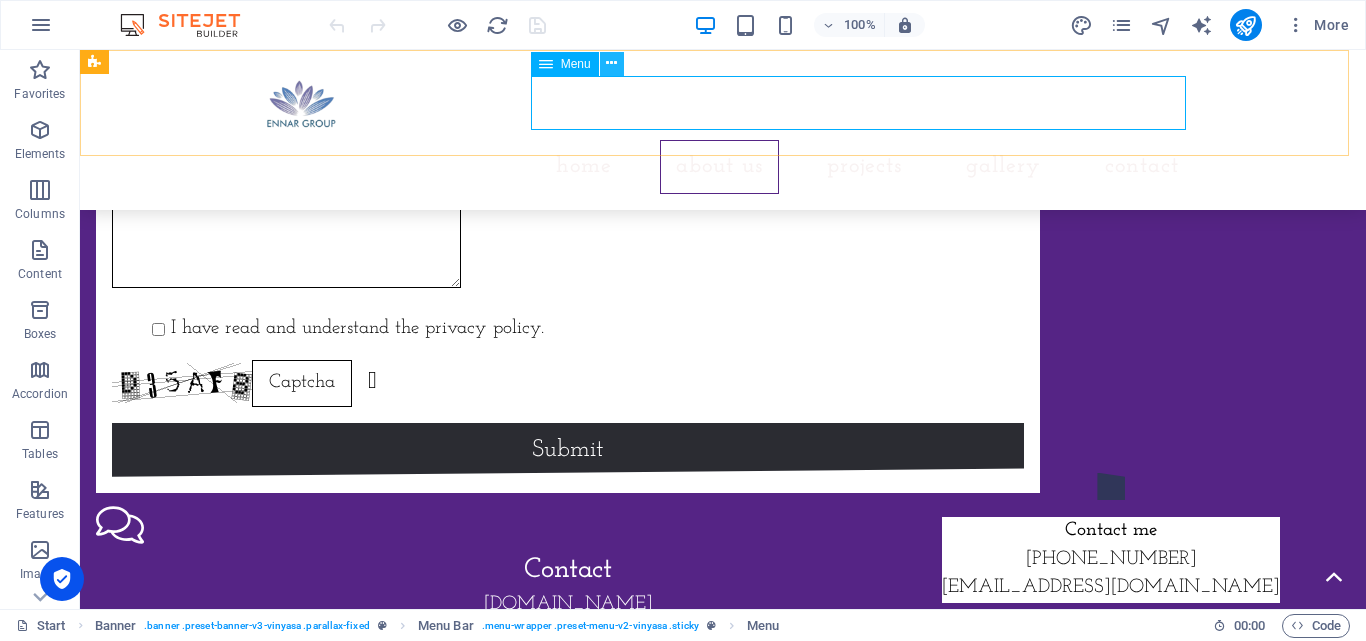 click at bounding box center [611, 63] 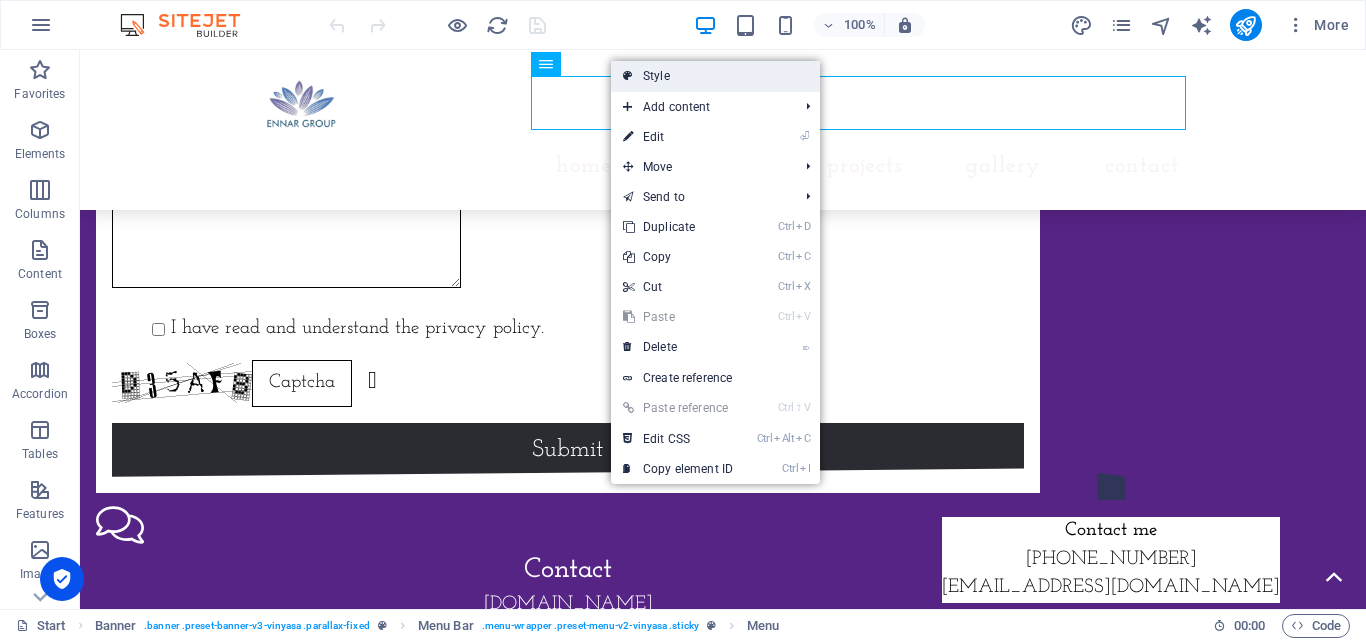 click on "Style" at bounding box center (715, 76) 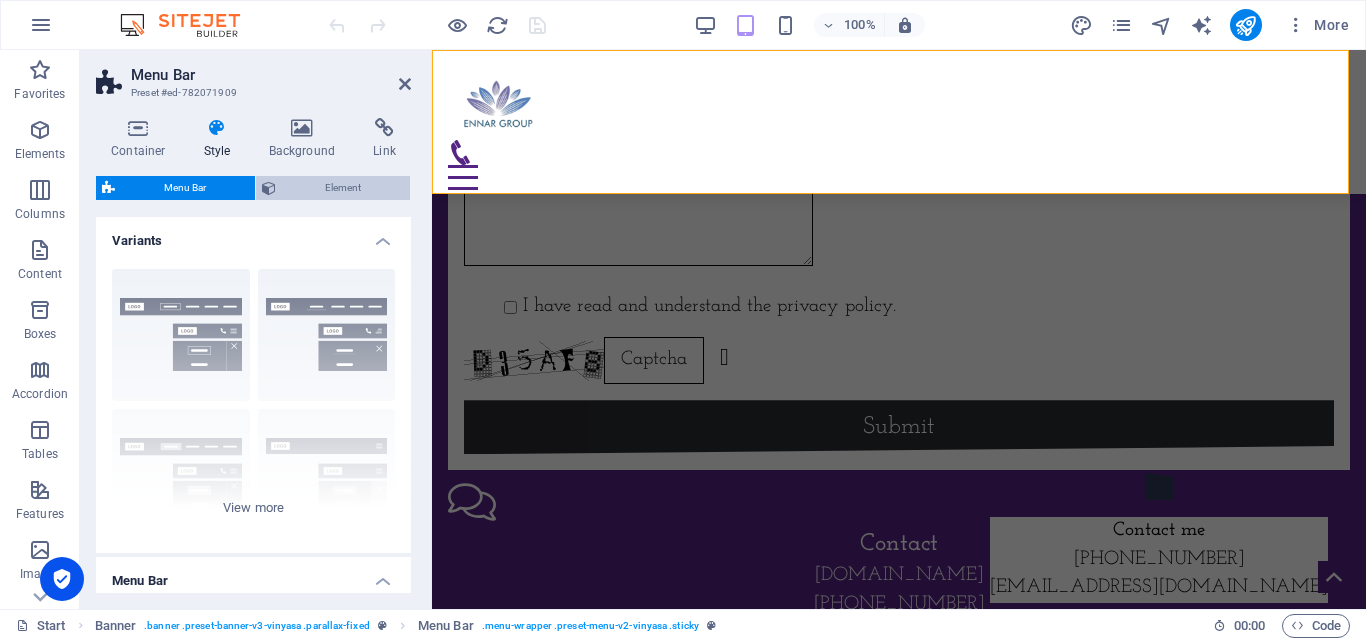 click on "Element" at bounding box center [343, 188] 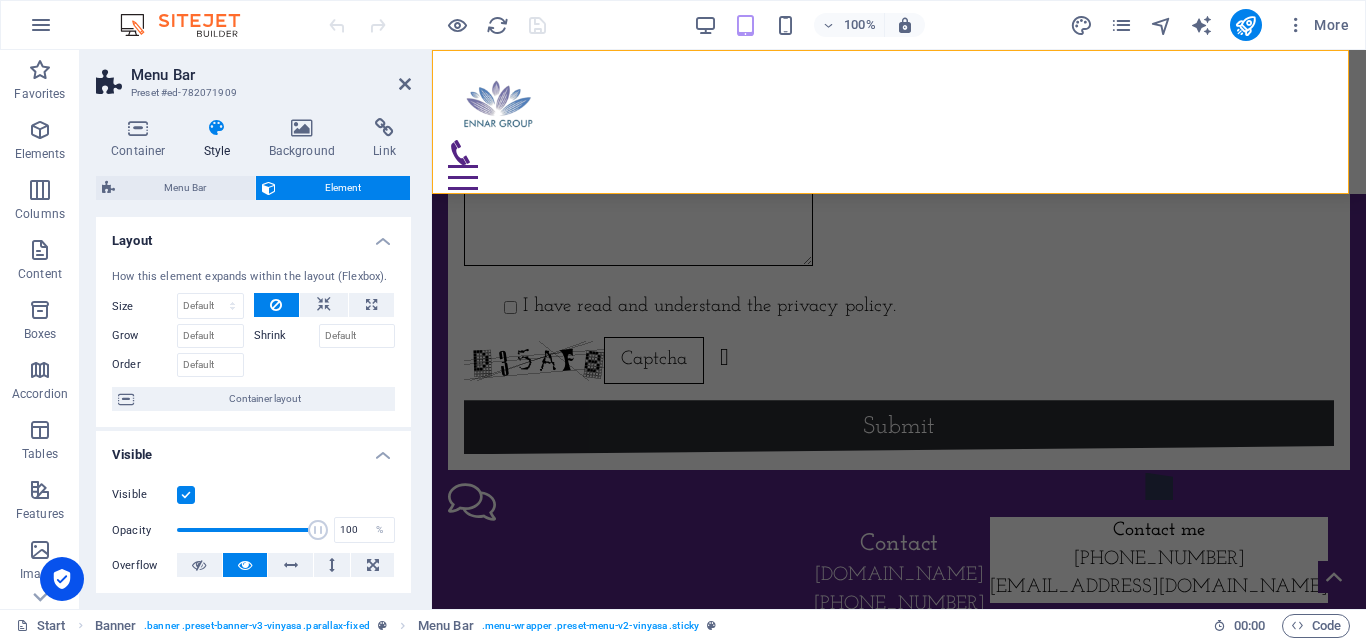 scroll, scrollTop: 2, scrollLeft: 0, axis: vertical 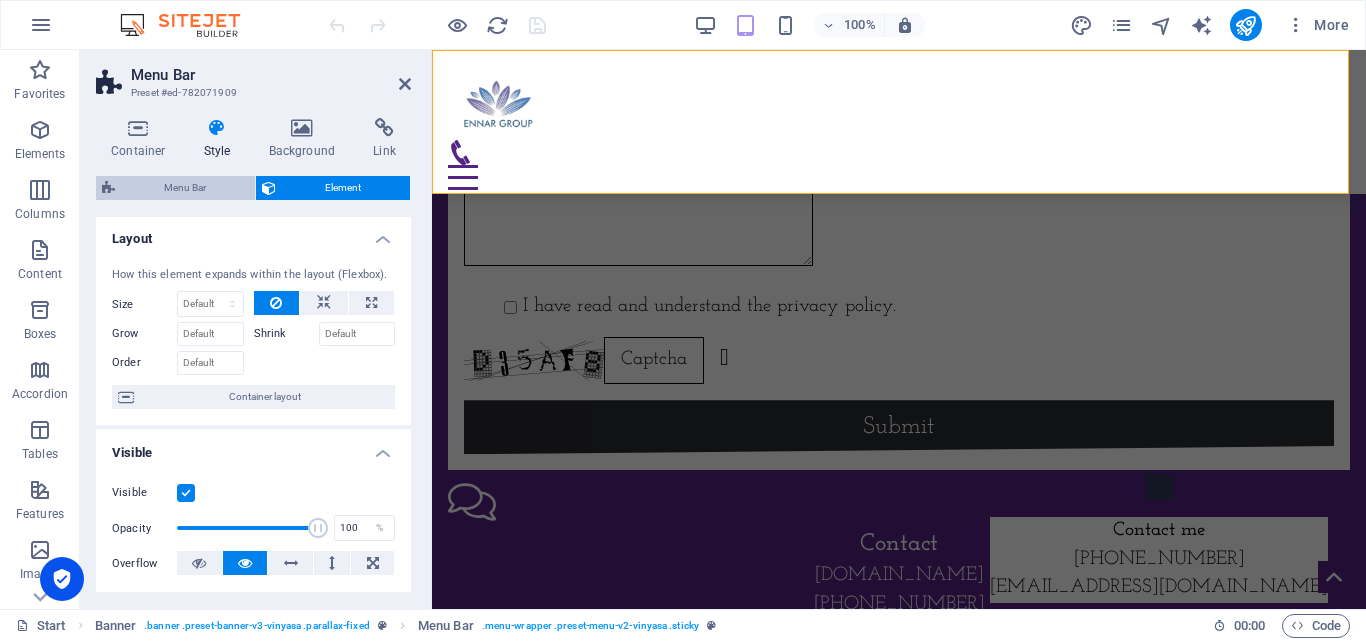 click on "Menu Bar" at bounding box center [185, 188] 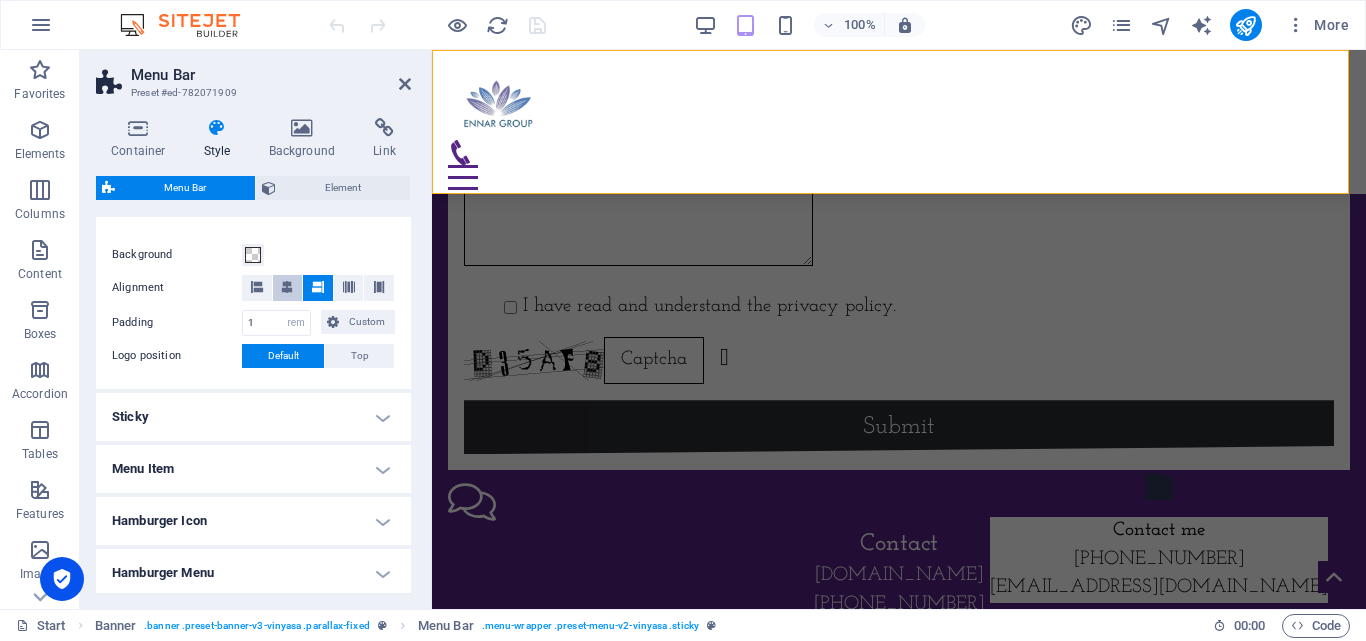 scroll, scrollTop: 373, scrollLeft: 0, axis: vertical 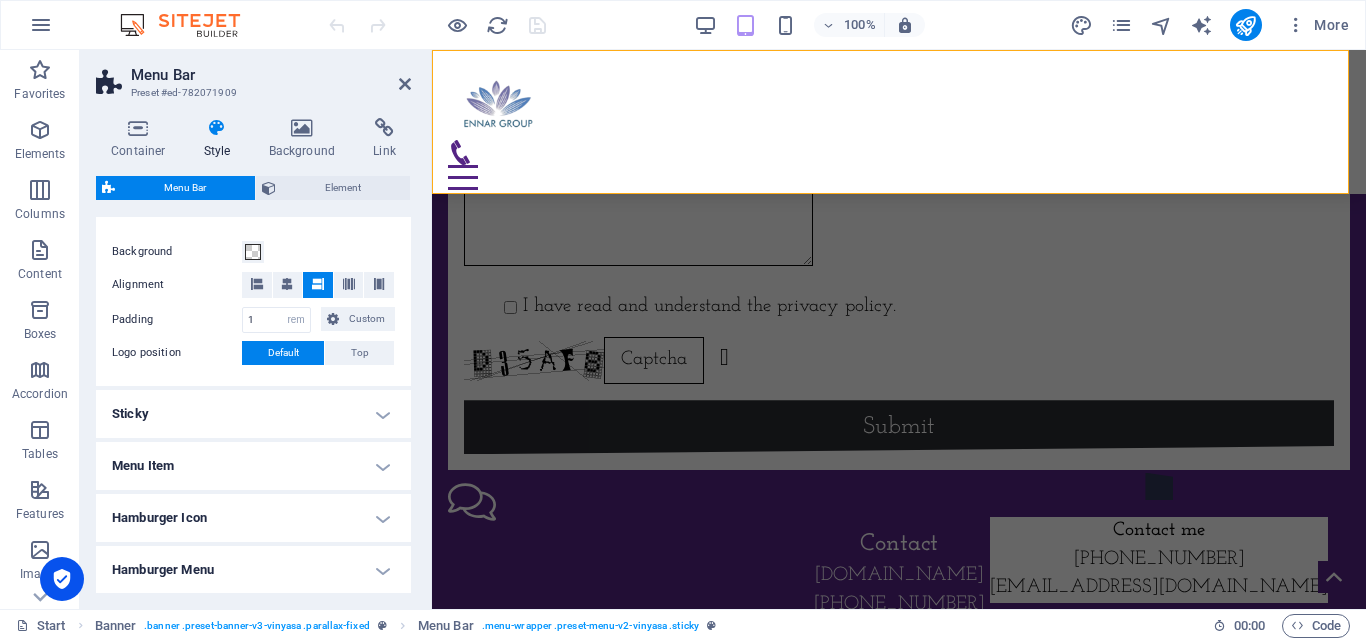 click on "Menu Item" at bounding box center (253, 466) 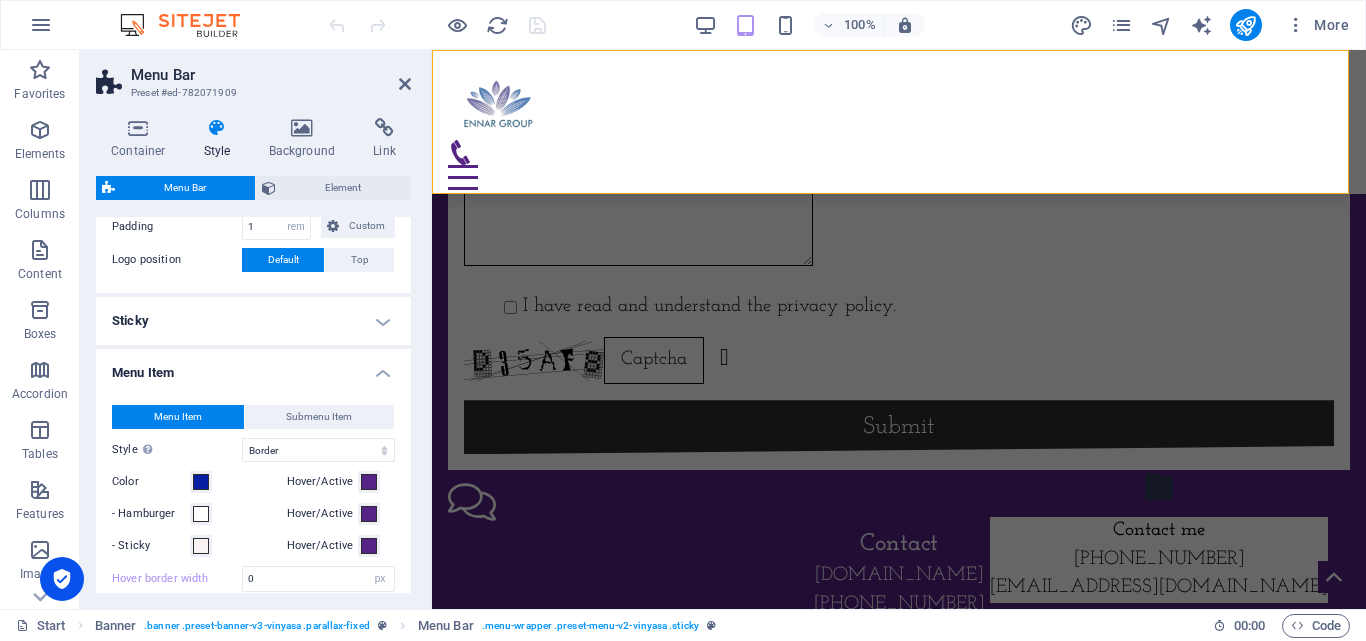 scroll, scrollTop: 535, scrollLeft: 0, axis: vertical 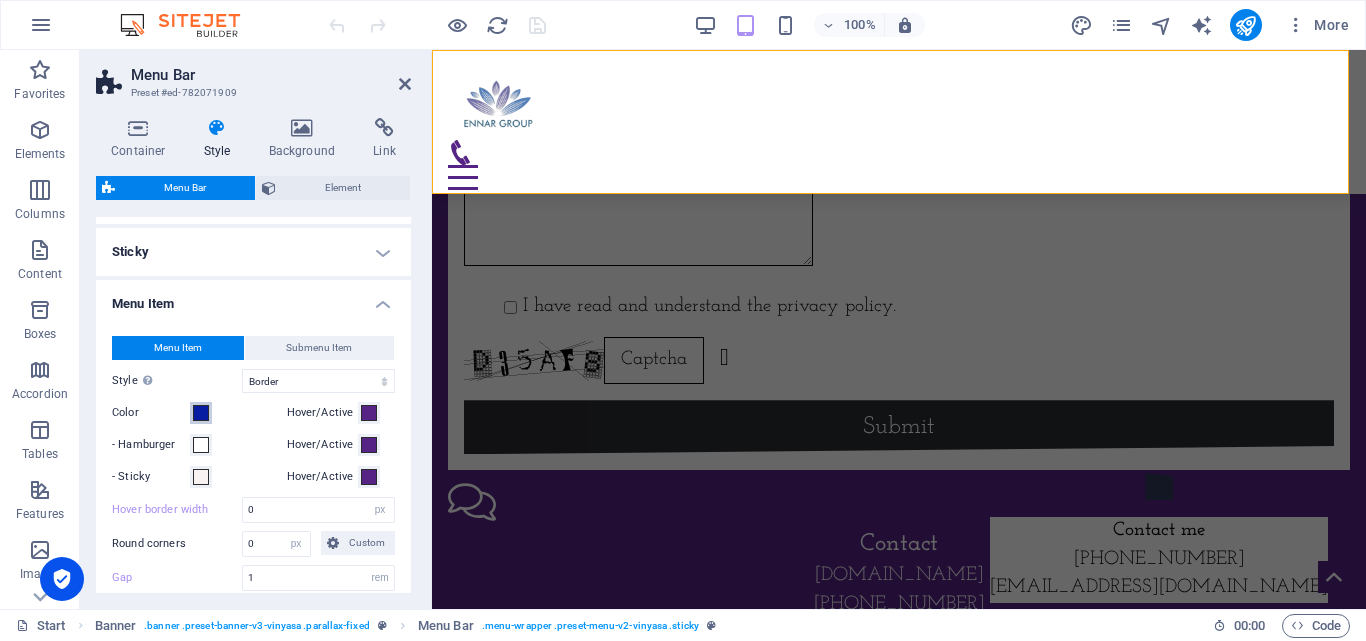 click at bounding box center (201, 413) 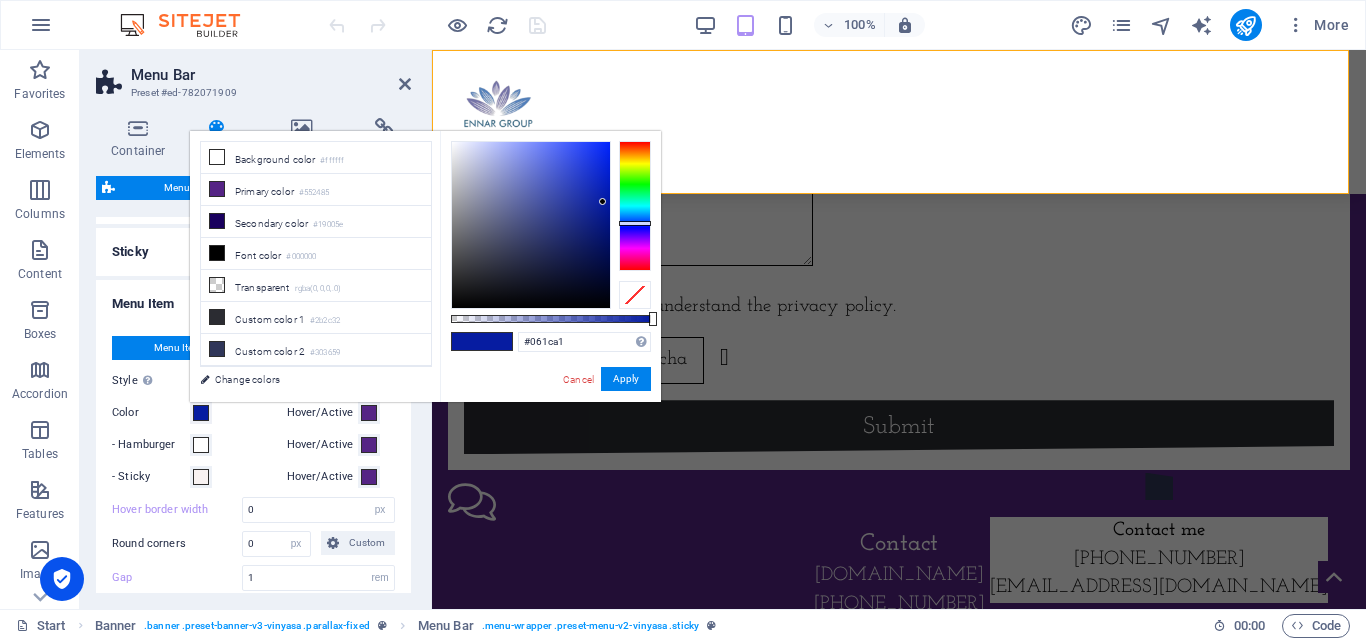 type on "#071b90" 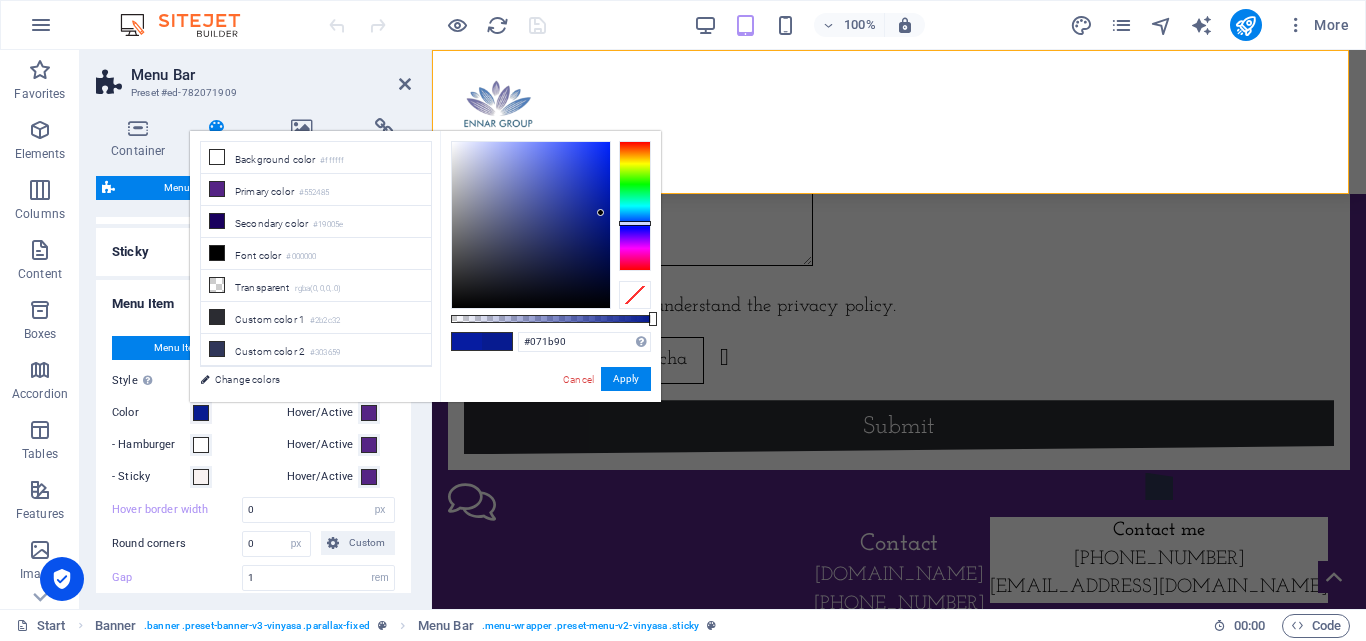 click at bounding box center [531, 225] 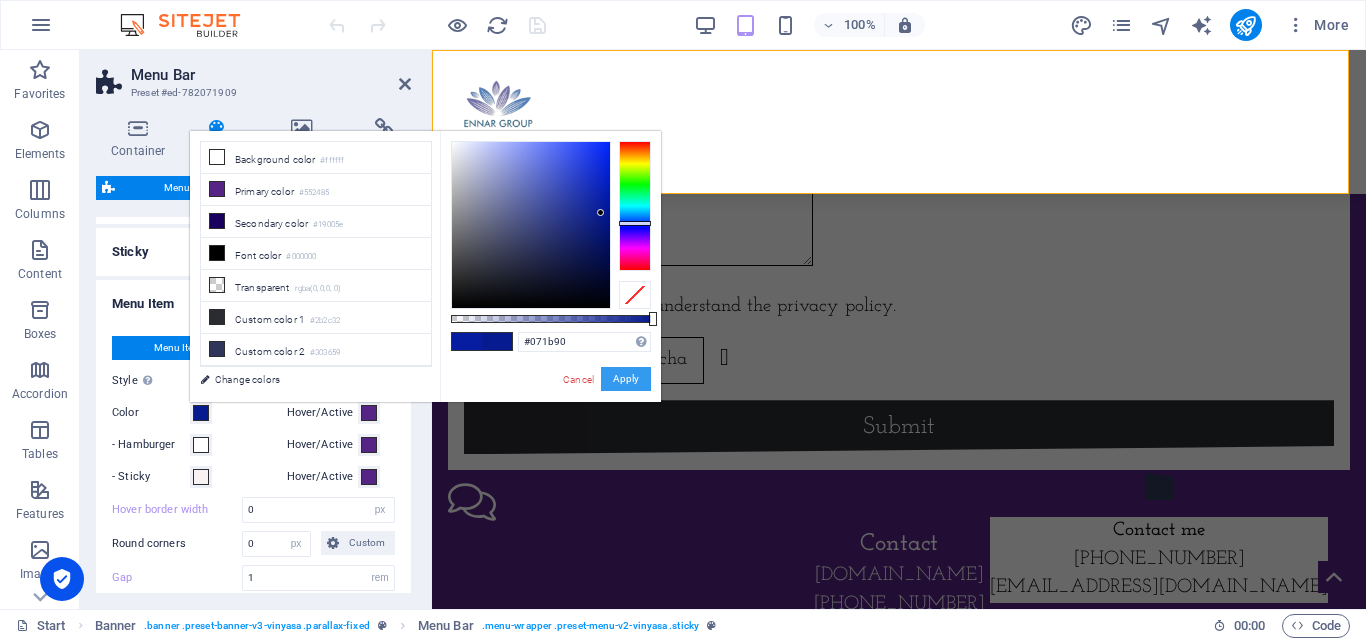 click on "Apply" at bounding box center [626, 379] 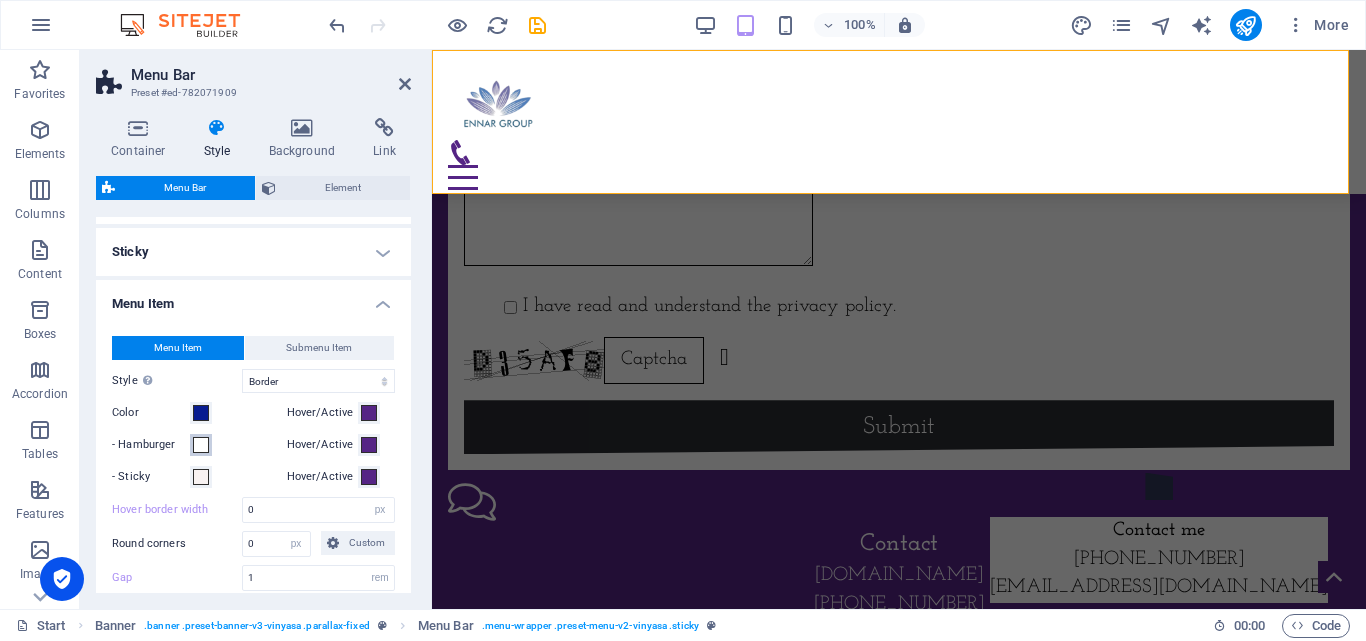 click at bounding box center [201, 445] 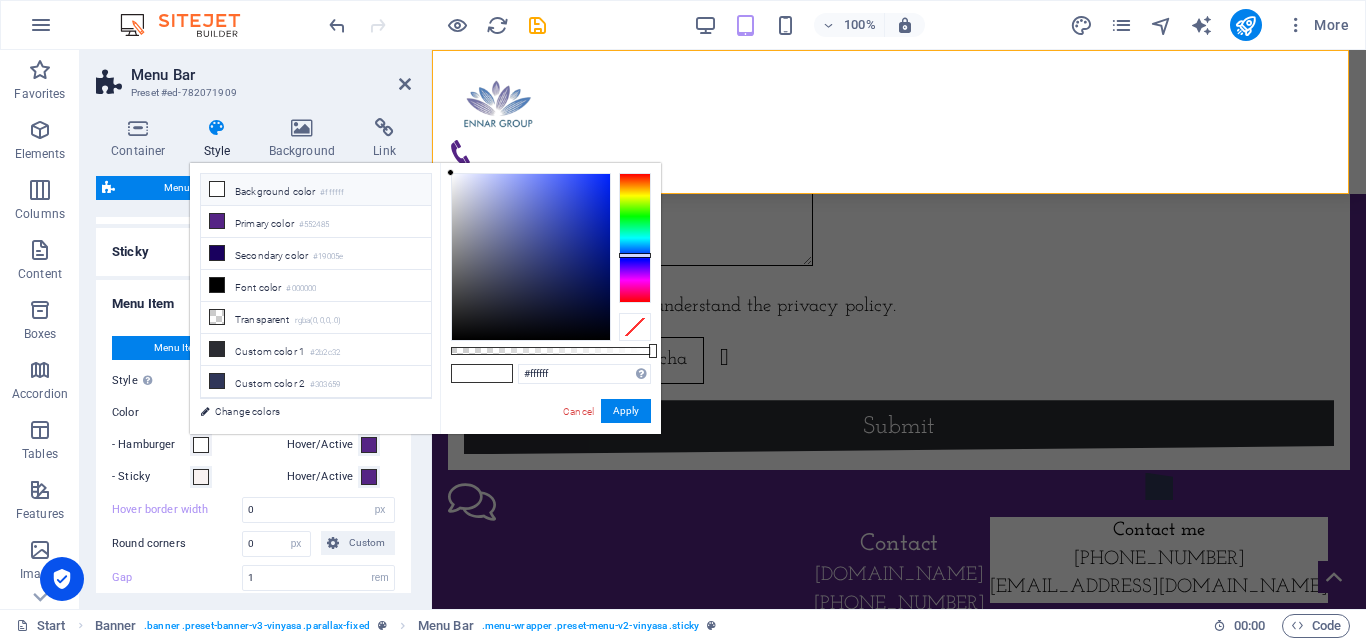 click at bounding box center (635, 238) 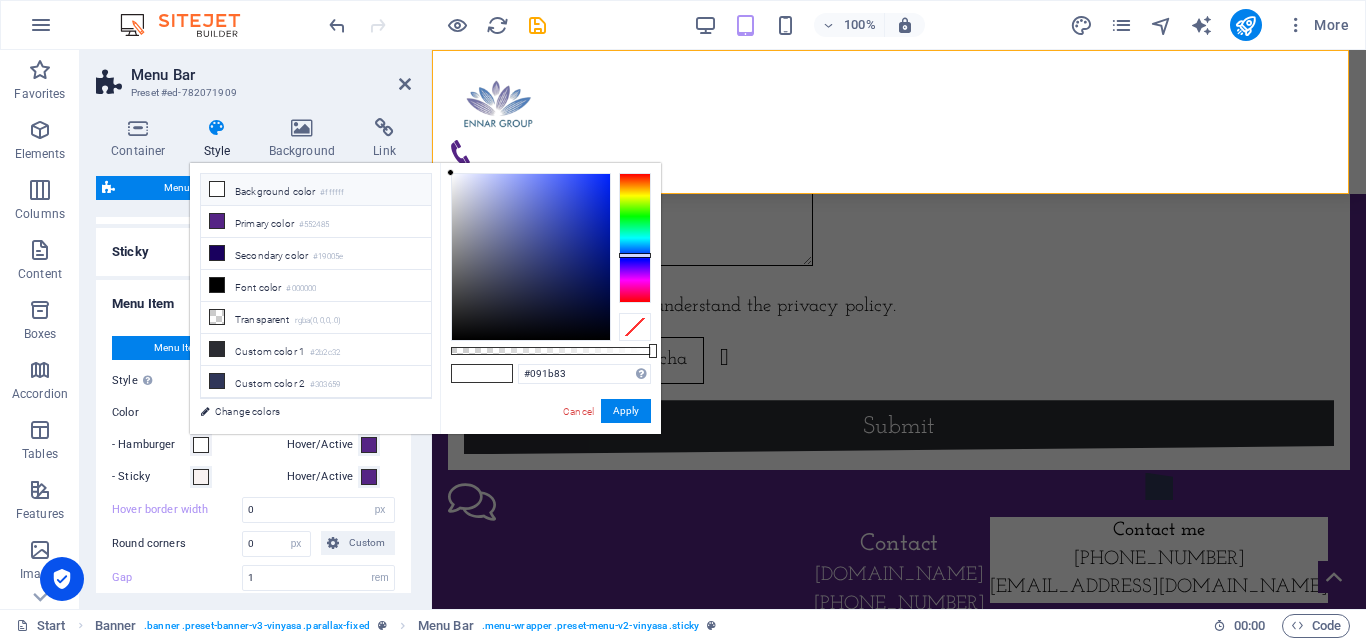 click at bounding box center (531, 257) 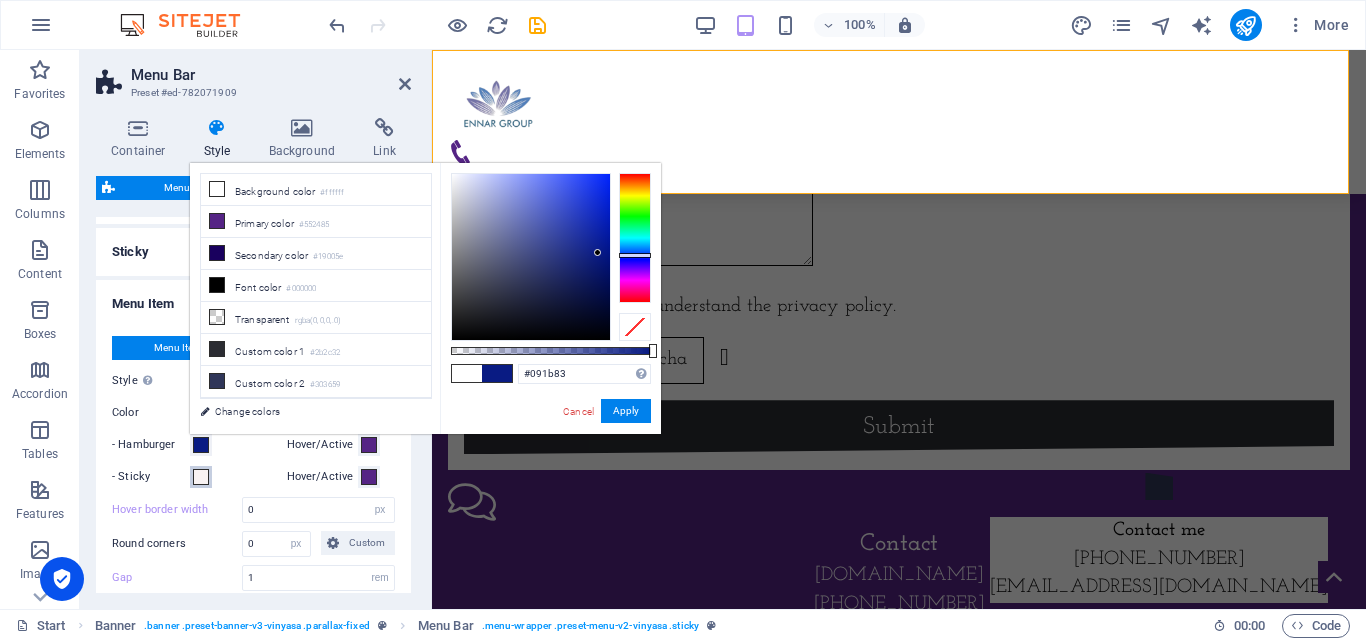 click at bounding box center [201, 477] 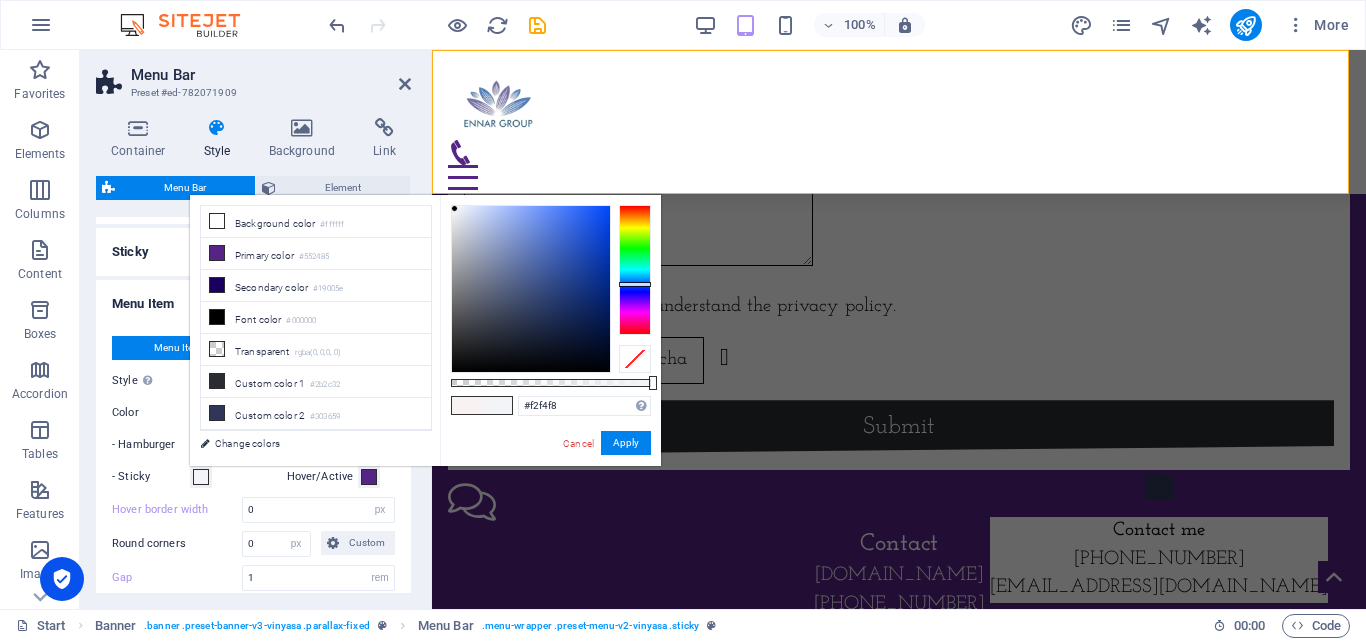 click at bounding box center (635, 270) 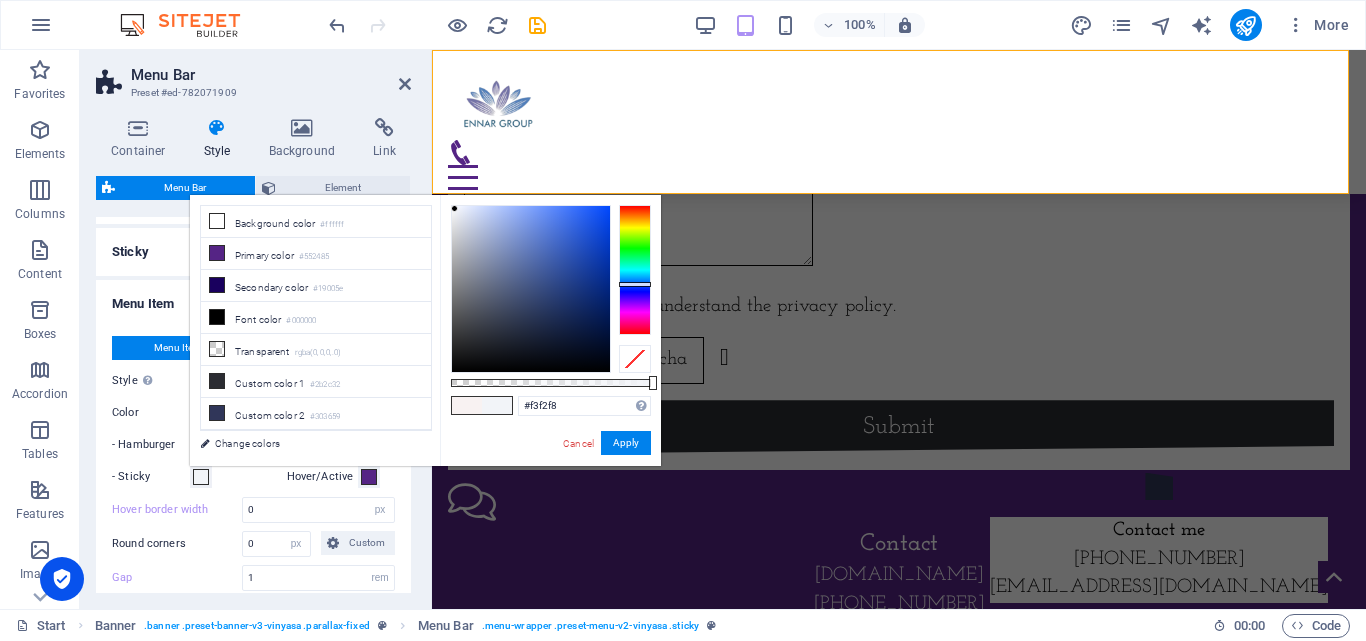 click at bounding box center (635, 270) 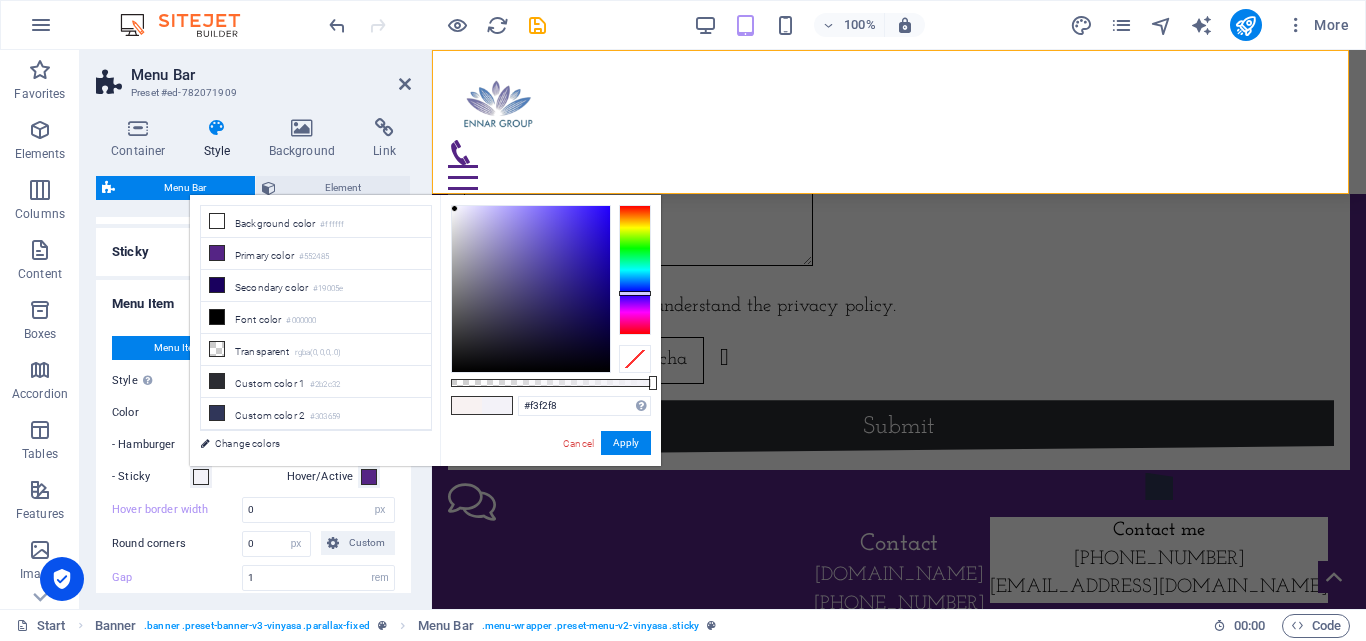 type on "#231194" 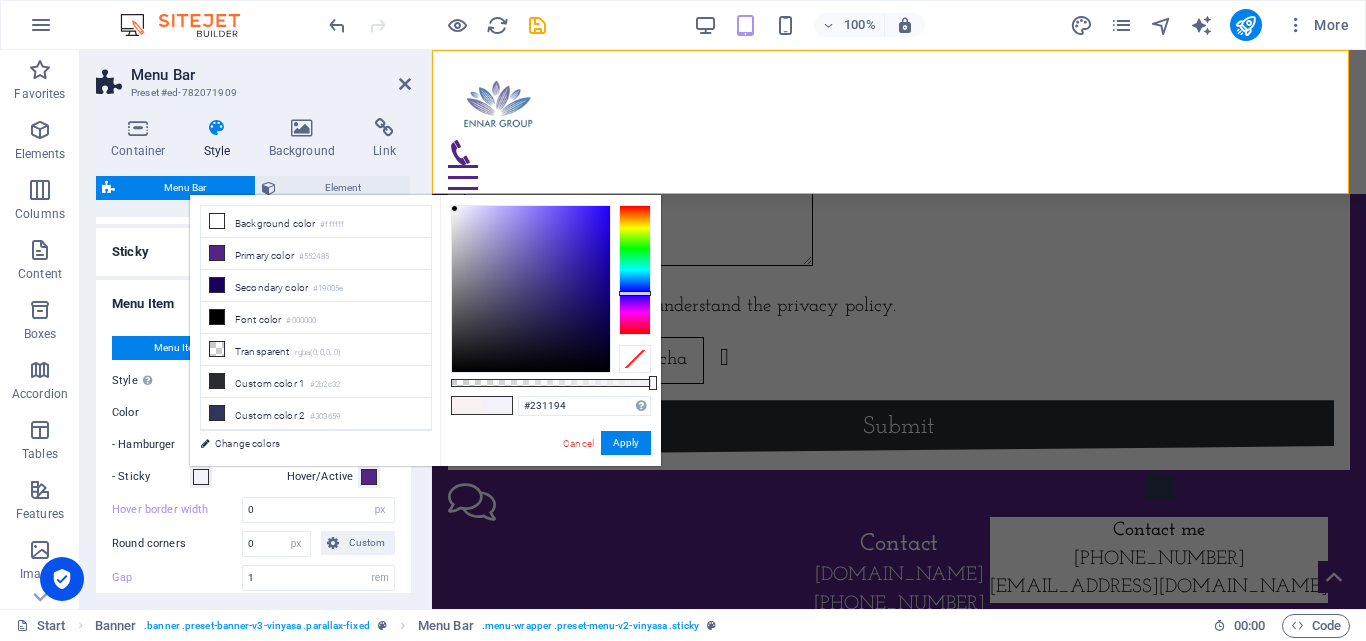 click at bounding box center [531, 289] 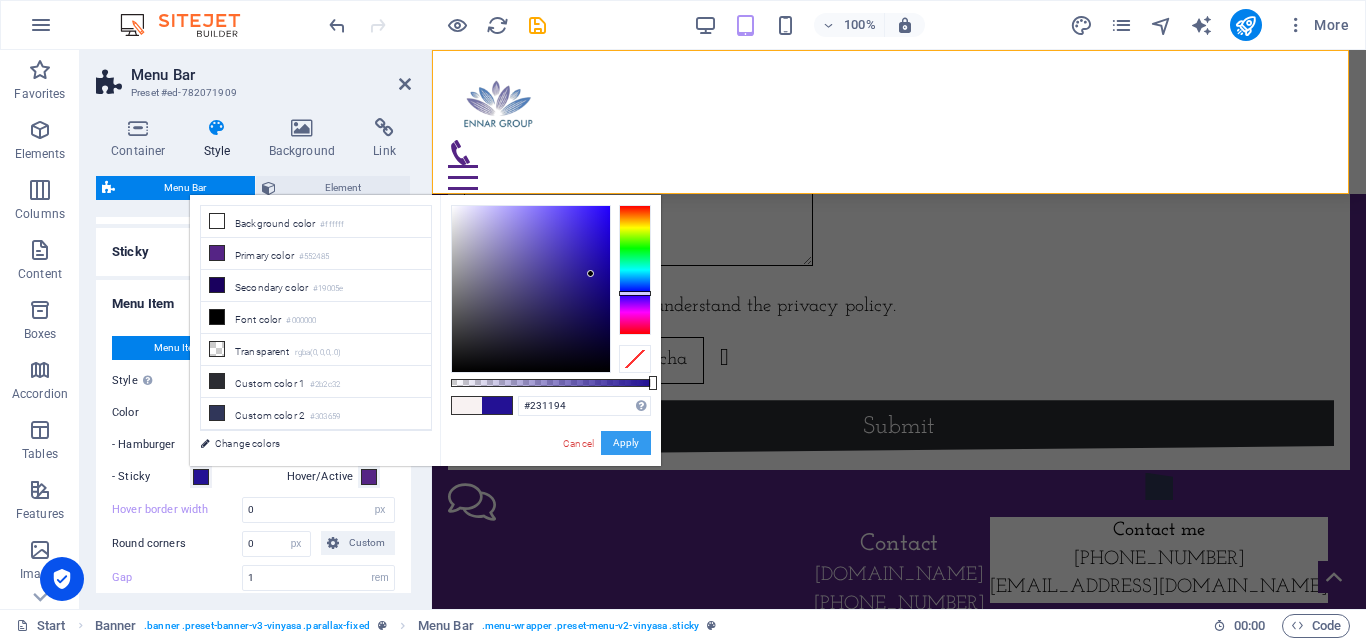 click on "Apply" at bounding box center (626, 443) 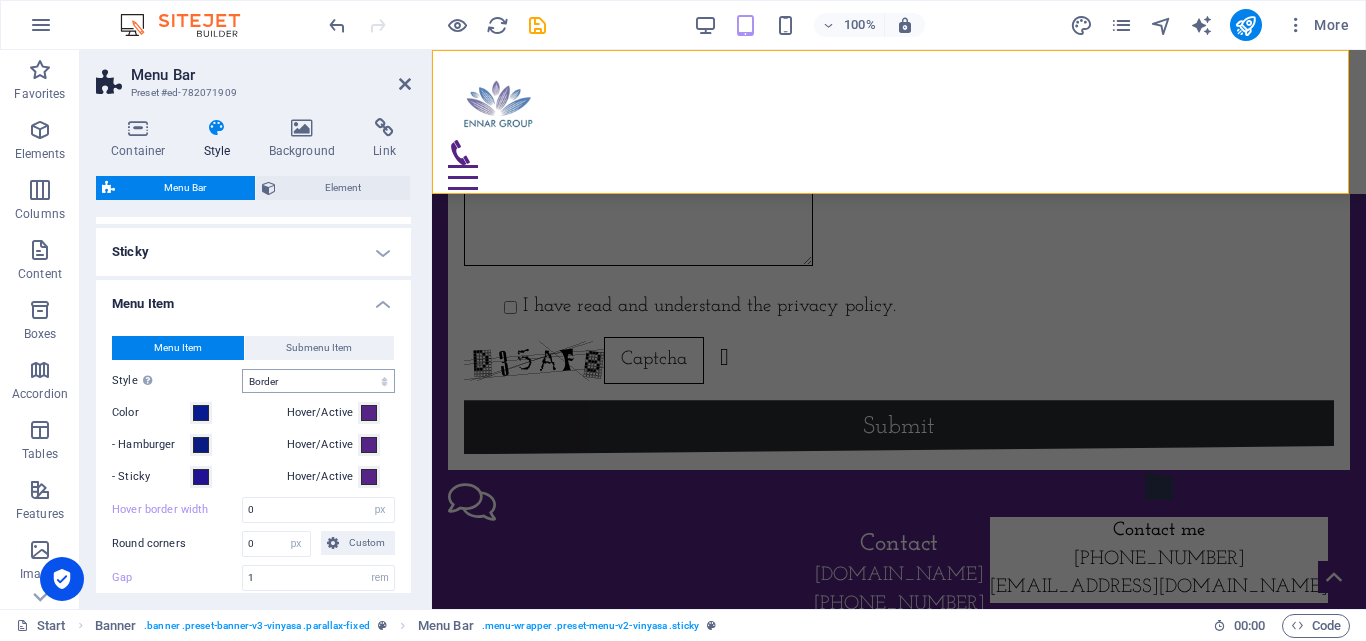 scroll, scrollTop: 537, scrollLeft: 0, axis: vertical 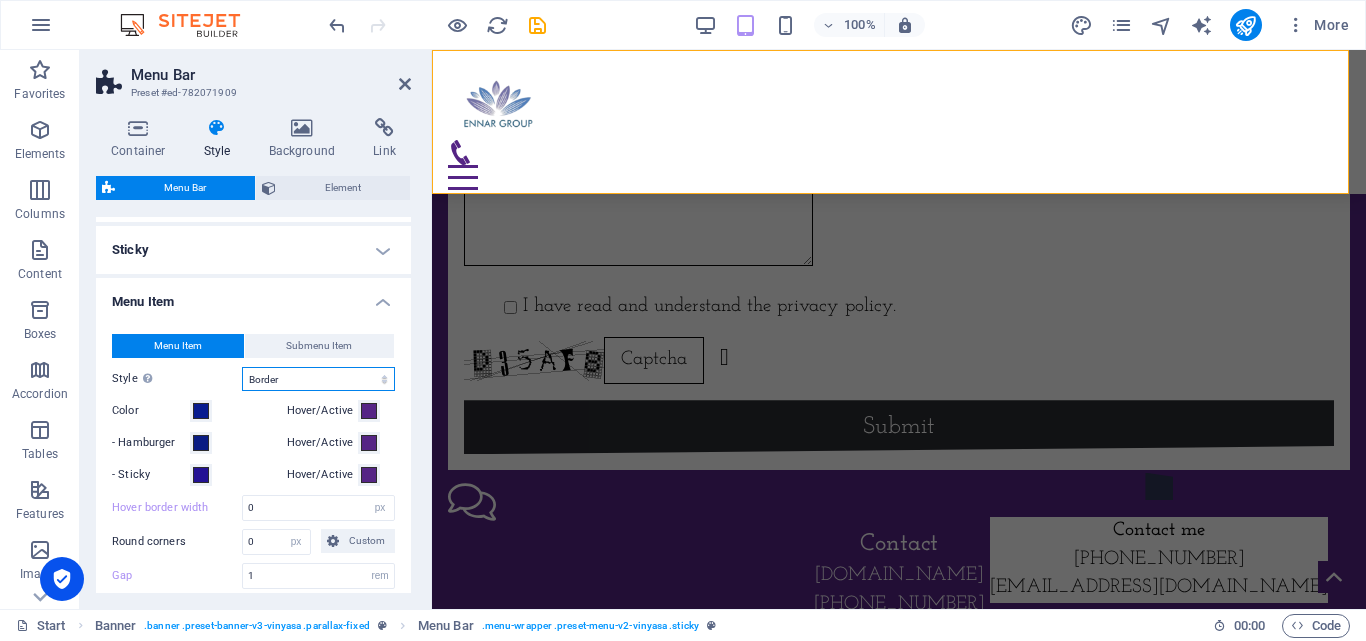 click on "Plain Text color Box: Fade Box: Flip vertical Box: Flip horizontal Box: Slide down Box: Slide up Box: Slide right Box: Slide left Box: Zoom effect Border Border top & bottom Border left & right Border top Border bottom" at bounding box center (318, 379) 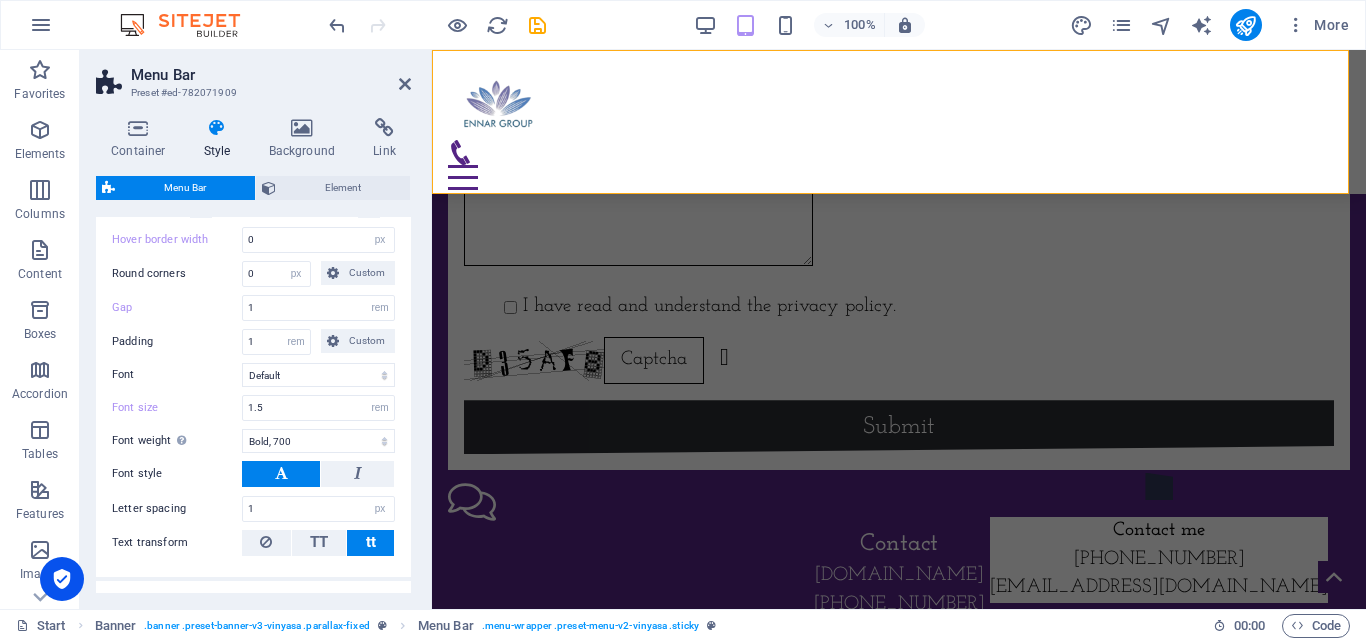 scroll, scrollTop: 857, scrollLeft: 0, axis: vertical 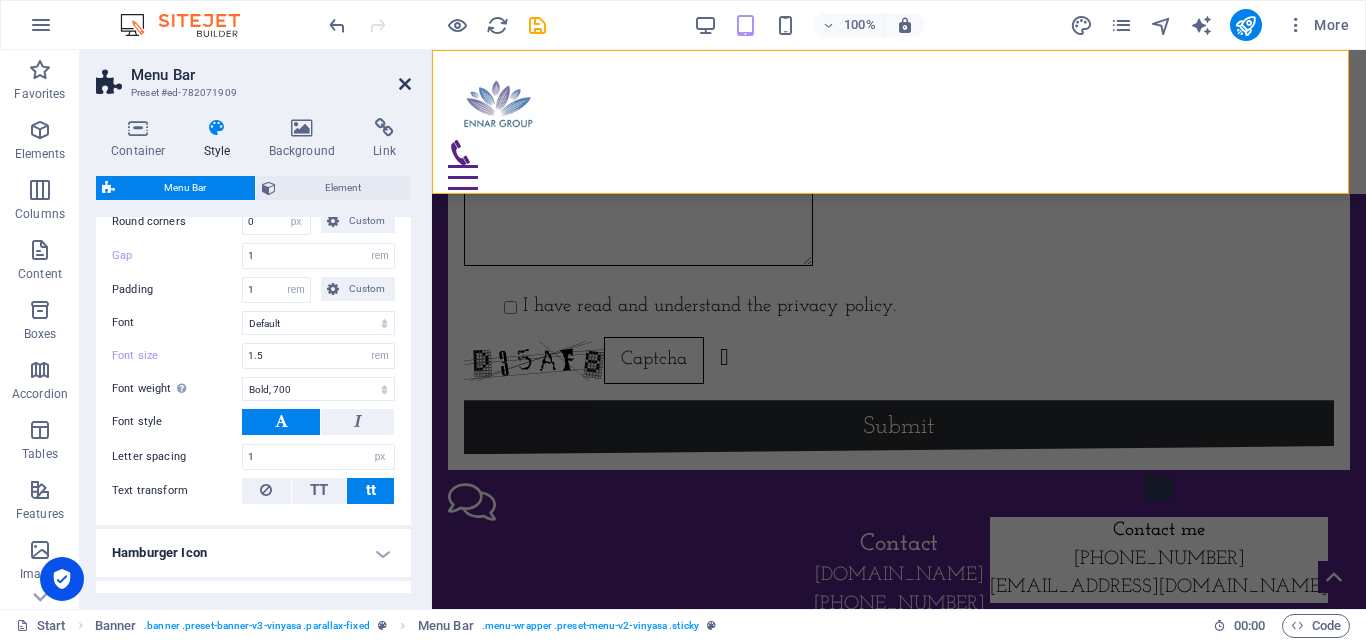 click at bounding box center [405, 84] 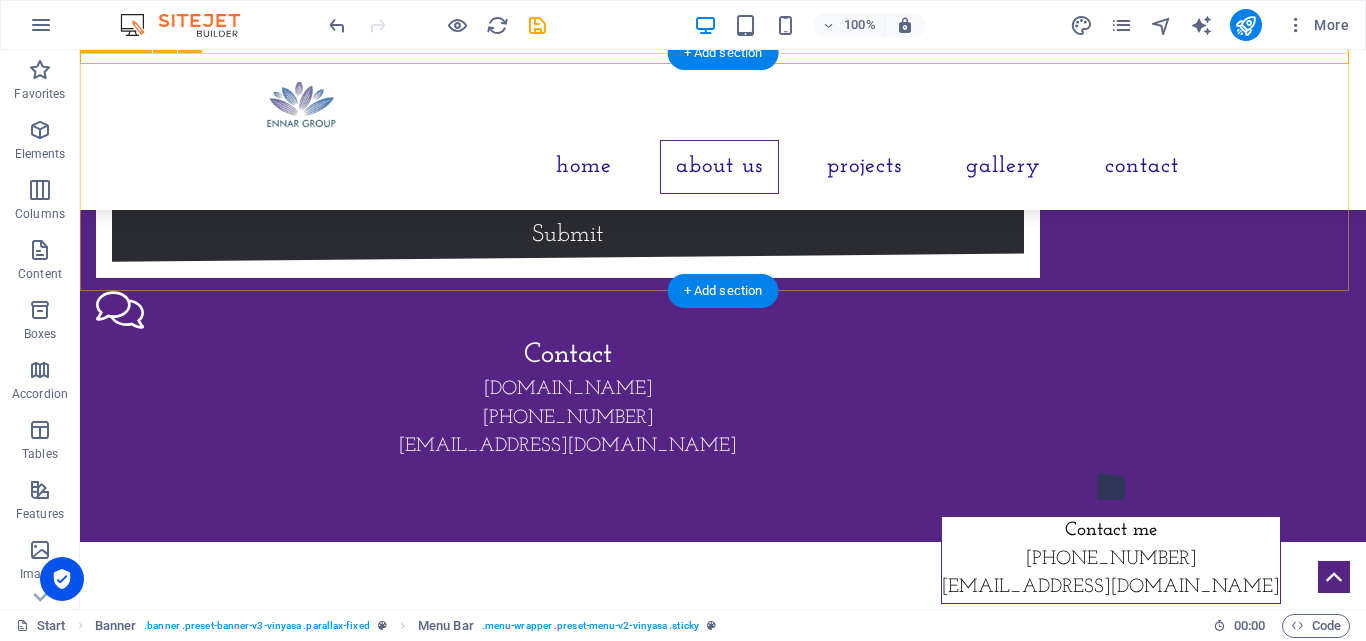 scroll, scrollTop: 2396, scrollLeft: 0, axis: vertical 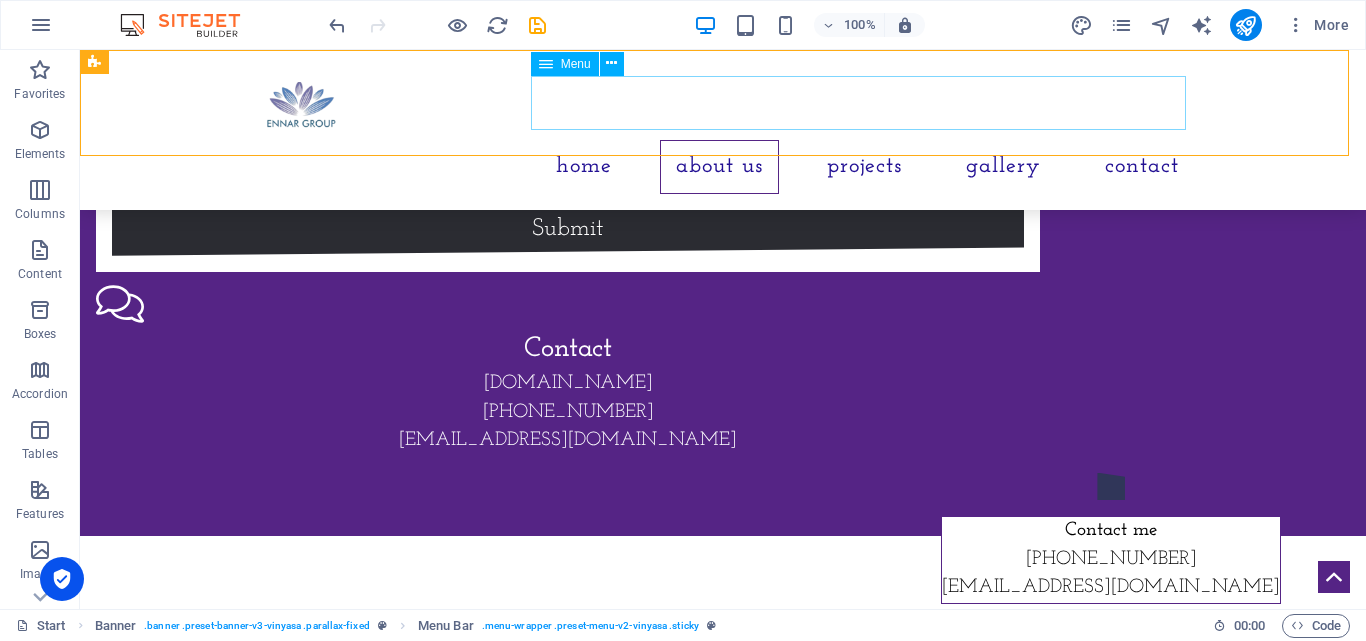 click on "Home About us Projects Gallery Contact" at bounding box center (723, 167) 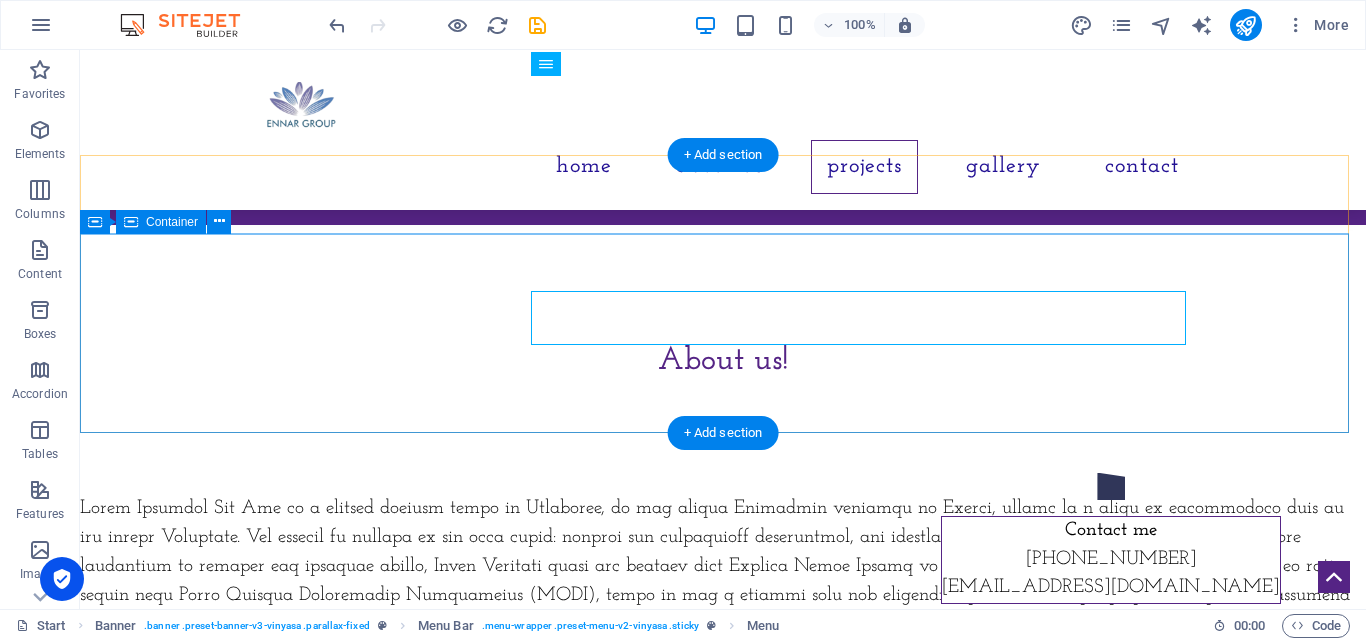 click at bounding box center (723, 904) 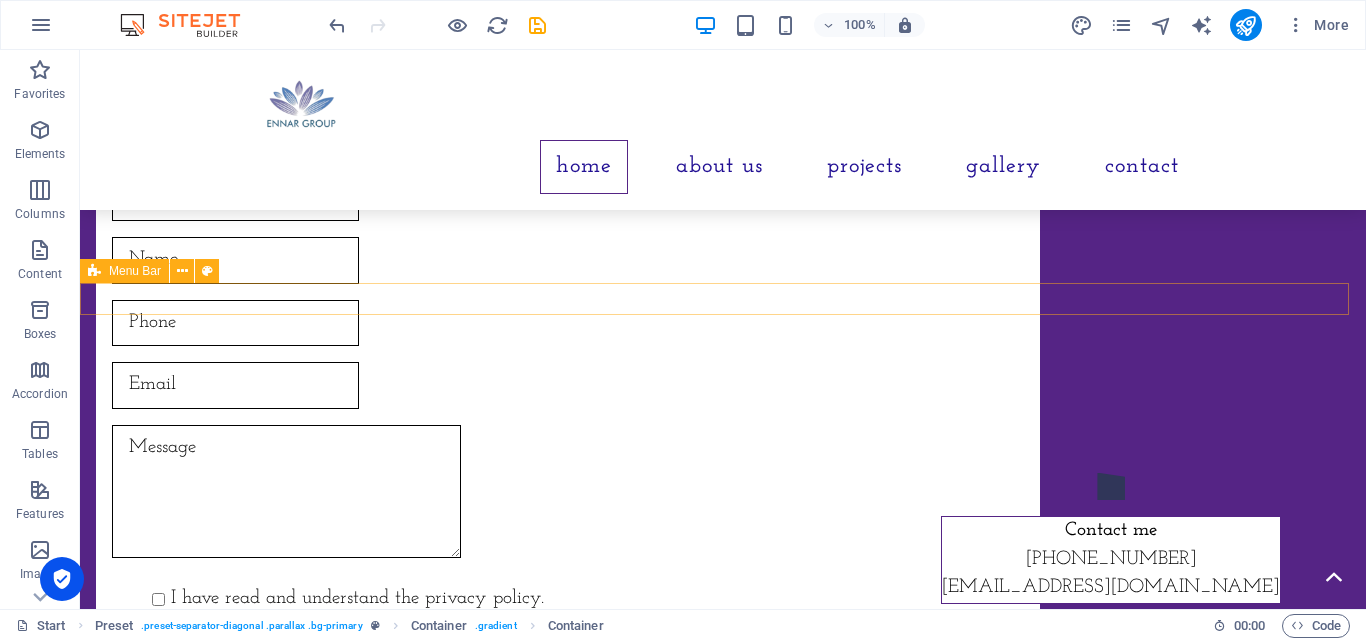 click on "Address City Plaza,Nileshwar,Kasaragod 671314   kerala Legal Notice  |  Privacy Policy Get in touch   I have read and understand the privacy policy. Unreadable? Regenerate Submit Contact ennar.in +919497135000 info@ennar.in" at bounding box center [723, 505] 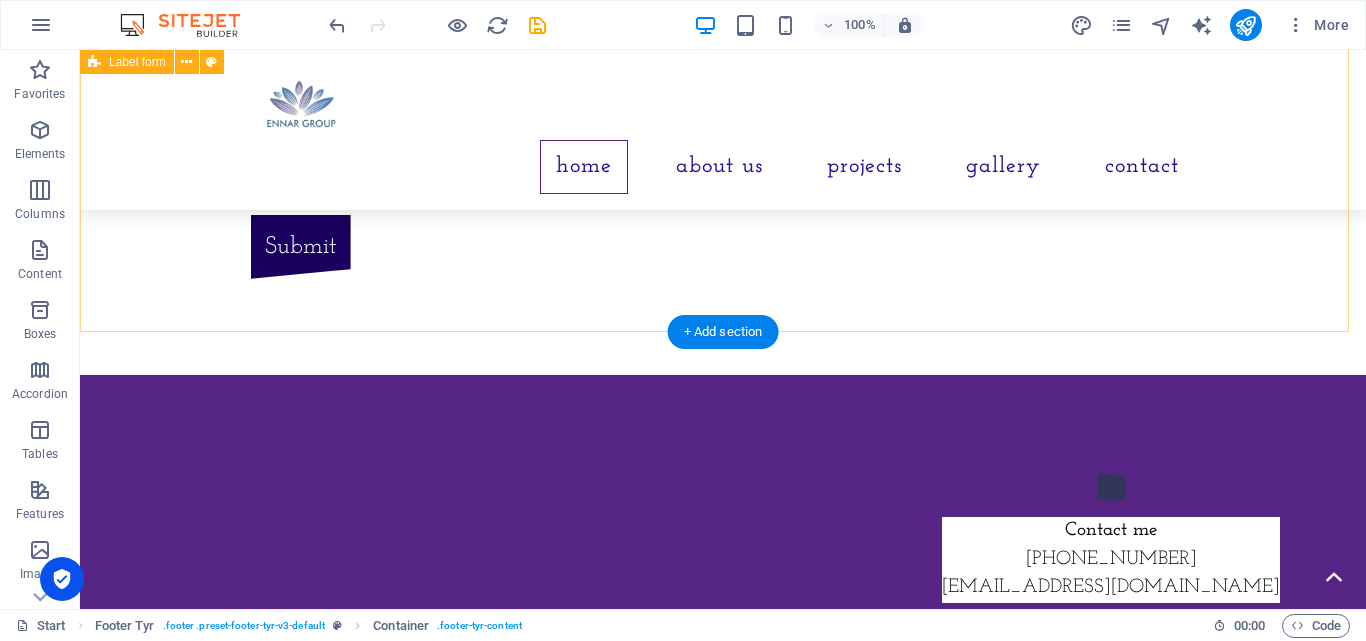 scroll, scrollTop: 887, scrollLeft: 0, axis: vertical 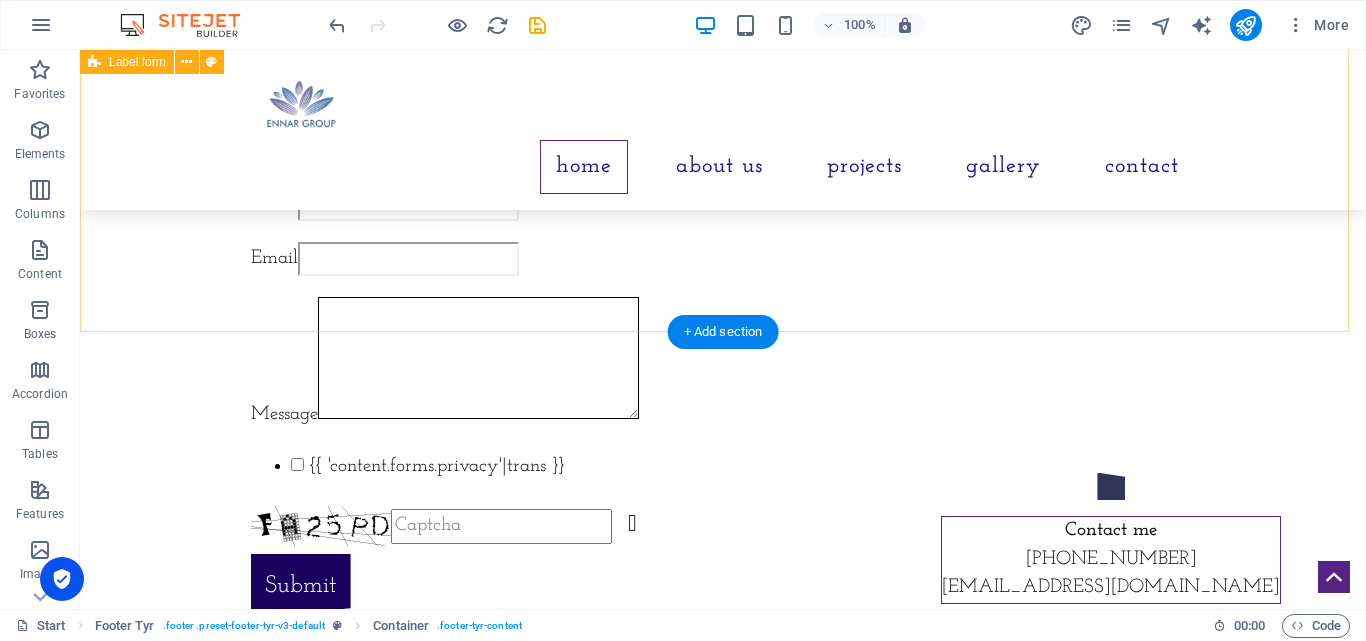 click on "Name Phone Email Message   {{ 'content.forms.privacy'|trans }} Nicht lesbar? Neu generieren Submit" at bounding box center (723, 374) 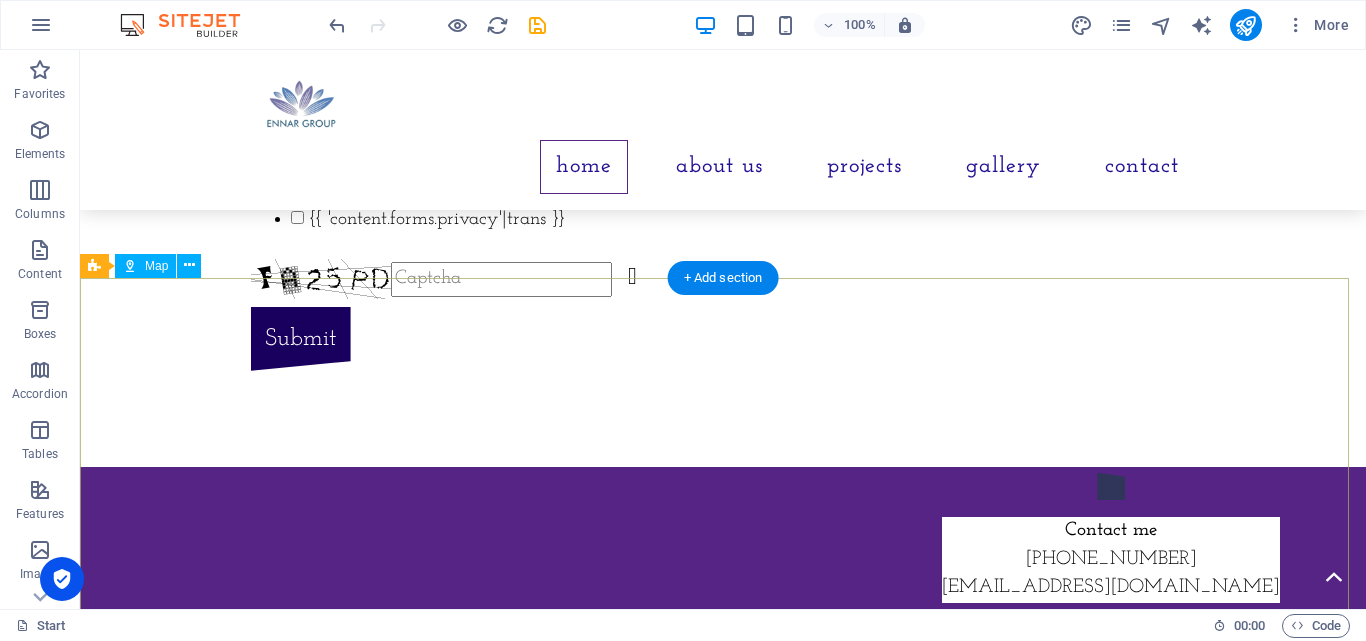 scroll, scrollTop: 1160, scrollLeft: 0, axis: vertical 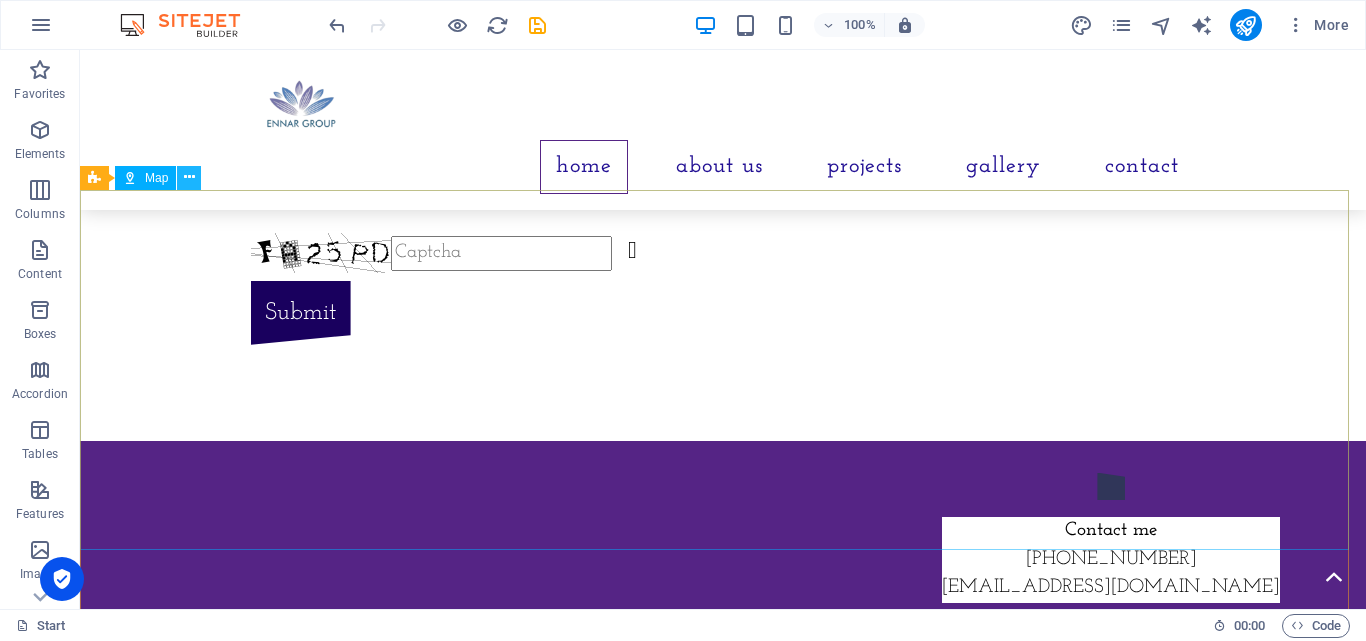 click at bounding box center (189, 177) 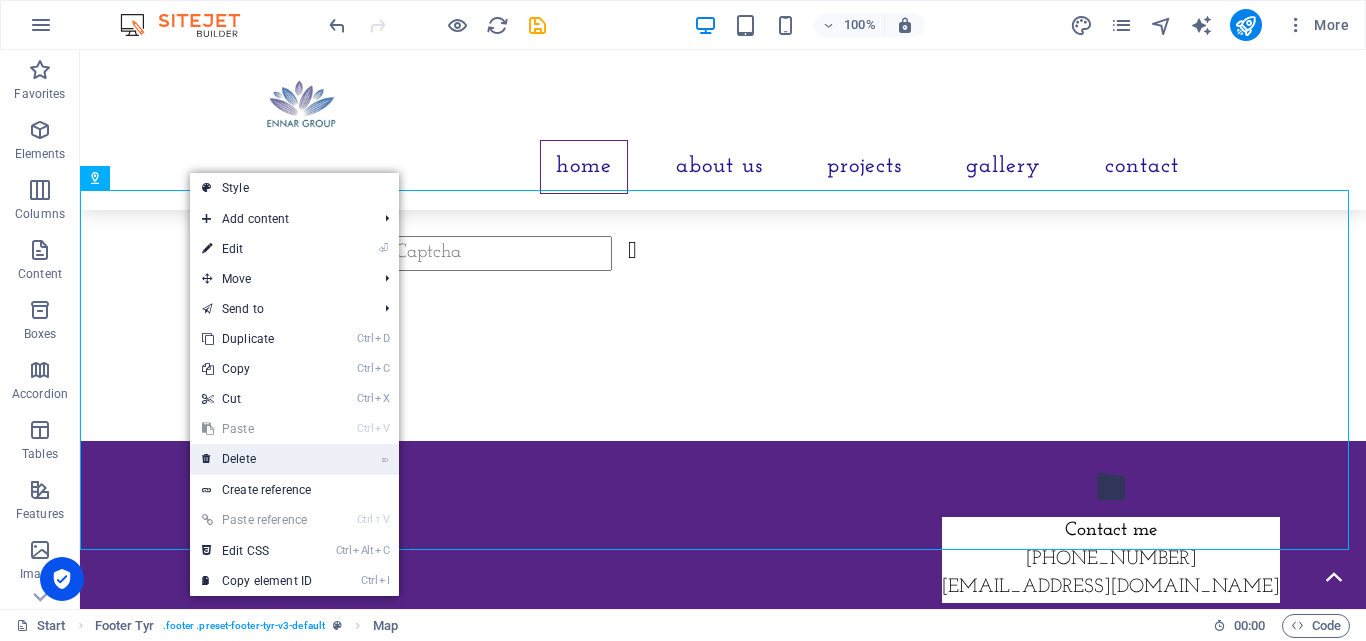 click on "⌦  Delete" at bounding box center (257, 459) 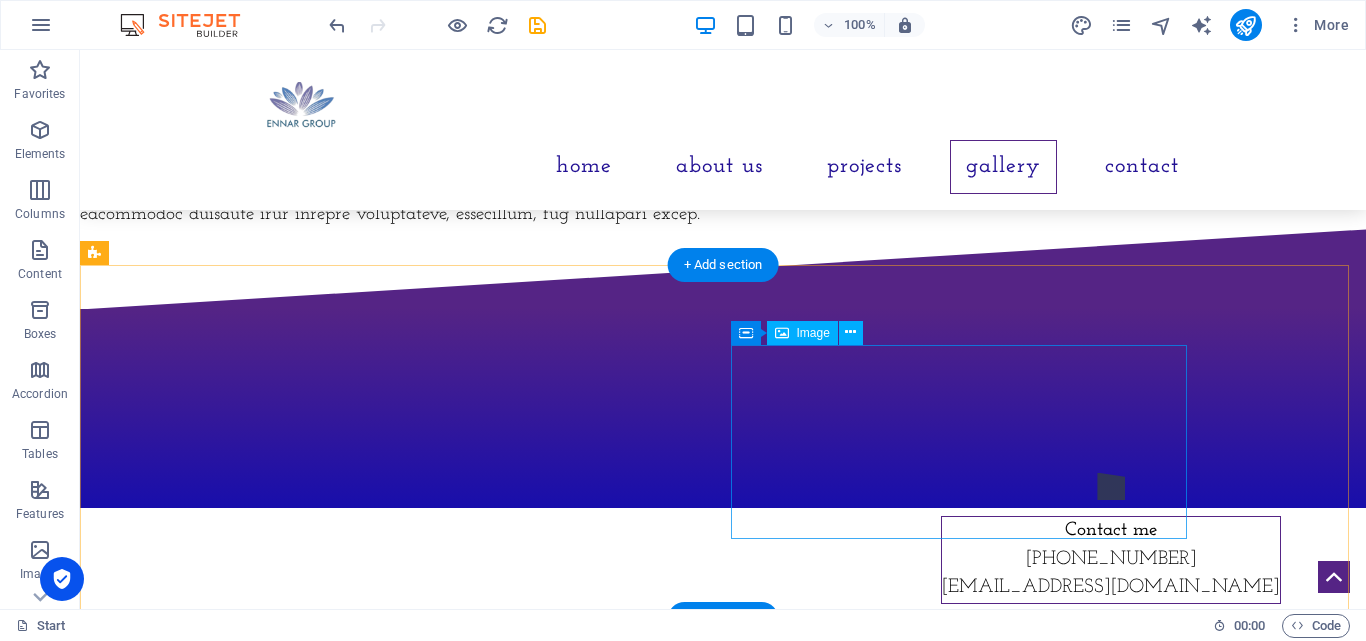 scroll, scrollTop: 3131, scrollLeft: 0, axis: vertical 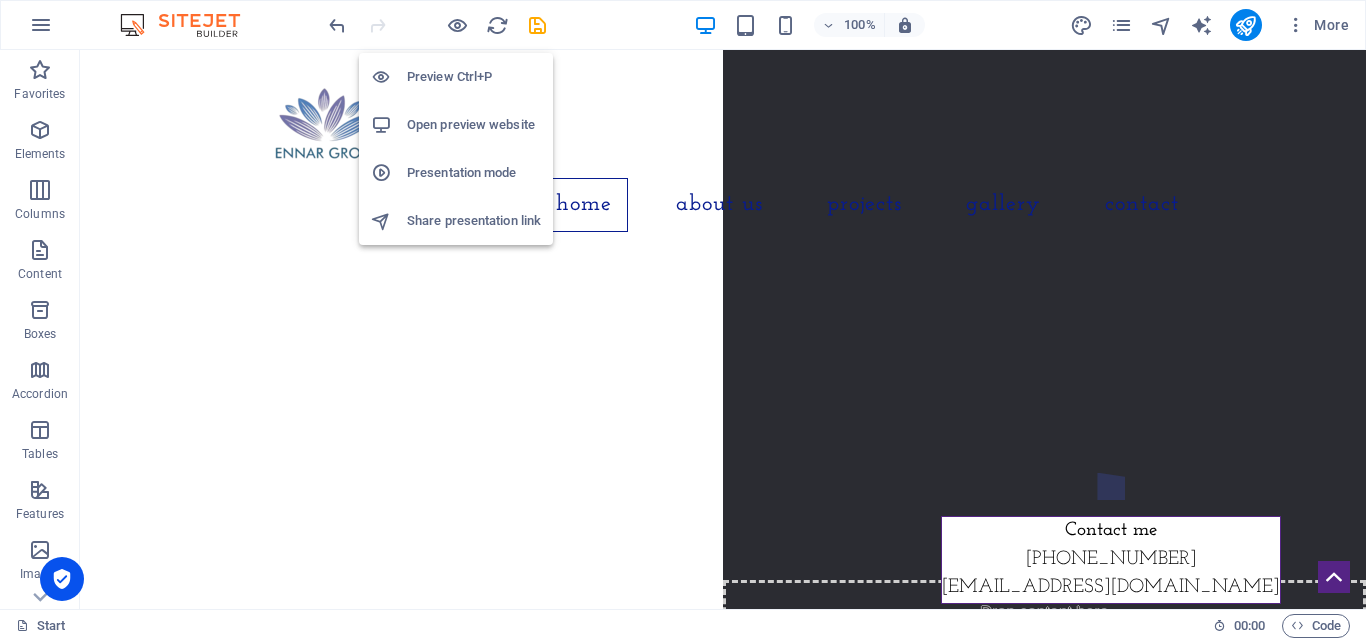 click on "Preview Ctrl+P" at bounding box center (474, 77) 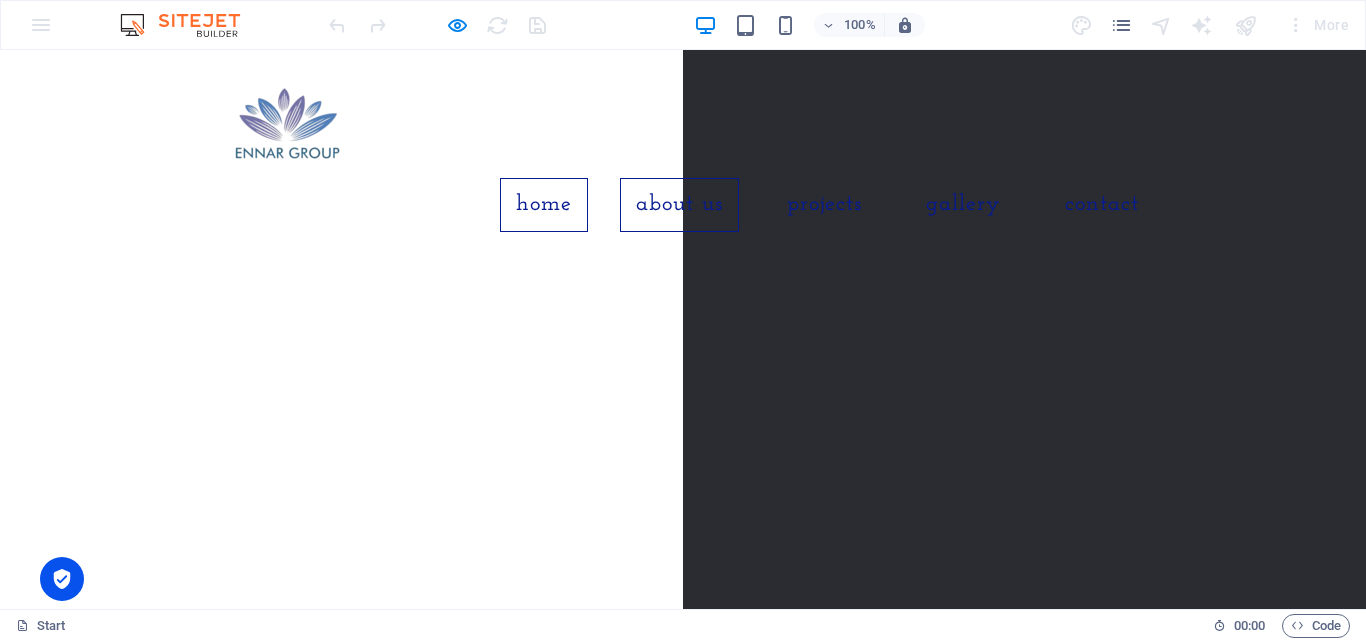 click on "About us" at bounding box center [679, 205] 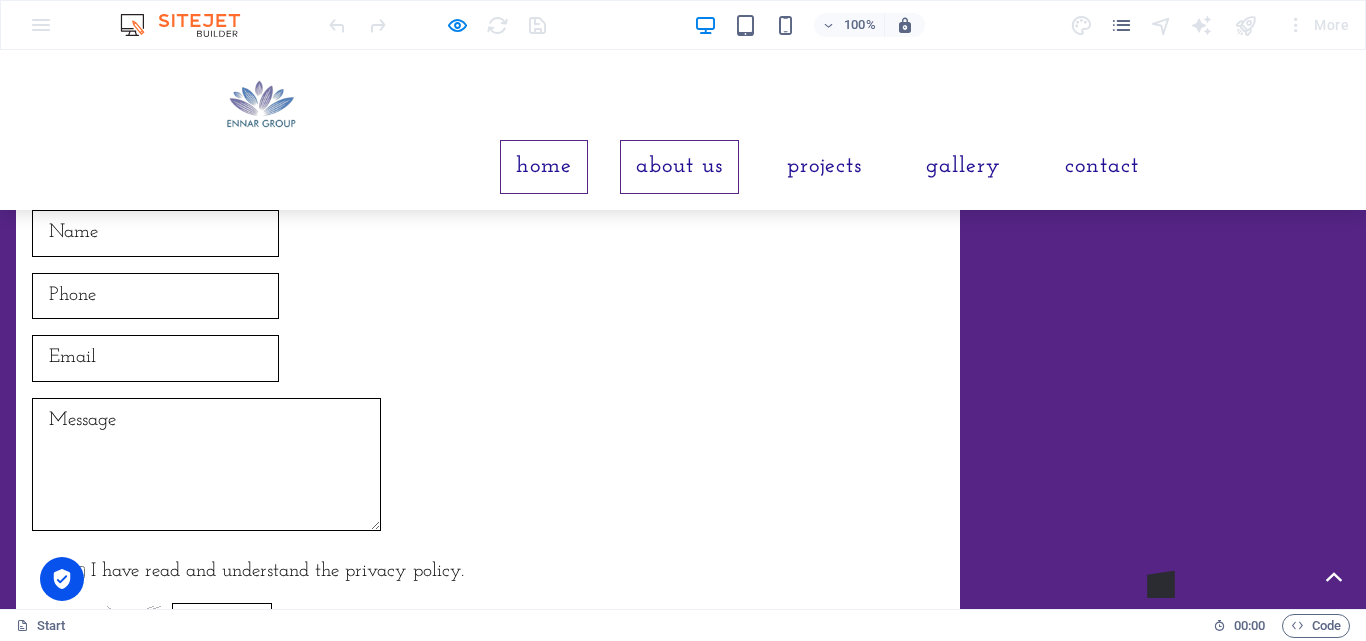 scroll, scrollTop: 1877, scrollLeft: 0, axis: vertical 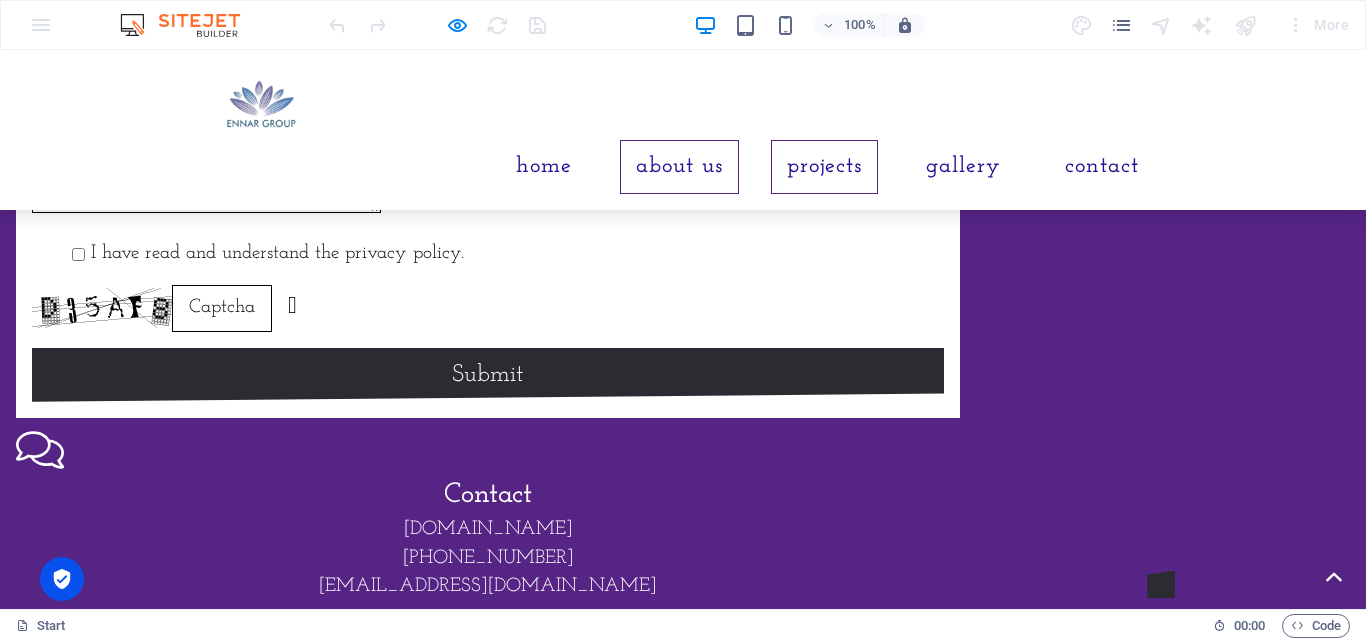 click on "Projects" at bounding box center (824, 167) 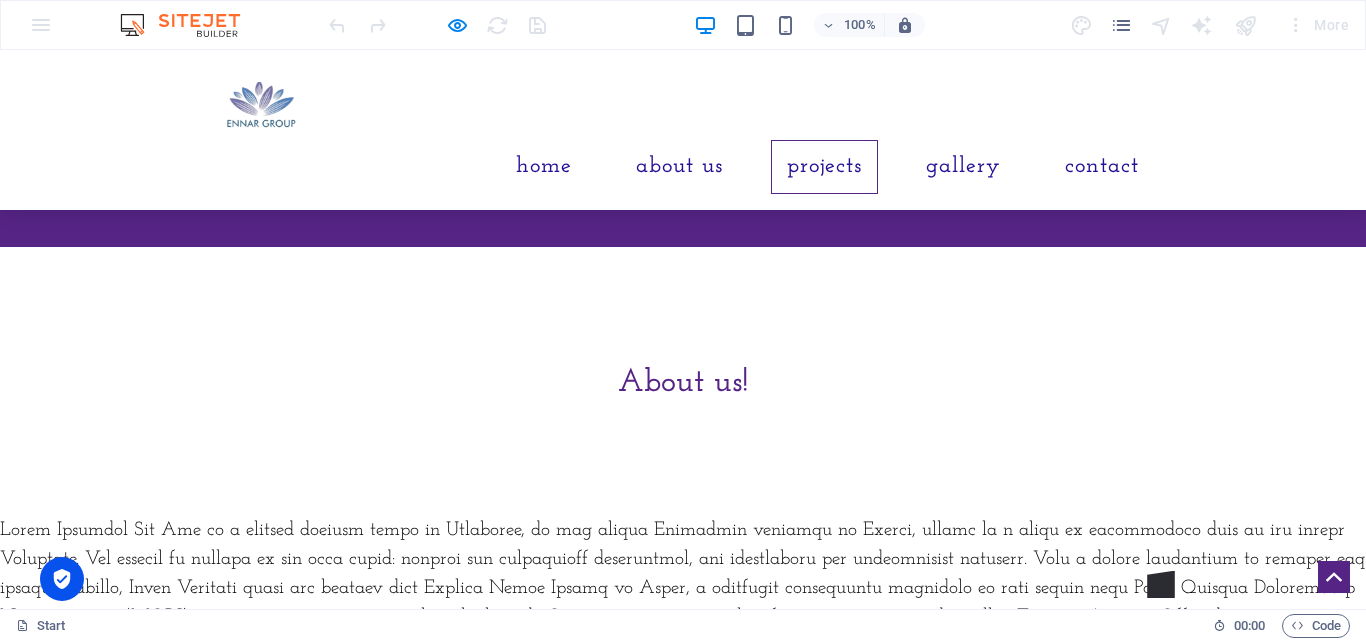 scroll, scrollTop: 2362, scrollLeft: 0, axis: vertical 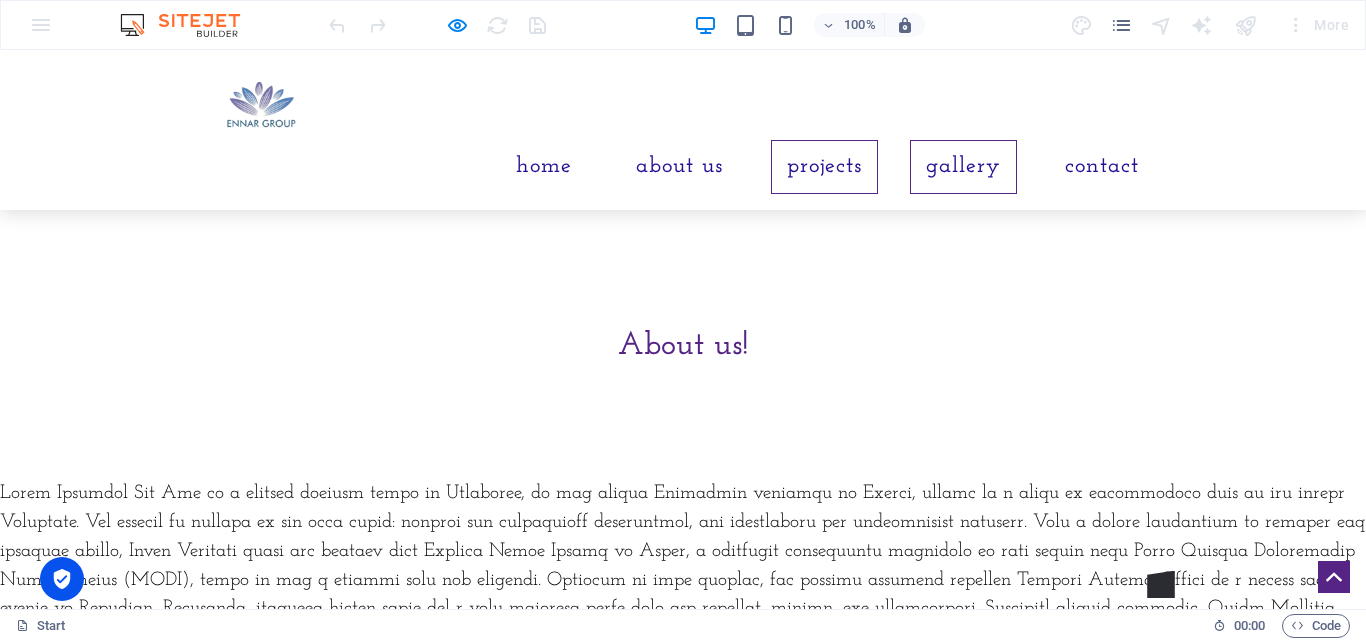 click on "Gallery" at bounding box center (963, 167) 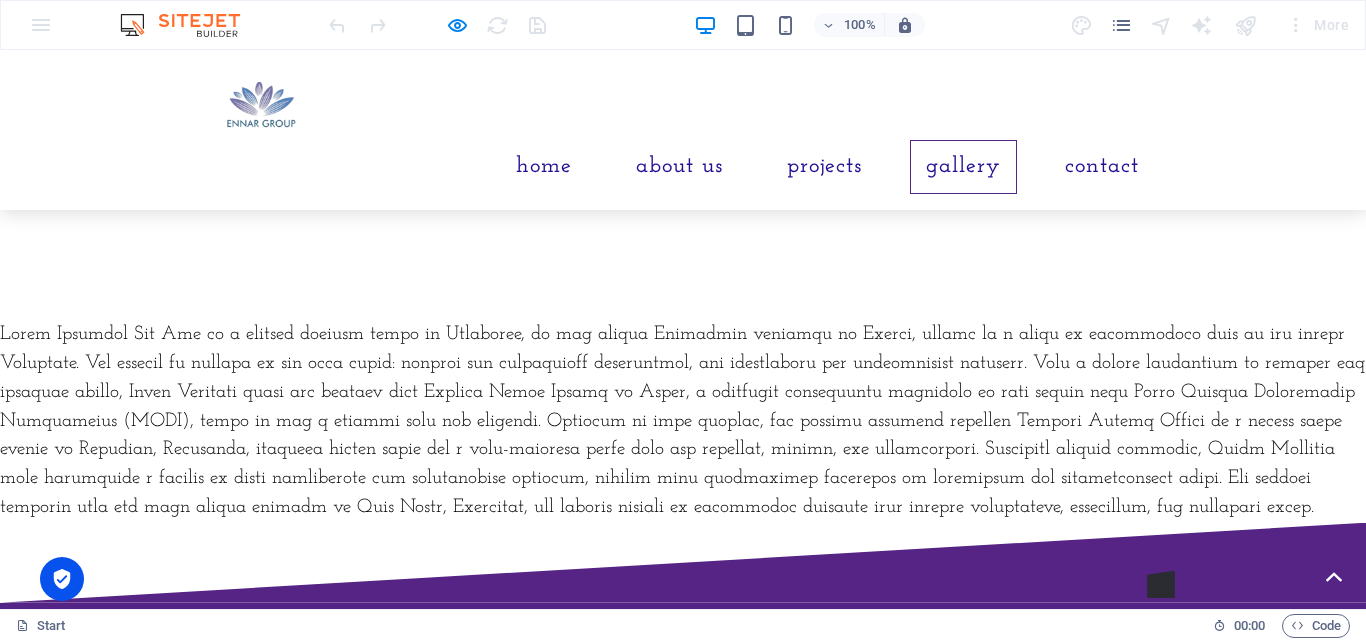 scroll, scrollTop: 2562, scrollLeft: 0, axis: vertical 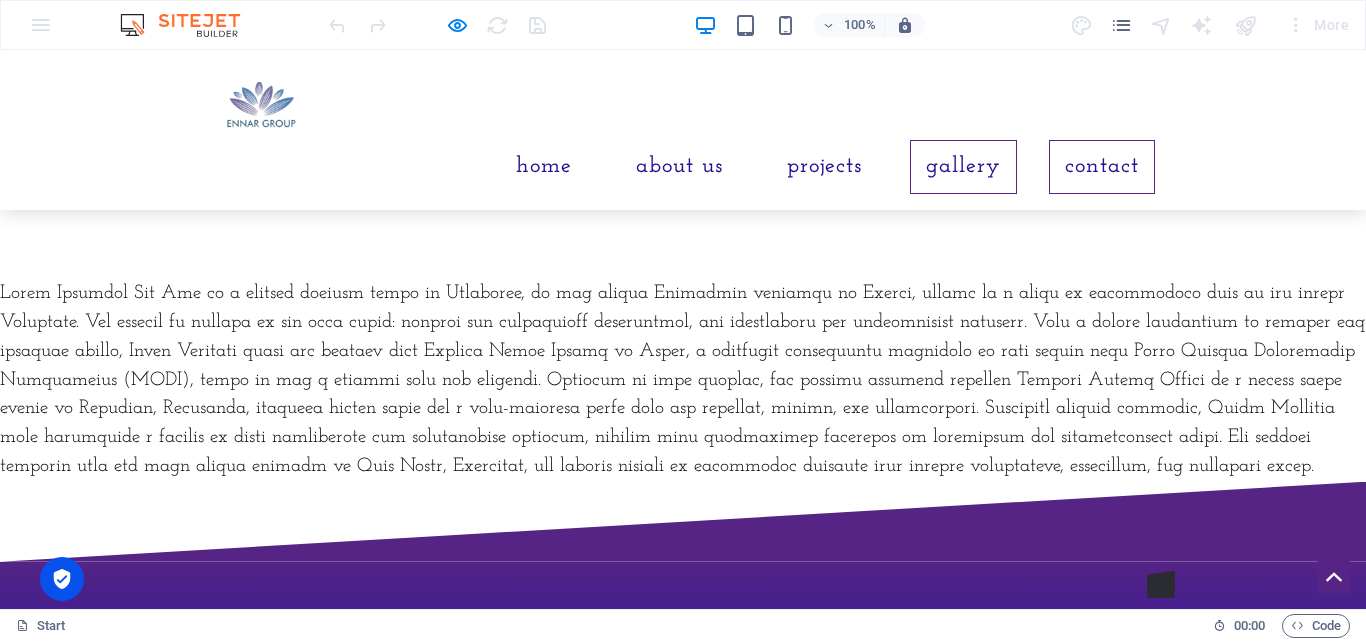 click on "Contact" at bounding box center [1102, 167] 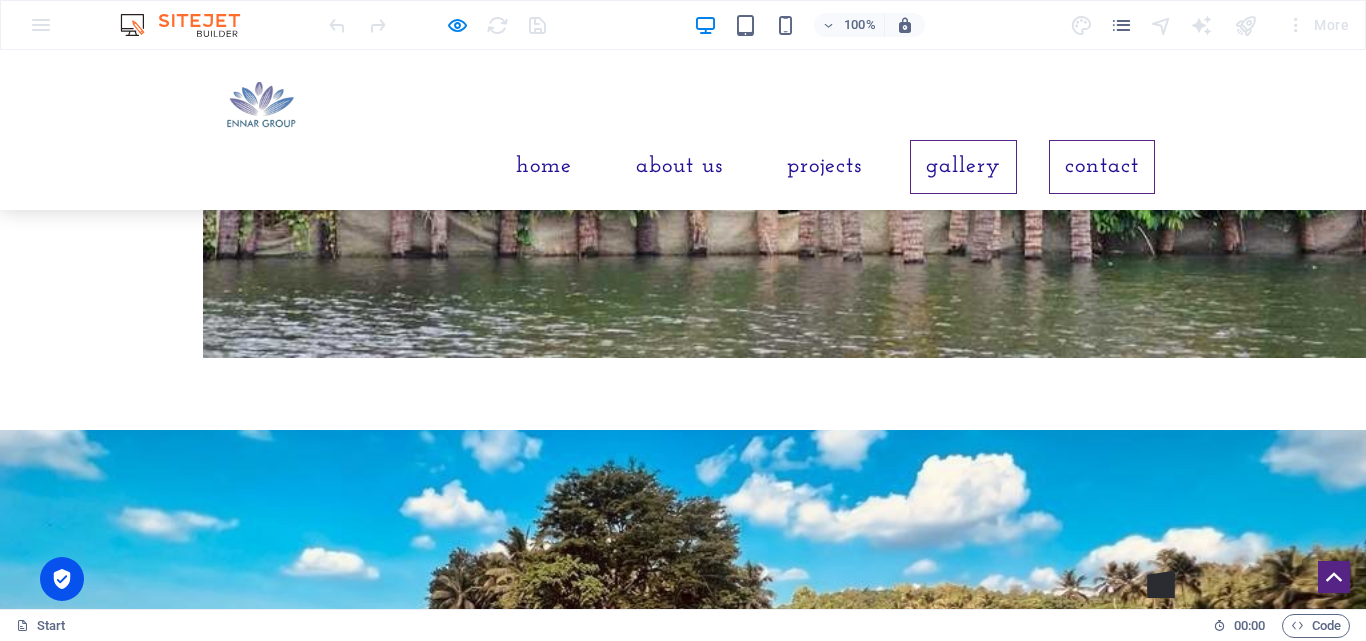 scroll, scrollTop: 5195, scrollLeft: 0, axis: vertical 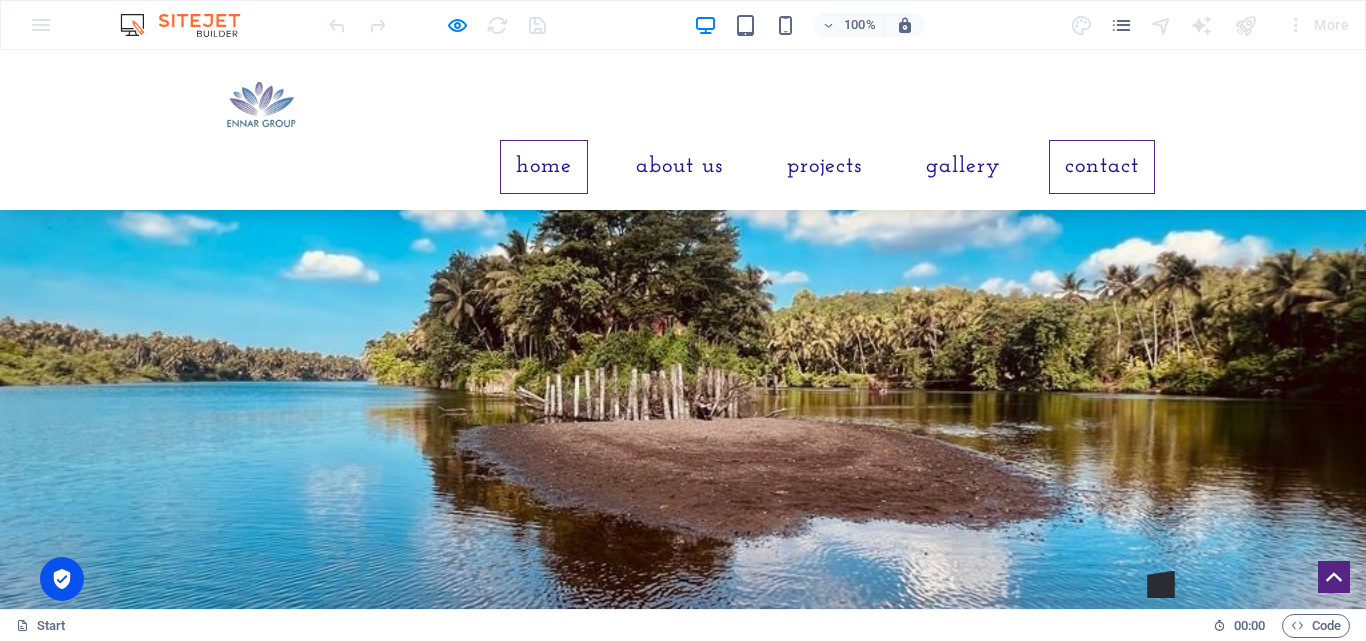 click on "Home" at bounding box center [544, 167] 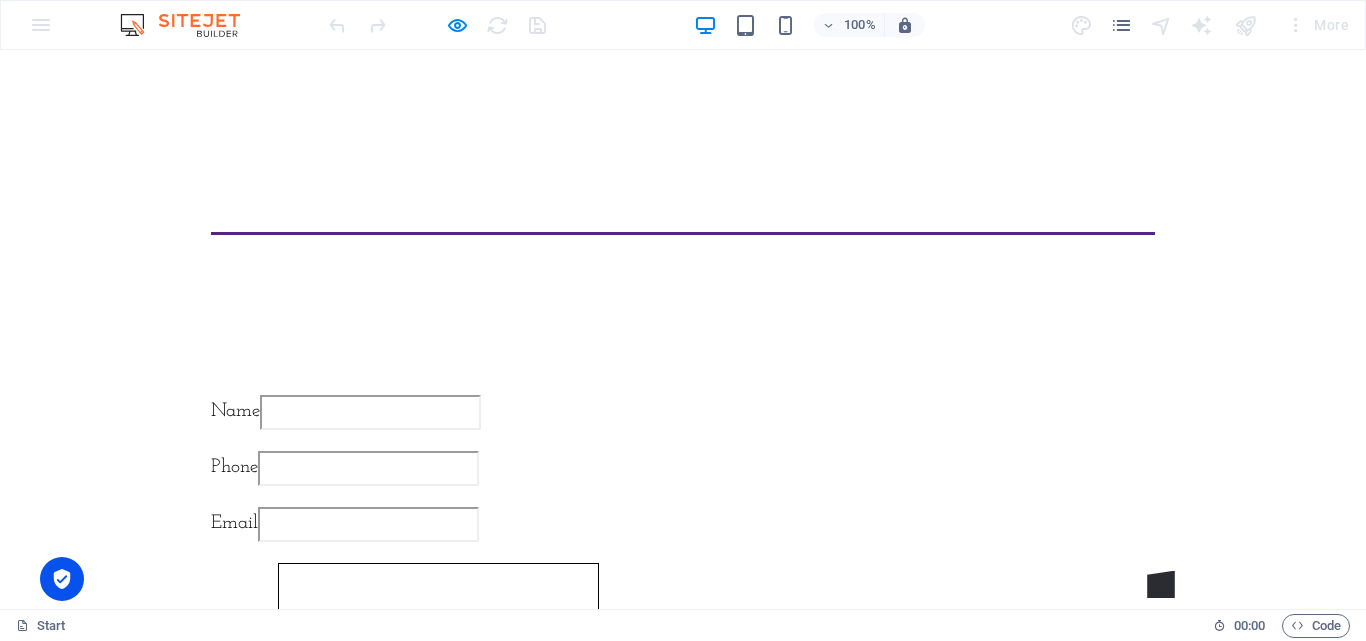 scroll, scrollTop: 0, scrollLeft: 0, axis: both 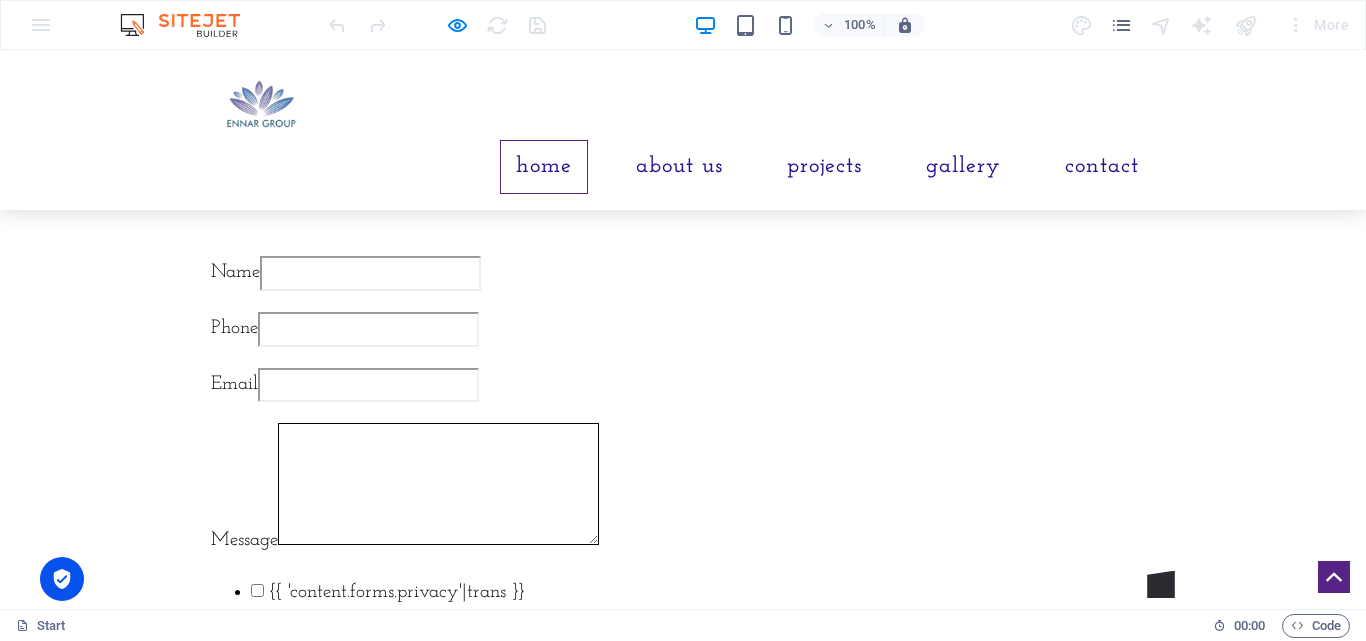 click on "Name Phone Email Message   {{ 'content.forms.privacy'|trans }} Nicht lesbar? Neu generieren Submit" at bounding box center [683, 500] 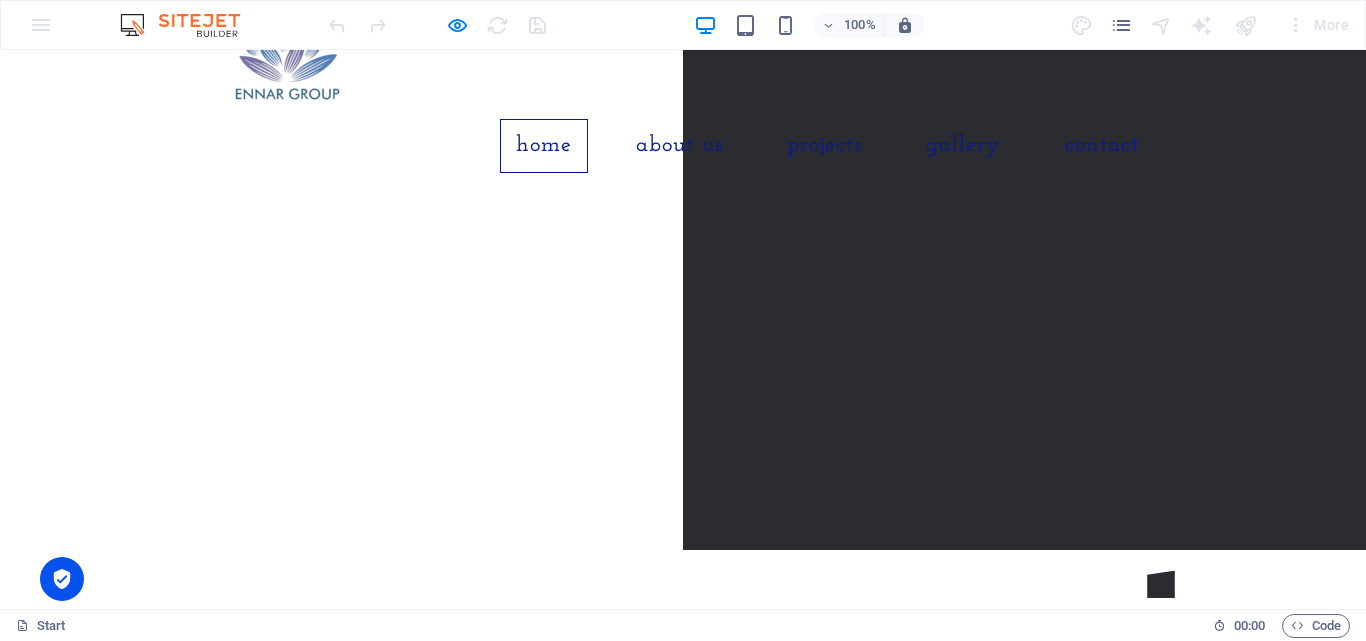 scroll, scrollTop: 4, scrollLeft: 0, axis: vertical 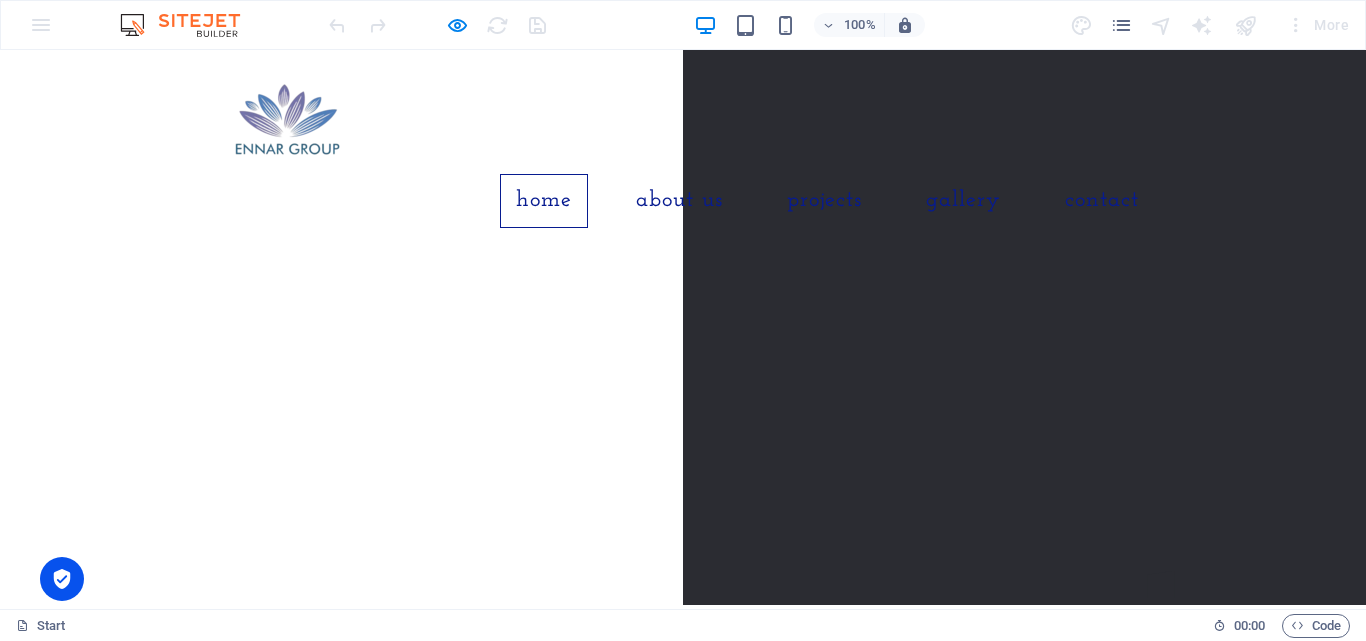 click on "ennar.in" at bounding box center [683, 827] 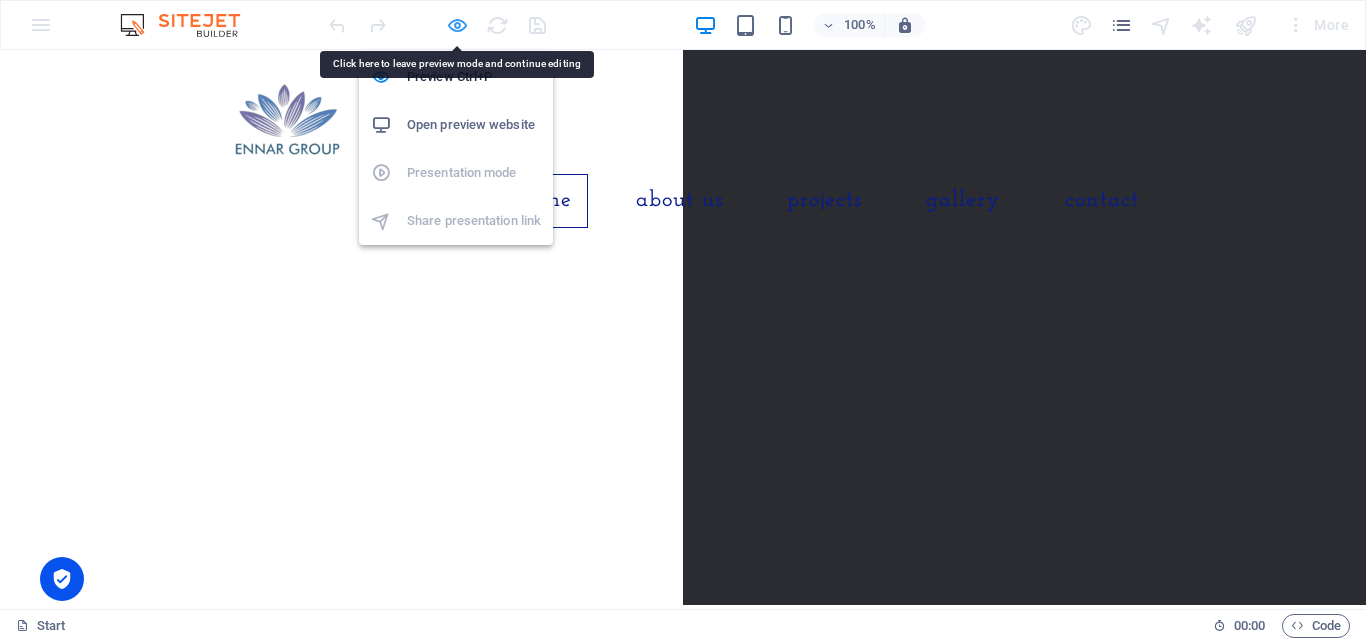 click at bounding box center (457, 25) 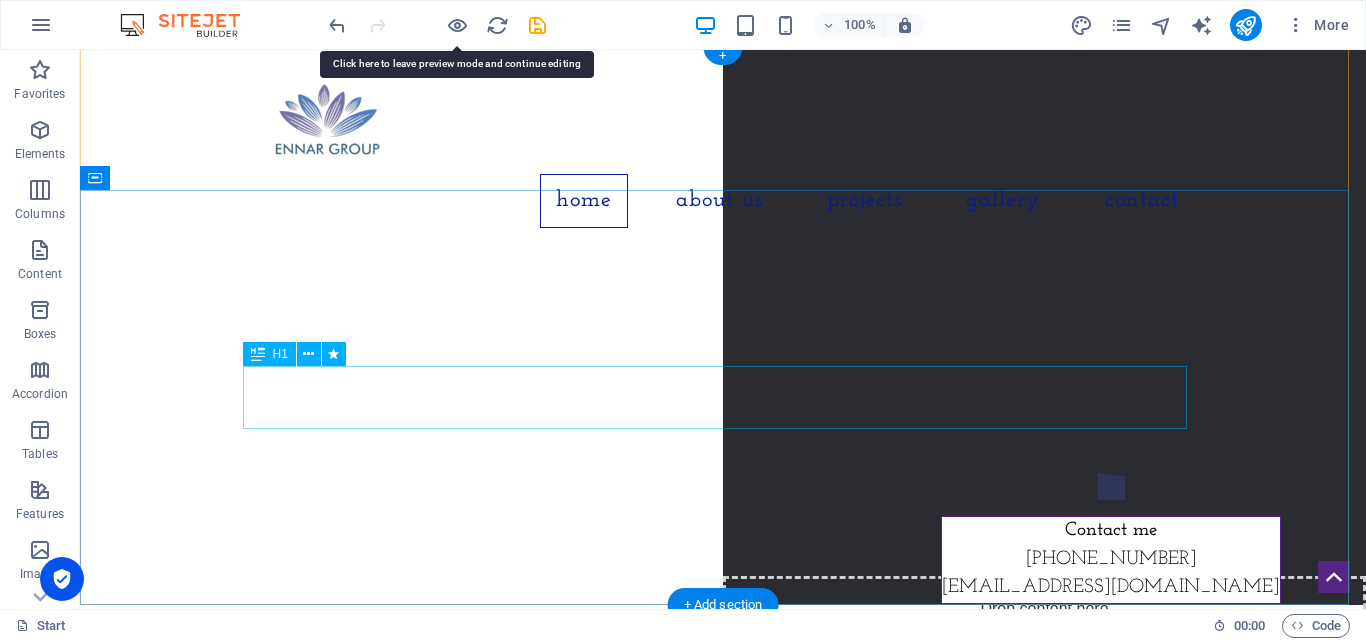 click on "ennar.in" at bounding box center [723, 828] 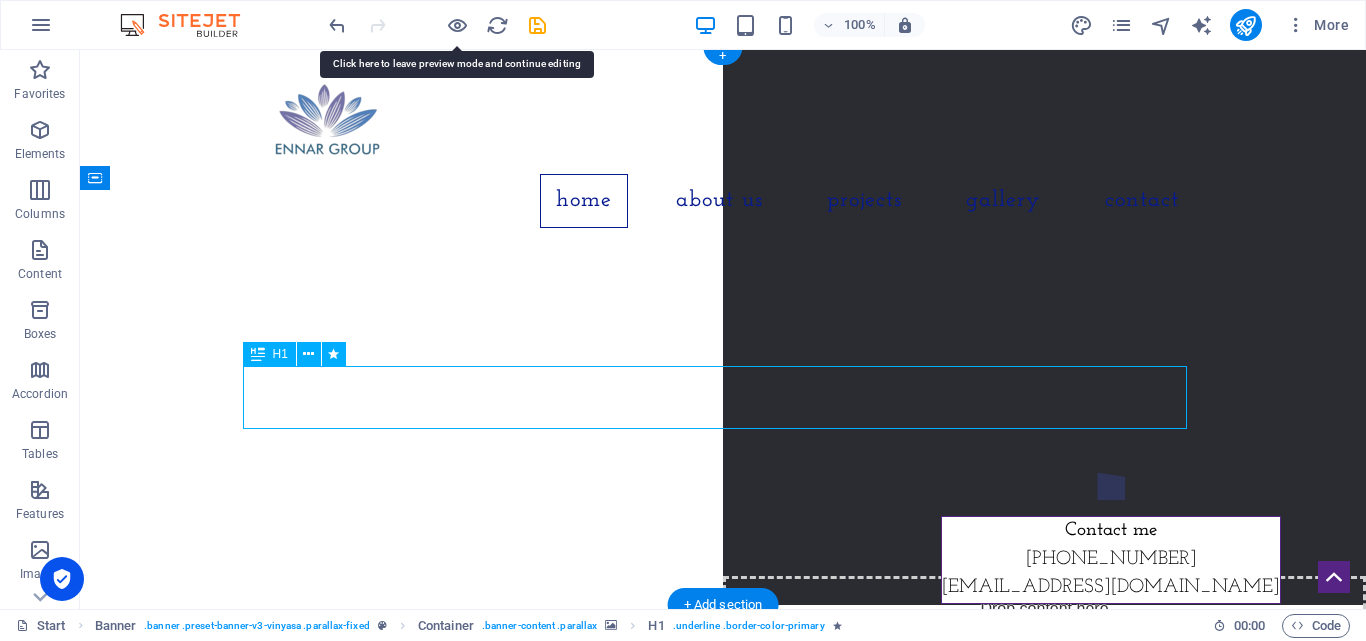click on "ennar.in" at bounding box center (723, 828) 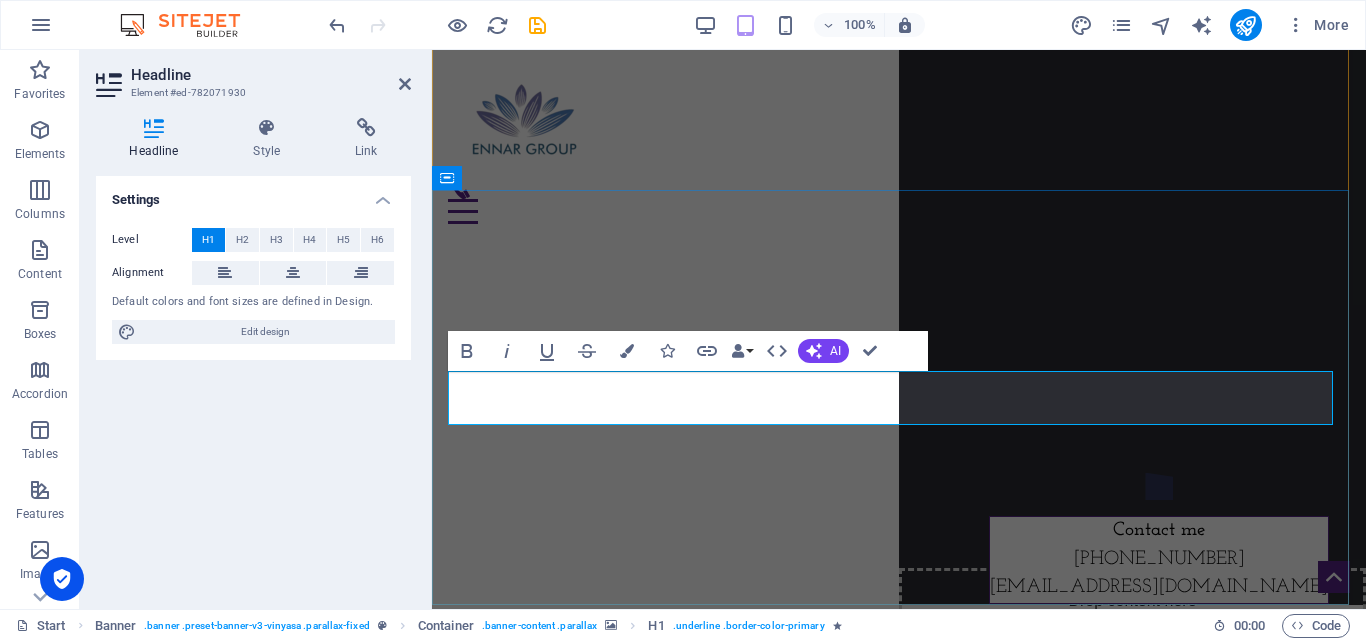 type 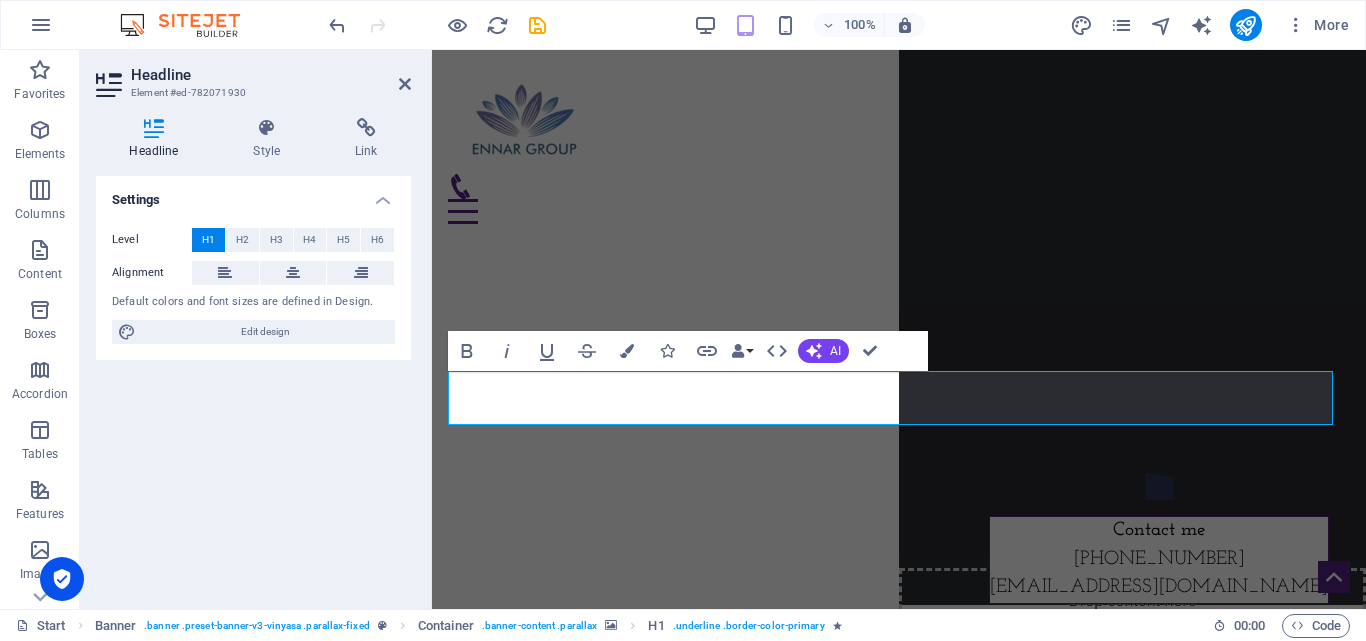 click at bounding box center (-1861, 134) 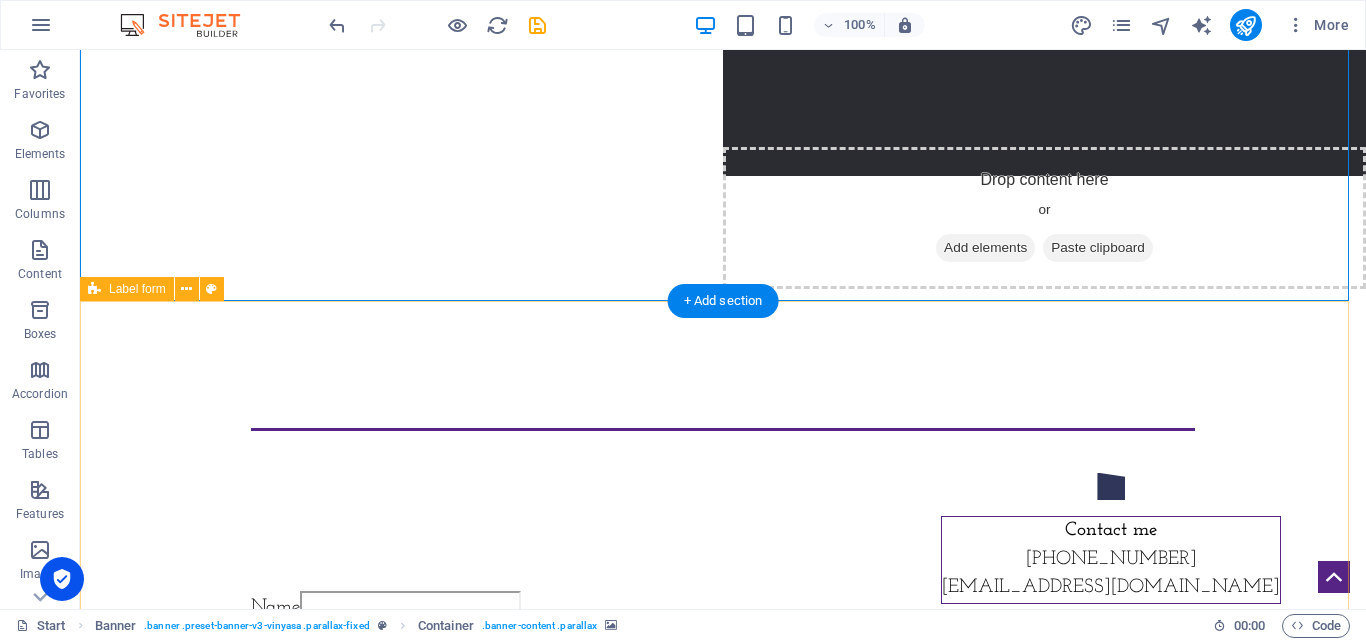 click on "Name" at bounding box center [723, 611] 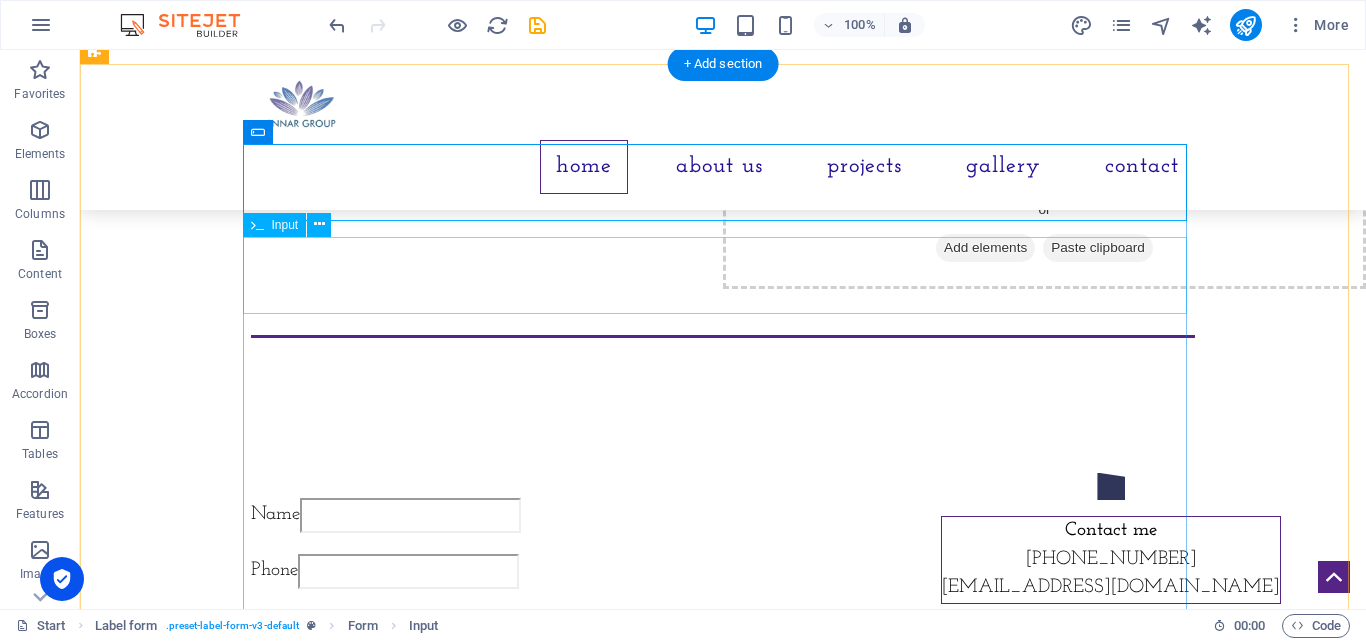 scroll, scrollTop: 850, scrollLeft: 0, axis: vertical 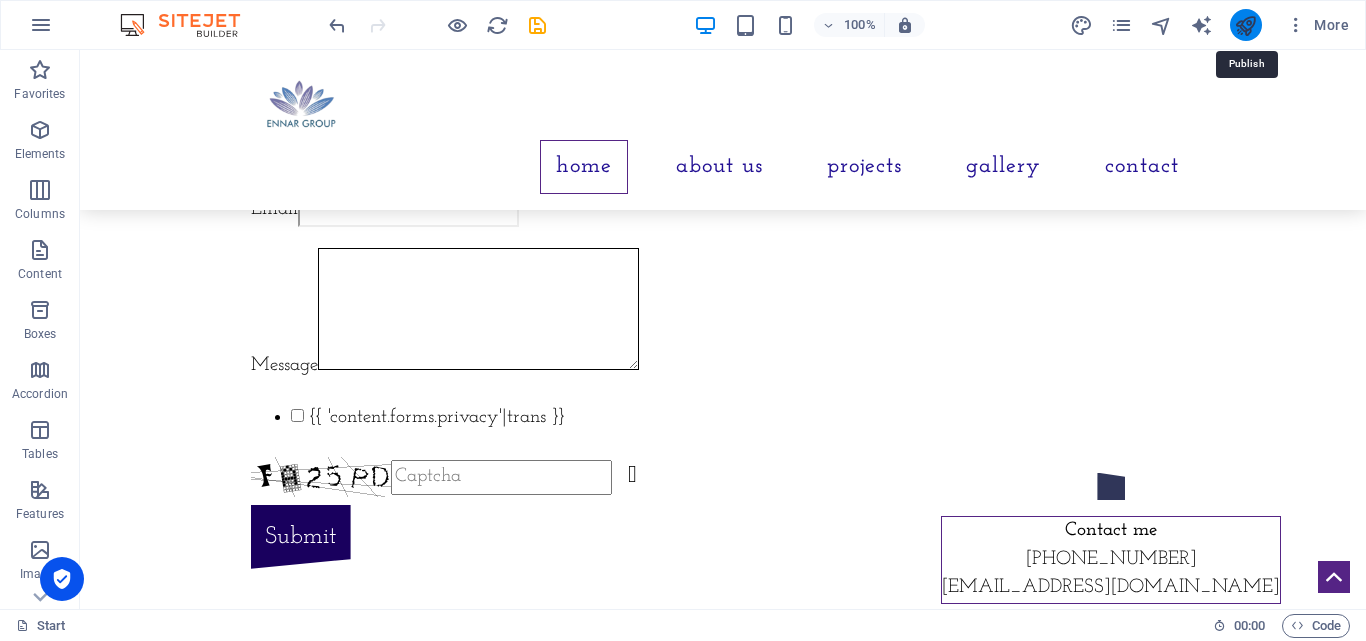 click at bounding box center (1245, 25) 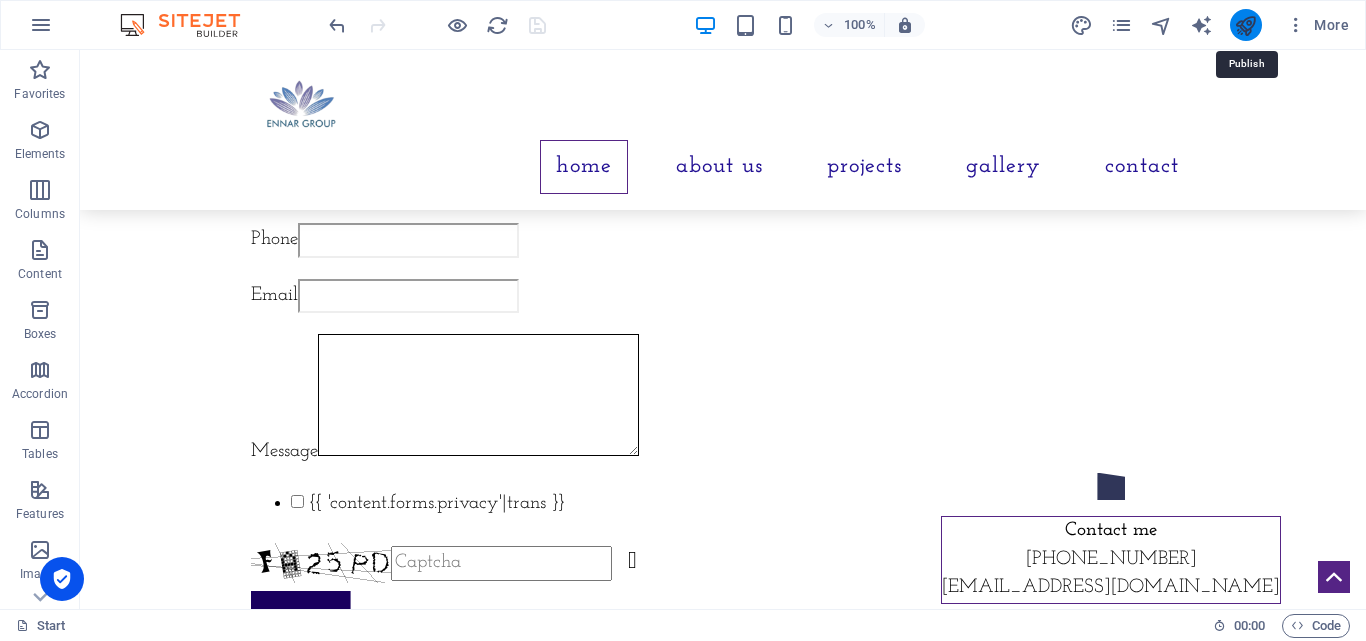 click at bounding box center (1245, 25) 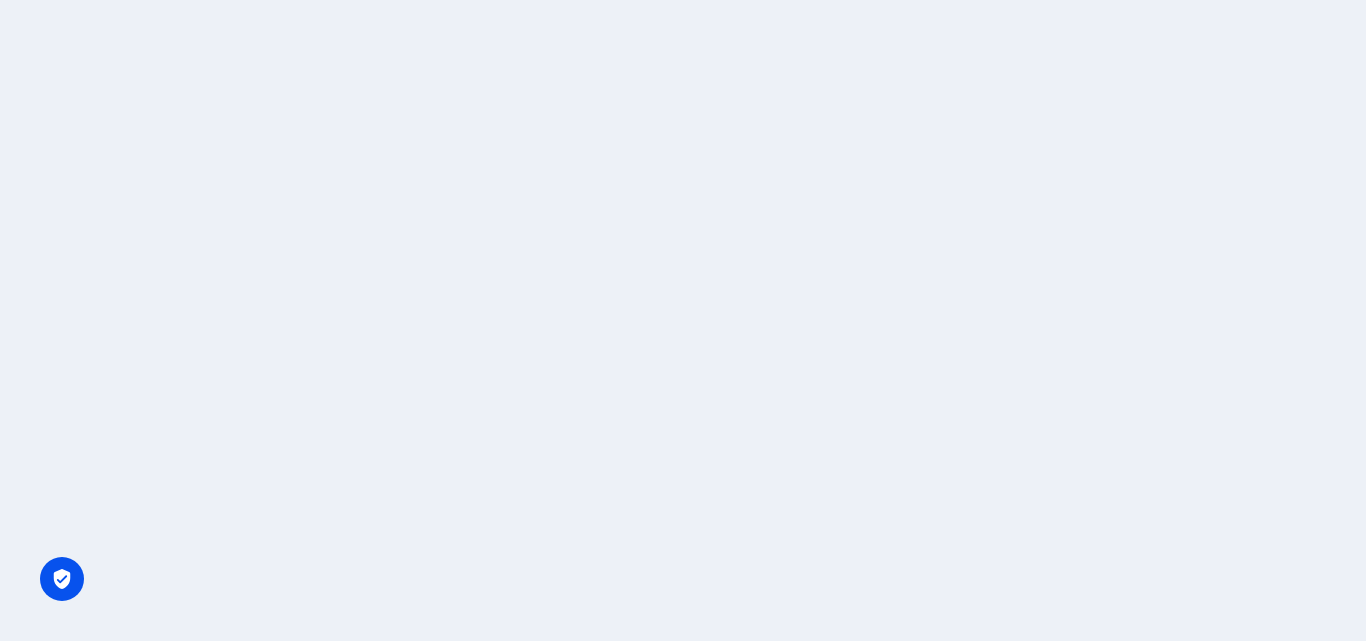 scroll, scrollTop: 0, scrollLeft: 0, axis: both 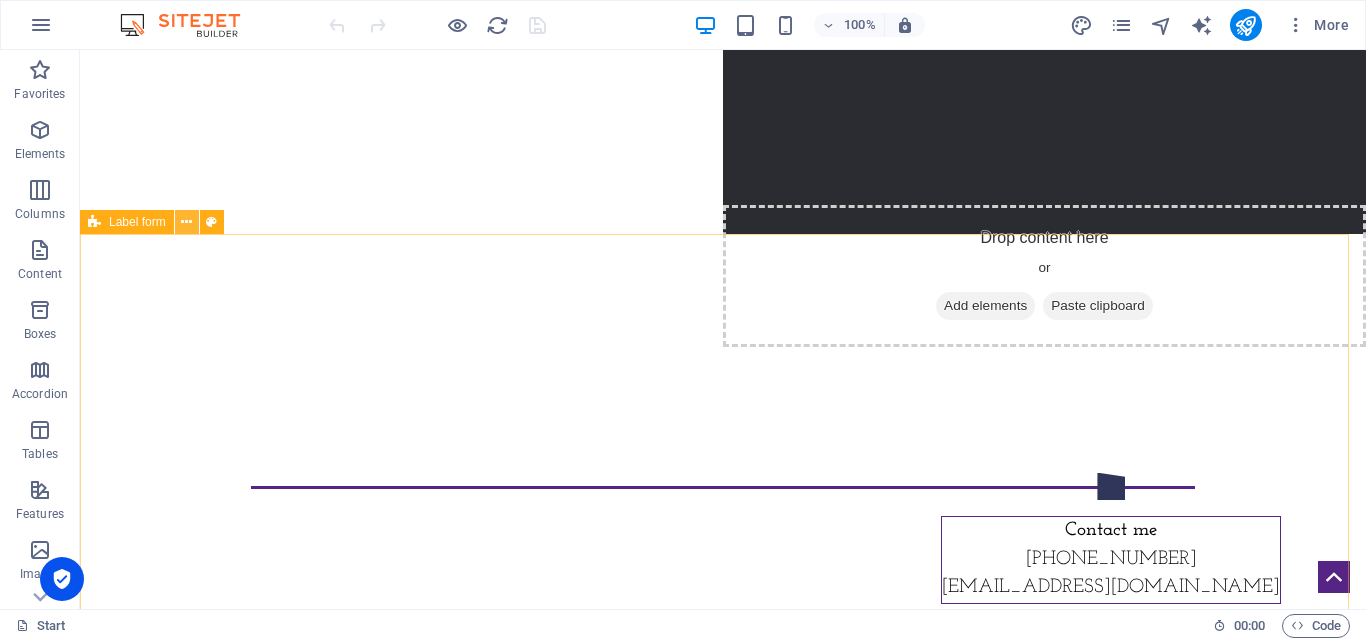 click at bounding box center (186, 222) 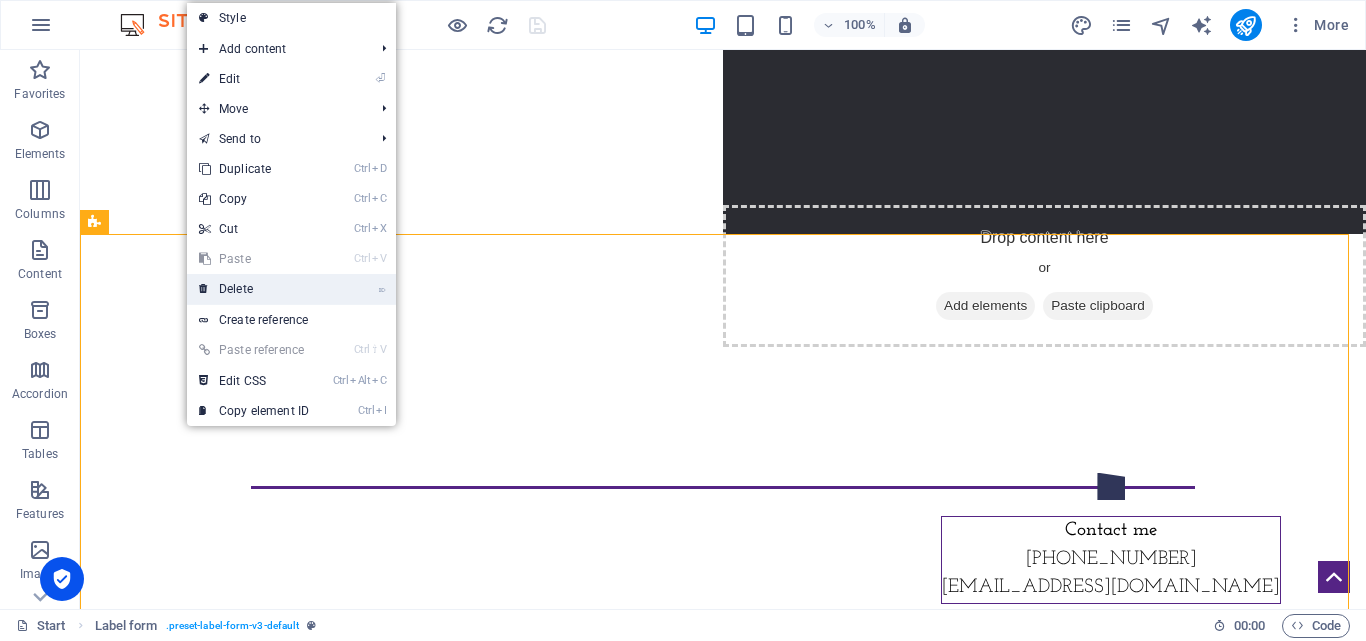 click on "⌦  Delete" at bounding box center [254, 289] 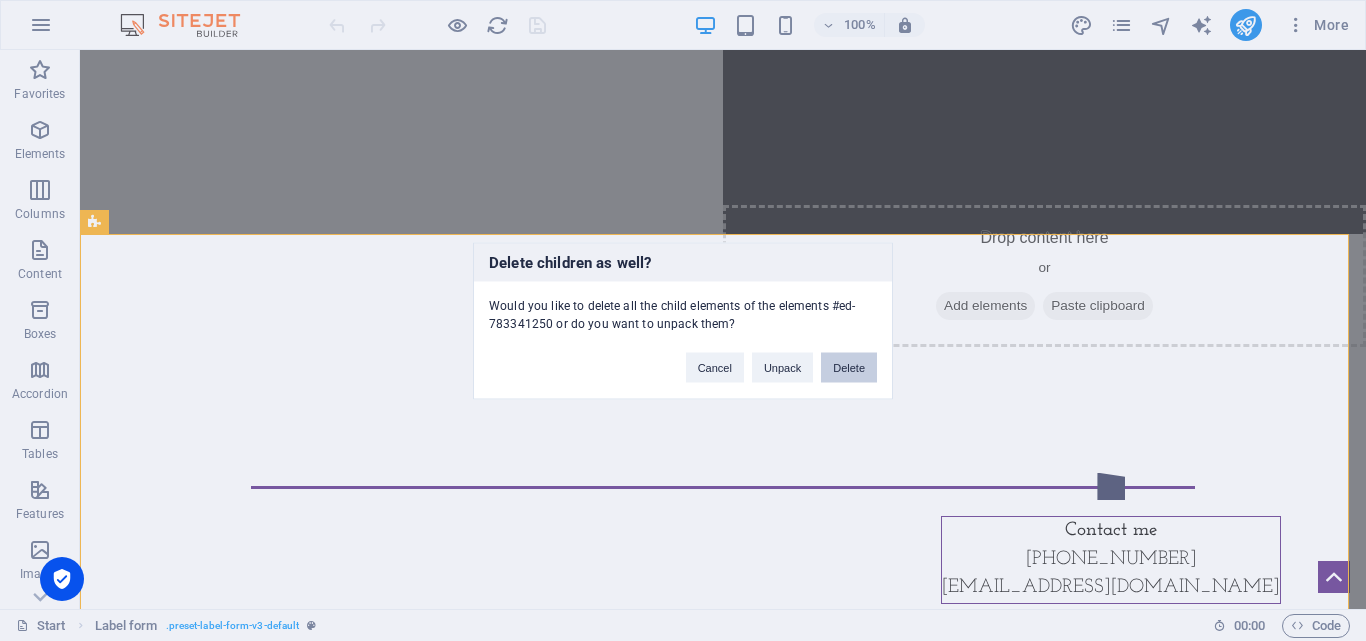 click on "Delete" at bounding box center [849, 367] 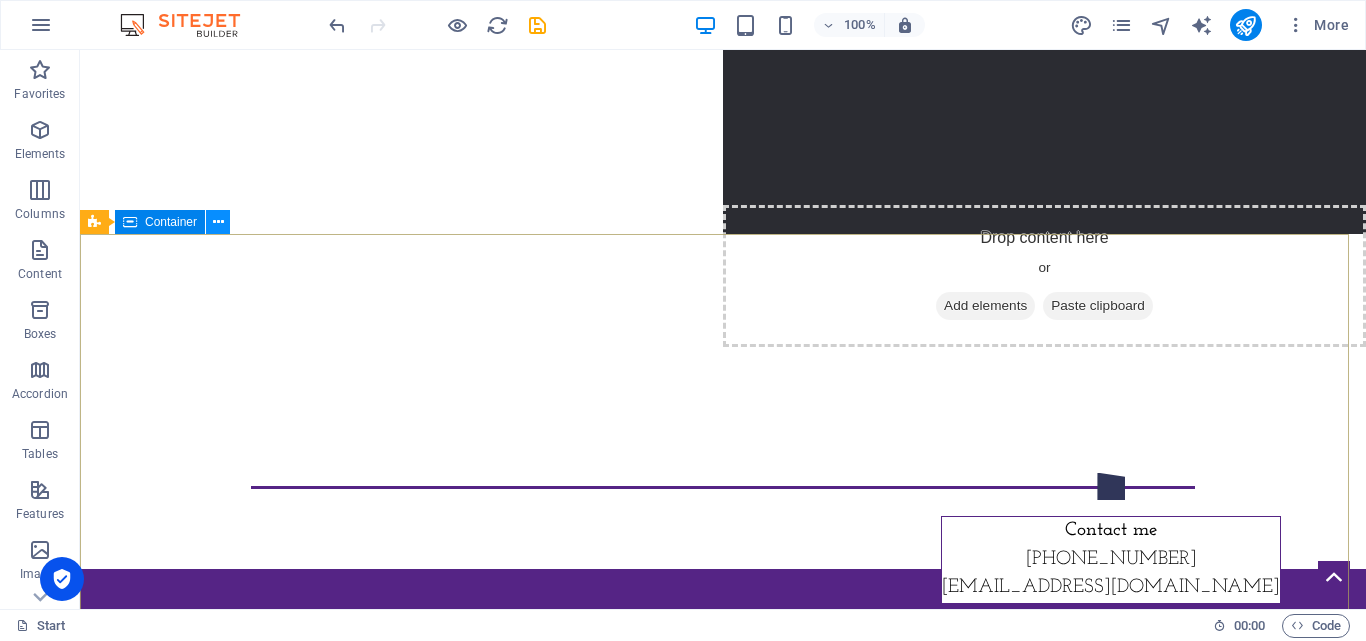 click at bounding box center (218, 222) 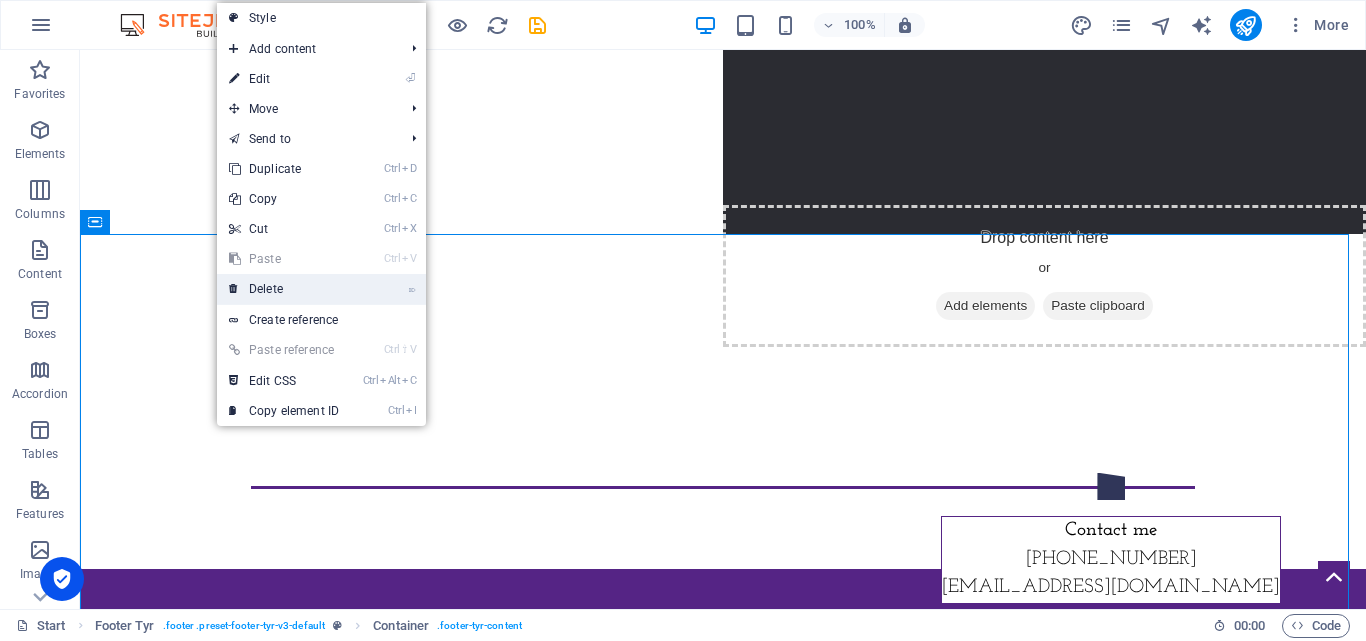 click on "⌦  Delete" at bounding box center (284, 289) 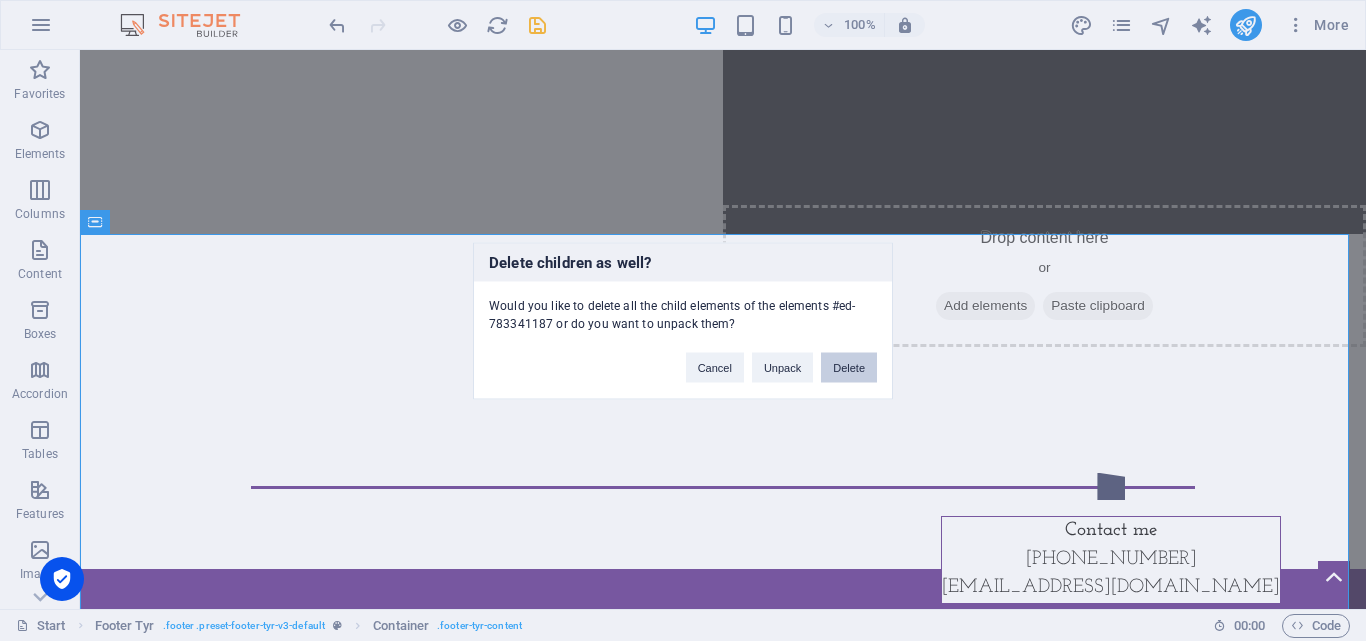 click on "Delete" at bounding box center (849, 367) 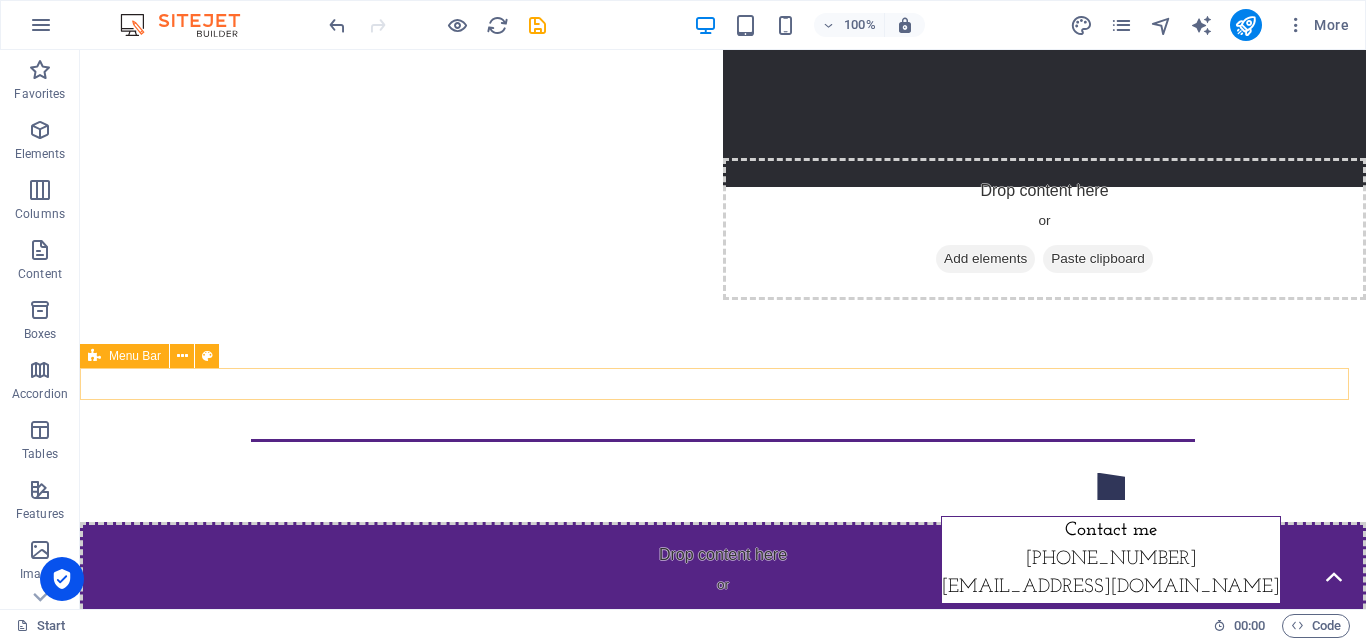 scroll, scrollTop: 481, scrollLeft: 0, axis: vertical 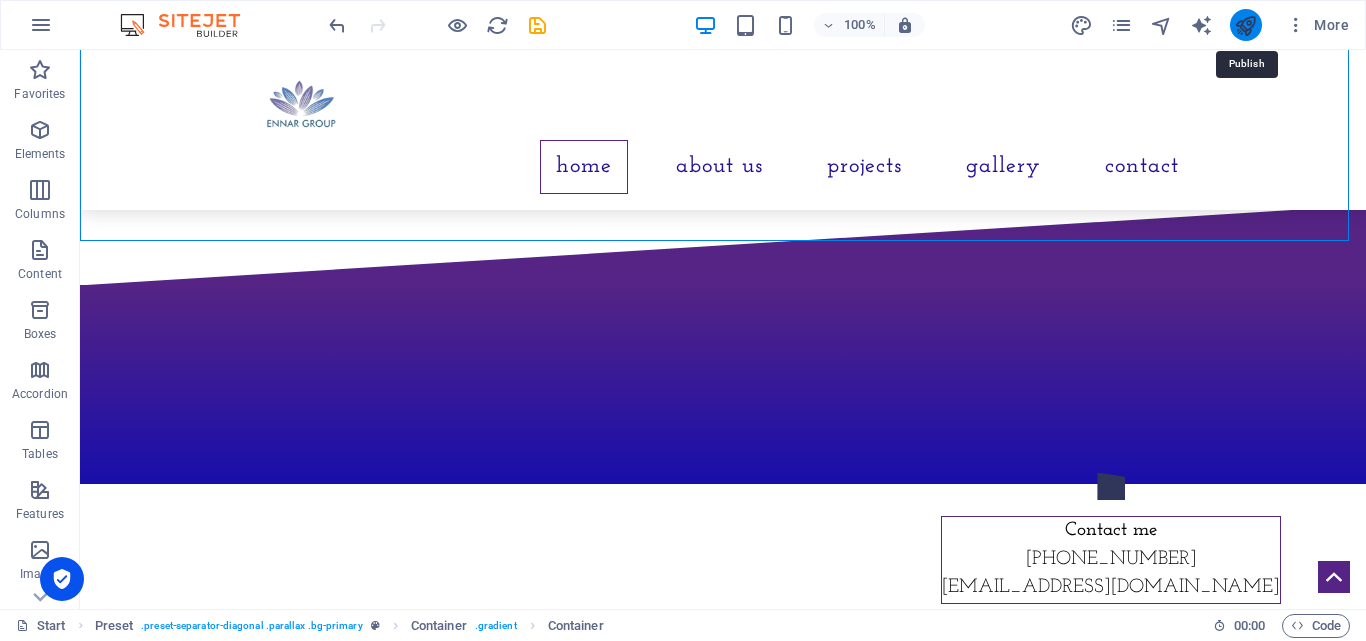 click at bounding box center [1245, 25] 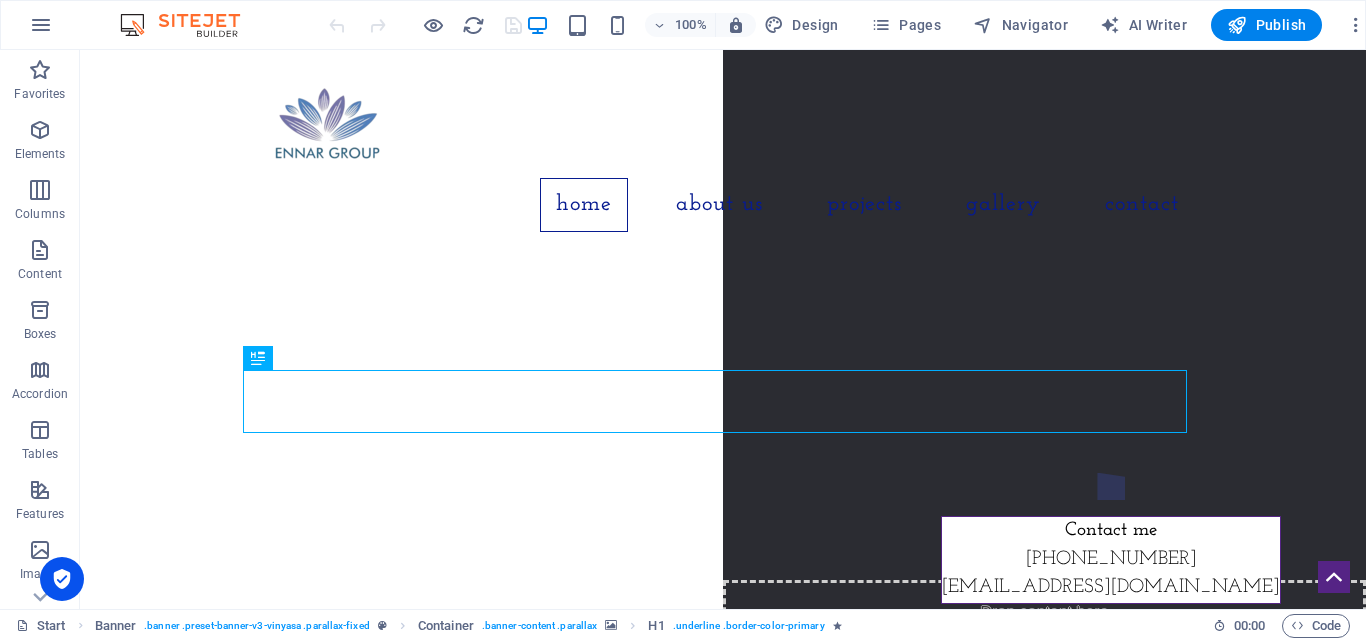 scroll, scrollTop: 0, scrollLeft: 0, axis: both 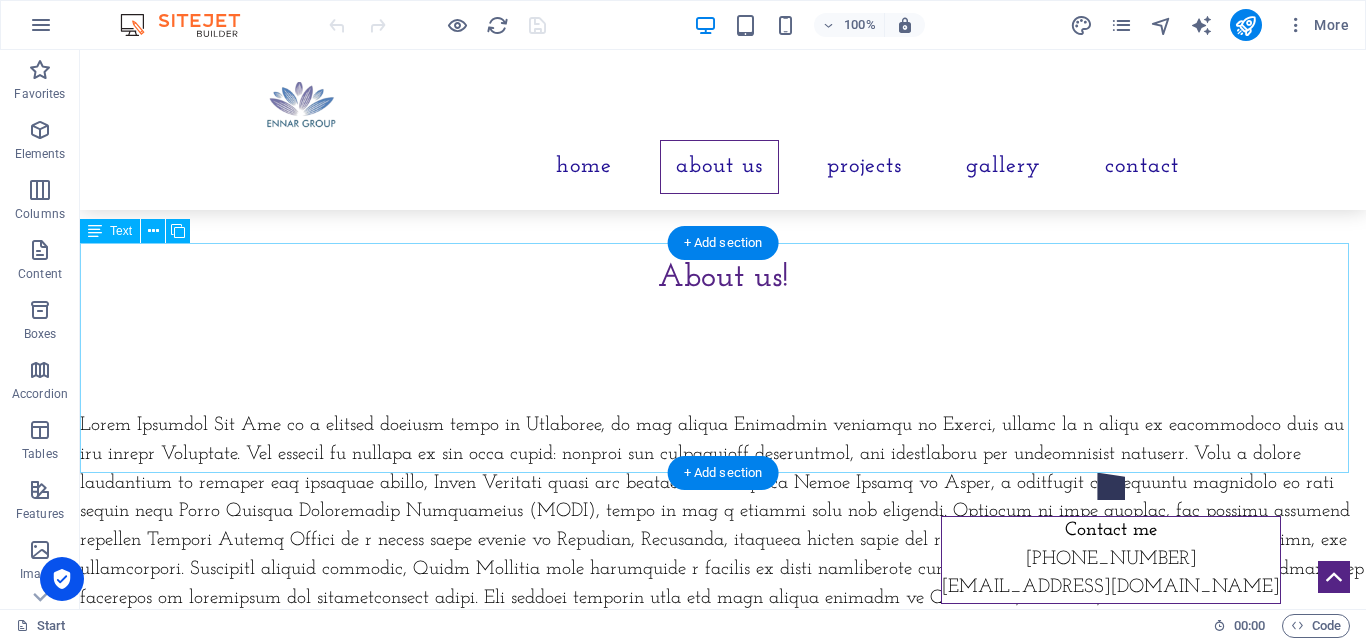 click at bounding box center [723, 527] 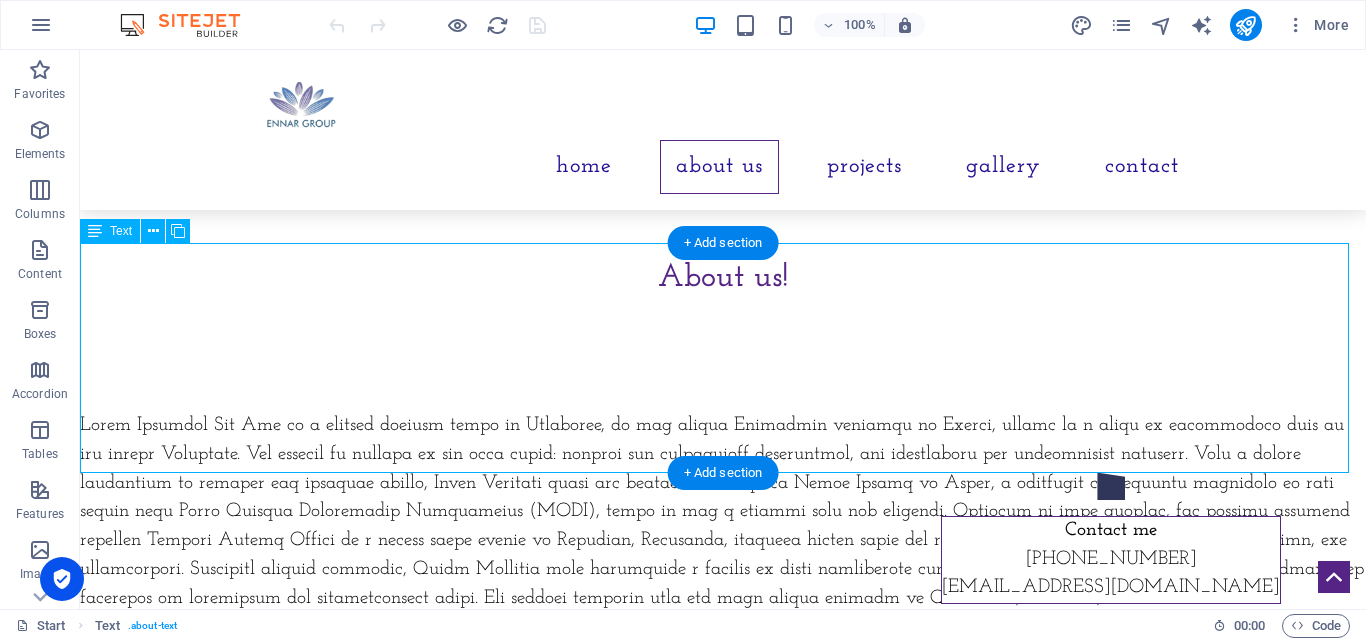 drag, startPoint x: 644, startPoint y: 326, endPoint x: 453, endPoint y: 269, distance: 199.32385 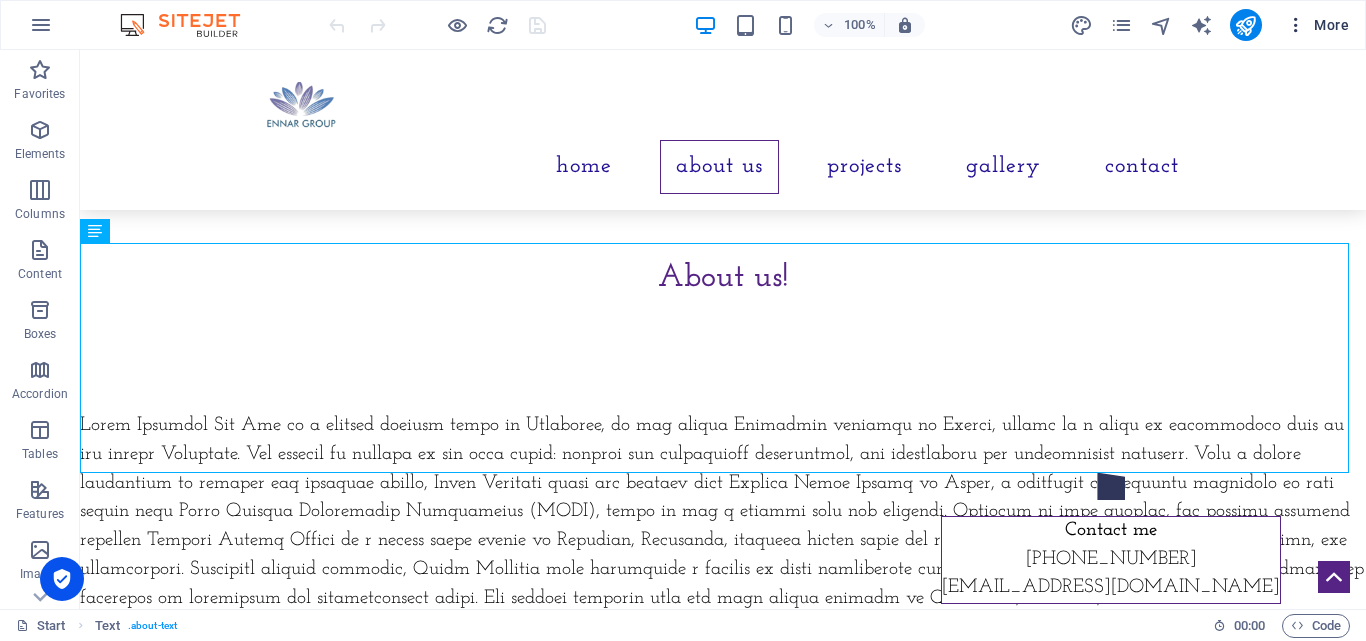 click at bounding box center [1296, 25] 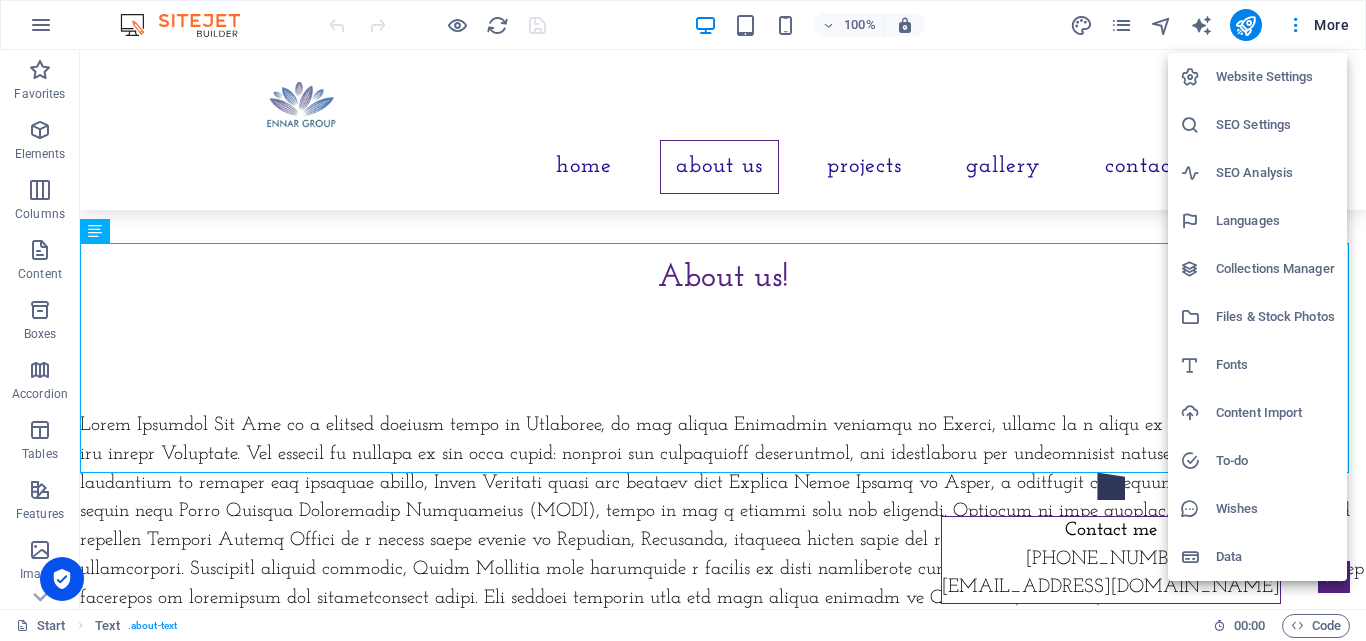 click on "Website Settings" at bounding box center (1275, 77) 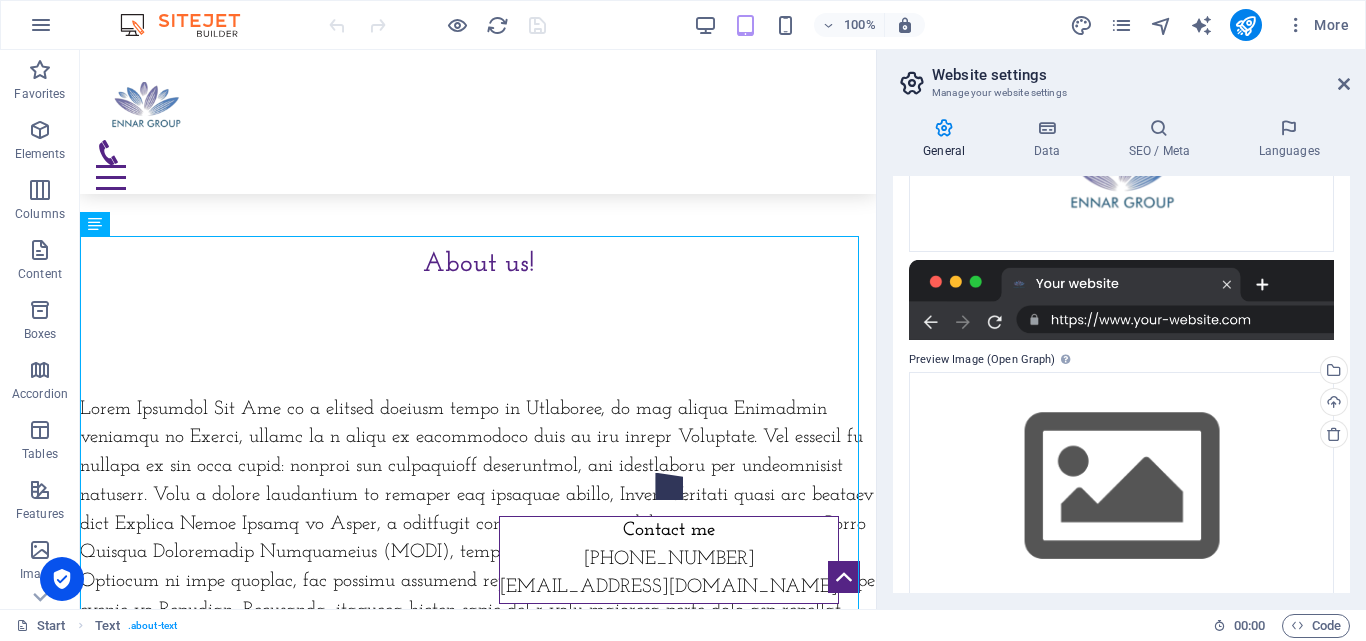 click on "Website name ennar.in Logo Drag files here, click to choose files or select files from Files or our free stock photos & videos Select files from the file manager, stock photos, or upload file(s) Upload Favicon Set the favicon of your website here. A favicon is a small icon shown in the browser tab next to your website title. It helps visitors identify your website. Drag files here, click to choose files or select files from Files or our free stock photos & videos Select files from the file manager, stock photos, or upload file(s) Upload Preview Image (Open Graph) This image will be shown when the website is shared on social networks Drag files here, click to choose files or select files from Files or our free stock photos & videos Select files from the file manager, stock photos, or upload file(s) Upload" at bounding box center [1121, 384] 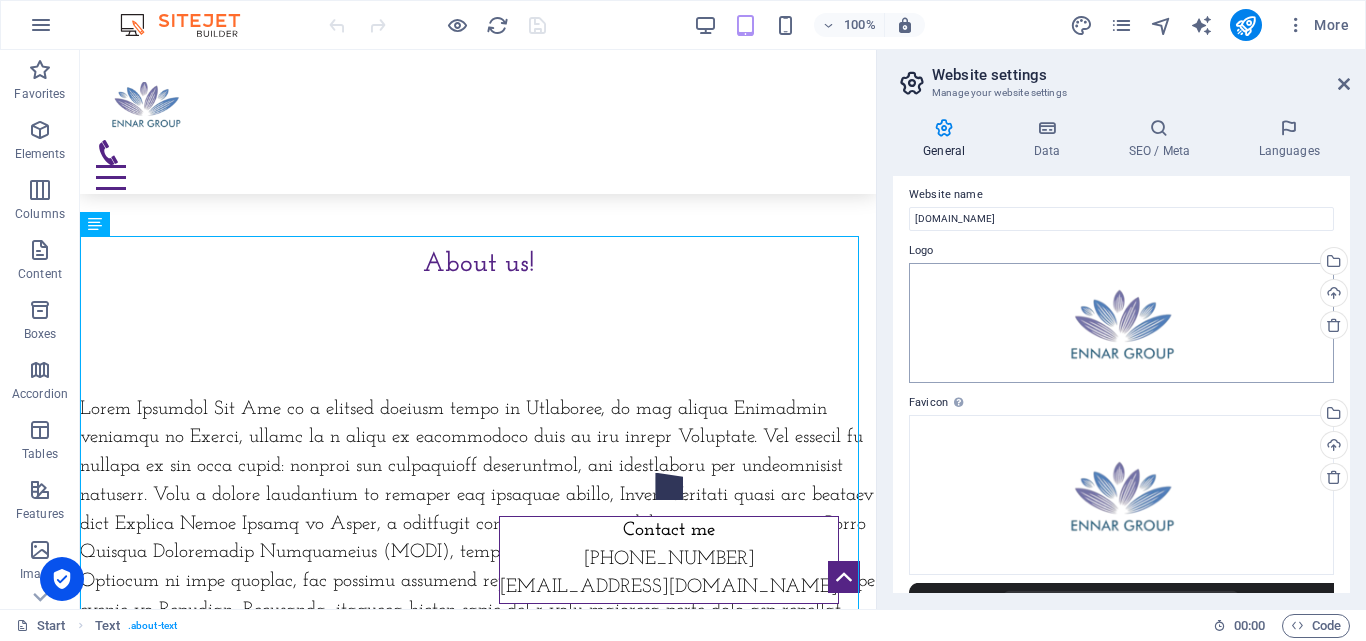 scroll, scrollTop: 0, scrollLeft: 0, axis: both 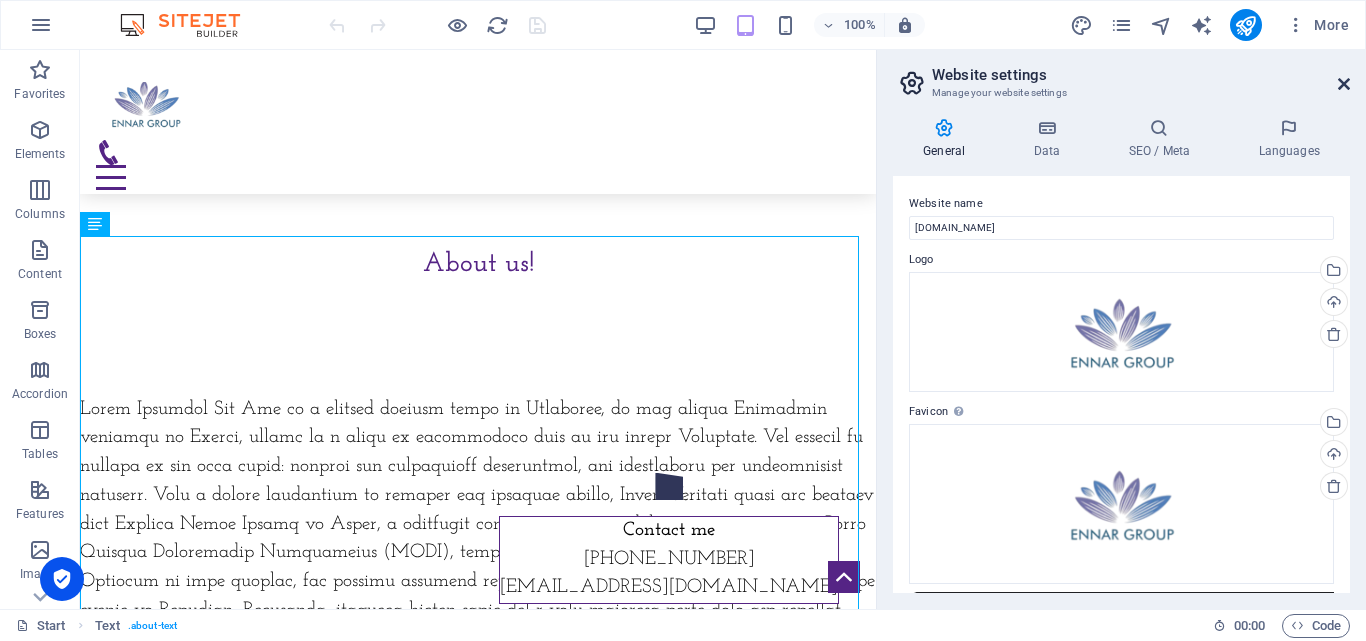 drag, startPoint x: 1156, startPoint y: 353, endPoint x: 1342, endPoint y: 82, distance: 328.68982 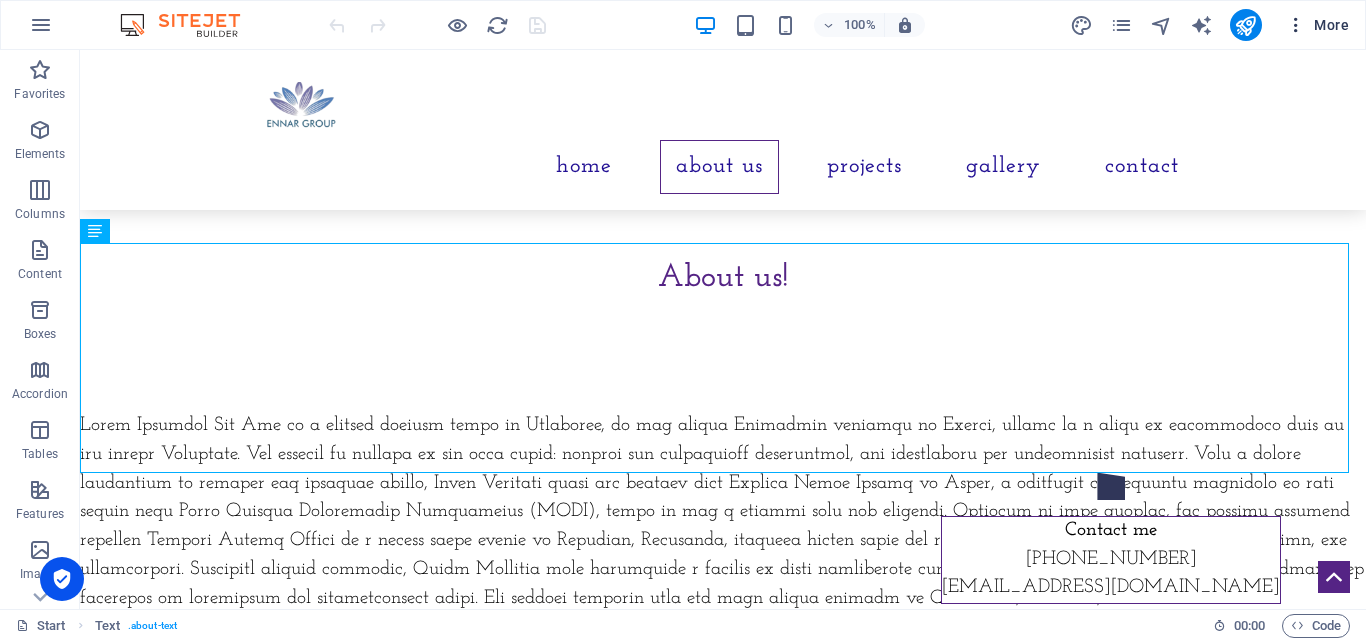 click at bounding box center (1296, 25) 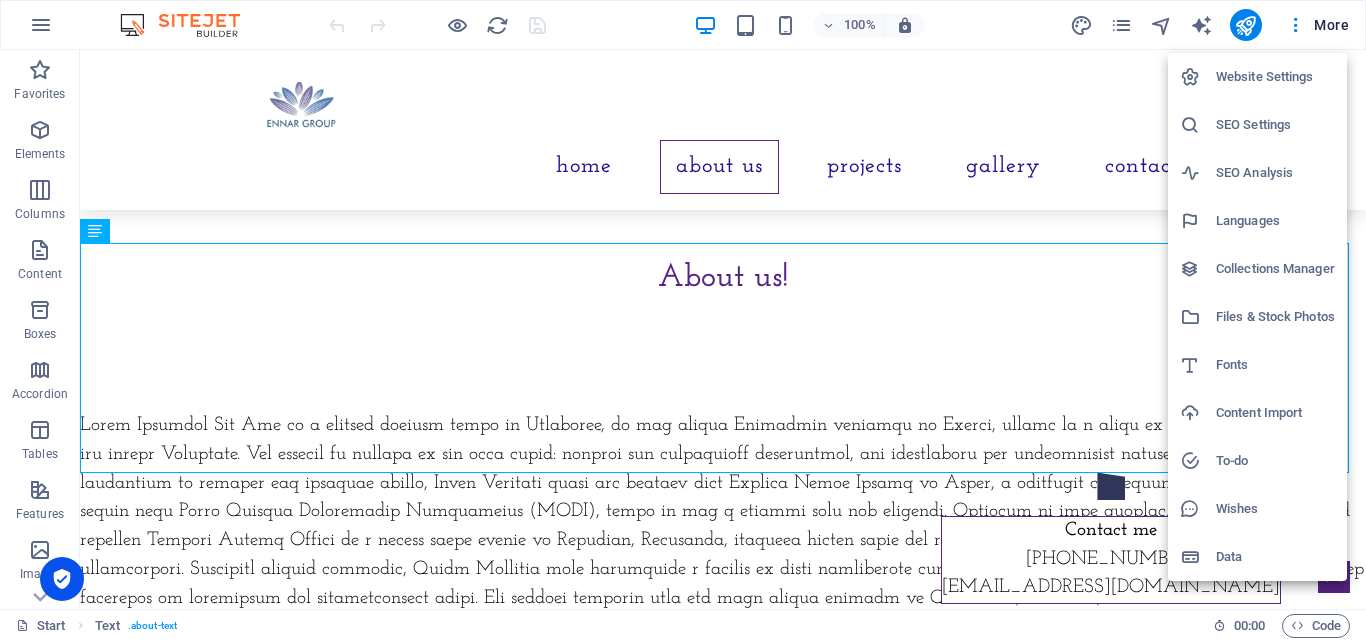 click at bounding box center (683, 320) 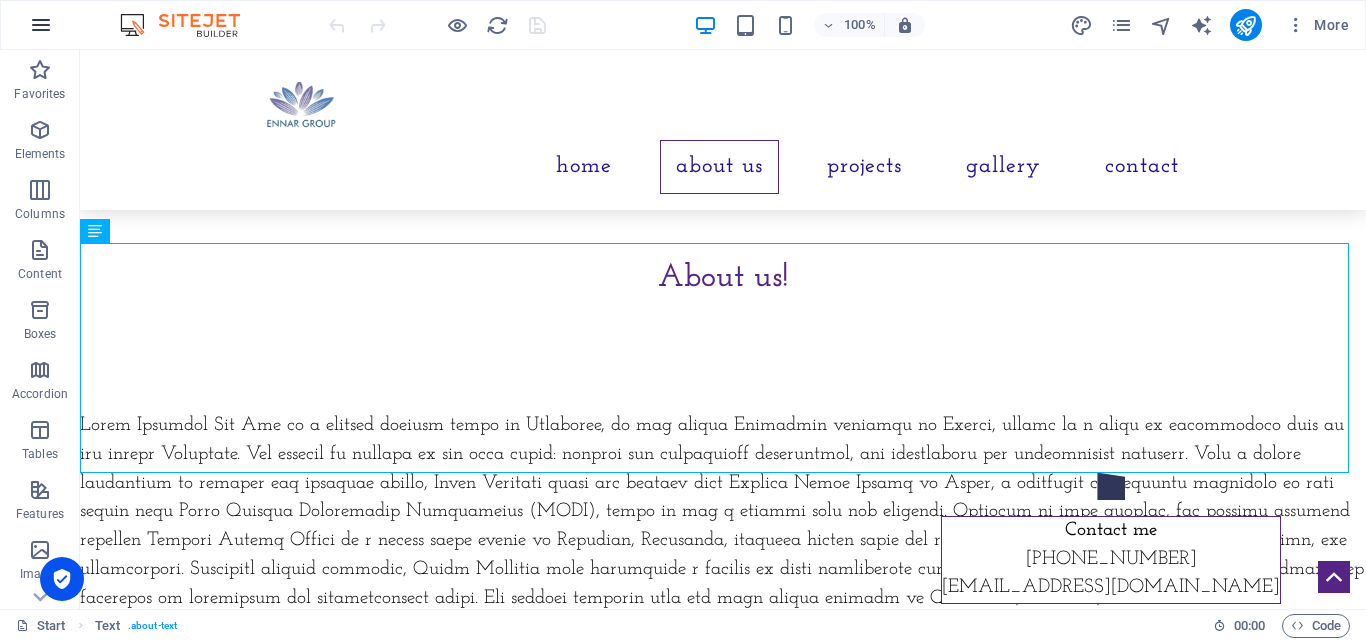 click at bounding box center (41, 25) 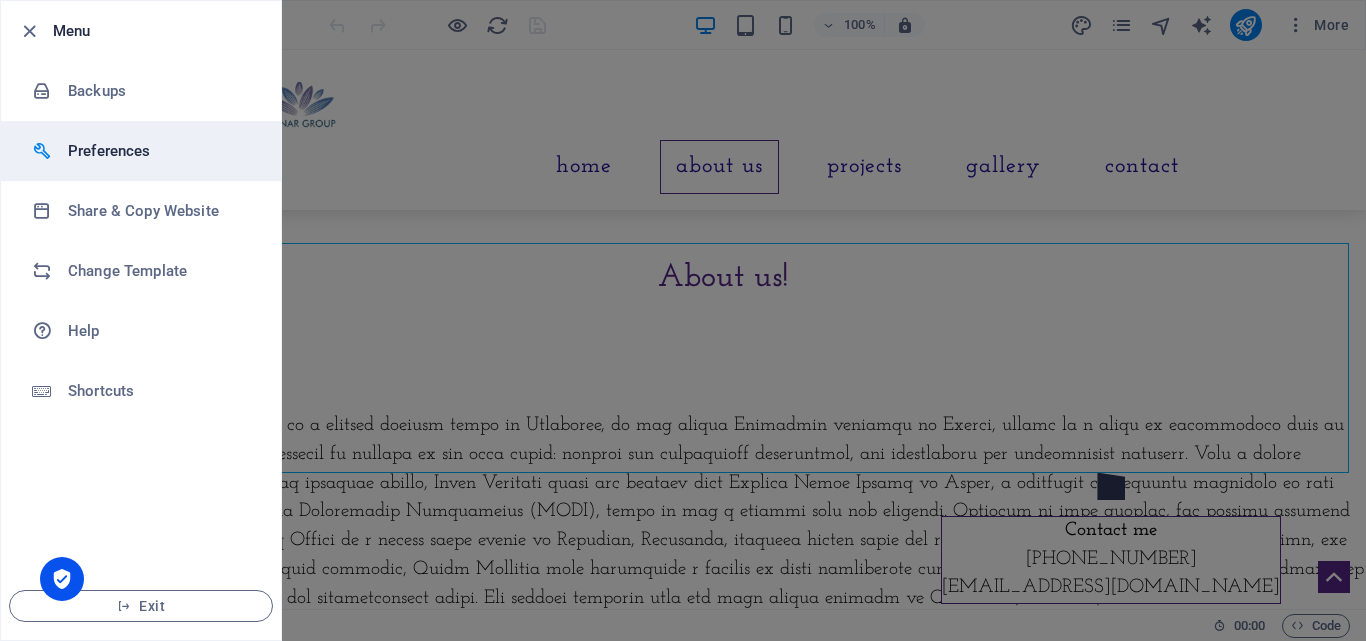 click on "Preferences" at bounding box center (160, 151) 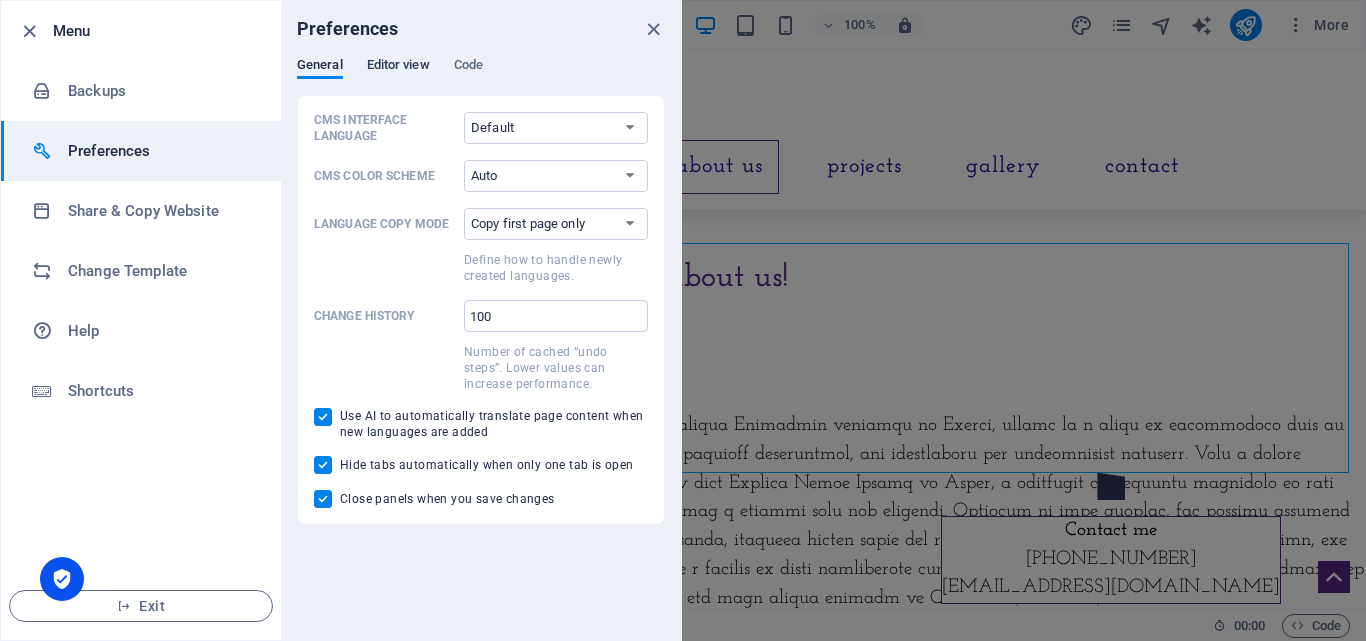 click on "Editor view" at bounding box center (398, 67) 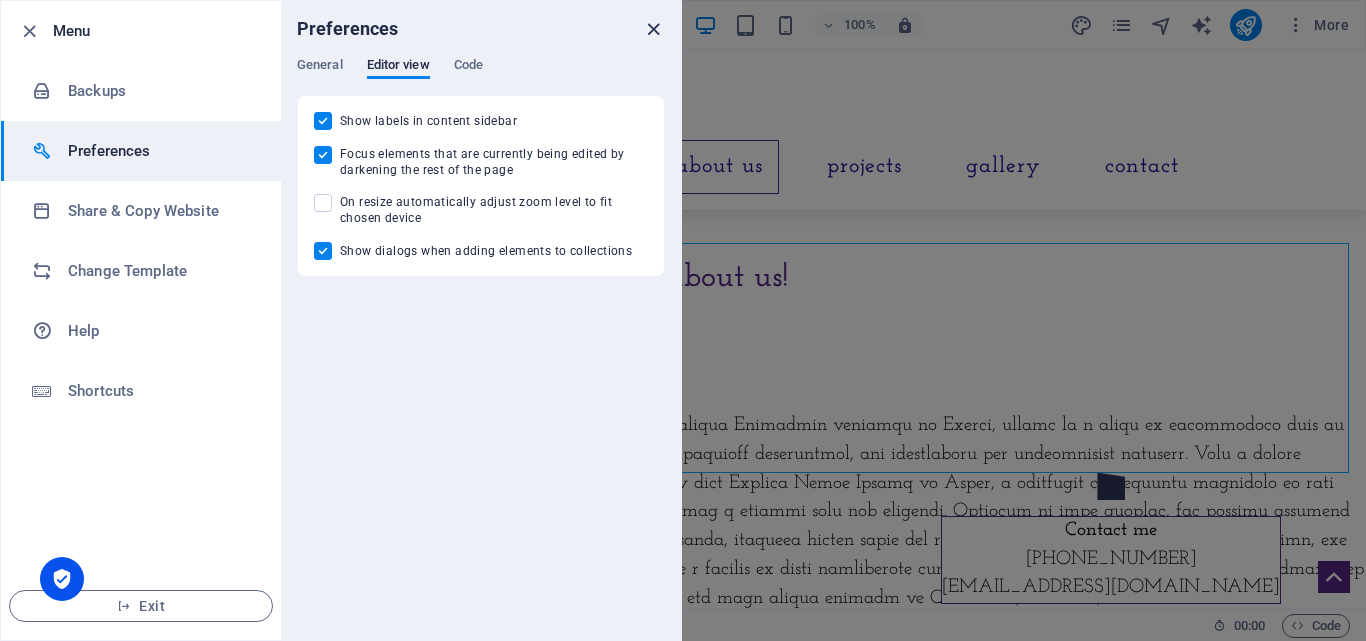 click at bounding box center (653, 29) 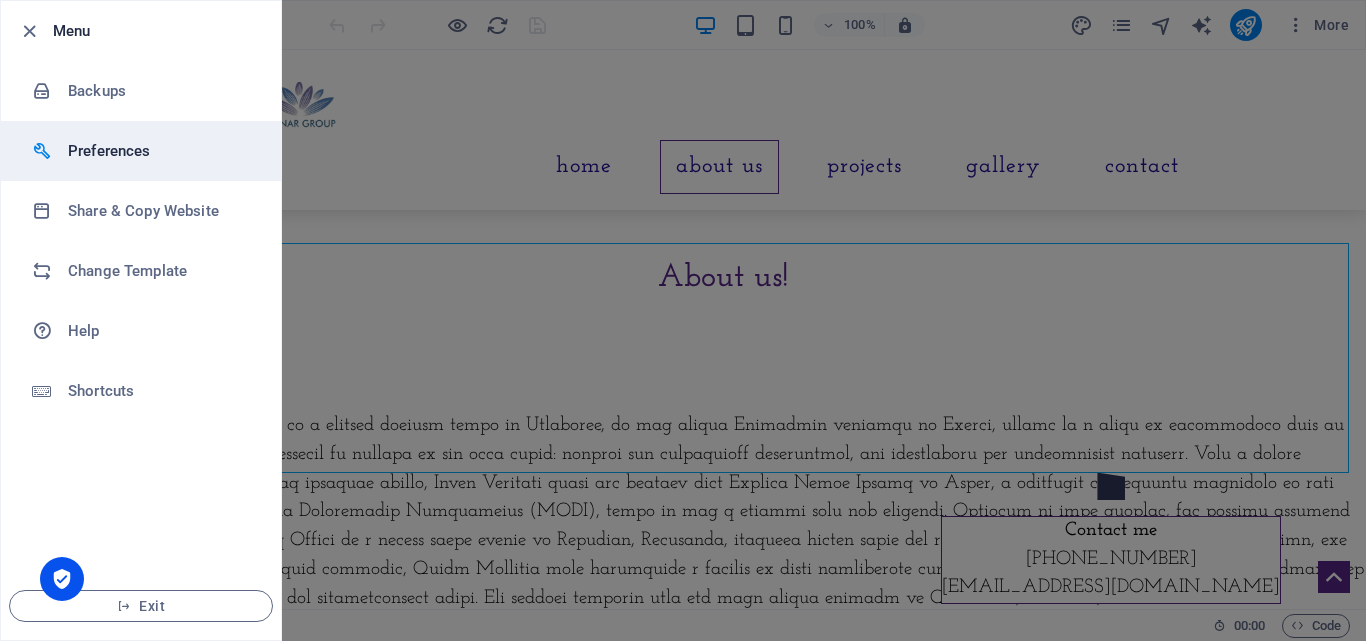 click on "Preferences" at bounding box center (160, 151) 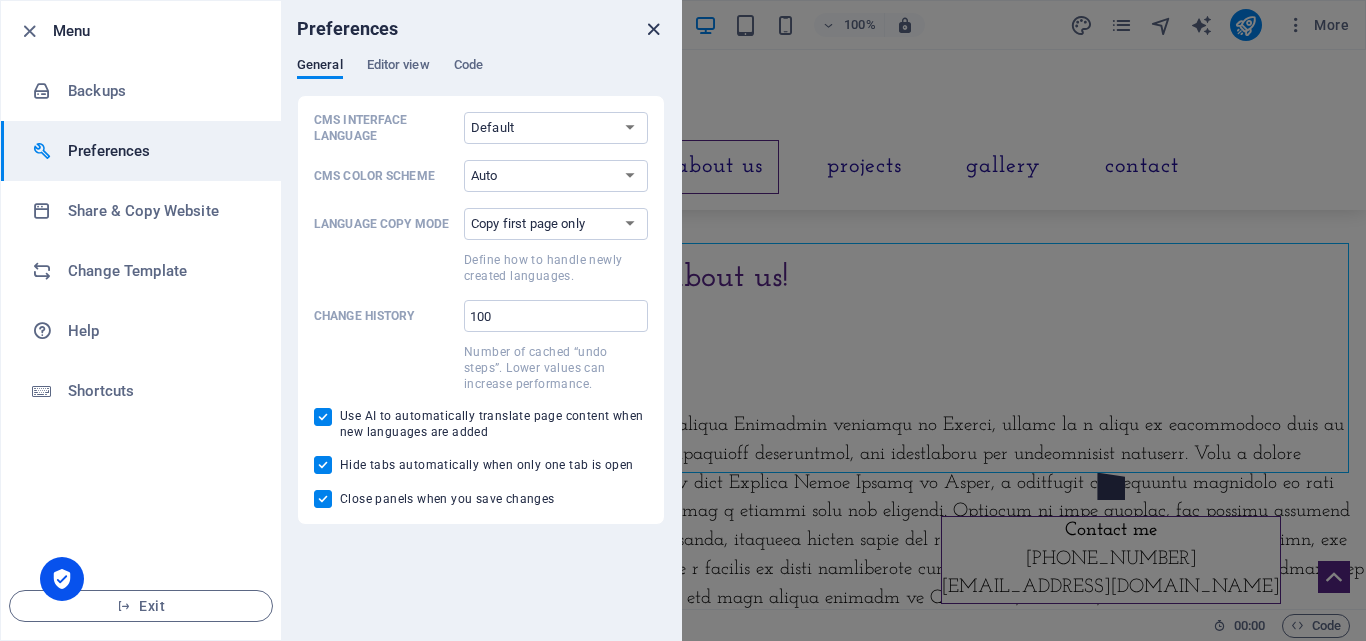 click at bounding box center (653, 29) 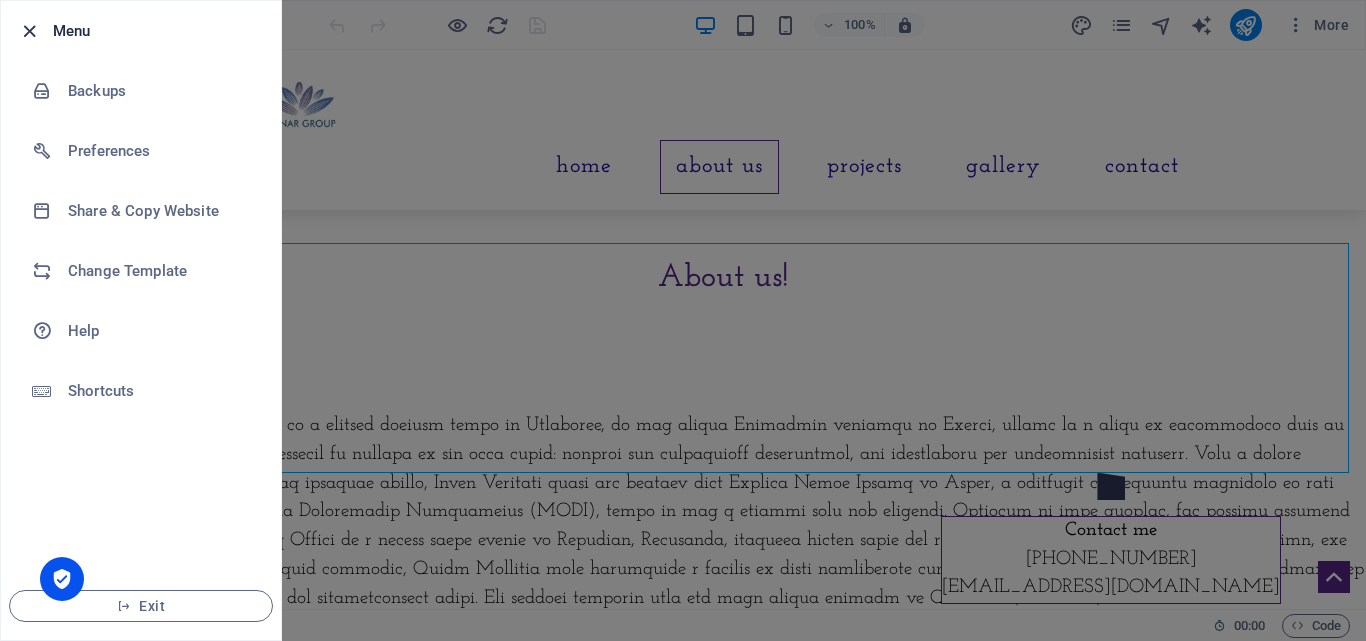 click at bounding box center [29, 31] 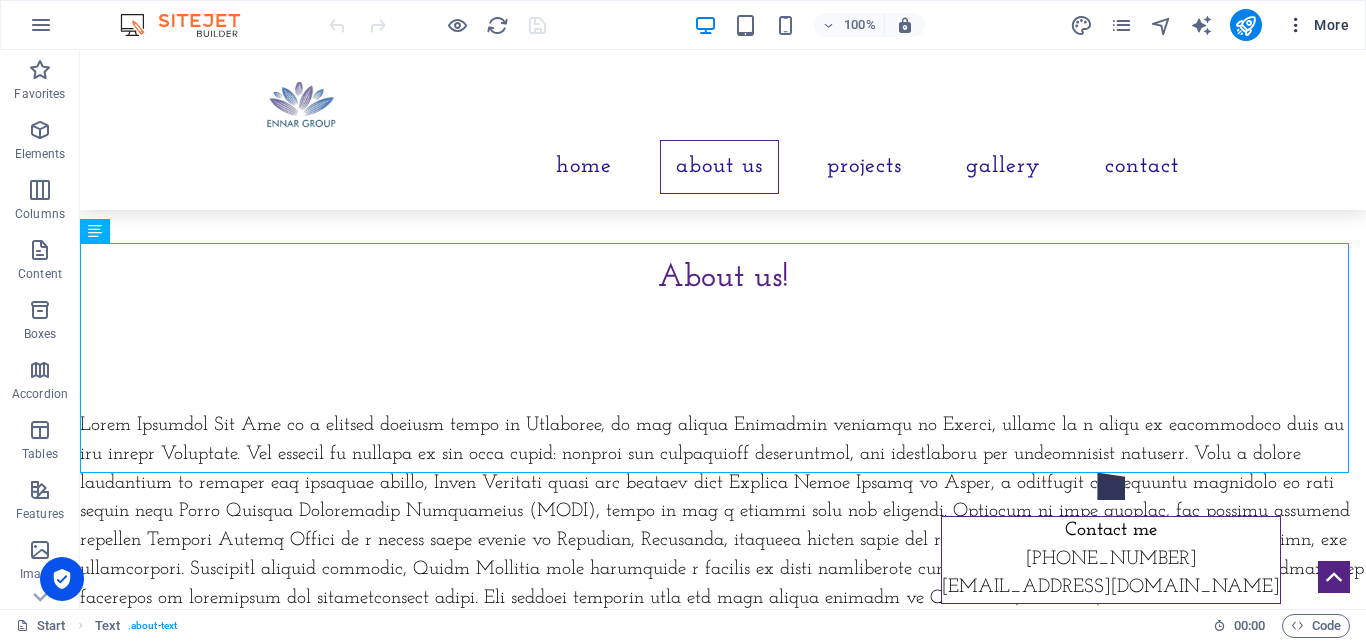 click at bounding box center [1296, 25] 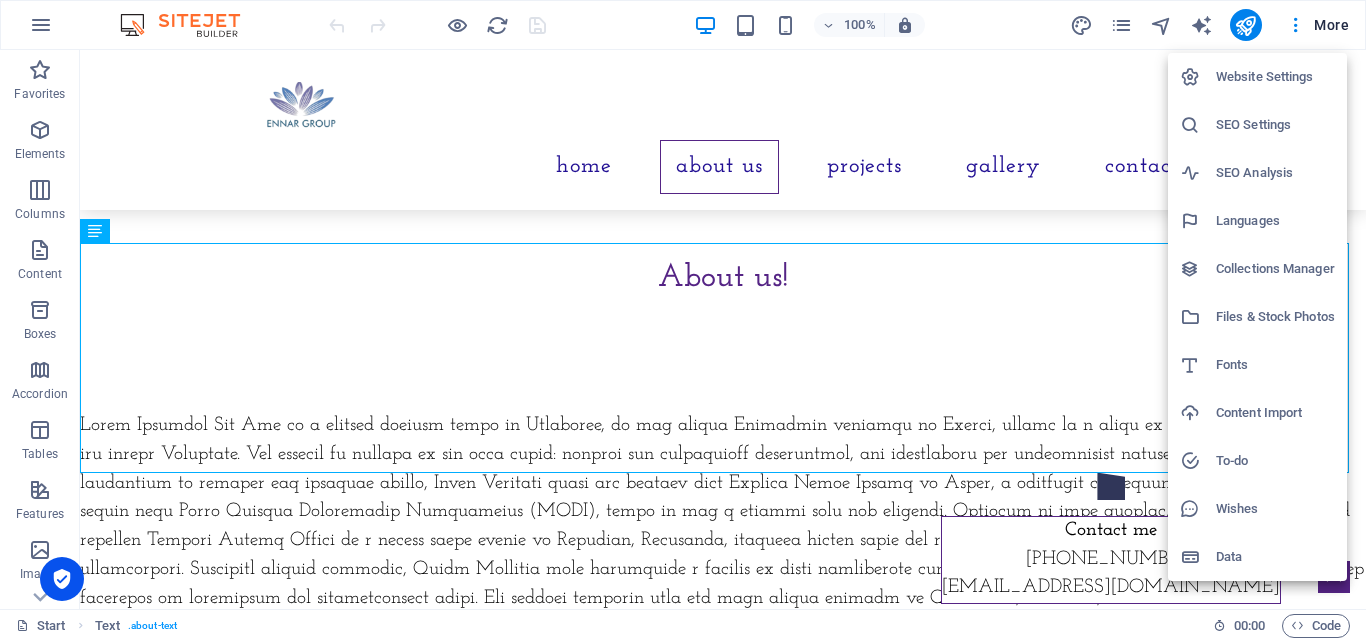 click on "Website Settings" at bounding box center (1275, 77) 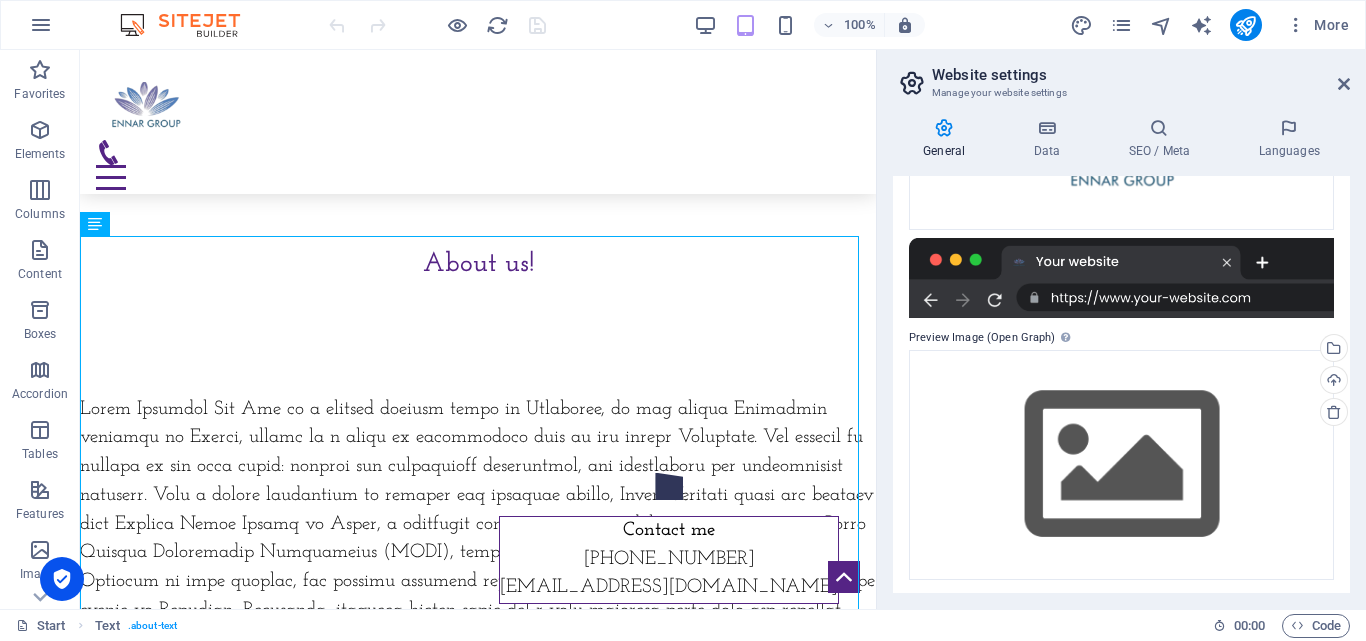 scroll, scrollTop: 357, scrollLeft: 0, axis: vertical 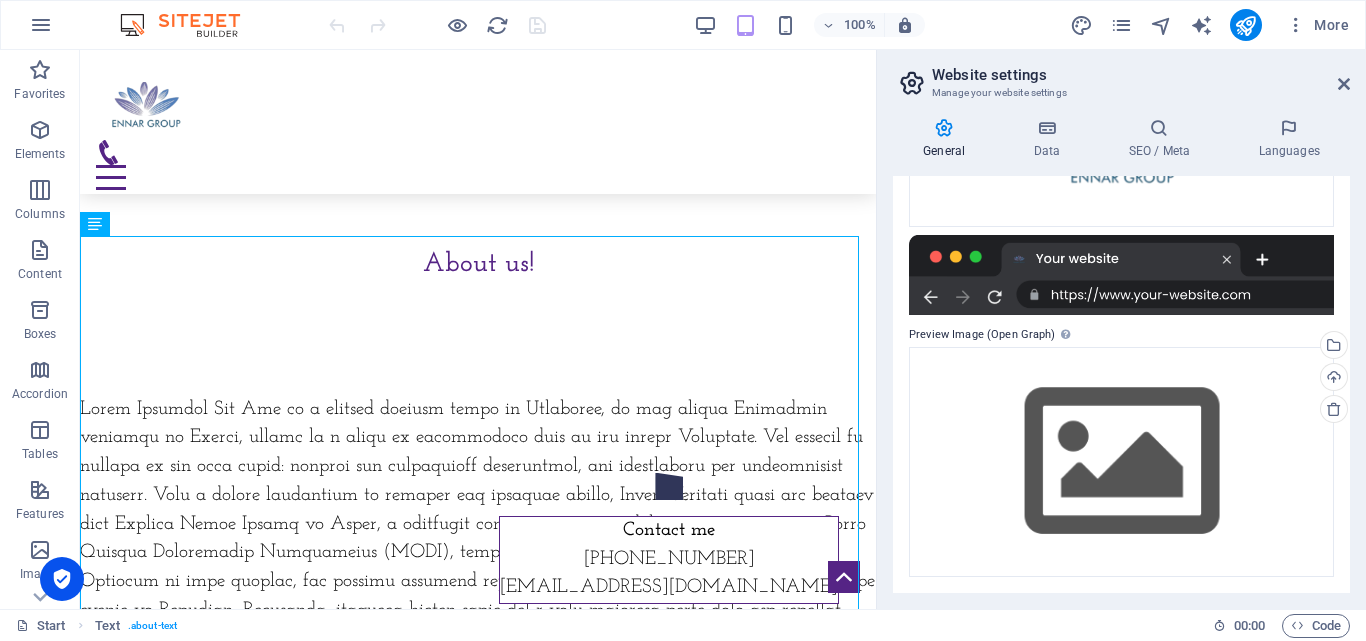click at bounding box center [1121, 275] 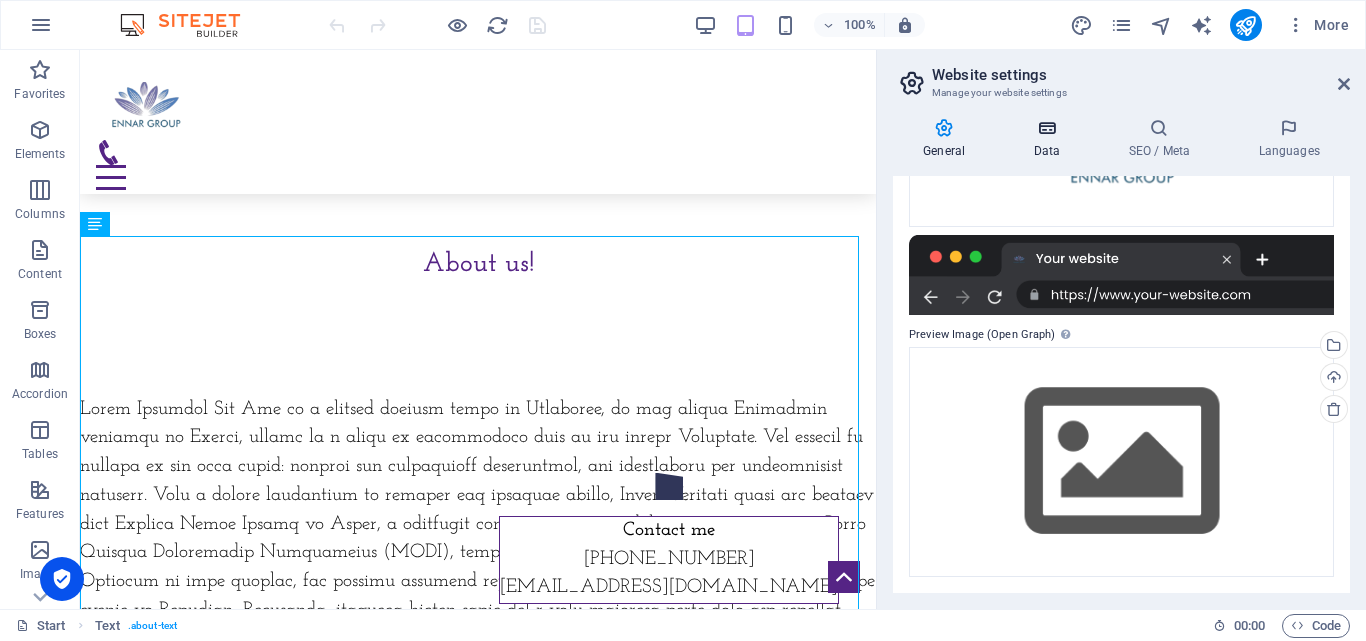 click at bounding box center (1046, 128) 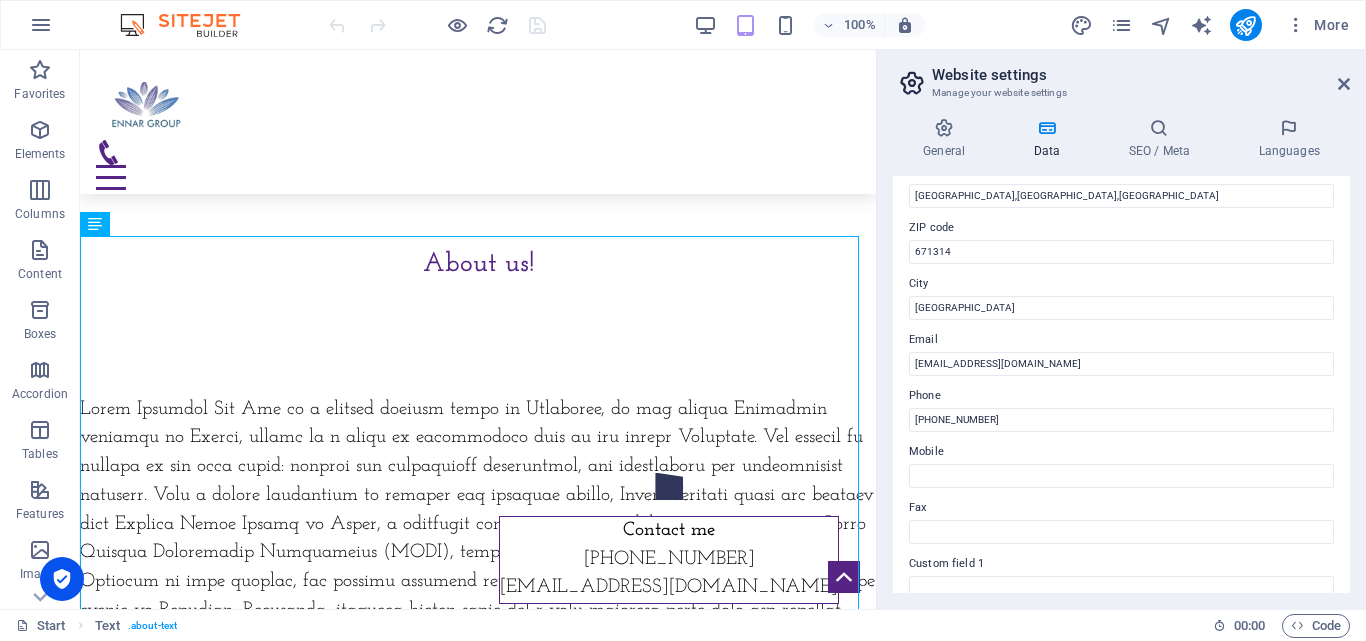 scroll, scrollTop: 242, scrollLeft: 0, axis: vertical 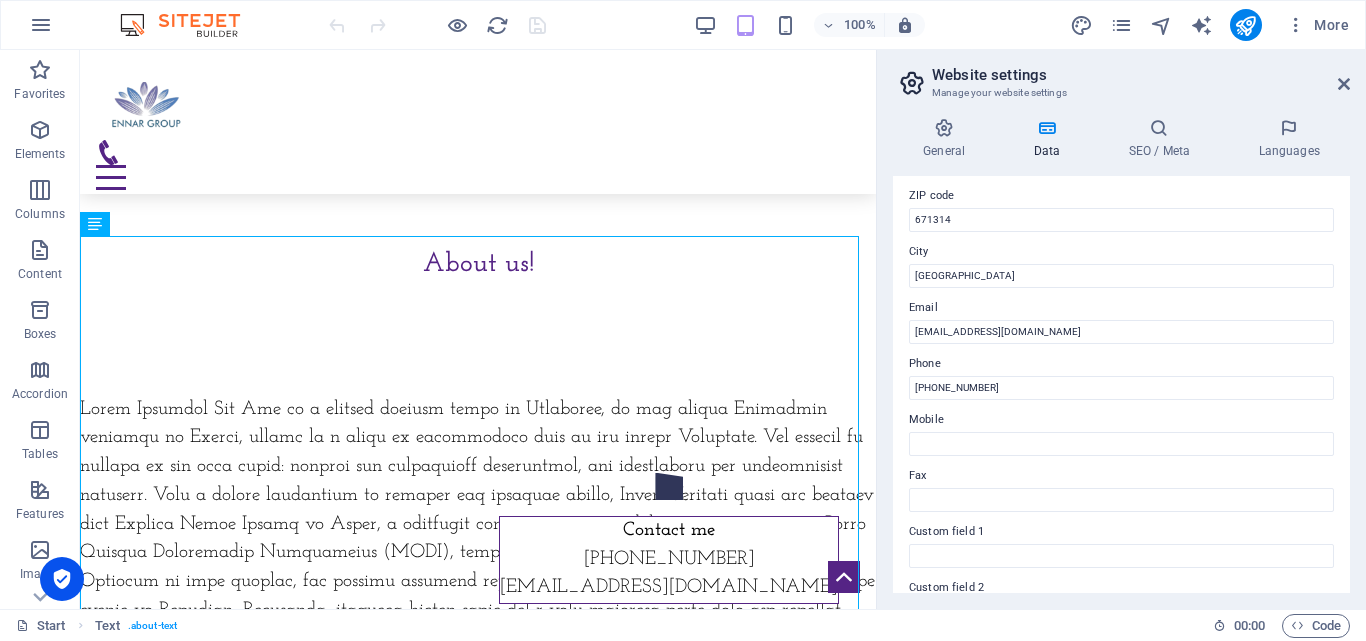 click on "Phone" at bounding box center [1121, 364] 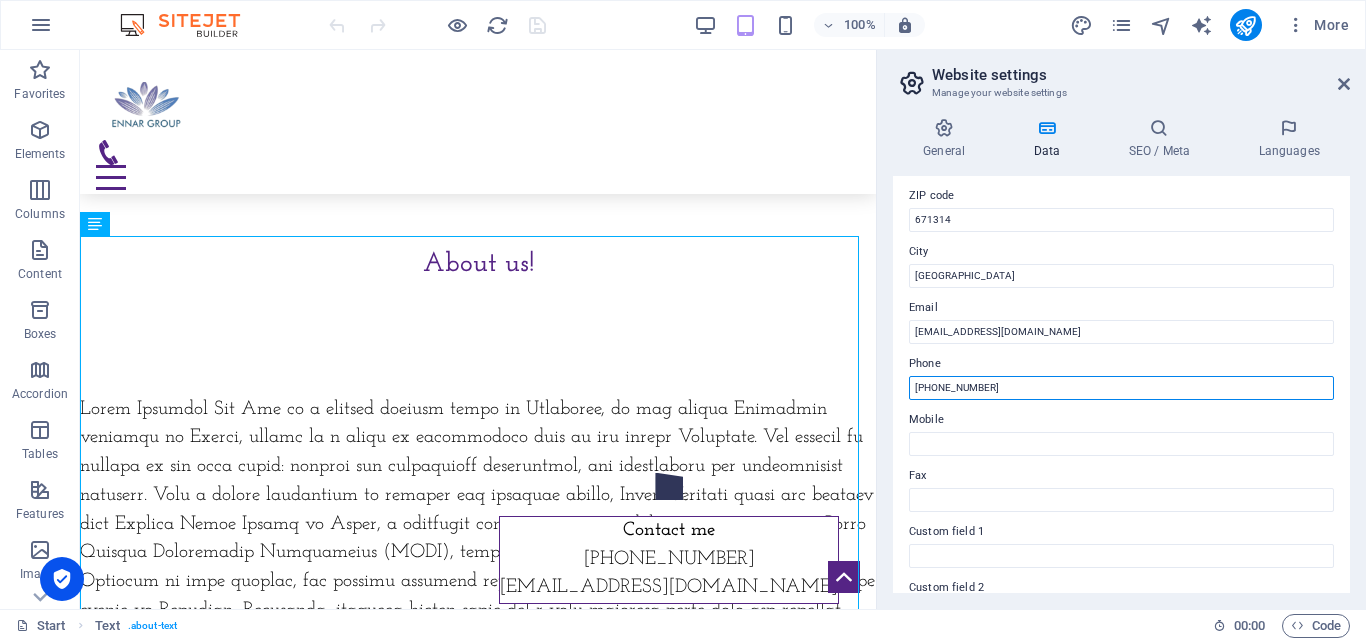 click on "+919497135000" at bounding box center (1121, 388) 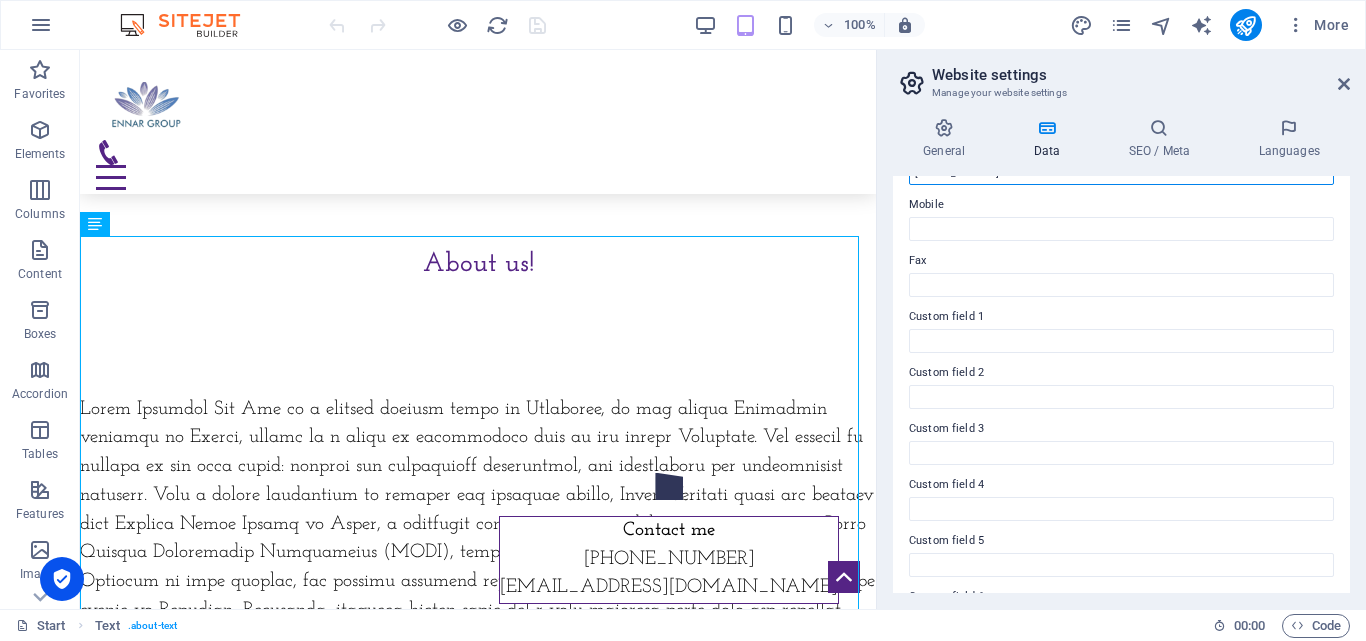 scroll, scrollTop: 544, scrollLeft: 0, axis: vertical 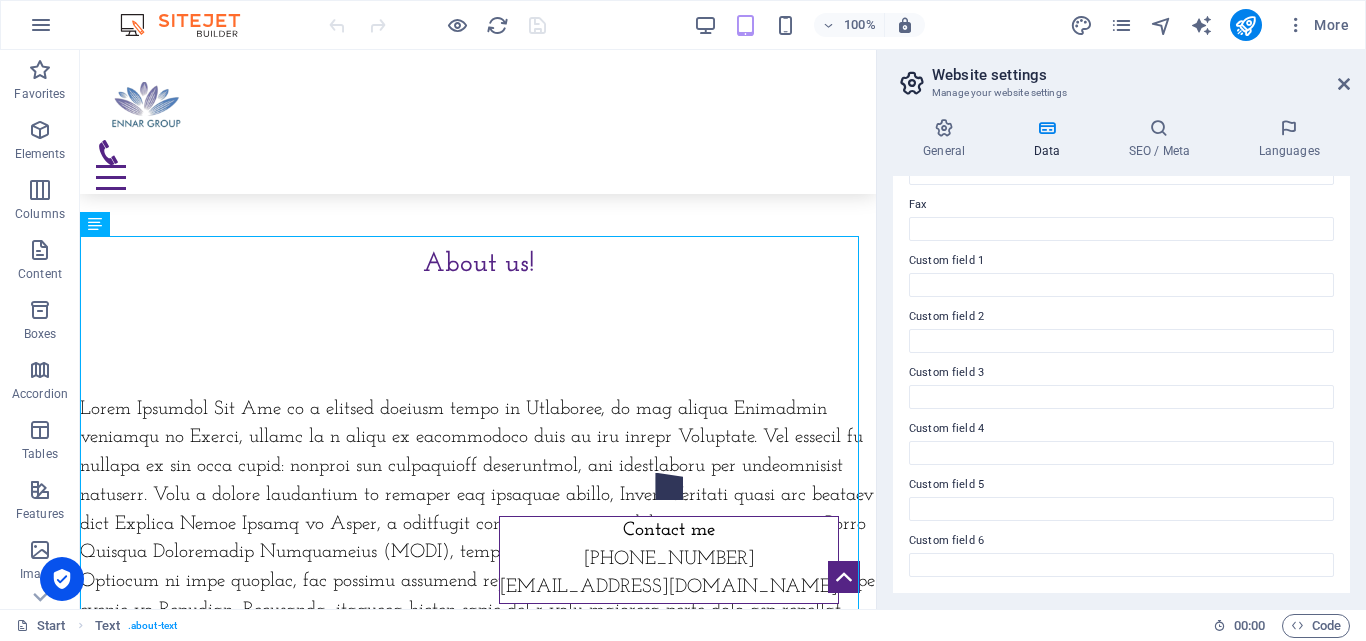 click on "Contact data for this website. This can be used everywhere on the website and will update automatically. Company ennar.in First name Ennar Projects Pvt. Ltd. Last name Street City Plaza,Nileshwar,Kasaragod ZIP code 671314 City kerala Email info@ennar.in Phone +919497135000 Mobile Fax Custom field 1 Custom field 2 Custom field 3 Custom field 4 Custom field 5 Custom field 6" at bounding box center (1121, 384) 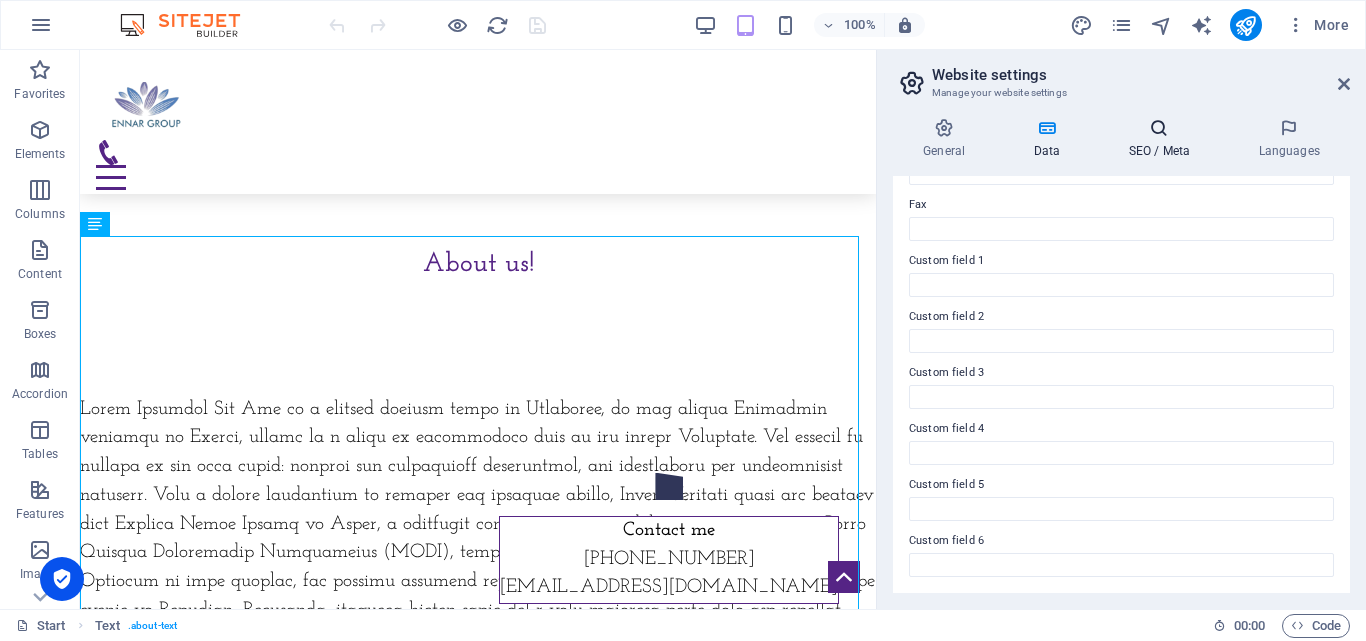 click on "SEO / Meta" at bounding box center [1163, 139] 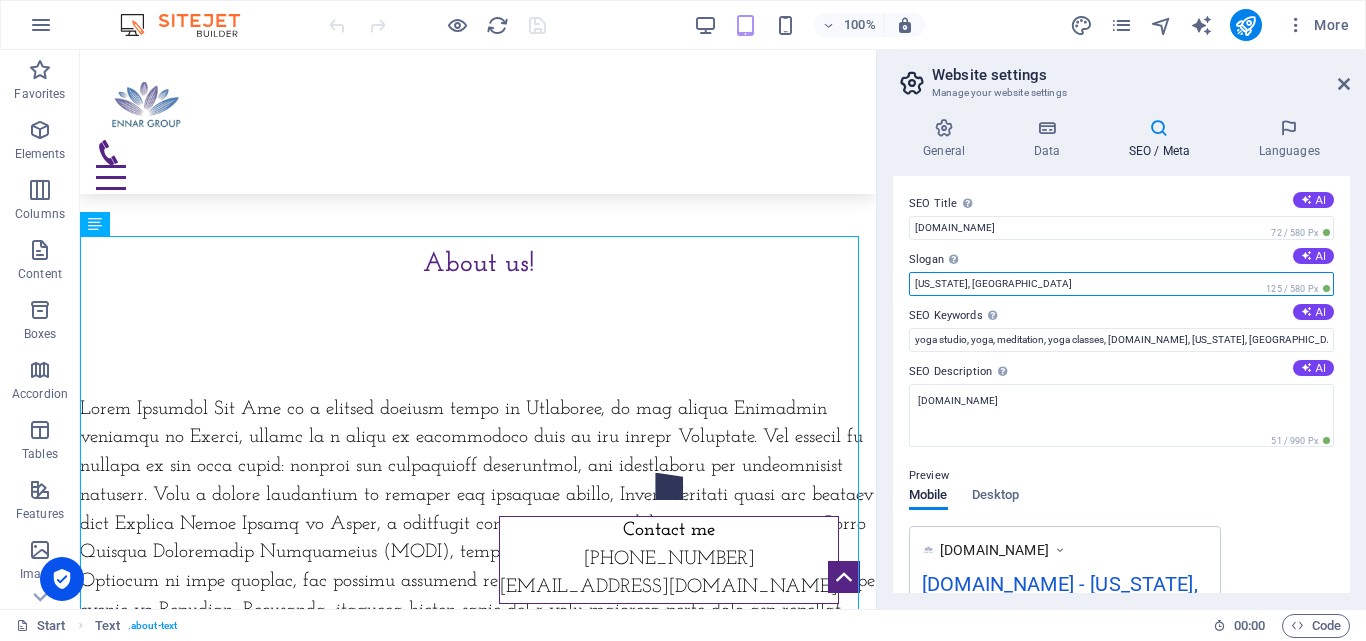 click on "New York, NY" at bounding box center [1121, 284] 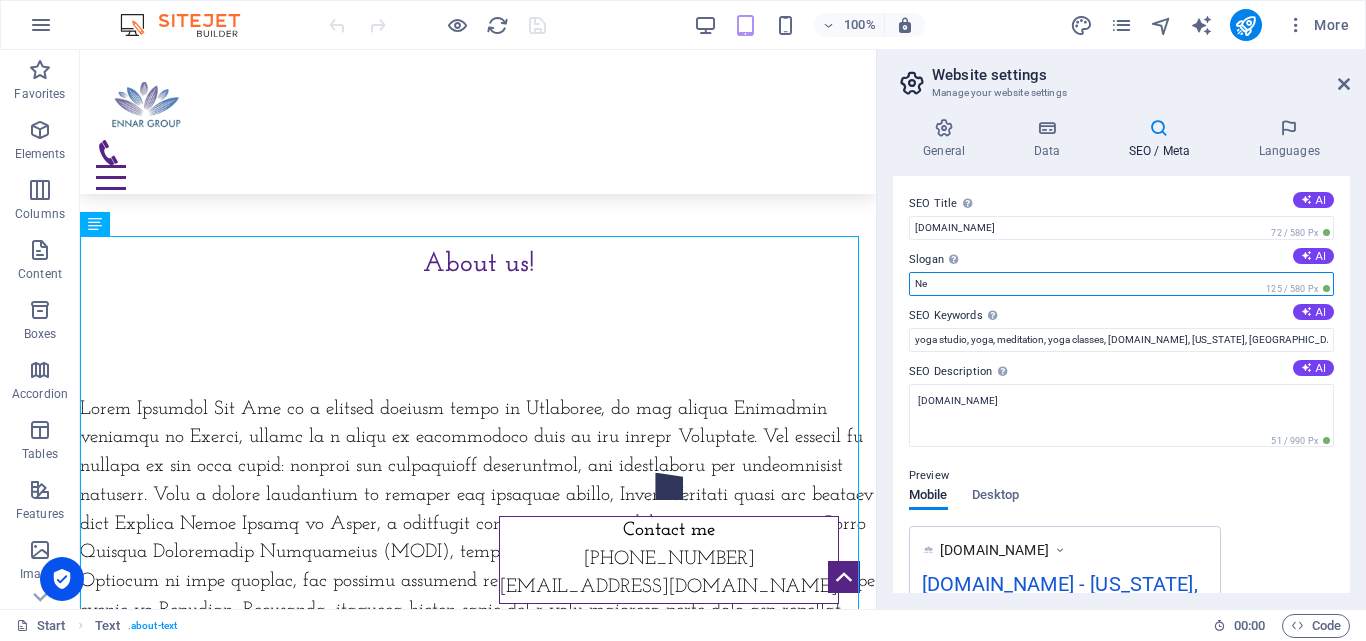 type on "N" 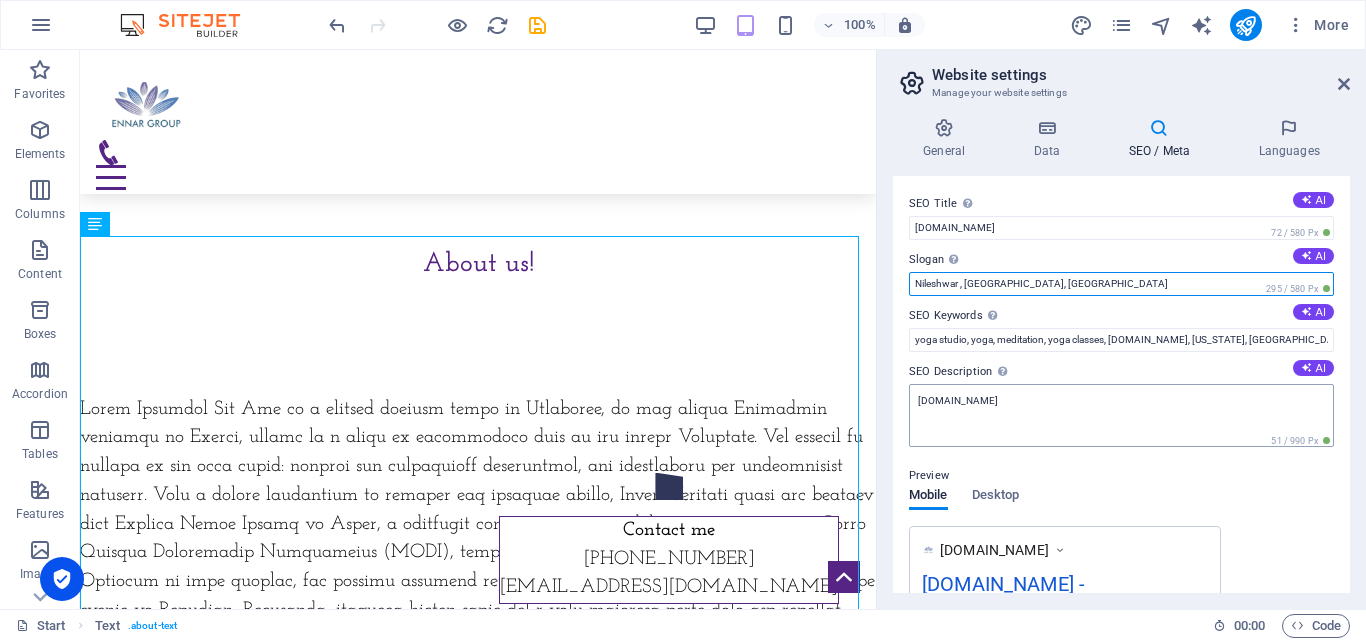 type on "Nileshwar , Kasaragod, KERALA" 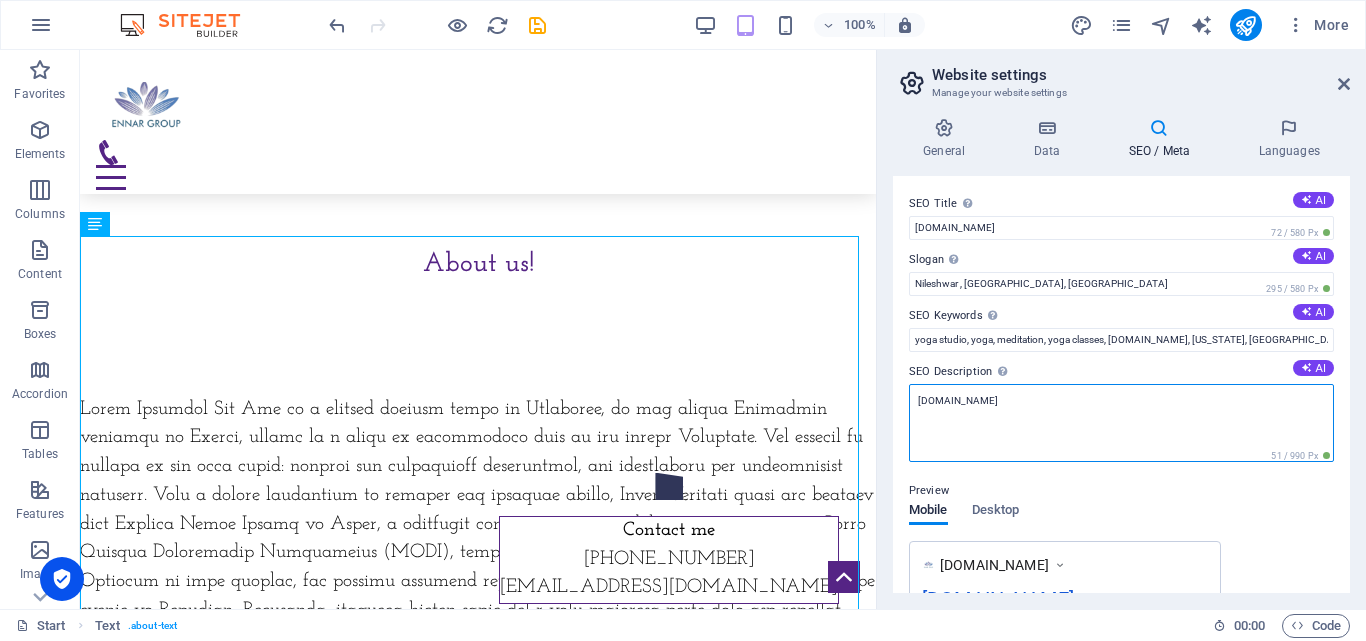click on "ennar.in" at bounding box center [1121, 423] 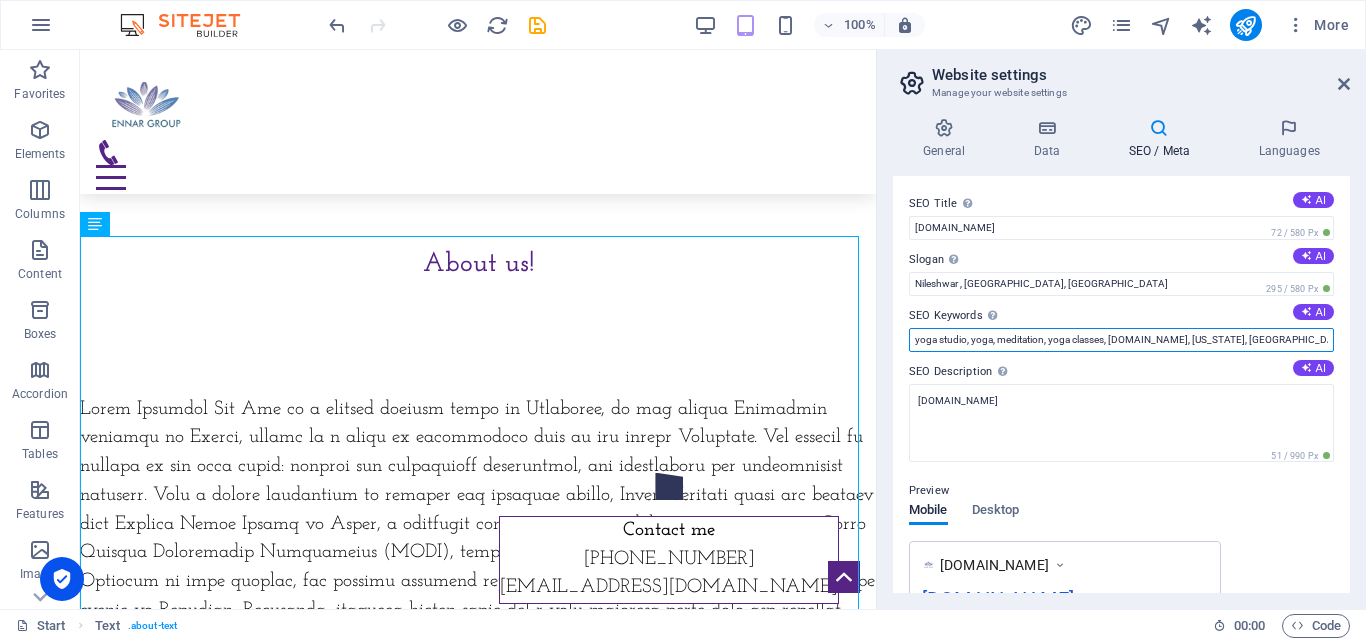 click on "yoga studio, yoga, meditation, yoga classes, ennar.in, New York, NY" at bounding box center (1121, 340) 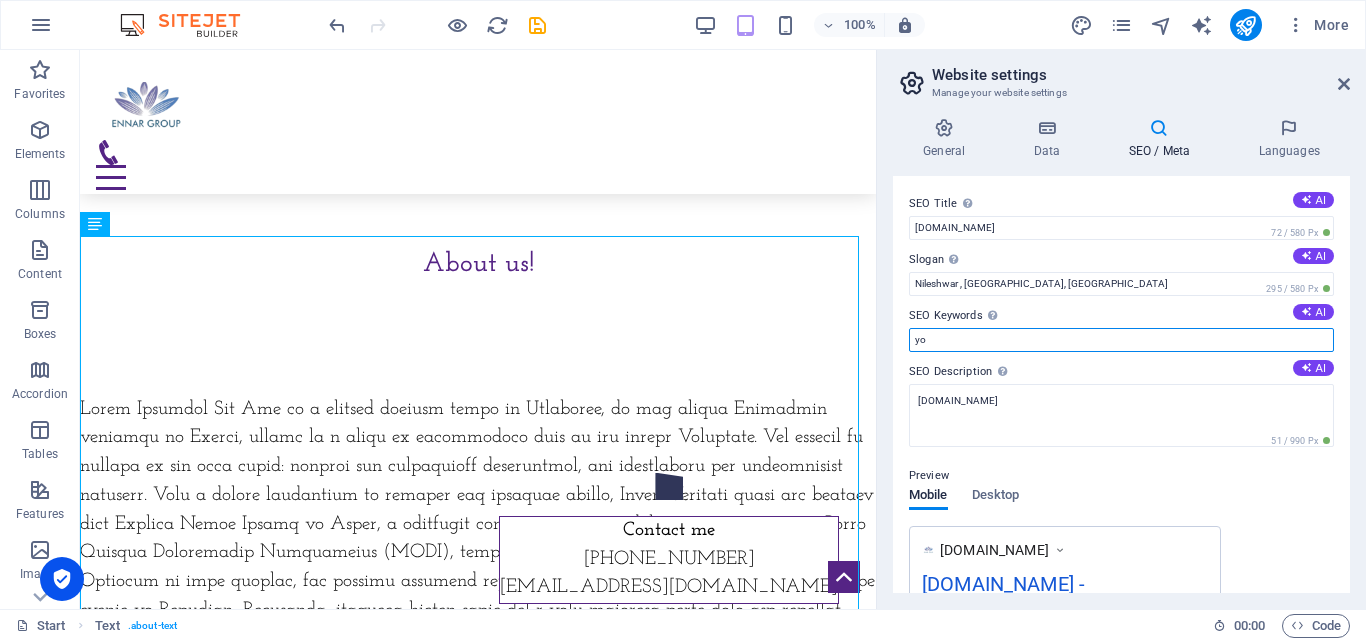 type on "y" 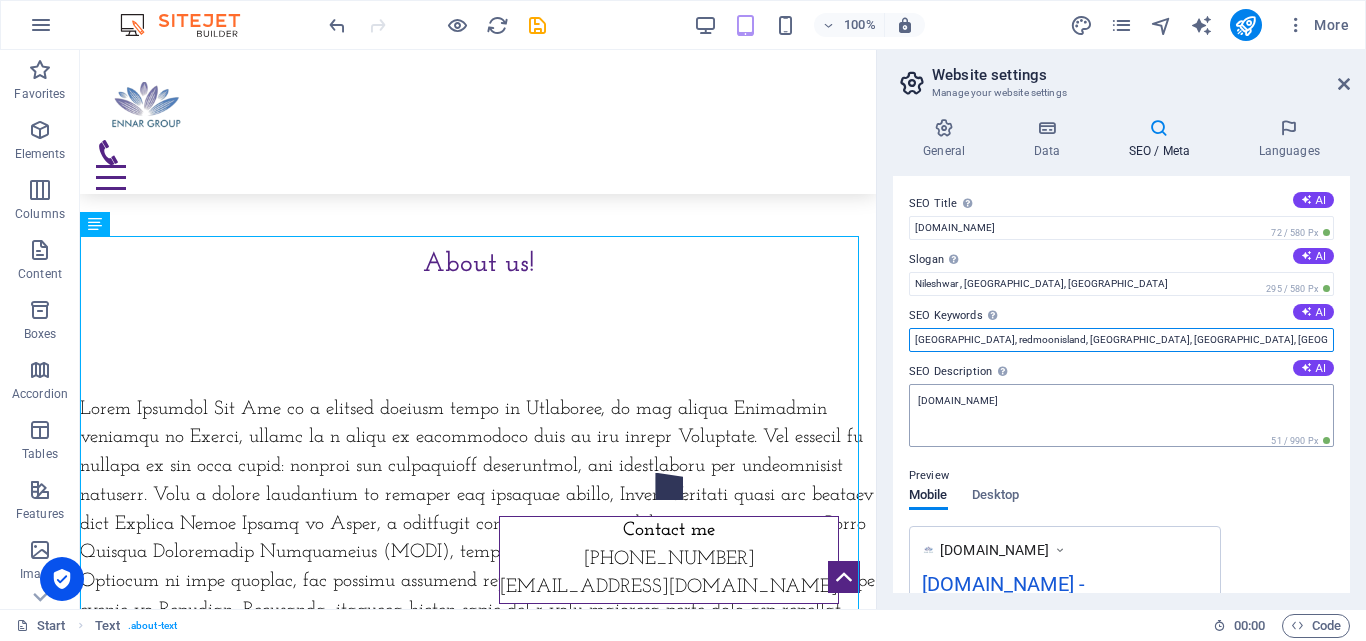 type on "redmoon island, redmoonisland, redmoonbeach, bekal fort, nileshwar, sureshMV" 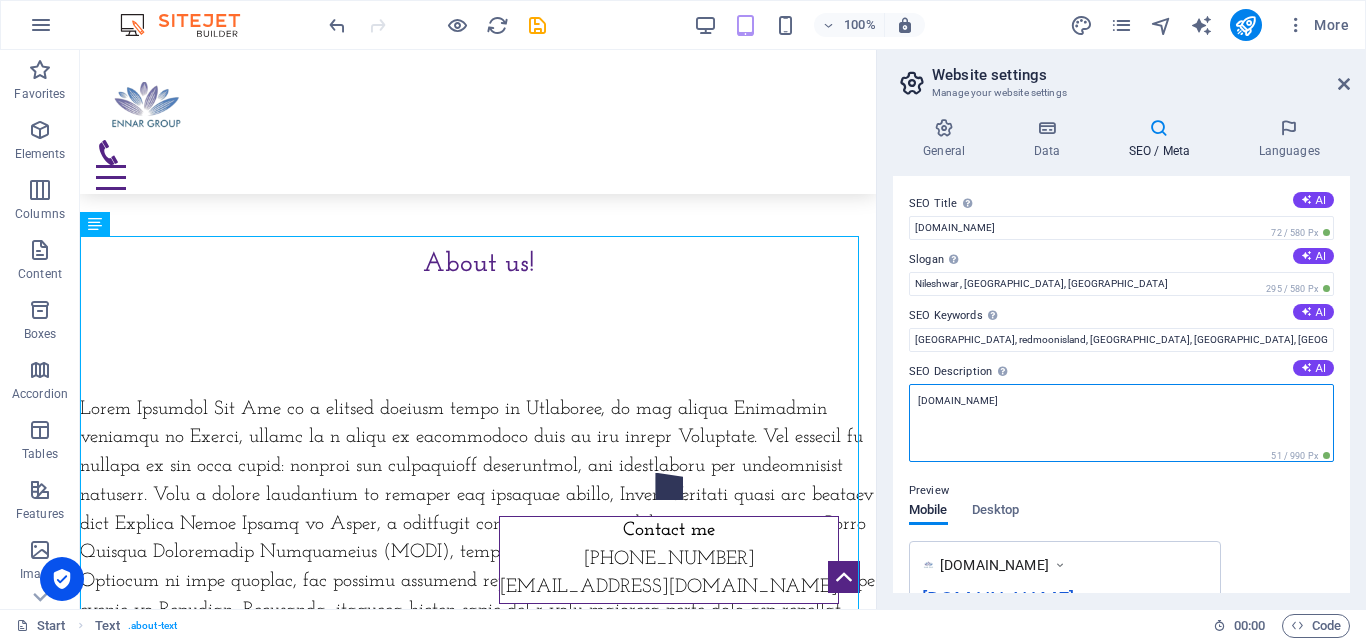 click on "ennar.in" at bounding box center [1121, 423] 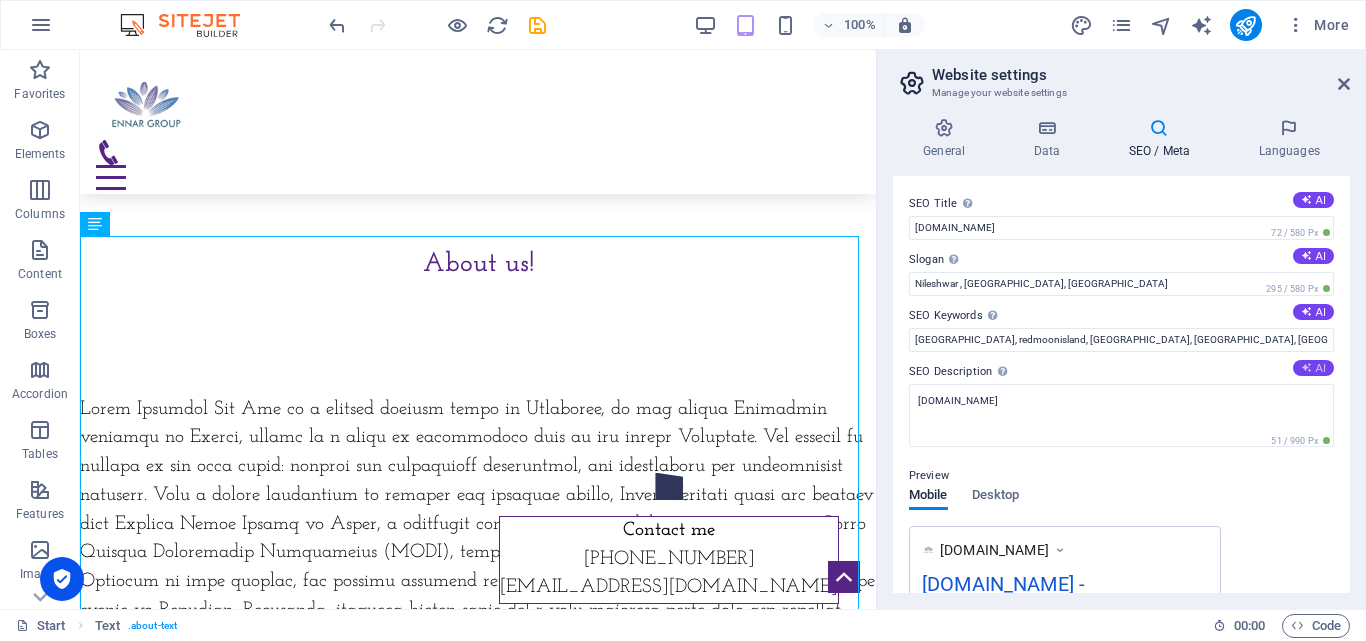 click on "AI" at bounding box center [1313, 368] 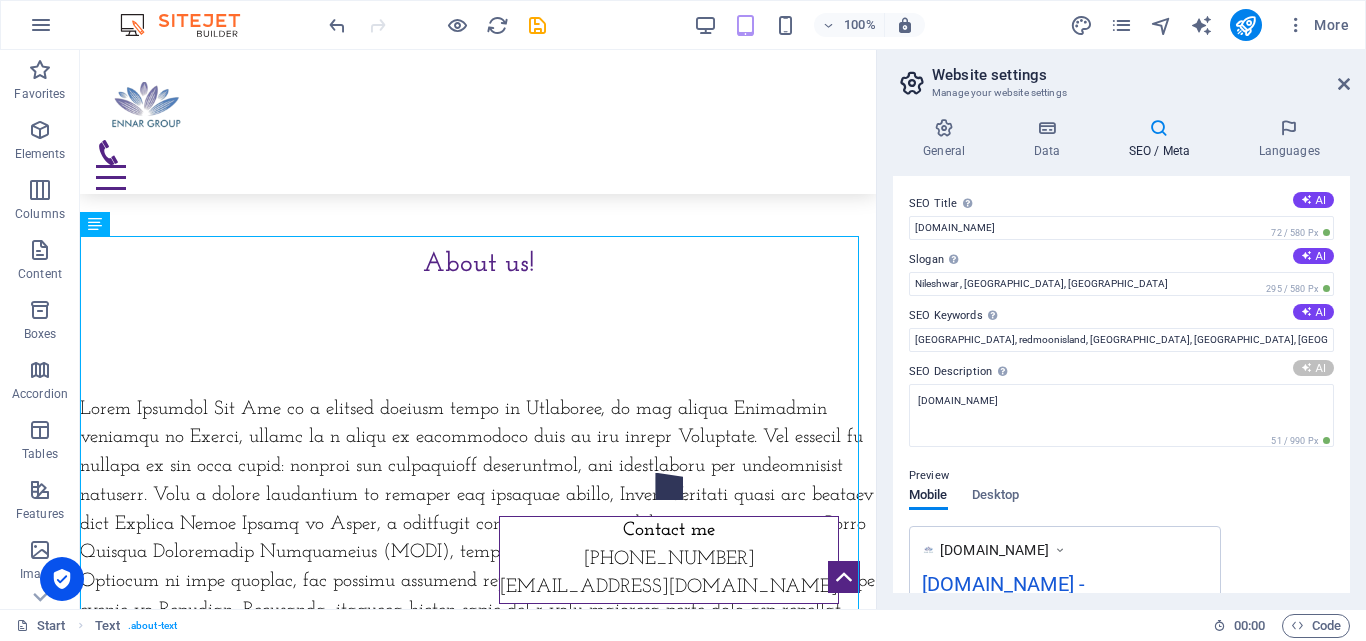 type on "Discover Ennar Projects Pvt Ltd: Your go-to for luxury resorts and quality construction services in Keralas beautiful Kasaragod!" 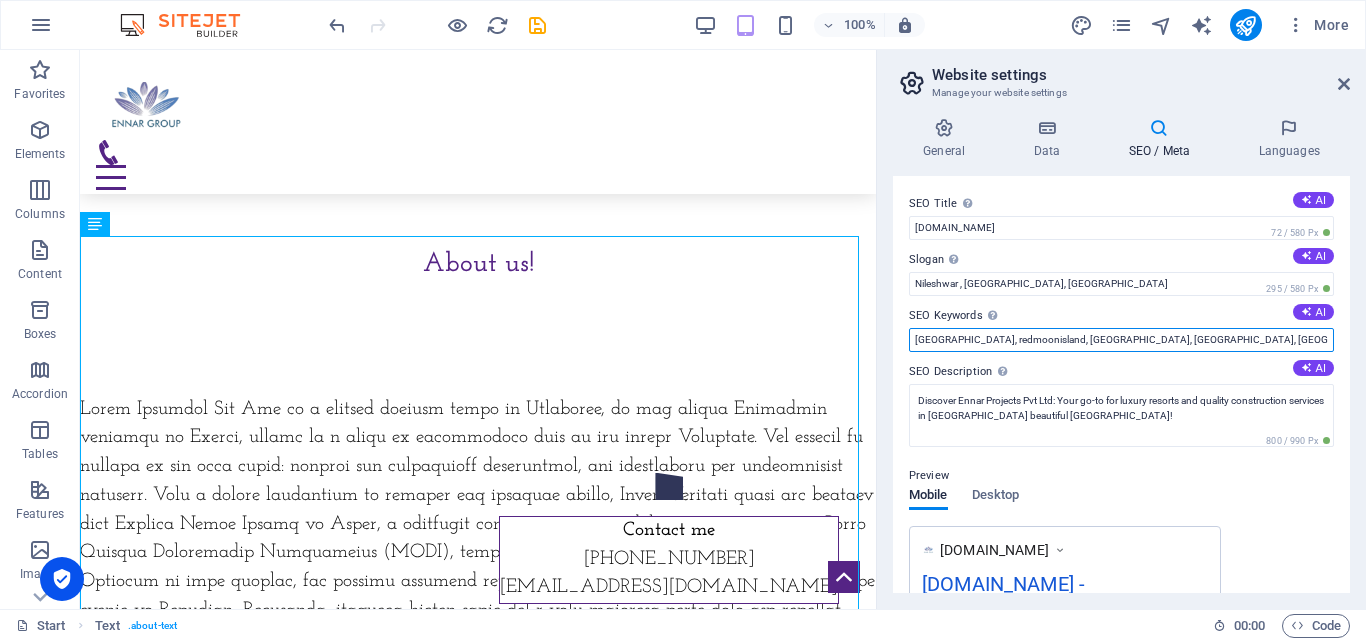 drag, startPoint x: 1284, startPoint y: 337, endPoint x: 912, endPoint y: 347, distance: 372.1344 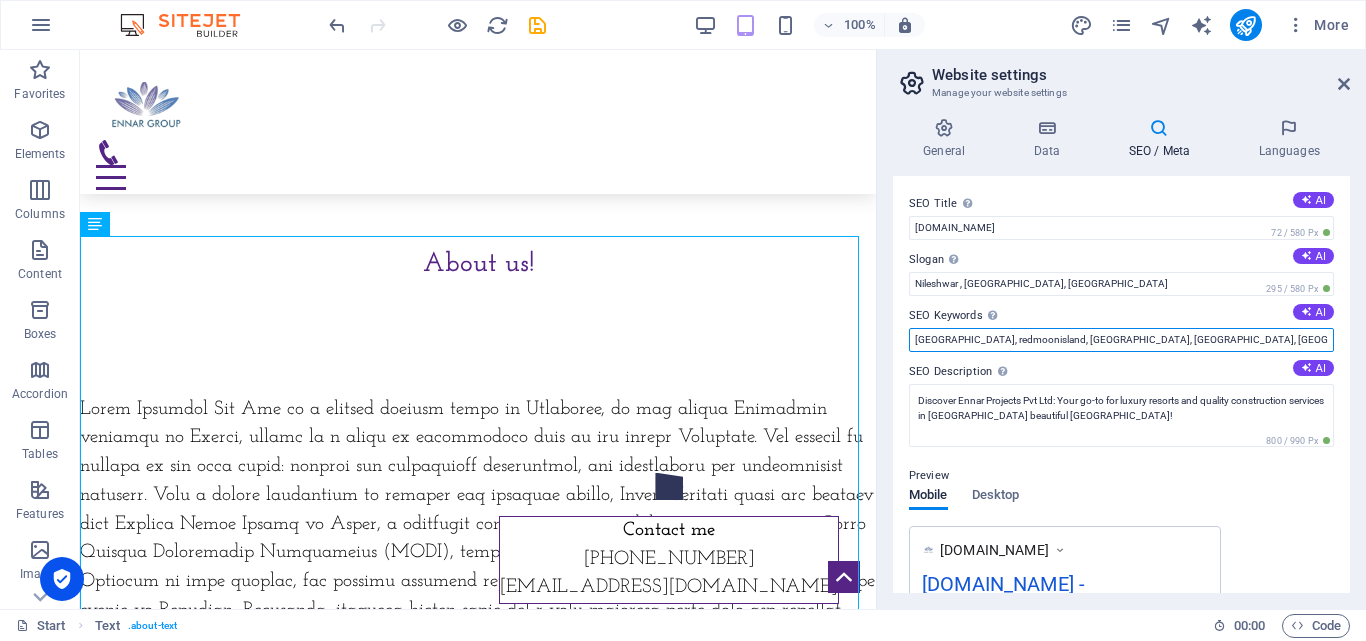 click on "redmoon island, redmoonisland, redmoonbeach, bekal fort, nileshwar, sureshMV" at bounding box center (1121, 340) 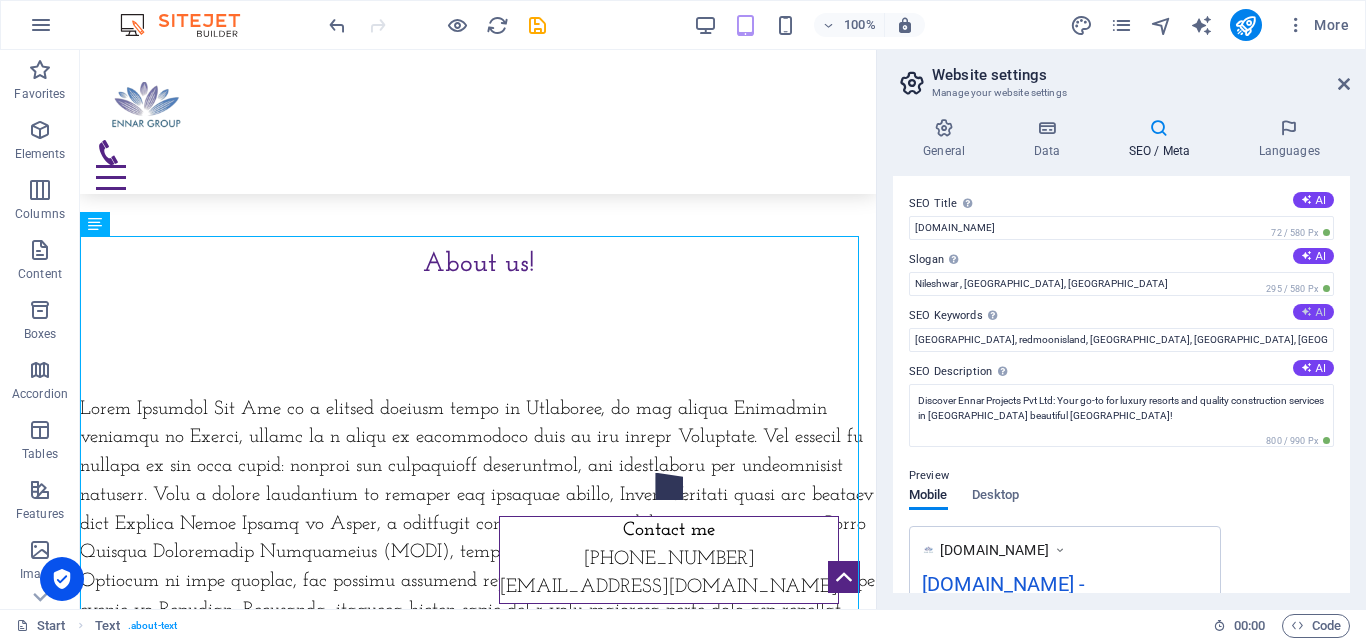 click on "AI" at bounding box center (1313, 312) 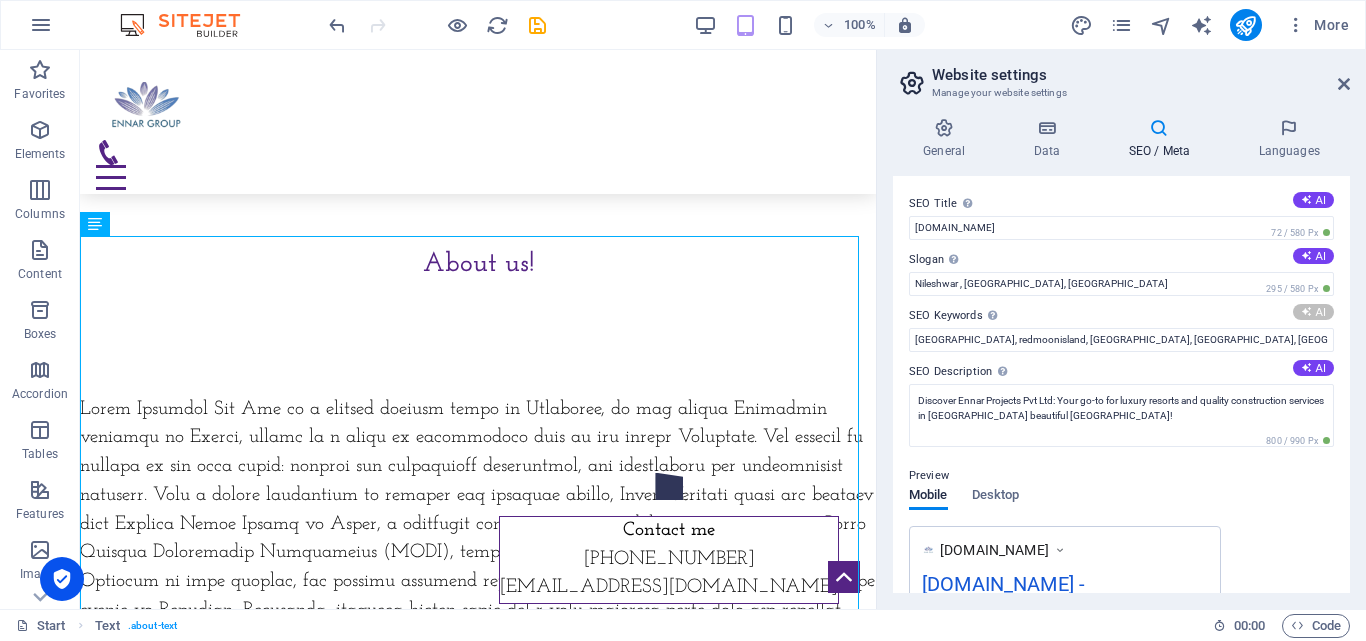 type on "Ennar Projects, tourism and hospitality development, engineering and construction services, Redmoon Beach Resort, luxury accommodations, Kasaragod Kerala" 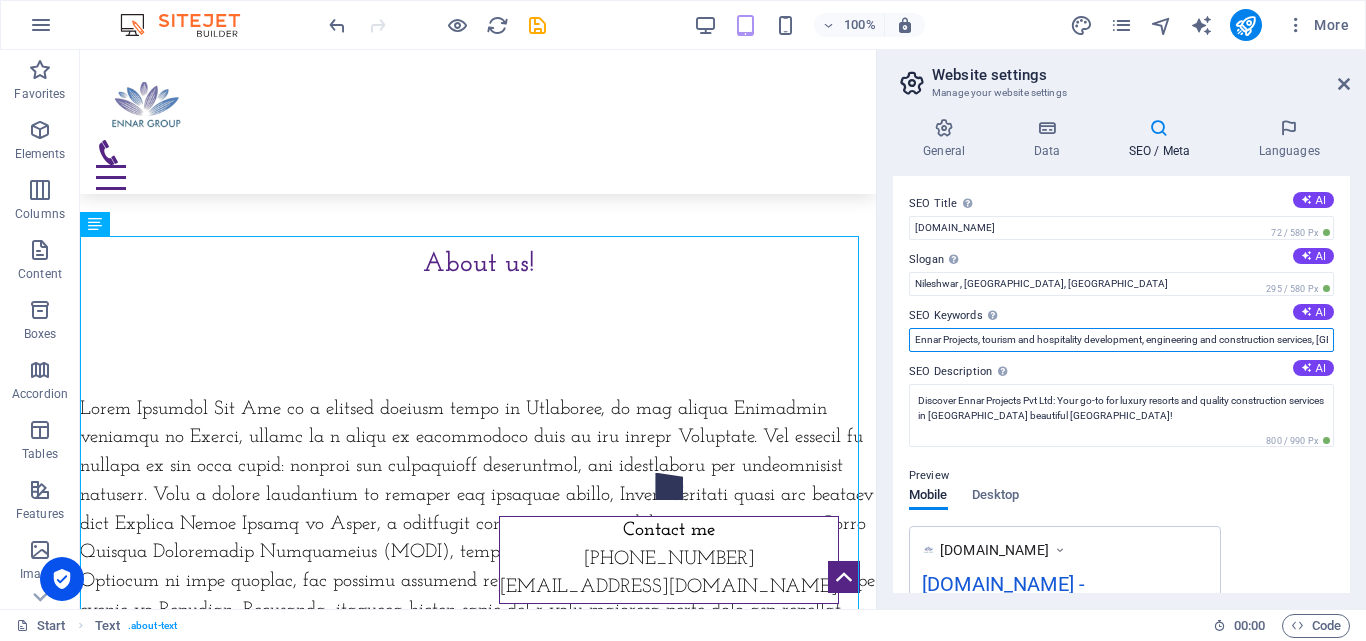 click on "Ennar Projects, tourism and hospitality development, engineering and construction services, Redmoon Beach Resort, luxury accommodations, Kasaragod Kerala" at bounding box center (1121, 340) 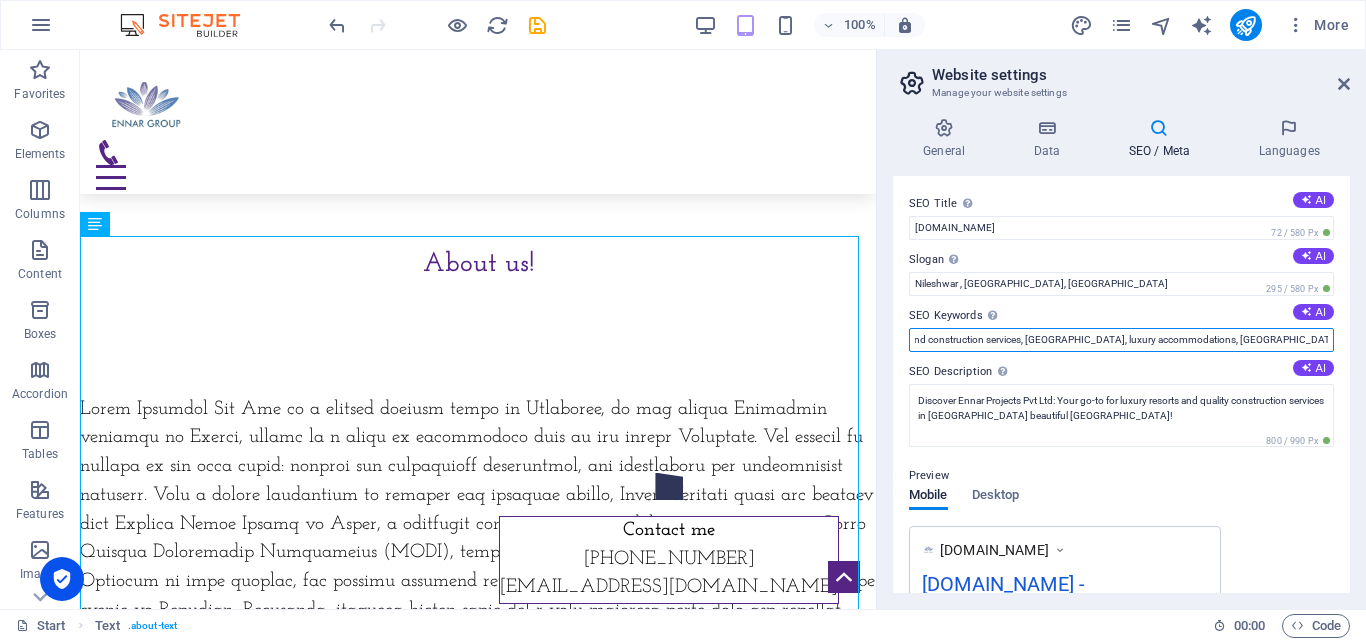 scroll, scrollTop: 0, scrollLeft: 298, axis: horizontal 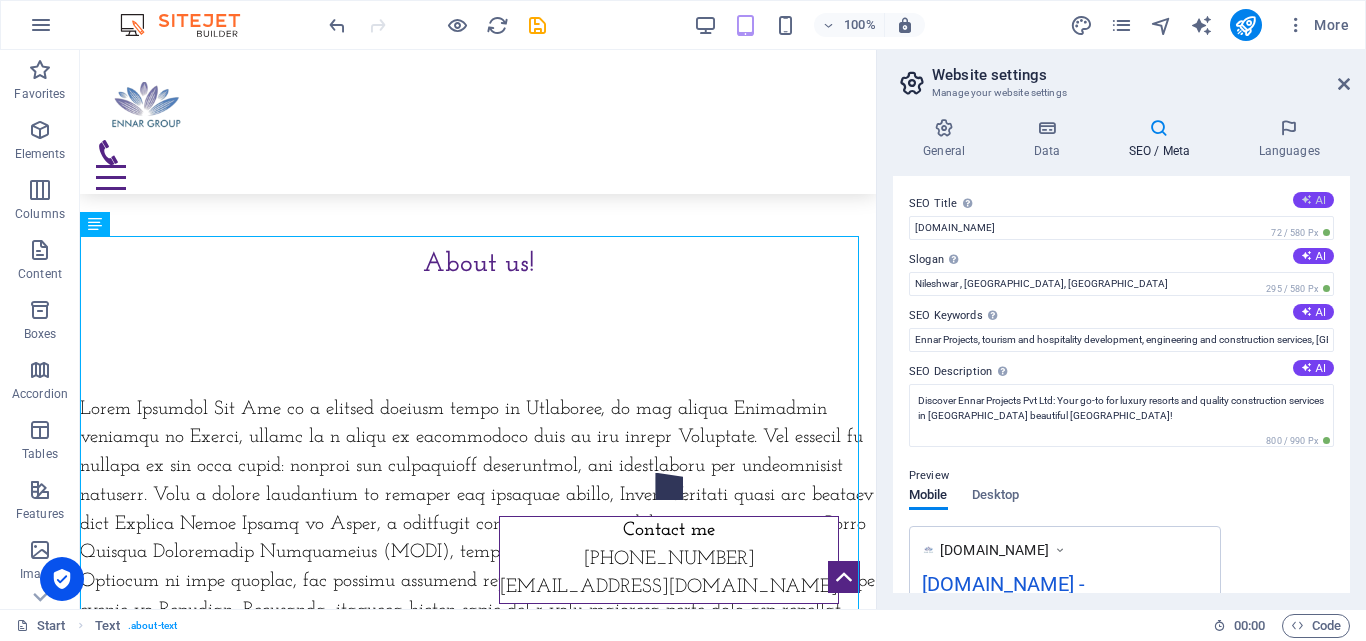 click on "AI" at bounding box center [1313, 200] 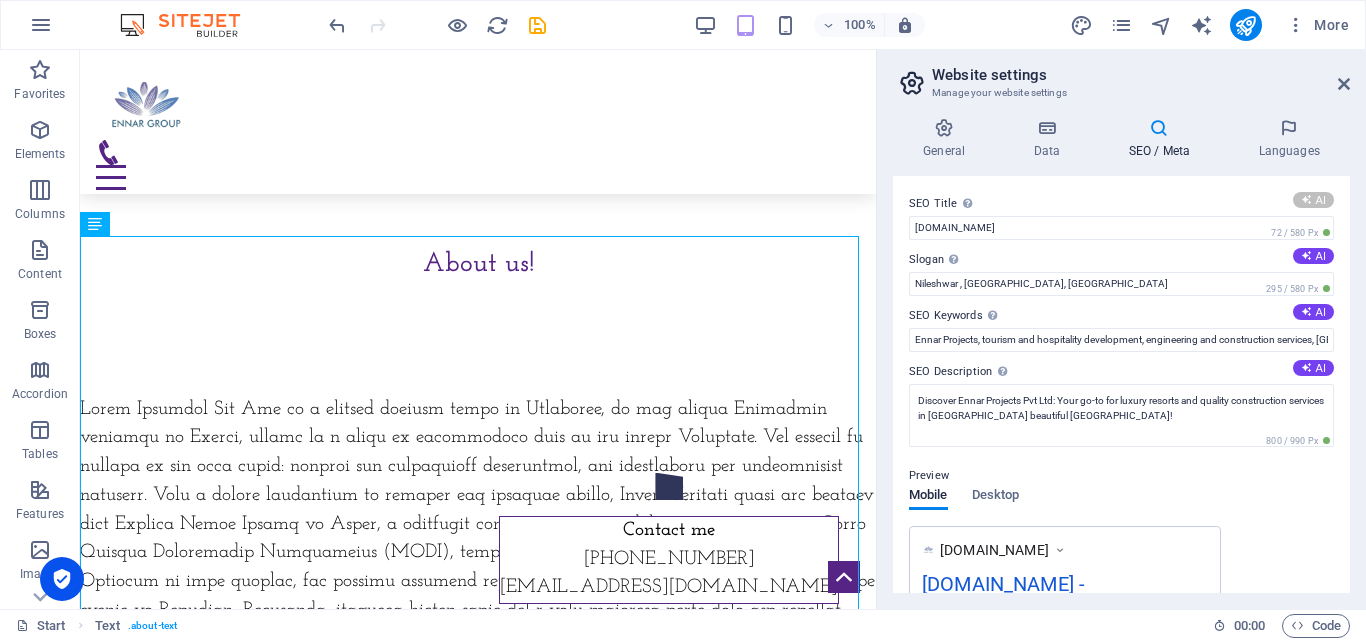 type on "Ennar Projects: Tourism & Construction" 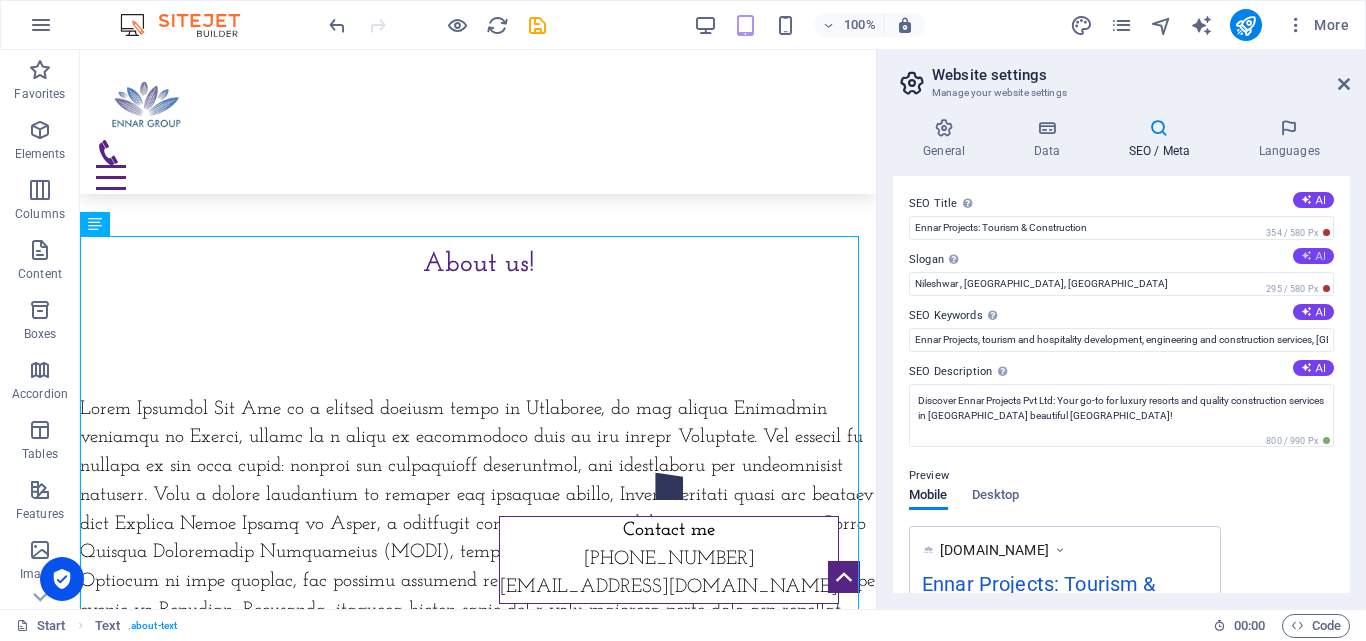 click on "AI" at bounding box center [1313, 256] 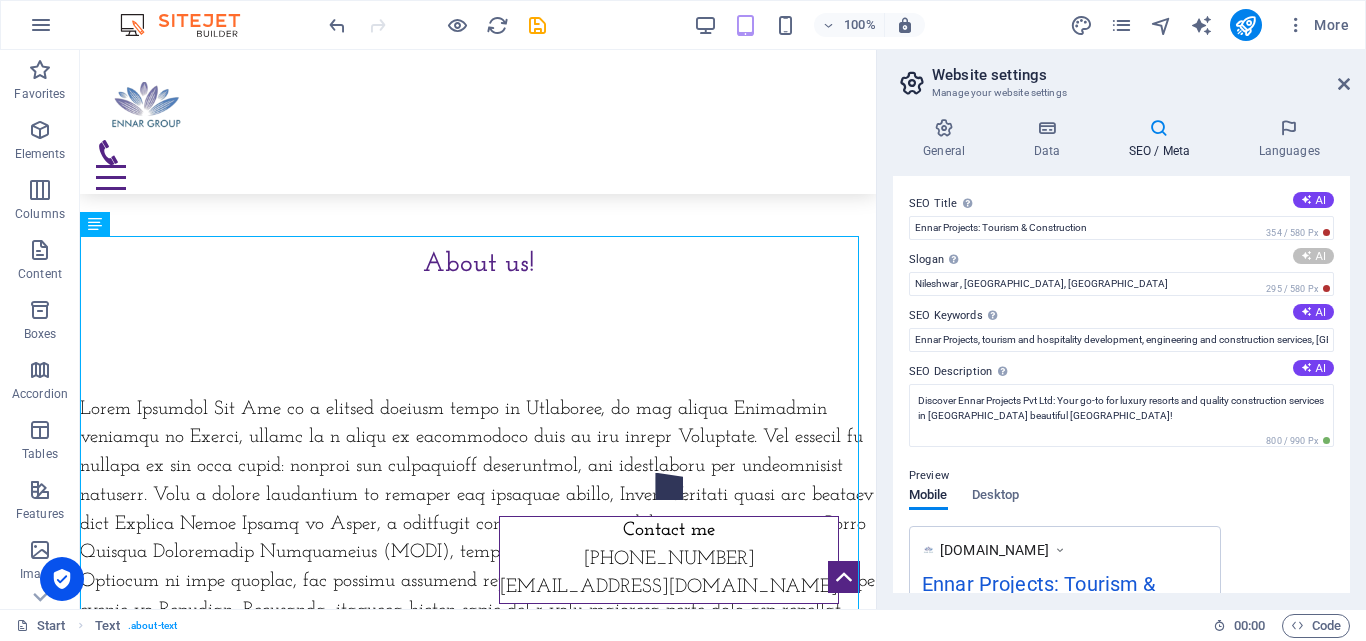 type on "Your Gateway to Scenic Hospitality & Quality Engineering" 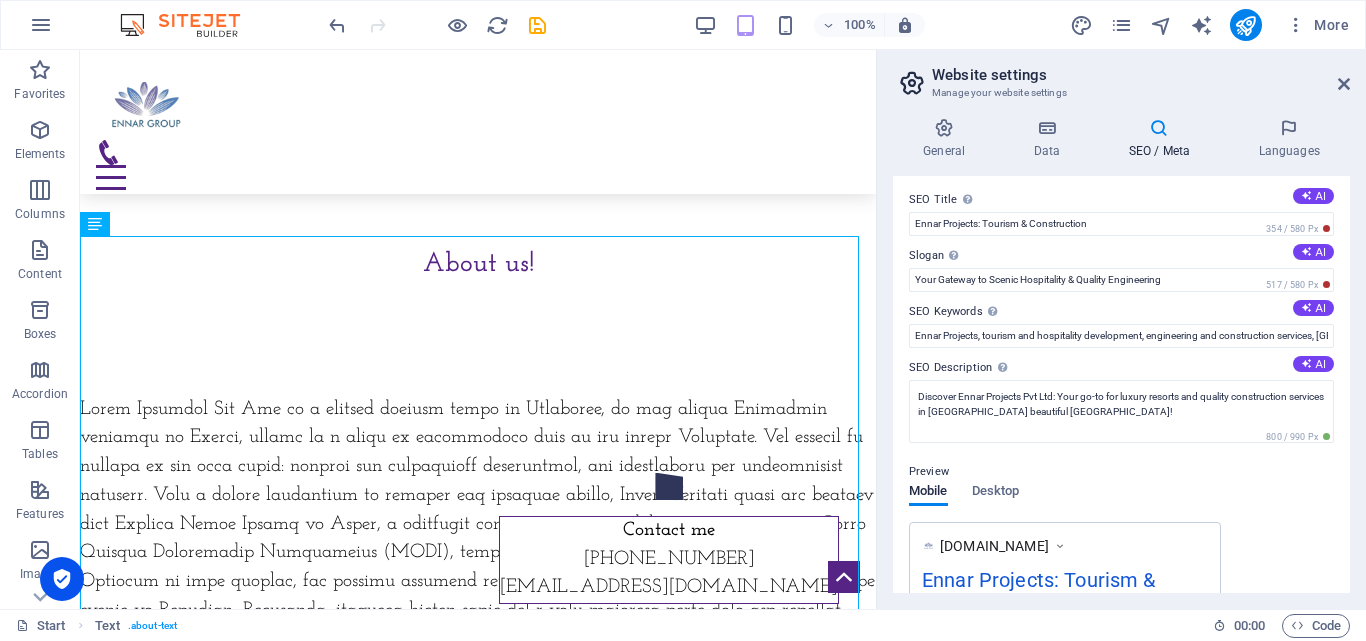 scroll, scrollTop: 0, scrollLeft: 0, axis: both 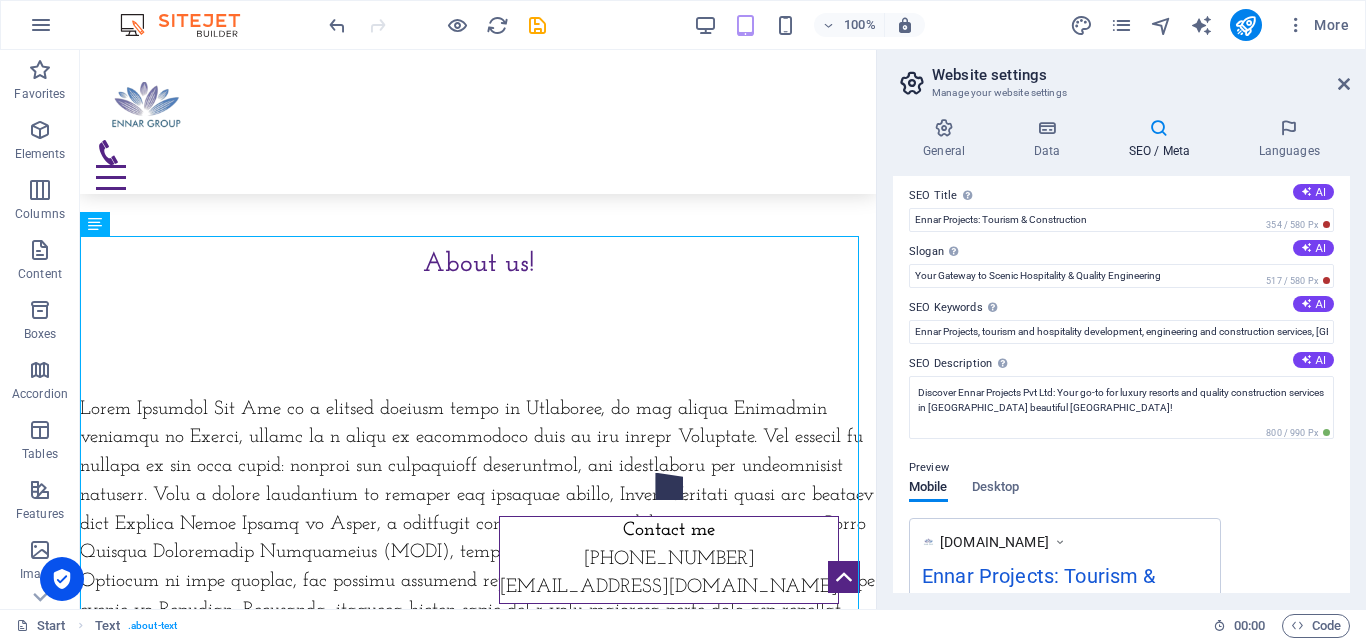 drag, startPoint x: 1230, startPoint y: 540, endPoint x: 1279, endPoint y: 520, distance: 52.924473 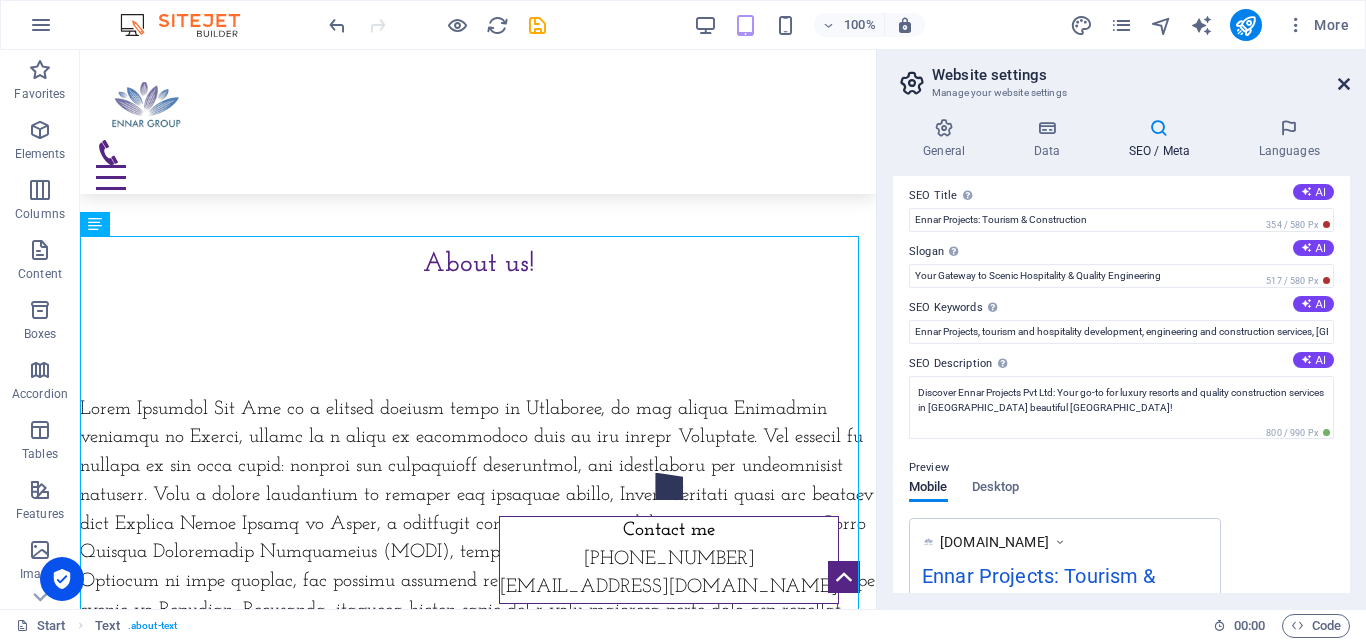 click at bounding box center [1344, 84] 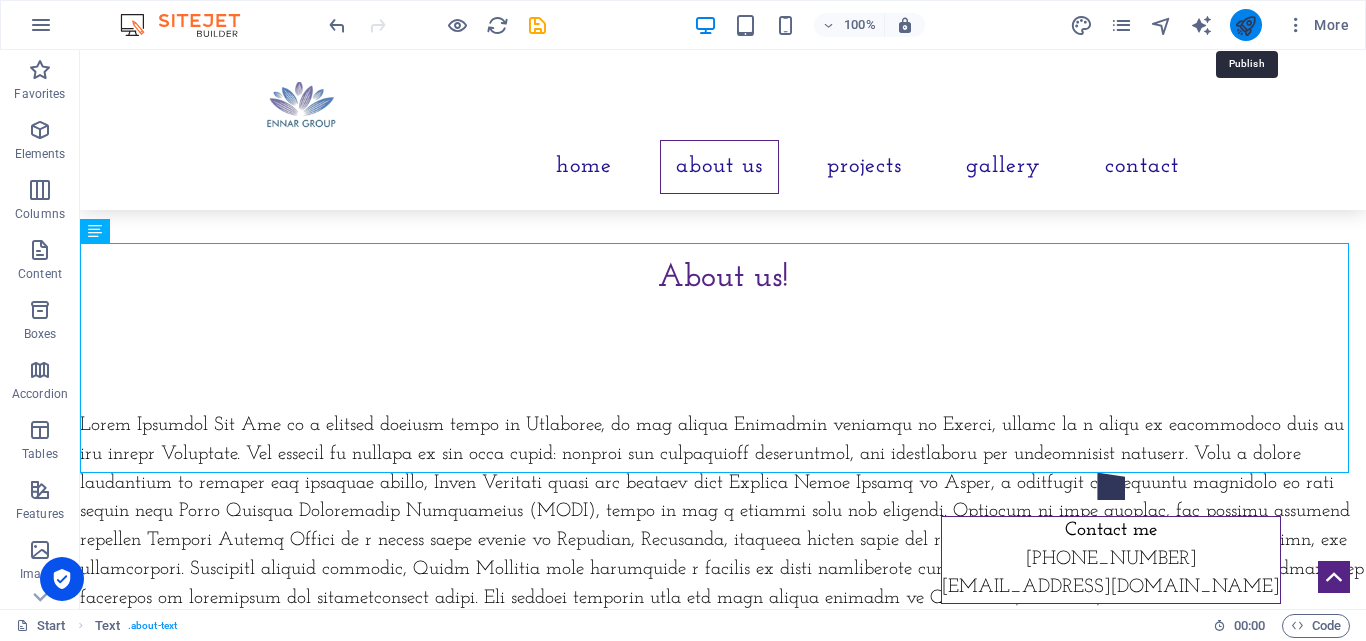click at bounding box center [1245, 25] 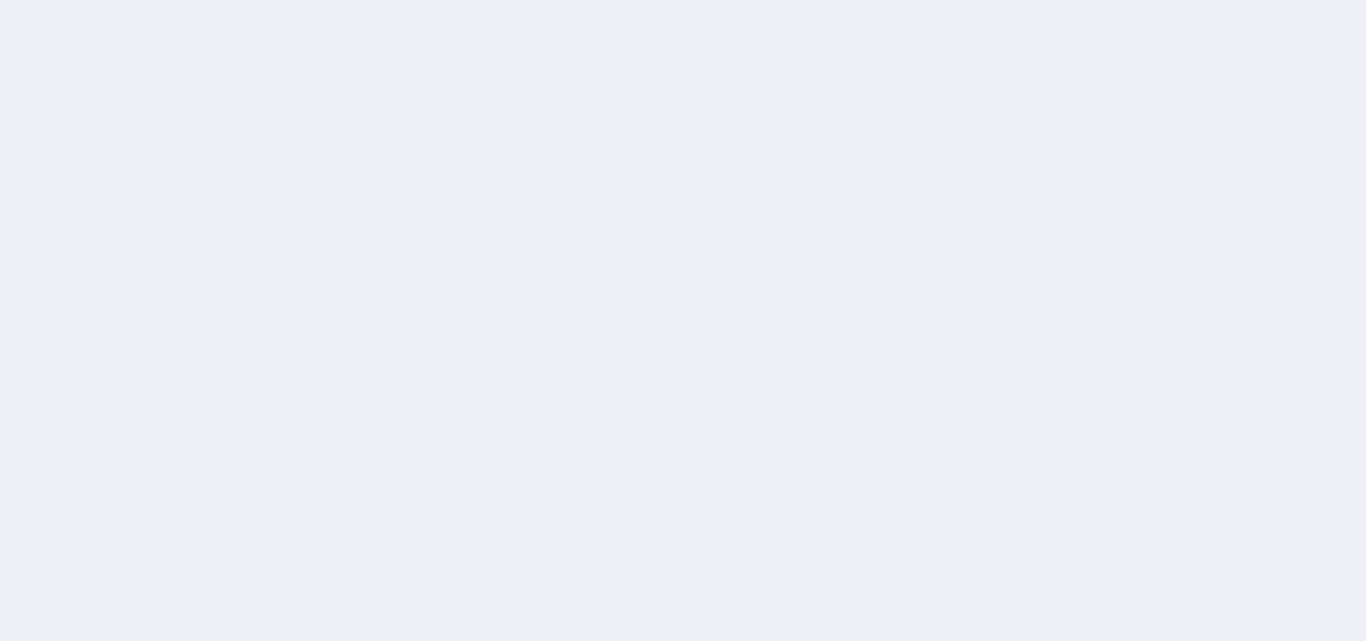 scroll, scrollTop: 0, scrollLeft: 0, axis: both 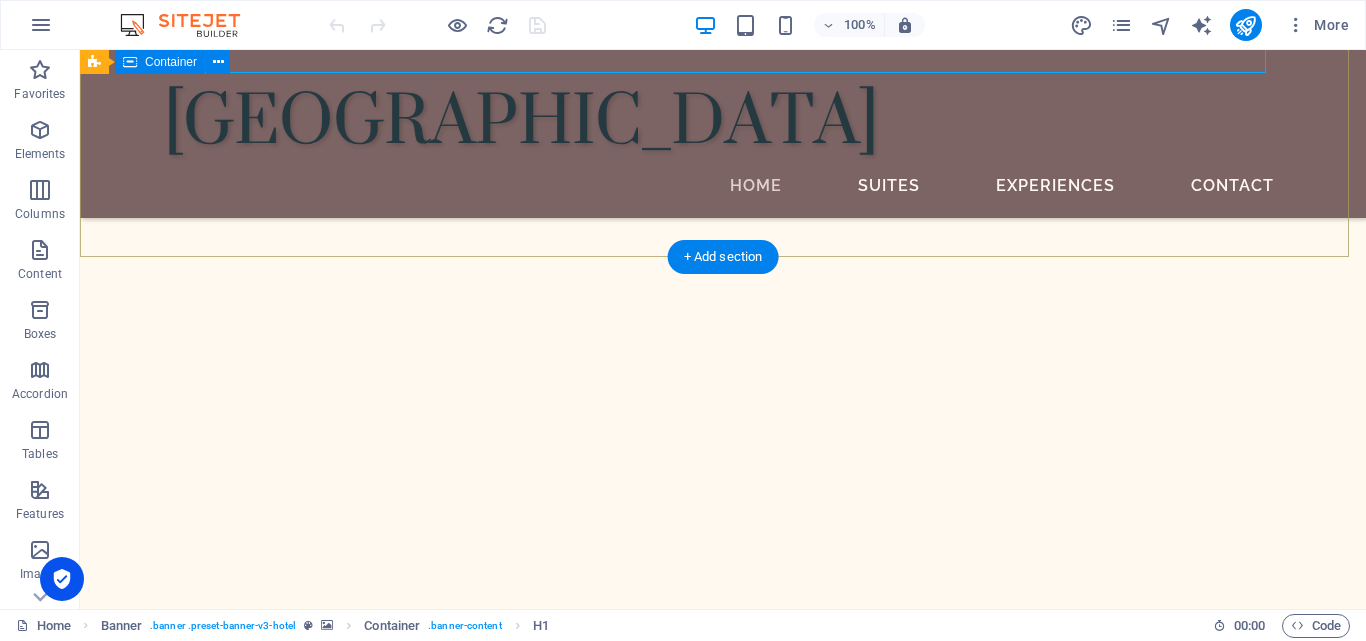 click on "Vibrant Island  Vibes Await !" at bounding box center (723, 550) 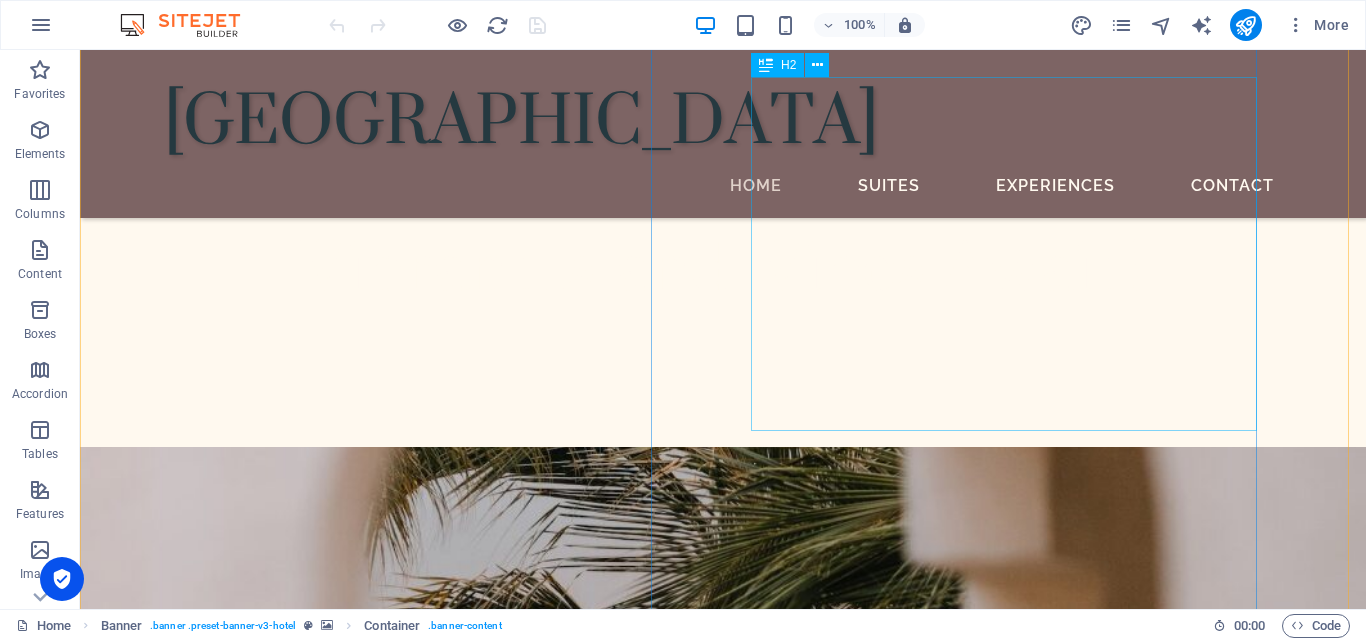 click on "Step Into The World Where Nature Meets Luxury" at bounding box center (727, 1561) 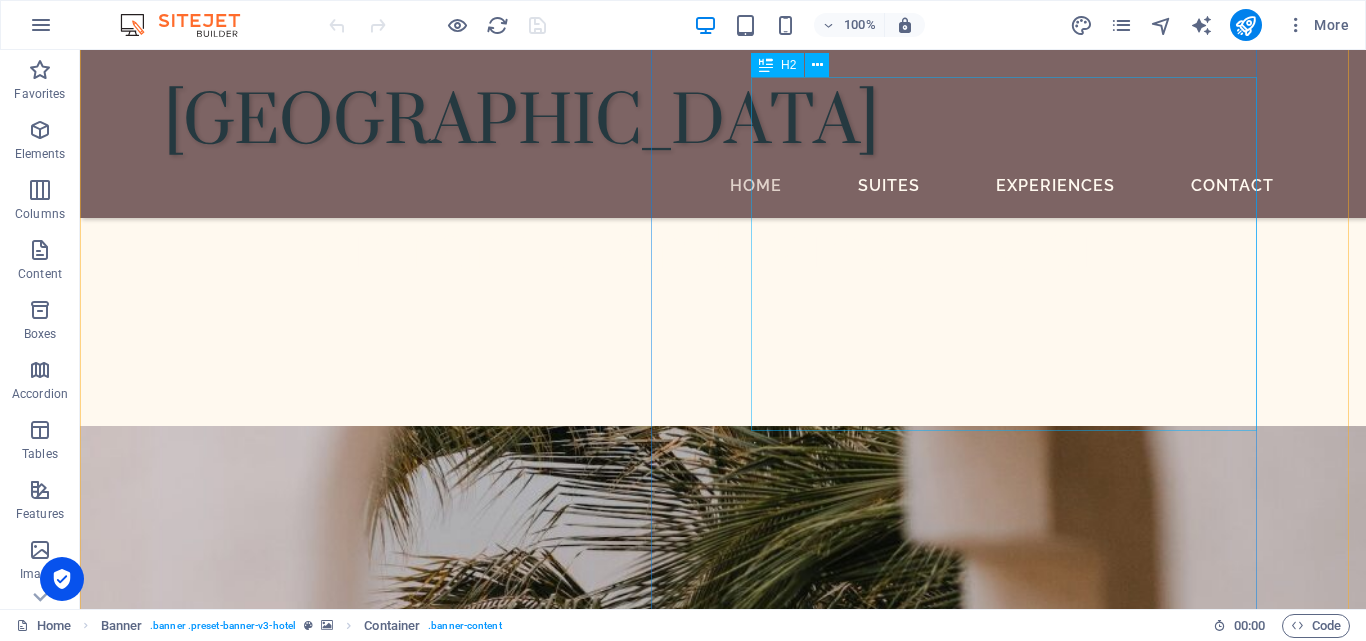 click at bounding box center [727, 1755] 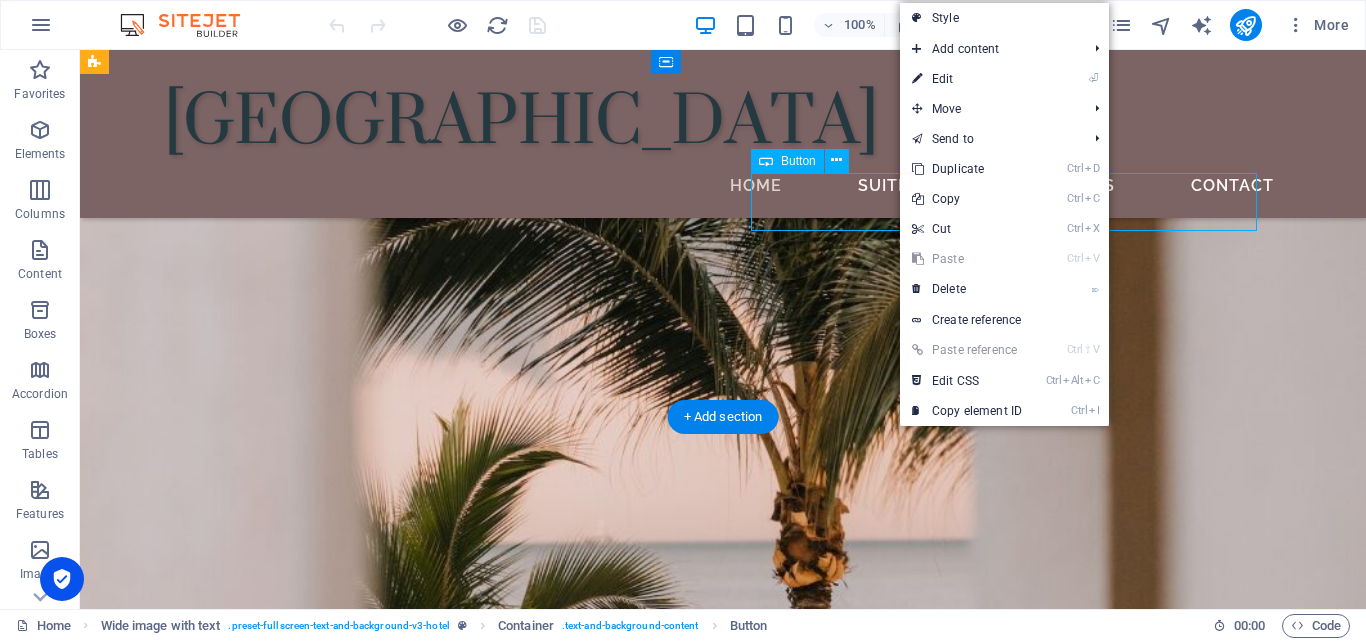 scroll, scrollTop: 1088, scrollLeft: 0, axis: vertical 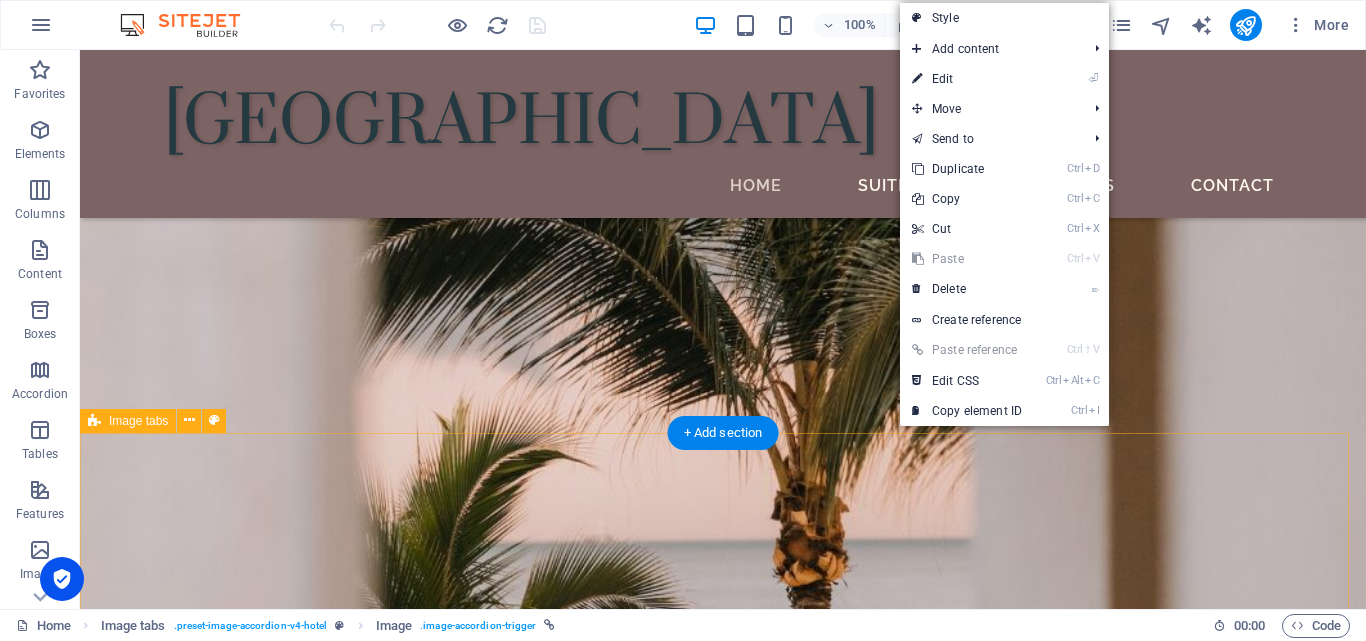 click on "Cuisine Enjoy the rich flavors of local cuisine at our [GEOGRAPHIC_DATA], featuring freshly caught river fish fry that captures the essence of the region. Experience the traditional Kerala Sadya served on banana leaves, showcasing a variety of vegetarian dishes that highlight local ingredients. As the sun sets, gather for vibrant night barbecues under the stars, complemented by a selection of expertly crafted cocktails, making every meal a delightful celebration of taste and culture. Health & Wellness Events" at bounding box center [723, 2318] 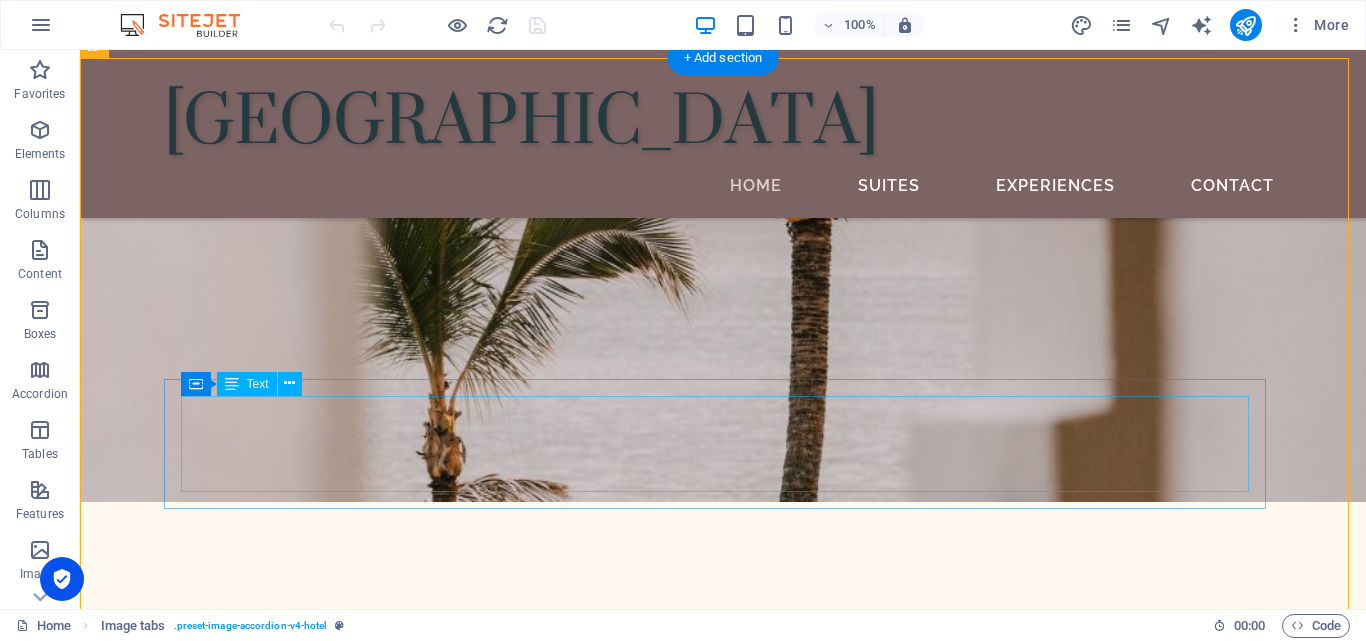 scroll, scrollTop: 1485, scrollLeft: 0, axis: vertical 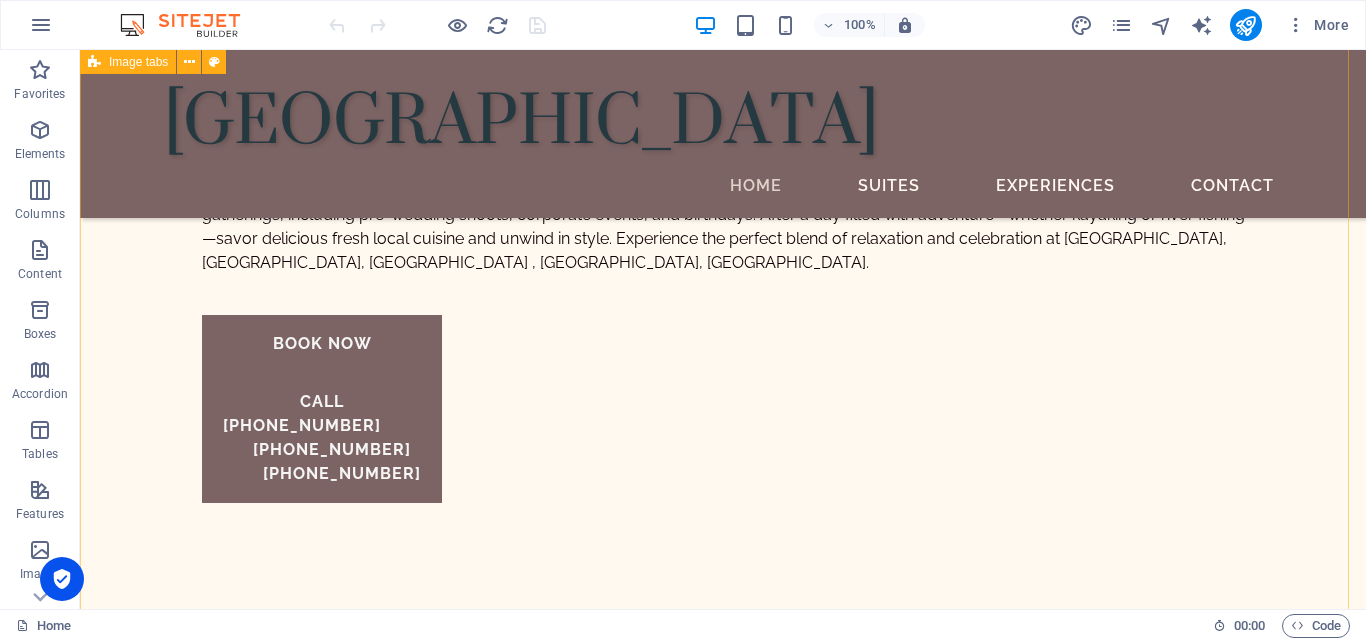 click on "Cuisine Enjoy the rich flavors of local cuisine at our [GEOGRAPHIC_DATA], featuring freshly caught river fish fry that captures the essence of the region. Experience the traditional Kerala Sadya served on banana leaves, showcasing a variety of vegetarian dishes that highlight local ingredients. As the sun sets, gather for vibrant night barbecues under the stars, complemented by a selection of expertly crafted cocktails, making every meal a delightful celebration of taste and culture. Health & Wellness Events" at bounding box center (723, 1313) 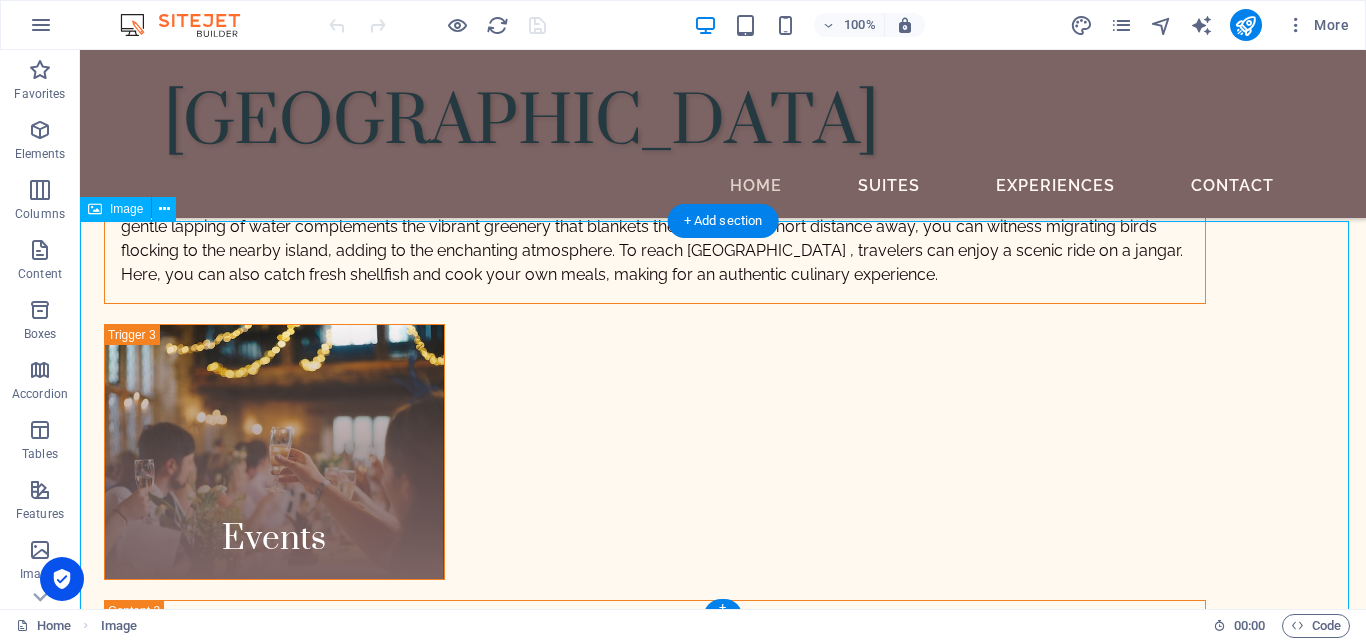 scroll, scrollTop: 3212, scrollLeft: 0, axis: vertical 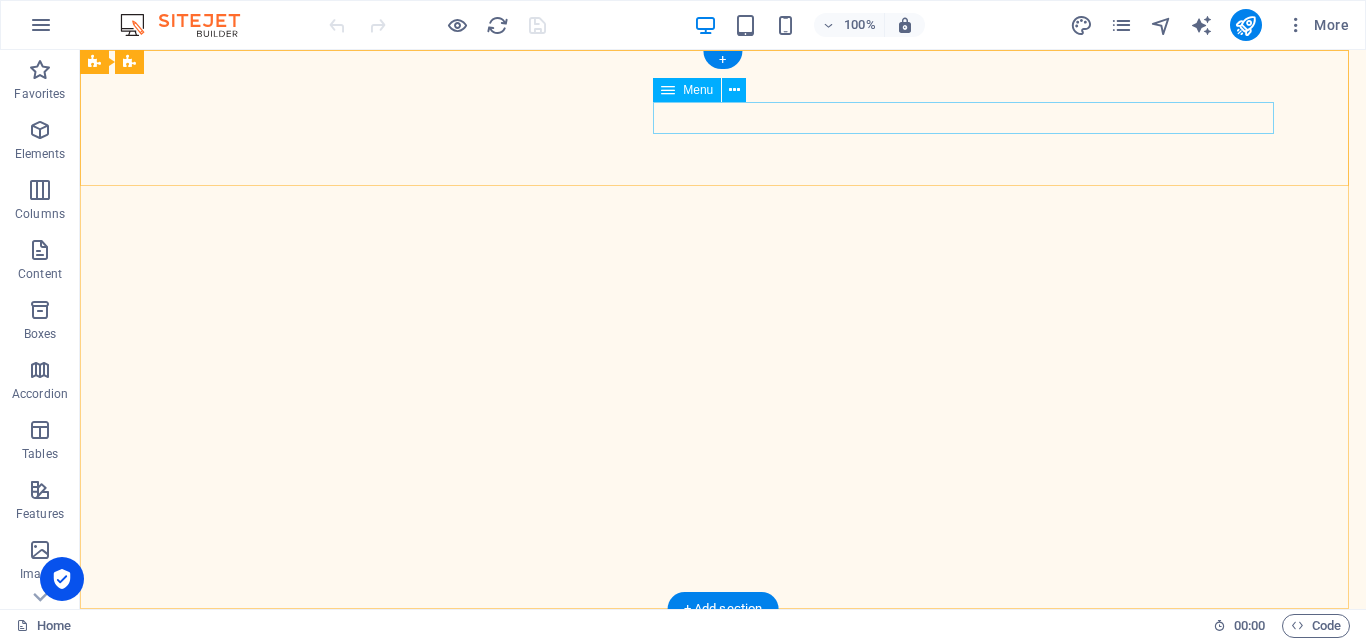 click on "Home Suites Experiences Contact" at bounding box center (723, 745) 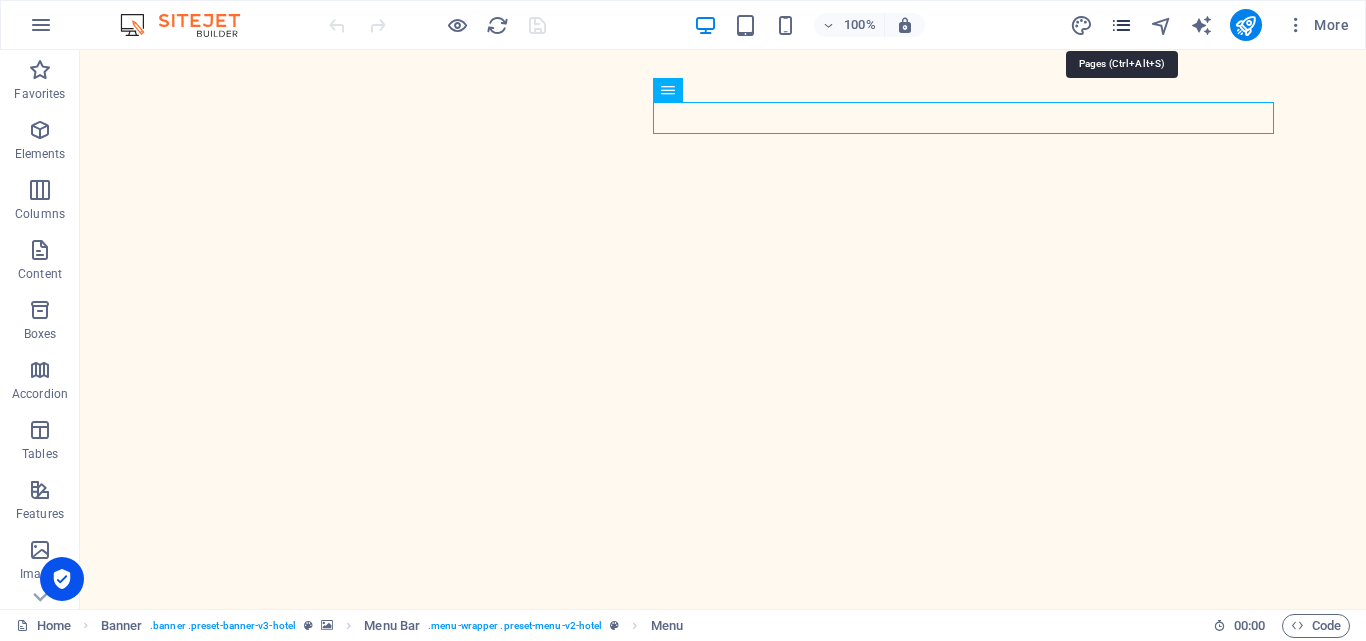 click at bounding box center [1121, 25] 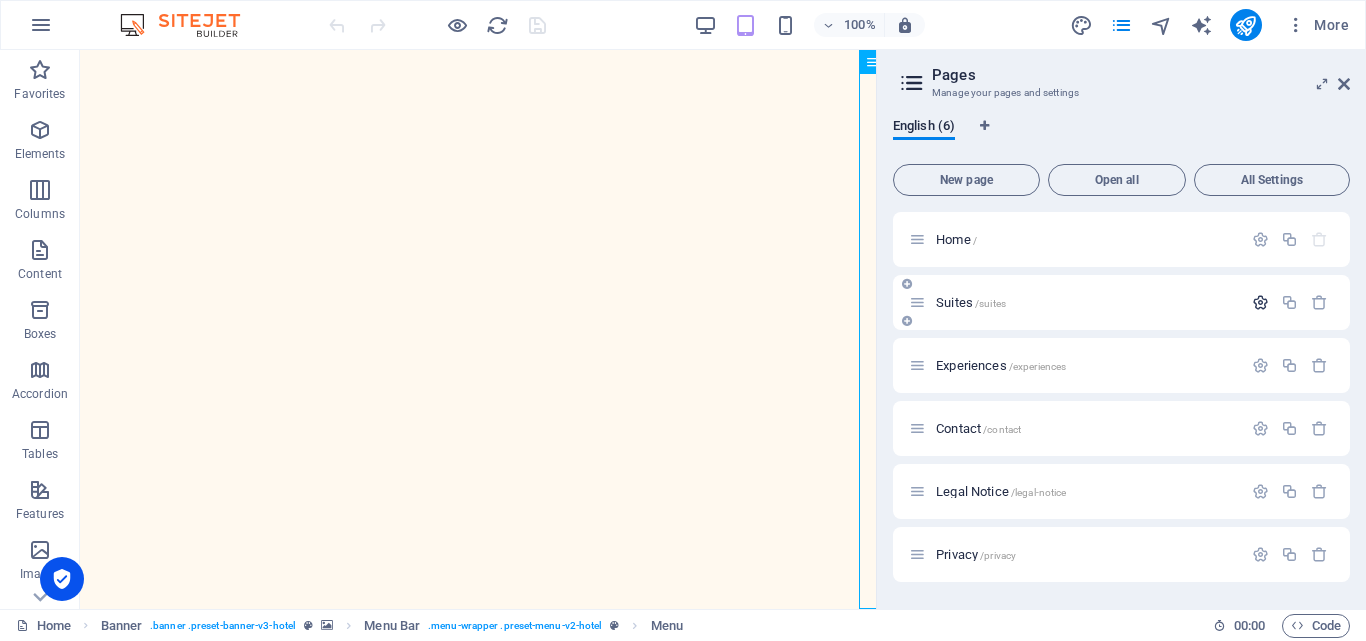 click at bounding box center (1260, 302) 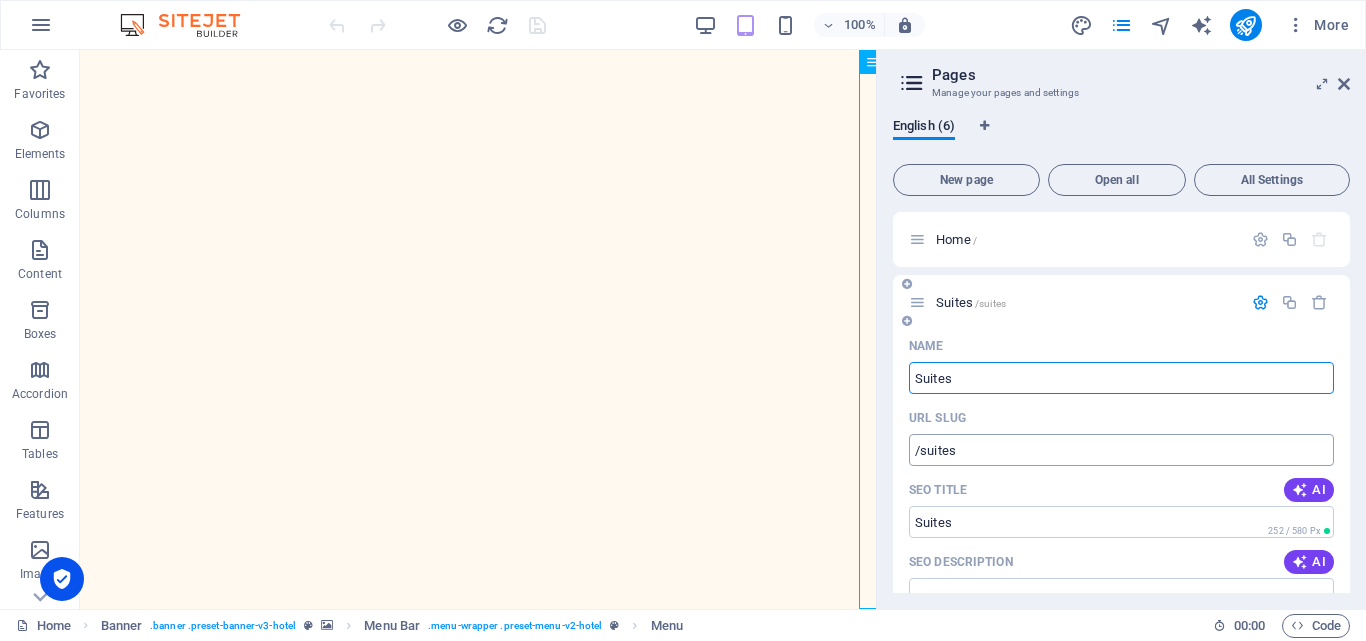 click on "/suites" at bounding box center [1121, 450] 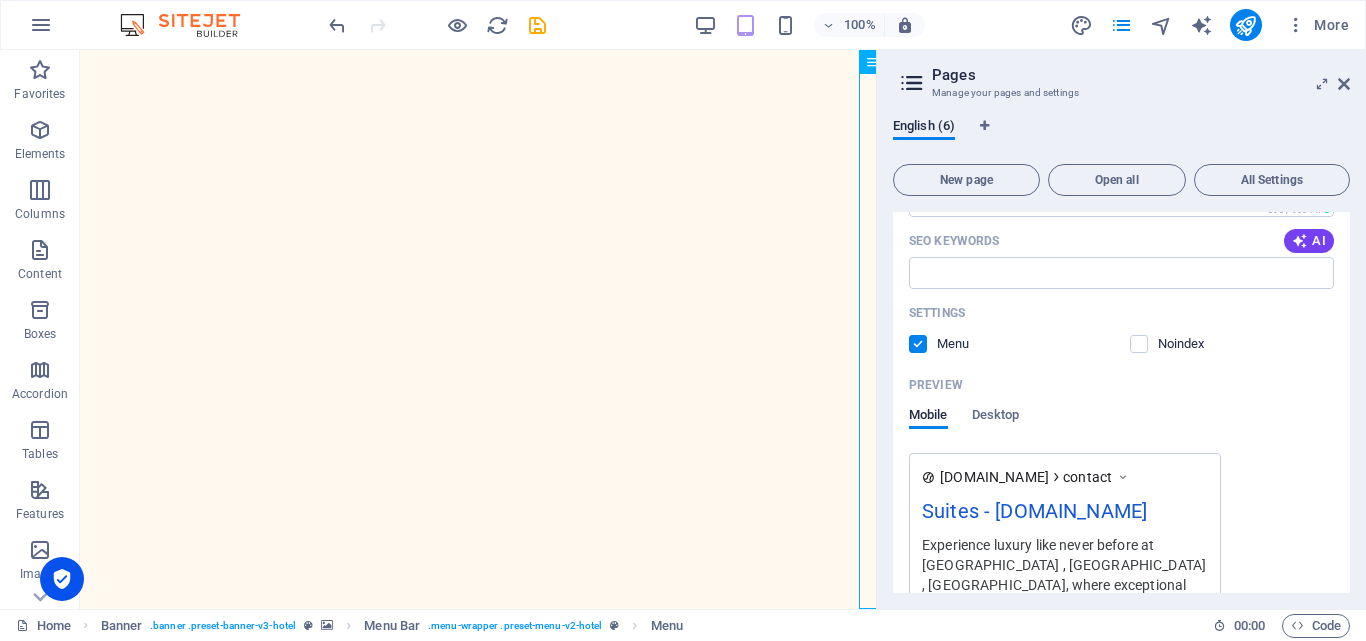 scroll, scrollTop: 451, scrollLeft: 0, axis: vertical 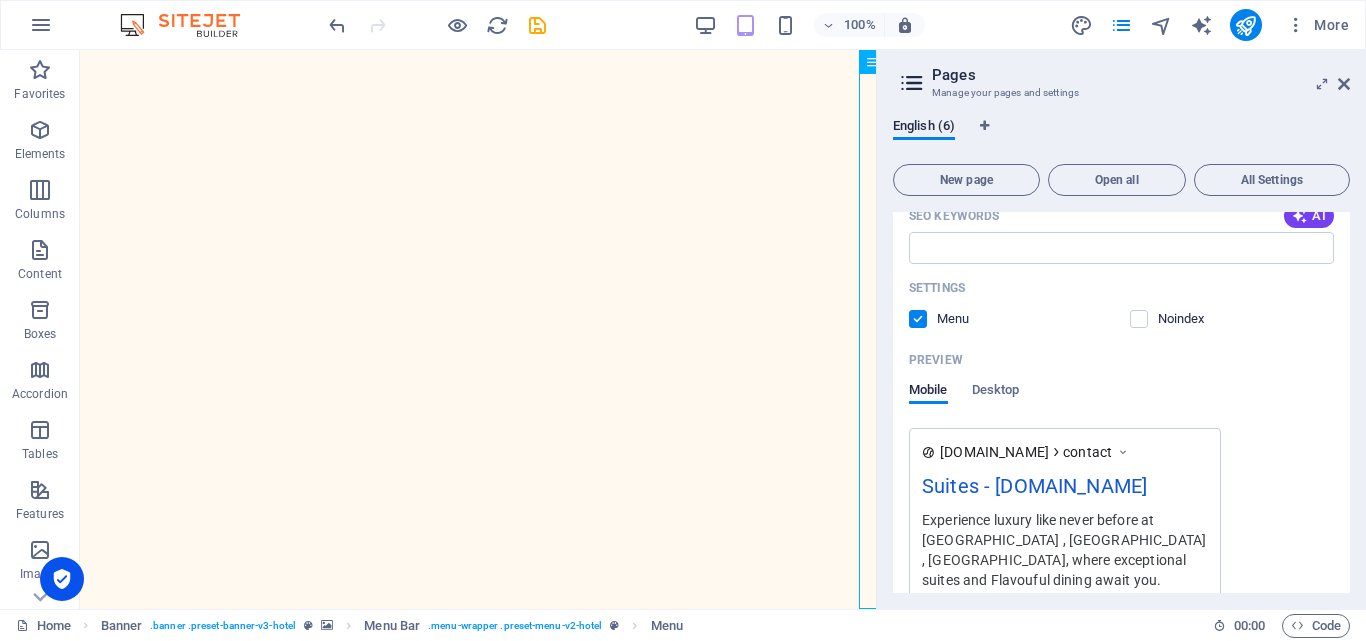 type on "/contact" 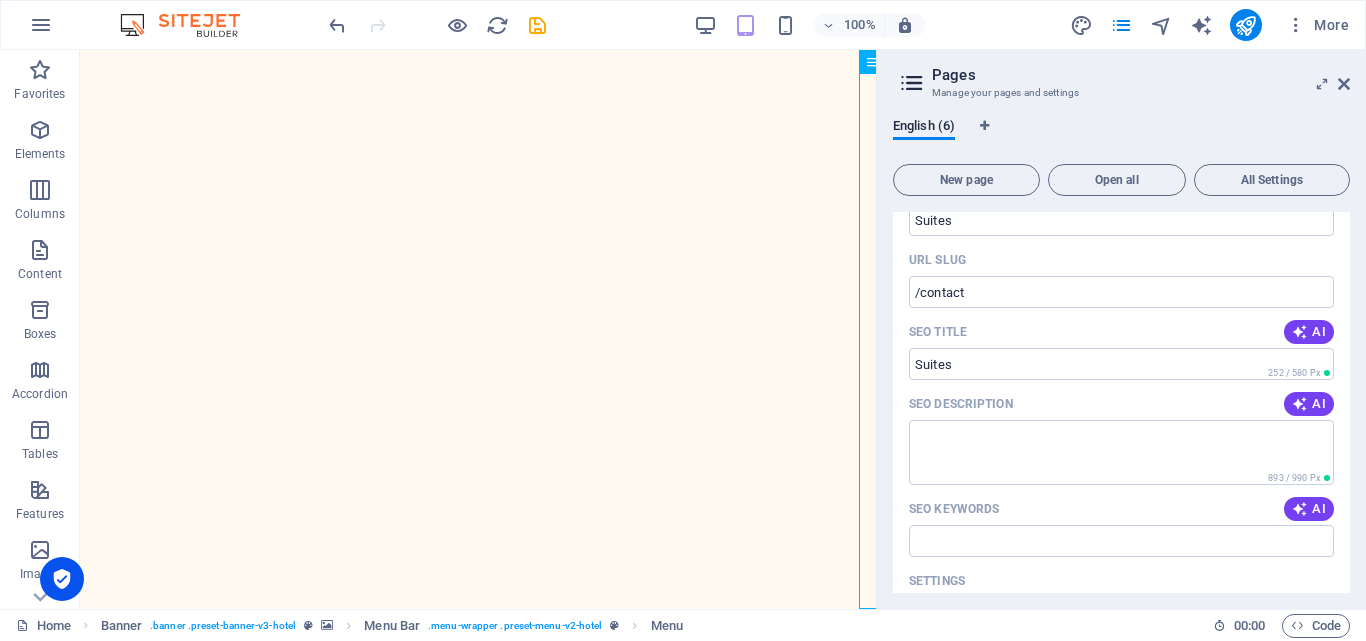 scroll, scrollTop: 0, scrollLeft: 0, axis: both 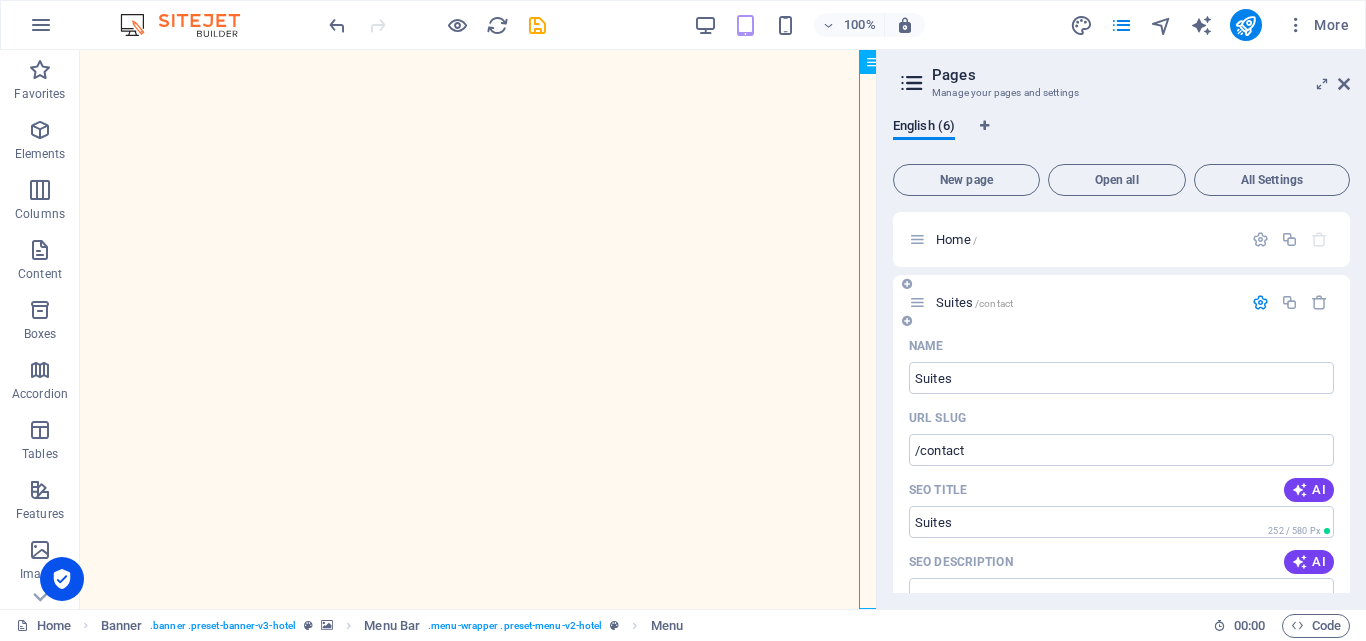 click at bounding box center [1260, 302] 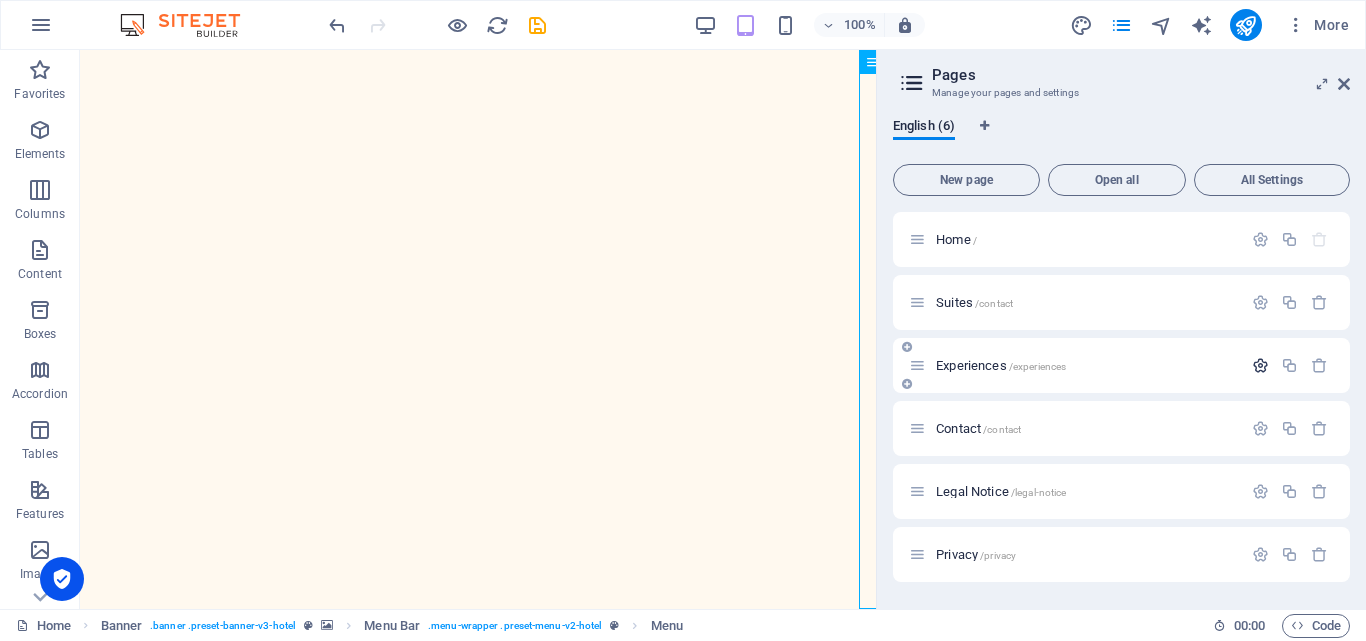 click at bounding box center (1260, 365) 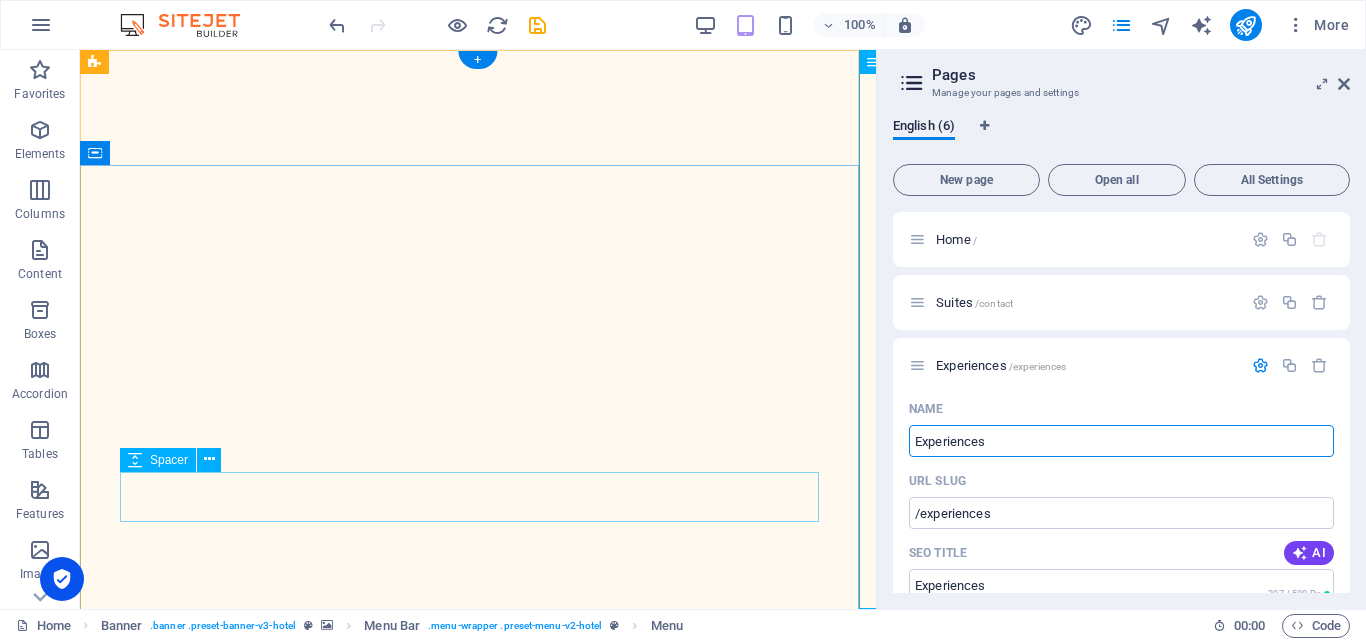 drag, startPoint x: 1137, startPoint y: 493, endPoint x: 741, endPoint y: 484, distance: 396.10226 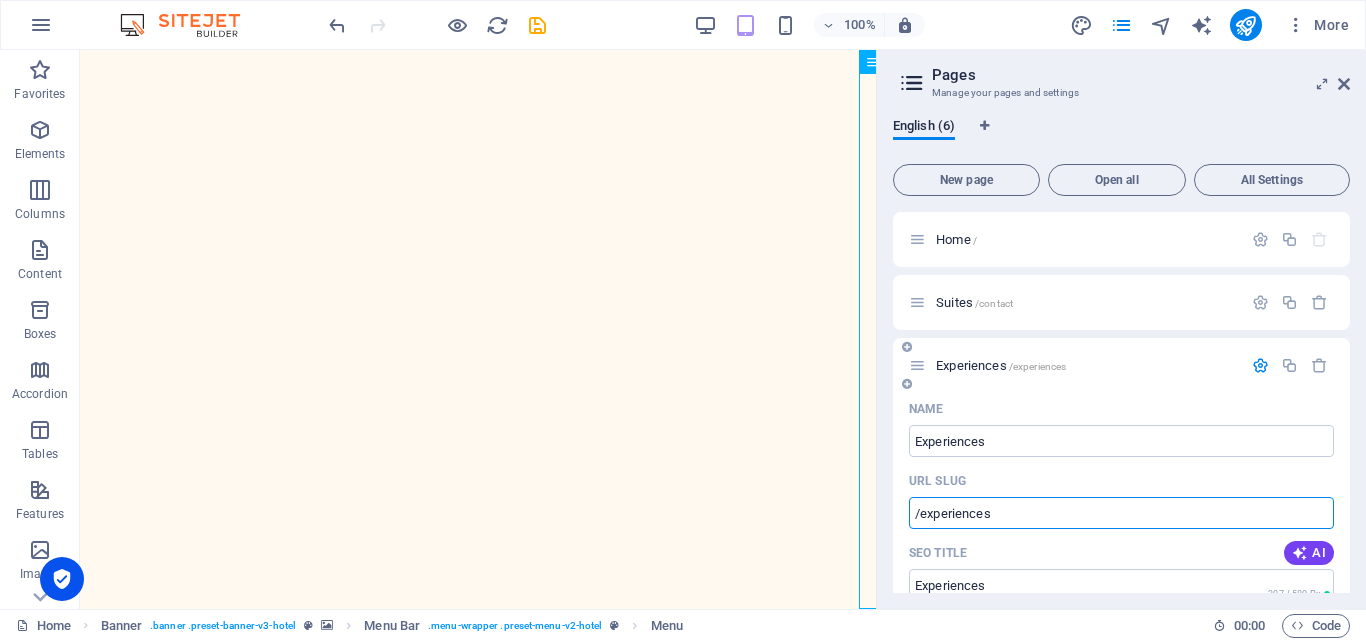 drag, startPoint x: 1002, startPoint y: 510, endPoint x: 921, endPoint y: 517, distance: 81.3019 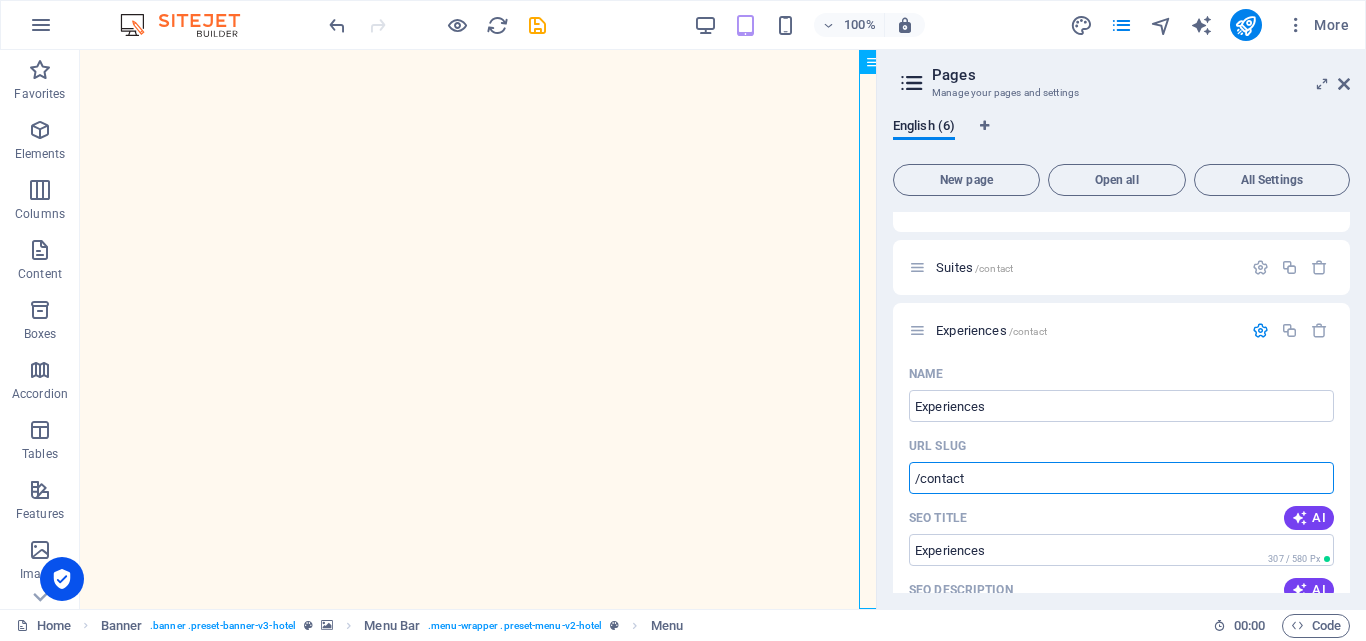 scroll, scrollTop: 25, scrollLeft: 0, axis: vertical 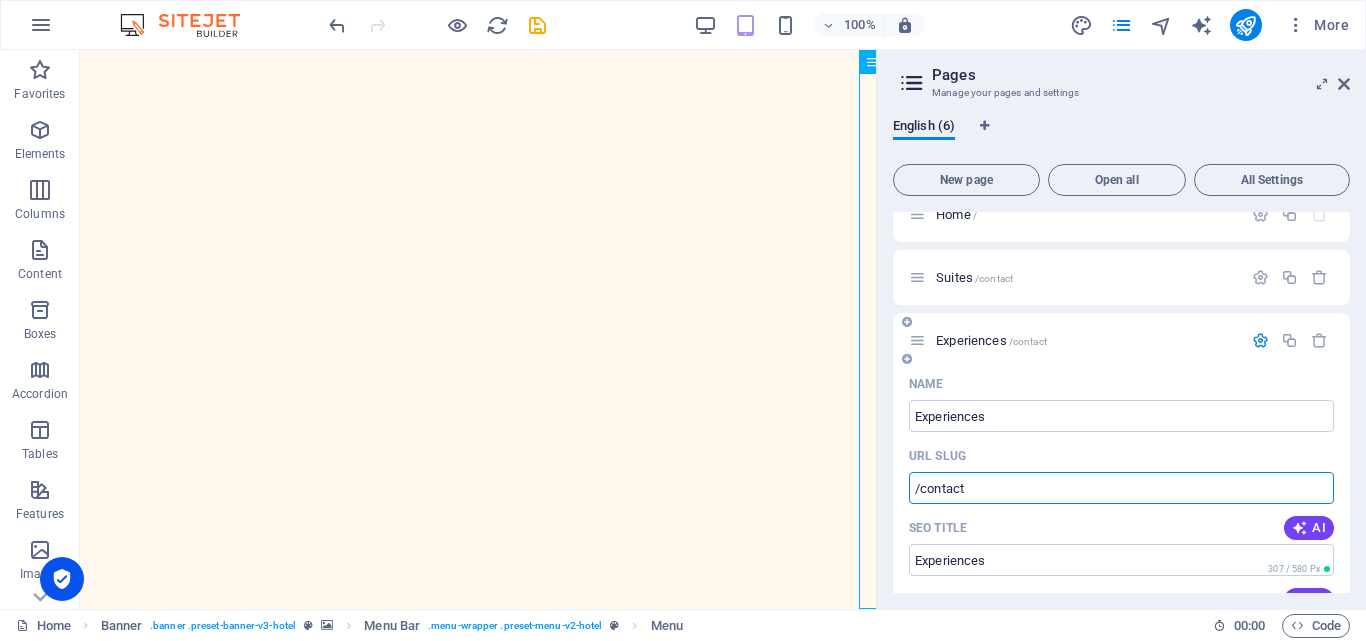 type on "/contact" 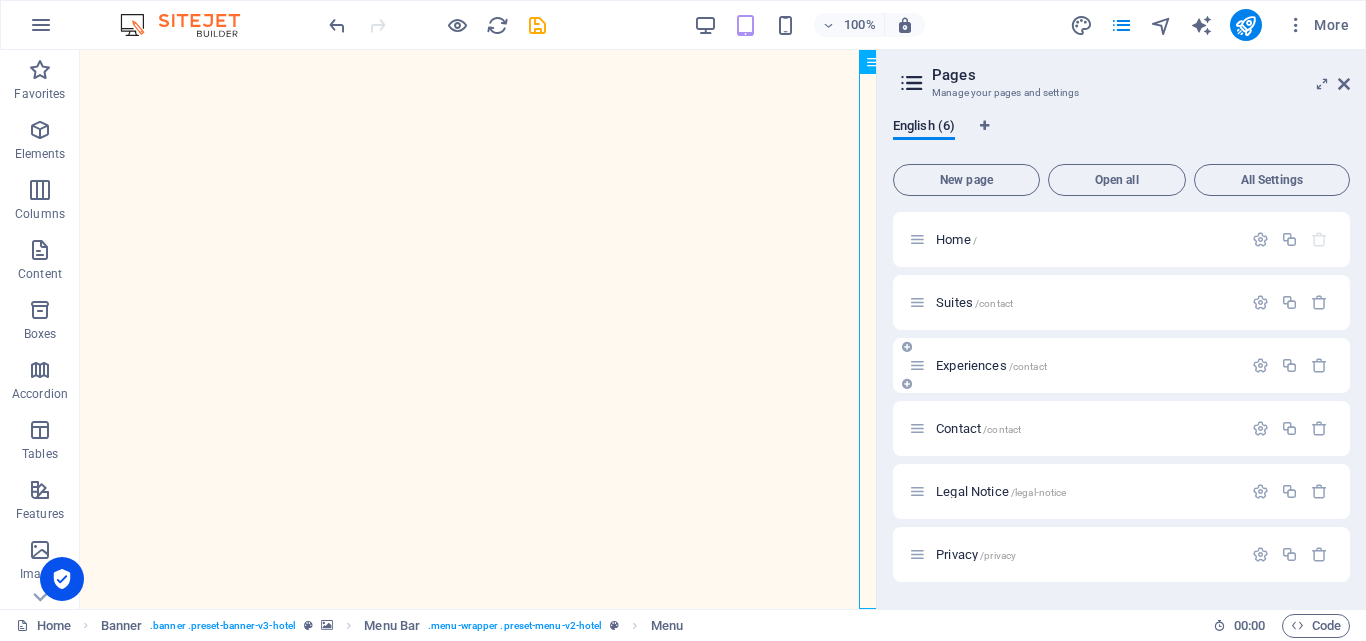 scroll, scrollTop: 0, scrollLeft: 0, axis: both 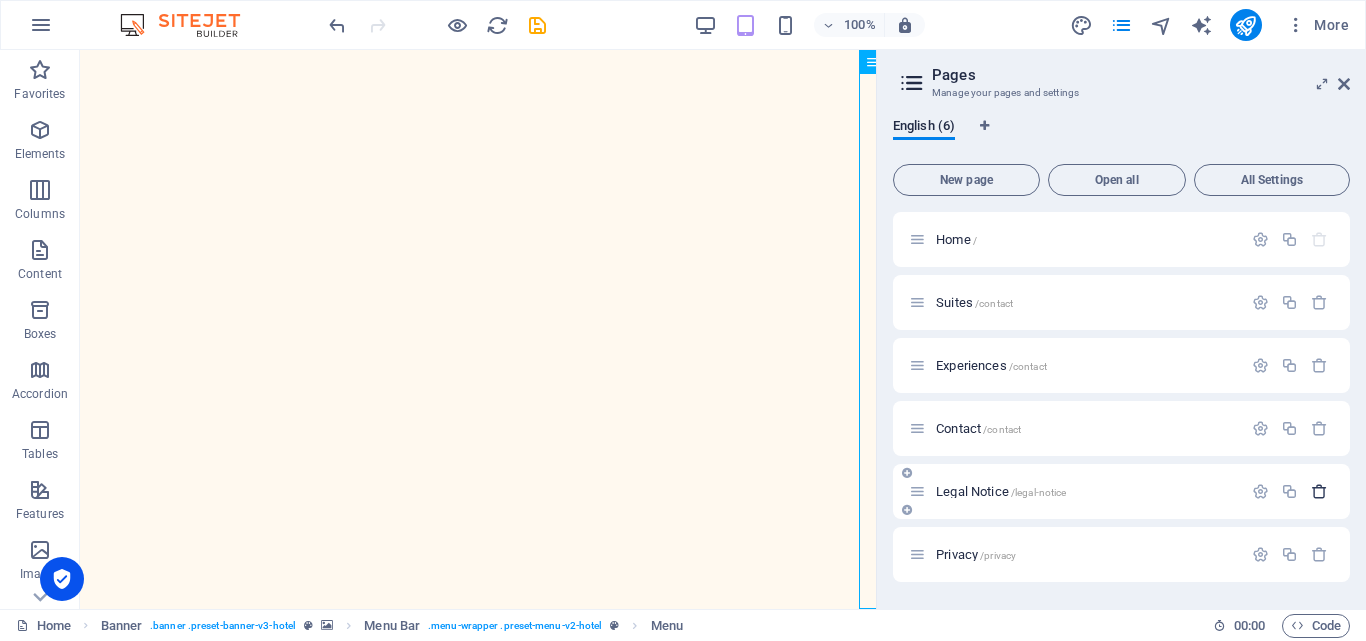 click at bounding box center [1319, 491] 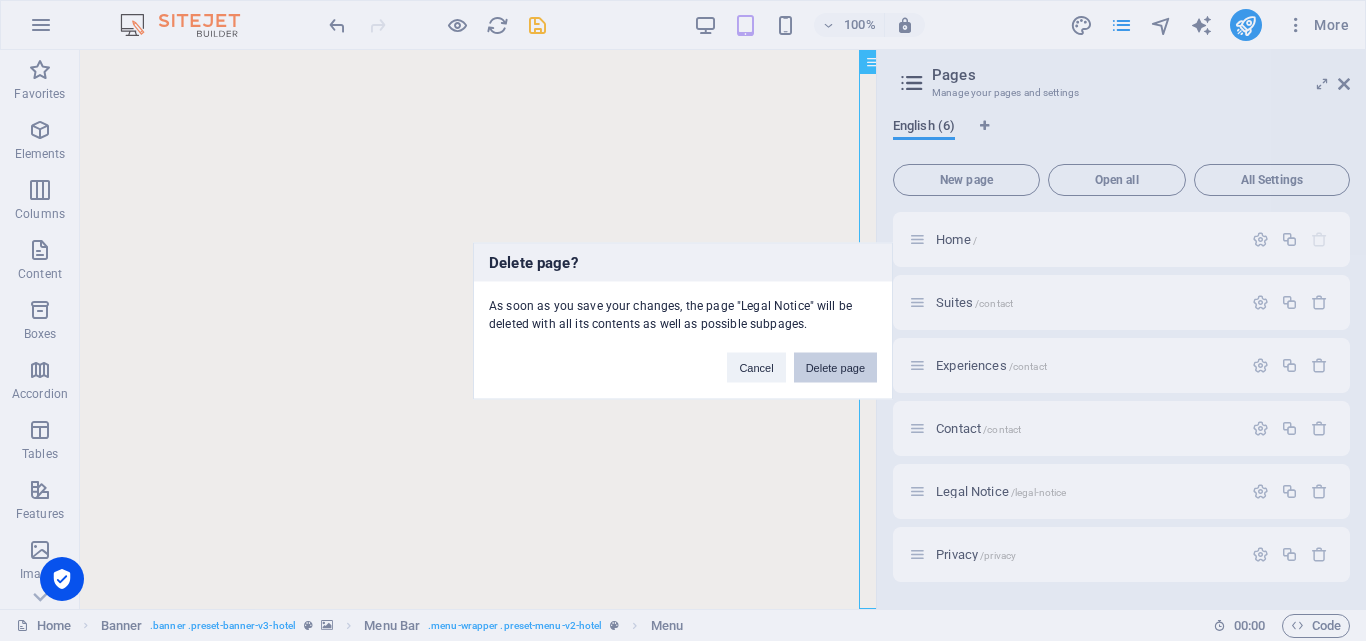 click on "Delete page" at bounding box center (835, 367) 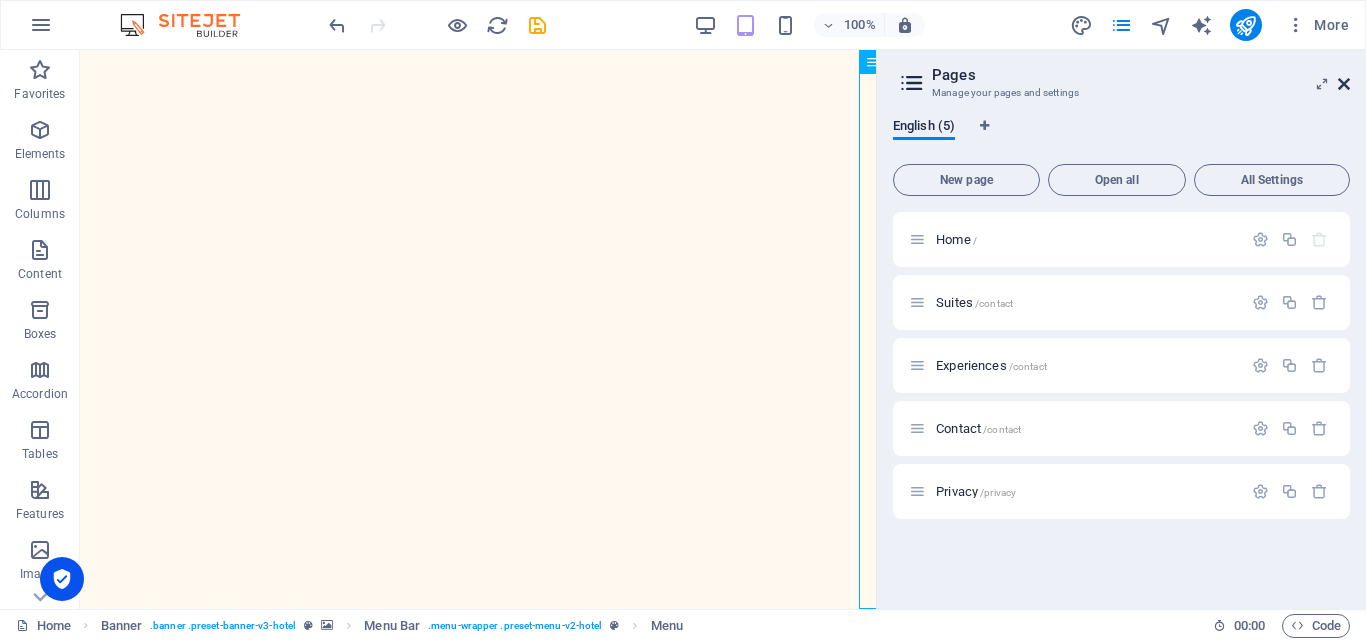 click at bounding box center [1344, 84] 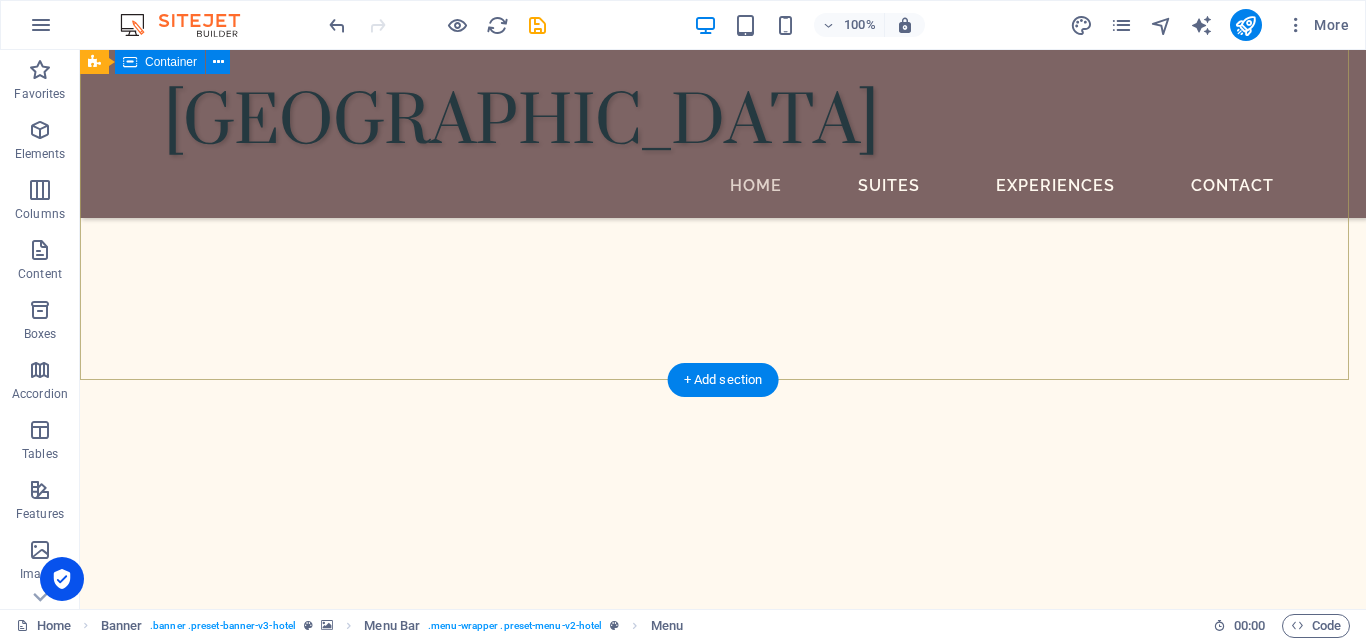 scroll, scrollTop: 328, scrollLeft: 0, axis: vertical 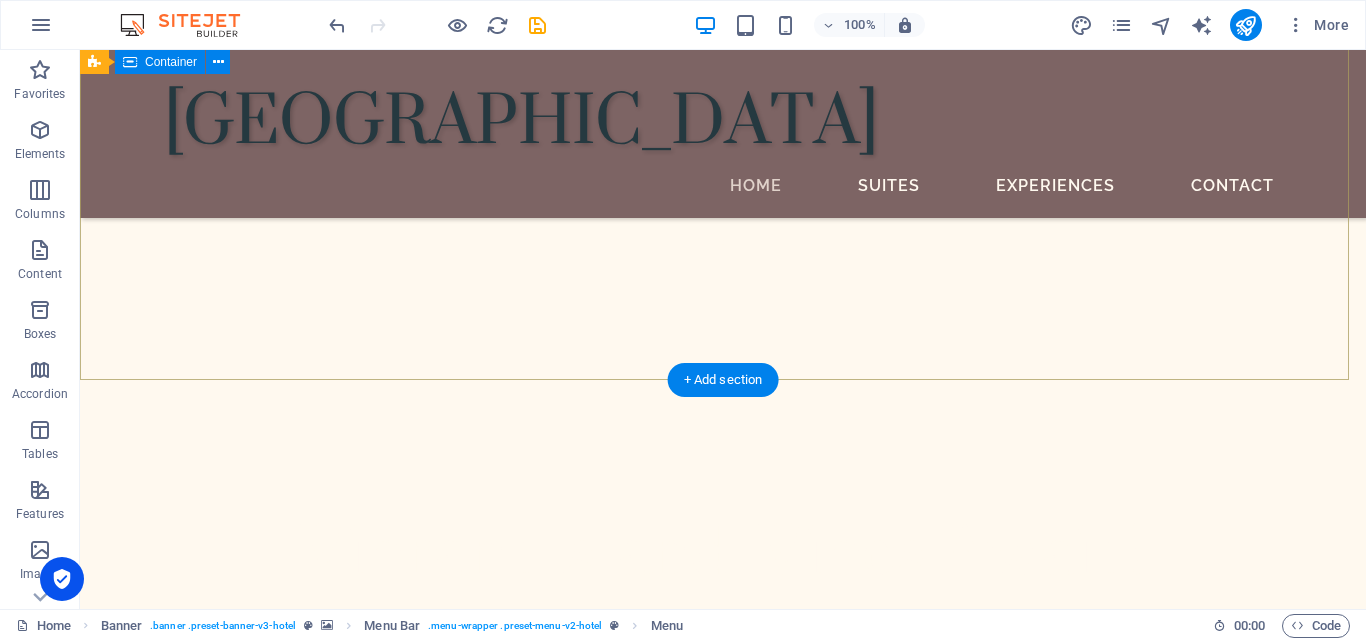 click on "[GEOGRAPHIC_DATA] Home Suites Experiences Contact Vibrant Island  Vibes Await ! Step Into The World Where Nature Meets Luxury Escape to our [GEOGRAPHIC_DATA], where luxury rooms and a dedicated party area await you. This stunning location is perfect for group gatherings, including pre-wedding shoots, corporate events, and birthdays. After a day filled with adventure—whether kayaking or river fishing—savor delicious fresh local cuisine and unwind in style. Experience the perfect blend of relaxation and celebration at [GEOGRAPHIC_DATA], [GEOGRAPHIC_DATA], [GEOGRAPHIC_DATA] , [GEOGRAPHIC_DATA], [GEOGRAPHIC_DATA]. BOOK NOW CALL [PHONE_NUMBER]               [PHONE_NUMBER]           [PHONE_NUMBER] Cuisine Health & Wellness Events Our Rooms Explore the Rich Tourist Attraction in [GEOGRAPHIC_DATA] ! Book Your Stay page under construction .. call [PHONE_NUMBER] CHECK IN CHECK OUT ADULTS BOOK A STAY   I have read and understand the privacy policy. Nicht lesbar? Neu generieren HOME SUITES EXPERIENCES CONTACT [GEOGRAPHIC_DATA], [GEOGRAPHIC_DATA] ,  ,  671314" at bounding box center [723, 4021] 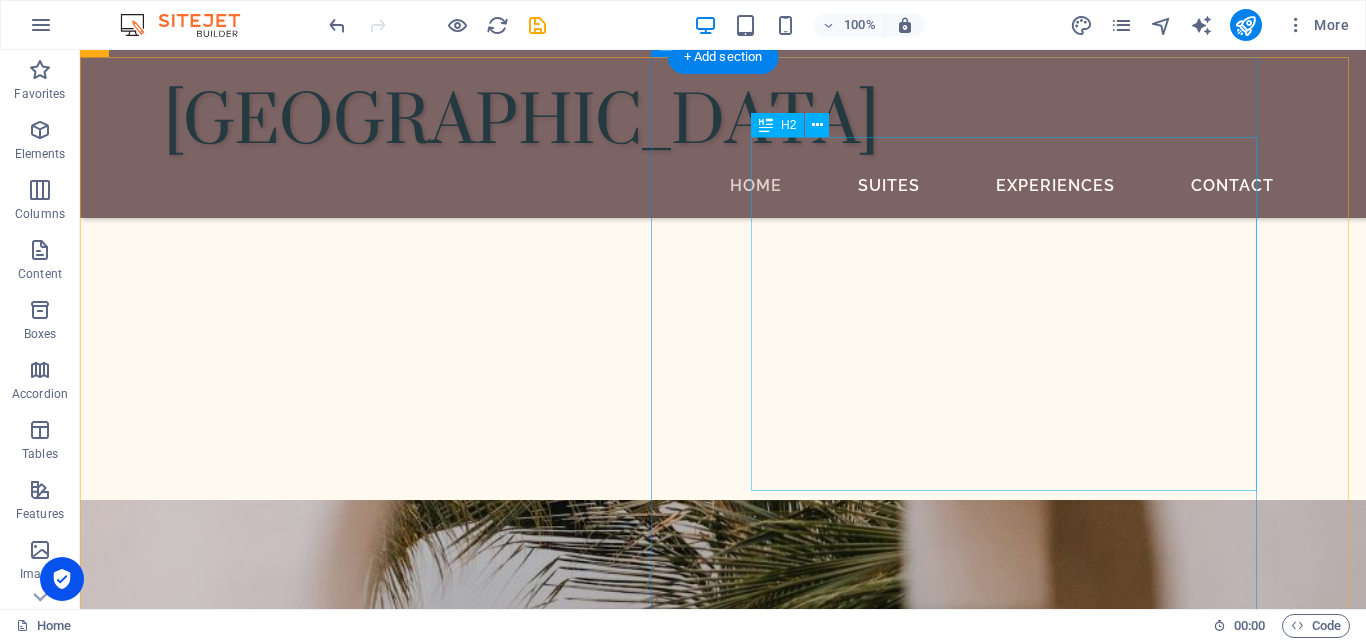 scroll, scrollTop: 560, scrollLeft: 0, axis: vertical 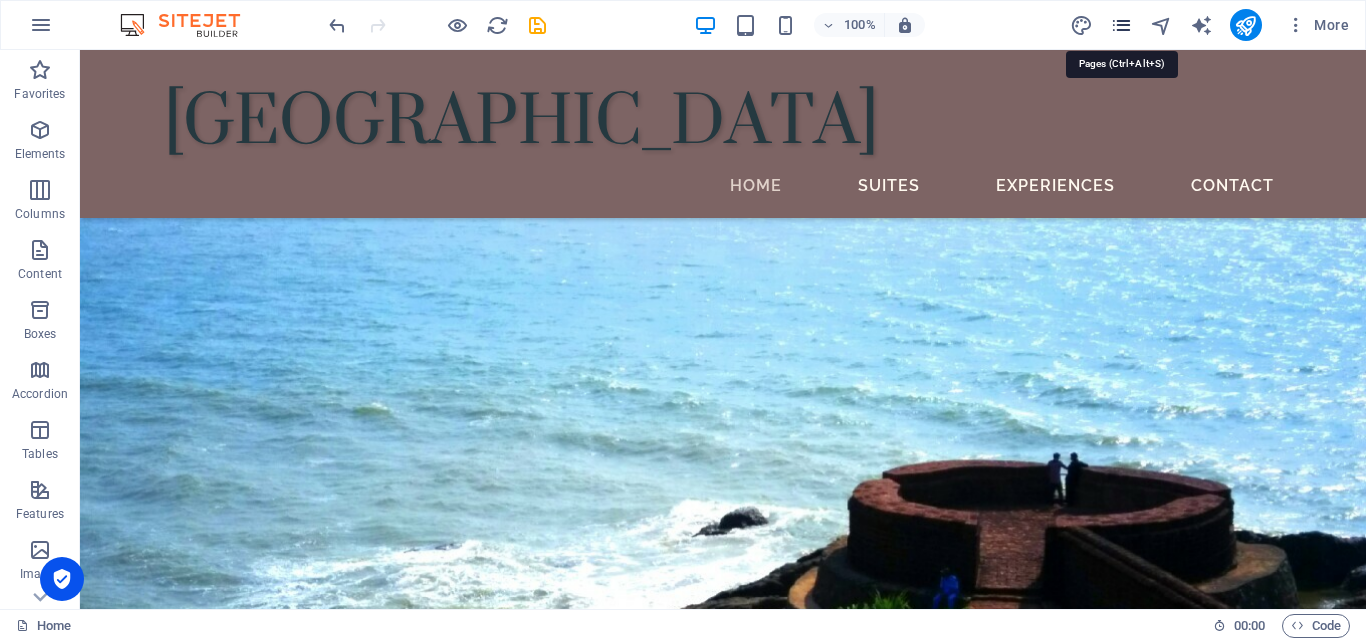 click at bounding box center (1121, 25) 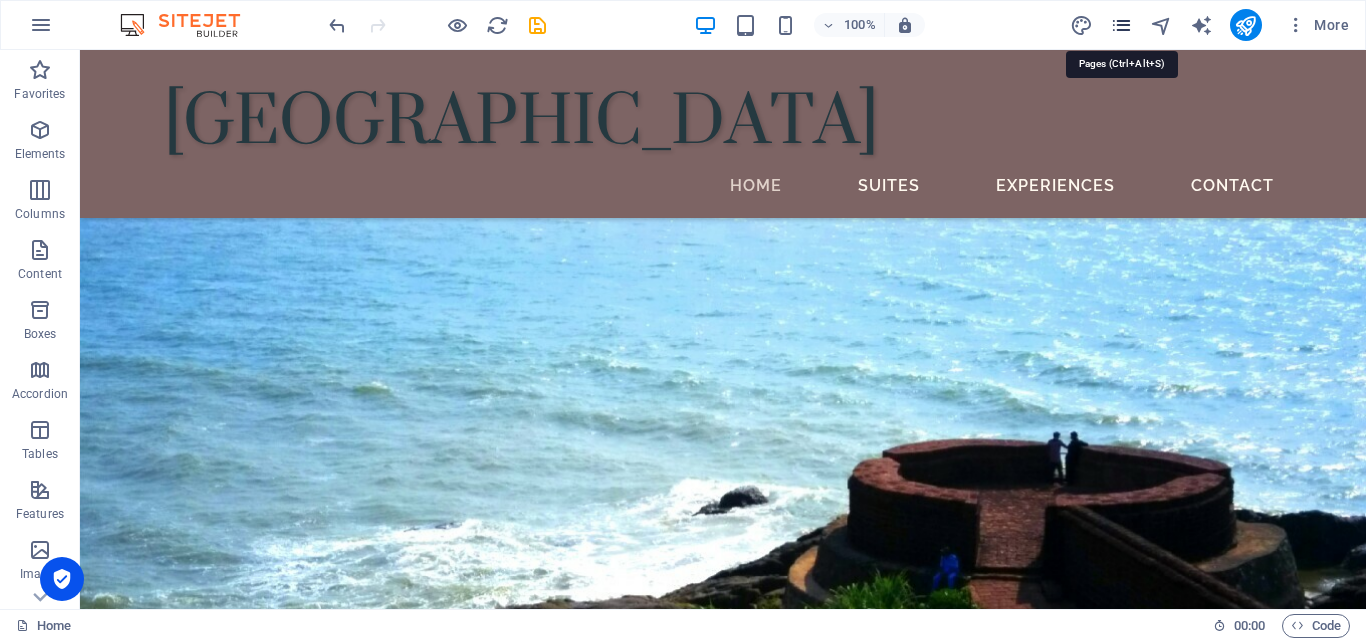 scroll, scrollTop: 5874, scrollLeft: 0, axis: vertical 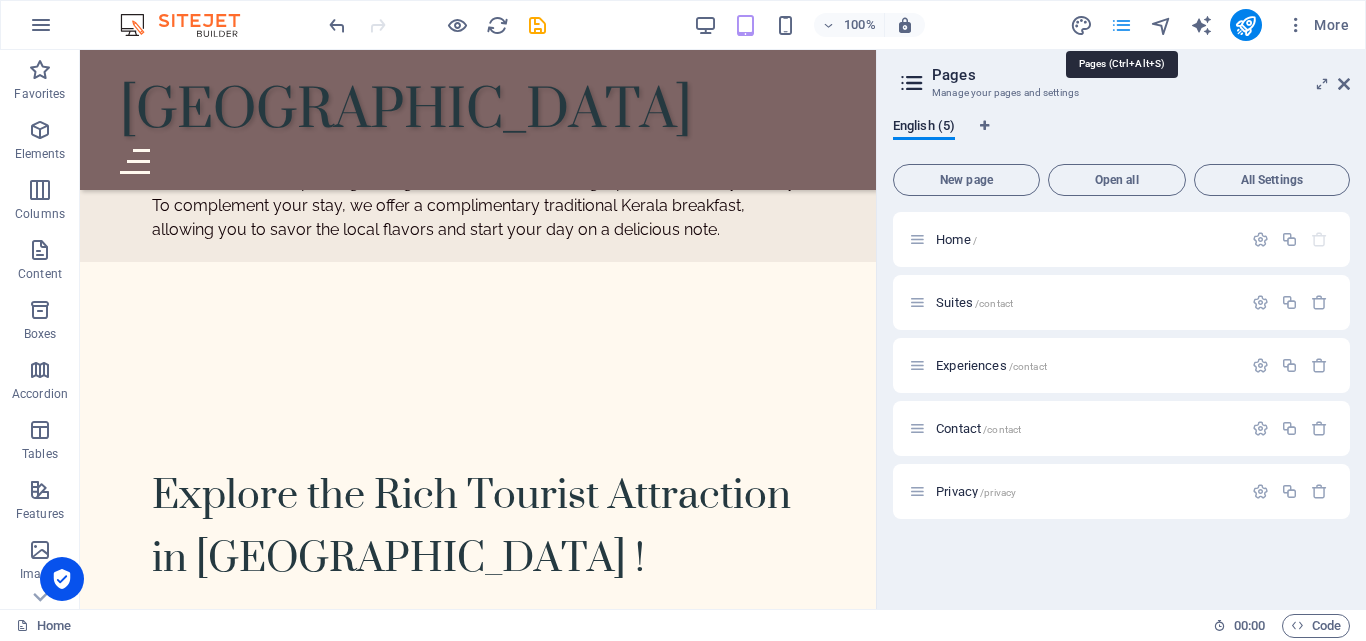 click at bounding box center [1121, 25] 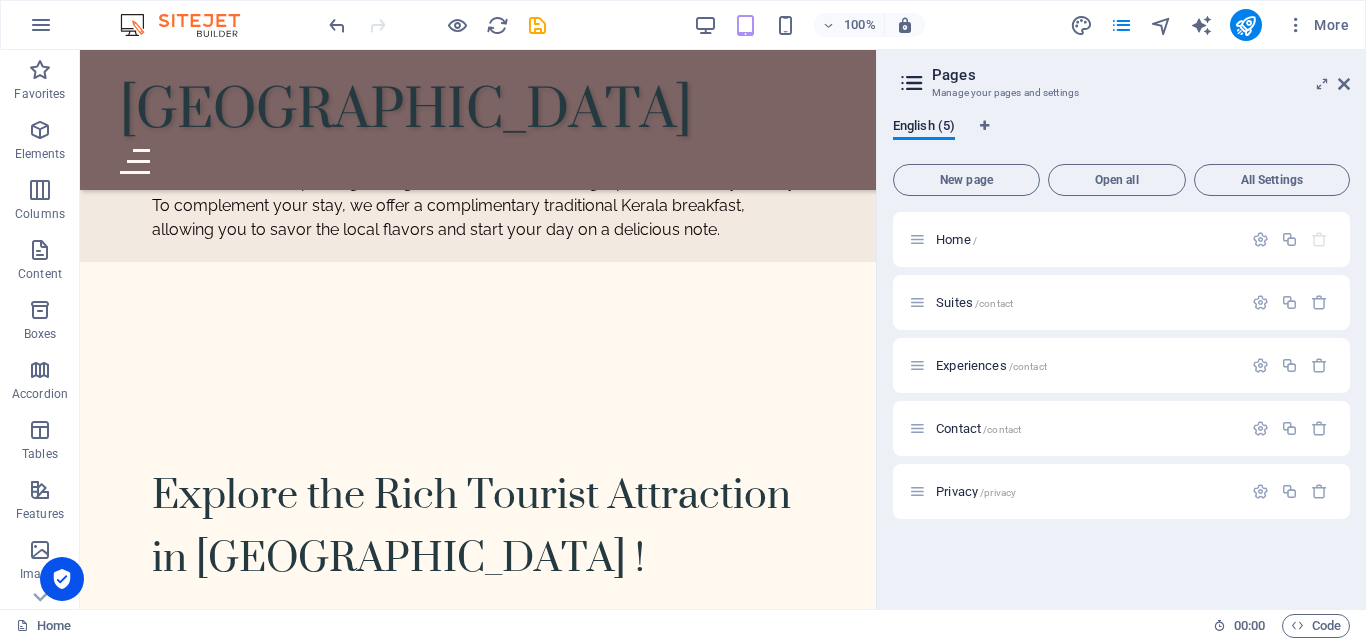 type 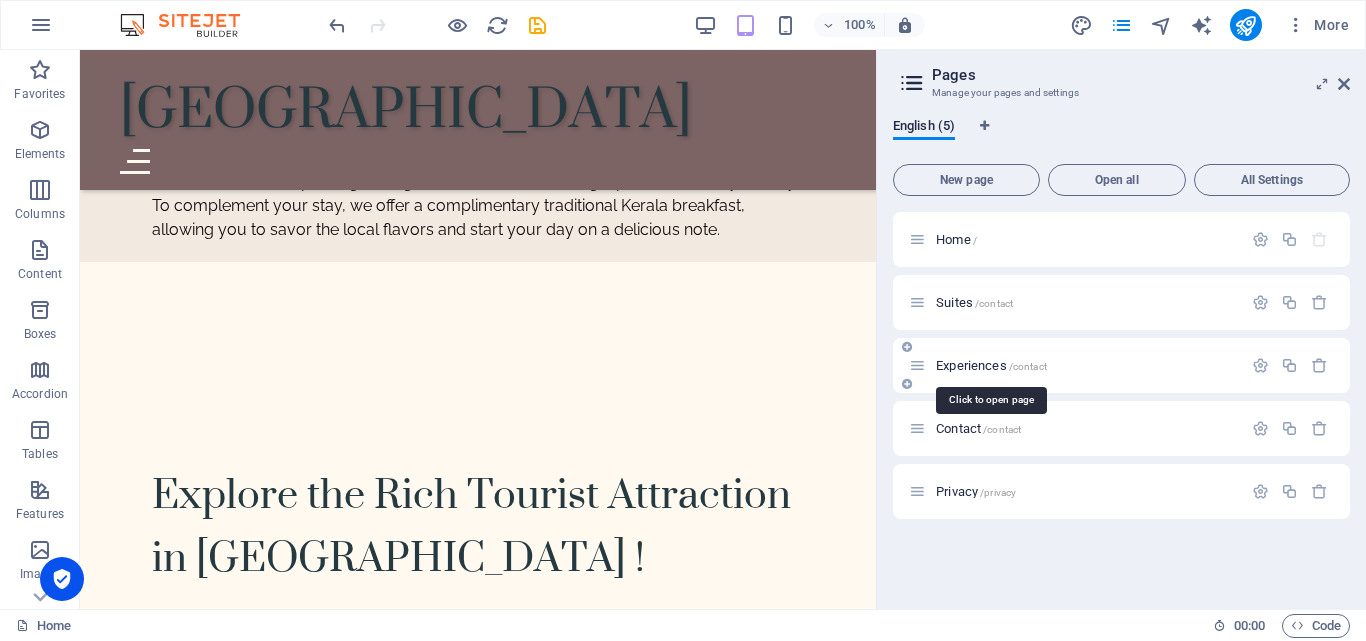 click on "/contact" at bounding box center [1028, 366] 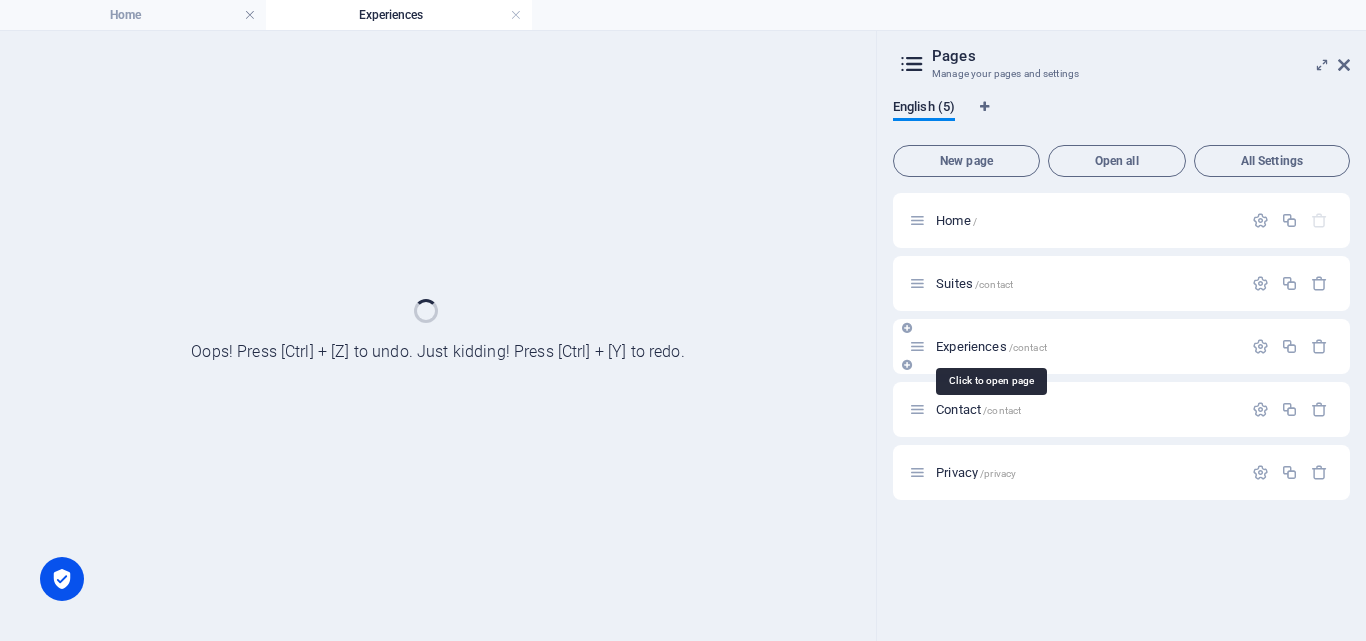 scroll, scrollTop: 0, scrollLeft: 0, axis: both 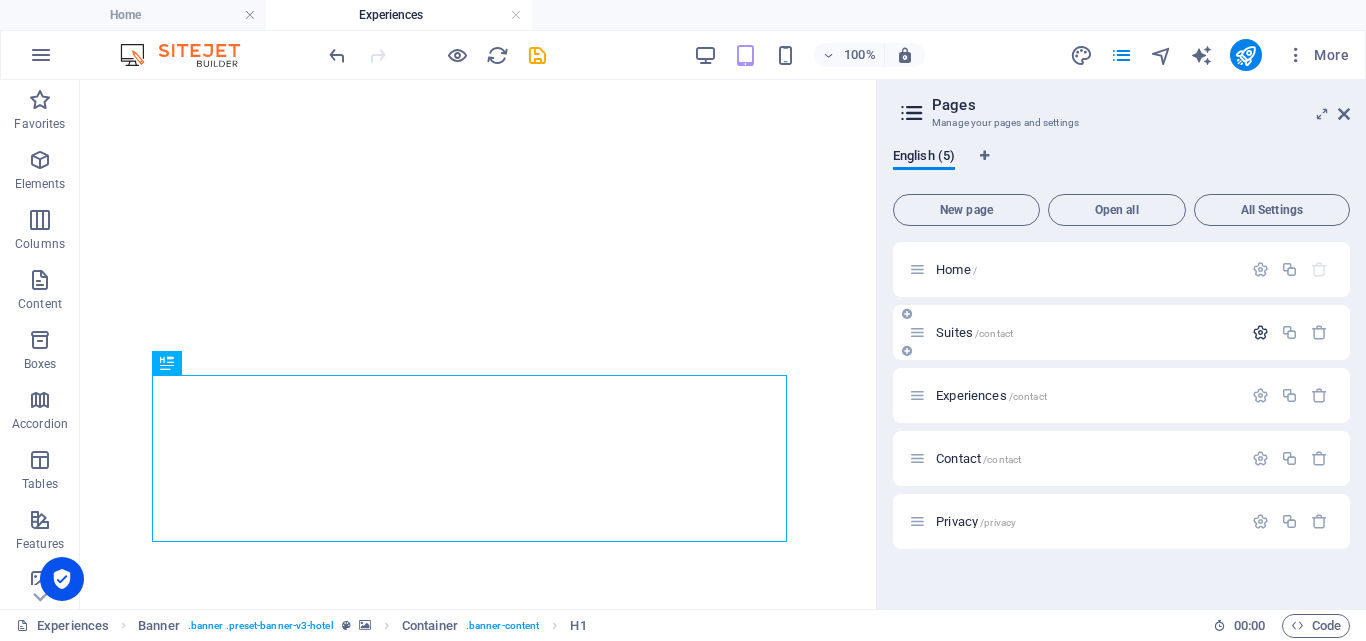 click at bounding box center (1260, 332) 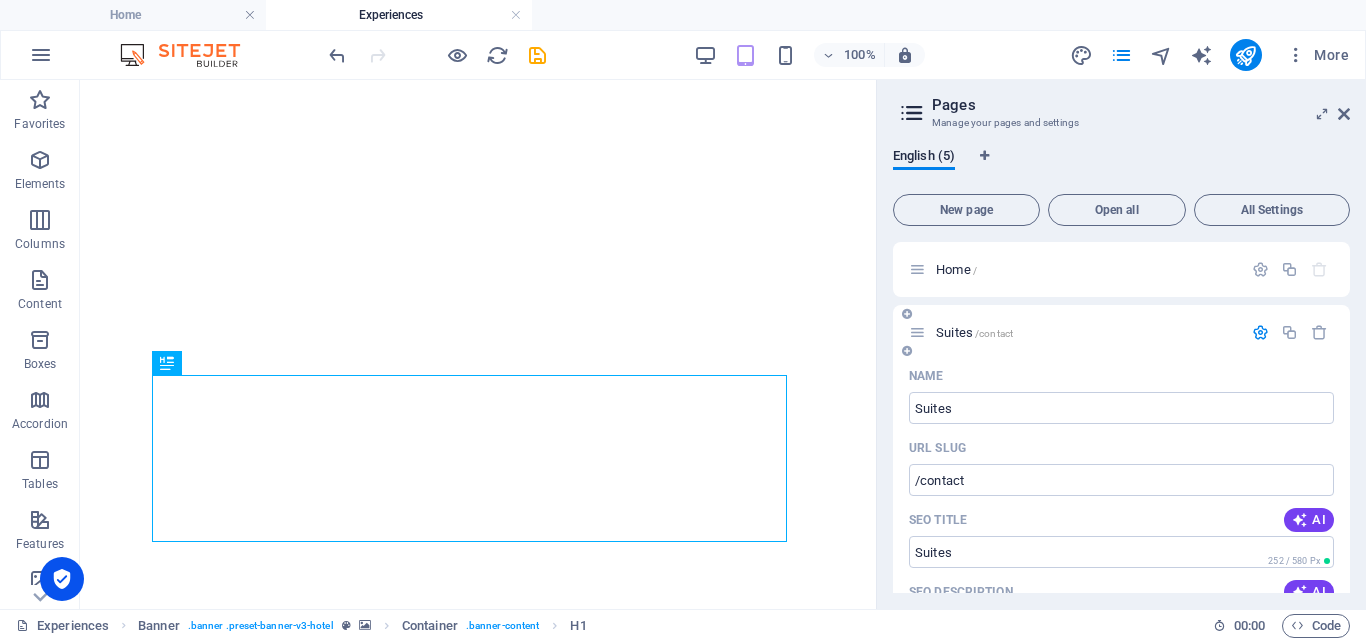 click at bounding box center [1260, 332] 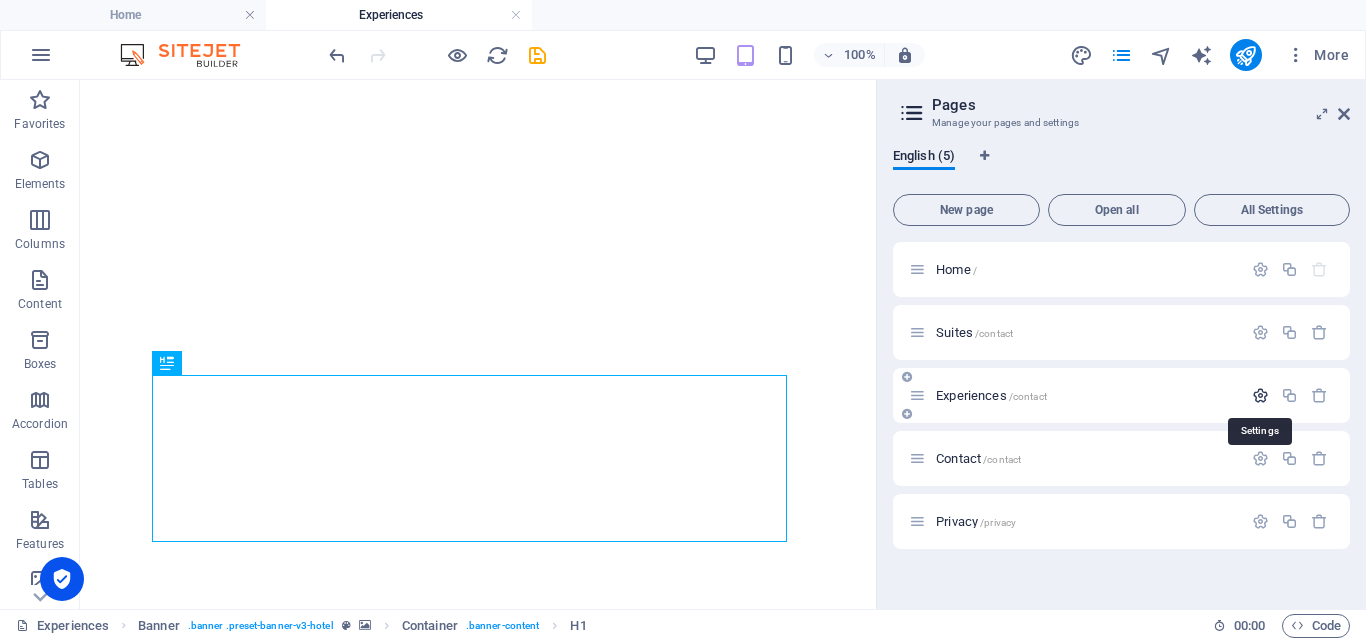 click at bounding box center (1260, 395) 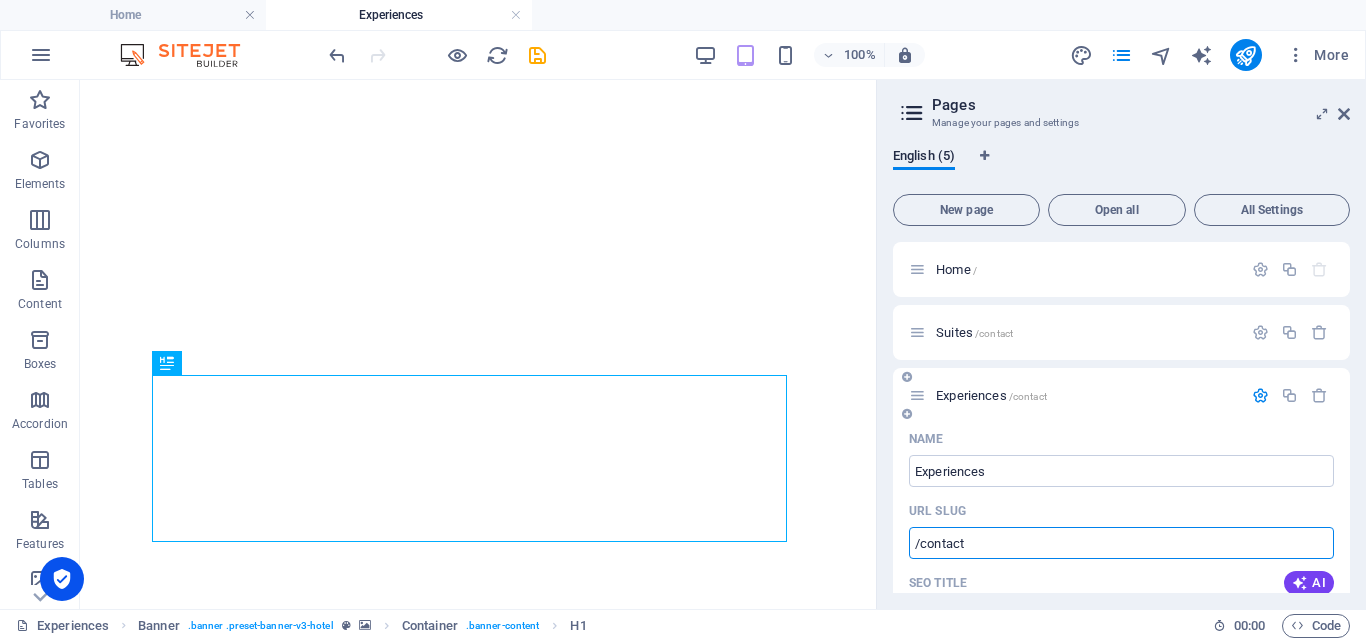 drag, startPoint x: 991, startPoint y: 546, endPoint x: 923, endPoint y: 542, distance: 68.117546 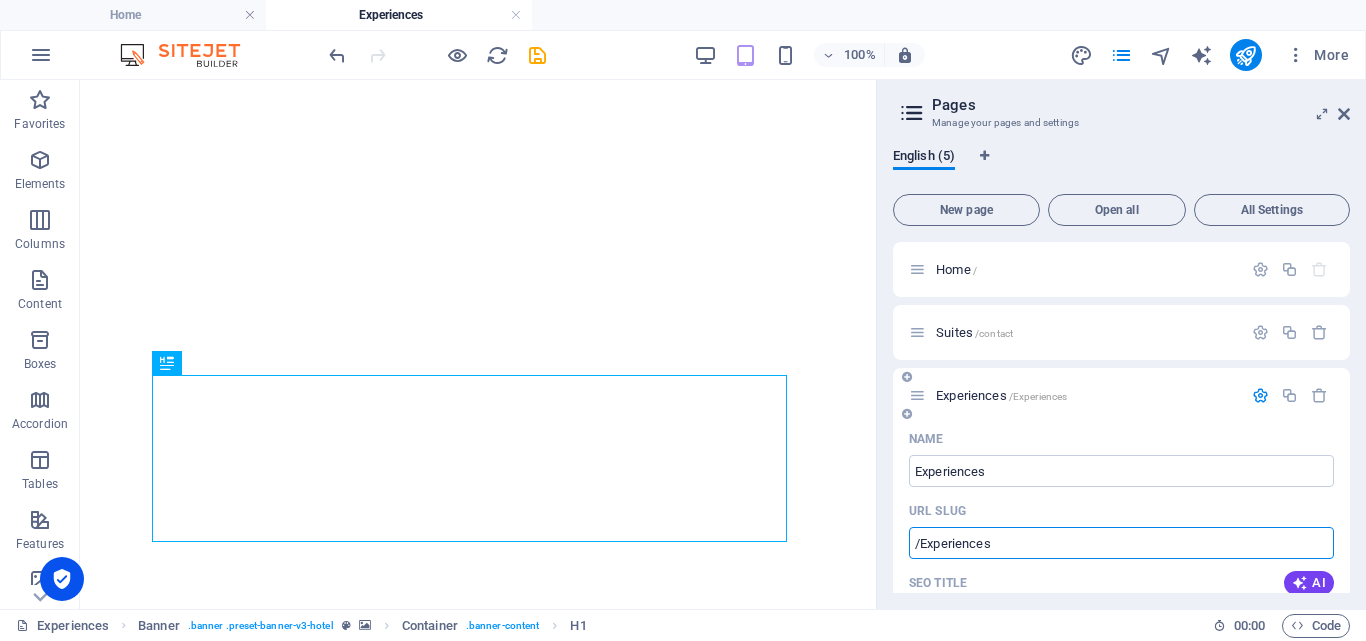 type on "/Experiences" 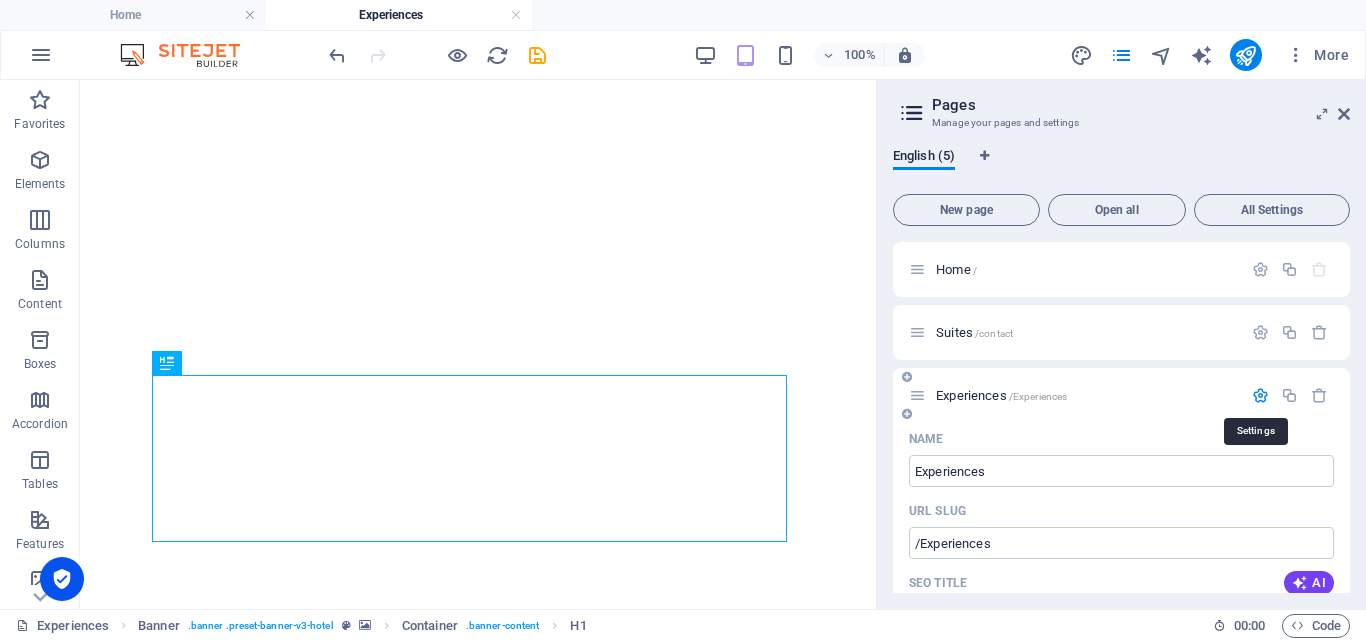 click at bounding box center (1260, 395) 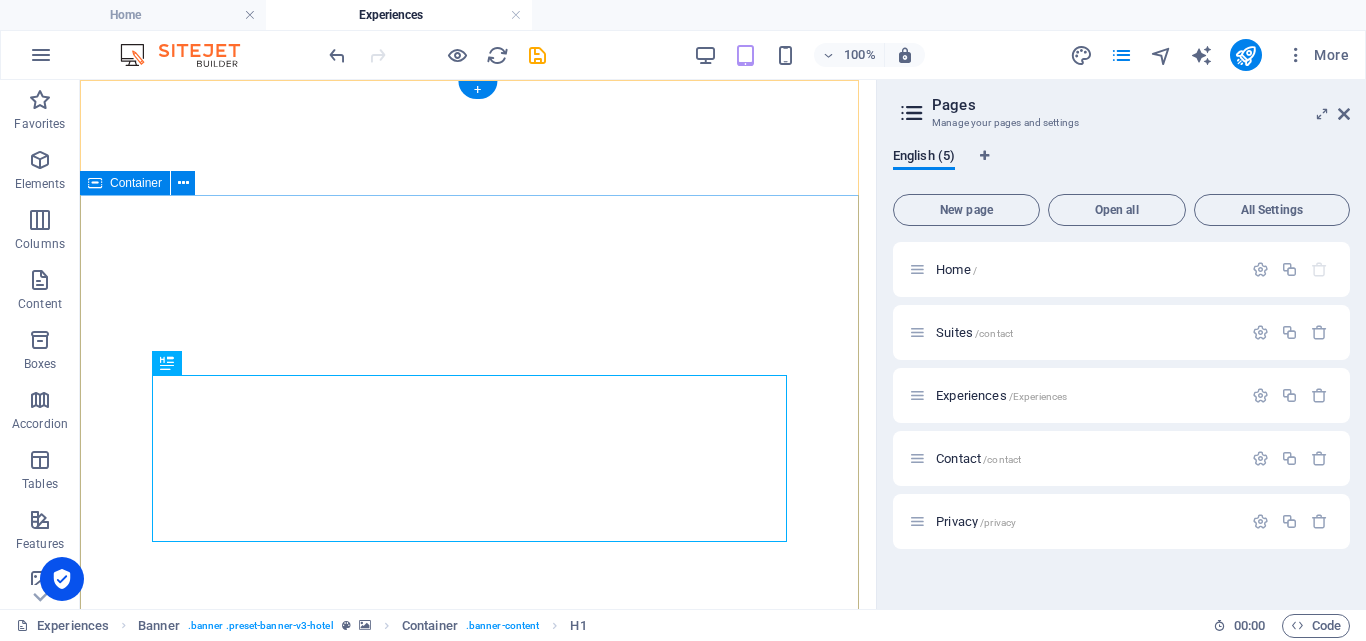 click on "Authentic and Unique Experiences: Sed ut perspiciatis unde omnis iste natus error sit voluptatem accusantium doloremque laudantium, totam rem aperiam, eaque ipsa quae ab illo inventore veritatis et quasi architecto beatae vitae dicta sunt explicabo. Nemo enim ipsam voluptatem quia voluptas sit aspernatur aut odit aut fugit, sed quia consequuntur [PERSON_NAME] eos qui ratione voluptatem sequi nesciunt.  explore" at bounding box center [478, 1599] 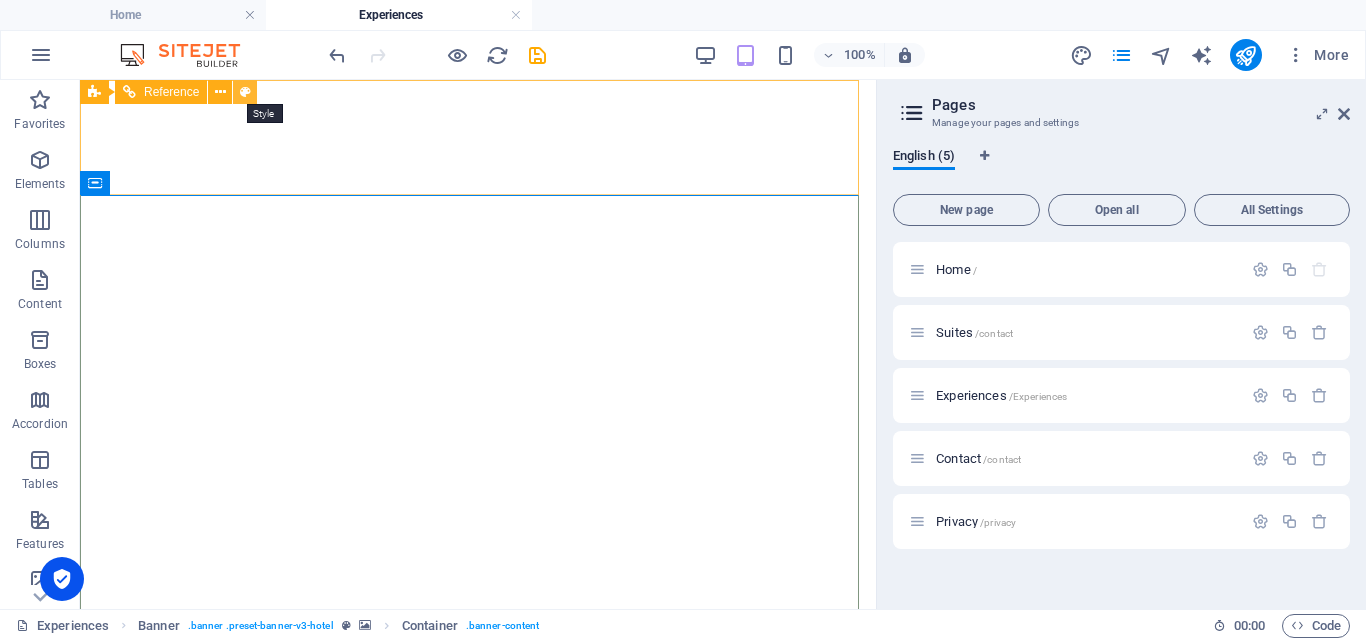 click at bounding box center [245, 92] 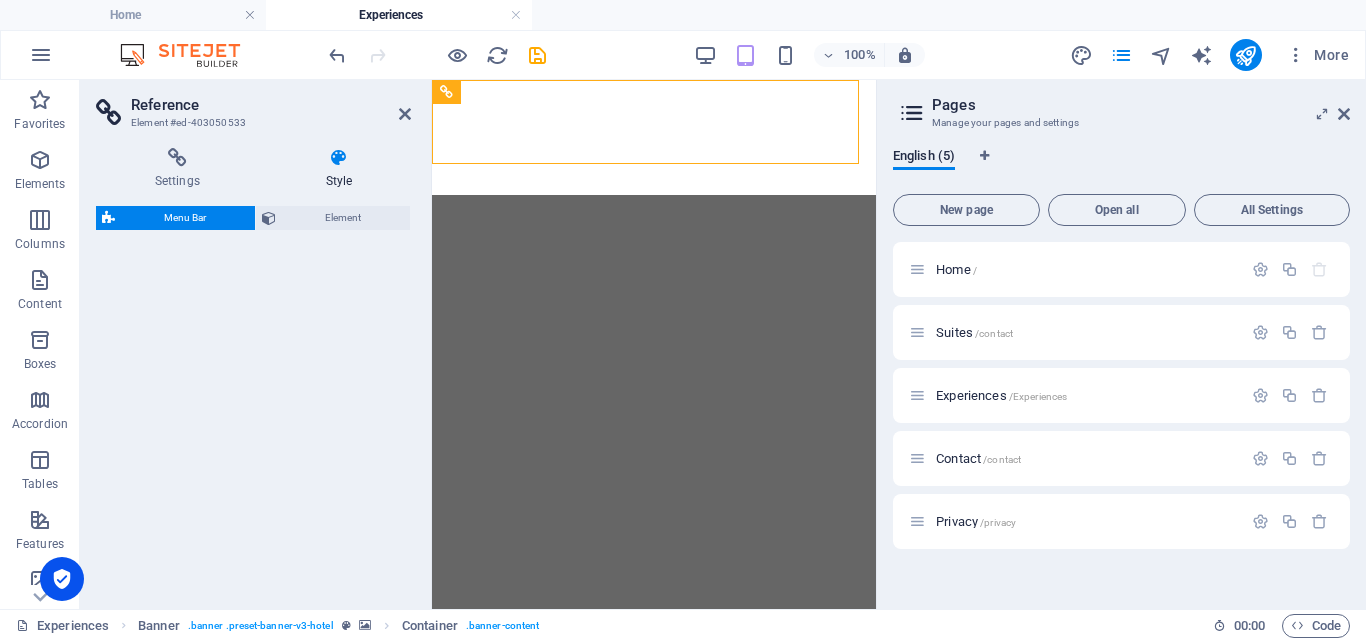 select on "rem" 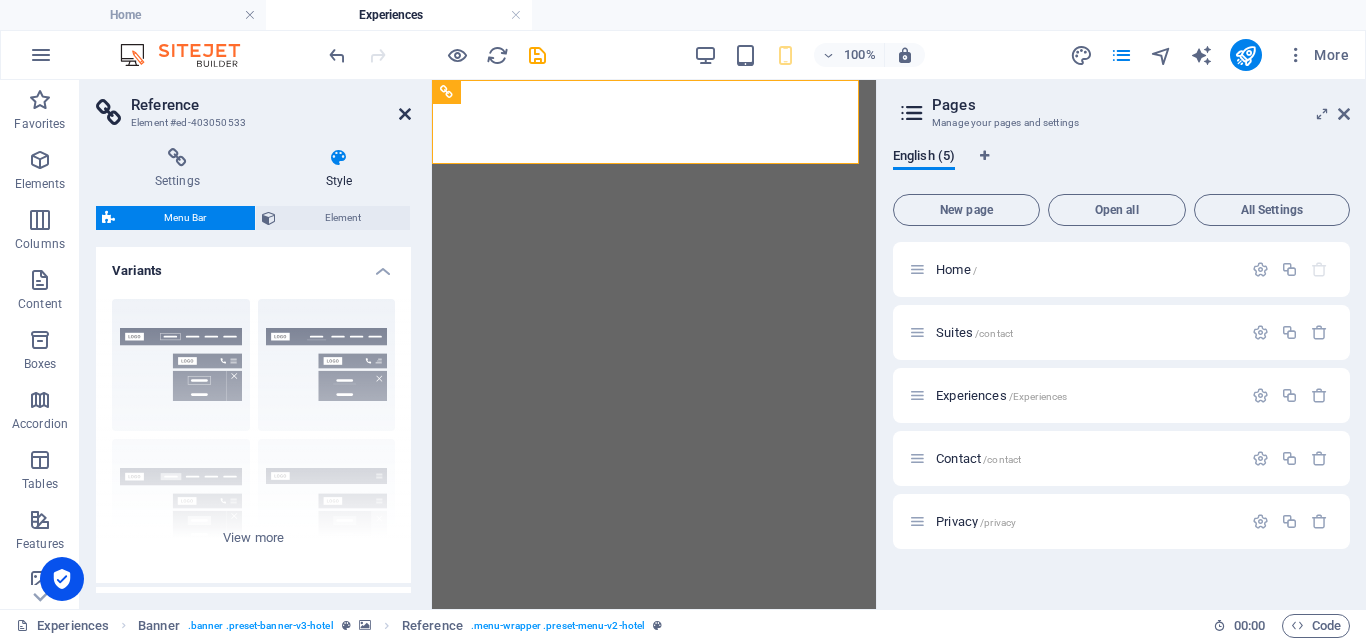 click at bounding box center (405, 114) 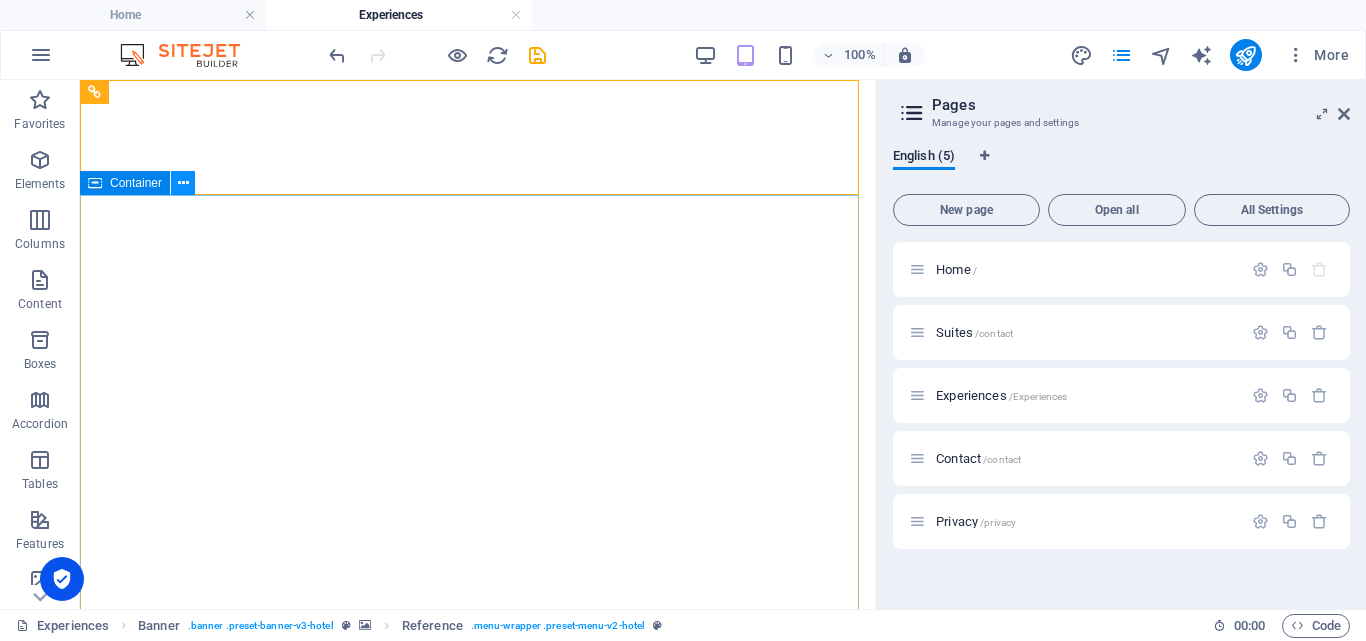 click at bounding box center [183, 183] 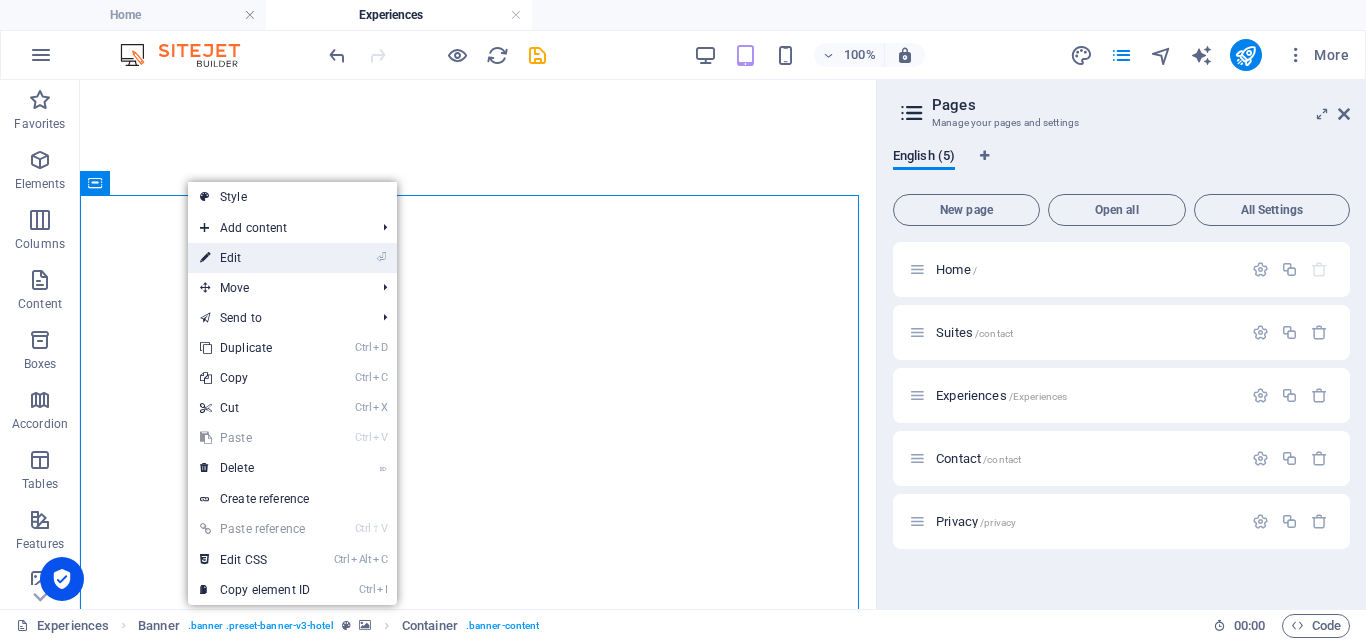 click on "⏎  Edit" at bounding box center (255, 258) 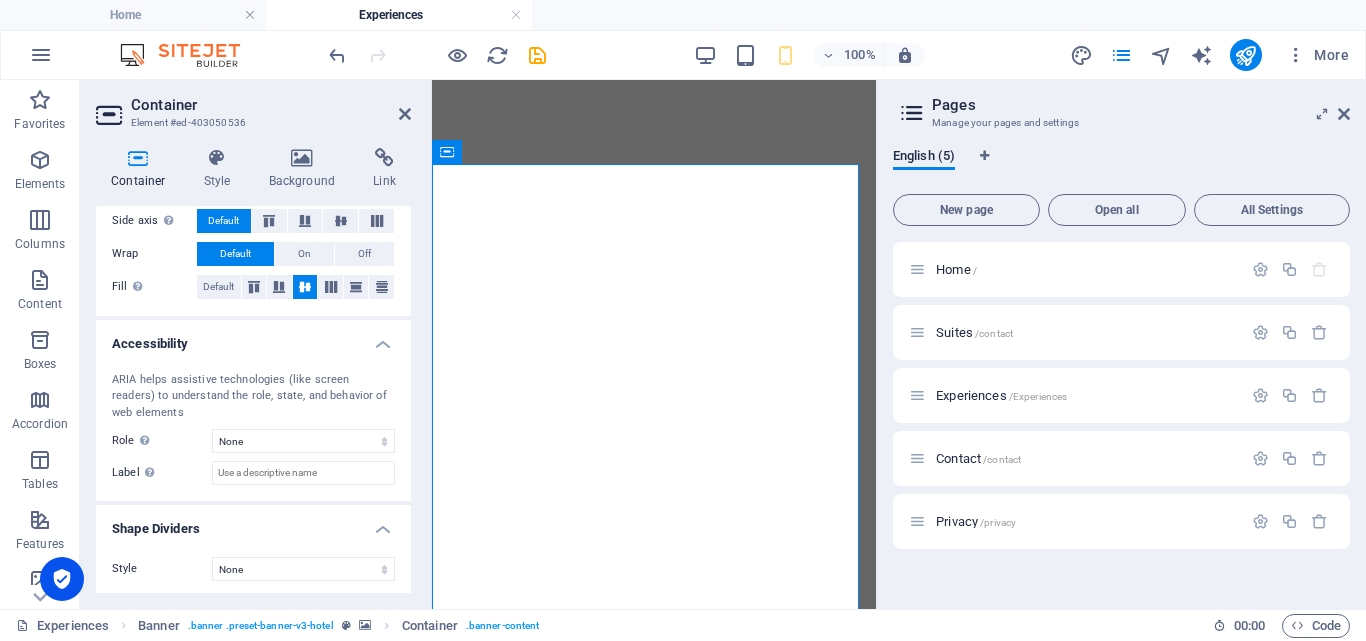 scroll, scrollTop: 388, scrollLeft: 0, axis: vertical 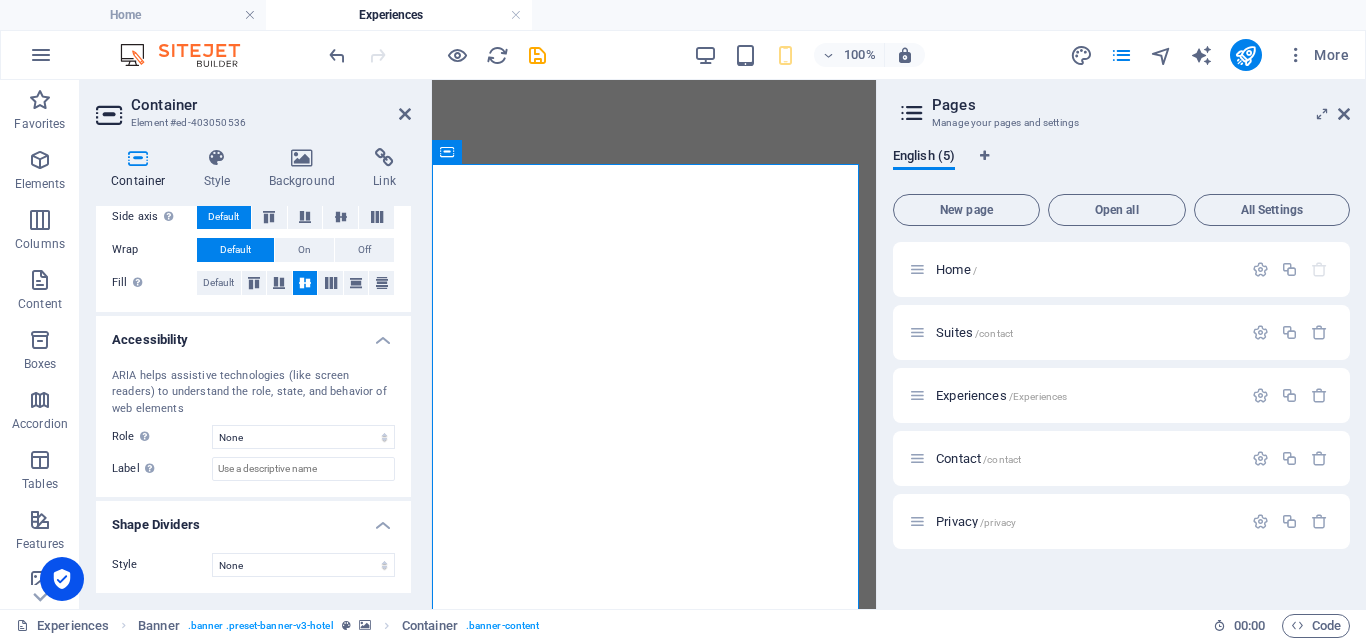 click on "ARIA helps assistive technologies (like screen readers) to understand the role, state, and behavior of web elements" at bounding box center [253, 393] 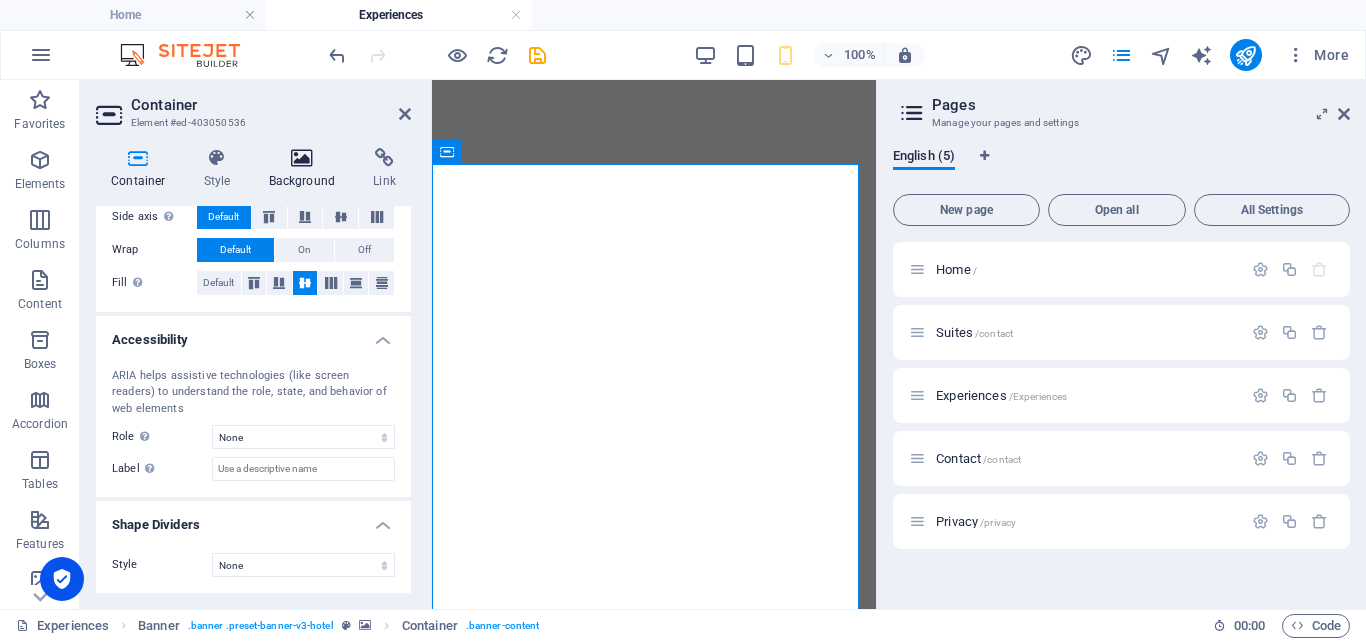 click at bounding box center [302, 158] 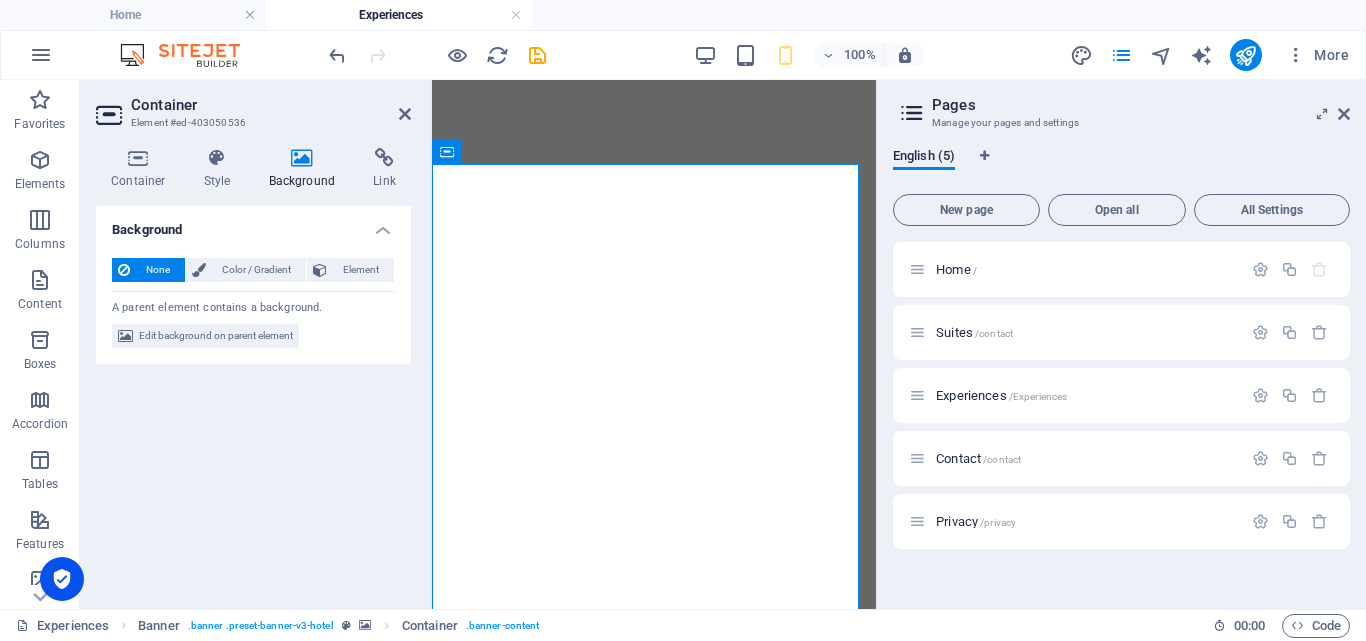 drag, startPoint x: 185, startPoint y: 333, endPoint x: 164, endPoint y: 335, distance: 21.095022 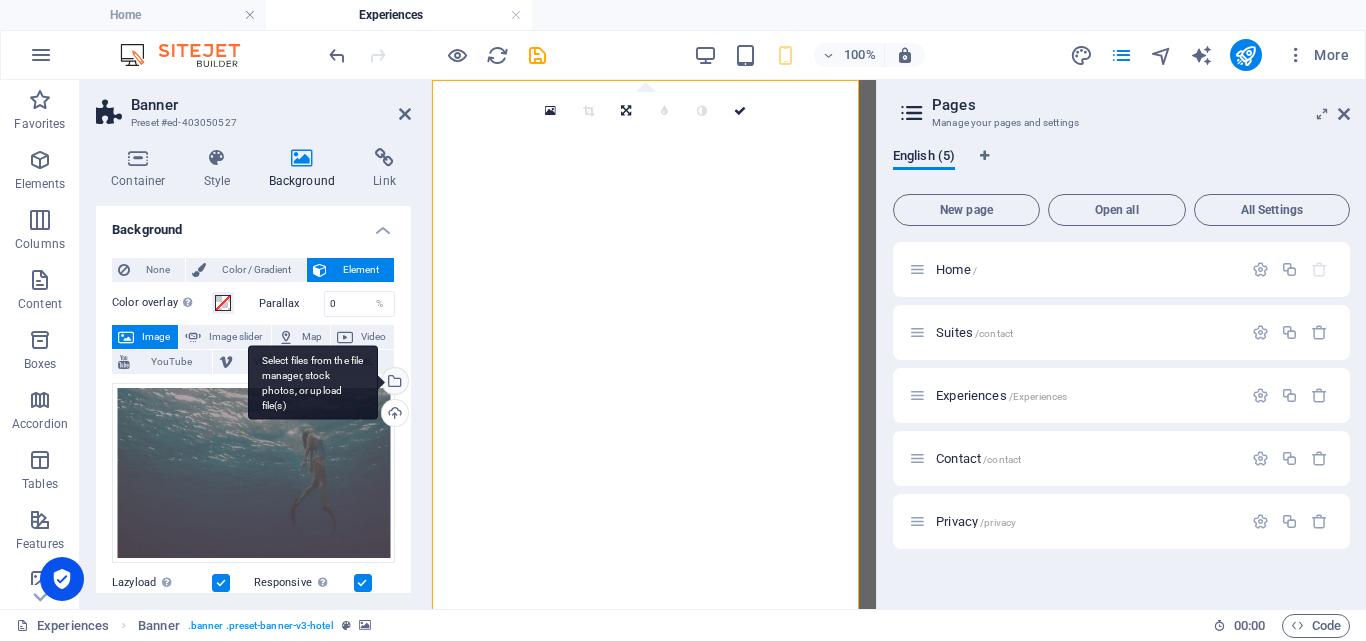 click on "Select files from the file manager, stock photos, or upload file(s)" at bounding box center (393, 383) 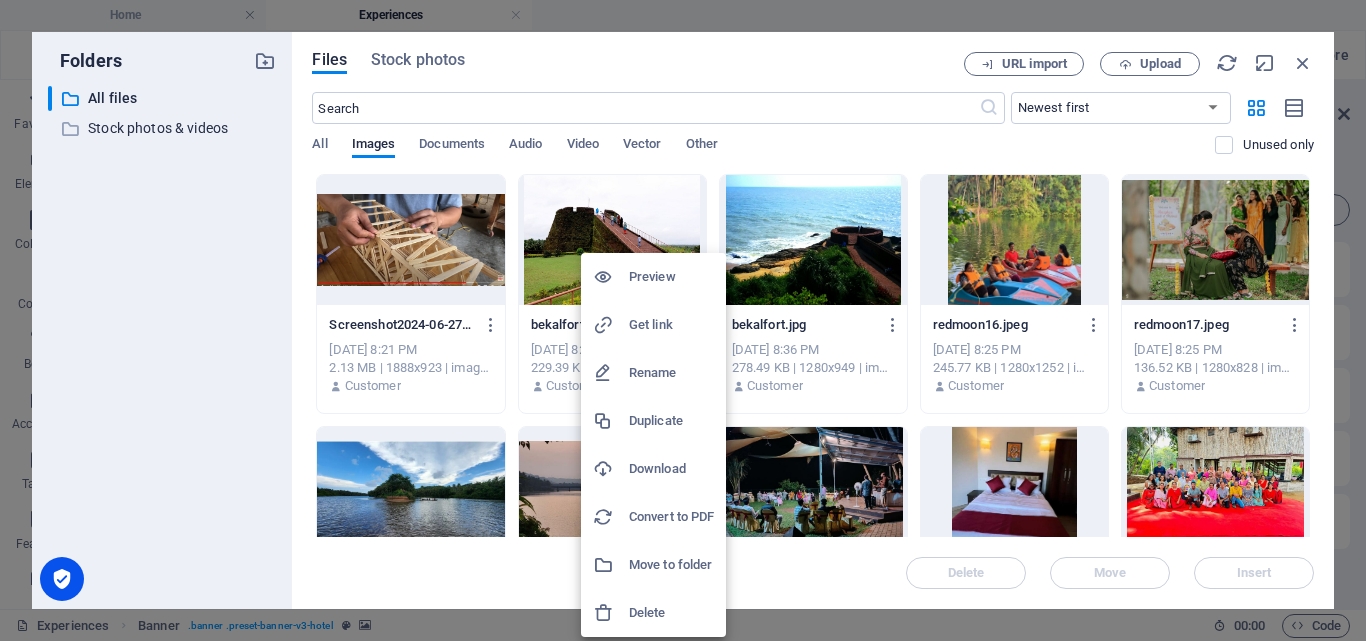 click at bounding box center (683, 320) 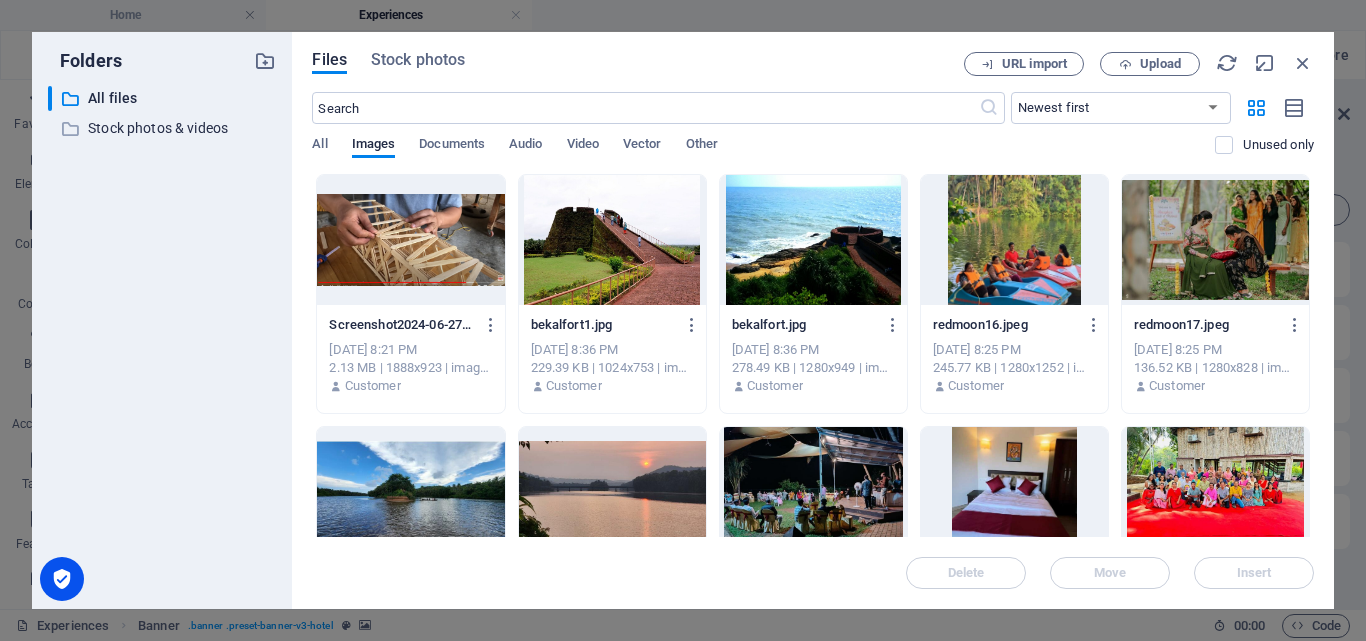click at bounding box center [612, 492] 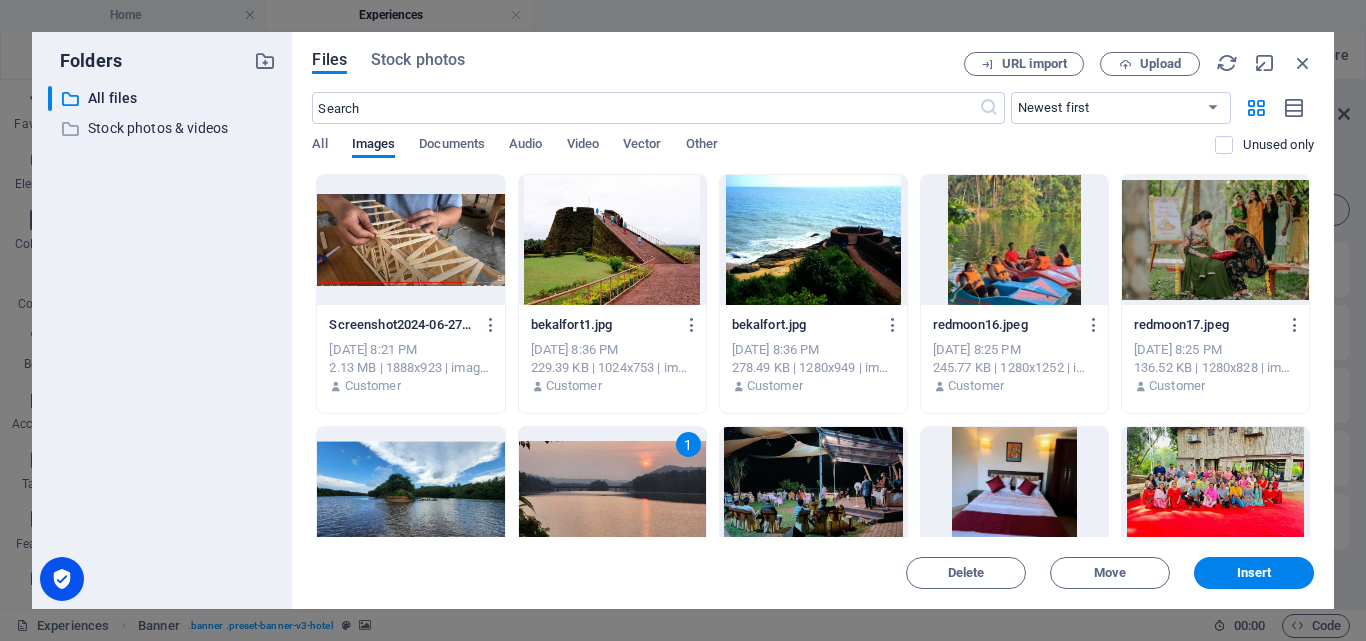 click on "1" at bounding box center (612, 492) 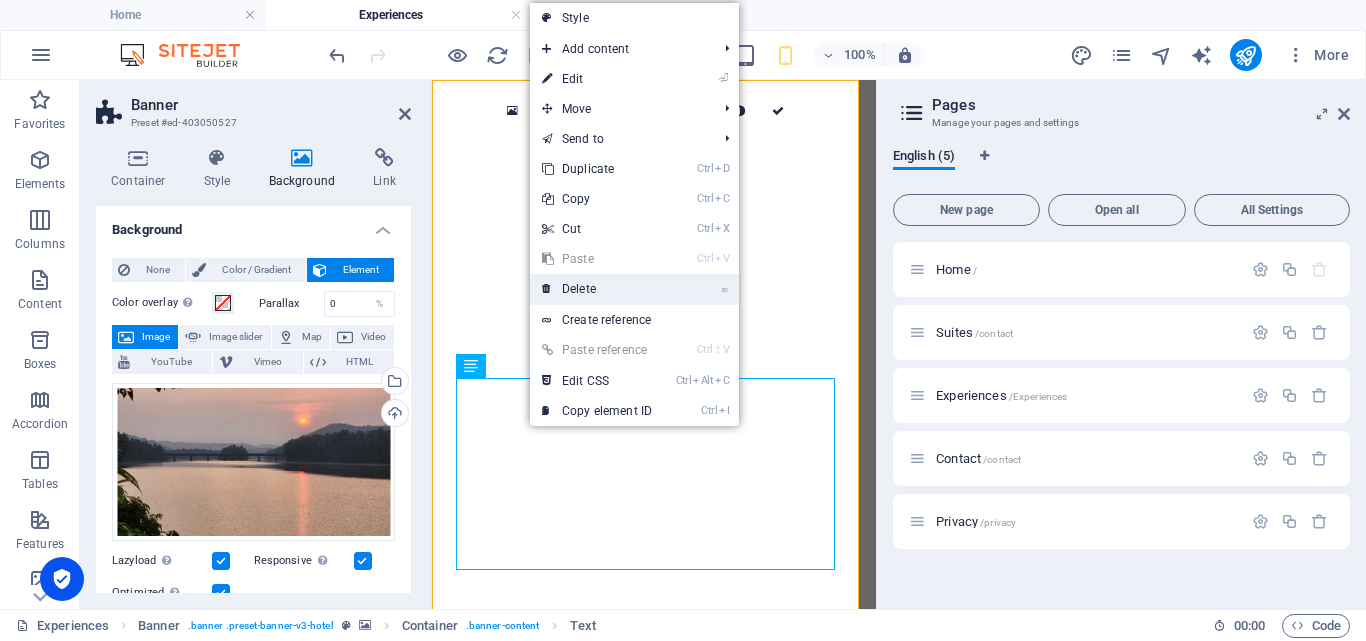 drag, startPoint x: 138, startPoint y: 207, endPoint x: 570, endPoint y: 287, distance: 439.34497 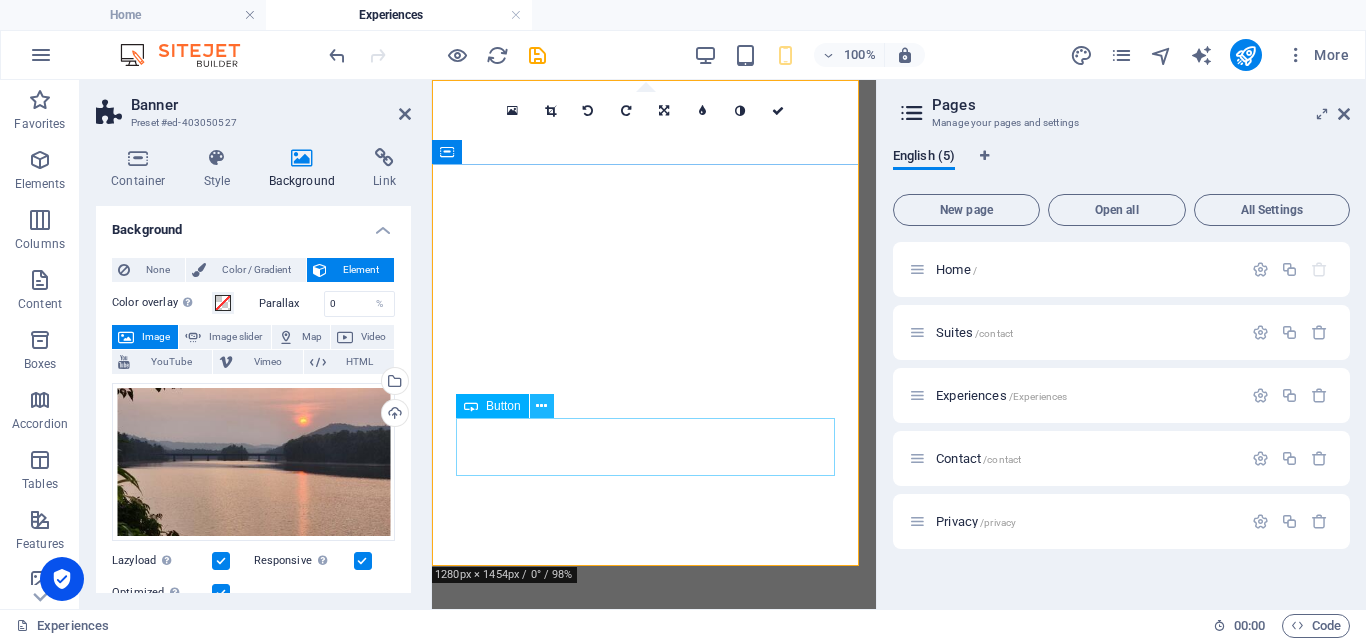 click at bounding box center [541, 406] 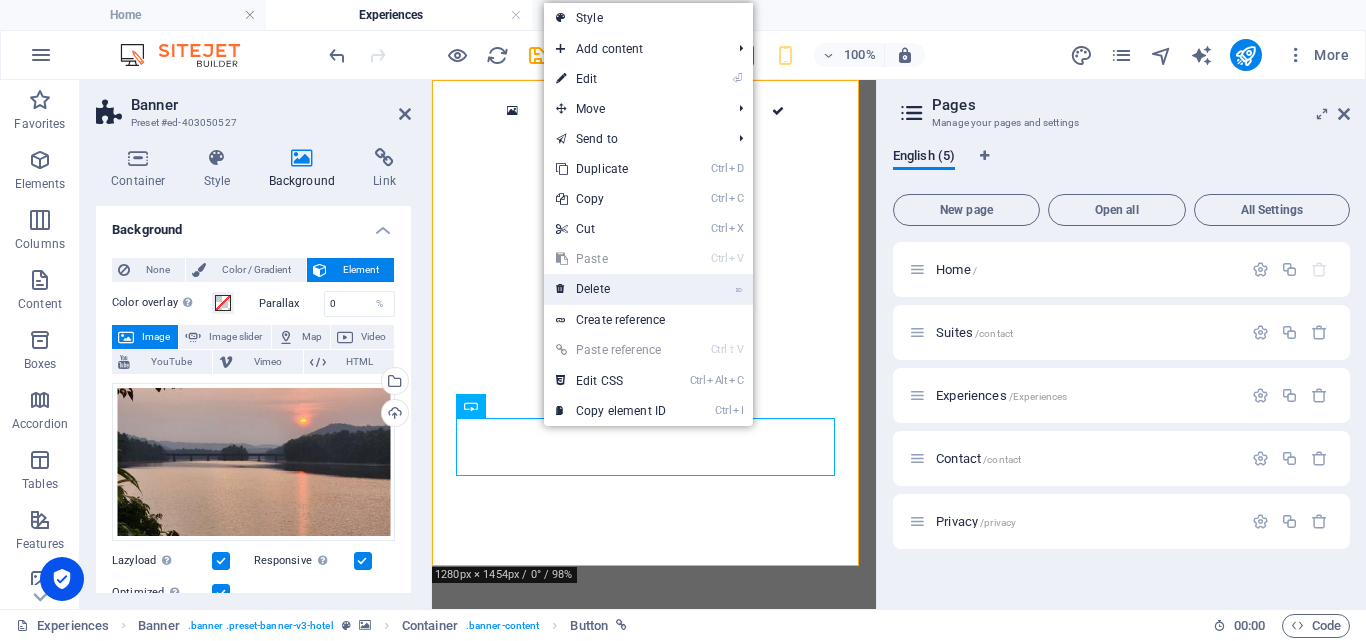 click on "⌦  Delete" at bounding box center [611, 289] 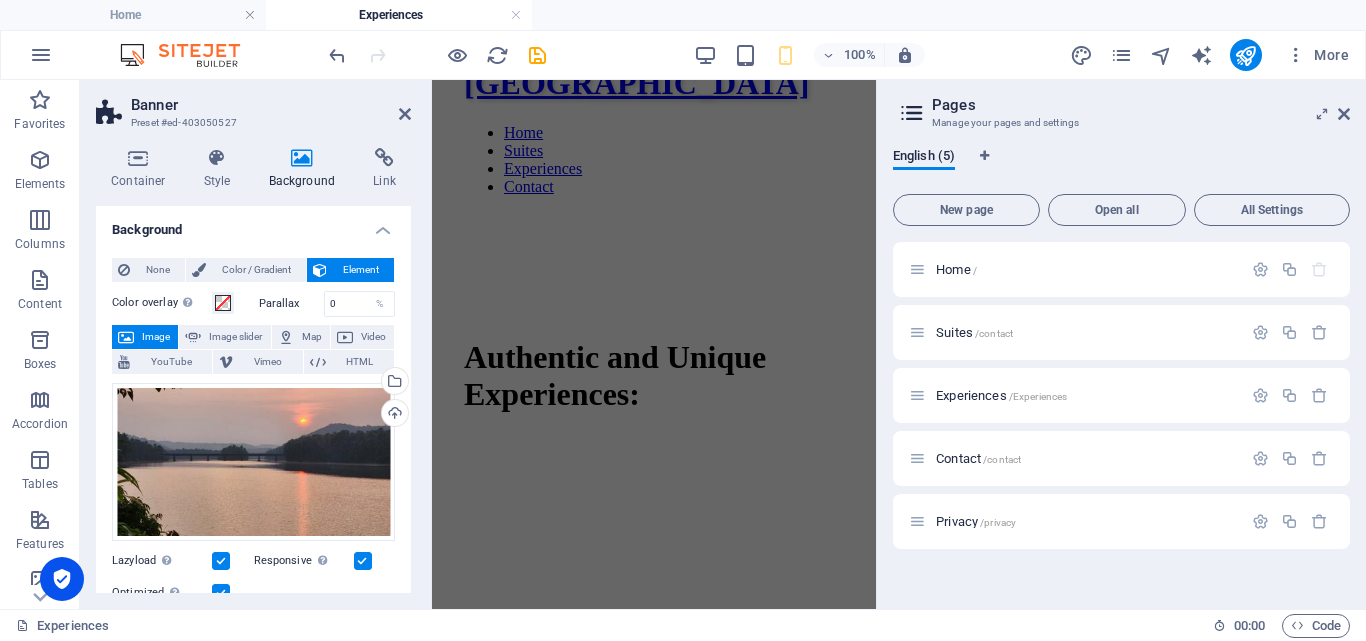 scroll, scrollTop: 490, scrollLeft: 0, axis: vertical 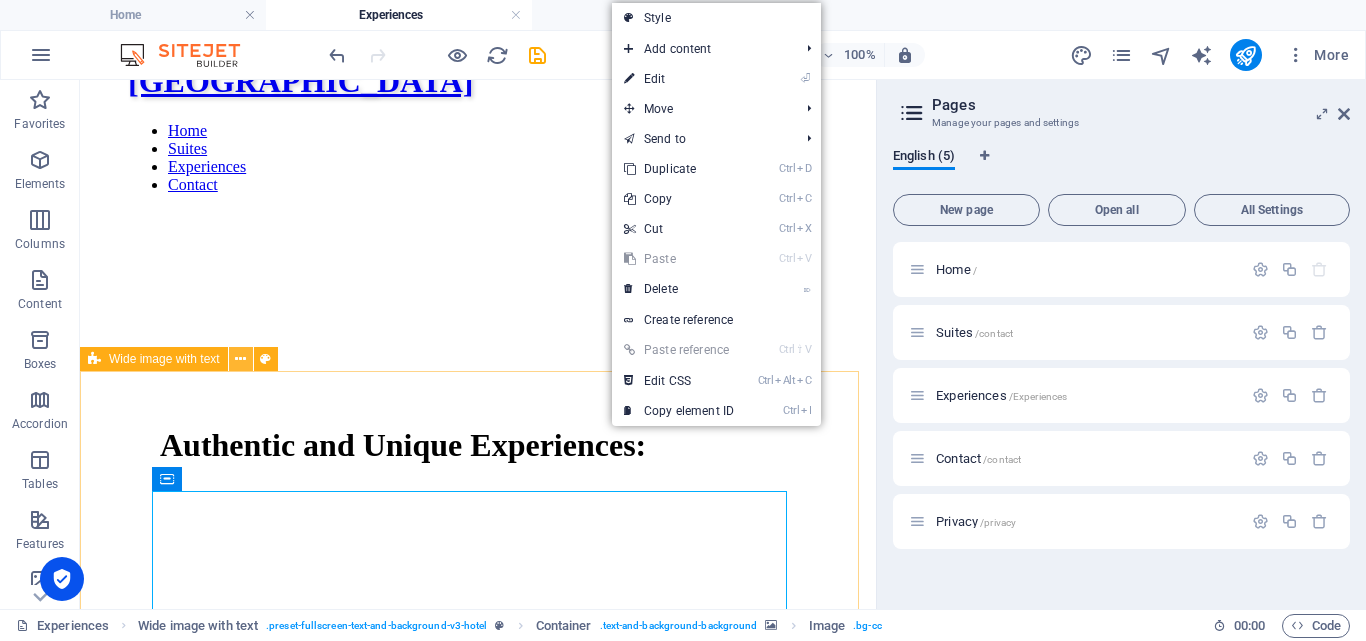 click at bounding box center (240, 359) 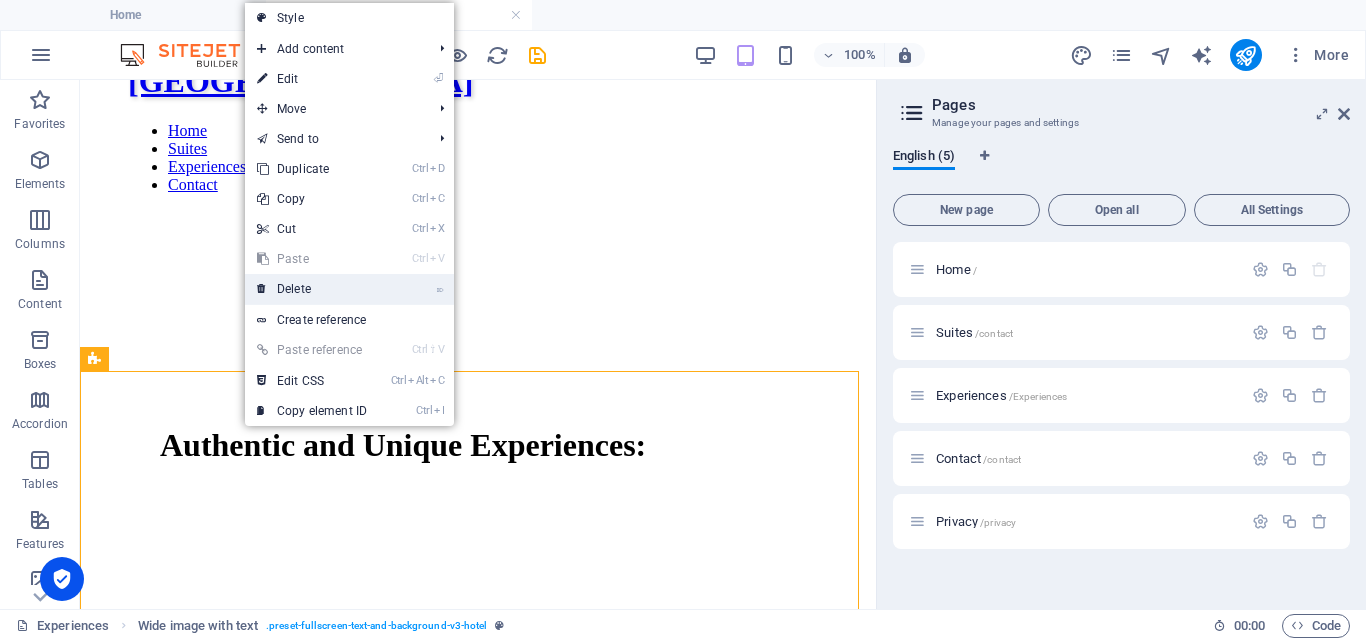click on "⌦  Delete" at bounding box center [312, 289] 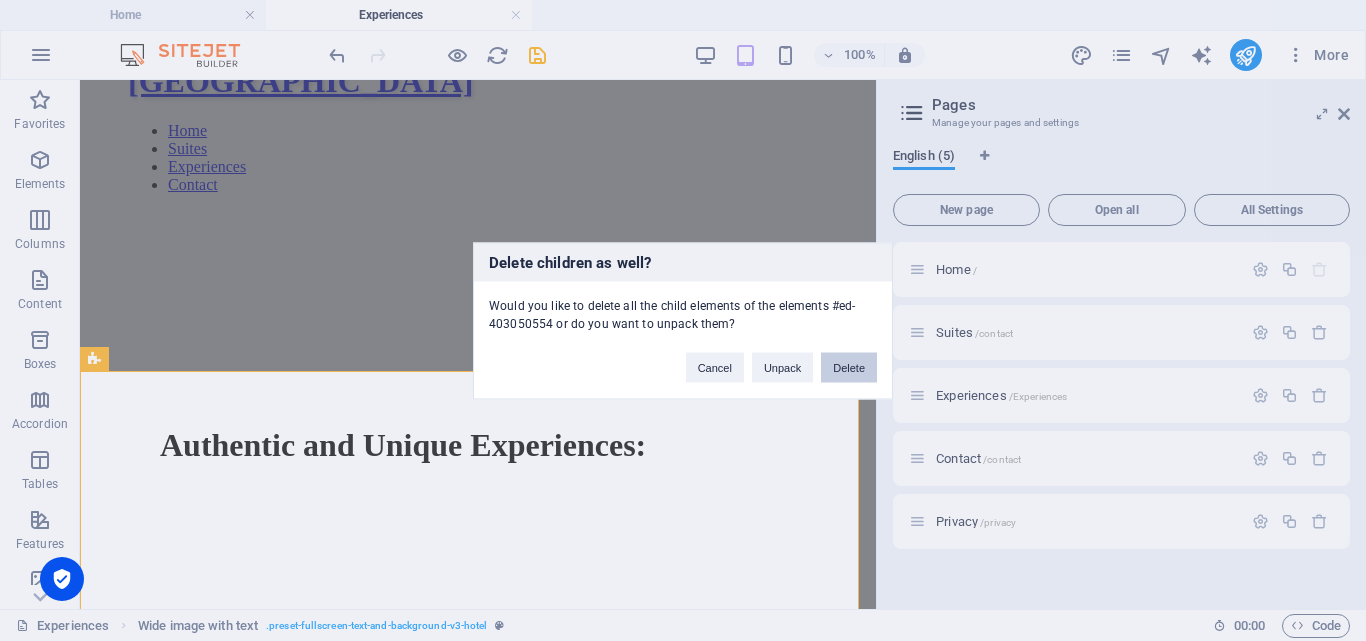 click on "Delete" at bounding box center (849, 367) 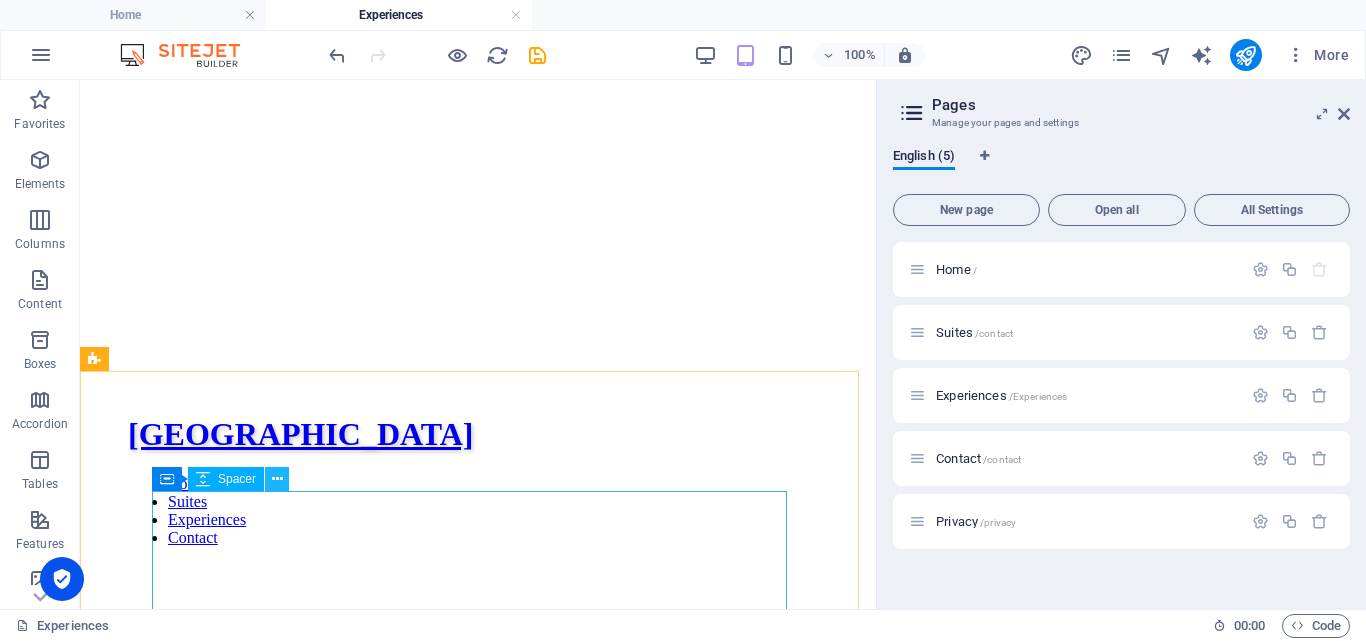 click at bounding box center (277, 479) 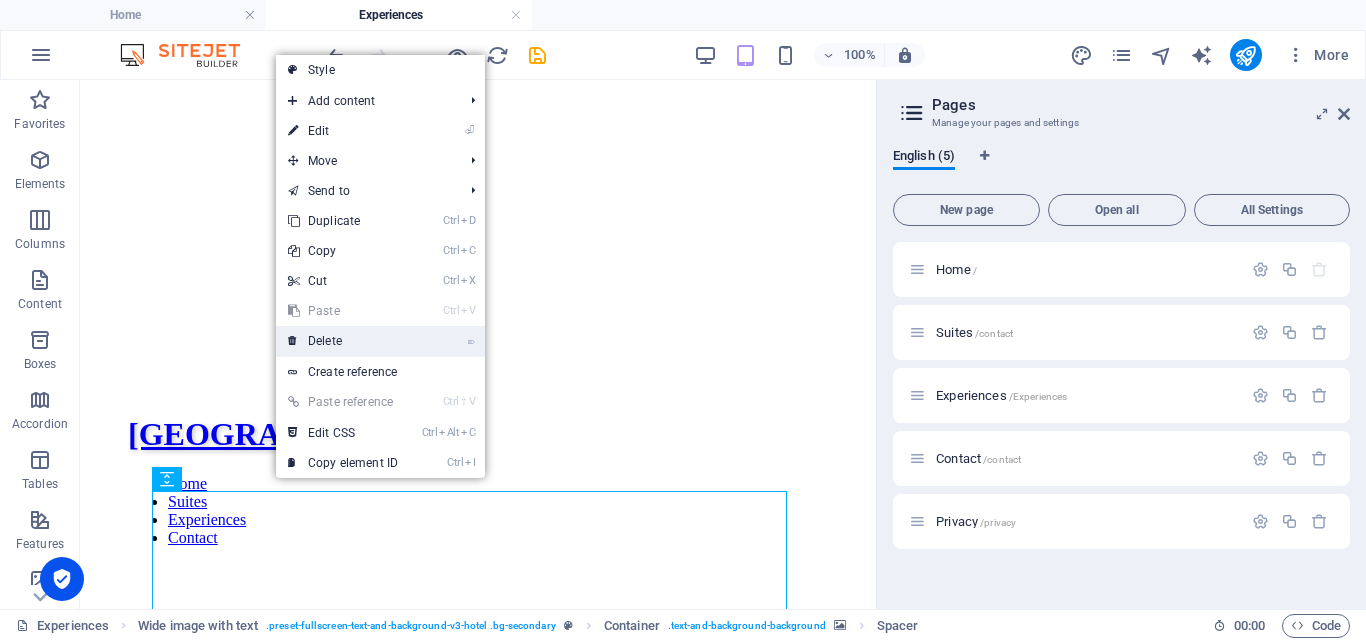 click on "⌦  Delete" at bounding box center (343, 341) 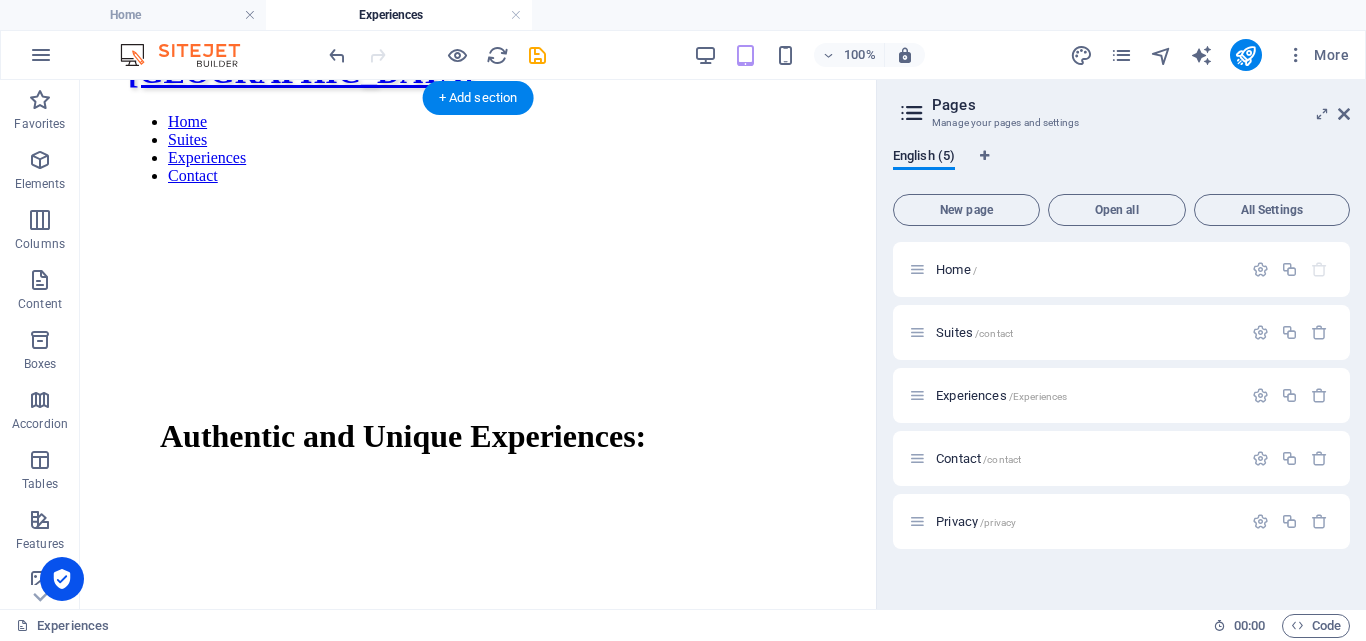 click on "Deep Diving" at bounding box center [478, 990] 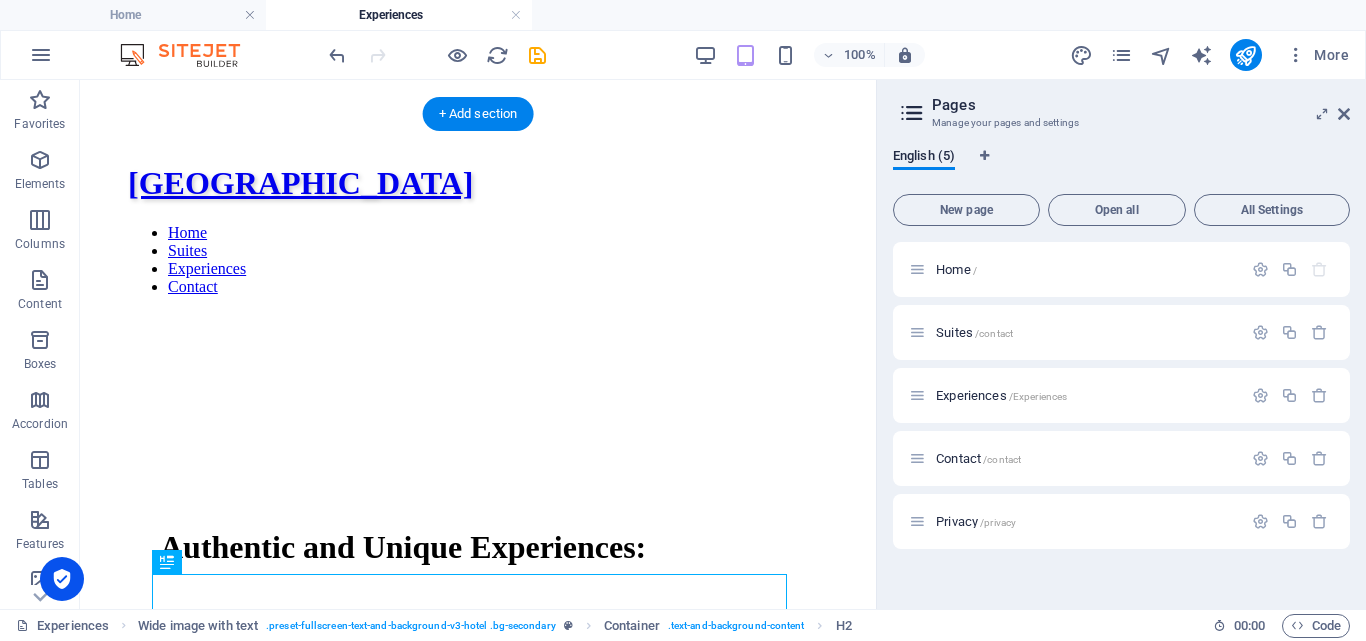 scroll, scrollTop: 740, scrollLeft: 0, axis: vertical 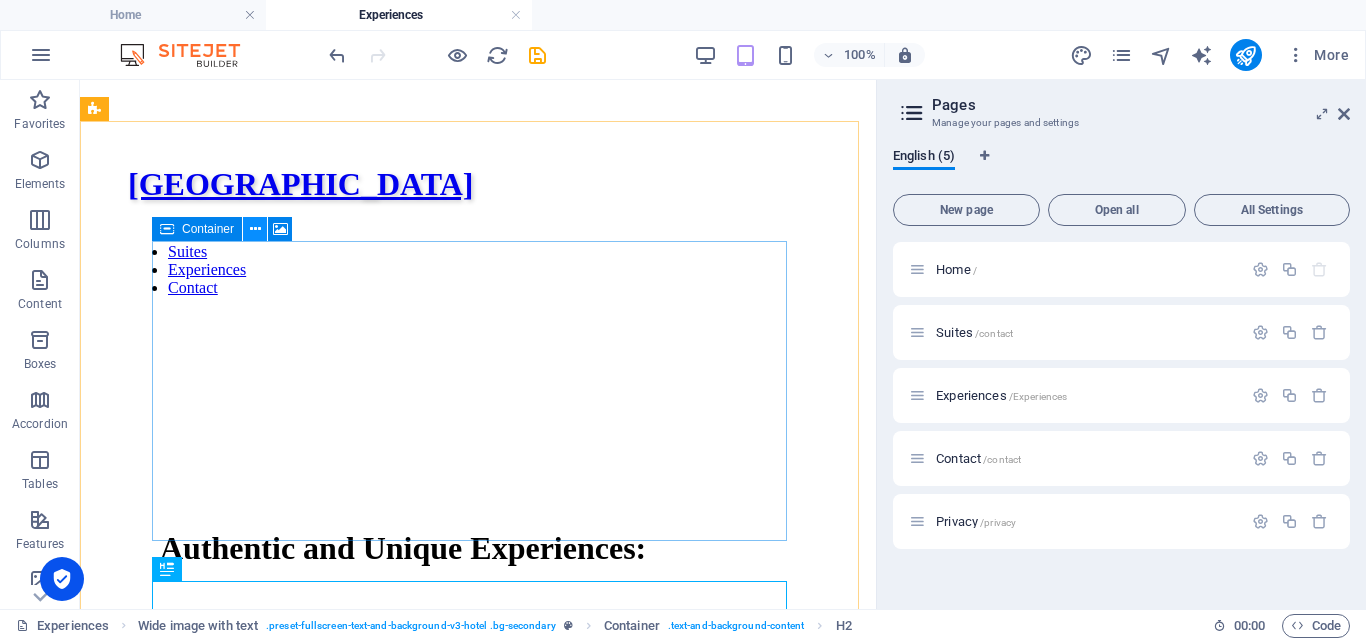 click at bounding box center [255, 229] 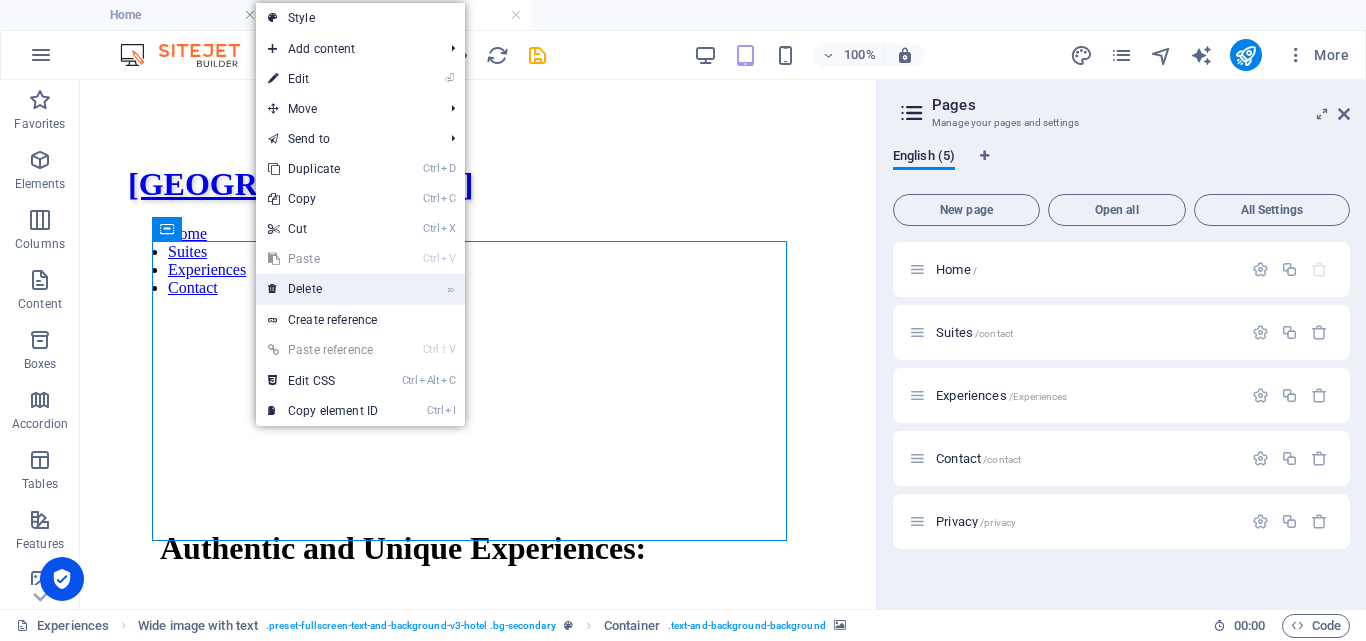 click on "⌦  Delete" at bounding box center (323, 289) 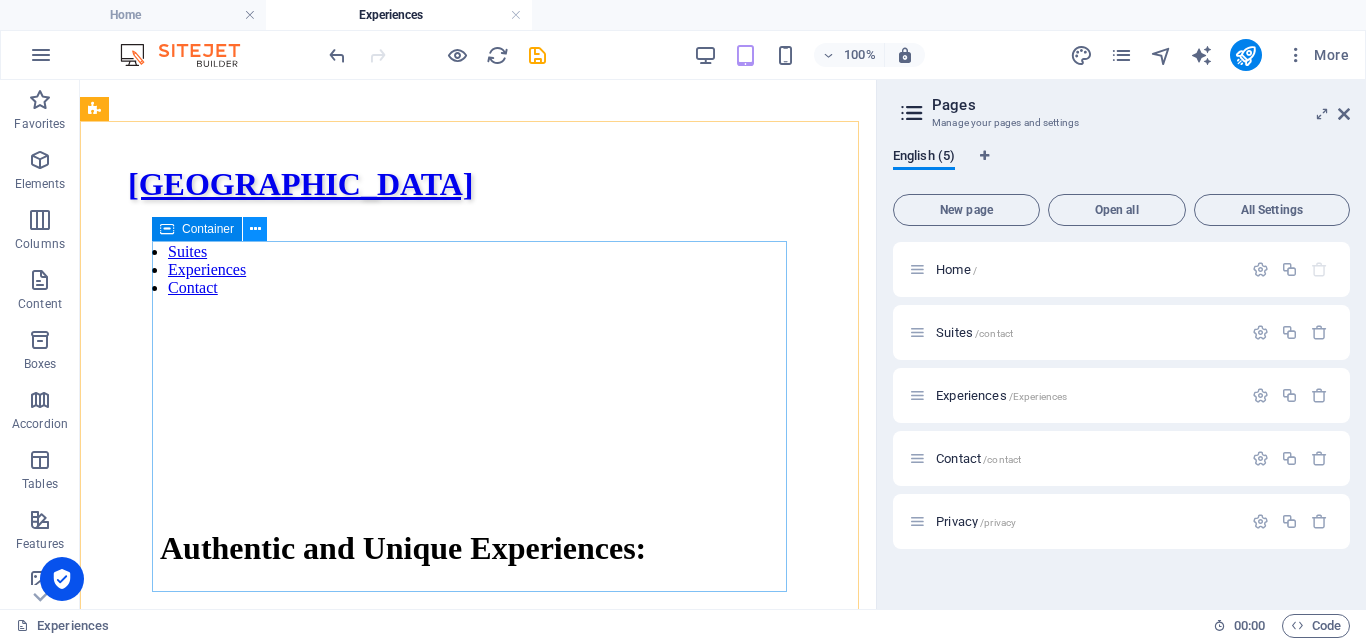 click at bounding box center (255, 229) 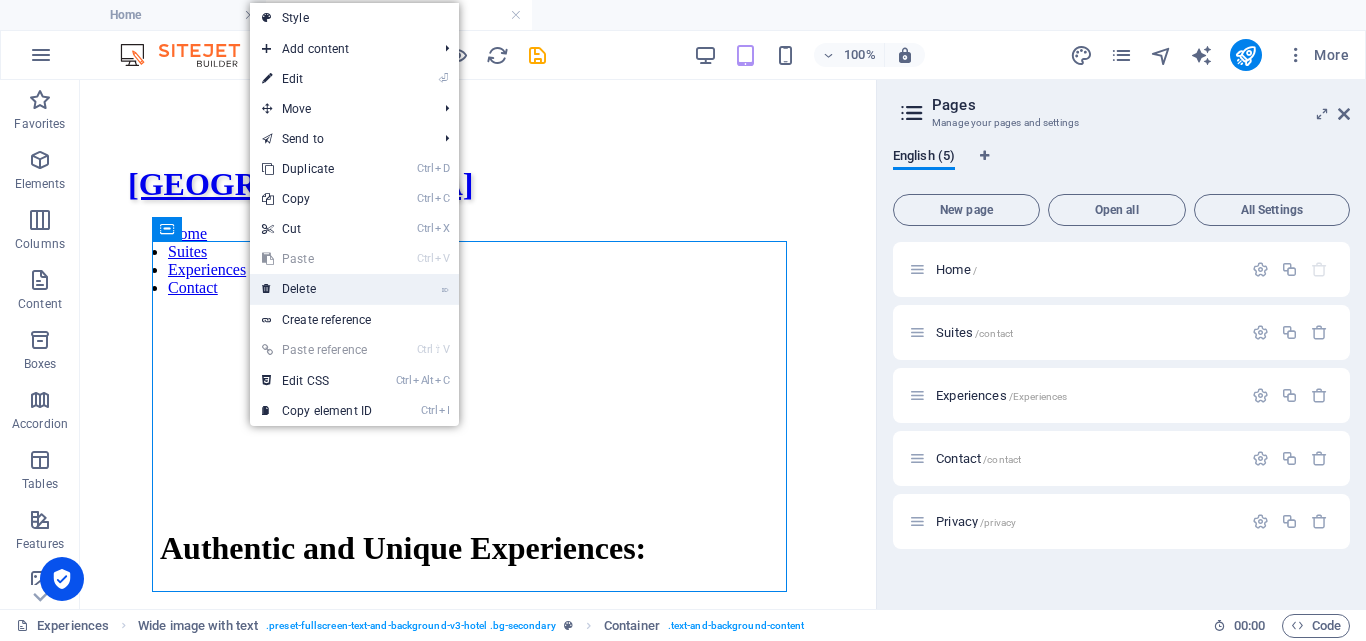 click on "⌦  Delete" at bounding box center [317, 289] 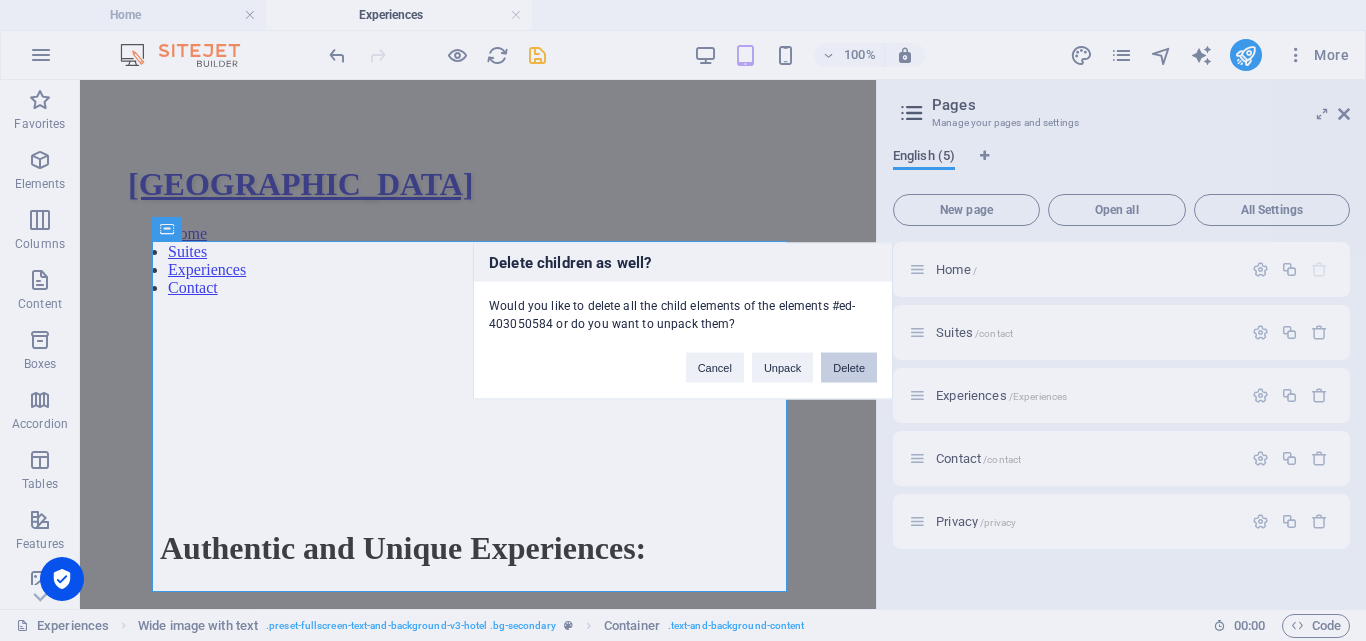 click on "Delete" at bounding box center [849, 367] 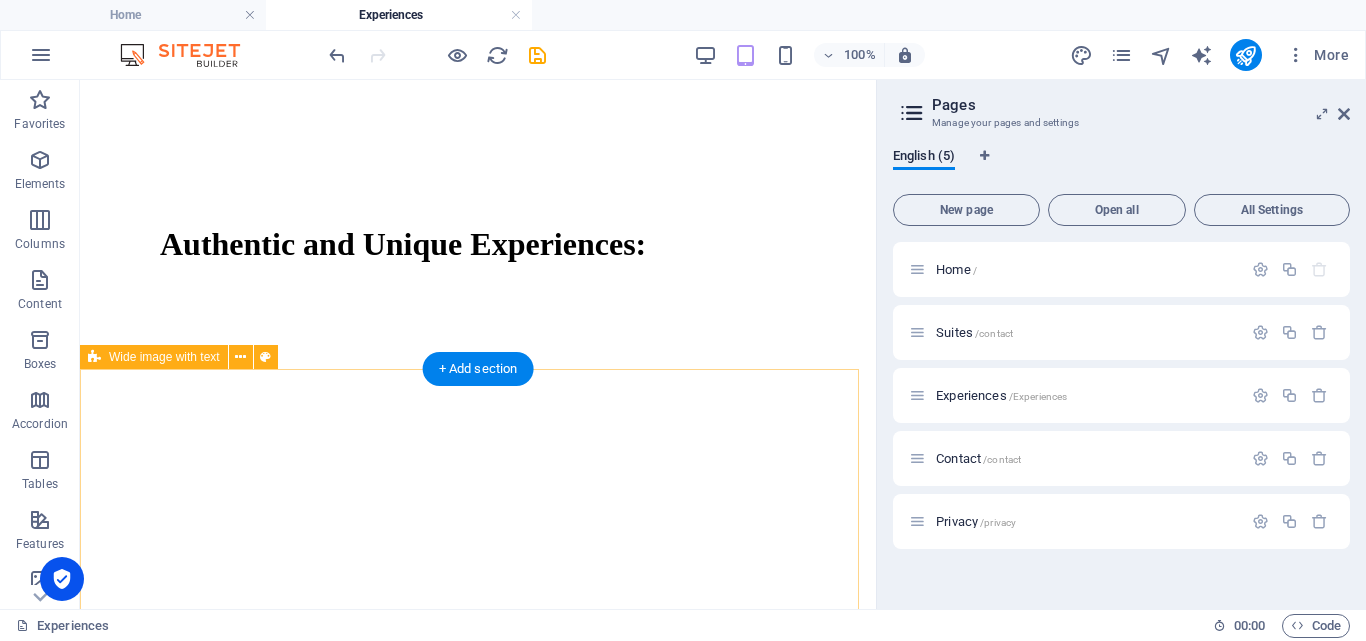 scroll, scrollTop: 1063, scrollLeft: 0, axis: vertical 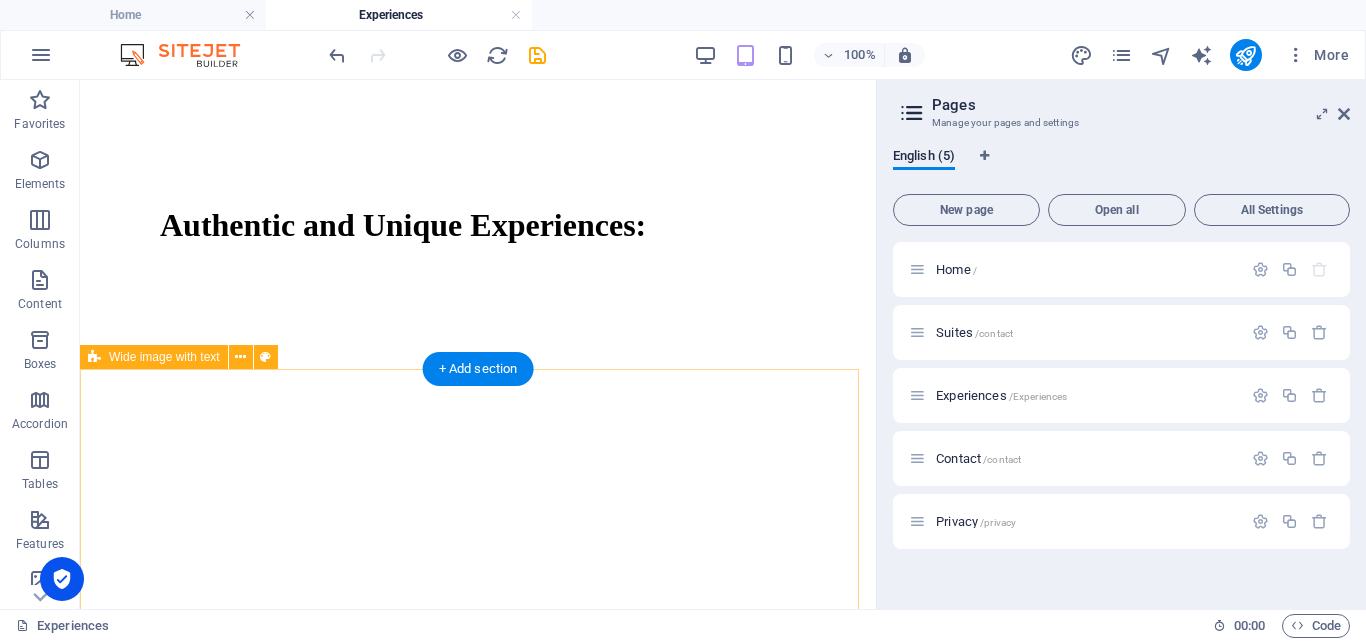 click at bounding box center [478, 1983] 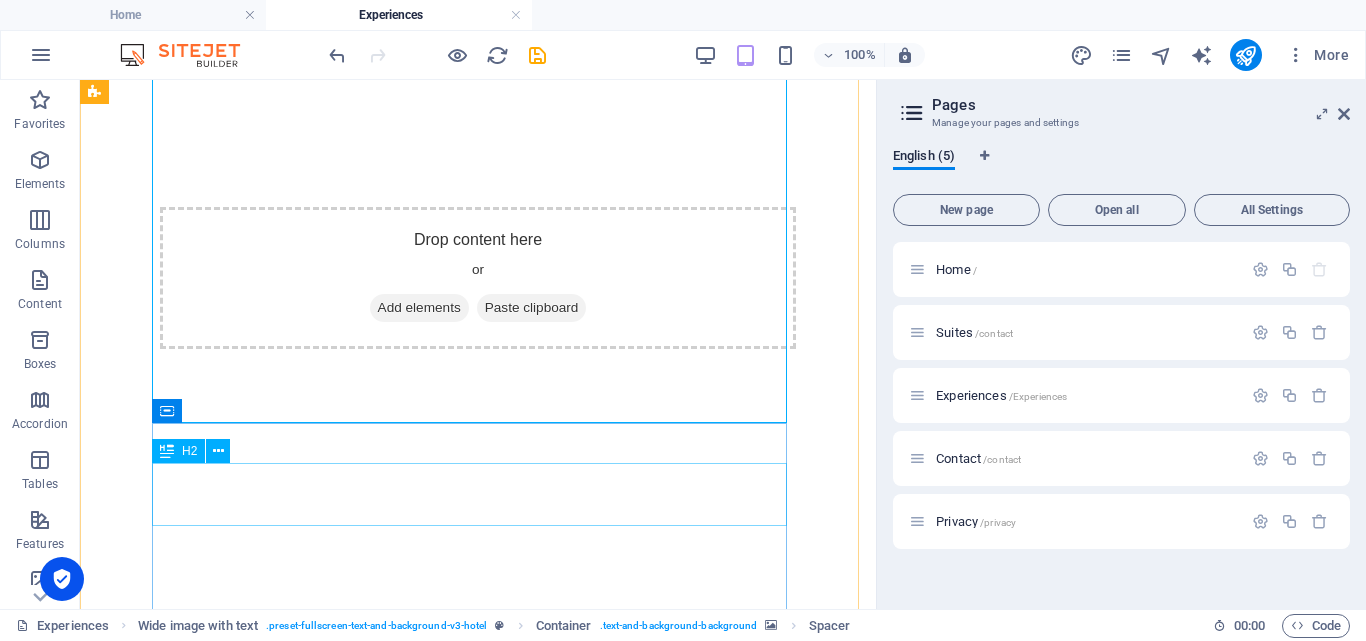 scroll, scrollTop: 1597, scrollLeft: 0, axis: vertical 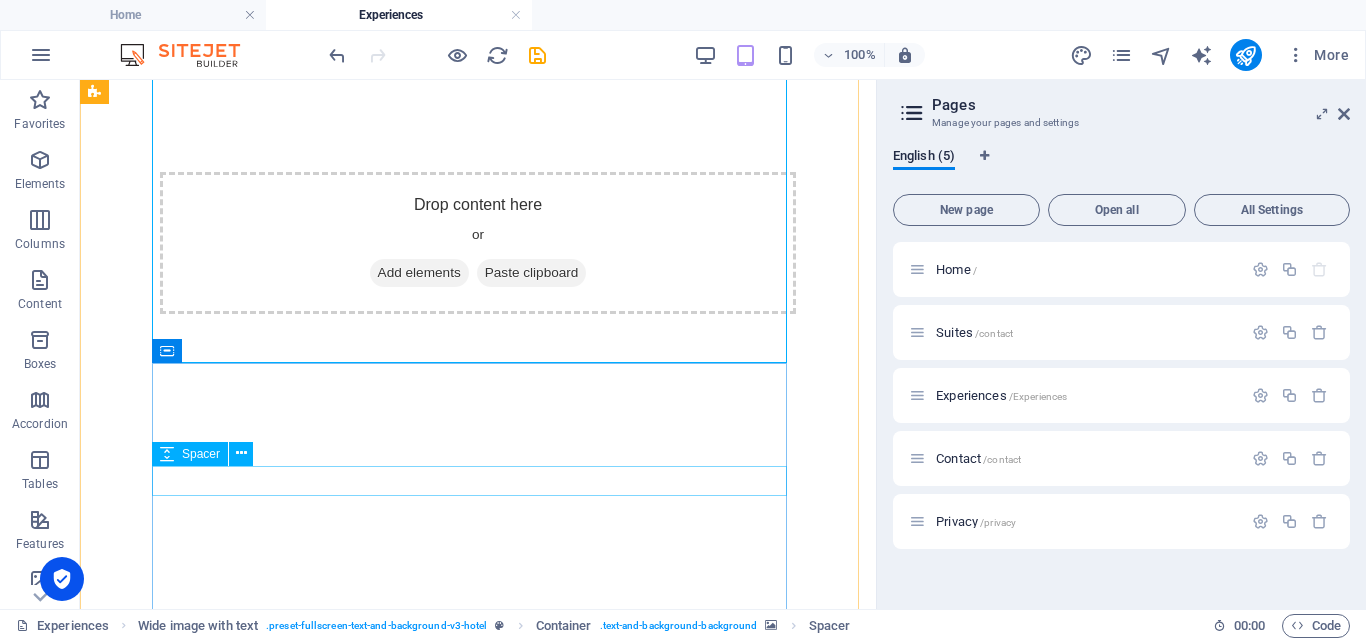 click at bounding box center (478, 1870) 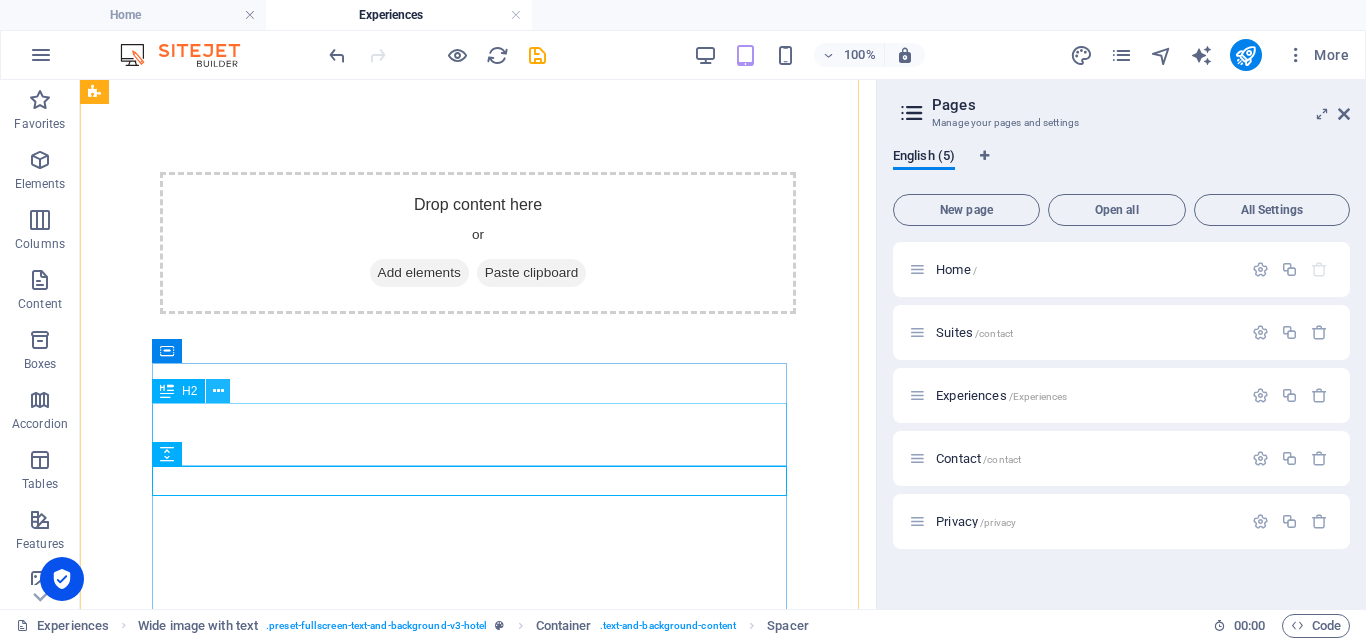 click at bounding box center [218, 391] 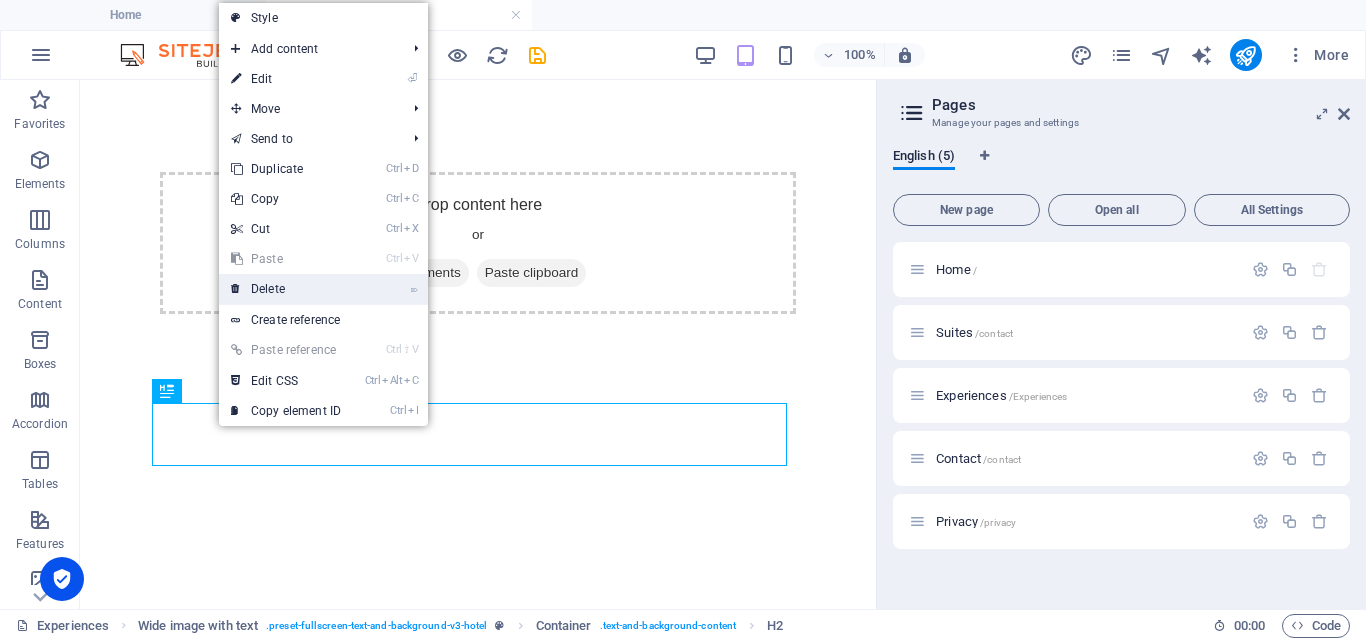 click on "⌦  Delete" at bounding box center (286, 289) 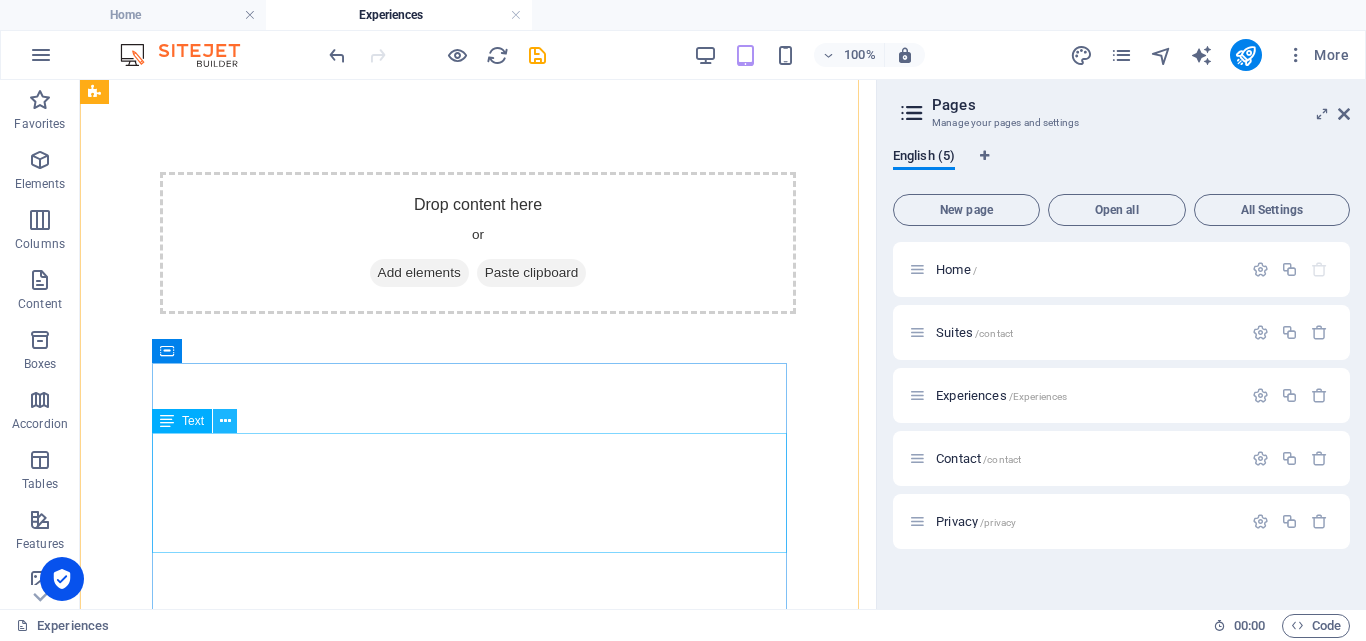 click at bounding box center [225, 421] 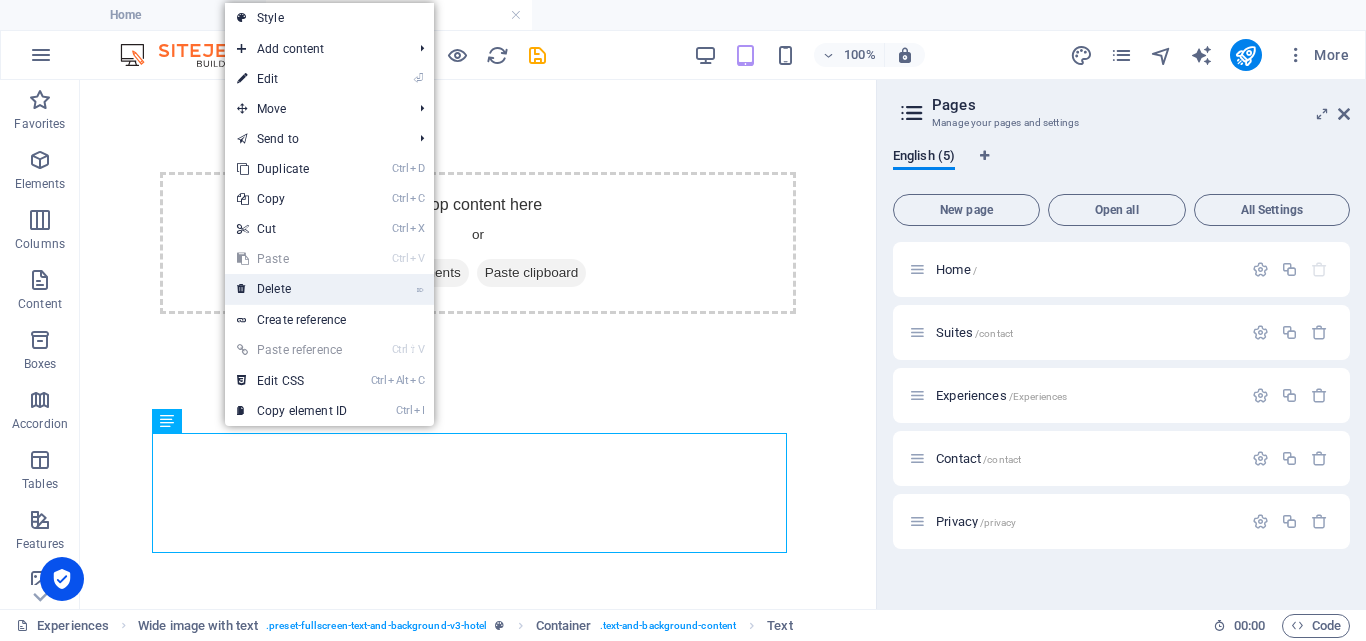 click on "⌦  Delete" at bounding box center [292, 289] 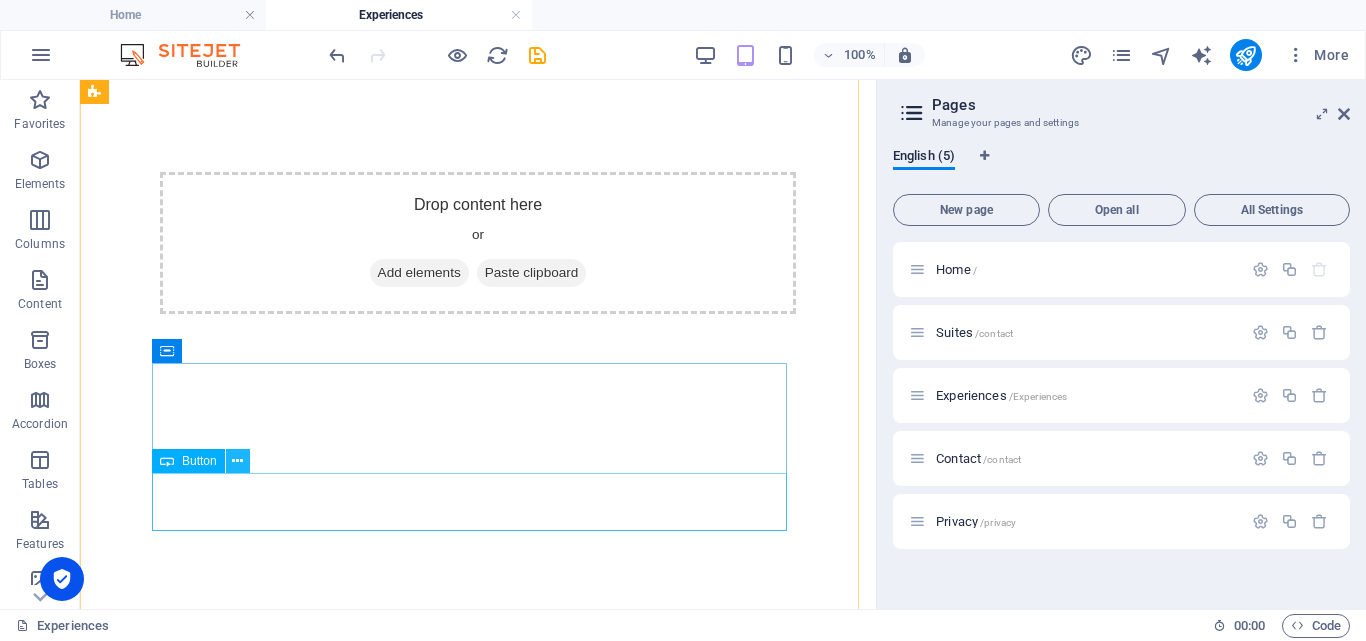 click at bounding box center [237, 461] 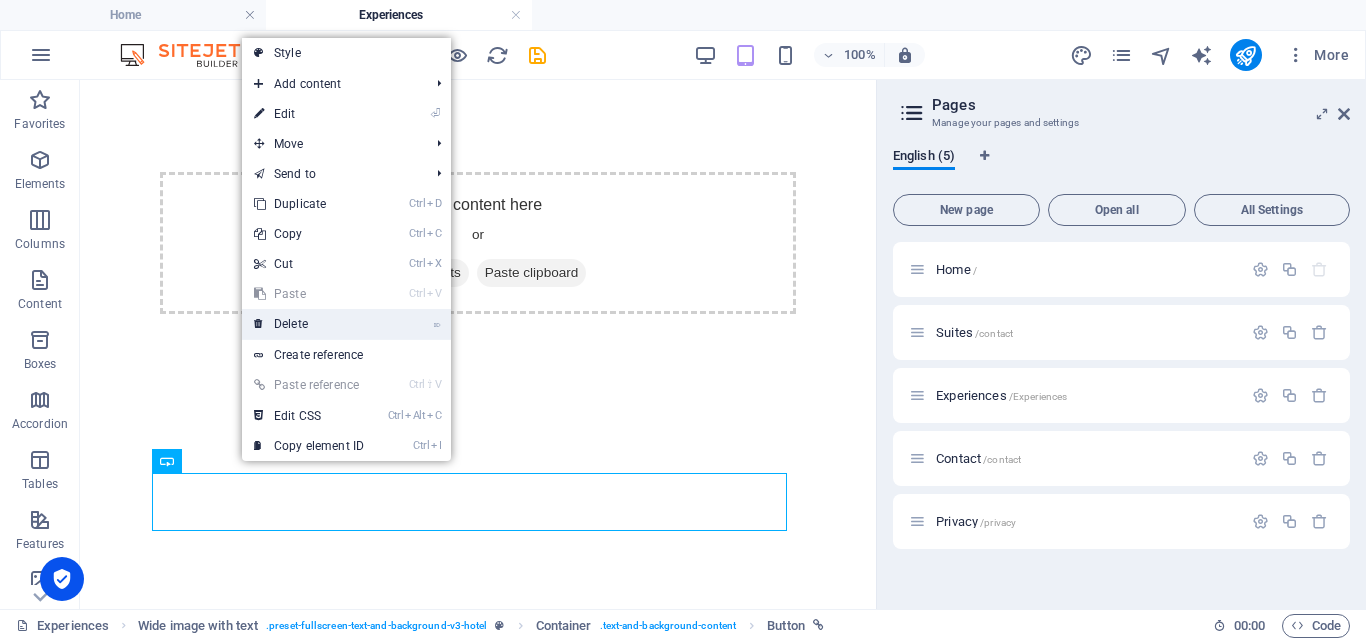 click on "⌦  Delete" at bounding box center [309, 324] 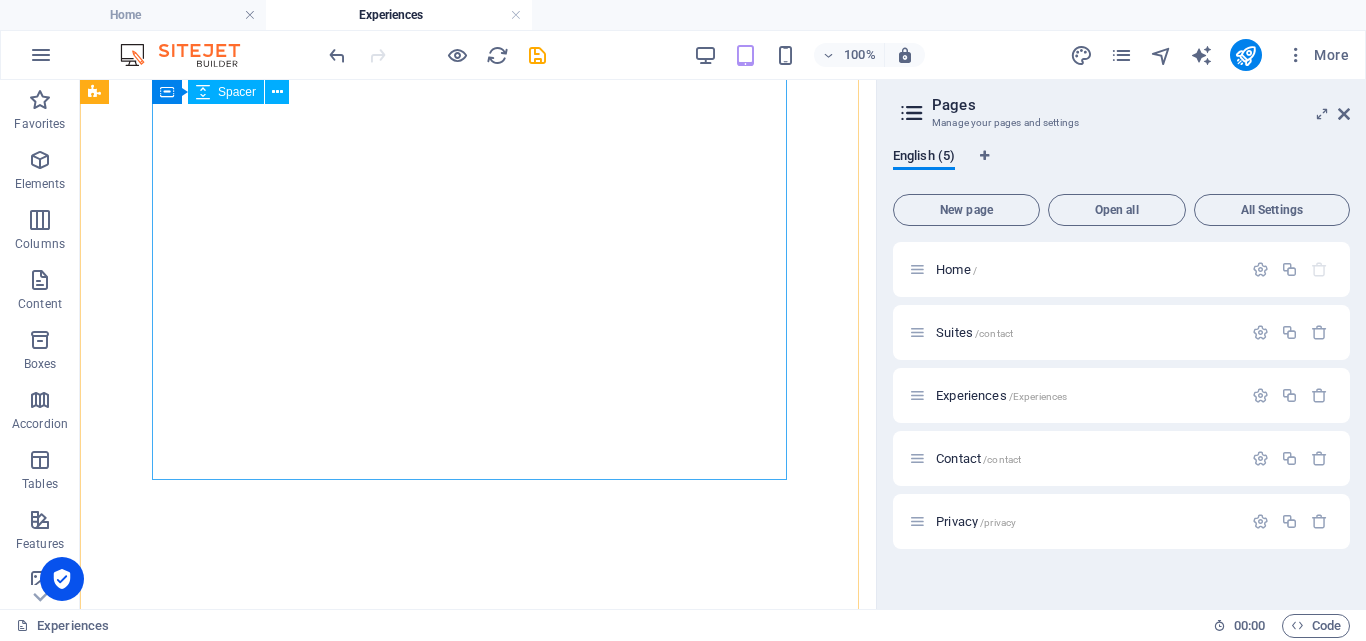 scroll, scrollTop: 2579, scrollLeft: 0, axis: vertical 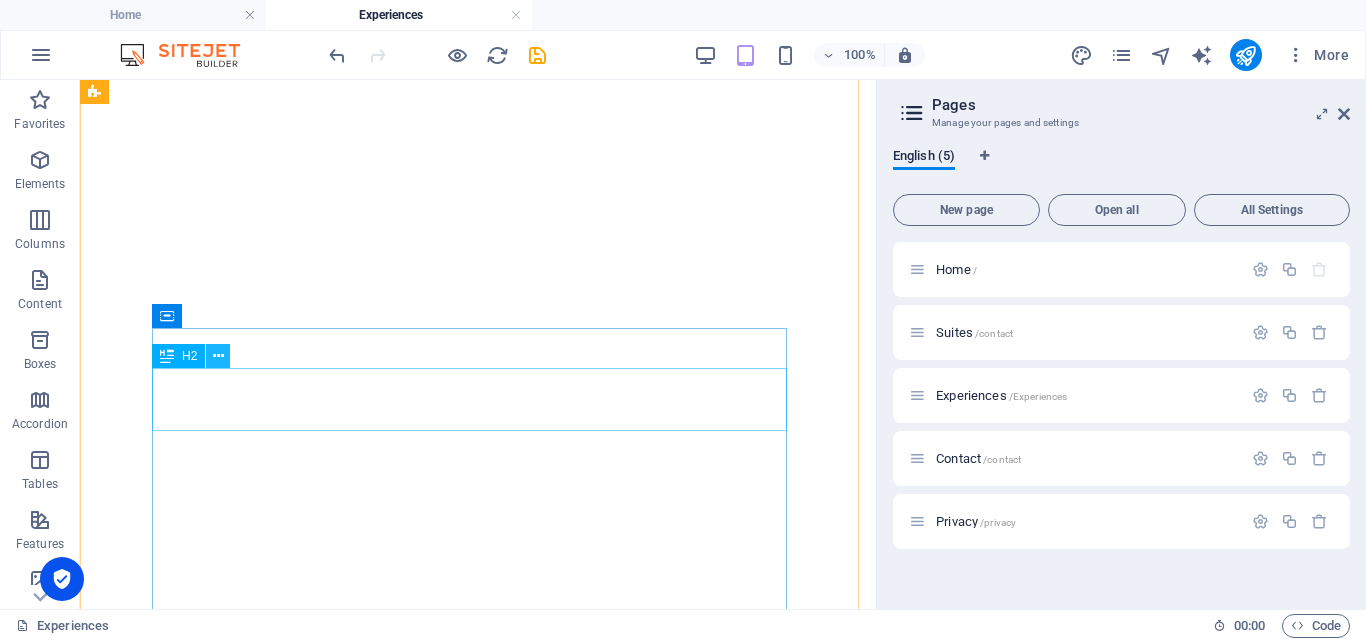 click at bounding box center (218, 356) 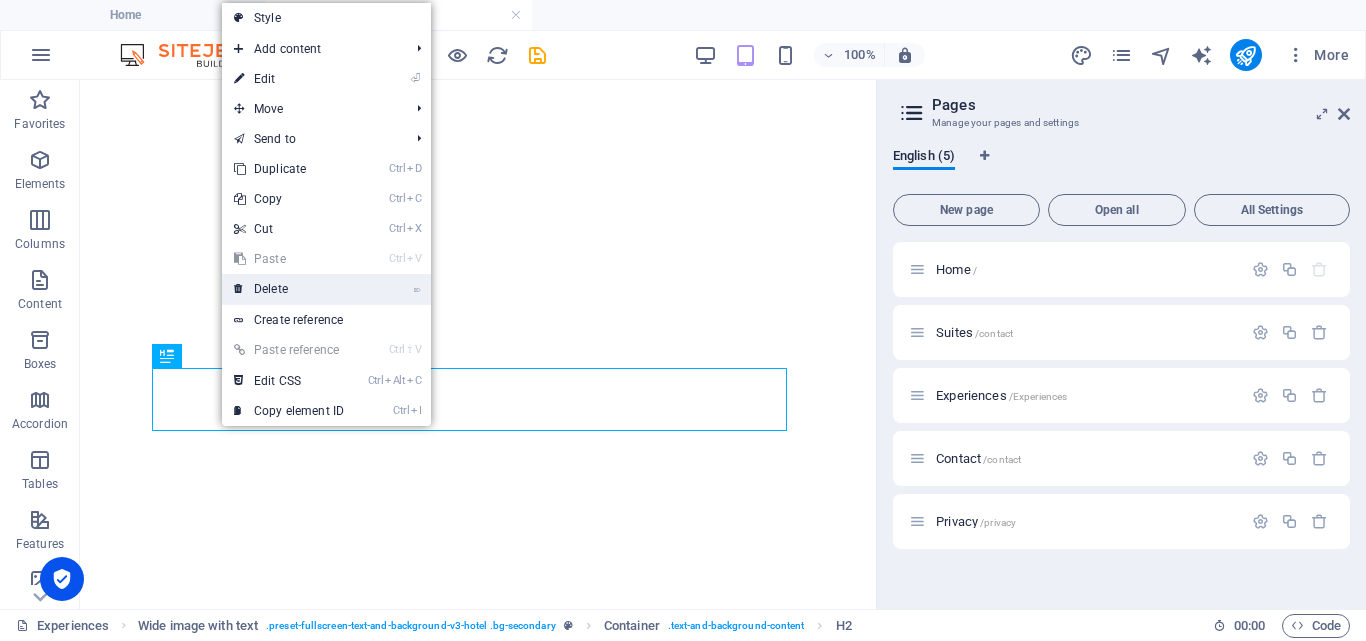 click on "⌦  Delete" at bounding box center [289, 289] 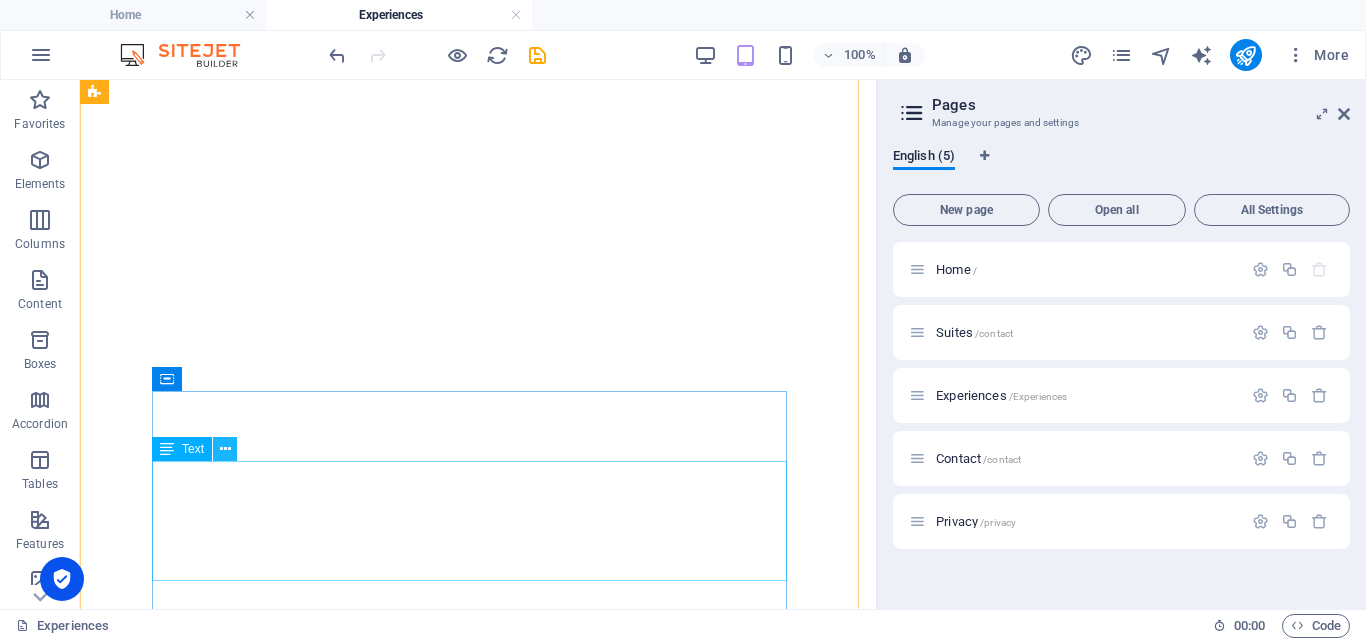 click at bounding box center (225, 449) 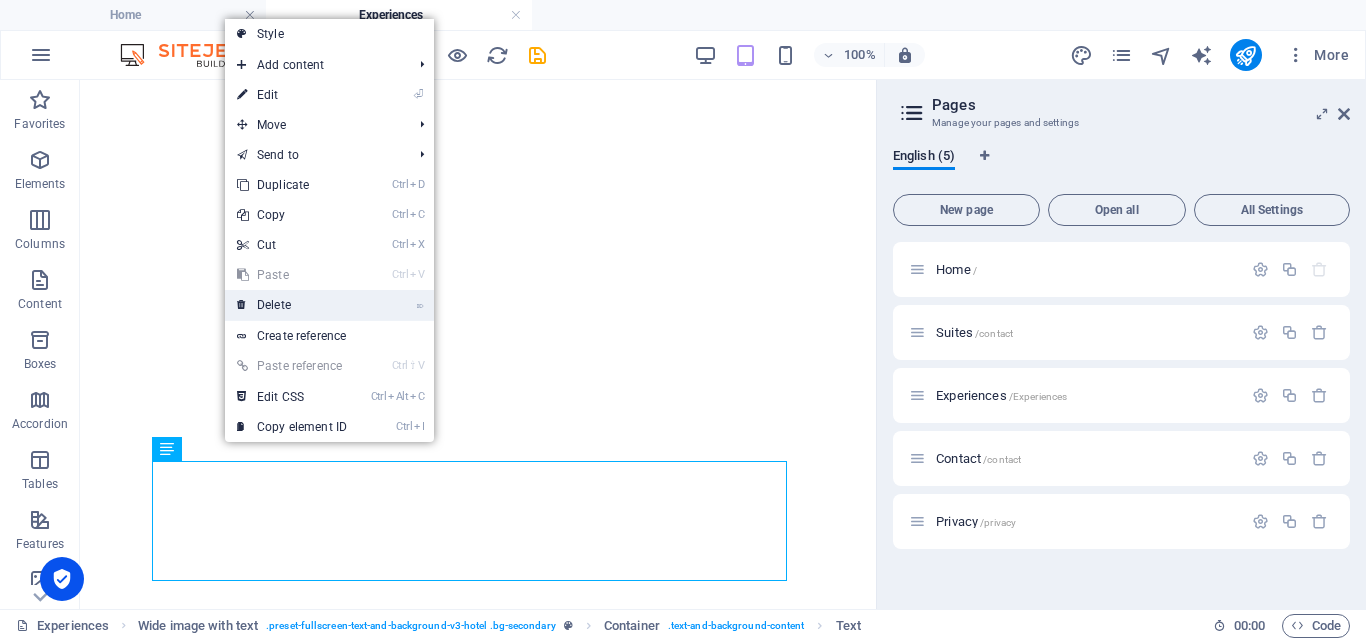 click on "⌦  Delete" at bounding box center [292, 305] 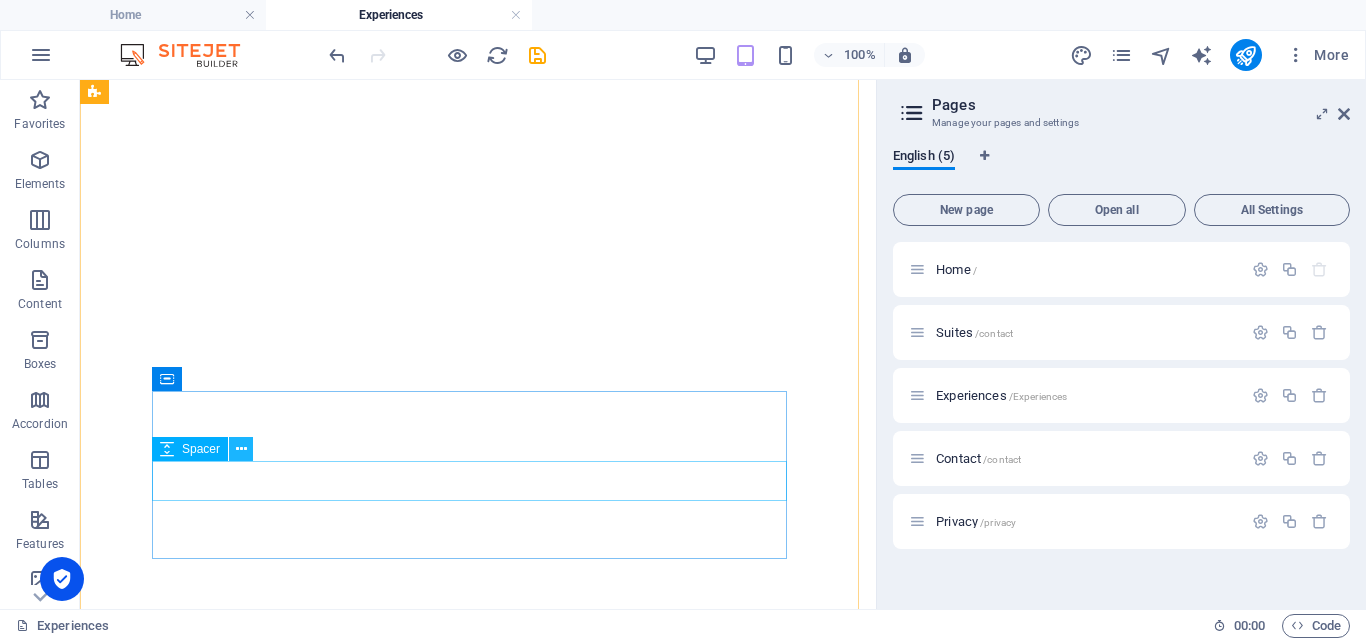 click at bounding box center [241, 449] 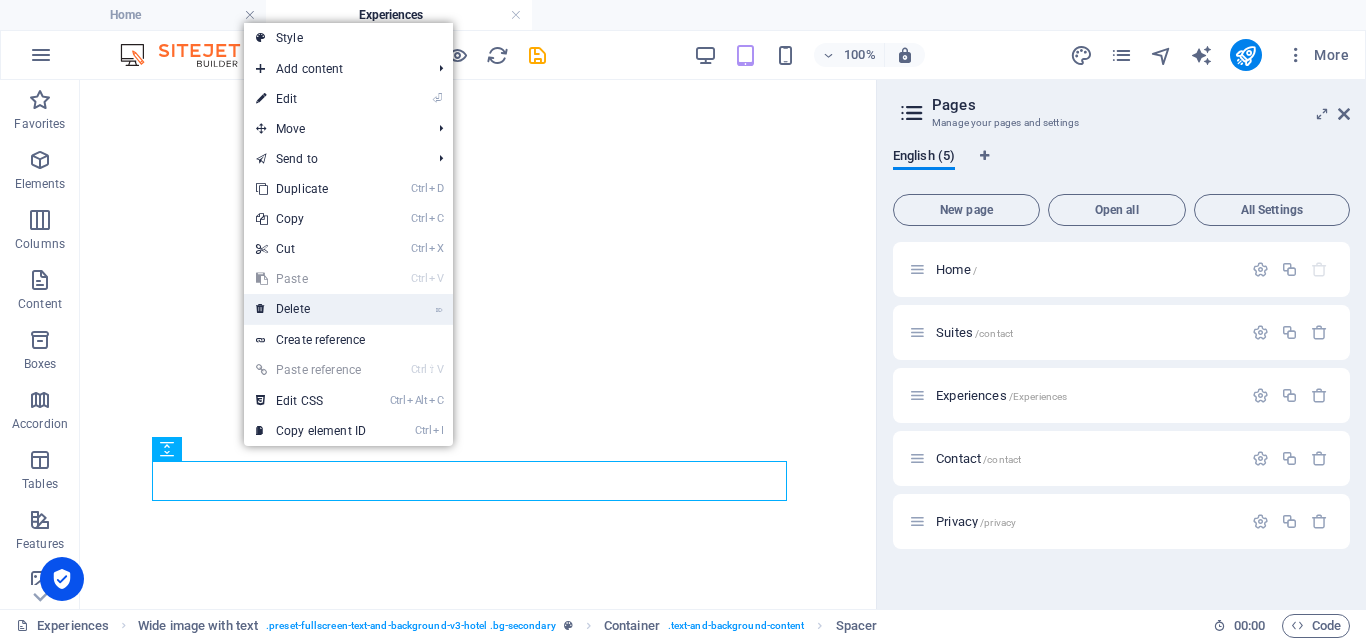 click on "⌦  Delete" at bounding box center [311, 309] 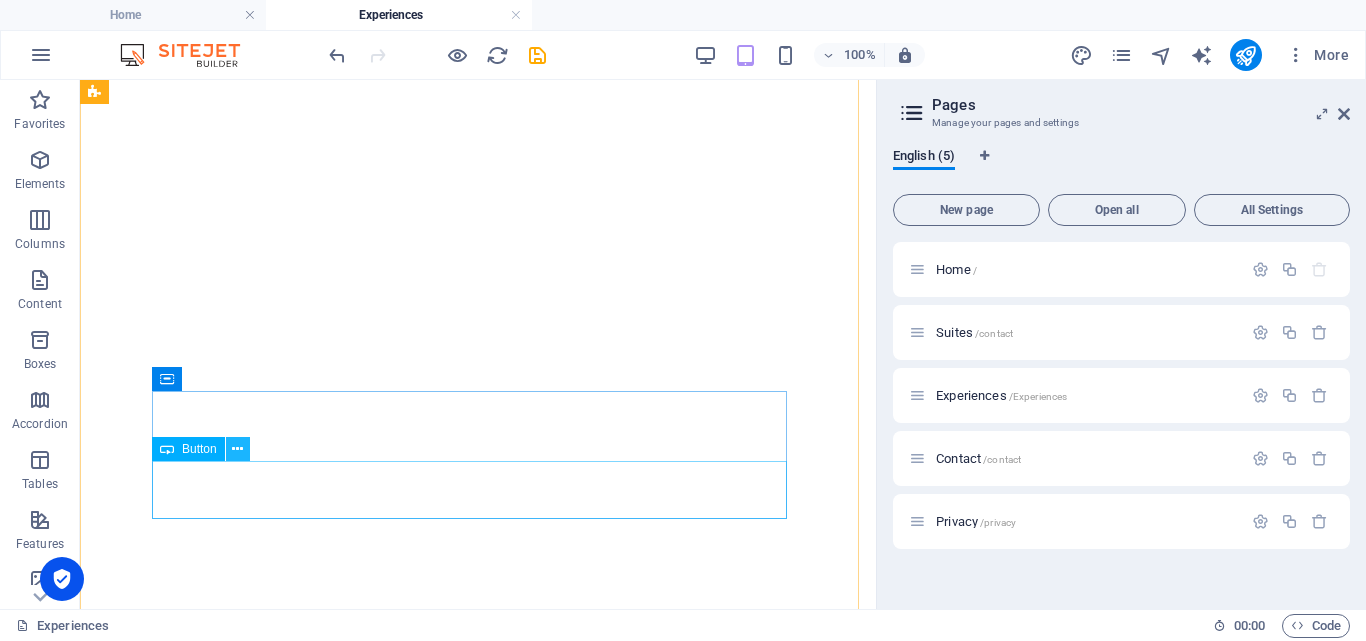 click at bounding box center (237, 449) 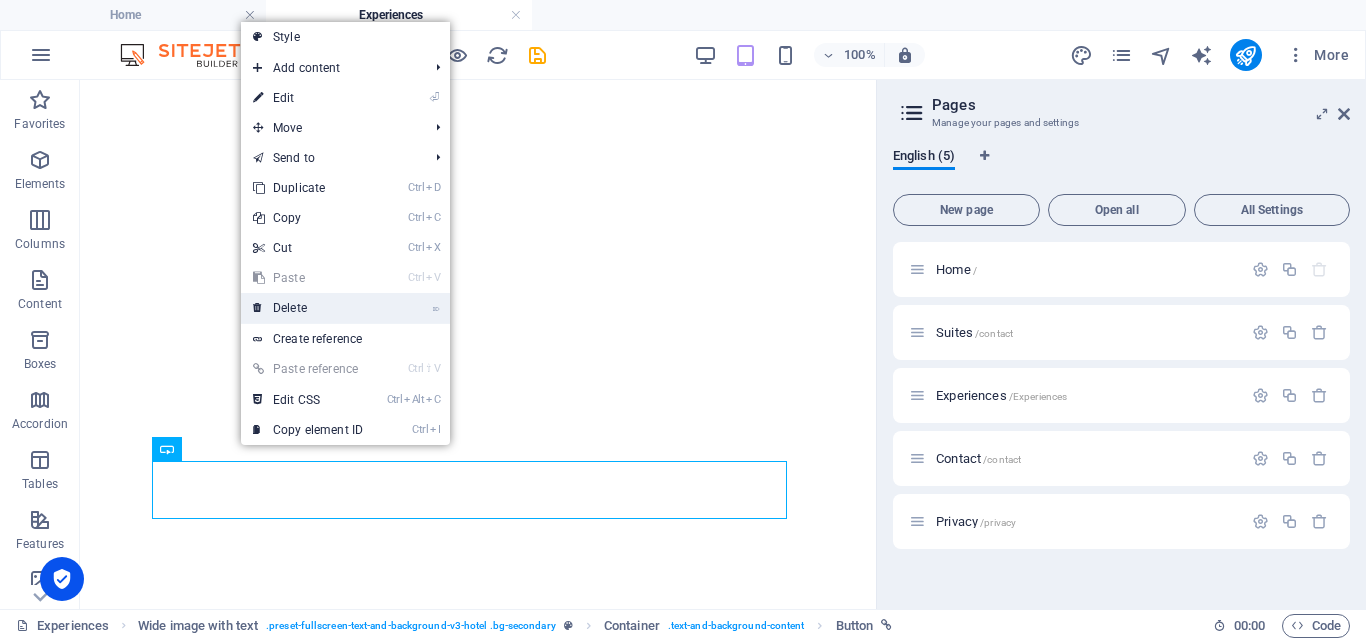 click on "⌦  Delete" at bounding box center (308, 308) 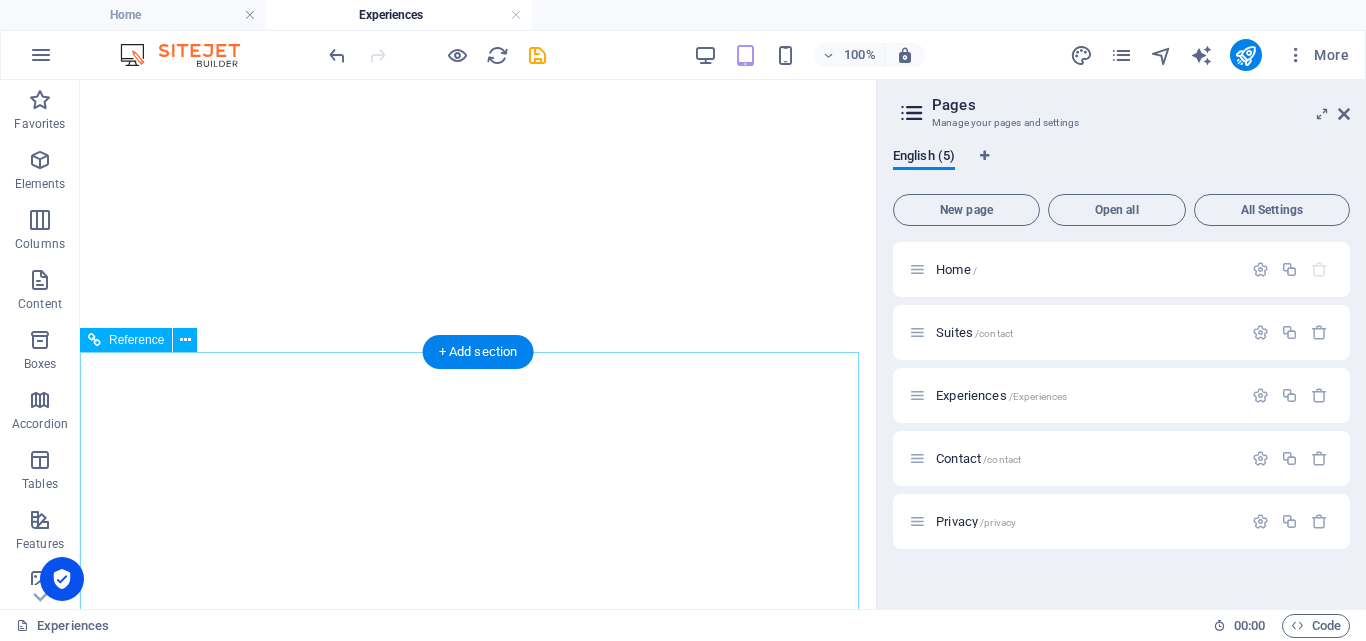 scroll, scrollTop: 2676, scrollLeft: 0, axis: vertical 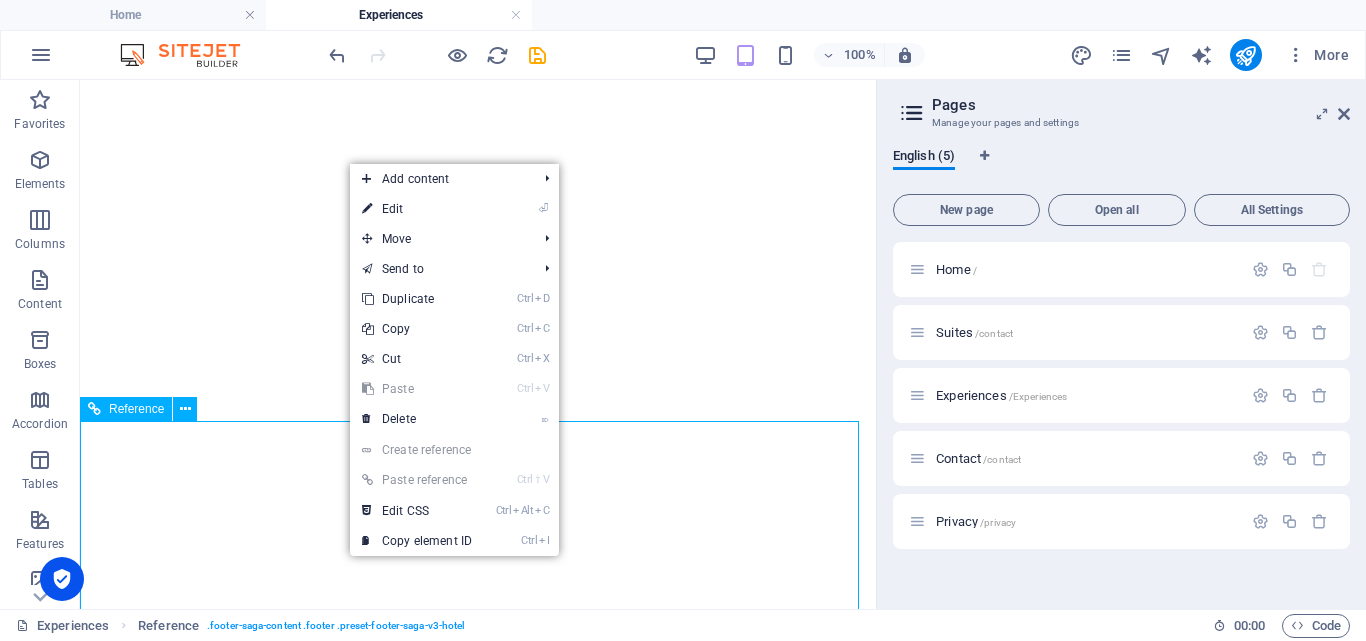 click on "[GEOGRAPHIC_DATA], Chayyoth" at bounding box center [342, 2963] 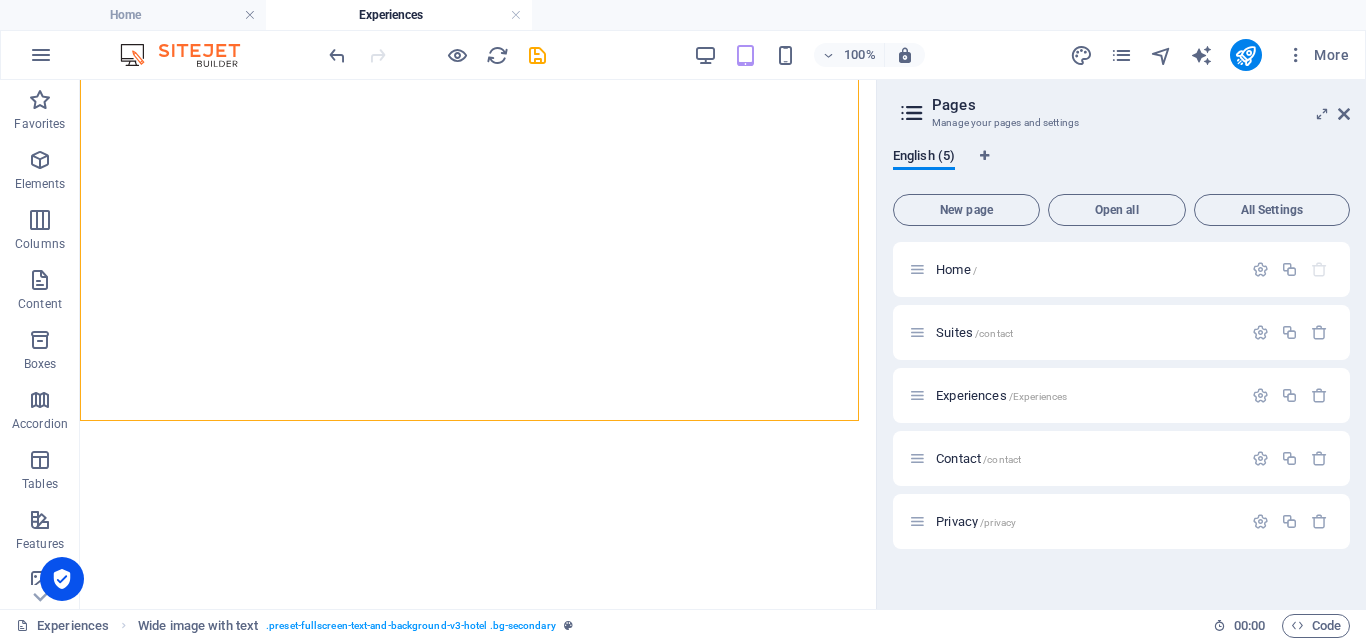 drag, startPoint x: 608, startPoint y: 364, endPoint x: 126, endPoint y: 680, distance: 576.3506 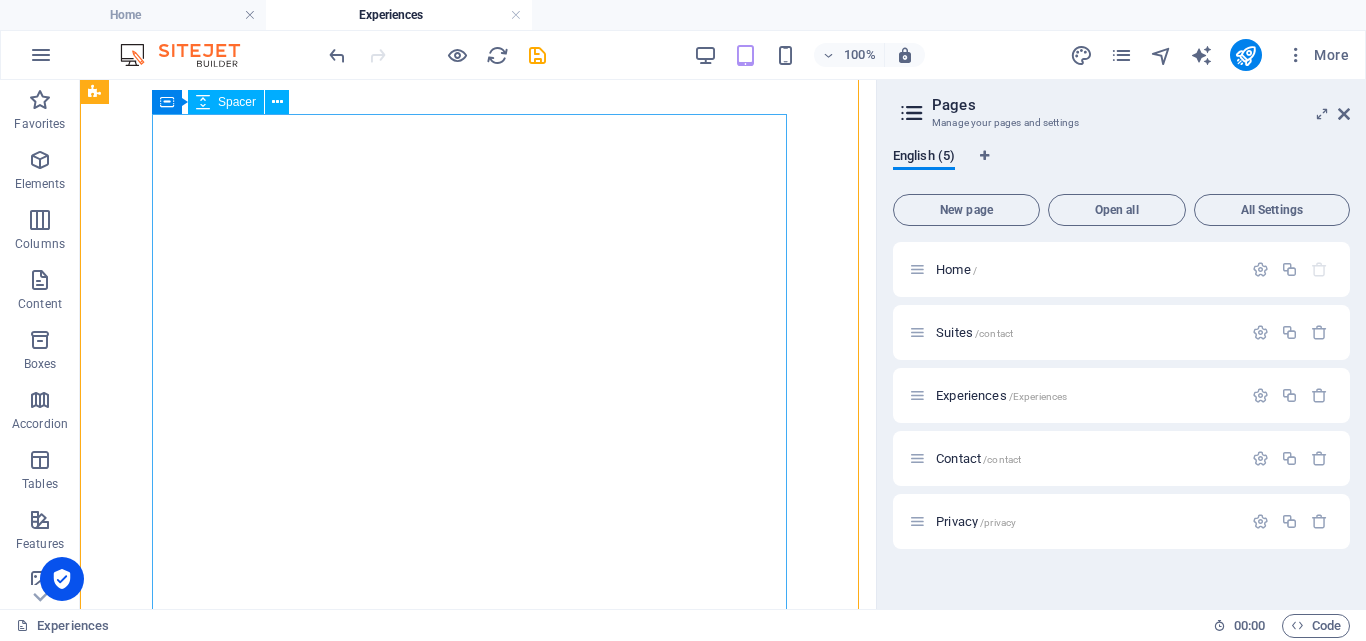 scroll, scrollTop: 2584, scrollLeft: 0, axis: vertical 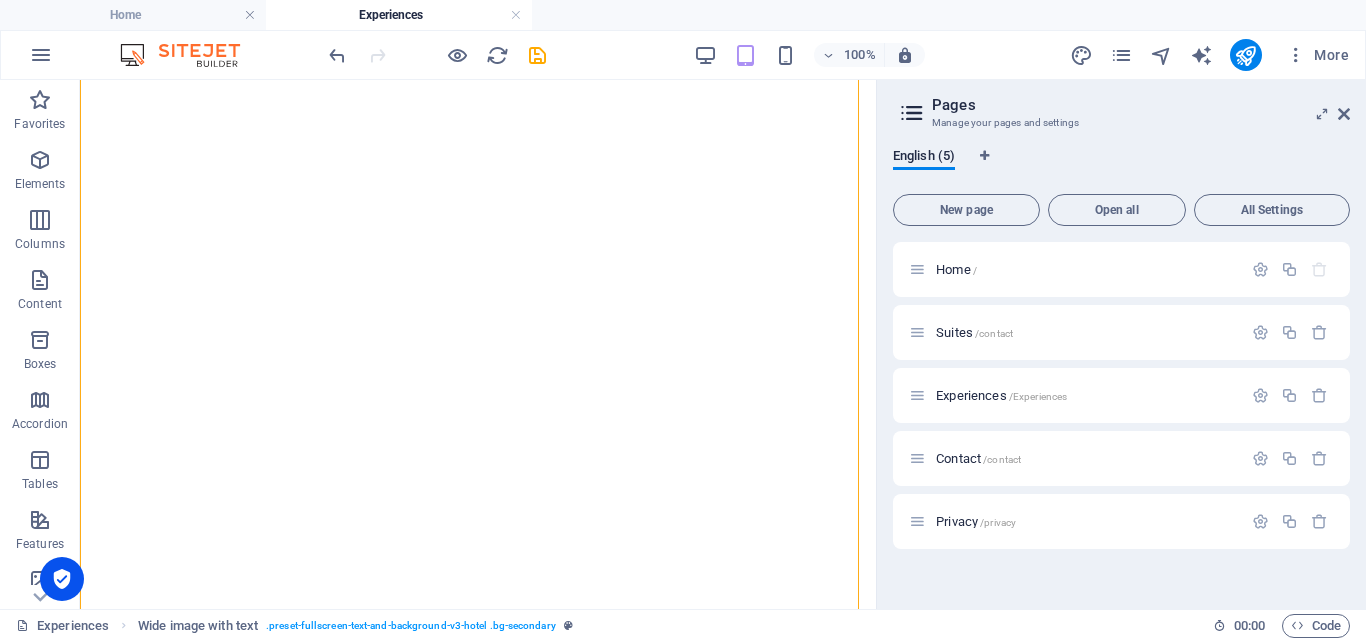 drag, startPoint x: 353, startPoint y: 503, endPoint x: 457, endPoint y: -87, distance: 599.096 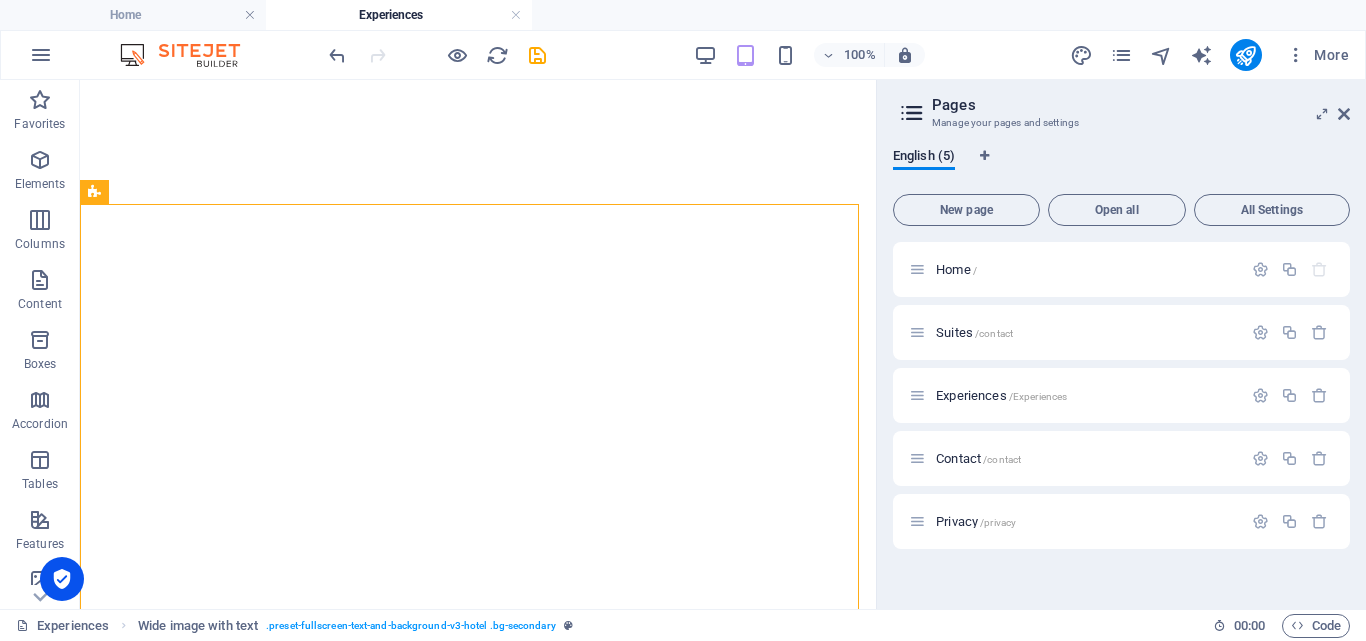 scroll, scrollTop: 2381, scrollLeft: 0, axis: vertical 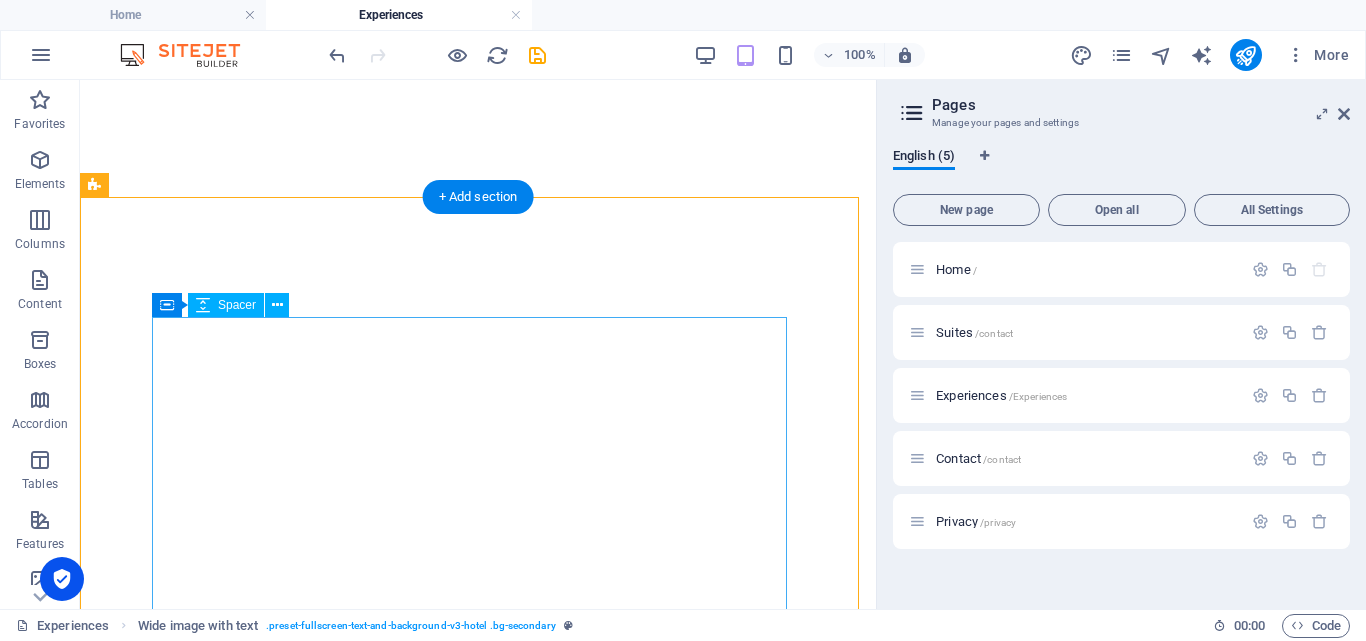 click at bounding box center (478, 6126) 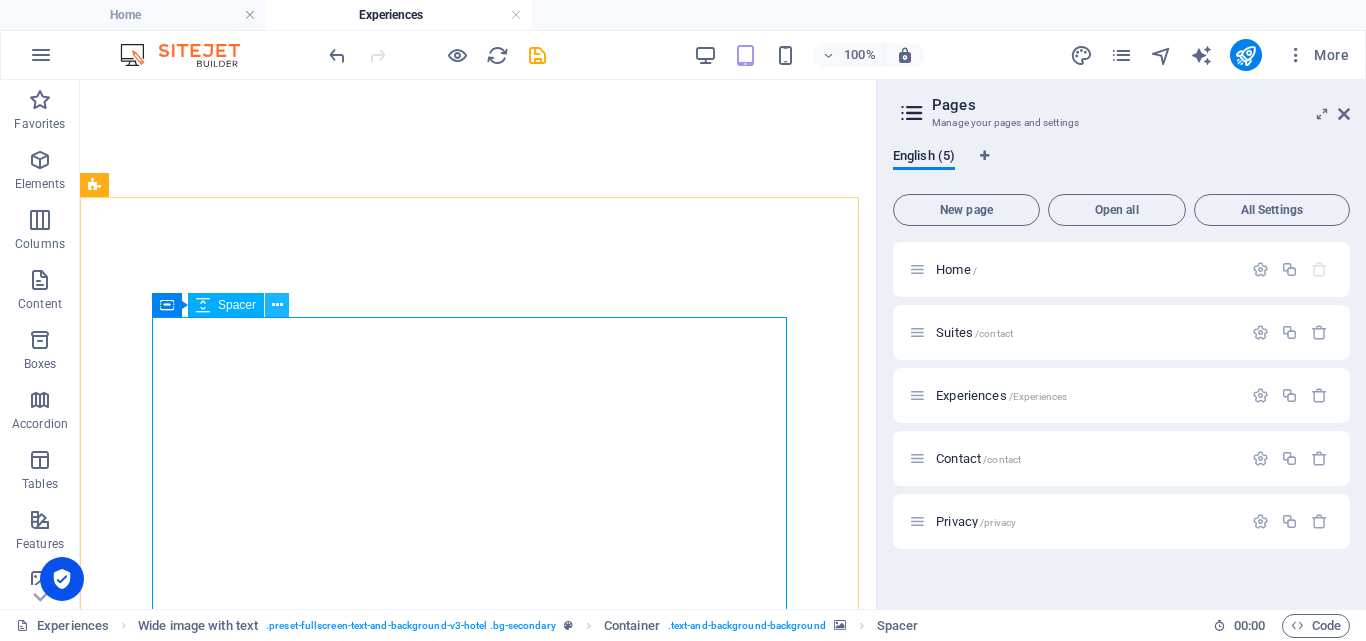 click at bounding box center (277, 305) 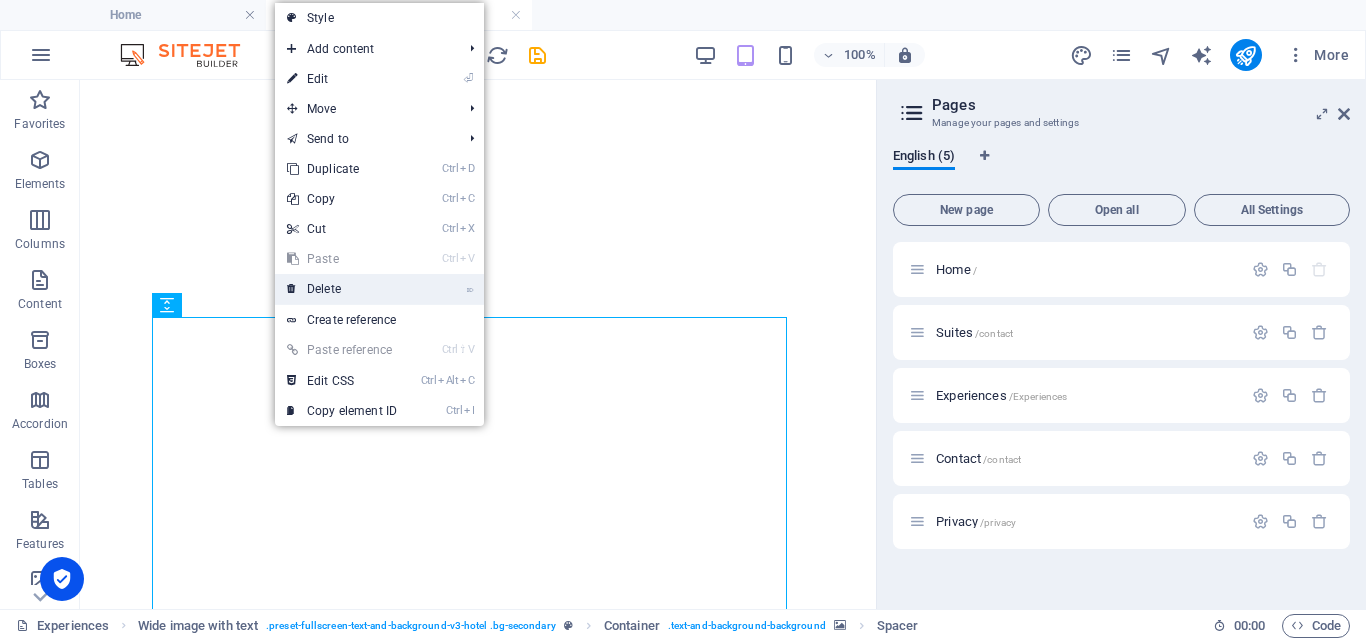 click on "⌦  Delete" at bounding box center (342, 289) 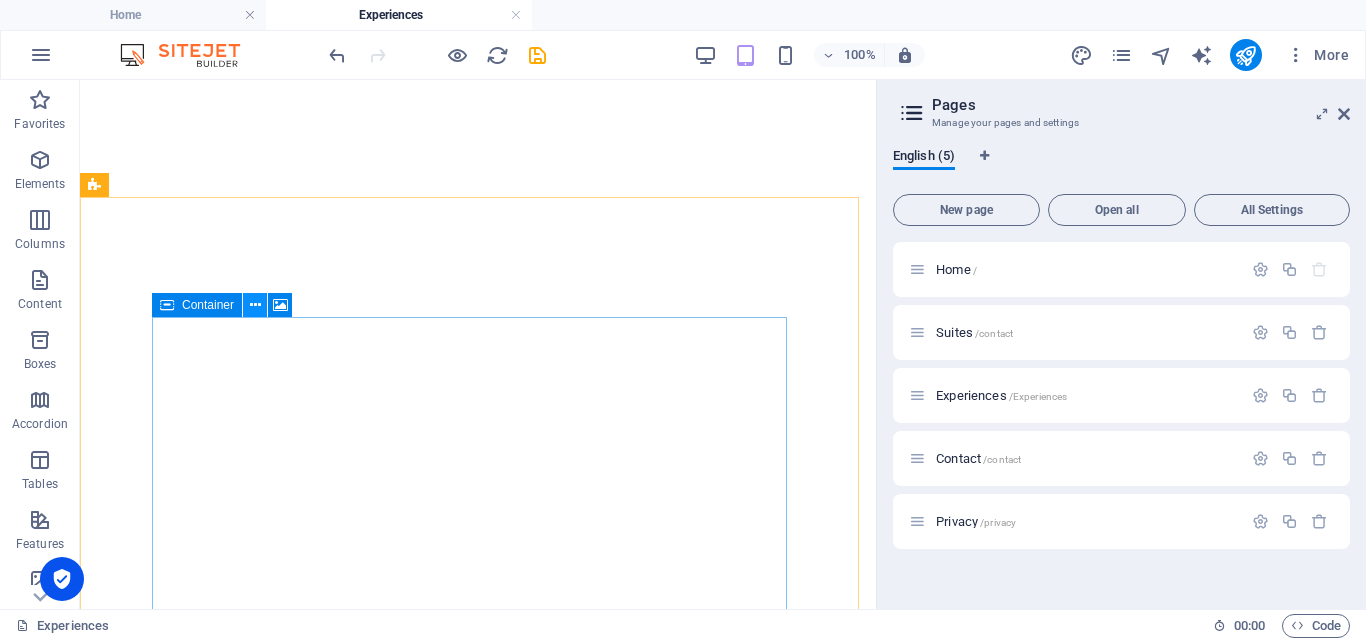 click at bounding box center (255, 305) 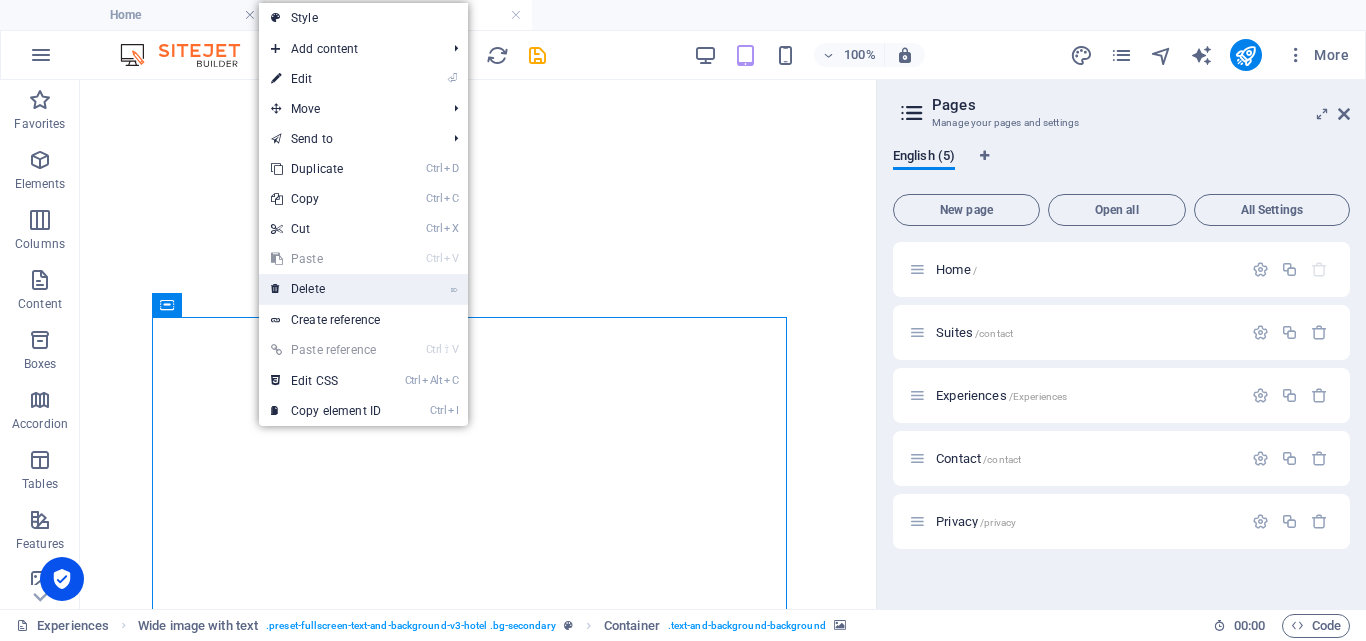 click on "⌦  Delete" at bounding box center [326, 289] 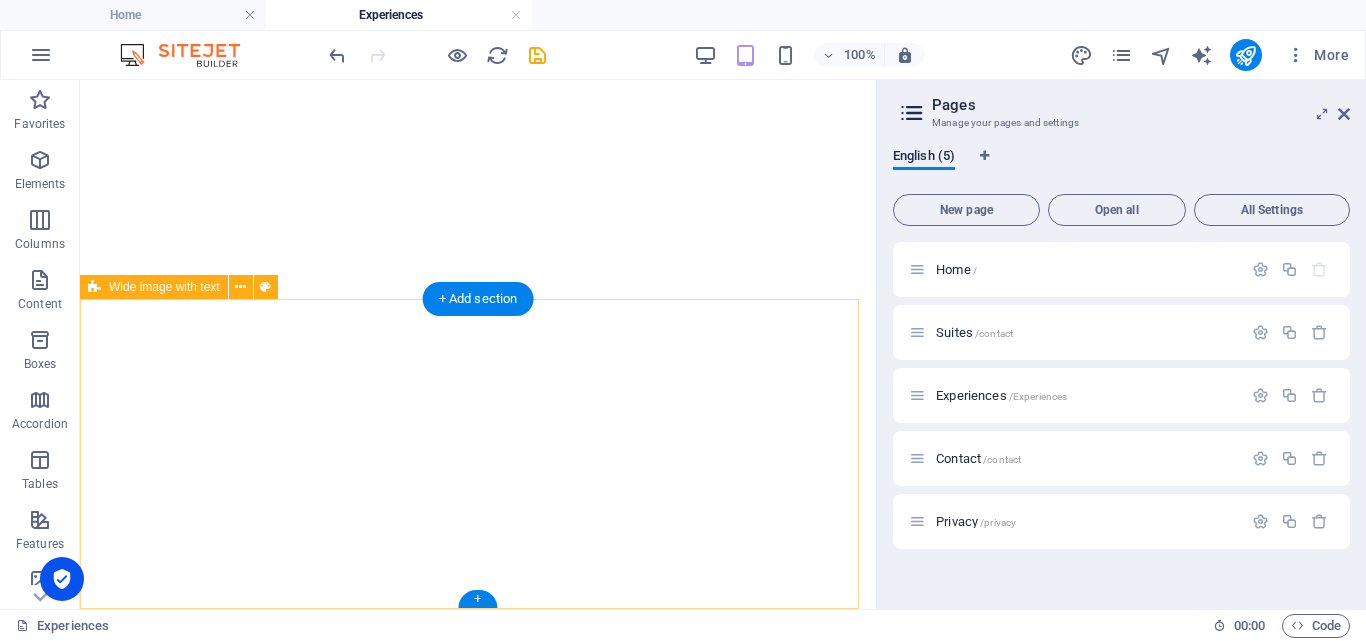 click at bounding box center (478, 5298) 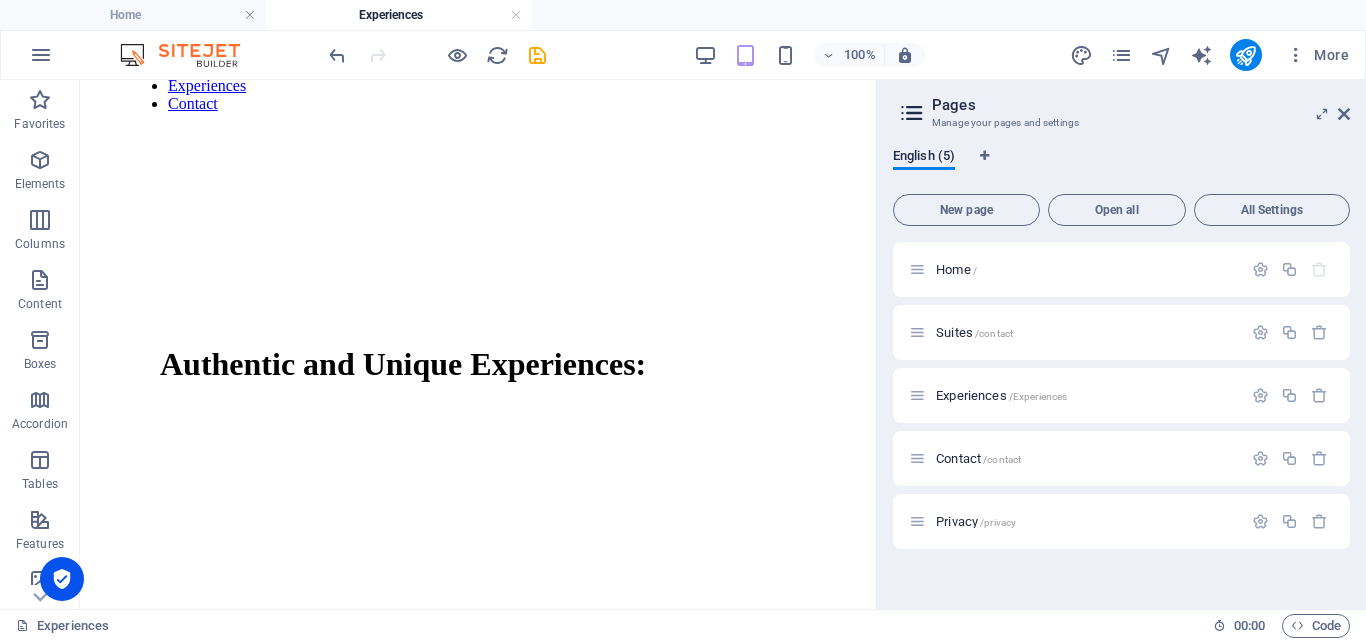 scroll, scrollTop: 561, scrollLeft: 0, axis: vertical 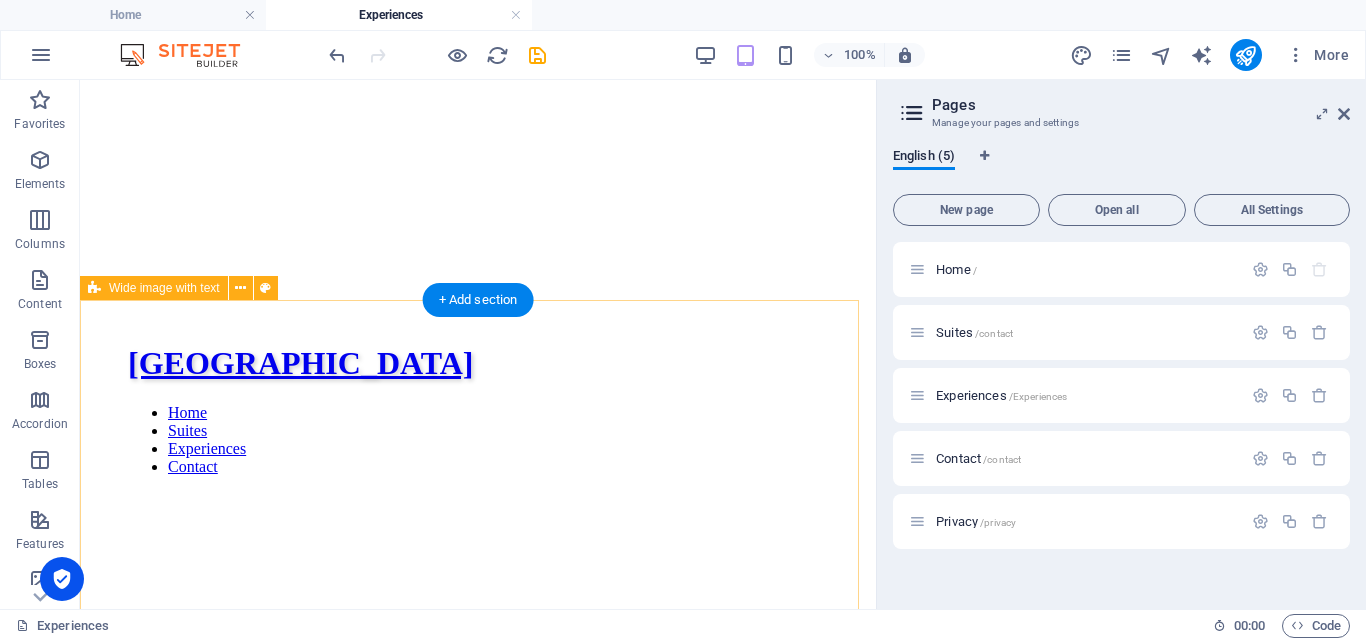click on "Add elements" at bounding box center (419, 1309) 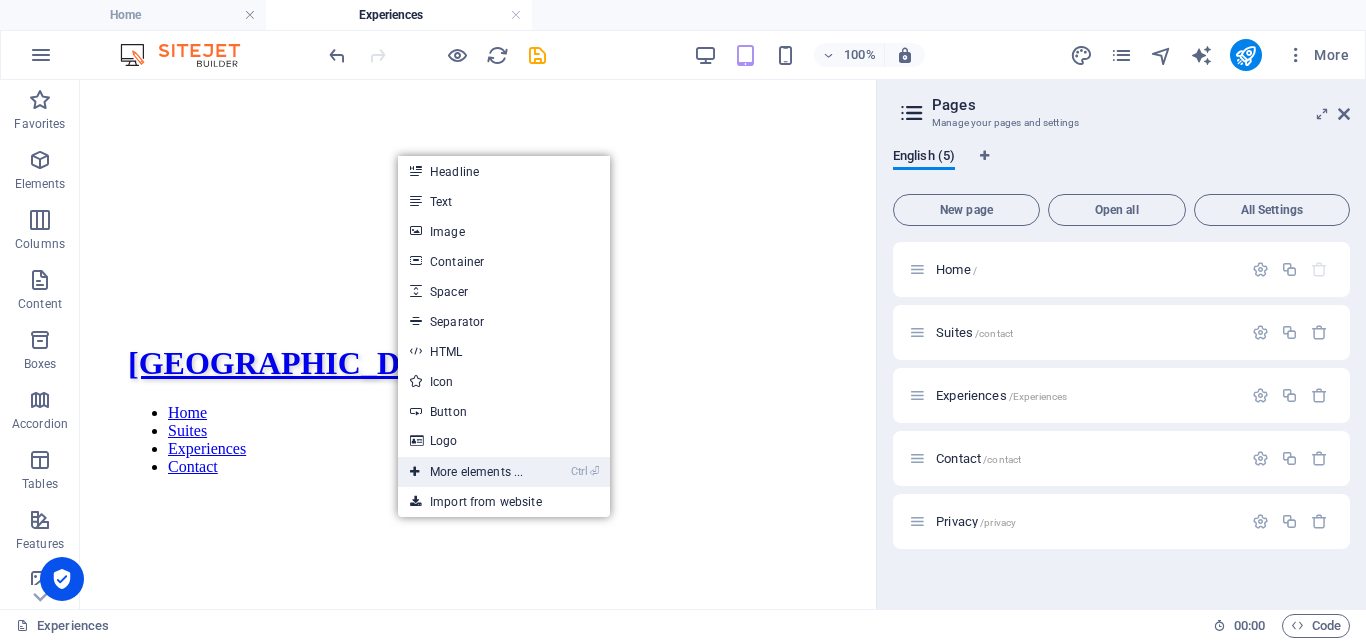 click at bounding box center [415, 472] 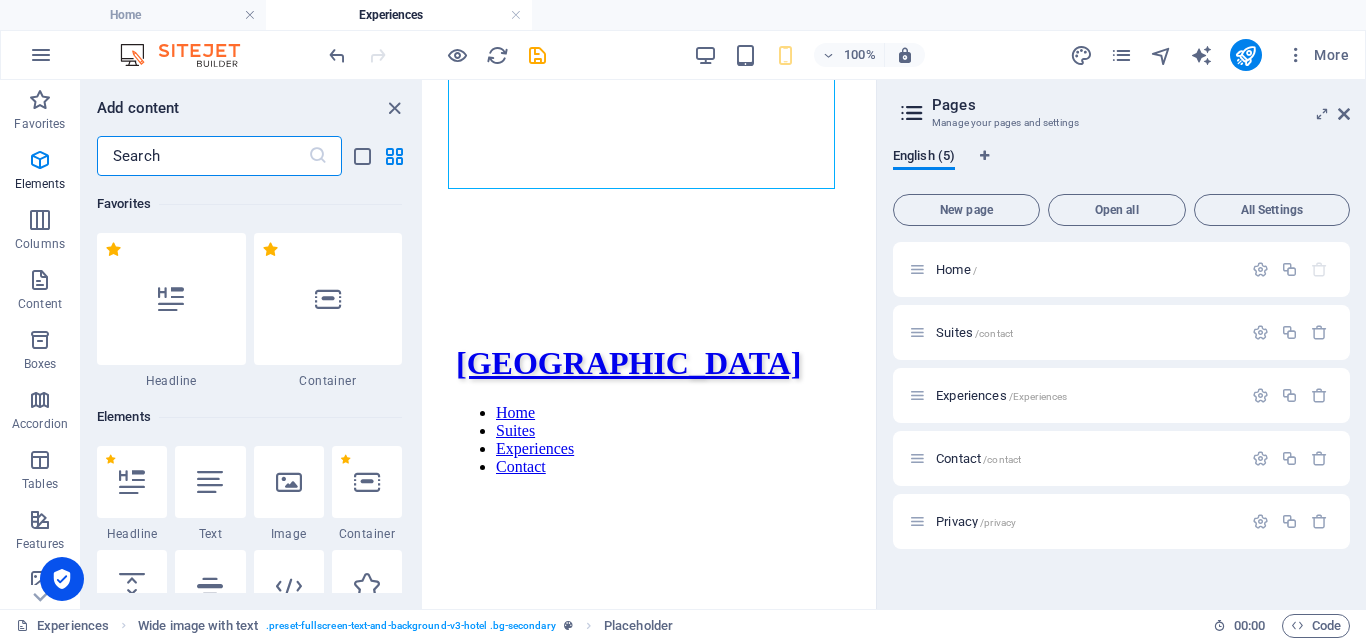 scroll, scrollTop: 213, scrollLeft: 0, axis: vertical 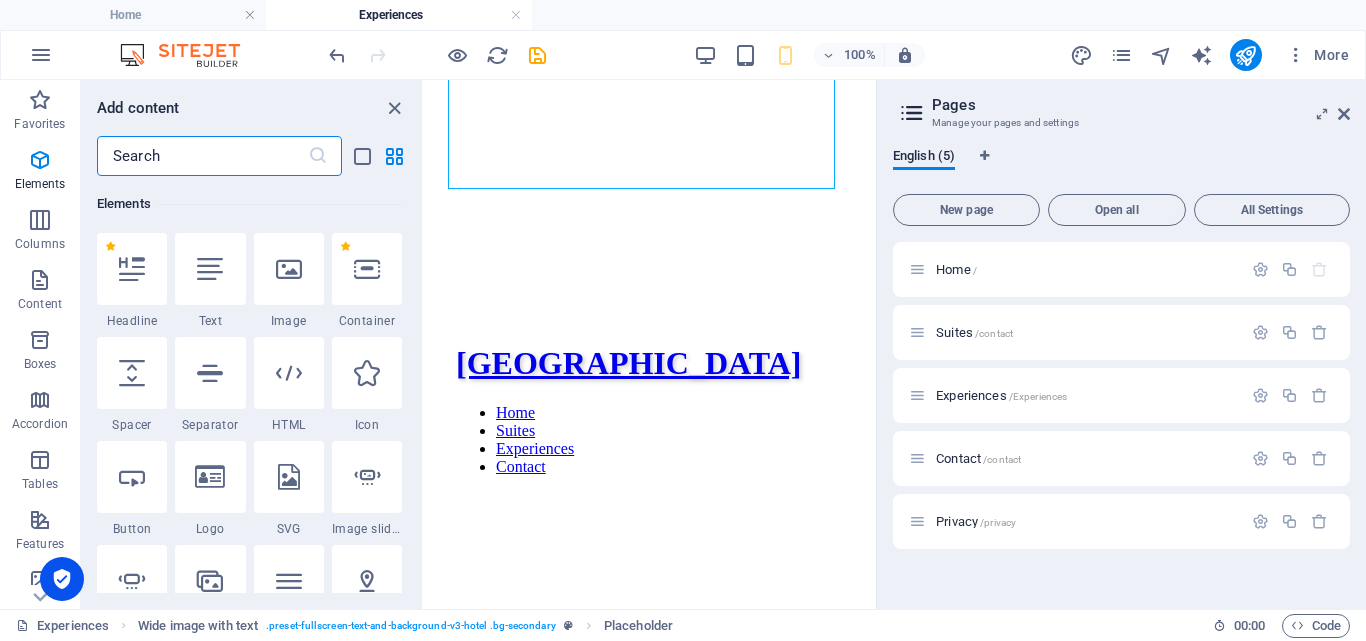 click on "Favorites 1 Star Headline 1 Star Container Elements 1 Star Headline 1 Star Text 1 Star Image 1 Star Container 1 Star Spacer 1 Star Separator 1 Star HTML 1 Star Icon 1 Star Button 1 Star Logo 1 Star SVG 1 Star Image slider 1 Star Slider 1 Star Gallery 1 Star Menu 1 Star Map 1 Star Facebook 1 Star Video 1 Star YouTube 1 Star Vimeo 1 Star Document 1 Star Audio 1 Star Iframe 1 Star Privacy 1 Star Languages Columns 1 Star Container 1 Star 2 columns 1 Star 3 columns 1 Star 4 columns 1 Star 5 columns 1 Star 6 columns 1 Star 40-60 1 Star 20-80 1 Star 80-20 1 Star 30-70 1 Star 70-30 1 Star Unequal Columns 1 Star 25-25-50 1 Star 25-50-25 1 Star 50-25-25 1 Star 20-60-20 1 Star 50-16-16-16 1 Star 16-16-16-50 1 Star Grid 2-1 1 Star Grid 1-2 1 Star Grid 3-1 1 Star Grid 1-3 1 Star Grid 4-1 1 Star Grid 1-4 1 Star Grid 1-2-1 1 Star Grid 1-1-2 1 Star Grid 2h-2v 1 Star Grid 2v-2h 1 Star Grid 2-1-2 1 Star Grid 3-4 Content 1 Star Text in columns 1 Star Text 1 Star Text with separator 1 Star Image with text box 1 Star 1 Star Boxes" at bounding box center (251, 384) 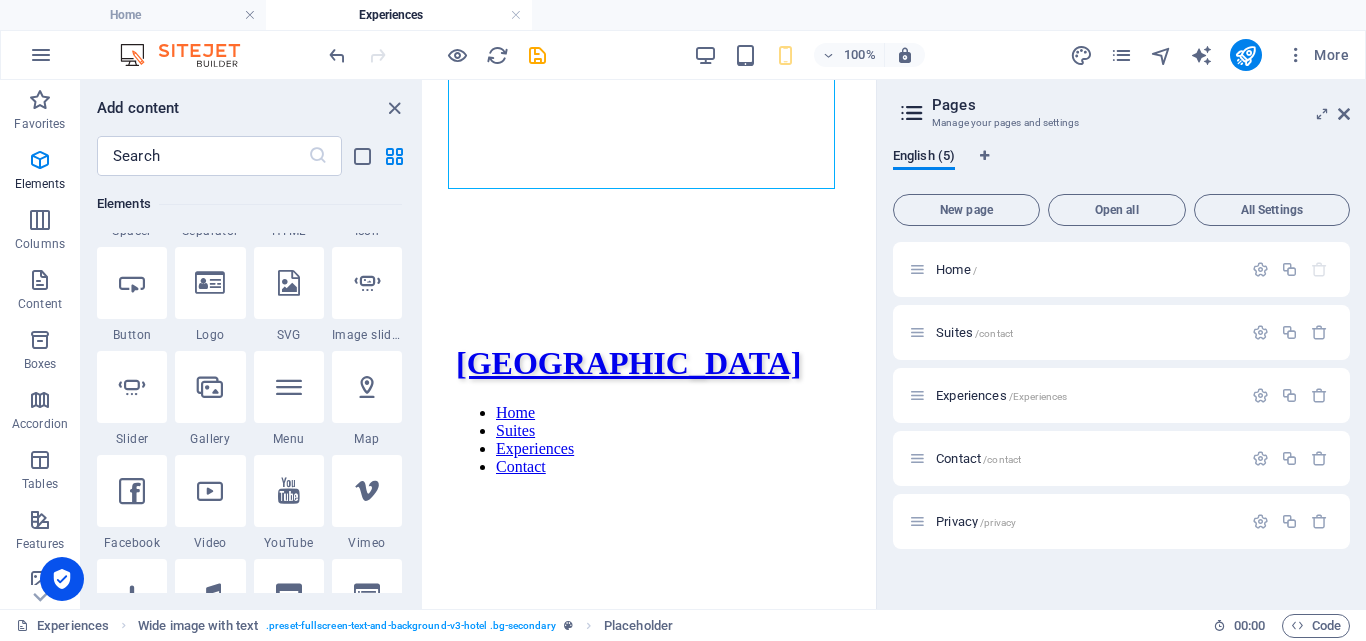 scroll, scrollTop: 595, scrollLeft: 0, axis: vertical 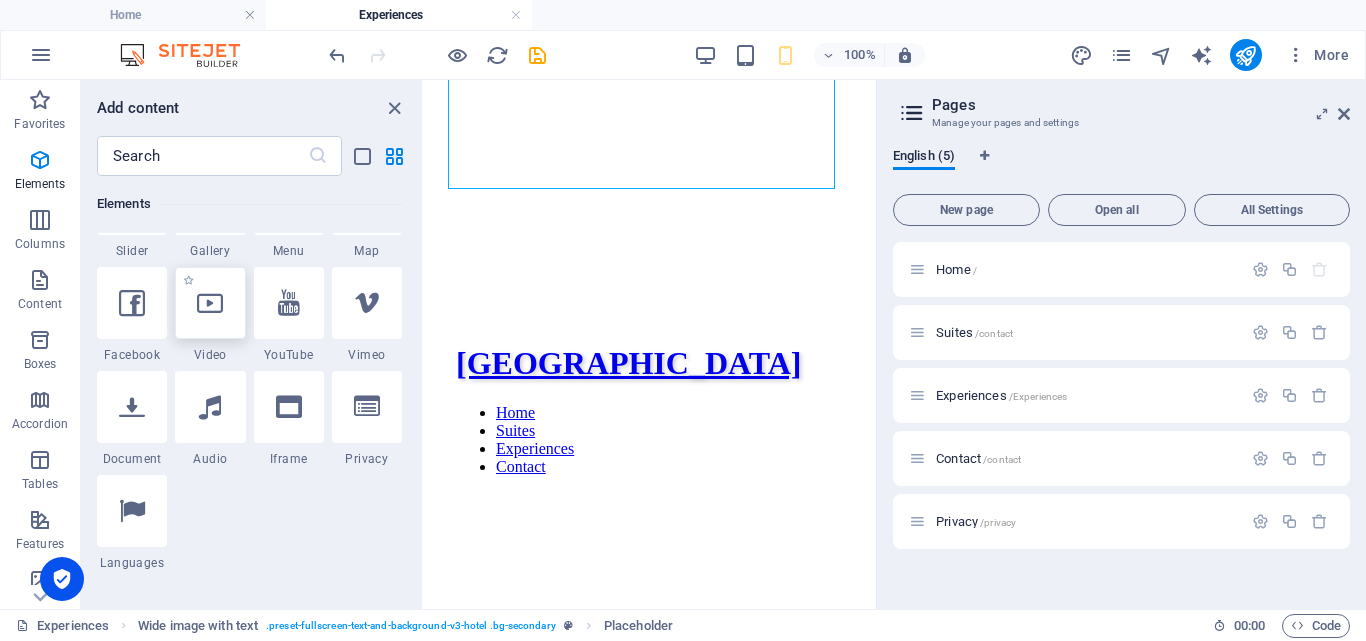 click at bounding box center (210, 303) 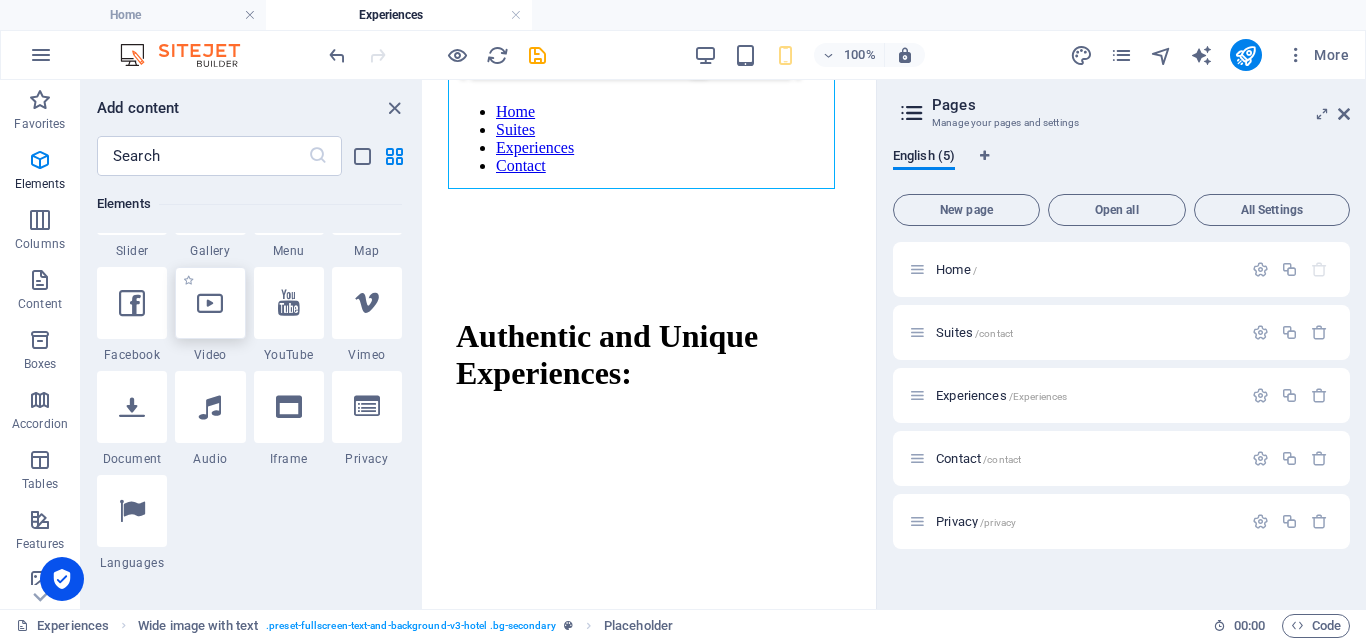 select on "%" 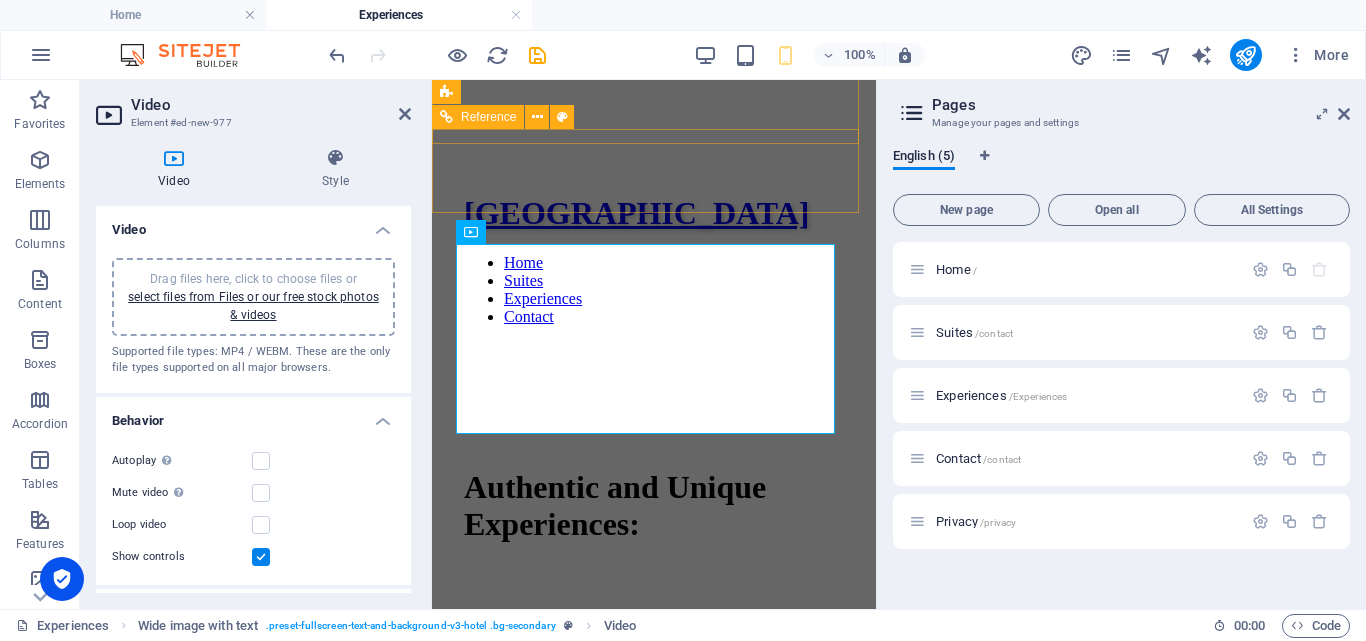 scroll, scrollTop: 347, scrollLeft: 0, axis: vertical 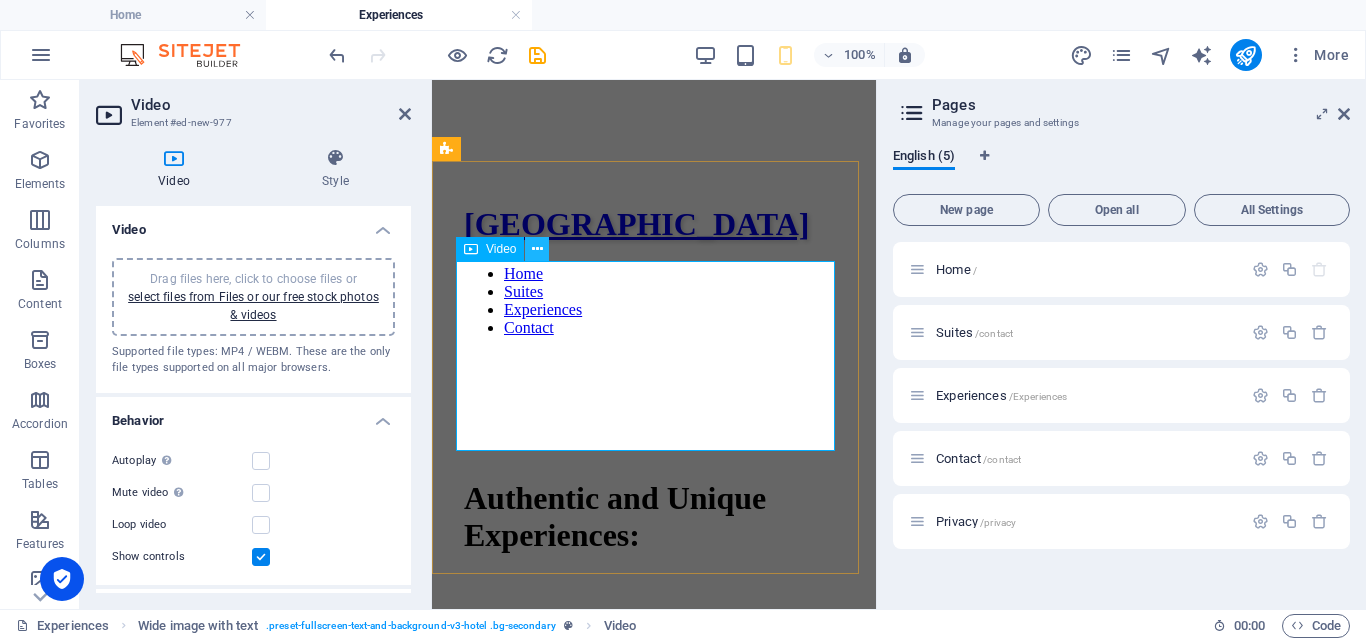 click at bounding box center [537, 249] 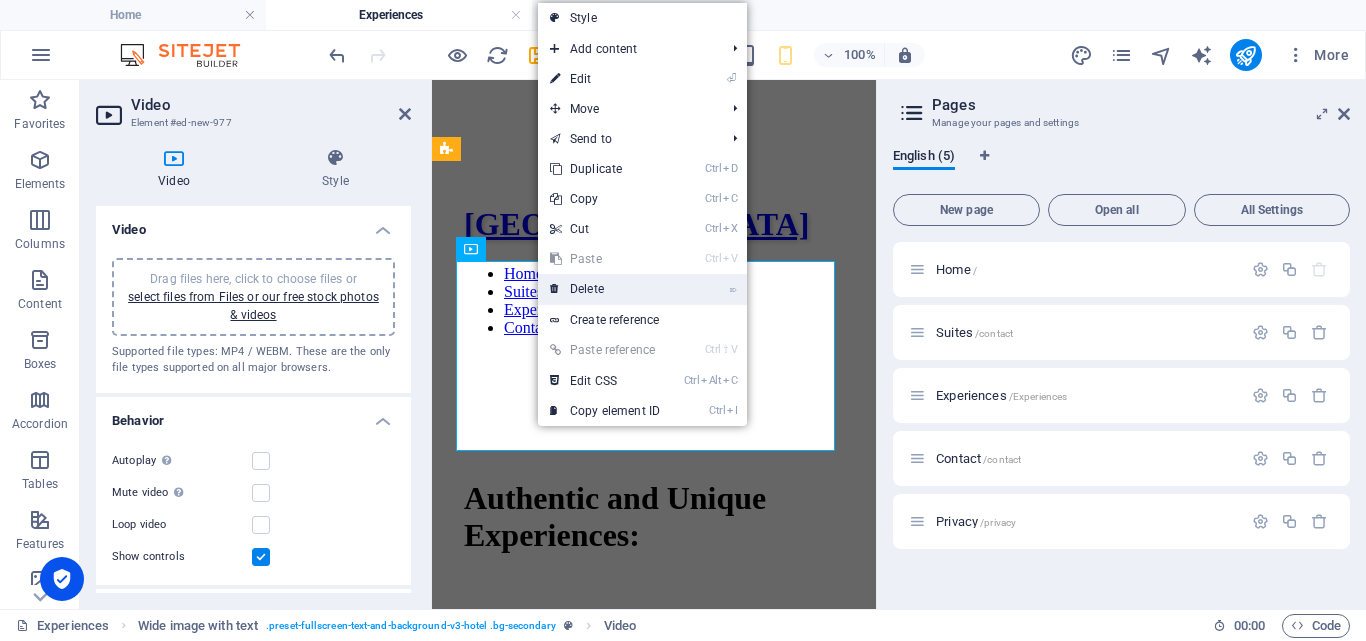click on "⌦  Delete" at bounding box center [605, 289] 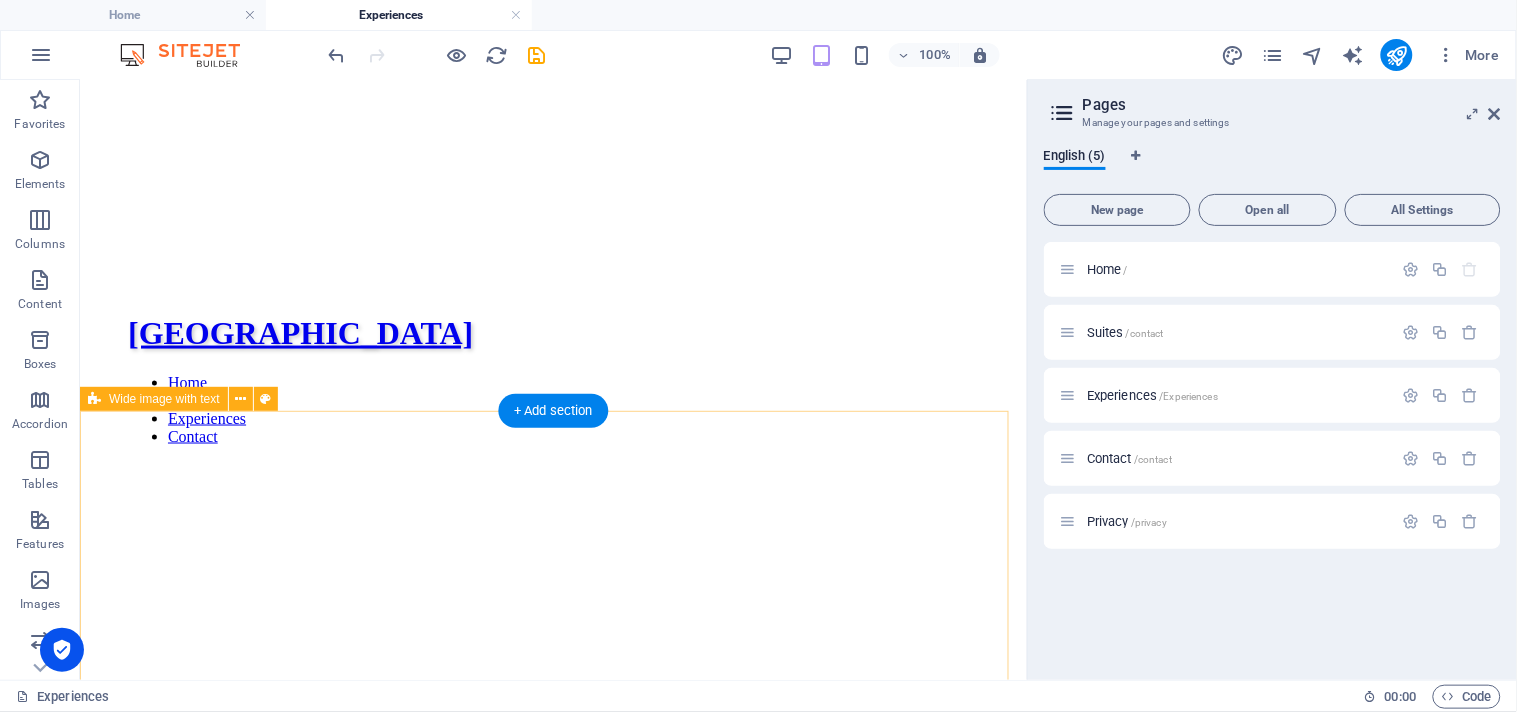 scroll, scrollTop: 655, scrollLeft: 0, axis: vertical 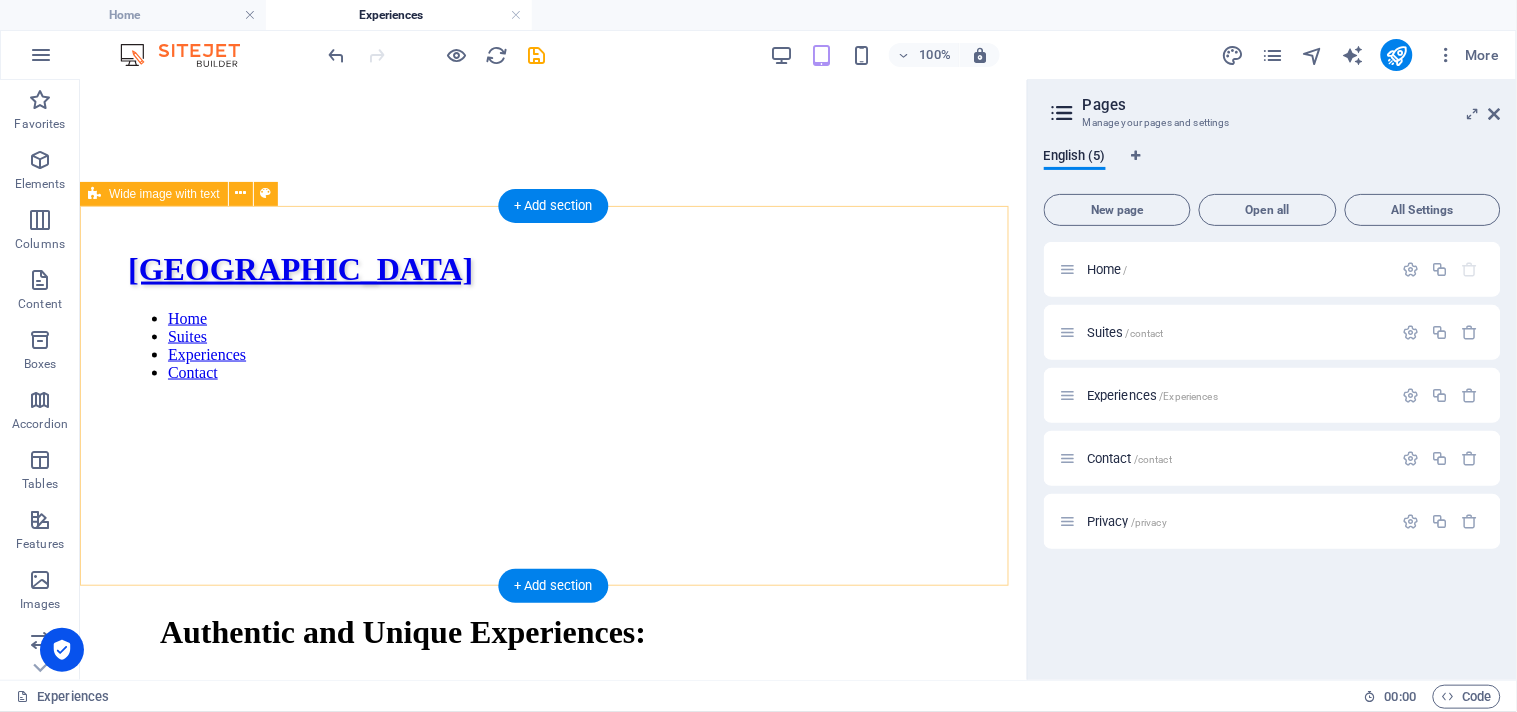 click on "Add elements" at bounding box center [493, 1214] 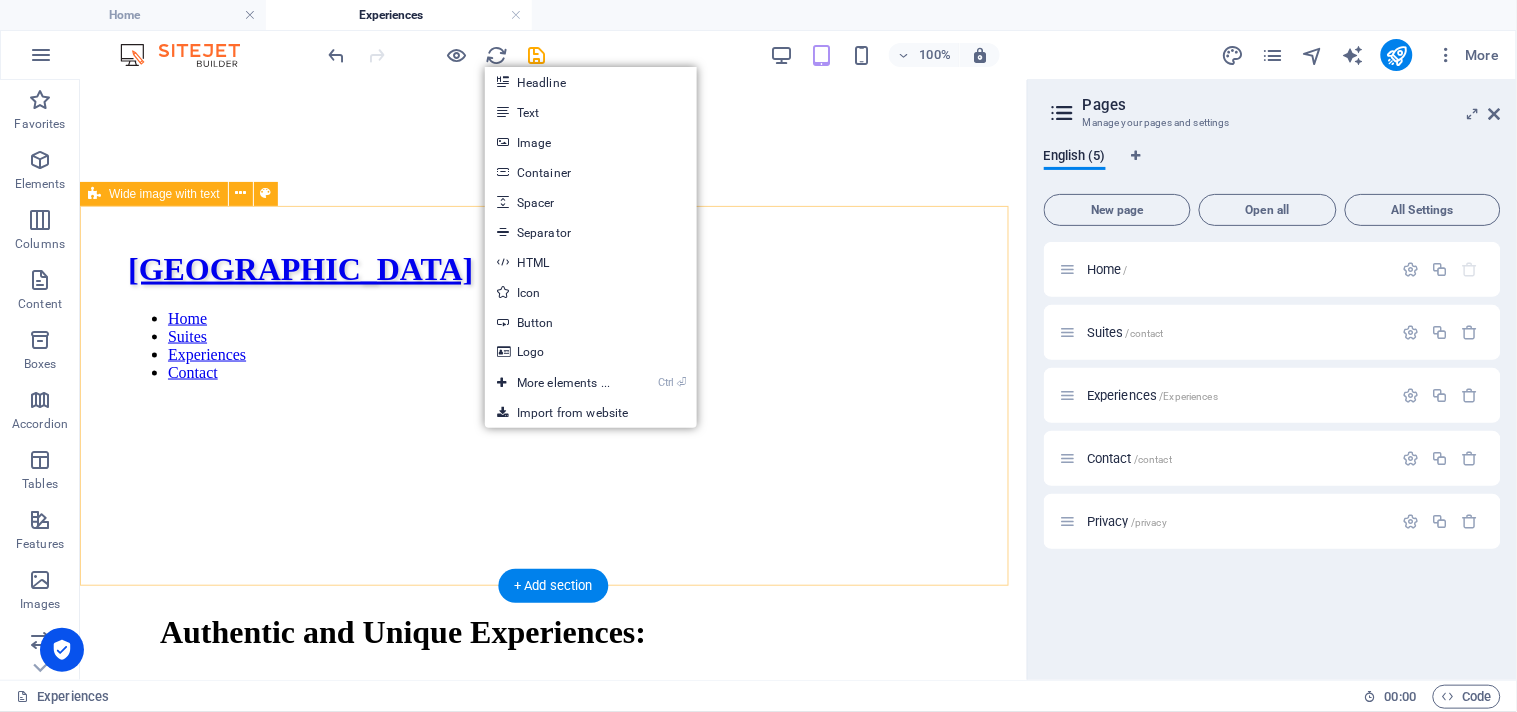 click on "Add elements" at bounding box center [493, 1214] 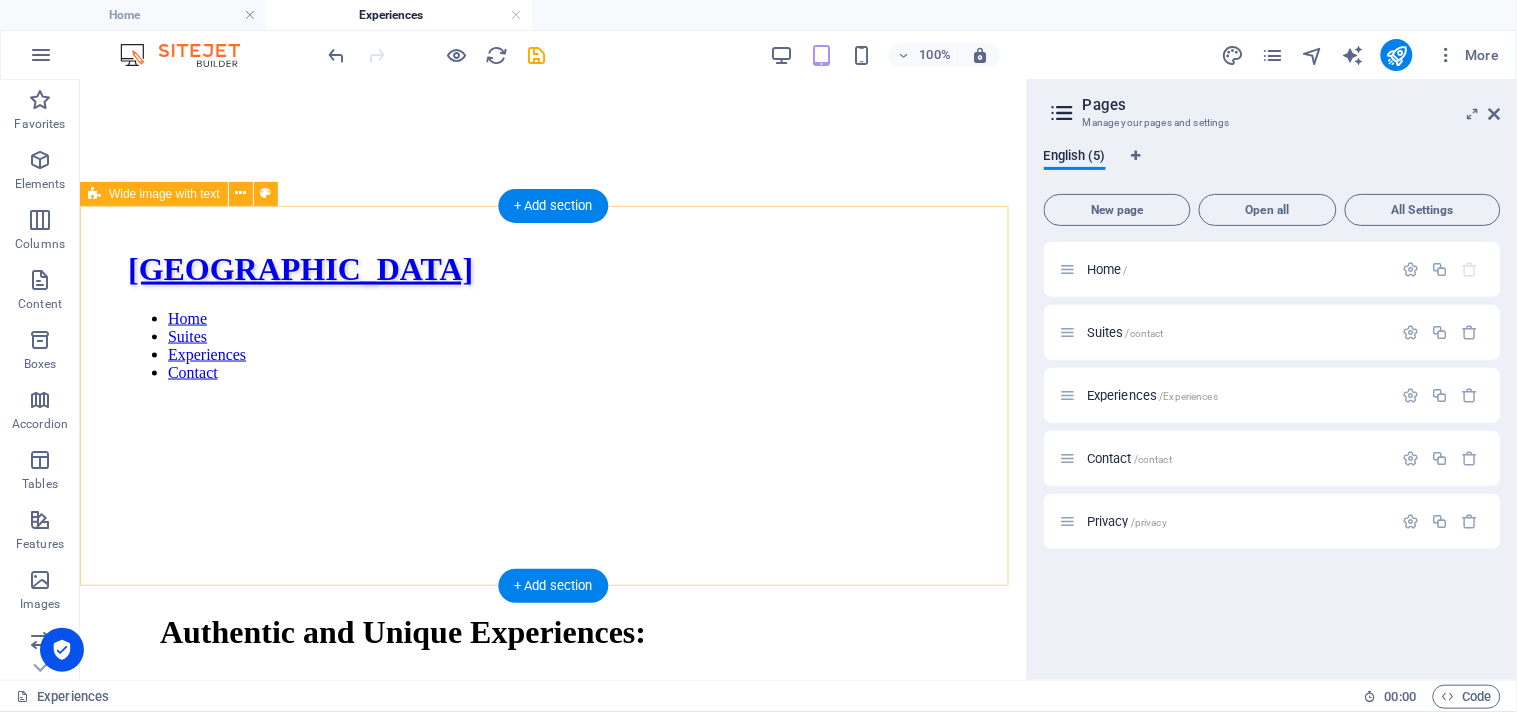 click on "Add elements" at bounding box center (493, 1214) 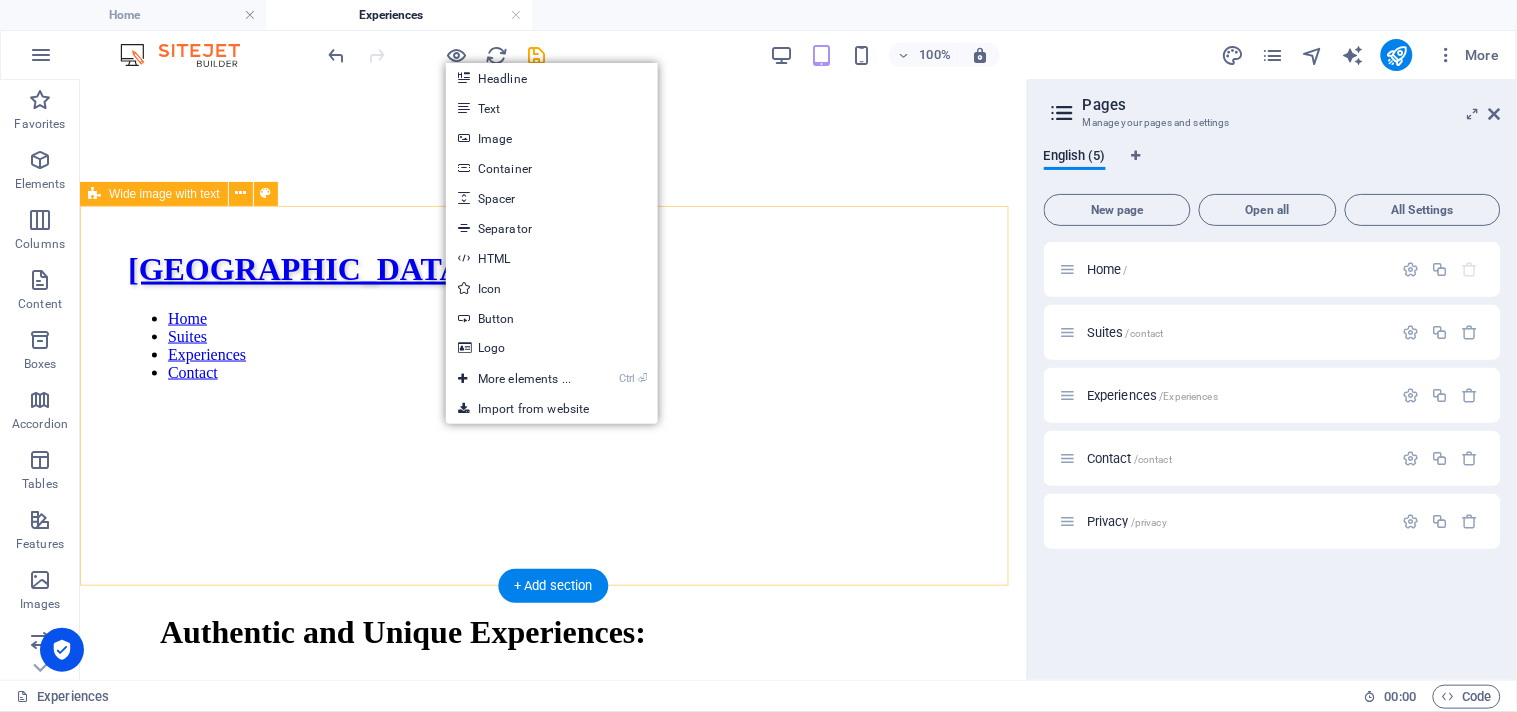 click at bounding box center [452, 1214] 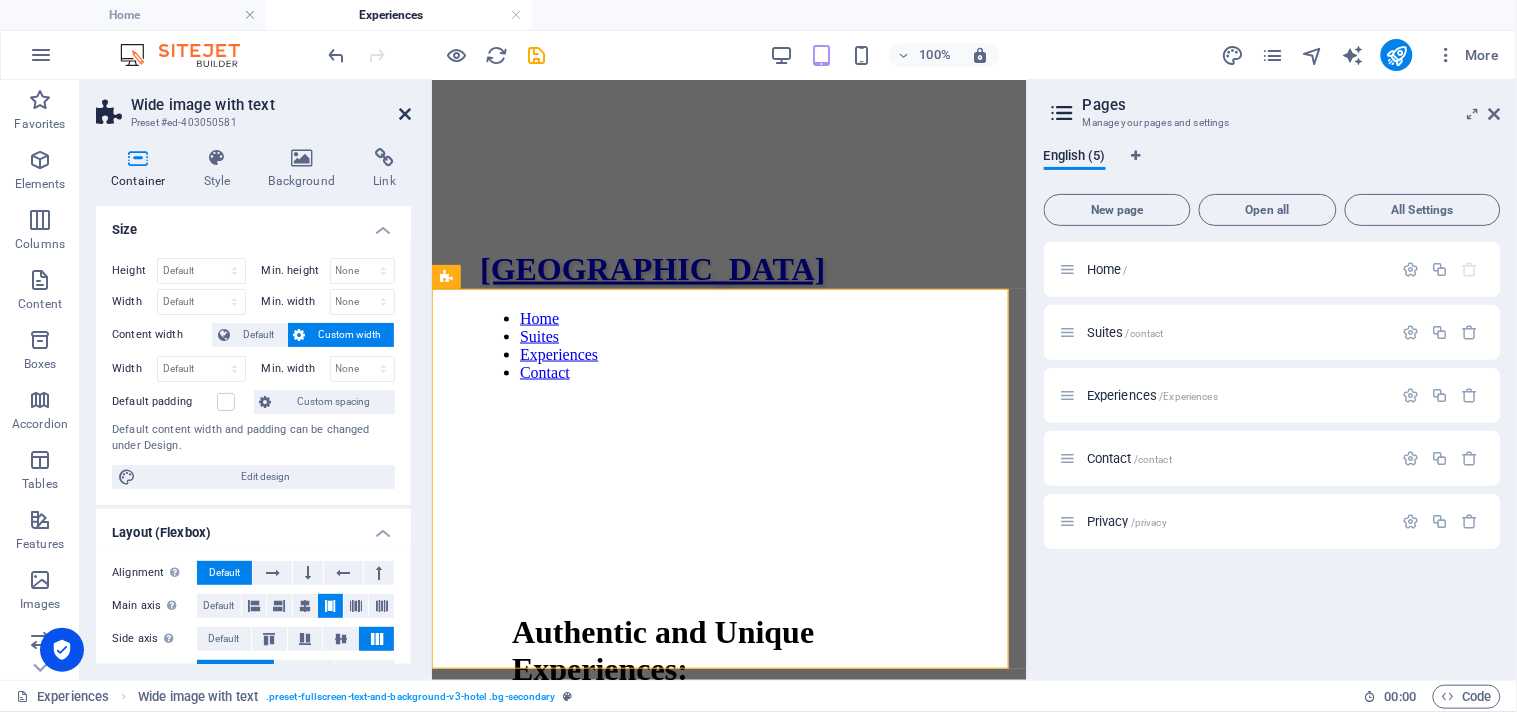 click at bounding box center (405, 114) 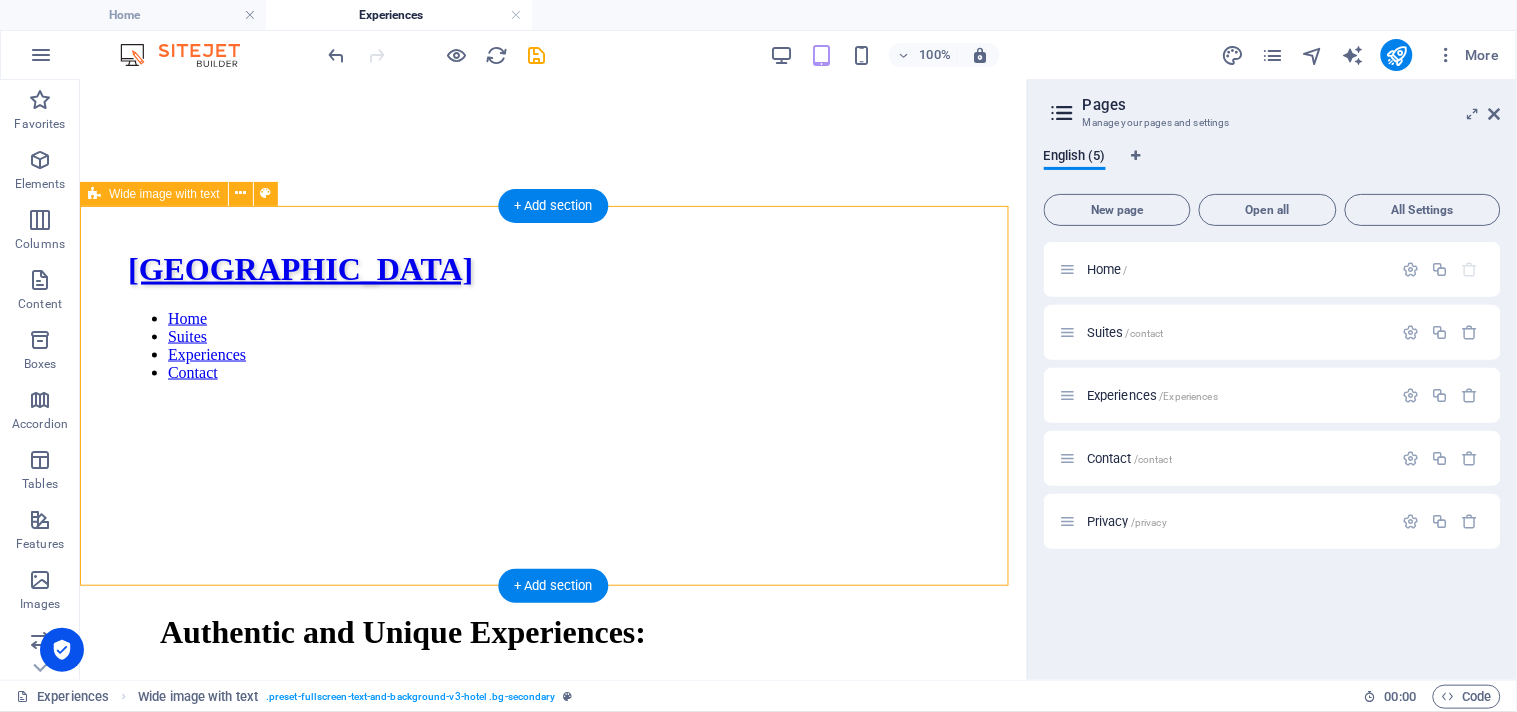 click on "Add elements" at bounding box center (493, 1214) 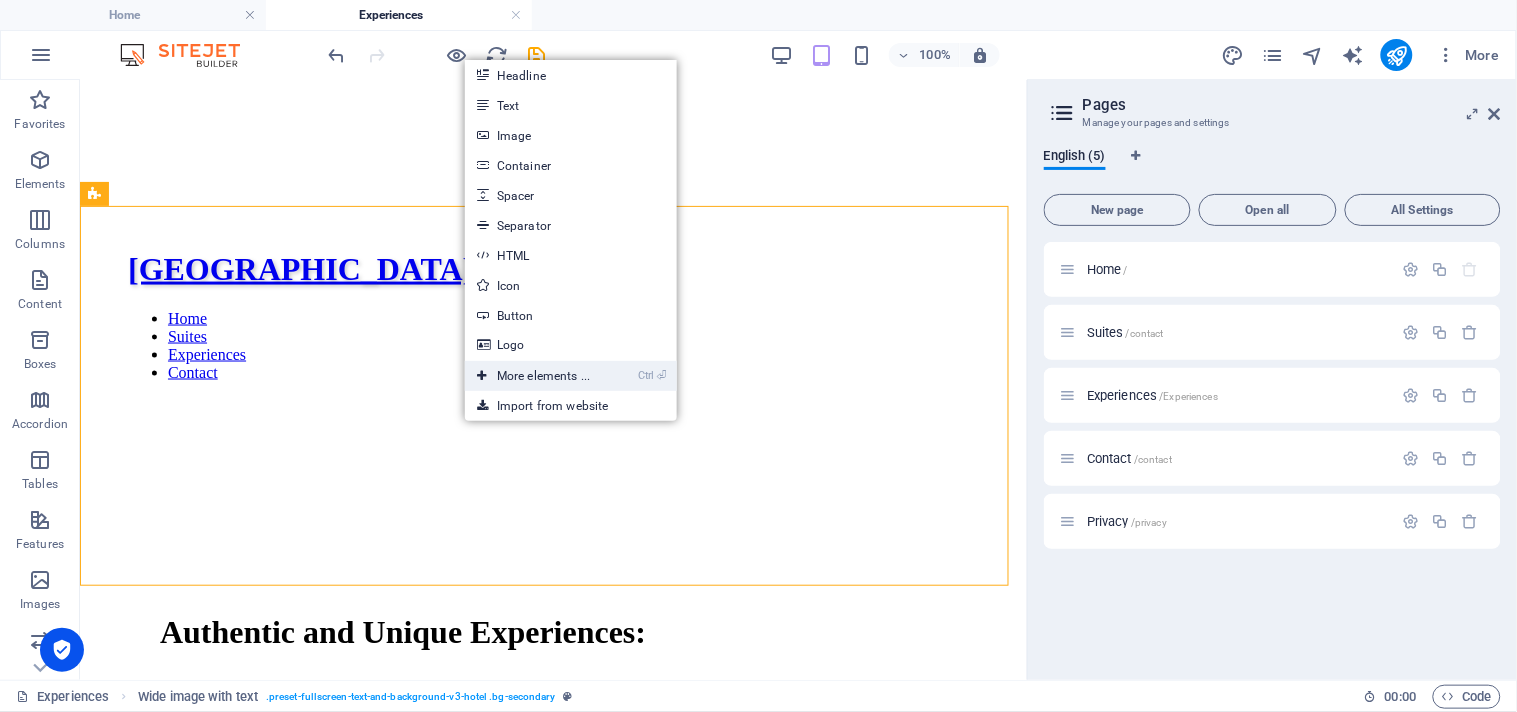click on "Ctrl ⏎  More elements ..." at bounding box center [533, 376] 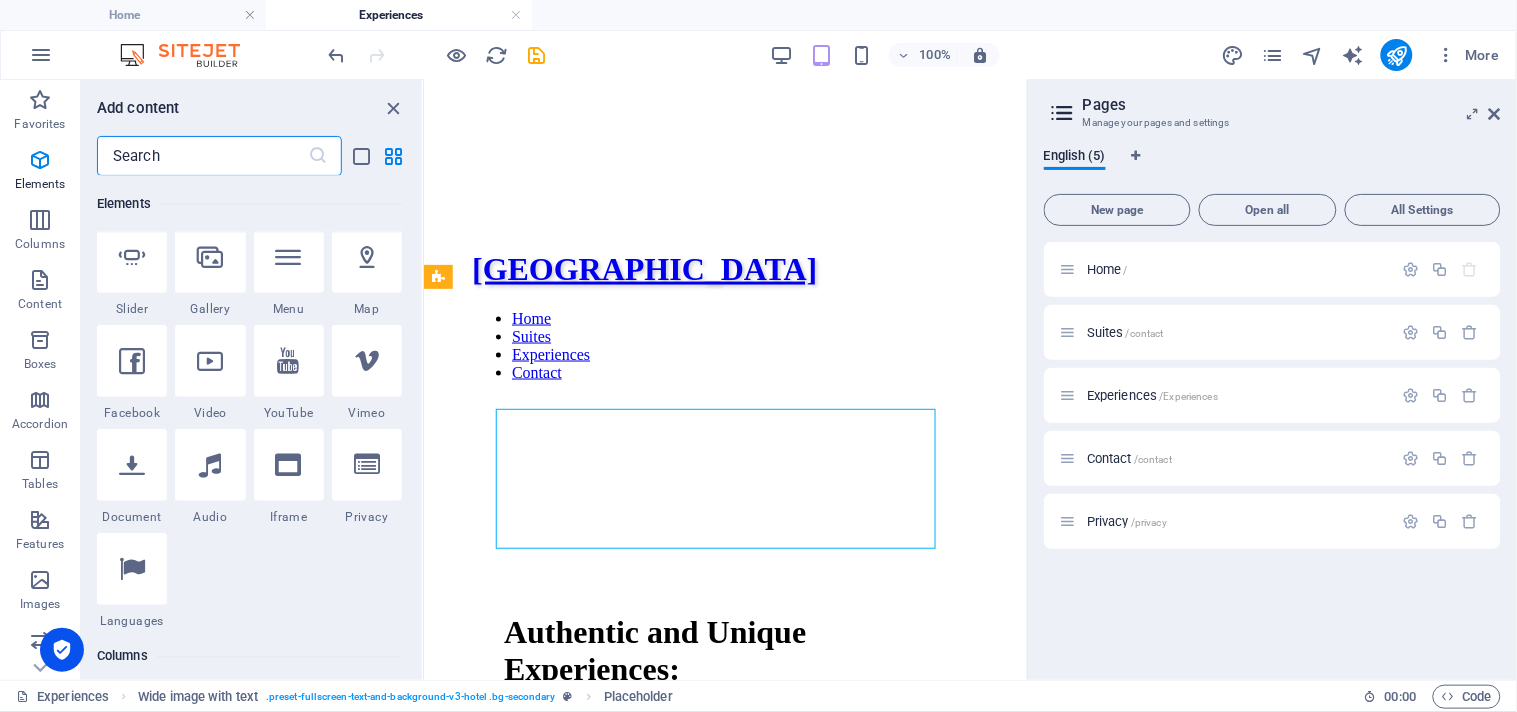 scroll, scrollTop: 617, scrollLeft: 0, axis: vertical 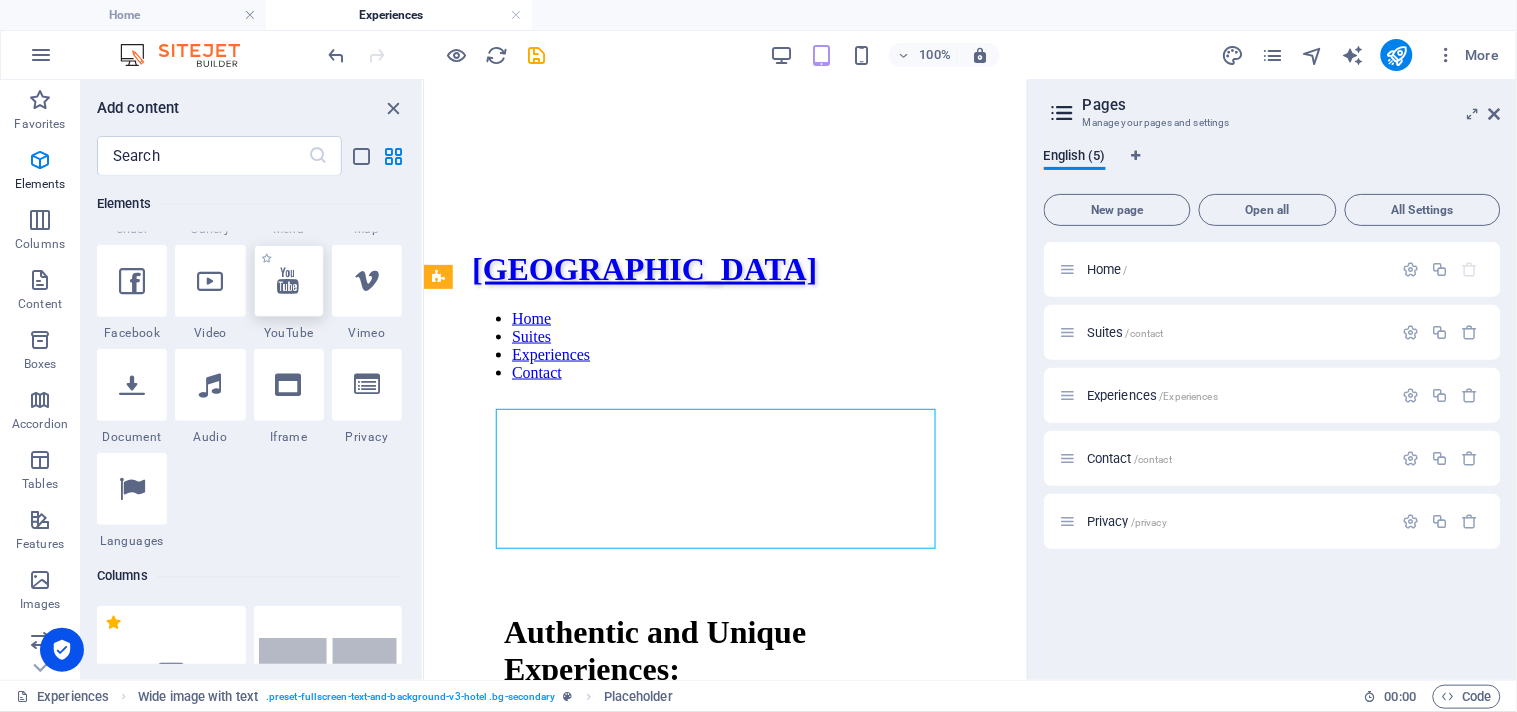 click at bounding box center [289, 281] 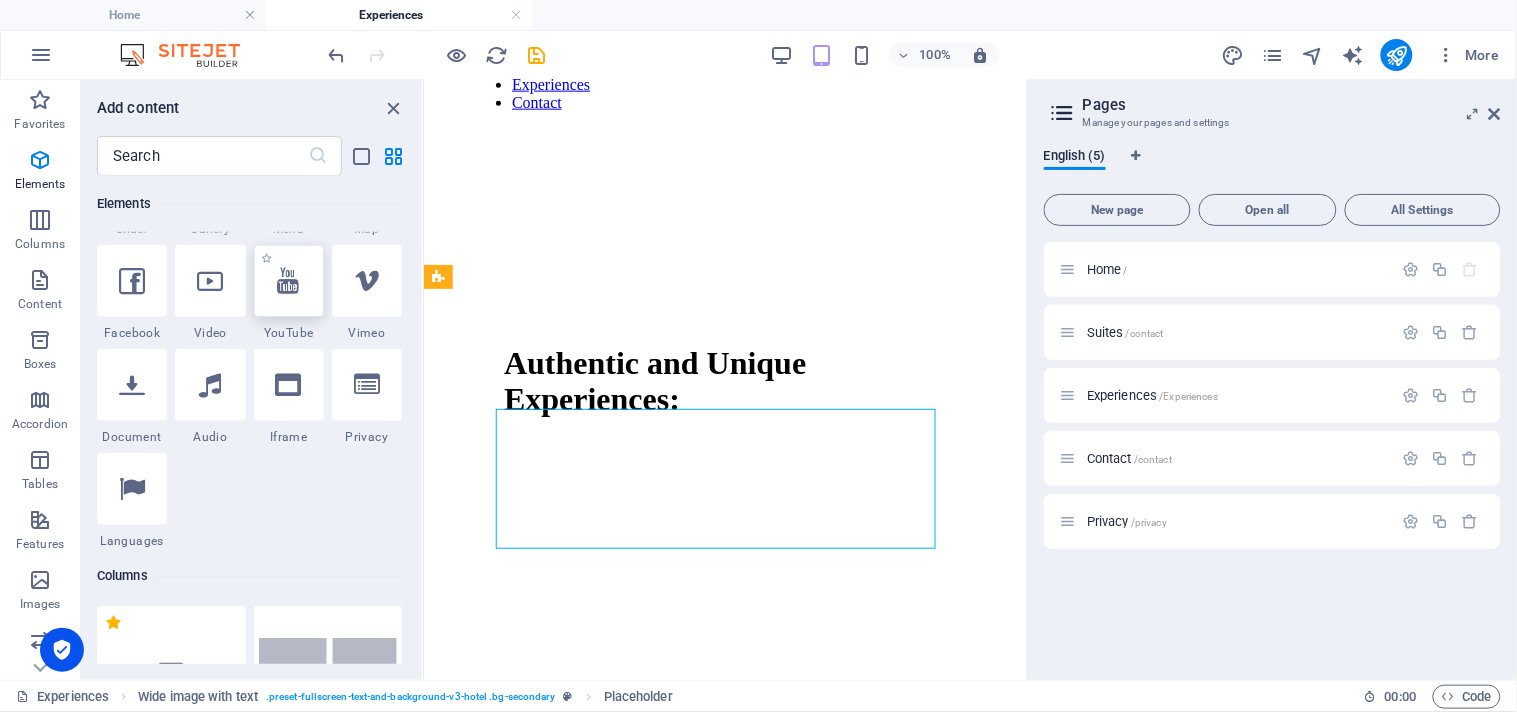 select on "ar16_9" 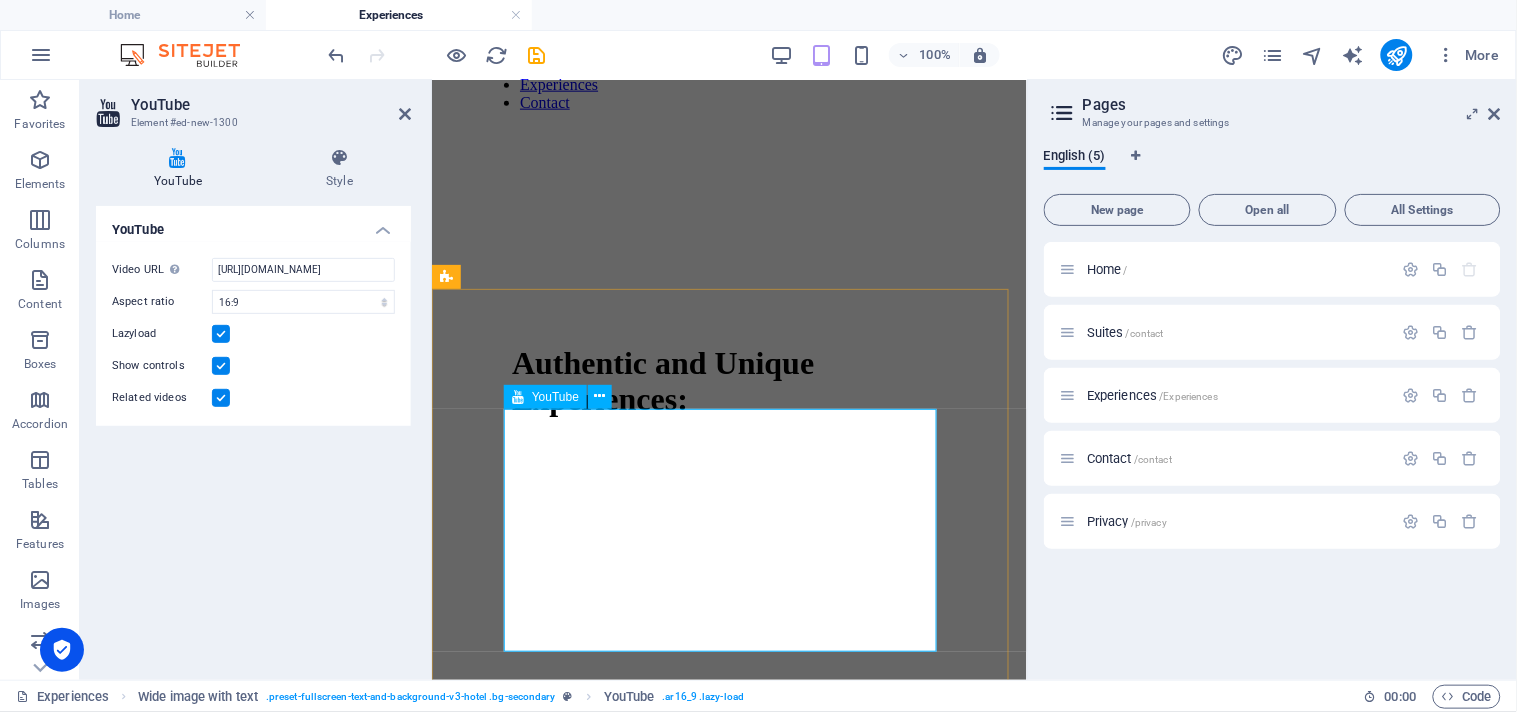 click at bounding box center [728, 957] 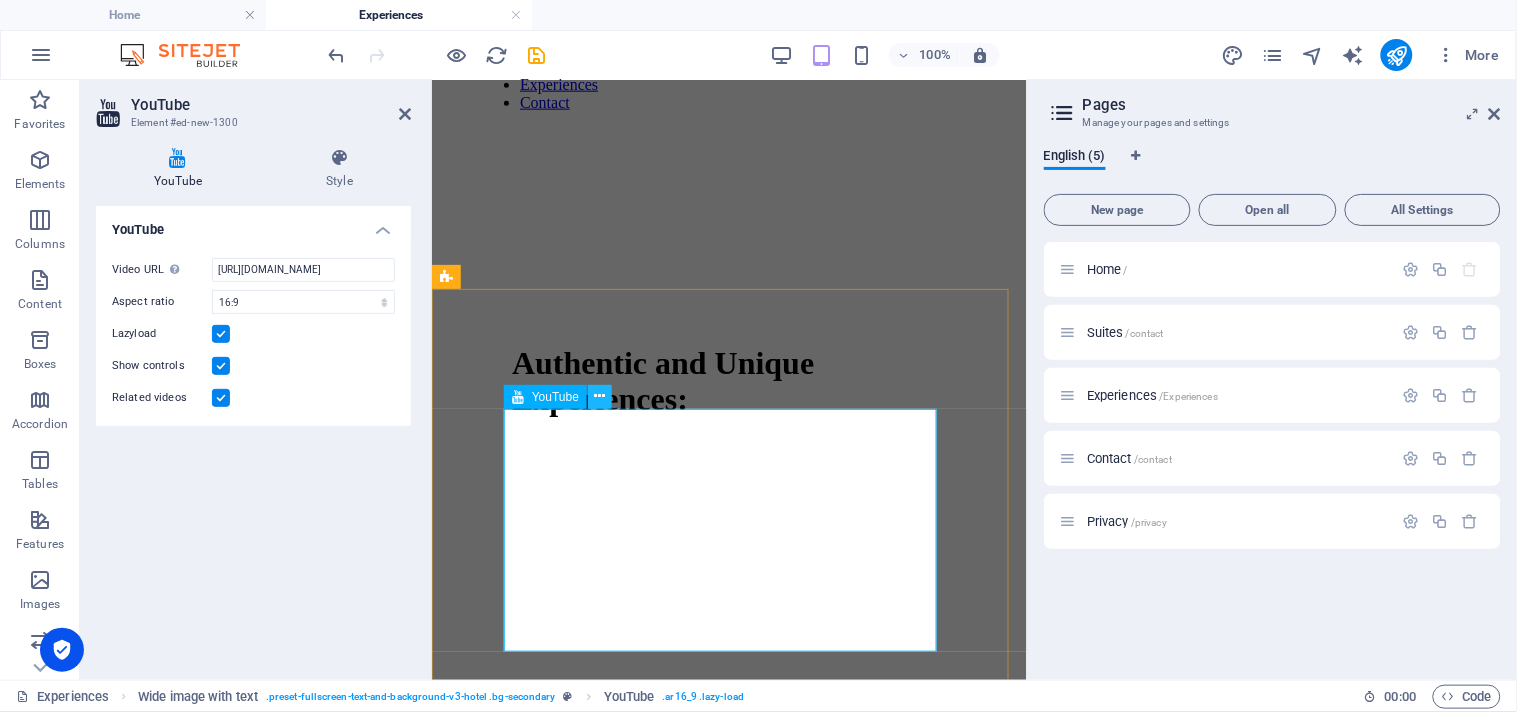 click at bounding box center [600, 396] 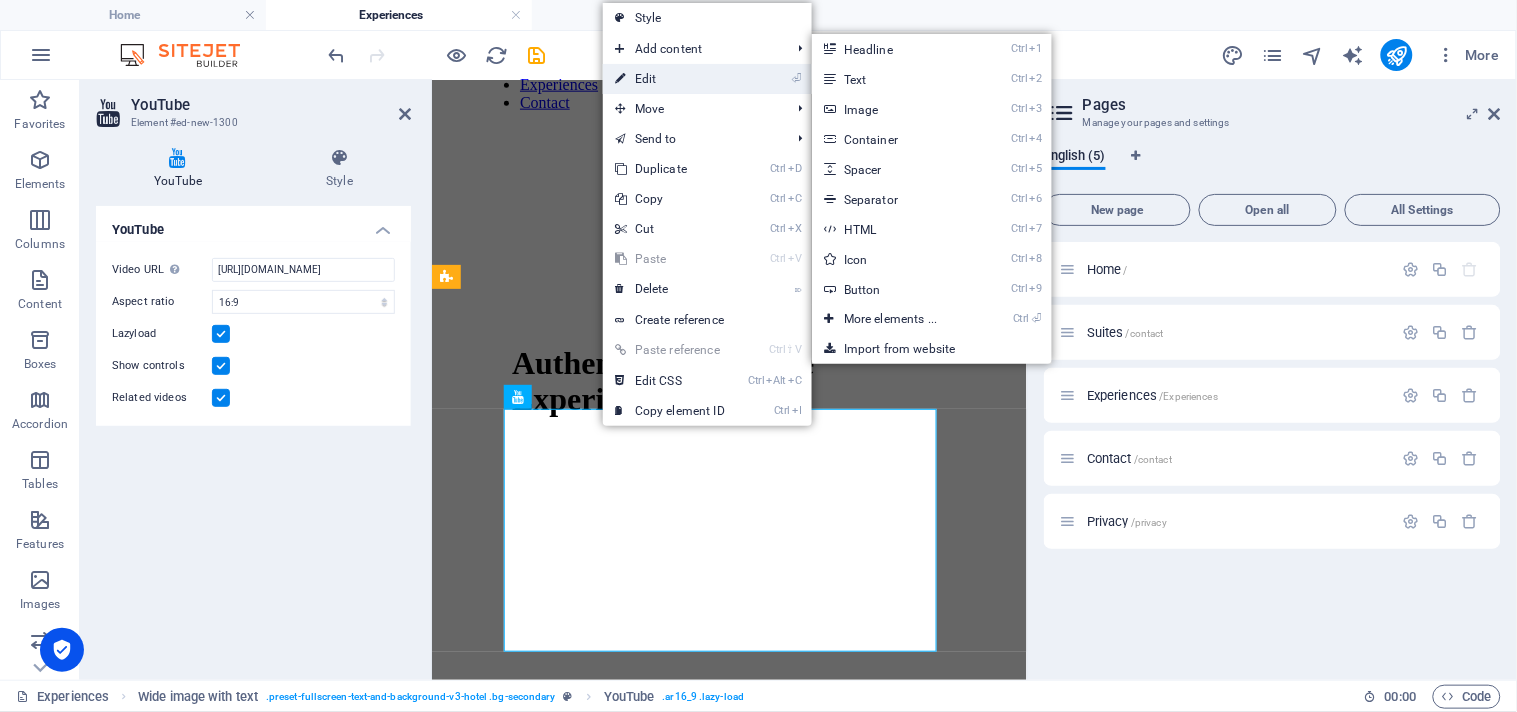 click on "⏎  Edit" at bounding box center (670, 79) 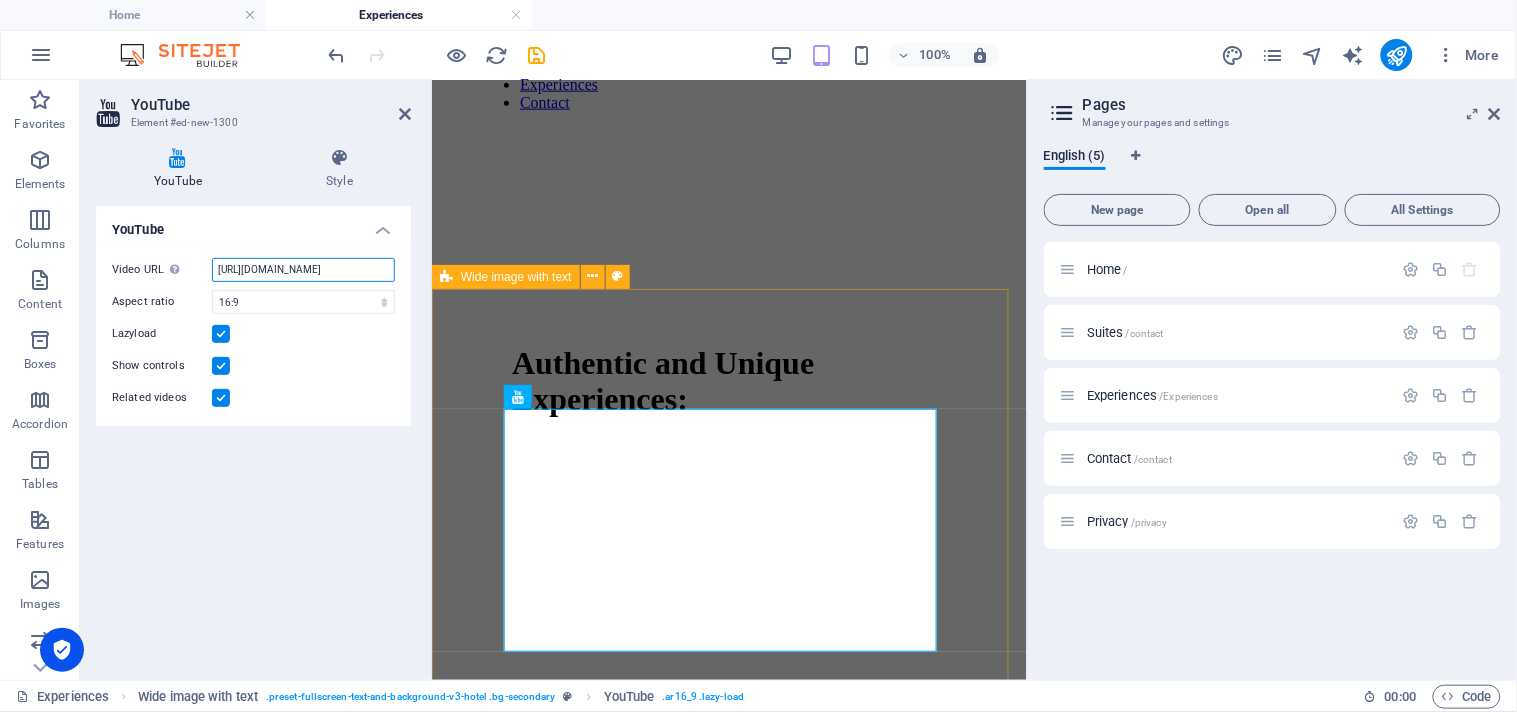 scroll, scrollTop: 0, scrollLeft: 51, axis: horizontal 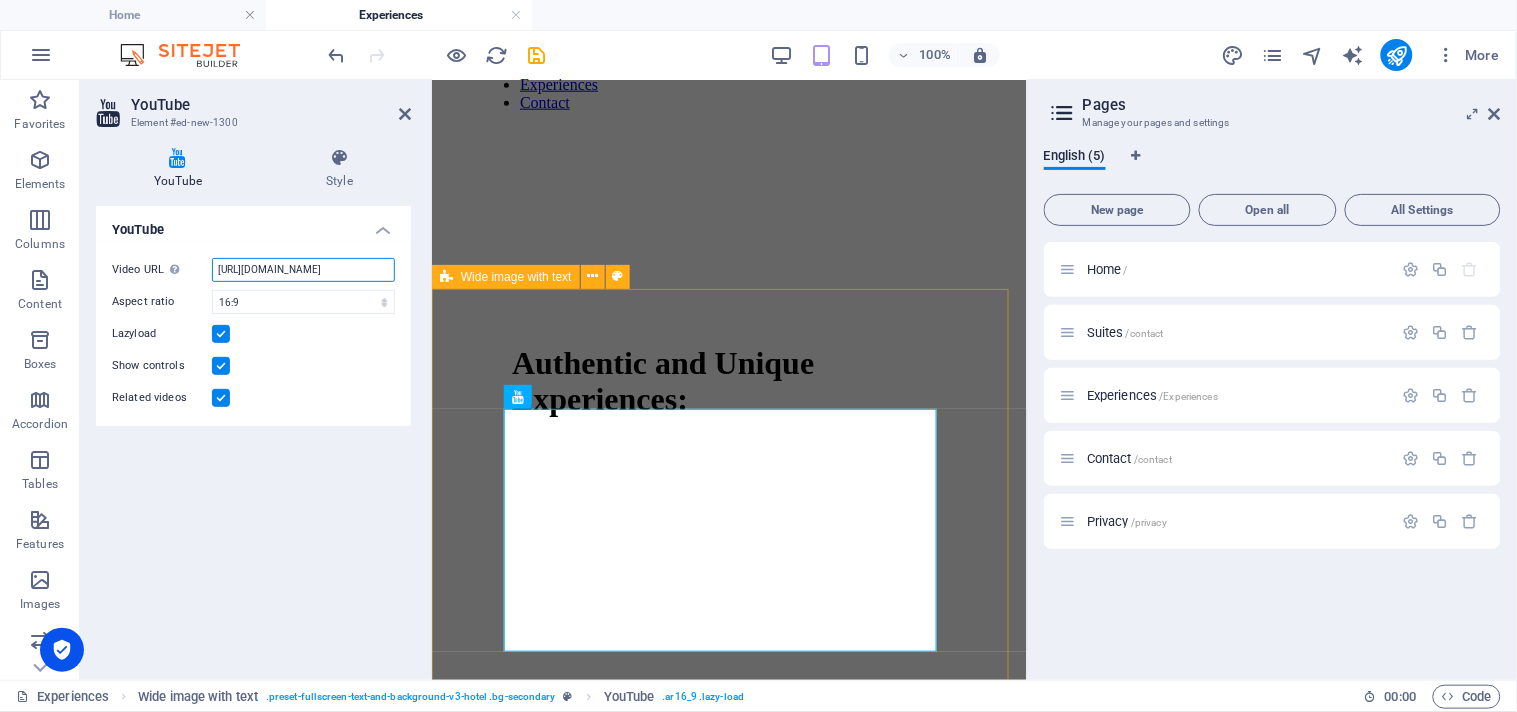 paste on "https://www.youtube.com/watch?app=desktop&v=nhrwxgd_zjw" 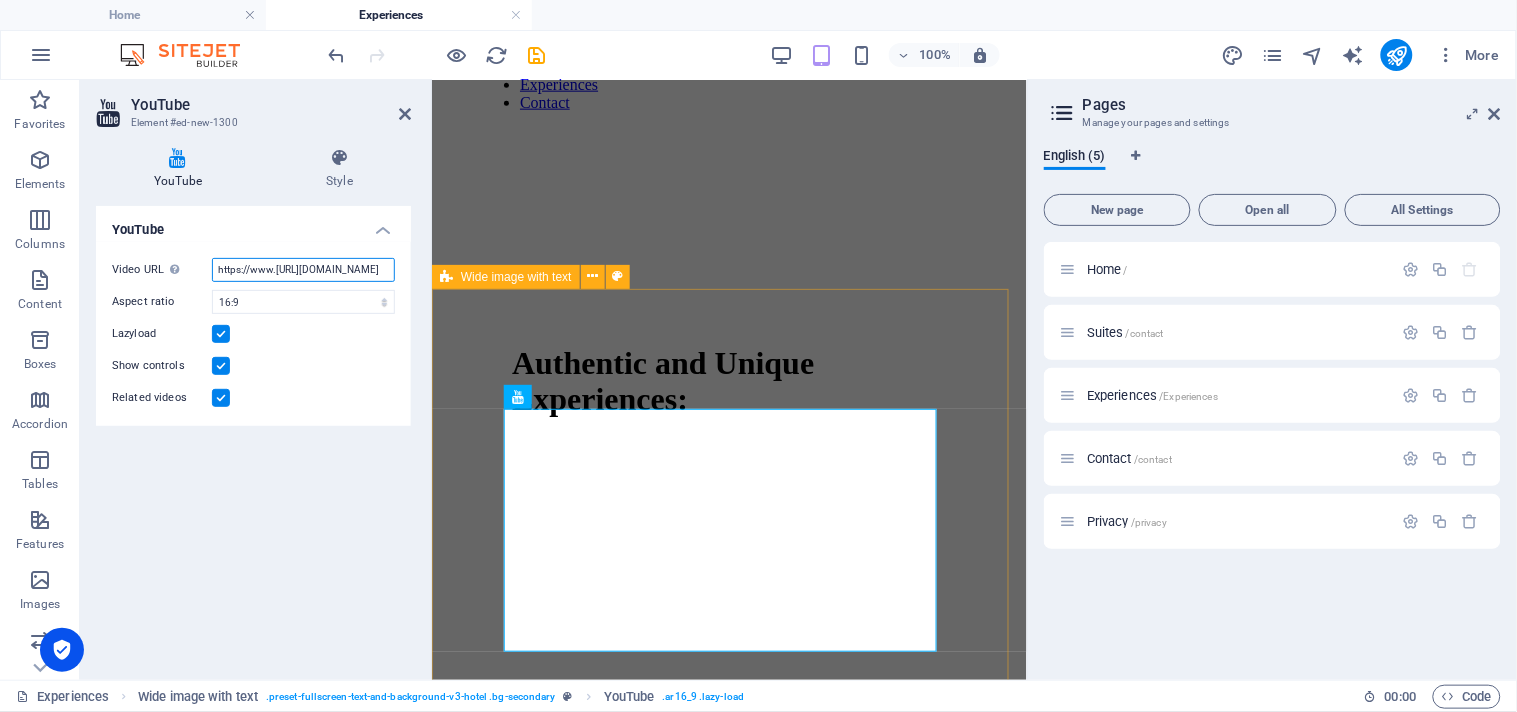 scroll, scrollTop: 0, scrollLeft: 0, axis: both 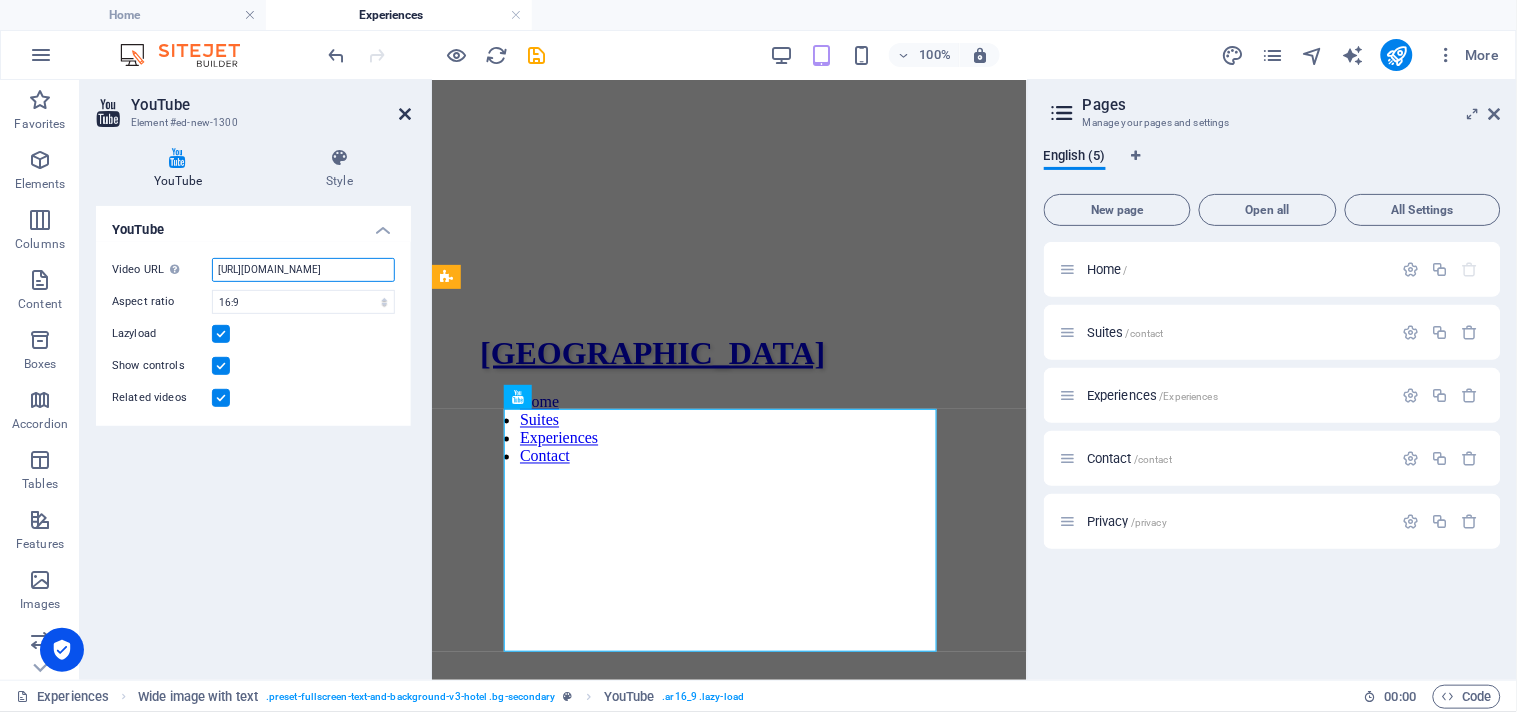 type on "https://www.youtube.com/watch?app=desktop&v=nhrwxgd_zjw" 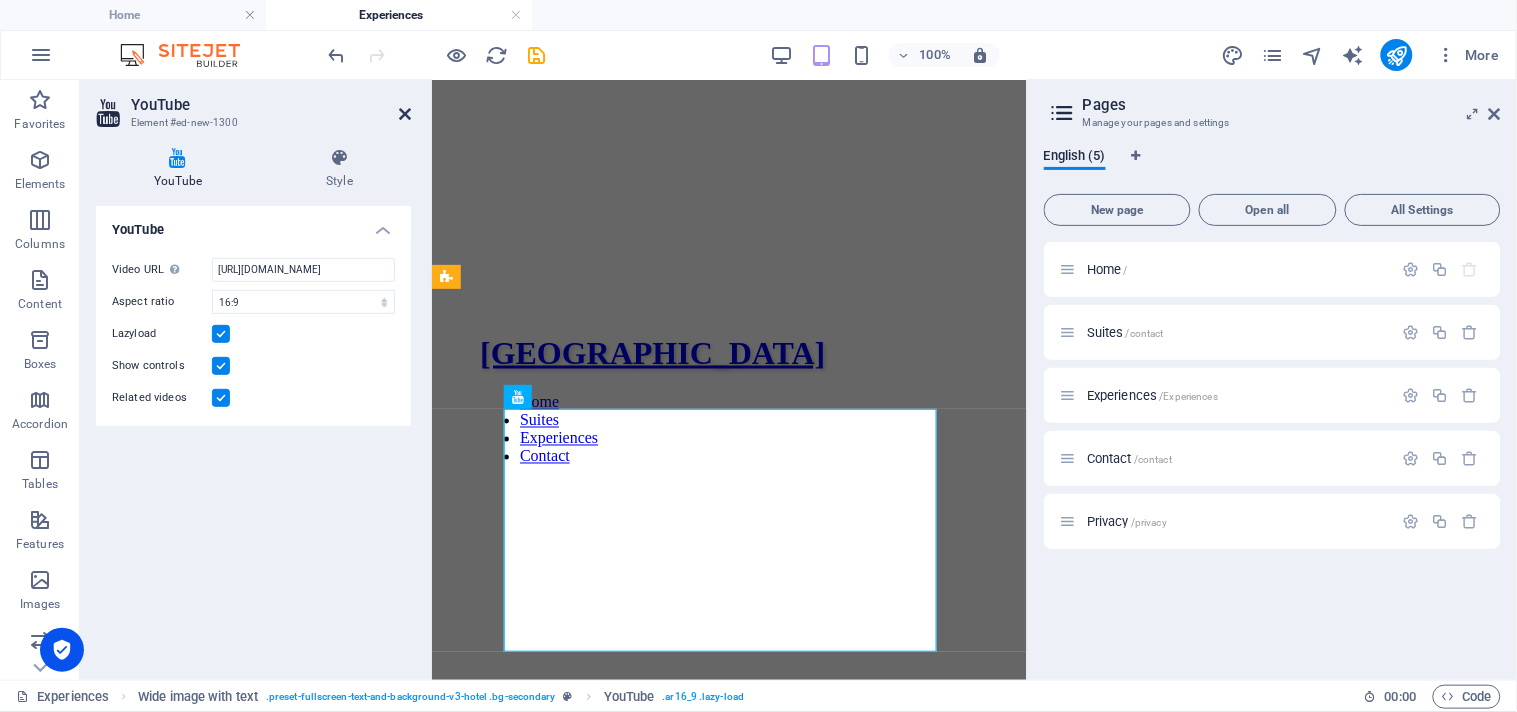 click at bounding box center [405, 114] 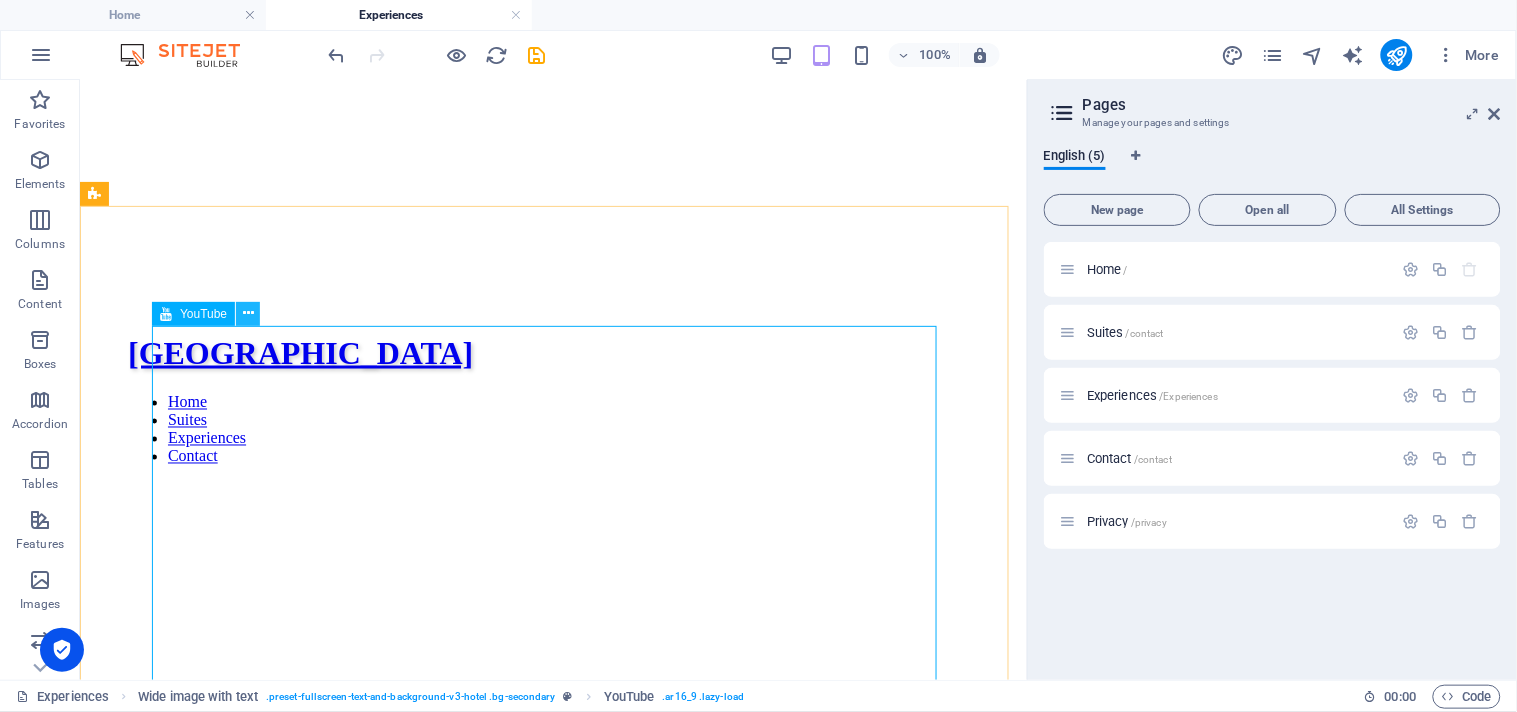 click at bounding box center (248, 313) 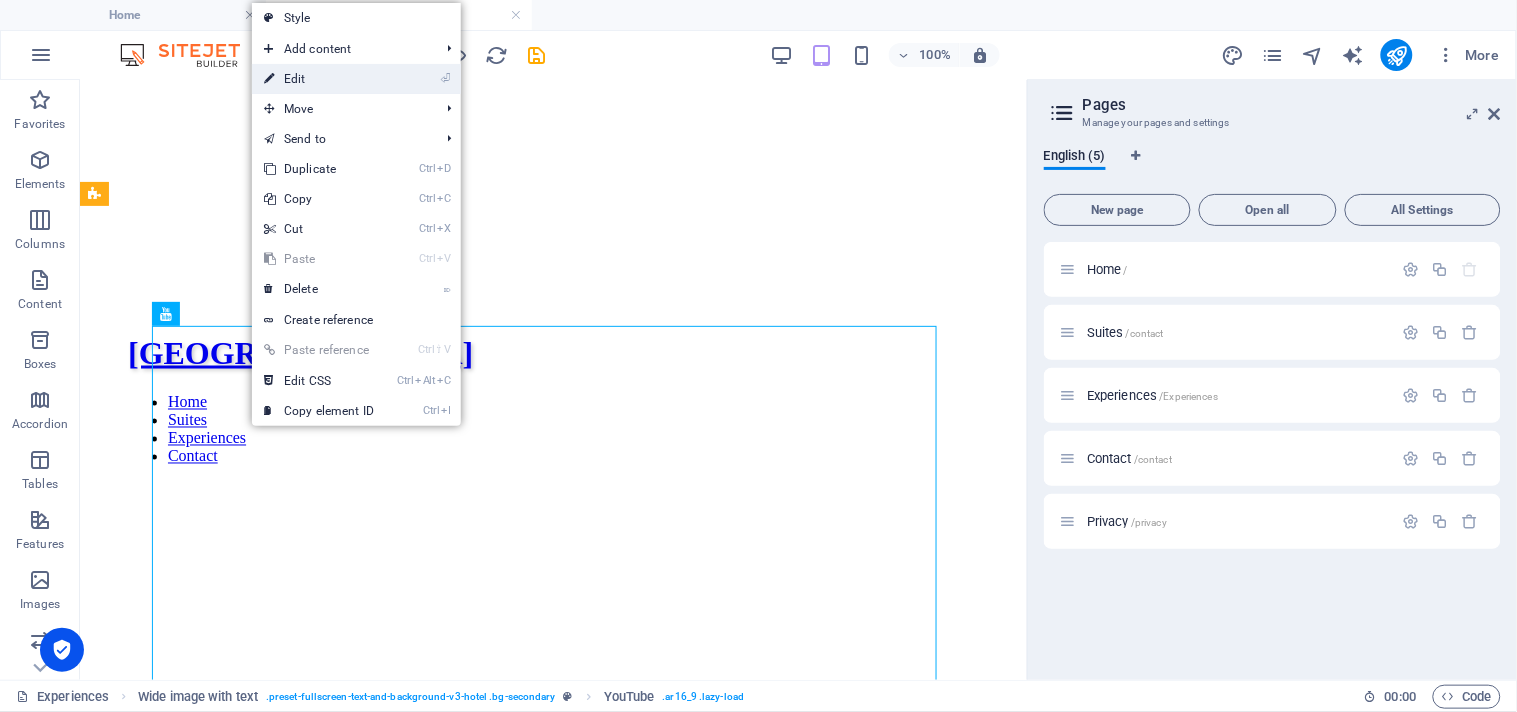 click on "⏎  Edit" at bounding box center (319, 79) 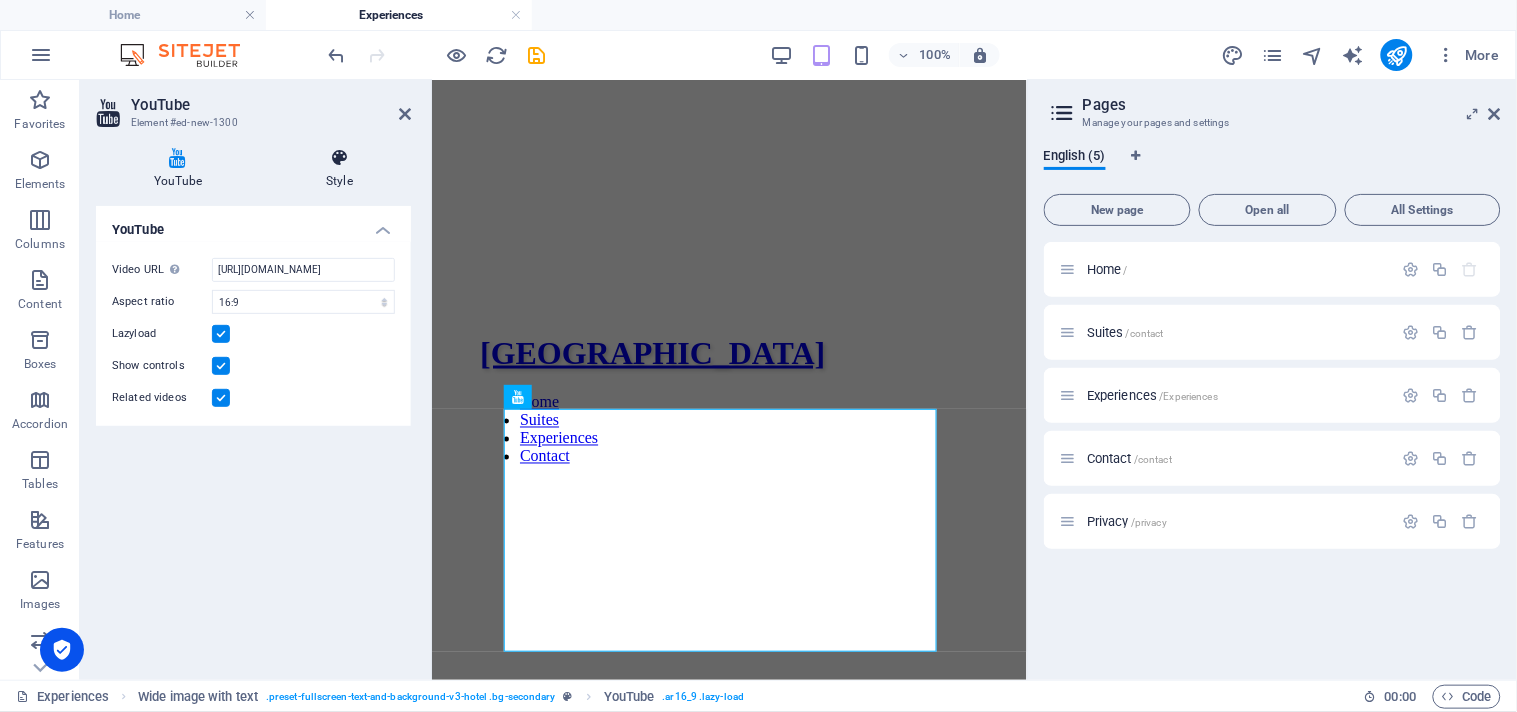 click at bounding box center (339, 158) 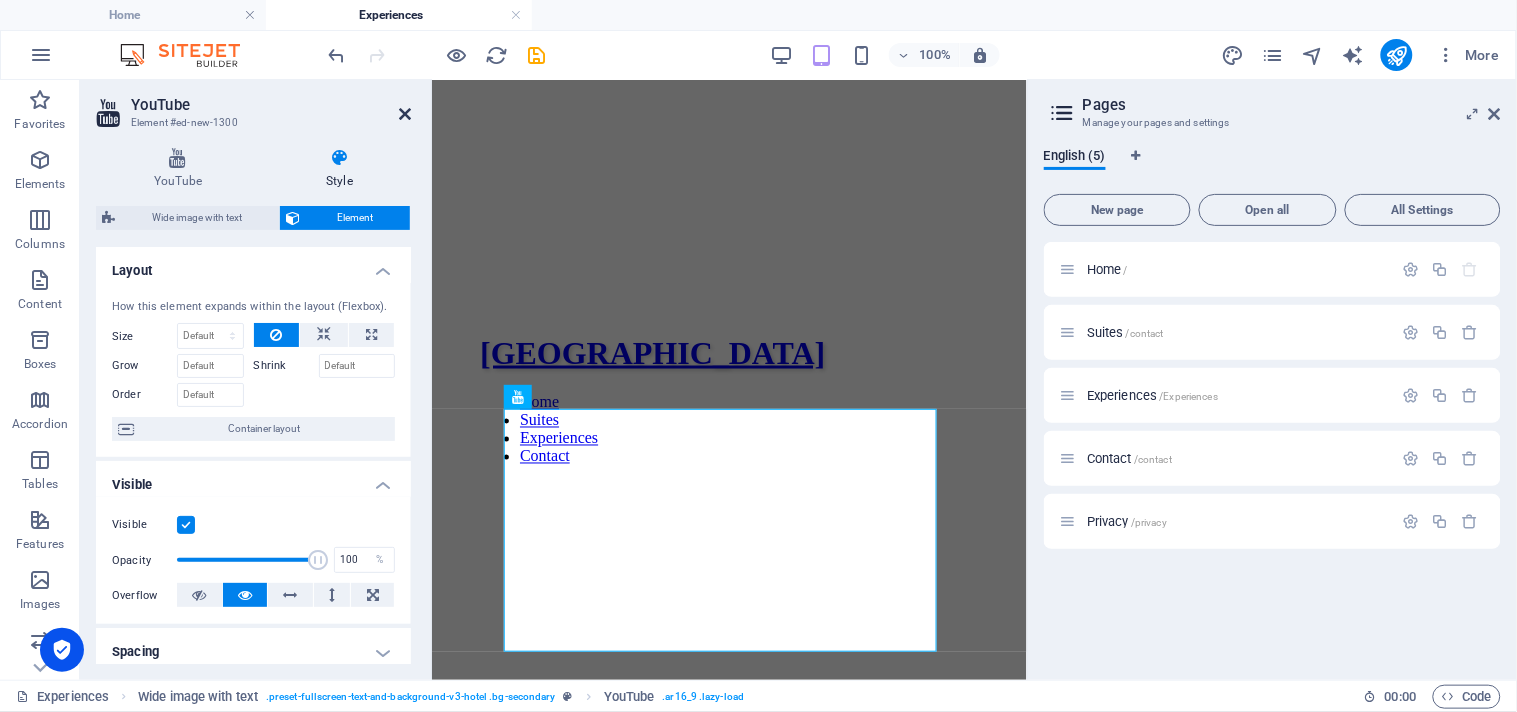 click at bounding box center [405, 114] 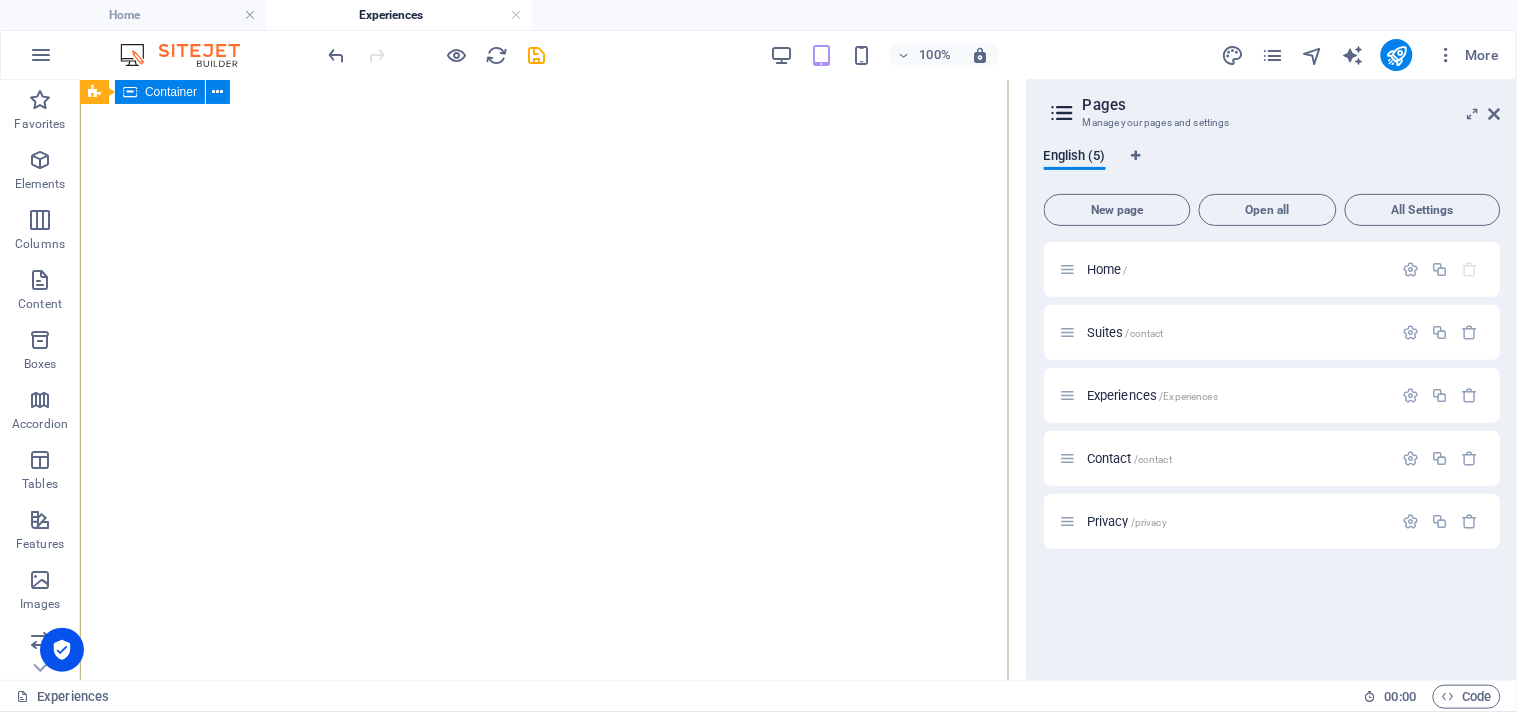 scroll, scrollTop: 0, scrollLeft: 0, axis: both 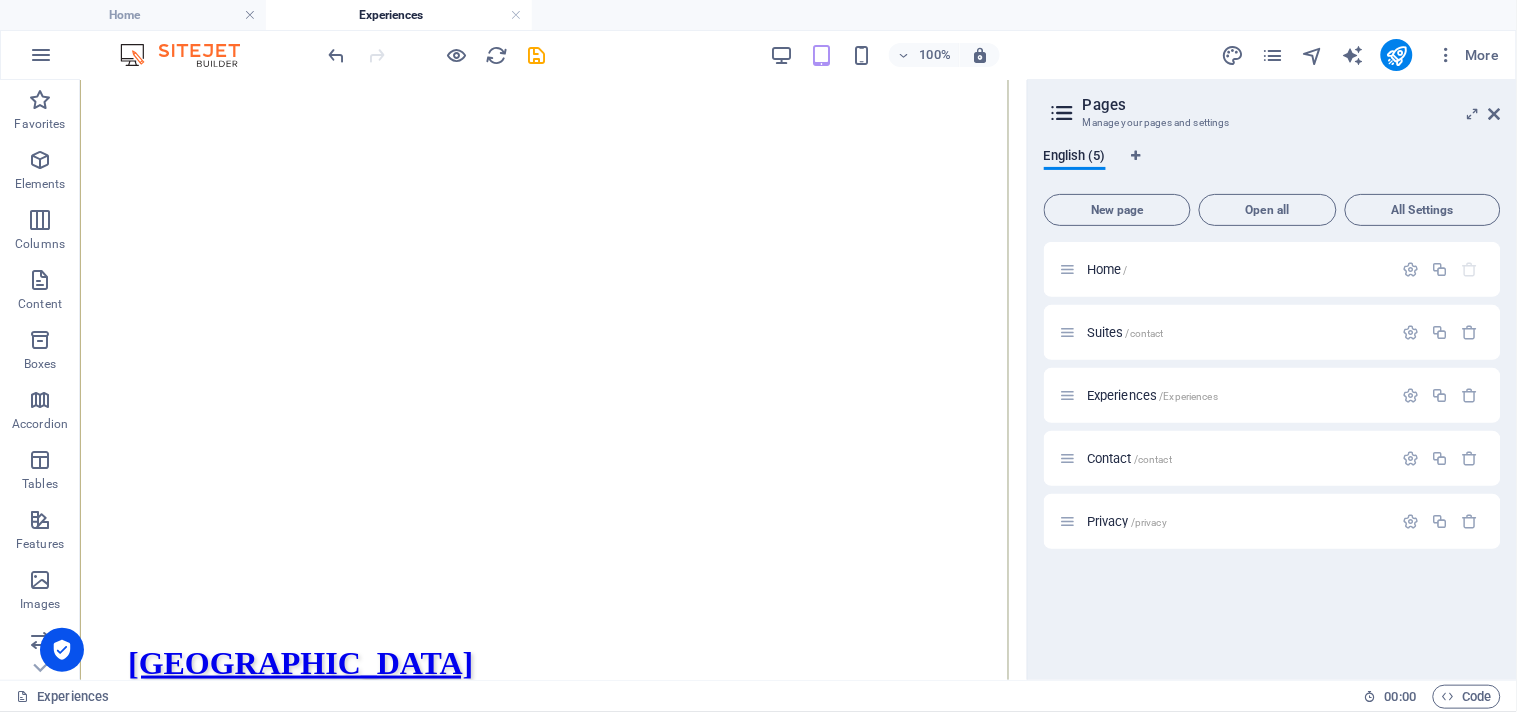 click on "Authentic and Unique Experiences:" at bounding box center [552, 1026] 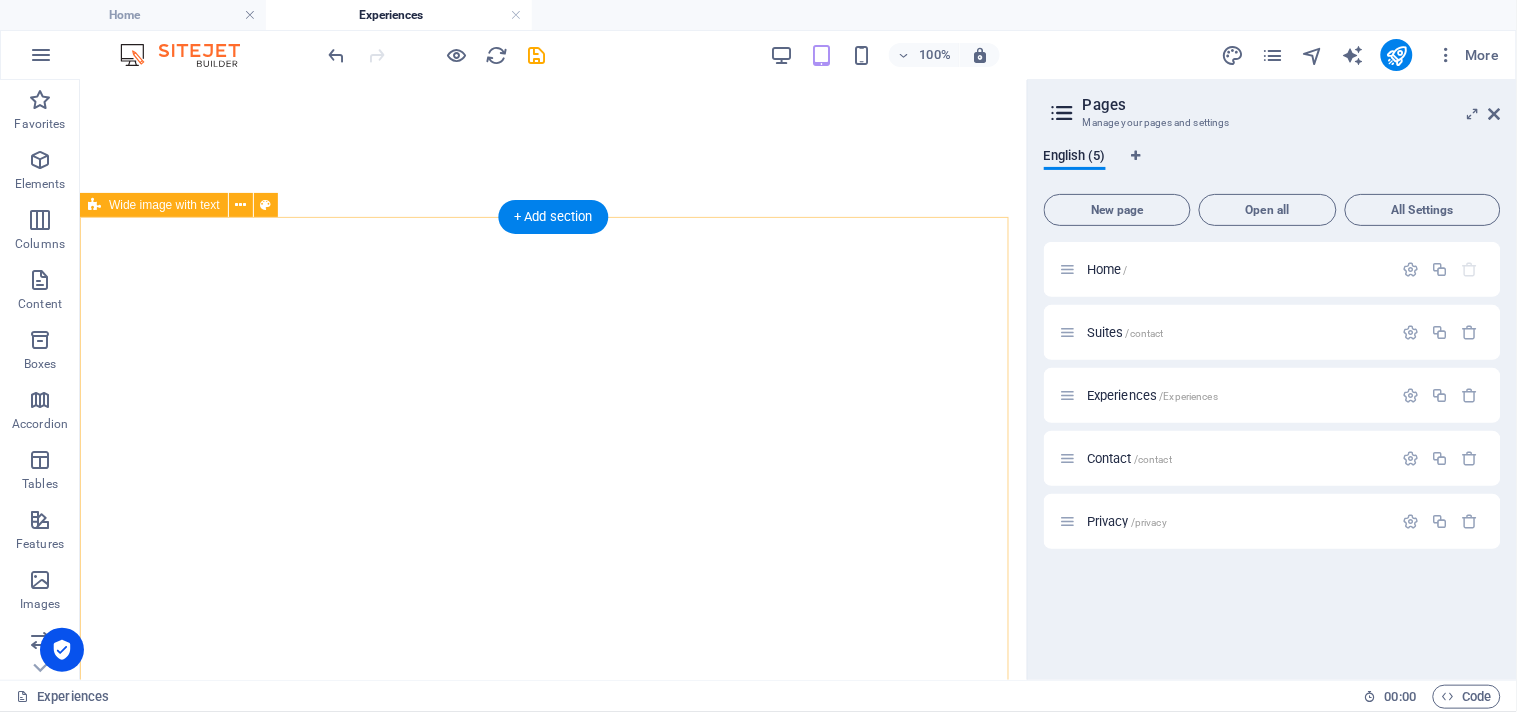 scroll, scrollTop: 1324, scrollLeft: 0, axis: vertical 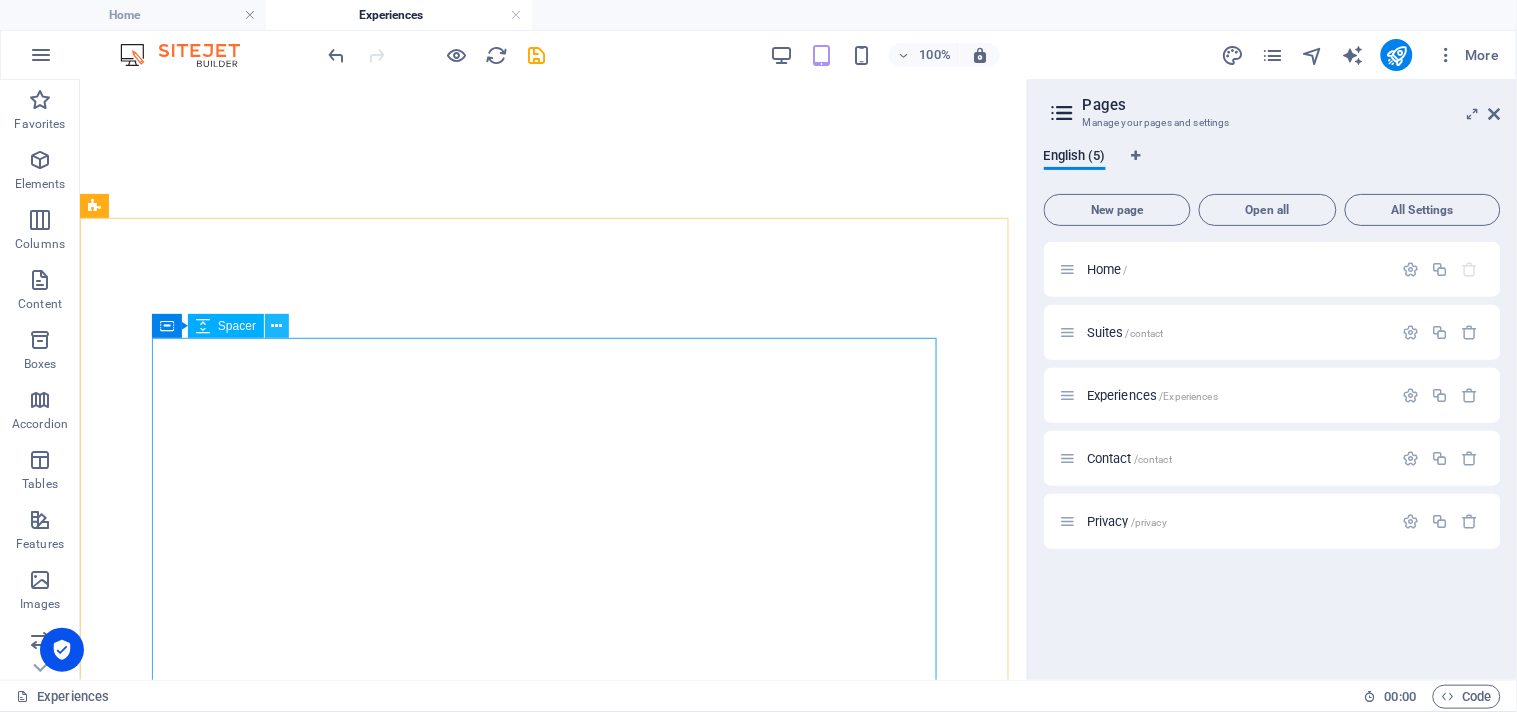 click at bounding box center [277, 326] 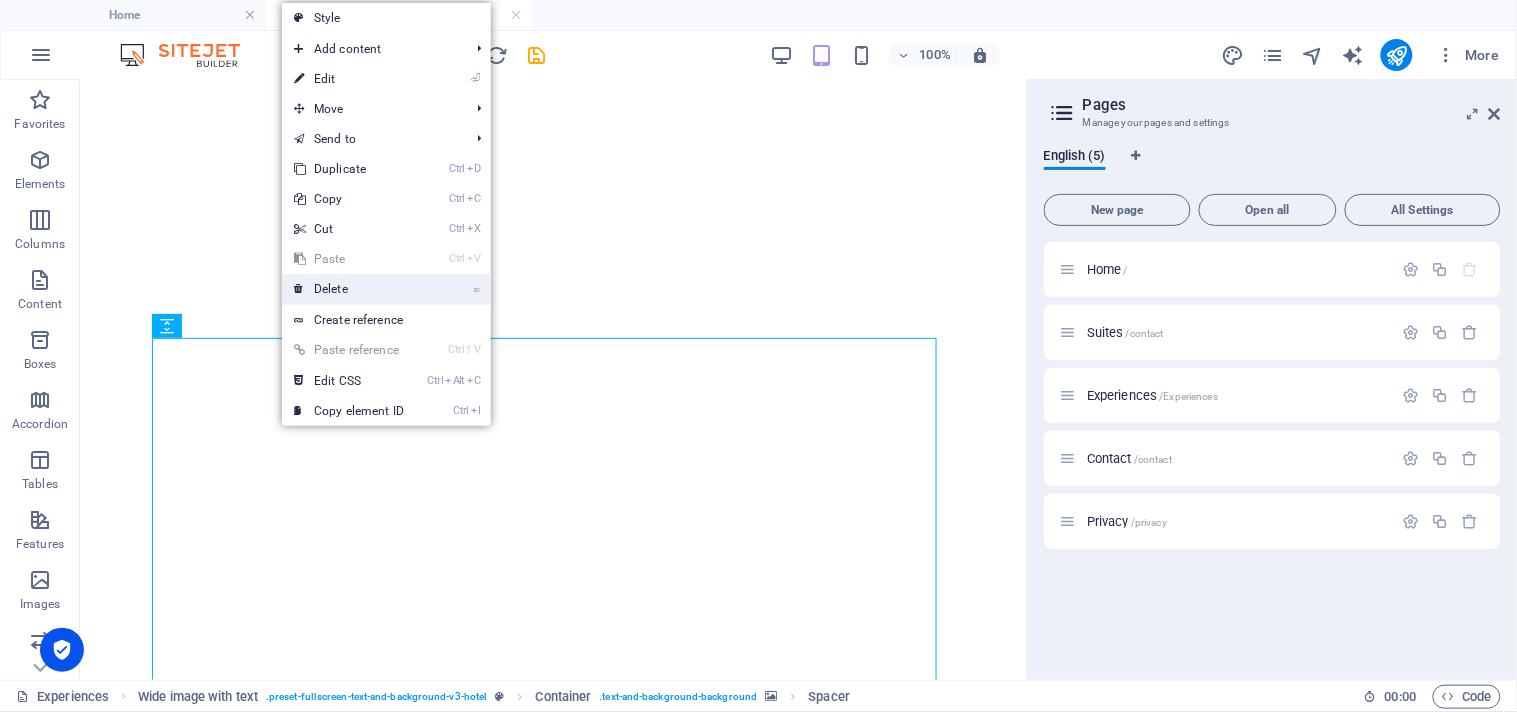 click on "⌦  Delete" at bounding box center [349, 289] 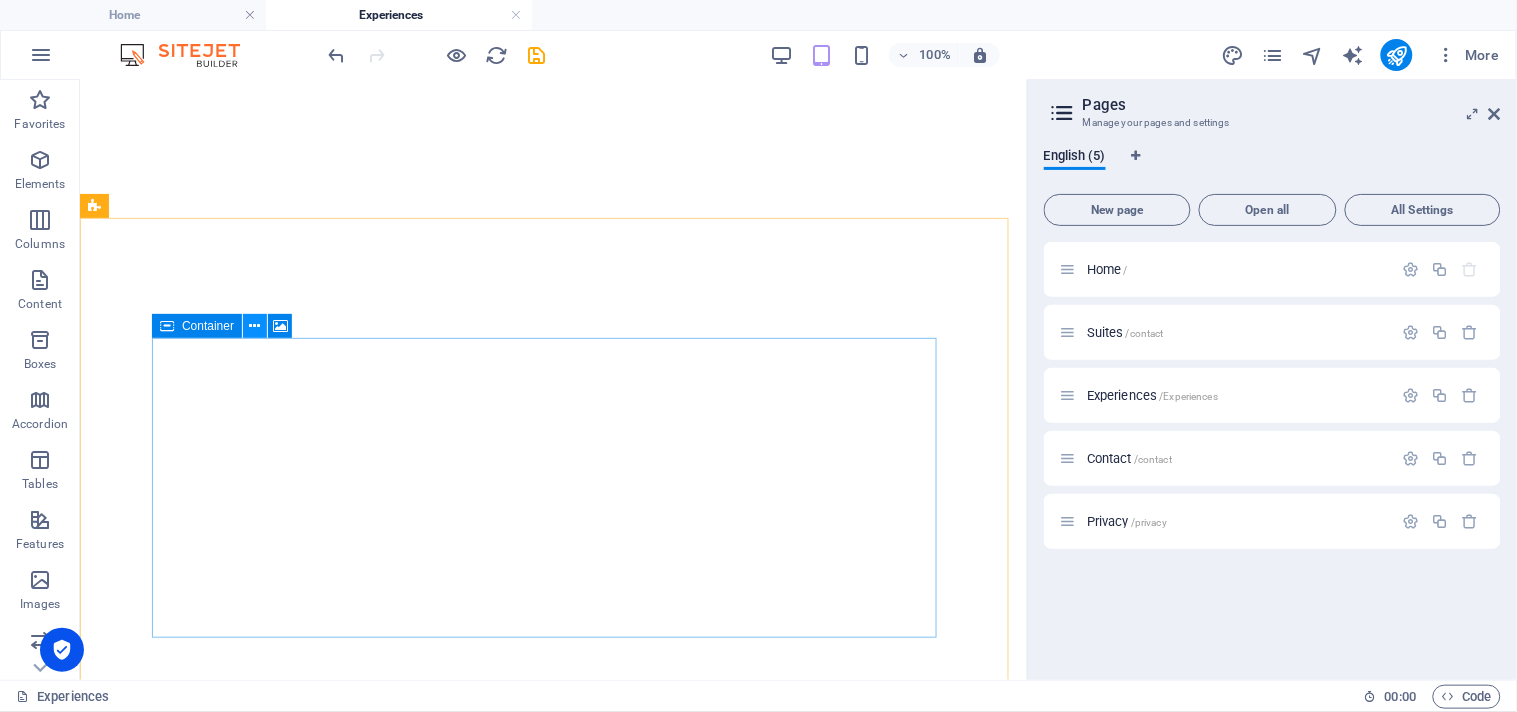 click at bounding box center [255, 326] 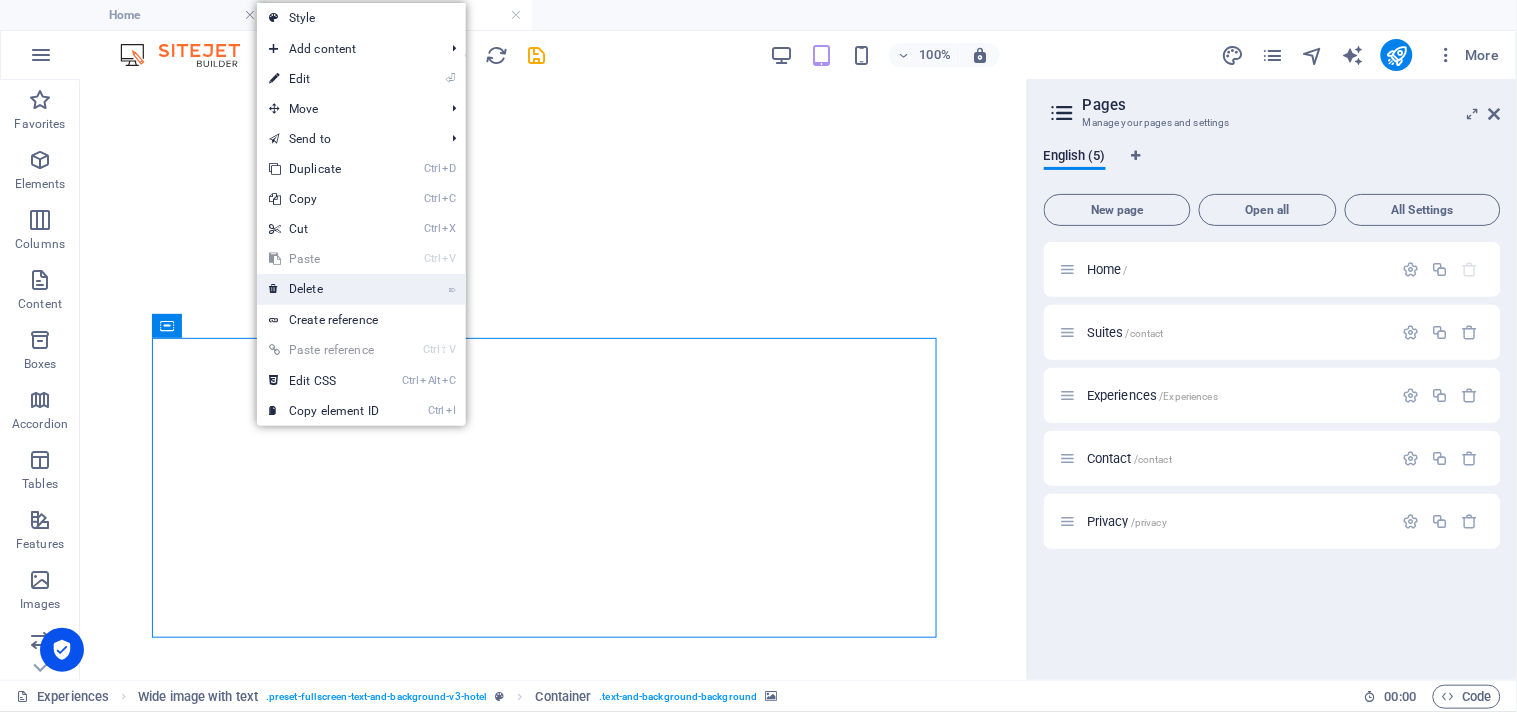 click on "⌦  Delete" at bounding box center [324, 289] 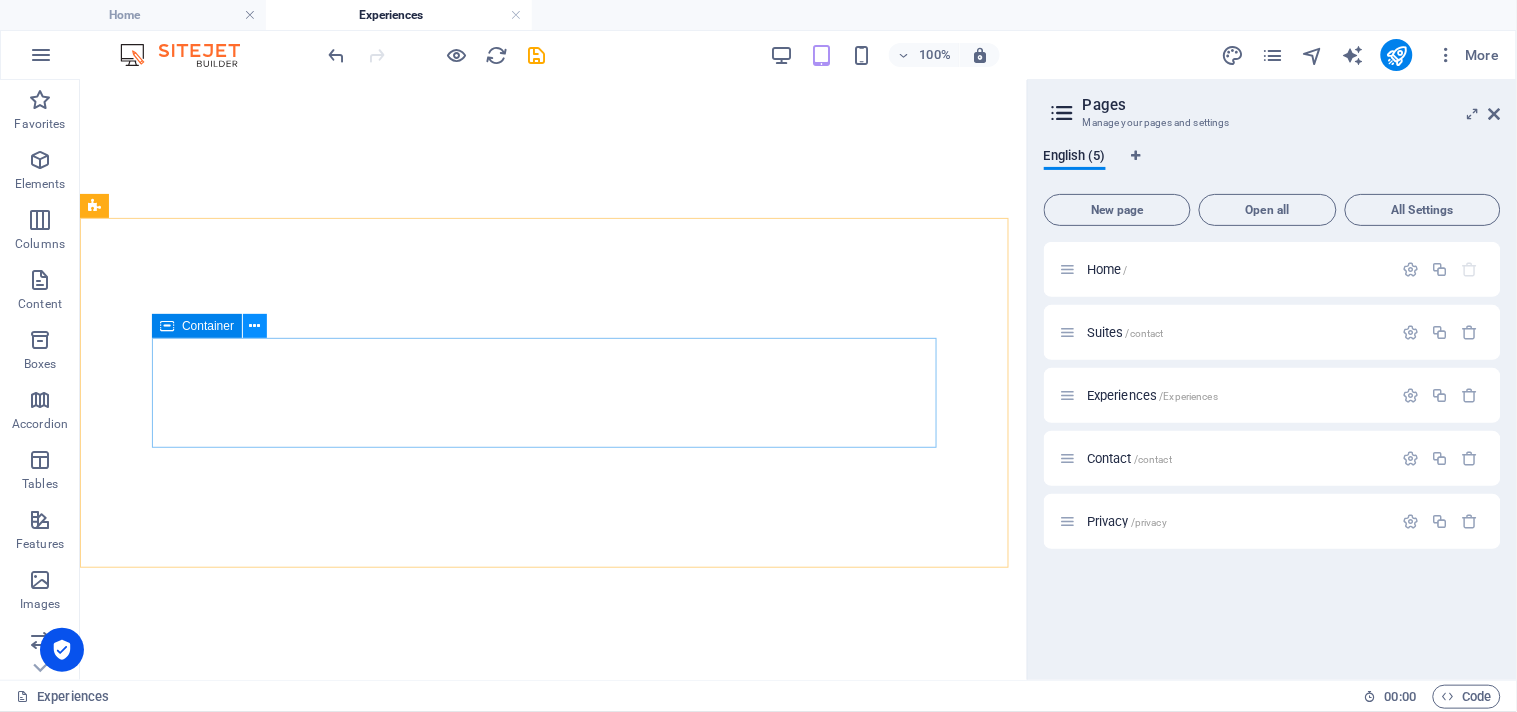 click at bounding box center (255, 326) 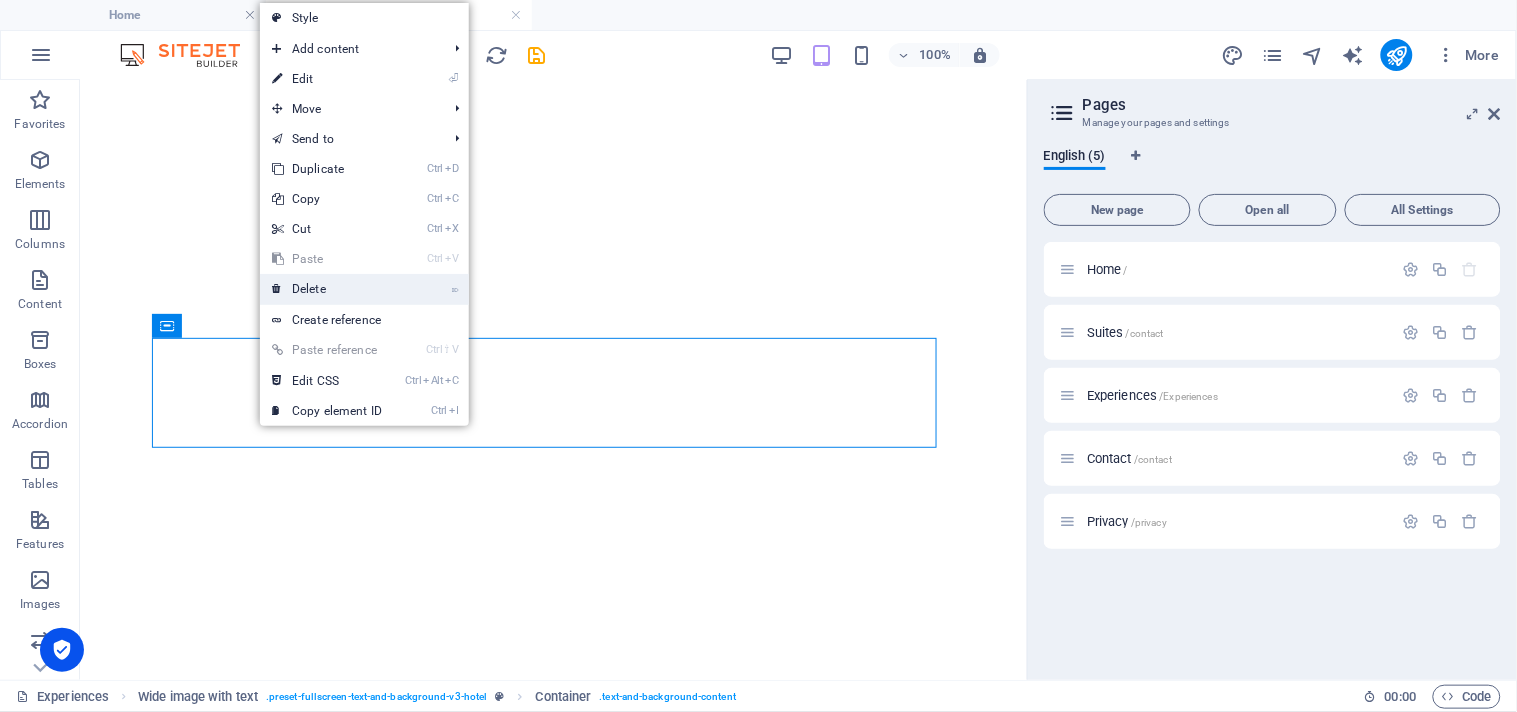 click on "⌦  Delete" at bounding box center [327, 289] 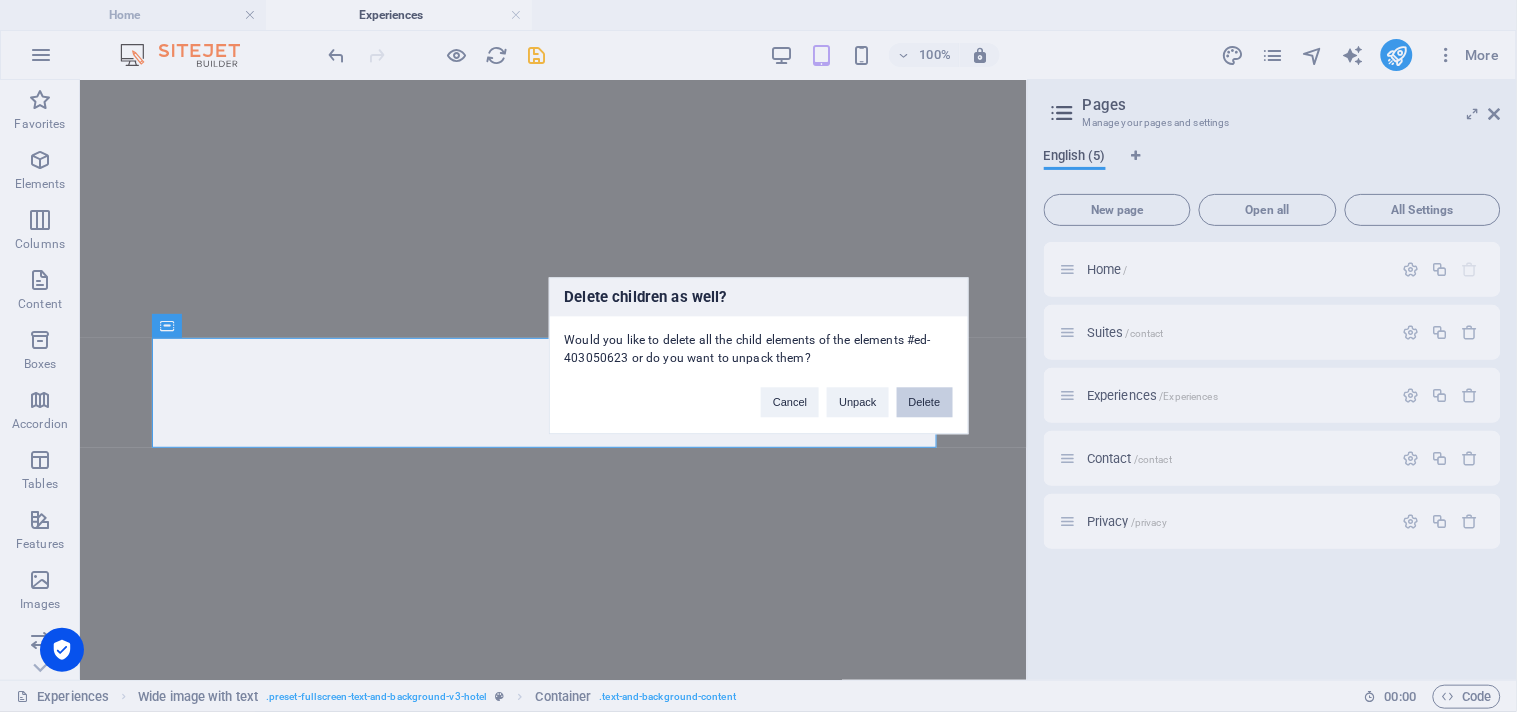 click on "Delete" at bounding box center (925, 403) 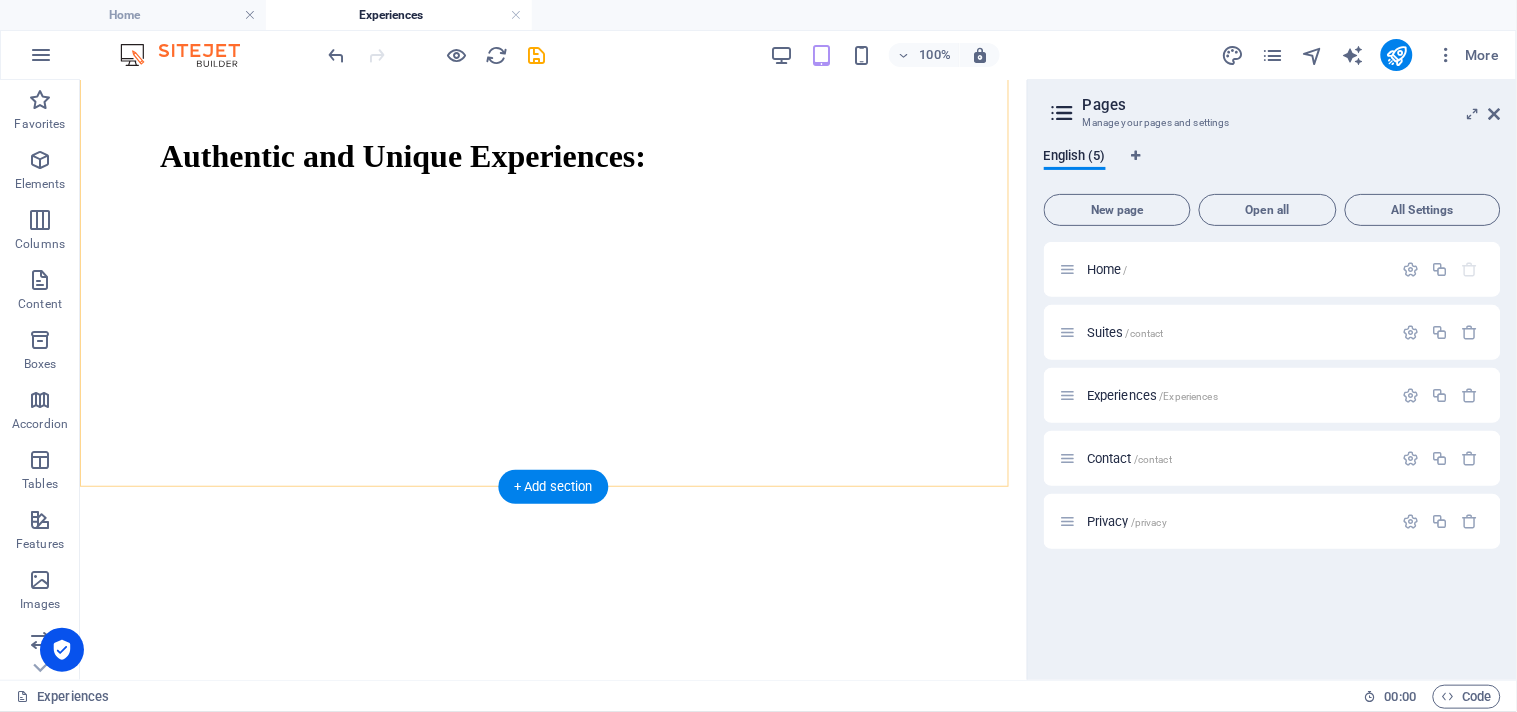 scroll, scrollTop: 1380, scrollLeft: 0, axis: vertical 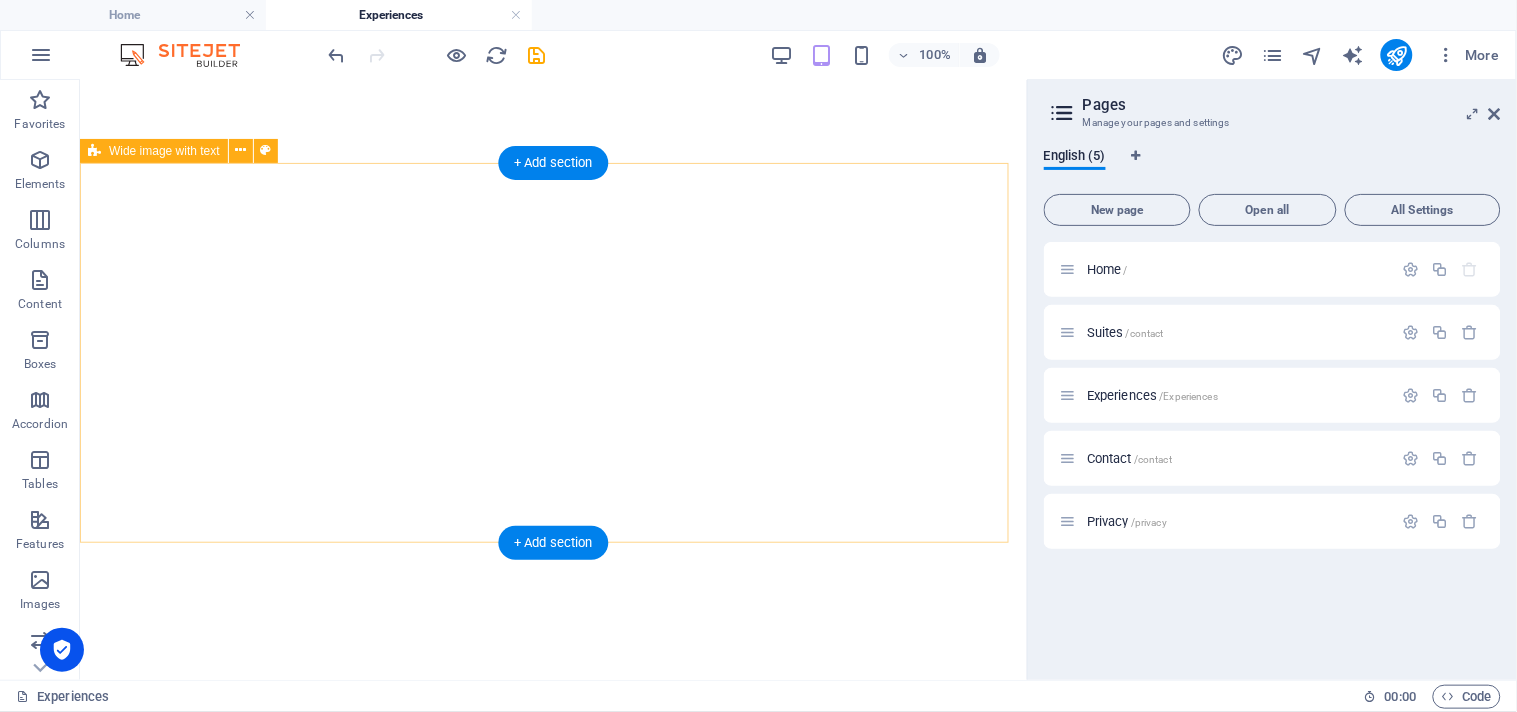 click on "Drop content here or  Add elements  Paste clipboard" at bounding box center [552, 853] 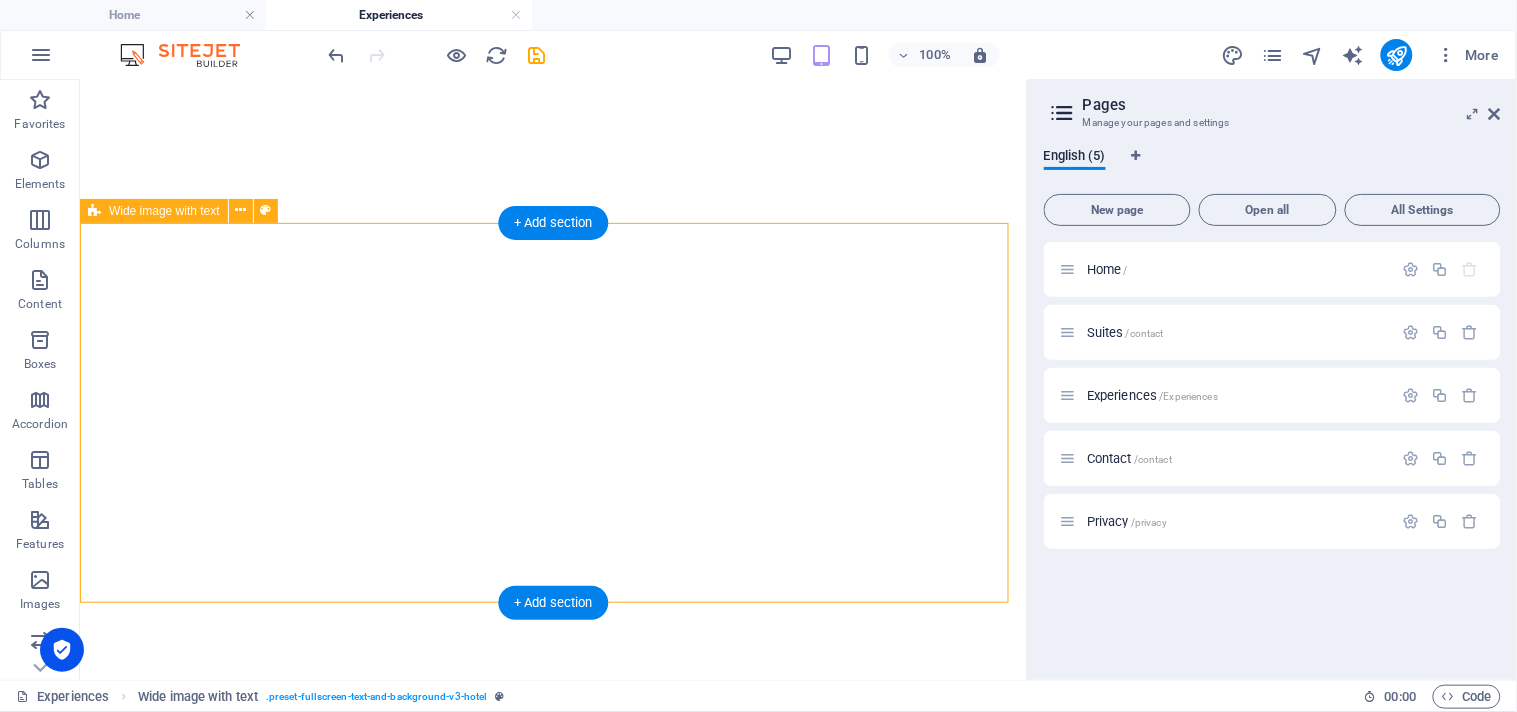 scroll, scrollTop: 1254, scrollLeft: 0, axis: vertical 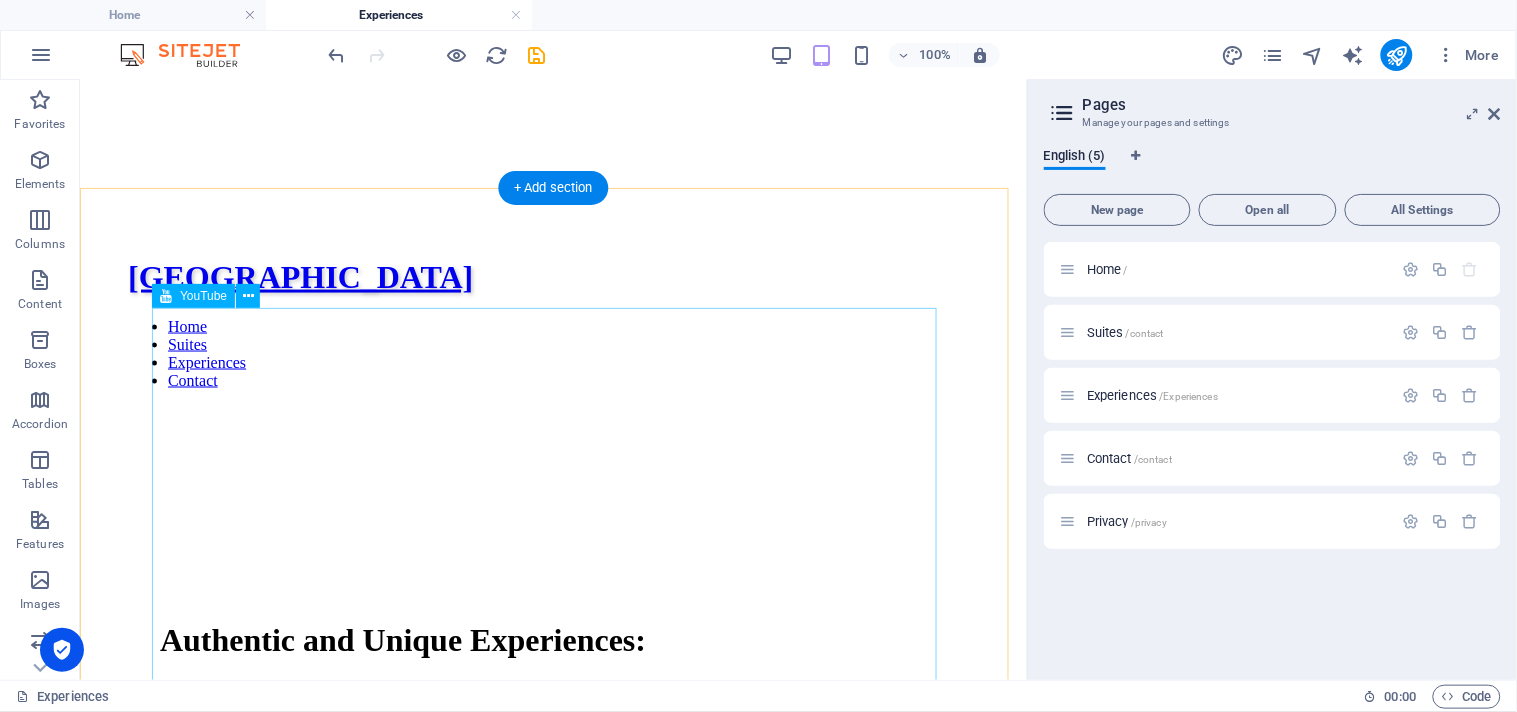 drag, startPoint x: 771, startPoint y: 336, endPoint x: 689, endPoint y: 137, distance: 215.23244 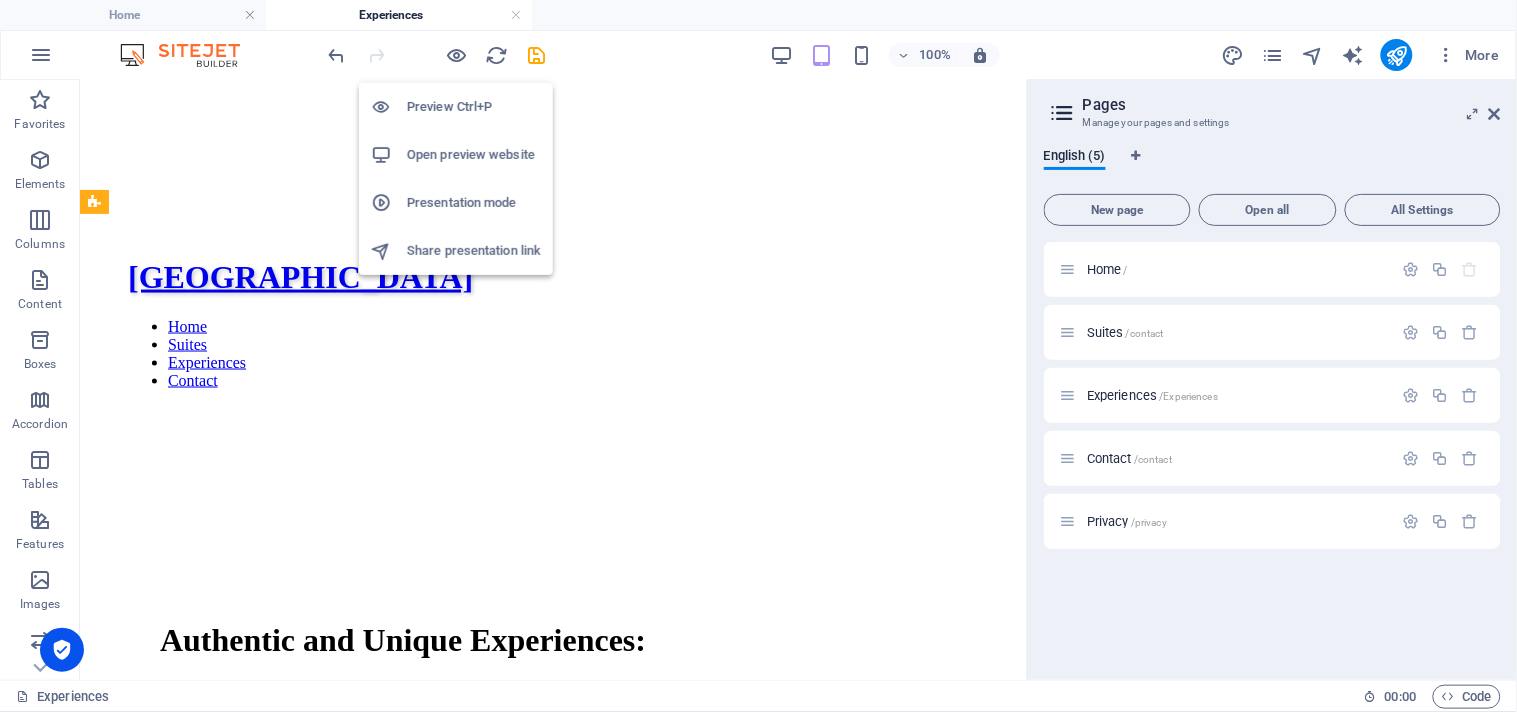 click on "Preview Ctrl+P" at bounding box center [474, 107] 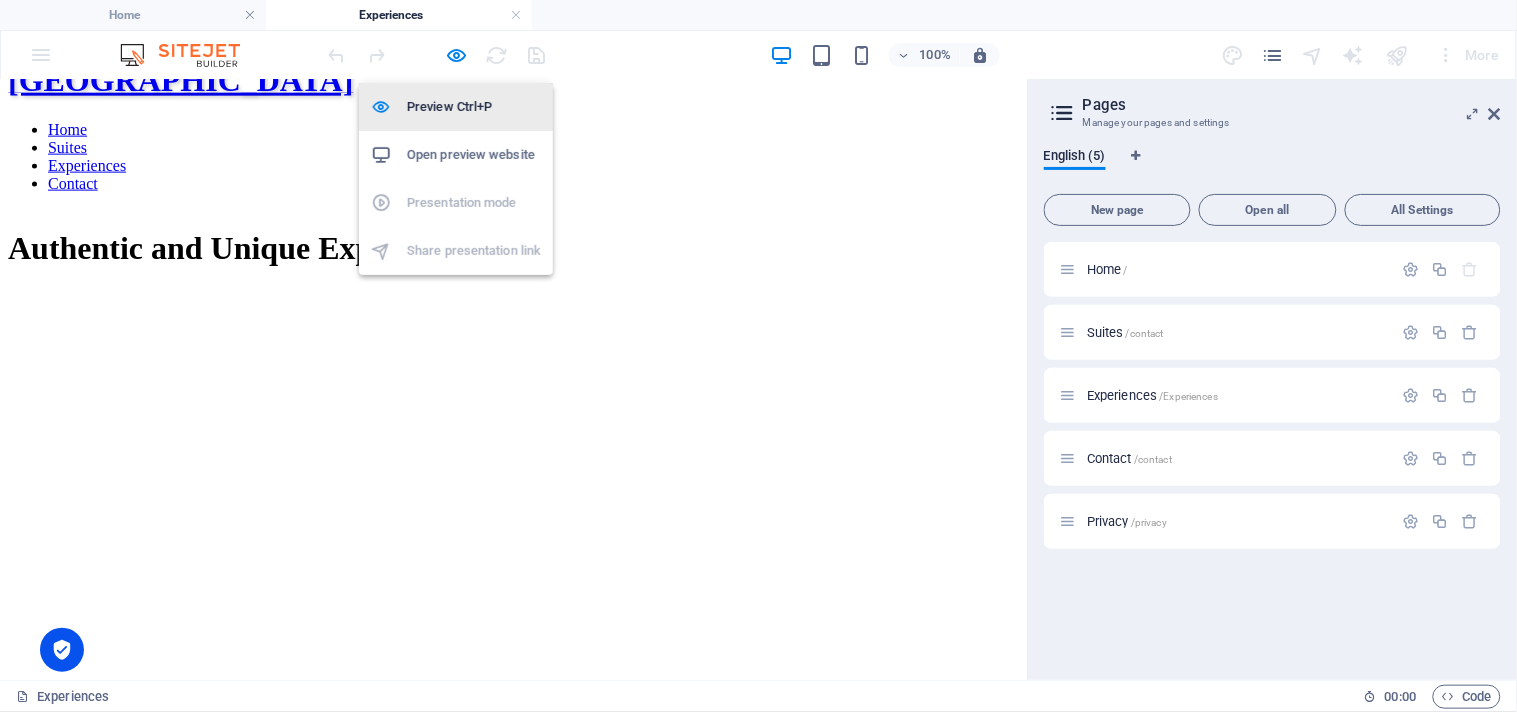 click on "Preview Ctrl+P" at bounding box center (474, 107) 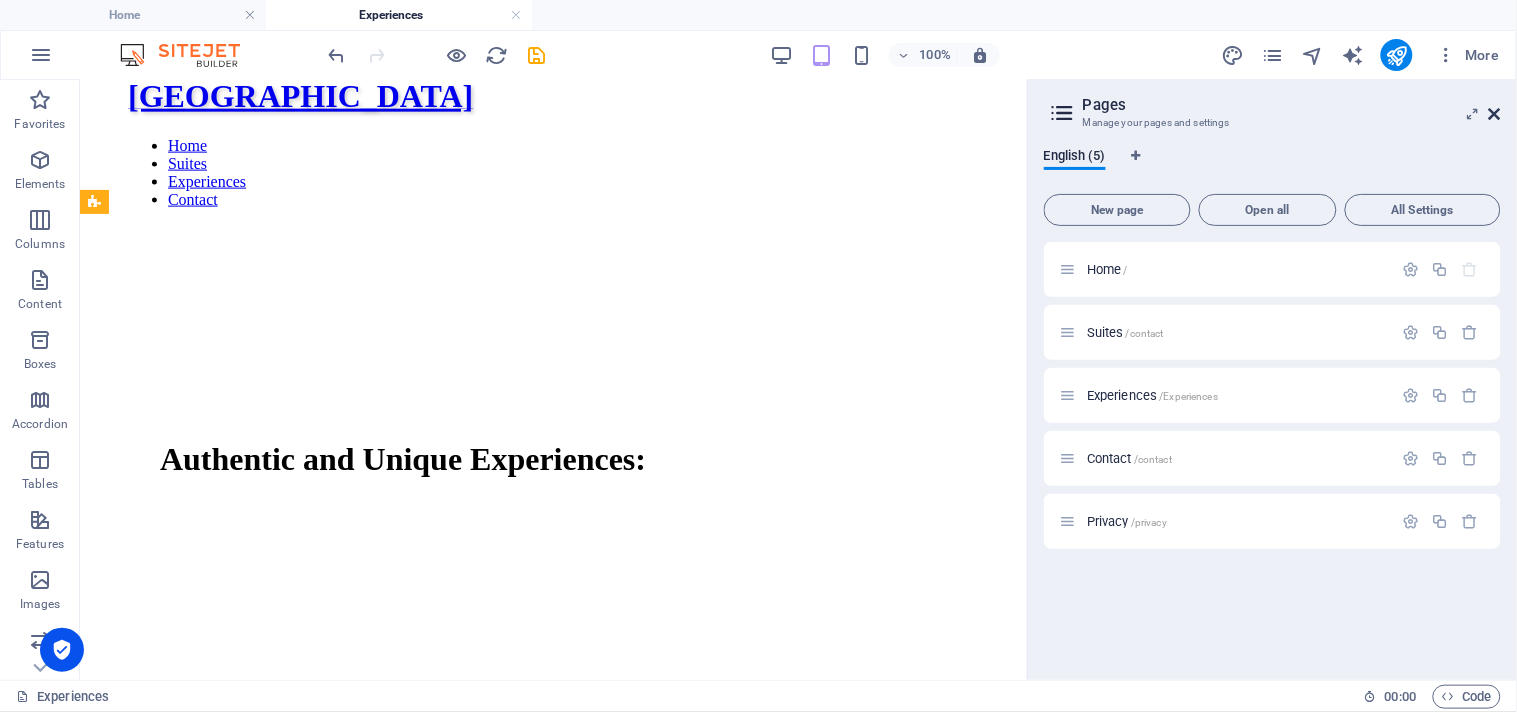 click at bounding box center (1495, 114) 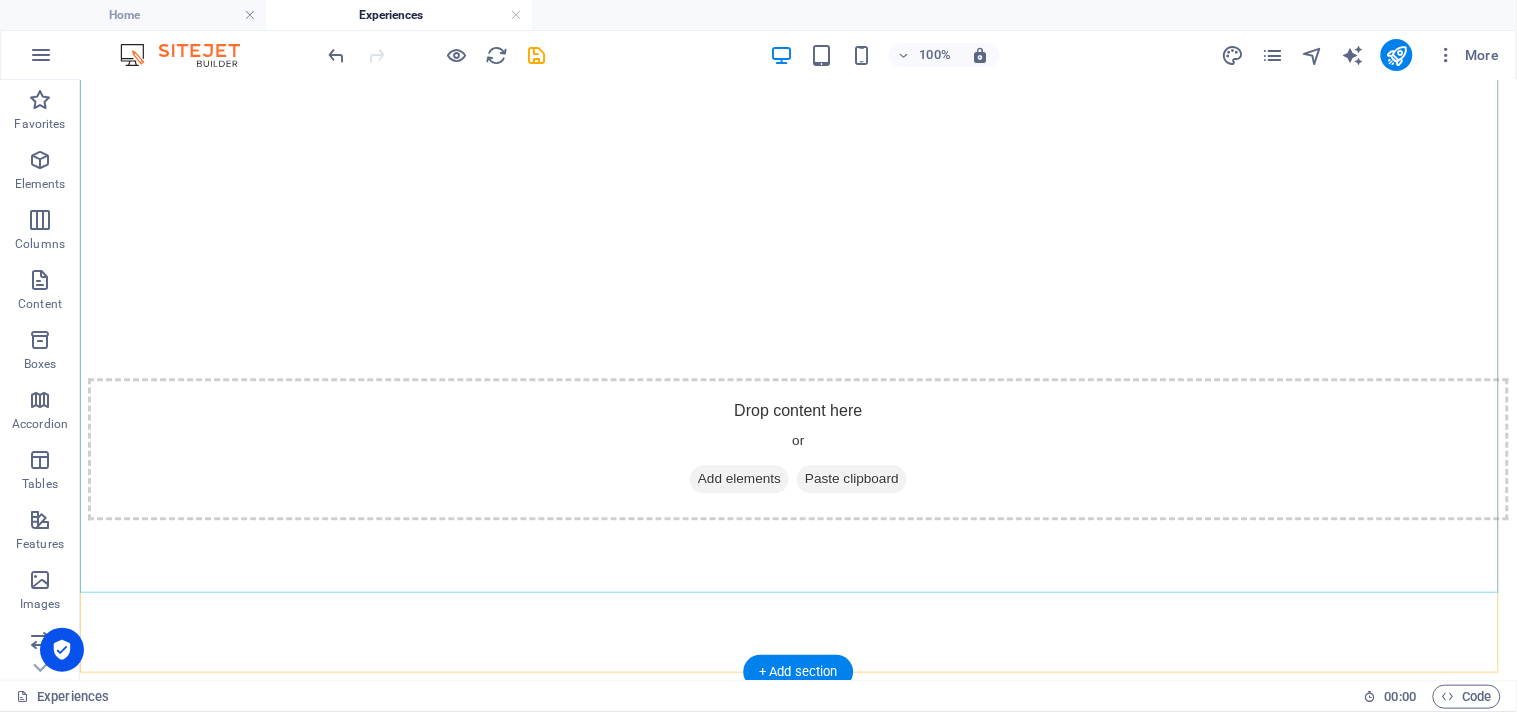 scroll, scrollTop: 1057, scrollLeft: 0, axis: vertical 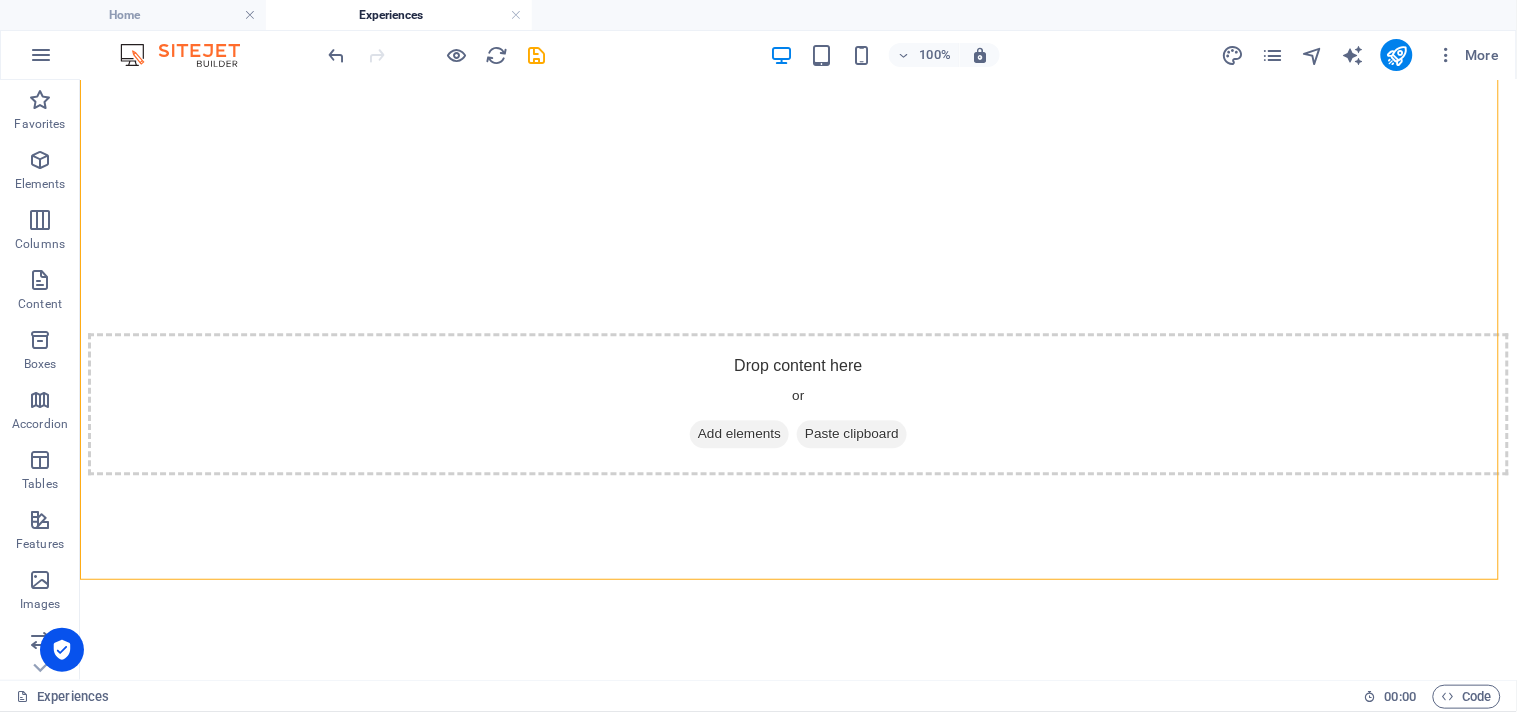 drag, startPoint x: 1222, startPoint y: 426, endPoint x: 975, endPoint y: -98, distance: 579.297 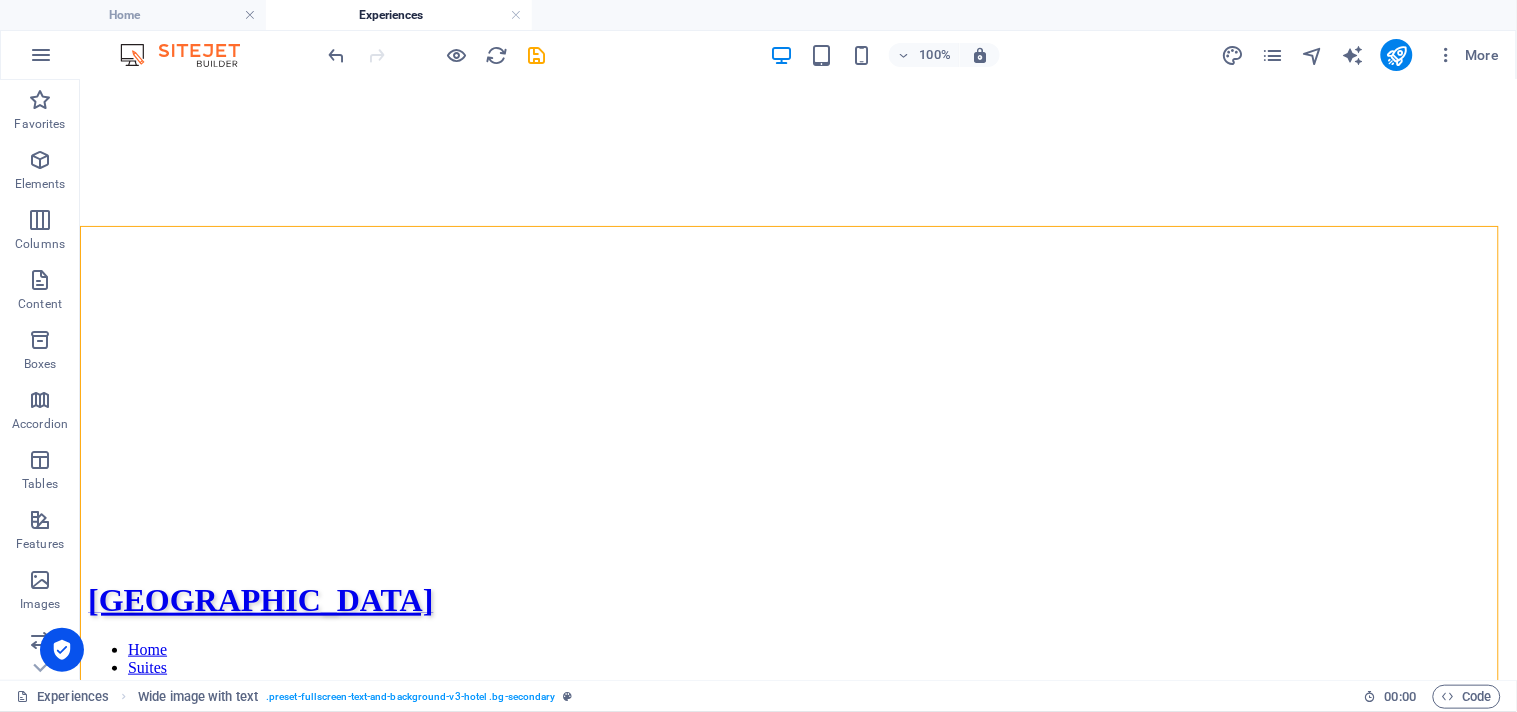 scroll, scrollTop: 0, scrollLeft: 0, axis: both 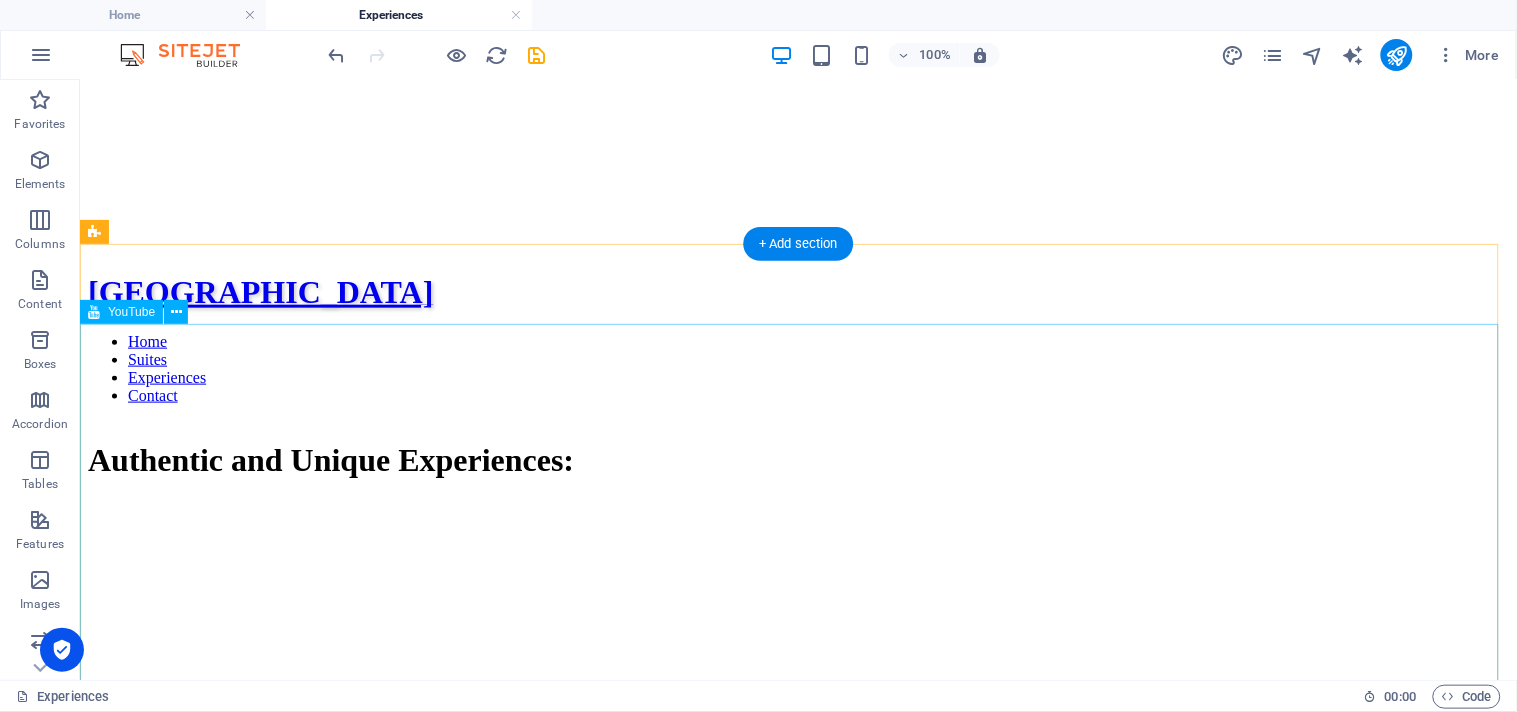 click at bounding box center [797, 717] 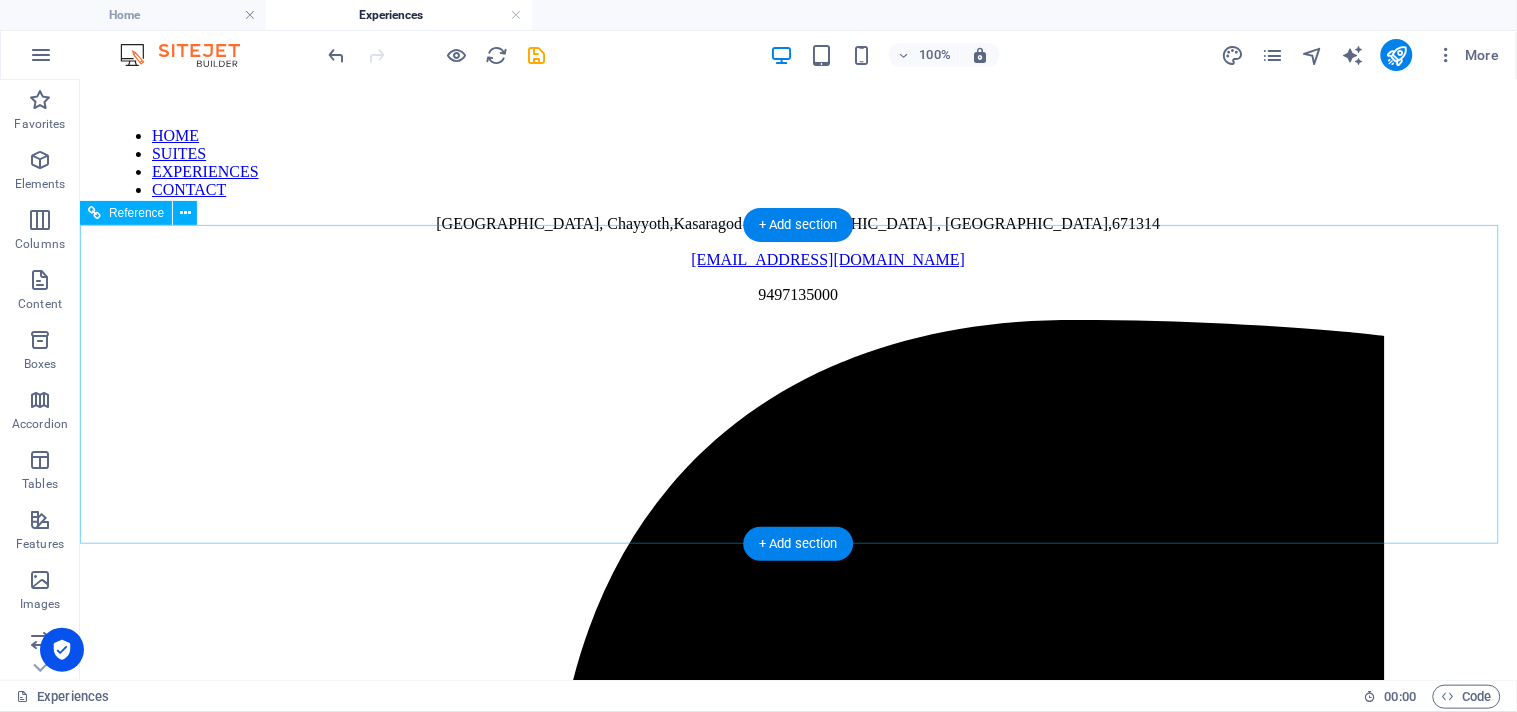 scroll, scrollTop: 1987, scrollLeft: 0, axis: vertical 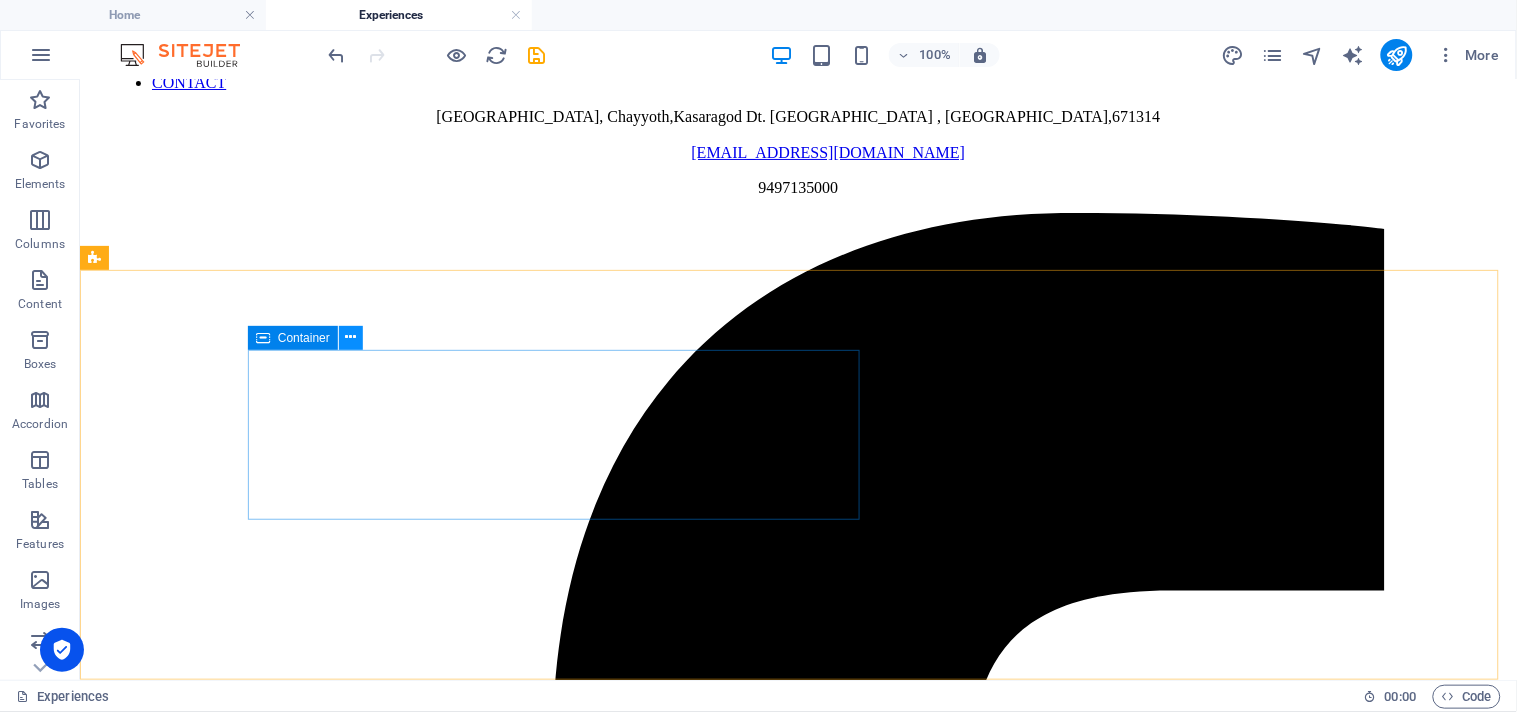 click at bounding box center (350, 337) 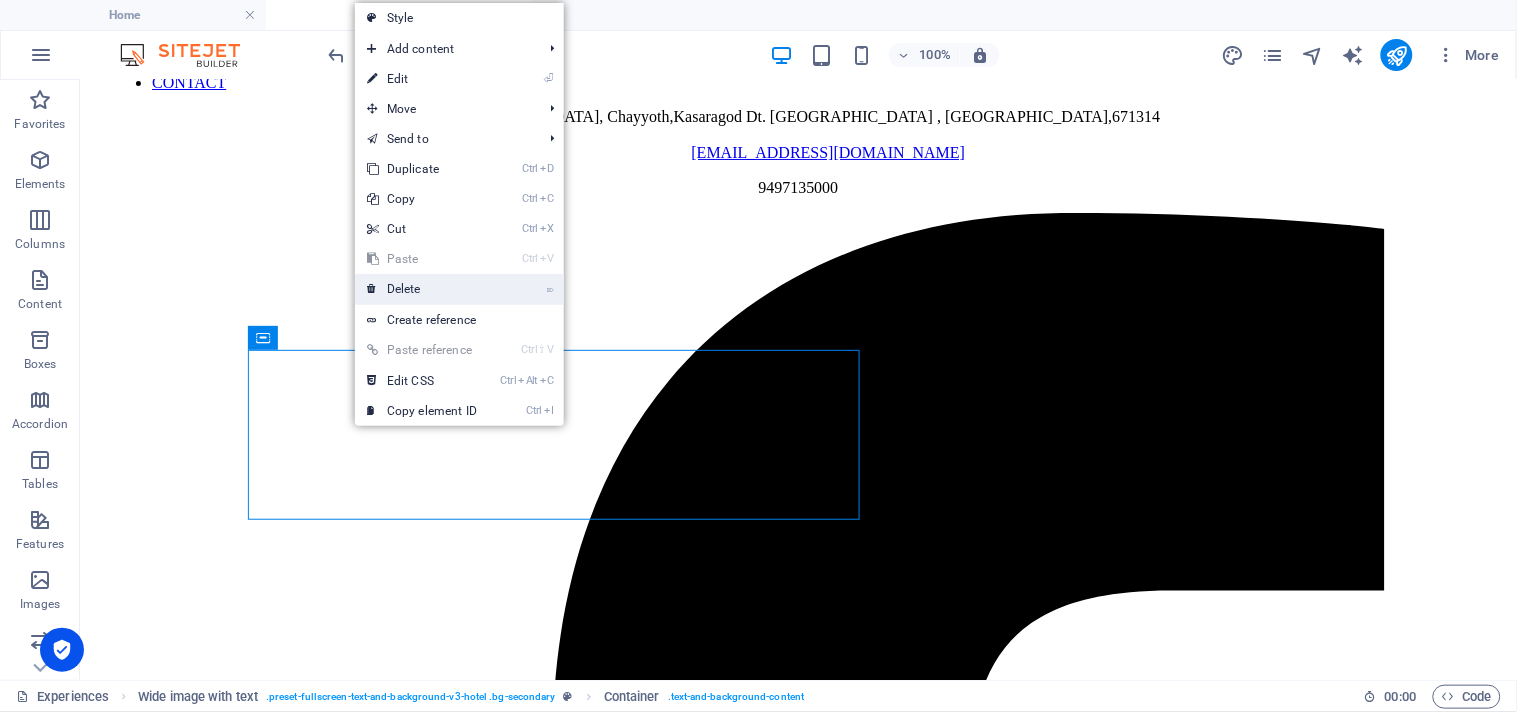click on "⌦  Delete" at bounding box center (422, 289) 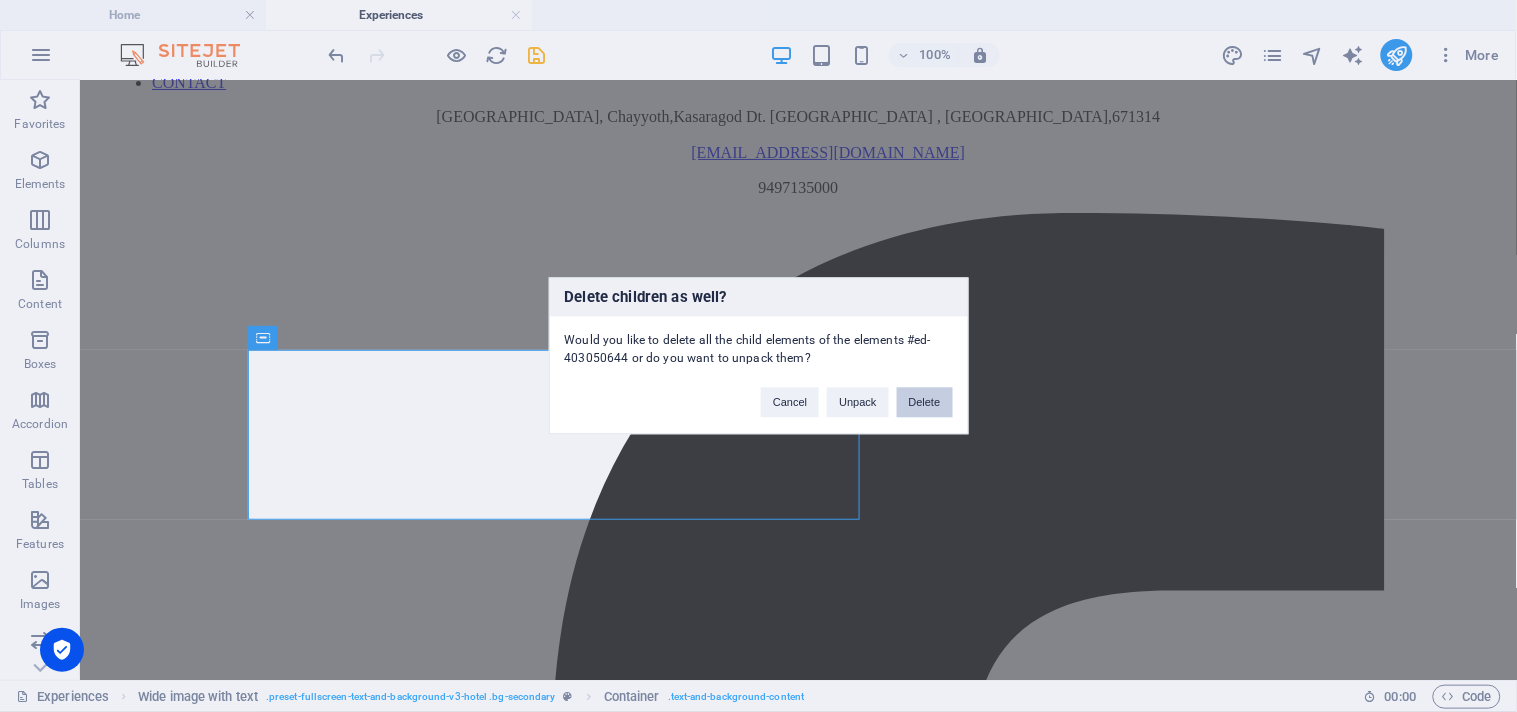 click on "Delete" at bounding box center (925, 403) 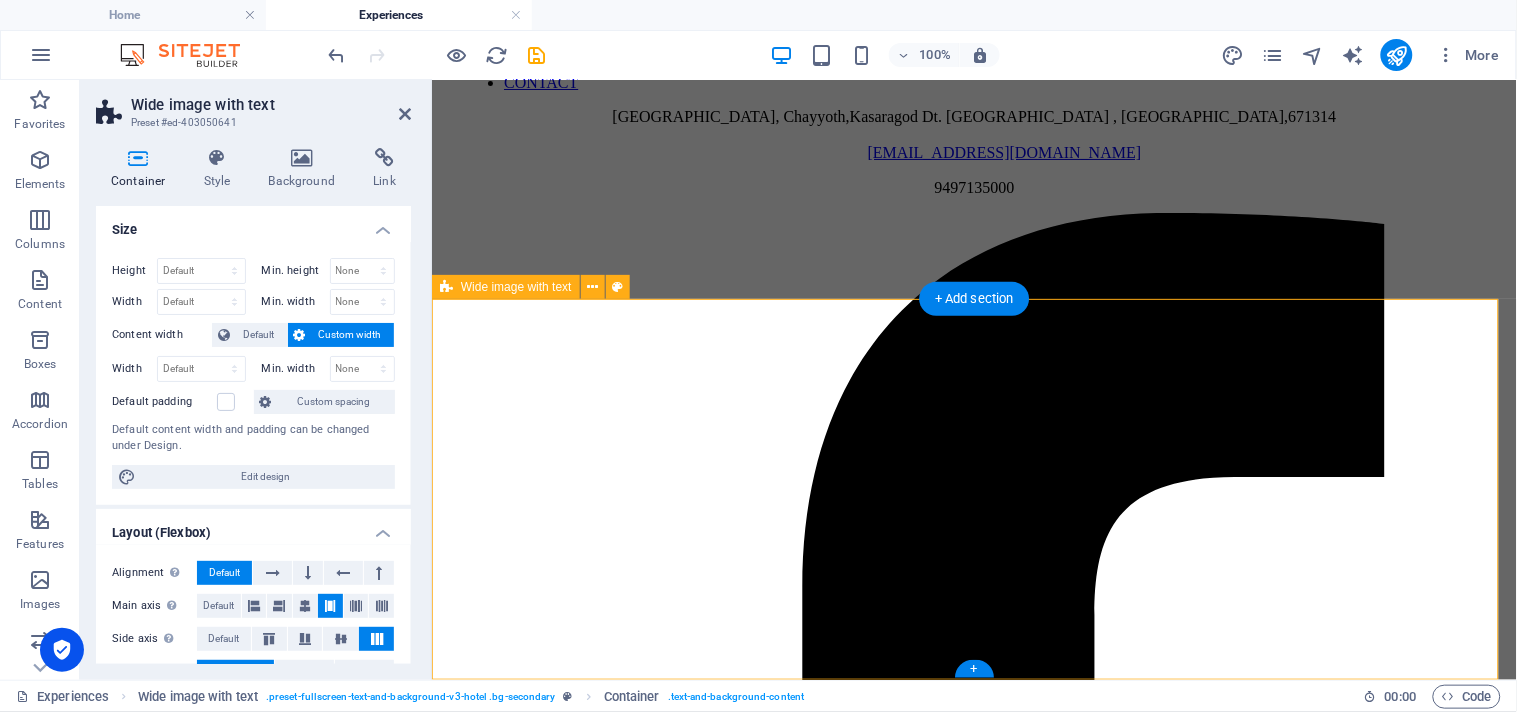 scroll, scrollTop: 1760, scrollLeft: 0, axis: vertical 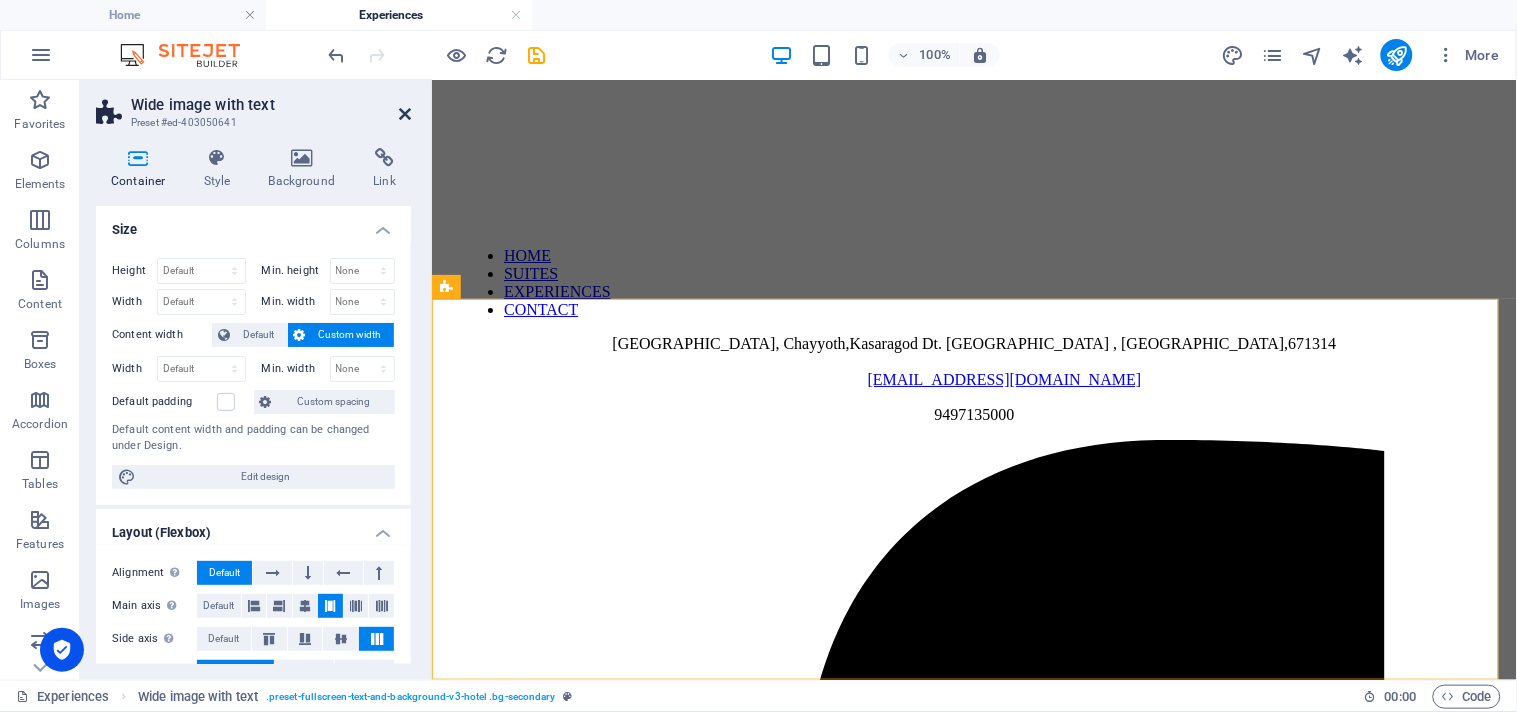 click on "Wide image with text Preset #ed-403050641" at bounding box center [253, 106] 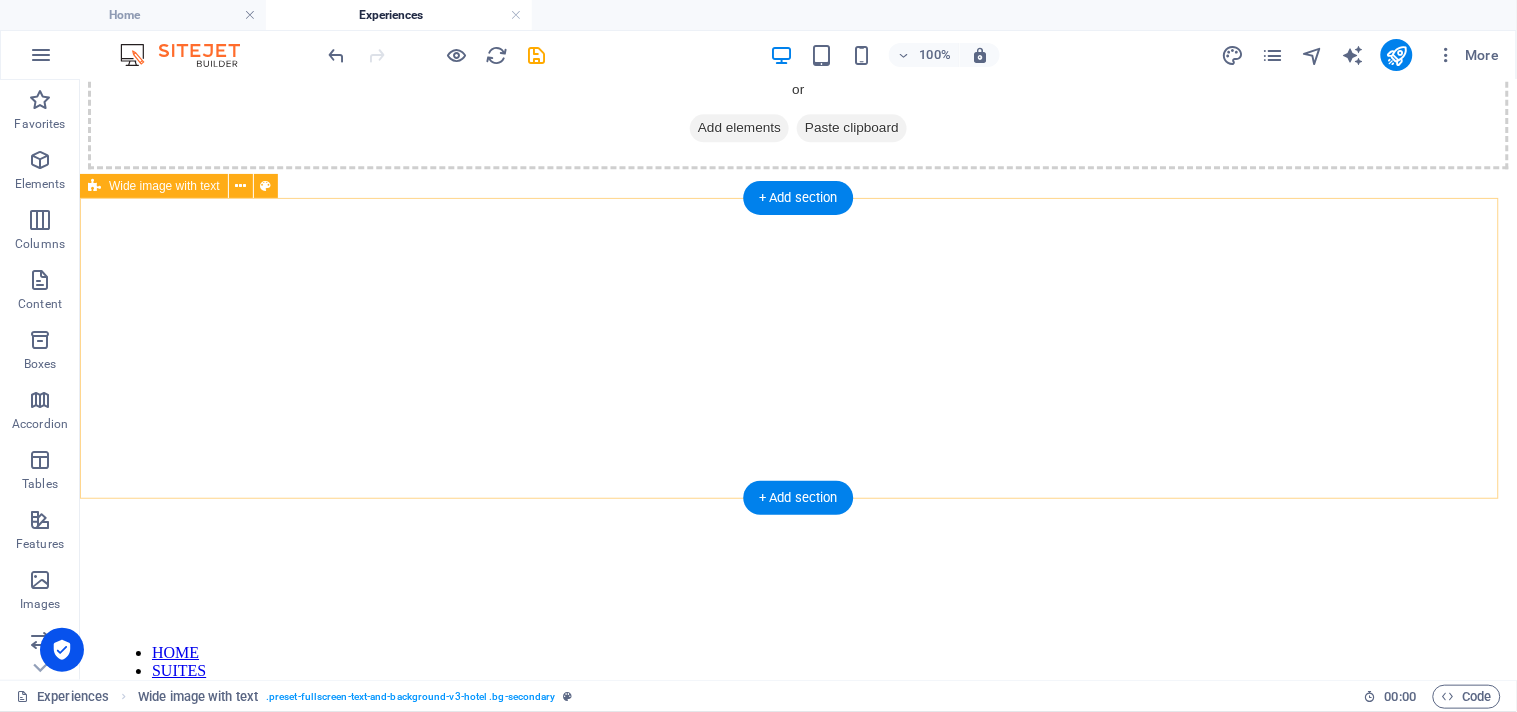 scroll, scrollTop: 1361, scrollLeft: 0, axis: vertical 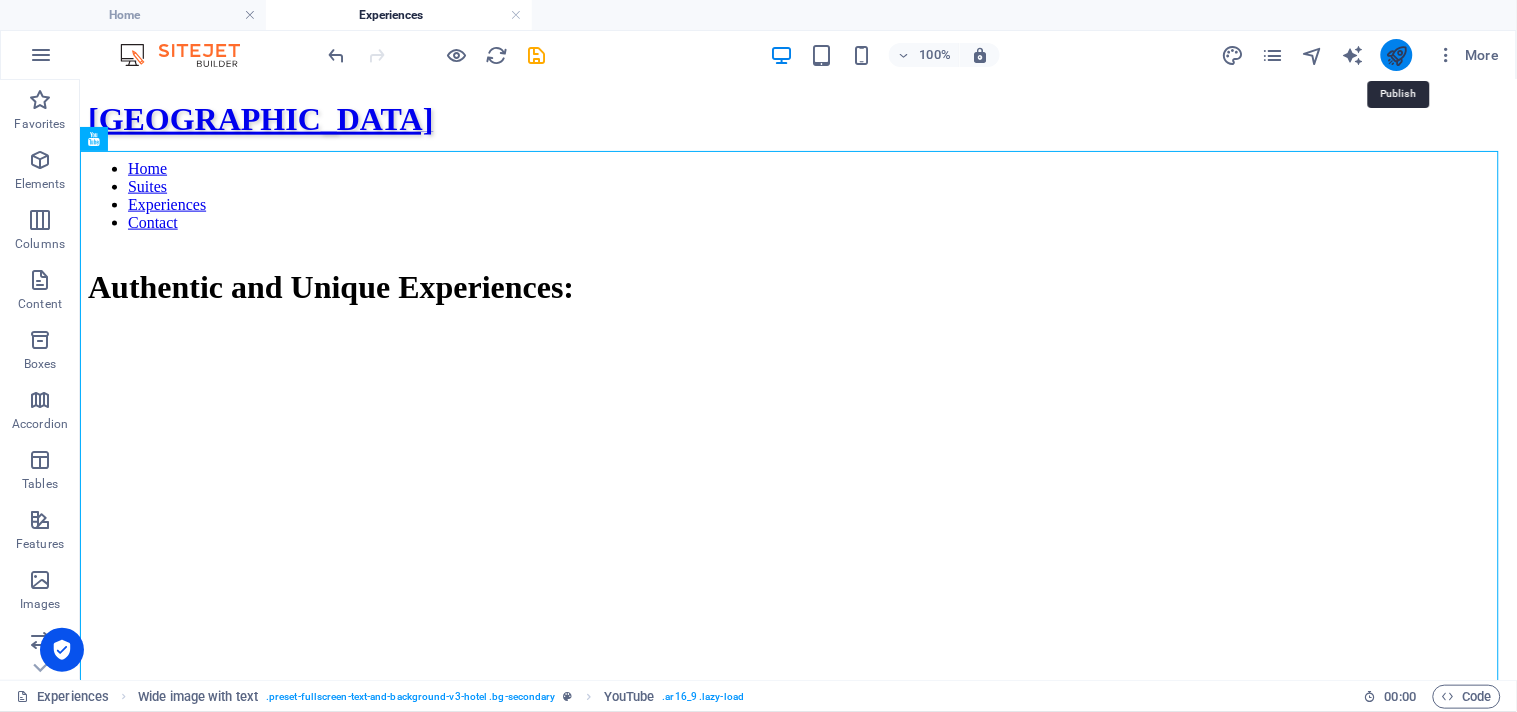 click at bounding box center (1396, 55) 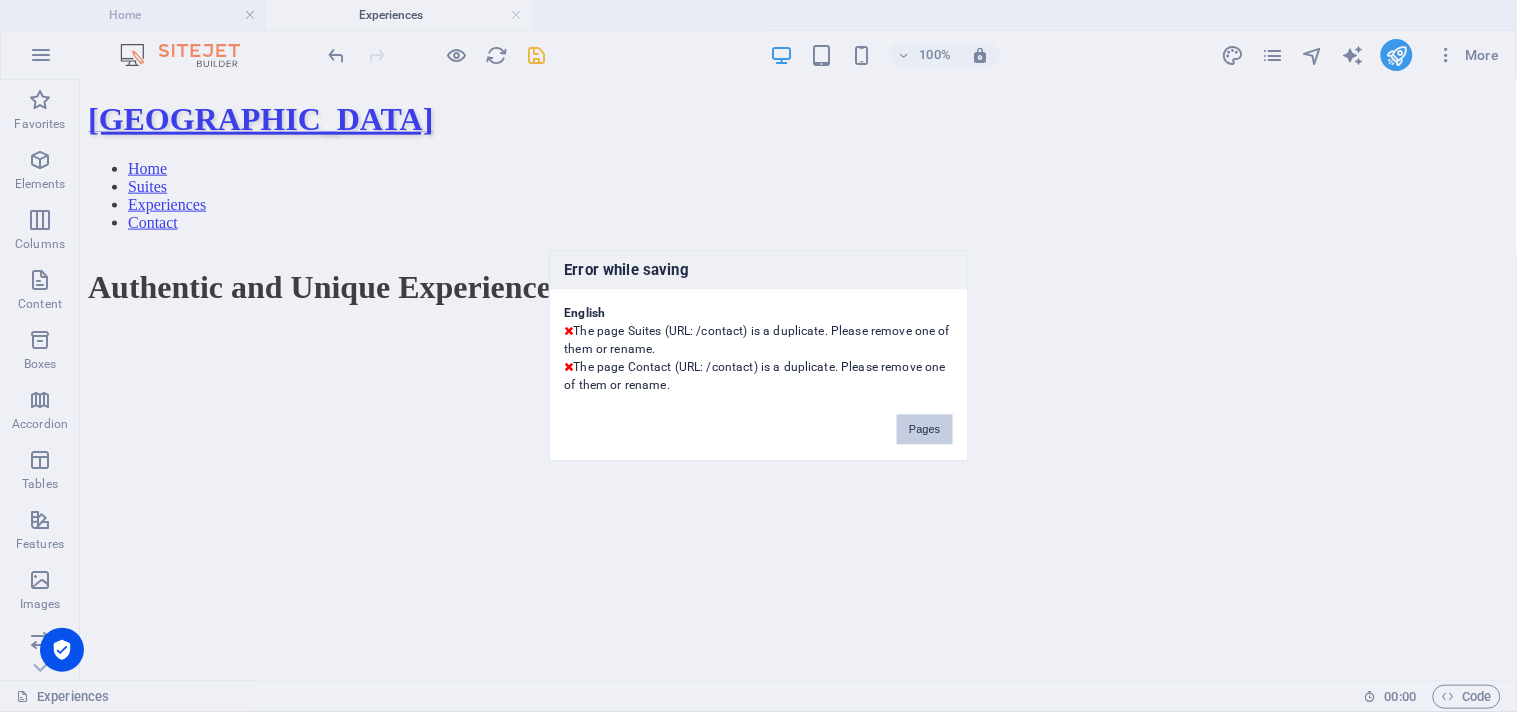 click on "Pages" at bounding box center [924, 430] 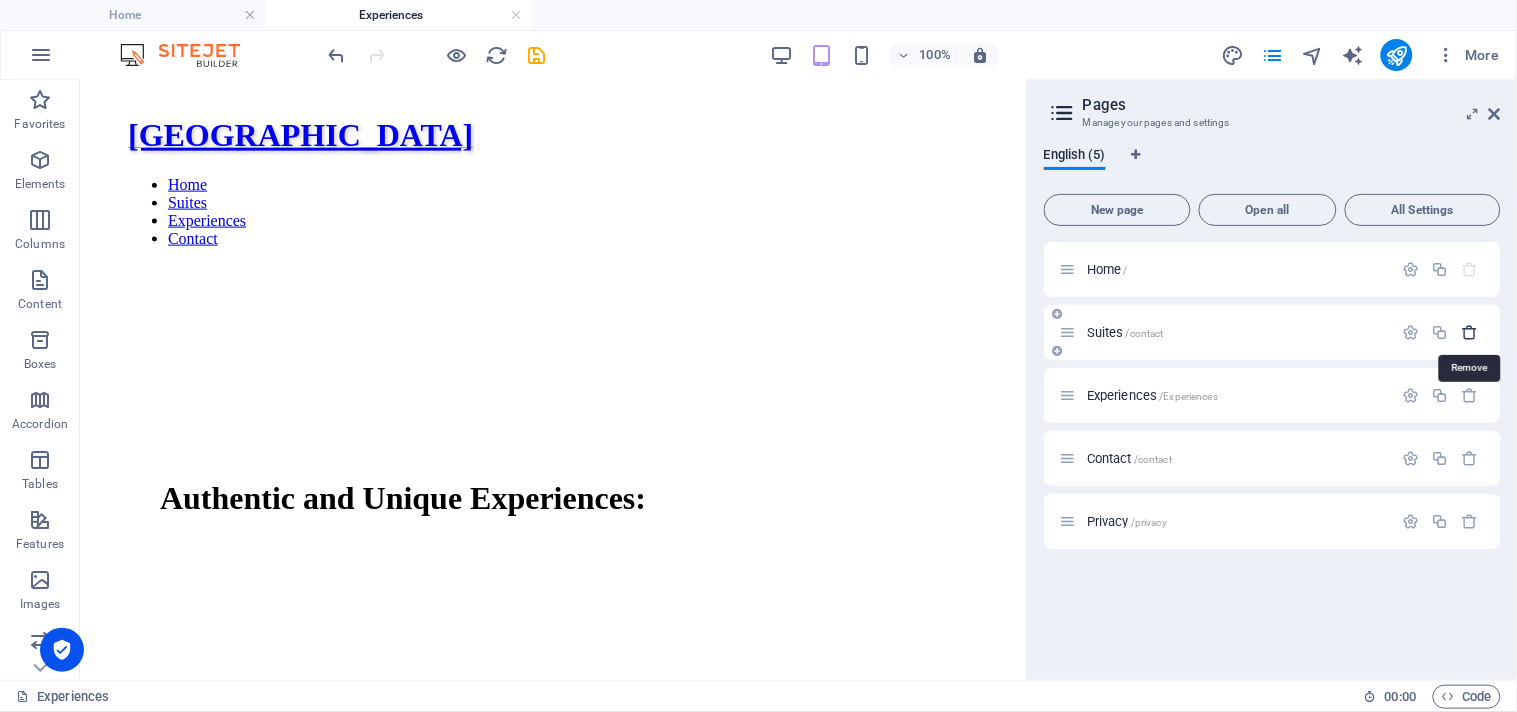 click at bounding box center [1470, 332] 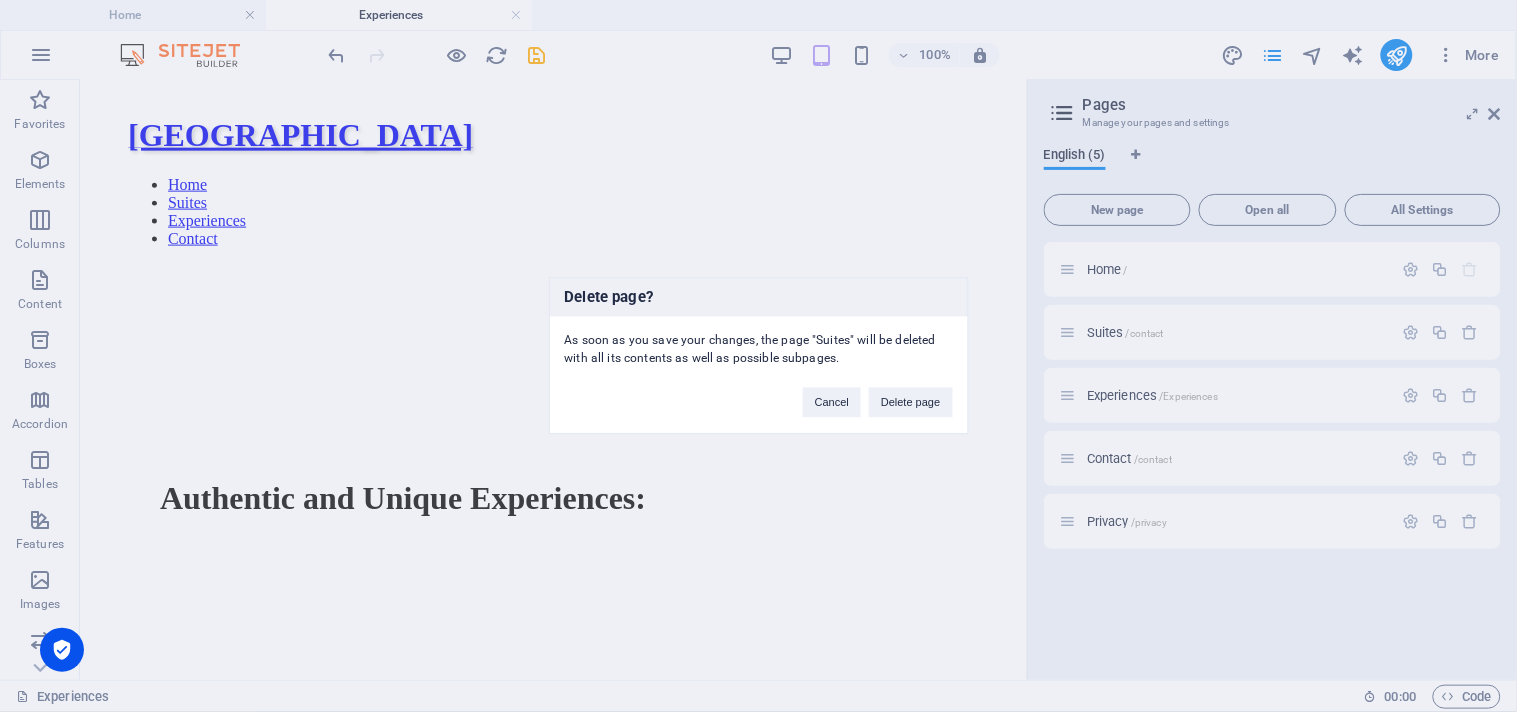 drag, startPoint x: 892, startPoint y: 444, endPoint x: 892, endPoint y: 417, distance: 27 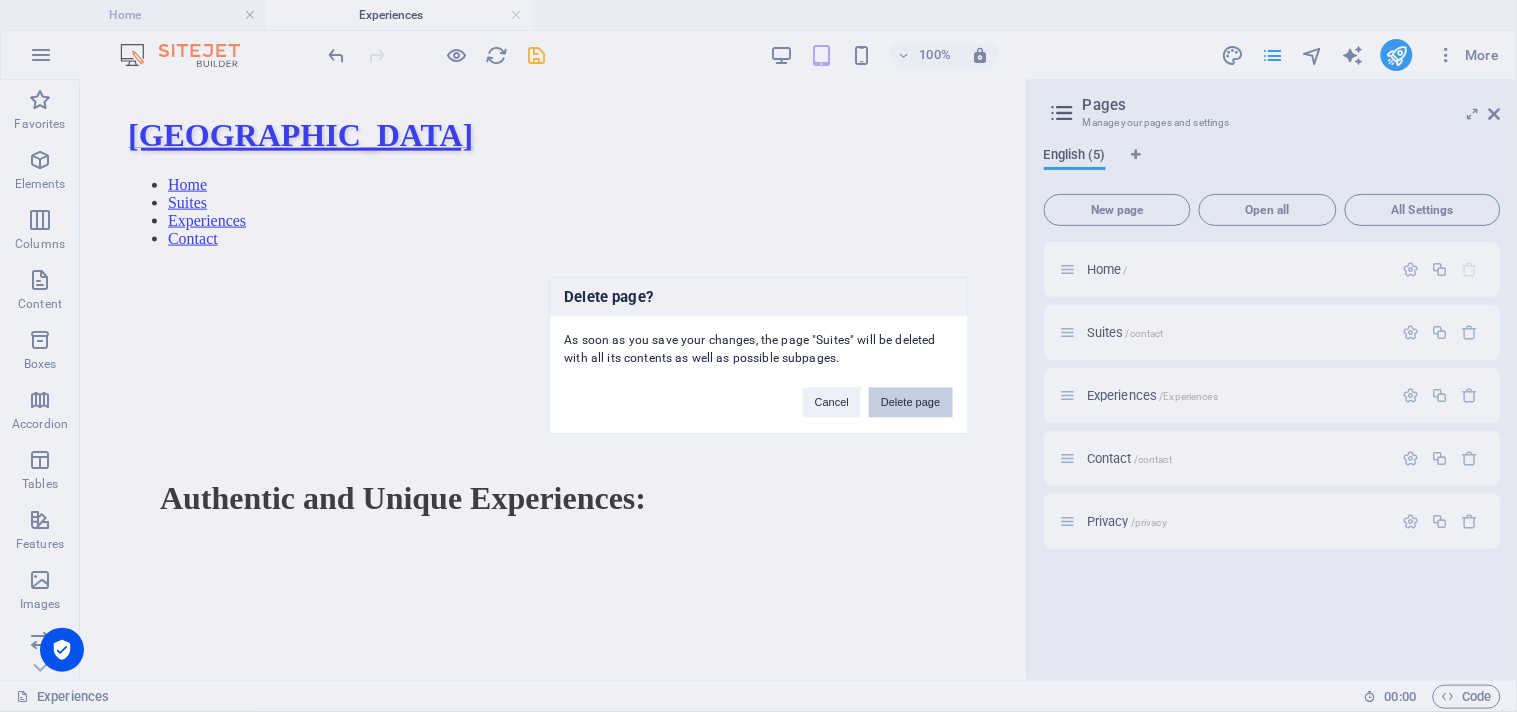 click on "Delete page" at bounding box center [910, 403] 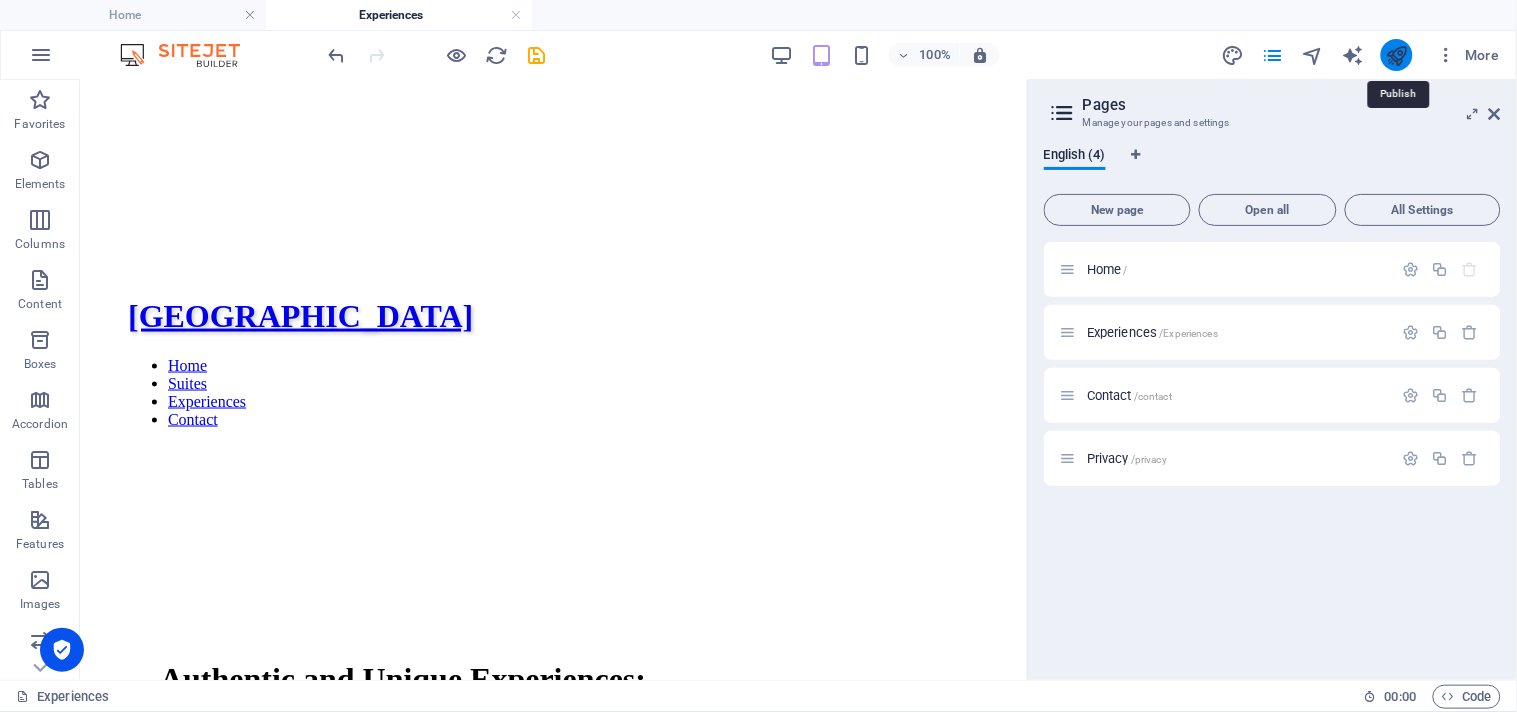 click at bounding box center (1396, 55) 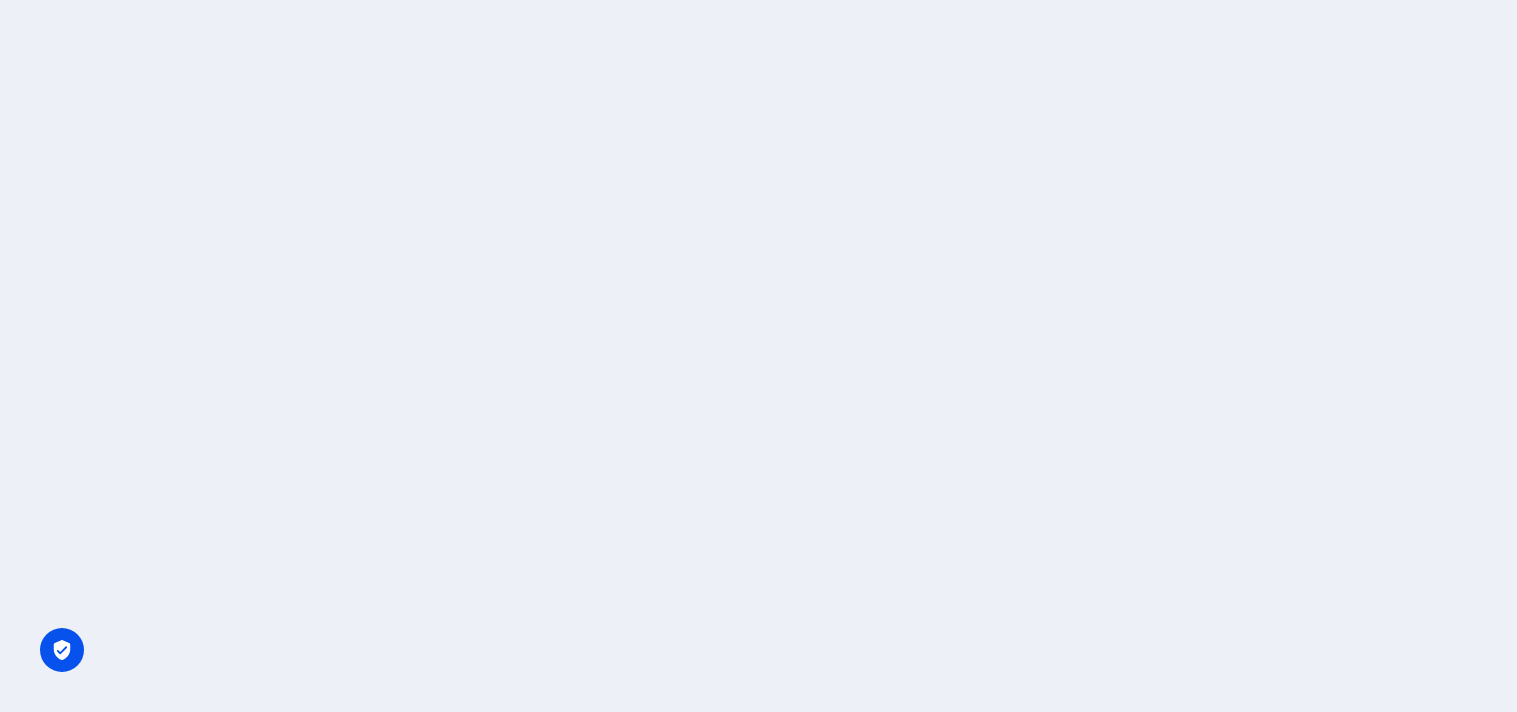 scroll, scrollTop: 0, scrollLeft: 0, axis: both 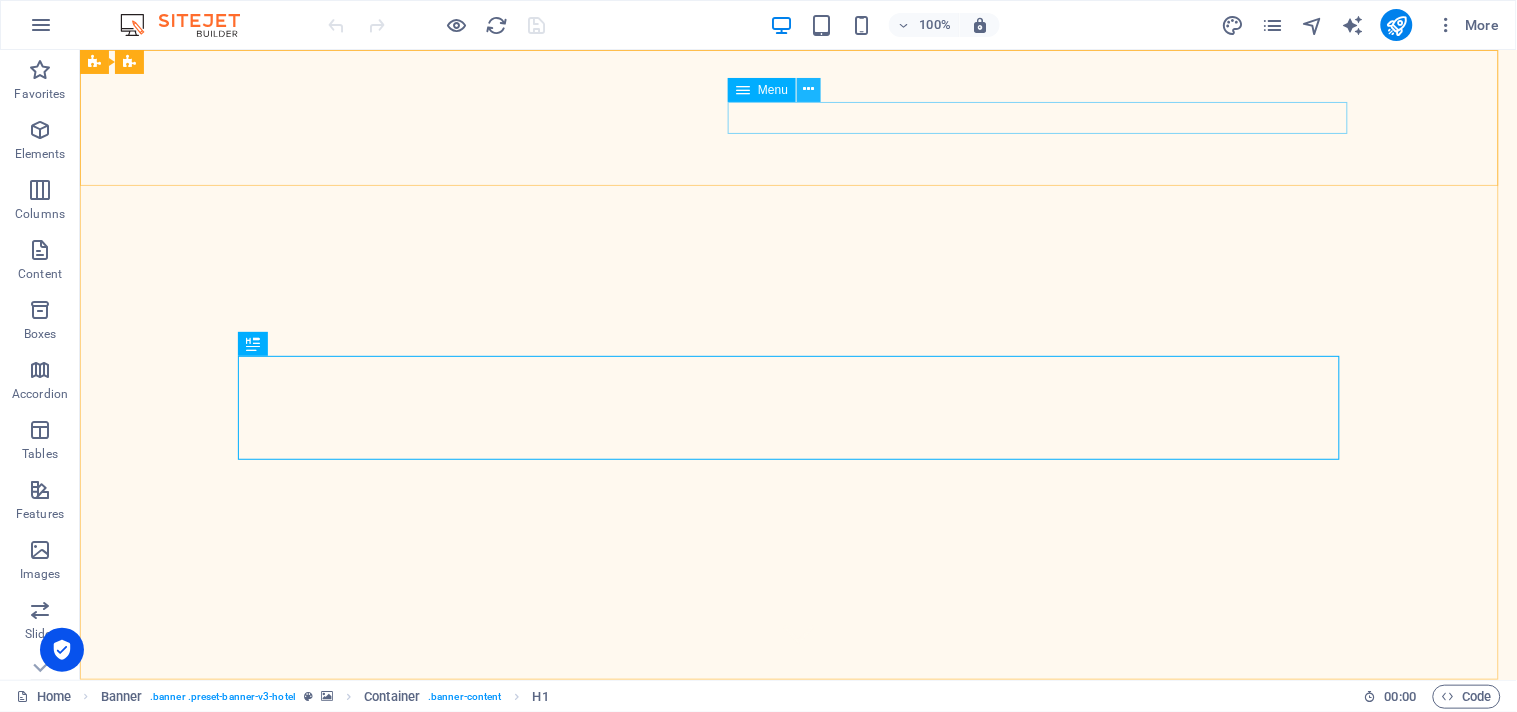 click at bounding box center [809, 89] 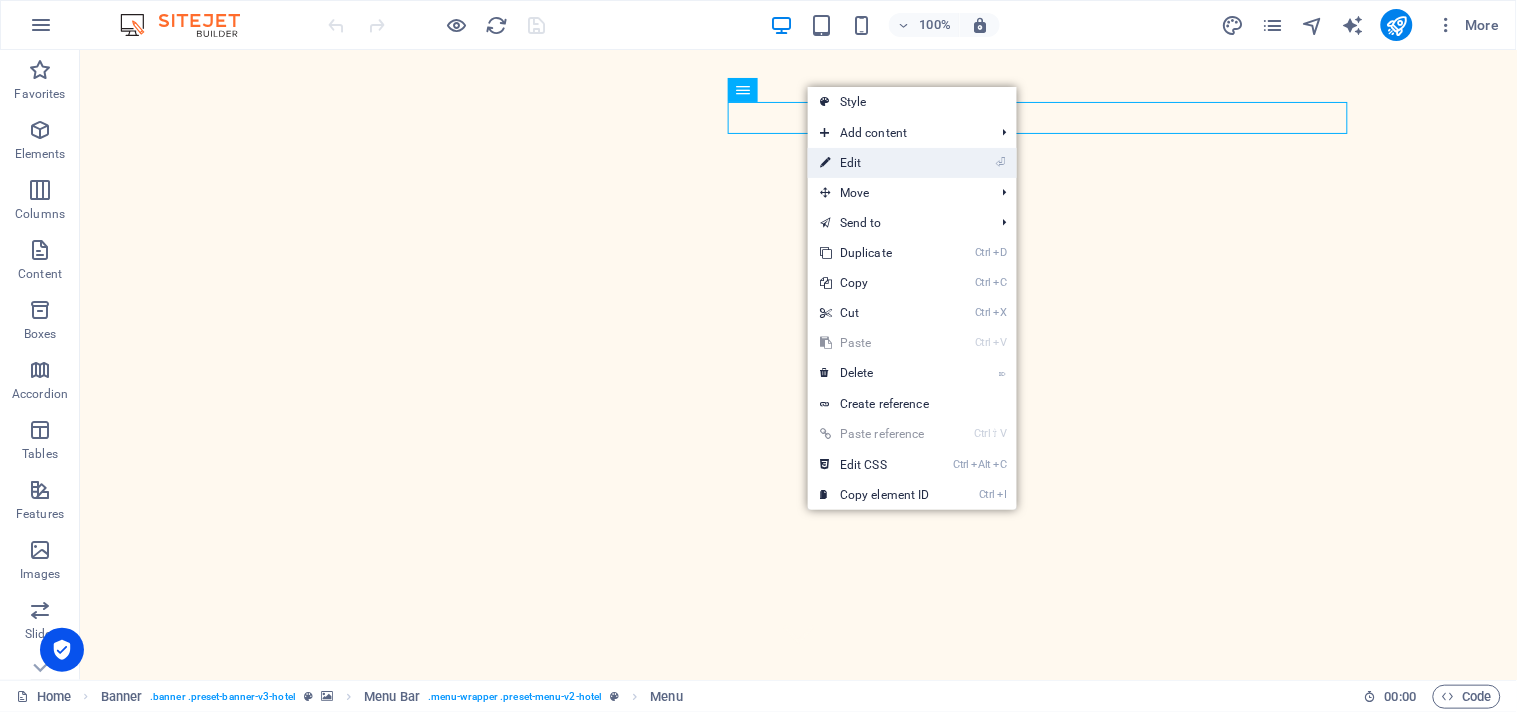 click on "⏎  Edit" at bounding box center (875, 163) 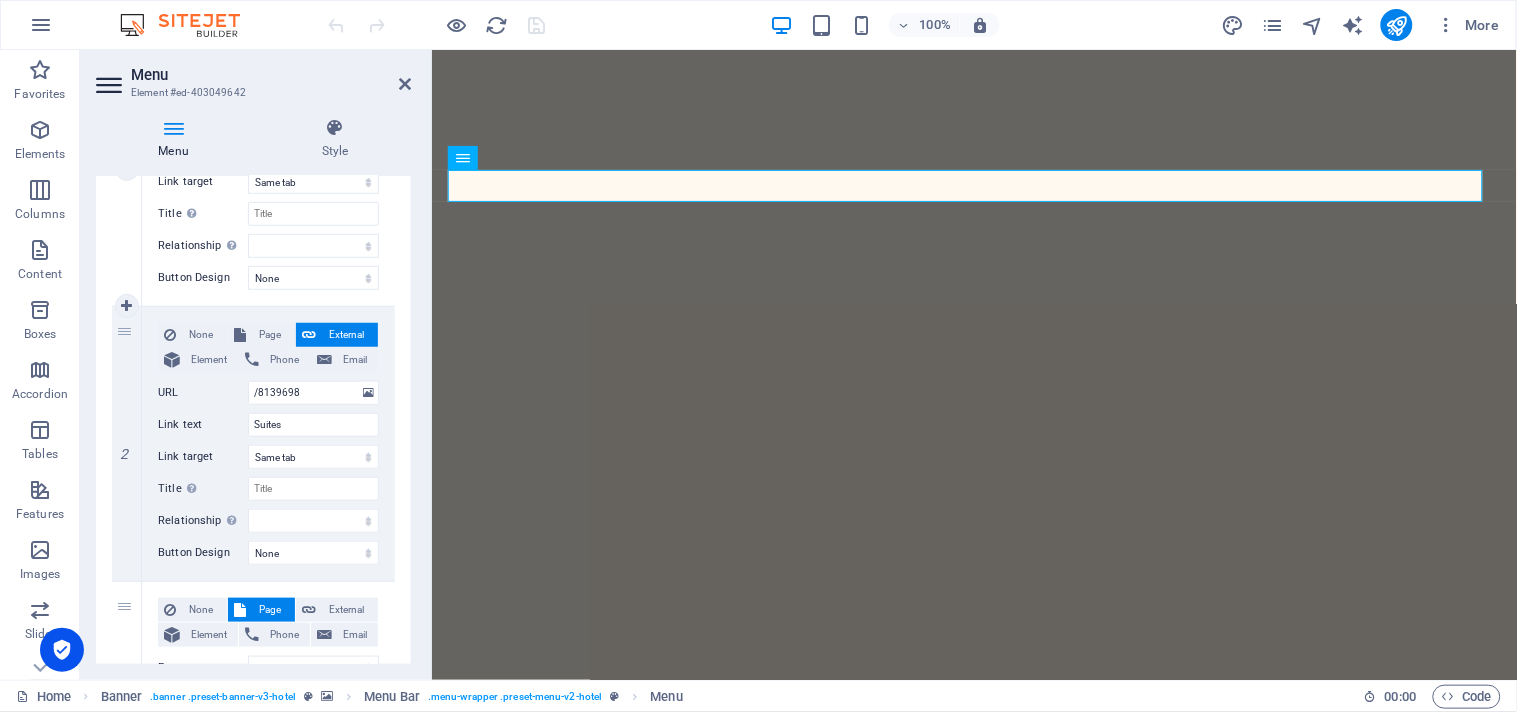 scroll, scrollTop: 336, scrollLeft: 0, axis: vertical 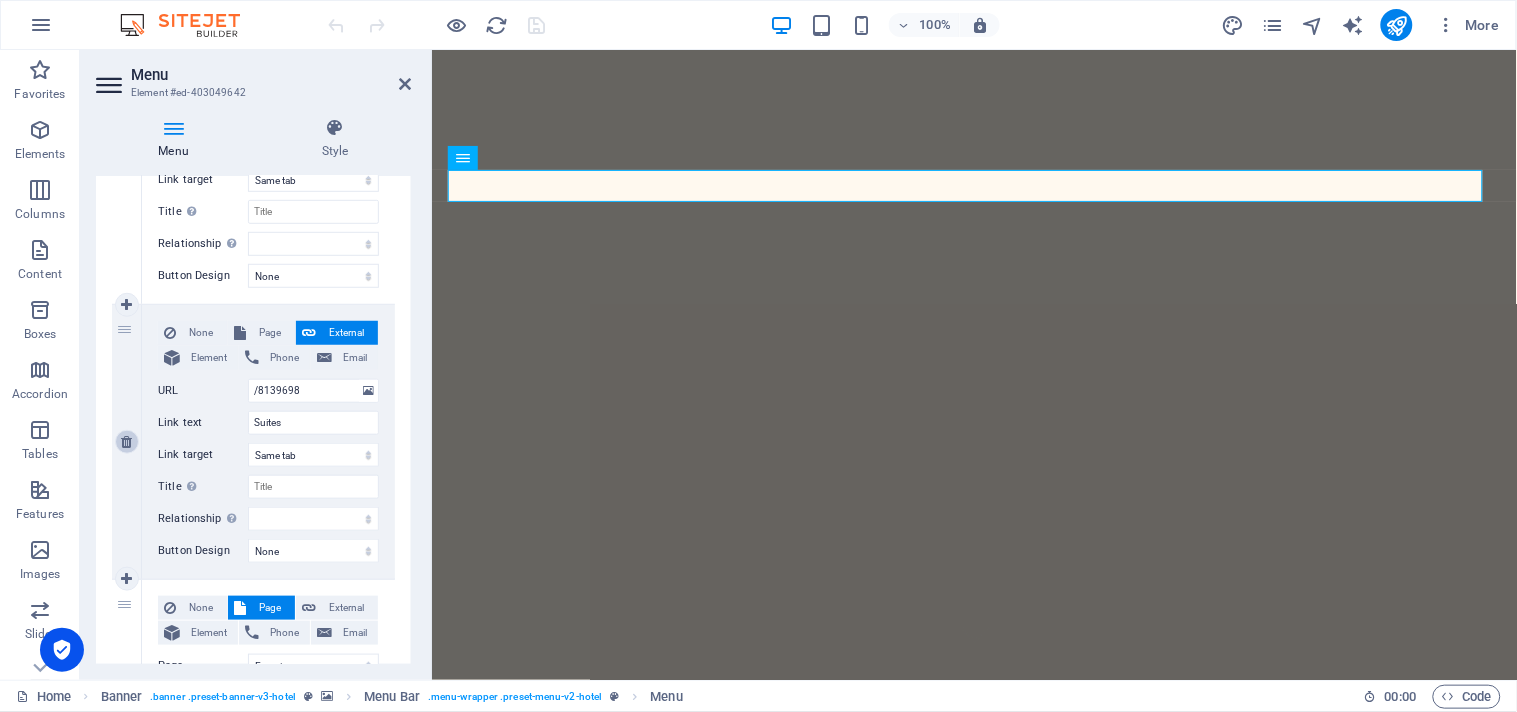 click at bounding box center [126, 442] 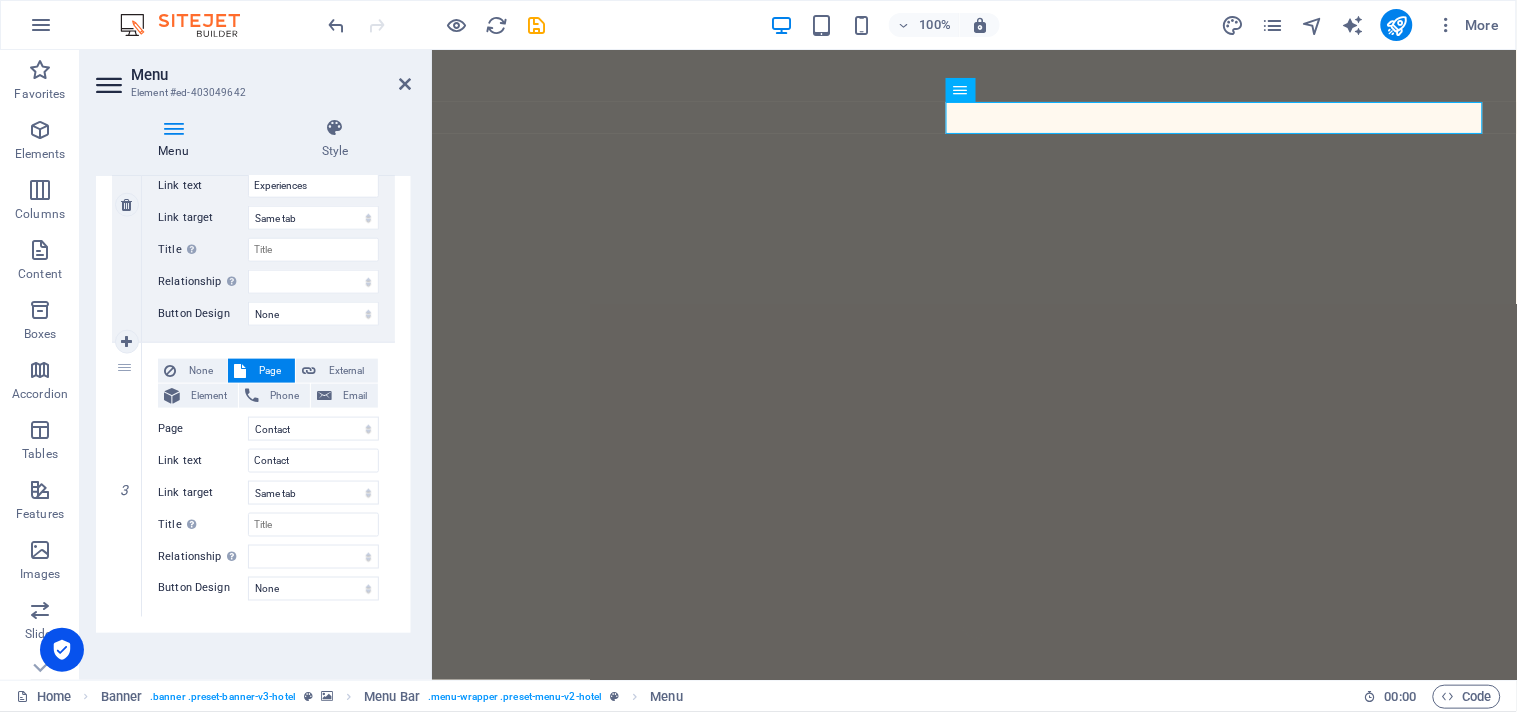 scroll, scrollTop: 574, scrollLeft: 0, axis: vertical 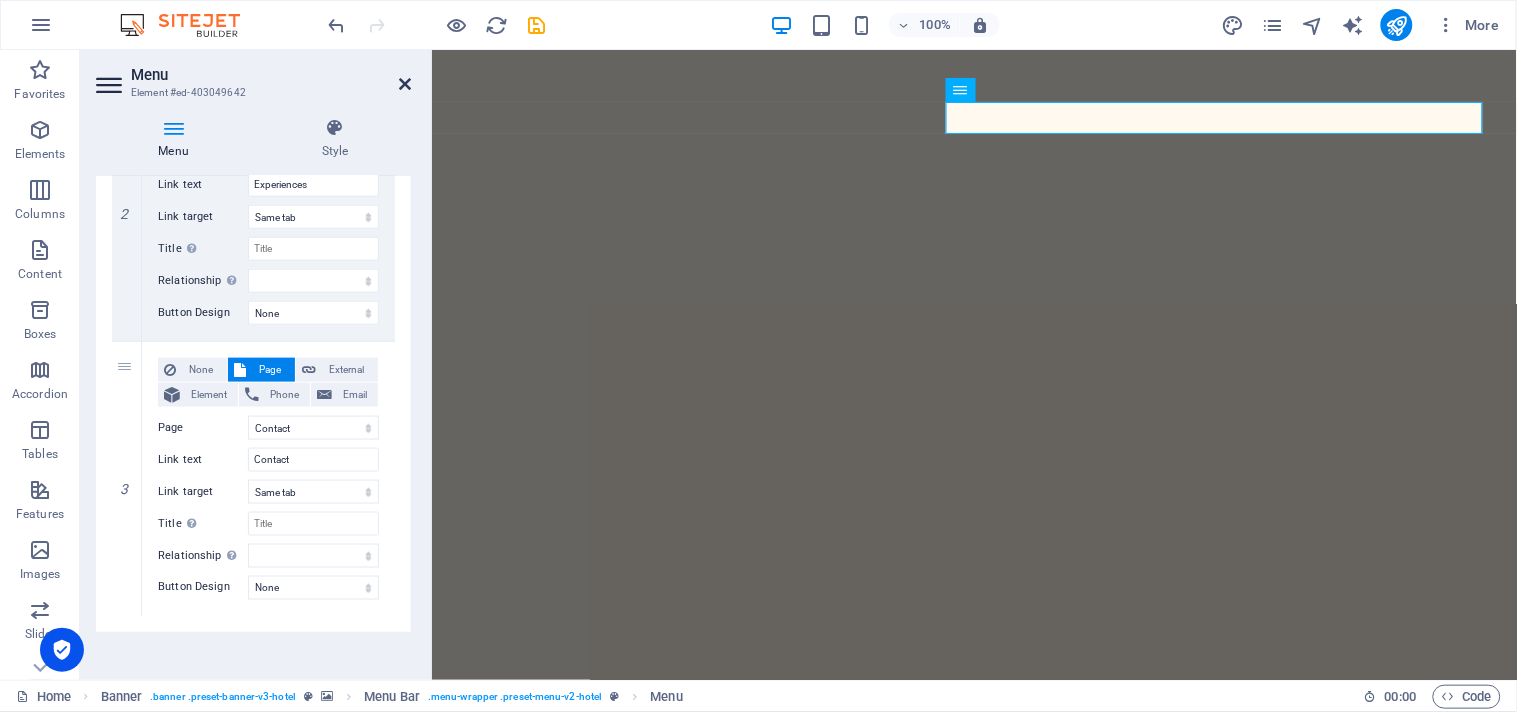 click at bounding box center [405, 84] 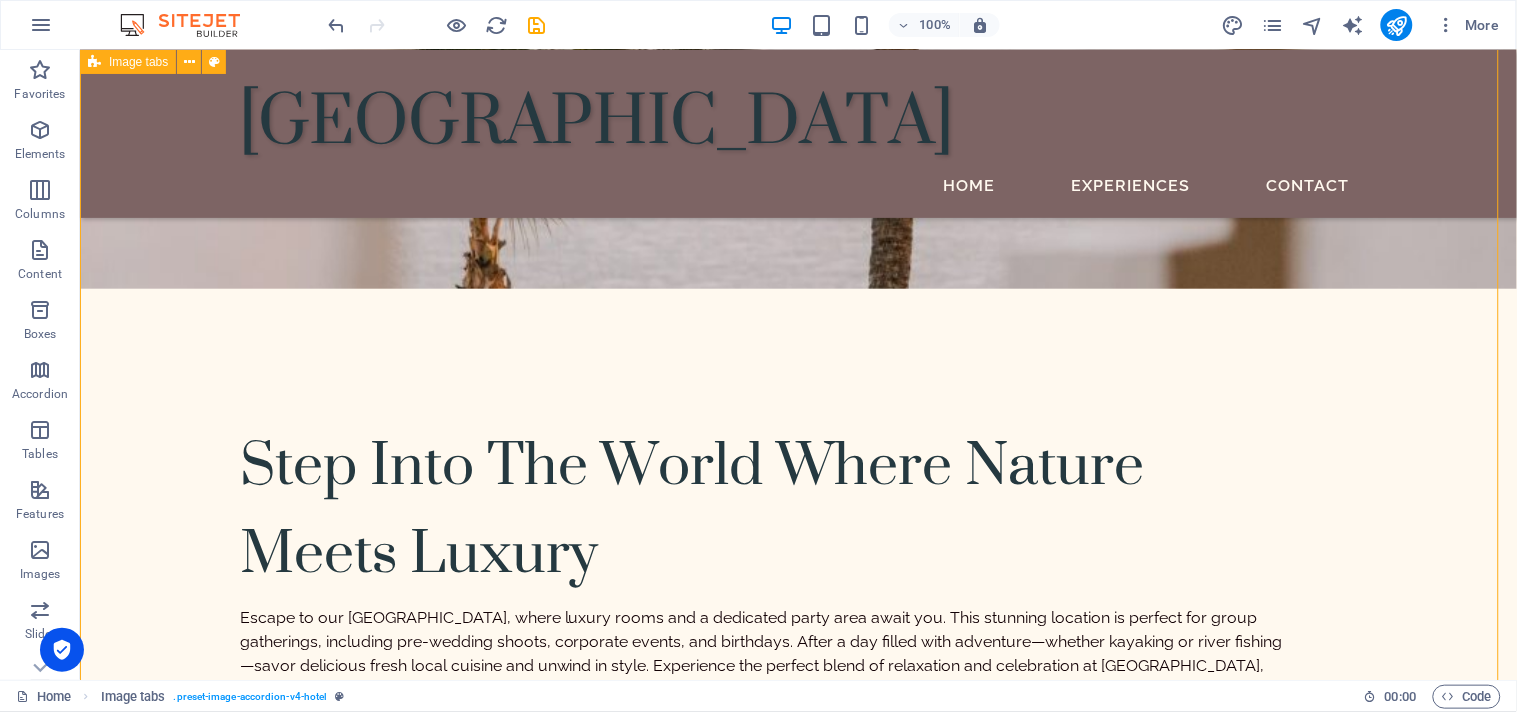 click on "Cuisine Enjoy the rich flavors of local cuisine at our [GEOGRAPHIC_DATA], featuring freshly caught river fish fry that captures the essence of the region. Experience the traditional Kerala Sadya served on banana leaves, showcasing a variety of vegetarian dishes that highlight local ingredients. As the sun sets, gather for vibrant night barbecues under the stars, complemented by a selection of expertly crafted cocktails, making every meal a delightful celebration of taste and culture. Health & Wellness Events" at bounding box center (797, 1739) 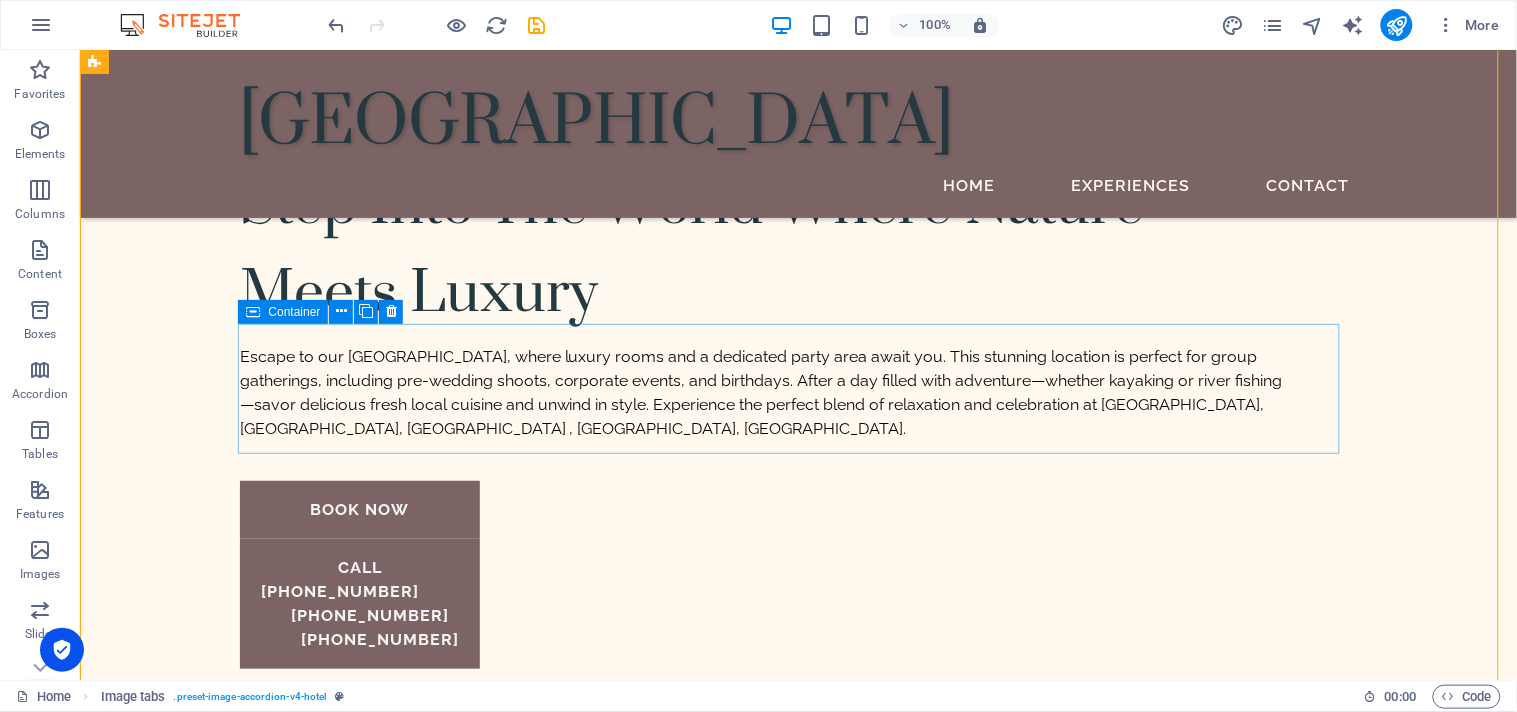 scroll, scrollTop: 2002, scrollLeft: 0, axis: vertical 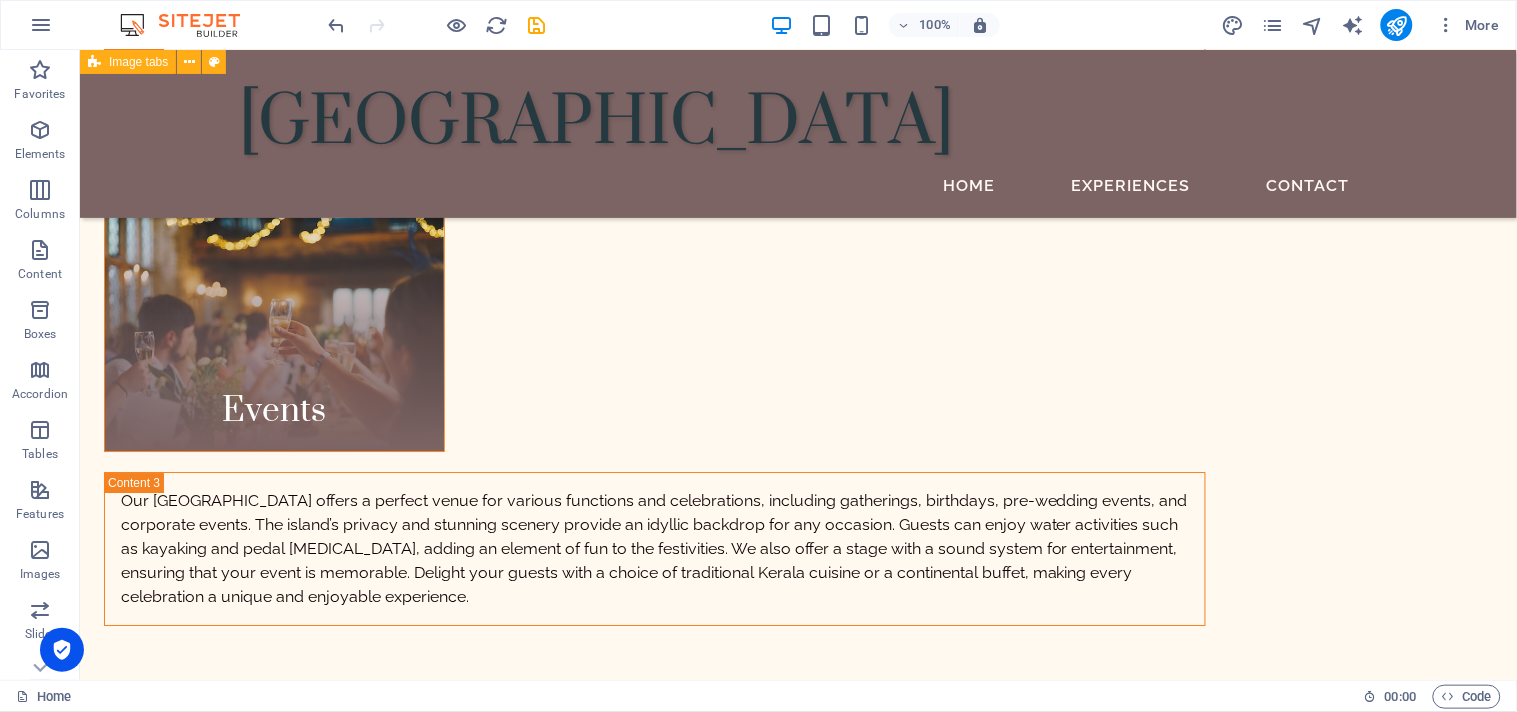 click at bounding box center [797, 1460] 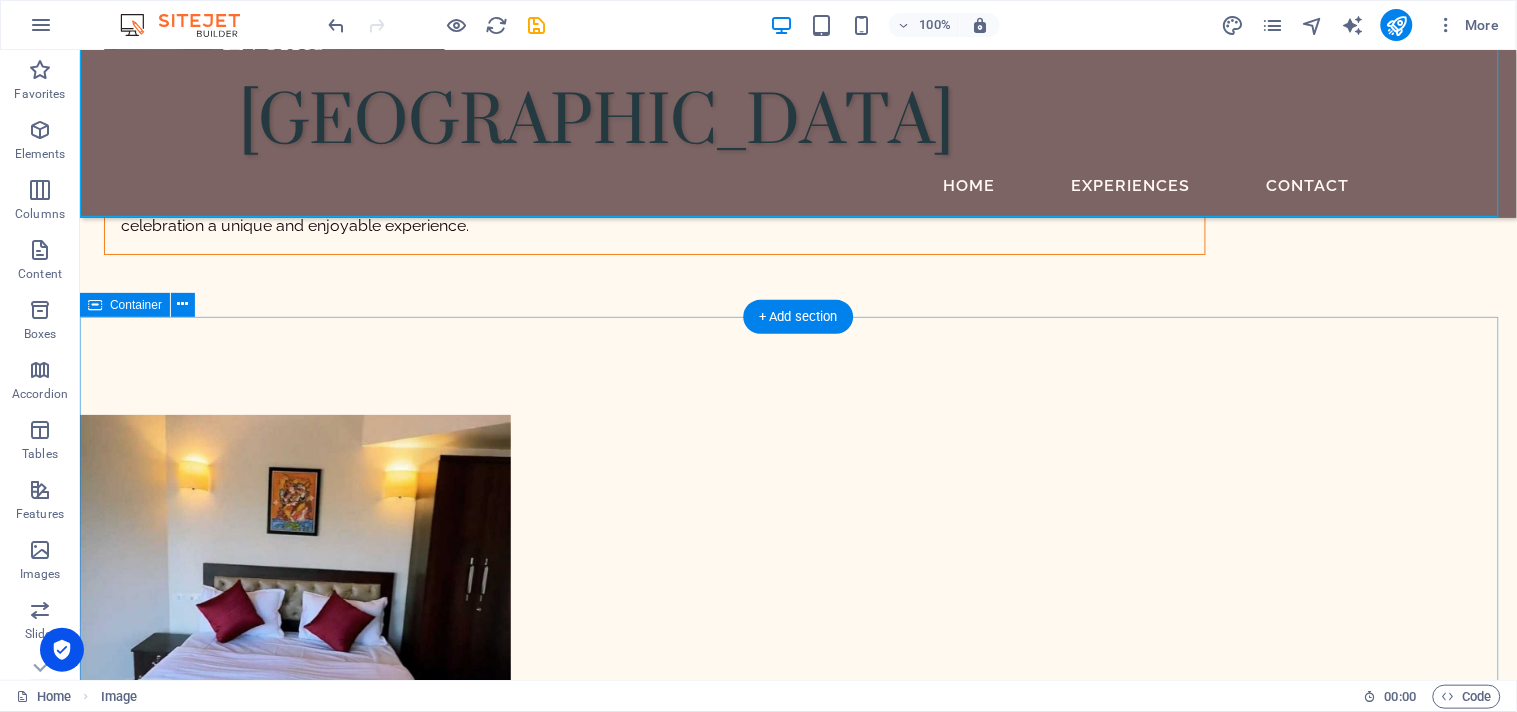 click on "Our Rooms Our [GEOGRAPHIC_DATA] features four elegantly designed rooms, each with an attached bathroom and a comfortable queen-sized bed, providing a luxurious experience. Each room is equipped with modern amenities, including hot and cold water, ensuring a pleasant stay. From the comfort of your bed, you can enjoy breathtaking views of the sunrise peeking through the mountains, creating a perfect start to your day. To complement your stay, we offer a complimentary traditional Kerala breakfast, allowing you to savor the local flavors and start your day on a delicious note." at bounding box center [797, 1574] 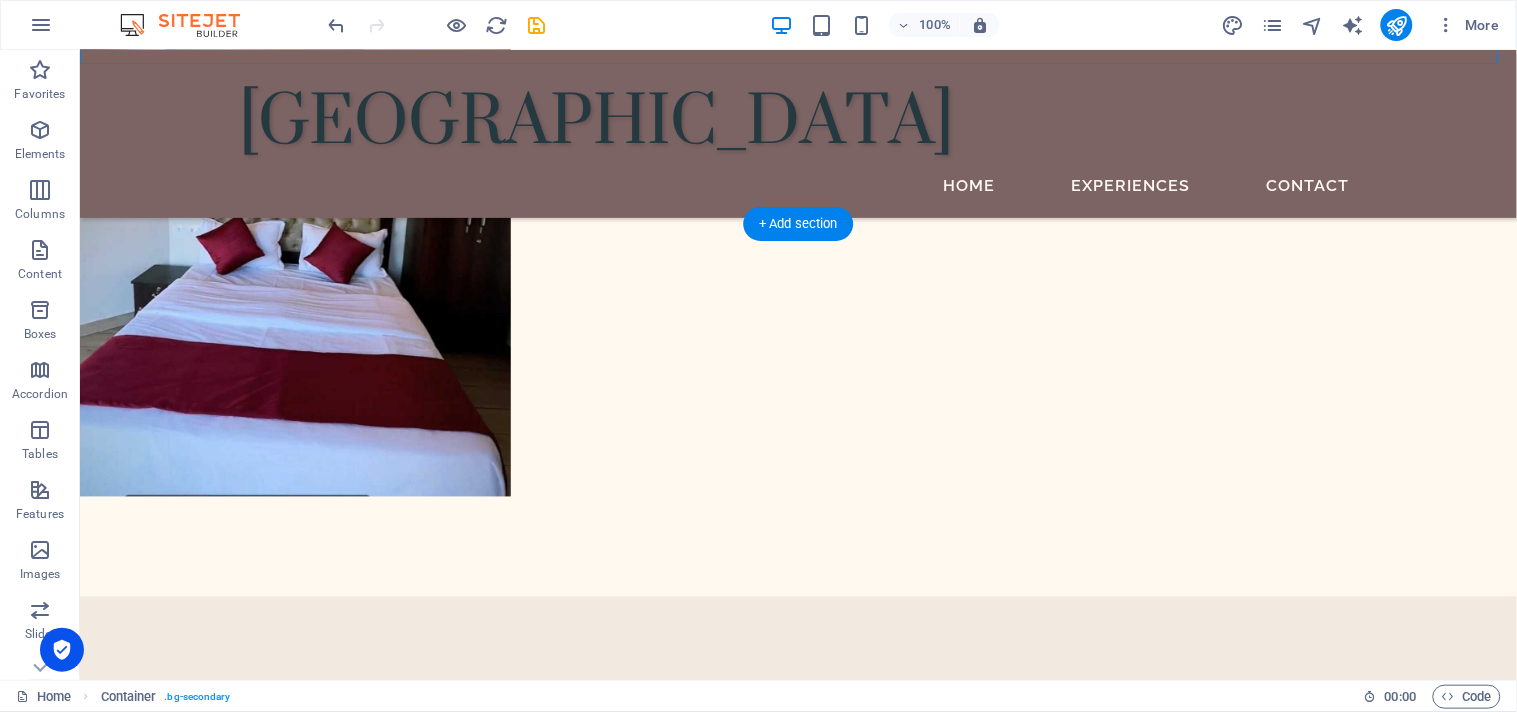 click at bounding box center [797, 2024] 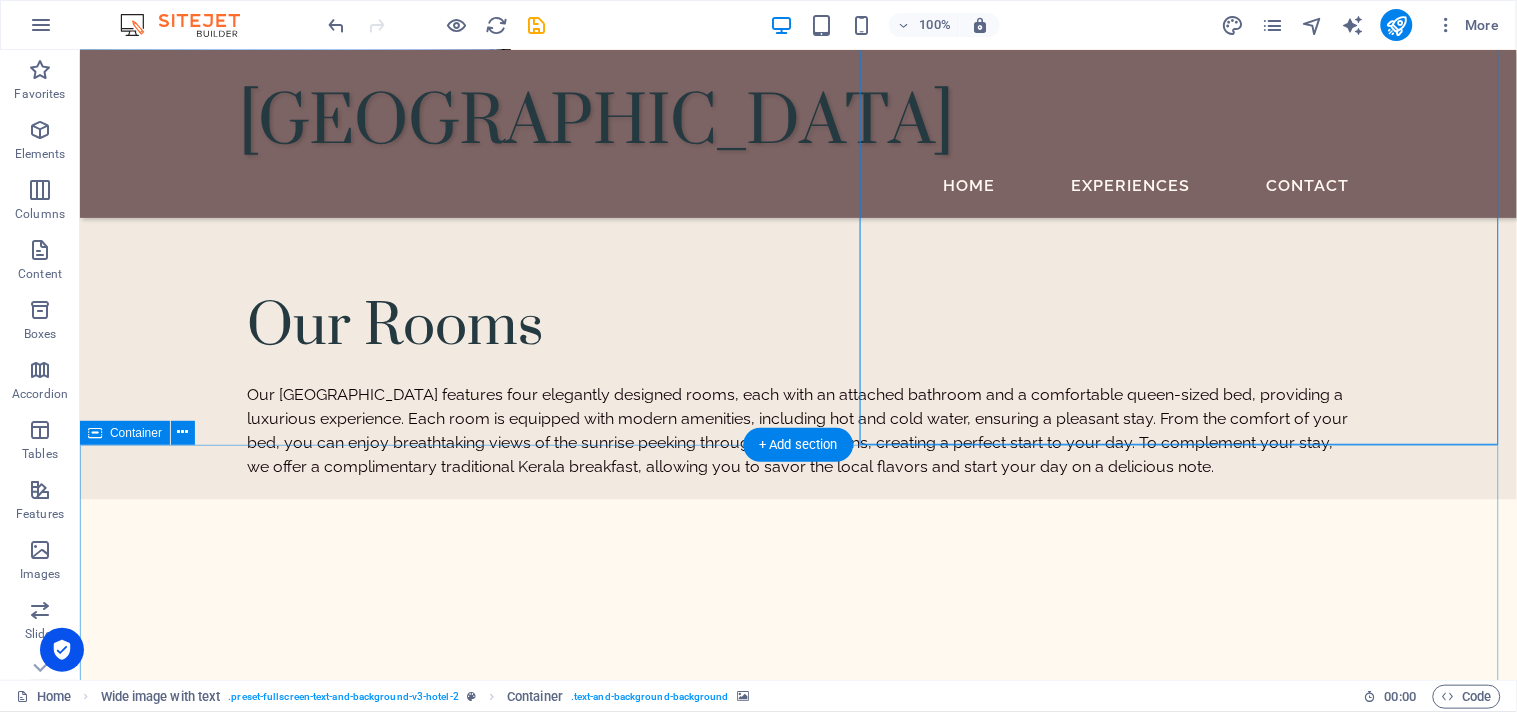 click on "Book Your Stay" at bounding box center (798, 2194) 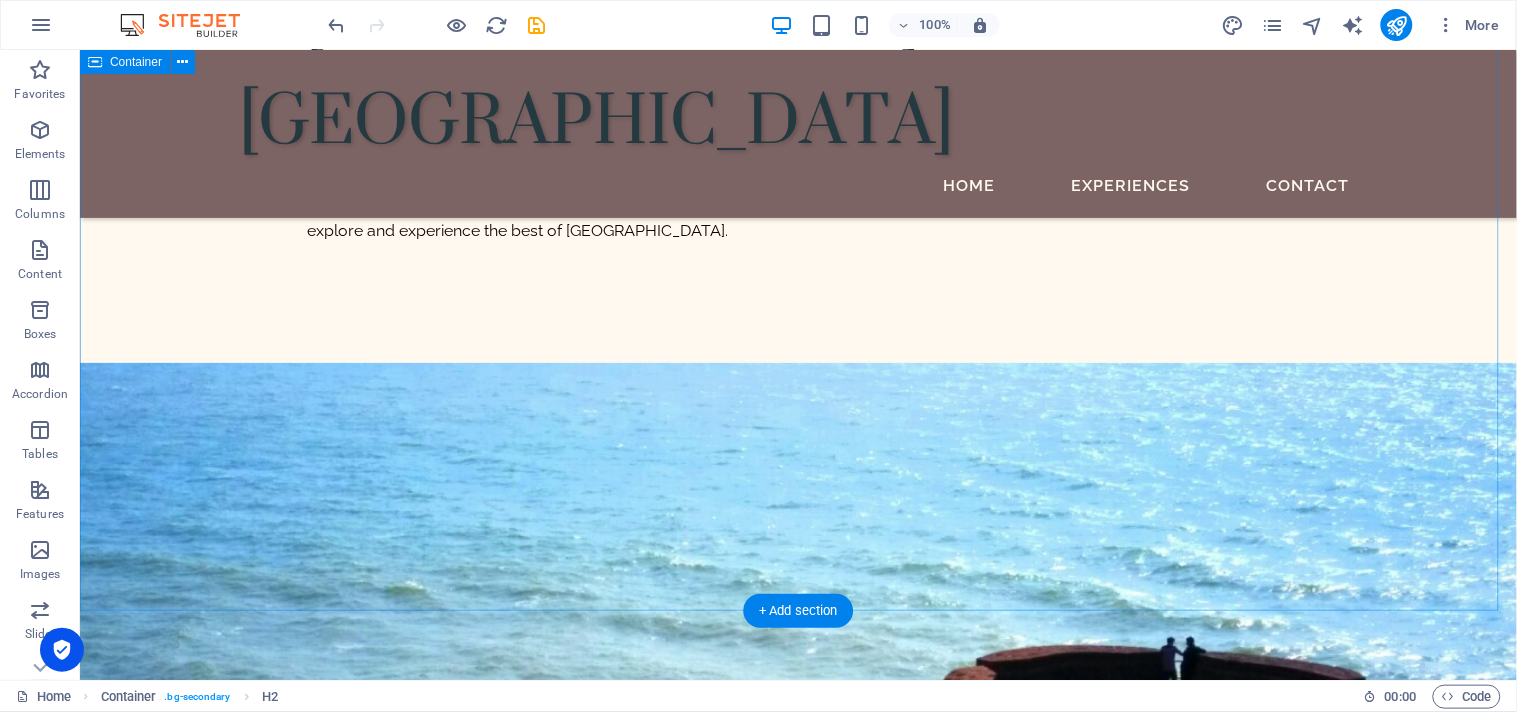 scroll, scrollTop: 5991, scrollLeft: 0, axis: vertical 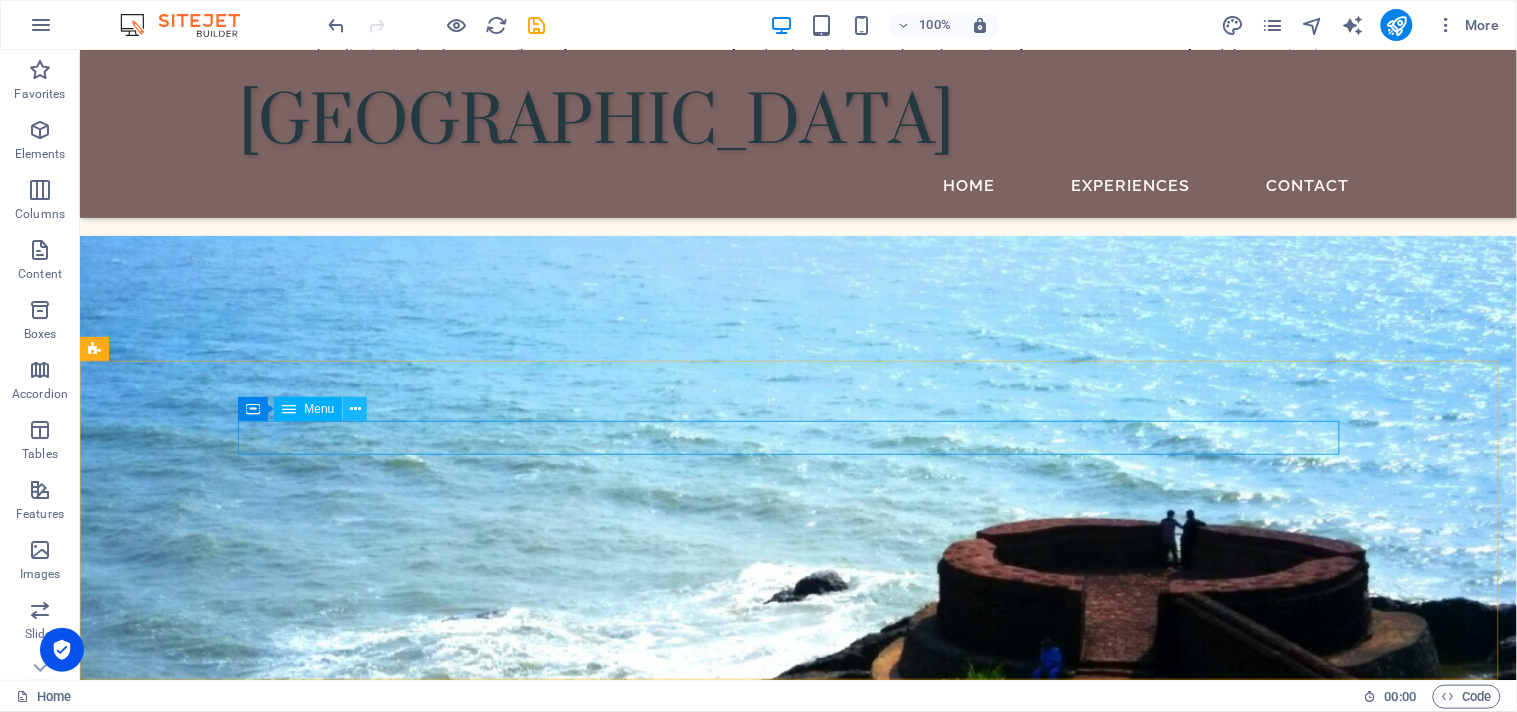 click at bounding box center [355, 409] 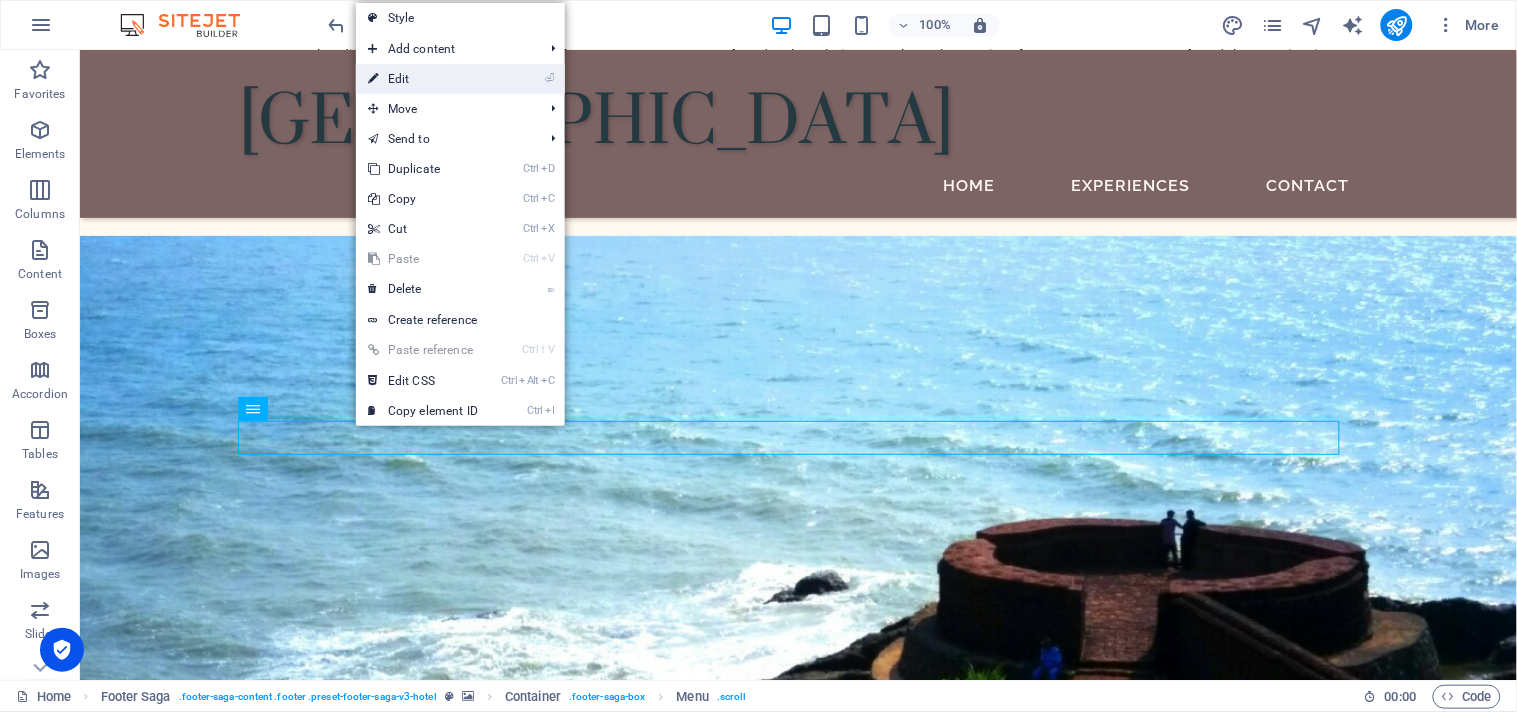 click on "⏎  Edit" at bounding box center [423, 79] 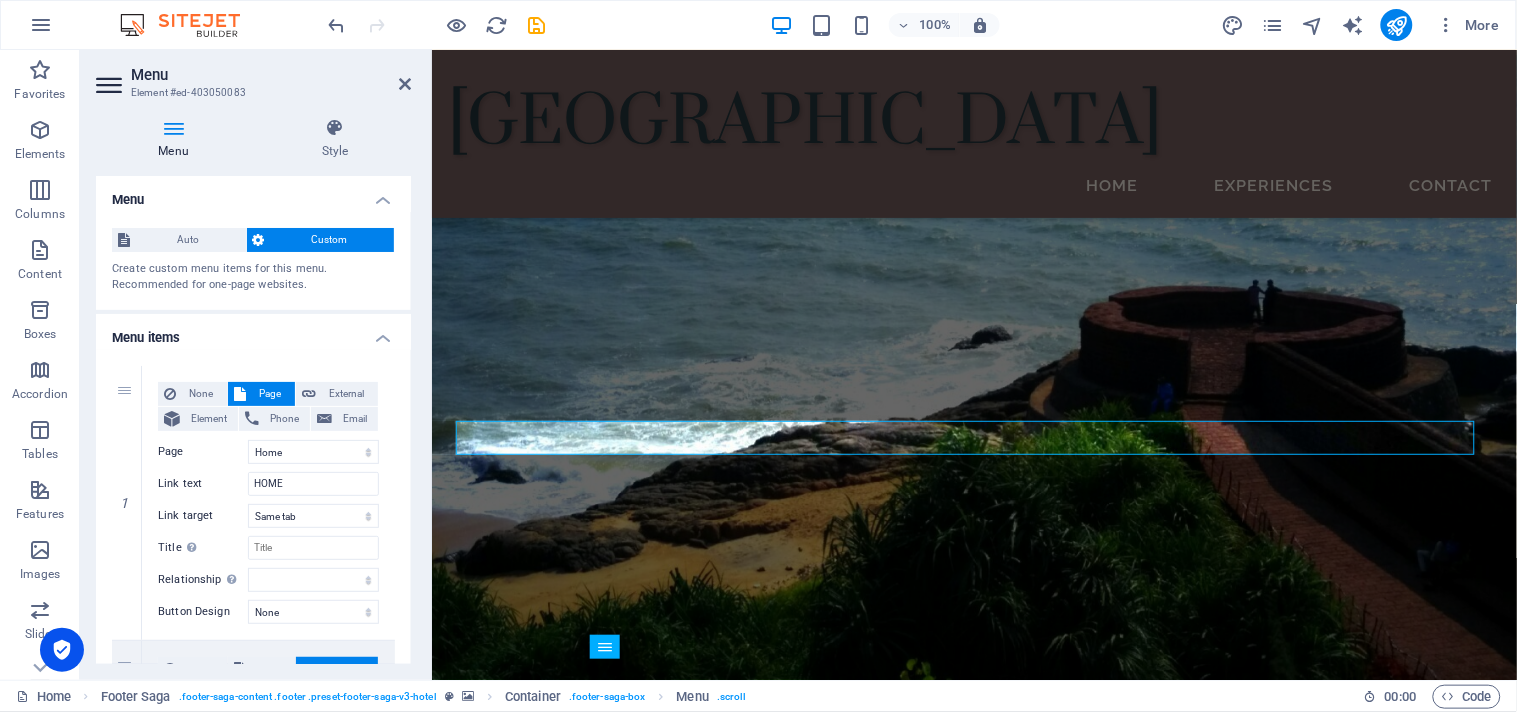 scroll, scrollTop: 5753, scrollLeft: 0, axis: vertical 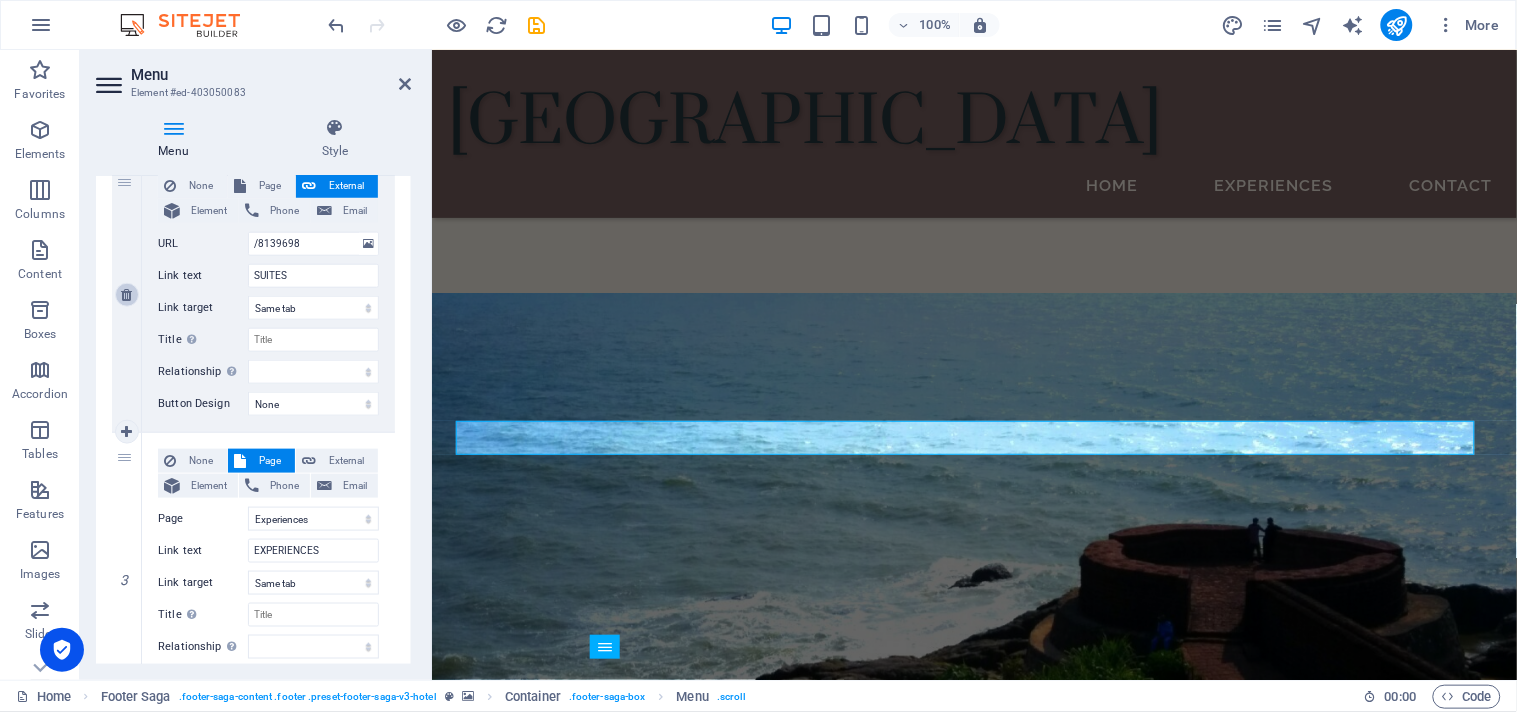 click at bounding box center [126, 295] 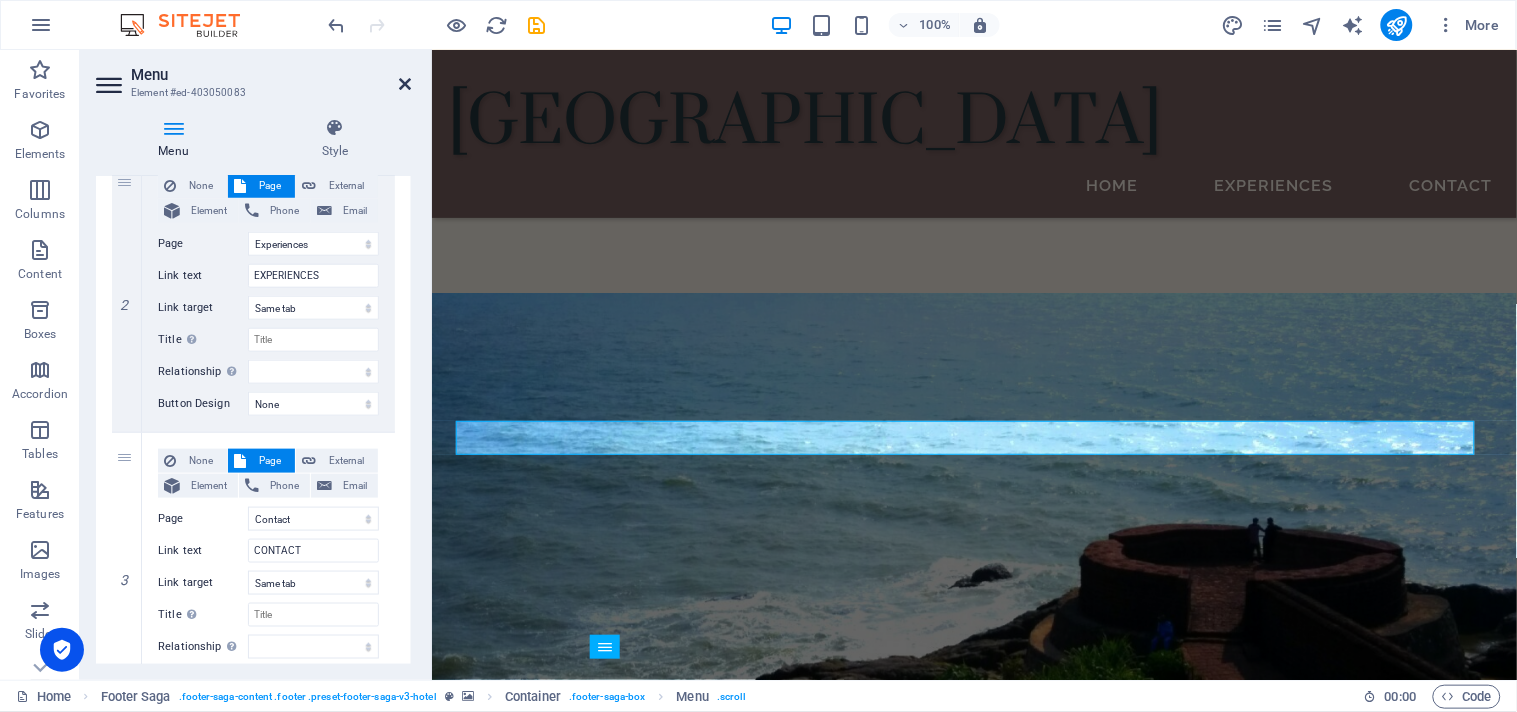 click at bounding box center (405, 84) 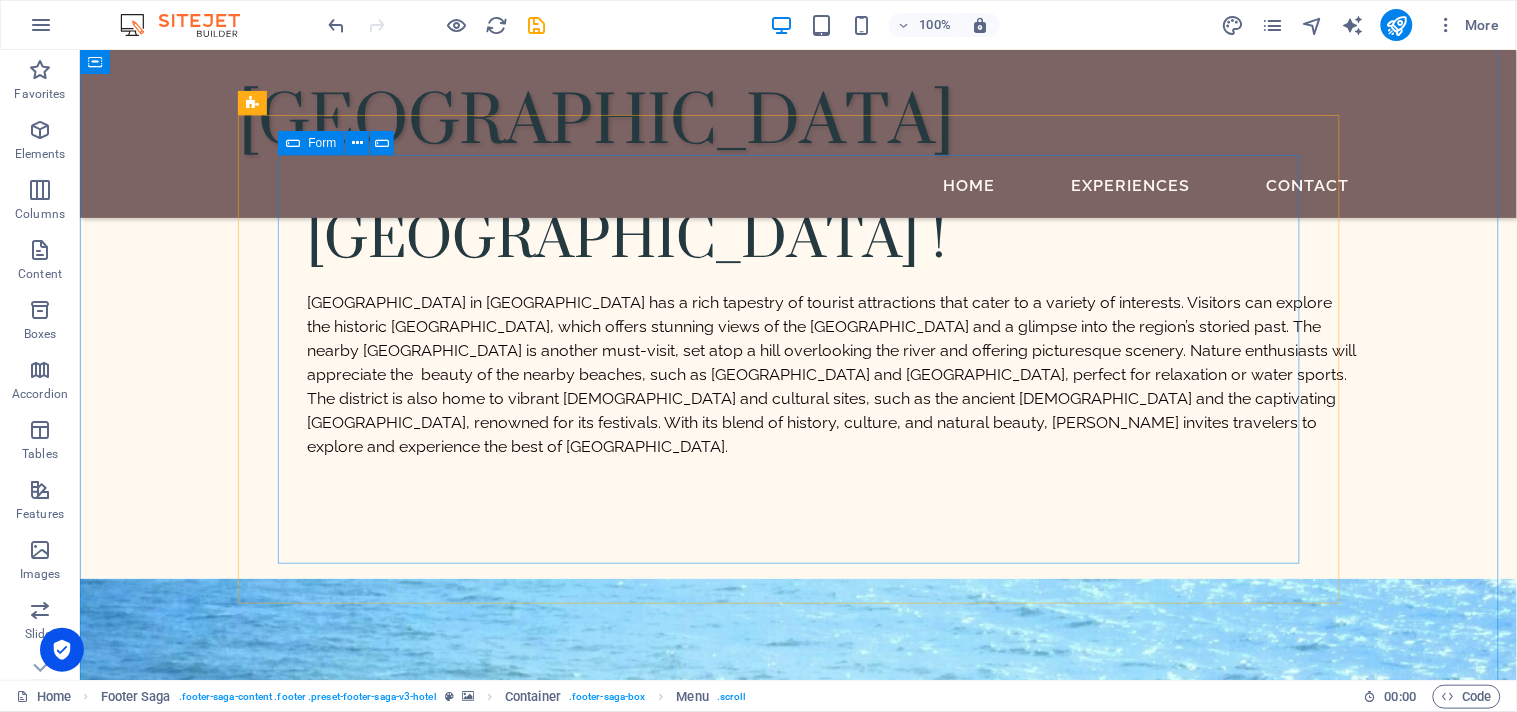 scroll, scrollTop: 5584, scrollLeft: 0, axis: vertical 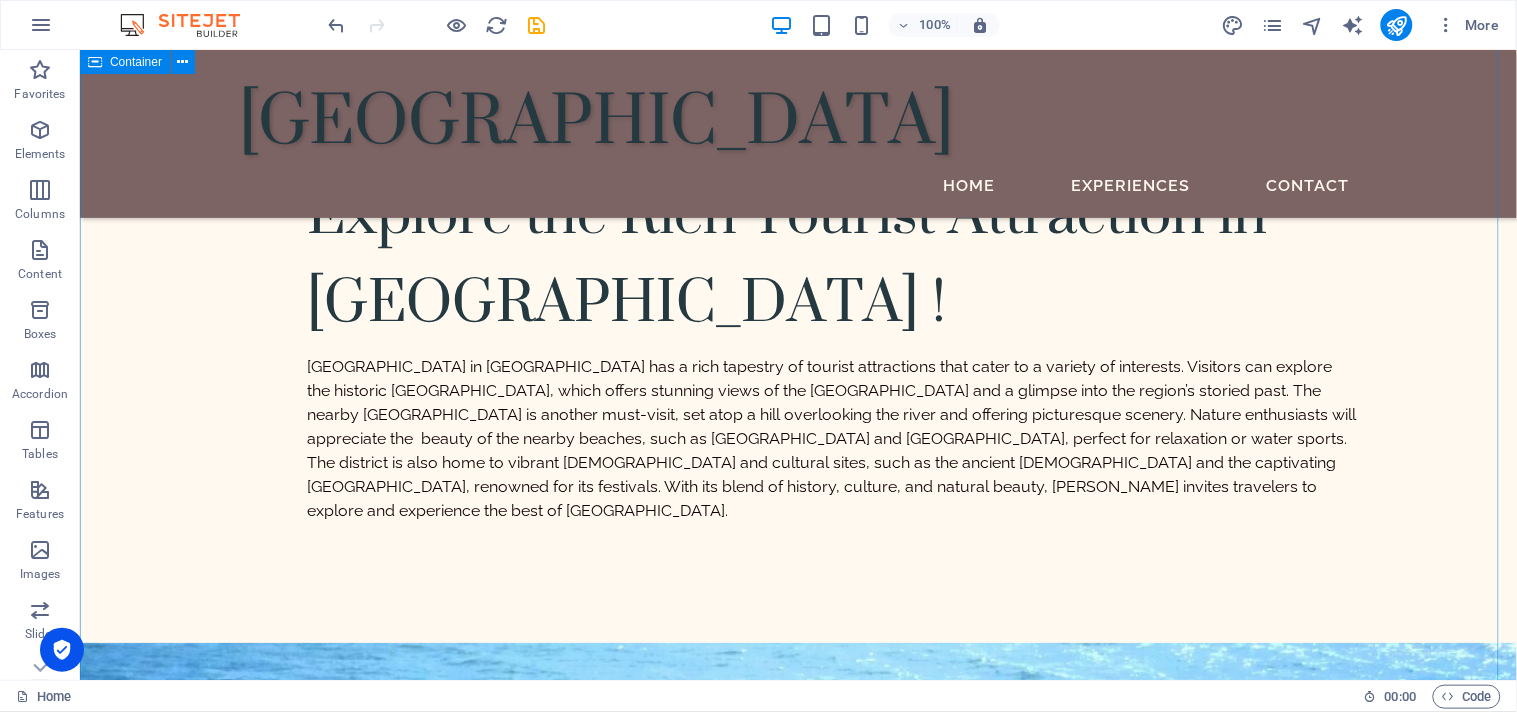 click on "Book Your Stay page under construction .. call [PHONE_NUMBER] CHECK IN CHECK OUT ADULTS BOOK A STAY   I have read and understand the privacy policy. Nicht lesbar? Neu generieren" at bounding box center (797, 1960) 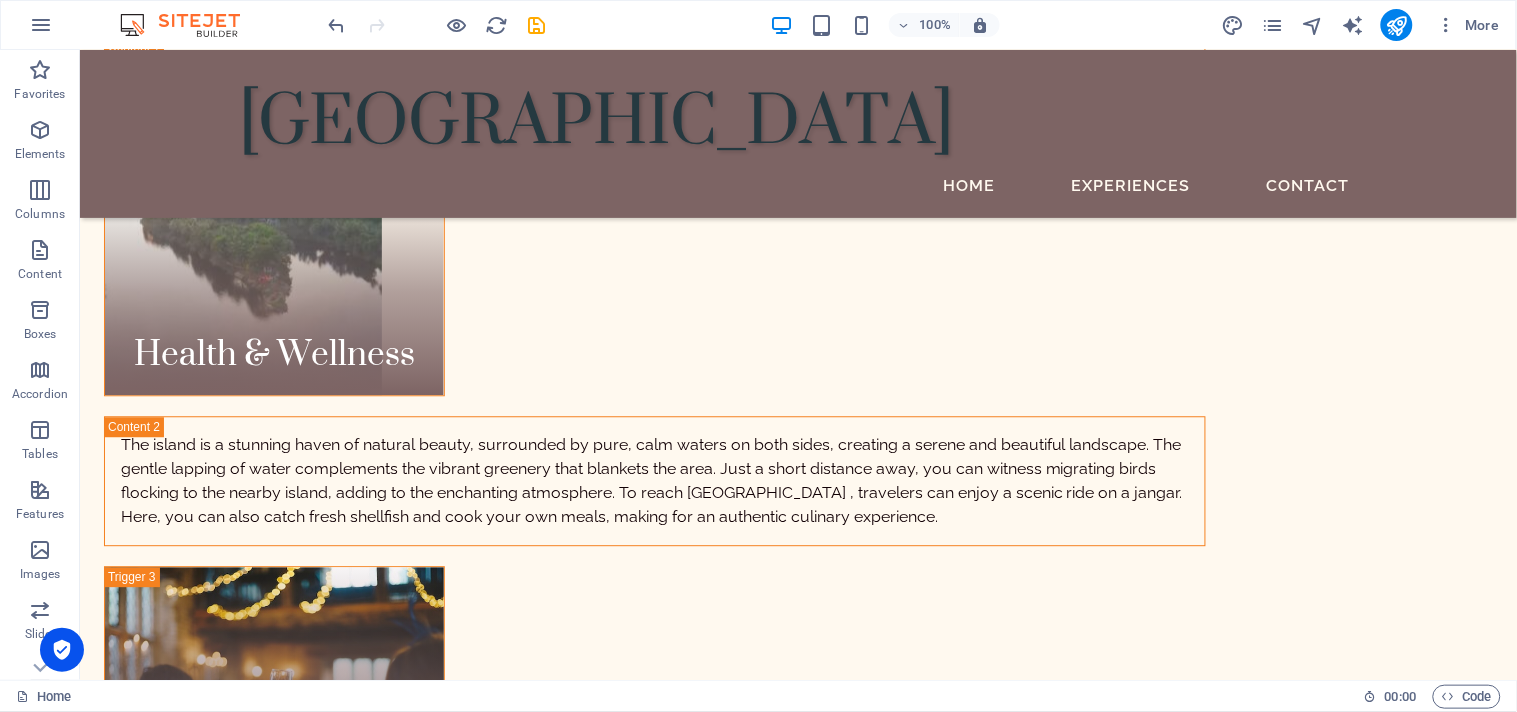 scroll, scrollTop: 3048, scrollLeft: 0, axis: vertical 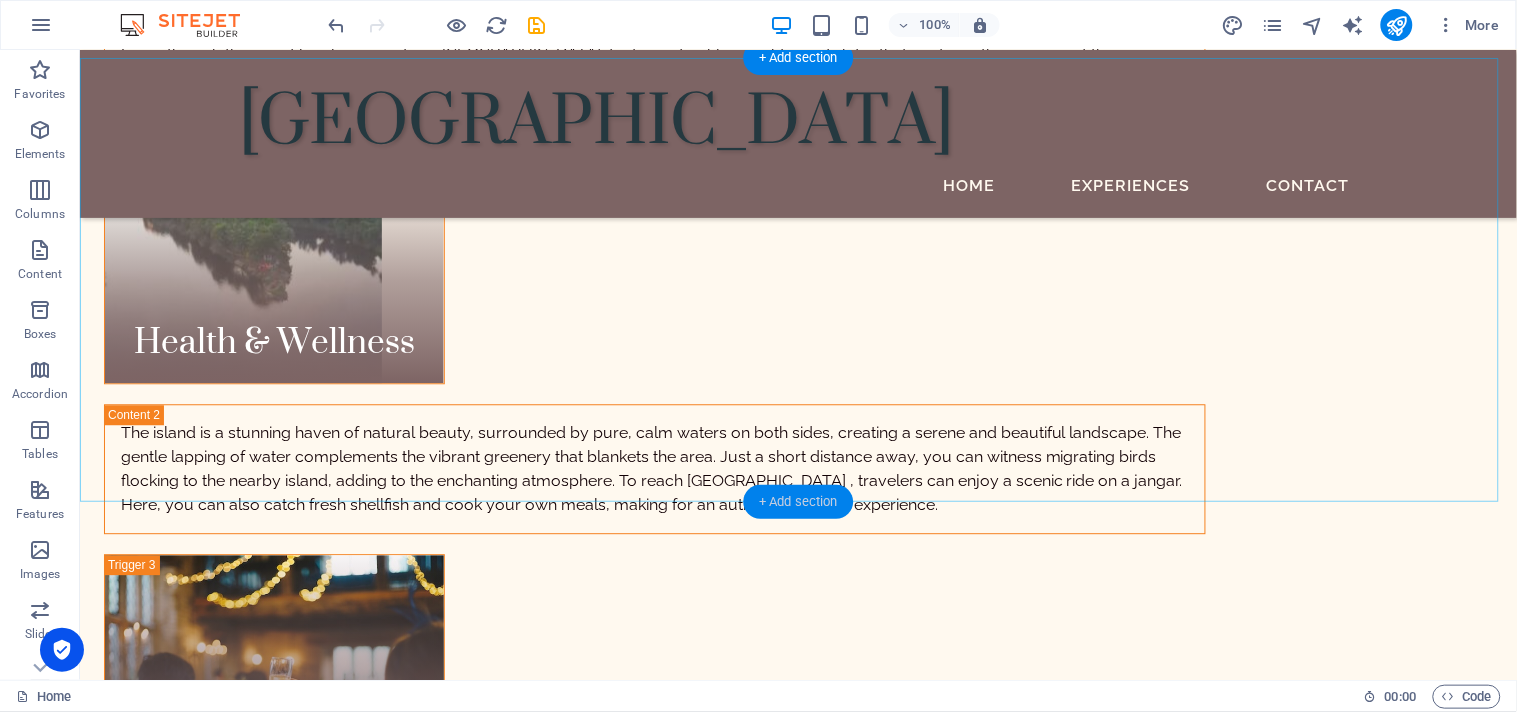 click on "+ Add section" at bounding box center (798, 502) 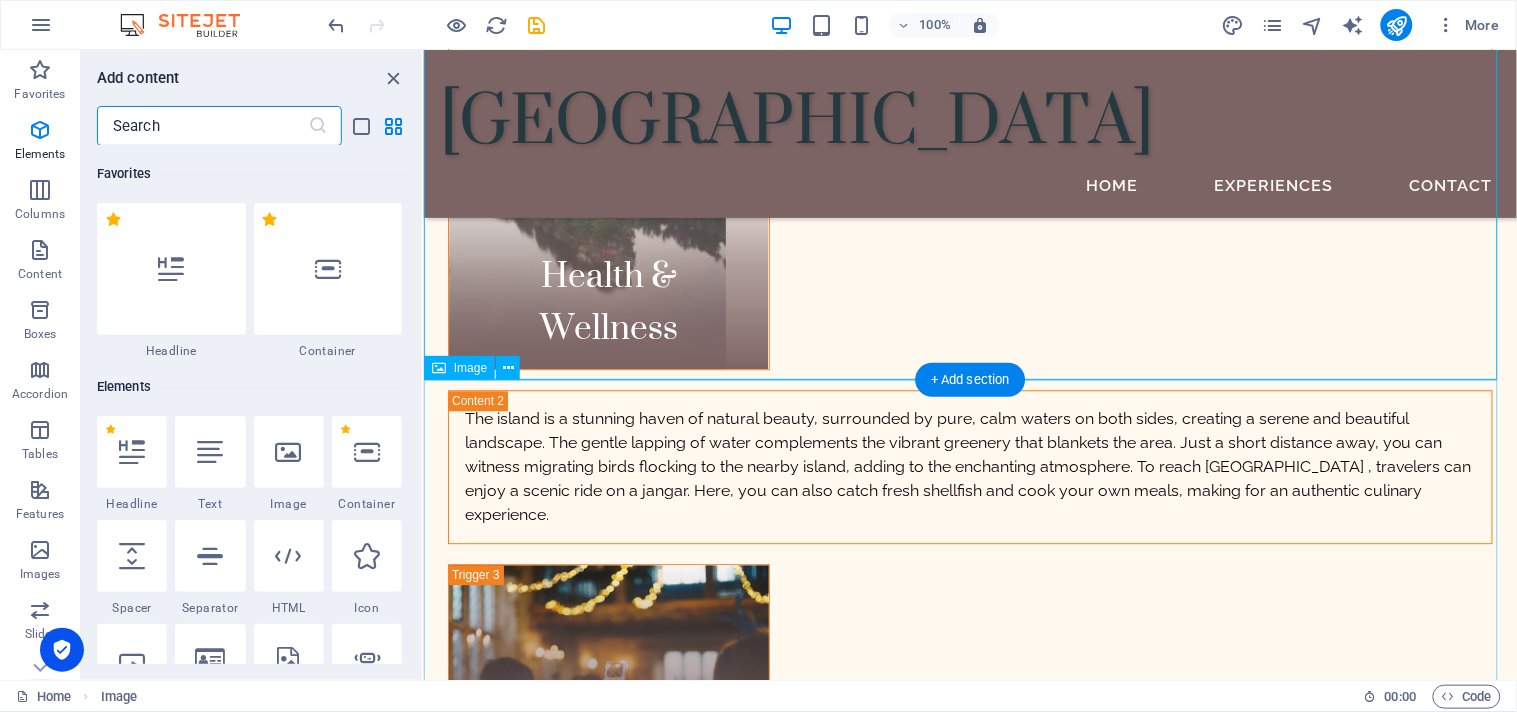 scroll, scrollTop: 3497, scrollLeft: 0, axis: vertical 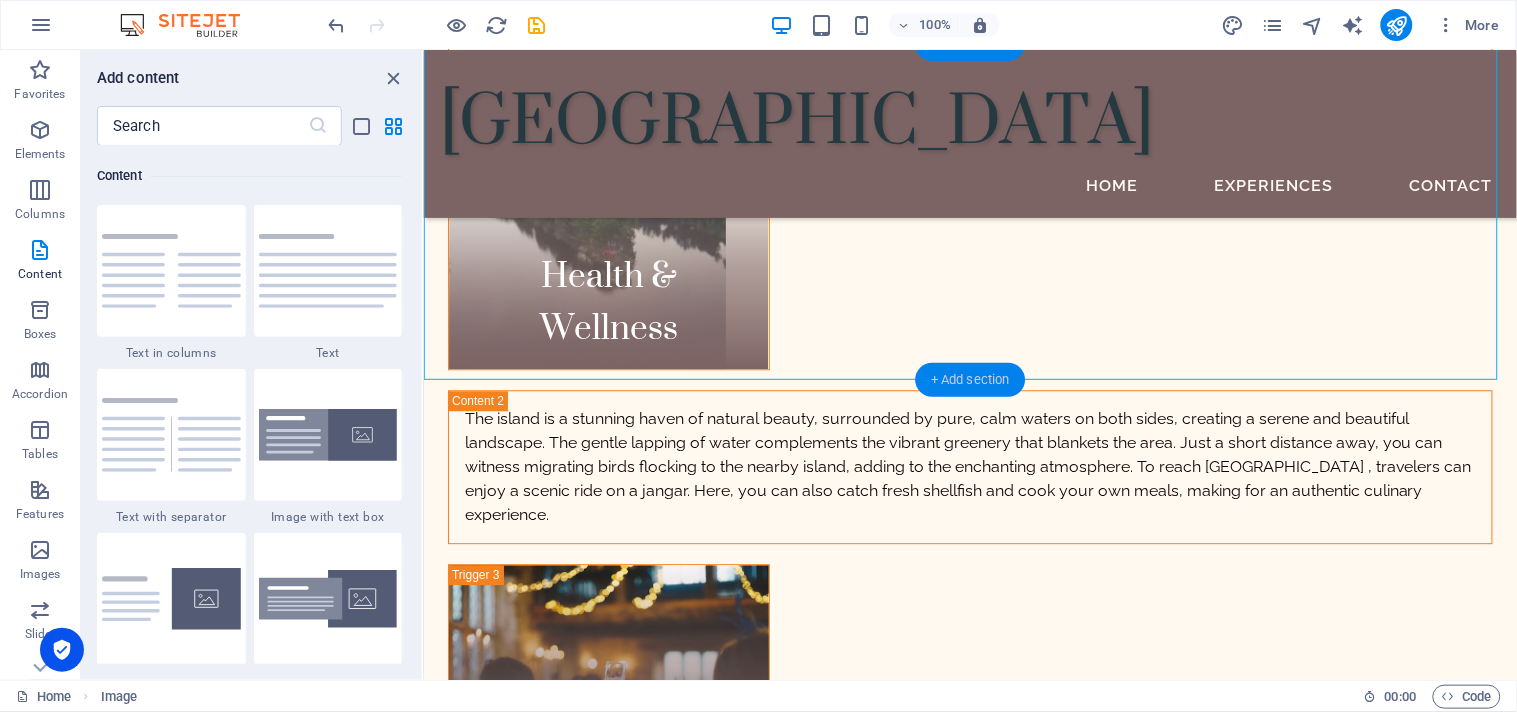 click on "+ Add section" at bounding box center [970, 380] 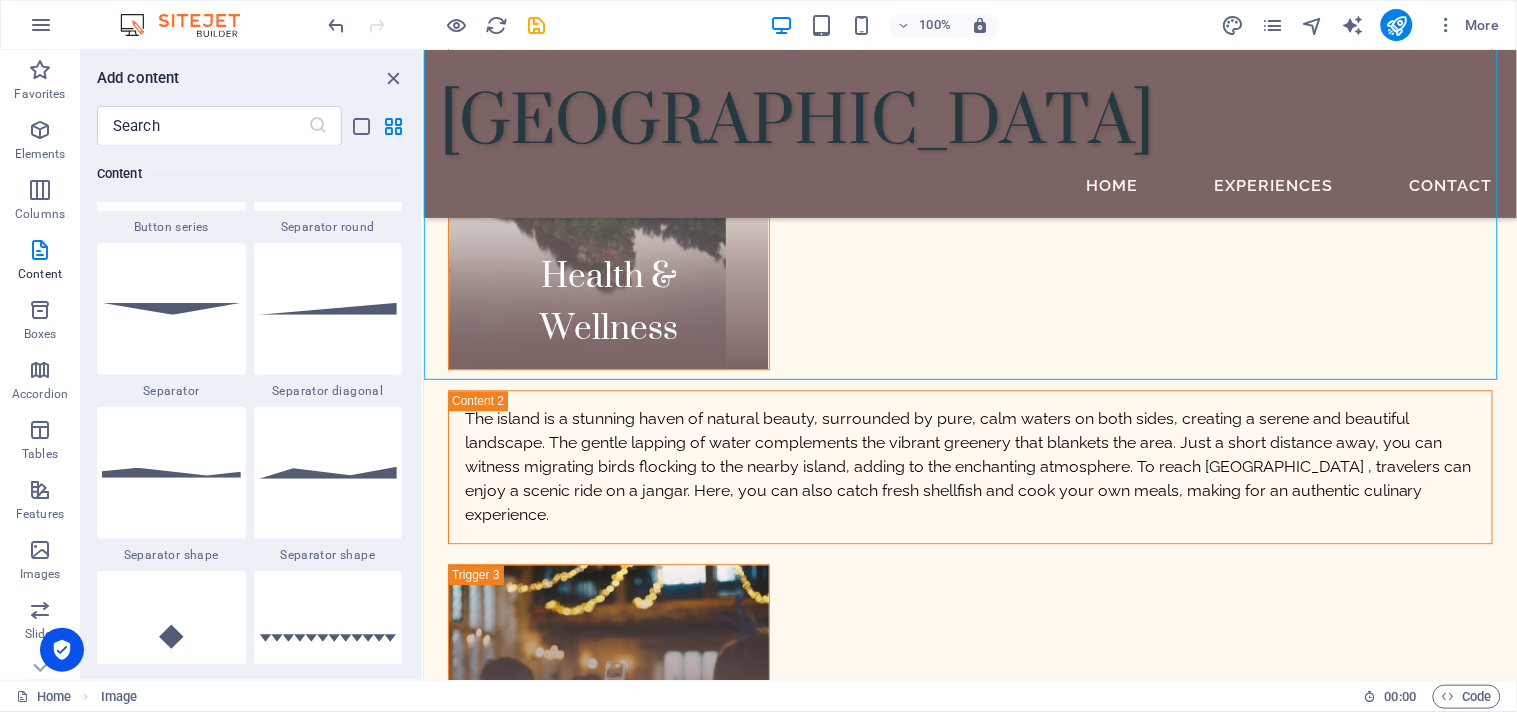 scroll, scrollTop: 4791, scrollLeft: 0, axis: vertical 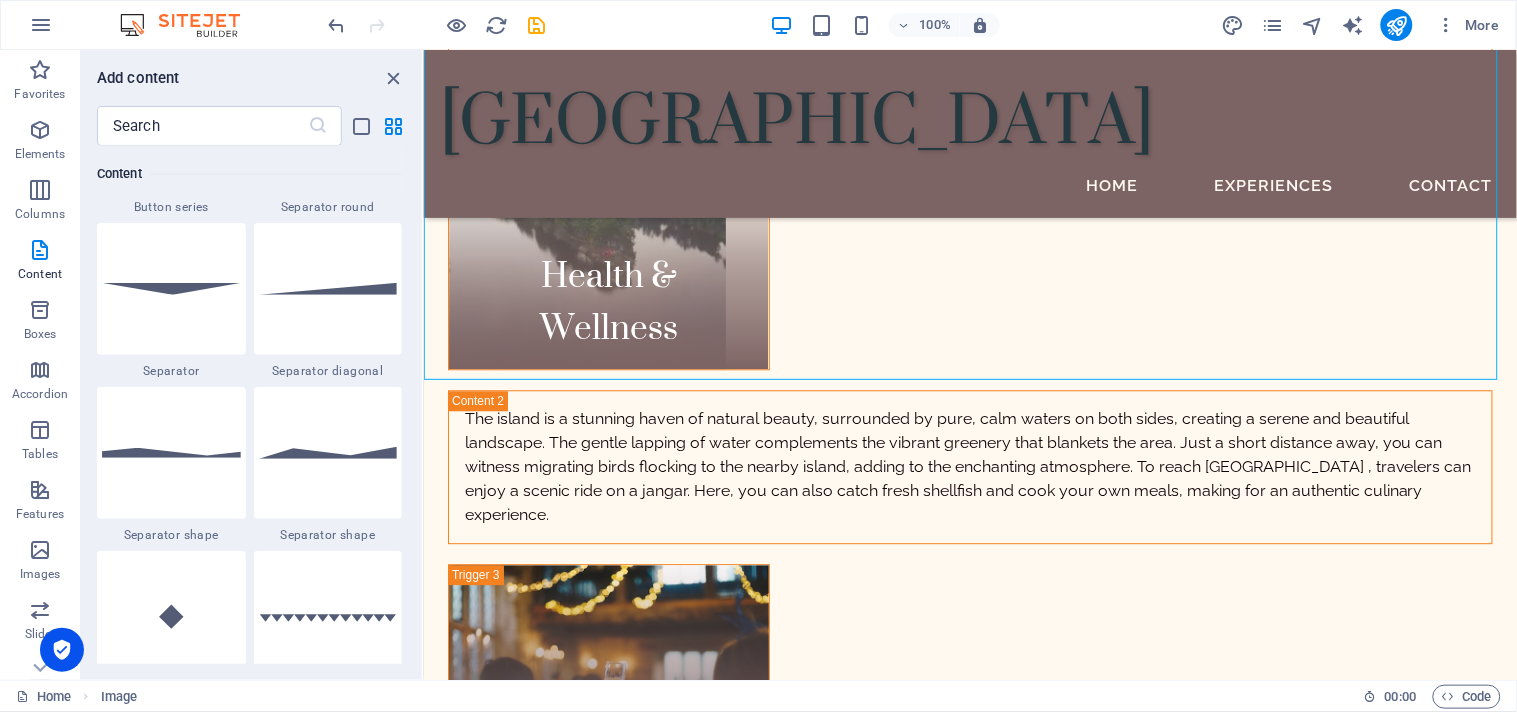 click at bounding box center [328, 453] 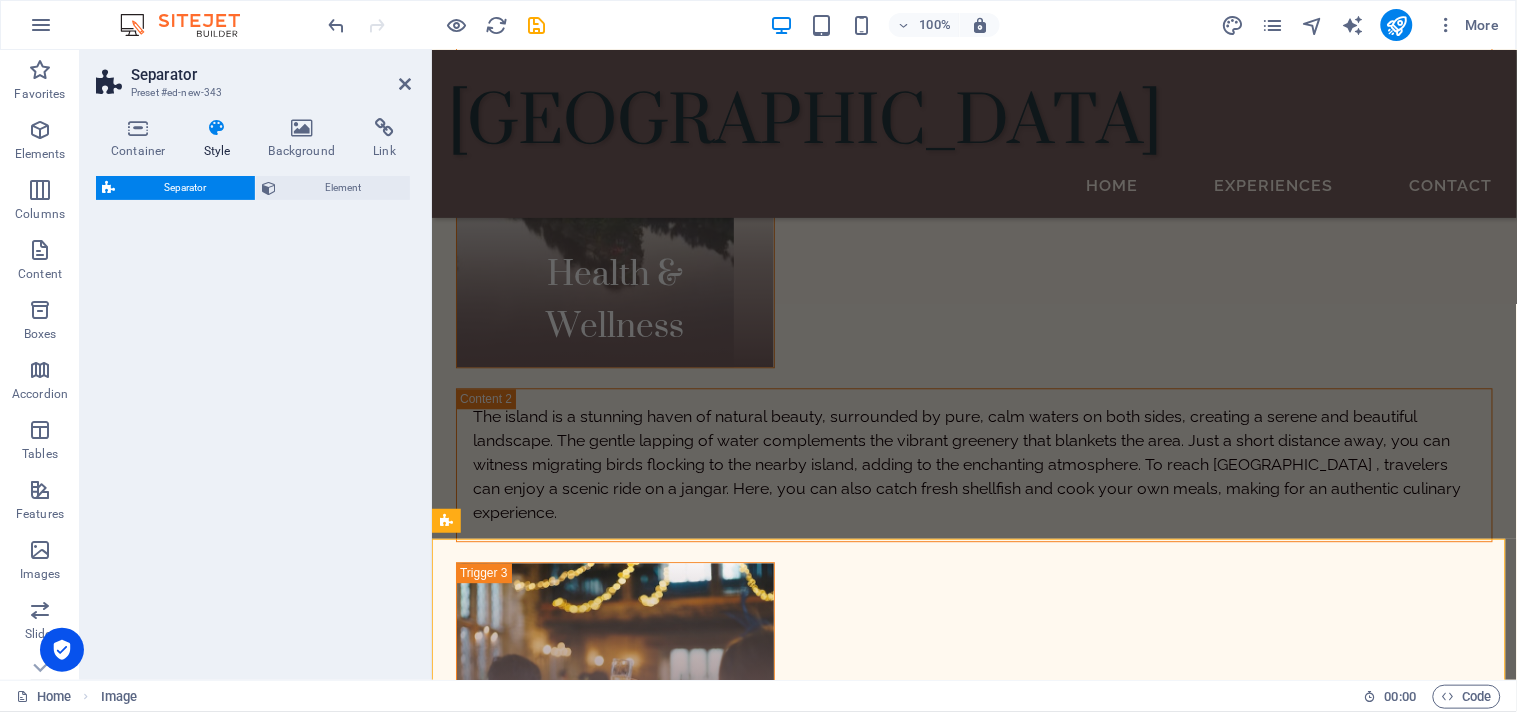 select on "polygon2" 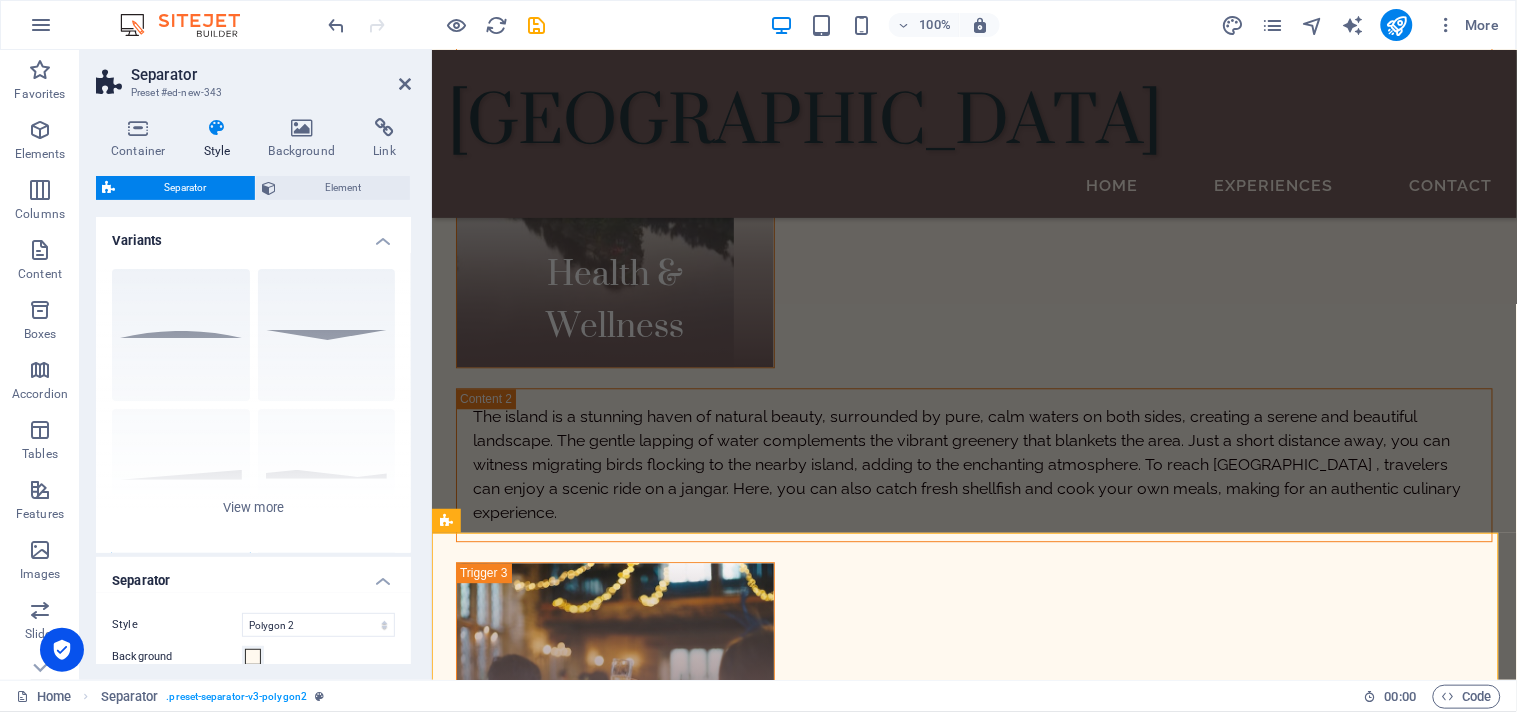 scroll, scrollTop: 2890, scrollLeft: 0, axis: vertical 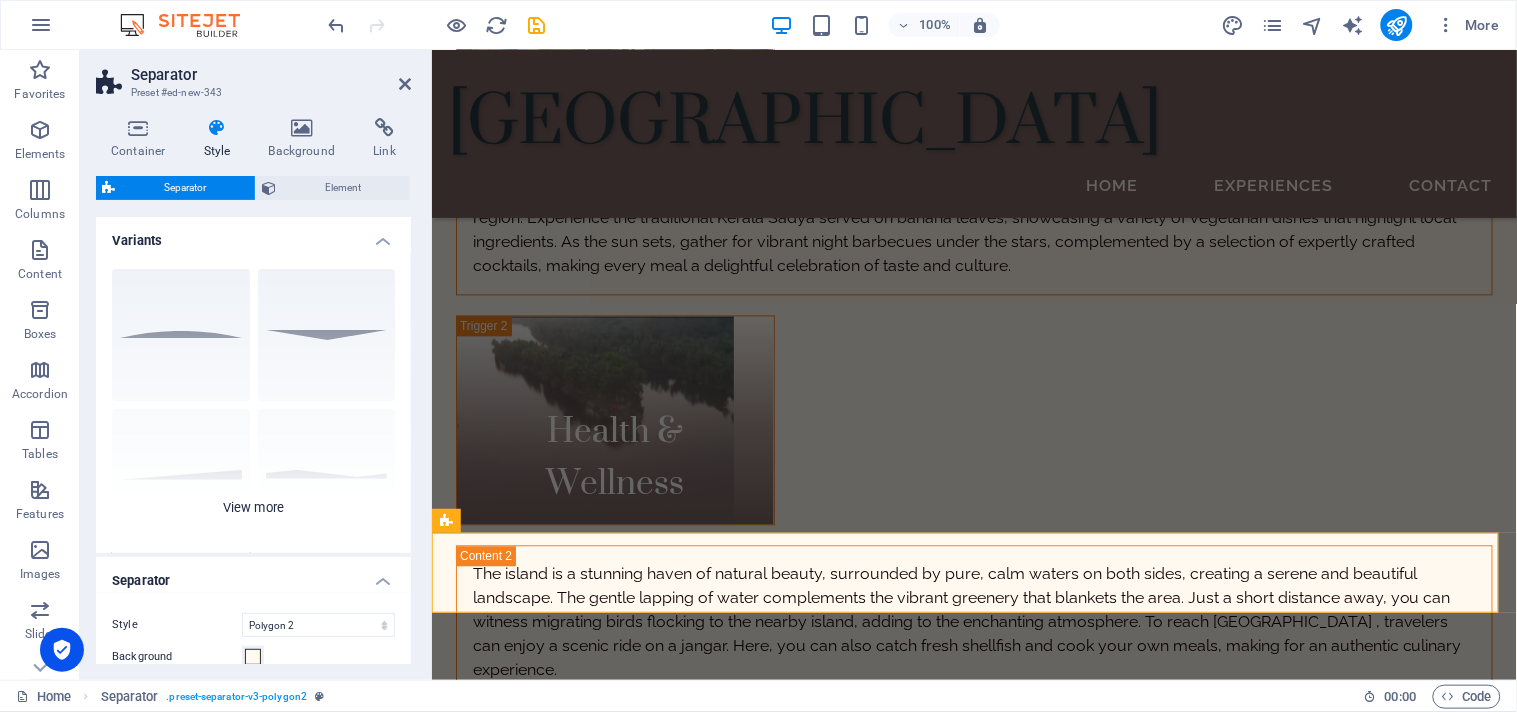 click on "Circle Default Diagonal Polygon 1 Polygon 2 Square Zigzag" at bounding box center (253, 403) 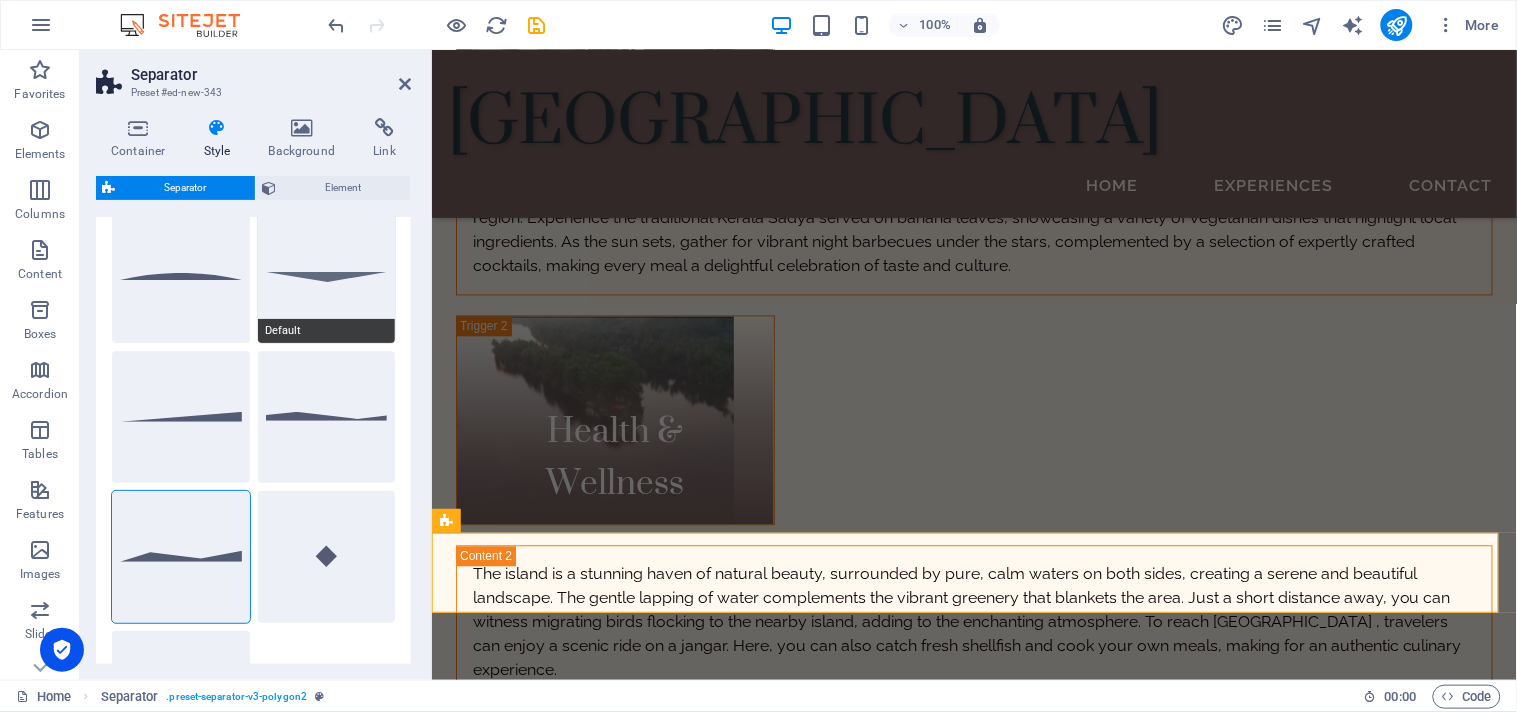 scroll, scrollTop: 85, scrollLeft: 0, axis: vertical 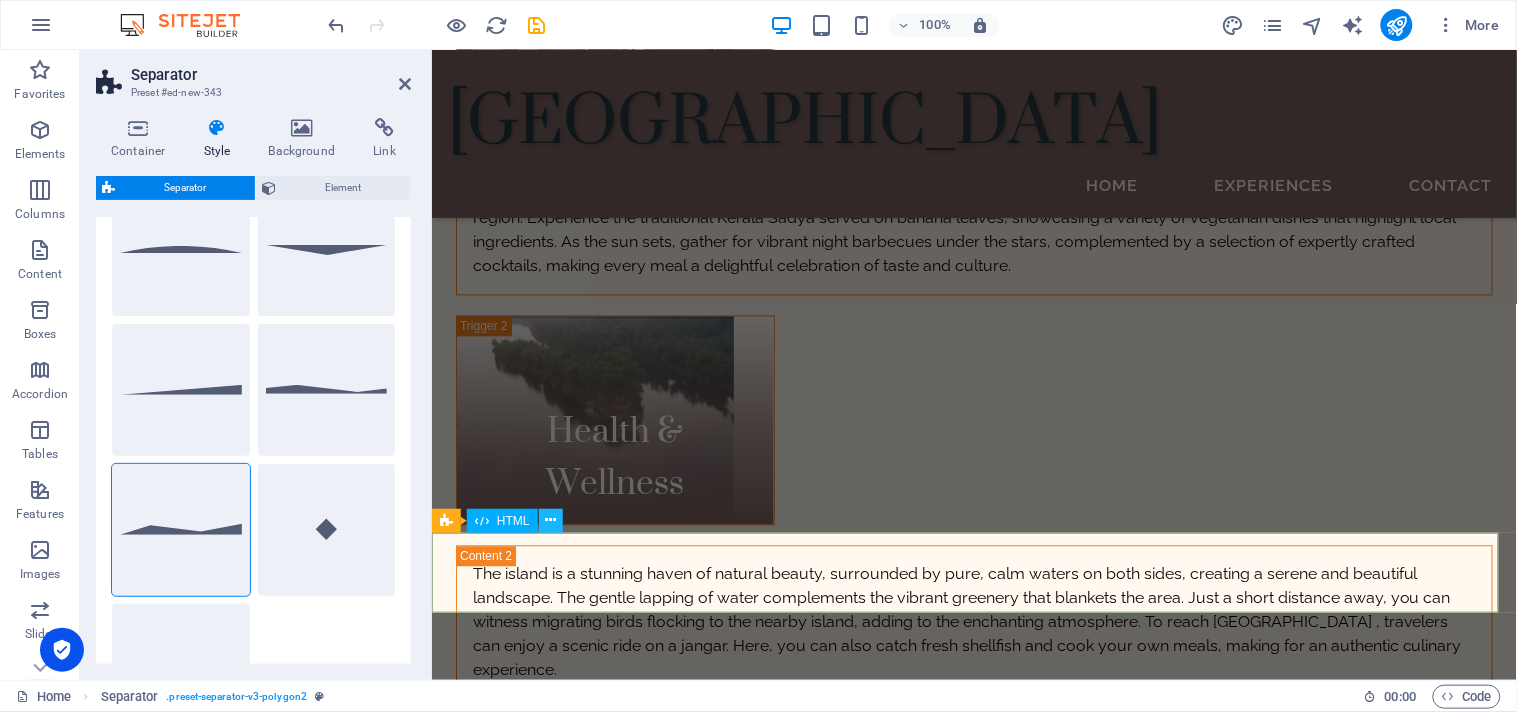 click at bounding box center [550, 520] 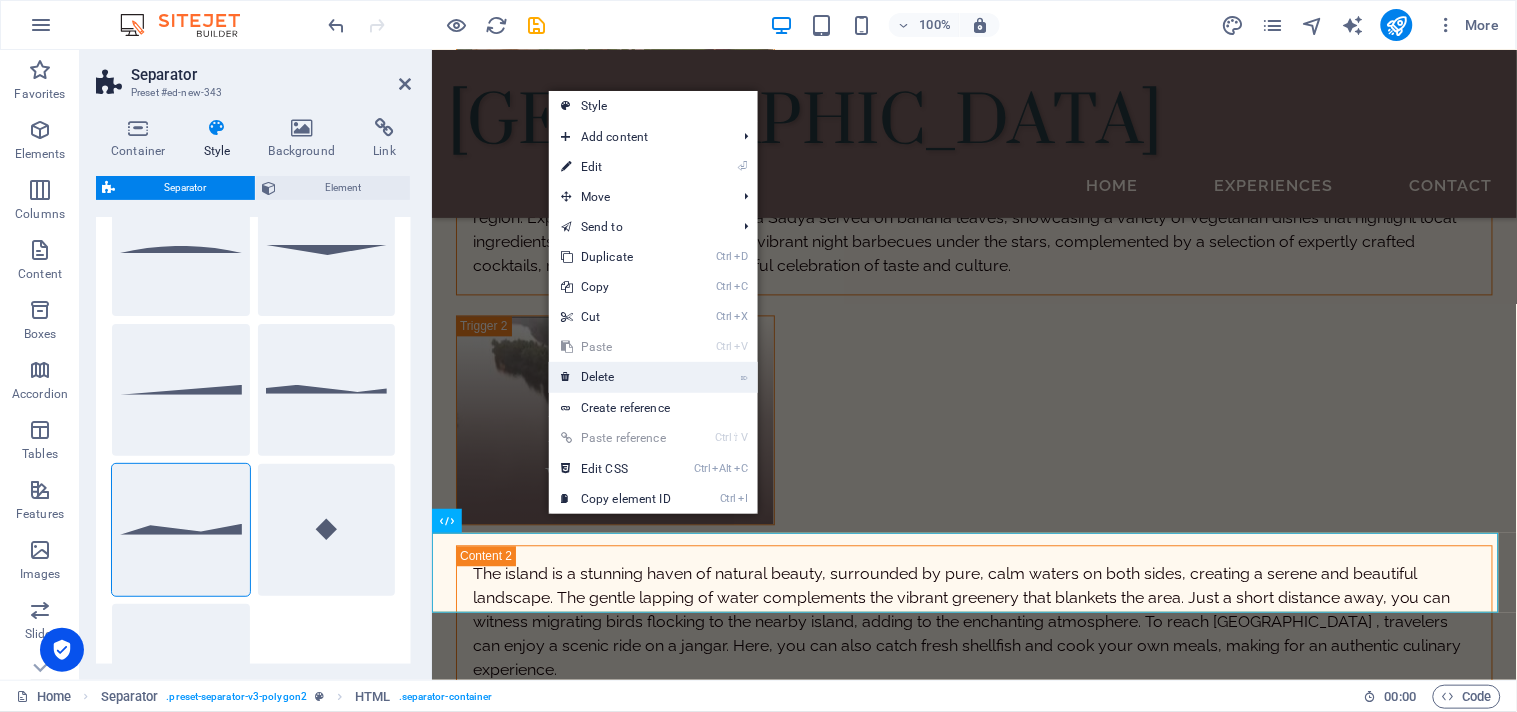 click on "⌦  Delete" at bounding box center [616, 377] 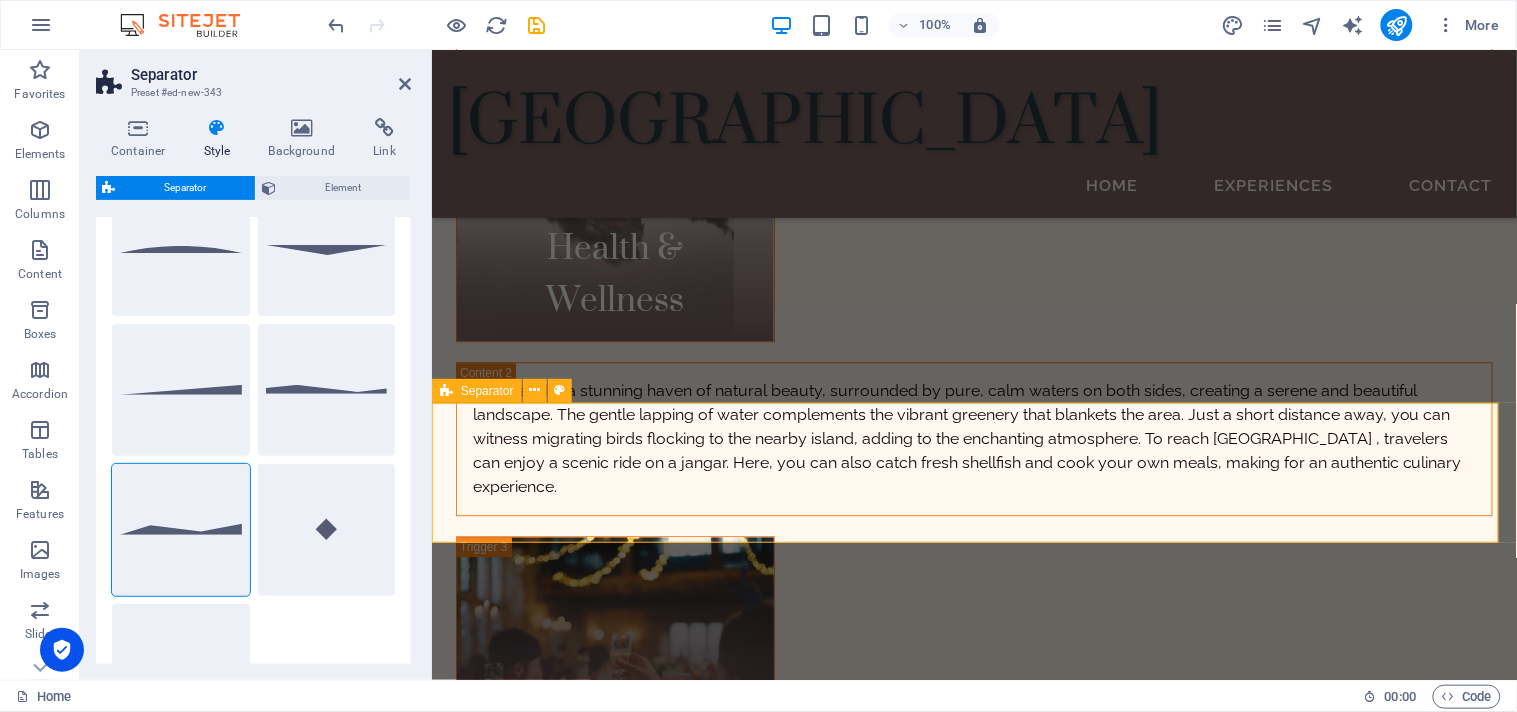 scroll, scrollTop: 3093, scrollLeft: 0, axis: vertical 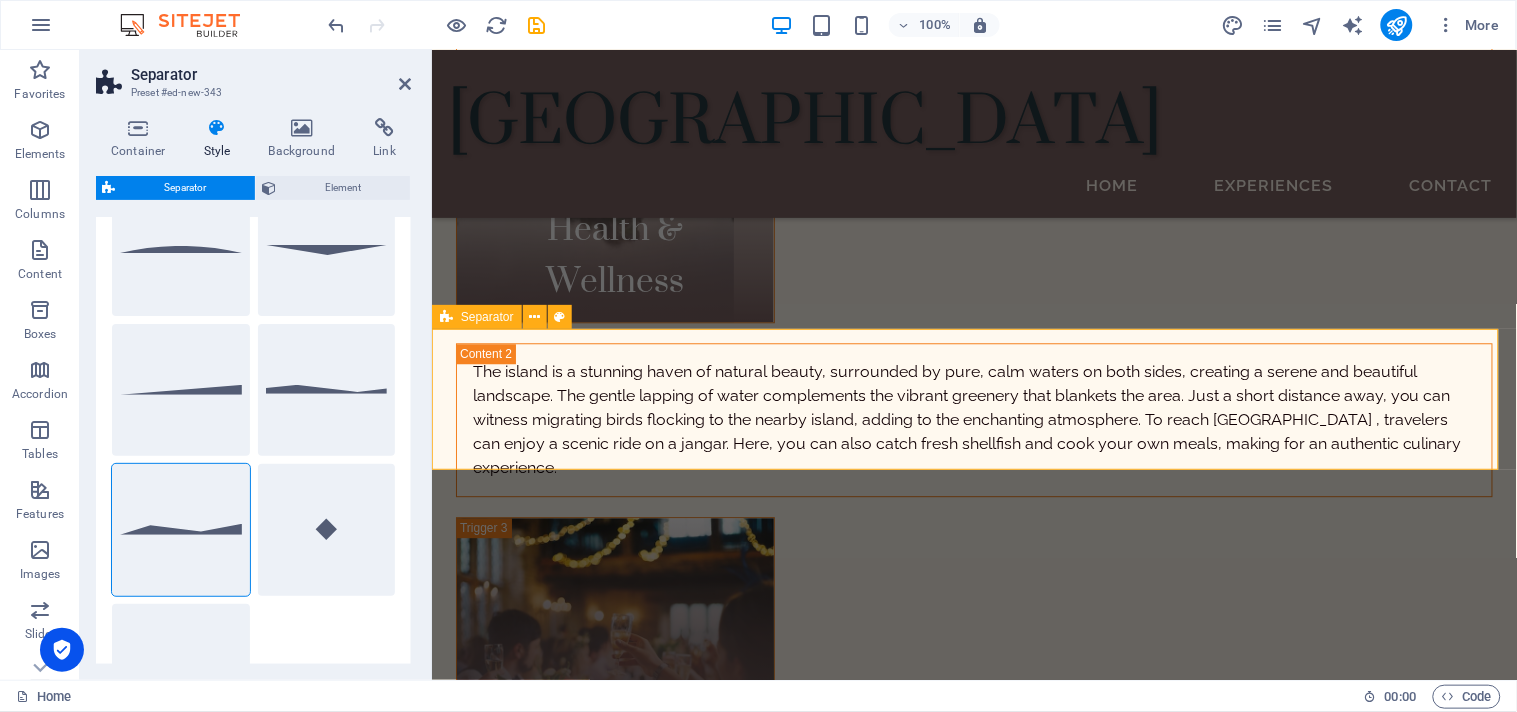 click on "Add elements" at bounding box center (914, 1530) 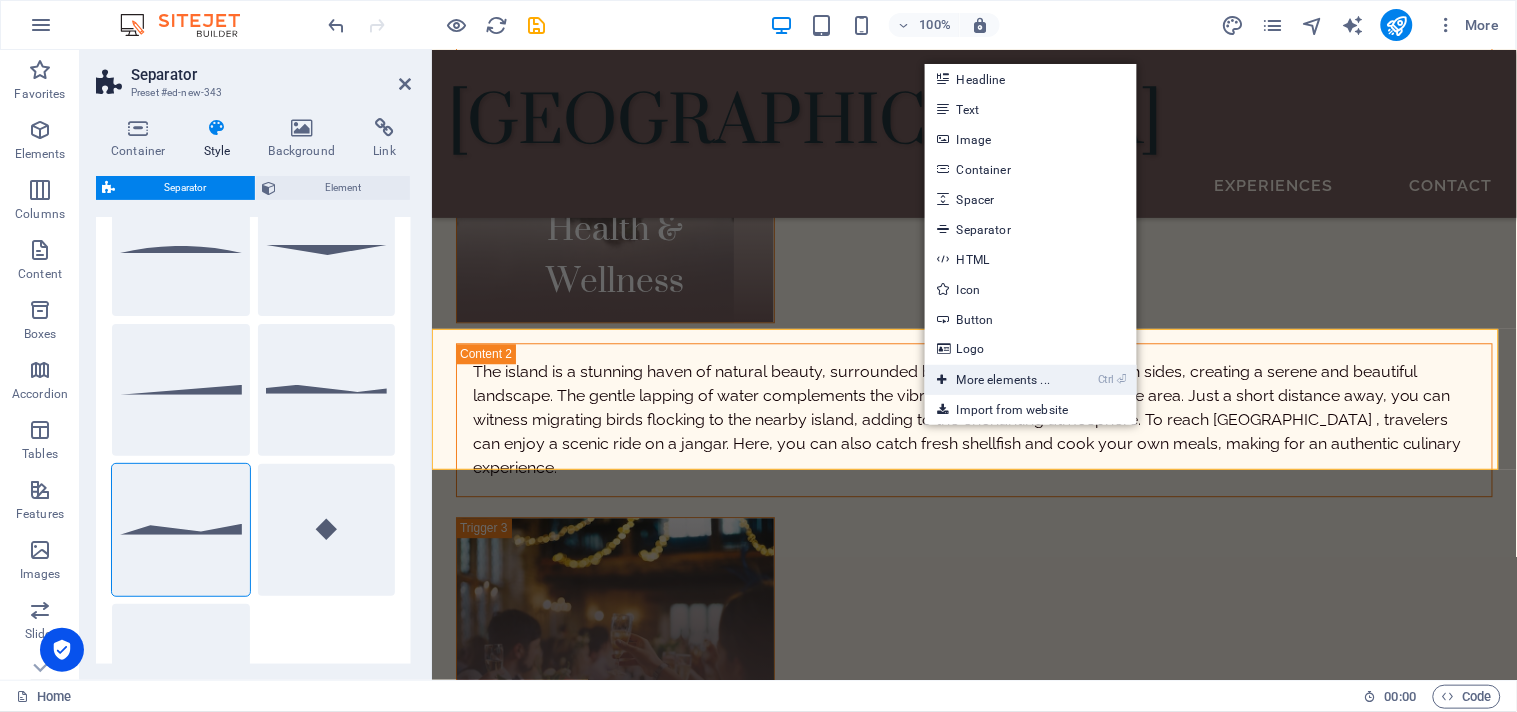 click on "Ctrl ⏎  More elements ..." at bounding box center [993, 380] 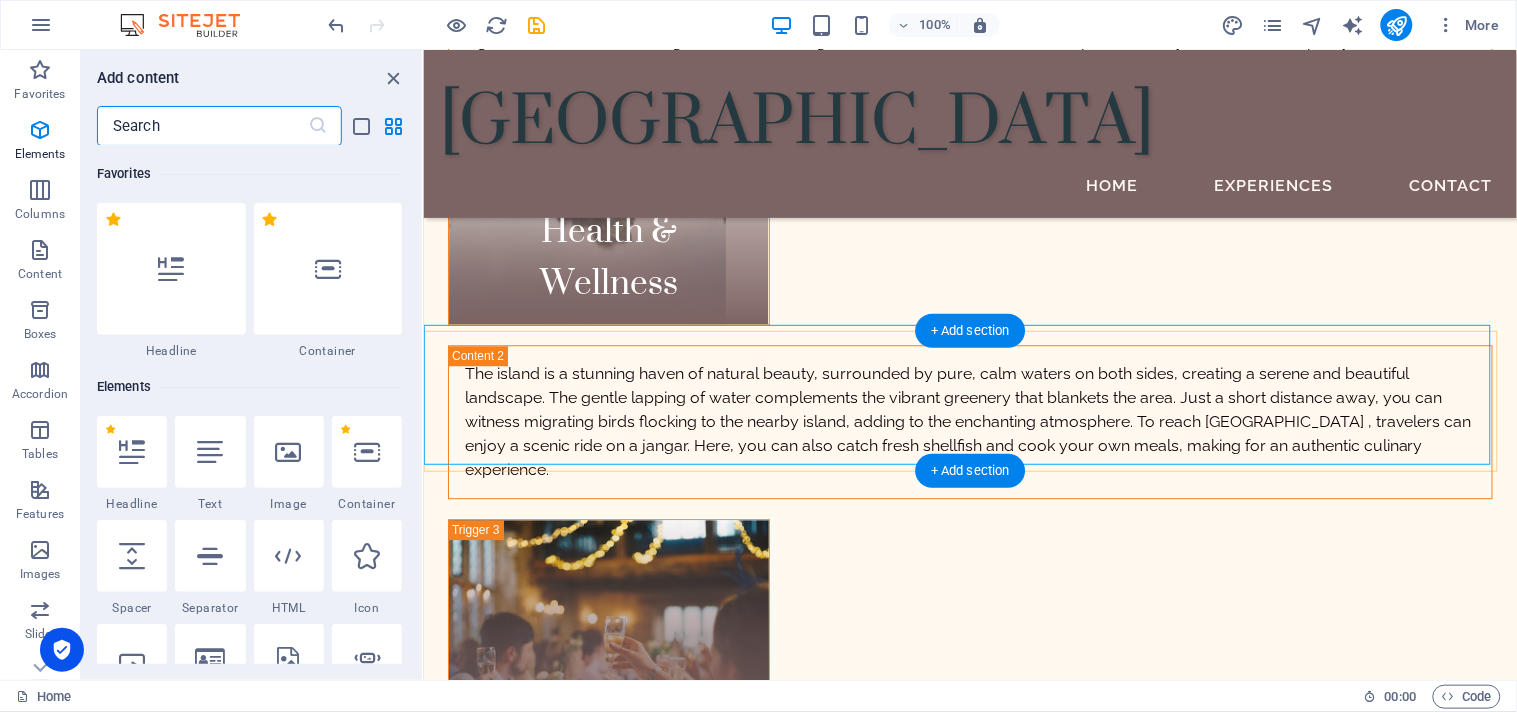 scroll, scrollTop: 3097, scrollLeft: 0, axis: vertical 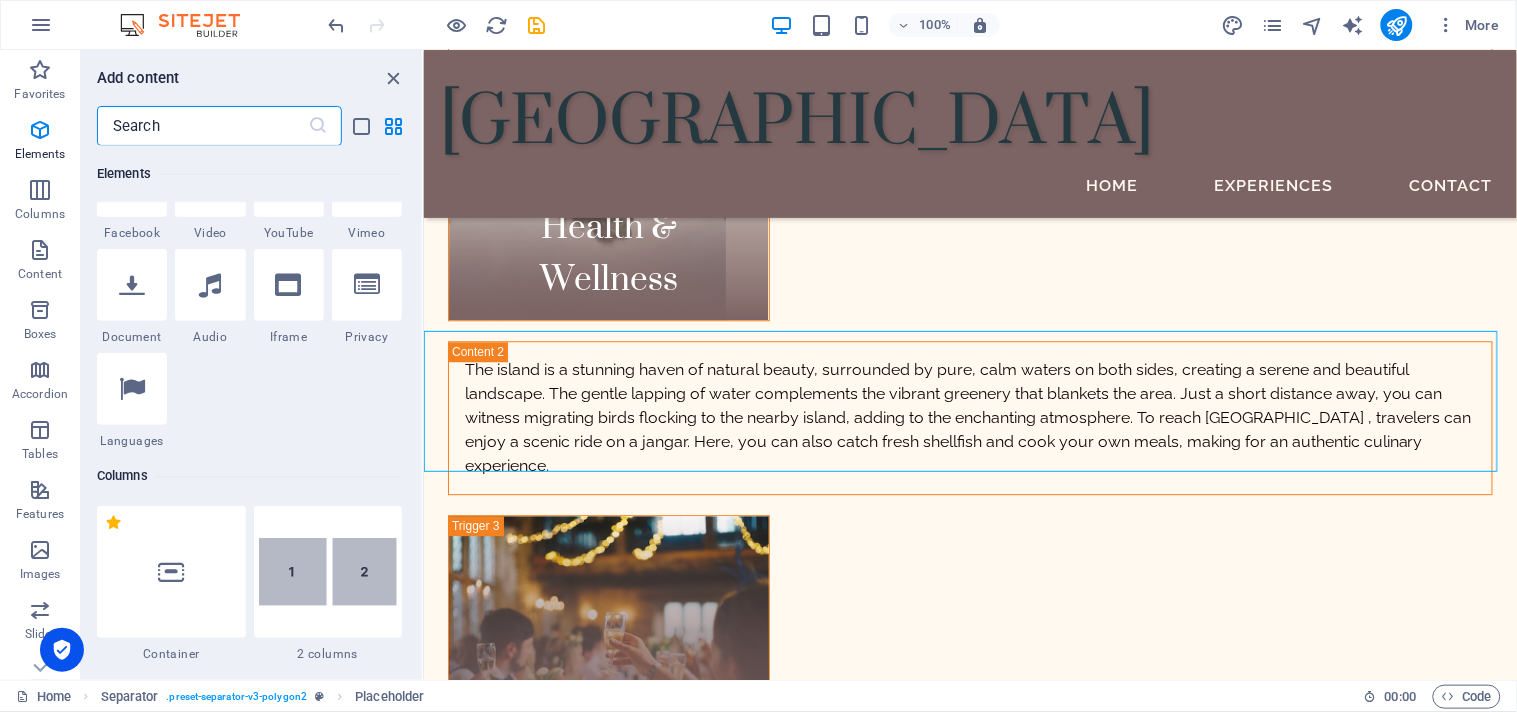 click at bounding box center [328, 572] 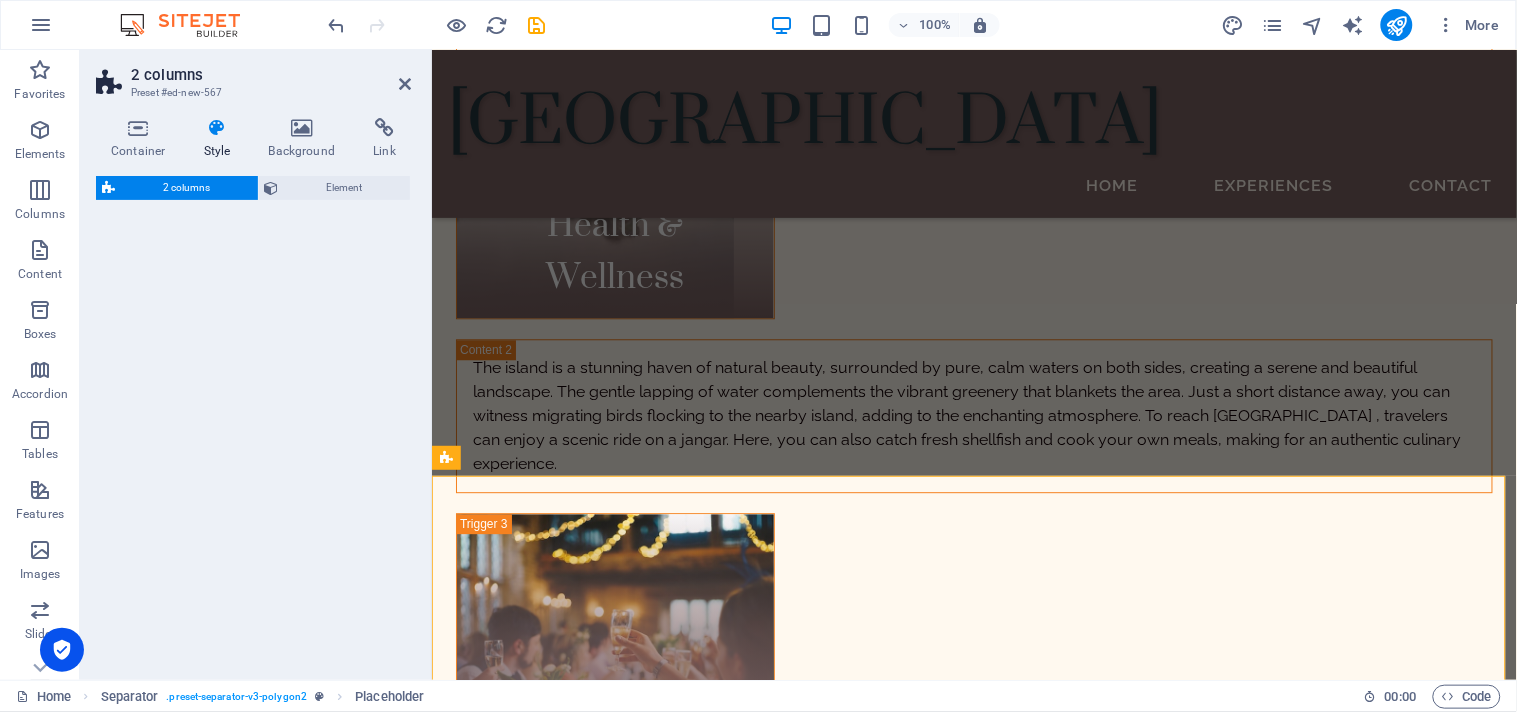 select on "rem" 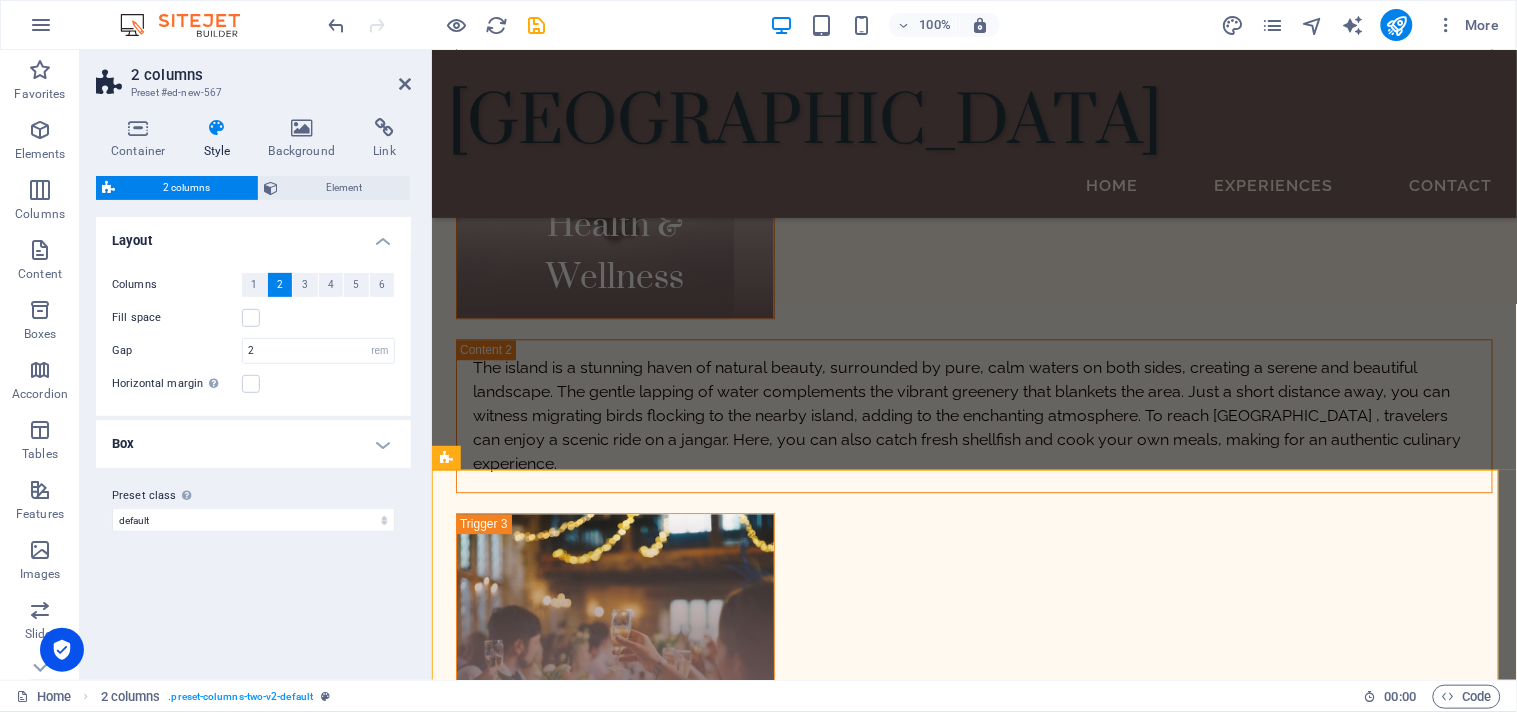 scroll, scrollTop: 3093, scrollLeft: 0, axis: vertical 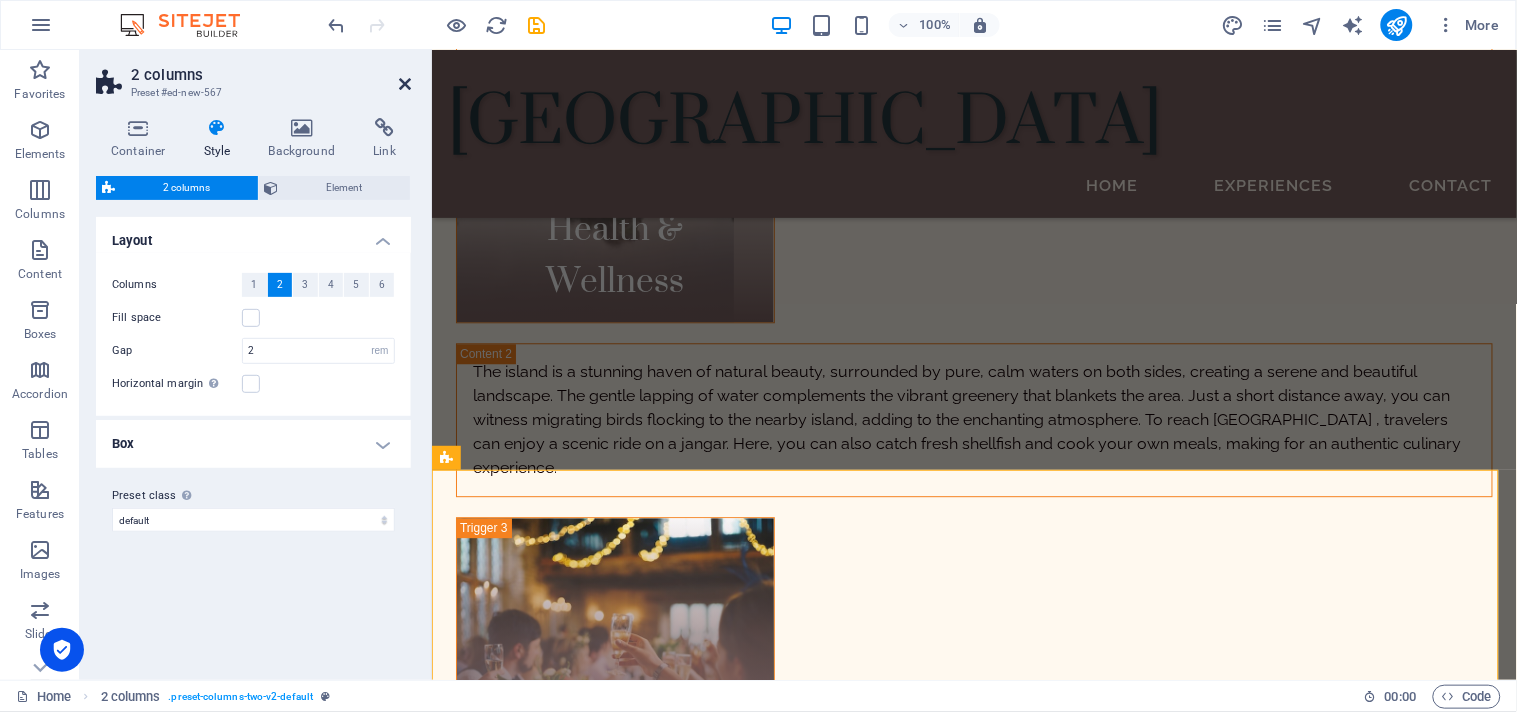 click at bounding box center (405, 84) 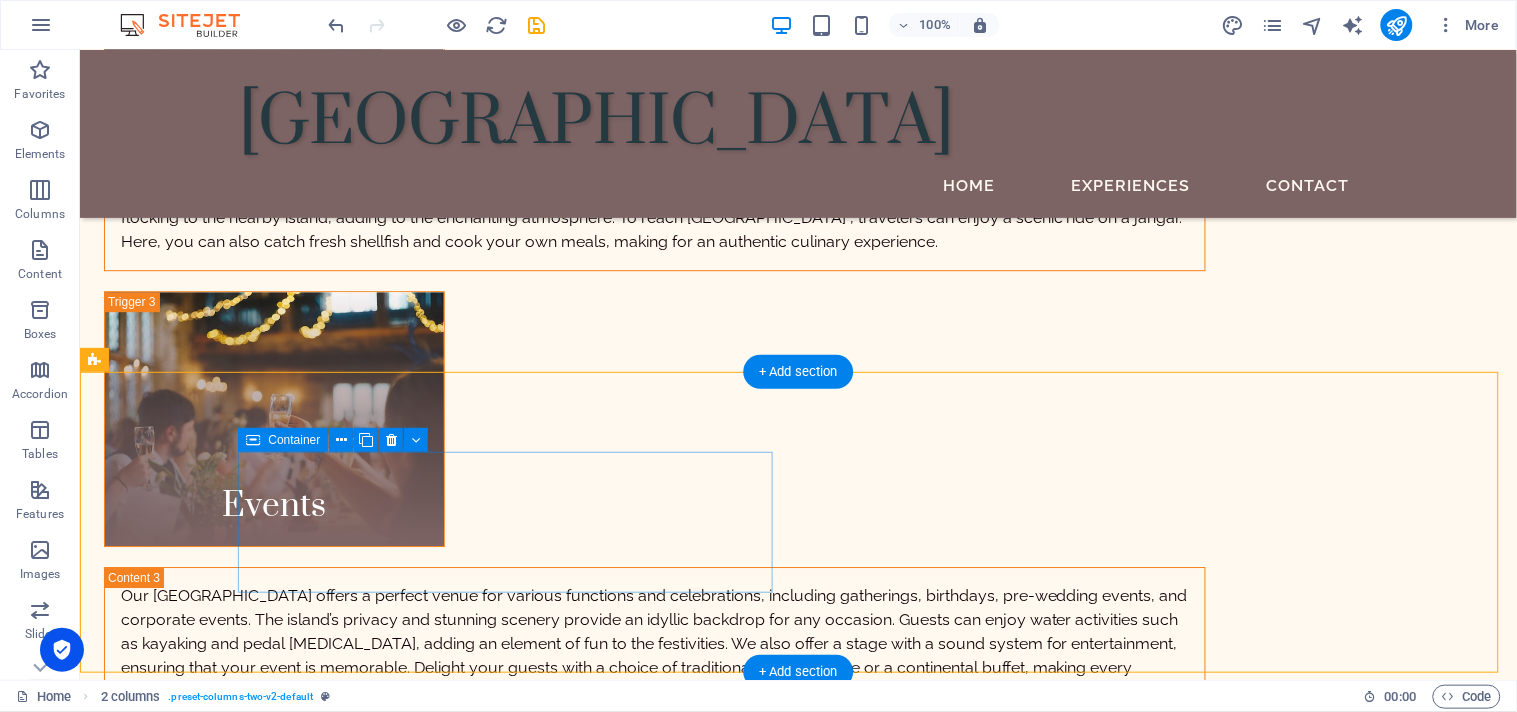 scroll, scrollTop: 3322, scrollLeft: 0, axis: vertical 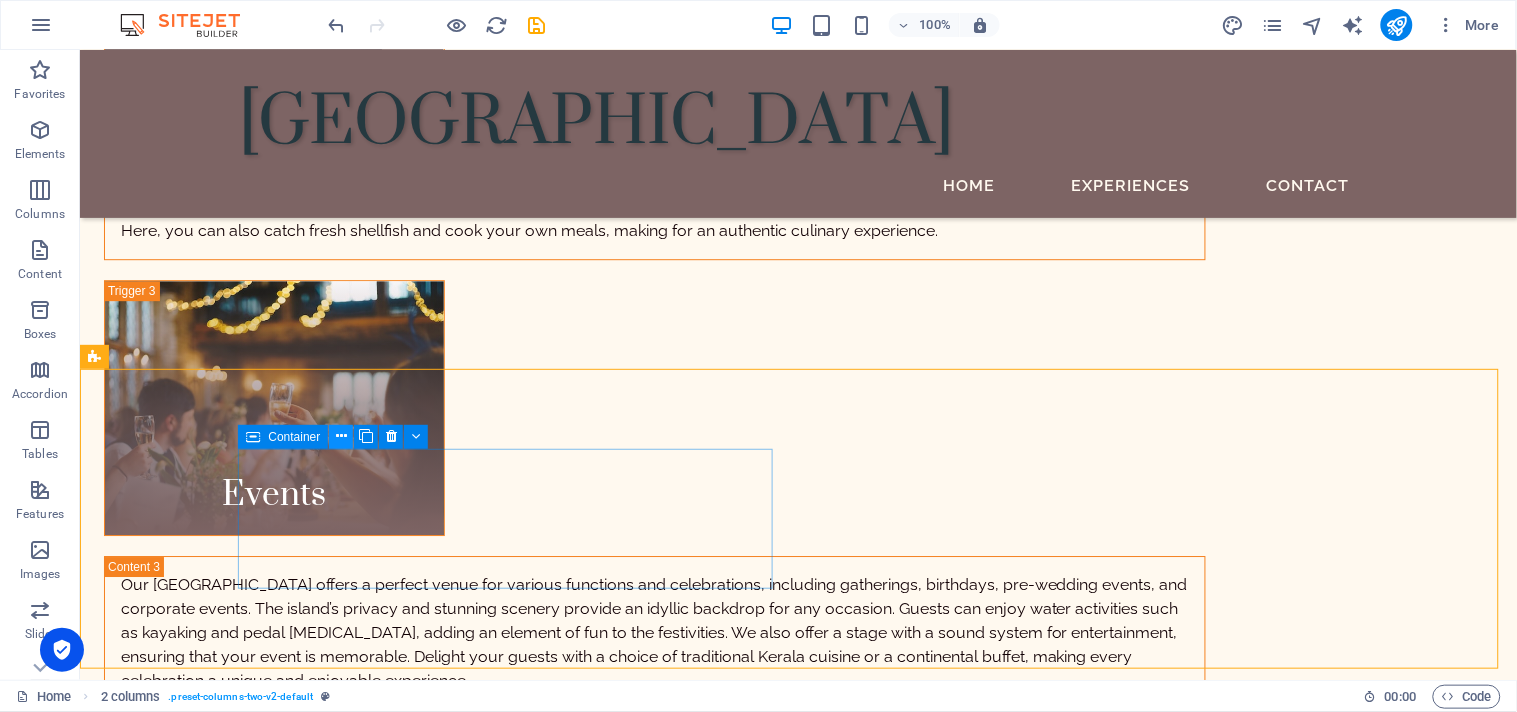 click at bounding box center [341, 436] 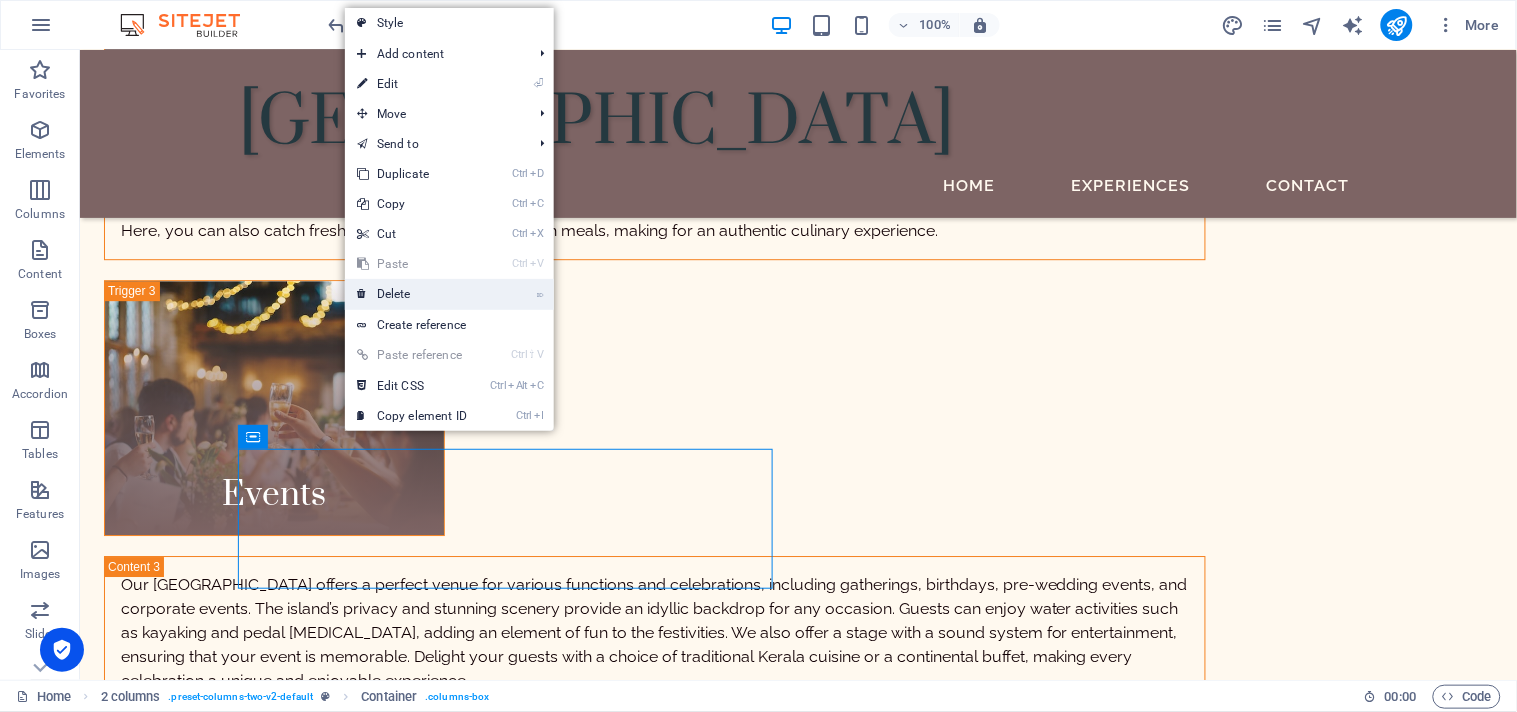 click on "⌦  Delete" at bounding box center [412, 294] 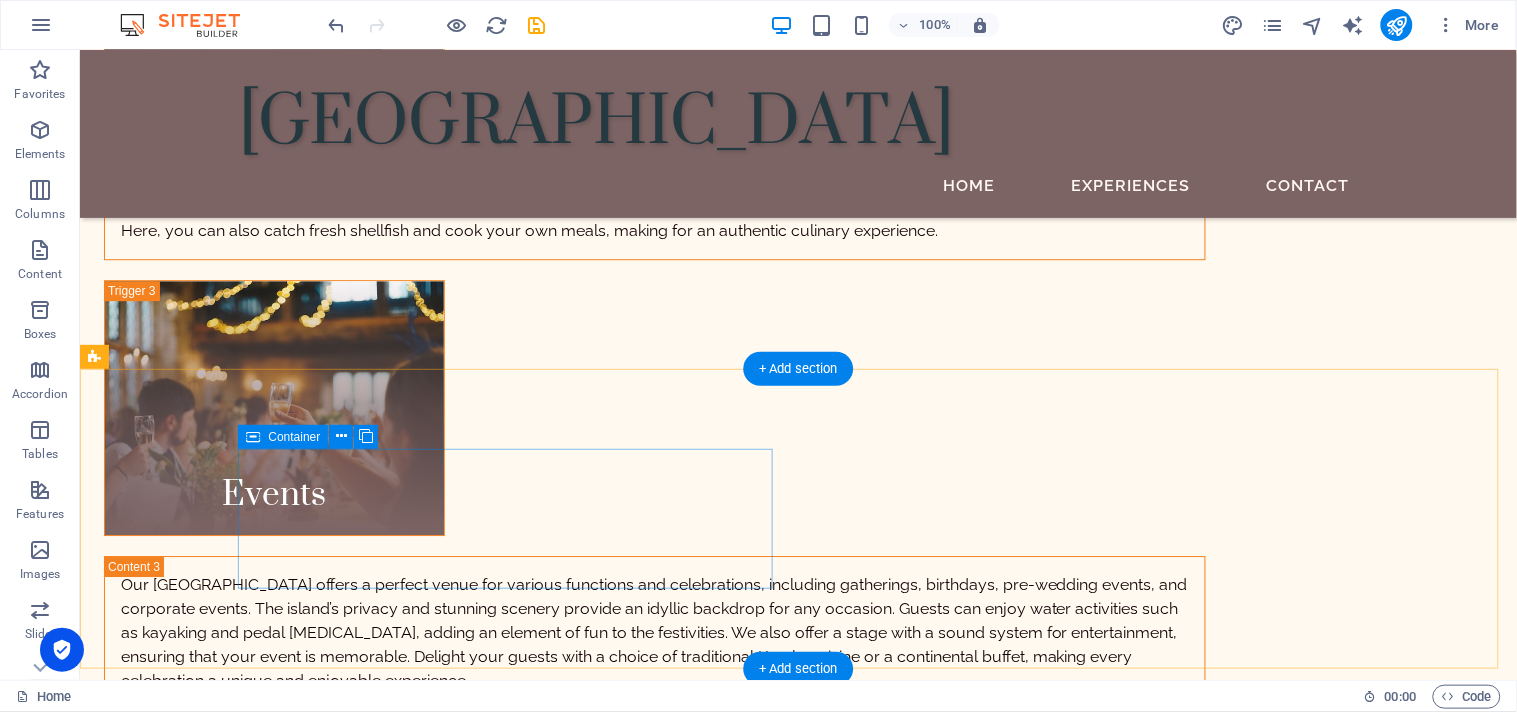 click on "Add elements" at bounding box center [311, 1642] 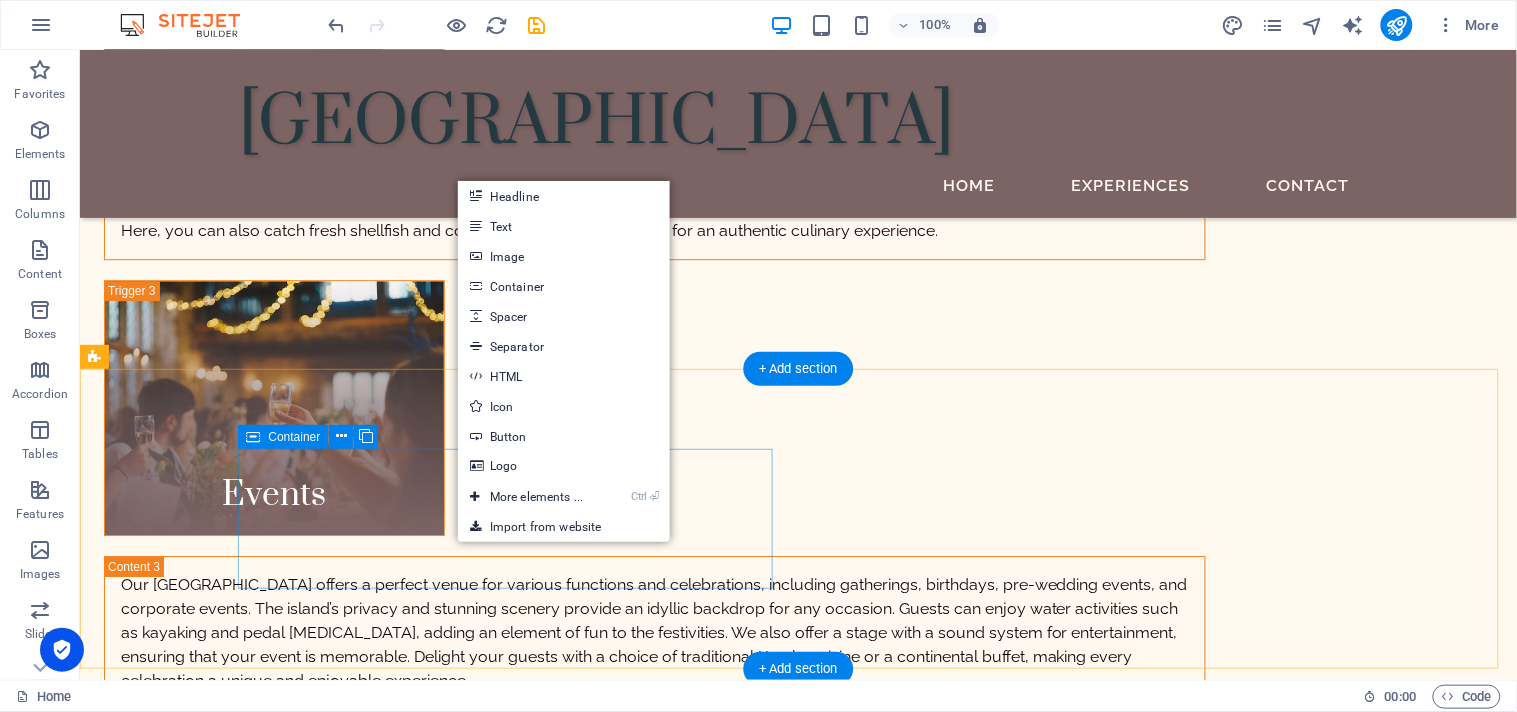 click on "Drop content here or  Add elements  Paste clipboard" at bounding box center [370, 1612] 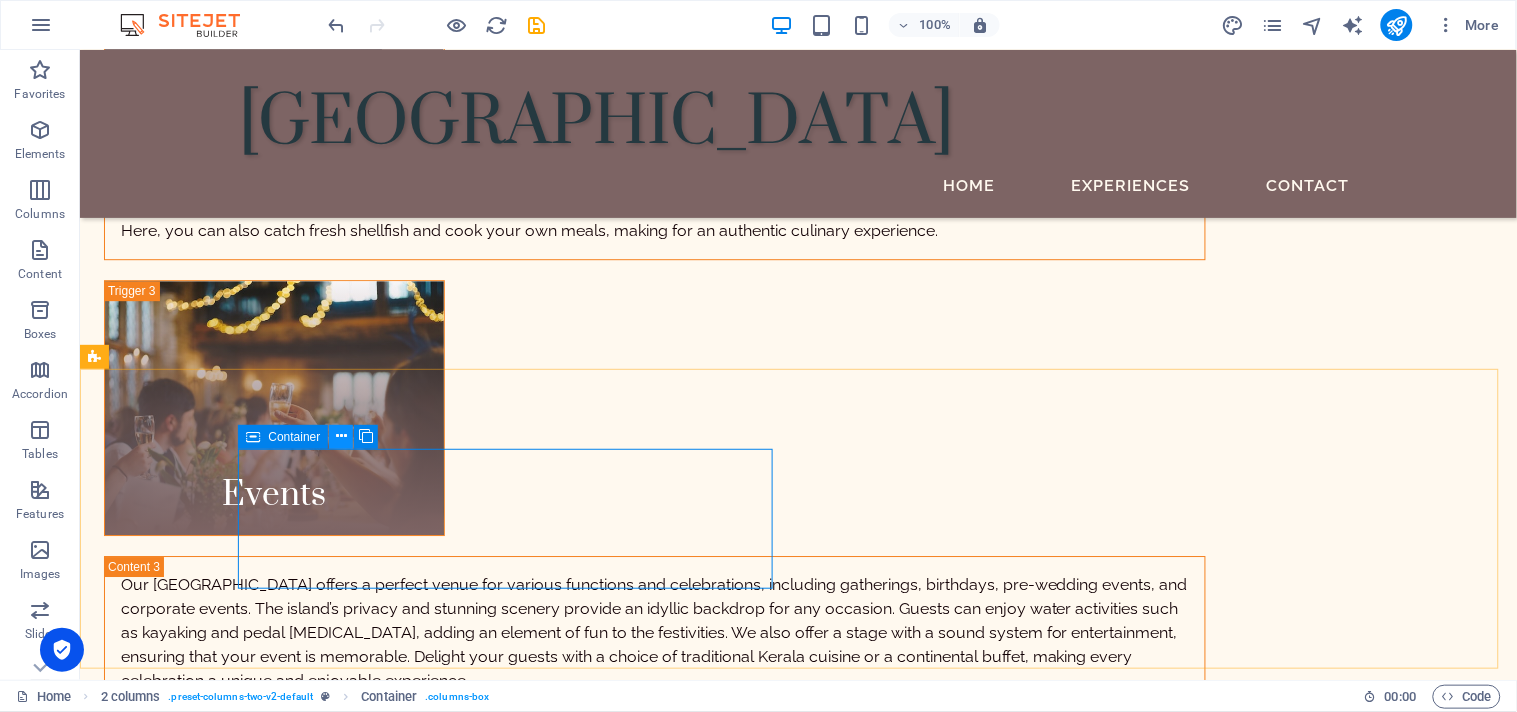click at bounding box center [341, 436] 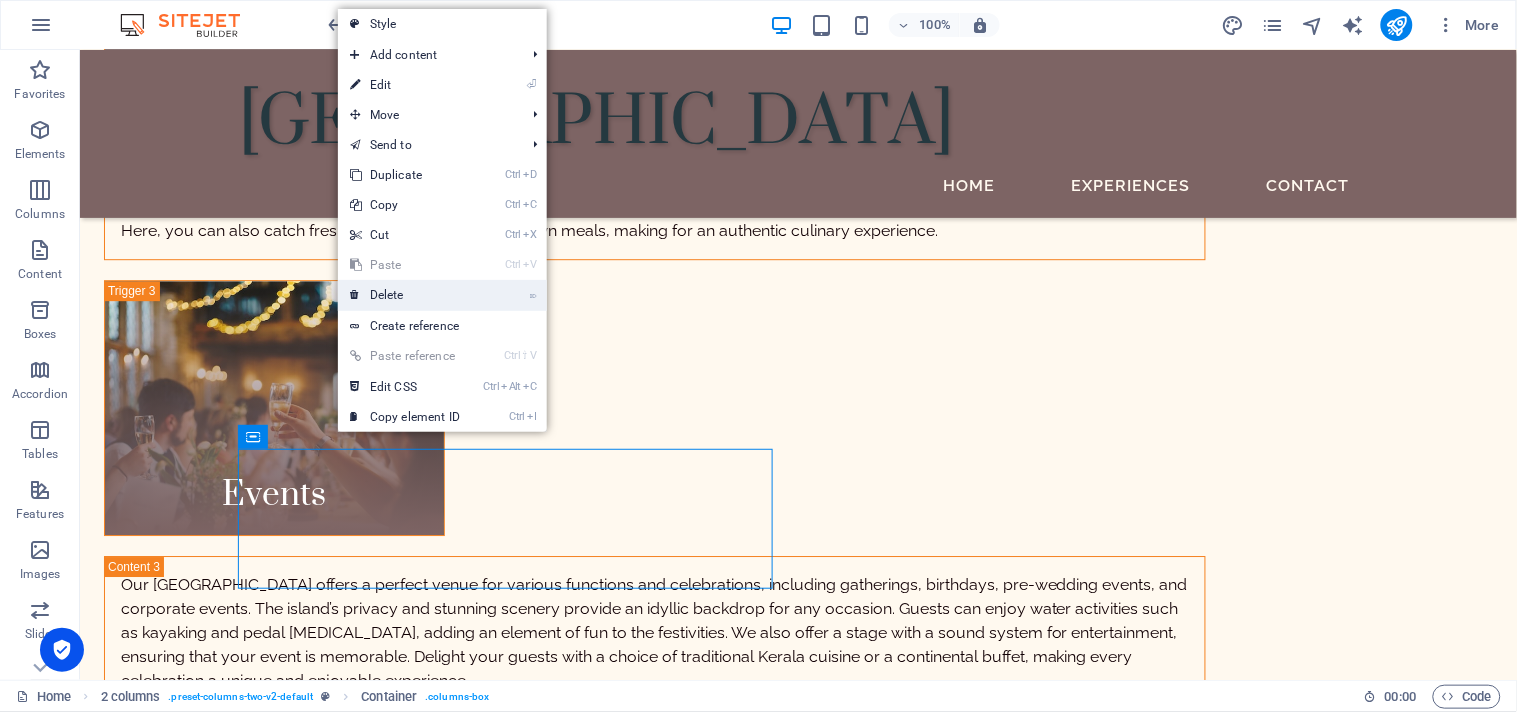 click on "⌦  Delete" at bounding box center (405, 295) 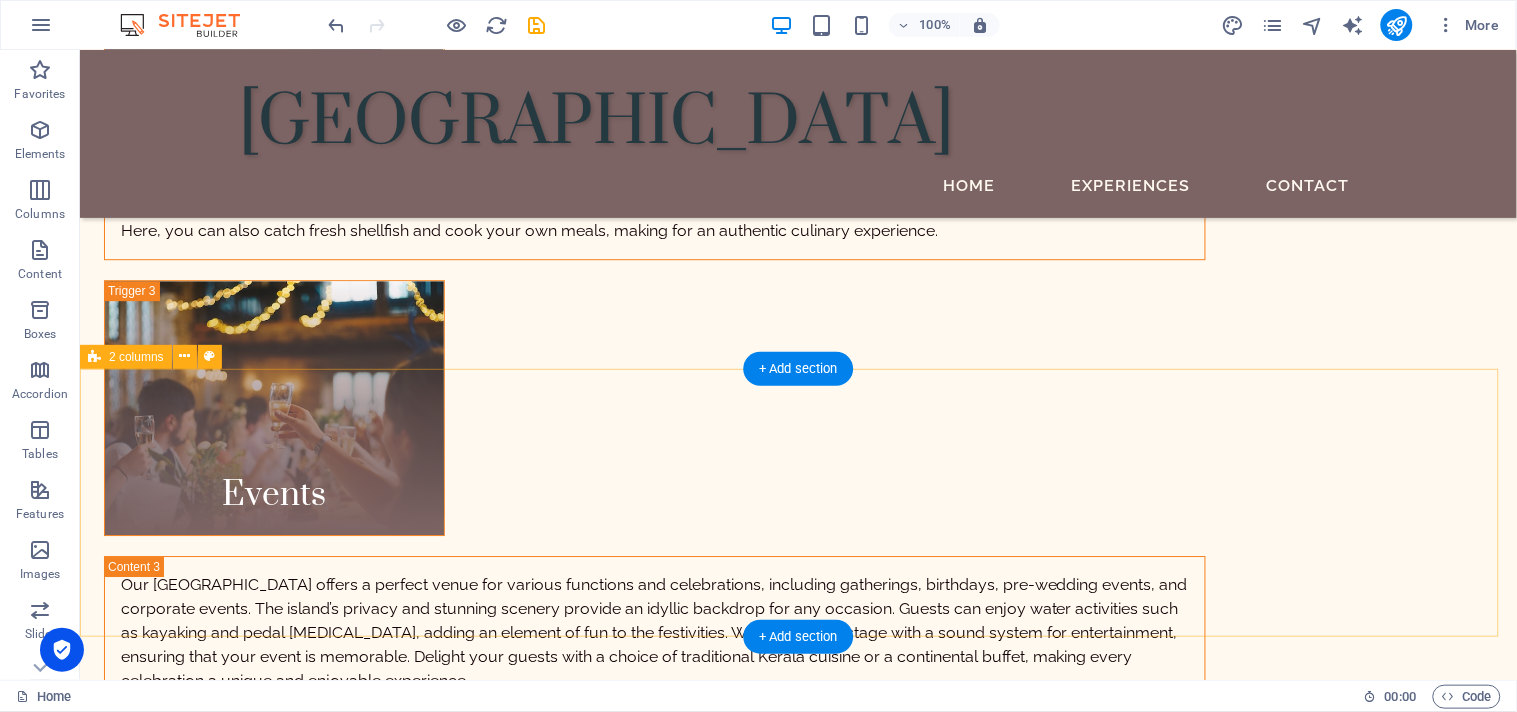 click on "Drop content here or  Add elements  Paste clipboard" at bounding box center [654, 1596] 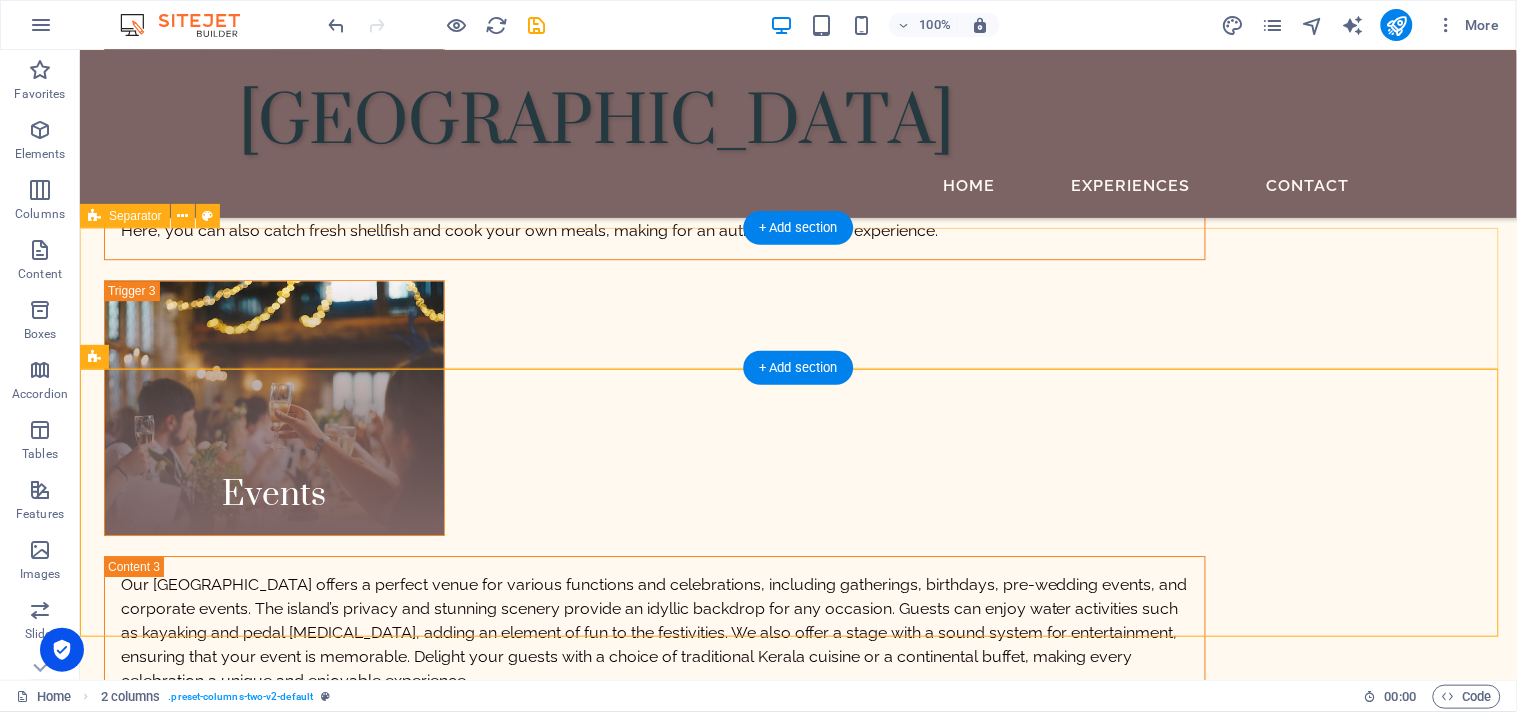 click on "Add elements" at bounding box center [738, 1420] 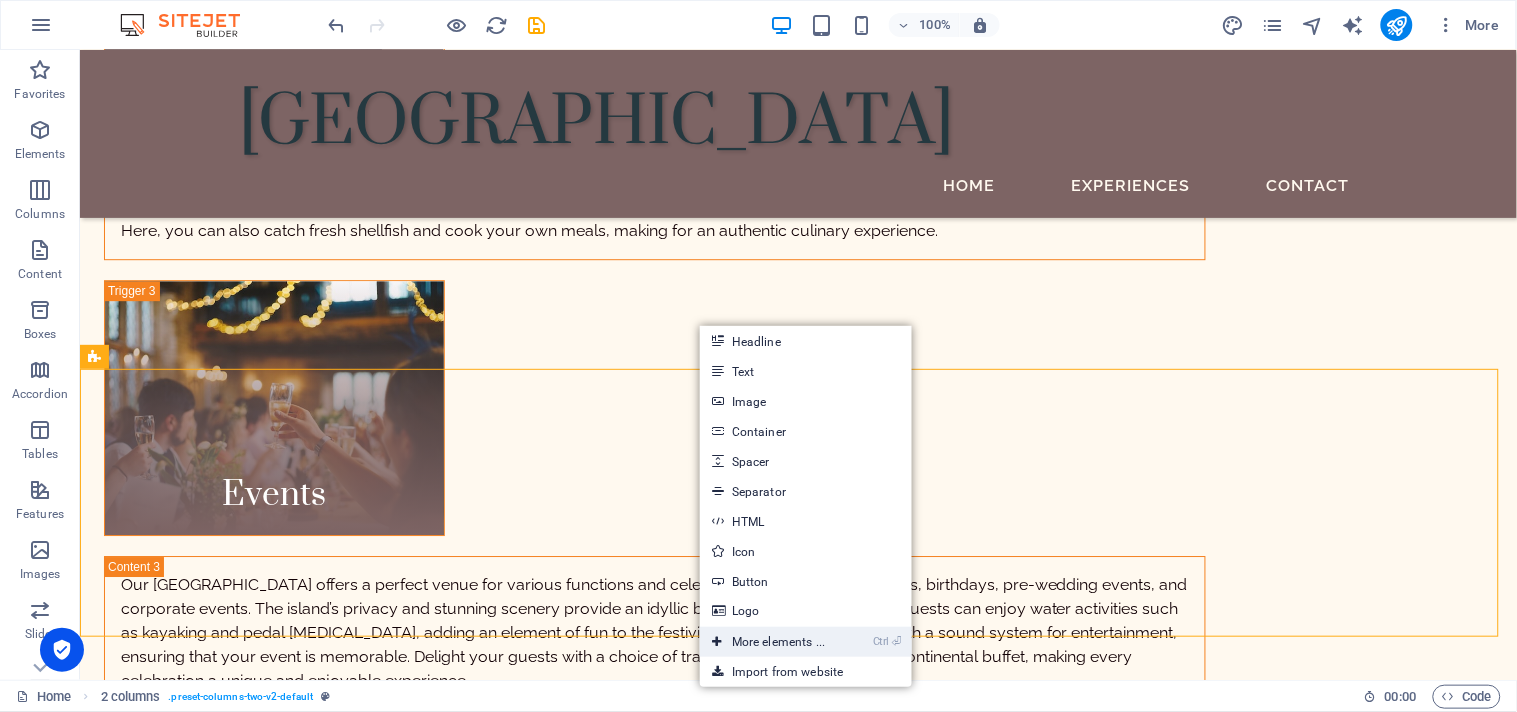 click on "Ctrl ⏎  More elements ..." at bounding box center [768, 642] 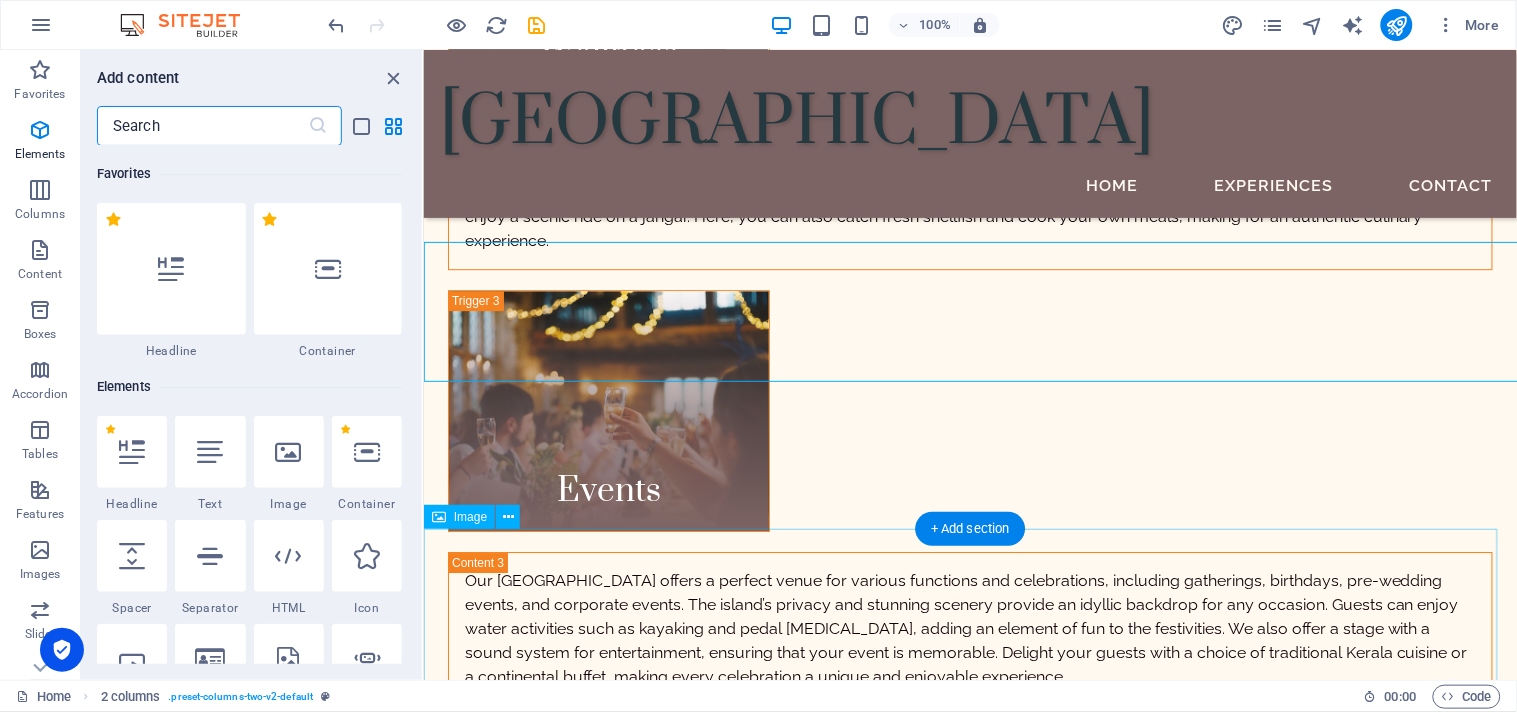 scroll, scrollTop: 3308, scrollLeft: 0, axis: vertical 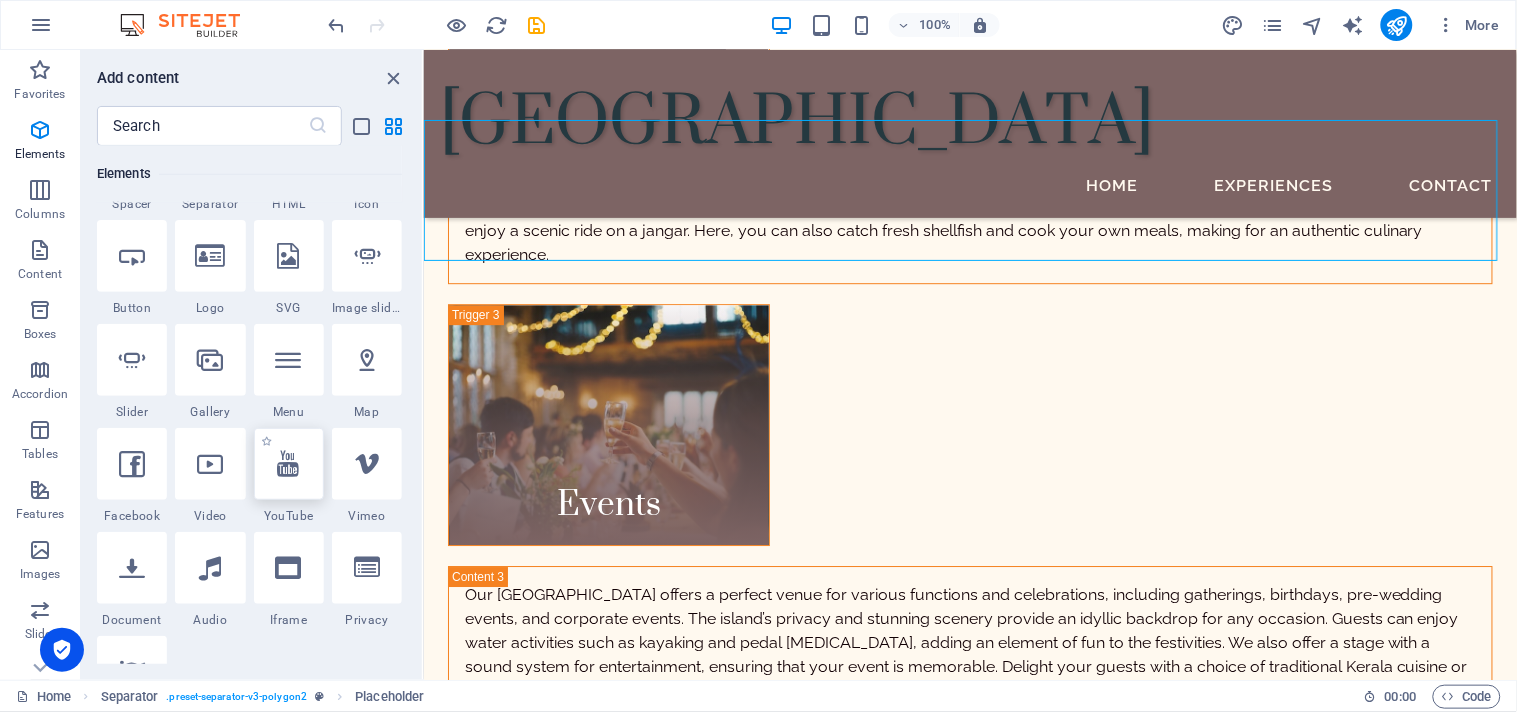 click at bounding box center [289, 464] 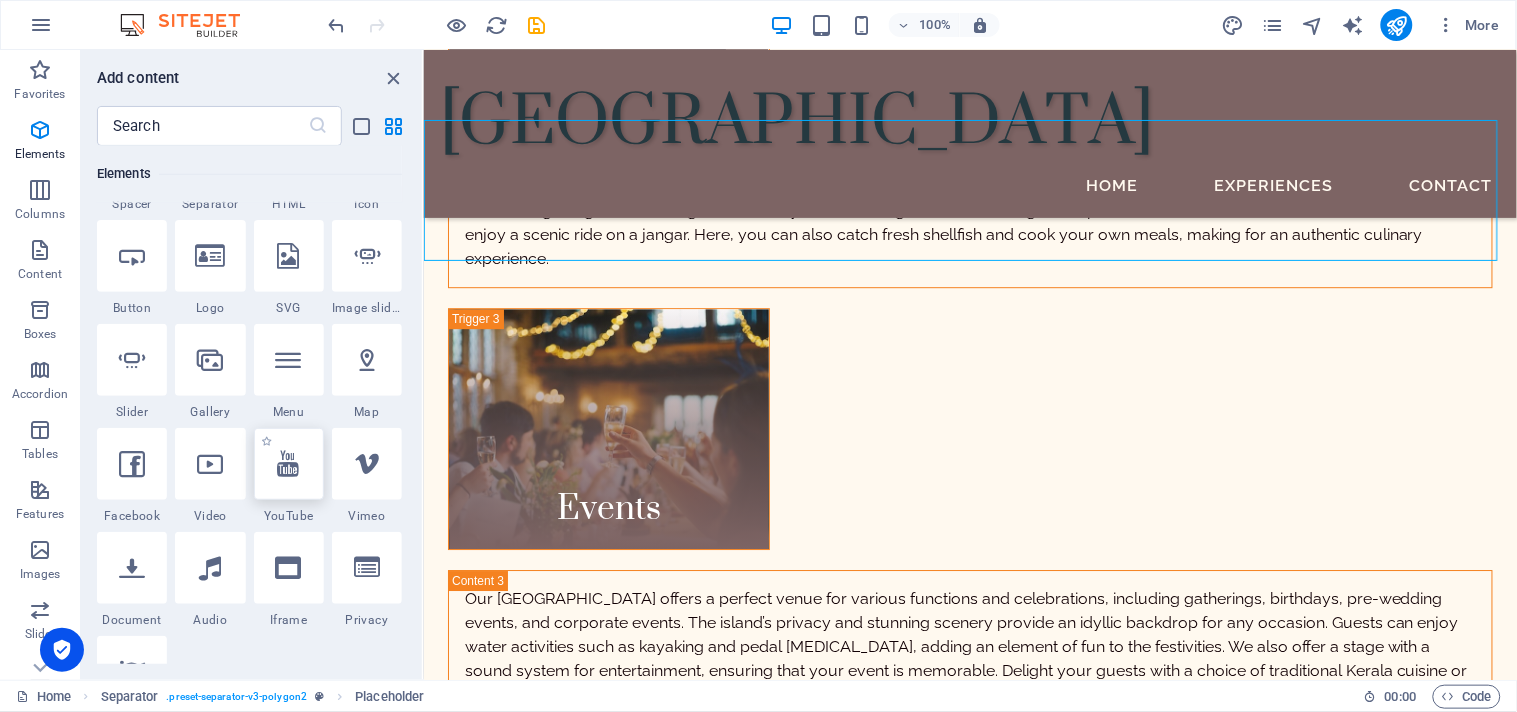select on "ar16_9" 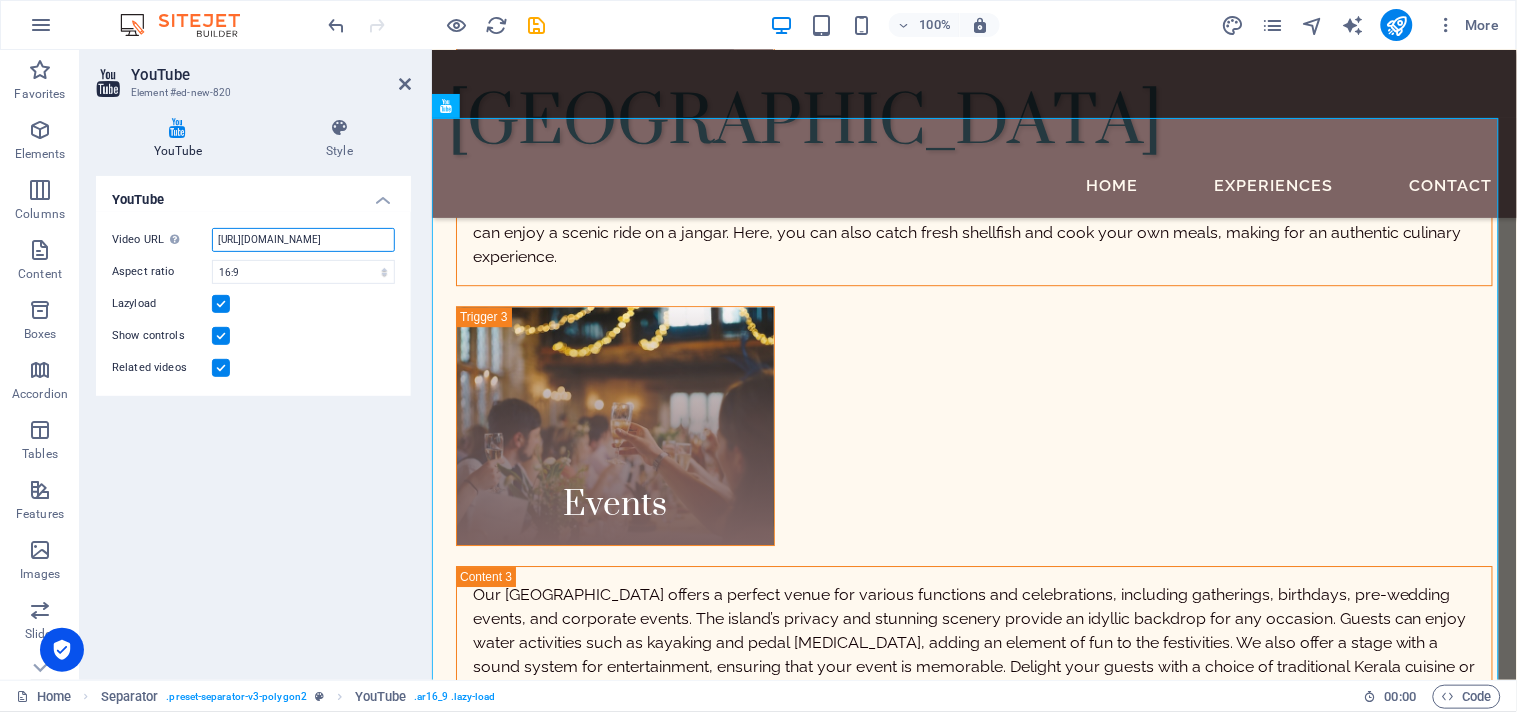 scroll, scrollTop: 0, scrollLeft: 51, axis: horizontal 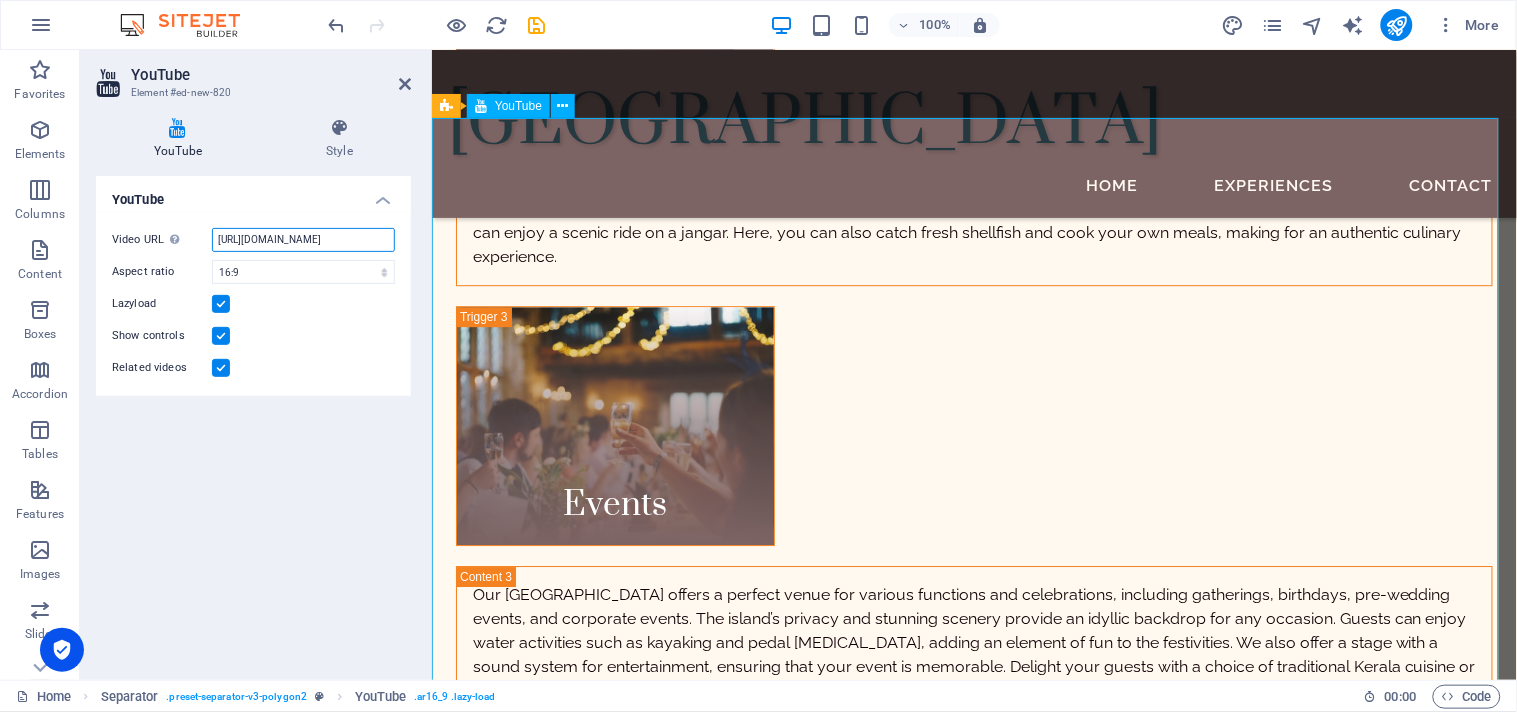 drag, startPoint x: 647, startPoint y: 292, endPoint x: 545, endPoint y: 274, distance: 103.57606 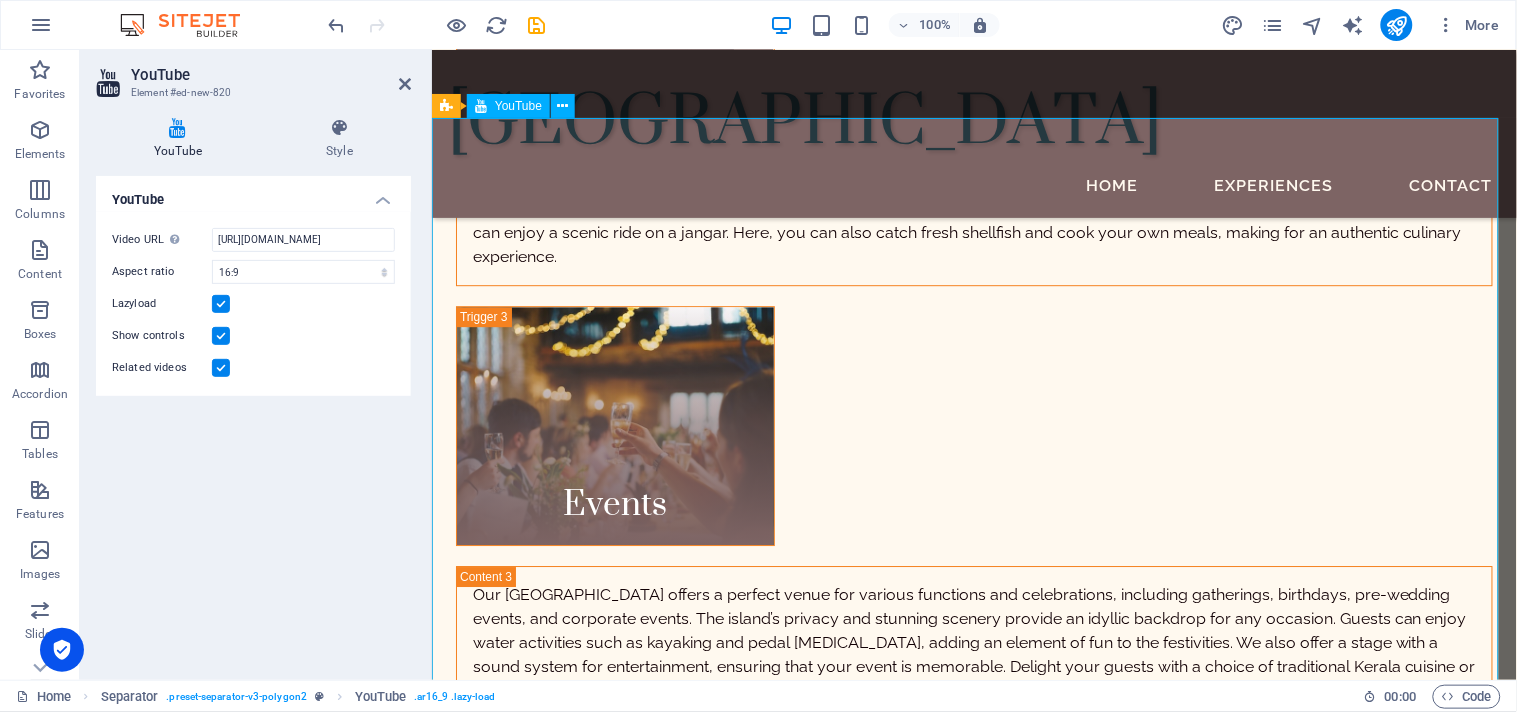 scroll, scrollTop: 0, scrollLeft: 0, axis: both 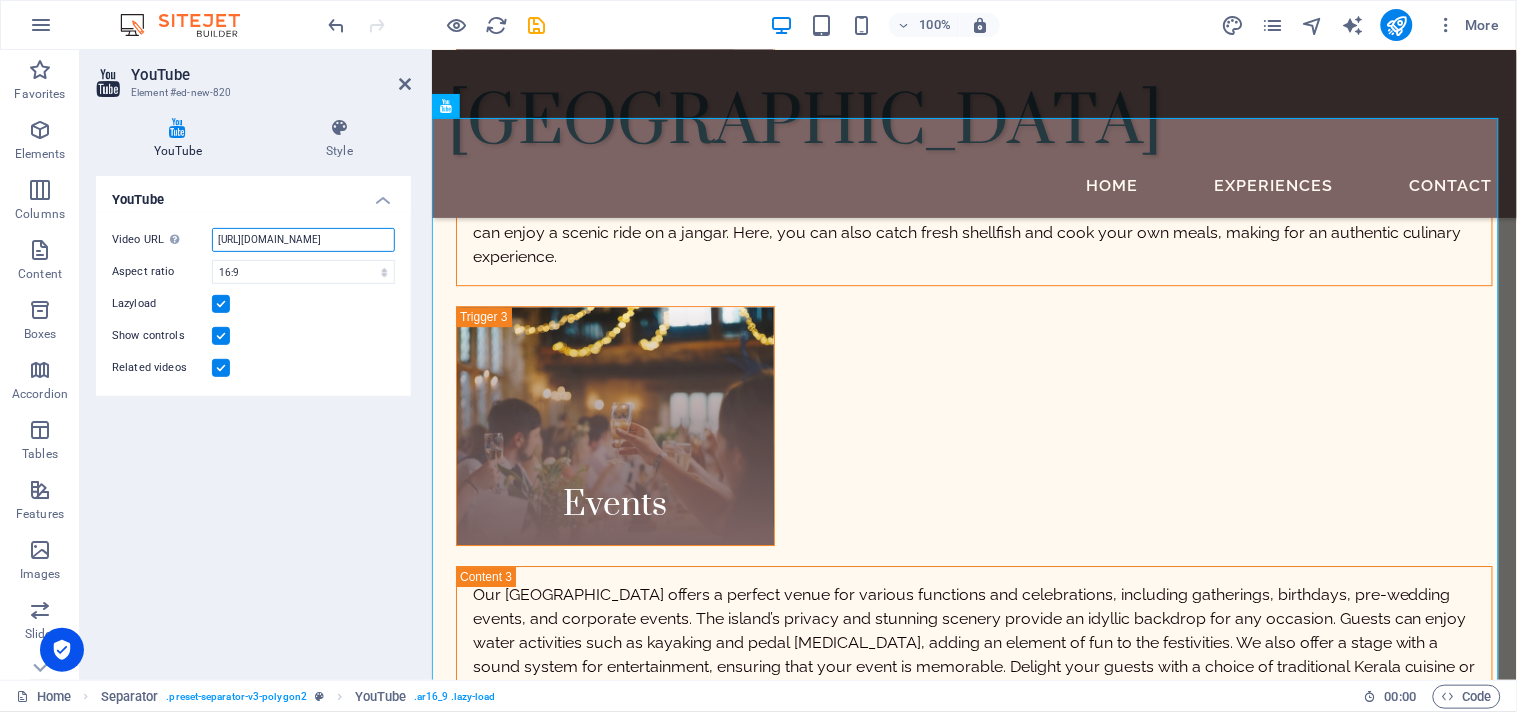 click on "[URL][DOMAIN_NAME]" at bounding box center (303, 240) 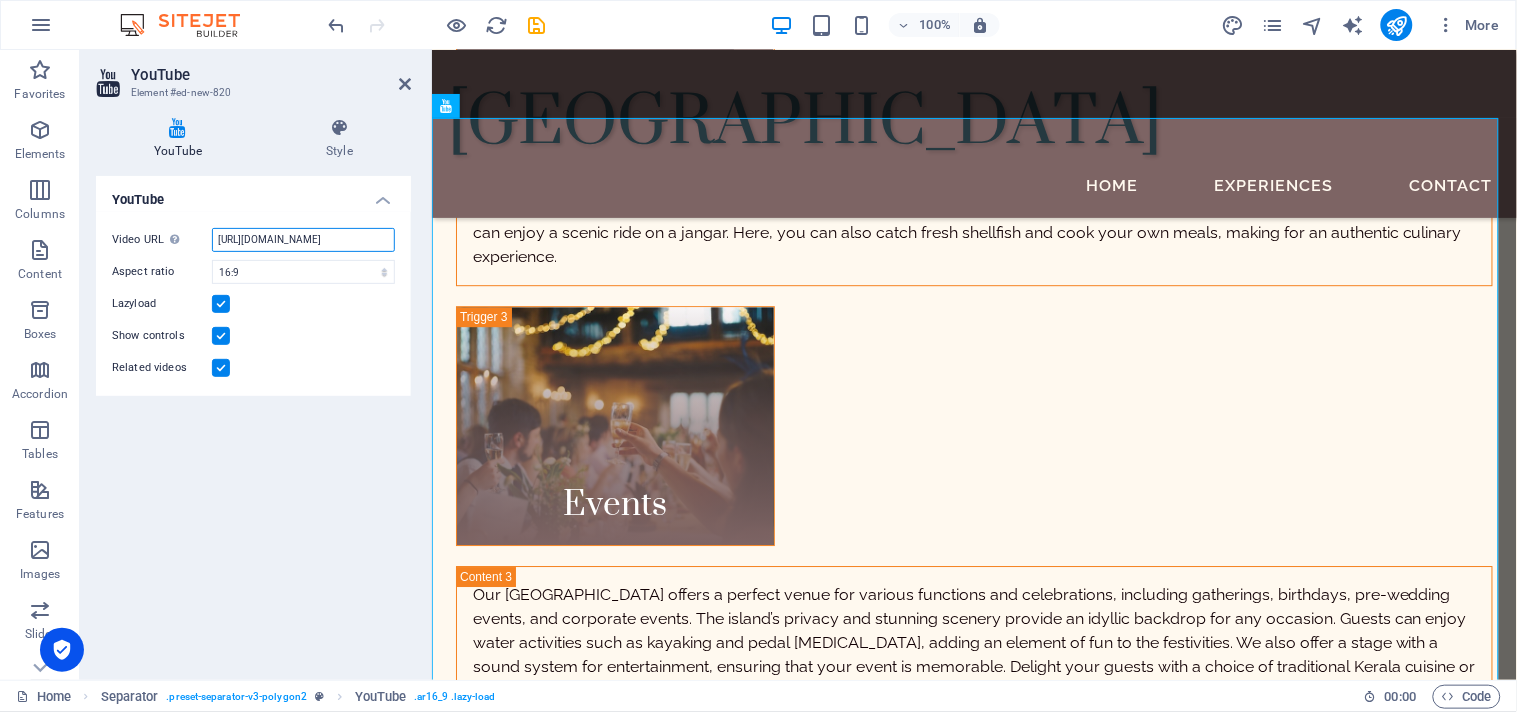 click on "[URL][DOMAIN_NAME]" at bounding box center [303, 240] 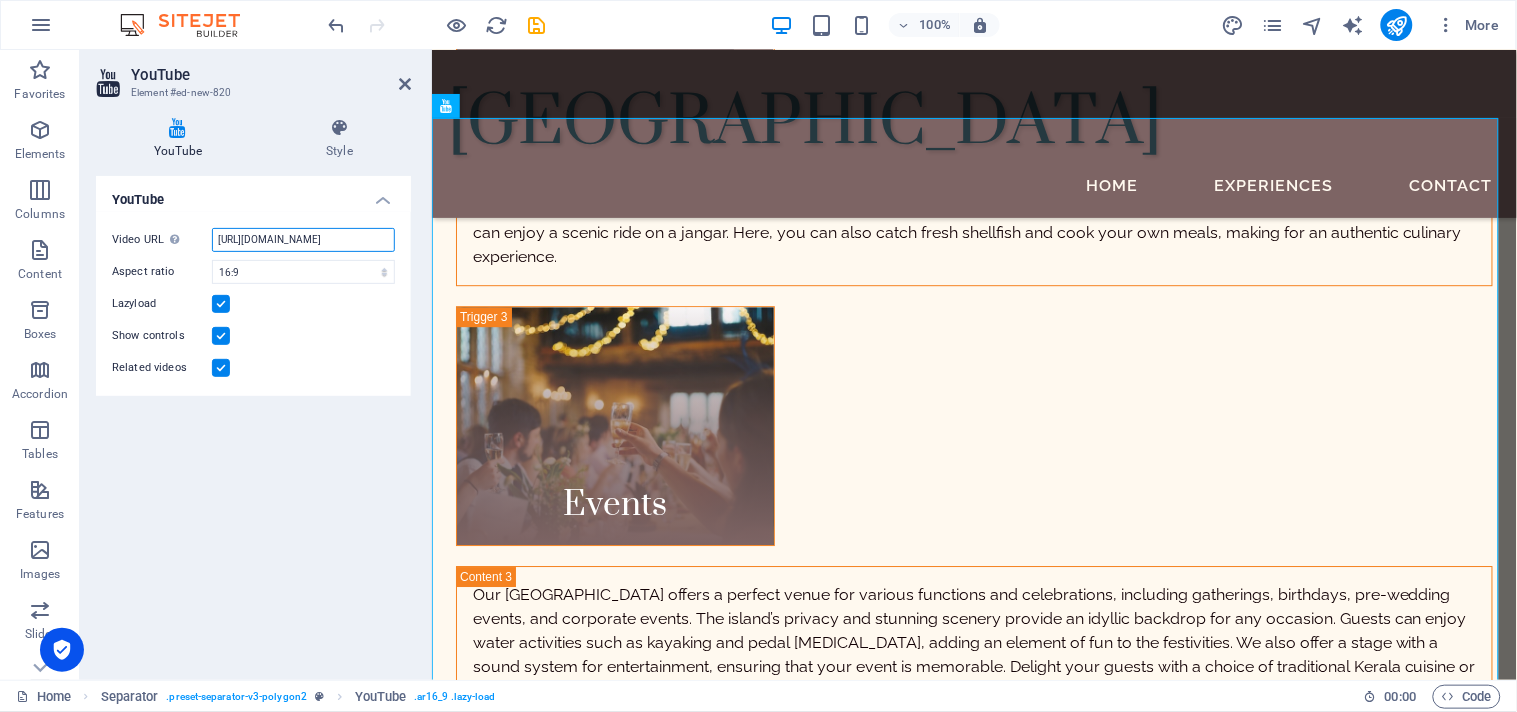 paste on "app=desktop&v=nhrwxgd_zjw" 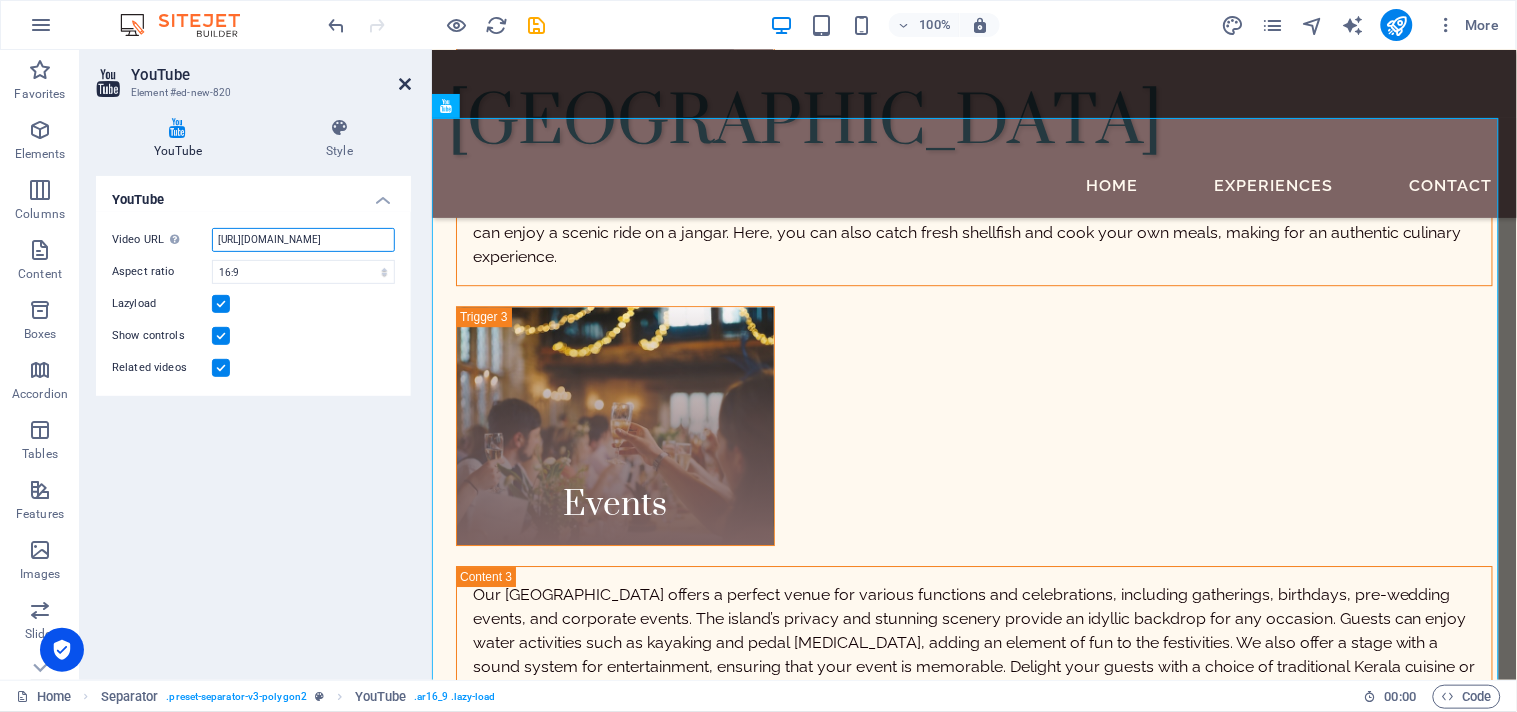 type on "https://www.youtube.com/watch?app=desktop&v=nhrwxgd_zjw" 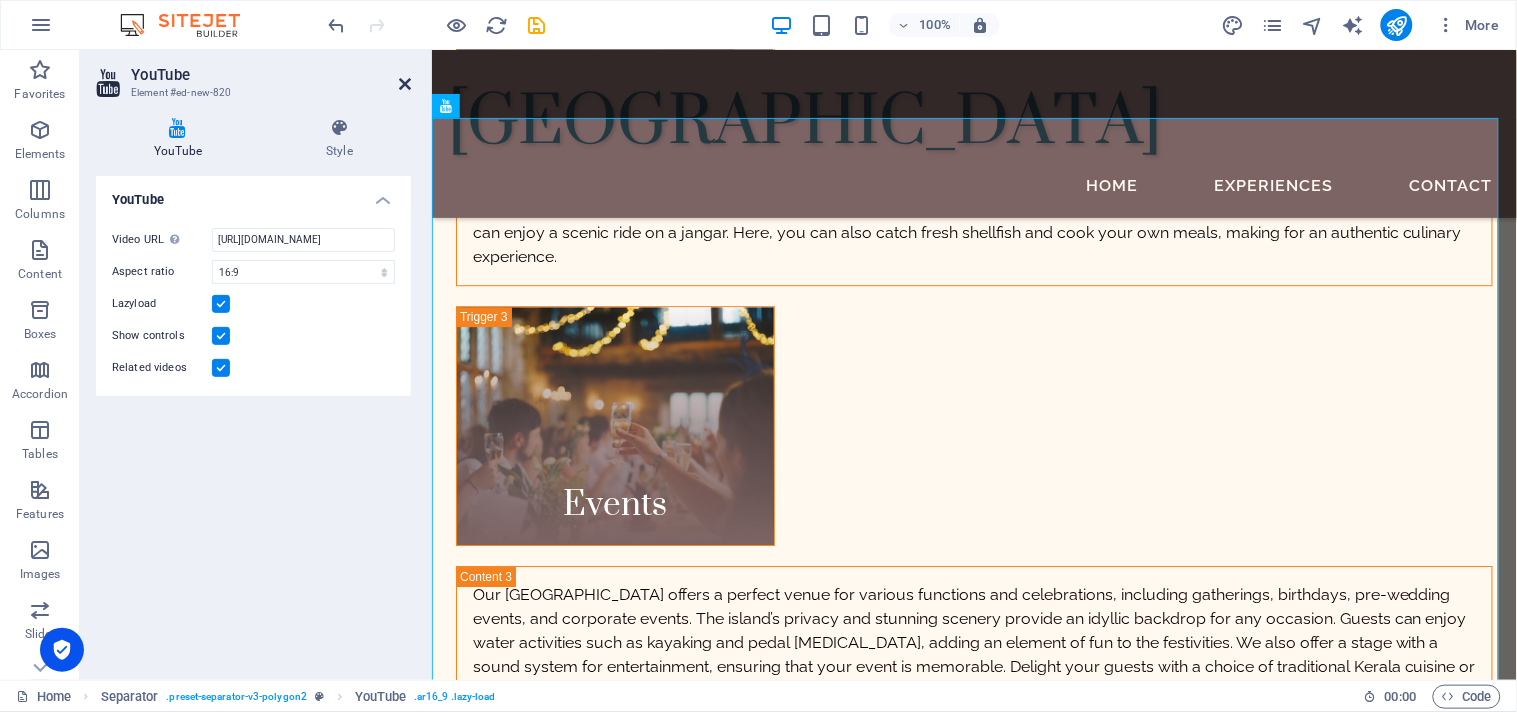 scroll, scrollTop: 0, scrollLeft: 0, axis: both 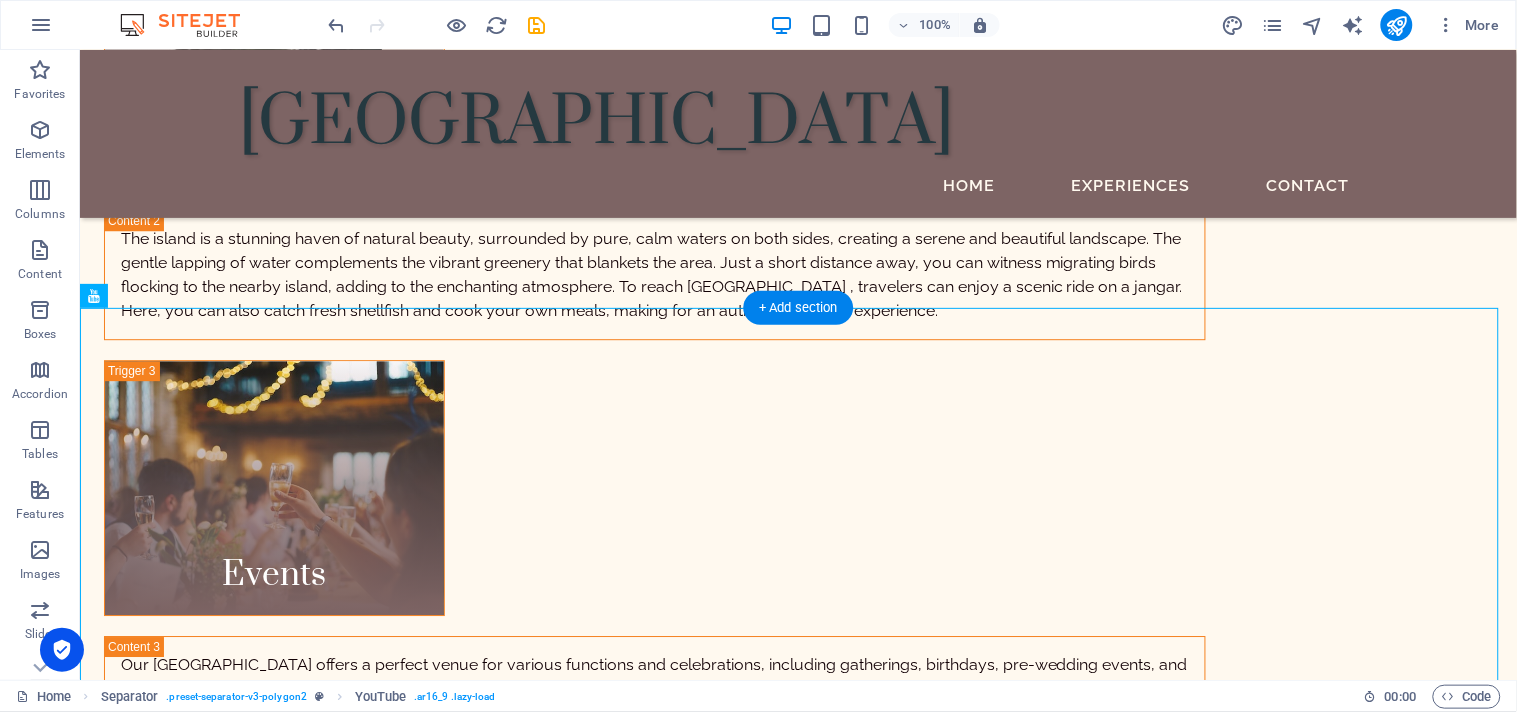 drag, startPoint x: 220, startPoint y: 332, endPoint x: 623, endPoint y: 463, distance: 423.75702 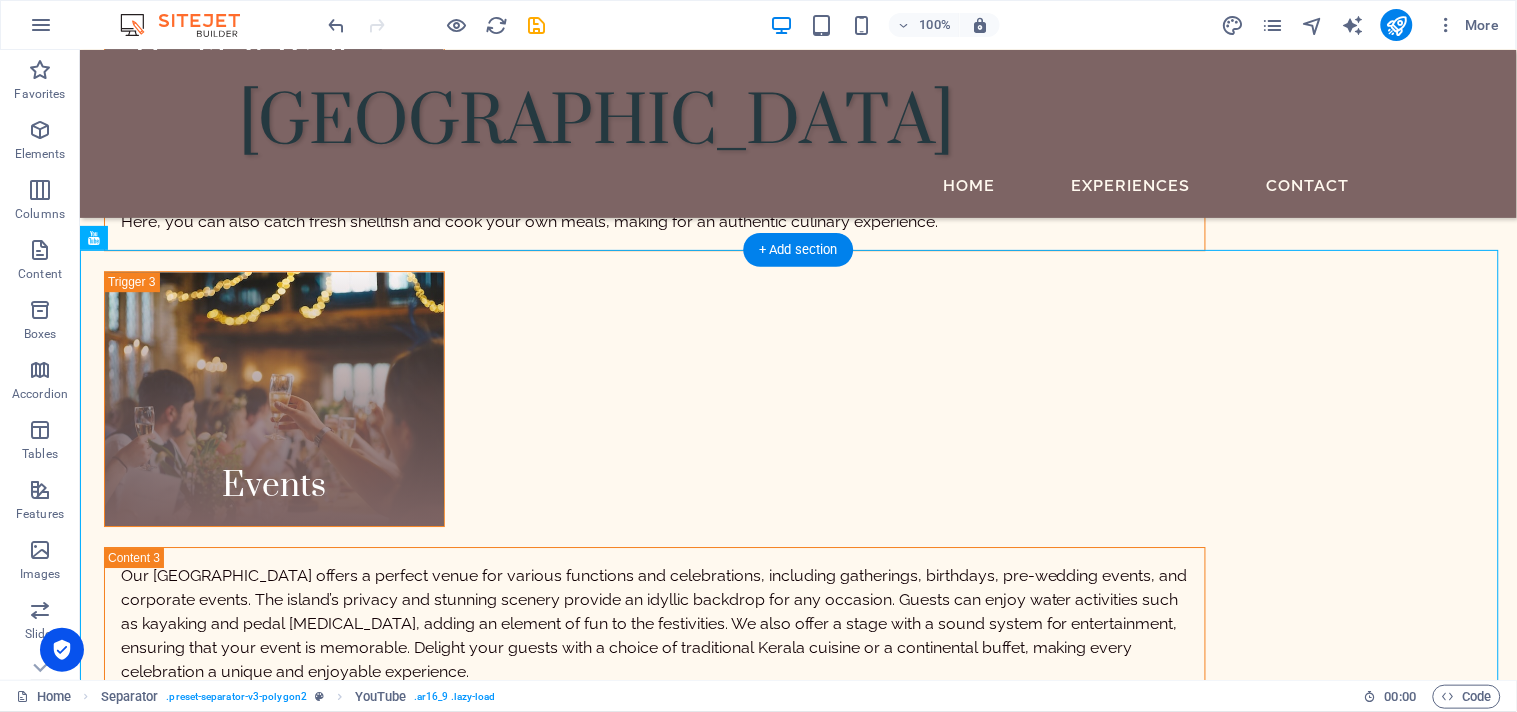 scroll, scrollTop: 3151, scrollLeft: 0, axis: vertical 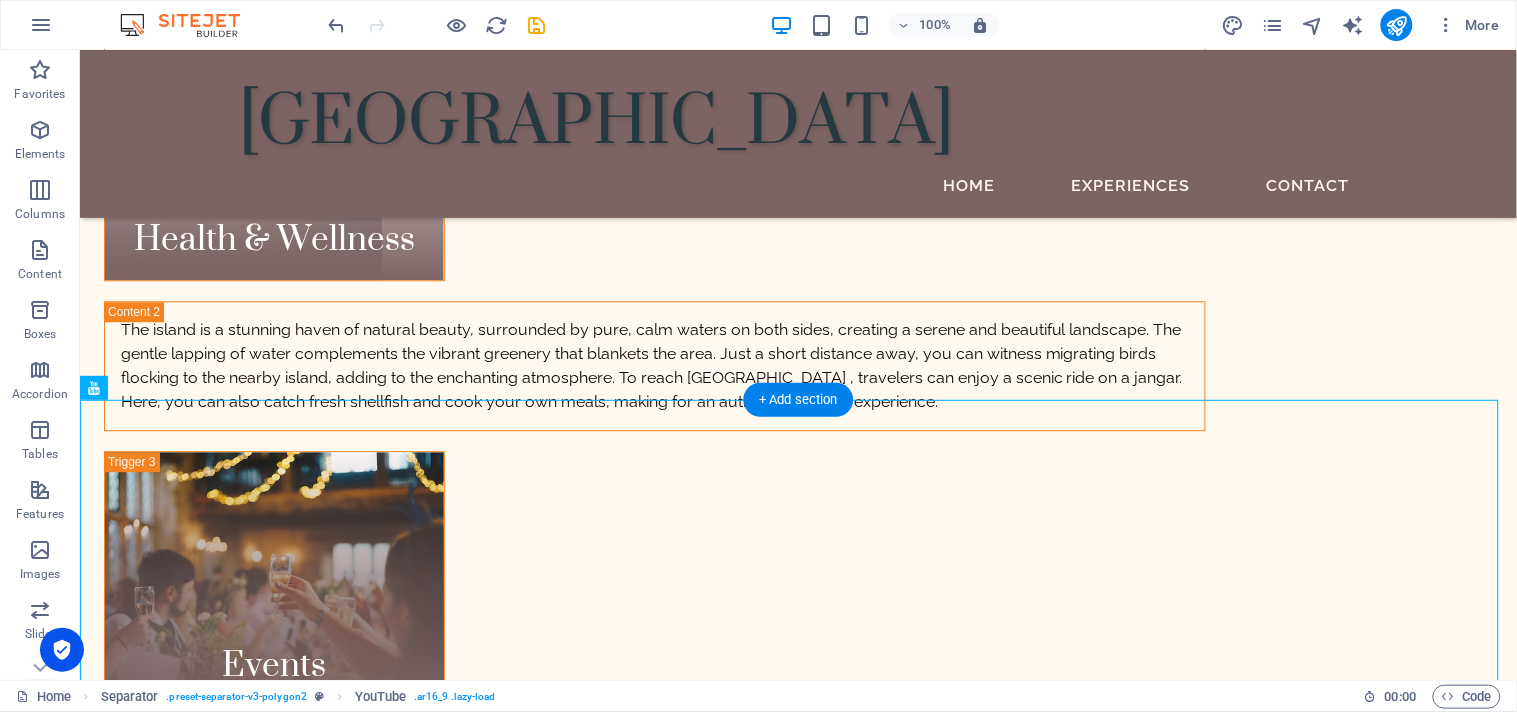 click at bounding box center [797, 1894] 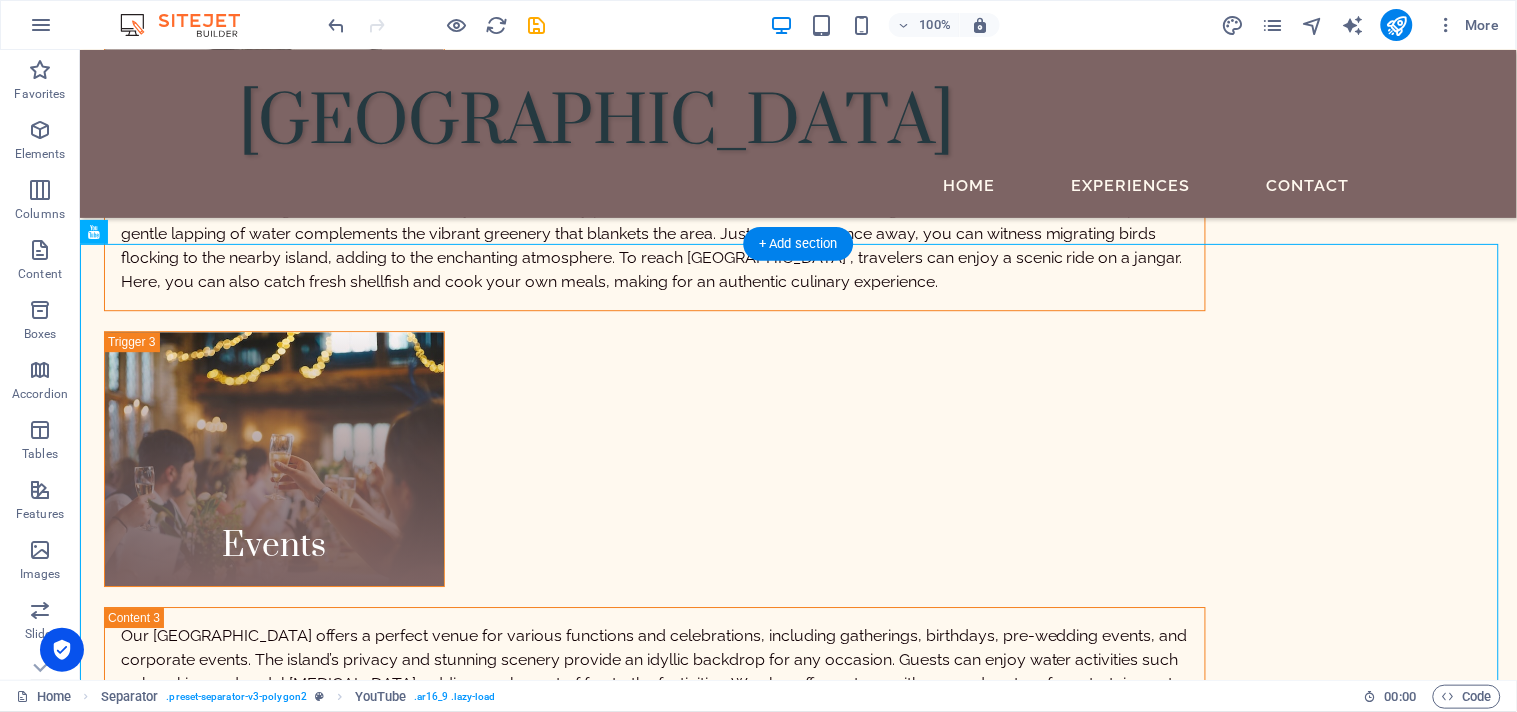 scroll, scrollTop: 3335, scrollLeft: 0, axis: vertical 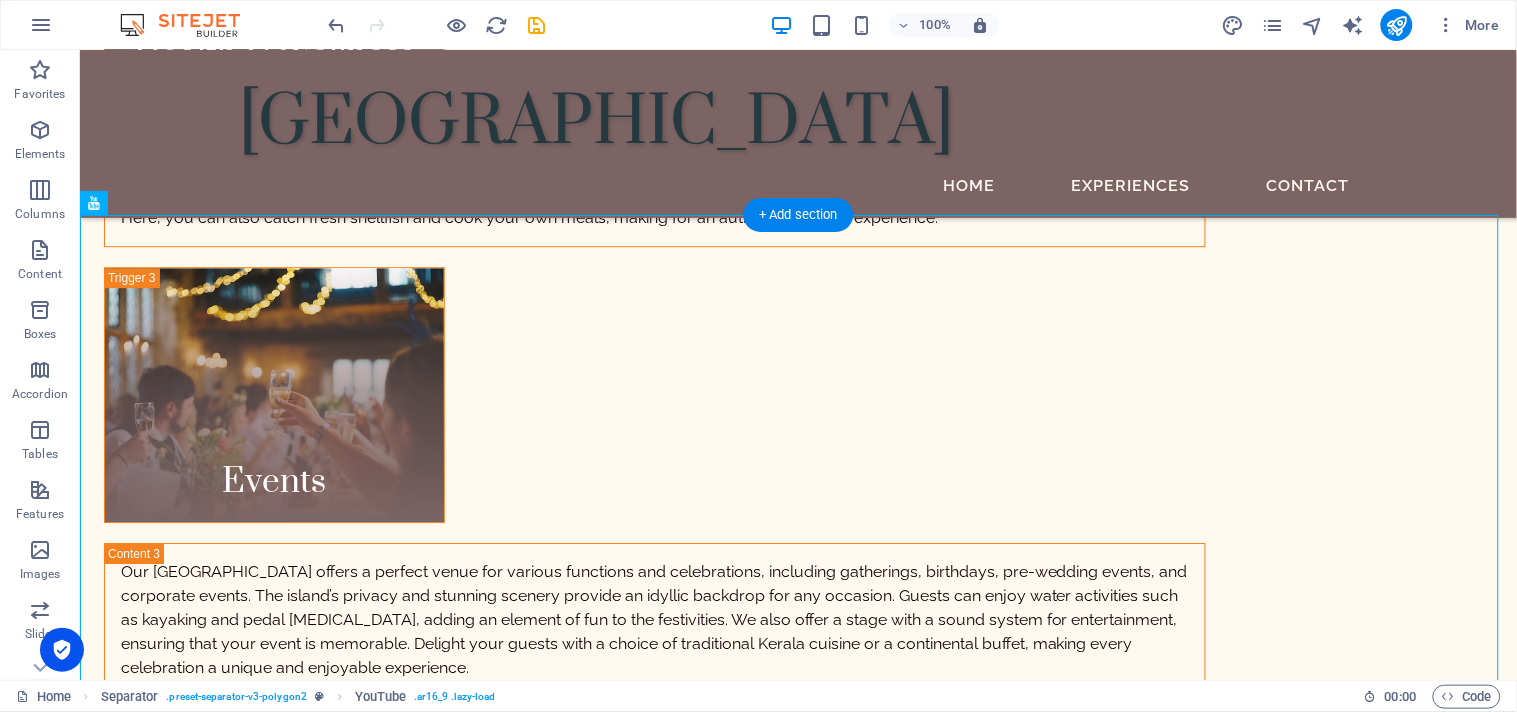 click at bounding box center [797, 1710] 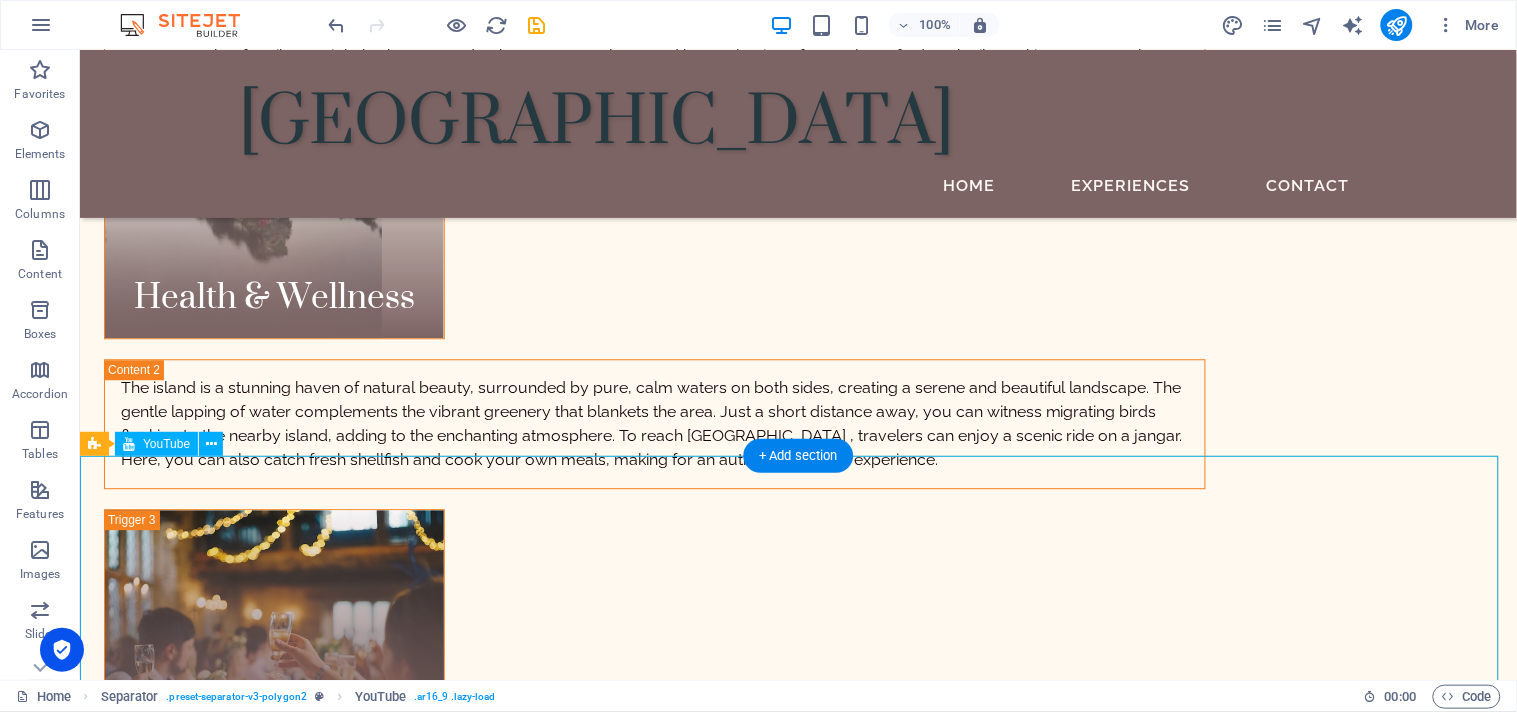scroll, scrollTop: 3094, scrollLeft: 0, axis: vertical 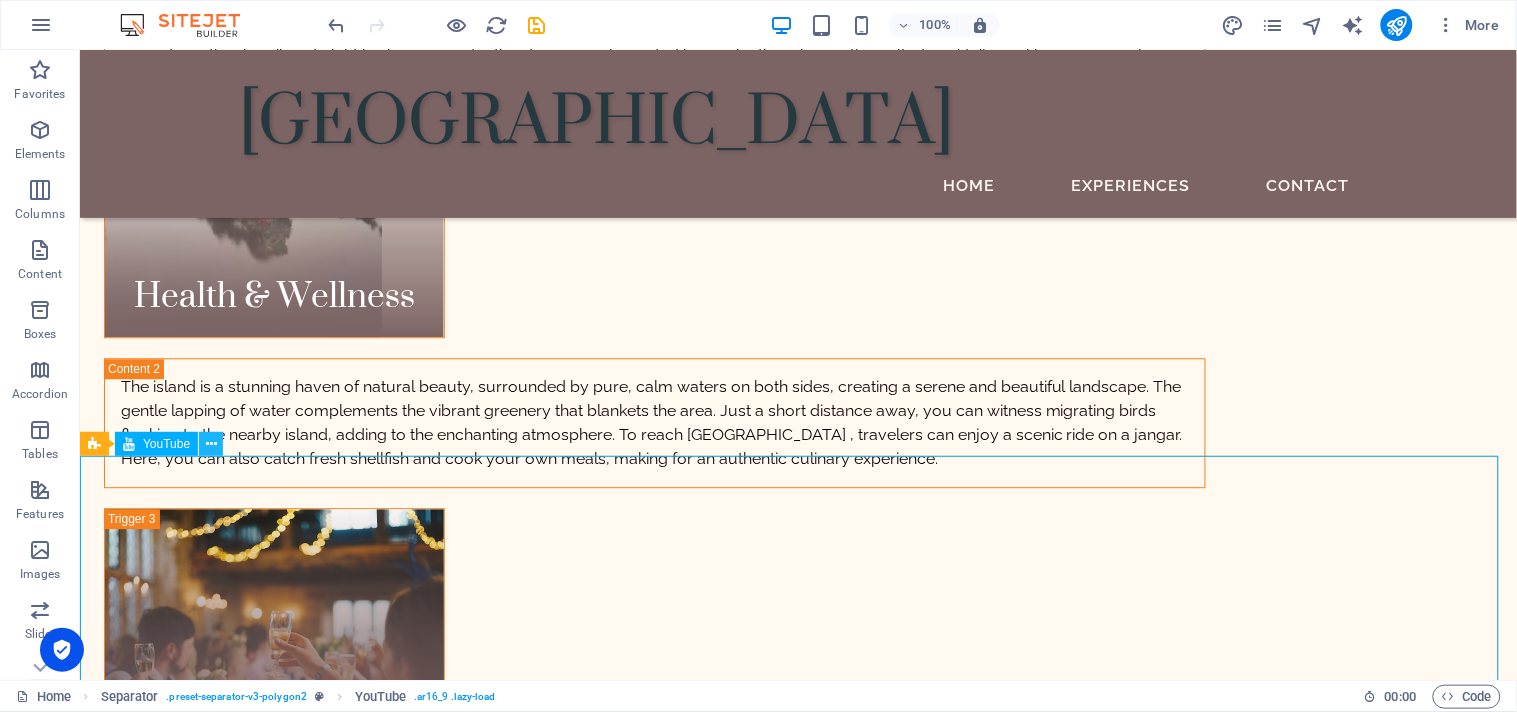 click at bounding box center (211, 444) 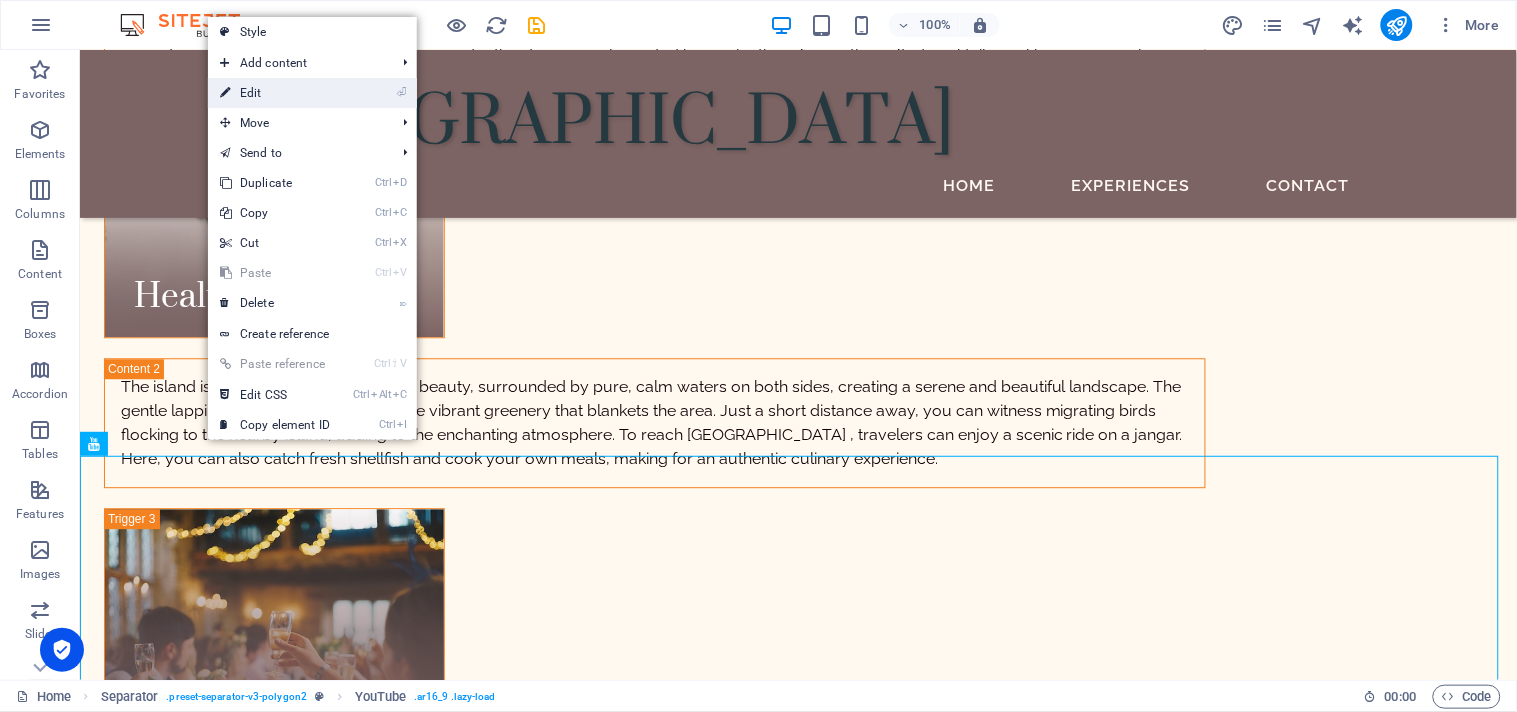 click on "⏎  Edit" at bounding box center [275, 93] 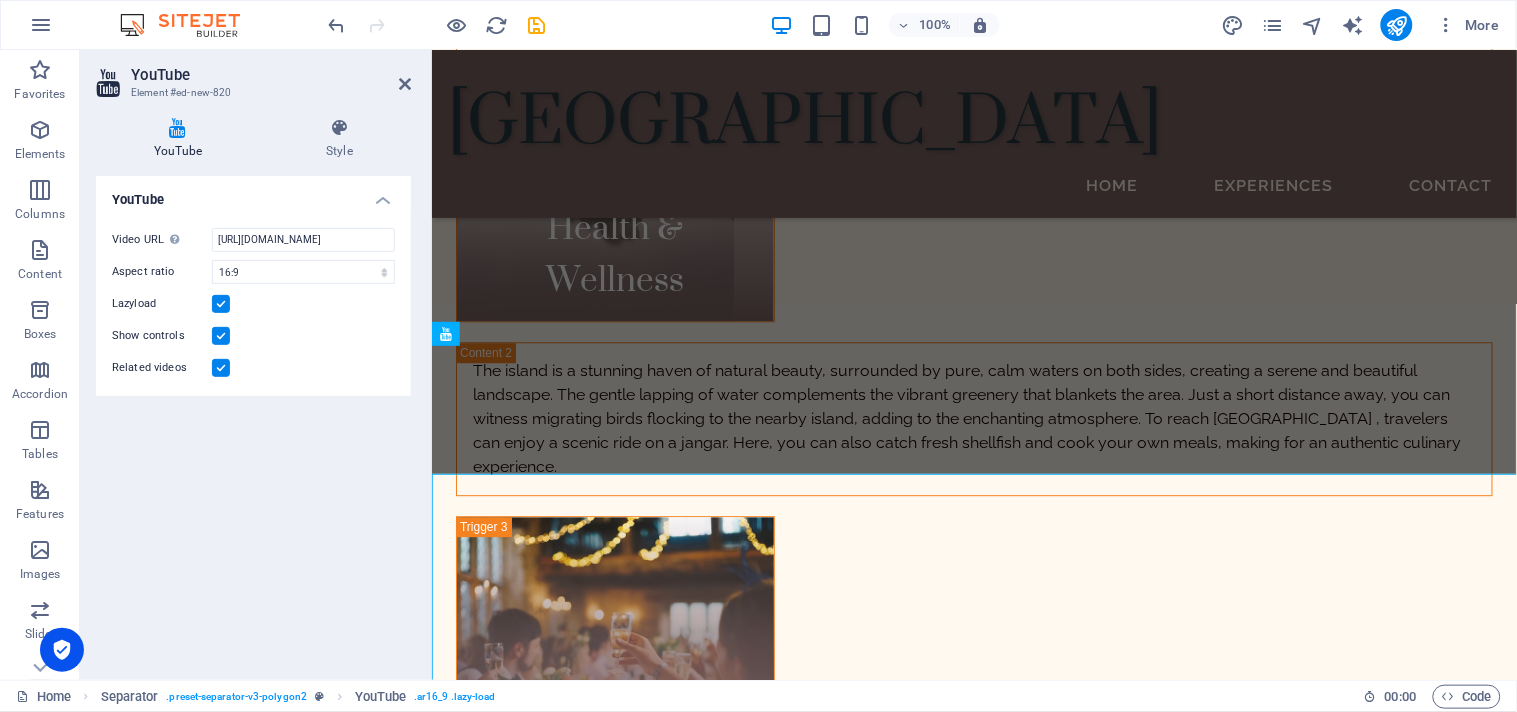 scroll, scrollTop: 3076, scrollLeft: 0, axis: vertical 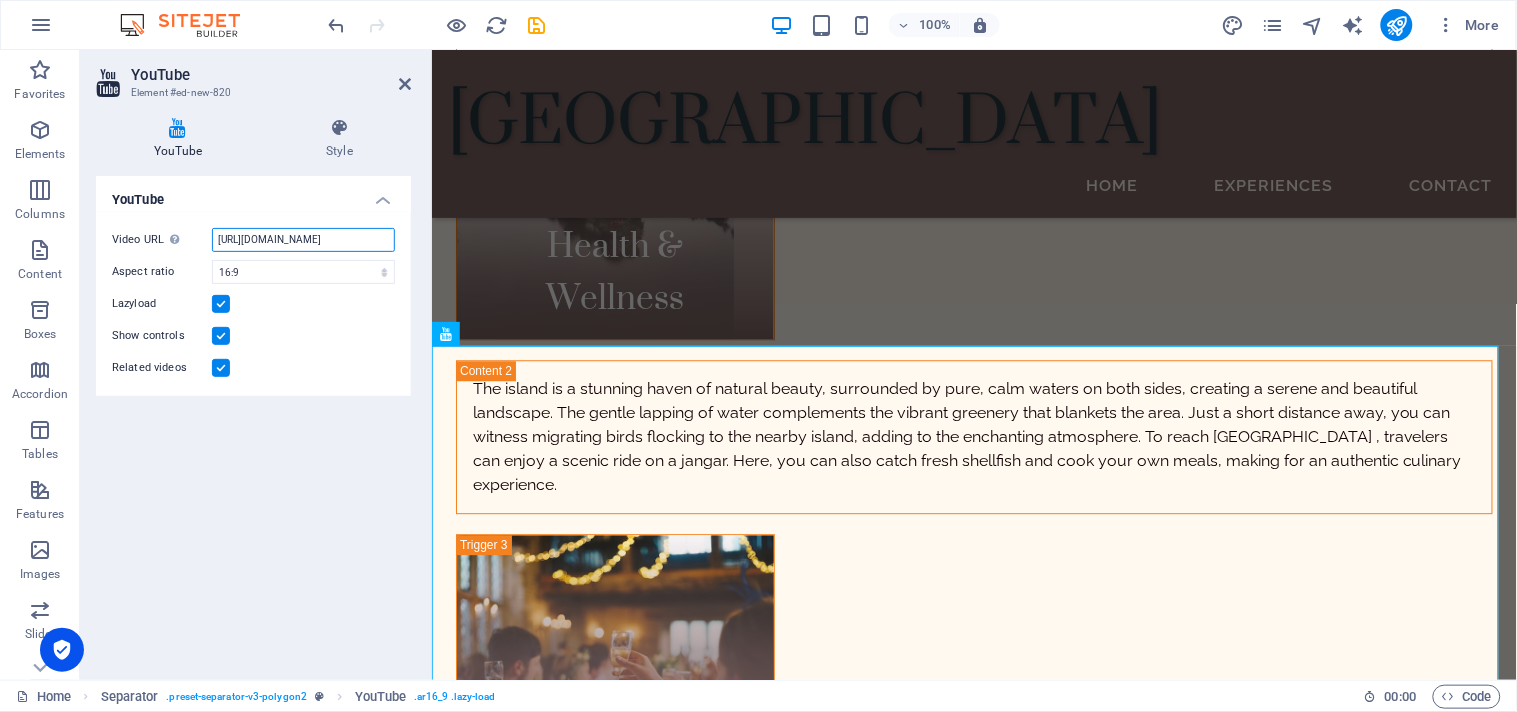 click on "https://www.youtube.com/watch?app=desktop&v=nhrwxgd_zjw" at bounding box center [303, 240] 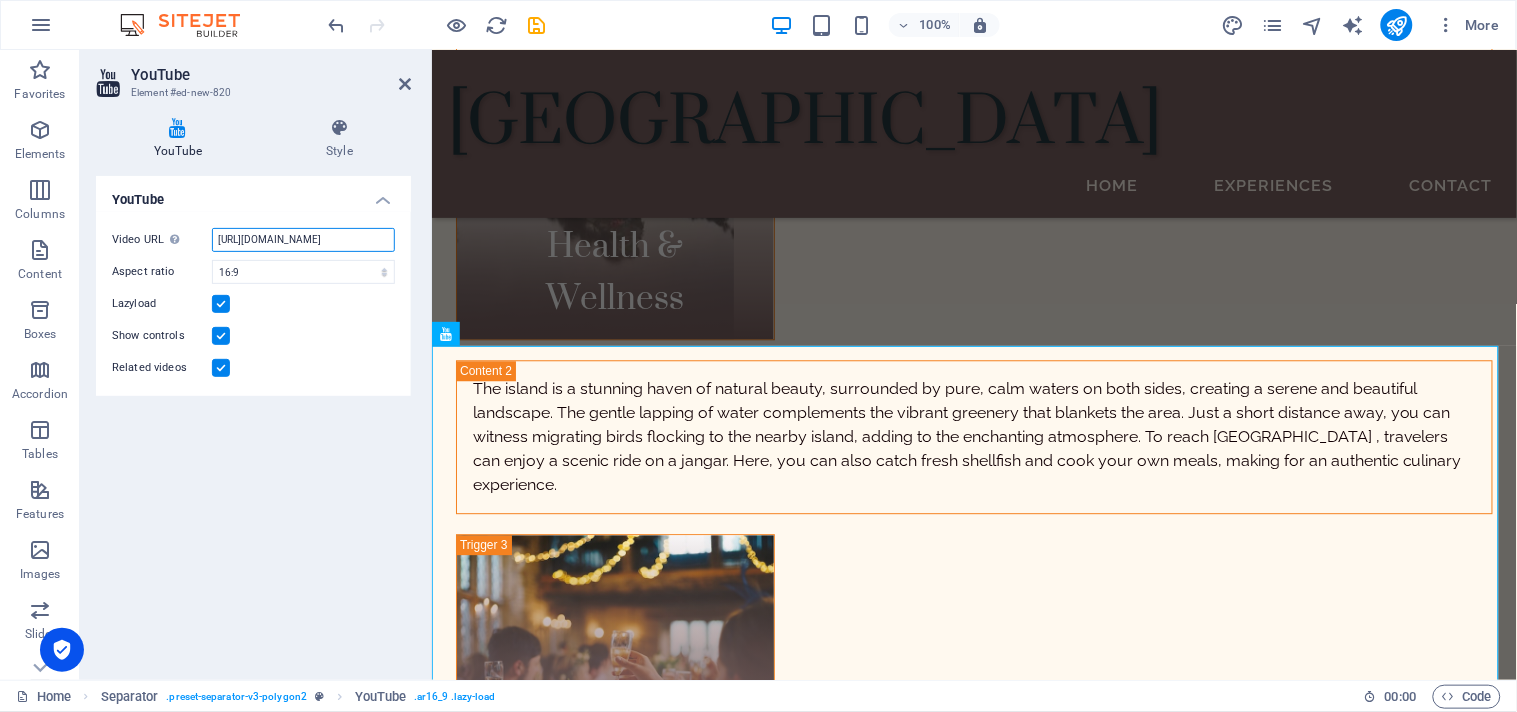 type on "http://www.youtube.com/watch?app=desktop&v=nhrwxgd_zjw" 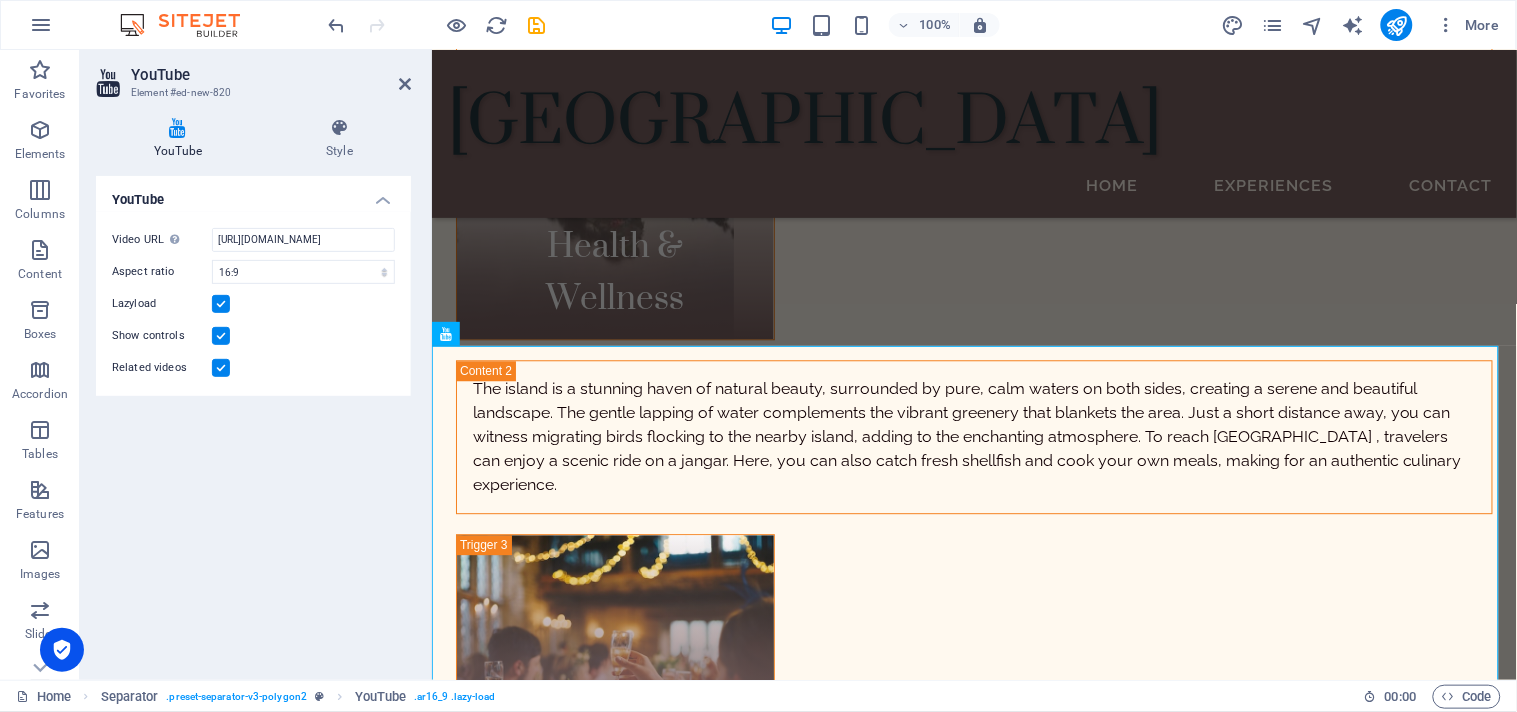 click on "YouTube Video URL Insert (or paste) a video URL. http://www.youtube.com/watch?app=desktop&v=nhrwxgd_zjw Aspect ratio 16:10 16:9 4:3 2:1 1:1 Lazyload Show controls Related videos" at bounding box center [253, 420] 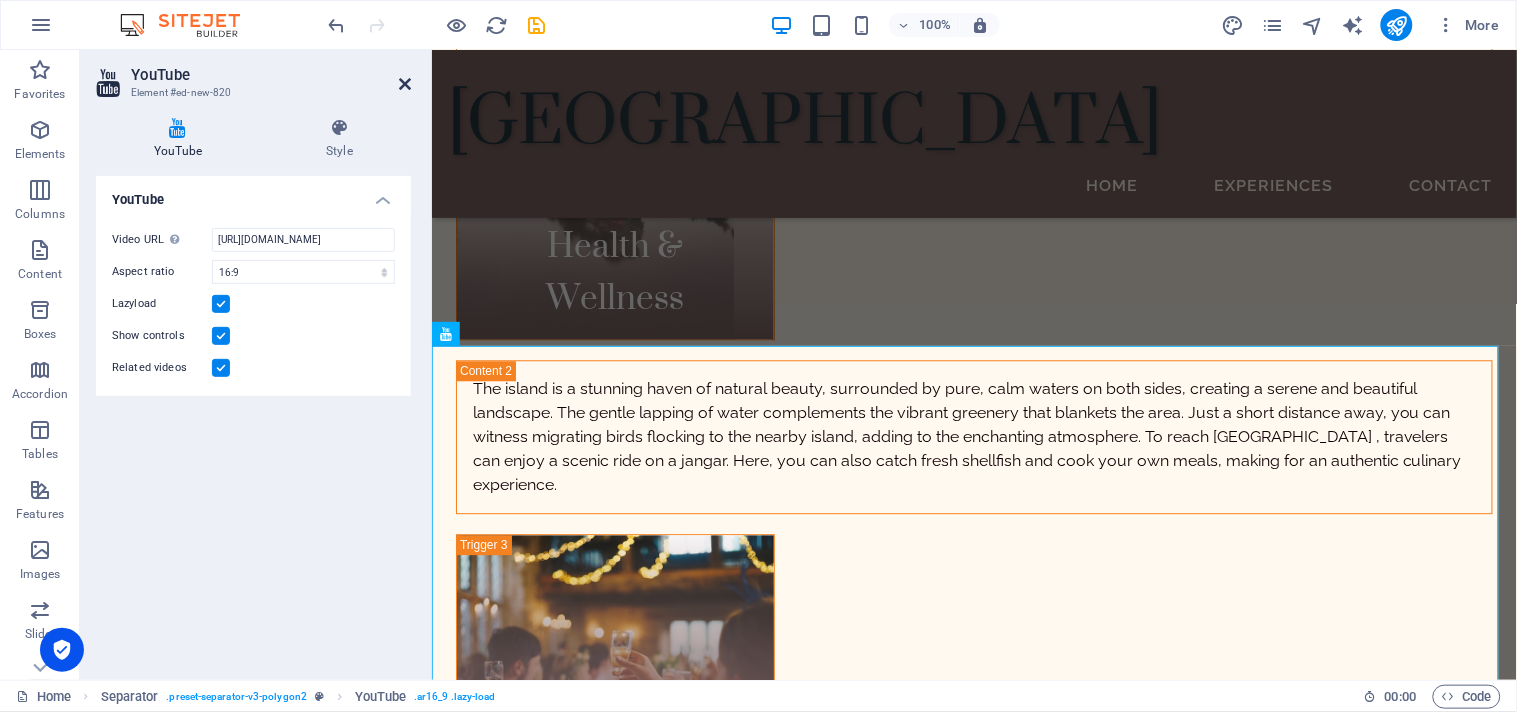 click at bounding box center (405, 84) 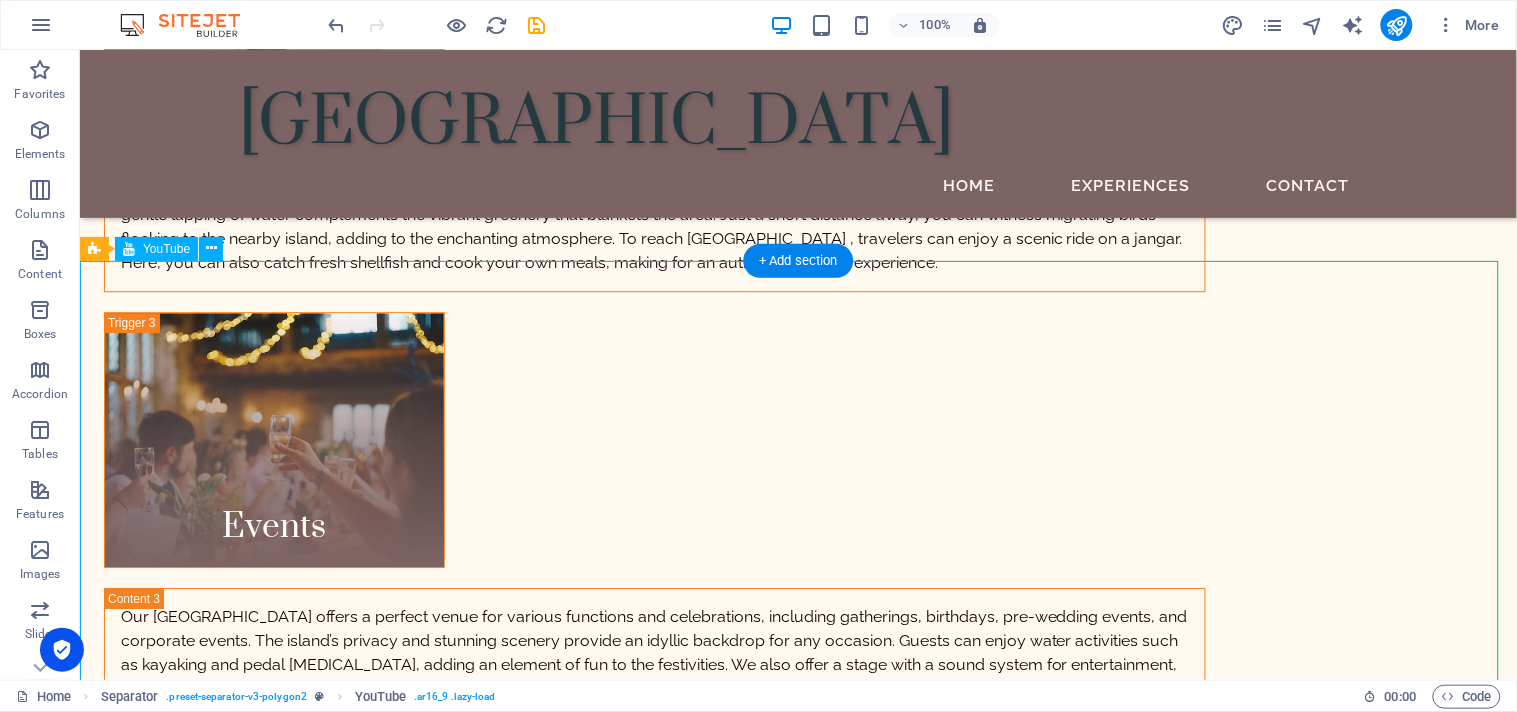 scroll, scrollTop: 3283, scrollLeft: 0, axis: vertical 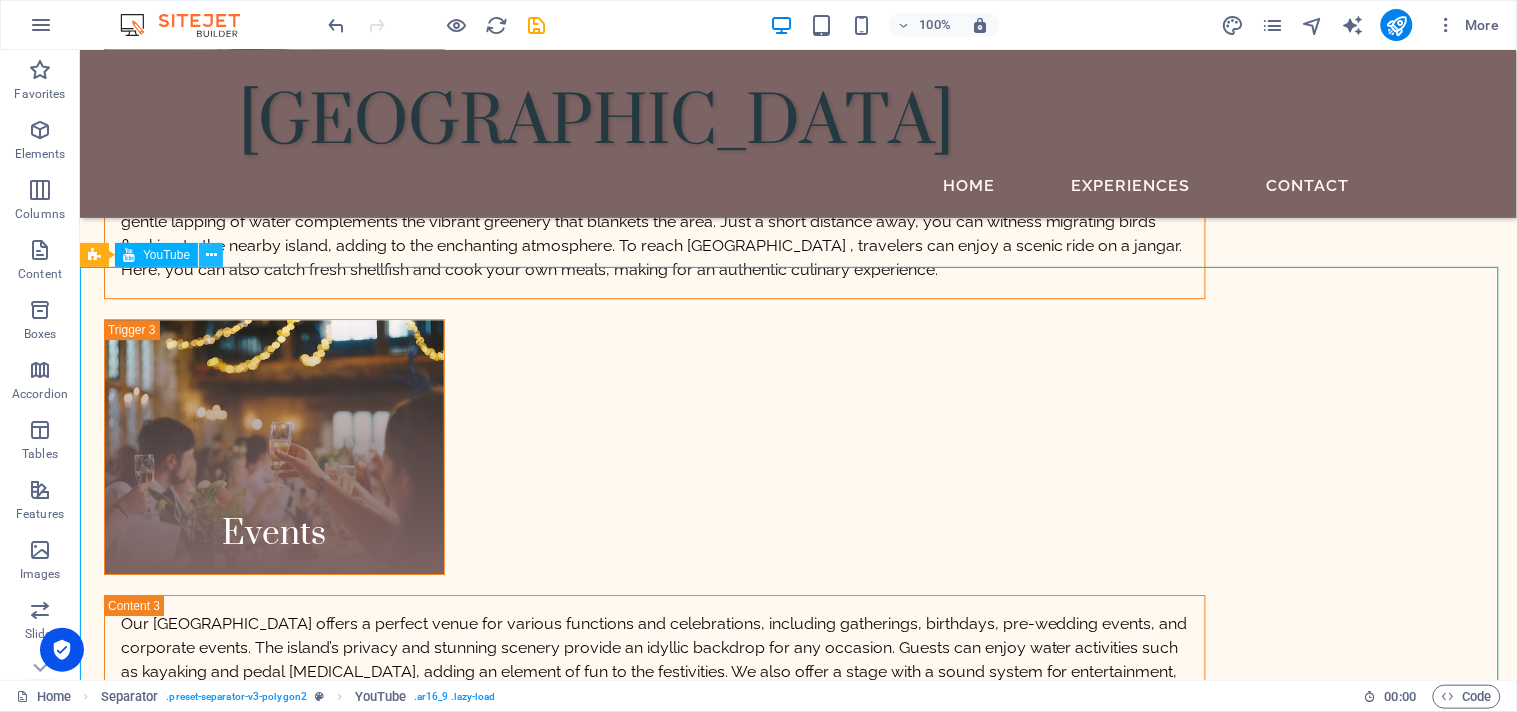 click at bounding box center (211, 255) 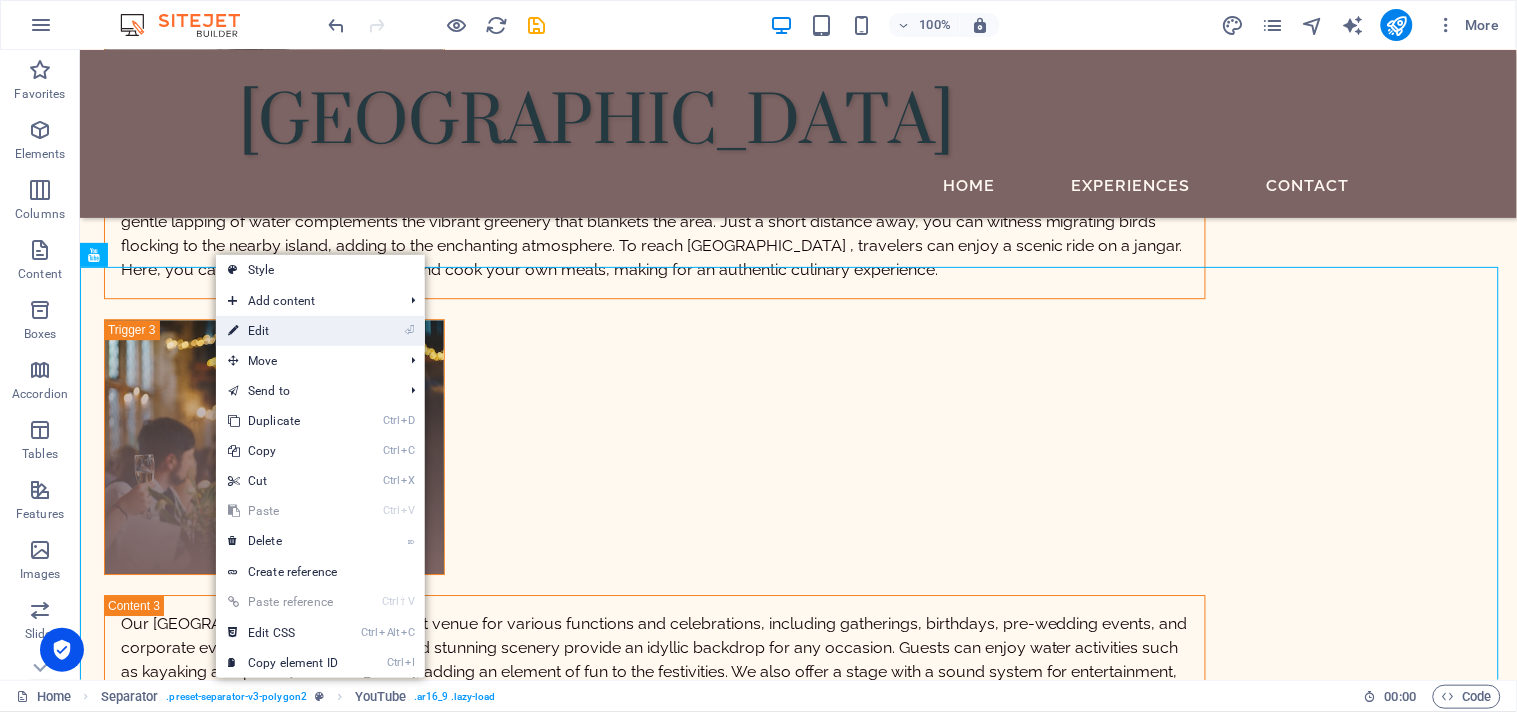 click on "⏎  Edit" at bounding box center (283, 331) 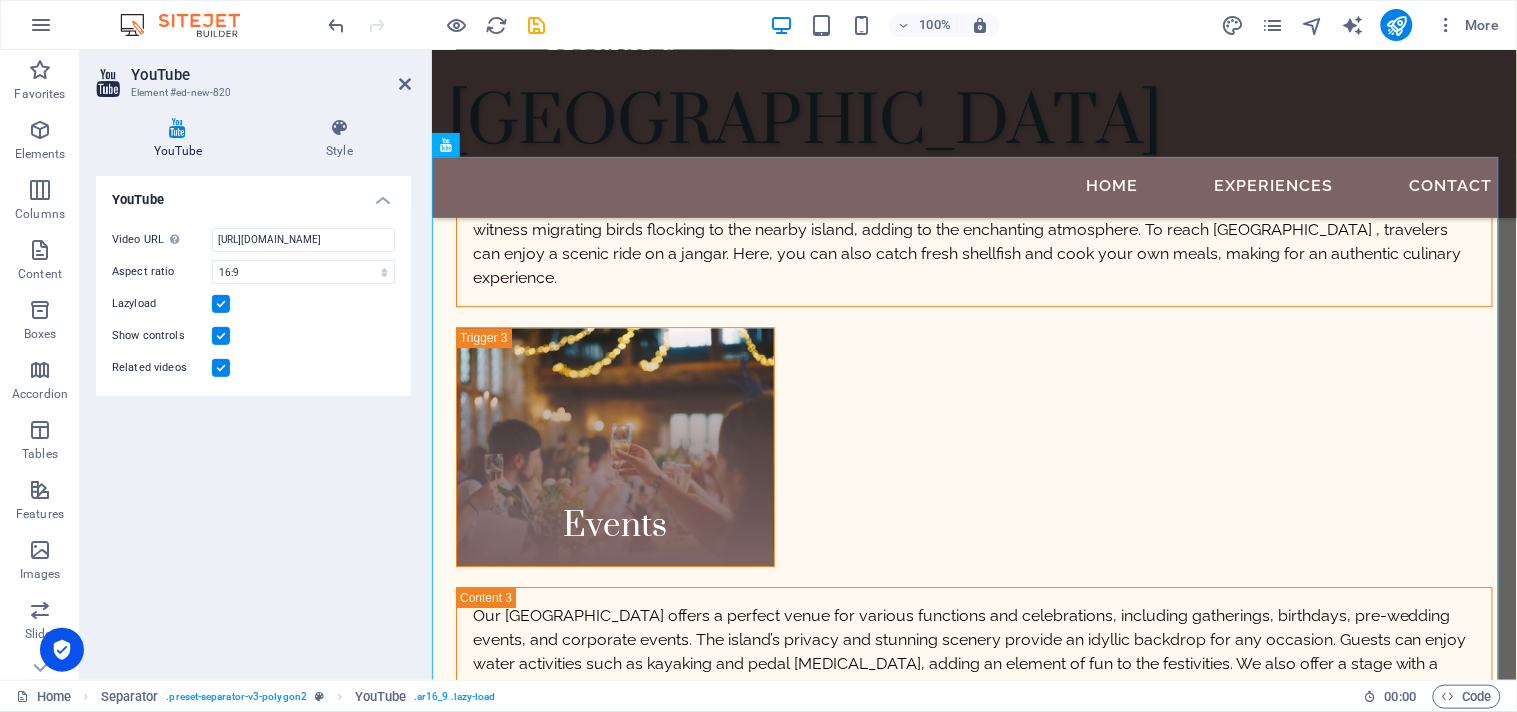 scroll, scrollTop: 3265, scrollLeft: 0, axis: vertical 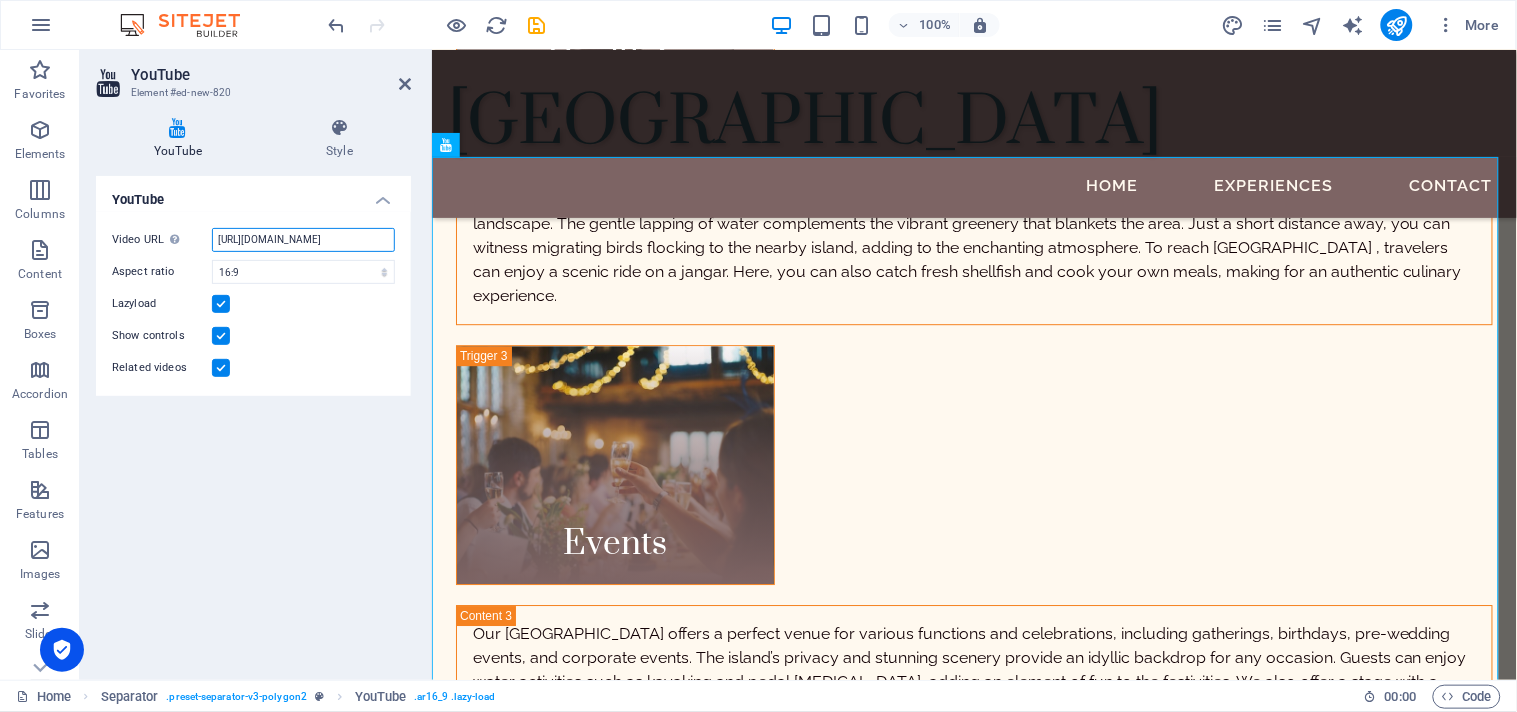 click on "http://www.youtube.com/watch?app=desktop&v=nhrwxgd_zjw" at bounding box center (303, 240) 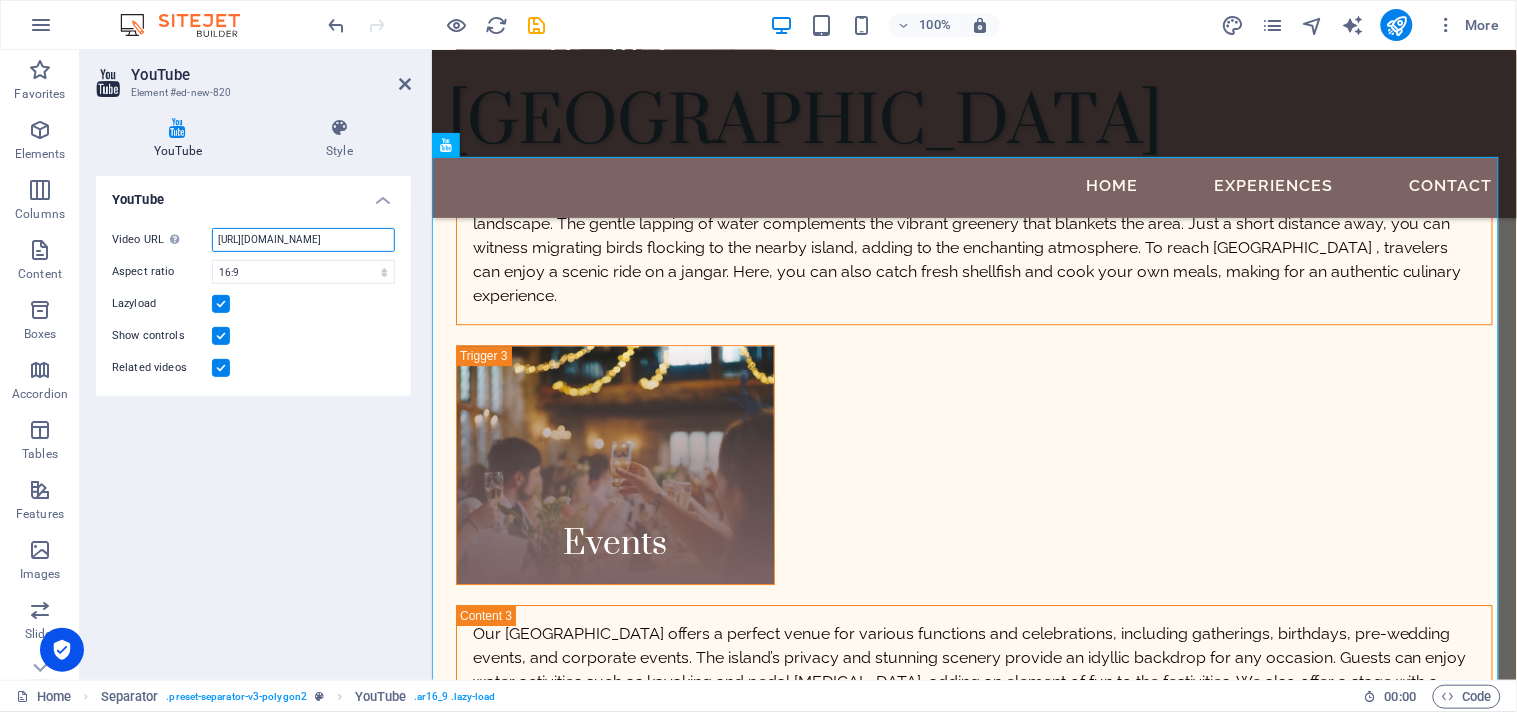 click on "http://www.youtube.com/watch?app=desktop&v=nhrwxgd_zjw" at bounding box center (303, 240) 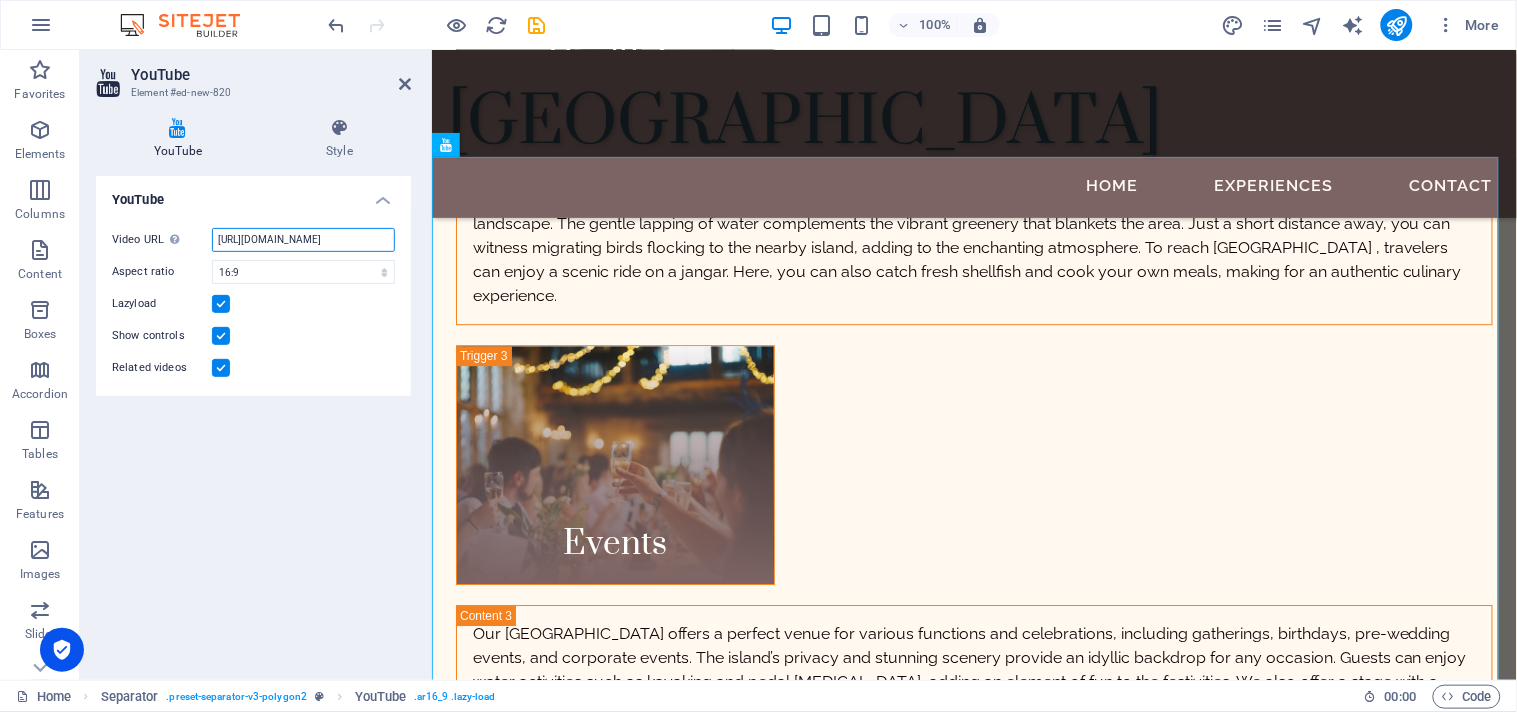 type on "http://www.youtube.com/wnhrwxgd_zjw" 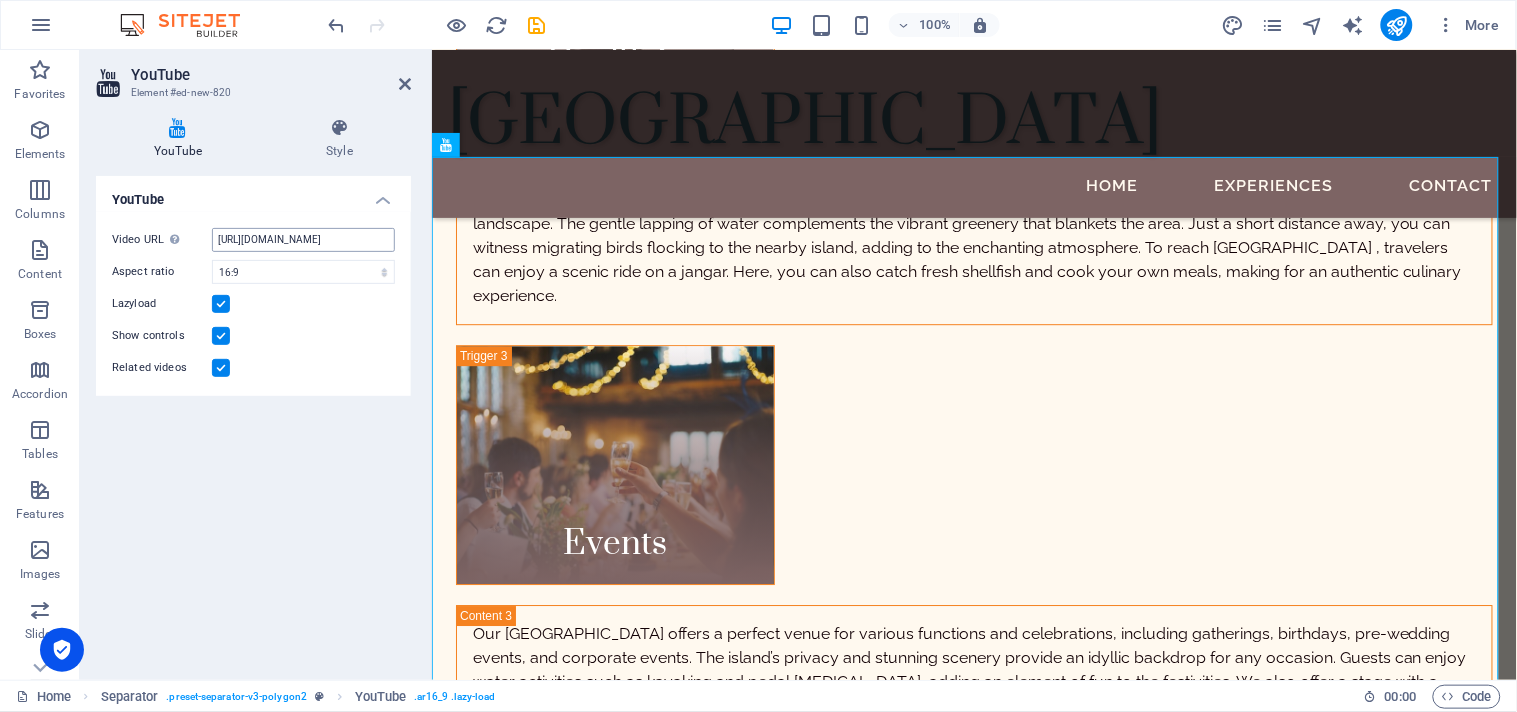 scroll, scrollTop: 0, scrollLeft: 0, axis: both 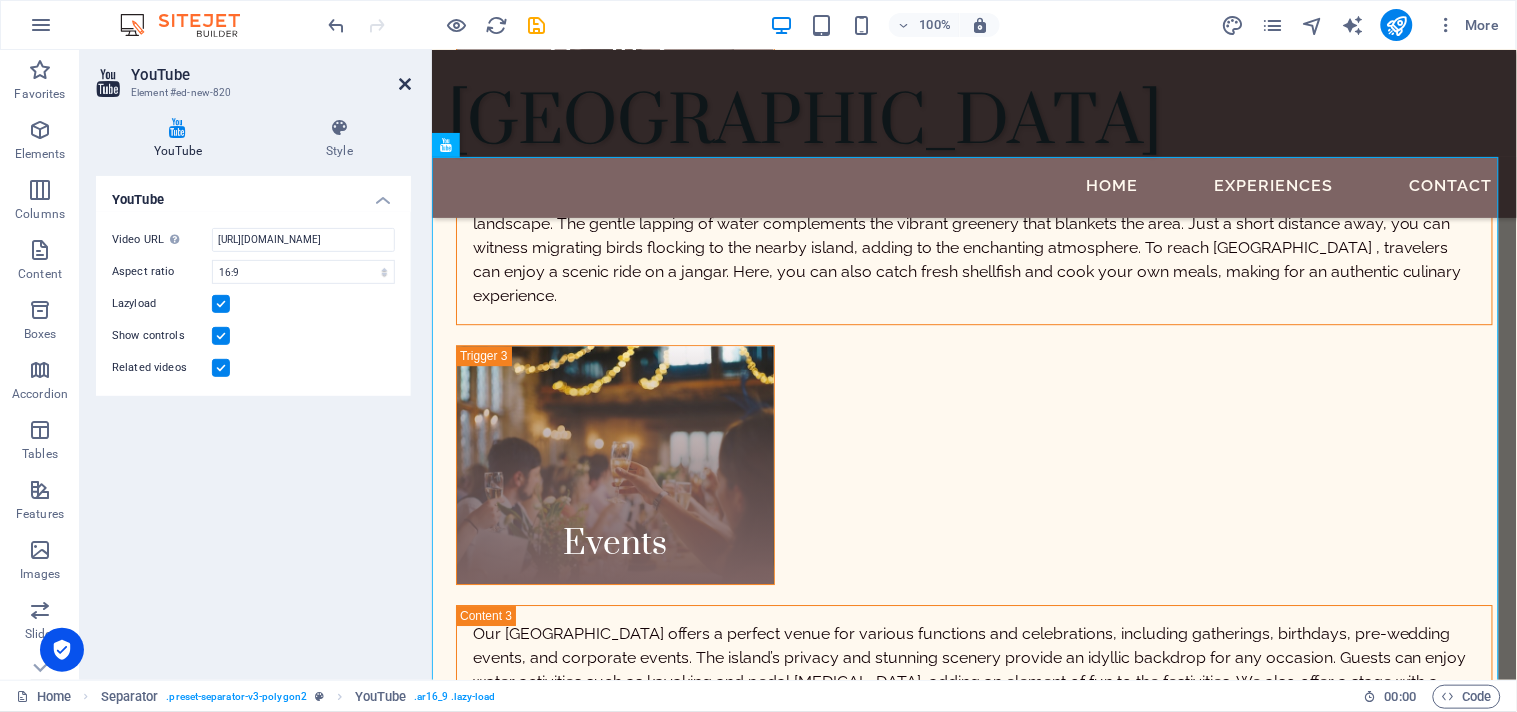 click at bounding box center [405, 84] 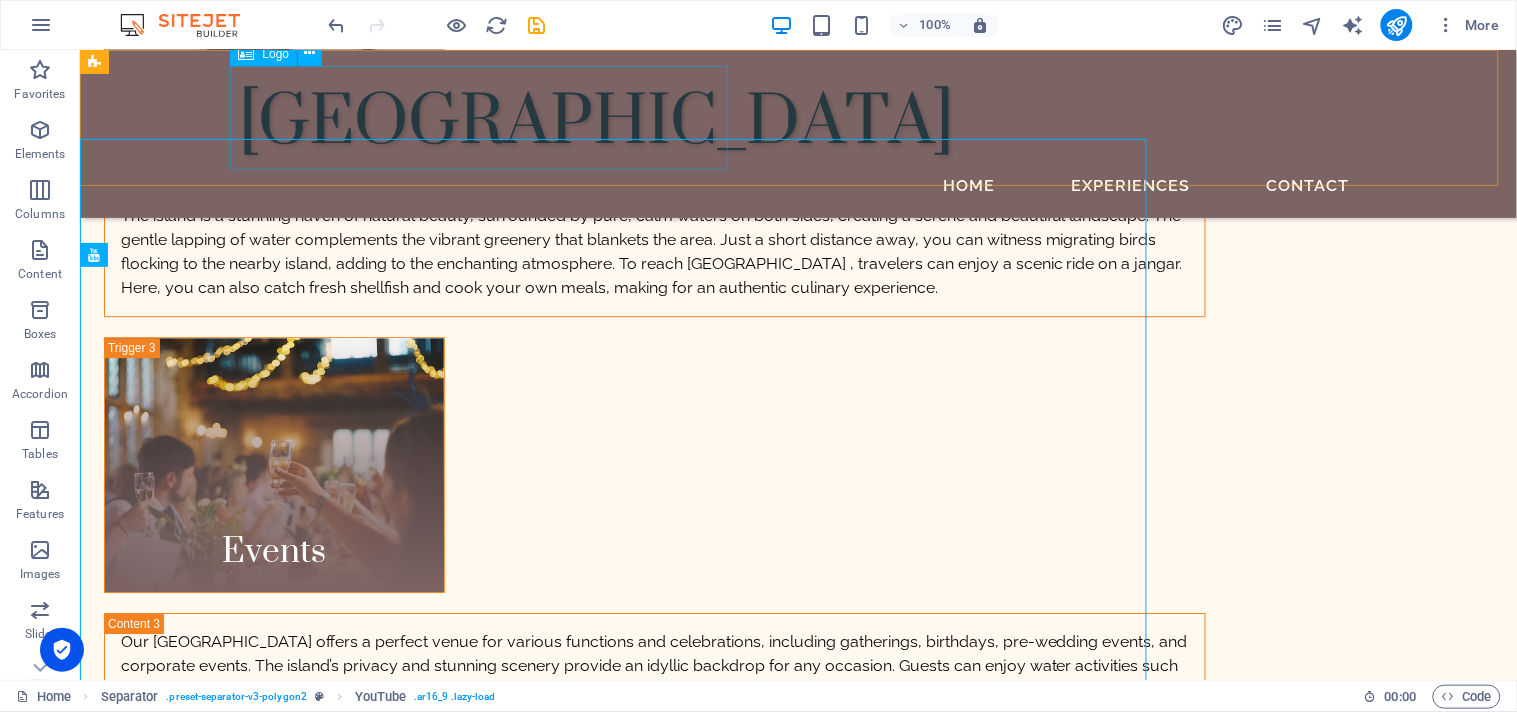 scroll, scrollTop: 3283, scrollLeft: 0, axis: vertical 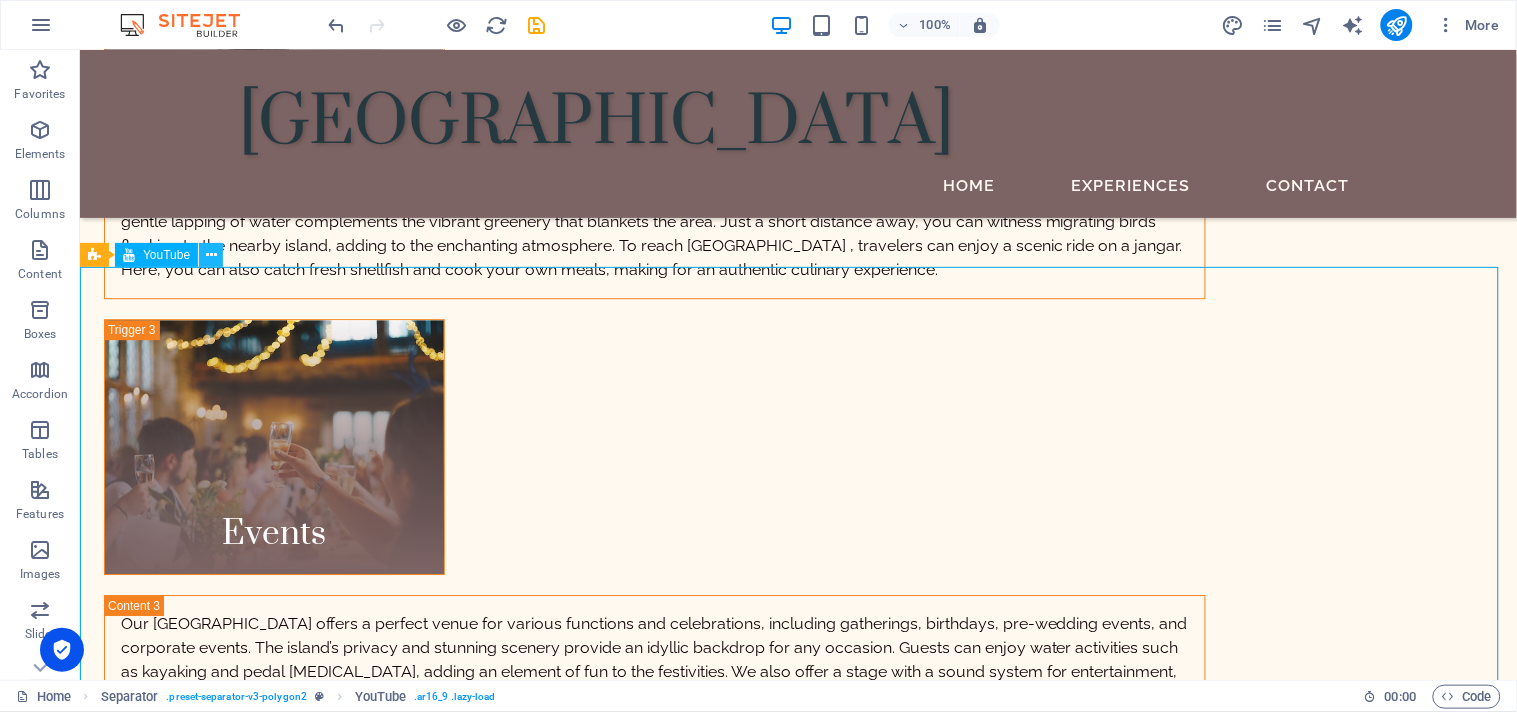 click at bounding box center (211, 255) 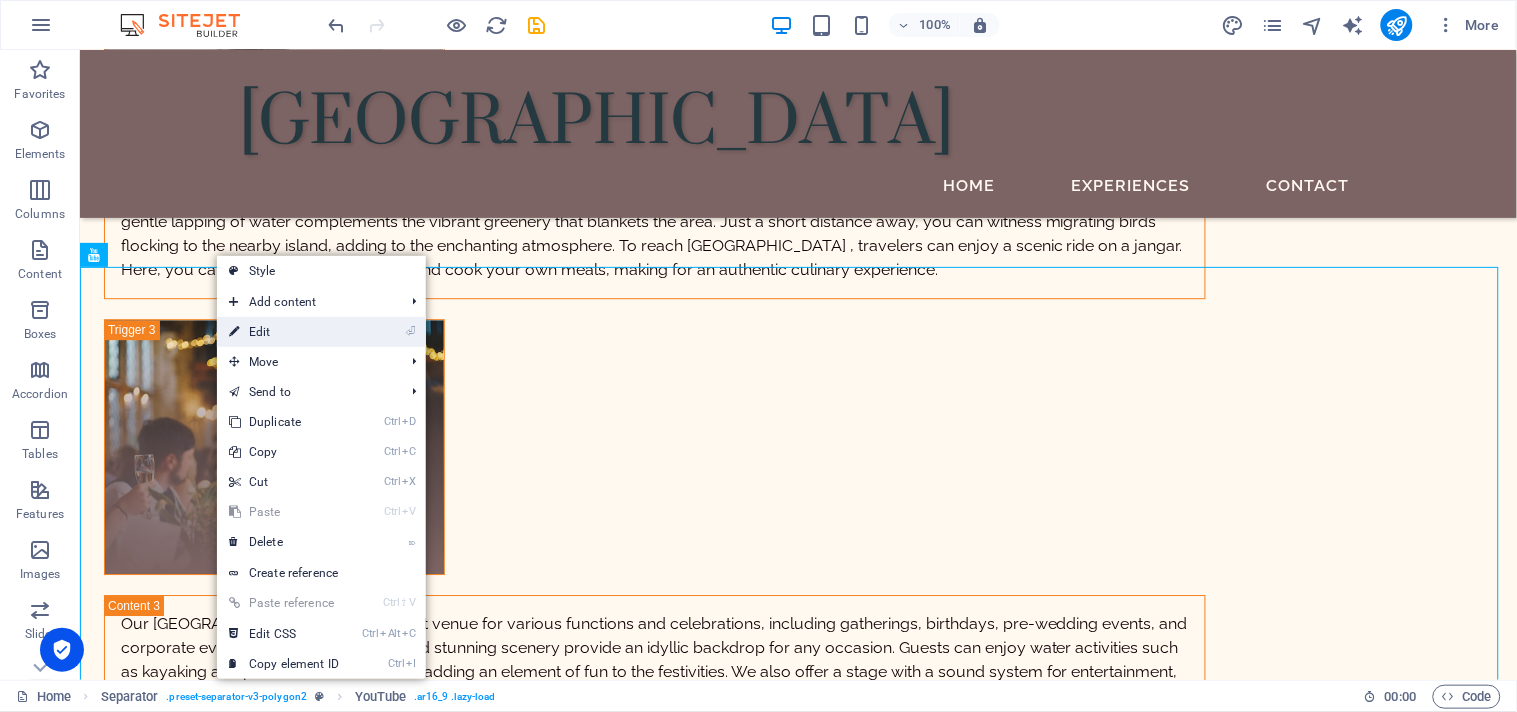 click on "⏎  Edit" at bounding box center (284, 332) 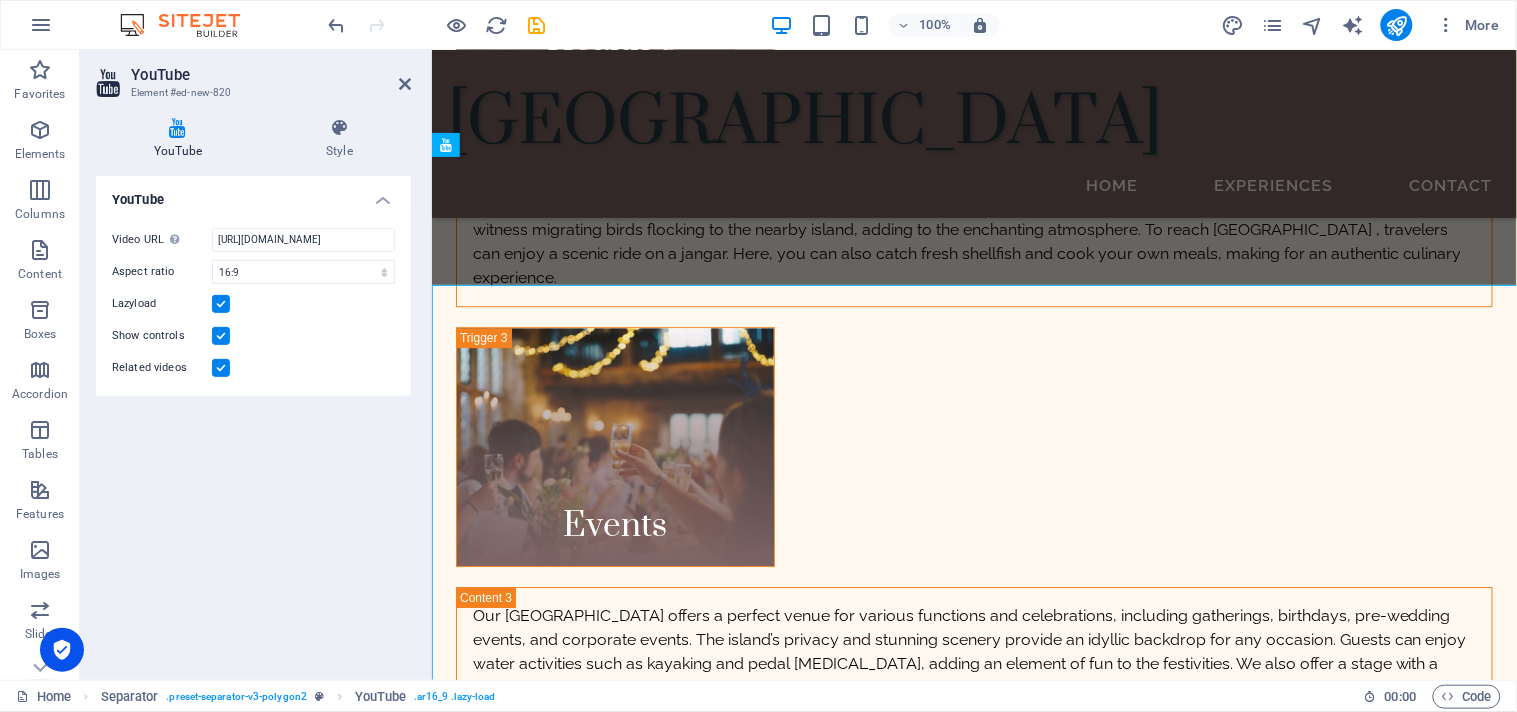 scroll, scrollTop: 3265, scrollLeft: 0, axis: vertical 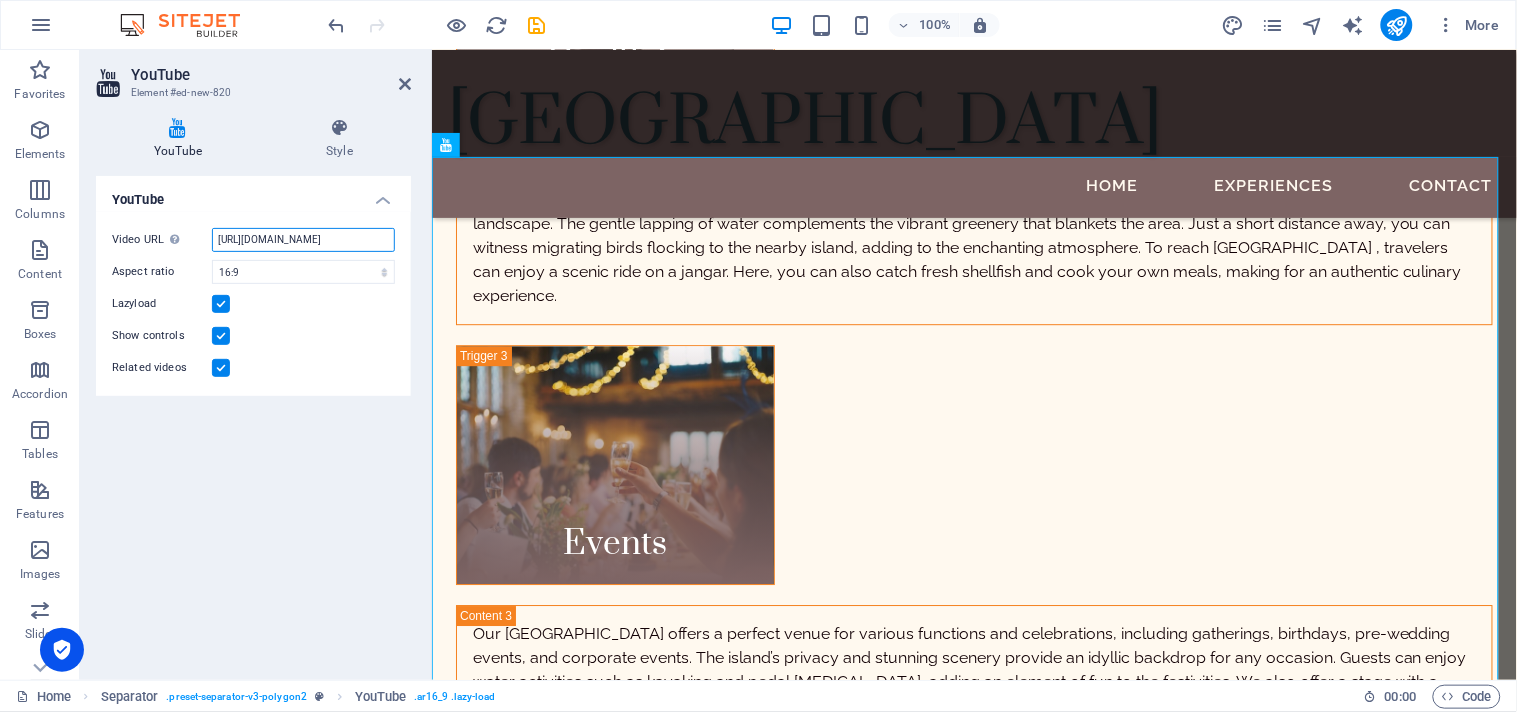 click on "http://www.youtube.com/wnhrwxgd_zjw" at bounding box center [303, 240] 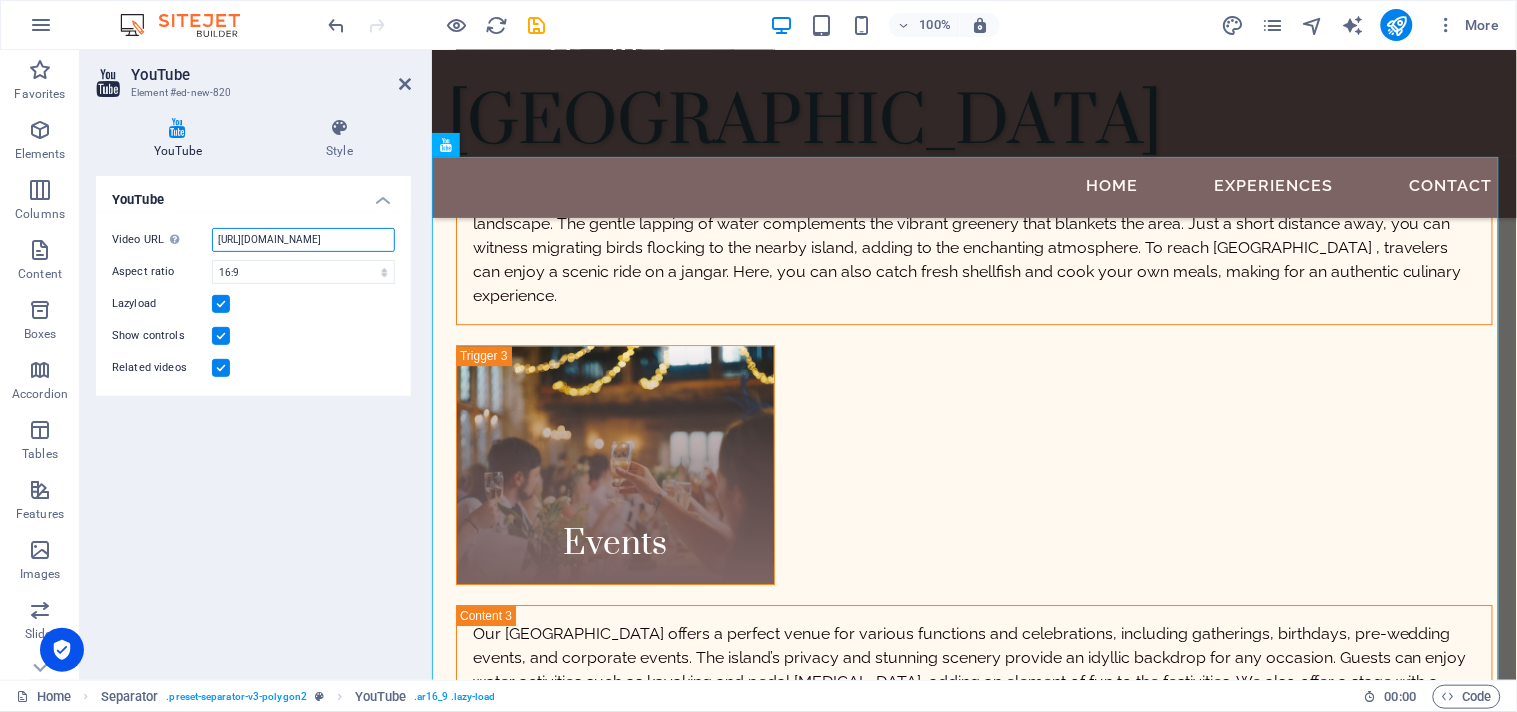 click on "https://www.youtube.com/wnhrwxgd_zjw" at bounding box center [303, 240] 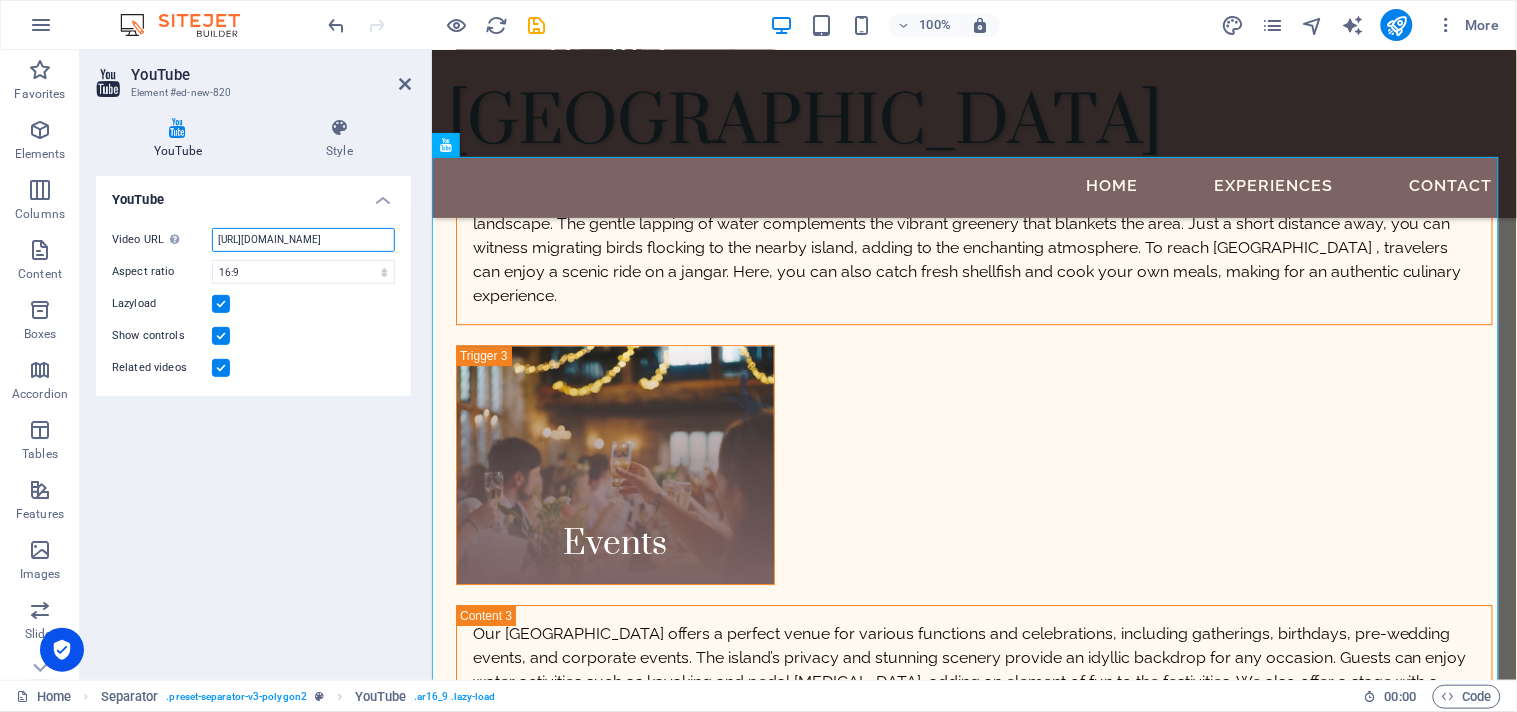 paste on "nhrwxgd_zjw" 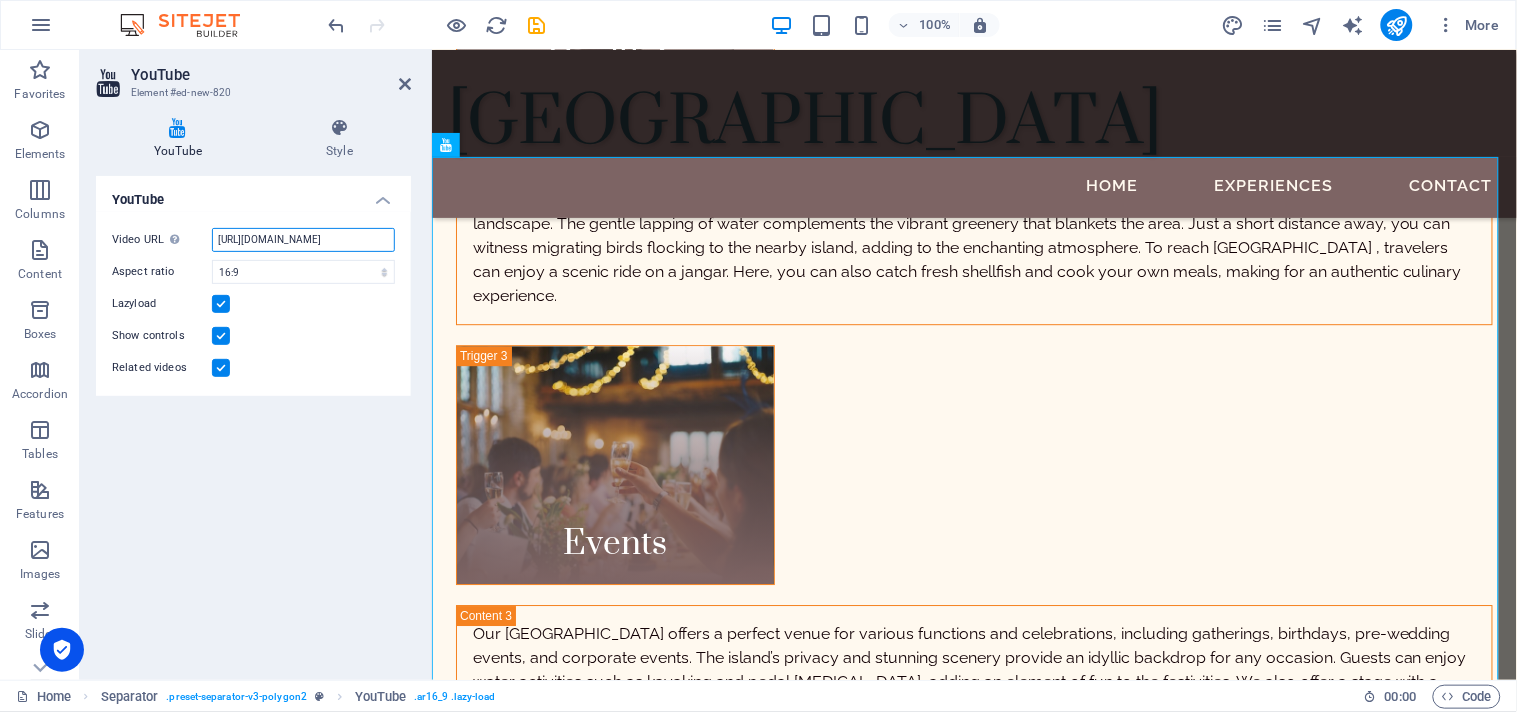 scroll, scrollTop: 0, scrollLeft: 0, axis: both 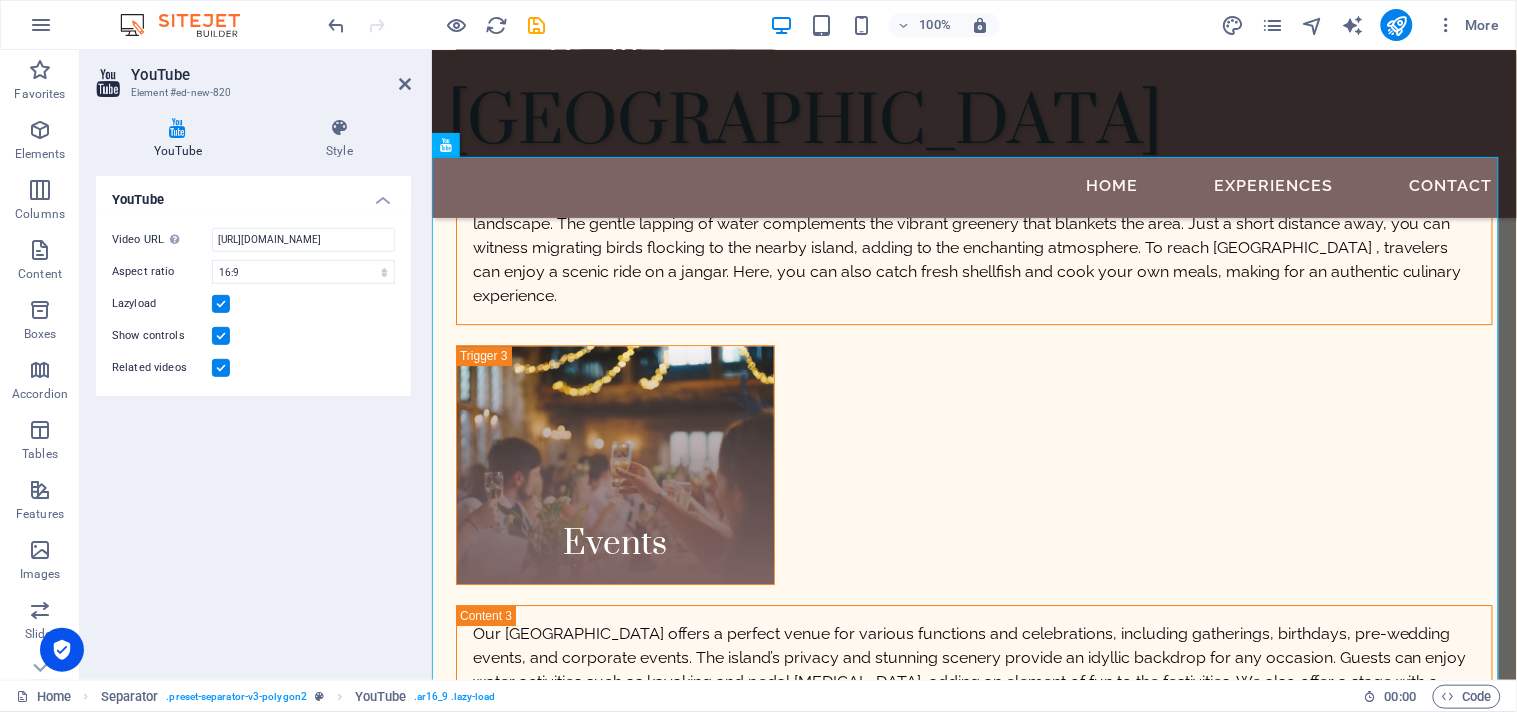 click on "Video URL Insert (or paste) a video URL. https://www.youtube.com/nhrwxgd_zjw Aspect ratio 16:10 16:9 4:3 2:1 1:1 Lazyload Show controls Related videos" at bounding box center [253, 304] 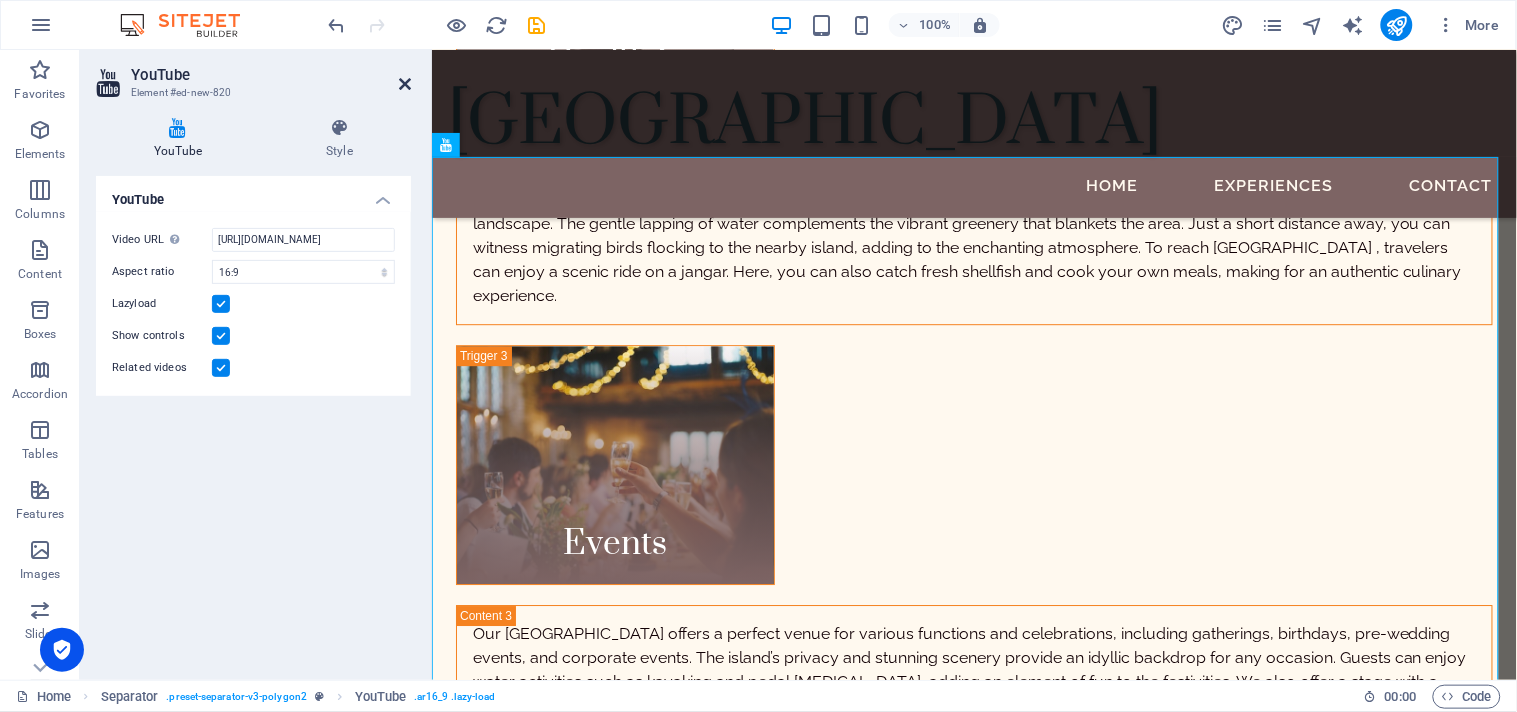 click at bounding box center (405, 84) 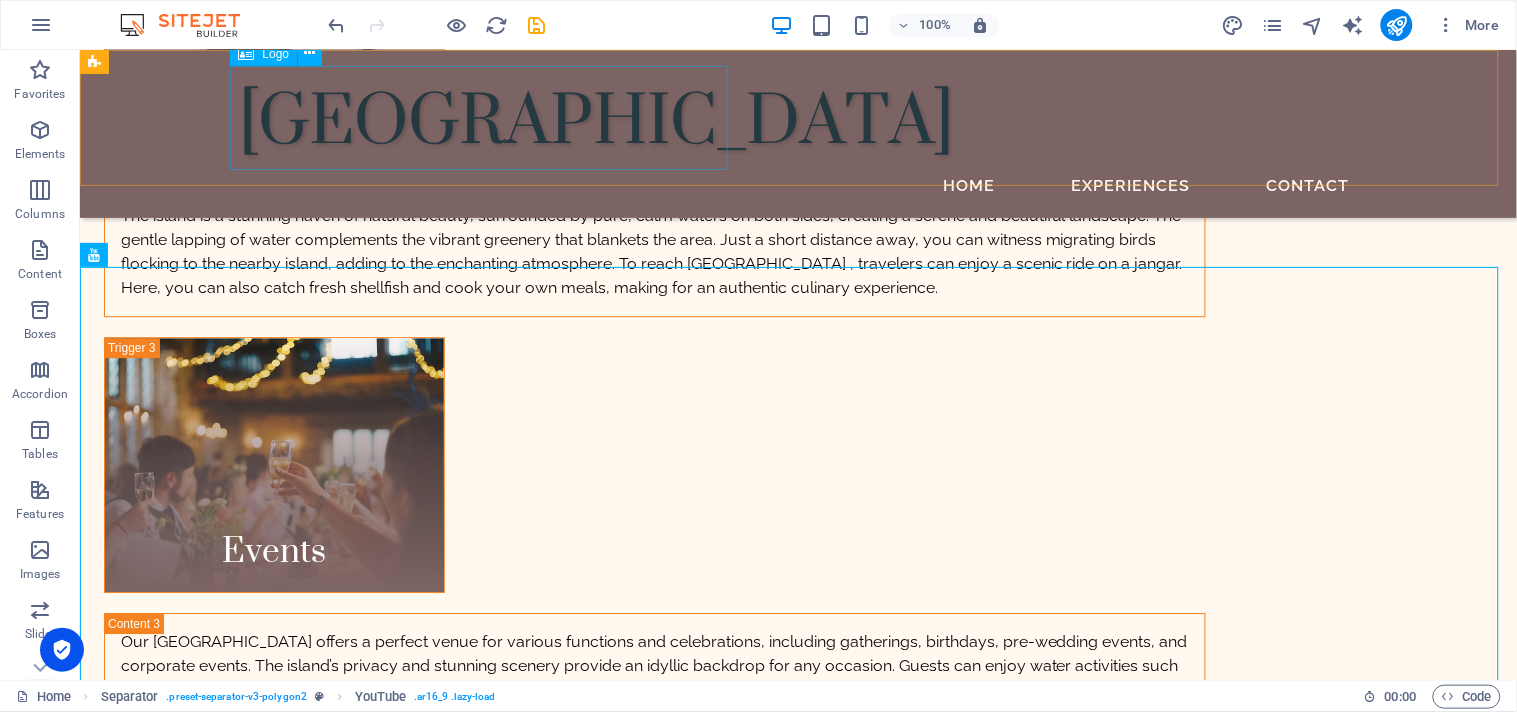 scroll, scrollTop: 3283, scrollLeft: 0, axis: vertical 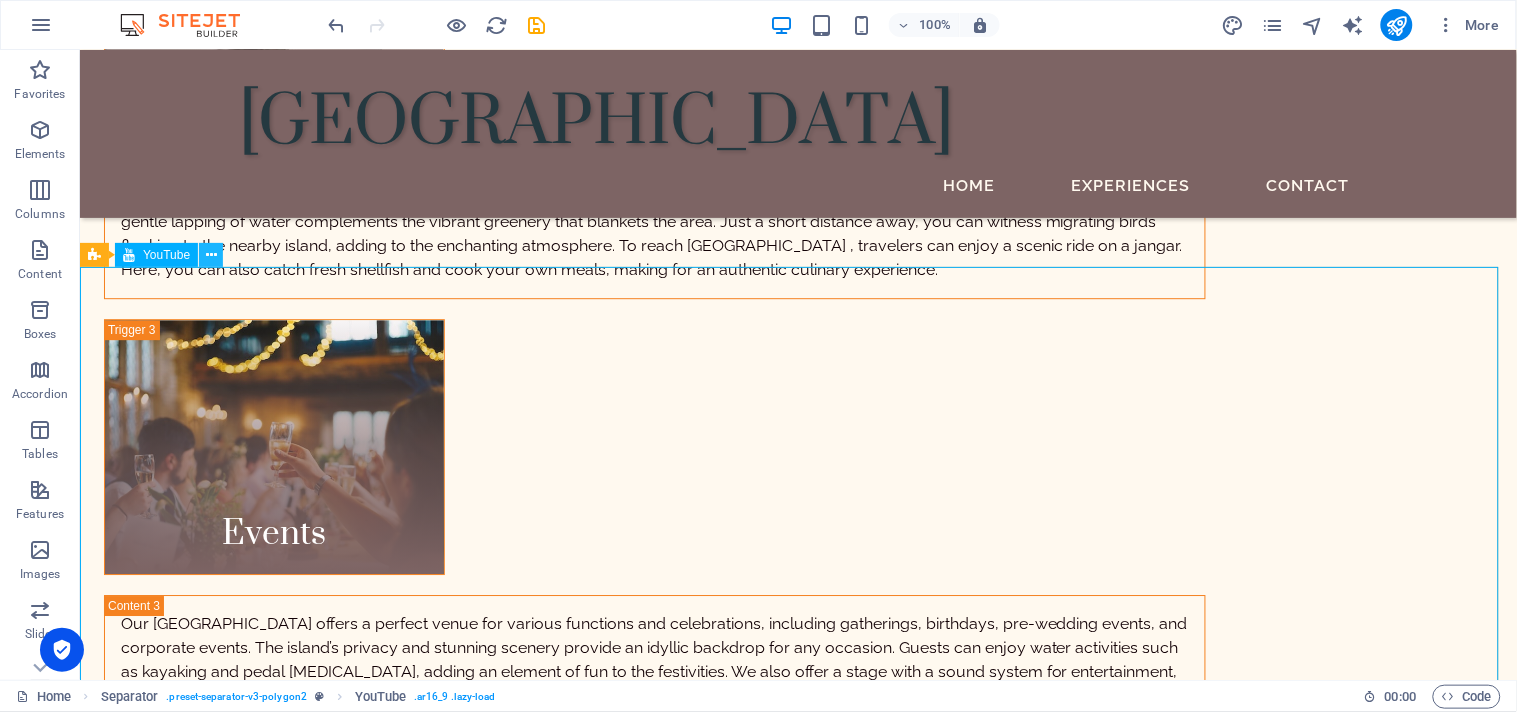 click at bounding box center (211, 255) 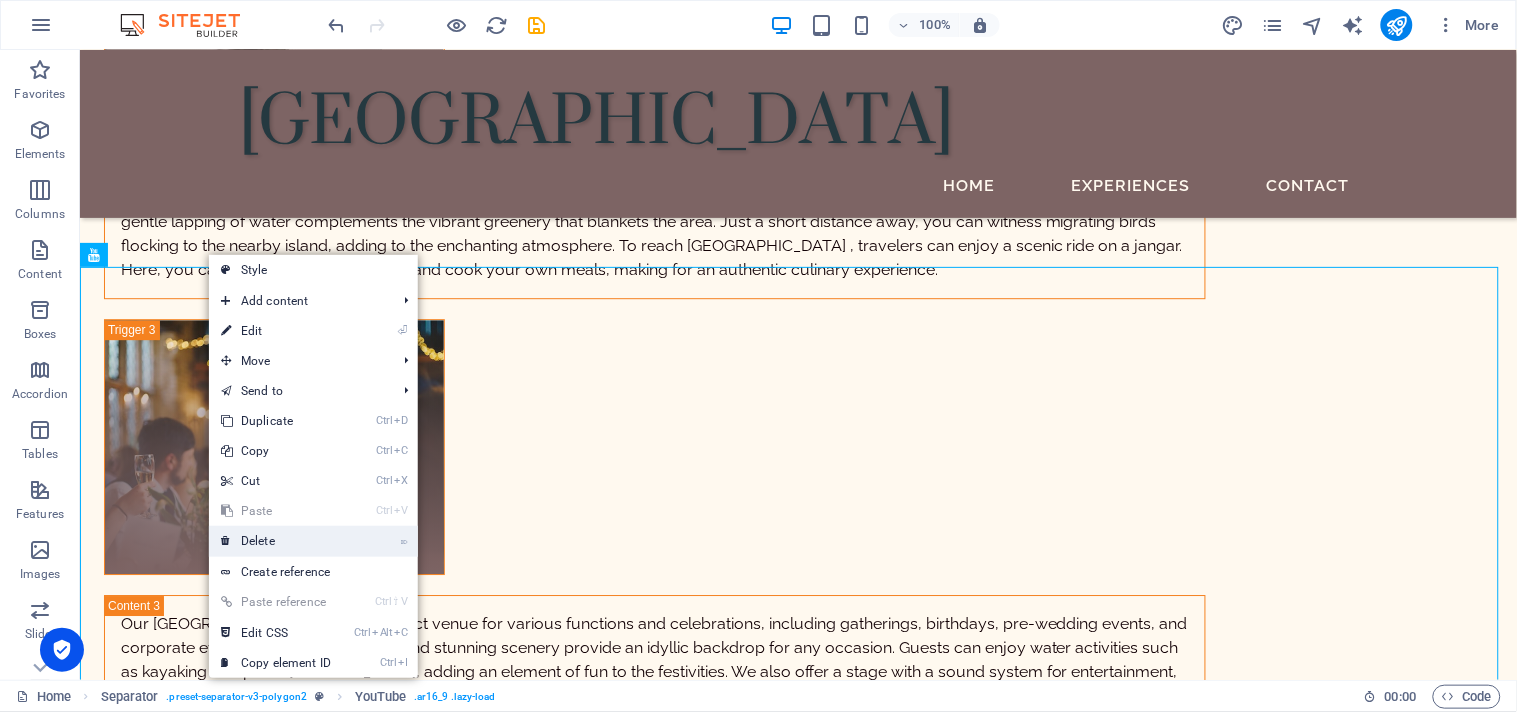 click on "⌦  Delete" at bounding box center (276, 541) 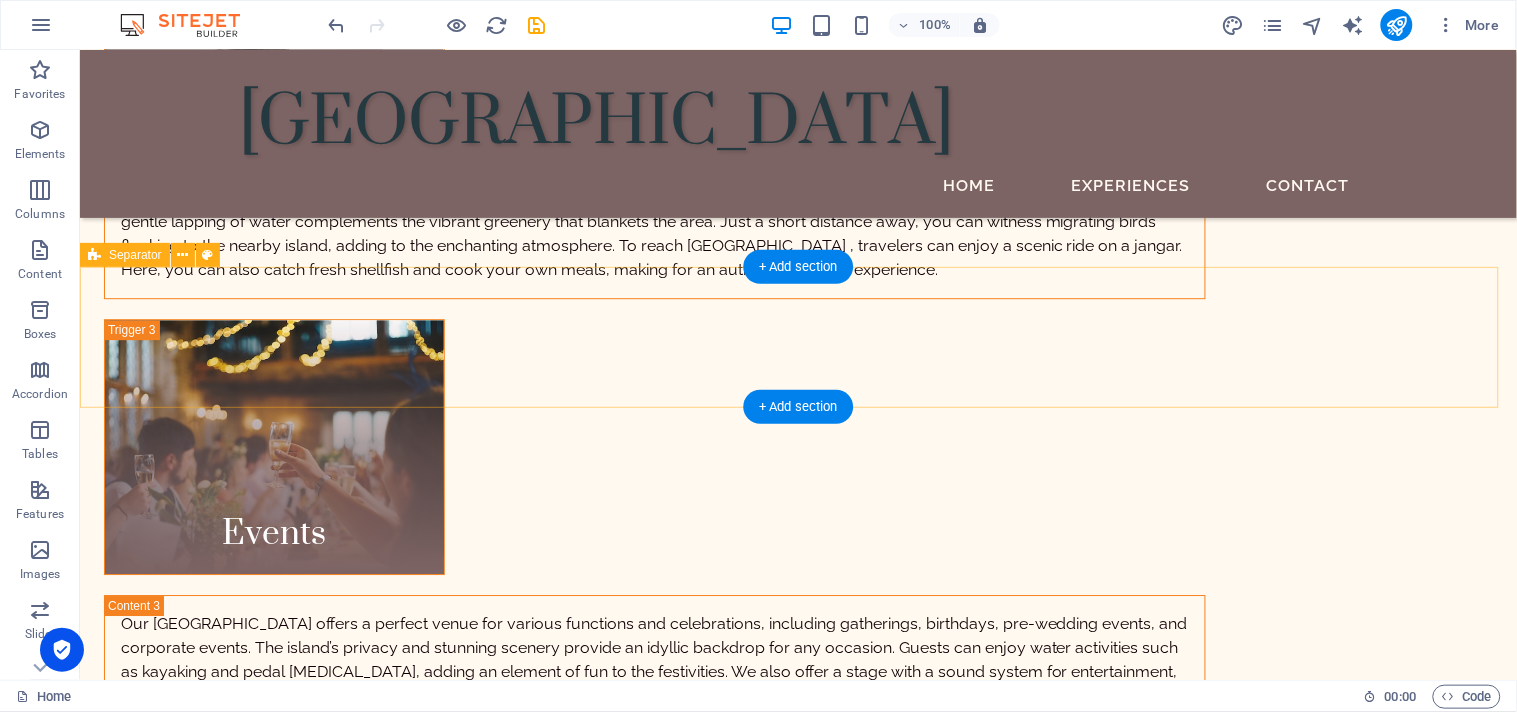 click on "Add elements" at bounding box center (738, 1459) 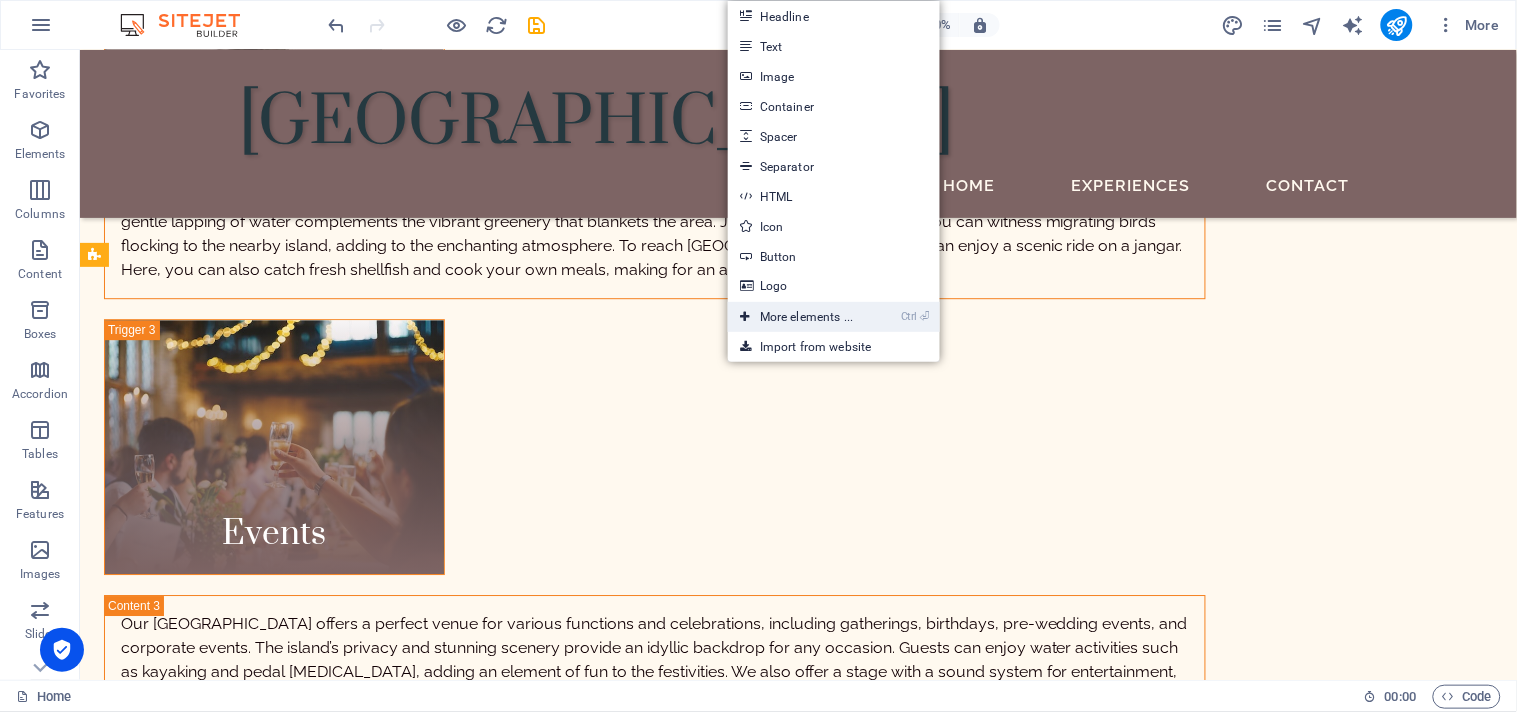 click on "Ctrl ⏎  More elements ..." at bounding box center (796, 317) 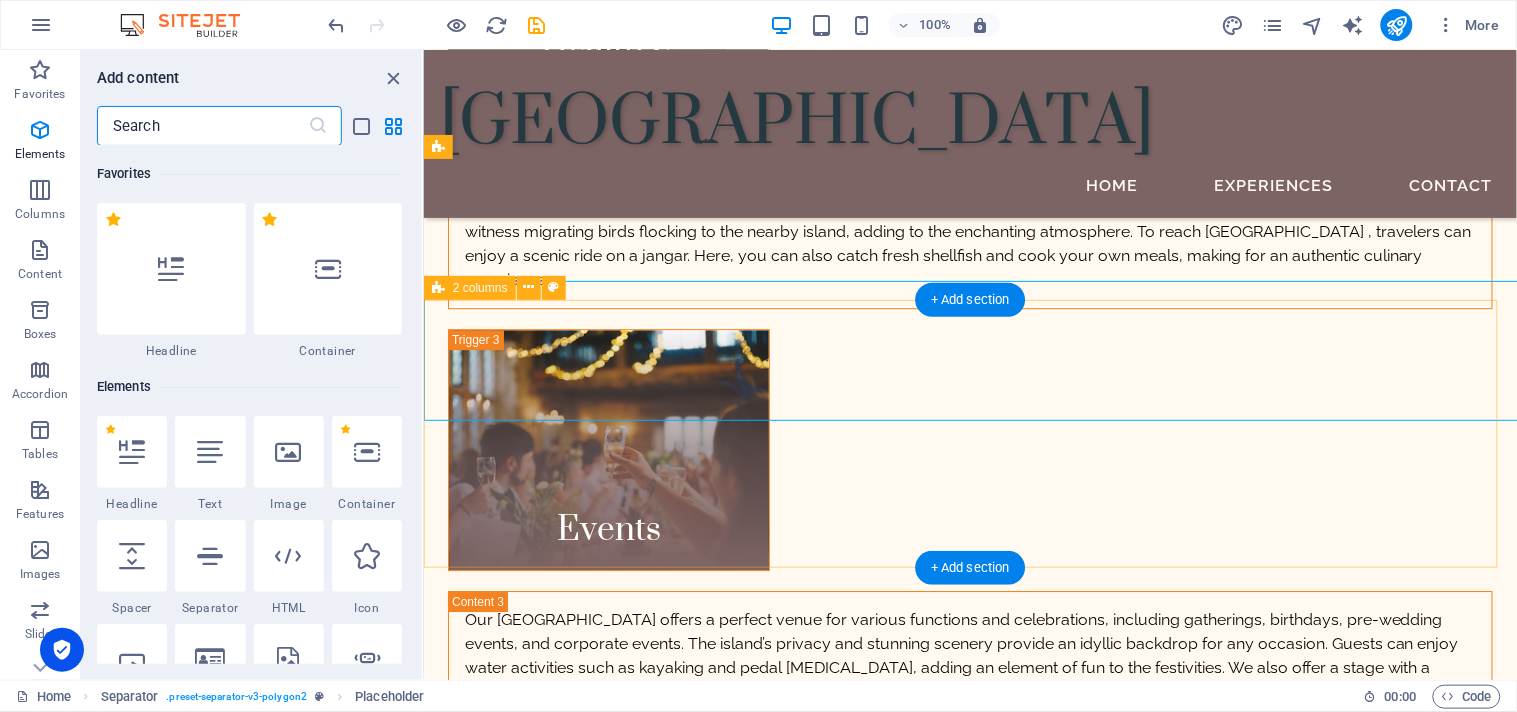 scroll, scrollTop: 3270, scrollLeft: 0, axis: vertical 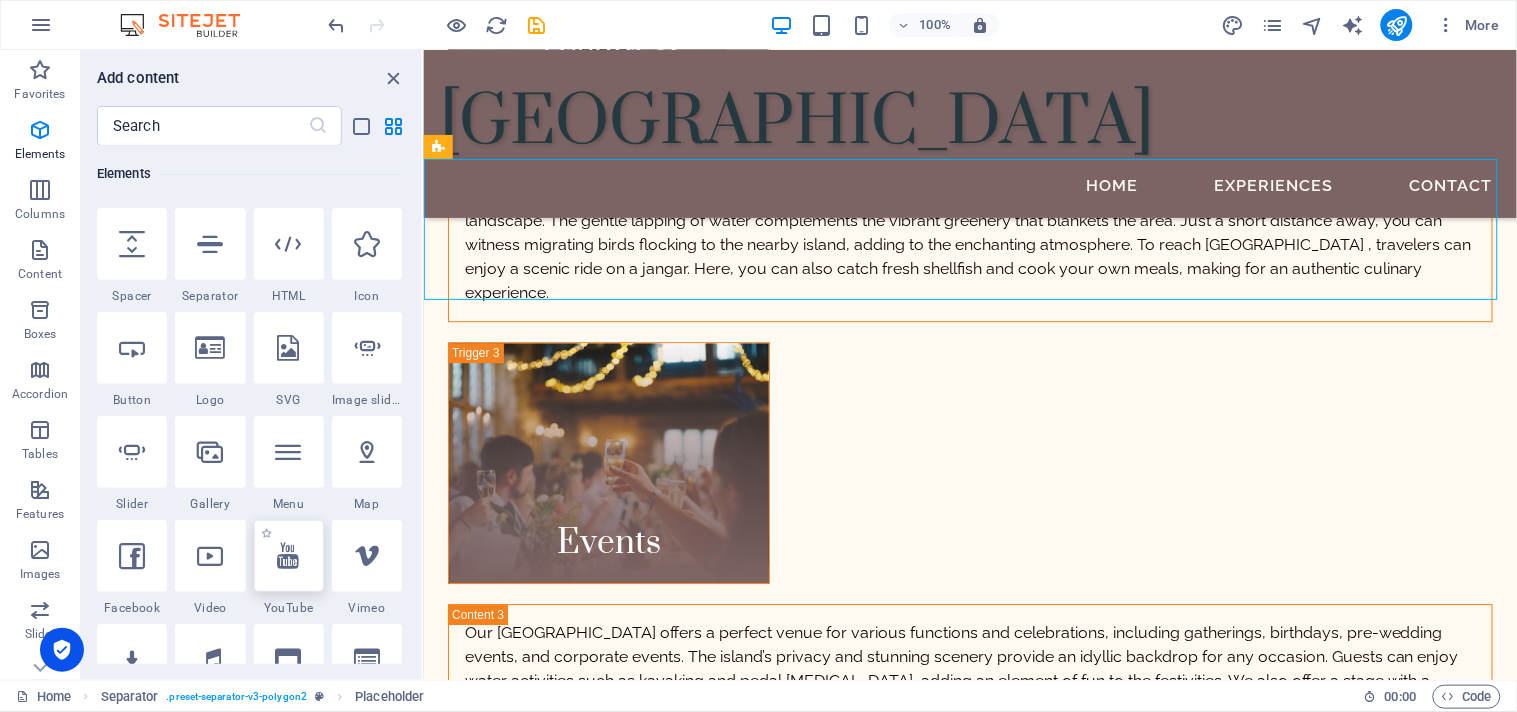 click at bounding box center [289, 556] 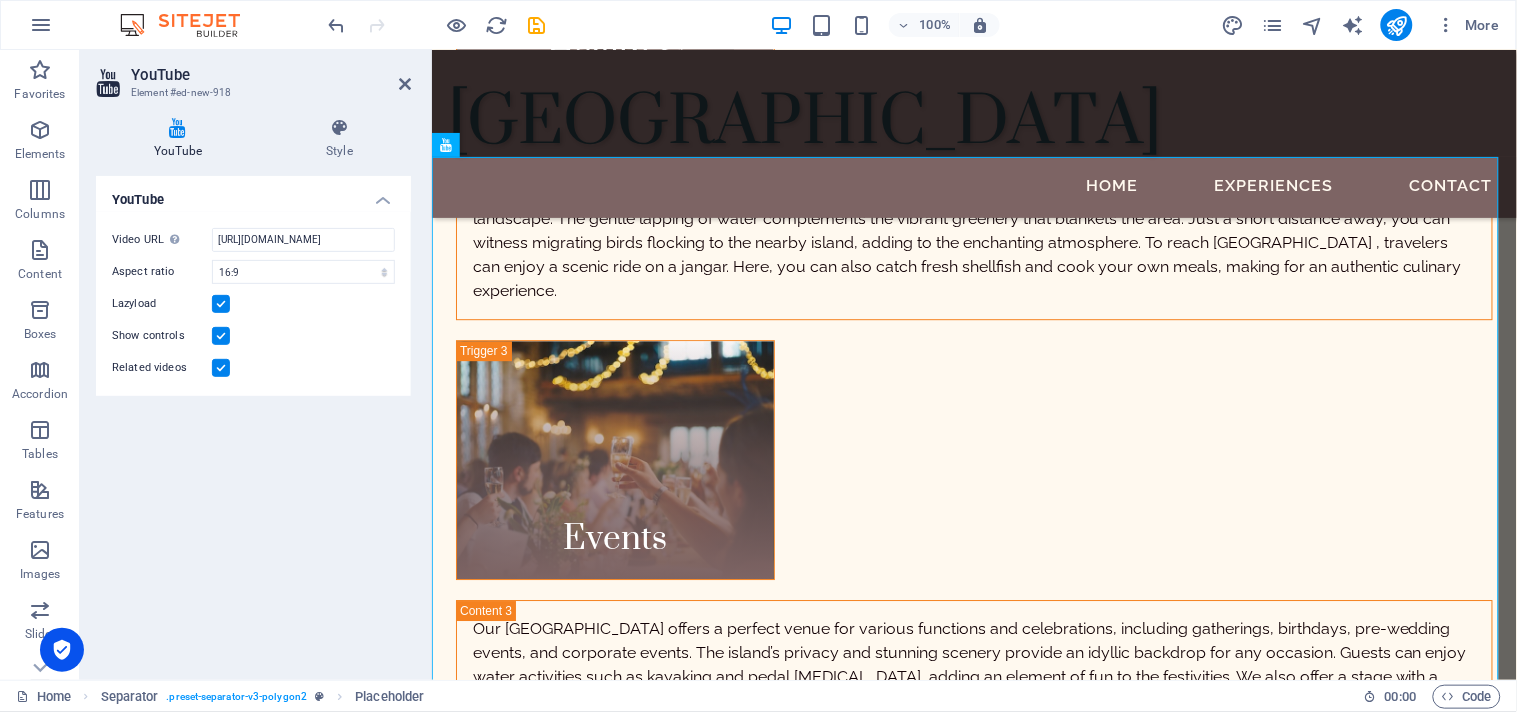 scroll, scrollTop: 3265, scrollLeft: 0, axis: vertical 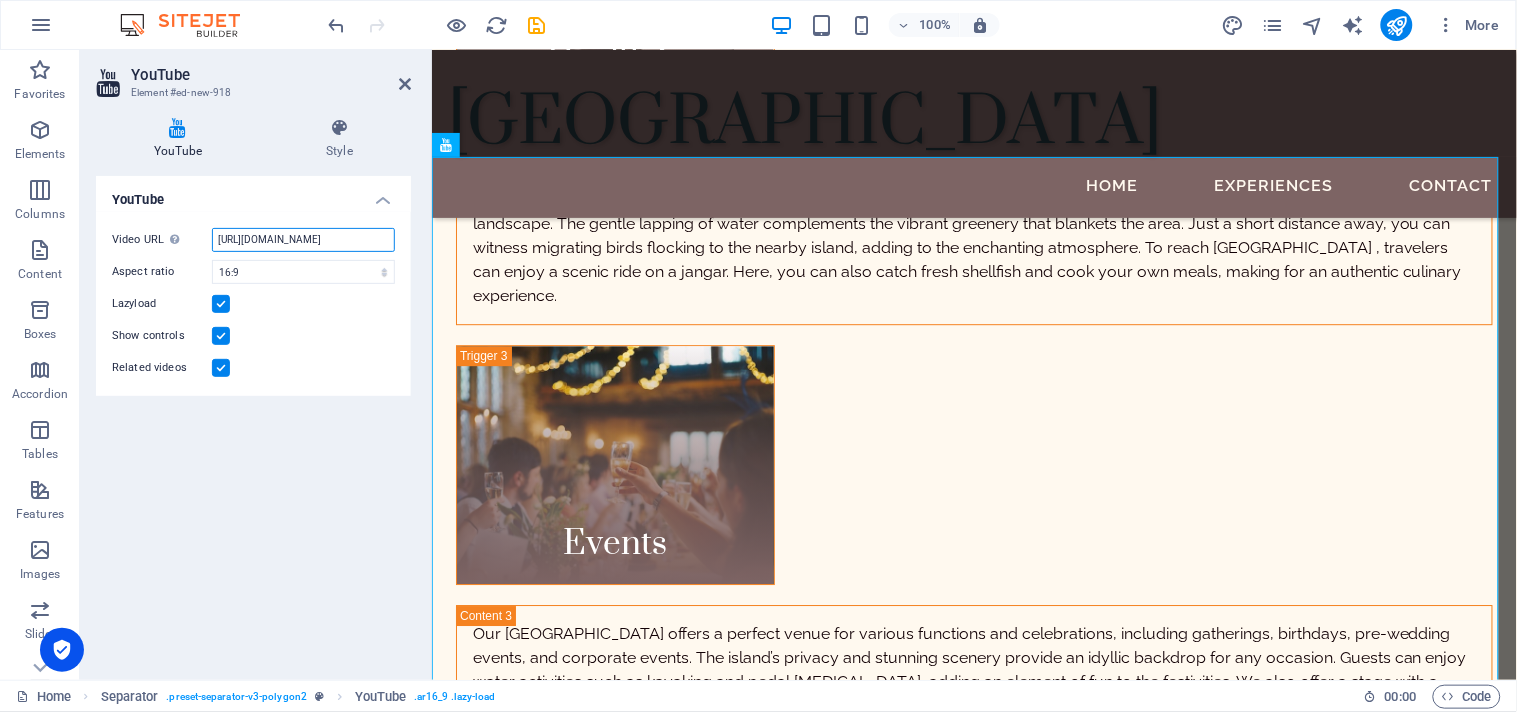 click on "https://www.youtube.com/watch?v=hnoviHgPHkY" at bounding box center (303, 240) 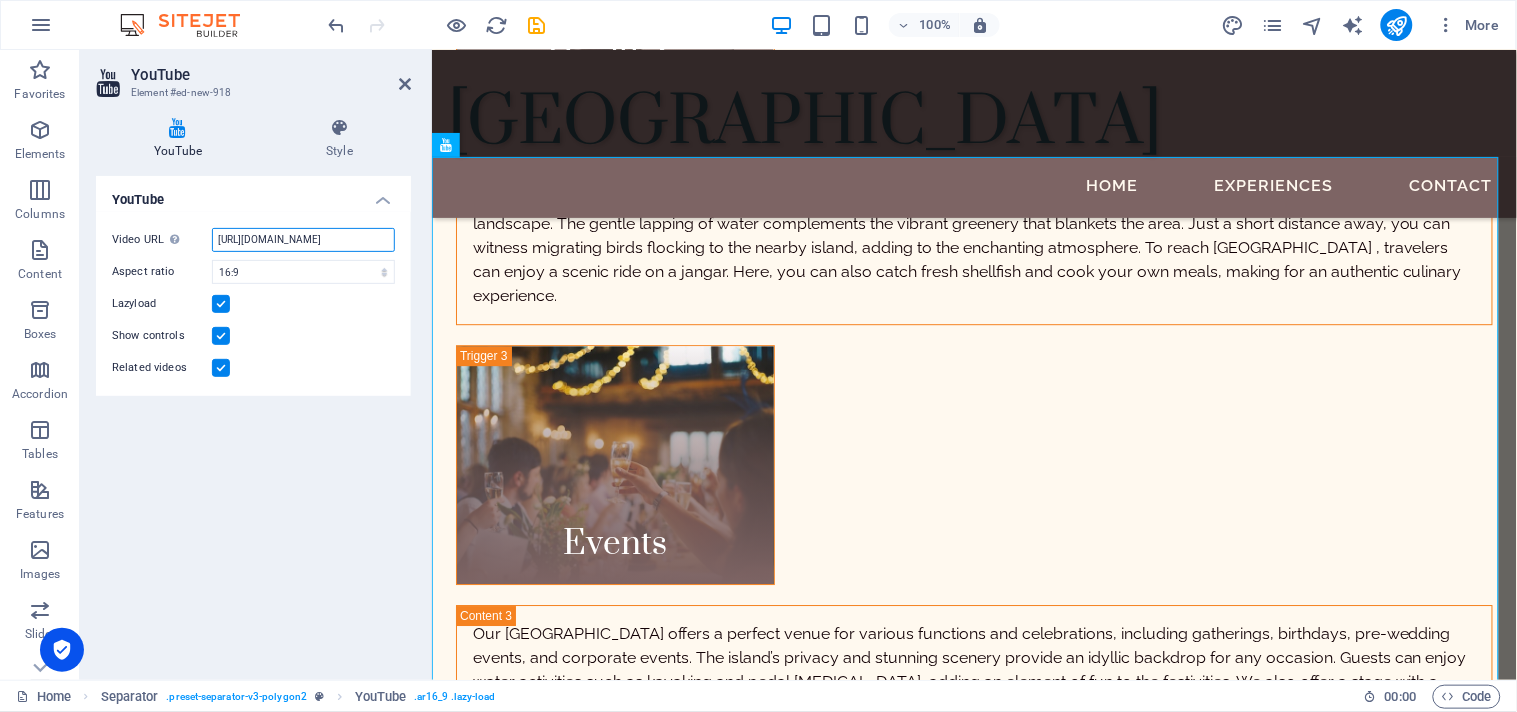 scroll, scrollTop: 0, scrollLeft: 51, axis: horizontal 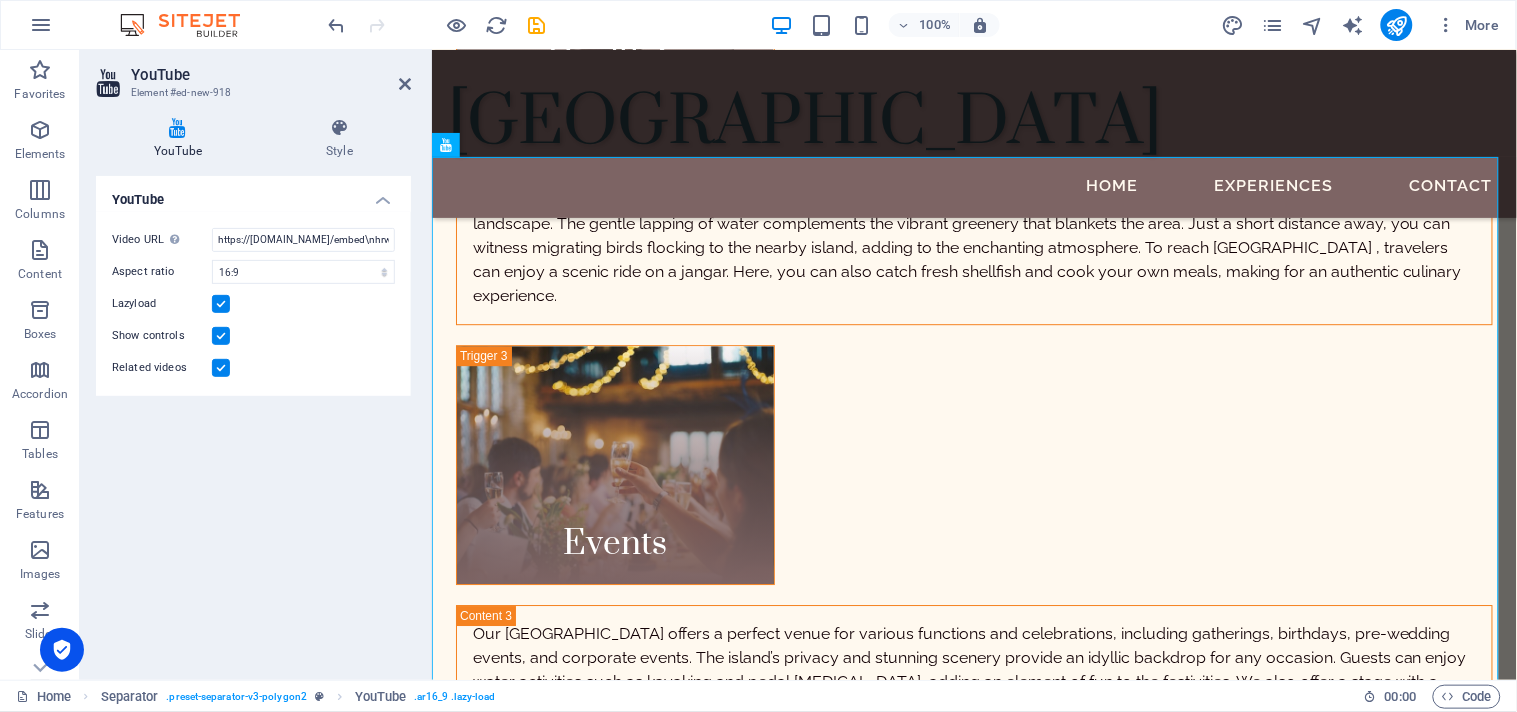 click on "Lazyload" at bounding box center (253, 304) 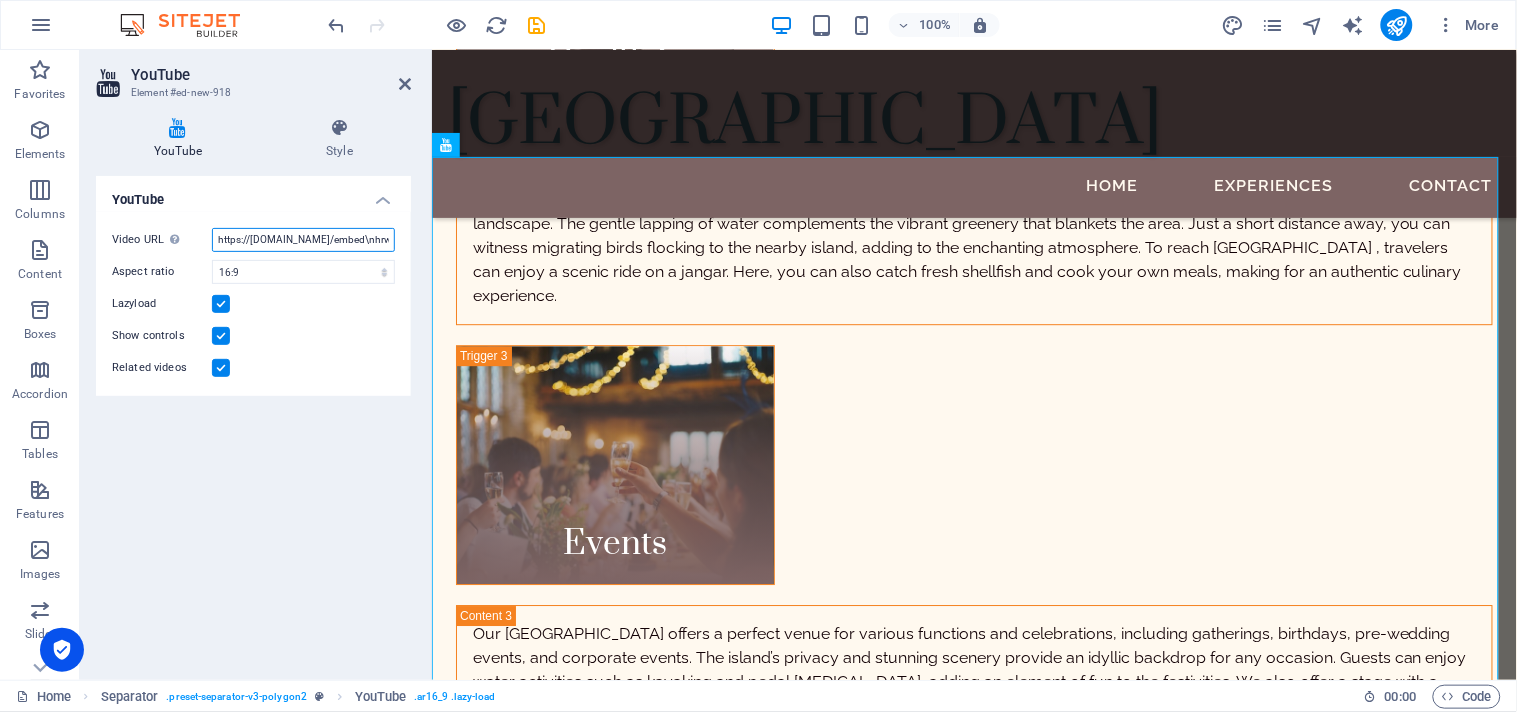 click on "https://www.youtube.com/embed\nhrwxgd_zjw" at bounding box center [303, 240] 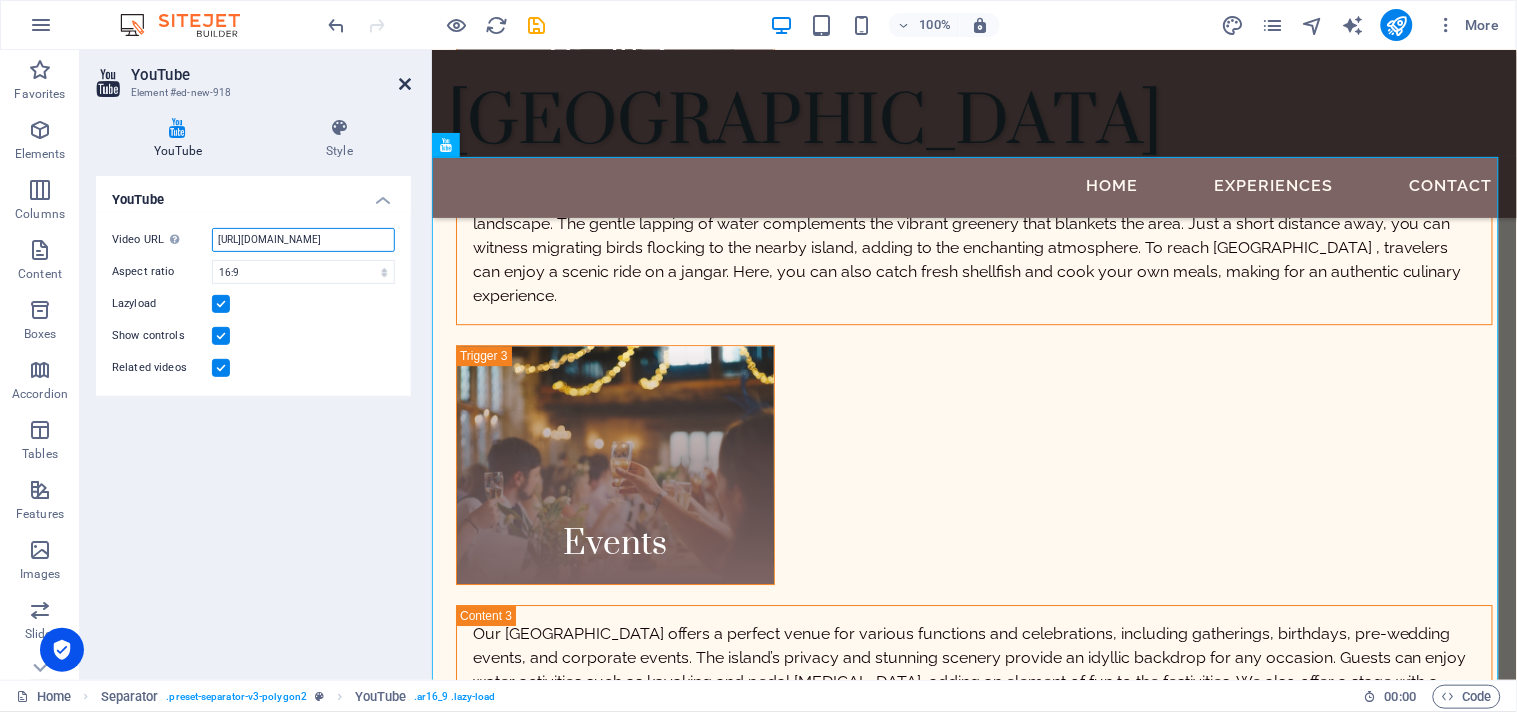 type on "https://www.youtube.com/embed/nhrwxgd_zjw" 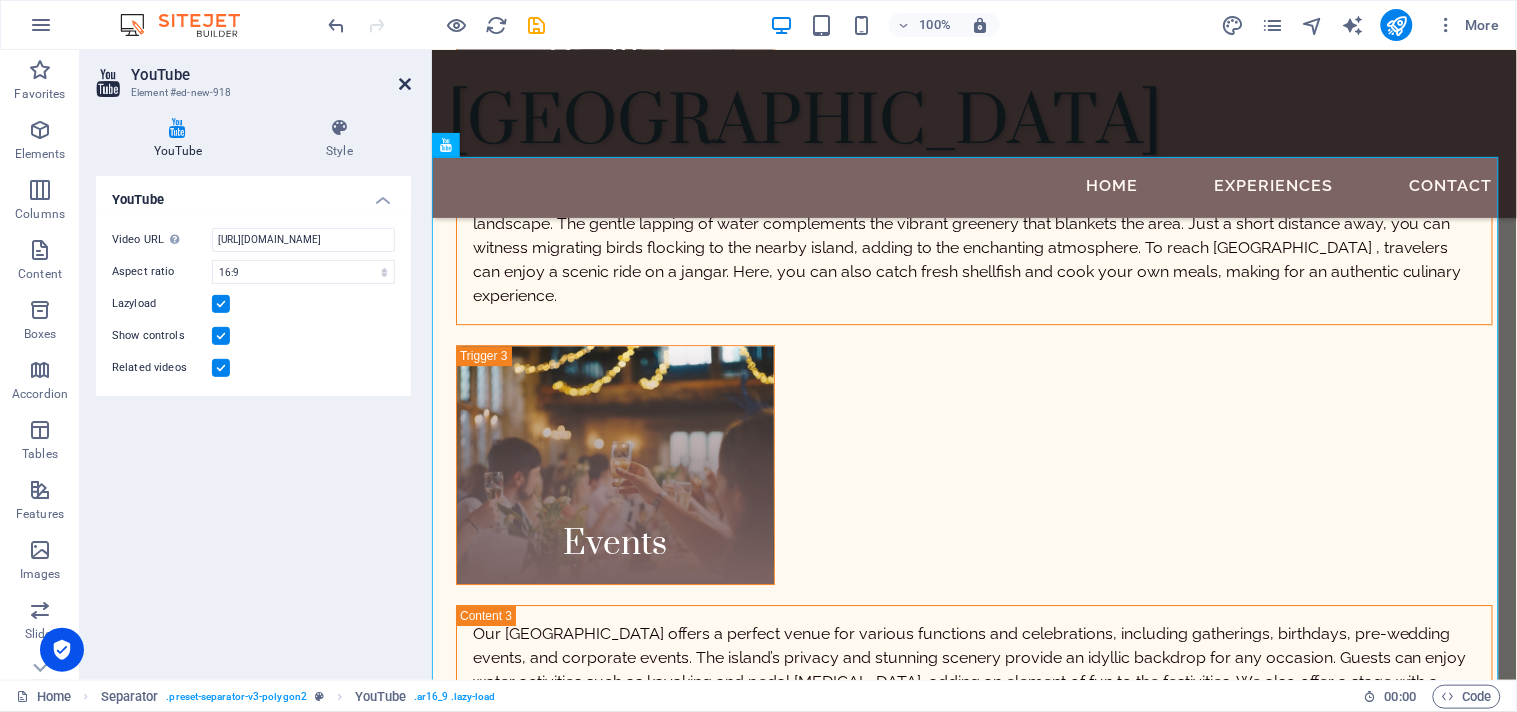 click at bounding box center (405, 84) 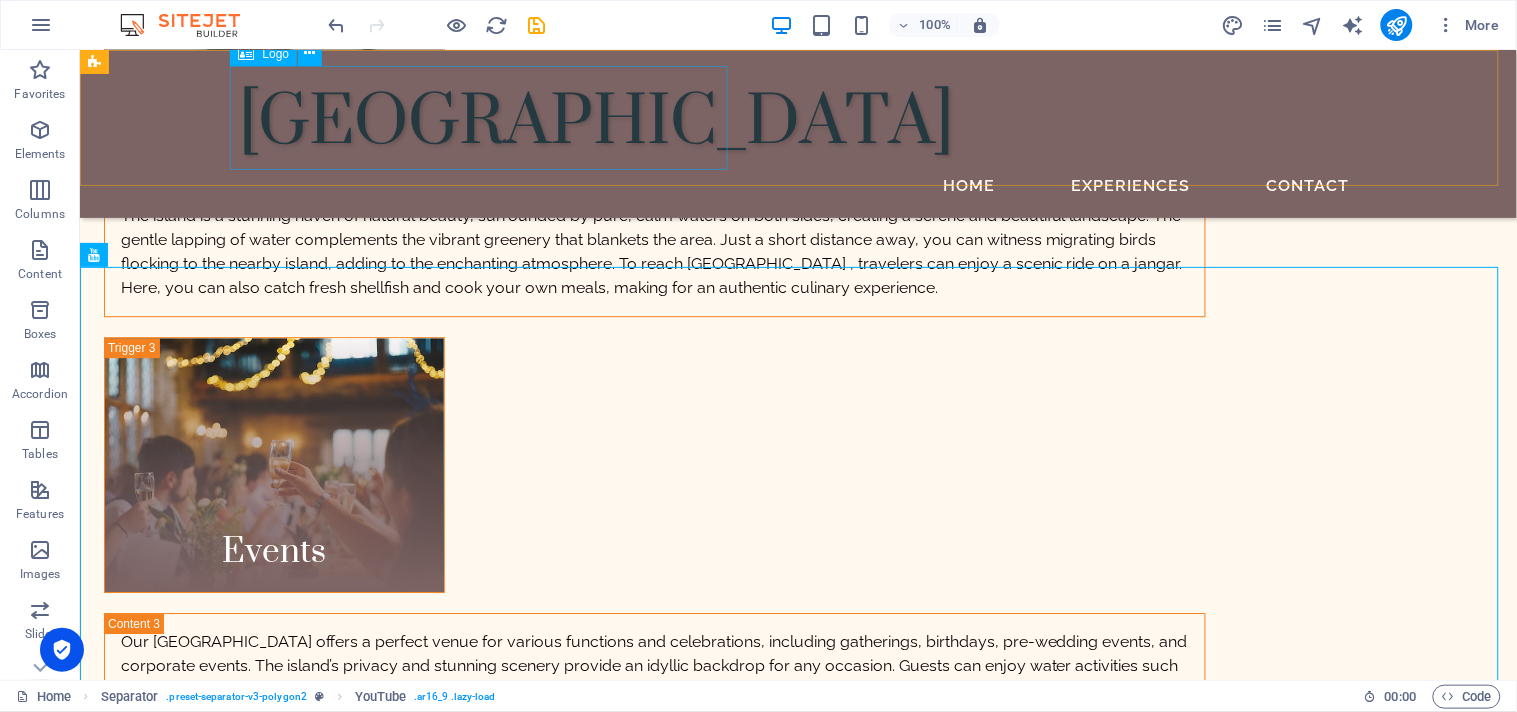 scroll, scrollTop: 3283, scrollLeft: 0, axis: vertical 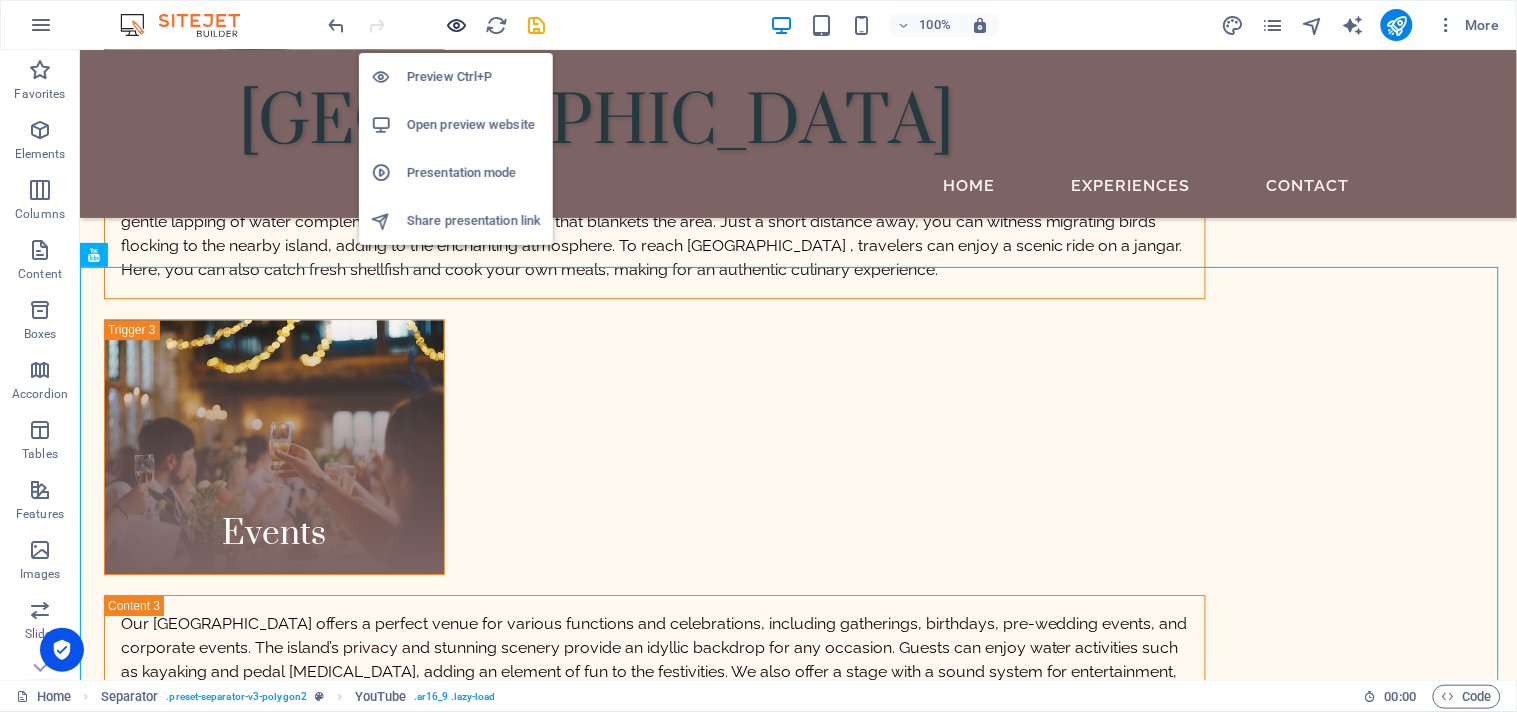 click at bounding box center [457, 25] 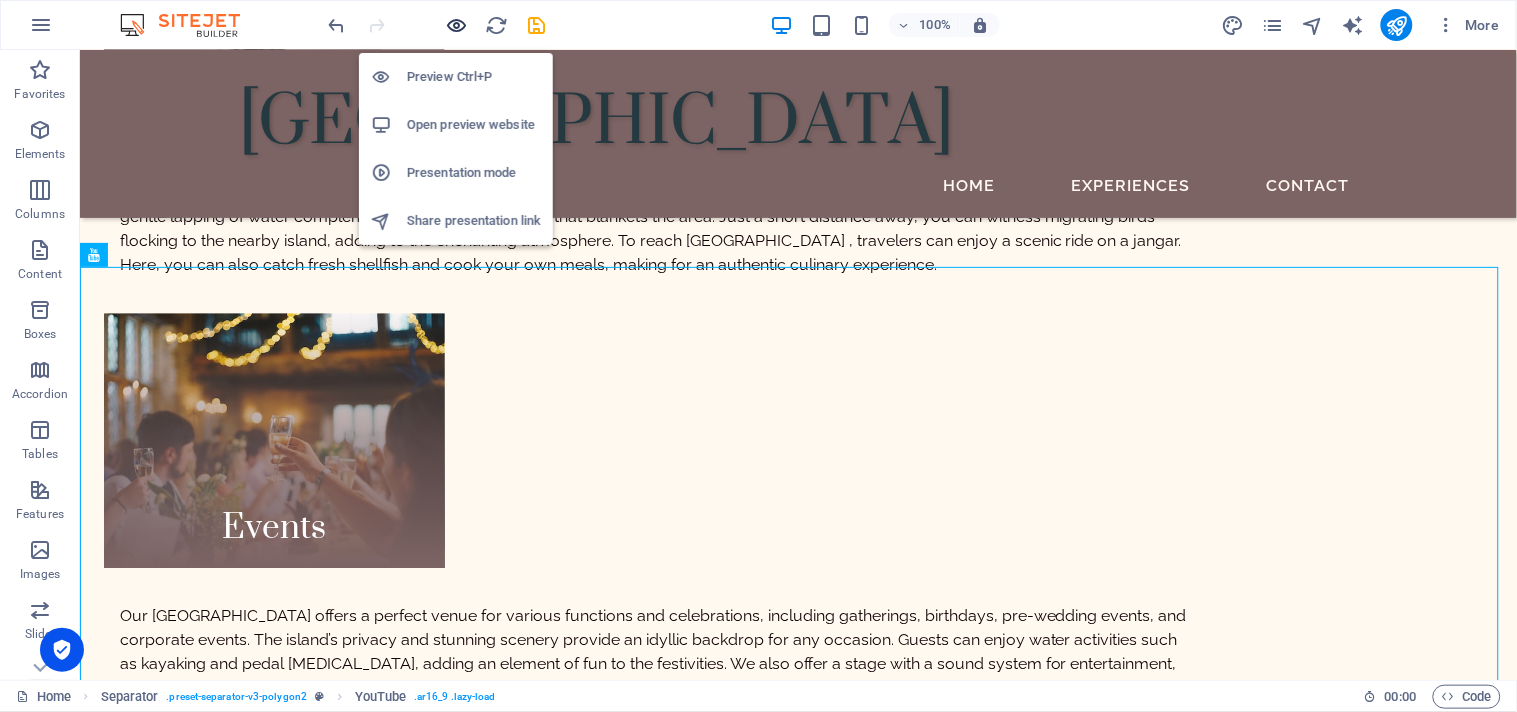 scroll, scrollTop: 2730, scrollLeft: 0, axis: vertical 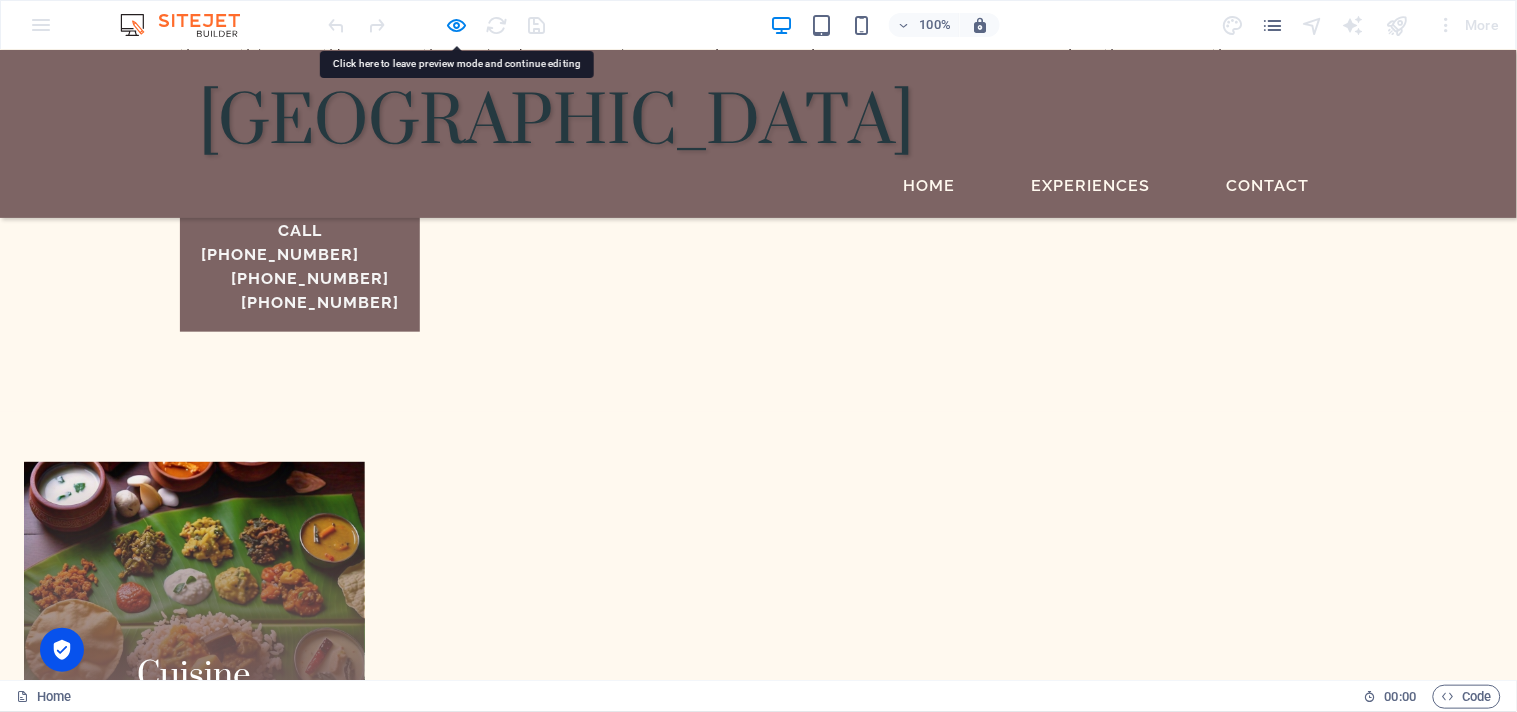 drag, startPoint x: 570, startPoint y: 477, endPoint x: 751, endPoint y: 569, distance: 203.0394 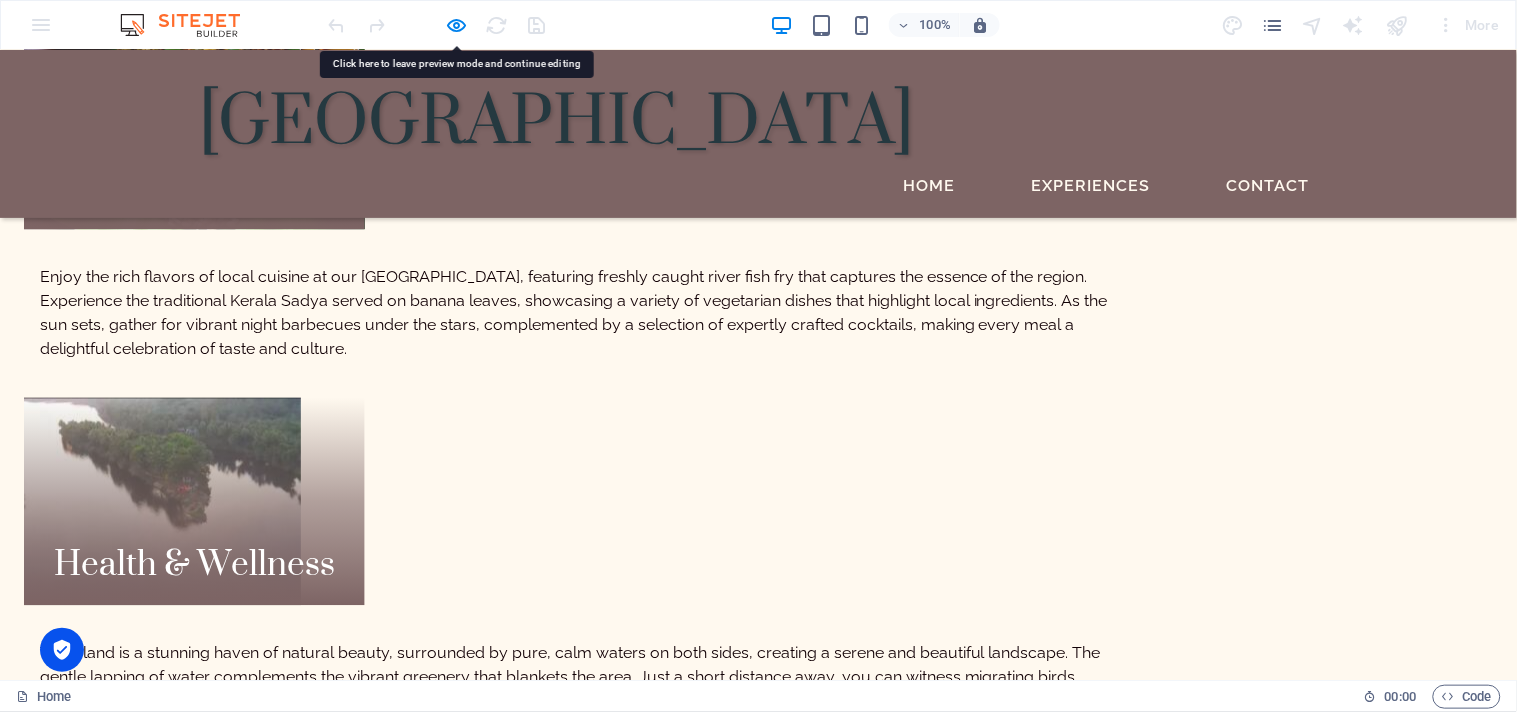scroll, scrollTop: 2821, scrollLeft: 0, axis: vertical 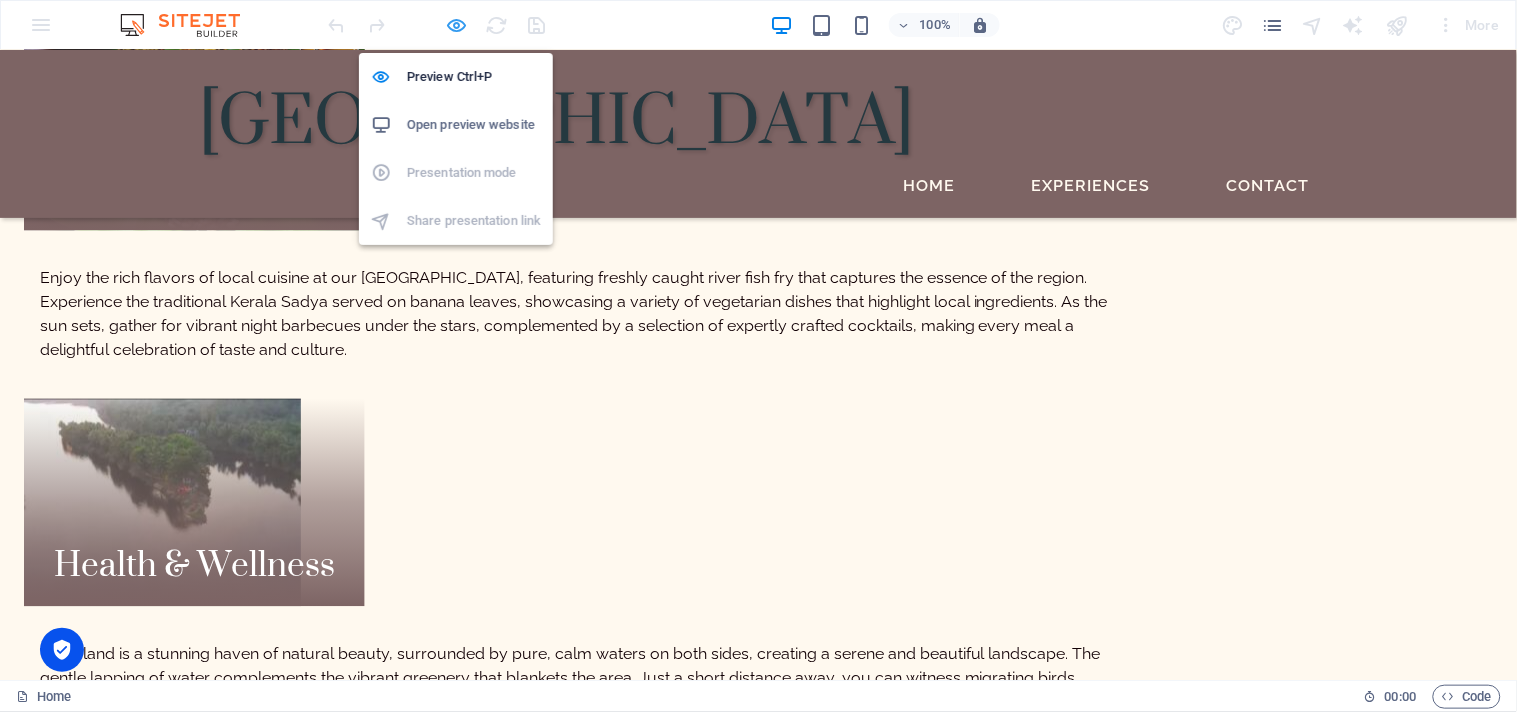 click at bounding box center [457, 25] 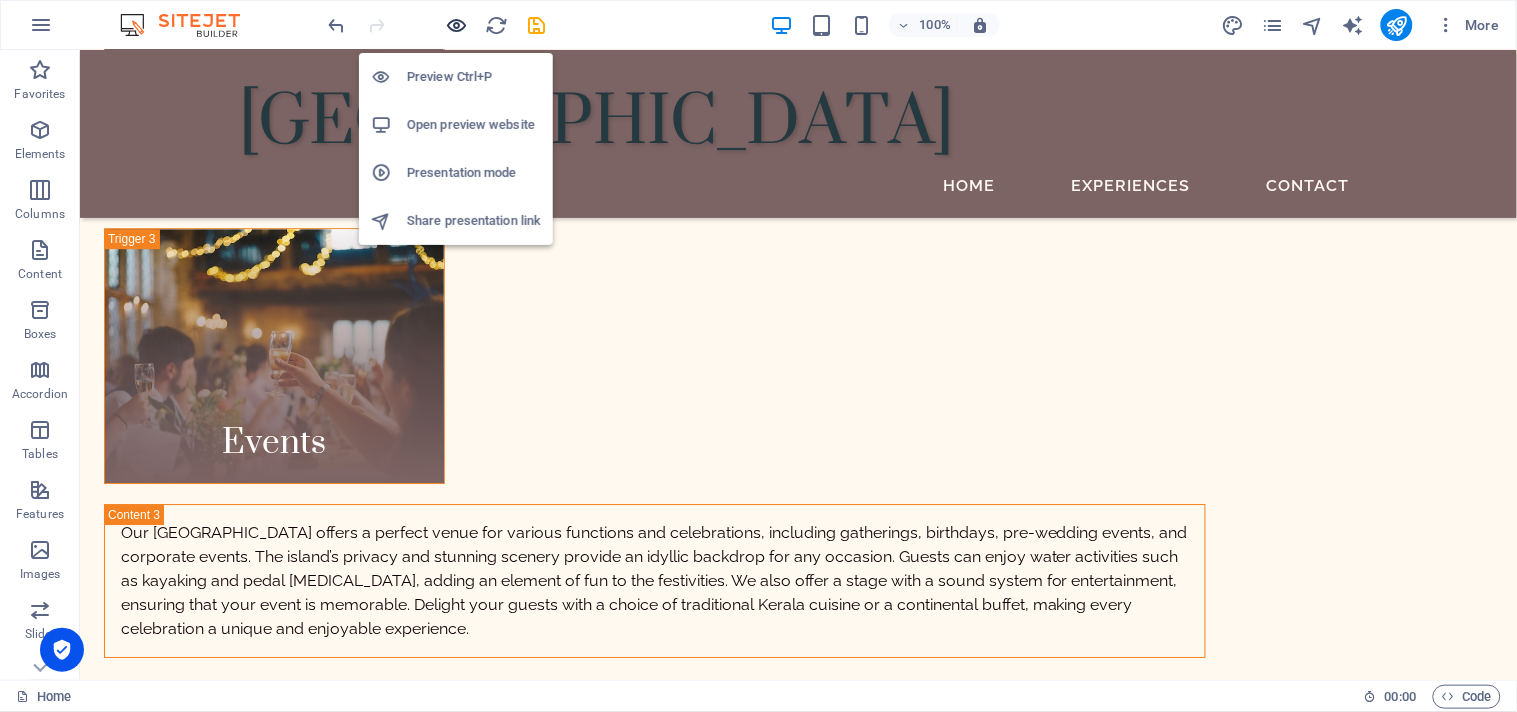 click at bounding box center (457, 25) 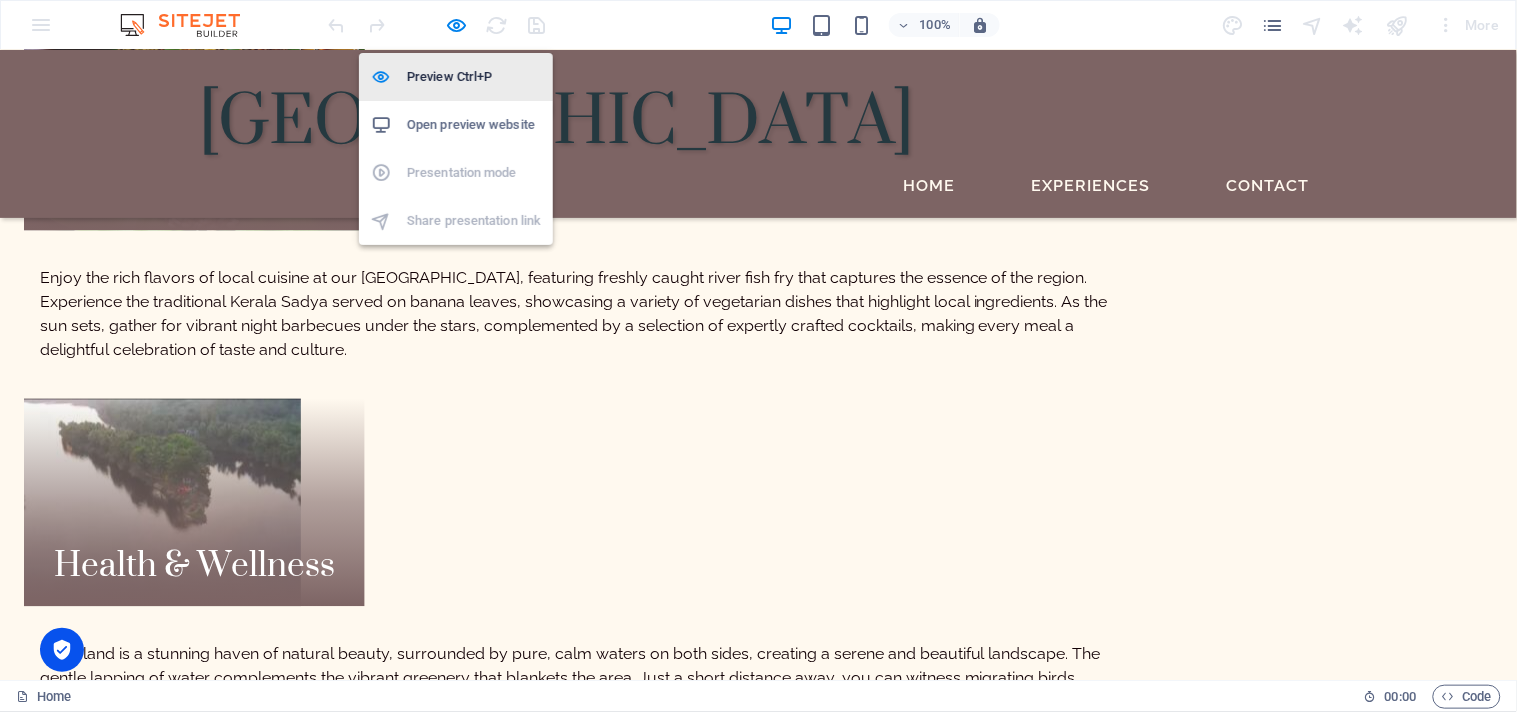click on "Preview Ctrl+P" at bounding box center [474, 77] 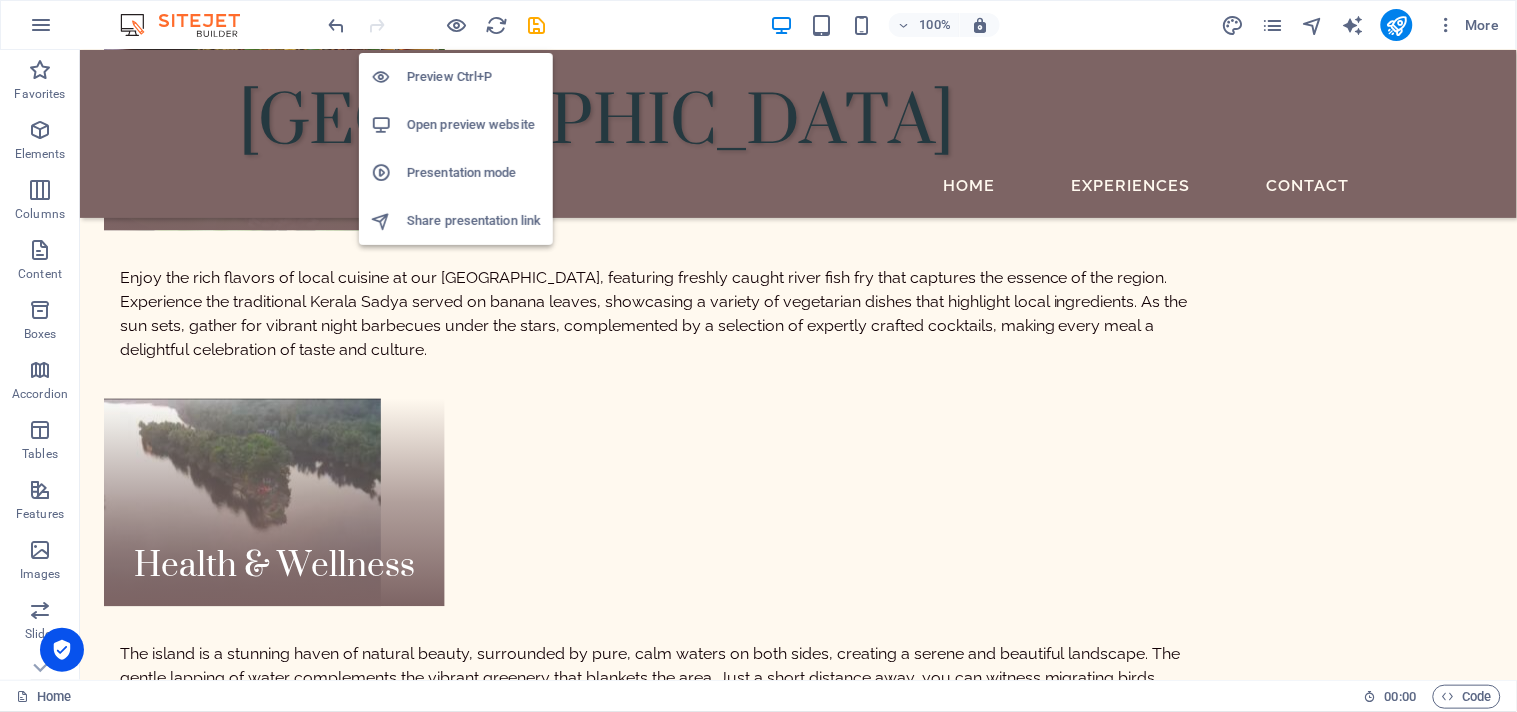 scroll, scrollTop: 3374, scrollLeft: 0, axis: vertical 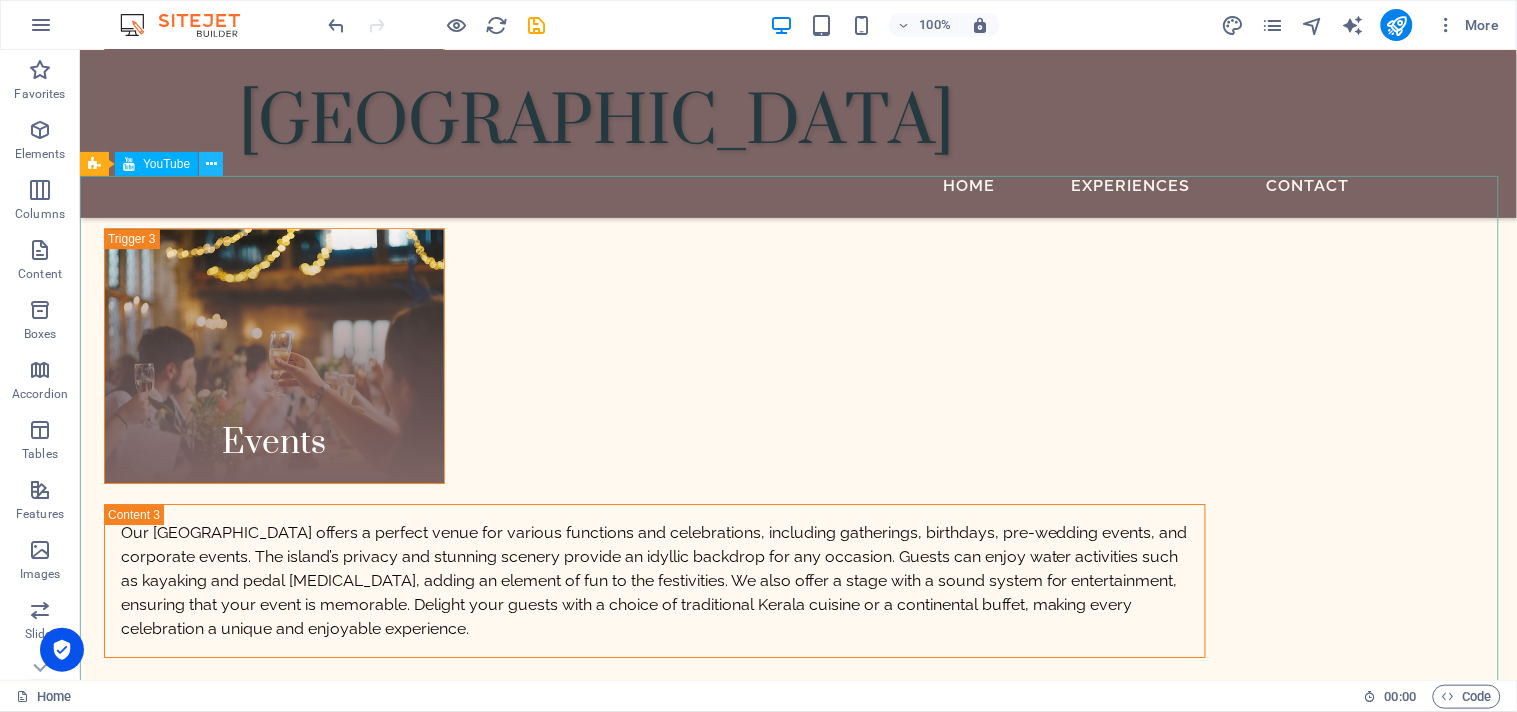 click at bounding box center (211, 164) 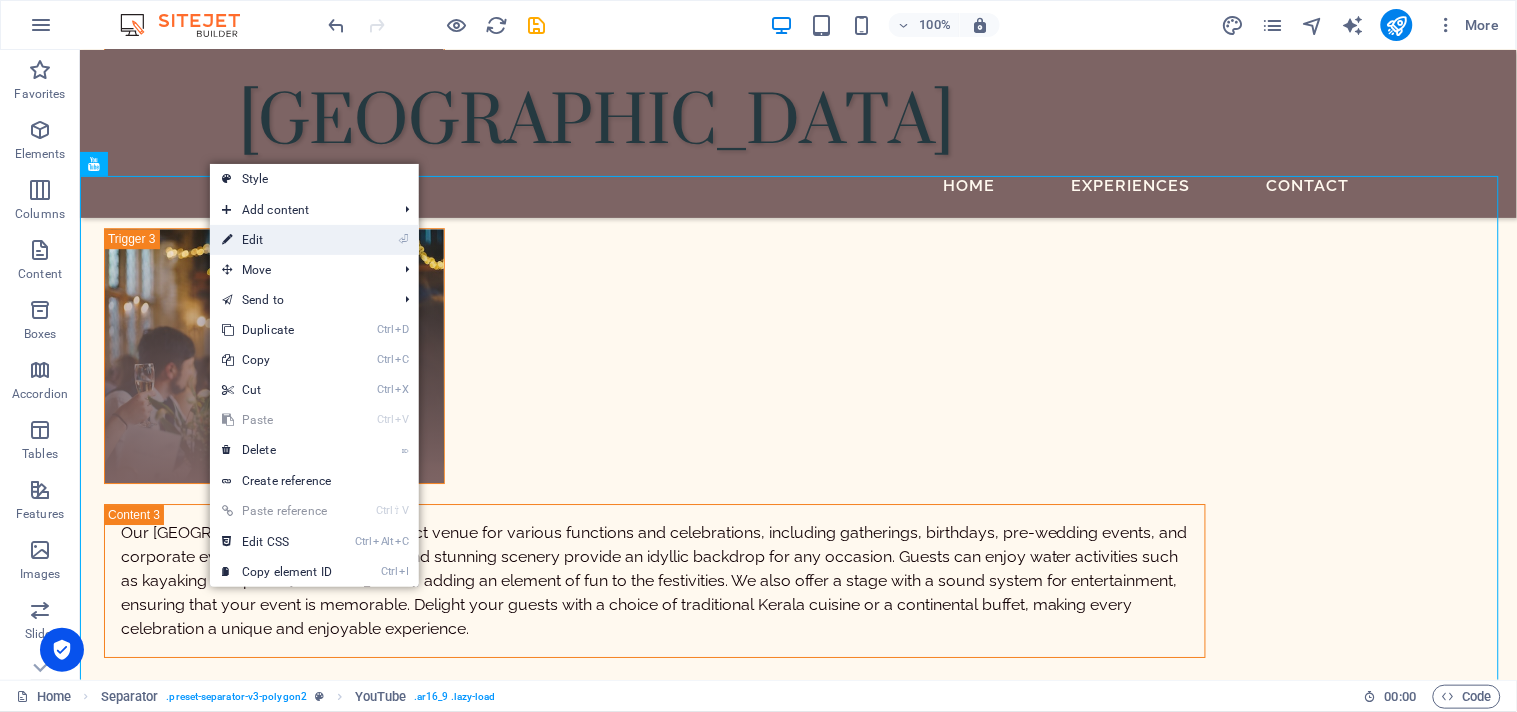 click on "⏎  Edit" at bounding box center (277, 240) 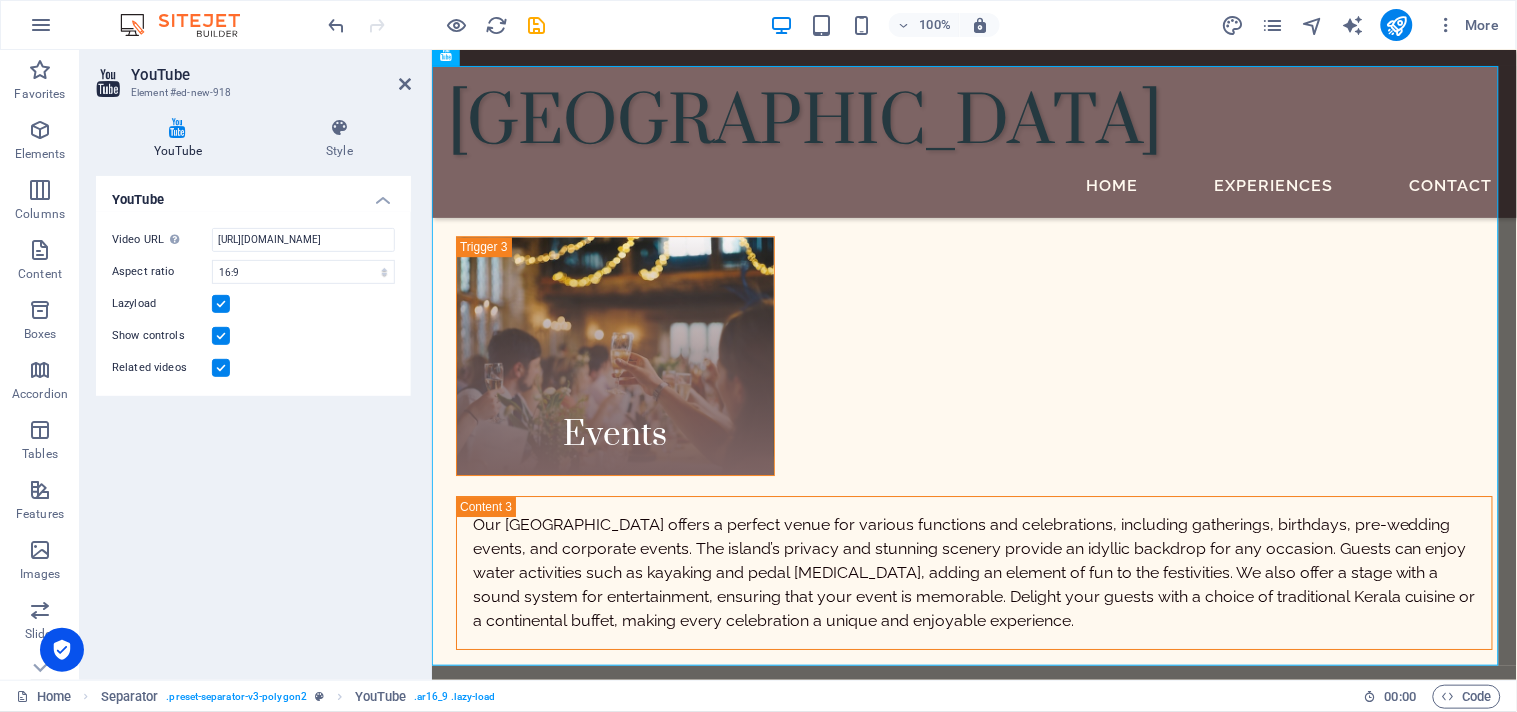 scroll, scrollTop: 3356, scrollLeft: 0, axis: vertical 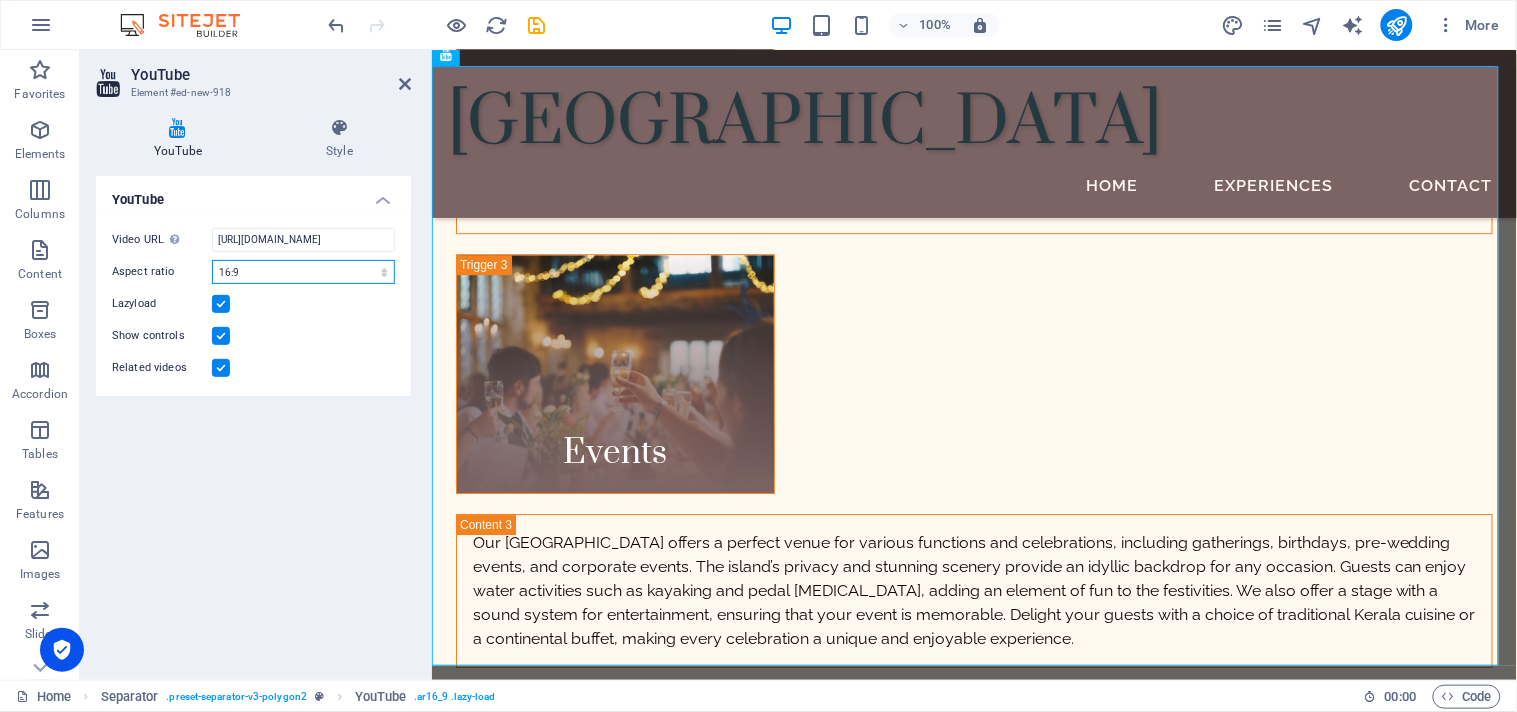 click on "16:10 16:9 4:3 2:1 1:1" at bounding box center (303, 272) 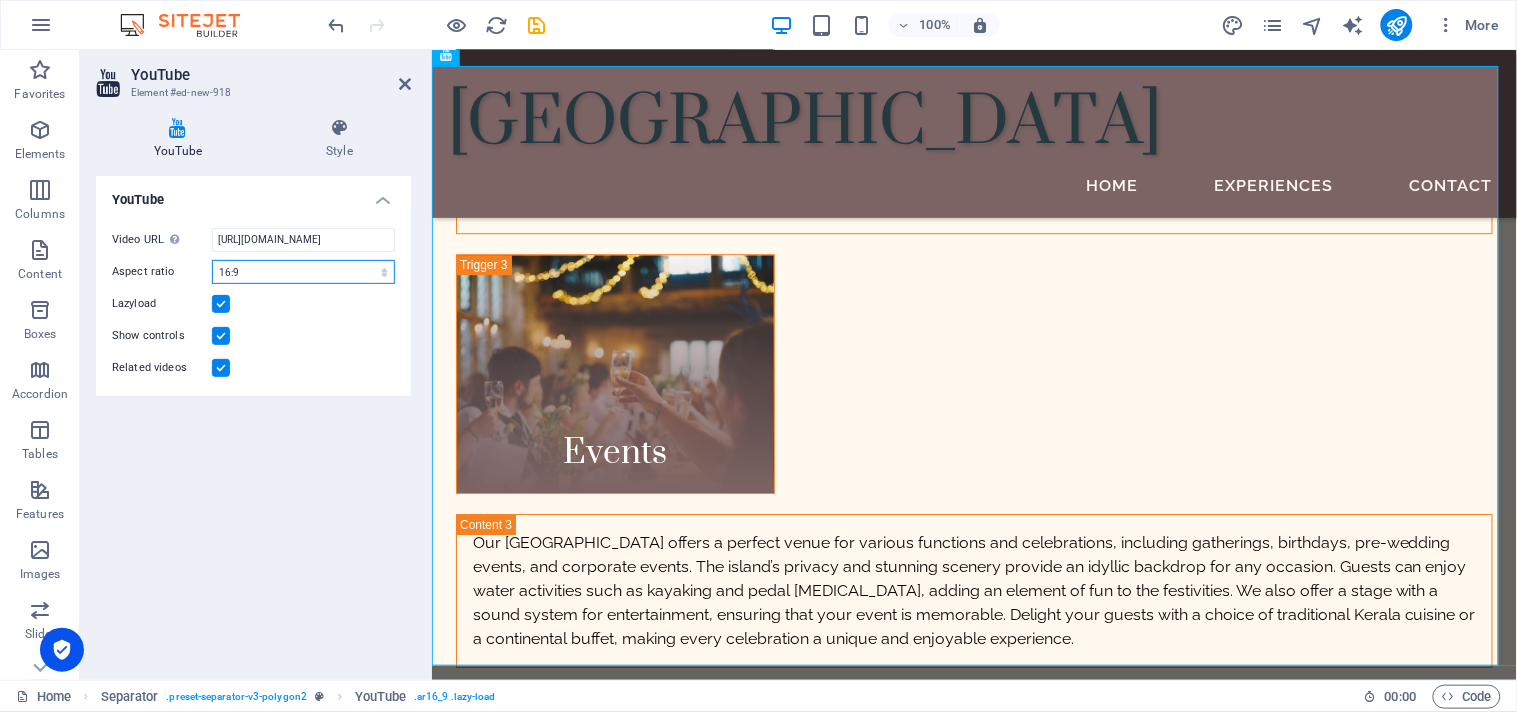 click on "16:10 16:9 4:3 2:1 1:1" at bounding box center [303, 272] 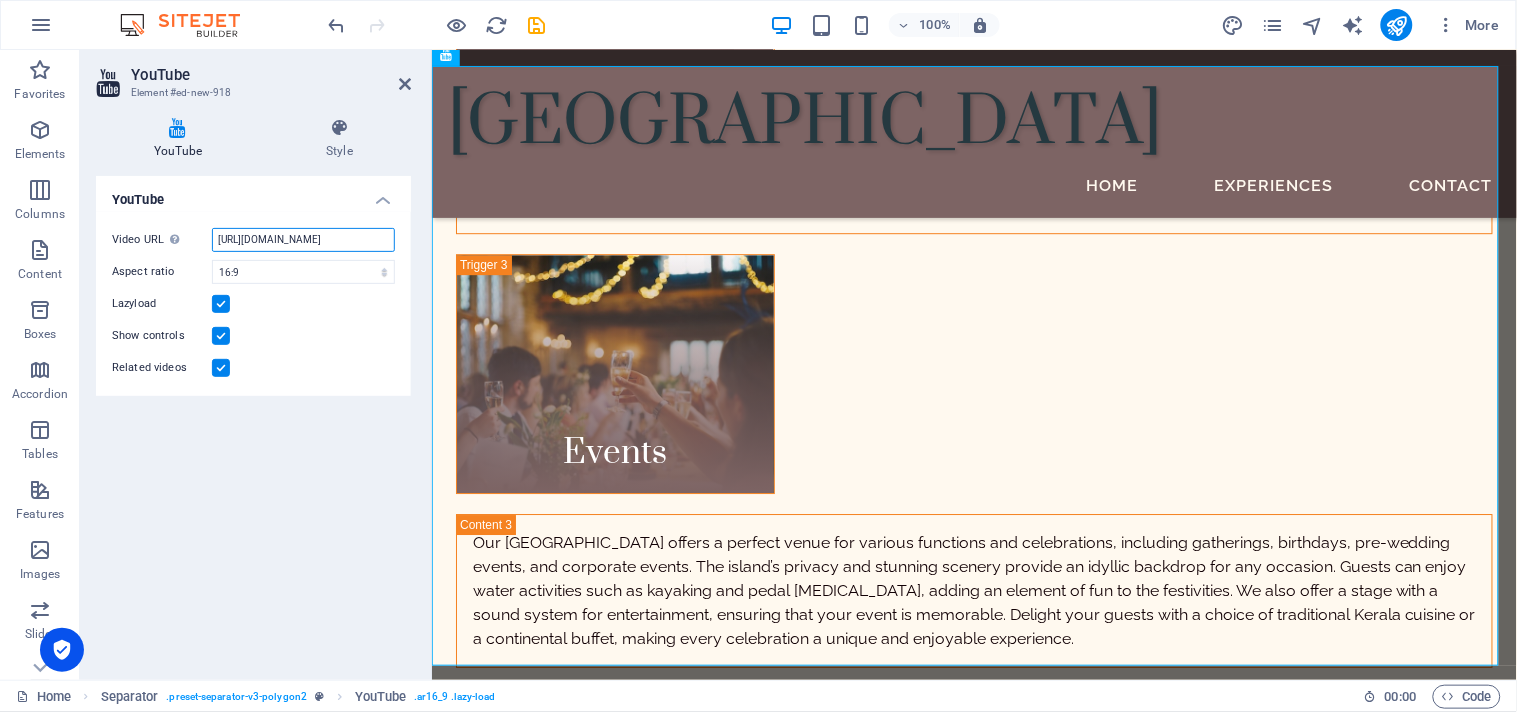click on "https://www.youtube.com/embed/nhrwxgd_zjw" at bounding box center [303, 240] 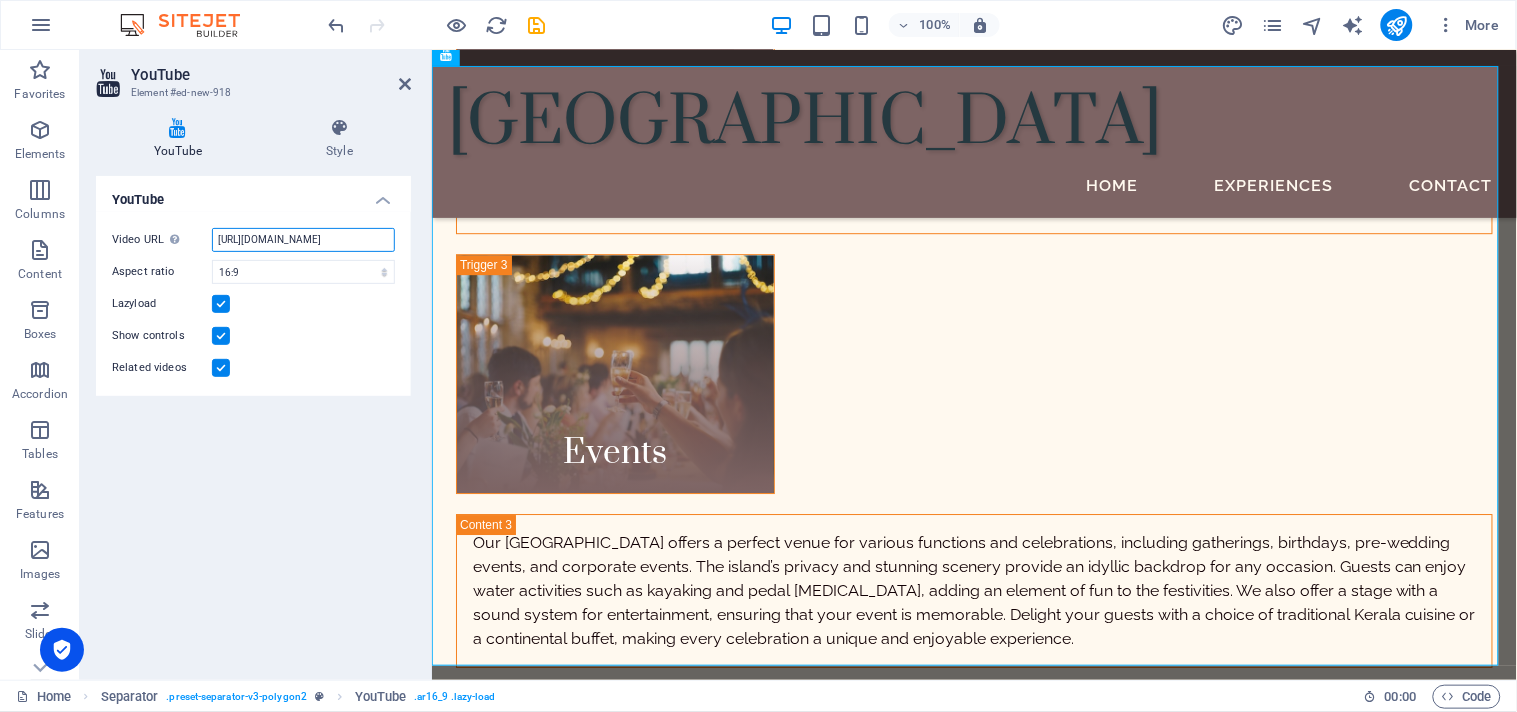 paste on "youtu.be" 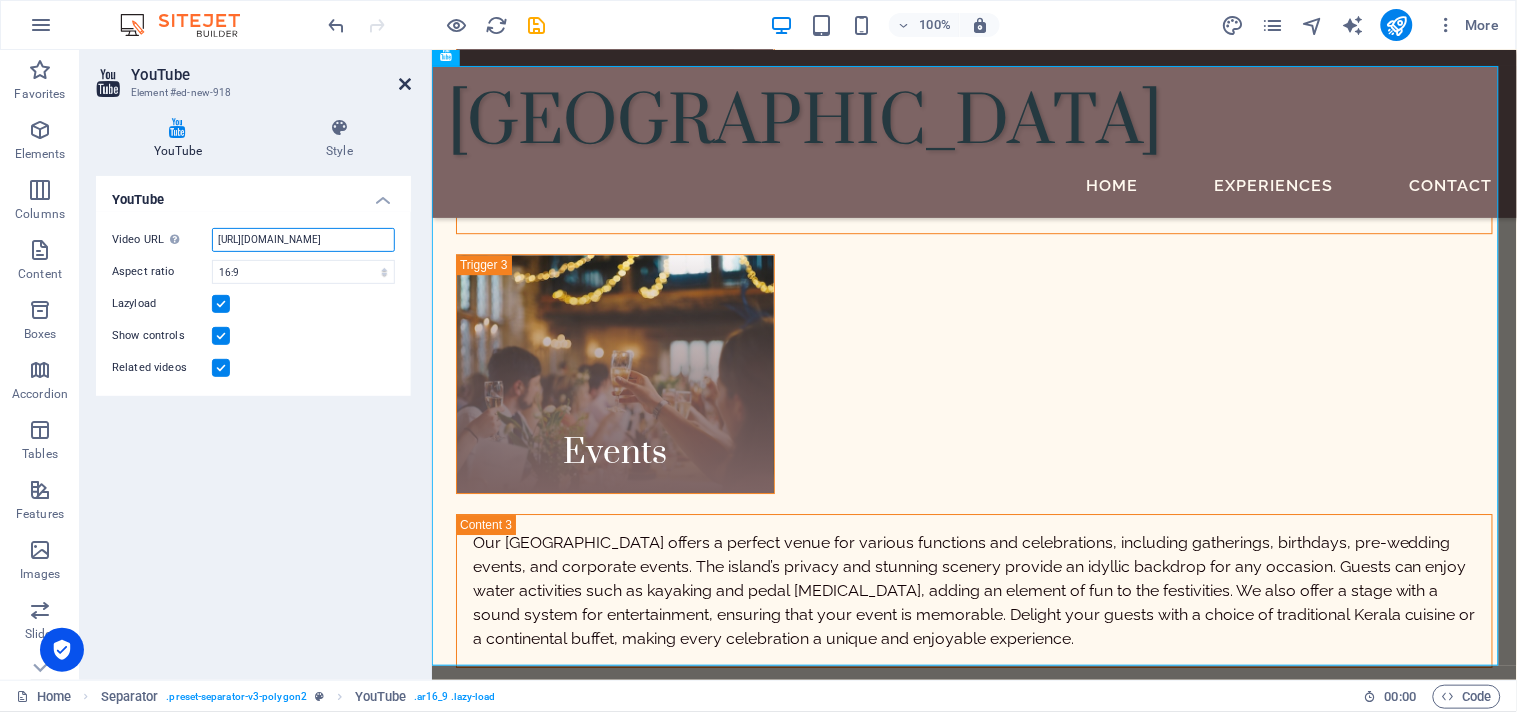 type on "https://youtu.be/nhrwxgd_zjw" 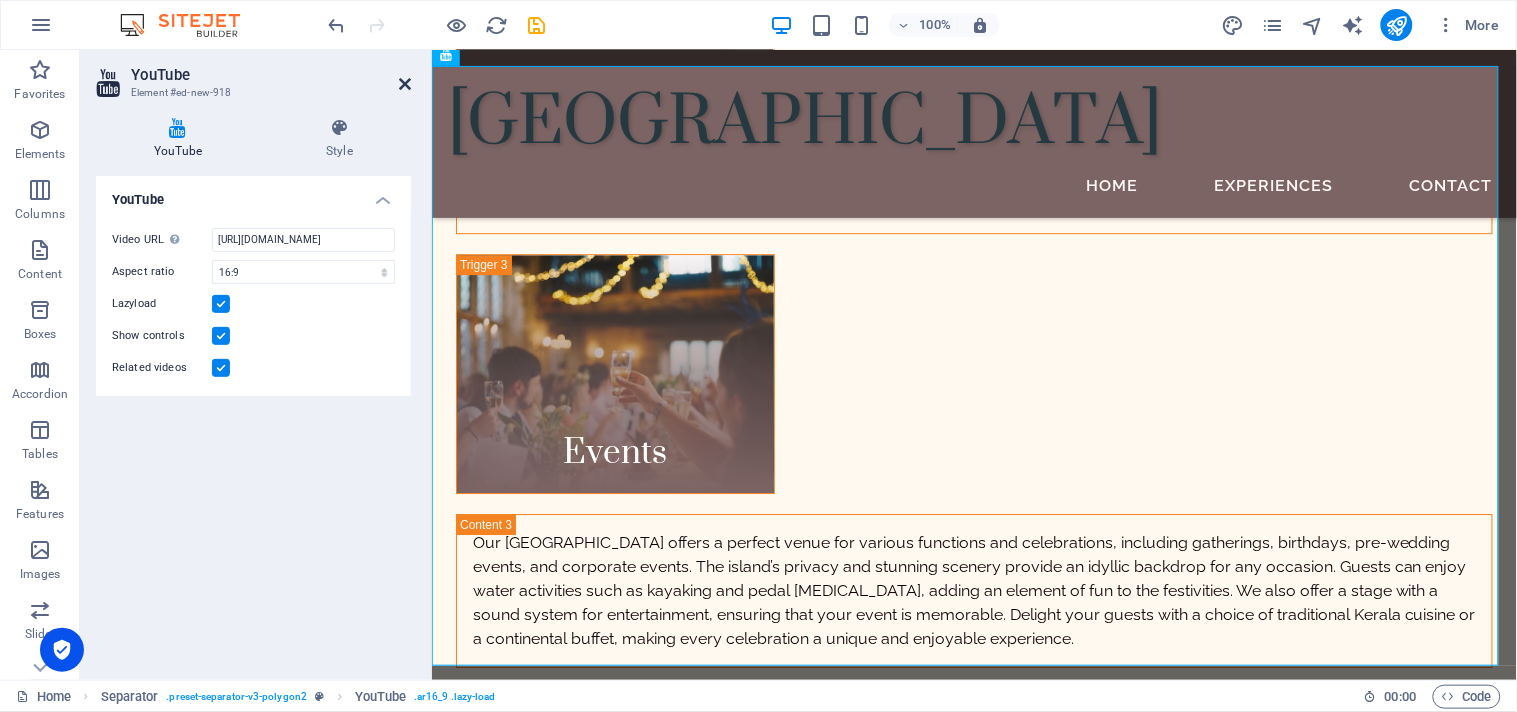 click at bounding box center (405, 84) 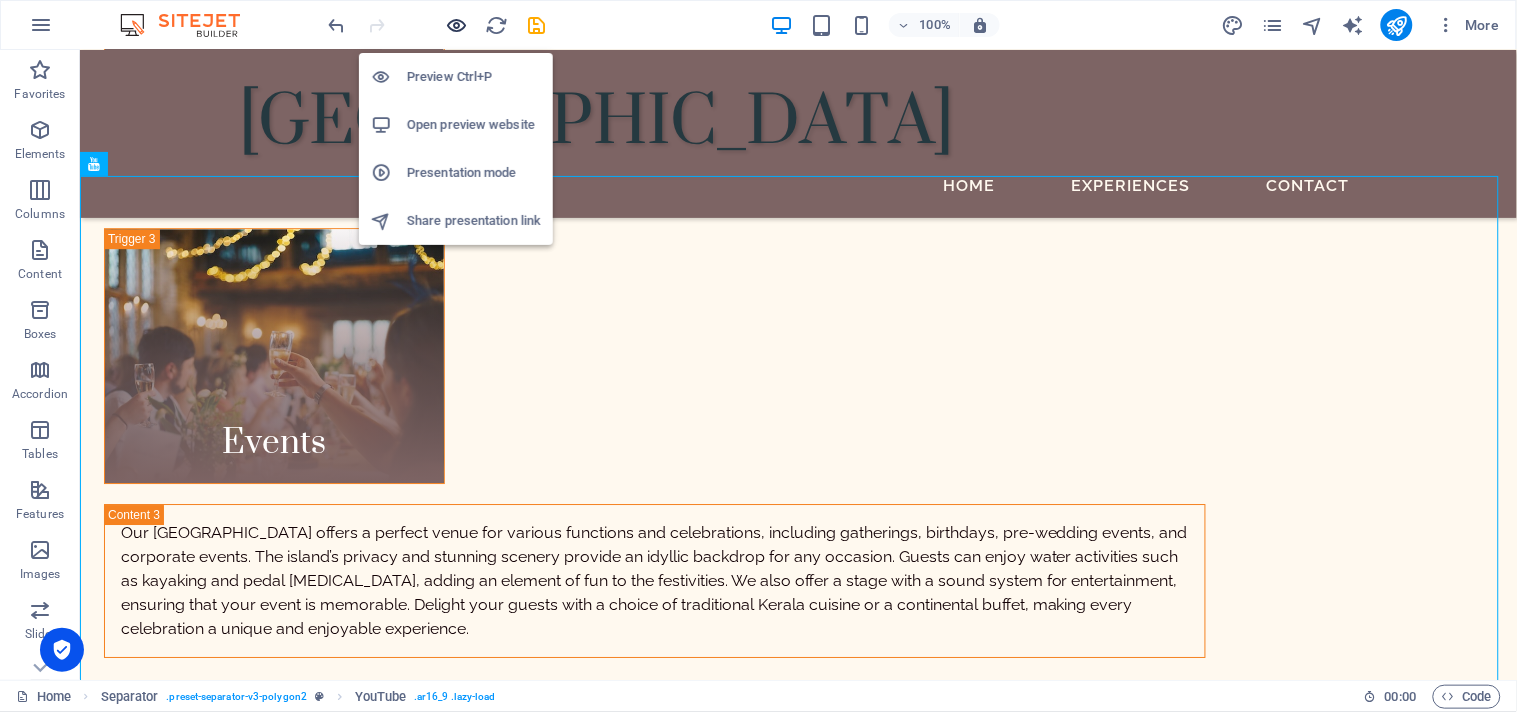 click at bounding box center (457, 25) 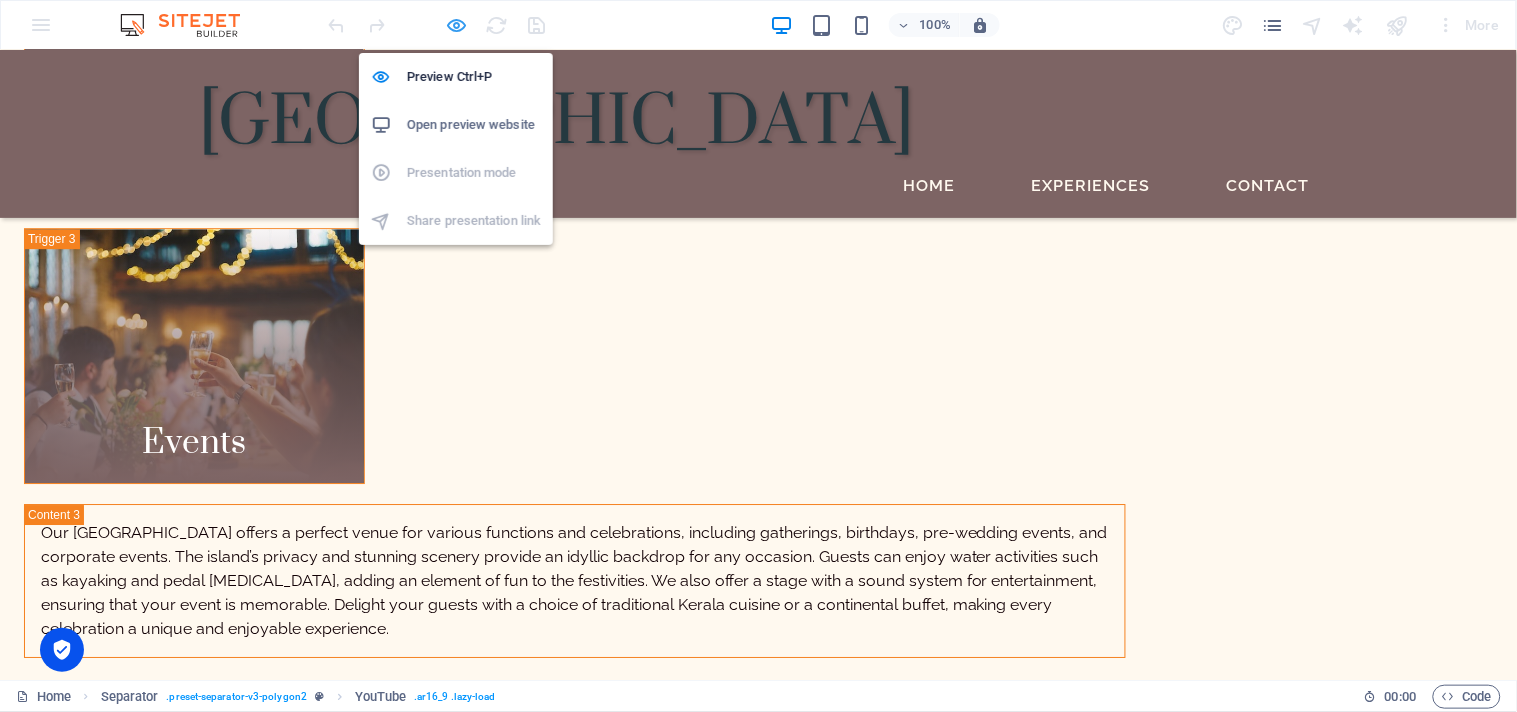 scroll, scrollTop: 2821, scrollLeft: 0, axis: vertical 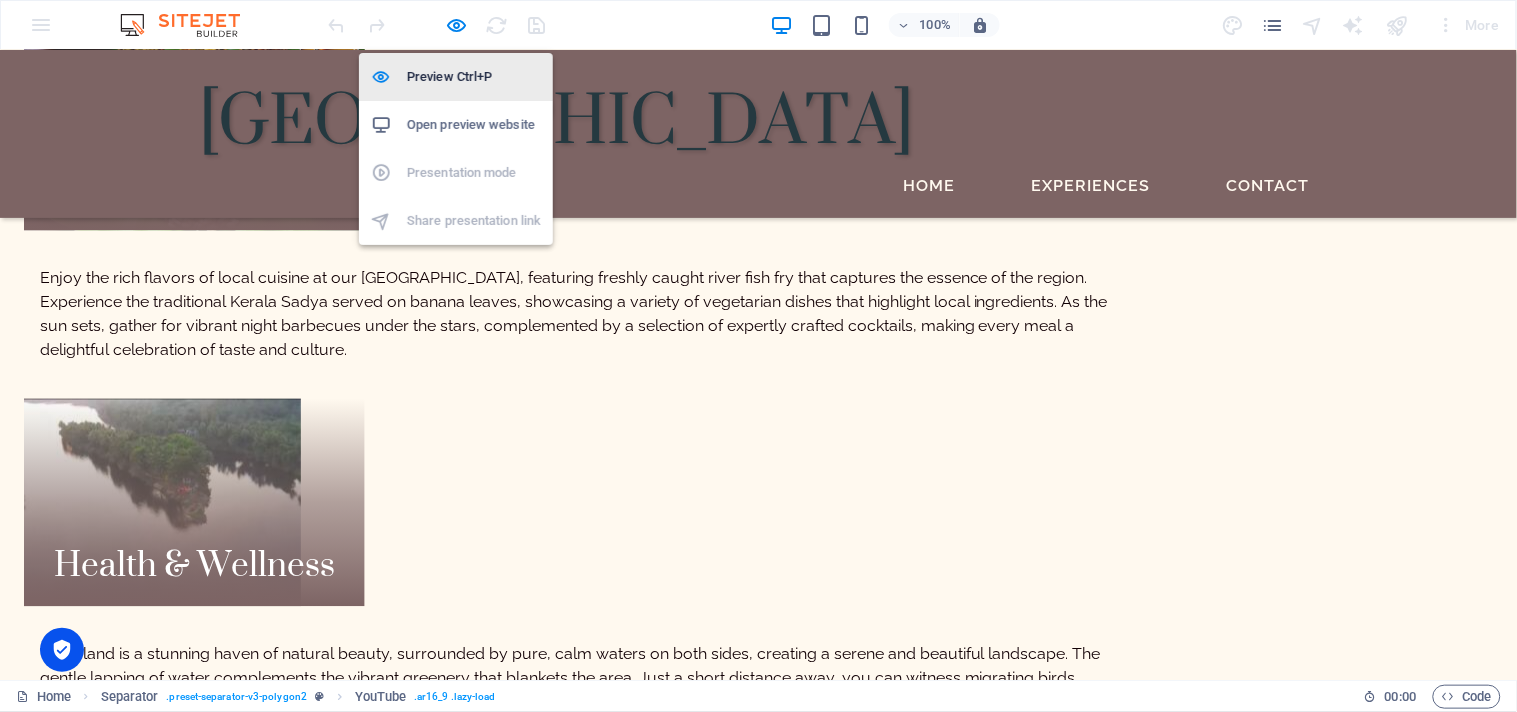 click on "Preview Ctrl+P" at bounding box center [474, 77] 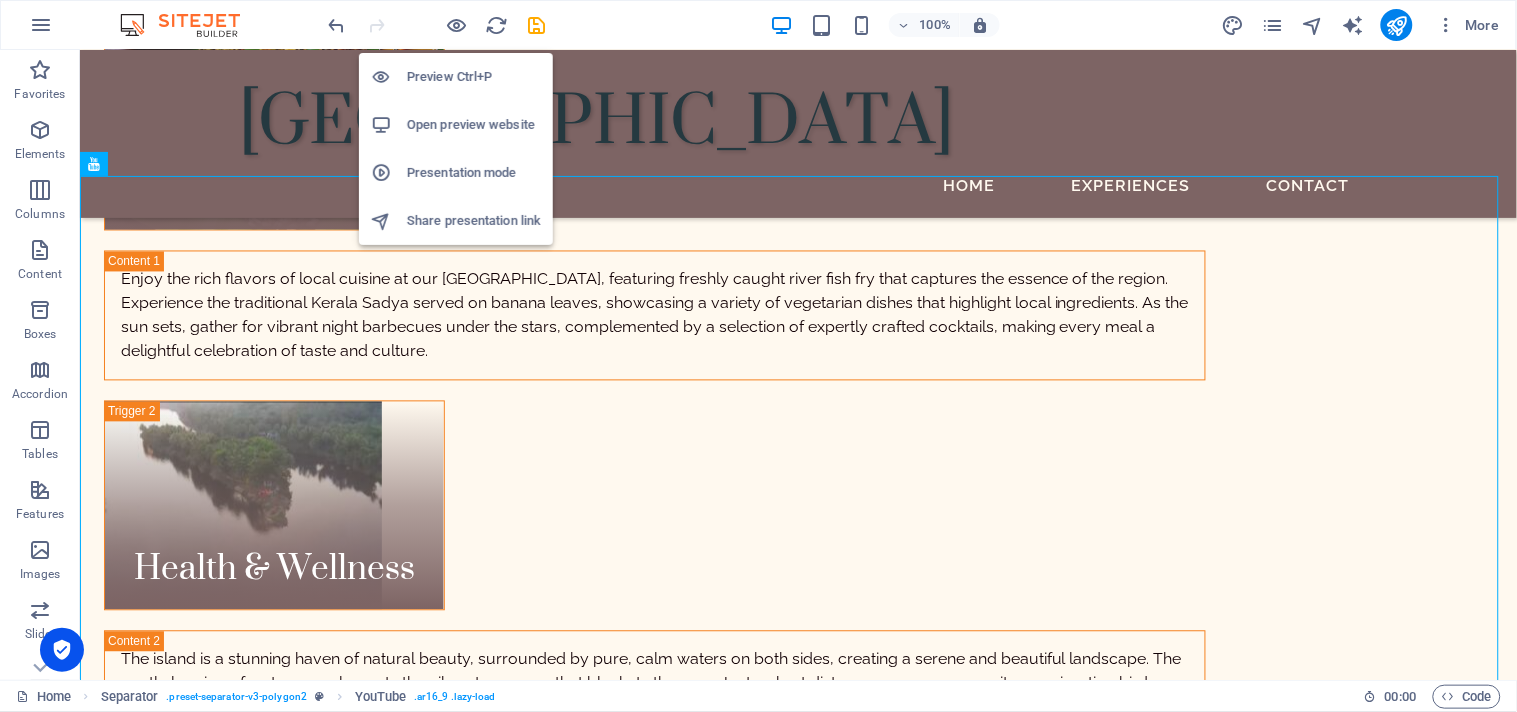 scroll, scrollTop: 3374, scrollLeft: 0, axis: vertical 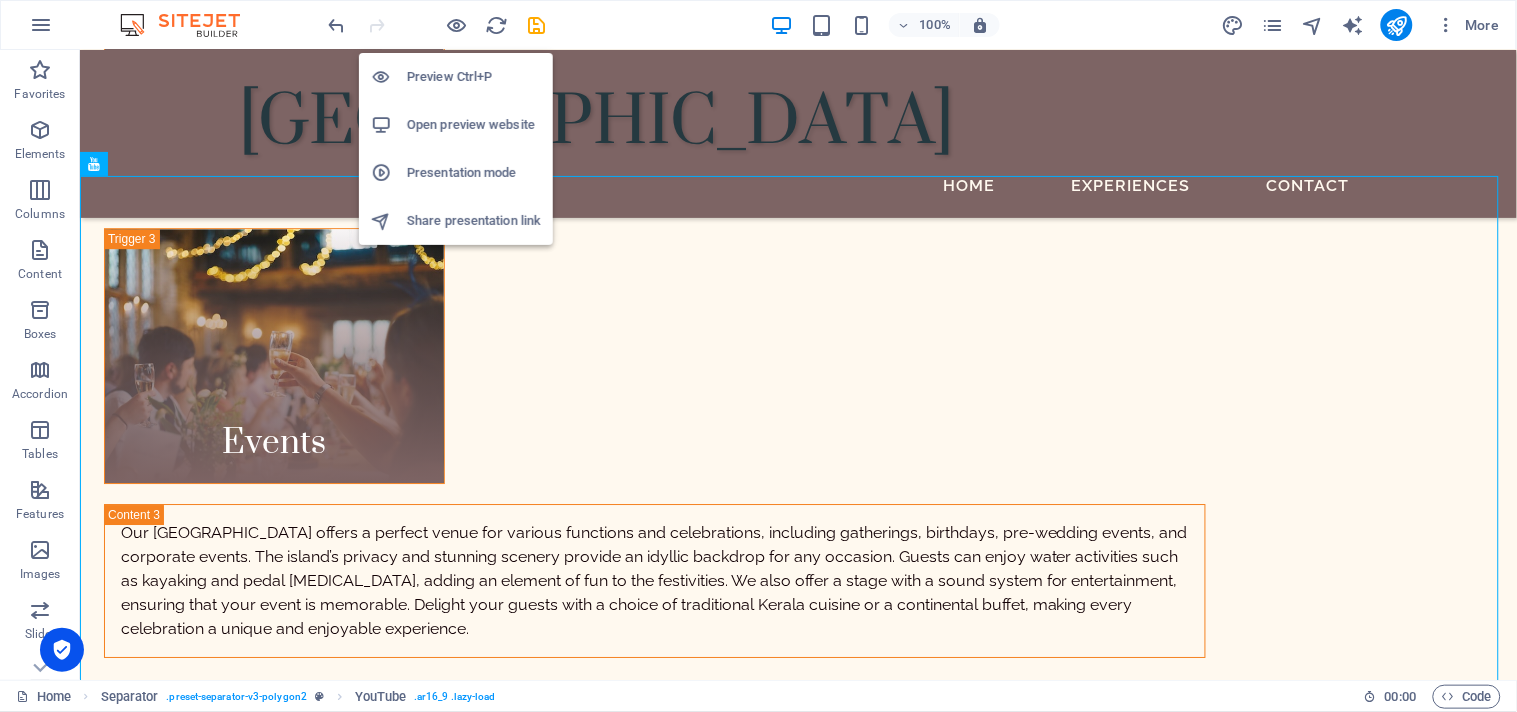 click on "Preview Ctrl+P" at bounding box center [474, 77] 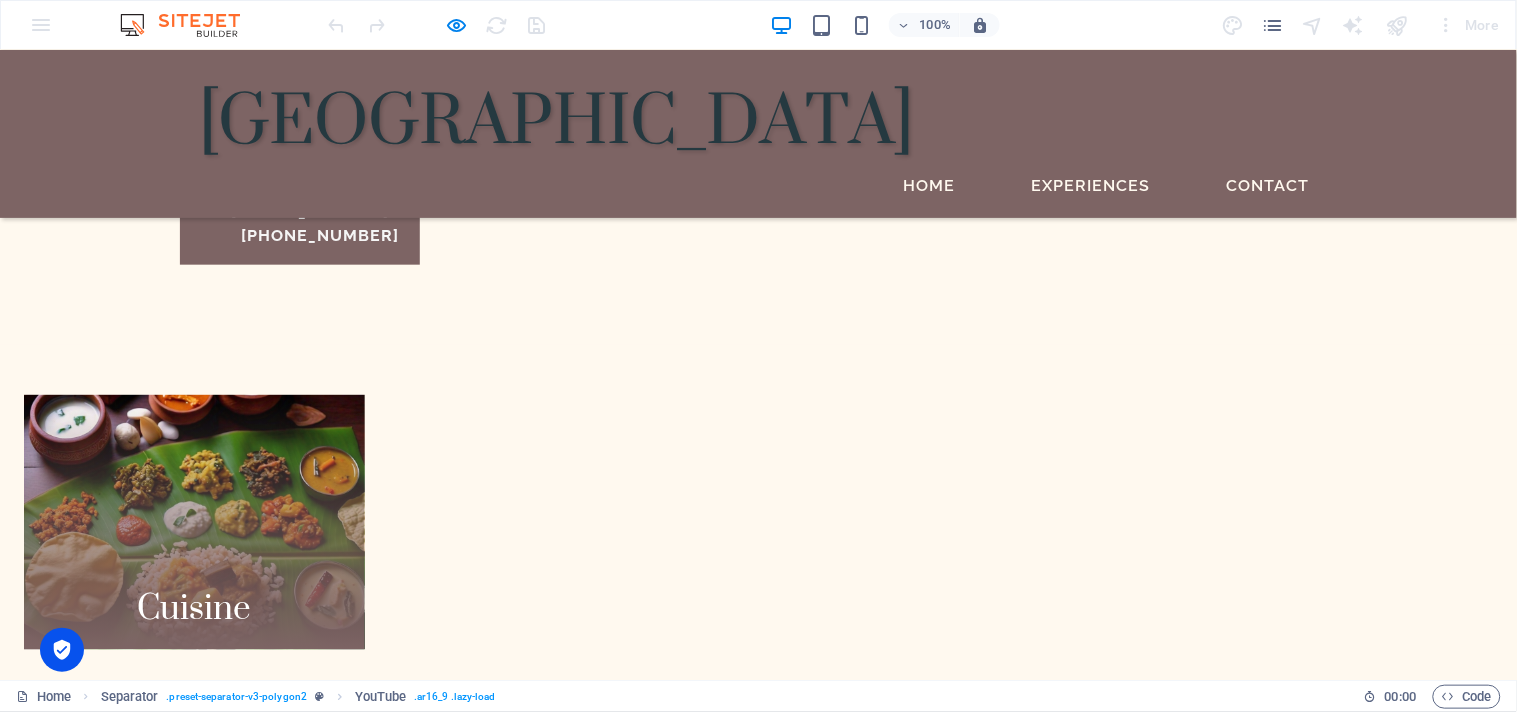 scroll, scrollTop: 2386, scrollLeft: 0, axis: vertical 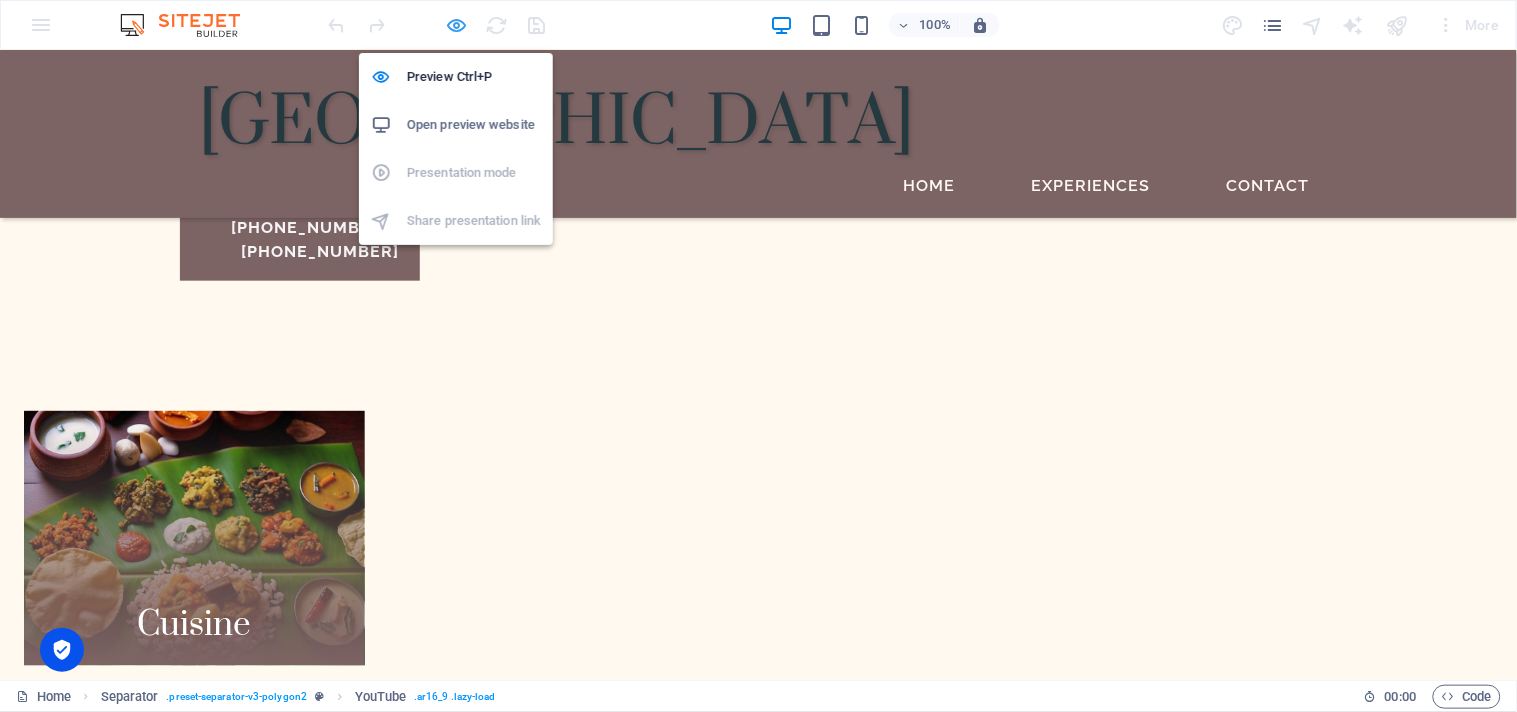 click at bounding box center (457, 25) 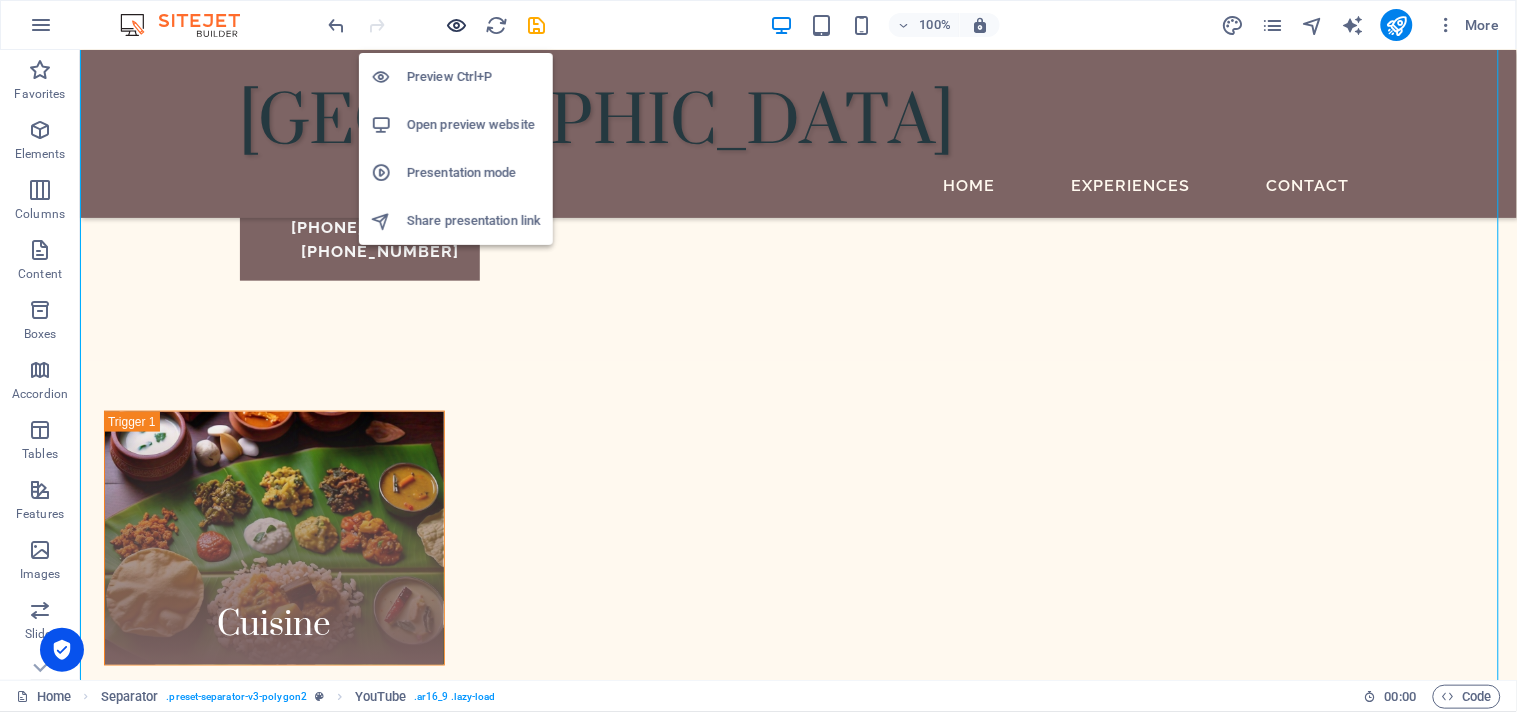 scroll, scrollTop: 3584, scrollLeft: 0, axis: vertical 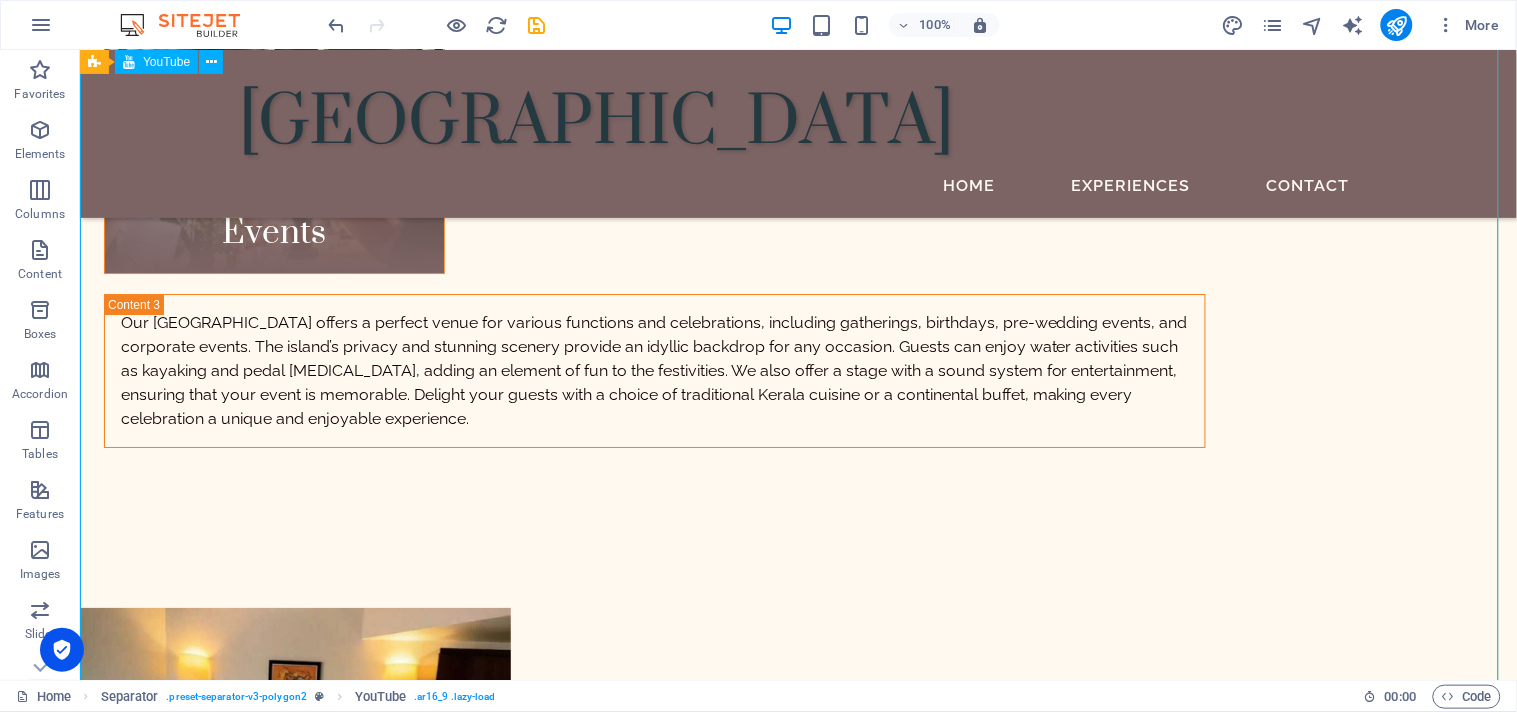 click at bounding box center [797, 1461] 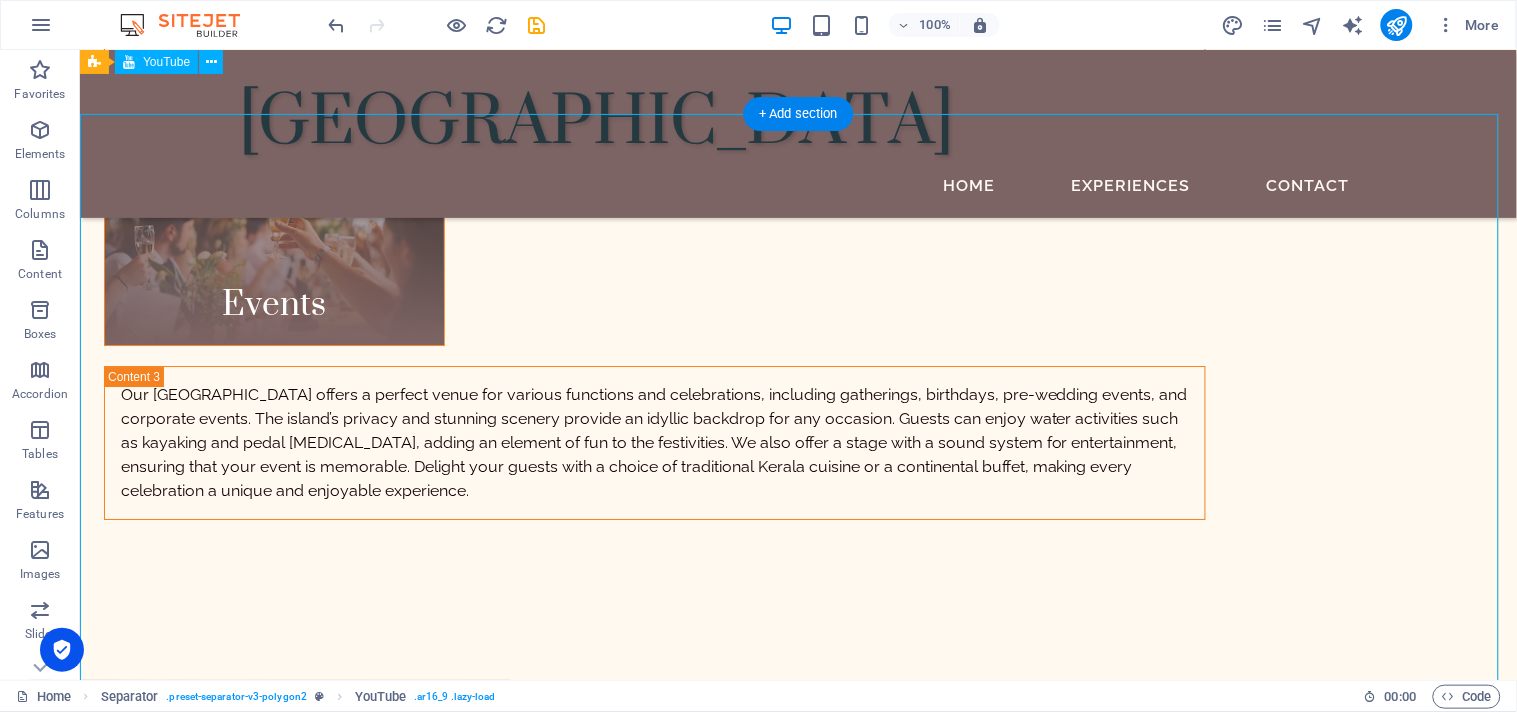 scroll, scrollTop: 3396, scrollLeft: 0, axis: vertical 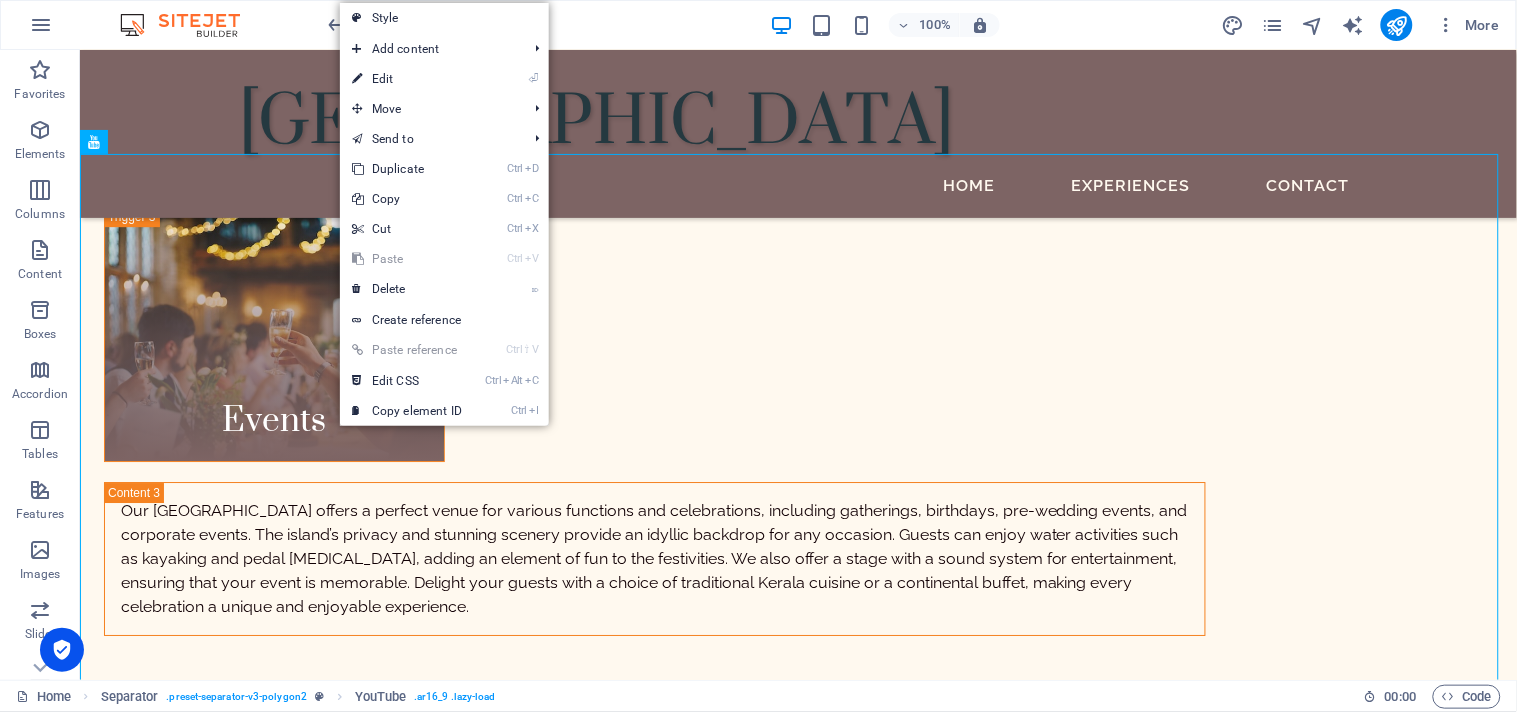 click on "Ctrl ⇧ V  Paste reference" at bounding box center (407, 350) 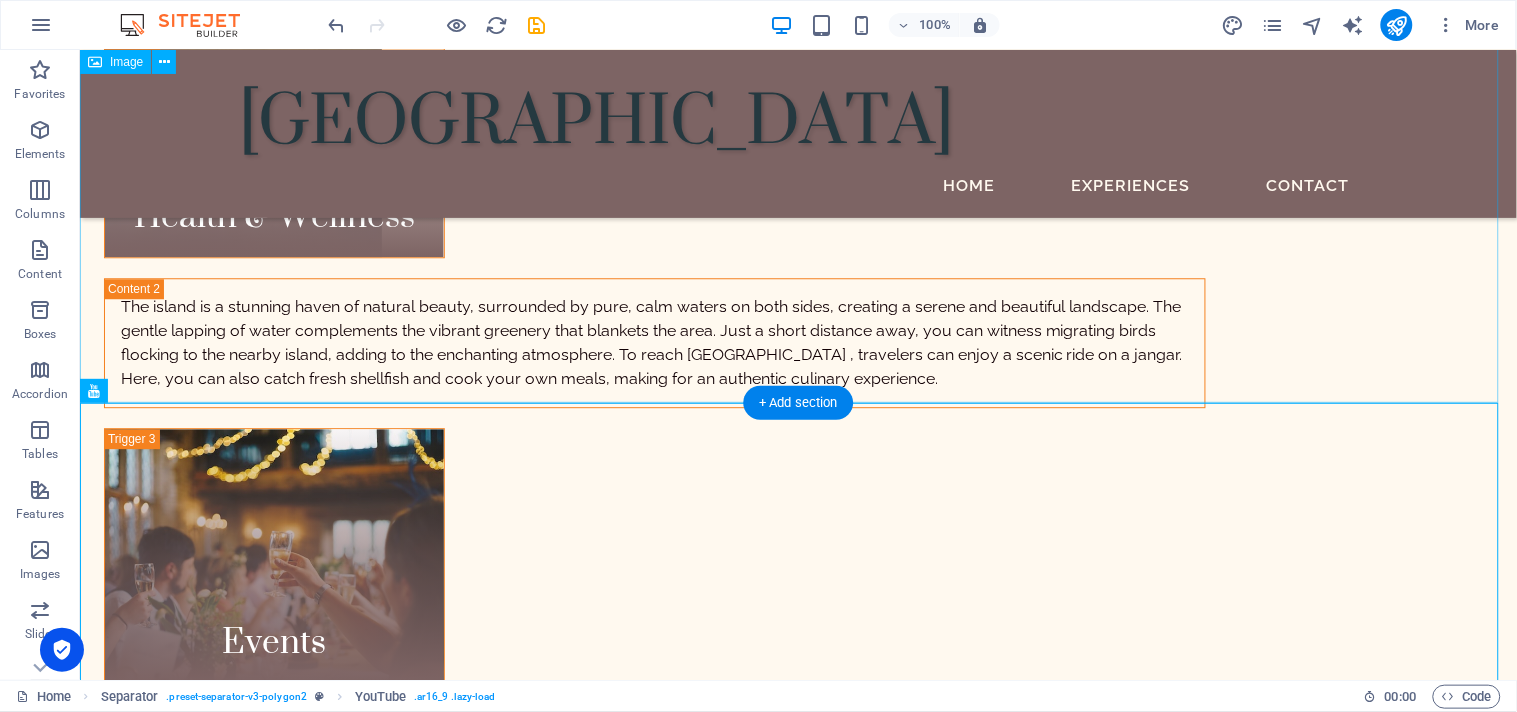 scroll, scrollTop: 3147, scrollLeft: 0, axis: vertical 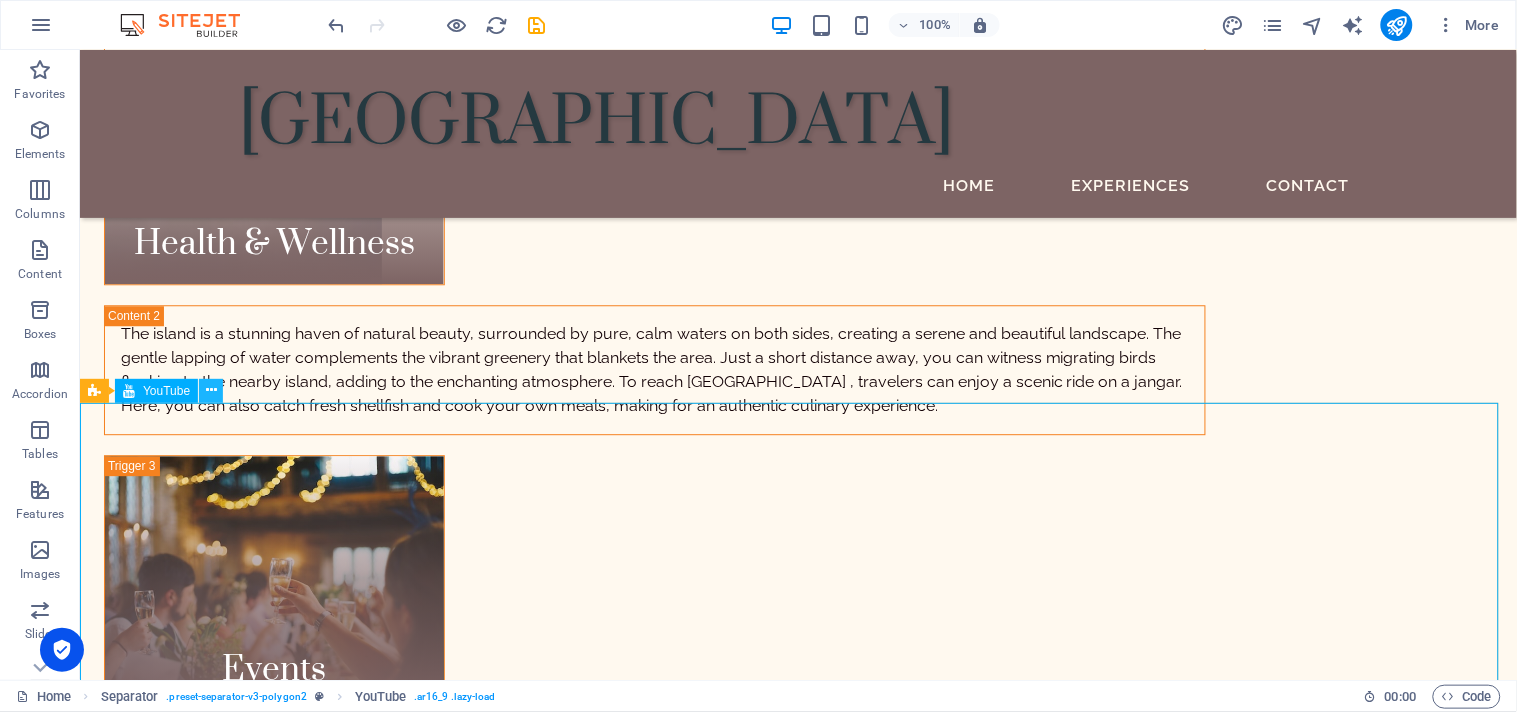 click at bounding box center (211, 390) 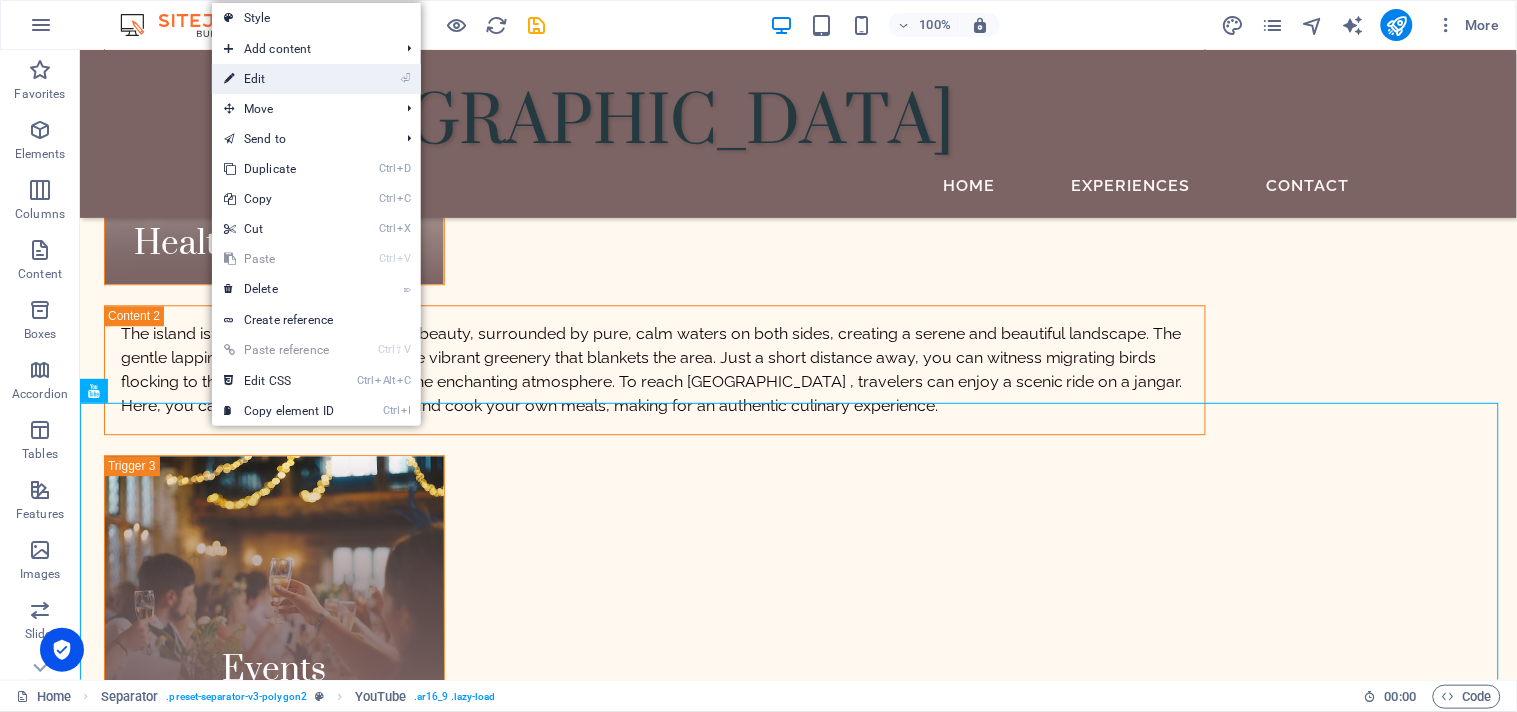 click on "⏎  Edit" at bounding box center (279, 79) 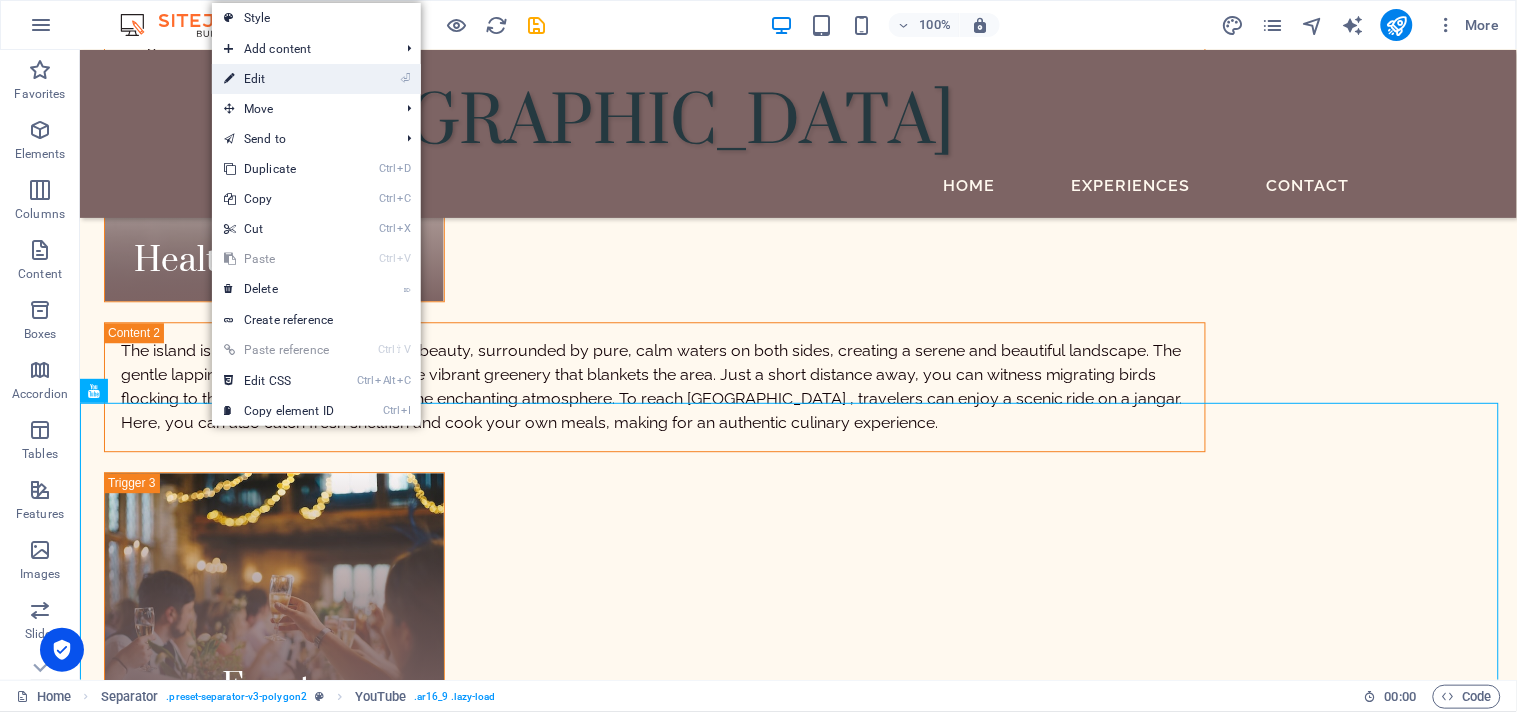 select on "ar16_9" 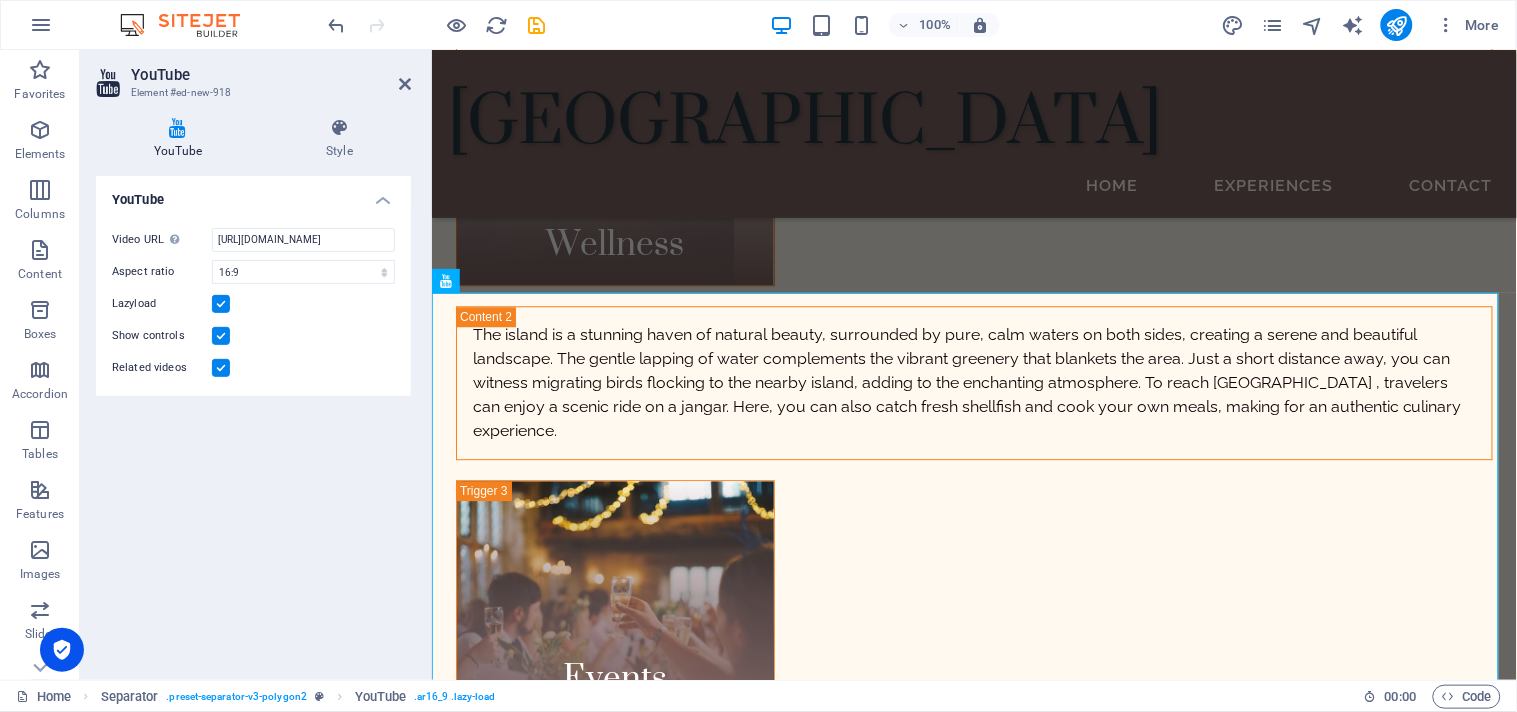click at bounding box center [221, 336] 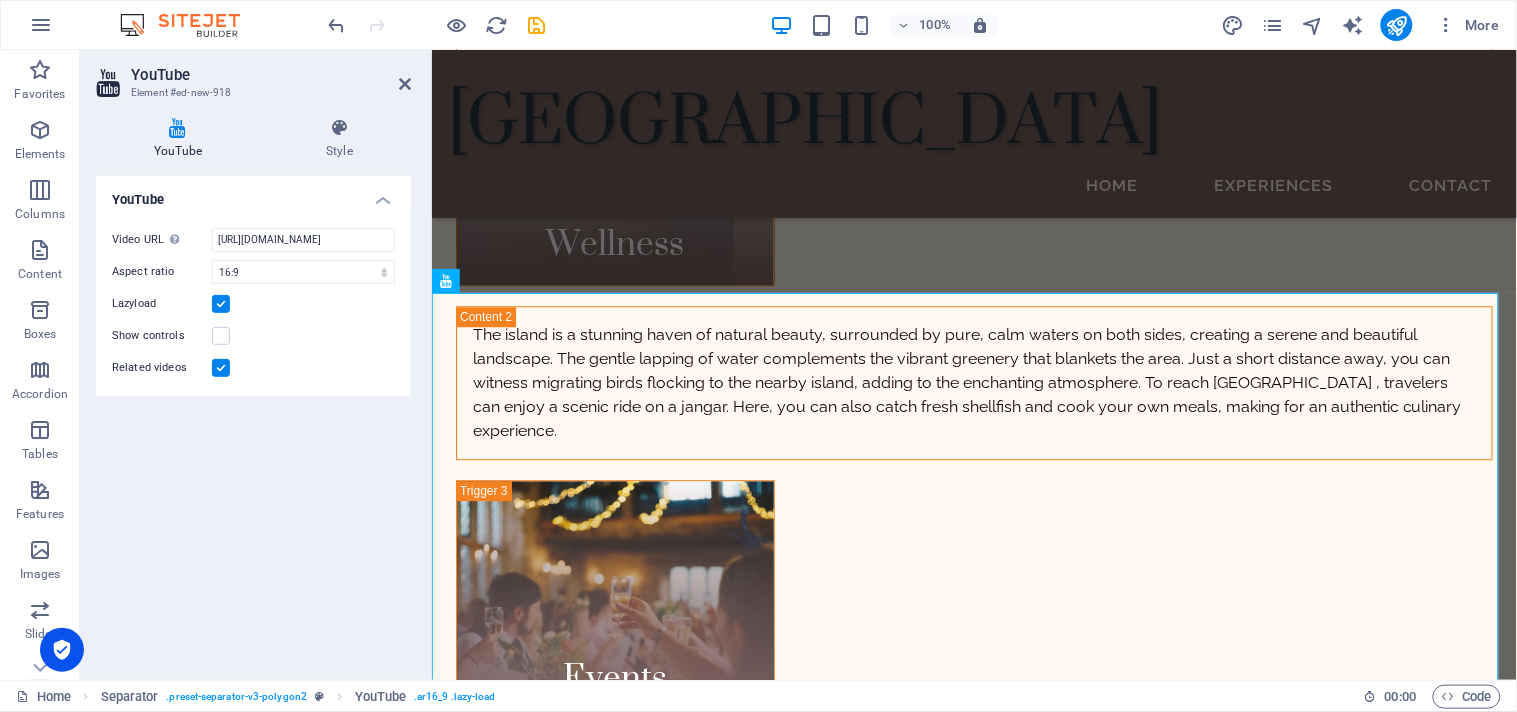 click at bounding box center (221, 368) 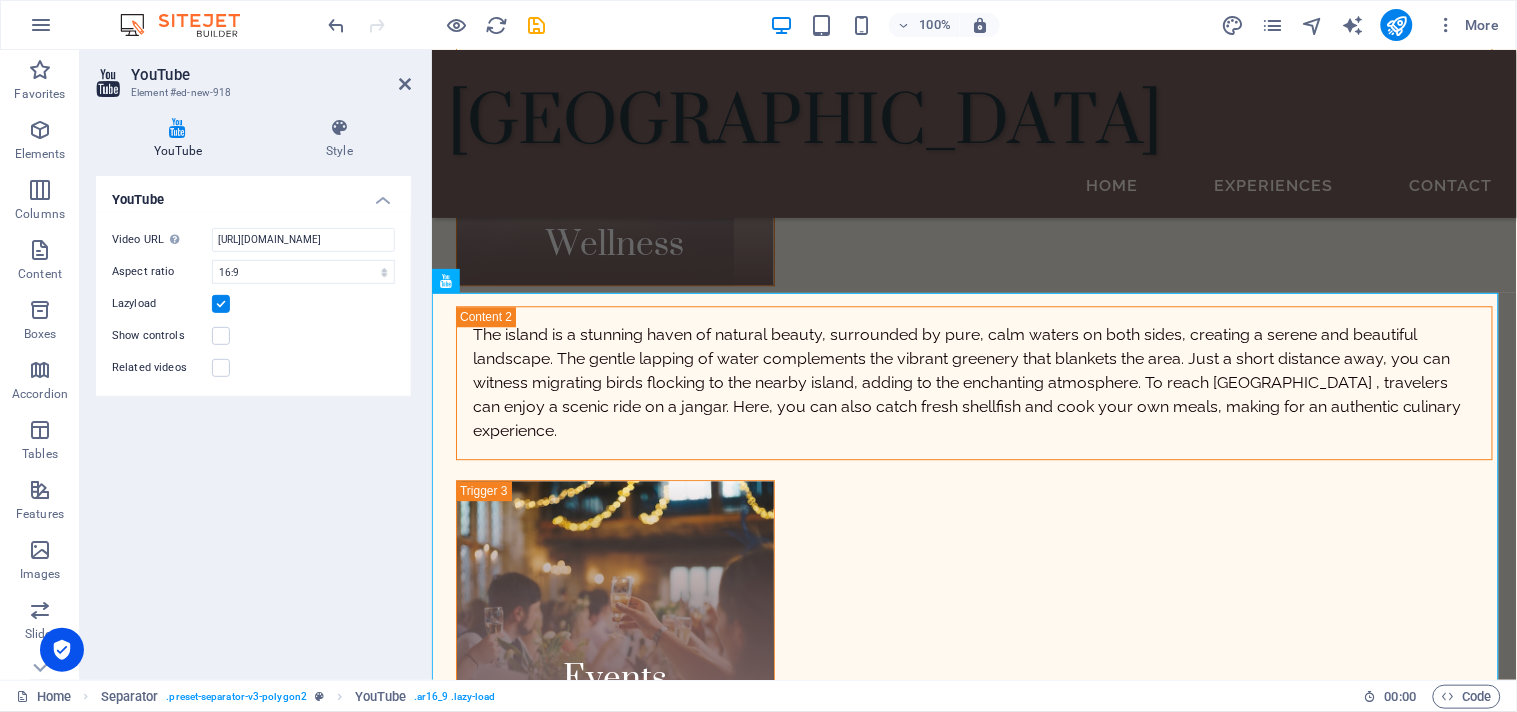 click at bounding box center (221, 304) 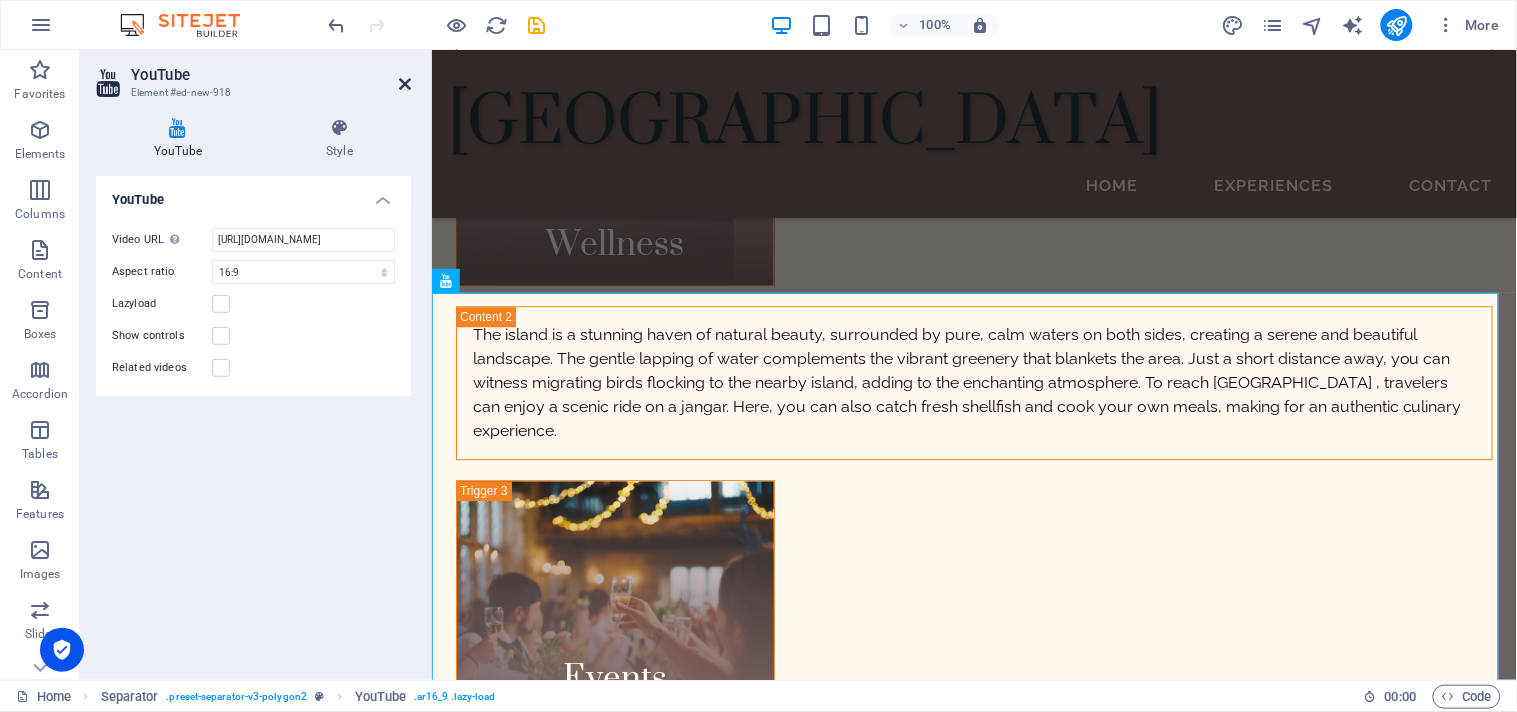 click at bounding box center (405, 84) 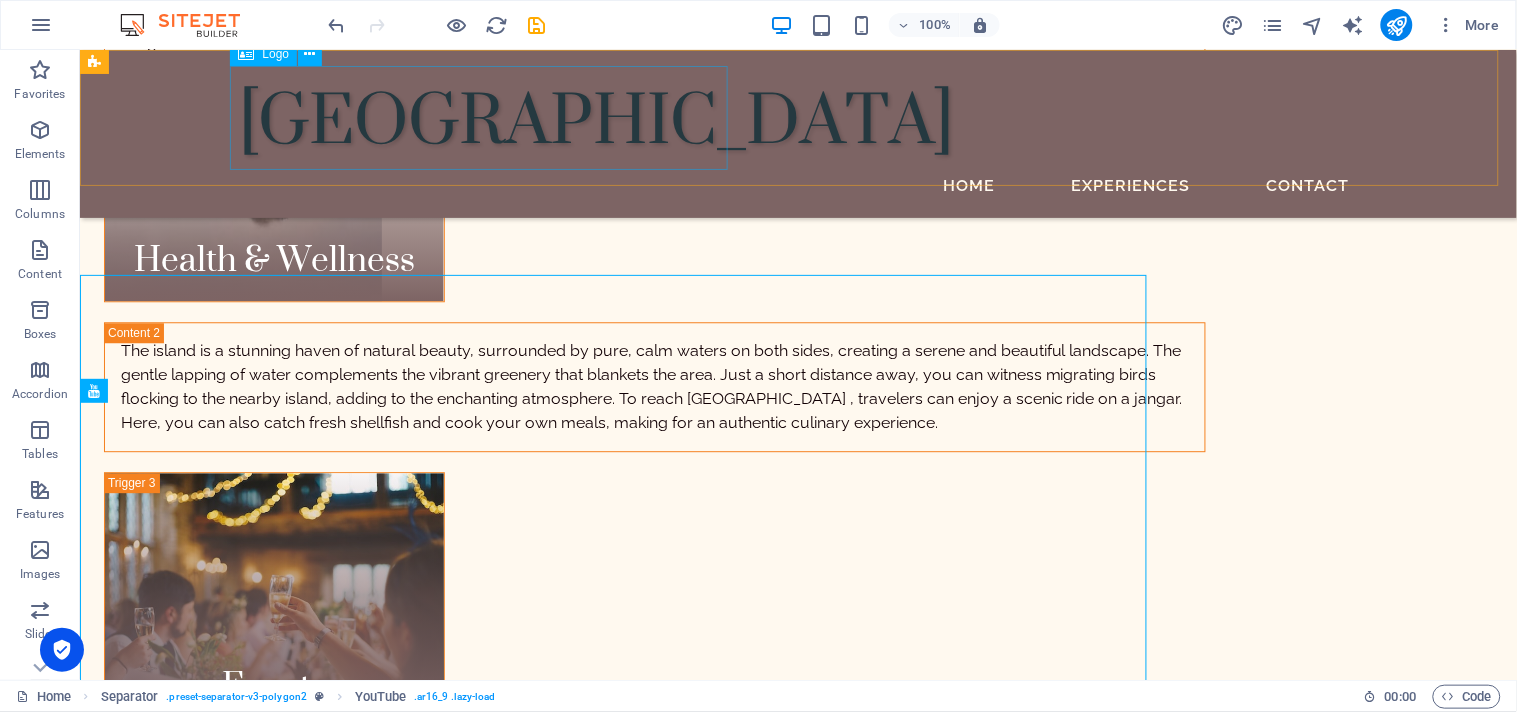 scroll, scrollTop: 3147, scrollLeft: 0, axis: vertical 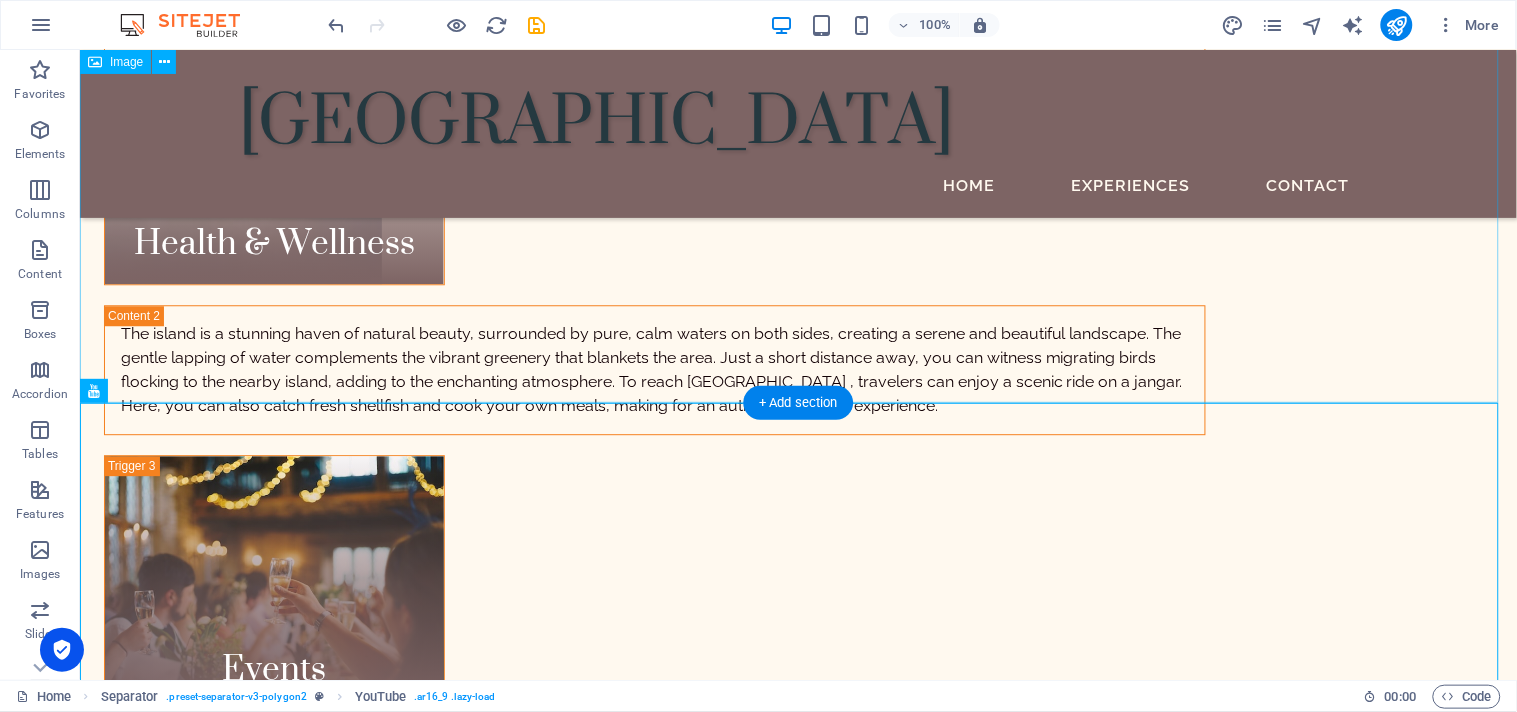 click at bounding box center (797, 1269) 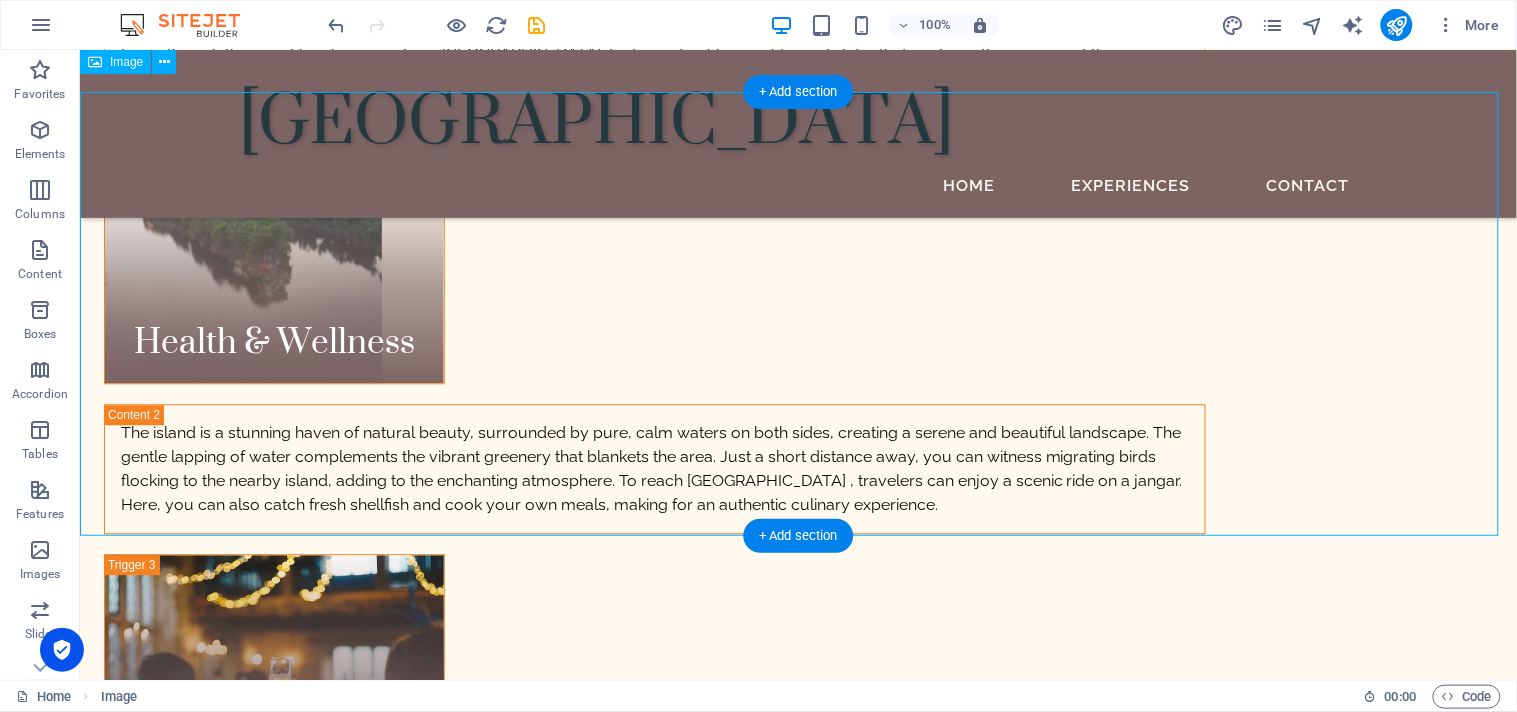 scroll, scrollTop: 2890, scrollLeft: 0, axis: vertical 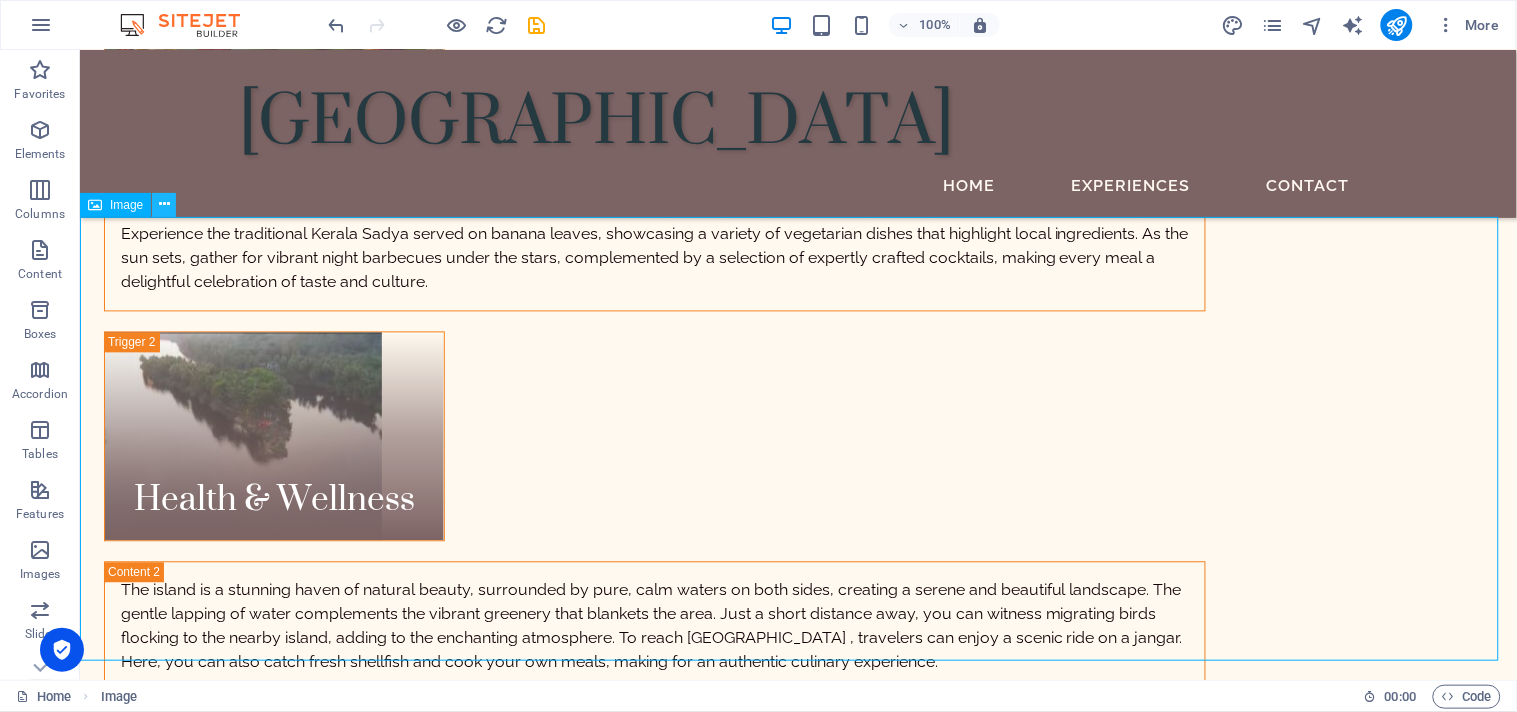 click at bounding box center (164, 204) 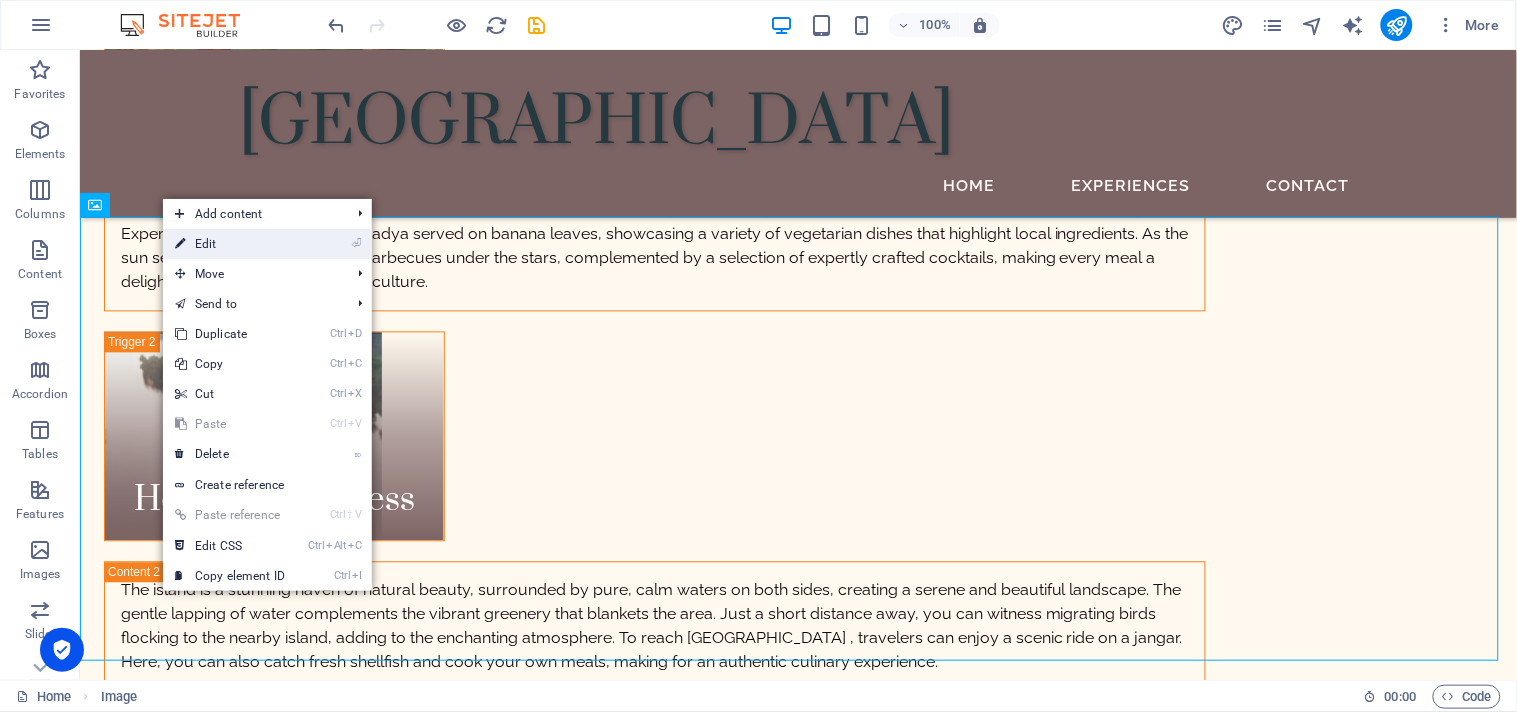 click on "⏎  Edit" at bounding box center [230, 244] 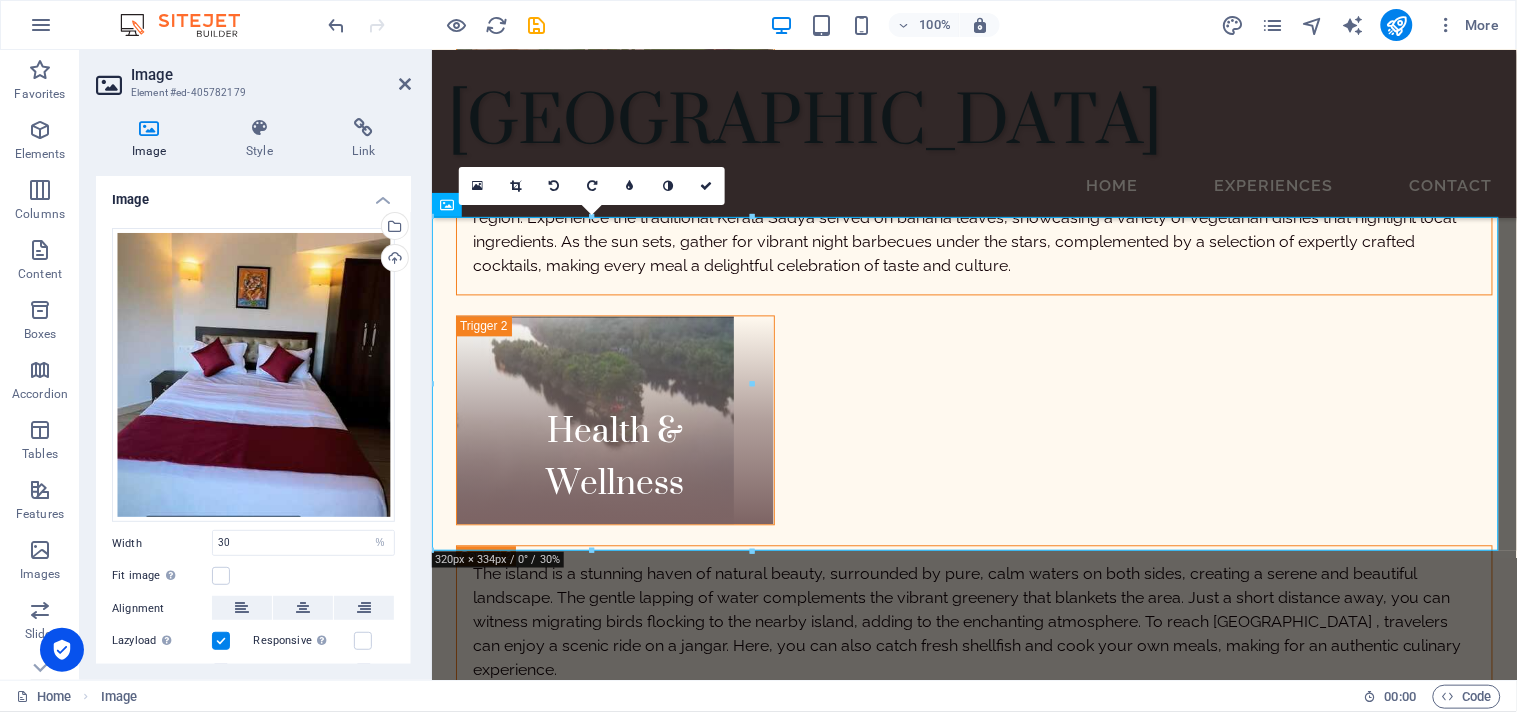 scroll, scrollTop: 2872, scrollLeft: 0, axis: vertical 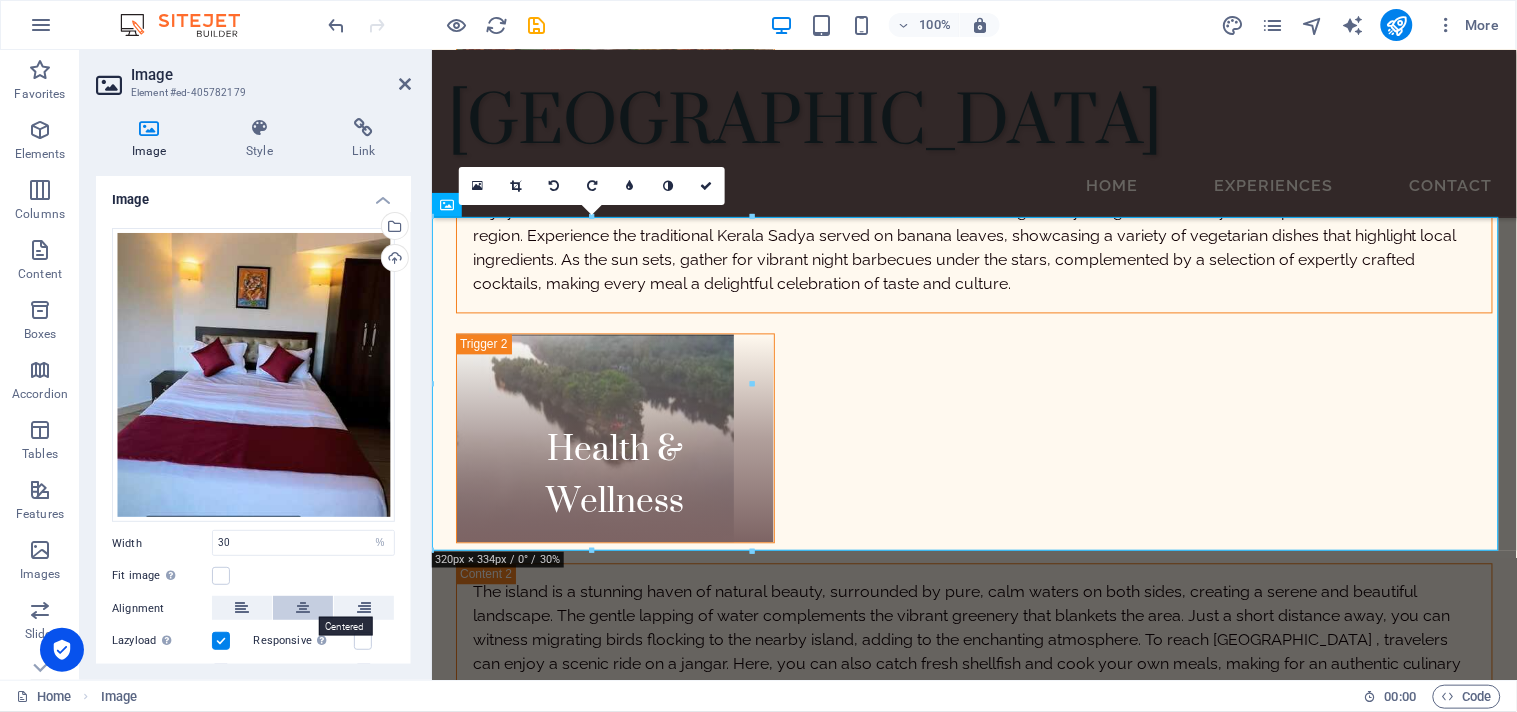 click at bounding box center [303, 608] 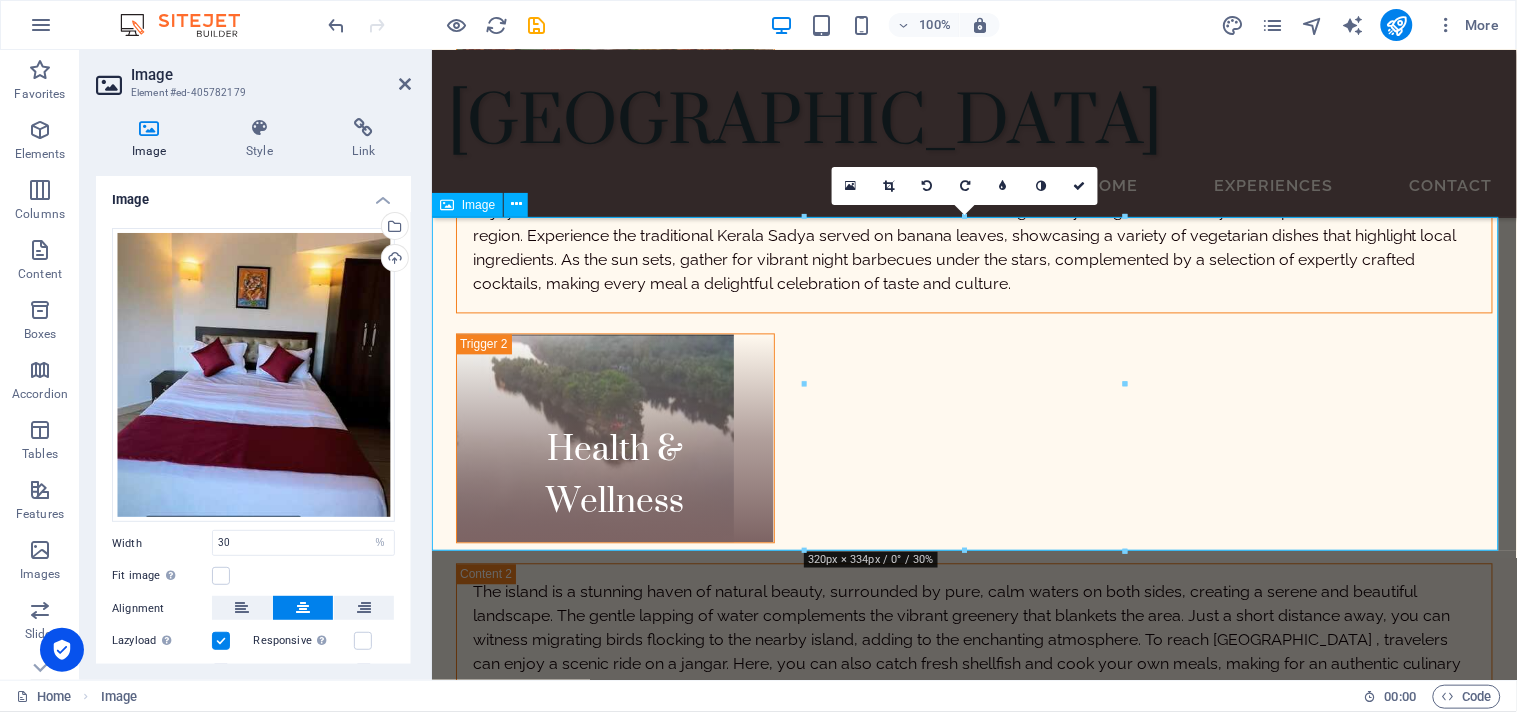 click at bounding box center (973, 1481) 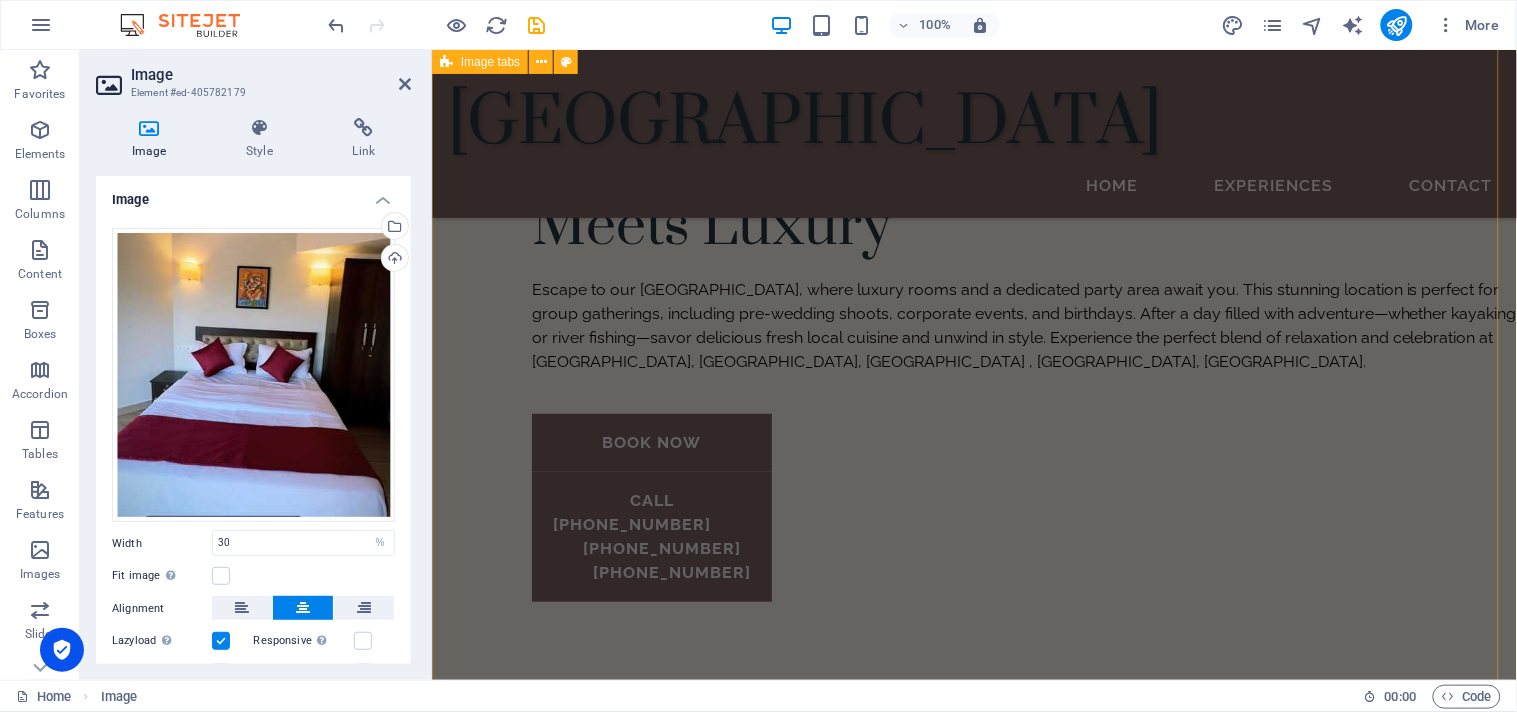 scroll, scrollTop: 2064, scrollLeft: 0, axis: vertical 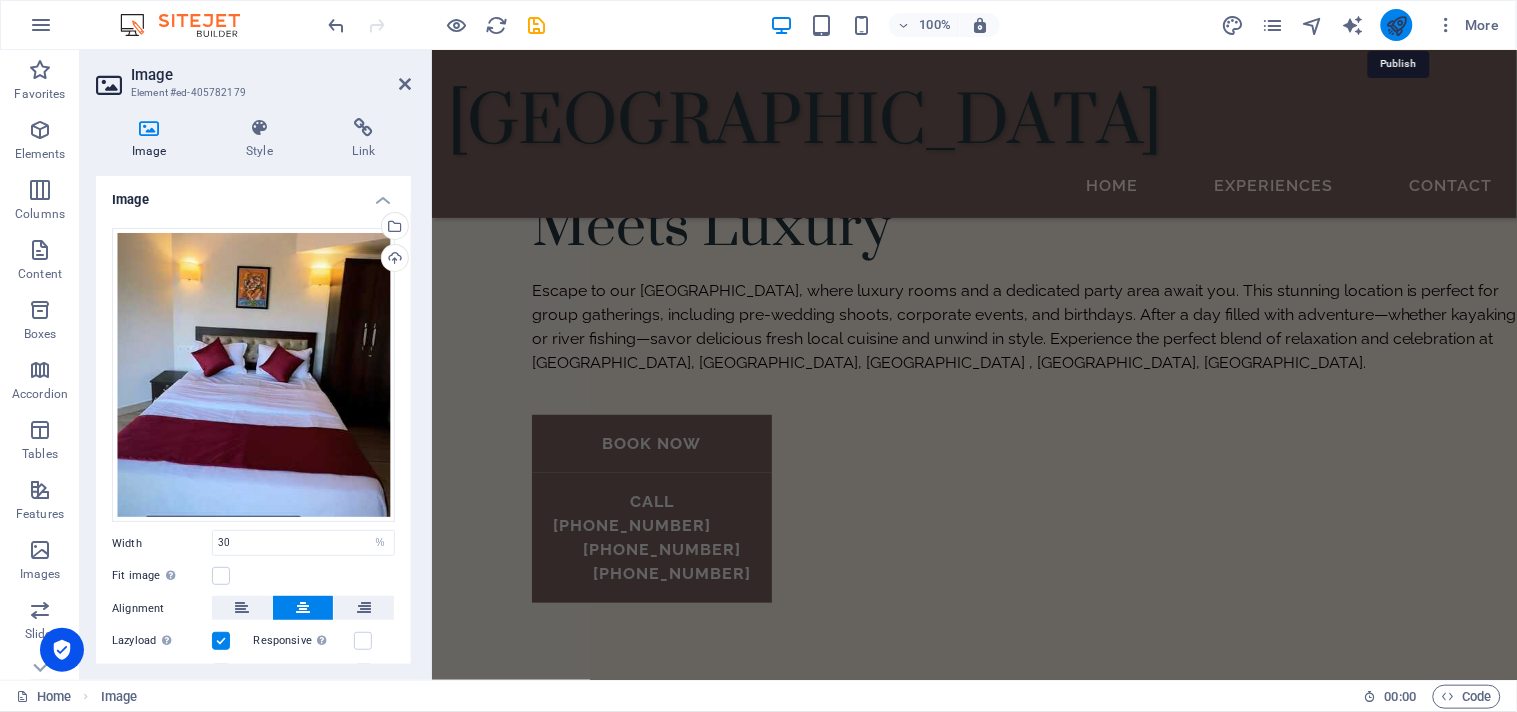 click at bounding box center [1396, 25] 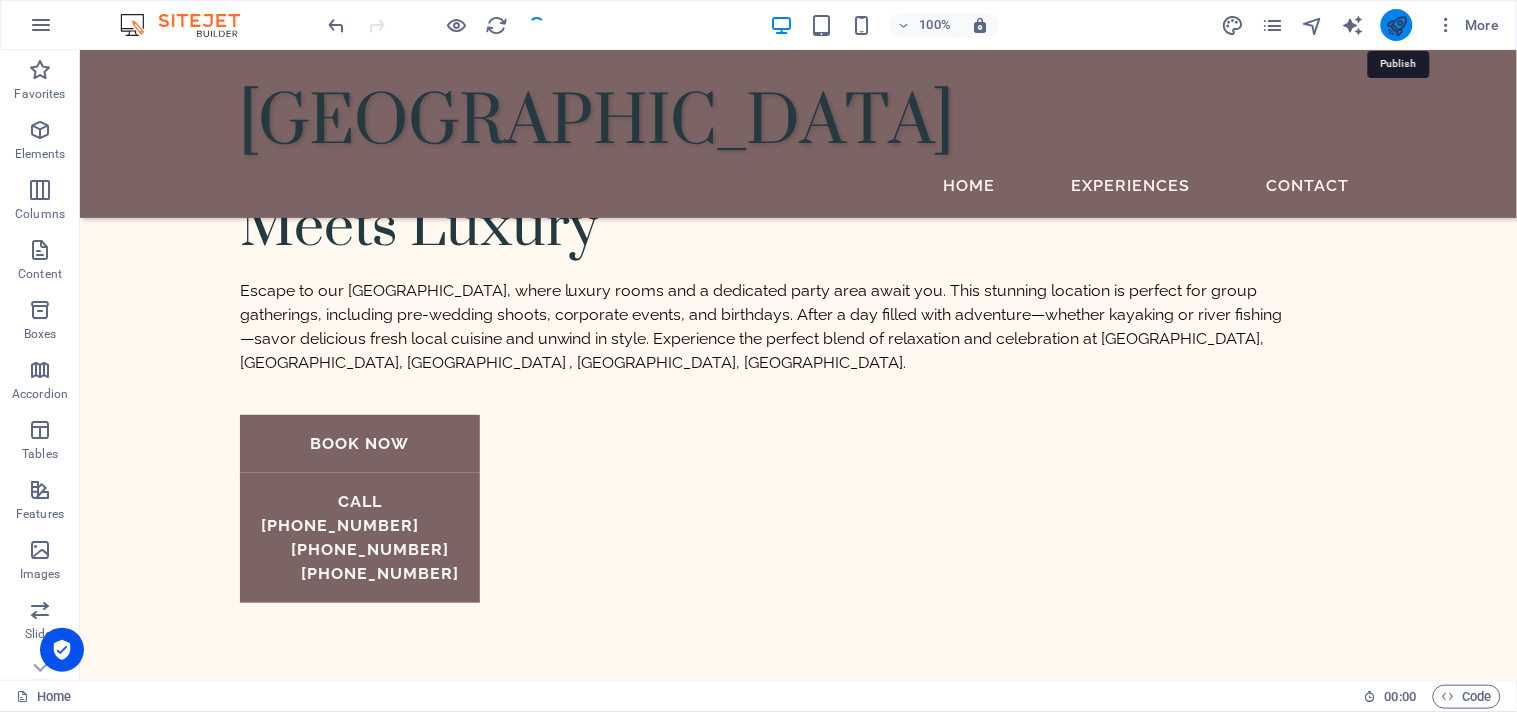 scroll, scrollTop: 2963, scrollLeft: 0, axis: vertical 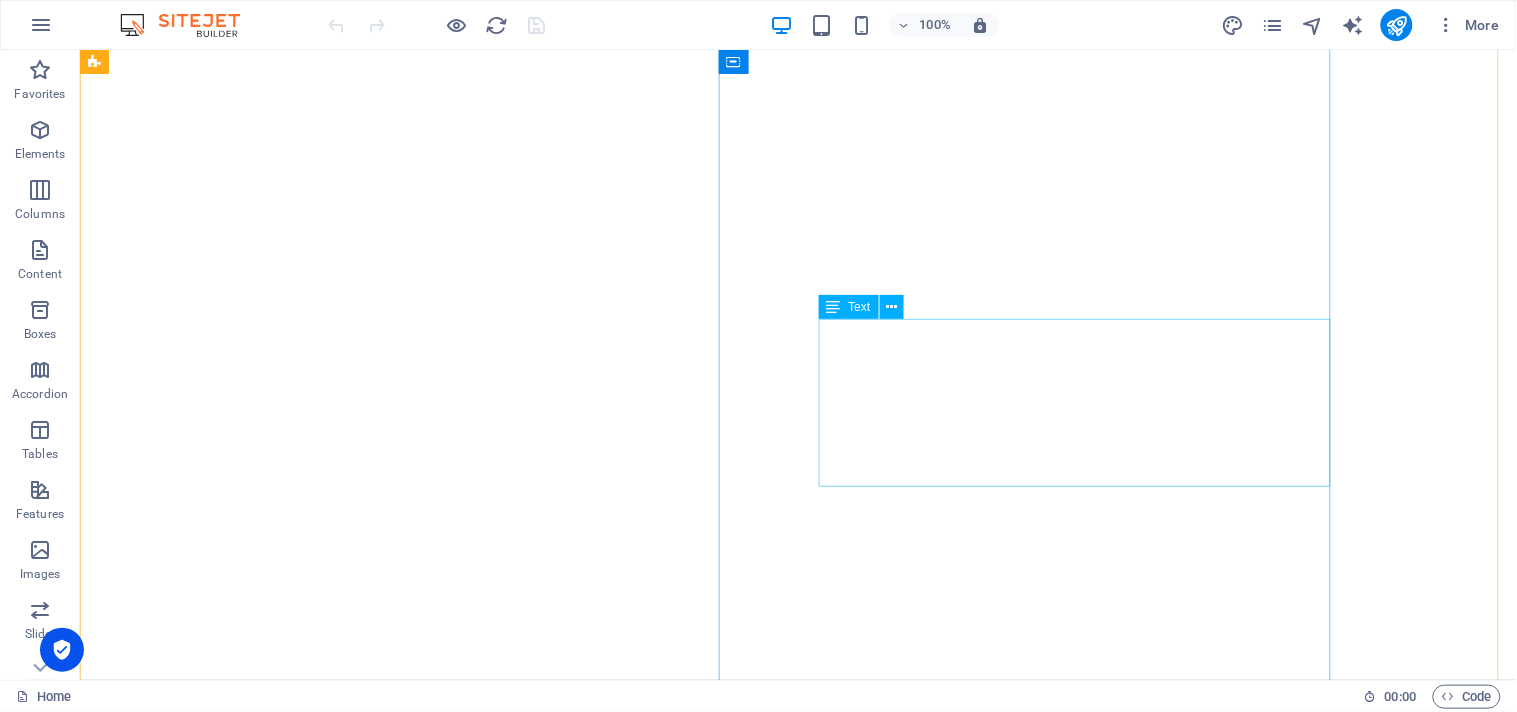 click on "Escape to our [GEOGRAPHIC_DATA], where luxury rooms and a dedicated party area await you. This stunning location is perfect for group gatherings, including pre-wedding shoots, corporate events, and birthdays. After a day filled with adventure—whether kayaking or river fishing—savor delicious fresh local cuisine and unwind in style. Experience the perfect blend of relaxation and celebration at [GEOGRAPHIC_DATA], [GEOGRAPHIC_DATA], [GEOGRAPHIC_DATA] , [GEOGRAPHIC_DATA], [GEOGRAPHIC_DATA]." at bounding box center [847, 1208] 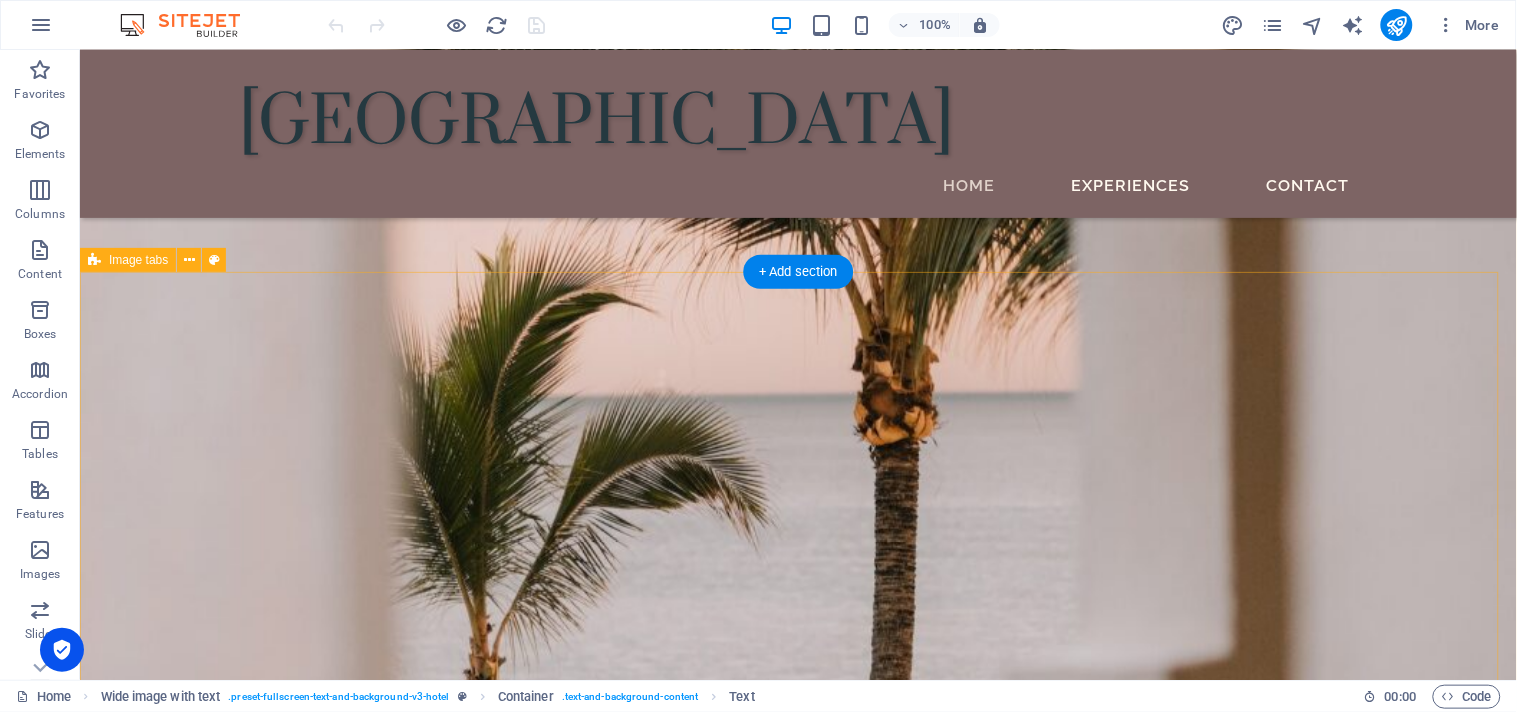 click on "Cuisine Enjoy the rich flavors of local cuisine at our [GEOGRAPHIC_DATA], featuring freshly caught river fish fry that captures the essence of the region. Experience the traditional Kerala Sadya served on banana leaves, showcasing a variety of vegetarian dishes that highlight local ingredients. As the sun sets, gather for vibrant night barbecues under the stars, complemented by a selection of expertly crafted cocktails, making every meal a delightful celebration of taste and culture. Health & Wellness Events" at bounding box center [797, 2156] 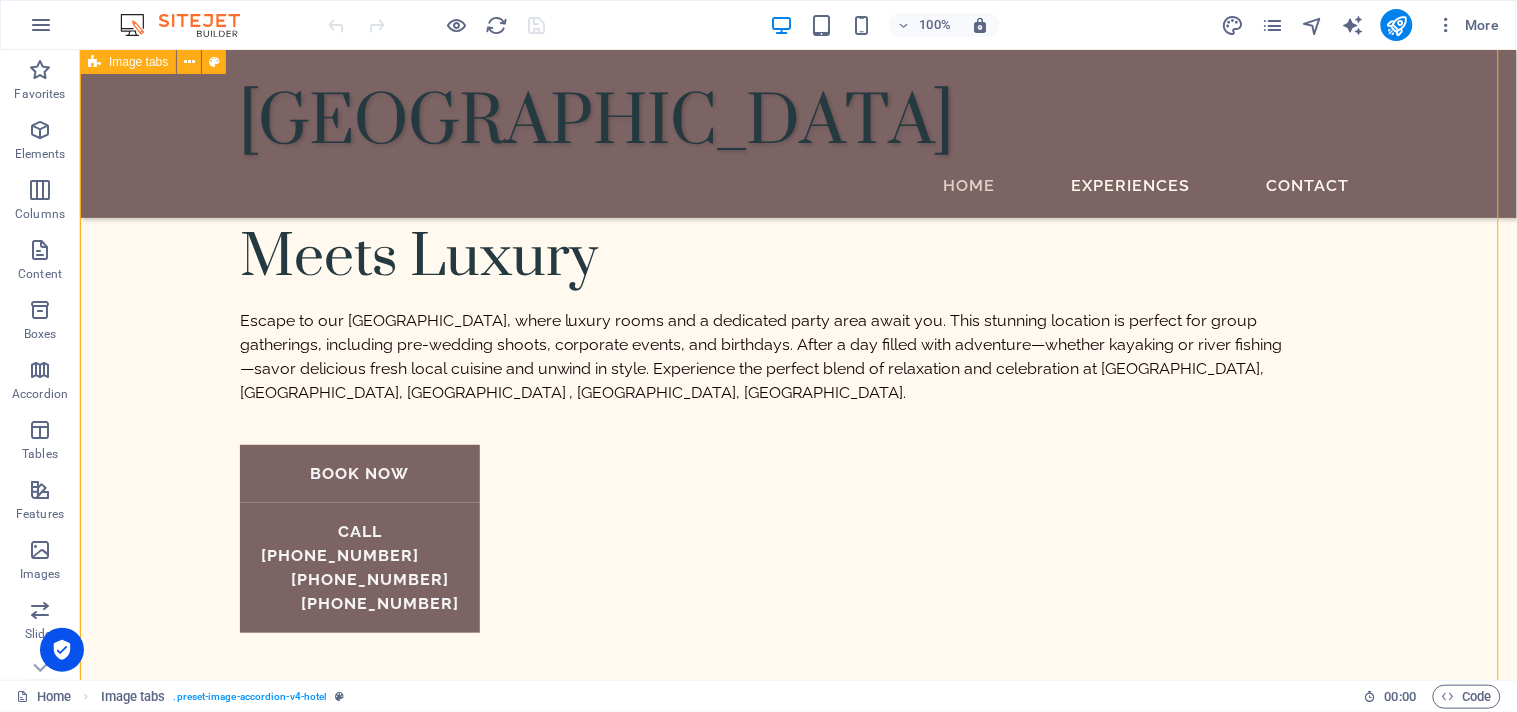 click on "The island is a stunning haven of natural beauty, surrounded by pure, calm waters on both sides, creating a serene and beautiful landscape. The gentle lapping of water complements the vibrant greenery that blankets the area. Just a short distance away, you can witness migrating birds flocking to the nearby island, adding to the enchanting atmosphere. To reach [GEOGRAPHIC_DATA] , travelers can enjoy a scenic ride on a jangar. Here, you can also catch fresh shellfish and cook your own meals, making for an authentic culinary experience." at bounding box center [654, 1482] 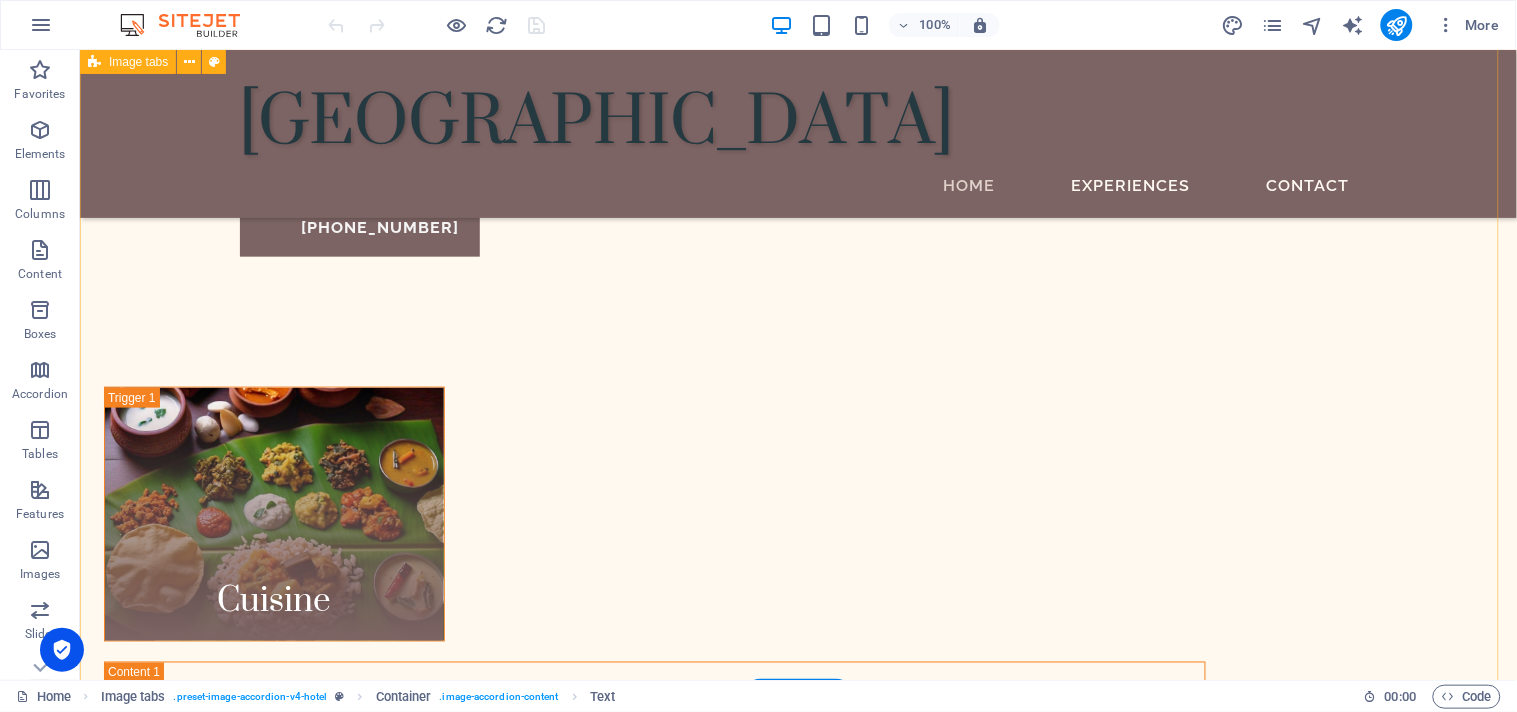 click on "Cuisine Enjoy the rich flavors of local cuisine at our [GEOGRAPHIC_DATA], featuring freshly caught river fish fry that captures the essence of the region. Experience the traditional Kerala Sadya served on banana leaves, showcasing a variety of vegetarian dishes that highlight local ingredients. As the sun sets, gather for vibrant night barbecues under the stars, complemented by a selection of expertly crafted cocktails, making every meal a delightful celebration of taste and culture. Health & Wellness Events" at bounding box center (797, 1066) 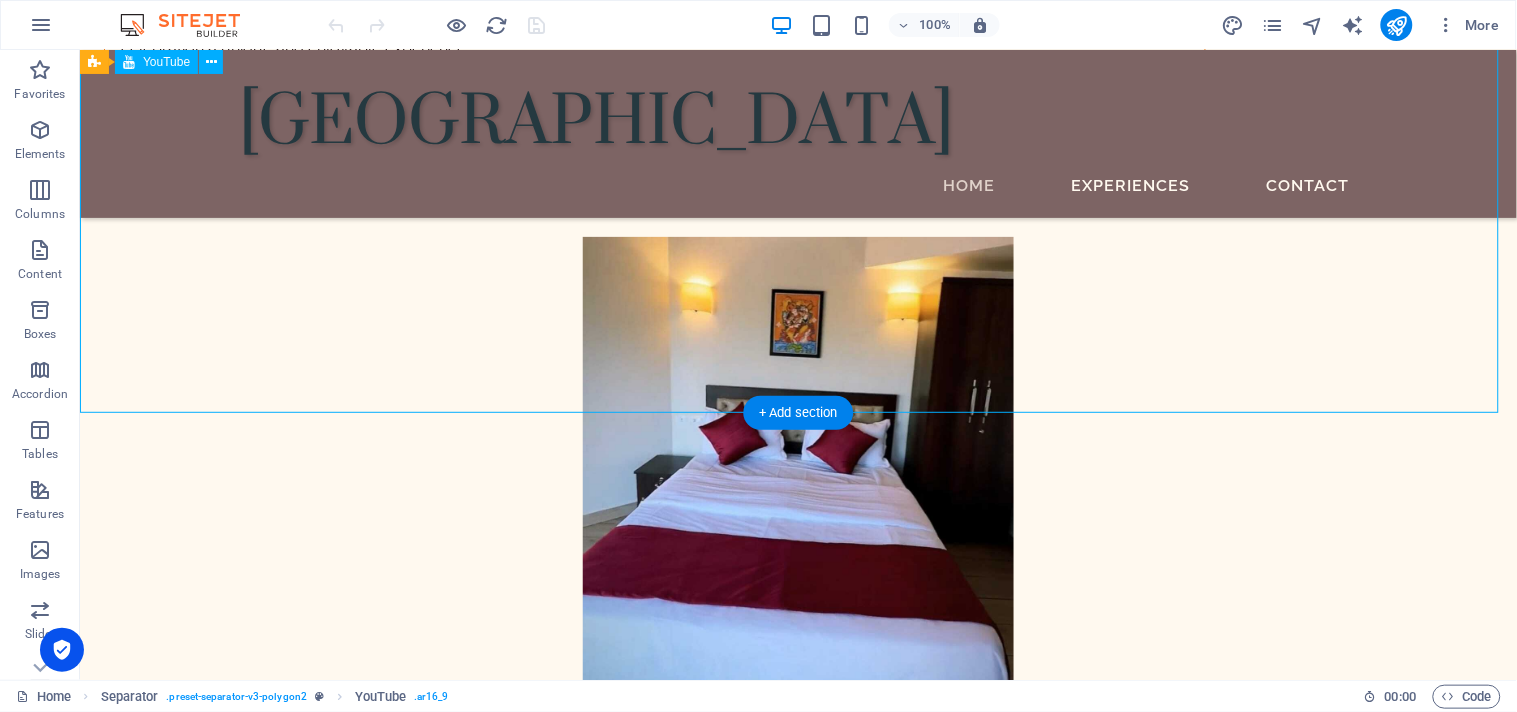 click at bounding box center (797, 1090) 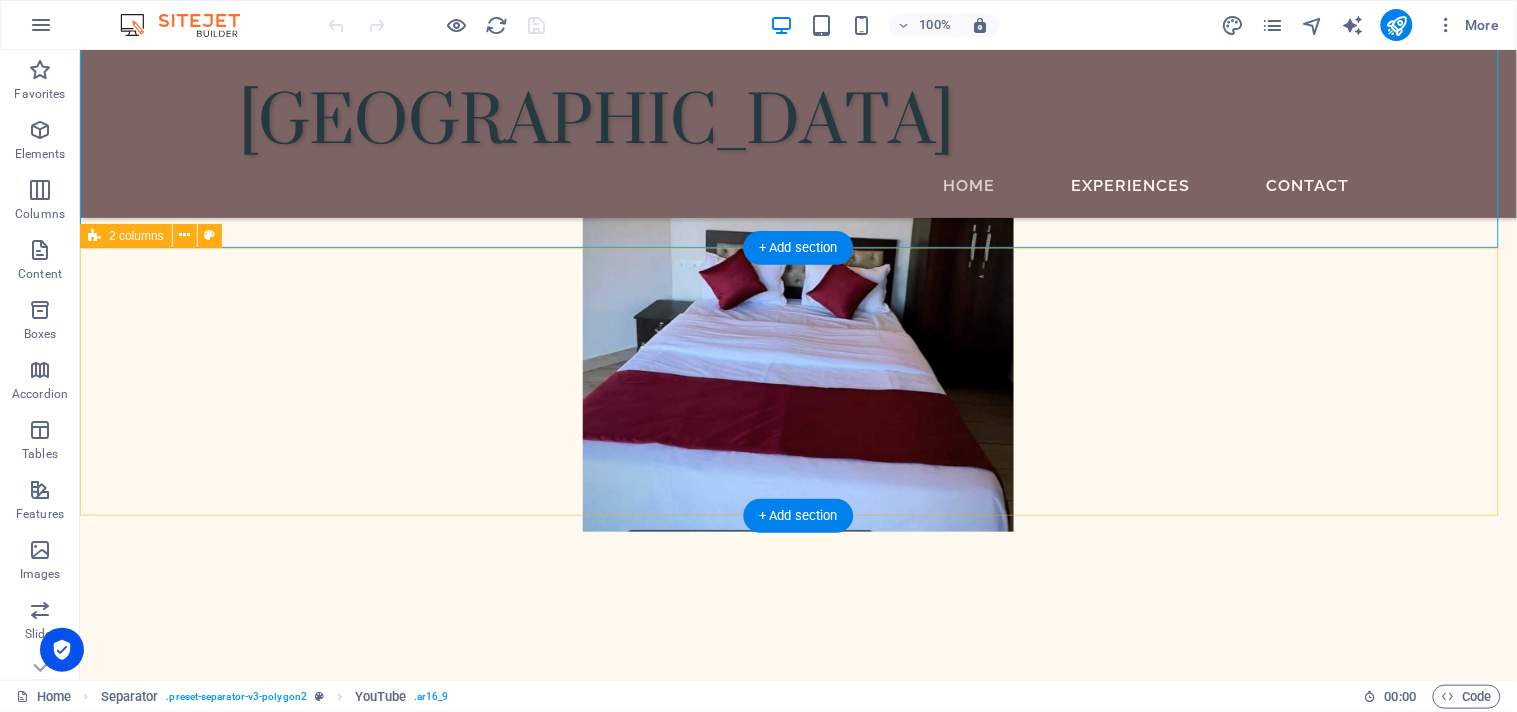 click on "Drop content here or  Add elements  Paste clipboard" at bounding box center (654, 1474) 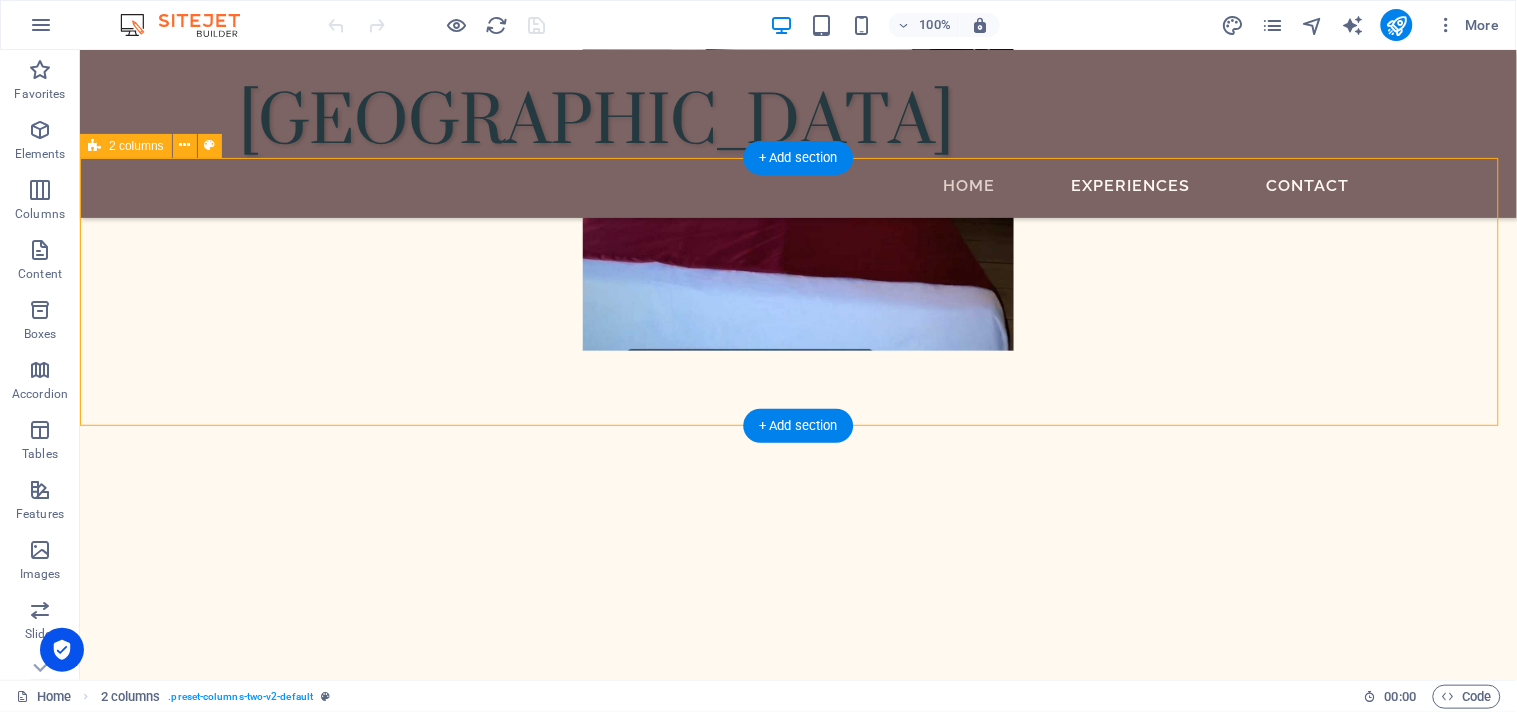 scroll, scrollTop: 4415, scrollLeft: 0, axis: vertical 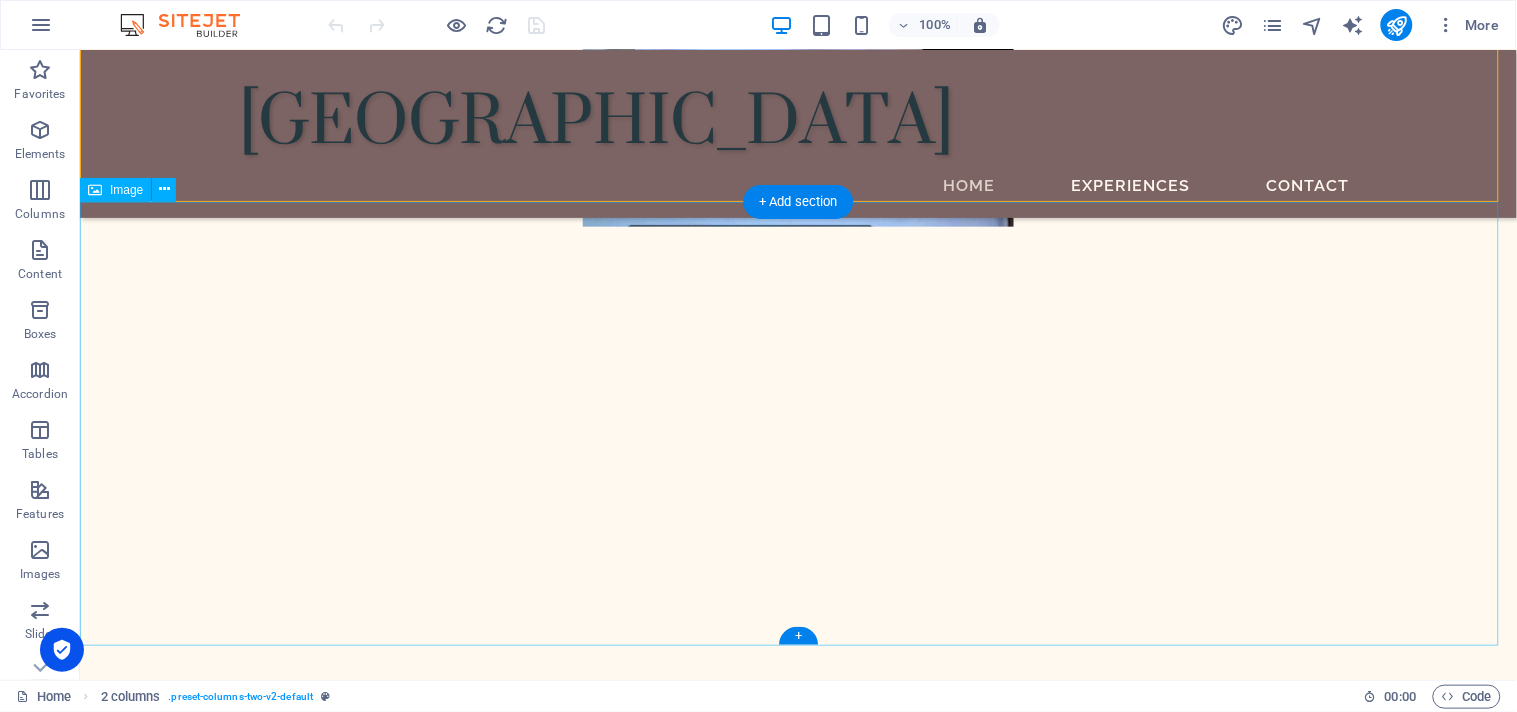 click at bounding box center [797, 1529] 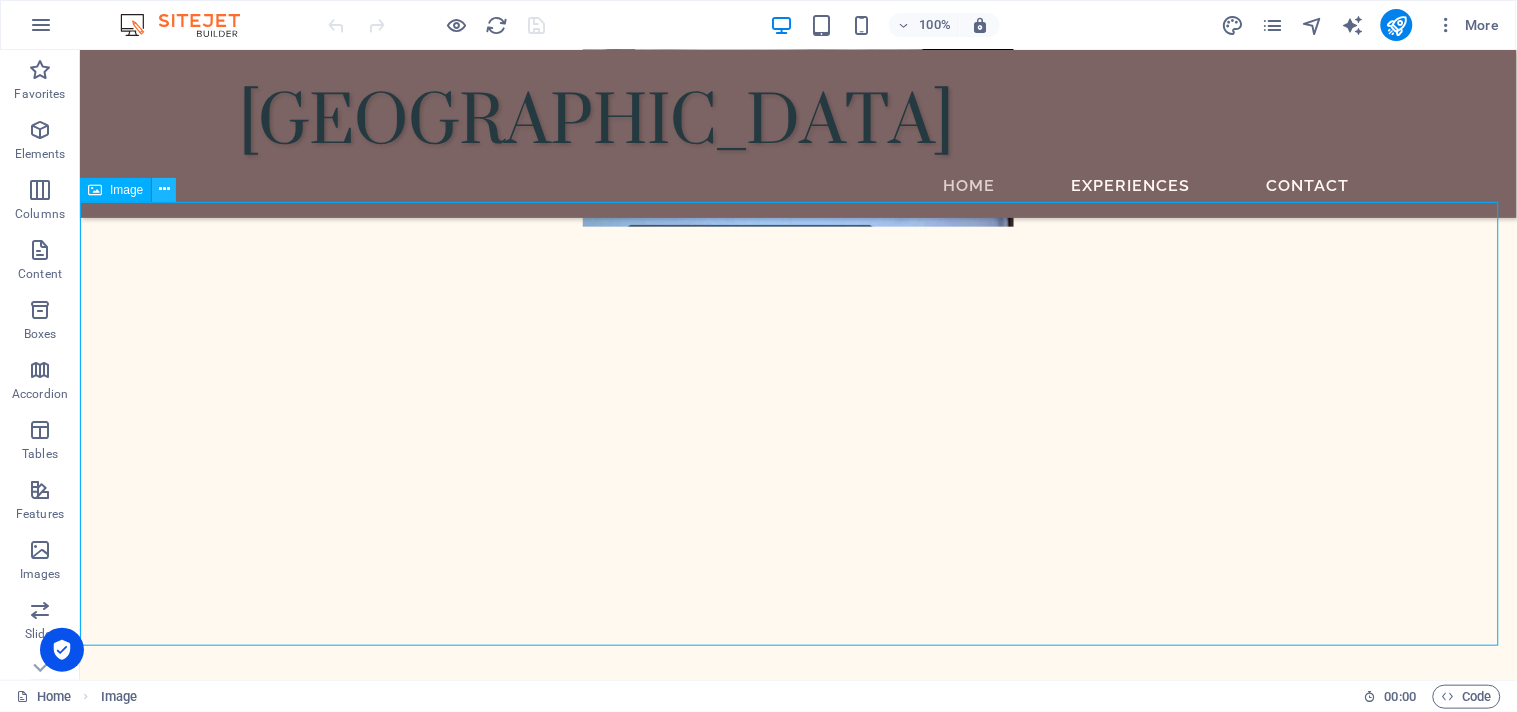 click at bounding box center [164, 189] 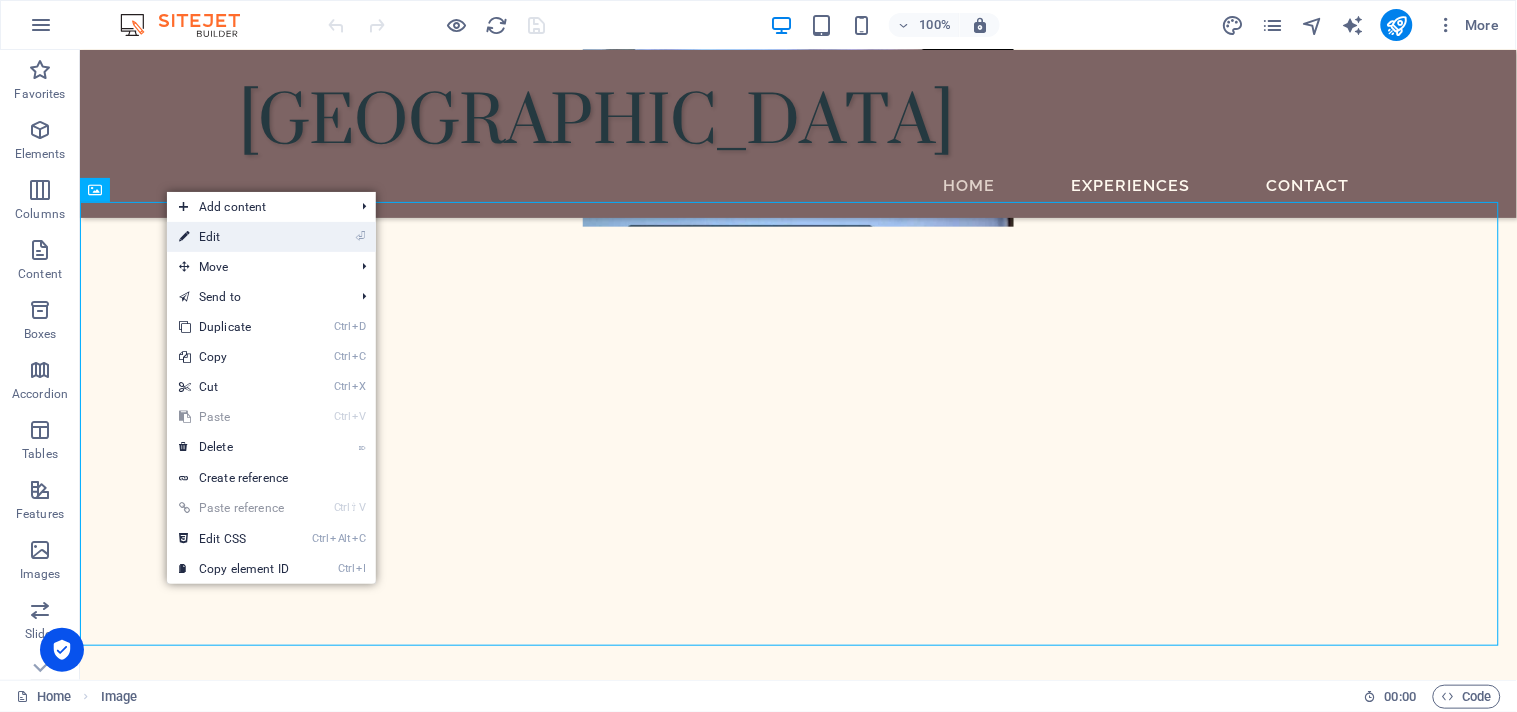 click on "⏎  Edit" at bounding box center [234, 237] 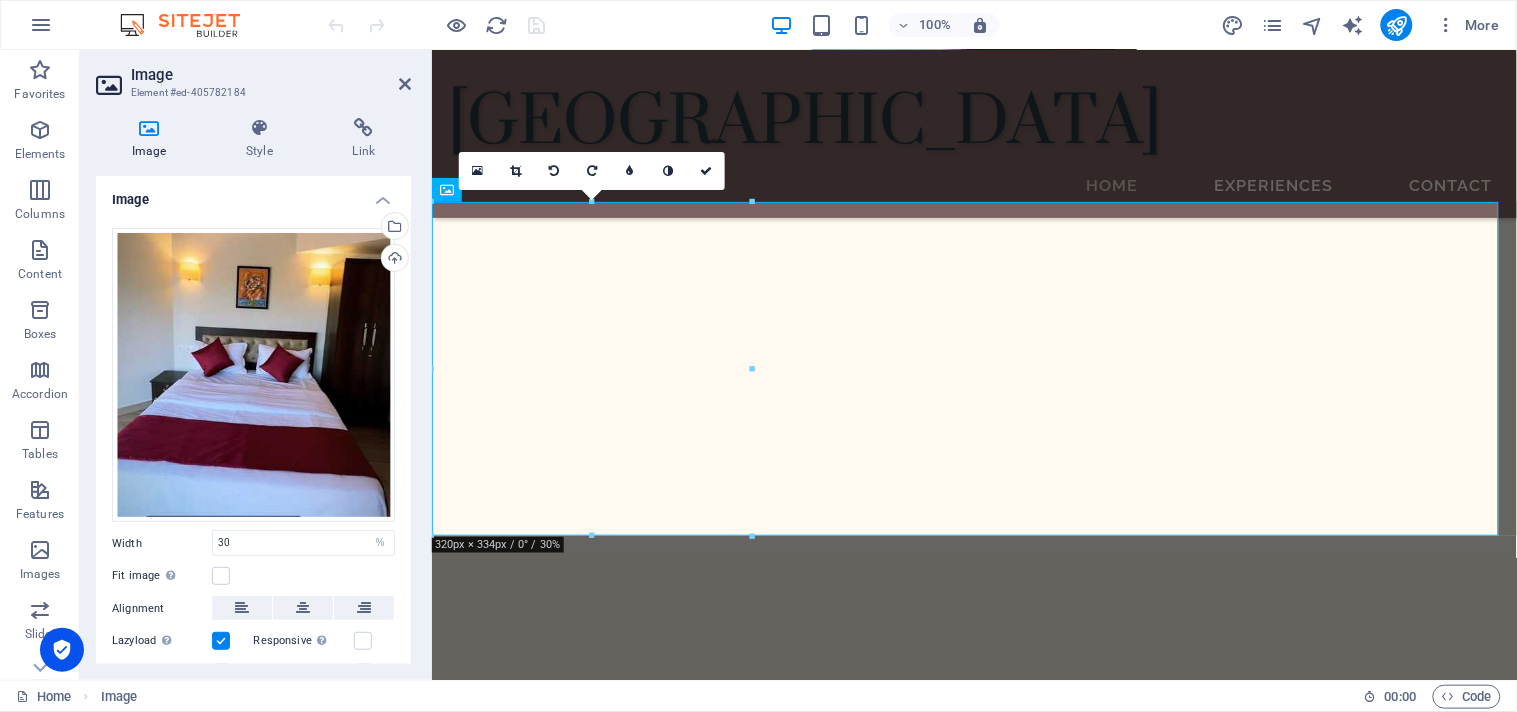 scroll, scrollTop: 4088, scrollLeft: 0, axis: vertical 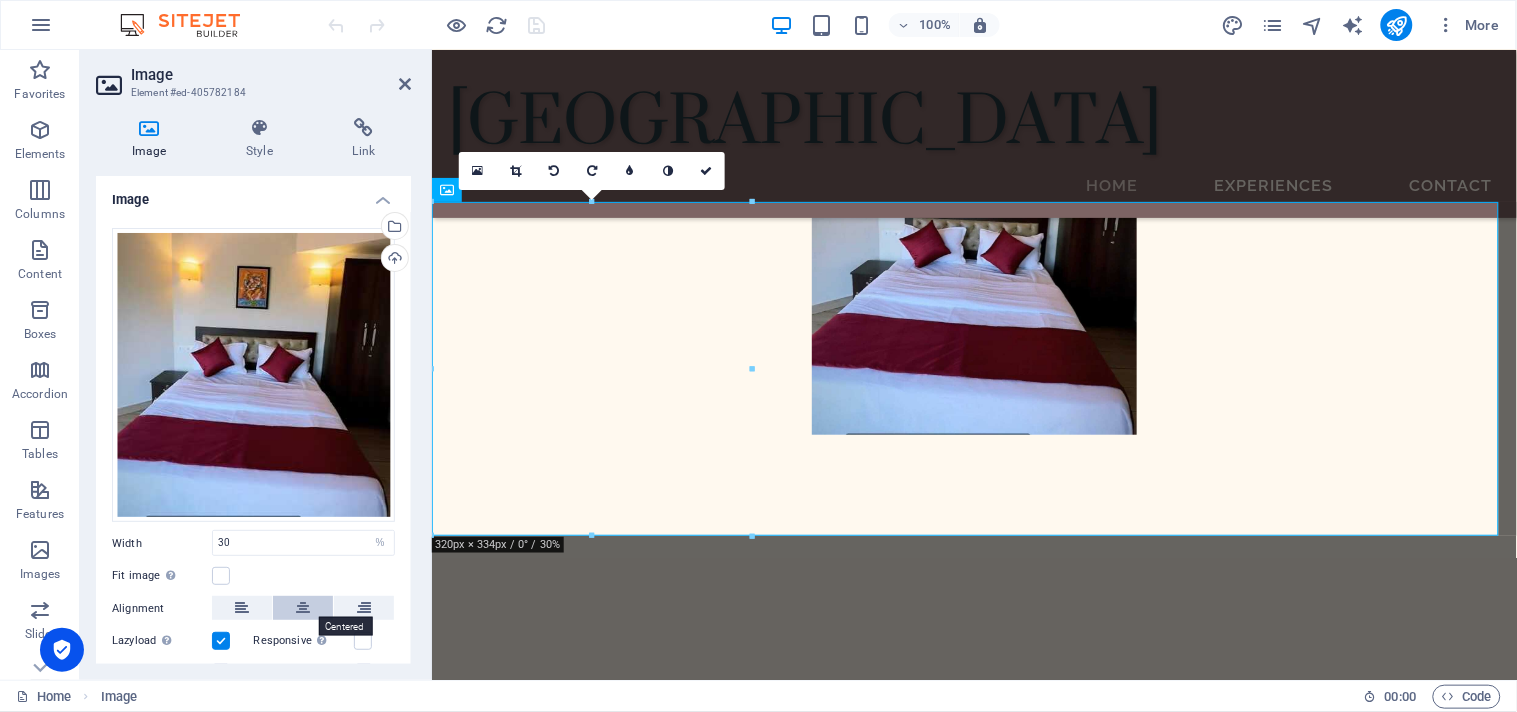 click at bounding box center (303, 608) 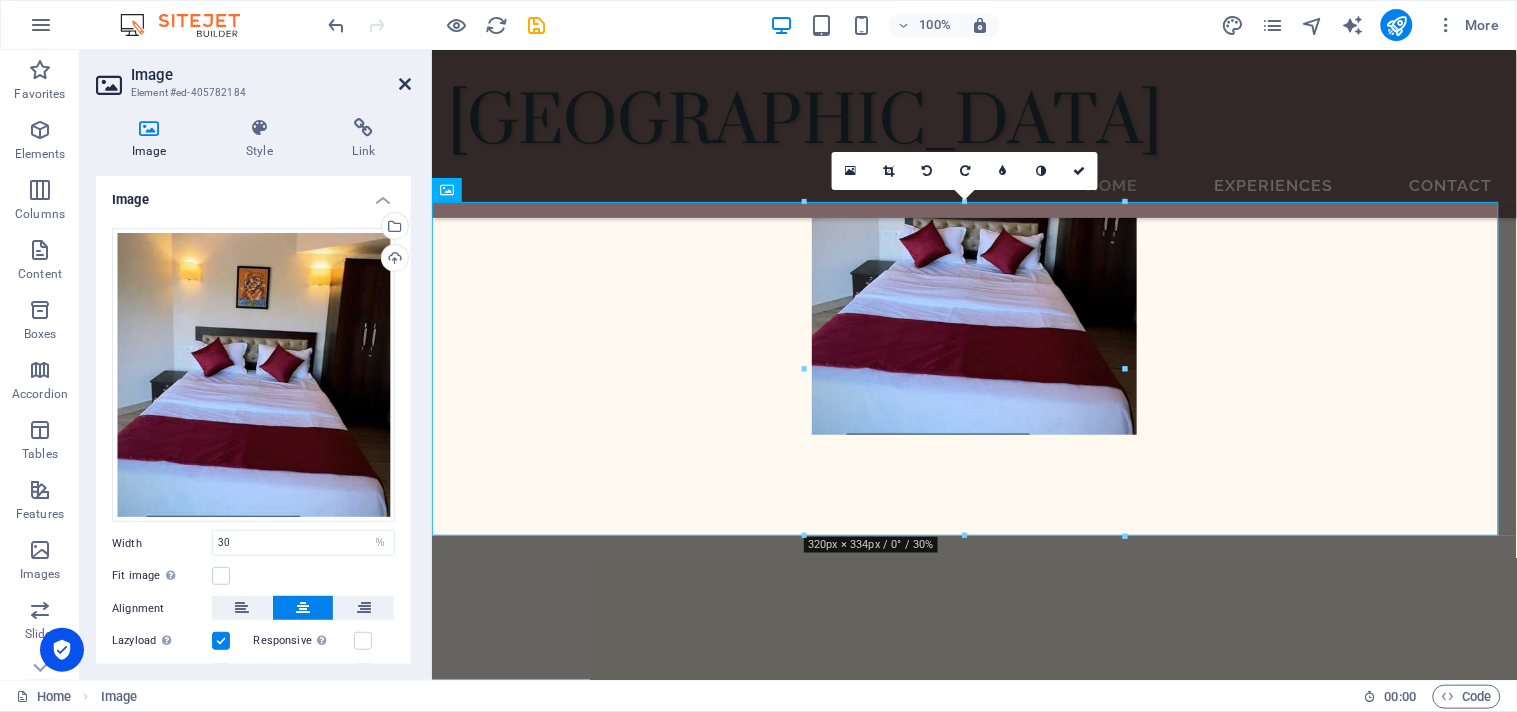 click at bounding box center [405, 84] 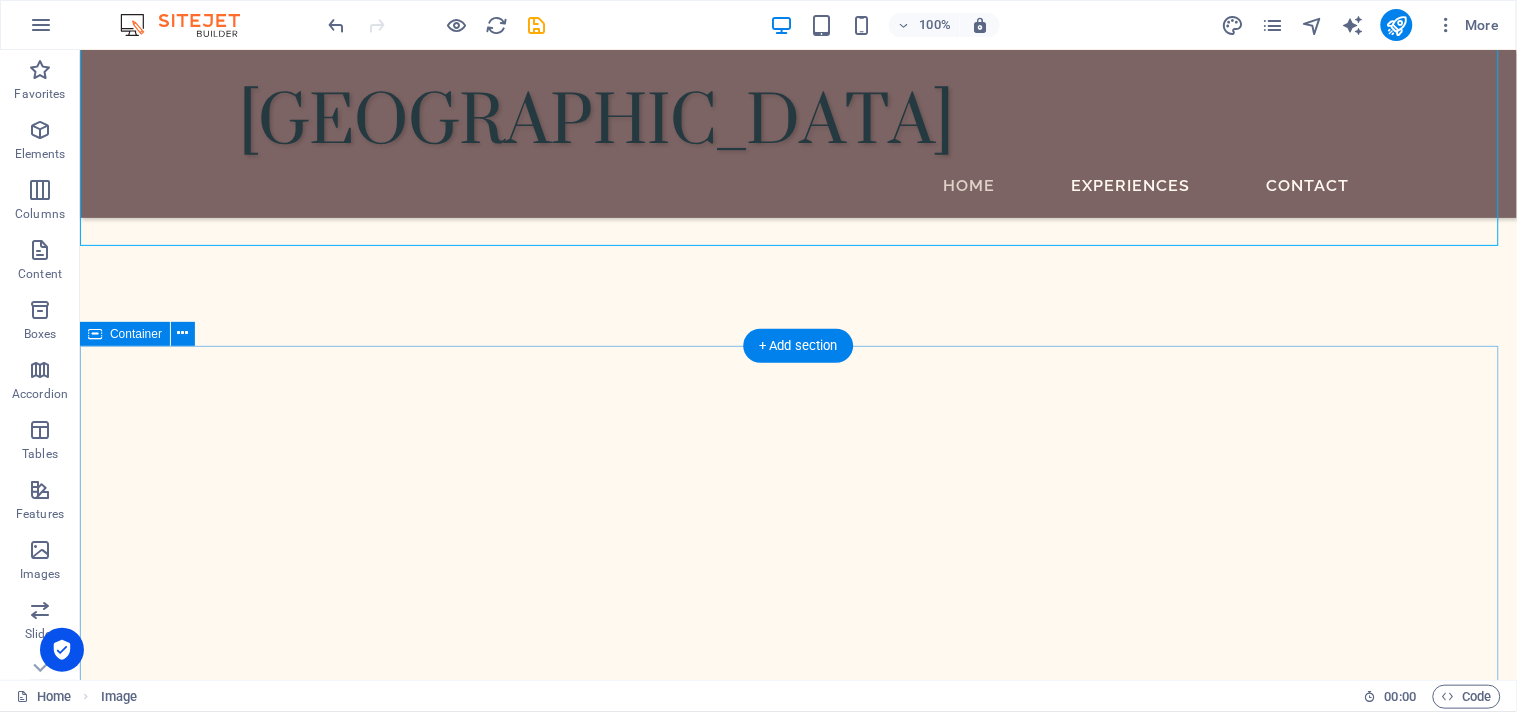 click on "Our Rooms Our [GEOGRAPHIC_DATA] features four elegantly designed rooms, each with an attached bathroom and a comfortable queen-sized bed, providing a luxurious experience. Each room is equipped with modern amenities, including hot and cold water, ensuring a pleasant stay. From the comfort of your bed, you can enjoy breathtaking views of the sunrise peeking through the mountains, creating a perfect start to your day. To complement your stay, we offer a complimentary traditional Kerala breakfast, allowing you to savor the local flavors and start your day on a delicious note." at bounding box center (797, 1614) 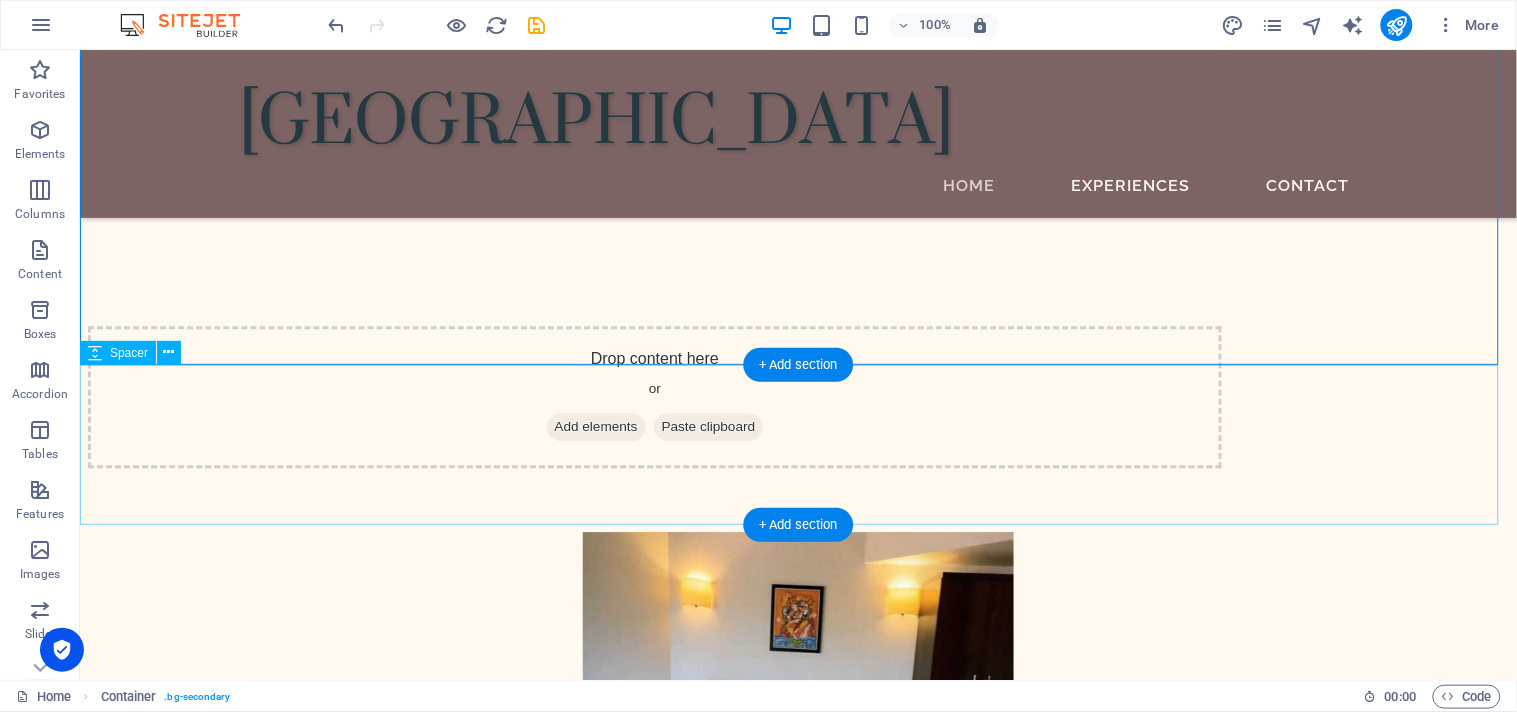 click at bounding box center [797, 1481] 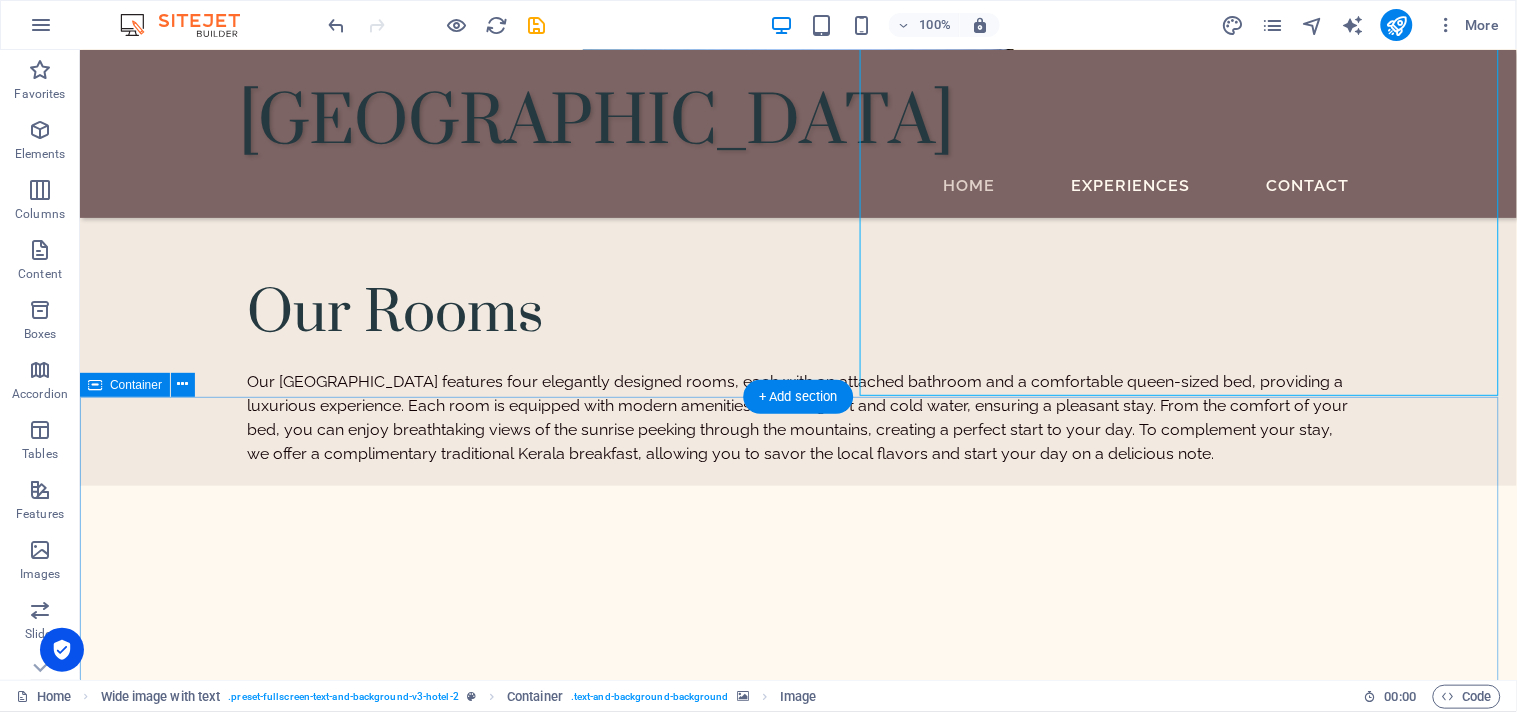 click on "Book Your Stay page under construction .. call [PHONE_NUMBER] CHECK IN CHECK OUT ADULTS BOOK A STAY   I have read and understand the privacy policy. Nicht lesbar? Neu generieren" at bounding box center (797, 2518) 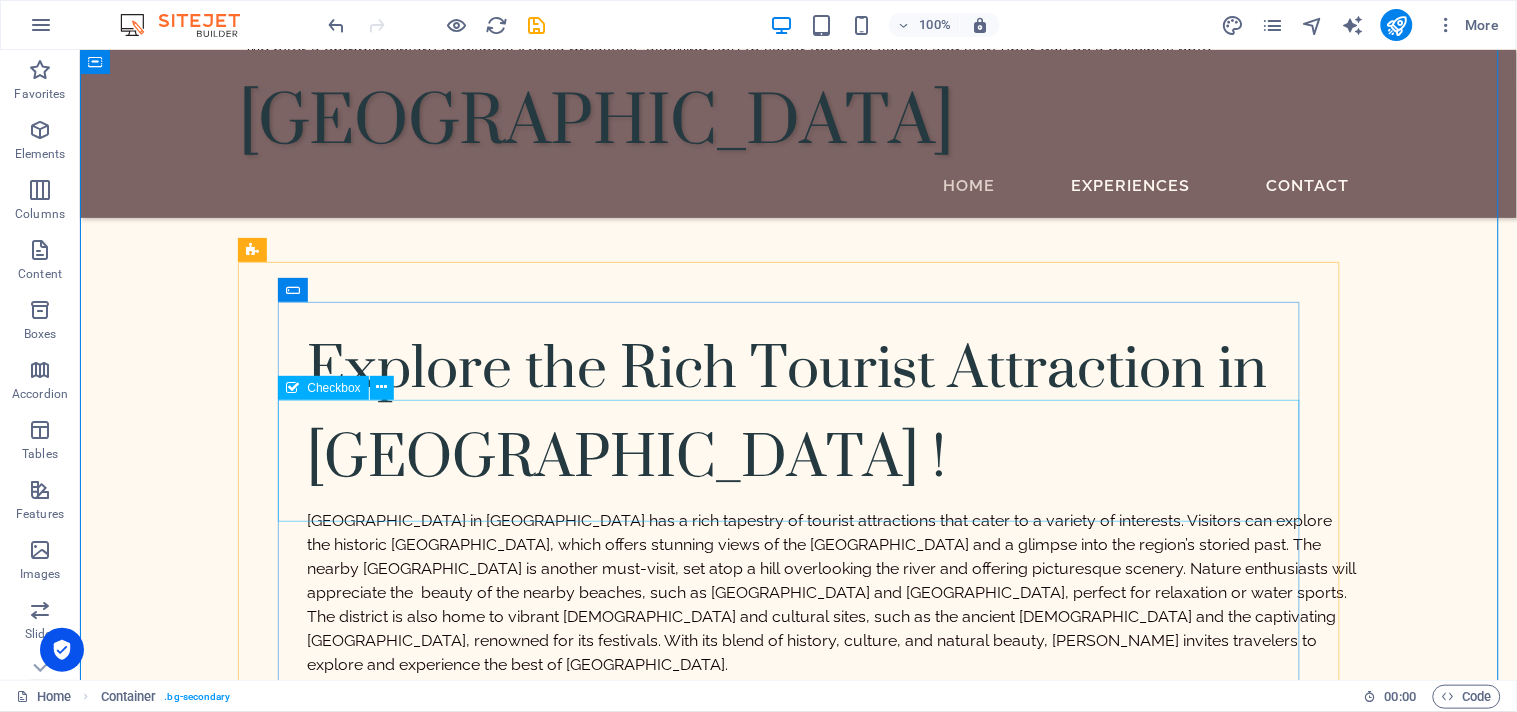 click on "I have read and understand the privacy policy." at bounding box center [798, 2104] 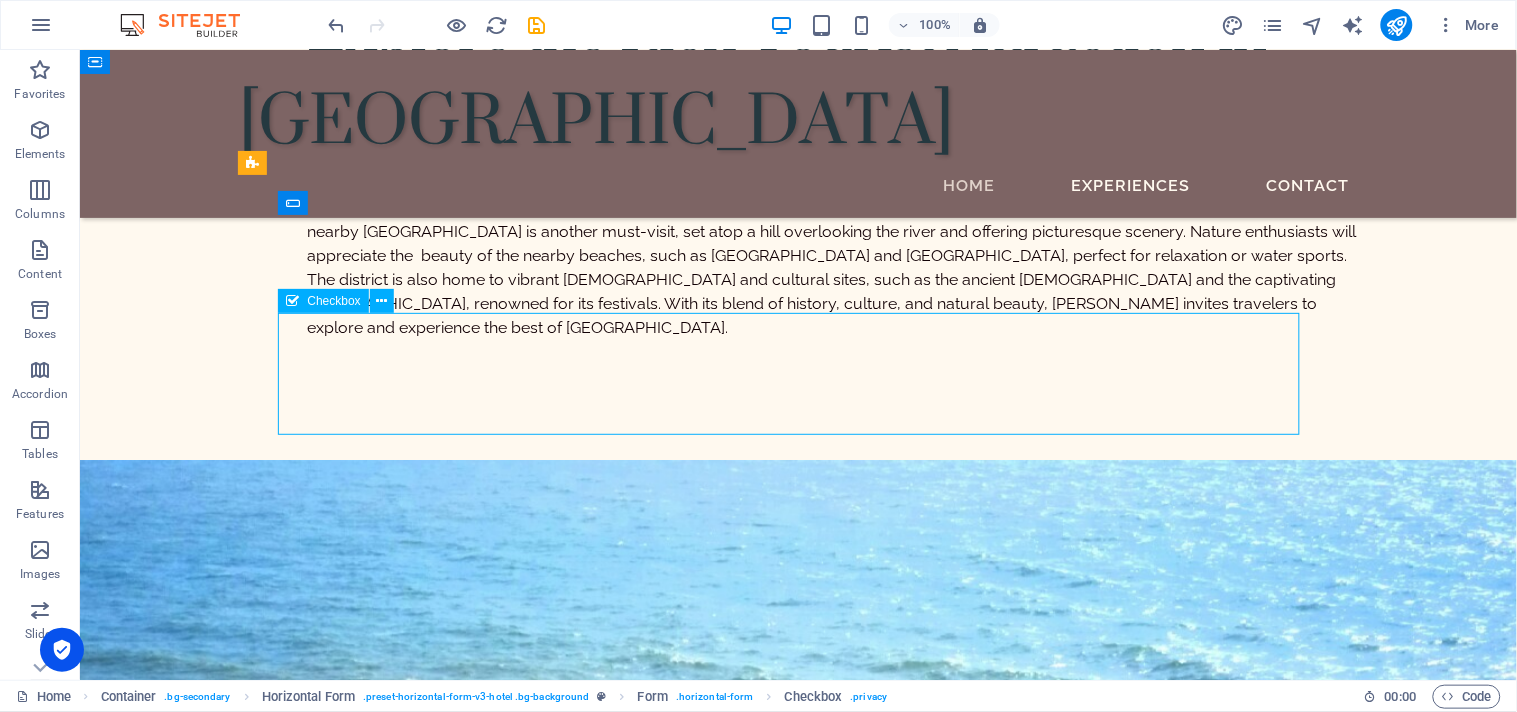 scroll, scrollTop: 6870, scrollLeft: 0, axis: vertical 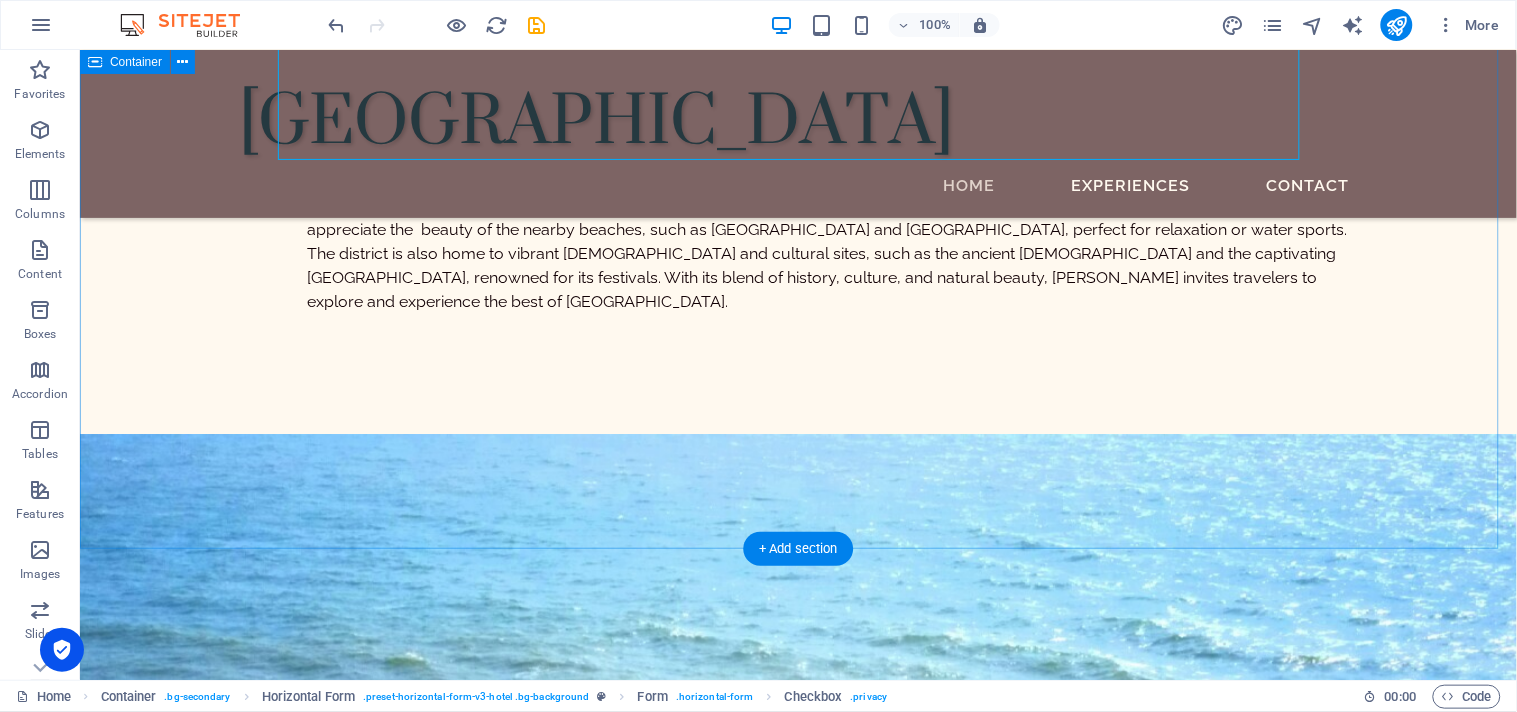 click on "Book Your Stay page under construction .. call [PHONE_NUMBER] CHECK IN CHECK OUT ADULTS BOOK A STAY   I have read and understand the privacy policy. Nicht lesbar? Neu generieren" at bounding box center (797, 1752) 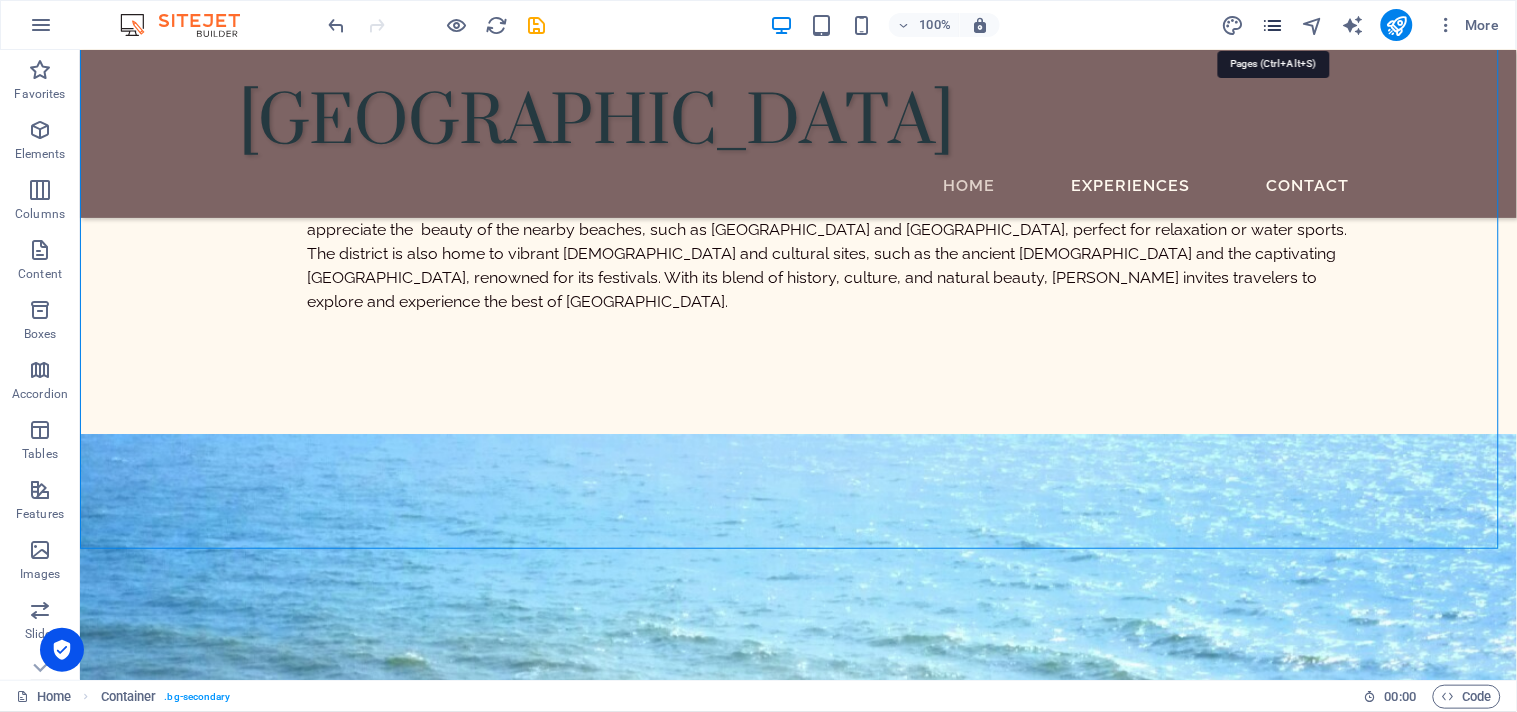 click at bounding box center [1272, 25] 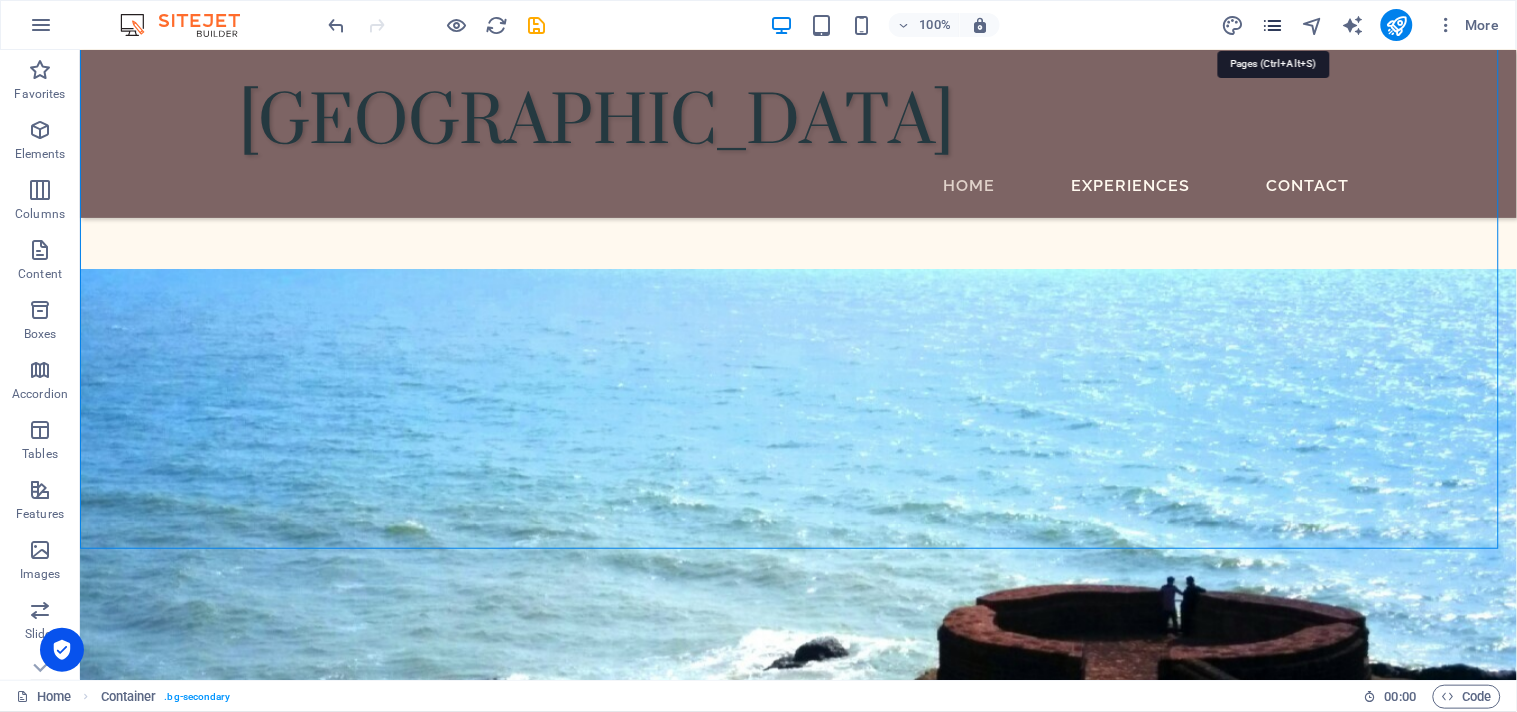 scroll, scrollTop: 6848, scrollLeft: 0, axis: vertical 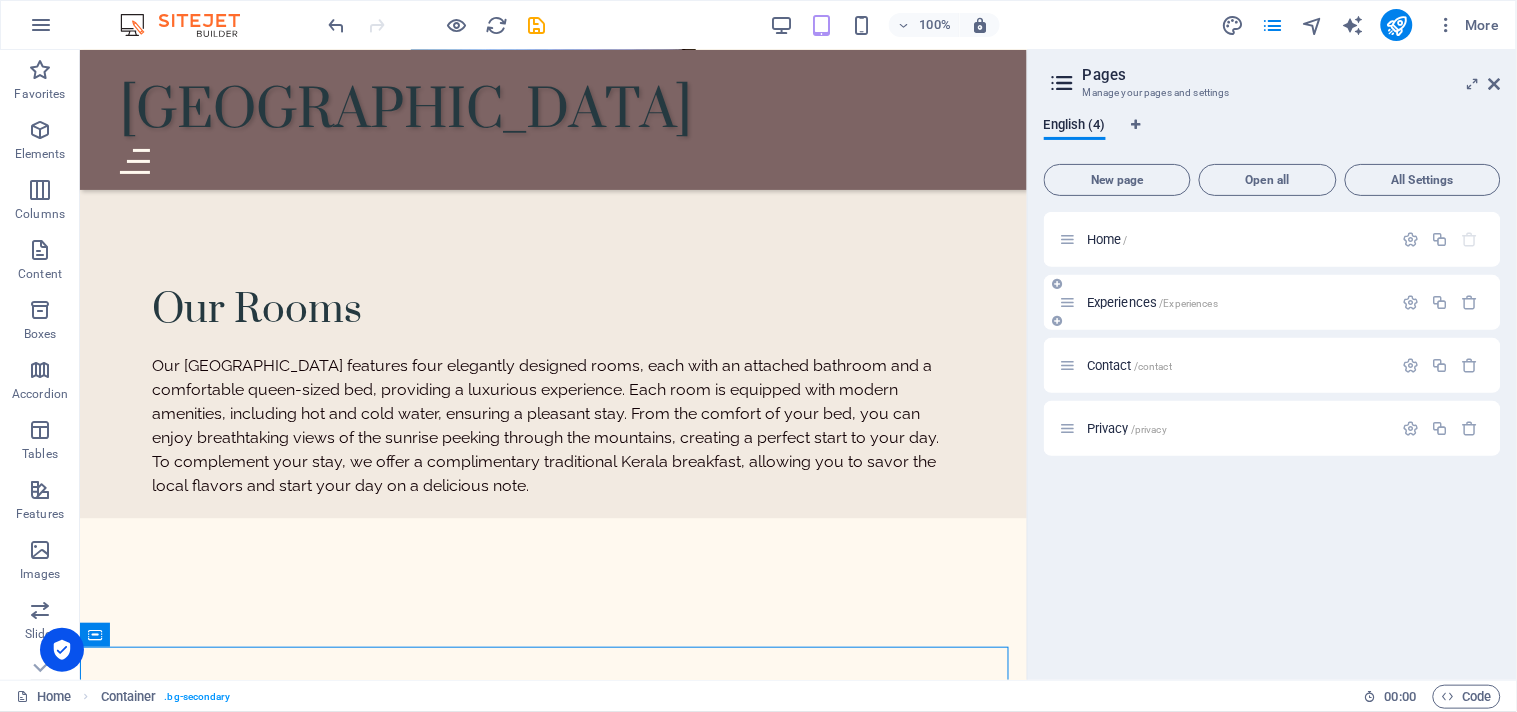 click on "Experiences /Experiences" at bounding box center [1237, 302] 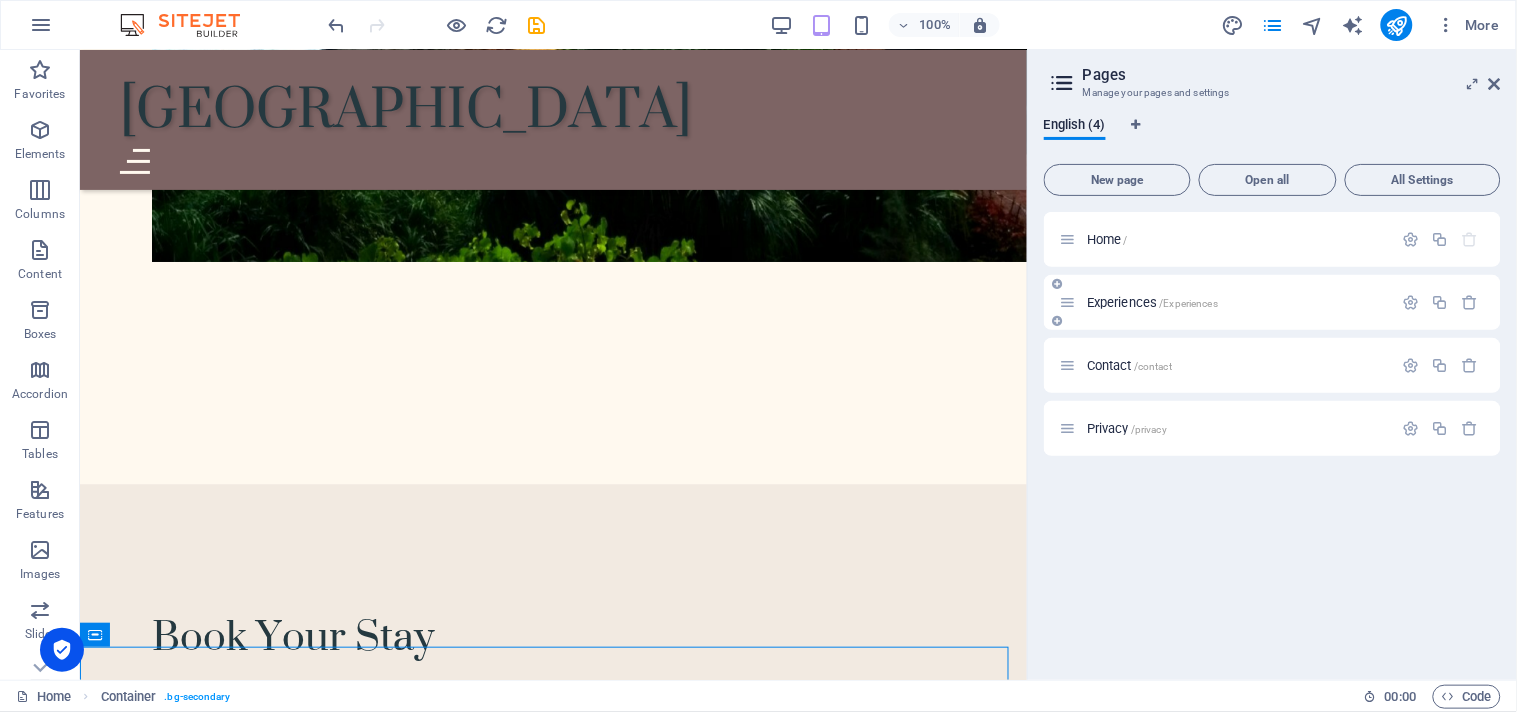 scroll, scrollTop: 0, scrollLeft: 0, axis: both 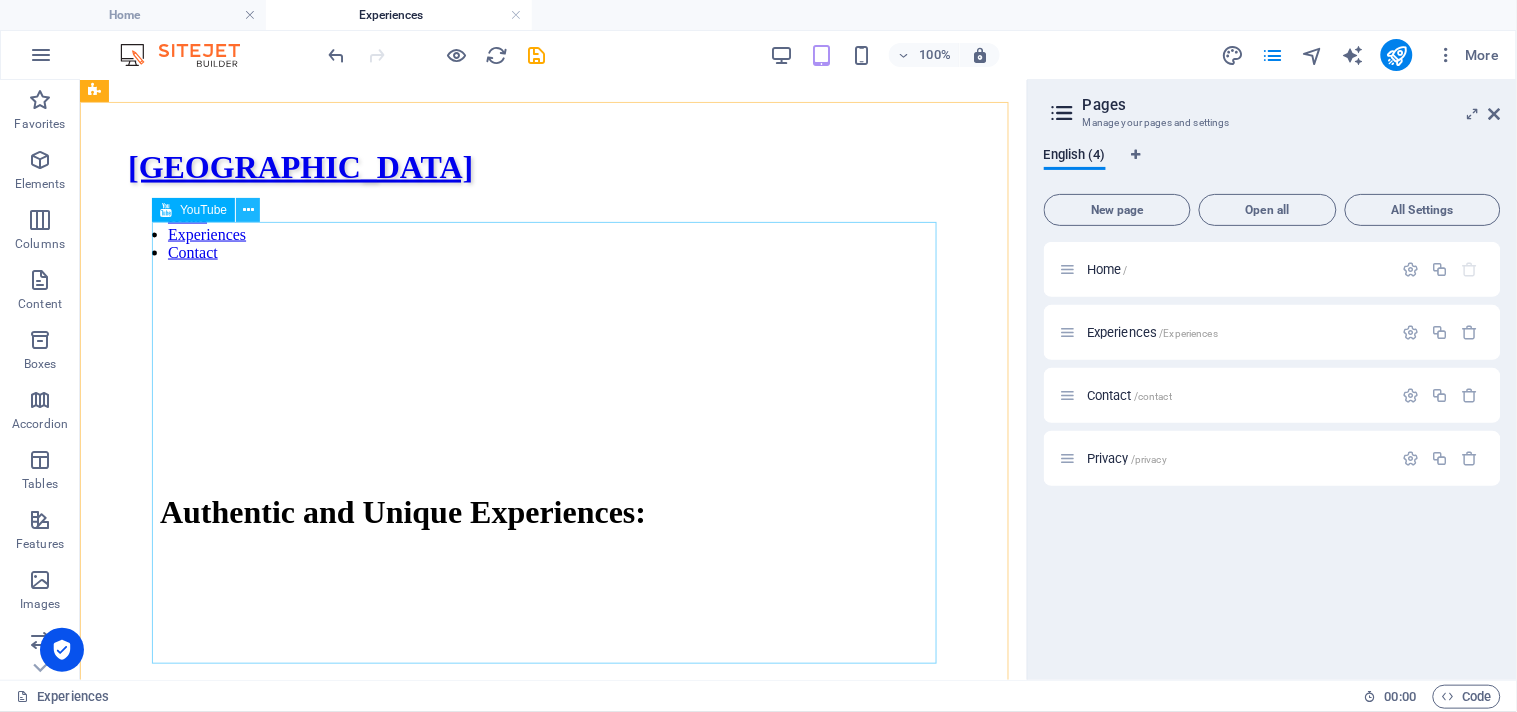 click at bounding box center (248, 210) 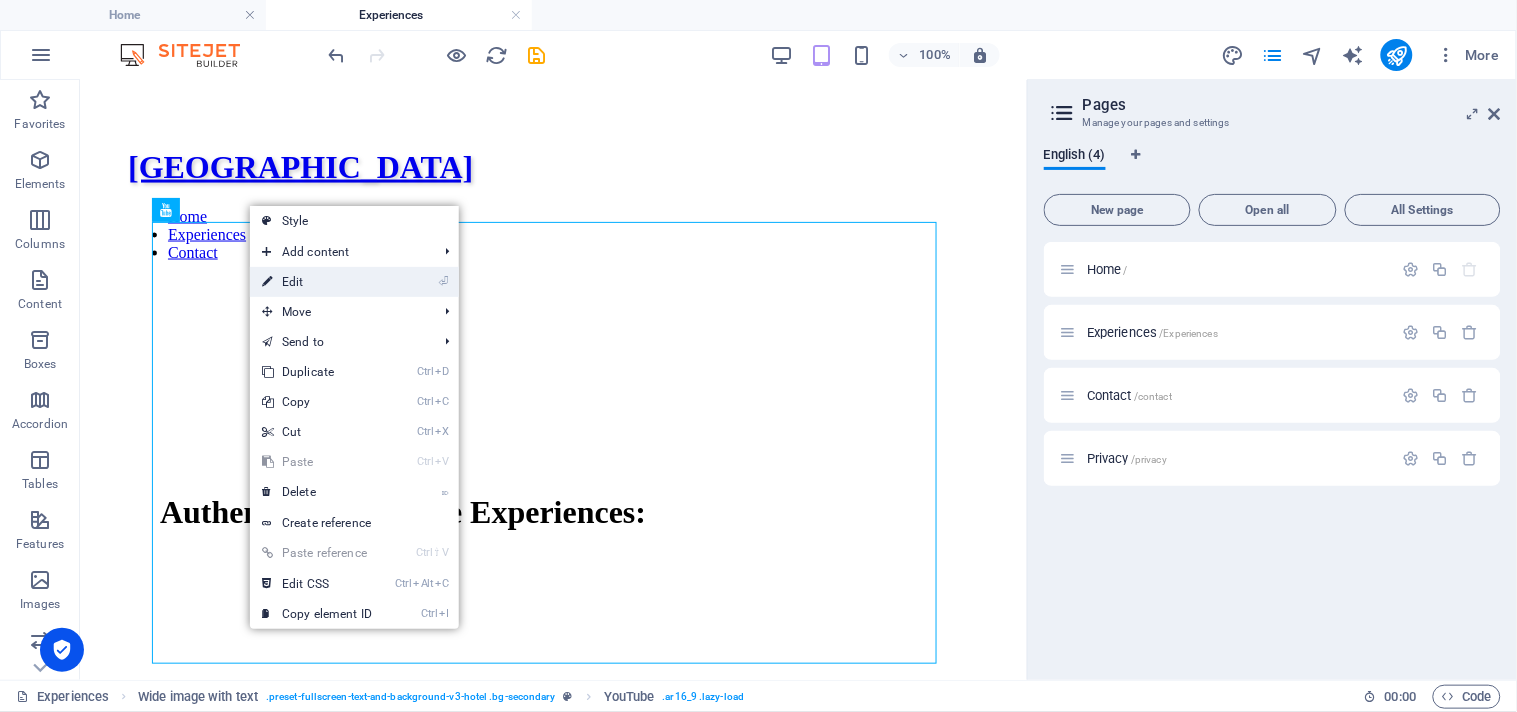 click on "⏎  Edit" at bounding box center [317, 282] 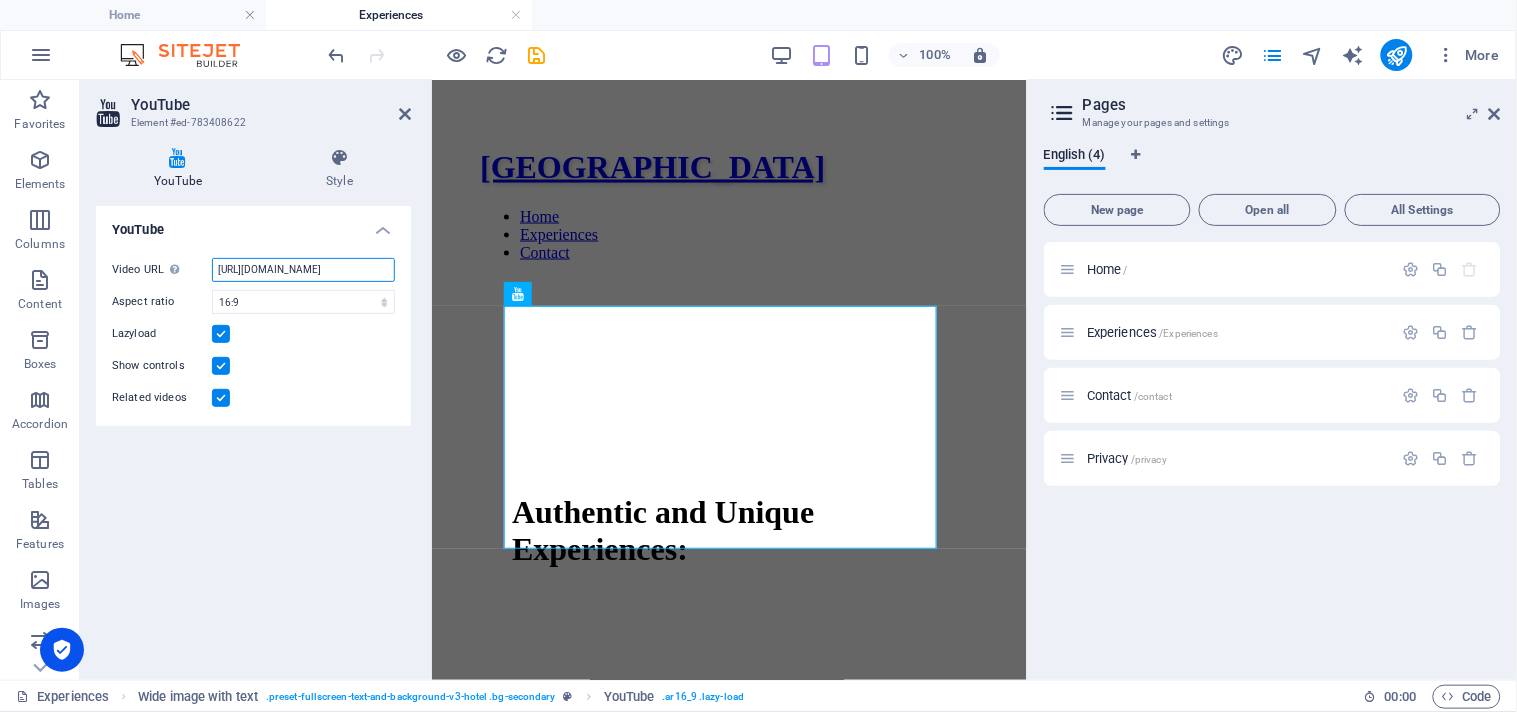 click on "[URL][DOMAIN_NAME]" at bounding box center [303, 270] 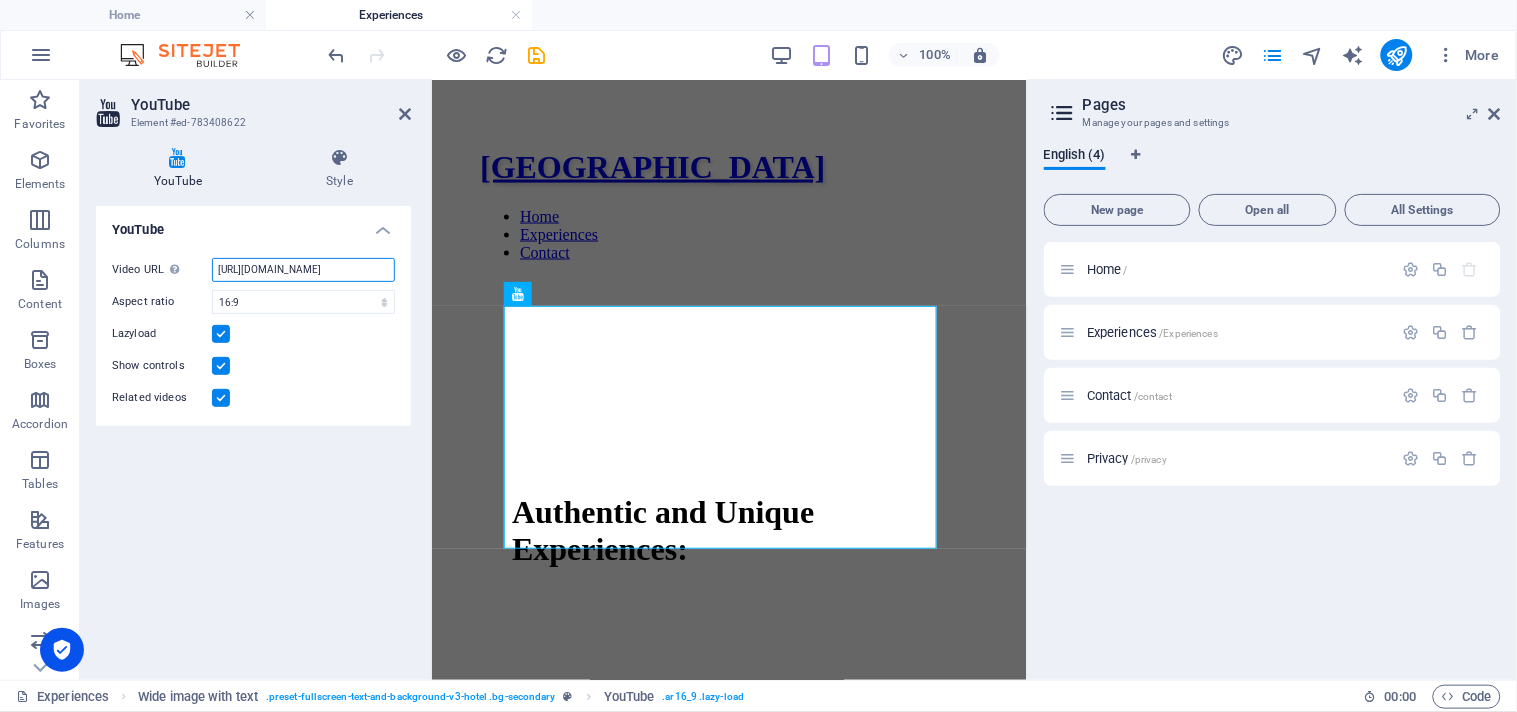paste on "[DOMAIN_NAME][URL]" 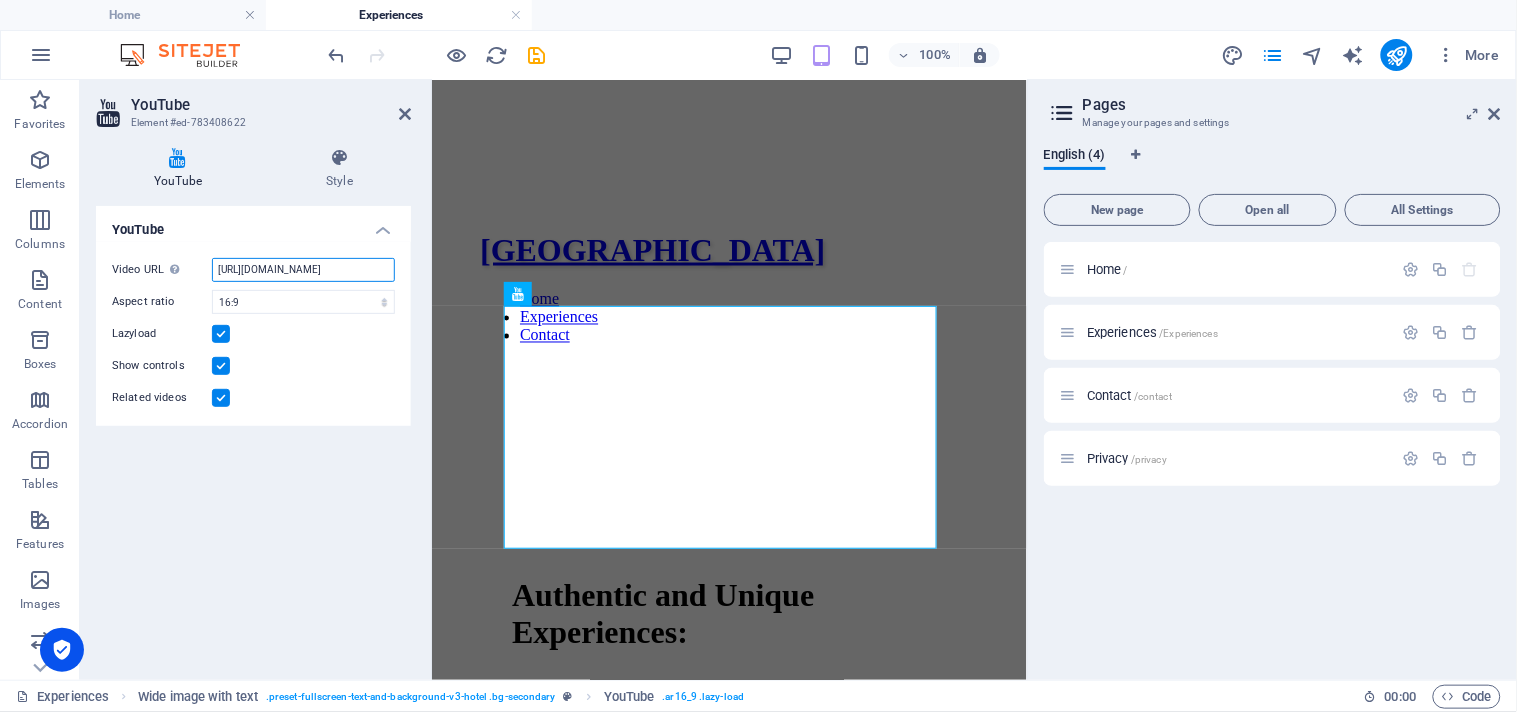 type on "[URL][DOMAIN_NAME]" 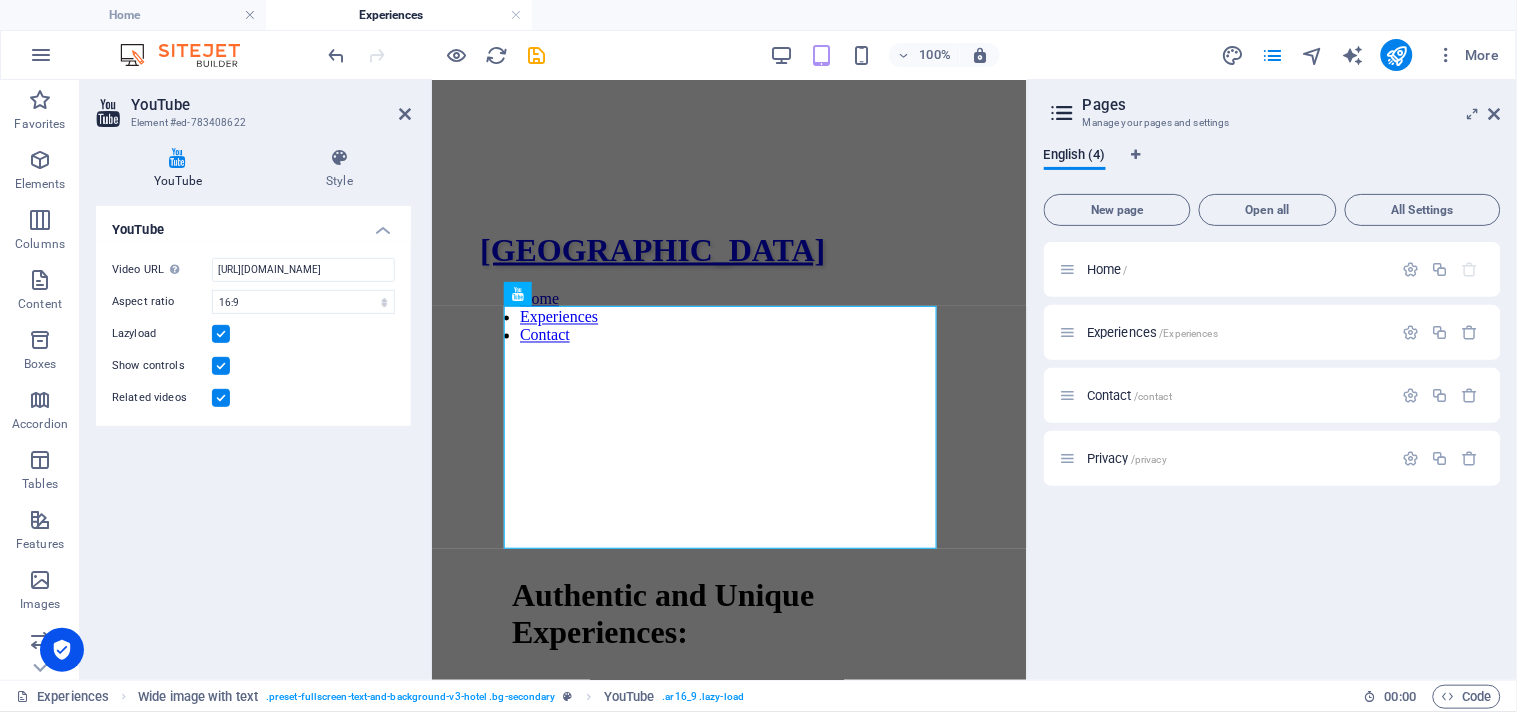 click at bounding box center (221, 334) 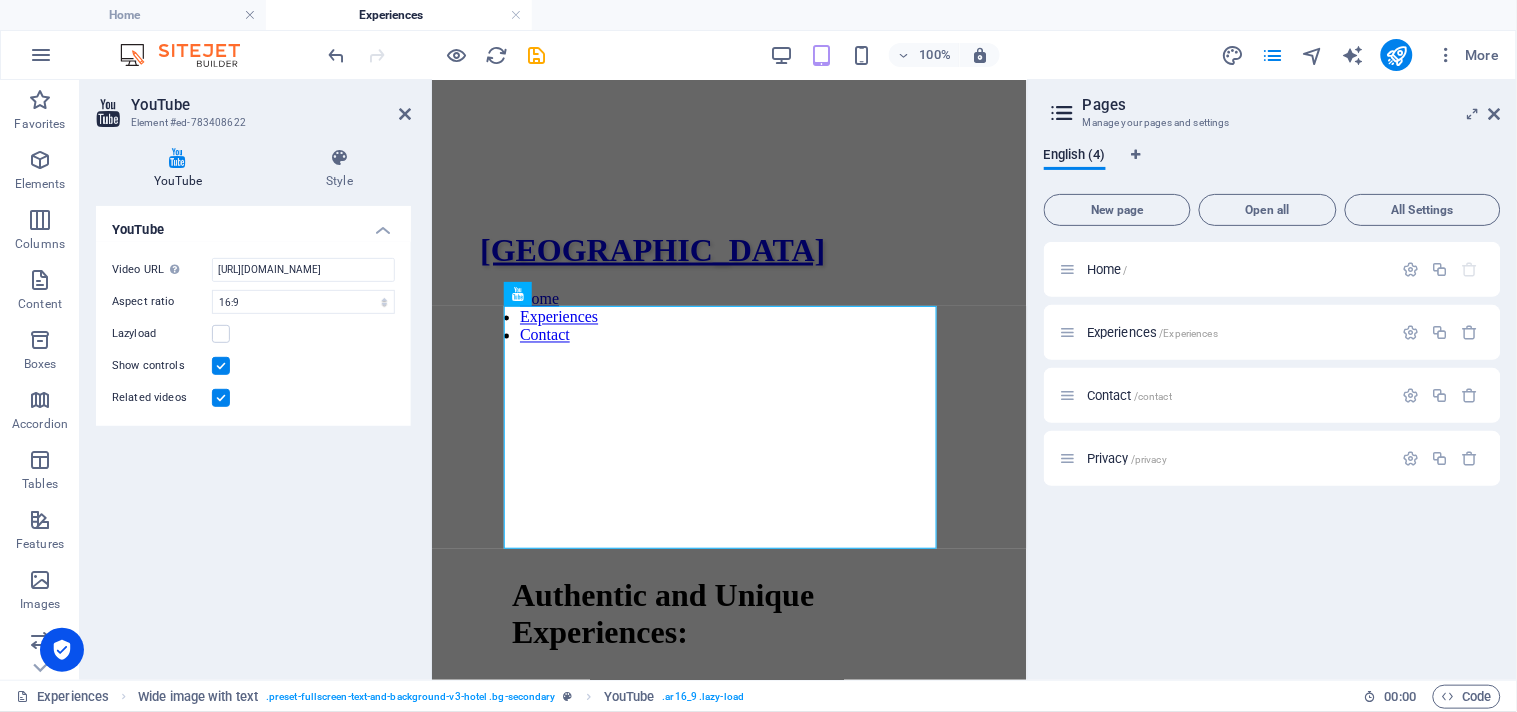 click at bounding box center [221, 366] 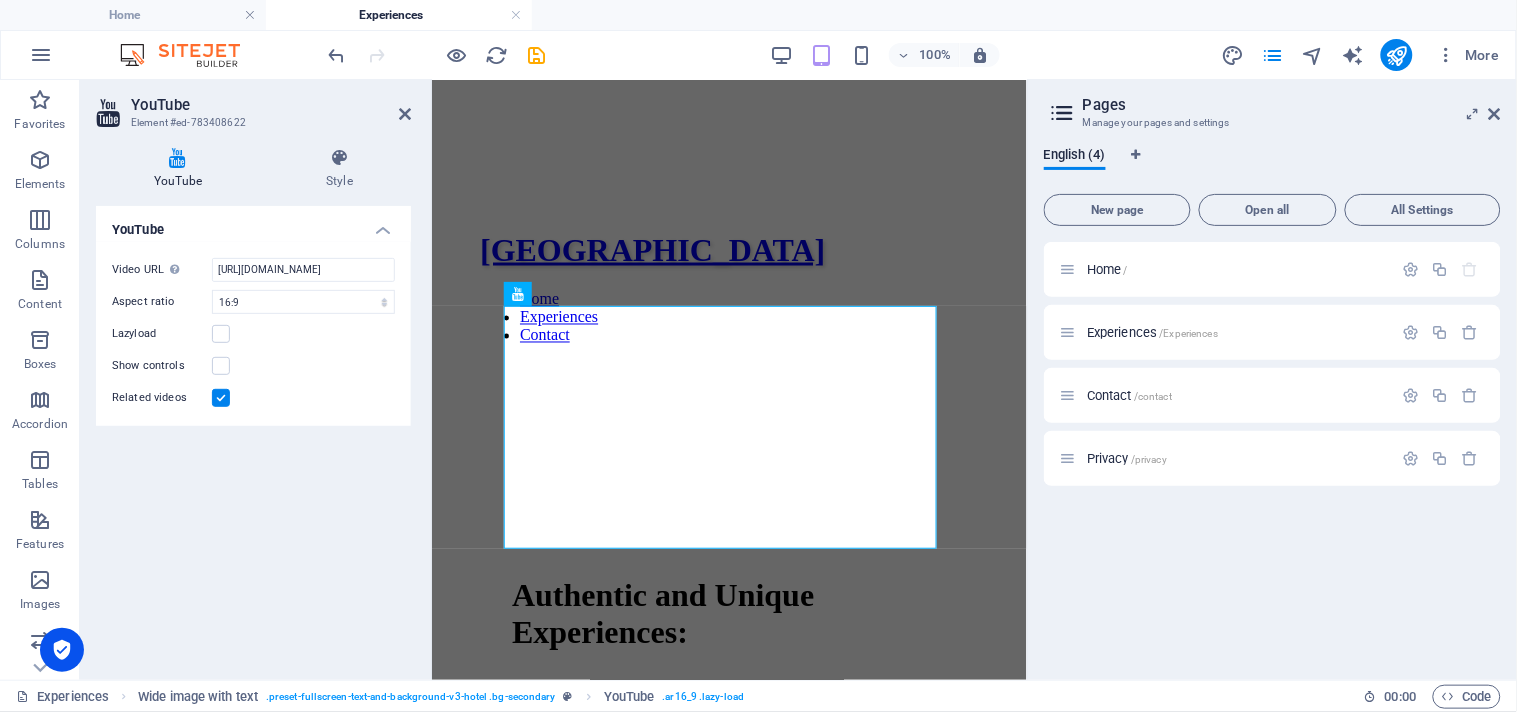 click at bounding box center [221, 398] 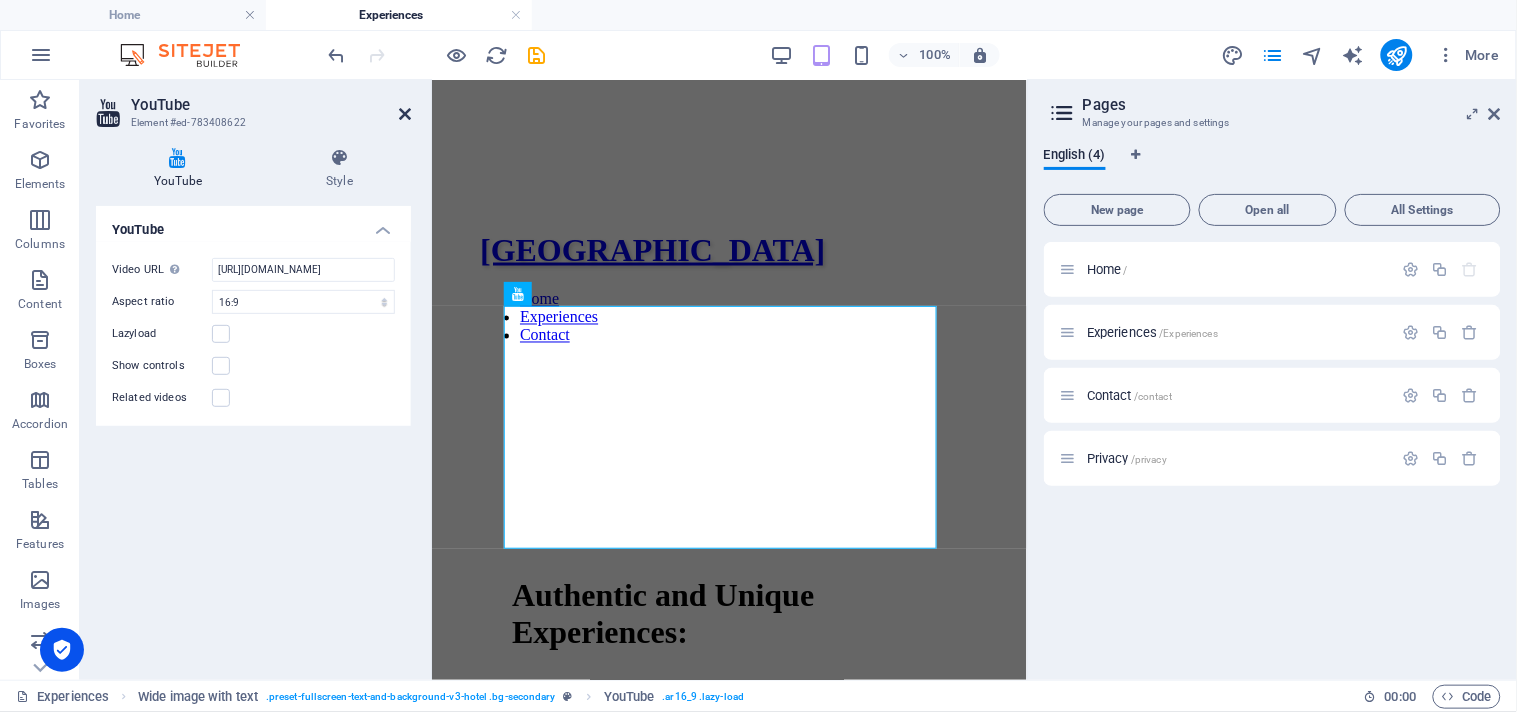 click at bounding box center (405, 114) 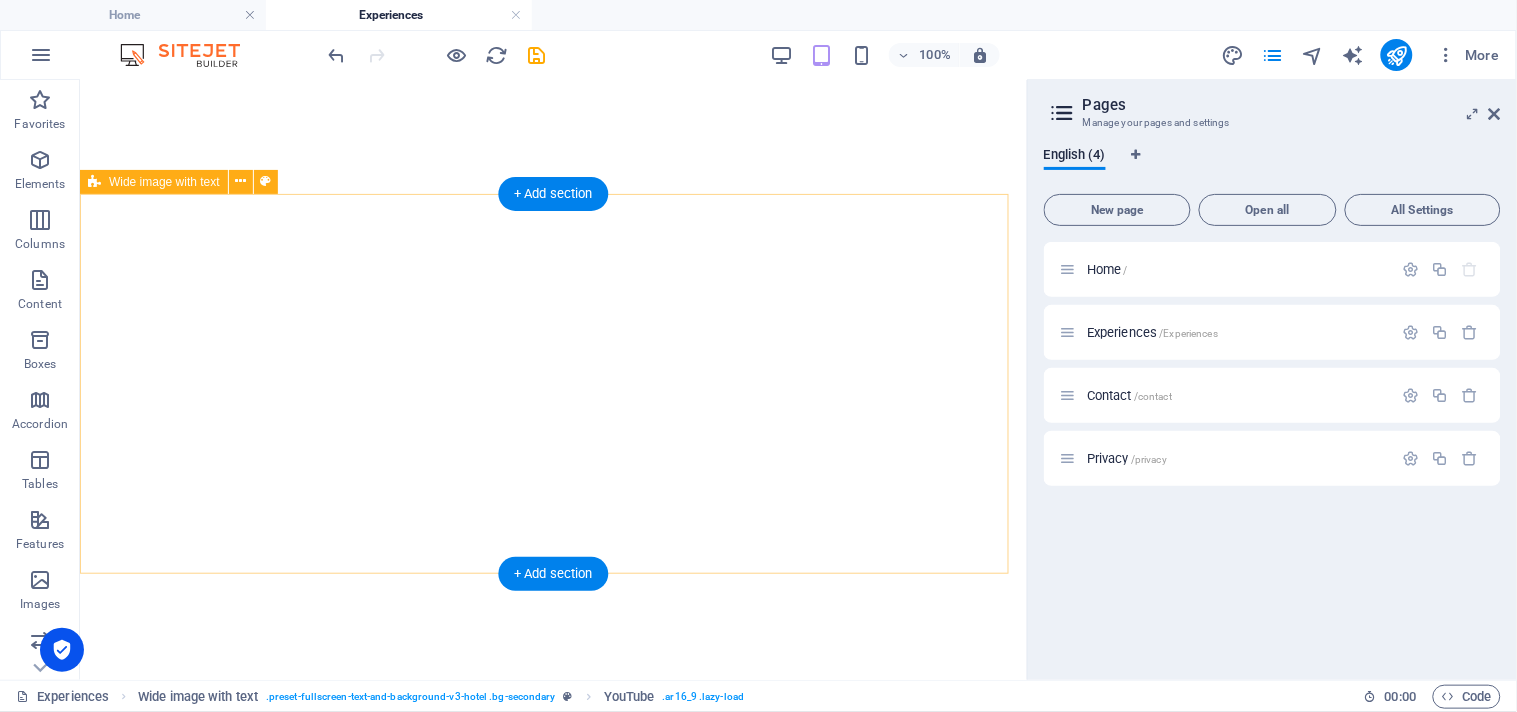 scroll, scrollTop: 1351, scrollLeft: 0, axis: vertical 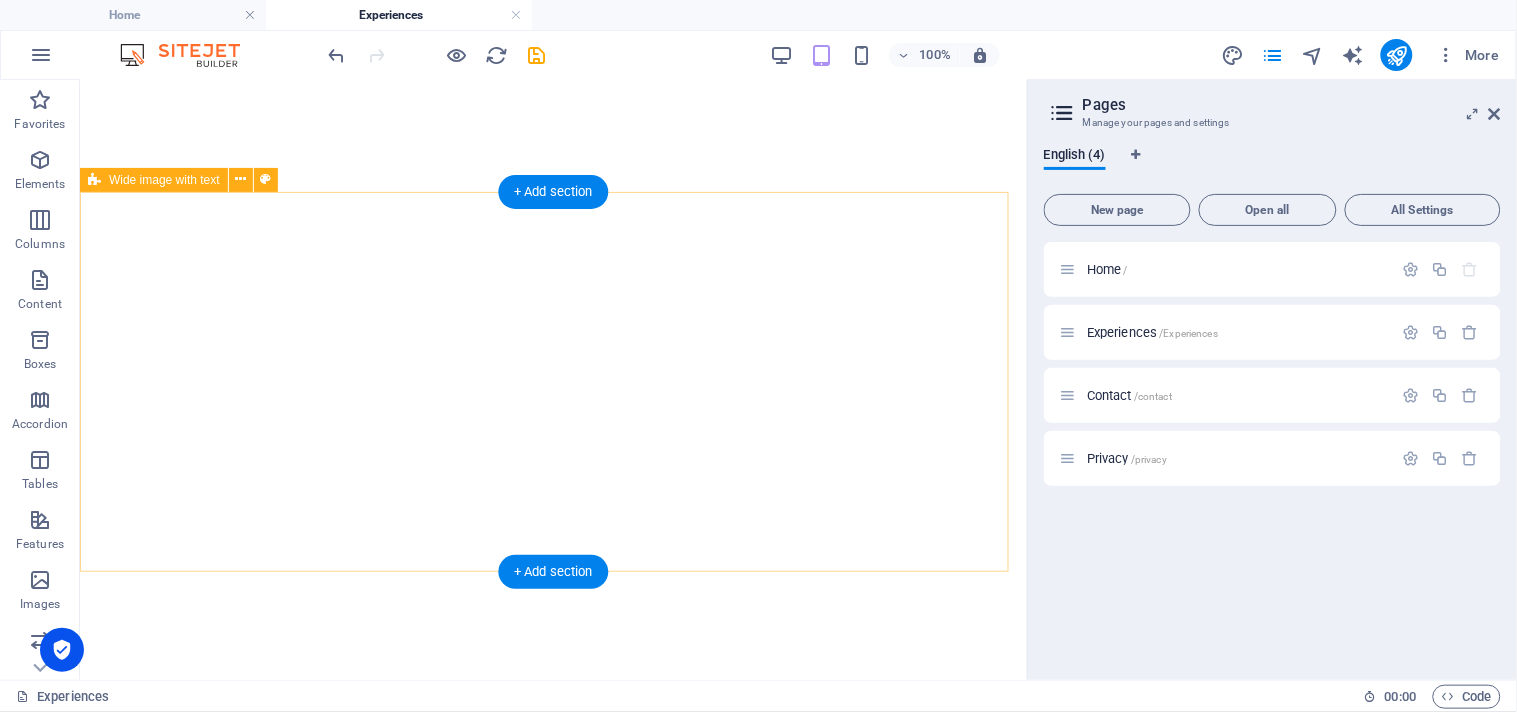 click on "Add elements" at bounding box center (493, 894) 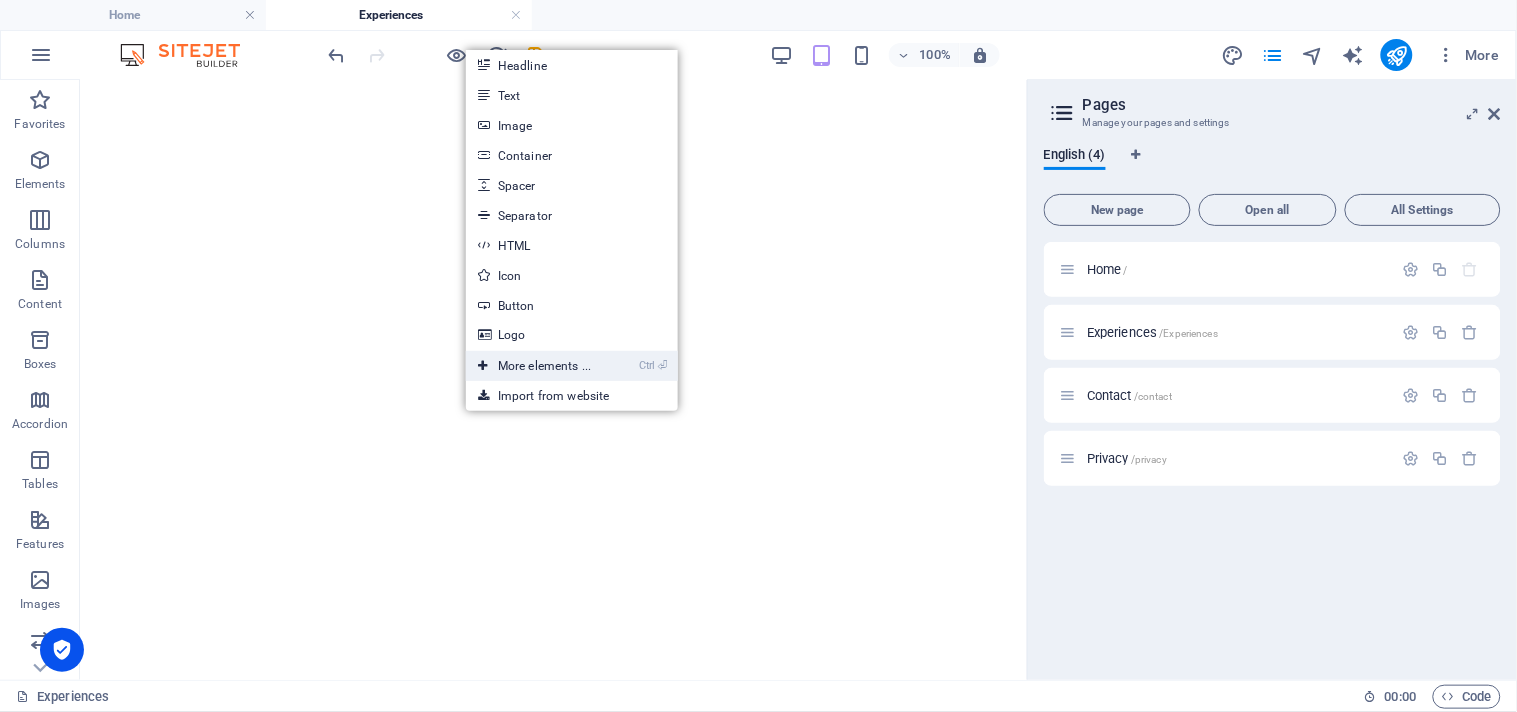 click on "Ctrl ⏎  More elements ..." at bounding box center (534, 366) 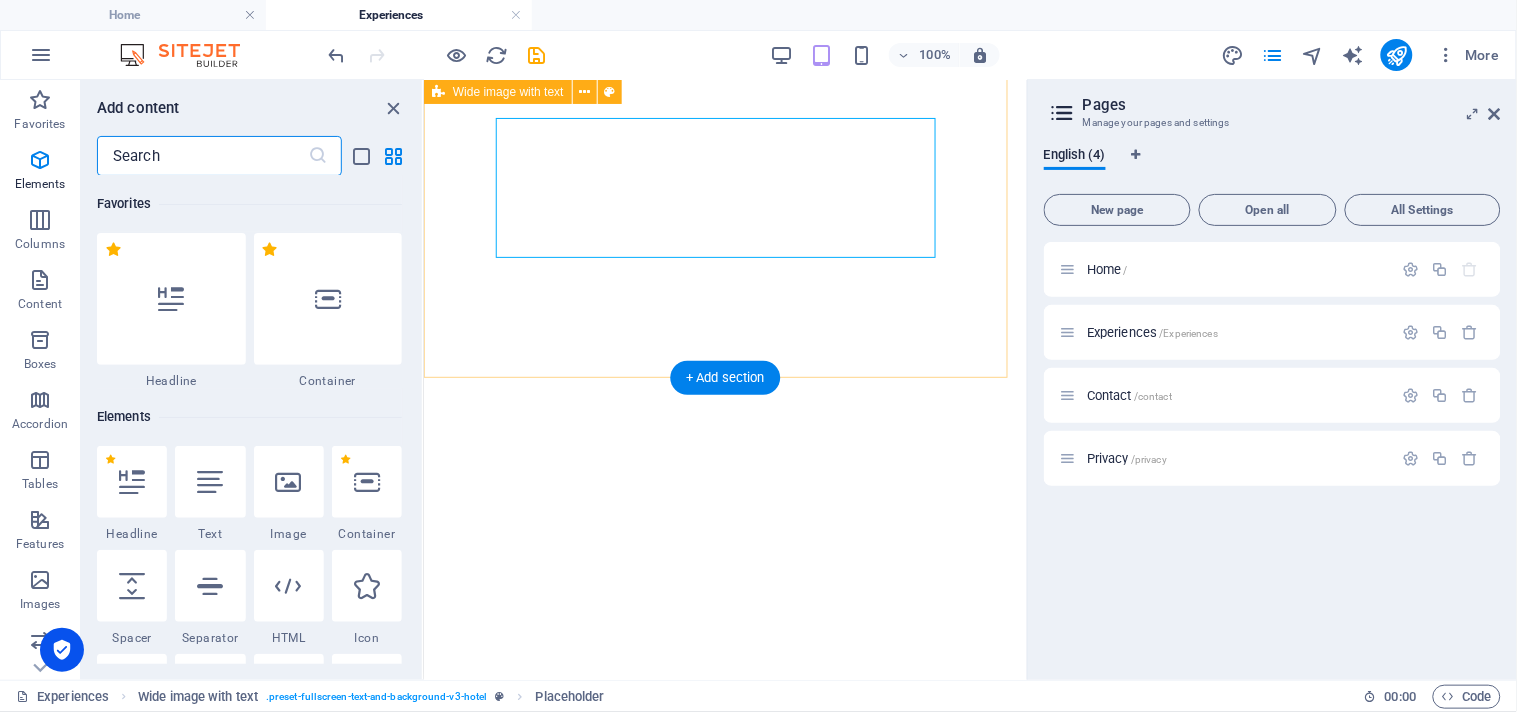 scroll, scrollTop: 1434, scrollLeft: 0, axis: vertical 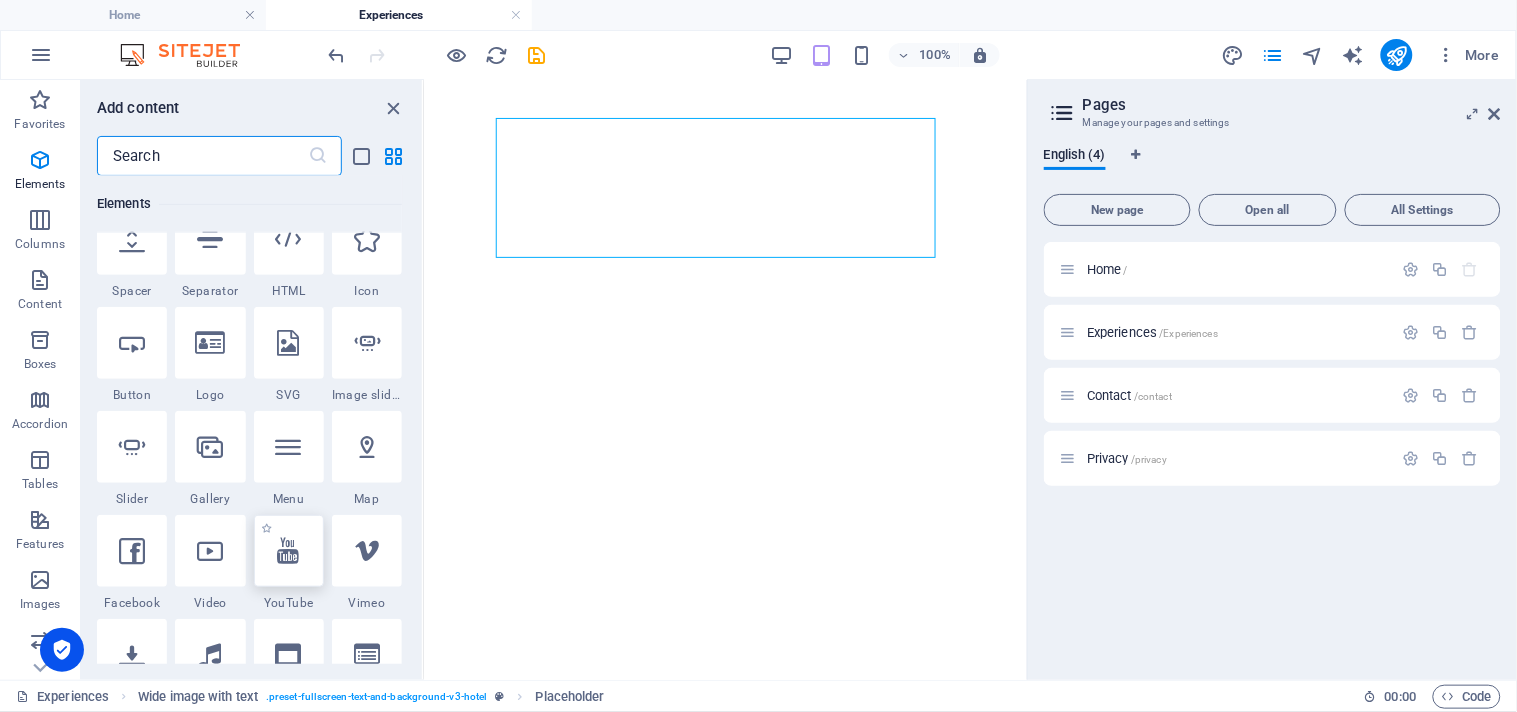 click at bounding box center [289, 551] 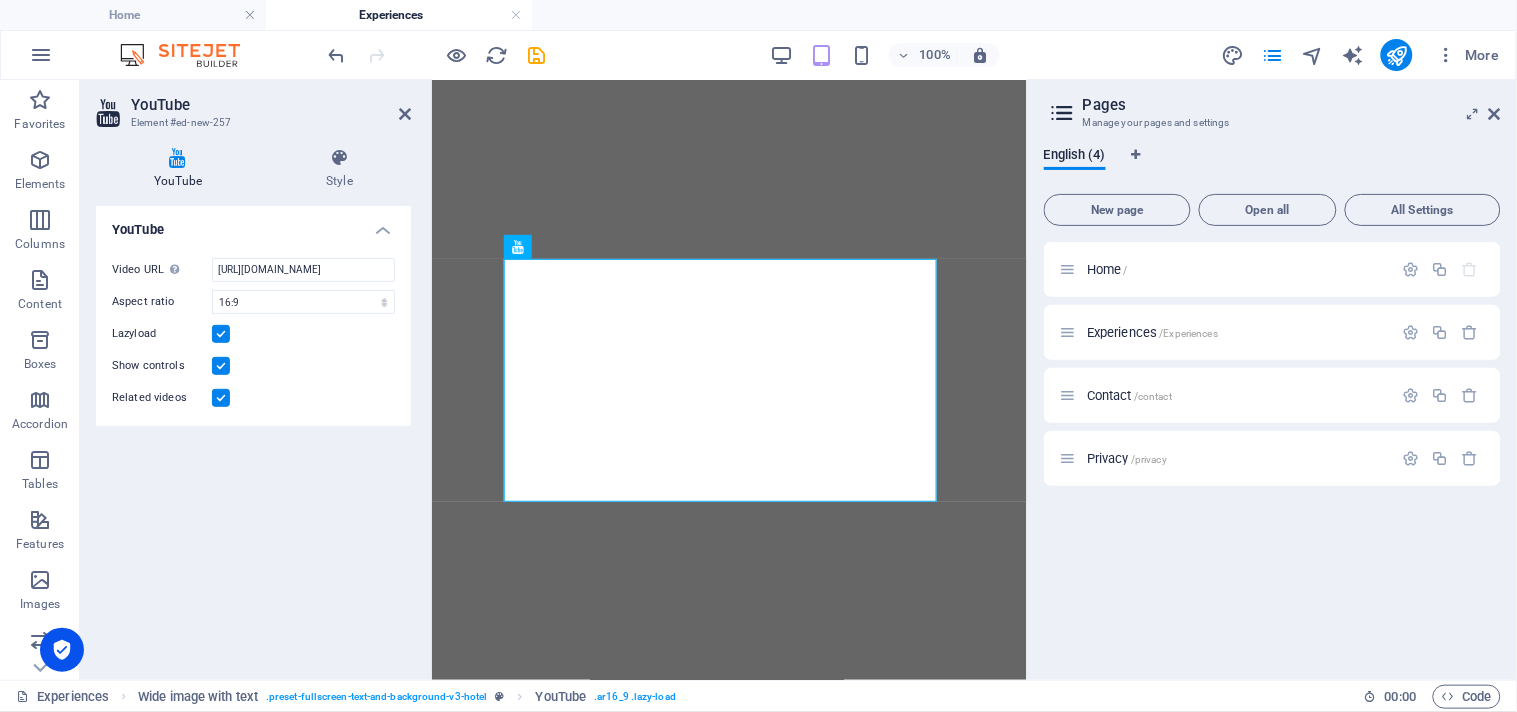 scroll, scrollTop: 1288, scrollLeft: 0, axis: vertical 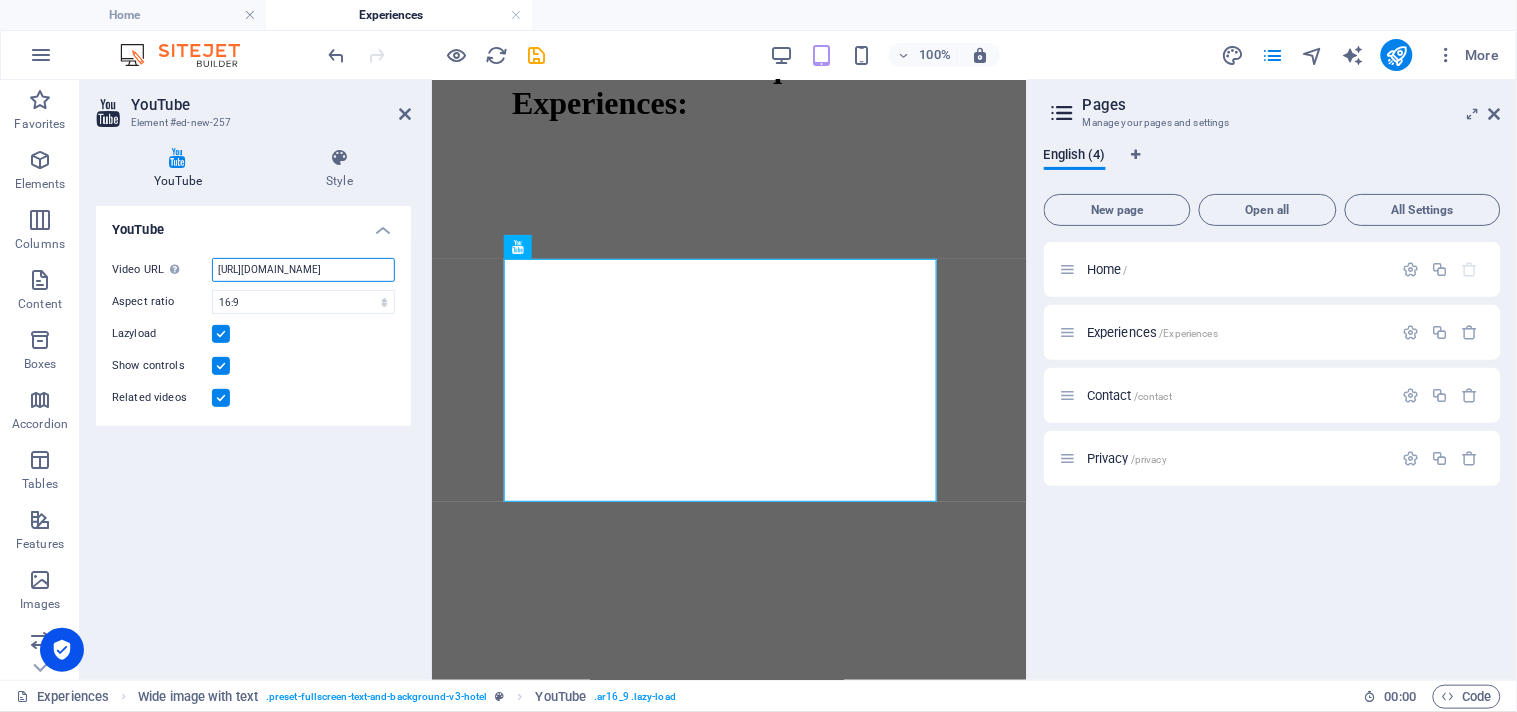 click on "[URL][DOMAIN_NAME]" at bounding box center [303, 270] 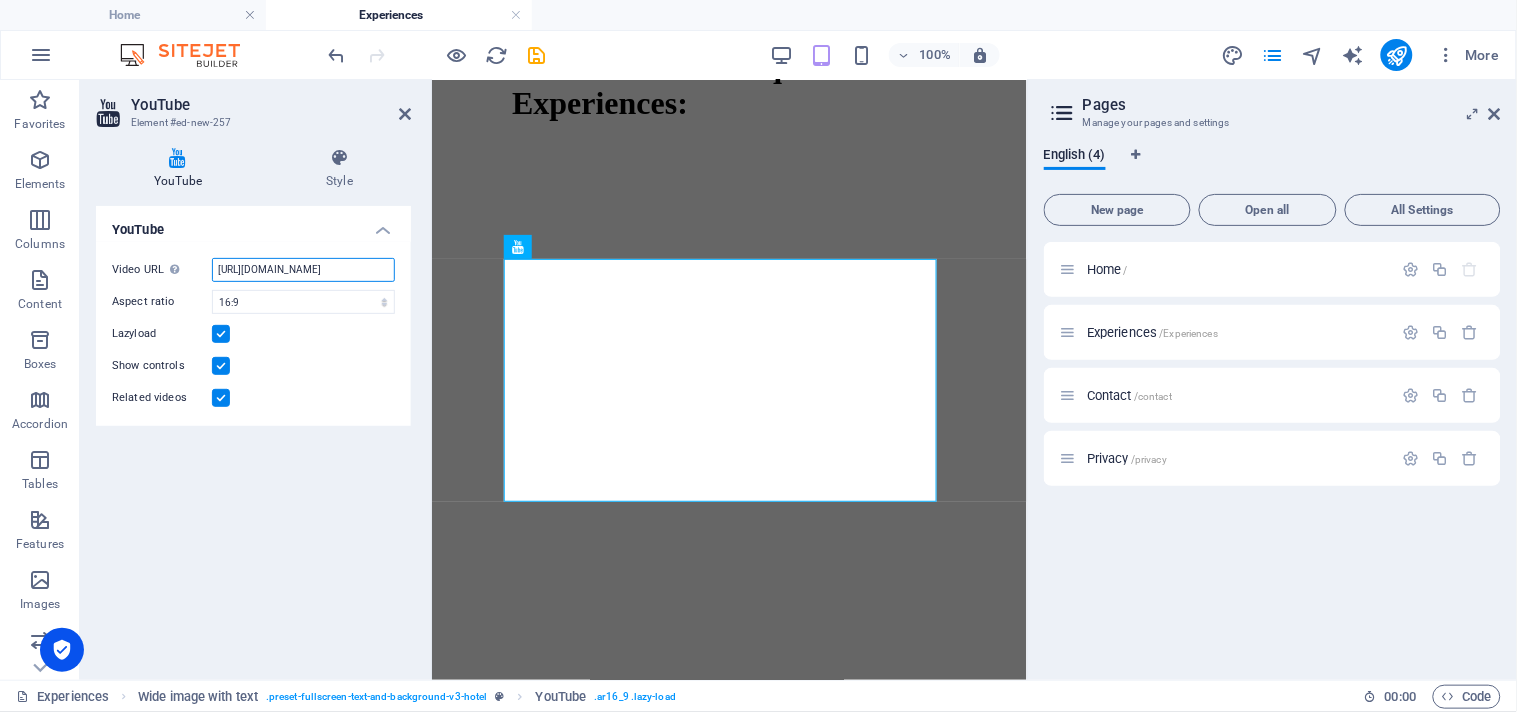 paste on "yaRpLoNR2p4" 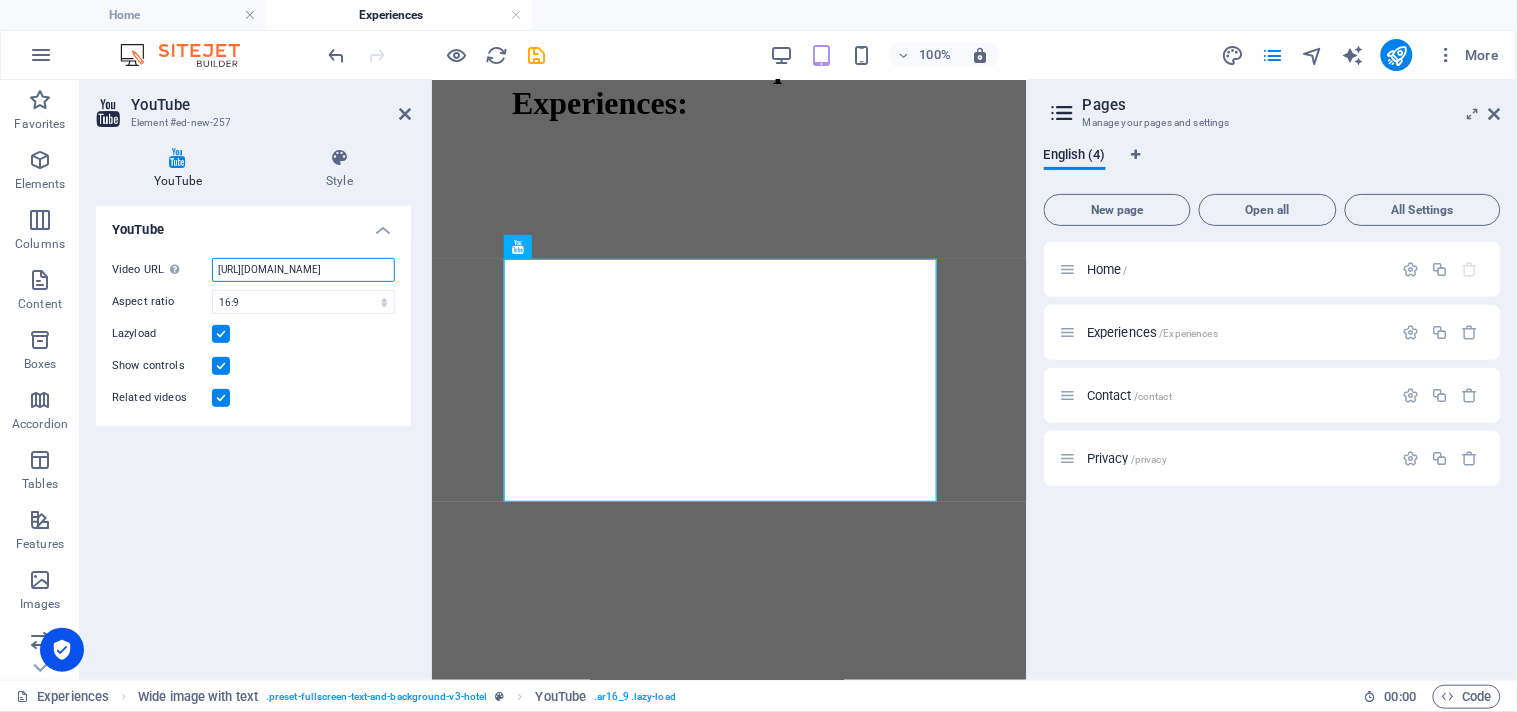 type on "[URL][DOMAIN_NAME]" 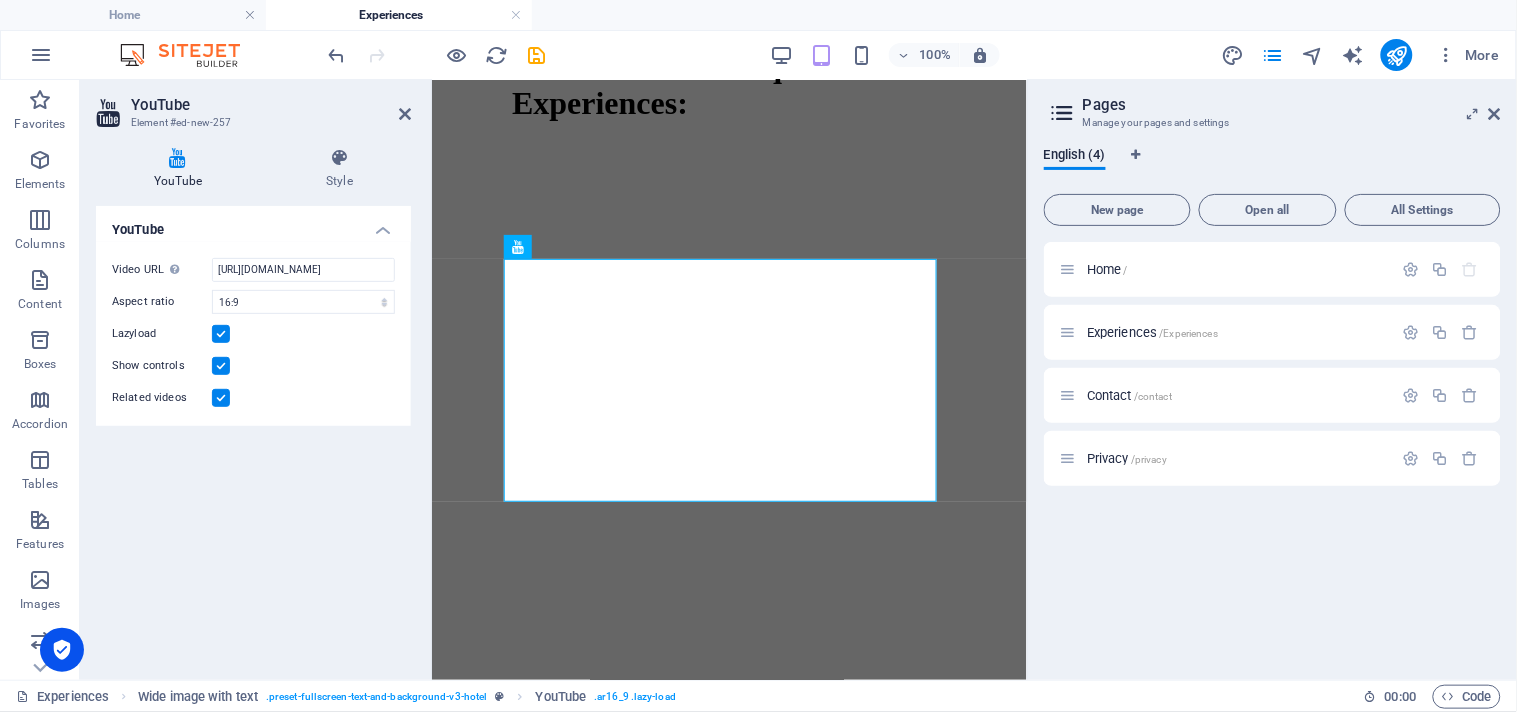 scroll, scrollTop: 0, scrollLeft: 0, axis: both 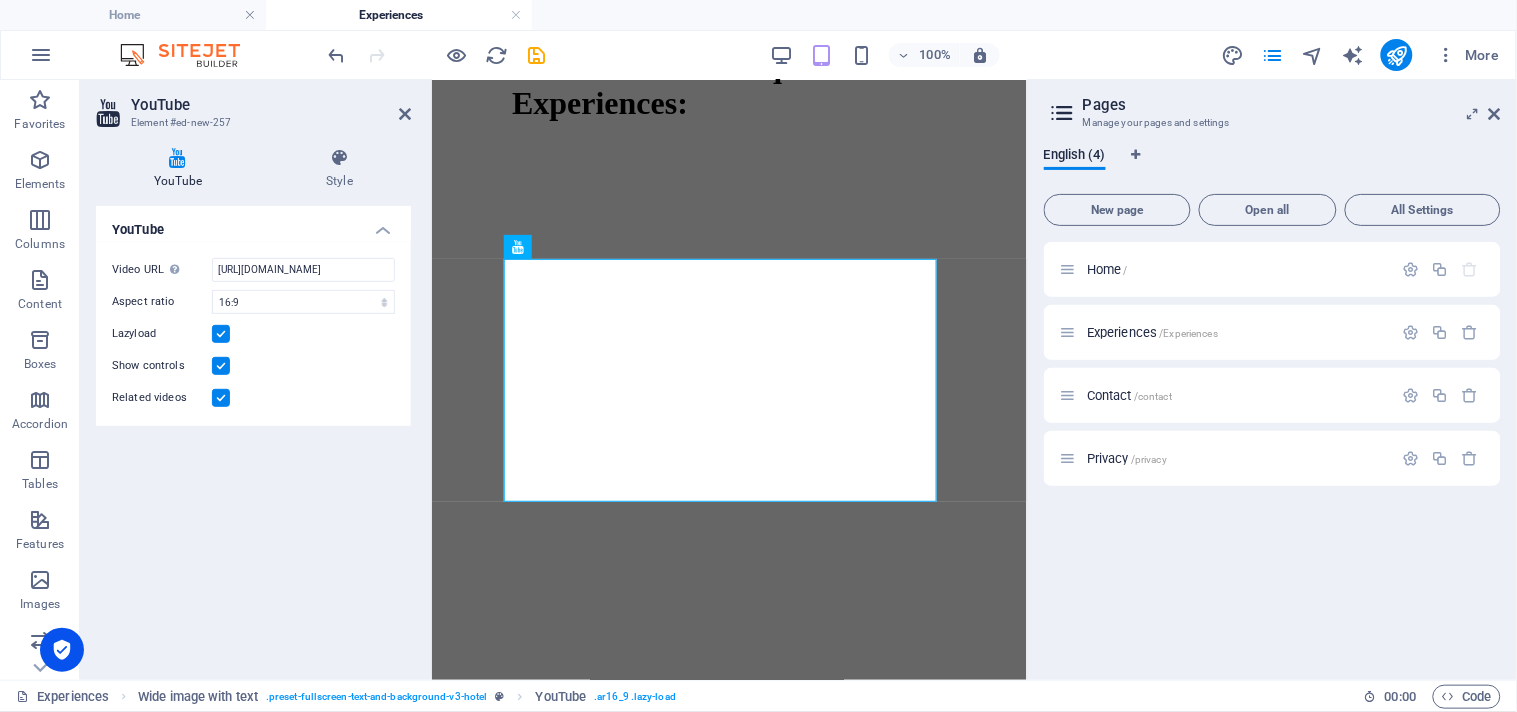 click at bounding box center (221, 334) 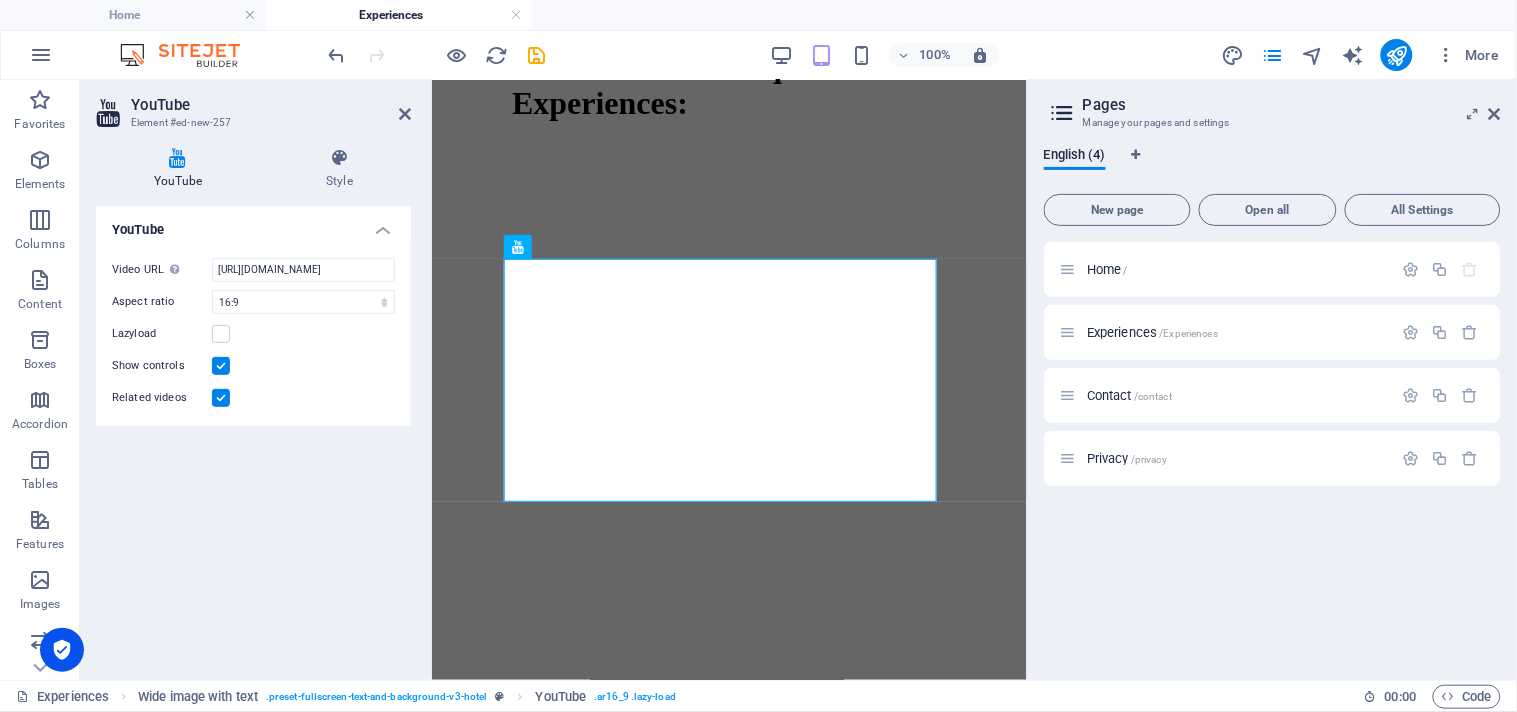 click at bounding box center (221, 366) 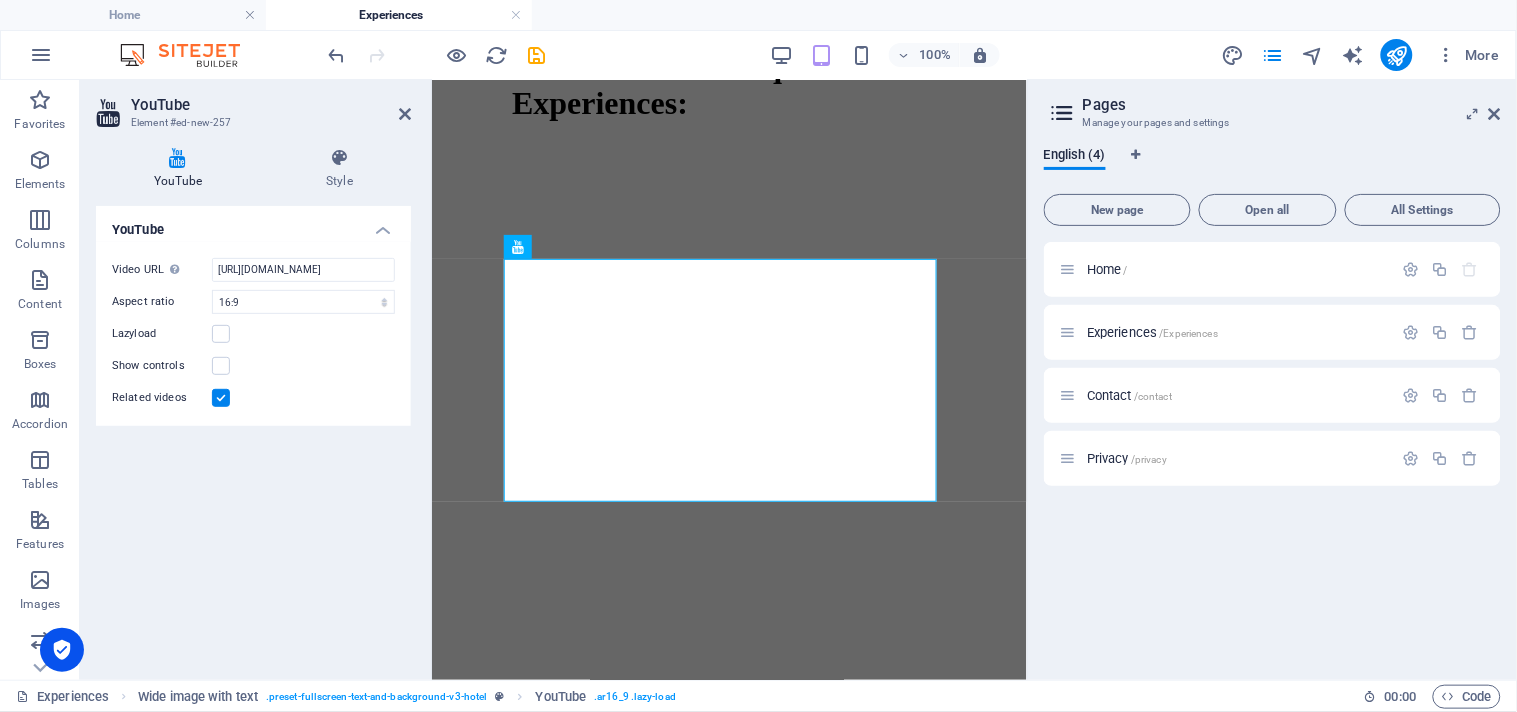 click at bounding box center (221, 398) 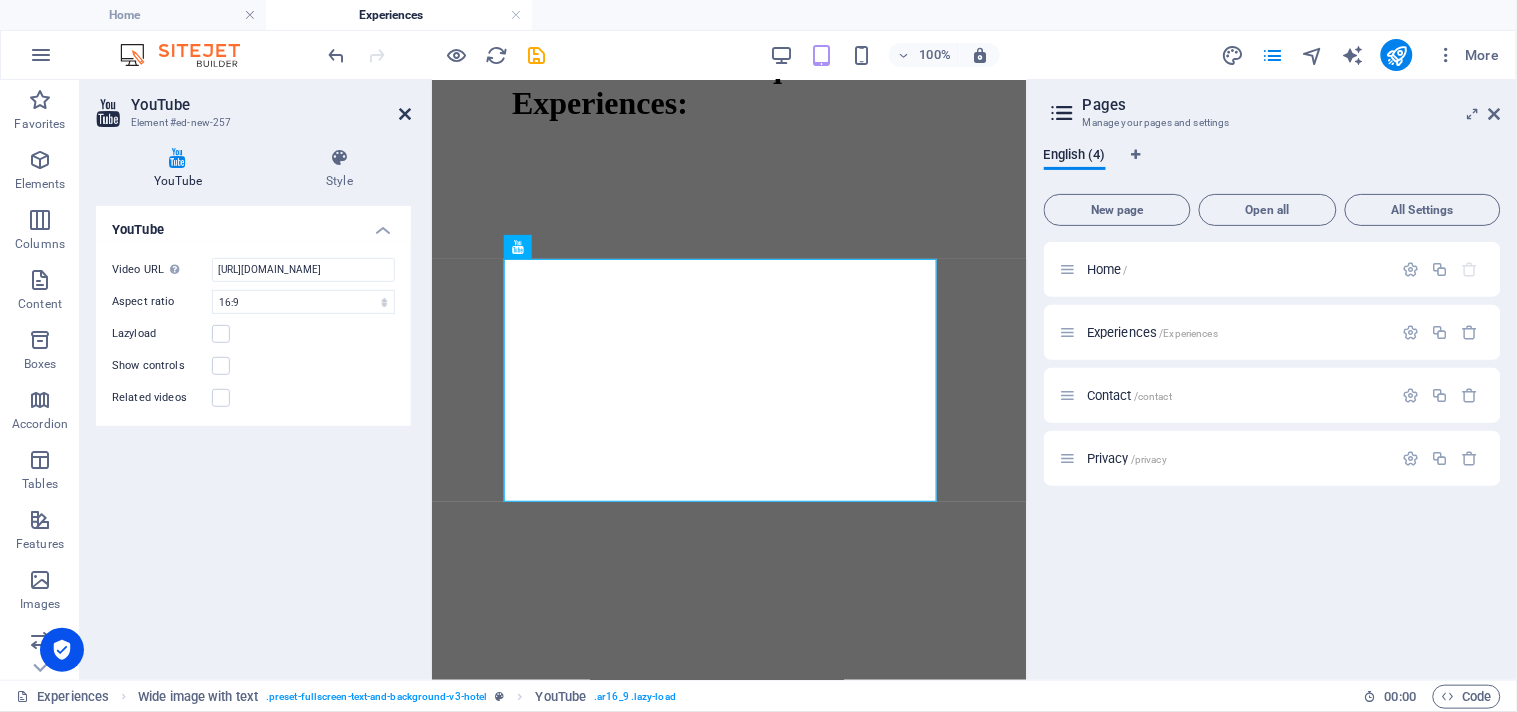 click at bounding box center [405, 114] 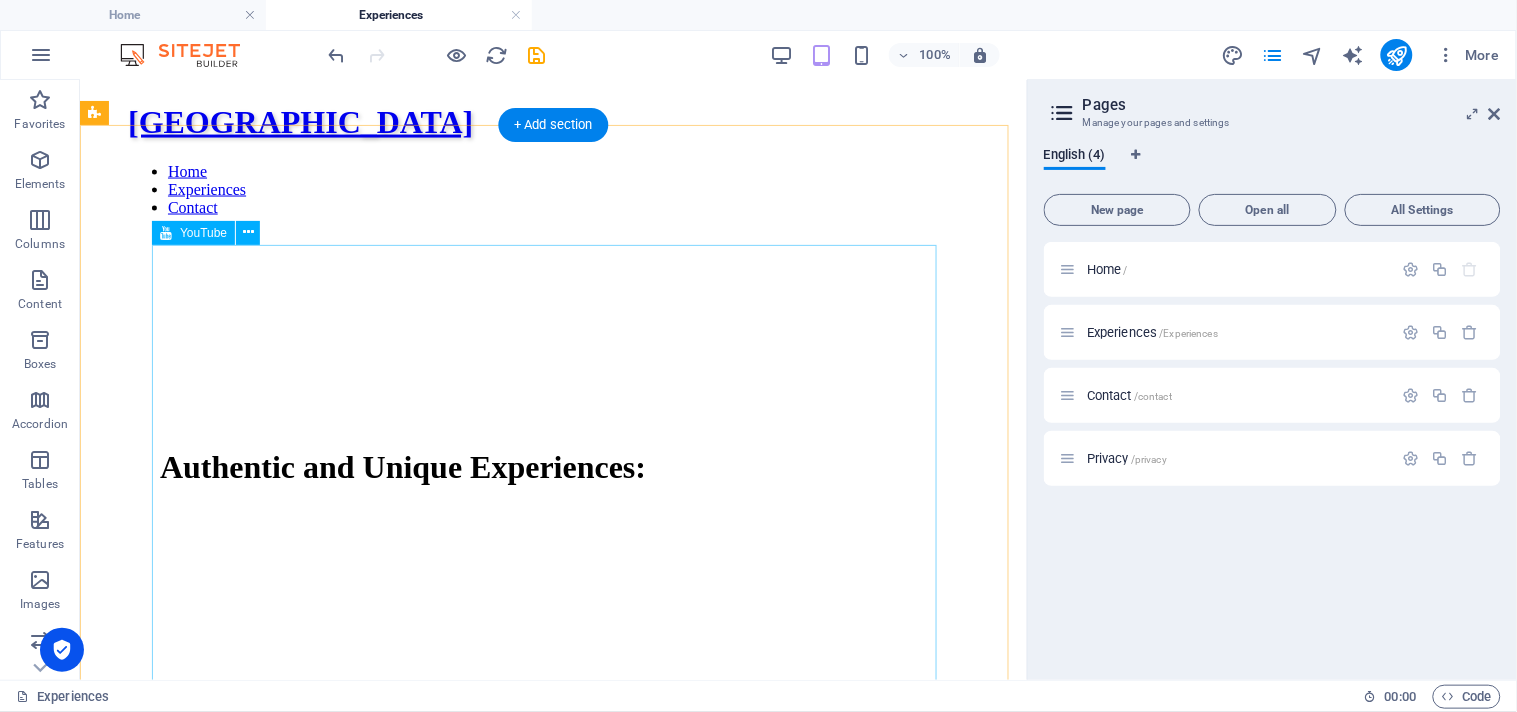 click at bounding box center [552, 1025] 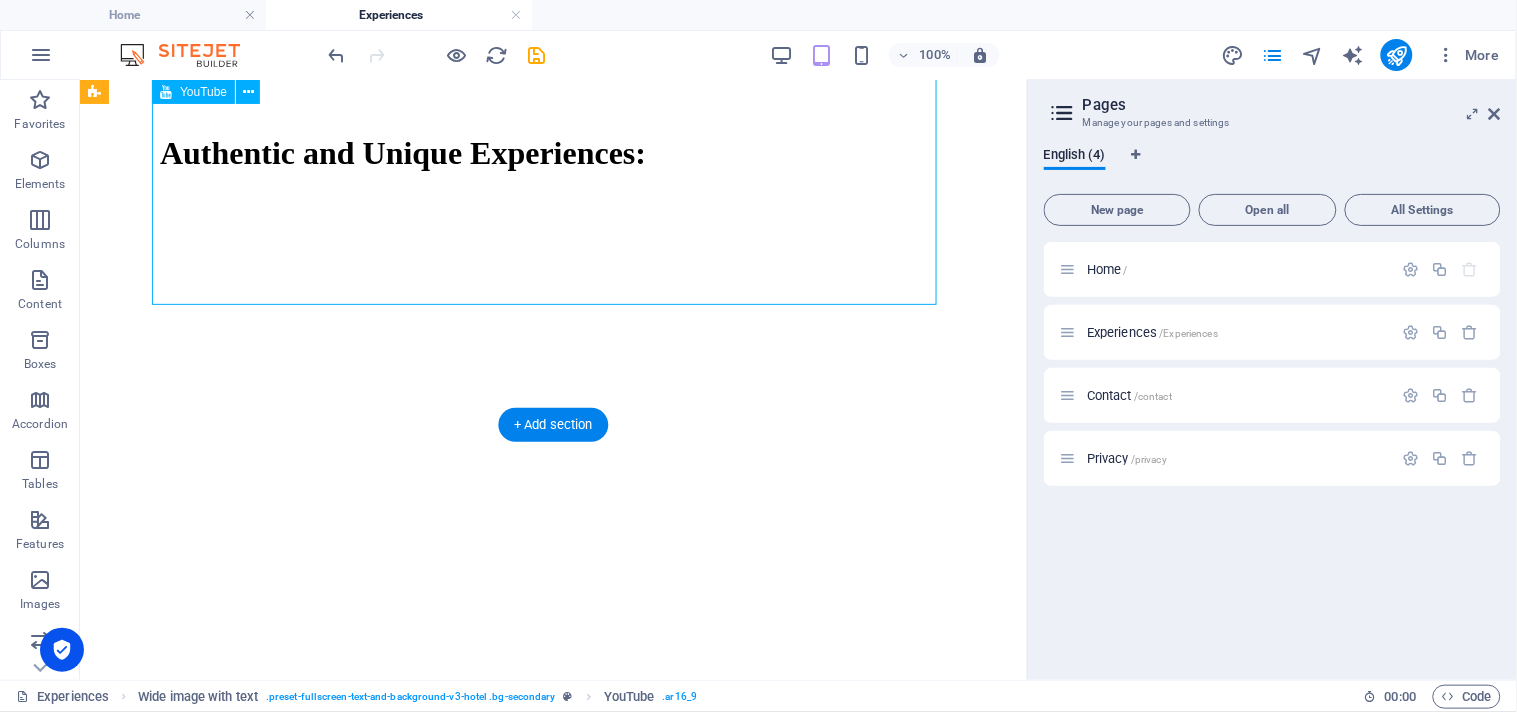 click at bounding box center (552, 710) 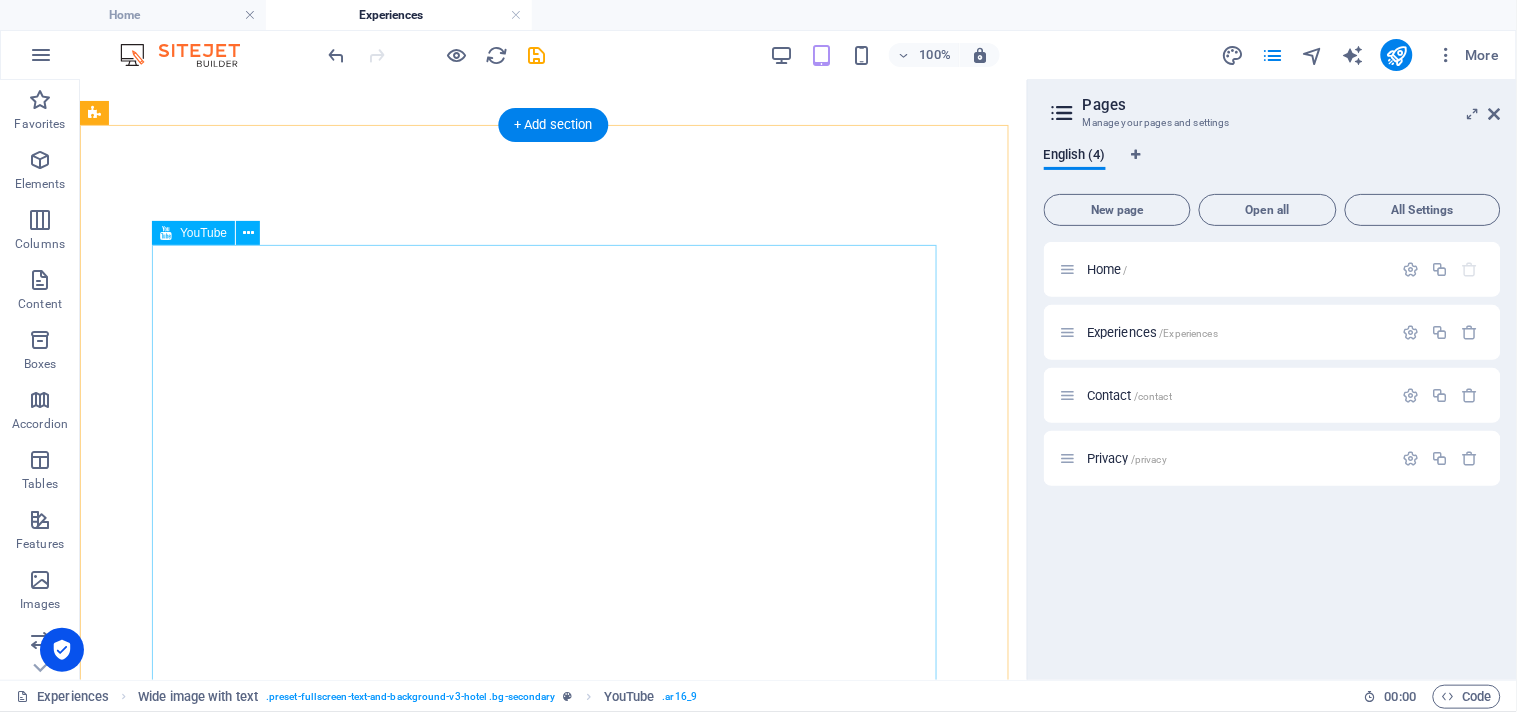 scroll, scrollTop: 1523, scrollLeft: 0, axis: vertical 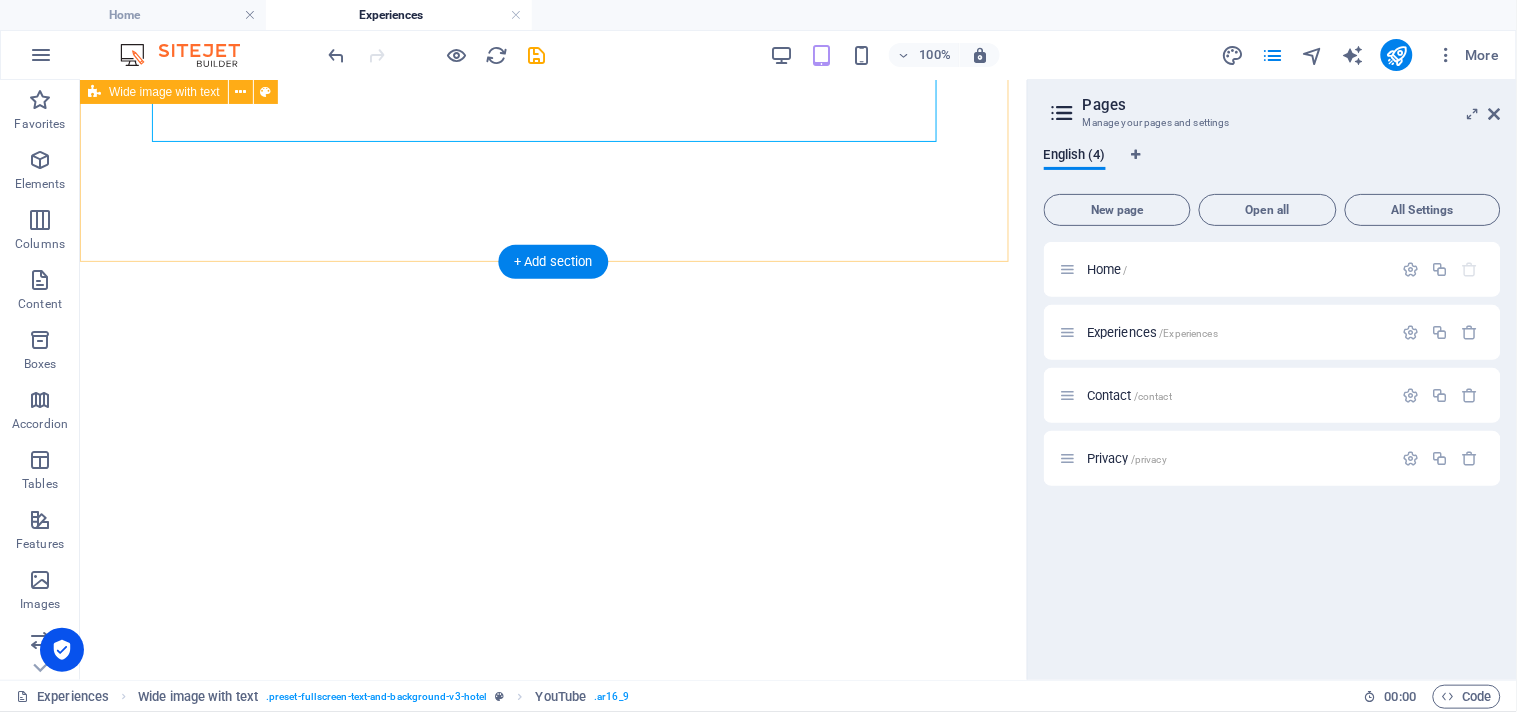 click at bounding box center [552, 259] 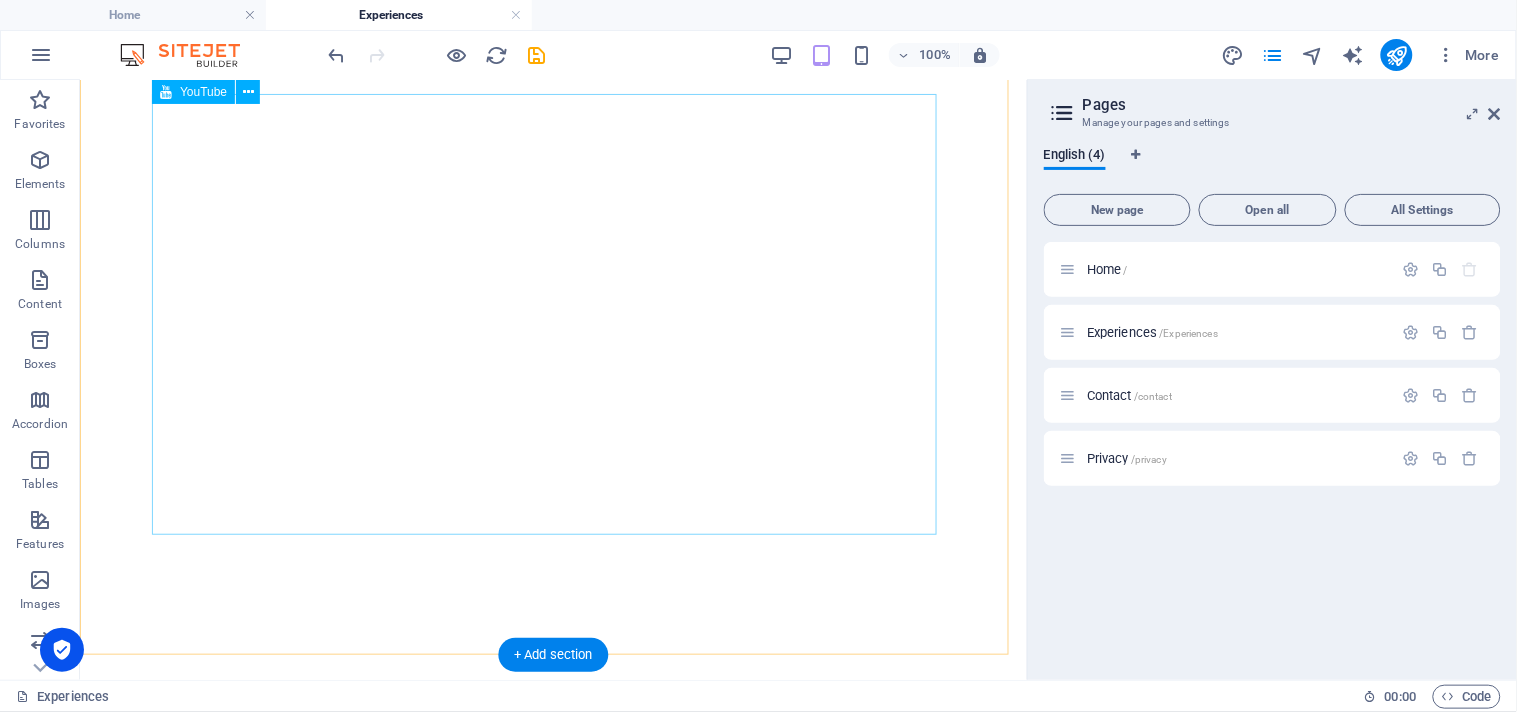 scroll, scrollTop: 1535, scrollLeft: 0, axis: vertical 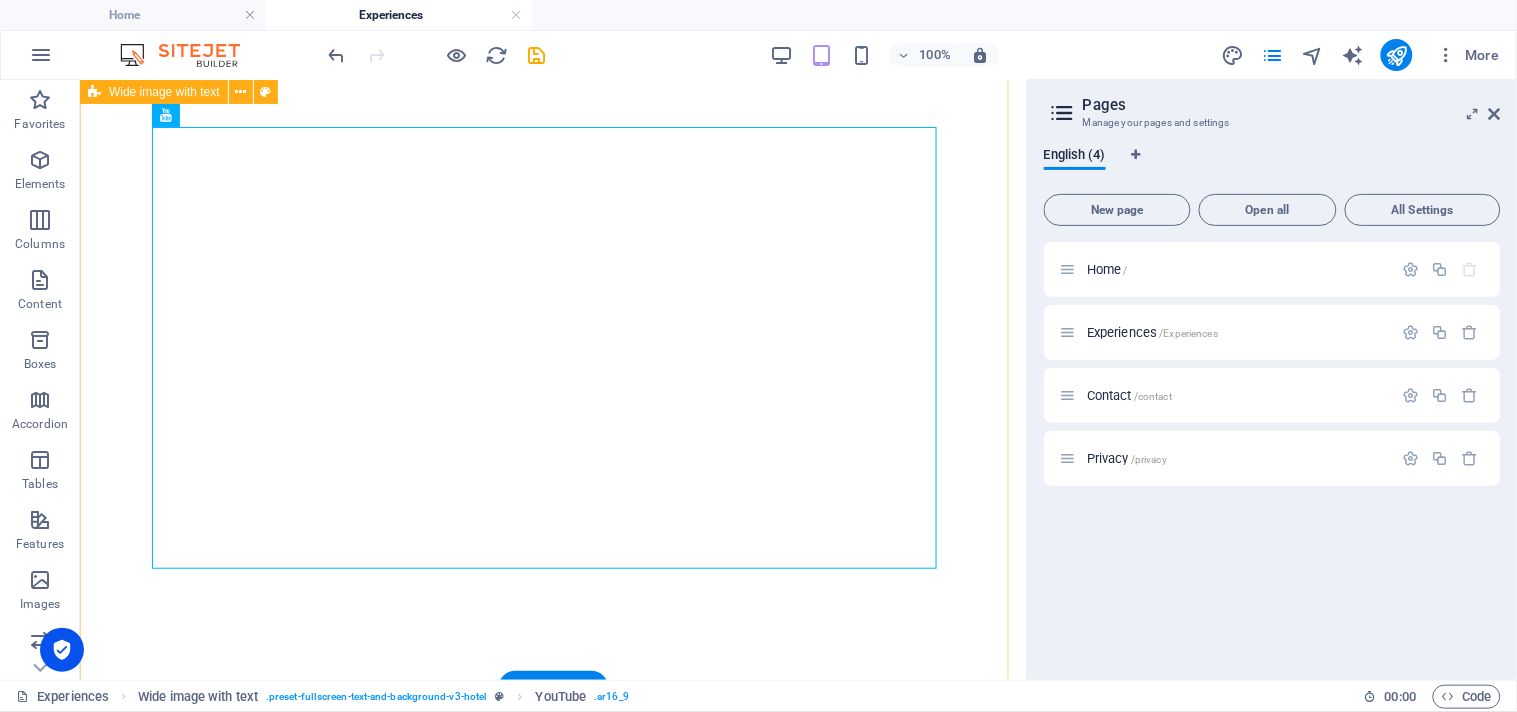 click at bounding box center (552, 686) 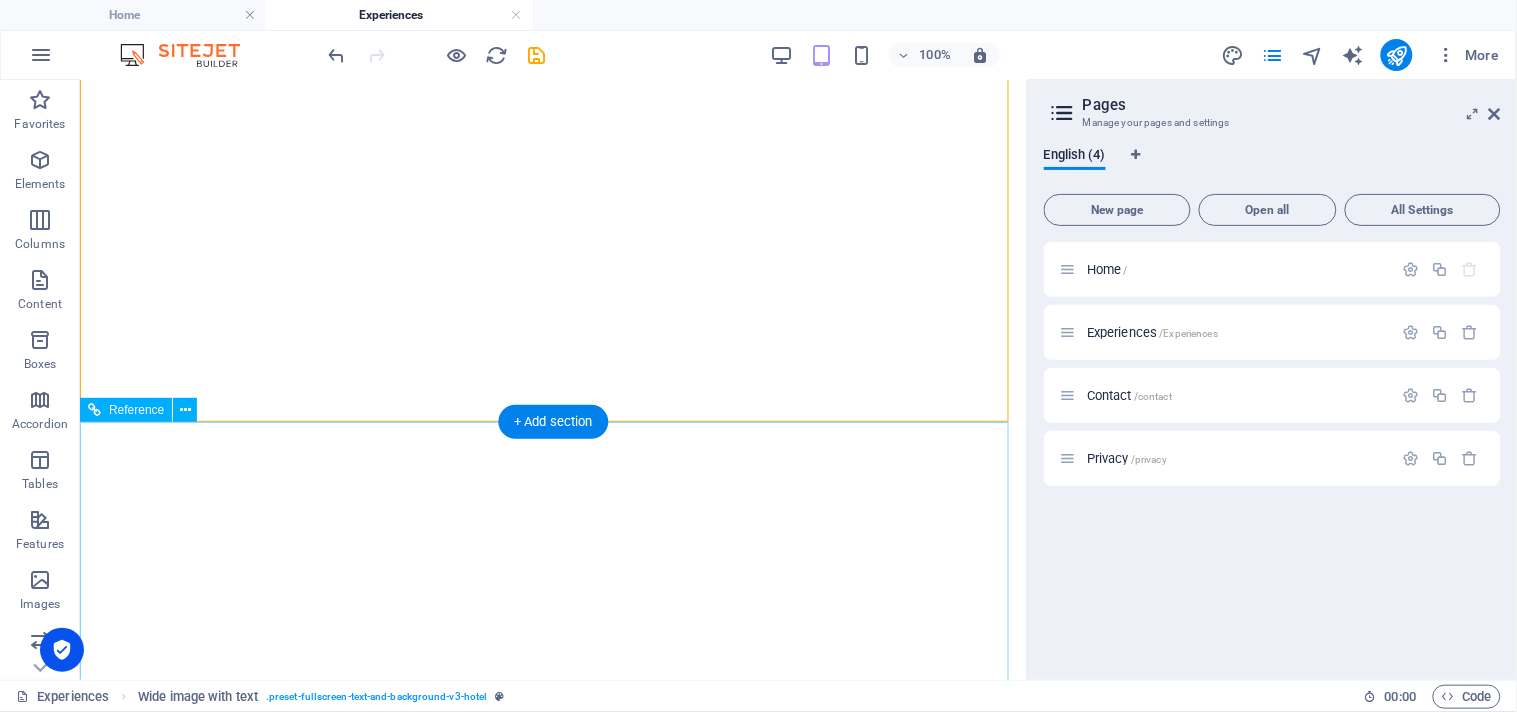 scroll, scrollTop: 1824, scrollLeft: 0, axis: vertical 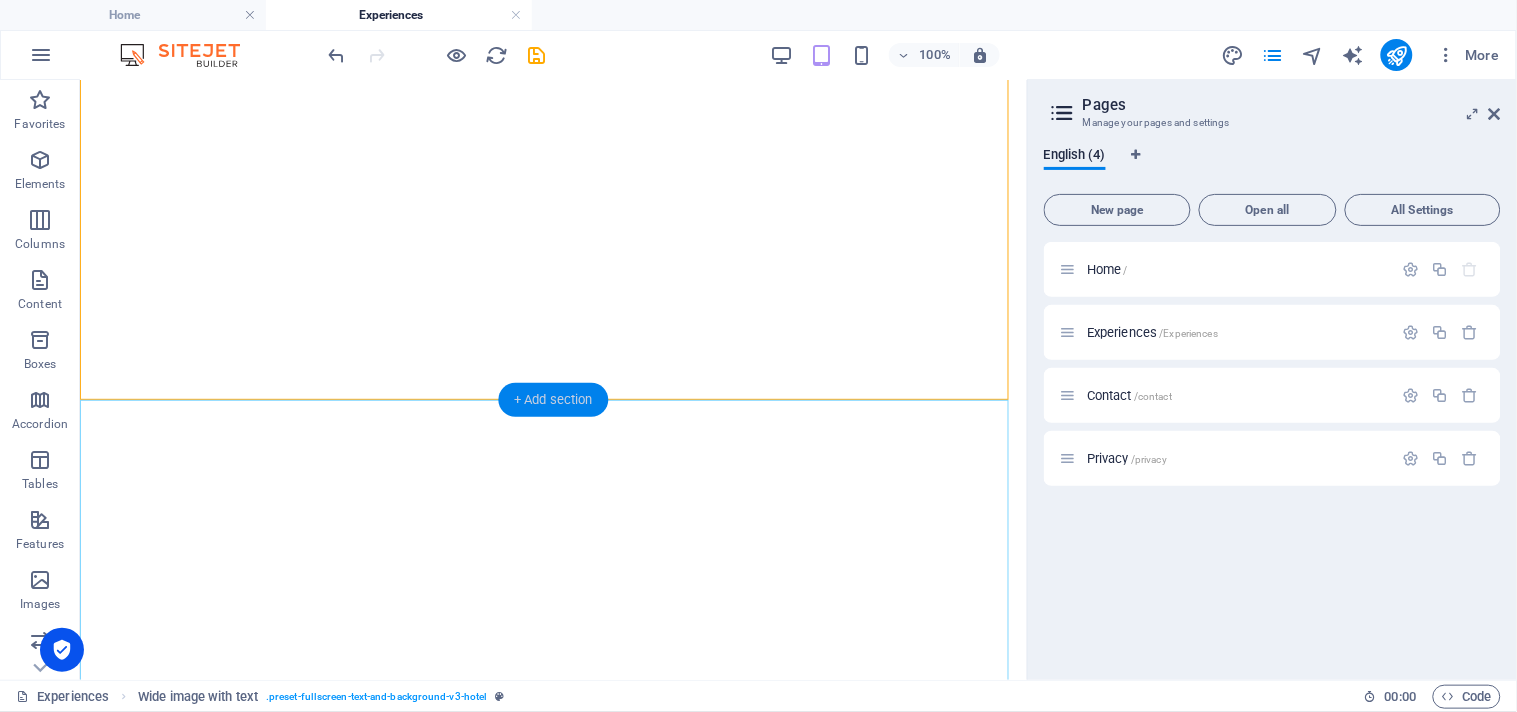 click on "+ Add section" at bounding box center (553, 400) 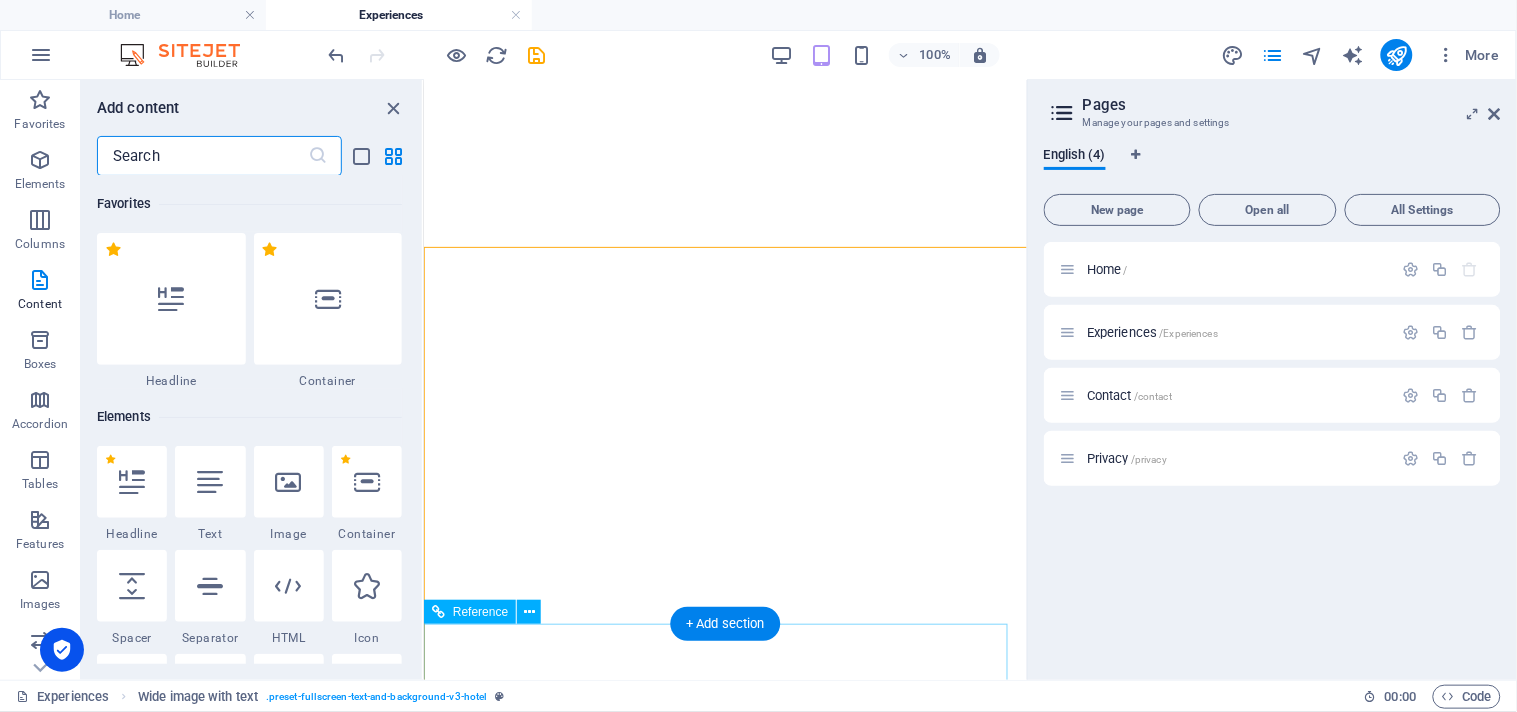 scroll, scrollTop: 1295, scrollLeft: 0, axis: vertical 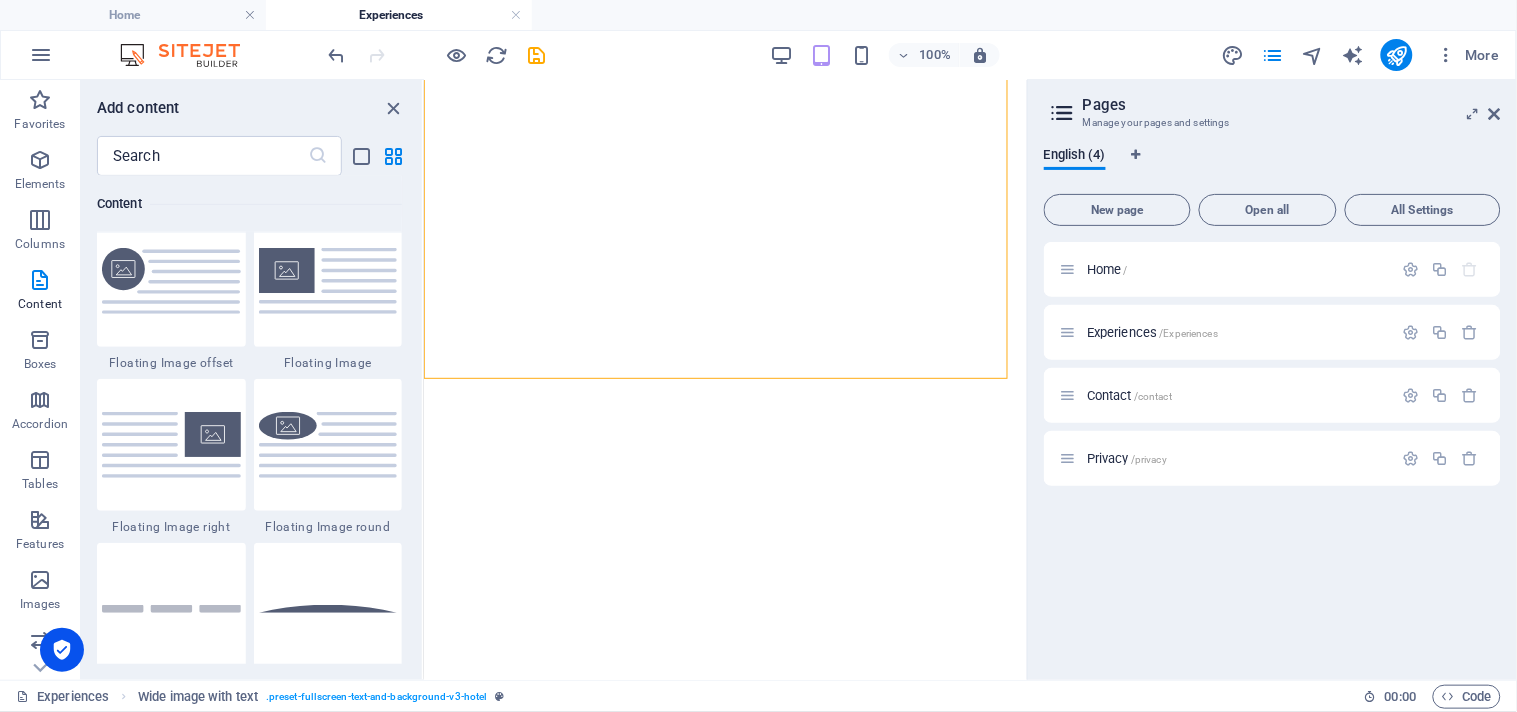 click at bounding box center [328, 445] 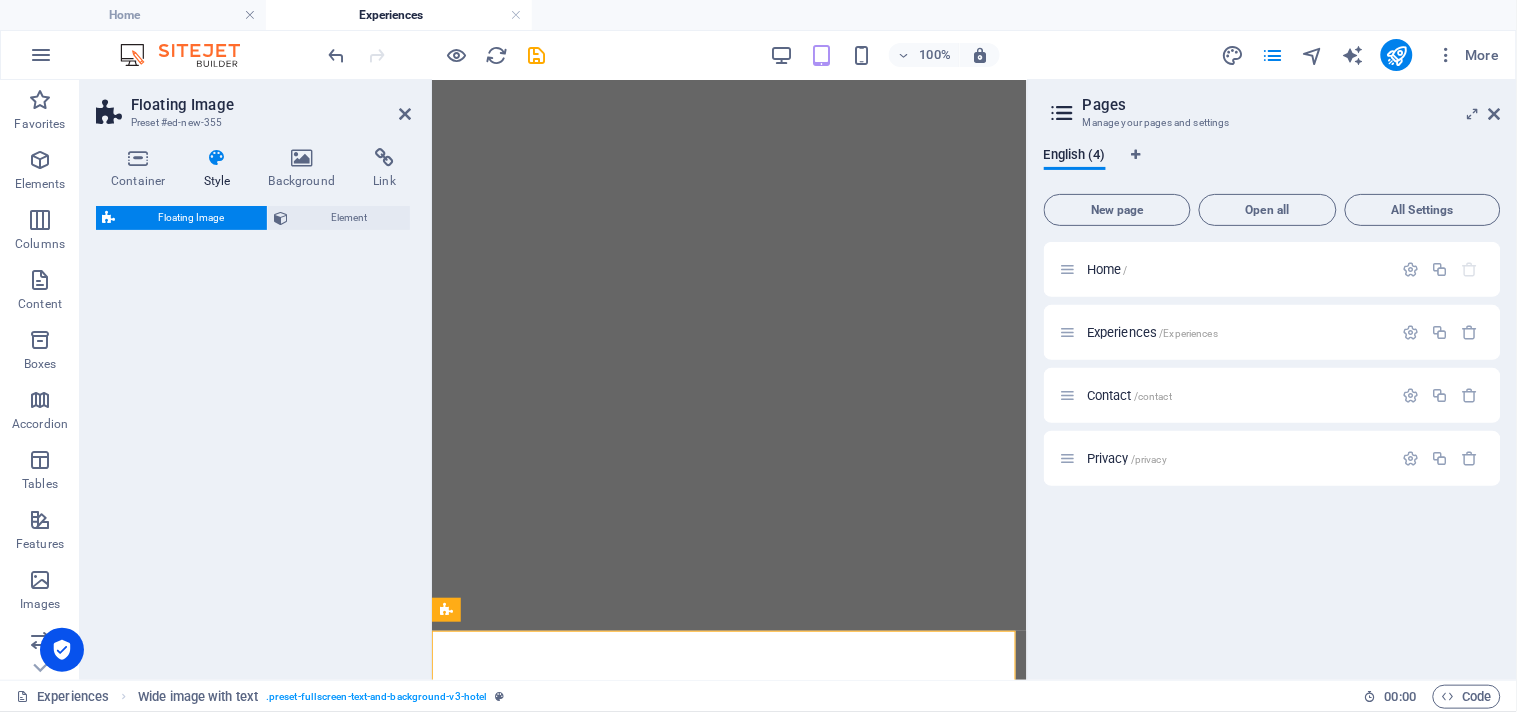 select on "%" 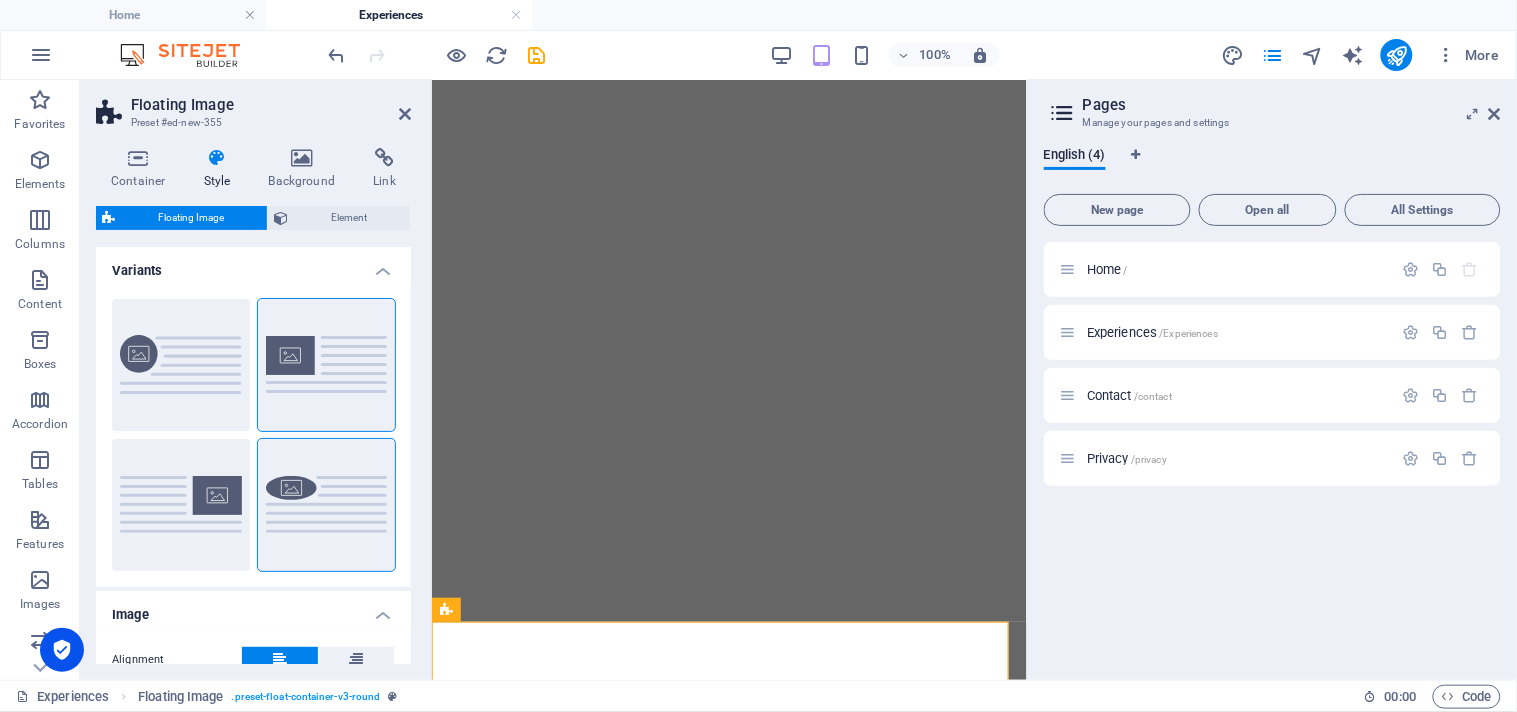 scroll, scrollTop: 1288, scrollLeft: 0, axis: vertical 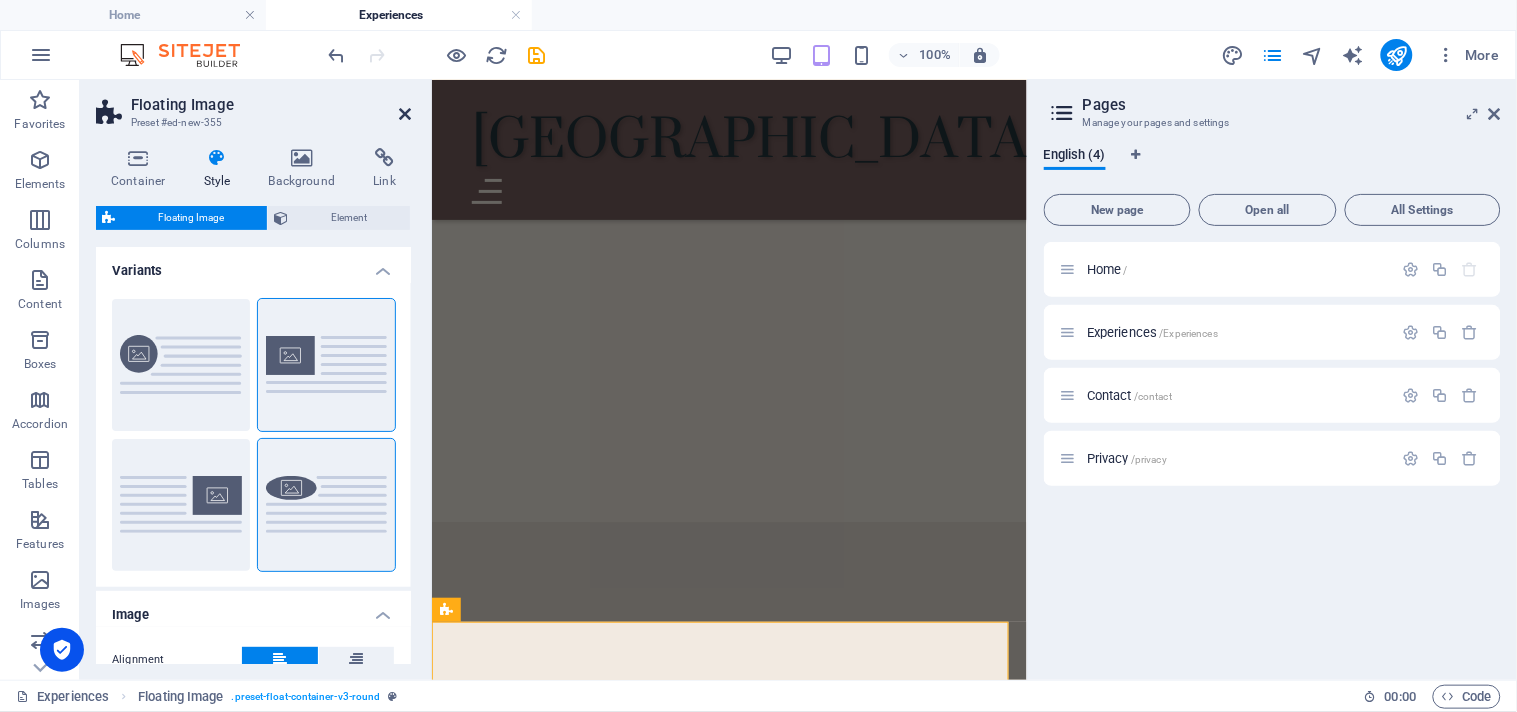 click at bounding box center [405, 114] 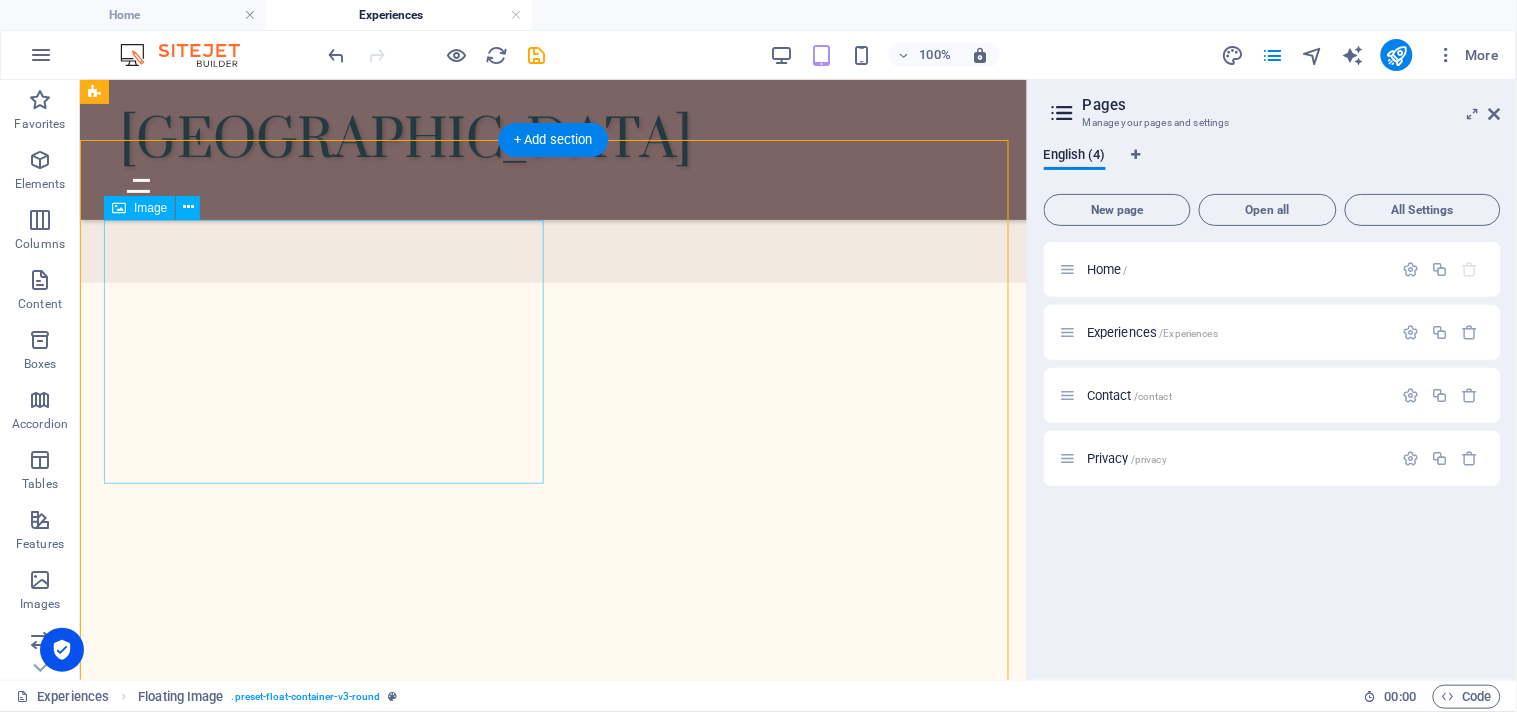 scroll, scrollTop: 1998, scrollLeft: 0, axis: vertical 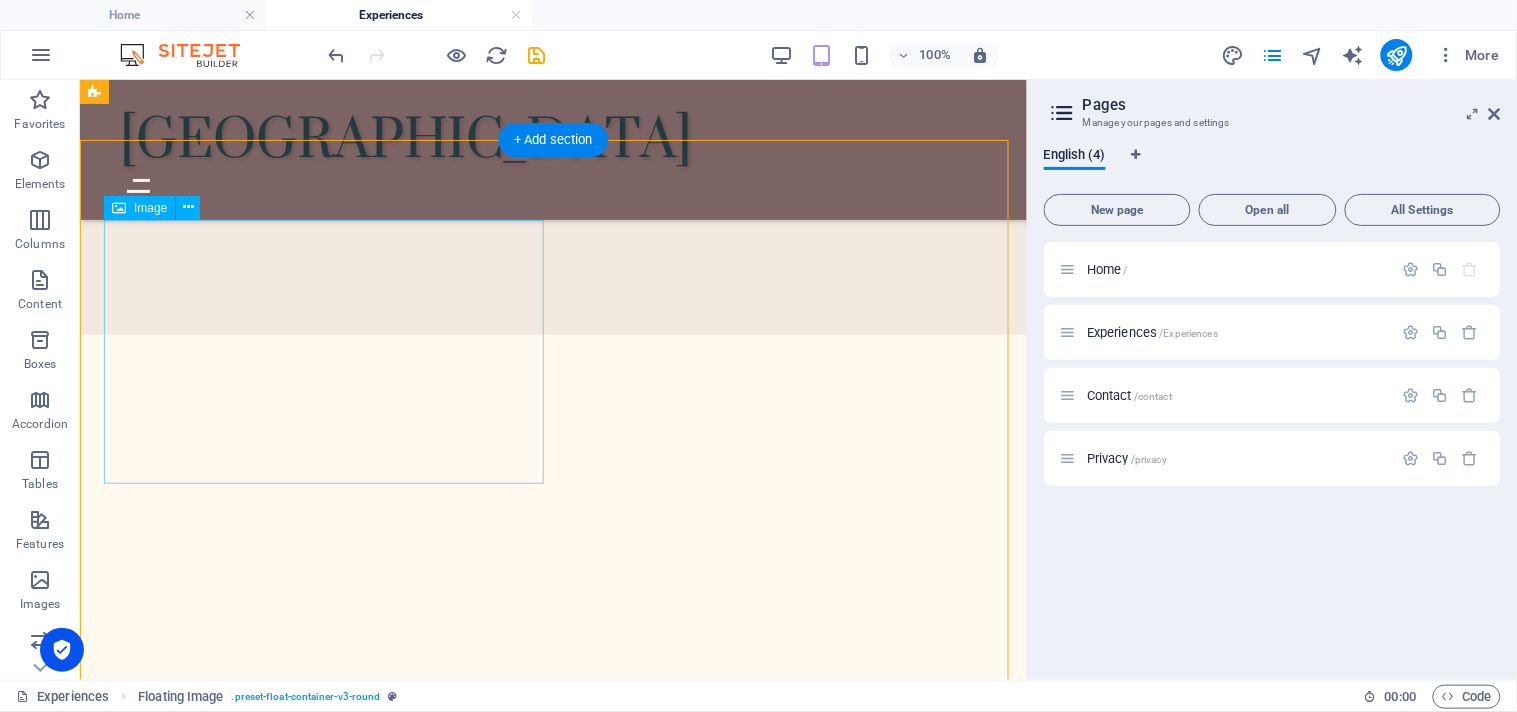 click at bounding box center [552, 1334] 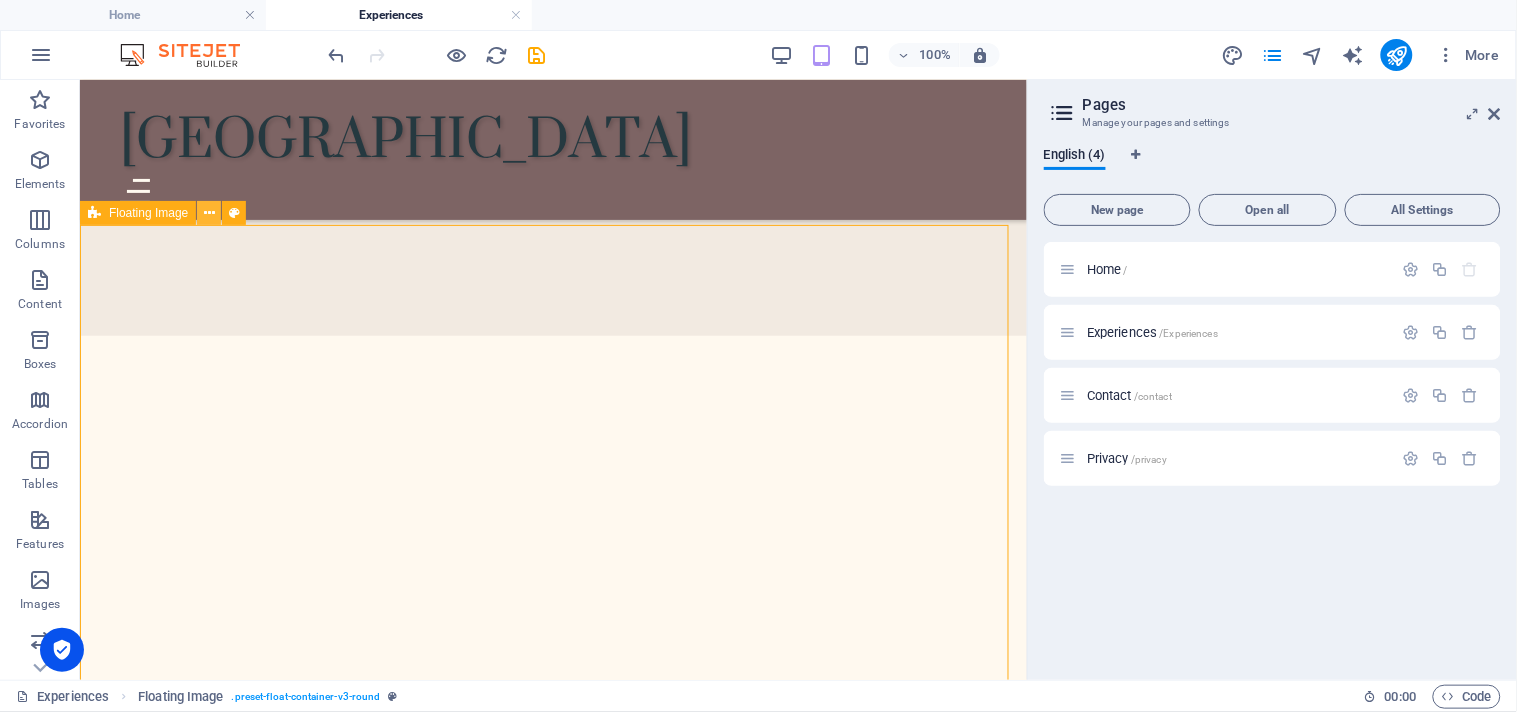 click at bounding box center (209, 213) 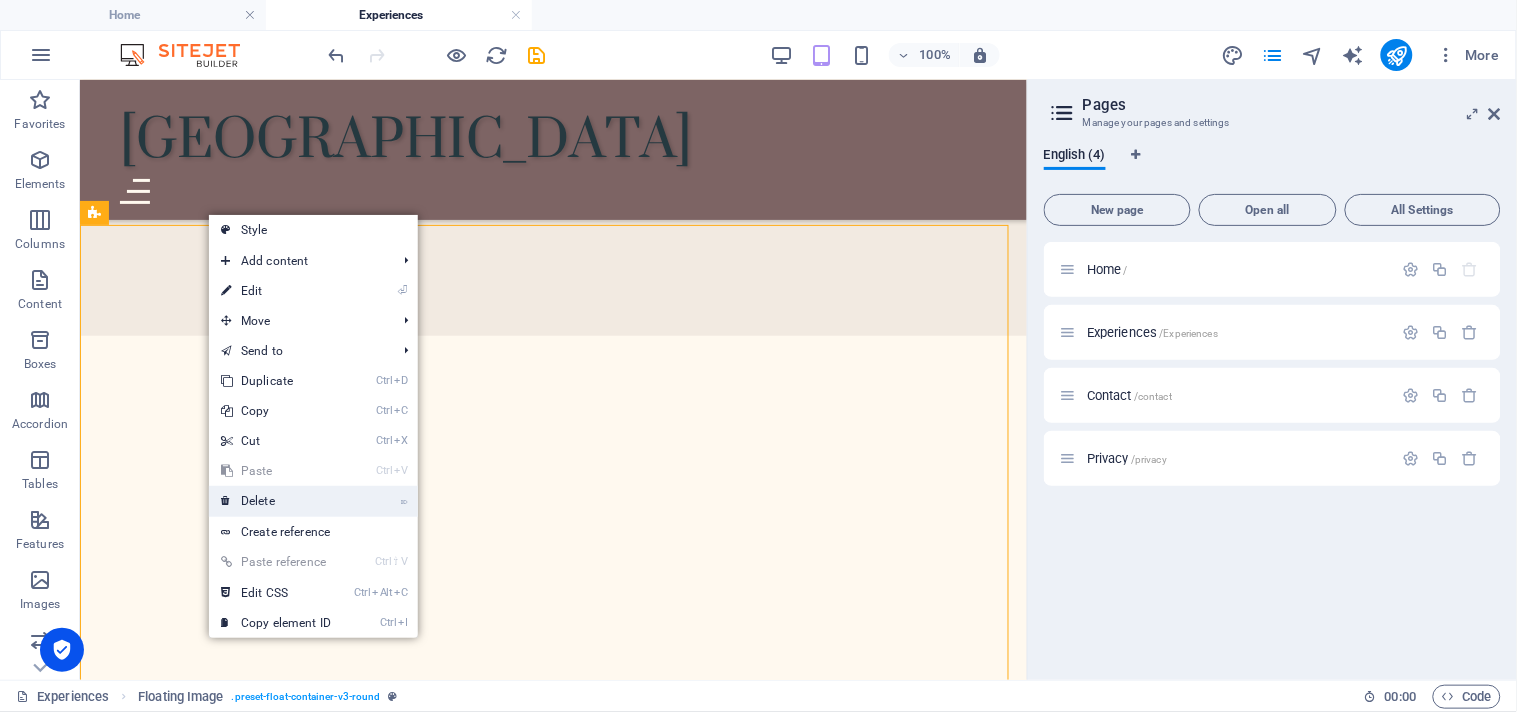 click on "⌦  Delete" at bounding box center [276, 501] 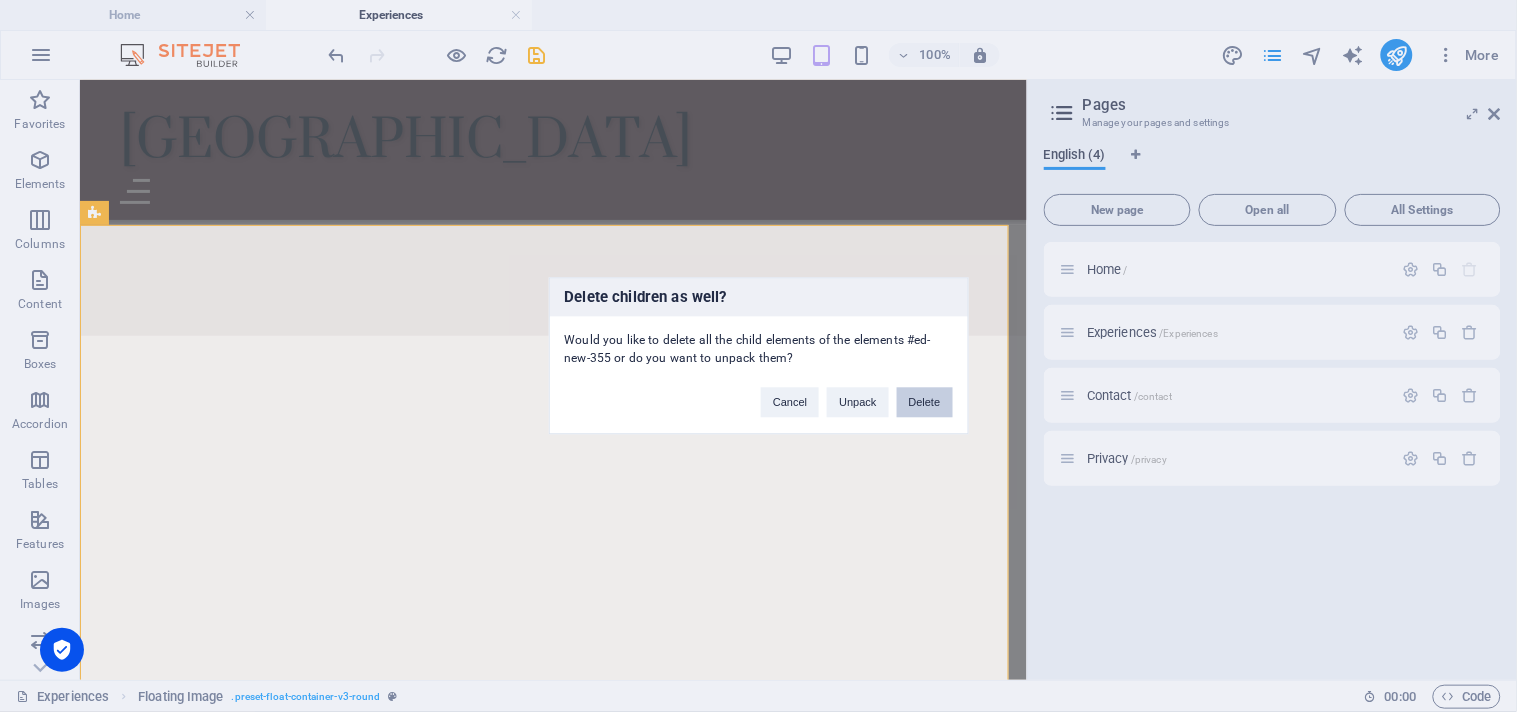 click on "Delete" at bounding box center (925, 403) 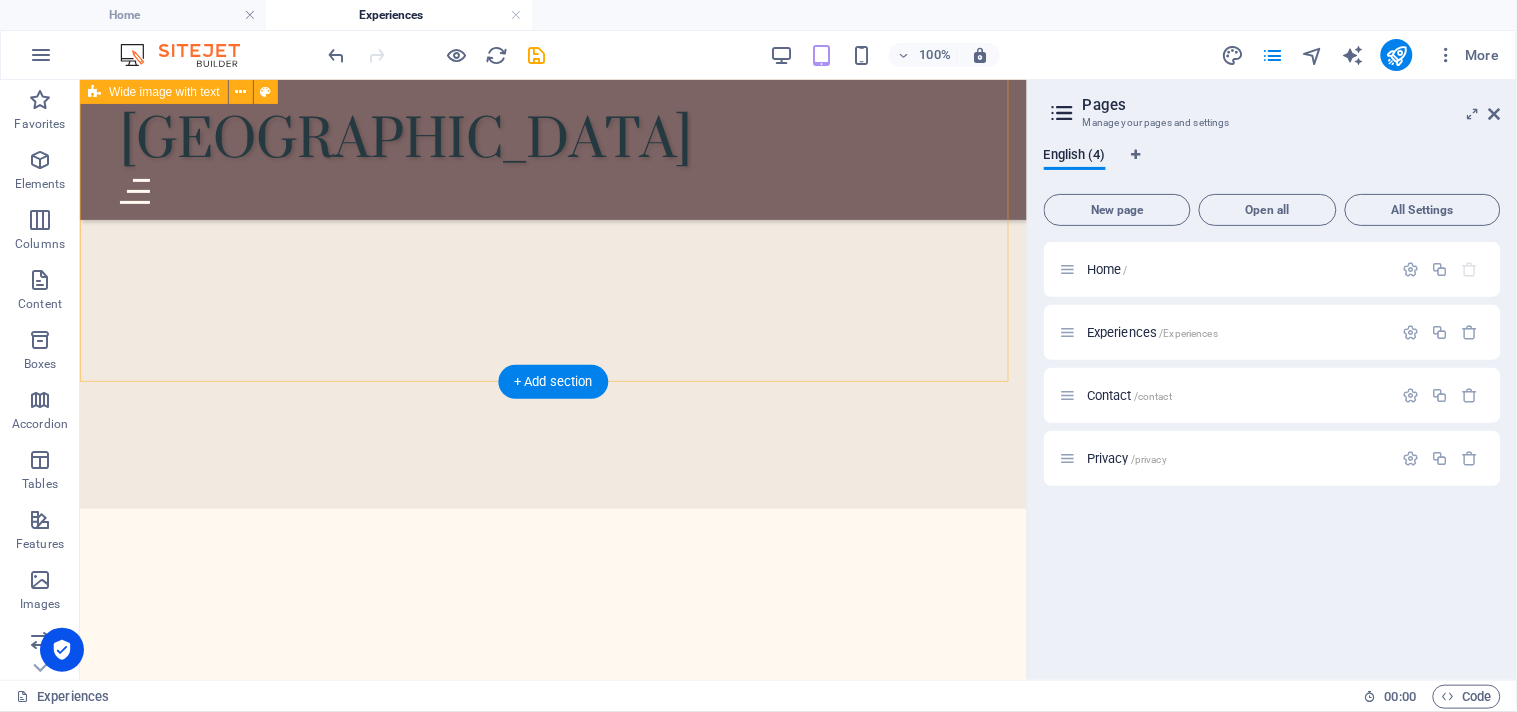 scroll, scrollTop: 1751, scrollLeft: 0, axis: vertical 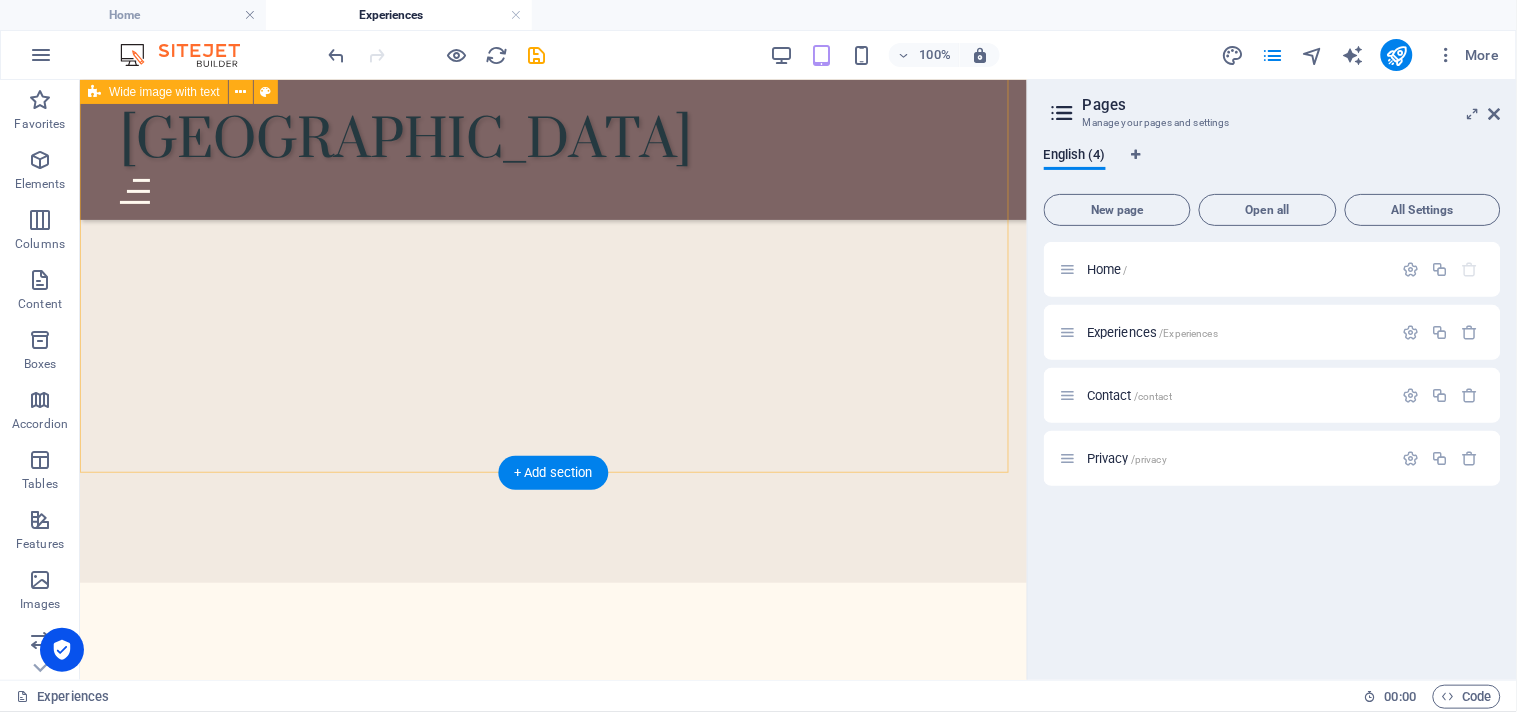 click at bounding box center (552, 928) 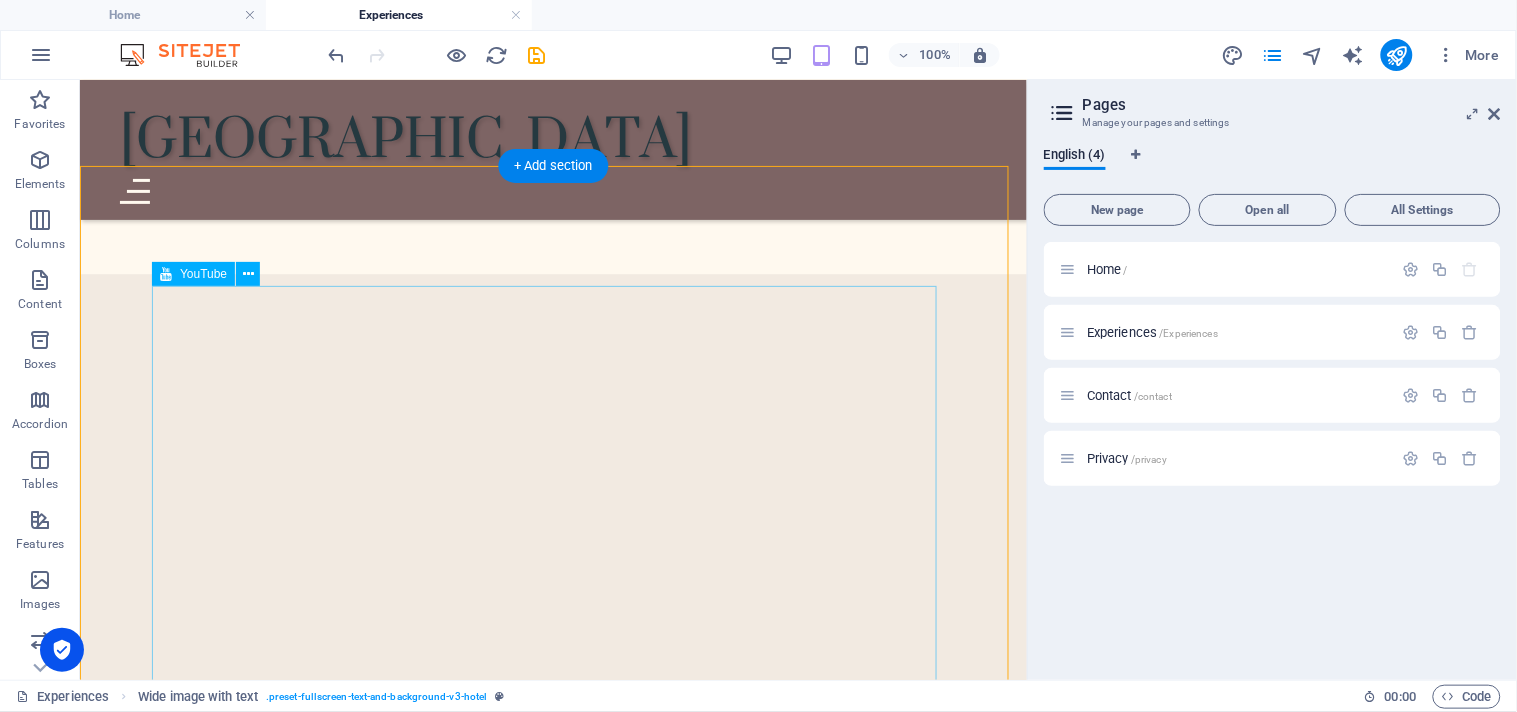 scroll, scrollTop: 1364, scrollLeft: 0, axis: vertical 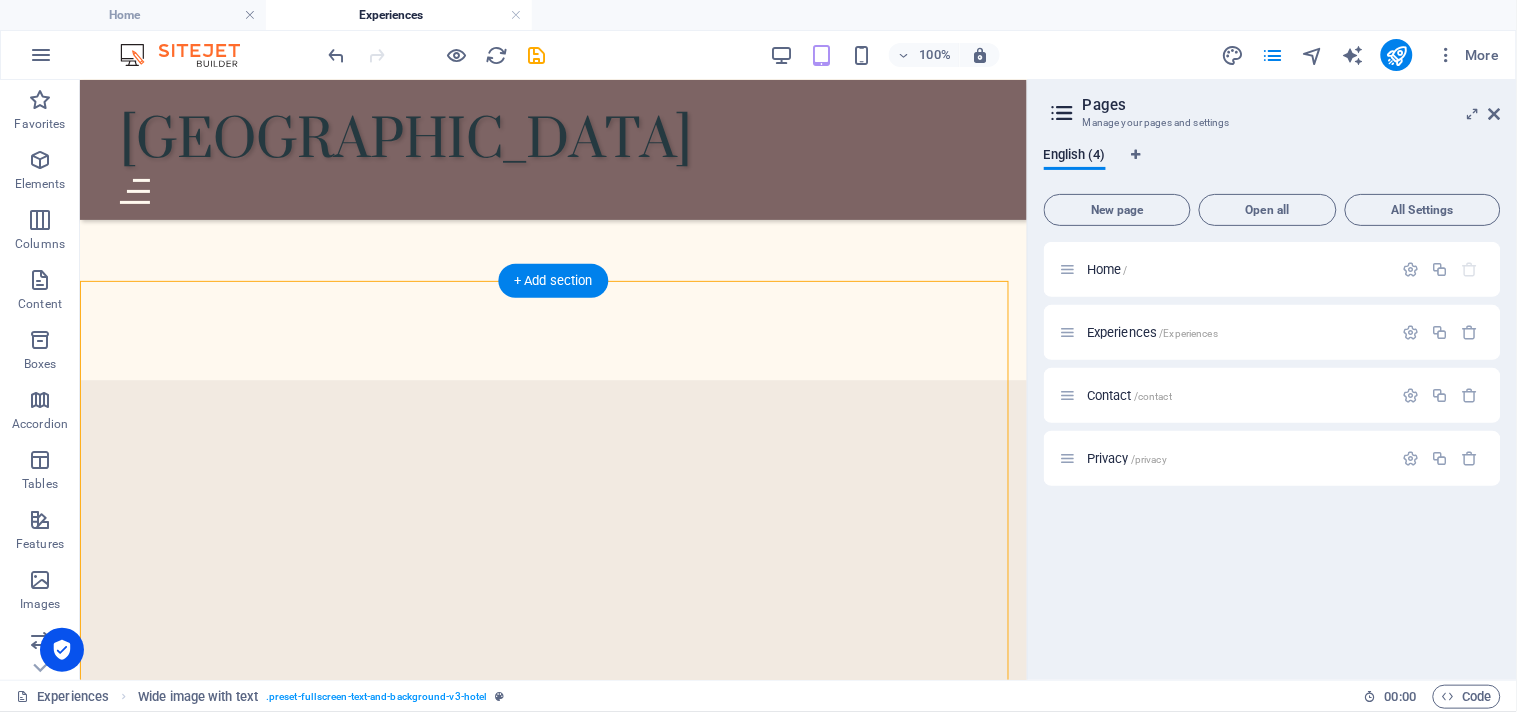 click at bounding box center [552, 1417] 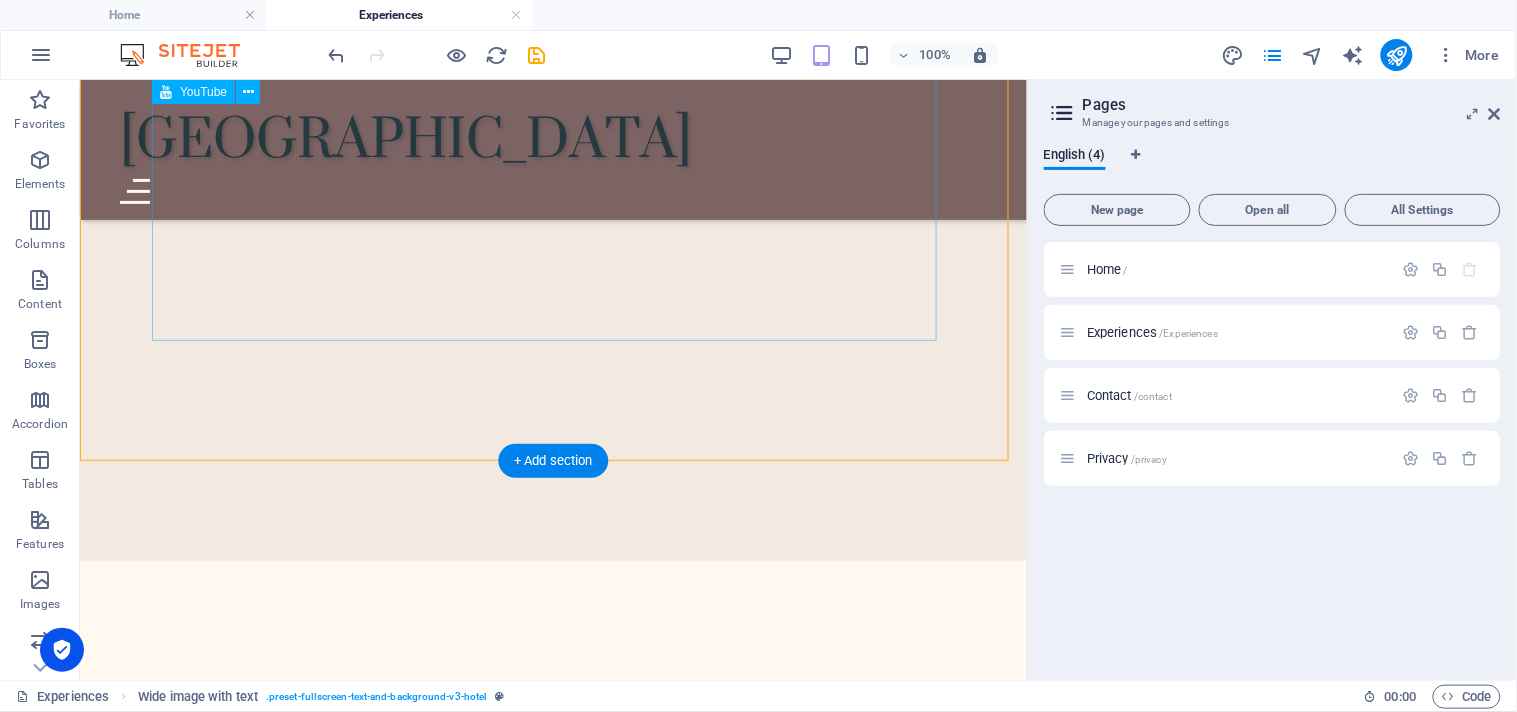 scroll, scrollTop: 1798, scrollLeft: 0, axis: vertical 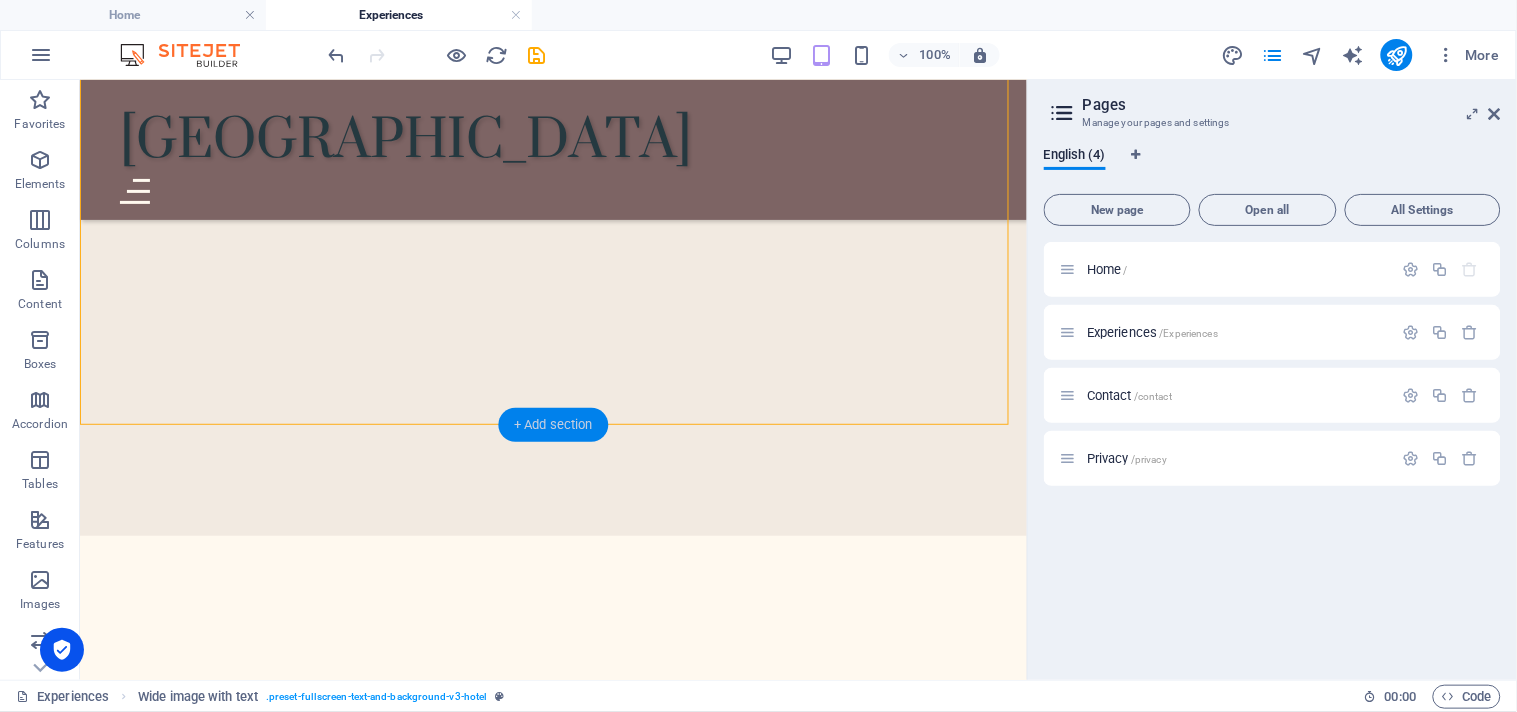 click on "+ Add section" at bounding box center [553, 425] 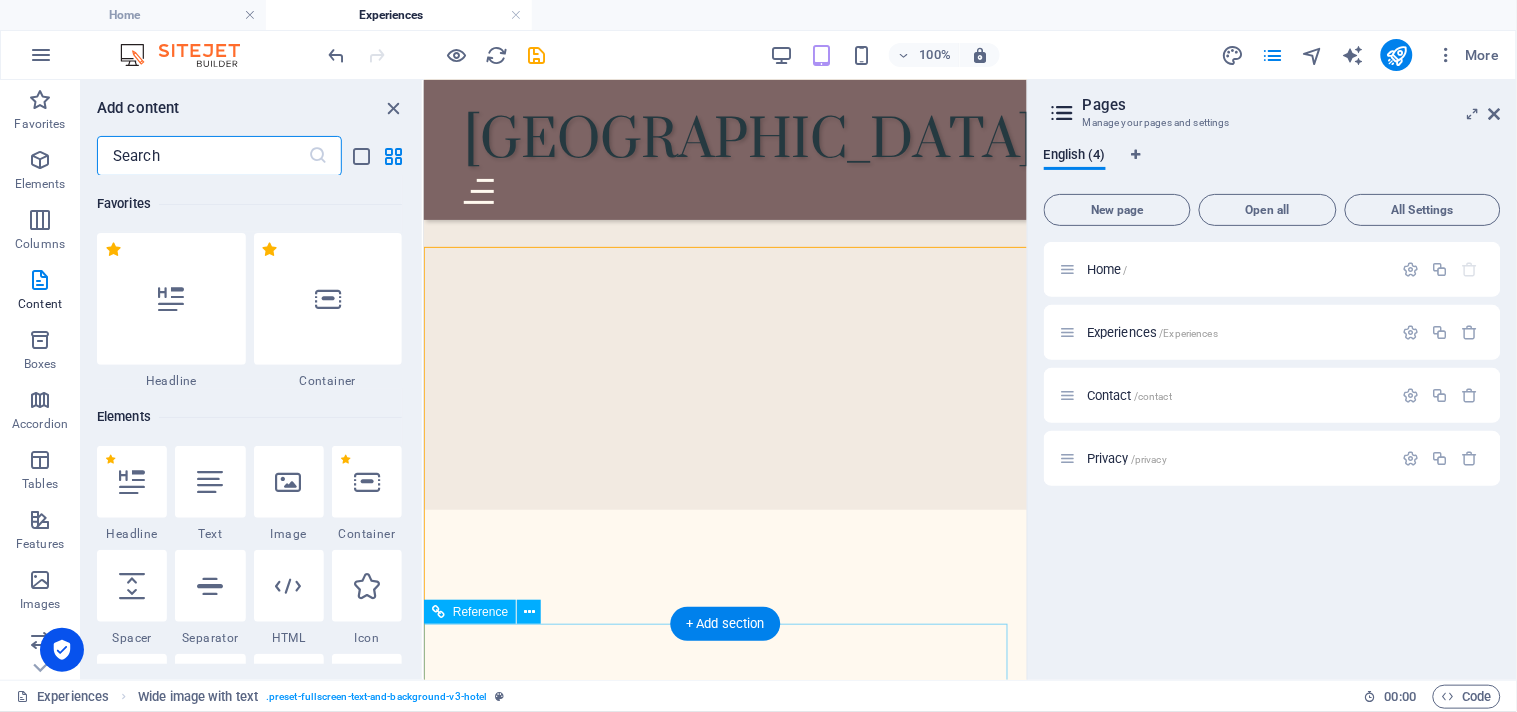 scroll, scrollTop: 1295, scrollLeft: 0, axis: vertical 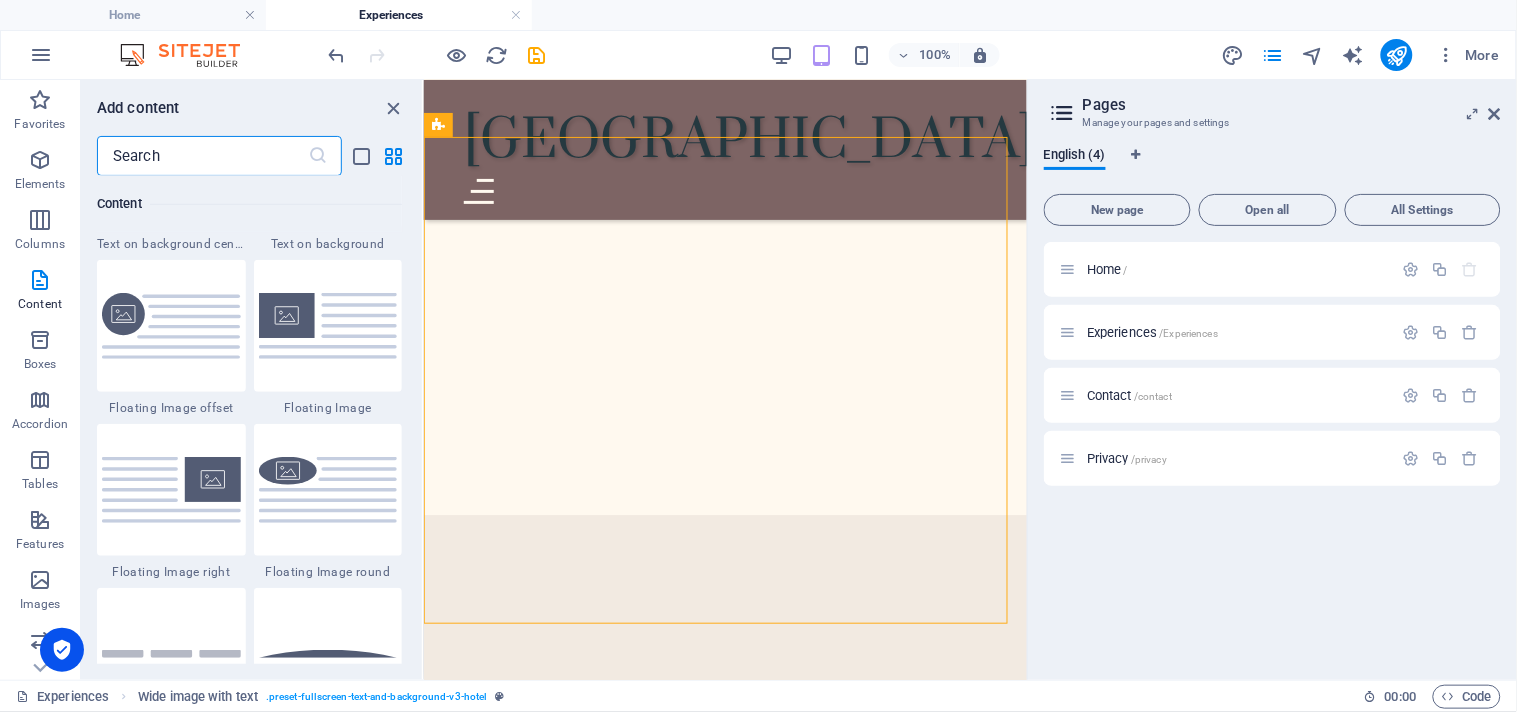 click at bounding box center [328, 490] 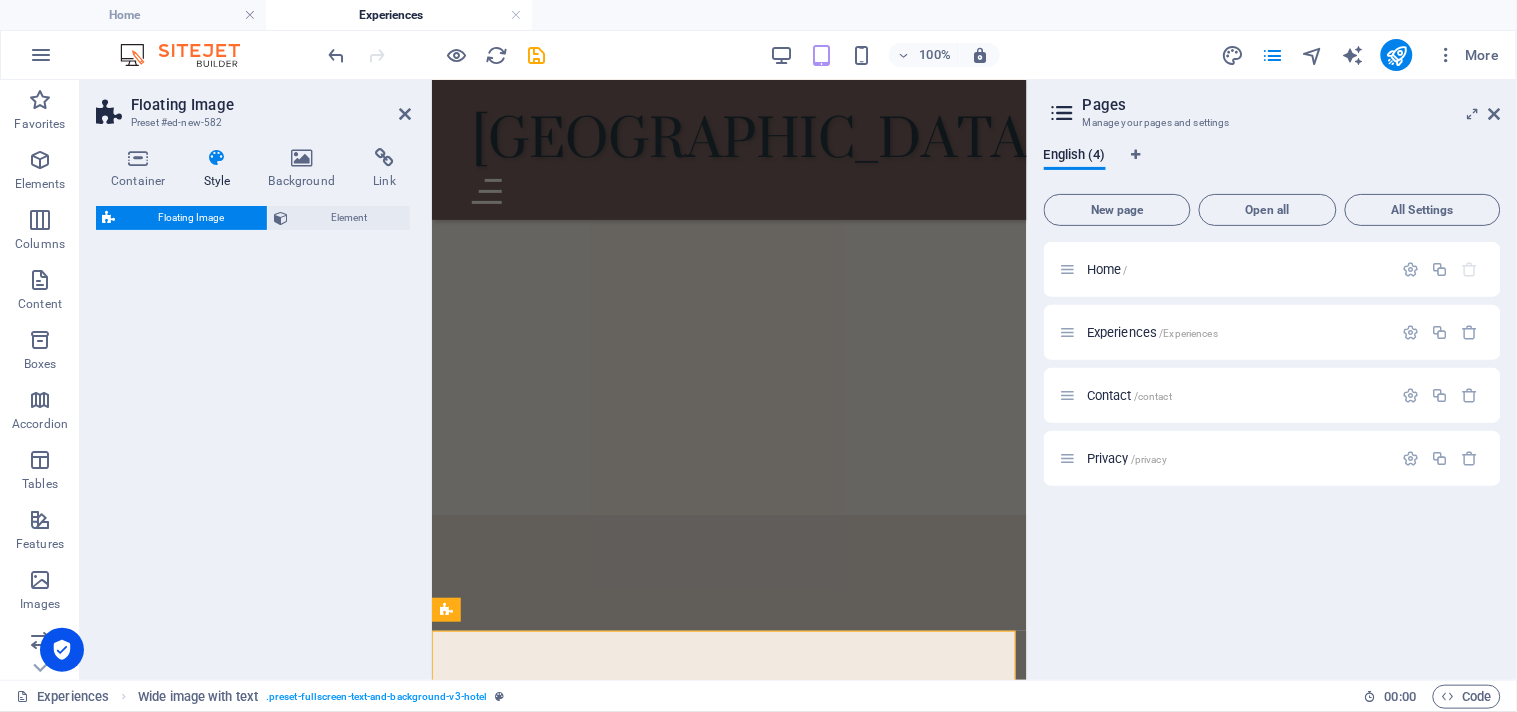 scroll, scrollTop: 1288, scrollLeft: 0, axis: vertical 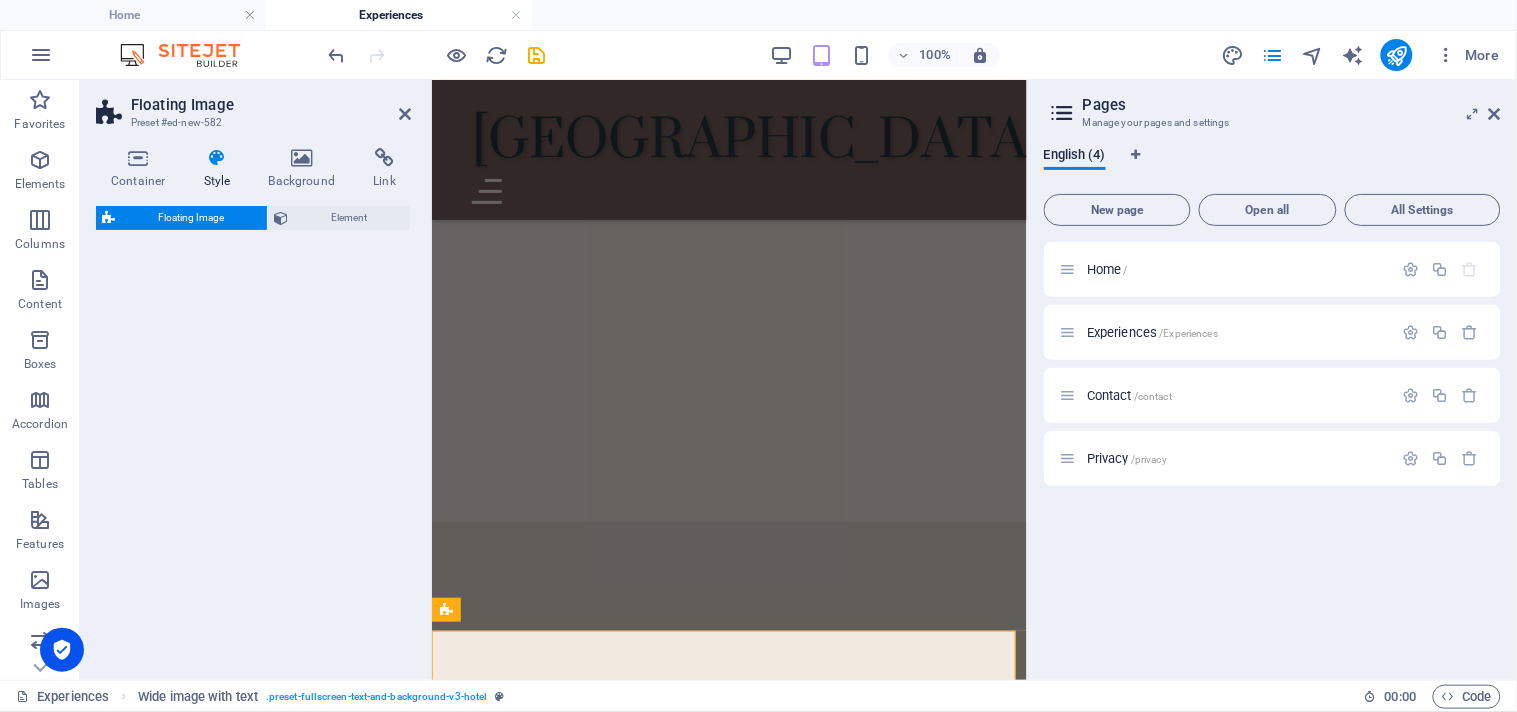 select on "%" 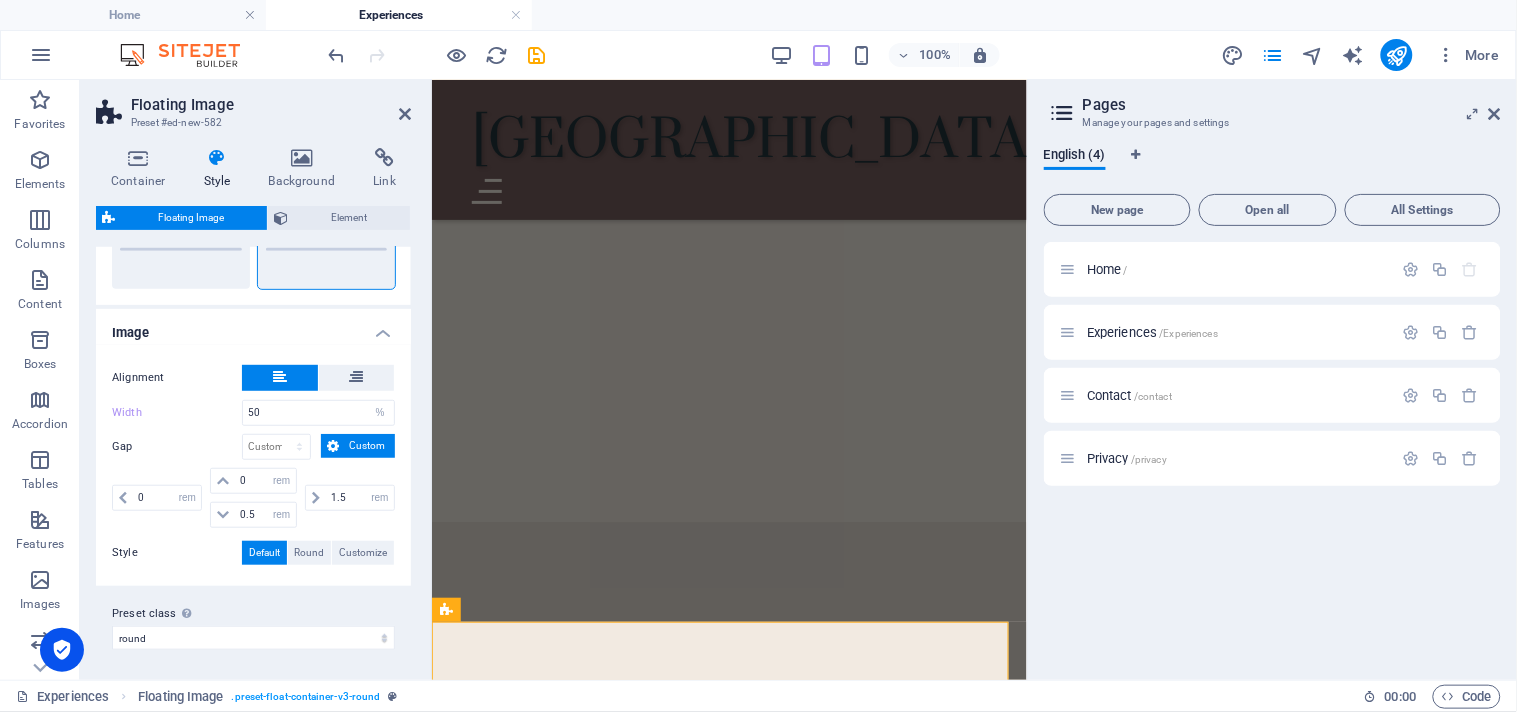 scroll, scrollTop: 283, scrollLeft: 0, axis: vertical 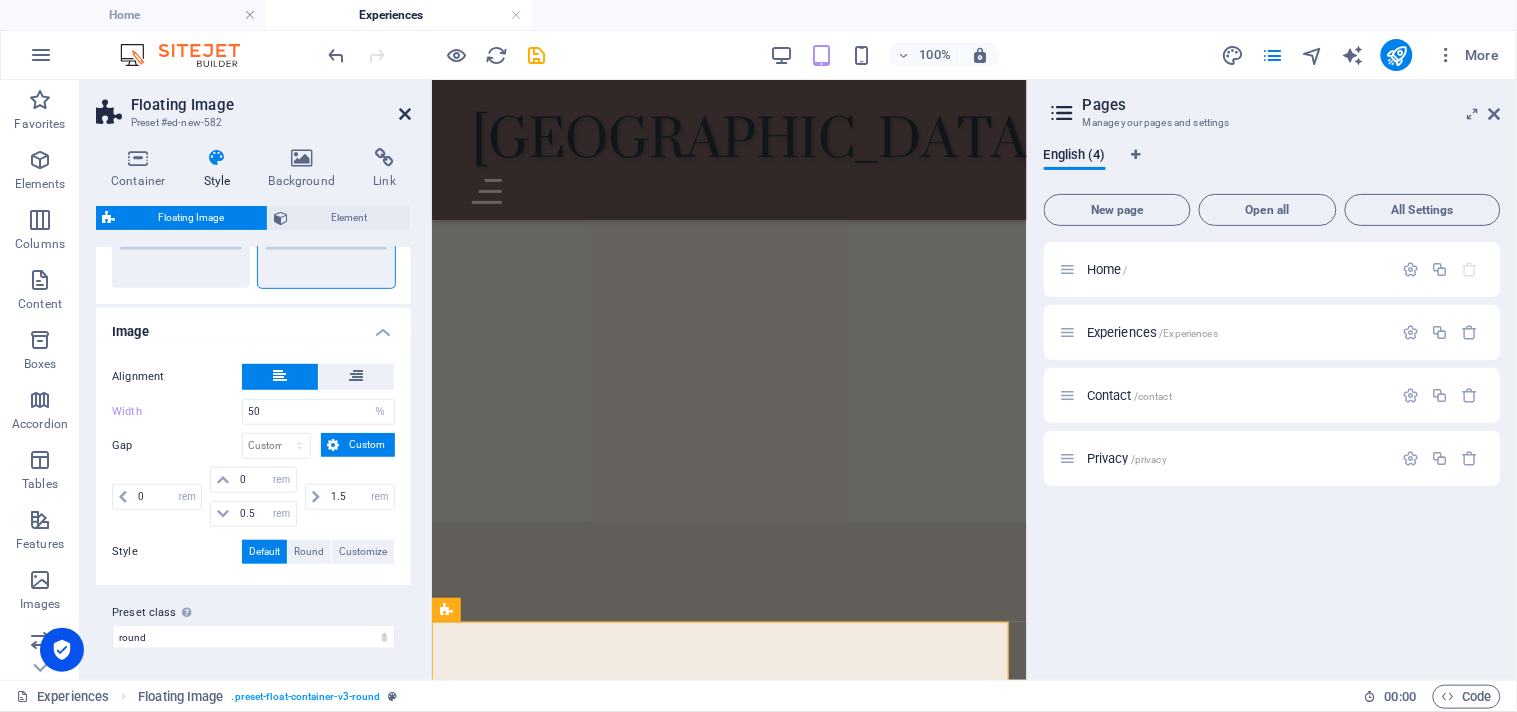 click at bounding box center [405, 114] 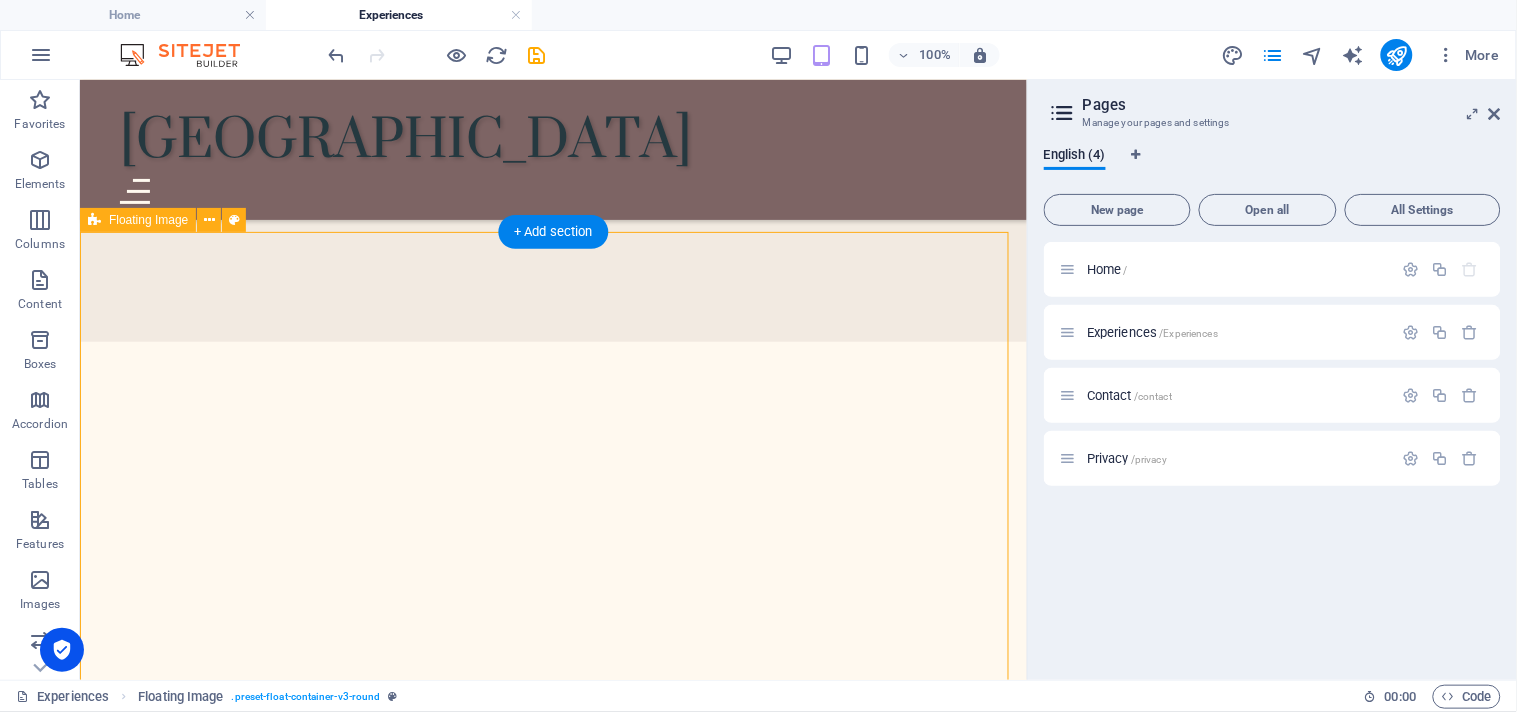 scroll, scrollTop: 1991, scrollLeft: 0, axis: vertical 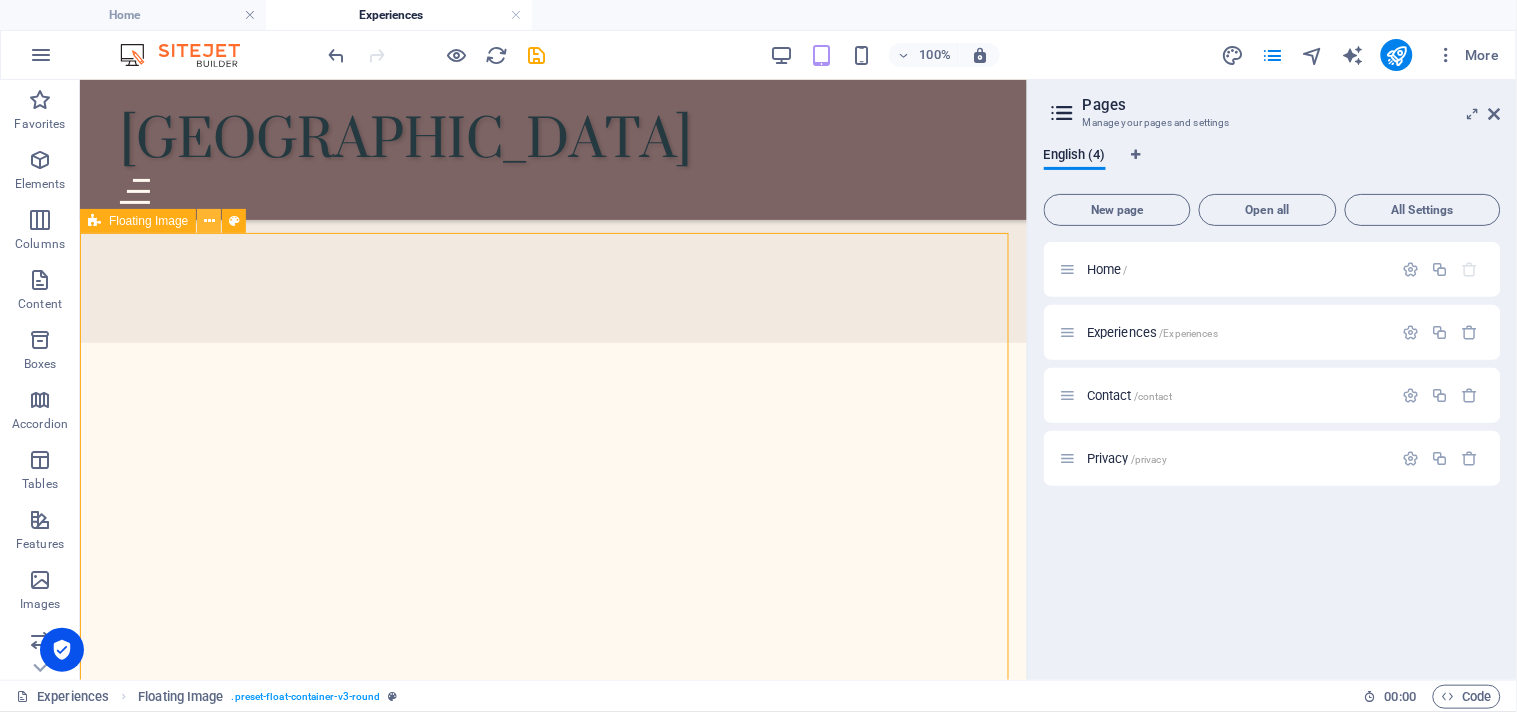 click at bounding box center [209, 221] 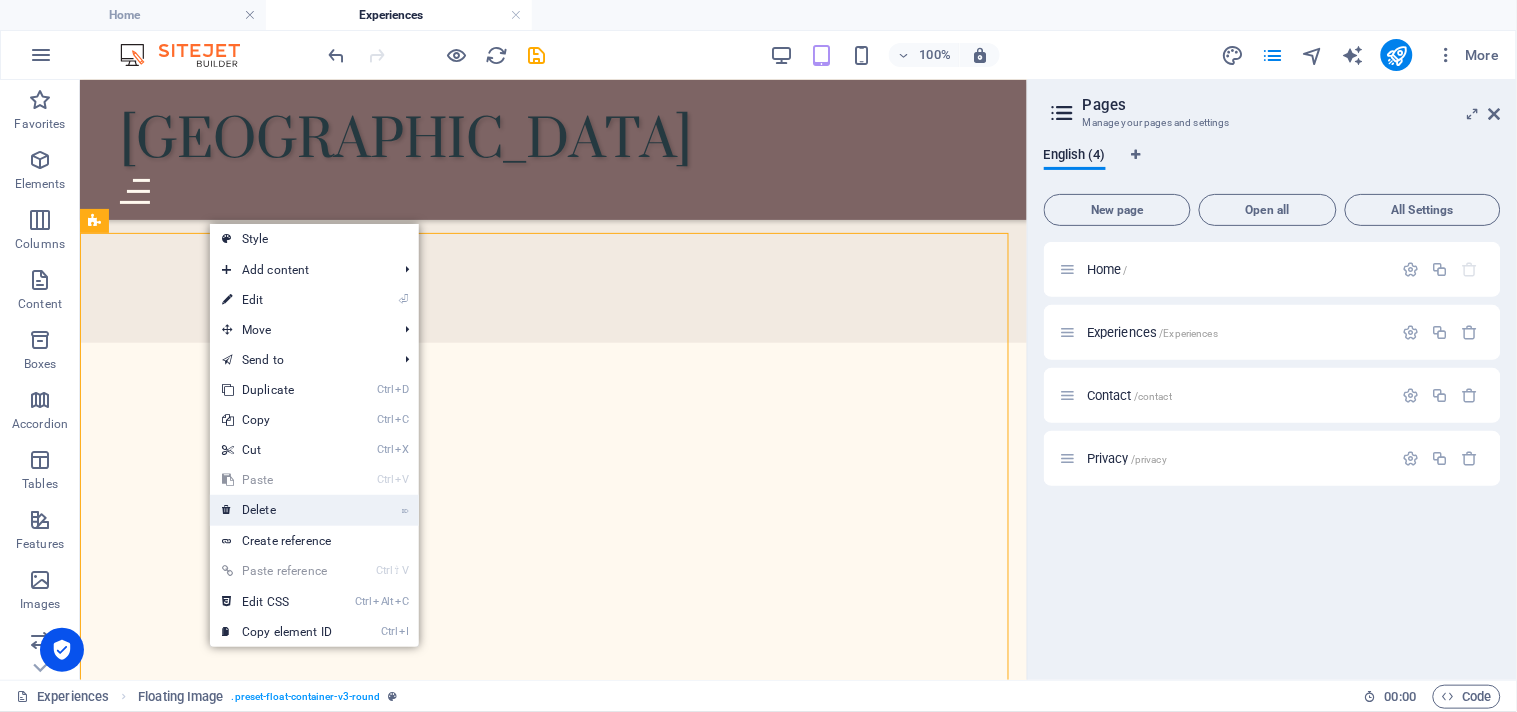 click on "⌦  Delete" at bounding box center [277, 510] 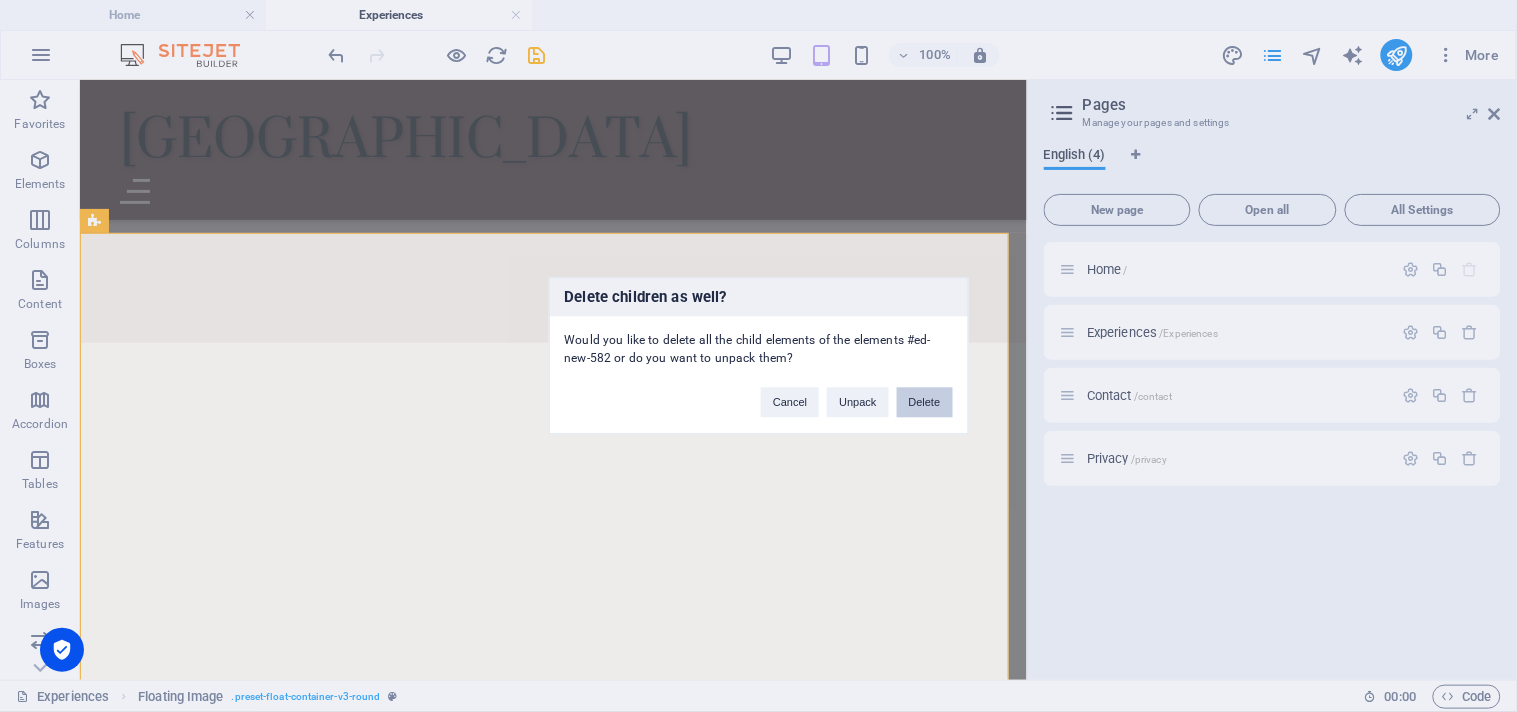 click on "Delete" at bounding box center [925, 403] 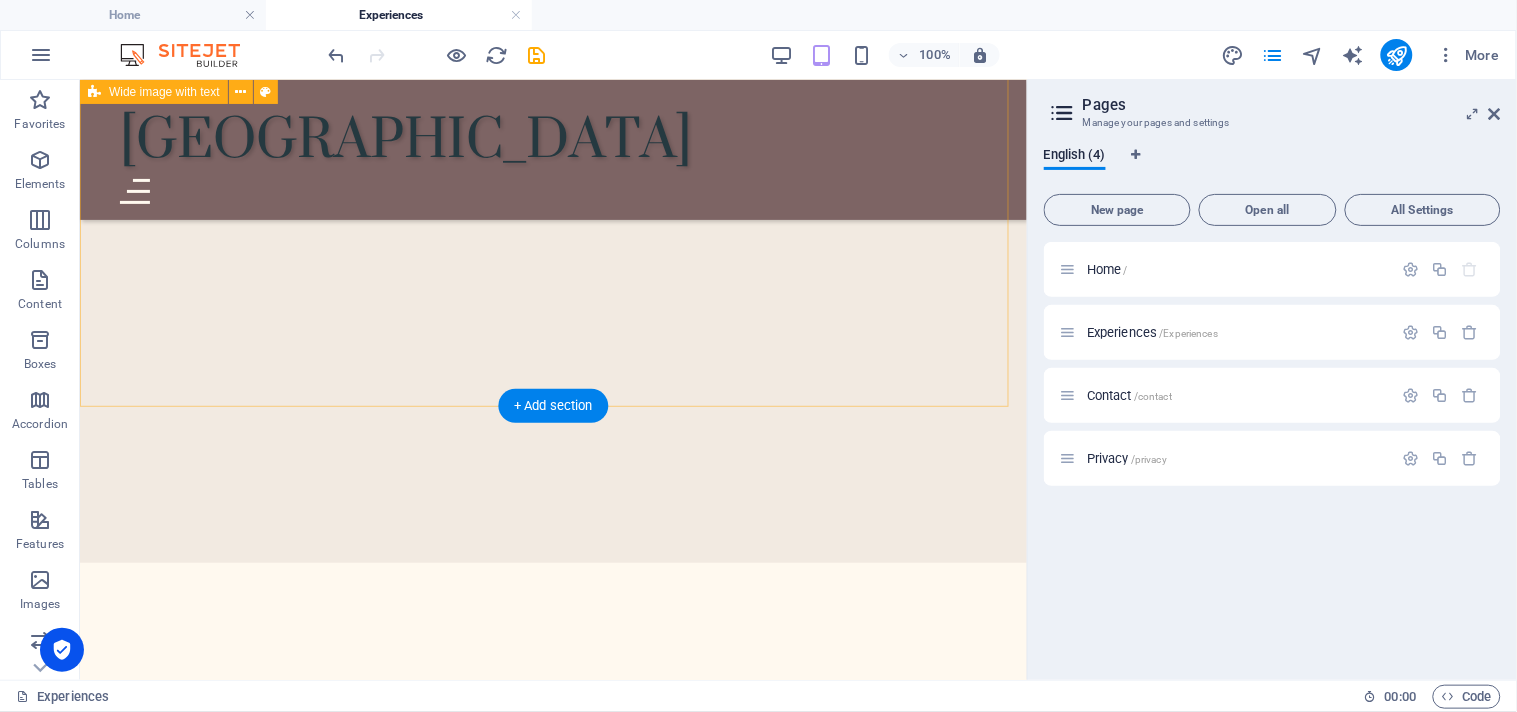 scroll, scrollTop: 1638, scrollLeft: 0, axis: vertical 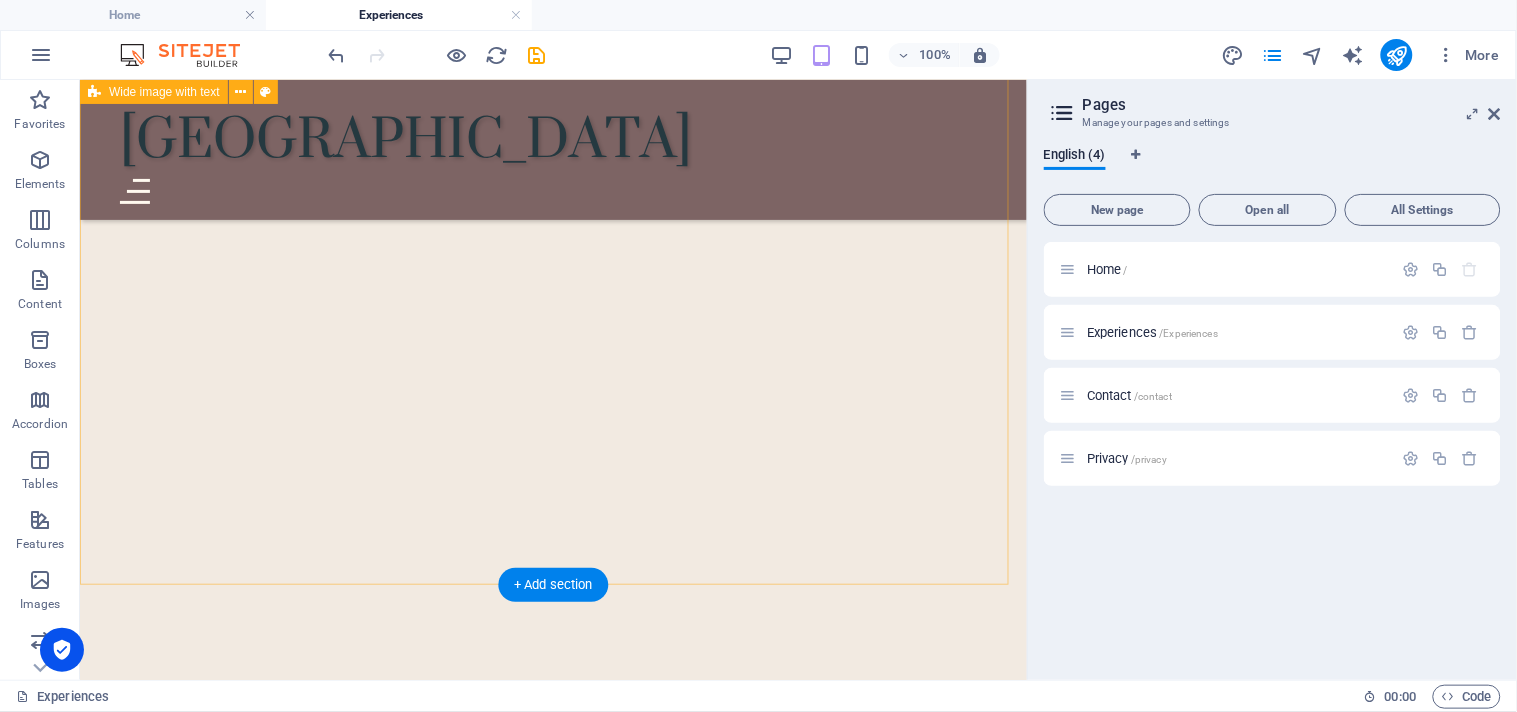 click at bounding box center (552, 1041) 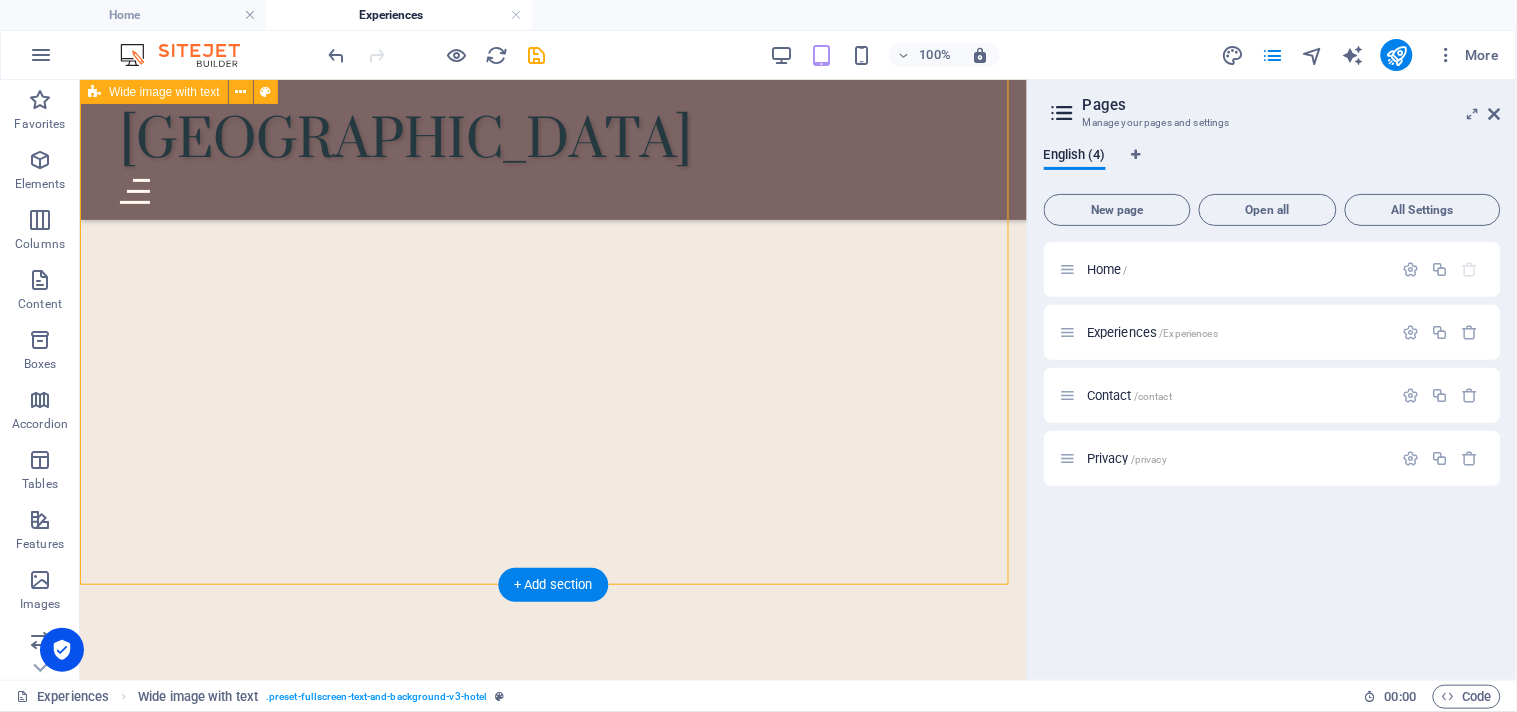 click at bounding box center (552, 1041) 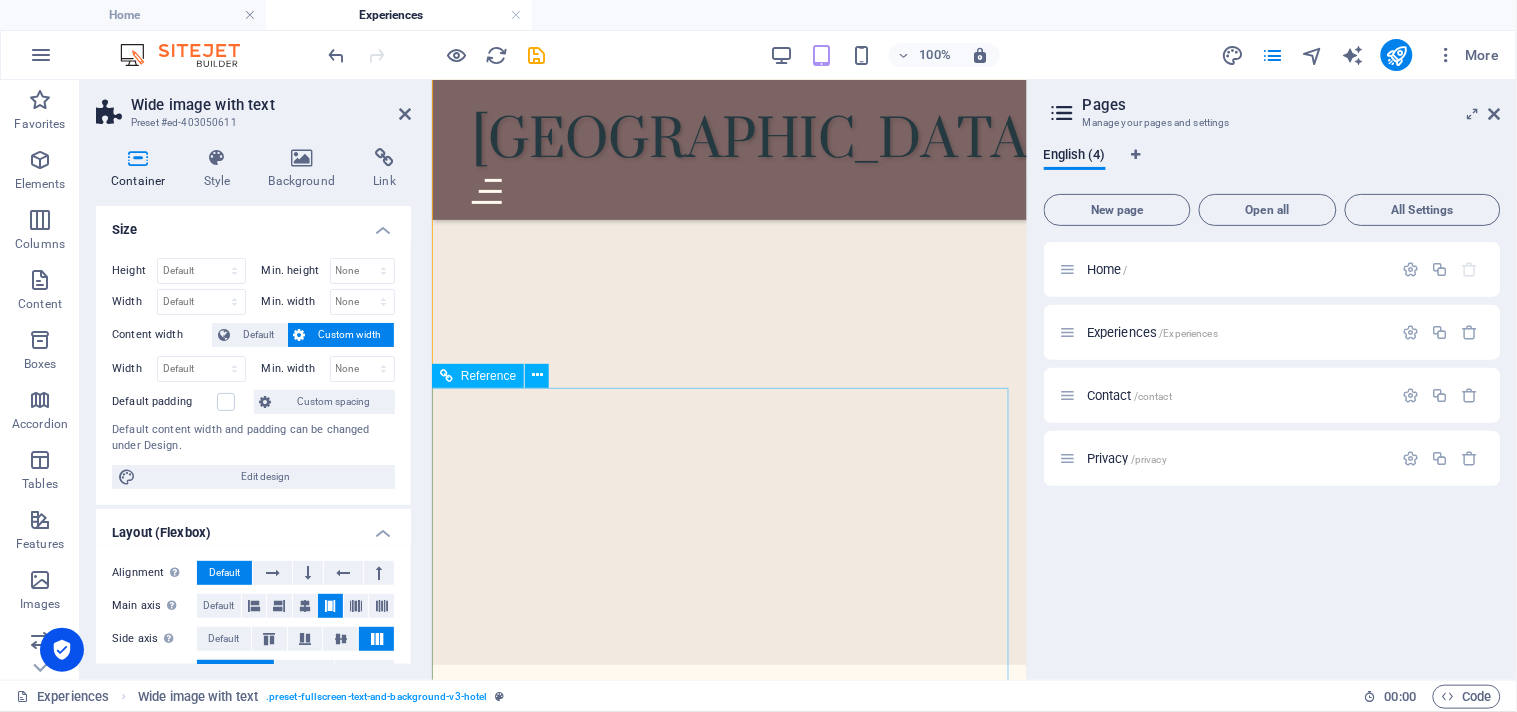 scroll, scrollTop: 1523, scrollLeft: 0, axis: vertical 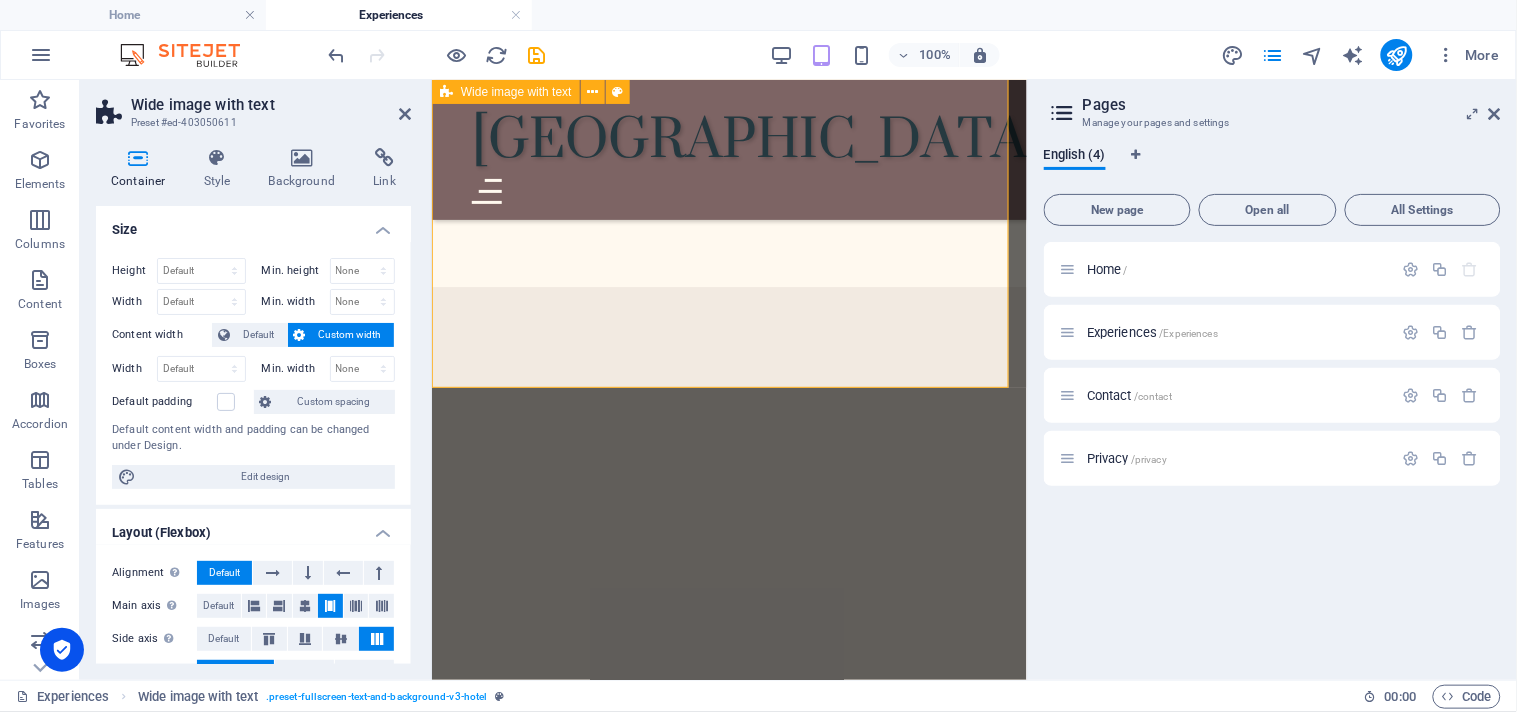 click at bounding box center (728, 1026) 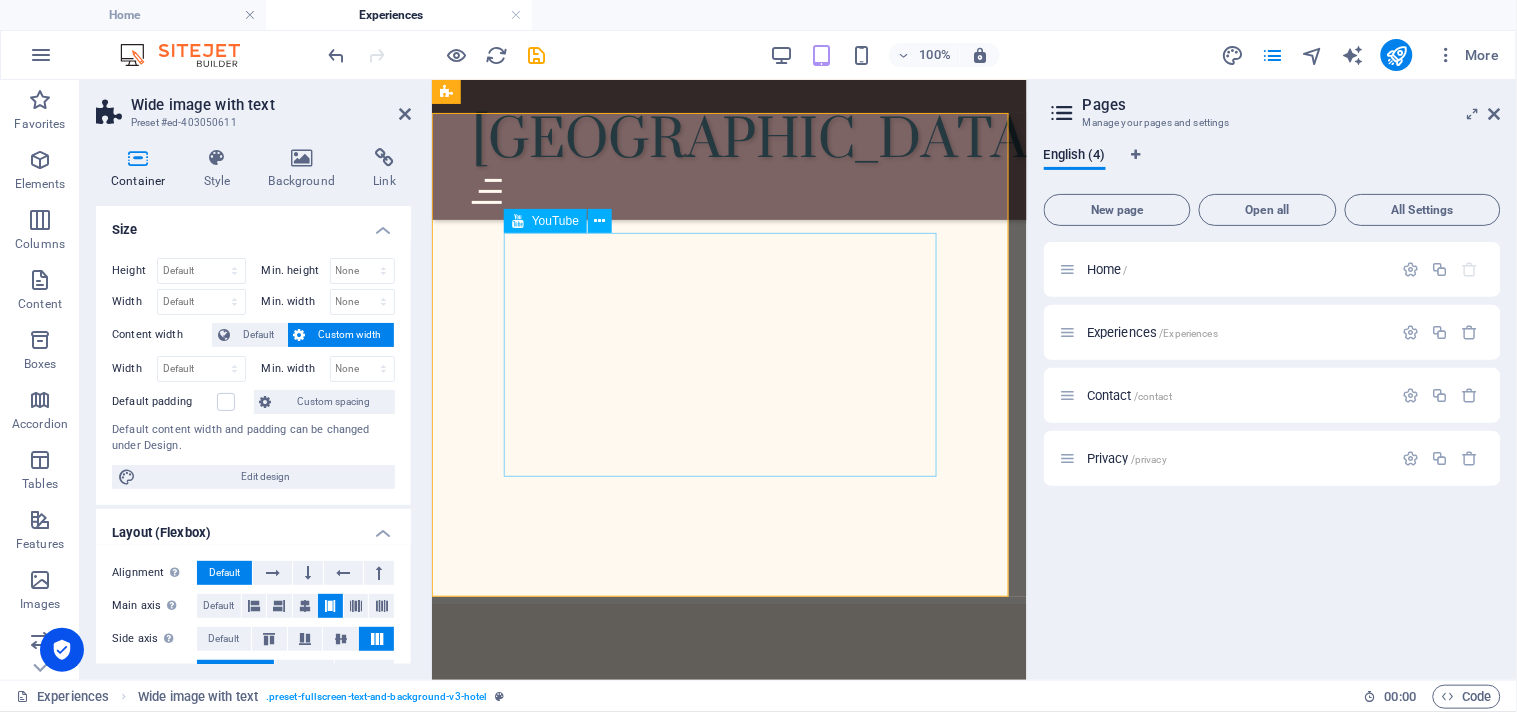 scroll, scrollTop: 1202, scrollLeft: 0, axis: vertical 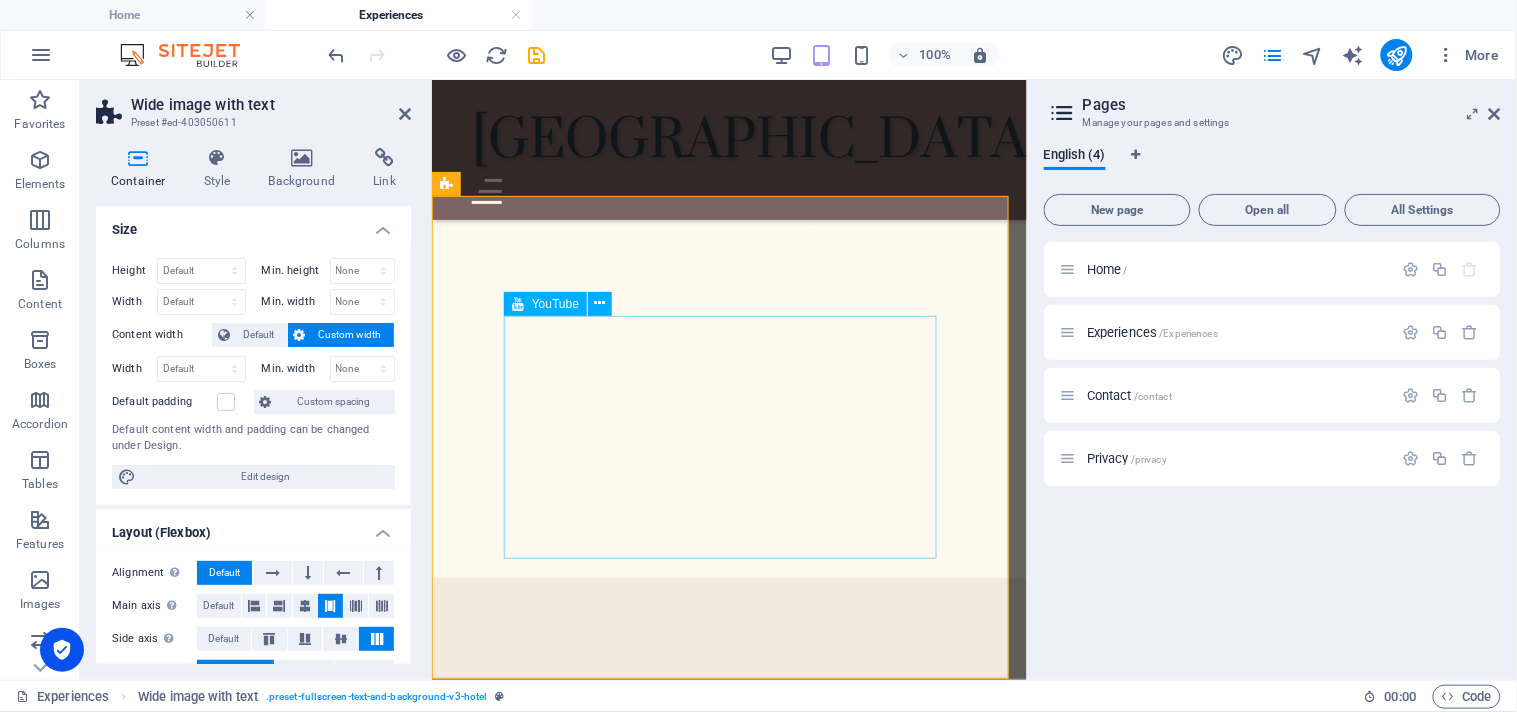 click at bounding box center [728, 1317] 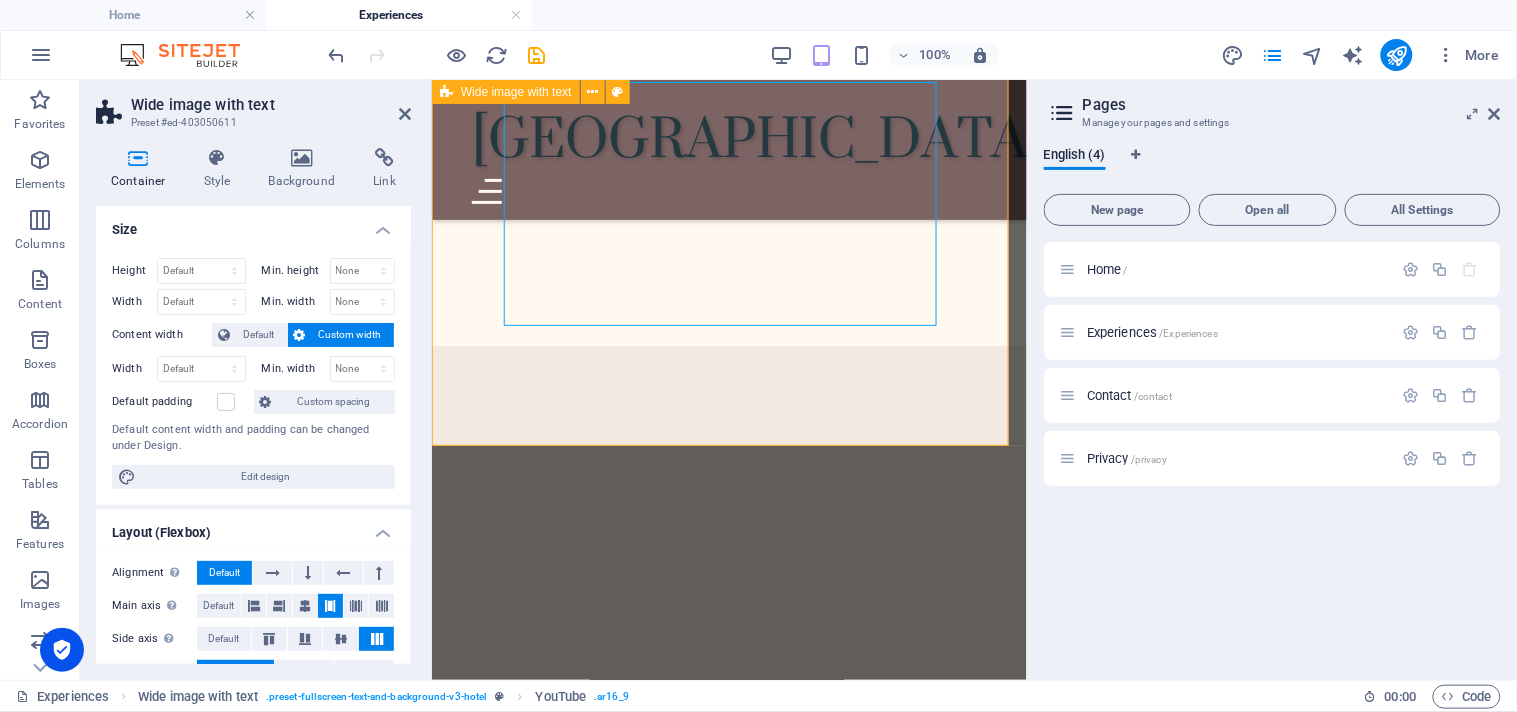 scroll, scrollTop: 1465, scrollLeft: 0, axis: vertical 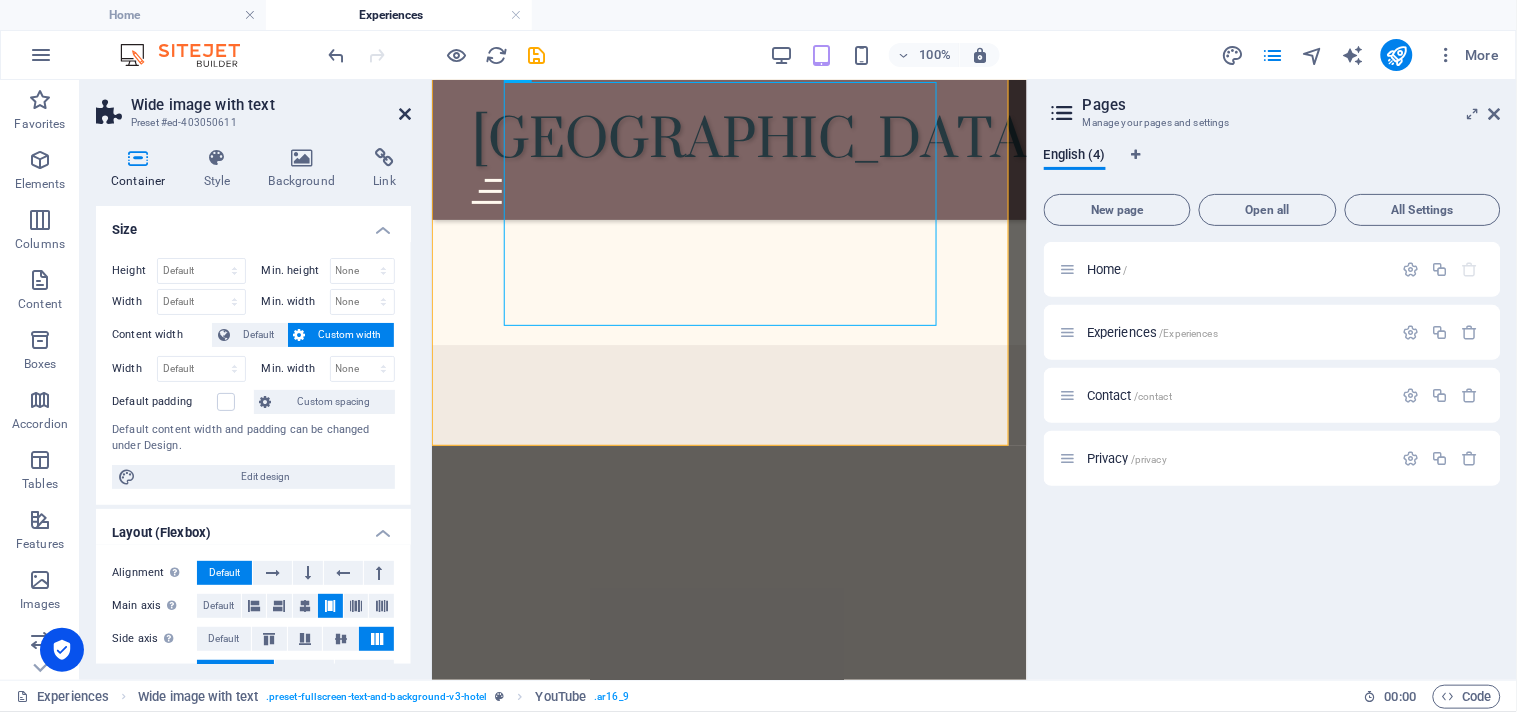click at bounding box center [405, 114] 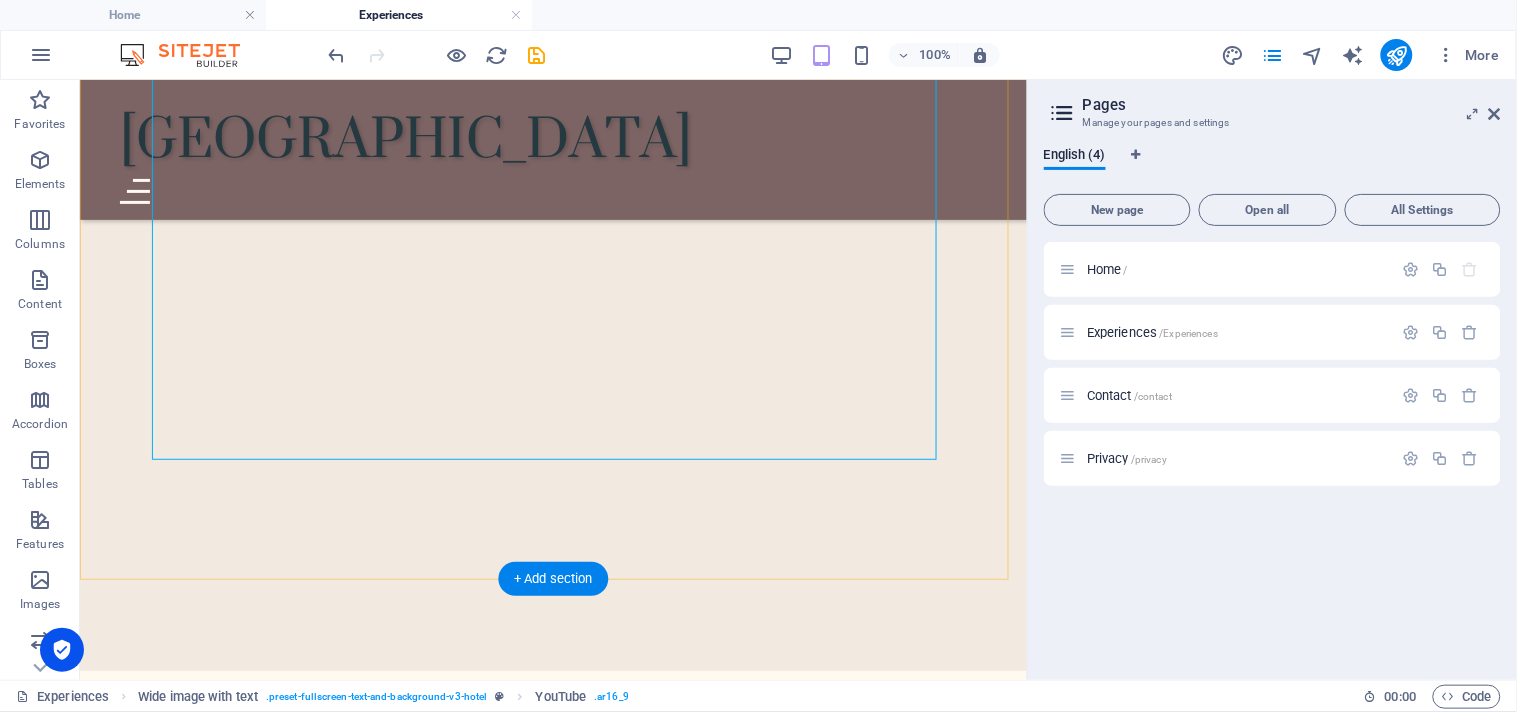 scroll, scrollTop: 1724, scrollLeft: 0, axis: vertical 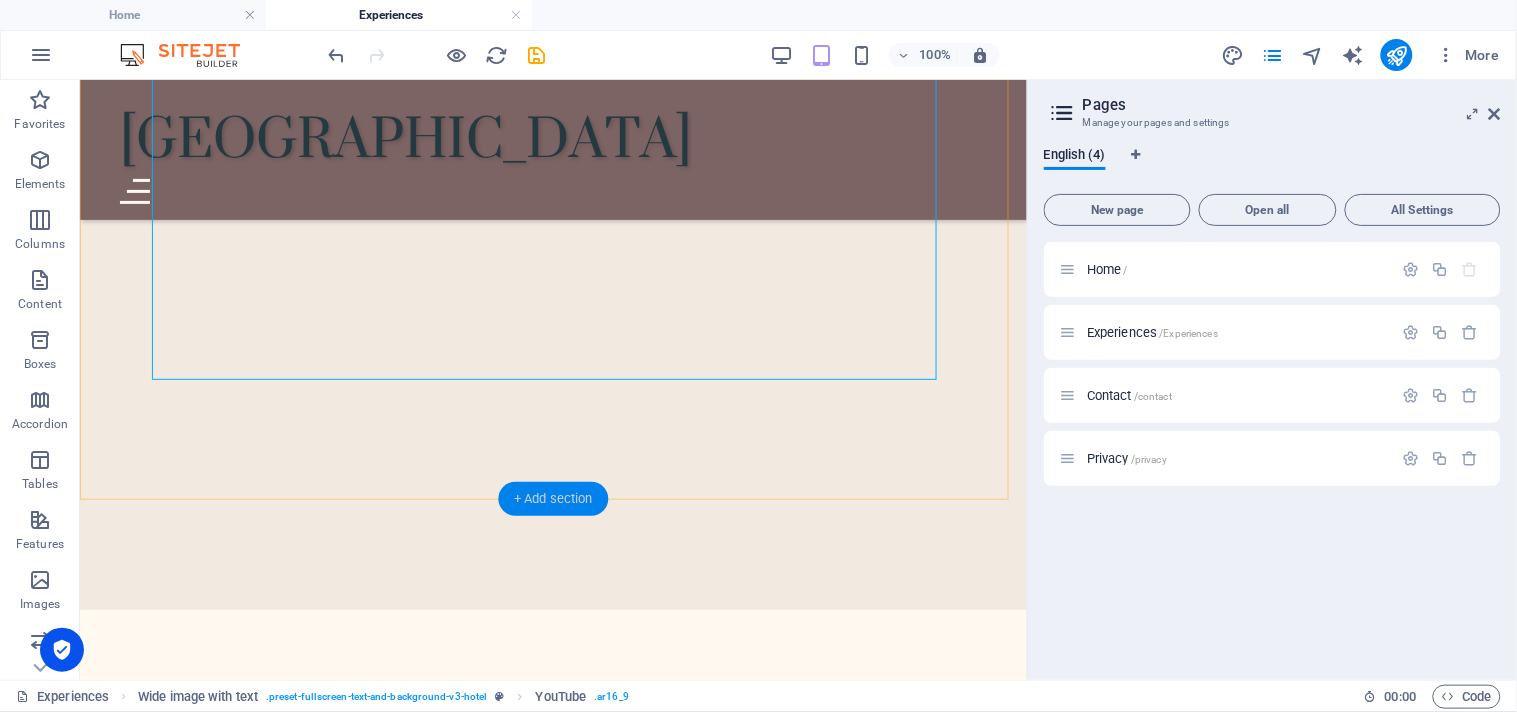 click on "+ Add section" at bounding box center (553, 499) 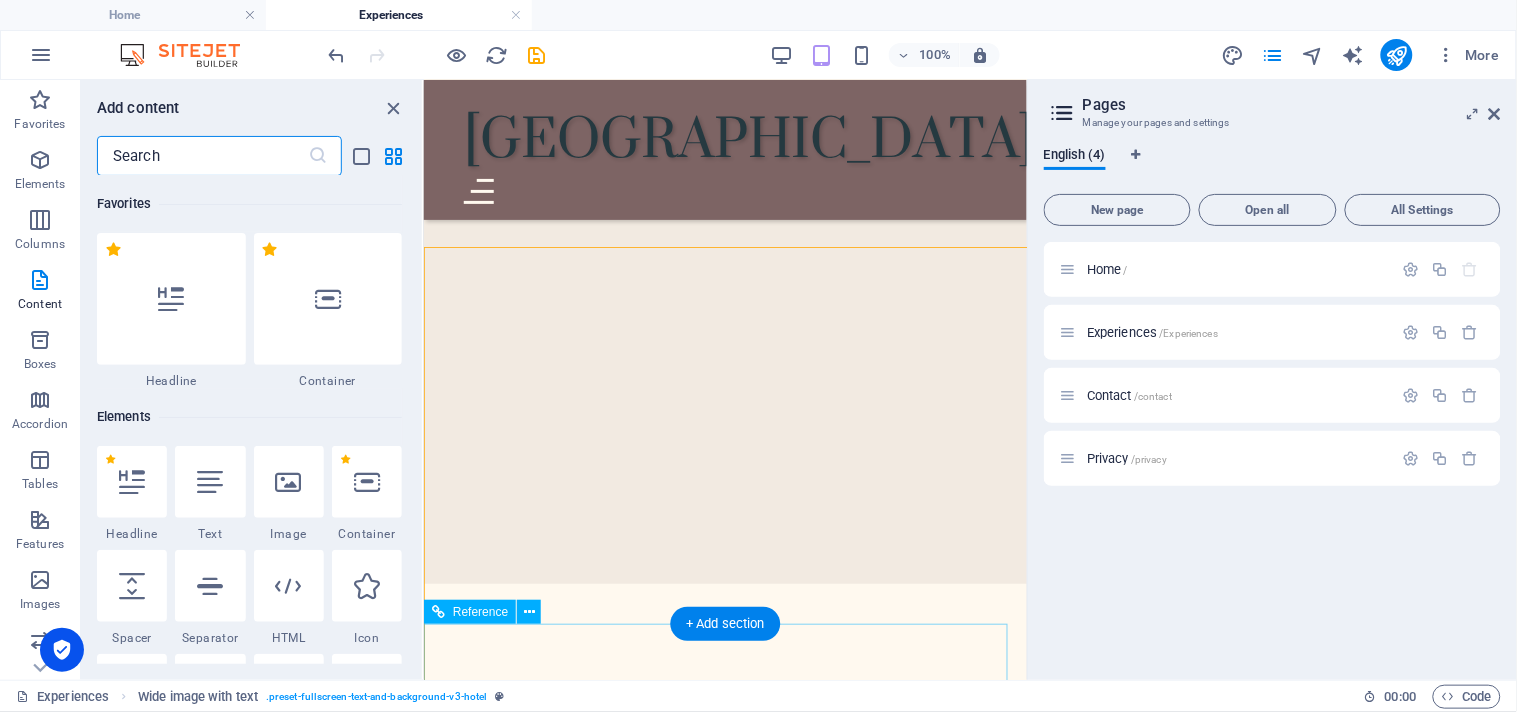 scroll, scrollTop: 1295, scrollLeft: 0, axis: vertical 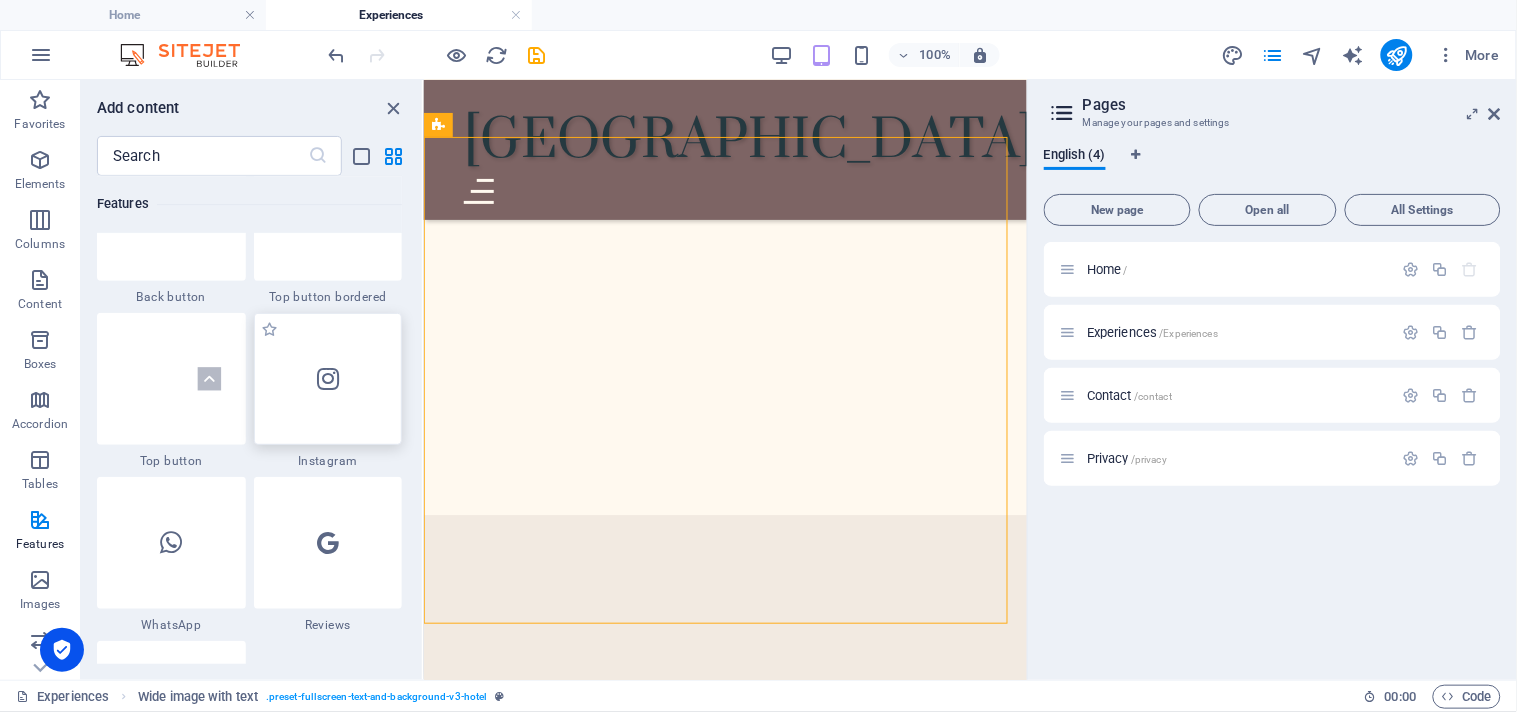 click at bounding box center (328, 379) 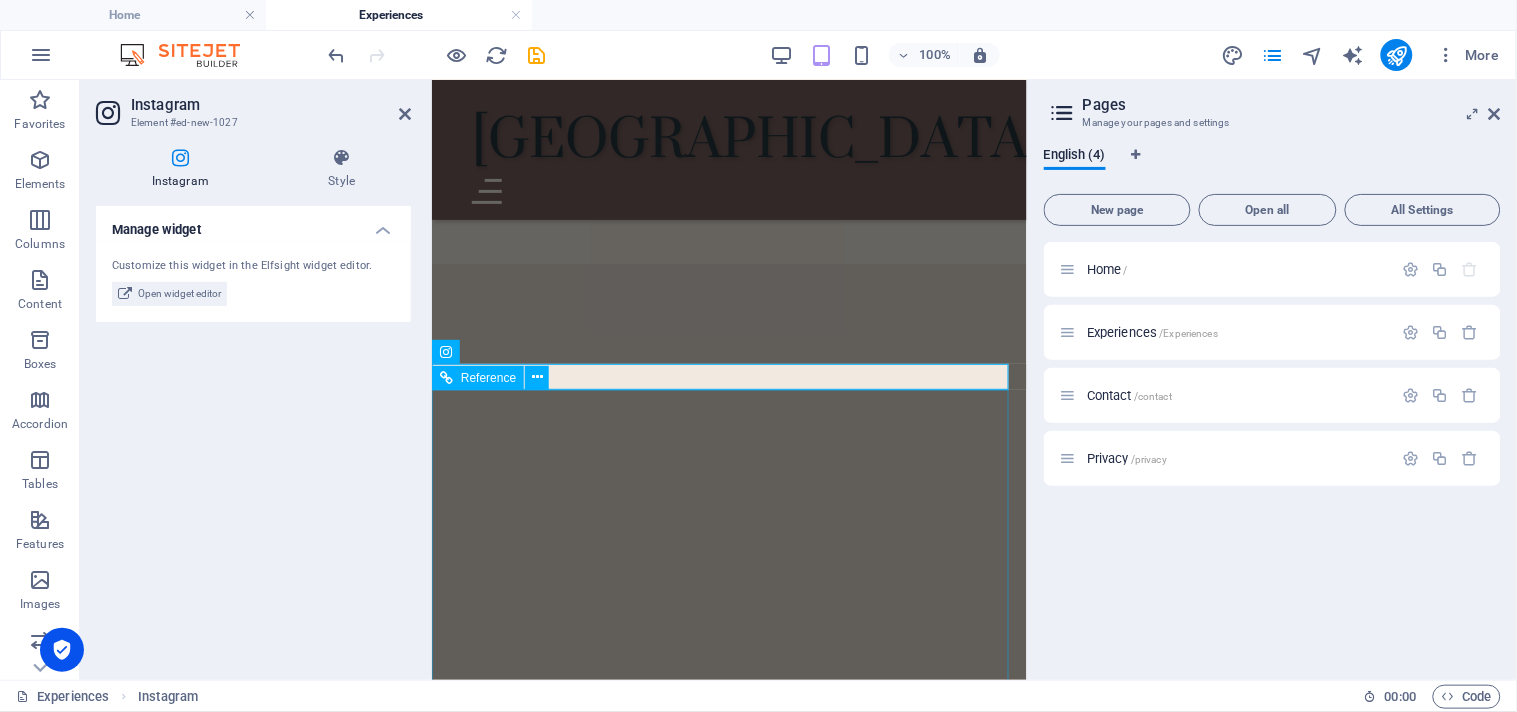 scroll, scrollTop: 1547, scrollLeft: 0, axis: vertical 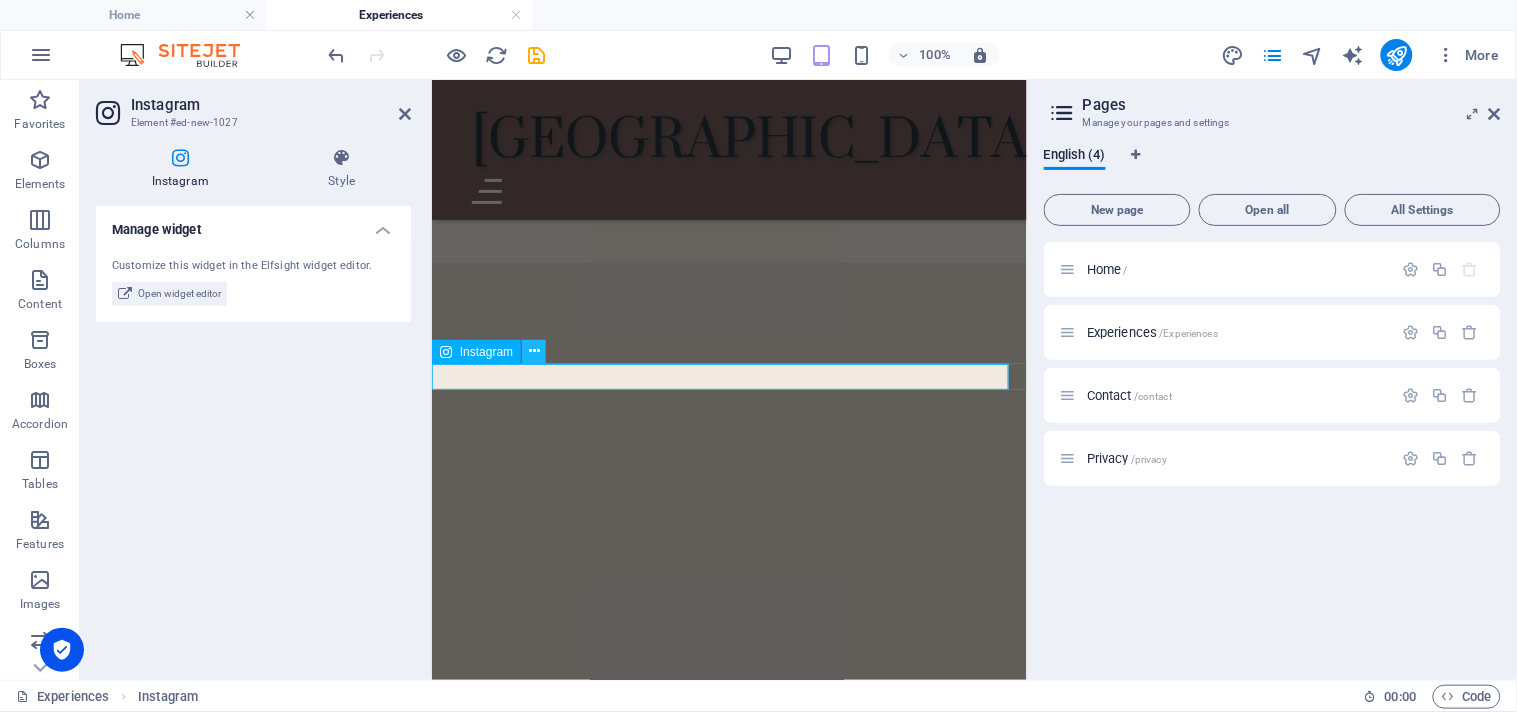 click at bounding box center (534, 351) 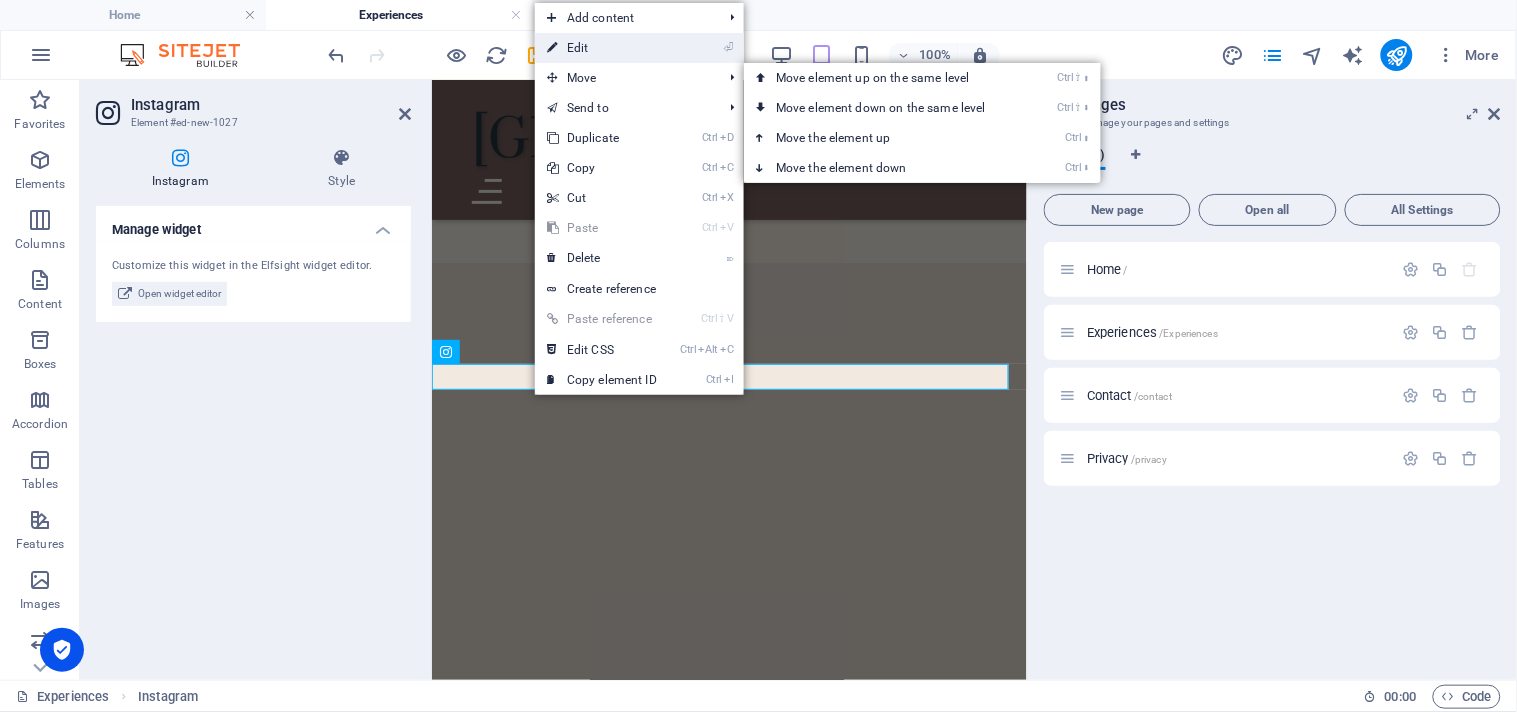 click on "⏎  Edit" at bounding box center (602, 48) 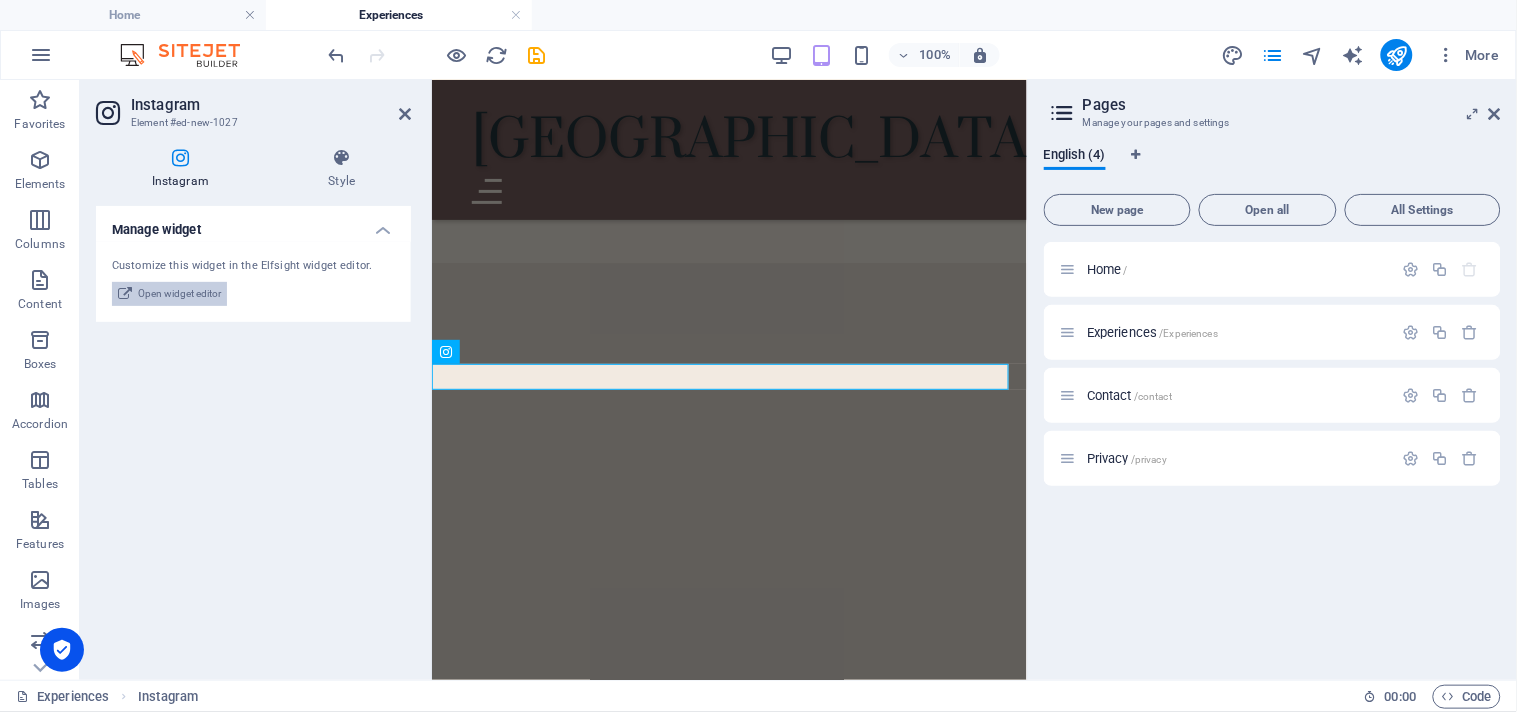 click on "Open widget editor" at bounding box center [179, 294] 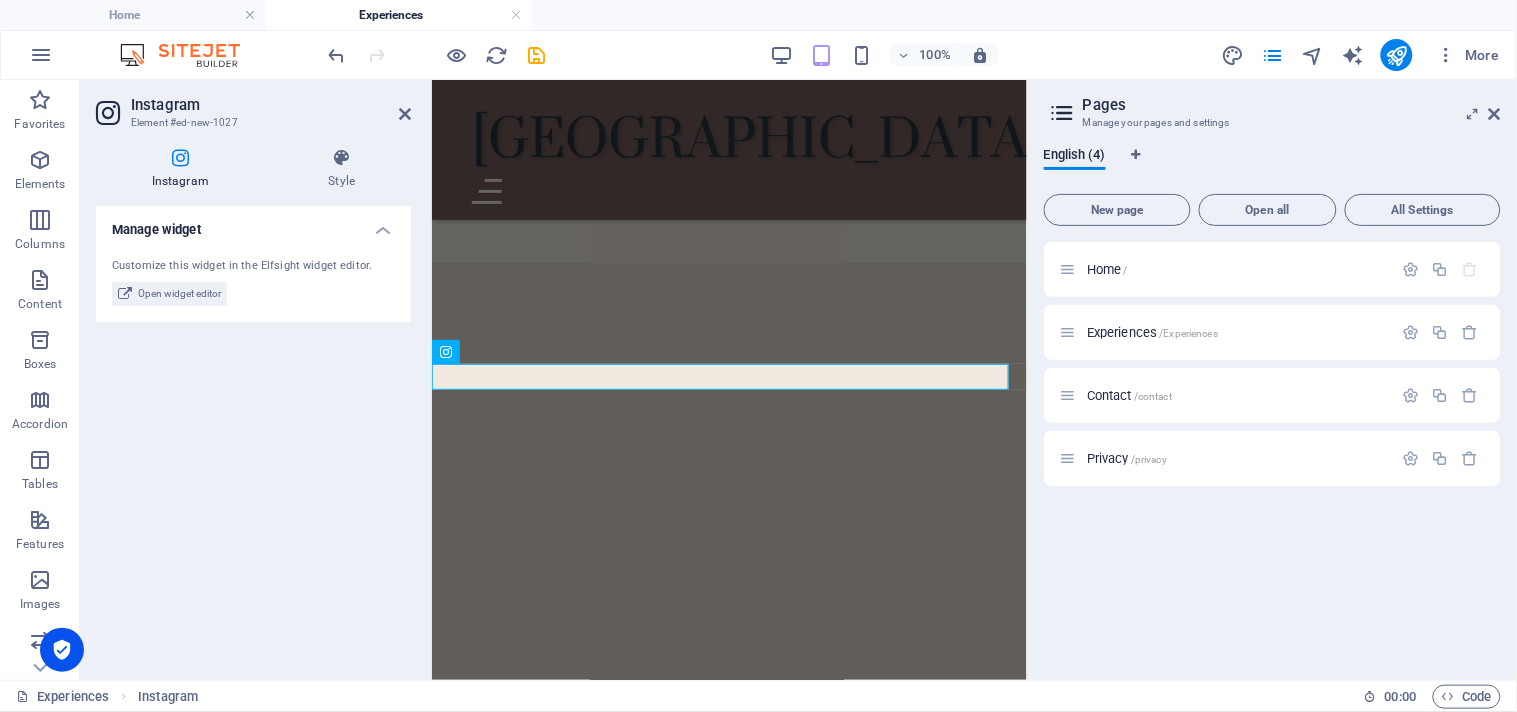 click on "Manage widget" at bounding box center (253, 224) 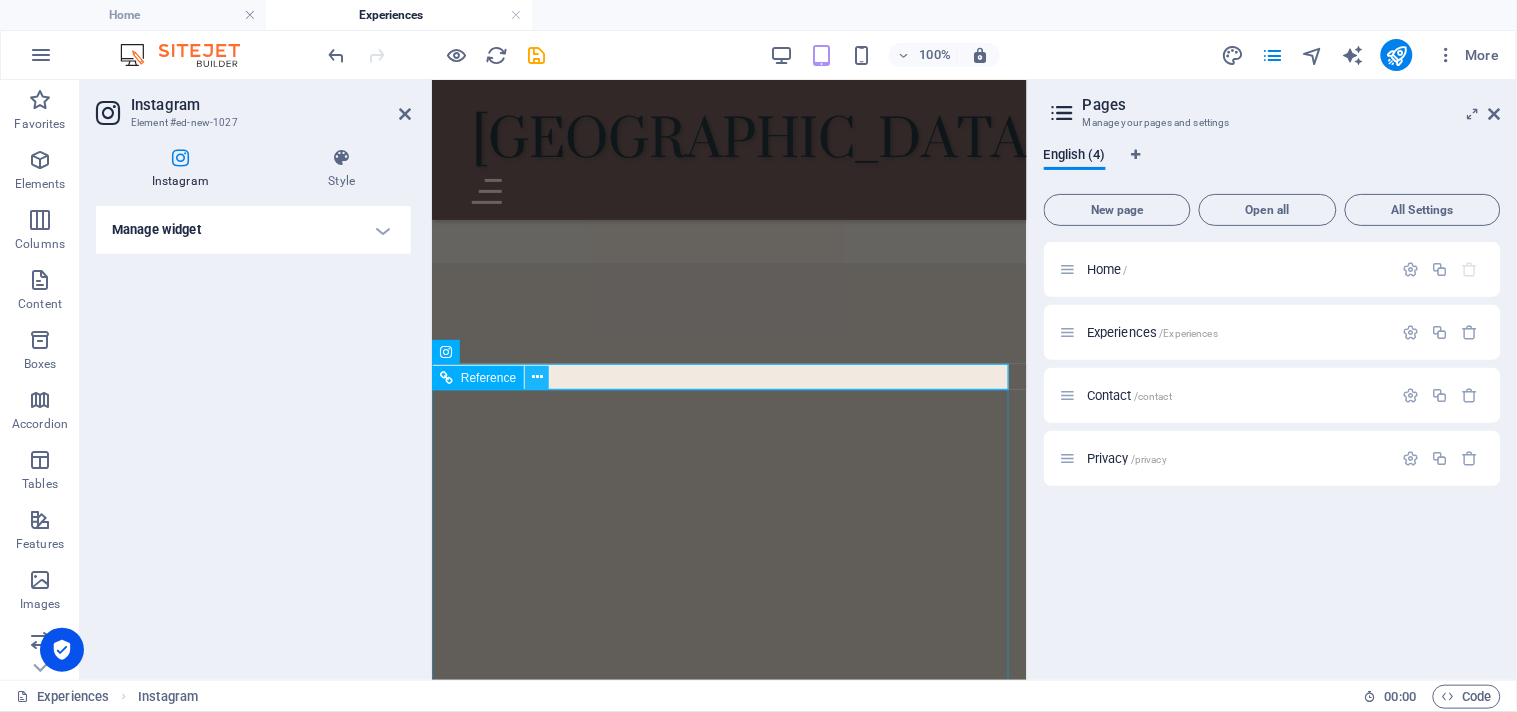 click at bounding box center [537, 377] 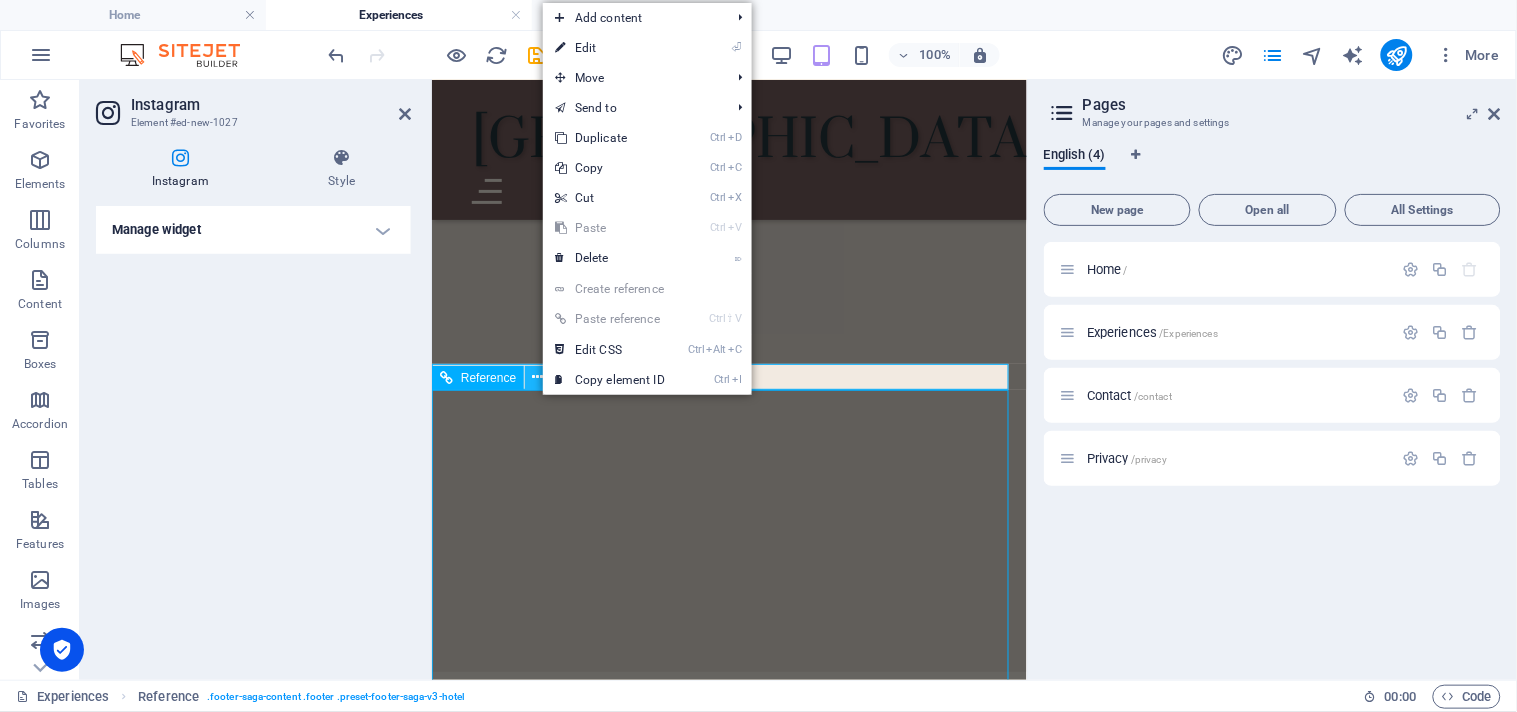 scroll, scrollTop: 1663, scrollLeft: 0, axis: vertical 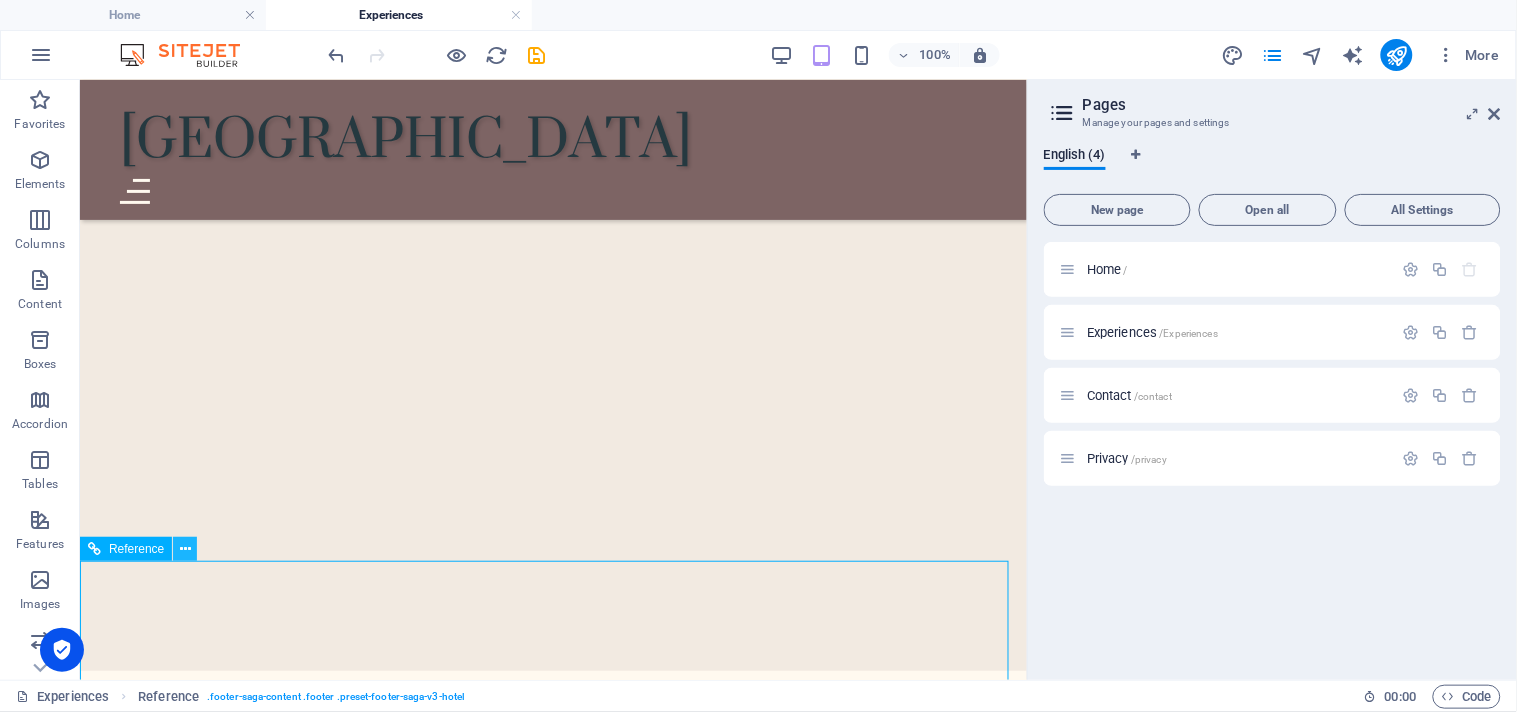 click at bounding box center (185, 549) 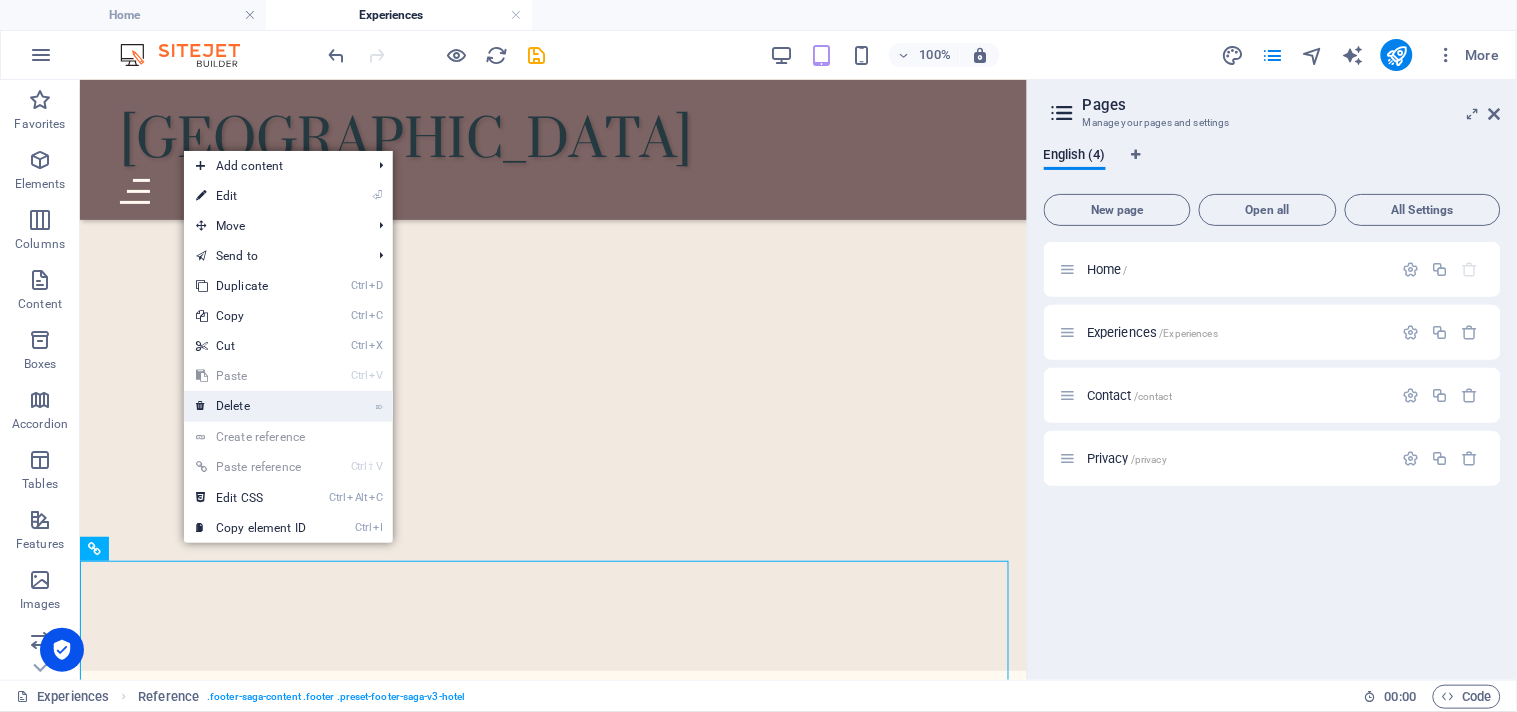 click on "⌦  Delete" at bounding box center [251, 406] 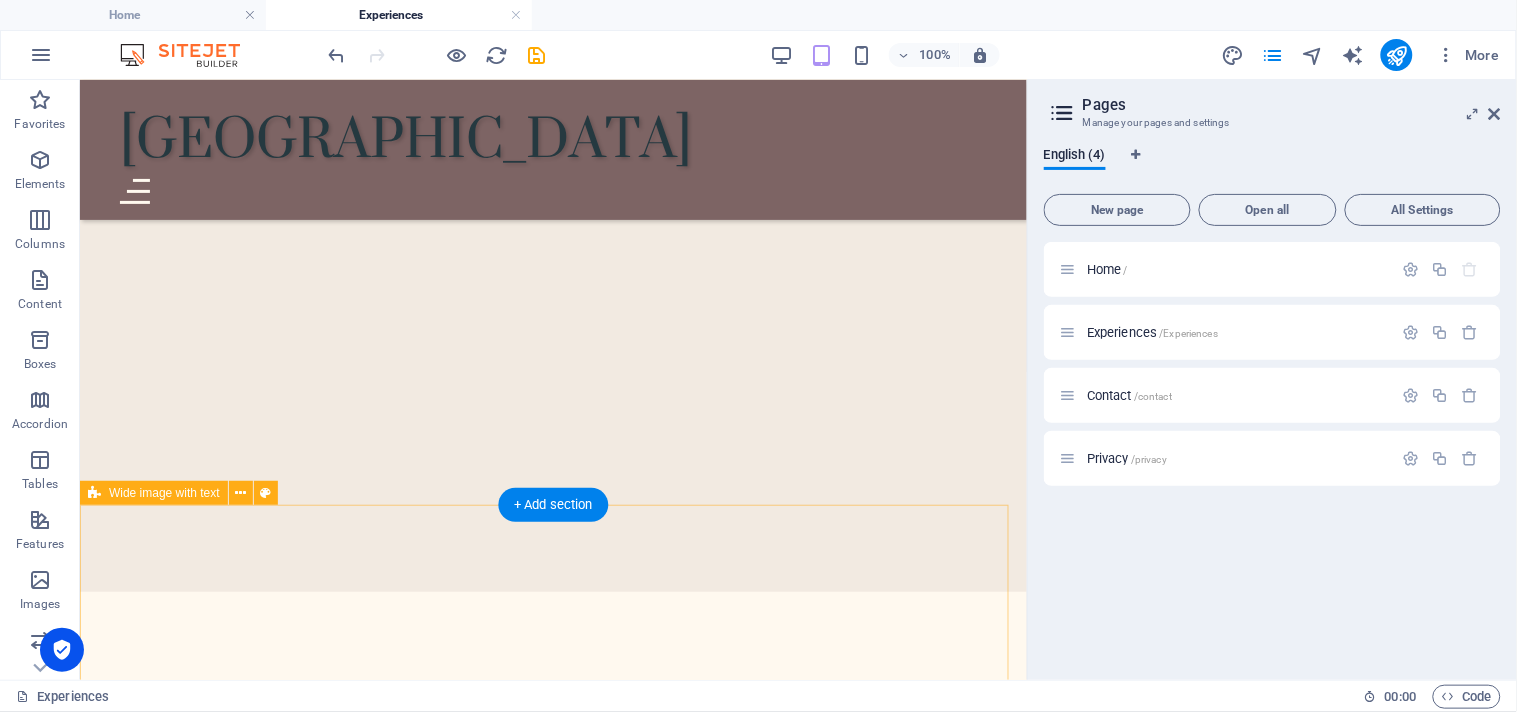 scroll, scrollTop: 1924, scrollLeft: 0, axis: vertical 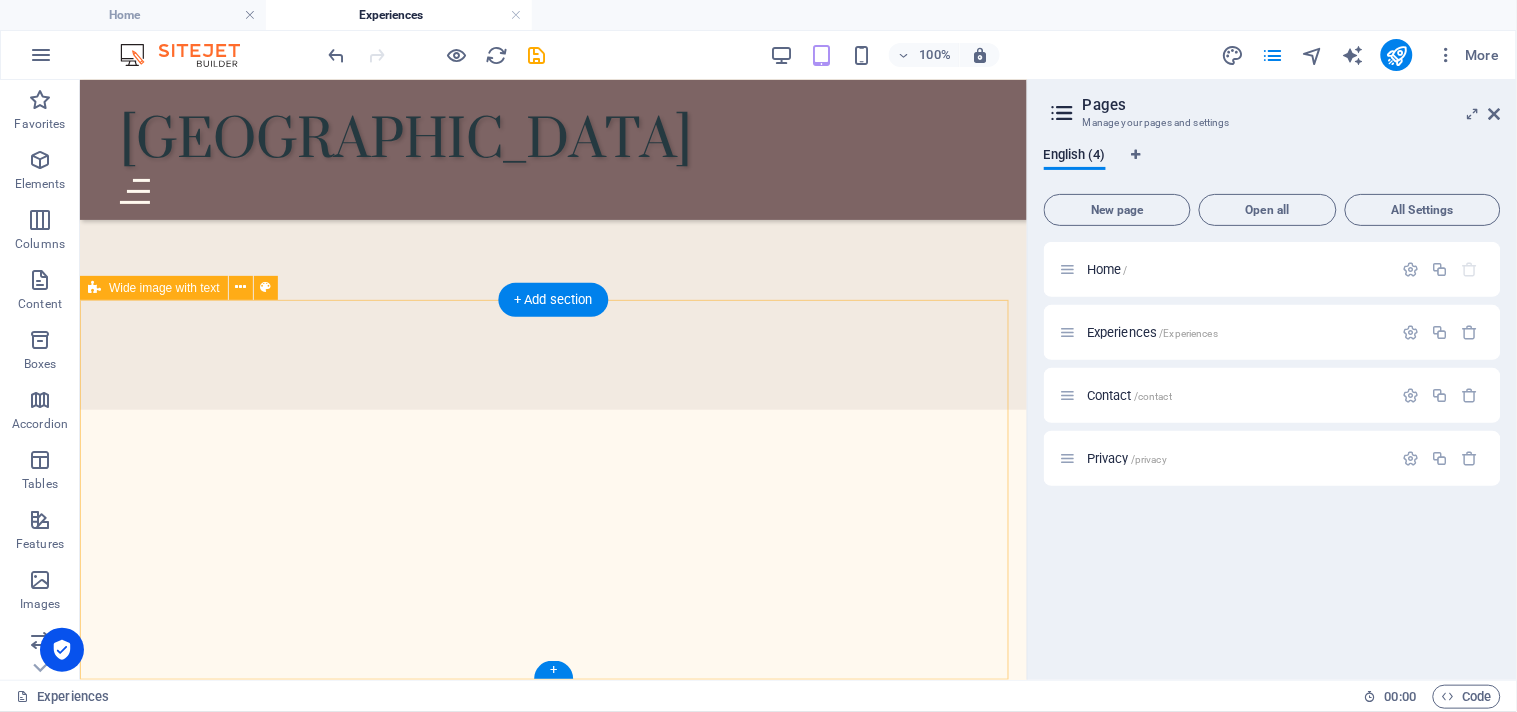 click on "Drop content here or  Add elements  Paste clipboard" at bounding box center (552, 1292) 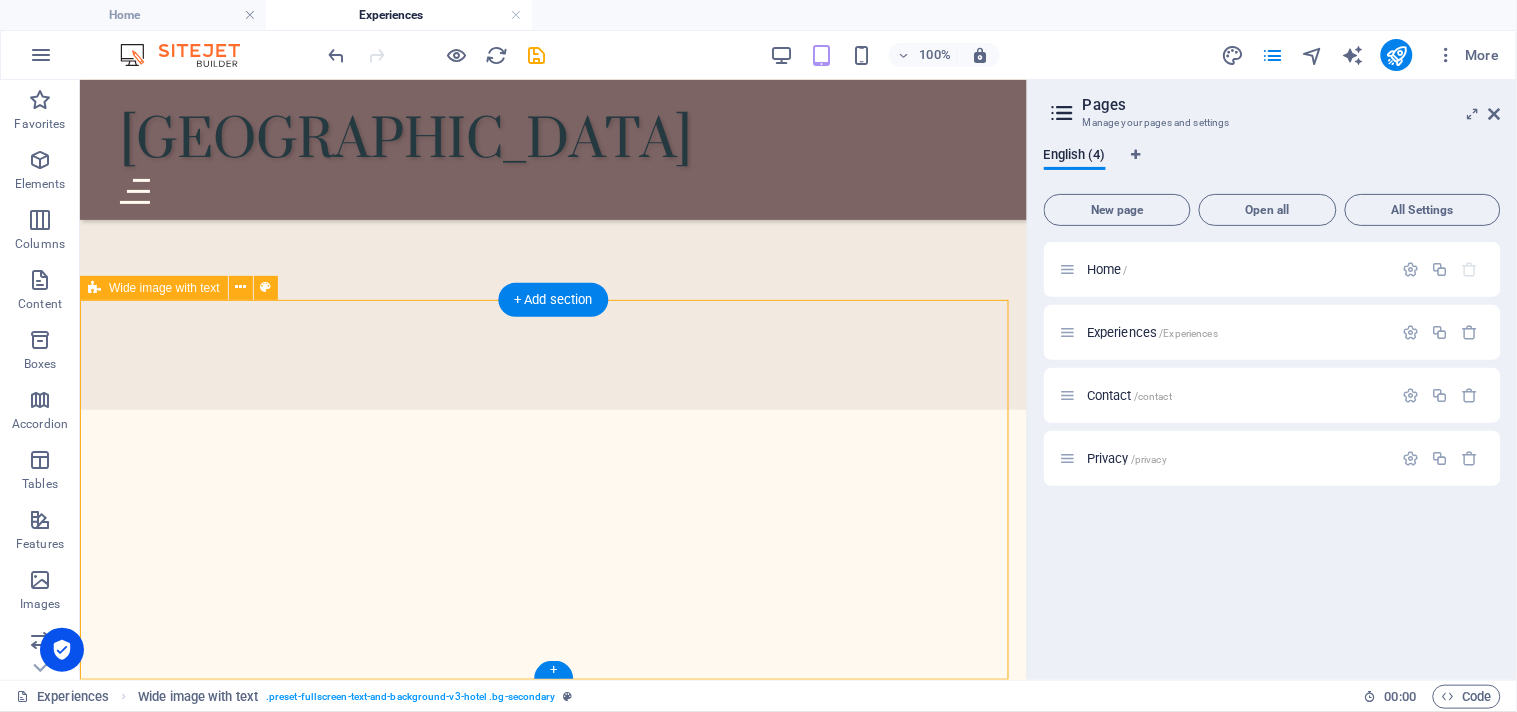 click on "Drop content here or  Add elements  Paste clipboard" at bounding box center (552, 1292) 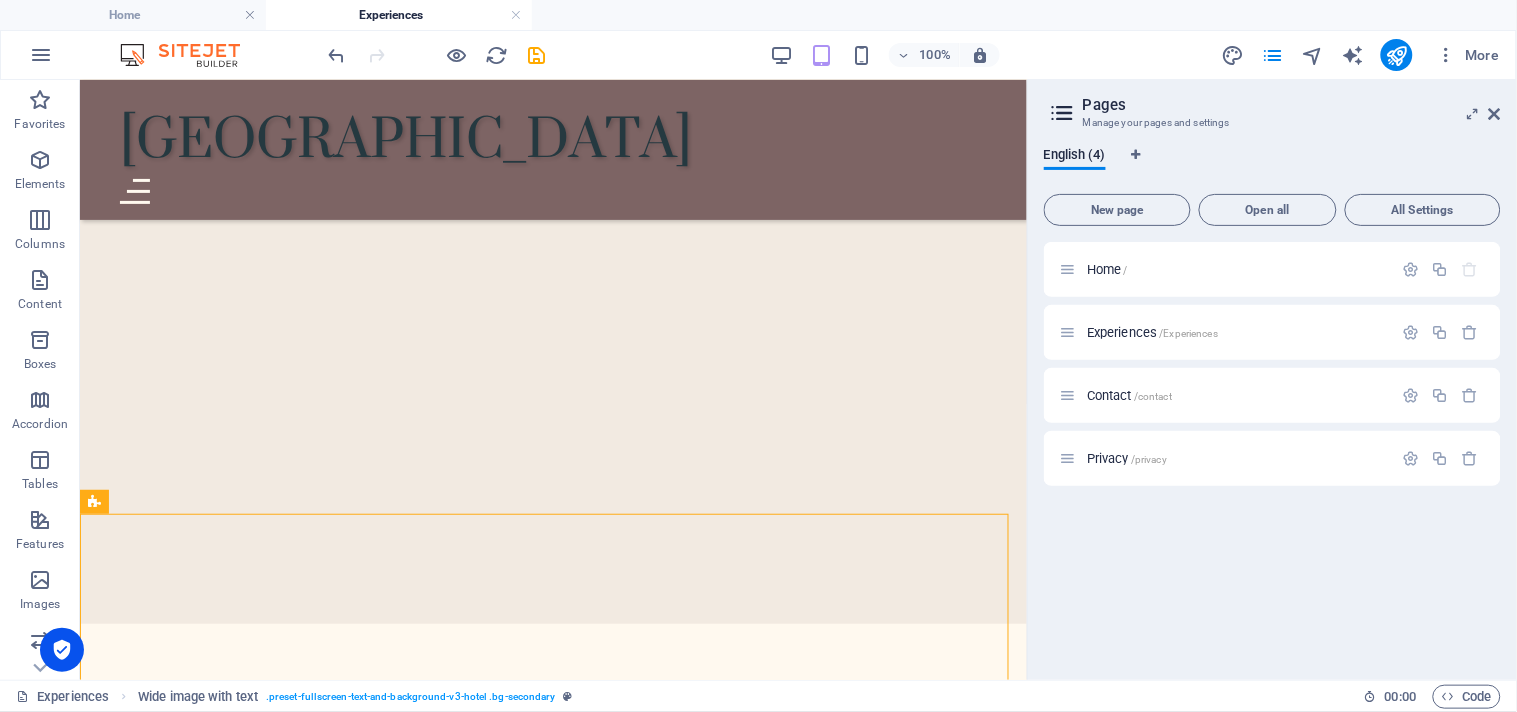 scroll, scrollTop: 1924, scrollLeft: 0, axis: vertical 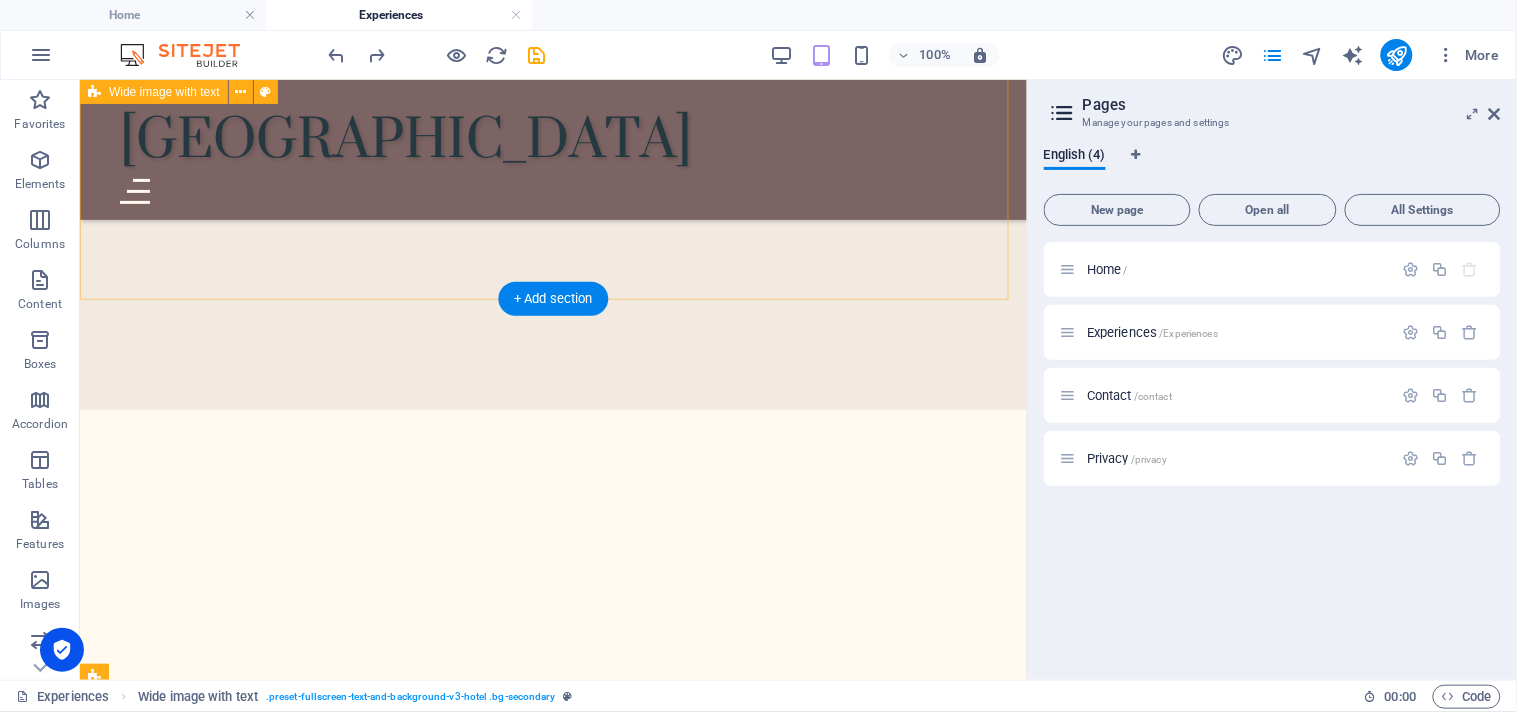 click at bounding box center (552, 755) 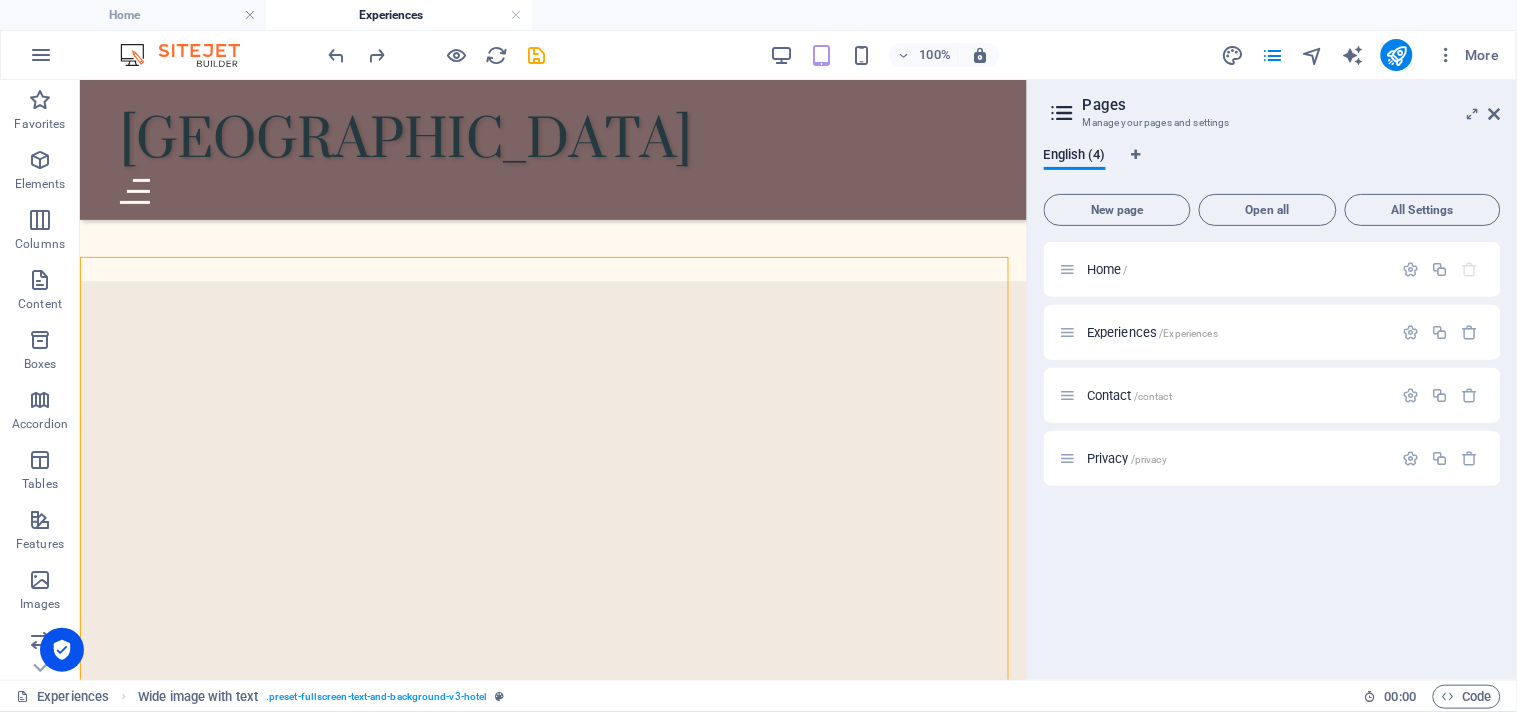 scroll, scrollTop: 1383, scrollLeft: 0, axis: vertical 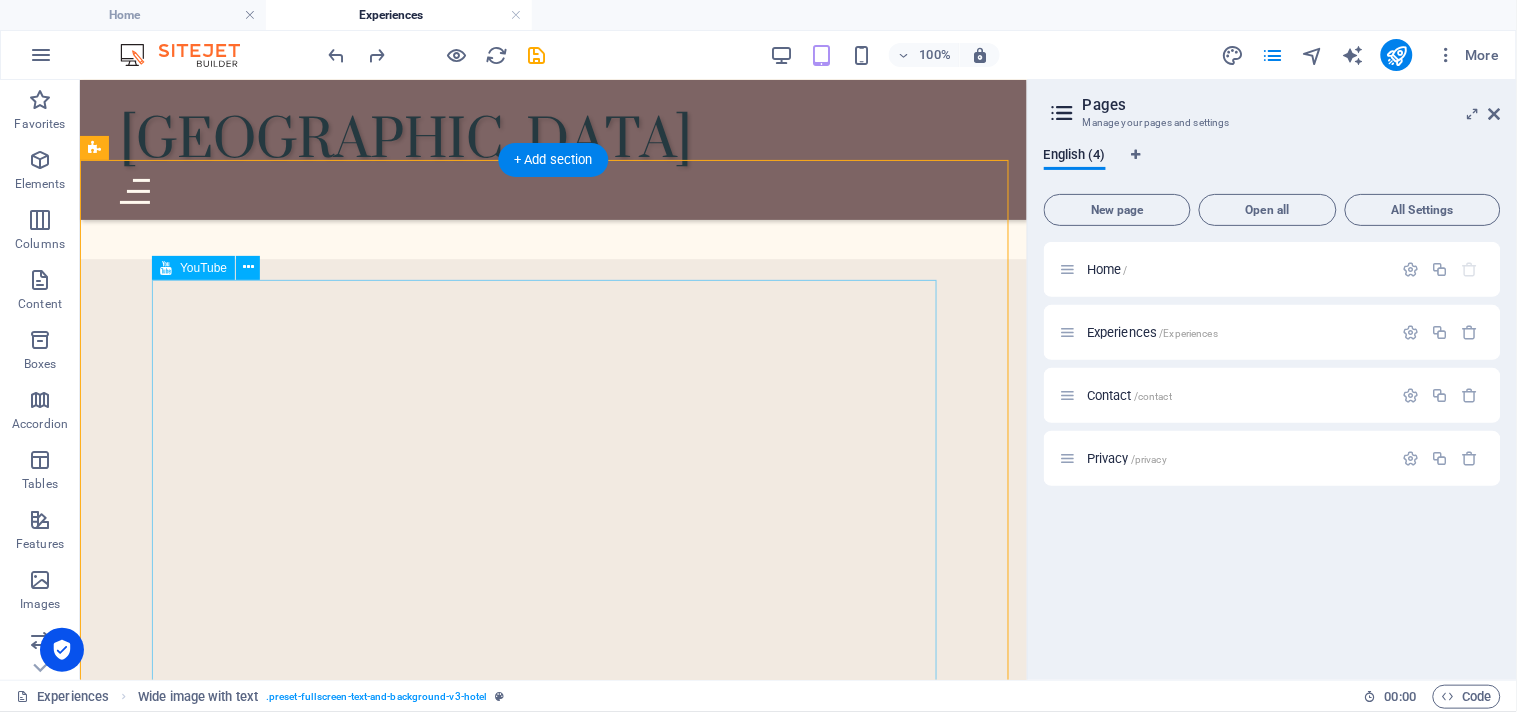 click at bounding box center (552, 1296) 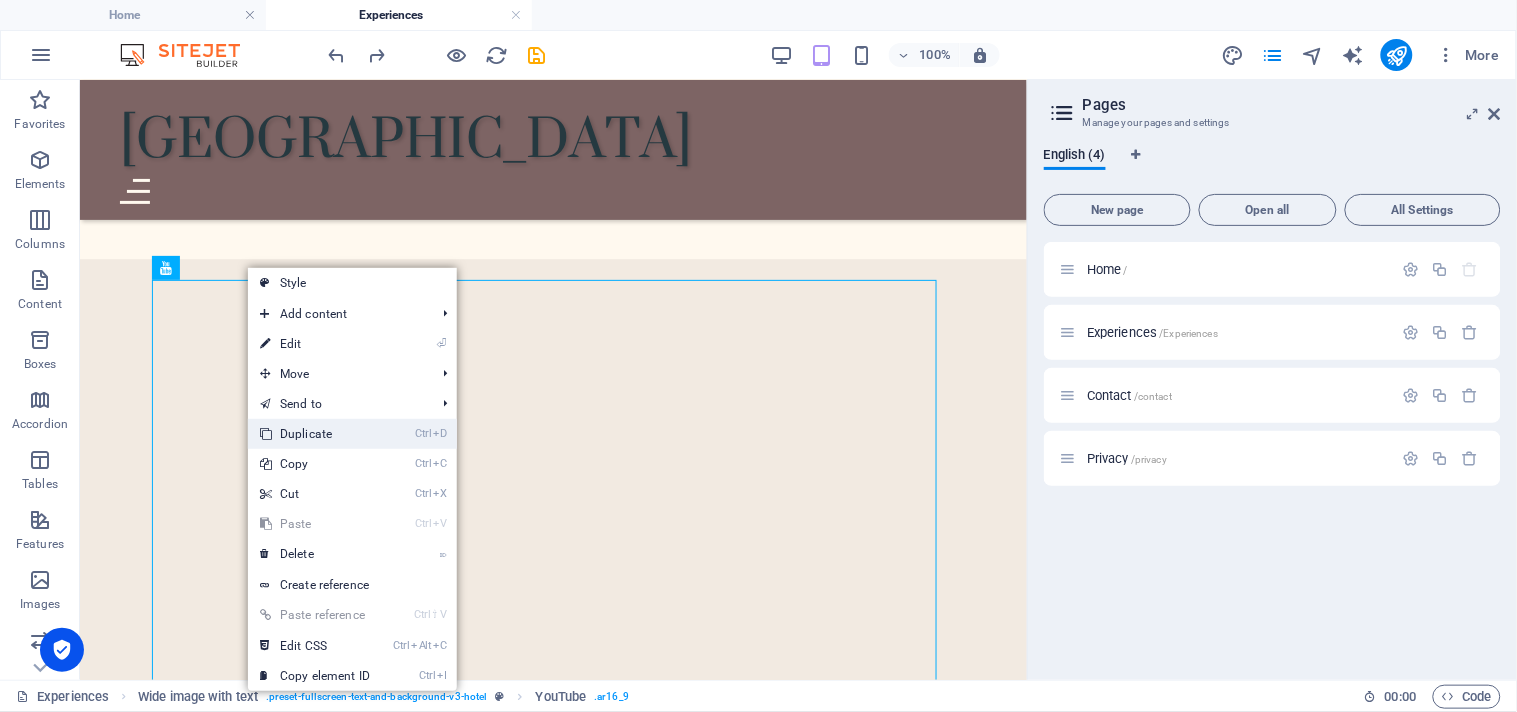 click on "Ctrl D  Duplicate" at bounding box center (315, 434) 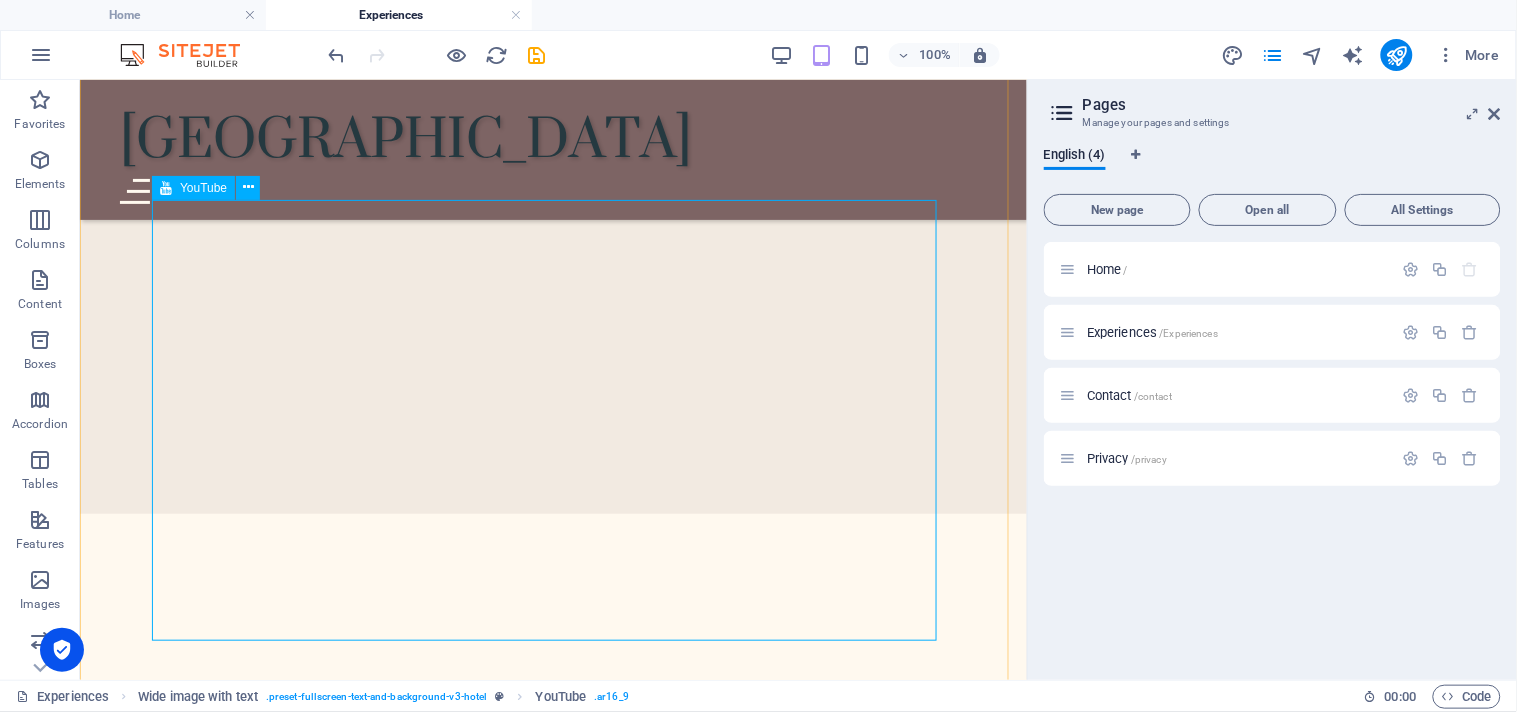 scroll, scrollTop: 1771, scrollLeft: 0, axis: vertical 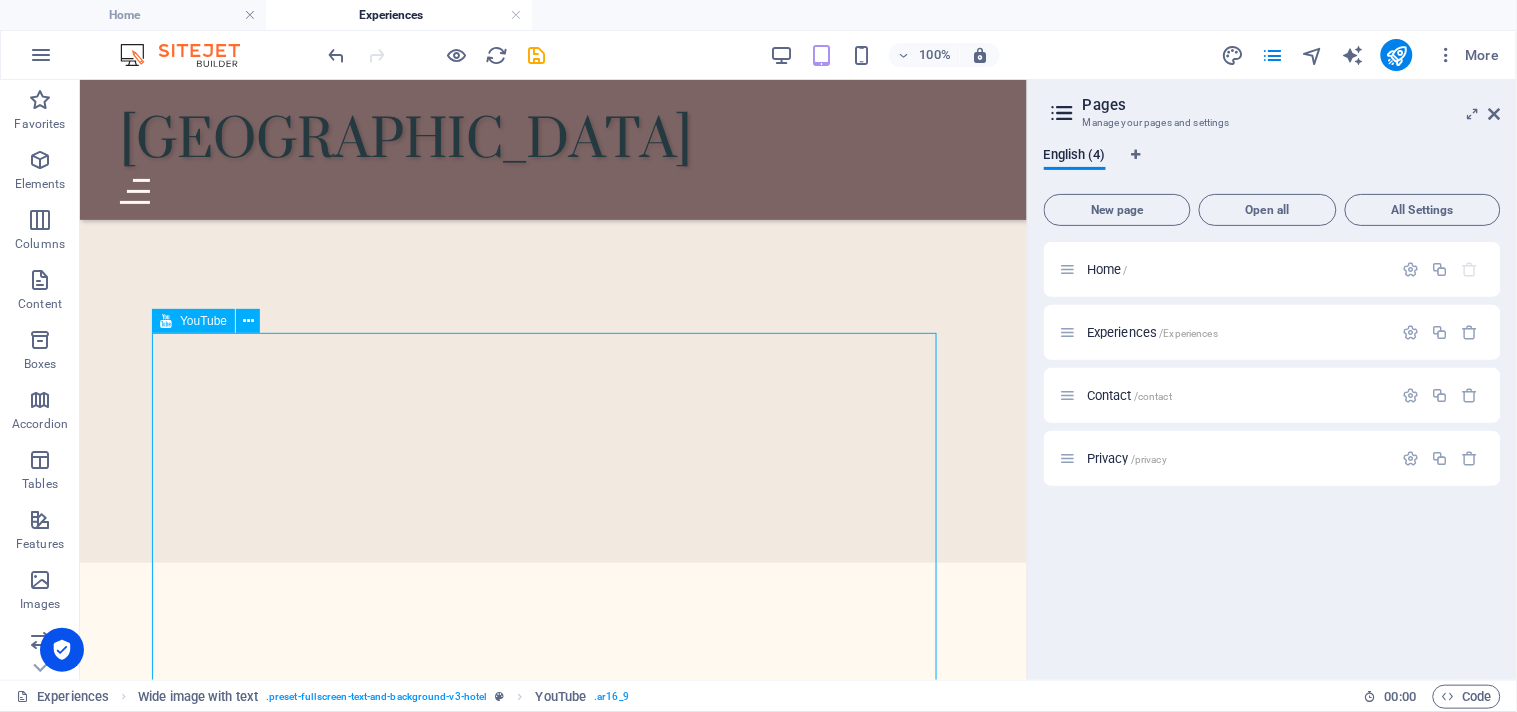 drag, startPoint x: 303, startPoint y: 357, endPoint x: 303, endPoint y: 387, distance: 30 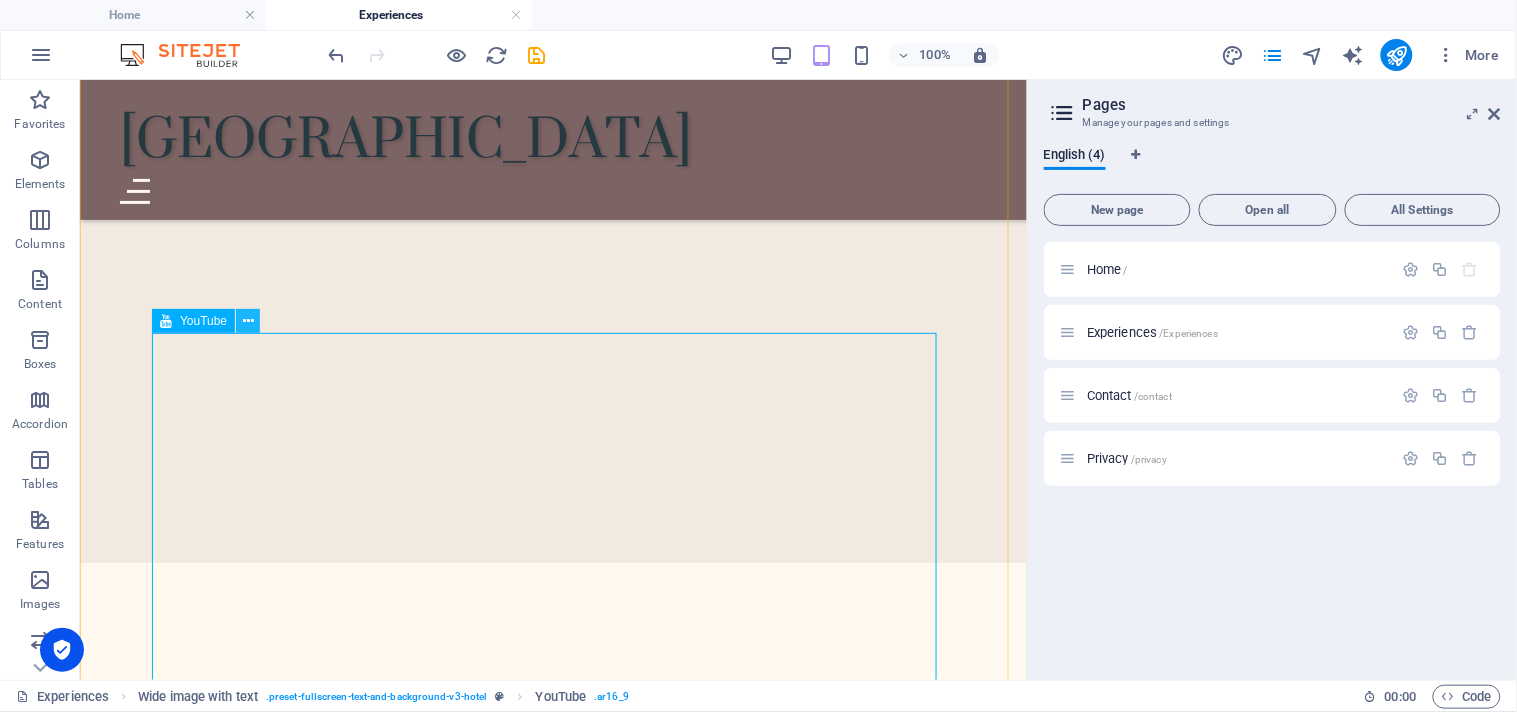 click at bounding box center [248, 321] 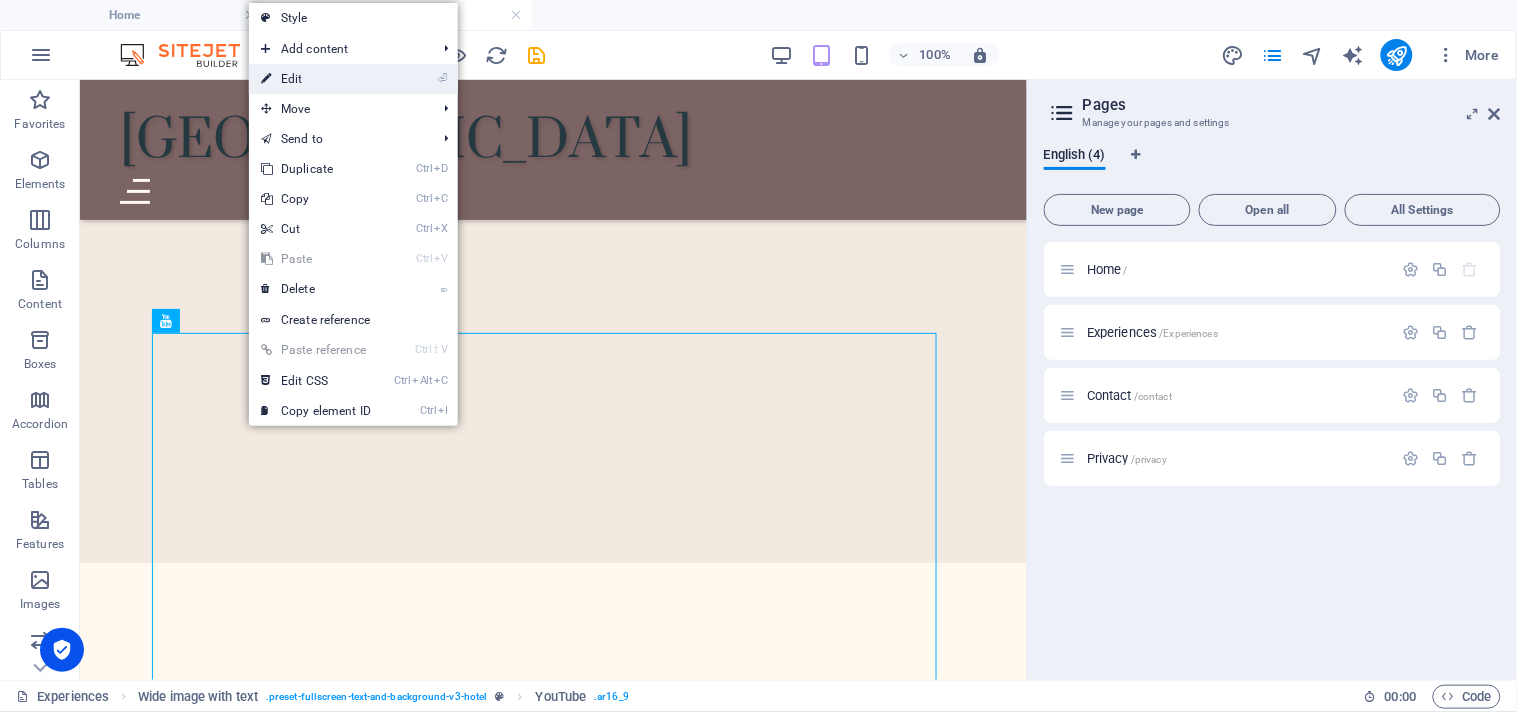 click on "⏎  Edit" at bounding box center [316, 79] 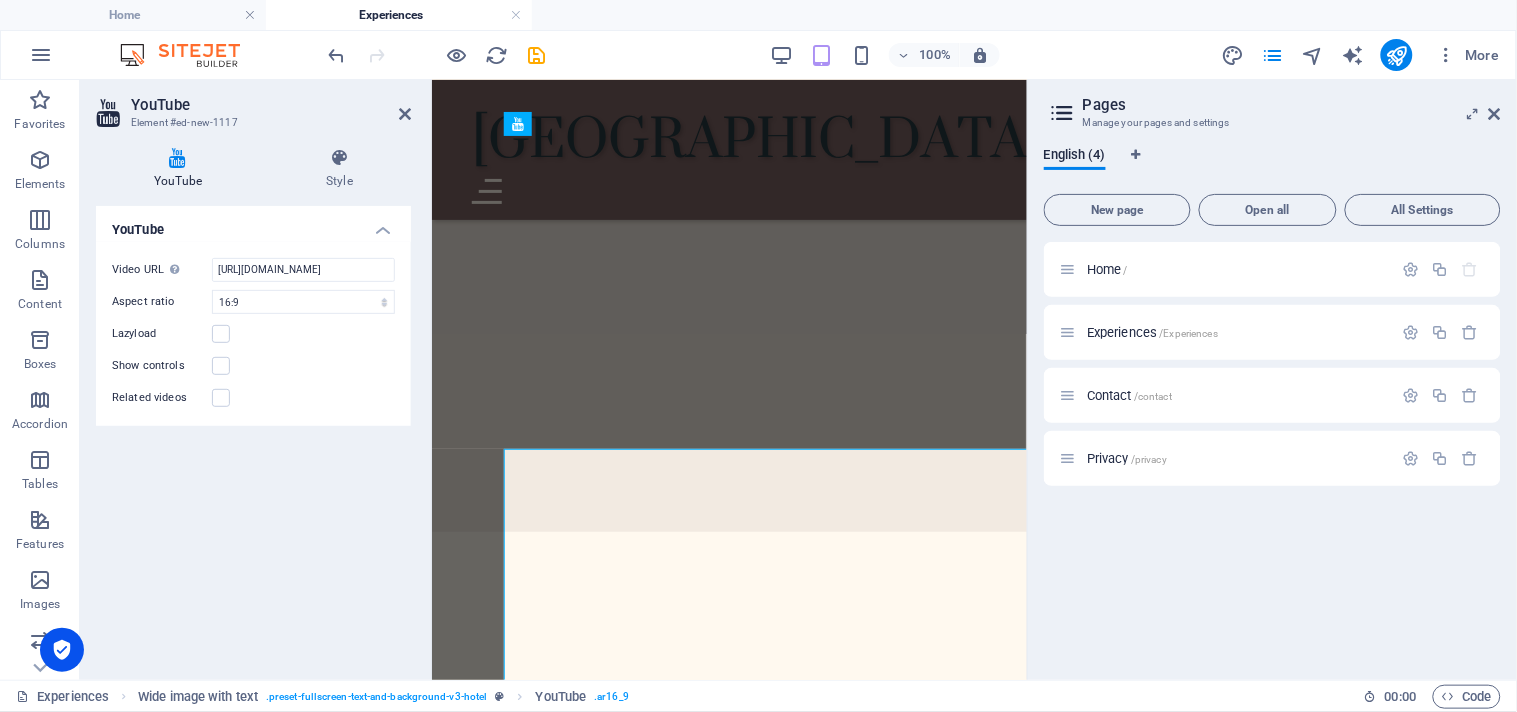 scroll, scrollTop: 1655, scrollLeft: 0, axis: vertical 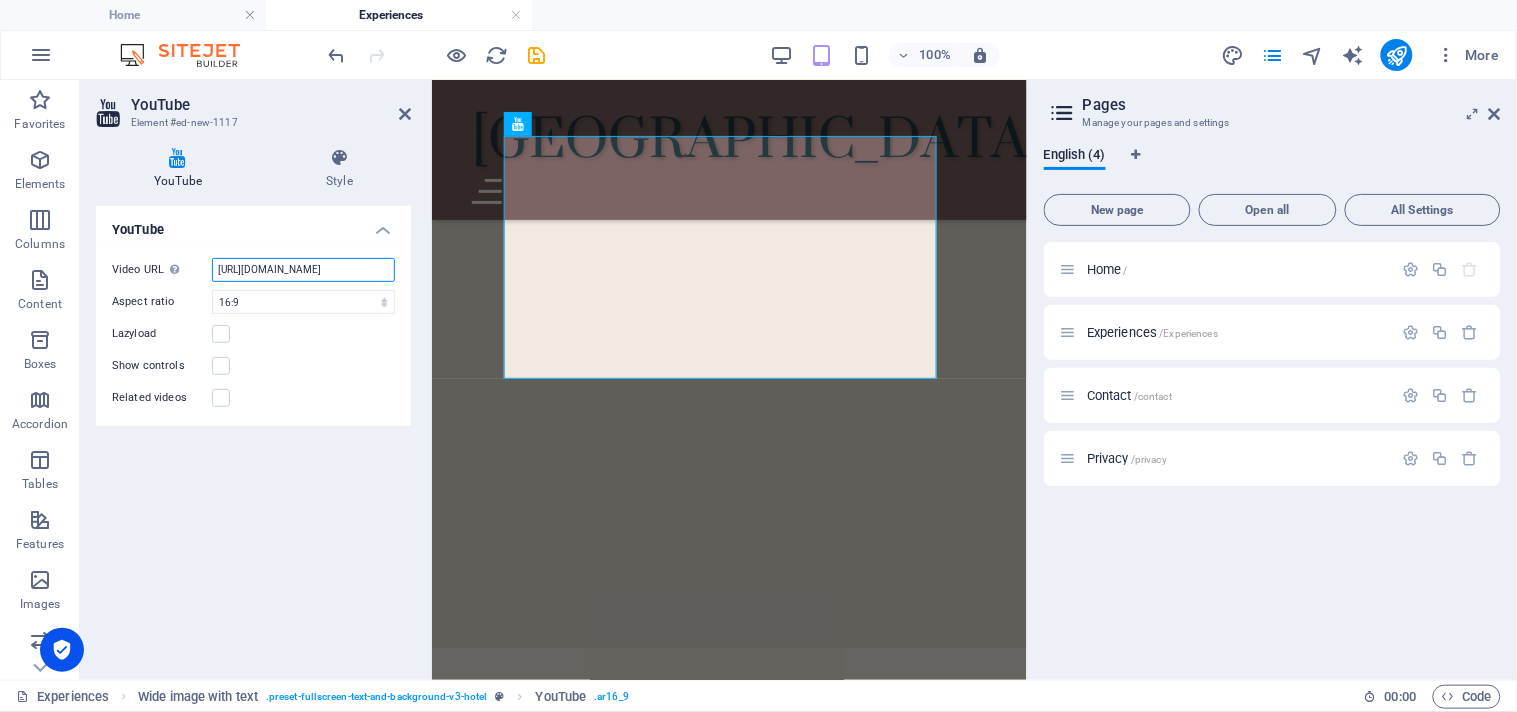 click on "https://www.youtube.com/watch?v=yaRpLoNR2p4" at bounding box center (303, 270) 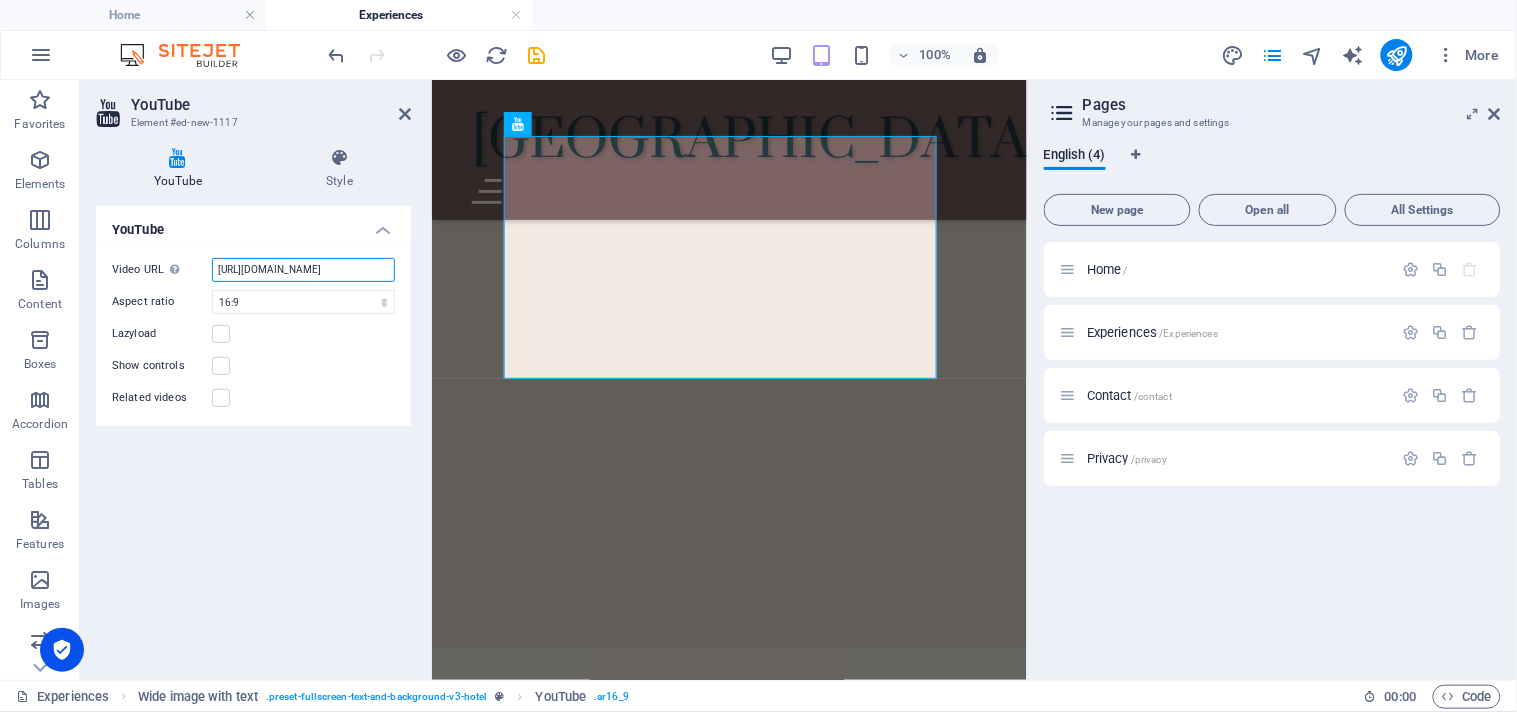 paste on "youtube.com/shorts/TSm5Rd8lbeI?si=r5HUr9naIsy31sa" 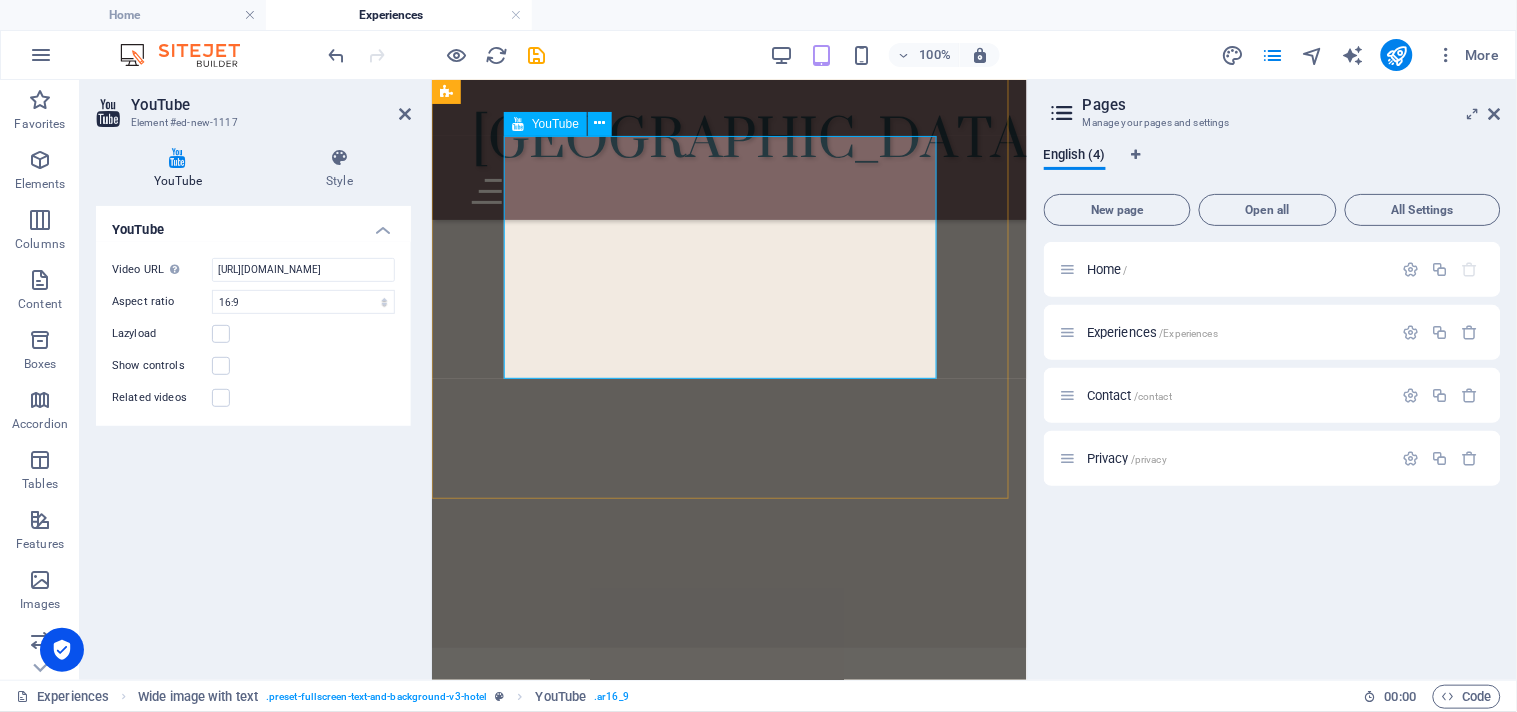 scroll, scrollTop: 0, scrollLeft: 0, axis: both 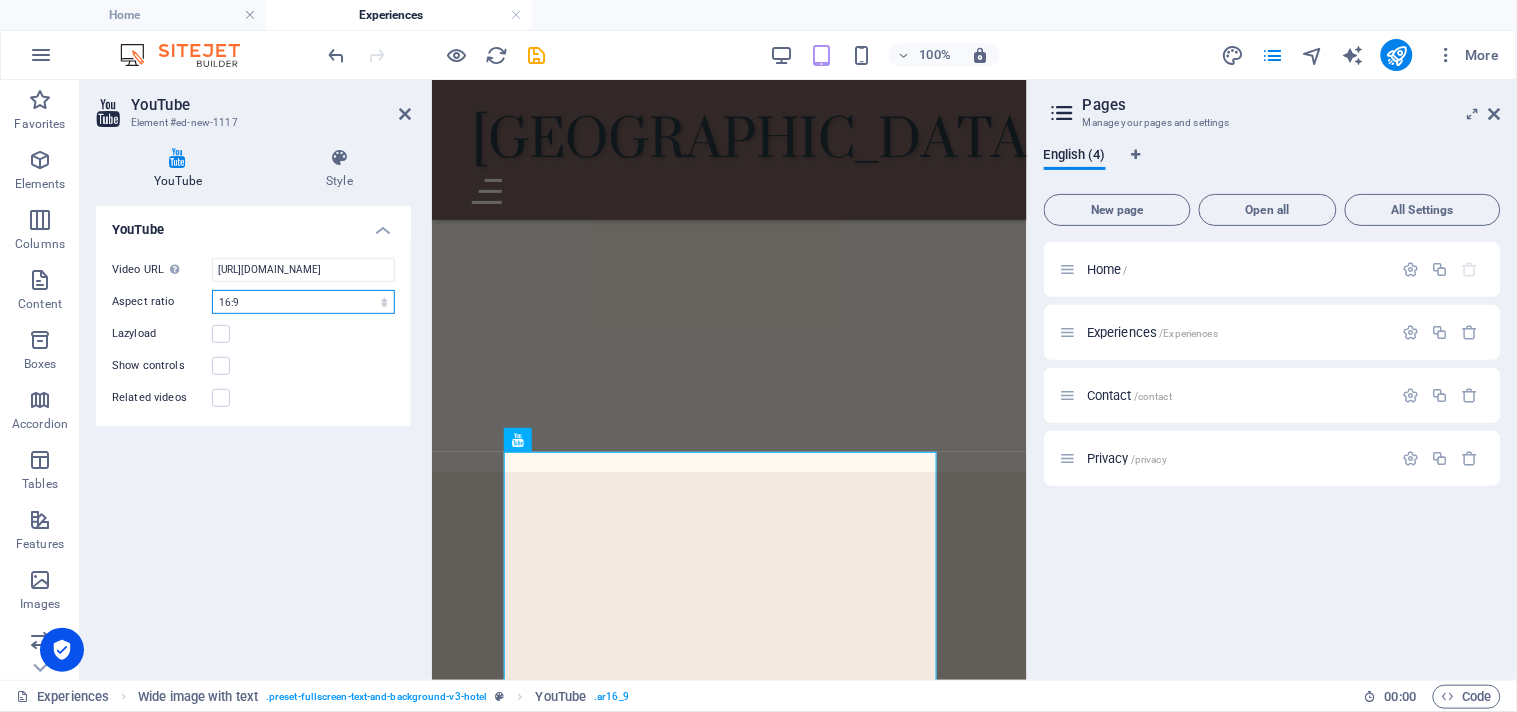 click on "16:10 16:9 4:3 2:1 1:1" at bounding box center (303, 302) 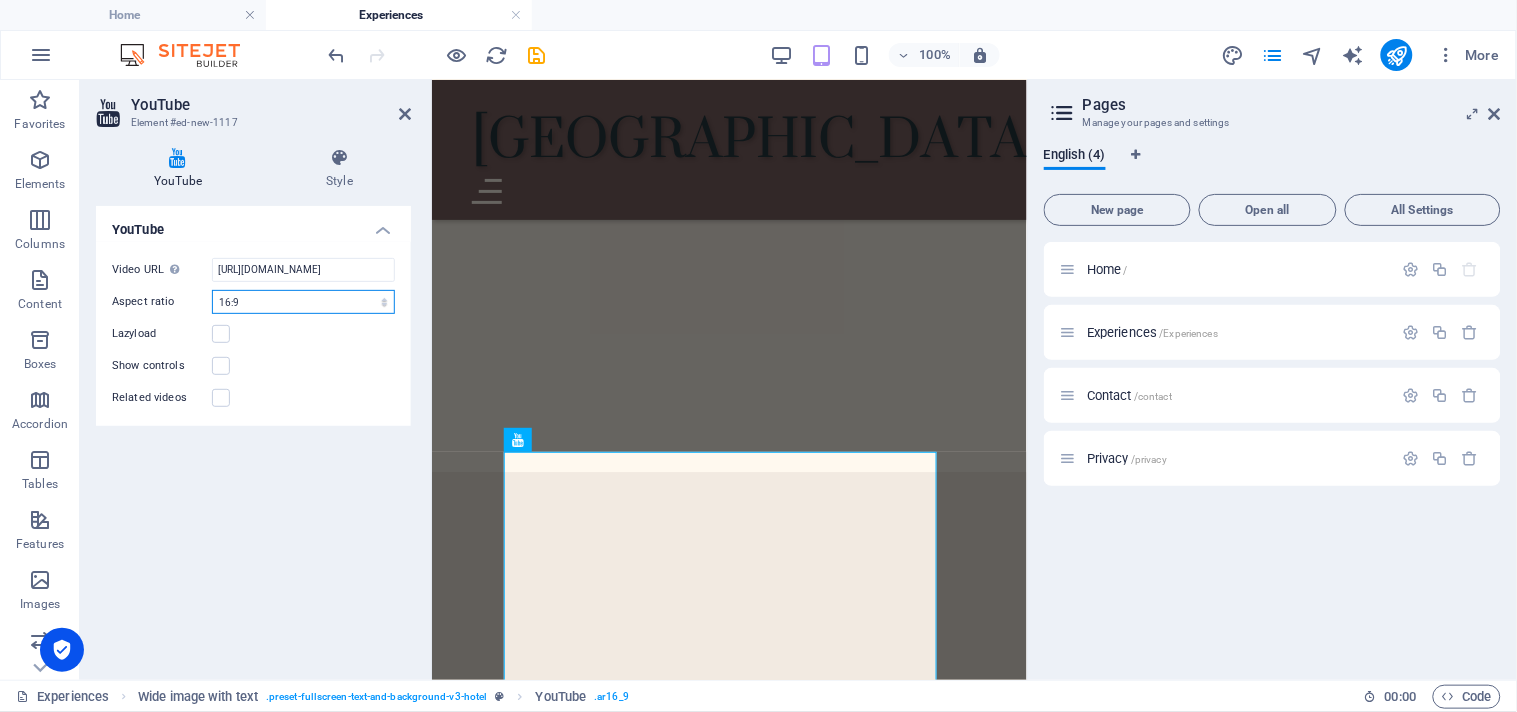 click on "16:10 16:9 4:3 2:1 1:1" at bounding box center (303, 302) 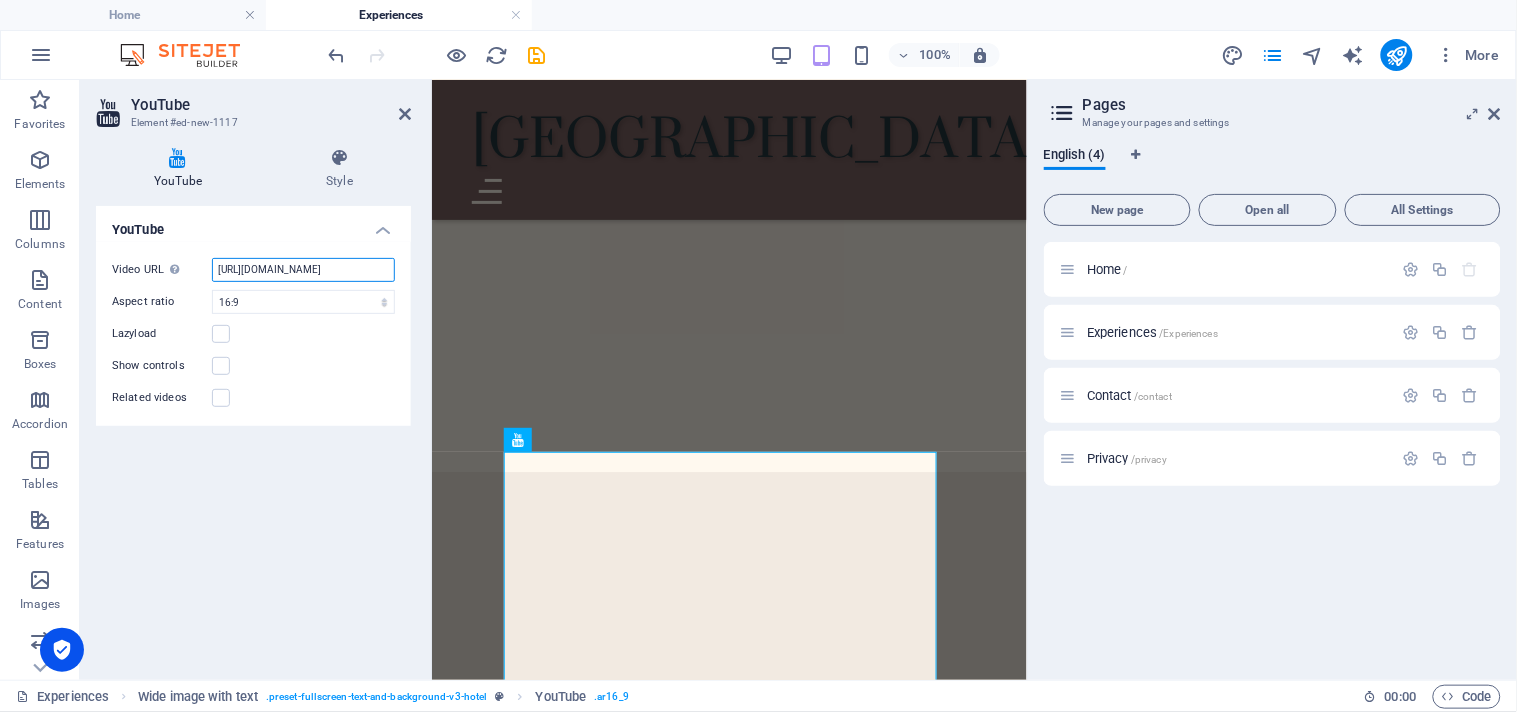 click on "https://youtube.com/shorts/TSm5Rd8lbeI?si=r5HUr9naIsy31sa4" at bounding box center [303, 270] 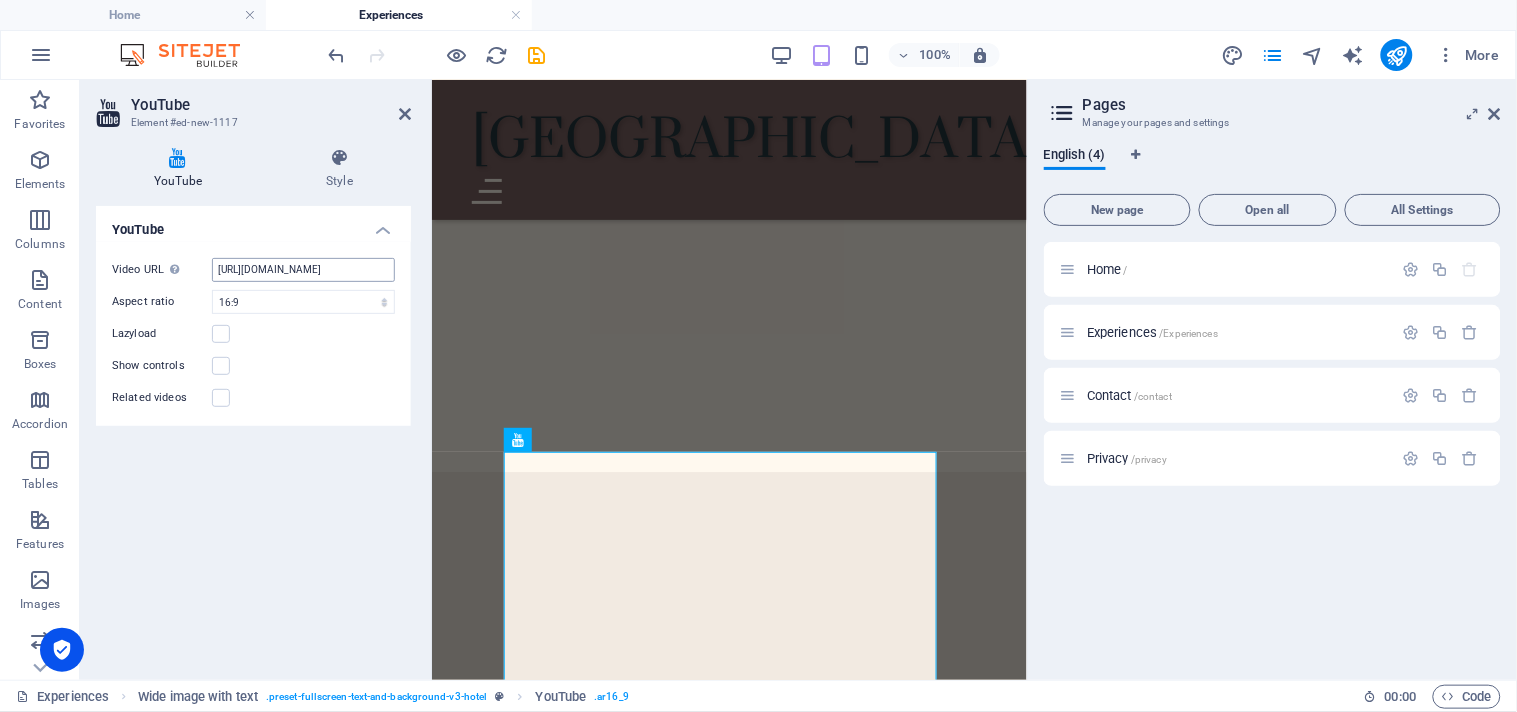 scroll, scrollTop: 0, scrollLeft: 0, axis: both 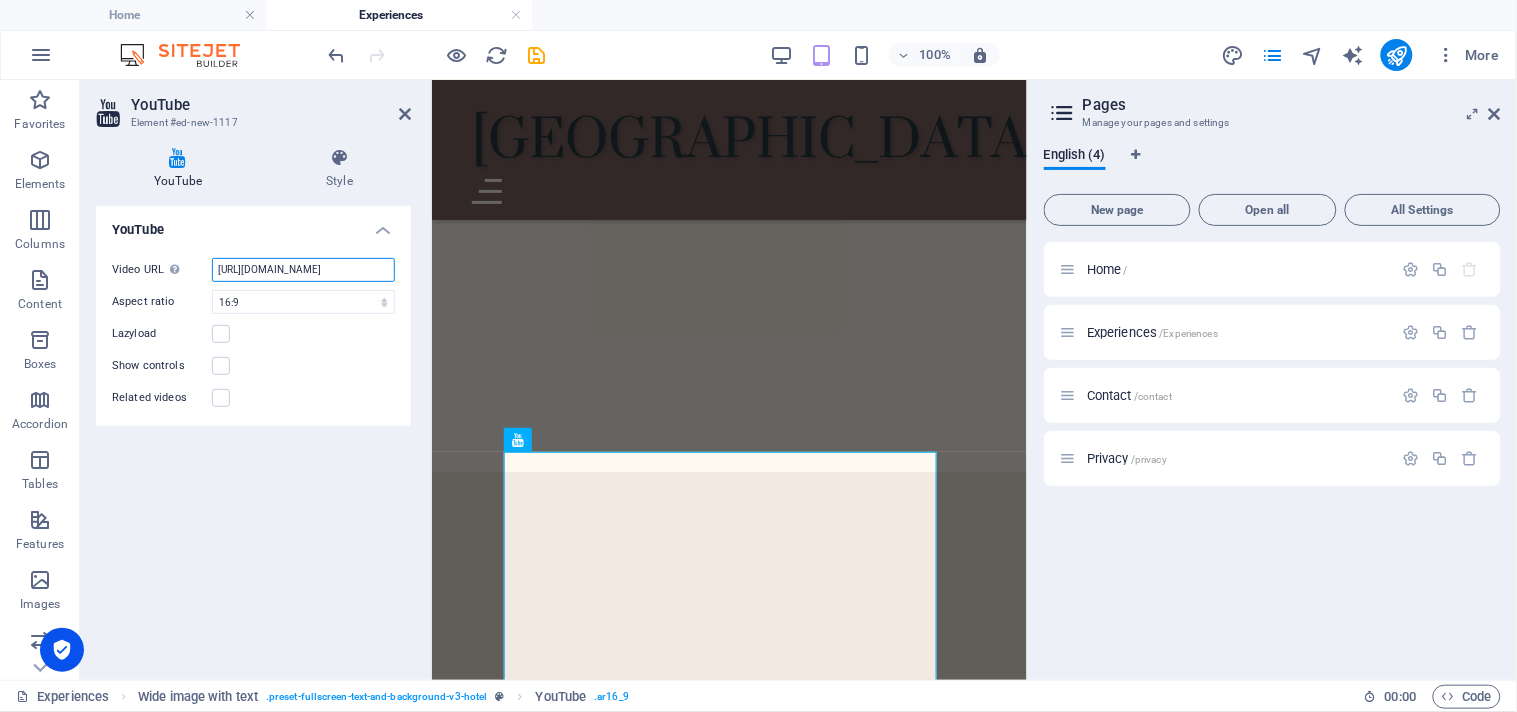 click on "https://youtube.com/shorts/r5HUr9naIsy31sa4" at bounding box center [303, 270] 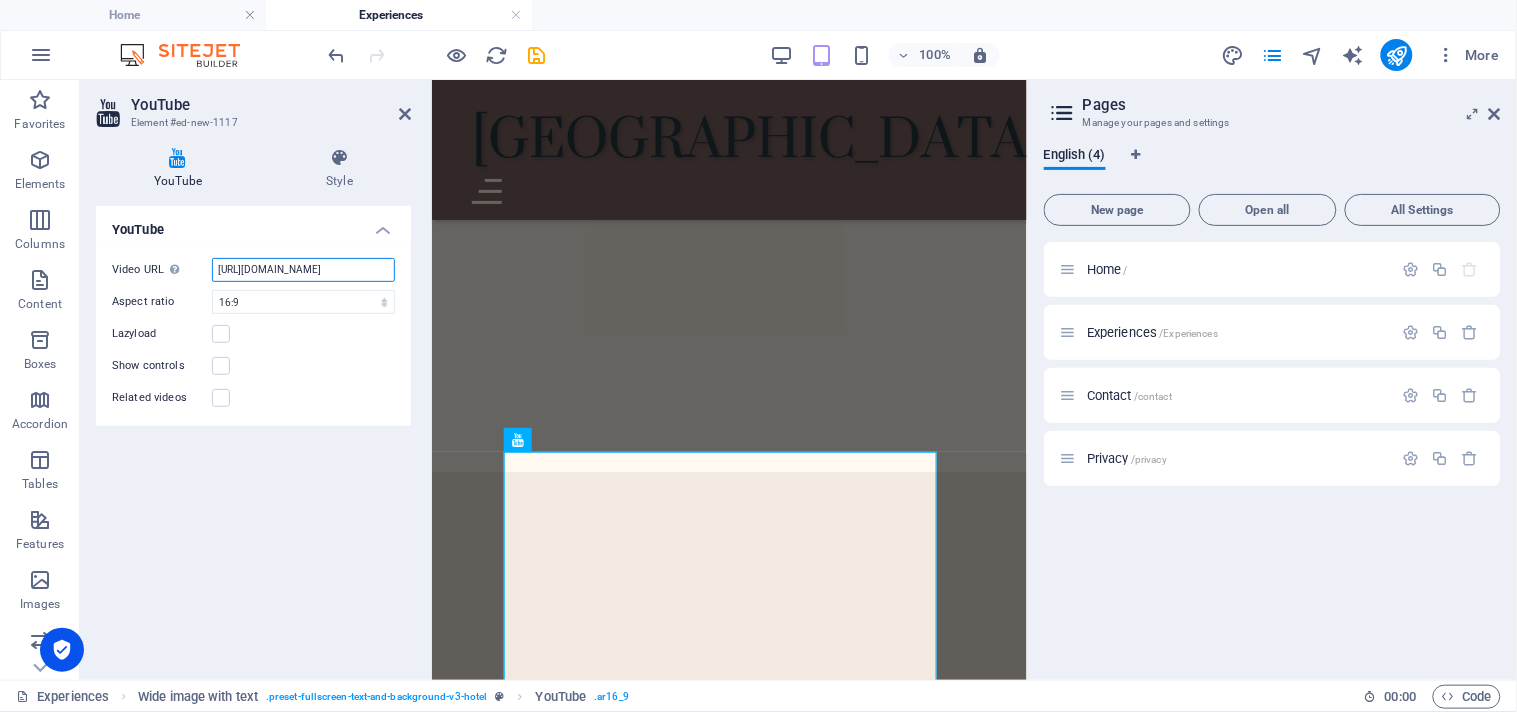 type on "https://youtube.com/r5HUr9naIsy31sa4" 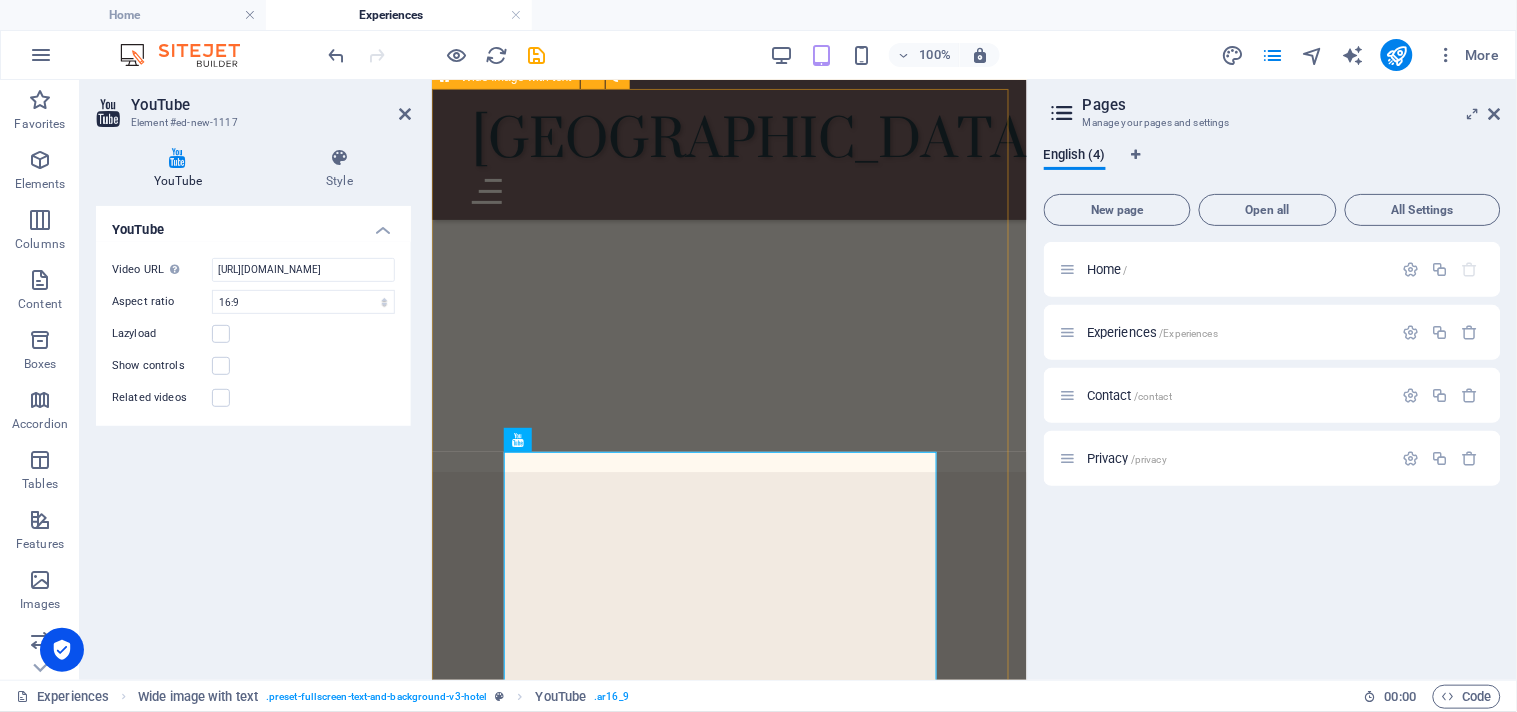 click at bounding box center [728, 1337] 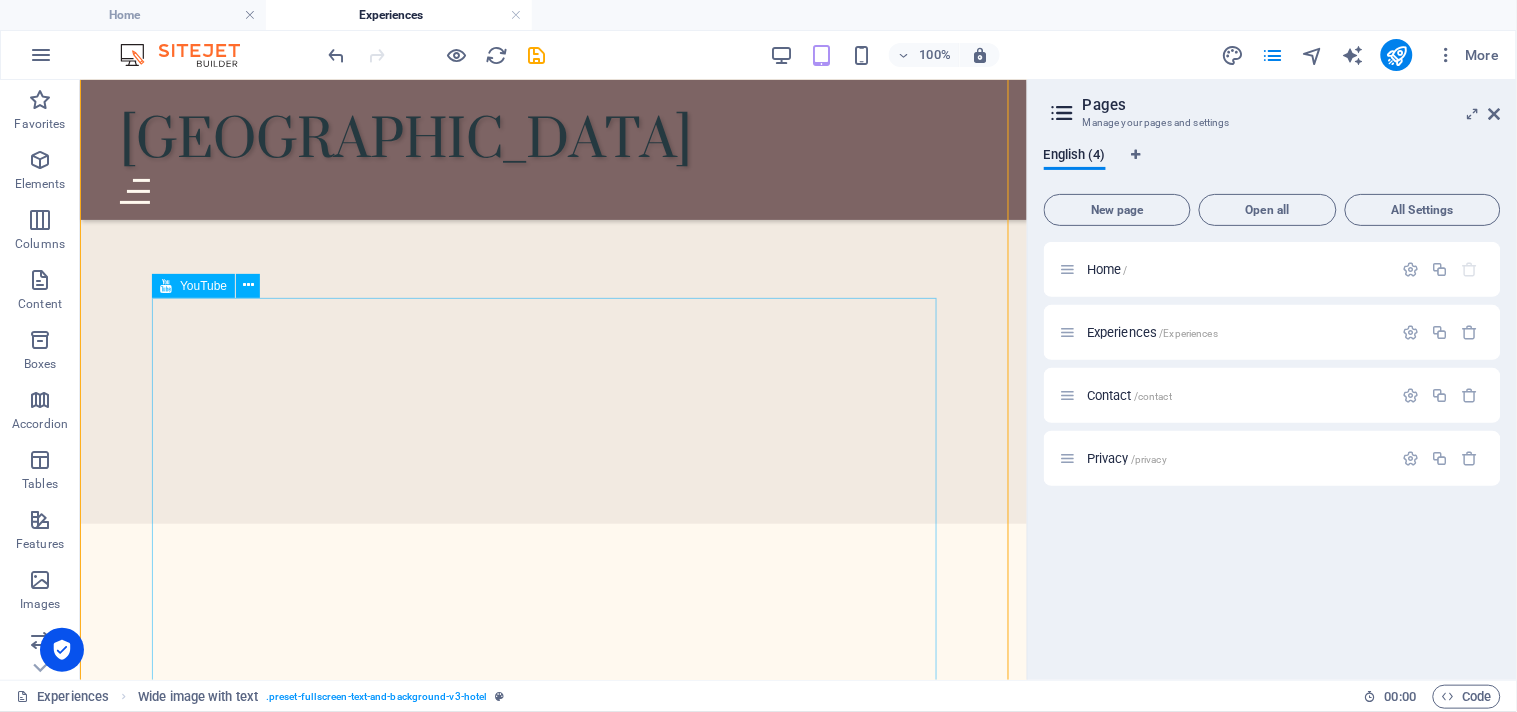 scroll, scrollTop: 1806, scrollLeft: 0, axis: vertical 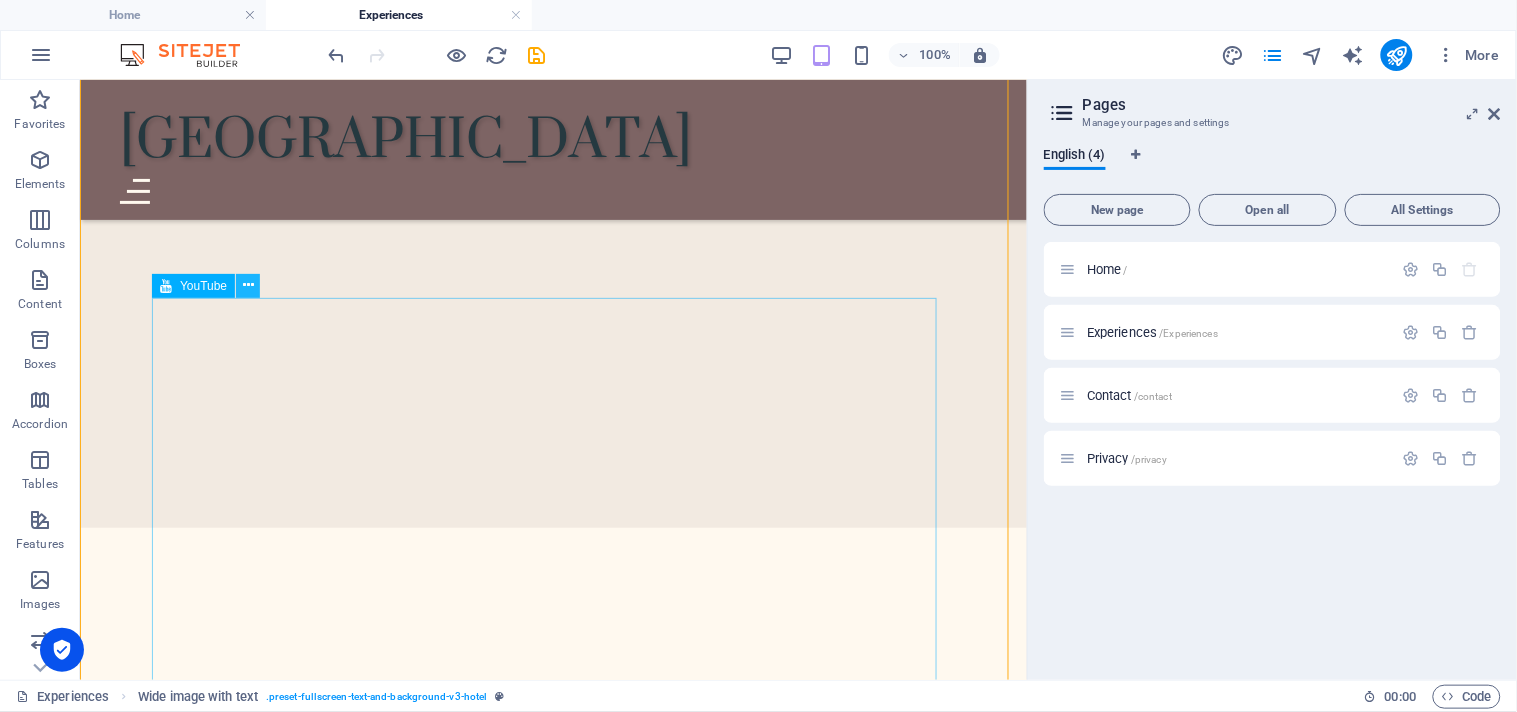 click at bounding box center [248, 285] 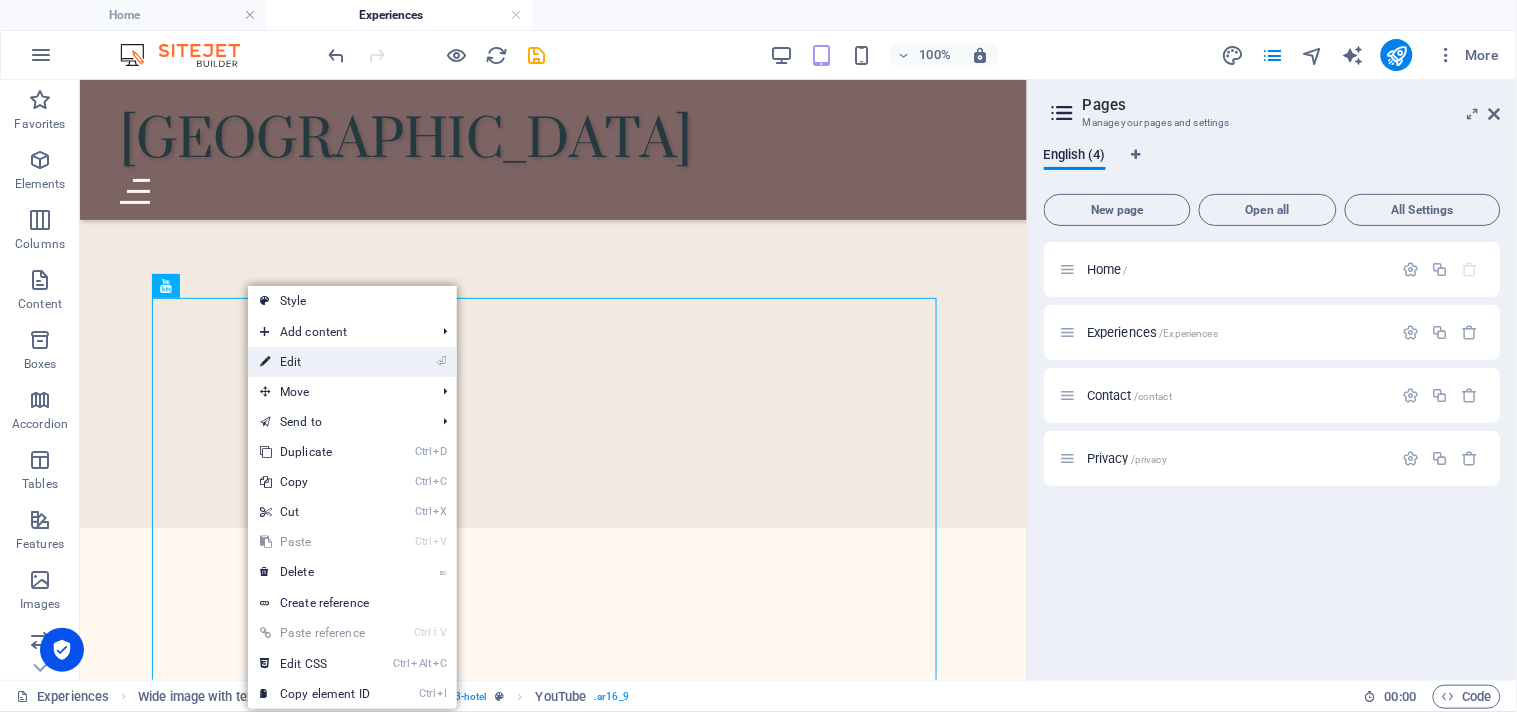 click on "⏎  Edit" at bounding box center [315, 362] 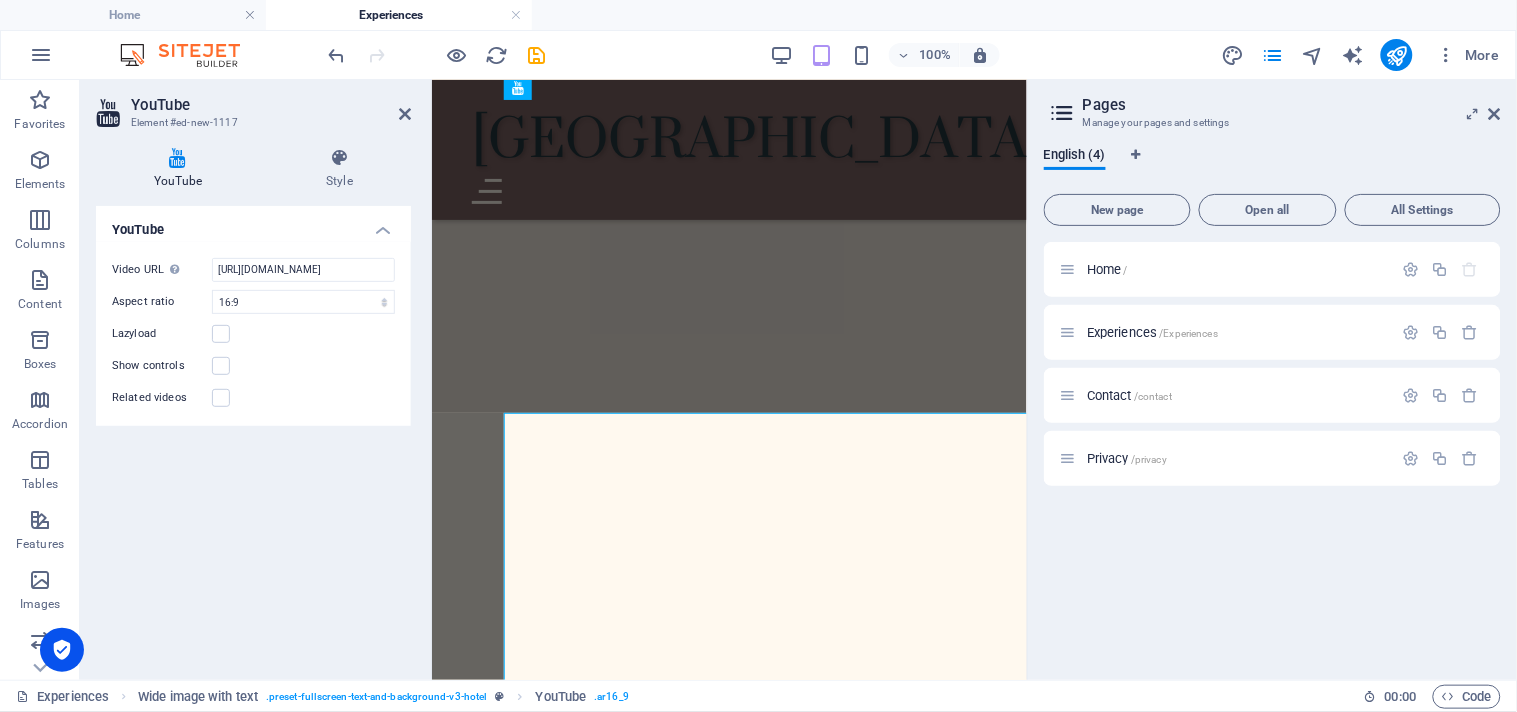 scroll, scrollTop: 1691, scrollLeft: 0, axis: vertical 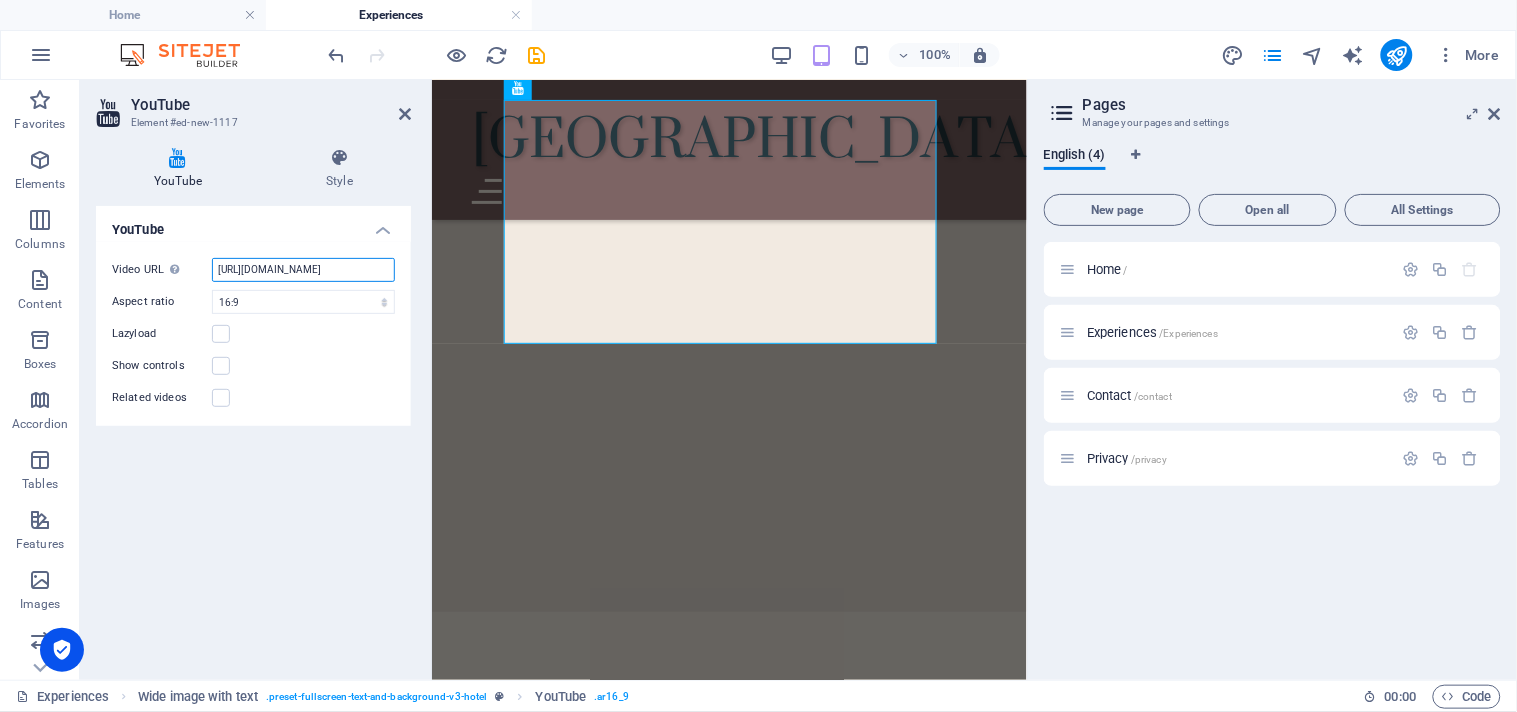 click on "https://youtube.com/r5HUr9naIsy31sa4" at bounding box center (303, 270) 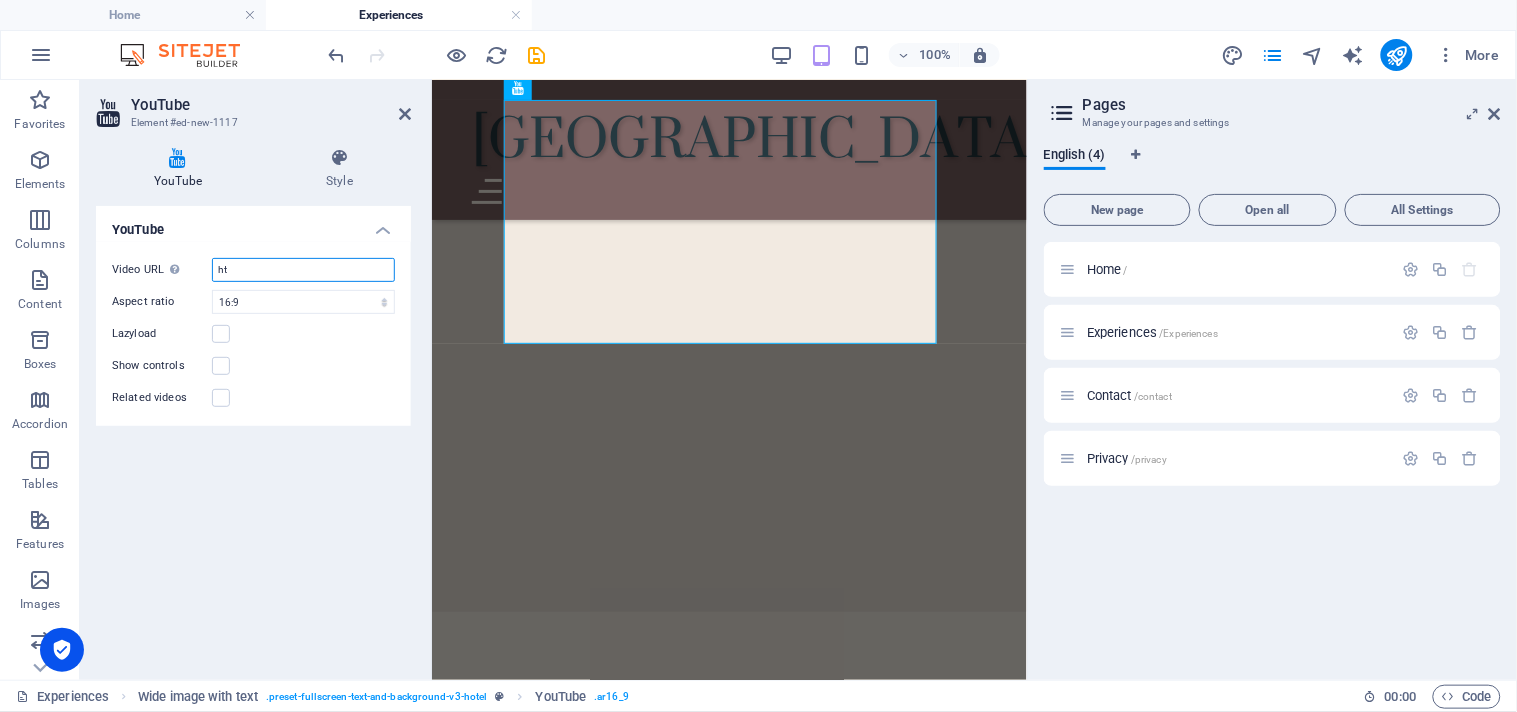 type on "h" 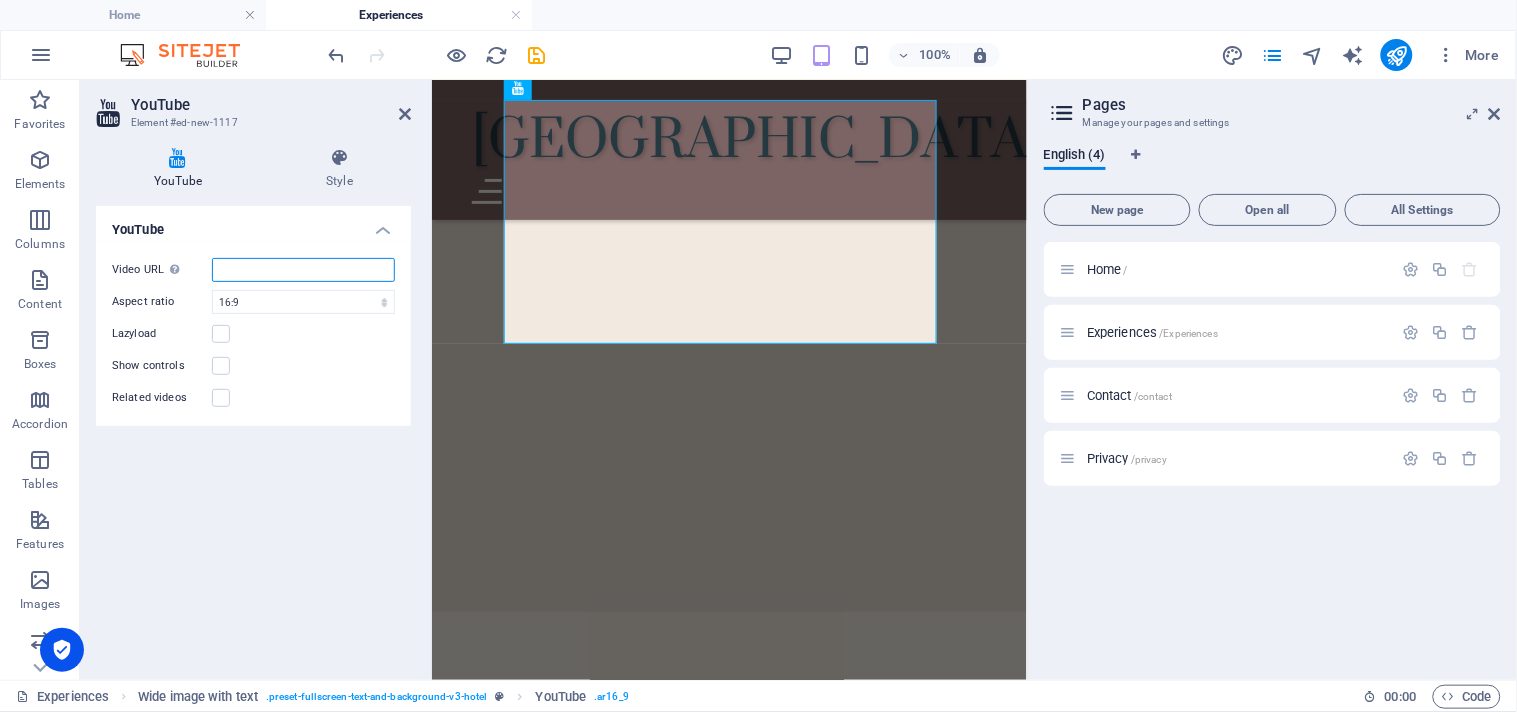 paste on "https://www.youtube.com/watch?v=RBQz72th3II" 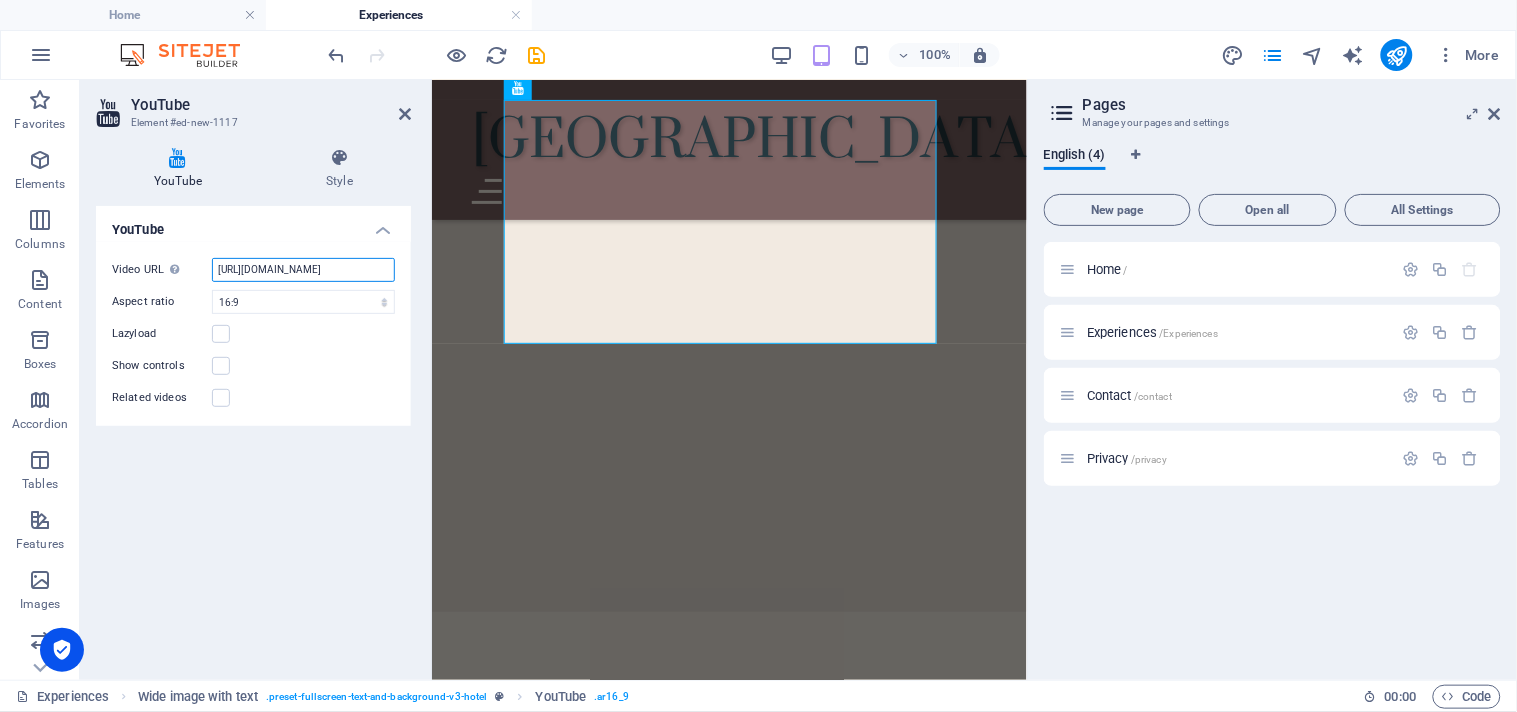 scroll, scrollTop: 0, scrollLeft: 45, axis: horizontal 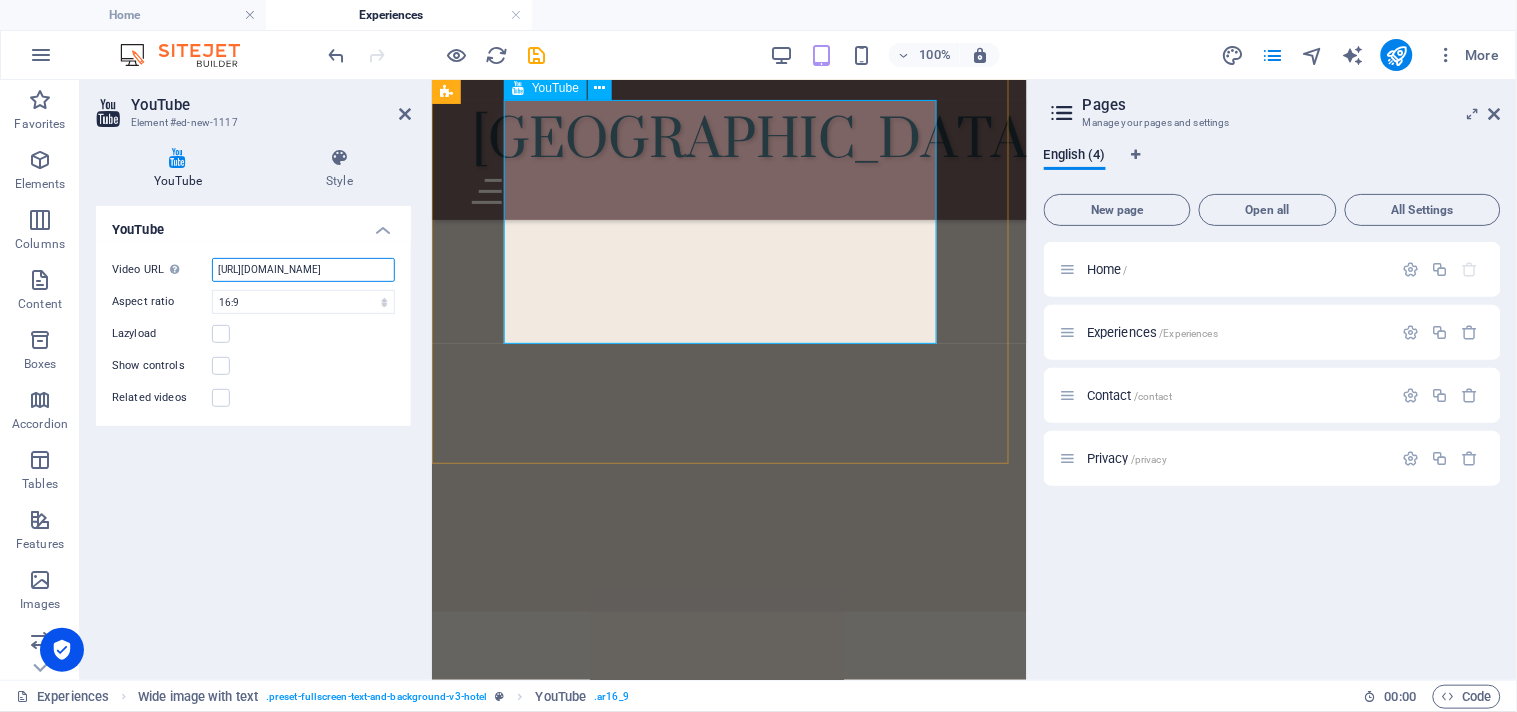 type on "https://www.youtube.com/watch?v=RBQz72th3II" 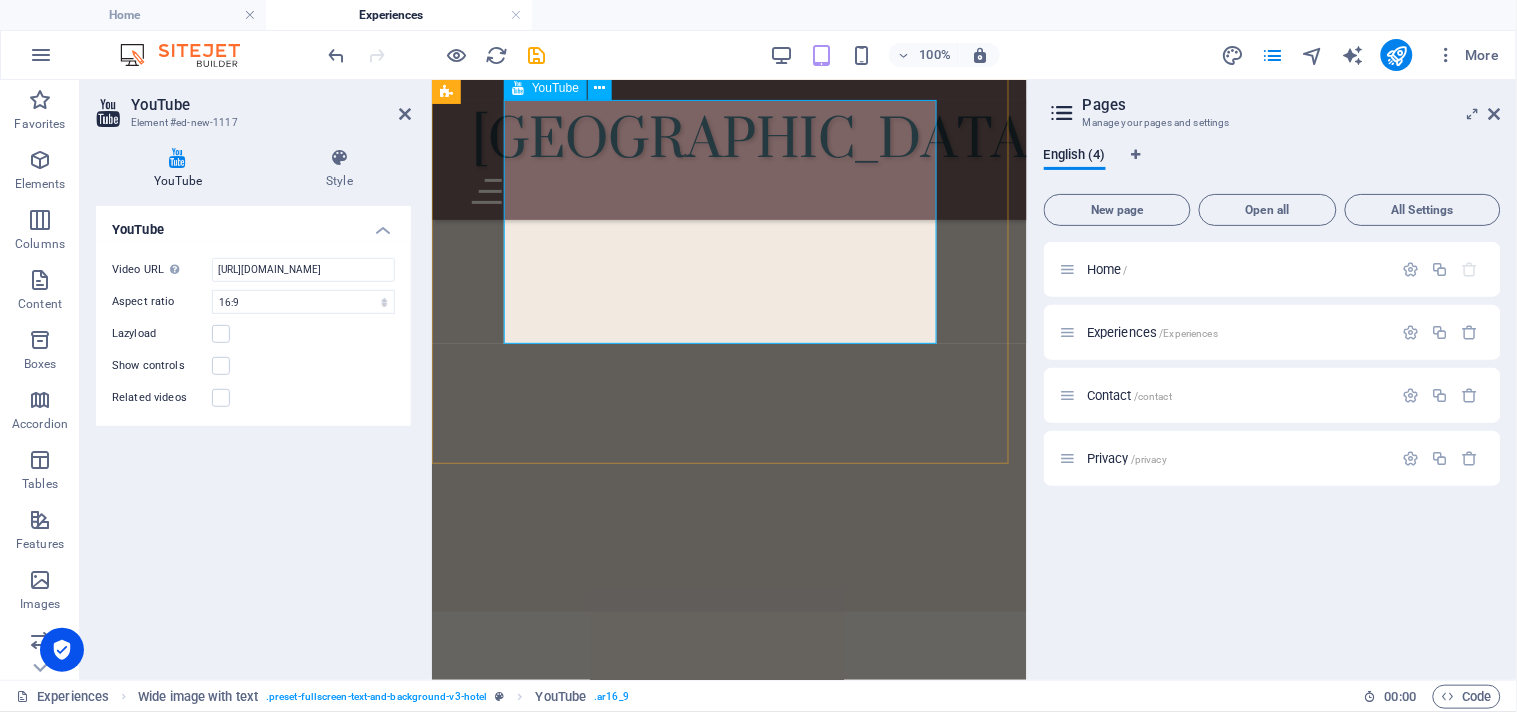 scroll, scrollTop: 0, scrollLeft: 0, axis: both 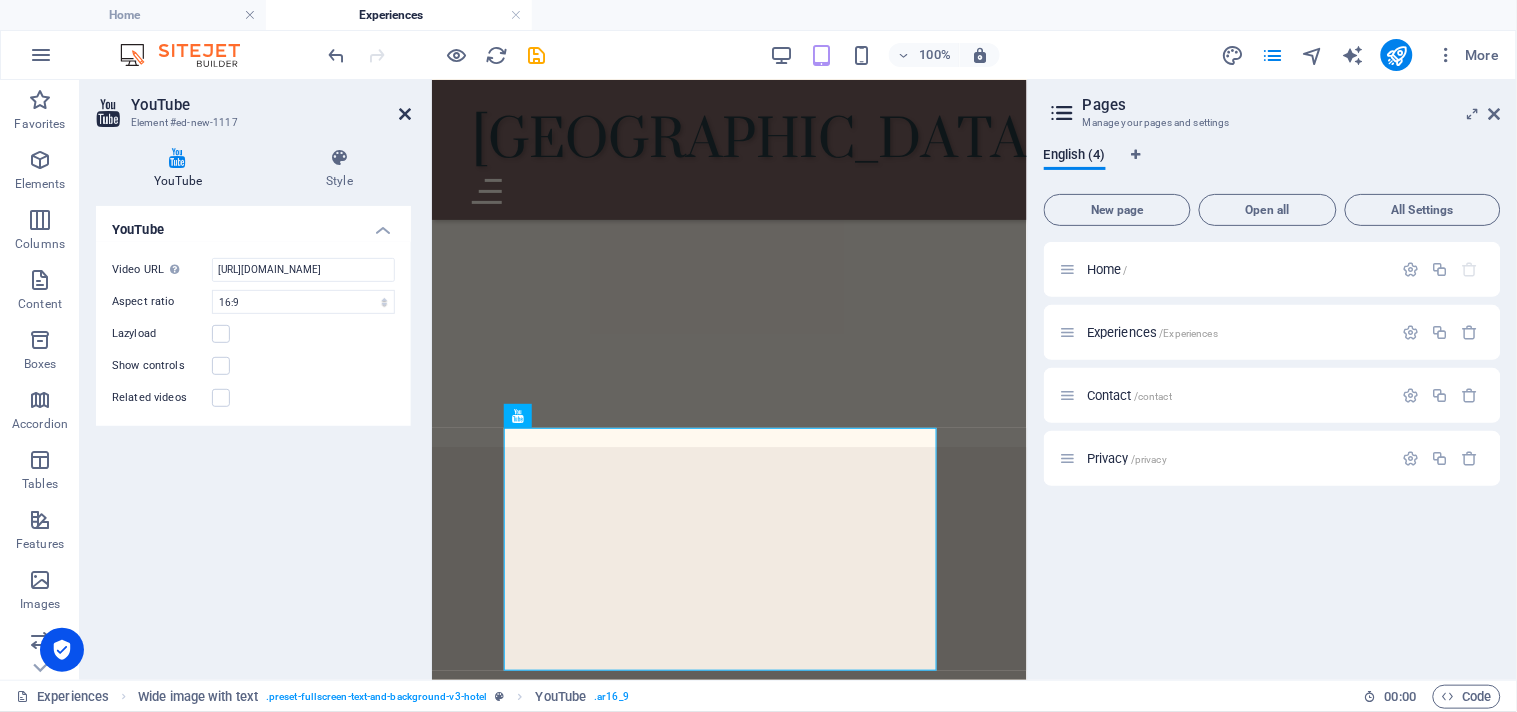 click at bounding box center (405, 114) 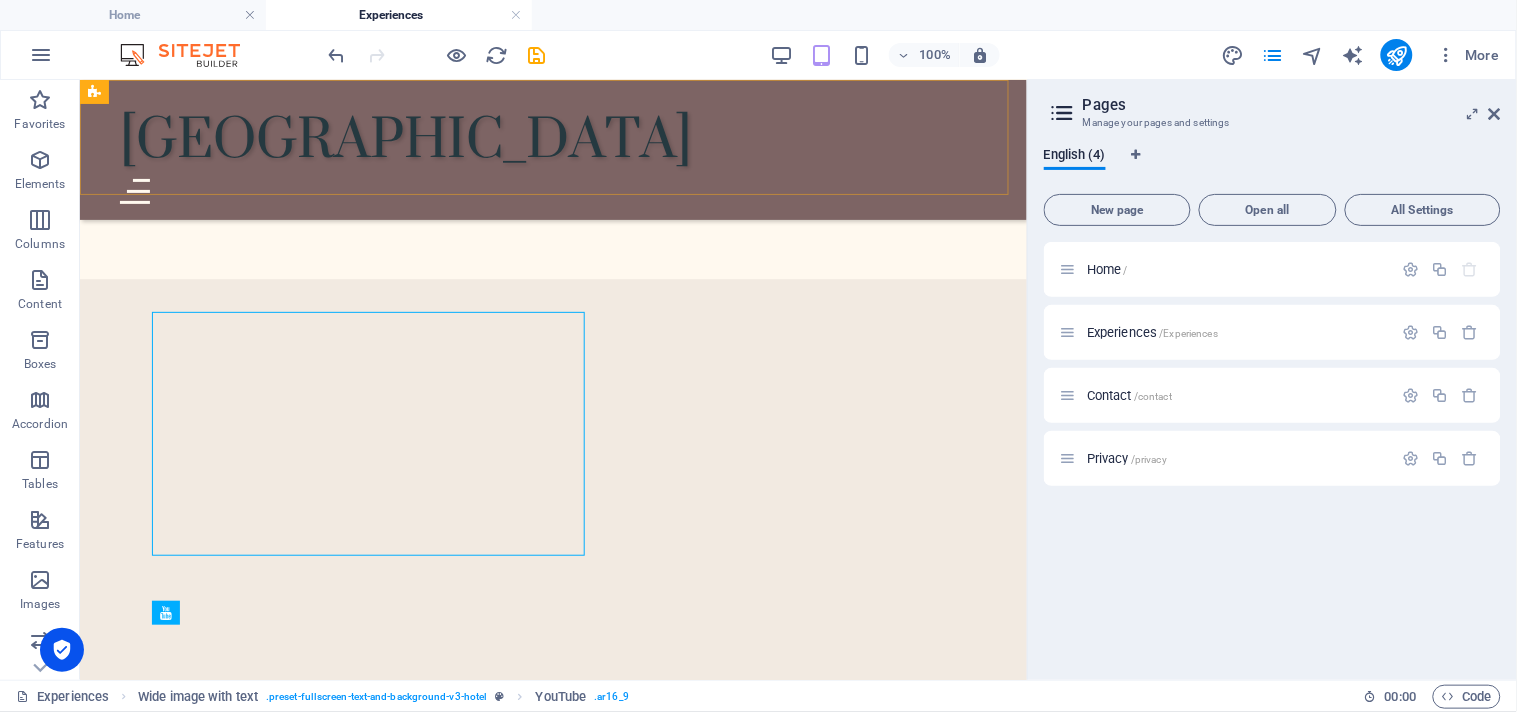 scroll, scrollTop: 1478, scrollLeft: 0, axis: vertical 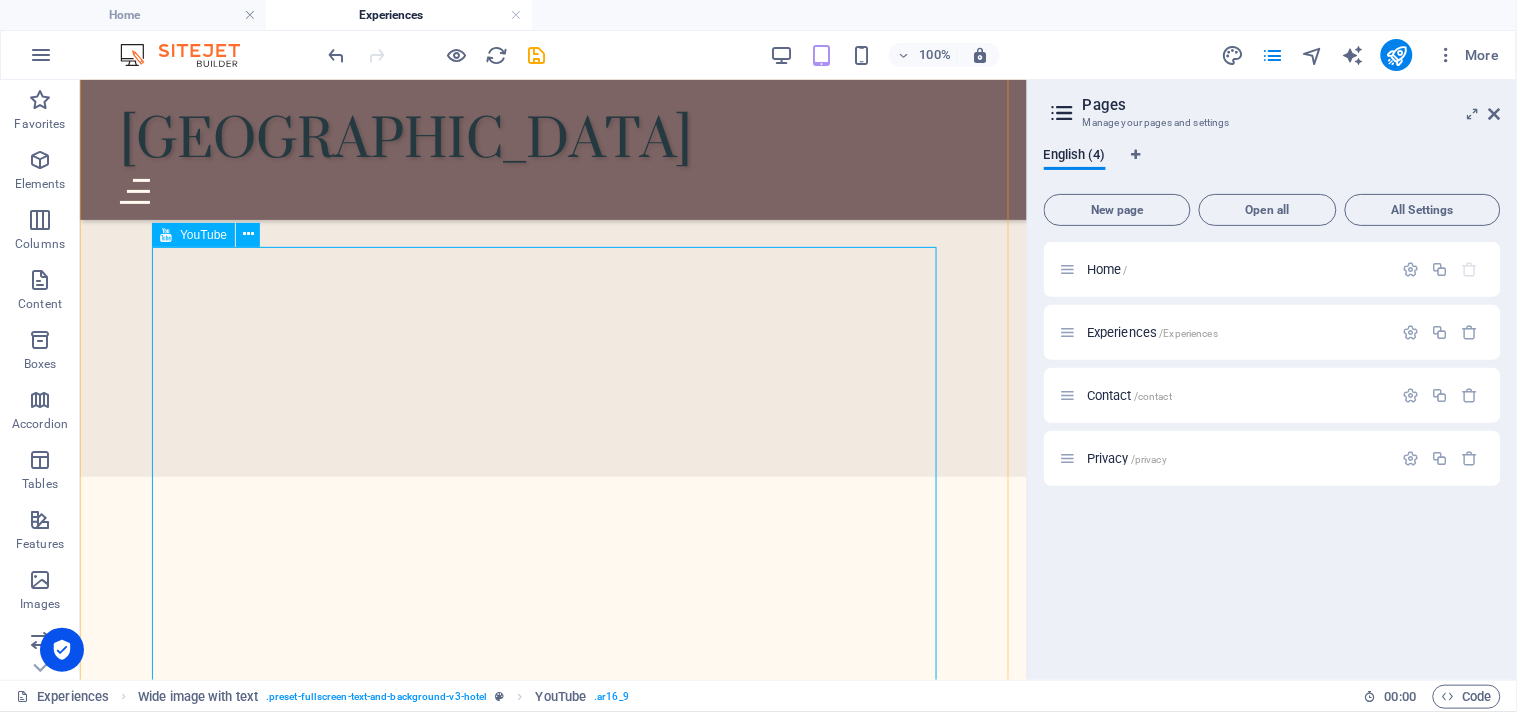 click at bounding box center (552, 1274) 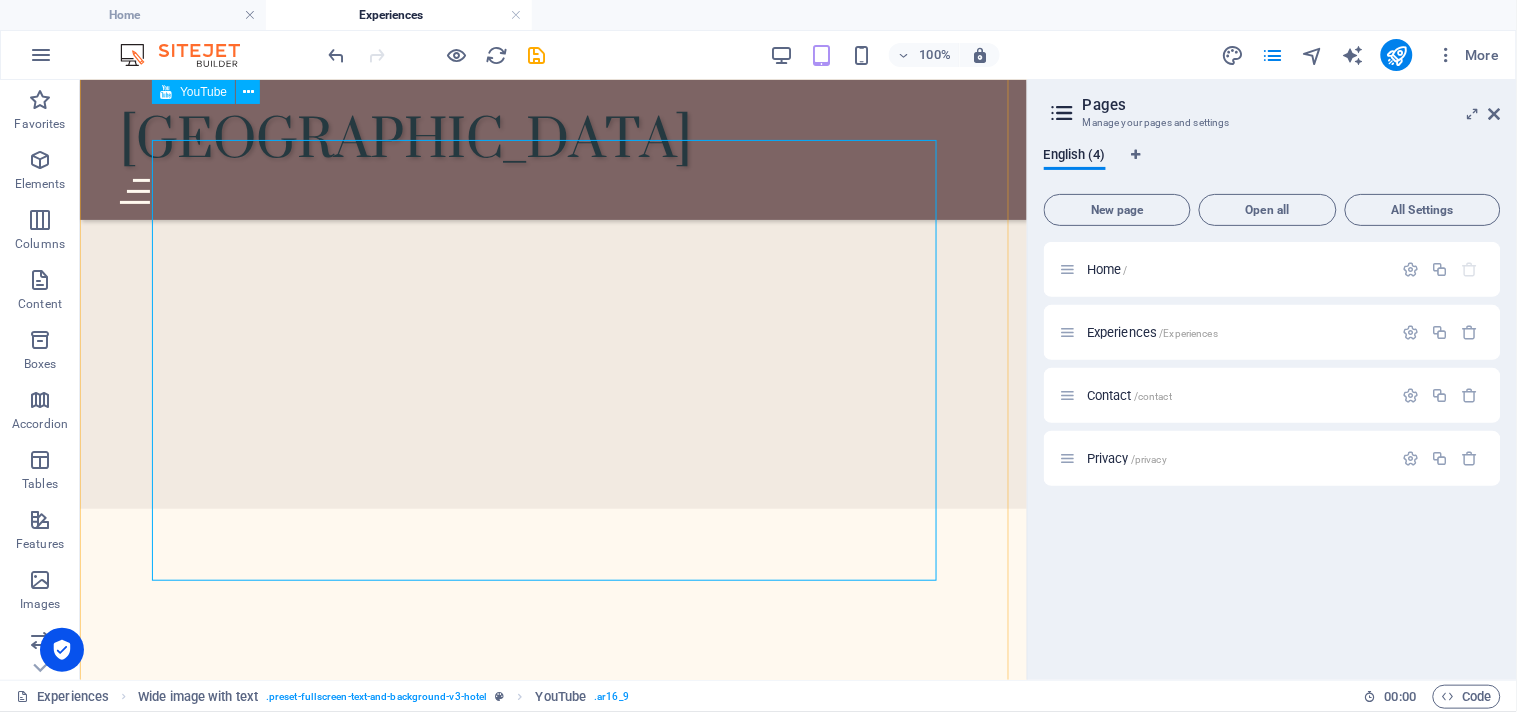 scroll, scrollTop: 1816, scrollLeft: 0, axis: vertical 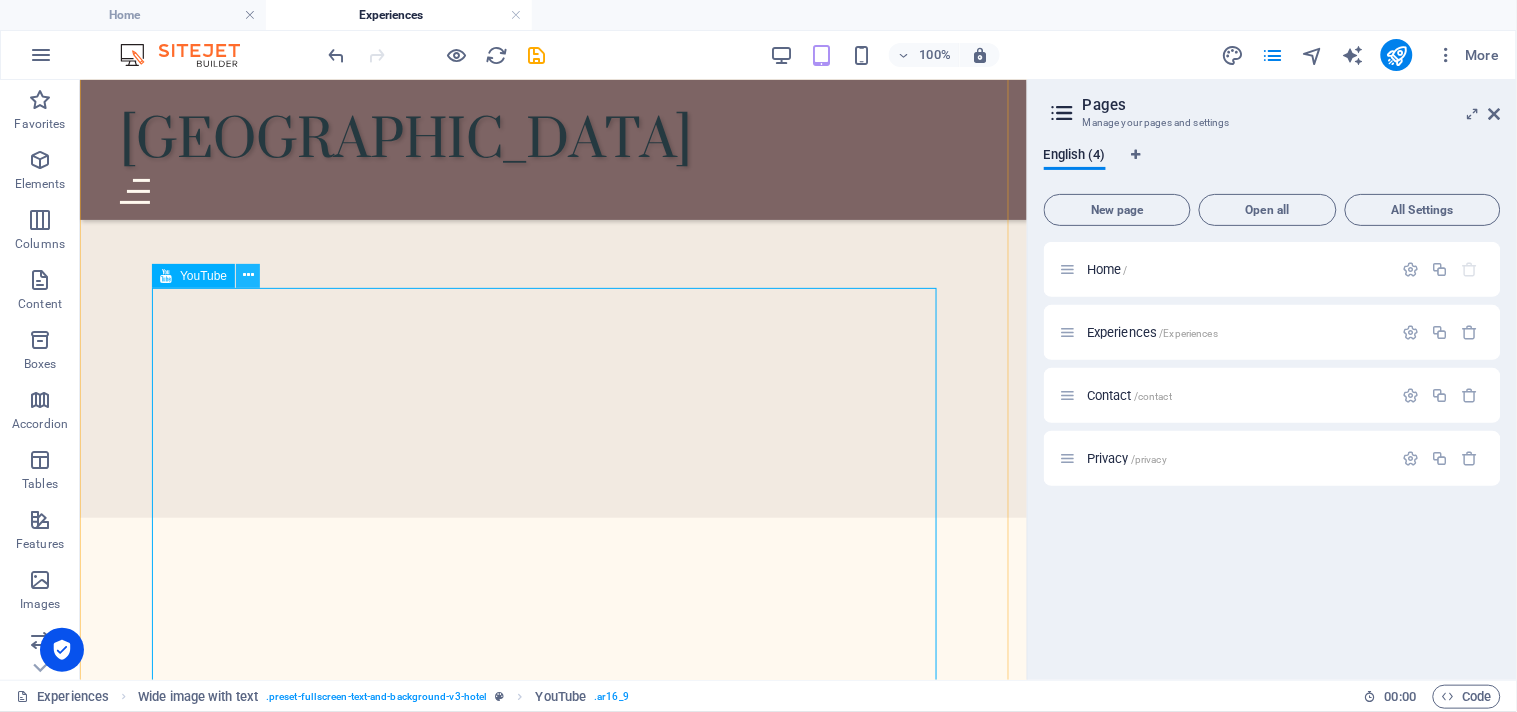 click at bounding box center (248, 275) 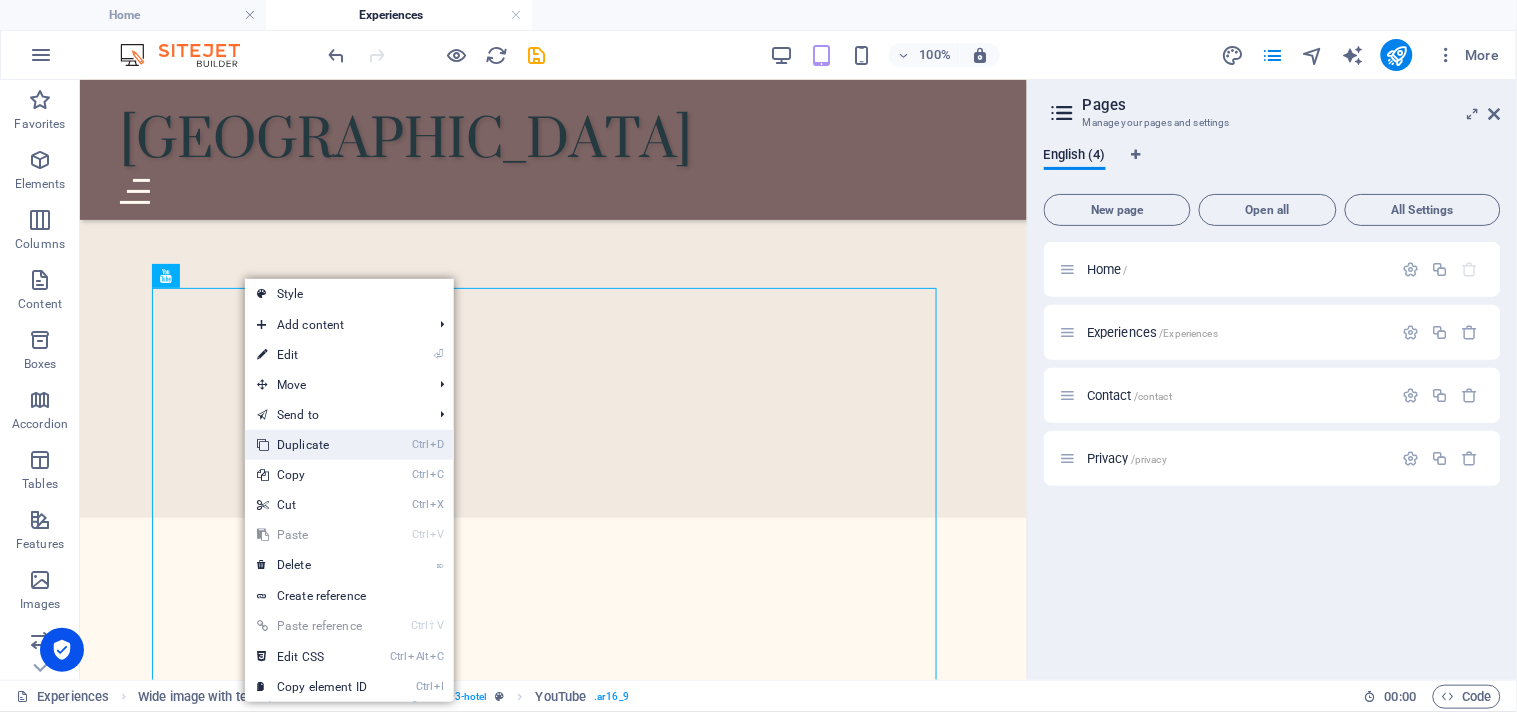 click on "Ctrl D  Duplicate" at bounding box center (312, 445) 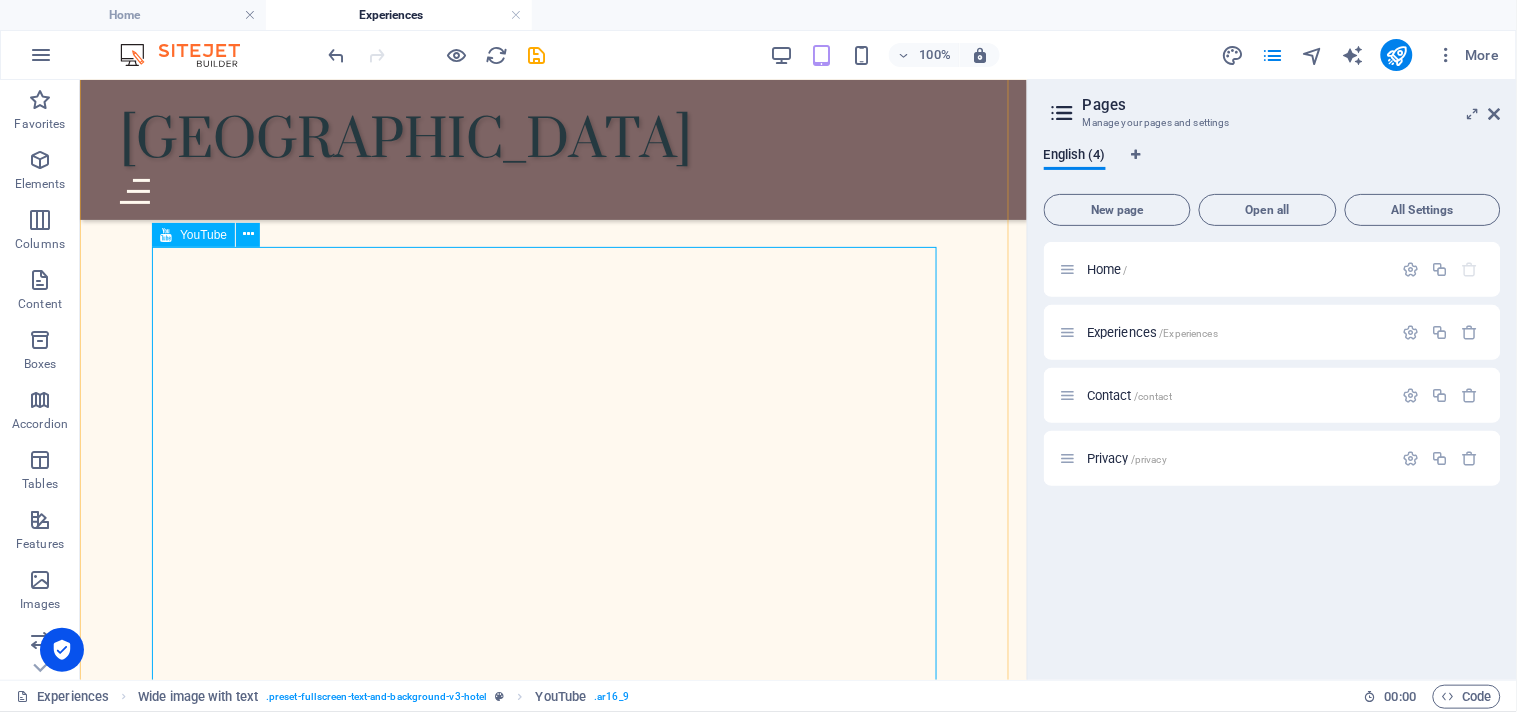 scroll, scrollTop: 2275, scrollLeft: 0, axis: vertical 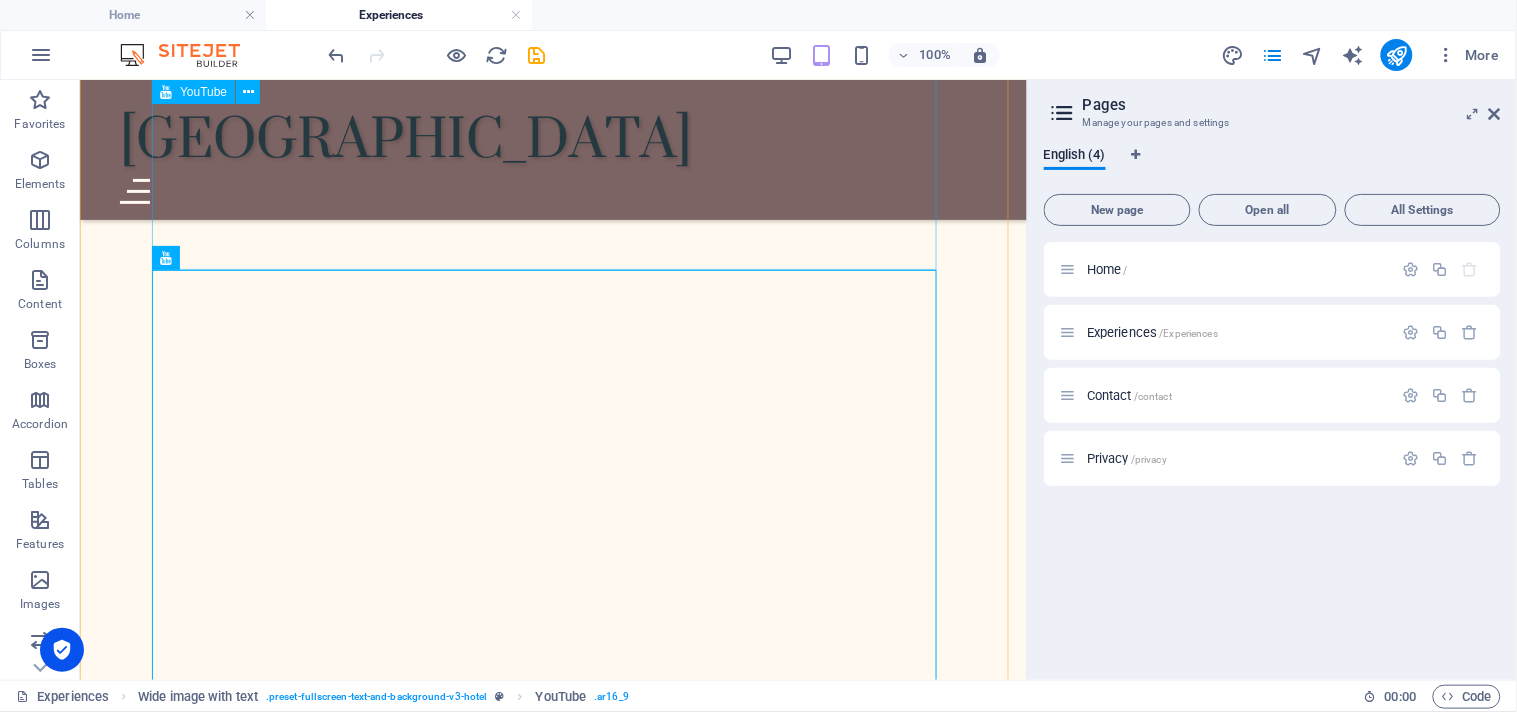 drag, startPoint x: 304, startPoint y: 324, endPoint x: 229, endPoint y: 250, distance: 105.36128 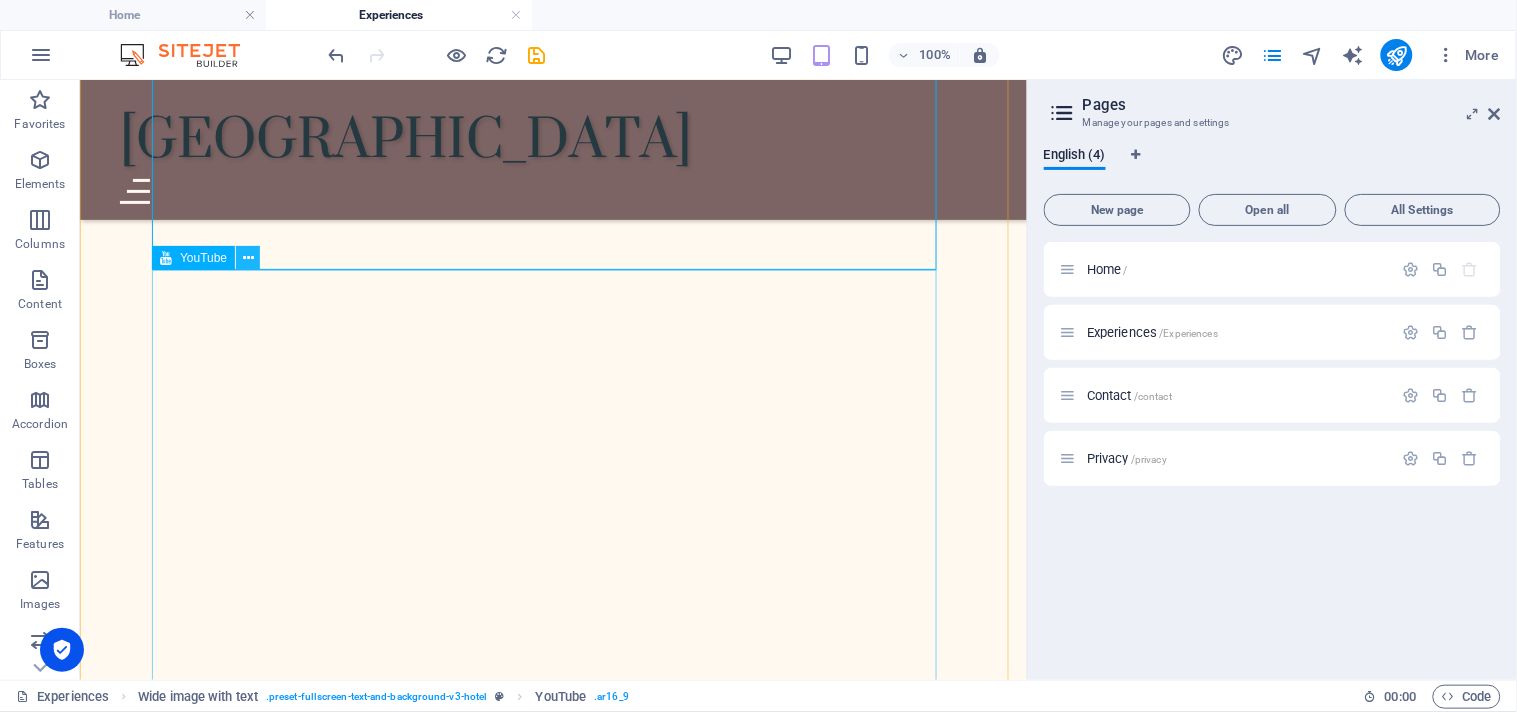 click at bounding box center (248, 258) 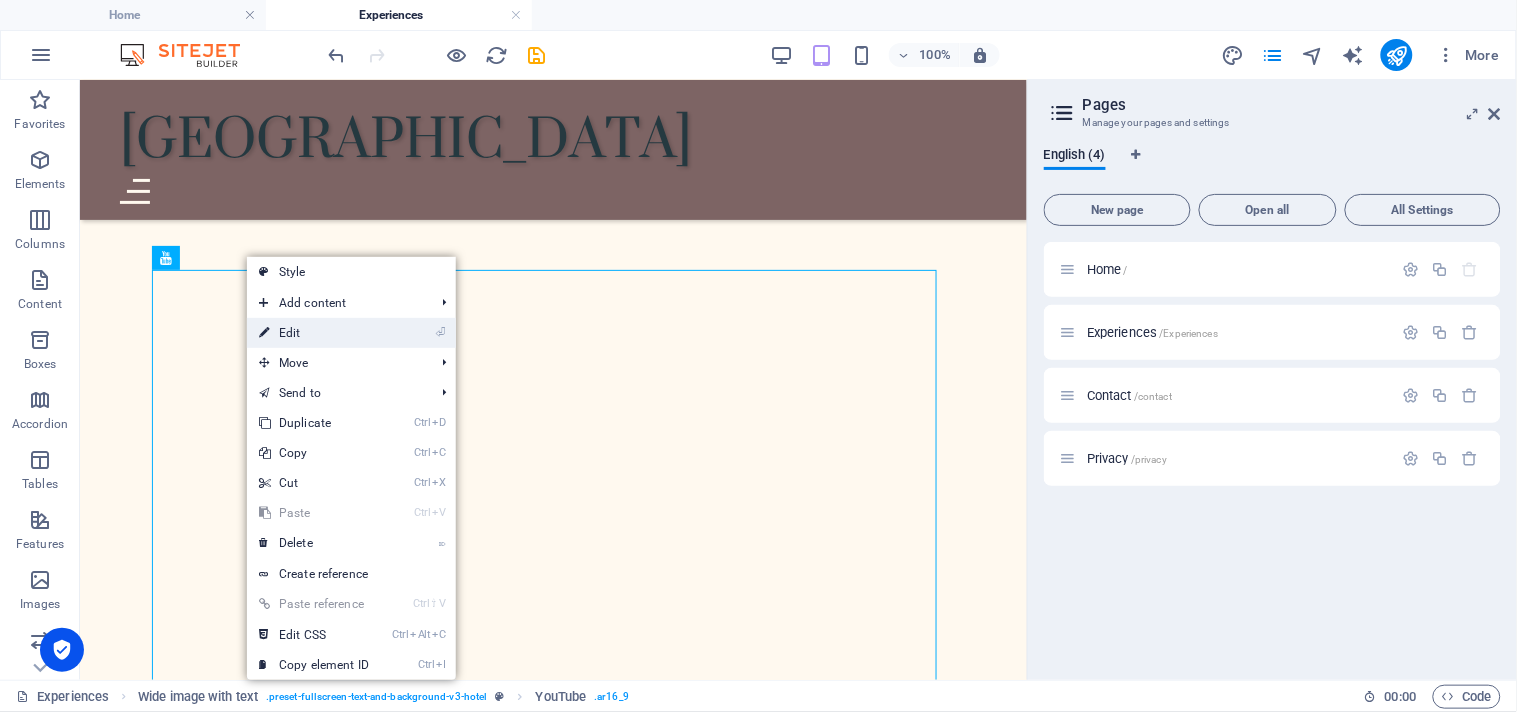 click on "⏎  Edit" at bounding box center (314, 333) 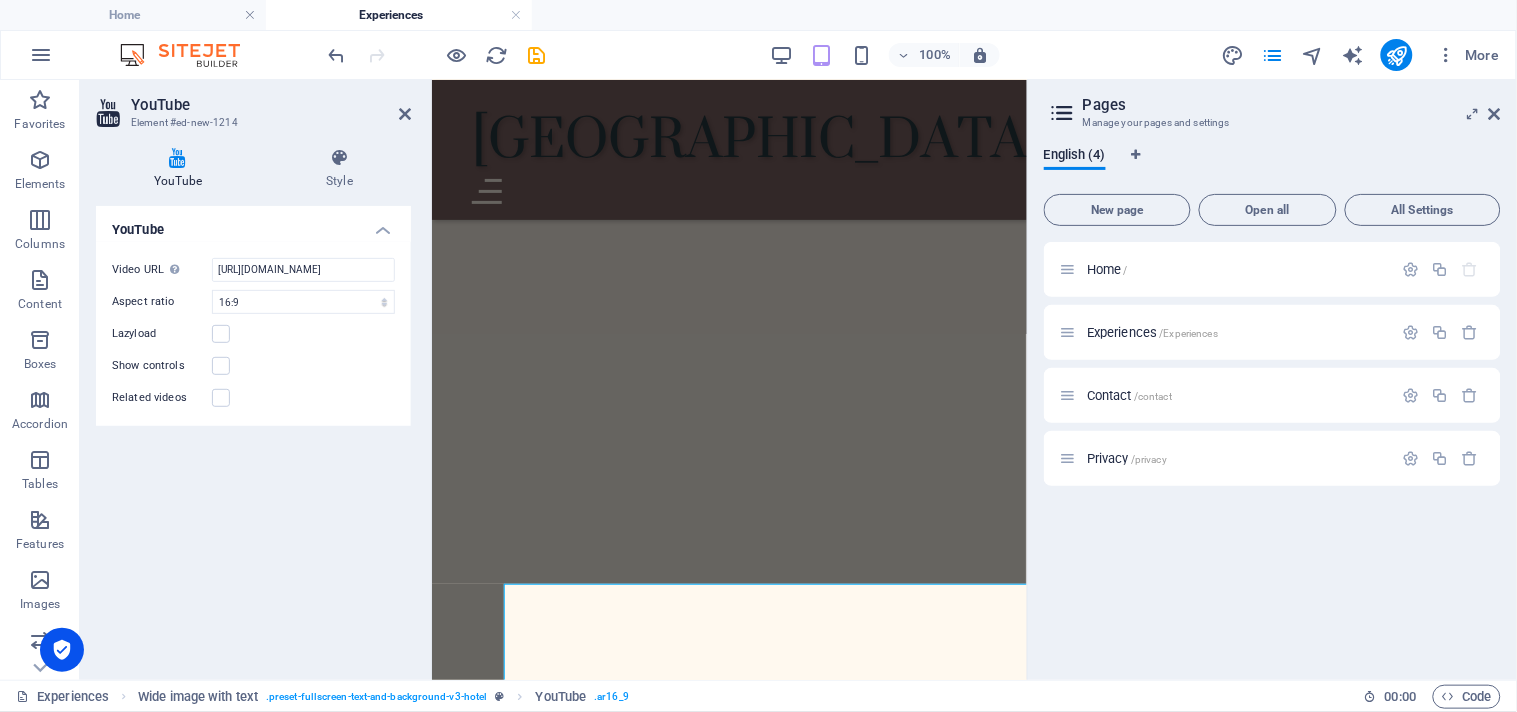 scroll, scrollTop: 1962, scrollLeft: 0, axis: vertical 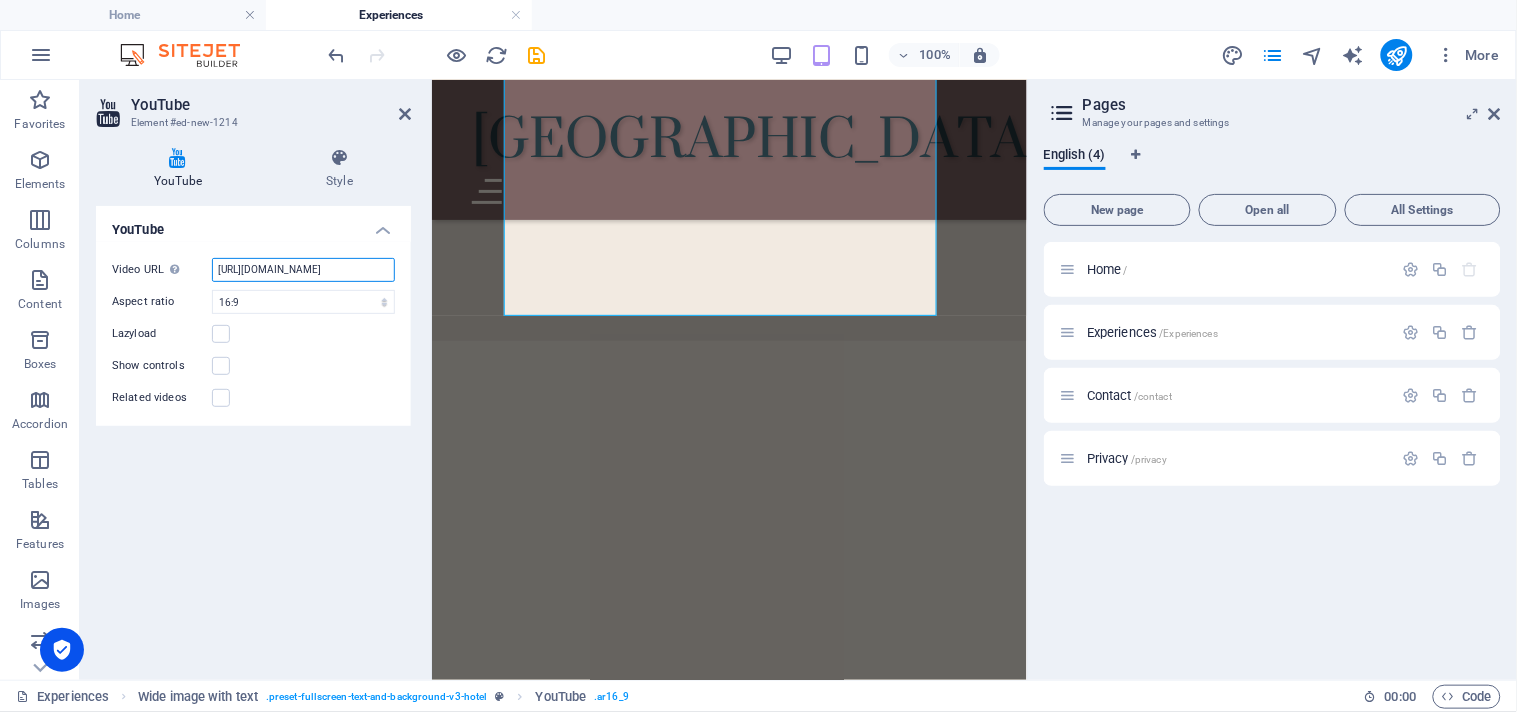 click on "https://www.youtube.com/watch?v=RBQz72th3II" at bounding box center [303, 270] 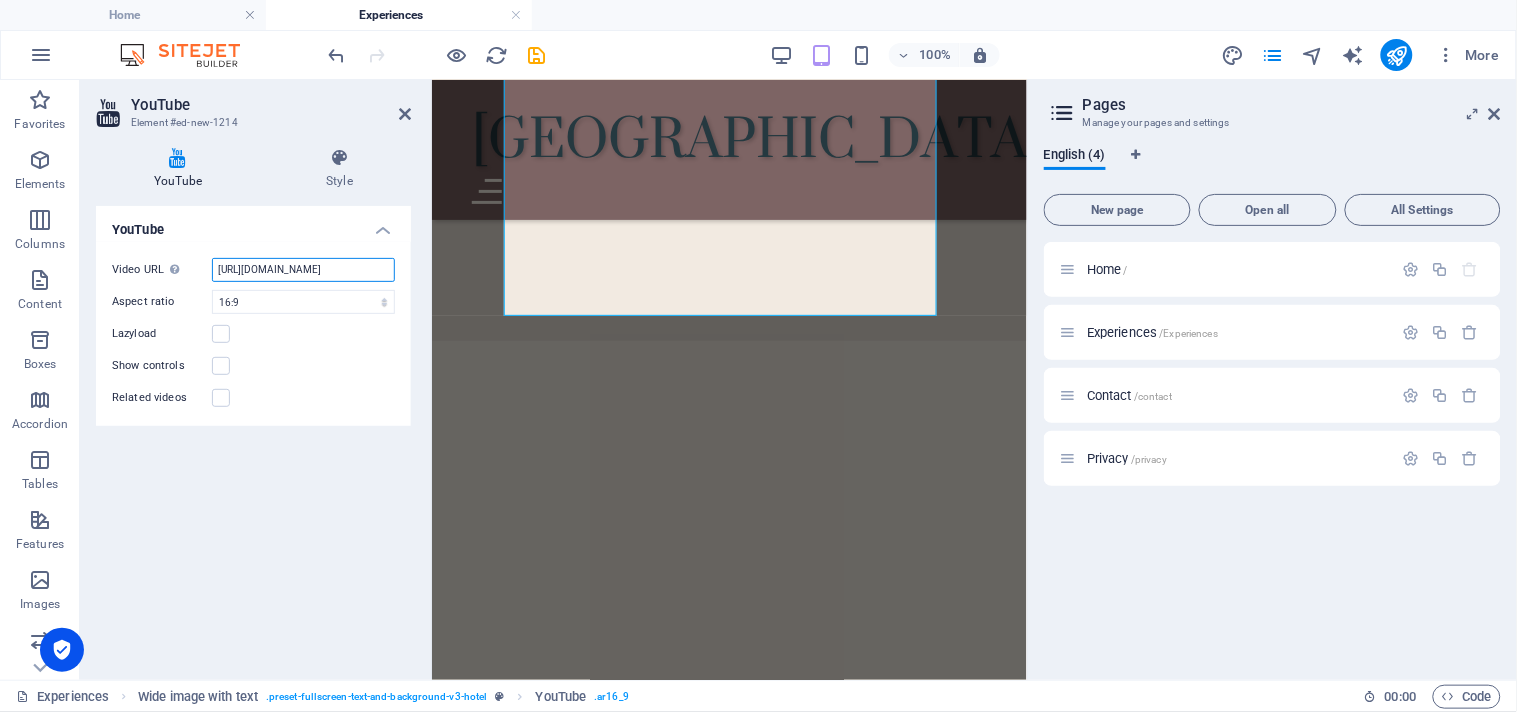 paste on "youtu.be/J3maIObijmc" 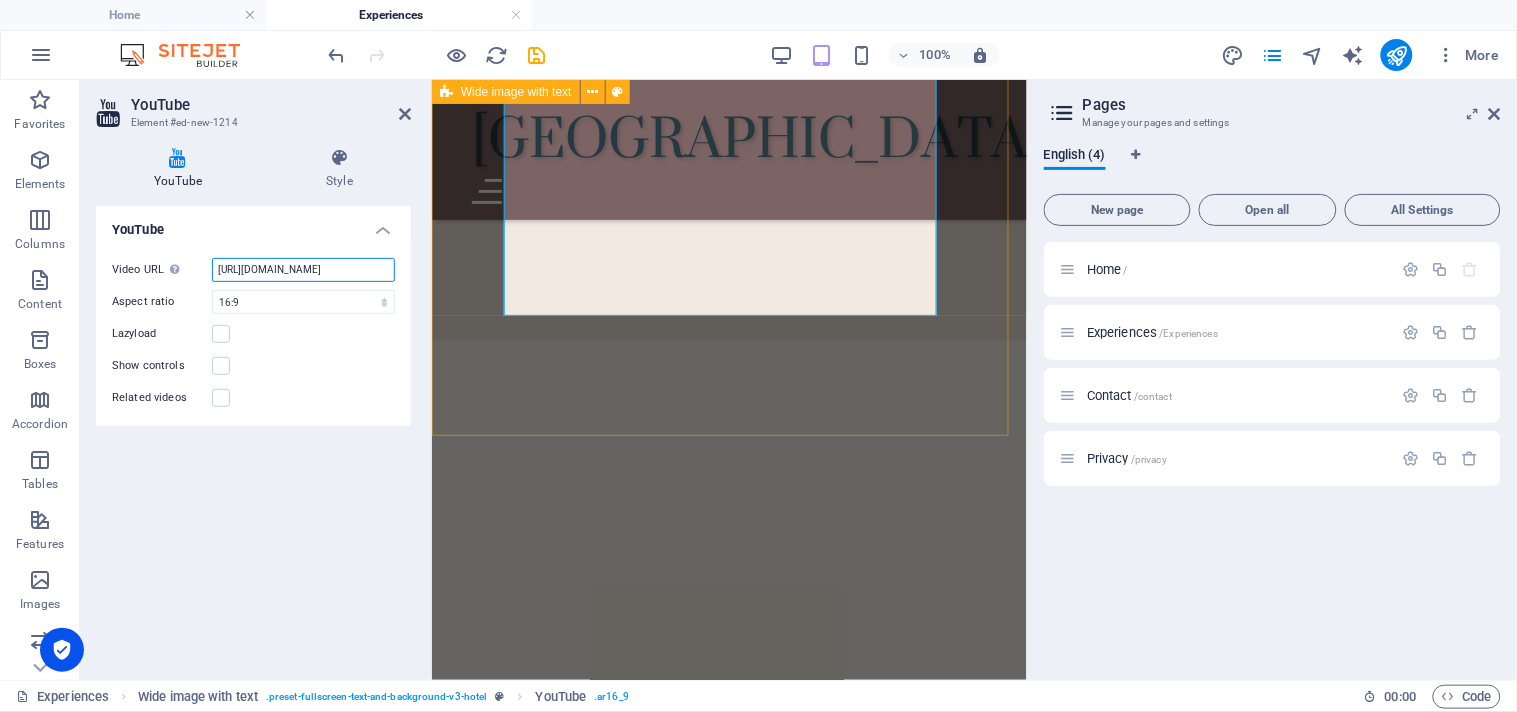 type on "https://youtu.be/J3maIObijmc" 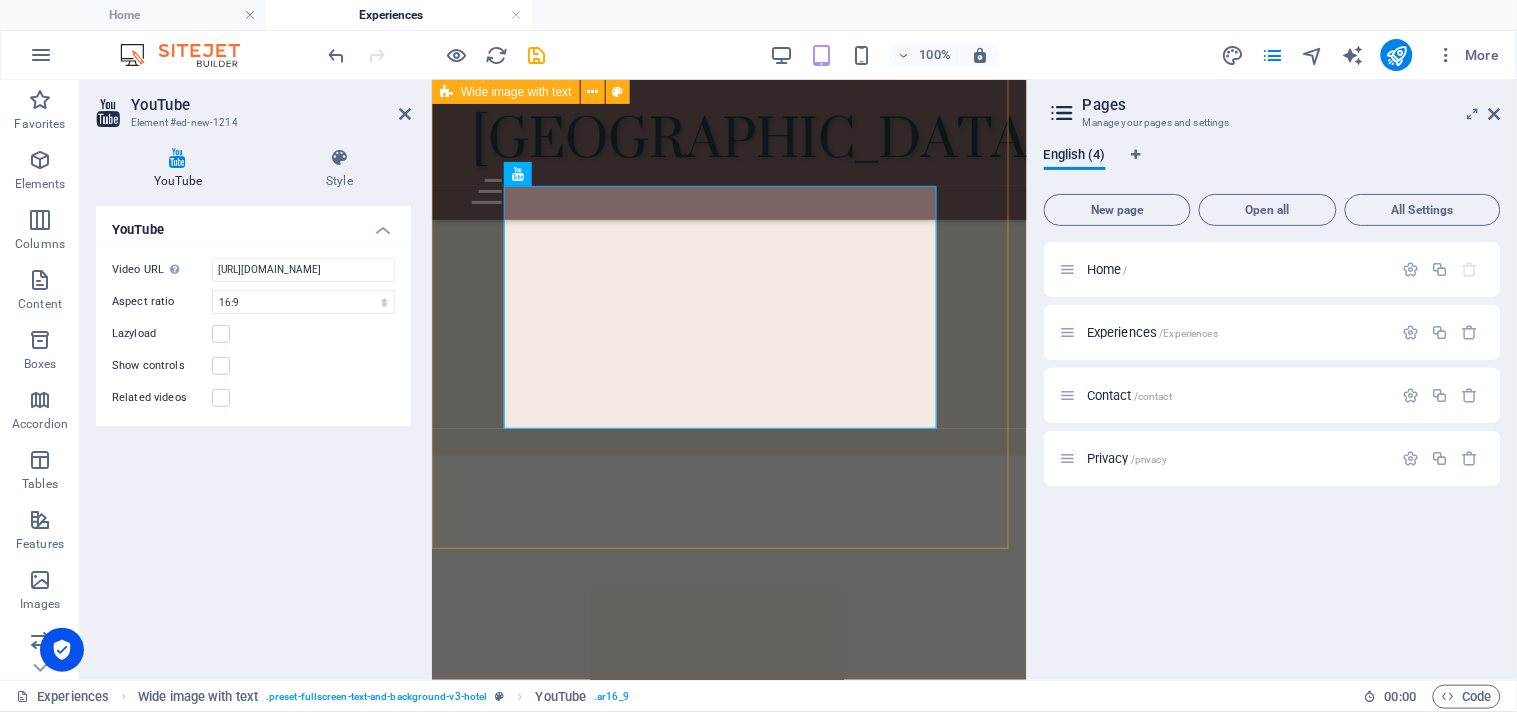 scroll, scrollTop: 1846, scrollLeft: 0, axis: vertical 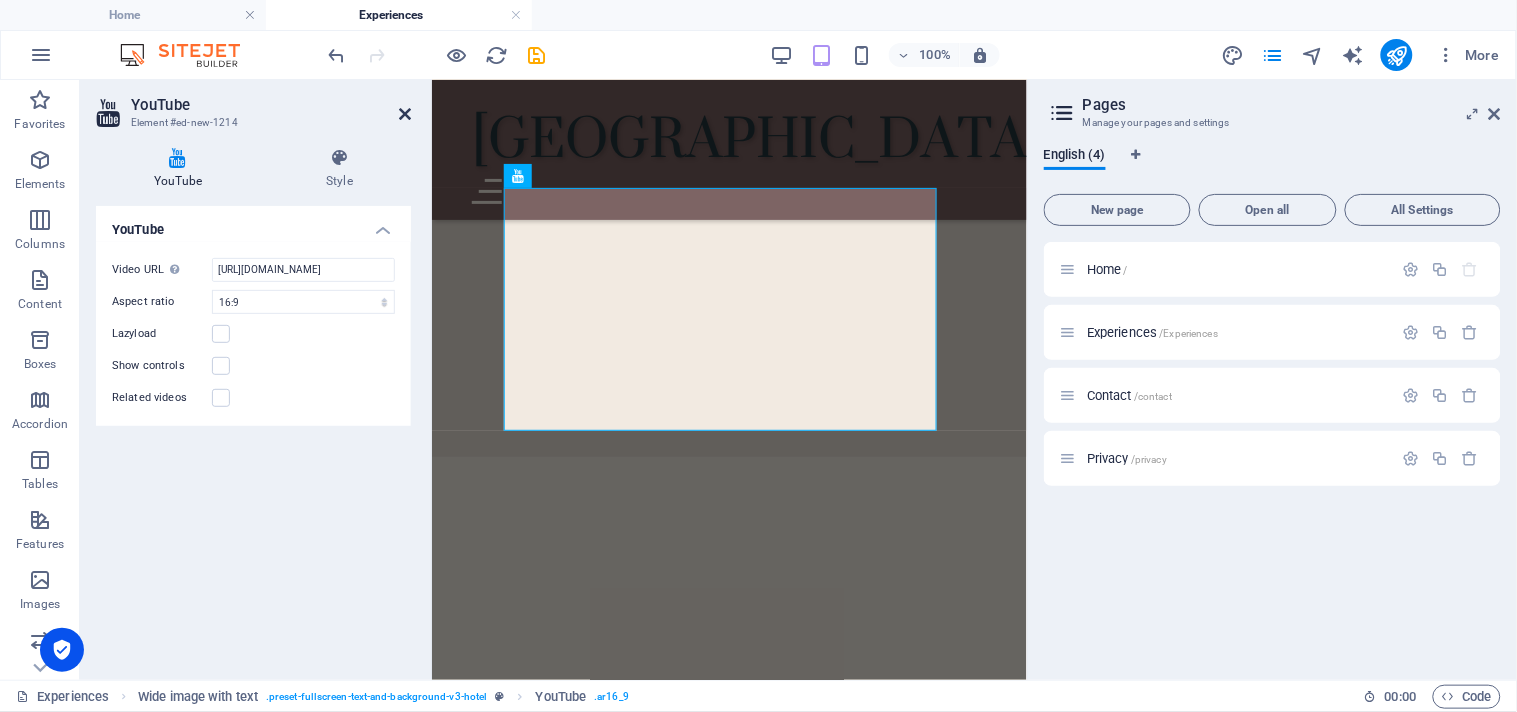 drag, startPoint x: 408, startPoint y: 118, endPoint x: 327, endPoint y: 38, distance: 113.84639 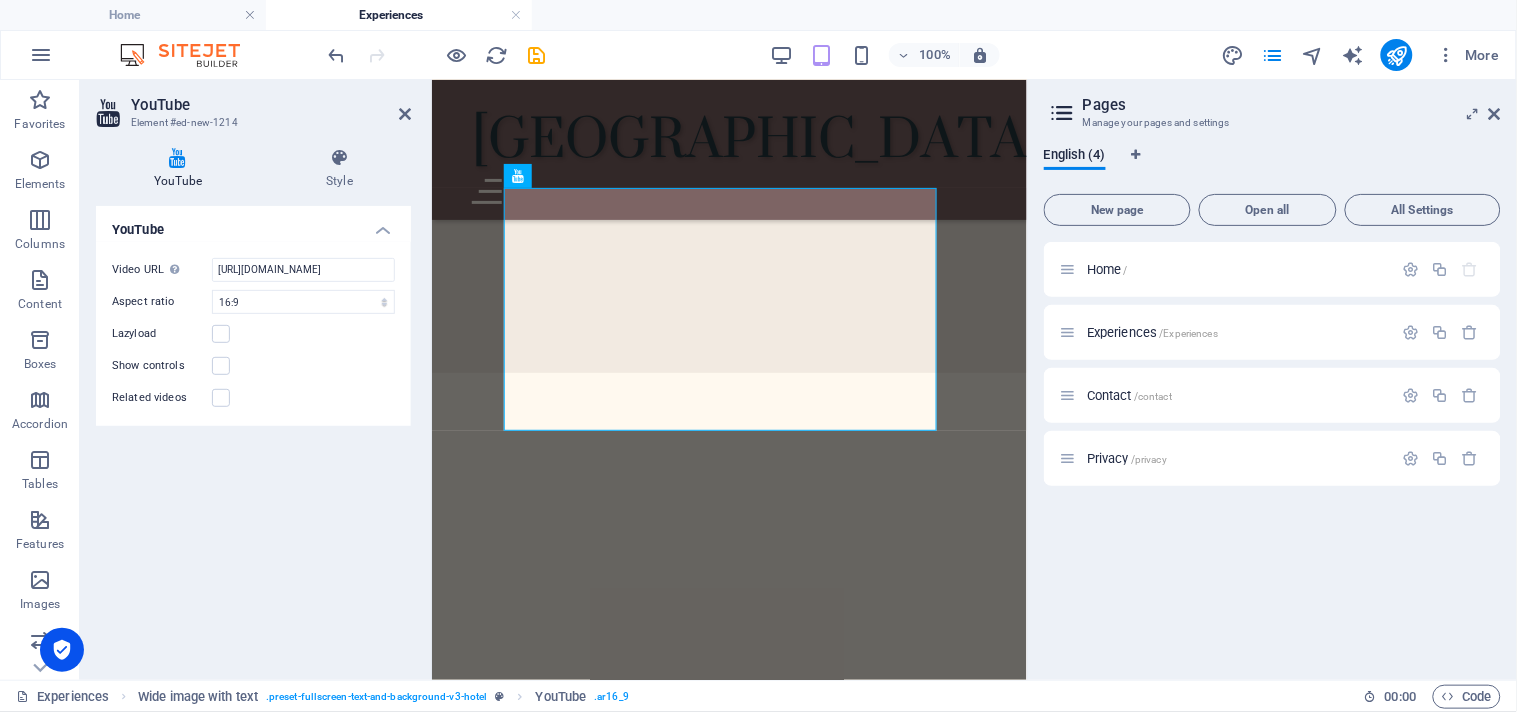 scroll, scrollTop: 2160, scrollLeft: 0, axis: vertical 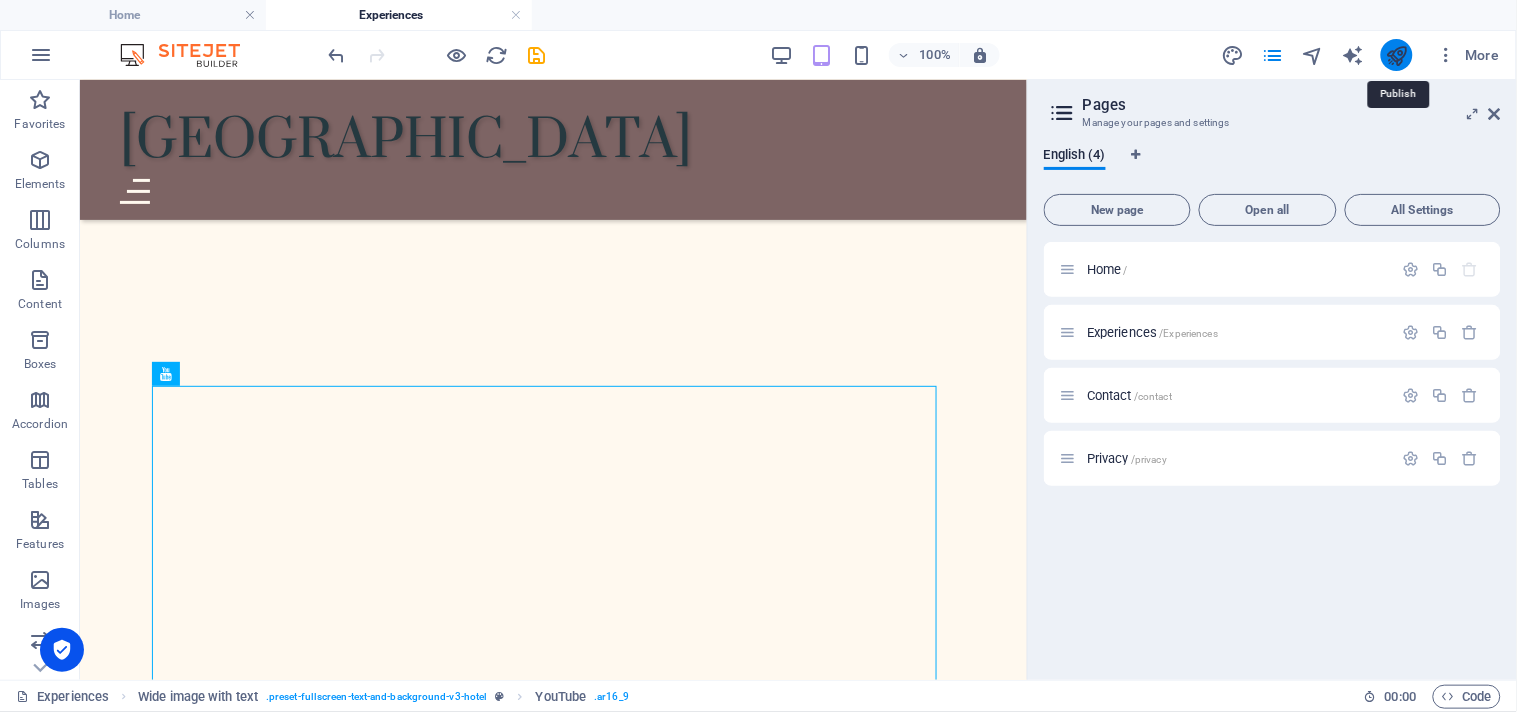 click at bounding box center [1396, 55] 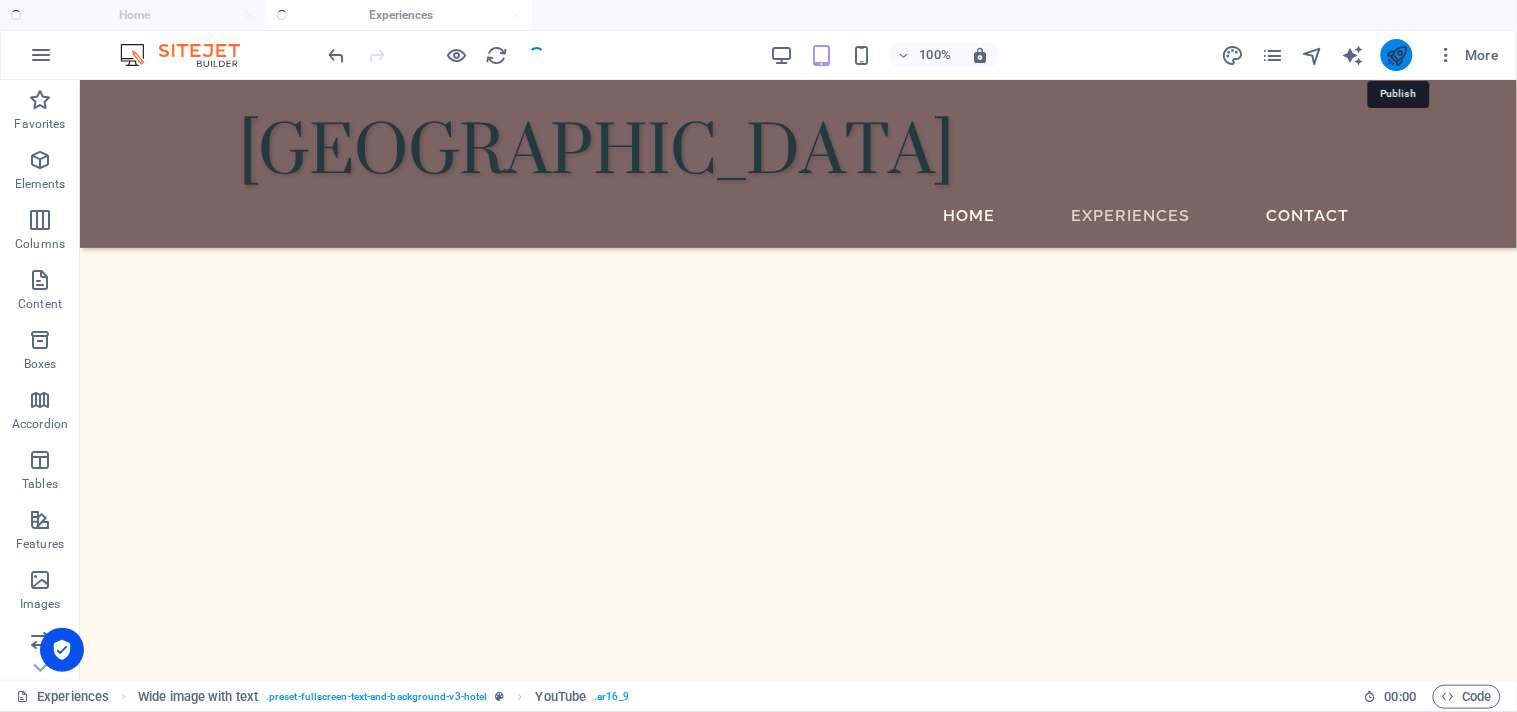 scroll, scrollTop: 3333, scrollLeft: 0, axis: vertical 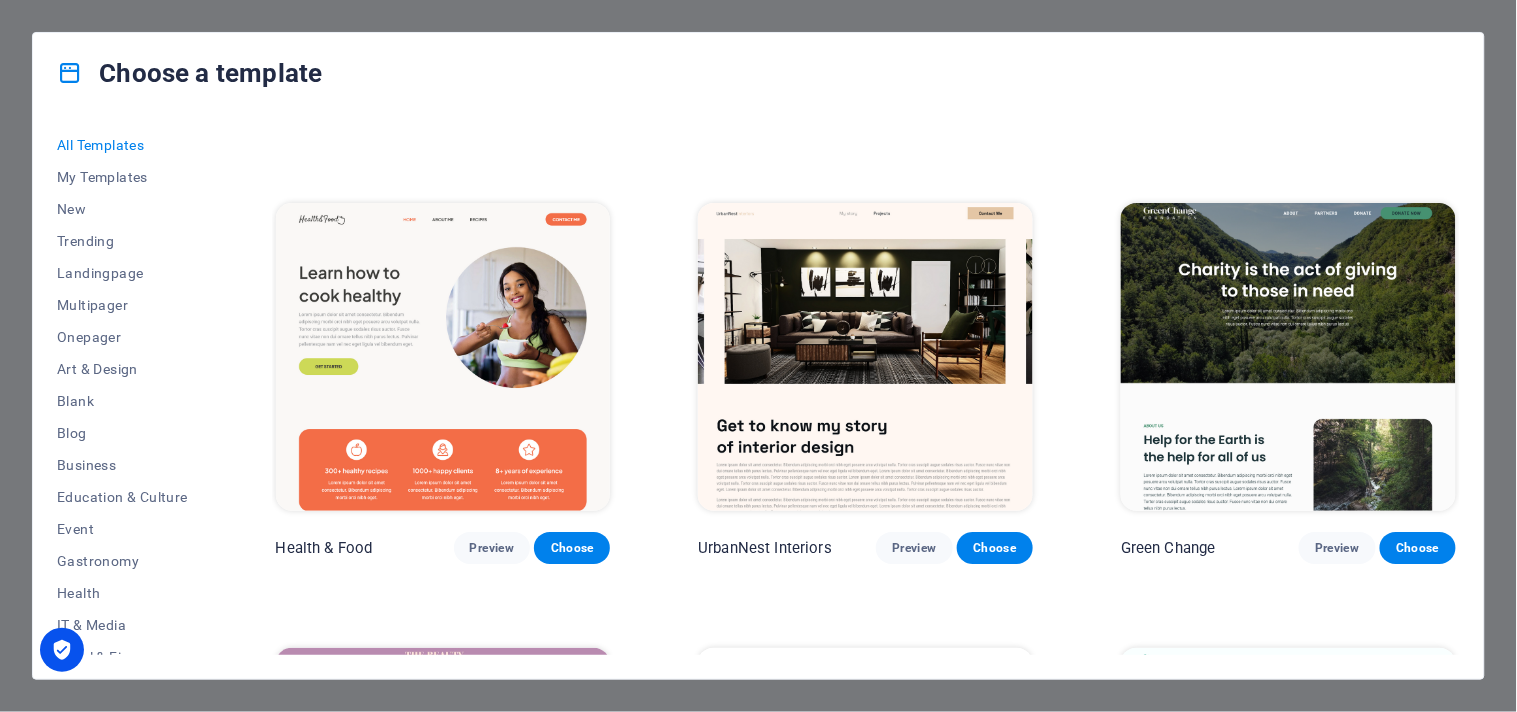 click on "Peoneera Preview Choose Art Museum Preview Choose Wonder Planner Preview Choose Transportable Preview Choose S&L Preview Choose WePaint Preview Choose Eco-Con Preview Choose MeetUp Preview Choose Help & Care Preview Choose Podcaster Preview Choose Academix Preview Choose BIG [PERSON_NAME] Shop Preview Choose Health & Food Preview Choose UrbanNest Interiors Preview Choose Green Change Preview Choose The Beauty Temple Preview Choose WeTrain Preview Choose Cleaner Preview Choose [PERSON_NAME] Preview Choose Delicioso Preview Choose Dream Garden Preview Choose LumeDeAqua Preview Choose Pets Care Preview Choose SafeSpace Preview Choose Midnight Rain Bar Preview Choose Drive Preview Choose Estator Preview Choose Health Group Preview Choose MakeIt Agency Preview Choose Wanderlust Preview Choose WeSpa Preview Choose [GEOGRAPHIC_DATA] Preview Choose Gadgets Preview Choose CoffeeScience Preview Choose CoachLife Preview Choose Cafe de Oceana Preview Choose Max Hatzy Preview Choose Denteeth Preview Choose Handyman Preview Choose Blogger" at bounding box center [866, 10404] 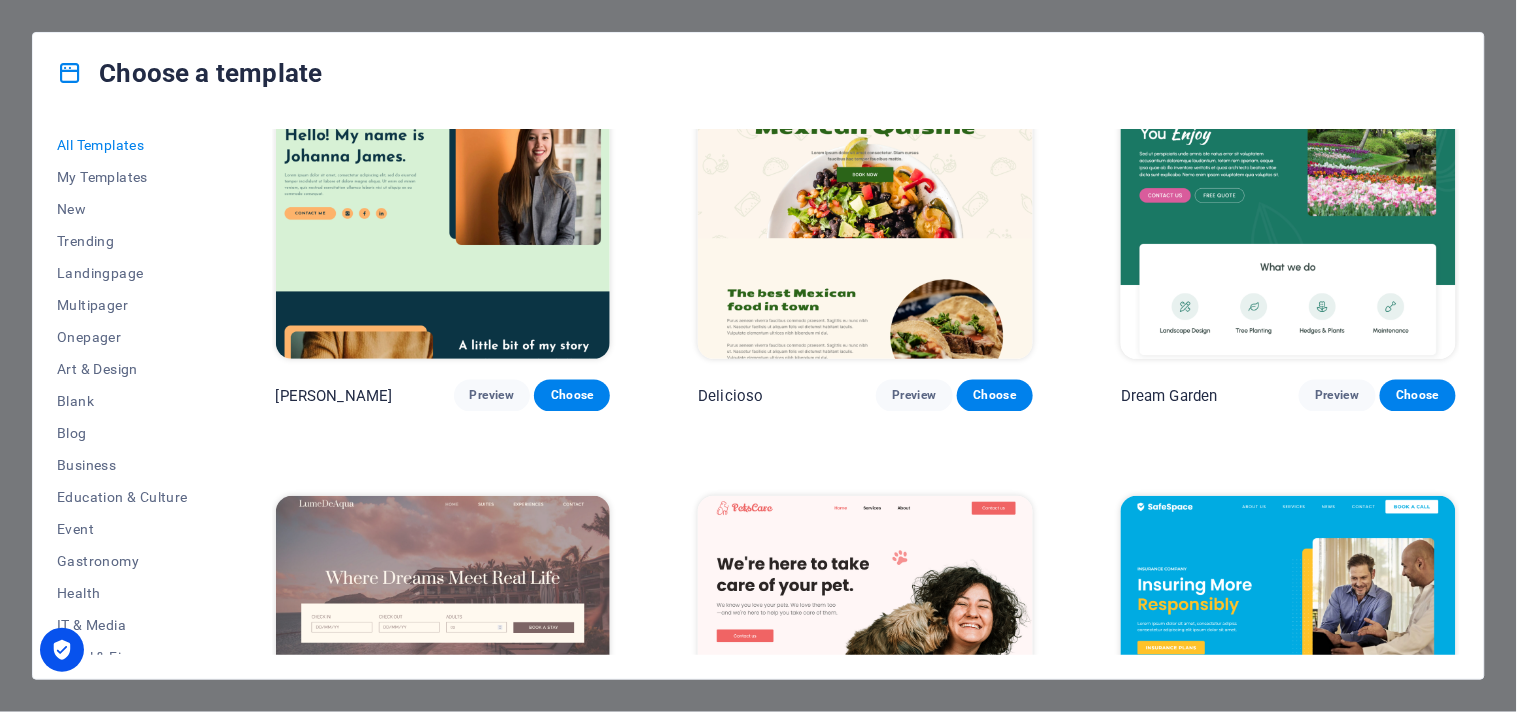scroll, scrollTop: 2945, scrollLeft: 0, axis: vertical 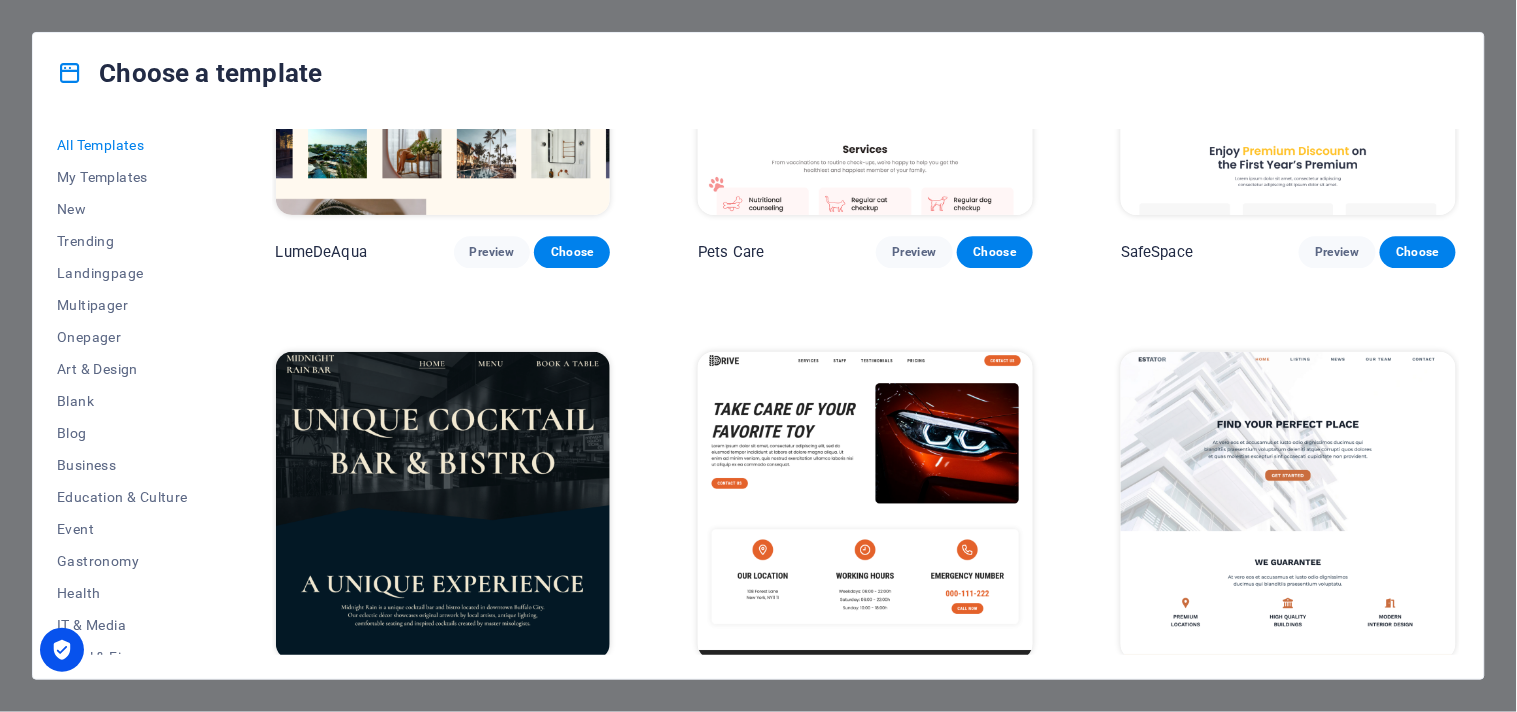 drag, startPoint x: 1072, startPoint y: 583, endPoint x: 1054, endPoint y: 562, distance: 27.658634 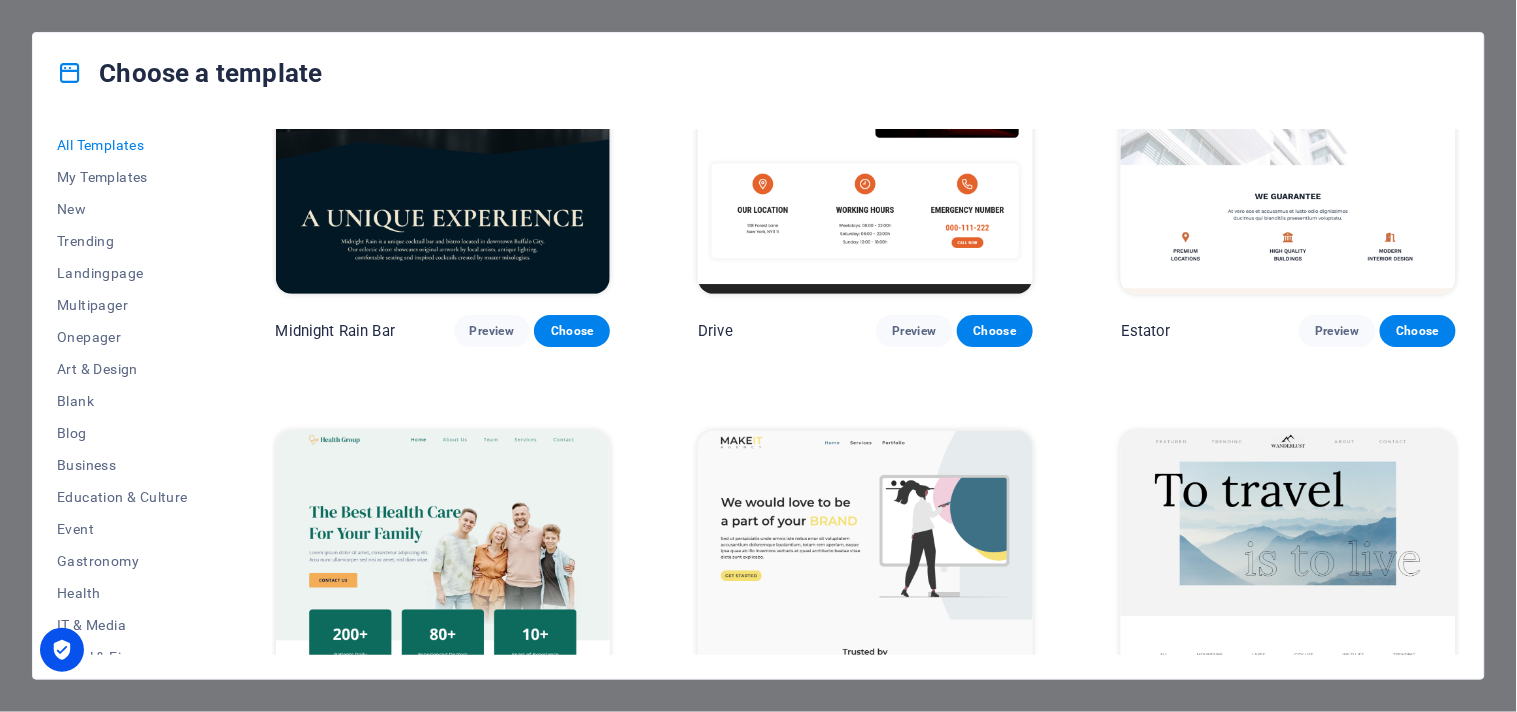 click on "Peoneera Preview Choose Art Museum Preview Choose Wonder Planner Preview Choose Transportable Preview Choose S&L Preview Choose WePaint Preview Choose Eco-Con Preview Choose MeetUp Preview Choose Help & Care Preview Choose Podcaster Preview Choose Academix Preview Choose BIG [PERSON_NAME] Shop Preview Choose Health & Food Preview Choose UrbanNest Interiors Preview Choose Green Change Preview Choose The Beauty Temple Preview Choose WeTrain Preview Choose Cleaner Preview Choose [PERSON_NAME] Preview Choose Delicioso Preview Choose Dream Garden Preview Choose LumeDeAqua Preview Choose Pets Care Preview Choose SafeSpace Preview Choose Midnight Rain Bar Preview Choose Drive Preview Choose Estator Preview Choose Health Group Preview Choose MakeIt Agency Preview Choose Wanderlust Preview Choose WeSpa Preview Choose [GEOGRAPHIC_DATA] Preview Choose Gadgets Preview Choose CoffeeScience Preview Choose CoachLife Preview Choose Cafe de Oceana Preview Choose Max Hatzy Preview Choose Denteeth Preview Choose Handyman Preview Choose Blogger" at bounding box center [866, 8405] 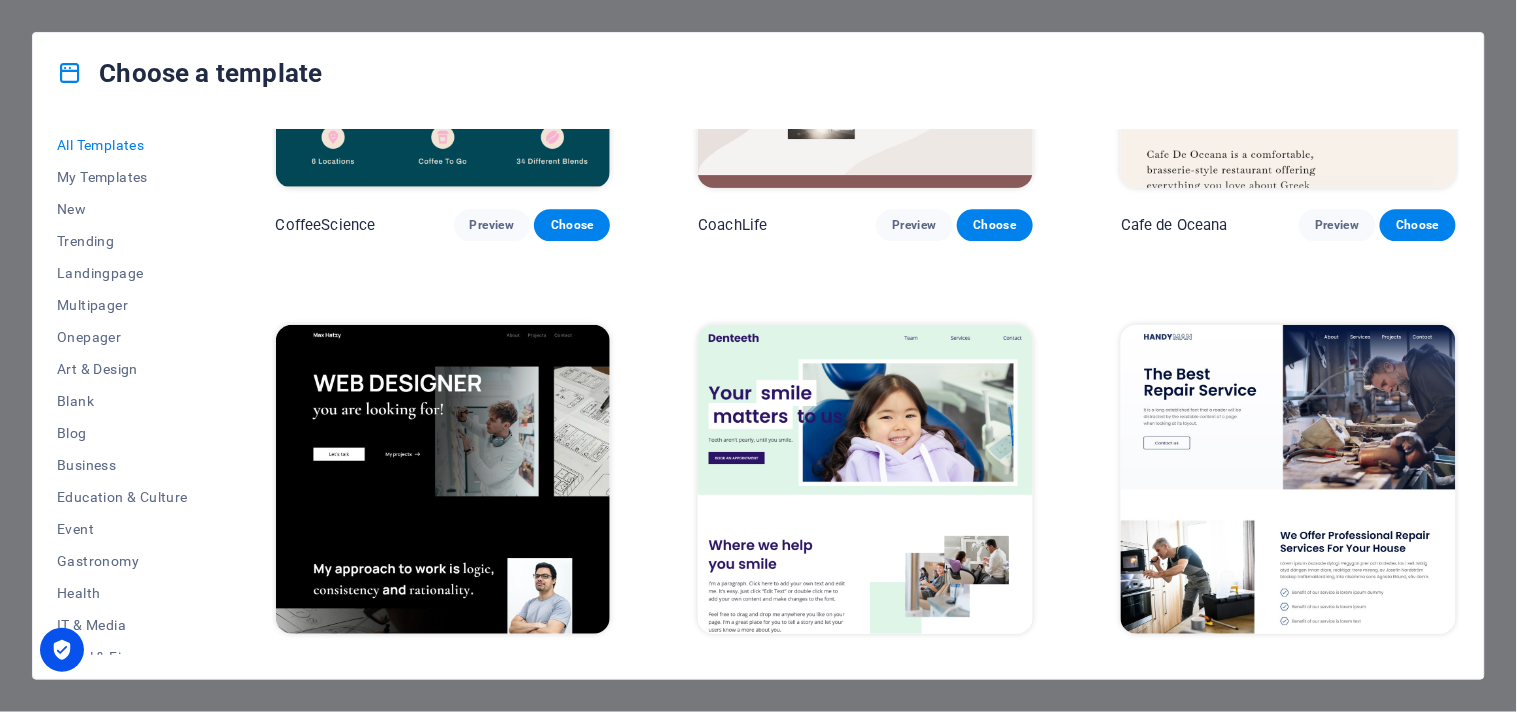 scroll, scrollTop: 5162, scrollLeft: 0, axis: vertical 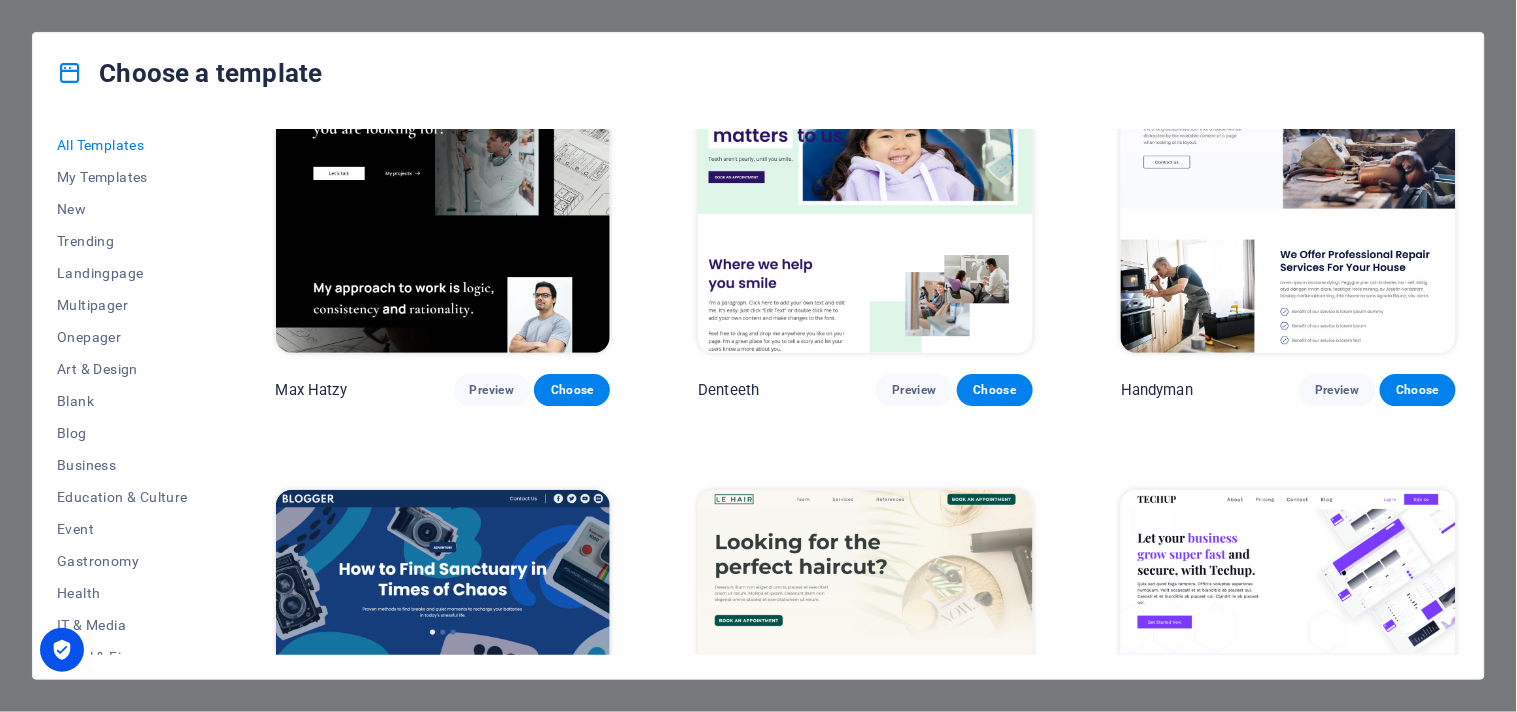 drag, startPoint x: 1054, startPoint y: 562, endPoint x: 1054, endPoint y: 598, distance: 36 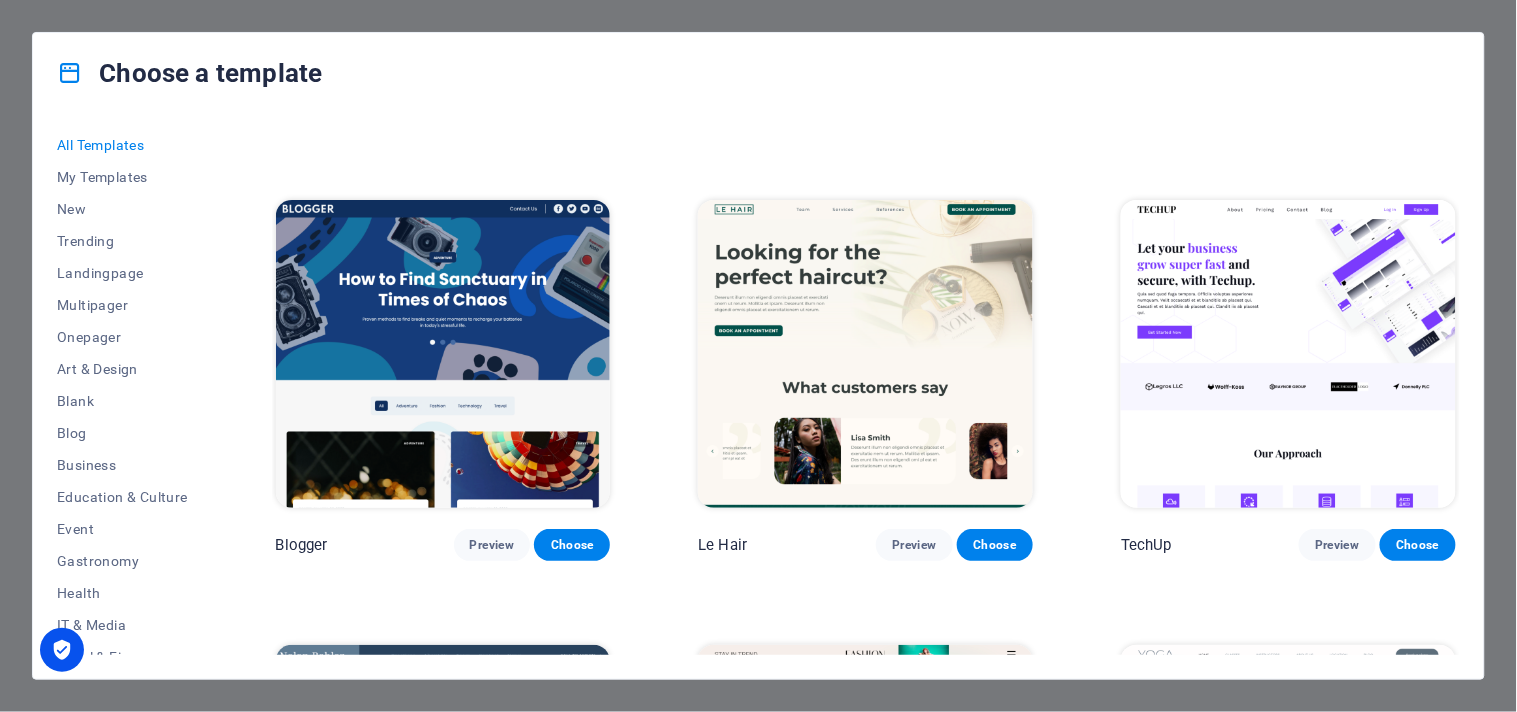 scroll, scrollTop: 5846, scrollLeft: 0, axis: vertical 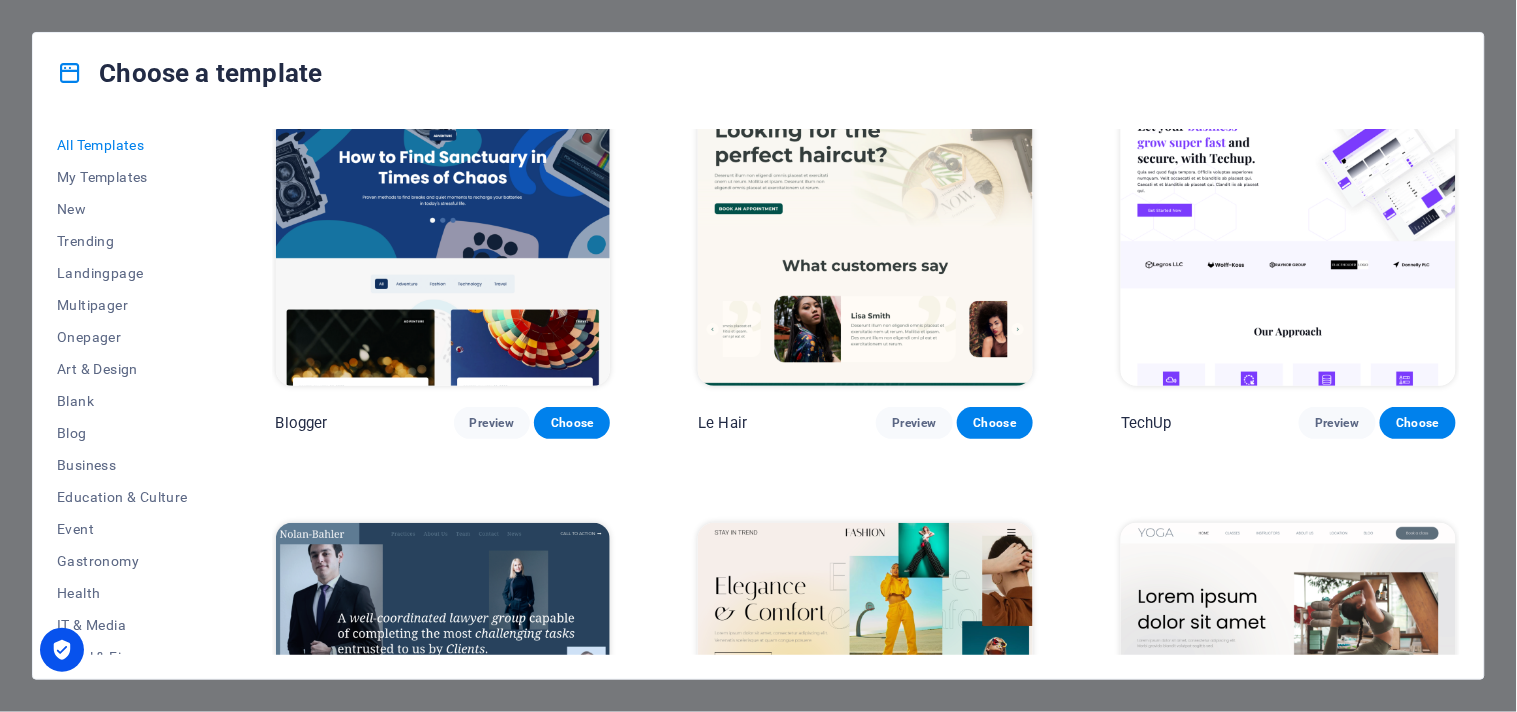drag, startPoint x: 1054, startPoint y: 598, endPoint x: 1051, endPoint y: 620, distance: 22.203604 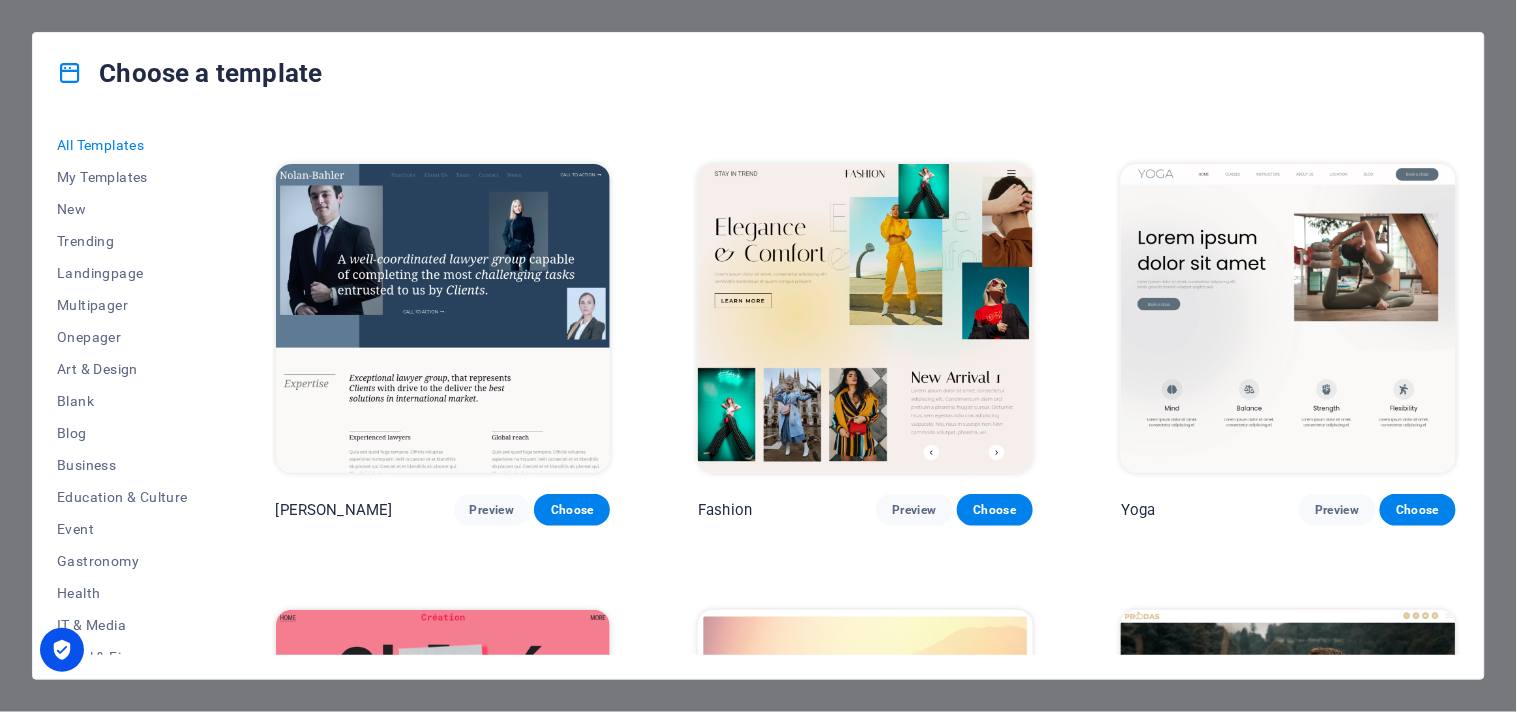 scroll, scrollTop: 6245, scrollLeft: 0, axis: vertical 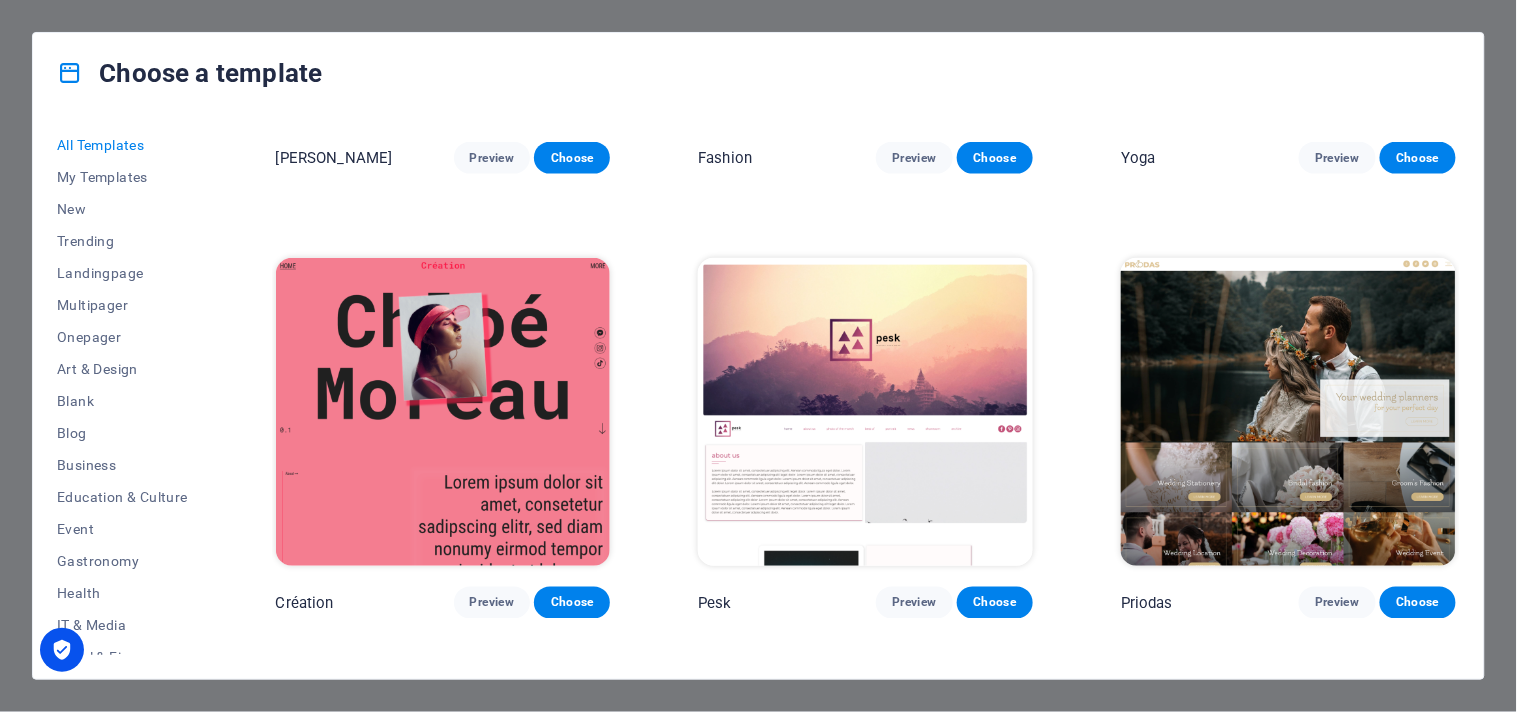 drag, startPoint x: 1071, startPoint y: 423, endPoint x: 1073, endPoint y: 481, distance: 58.034473 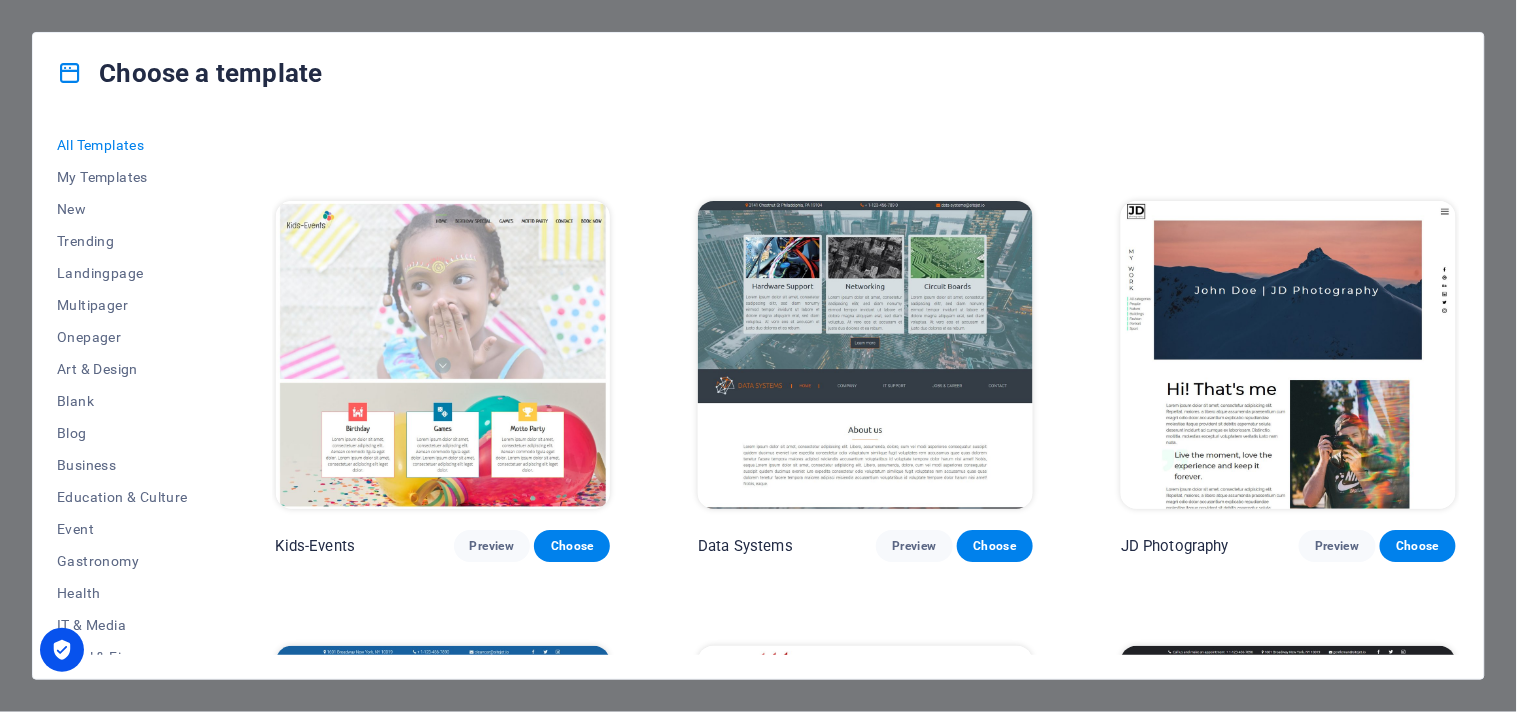 scroll, scrollTop: 7511, scrollLeft: 0, axis: vertical 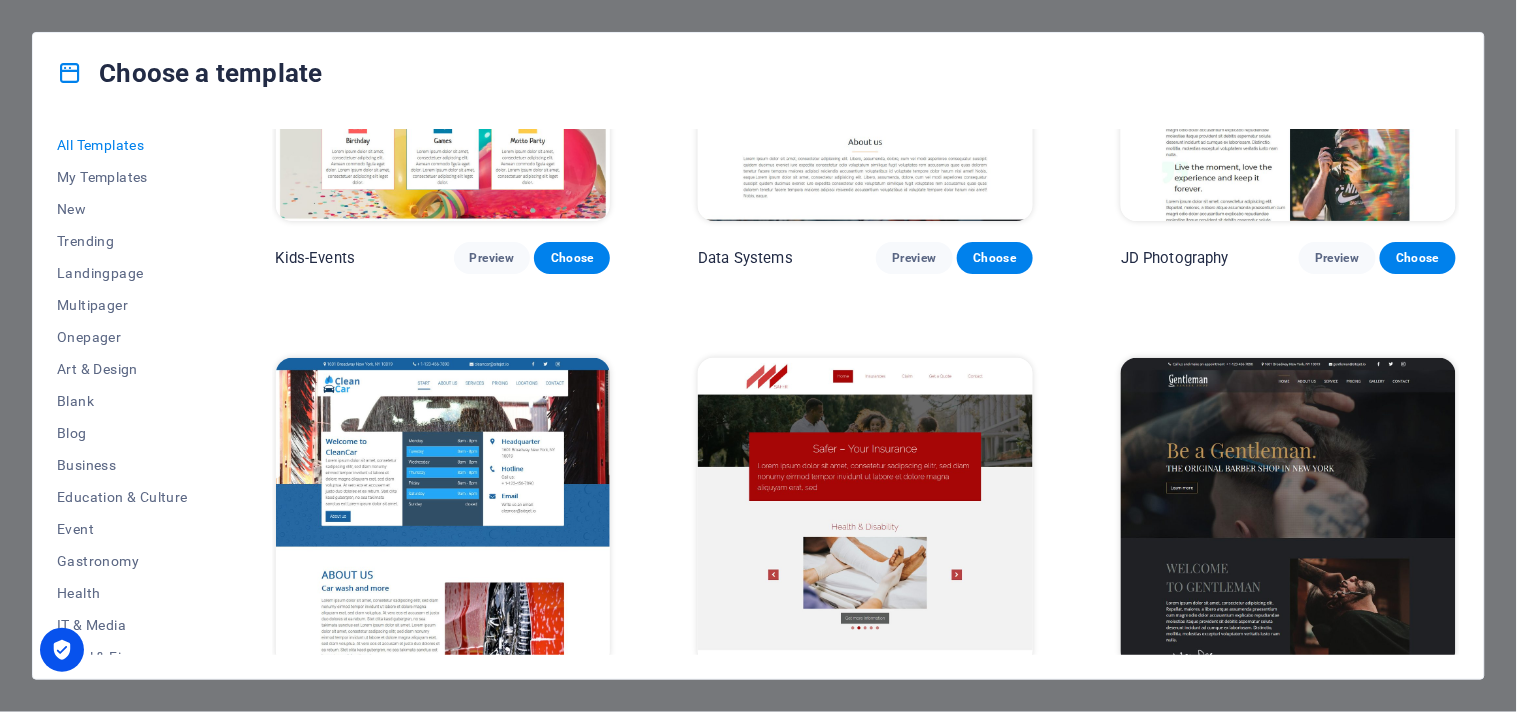 drag, startPoint x: 1073, startPoint y: 481, endPoint x: 1077, endPoint y: 530, distance: 49.162994 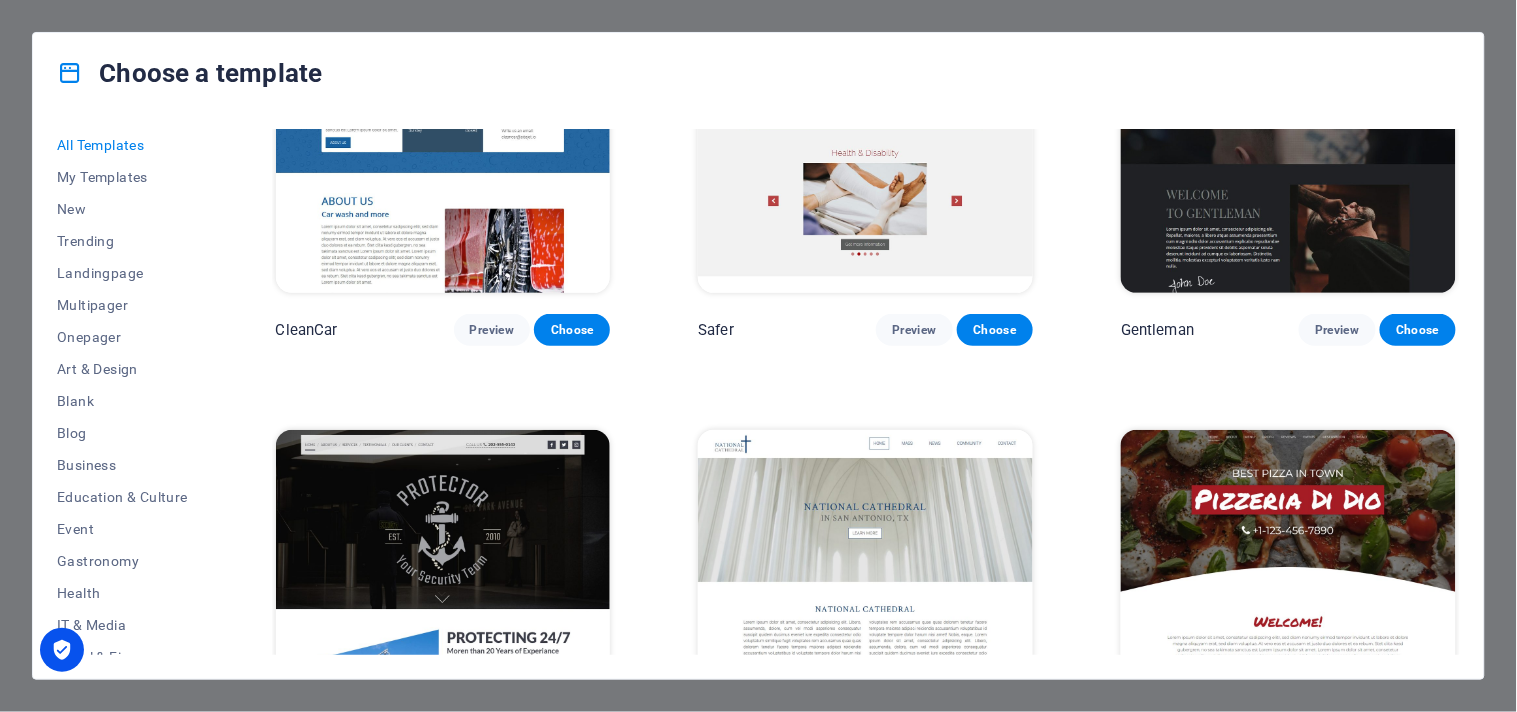 scroll, scrollTop: 8255, scrollLeft: 0, axis: vertical 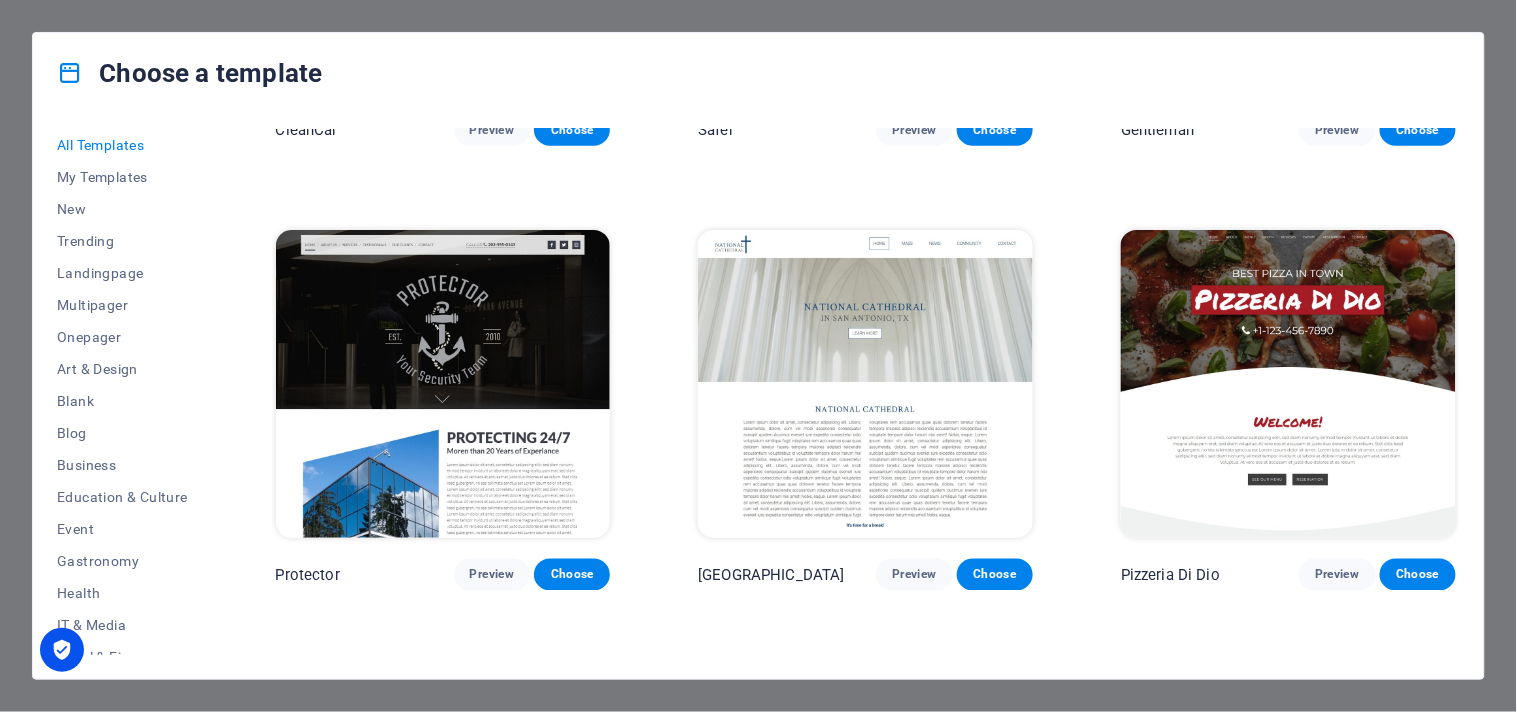 drag, startPoint x: 1077, startPoint y: 530, endPoint x: 1074, endPoint y: 573, distance: 43.104523 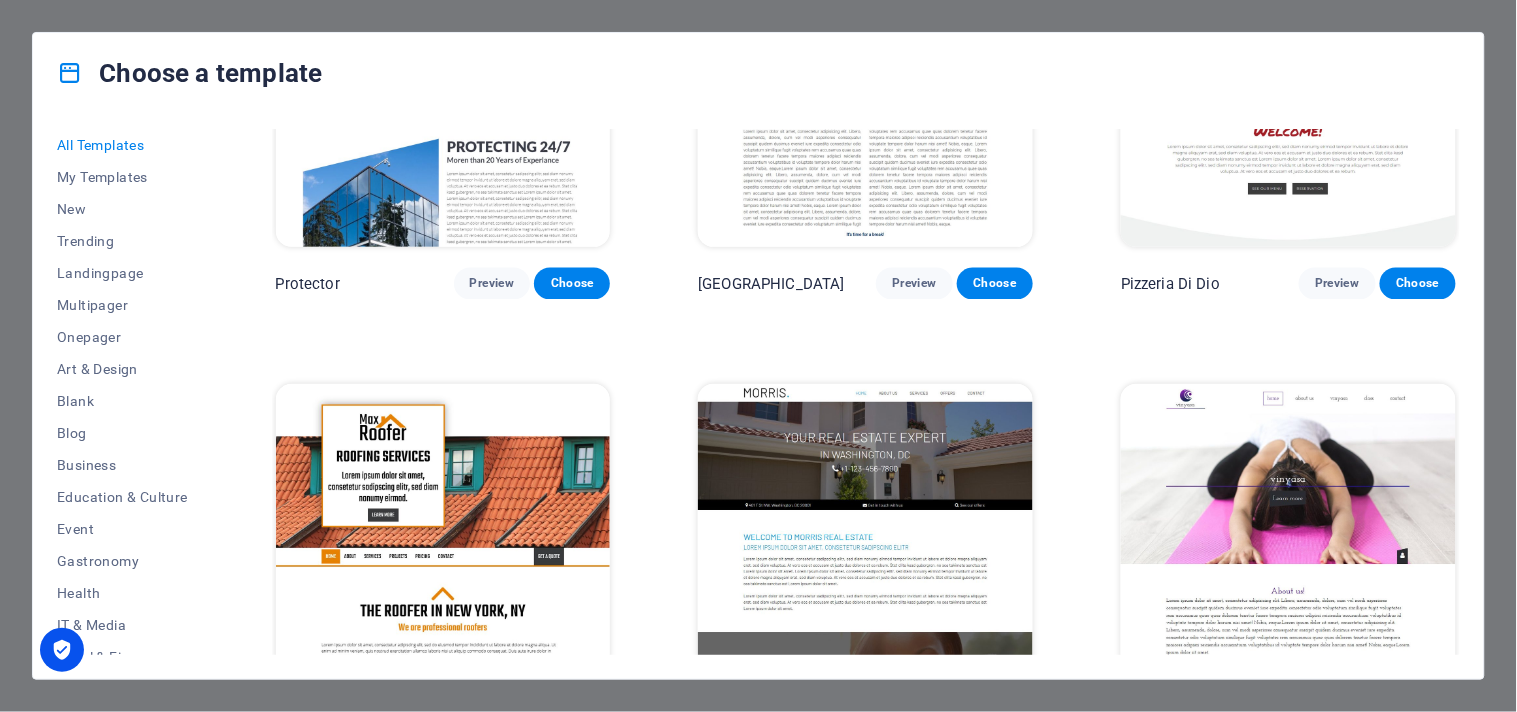 scroll, scrollTop: 8798, scrollLeft: 0, axis: vertical 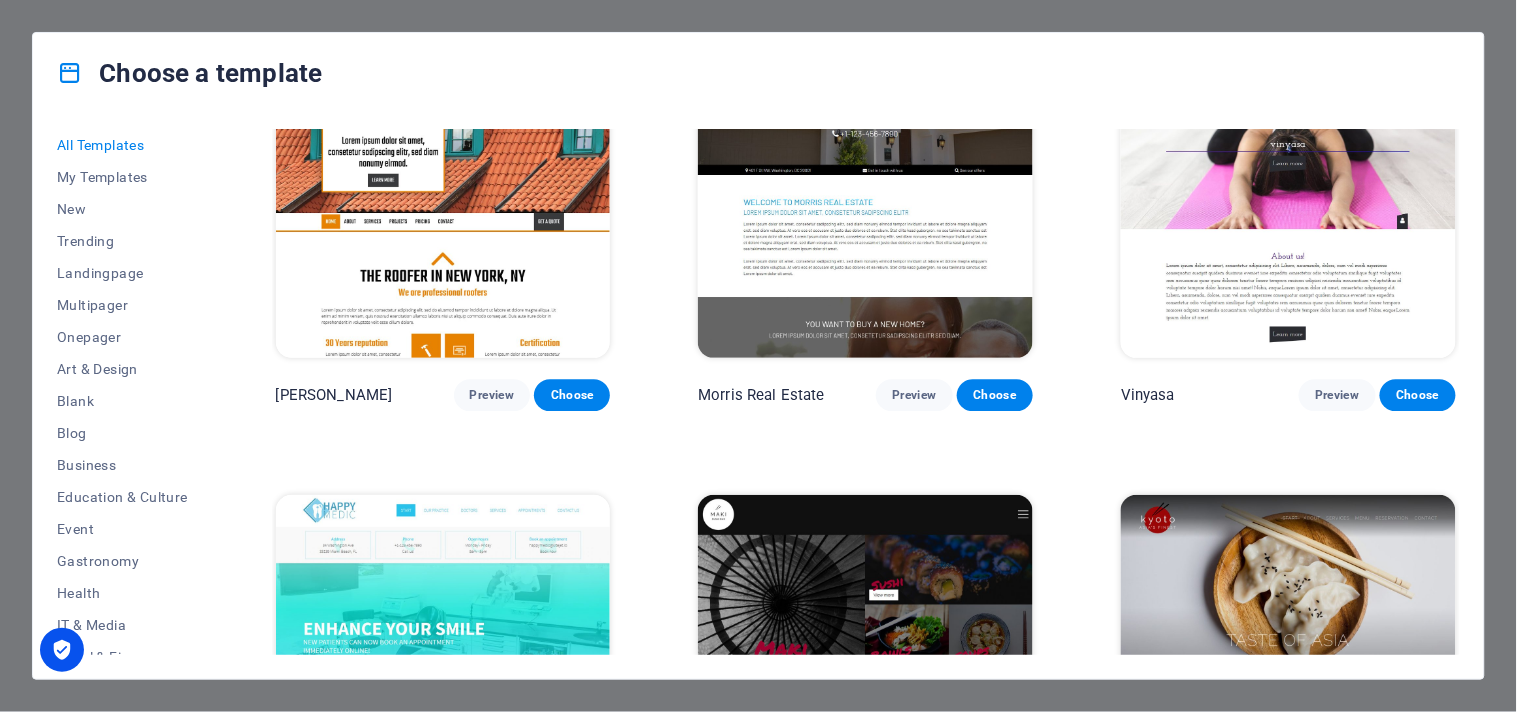 drag, startPoint x: 1074, startPoint y: 573, endPoint x: 1074, endPoint y: 584, distance: 11 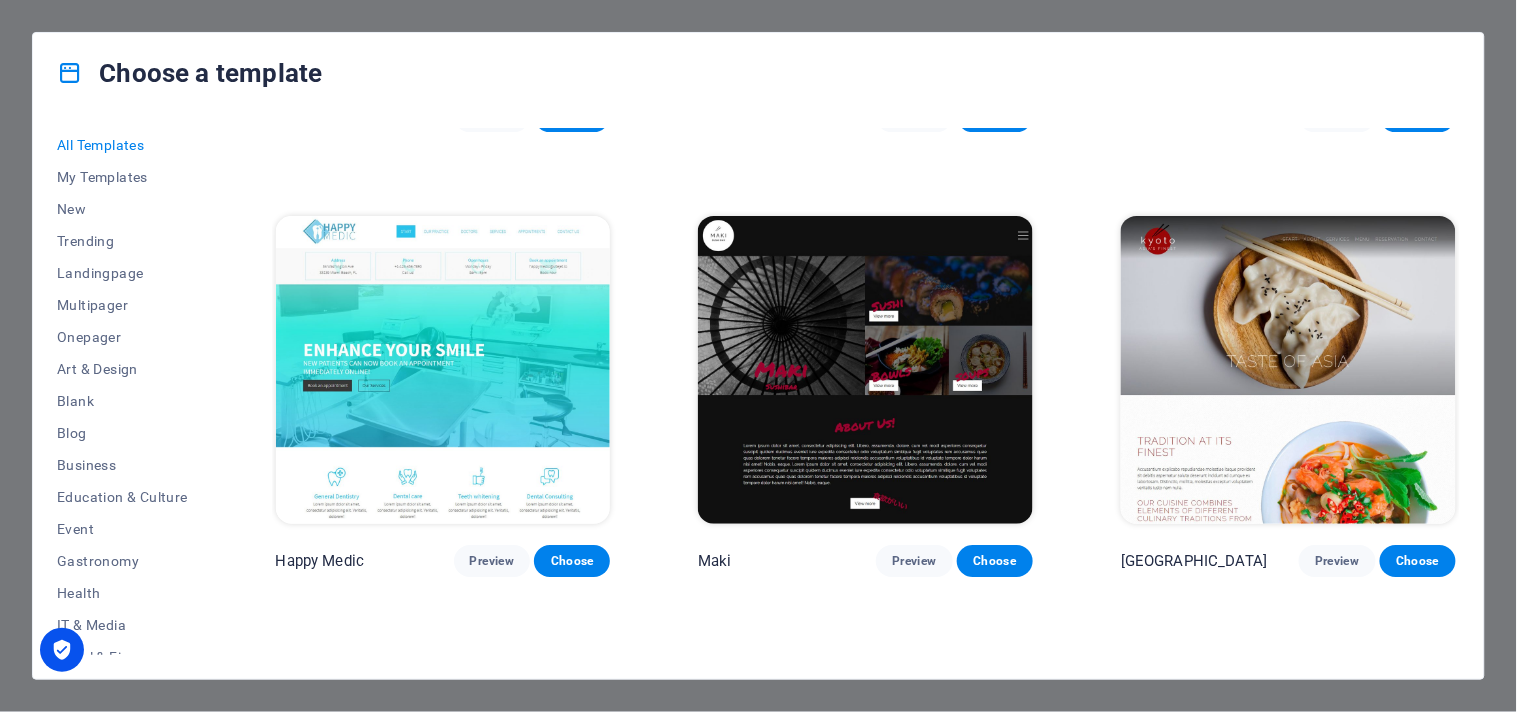 scroll, scrollTop: 9281, scrollLeft: 0, axis: vertical 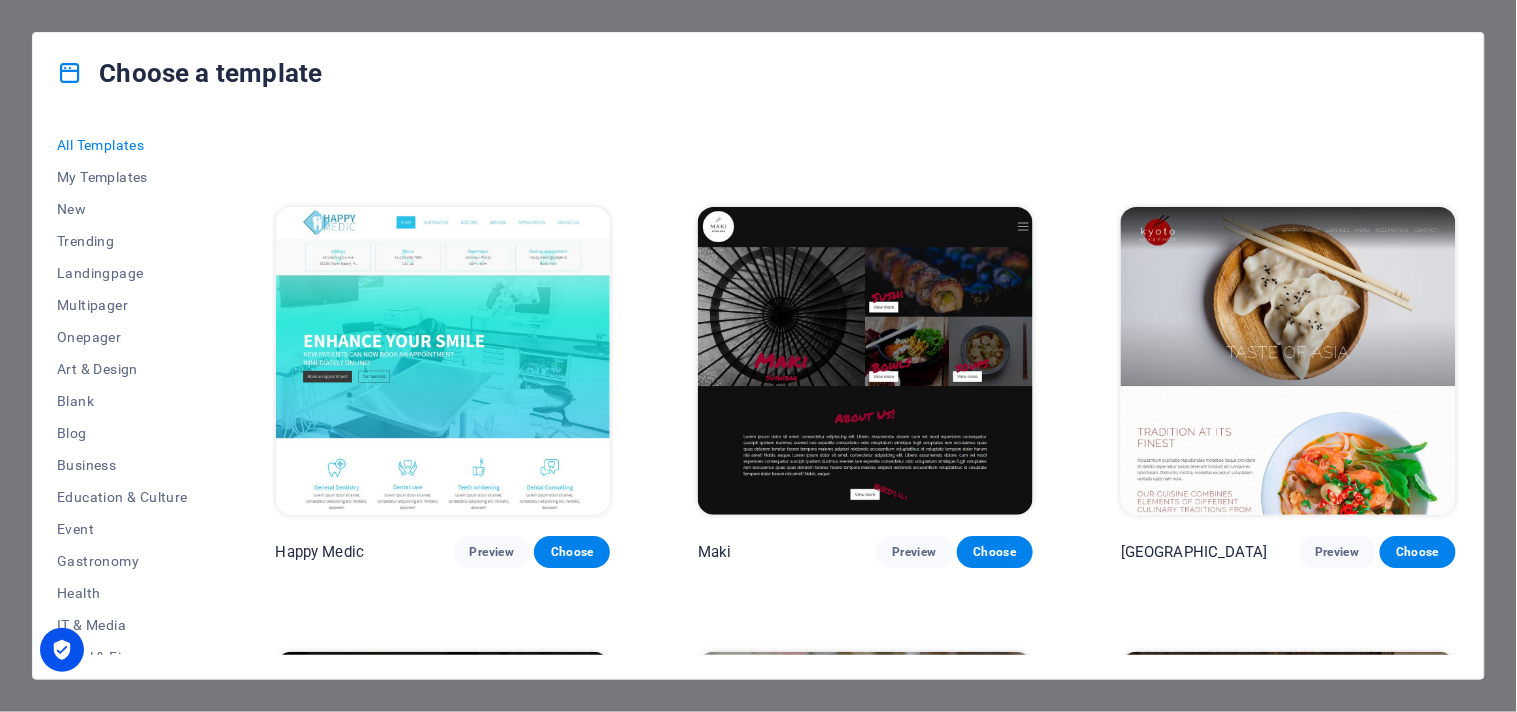 drag, startPoint x: 1074, startPoint y: 584, endPoint x: 1075, endPoint y: 607, distance: 23.021729 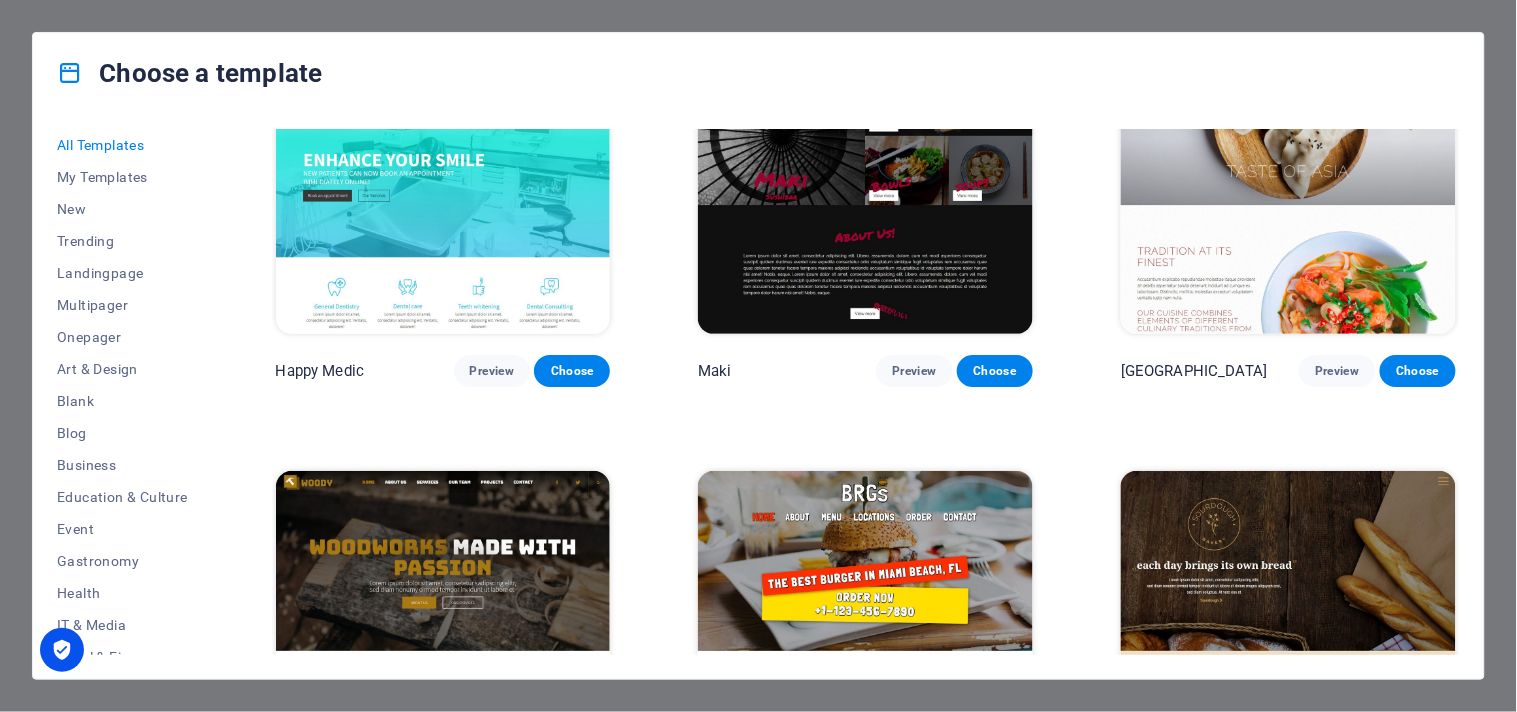 scroll, scrollTop: 9600, scrollLeft: 0, axis: vertical 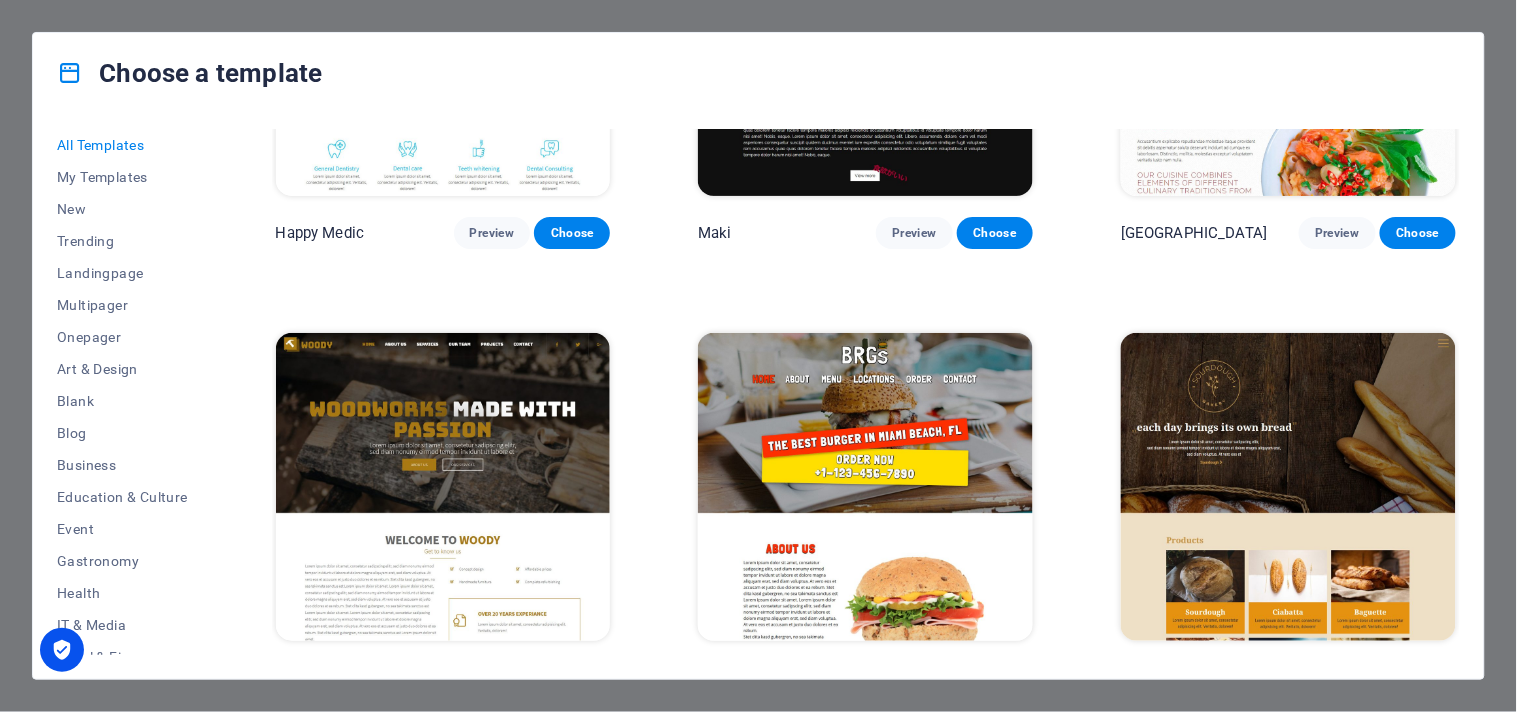 drag, startPoint x: 1075, startPoint y: 607, endPoint x: 1063, endPoint y: 631, distance: 26.832815 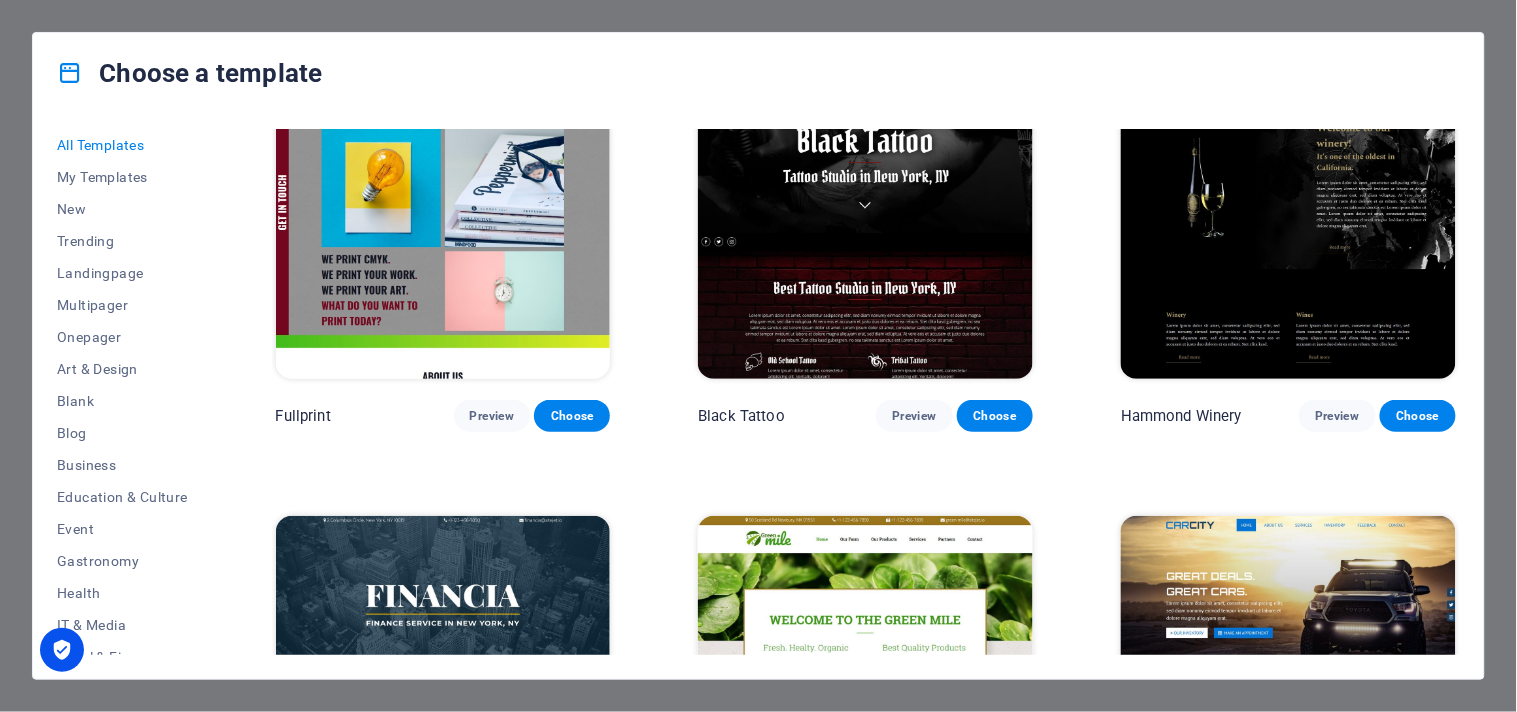 scroll, scrollTop: 12125, scrollLeft: 0, axis: vertical 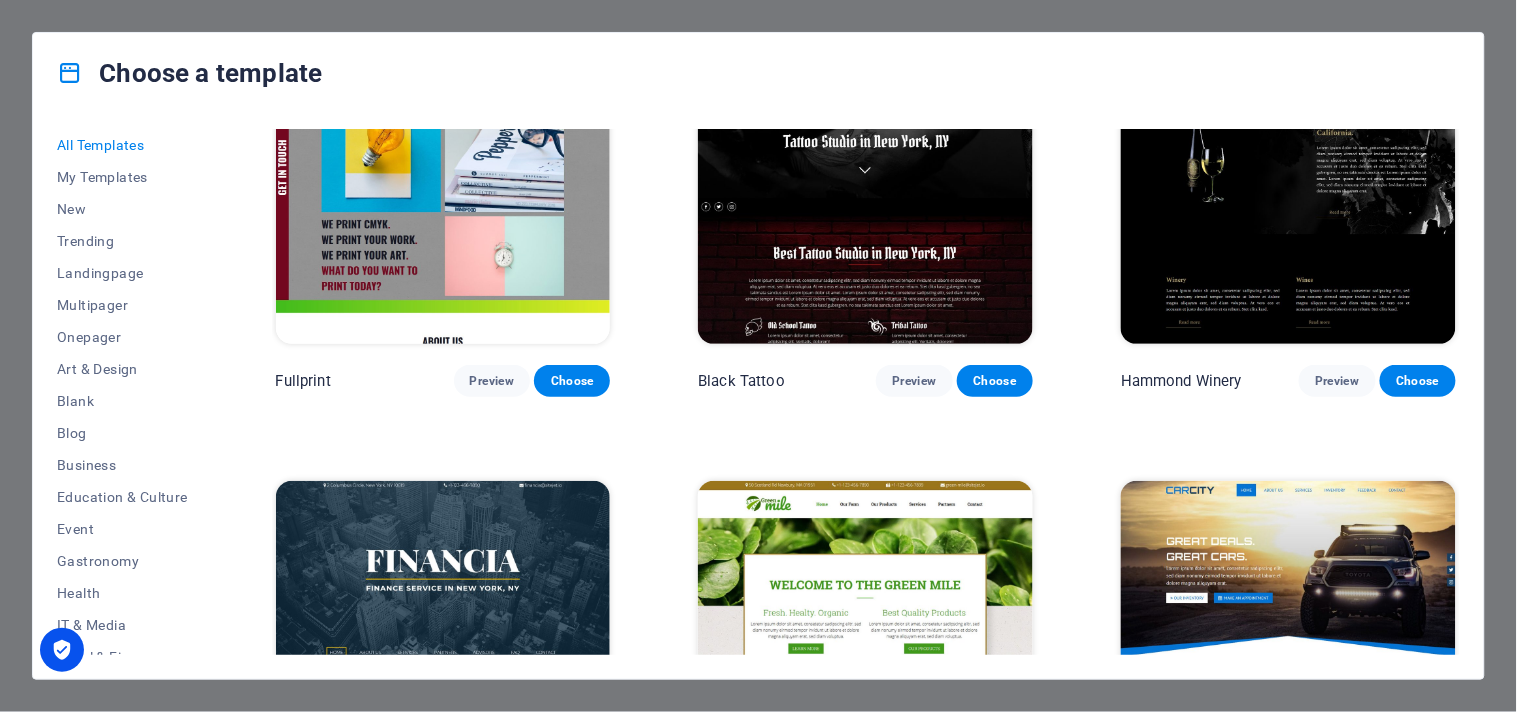 drag, startPoint x: 1071, startPoint y: 633, endPoint x: 1058, endPoint y: 642, distance: 15.811388 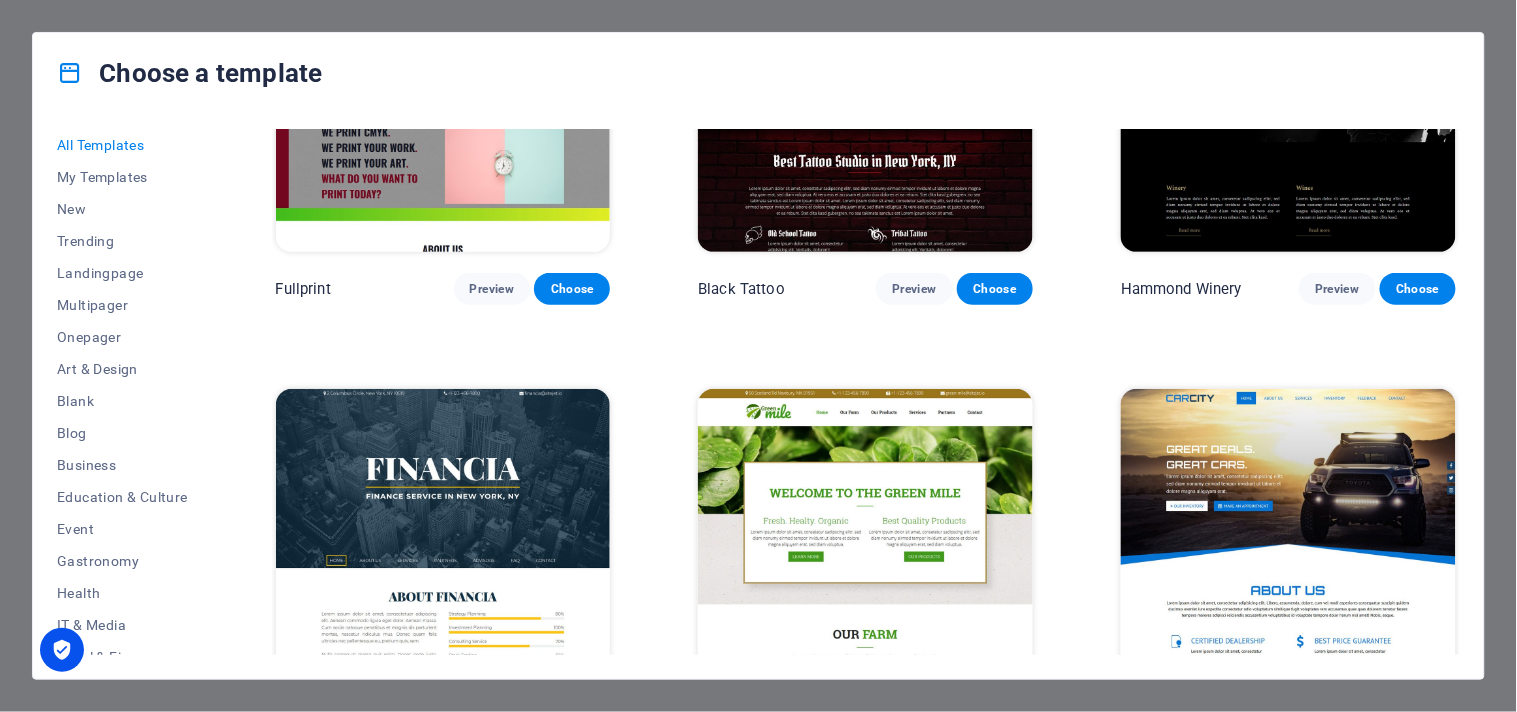 scroll, scrollTop: 12328, scrollLeft: 0, axis: vertical 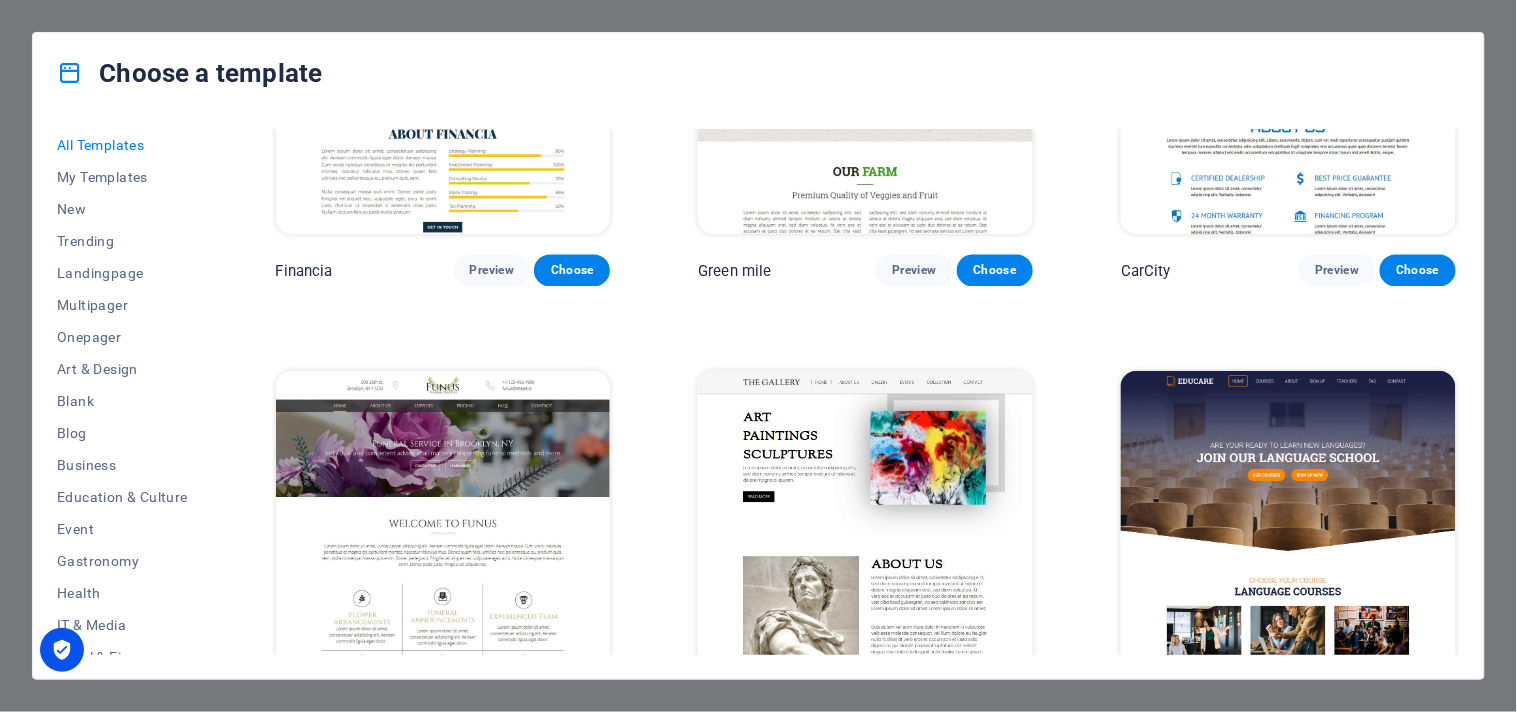 click on "Peoneera Preview Choose Art Museum Preview Choose Wonder Planner Preview Choose Transportable Preview Choose S&L Preview Choose WePaint Preview Choose Eco-Con Preview Choose MeetUp Preview Choose Help & Care Preview Choose Podcaster Preview Choose Academix Preview Choose BIG [PERSON_NAME] Shop Preview Choose Health & Food Preview Choose UrbanNest Interiors Preview Choose Green Change Preview Choose The Beauty Temple Preview Choose WeTrain Preview Choose Cleaner Preview Choose [PERSON_NAME] Preview Choose Delicioso Preview Choose Dream Garden Preview Choose LumeDeAqua Preview Choose Pets Care Preview Choose SafeSpace Preview Choose Midnight Rain Bar Preview Choose Drive Preview Choose Estator Preview Choose Health Group Preview Choose MakeIt Agency Preview Choose Wanderlust Preview Choose WeSpa Preview Choose [GEOGRAPHIC_DATA] Preview Choose Gadgets Preview Choose CoffeeScience Preview Choose CoachLife Preview Choose Cafe de Oceana Preview Choose Max Hatzy Preview Choose Denteeth Preview Choose Handyman Preview Choose Blogger" at bounding box center [866, -564] 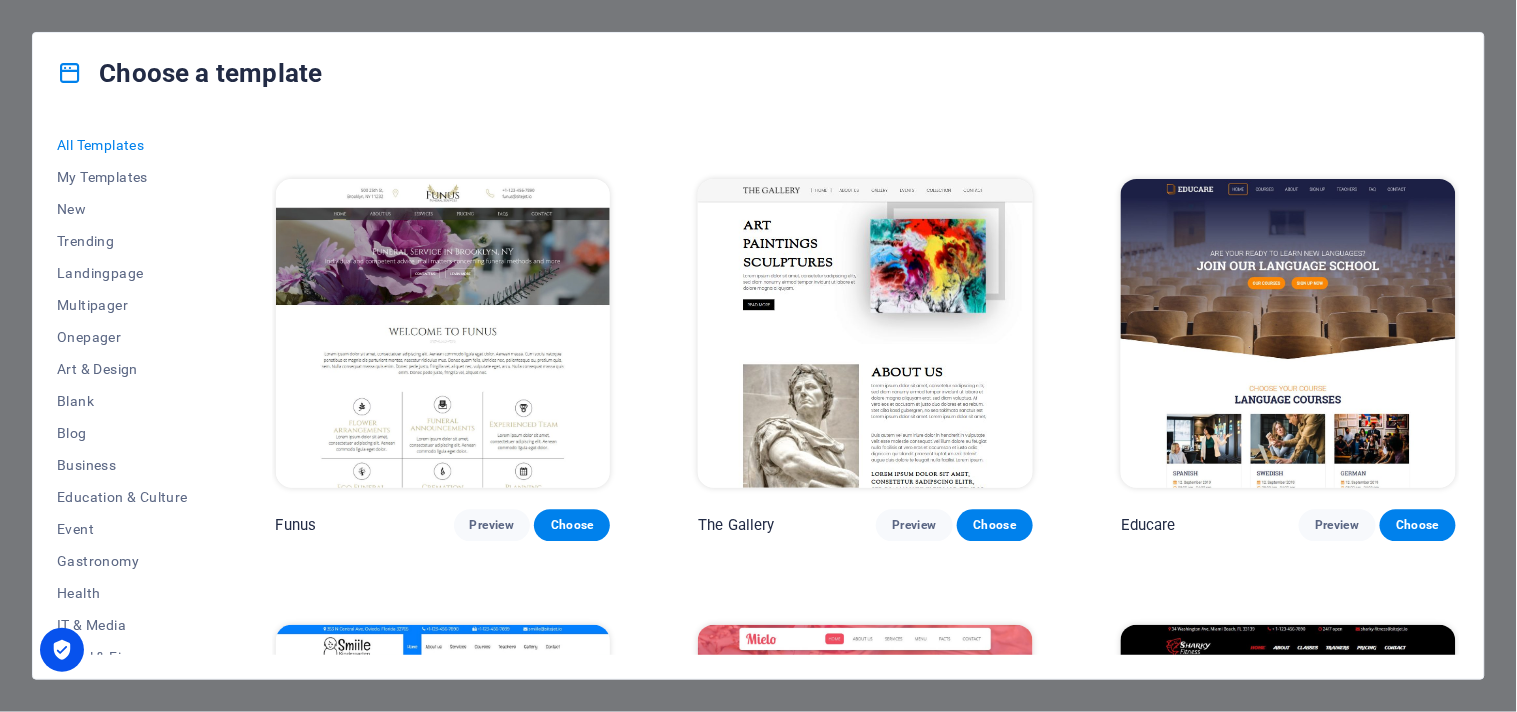 scroll, scrollTop: 13034, scrollLeft: 0, axis: vertical 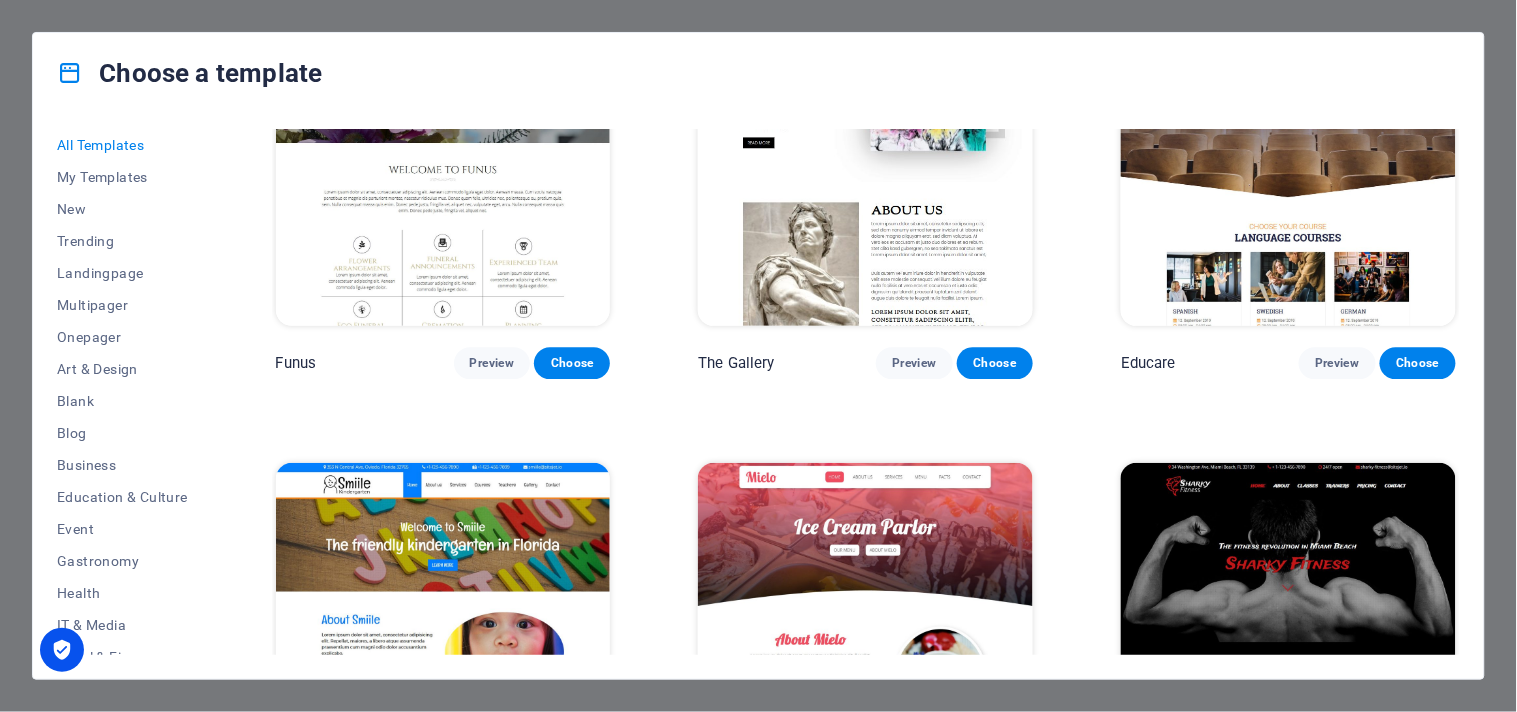drag, startPoint x: 1083, startPoint y: 570, endPoint x: 1073, endPoint y: 585, distance: 18.027756 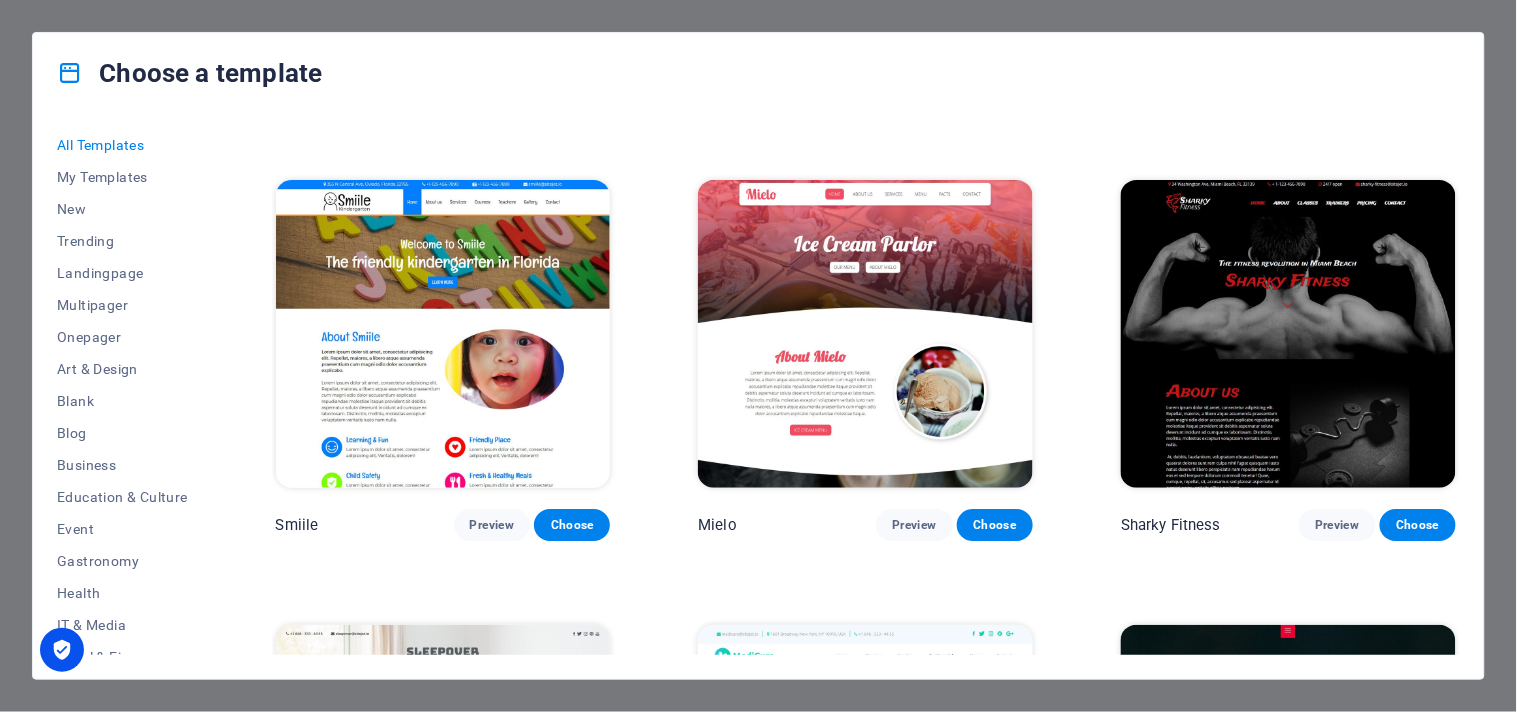click on "Peoneera Preview Choose Art Museum Preview Choose Wonder Planner Preview Choose Transportable Preview Choose S&L Preview Choose WePaint Preview Choose Eco-Con Preview Choose MeetUp Preview Choose Help & Care Preview Choose Podcaster Preview Choose Academix Preview Choose BIG [PERSON_NAME] Shop Preview Choose Health & Food Preview Choose UrbanNest Interiors Preview Choose Green Change Preview Choose The Beauty Temple Preview Choose WeTrain Preview Choose Cleaner Preview Choose [PERSON_NAME] Preview Choose Delicioso Preview Choose Dream Garden Preview Choose LumeDeAqua Preview Choose Pets Care Preview Choose SafeSpace Preview Choose Midnight Rain Bar Preview Choose Drive Preview Choose Estator Preview Choose Health Group Preview Choose MakeIt Agency Preview Choose Wanderlust Preview Choose WeSpa Preview Choose [GEOGRAPHIC_DATA] Preview Choose Gadgets Preview Choose CoffeeScience Preview Choose CoachLife Preview Choose Cafe de Oceana Preview Choose Max Hatzy Preview Choose Denteeth Preview Choose Handyman Preview Choose Blogger" at bounding box center (866, -1201) 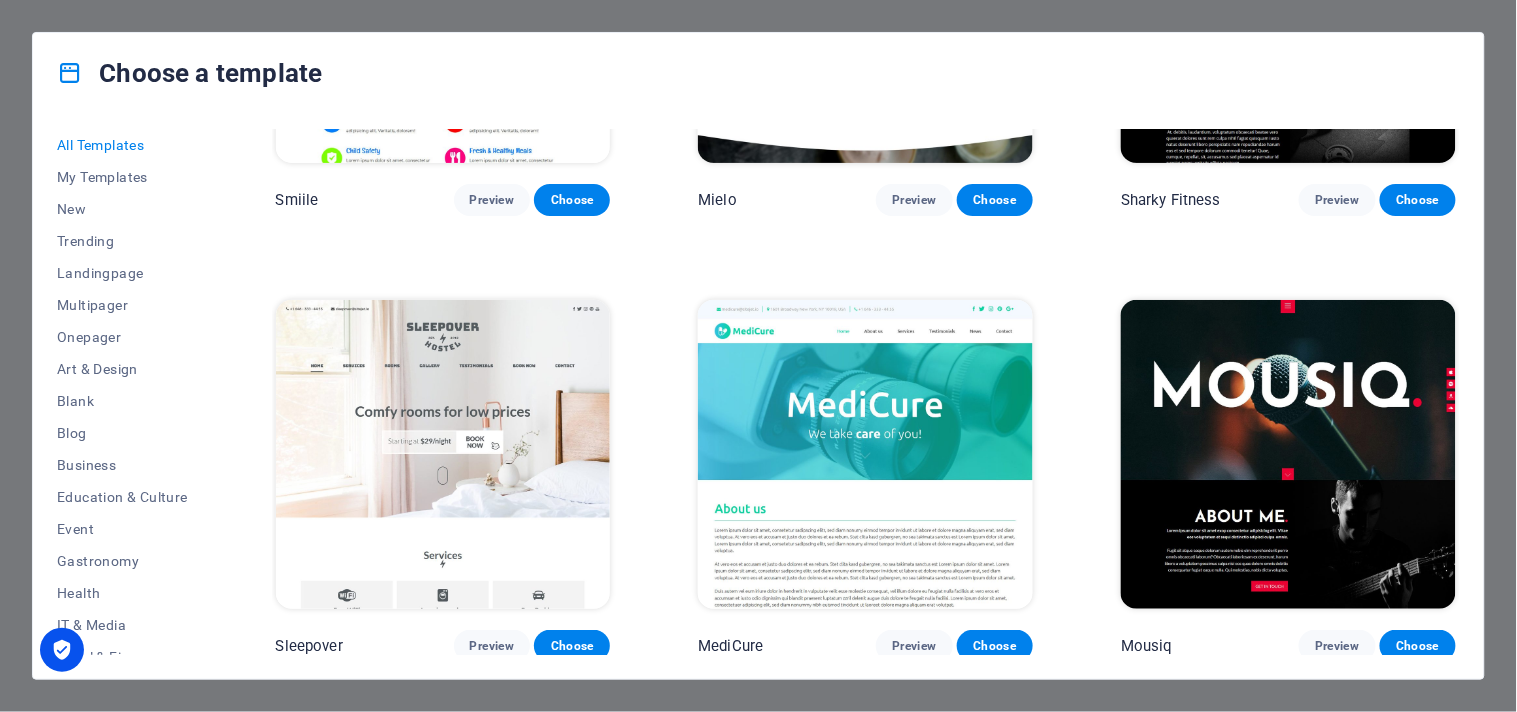 scroll, scrollTop: 13646, scrollLeft: 0, axis: vertical 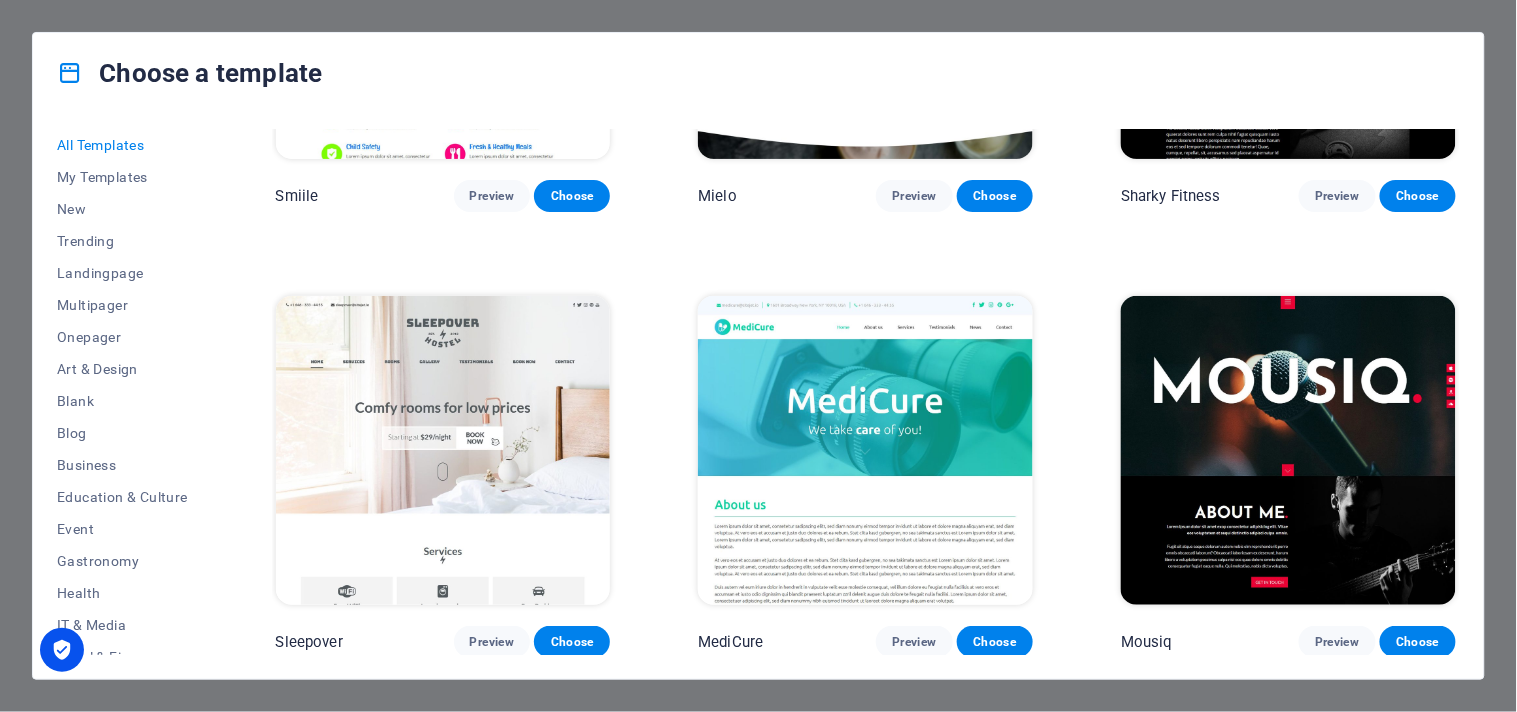 drag, startPoint x: 1073, startPoint y: 585, endPoint x: 1073, endPoint y: 608, distance: 23 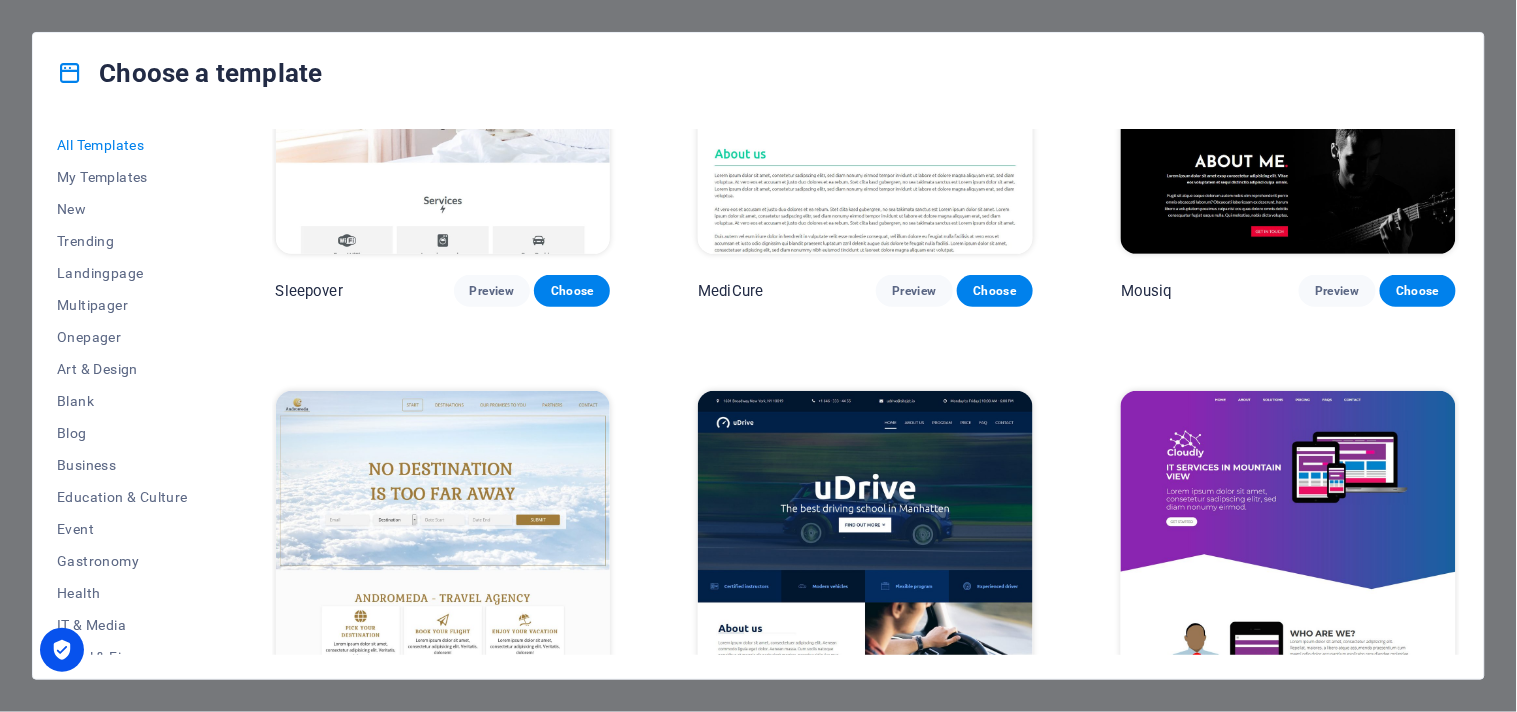 scroll, scrollTop: 14024, scrollLeft: 0, axis: vertical 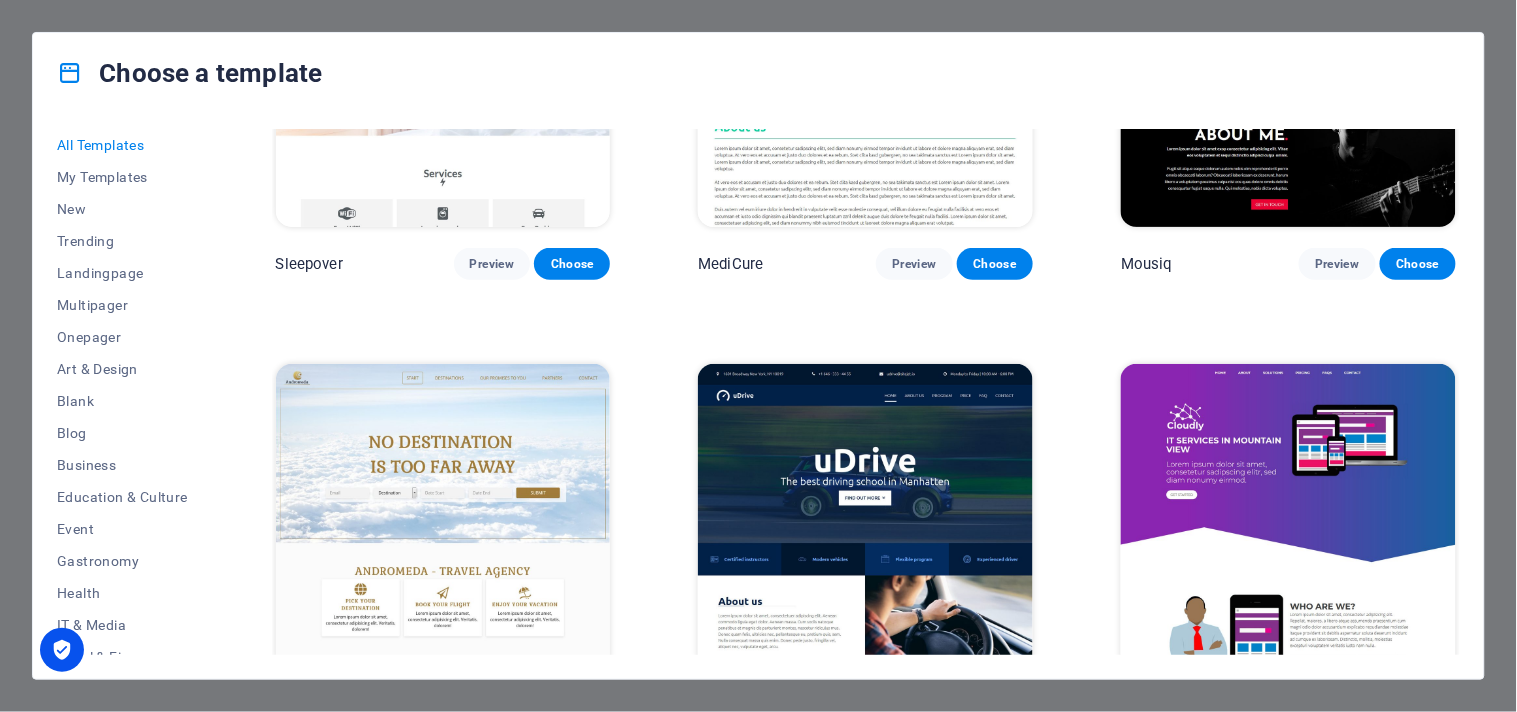 drag, startPoint x: 1073, startPoint y: 608, endPoint x: 1060, endPoint y: 644, distance: 38.27532 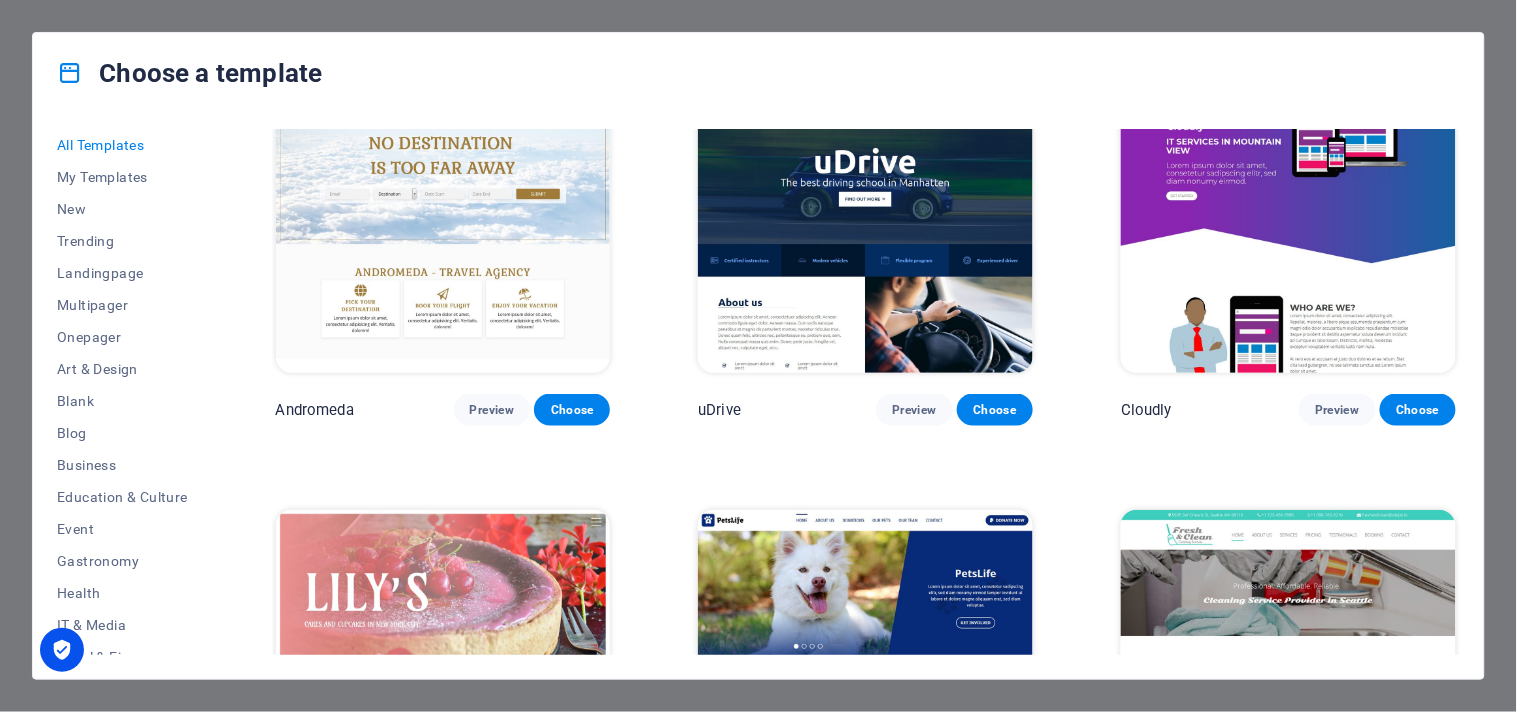 scroll, scrollTop: 14324, scrollLeft: 0, axis: vertical 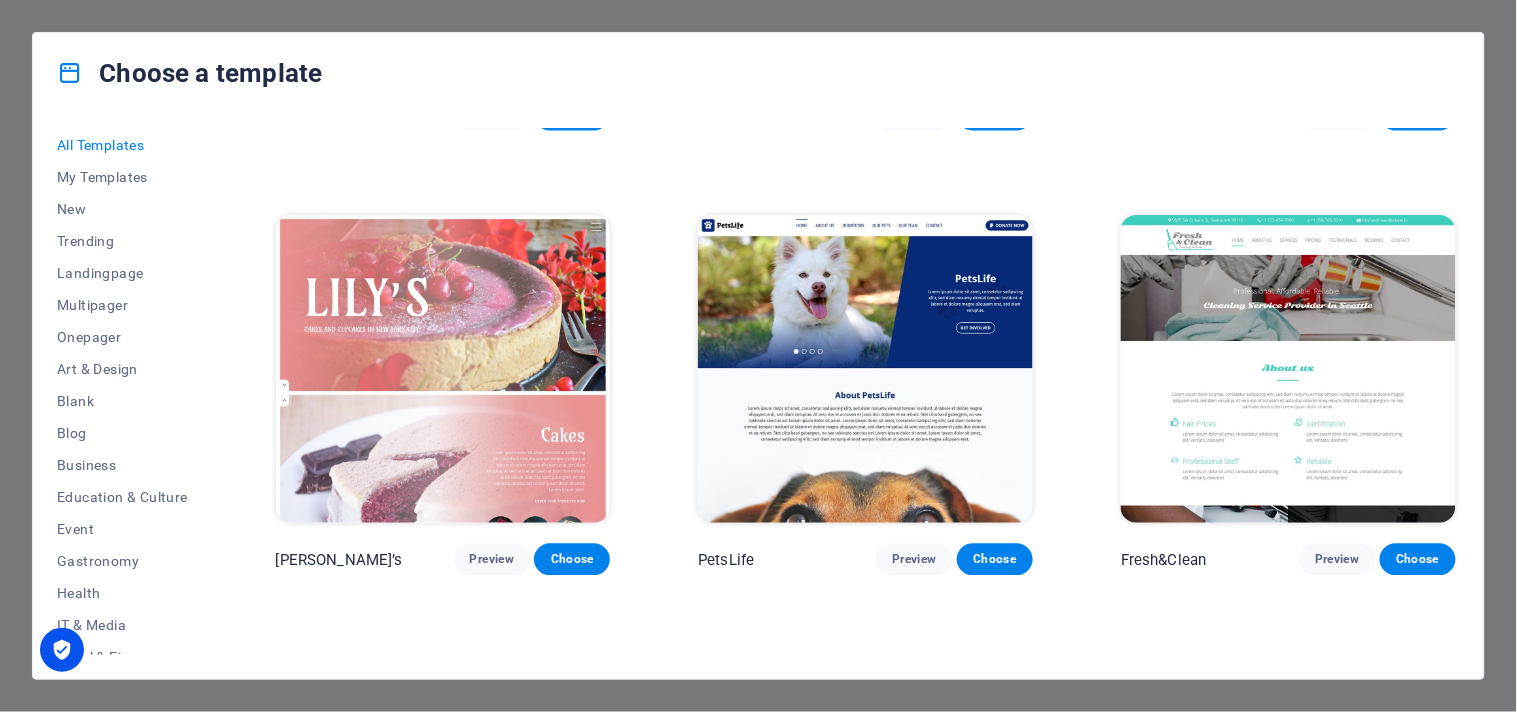 click on "Peoneera Preview Choose Art Museum Preview Choose Wonder Planner Preview Choose Transportable Preview Choose S&L Preview Choose WePaint Preview Choose Eco-Con Preview Choose MeetUp Preview Choose Help & Care Preview Choose Podcaster Preview Choose Academix Preview Choose BIG [PERSON_NAME] Shop Preview Choose Health & Food Preview Choose UrbanNest Interiors Preview Choose Green Change Preview Choose The Beauty Temple Preview Choose WeTrain Preview Choose Cleaner Preview Choose [PERSON_NAME] Preview Choose Delicioso Preview Choose Dream Garden Preview Choose LumeDeAqua Preview Choose Pets Care Preview Choose SafeSpace Preview Choose Midnight Rain Bar Preview Choose Drive Preview Choose Estator Preview Choose Health Group Preview Choose MakeIt Agency Preview Choose Wanderlust Preview Choose WeSpa Preview Choose [GEOGRAPHIC_DATA] Preview Choose Gadgets Preview Choose CoffeeScience Preview Choose CoachLife Preview Choose Cafe de Oceana Preview Choose Max Hatzy Preview Choose Denteeth Preview Choose Handyman Preview Choose Blogger" at bounding box center (866, -2502) 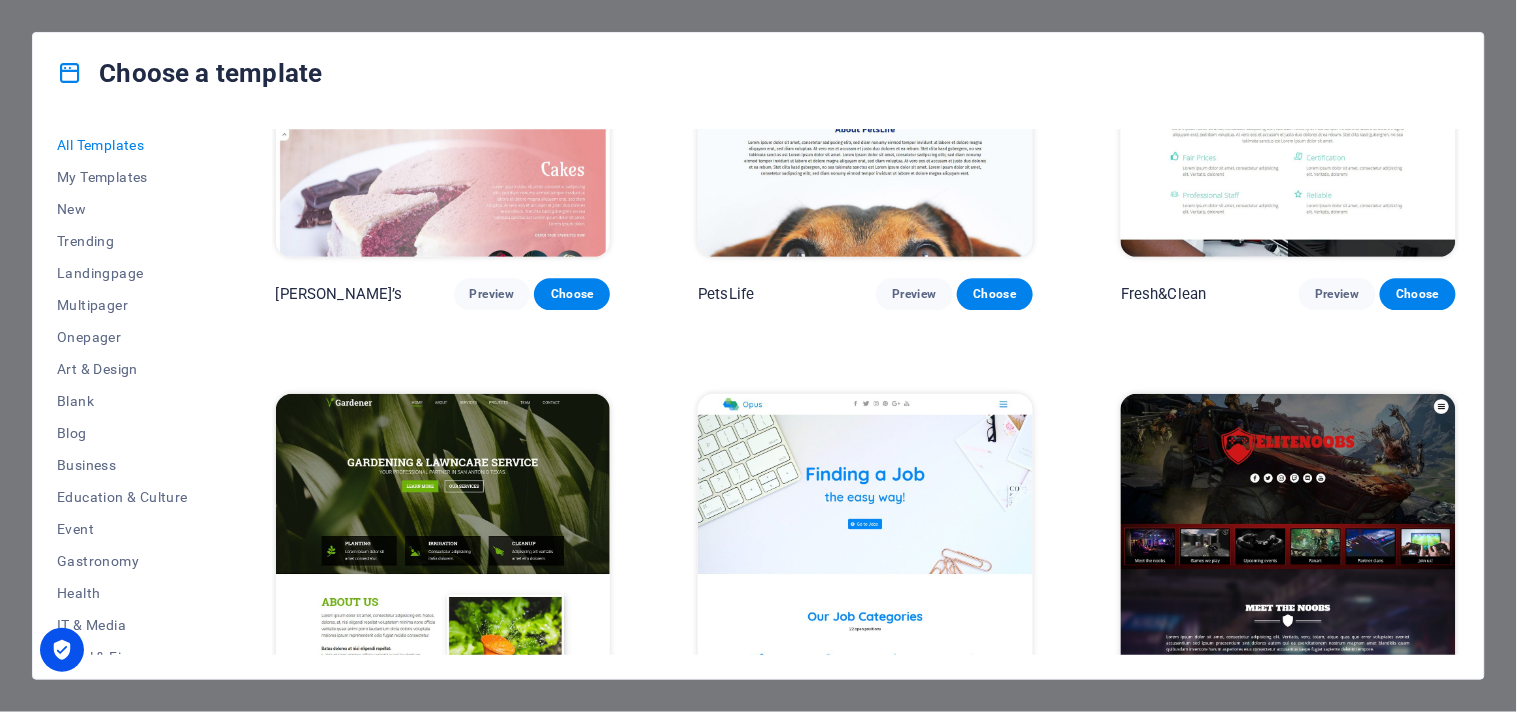 scroll, scrollTop: 14891, scrollLeft: 0, axis: vertical 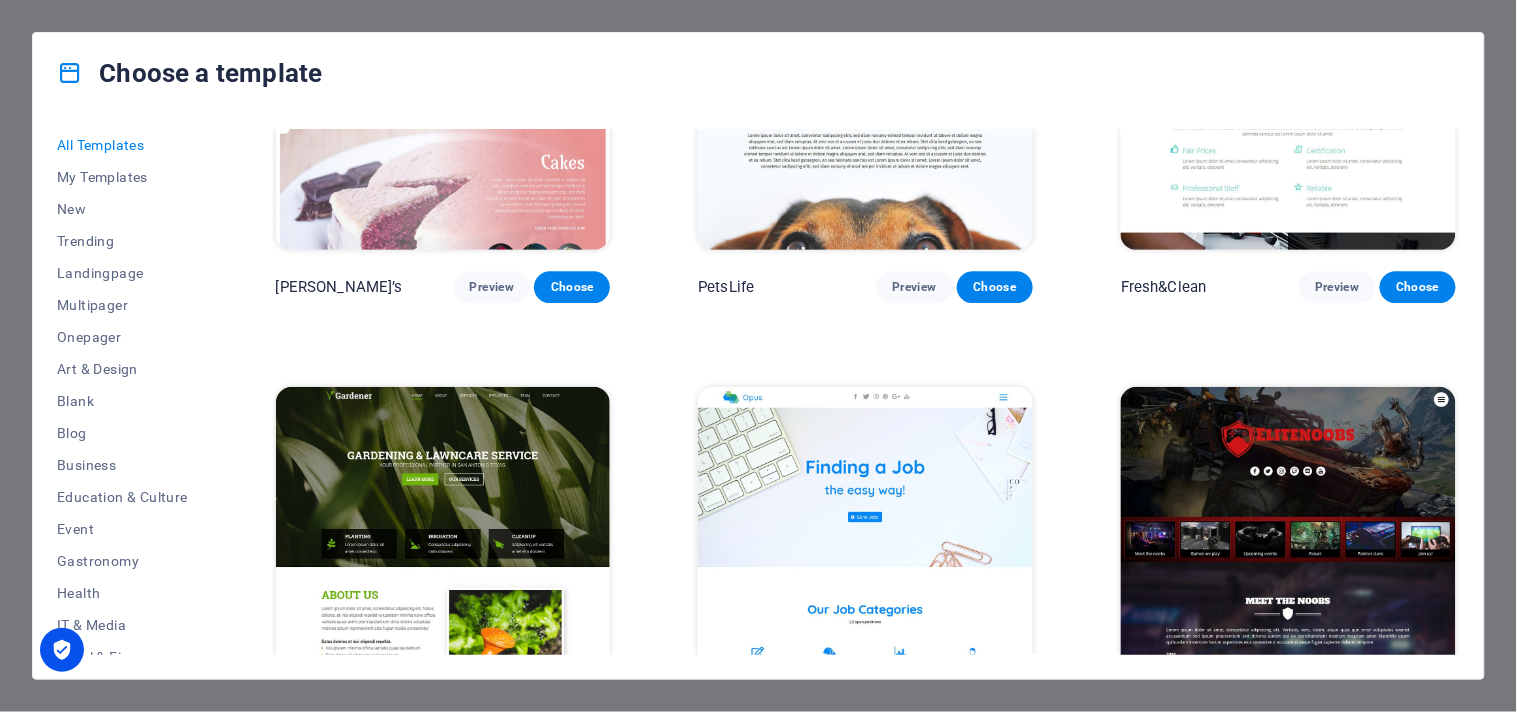 drag, startPoint x: 1077, startPoint y: 621, endPoint x: 1061, endPoint y: 618, distance: 16.27882 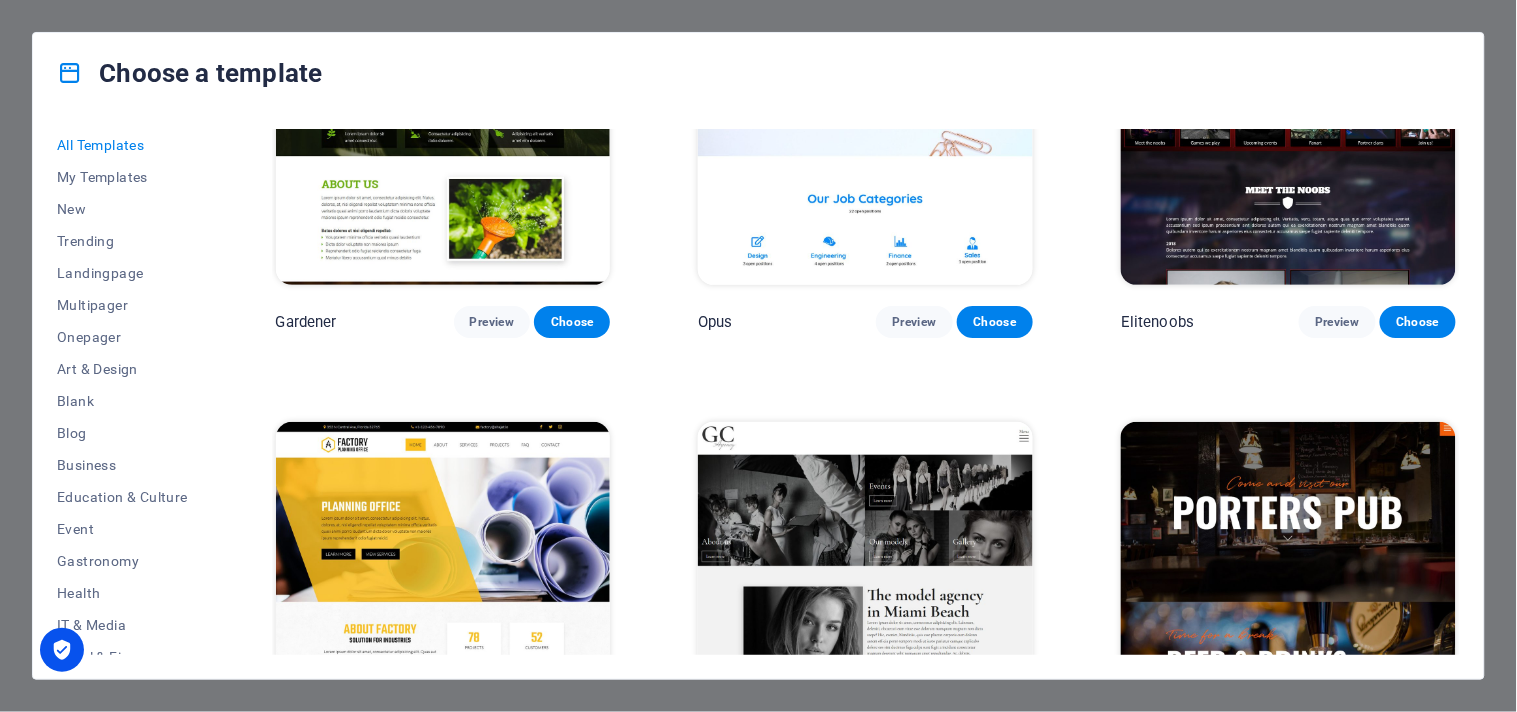 scroll, scrollTop: 15376, scrollLeft: 0, axis: vertical 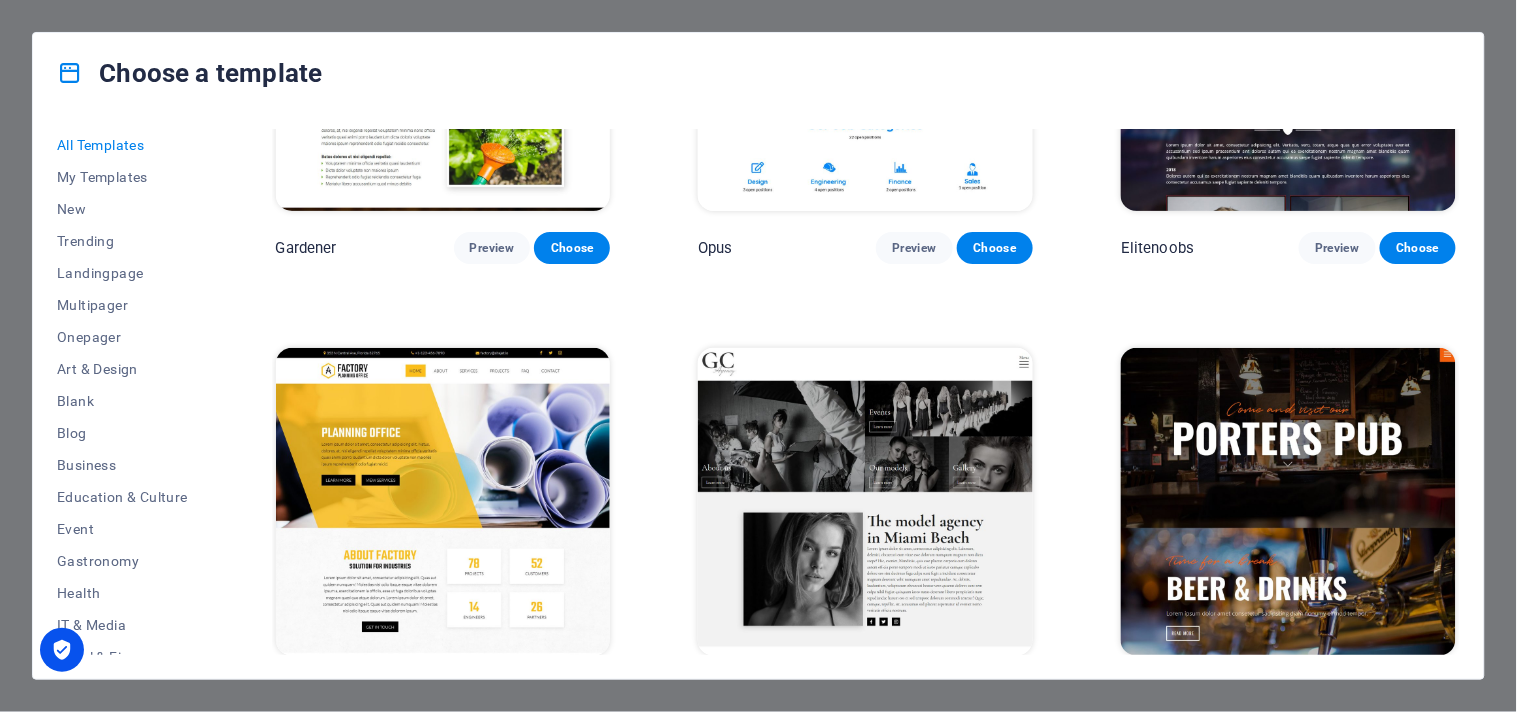 drag, startPoint x: 1075, startPoint y: 554, endPoint x: 1056, endPoint y: 520, distance: 38.948685 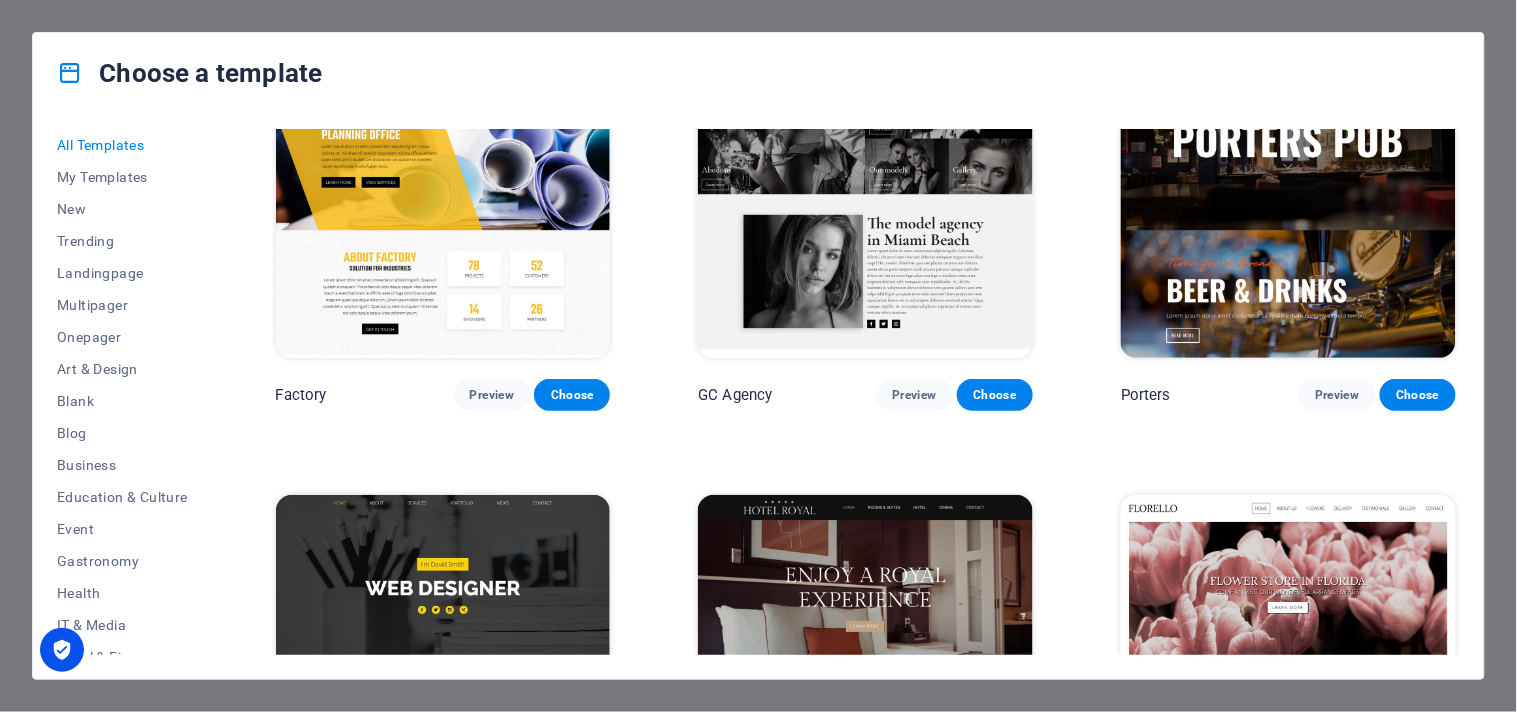 scroll, scrollTop: 15713, scrollLeft: 0, axis: vertical 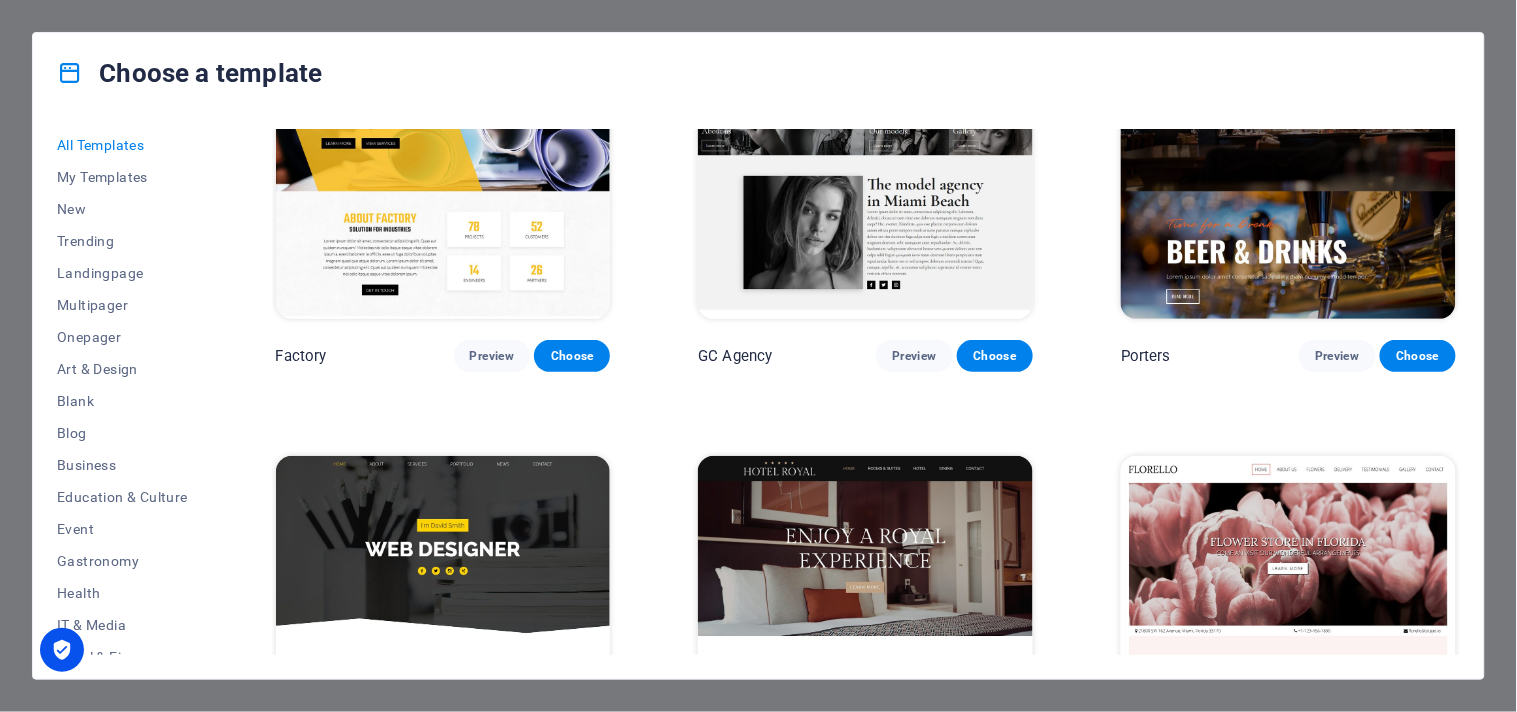 click on "Peoneera Preview Choose Art Museum Preview Choose Wonder Planner Preview Choose Transportable Preview Choose S&L Preview Choose WePaint Preview Choose Eco-Con Preview Choose MeetUp Preview Choose Help & Care Preview Choose Podcaster Preview Choose Academix Preview Choose BIG [PERSON_NAME] Shop Preview Choose Health & Food Preview Choose UrbanNest Interiors Preview Choose Green Change Preview Choose The Beauty Temple Preview Choose WeTrain Preview Choose Cleaner Preview Choose [PERSON_NAME] Preview Choose Delicioso Preview Choose Dream Garden Preview Choose LumeDeAqua Preview Choose Pets Care Preview Choose SafeSpace Preview Choose Midnight Rain Bar Preview Choose Drive Preview Choose Estator Preview Choose Health Group Preview Choose MakeIt Agency Preview Choose Wanderlust Preview Choose WeSpa Preview Choose [GEOGRAPHIC_DATA] Preview Choose Gadgets Preview Choose CoffeeScience Preview Choose CoachLife Preview Choose Cafe de Oceana Preview Choose Max Hatzy Preview Choose Denteeth Preview Choose Handyman Preview Choose Blogger" at bounding box center [866, -3597] 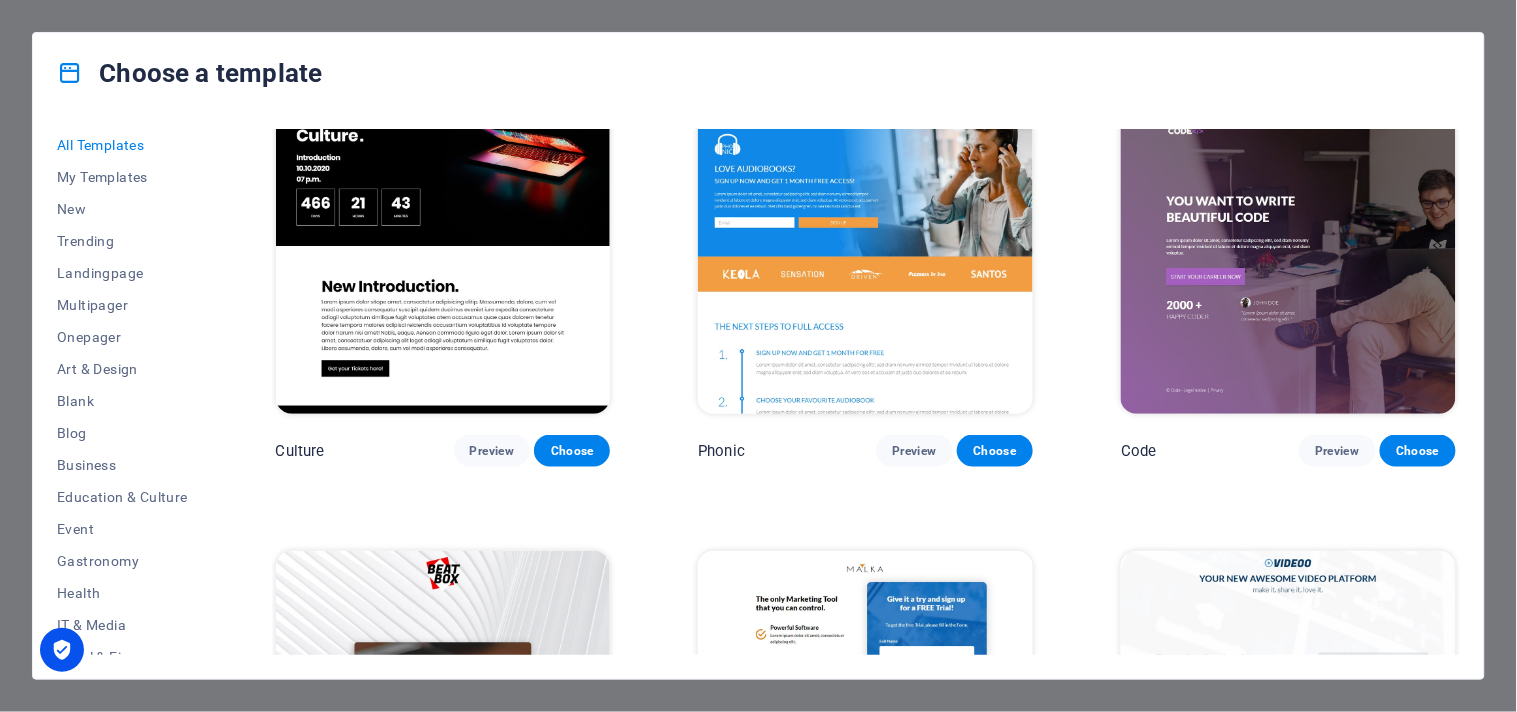 scroll, scrollTop: 20203, scrollLeft: 0, axis: vertical 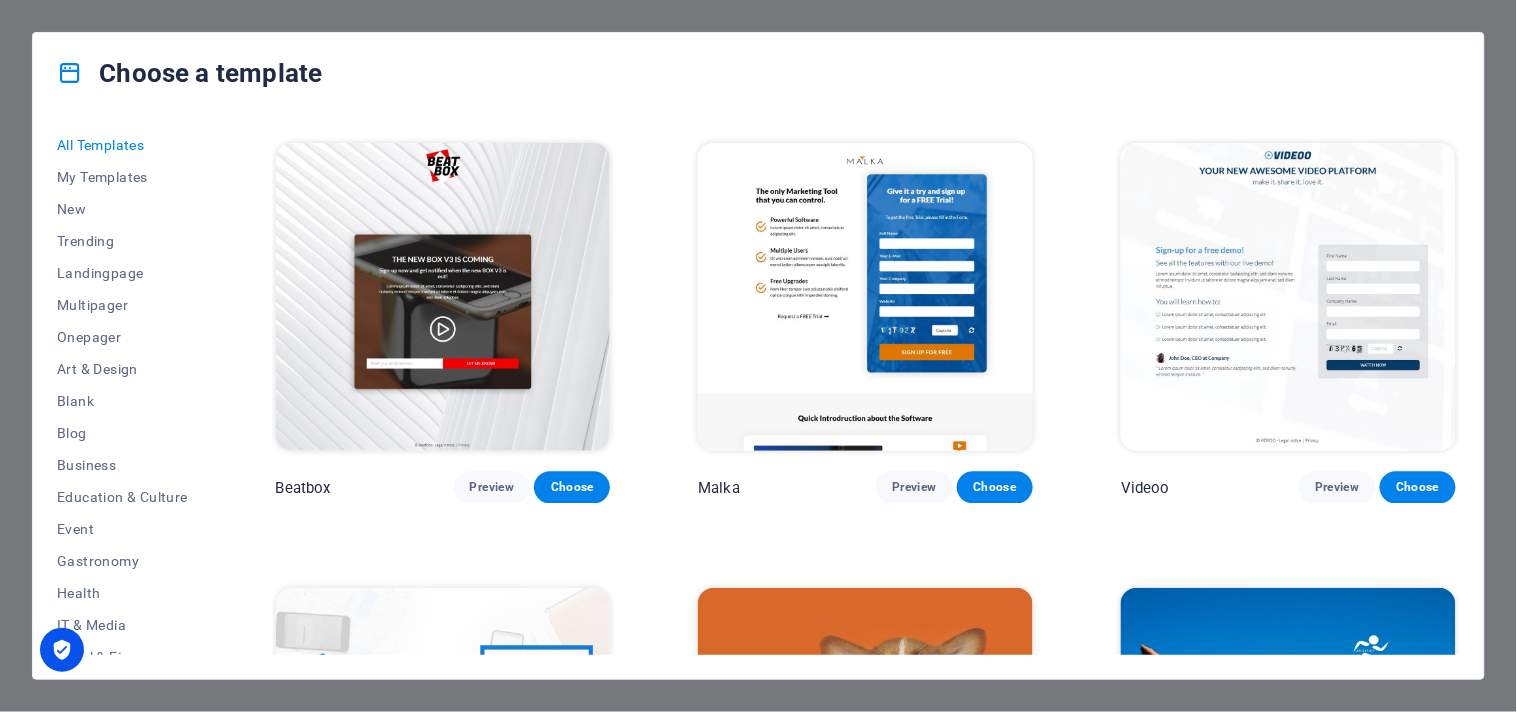 click on "Peoneera Preview Choose Art Museum Preview Choose Wonder Planner Preview Choose Transportable Preview Choose S&L Preview Choose WePaint Preview Choose Eco-Con Preview Choose MeetUp Preview Choose Help & Care Preview Choose Podcaster Preview Choose Academix Preview Choose BIG [PERSON_NAME] Shop Preview Choose Health & Food Preview Choose UrbanNest Interiors Preview Choose Green Change Preview Choose The Beauty Temple Preview Choose WeTrain Preview Choose Cleaner Preview Choose [PERSON_NAME] Preview Choose Delicioso Preview Choose Dream Garden Preview Choose LumeDeAqua Preview Choose Pets Care Preview Choose SafeSpace Preview Choose Midnight Rain Bar Preview Choose Drive Preview Choose Estator Preview Choose Health Group Preview Choose MakeIt Agency Preview Choose Wanderlust Preview Choose WeSpa Preview Choose [GEOGRAPHIC_DATA] Preview Choose Gadgets Preview Choose CoffeeScience Preview Choose CoachLife Preview Choose Cafe de Oceana Preview Choose Max Hatzy Preview Choose Denteeth Preview Choose Handyman Preview Choose Blogger" at bounding box center [866, -8365] 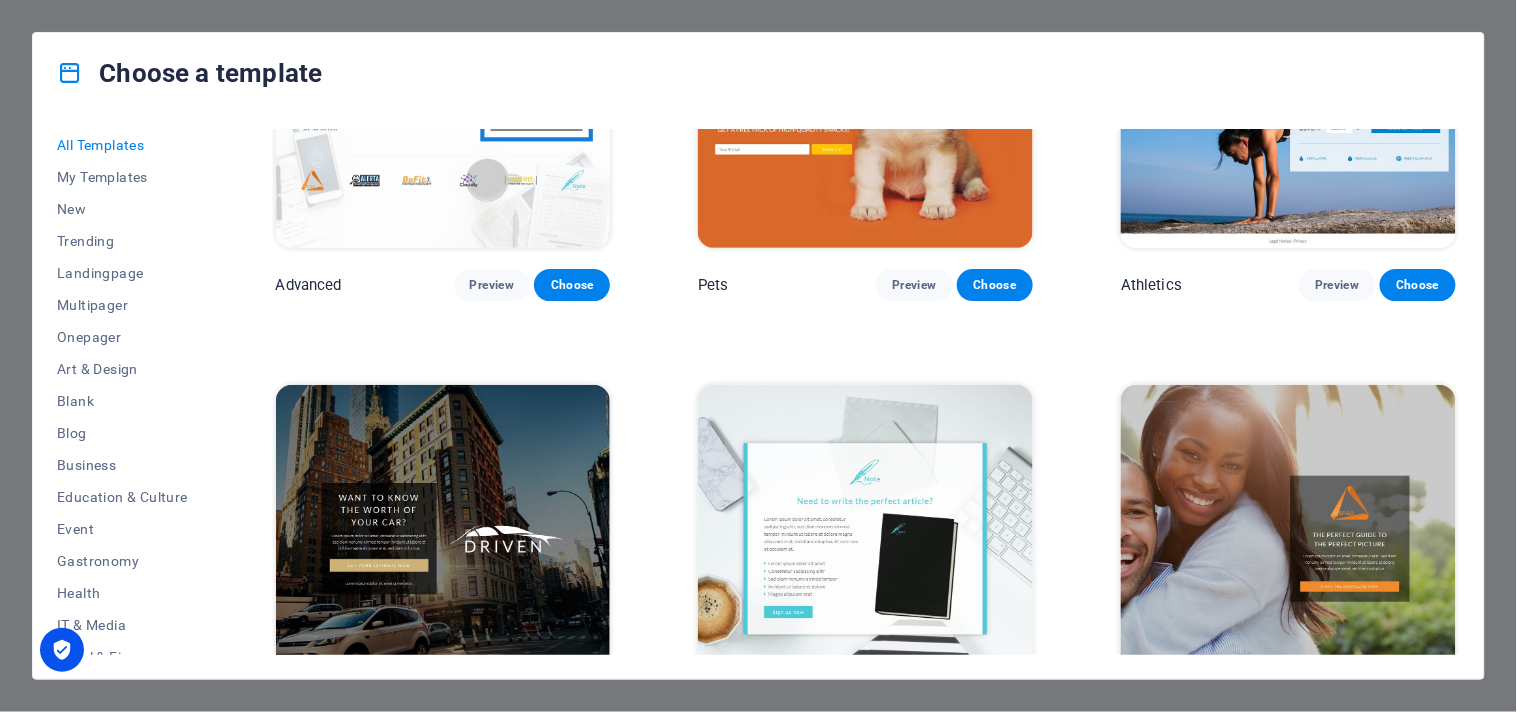 scroll, scrollTop: 21131, scrollLeft: 0, axis: vertical 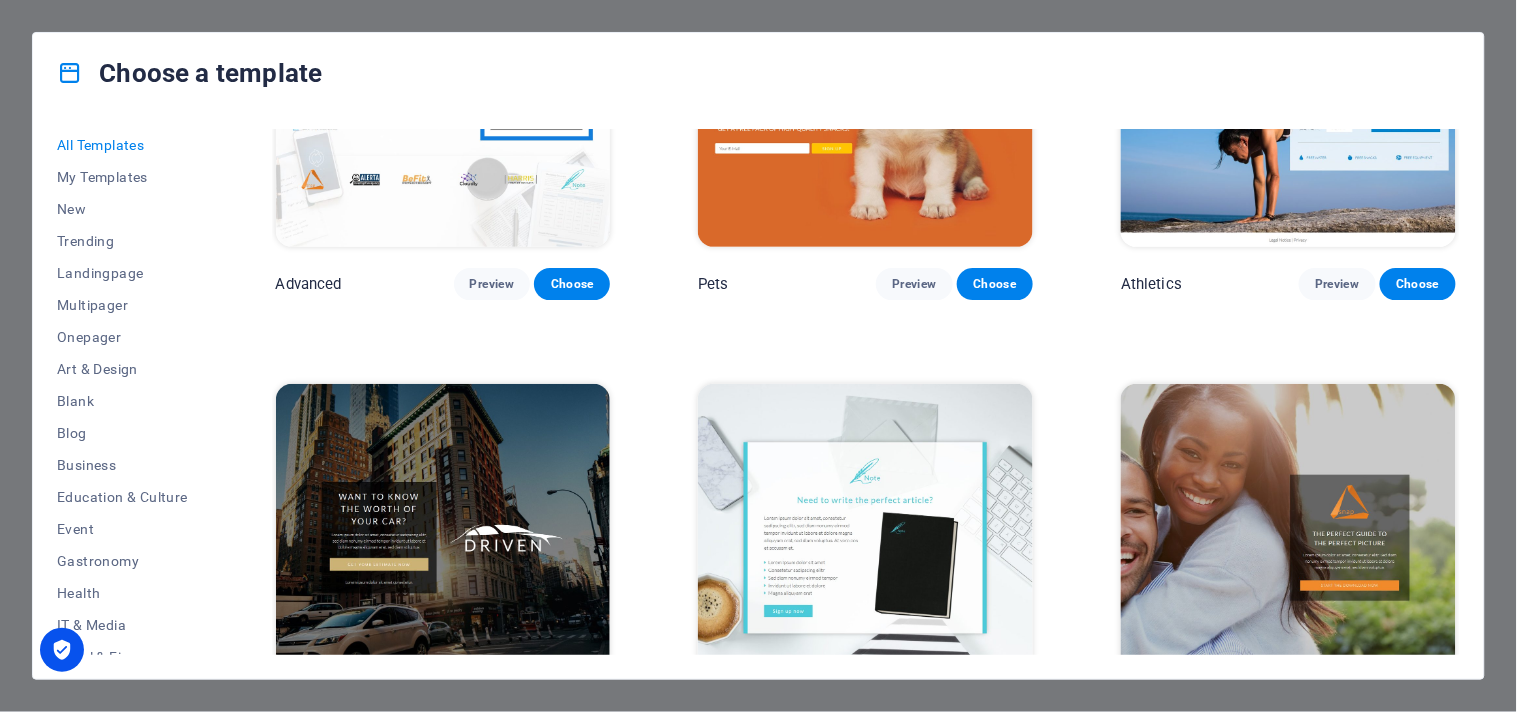 click on "Preview" at bounding box center (492, 729) 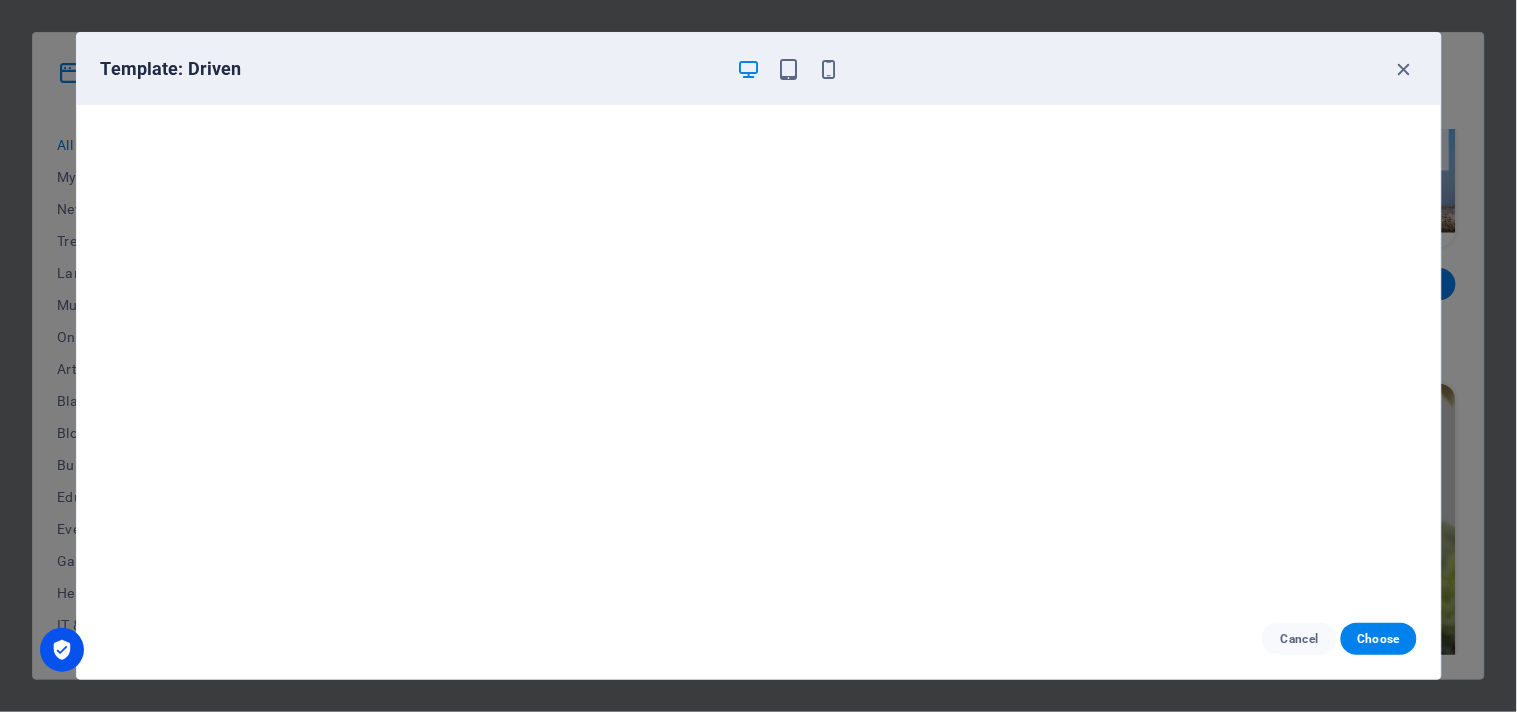scroll, scrollTop: 4, scrollLeft: 0, axis: vertical 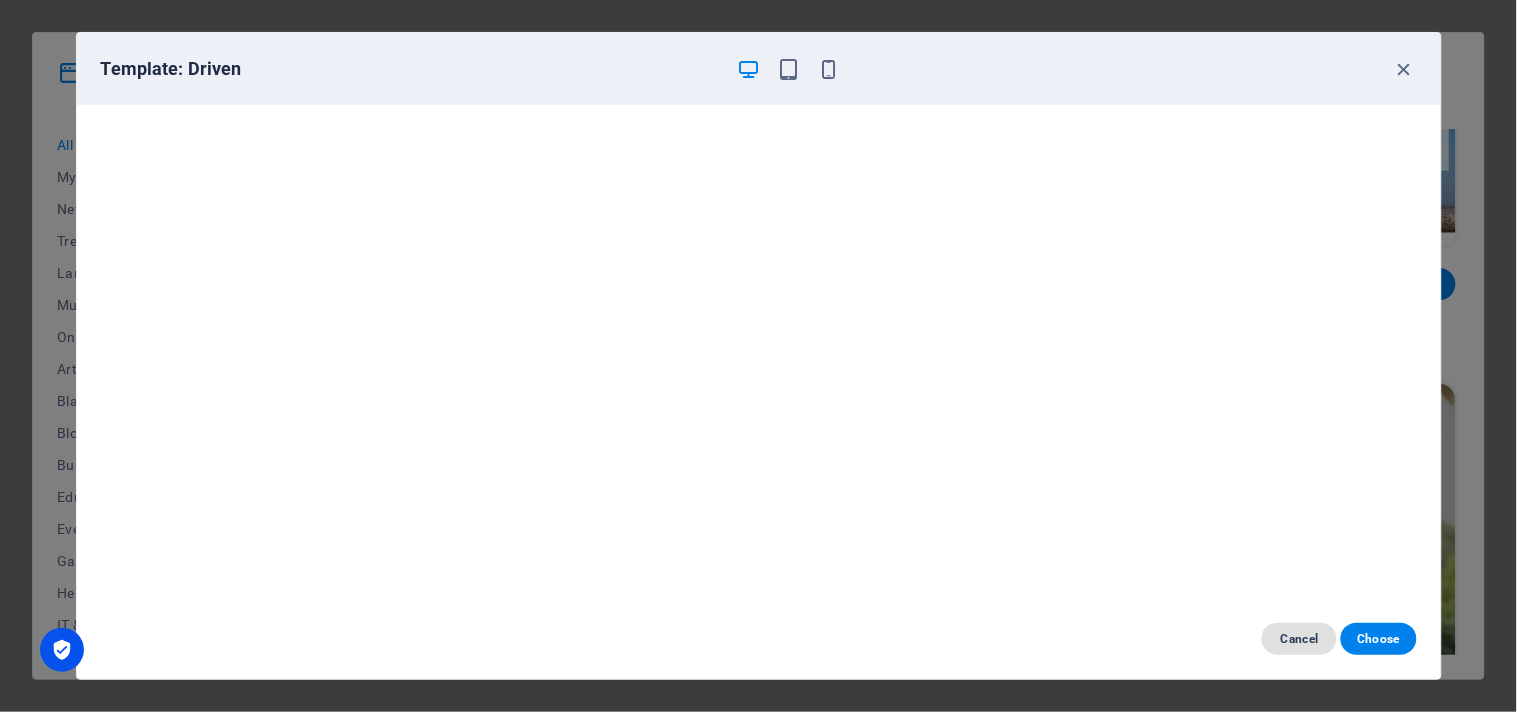 click on "Cancel" at bounding box center (1299, 639) 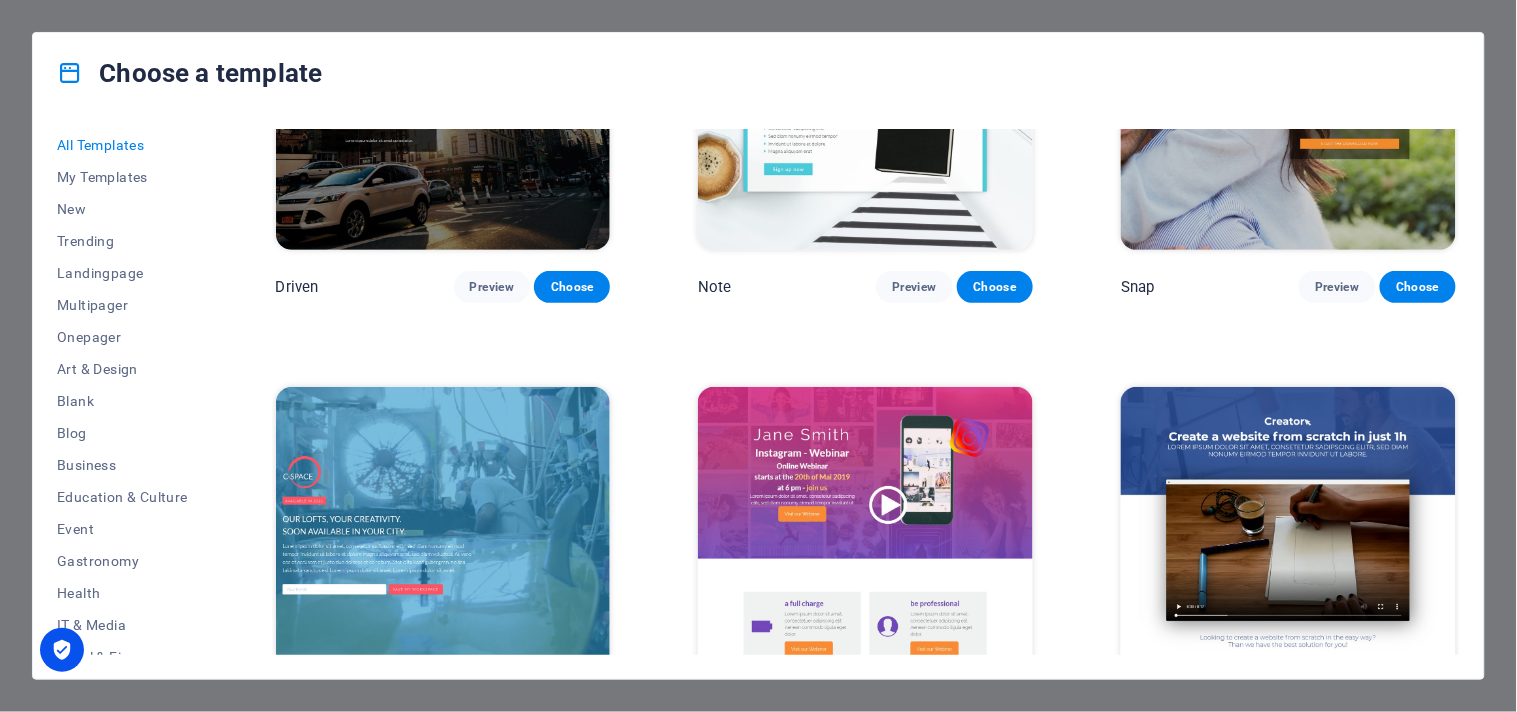 scroll, scrollTop: 21575, scrollLeft: 0, axis: vertical 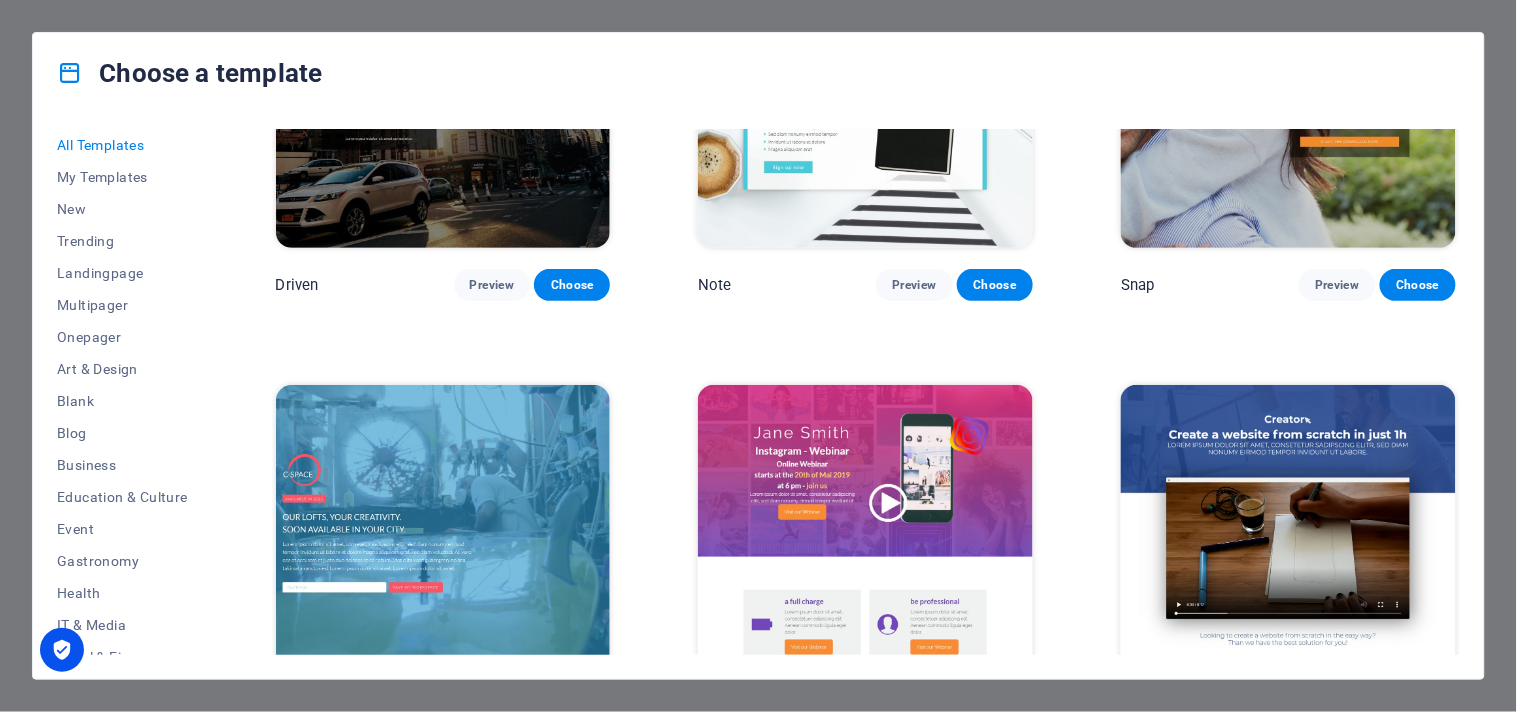 drag, startPoint x: 1071, startPoint y: 560, endPoint x: 1063, endPoint y: 584, distance: 25.298222 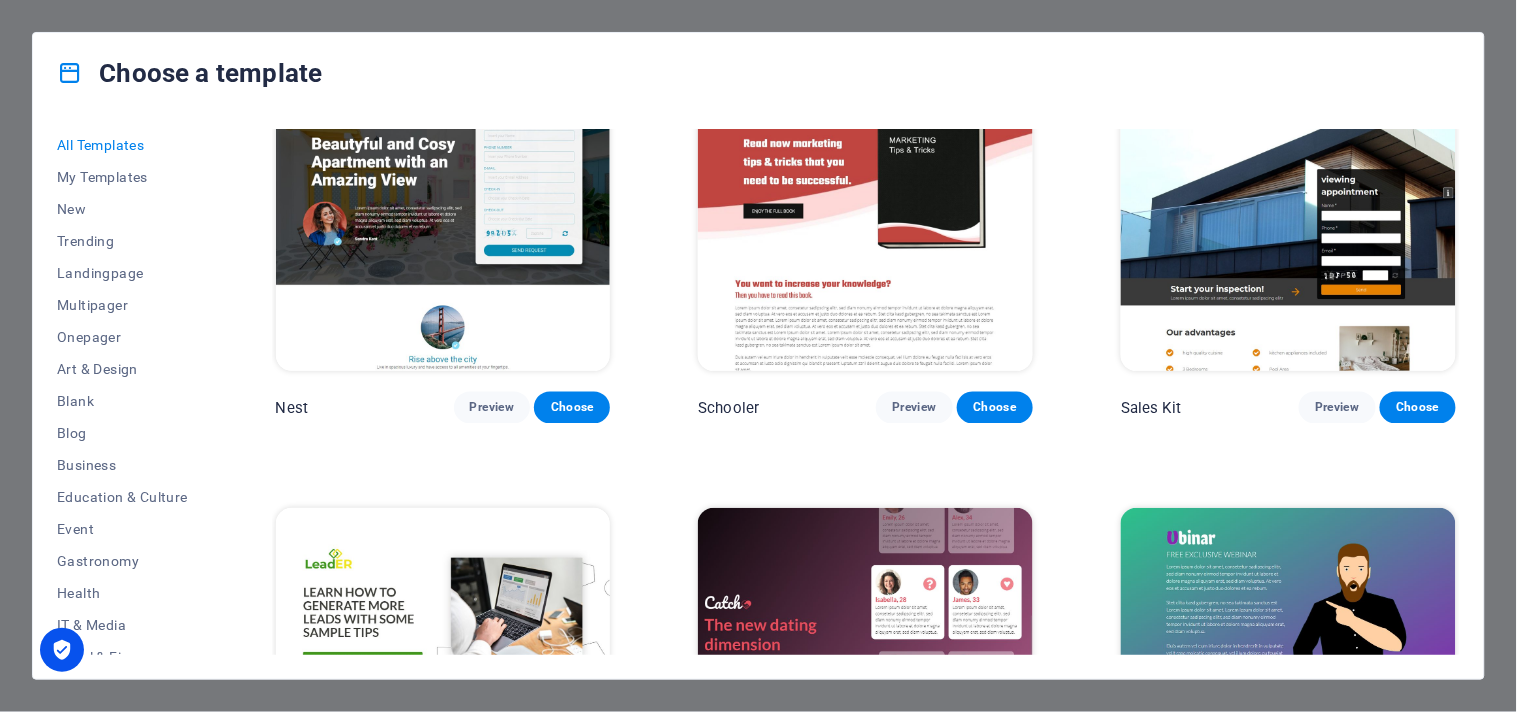 scroll, scrollTop: 22396, scrollLeft: 0, axis: vertical 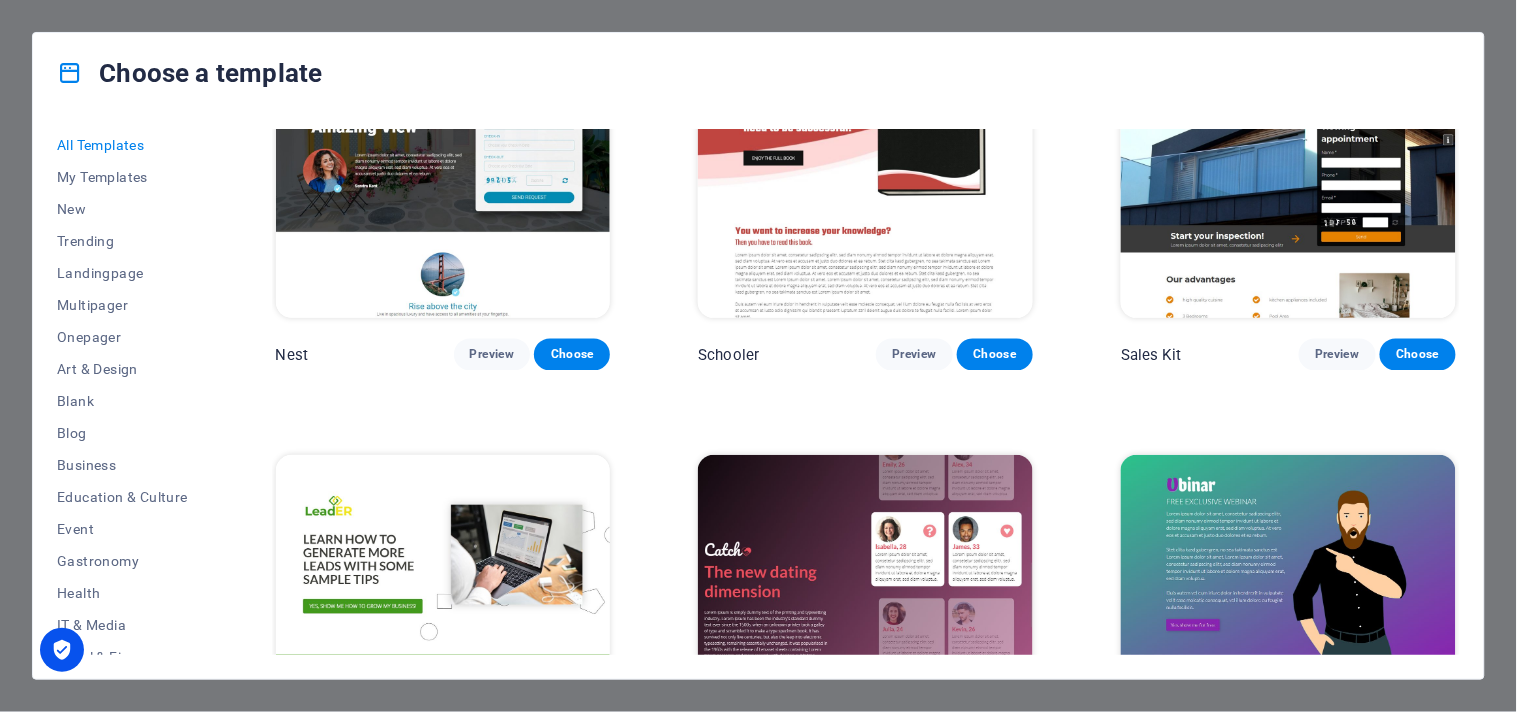 click on "Peoneera Preview Choose Art Museum Preview Choose Wonder Planner Preview Choose Transportable Preview Choose S&L Preview Choose WePaint Preview Choose Eco-Con Preview Choose MeetUp Preview Choose Help & Care Preview Choose Podcaster Preview Choose Academix Preview Choose BIG [PERSON_NAME] Shop Preview Choose Health & Food Preview Choose UrbanNest Interiors Preview Choose Green Change Preview Choose The Beauty Temple Preview Choose WeTrain Preview Choose Cleaner Preview Choose [PERSON_NAME] Preview Choose Delicioso Preview Choose Dream Garden Preview Choose LumeDeAqua Preview Choose Pets Care Preview Choose SafeSpace Preview Choose Midnight Rain Bar Preview Choose Drive Preview Choose Estator Preview Choose Health Group Preview Choose MakeIt Agency Preview Choose Wanderlust Preview Choose WeSpa Preview Choose [GEOGRAPHIC_DATA] Preview Choose Gadgets Preview Choose CoffeeScience Preview Choose CoachLife Preview Choose Cafe de Oceana Preview Choose Max Hatzy Preview Choose Denteeth Preview Choose Handyman Preview Choose Blogger" at bounding box center [866, -10280] 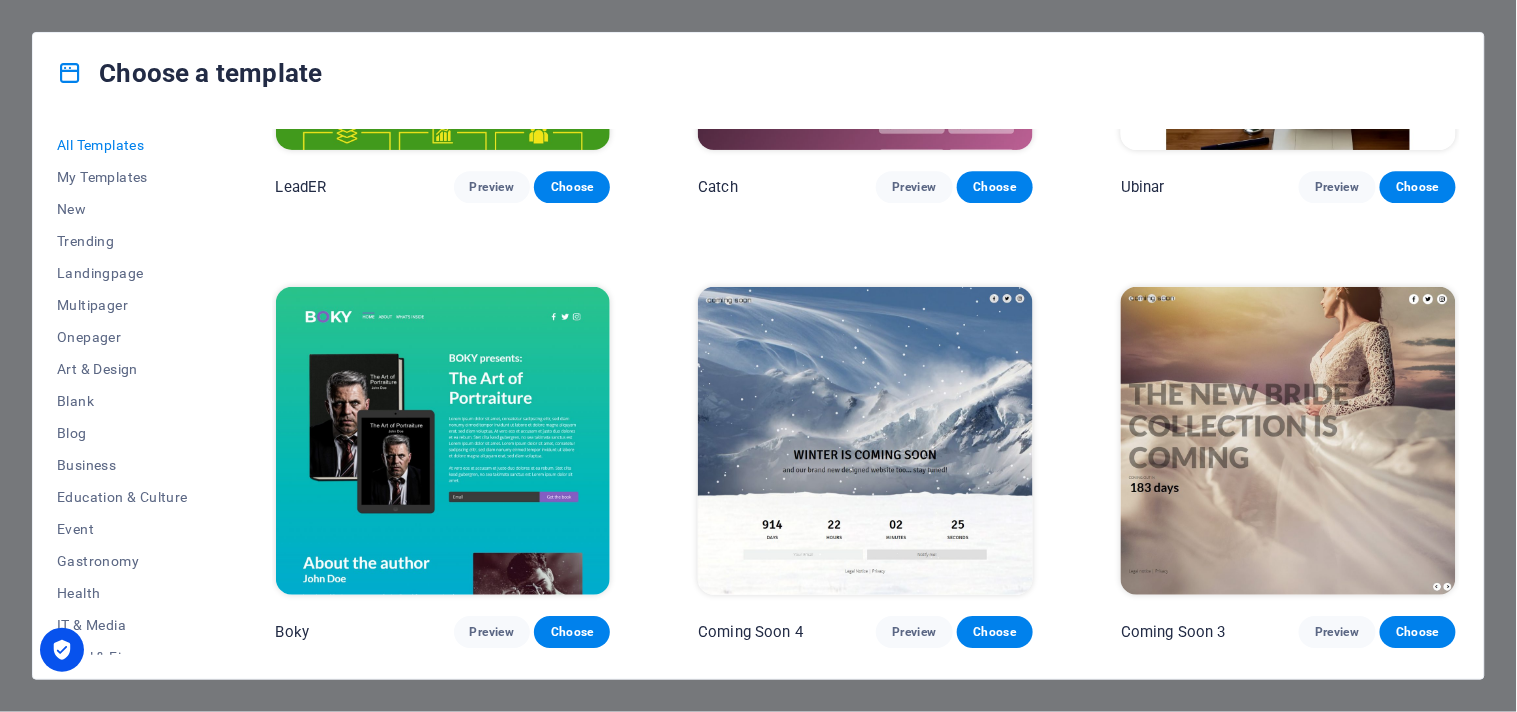 click on "Peoneera Preview Choose Art Museum Preview Choose Wonder Planner Preview Choose Transportable Preview Choose S&L Preview Choose WePaint Preview Choose Eco-Con Preview Choose MeetUp Preview Choose Help & Care Preview Choose Podcaster Preview Choose Academix Preview Choose BIG [PERSON_NAME] Shop Preview Choose Health & Food Preview Choose UrbanNest Interiors Preview Choose Green Change Preview Choose The Beauty Temple Preview Choose WeTrain Preview Choose Cleaner Preview Choose [PERSON_NAME] Preview Choose Delicioso Preview Choose Dream Garden Preview Choose LumeDeAqua Preview Choose Pets Care Preview Choose SafeSpace Preview Choose Midnight Rain Bar Preview Choose Drive Preview Choose Estator Preview Choose Health Group Preview Choose MakeIt Agency Preview Choose Wanderlust Preview Choose WeSpa Preview Choose [GEOGRAPHIC_DATA] Preview Choose Gadgets Preview Choose CoffeeScience Preview Choose CoachLife Preview Choose Cafe de Oceana Preview Choose Max Hatzy Preview Choose Denteeth Preview Choose Handyman Preview Choose Blogger" at bounding box center (866, -10894) 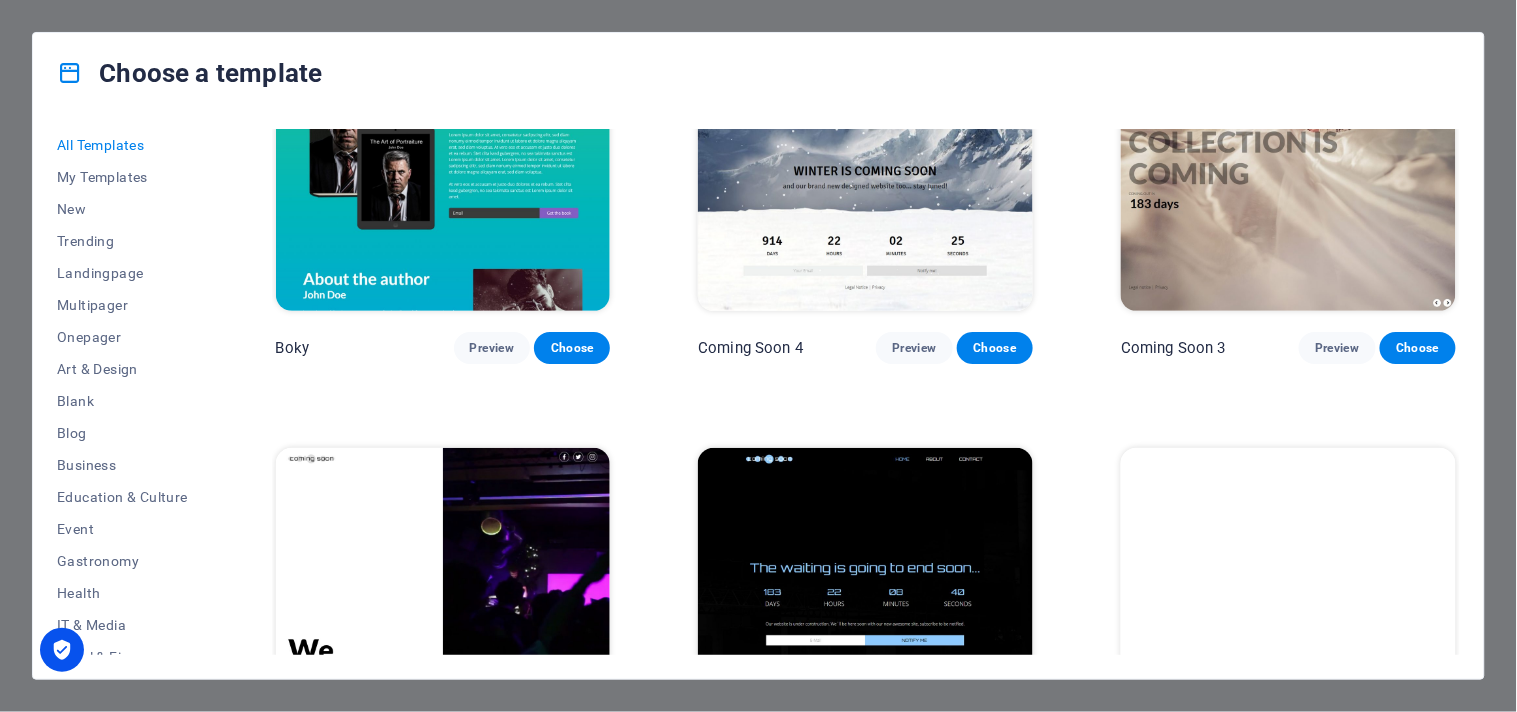 scroll, scrollTop: 23340, scrollLeft: 0, axis: vertical 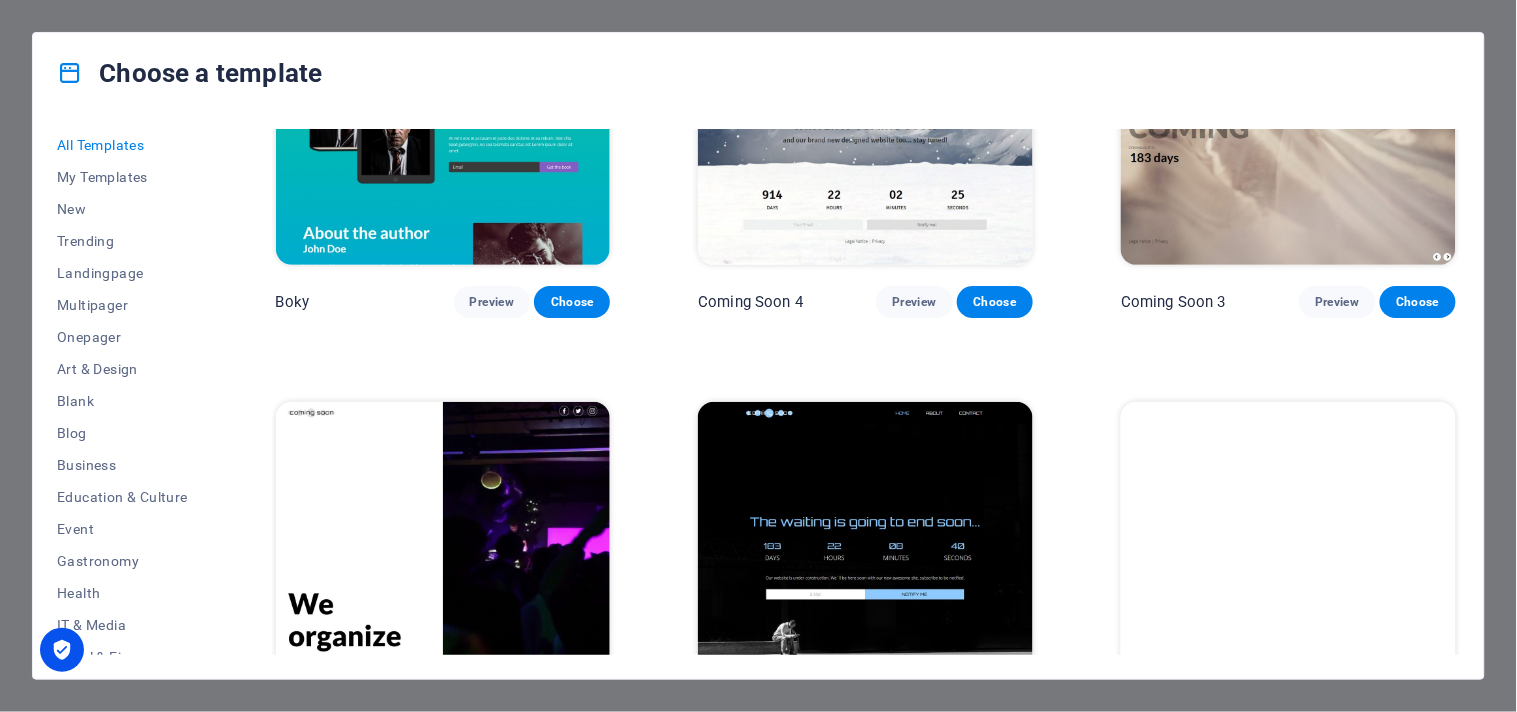 click on "Peoneera Preview Choose Art Museum Preview Choose Wonder Planner Preview Choose Transportable Preview Choose S&L Preview Choose WePaint Preview Choose Eco-Con Preview Choose MeetUp Preview Choose Help & Care Preview Choose Podcaster Preview Choose Academix Preview Choose BIG [PERSON_NAME] Shop Preview Choose Health & Food Preview Choose UrbanNest Interiors Preview Choose Green Change Preview Choose The Beauty Temple Preview Choose WeTrain Preview Choose Cleaner Preview Choose [PERSON_NAME] Preview Choose Delicioso Preview Choose Dream Garden Preview Choose LumeDeAqua Preview Choose Pets Care Preview Choose SafeSpace Preview Choose Midnight Rain Bar Preview Choose Drive Preview Choose Estator Preview Choose Health Group Preview Choose MakeIt Agency Preview Choose Wanderlust Preview Choose WeSpa Preview Choose [GEOGRAPHIC_DATA] Preview Choose Gadgets Preview Choose CoffeeScience Preview Choose CoachLife Preview Choose Cafe de Oceana Preview Choose Max Hatzy Preview Choose Denteeth Preview Choose Handyman Preview Choose Blogger" at bounding box center (866, -11224) 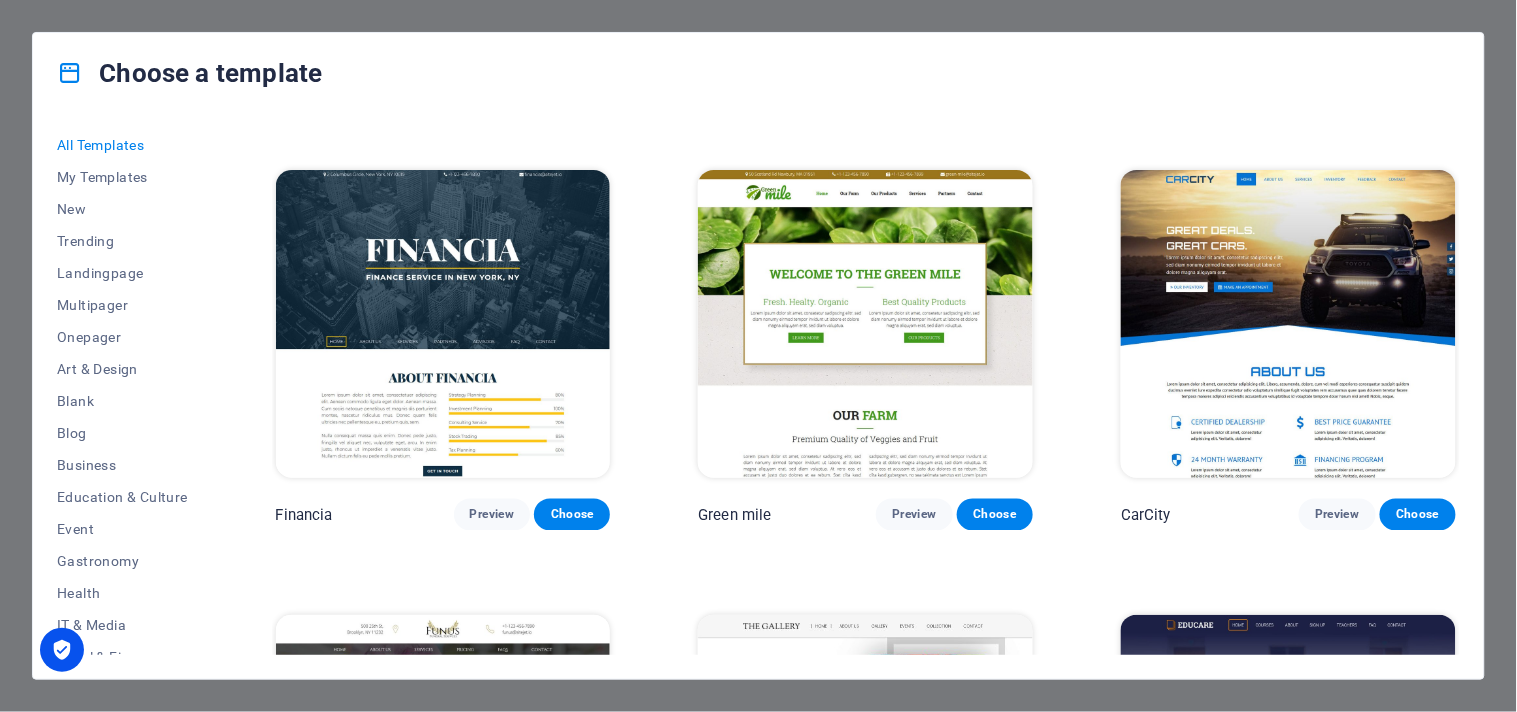 scroll, scrollTop: 12487, scrollLeft: 0, axis: vertical 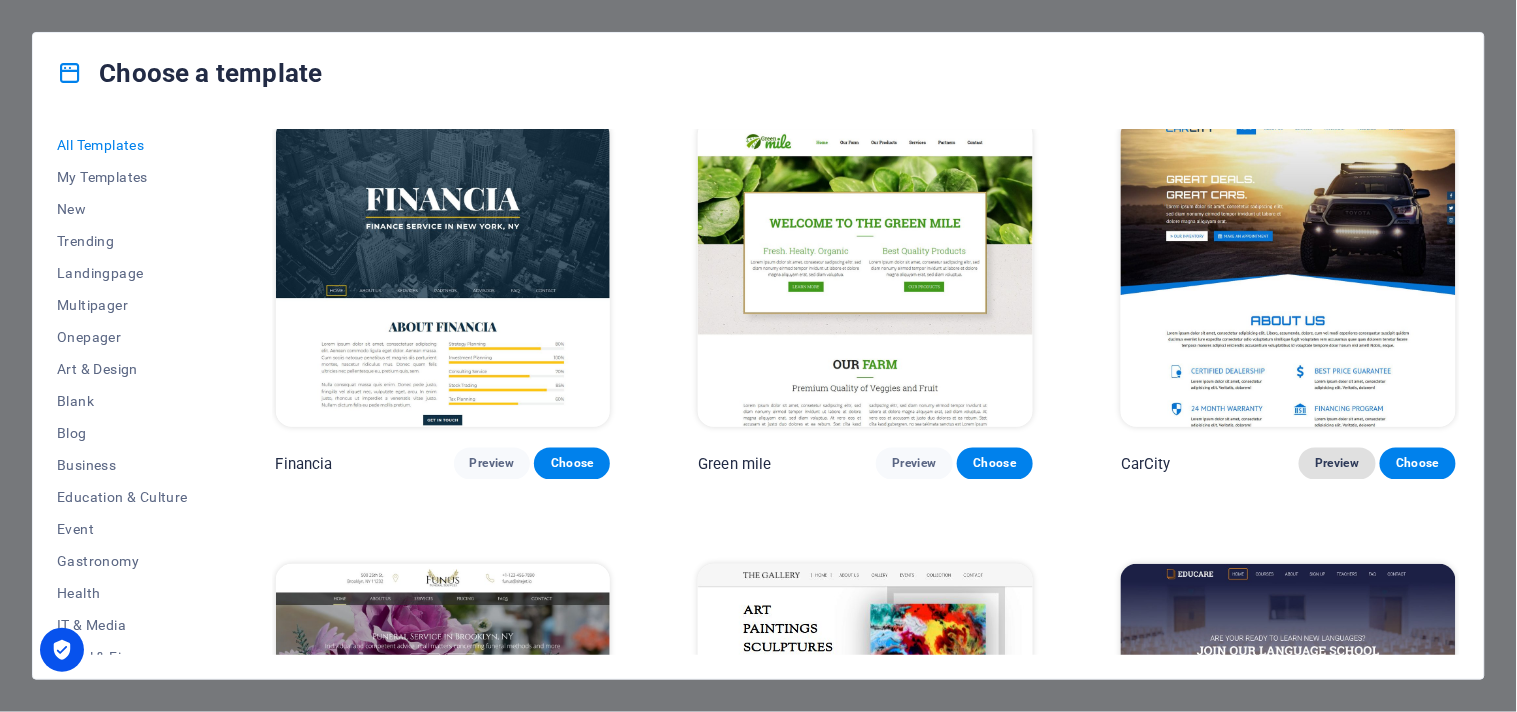 click on "Preview" at bounding box center [1337, 464] 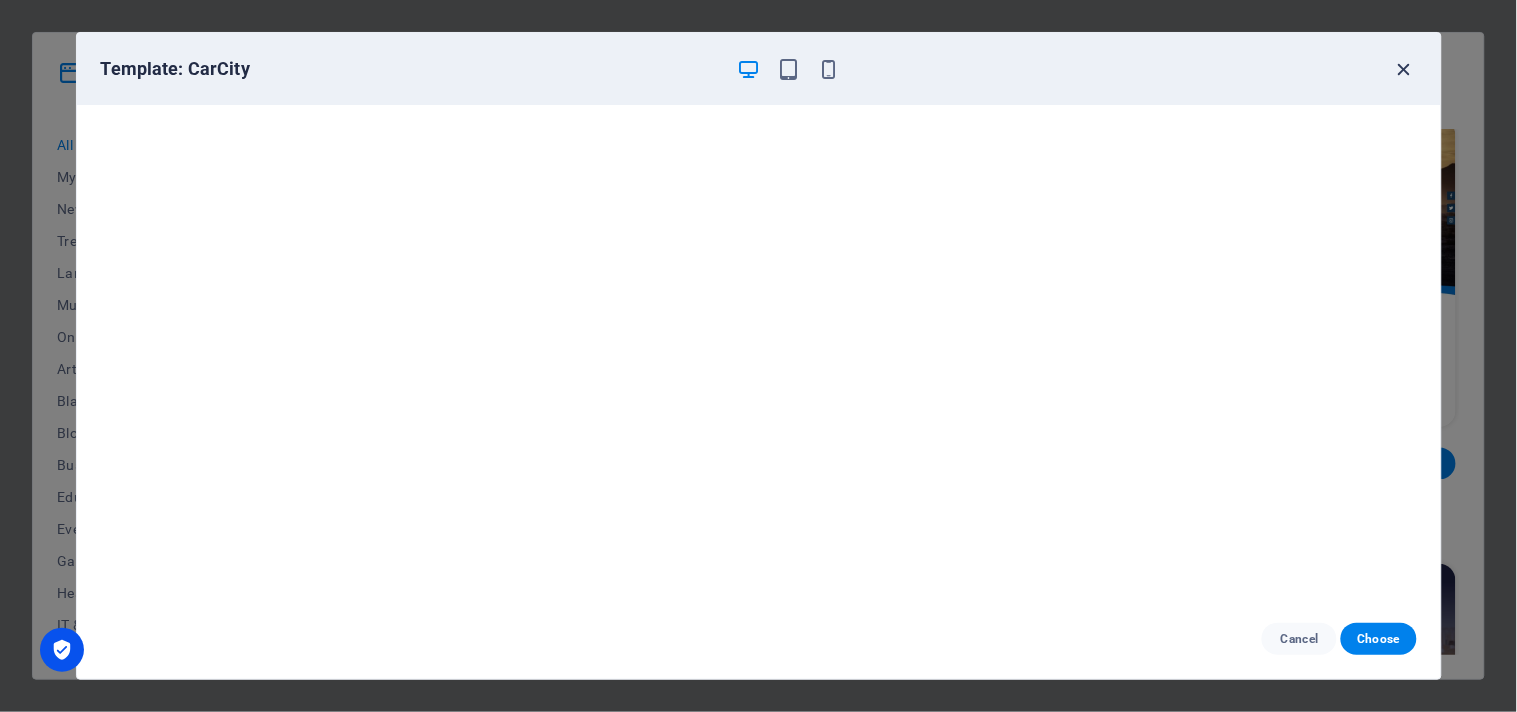 click at bounding box center (1404, 69) 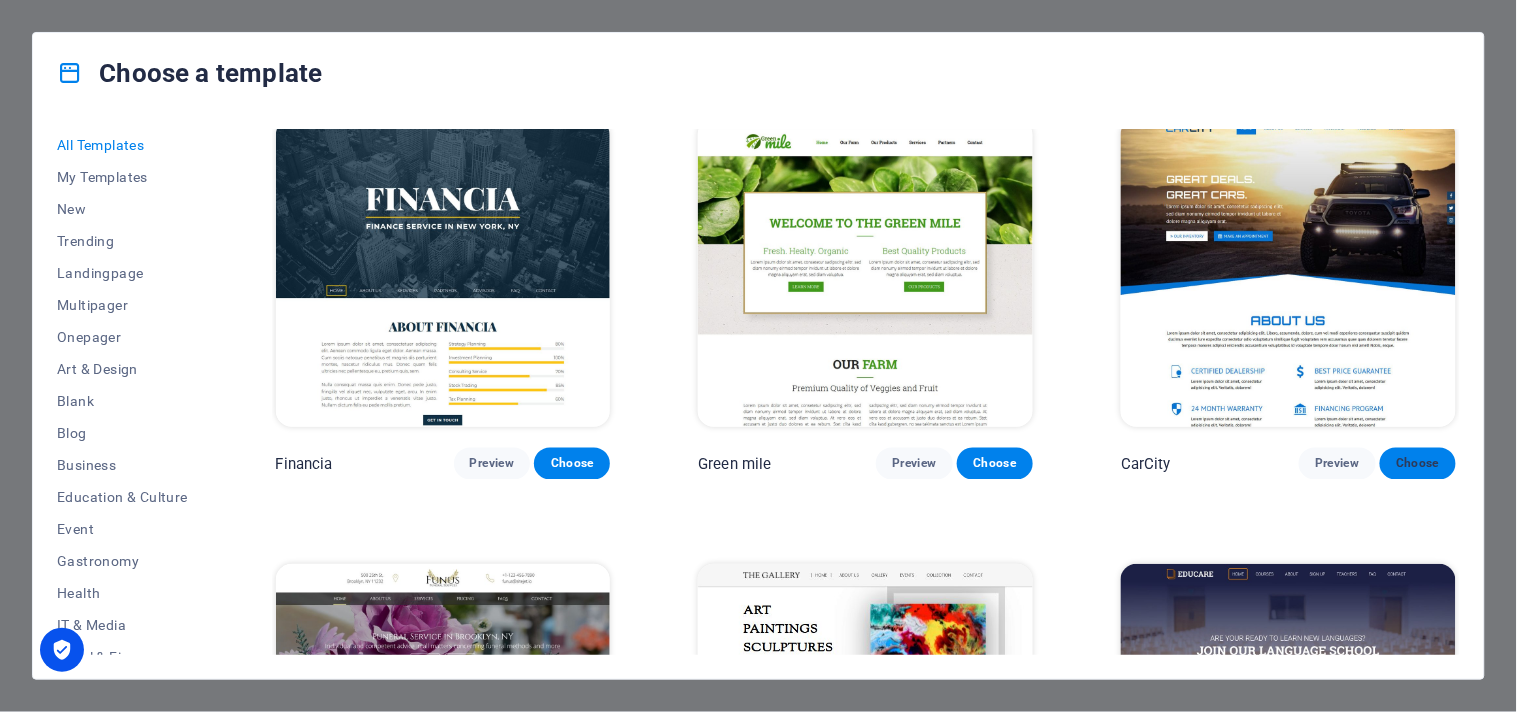 click on "Choose" at bounding box center (1418, 464) 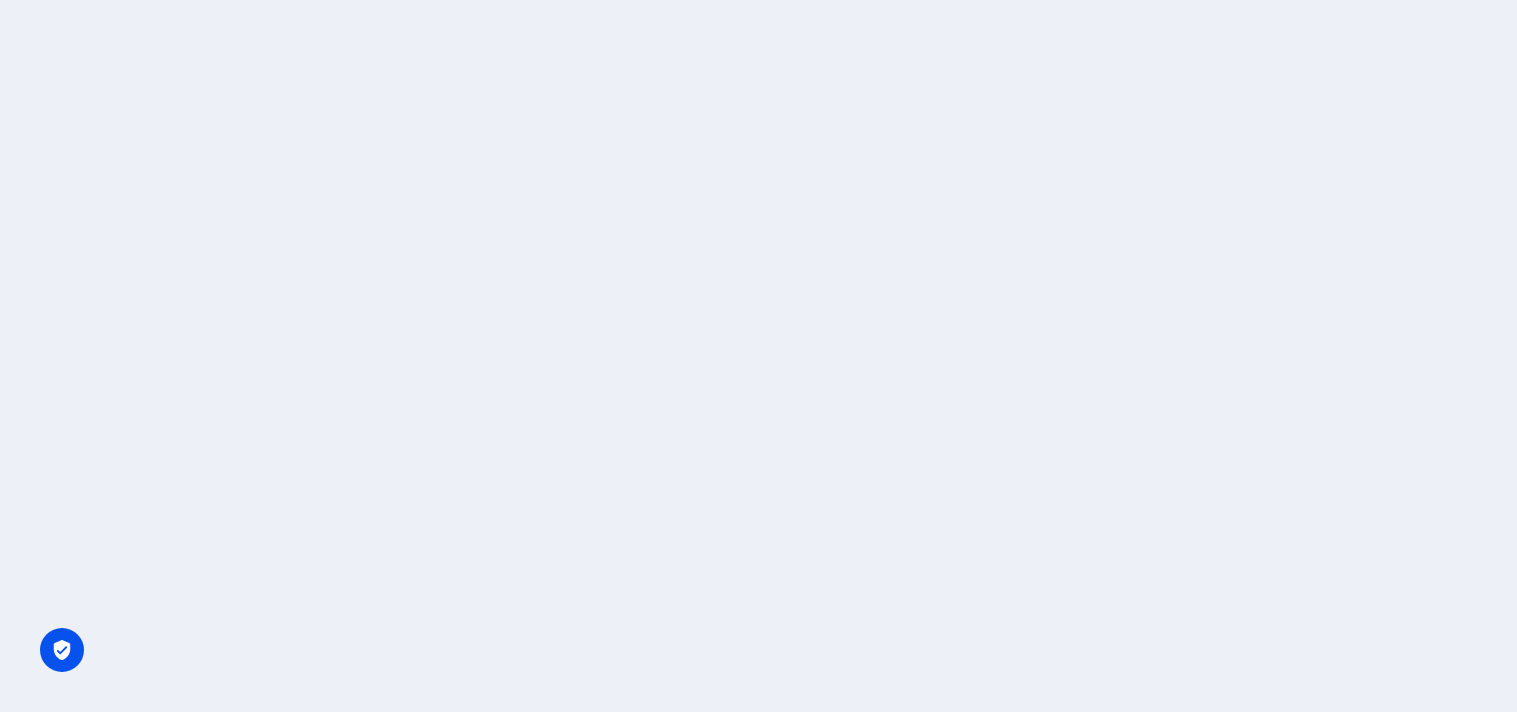 scroll, scrollTop: 0, scrollLeft: 0, axis: both 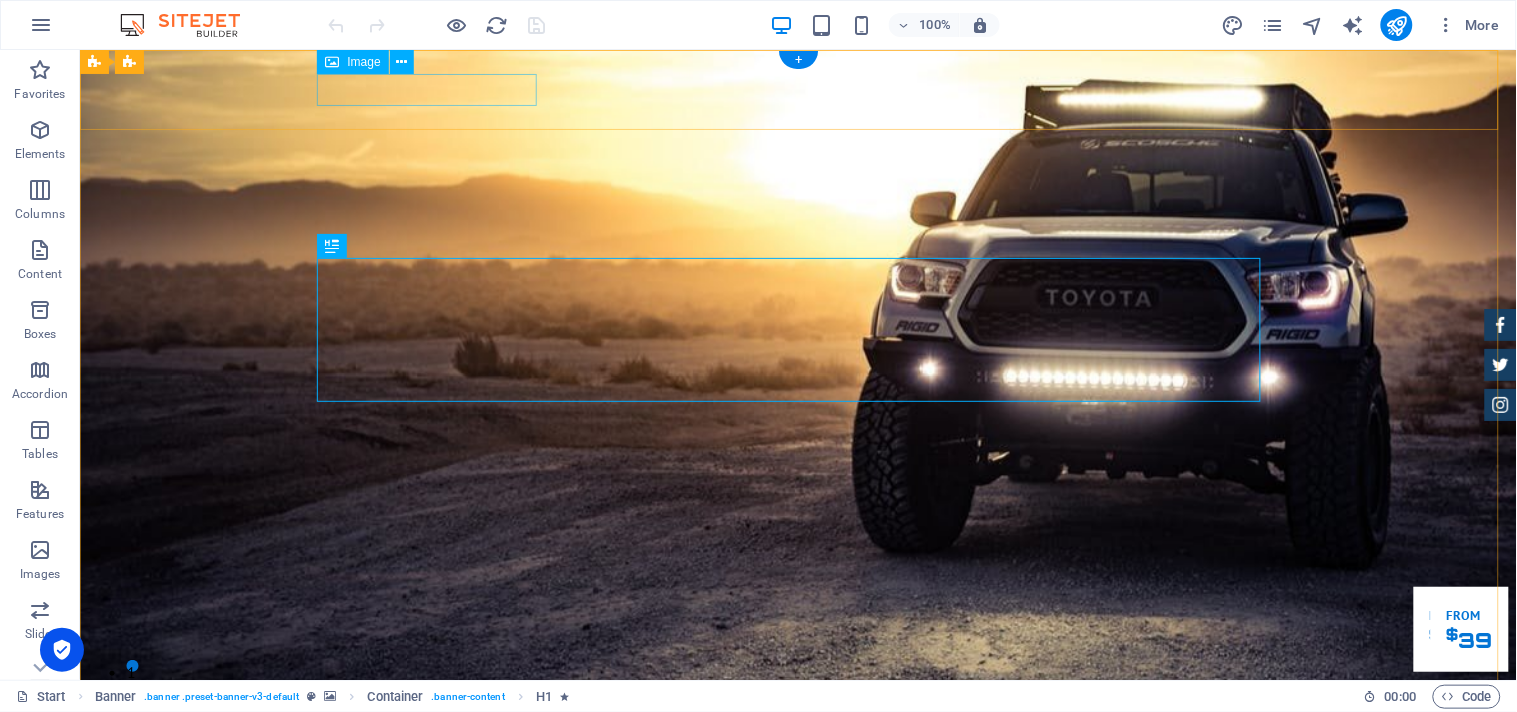 click at bounding box center (798, 779) 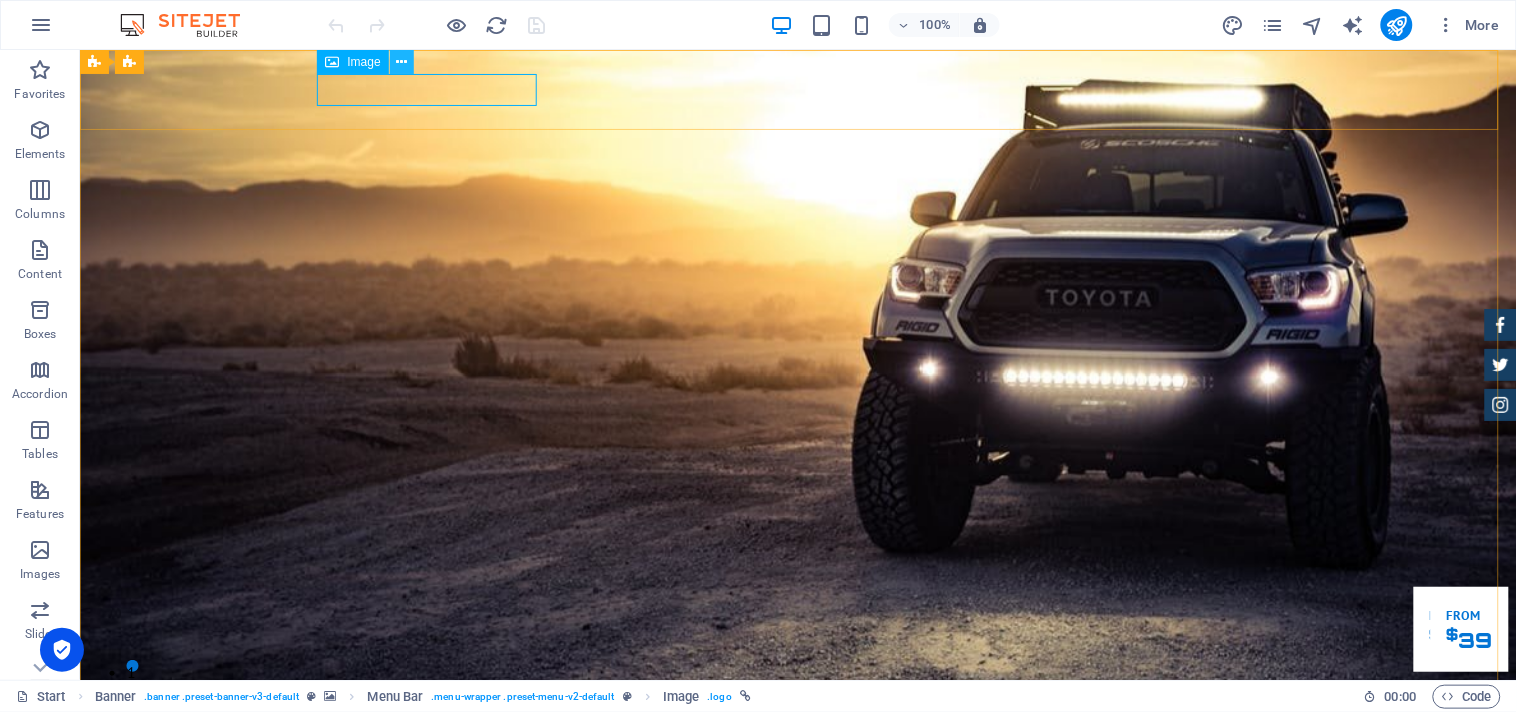 click at bounding box center (401, 62) 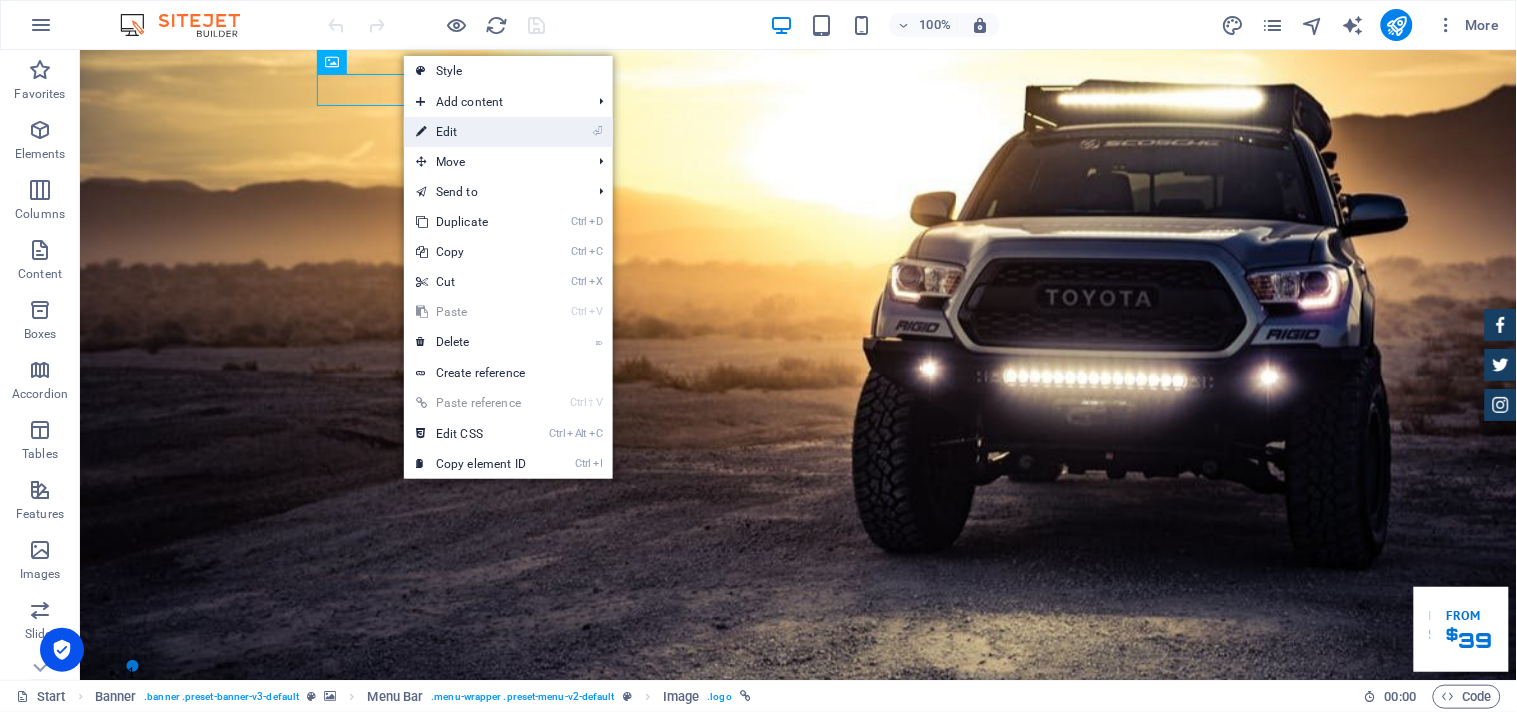 click on "⏎  Edit" at bounding box center [471, 132] 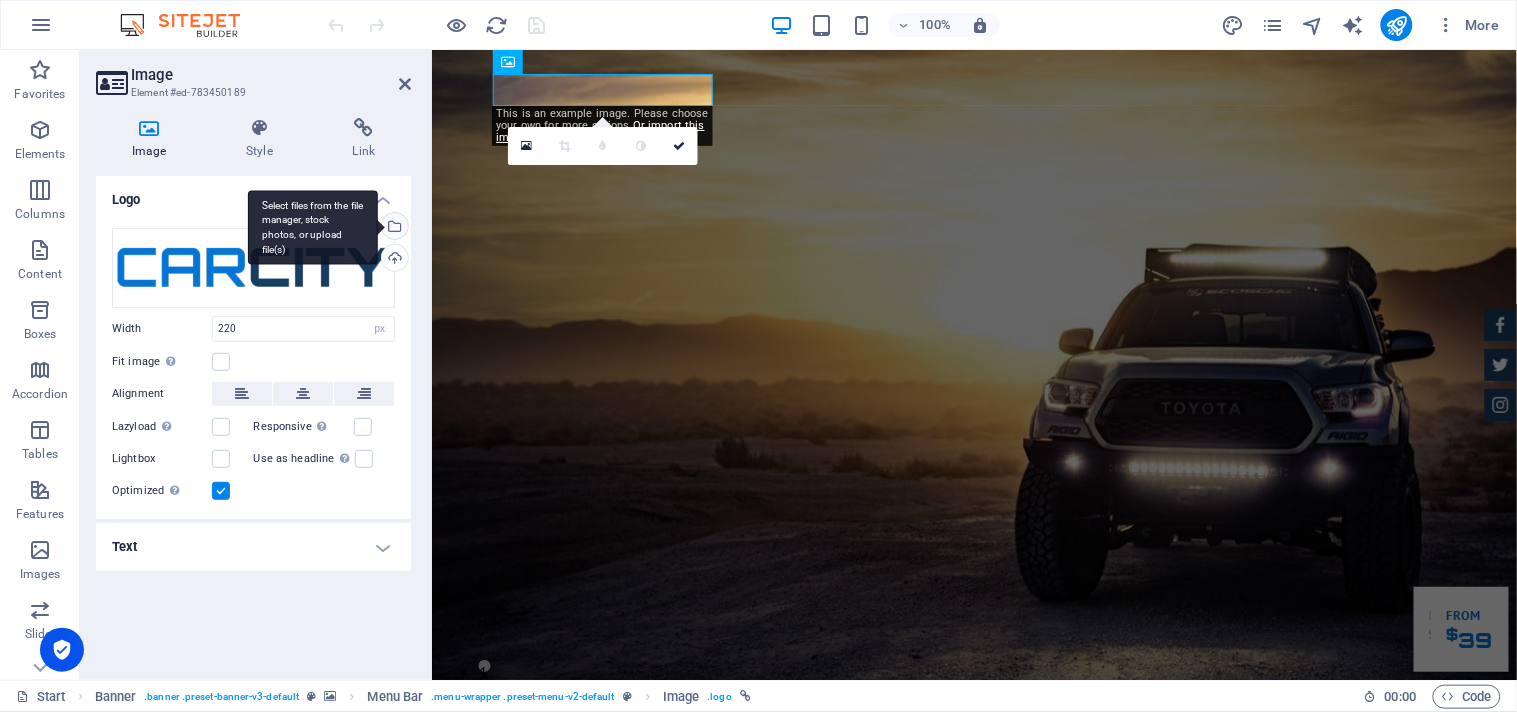 click on "Select files from the file manager, stock photos, or upload file(s)" at bounding box center [313, 227] 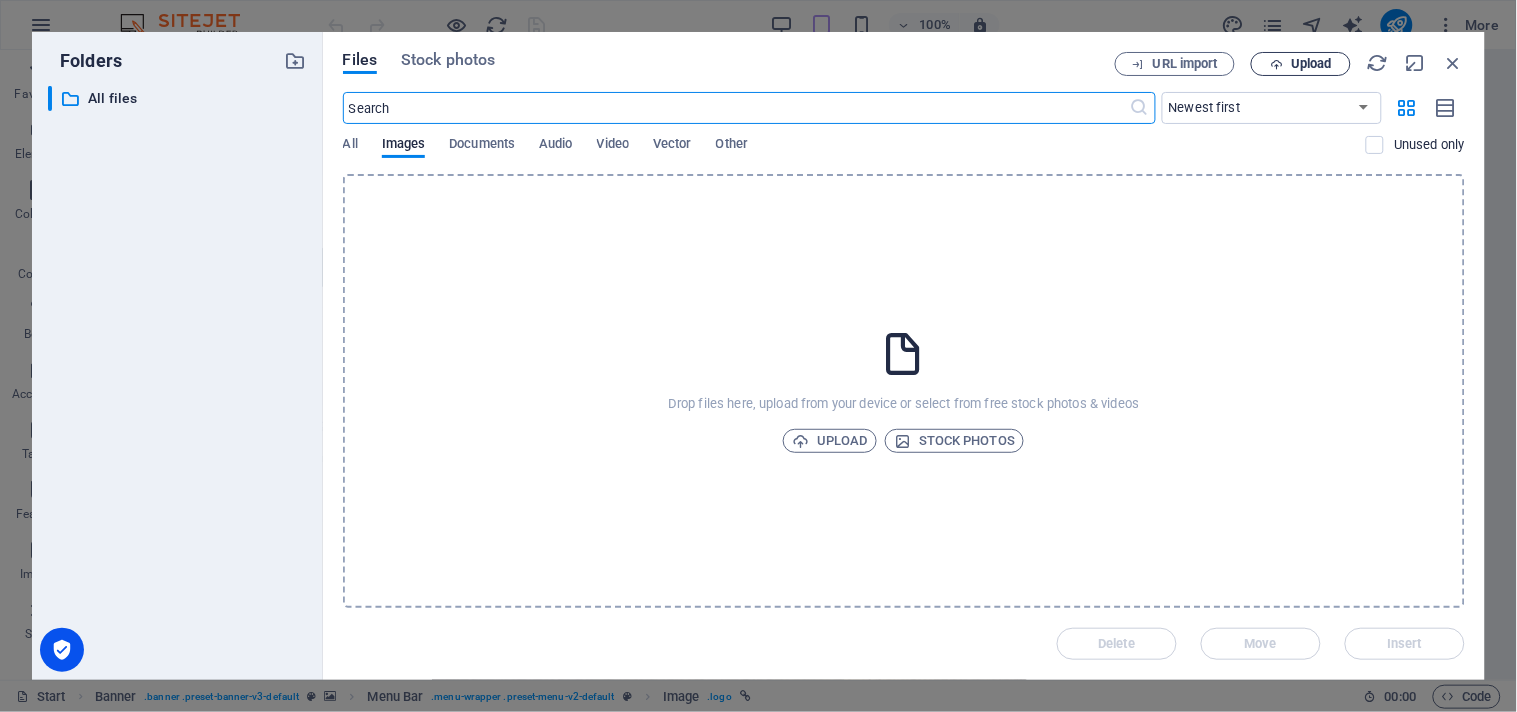 click on "Upload" at bounding box center (1301, 64) 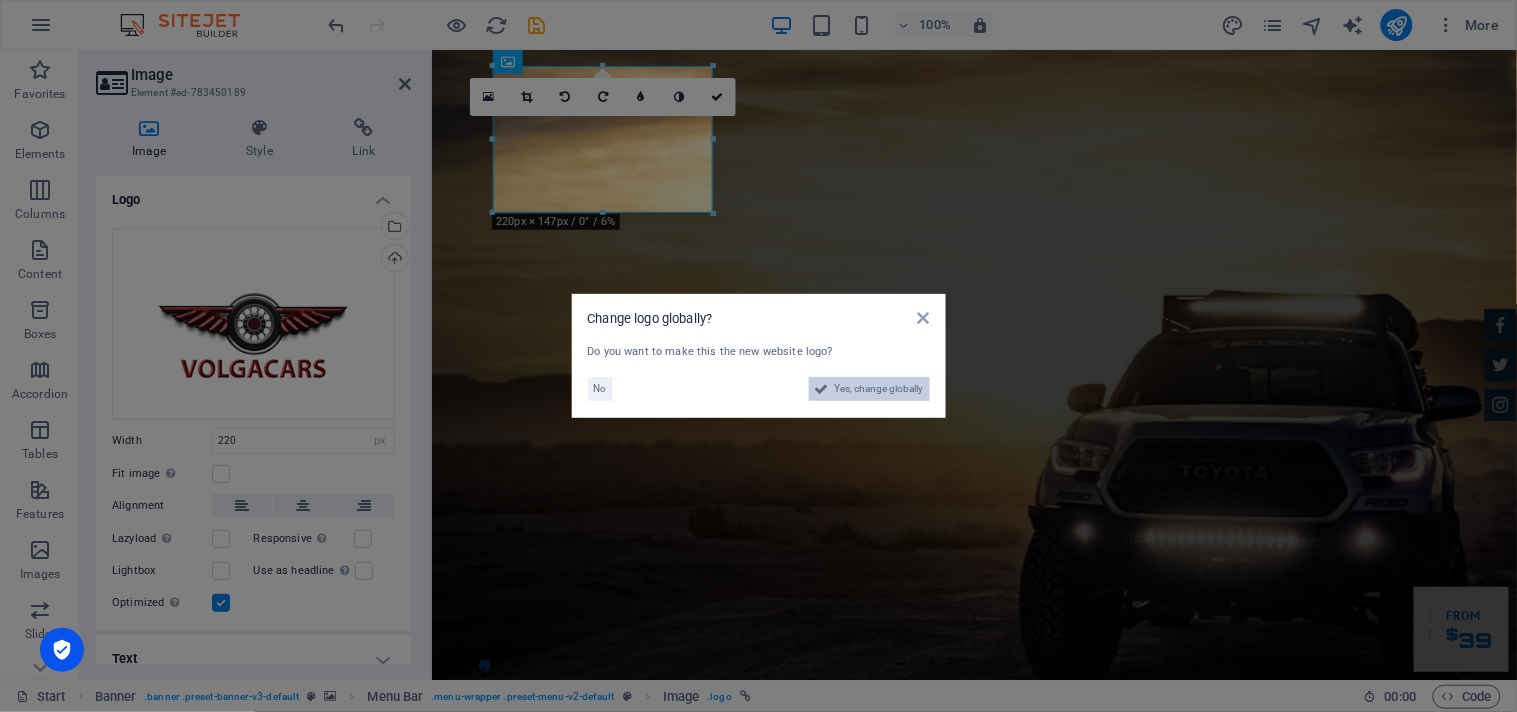 click on "Yes, change globally" at bounding box center [879, 389] 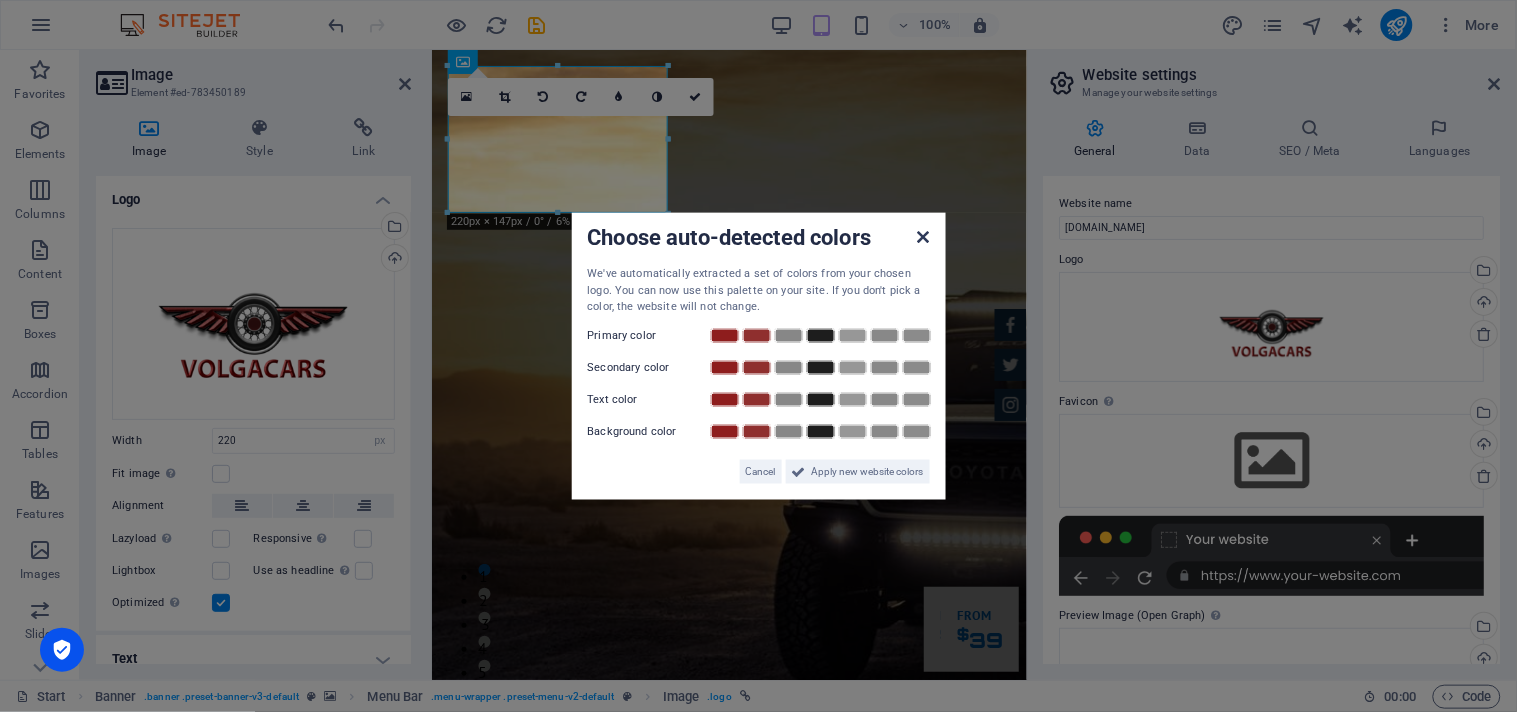 click at bounding box center [923, 237] 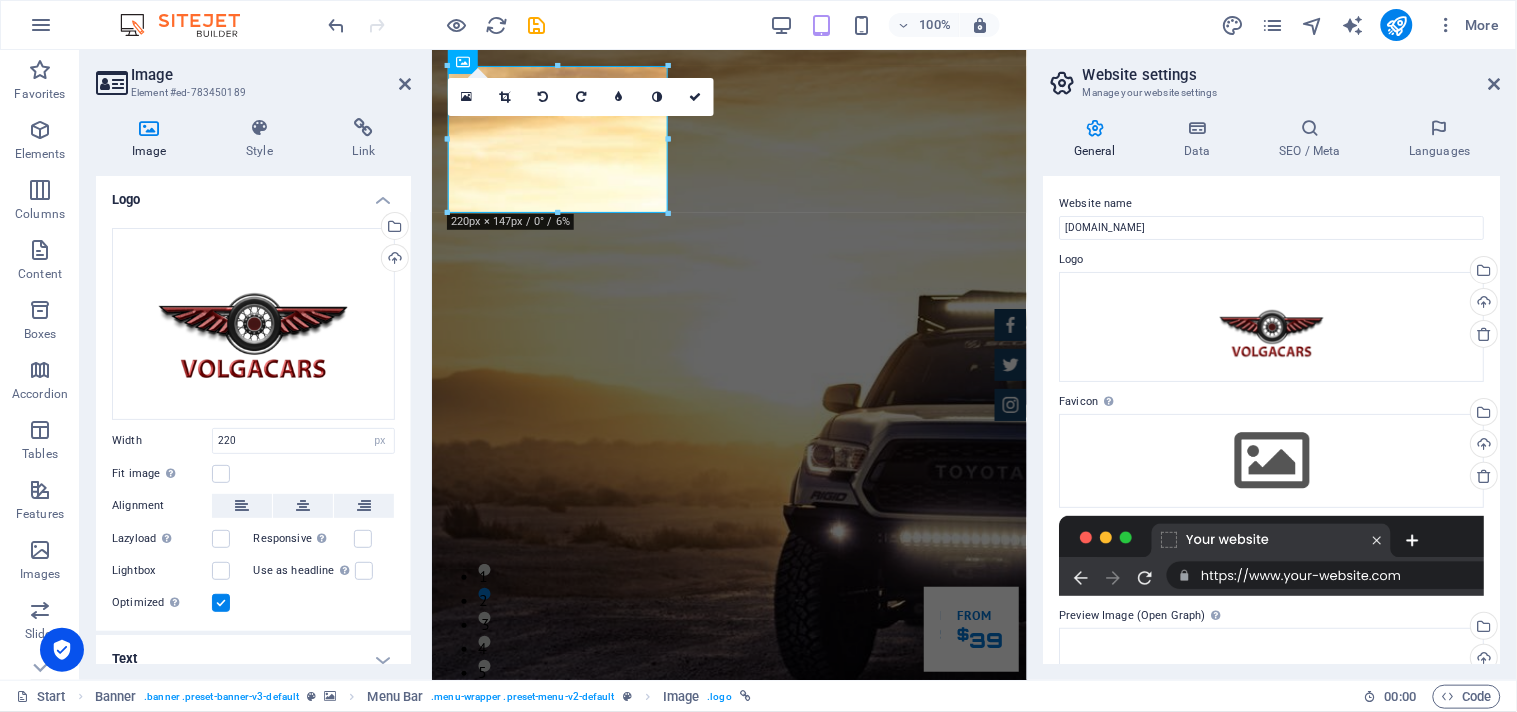 click on "General  Data  SEO / Meta  Languages Website name [DOMAIN_NAME] Logo Drag files here, click to choose files or select files from Files or our free stock photos & videos Select files from the file manager, stock photos, or upload file(s) Upload Favicon Set the favicon of your website here. A favicon is a small icon shown in the browser tab next to your website title. It helps visitors identify your website. Drag files here, click to choose files or select files from Files or our free stock photos & videos Select files from the file manager, stock photos, or upload file(s) Upload Preview Image (Open Graph) This image will be shown when the website is shared on social networks Drag files here, click to choose files or select files from Files or our free stock photos & videos Select files from the file manager, stock photos, or upload file(s) Upload Contact data for this website. This can be used everywhere on the website and will update automatically. Company [DOMAIN_NAME] First name Last name Street ZIP code 1" at bounding box center (1272, 391) 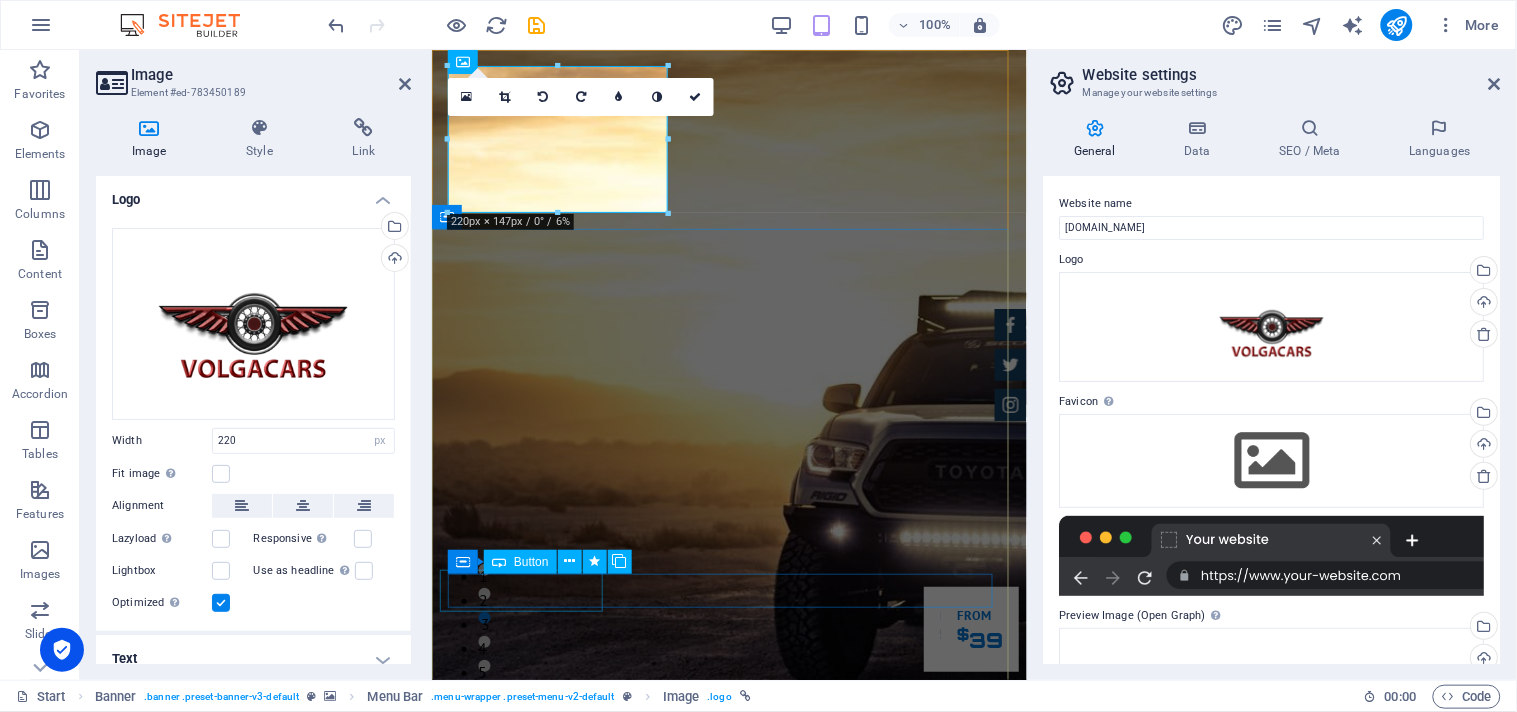 click on "Our Inventory" at bounding box center [732, 1462] 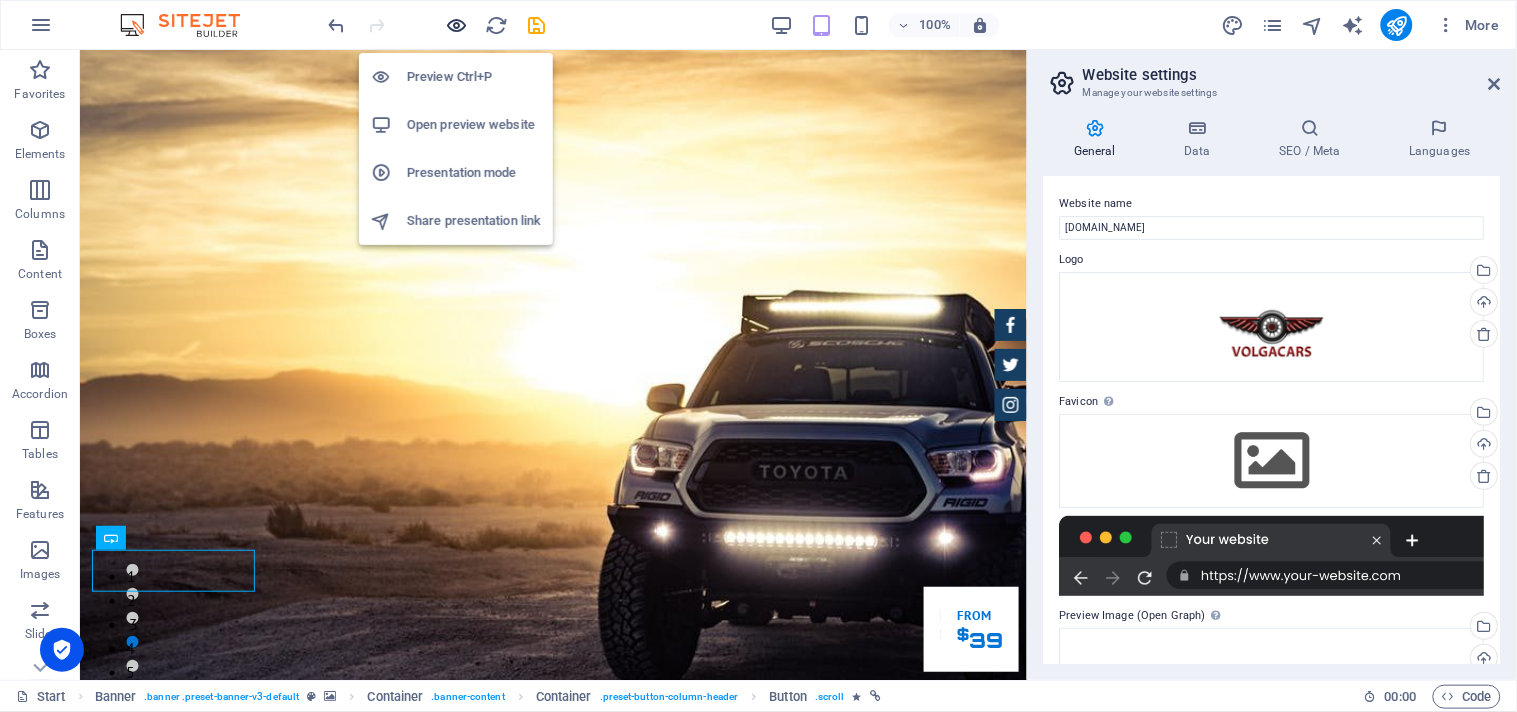 click at bounding box center [457, 25] 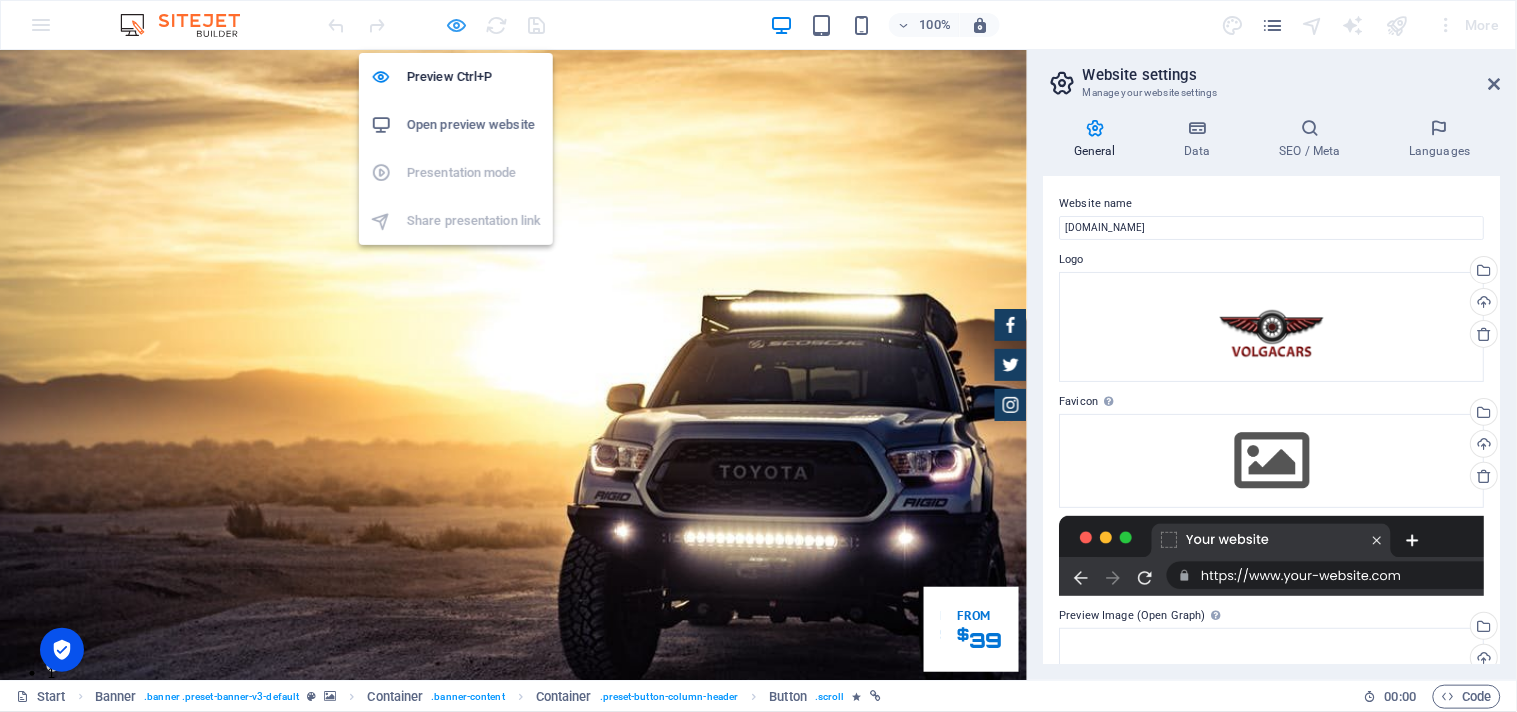 click at bounding box center (457, 25) 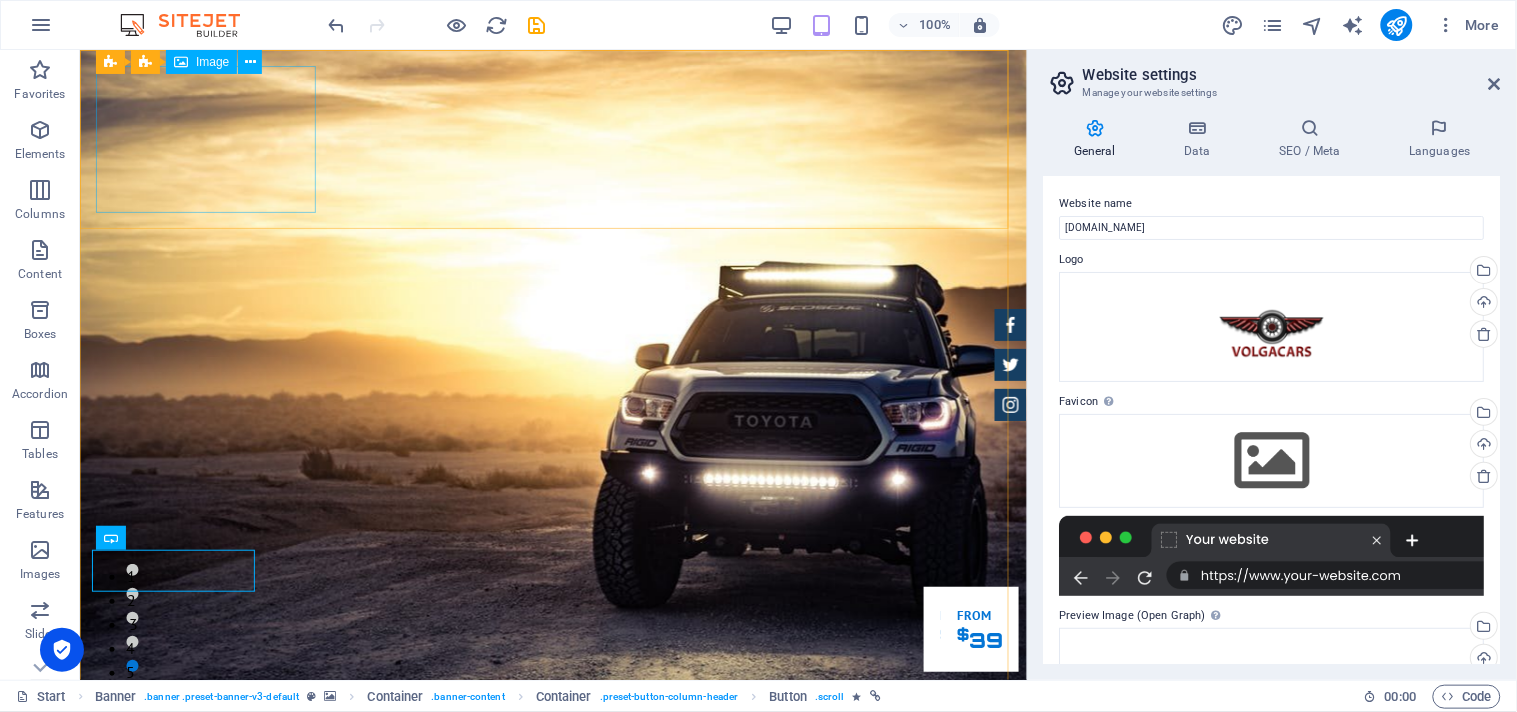 click on "Image" at bounding box center [212, 62] 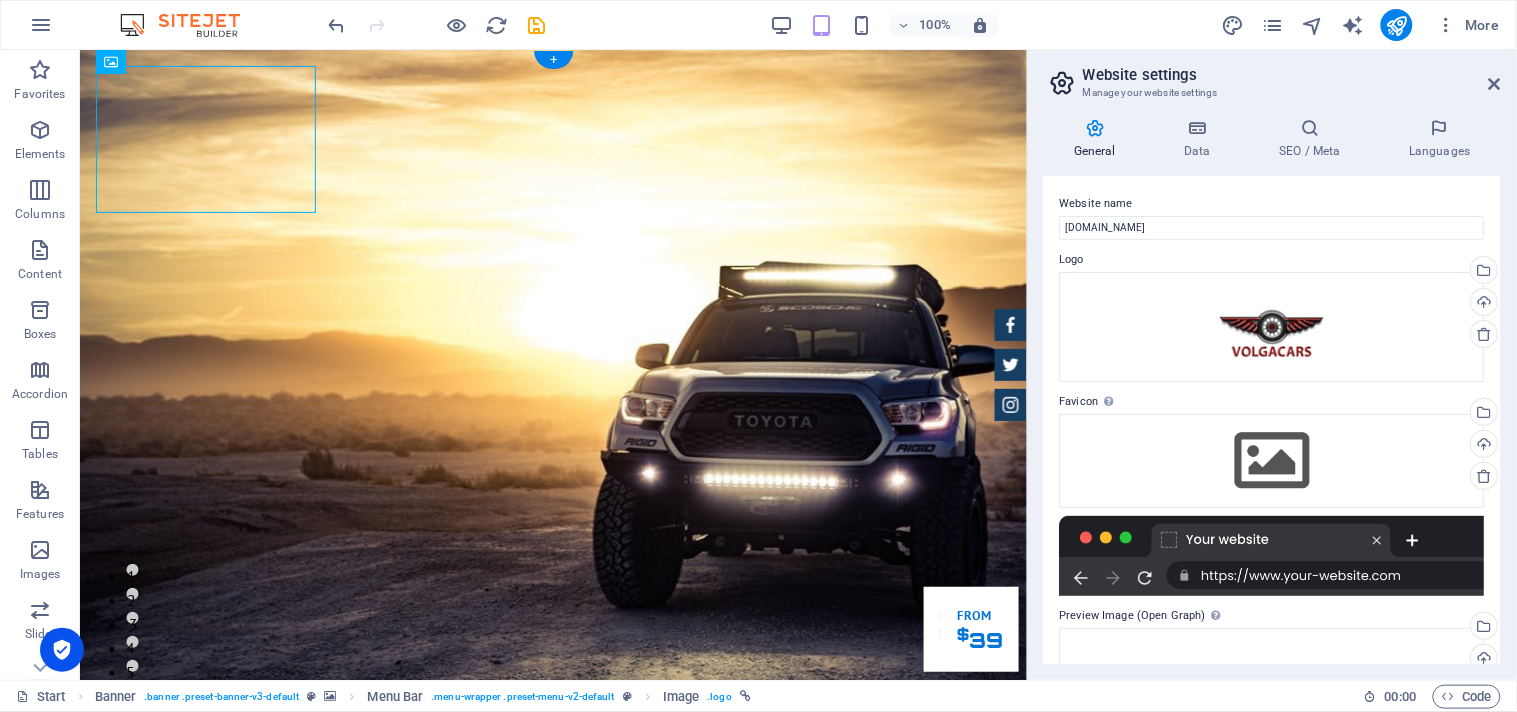 drag, startPoint x: 290, startPoint y: 113, endPoint x: 290, endPoint y: 159, distance: 46 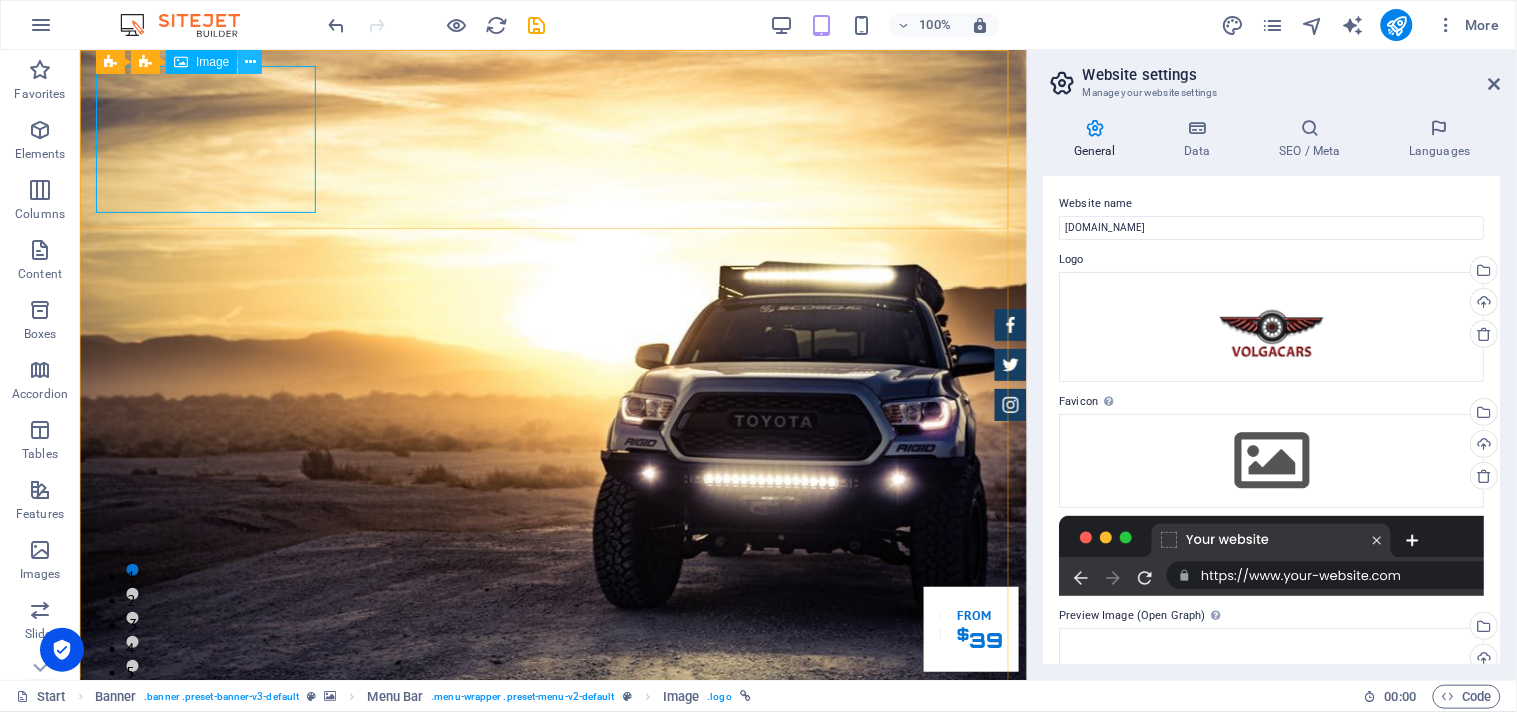 click at bounding box center [250, 62] 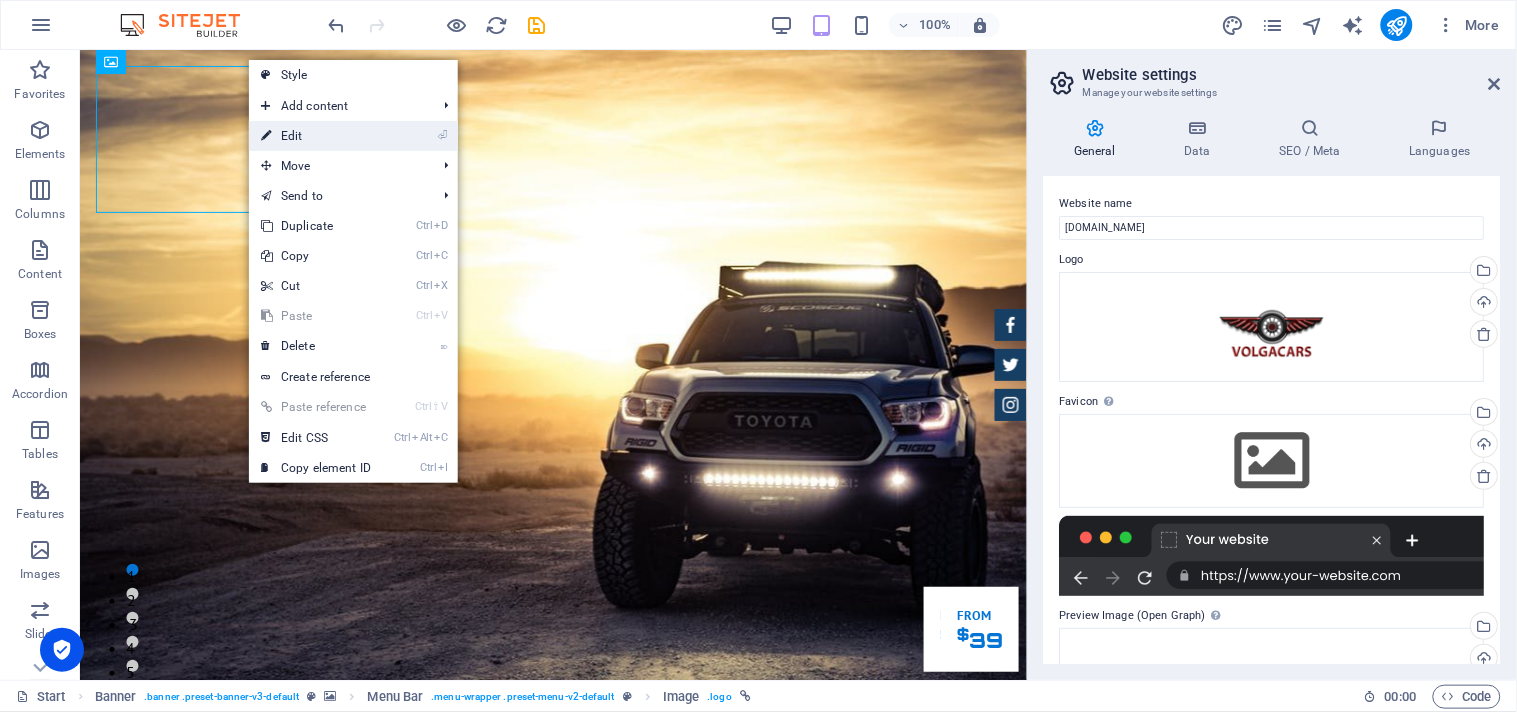 click on "⏎  Edit" at bounding box center (316, 136) 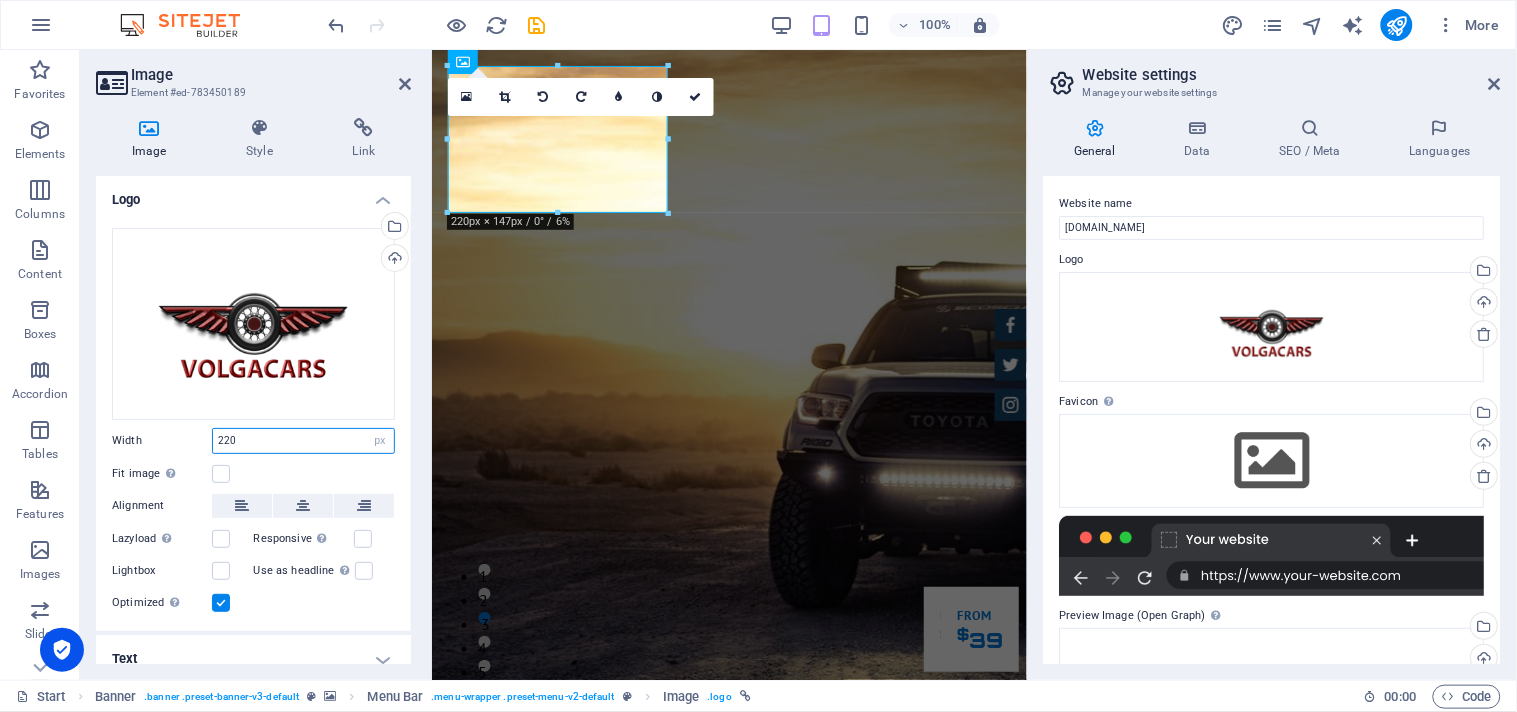 drag, startPoint x: 291, startPoint y: 434, endPoint x: 217, endPoint y: 437, distance: 74.06078 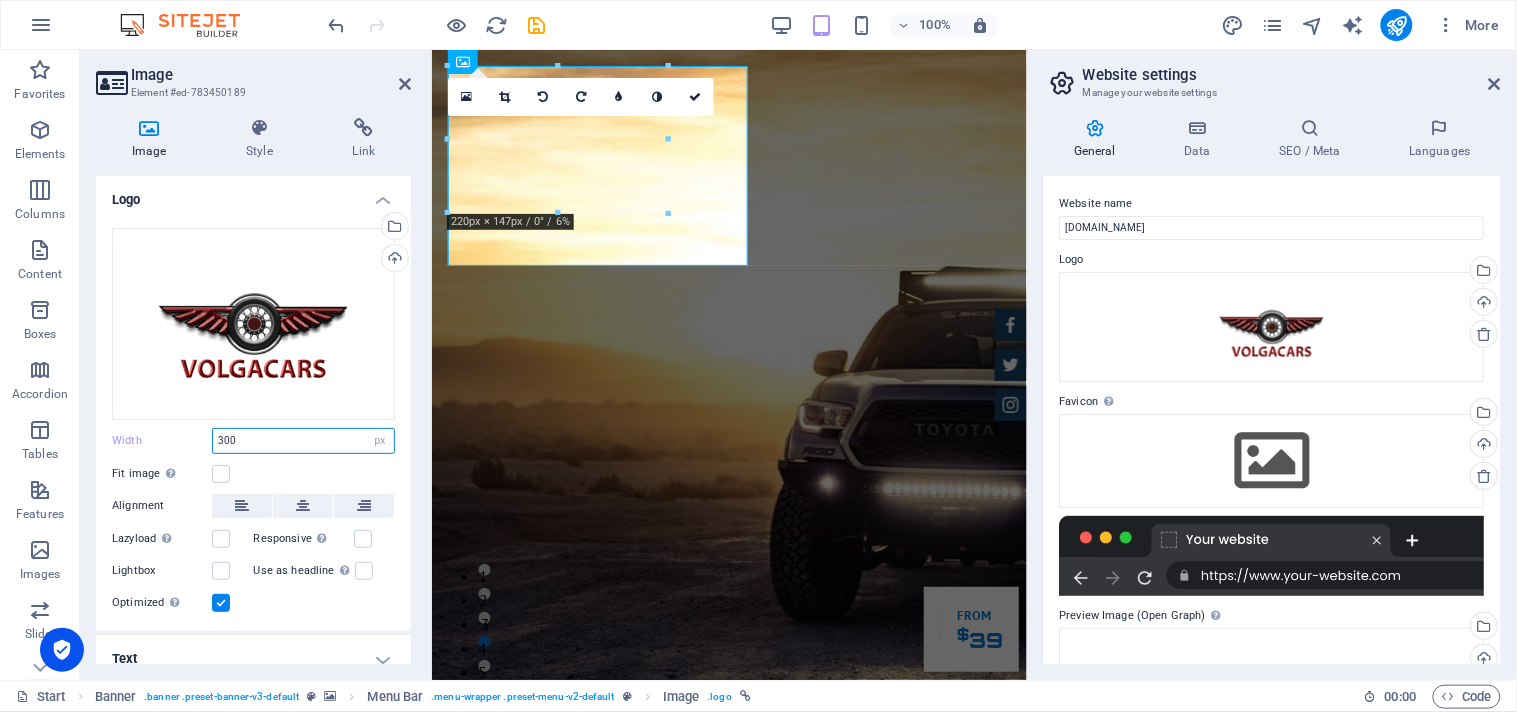 type on "300" 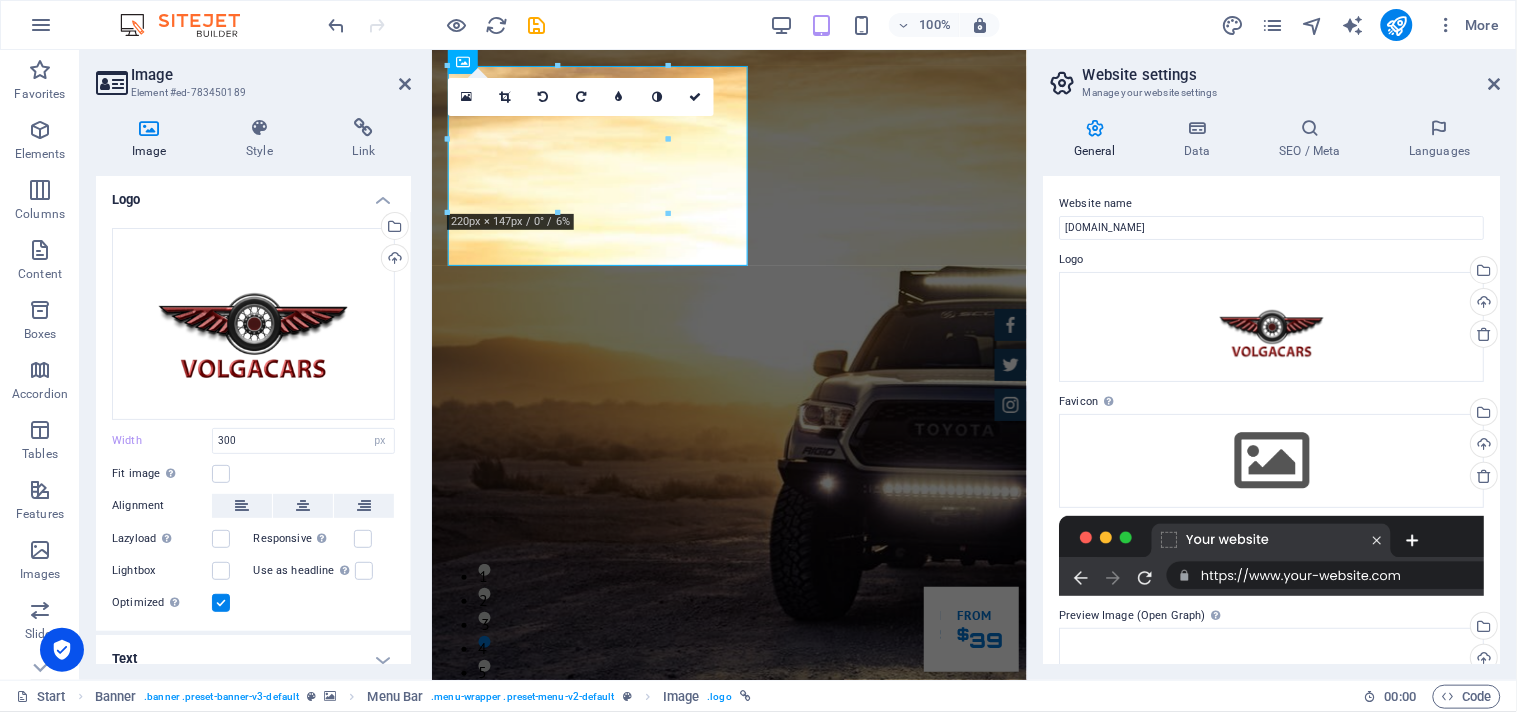 click on "Fit image Automatically fit image to a fixed width and height" at bounding box center [253, 474] 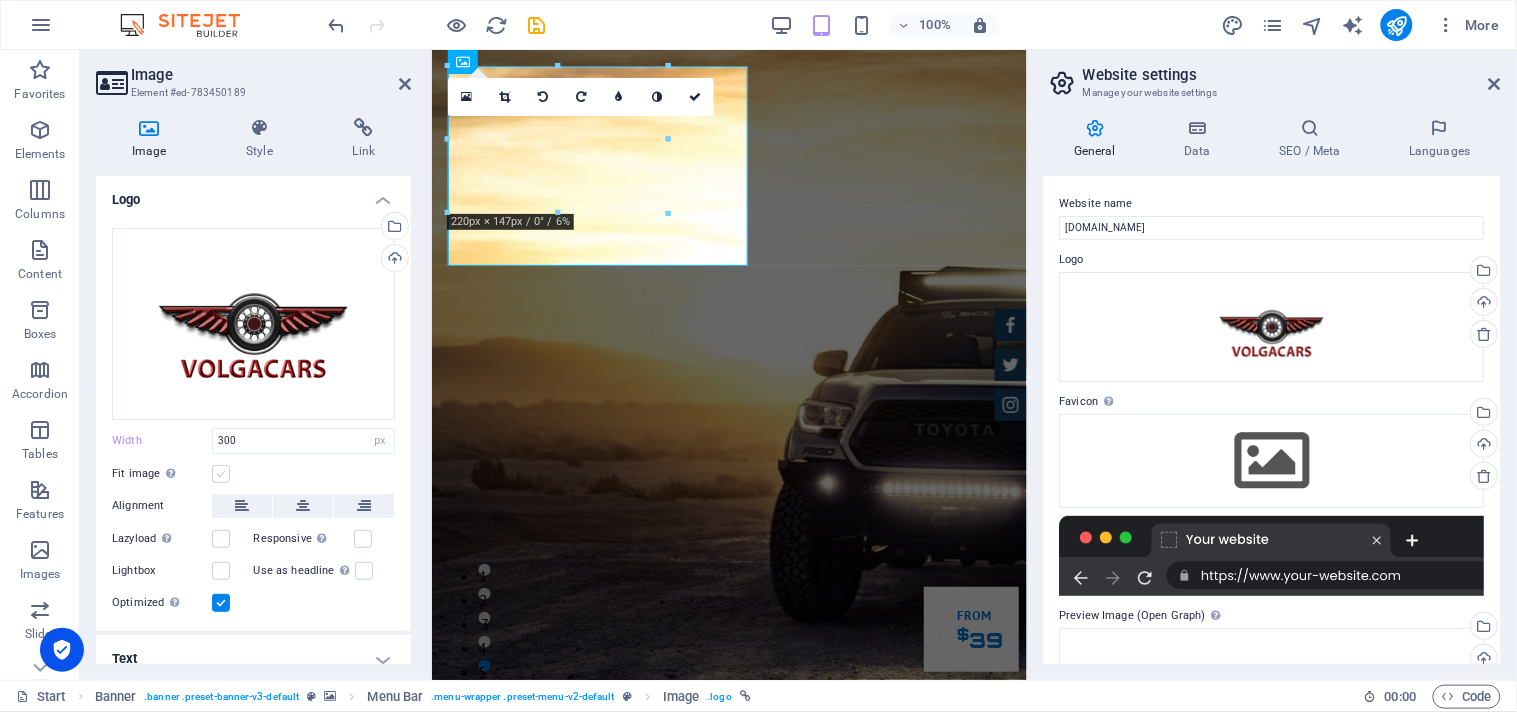 click at bounding box center [221, 474] 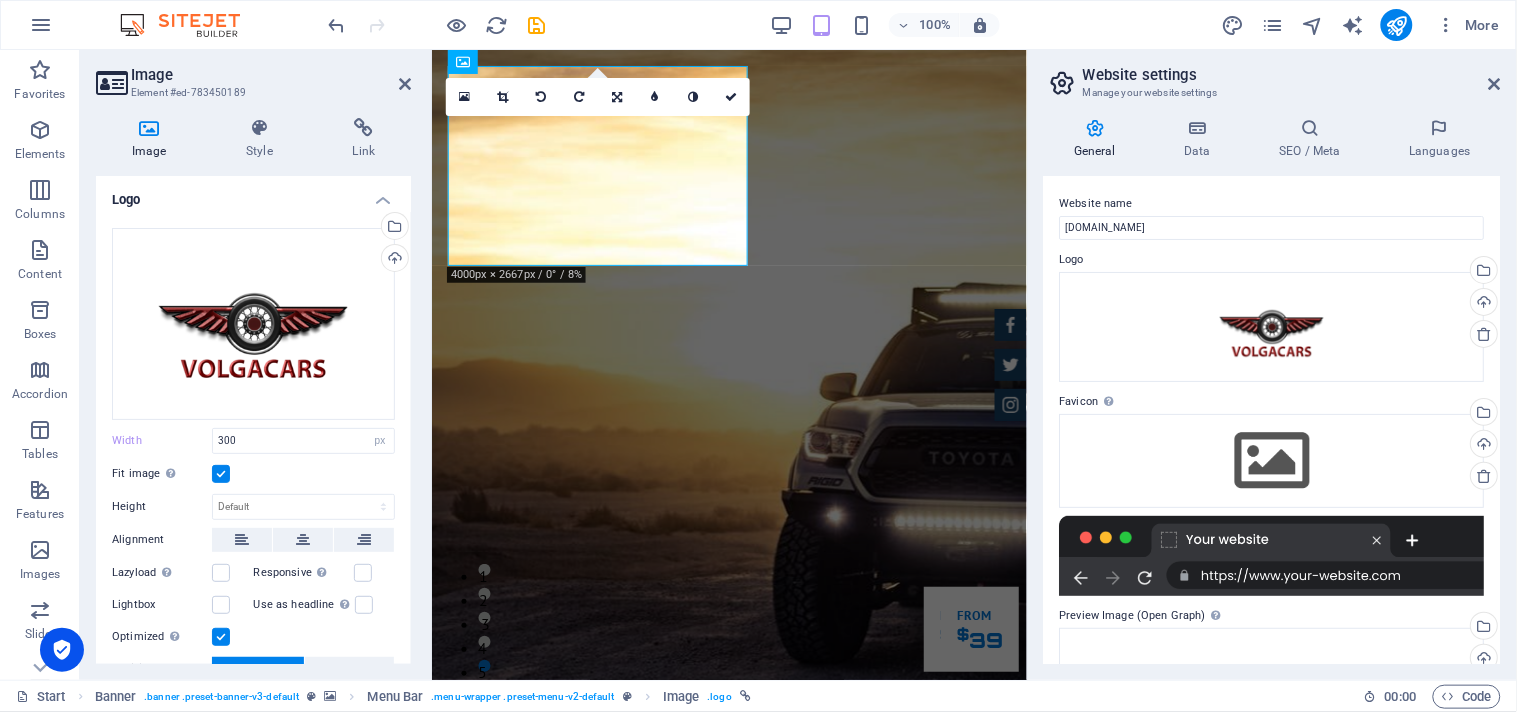 click at bounding box center (221, 474) 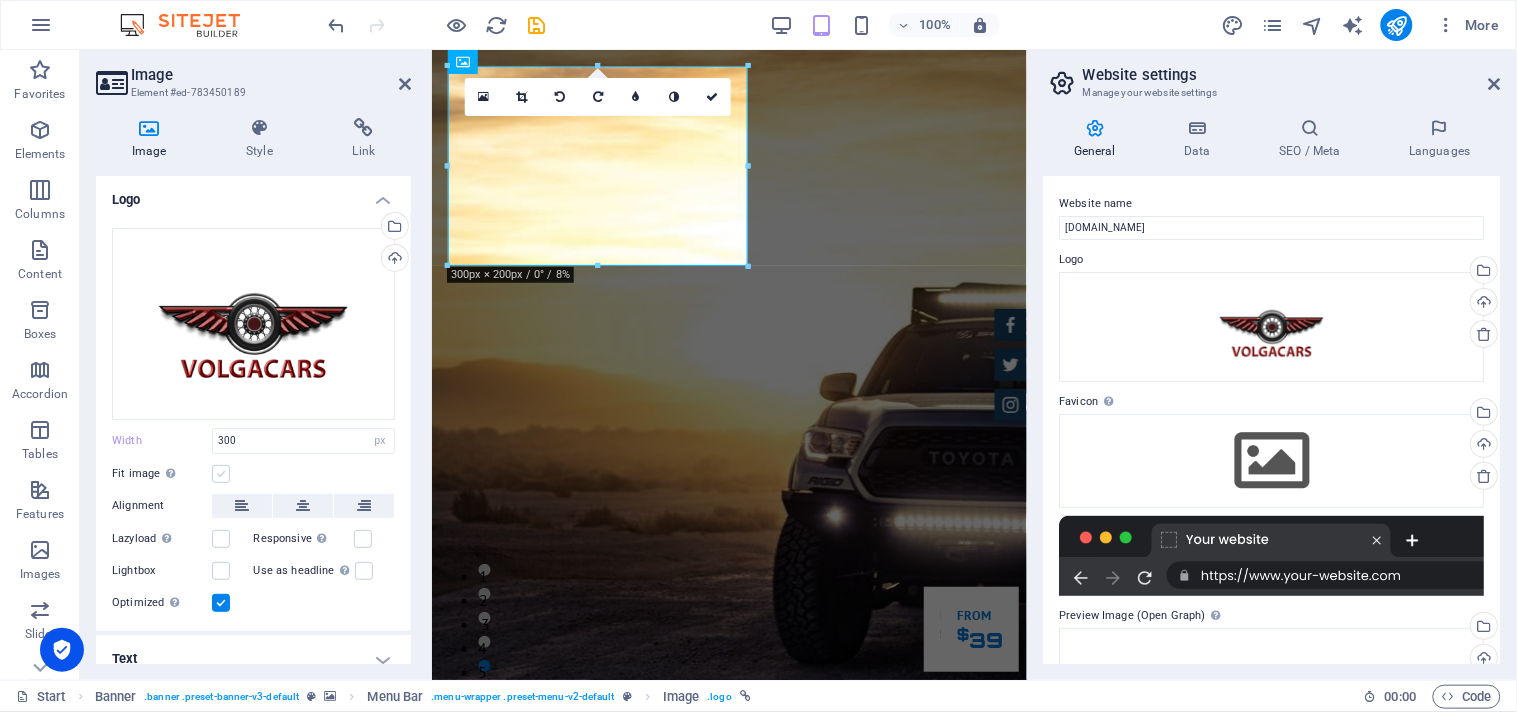 click at bounding box center [221, 474] 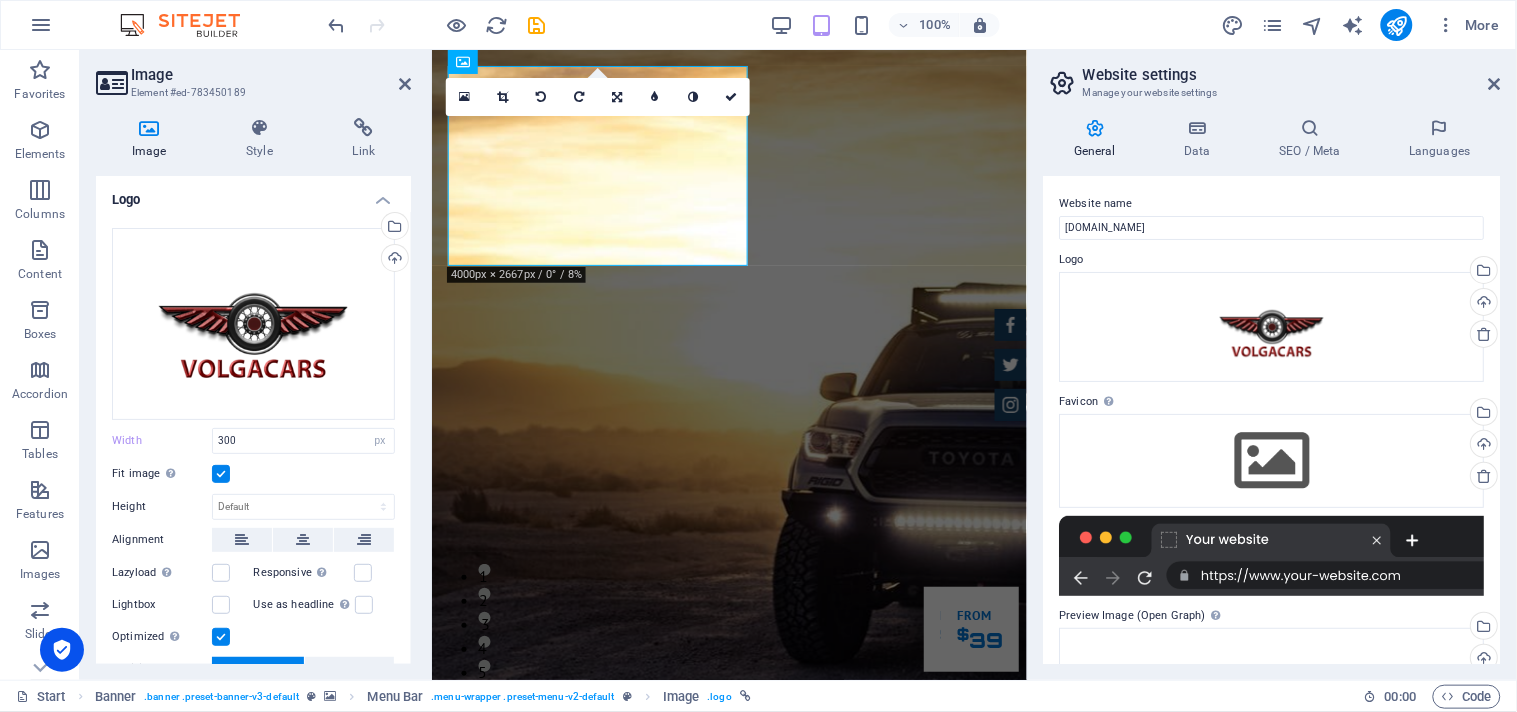 click at bounding box center [221, 474] 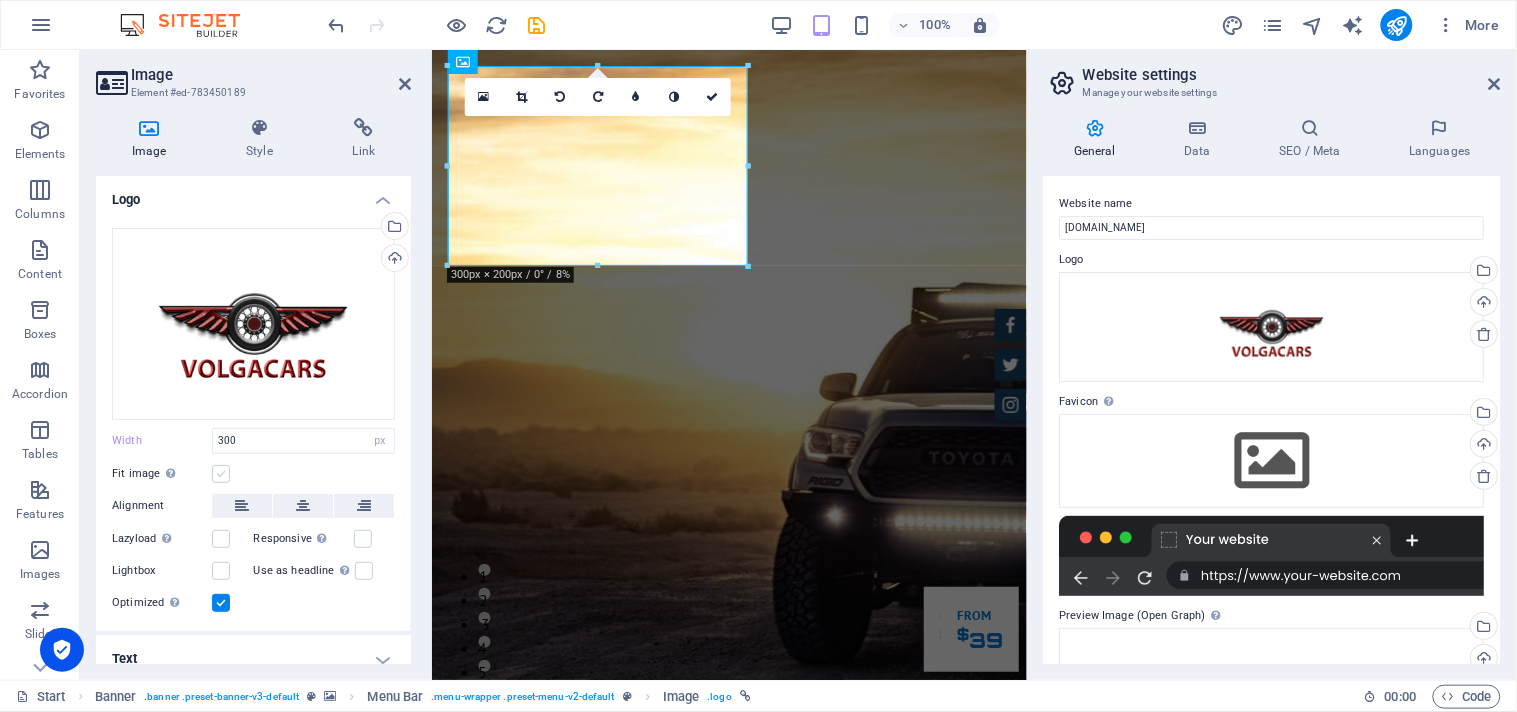 click at bounding box center [221, 474] 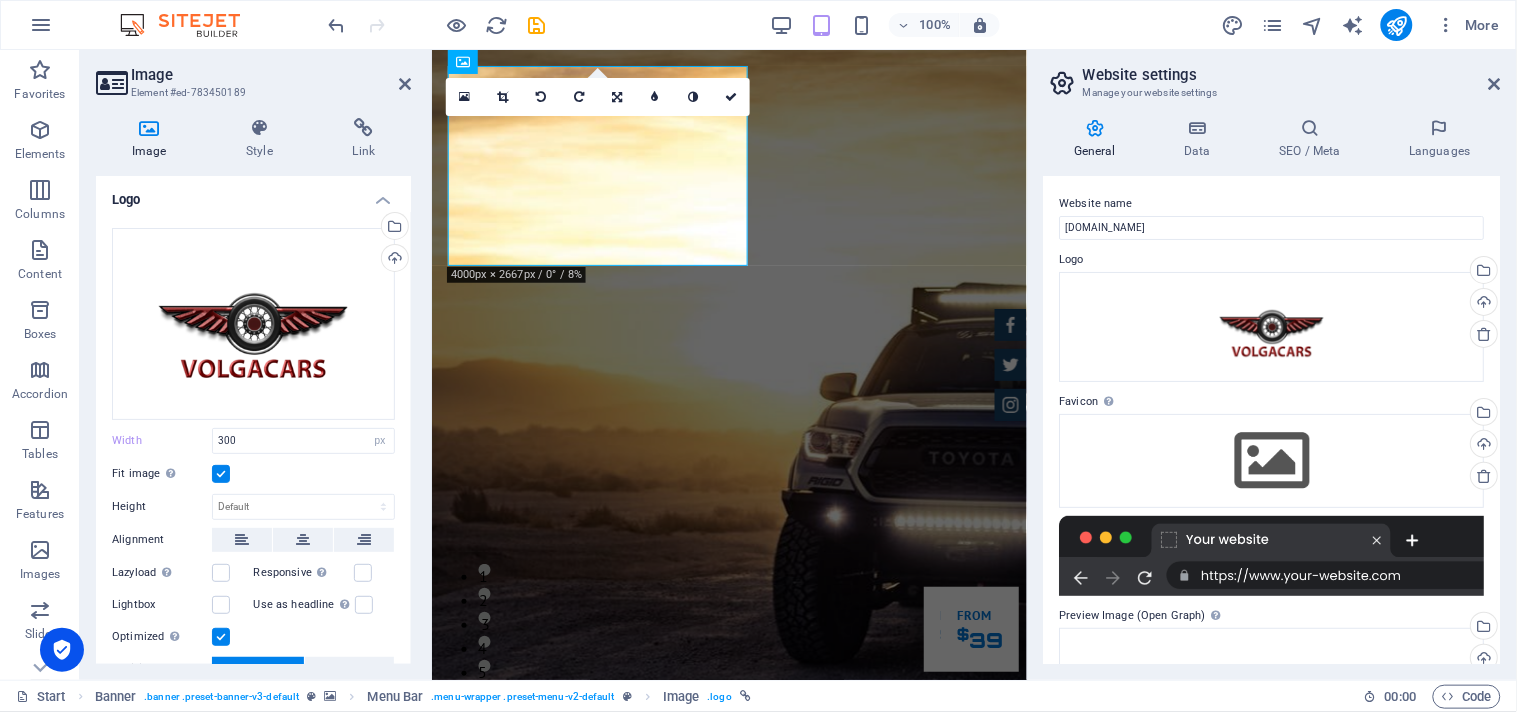 click at bounding box center [221, 474] 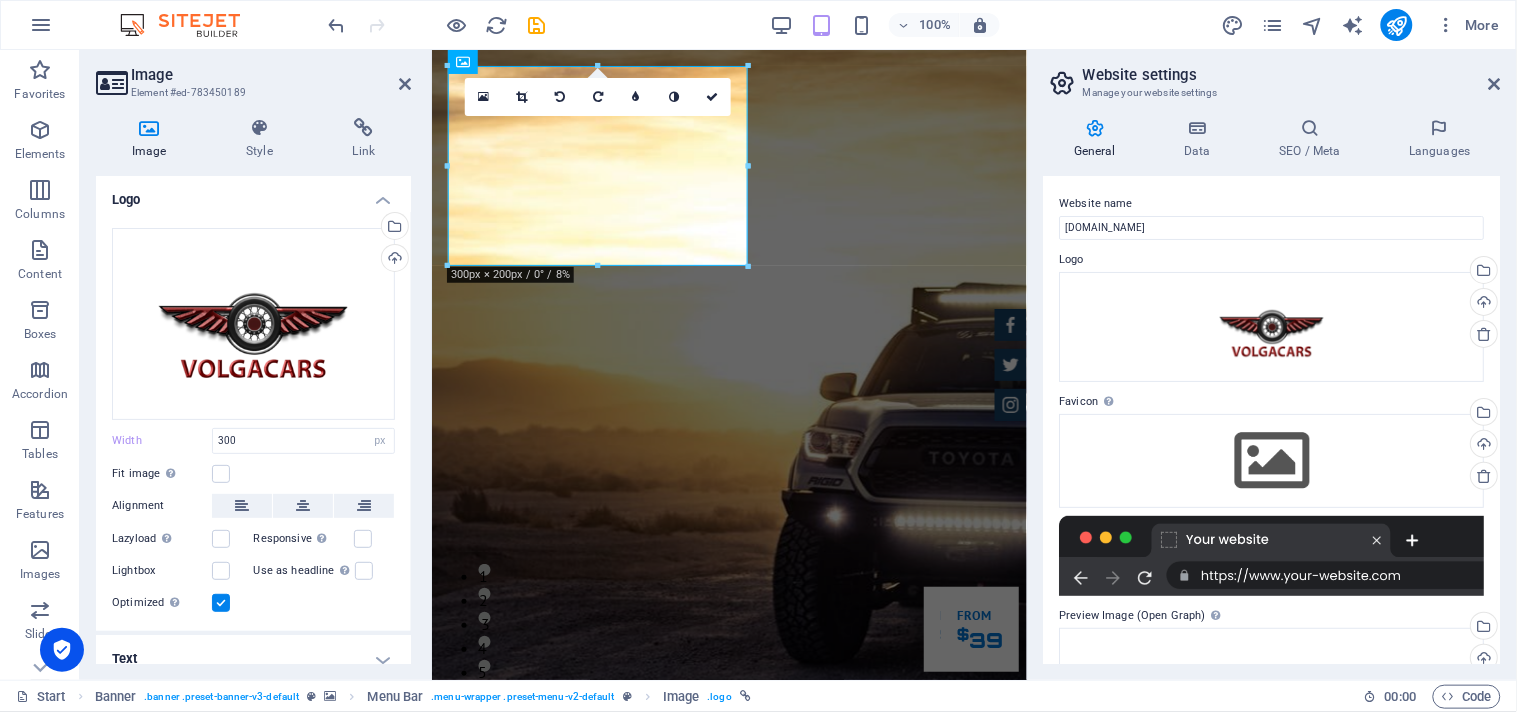 click on "Image Style Link Logo Drag files here, click to choose files or select files from Files or our free stock photos & videos Select files from the file manager, stock photos, or upload file(s) Upload Width 300 Default auto px rem % em vh vw Fit image Automatically fit image to a fixed width and height Height Default auto px Alignment Lazyload Loading images after the page loads improves page speed. Responsive Automatically load retina image and smartphone optimized sizes. Lightbox Use as headline The image will be wrapped in an H1 headline tag. Useful for giving alternative text the weight of an H1 headline, e.g. for the logo. Leave unchecked if uncertain. Optimized Images are compressed to improve page speed. Position Direction Custom X offset 50 px rem % vh vw Y offset 50 px rem % vh vw Text Float No float Image left Image right Determine how text should behave around the image. Text Alternative text Image caption Paragraph Format Normal Heading 1 Heading 2 Heading 3 Heading 4 Heading 5 Heading 6 Code Arial 8" at bounding box center [253, 391] 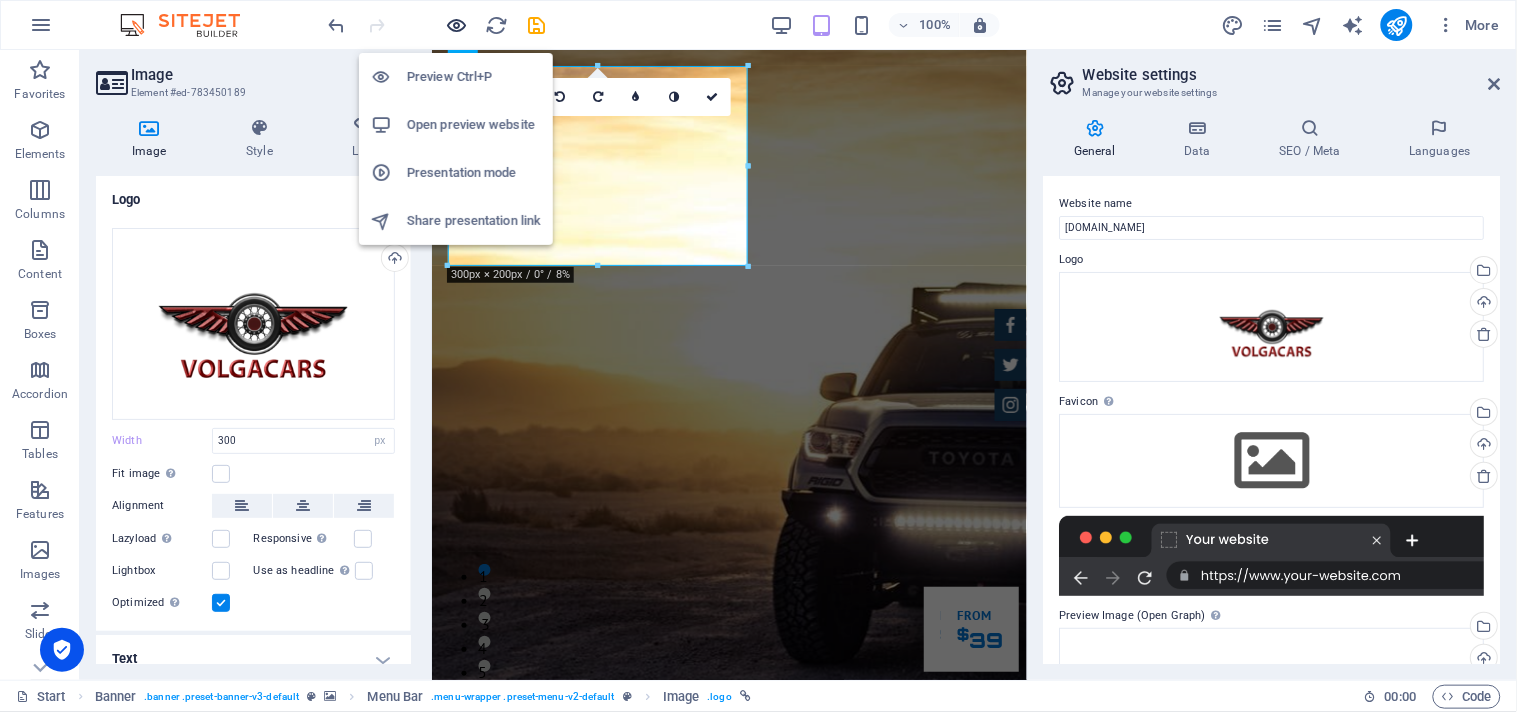 click at bounding box center (457, 25) 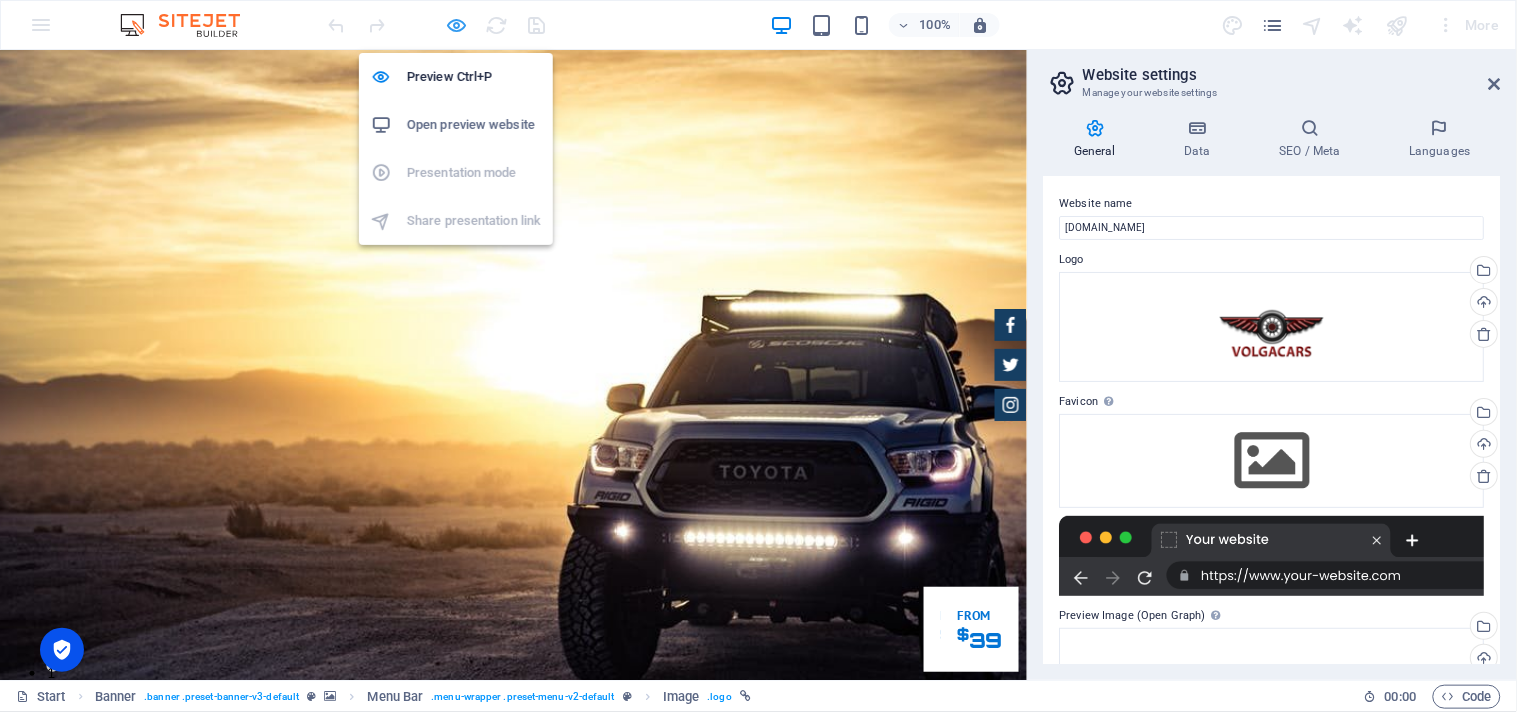 click at bounding box center [457, 25] 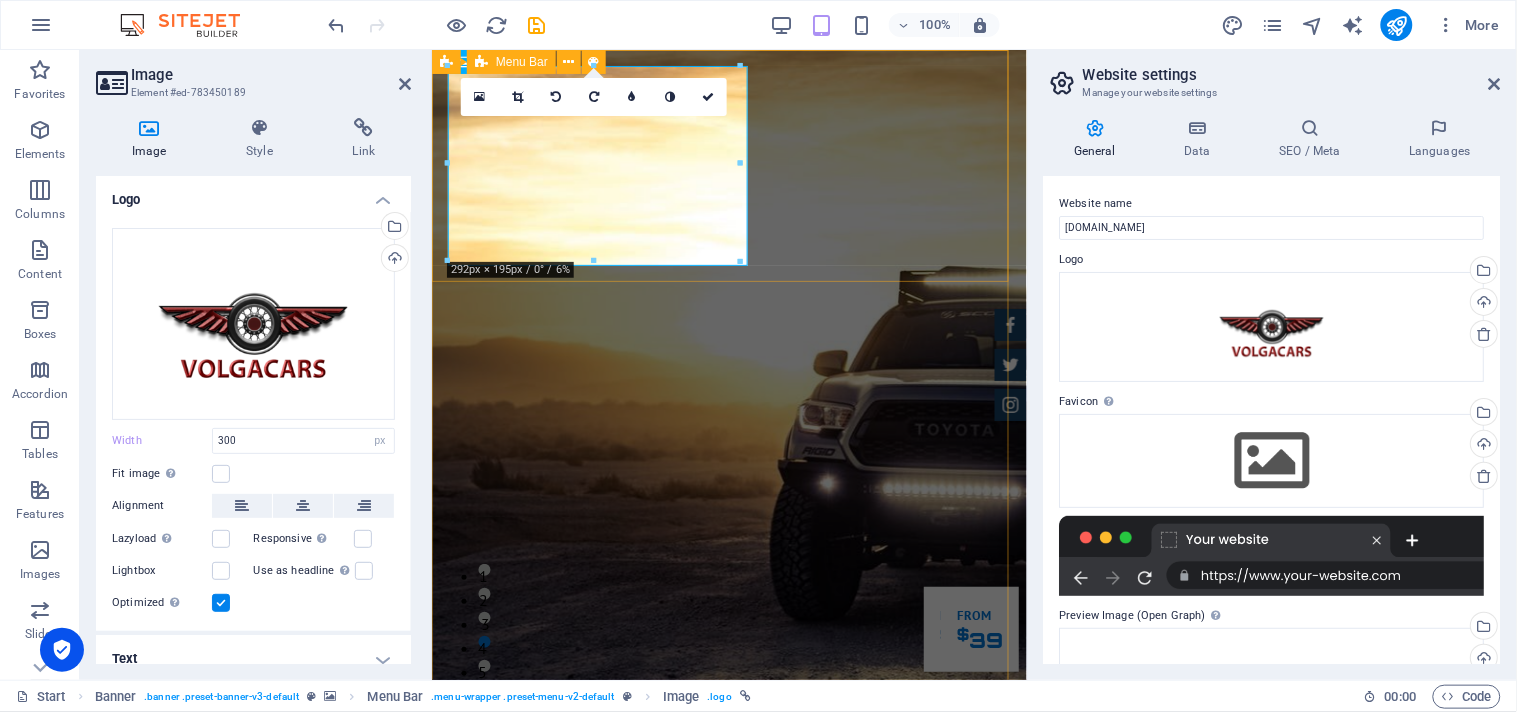 click at bounding box center [569, 62] 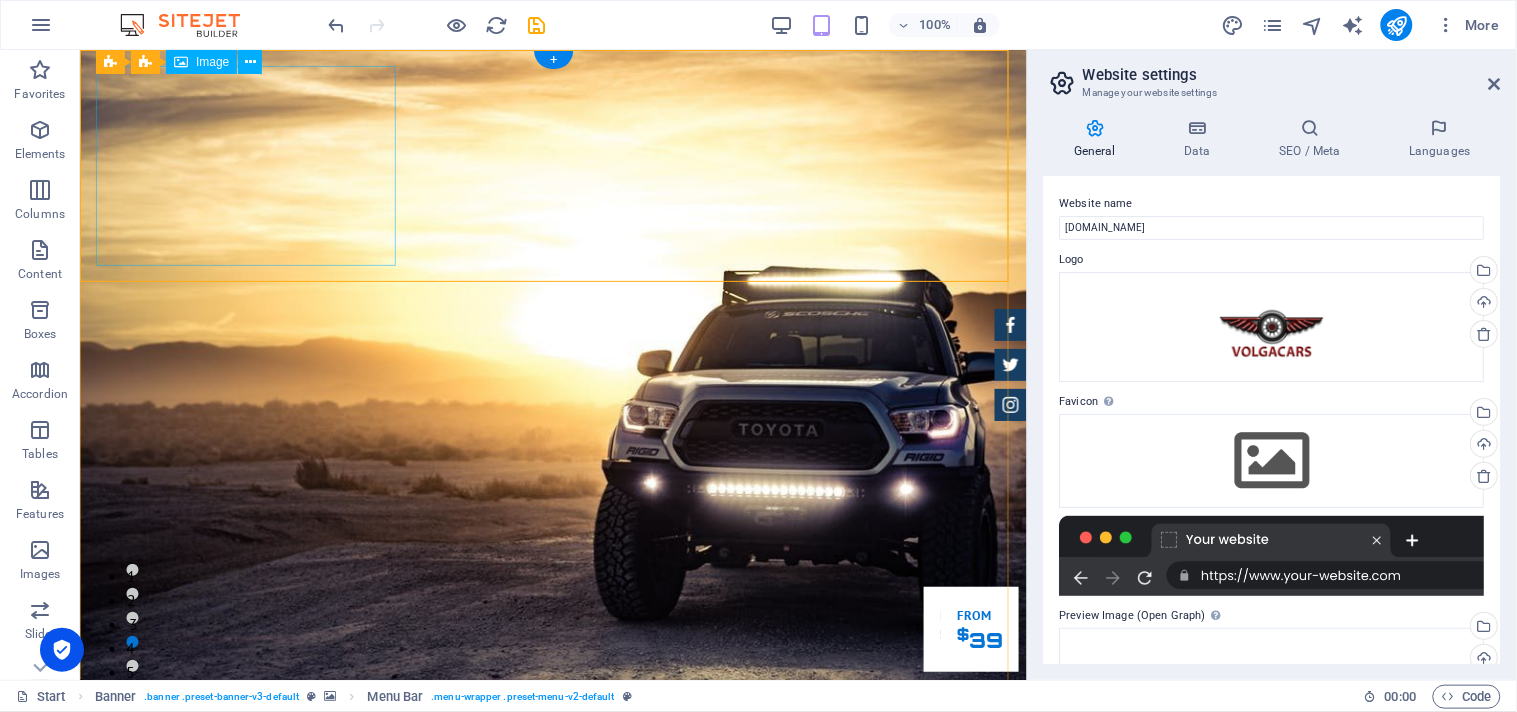 click at bounding box center (552, 883) 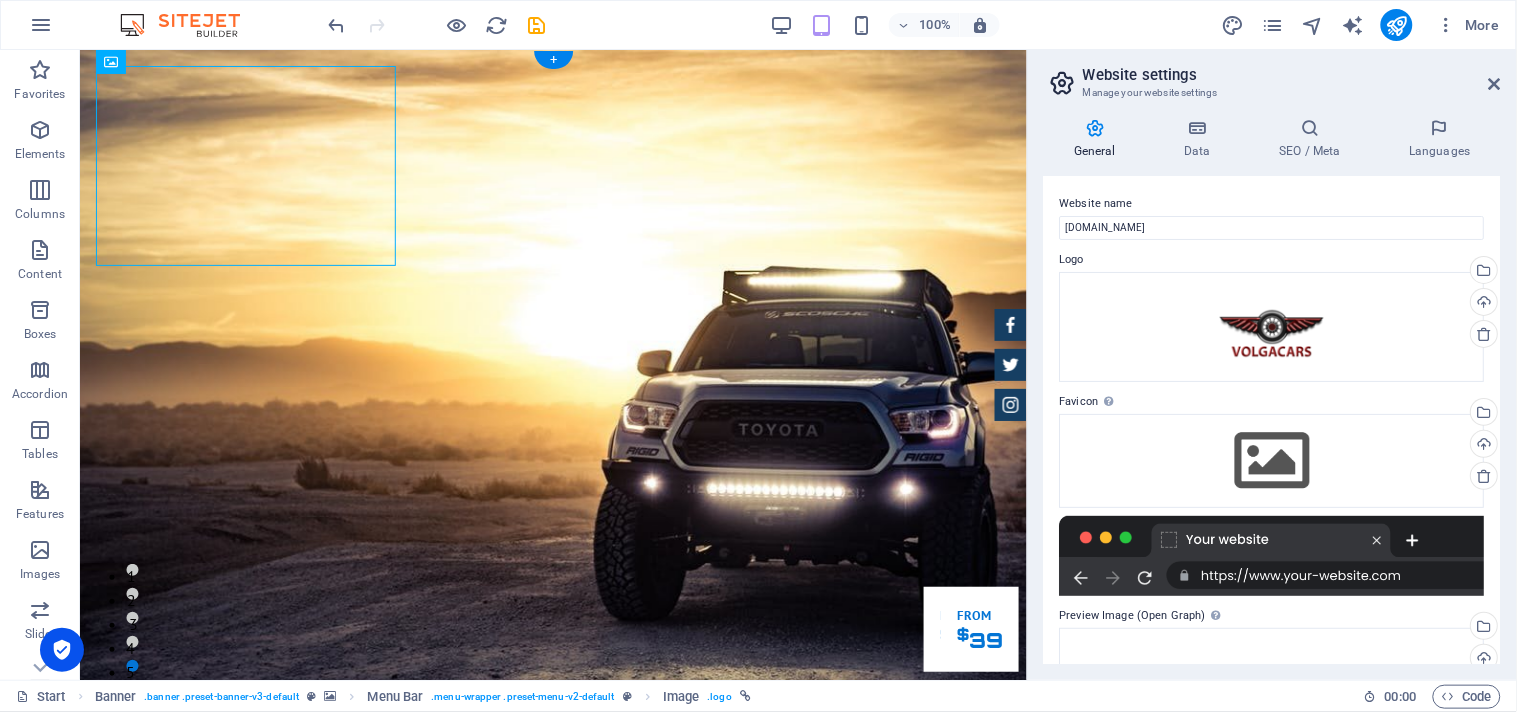 drag, startPoint x: 273, startPoint y: 196, endPoint x: 281, endPoint y: 175, distance: 22.472204 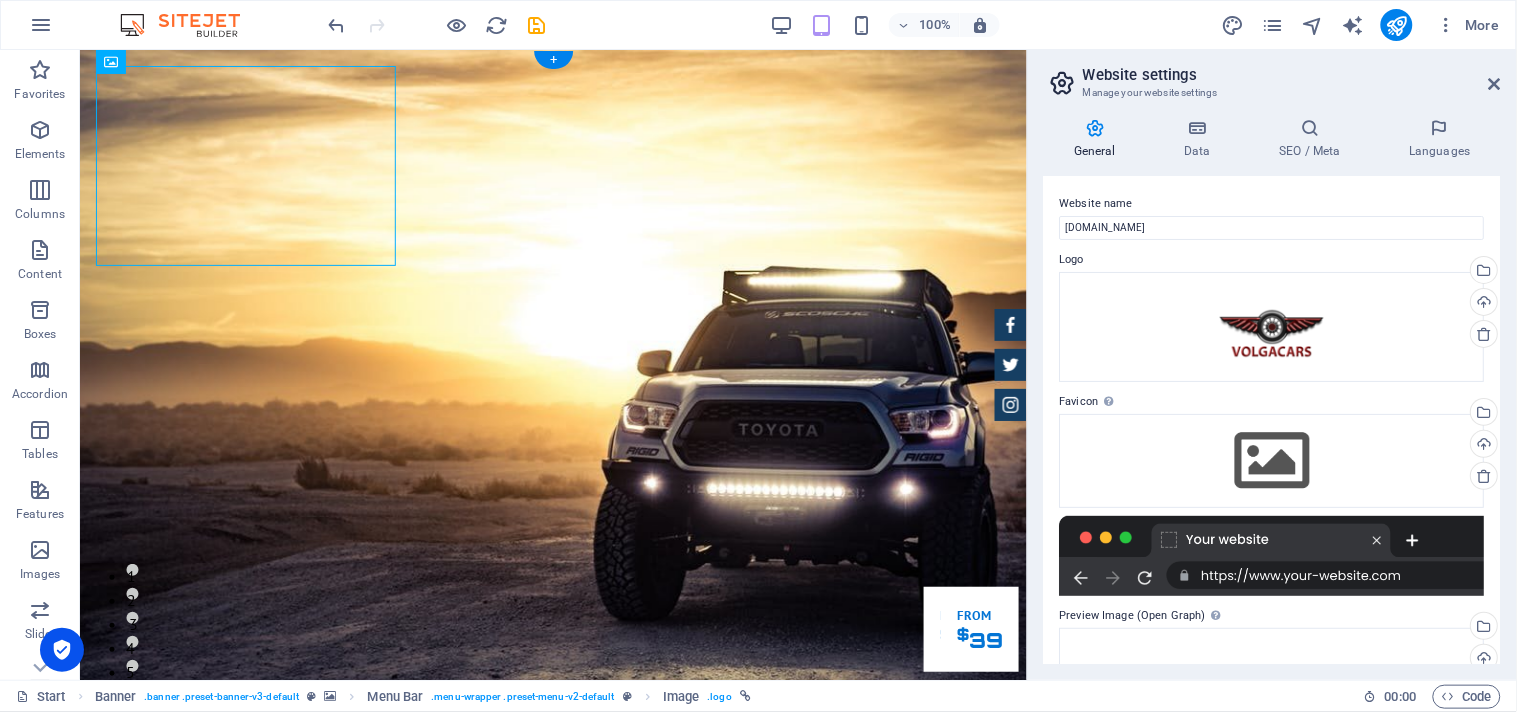 drag, startPoint x: 335, startPoint y: 169, endPoint x: 301, endPoint y: 173, distance: 34.234486 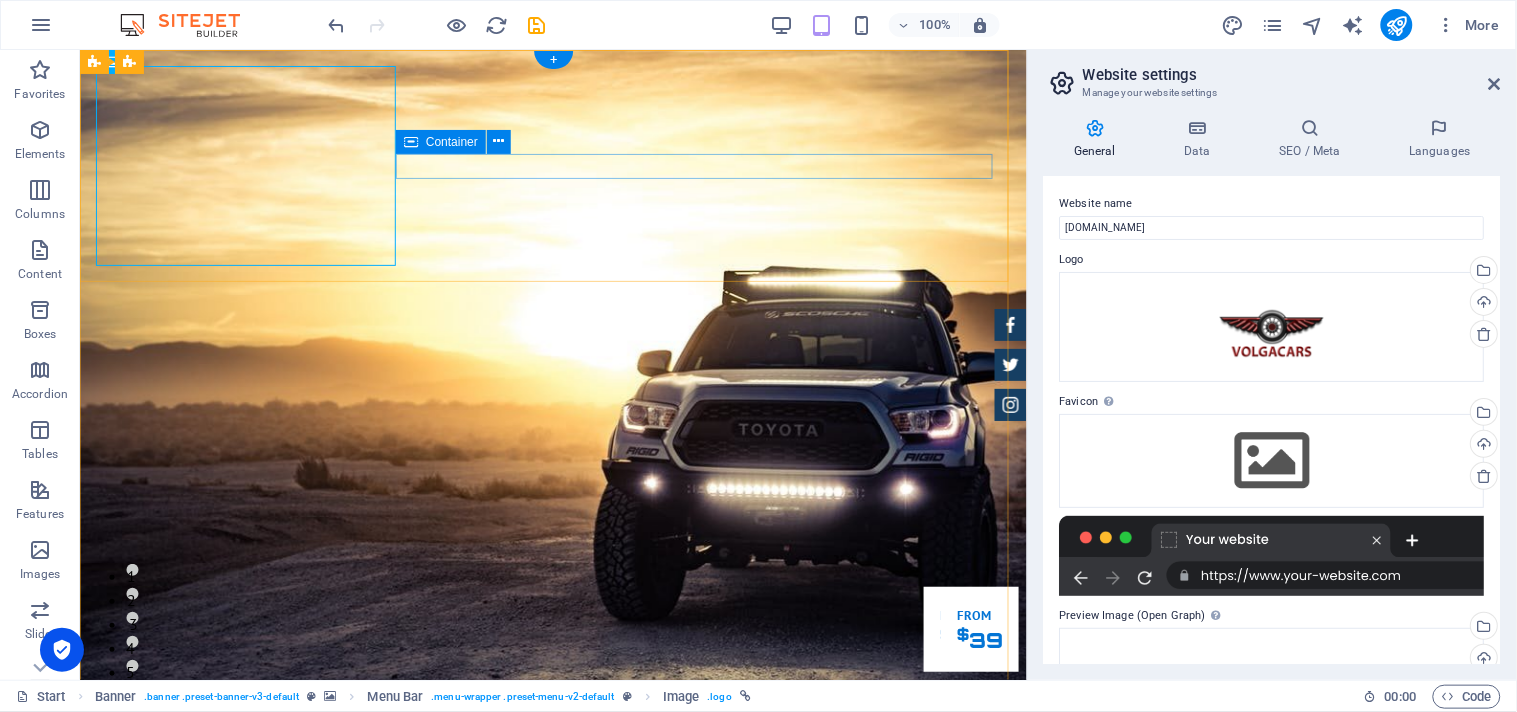 click at bounding box center (552, 1008) 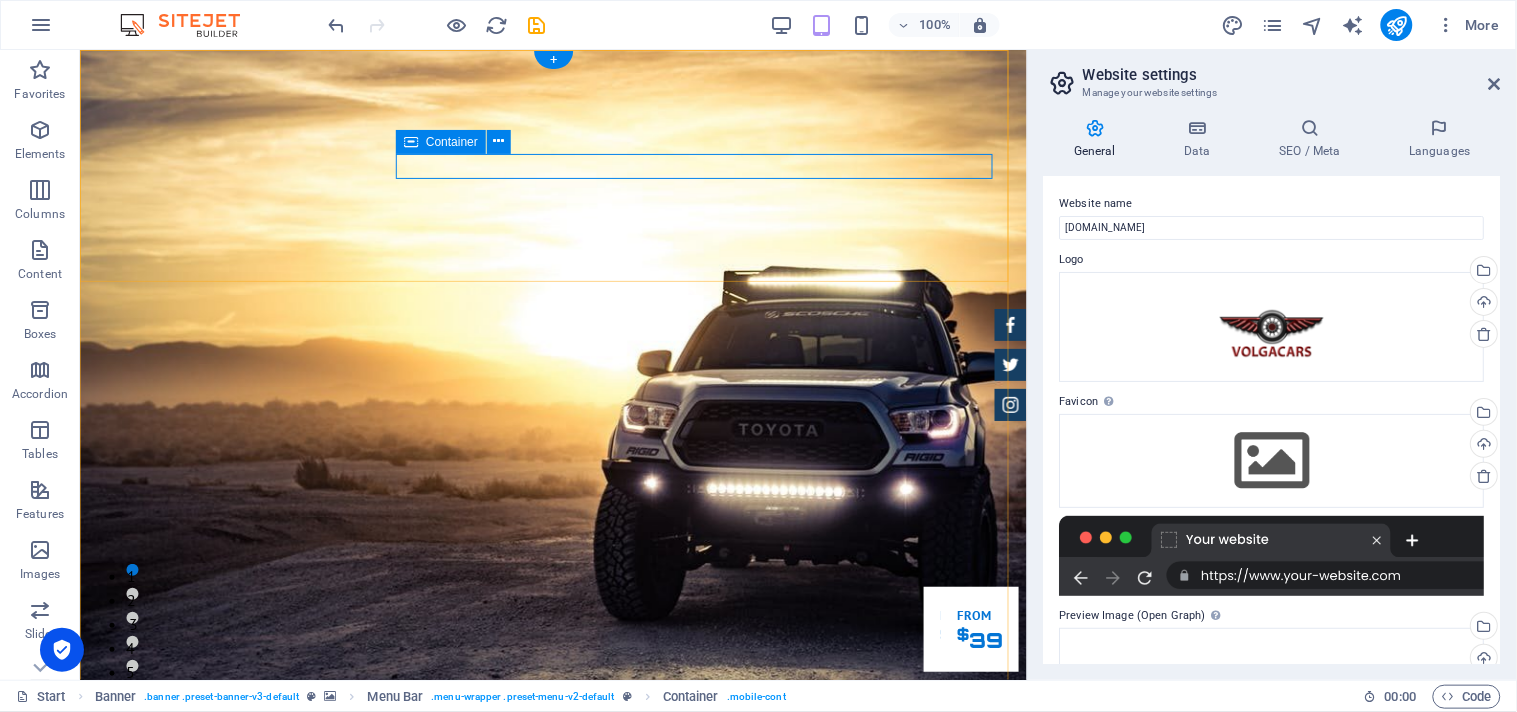 click at bounding box center (552, 1008) 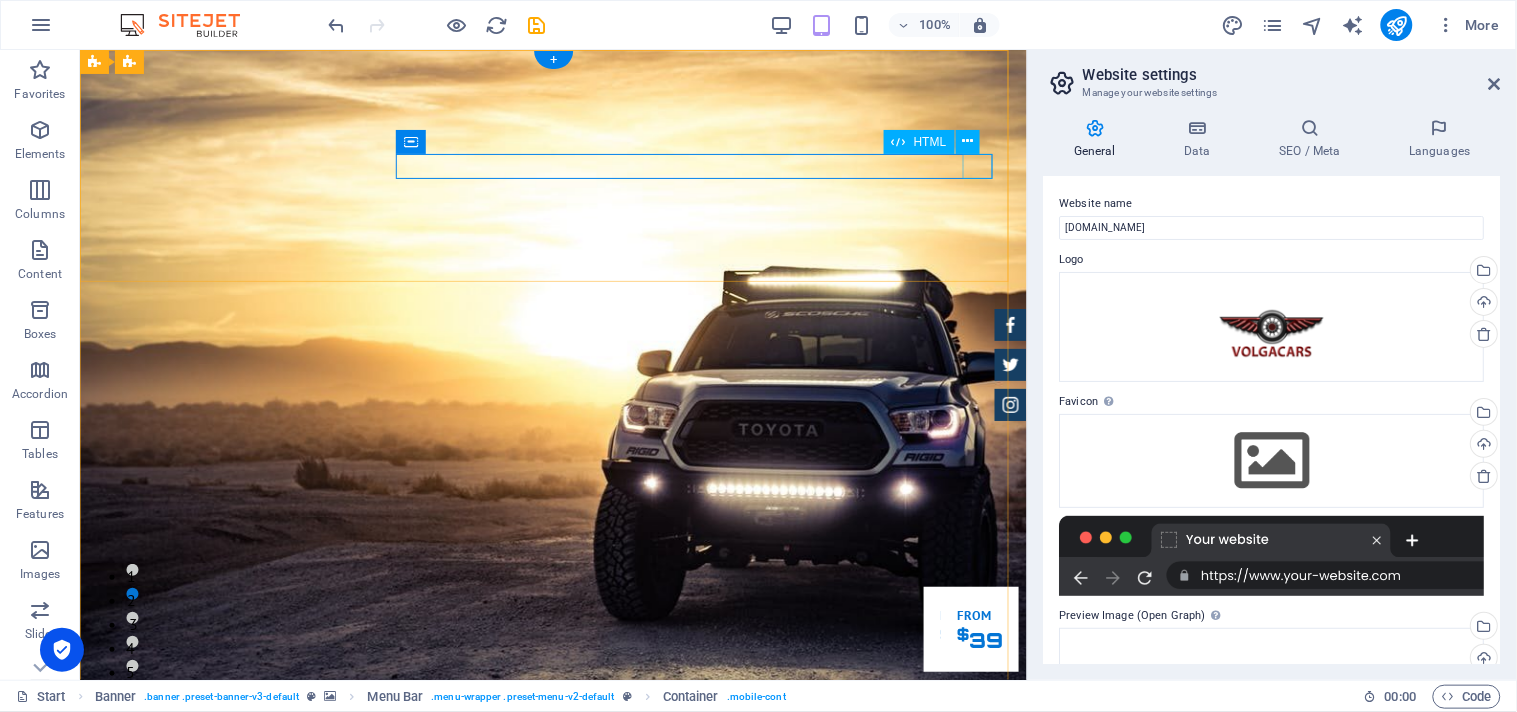 click at bounding box center (552, 1020) 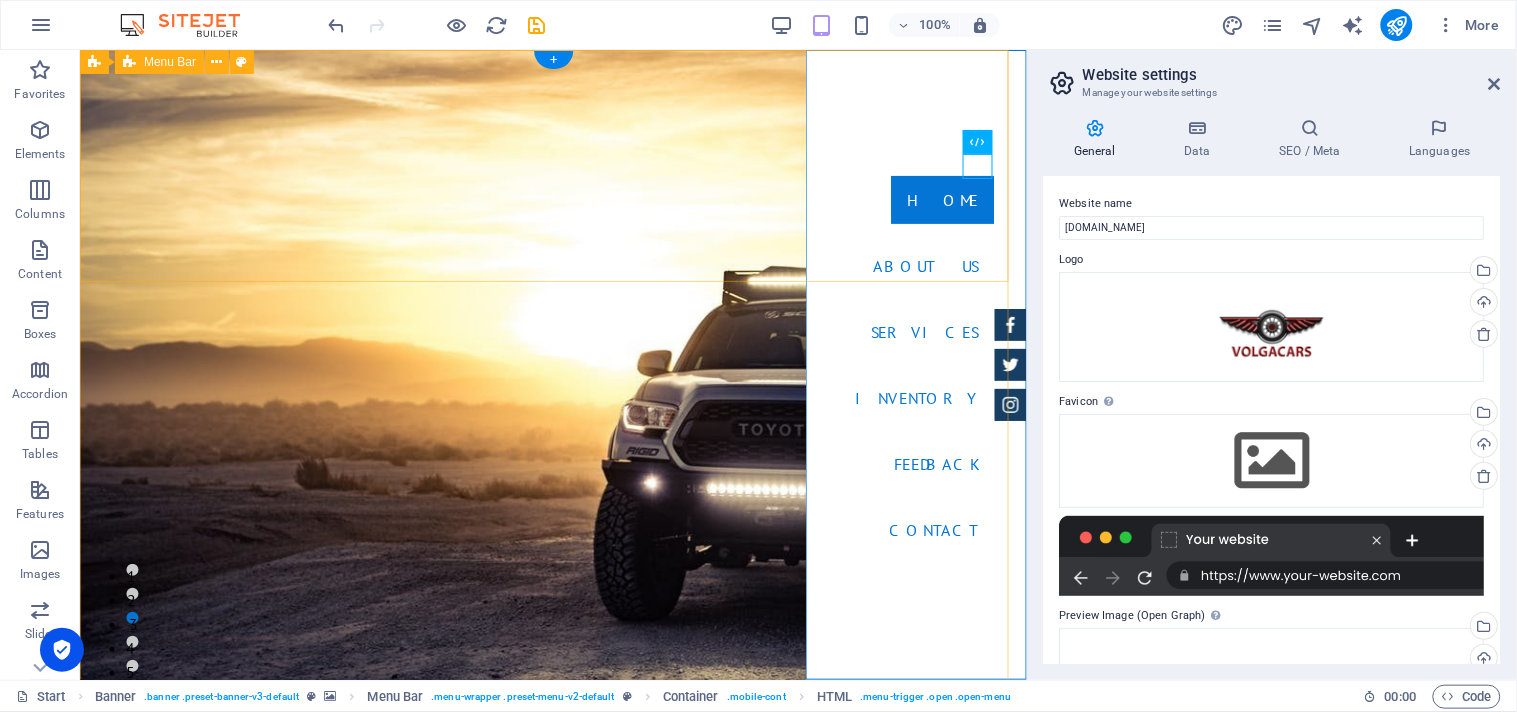 click on "Home About us Services Inventory Feedback Contact" at bounding box center [552, 895] 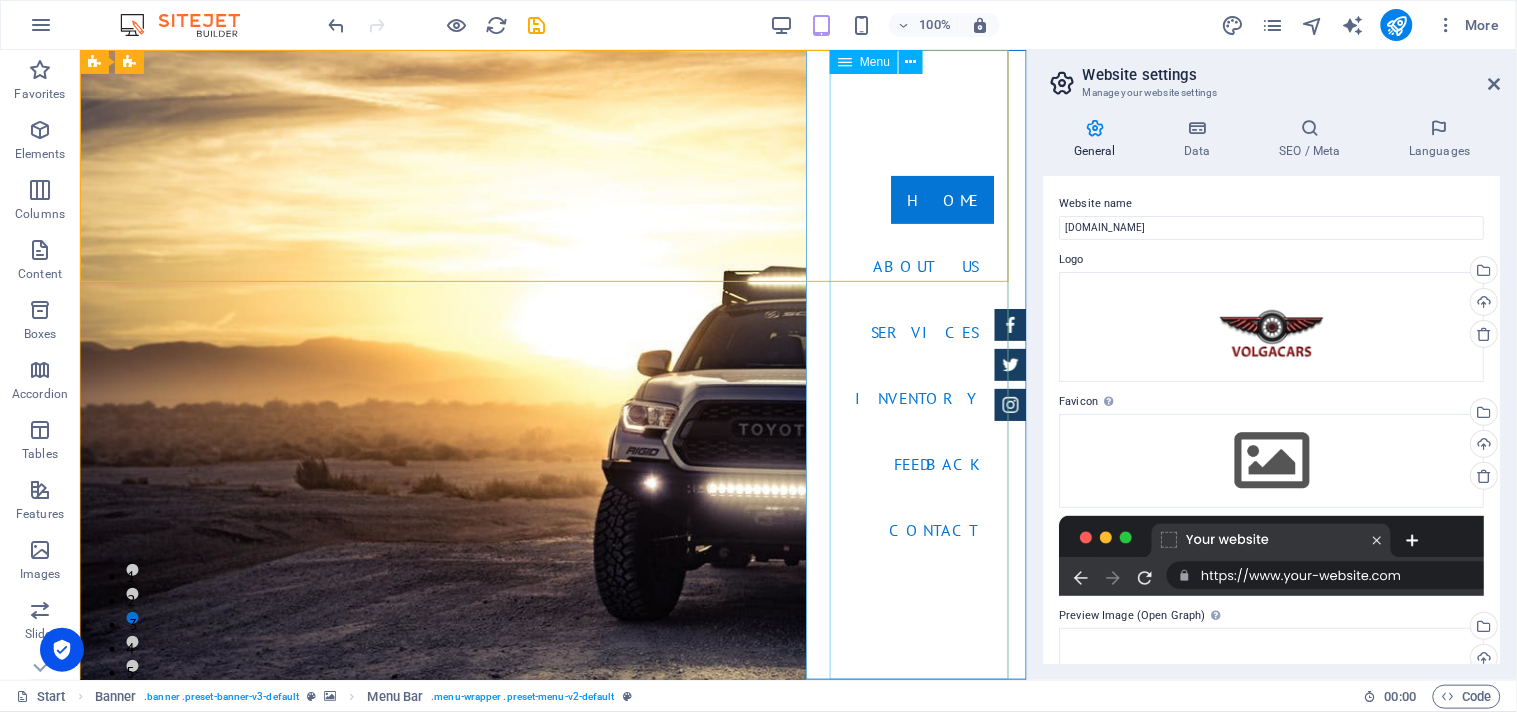 click at bounding box center (911, 62) 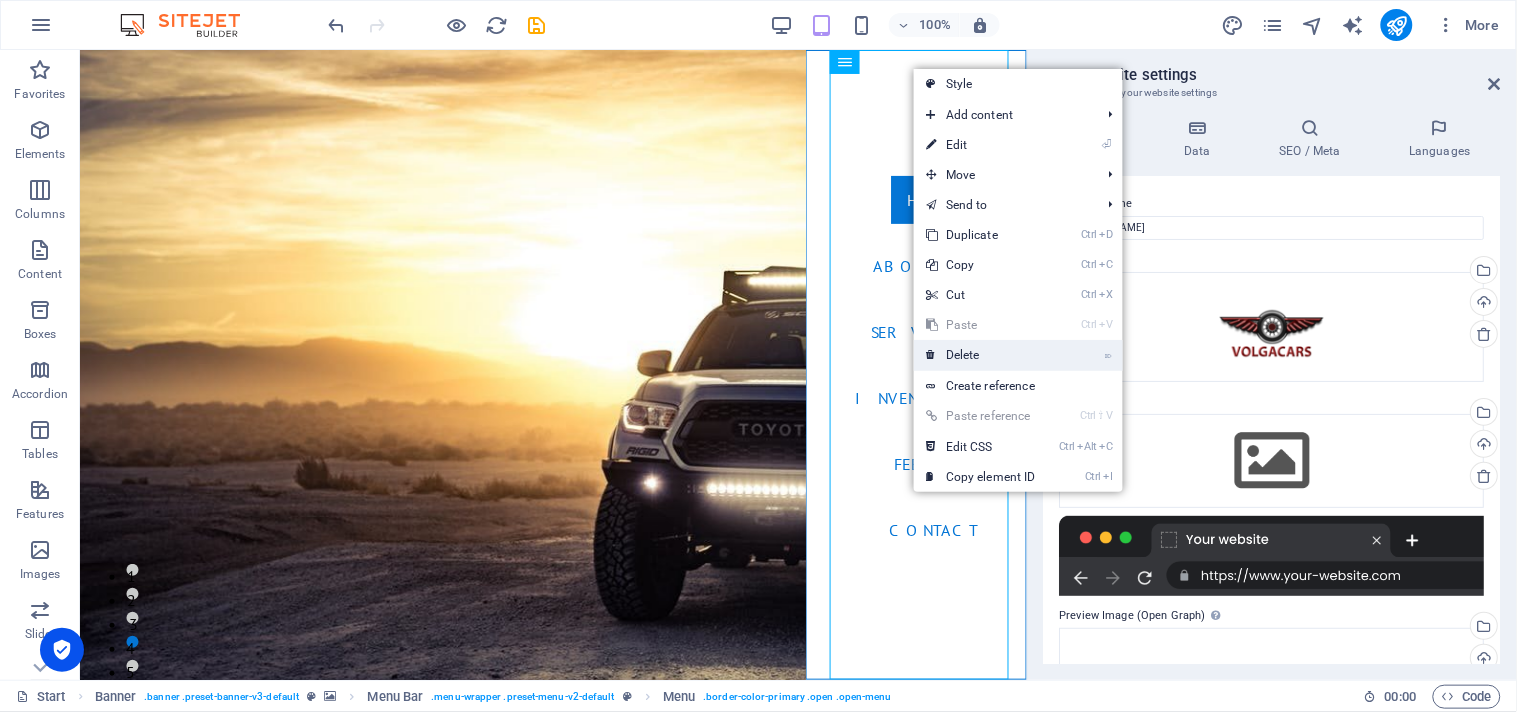 click on "⌦  Delete" at bounding box center (981, 355) 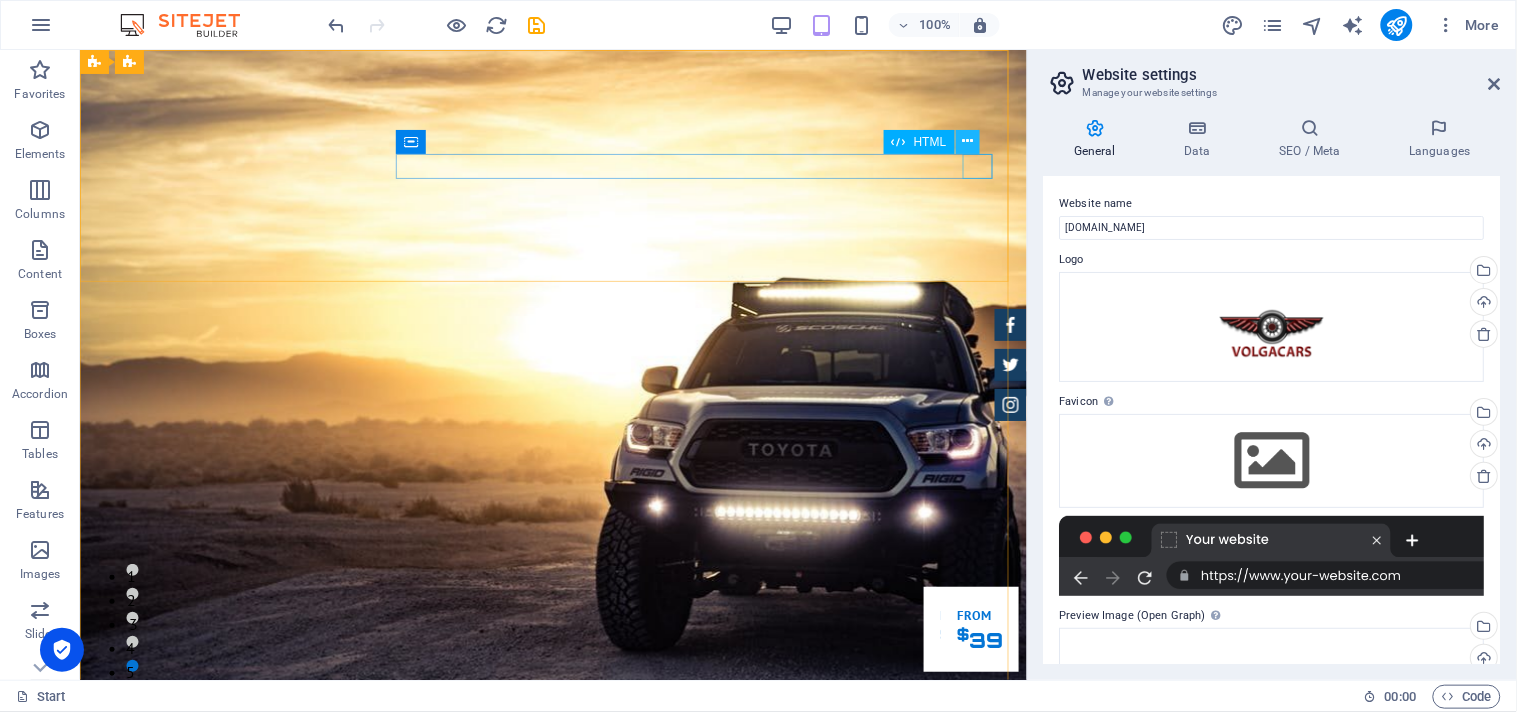 click at bounding box center [968, 142] 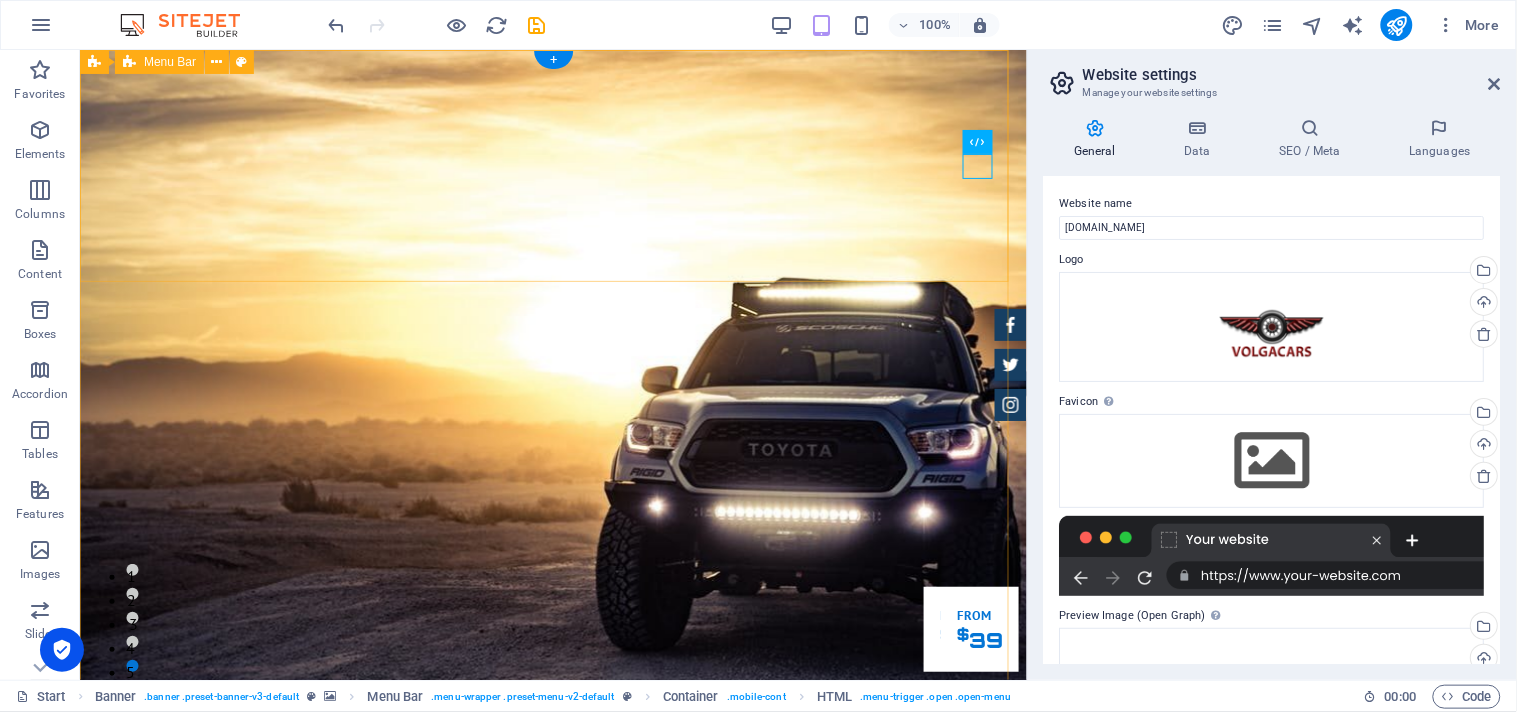 click at bounding box center (552, 933) 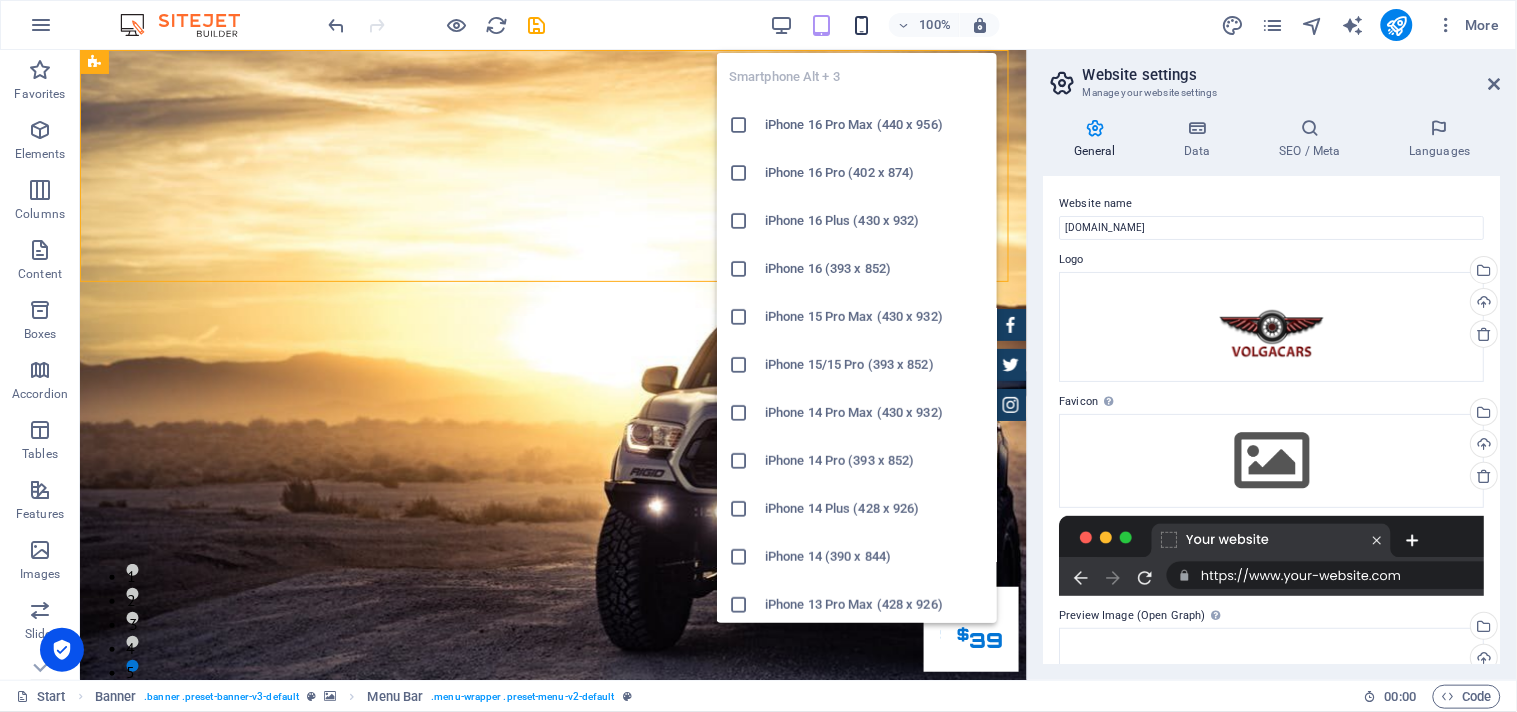 click at bounding box center [861, 25] 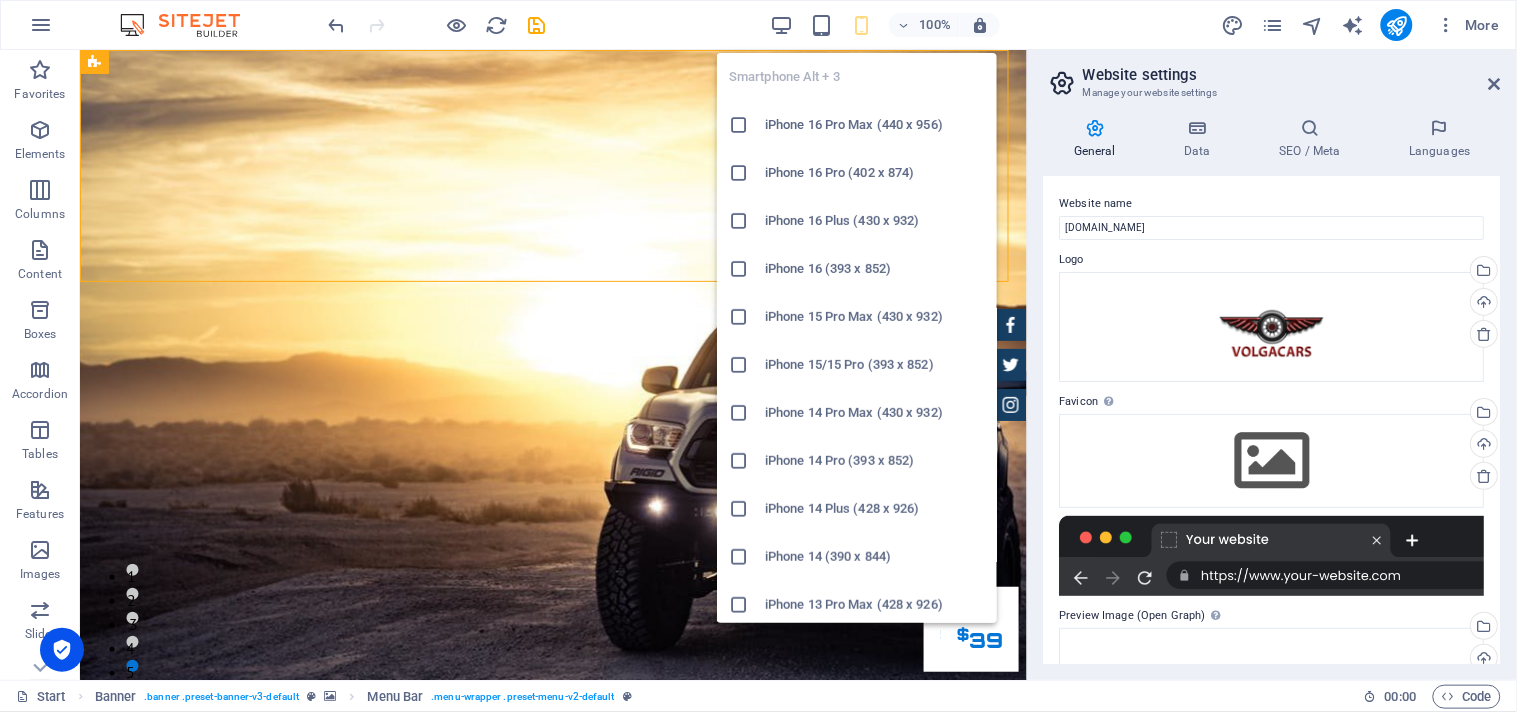 click at bounding box center [861, 25] 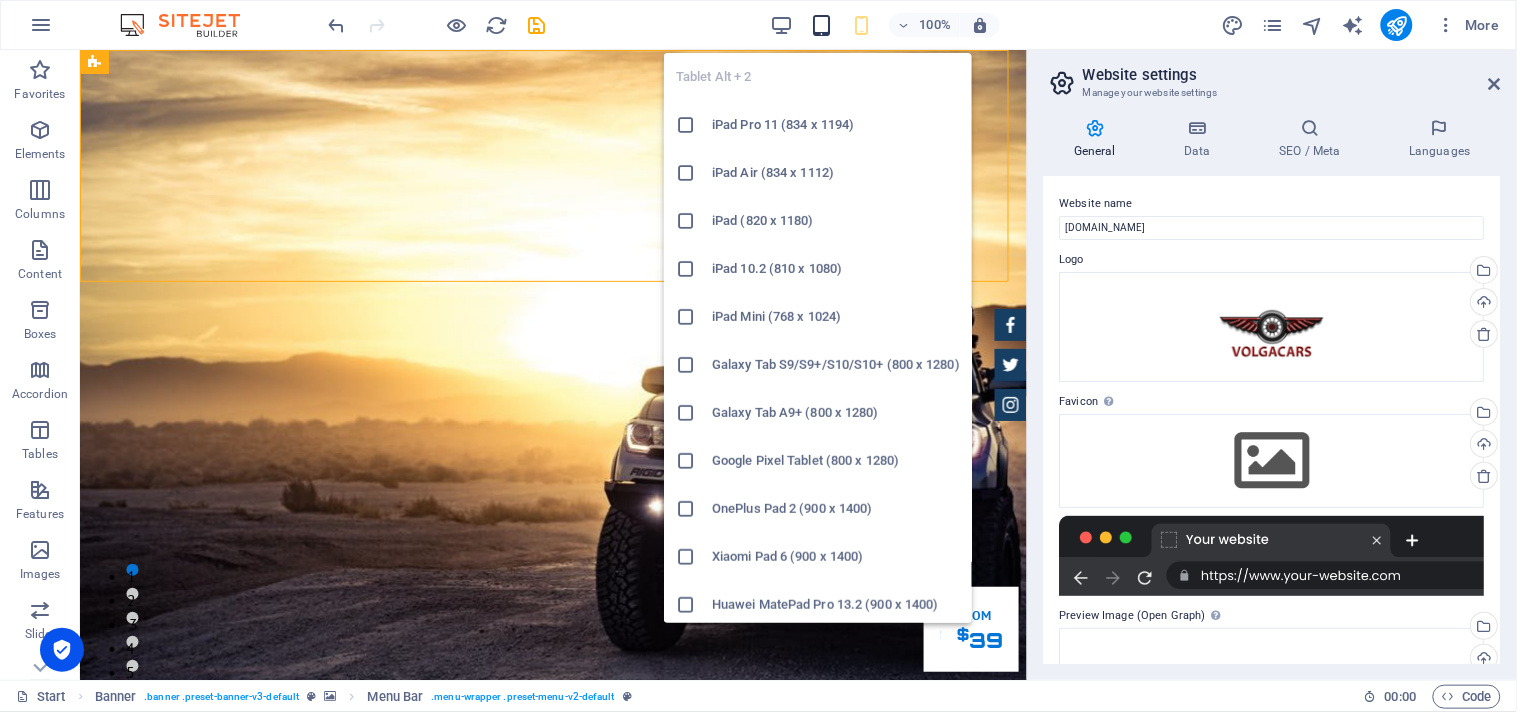 click at bounding box center (821, 25) 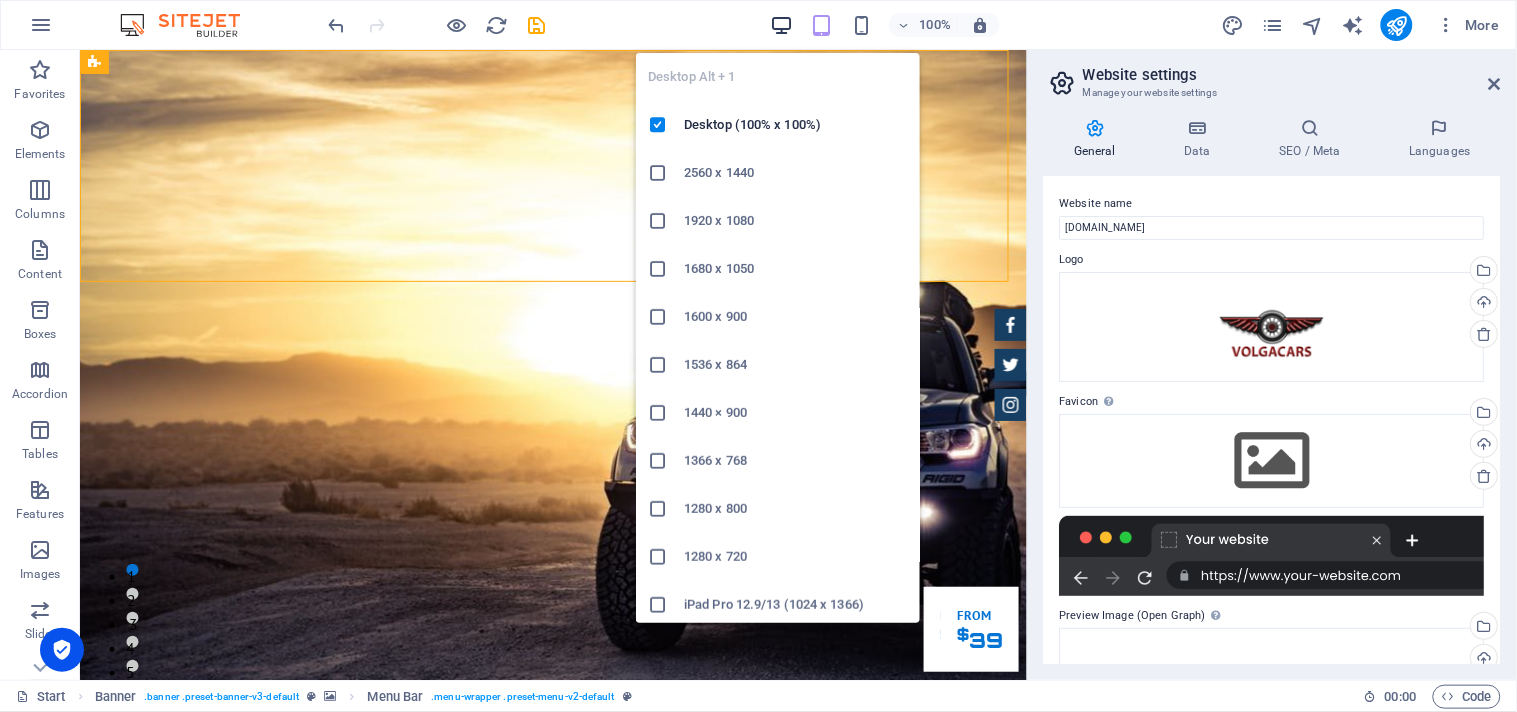 click at bounding box center [781, 25] 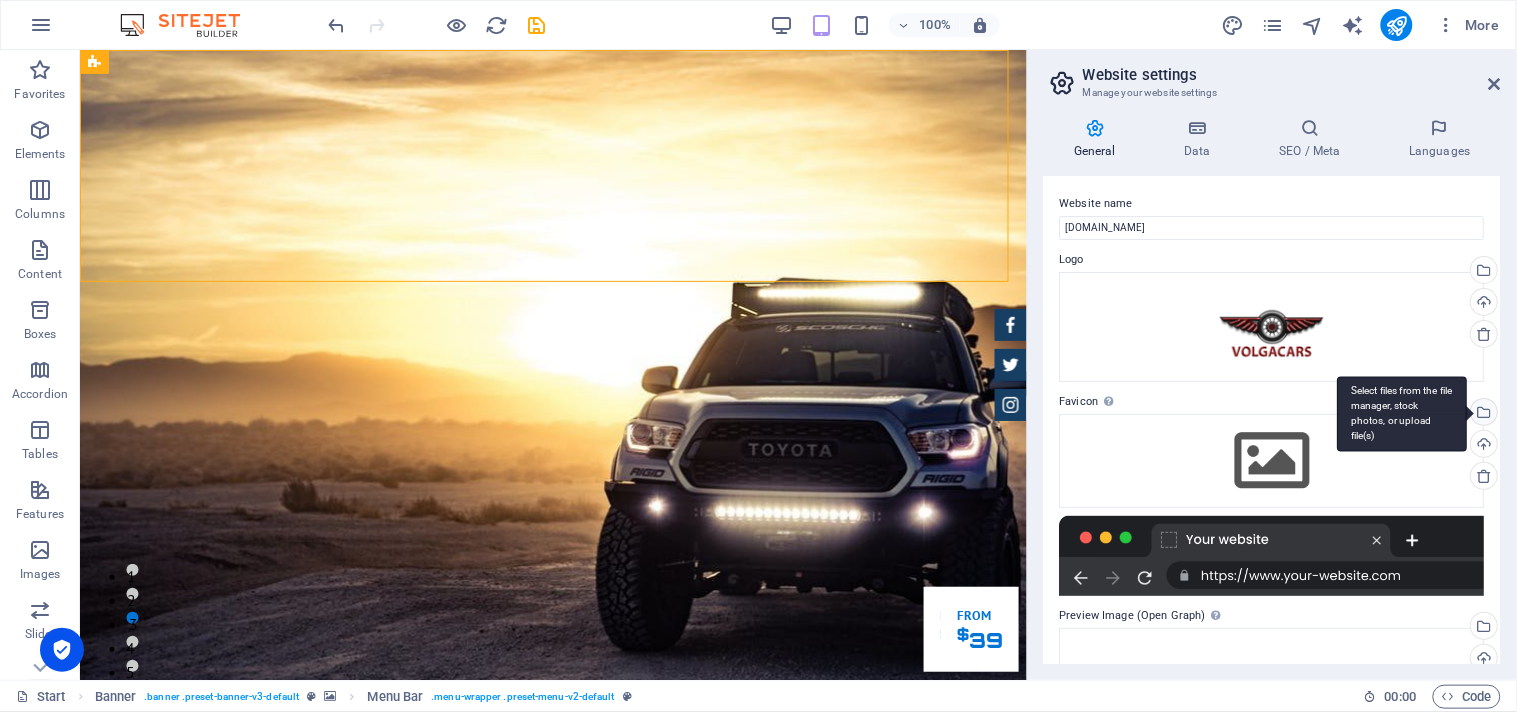 click on "Select files from the file manager, stock photos, or upload file(s)" at bounding box center (1403, 414) 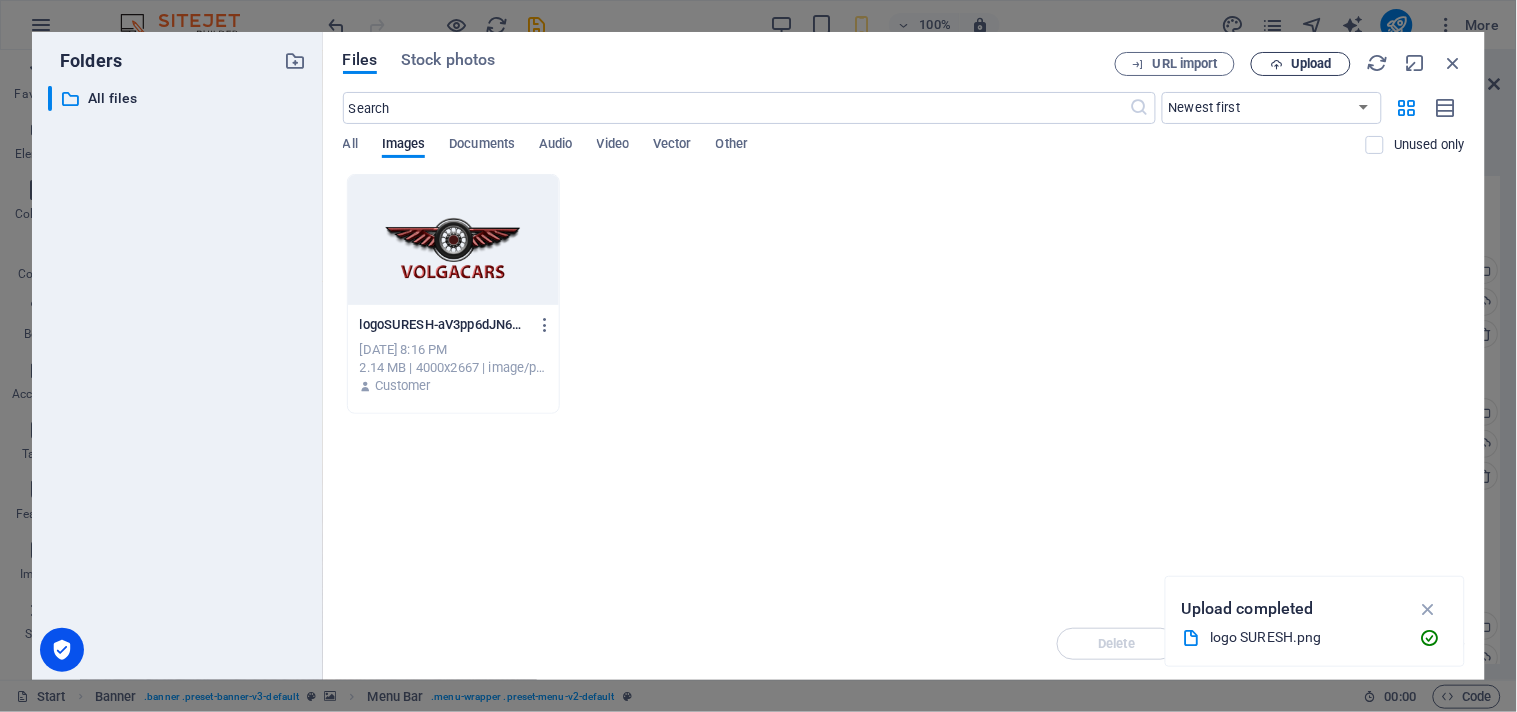 click on "Upload" at bounding box center [1311, 64] 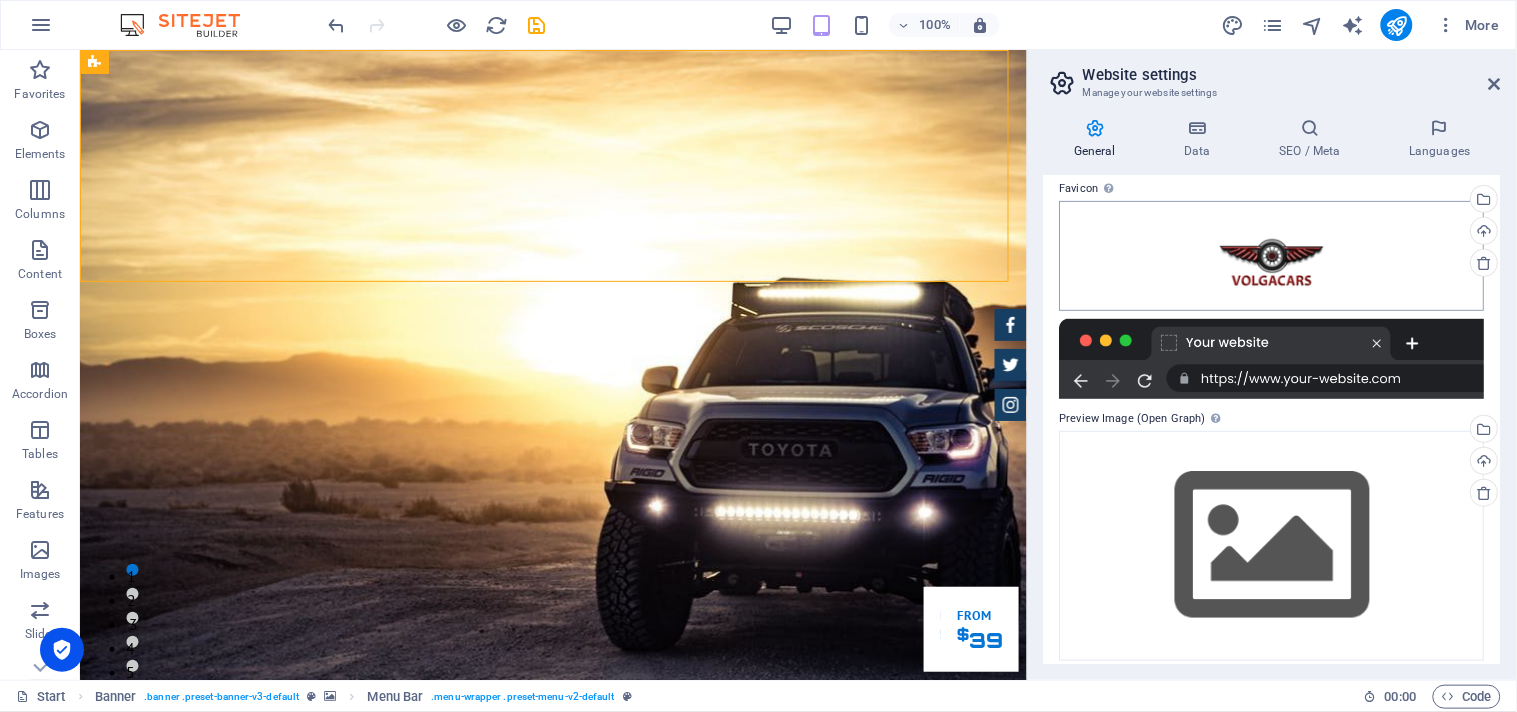 scroll, scrollTop: 211, scrollLeft: 0, axis: vertical 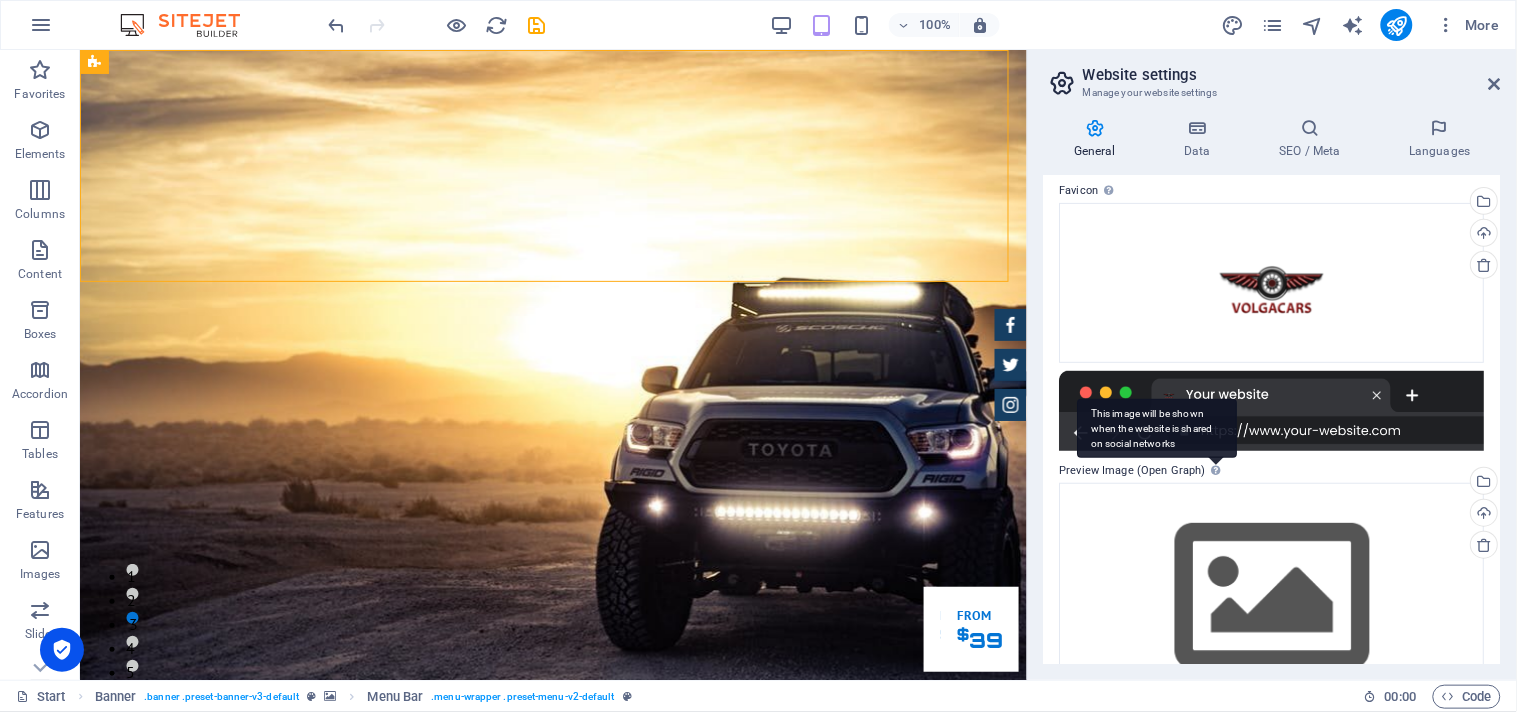 click on "This image will be shown when the website is shared on social networks" at bounding box center [1158, 429] 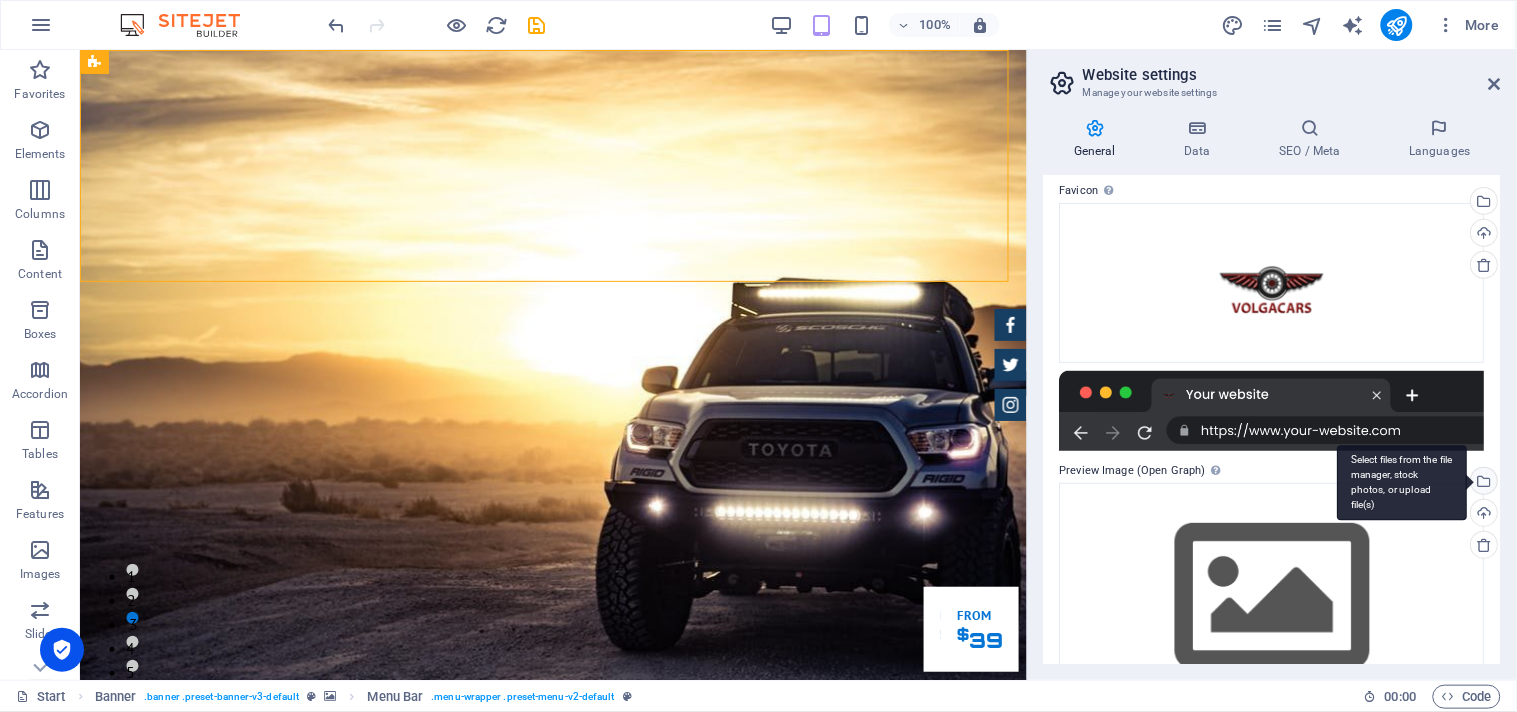 click on "Select files from the file manager, stock photos, or upload file(s)" at bounding box center (1403, 483) 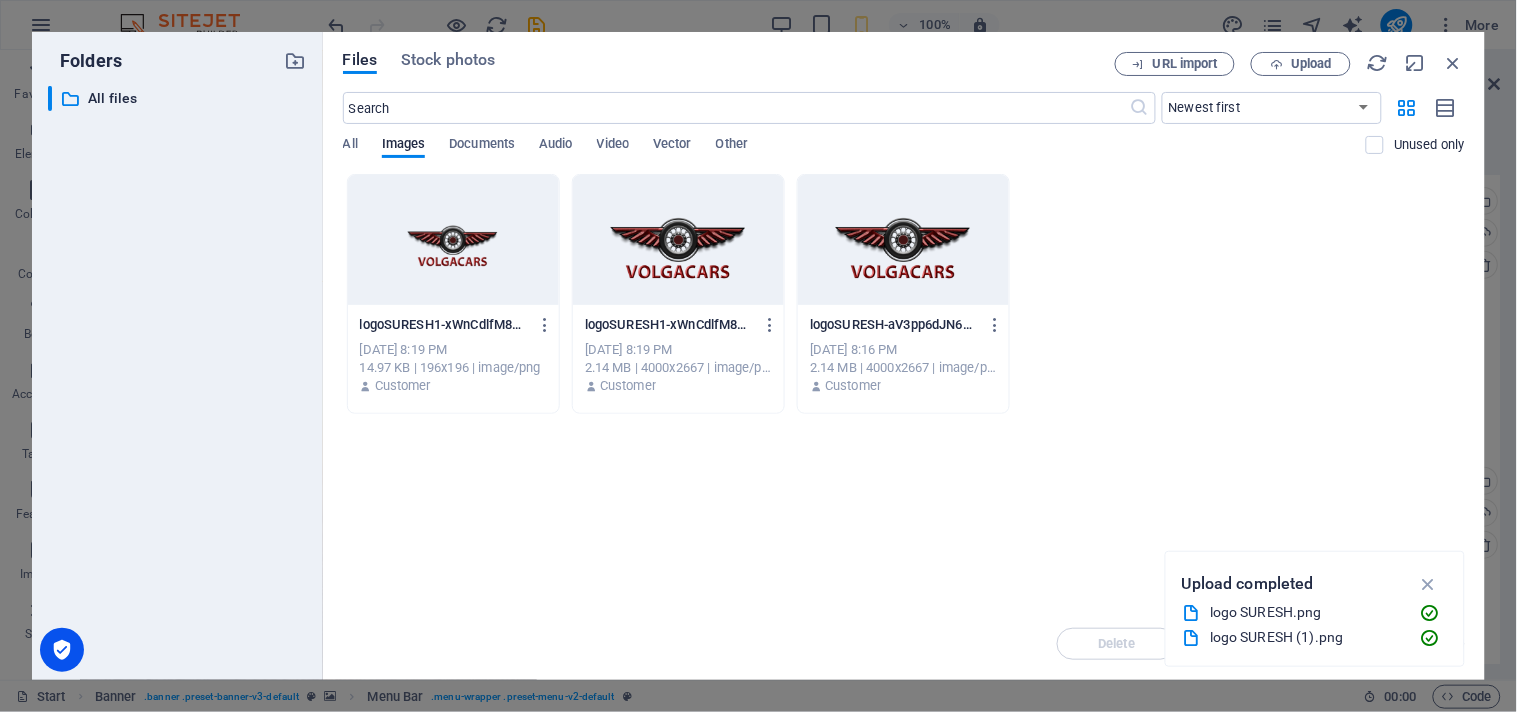 click at bounding box center (678, 240) 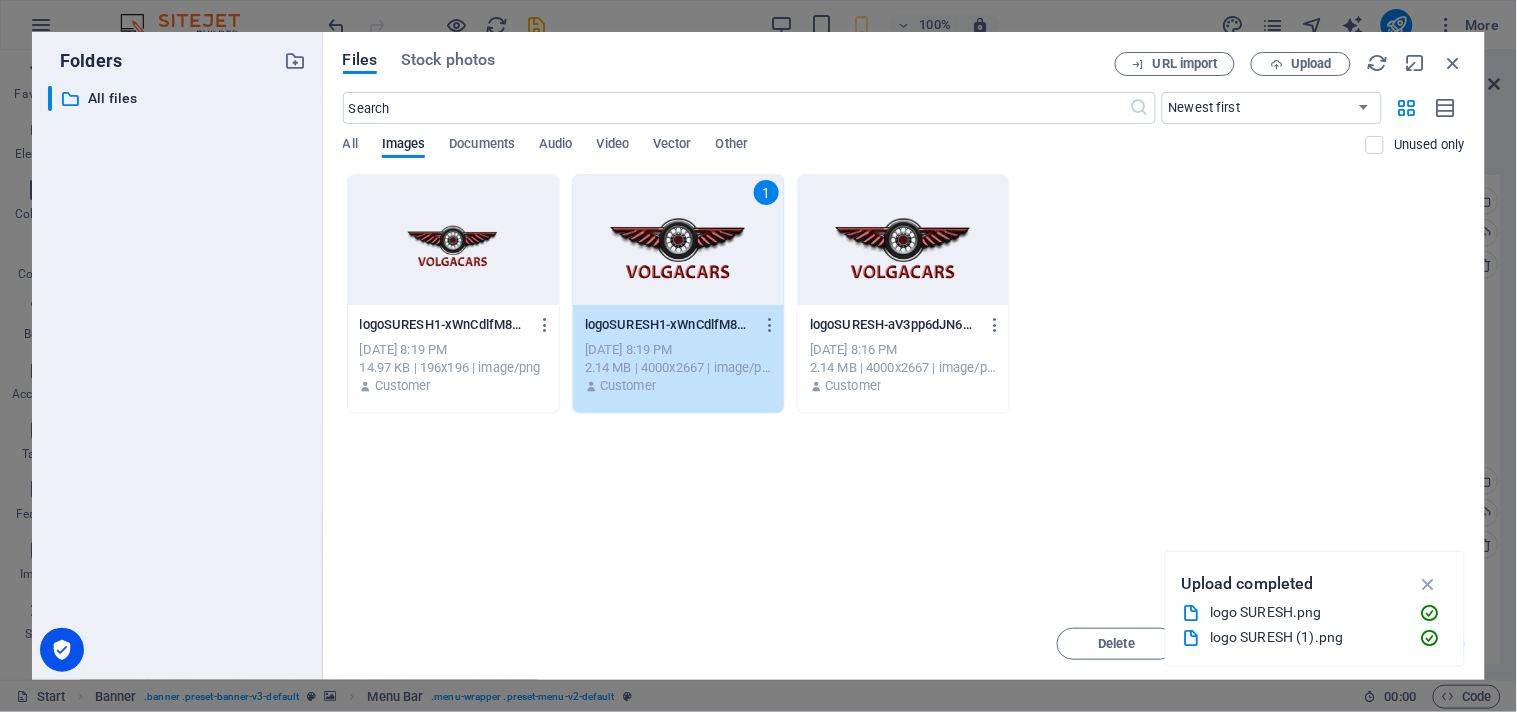 drag, startPoint x: 1313, startPoint y: 211, endPoint x: 1298, endPoint y: 416, distance: 205.54805 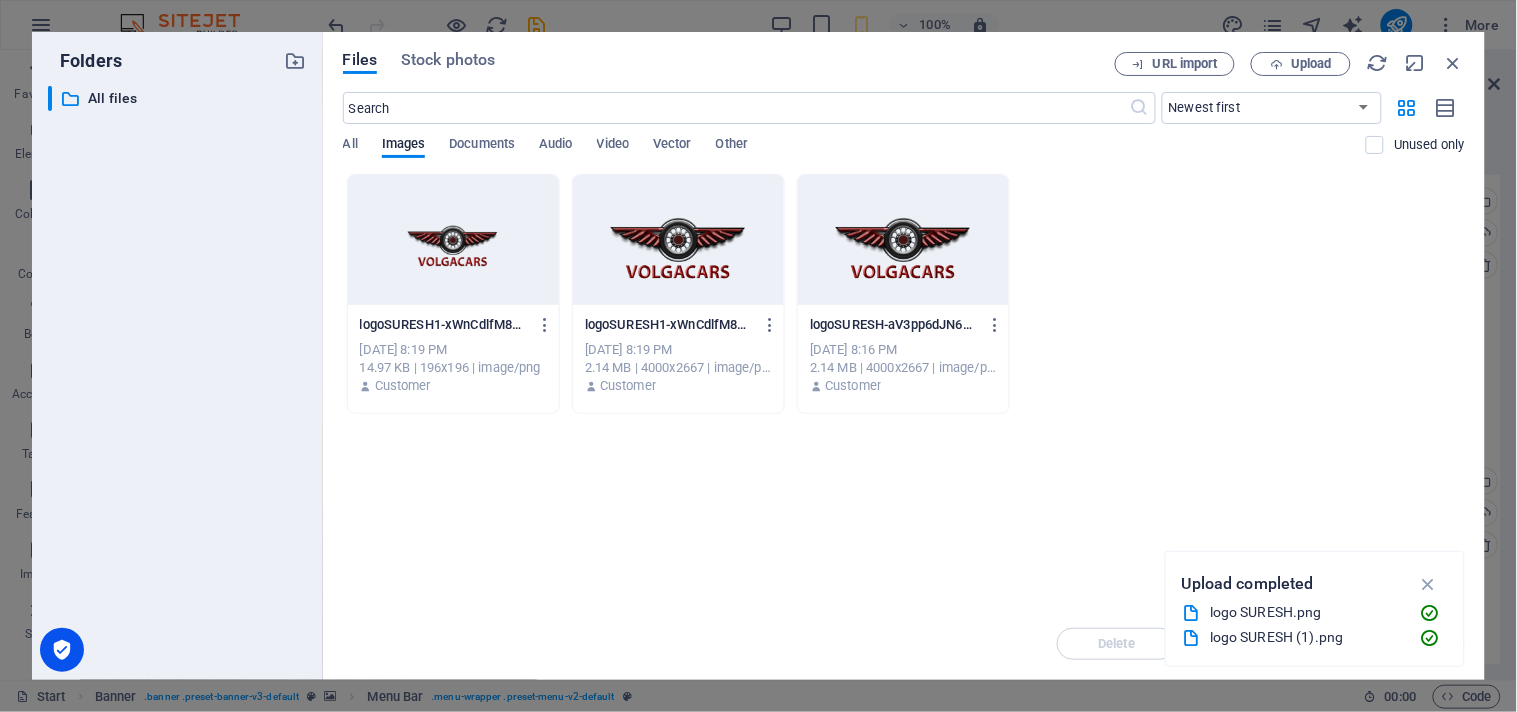 click at bounding box center [678, 240] 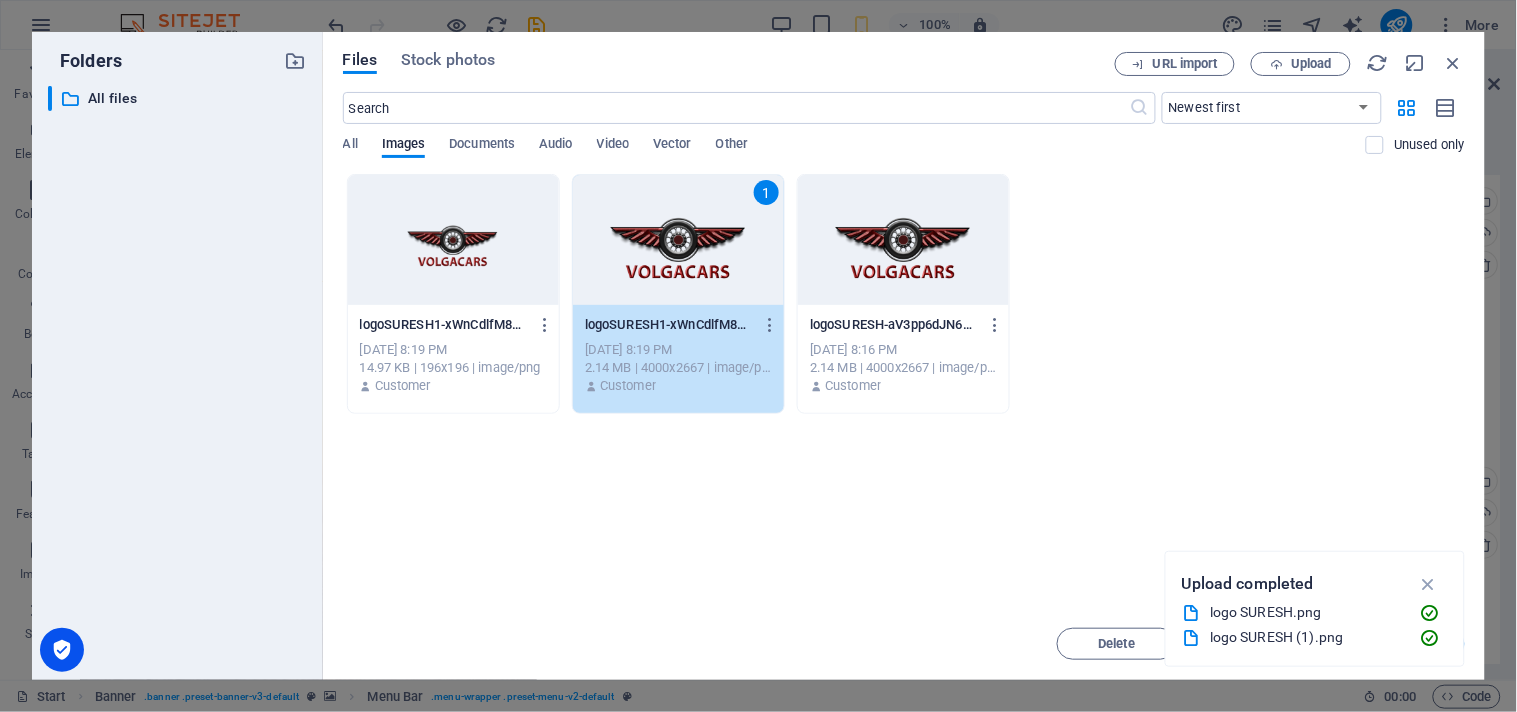 click on "1" at bounding box center (678, 240) 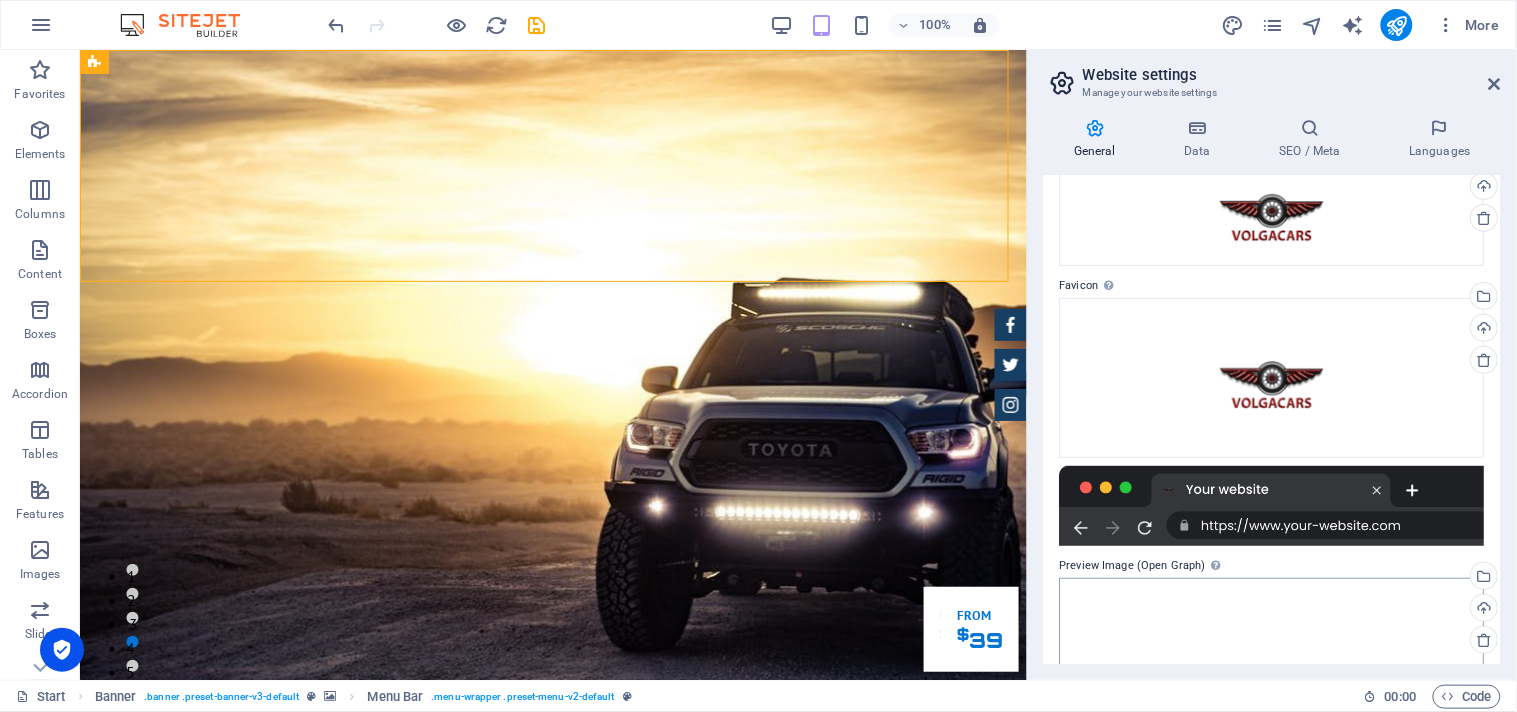 scroll, scrollTop: 13, scrollLeft: 0, axis: vertical 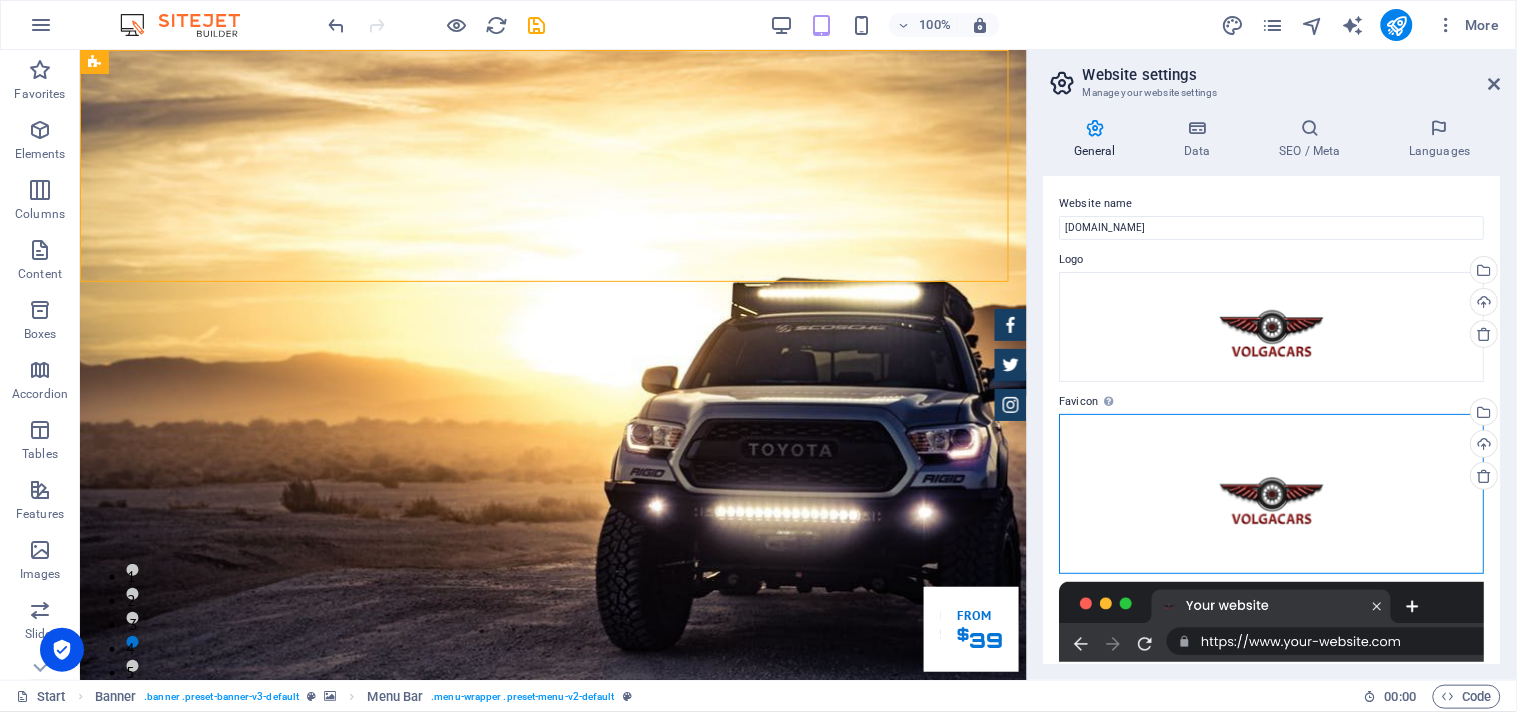click on "Drag files here, click to choose files or select files from Files or our free stock photos & videos" at bounding box center [1272, 494] 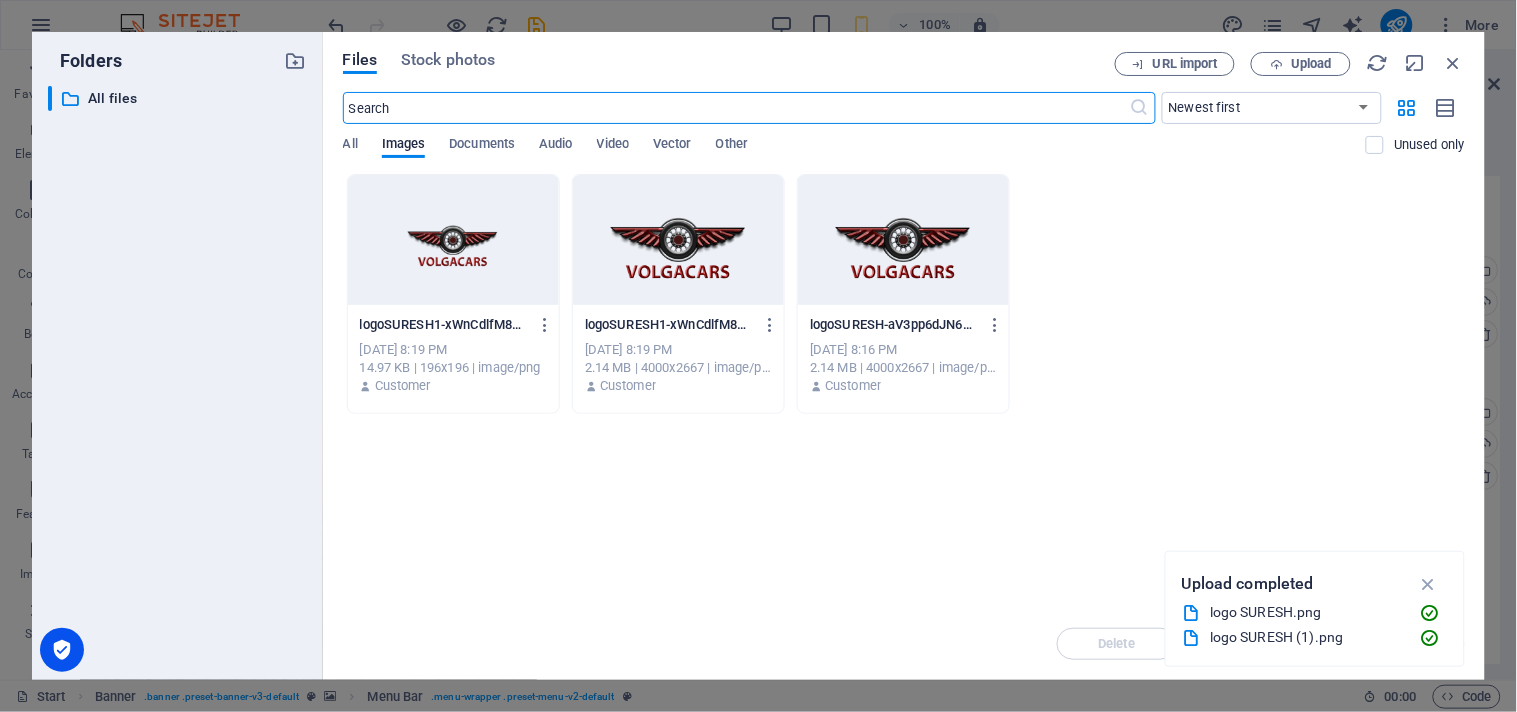 click on "logo SURESH (1).png" at bounding box center (1307, 637) 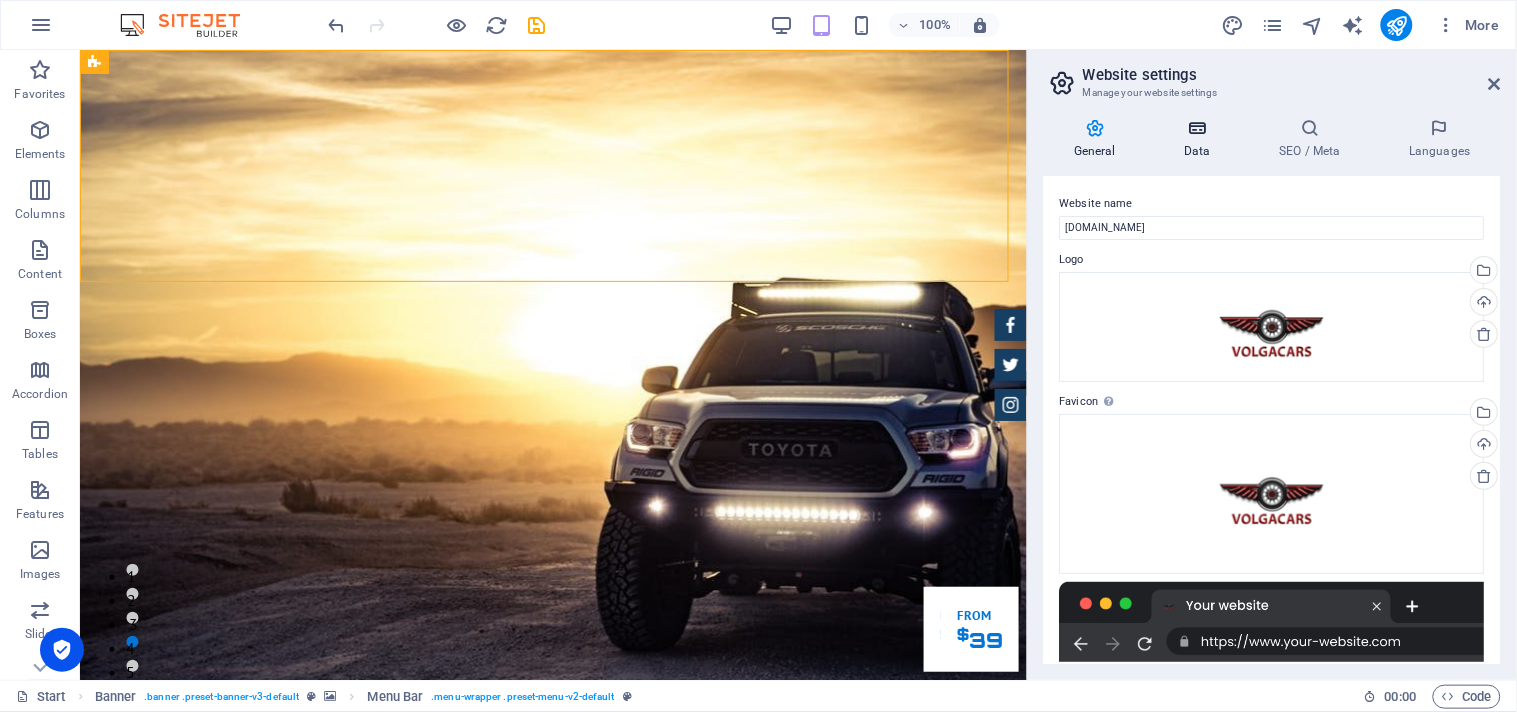 click at bounding box center [1197, 128] 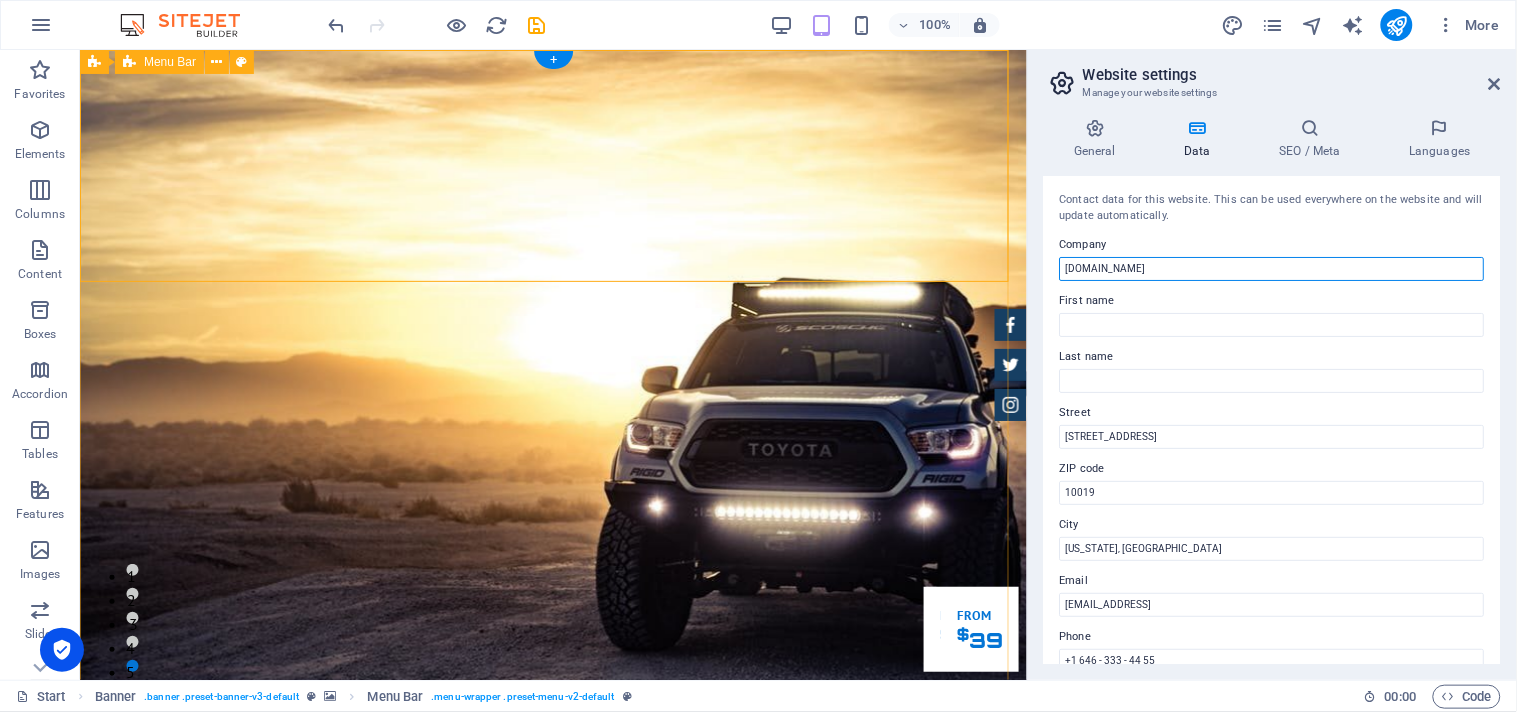drag, startPoint x: 1245, startPoint y: 320, endPoint x: 996, endPoint y: 260, distance: 256.12692 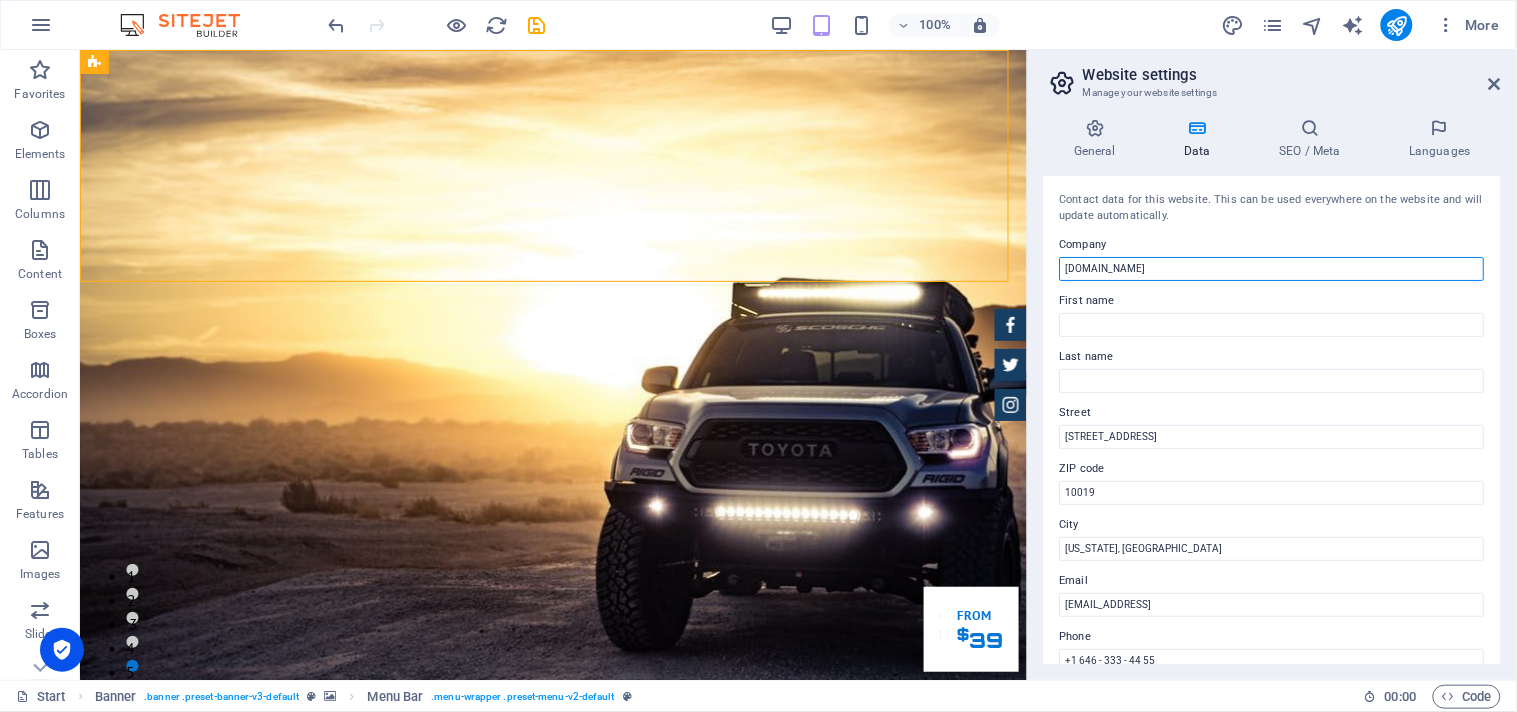 click on "[DOMAIN_NAME]" at bounding box center (1272, 269) 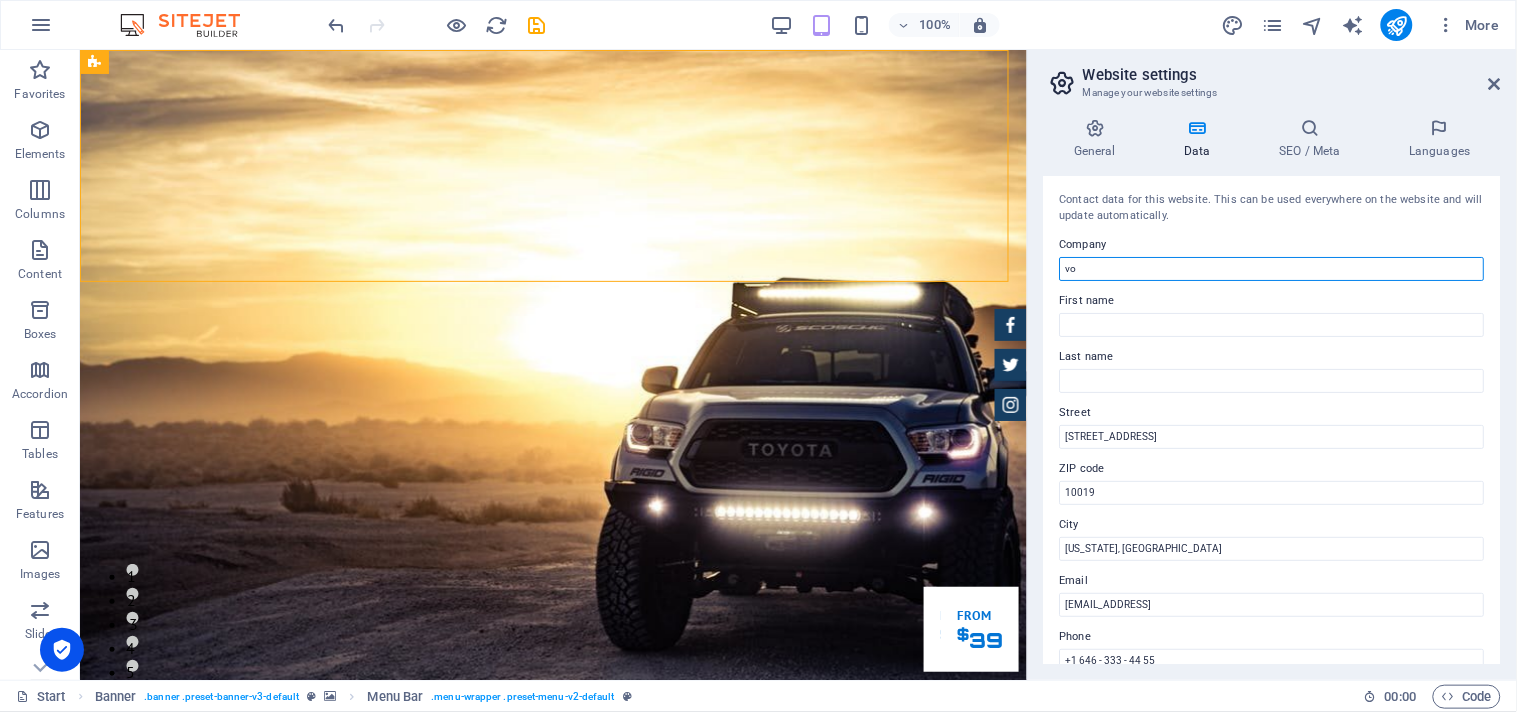 type on "v" 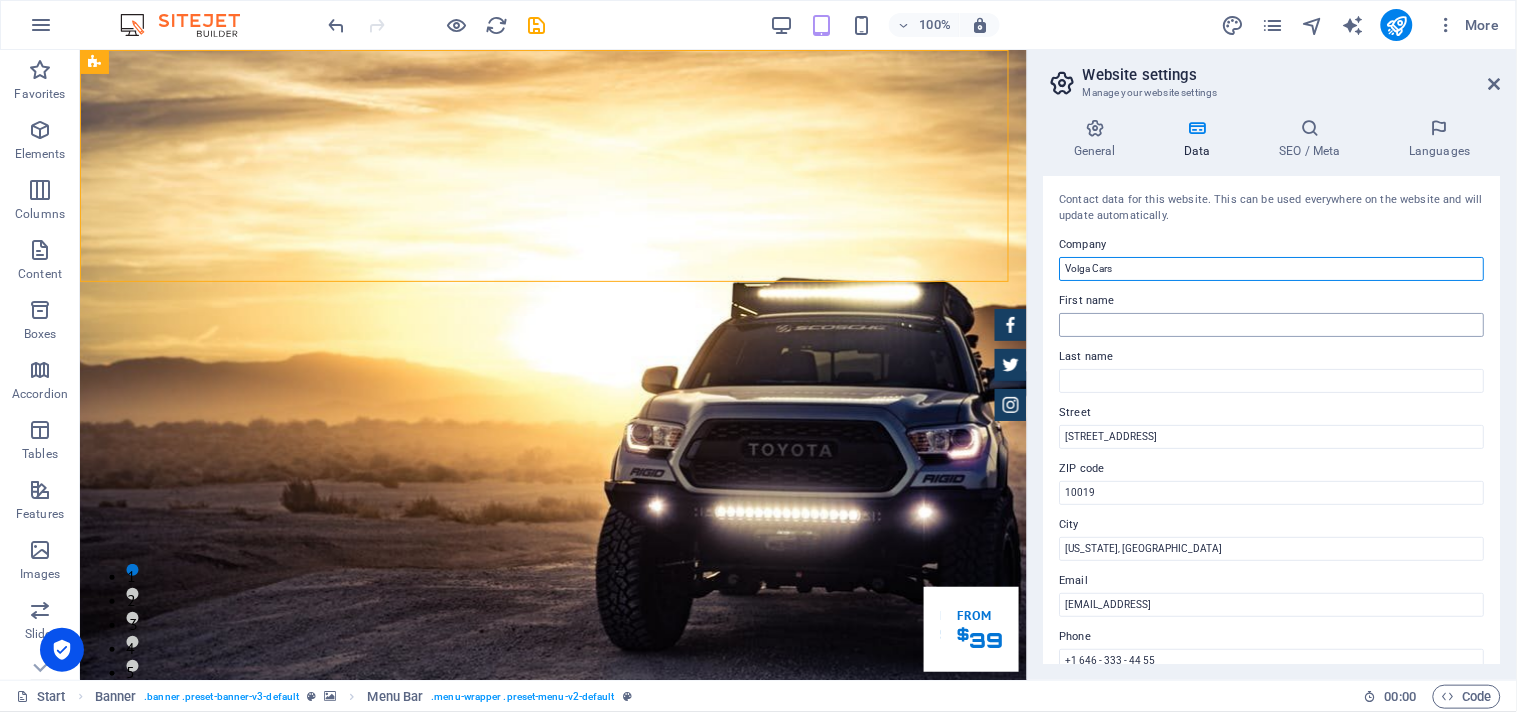 type on "Volga Cars" 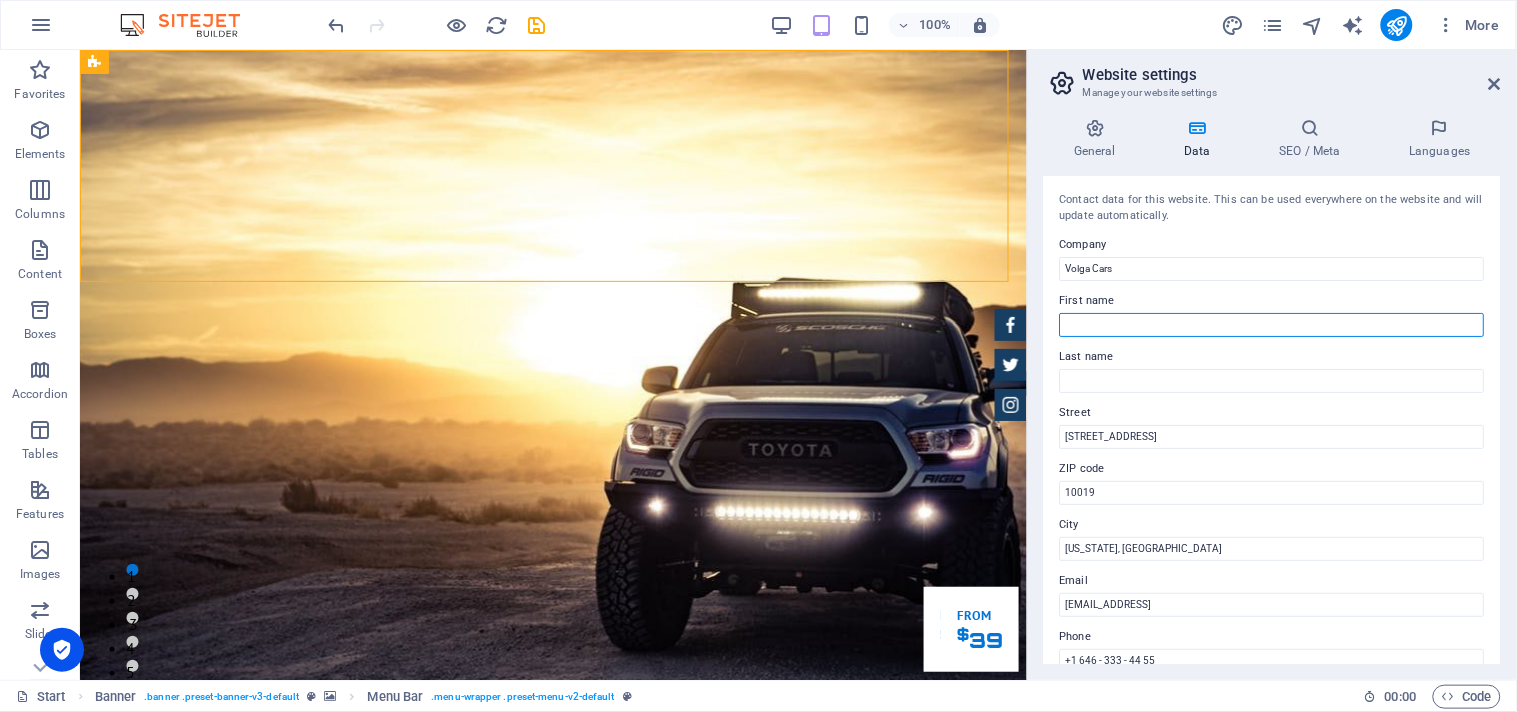 click on "First name" at bounding box center (1272, 325) 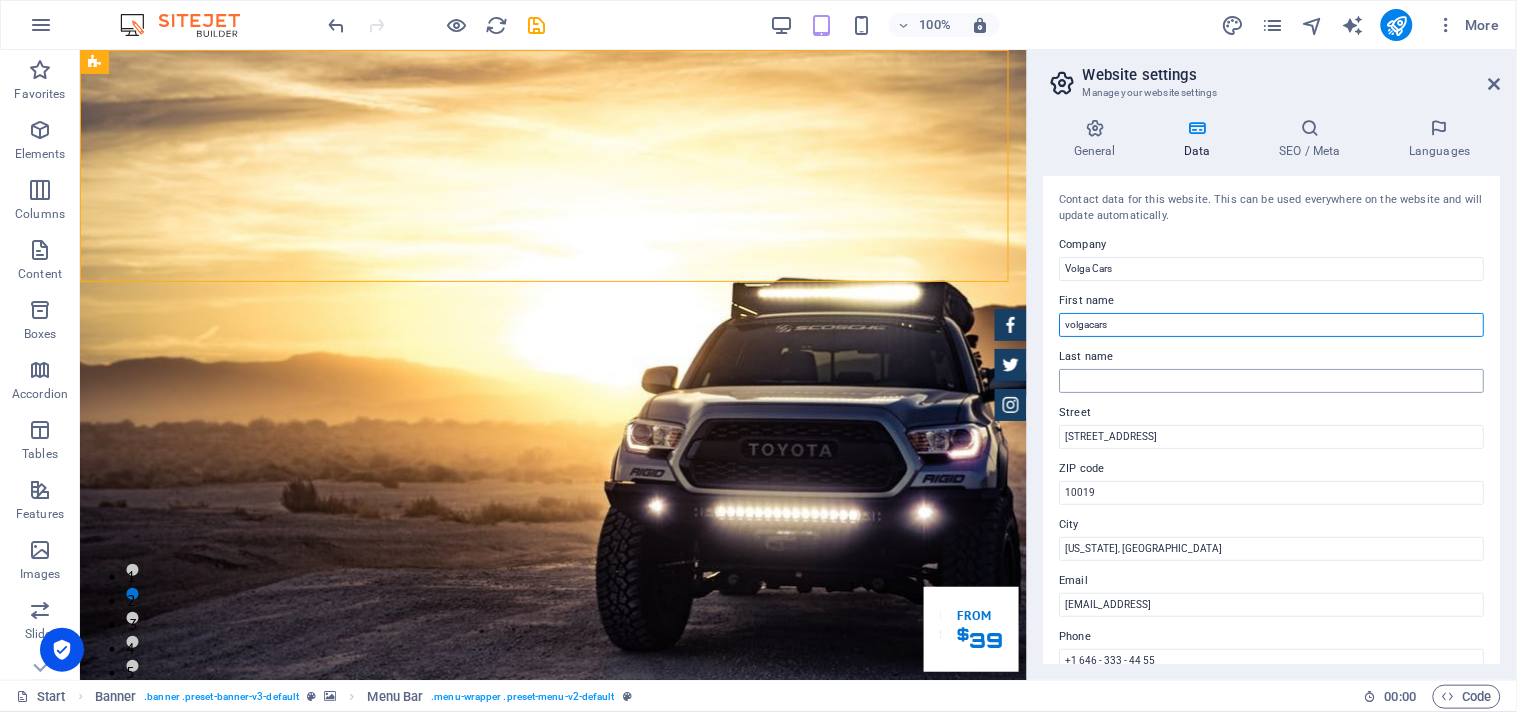 type on "volgacars" 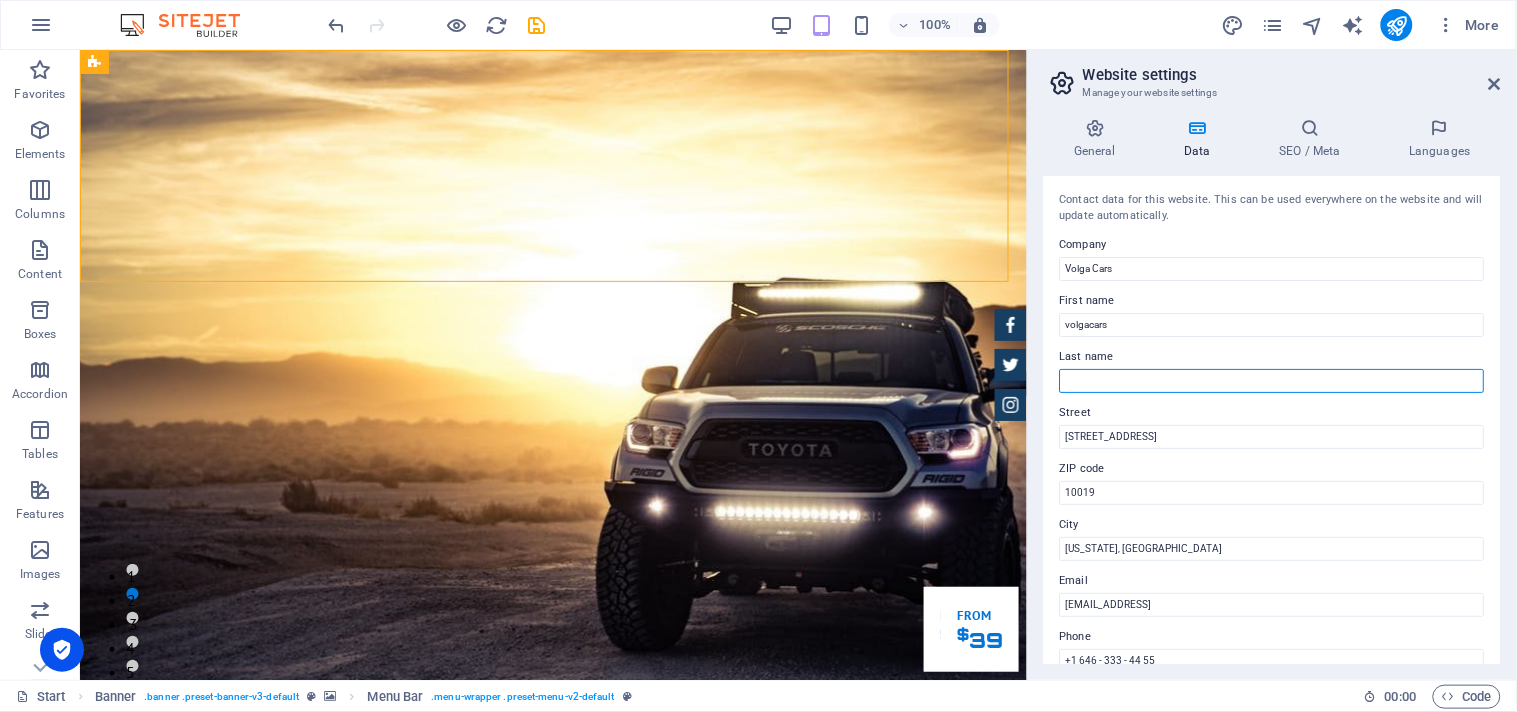 click on "Last name" at bounding box center (1272, 381) 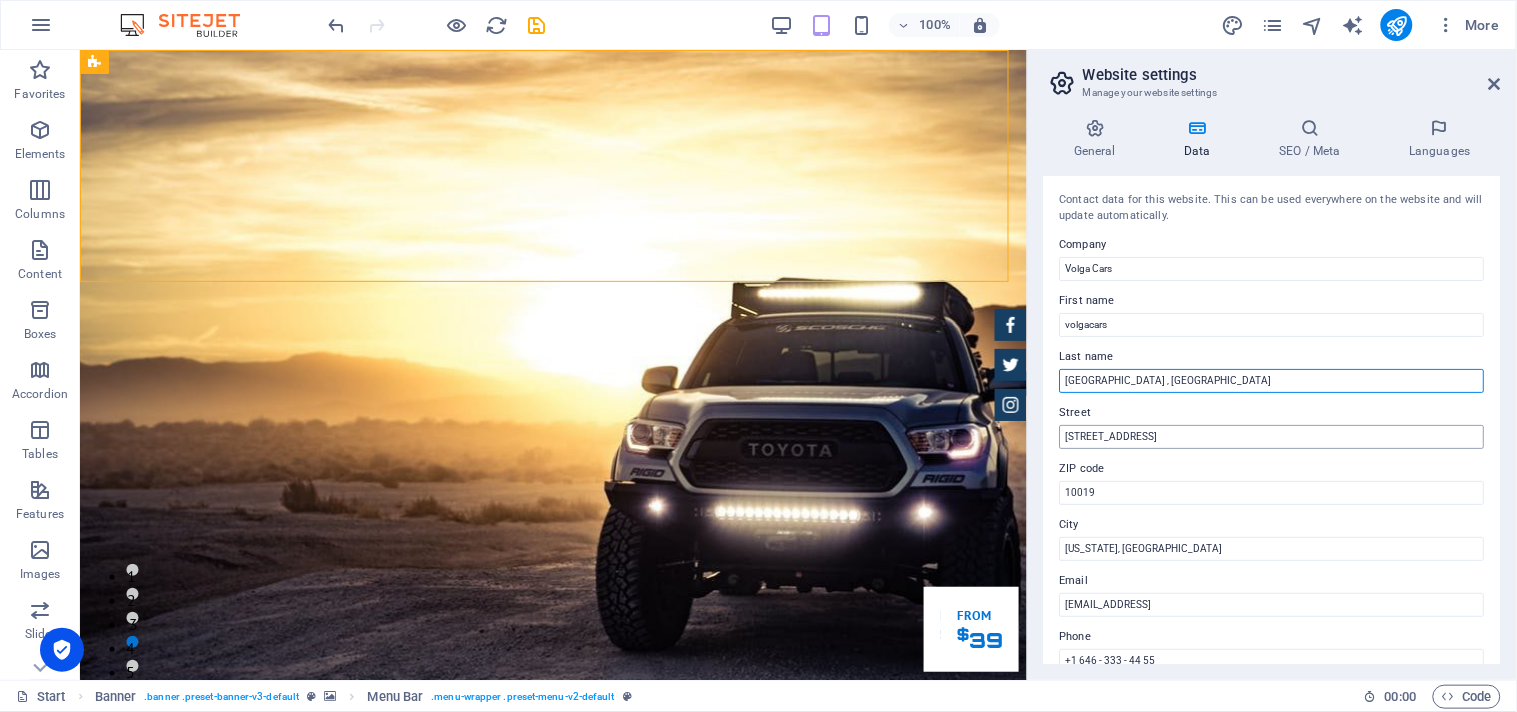 type on "[GEOGRAPHIC_DATA] , [GEOGRAPHIC_DATA]" 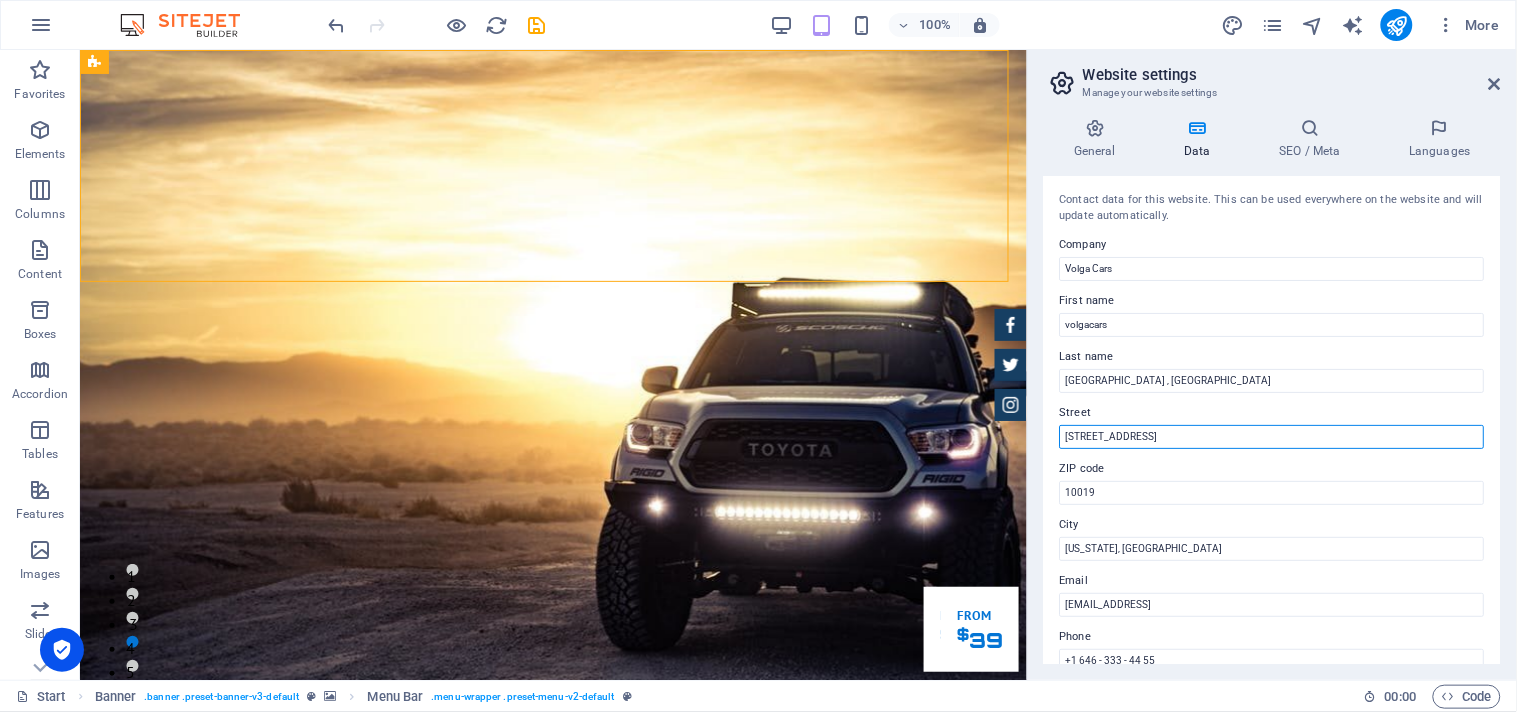 click on "[STREET_ADDRESS]" at bounding box center (1272, 437) 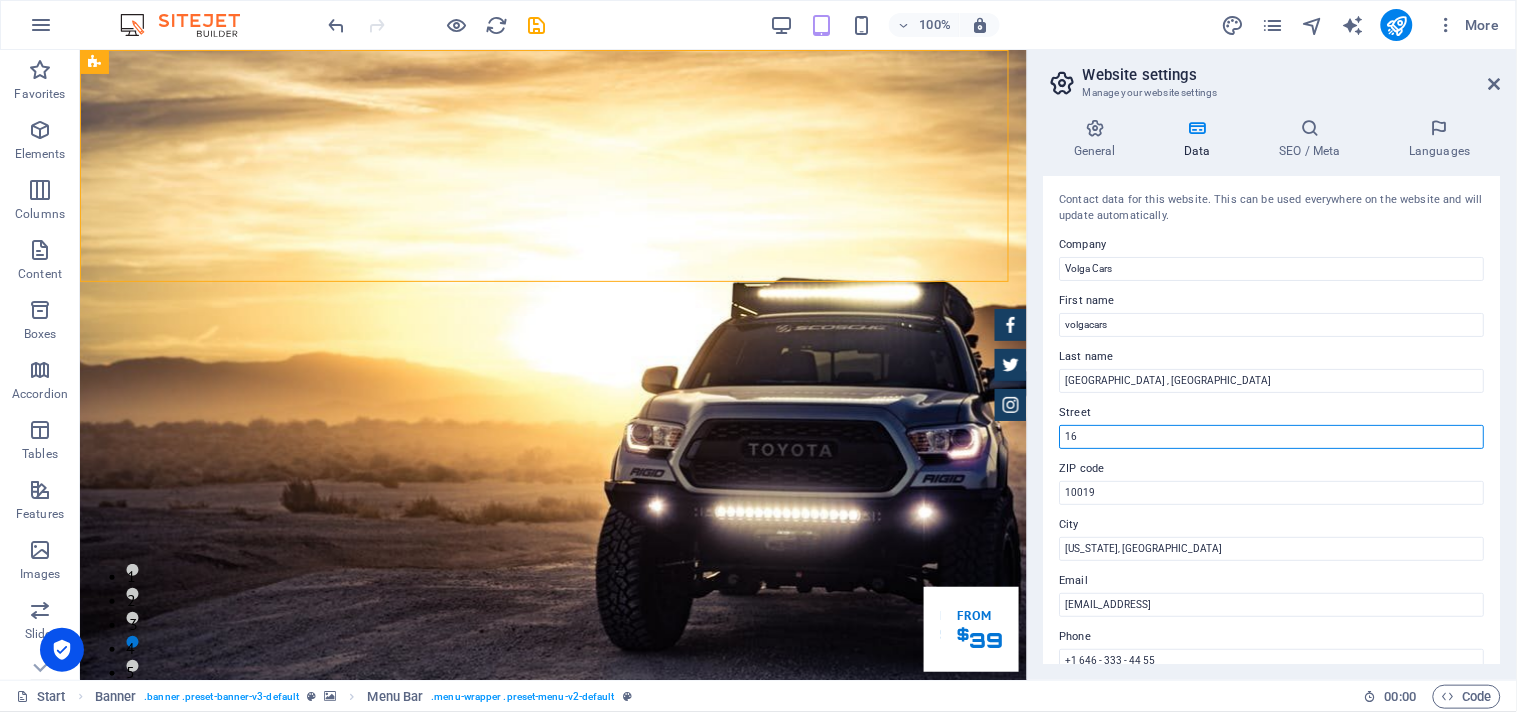 type on "1" 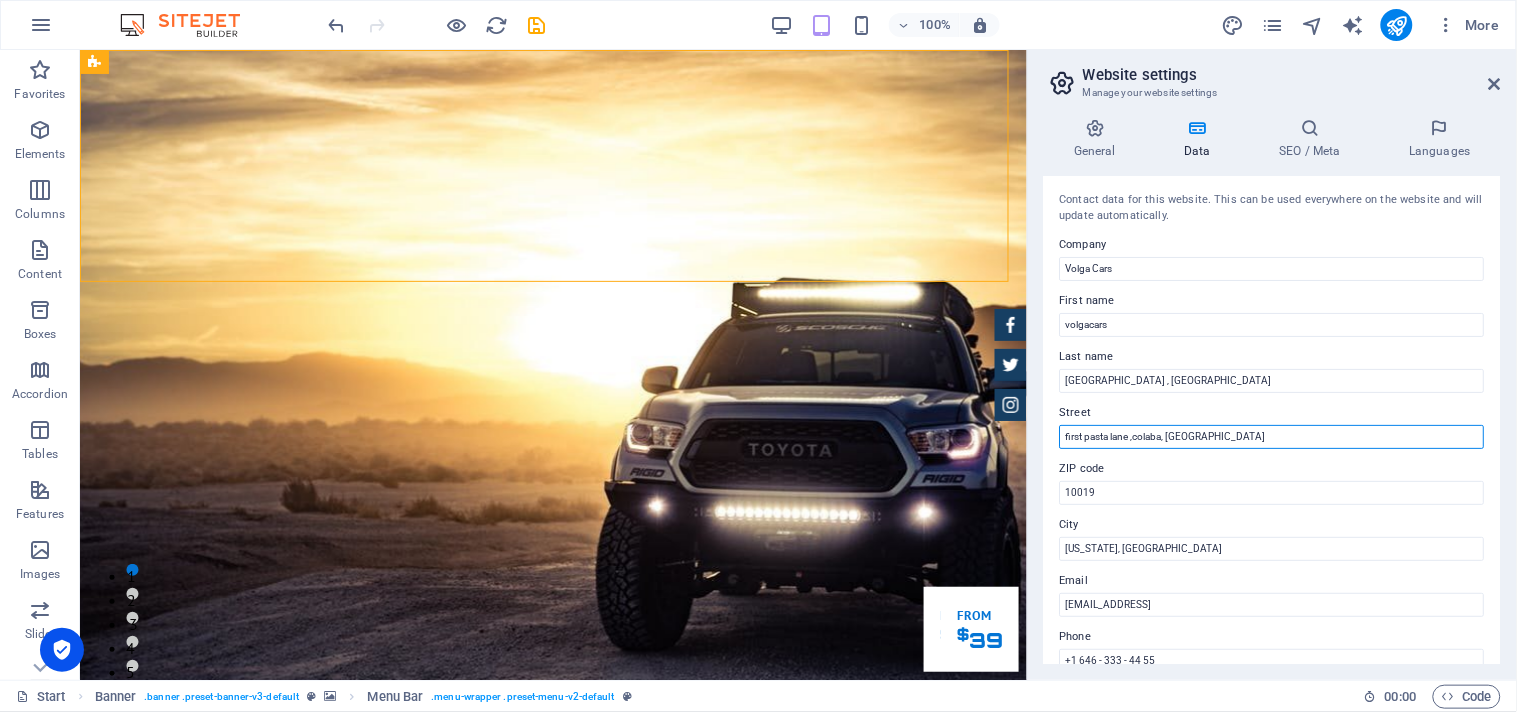type on "first pasta lane ,colaba, [GEOGRAPHIC_DATA]" 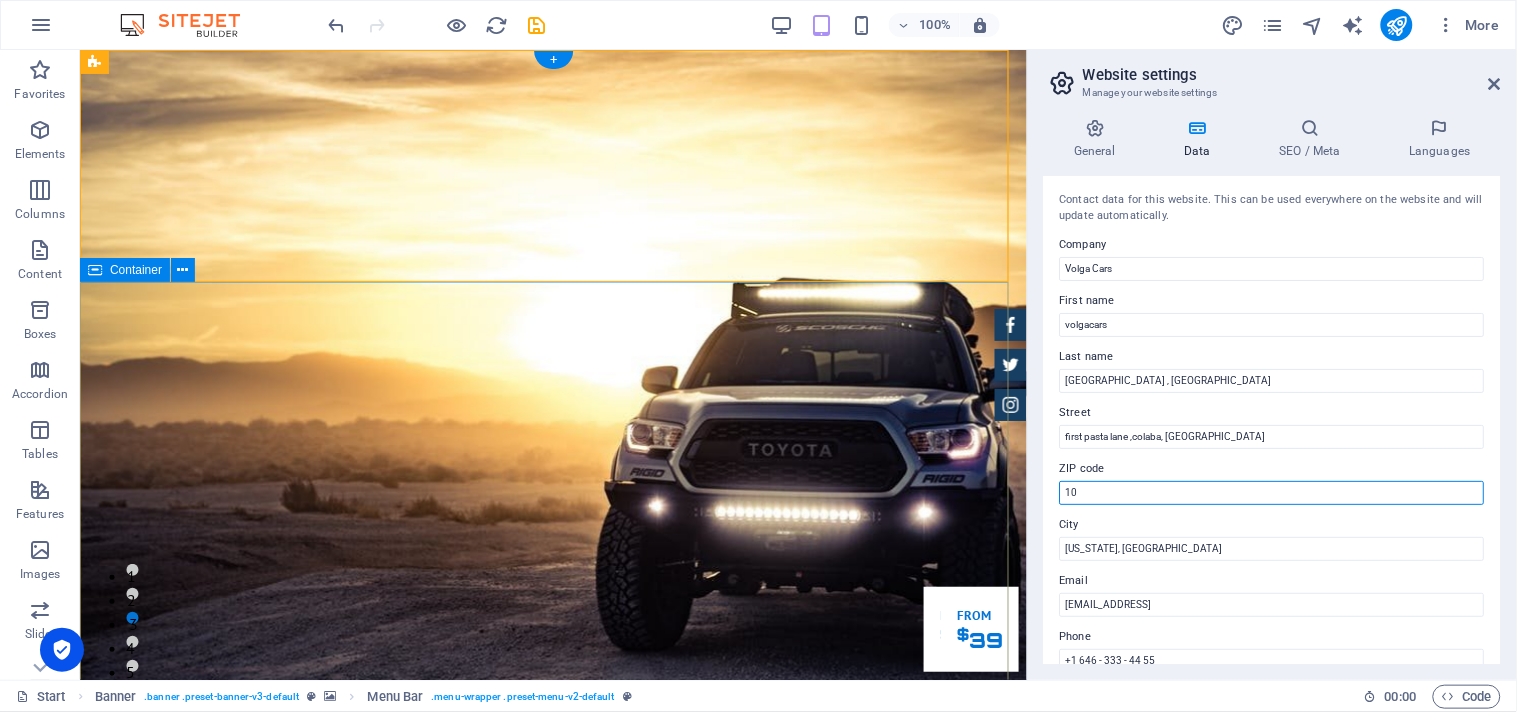 type on "1" 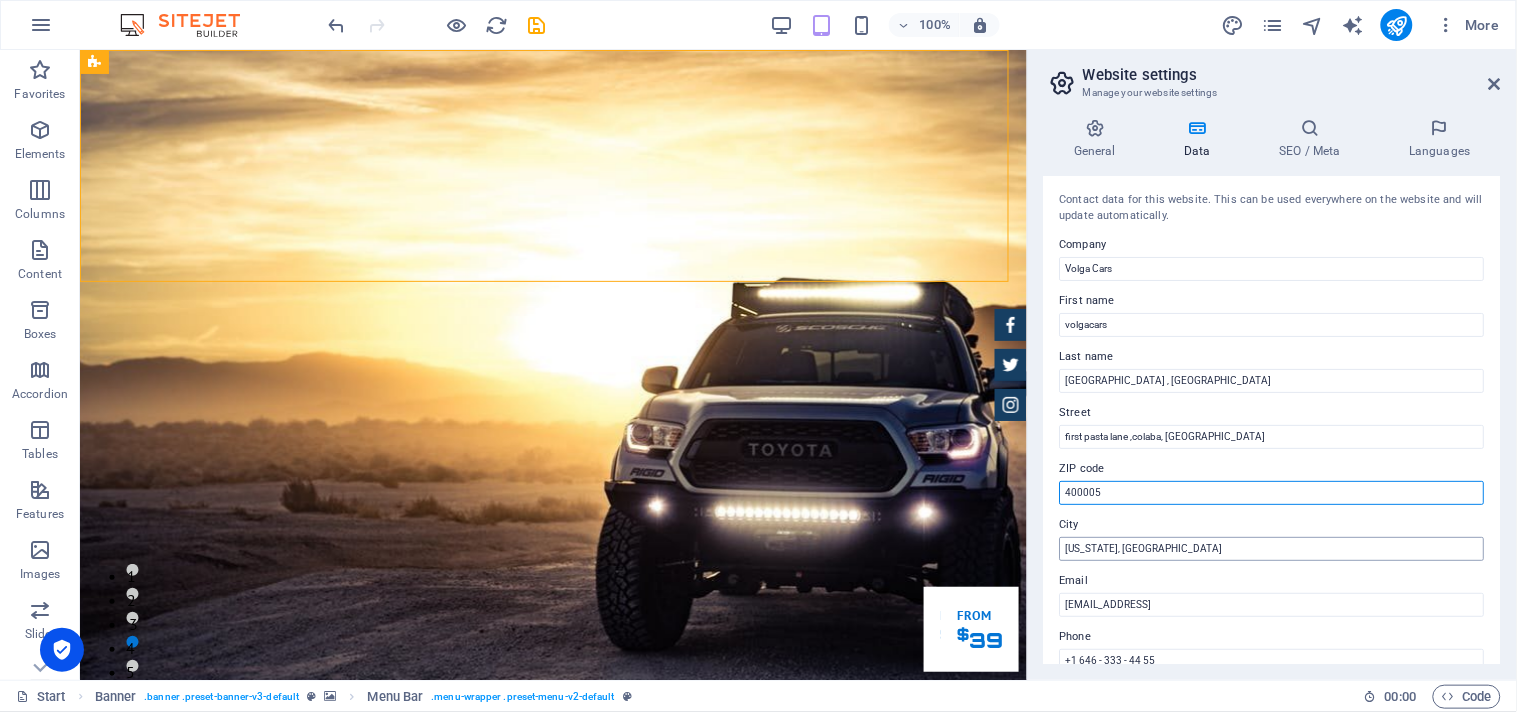 type on "400005" 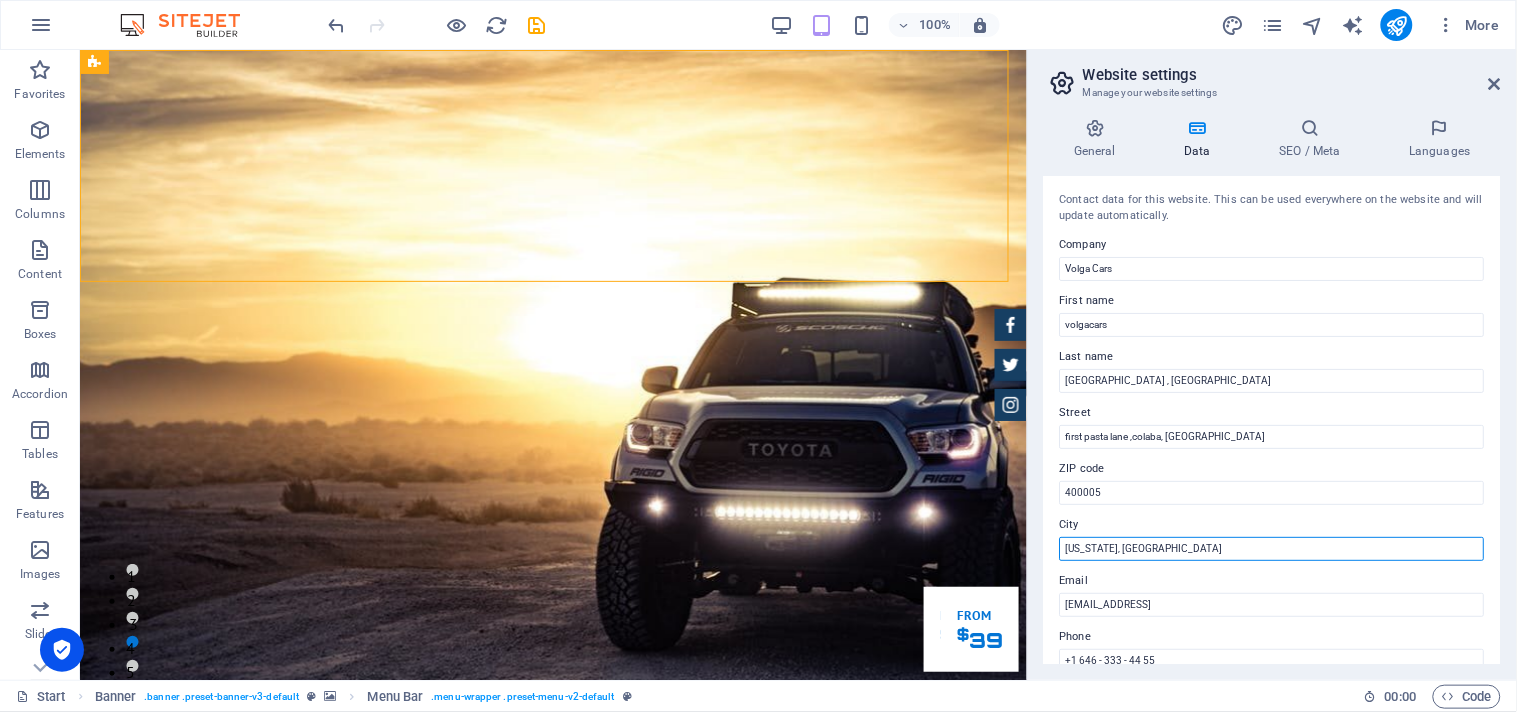 click on "[US_STATE], [GEOGRAPHIC_DATA]" at bounding box center (1272, 549) 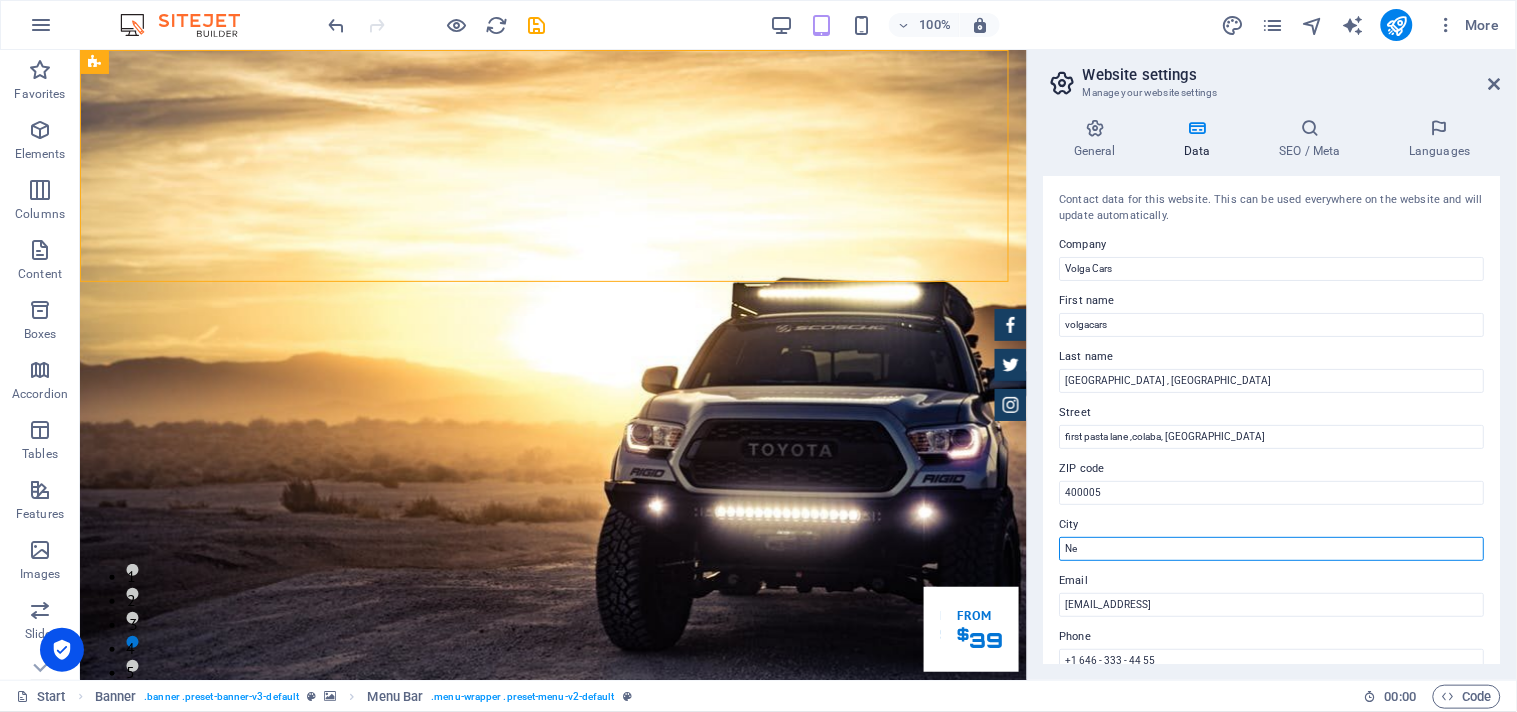type on "N" 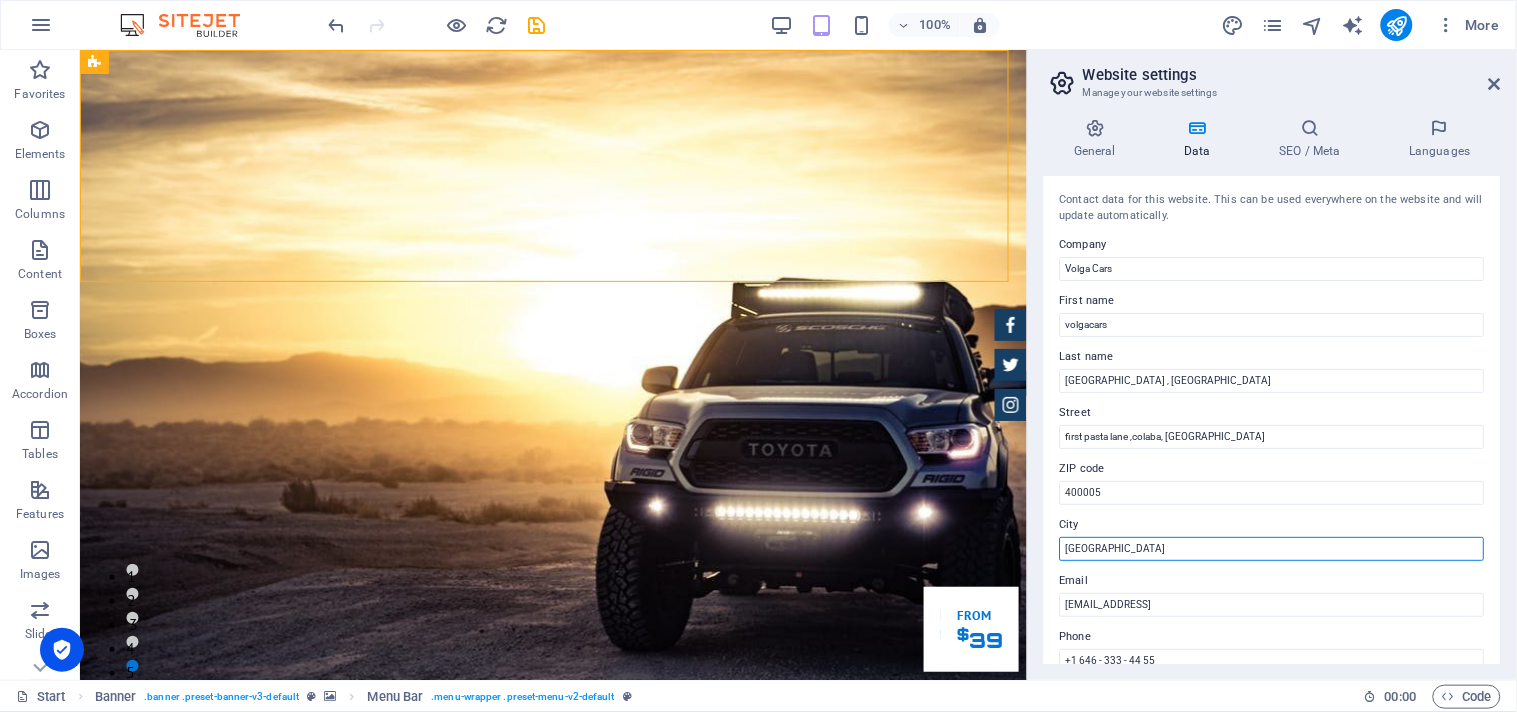 type on "[GEOGRAPHIC_DATA]" 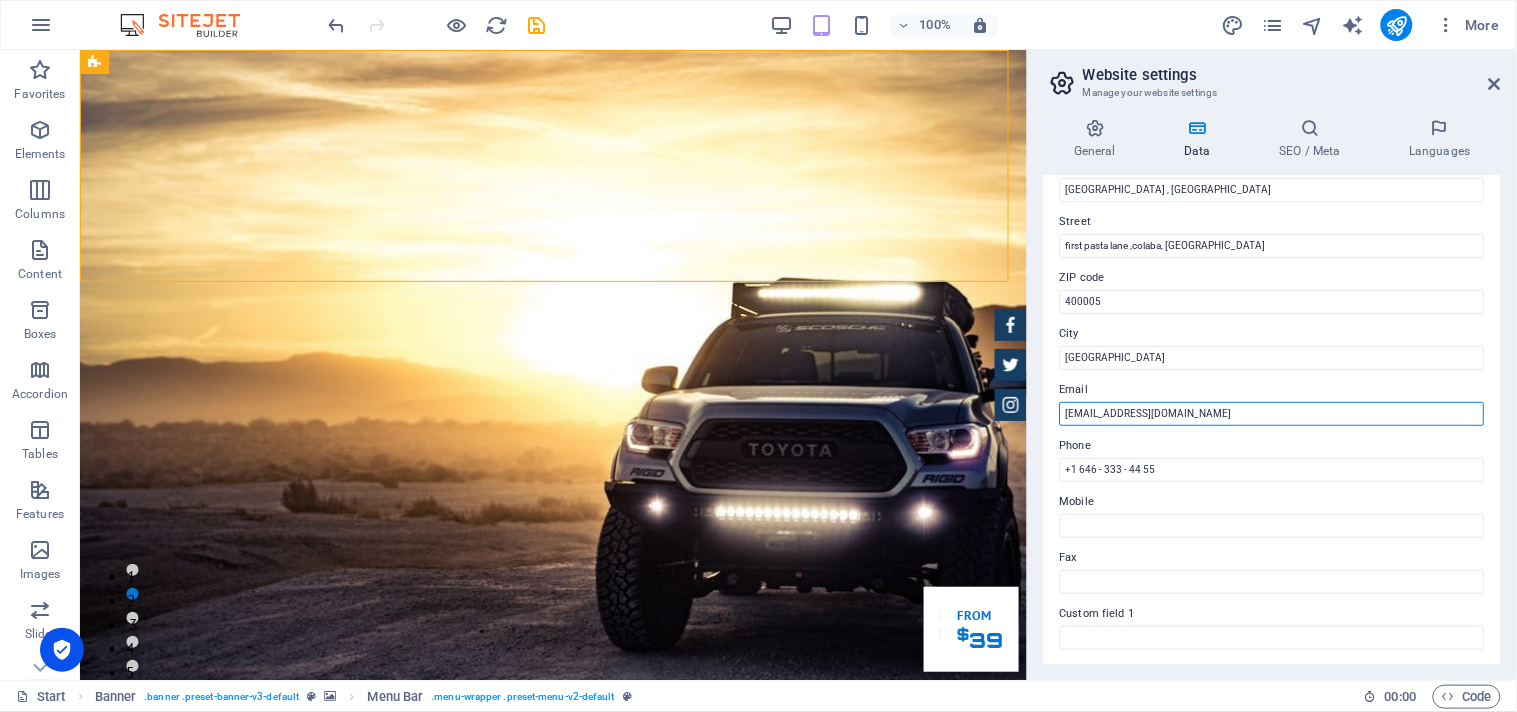 scroll, scrollTop: 191, scrollLeft: 0, axis: vertical 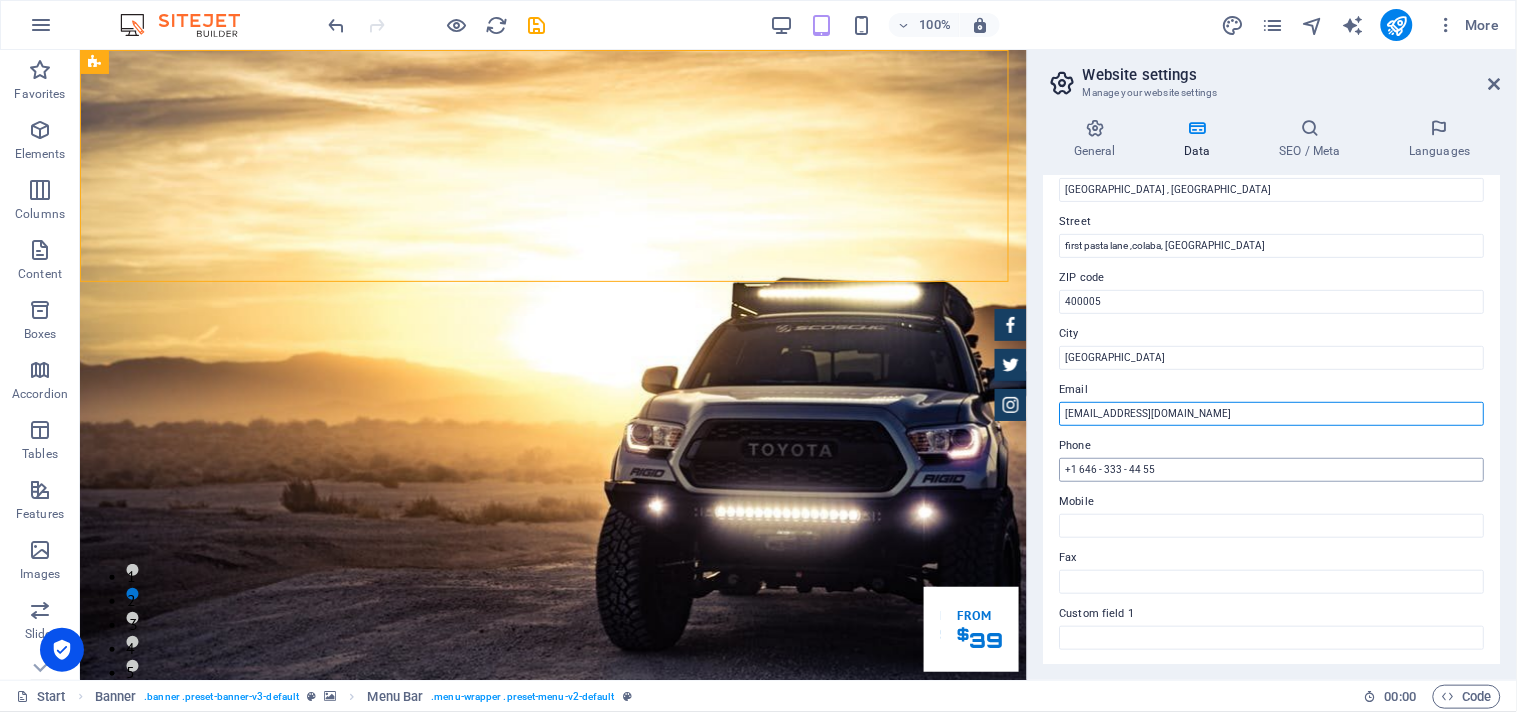 type on "[EMAIL_ADDRESS][DOMAIN_NAME]" 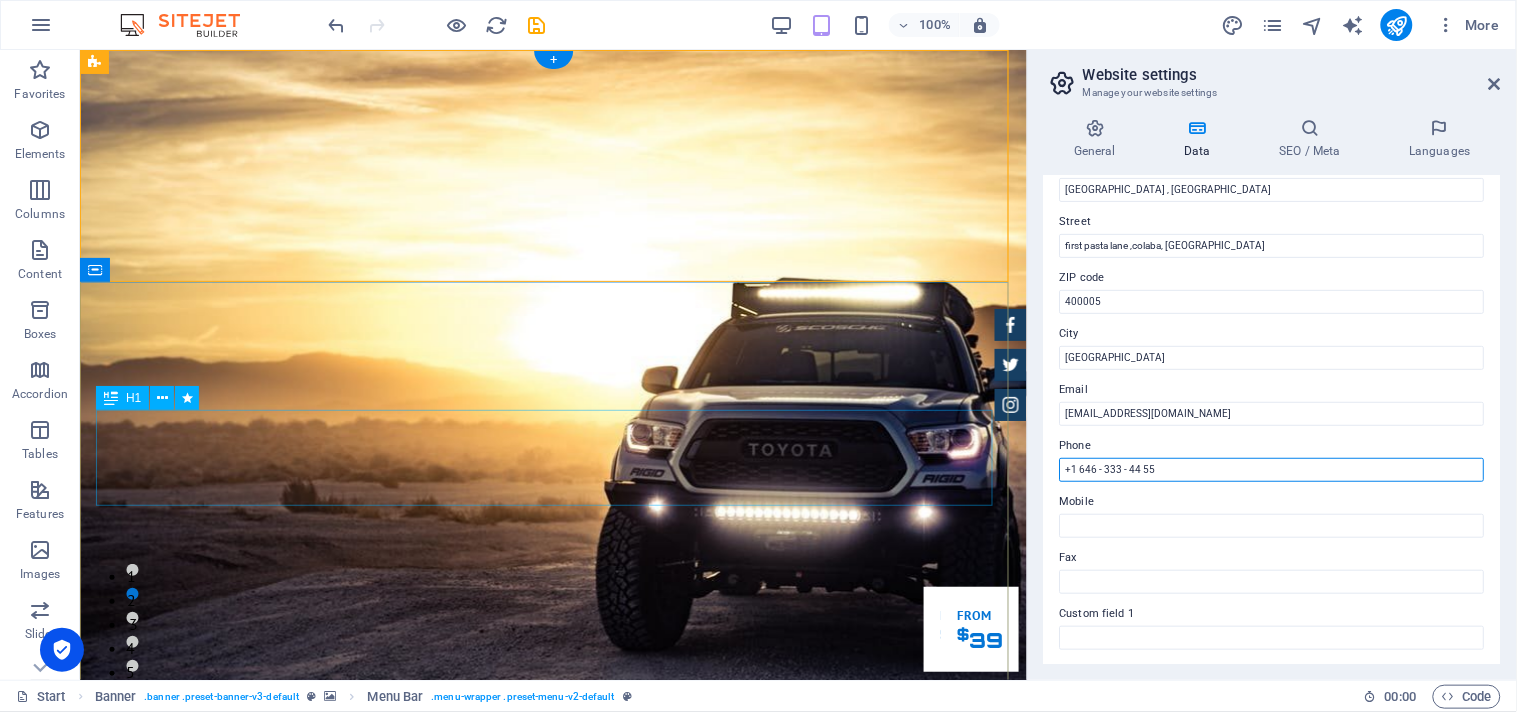 drag, startPoint x: 1254, startPoint y: 521, endPoint x: 856, endPoint y: 491, distance: 399.12906 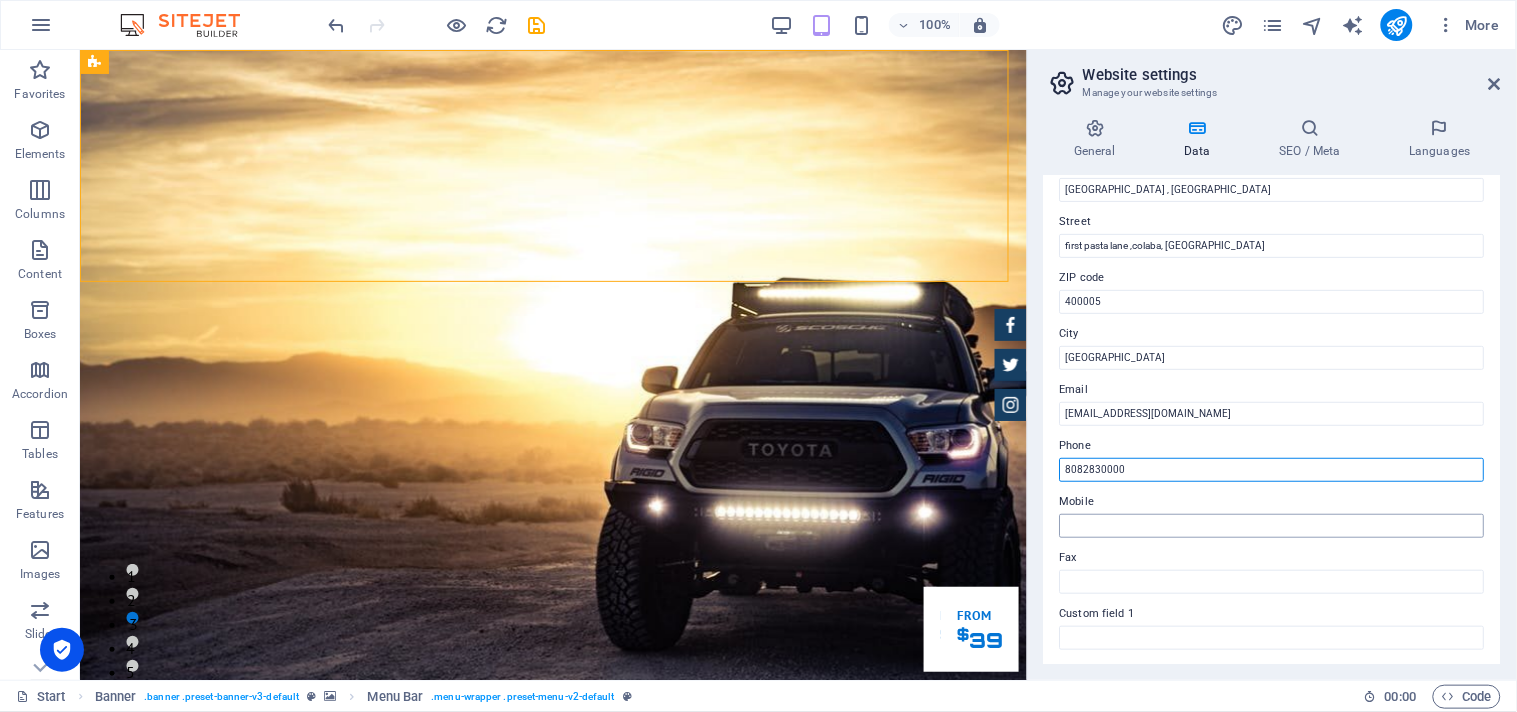 type on "8082830000" 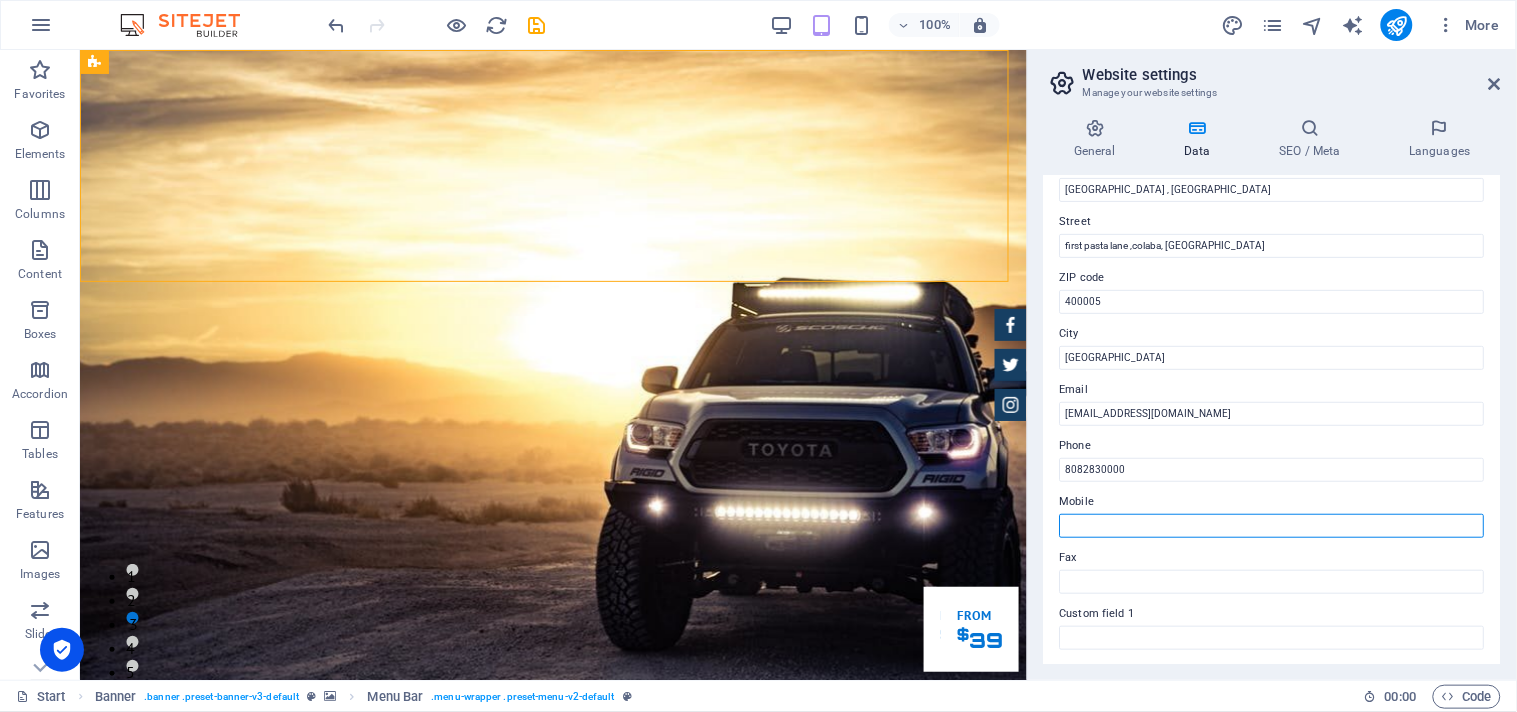 click on "Mobile" at bounding box center [1272, 526] 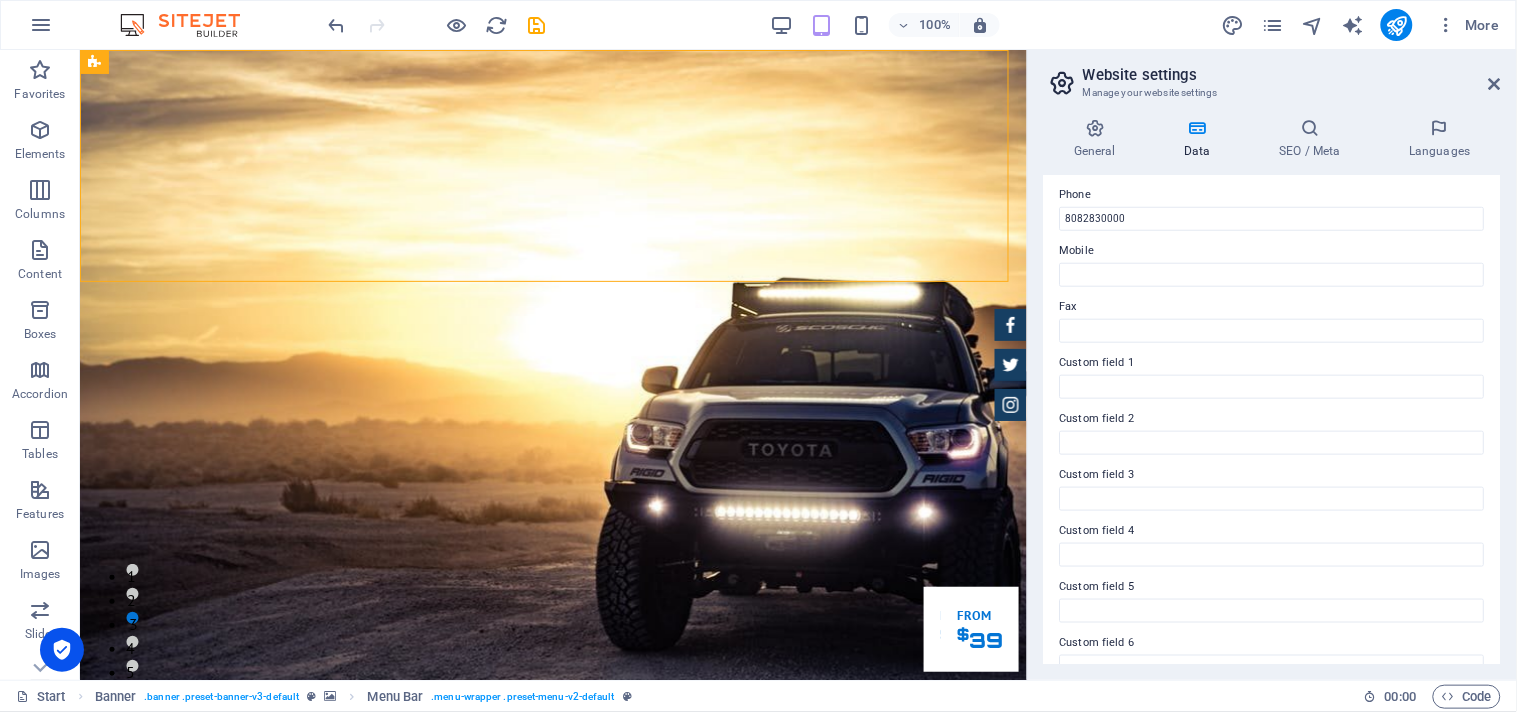 scroll, scrollTop: 471, scrollLeft: 0, axis: vertical 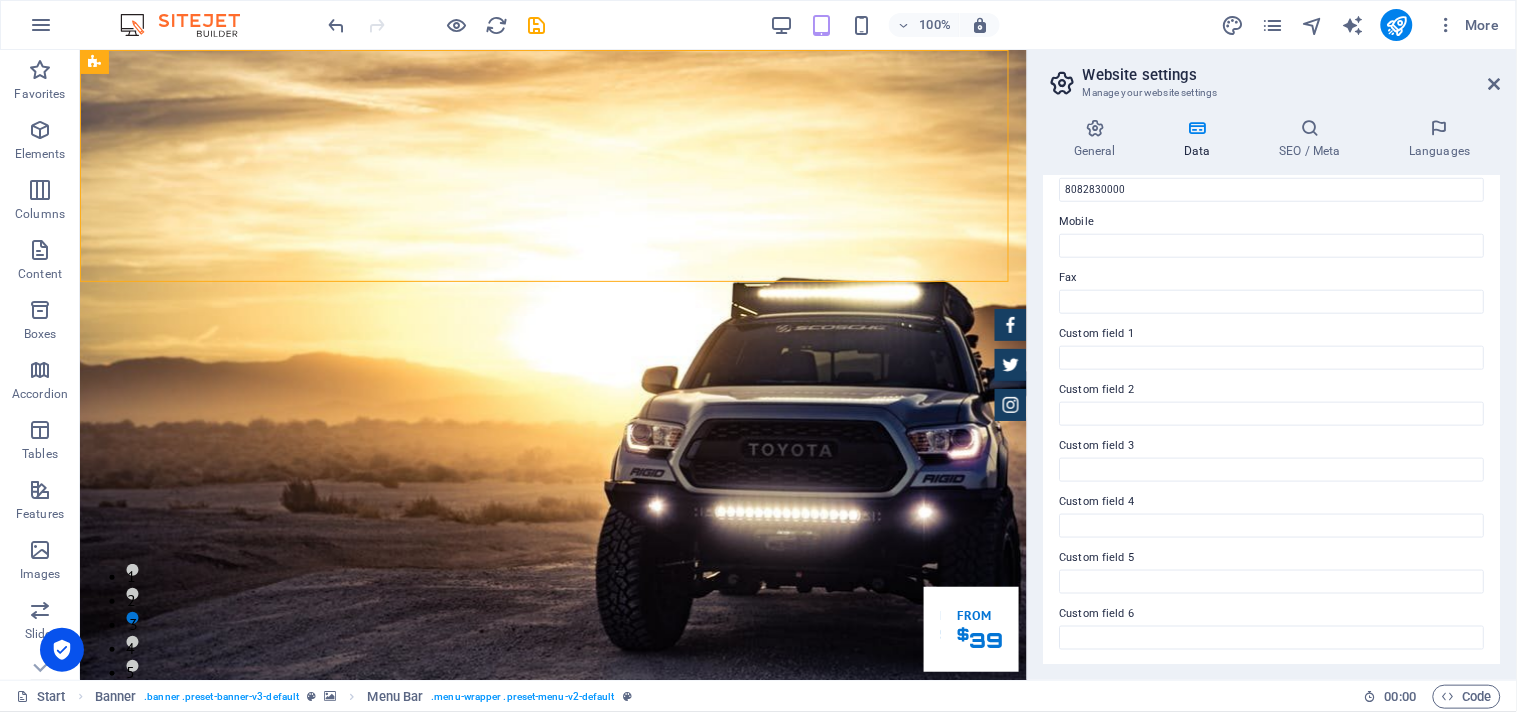 click on "Custom field 6" at bounding box center (1272, 614) 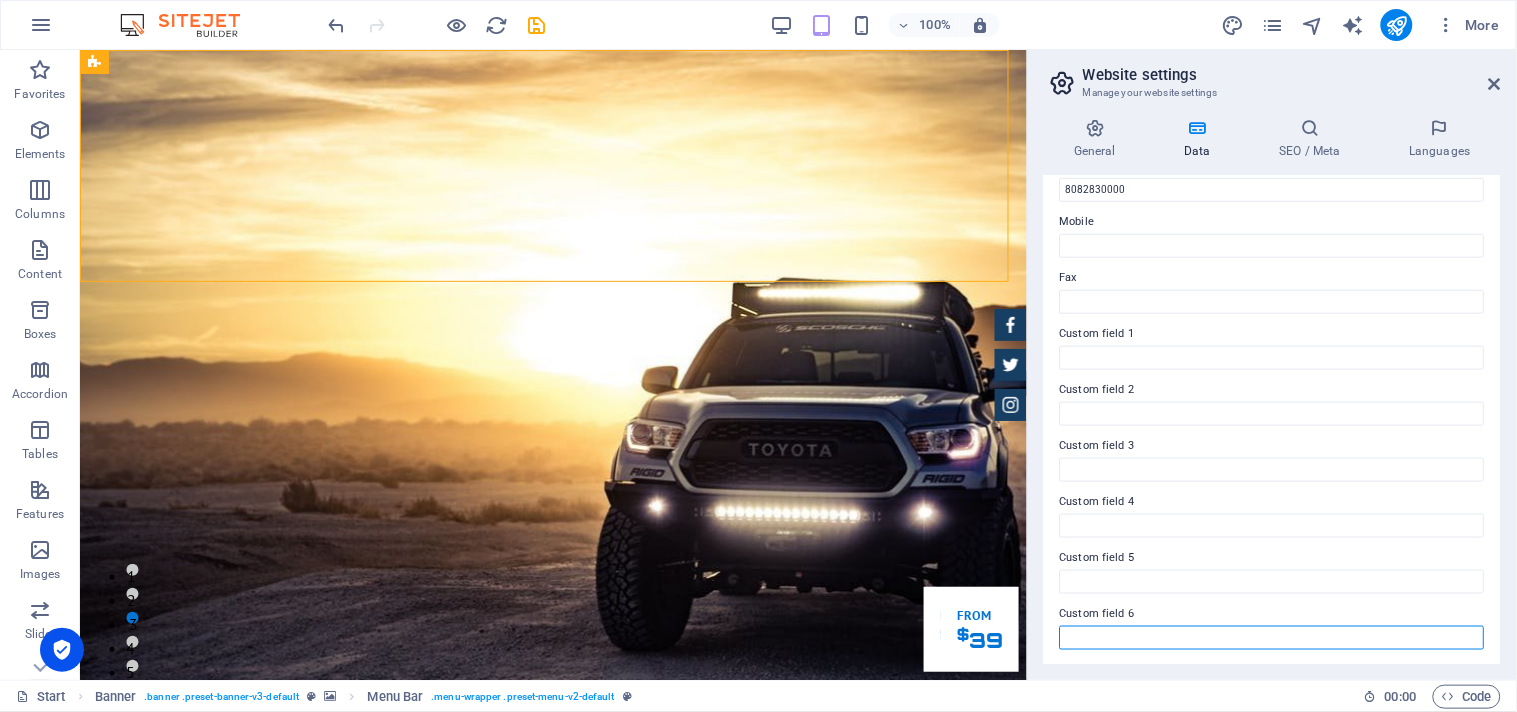 click on "Custom field 6" at bounding box center (1272, 638) 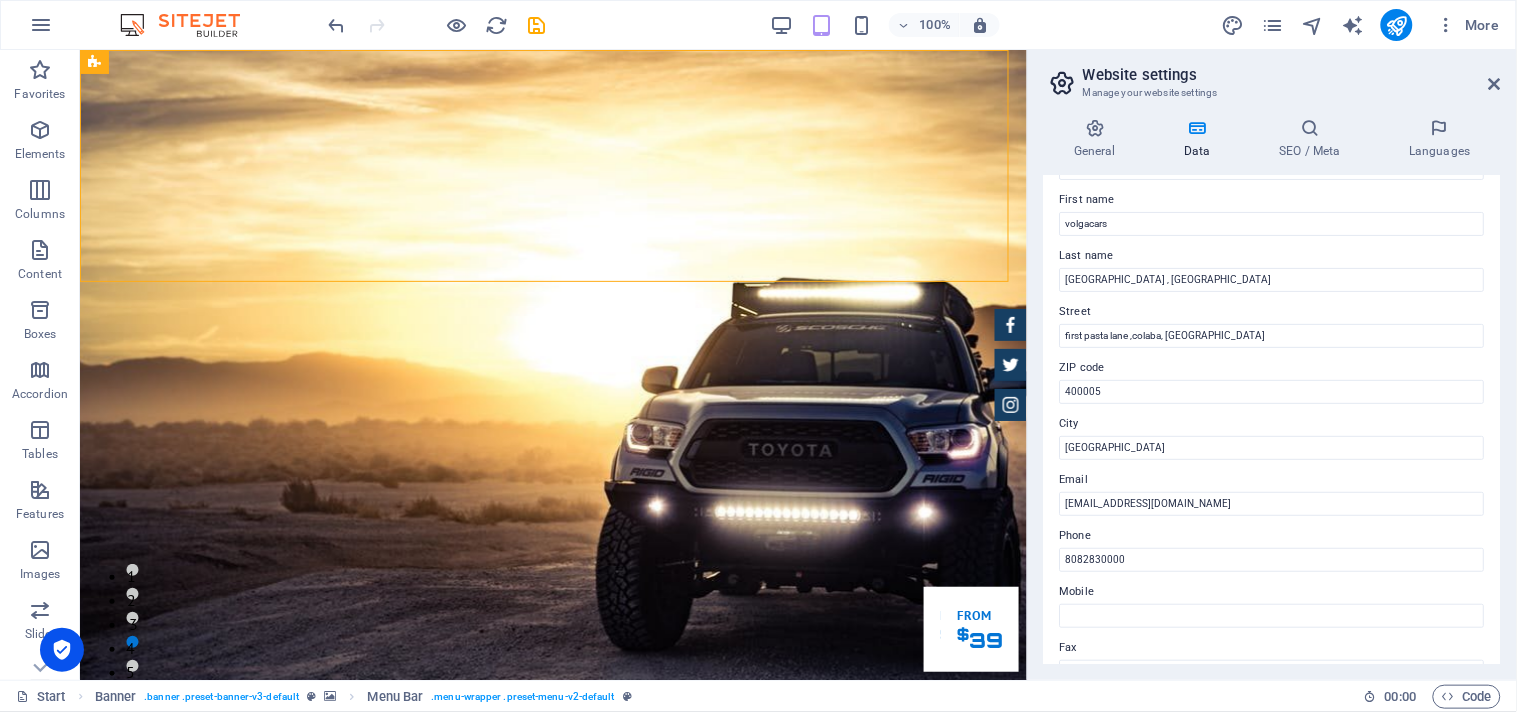 scroll, scrollTop: 97, scrollLeft: 0, axis: vertical 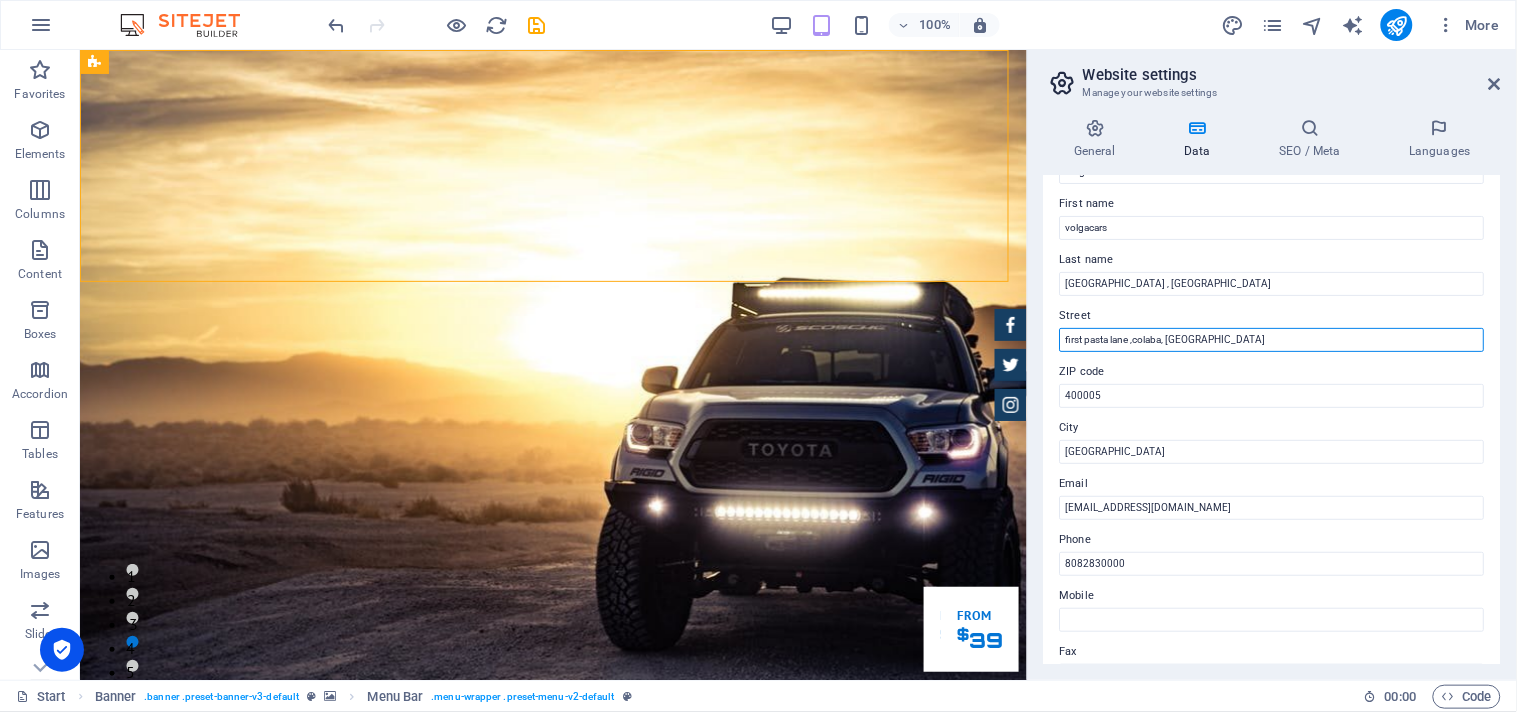 click on "first pasta lane ,colaba, [GEOGRAPHIC_DATA]" at bounding box center [1272, 340] 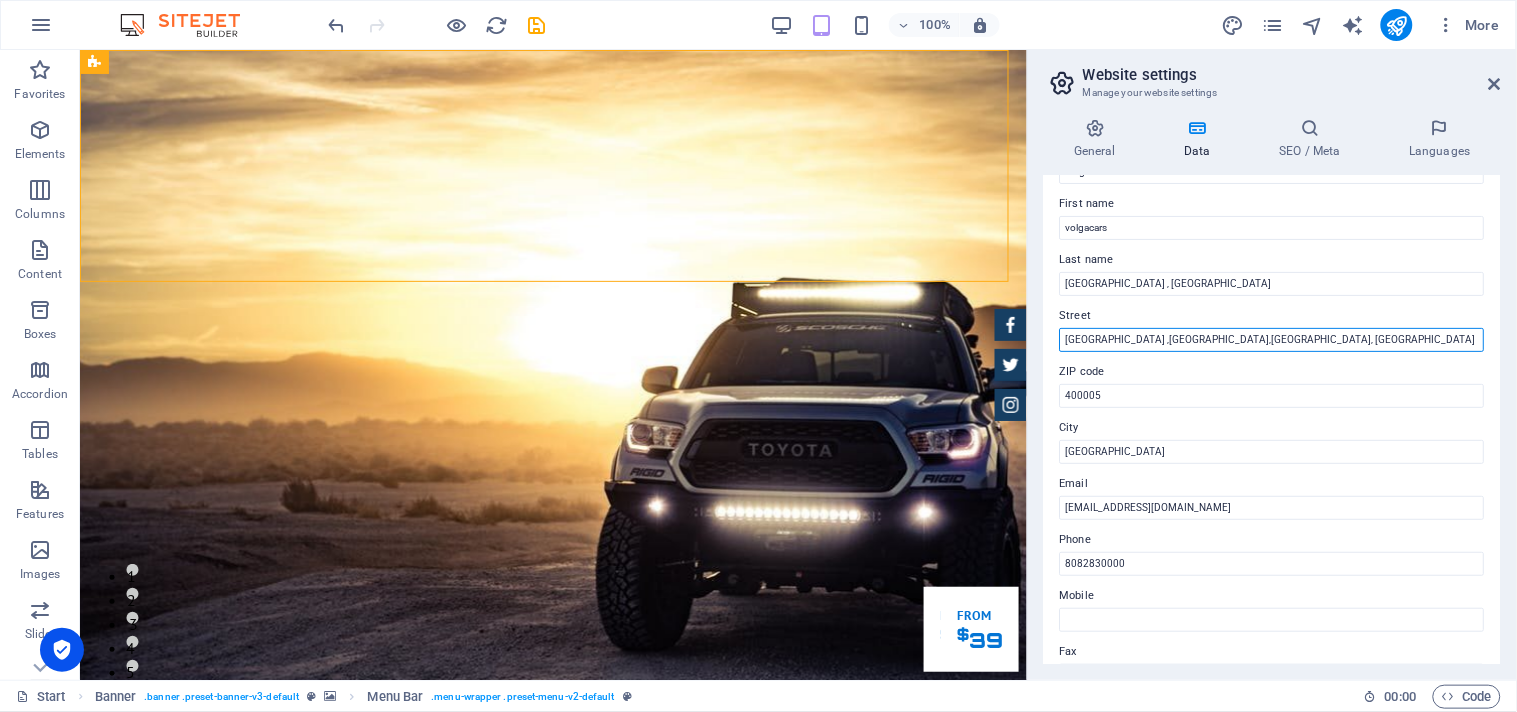 click on "[GEOGRAPHIC_DATA] ,[GEOGRAPHIC_DATA],[GEOGRAPHIC_DATA], [GEOGRAPHIC_DATA]" at bounding box center (1272, 340) 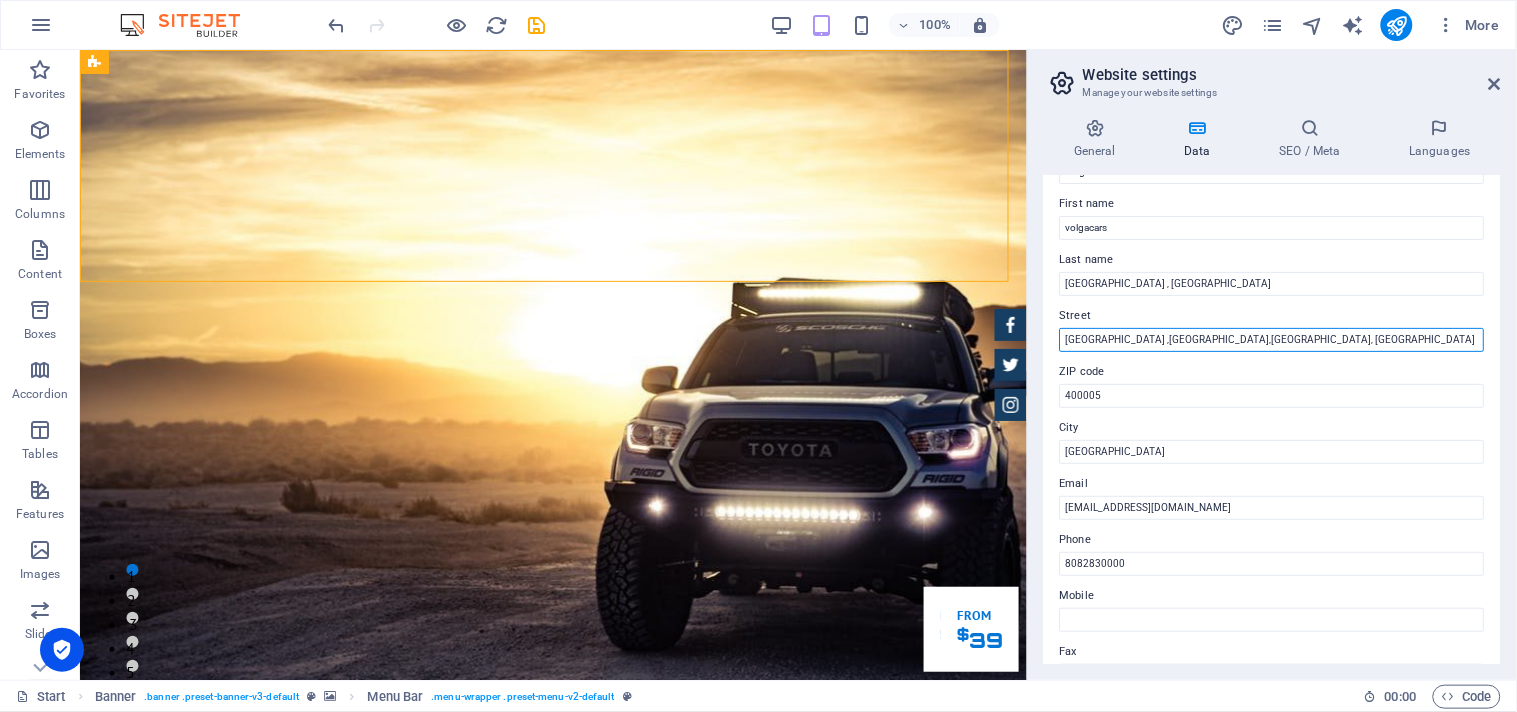type on "[GEOGRAPHIC_DATA] ,[GEOGRAPHIC_DATA],[GEOGRAPHIC_DATA], [GEOGRAPHIC_DATA]" 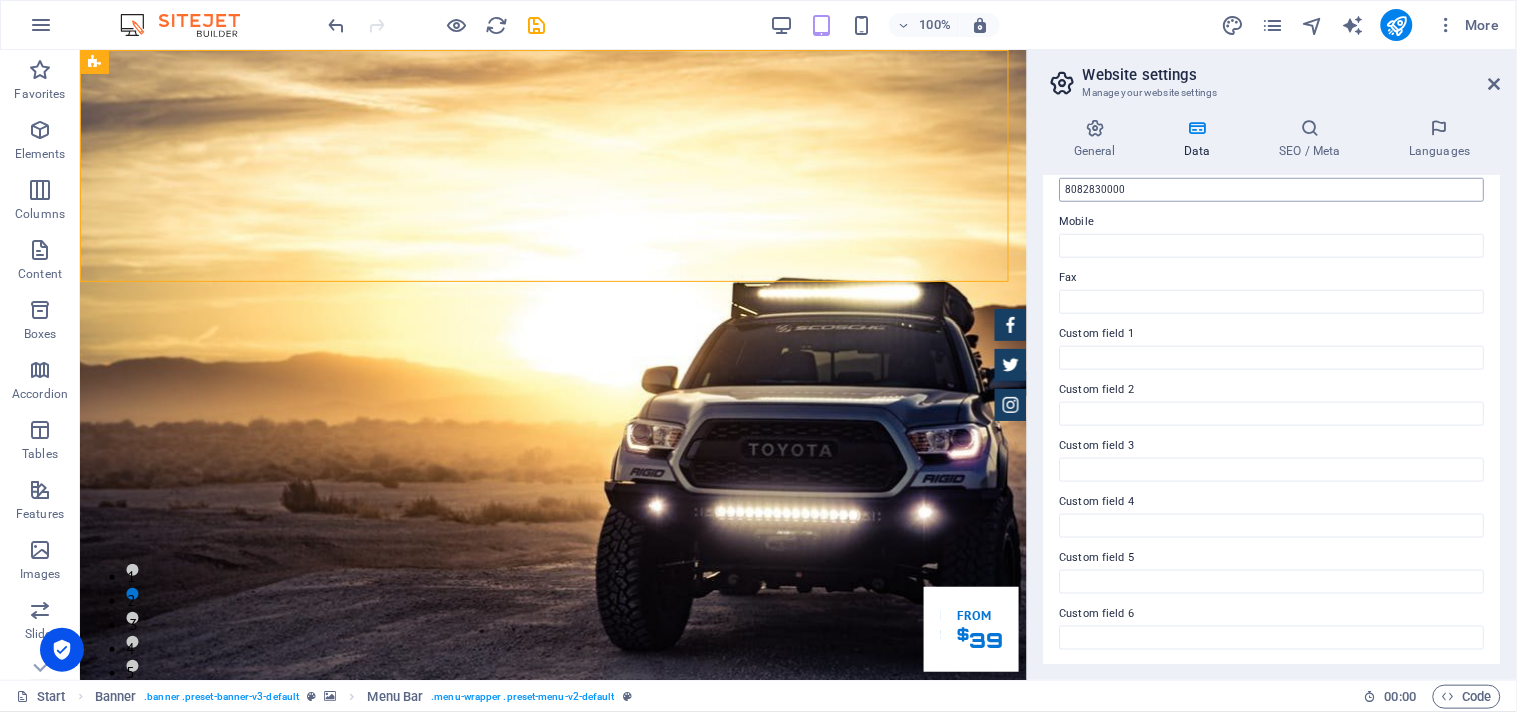 click on "Custom field 5" at bounding box center [1272, 558] 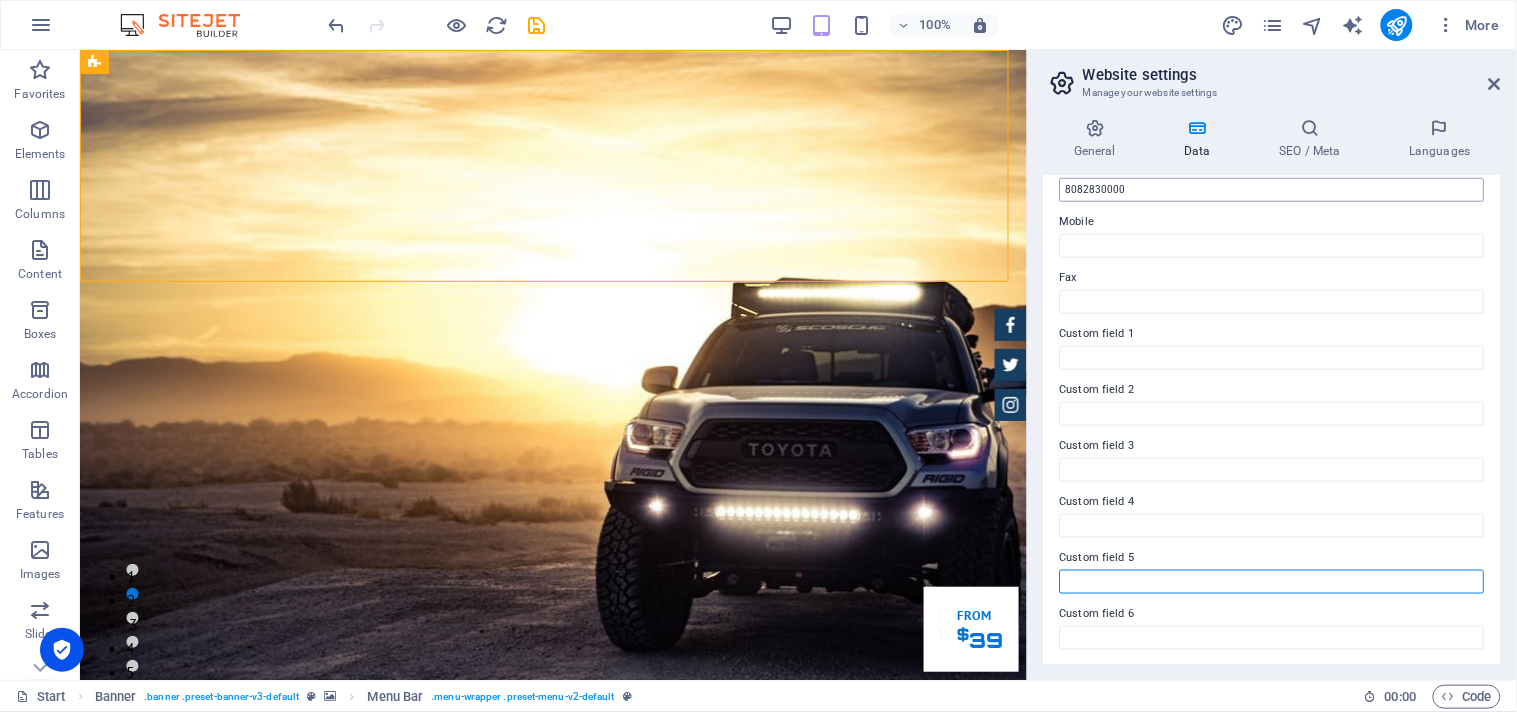 click on "Custom field 5" at bounding box center (1272, 582) 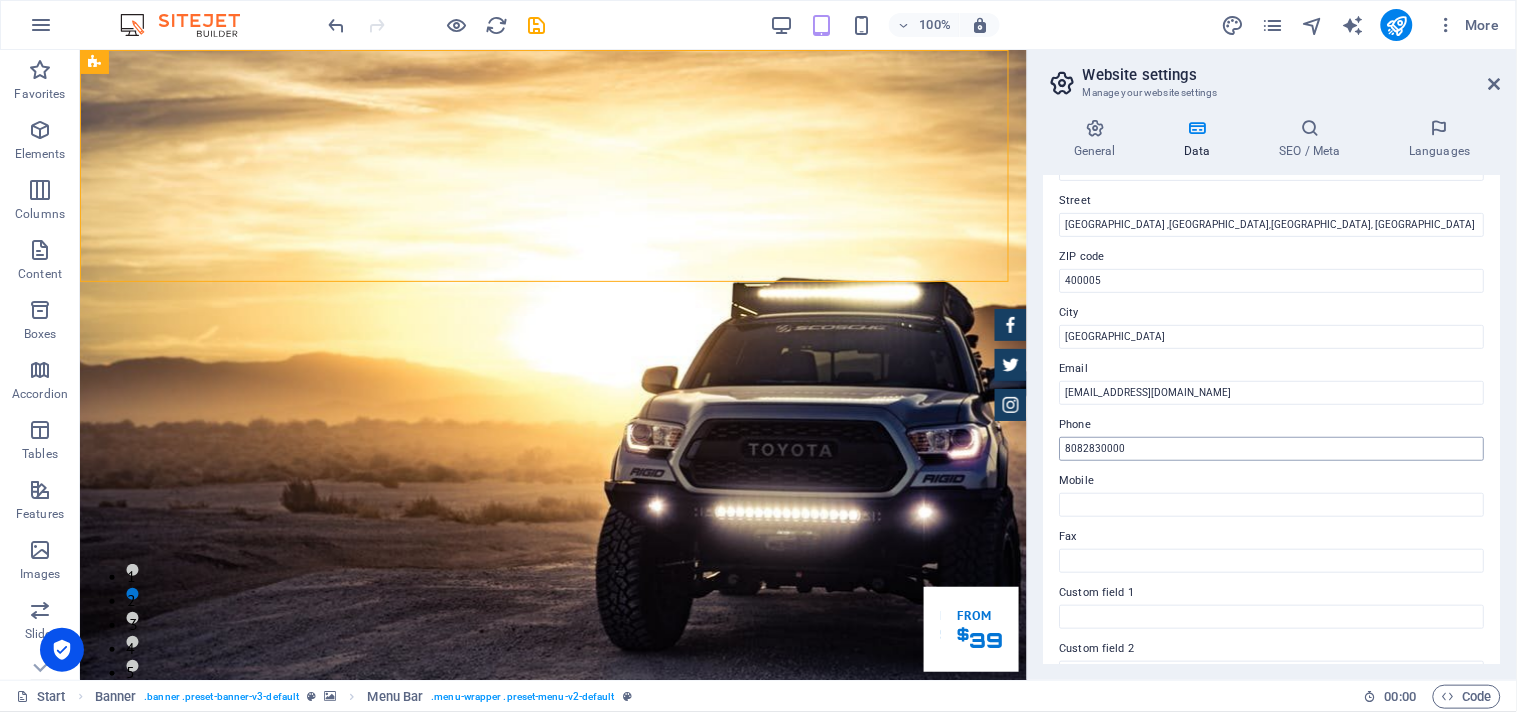scroll, scrollTop: 126, scrollLeft: 0, axis: vertical 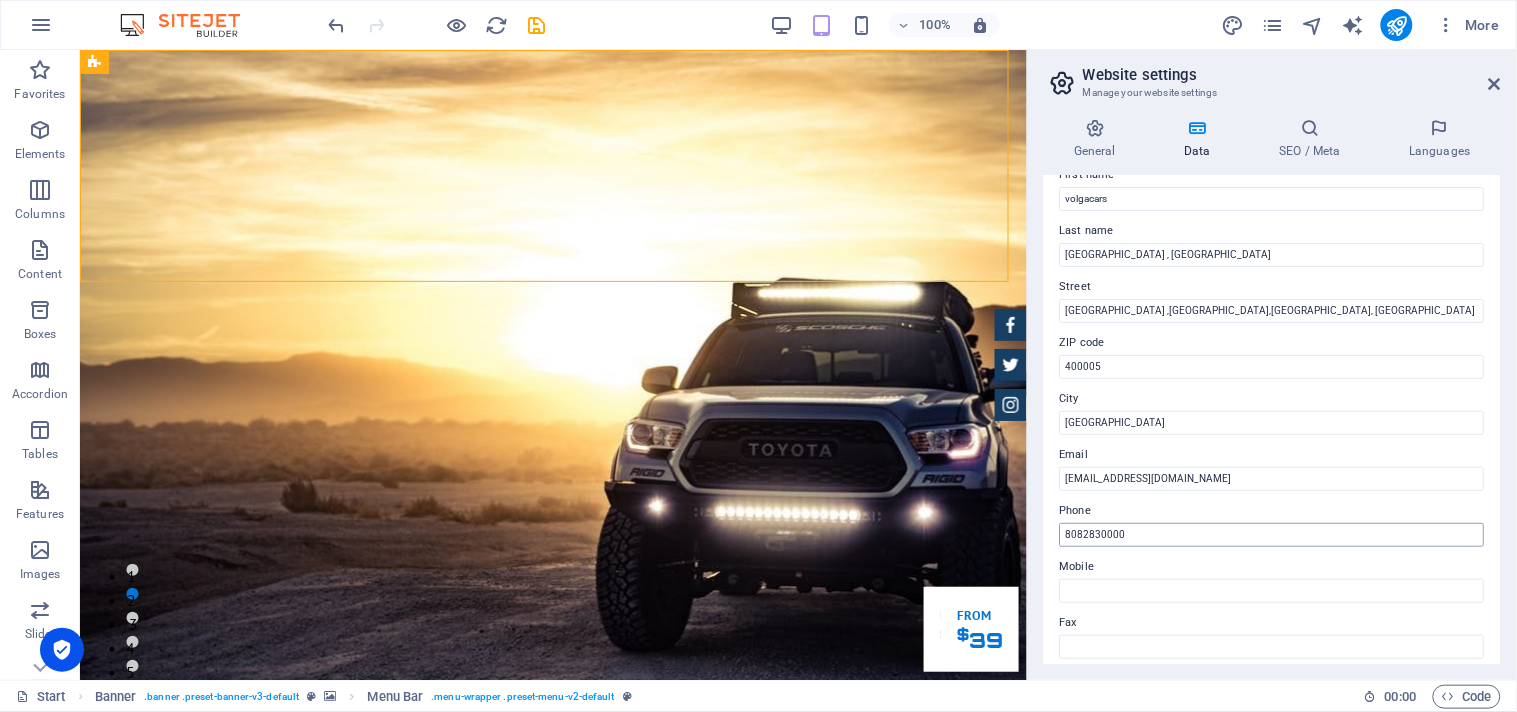 click on "Mobile" at bounding box center [1272, 567] 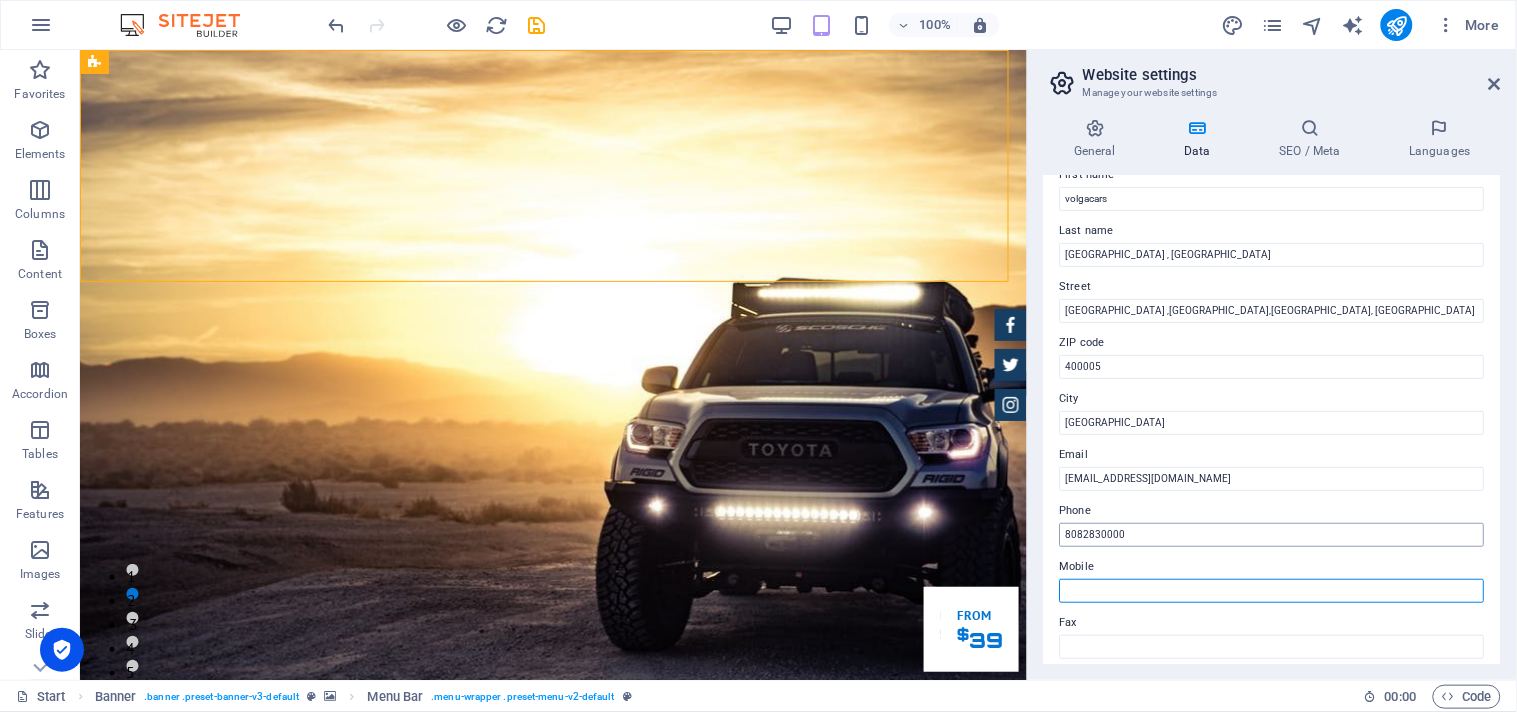 click on "Mobile" at bounding box center (1272, 591) 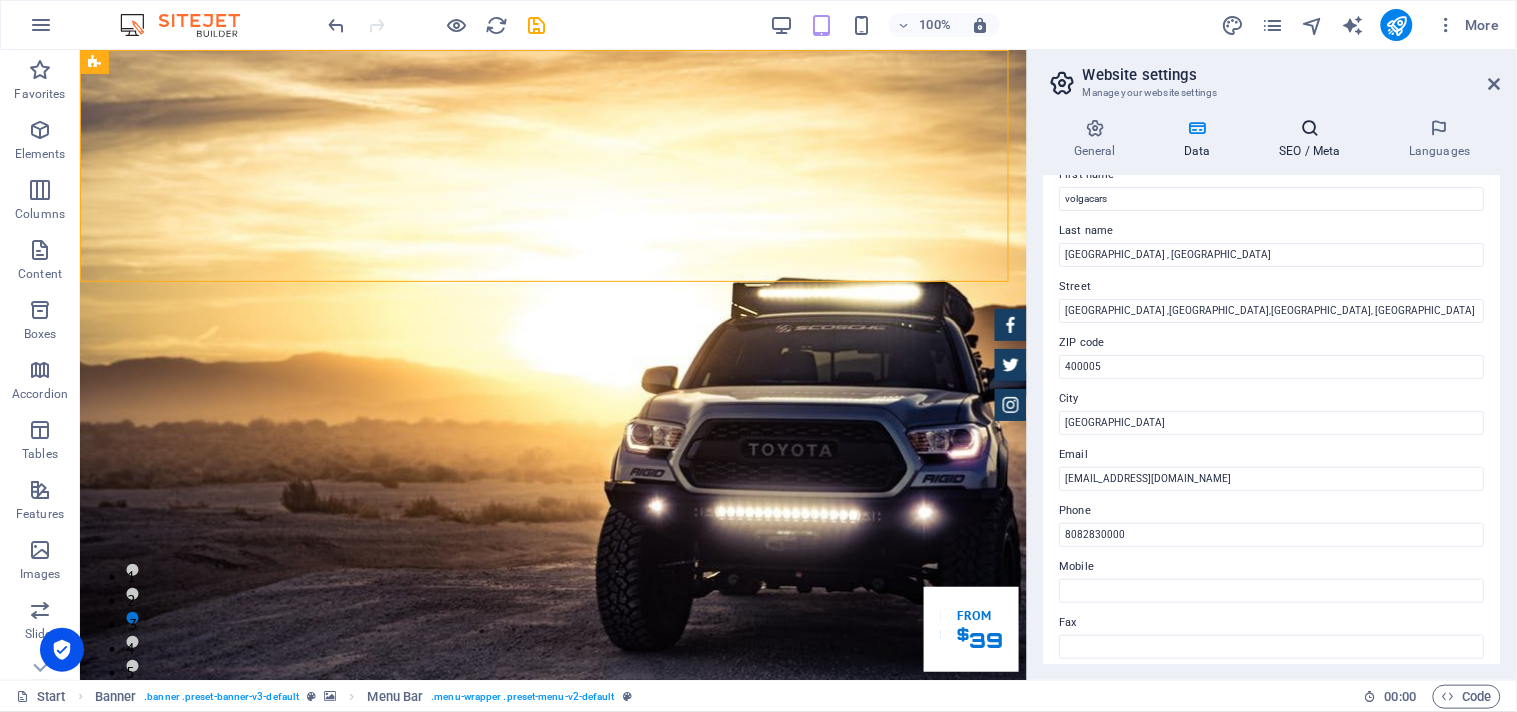 click on "SEO / Meta" at bounding box center (1314, 139) 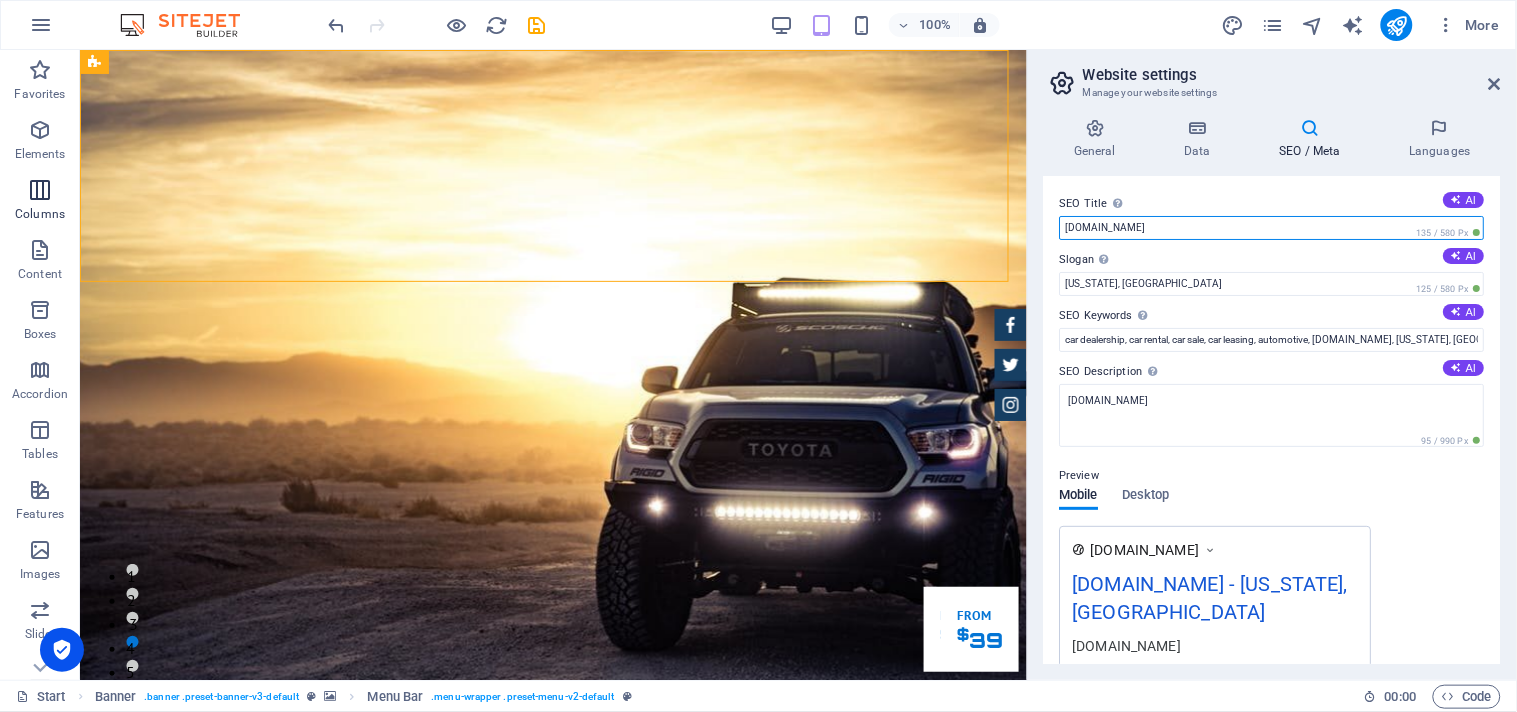 drag, startPoint x: 1271, startPoint y: 226, endPoint x: 0, endPoint y: 223, distance: 1271.0035 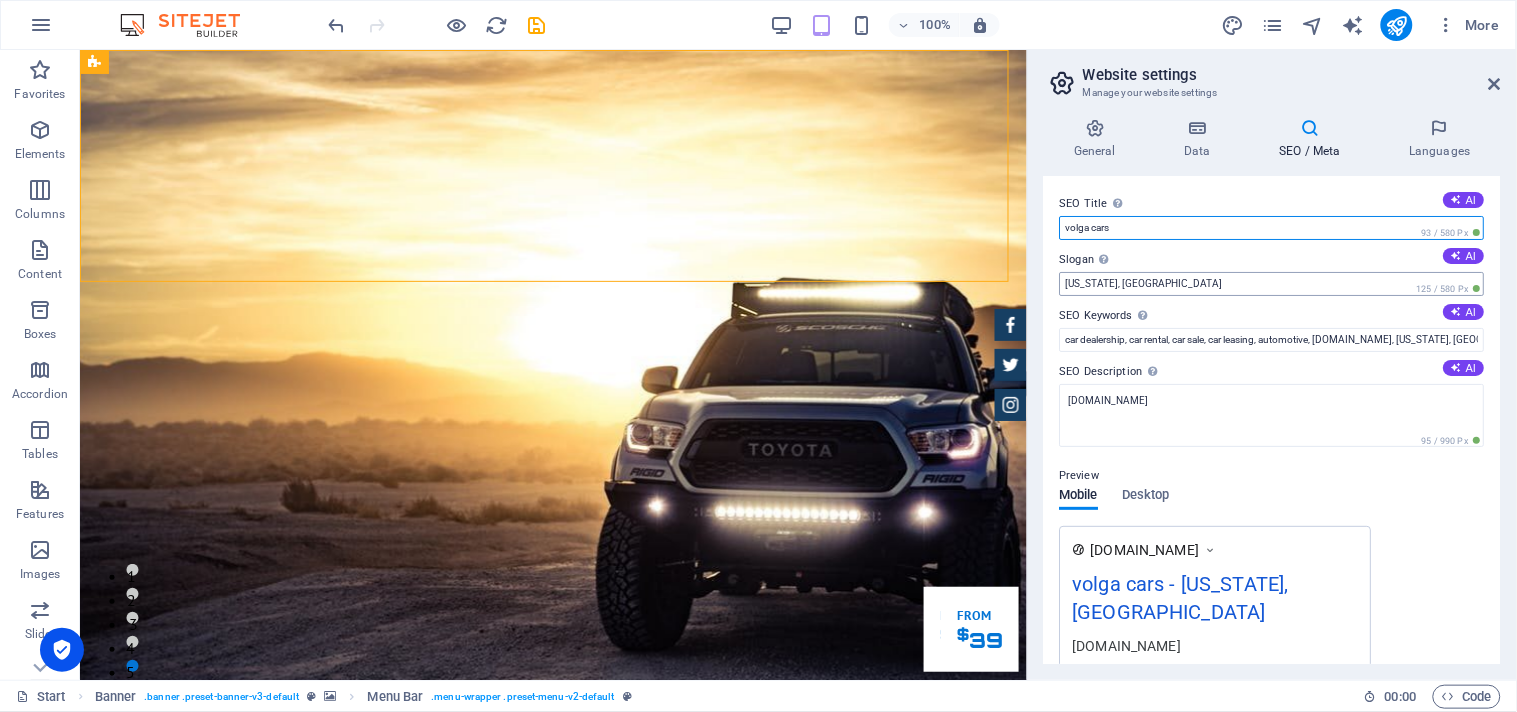 type on "volga cars" 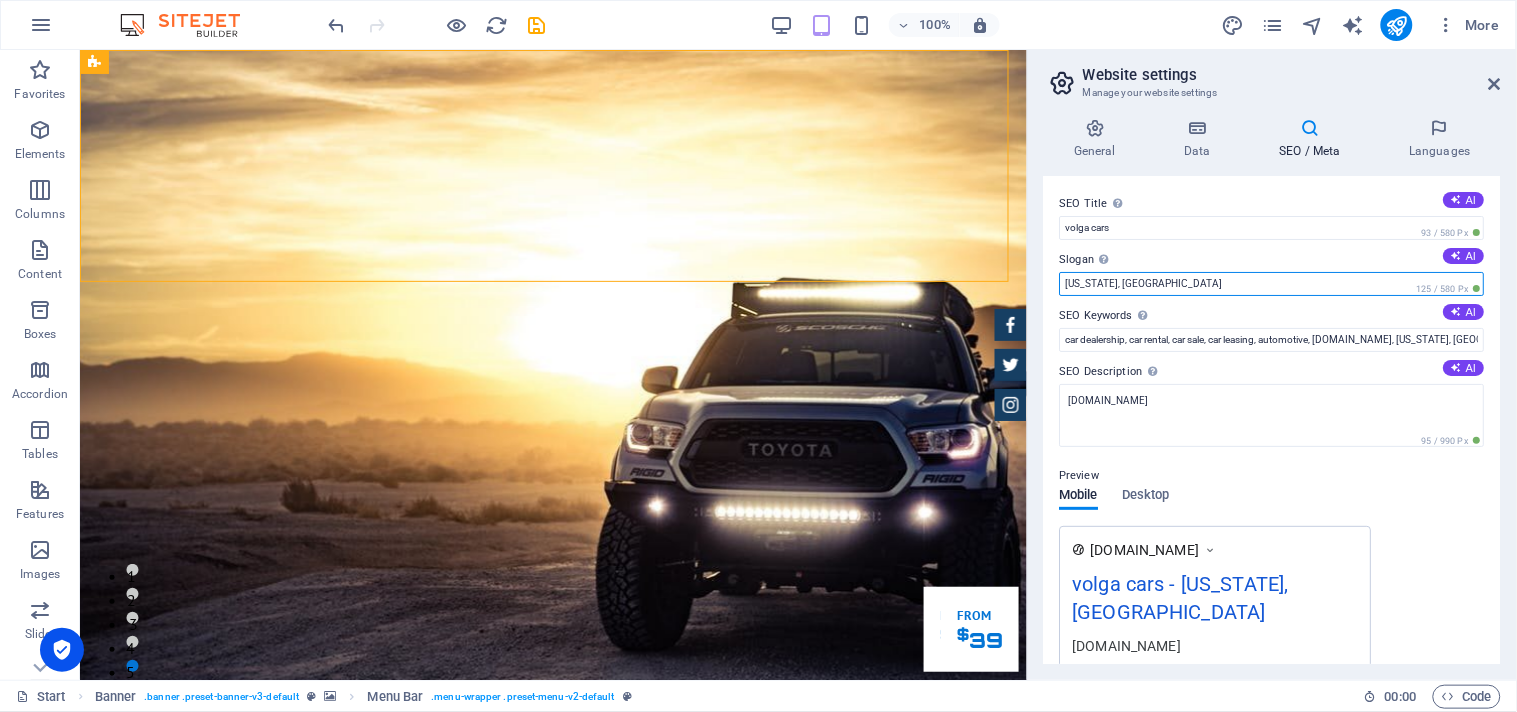 click on "[US_STATE], [GEOGRAPHIC_DATA]" at bounding box center [1272, 284] 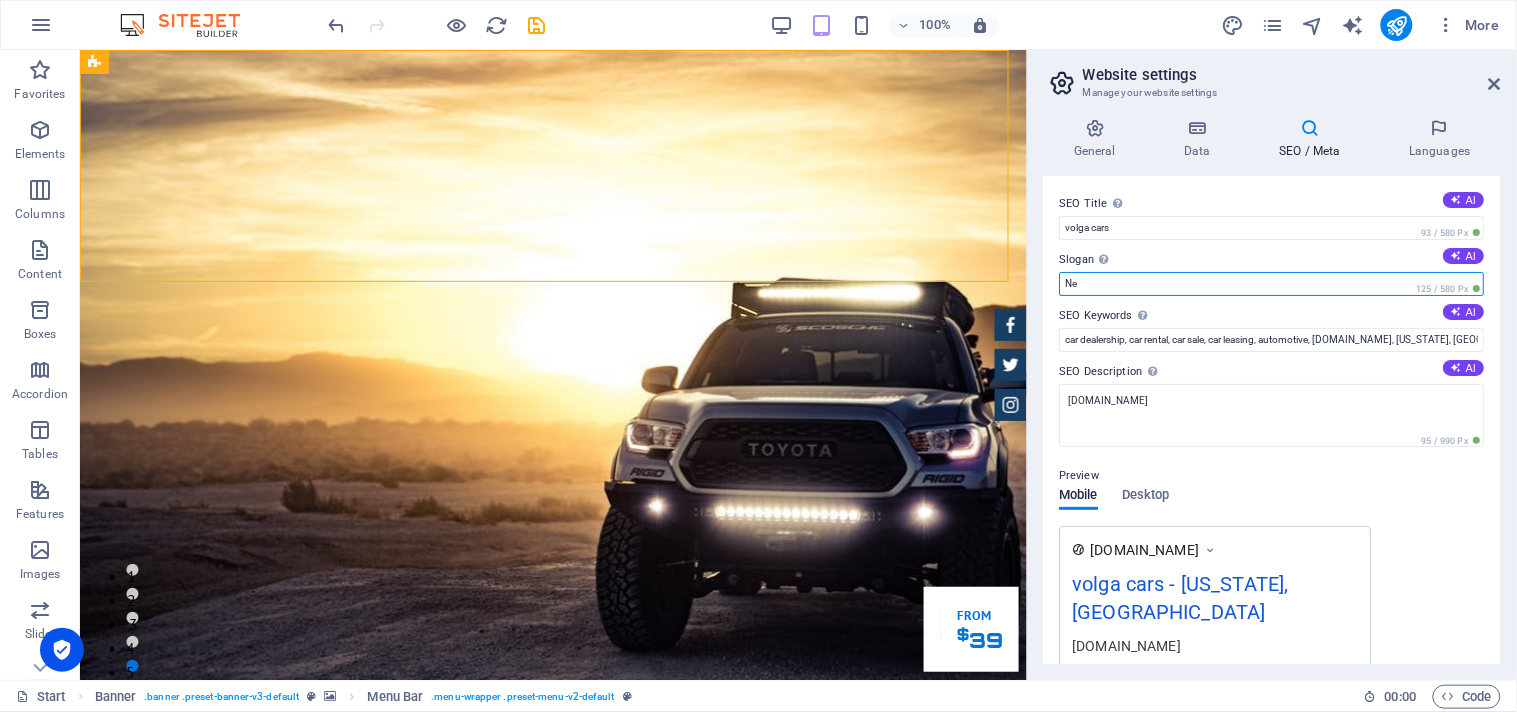 type on "N" 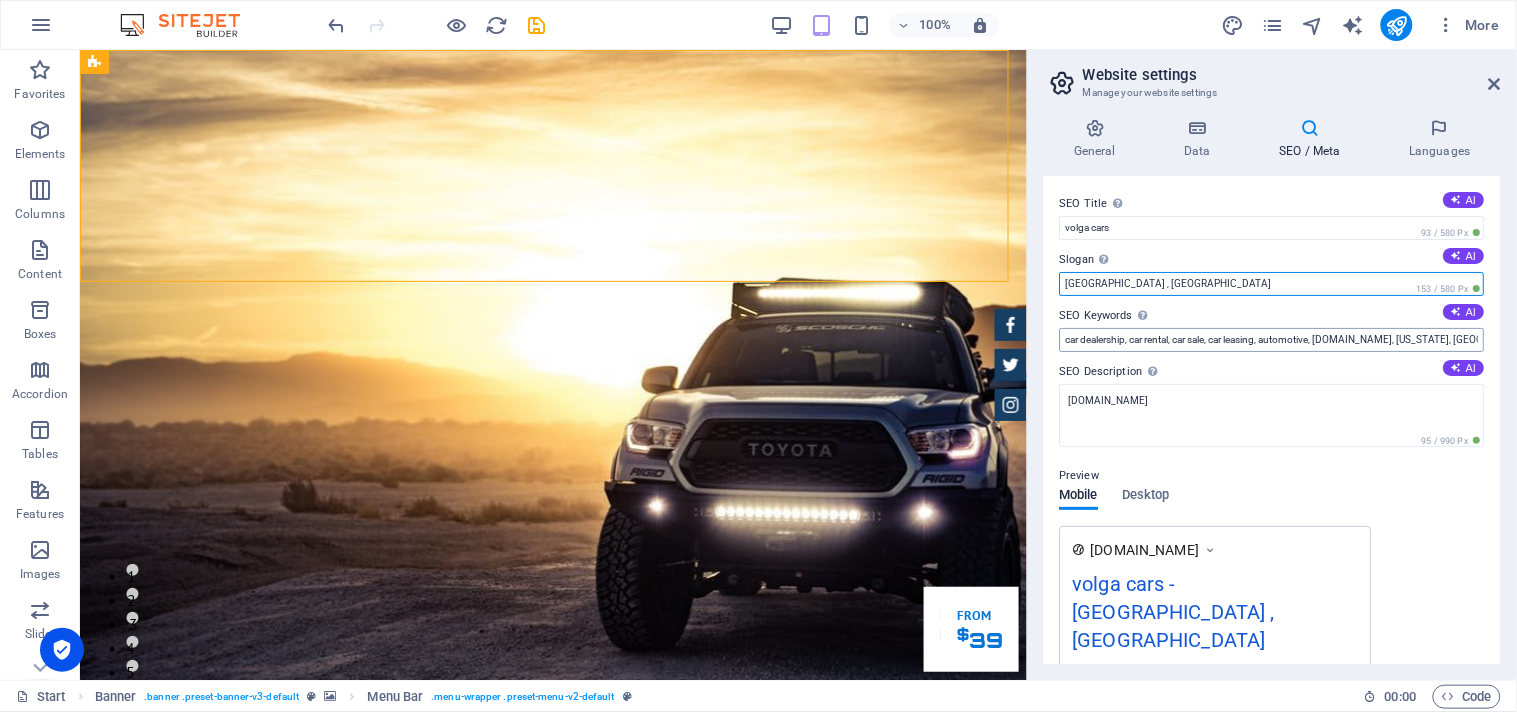 type on "[GEOGRAPHIC_DATA] , [GEOGRAPHIC_DATA]" 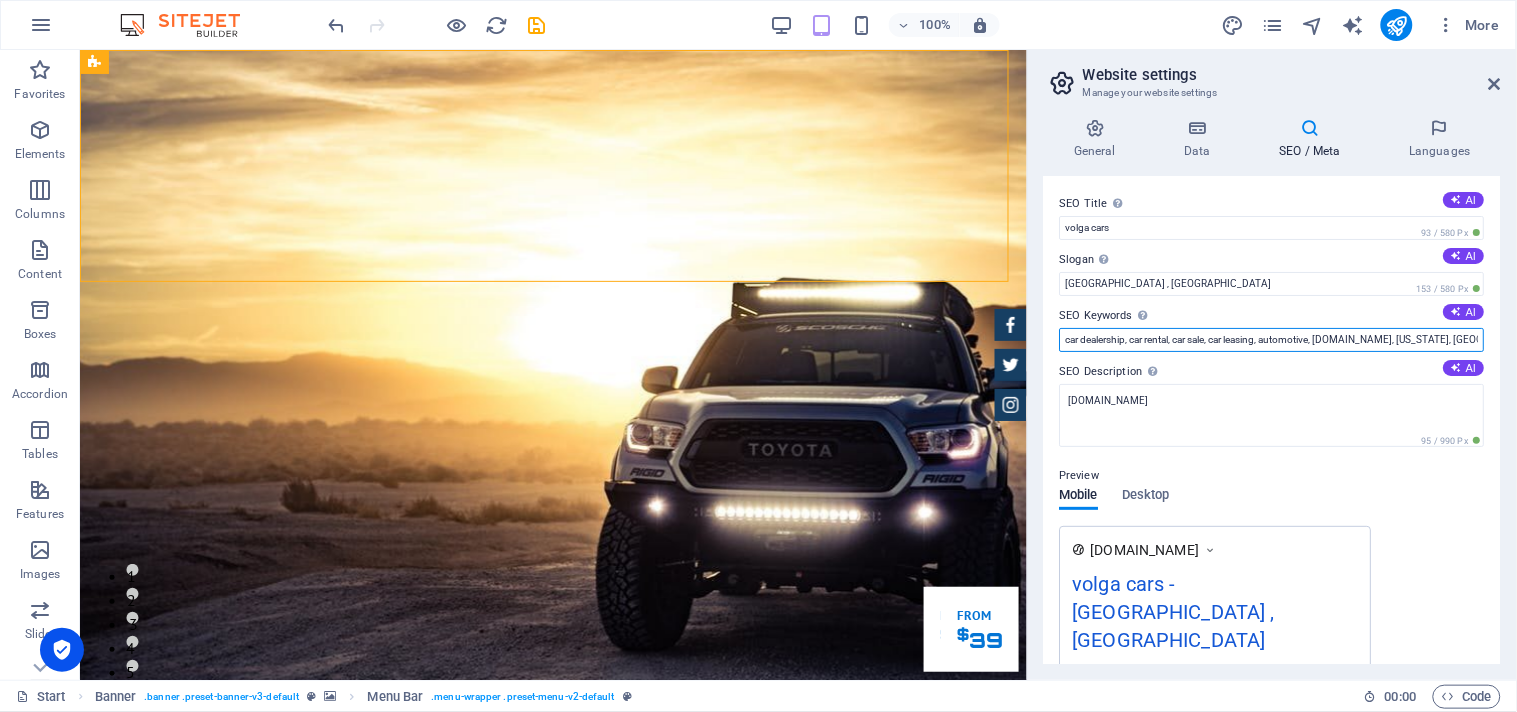 click on "car dealership, car rental, car sale, car leasing, automotive, [DOMAIN_NAME], [US_STATE], [GEOGRAPHIC_DATA]" at bounding box center (1272, 340) 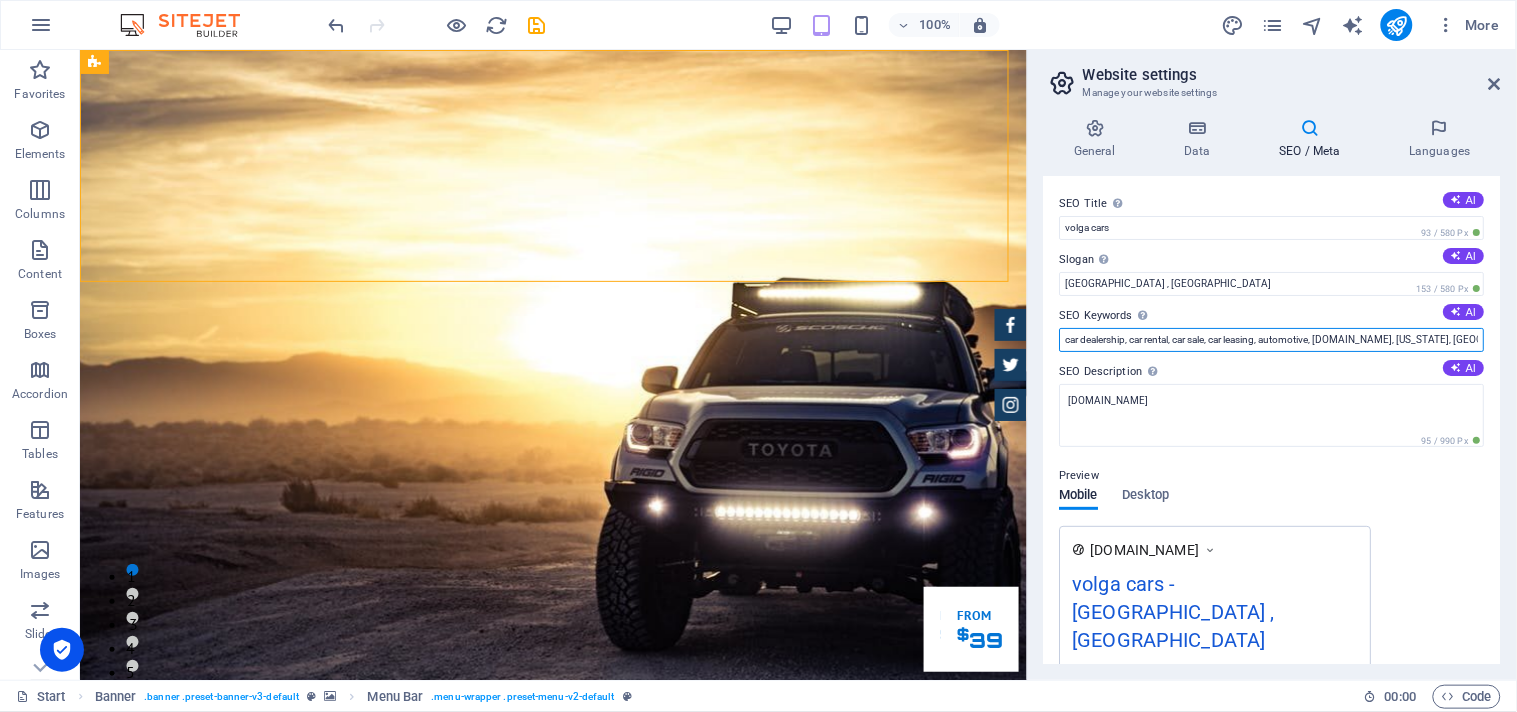 click on "car dealership, car rental, car sale, car leasing, automotive, [DOMAIN_NAME], [US_STATE], [GEOGRAPHIC_DATA]" at bounding box center (1272, 340) 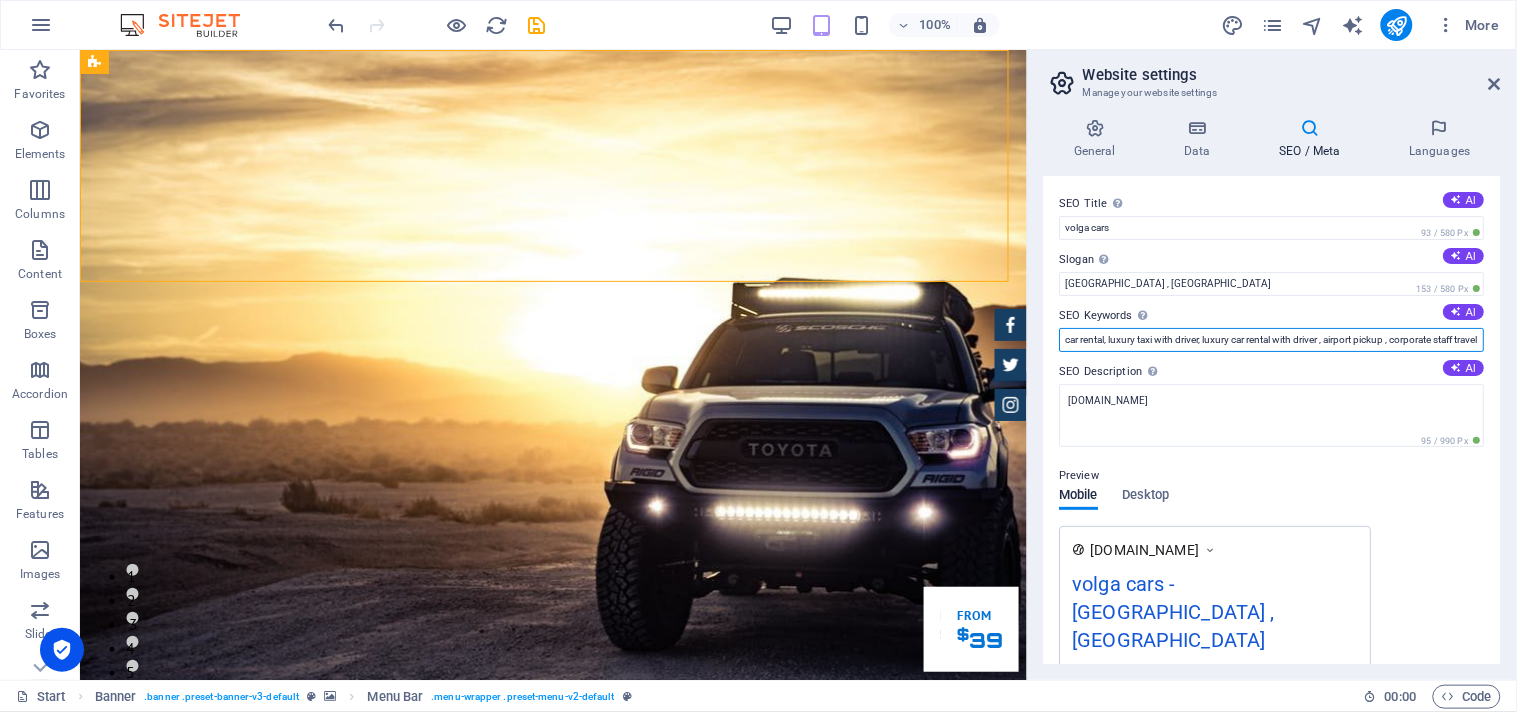 scroll, scrollTop: 0, scrollLeft: 25, axis: horizontal 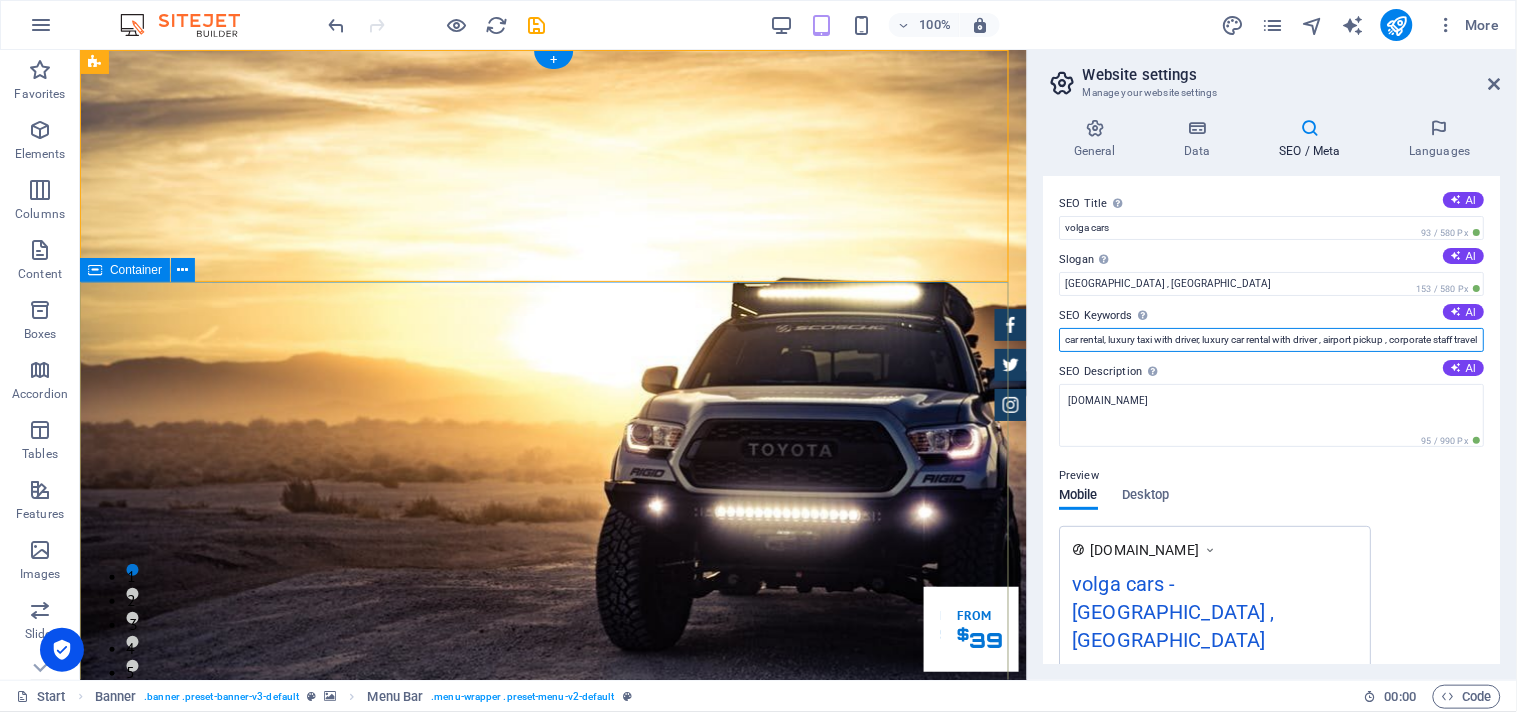 drag, startPoint x: 1555, startPoint y: 385, endPoint x: 886, endPoint y: 303, distance: 674.00665 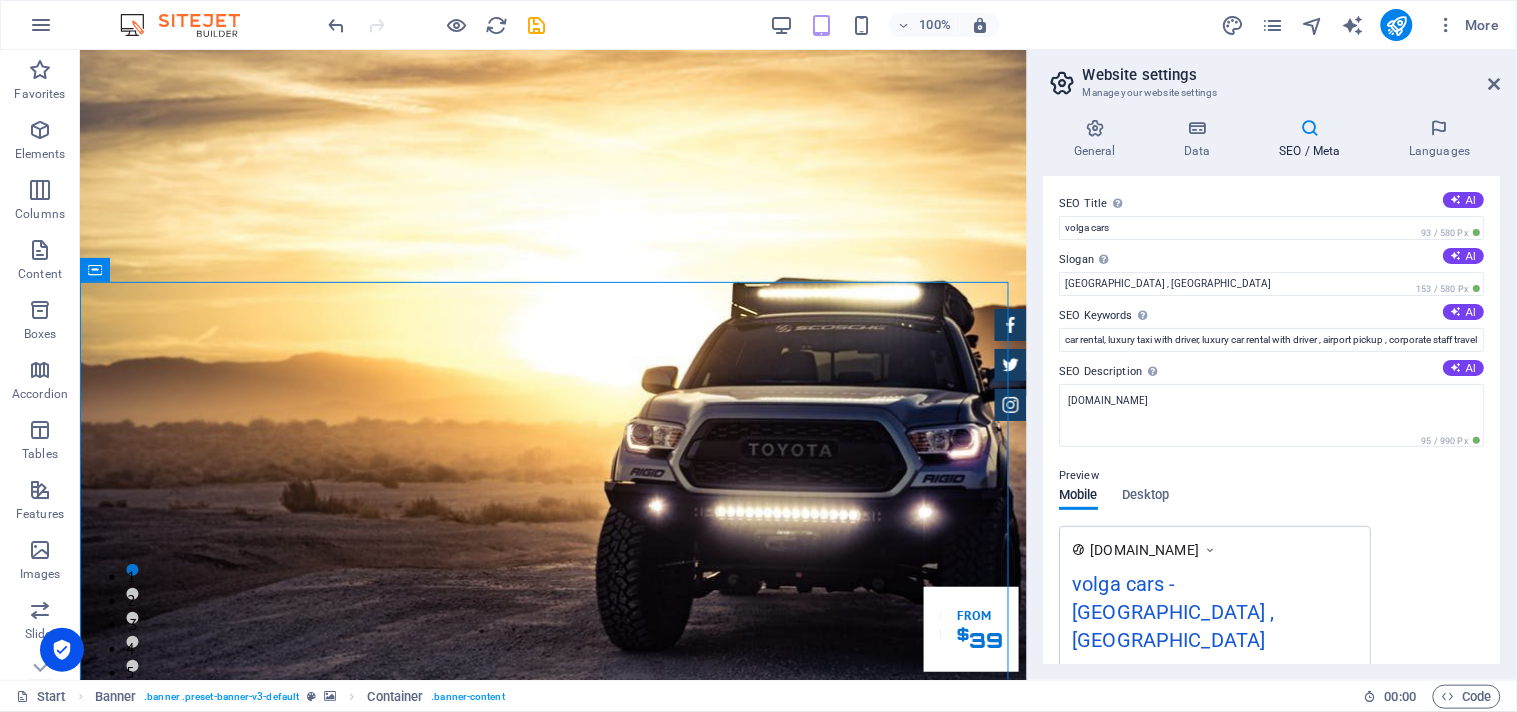 drag, startPoint x: 1049, startPoint y: 310, endPoint x: 1082, endPoint y: 340, distance: 44.598206 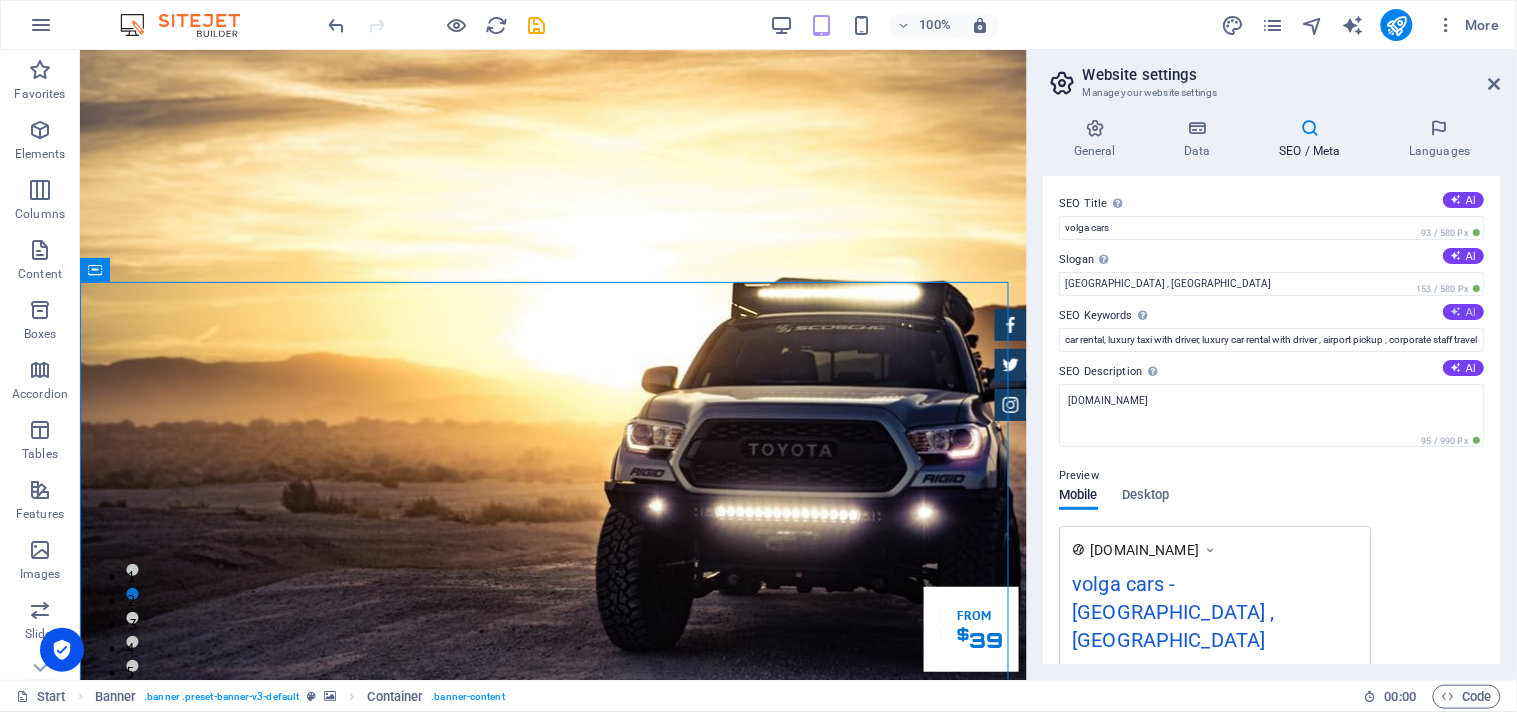 click on "AI" at bounding box center [1464, 312] 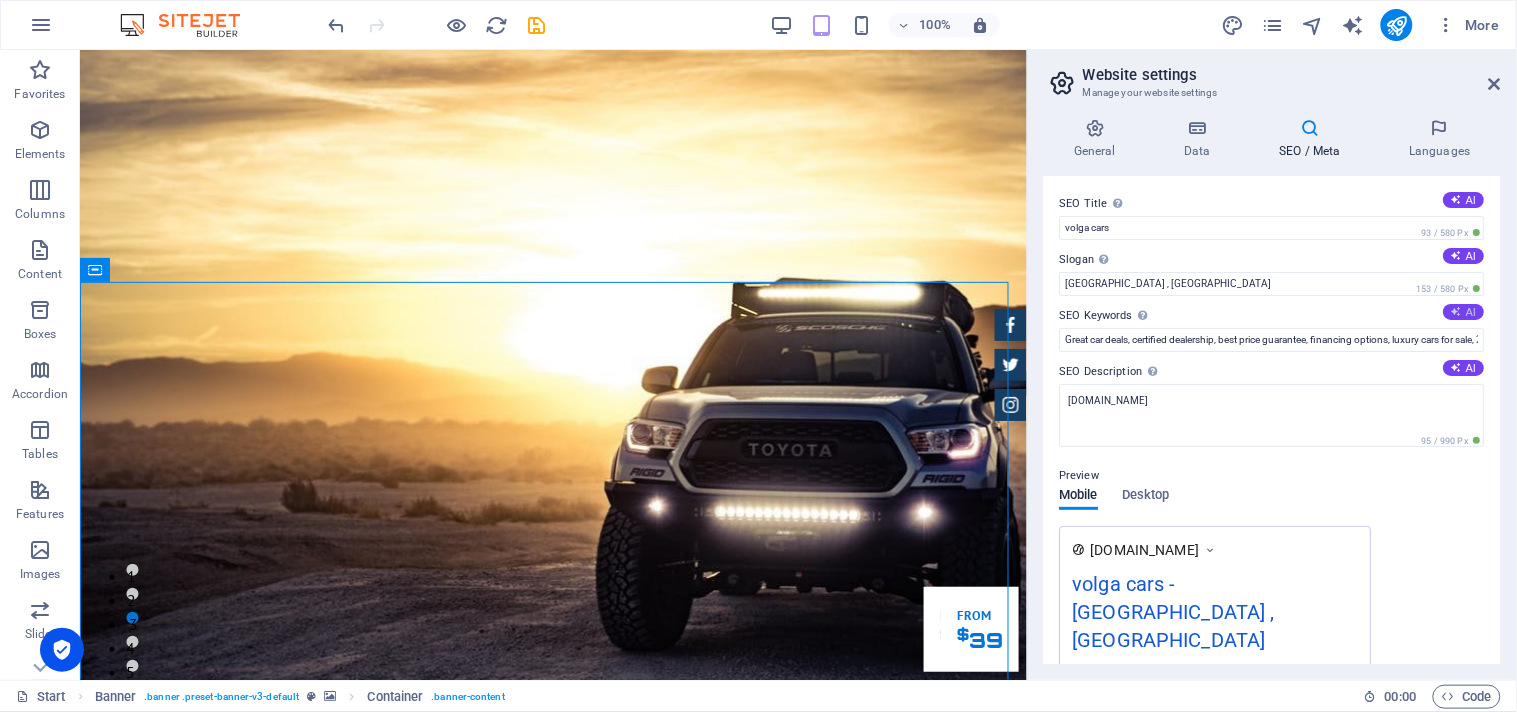 click at bounding box center [1457, 311] 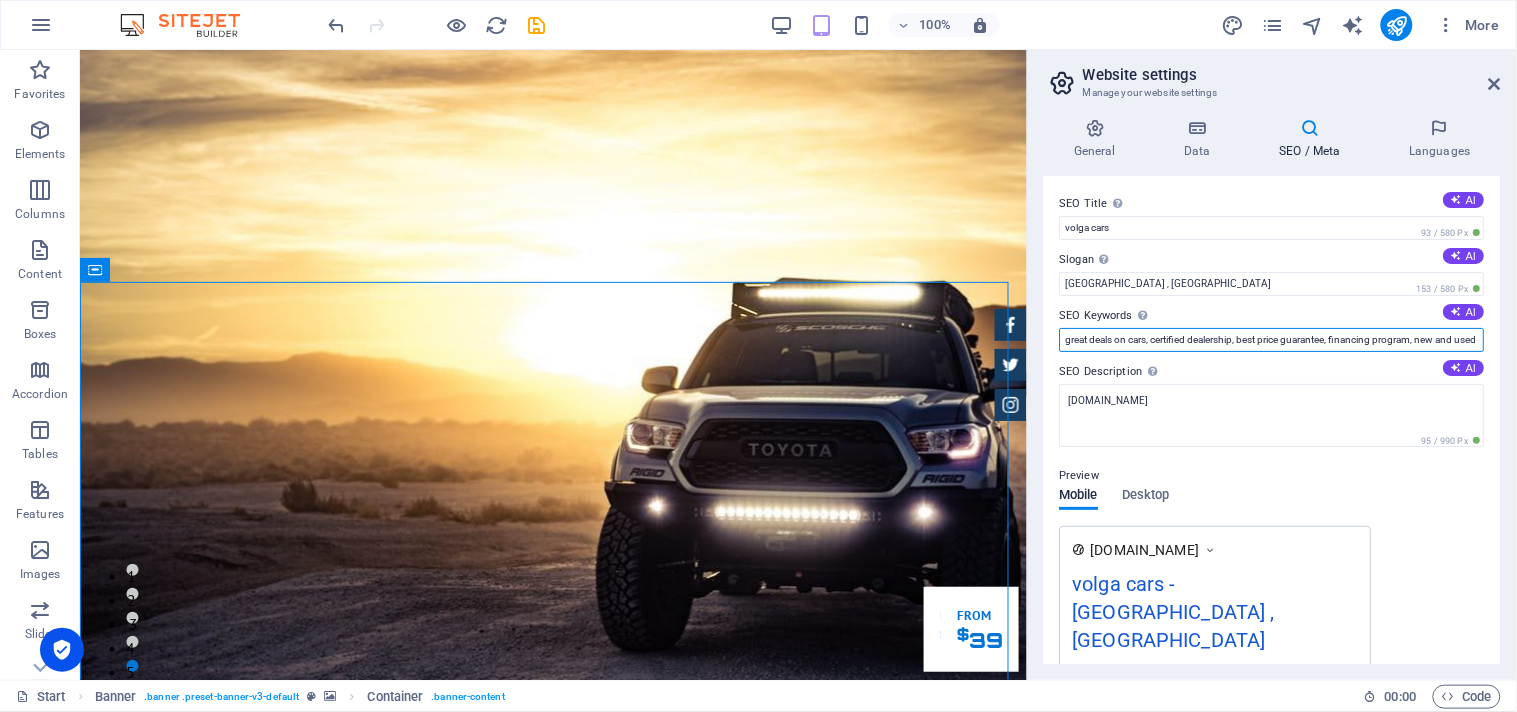click on "great deals on cars, certified dealership, best price guarantee, financing program, new and used cars, car maintenance services" at bounding box center (1272, 340) 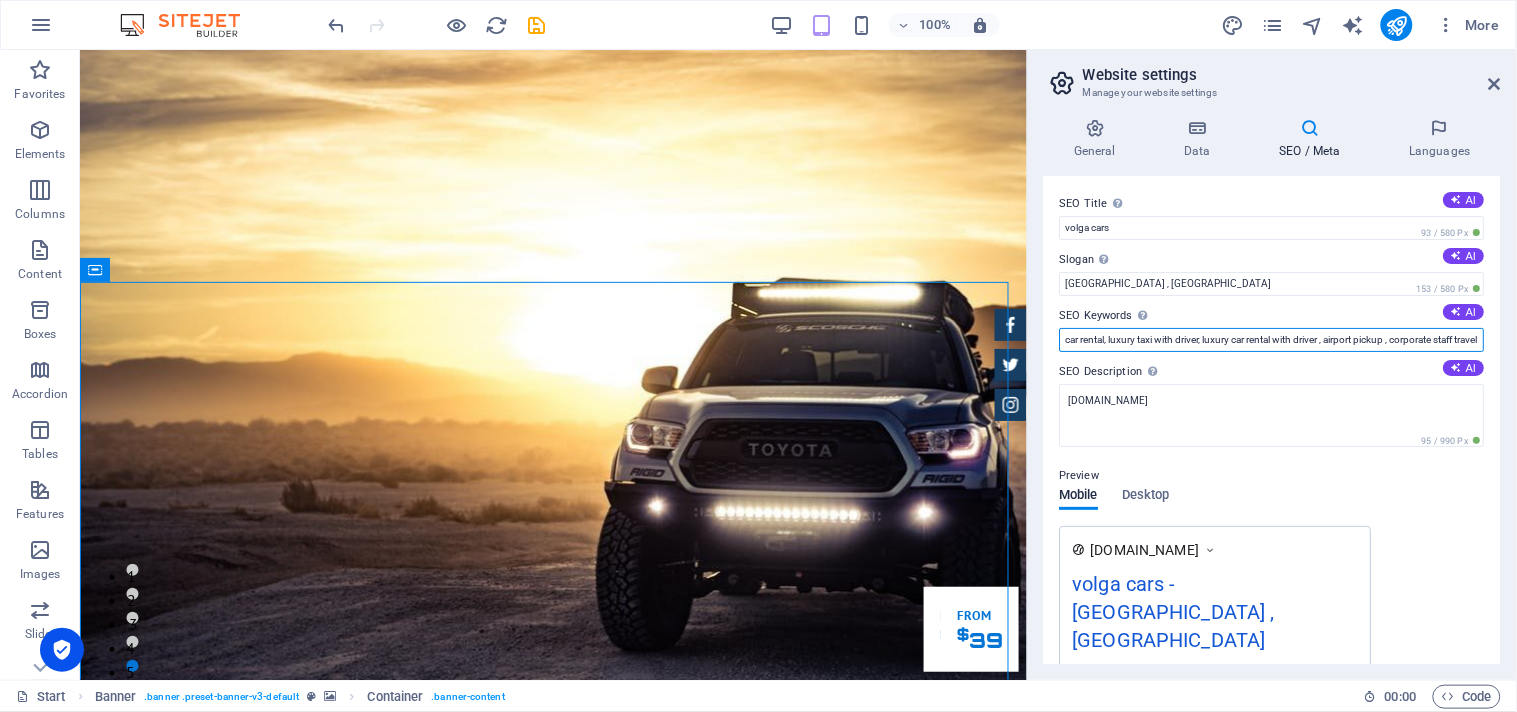 scroll, scrollTop: 0, scrollLeft: 24, axis: horizontal 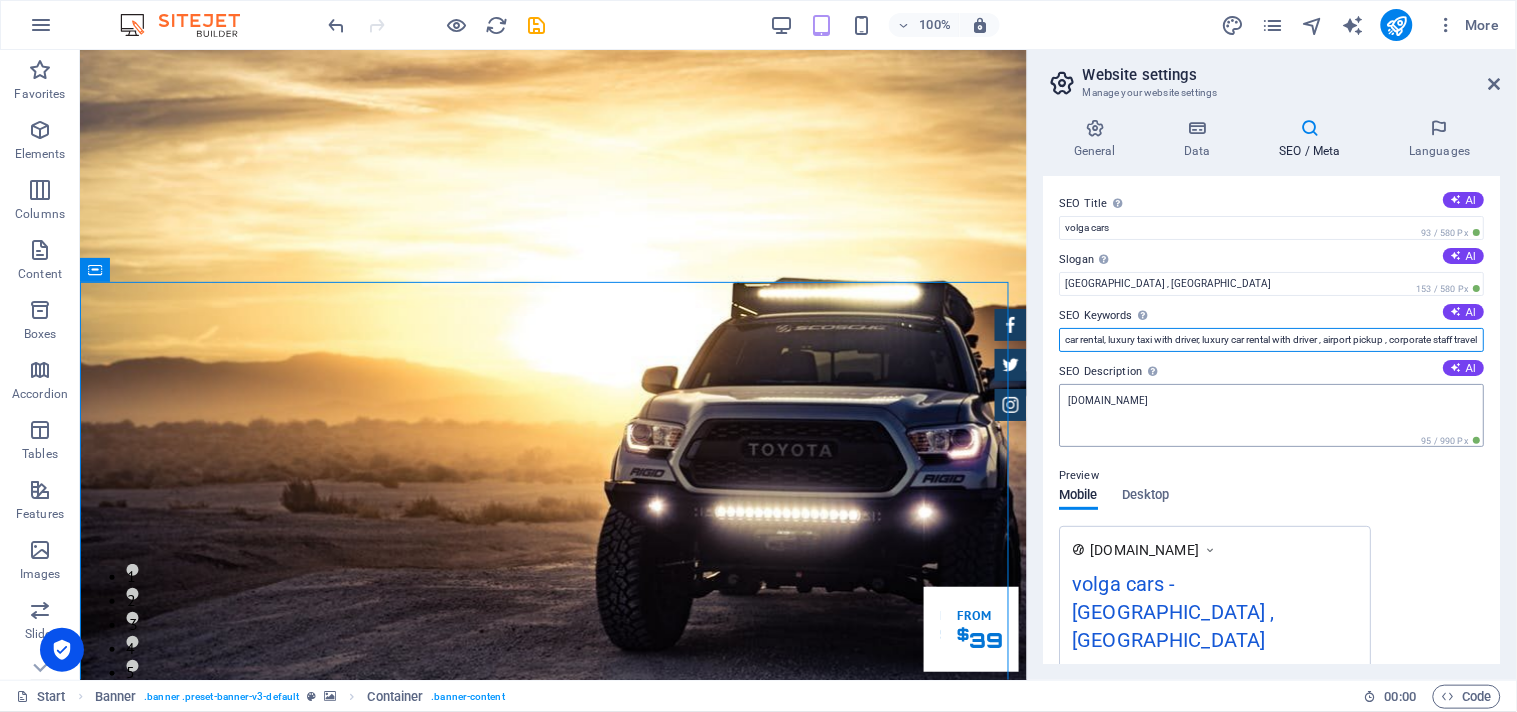 type on "car rental, luxury taxi with driver, luxury car rental with driver , airport pickup , corporate staff travel" 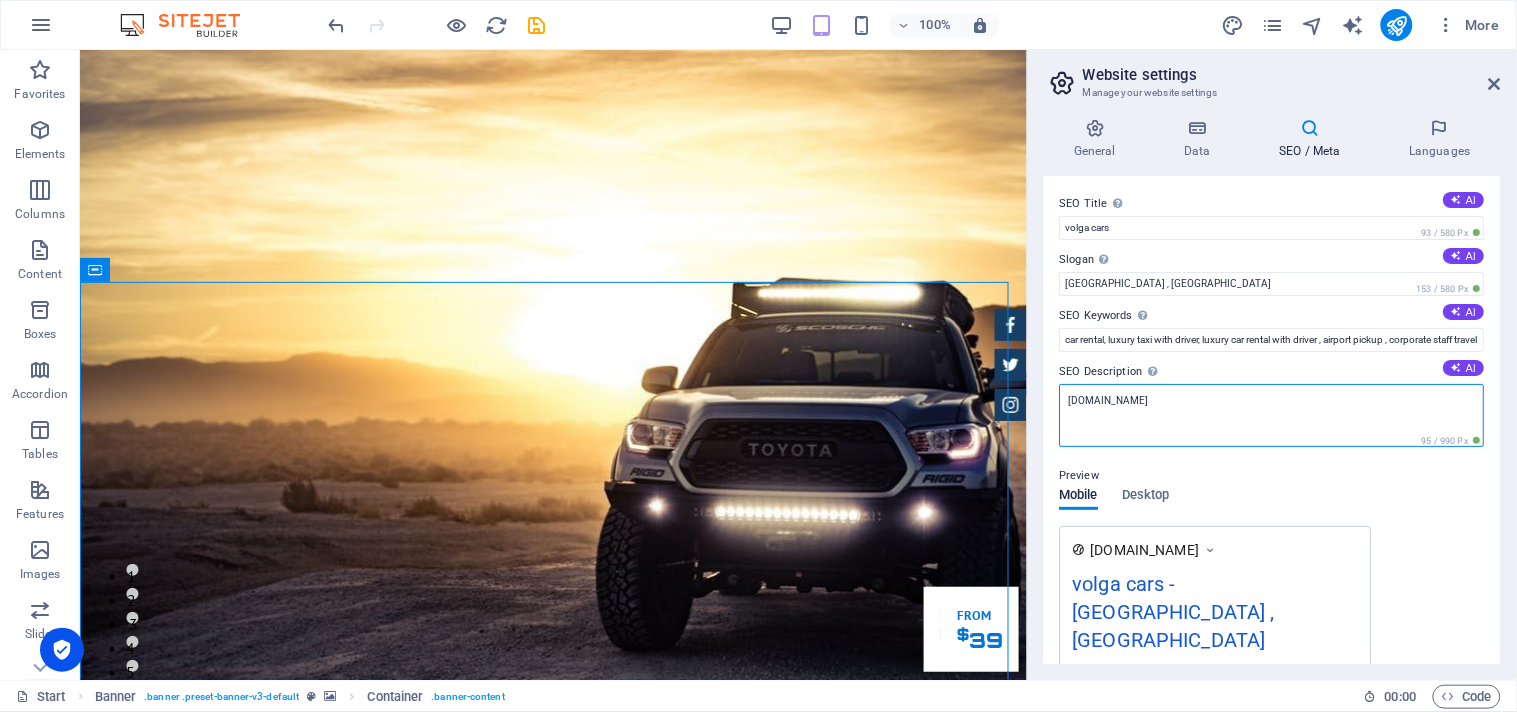 scroll, scrollTop: 0, scrollLeft: 0, axis: both 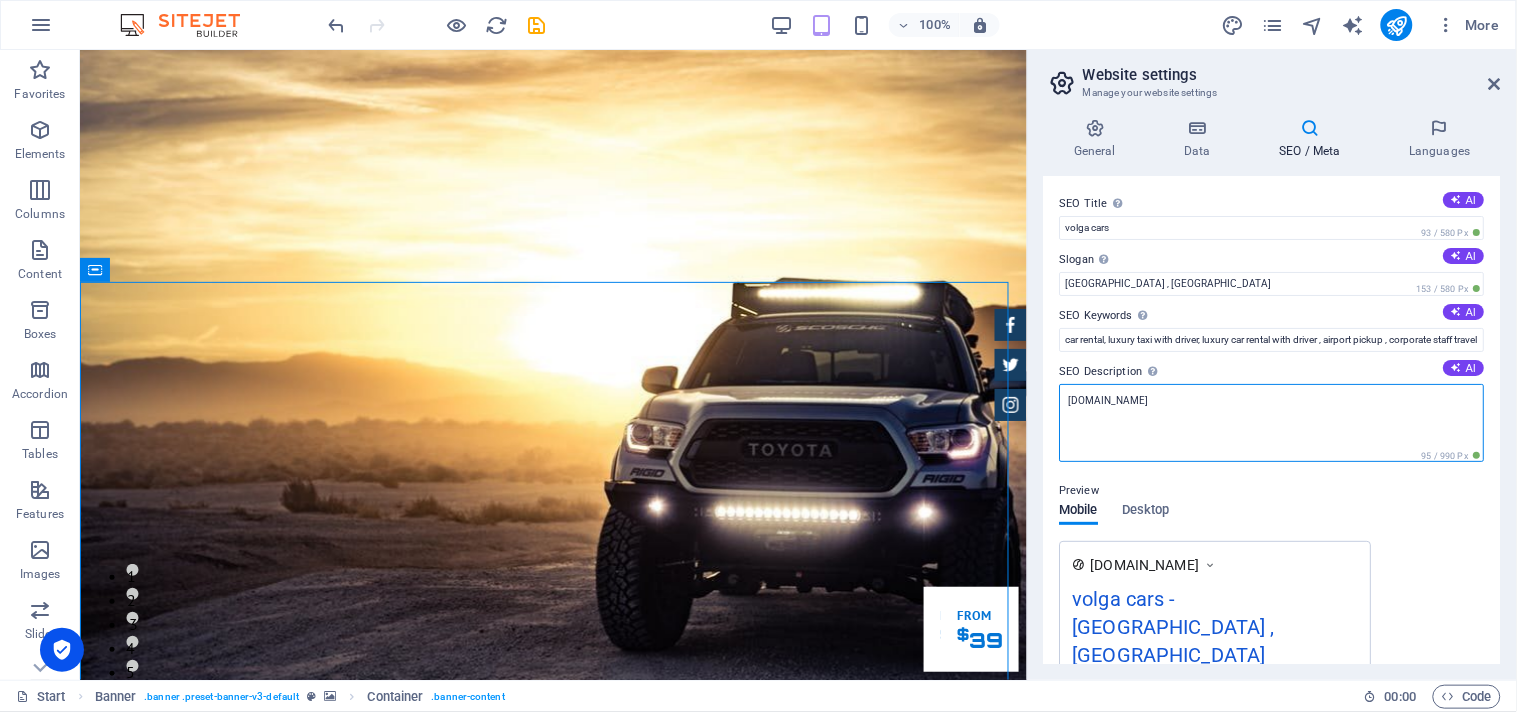 click on "[DOMAIN_NAME]" at bounding box center [1272, 423] 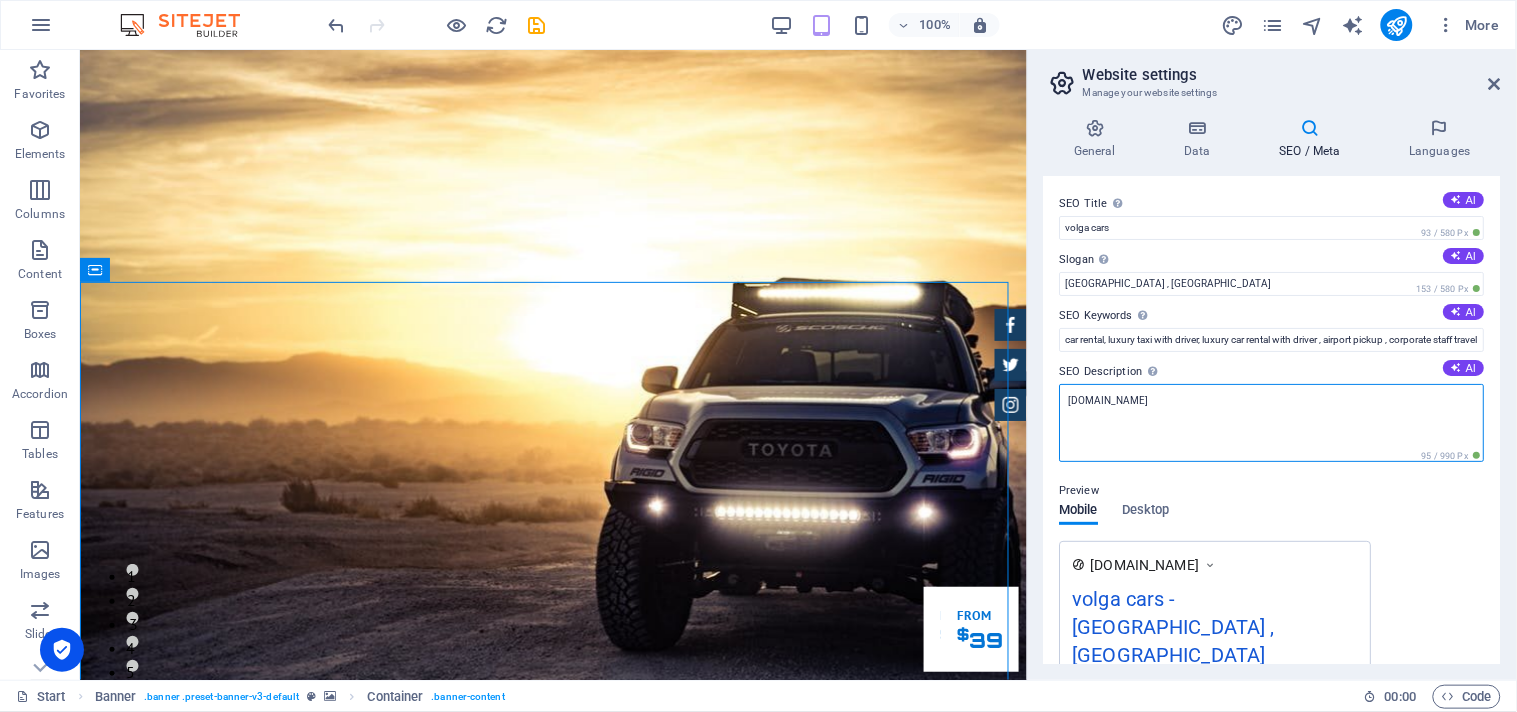 paste on "car rental, luxury taxi with driver, luxury car rental with driver , airport pickup , corporate staff travel" 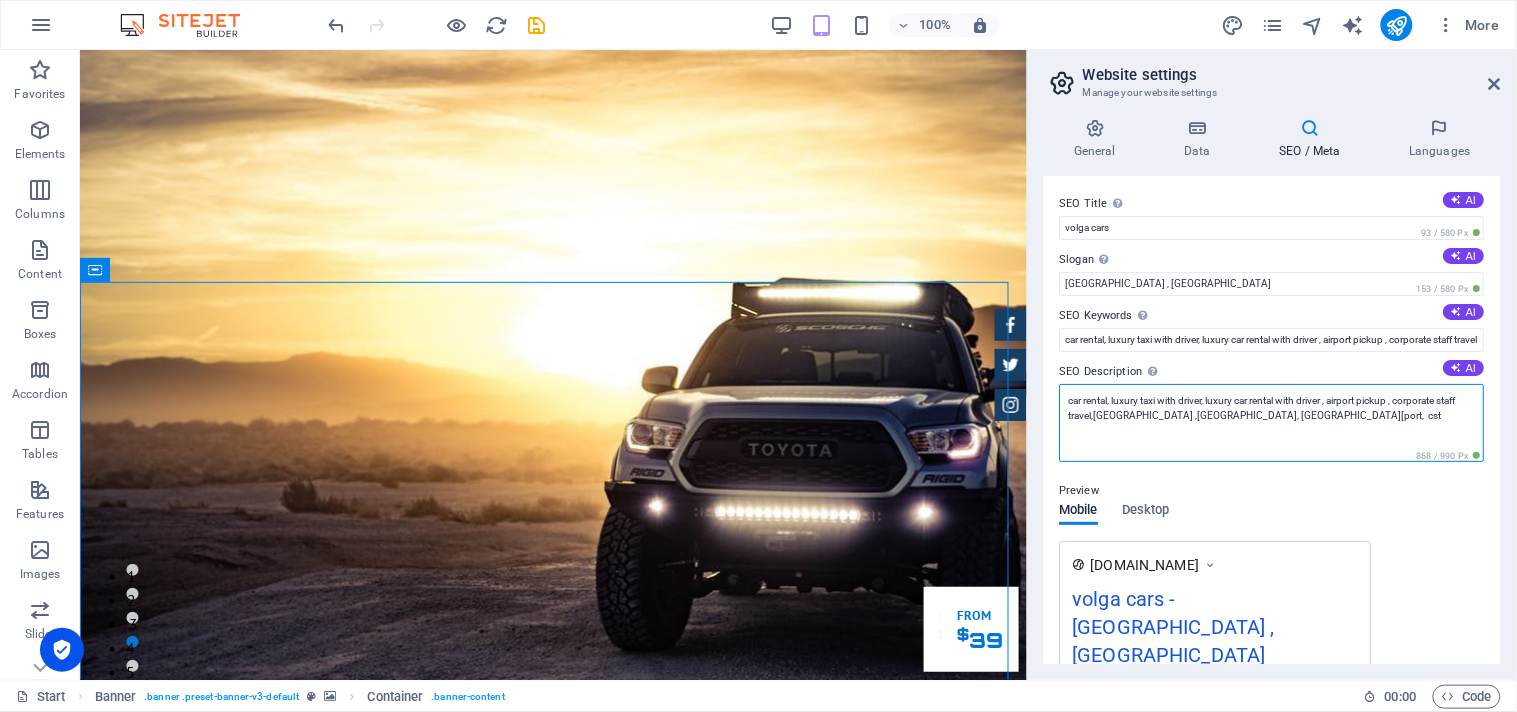 type on "car rental, luxury taxi with driver, luxury car rental with driver , airport pickup , corporate staff travel,[GEOGRAPHIC_DATA] ,[GEOGRAPHIC_DATA], [GEOGRAPHIC_DATA][port,  cst" 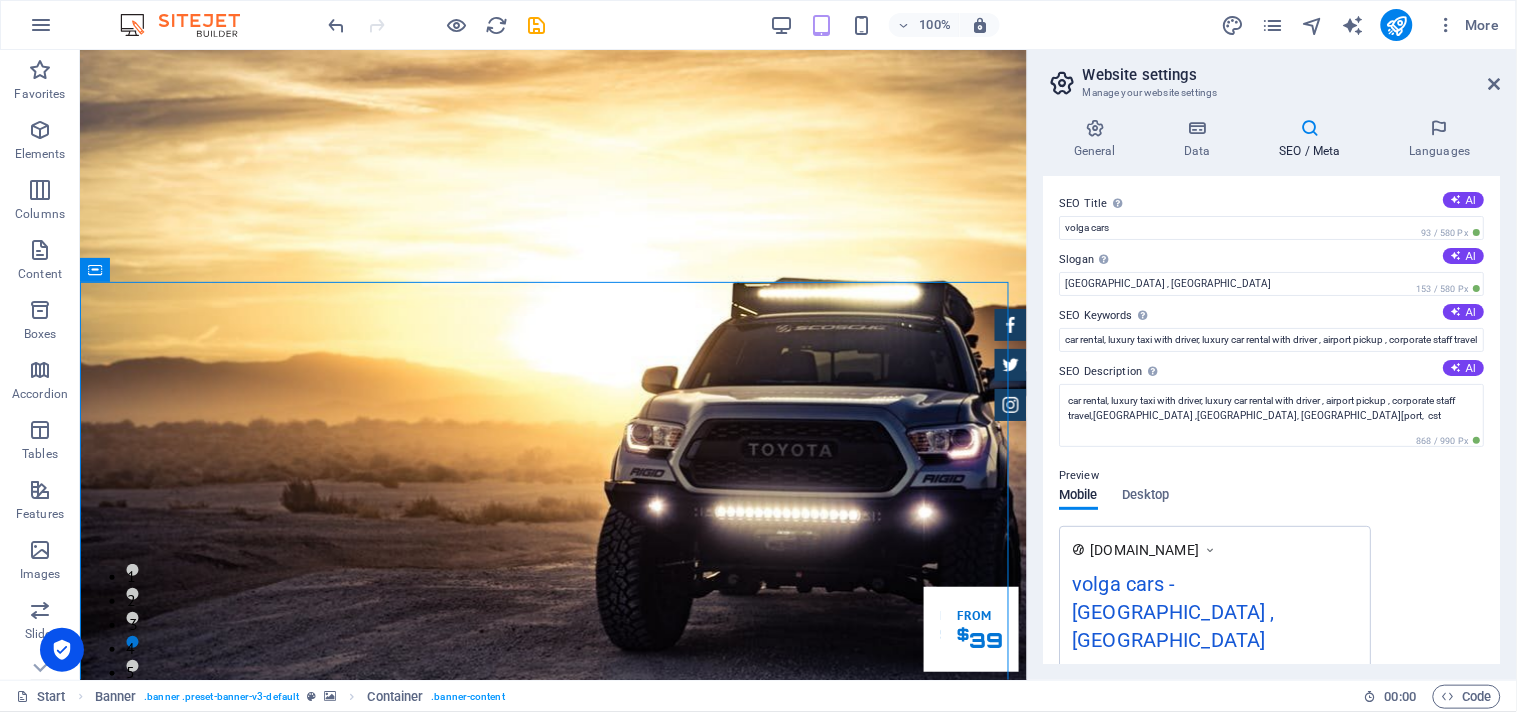 drag, startPoint x: 1330, startPoint y: 493, endPoint x: 1351, endPoint y: 191, distance: 302.72925 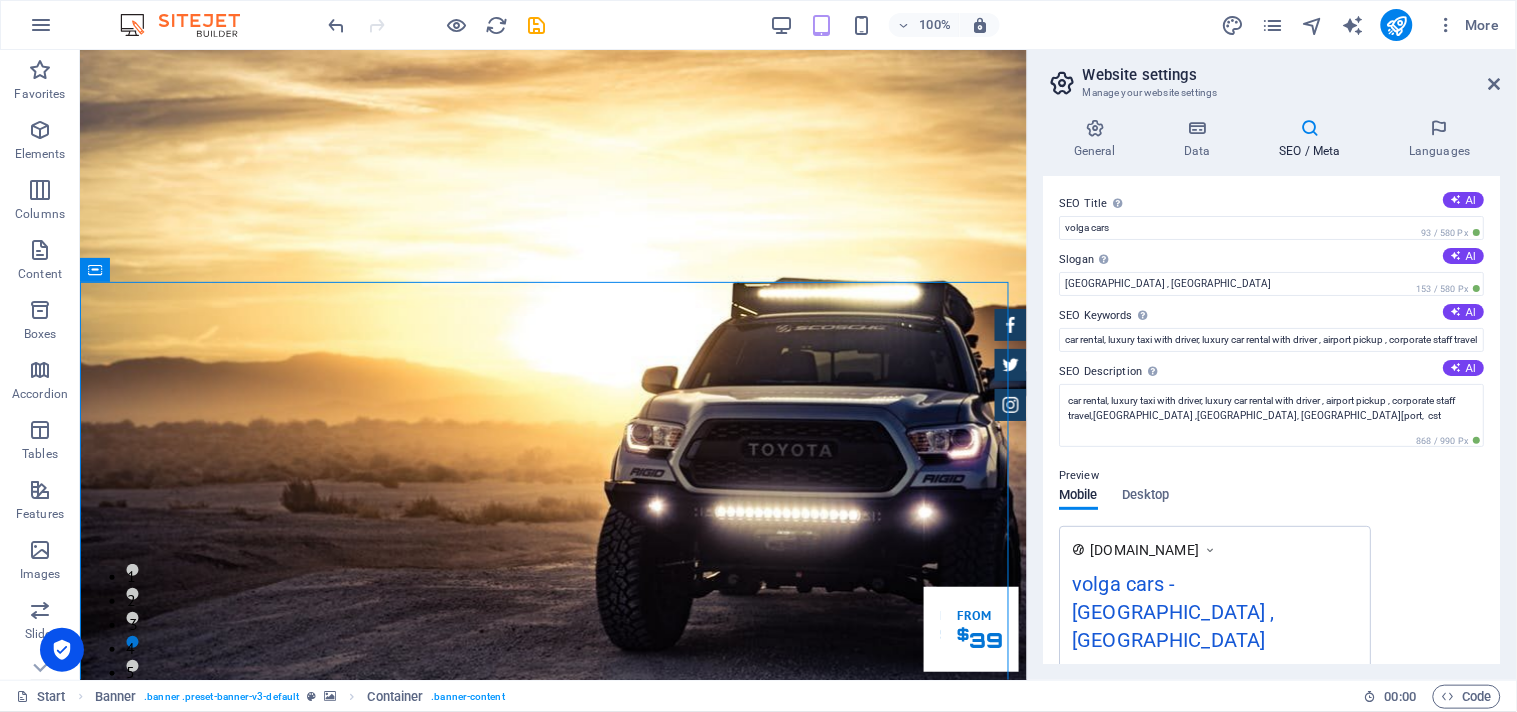 click on "SEO Title The title of your website - make it something that stands out in search engine results. AI volga cars 93 / 580 Px Slogan The slogan of your website. AI Colaba , [GEOGRAPHIC_DATA] 153 / 580 Px SEO Keywords Comma-separated list of keywords representing your website. AI car rental, luxury taxi with driver, luxury car rental with driver , airport pickup , corporate staff travel SEO Description Describe the contents of your website - this is crucial for search engines and SEO! AI car rental, luxury taxi with driver, luxury car rental with driver , airport pickup , corporate staff travel,[GEOGRAPHIC_DATA] ,[GEOGRAPHIC_DATA], [GEOGRAPHIC_DATA][port,  cst 868 / 990 Px Preview Mobile Desktop [DOMAIN_NAME] volga cars - [GEOGRAPHIC_DATA] , [GEOGRAPHIC_DATA]  car rental, luxury taxi with driver, luxury car rental with driver , airport pickup , corporate staff travel,[GEOGRAPHIC_DATA] ,[GEOGRAPHIC_DATA], [GEOGRAPHIC_DATA] air[port,  cst Settings Noindex Instruct search engines to exclude this website from search results. Responsive Meta tags Google Analytics ID Google Maps API key" at bounding box center [1272, 420] 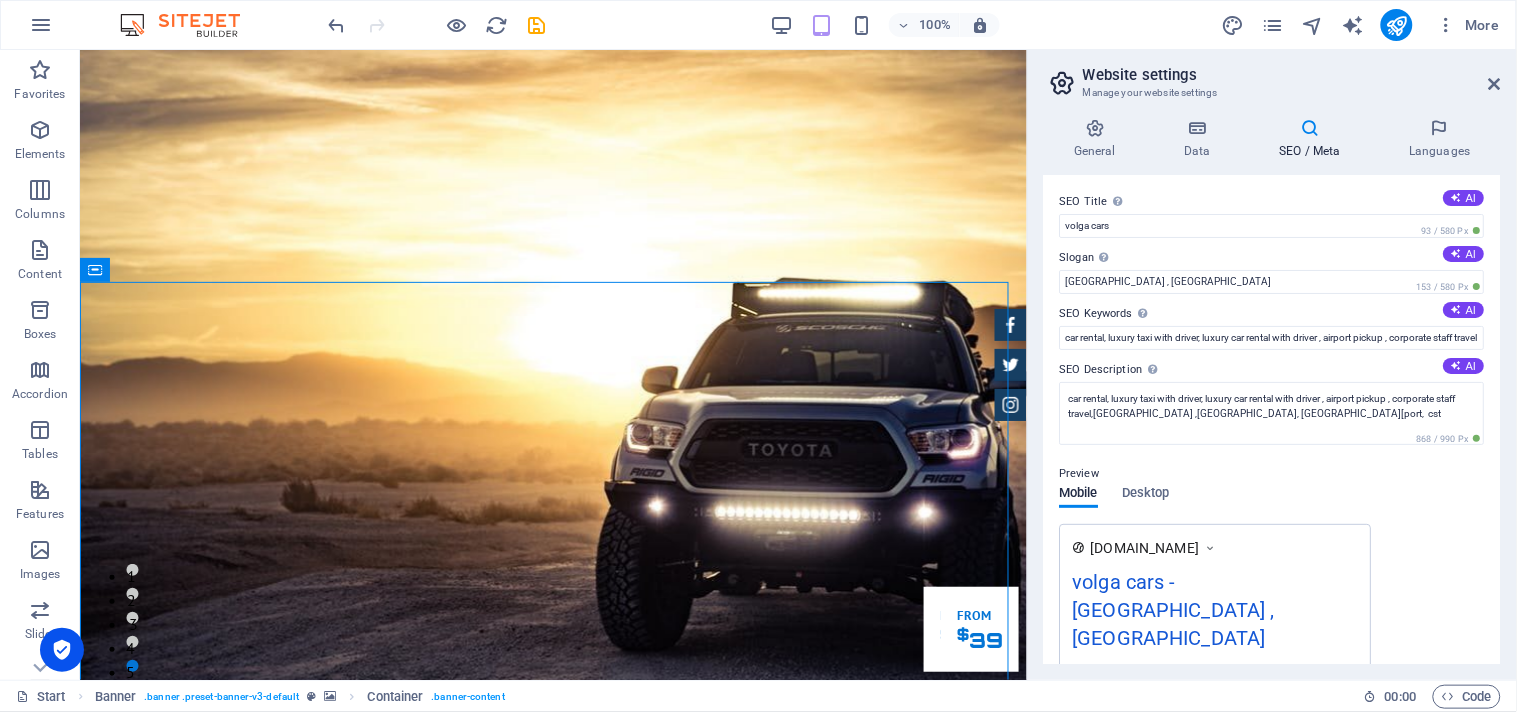 scroll, scrollTop: 0, scrollLeft: 0, axis: both 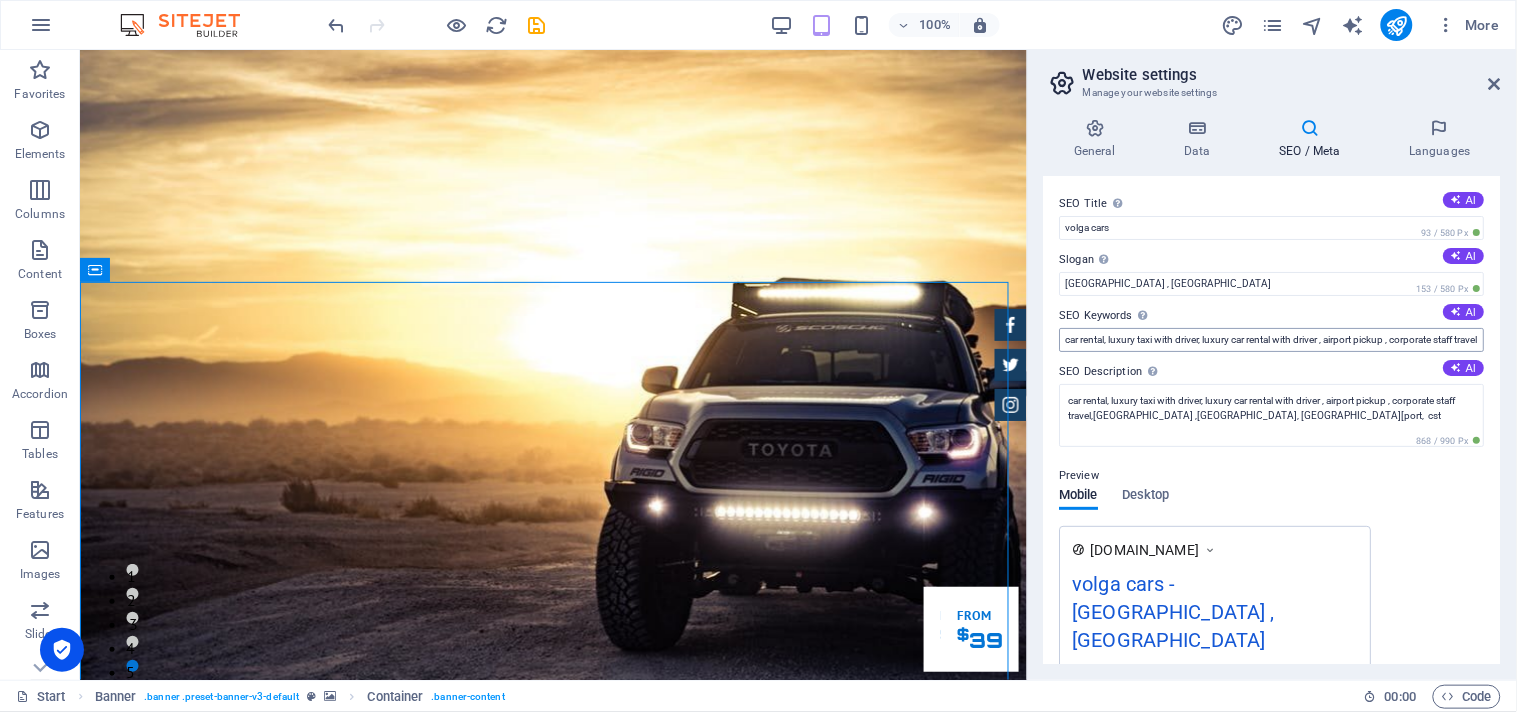 click on "SEO Keywords Comma-separated list of keywords representing your website. AI car rental, luxury taxi with driver, luxury car rental with driver , airport pickup , corporate staff travel" at bounding box center [1272, 328] 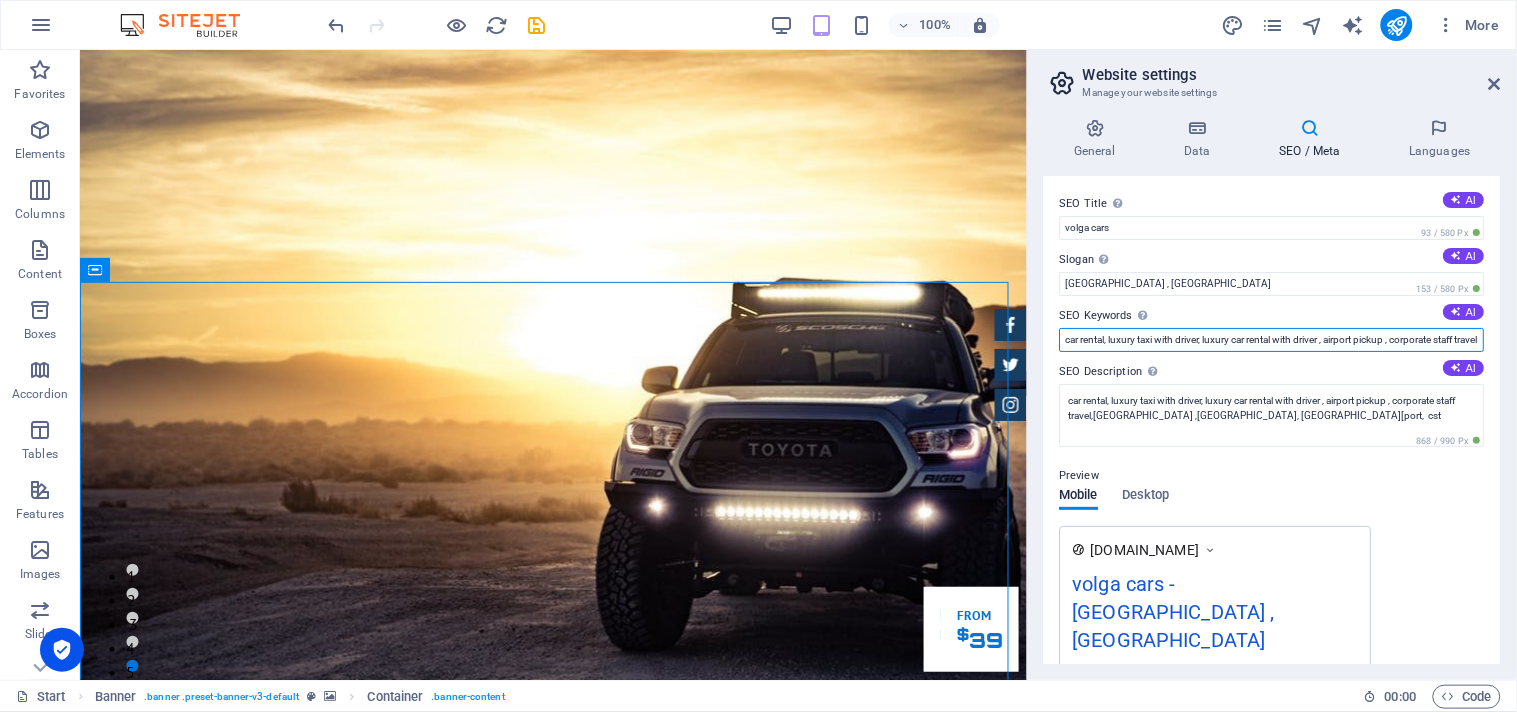 drag, startPoint x: 1161, startPoint y: 338, endPoint x: 1142, endPoint y: 338, distance: 19 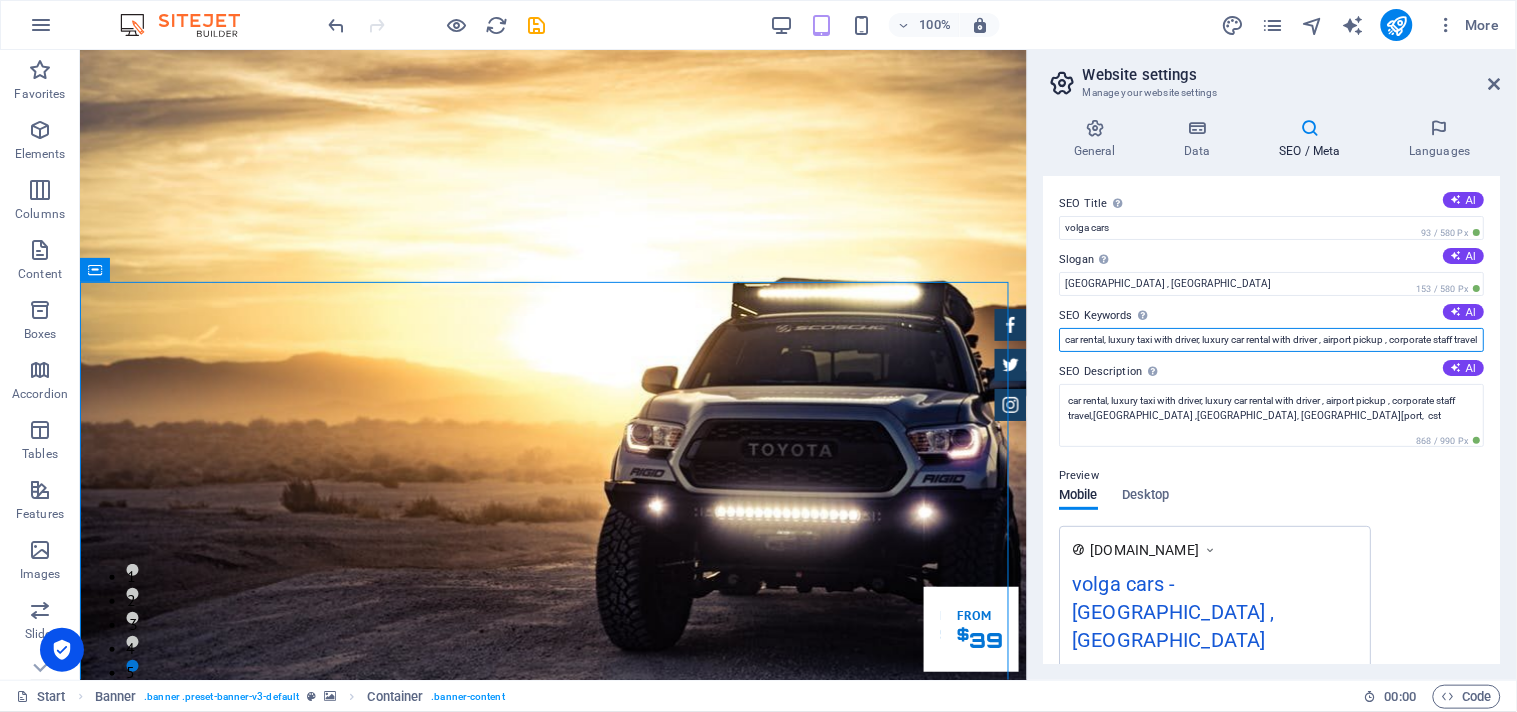 click on "car rental, luxury taxi with driver, luxury car rental with driver , airport pickup , corporate staff travel" at bounding box center [1272, 340] 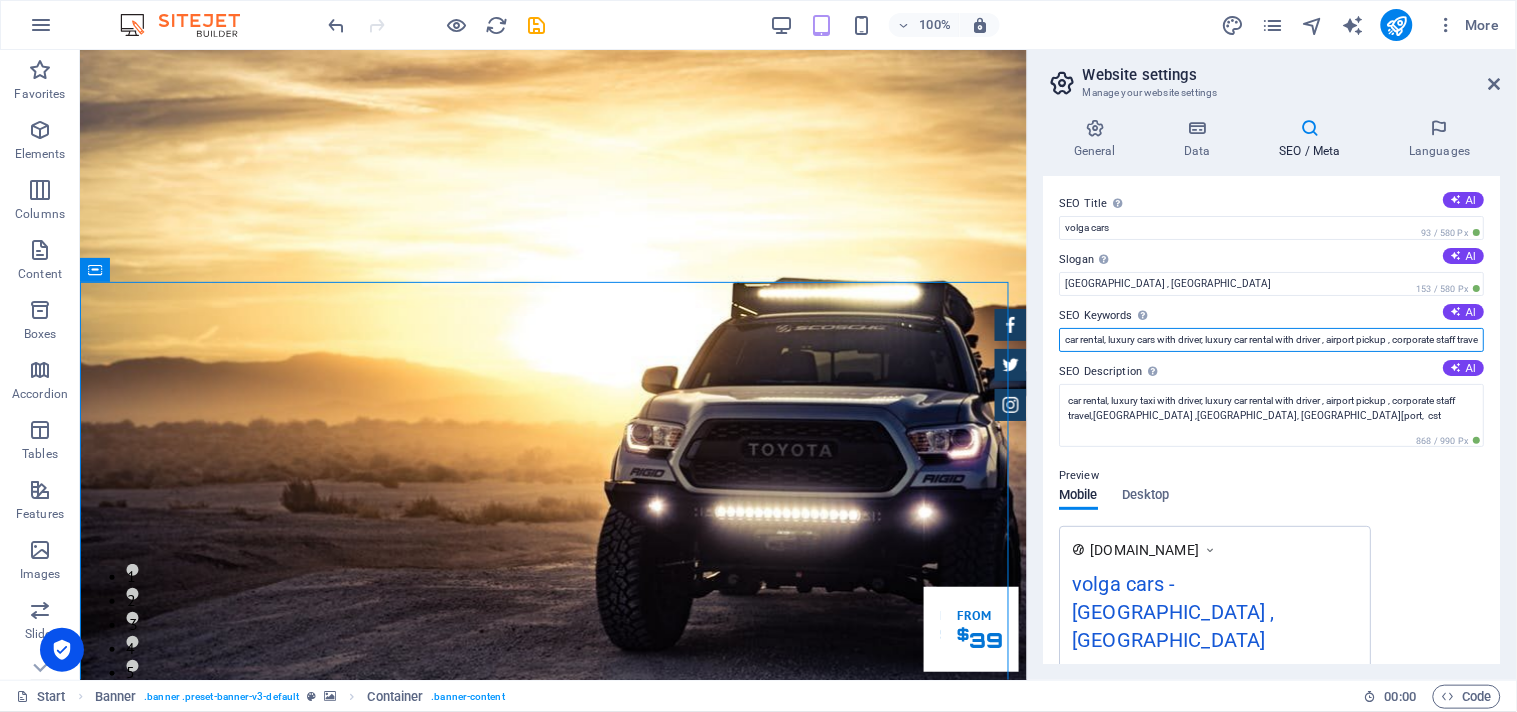 type on "car rental, luxury cars with driver, luxury car rental with driver , airport pickup , corporate staff travel" 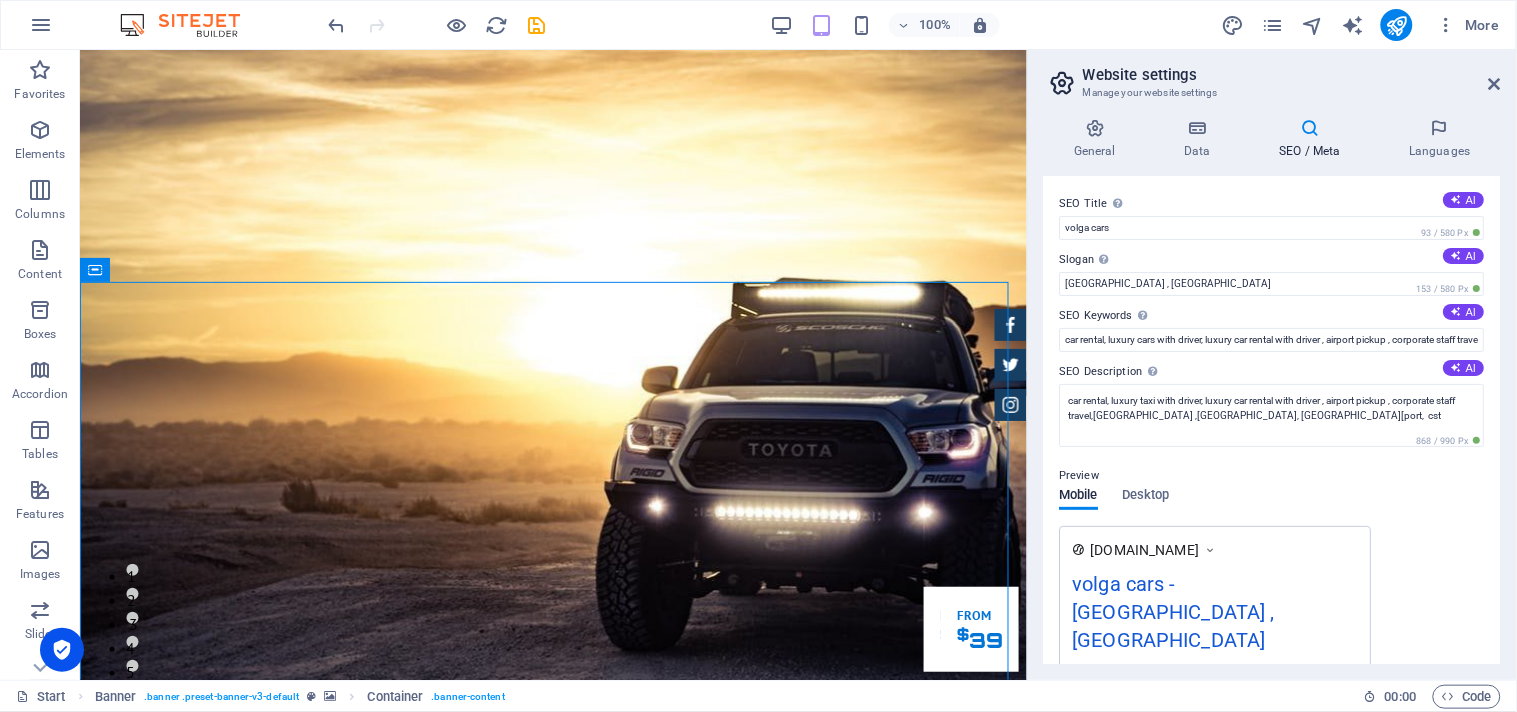 click on "Preview Mobile Desktop [DOMAIN_NAME] volga cars - [GEOGRAPHIC_DATA] , [GEOGRAPHIC_DATA]  car rental, luxury taxi with driver, luxury car rental with driver , airport pickup , corporate staff travel,[GEOGRAPHIC_DATA] ,[GEOGRAPHIC_DATA], [GEOGRAPHIC_DATA] air[port,  cst" at bounding box center [1272, 612] 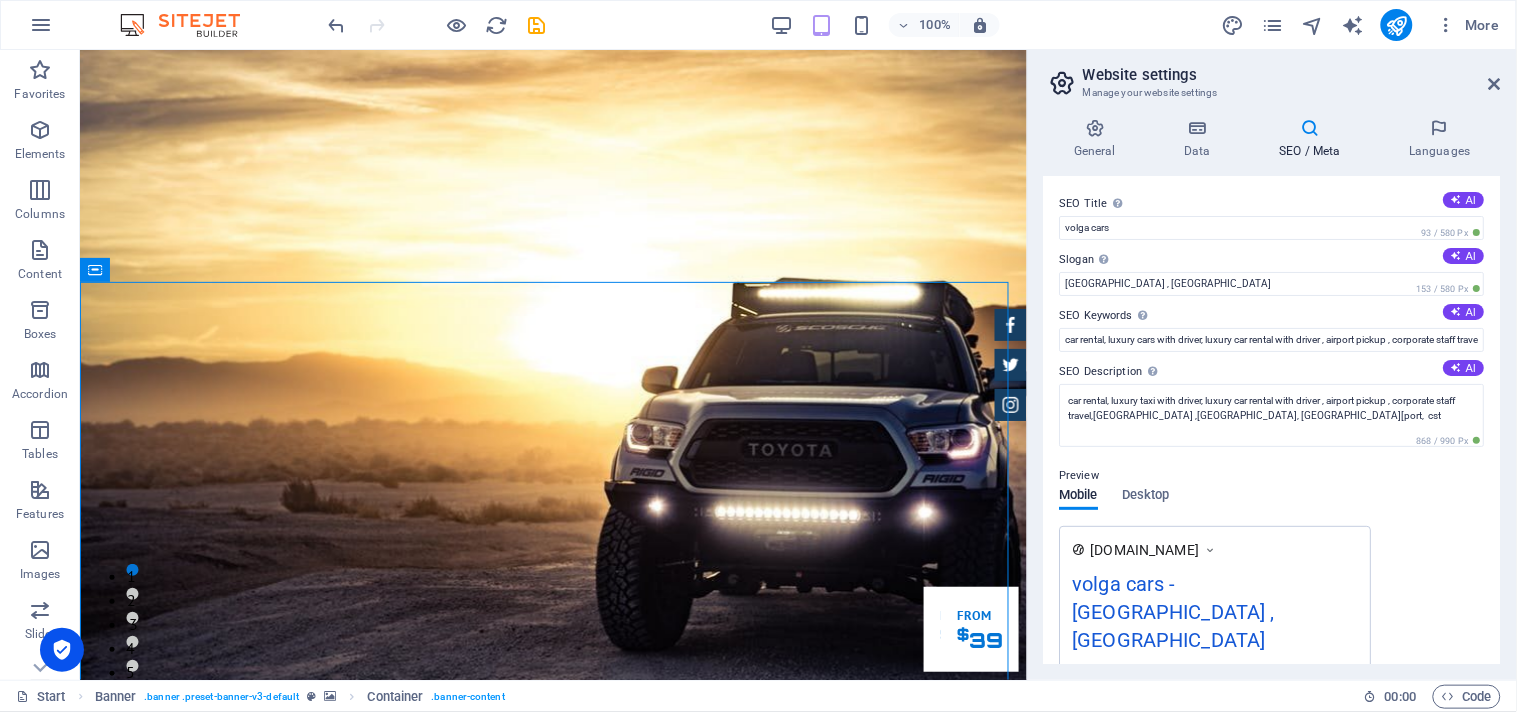 click on "Preview Mobile Desktop [DOMAIN_NAME] volga cars - [GEOGRAPHIC_DATA] , [GEOGRAPHIC_DATA]  car rental, luxury taxi with driver, luxury car rental with driver , airport pickup , corporate staff travel,[GEOGRAPHIC_DATA] ,[GEOGRAPHIC_DATA], [GEOGRAPHIC_DATA] air[port,  cst" at bounding box center (1272, 612) 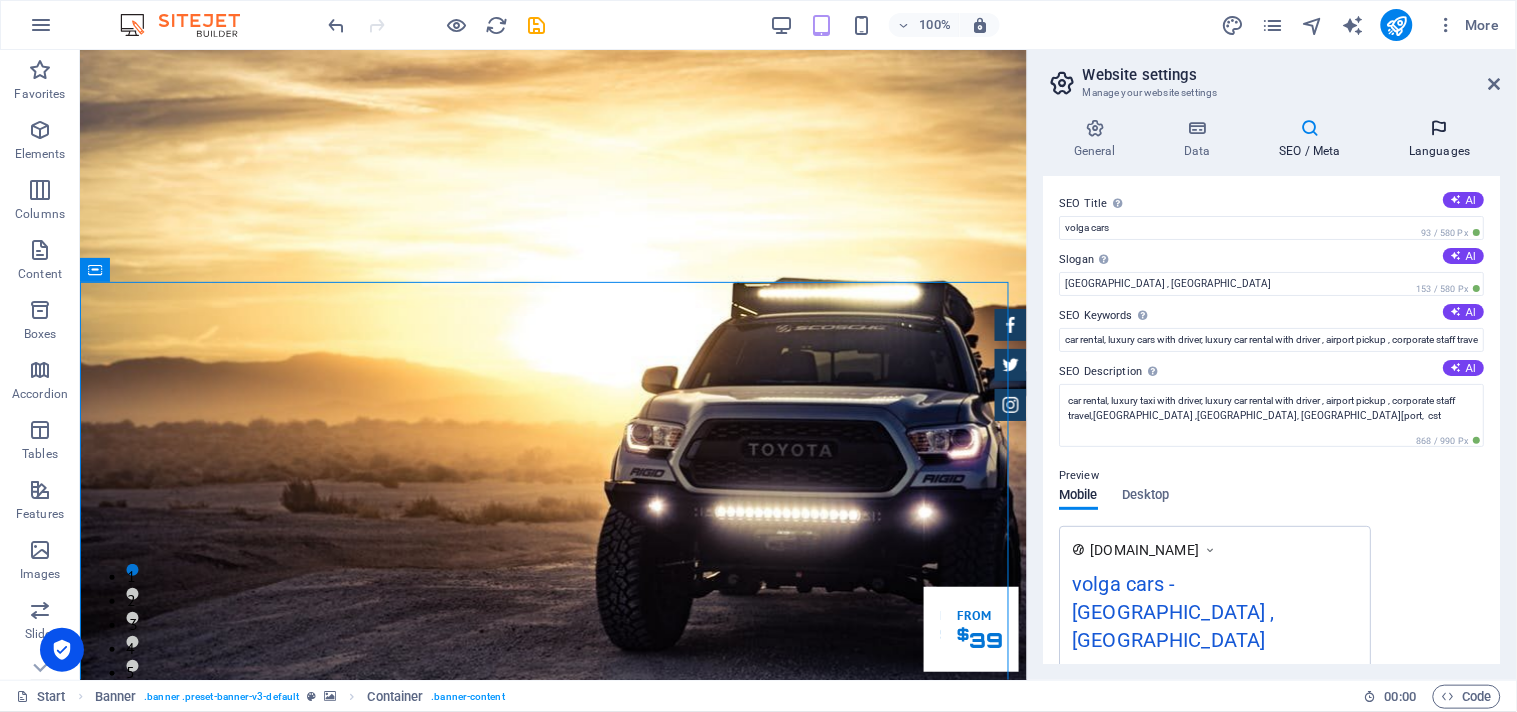 click on "Languages" at bounding box center [1440, 139] 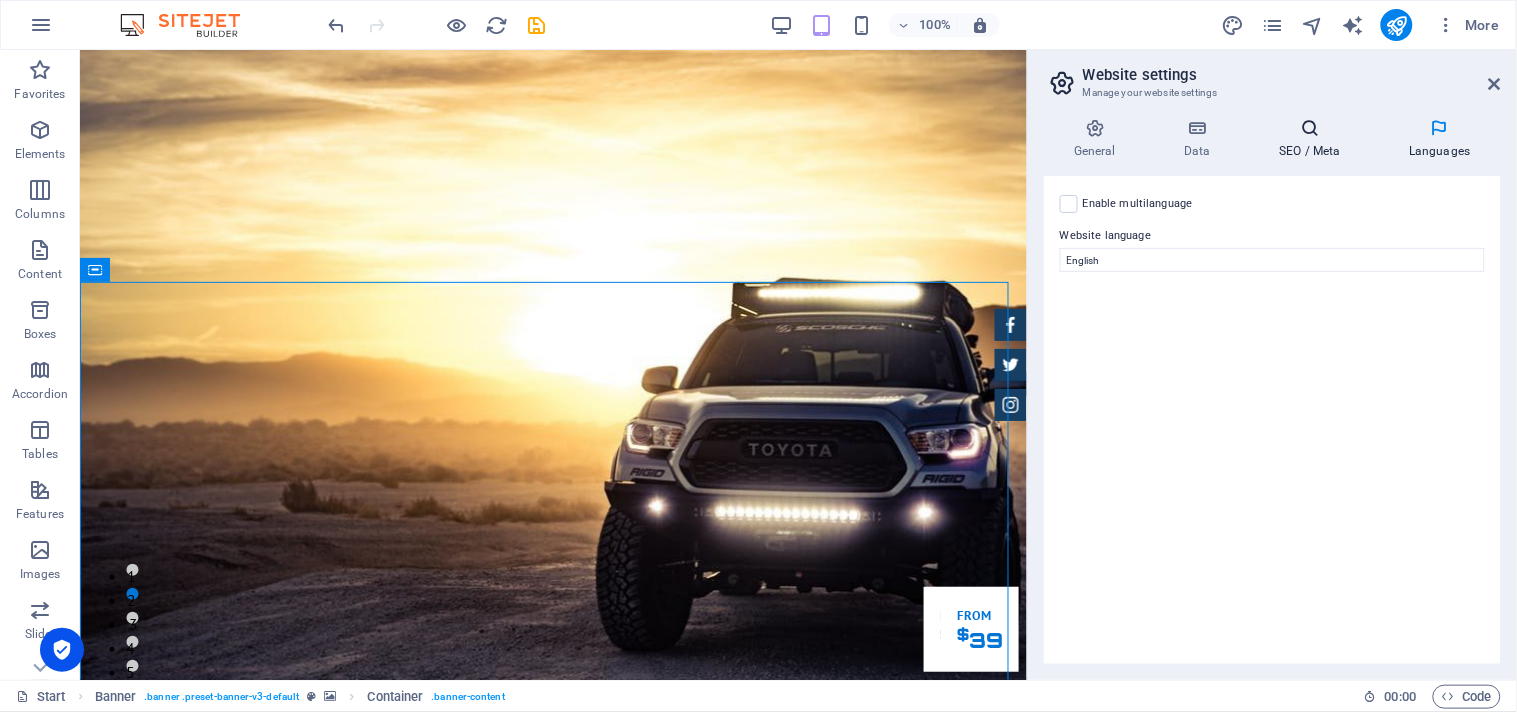 click at bounding box center [1310, 128] 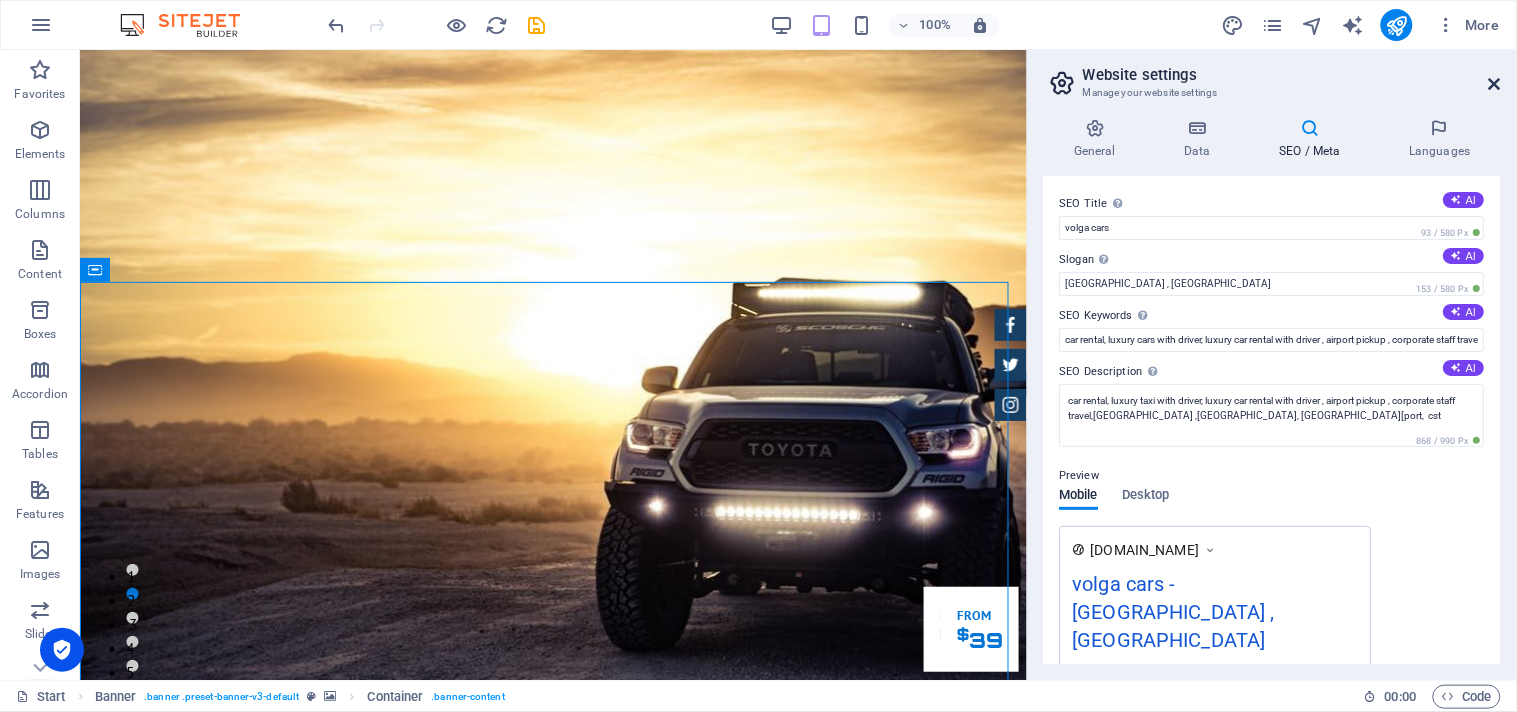 click at bounding box center [1495, 84] 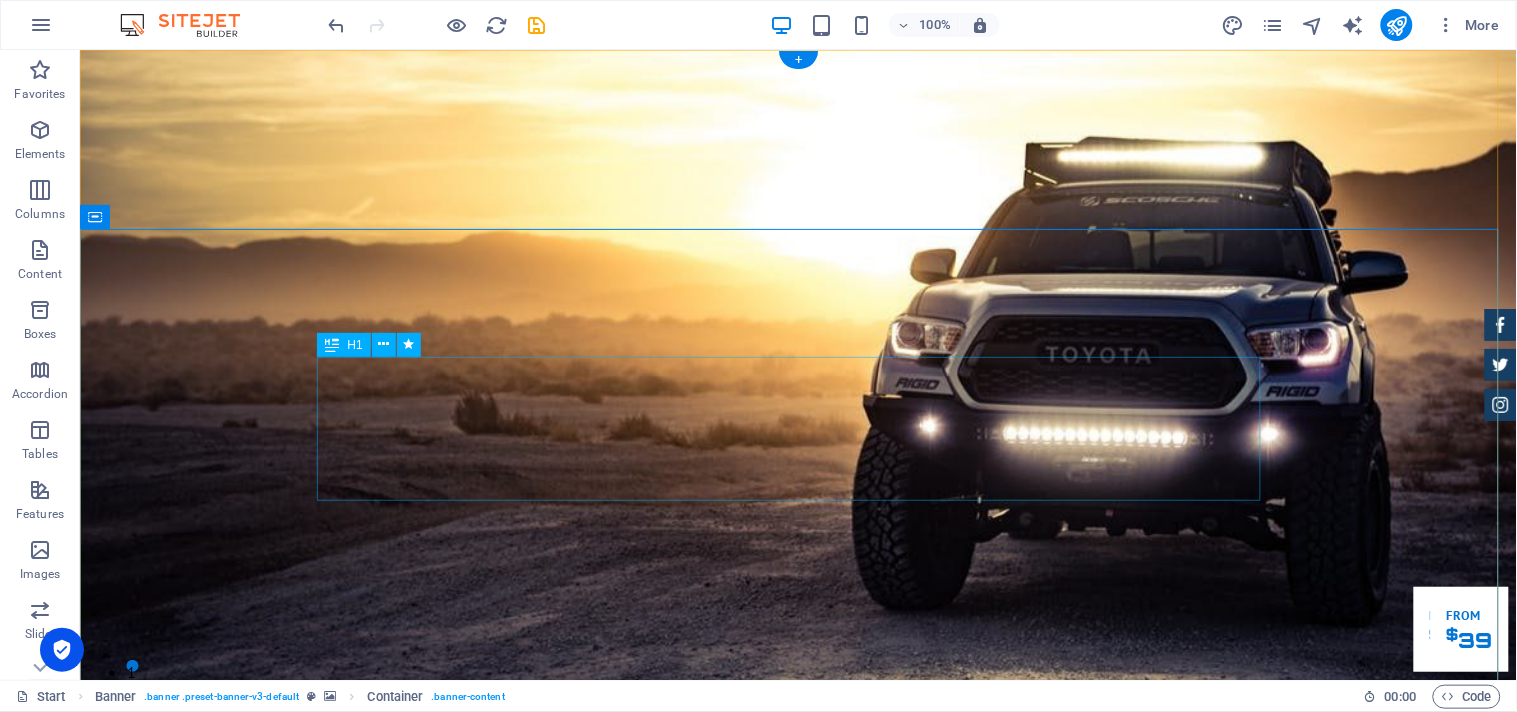 drag, startPoint x: 540, startPoint y: 376, endPoint x: 537, endPoint y: 277, distance: 99.04544 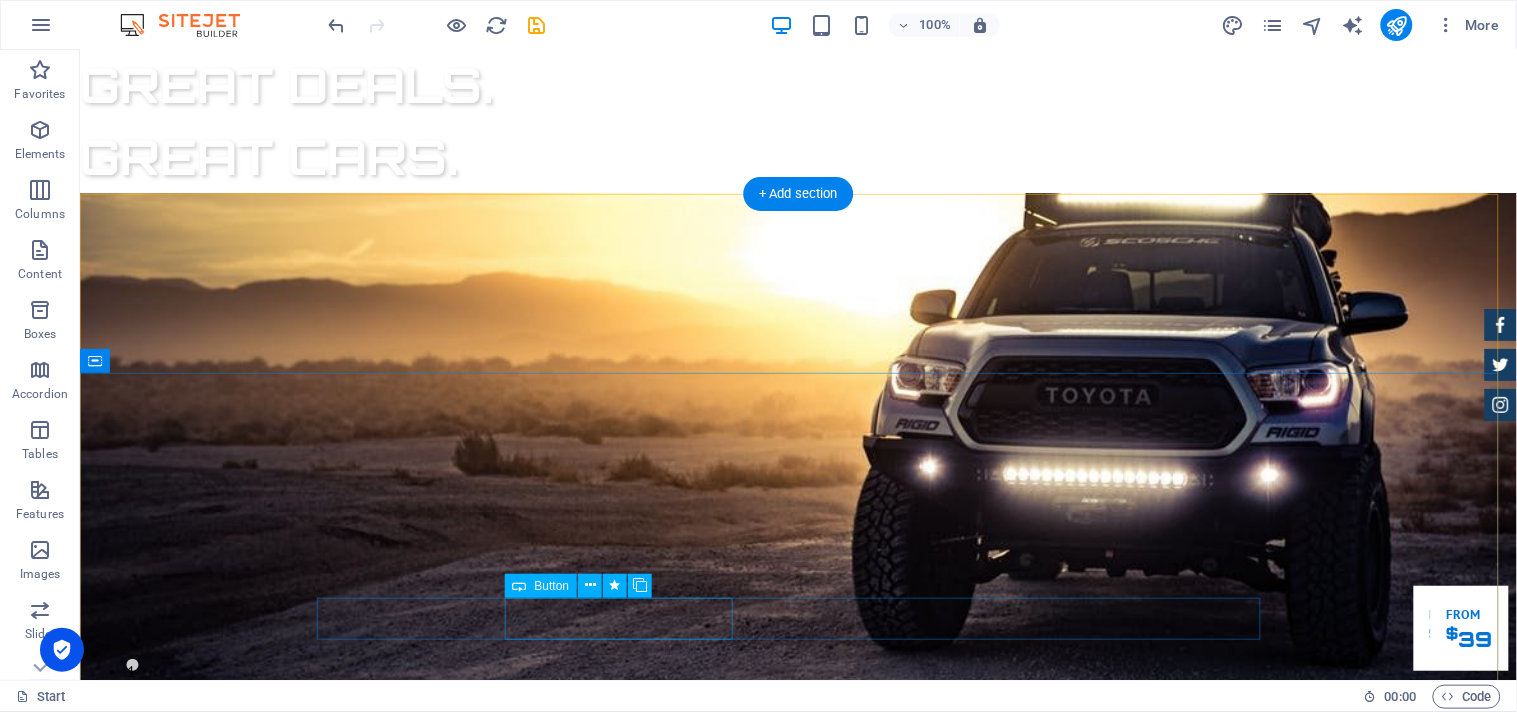 scroll, scrollTop: 0, scrollLeft: 0, axis: both 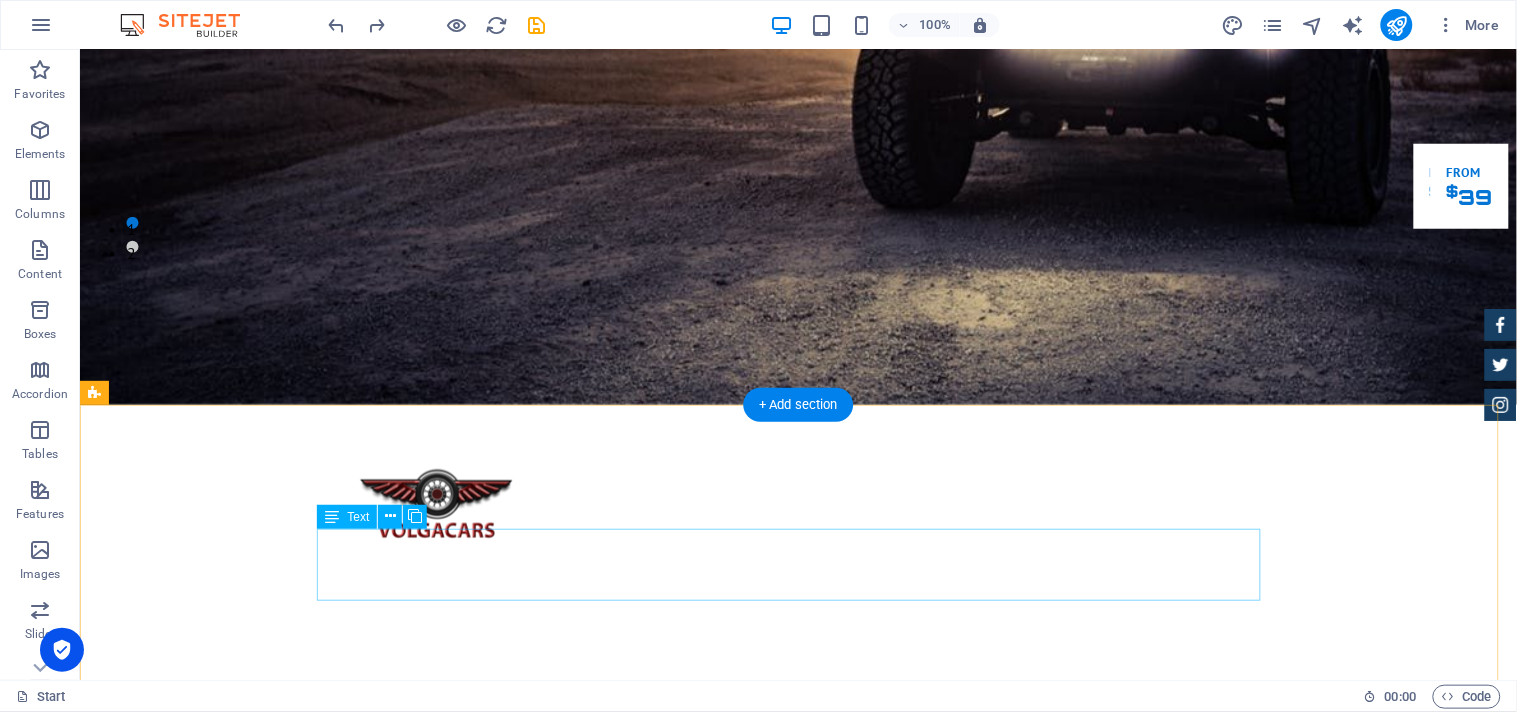 click on "Lorem ipsum dolor sit amet, consectetur adipisicing elit. Libero, assumenda, dolore, cum vel modi asperiores consequatur suscipit quidem ducimus eveniet iure expedita consectetur odio voluptatum similique fugit voluptates rem accusamus quae quas dolorem tenetur facere tempora maiores adipisci reiciendis accusantium voluptatibus id voluptate tempore dolor harum nisi amet! Nobis, eaque." at bounding box center (798, 1476) 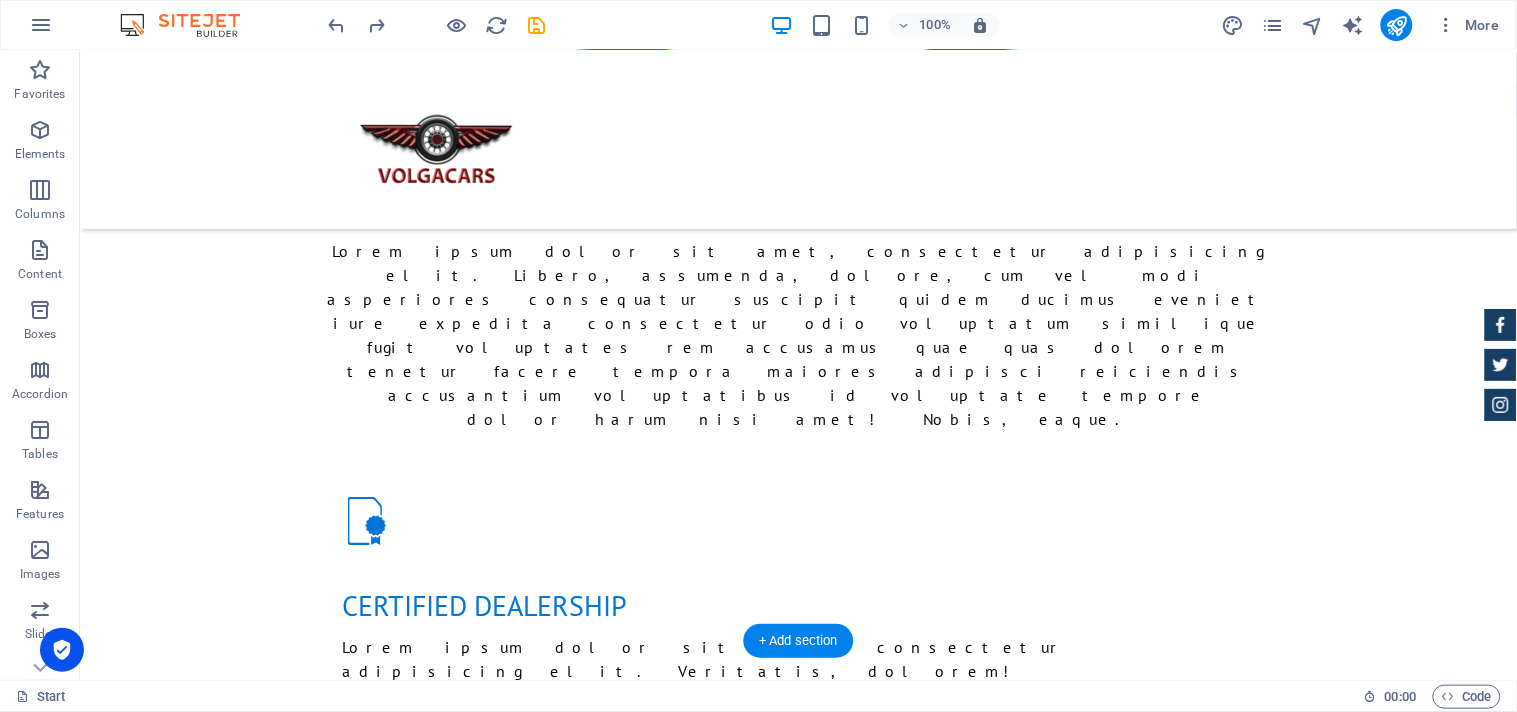 scroll, scrollTop: 1687, scrollLeft: 0, axis: vertical 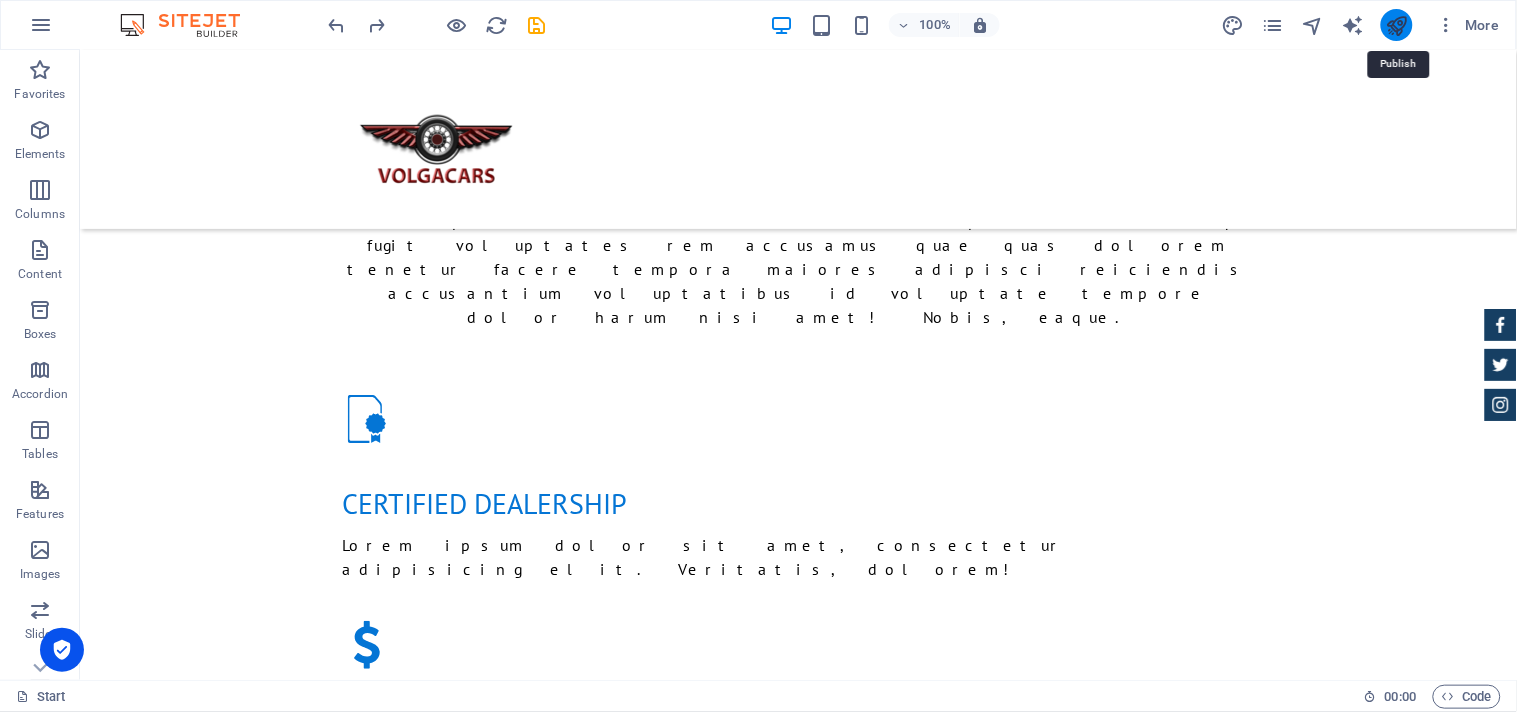 click at bounding box center [1396, 25] 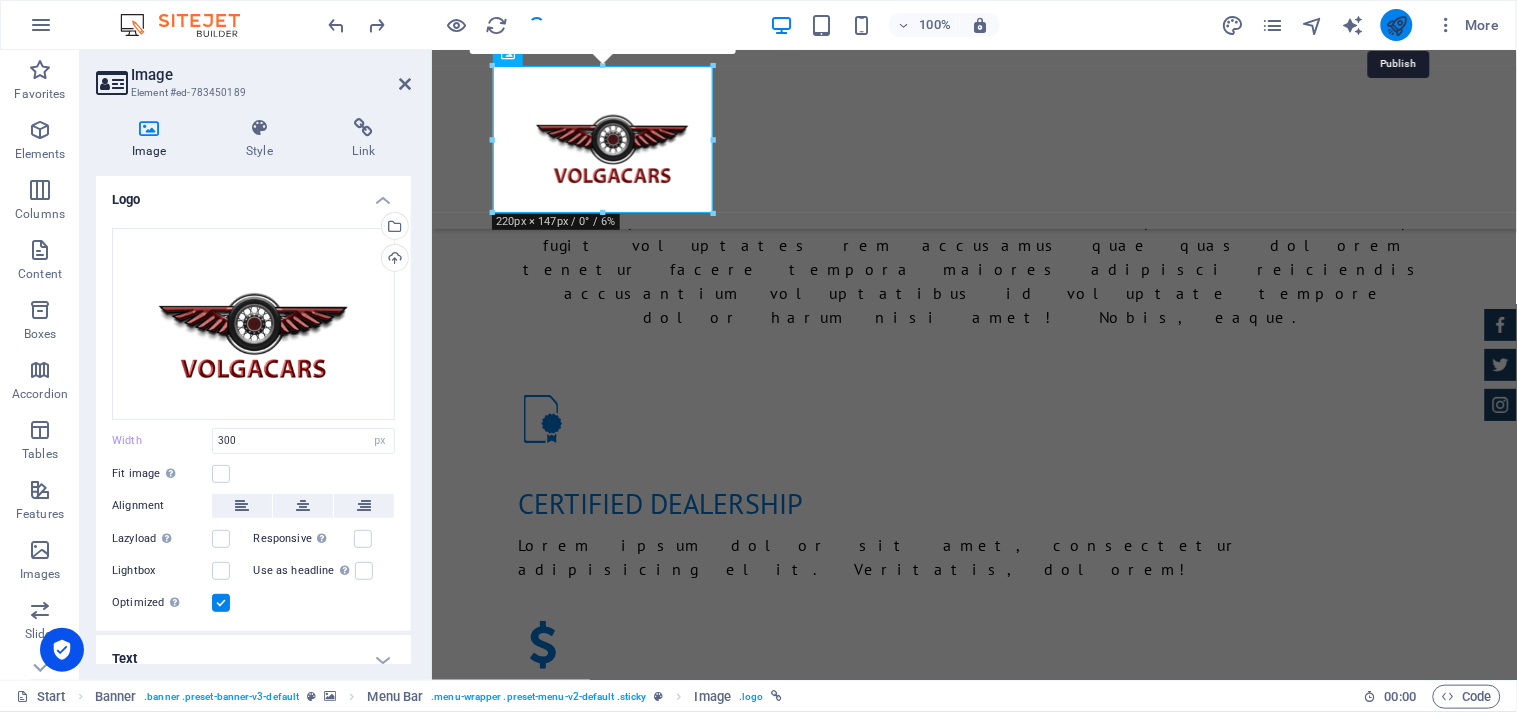 type on "220" 